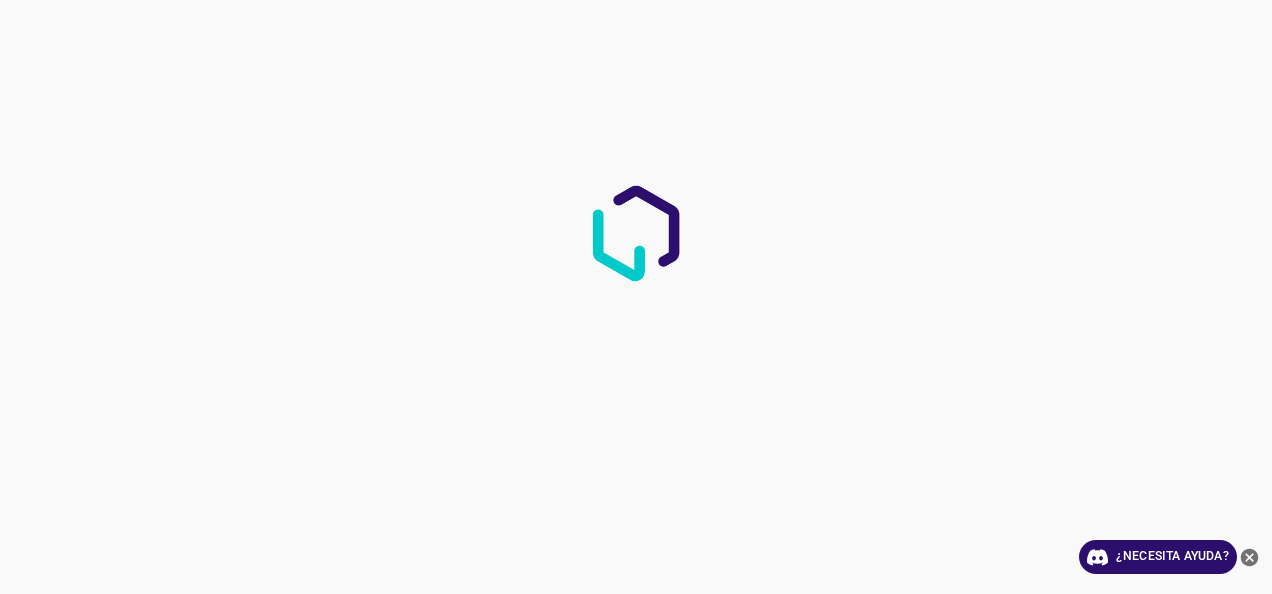 scroll, scrollTop: 0, scrollLeft: 0, axis: both 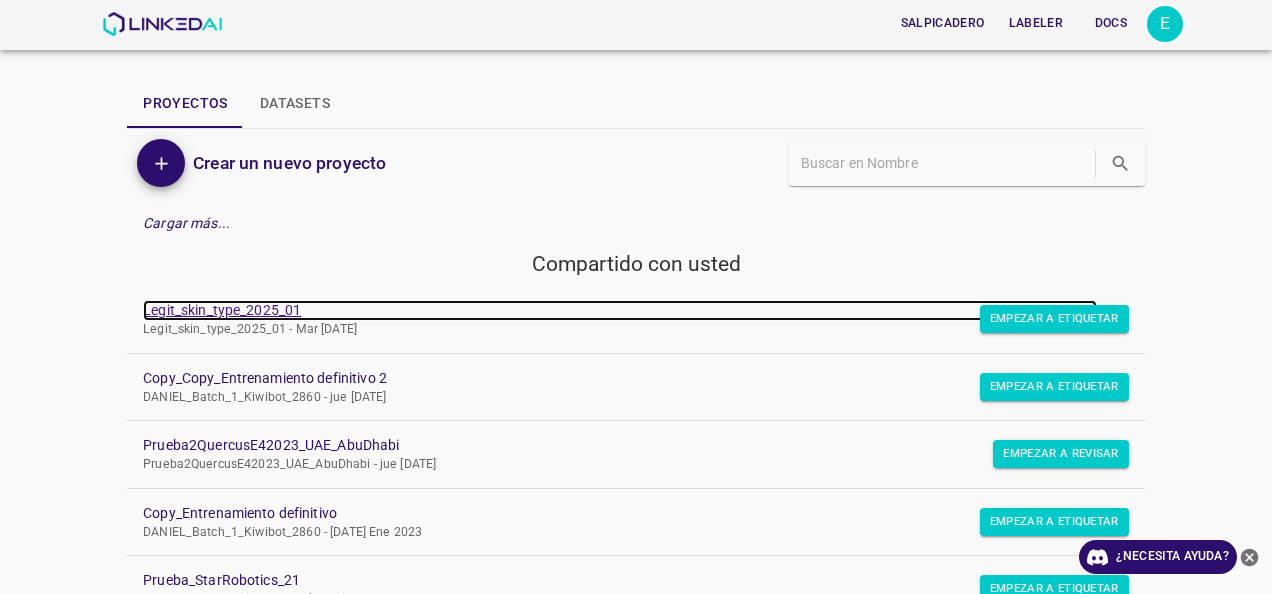 click on "Legit_skin_type_2025_01" at bounding box center (620, 310) 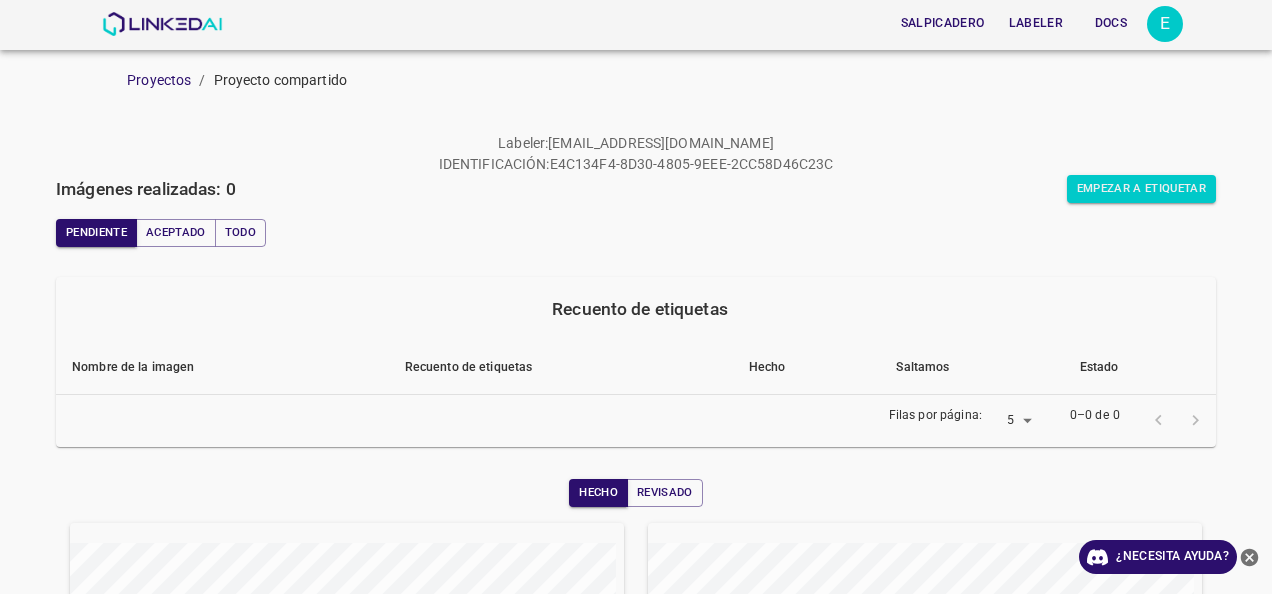scroll, scrollTop: 0, scrollLeft: 0, axis: both 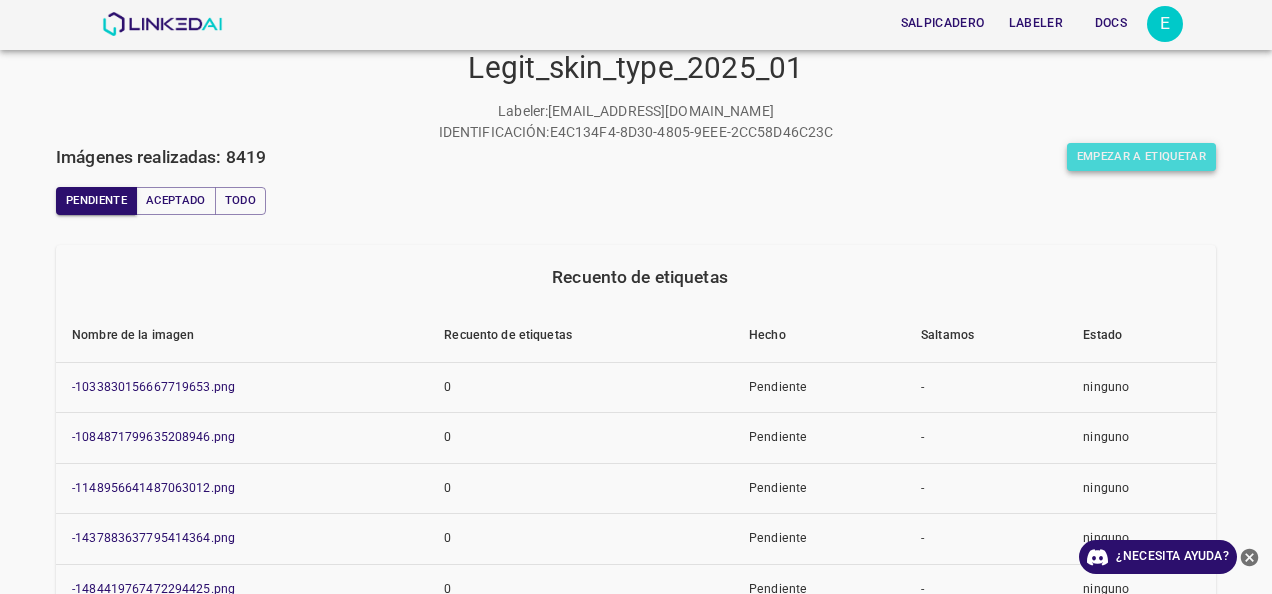 click on "Empezar a etiquetar" at bounding box center (1141, 157) 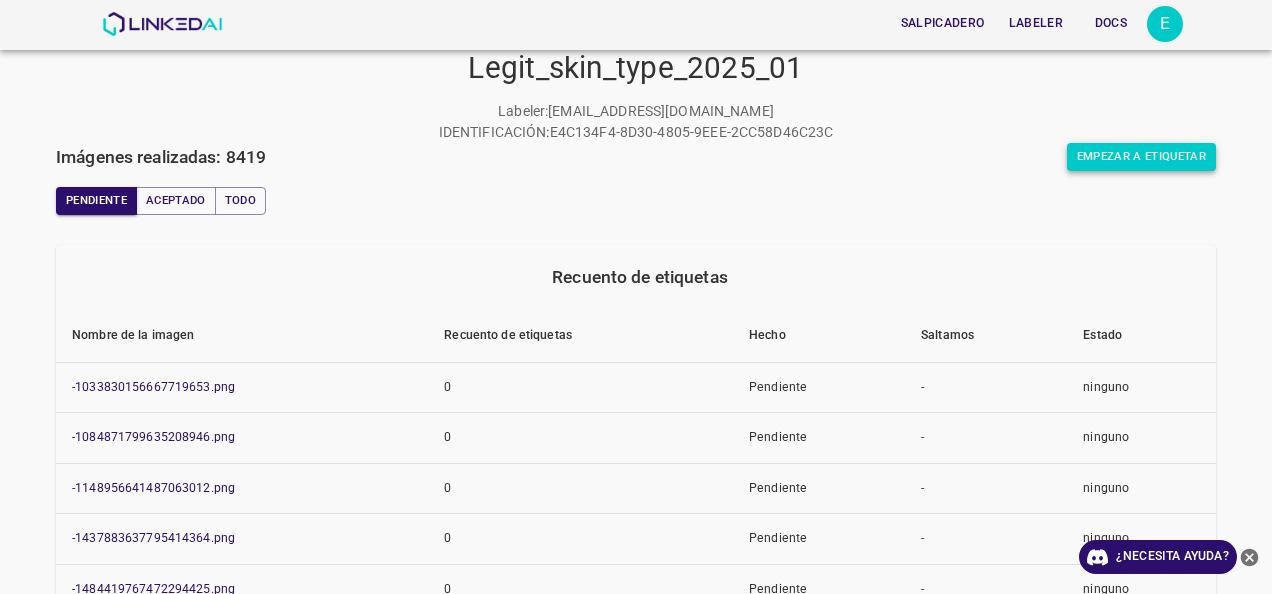 scroll, scrollTop: 0, scrollLeft: 0, axis: both 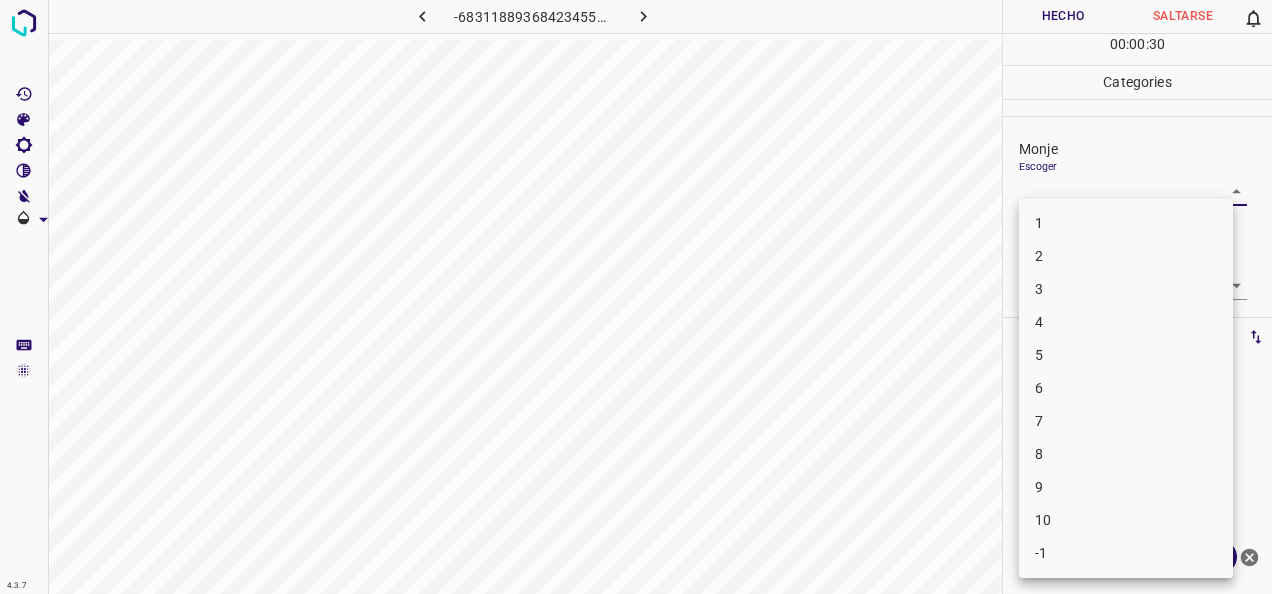 click on "4.3.7 -6831188936842345579.png Hecho Saltarse 0 00   : 00   : 30   Categories Monje  Escoger ​  [PERSON_NAME]   Escoger ​ Etiquetas 0 Categories 1 Monje 2  [PERSON_NAME] Herramientas Espacio Cambiar entre modos (Dibujar y Editar) Yo Etiquetado automático R Restaurar zoom M Acercar N Alejar Borrar Eliminar etiqueta de selección Filtros Z Restaurar filtros X Filtro de saturación C Filtro de brillo V Filtro de contraste B Filtro de escala de grises General O Descargar ¿Necesita ayuda? -Mensaje de texto -Esconder -Borrar 1 2 3 4 5 6 7 8 9 10 -1" at bounding box center (636, 297) 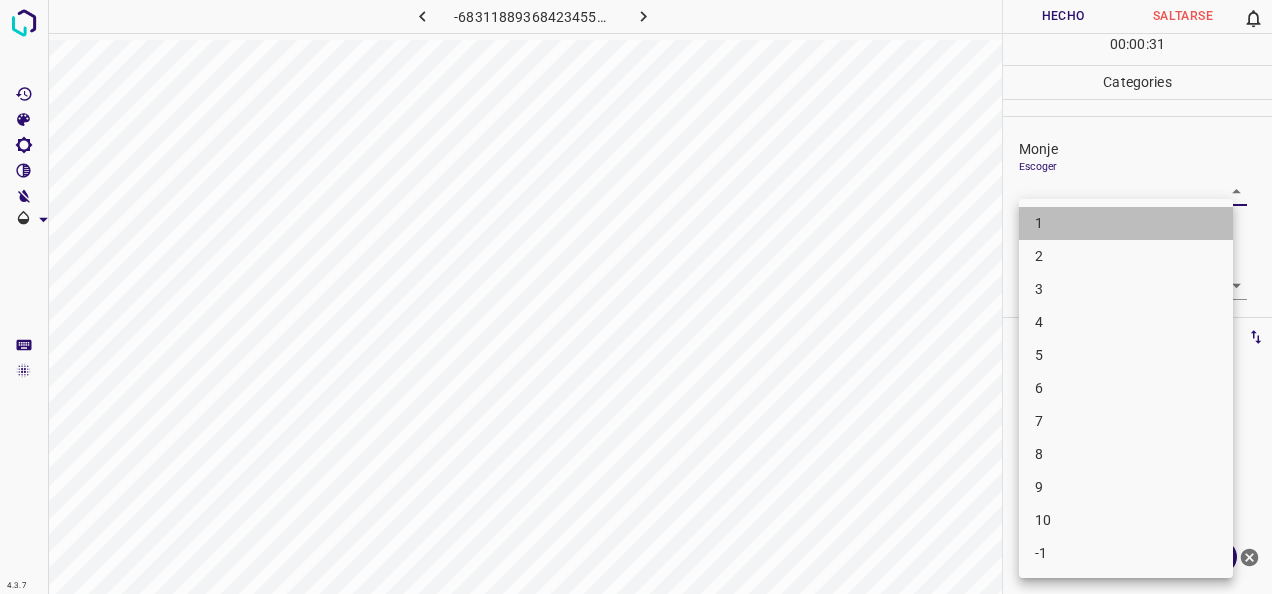 click on "1" at bounding box center [1126, 223] 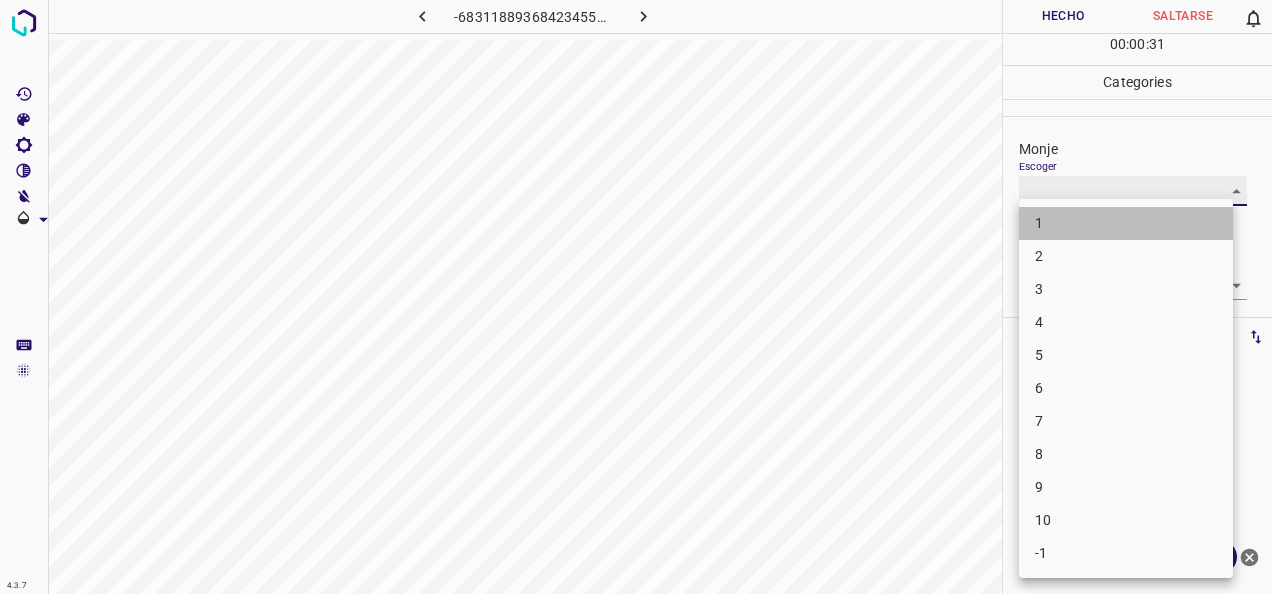 type on "1" 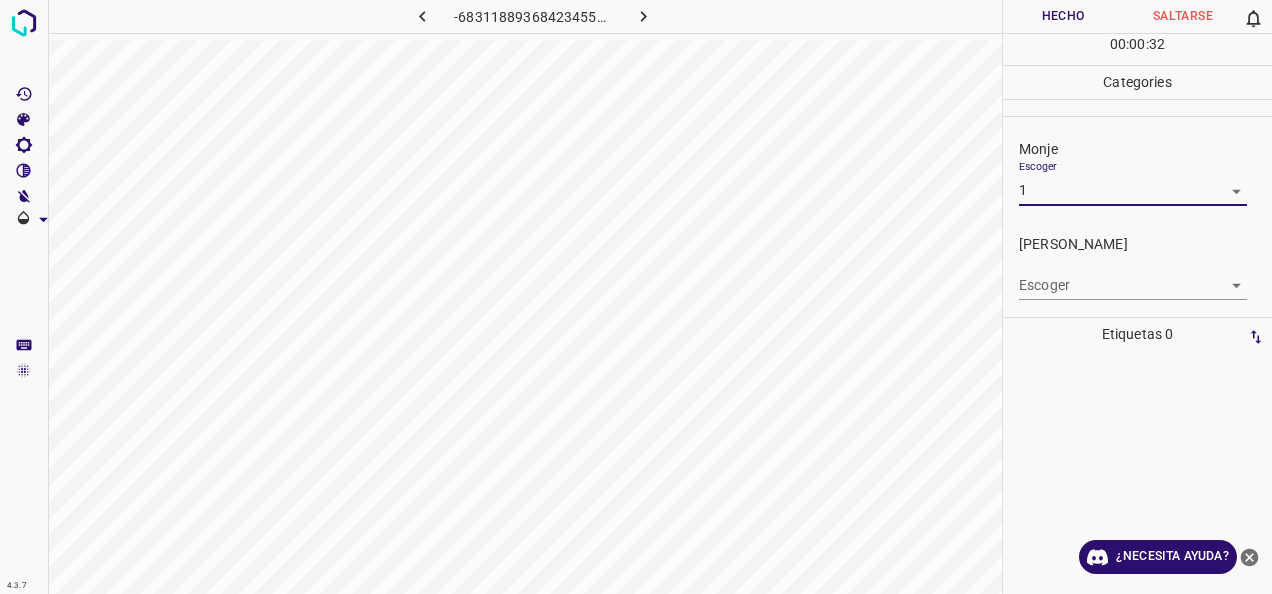 click on "4.3.7 -6831188936842345579.png Hecho Saltarse 0 00   : 00   : 32   Categories Monje  Escoger 1 1  [PERSON_NAME]   Escoger ​ Etiquetas 0 Categories 1 Monje 2  [PERSON_NAME] Herramientas Espacio Cambiar entre modos (Dibujar y Editar) Yo Etiquetado automático R Restaurar zoom M Acercar N Alejar Borrar Eliminar etiqueta de selección Filtros Z Restaurar filtros X Filtro de saturación C Filtro de brillo V Filtro de contraste B Filtro de escala de grises General O Descargar ¿Necesita ayuda? -Mensaje de texto -Esconder -Borrar" at bounding box center [636, 297] 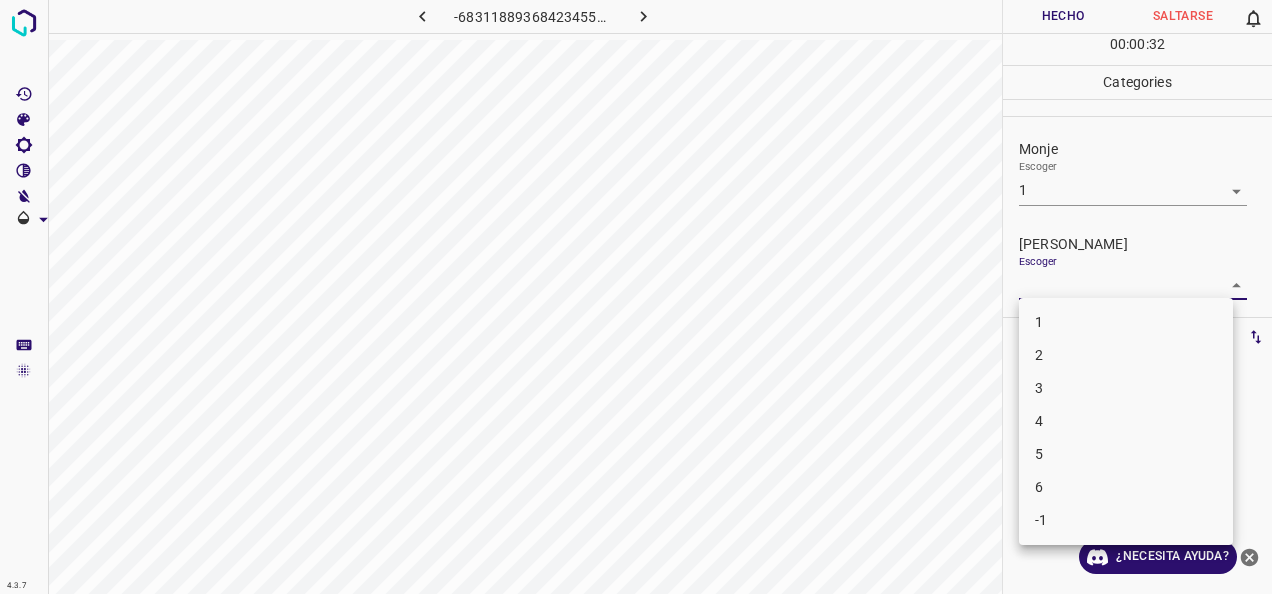 click on "1" at bounding box center (1126, 322) 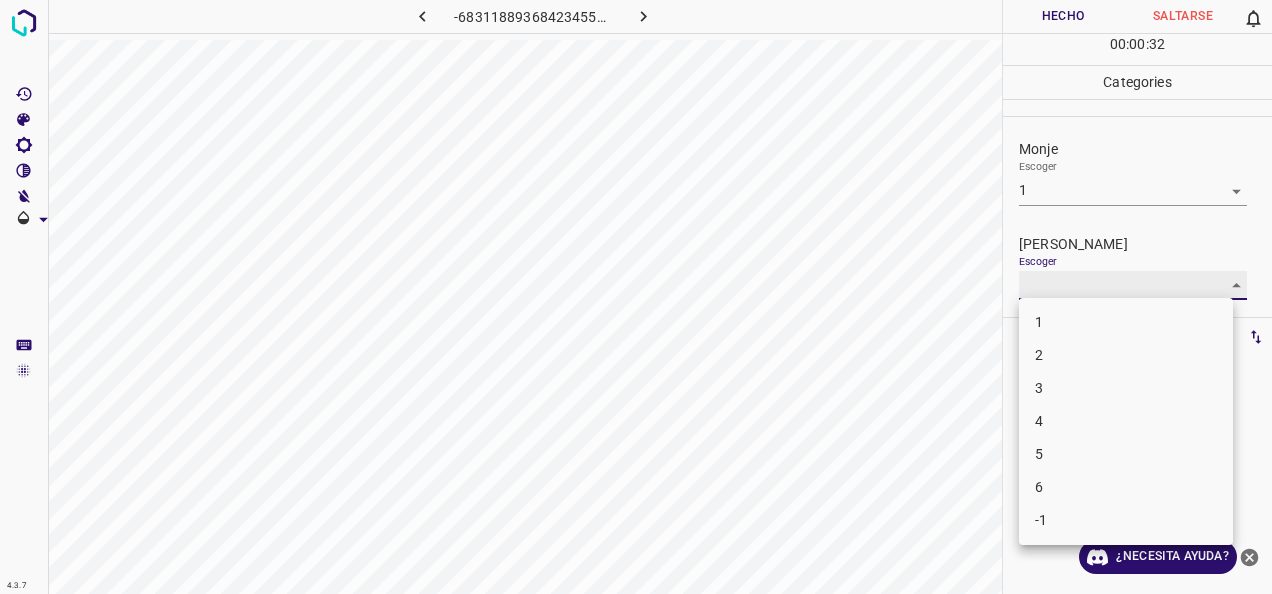 type on "1" 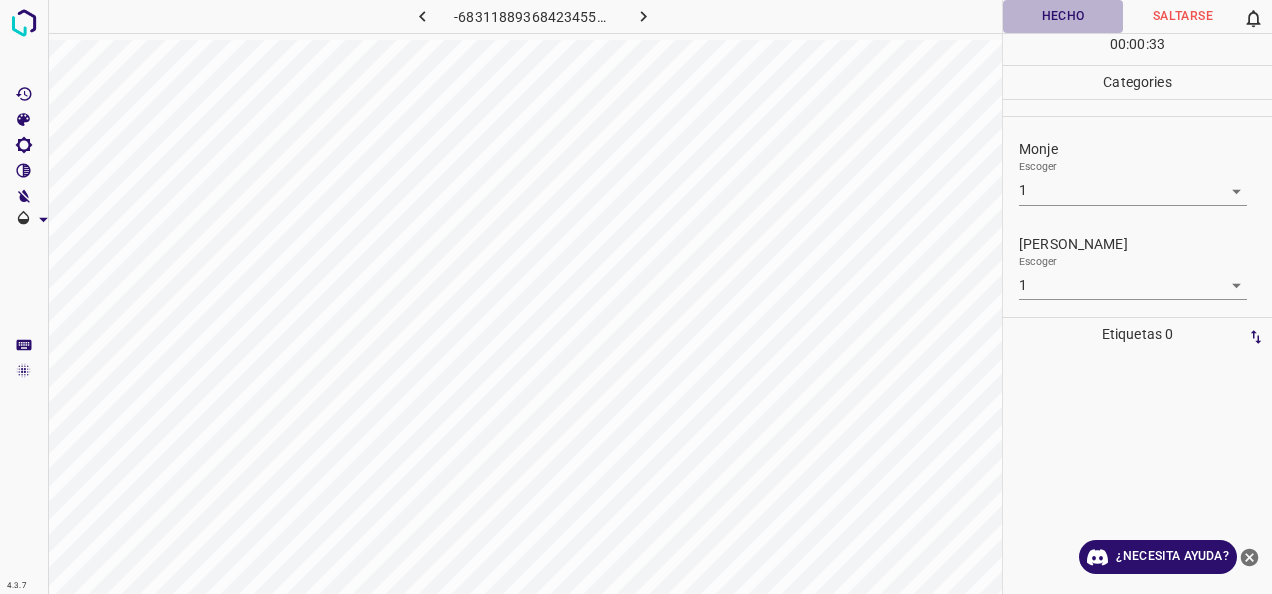 click on "Hecho" at bounding box center (1063, 16) 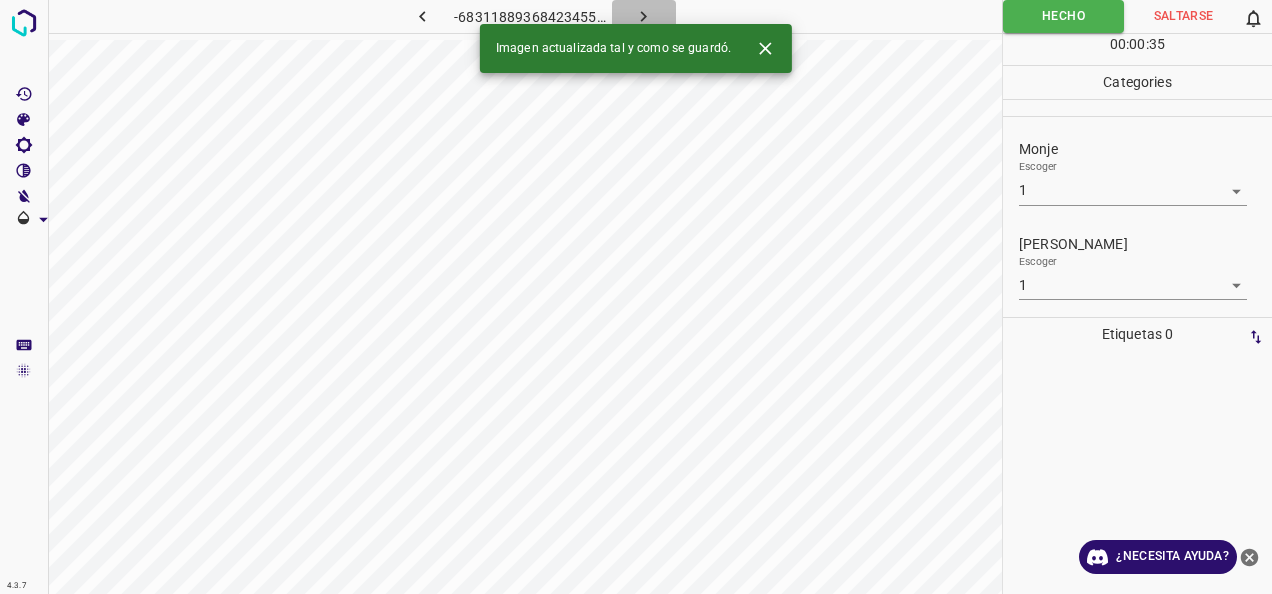 click 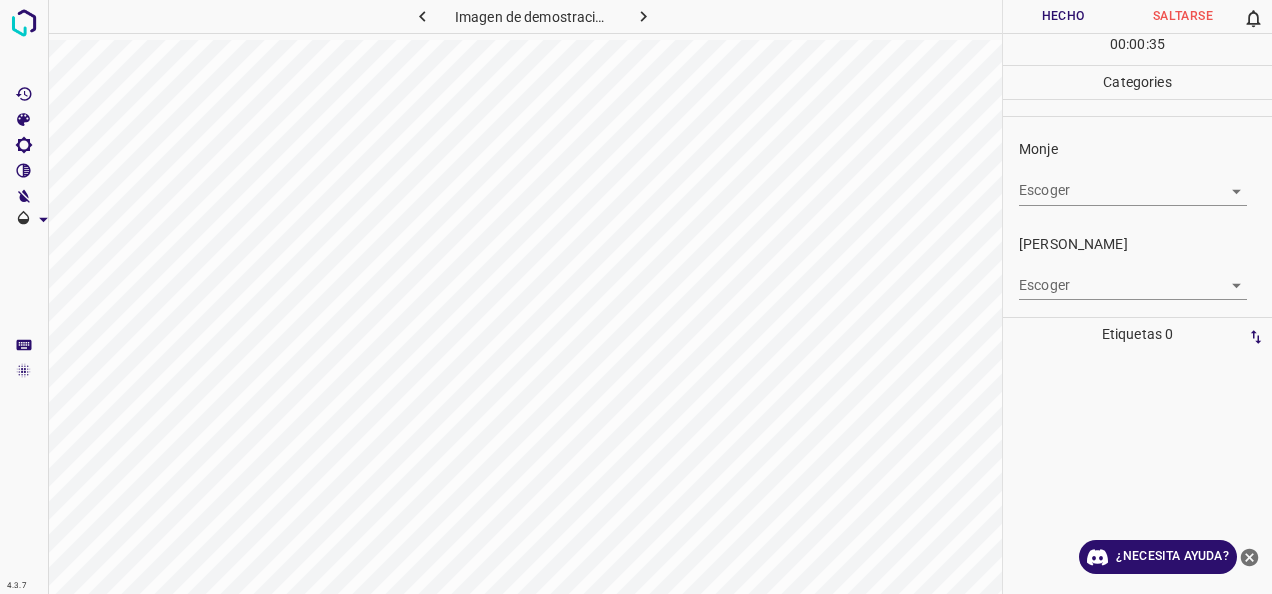 click on "4.3.7 Imagen de demostración Hecho Saltarse 0 00   : 00   : 35   Categories Monje  Escoger ​  [PERSON_NAME]   Escoger ​ Etiquetas 0 Categories 1 Monje 2  [PERSON_NAME] Herramientas Espacio Cambiar entre modos (Dibujar y Editar) Yo Etiquetado automático R Restaurar zoom M Acercar N Alejar Borrar Eliminar etiqueta de selección Filtros Z Restaurar filtros X Filtro de saturación C Filtro de brillo V Filtro de contraste B Filtro de escala de grises General O Descargar ¿Necesita ayuda? -Mensaje de texto -Esconder -Borrar" at bounding box center (636, 297) 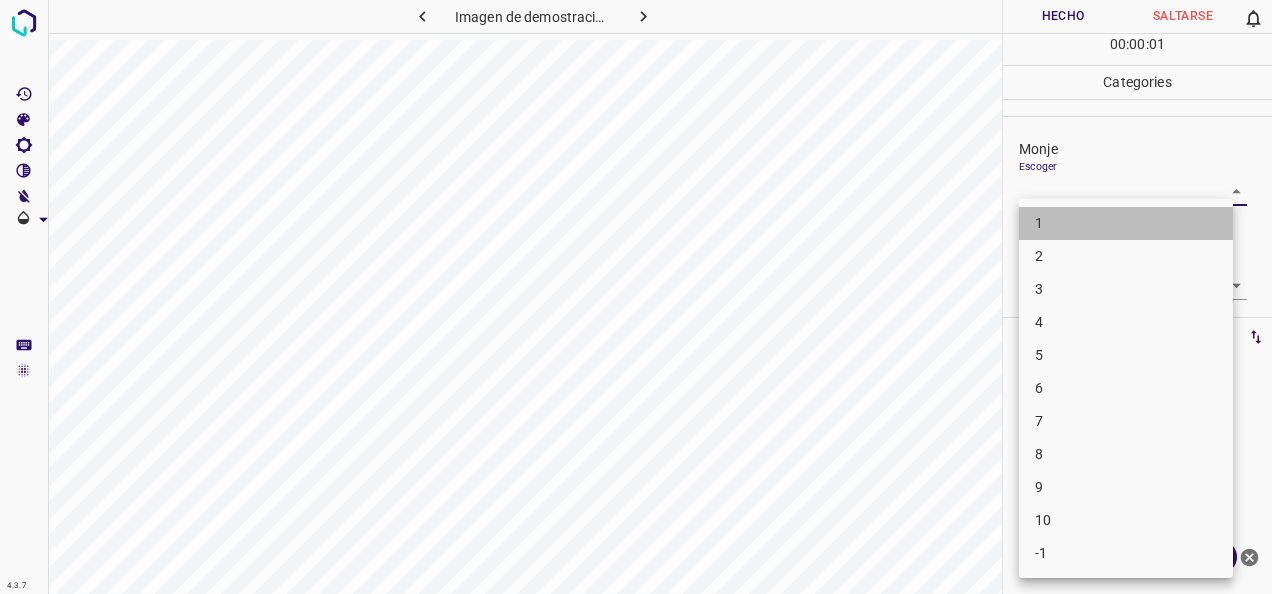 click on "1" at bounding box center (1126, 223) 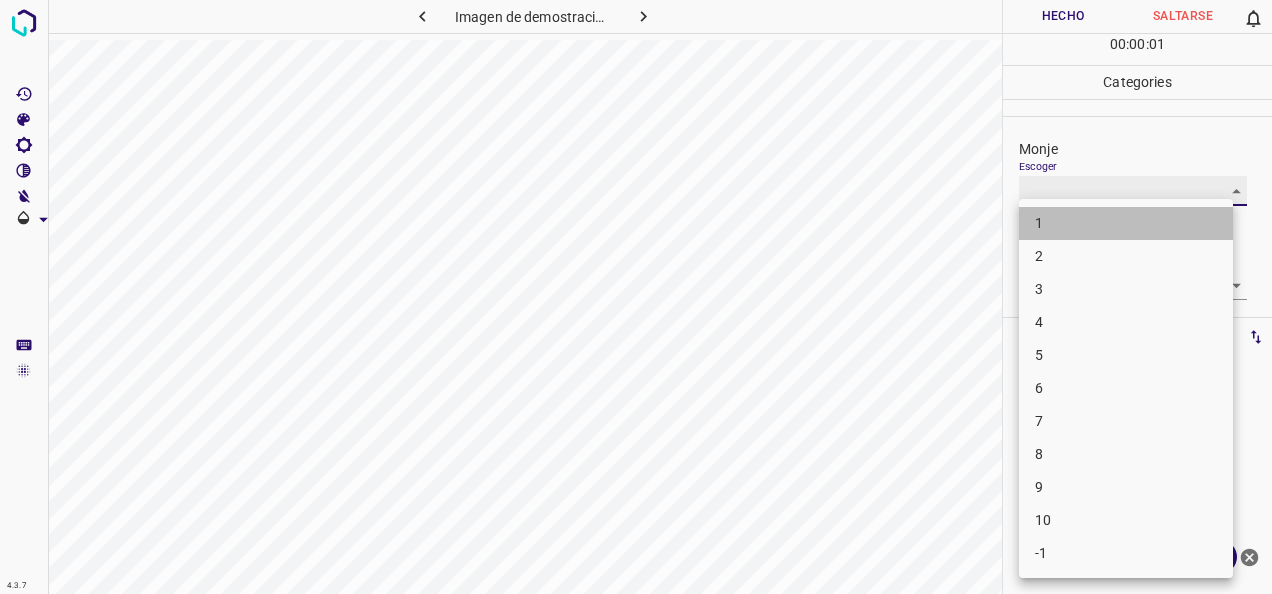 type on "1" 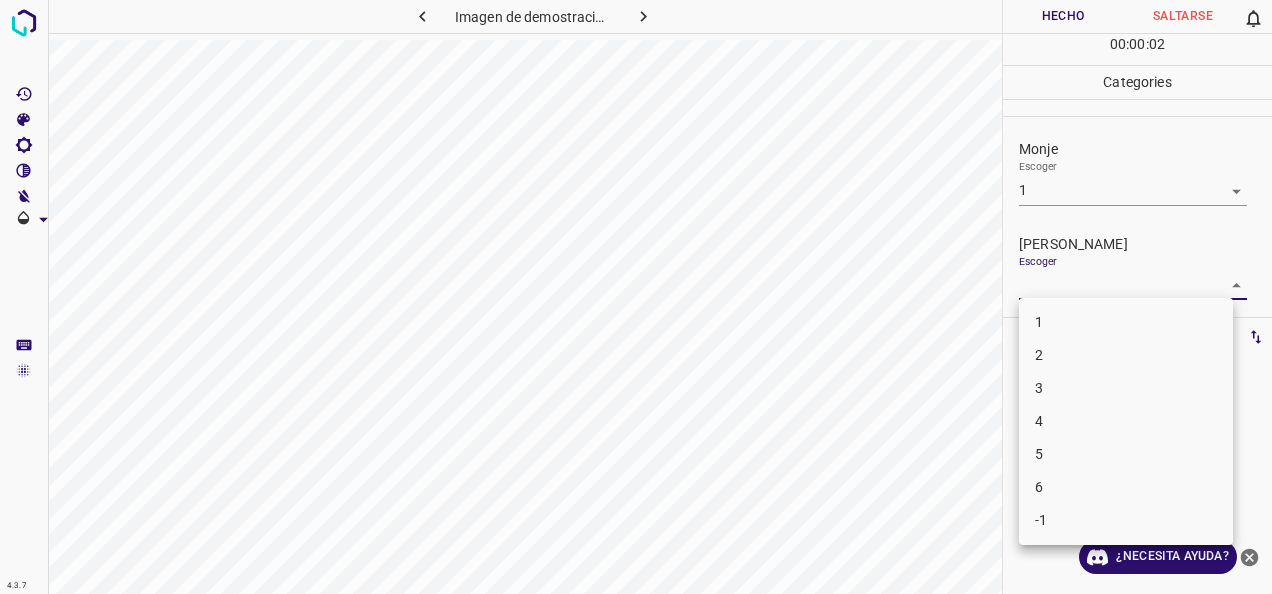 drag, startPoint x: 1222, startPoint y: 275, endPoint x: 1067, endPoint y: 328, distance: 163.81087 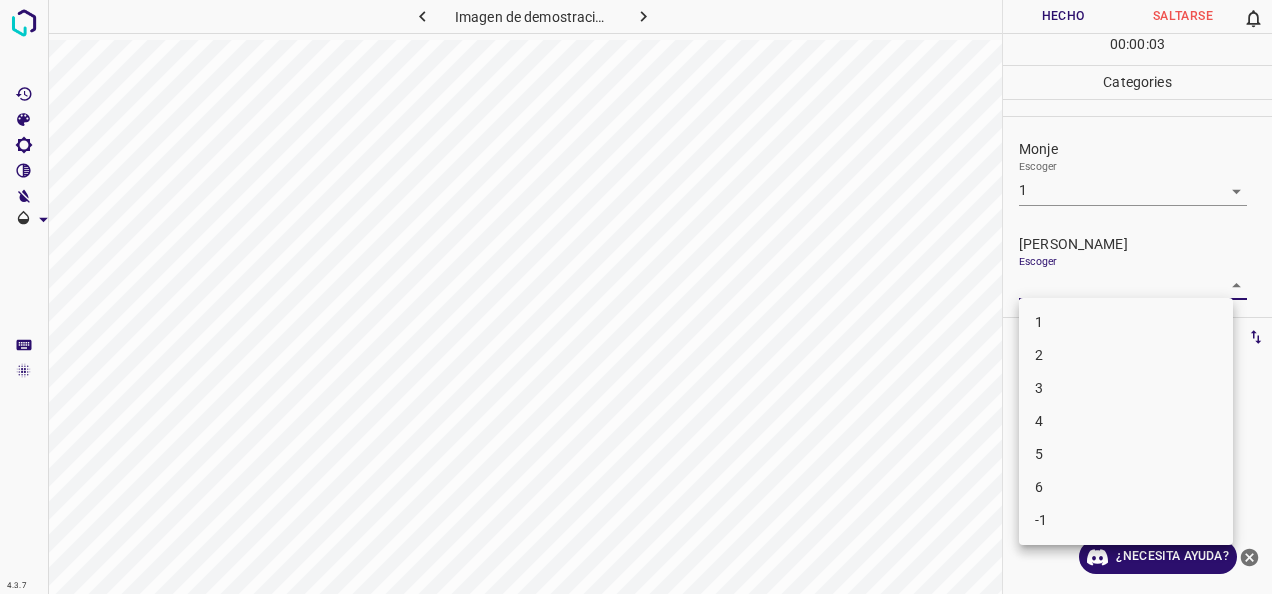 click on "1" at bounding box center [1126, 322] 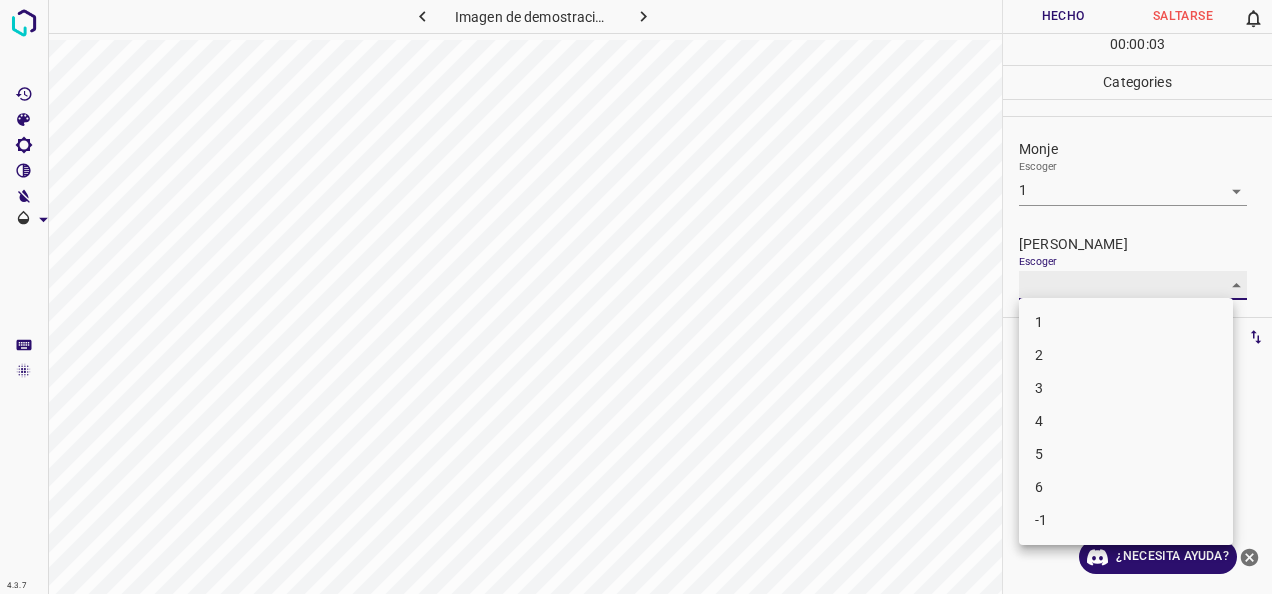type on "1" 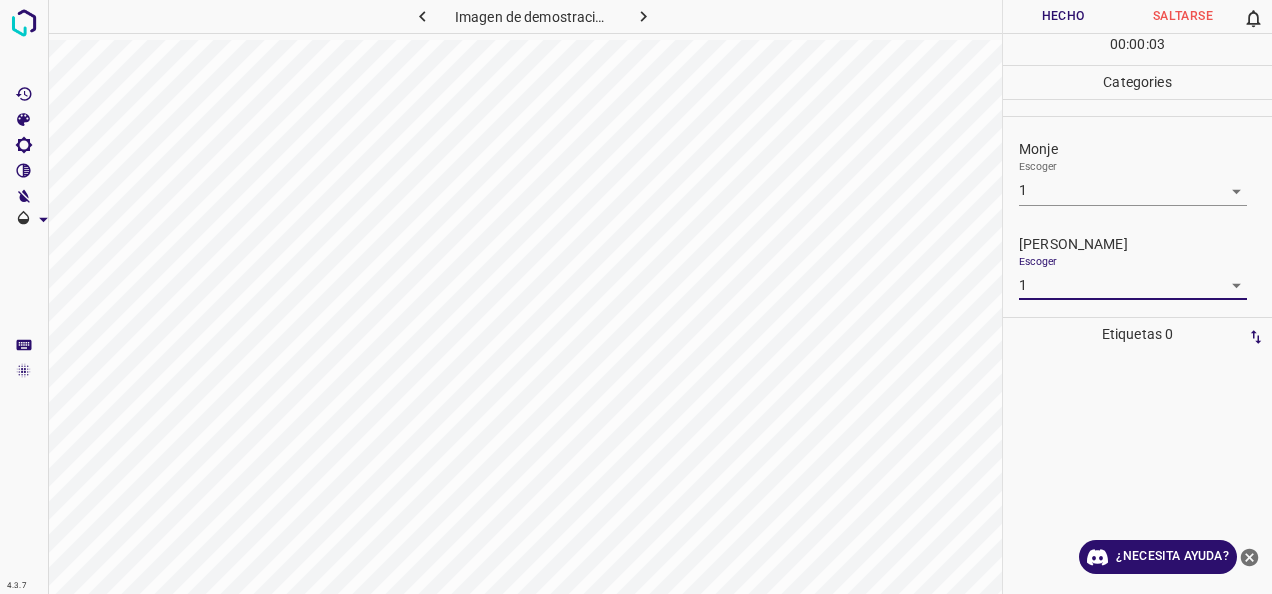 click on "Hecho" at bounding box center (1063, 16) 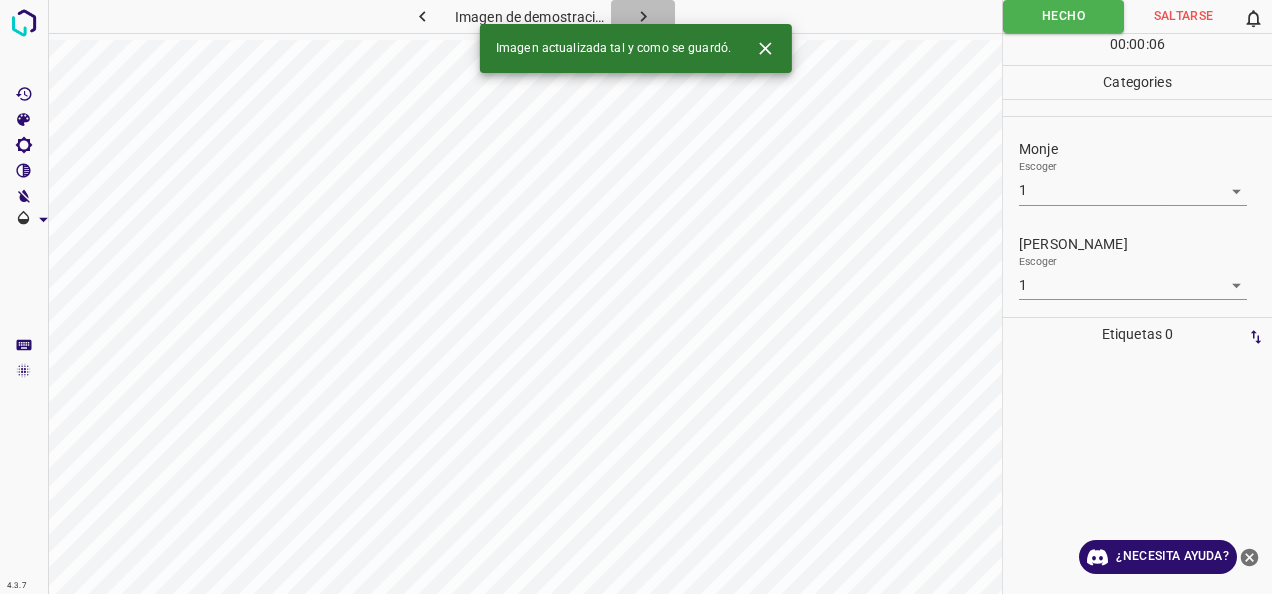 click 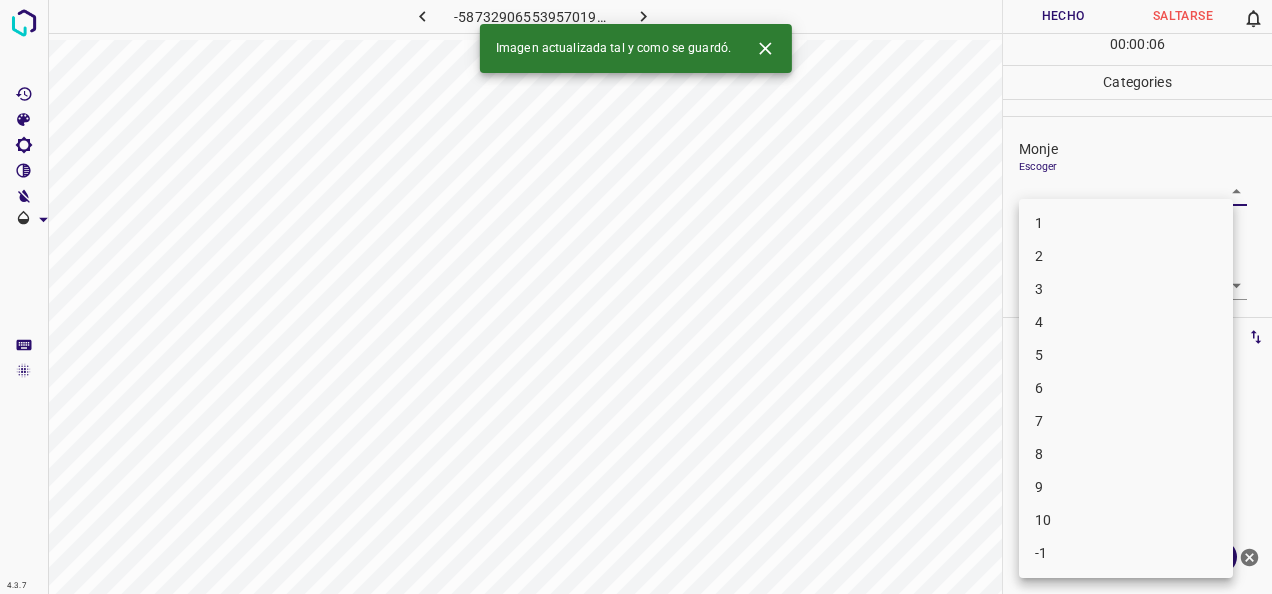 click on "4.3.7 -5873290655395701975.png Hecho Saltarse 0 00   : 00   : 06   Categories Monje  Escoger ​  [PERSON_NAME]   Escoger ​ Etiquetas 0 Categories 1 Monje 2  [PERSON_NAME] Herramientas Espacio Cambiar entre modos (Dibujar y Editar) Yo Etiquetado automático R Restaurar zoom M Acercar N Alejar Borrar Eliminar etiqueta de selección Filtros Z Restaurar filtros X Filtro de saturación C Filtro de brillo V Filtro de contraste B Filtro de escala de grises General O Descargar Imagen actualizada tal y como se guardó. ¿Necesita ayuda? -Mensaje de texto -Esconder -Borrar 1 2 3 4 5 6 7 8 9 10 -1" at bounding box center (636, 297) 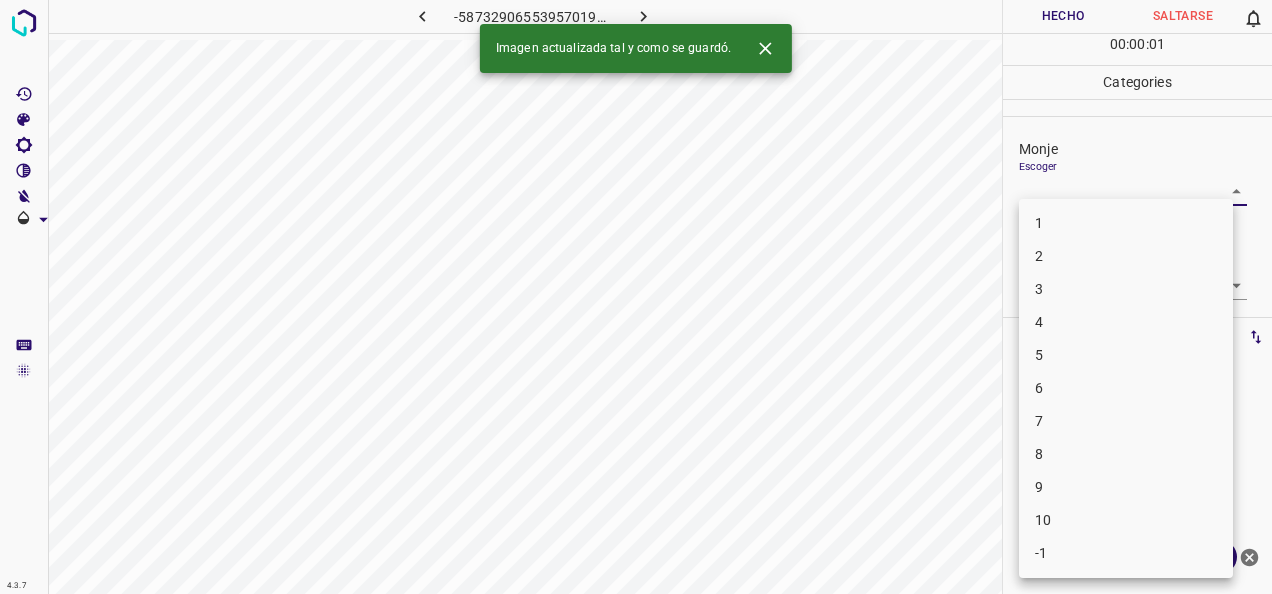 click on "1" at bounding box center [1126, 223] 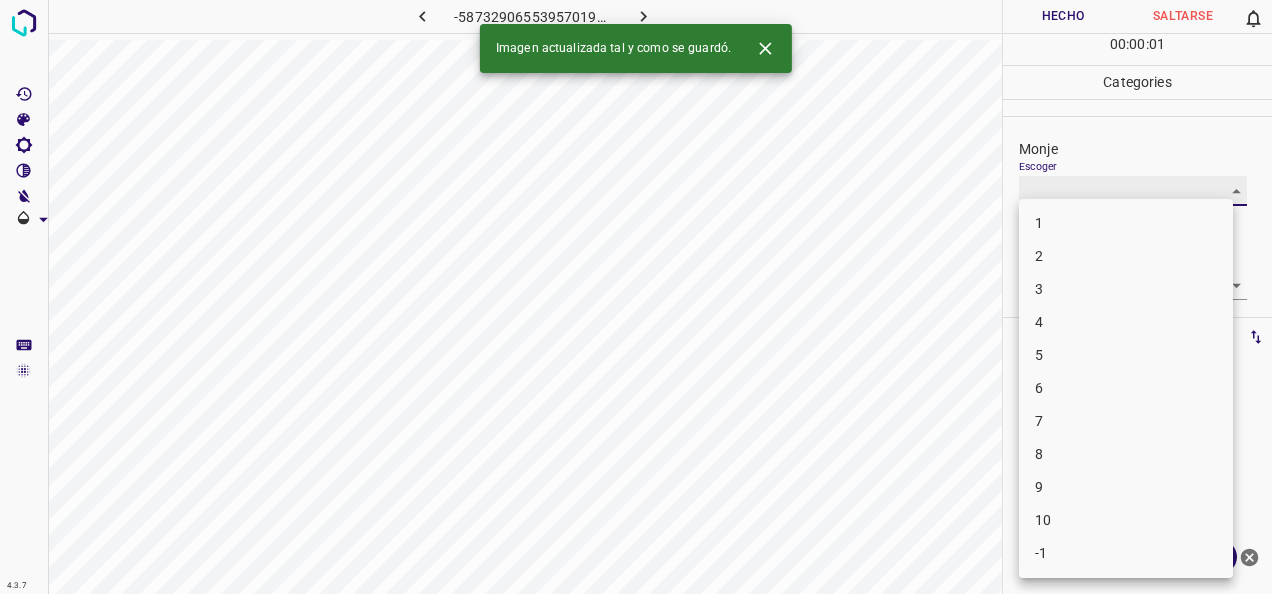 type on "1" 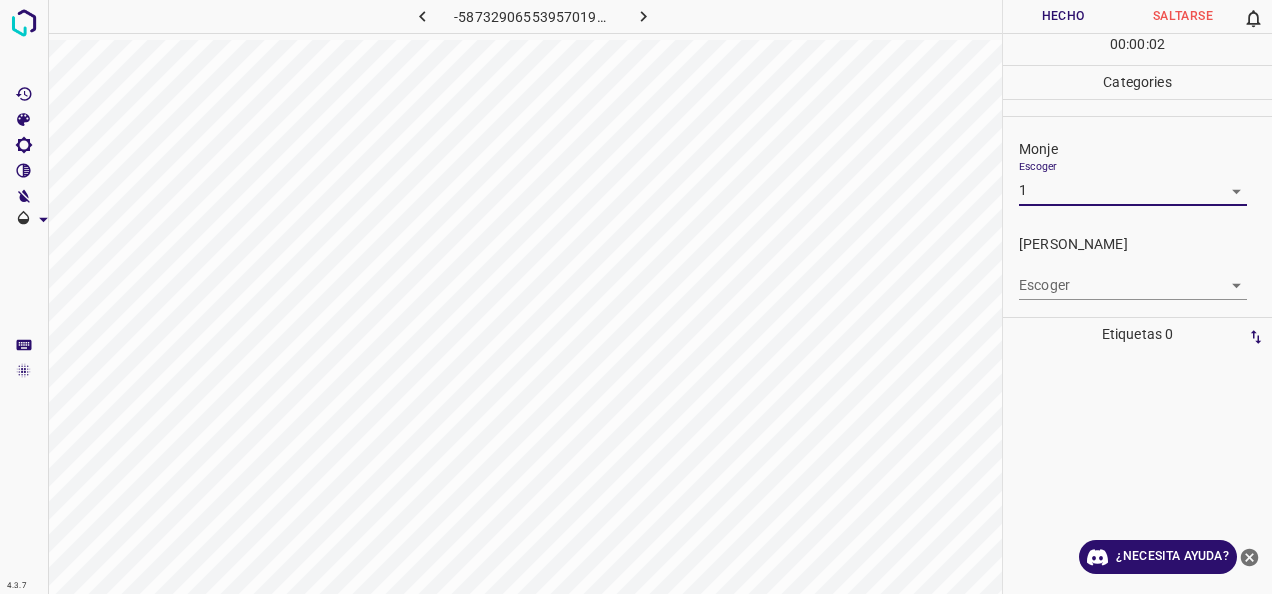click on "4.3.7 -5873290655395701975.png Hecho Saltarse 0 00   : 00   : 02   Categories Monje  Escoger 1 1  [PERSON_NAME]   Escoger ​ Etiquetas 0 Categories 1 Monje 2  [PERSON_NAME] Herramientas Espacio Cambiar entre modos (Dibujar y Editar) Yo Etiquetado automático R Restaurar zoom M Acercar N Alejar Borrar Eliminar etiqueta de selección Filtros Z Restaurar filtros X Filtro de saturación C Filtro de brillo V Filtro de contraste B Filtro de escala de grises General O Descargar ¿Necesita ayuda? -Mensaje de texto -Esconder -Borrar" at bounding box center (636, 297) 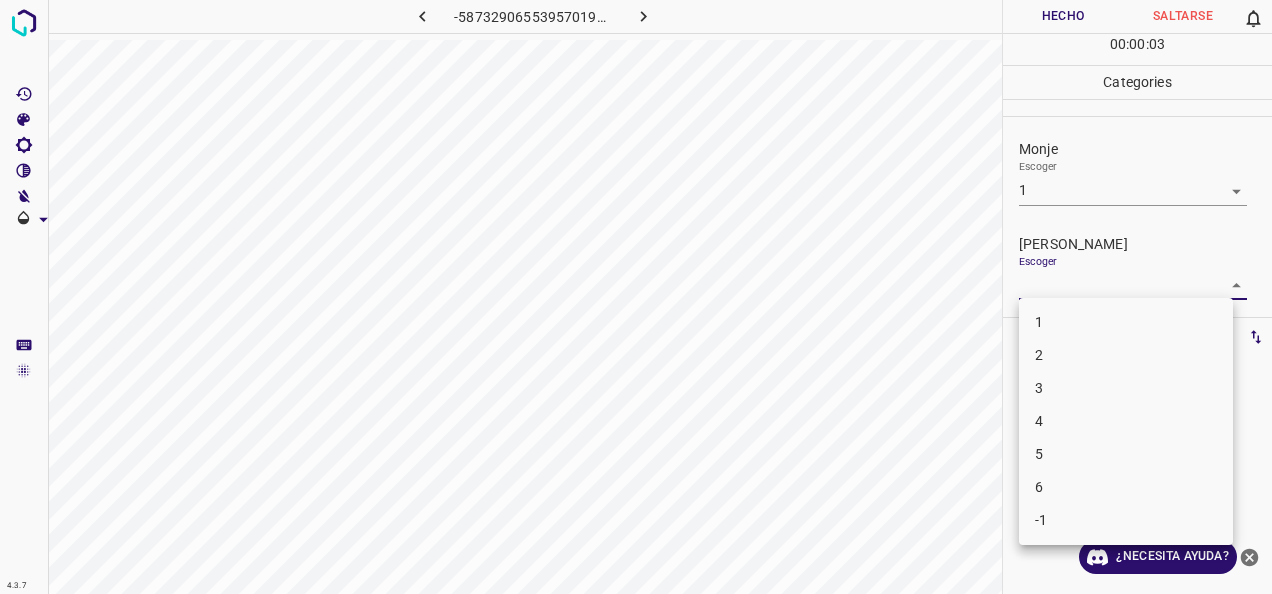 click on "1" at bounding box center (1126, 322) 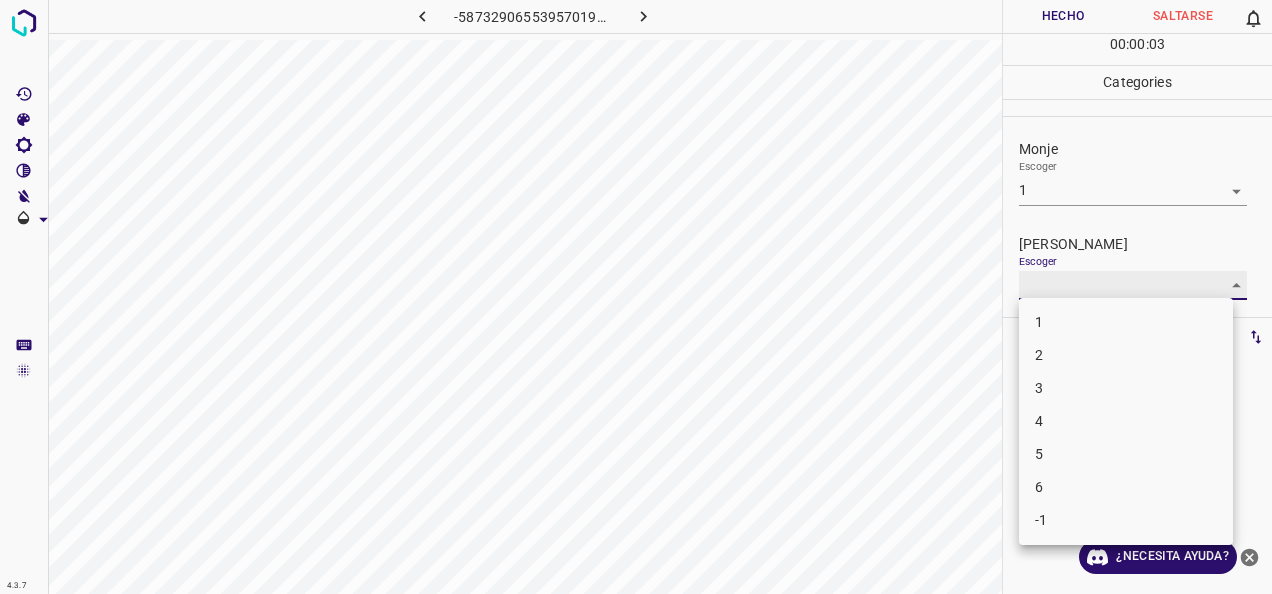 type on "1" 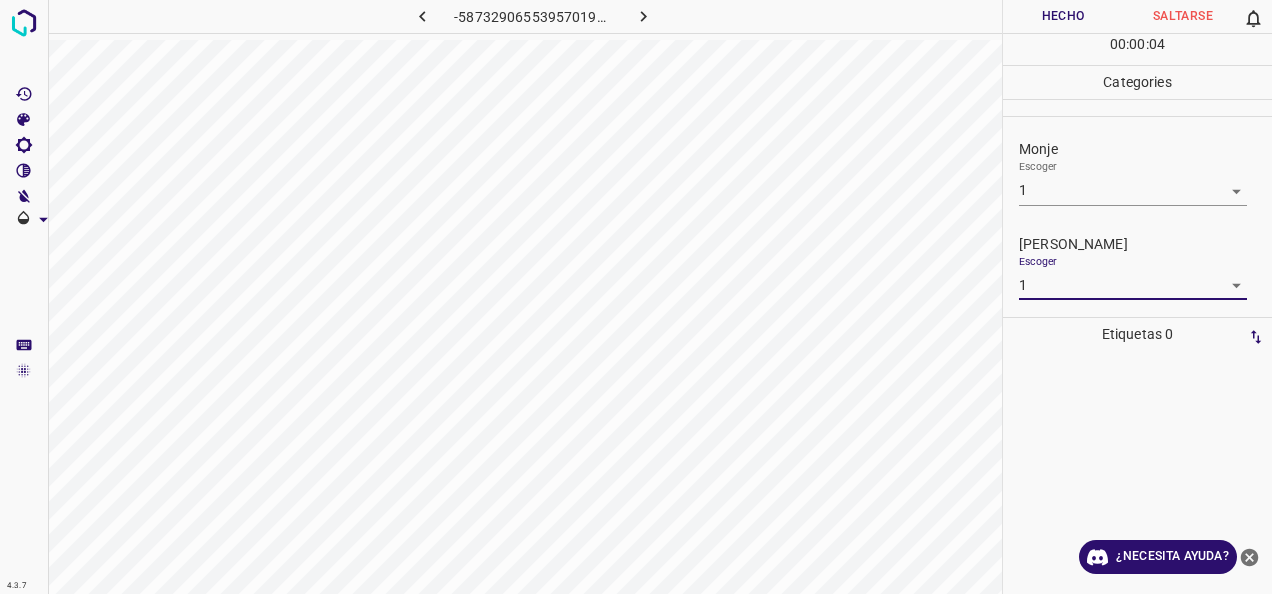 click on "Hecho" at bounding box center [1063, 16] 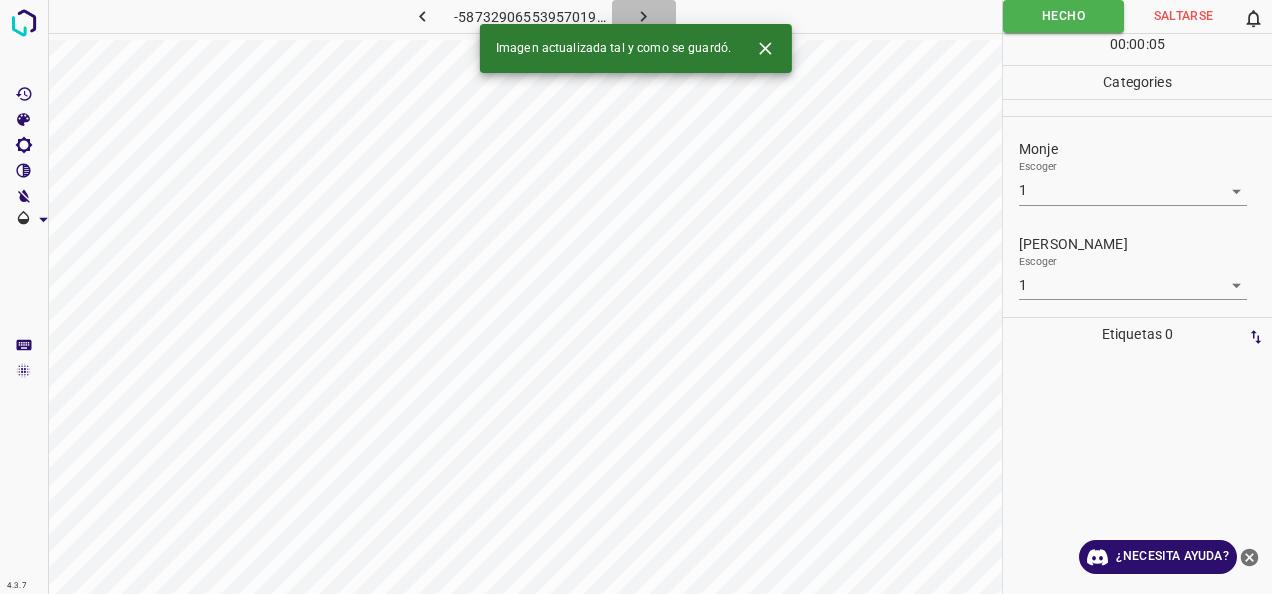 click at bounding box center (644, 16) 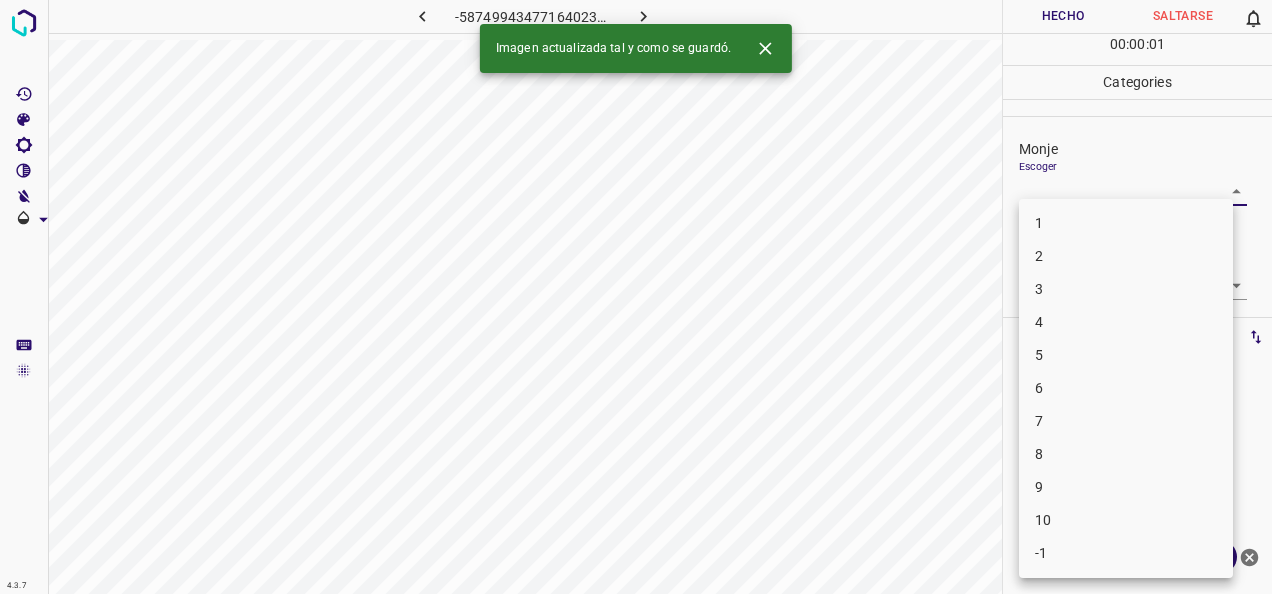 click on "4.3.7 -587499434771640236.png Hecho Saltarse 0 00   : 00   : 01   Categories Monje  Escoger ​  [PERSON_NAME]   Escoger ​ Etiquetas 0 Categories 1 Monje 2  [PERSON_NAME] Herramientas Espacio Cambiar entre modos (Dibujar y Editar) Yo Etiquetado automático R Restaurar zoom M Acercar N Alejar Borrar Eliminar etiqueta de selección Filtros Z Restaurar filtros X Filtro de saturación C Filtro de brillo V Filtro de contraste B Filtro de escala de grises General O Descargar Imagen actualizada tal y como se guardó. ¿Necesita ayuda? -Mensaje de texto -Esconder -Borrar 1 2 3 4 5 6 7 8 9 10 -1" at bounding box center (636, 297) 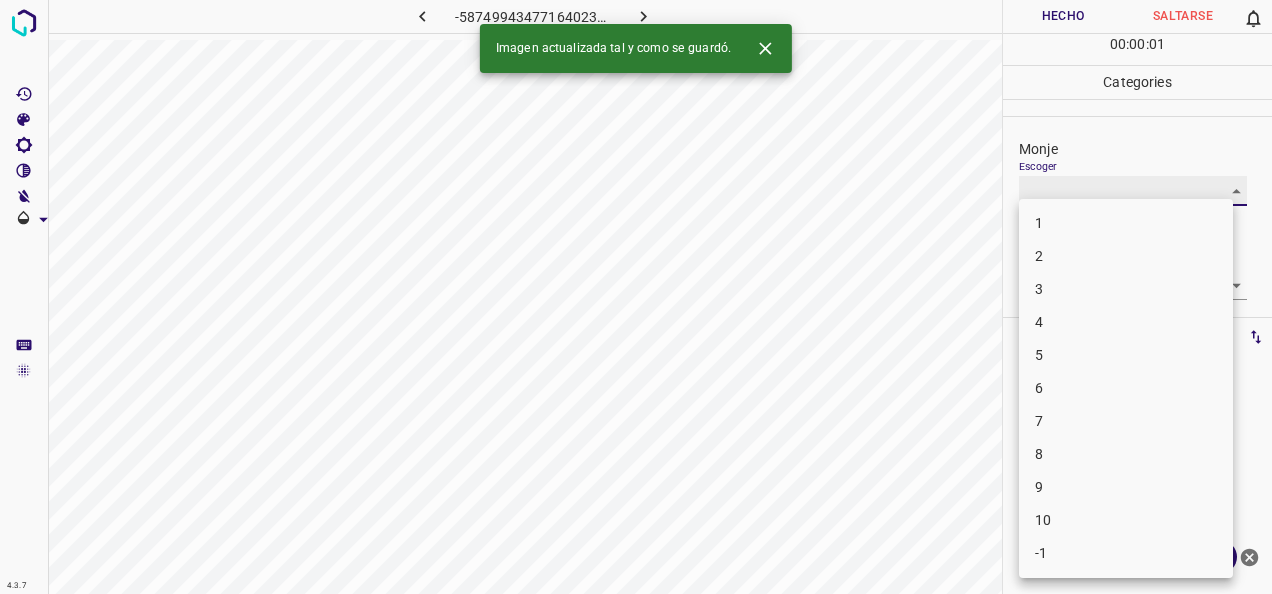 type on "1" 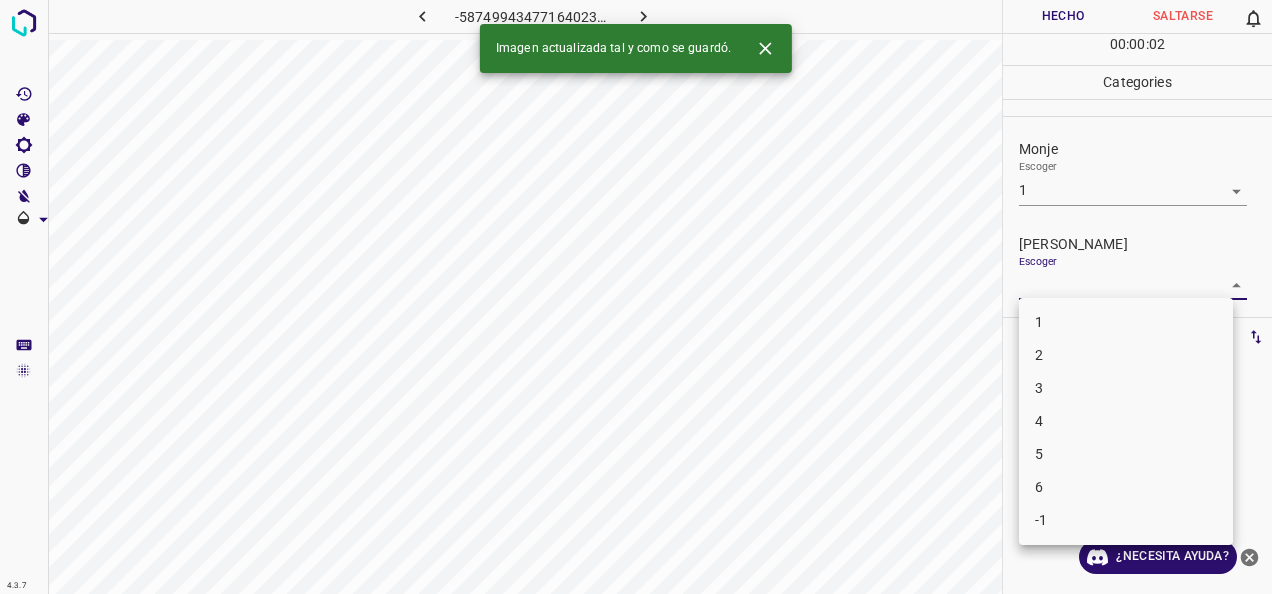 click on "4.3.7 -587499434771640236.png Hecho Saltarse 0 00   : 00   : 02   Categories Monje  Escoger 1 1  [PERSON_NAME]   Escoger ​ Etiquetas 0 Categories 1 Monje 2  [PERSON_NAME] Herramientas Espacio Cambiar entre modos (Dibujar y Editar) Yo Etiquetado automático R Restaurar zoom M Acercar N Alejar Borrar Eliminar etiqueta de selección Filtros Z Restaurar filtros X Filtro de saturación C Filtro de brillo V Filtro de contraste B Filtro de escala de grises General O Descargar Imagen actualizada tal y como se guardó. ¿Necesita ayuda? -Mensaje de texto -Esconder -Borrar 1 2 3 4 5 6 -1" at bounding box center [636, 297] 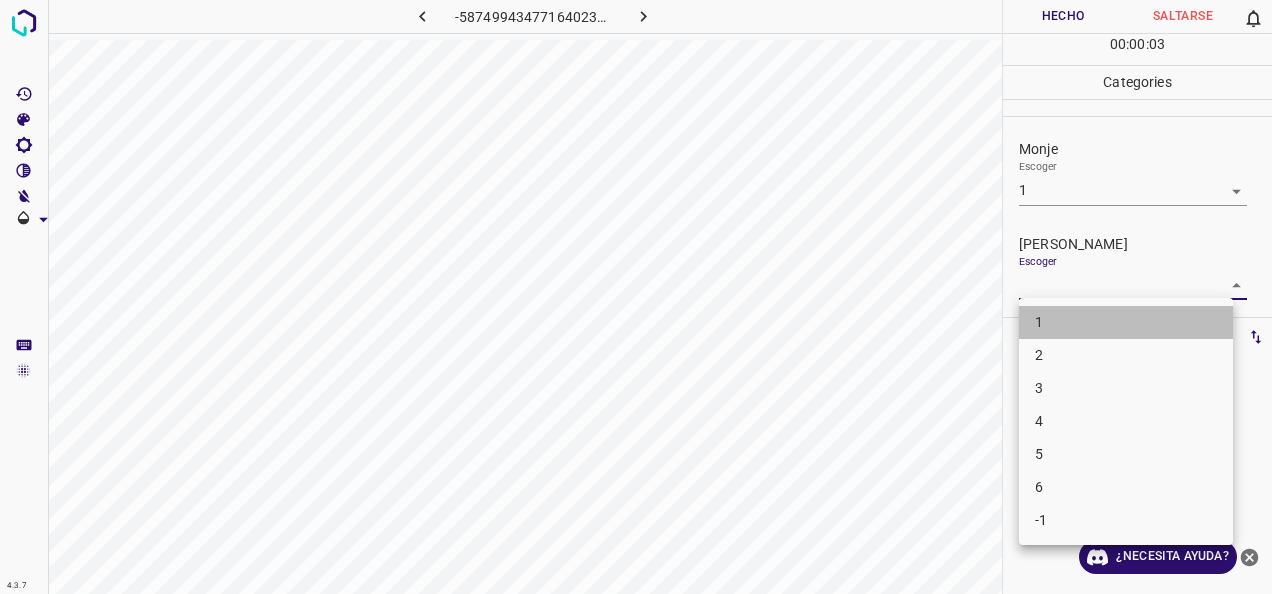 click on "1" at bounding box center (1126, 322) 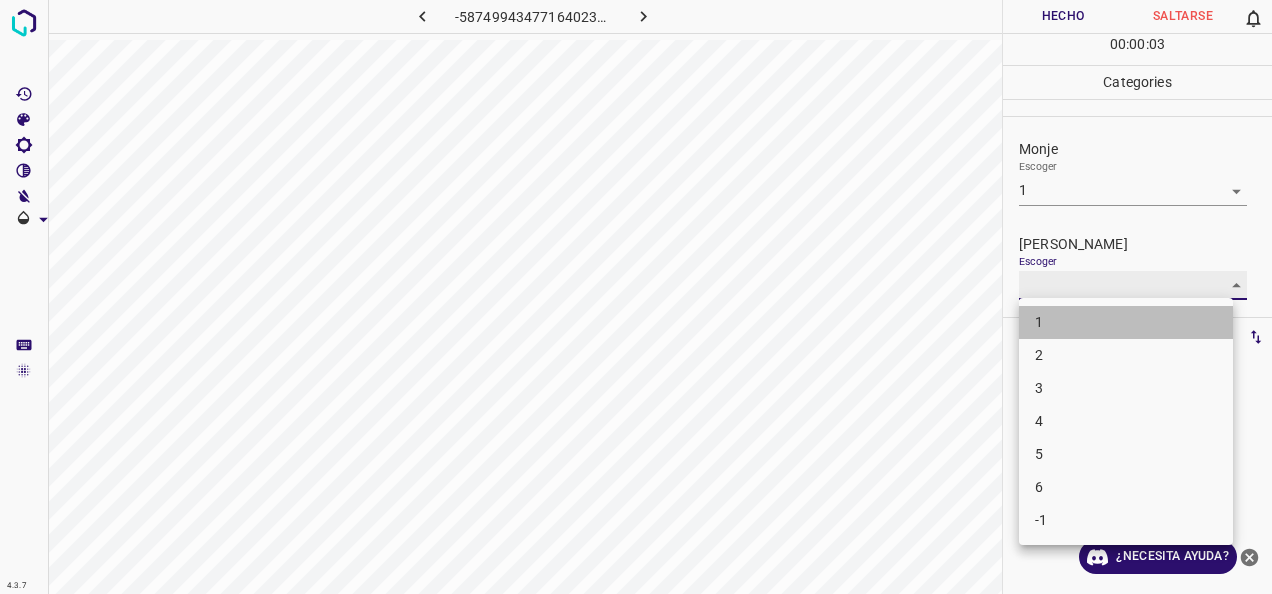 type on "1" 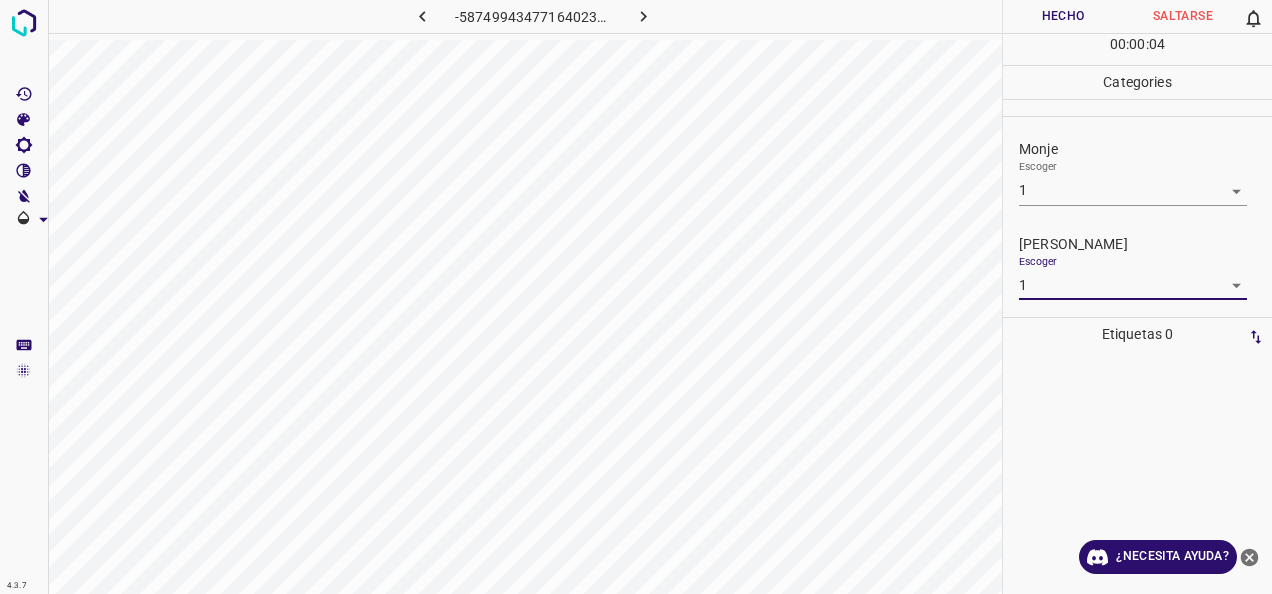 click on "Hecho" at bounding box center (1063, 16) 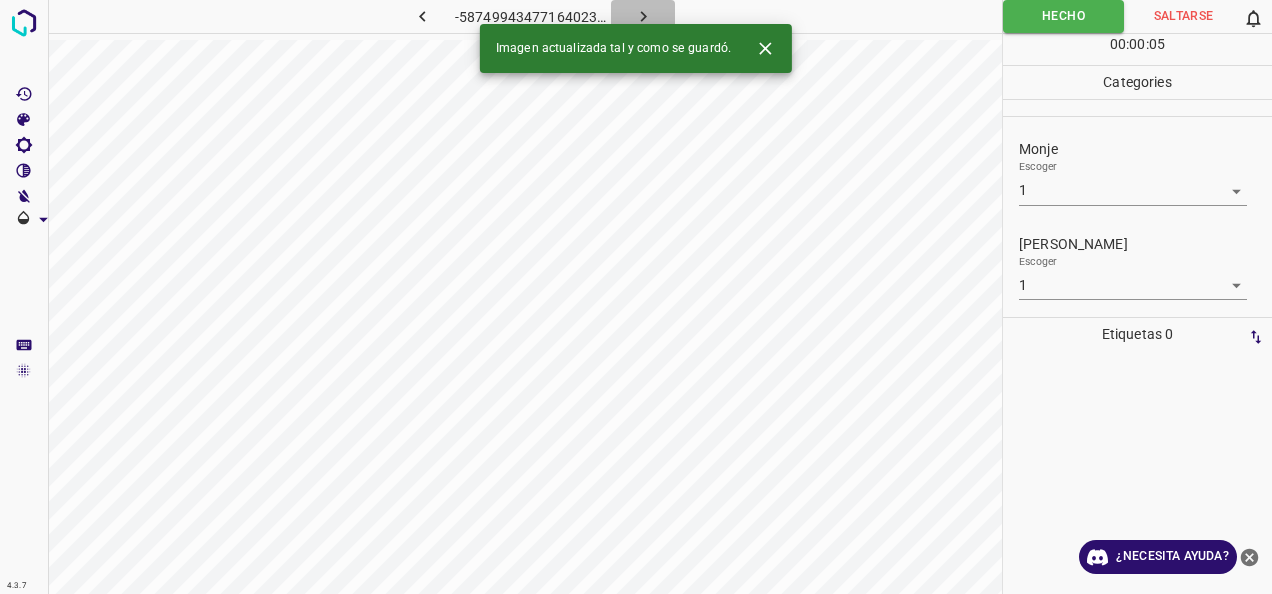 click 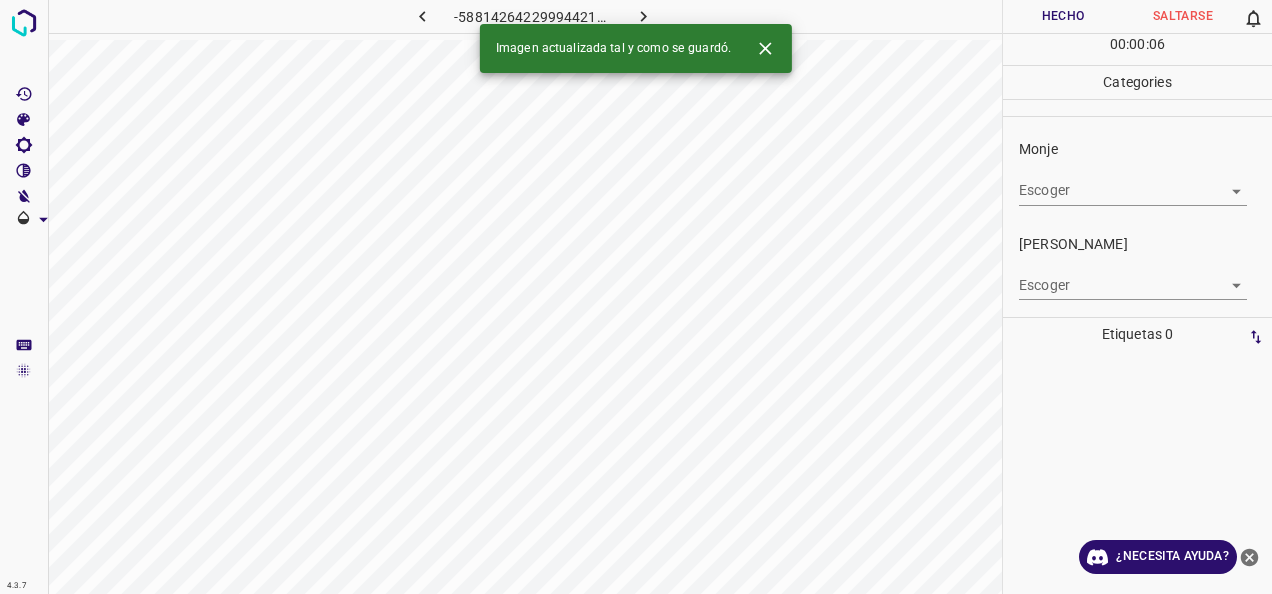 click on "4.3.7 -5881426422999442186.png Hecho Saltarse 0 00   : 00   : 06   Categories Monje  Escoger ​  [PERSON_NAME]   Escoger ​ Etiquetas 0 Categories 1 Monje 2  [PERSON_NAME] Herramientas Espacio Cambiar entre modos (Dibujar y Editar) Yo Etiquetado automático R Restaurar zoom M Acercar N Alejar Borrar Eliminar etiqueta de selección Filtros Z Restaurar filtros X Filtro de saturación C Filtro de brillo V Filtro de contraste B Filtro de escala de grises General O Descargar Imagen actualizada tal y como se guardó. ¿Necesita ayuda? -Mensaje de texto -Esconder -Borrar" at bounding box center [636, 297] 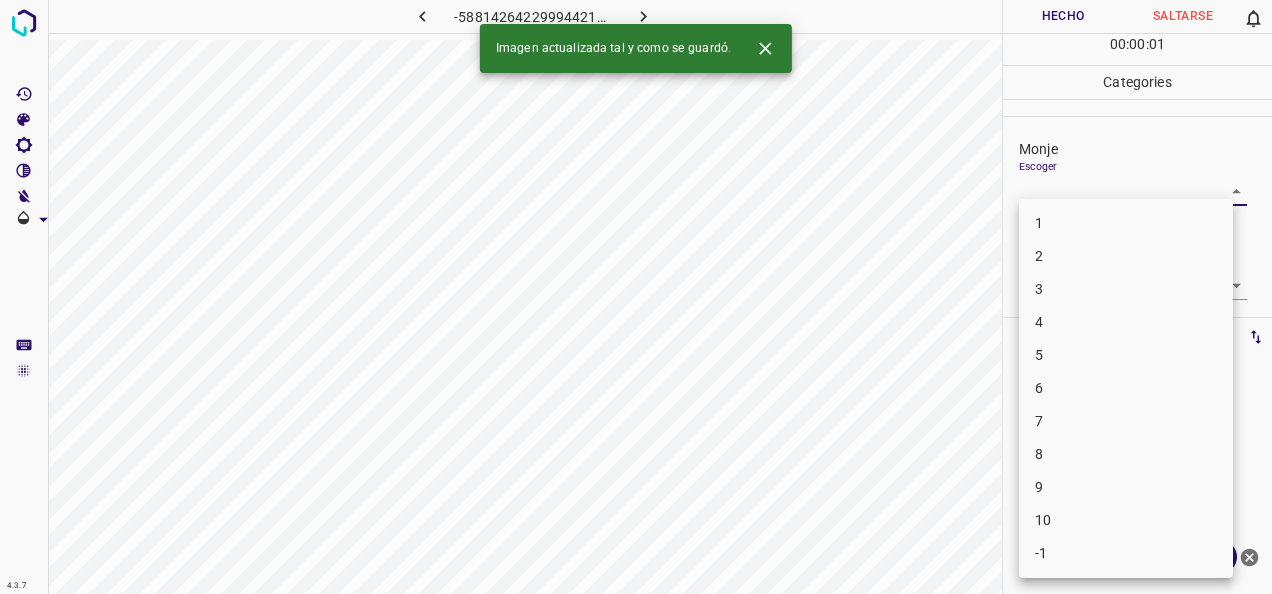 click on "1" at bounding box center (1126, 223) 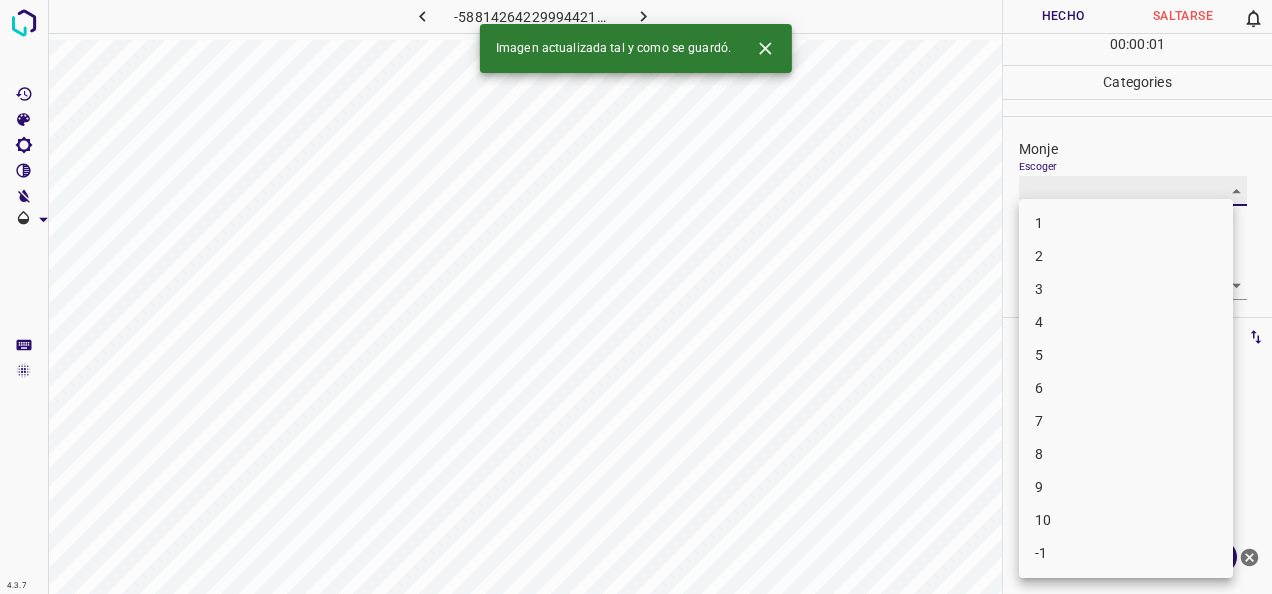 type on "1" 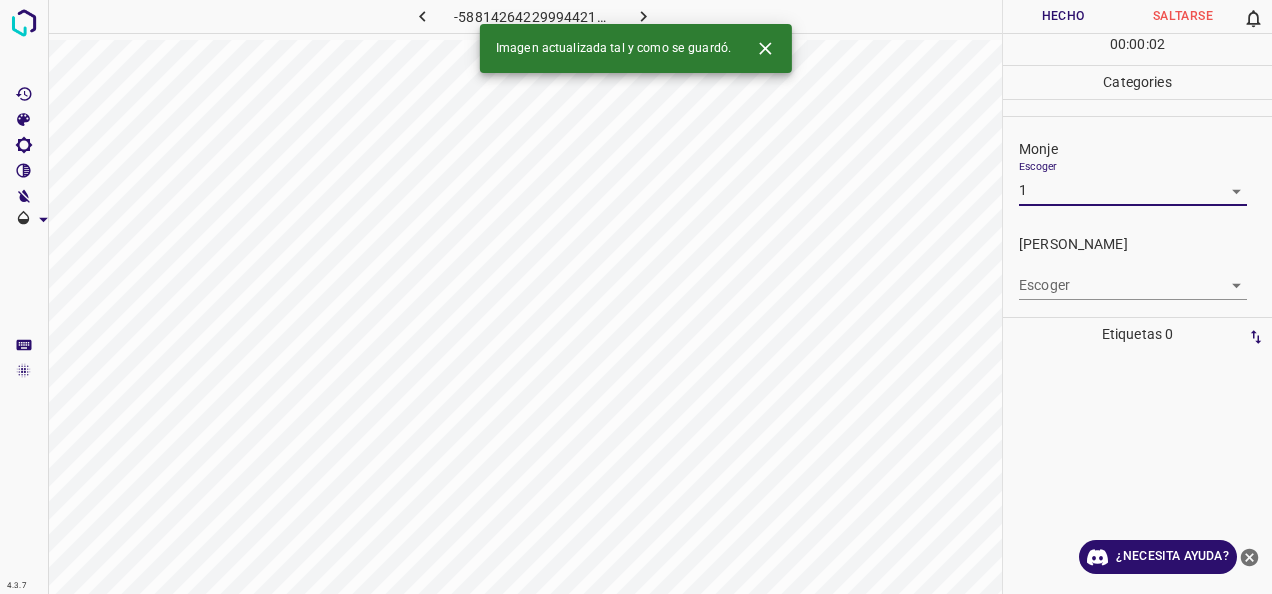 click on "4.3.7 -5881426422999442186.png Hecho Saltarse 0 00   : 00   : 02   Categories Monje  Escoger 1 1  [PERSON_NAME]   Escoger ​ Etiquetas 0 Categories 1 Monje 2  [PERSON_NAME] Herramientas Espacio Cambiar entre modos (Dibujar y Editar) Yo Etiquetado automático R Restaurar zoom M Acercar N Alejar Borrar Eliminar etiqueta de selección Filtros Z Restaurar filtros X Filtro de saturación C Filtro de brillo V Filtro de contraste B Filtro de escala de grises General O Descargar Imagen actualizada tal y como se guardó. ¿Necesita ayuda? -Mensaje de texto -Esconder -Borrar" at bounding box center (636, 297) 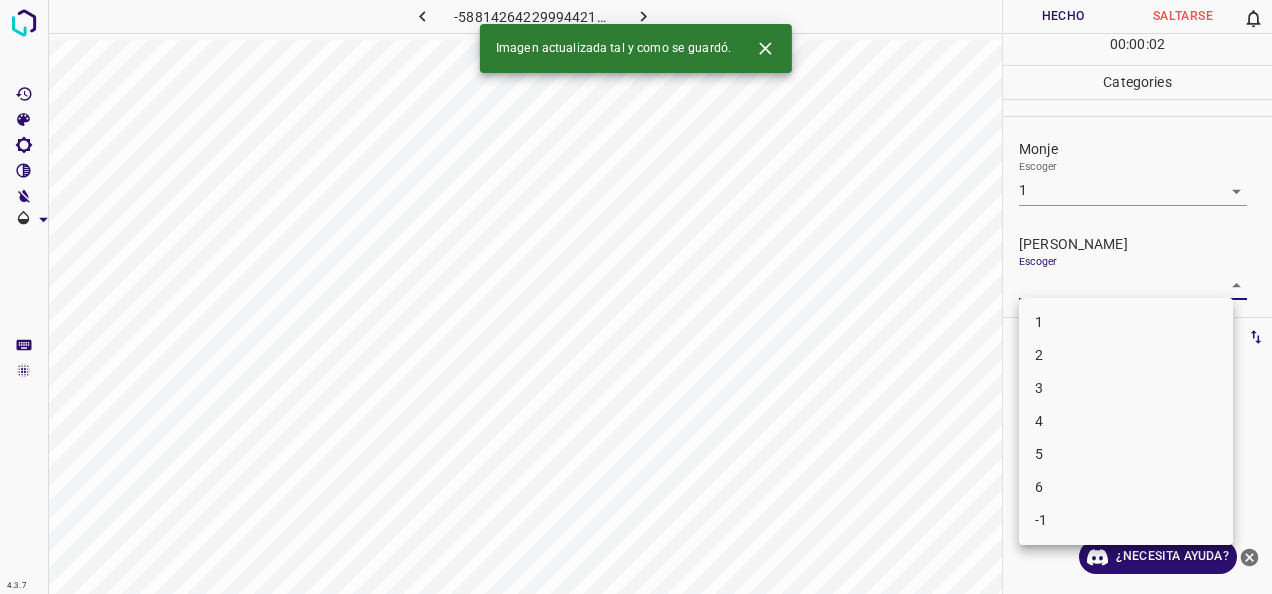 click on "1" at bounding box center [1126, 322] 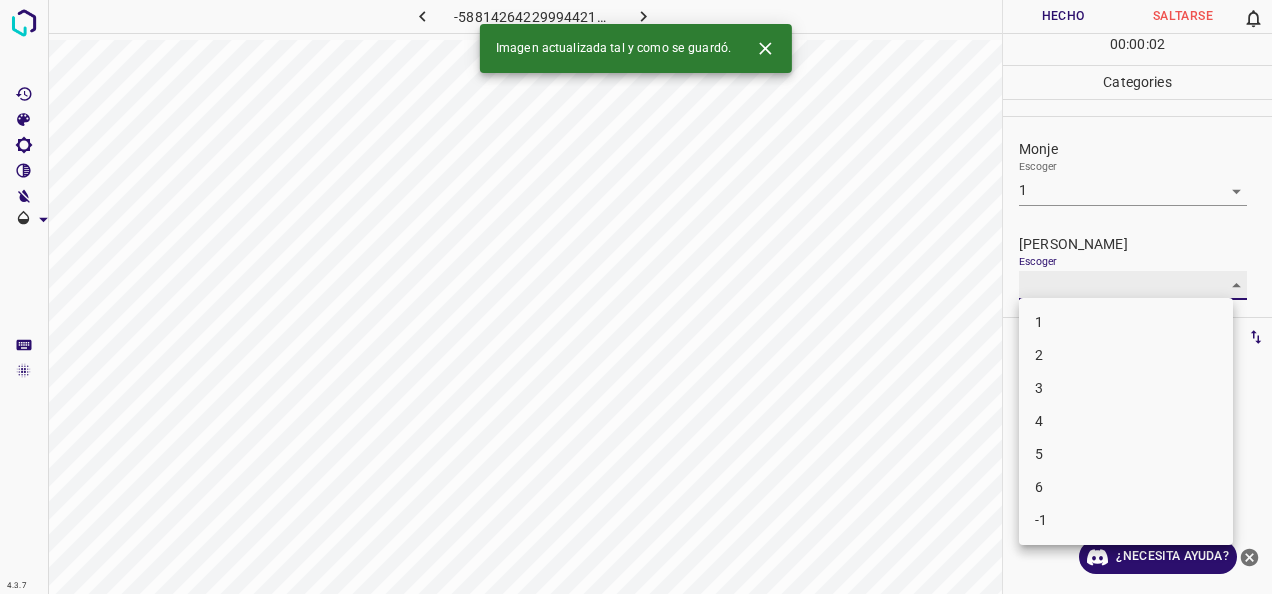 type on "1" 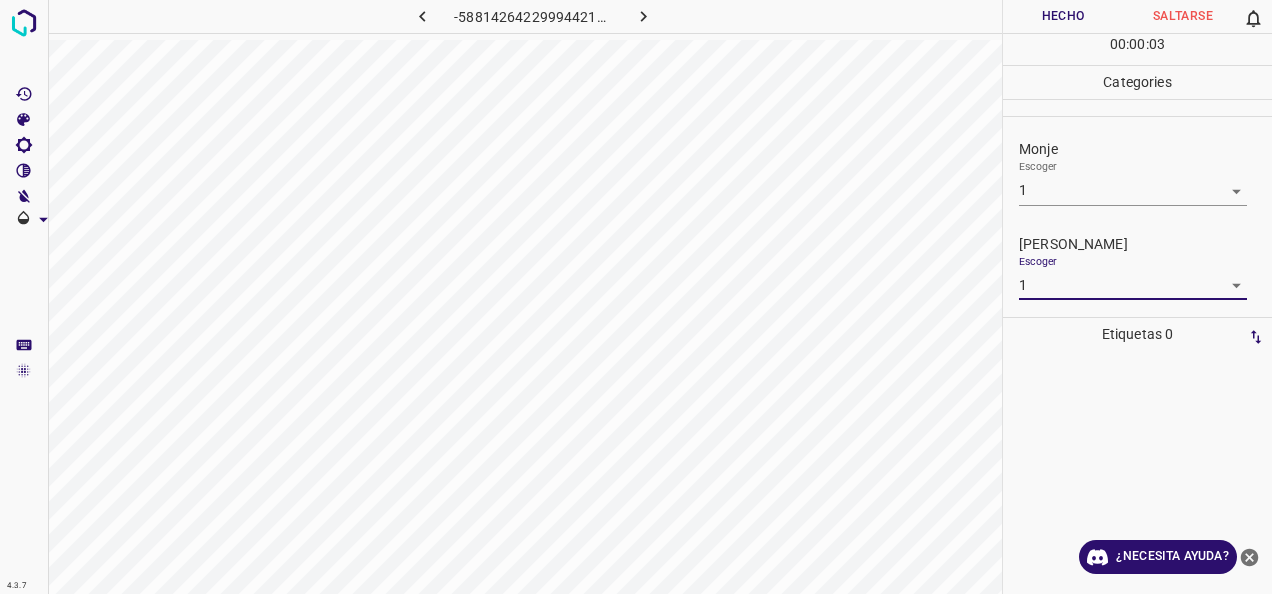 click on "Hecho" at bounding box center [1063, 16] 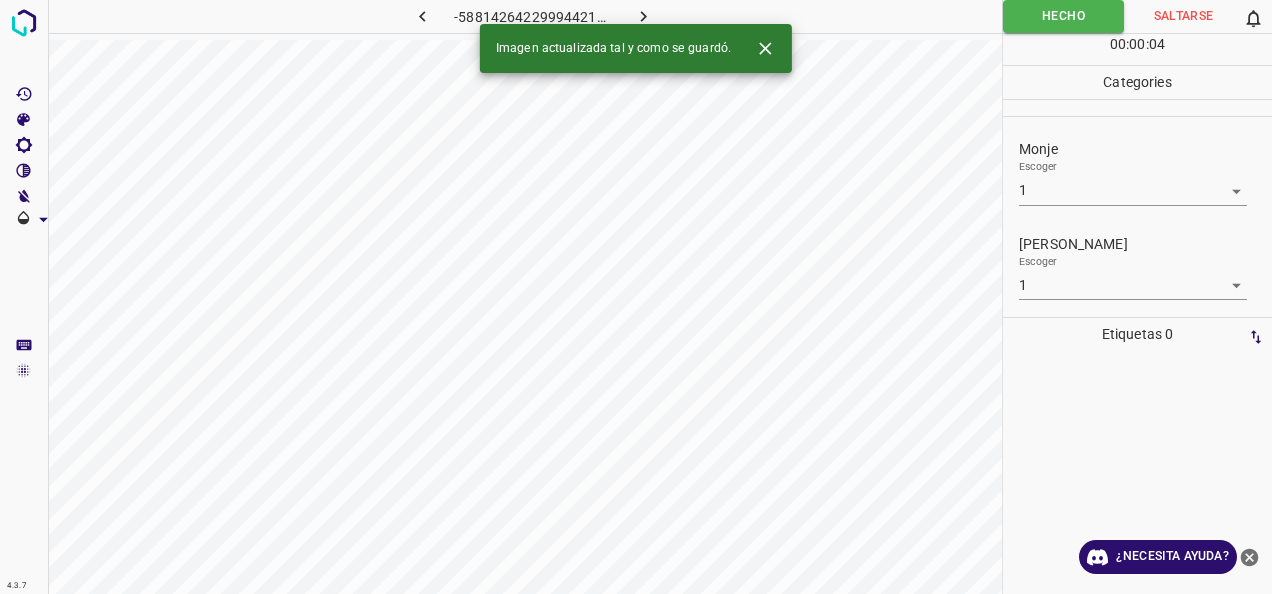 click 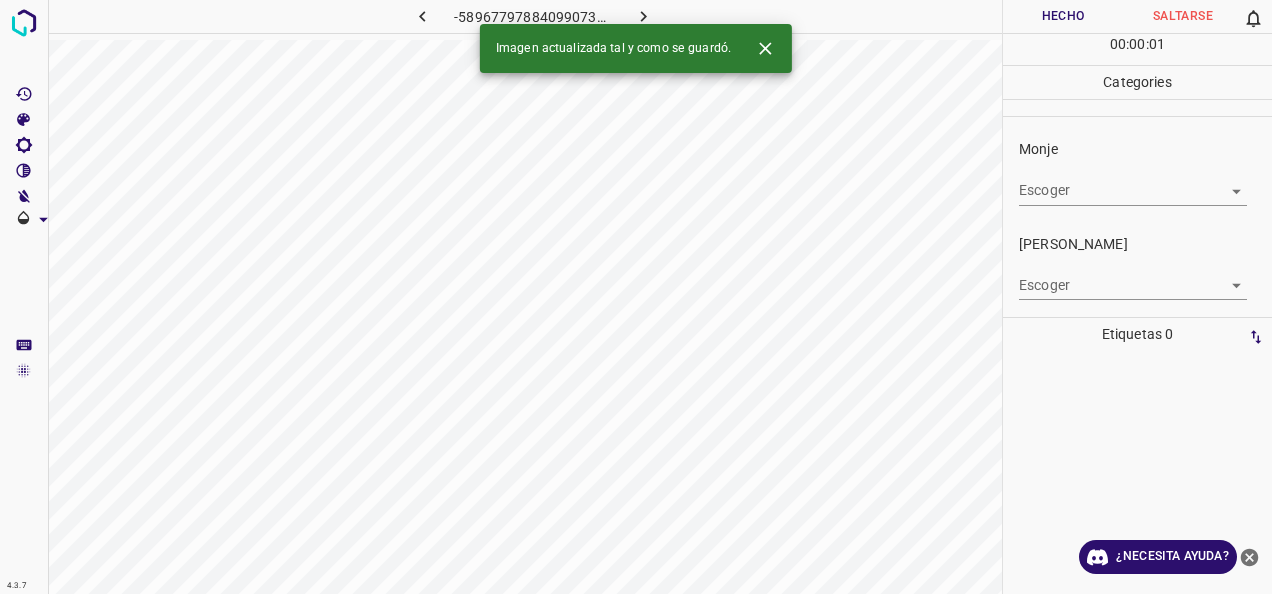 click on "4.3.7 -5896779788409907397.png Hecho Saltarse 0 00   : 00   : 01   Categories Monje  Escoger ​  [PERSON_NAME]   Escoger ​ Etiquetas 0 Categories 1 Monje 2  [PERSON_NAME] Herramientas Espacio Cambiar entre modos (Dibujar y Editar) Yo Etiquetado automático R Restaurar zoom M Acercar N Alejar Borrar Eliminar etiqueta de selección Filtros Z Restaurar filtros X Filtro de saturación C Filtro de brillo V Filtro de contraste B Filtro de escala de grises General O Descargar Imagen actualizada tal y como se guardó. ¿Necesita ayuda? -Mensaje de texto -Esconder -Borrar" at bounding box center [636, 297] 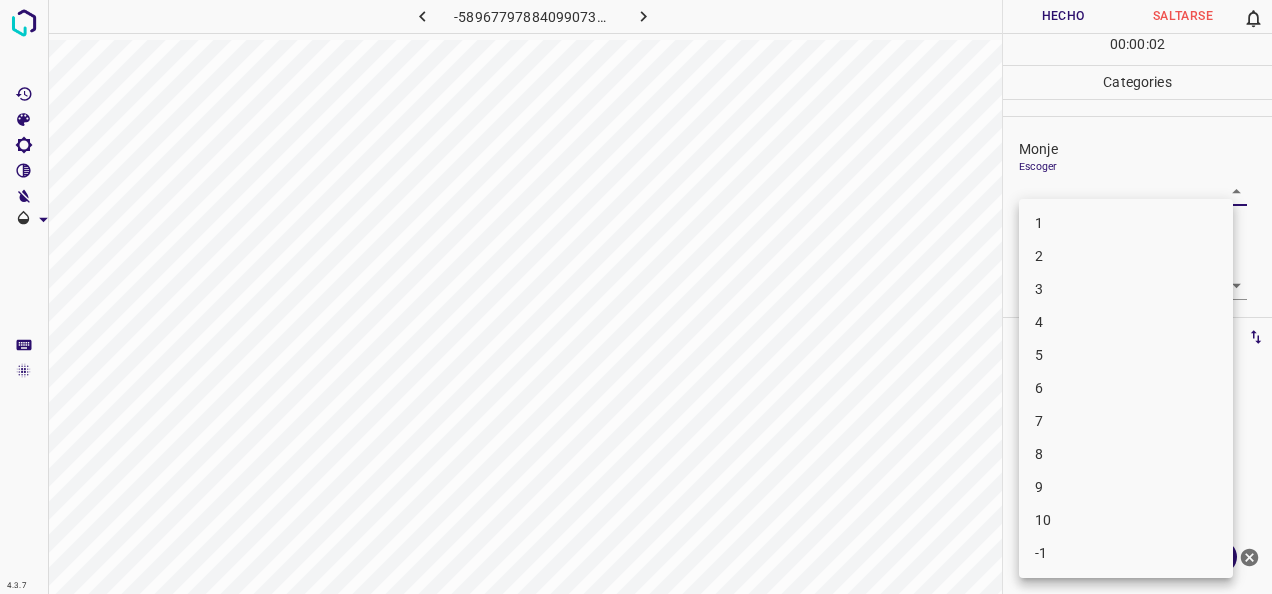 click on "1" at bounding box center [1126, 223] 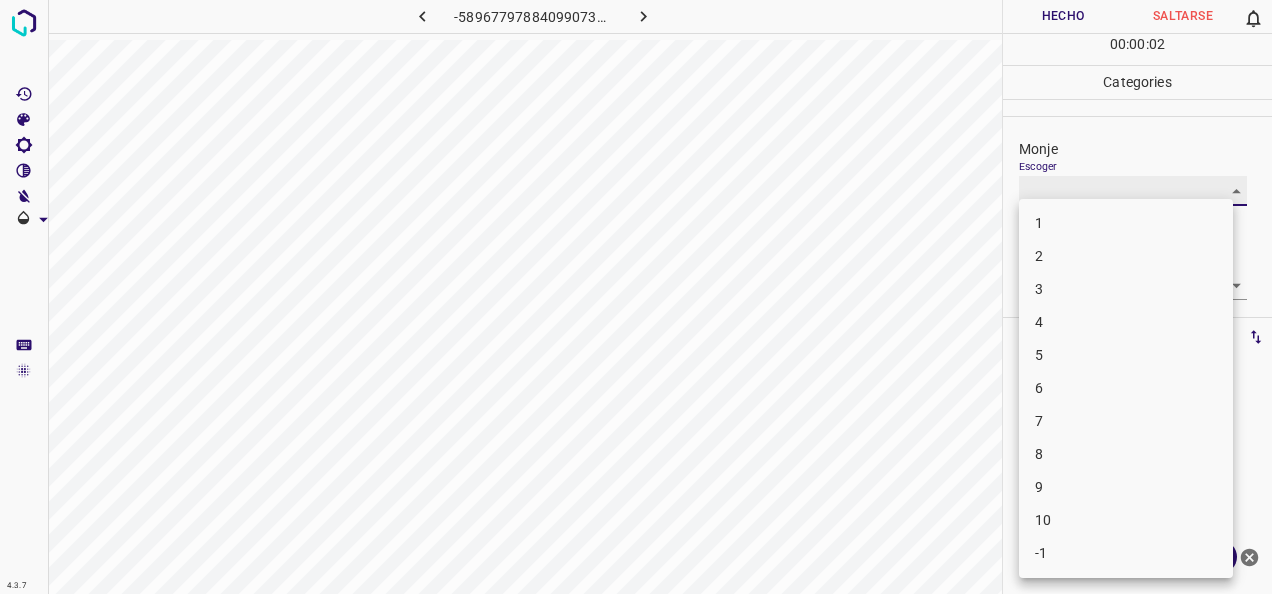 type on "1" 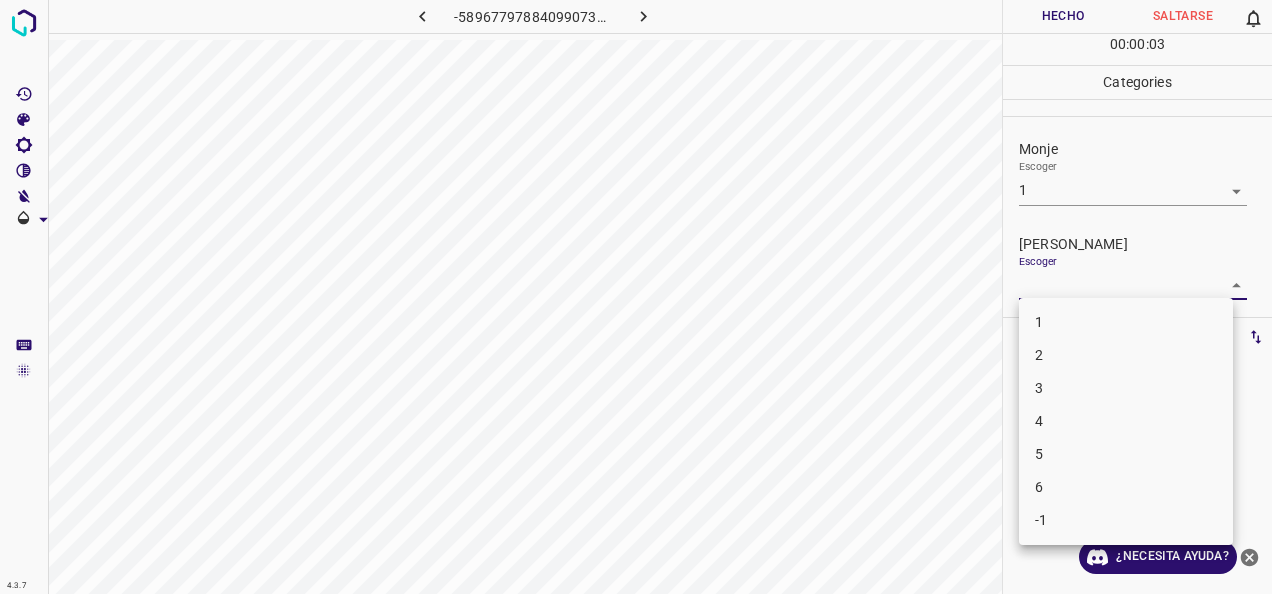 click on "4.3.7 -5896779788409907397.png Hecho Saltarse 0 00   : 00   : 03   Categories Monje  Escoger 1 1  [PERSON_NAME]   Escoger ​ Etiquetas 0 Categories 1 Monje 2  [PERSON_NAME] Herramientas Espacio Cambiar entre modos (Dibujar y Editar) Yo Etiquetado automático R Restaurar zoom M Acercar N Alejar Borrar Eliminar etiqueta de selección Filtros Z Restaurar filtros X Filtro de saturación C Filtro de brillo V Filtro de contraste B Filtro de escala de grises General O Descargar ¿Necesita ayuda? -Mensaje de texto -Esconder -Borrar 1 2 3 4 5 6 -1" at bounding box center (636, 297) 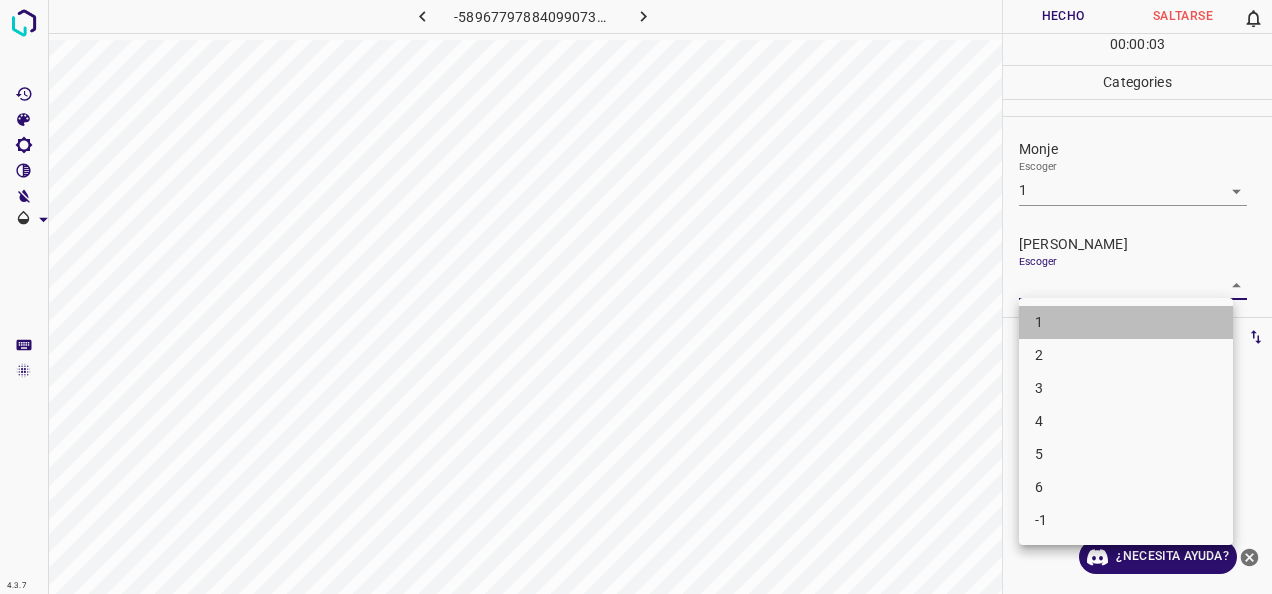 click on "1" at bounding box center [1126, 322] 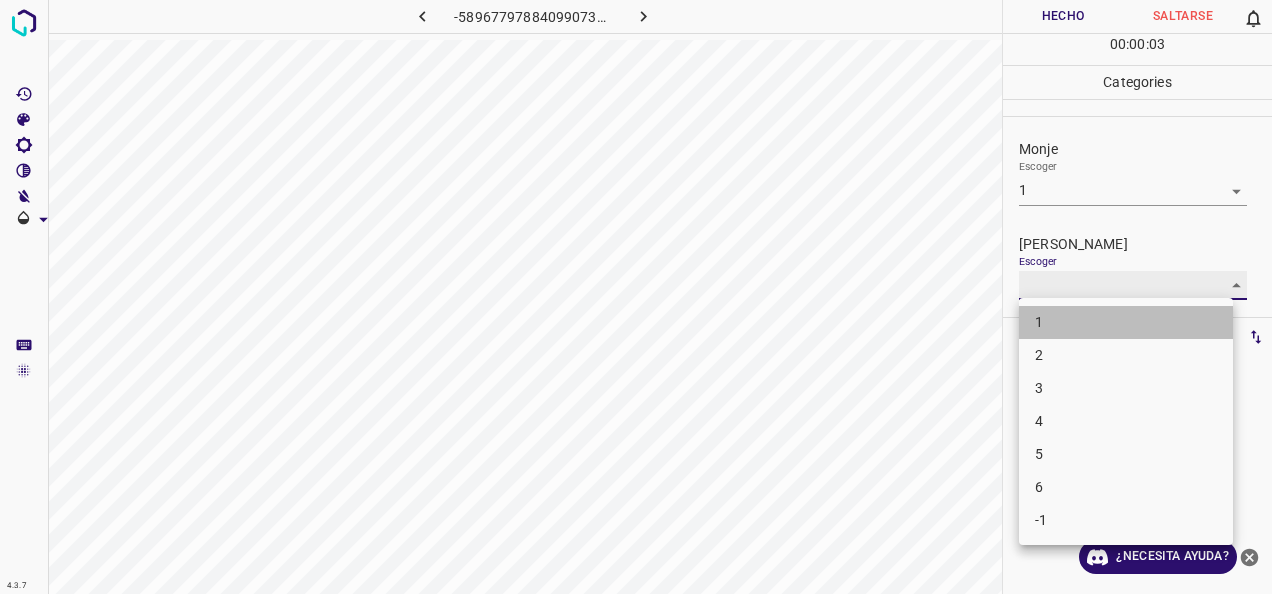 type on "1" 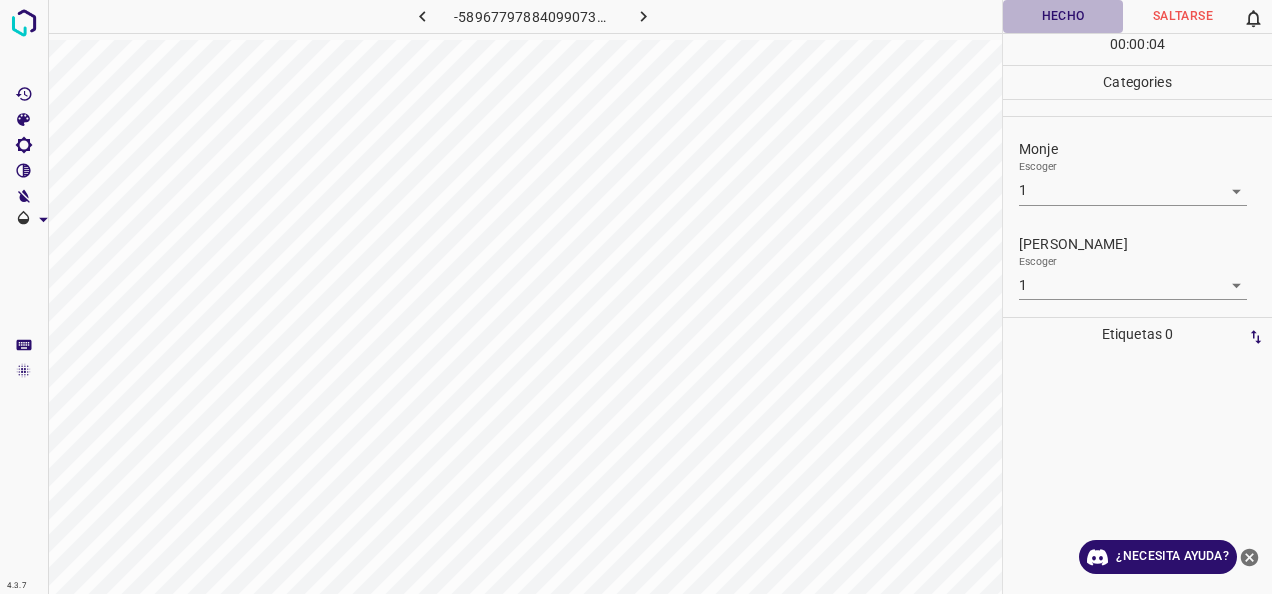 click on "Hecho" at bounding box center [1063, 16] 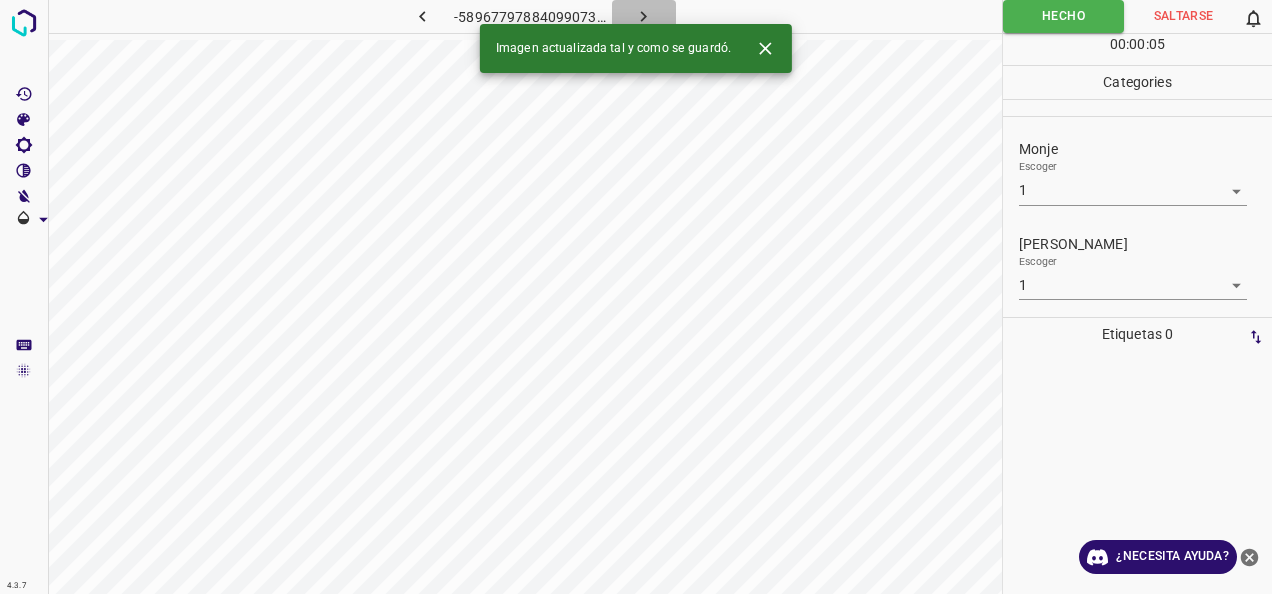 click at bounding box center [644, 16] 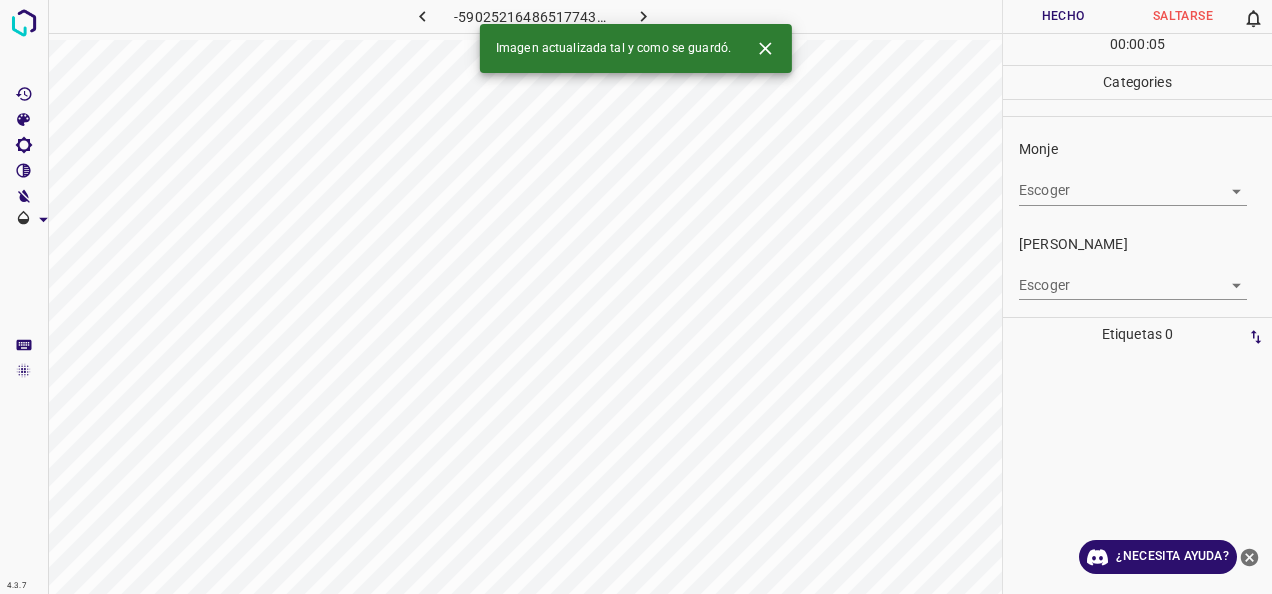 click on "4.3.7 -5902521648651774394.png Hecho Saltarse 0 00   : 00   : 05   Categories Monje  Escoger ​  [PERSON_NAME]   Escoger ​ Etiquetas 0 Categories 1 Monje 2  [PERSON_NAME] Herramientas Espacio Cambiar entre modos (Dibujar y Editar) Yo Etiquetado automático R Restaurar zoom M Acercar N Alejar Borrar Eliminar etiqueta de selección Filtros Z Restaurar filtros X Filtro de saturación C Filtro de brillo V Filtro de contraste B Filtro de escala de grises General O Descargar Imagen actualizada tal y como se guardó. ¿Necesita ayuda? -Mensaje de texto -Esconder -Borrar" at bounding box center (636, 297) 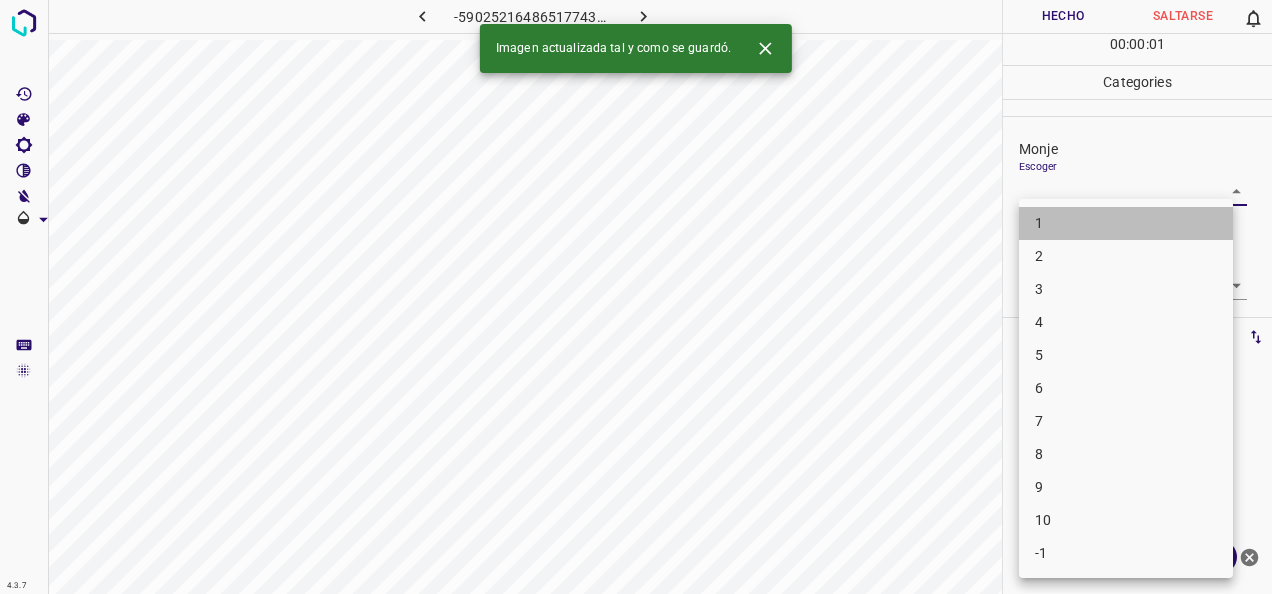 click on "1" at bounding box center (1126, 223) 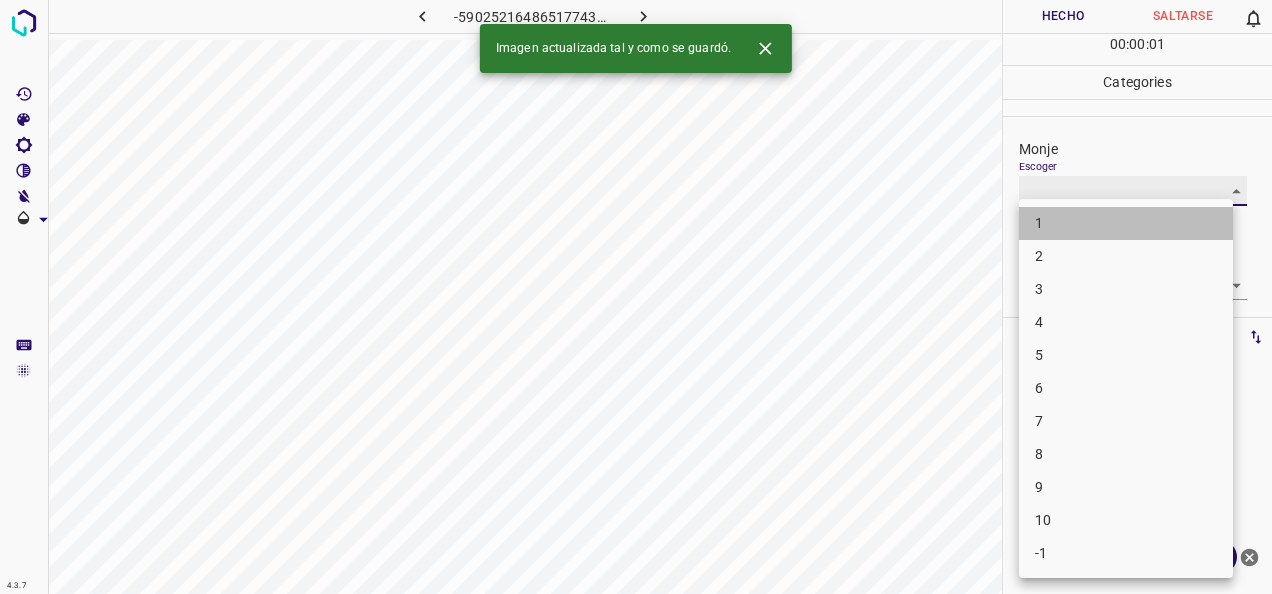 type on "1" 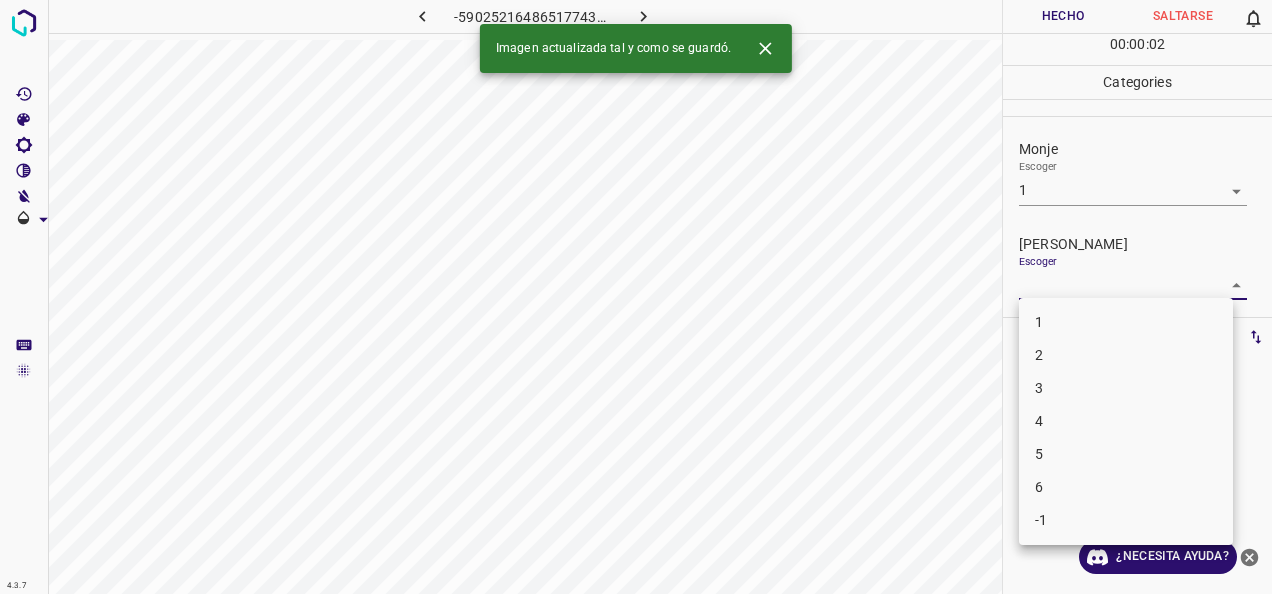 click on "4.3.7 -5902521648651774394.png Hecho Saltarse 0 00   : 00   : 02   Categories Monje  Escoger 1 1  [PERSON_NAME]   Escoger ​ Etiquetas 0 Categories 1 Monje 2  [PERSON_NAME] Herramientas Espacio Cambiar entre modos (Dibujar y Editar) Yo Etiquetado automático R Restaurar zoom M Acercar N Alejar Borrar Eliminar etiqueta de selección Filtros Z Restaurar filtros X Filtro de saturación C Filtro de brillo V Filtro de contraste B Filtro de escala de grises General O Descargar Imagen actualizada tal y como se guardó. ¿Necesita ayuda? -Mensaje de texto -Esconder -Borrar 1 2 3 4 5 6 -1" at bounding box center (636, 297) 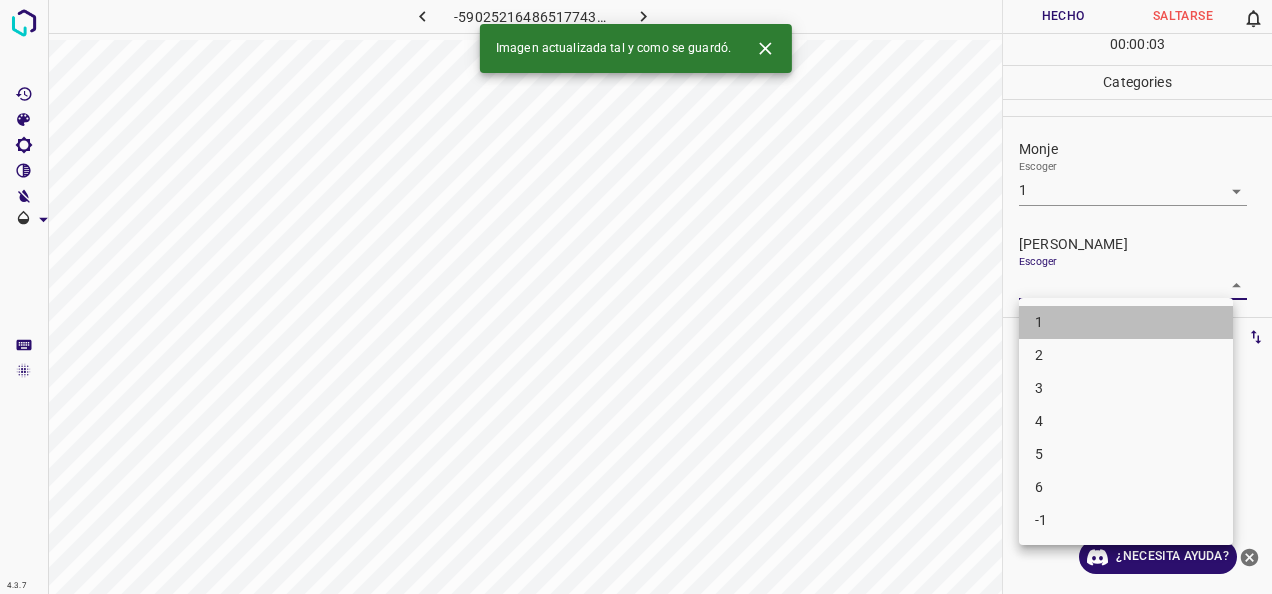 drag, startPoint x: 1142, startPoint y: 314, endPoint x: 1078, endPoint y: 176, distance: 152.11838 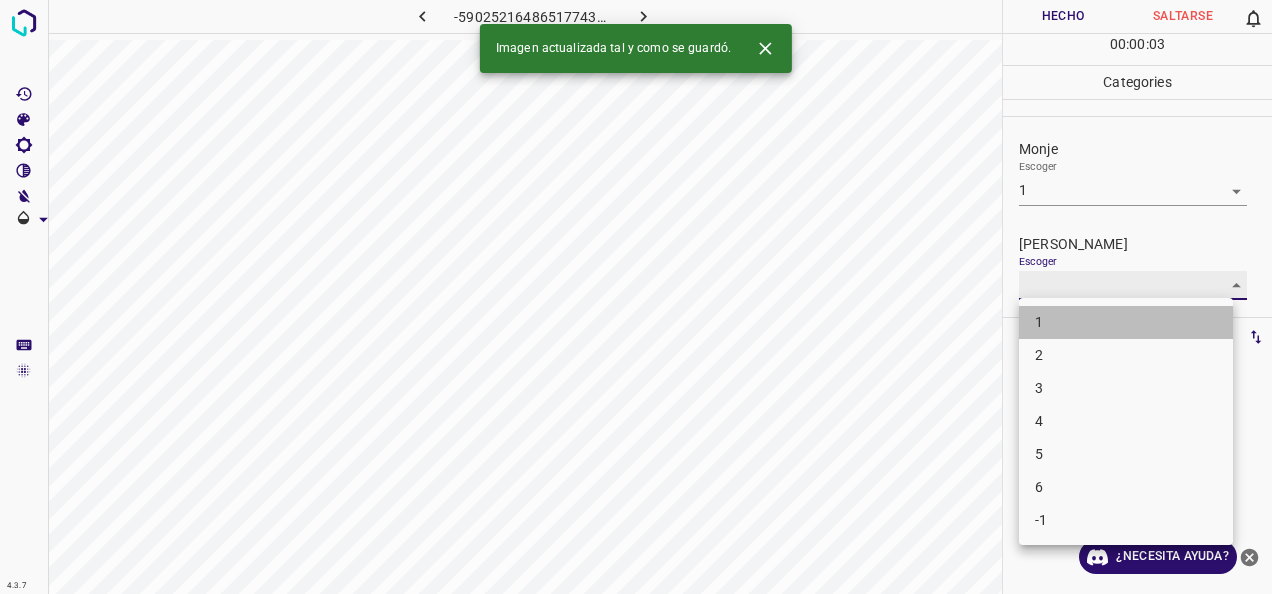 type on "1" 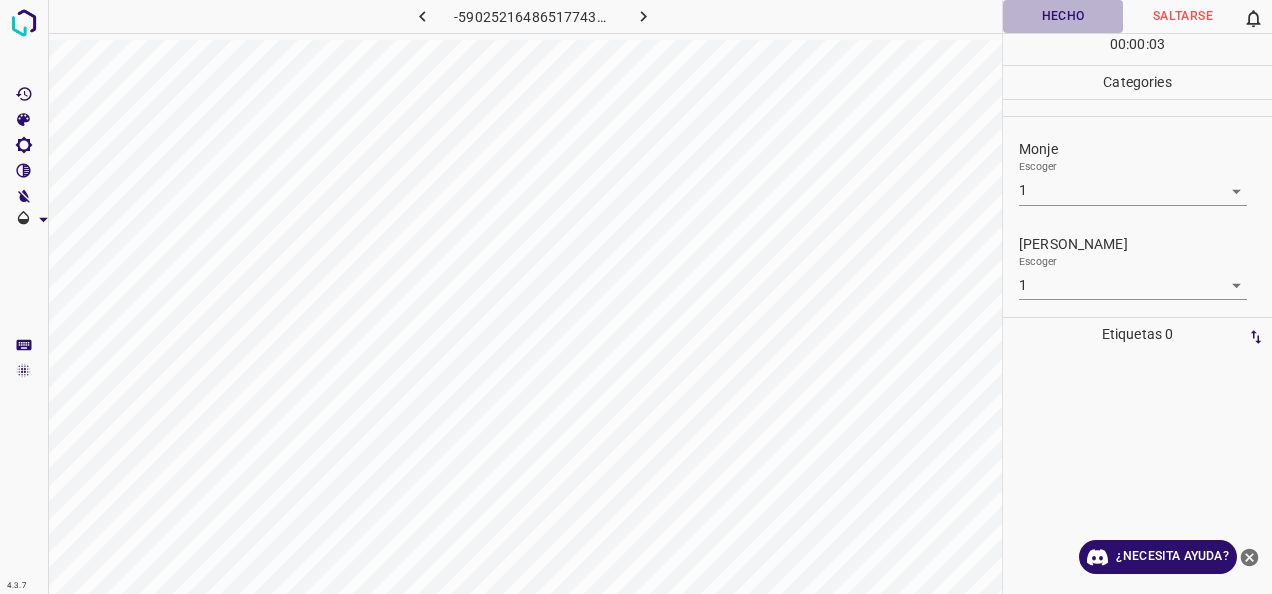 click on "Hecho" at bounding box center (1063, 16) 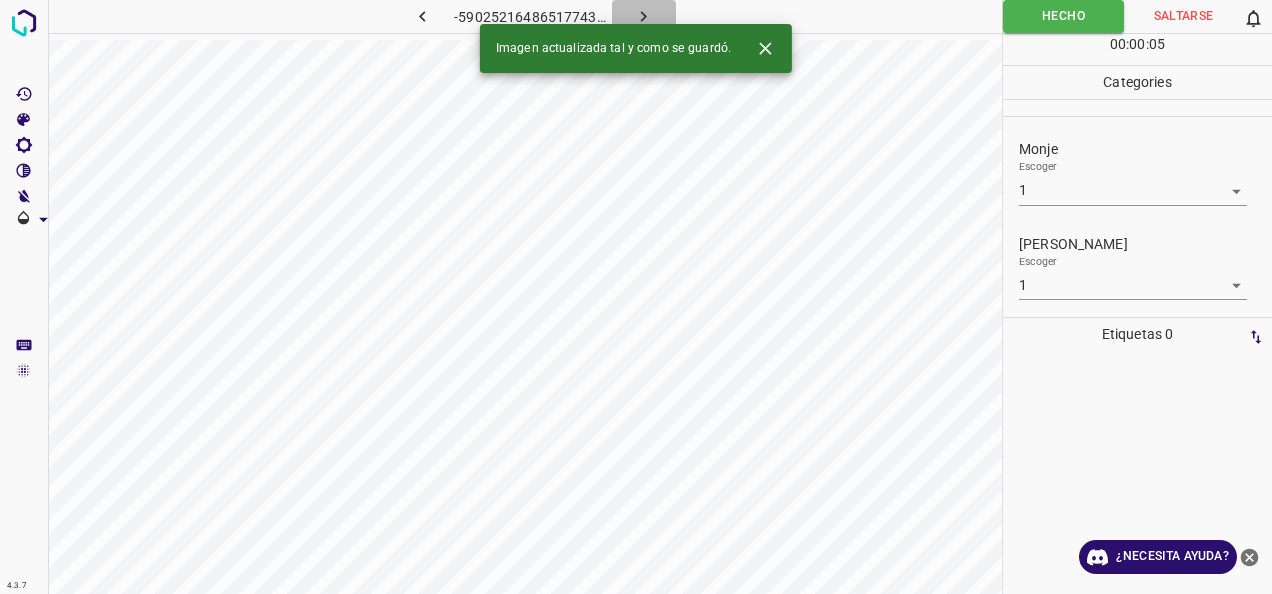 click 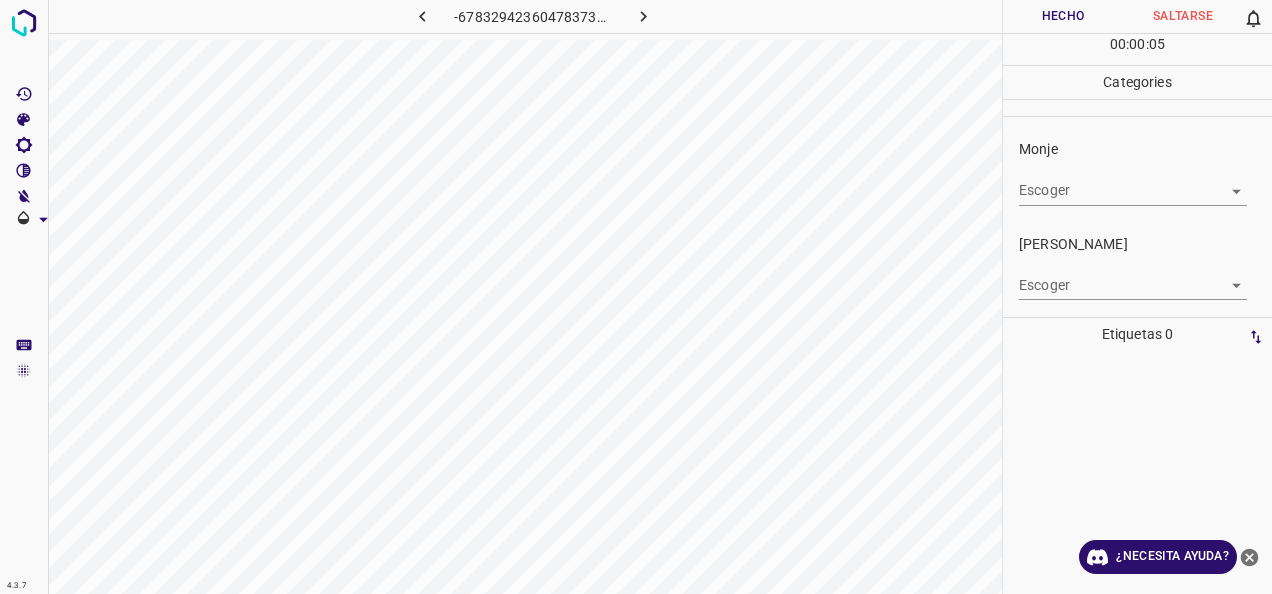 click on "4.3.7 -6783294236047837345.png Hecho Saltarse 0 00   : 00   : 05   Categories Monje  Escoger ​  [PERSON_NAME]   Escoger ​ Etiquetas 0 Categories 1 Monje 2  [PERSON_NAME] Herramientas Espacio Cambiar entre modos (Dibujar y Editar) Yo Etiquetado automático R Restaurar zoom M Acercar N Alejar Borrar Eliminar etiqueta de selección Filtros Z Restaurar filtros X Filtro de saturación C Filtro de brillo V Filtro de contraste B Filtro de escala de grises General O Descargar ¿Necesita ayuda? -Mensaje de texto -Esconder -Borrar" at bounding box center [636, 297] 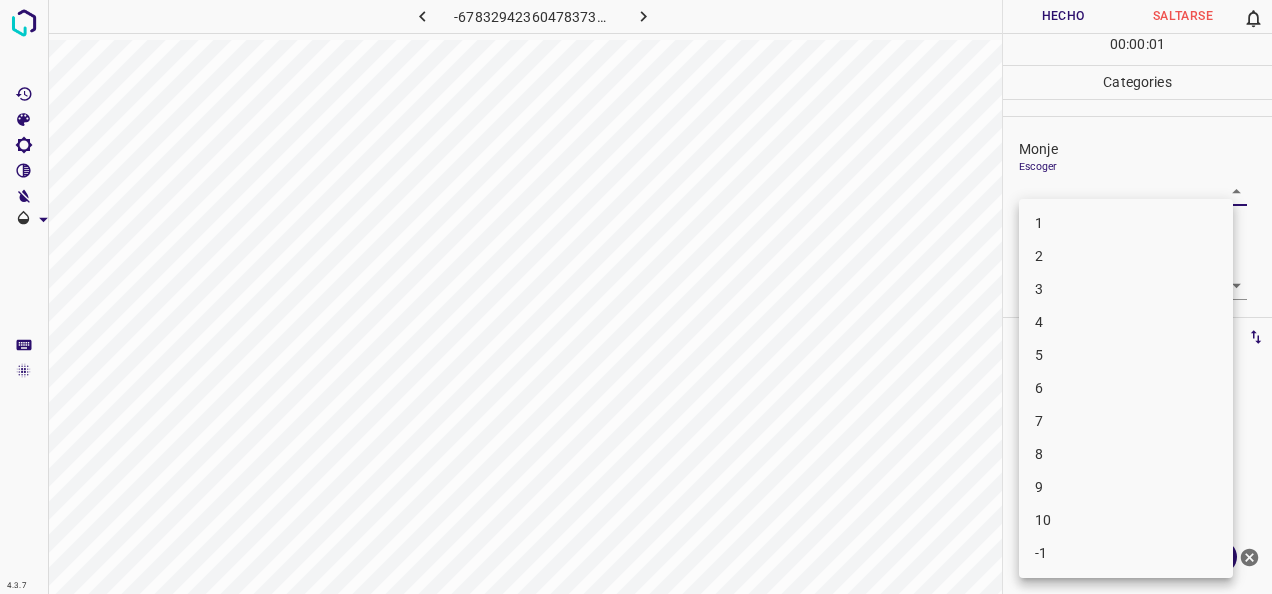 click on "1" at bounding box center (1126, 223) 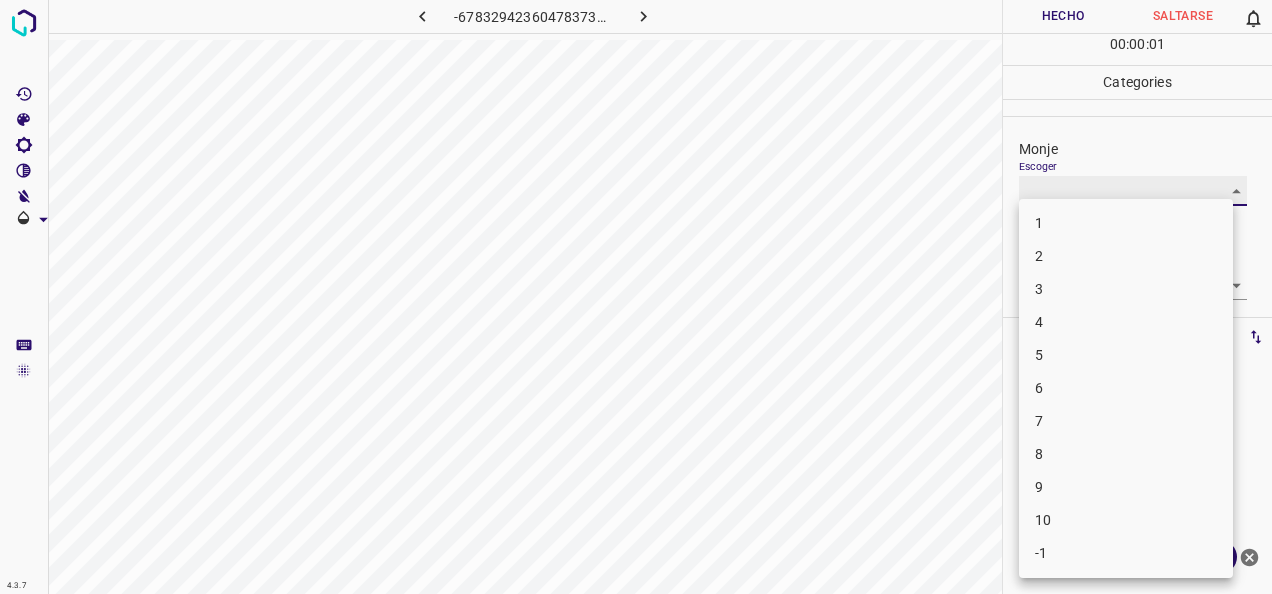 type on "1" 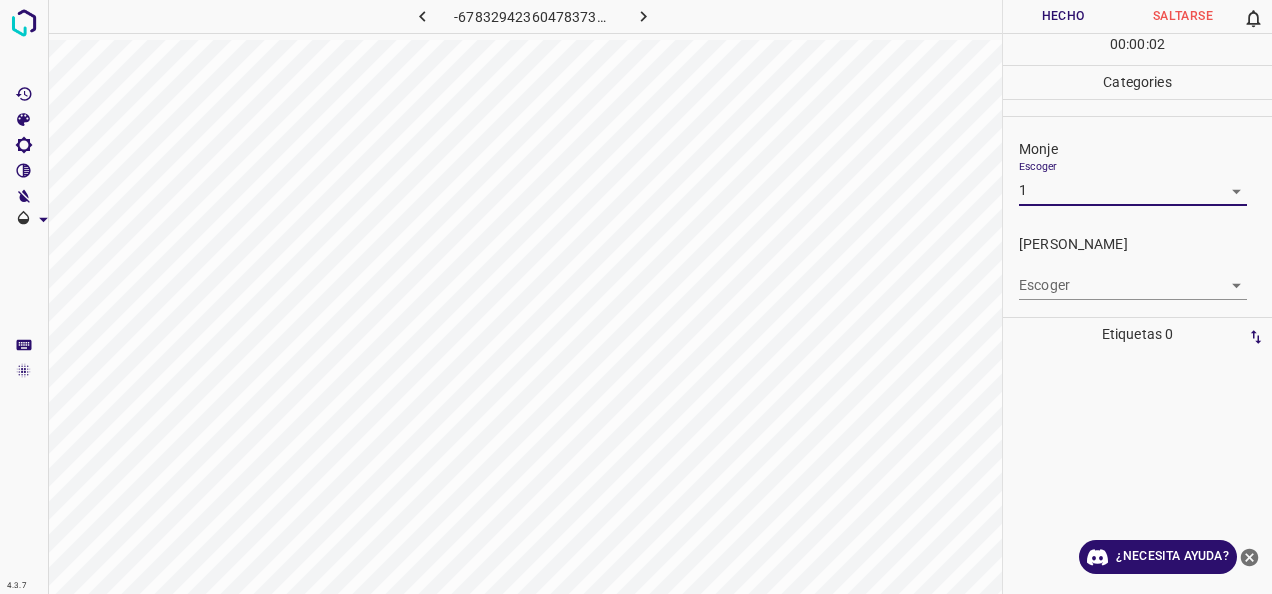 click on "4.3.7 -6783294236047837345.png Hecho Saltarse 0 00   : 00   : 02   Categories Monje  Escoger 1 1  [PERSON_NAME]   Escoger ​ Etiquetas 0 Categories 1 Monje 2  [PERSON_NAME] Herramientas Espacio Cambiar entre modos (Dibujar y Editar) Yo Etiquetado automático R Restaurar zoom M Acercar N Alejar Borrar Eliminar etiqueta de selección Filtros Z Restaurar filtros X Filtro de saturación C Filtro de brillo V Filtro de contraste B Filtro de escala de grises General O Descargar ¿Necesita ayuda? -Mensaje de texto -Esconder -Borrar" at bounding box center [636, 297] 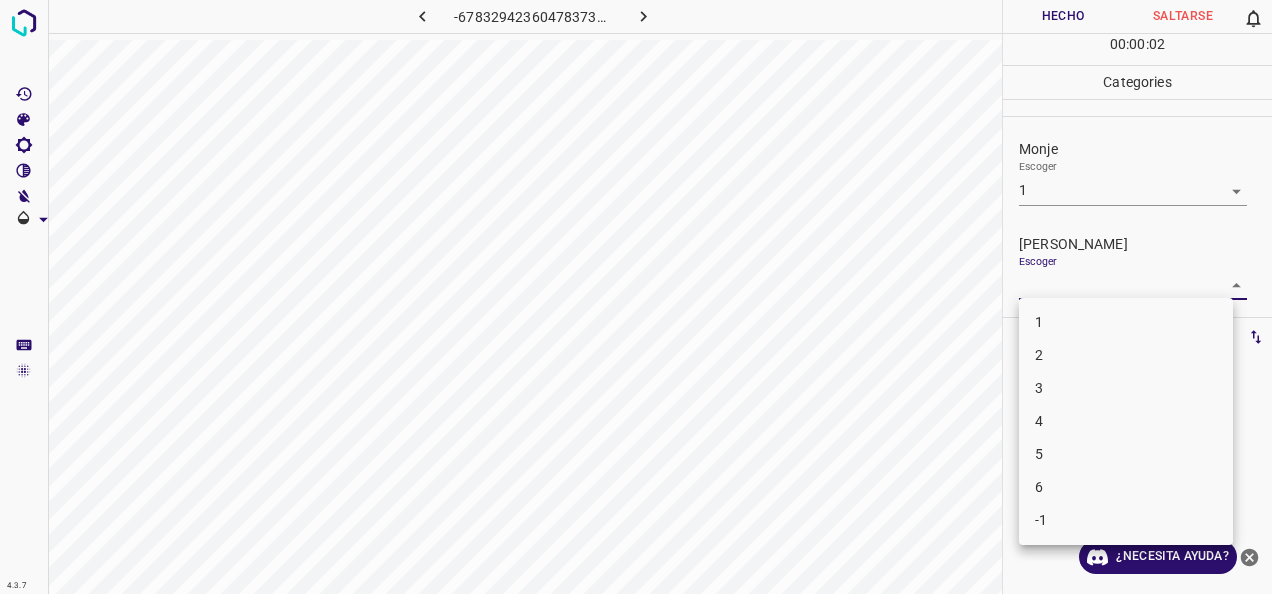 drag, startPoint x: 1171, startPoint y: 312, endPoint x: 1158, endPoint y: 300, distance: 17.691807 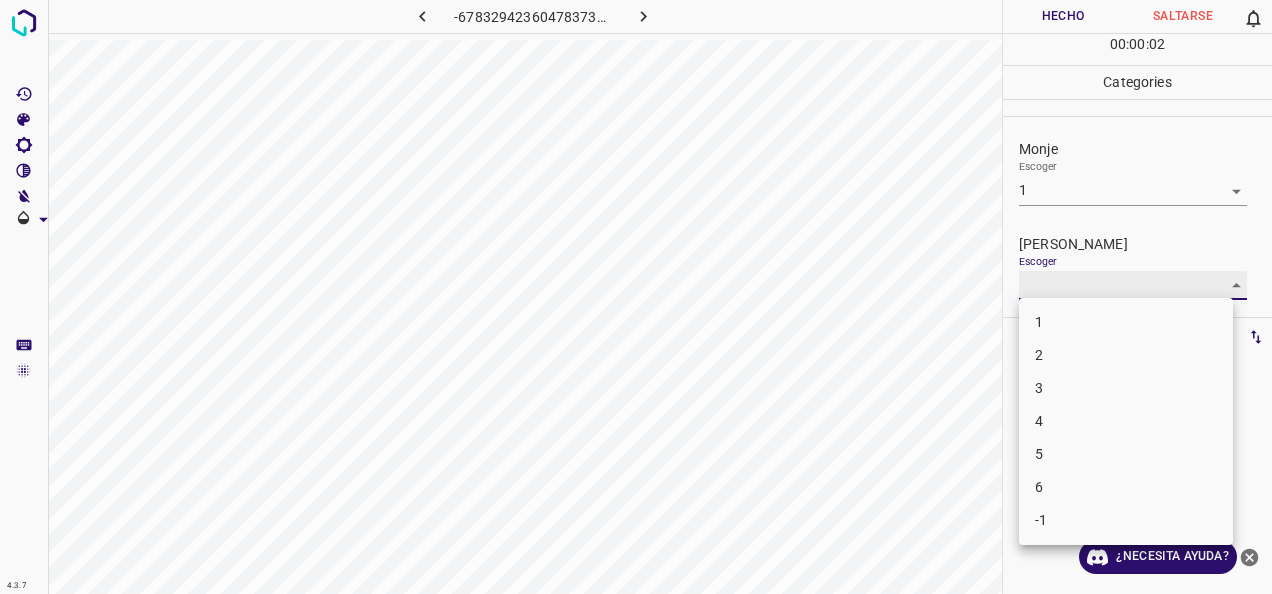 type on "1" 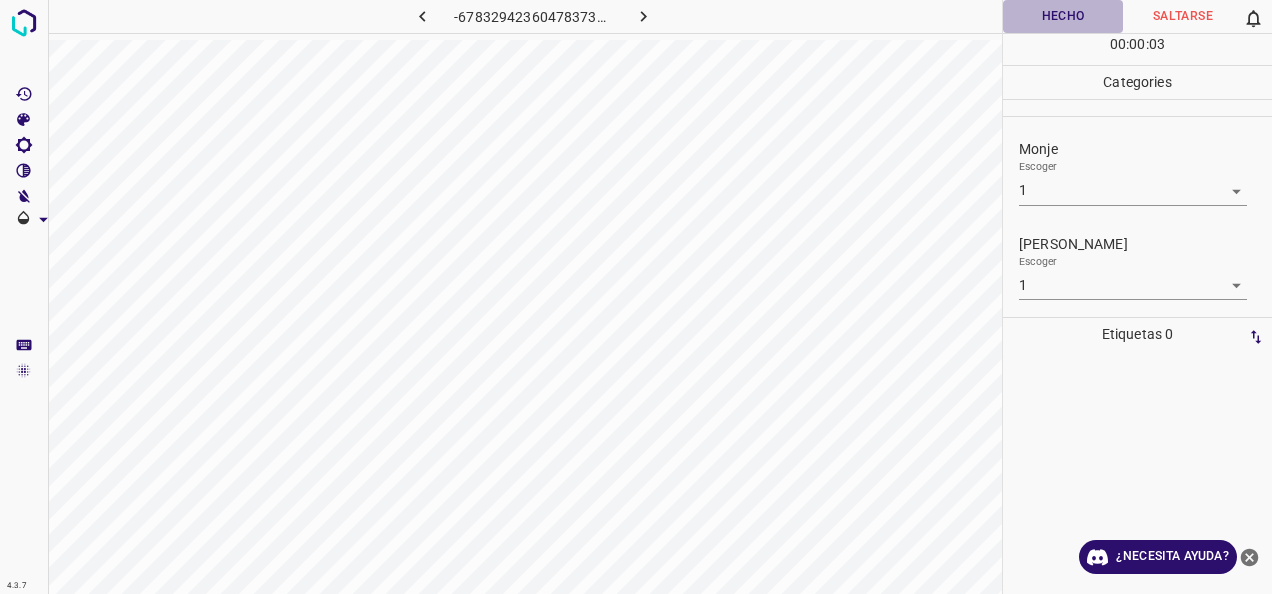 click on "Hecho" at bounding box center [1063, 16] 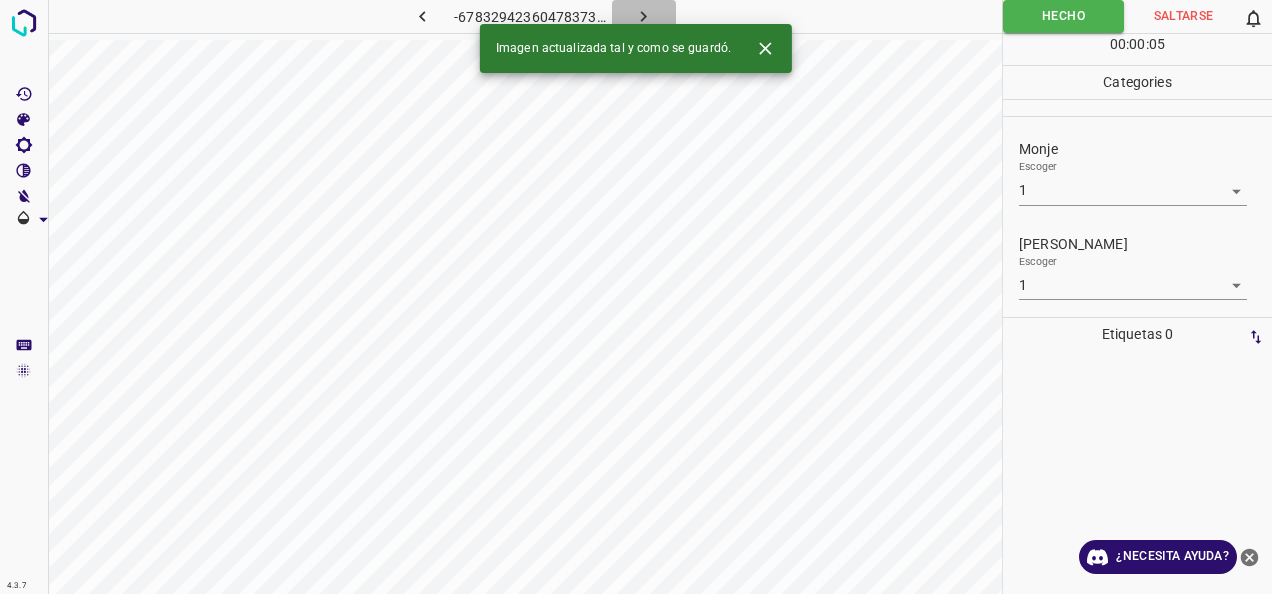 click 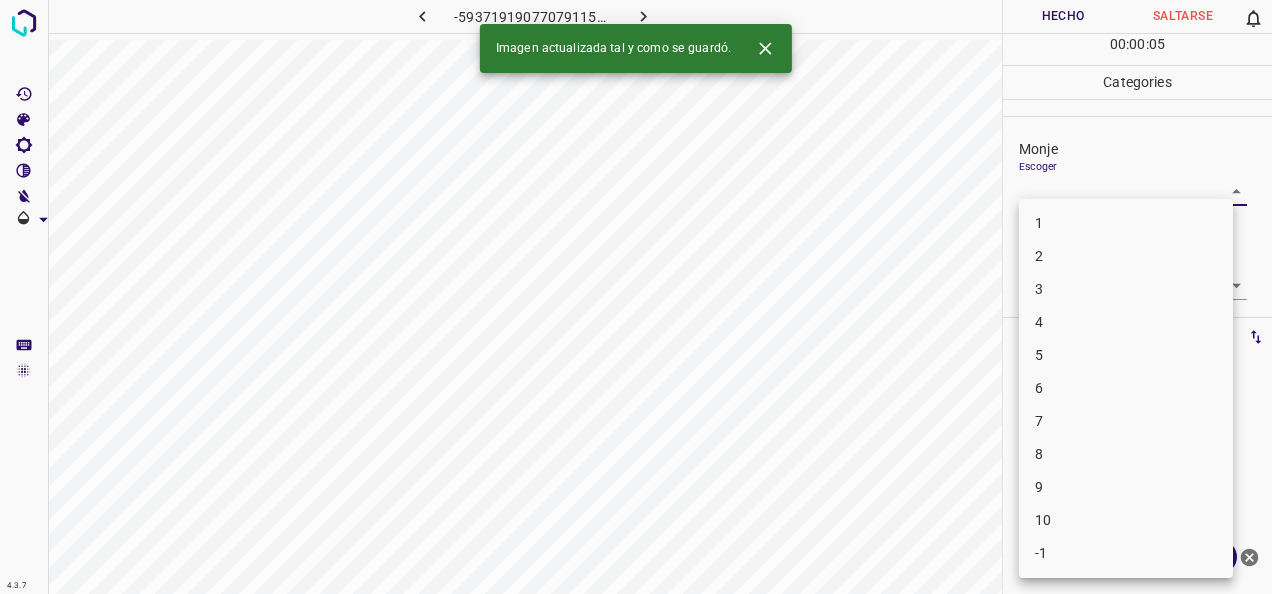 drag, startPoint x: 1227, startPoint y: 191, endPoint x: 1212, endPoint y: 194, distance: 15.297058 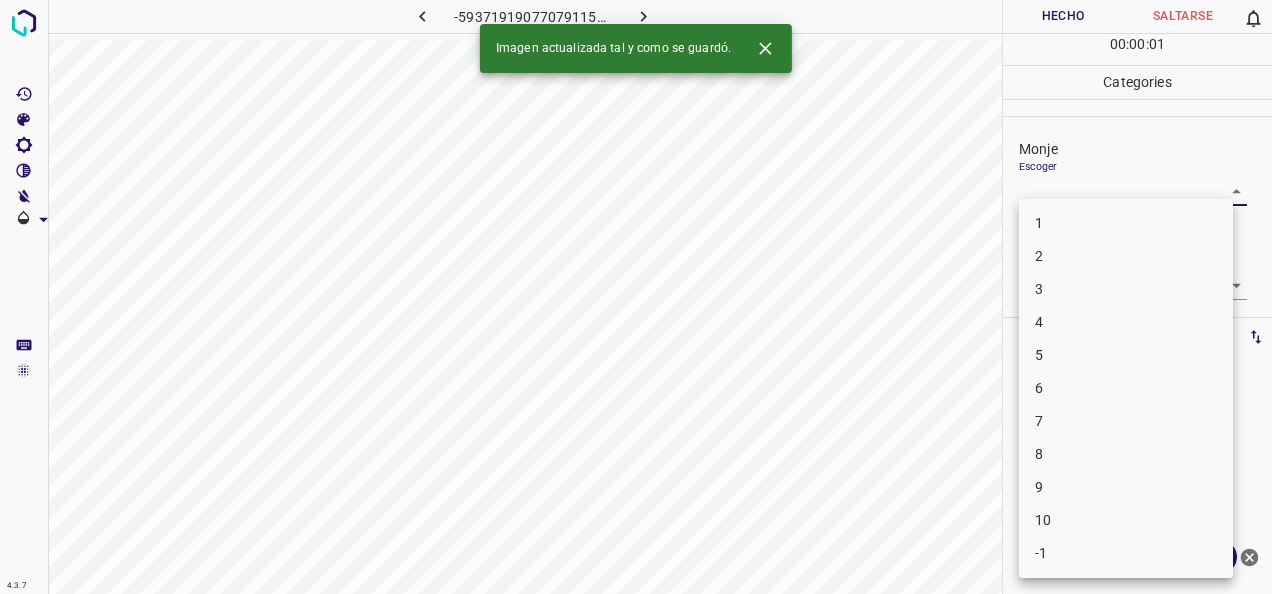 click on "1" at bounding box center (1126, 223) 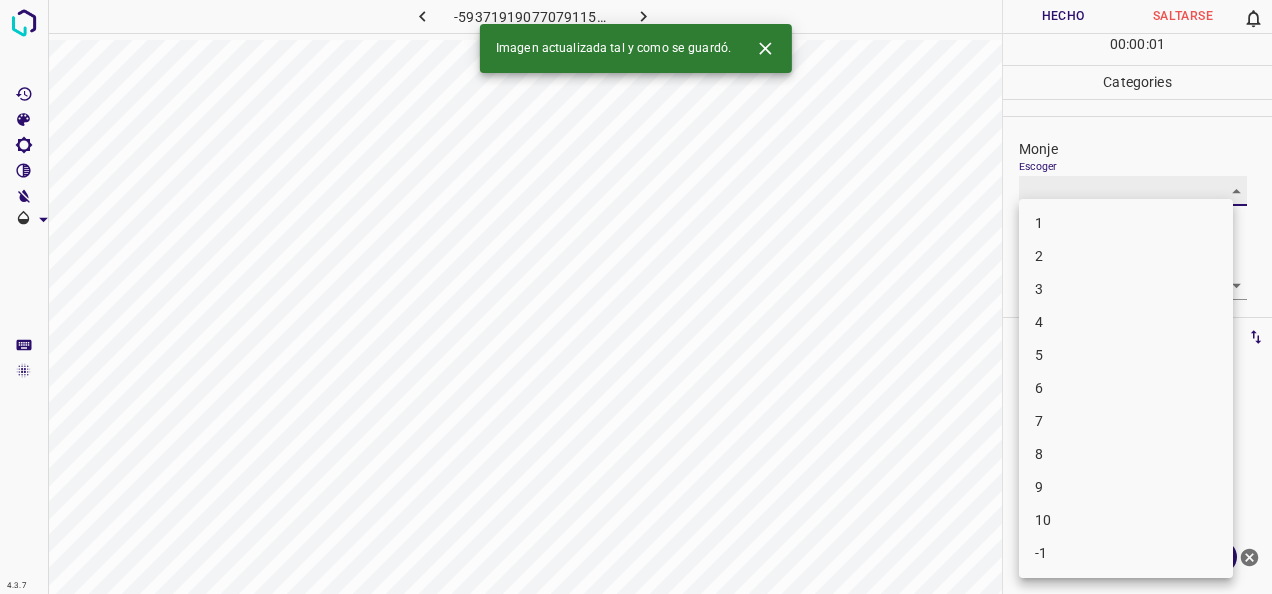 type on "1" 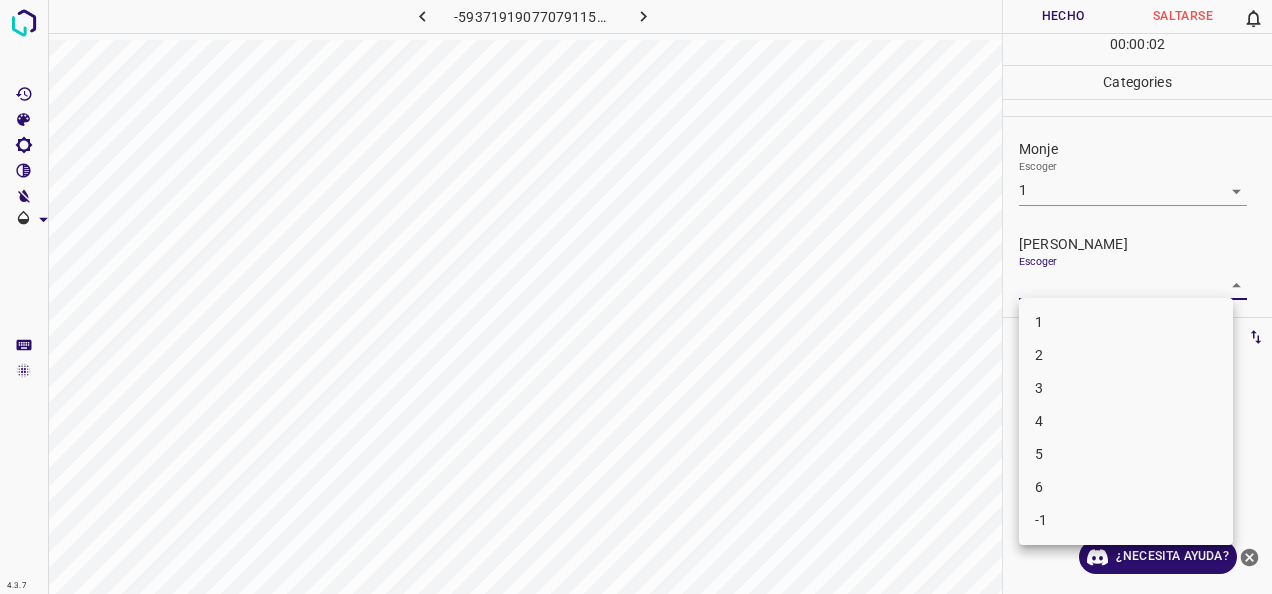 drag, startPoint x: 1226, startPoint y: 280, endPoint x: 1164, endPoint y: 292, distance: 63.15061 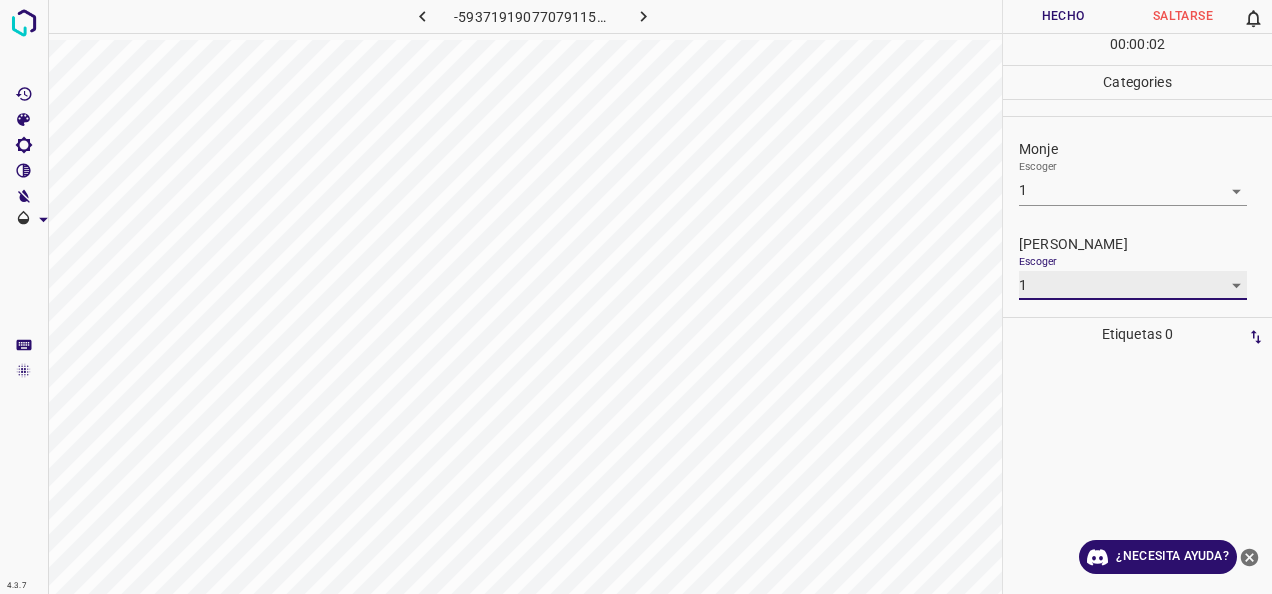 type on "1" 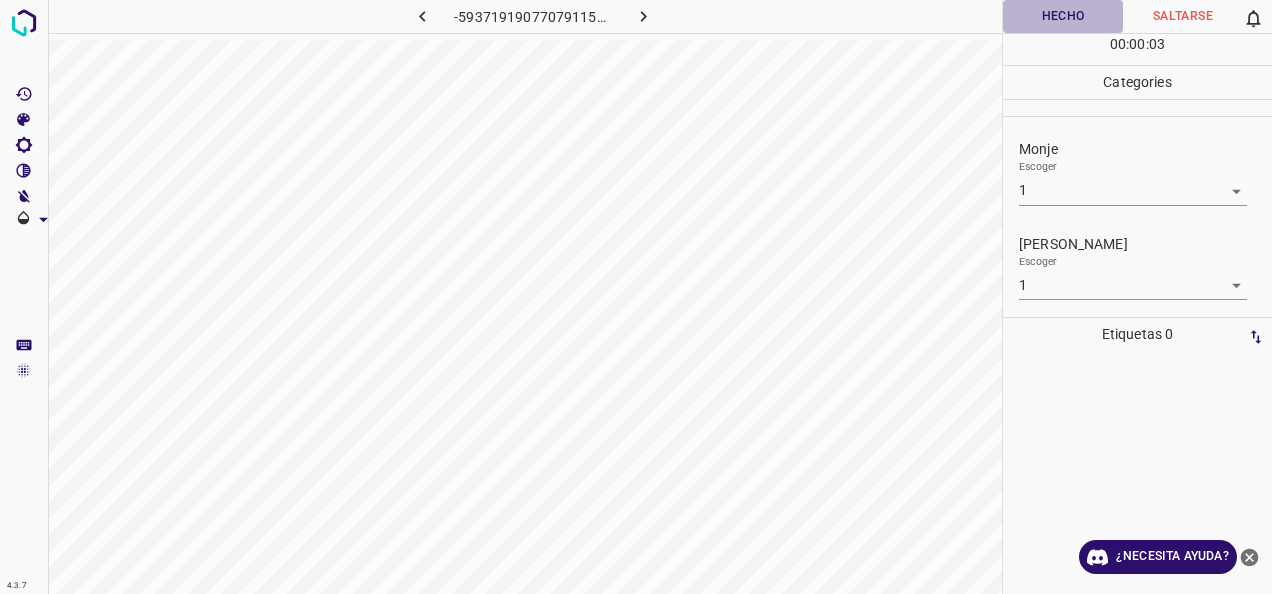 click on "Hecho" at bounding box center [1063, 16] 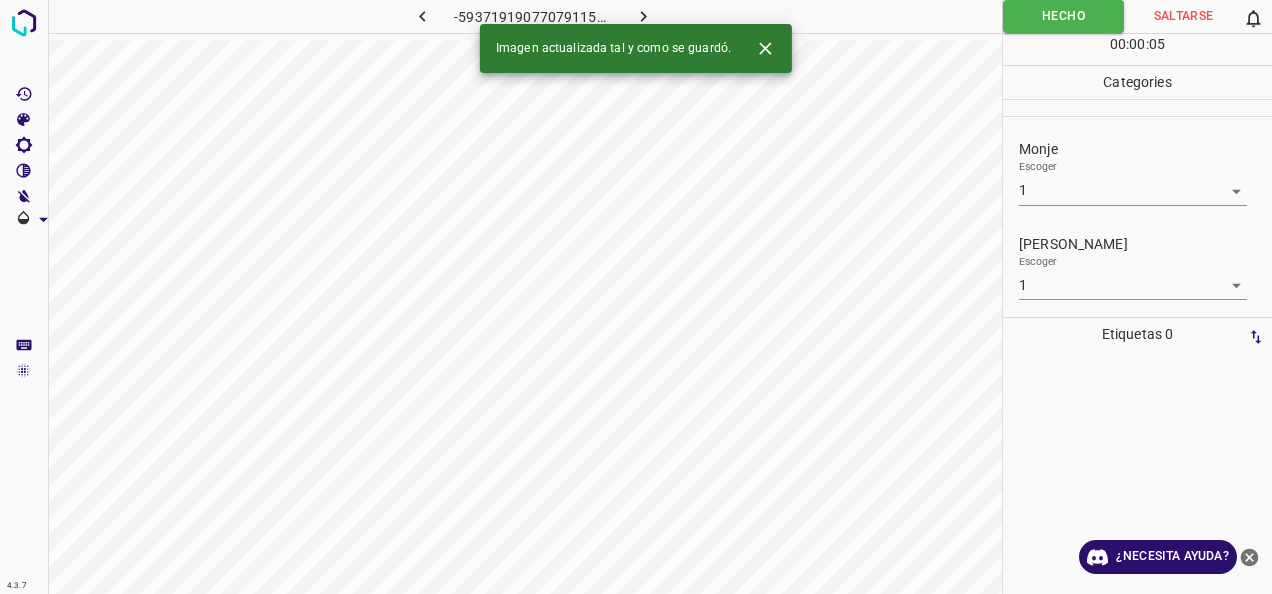 click 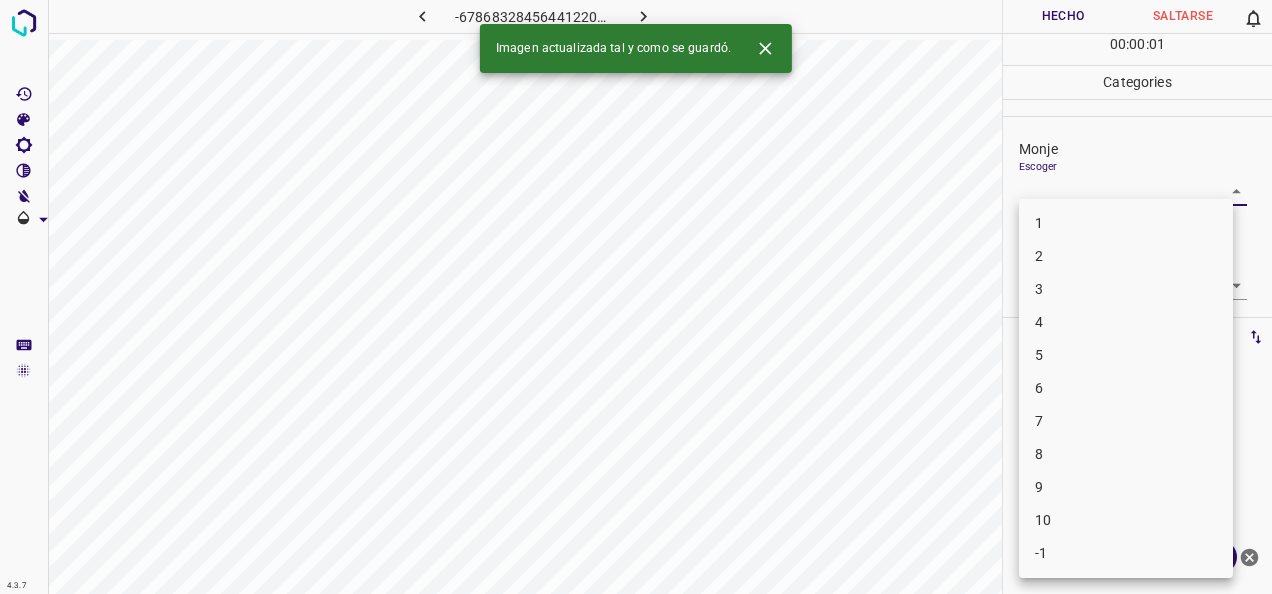 click on "4.3.7 -678683284564412209.png Hecho Saltarse 0 00   : 00   : 01   Categories Monje  Escoger ​  [PERSON_NAME]   Escoger ​ Etiquetas 0 Categories 1 Monje 2  [PERSON_NAME] Herramientas Espacio Cambiar entre modos (Dibujar y Editar) Yo Etiquetado automático R Restaurar zoom M Acercar N Alejar Borrar Eliminar etiqueta de selección Filtros Z Restaurar filtros X Filtro de saturación C Filtro de brillo V Filtro de contraste B Filtro de escala de grises General O Descargar Imagen actualizada tal y como se guardó. ¿Necesita ayuda? -Mensaje de texto -Esconder -Borrar 1 2 3 4 5 6 7 8 9 10 -1" at bounding box center [636, 297] 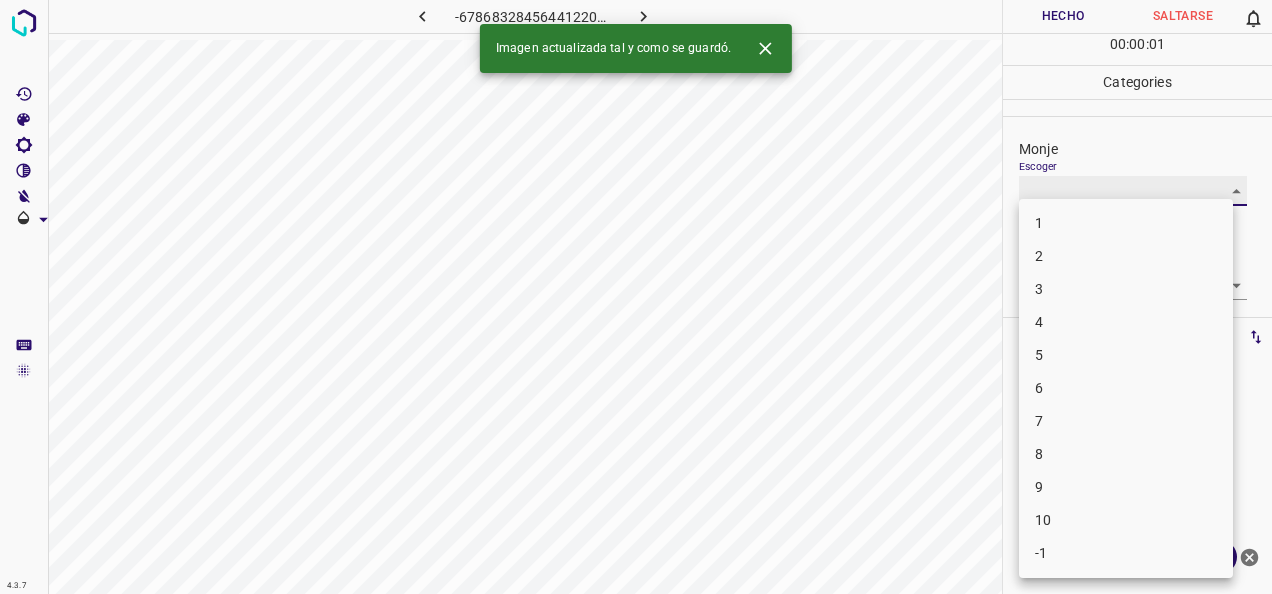 type on "1" 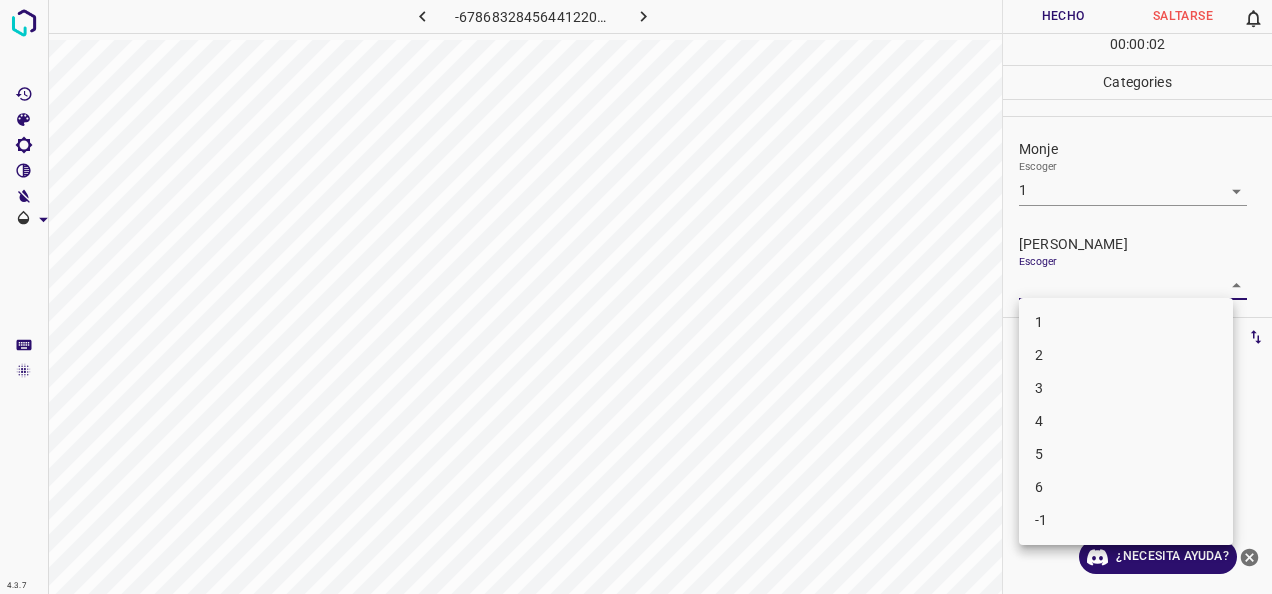 click on "4.3.7 -678683284564412209.png Hecho Saltarse 0 00   : 00   : 02   Categories Monje  Escoger 1 1  [PERSON_NAME]   Escoger ​ Etiquetas 0 Categories 1 Monje 2  [PERSON_NAME] Herramientas Espacio Cambiar entre modos (Dibujar y Editar) Yo Etiquetado automático R Restaurar zoom M Acercar N Alejar Borrar Eliminar etiqueta de selección Filtros Z Restaurar filtros X Filtro de saturación C Filtro de brillo V Filtro de contraste B Filtro de escala de grises General O Descargar ¿Necesita ayuda? -Mensaje de texto -Esconder -Borrar 1 2 3 4 5 6 -1" at bounding box center [636, 297] 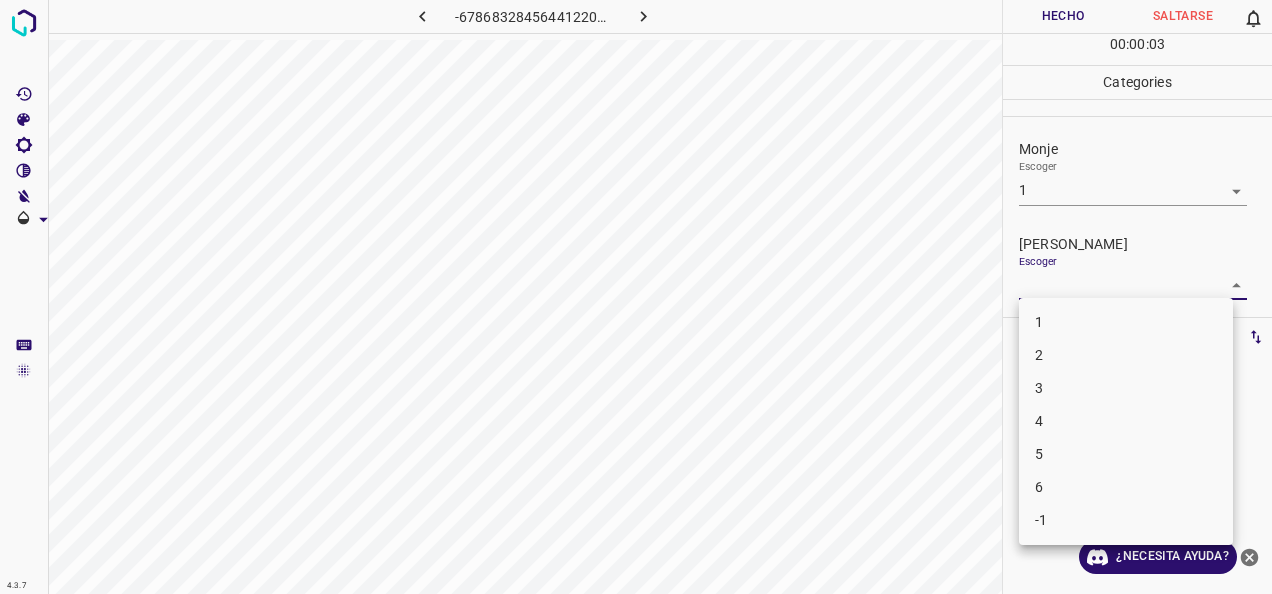 click on "1" at bounding box center (1126, 322) 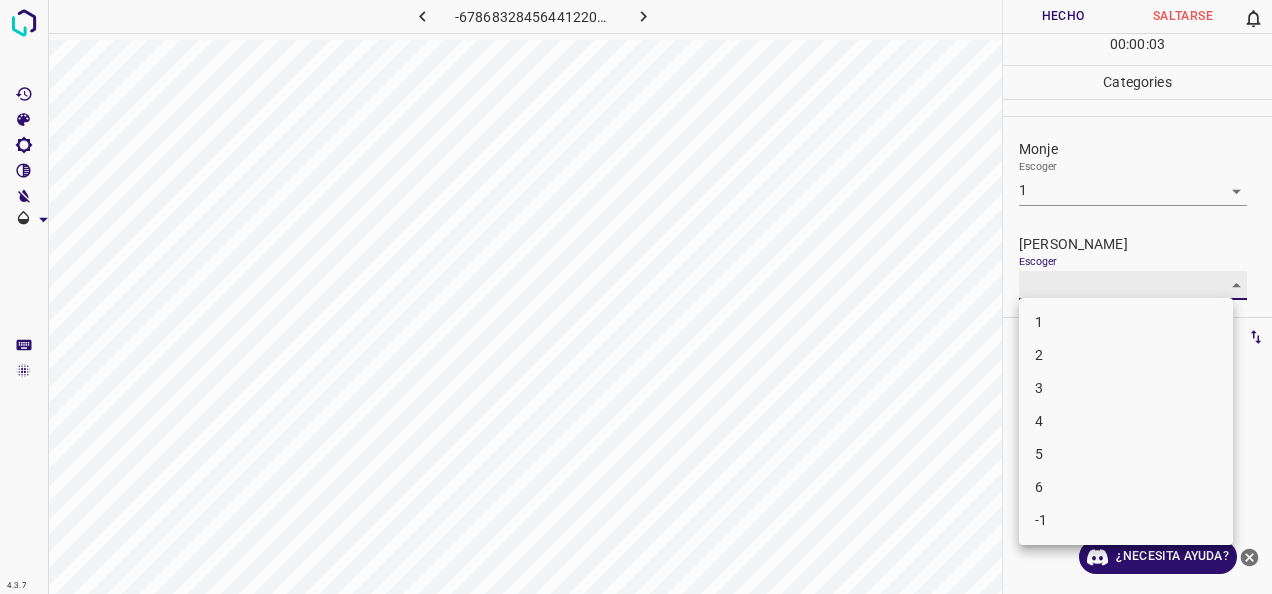 type on "1" 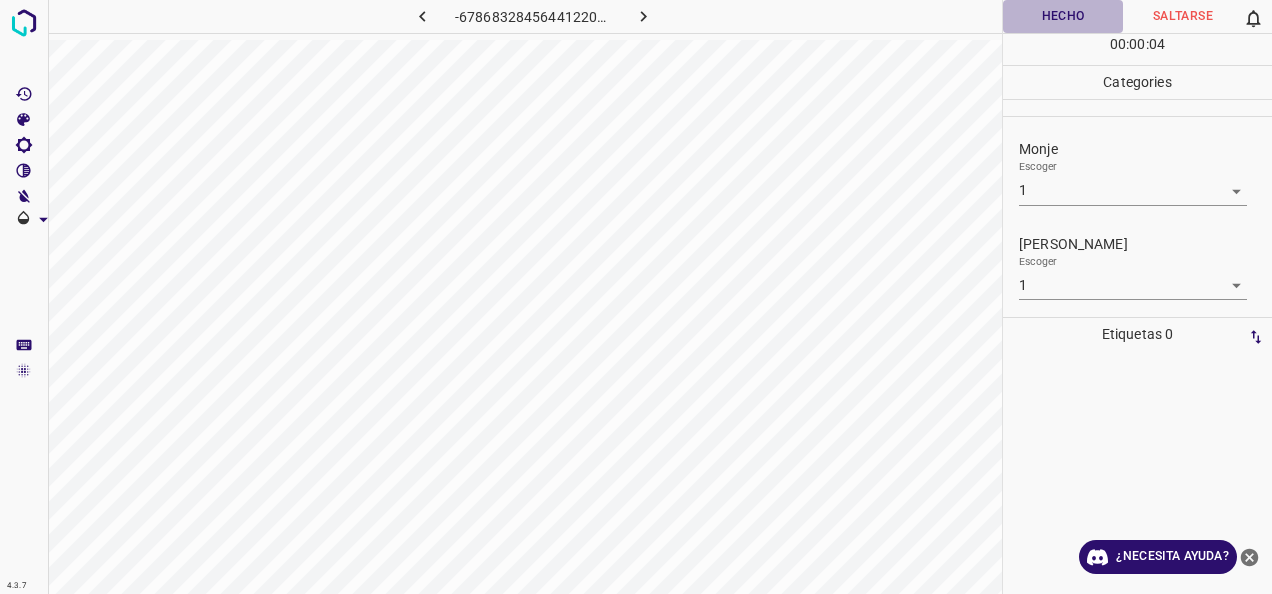 click on "Hecho" at bounding box center [1063, 16] 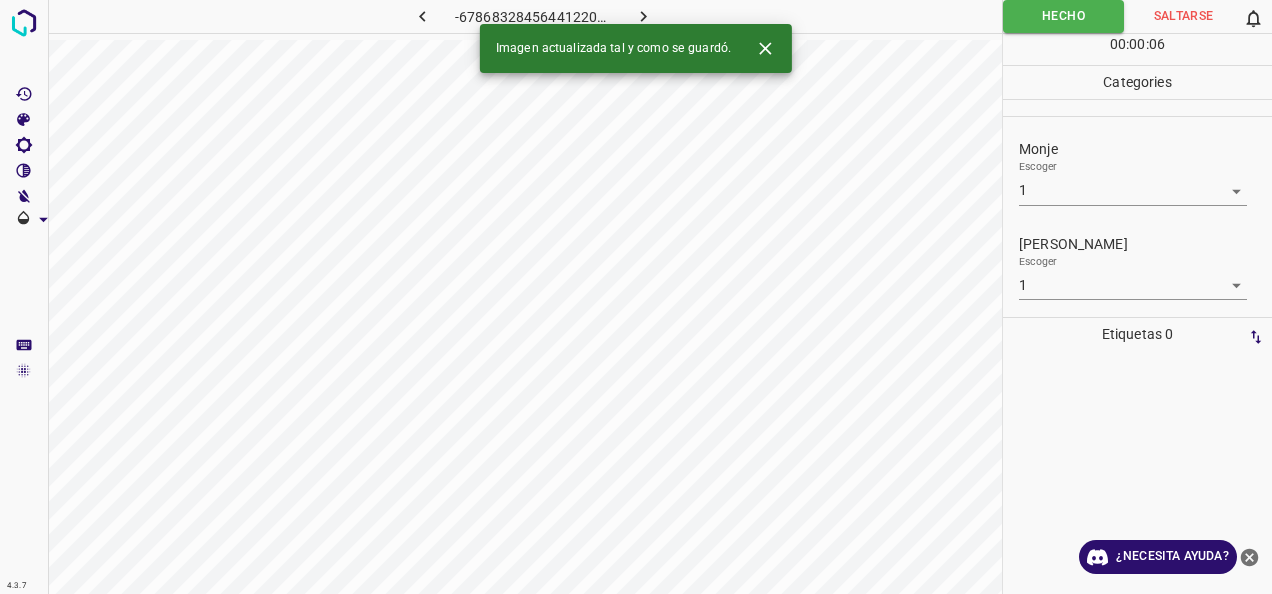 click at bounding box center [643, 16] 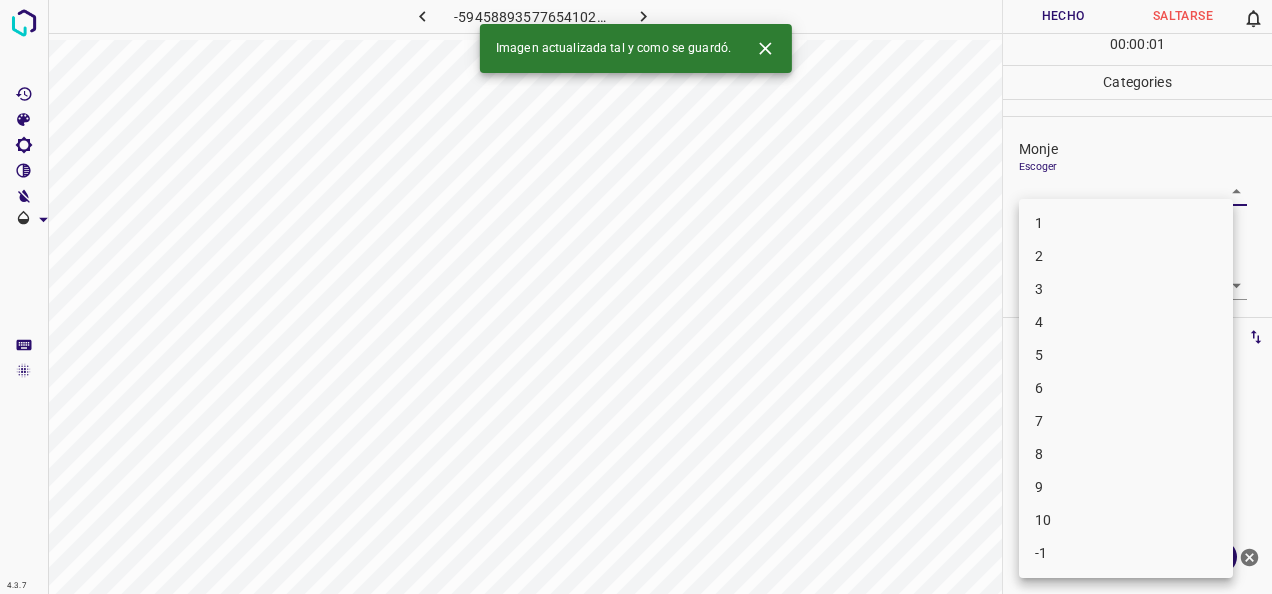 drag, startPoint x: 1213, startPoint y: 195, endPoint x: 1160, endPoint y: 218, distance: 57.77543 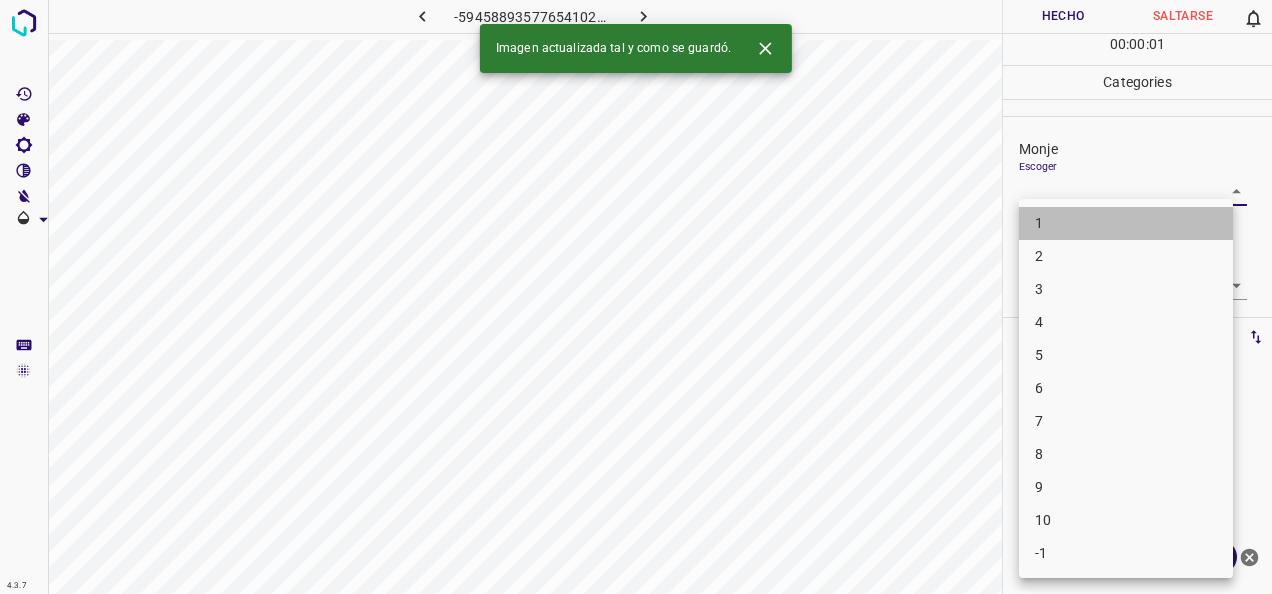 click on "1" at bounding box center (1126, 223) 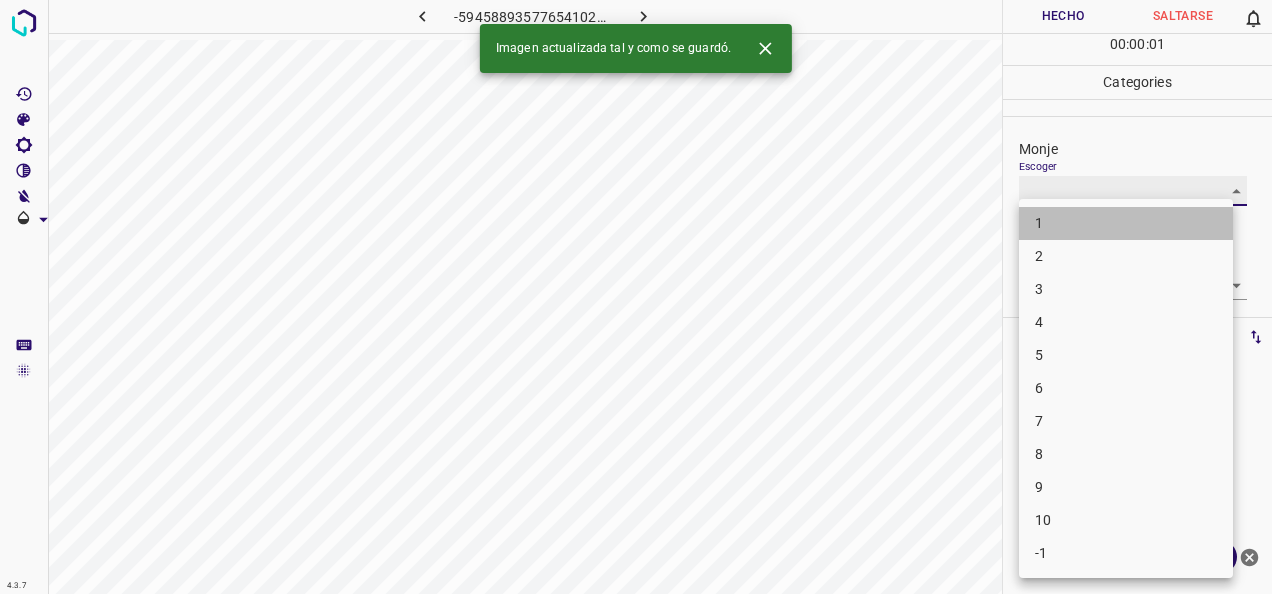 type on "1" 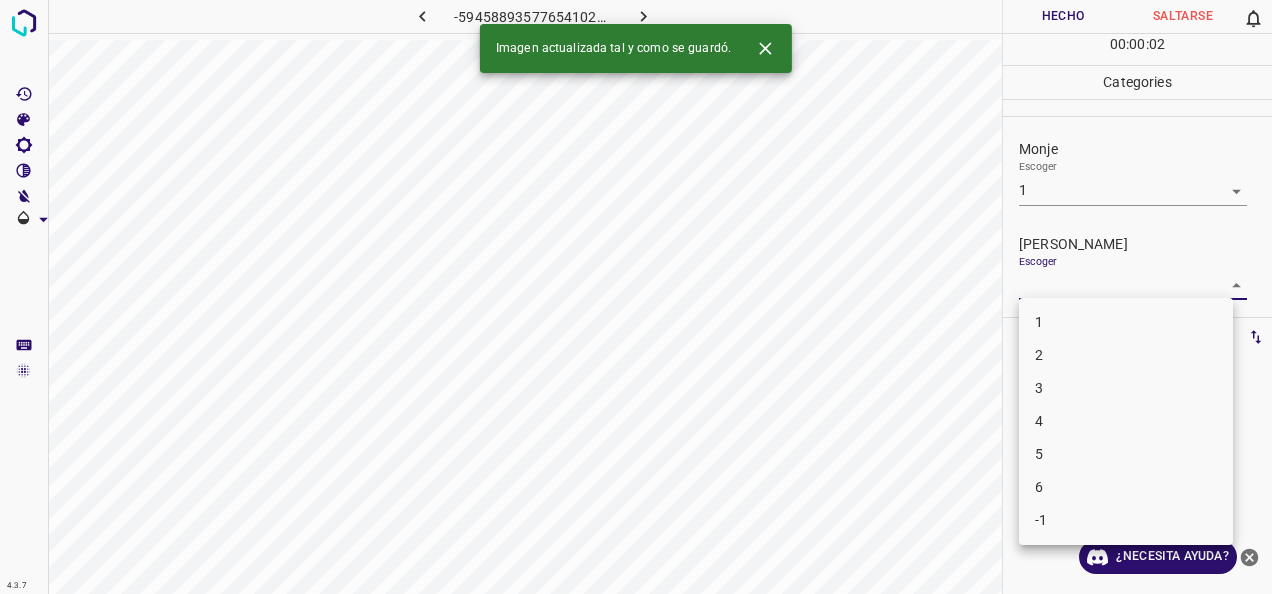 click on "4.3.7 -5945889357765410205.png Hecho Saltarse 0 00   : 00   : 02   Categories Monje  Escoger 1 1  [PERSON_NAME]   Escoger ​ Etiquetas 0 Categories 1 Monje 2  [PERSON_NAME] Herramientas Espacio Cambiar entre modos (Dibujar y Editar) Yo Etiquetado automático R Restaurar zoom M Acercar N Alejar Borrar Eliminar etiqueta de selección Filtros Z Restaurar filtros X Filtro de saturación C Filtro de brillo V Filtro de contraste B Filtro de escala de grises General O Descargar Imagen actualizada tal y como se guardó. ¿Necesita ayuda? -Mensaje de texto -Esconder -Borrar 1 2 3 4 5 6 -1" at bounding box center [636, 297] 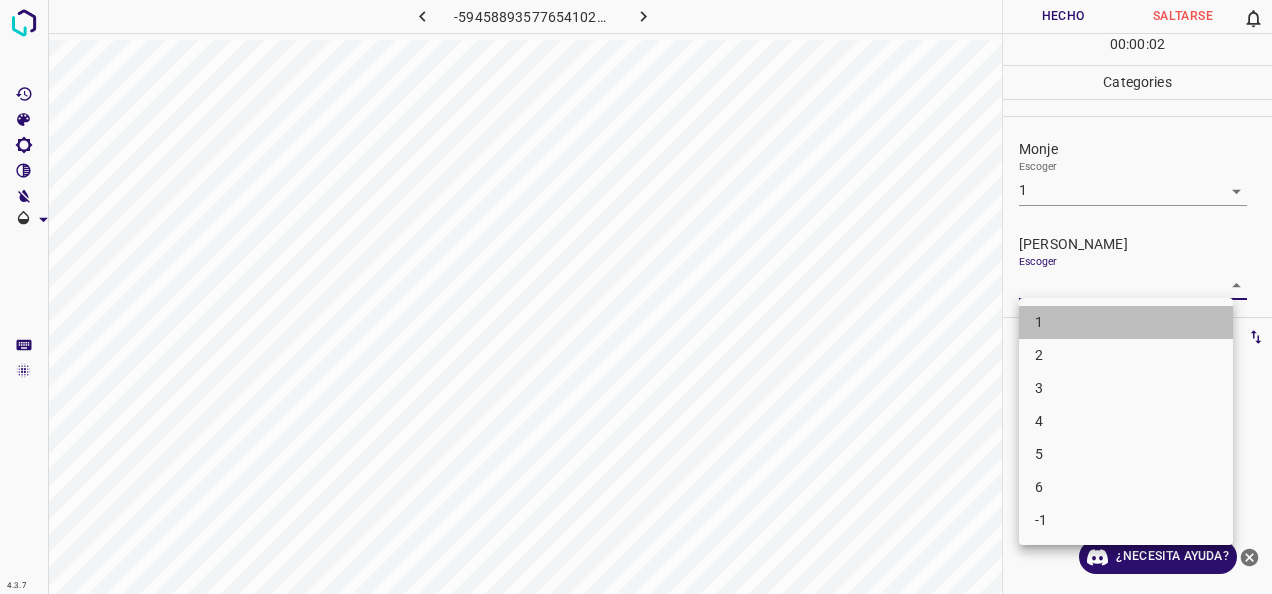click on "1" at bounding box center (1126, 322) 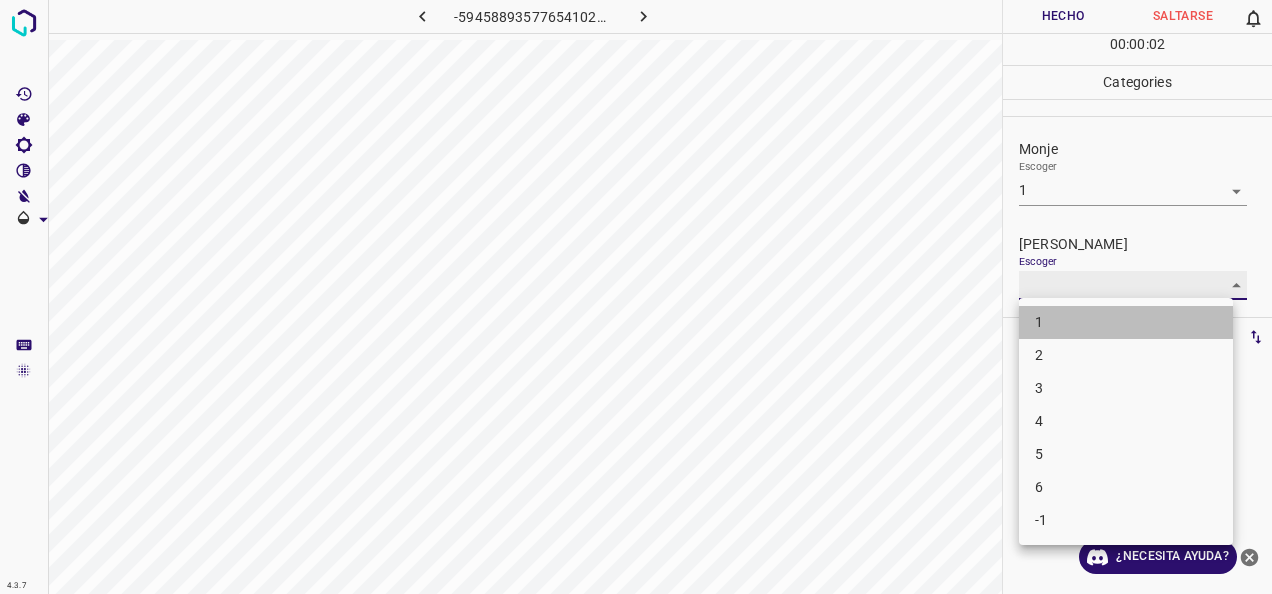 type on "1" 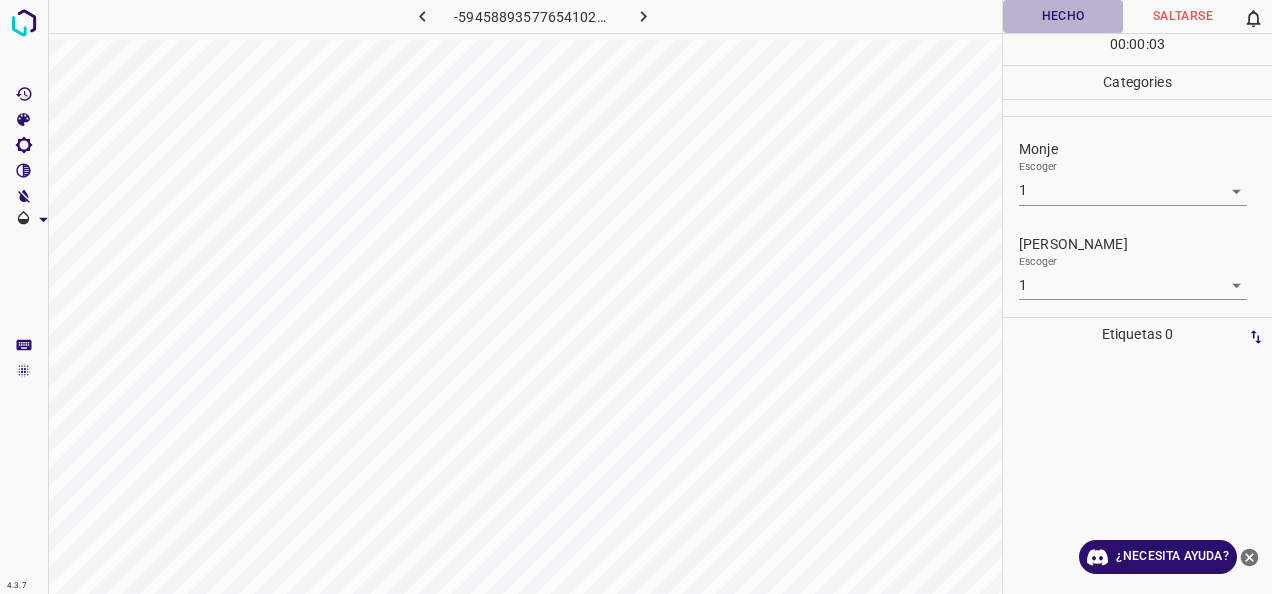click on "Hecho" at bounding box center [1063, 16] 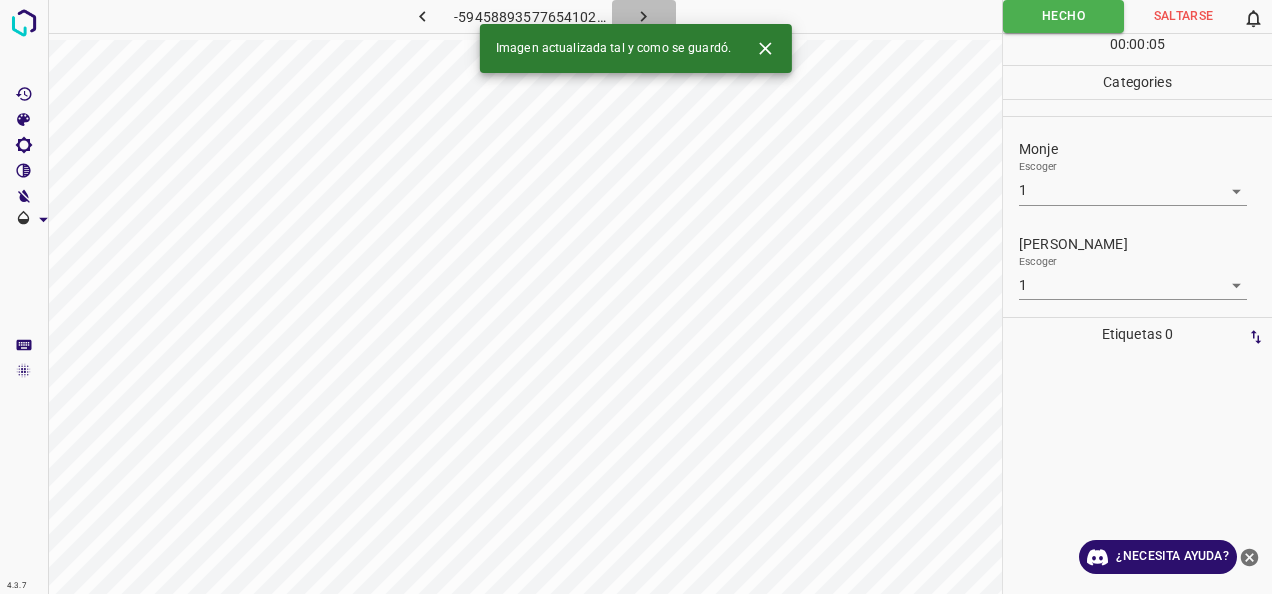 click 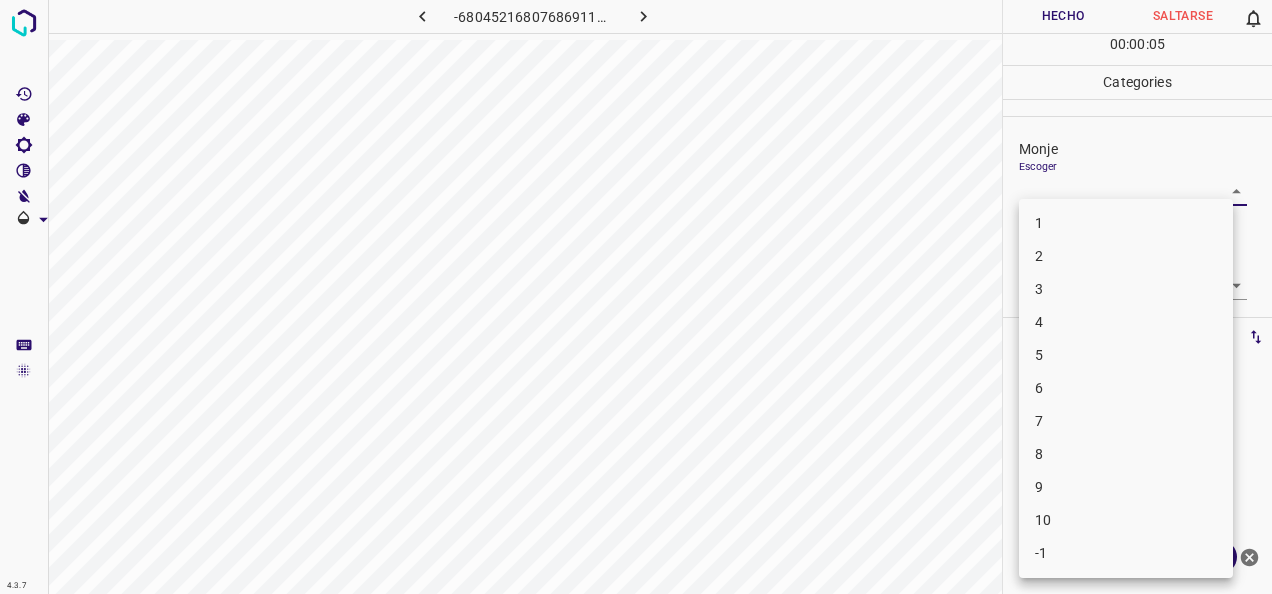 click on "4.3.7 -6804521680768691103.png Hecho Saltarse 0 00   : 00   : 05   Categories Monje  Escoger ​  [PERSON_NAME]   Escoger ​ Etiquetas 0 Categories 1 Monje 2  [PERSON_NAME] Herramientas Espacio Cambiar entre modos (Dibujar y Editar) Yo Etiquetado automático R Restaurar zoom M Acercar N Alejar Borrar Eliminar etiqueta de selección Filtros Z Restaurar filtros X Filtro de saturación C Filtro de brillo V Filtro de contraste B Filtro de escala de grises General O Descargar ¿Necesita ayuda? -Mensaje de texto -Esconder -Borrar 1 2 3 4 5 6 7 8 9 10 -1" at bounding box center (636, 297) 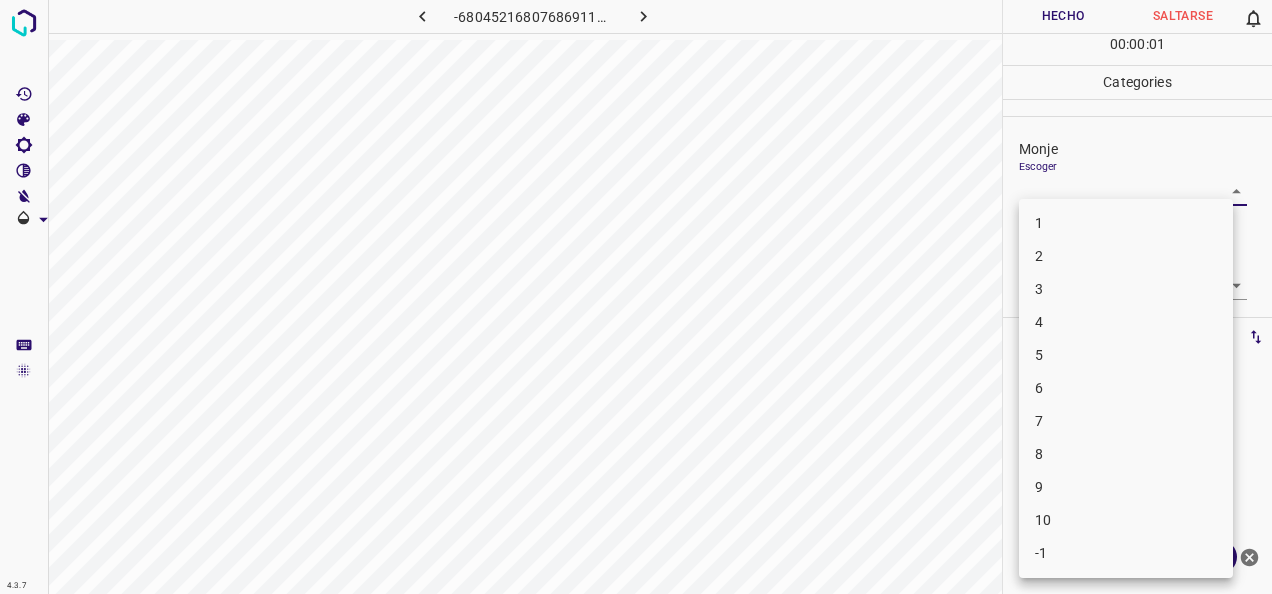 click on "1" at bounding box center [1126, 223] 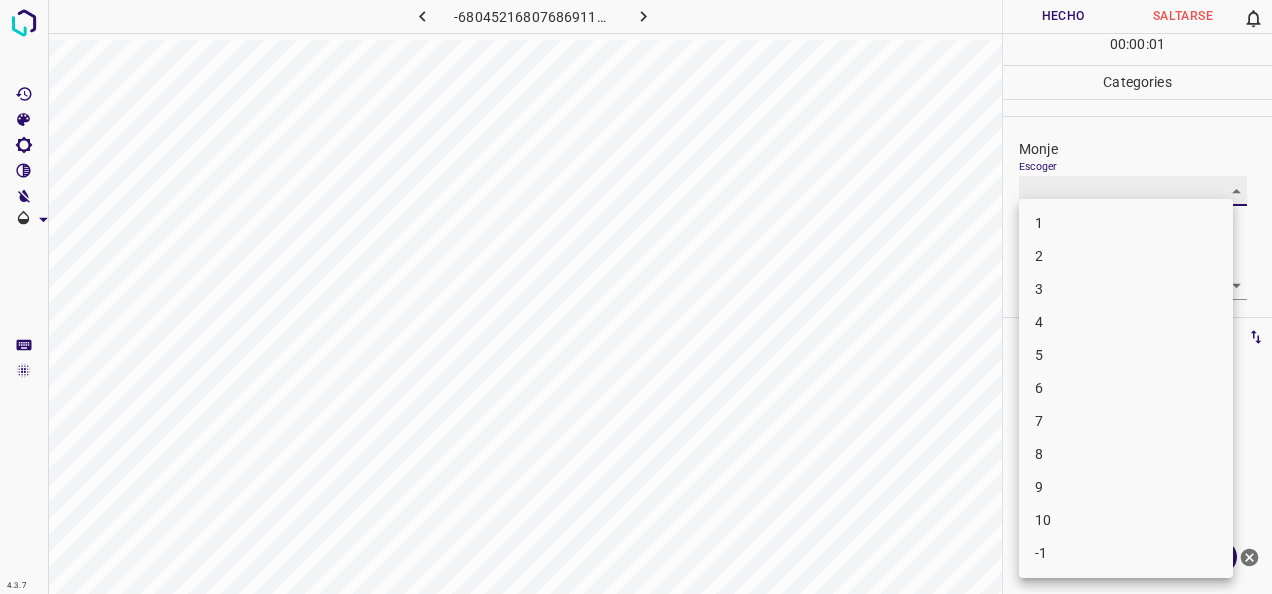 type on "1" 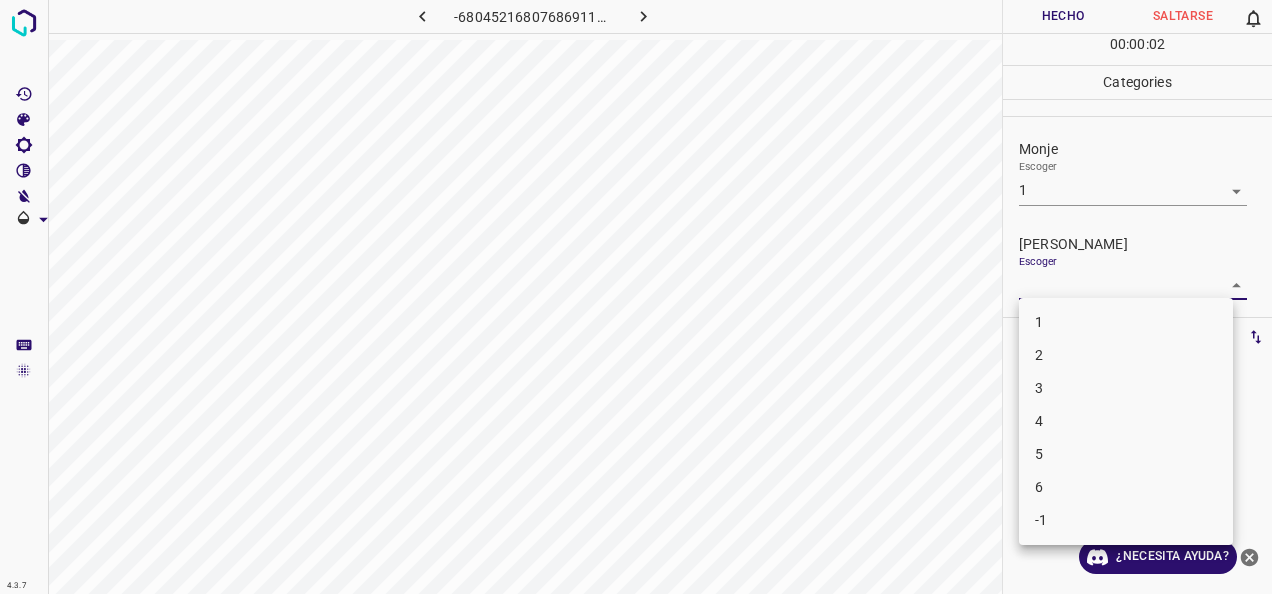 drag, startPoint x: 1204, startPoint y: 288, endPoint x: 1075, endPoint y: 316, distance: 132.00378 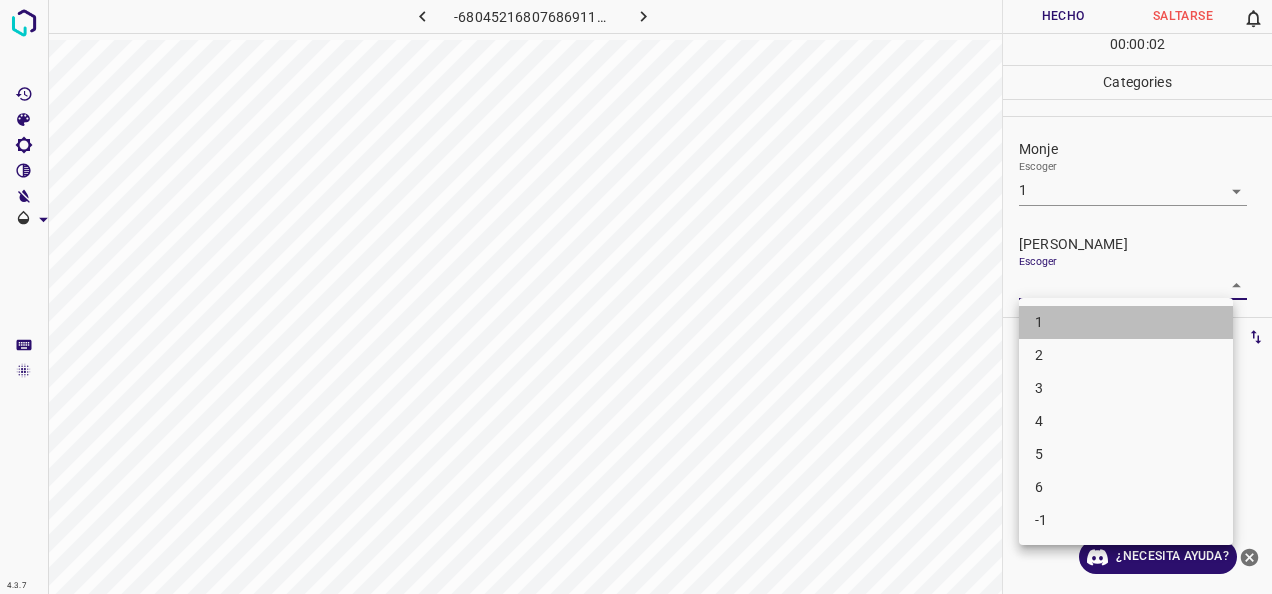 click on "1" at bounding box center (1126, 322) 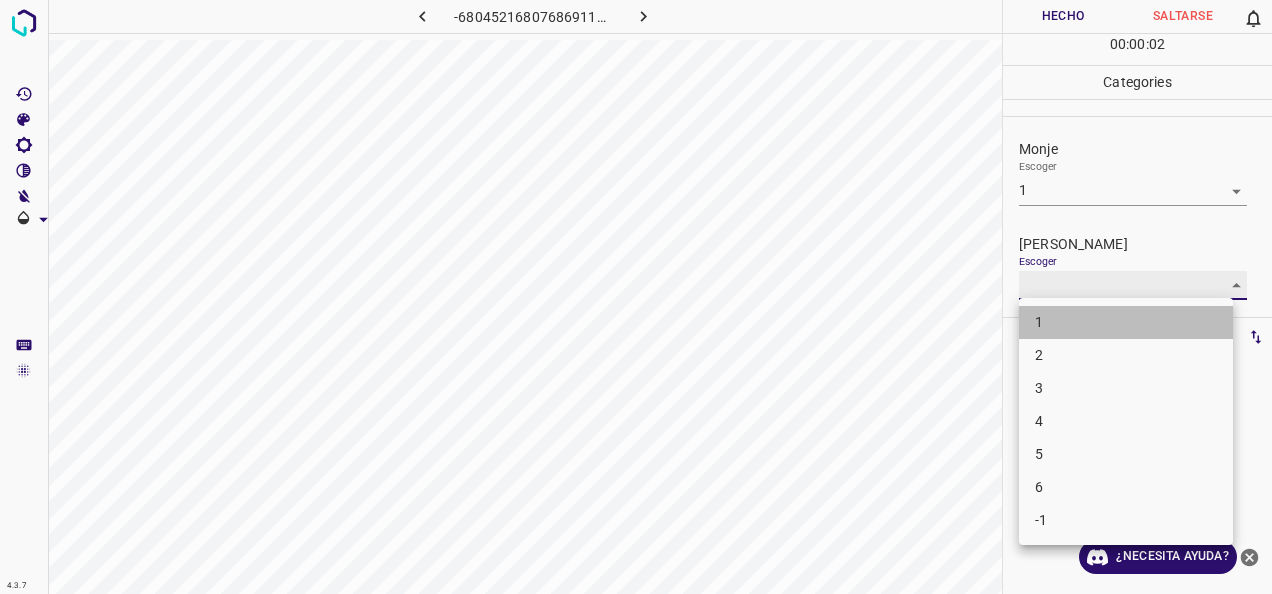 type on "1" 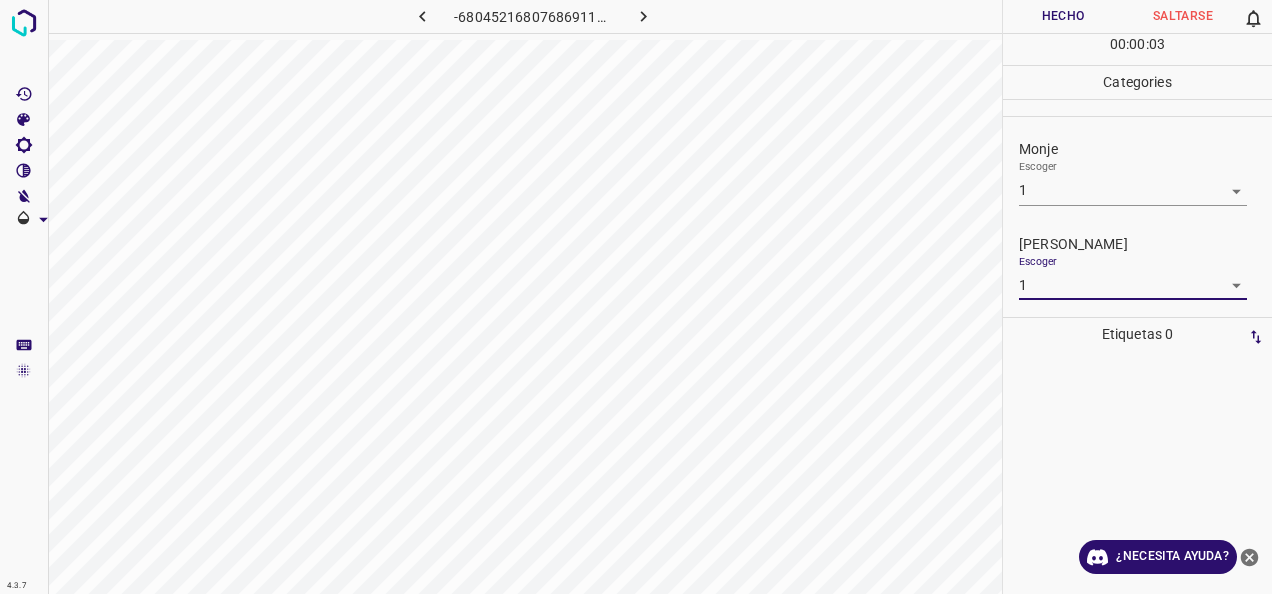 click on "Hecho" at bounding box center (1063, 16) 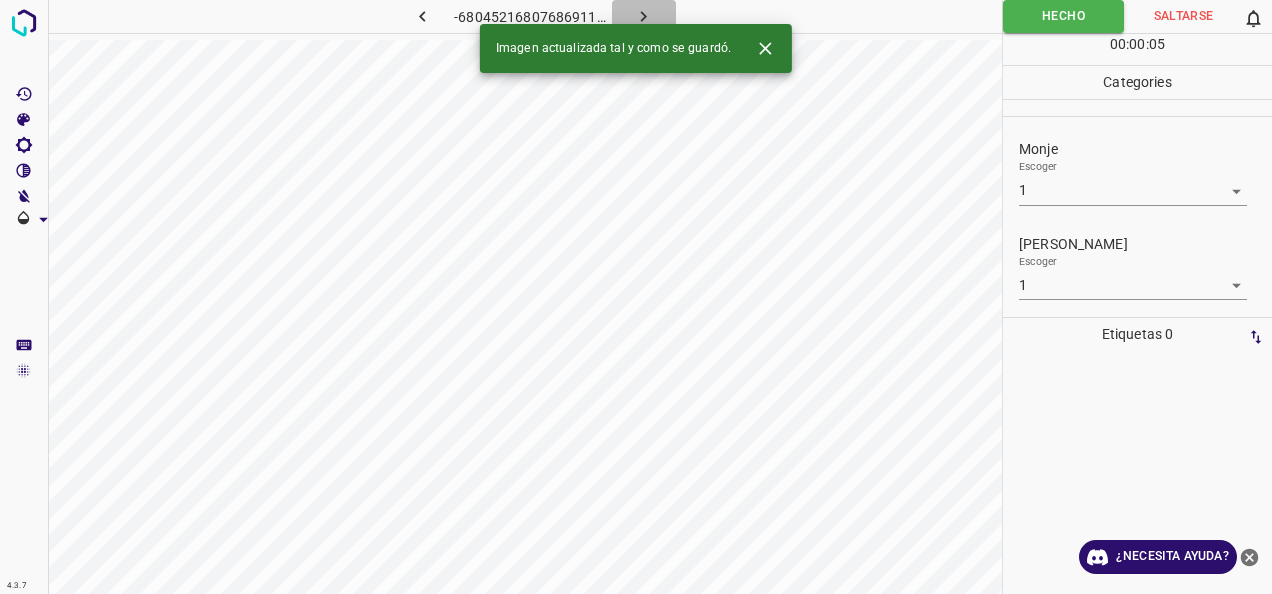 click 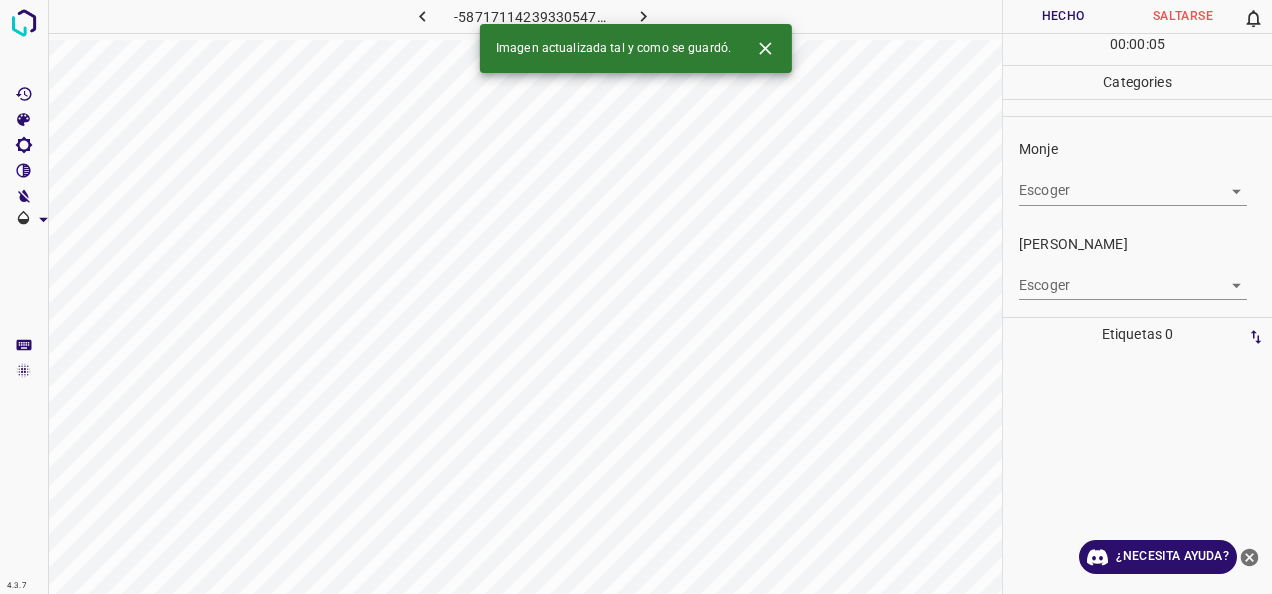 click on "4.3.7 -5871711423933054723.png Hecho Saltarse 0 00   : 00   : 05   Categories Monje  Escoger ​  [PERSON_NAME]   Escoger ​ Etiquetas 0 Categories 1 Monje 2  [PERSON_NAME] Herramientas Espacio Cambiar entre modos (Dibujar y Editar) Yo Etiquetado automático R Restaurar zoom M Acercar N Alejar Borrar Eliminar etiqueta de selección Filtros Z Restaurar filtros X Filtro de saturación C Filtro de brillo V Filtro de contraste B Filtro de escala de grises General O Descargar Imagen actualizada tal y como se guardó. ¿Necesita ayuda? -Mensaje de texto -Esconder -Borrar" at bounding box center (636, 297) 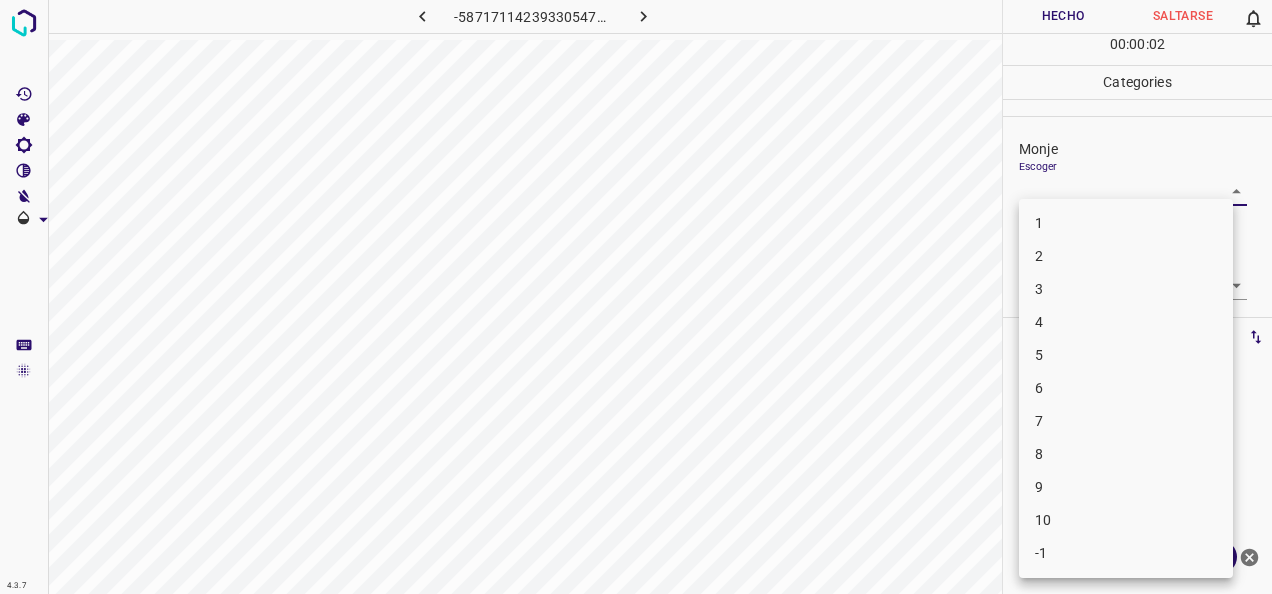 click on "5" at bounding box center (1126, 355) 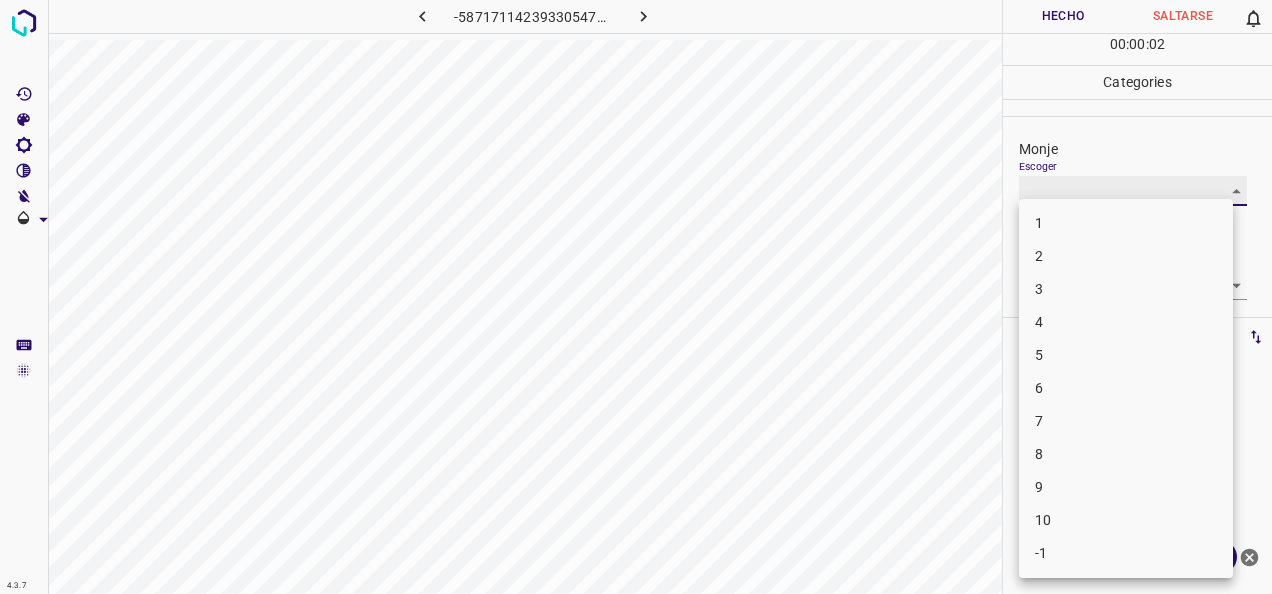 type on "5" 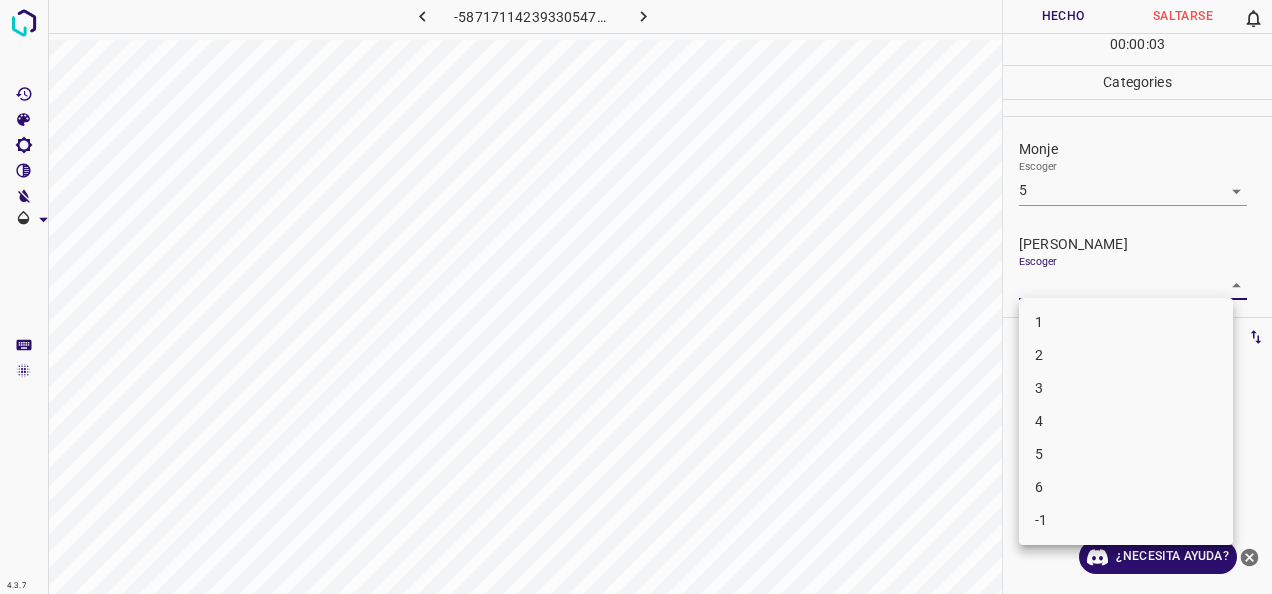 drag, startPoint x: 1221, startPoint y: 285, endPoint x: 1108, endPoint y: 341, distance: 126.11503 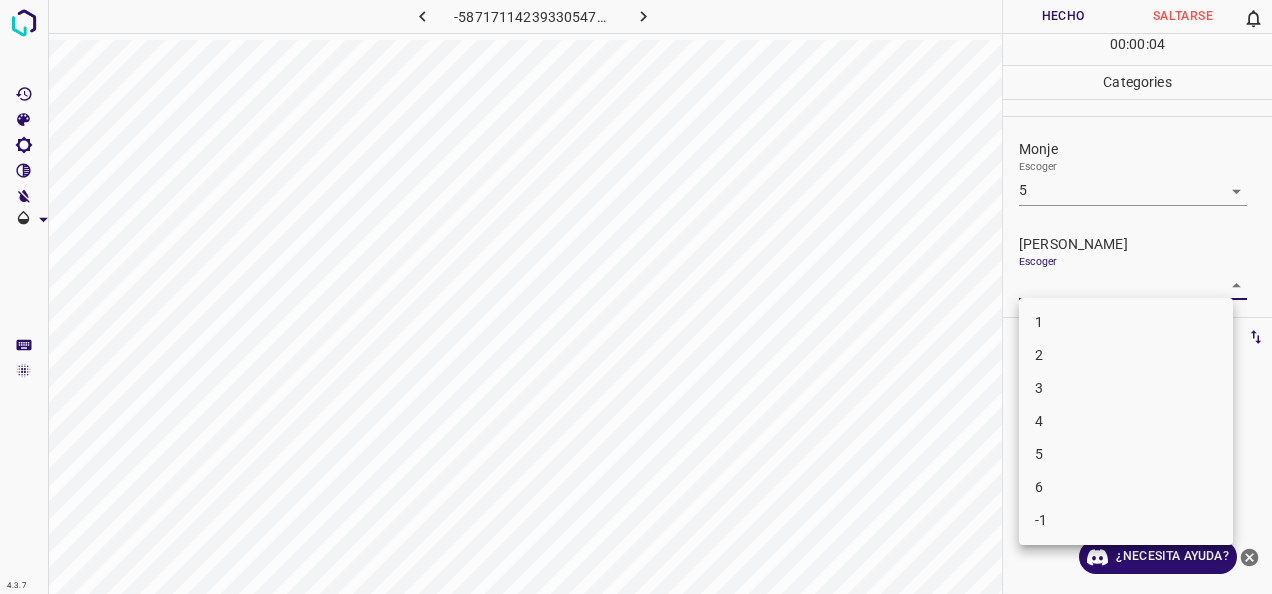 click on "3" at bounding box center [1126, 388] 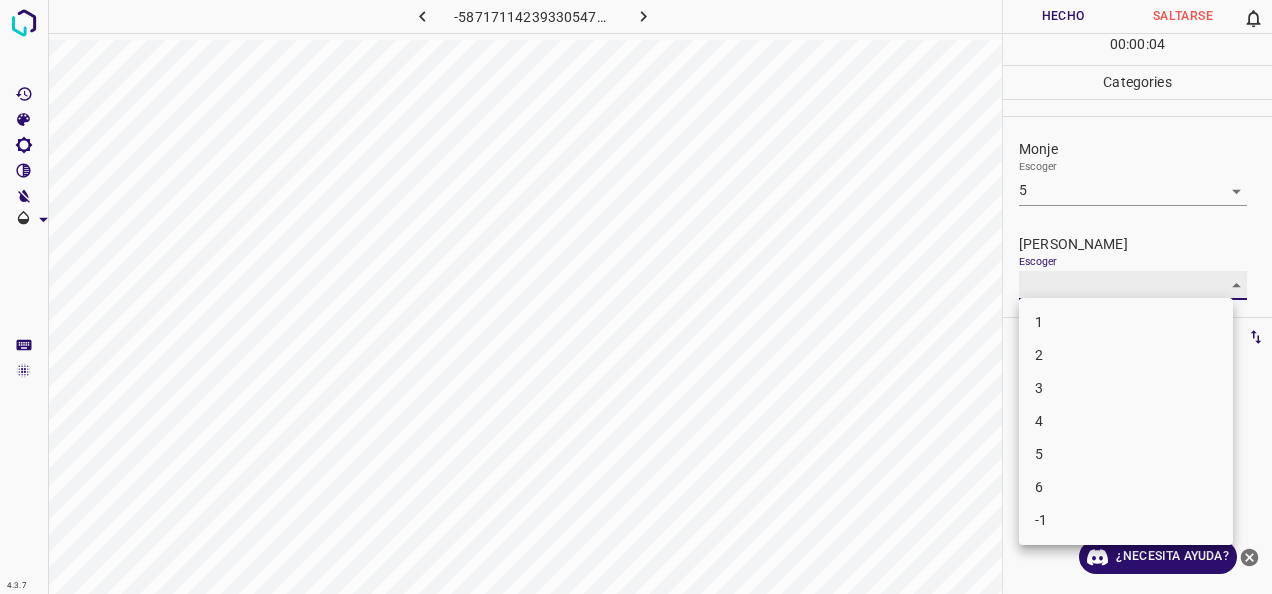 type on "3" 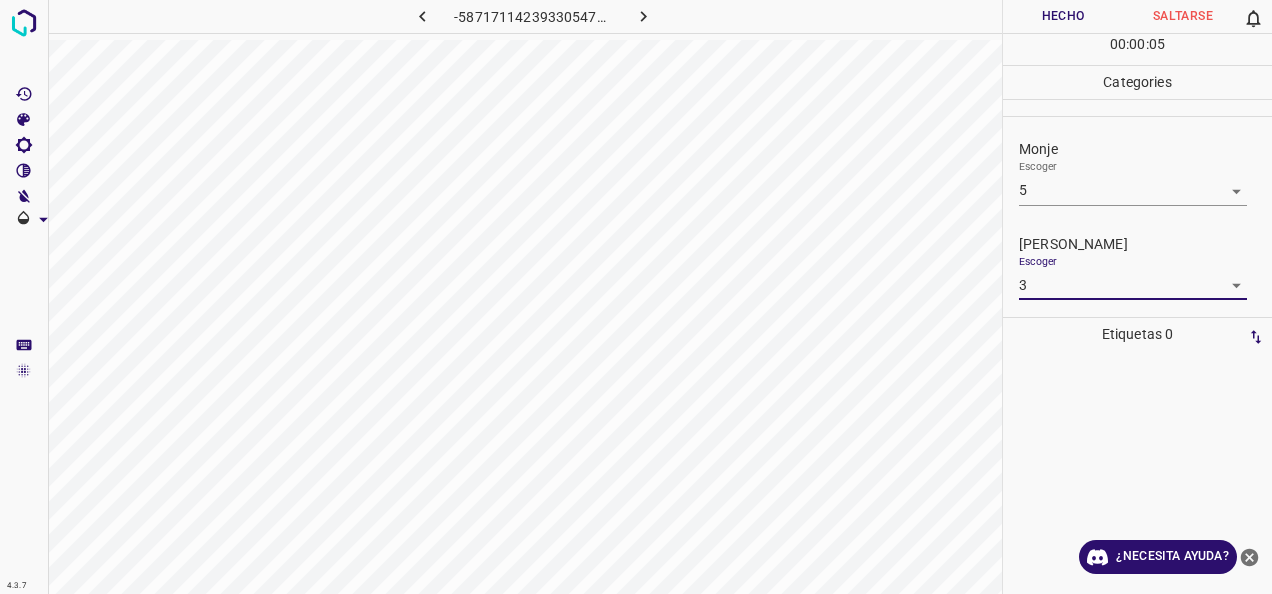 click on "Hecho" at bounding box center [1063, 16] 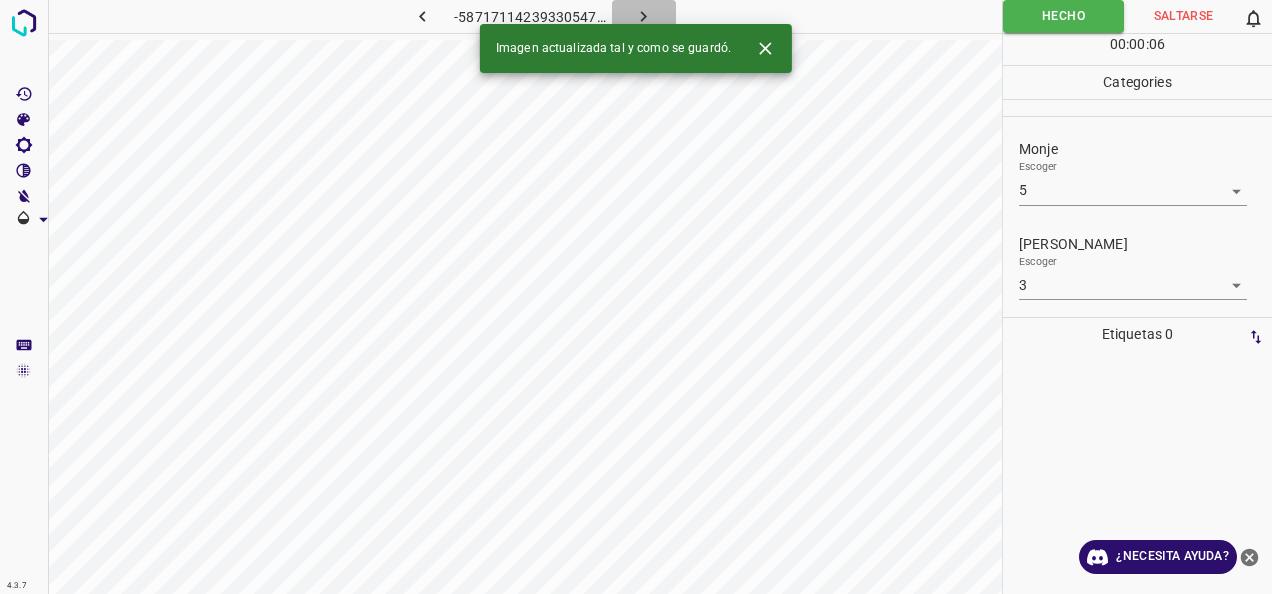 click 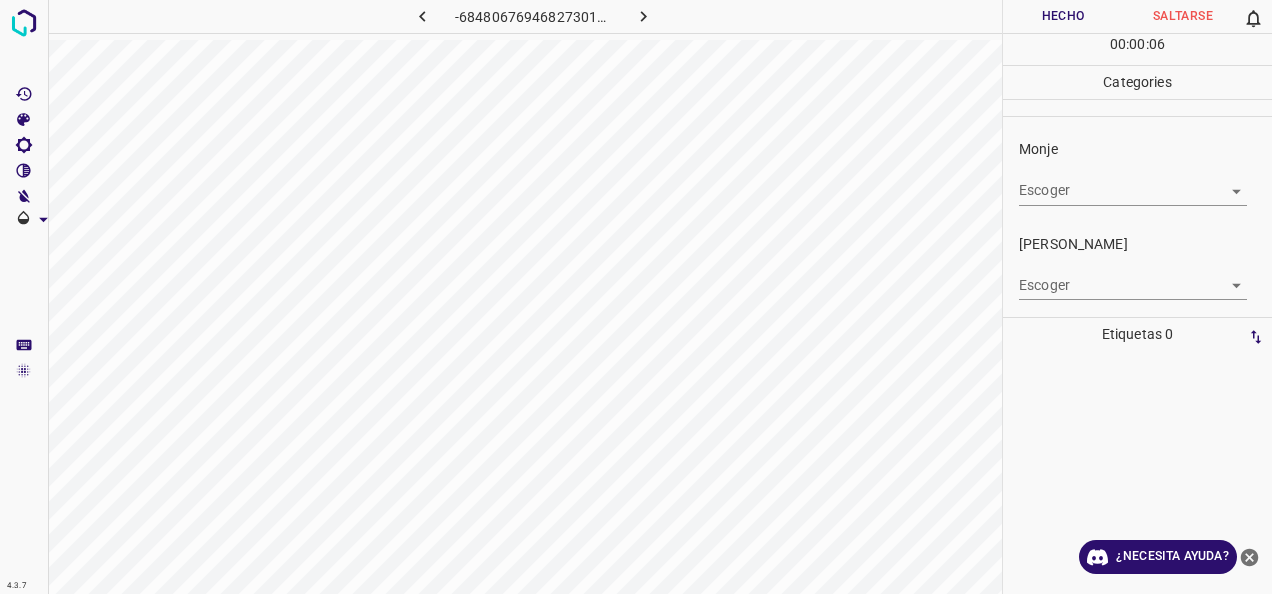 click on "4.3.7 -684806769468273016.png Hecho Saltarse 0 00   : 00   : 06   Categories Monje  Escoger ​  [PERSON_NAME]   Escoger ​ Etiquetas 0 Categories 1 Monje 2  [PERSON_NAME] Herramientas Espacio Cambiar entre modos (Dibujar y Editar) Yo Etiquetado automático R Restaurar zoom M Acercar N Alejar Borrar Eliminar etiqueta de selección Filtros Z Restaurar filtros X Filtro de saturación C Filtro de brillo V Filtro de contraste B Filtro de escala de grises General O Descargar ¿Necesita ayuda? -Mensaje de texto -Esconder -Borrar" at bounding box center (636, 297) 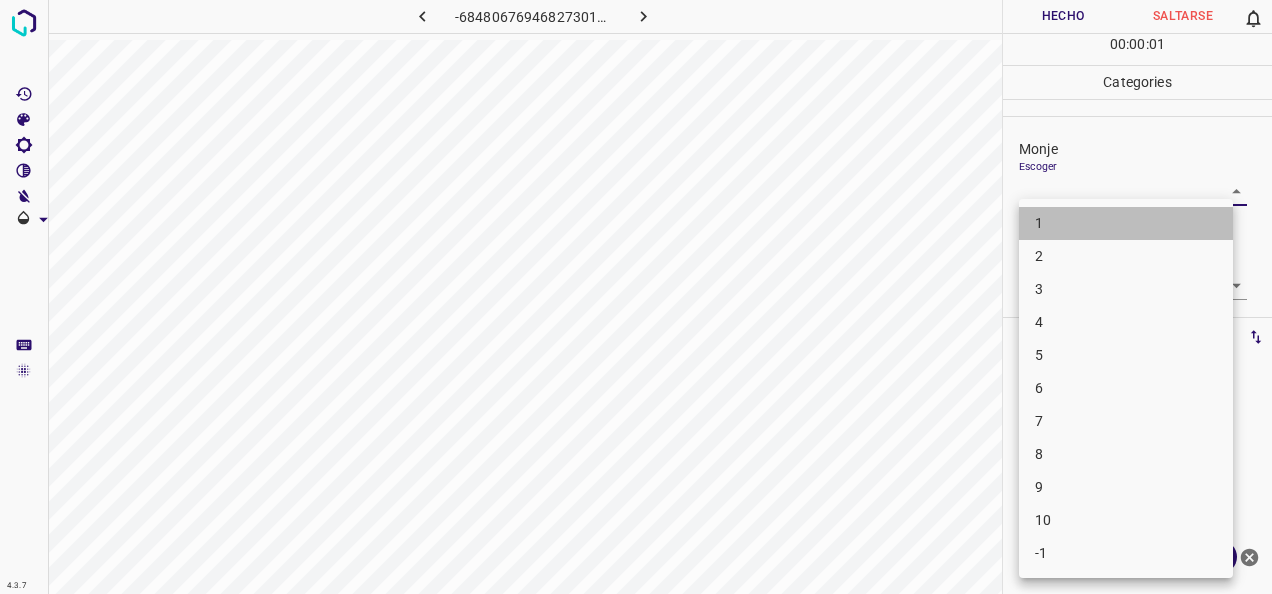 click on "1" at bounding box center [1126, 223] 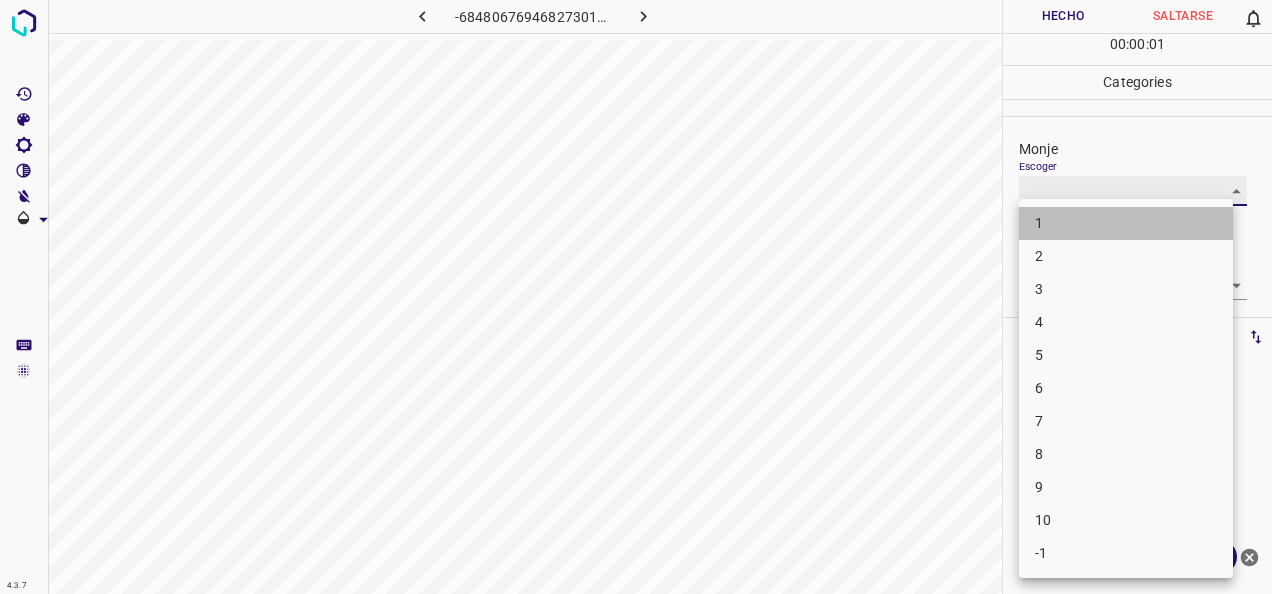 type on "1" 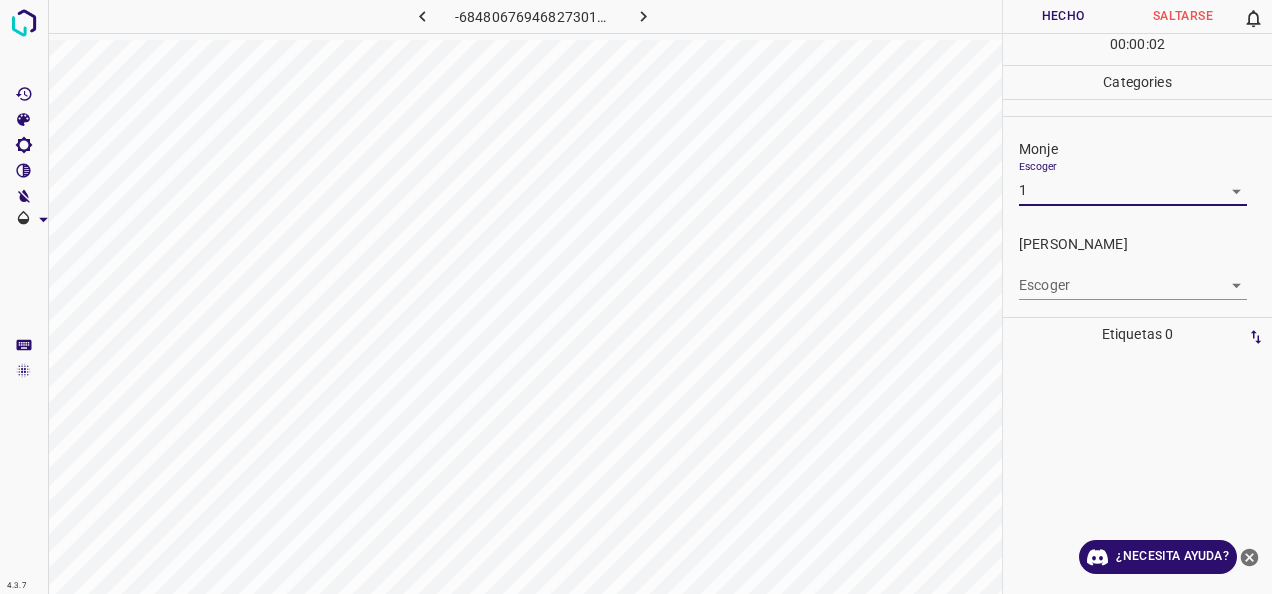 click on "4.3.7 -684806769468273016.png Hecho Saltarse 0 00   : 00   : 02   Categories Monje  Escoger 1 1  [PERSON_NAME]   Escoger ​ Etiquetas 0 Categories 1 Monje 2  [PERSON_NAME] Herramientas Espacio Cambiar entre modos (Dibujar y Editar) Yo Etiquetado automático R Restaurar zoom M Acercar N Alejar Borrar Eliminar etiqueta de selección Filtros Z Restaurar filtros X Filtro de saturación C Filtro de brillo V Filtro de contraste B Filtro de escala de grises General O Descargar ¿Necesita ayuda? -Mensaje de texto -Esconder -Borrar" at bounding box center [636, 297] 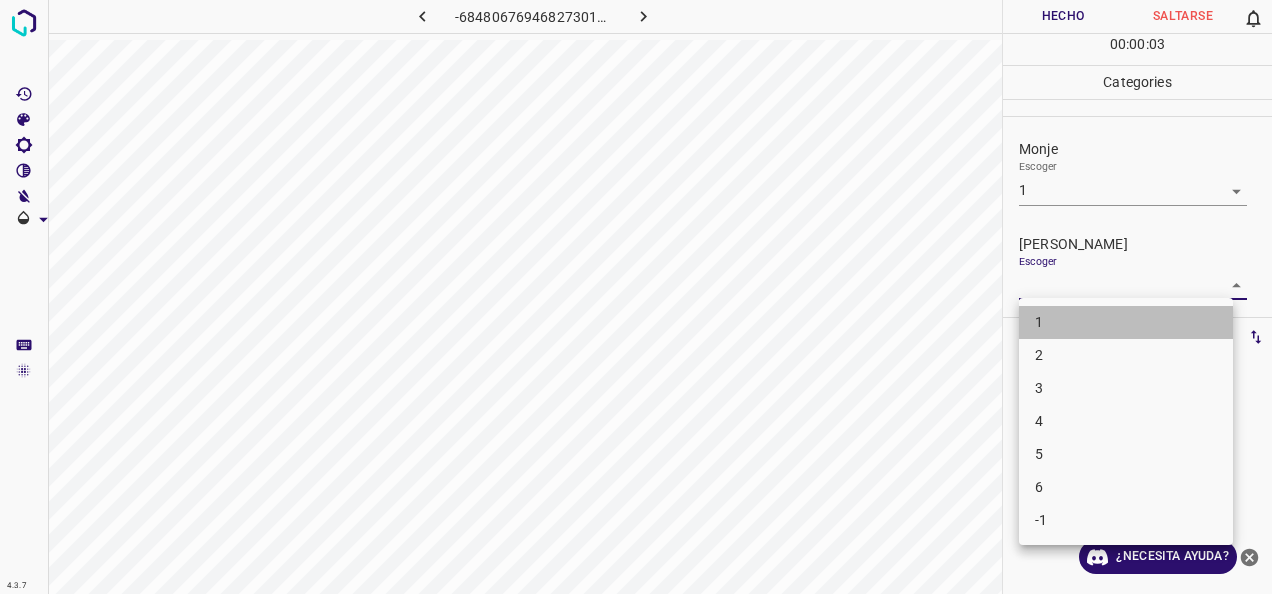 click on "1" at bounding box center [1126, 322] 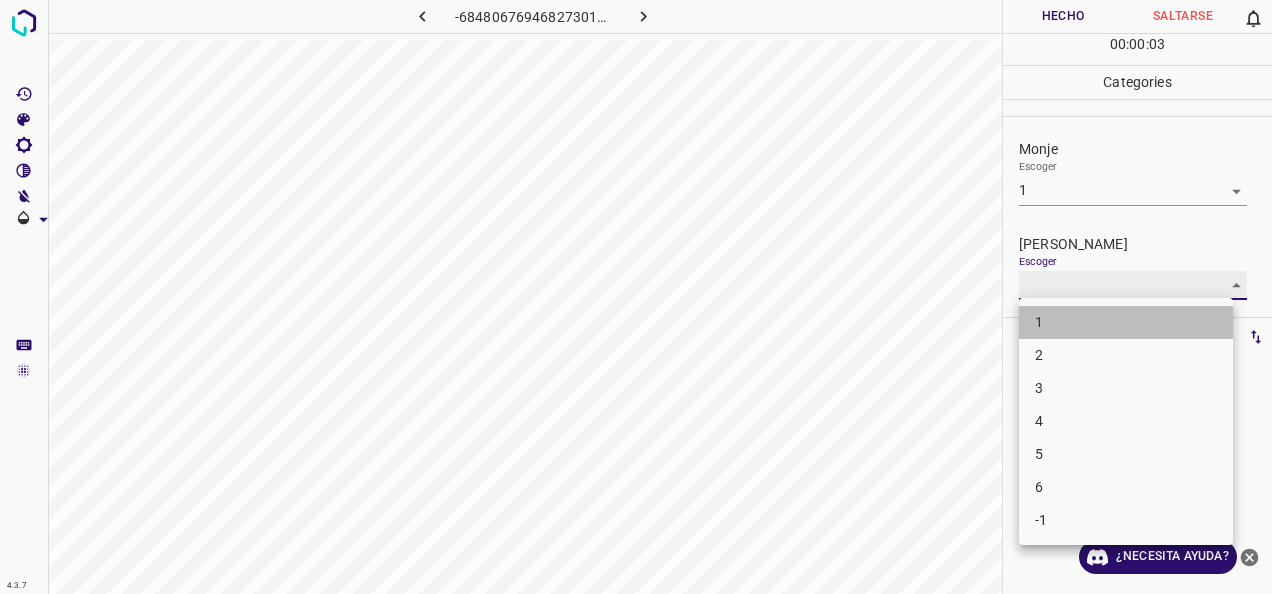 type on "1" 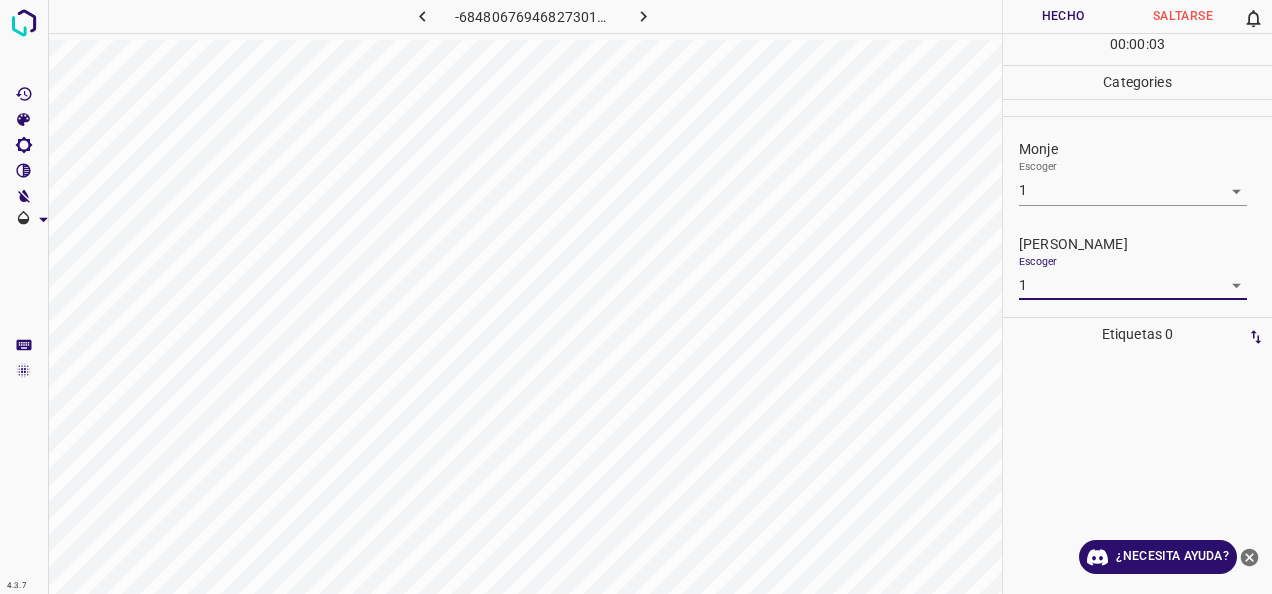 click on "Hecho" at bounding box center (1063, 16) 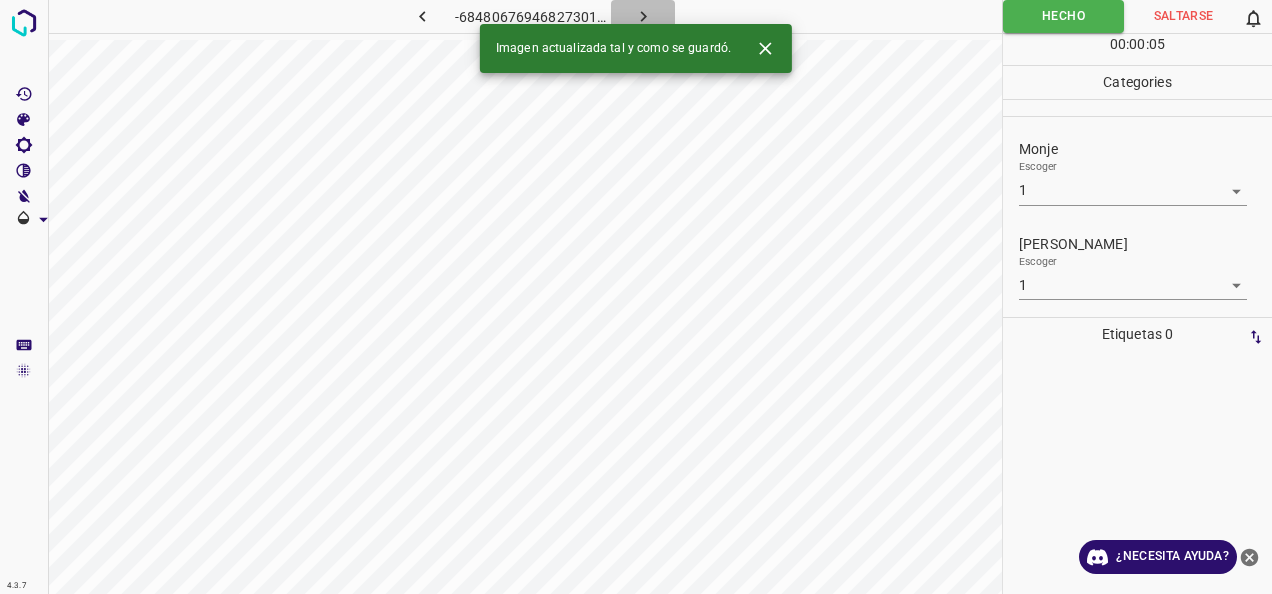 click at bounding box center (643, 16) 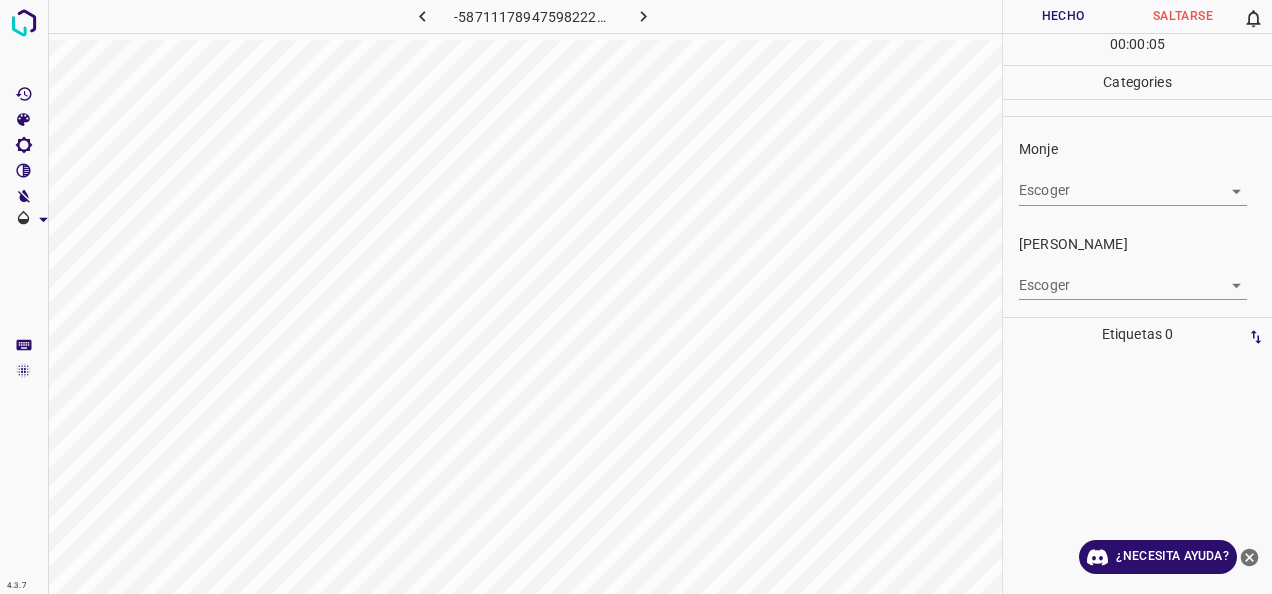 click on "4.3.7 -5871117894759822204.png Hecho Saltarse 0 00   : 00   : 05   Categories Monje  Escoger ​  [PERSON_NAME]   Escoger ​ Etiquetas 0 Categories 1 Monje 2  [PERSON_NAME] Herramientas Espacio Cambiar entre modos (Dibujar y Editar) Yo Etiquetado automático R Restaurar zoom M Acercar N Alejar Borrar Eliminar etiqueta de selección Filtros Z Restaurar filtros X Filtro de saturación C Filtro de brillo V Filtro de contraste B Filtro de escala de grises General O Descargar ¿Necesita ayuda? -Mensaje de texto -Esconder -Borrar" at bounding box center (636, 297) 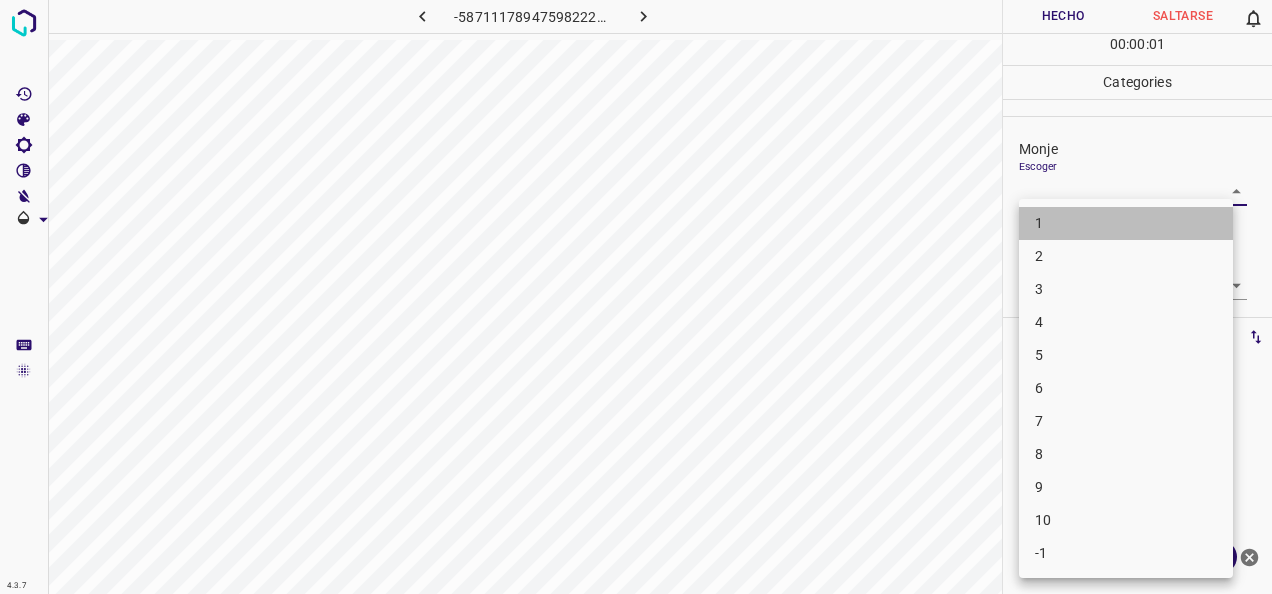 click on "1" at bounding box center [1126, 223] 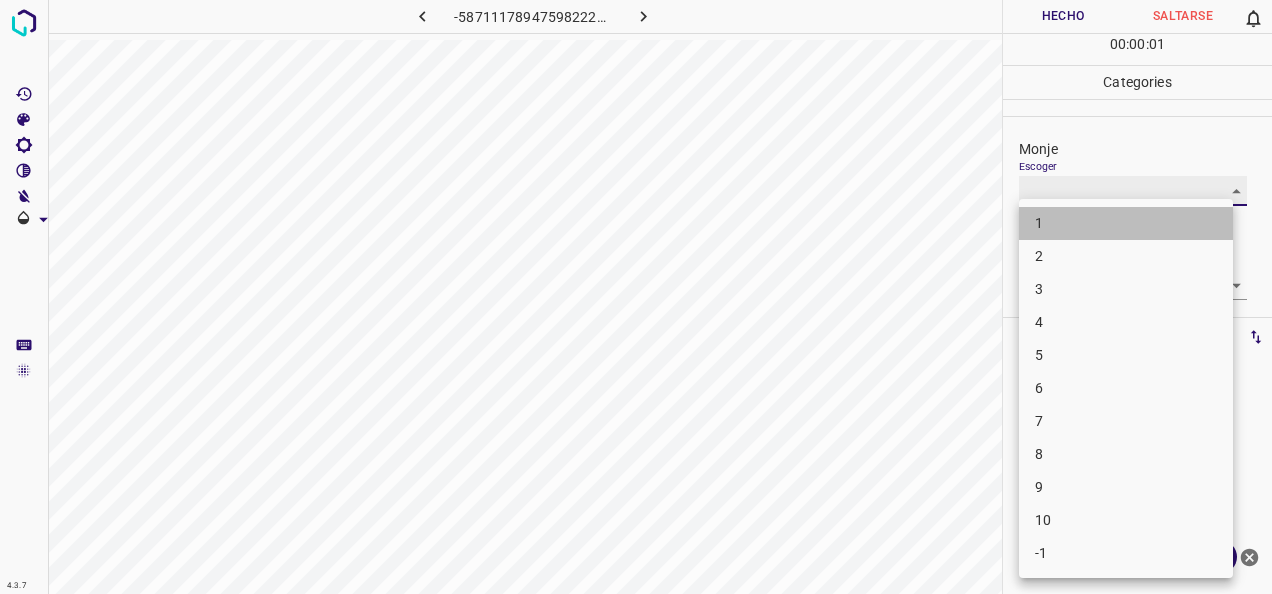 type on "1" 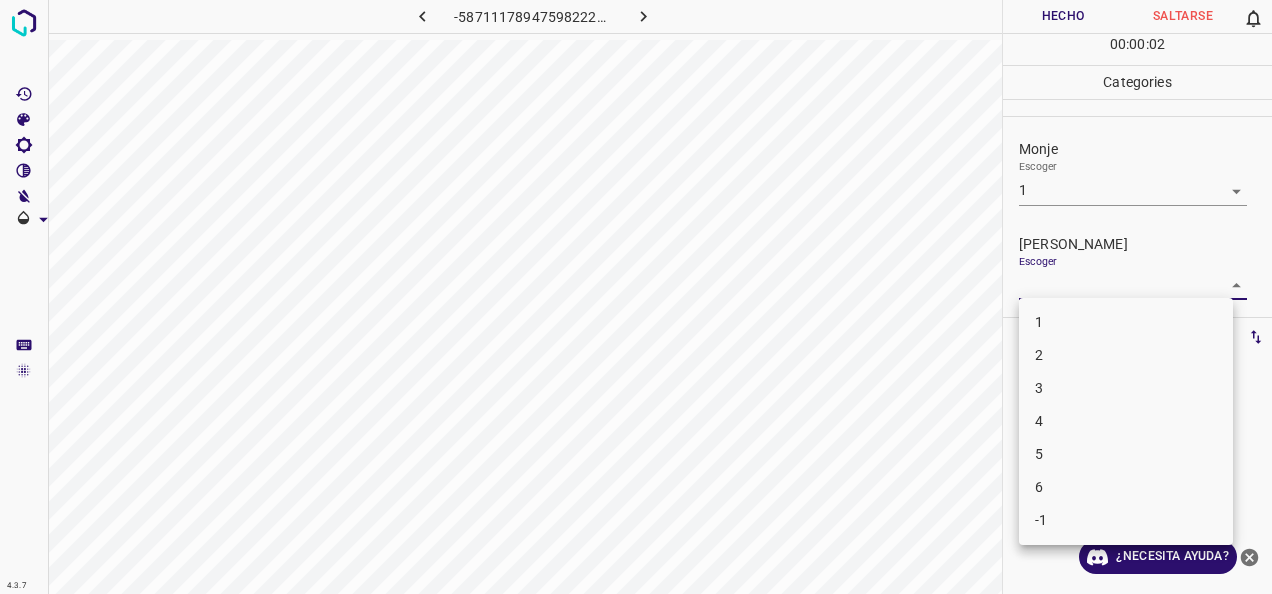 drag, startPoint x: 1228, startPoint y: 284, endPoint x: 1128, endPoint y: 305, distance: 102.18121 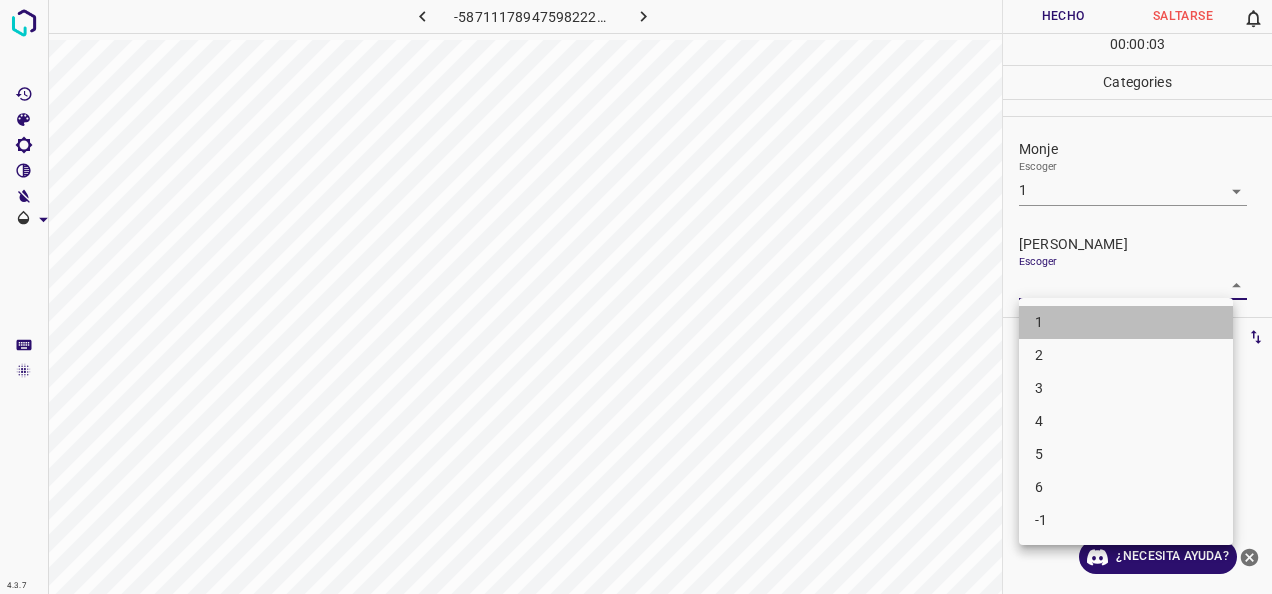 drag, startPoint x: 1109, startPoint y: 313, endPoint x: 1069, endPoint y: 169, distance: 149.45233 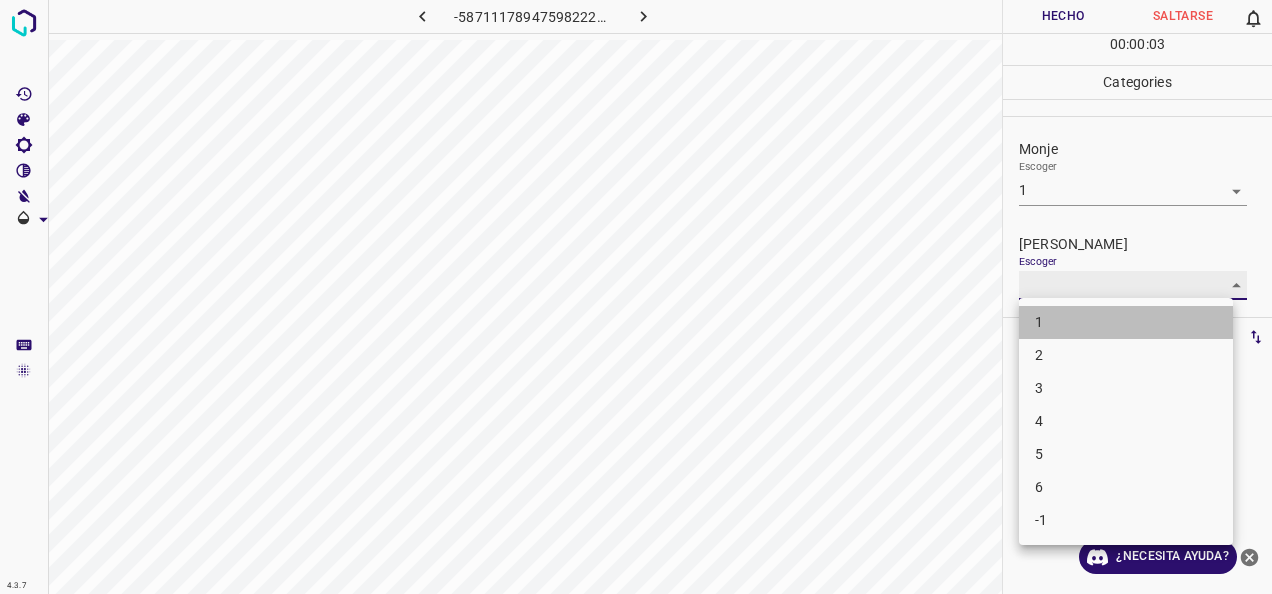 type on "1" 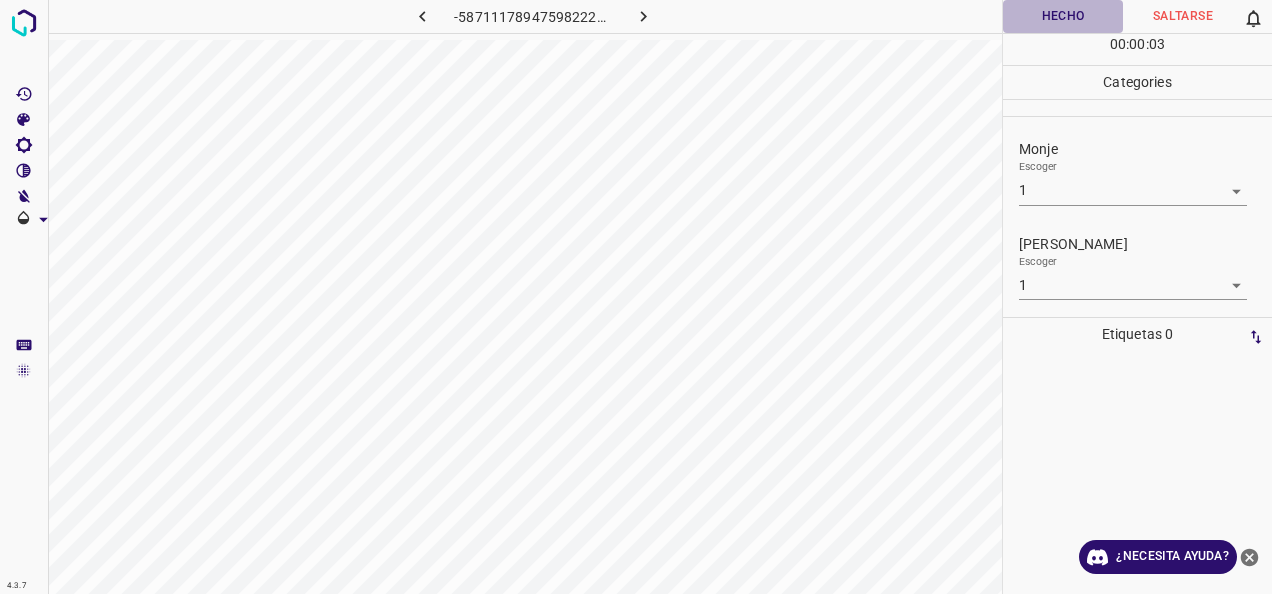 click on "Hecho" at bounding box center (1063, 16) 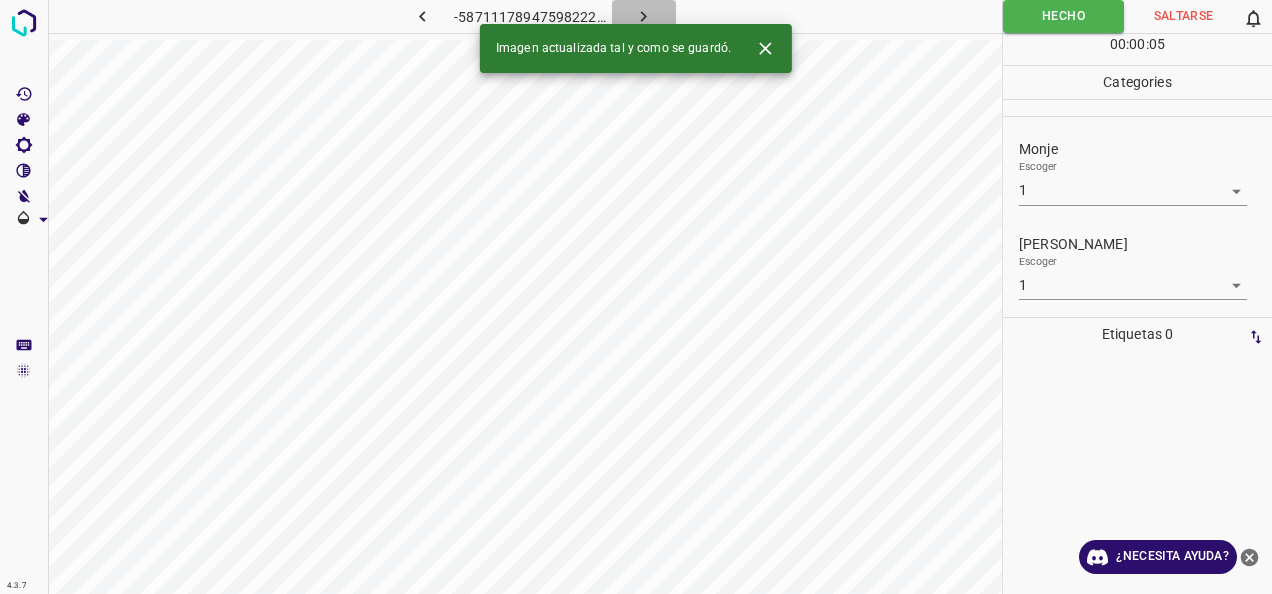 click at bounding box center (644, 16) 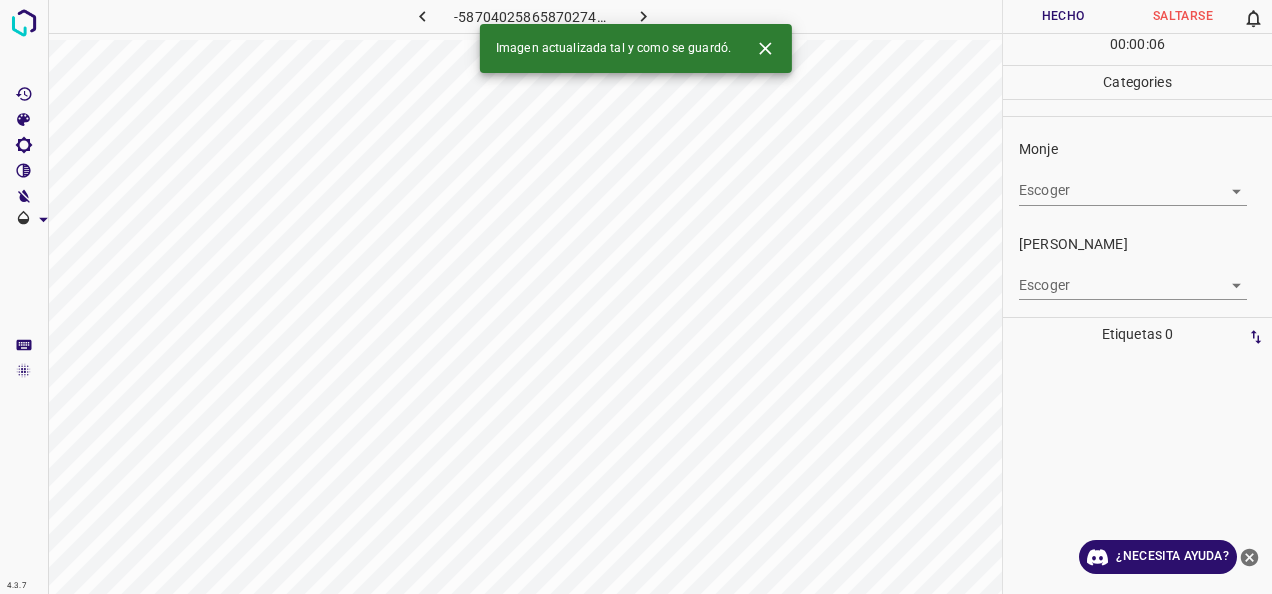 click on "4.3.7 -5870402586587027496.png Hecho Saltarse 0 00   : 00   : 06   Categories Monje  Escoger ​  [PERSON_NAME]   Escoger ​ Etiquetas 0 Categories 1 Monje 2  [PERSON_NAME] Herramientas Espacio Cambiar entre modos (Dibujar y Editar) Yo Etiquetado automático R Restaurar zoom M Acercar N Alejar Borrar Eliminar etiqueta de selección Filtros Z Restaurar filtros X Filtro de saturación C Filtro de brillo V Filtro de contraste B Filtro de escala de grises General O Descargar Imagen actualizada tal y como se guardó. ¿Necesita ayuda? -Mensaje de texto -Esconder -Borrar" at bounding box center [636, 297] 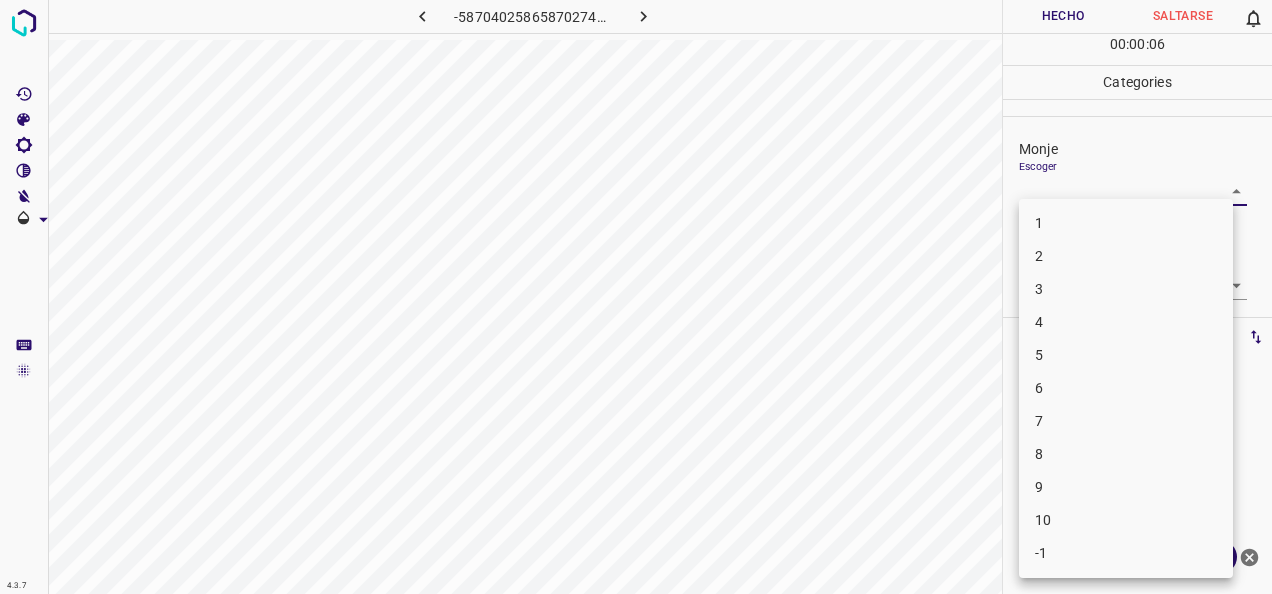 click on "1" at bounding box center [1126, 223] 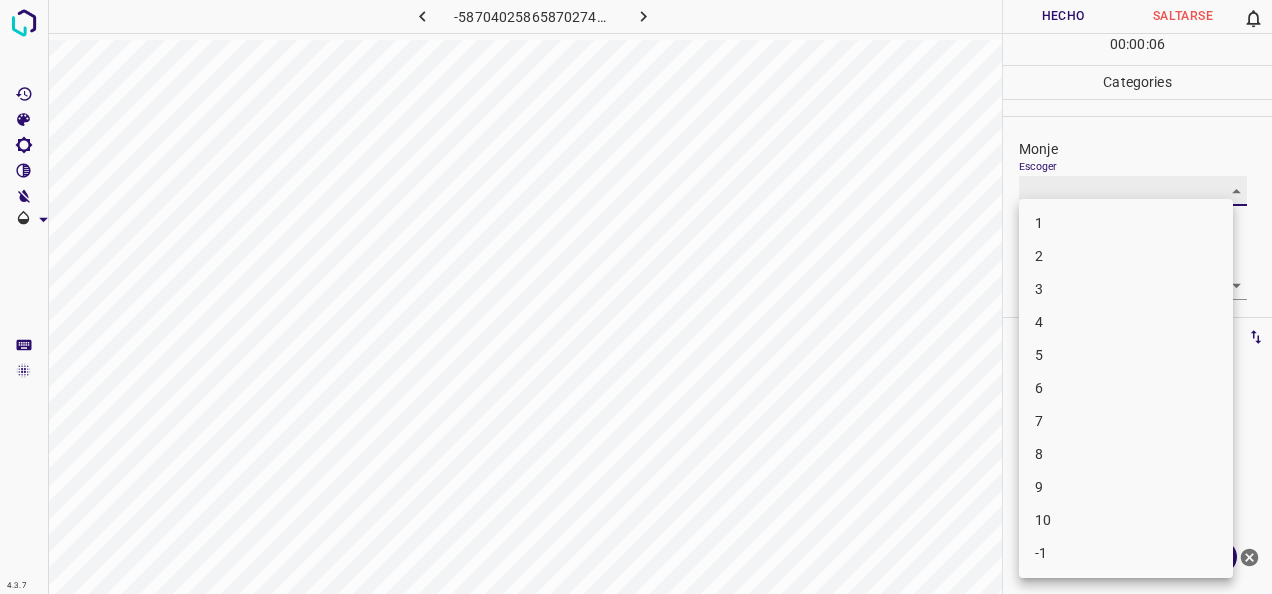 type on "1" 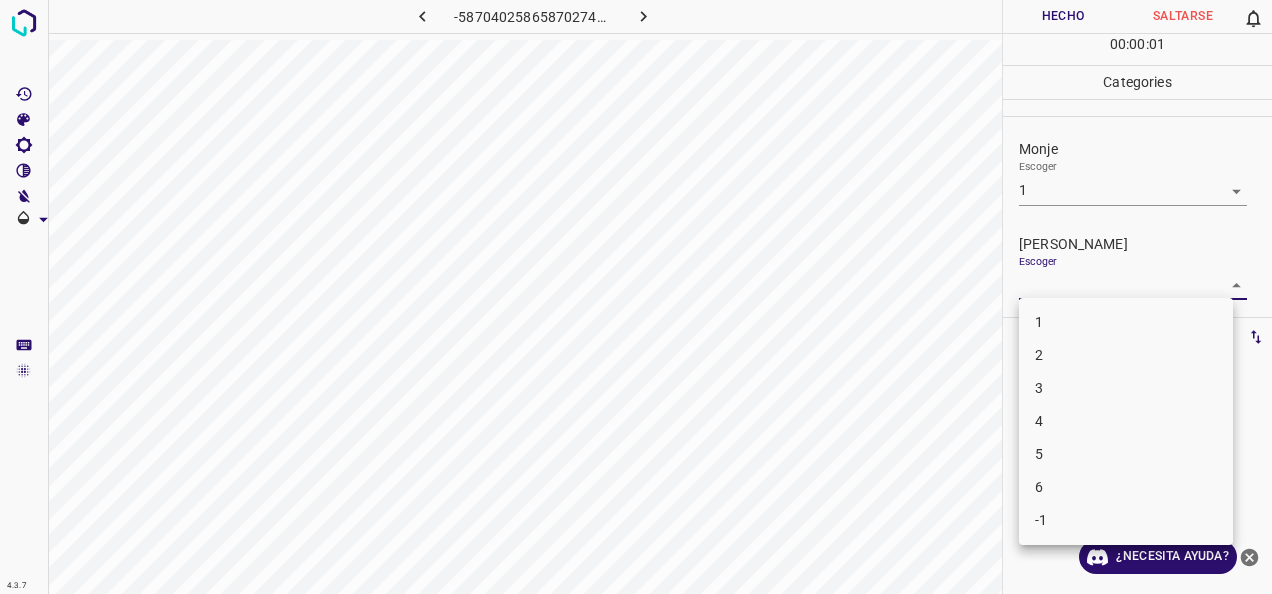 drag, startPoint x: 1225, startPoint y: 278, endPoint x: 1119, endPoint y: 330, distance: 118.06778 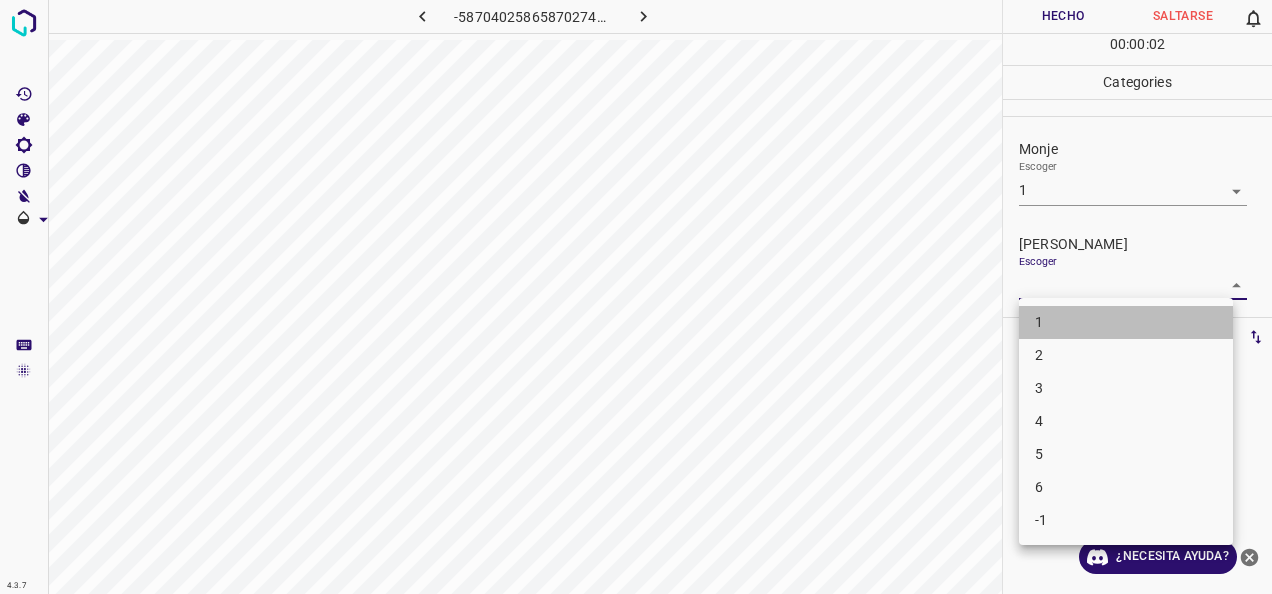 click on "1" at bounding box center (1126, 322) 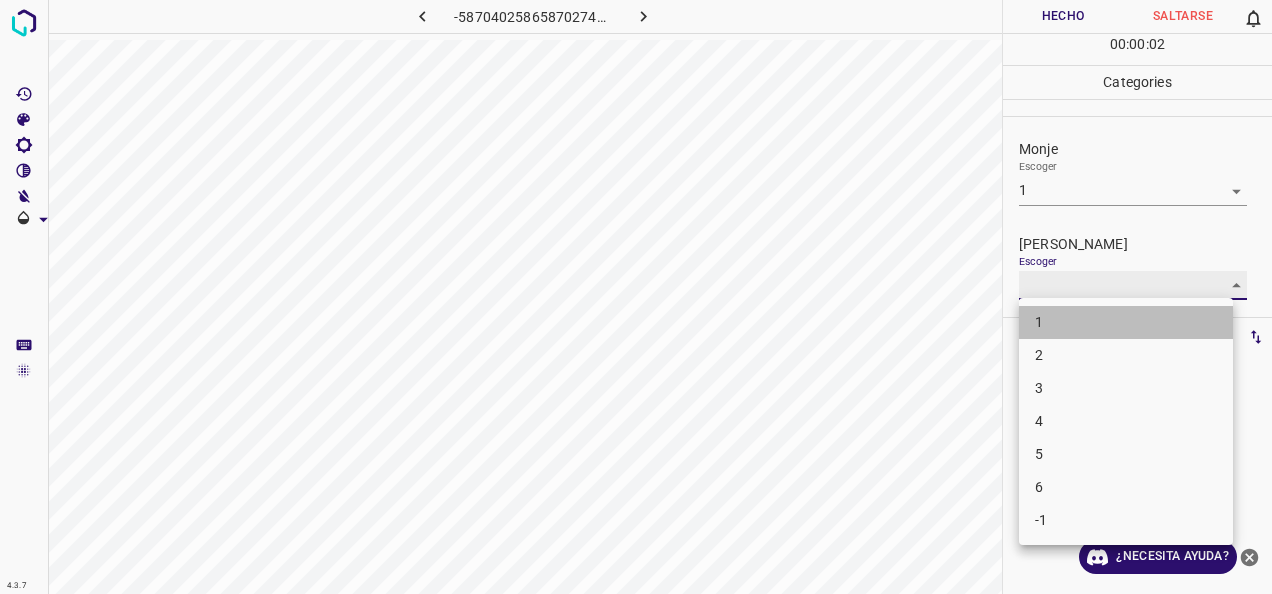 type on "1" 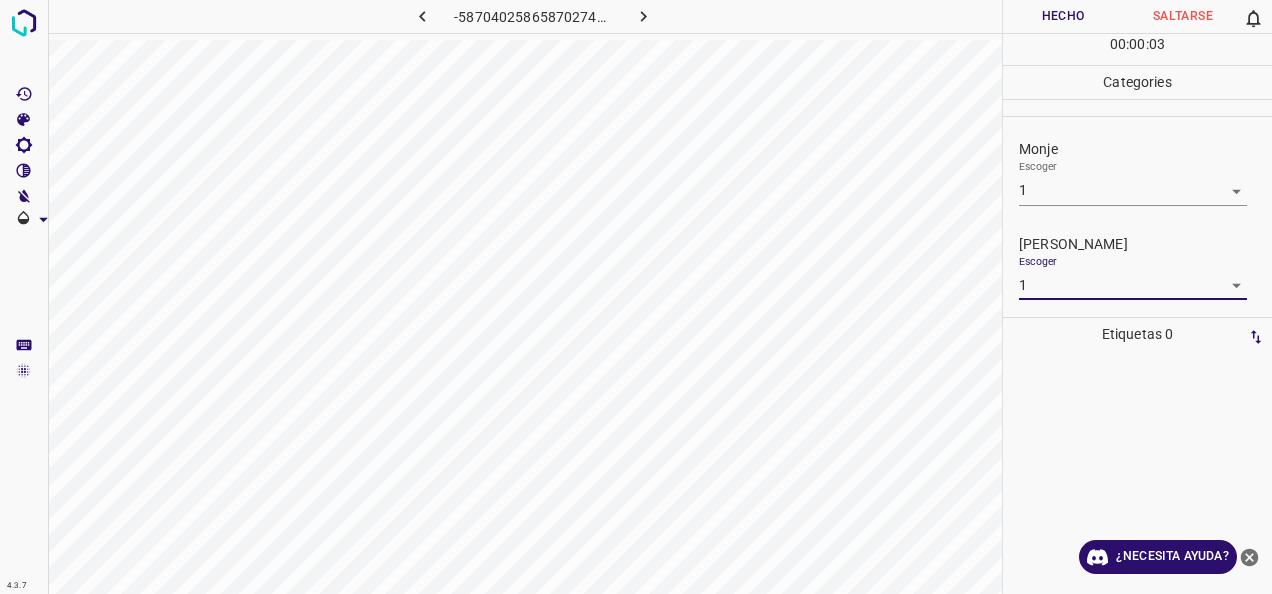 click on "Hecho" at bounding box center [1063, 16] 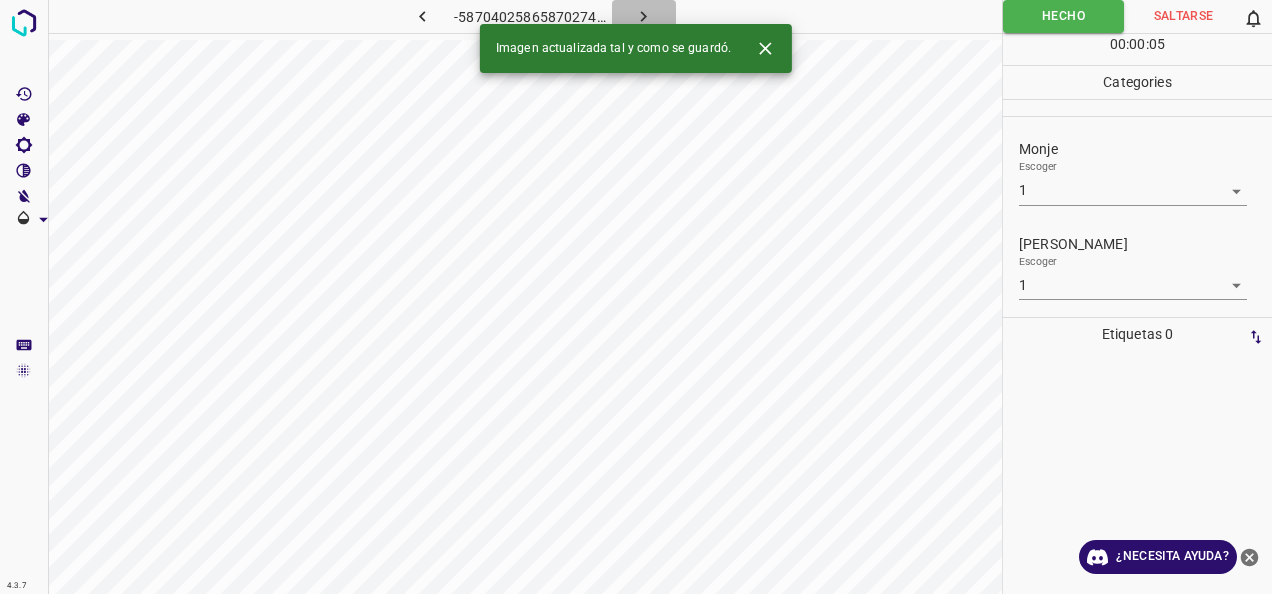click 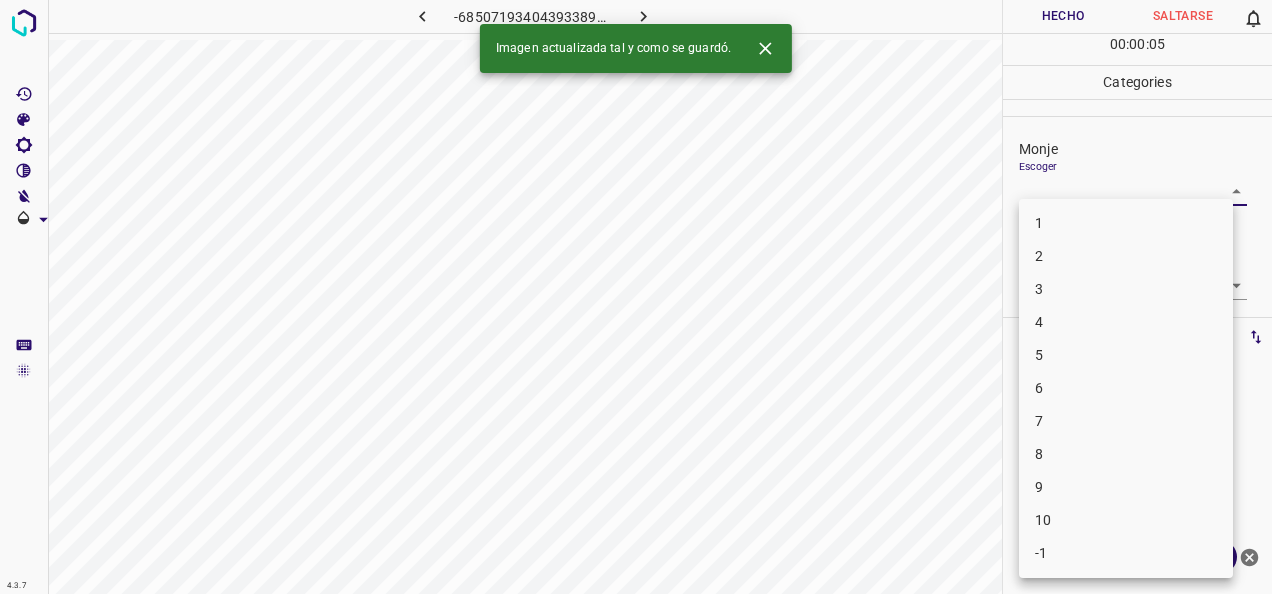 click on "4.3.7 -6850719340439338958.png Hecho Saltarse 0 00   : 00   : 05   Categories Monje  Escoger ​  [PERSON_NAME]   Escoger ​ Etiquetas 0 Categories 1 Monje 2  [PERSON_NAME] Herramientas Espacio Cambiar entre modos (Dibujar y Editar) Yo Etiquetado automático R Restaurar zoom M Acercar N Alejar Borrar Eliminar etiqueta de selección Filtros Z Restaurar filtros X Filtro de saturación C Filtro de brillo V Filtro de contraste B Filtro de escala de grises General O Descargar Imagen actualizada tal y como se guardó. ¿Necesita ayuda? -Mensaje de texto -Esconder -Borrar 1 2 3 4 5 6 7 8 9 10 -1" at bounding box center [636, 297] 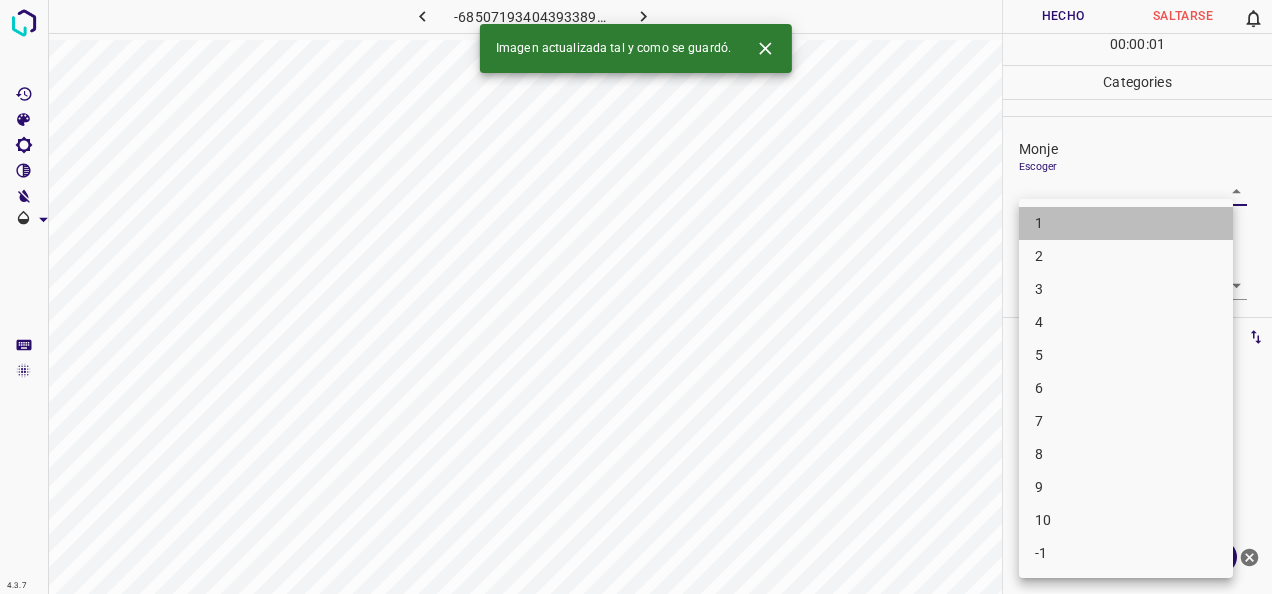click on "1" at bounding box center [1126, 223] 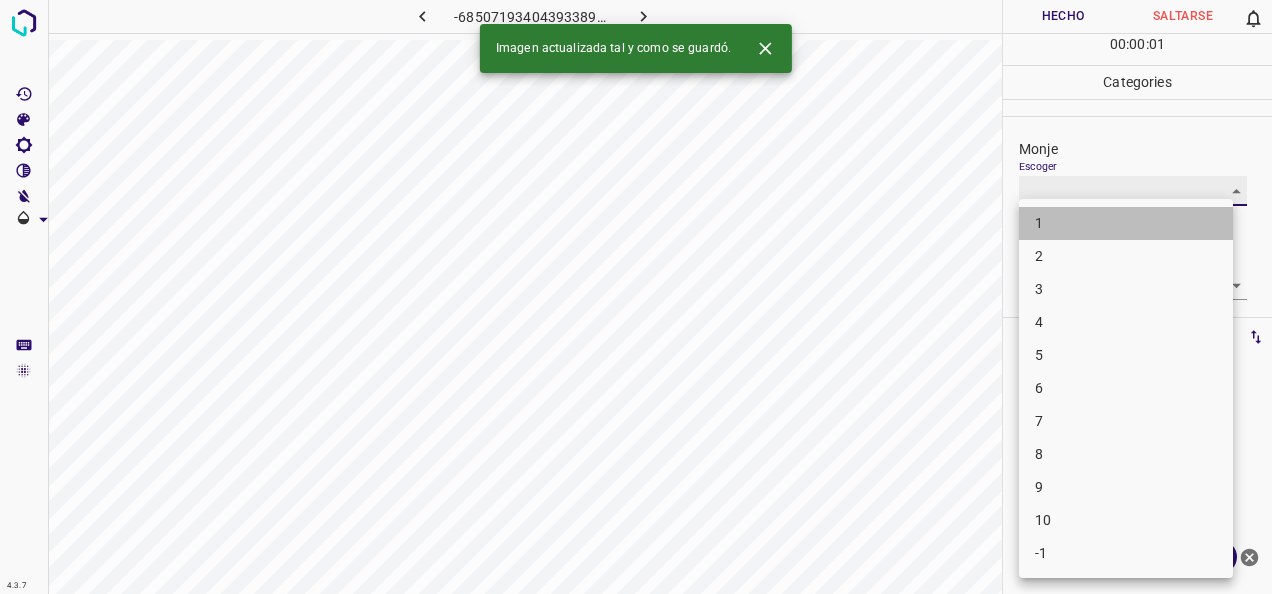 type on "1" 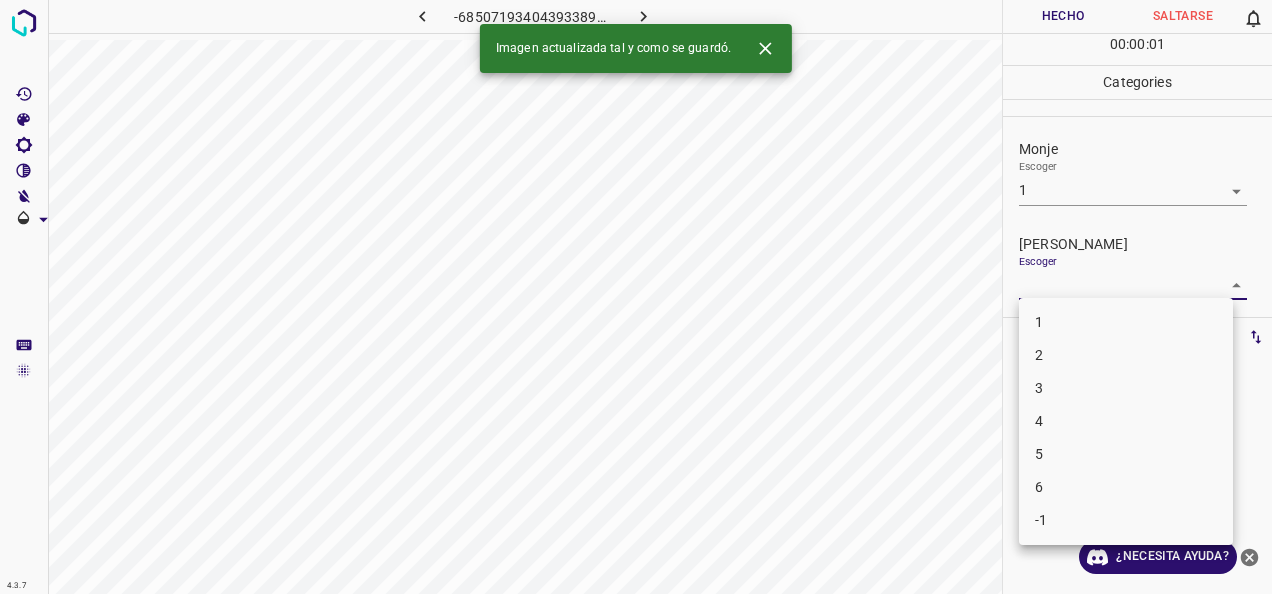 drag, startPoint x: 1223, startPoint y: 278, endPoint x: 1167, endPoint y: 302, distance: 60.926186 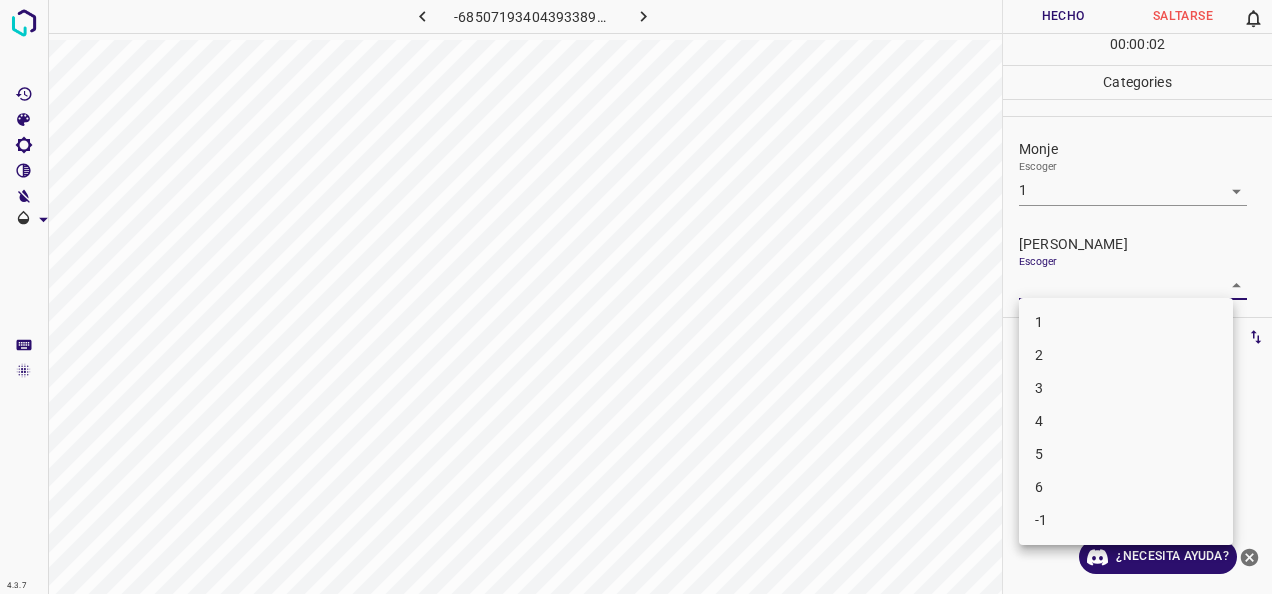 click on "1" at bounding box center (1126, 322) 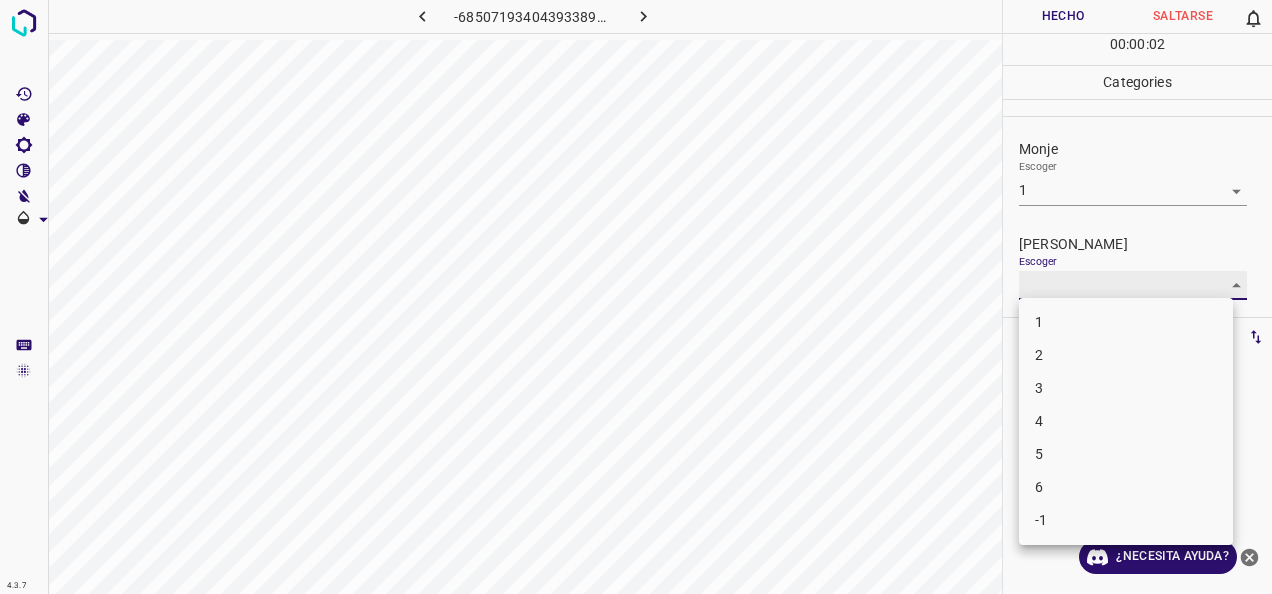 type on "1" 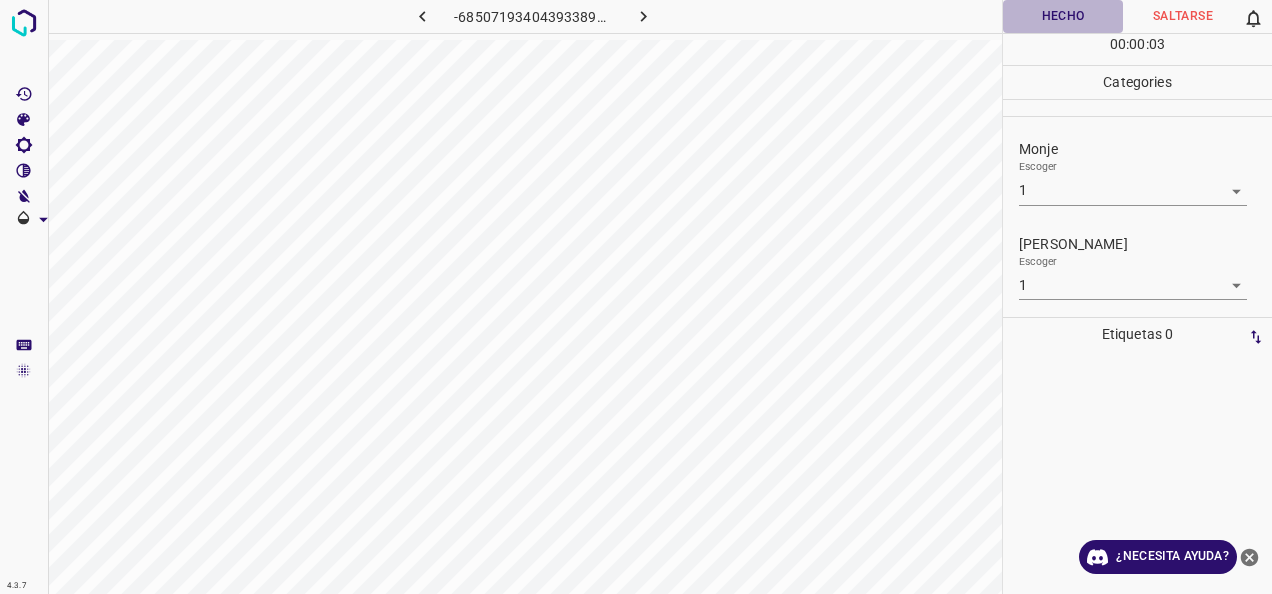 click on "Hecho" at bounding box center [1063, 16] 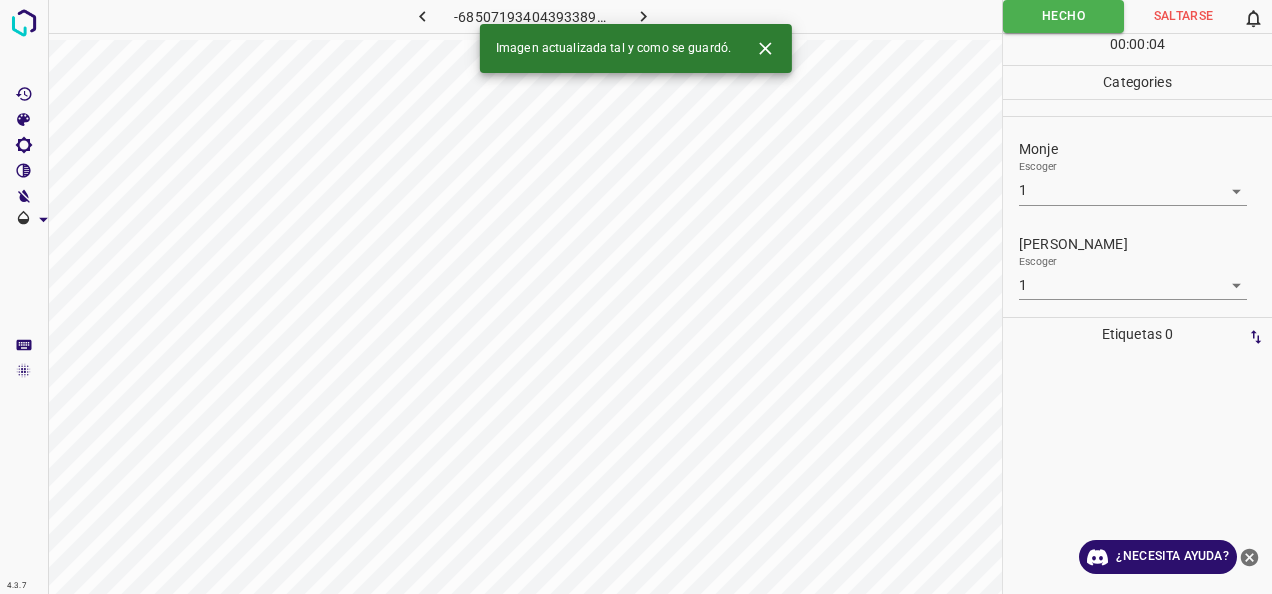 click at bounding box center [644, 16] 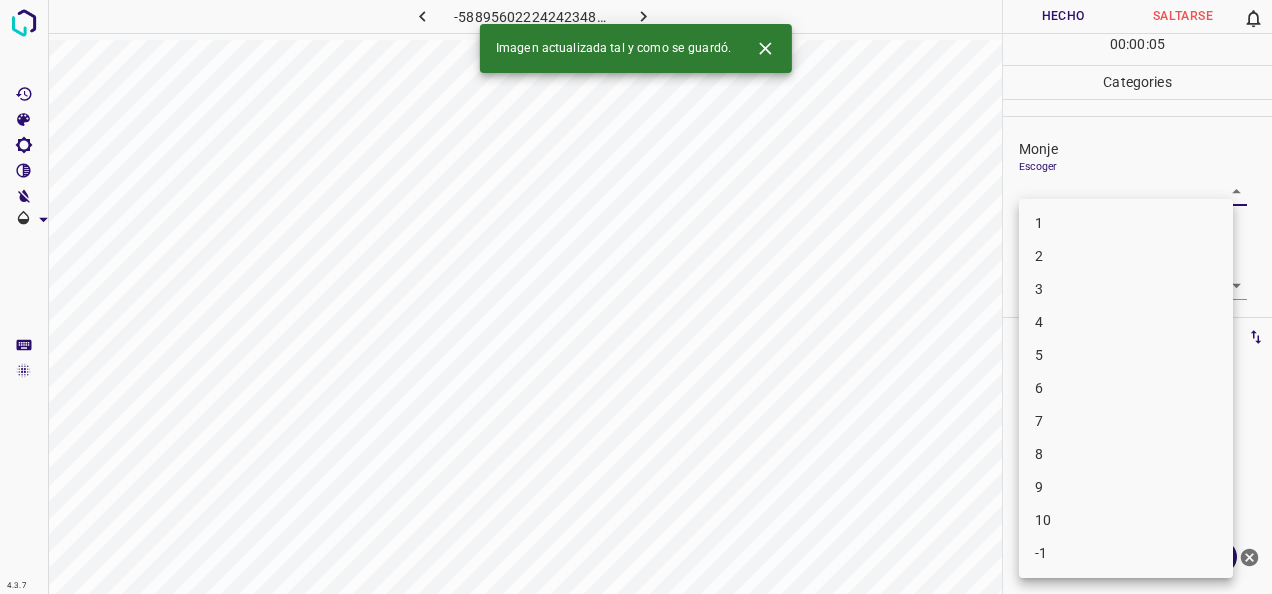 drag, startPoint x: 1208, startPoint y: 190, endPoint x: 1174, endPoint y: 209, distance: 38.948685 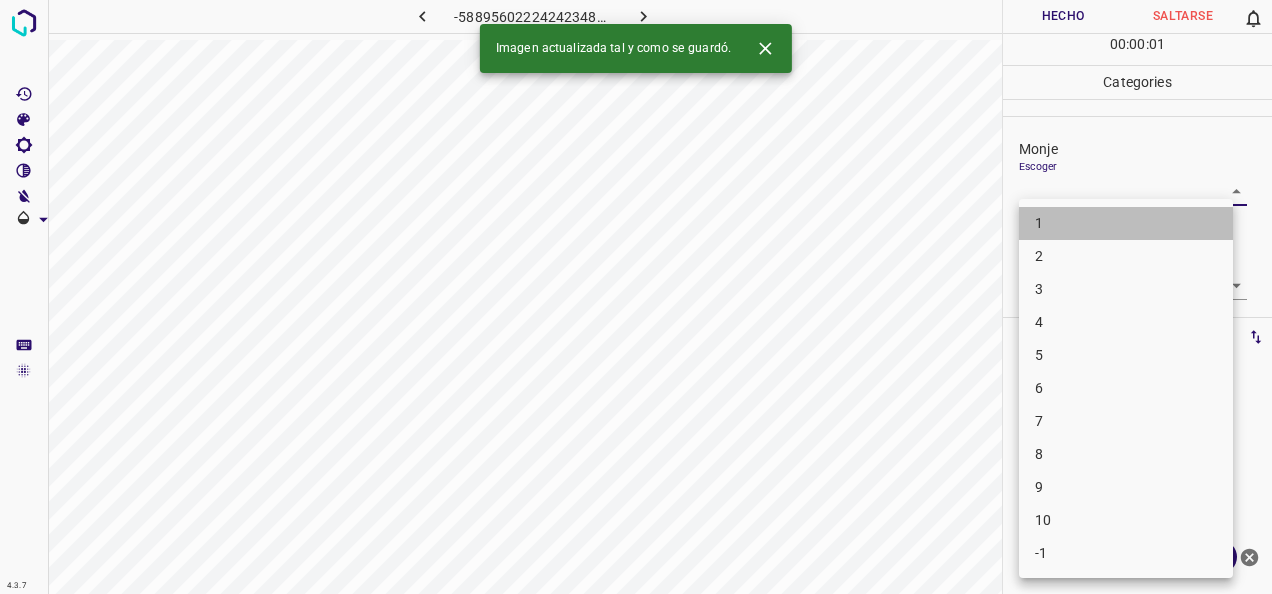click on "1" at bounding box center [1126, 223] 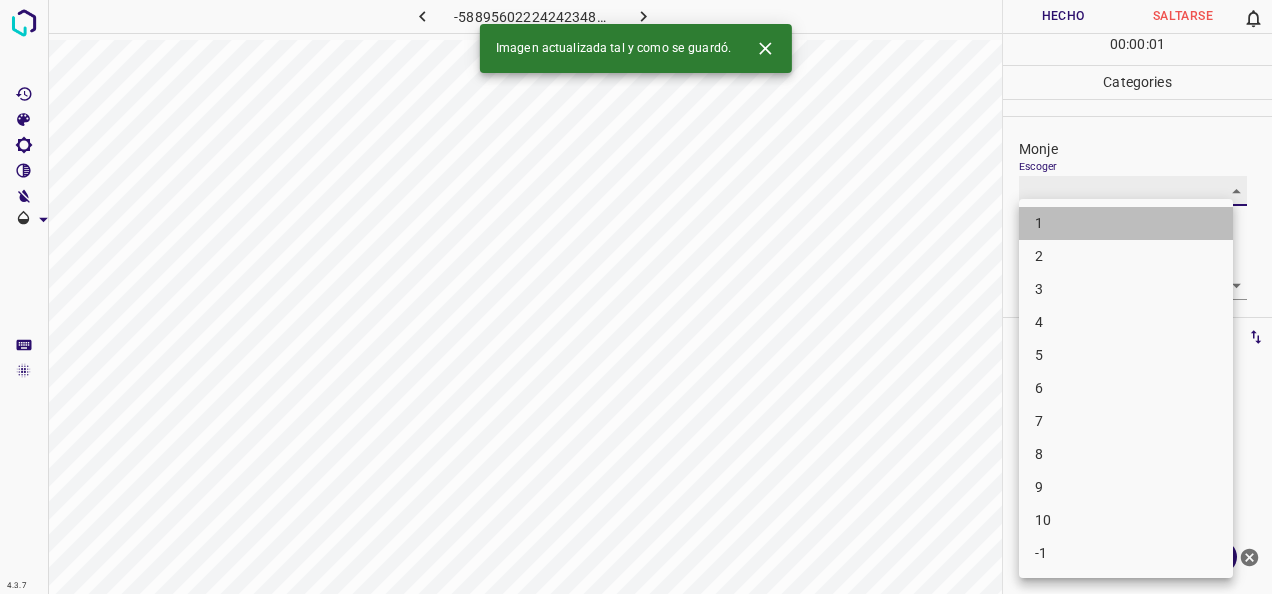 type on "1" 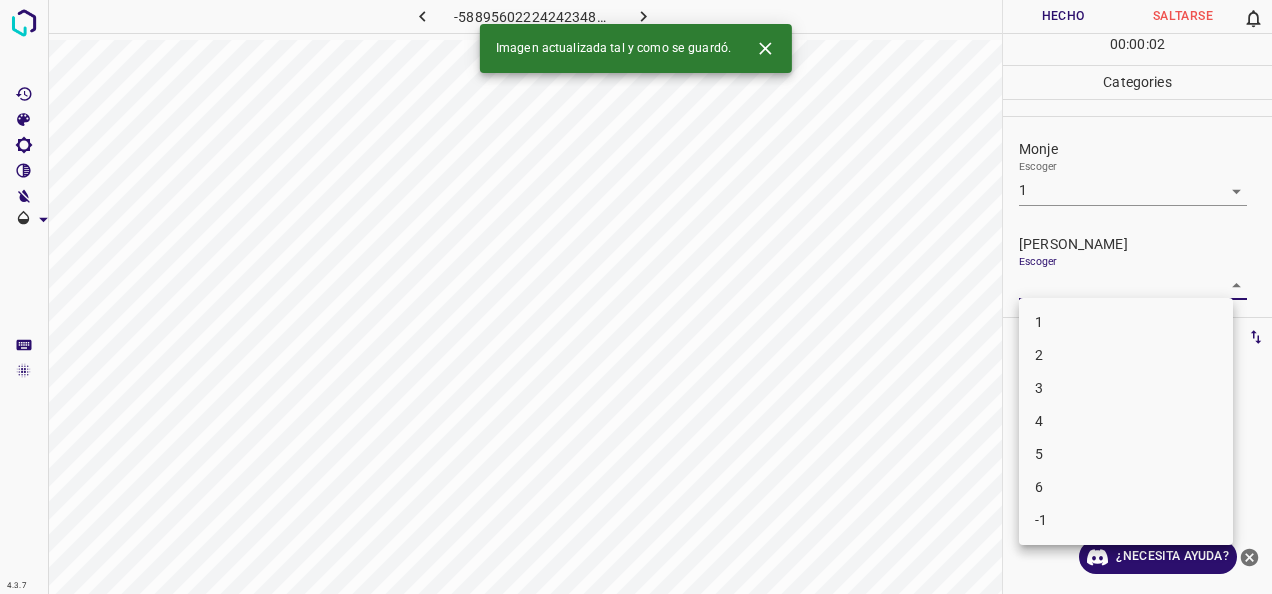 drag, startPoint x: 1225, startPoint y: 282, endPoint x: 1149, endPoint y: 316, distance: 83.25864 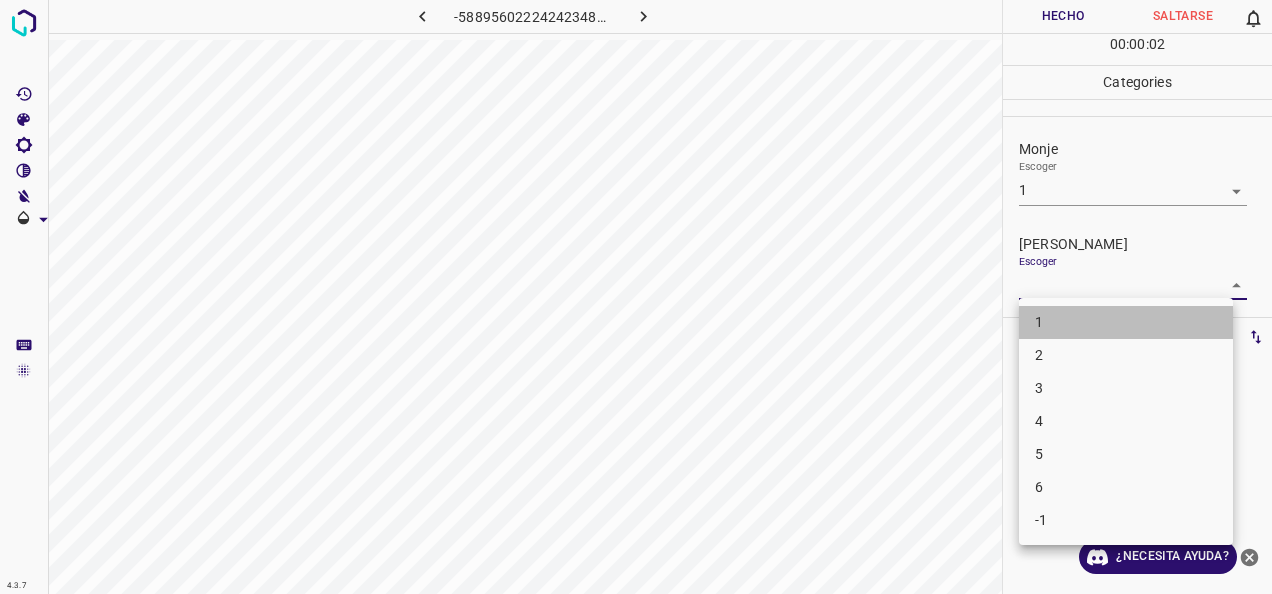 click on "1" at bounding box center (1126, 322) 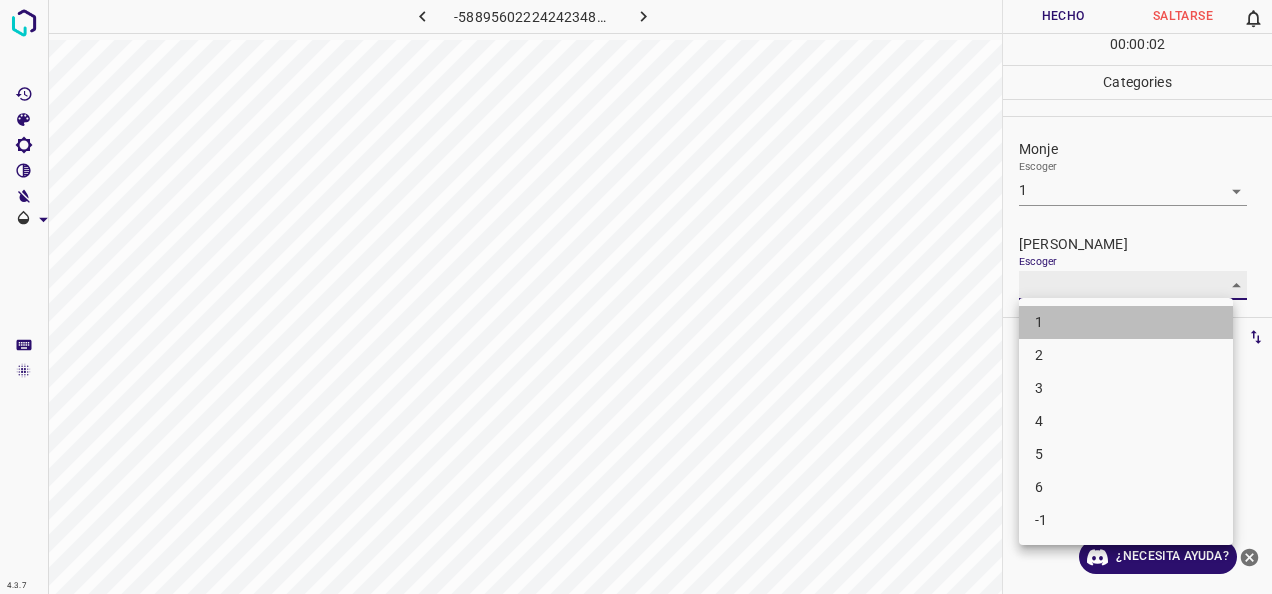 type on "1" 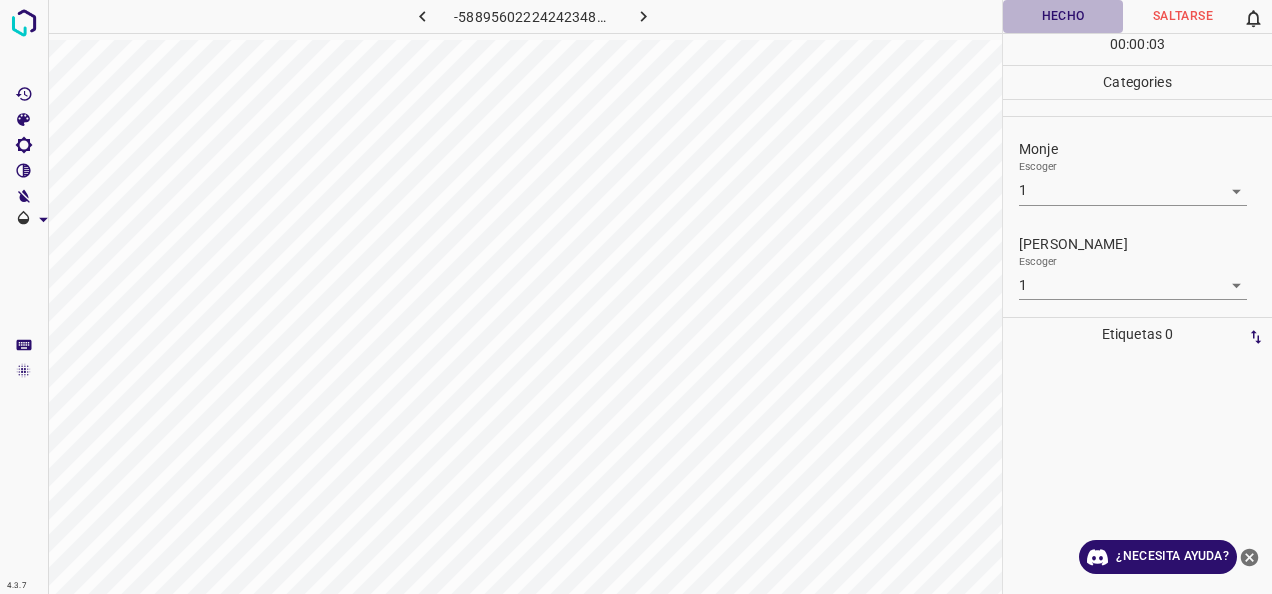 click on "Hecho" at bounding box center [1063, 16] 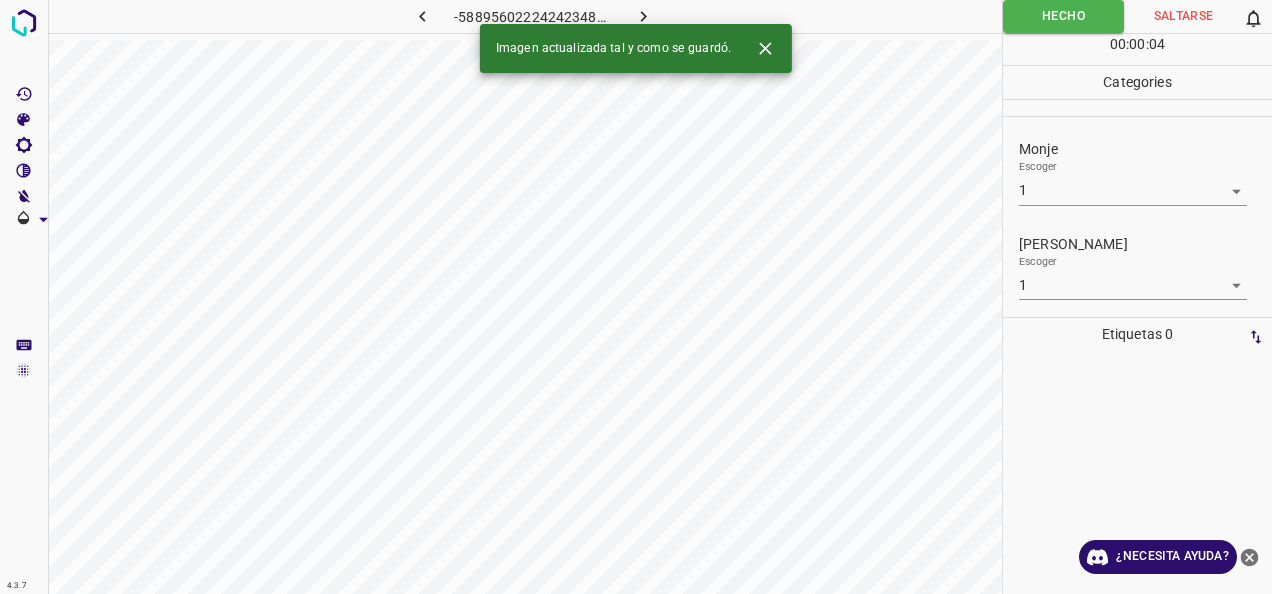 click 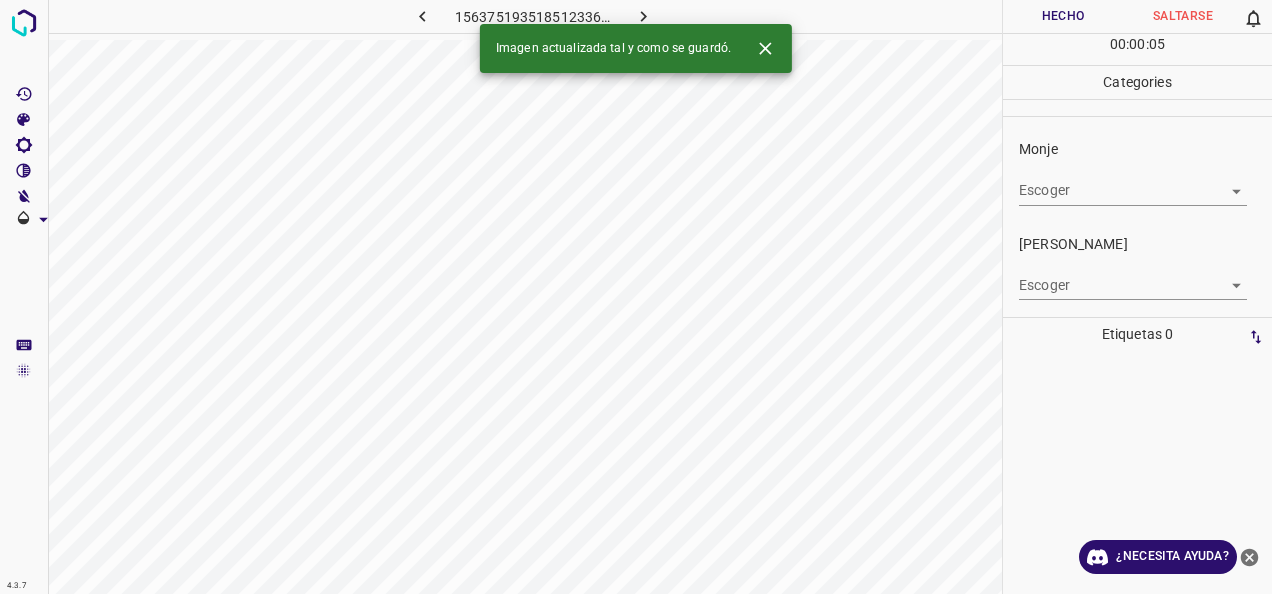 click on "4.3.7 156375193518512336.png Hecho Saltarse 0 00   : 00   : 05   Categories Monje  Escoger ​  [PERSON_NAME]   Escoger ​ Etiquetas 0 Categories 1 Monje 2  [PERSON_NAME] Herramientas Espacio Cambiar entre modos (Dibujar y Editar) Yo Etiquetado automático R Restaurar zoom M Acercar N Alejar Borrar Eliminar etiqueta de selección Filtros Z Restaurar filtros X Filtro de saturación C Filtro de brillo V Filtro de contraste B Filtro de escala de grises General O Descargar Imagen actualizada tal y como se guardó. ¿Necesita ayuda? -Mensaje de texto -Esconder -Borrar" at bounding box center [636, 297] 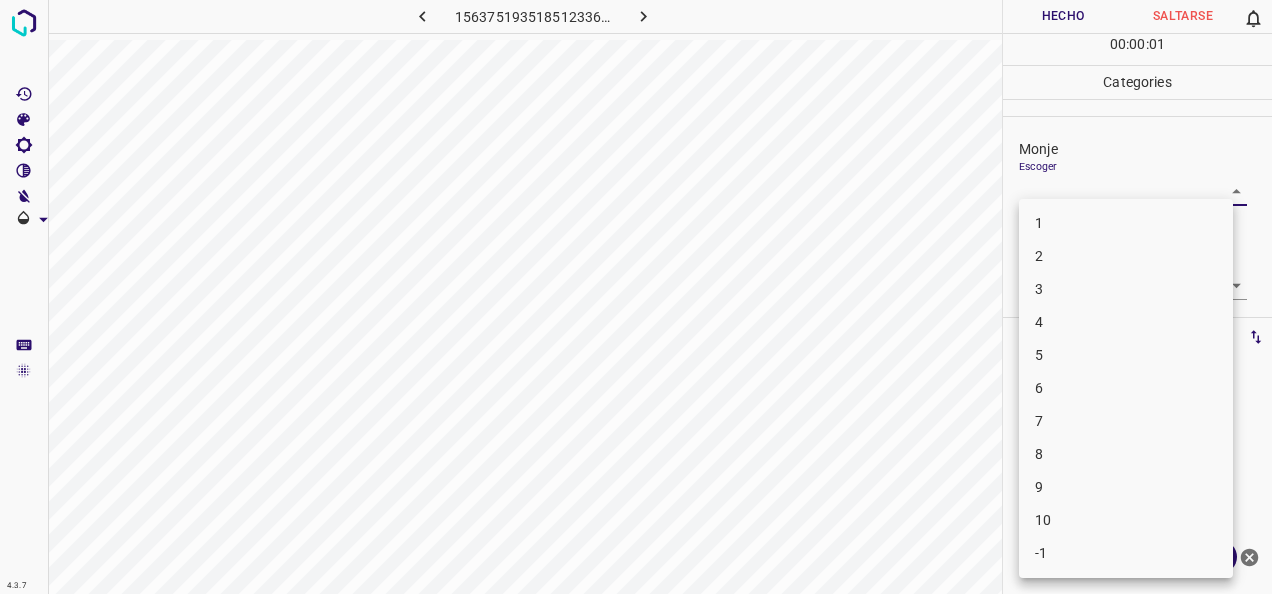 click on "1" at bounding box center [1126, 223] 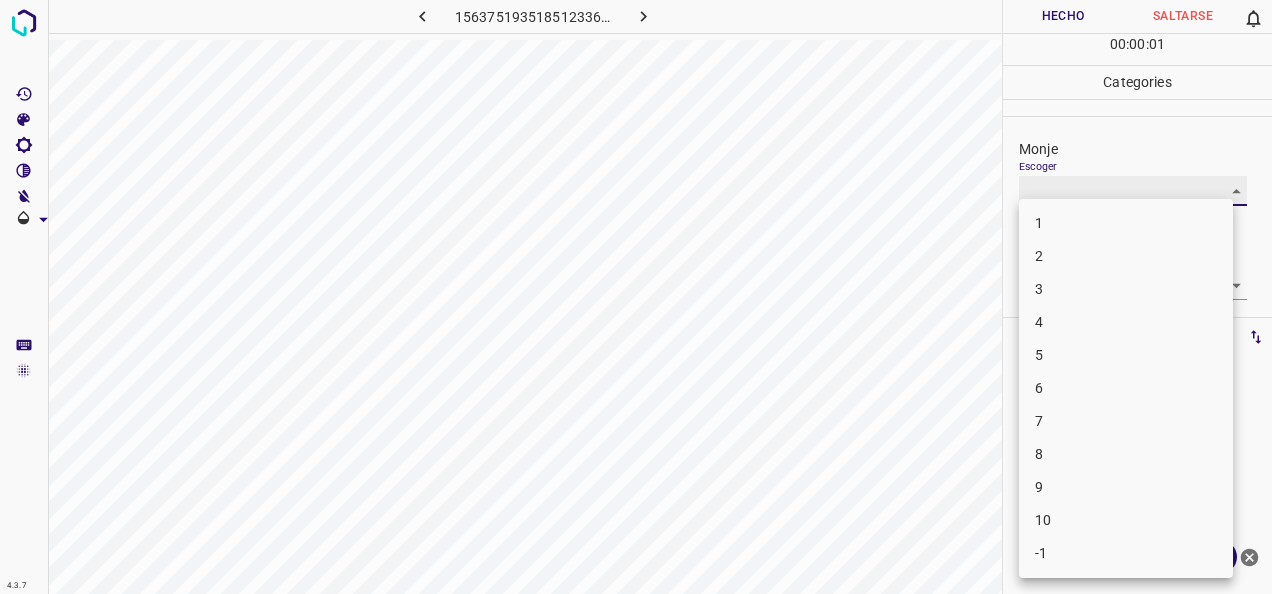 type on "1" 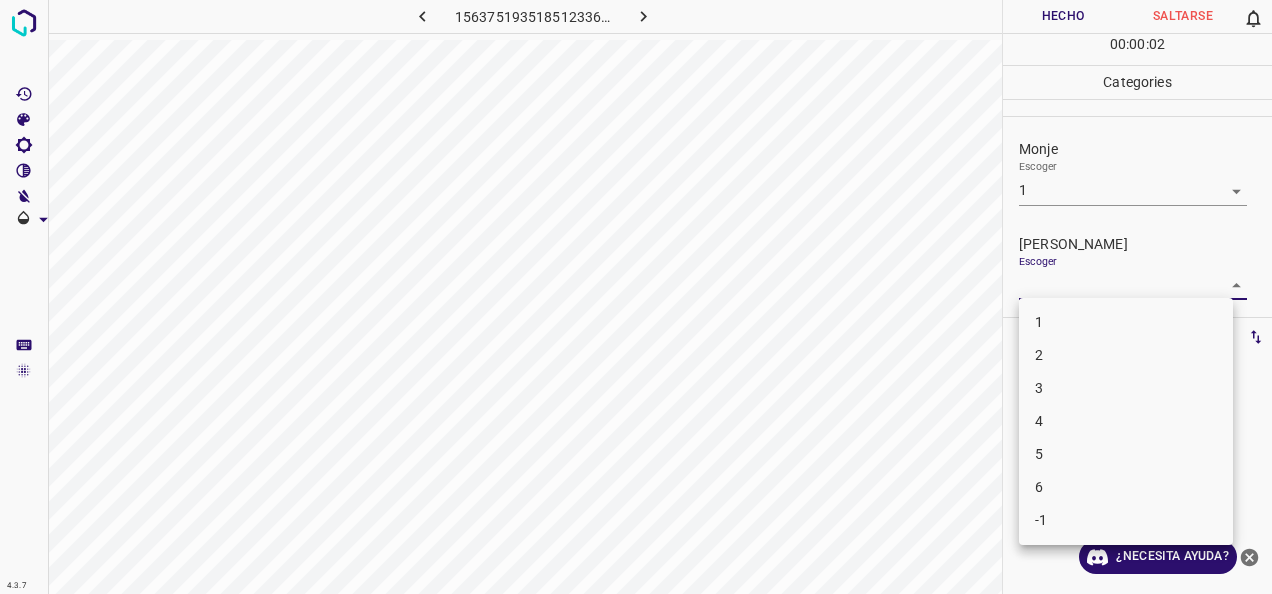 click on "4.3.7 156375193518512336.png Hecho Saltarse 0 00   : 00   : 02   Categories Monje  Escoger 1 1  [PERSON_NAME]   Escoger ​ Etiquetas 0 Categories 1 Monje 2  [PERSON_NAME] Herramientas Espacio Cambiar entre modos (Dibujar y Editar) Yo Etiquetado automático R Restaurar zoom M Acercar N Alejar Borrar Eliminar etiqueta de selección Filtros Z Restaurar filtros X Filtro de saturación C Filtro de brillo V Filtro de contraste B Filtro de escala de grises General O Descargar ¿Necesita ayuda? -Mensaje de texto -Esconder -Borrar 1 2 3 4 5 6 -1" at bounding box center (636, 297) 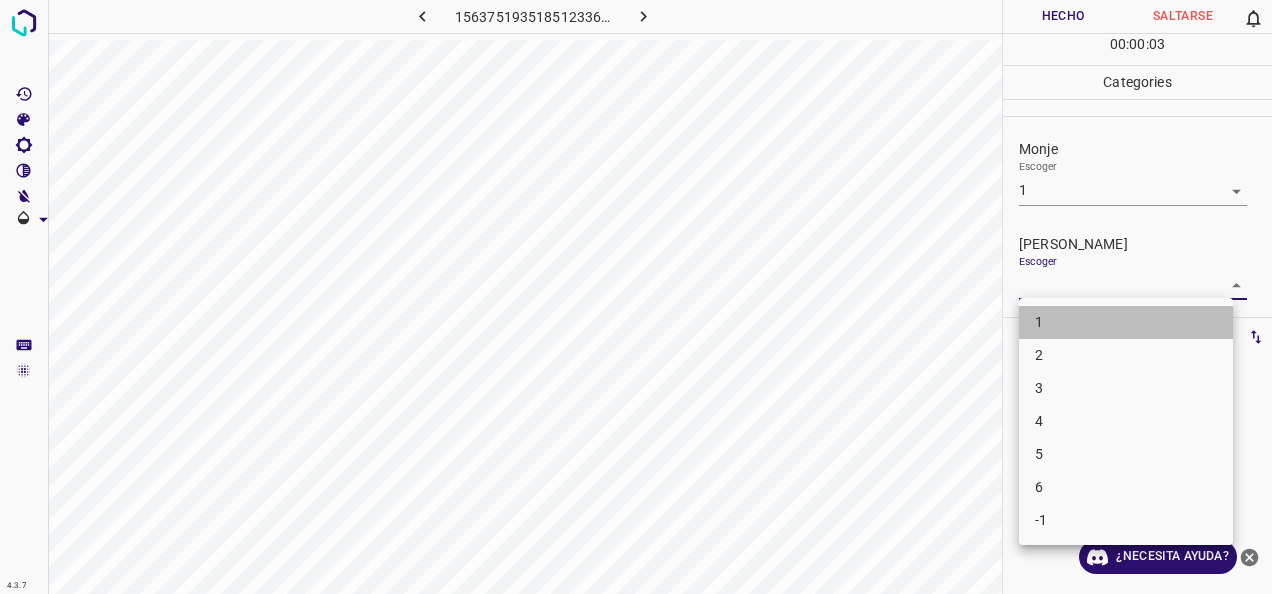 click on "1" at bounding box center [1126, 322] 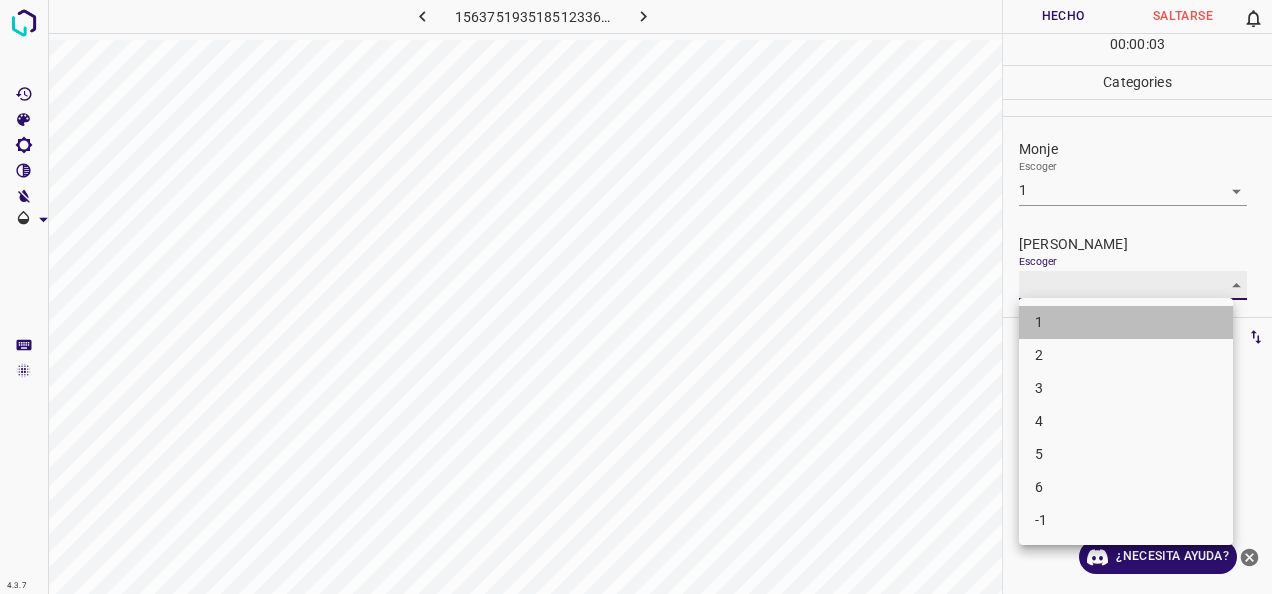 type on "1" 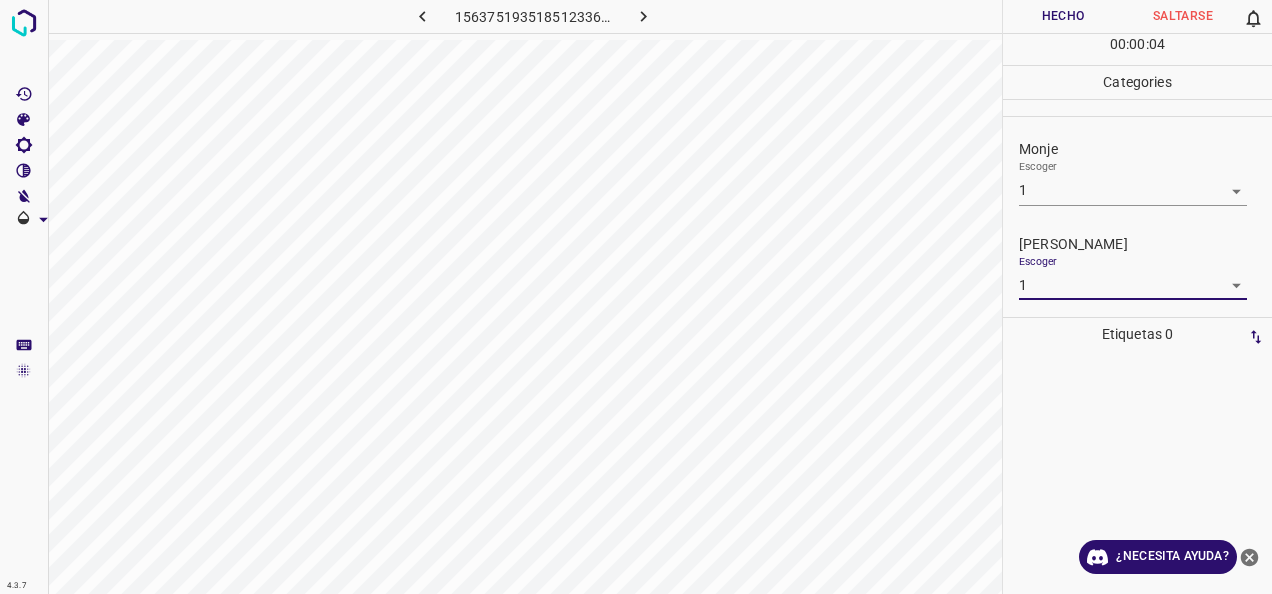 click on "Hecho" at bounding box center (1063, 16) 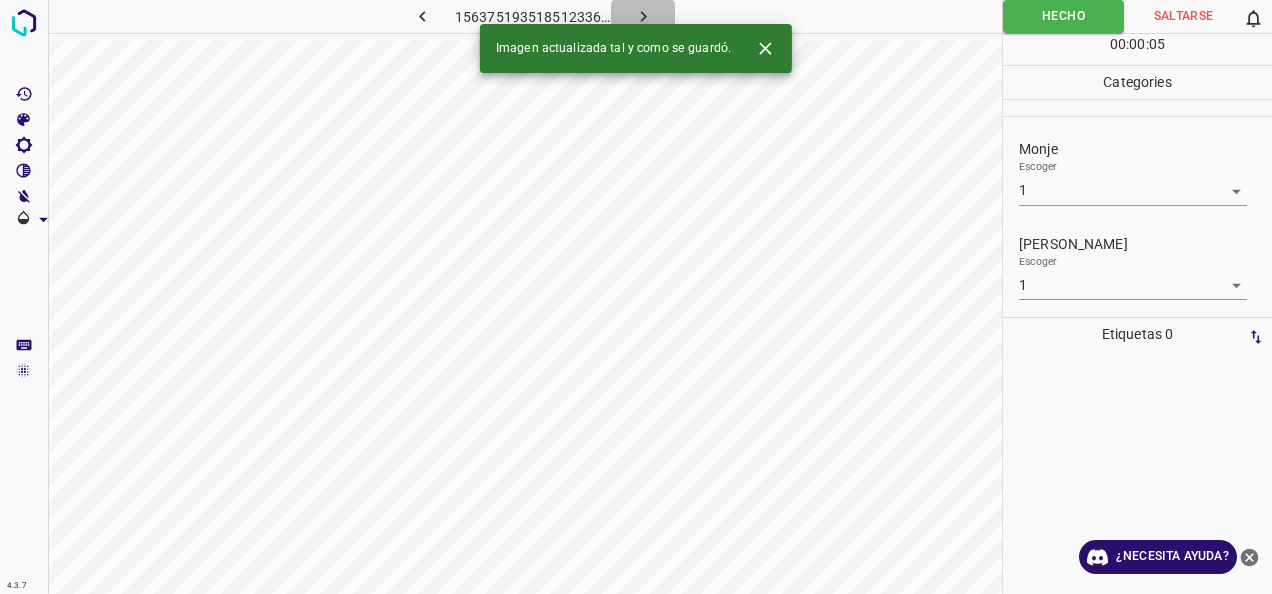 click 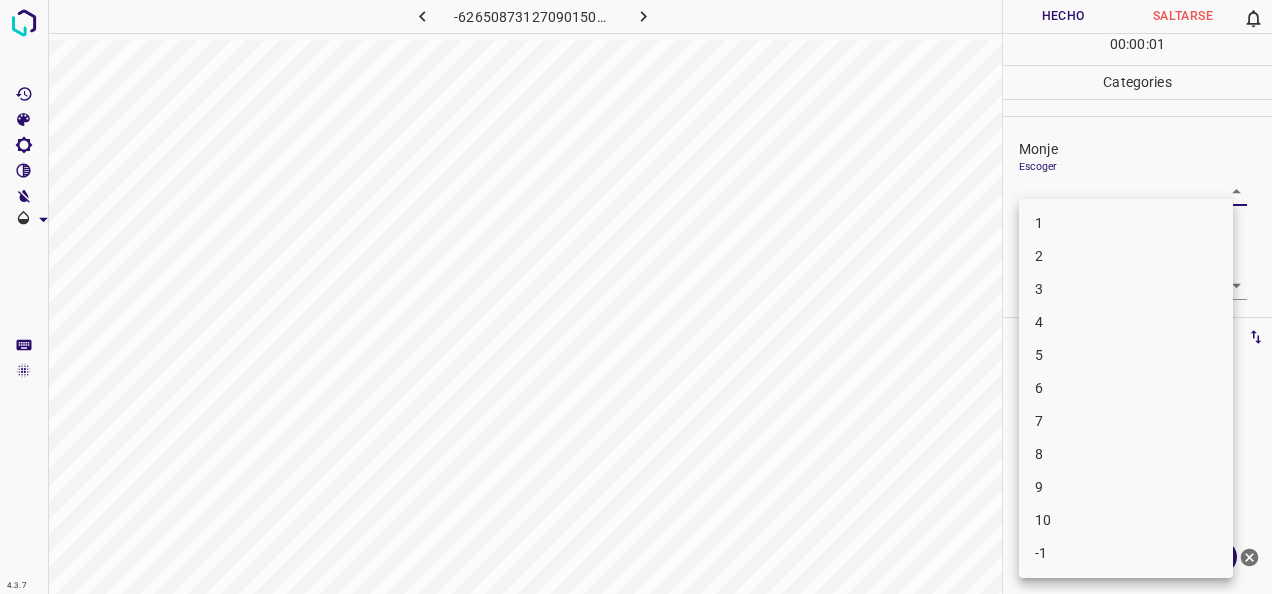click on "4.3.7 -6265087312709015032.png Hecho Saltarse 0 00   : 00   : 01   Categories [PERSON_NAME] ​  [PERSON_NAME]   Escoger ​ Etiquetas 0 Categories 1 Monje 2  [PERSON_NAME] Herramientas Espacio Cambiar entre modos (Dibujar y Editar) Yo Etiquetado automático R Restaurar zoom M Acercar N Alejar Borrar Eliminar etiqueta de selección Filtros Z Restaurar filtros X Filtro de saturación C Filtro de brillo V Filtro de contraste B Filtro de escala de grises General O Descargar ¿Necesita ayuda? -Mensaje de texto -Esconder -Borrar 1 2 3 4 5 6 7 8 9 10 -1" at bounding box center (636, 297) 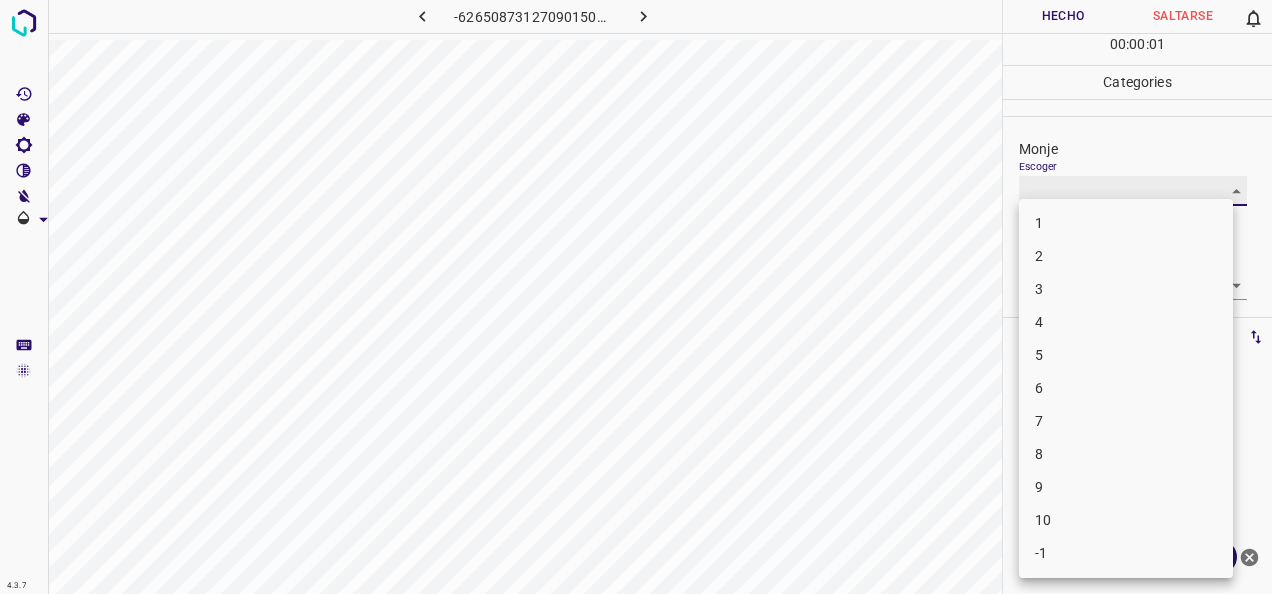 type on "1" 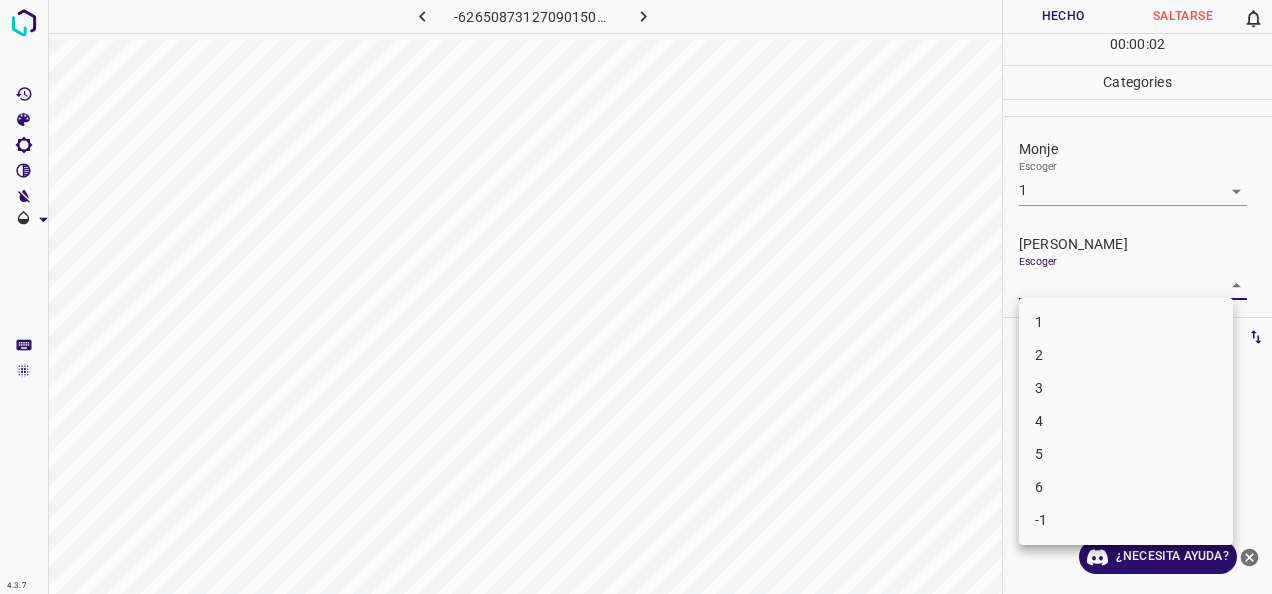click on "4.3.7 -6265087312709015032.png Hecho Saltarse 0 00   : 00   : 02   Categories Monje  Escoger 1 1  [PERSON_NAME]   Escoger ​ Etiquetas 0 Categories 1 Monje 2  [PERSON_NAME] Herramientas Espacio Cambiar entre modos (Dibujar y Editar) Yo Etiquetado automático R Restaurar zoom M Acercar N Alejar Borrar Eliminar etiqueta de selección Filtros Z Restaurar filtros X Filtro de saturación C Filtro de brillo V Filtro de contraste B Filtro de escala de grises General O Descargar ¿Necesita ayuda? -Mensaje de texto -Esconder -Borrar 1 2 3 4 5 6 -1" at bounding box center (636, 297) 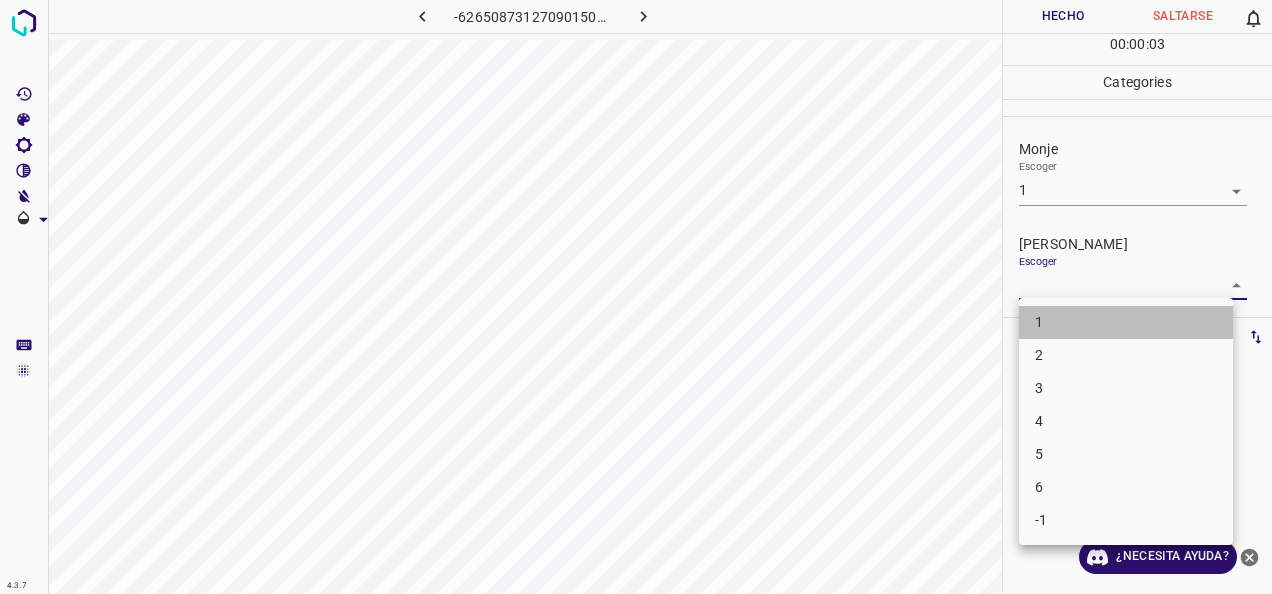 click on "1" at bounding box center [1126, 322] 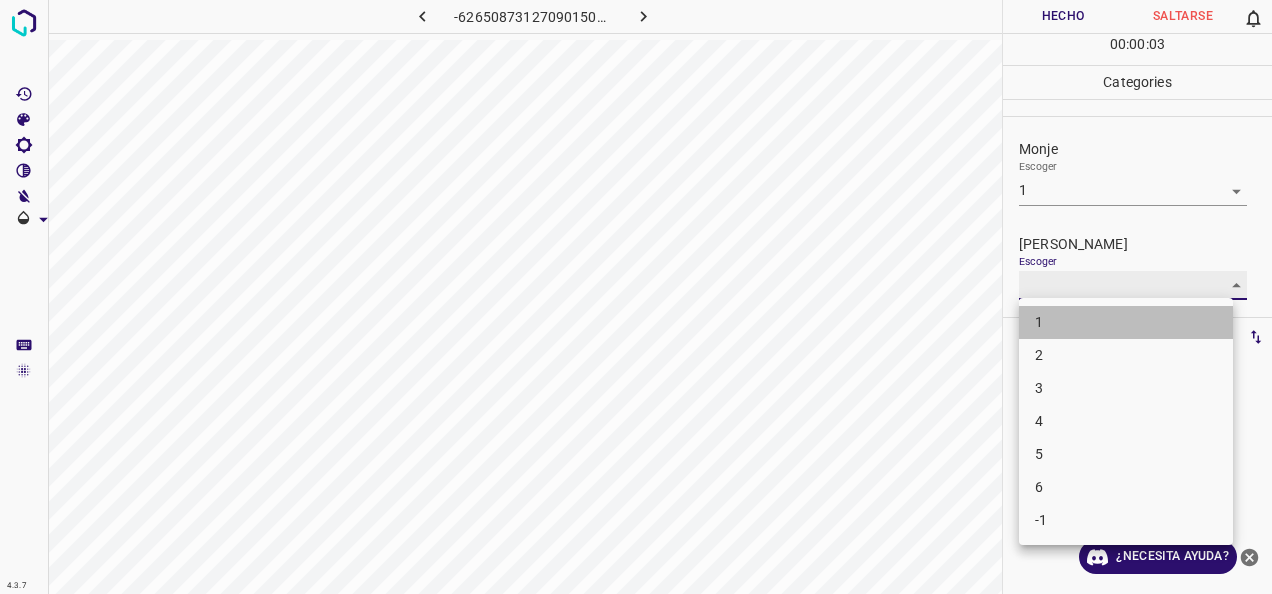 type on "1" 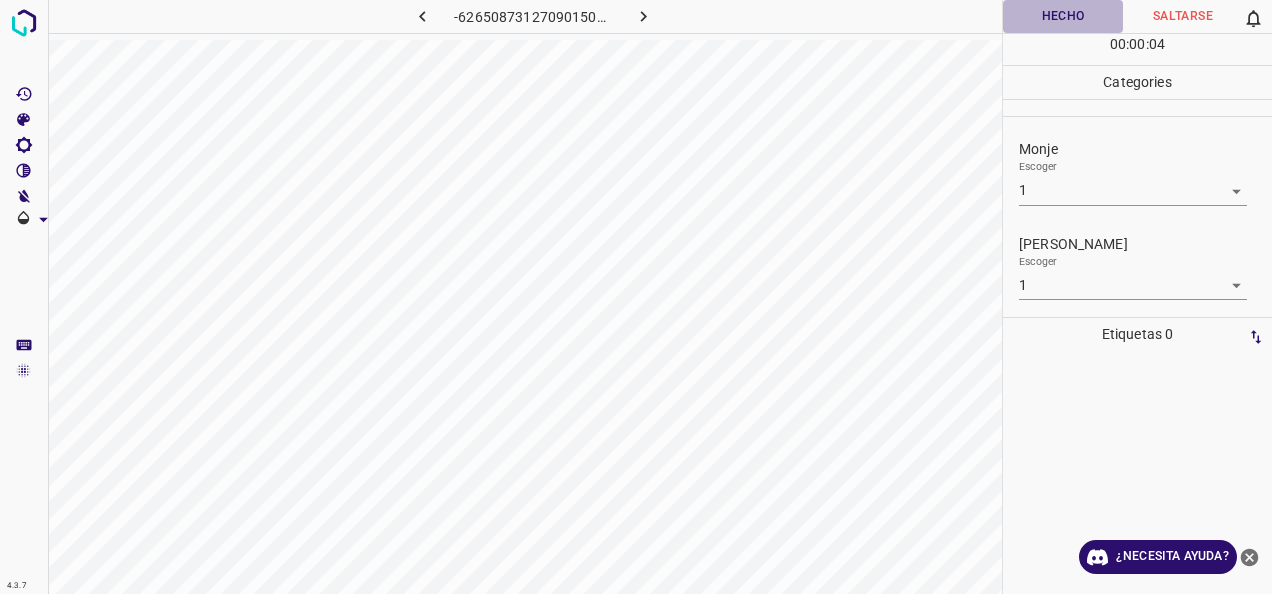 click on "Hecho" at bounding box center [1063, 16] 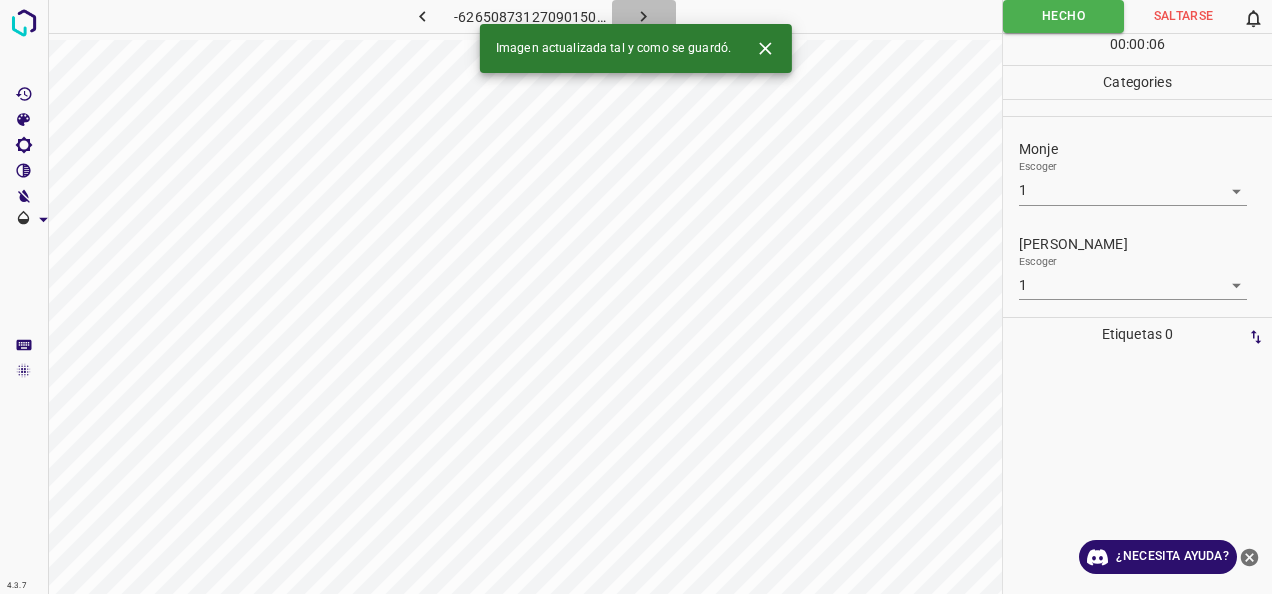 click 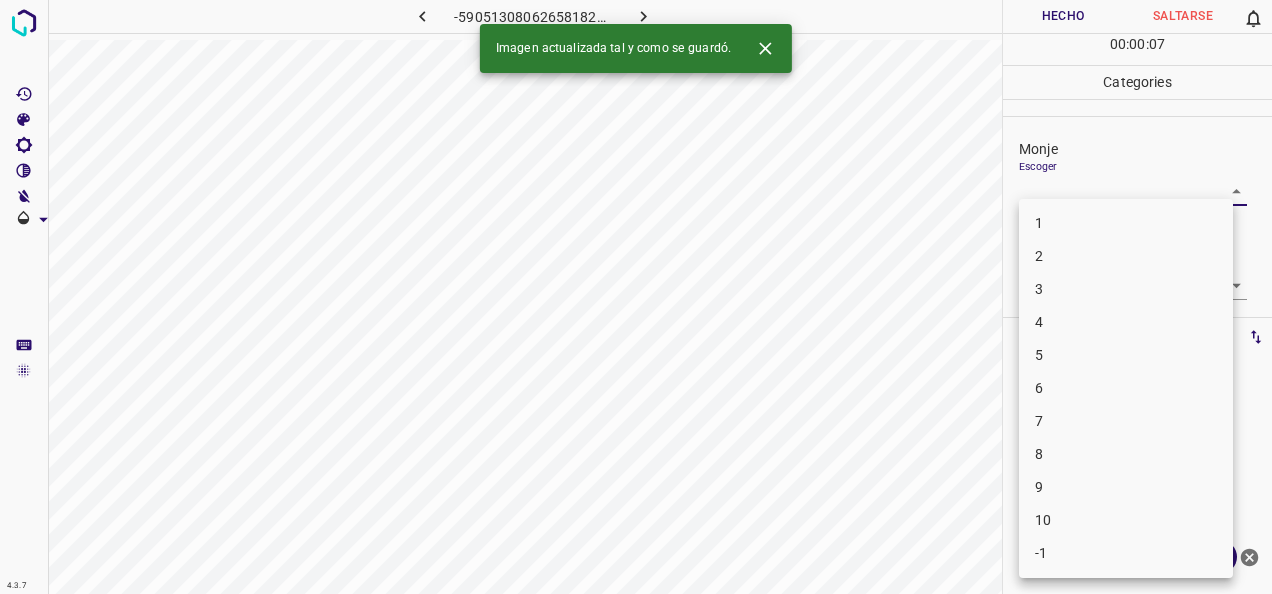 click on "4.3.7 -5905130806265818273.png Hecho Saltarse 0 00   : 00   : 07   Categories Monje  Escoger ​  [PERSON_NAME]   Escoger ​ Etiquetas 0 Categories 1 Monje 2  [PERSON_NAME] Herramientas Espacio Cambiar entre modos (Dibujar y Editar) Yo Etiquetado automático R Restaurar zoom M Acercar N Alejar Borrar Eliminar etiqueta de selección Filtros Z Restaurar filtros X Filtro de saturación C Filtro de brillo V Filtro de contraste B Filtro de escala de grises General O Descargar Imagen actualizada tal y como se guardó. ¿Necesita ayuda? -Mensaje de texto -Esconder -Borrar 1 2 3 4 5 6 7 8 9 10 -1" at bounding box center [636, 297] 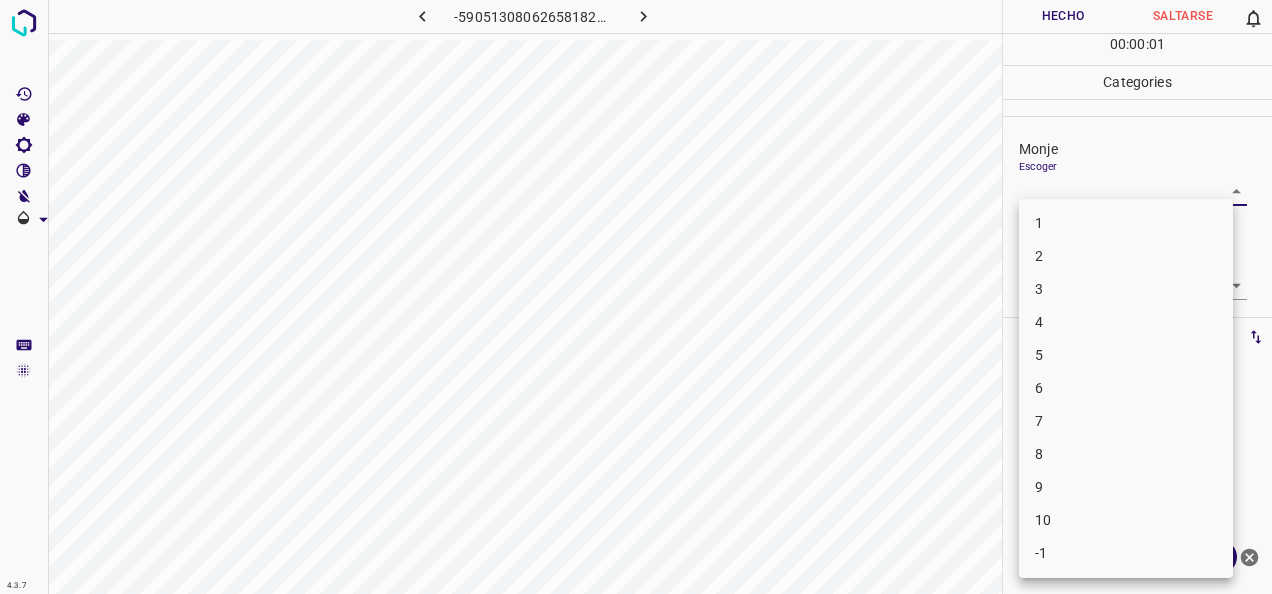 click on "2" at bounding box center [1126, 256] 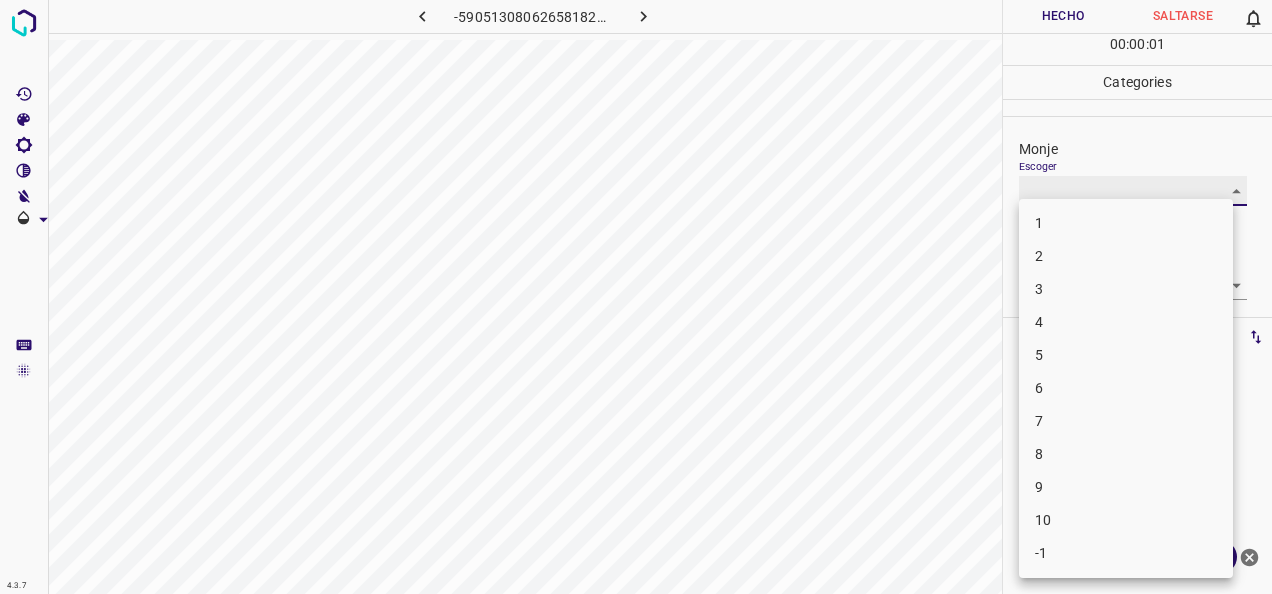 type on "2" 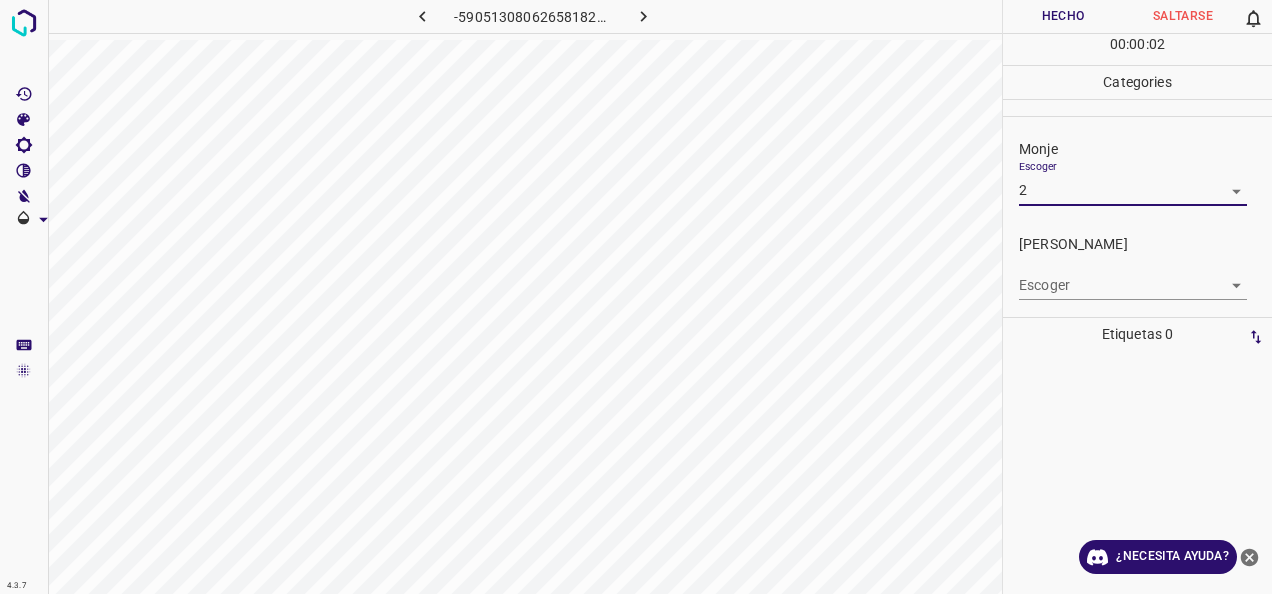 click on "4.3.7 -5905130806265818273.png Hecho Saltarse 0 00   : 00   : 02   Categories Monje  Escoger 2 2  [PERSON_NAME]   Escoger ​ Etiquetas 0 Categories 1 Monje 2  [PERSON_NAME] Herramientas Espacio Cambiar entre modos (Dibujar y Editar) Yo Etiquetado automático R Restaurar zoom M Acercar N Alejar Borrar Eliminar etiqueta de selección Filtros Z Restaurar filtros X Filtro de saturación C Filtro de brillo V Filtro de contraste B Filtro de escala de grises General O Descargar ¿Necesita ayuda? -Mensaje de texto -Esconder -Borrar" at bounding box center (636, 297) 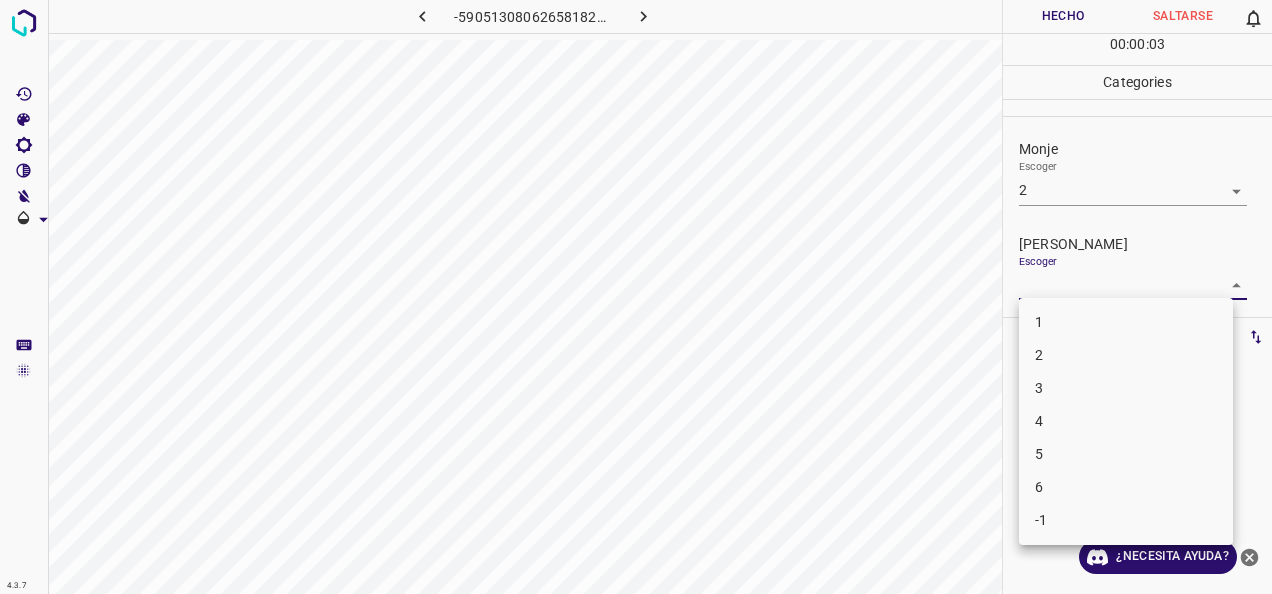 click on "2" at bounding box center (1126, 355) 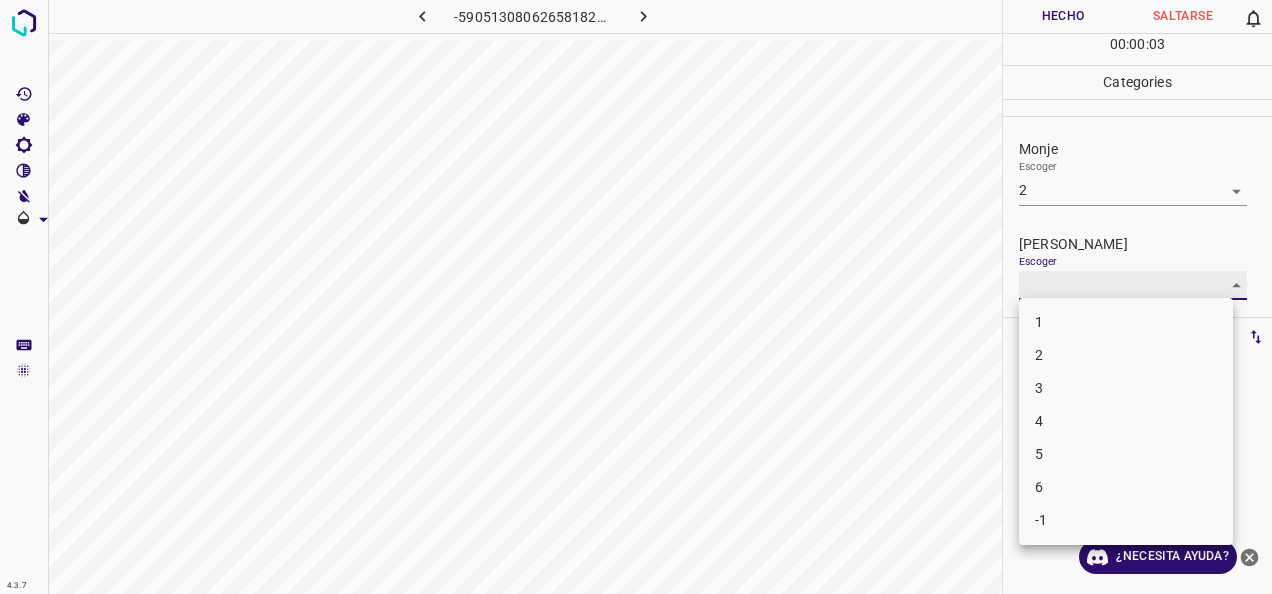 type on "2" 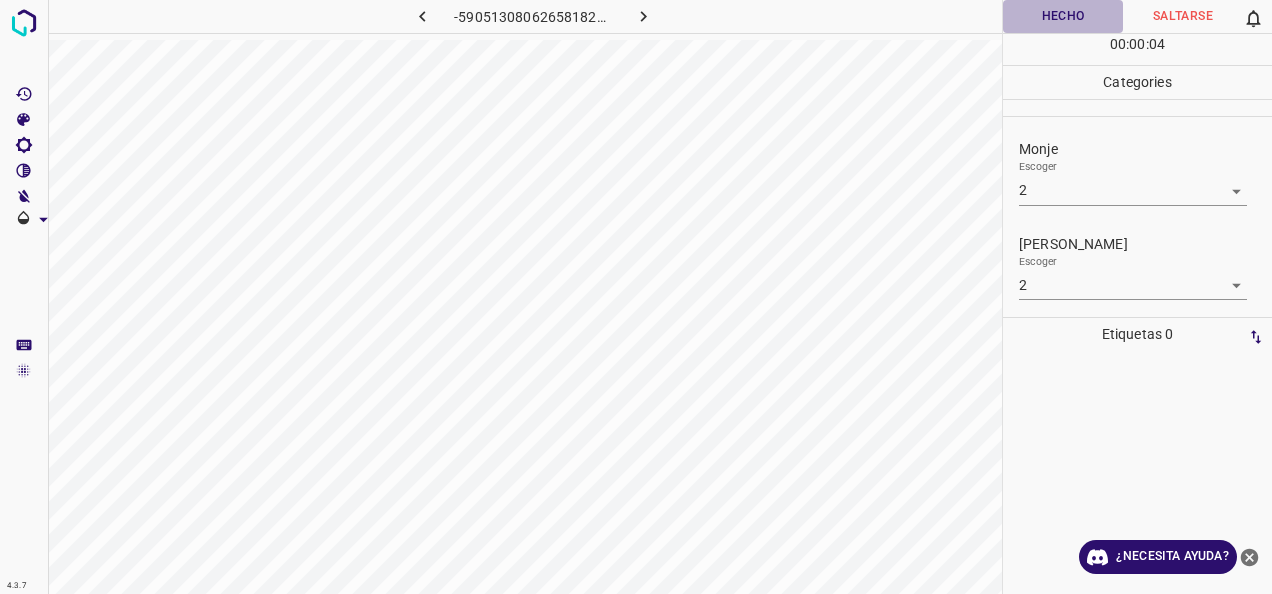 click on "Hecho" at bounding box center (1063, 16) 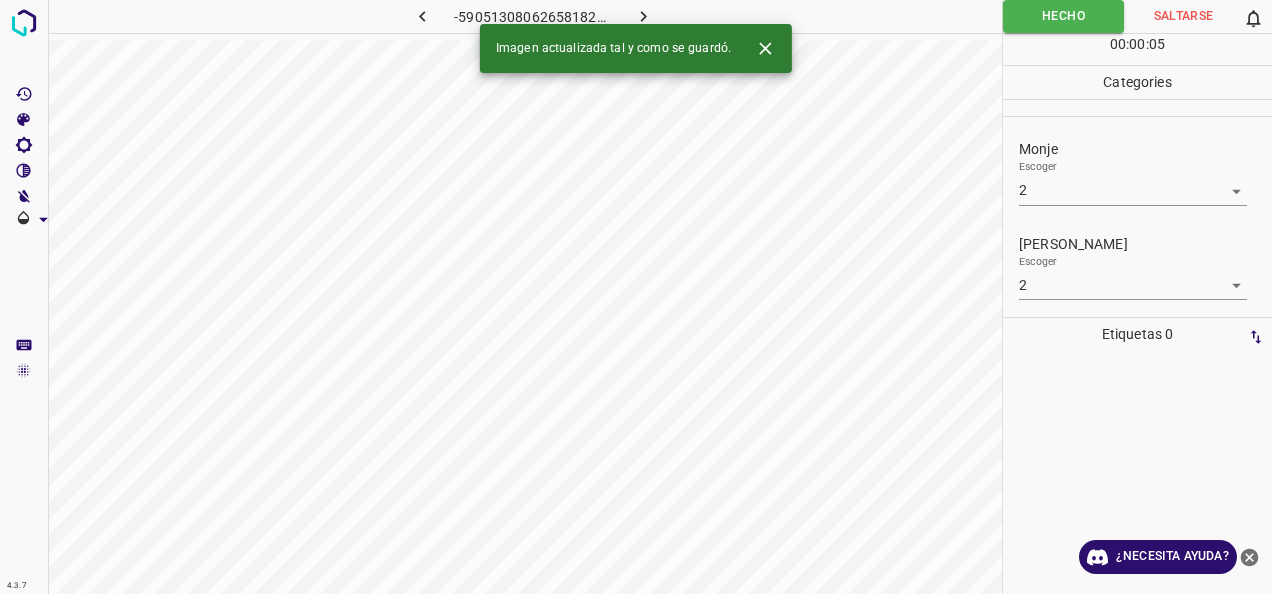 click at bounding box center [644, 16] 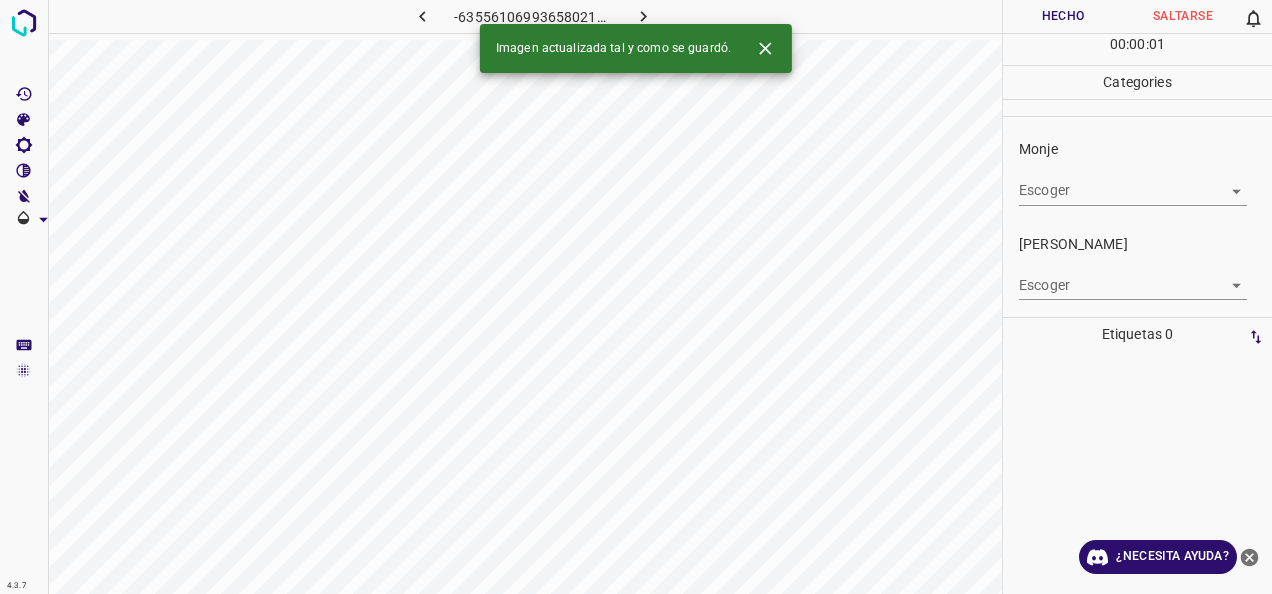 click on "4.3.7 -6355610699365802199.png Hecho Saltarse 0 00   : 00   : 01   Categories Monje  Escoger ​  [PERSON_NAME]   Escoger ​ Etiquetas 0 Categories 1 Monje 2  [PERSON_NAME] Herramientas Espacio Cambiar entre modos (Dibujar y Editar) Yo Etiquetado automático R Restaurar zoom M Acercar N Alejar Borrar Eliminar etiqueta de selección Filtros Z Restaurar filtros X Filtro de saturación C Filtro de brillo V Filtro de contraste B Filtro de escala de grises General O Descargar Imagen actualizada tal y como se guardó. ¿Necesita ayuda? -Mensaje de texto -Esconder -Borrar" at bounding box center [636, 297] 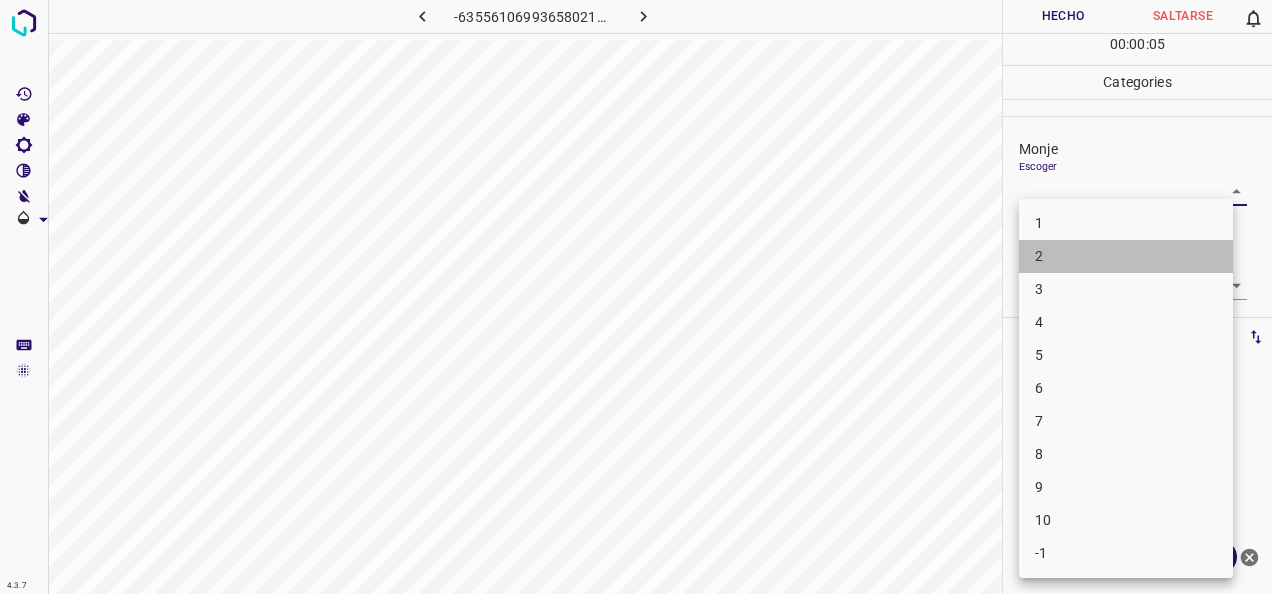 click on "2" at bounding box center (1126, 256) 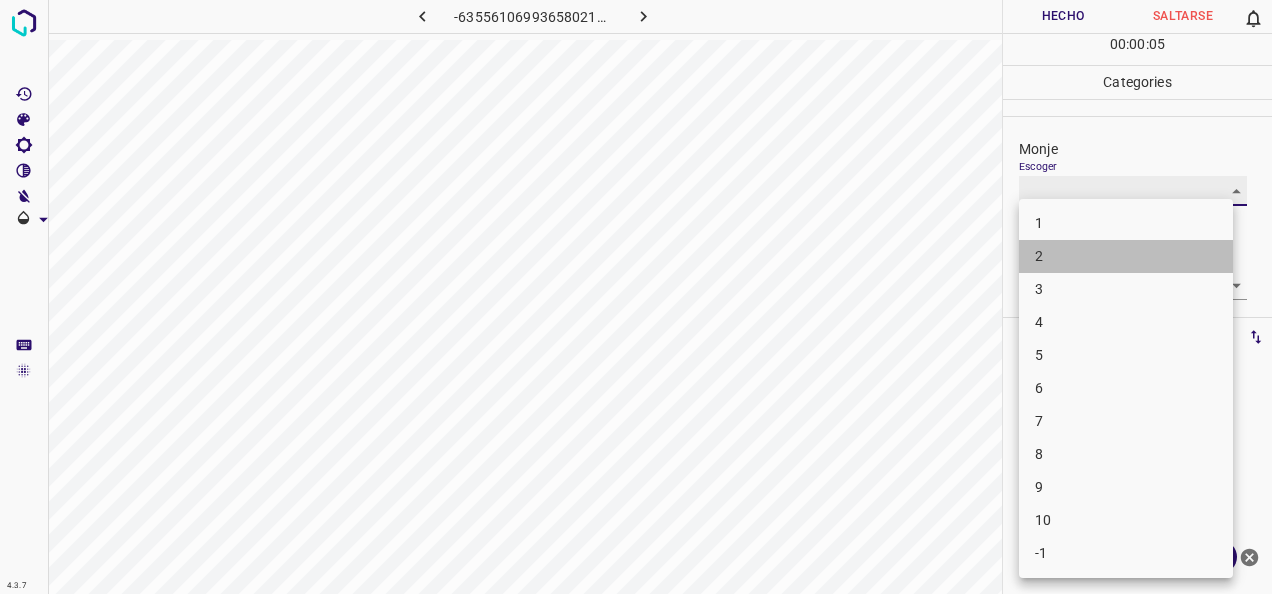 type on "2" 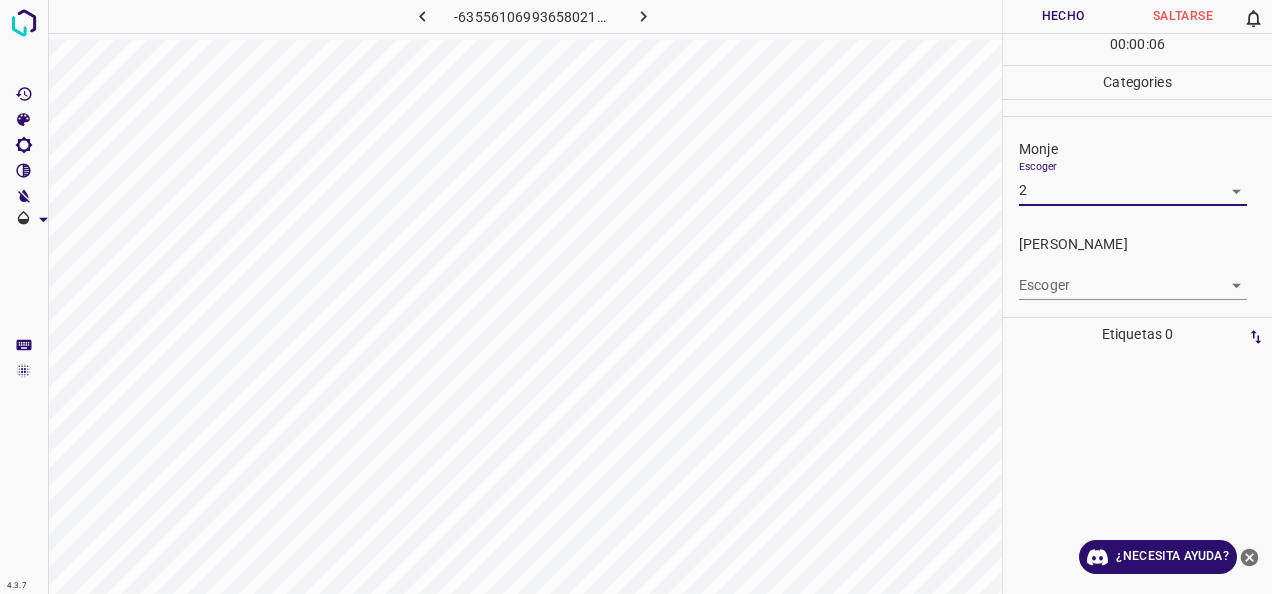 click on "4.3.7 -6355610699365802199.png Hecho Saltarse 0 00   : 00   : 06   Categories Monje  Escoger 2 2  [PERSON_NAME]   Escoger ​ Etiquetas 0 Categories 1 Monje 2  [PERSON_NAME] Herramientas Espacio Cambiar entre modos (Dibujar y Editar) Yo Etiquetado automático R Restaurar zoom M Acercar N Alejar Borrar Eliminar etiqueta de selección Filtros Z Restaurar filtros X Filtro de saturación C Filtro de brillo V Filtro de contraste B Filtro de escala de grises General O Descargar ¿Necesita ayuda? -Mensaje de texto -Esconder -Borrar" at bounding box center [636, 297] 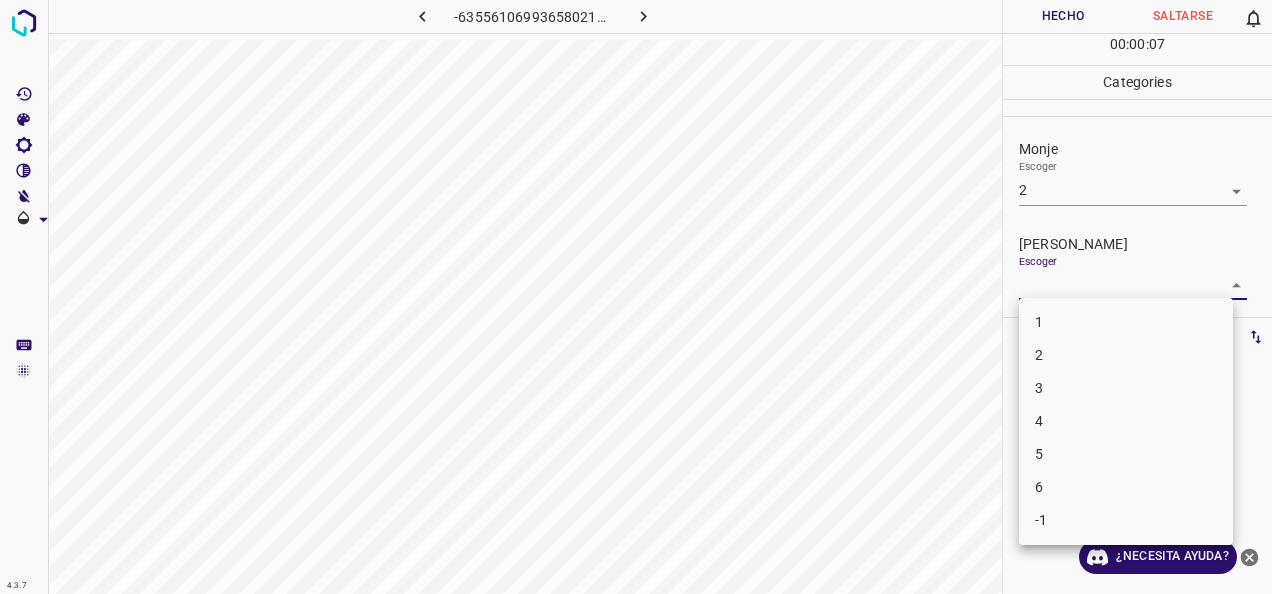 click on "2" at bounding box center [1126, 355] 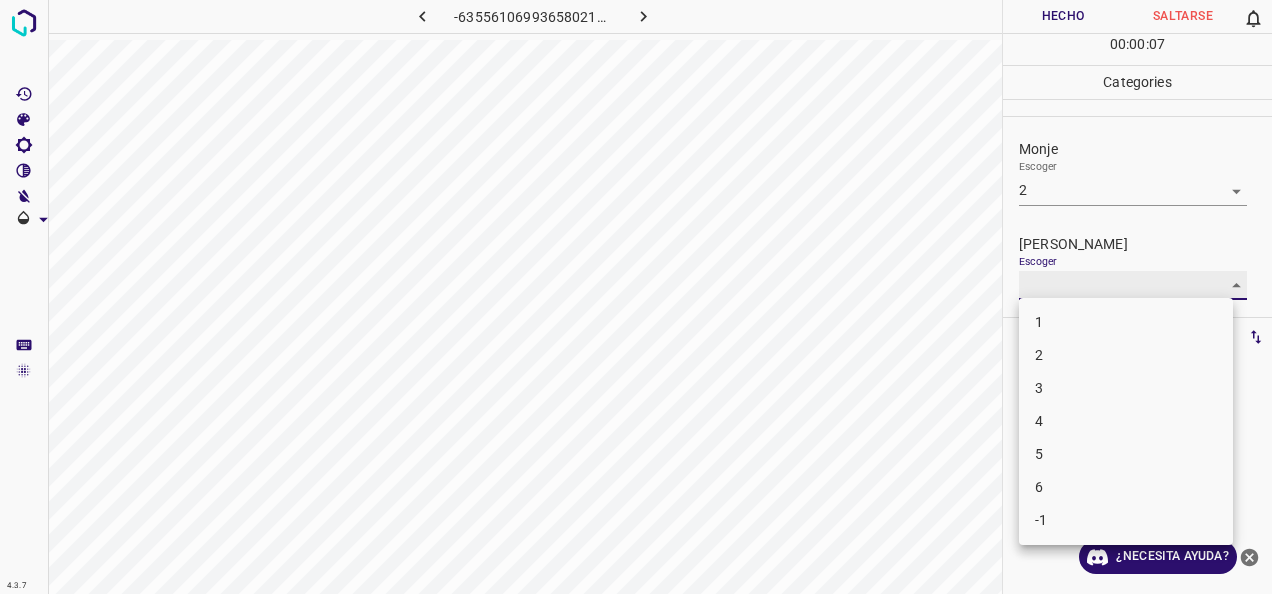 type on "2" 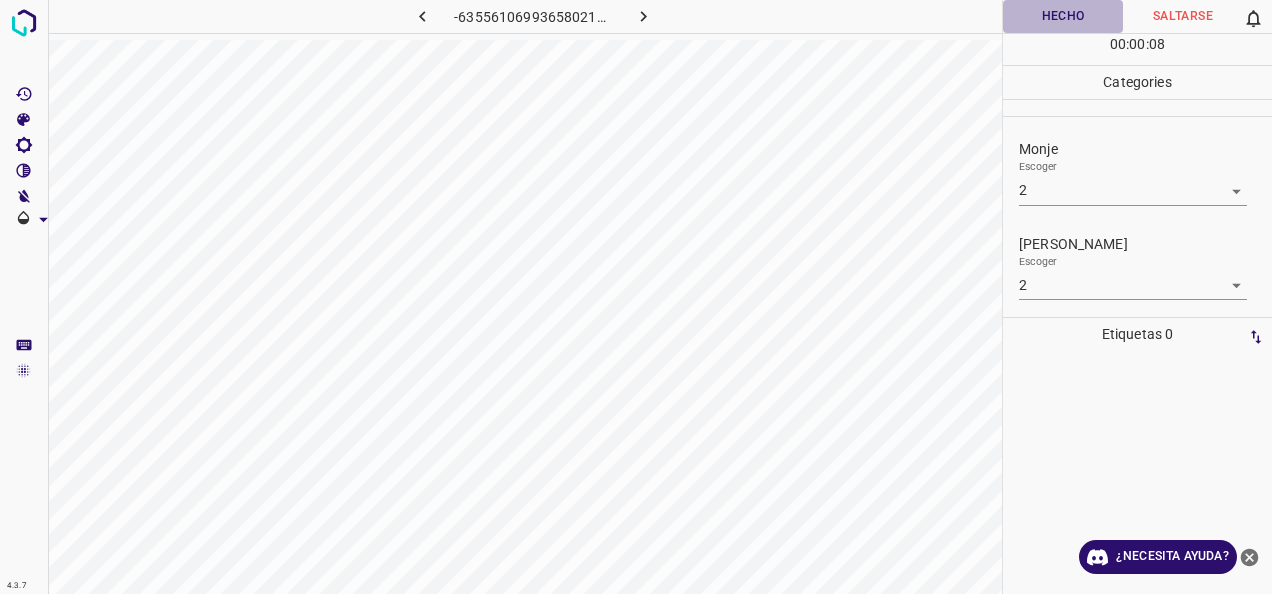 click on "Hecho" at bounding box center (1063, 16) 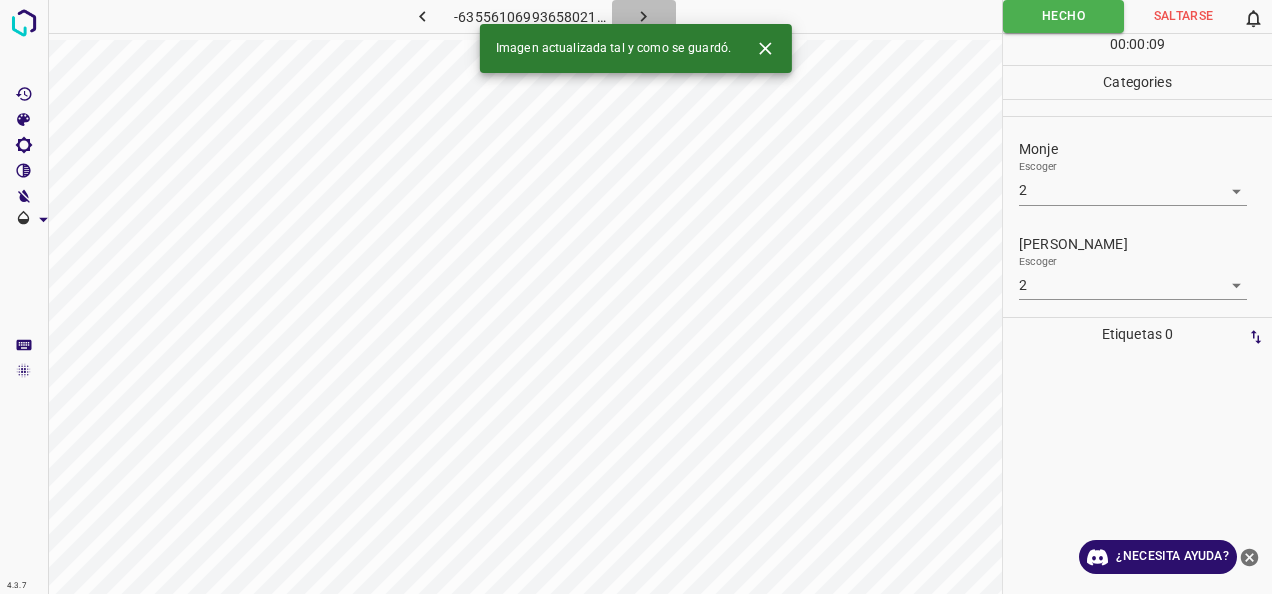 click at bounding box center [644, 16] 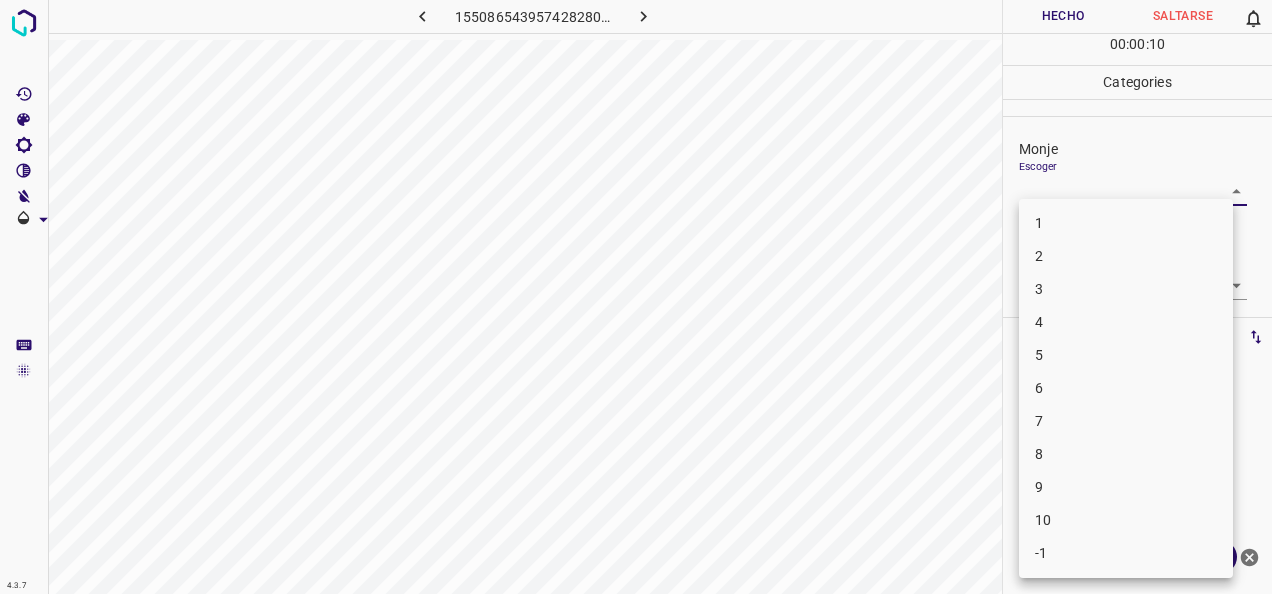 click on "4.3.7 1550865439574282805.png Hecho Saltarse 0 00   : 00   : 10   Categories Monje  Escoger ​  [PERSON_NAME]   Escoger ​ Etiquetas 0 Categories 1 Monje 2  [PERSON_NAME] Herramientas Espacio Cambiar entre modos (Dibujar y Editar) Yo Etiquetado automático R Restaurar zoom M Acercar N Alejar Borrar Eliminar etiqueta de selección Filtros Z Restaurar filtros X Filtro de saturación C Filtro de brillo V Filtro de contraste B Filtro de escala de grises General O Descargar ¿Necesita ayuda? -Mensaje de texto -Esconder -Borrar 1 2 3 4 5 6 7 8 9 10 -1" at bounding box center (636, 297) 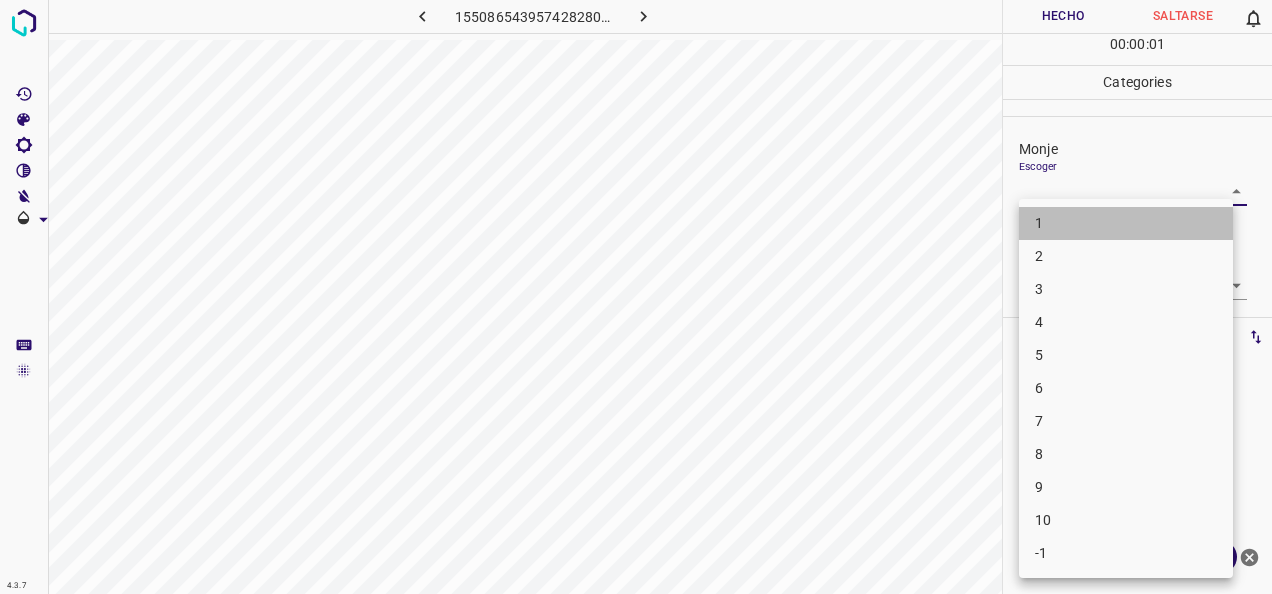 click on "1" at bounding box center (1126, 223) 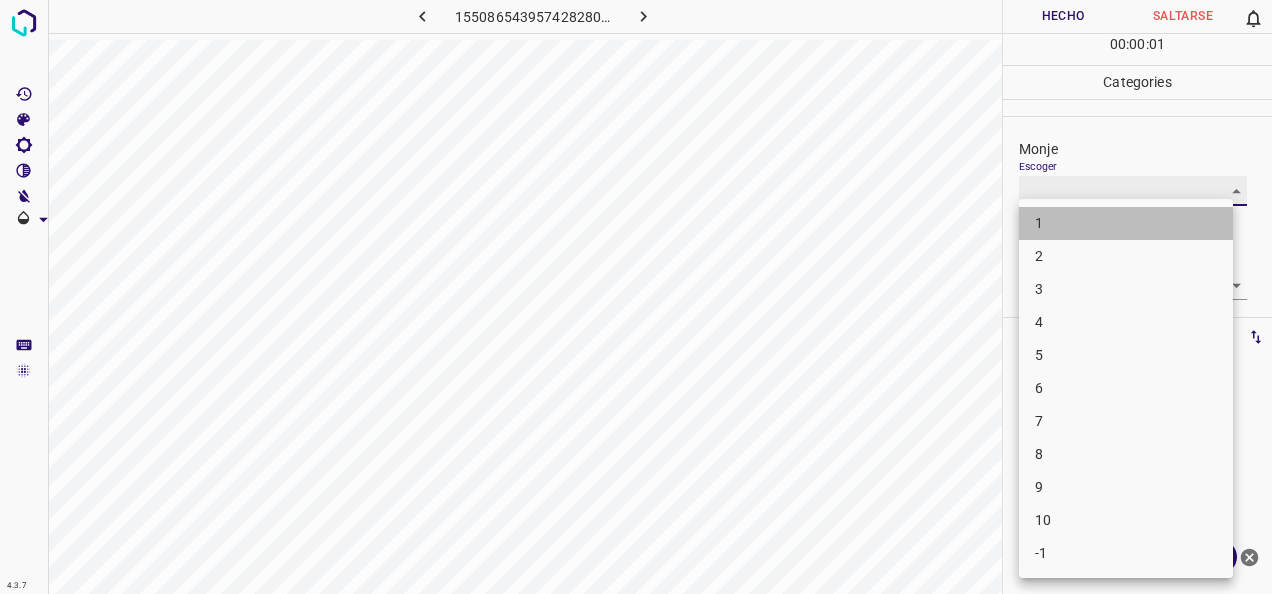 type on "1" 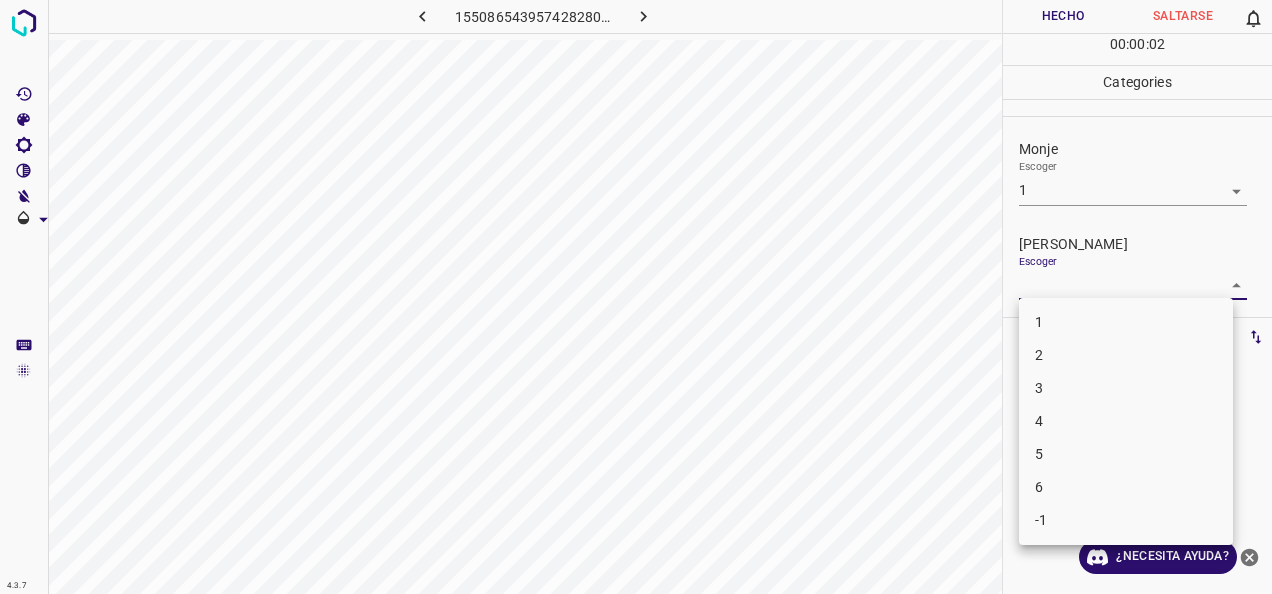 click on "4.3.7 1550865439574282805.png Hecho Saltarse 0 00   : 00   : 02   Categories Monje  Escoger 1 1  [PERSON_NAME]   Escoger ​ Etiquetas 0 Categories 1 Monje 2  [PERSON_NAME] Herramientas Espacio Cambiar entre modos (Dibujar y Editar) Yo Etiquetado automático R Restaurar zoom M Acercar N Alejar Borrar Eliminar etiqueta de selección Filtros Z Restaurar filtros X Filtro de saturación C Filtro de brillo V Filtro de contraste B Filtro de escala de grises General O Descargar ¿Necesita ayuda? -Mensaje de texto -Esconder -Borrar 1 2 3 4 5 6 -1" at bounding box center [636, 297] 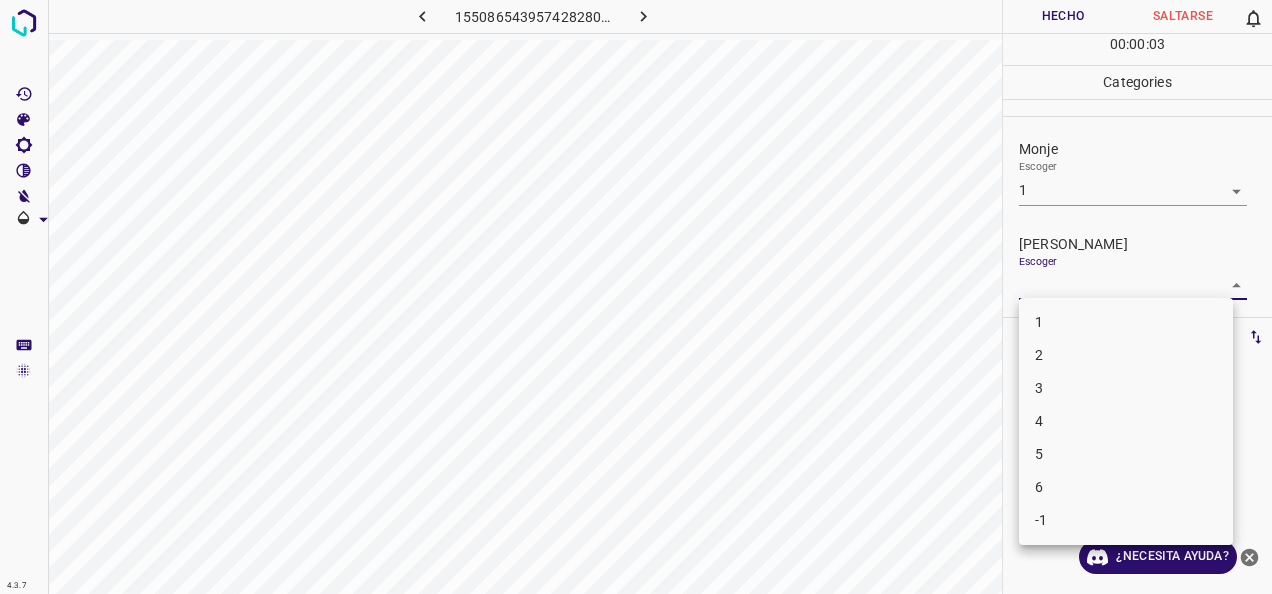 click on "1" at bounding box center [1126, 322] 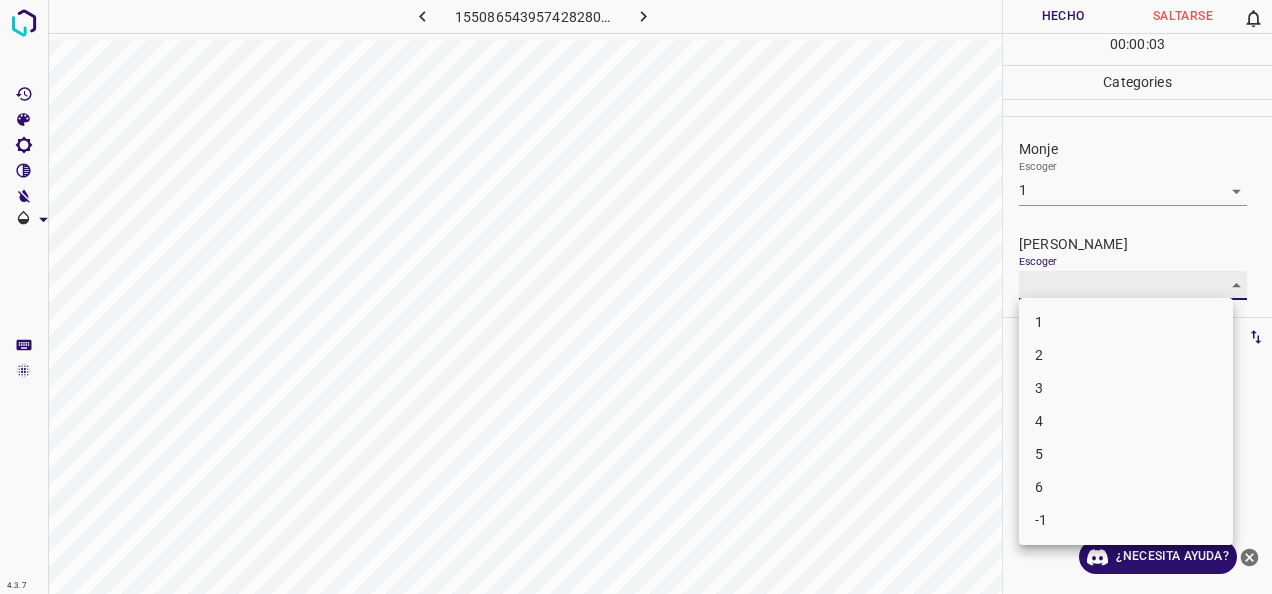 type on "1" 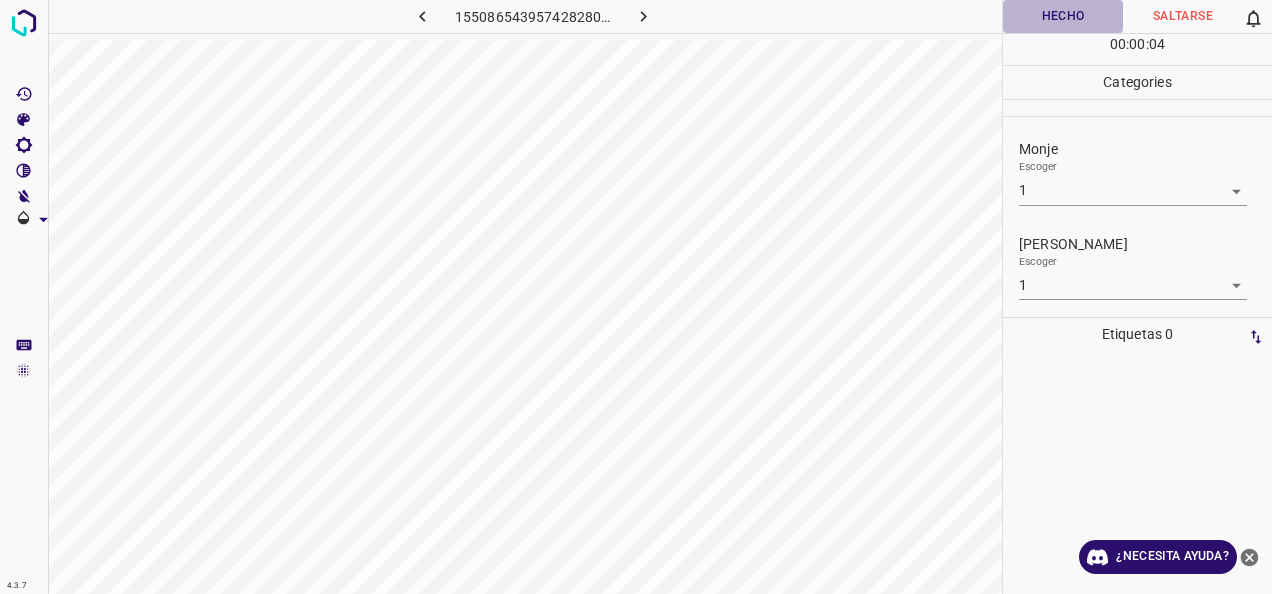 click on "Hecho" at bounding box center [1063, 16] 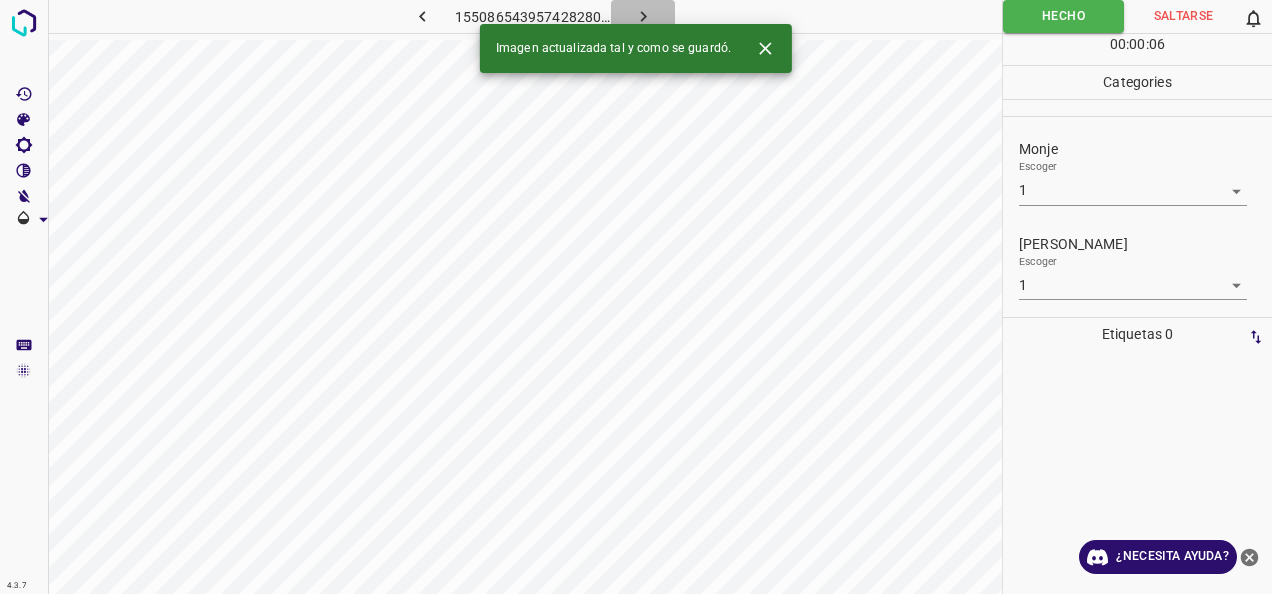 click 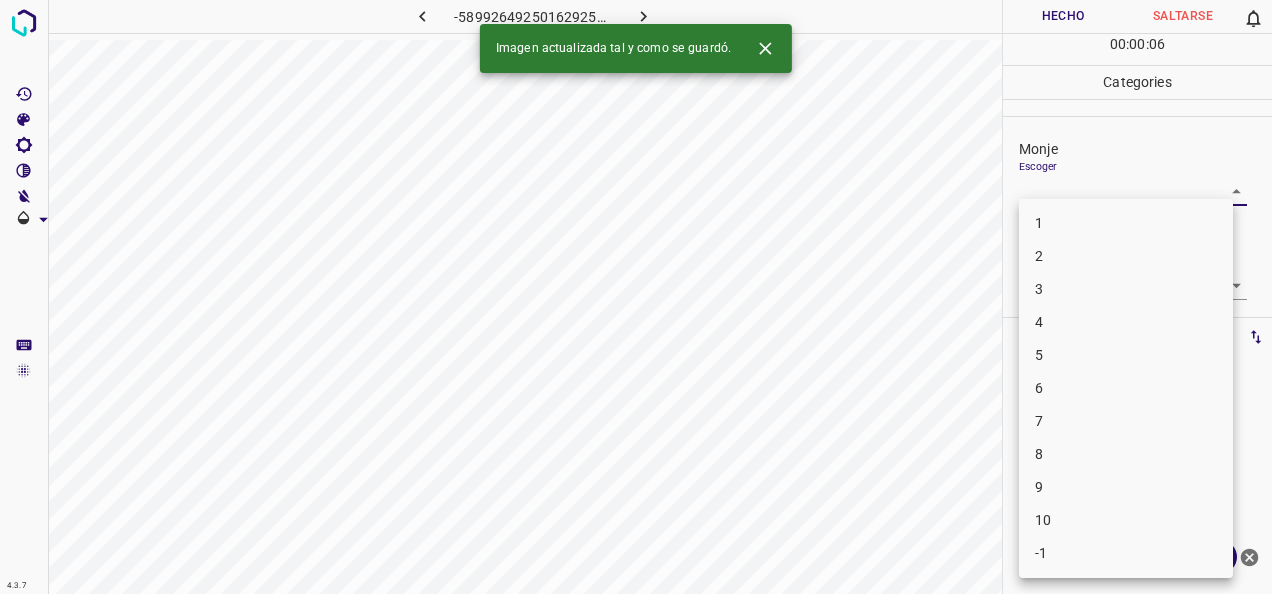 click on "4.3.7 -5899264925016292555.png Hecho Saltarse 0 00   : 00   : 06   Categories Monje  Escoger ​  [PERSON_NAME]   Escoger ​ Etiquetas 0 Categories 1 Monje 2  [PERSON_NAME] Herramientas Espacio Cambiar entre modos (Dibujar y Editar) Yo Etiquetado automático R Restaurar zoom M Acercar N Alejar Borrar Eliminar etiqueta de selección Filtros Z Restaurar filtros X Filtro de saturación C Filtro de brillo V Filtro de contraste B Filtro de escala de grises General O Descargar Imagen actualizada tal y como se guardó. ¿Necesita ayuda? -Mensaje de texto -Esconder -Borrar 1 2 3 4 5 6 7 8 9 10 -1" at bounding box center [636, 297] 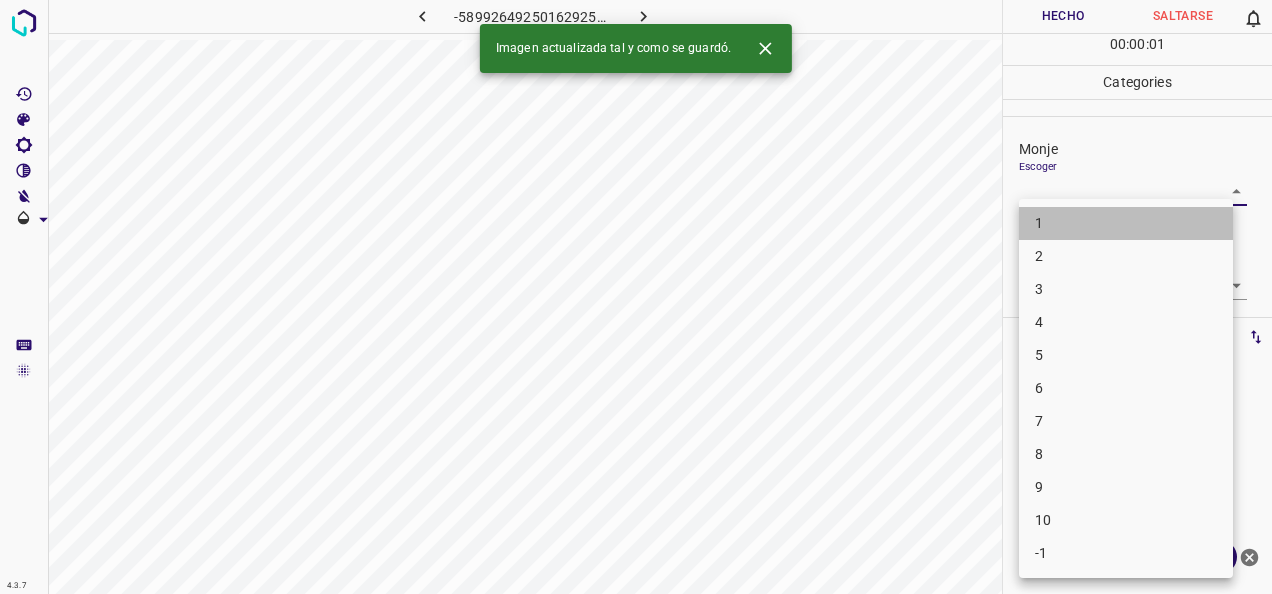 click on "1" at bounding box center (1126, 223) 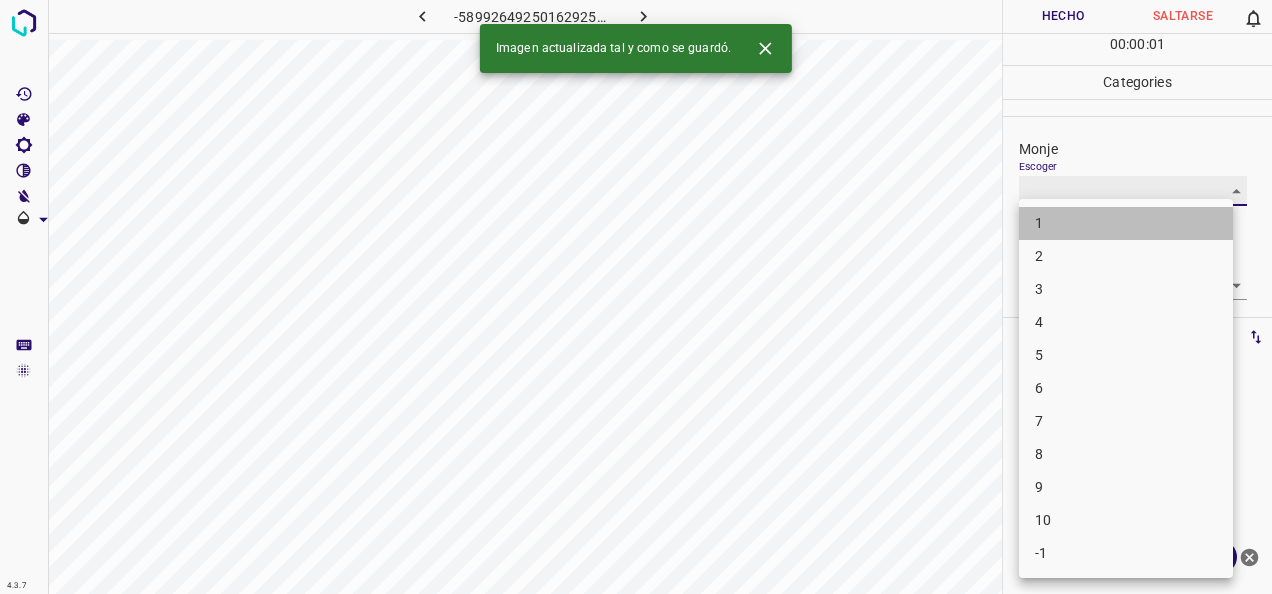 type on "1" 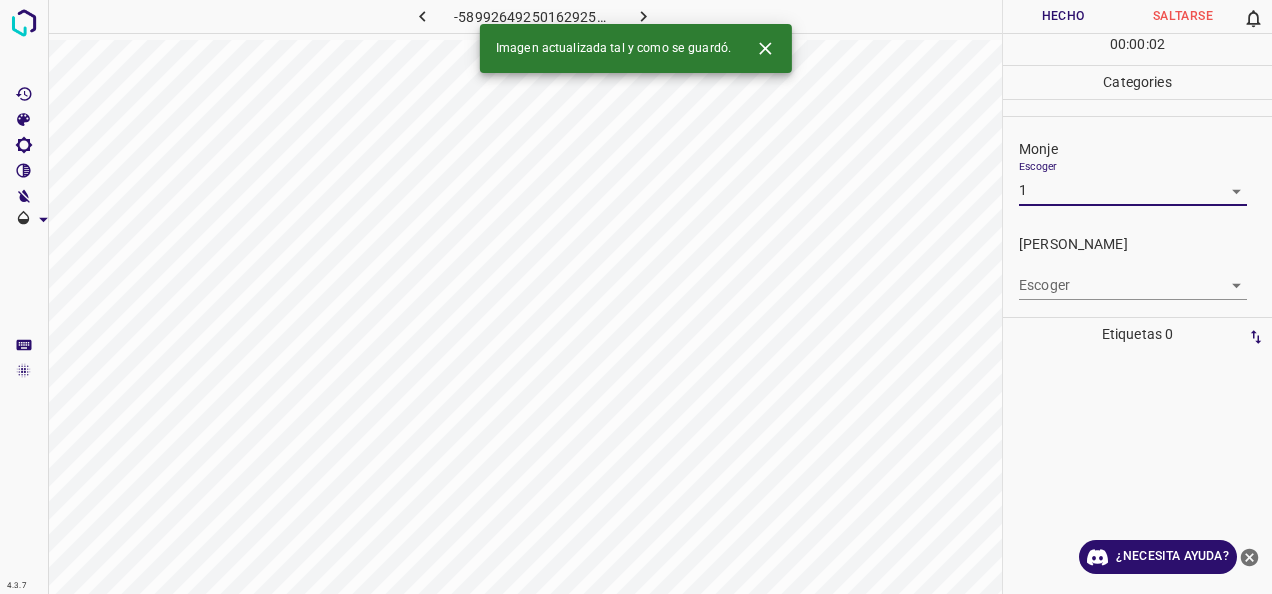 click on "4.3.7 -5899264925016292555.png Hecho Saltarse 0 00   : 00   : 02   Categories Monje  Escoger 1 1  [PERSON_NAME]   Escoger ​ Etiquetas 0 Categories 1 Monje 2  [PERSON_NAME] Herramientas Espacio Cambiar entre modos (Dibujar y Editar) Yo Etiquetado automático R Restaurar zoom M Acercar N Alejar Borrar Eliminar etiqueta de selección Filtros Z Restaurar filtros X Filtro de saturación C Filtro de brillo V Filtro de contraste B Filtro de escala de grises General O Descargar Imagen actualizada tal y como se guardó. ¿Necesita ayuda? -Mensaje de texto -Esconder -Borrar" at bounding box center [636, 297] 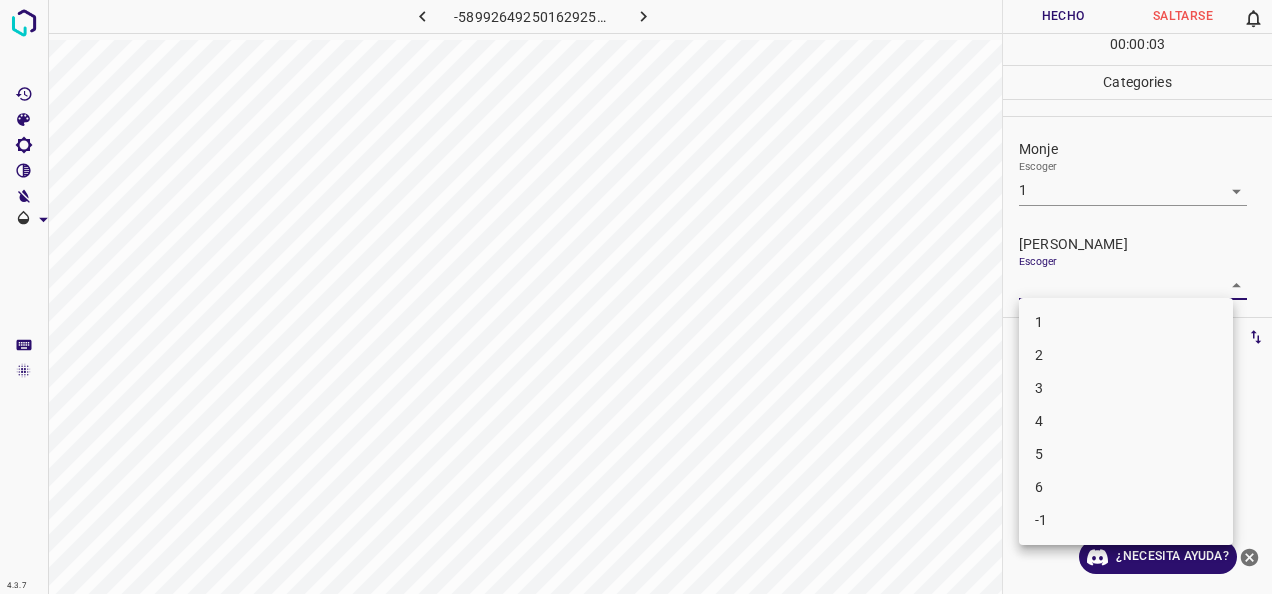 drag, startPoint x: 1155, startPoint y: 317, endPoint x: 1146, endPoint y: 310, distance: 11.401754 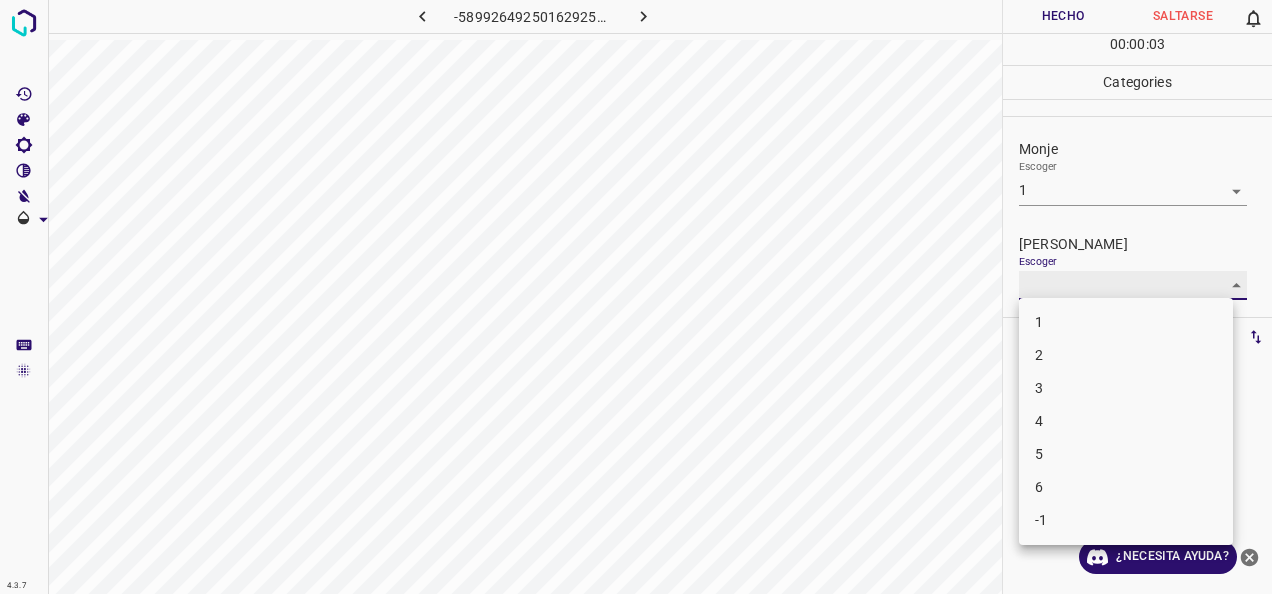 type on "1" 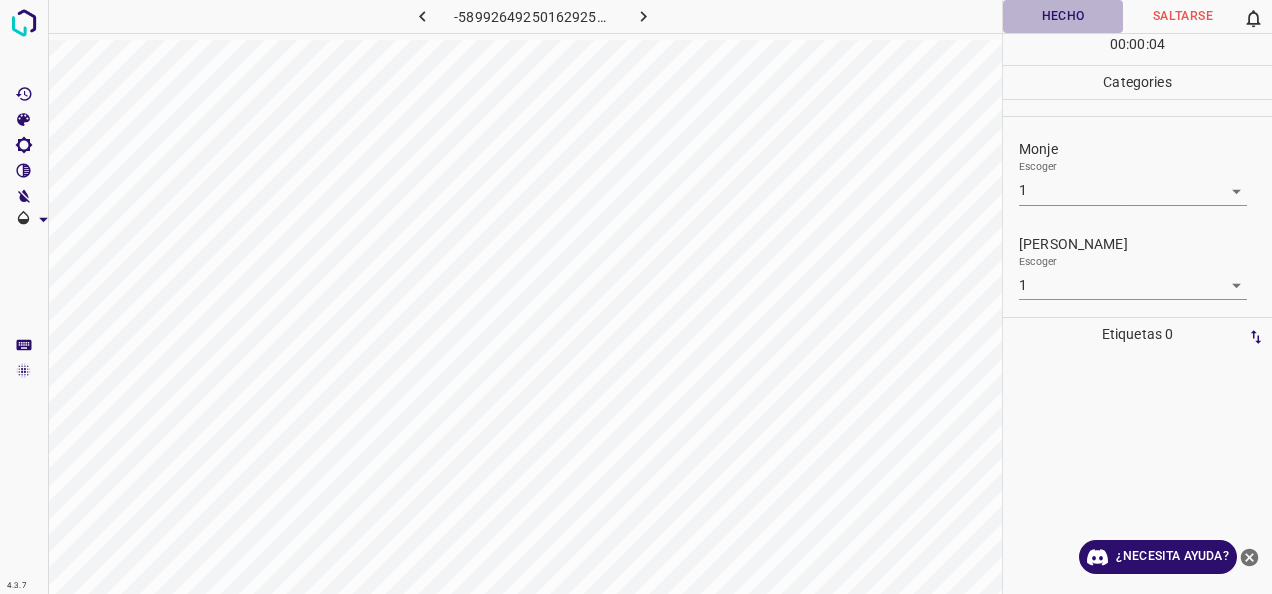 click on "Hecho" at bounding box center (1063, 16) 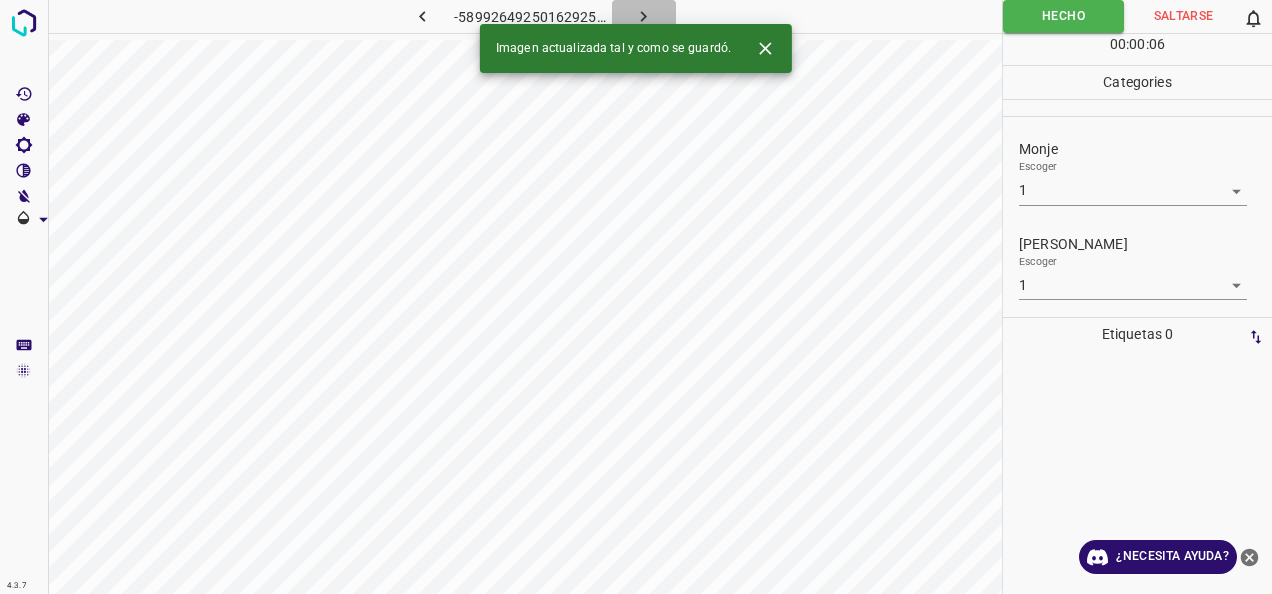 click 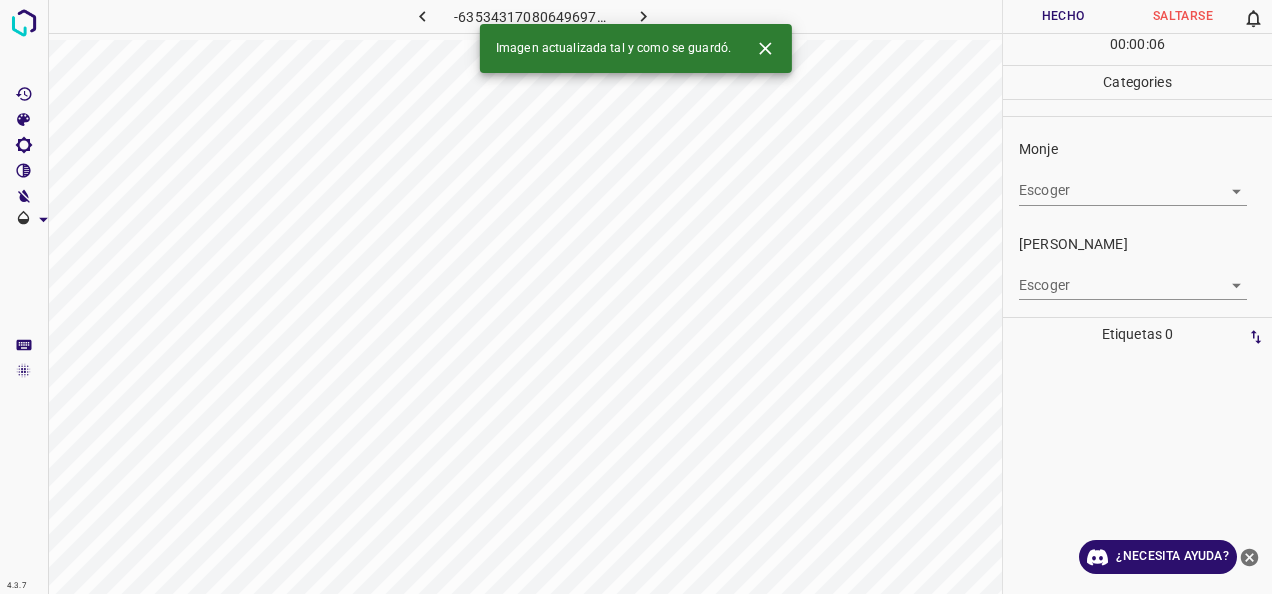click on "4.3.7 -6353431708064969797.png Hecho Saltarse 0 00   : 00   : 06   Categories Monje  Escoger ​  [PERSON_NAME]   Escoger ​ Etiquetas 0 Categories 1 Monje 2  [PERSON_NAME] Herramientas Espacio Cambiar entre modos (Dibujar y Editar) Yo Etiquetado automático R Restaurar zoom M Acercar N Alejar Borrar Eliminar etiqueta de selección Filtros Z Restaurar filtros X Filtro de saturación C Filtro de brillo V Filtro de contraste B Filtro de escala de grises General O Descargar Imagen actualizada tal y como se guardó. ¿Necesita ayuda? -Mensaje de texto -Esconder -Borrar" at bounding box center (636, 297) 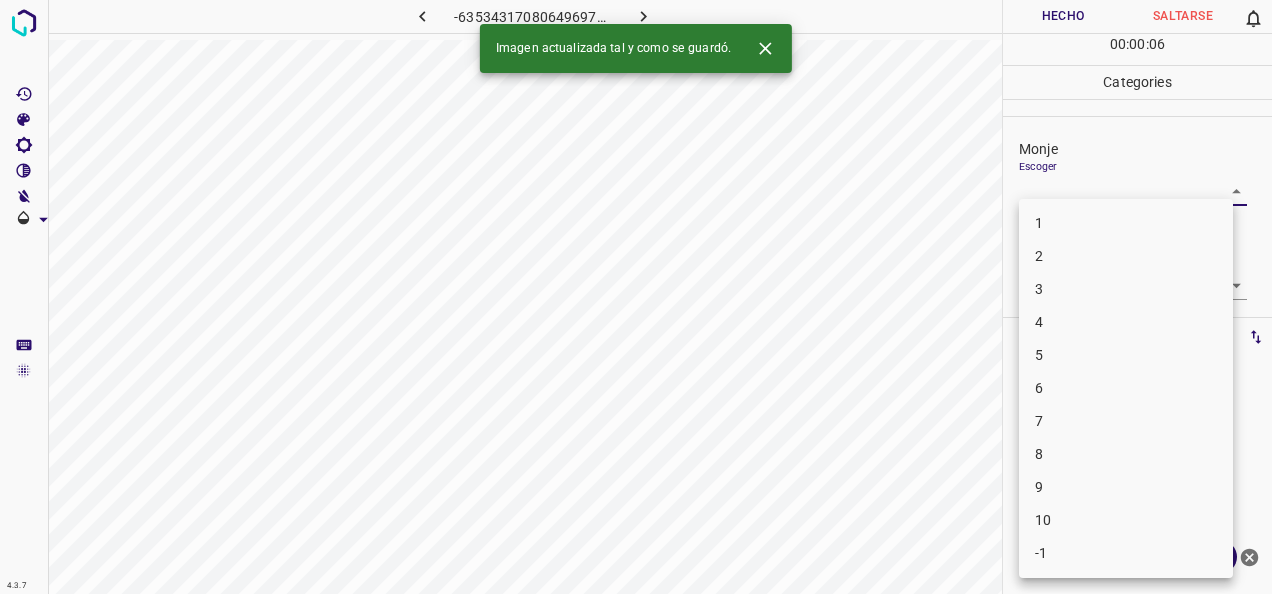 click on "1" at bounding box center (1126, 223) 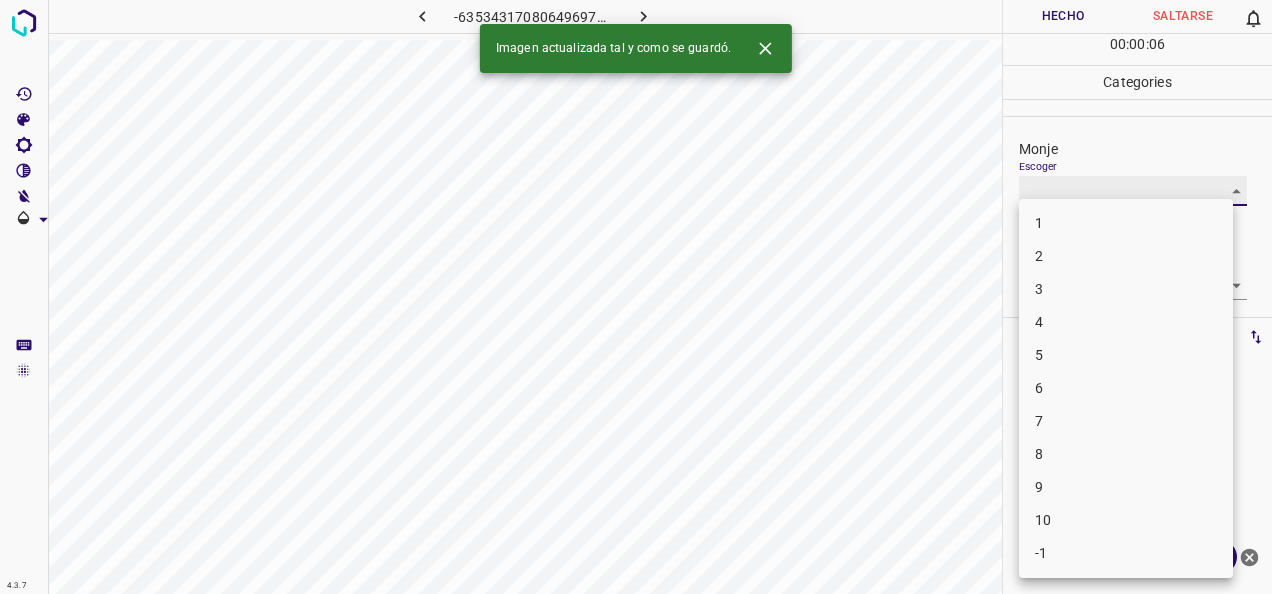 type on "1" 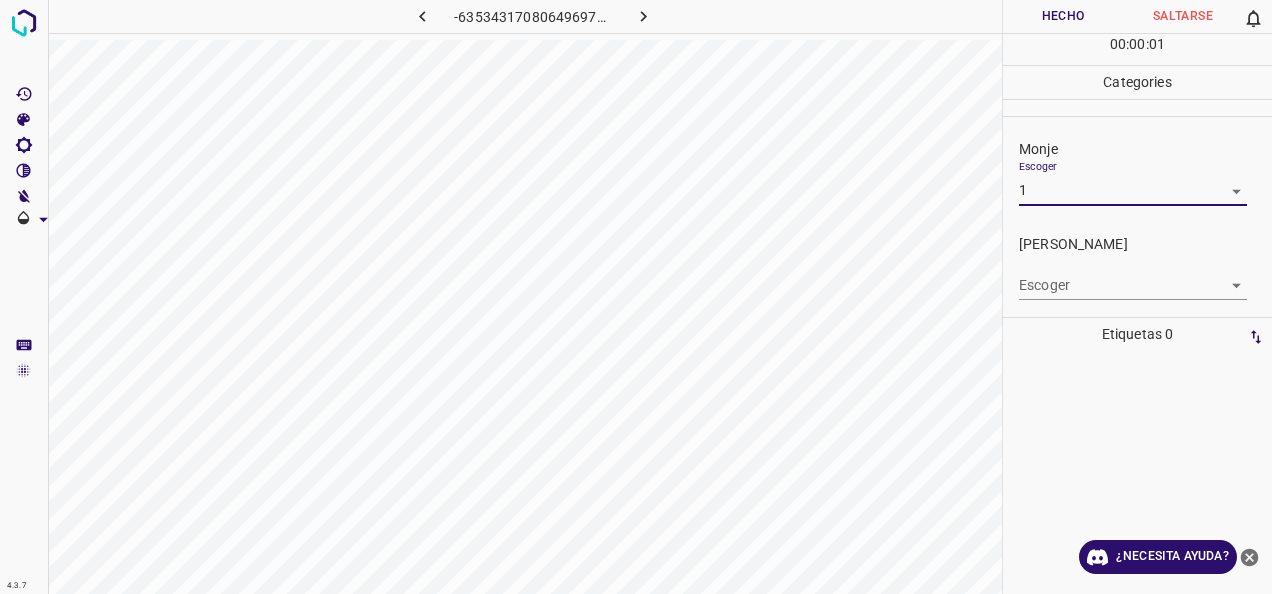 click on "4.3.7 -6353431708064969797.png Hecho Saltarse 0 00   : 00   : 01   Categories Monje  Escoger 1 1  [PERSON_NAME]   Escoger ​ Etiquetas 0 Categories 1 Monje 2  [PERSON_NAME] Herramientas Espacio Cambiar entre modos (Dibujar y Editar) Yo Etiquetado automático R Restaurar zoom M Acercar N Alejar Borrar Eliminar etiqueta de selección Filtros Z Restaurar filtros X Filtro de saturación C Filtro de brillo V Filtro de contraste B Filtro de escala de grises General O Descargar ¿Necesita ayuda? -Mensaje de texto -Esconder -Borrar" at bounding box center (636, 297) 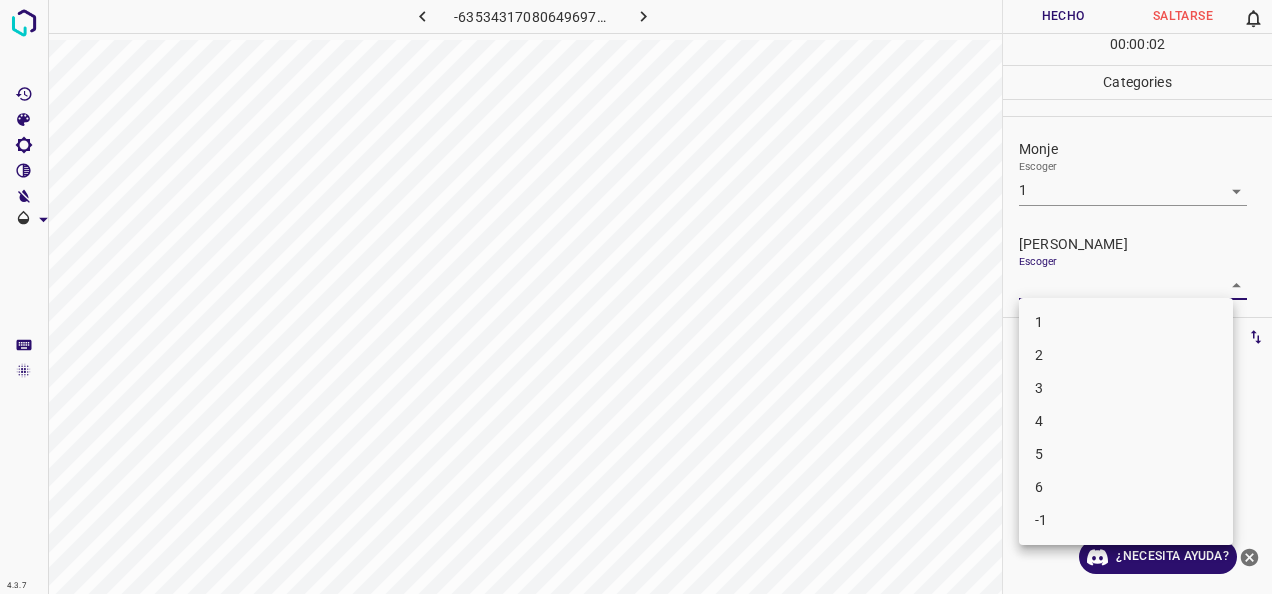 click on "1" at bounding box center [1126, 322] 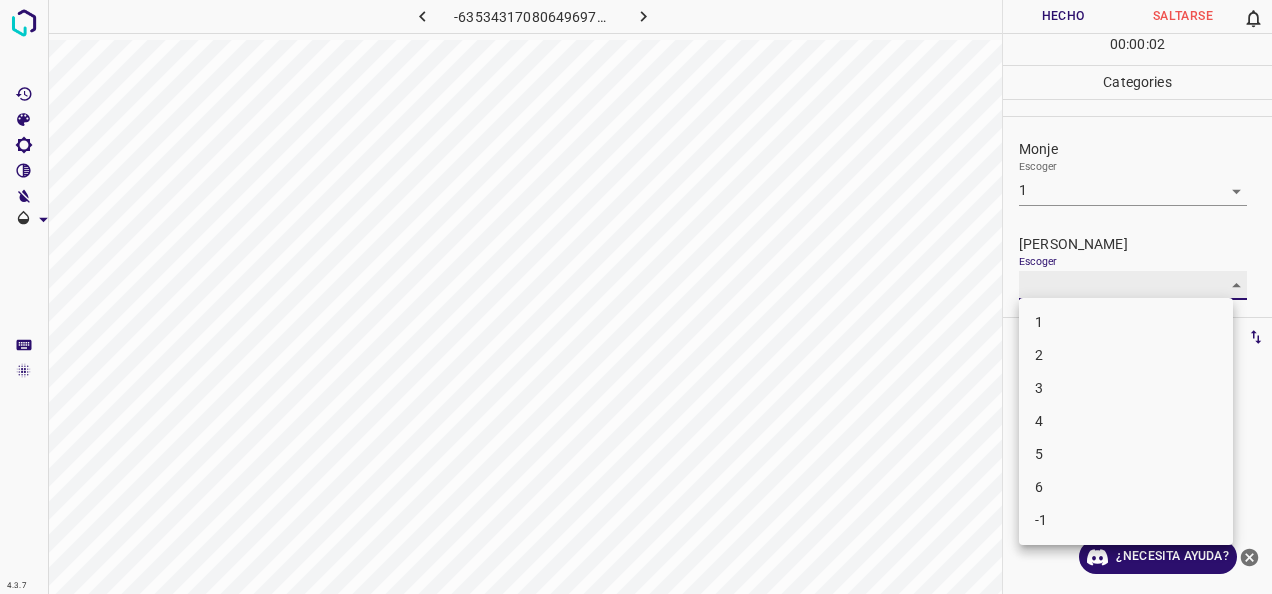 type on "1" 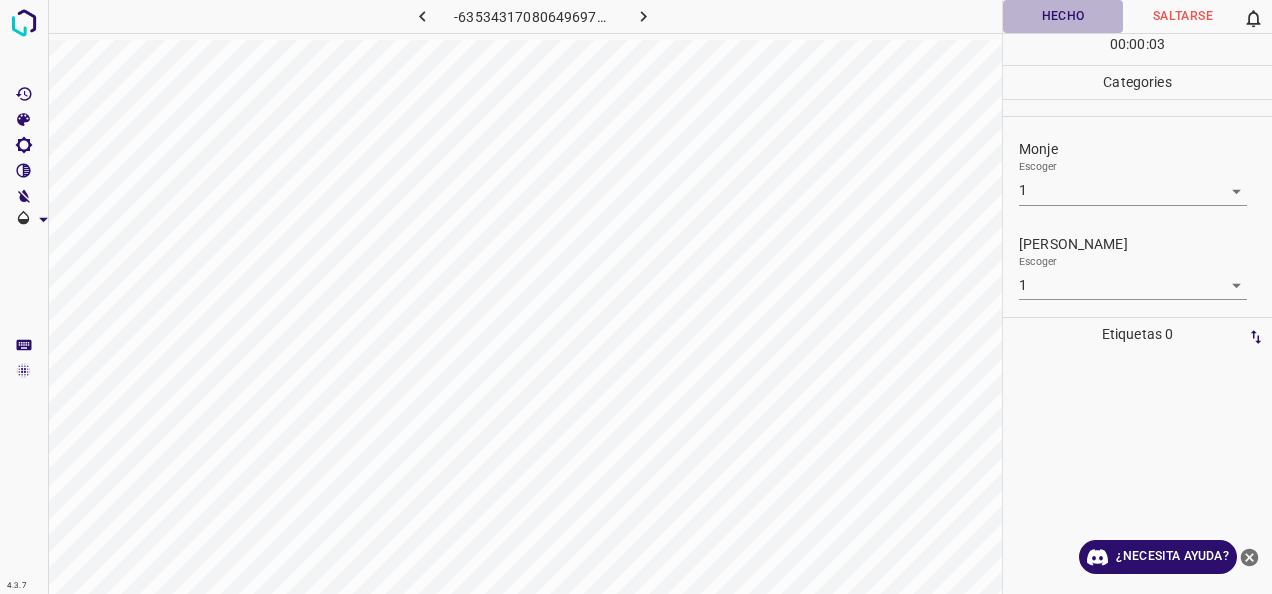 click on "Hecho" at bounding box center (1063, 16) 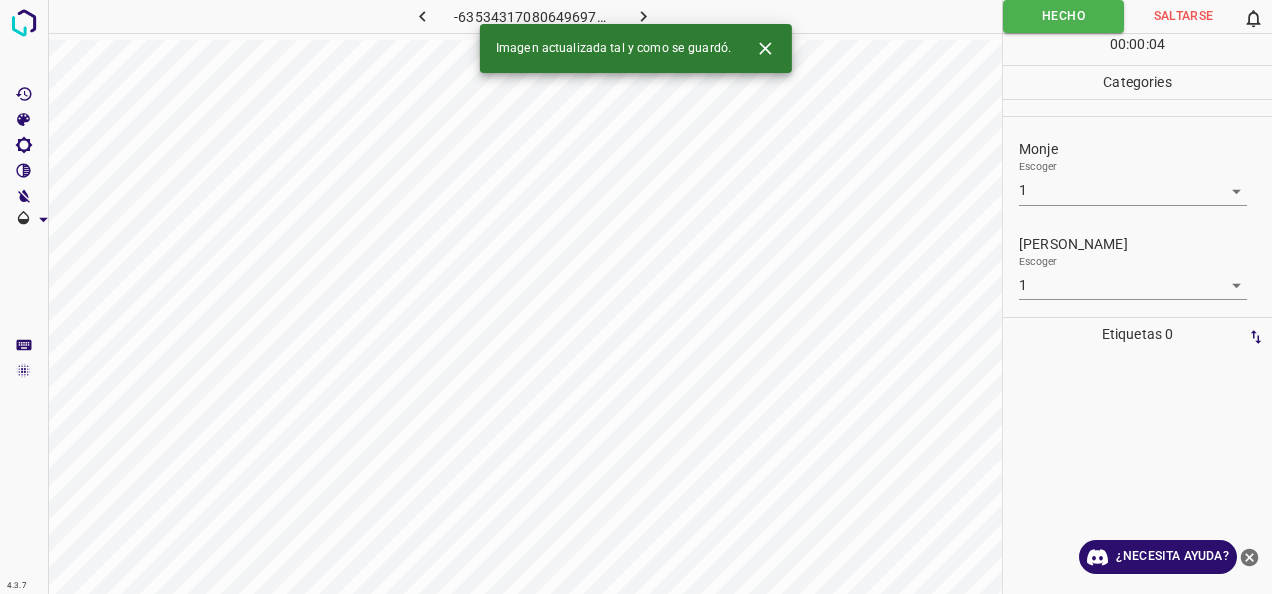 click at bounding box center [644, 16] 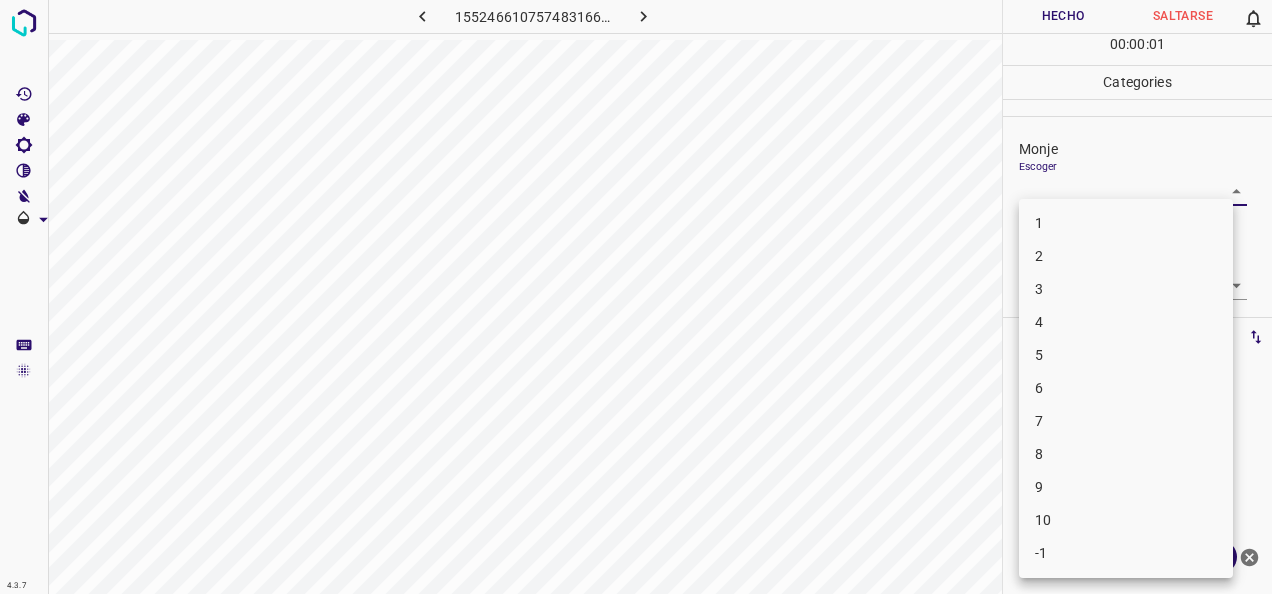 click on "4.3.7 1552466107574831667.png Hecho Saltarse 0 00   : 00   : 01   Categories [PERSON_NAME] ​  [PERSON_NAME]   Escoger ​ Etiquetas 0 Categories 1 Monje 2  [PERSON_NAME] Herramientas Espacio Cambiar entre modos (Dibujar y Editar) Yo Etiquetado automático R Restaurar zoom M Acercar N Alejar Borrar Eliminar etiqueta de selección Filtros Z Restaurar filtros X Filtro de saturación C Filtro de brillo V Filtro de contraste B Filtro de escala de grises General O Descargar ¿Necesita ayuda? -Mensaje de texto -Esconder -Borrar 1 2 3 4 5 6 7 8 9 10 -1" at bounding box center [636, 297] 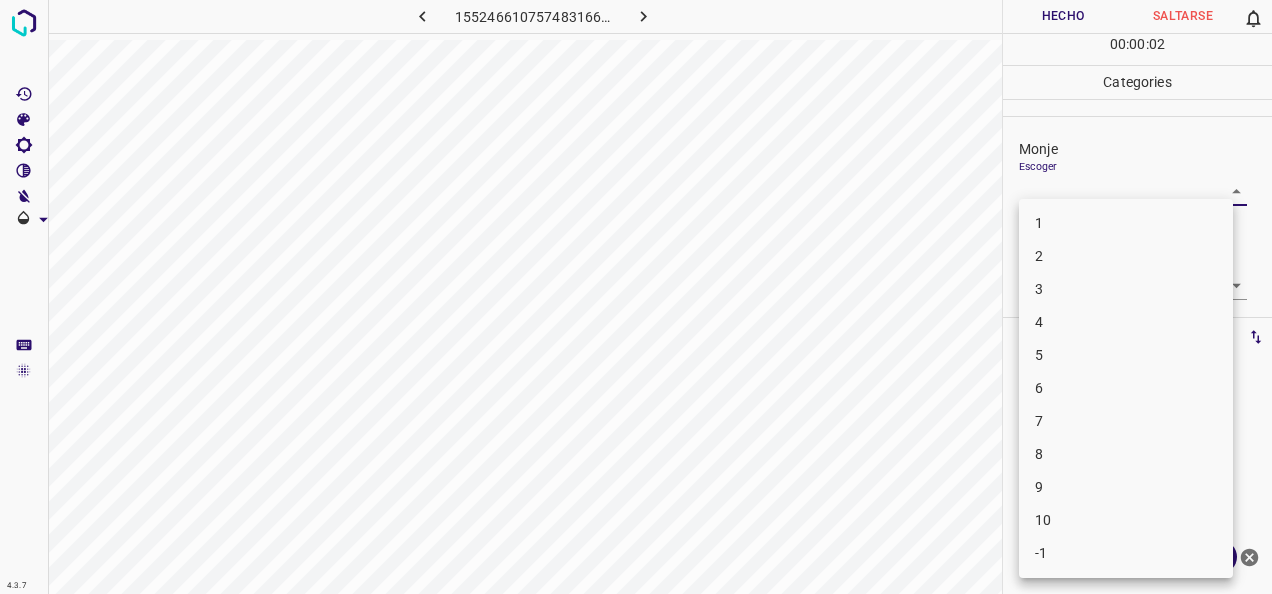 click on "3" at bounding box center [1126, 289] 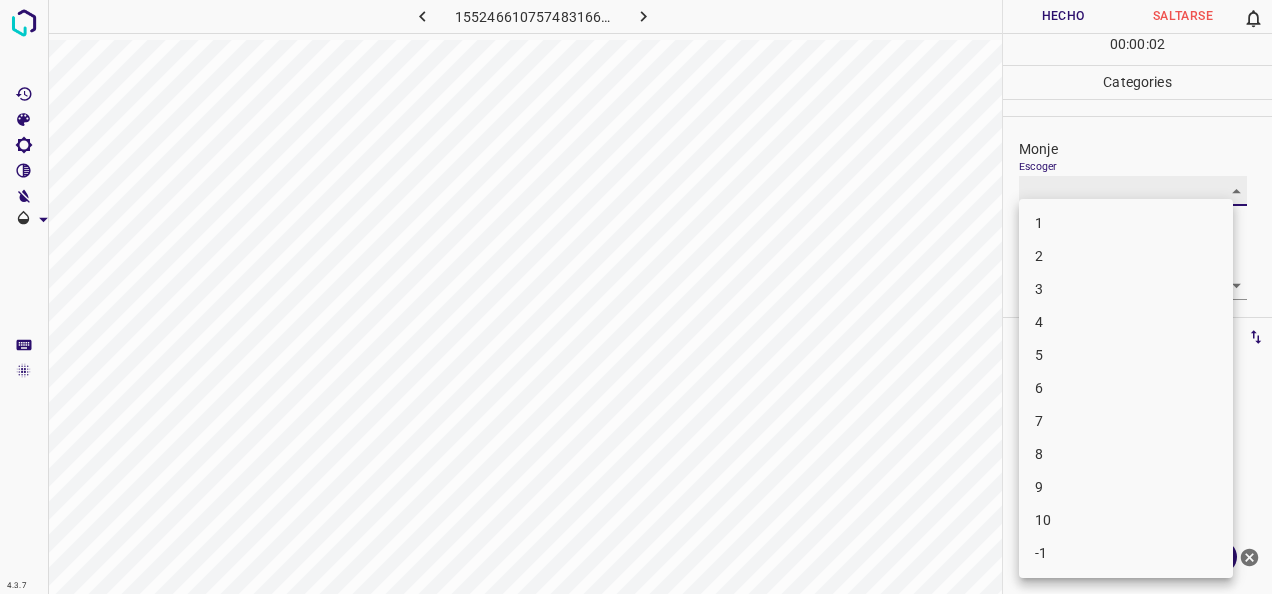 type on "3" 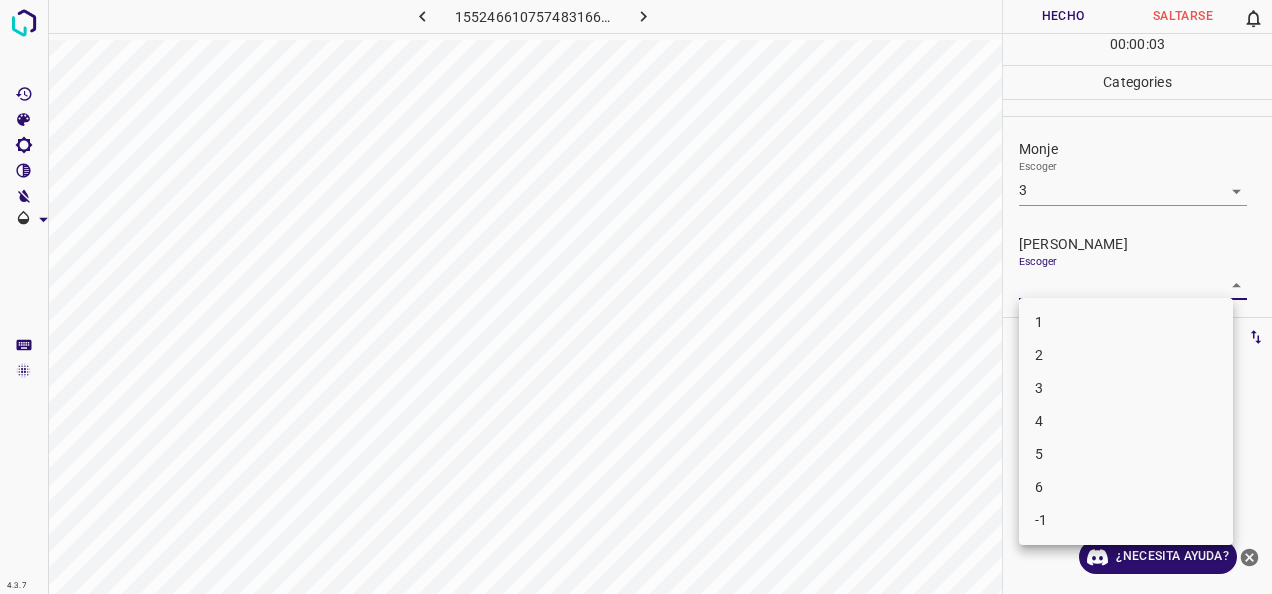 drag, startPoint x: 1224, startPoint y: 272, endPoint x: 1176, endPoint y: 300, distance: 55.569775 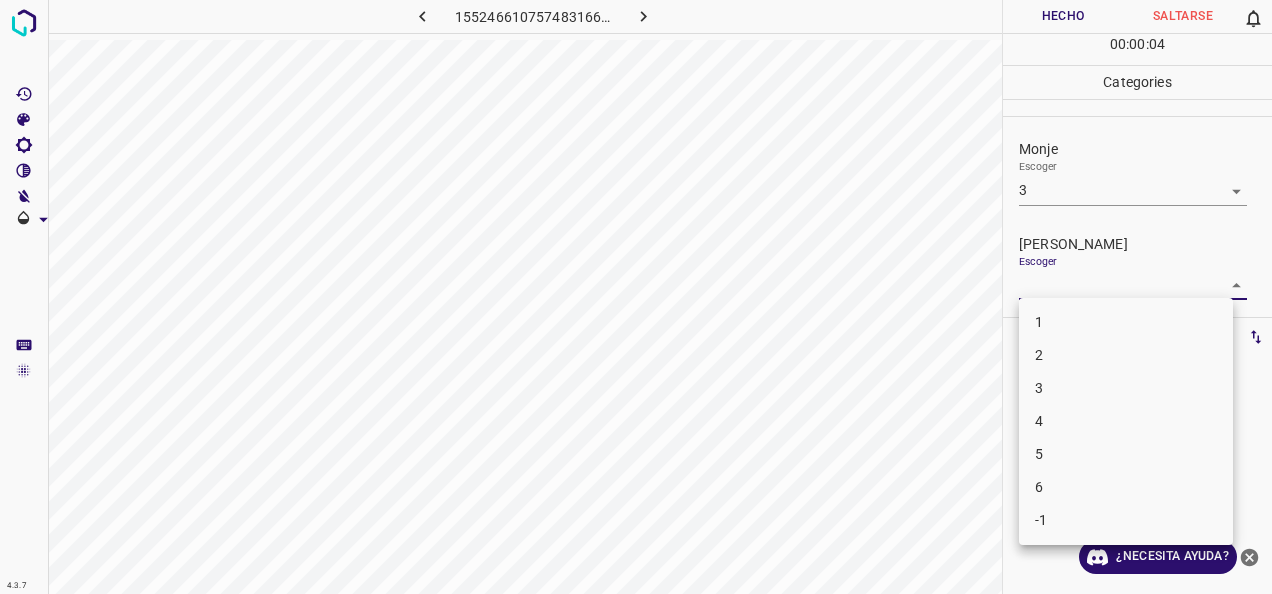 click on "2" at bounding box center (1126, 355) 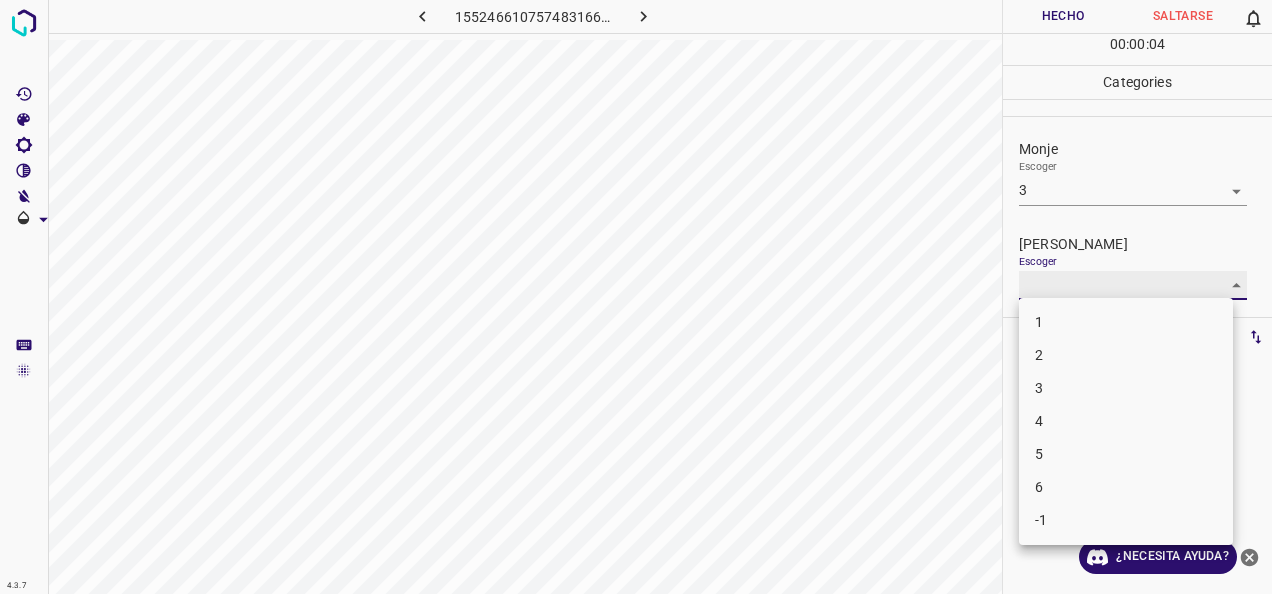 type on "2" 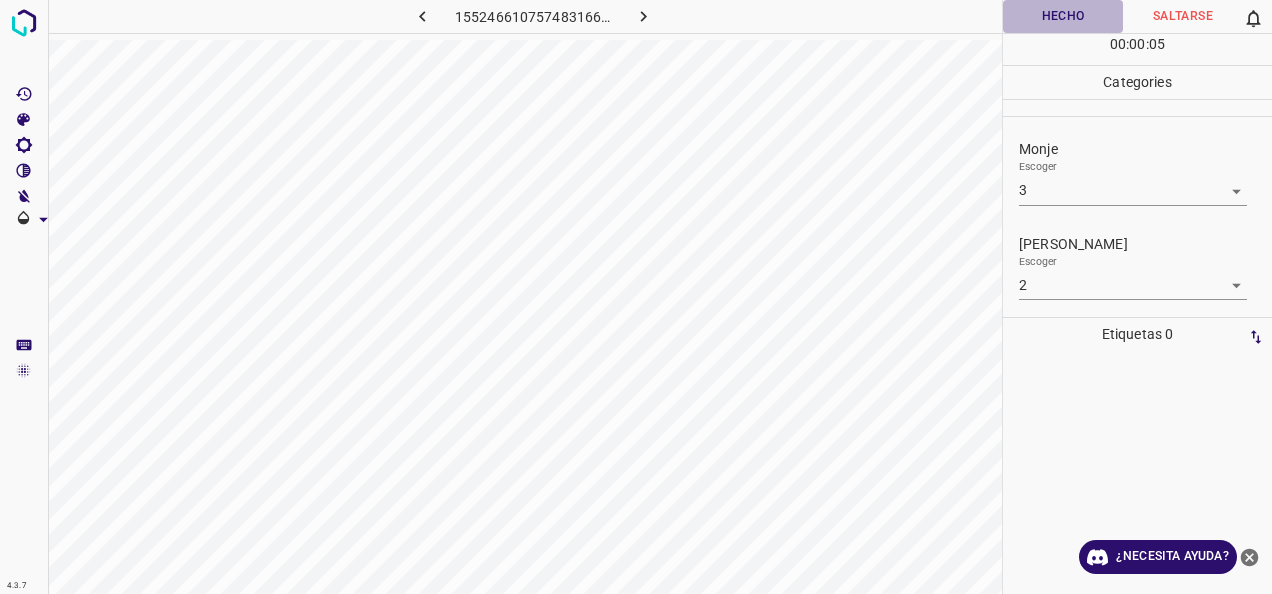 click on "Hecho" at bounding box center [1063, 16] 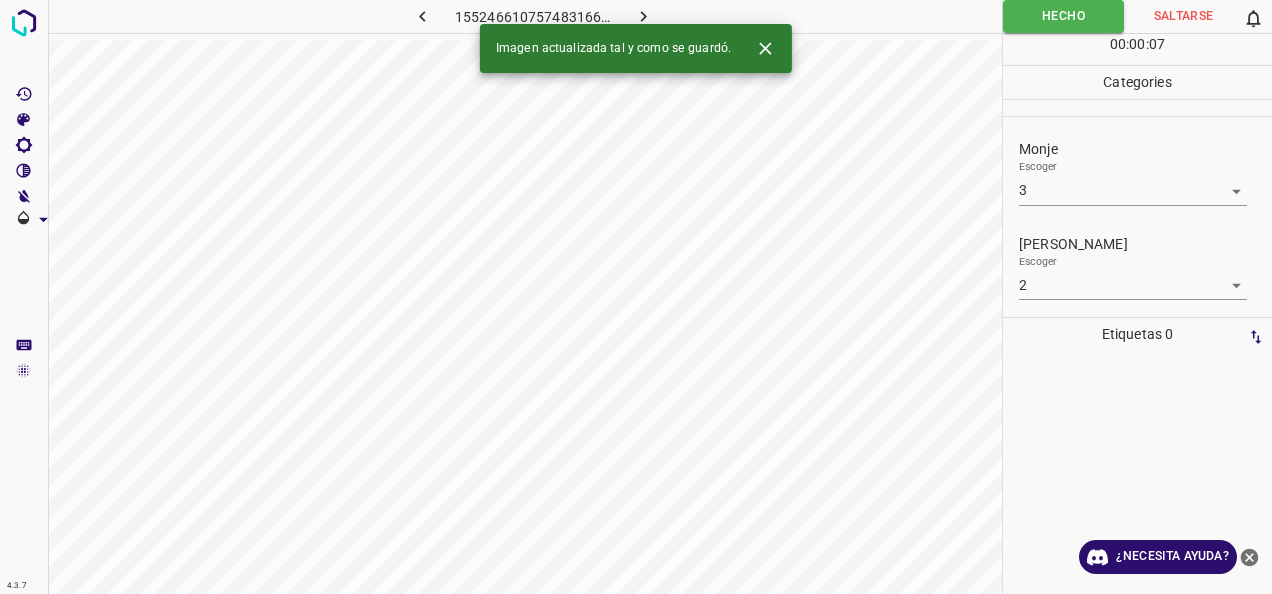 click at bounding box center [643, 16] 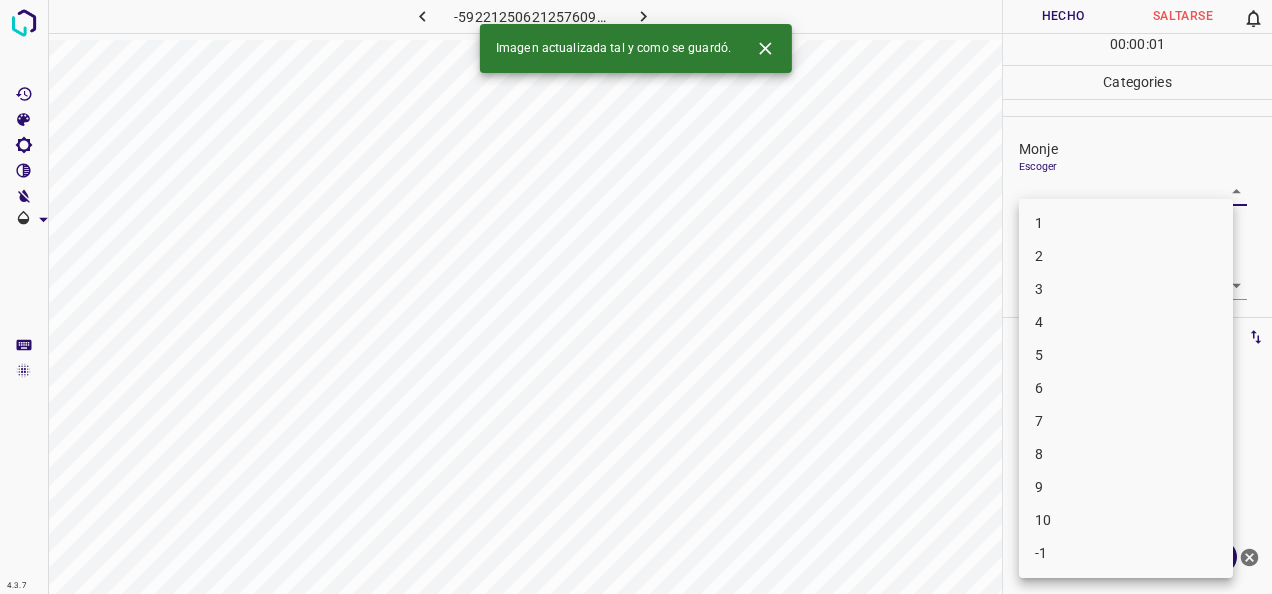 click on "4.3.7 -5922125062125760989.png Hecho Saltarse 0 00   : 00   : 01   Categories Monje  Escoger ​  [PERSON_NAME]   Escoger ​ Etiquetas 0 Categories 1 Monje 2  [PERSON_NAME] Herramientas Espacio Cambiar entre modos (Dibujar y Editar) Yo Etiquetado automático R Restaurar zoom M Acercar N Alejar Borrar Eliminar etiqueta de selección Filtros Z Restaurar filtros X Filtro de saturación C Filtro de brillo V Filtro de contraste B Filtro de escala de grises General O Descargar Imagen actualizada tal y como se guardó. ¿Necesita ayuda? -Mensaje de texto -Esconder -Borrar 1 2 3 4 5 6 7 8 9 10 -1" at bounding box center (636, 297) 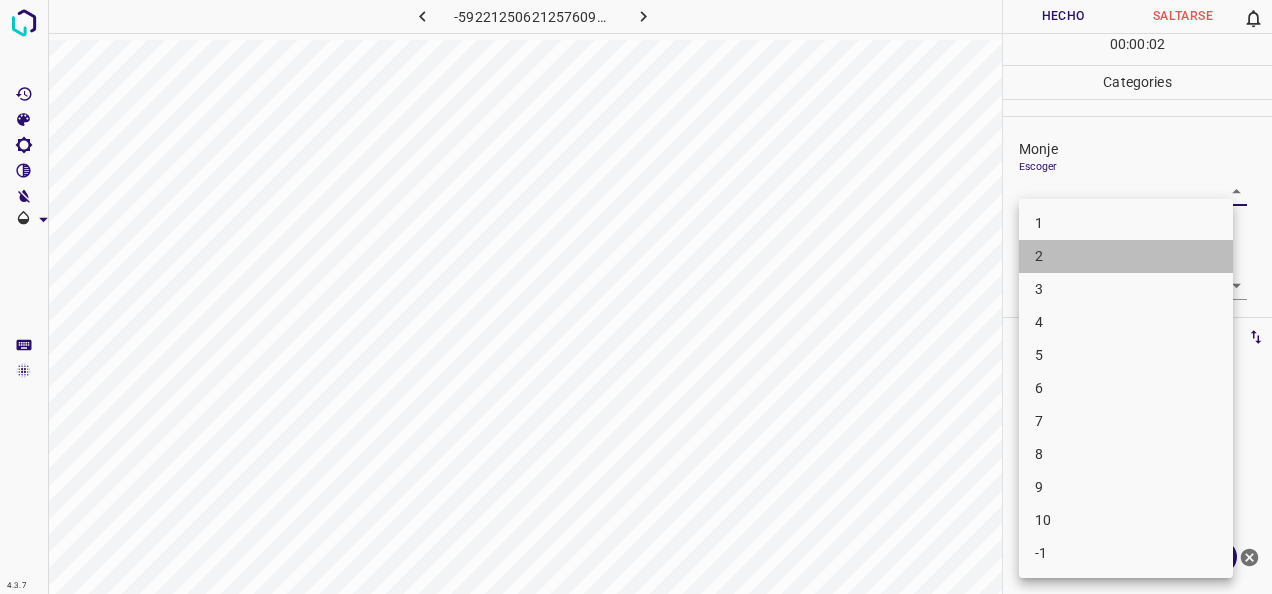 click on "2" at bounding box center [1126, 256] 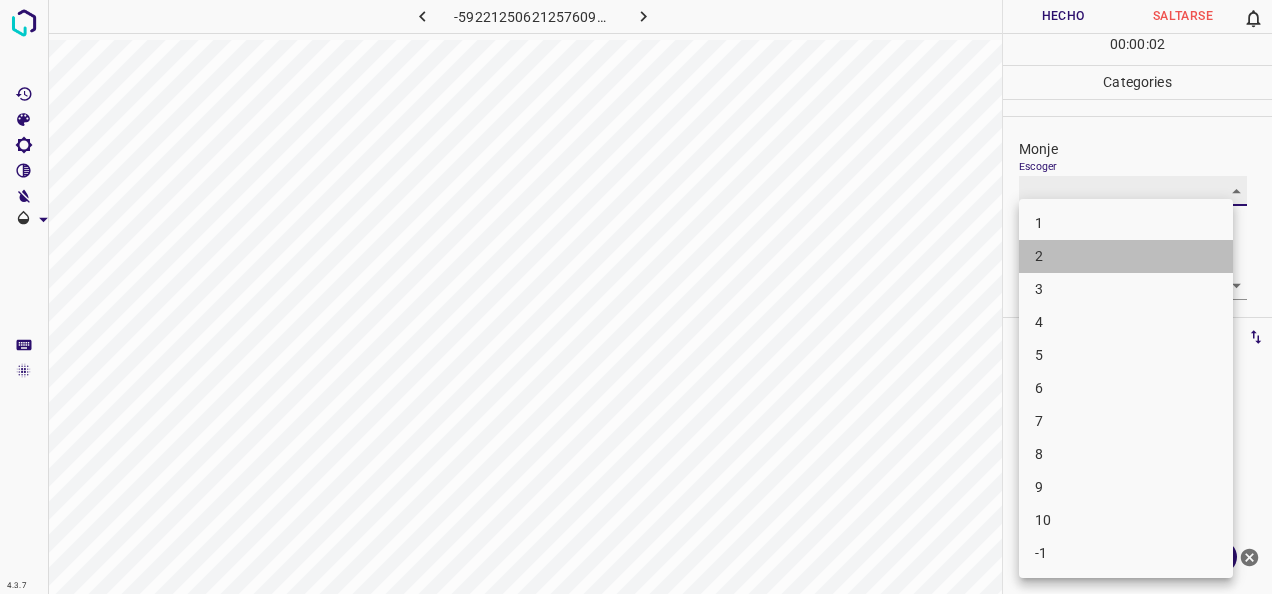 type on "2" 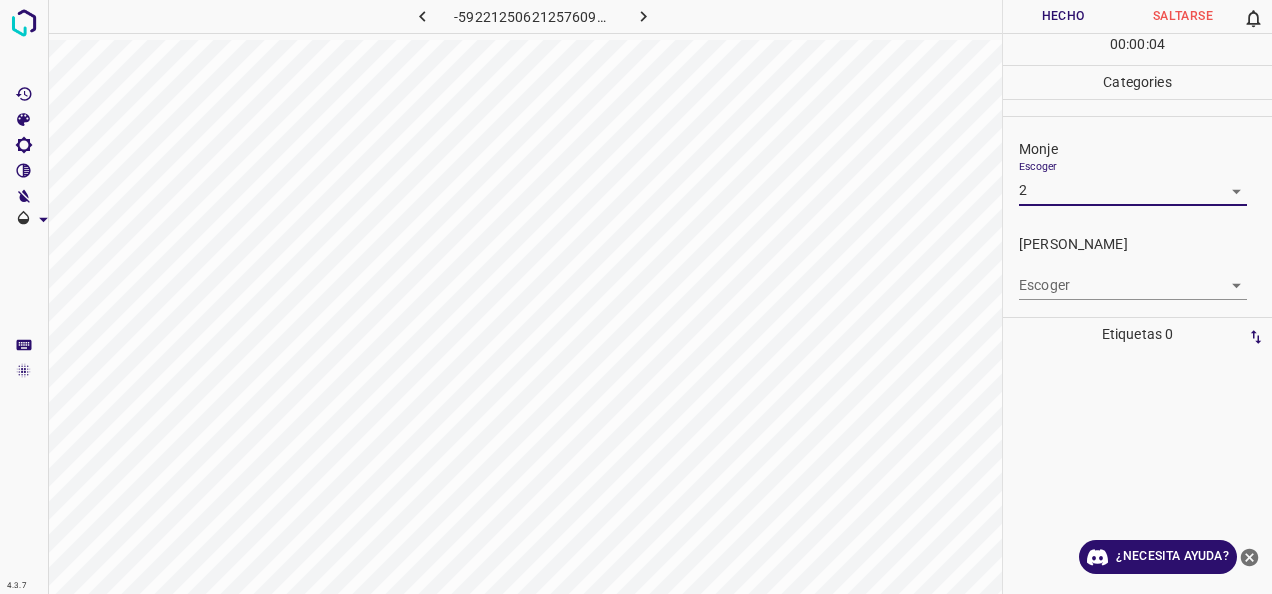 click on "4.3.7 -5922125062125760989.png Hecho Saltarse 0 00   : 00   : 04   Categories Monje  Escoger 2 2  [PERSON_NAME]   Escoger ​ Etiquetas 0 Categories 1 Monje 2  [PERSON_NAME] Herramientas Espacio Cambiar entre modos (Dibujar y Editar) Yo Etiquetado automático R Restaurar zoom M Acercar N Alejar Borrar Eliminar etiqueta de selección Filtros Z Restaurar filtros X Filtro de saturación C Filtro de brillo V Filtro de contraste B Filtro de escala de grises General O Descargar ¿Necesita ayuda? -Mensaje de texto -Esconder -Borrar" at bounding box center [636, 297] 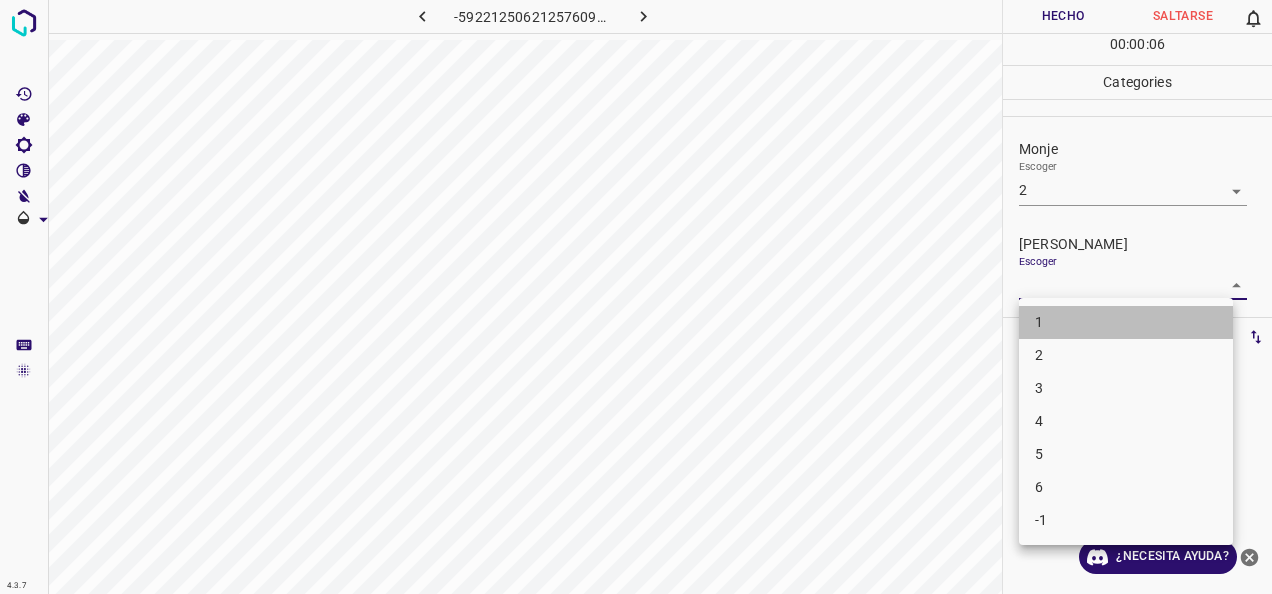 click on "1" at bounding box center (1126, 322) 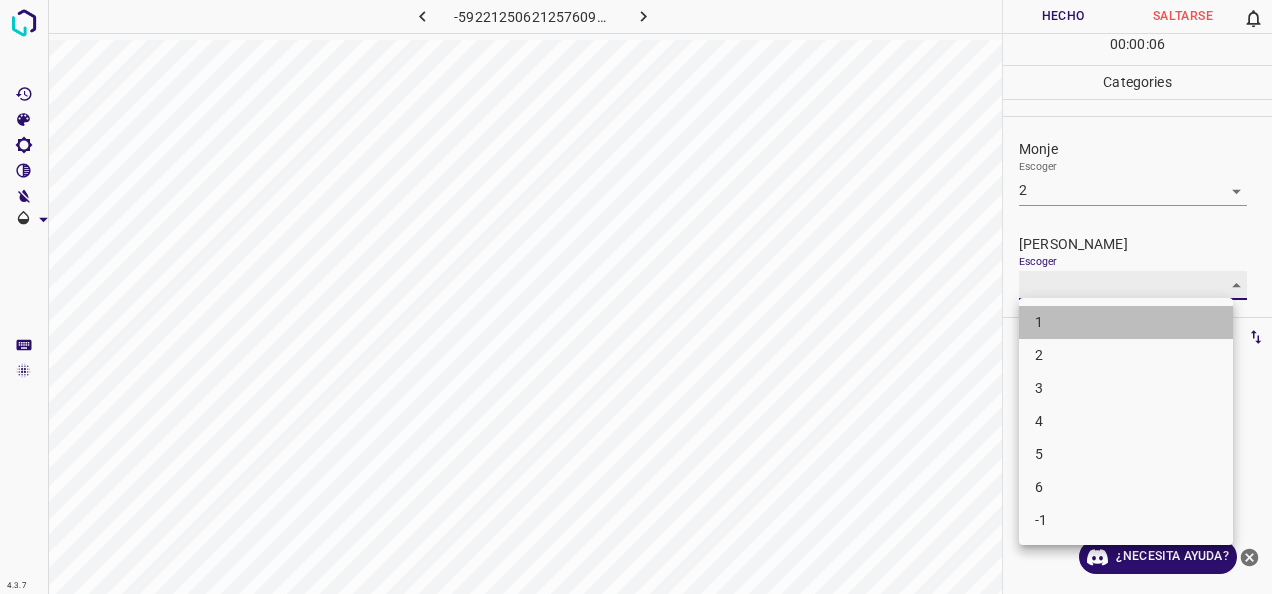 type on "1" 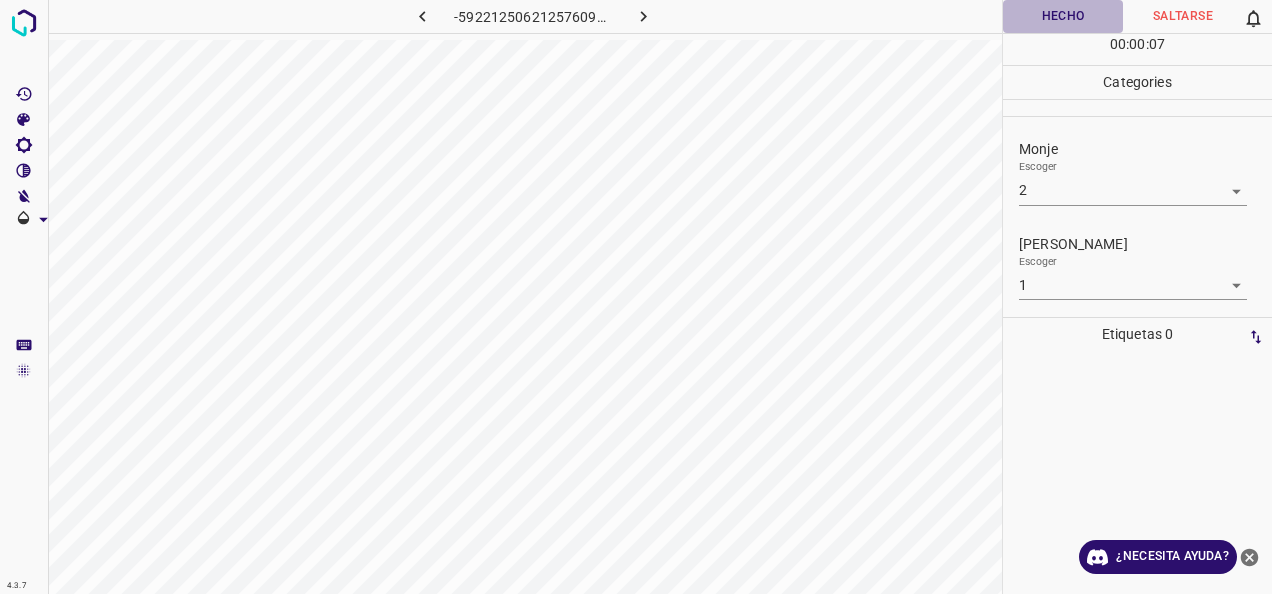 click on "Hecho" at bounding box center (1063, 16) 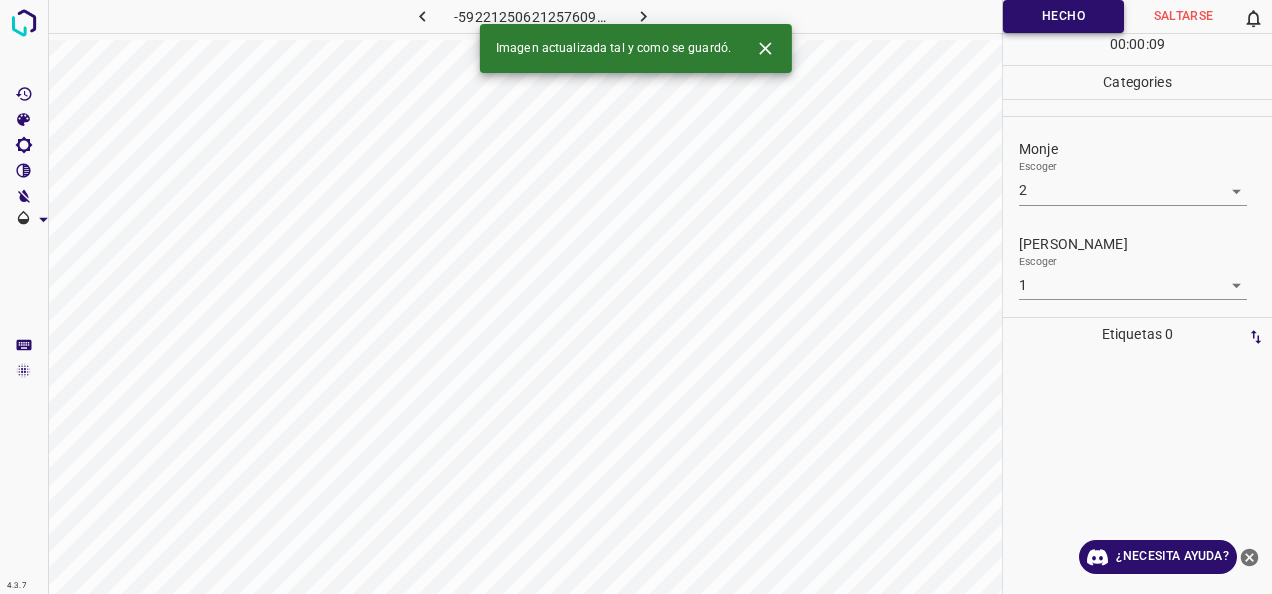 click on "Hecho" at bounding box center (1063, 16) 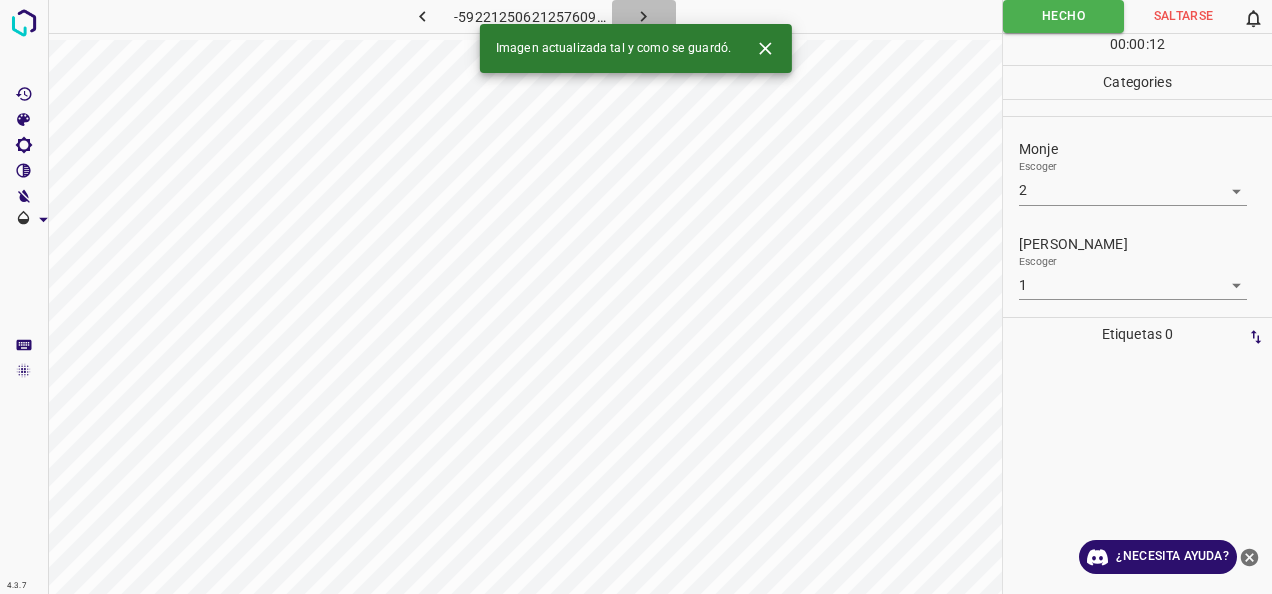 click at bounding box center (644, 16) 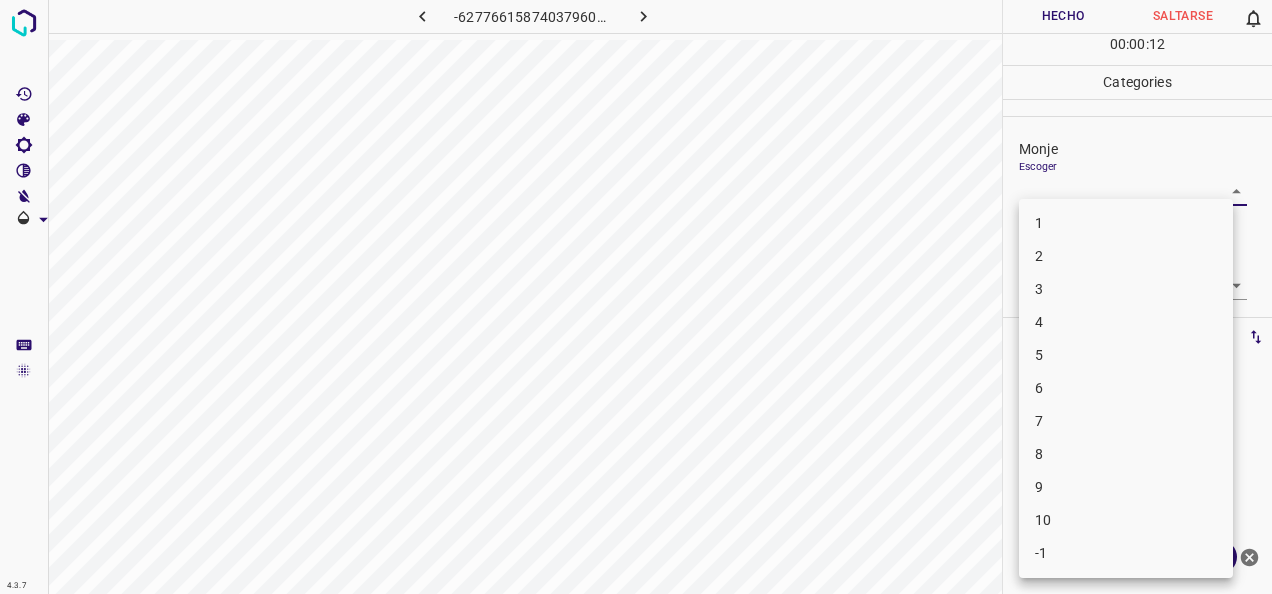 click on "4.3.7 -6277661587403796000.png Hecho Saltarse 0 00   : 00   : 12   Categories Monje  Escoger ​  [PERSON_NAME]   Escoger ​ Etiquetas 0 Categories 1 Monje 2  [PERSON_NAME] Herramientas Espacio Cambiar entre modos (Dibujar y Editar) Yo Etiquetado automático R Restaurar zoom M Acercar N Alejar Borrar Eliminar etiqueta de selección Filtros Z Restaurar filtros X Filtro de saturación C Filtro de brillo V Filtro de contraste B Filtro de escala de grises General O Descargar ¿Necesita ayuda? -Mensaje de texto -Esconder -Borrar 1 2 3 4 5 6 7 8 9 10 -1" at bounding box center (636, 297) 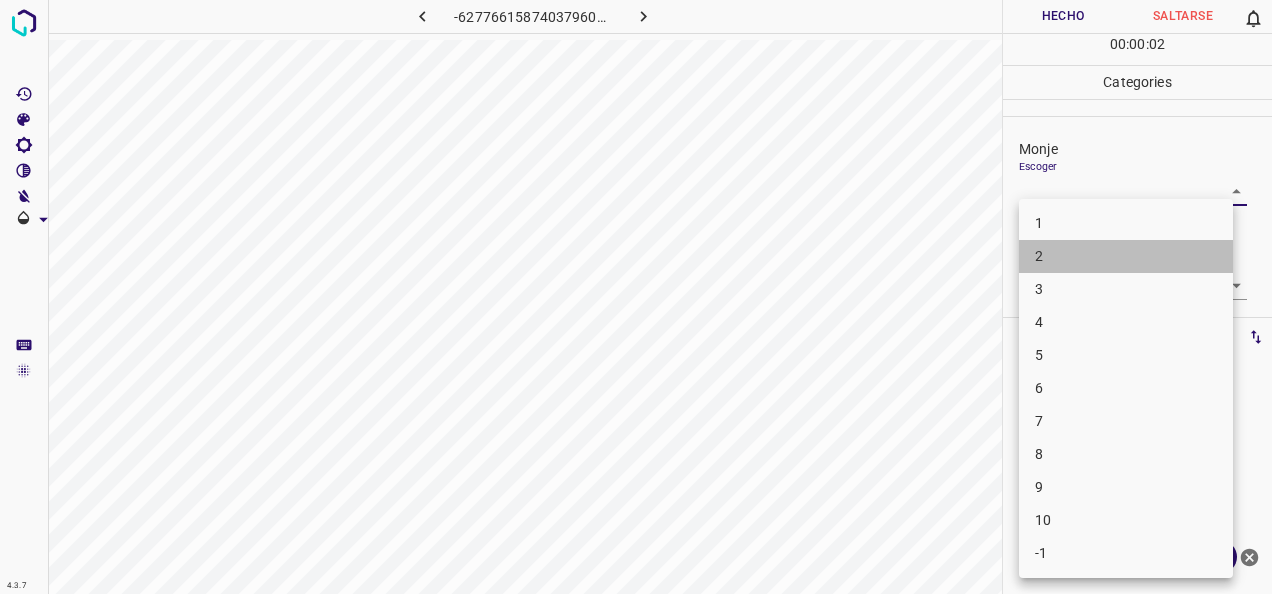 drag, startPoint x: 1084, startPoint y: 260, endPoint x: 1170, endPoint y: 265, distance: 86.145226 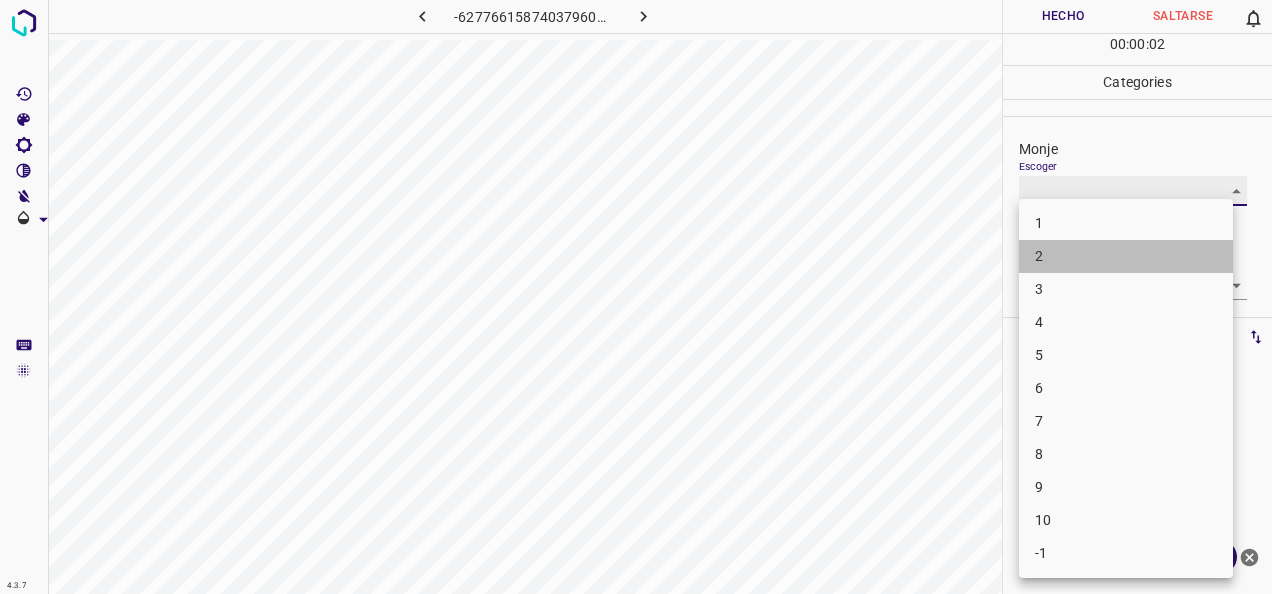 type on "2" 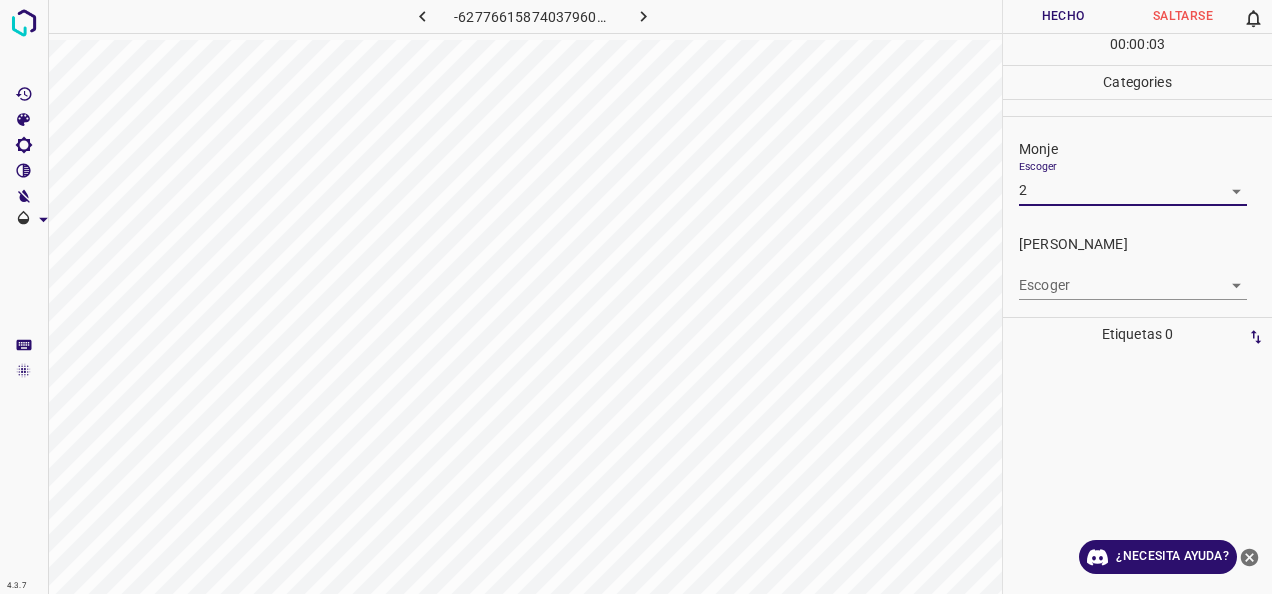 click on "4.3.7 -6277661587403796000.png Hecho Saltarse 0 00   : 00   : 03   Categories Monje  Escoger 2 2  [PERSON_NAME]   Escoger ​ Etiquetas 0 Categories 1 Monje 2  [PERSON_NAME] Herramientas Espacio Cambiar entre modos (Dibujar y Editar) Yo Etiquetado automático R Restaurar zoom M Acercar N Alejar Borrar Eliminar etiqueta de selección Filtros Z Restaurar filtros X Filtro de saturación C Filtro de brillo V Filtro de contraste B Filtro de escala de grises General O Descargar ¿Necesita ayuda? -Mensaje de texto -Esconder -Borrar" at bounding box center (636, 297) 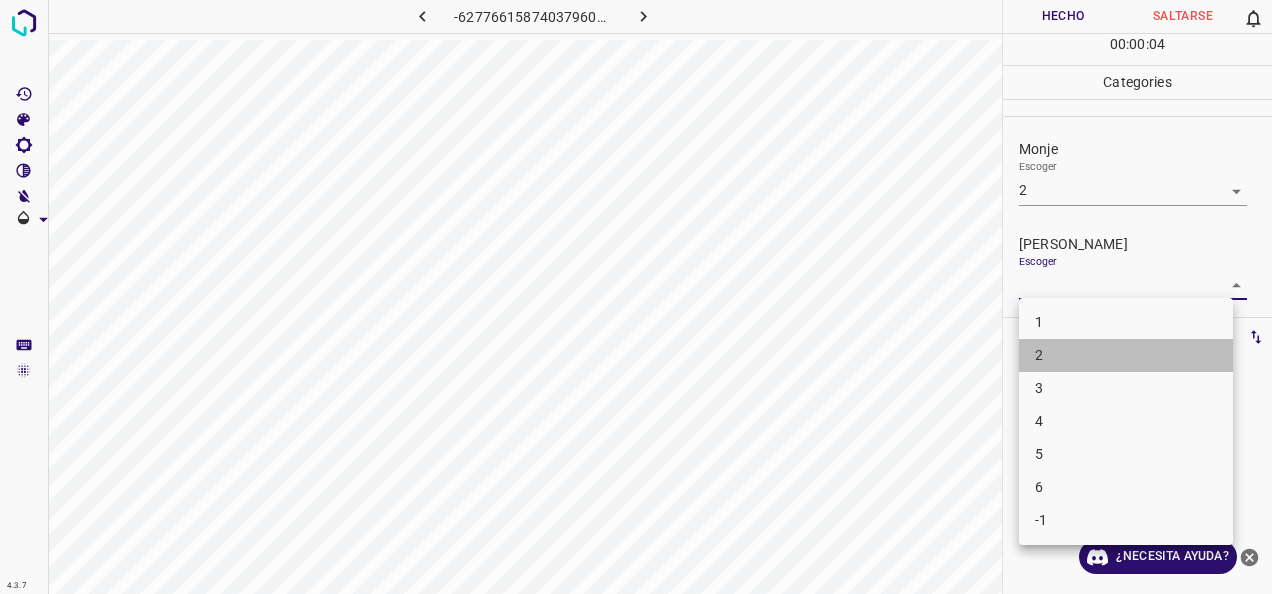 click on "2" at bounding box center (1126, 355) 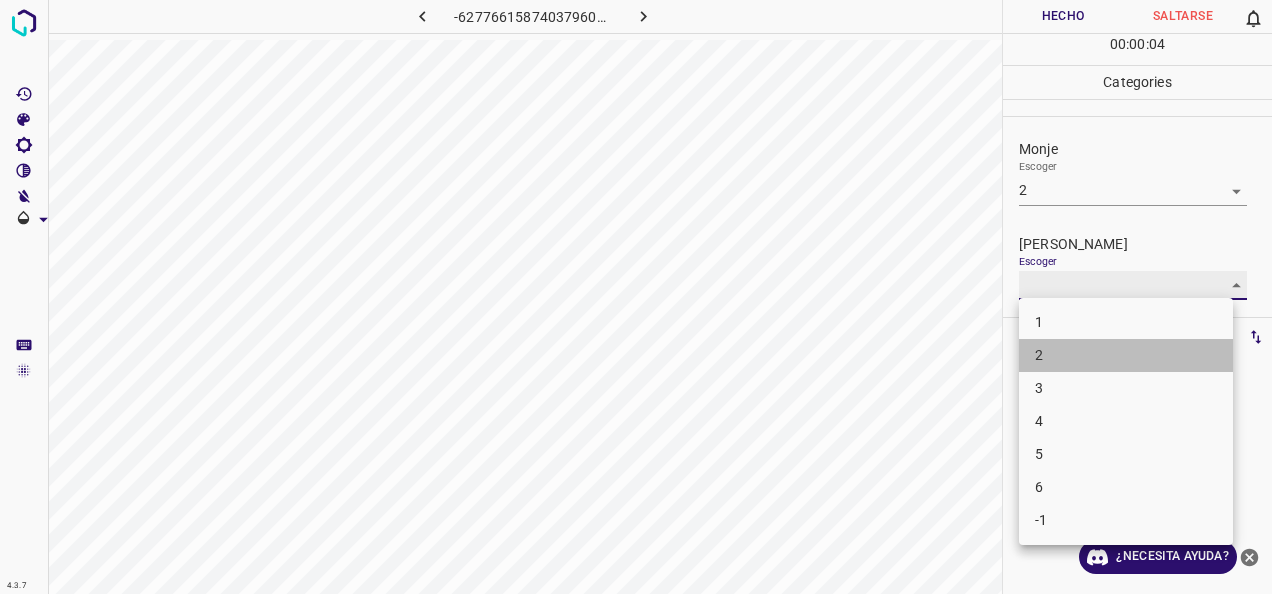 type on "2" 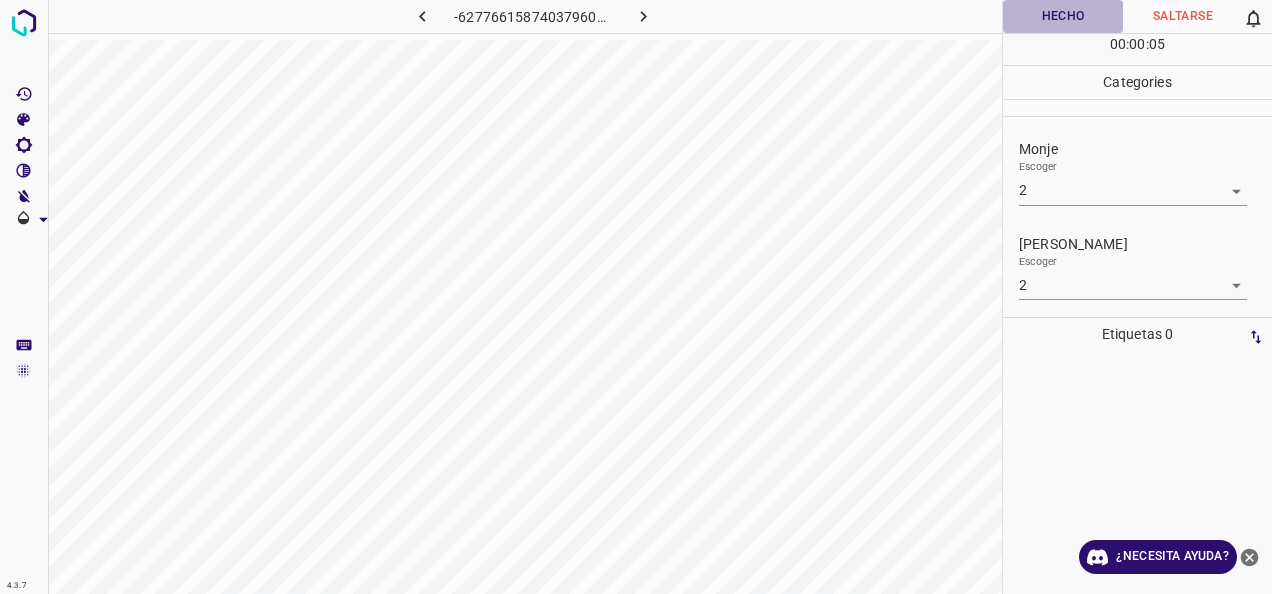 click on "Hecho" at bounding box center (1063, 16) 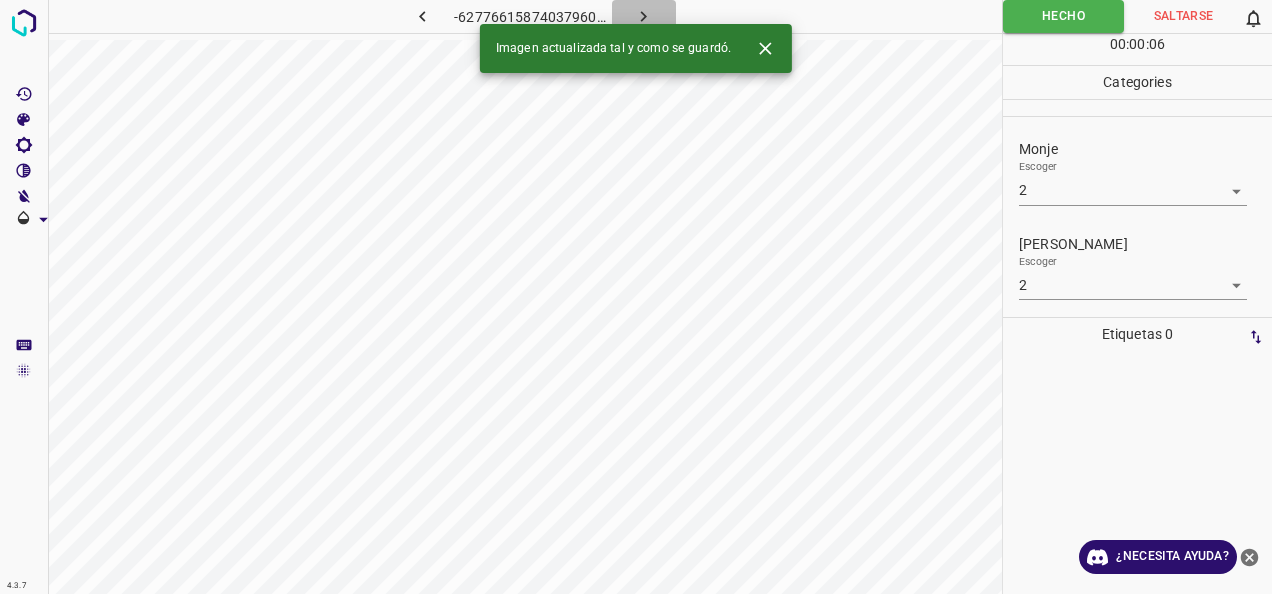 click 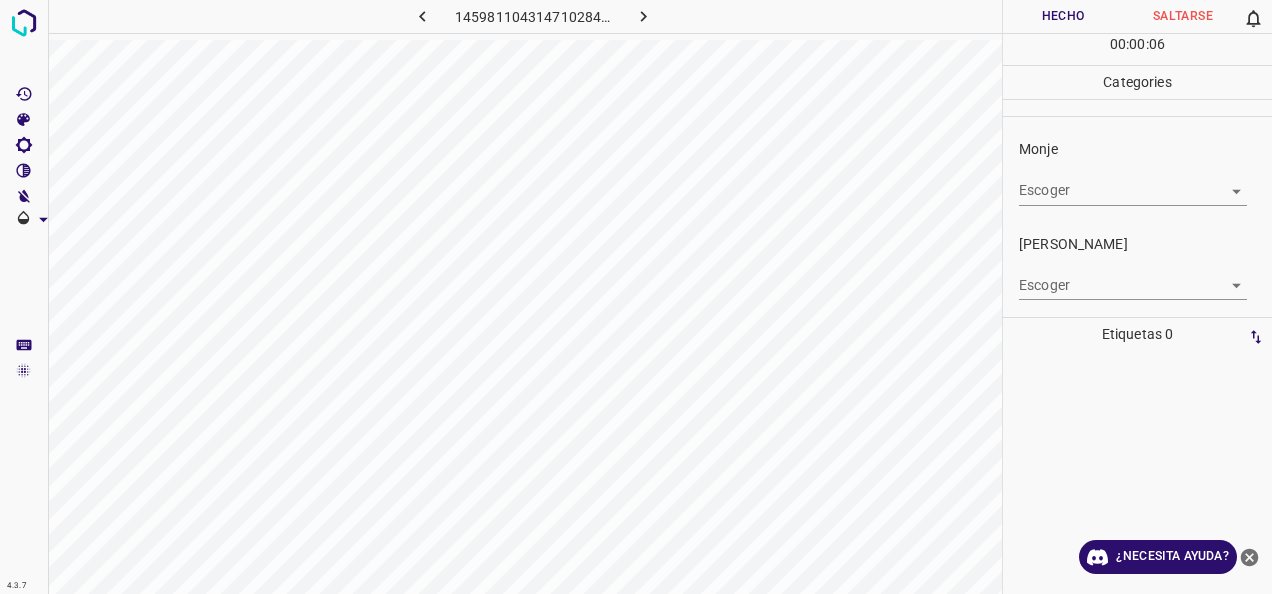 click on "4.3.7 1459811043147102847.png Hecho Saltarse 0 00   : 00   : 06   Categories Monje  Escoger ​  [PERSON_NAME]   Escoger ​ Etiquetas 0 Categories 1 Monje 2  [PERSON_NAME] Herramientas Espacio Cambiar entre modos (Dibujar y Editar) Yo Etiquetado automático R Restaurar zoom M Acercar N Alejar Borrar Eliminar etiqueta de selección Filtros Z Restaurar filtros X Filtro de saturación C Filtro de brillo V Filtro de contraste B Filtro de escala de grises General O Descargar ¿Necesita ayuda? -Mensaje de texto -Esconder -Borrar" at bounding box center [636, 297] 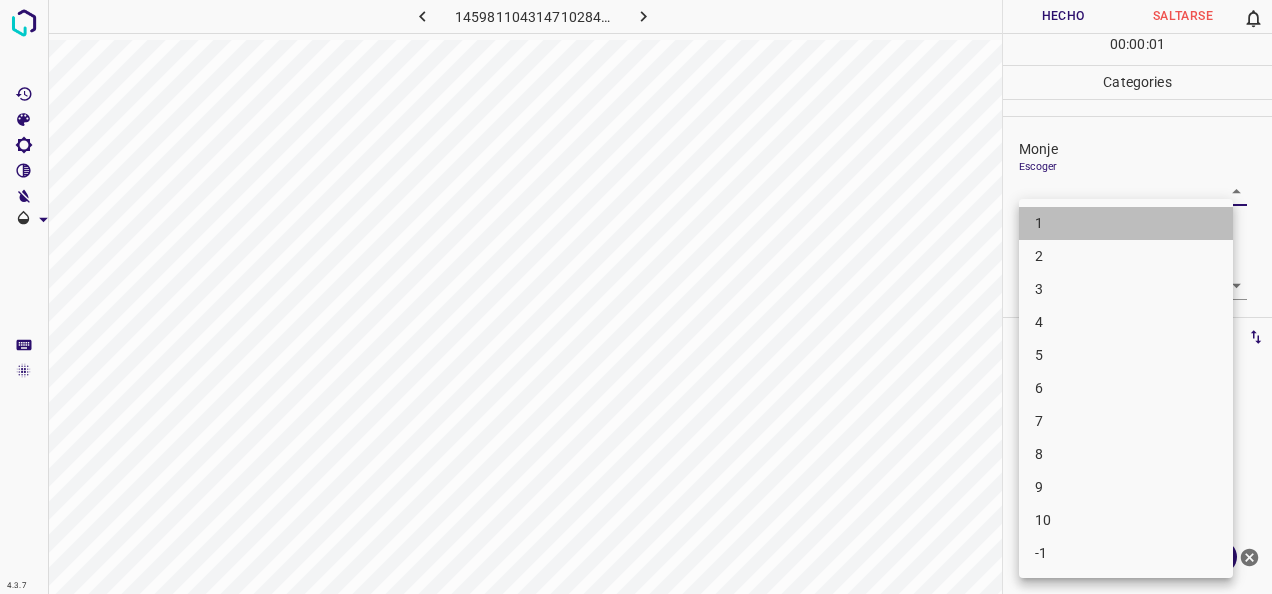 click on "1" at bounding box center (1126, 223) 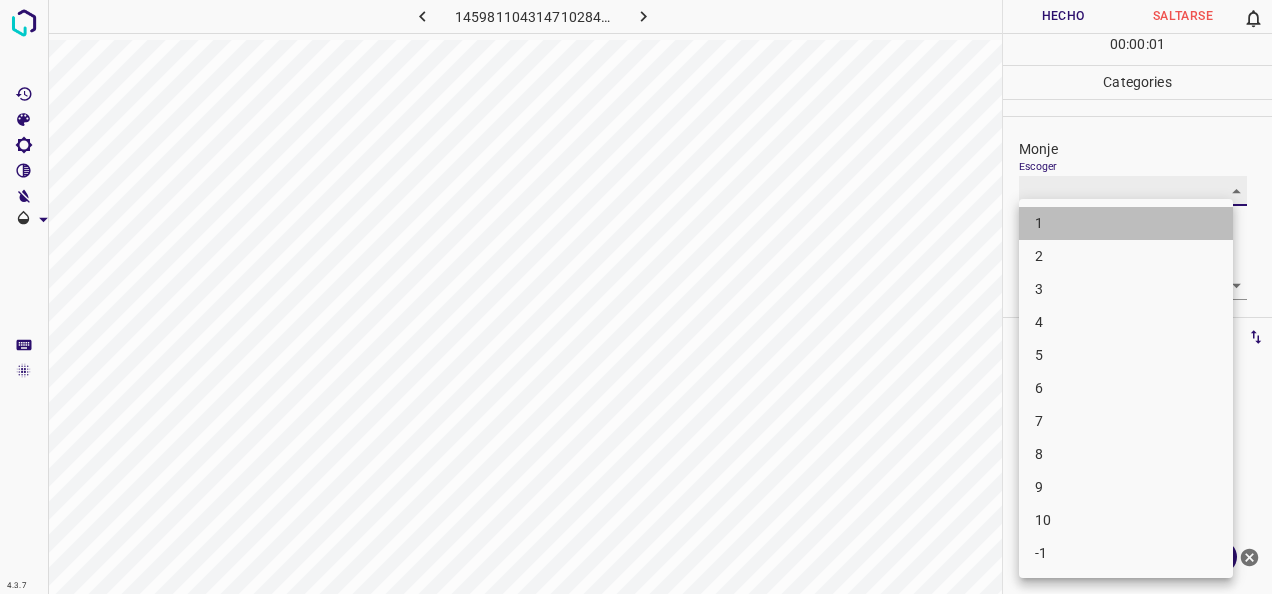 type on "1" 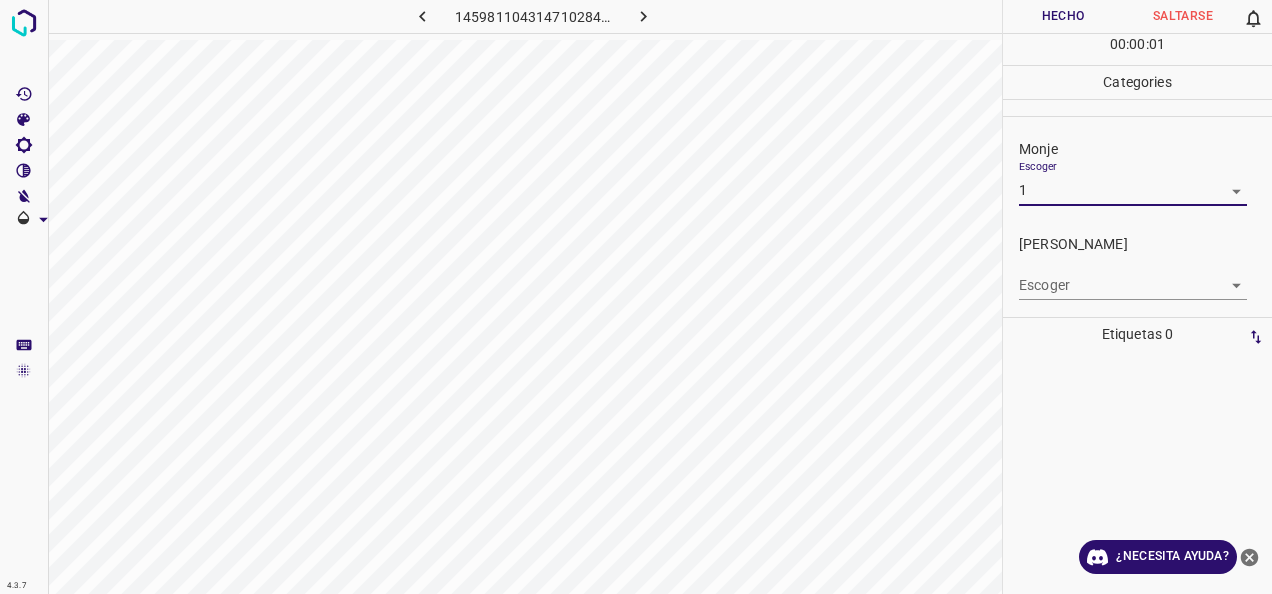 click on "4.3.7 1459811043147102847.png Hecho Saltarse 0 00   : 00   : 01   Categories Monje  Escoger 1 1  [PERSON_NAME]   Escoger ​ Etiquetas 0 Categories 1 Monje 2  [PERSON_NAME] Herramientas Espacio Cambiar entre modos (Dibujar y Editar) Yo Etiquetado automático R Restaurar zoom M Acercar N Alejar Borrar Eliminar etiqueta de selección Filtros Z Restaurar filtros X Filtro de saturación C Filtro de brillo V Filtro de contraste B Filtro de escala de grises General O Descargar ¿Necesita ayuda? -Mensaje de texto -Esconder -Borrar" at bounding box center (636, 297) 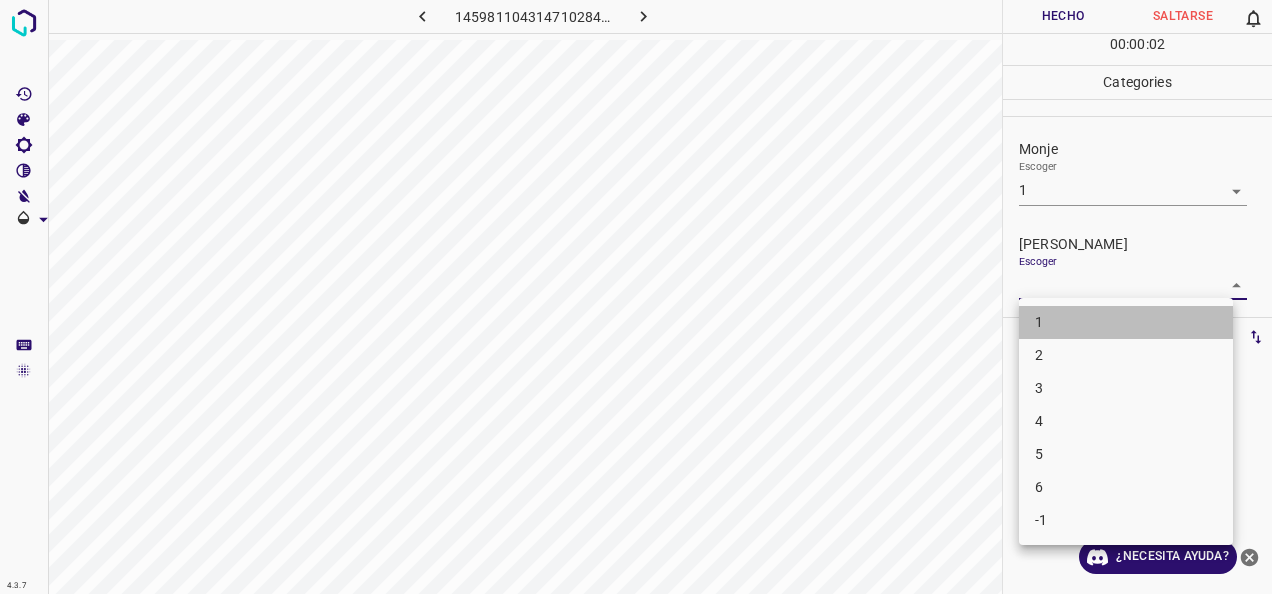 drag, startPoint x: 1149, startPoint y: 326, endPoint x: 1111, endPoint y: 164, distance: 166.39711 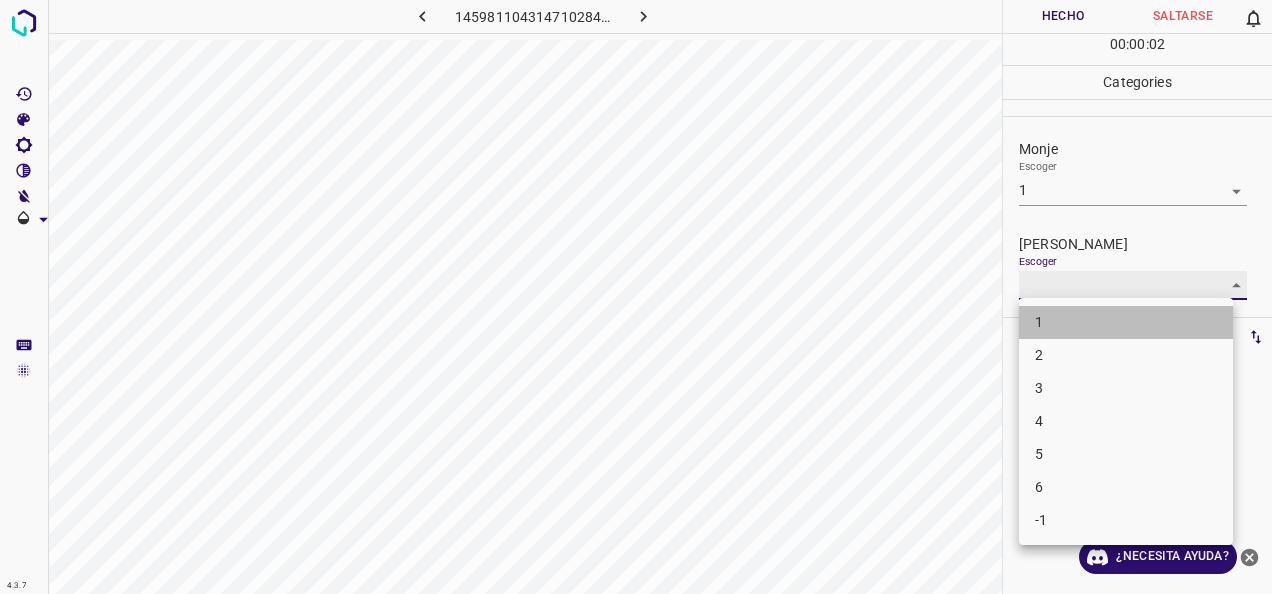 type on "1" 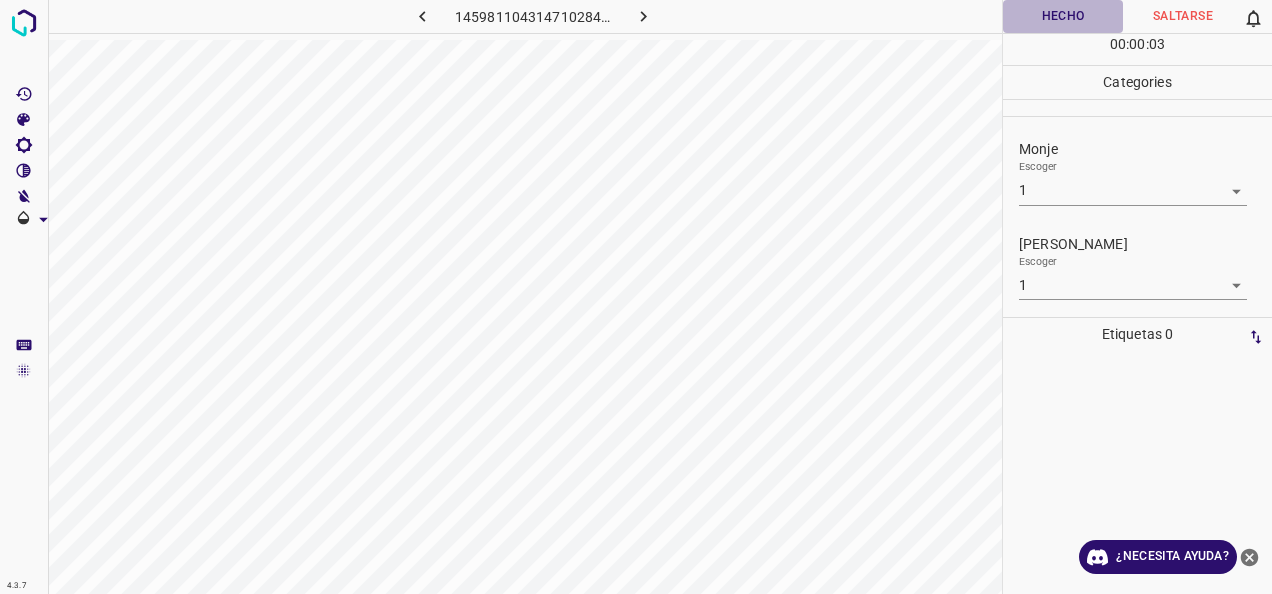 click on "Hecho" at bounding box center (1063, 16) 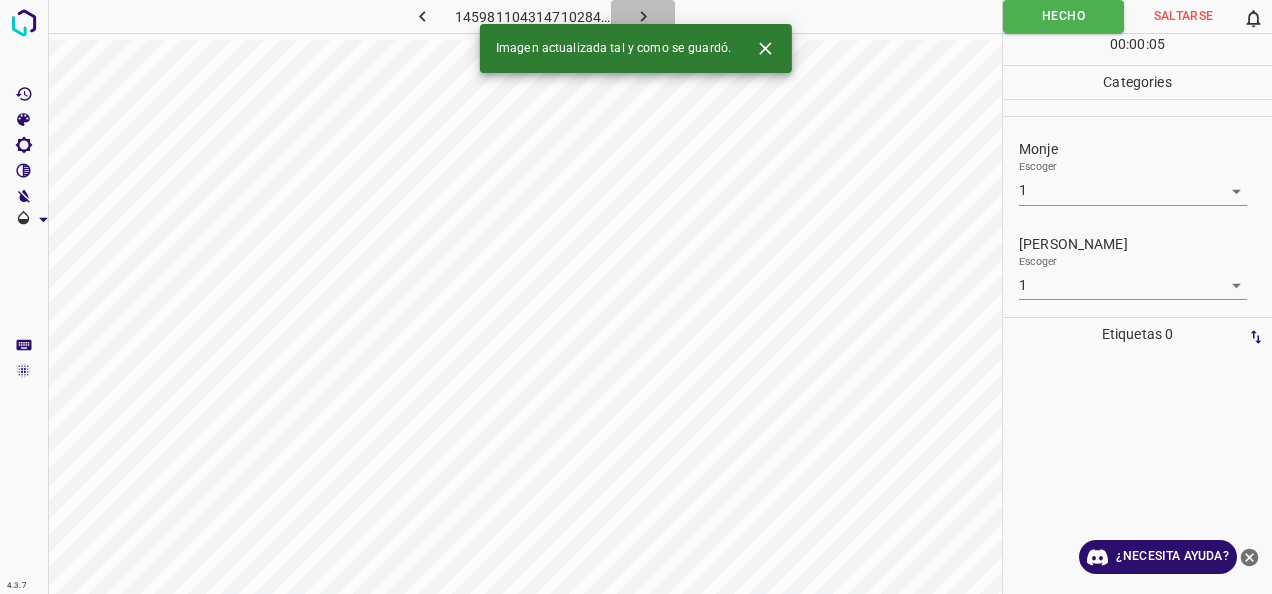 click at bounding box center (643, 16) 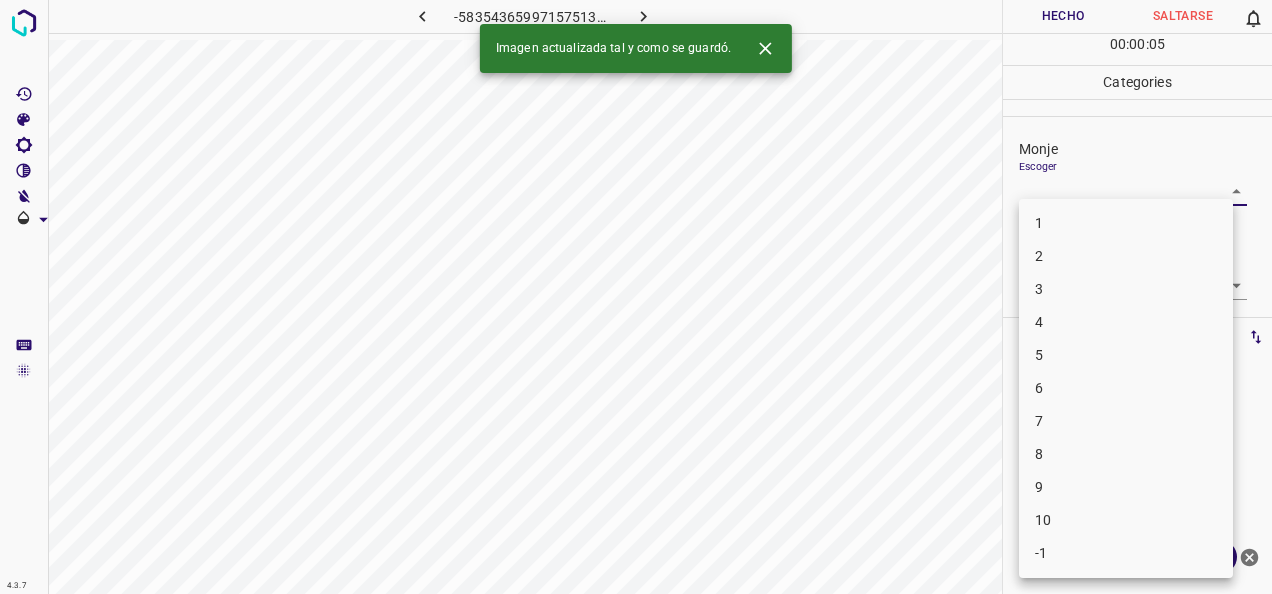 click on "4.3.7 -5835436599715751308.png Hecho Saltarse 0 00   : 00   : 05   Categories Monje  Escoger ​  [PERSON_NAME]   Escoger ​ Etiquetas 0 Categories 1 Monje 2  [PERSON_NAME] Herramientas Espacio Cambiar entre modos (Dibujar y Editar) Yo Etiquetado automático R Restaurar zoom M Acercar N Alejar Borrar Eliminar etiqueta de selección Filtros Z Restaurar filtros X Filtro de saturación C Filtro de brillo V Filtro de contraste B Filtro de escala de grises General O Descargar Imagen actualizada tal y como se guardó. ¿Necesita ayuda? -Mensaje de texto -Esconder -Borrar 1 2 3 4 5 6 7 8 9 10 -1" at bounding box center [636, 297] 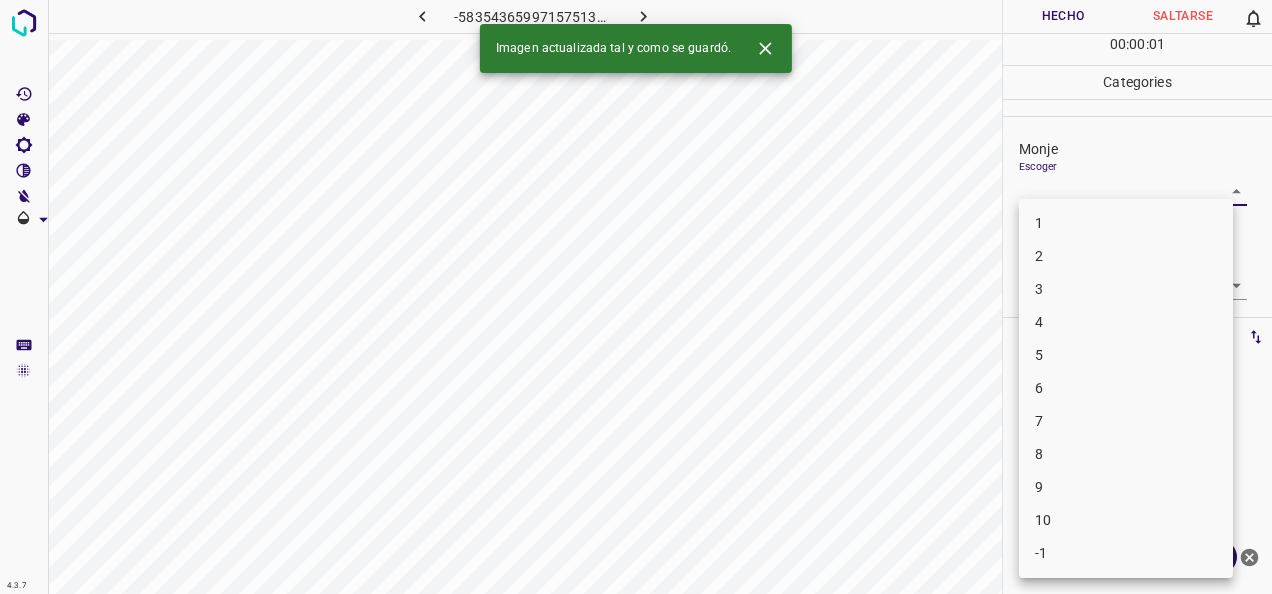 click on "1" at bounding box center (1126, 223) 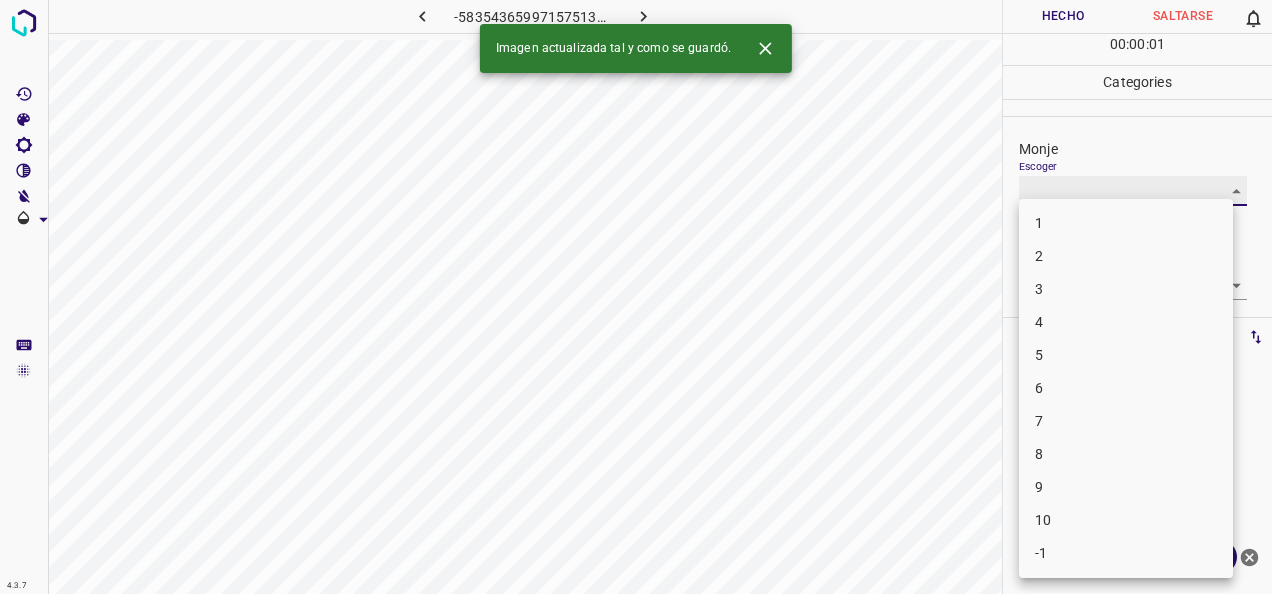 type on "1" 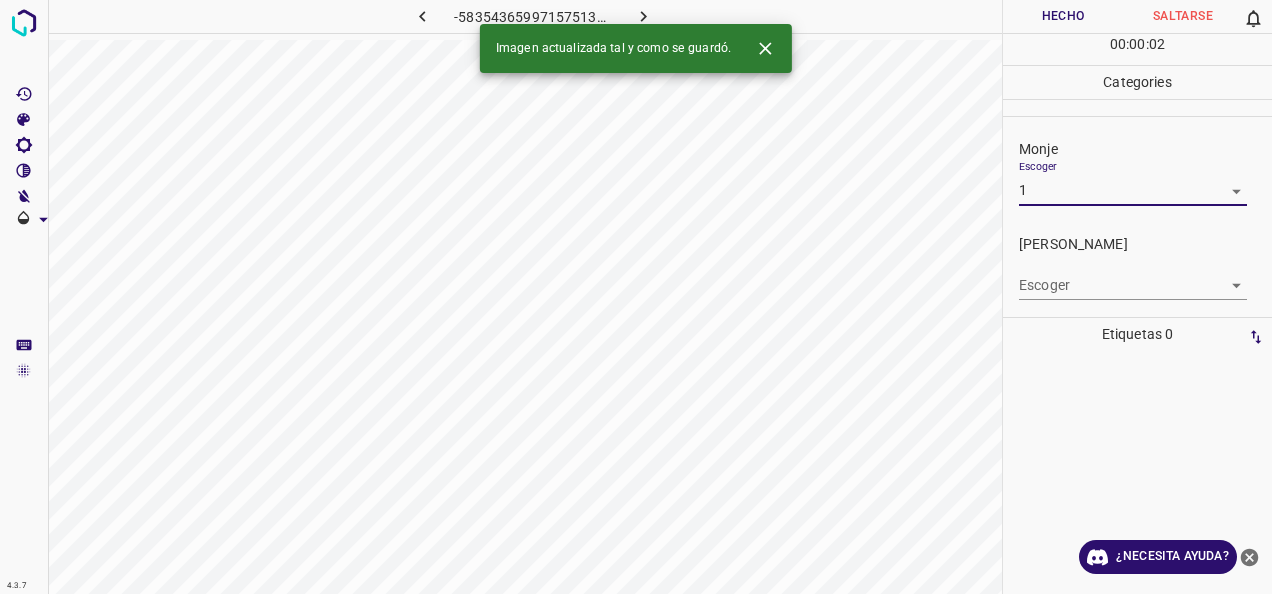 click on "4.3.7 -5835436599715751308.png Hecho Saltarse 0 00   : 00   : 02   Categories Monje  Escoger 1 1  [PERSON_NAME]   Escoger ​ Etiquetas 0 Categories 1 Monje 2  [PERSON_NAME] Herramientas Espacio Cambiar entre modos (Dibujar y Editar) Yo Etiquetado automático R Restaurar zoom M Acercar N Alejar Borrar Eliminar etiqueta de selección Filtros Z Restaurar filtros X Filtro de saturación C Filtro de brillo V Filtro de contraste B Filtro de escala de grises General O Descargar Imagen actualizada tal y como se guardó. ¿Necesita ayuda? -Mensaje de texto -Esconder -Borrar" at bounding box center [636, 297] 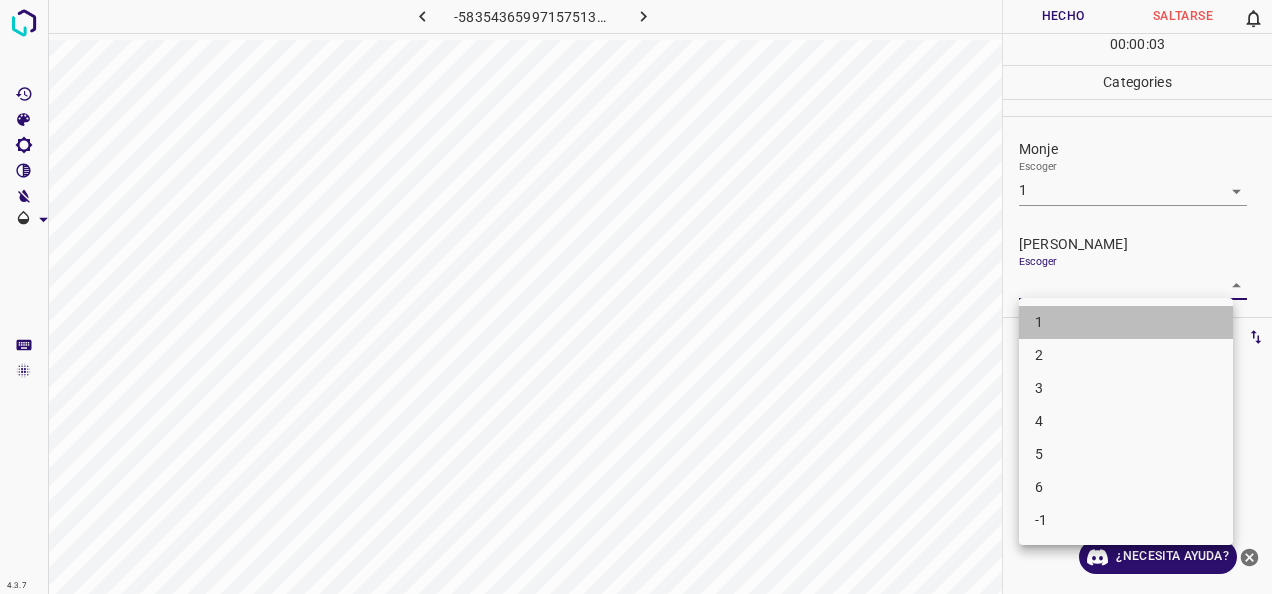 click on "1" at bounding box center [1126, 322] 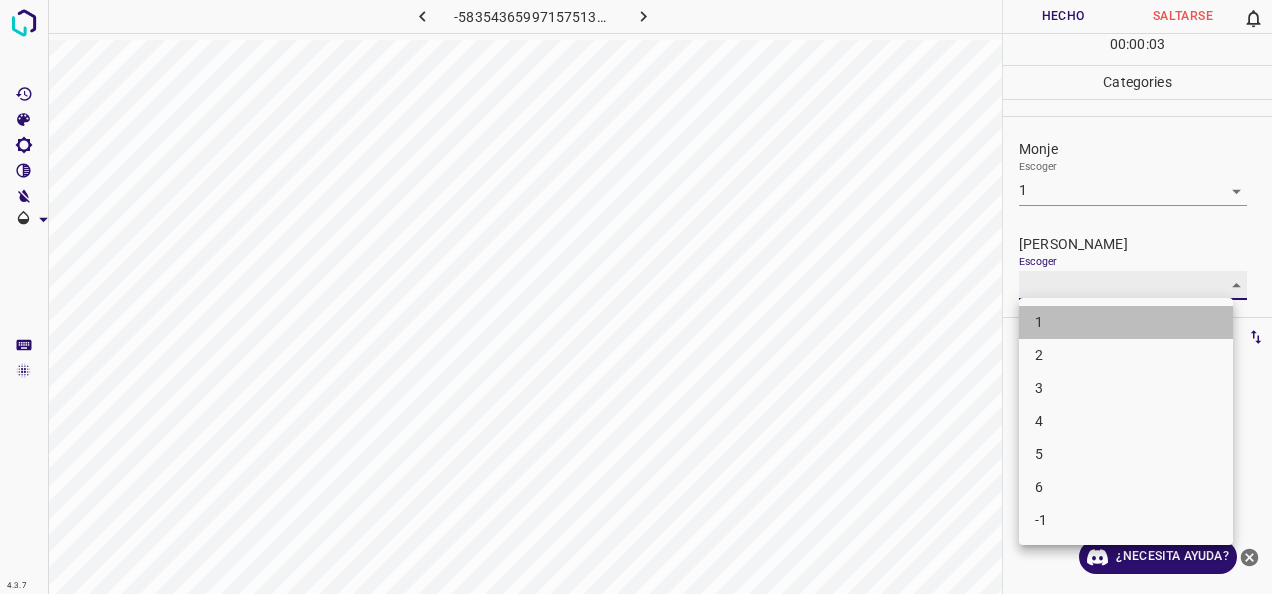 type on "1" 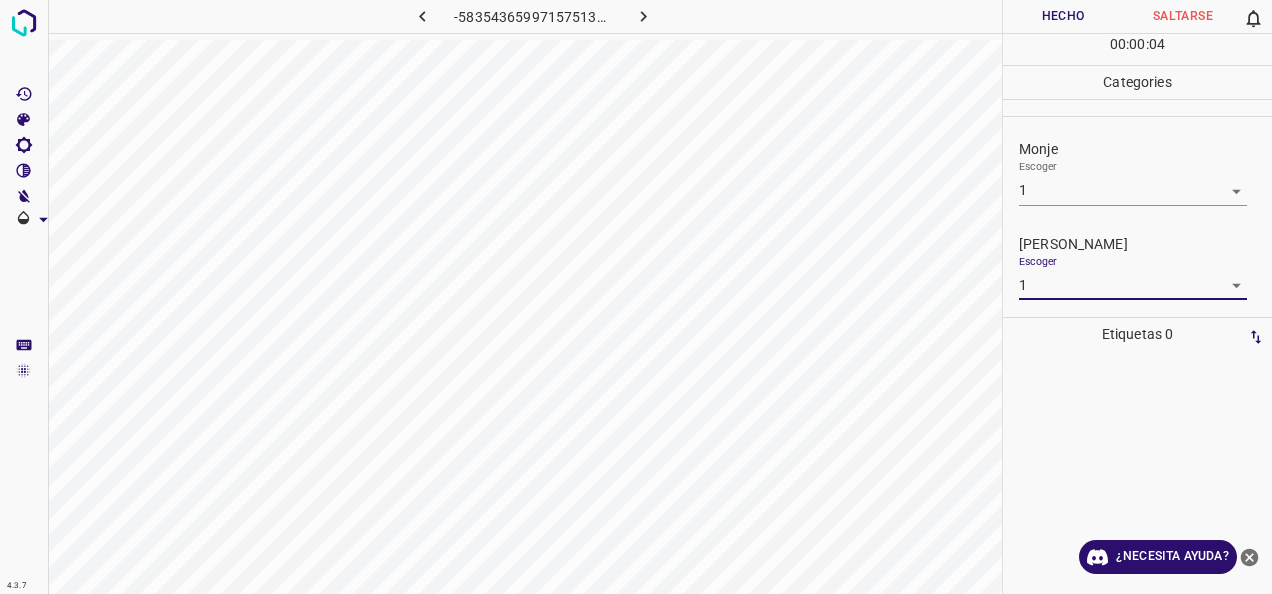 click on "Hecho" at bounding box center [1063, 16] 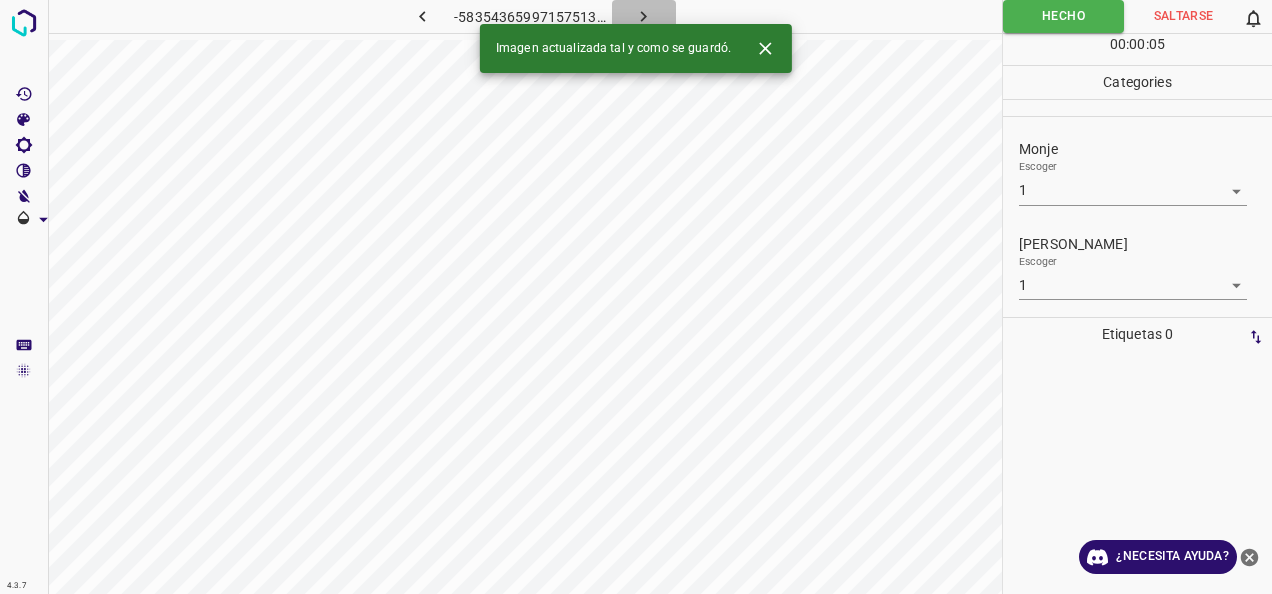 click at bounding box center [644, 16] 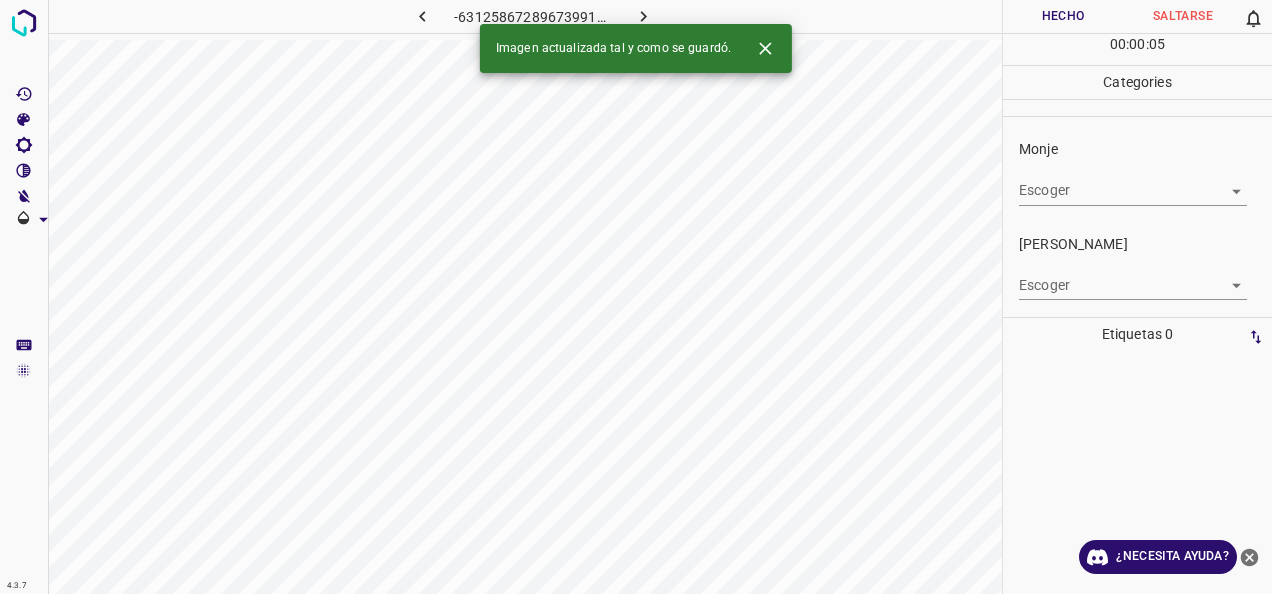 click on "4.3.7 -6312586728967399111.png Hecho Saltarse 0 00   : 00   : 05   Categories Monje  Escoger ​  [PERSON_NAME]   Escoger ​ Etiquetas 0 Categories 1 Monje 2  [PERSON_NAME] Herramientas Espacio Cambiar entre modos (Dibujar y Editar) Yo Etiquetado automático R Restaurar zoom M Acercar N Alejar Borrar Eliminar etiqueta de selección Filtros Z Restaurar filtros X Filtro de saturación C Filtro de brillo V Filtro de contraste B Filtro de escala de grises General O Descargar Imagen actualizada tal y como se guardó. ¿Necesita ayuda? -Mensaje de texto -Esconder -Borrar" at bounding box center (636, 297) 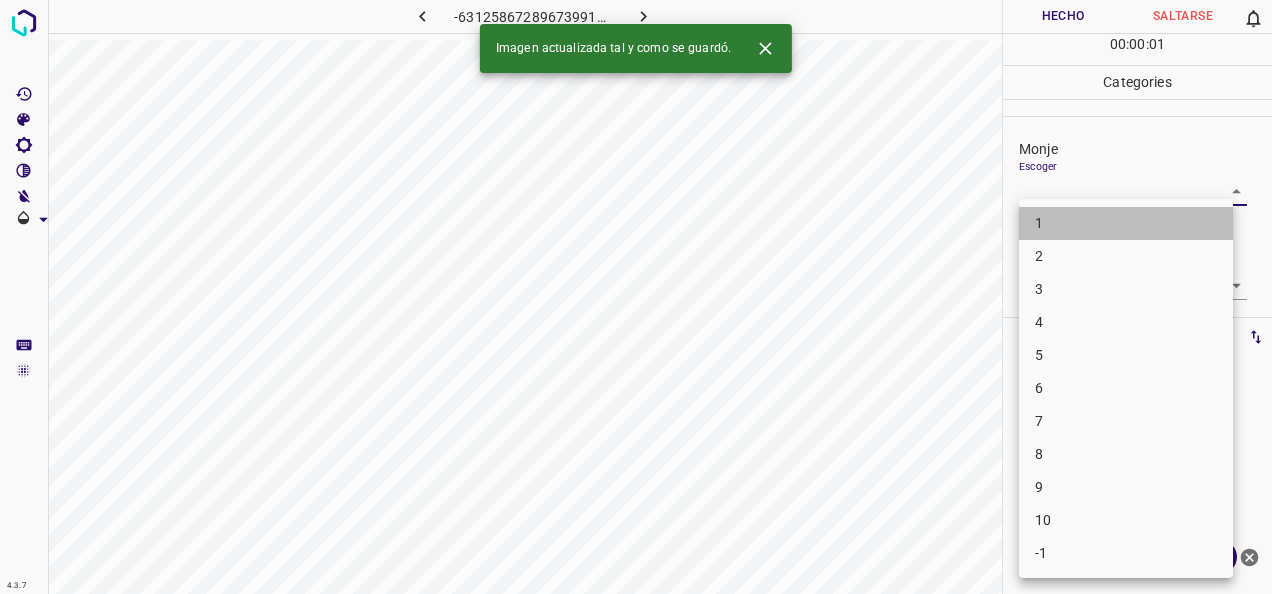click on "1" at bounding box center (1126, 223) 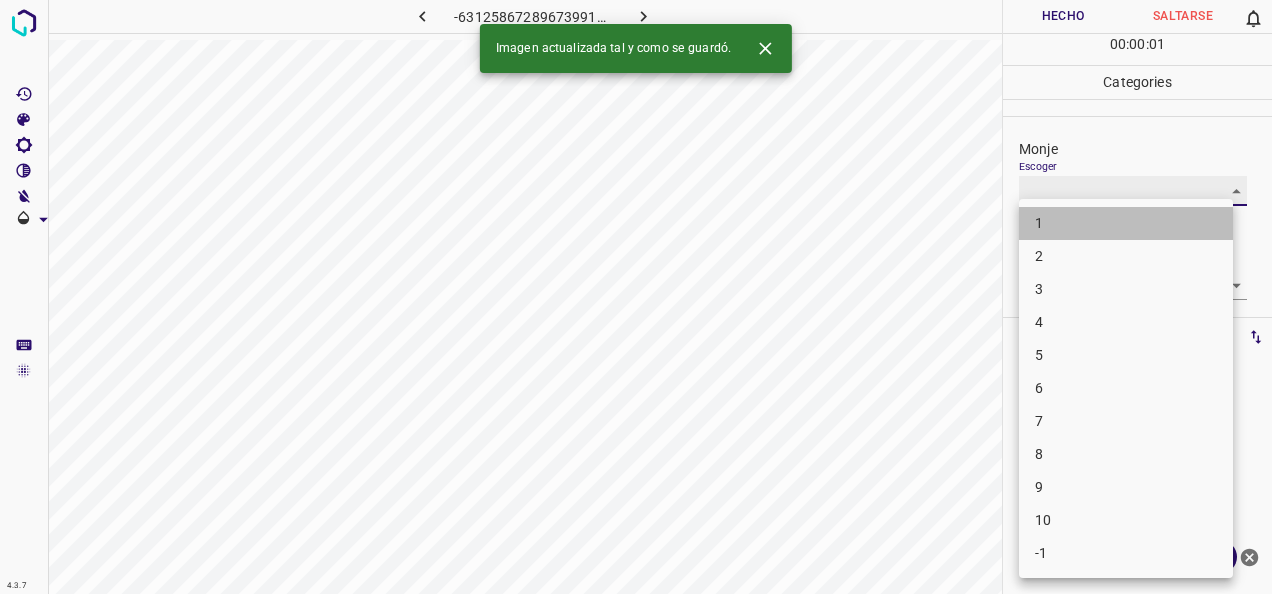 type on "1" 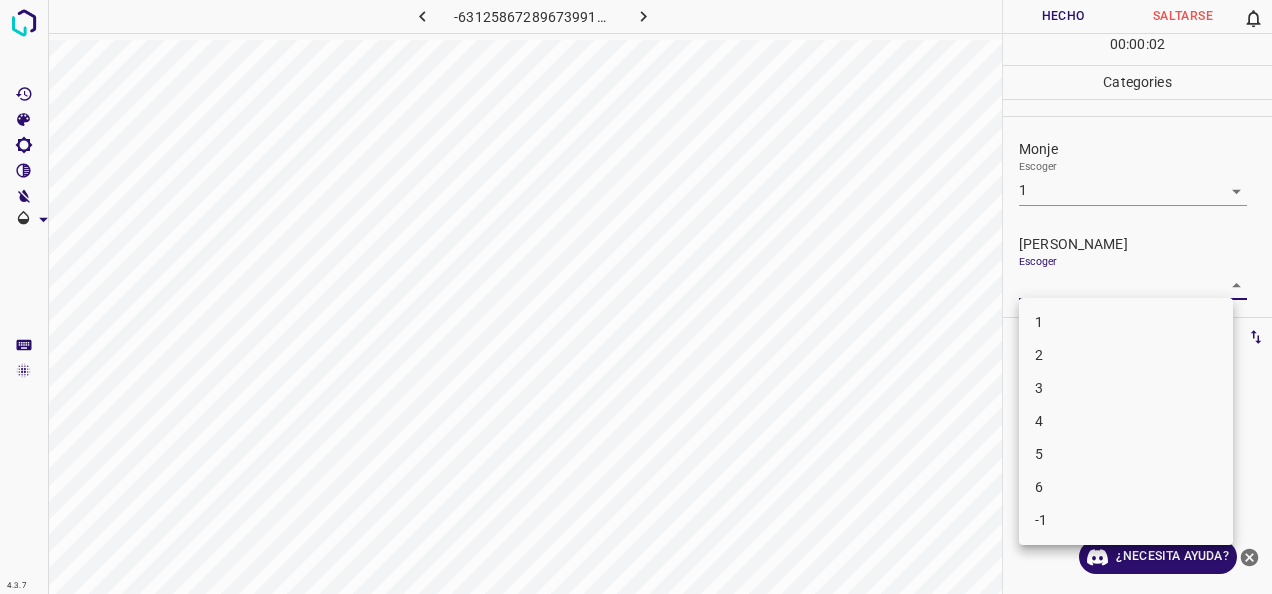 click on "4.3.7 -6312586728967399111.png Hecho Saltarse 0 00   : 00   : 02   Categories Monje  Escoger 1 1  [PERSON_NAME]   Escoger ​ Etiquetas 0 Categories 1 Monje 2  [PERSON_NAME] Herramientas Espacio Cambiar entre modos (Dibujar y Editar) Yo Etiquetado automático R Restaurar zoom M Acercar N Alejar Borrar Eliminar etiqueta de selección Filtros Z Restaurar filtros X Filtro de saturación C Filtro de brillo V Filtro de contraste B Filtro de escala de grises General O Descargar ¿Necesita ayuda? -Mensaje de texto -Esconder -Borrar 1 2 3 4 5 6 -1" at bounding box center [636, 297] 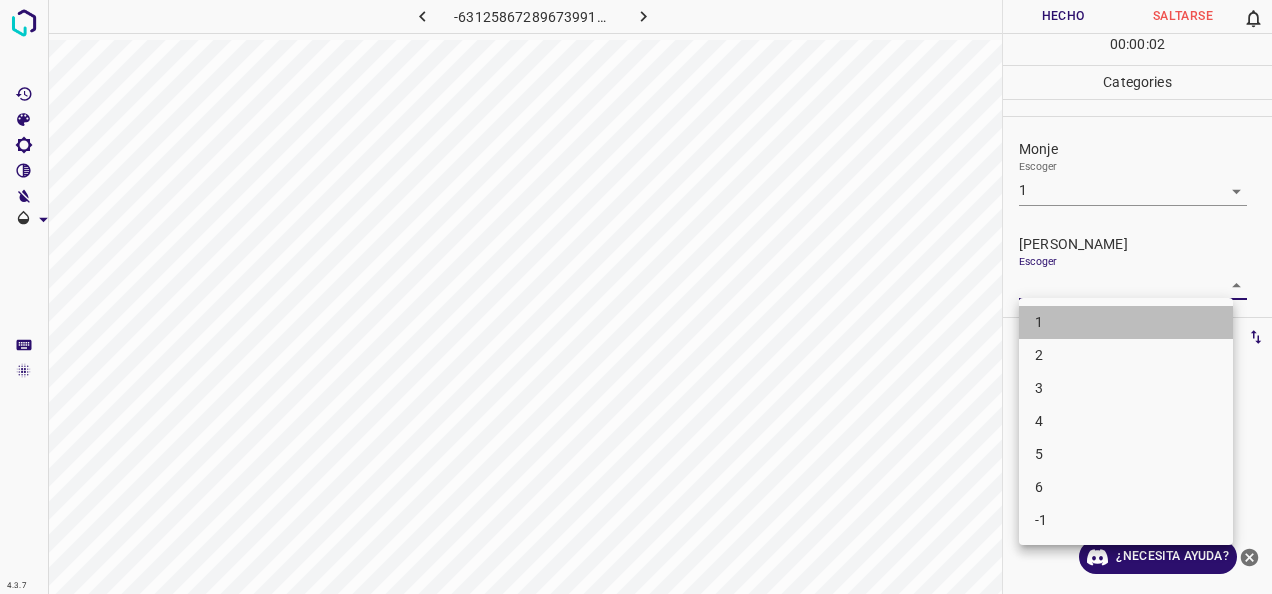 drag, startPoint x: 1179, startPoint y: 316, endPoint x: 1150, endPoint y: 150, distance: 168.5141 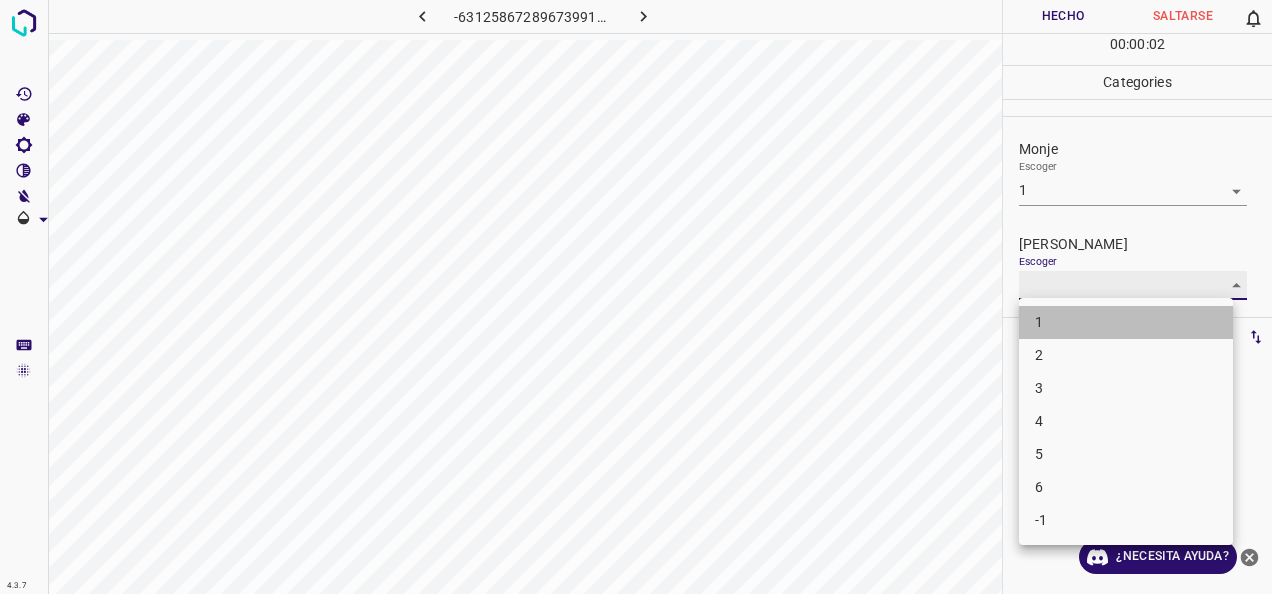 type on "1" 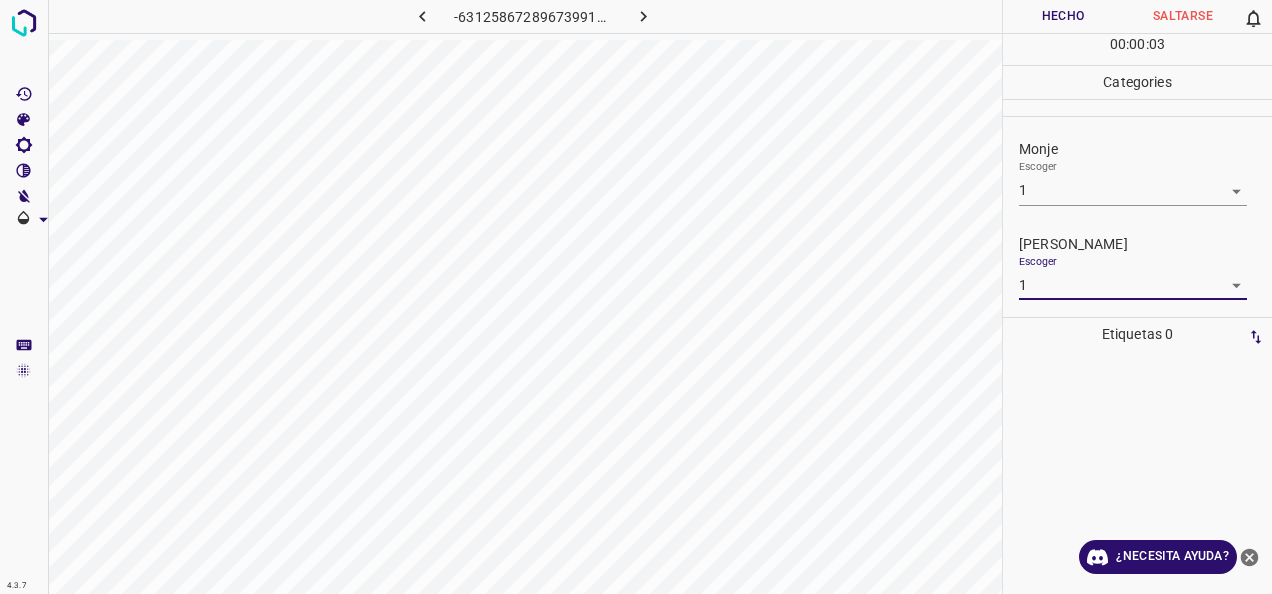 click on "Hecho" at bounding box center (1063, 16) 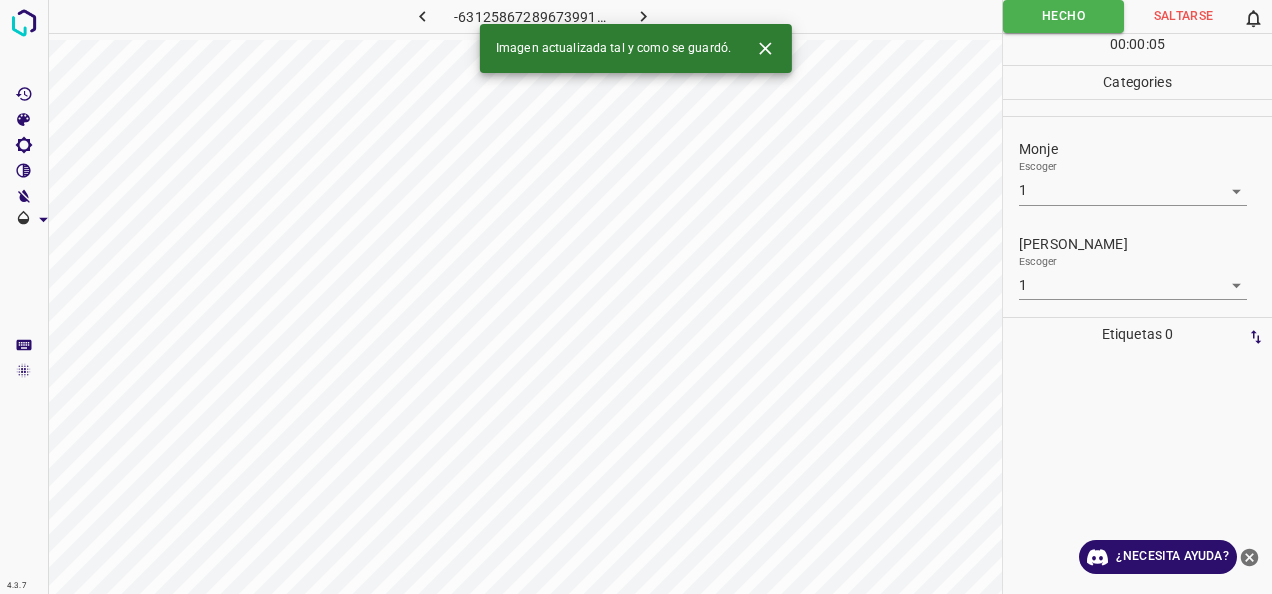 click at bounding box center [644, 16] 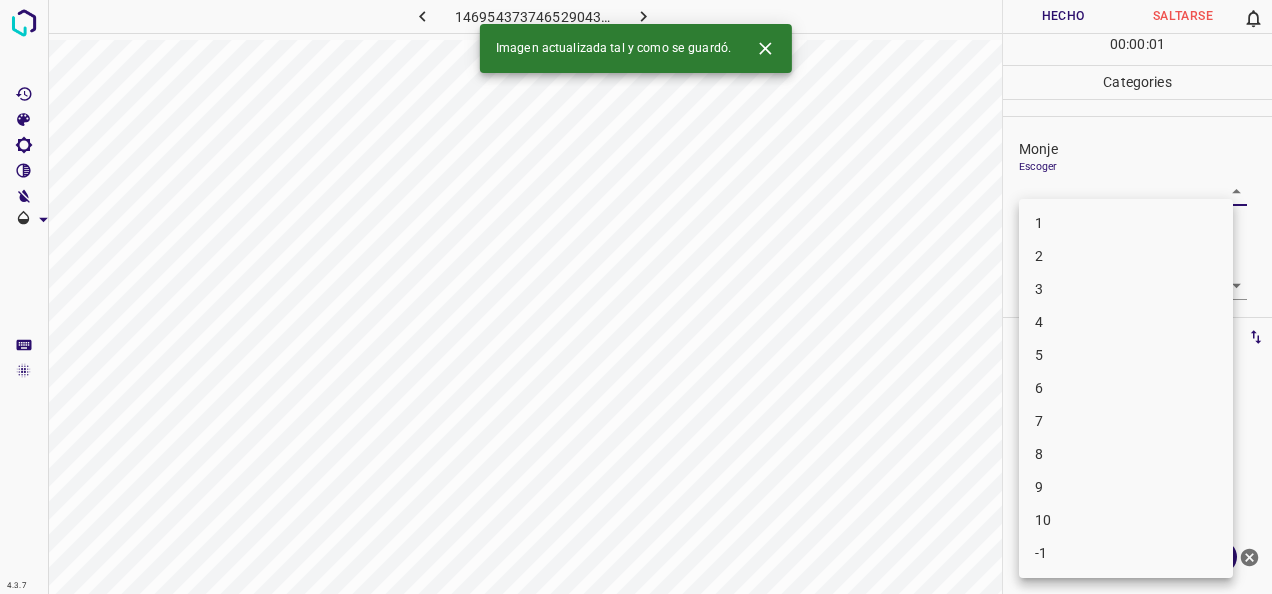 click on "4.3.7 1469543737465290430.png Hecho Saltarse 0 00   : 00   : 01   Categories Monje  Escoger ​  [PERSON_NAME]   Escoger ​ Etiquetas 0 Categories 1 Monje 2  [PERSON_NAME] Herramientas Espacio Cambiar entre modos (Dibujar y Editar) Yo Etiquetado automático R Restaurar zoom M Acercar N Alejar Borrar Eliminar etiqueta de selección Filtros Z Restaurar filtros X Filtro de saturación C Filtro de brillo V Filtro de contraste B Filtro de escala de grises General O Descargar Imagen actualizada tal y como se guardó. ¿Necesita ayuda? -Mensaje de texto -Esconder -Borrar 1 2 3 4 5 6 7 8 9 10 -1" at bounding box center [636, 297] 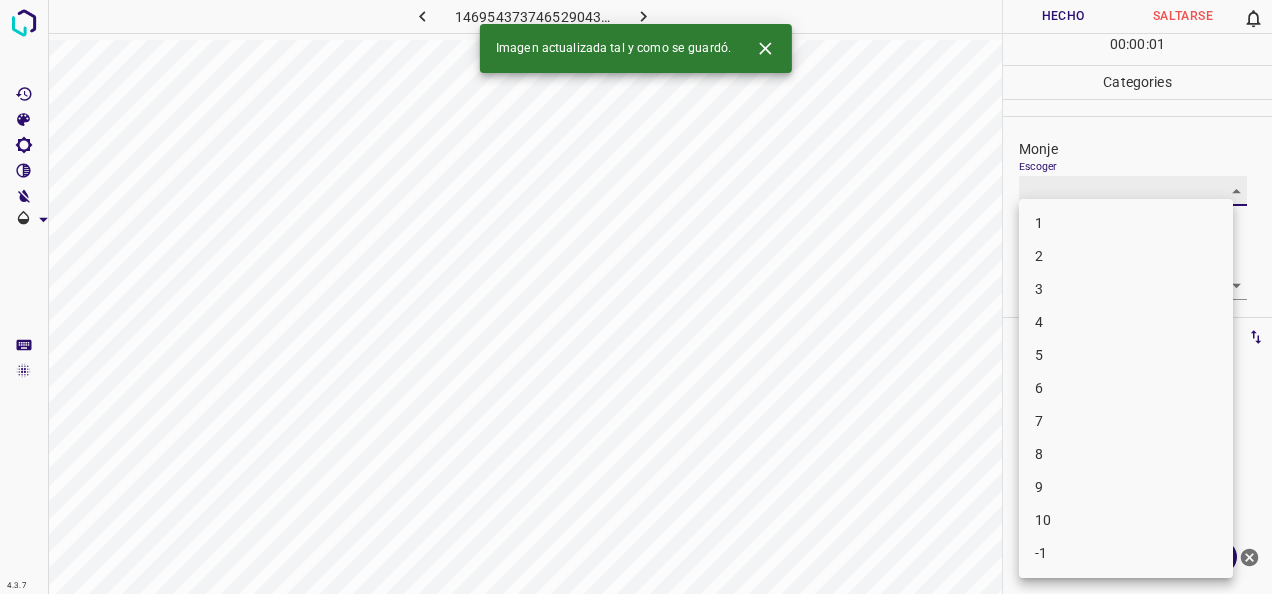 type on "1" 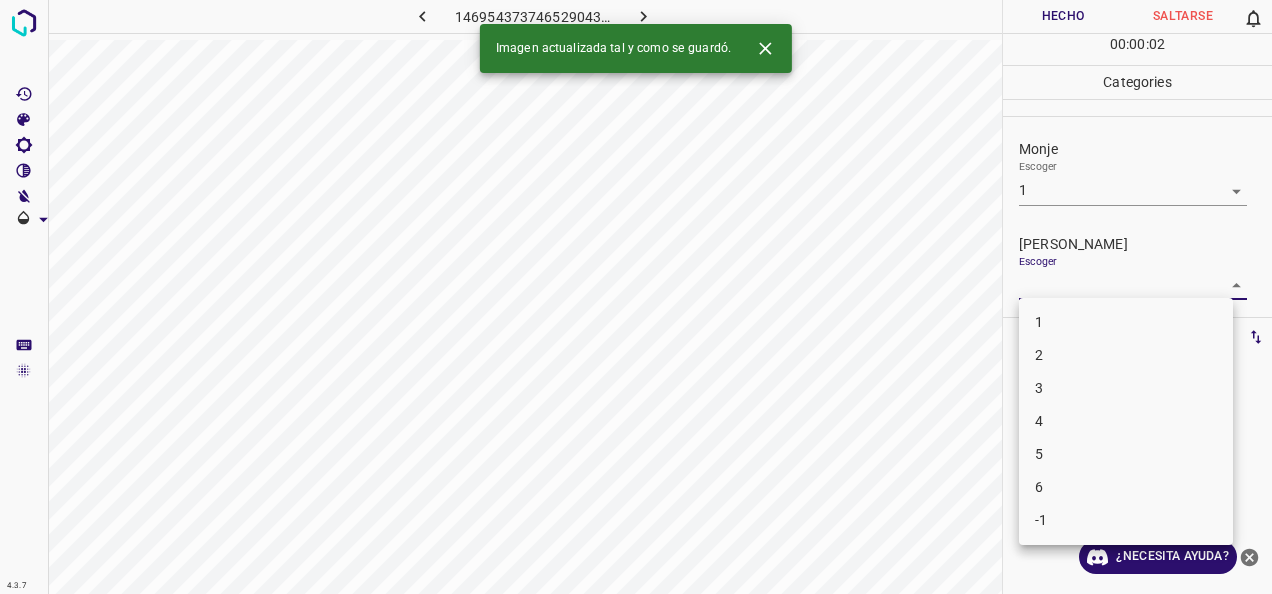 drag, startPoint x: 1217, startPoint y: 279, endPoint x: 1157, endPoint y: 329, distance: 78.10249 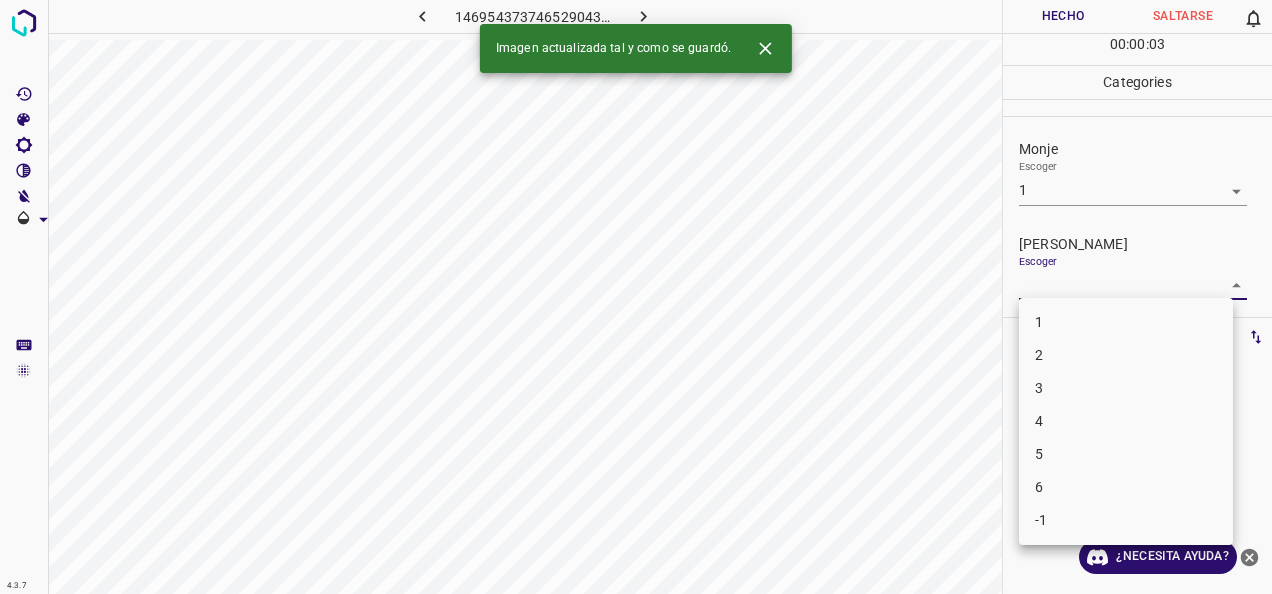 click on "1" at bounding box center (1126, 322) 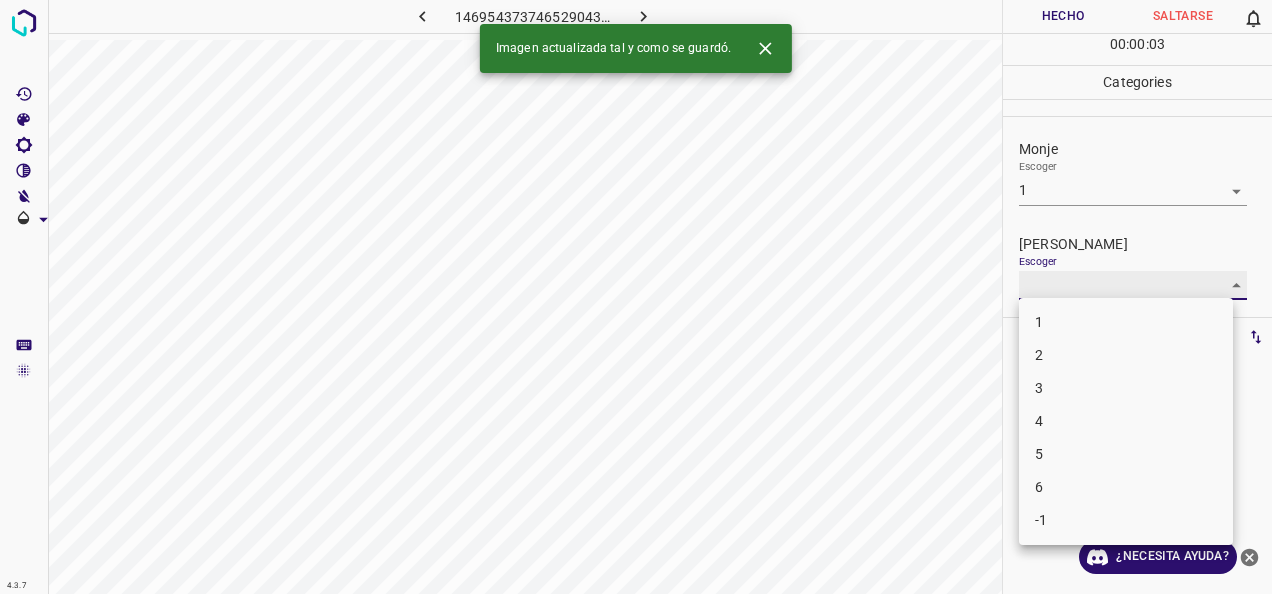 type on "1" 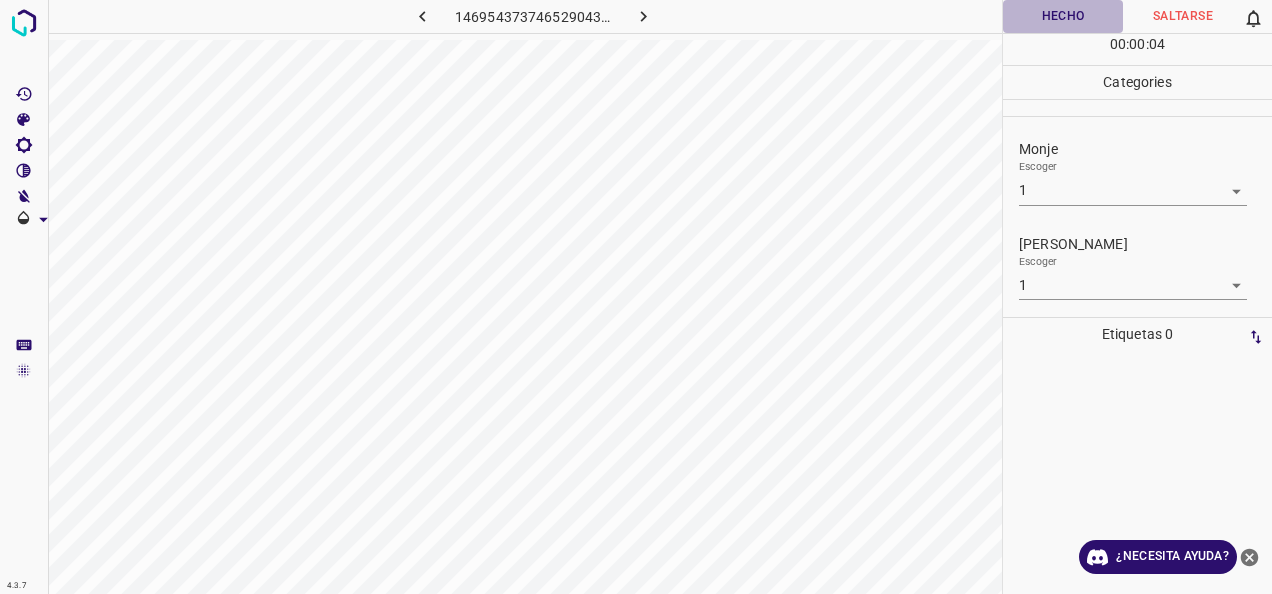 click on "Hecho" at bounding box center [1063, 16] 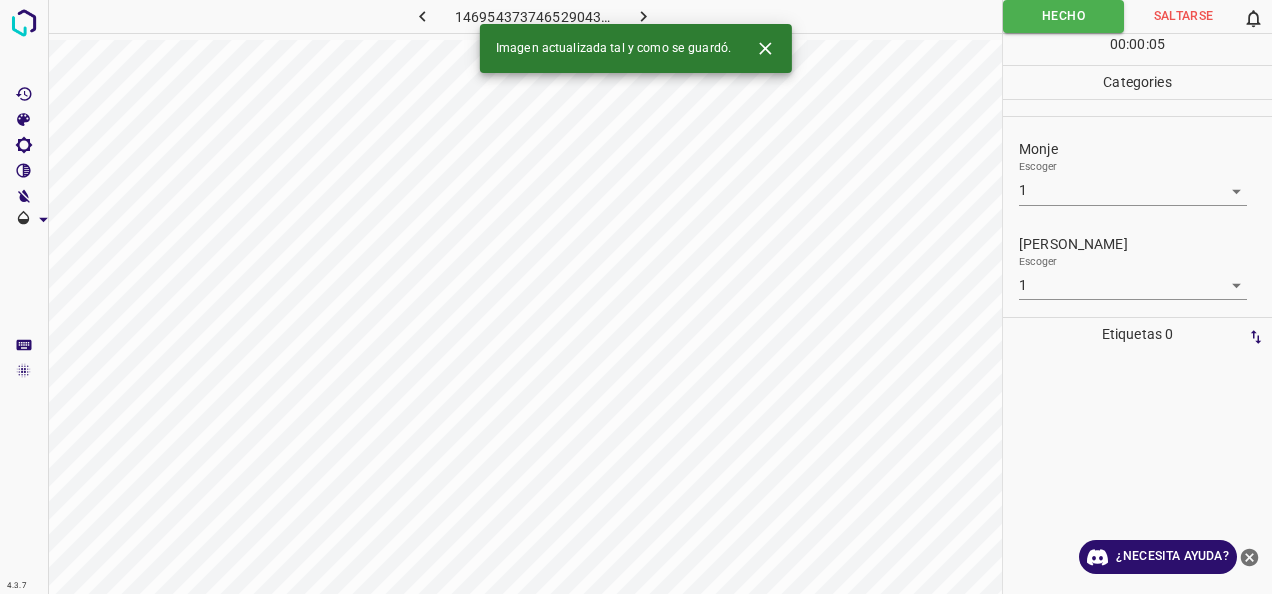 click 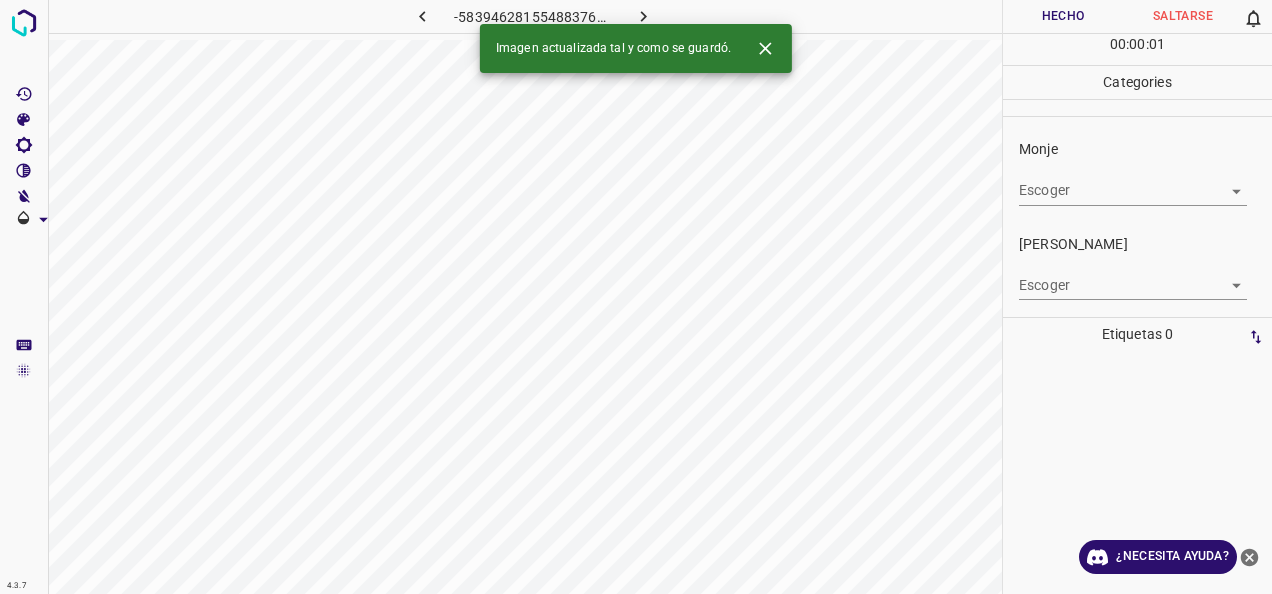 click on "Escoger ​" at bounding box center (1145, 182) 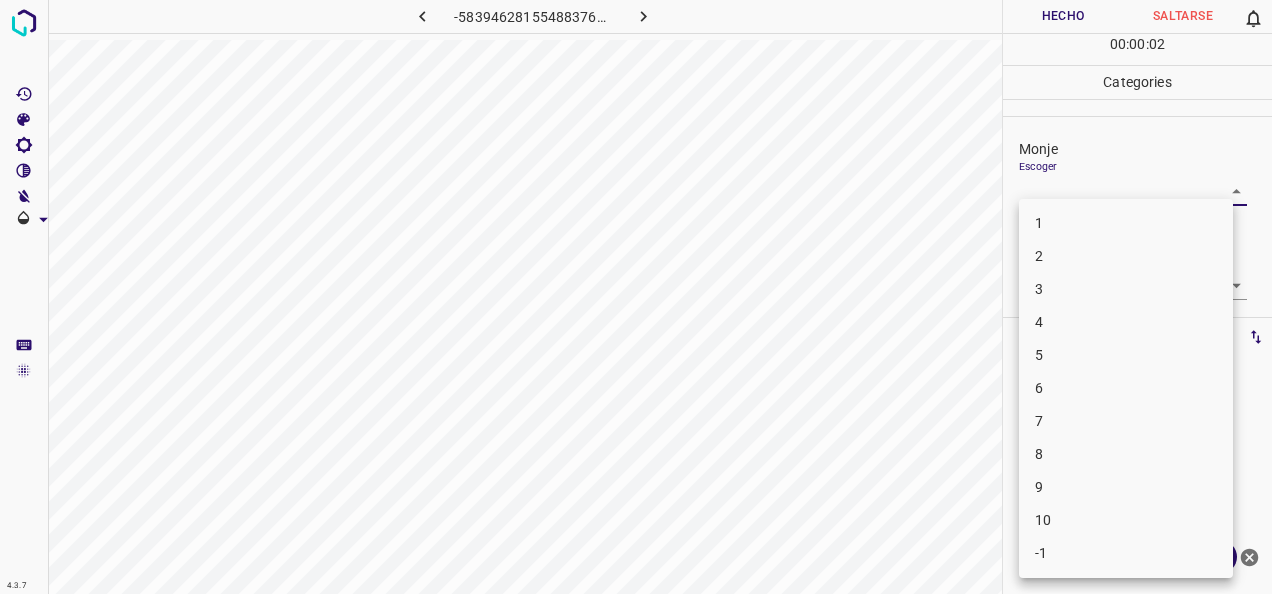 click on "4.3.7 -5839462815548837640.png Hecho Saltarse 0 00   : 00   : 02   Categories Monje  Escoger ​  [PERSON_NAME]   Escoger ​ Etiquetas 0 Categories 1 Monje 2  [PERSON_NAME] Herramientas Espacio Cambiar entre modos (Dibujar y Editar) Yo Etiquetado automático R Restaurar zoom M Acercar N Alejar Borrar Eliminar etiqueta de selección Filtros Z Restaurar filtros X Filtro de saturación C Filtro de brillo V Filtro de contraste B Filtro de escala de grises General O Descargar ¿Necesita ayuda? -Mensaje de texto -Esconder -Borrar 1 2 3 4 5 6 7 8 9 10 -1" at bounding box center (636, 297) 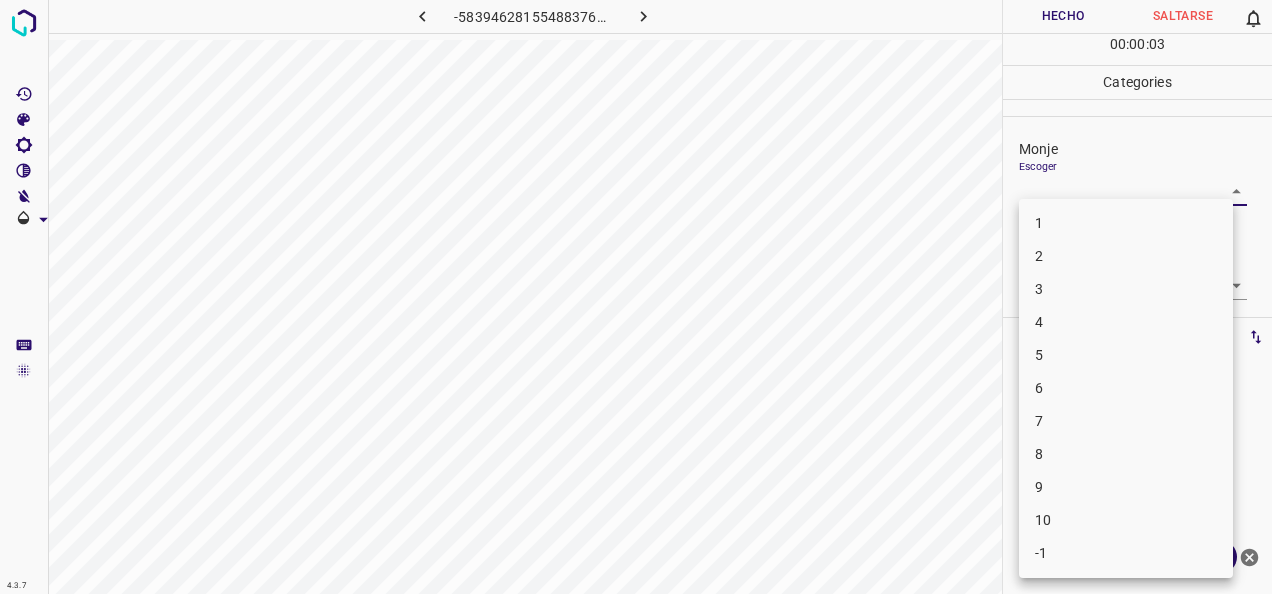 click on "2" at bounding box center [1126, 256] 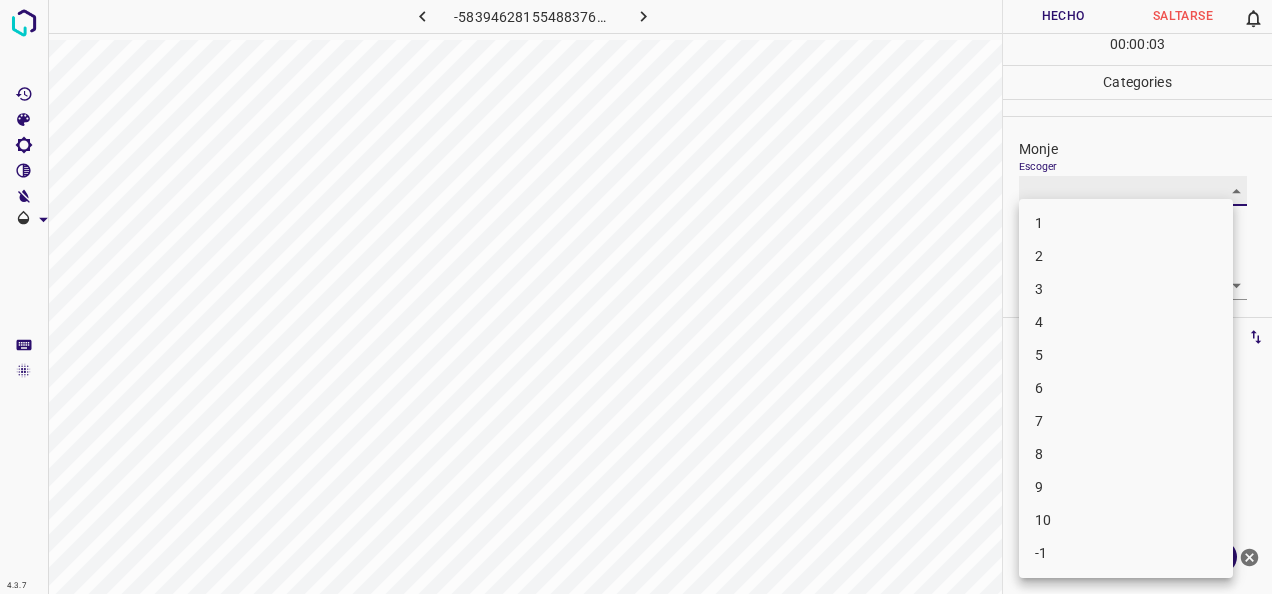 type on "2" 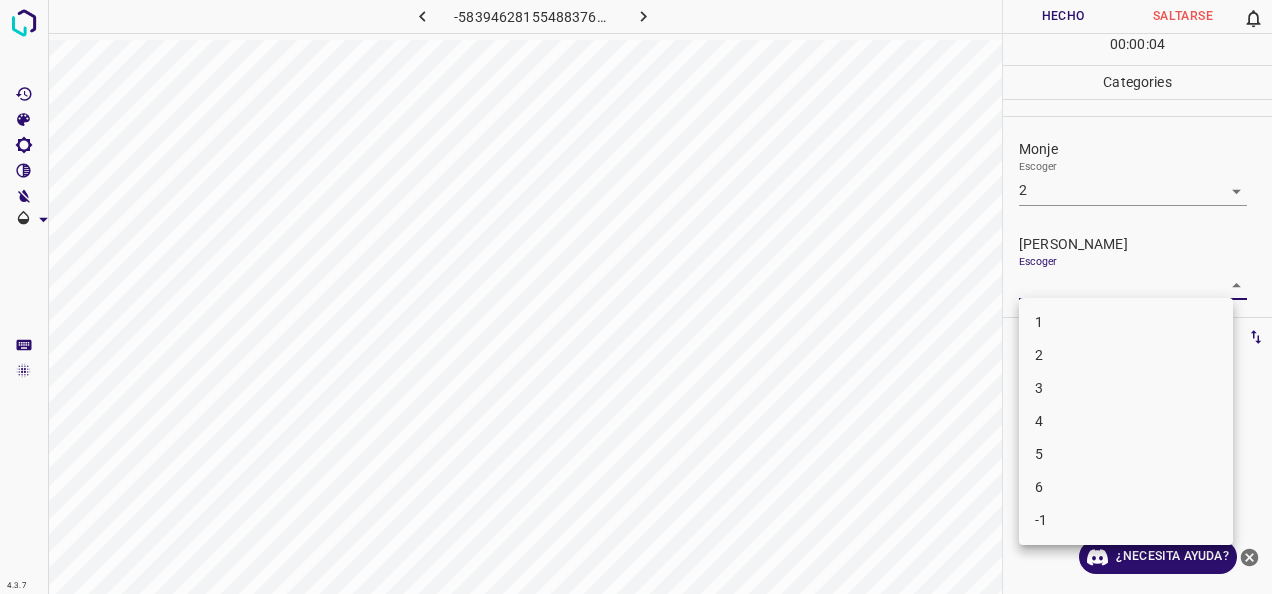 drag, startPoint x: 1210, startPoint y: 276, endPoint x: 1165, endPoint y: 330, distance: 70.292244 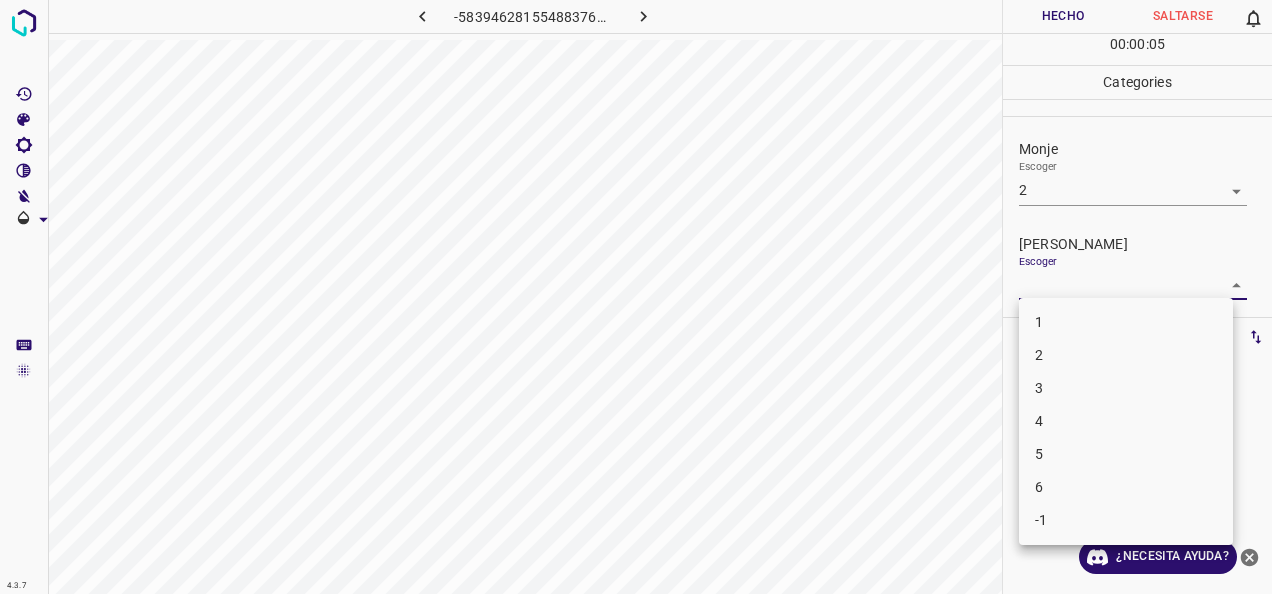 click on "2" at bounding box center [1126, 355] 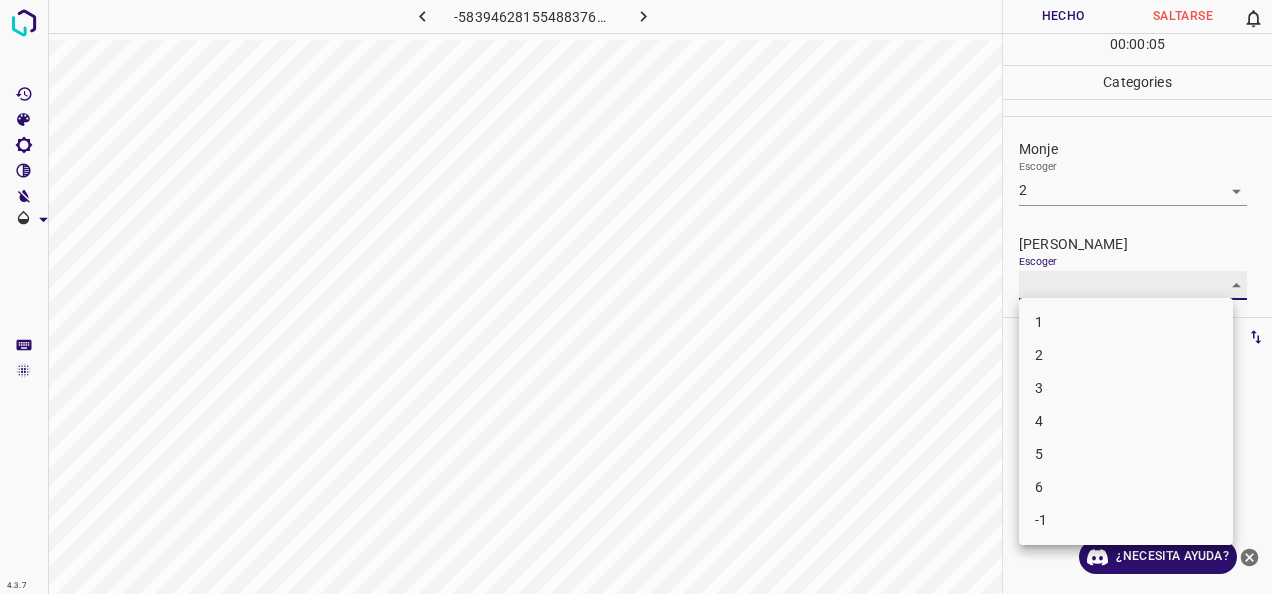 type on "2" 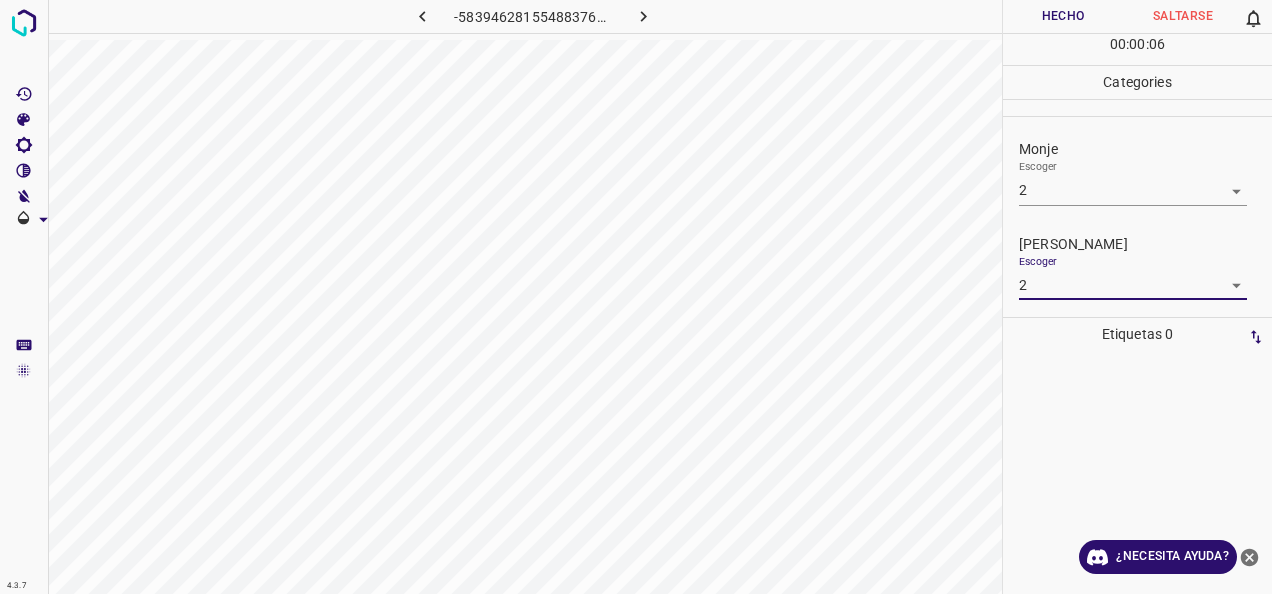 click on "Hecho" at bounding box center (1063, 16) 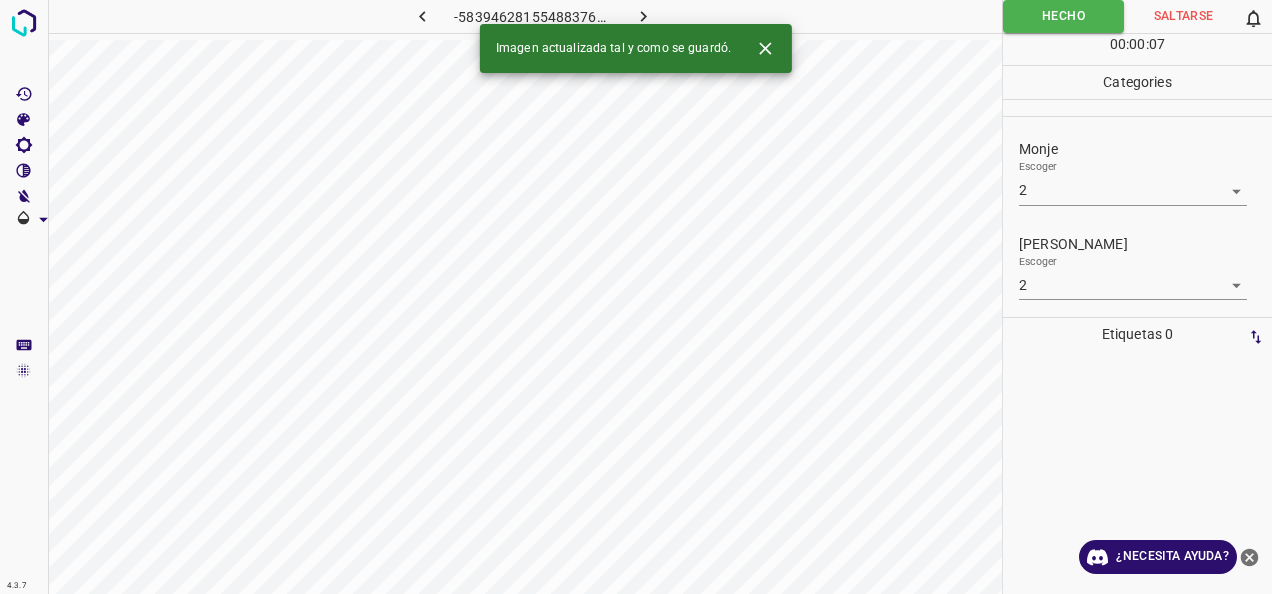 click 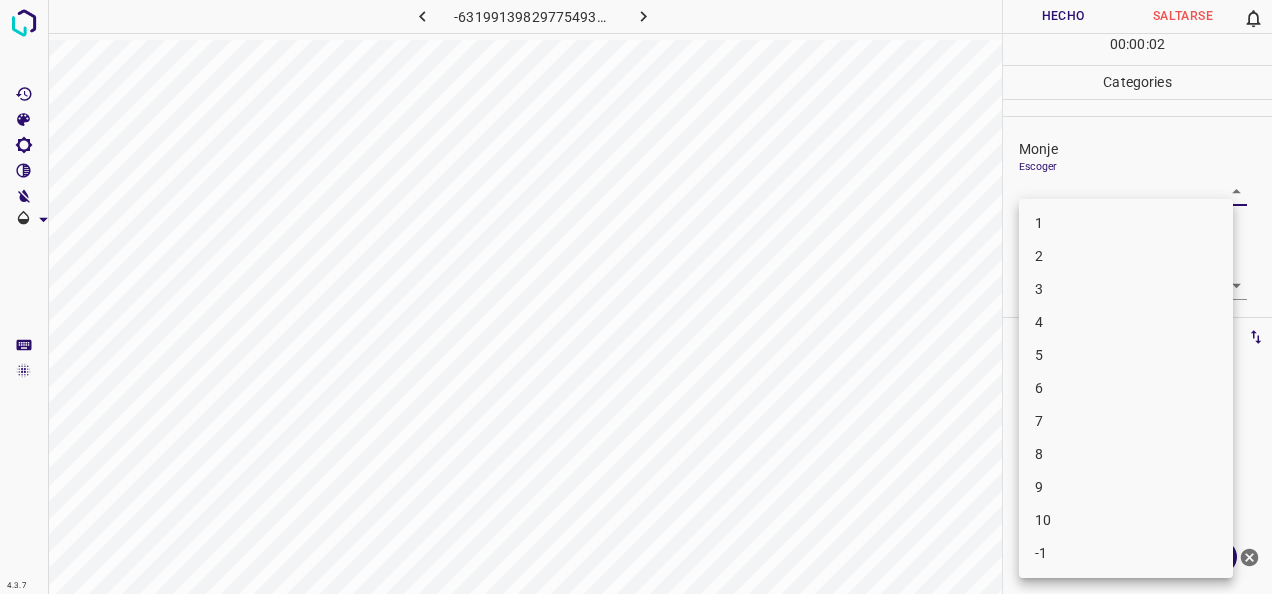 click on "4.3.7 -6319913982977549394.png Hecho Saltarse 0 00   : 00   : 02   Categories Monje  Escoger ​  [PERSON_NAME]   Escoger ​ Etiquetas 0 Categories 1 Monje 2  [PERSON_NAME] Herramientas Espacio Cambiar entre modos (Dibujar y Editar) Yo Etiquetado automático R Restaurar zoom M Acercar N Alejar Borrar Eliminar etiqueta de selección Filtros Z Restaurar filtros X Filtro de saturación C Filtro de brillo V Filtro de contraste B Filtro de escala de grises General O Descargar ¿Necesita ayuda? -Mensaje de texto -Esconder -Borrar 1 2 3 4 5 6 7 8 9 10 -1" at bounding box center (636, 297) 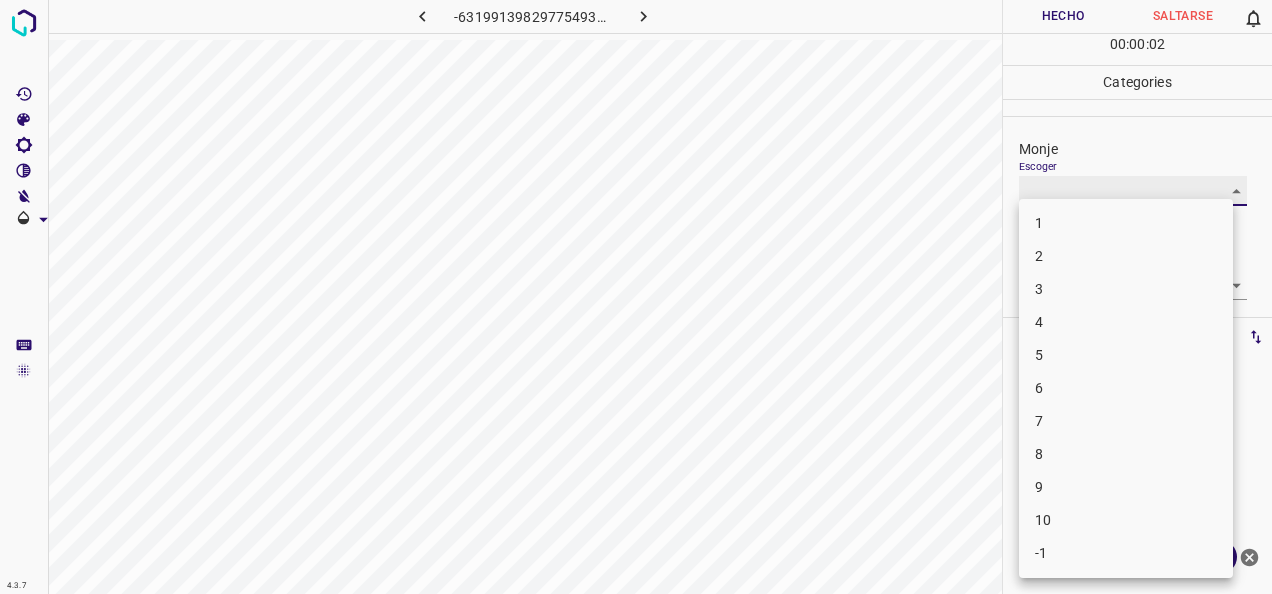type on "1" 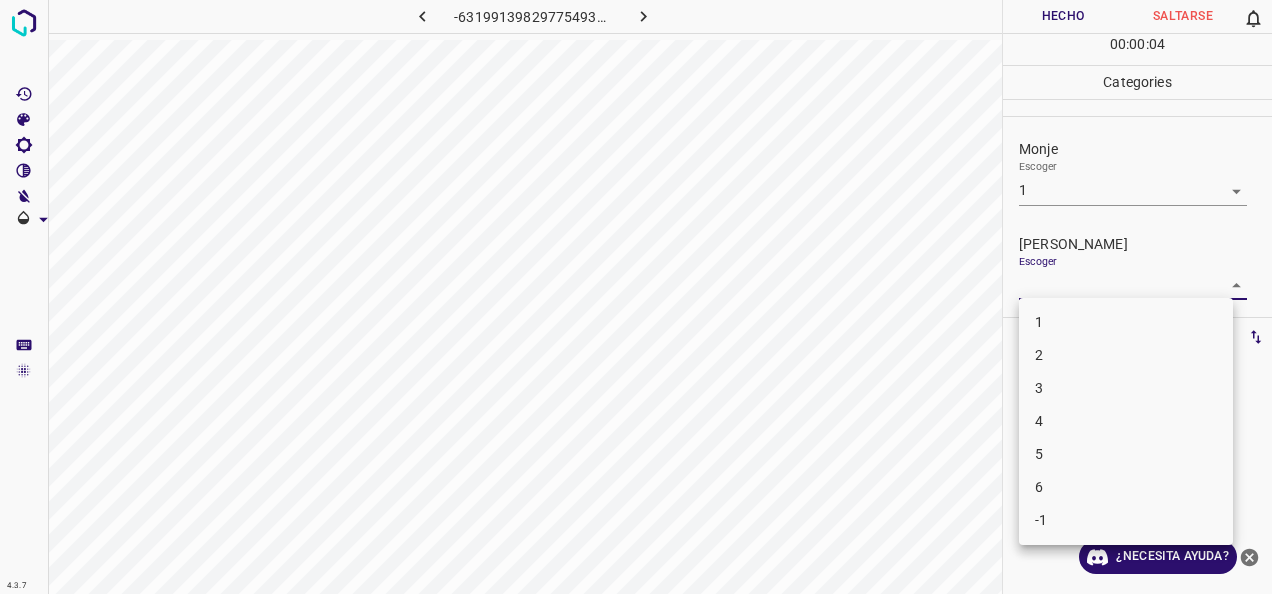 drag, startPoint x: 1221, startPoint y: 282, endPoint x: 1107, endPoint y: 315, distance: 118.680244 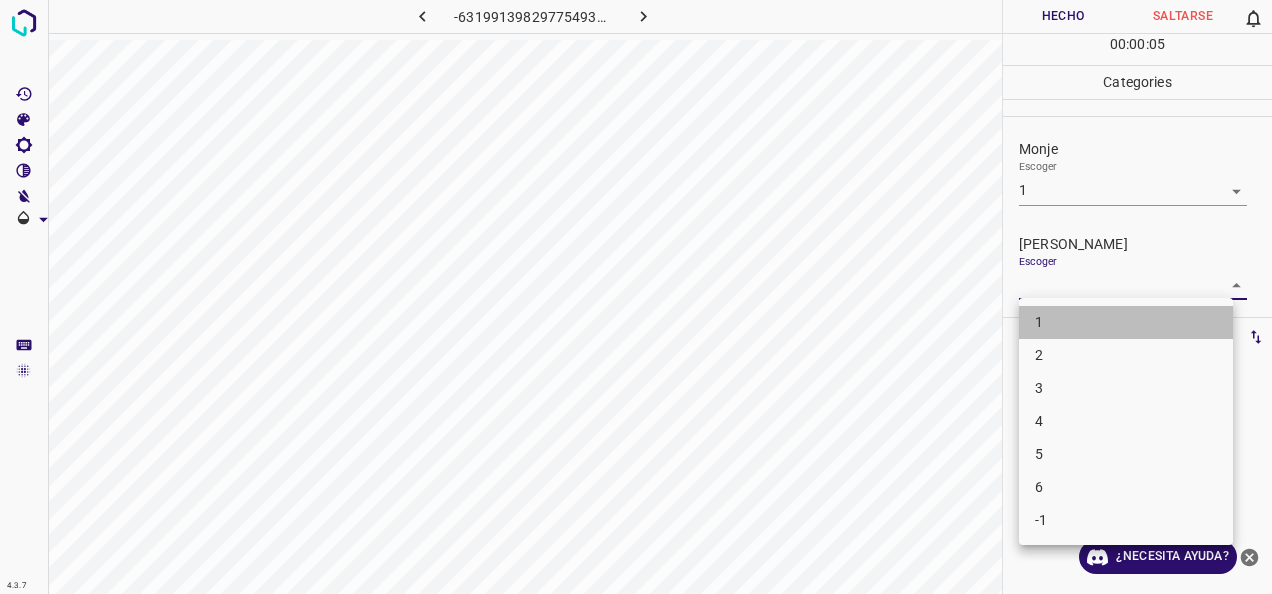 click on "1" at bounding box center (1126, 322) 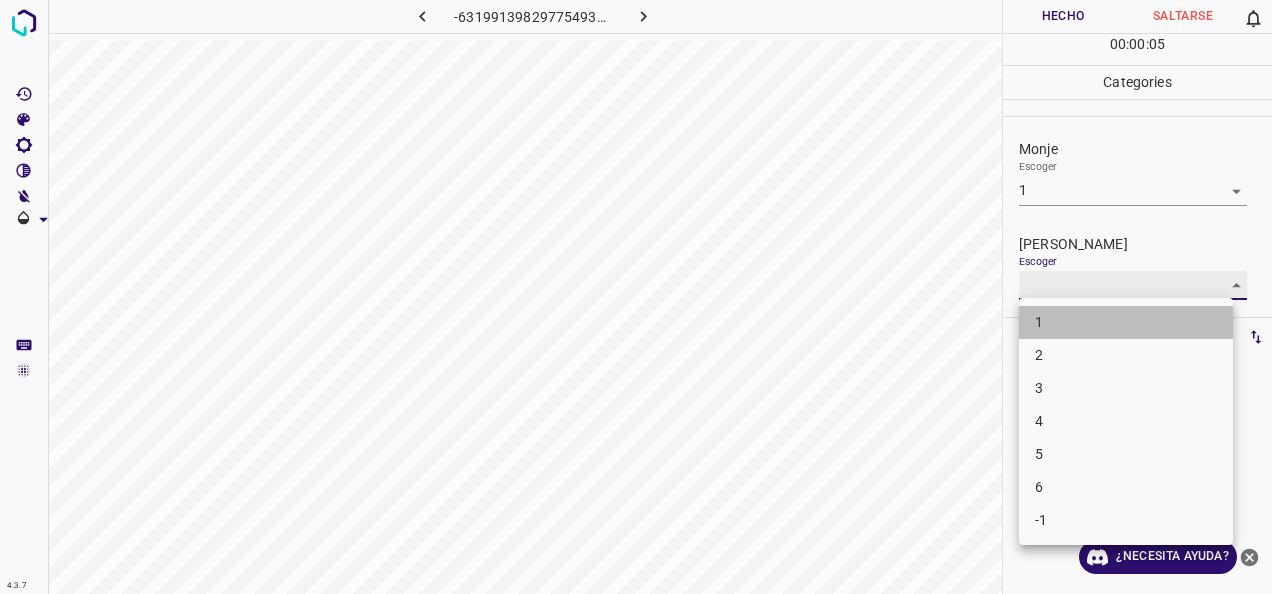 type on "1" 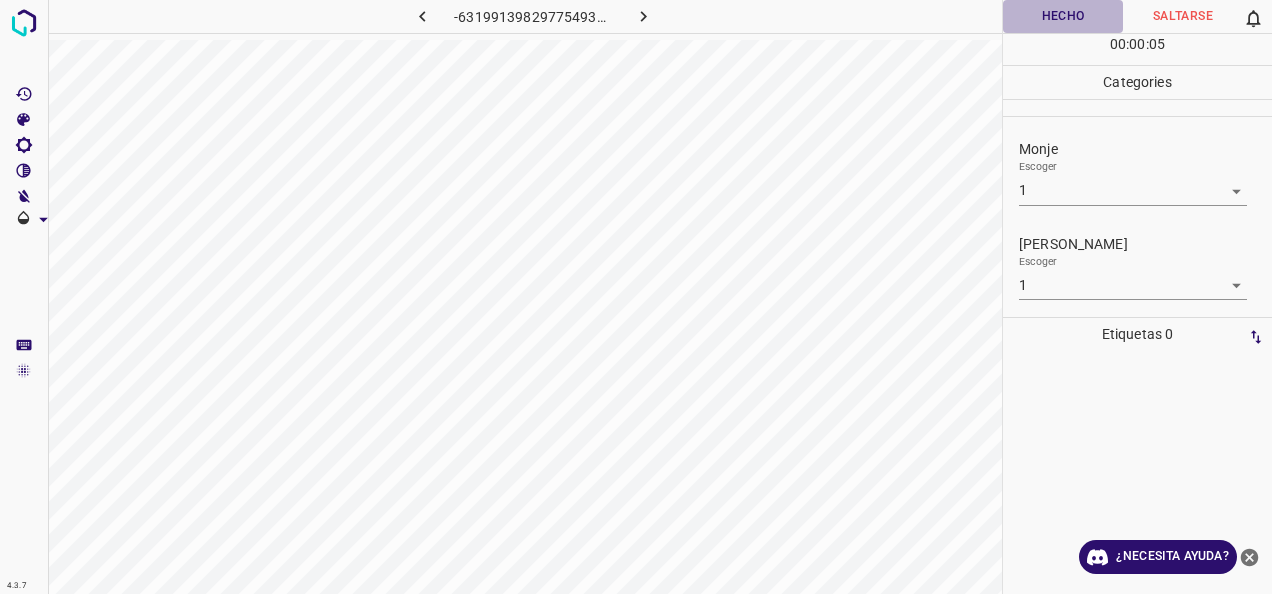 click on "Hecho" at bounding box center [1063, 16] 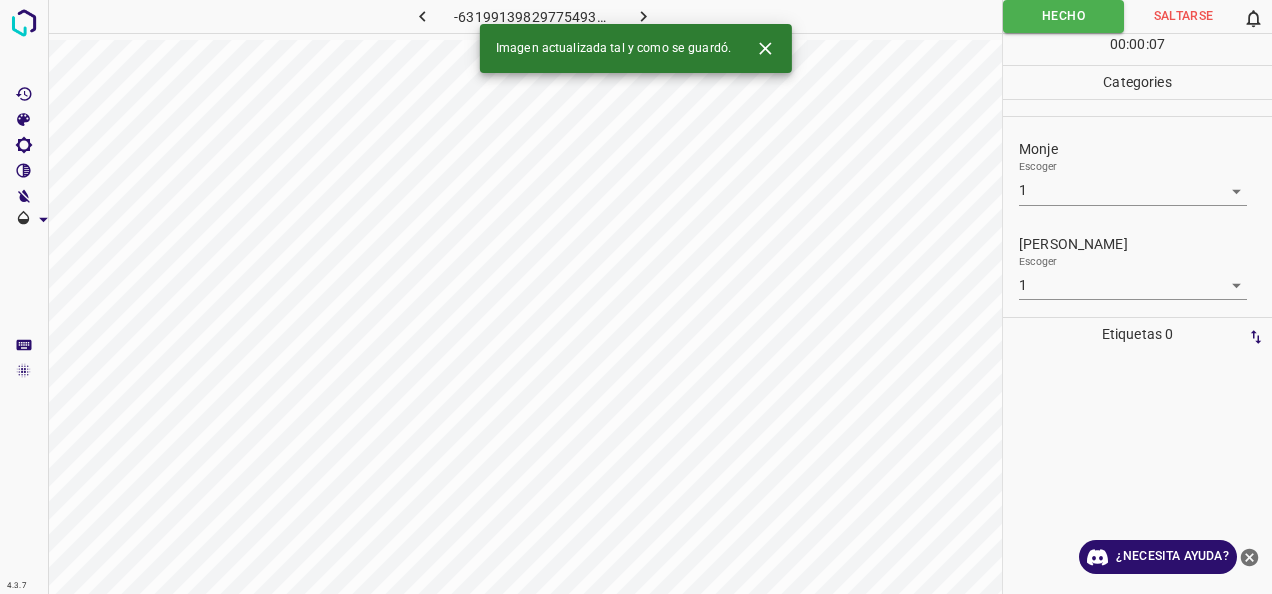 click 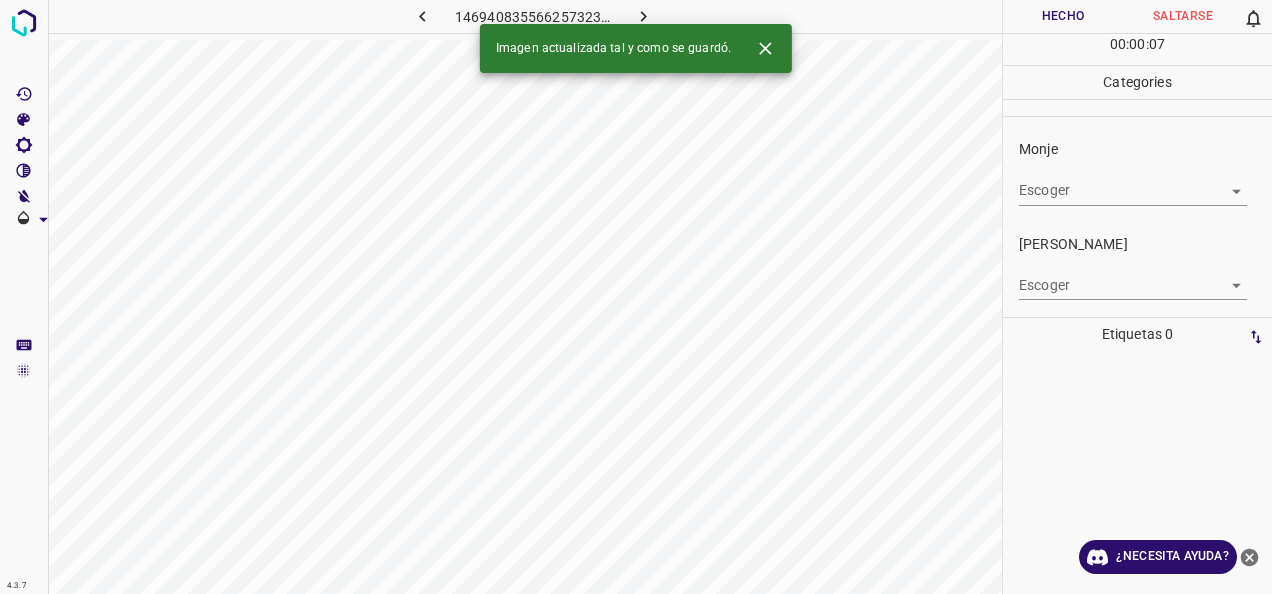 click on "4.3.7 1469408355662573237.png Hecho Saltarse 0 00   : 00   : 07   Categories Monje  Escoger ​  [PERSON_NAME]   Escoger ​ Etiquetas 0 Categories 1 Monje 2  [PERSON_NAME] Herramientas Espacio Cambiar entre modos (Dibujar y Editar) Yo Etiquetado automático R Restaurar zoom M Acercar N Alejar Borrar Eliminar etiqueta de selección Filtros Z Restaurar filtros X Filtro de saturación C Filtro de brillo V Filtro de contraste B Filtro de escala de grises General O Descargar Imagen actualizada tal y como se guardó. ¿Necesita ayuda? -Mensaje de texto -Esconder -Borrar" at bounding box center (636, 297) 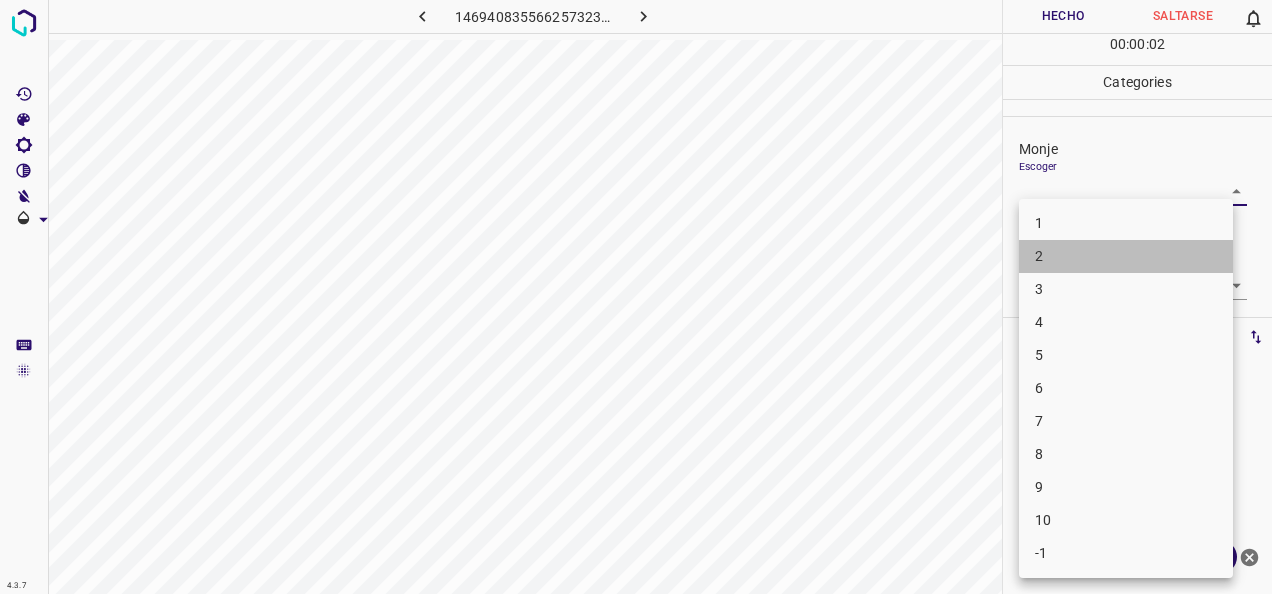 click on "2" at bounding box center [1126, 256] 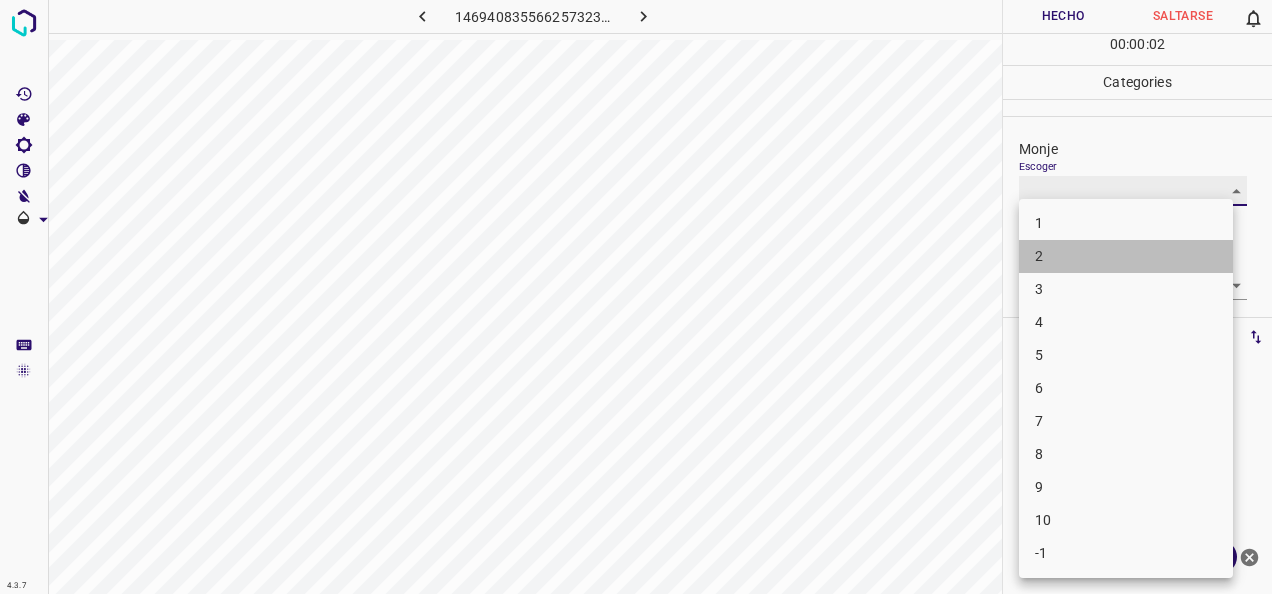 type on "2" 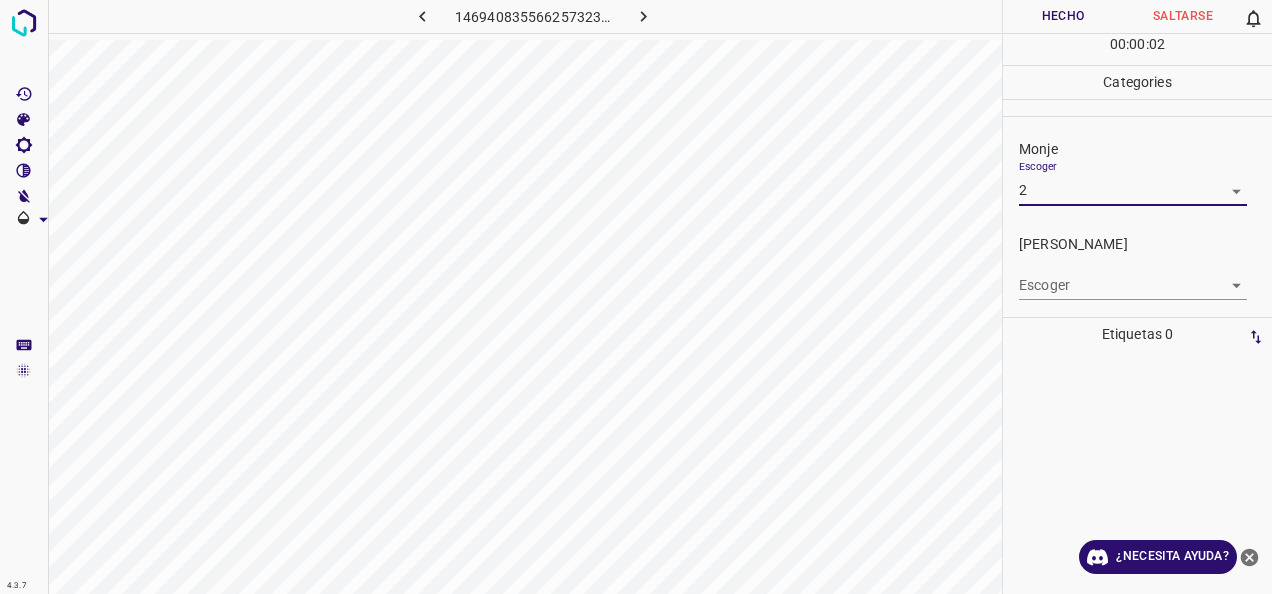 click on "4.3.7 1469408355662573237.png Hecho Saltarse 0 00   : 00   : 02   Categories Monje  Escoger 2 2  [PERSON_NAME]   Escoger ​ Etiquetas 0 Categories 1 Monje 2  [PERSON_NAME] Herramientas Espacio Cambiar entre modos (Dibujar y Editar) Yo Etiquetado automático R Restaurar zoom M Acercar N Alejar Borrar Eliminar etiqueta de selección Filtros Z Restaurar filtros X Filtro de saturación C Filtro de brillo V Filtro de contraste B Filtro de escala de grises General O Descargar ¿Necesita ayuda? -Mensaje de texto -Esconder -Borrar" at bounding box center [636, 297] 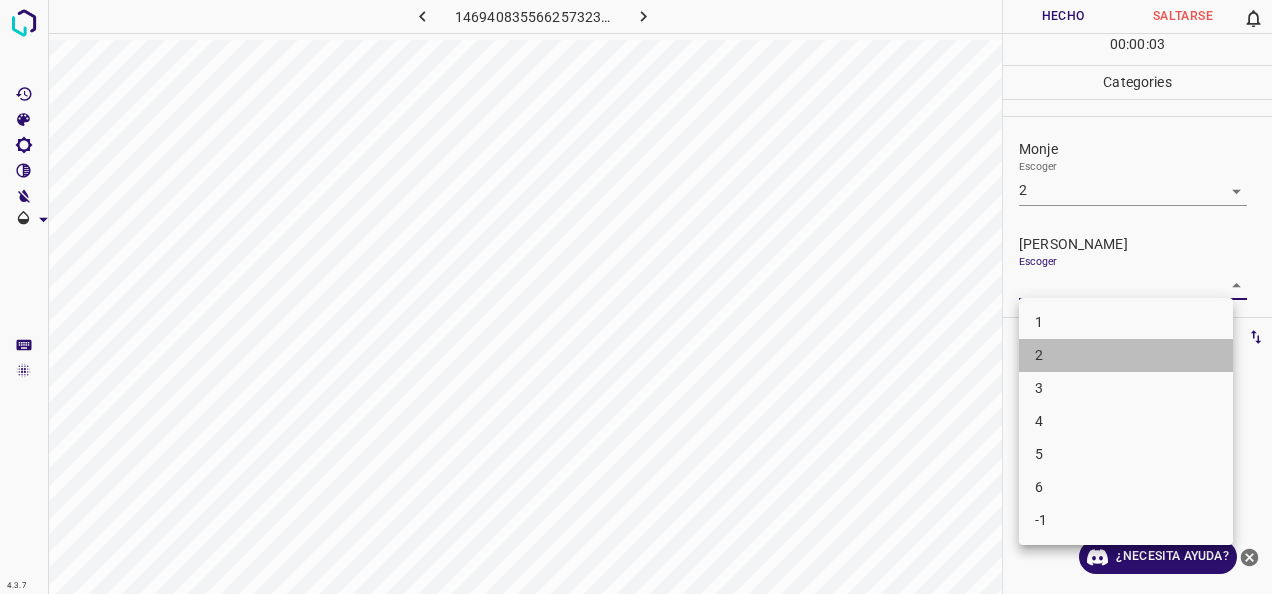 click on "2" at bounding box center (1126, 355) 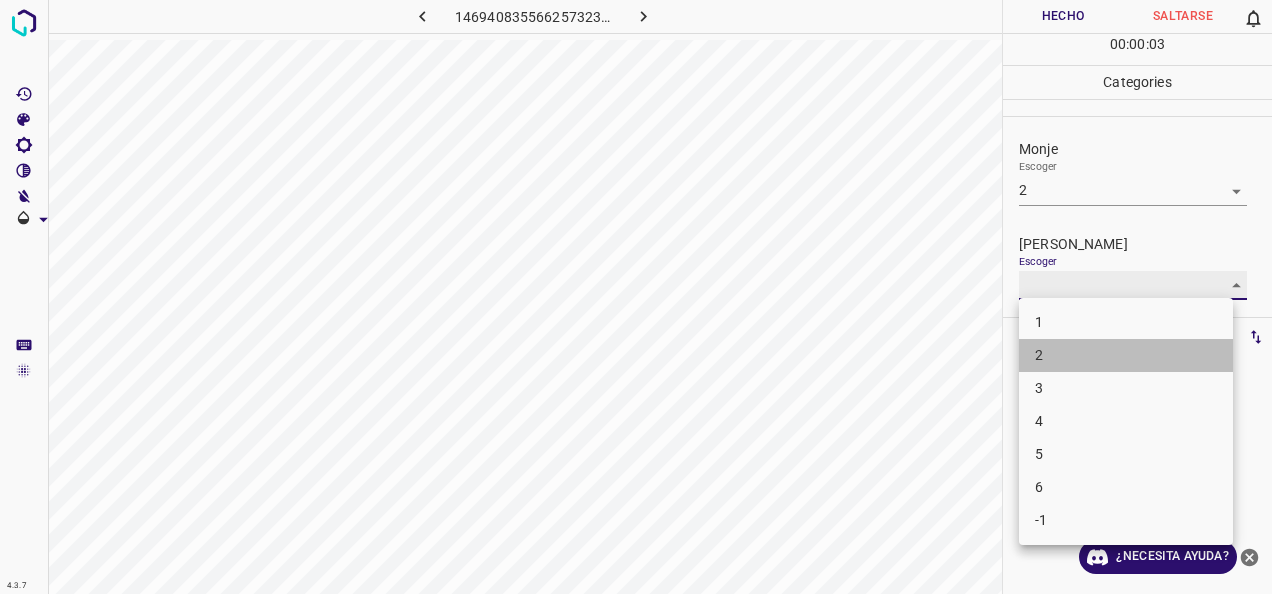 type on "2" 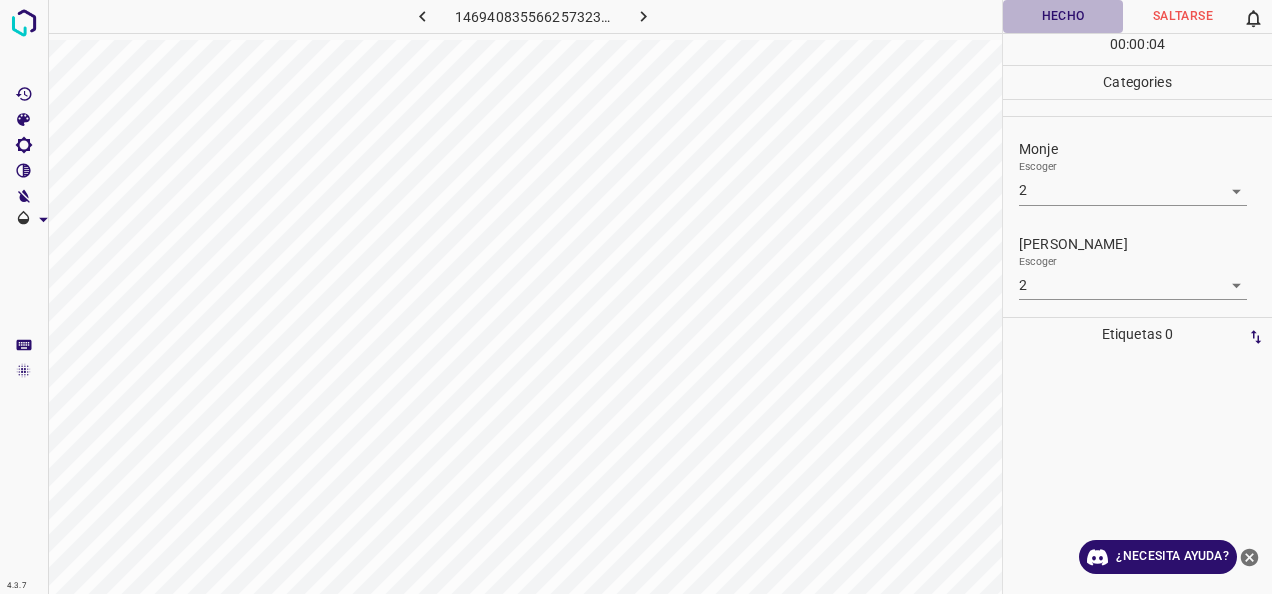click on "Hecho" at bounding box center [1063, 16] 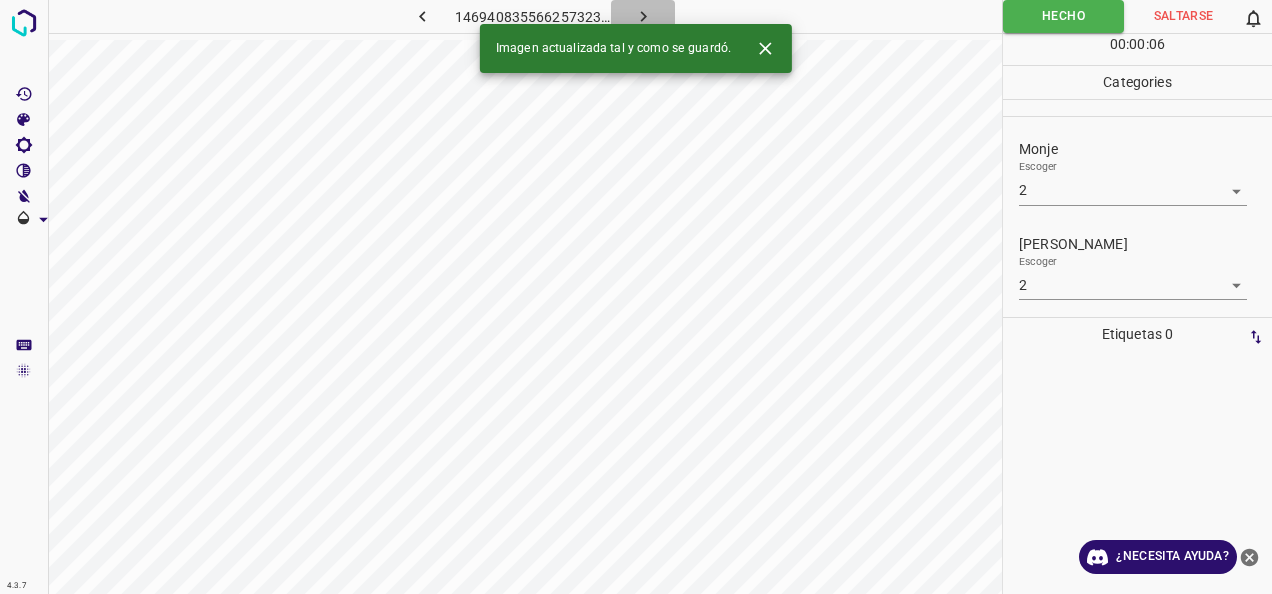click at bounding box center [643, 16] 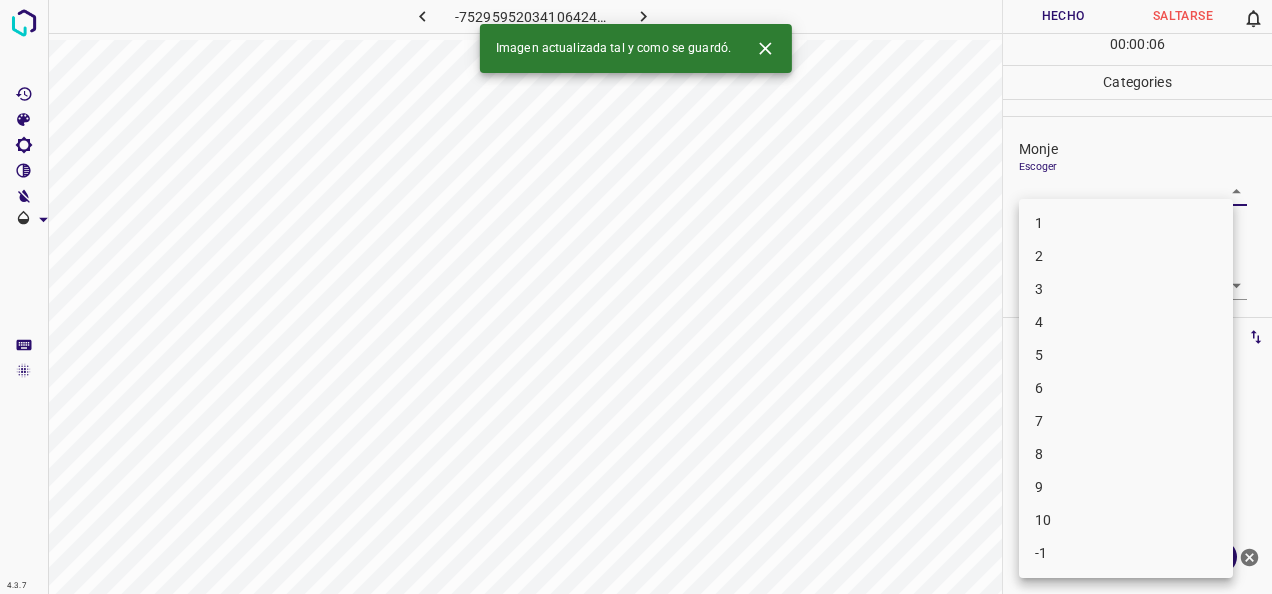 drag, startPoint x: 1222, startPoint y: 194, endPoint x: 1118, endPoint y: 234, distance: 111.42711 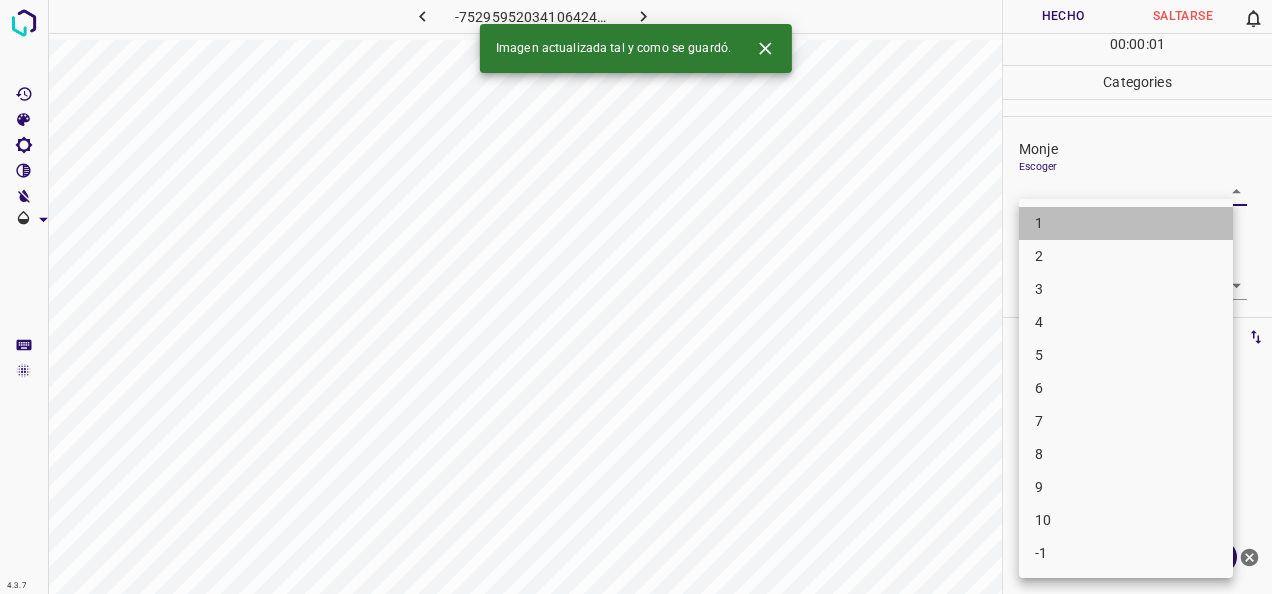 click on "1" at bounding box center (1126, 223) 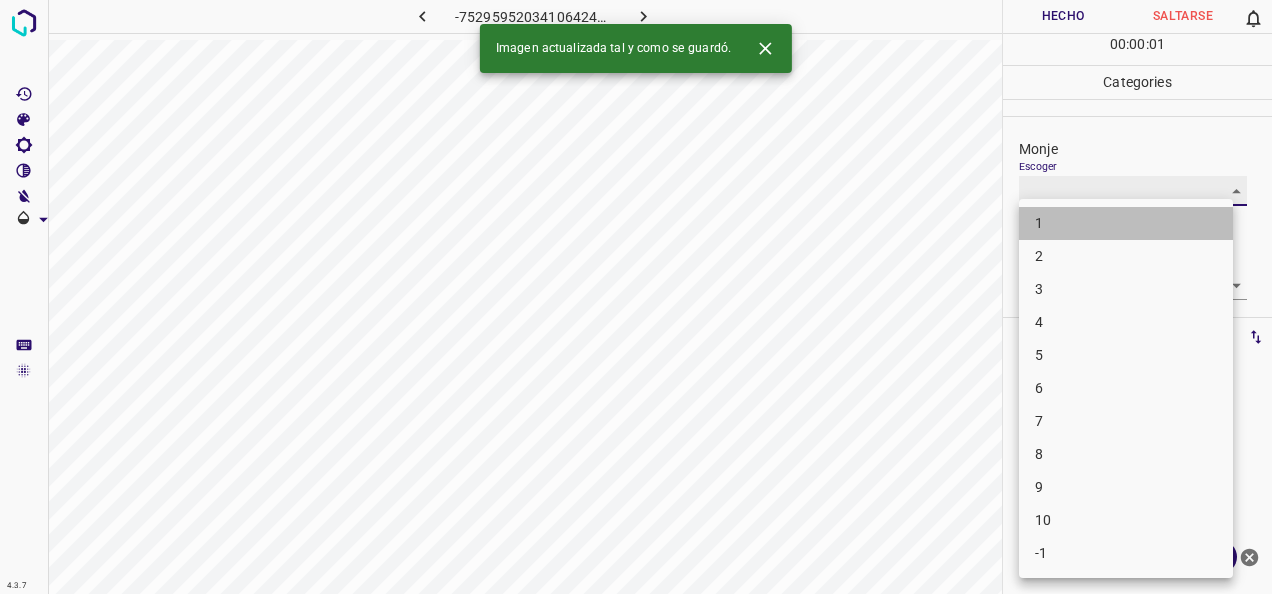 type on "1" 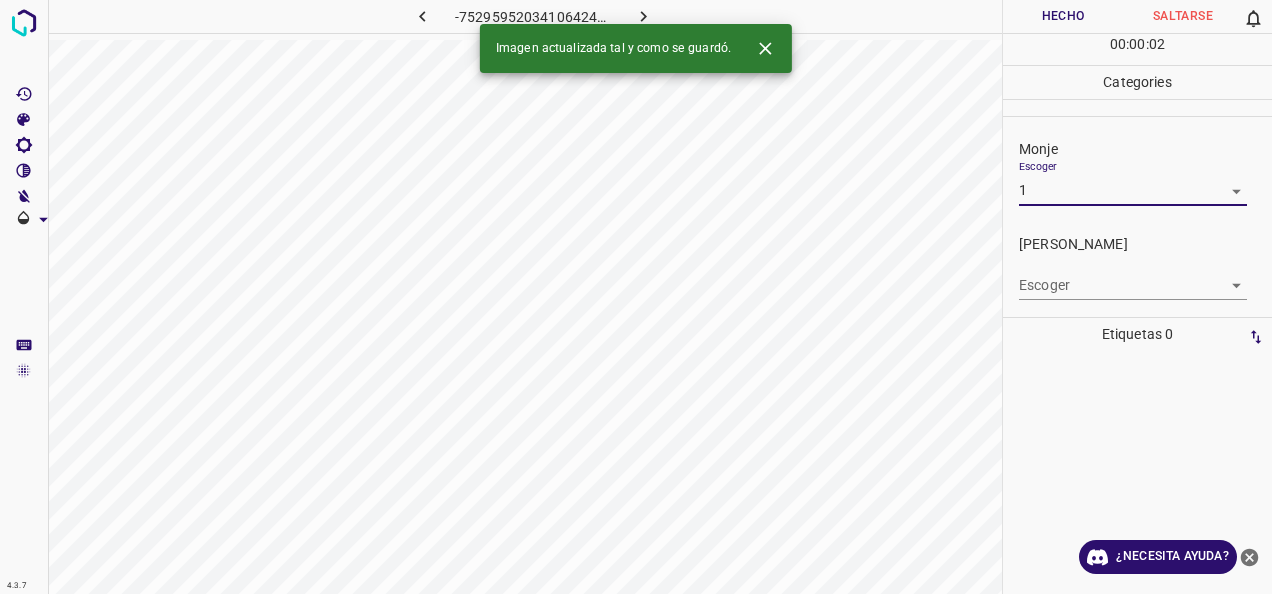 click on "4.3.7 -752959520341064247.png Hecho Saltarse 0 00   : 00   : 02   Categories Monje  Escoger 1 1  [PERSON_NAME]   Escoger ​ Etiquetas 0 Categories 1 Monje 2  [PERSON_NAME] Herramientas Espacio Cambiar entre modos (Dibujar y Editar) Yo Etiquetado automático R Restaurar zoom M Acercar N Alejar Borrar Eliminar etiqueta de selección Filtros Z Restaurar filtros X Filtro de saturación C Filtro de brillo V Filtro de contraste B Filtro de escala de grises General O Descargar Imagen actualizada tal y como se guardó. ¿Necesita ayuda? -Mensaje de texto -Esconder -Borrar" at bounding box center [636, 297] 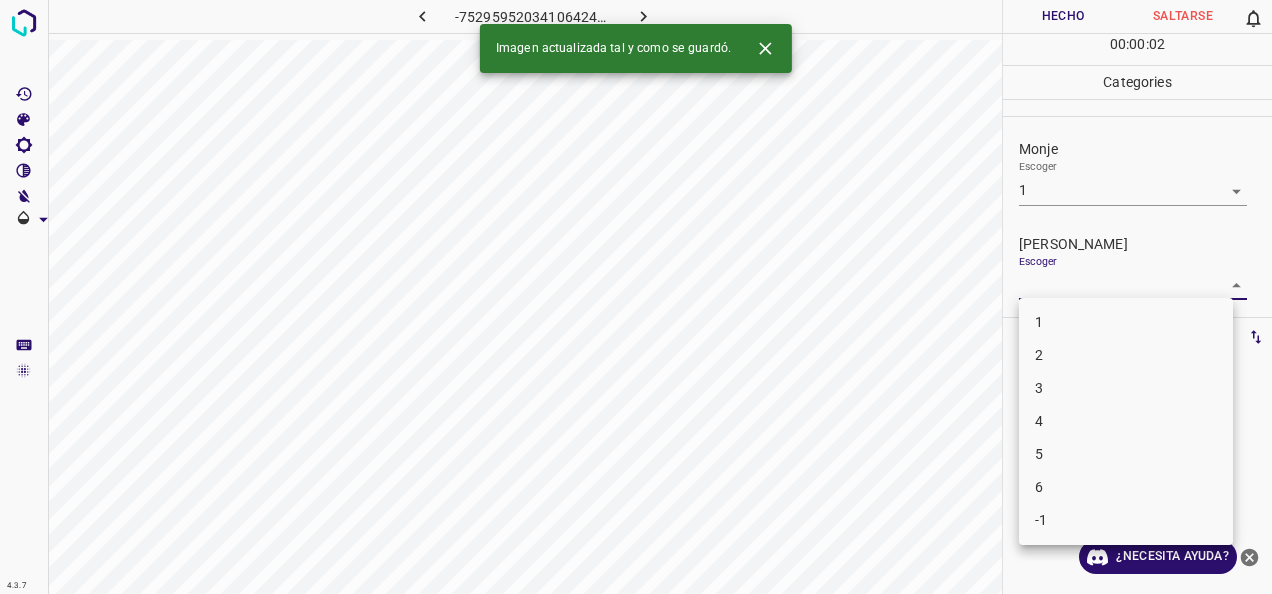 click on "1" at bounding box center [1126, 322] 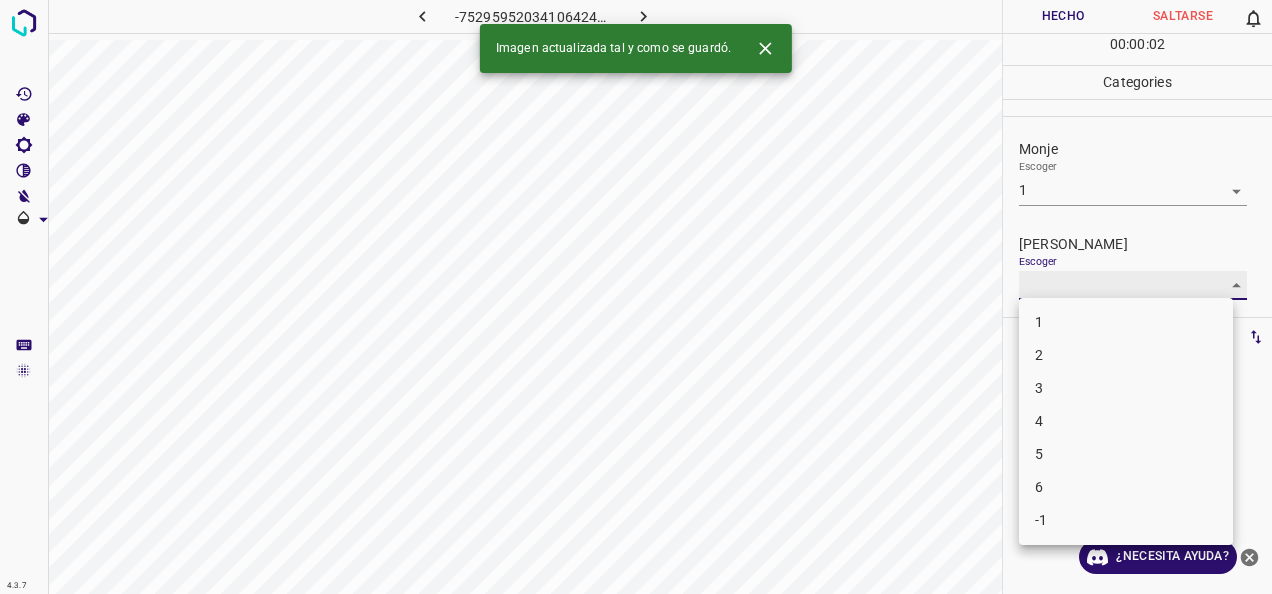 type on "1" 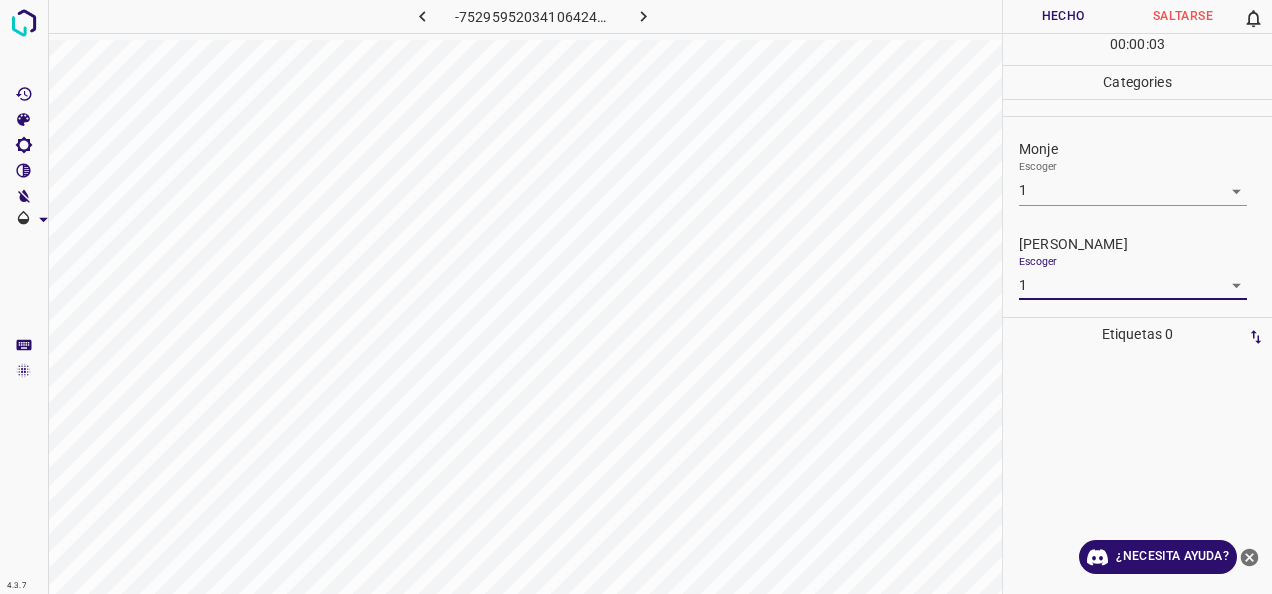 click on "Hecho" at bounding box center (1063, 16) 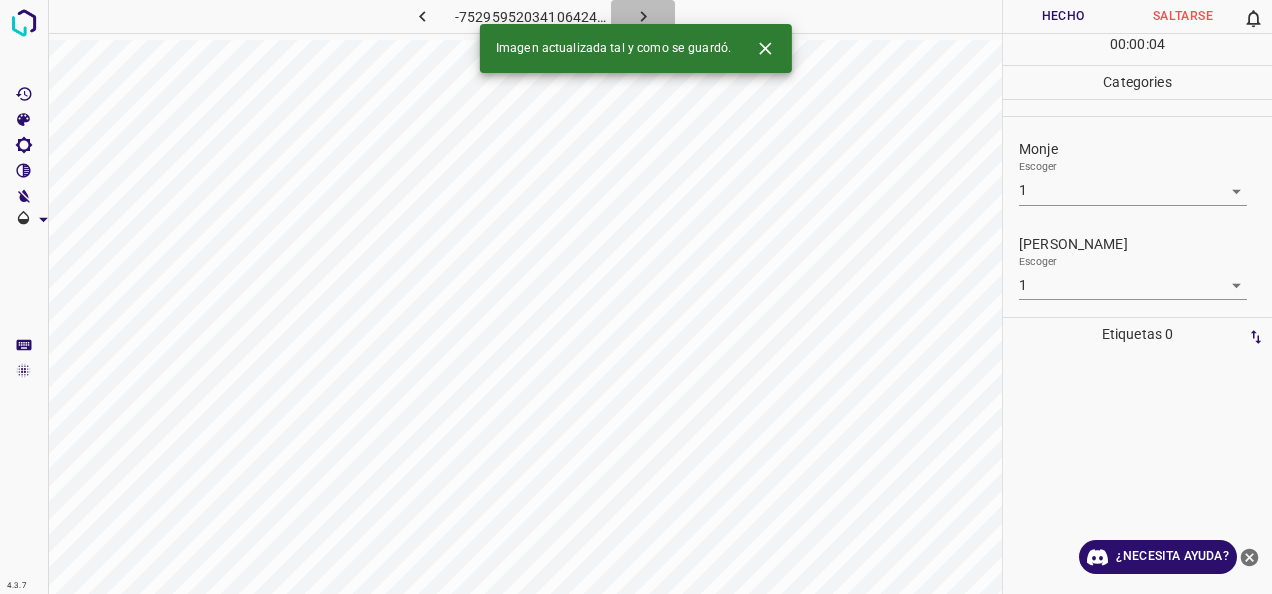 click 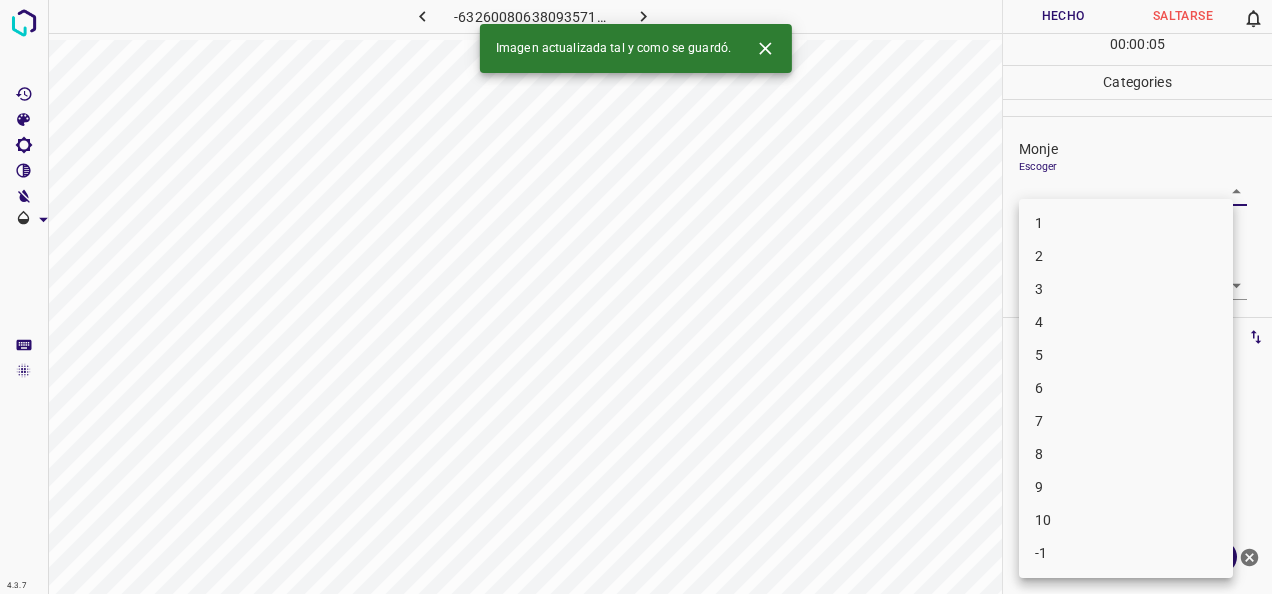 drag, startPoint x: 1220, startPoint y: 189, endPoint x: 1162, endPoint y: 206, distance: 60.440052 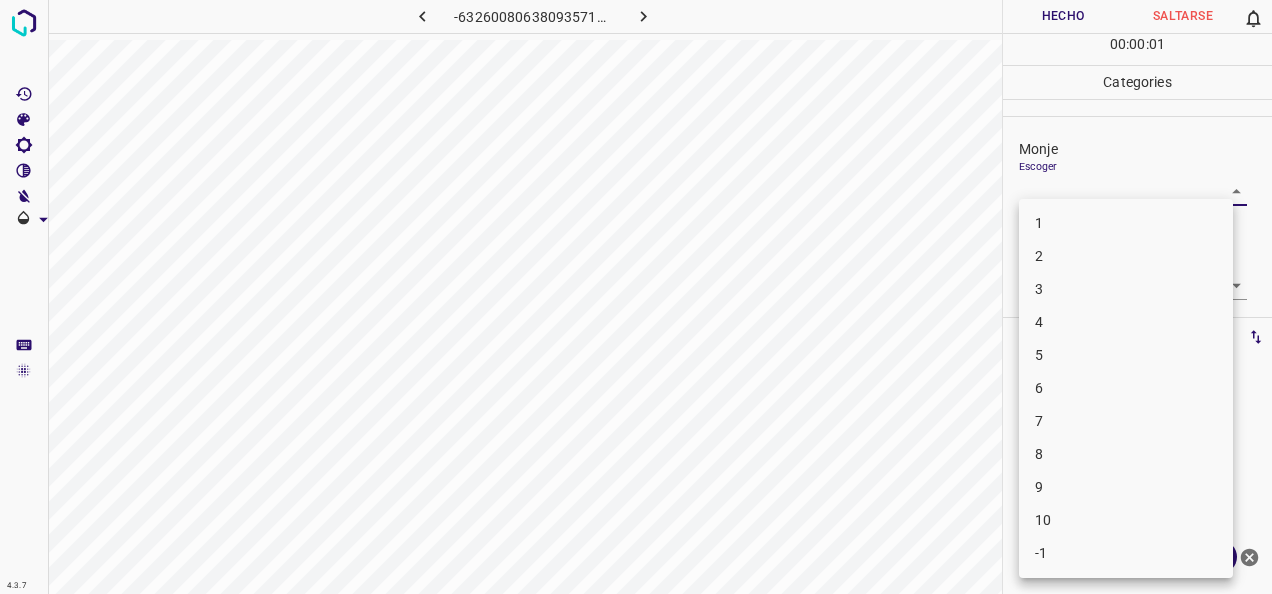 click on "1" at bounding box center (1126, 223) 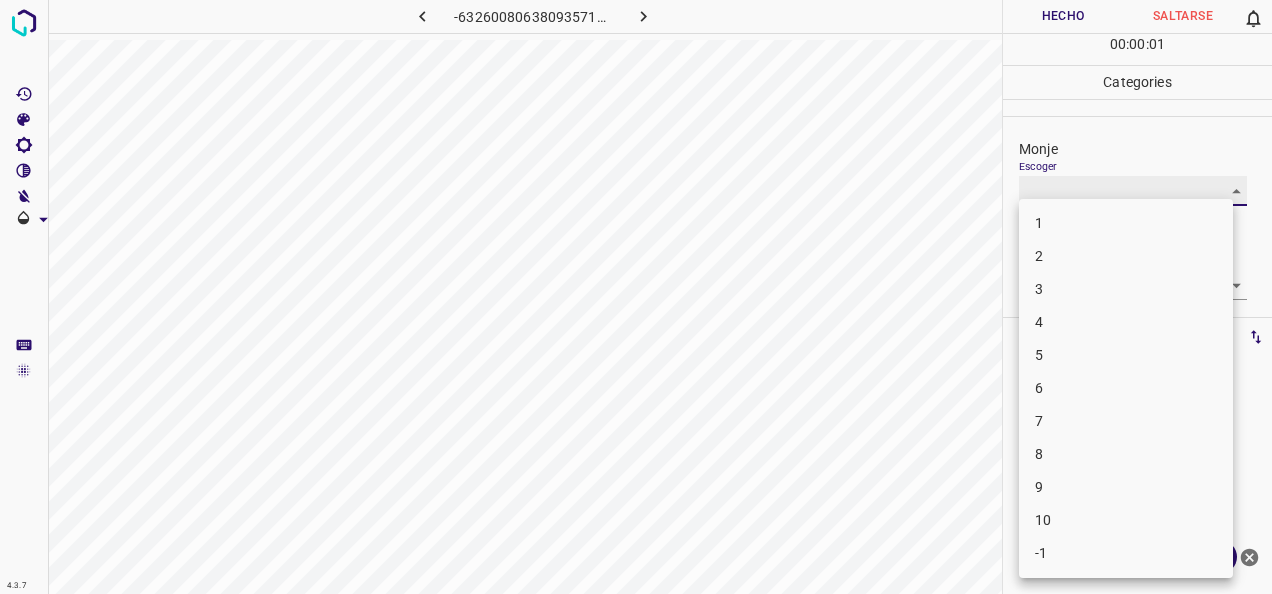 type on "1" 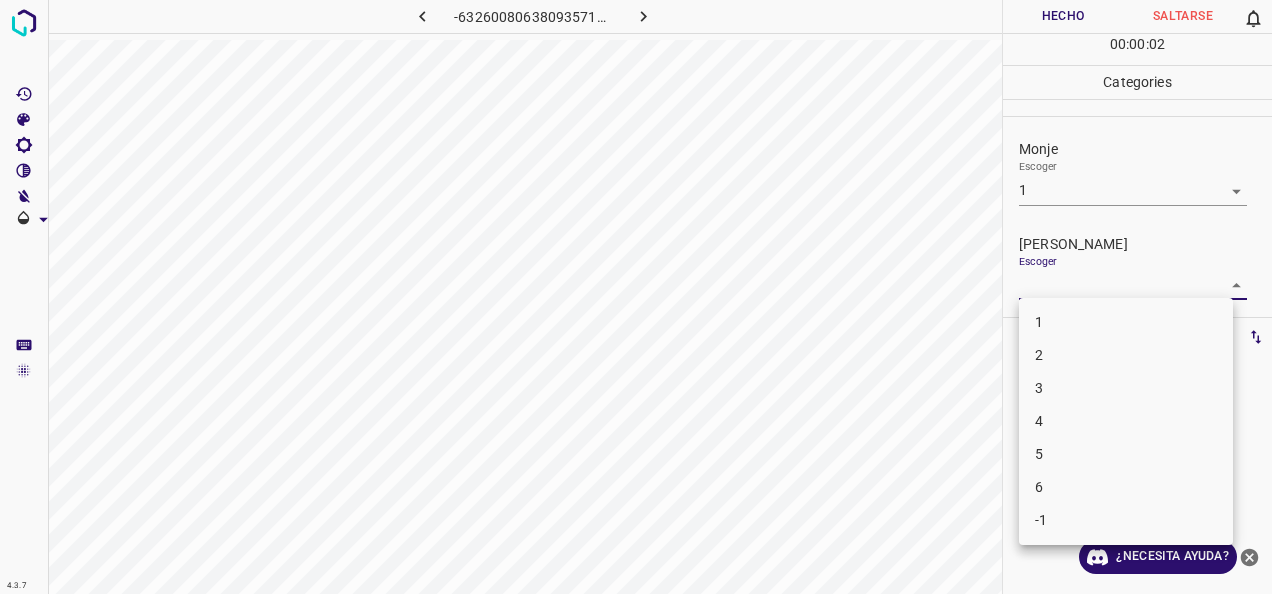 drag, startPoint x: 1229, startPoint y: 279, endPoint x: 1137, endPoint y: 302, distance: 94.83143 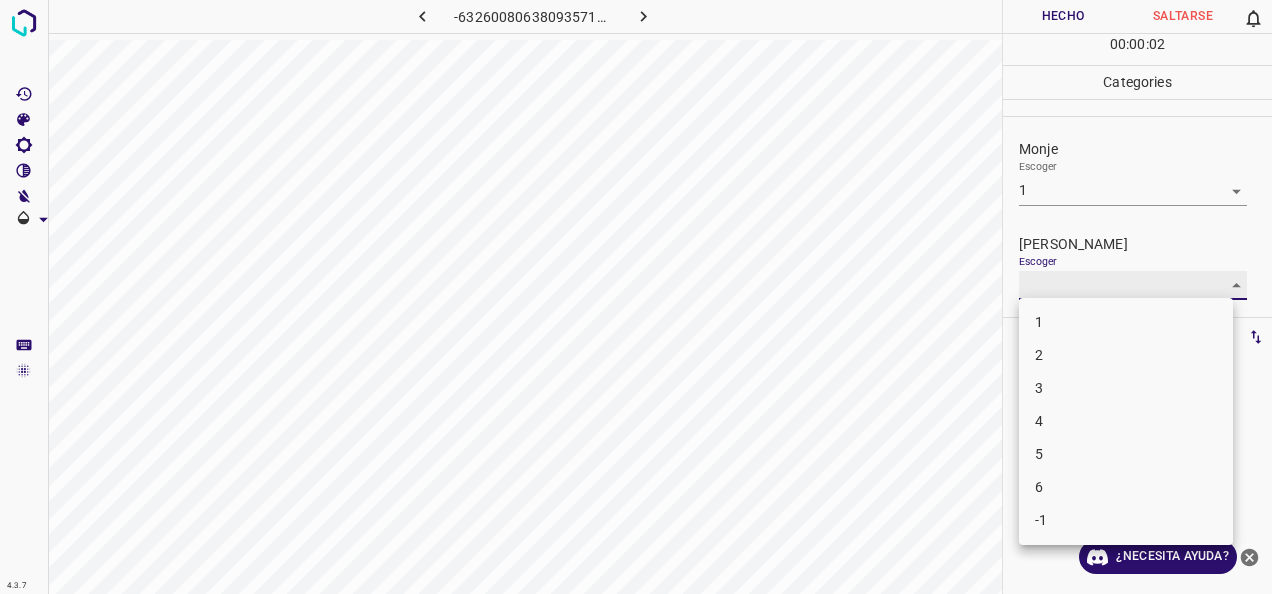 type on "1" 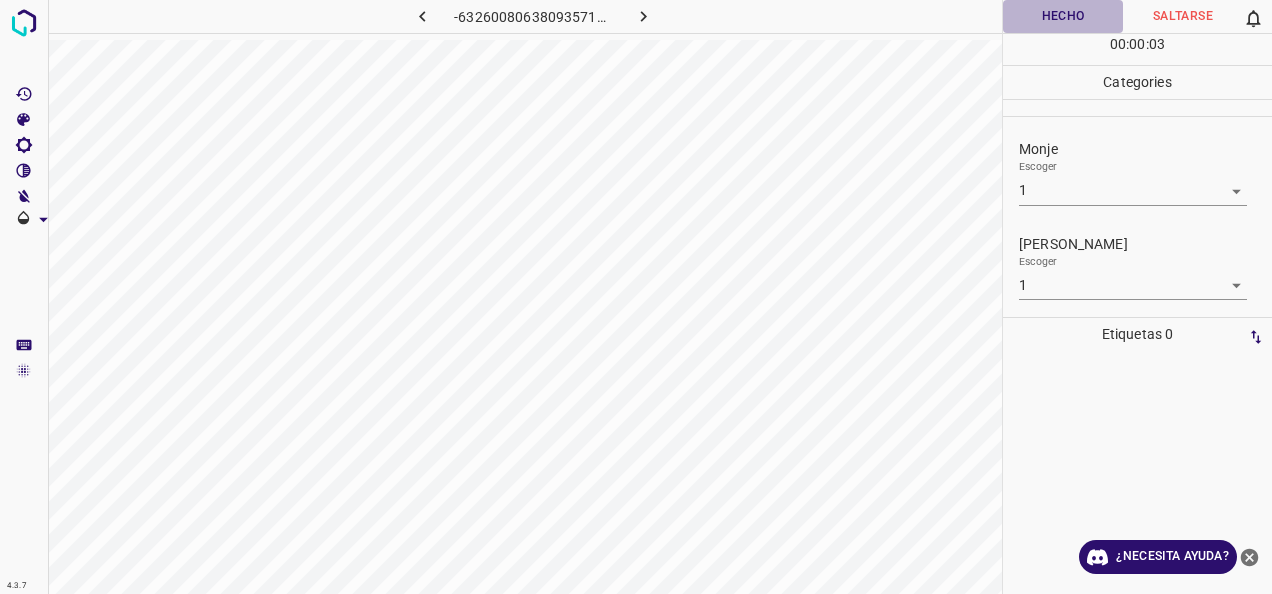 drag, startPoint x: 1060, startPoint y: 12, endPoint x: 832, endPoint y: 0, distance: 228.31557 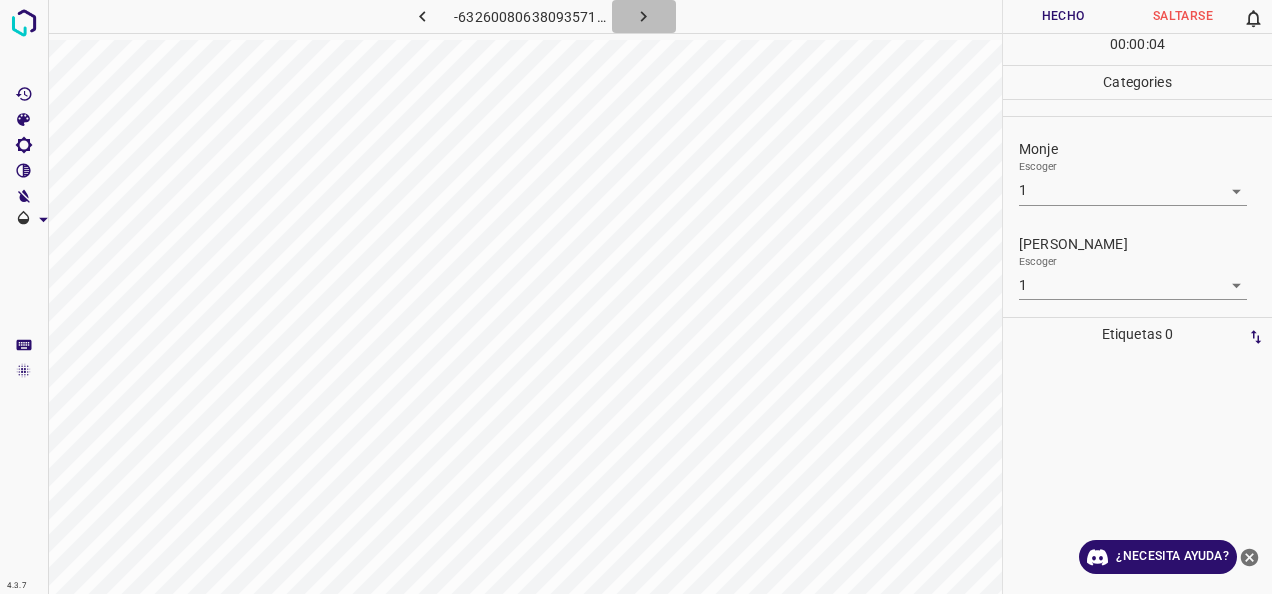click at bounding box center (644, 16) 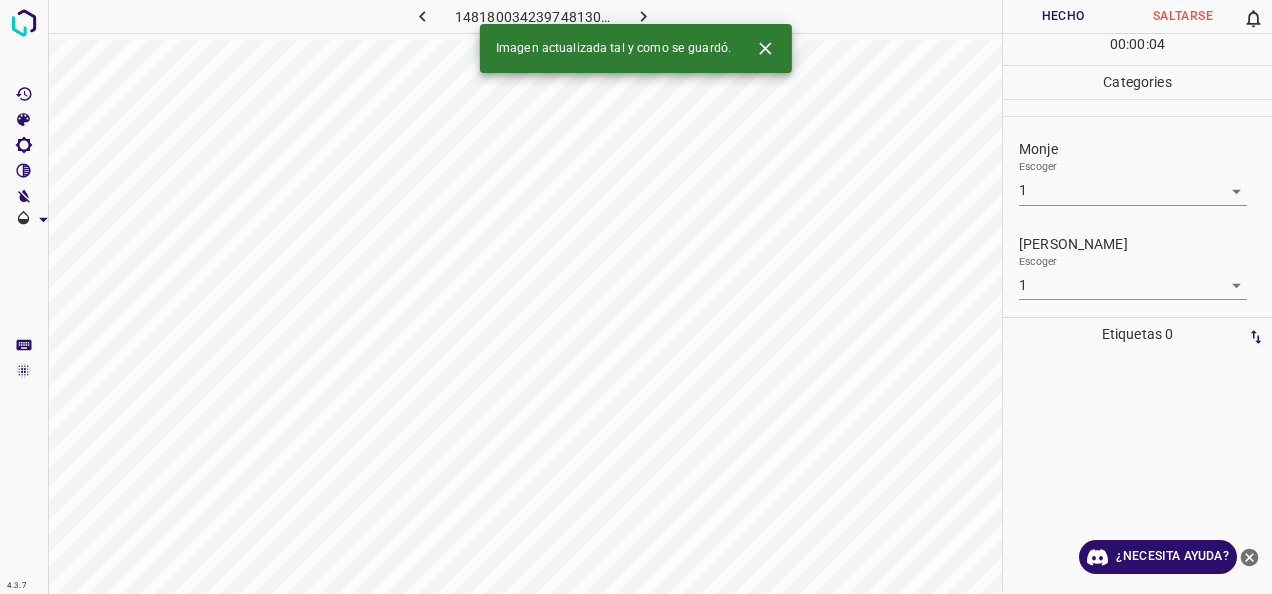 click on "4.3.7 1481800342397481307.png Hecho Saltarse 0 00   : 00   : 04   Categories Monje  Escoger 1 1  [PERSON_NAME]   Escoger 1 1 Etiquetas 0 Categories 1 Monje 2  [PERSON_NAME] Herramientas Espacio Cambiar entre modos (Dibujar y Editar) Yo Etiquetado automático R Restaurar zoom M Acercar N Alejar Borrar Eliminar etiqueta de selección Filtros Z Restaurar filtros X Filtro de saturación C Filtro de brillo V Filtro de contraste B Filtro de escala de grises General O Descargar Imagen actualizada tal y como se guardó. ¿Necesita ayuda? -Mensaje de texto -Esconder -Borrar" at bounding box center (636, 297) 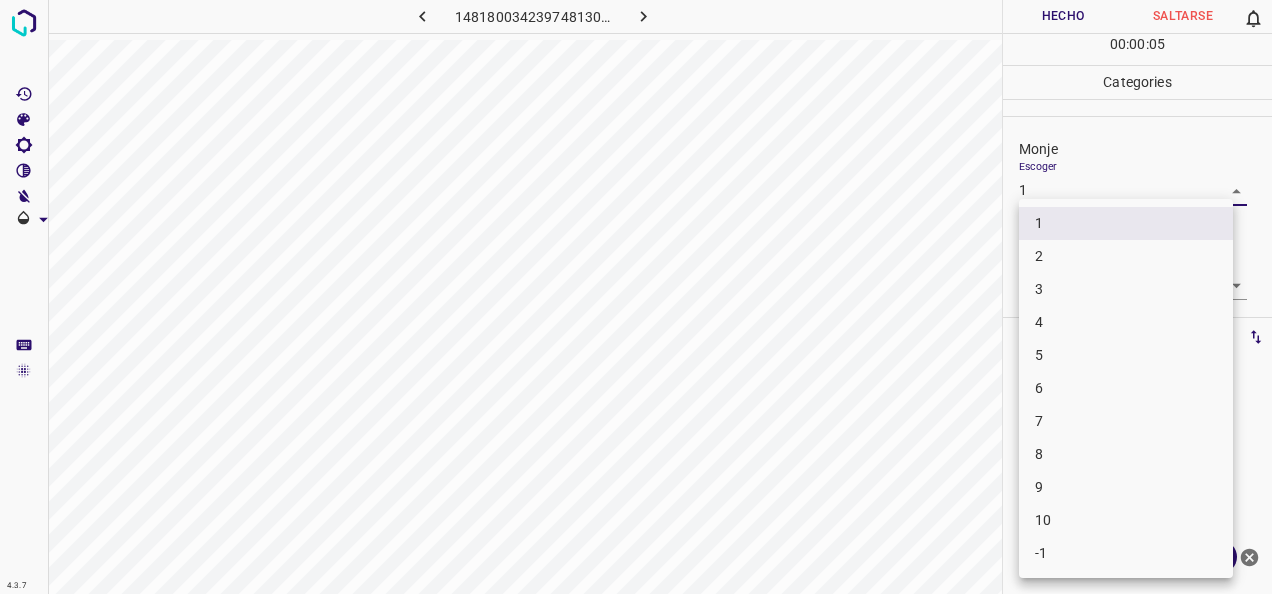 click at bounding box center (636, 297) 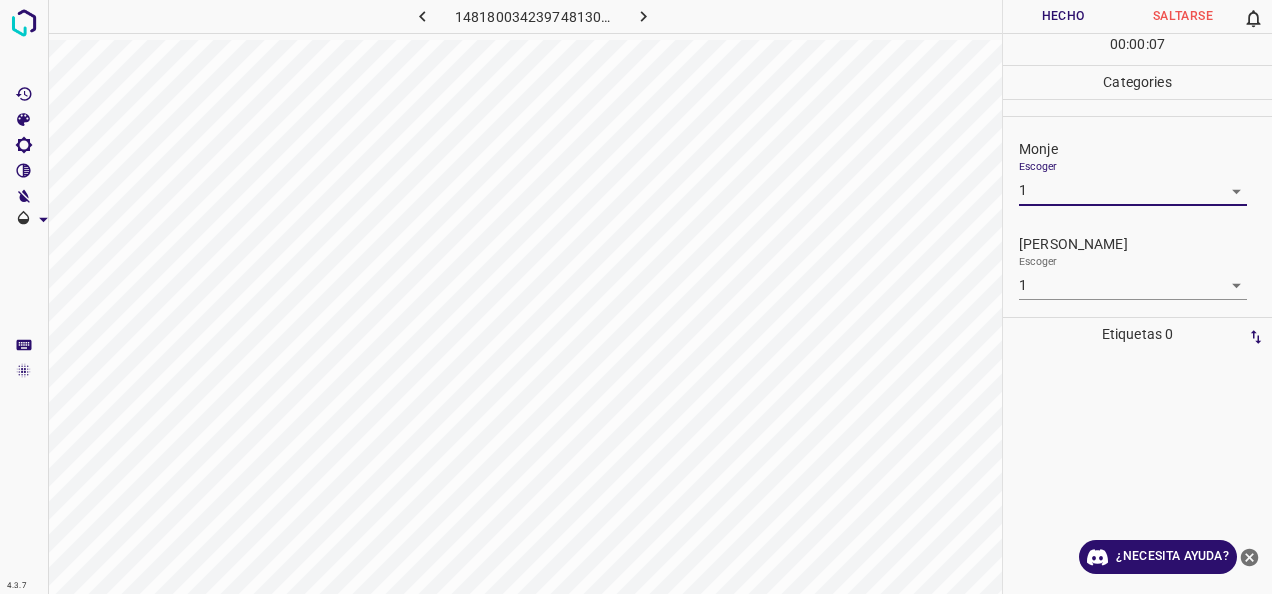 click 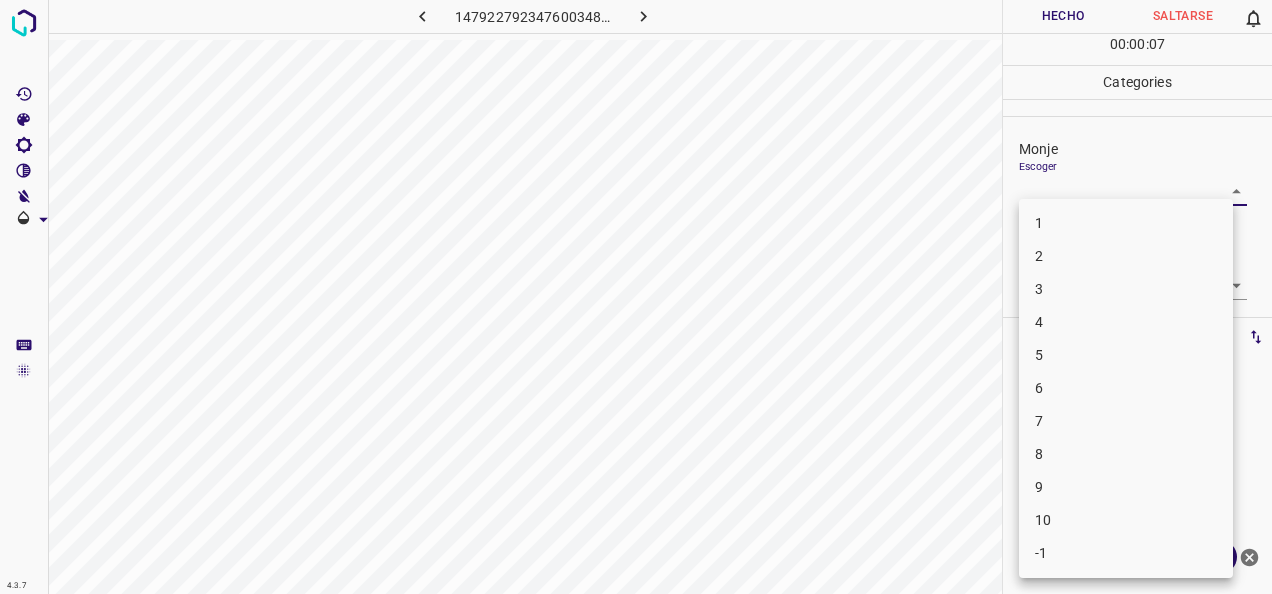 click on "4.3.7 1479227923476003483.png Hecho Saltarse 0 00   : 00   : 07   Categories Monje  Escoger ​  [PERSON_NAME]   Escoger ​ Etiquetas 0 Categories 1 Monje 2  [PERSON_NAME] Herramientas Espacio Cambiar entre modos (Dibujar y Editar) Yo Etiquetado automático R Restaurar zoom M Acercar N Alejar Borrar Eliminar etiqueta de selección Filtros Z Restaurar filtros X Filtro de saturación C Filtro de brillo V Filtro de contraste B Filtro de escala de grises General O Descargar ¿Necesita ayuda? -Mensaje de texto -Esconder -Borrar 1 2 3 4 5 6 7 8 9 10 -1" at bounding box center [636, 297] 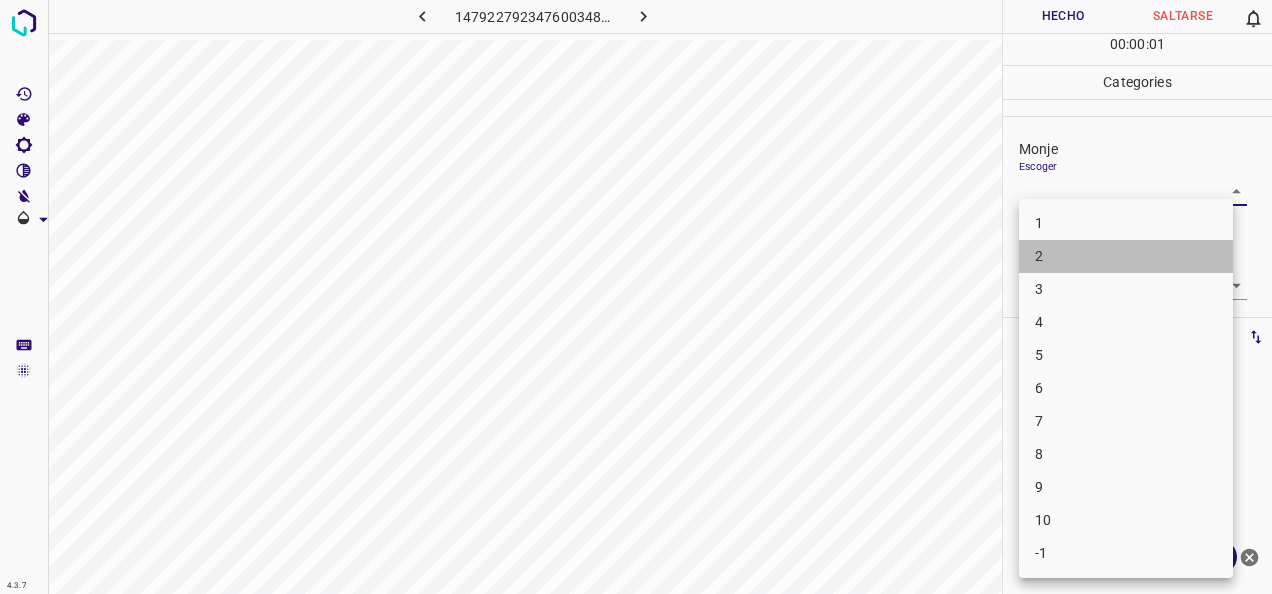 click on "2" at bounding box center [1126, 256] 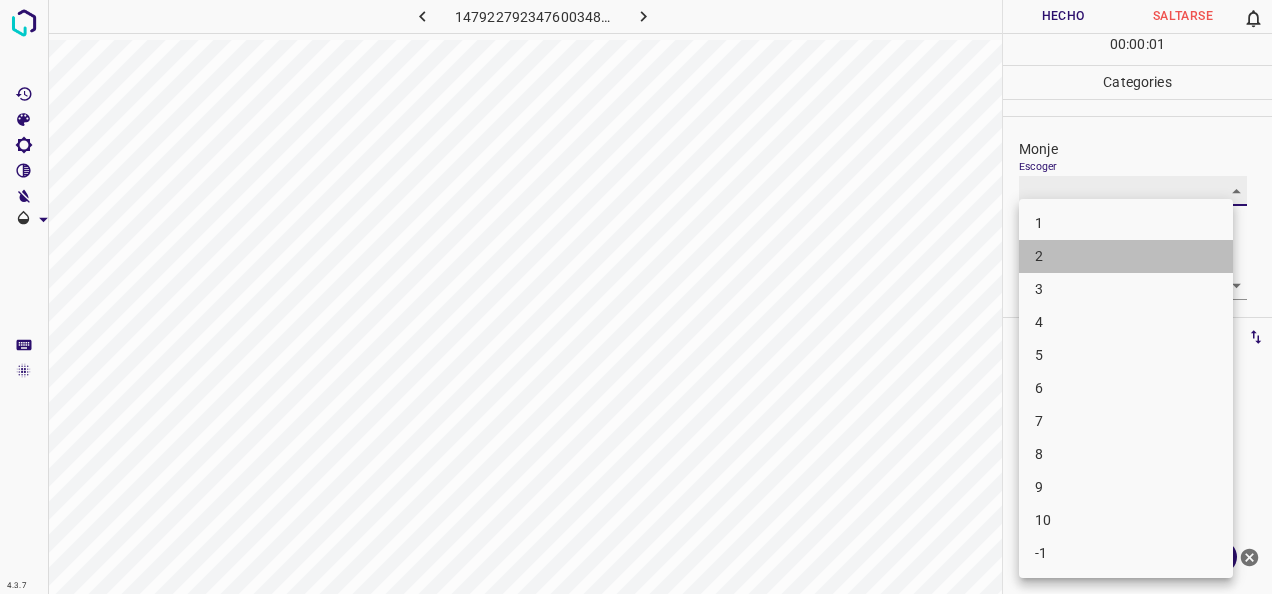 type on "2" 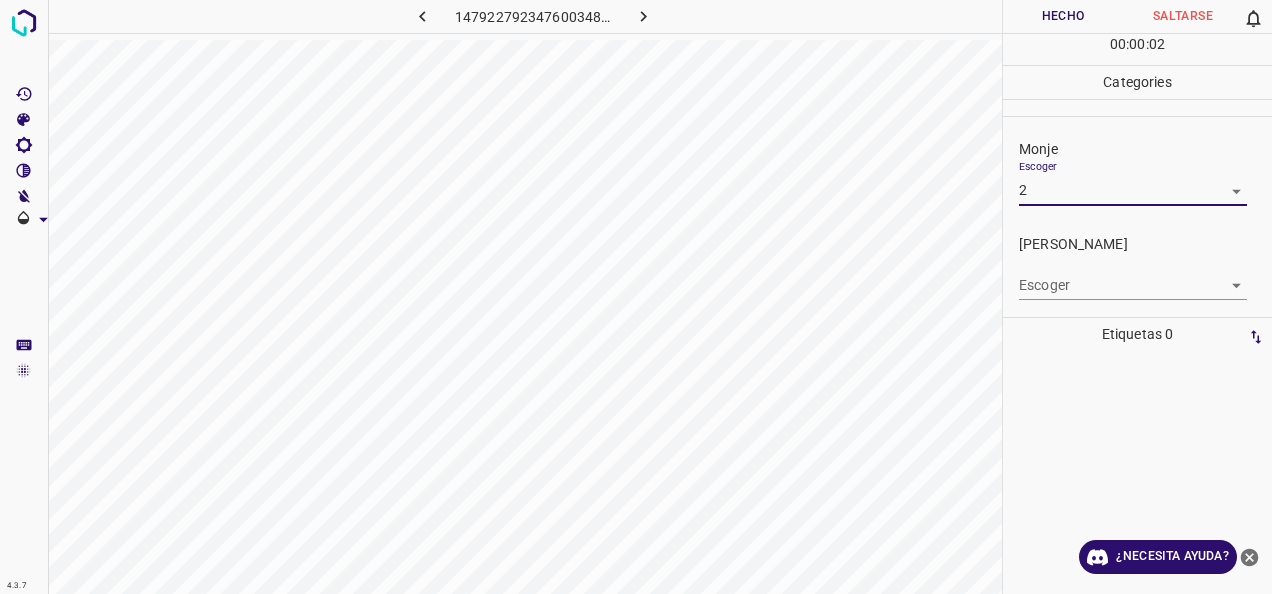 click on "4.3.7 1479227923476003483.png Hecho Saltarse 0 00   : 00   : 02   Categories Monje  Escoger 2 2  [PERSON_NAME]   Escoger ​ Etiquetas 0 Categories 1 Monje 2  [PERSON_NAME] Herramientas Espacio Cambiar entre modos (Dibujar y Editar) Yo Etiquetado automático R Restaurar zoom M Acercar N Alejar Borrar Eliminar etiqueta de selección Filtros Z Restaurar filtros X Filtro de saturación C Filtro de brillo V Filtro de contraste B Filtro de escala de grises General O Descargar ¿Necesita ayuda? -Mensaje de texto -Esconder -Borrar" at bounding box center [636, 297] 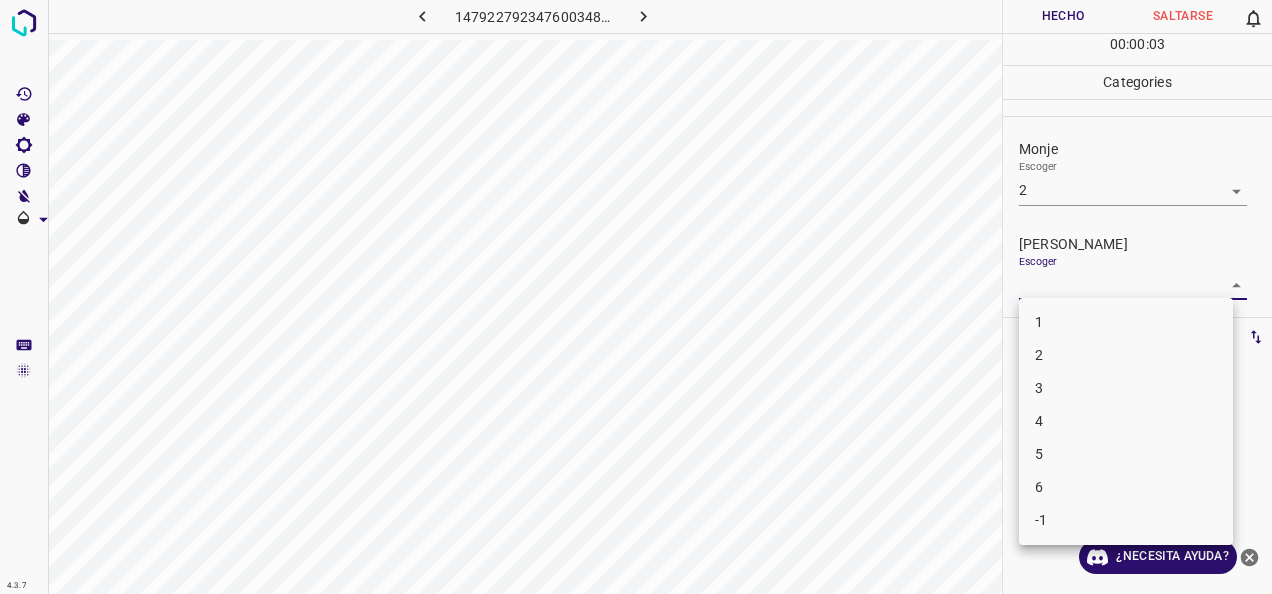 drag, startPoint x: 1131, startPoint y: 356, endPoint x: 1104, endPoint y: 293, distance: 68.54196 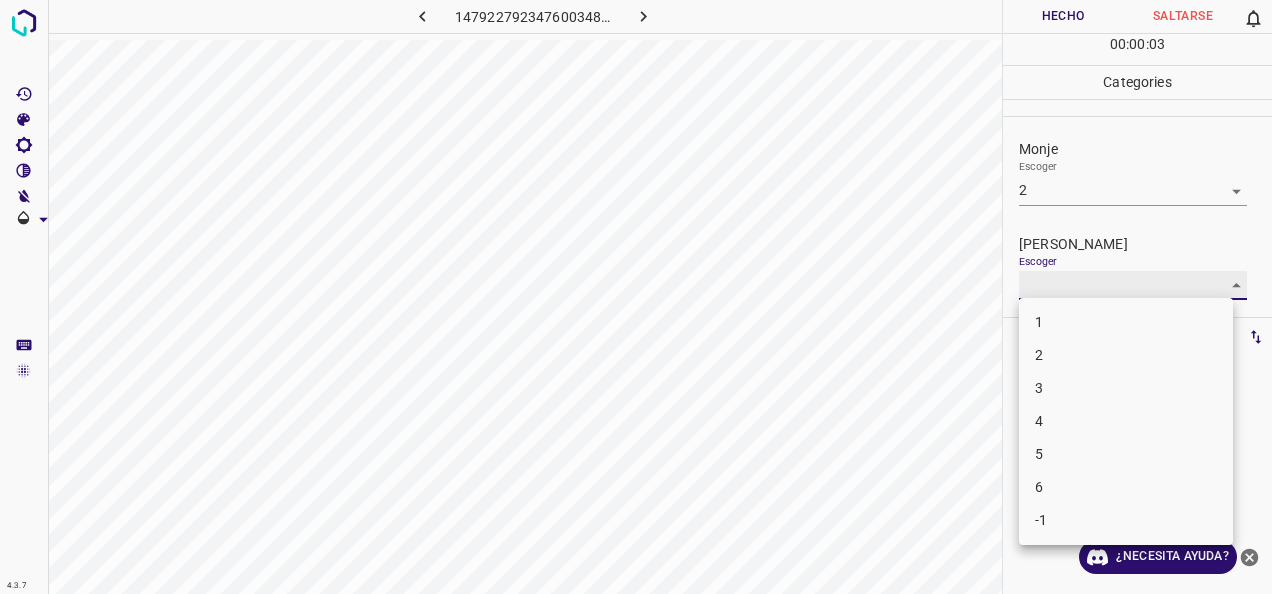 type on "2" 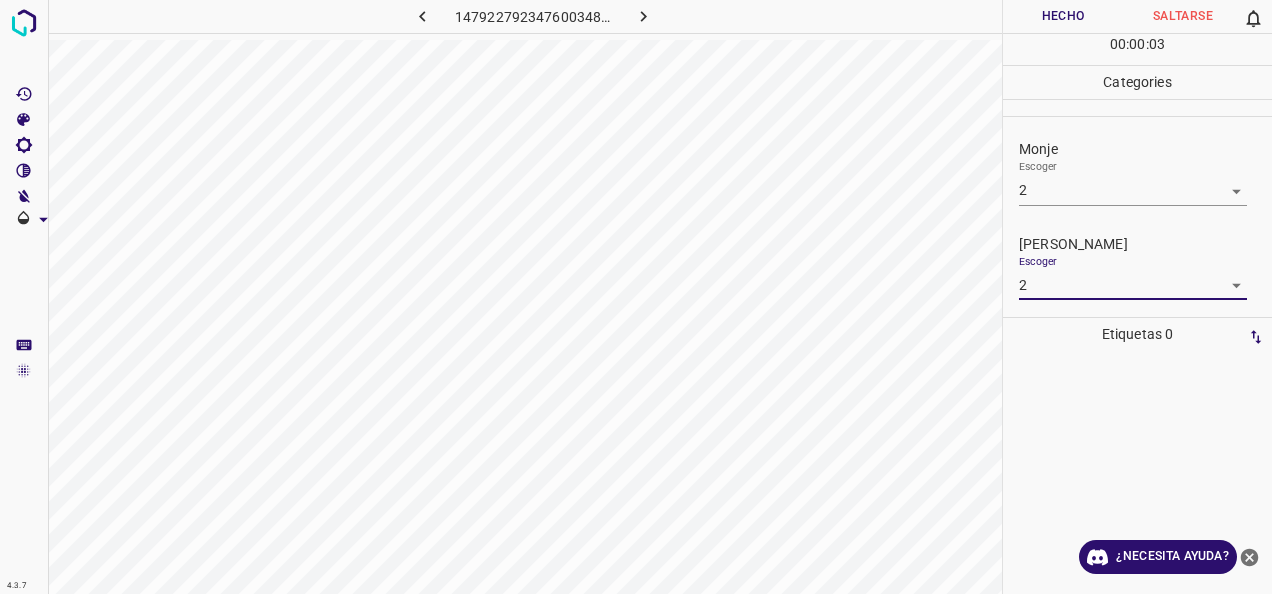 click on "Hecho" at bounding box center (1063, 16) 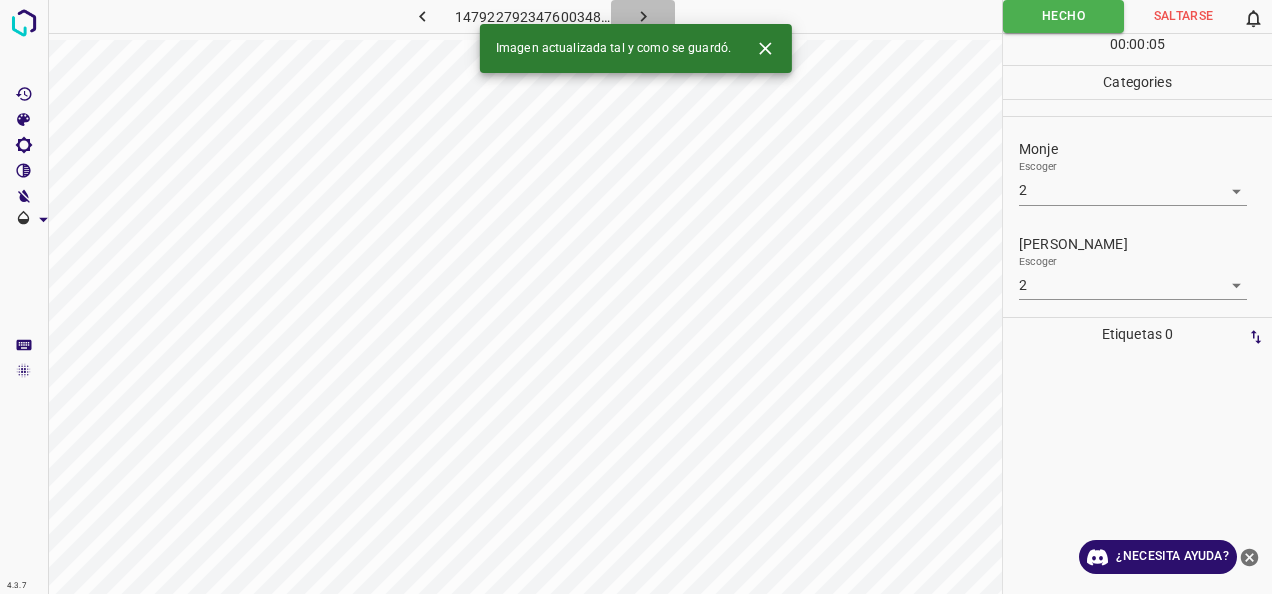click 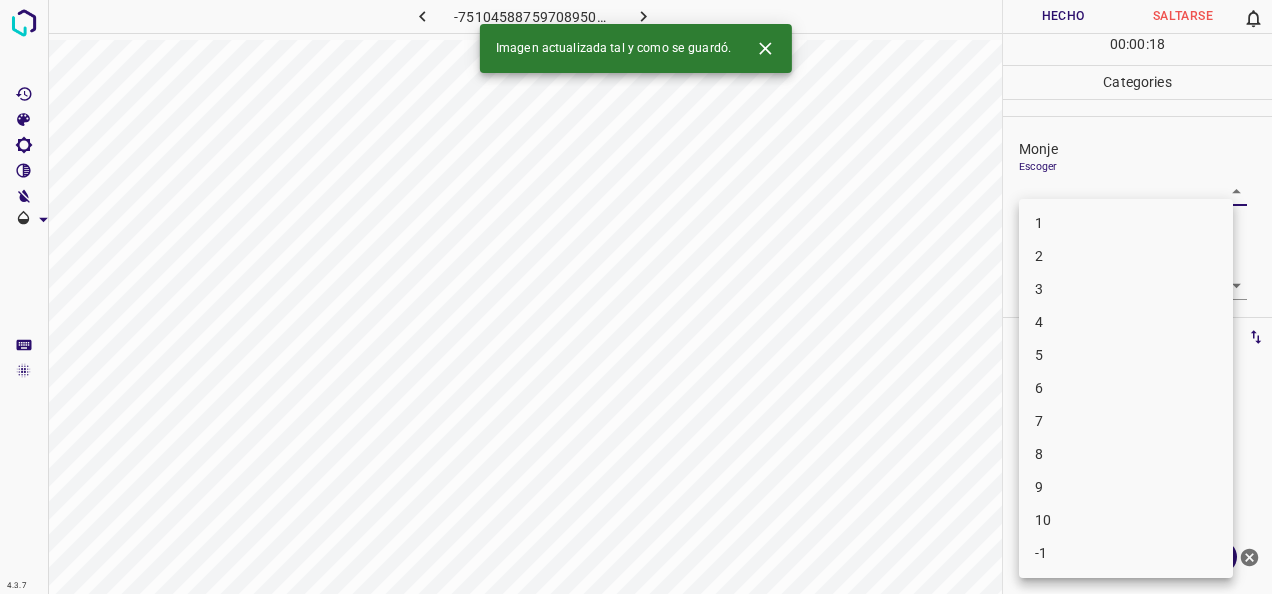 click on "4.3.7 -7510458875970895075.png Hecho Saltarse 0 00   : 00   : 18   Categories Monje  Escoger ​  [PERSON_NAME]   Escoger ​ Etiquetas 0 Categories 1 Monje 2  [PERSON_NAME] Herramientas Espacio Cambiar entre modos (Dibujar y Editar) Yo Etiquetado automático R Restaurar zoom M Acercar N Alejar Borrar Eliminar etiqueta de selección Filtros Z Restaurar filtros X Filtro de saturación C Filtro de brillo V Filtro de contraste B Filtro de escala de grises General O Descargar Imagen actualizada tal y como se guardó. ¿Necesita ayuda? -Mensaje de texto -Esconder -Borrar 1 2 3 4 5 6 7 8 9 10 -1" at bounding box center [636, 297] 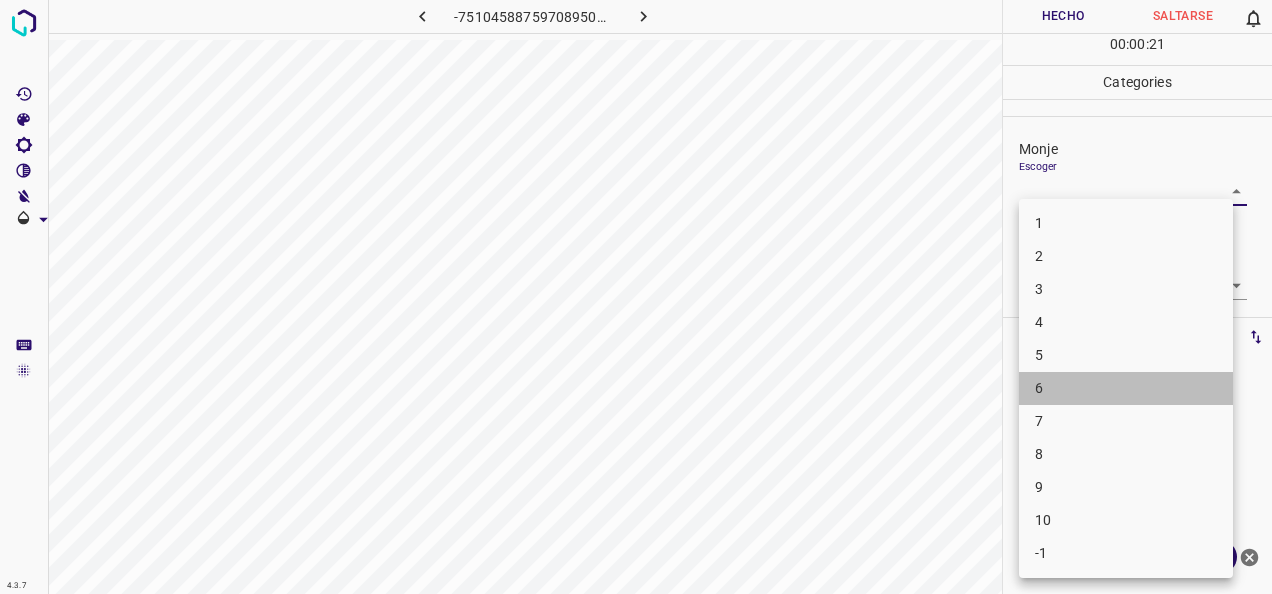 click on "6" at bounding box center [1126, 388] 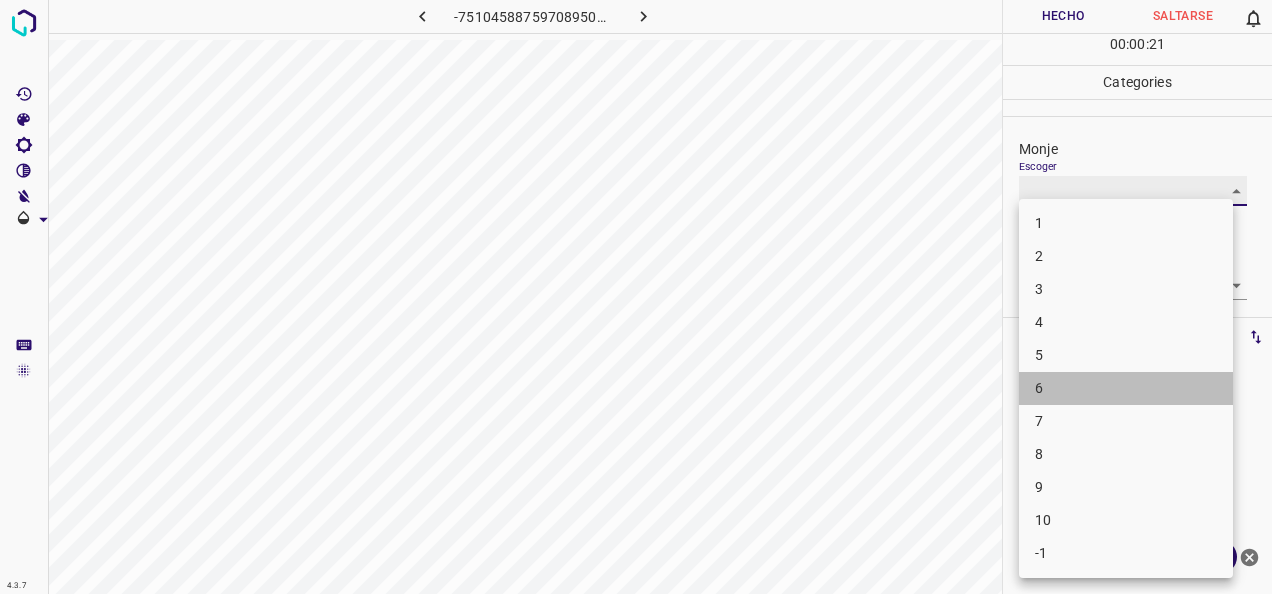 type on "6" 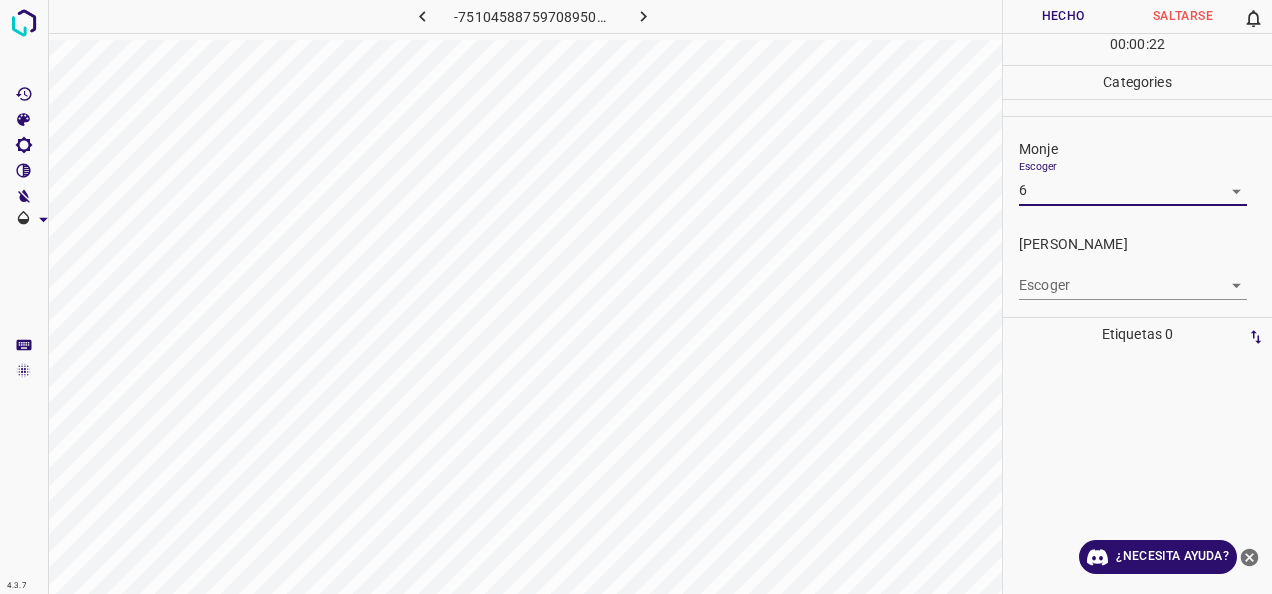 click on "4.3.7 -7510458875970895075.png Hecho Saltarse 0 00   : 00   : 22   Categories Monje  Escoger 6 6  [PERSON_NAME]   Escoger ​ Etiquetas 0 Categories 1 Monje 2  [PERSON_NAME] Herramientas Espacio Cambiar entre modos (Dibujar y Editar) Yo Etiquetado automático R Restaurar zoom M Acercar N Alejar Borrar Eliminar etiqueta de selección Filtros Z Restaurar filtros X Filtro de saturación C Filtro de brillo V Filtro de contraste B Filtro de escala de grises General O Descargar ¿Necesita ayuda? -Mensaje de texto -Esconder -Borrar" at bounding box center (636, 297) 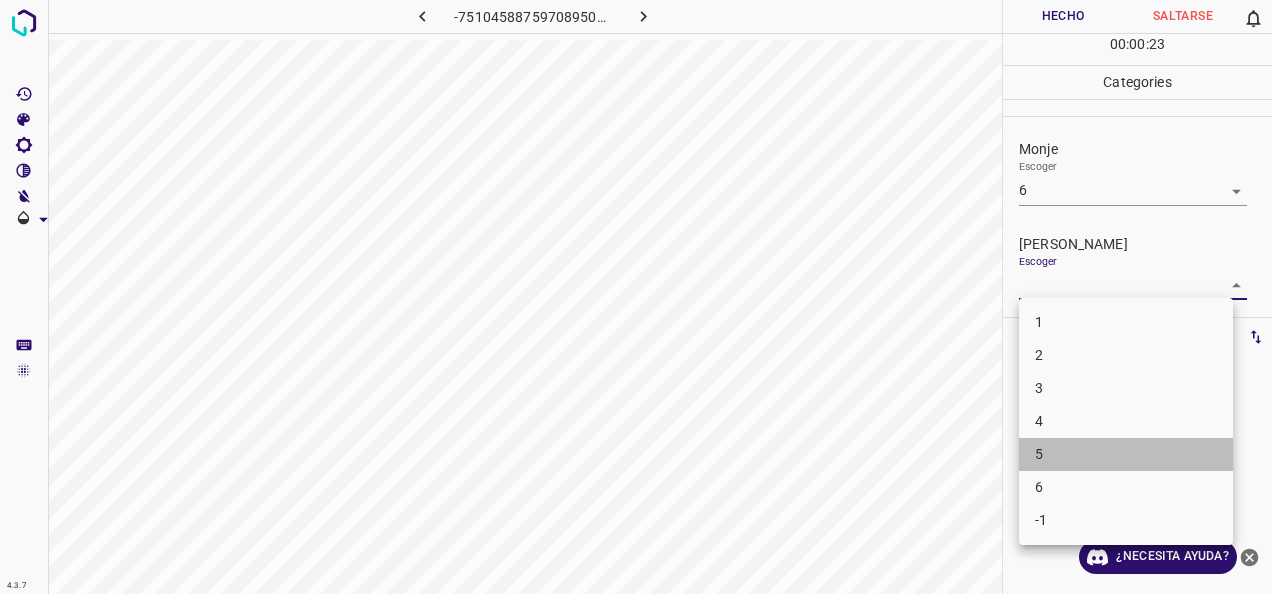 click on "5" at bounding box center [1126, 454] 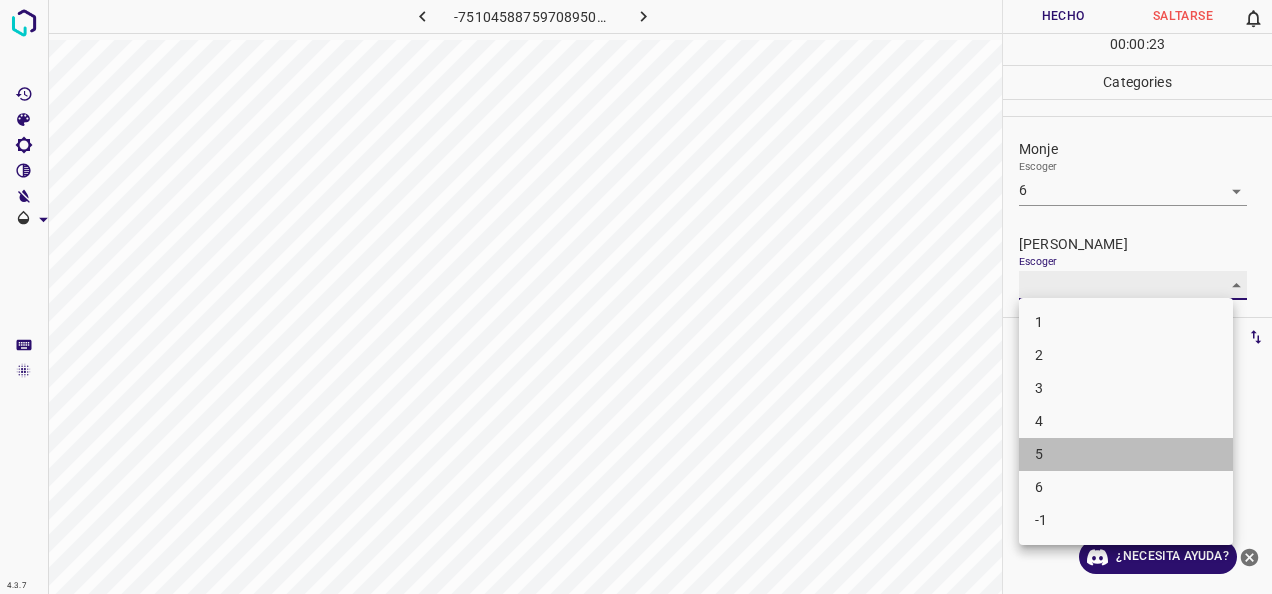 type on "5" 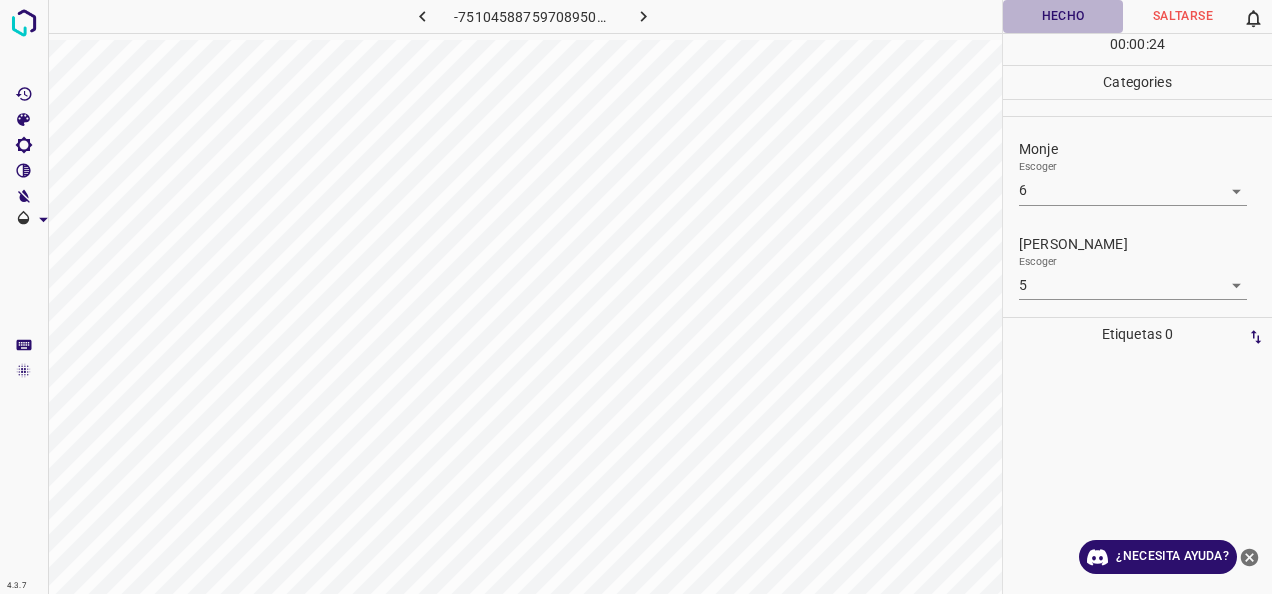 click on "Hecho" at bounding box center (1063, 16) 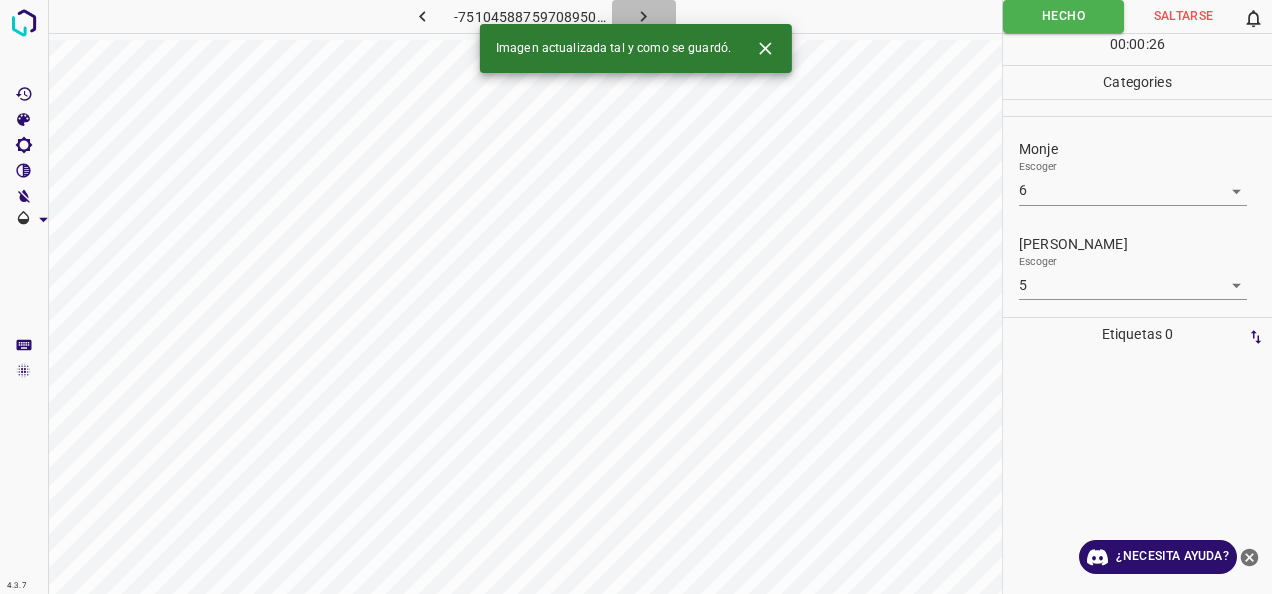 click at bounding box center (644, 16) 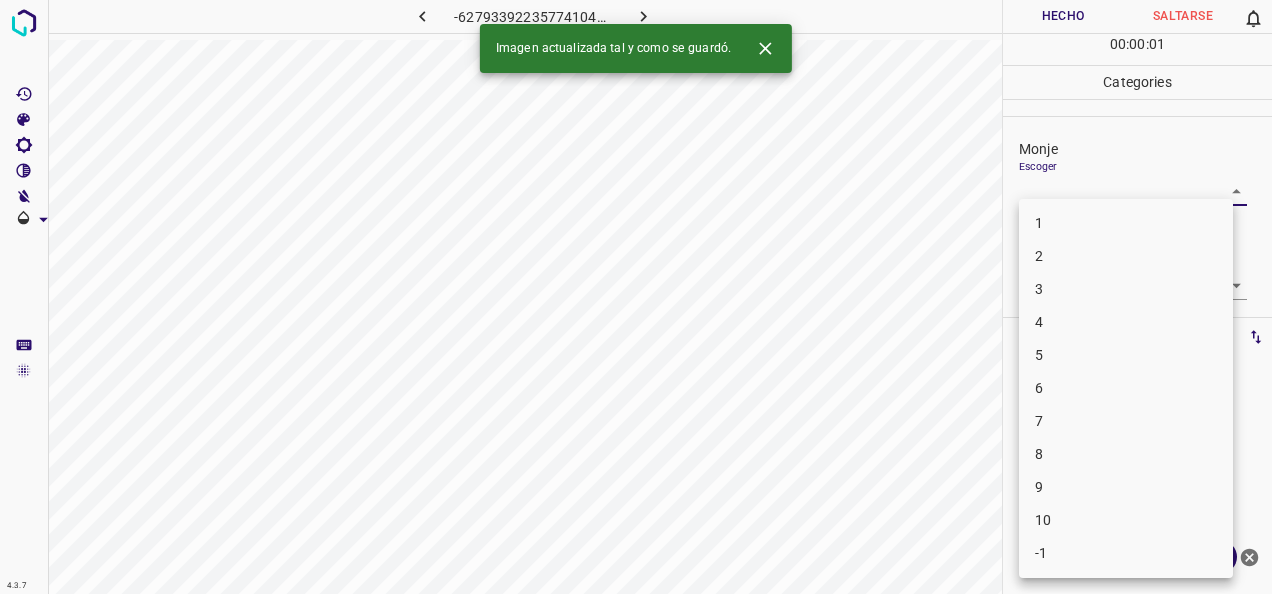 click on "4.3.7 -6279339223577410459.png Hecho Saltarse 0 00   : 00   : 01   Categories Monje  Escoger ​  [PERSON_NAME]   Escoger ​ Etiquetas 0 Categories 1 Monje 2  [PERSON_NAME] Herramientas Espacio Cambiar entre modos (Dibujar y Editar) Yo Etiquetado automático R Restaurar zoom M Acercar N Alejar Borrar Eliminar etiqueta de selección Filtros Z Restaurar filtros X Filtro de saturación C Filtro de brillo V Filtro de contraste B Filtro de escala de grises General O Descargar Imagen actualizada tal y como se guardó. ¿Necesita ayuda? -Mensaje de texto -Esconder -Borrar 1 2 3 4 5 6 7 8 9 10 -1" at bounding box center (636, 297) 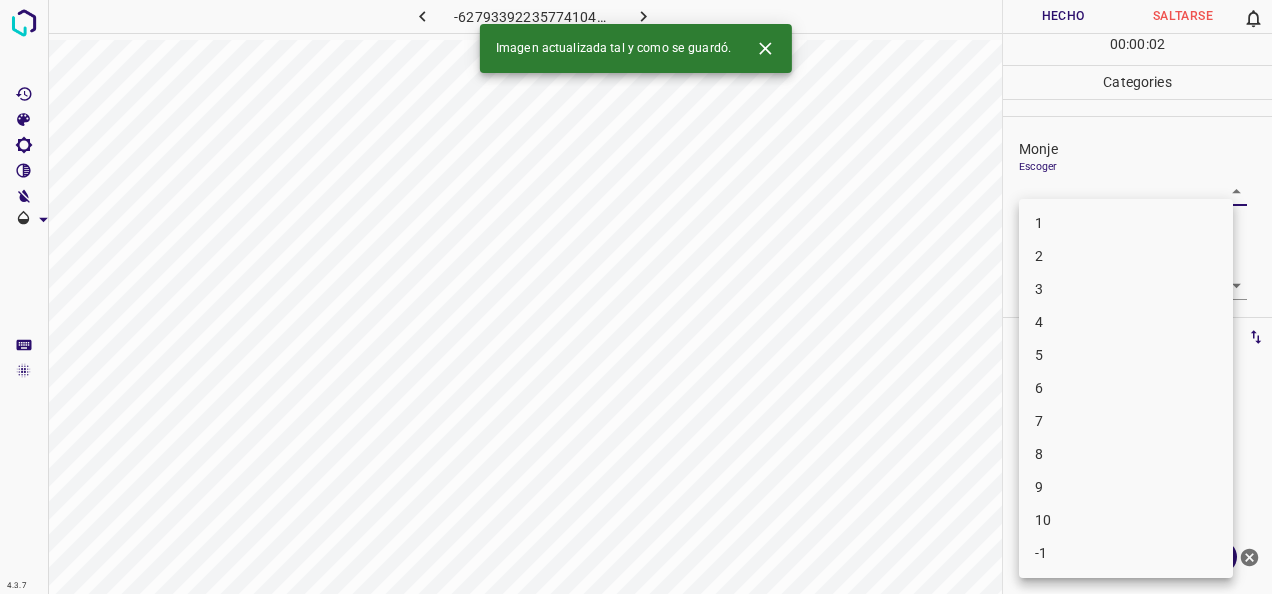 click on "1" at bounding box center [1126, 223] 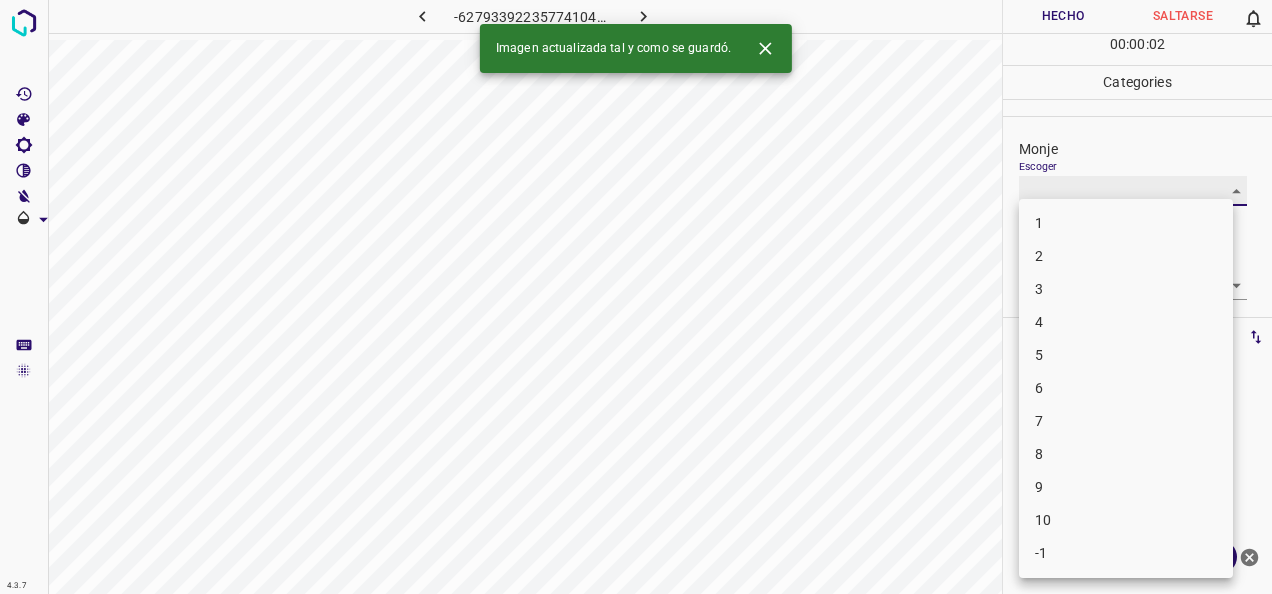 type on "1" 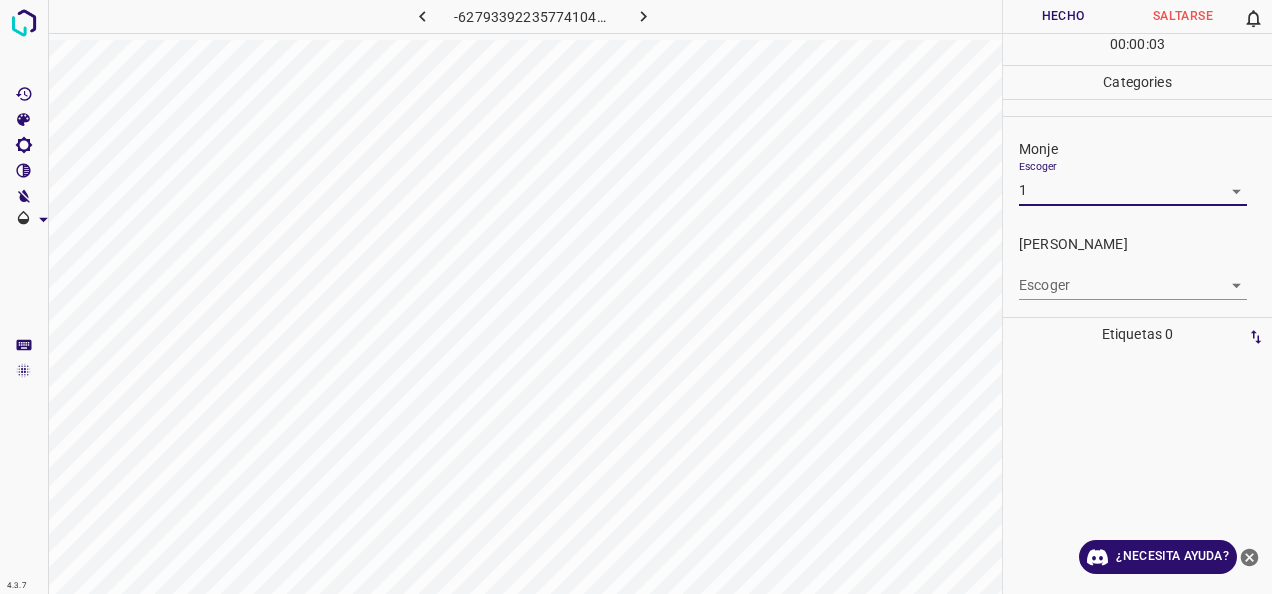 click on "4.3.7 -6279339223577410459.png Hecho Saltarse 0 00   : 00   : 03   Categories Monje  Escoger 1 1  [PERSON_NAME]   Escoger ​ Etiquetas 0 Categories 1 Monje 2  [PERSON_NAME] Herramientas Espacio Cambiar entre modos (Dibujar y Editar) Yo Etiquetado automático R Restaurar zoom M Acercar N Alejar Borrar Eliminar etiqueta de selección Filtros Z Restaurar filtros X Filtro de saturación C Filtro de brillo V Filtro de contraste B Filtro de escala de grises General O Descargar ¿Necesita ayuda? -Mensaje de texto -Esconder -Borrar" at bounding box center [636, 297] 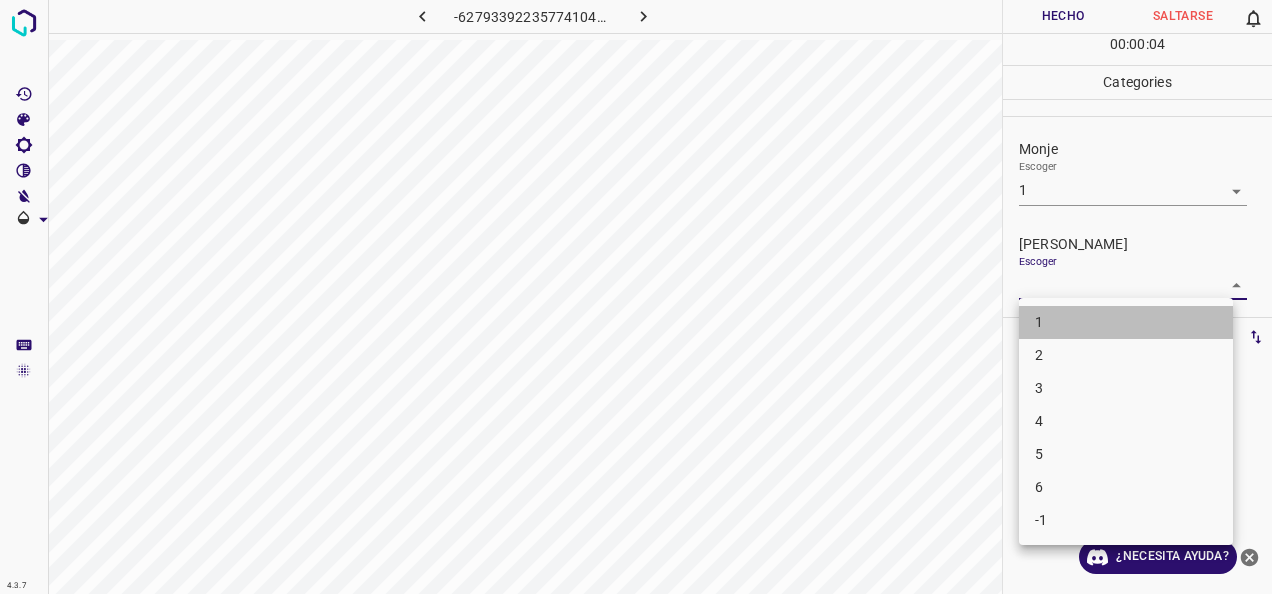 click on "1" at bounding box center (1126, 322) 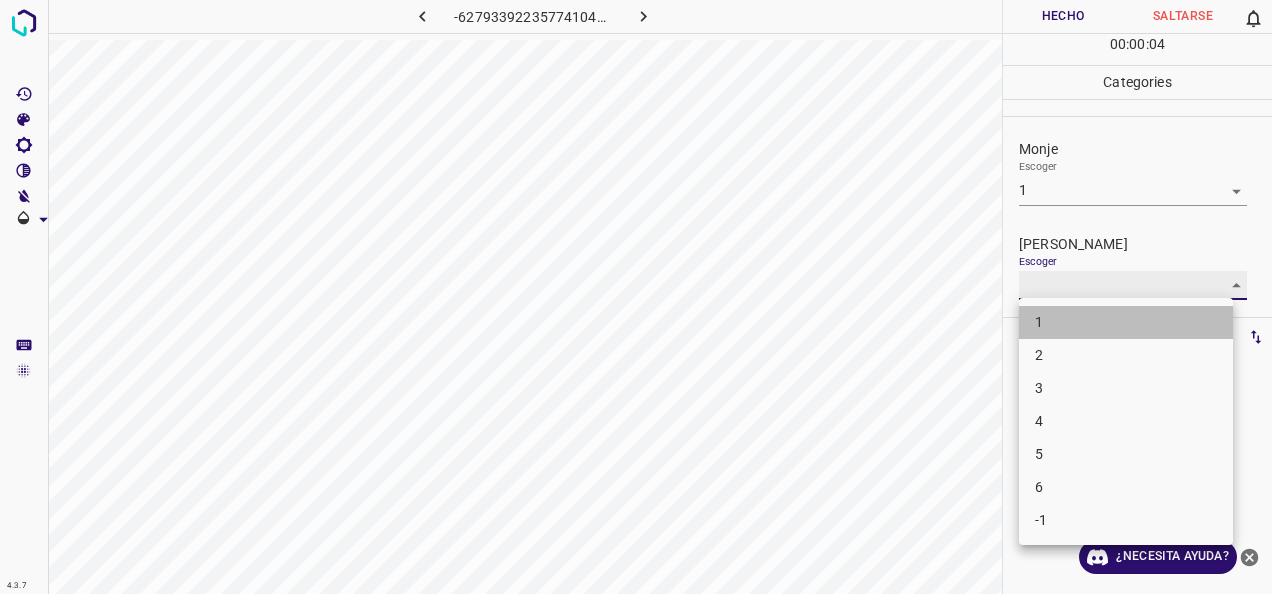 type on "1" 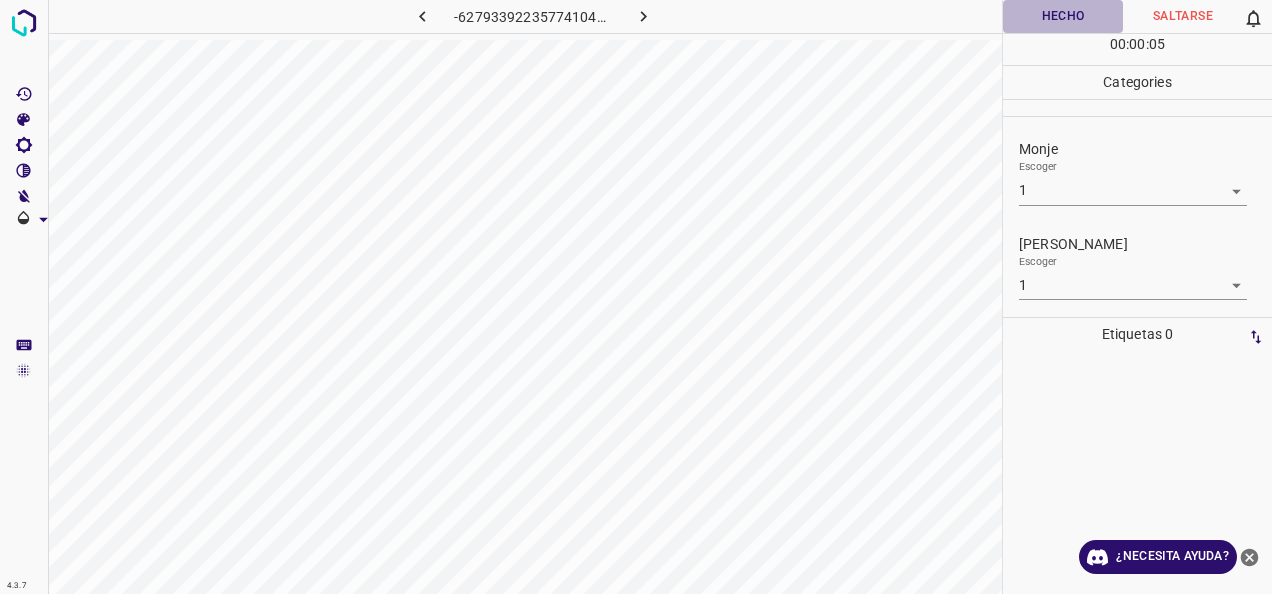 click on "Hecho" at bounding box center [1063, 16] 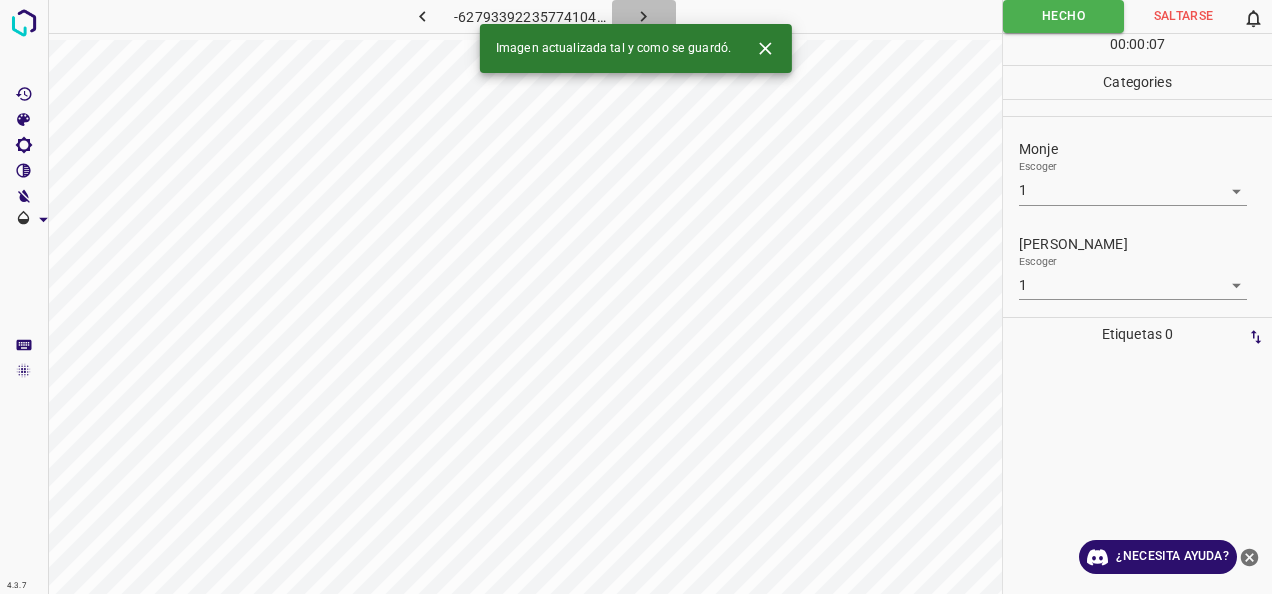 click 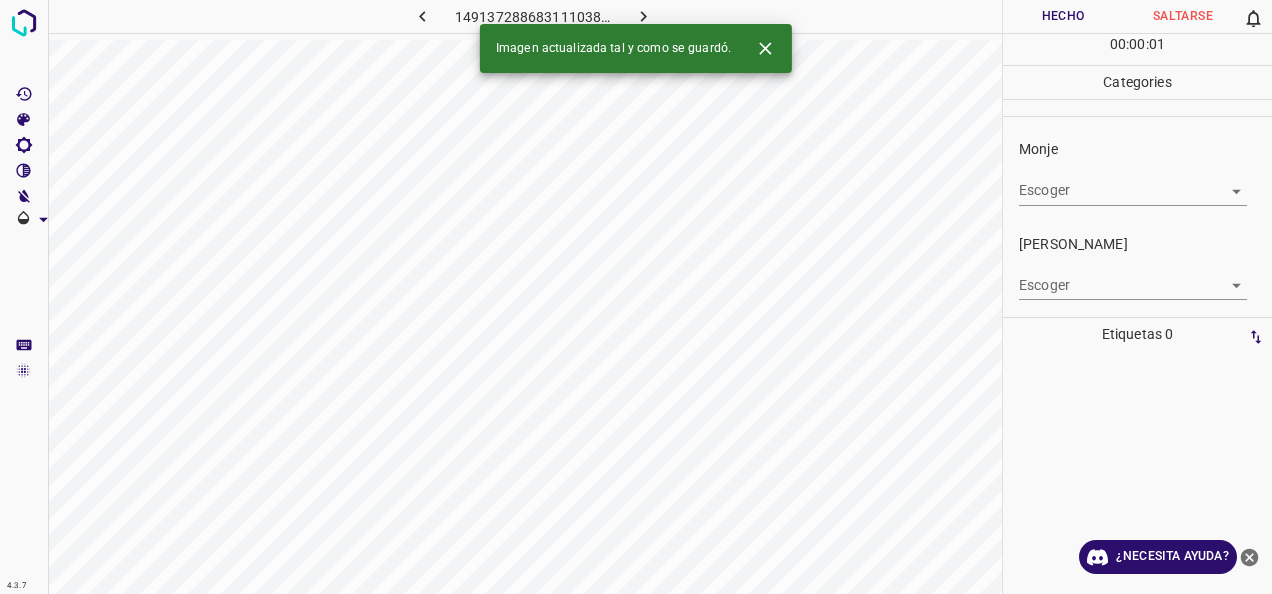 click on "4.3.7 1491372886831110388.png Hecho Saltarse 0 00   : 00   : 01   Categories Monje  Escoger ​  [PERSON_NAME]   Escoger ​ Etiquetas 0 Categories 1 Monje 2  [PERSON_NAME] Herramientas Espacio Cambiar entre modos (Dibujar y Editar) Yo Etiquetado automático R Restaurar zoom M Acercar N Alejar Borrar Eliminar etiqueta de selección Filtros Z Restaurar filtros X Filtro de saturación C Filtro de brillo V Filtro de contraste B Filtro de escala de grises General O Descargar Imagen actualizada tal y como se guardó. ¿Necesita ayuda? -Mensaje de texto -Esconder -Borrar" at bounding box center (636, 297) 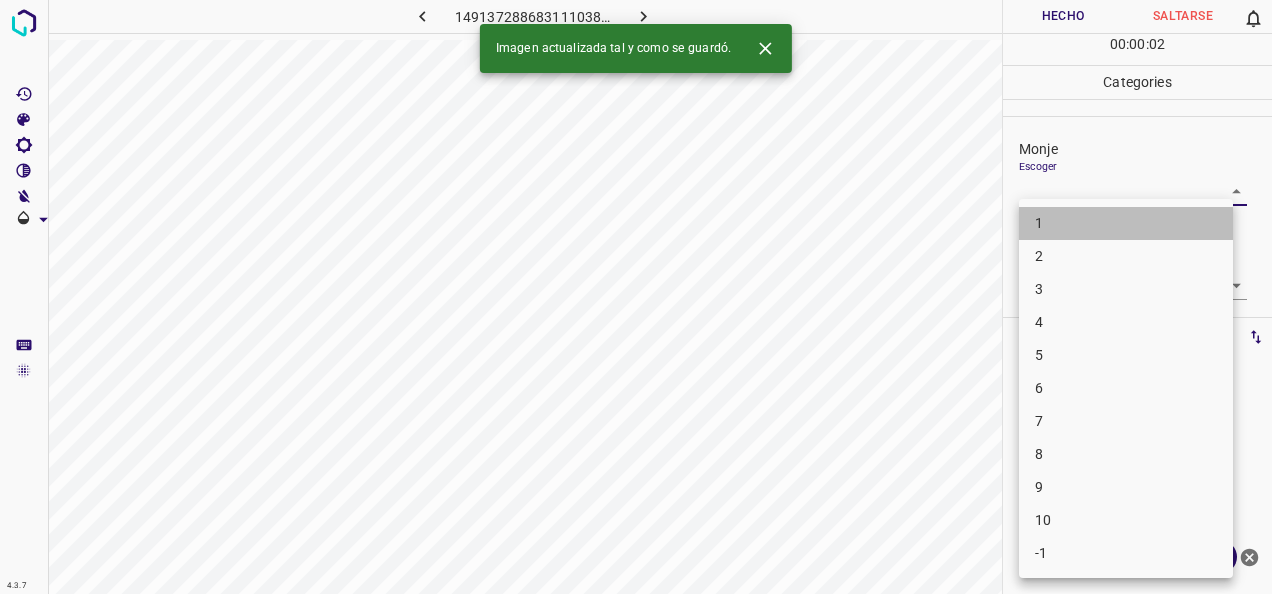 click on "1" at bounding box center (1126, 223) 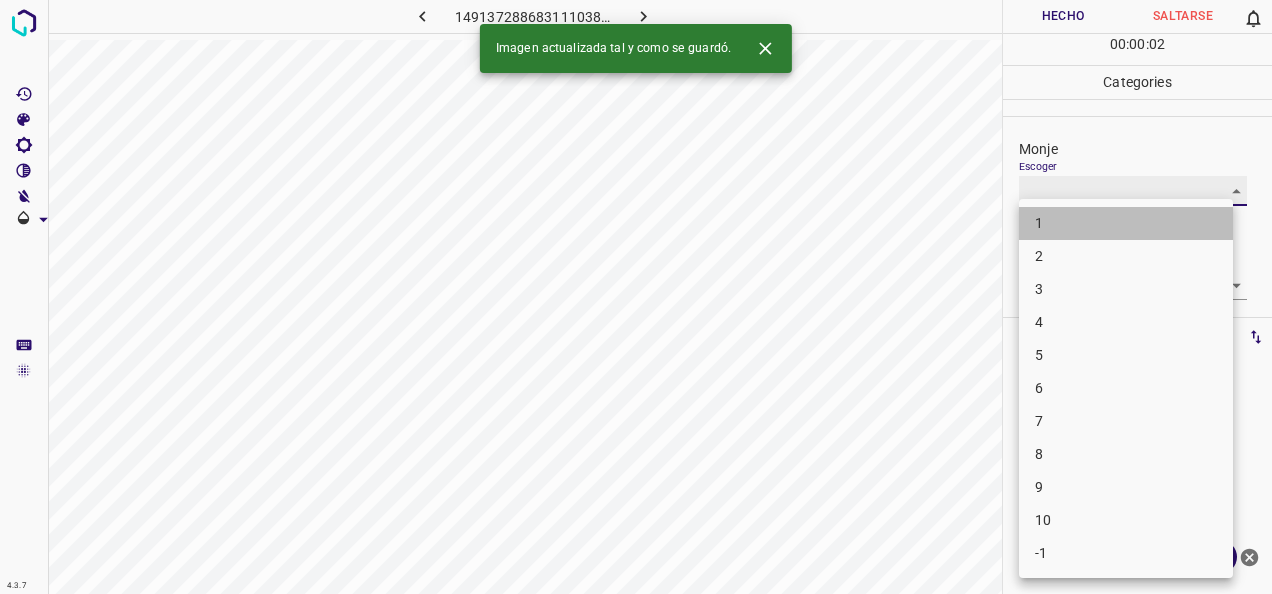 type on "1" 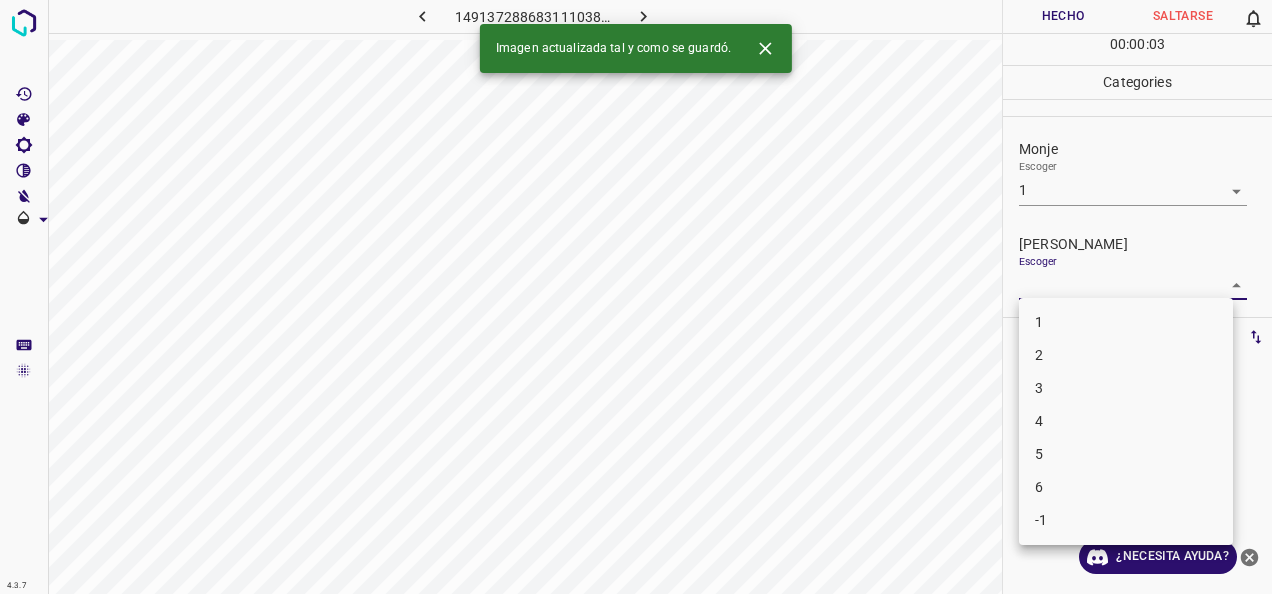 click on "4.3.7 1491372886831110388.png Hecho Saltarse 0 00   : 00   : 03   Categories Monje  Escoger 1 1  [PERSON_NAME]   Escoger ​ Etiquetas 0 Categories 1 Monje 2  [PERSON_NAME] Herramientas Espacio Cambiar entre modos (Dibujar y Editar) Yo Etiquetado automático R Restaurar zoom M Acercar N Alejar Borrar Eliminar etiqueta de selección Filtros Z Restaurar filtros X Filtro de saturación C Filtro de brillo V Filtro de contraste B Filtro de escala de grises General O Descargar Imagen actualizada tal y como se guardó. ¿Necesita ayuda? -Mensaje de texto -Esconder -Borrar 1 2 3 4 5 6 -1" at bounding box center [636, 297] 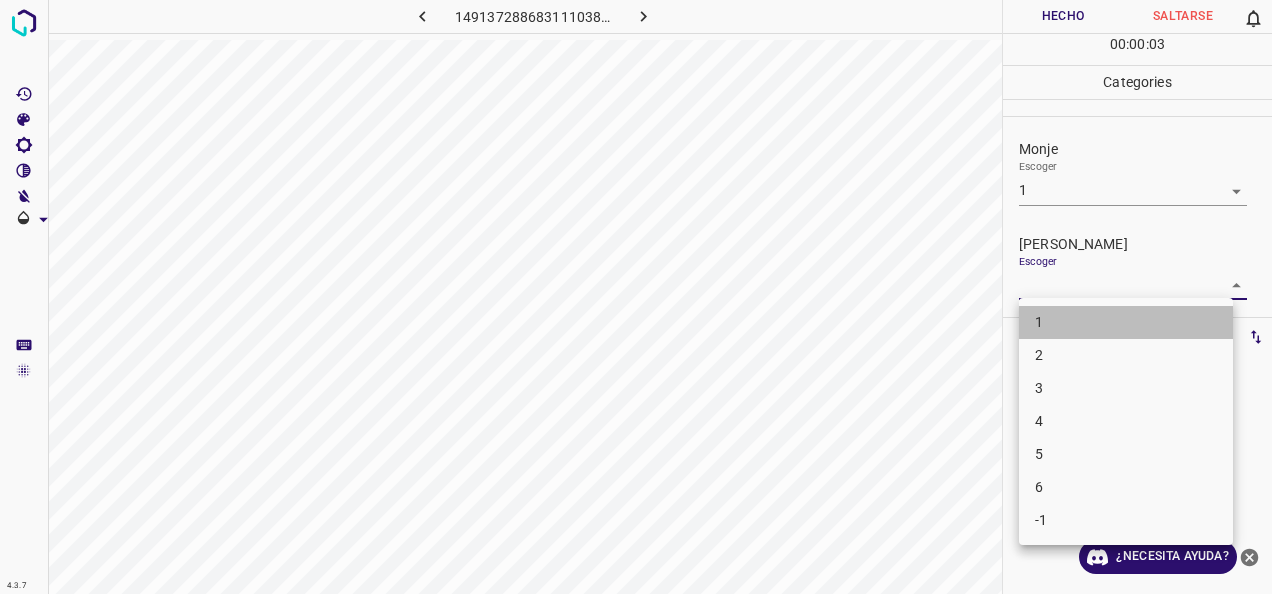 click on "1" at bounding box center (1126, 322) 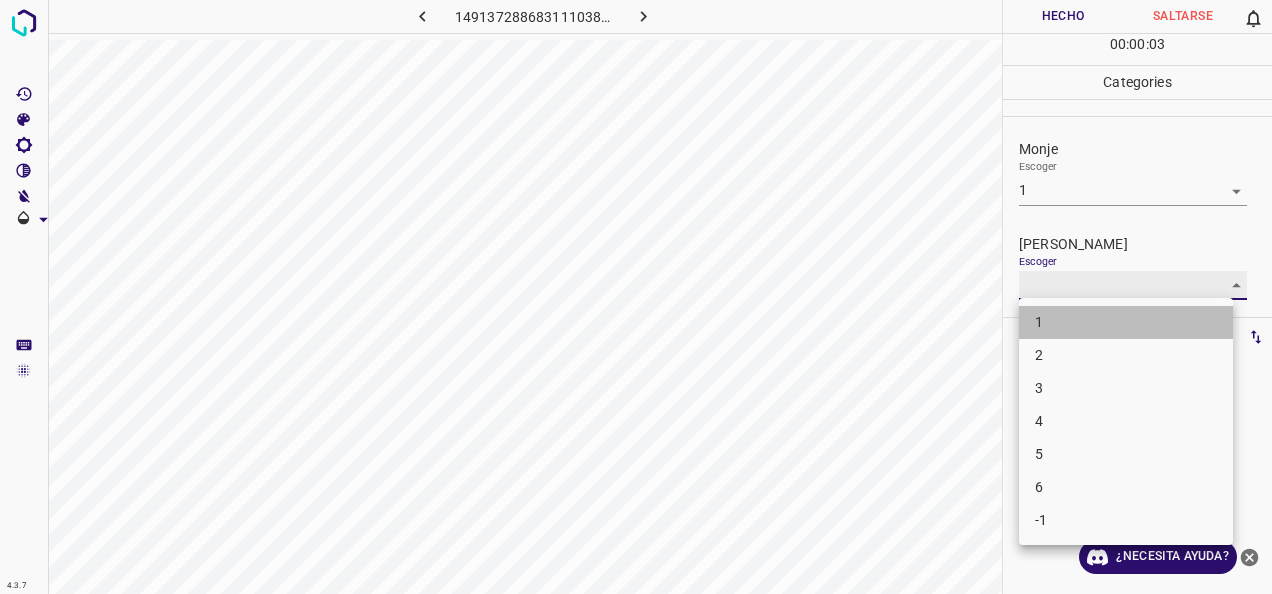 type on "1" 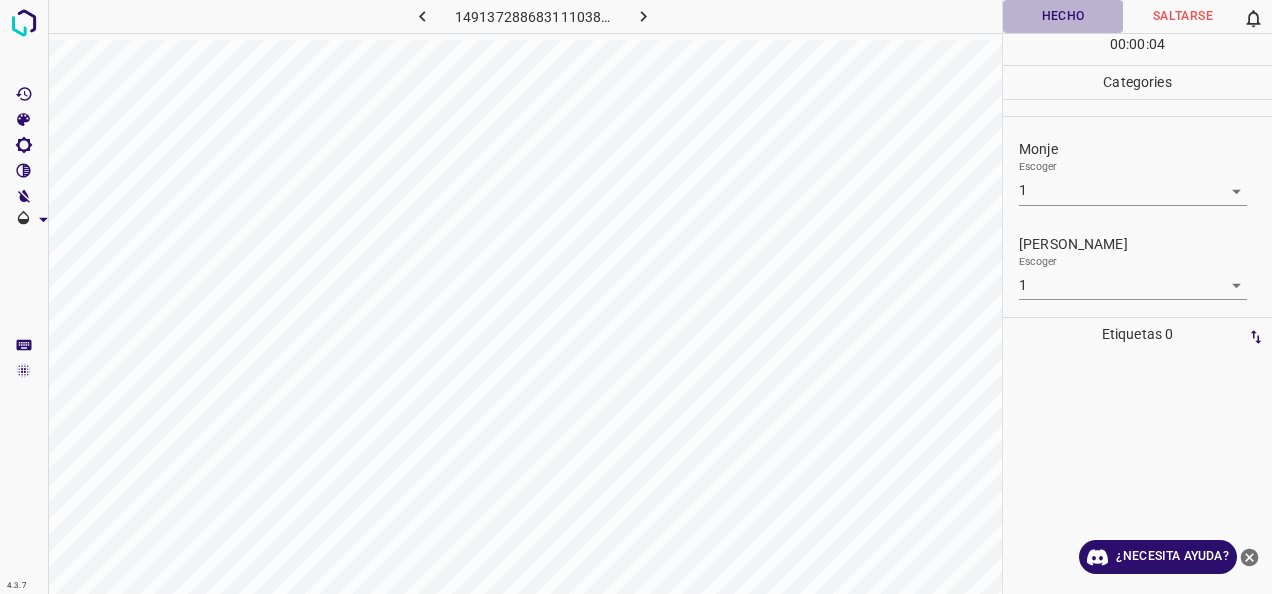 click on "Hecho" at bounding box center (1063, 16) 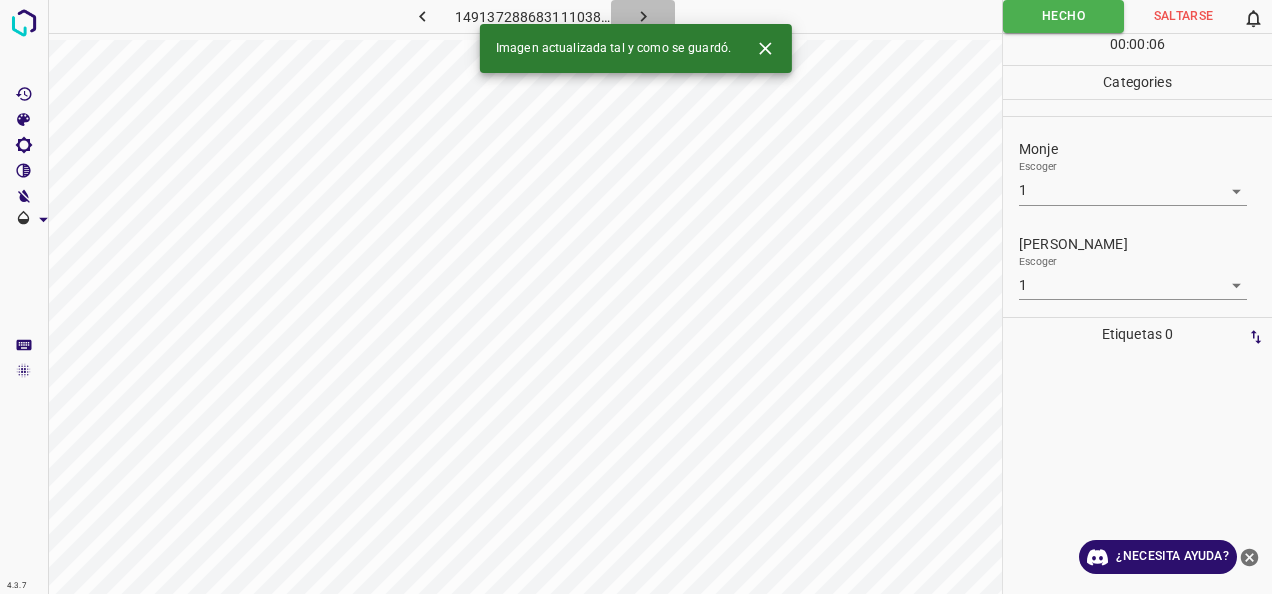 click at bounding box center (643, 16) 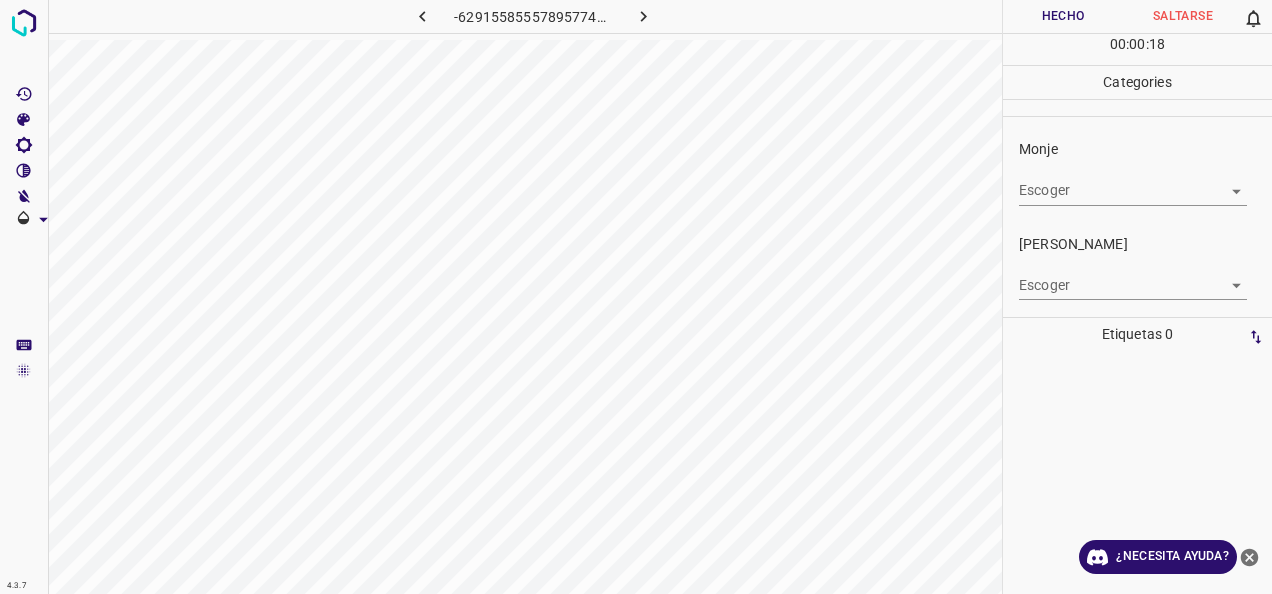 click on "4.3.7 -6291558555789577477.png Hecho Saltarse 0 00   : 00   : 18   Categories Monje  Escoger ​  [PERSON_NAME]   Escoger ​ Etiquetas 0 Categories 1 Monje 2  [PERSON_NAME] Herramientas Espacio Cambiar entre modos (Dibujar y Editar) Yo Etiquetado automático R Restaurar zoom M Acercar N Alejar Borrar Eliminar etiqueta de selección Filtros Z Restaurar filtros X Filtro de saturación C Filtro de brillo V Filtro de contraste B Filtro de escala de grises General O Descargar ¿Necesita ayuda? -Mensaje de texto -Esconder -Borrar" at bounding box center (636, 297) 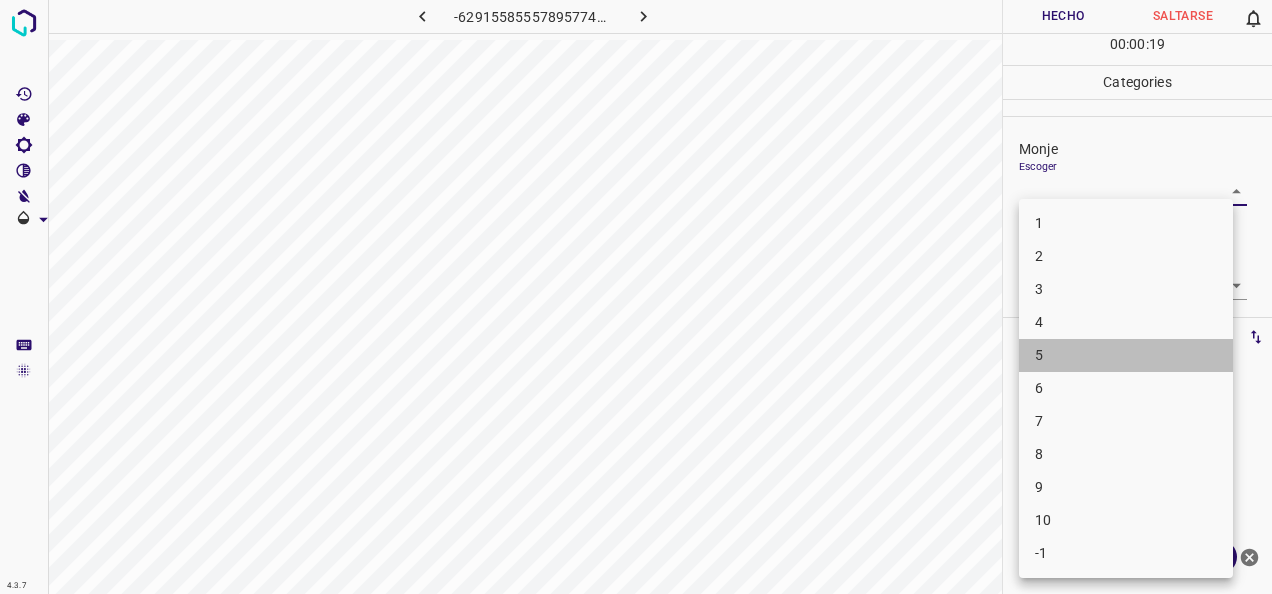 click on "5" at bounding box center [1126, 355] 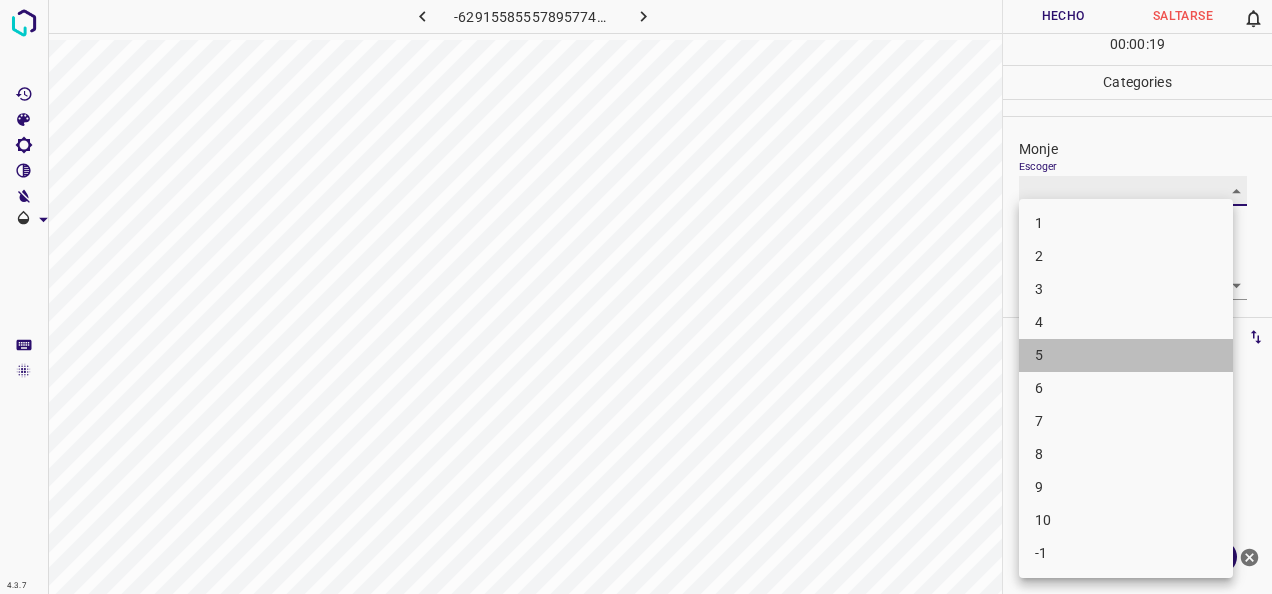 type on "5" 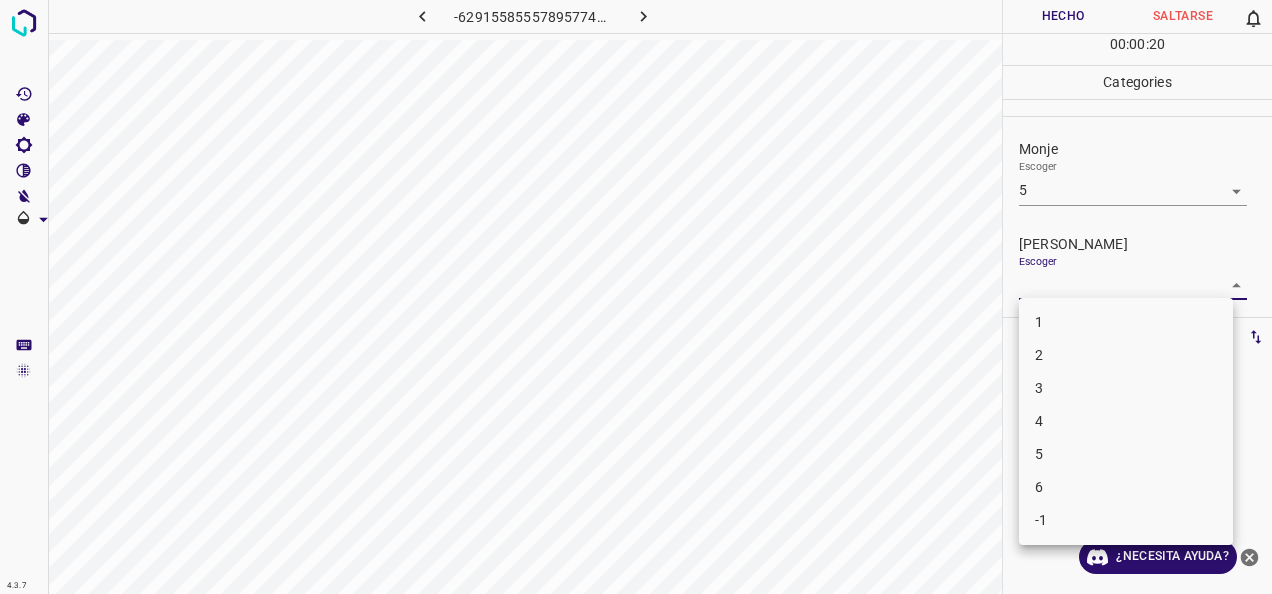 click on "4.3.7 -6291558555789577477.png Hecho Saltarse 0 00   : 00   : 20   Categories Monje  Escoger 5 5  [PERSON_NAME]   Escoger ​ Etiquetas 0 Categories 1 Monje 2  [PERSON_NAME] Herramientas Espacio Cambiar entre modos (Dibujar y Editar) Yo Etiquetado automático R Restaurar zoom M Acercar N Alejar Borrar Eliminar etiqueta de selección Filtros Z Restaurar filtros X Filtro de saturación C Filtro de brillo V Filtro de contraste B Filtro de escala de grises General O Descargar ¿Necesita ayuda? -Mensaje de texto -Esconder -Borrar 1 2 3 4 5 6 -1" at bounding box center [636, 297] 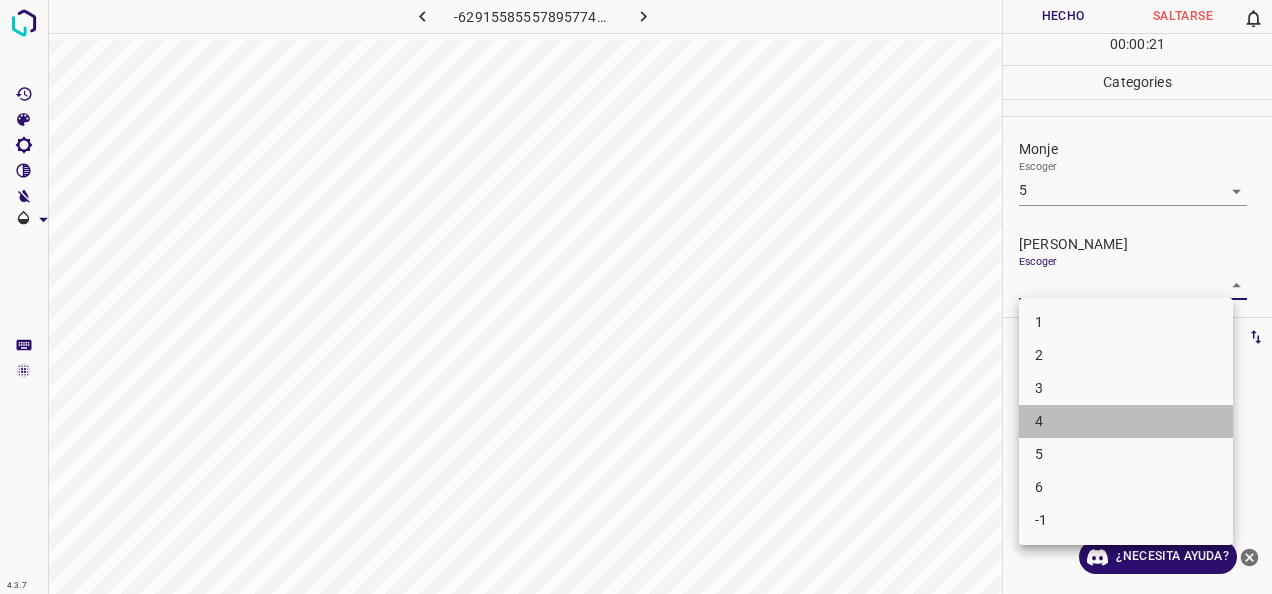 click on "4" at bounding box center [1126, 421] 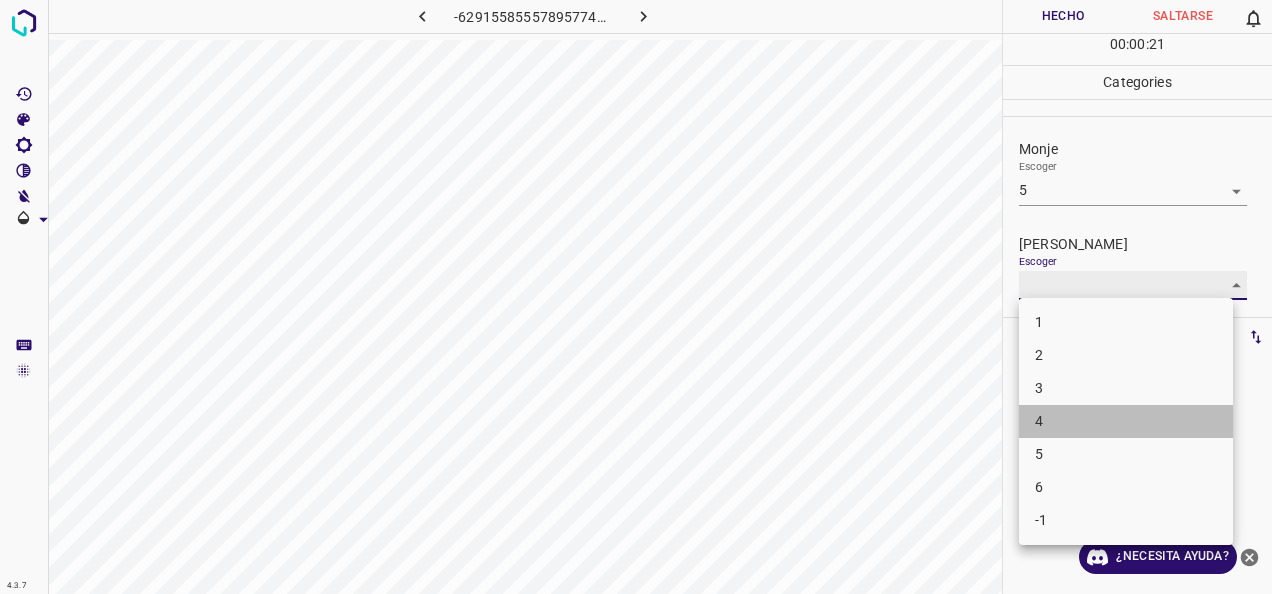 type on "4" 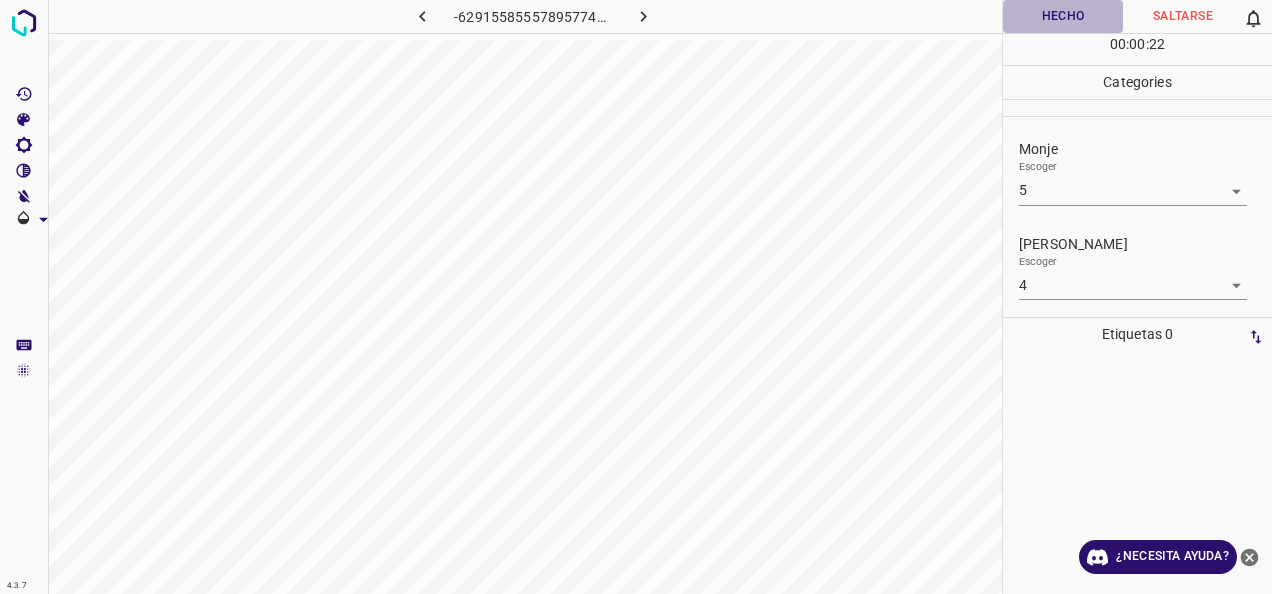 click on "Hecho" at bounding box center (1063, 16) 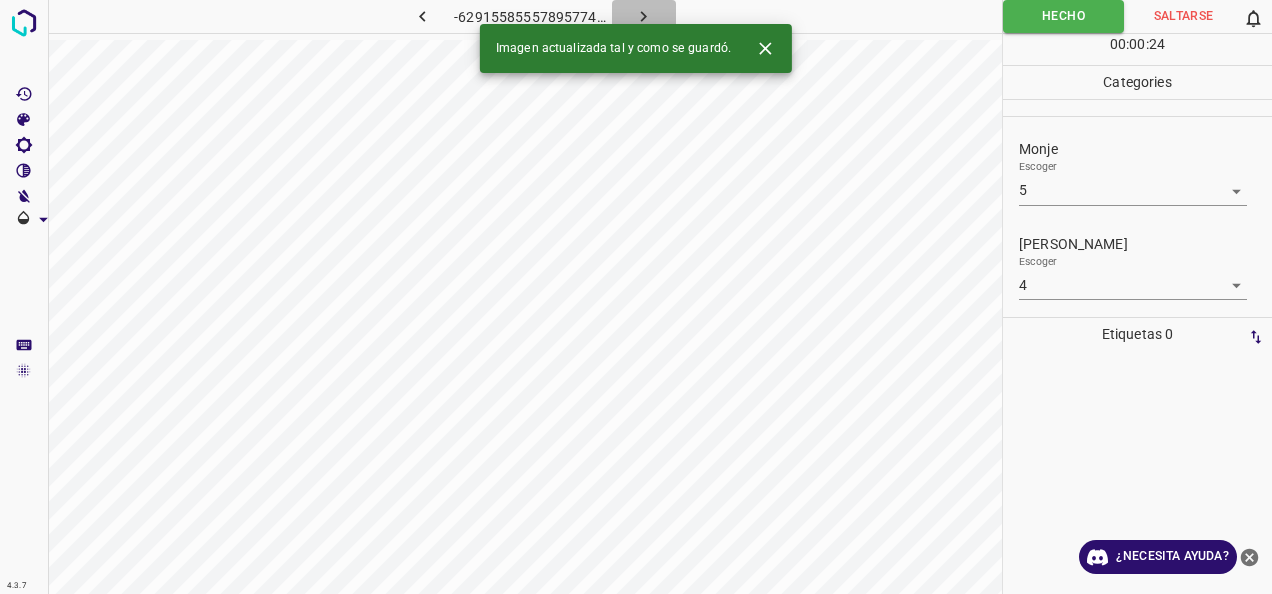 click 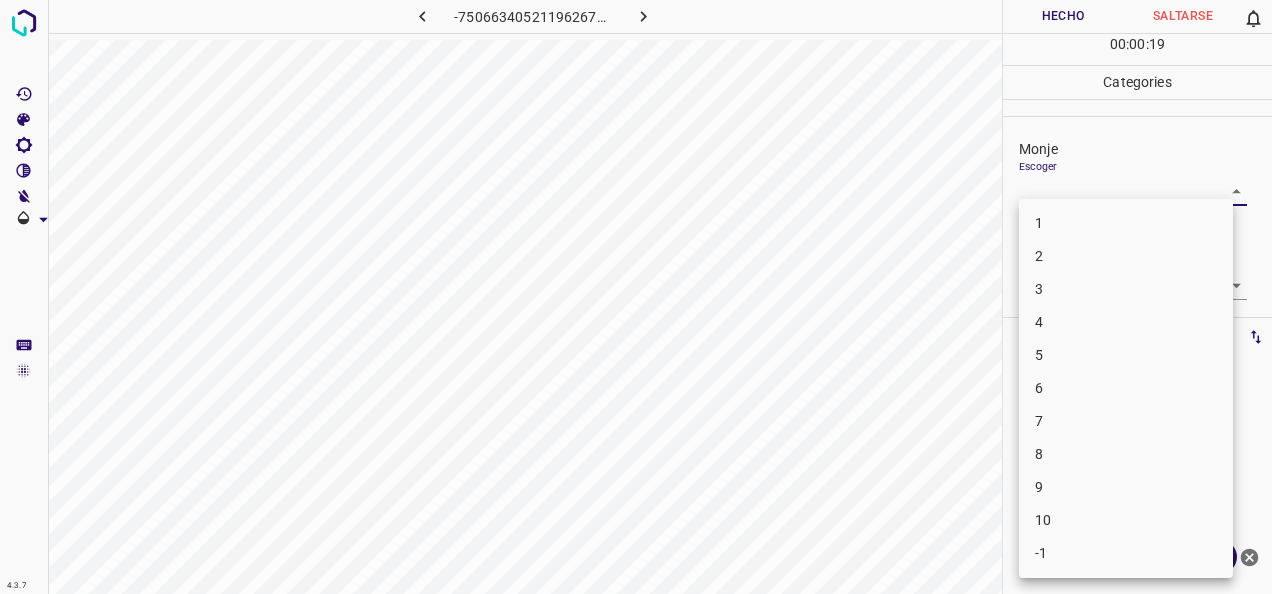 click on "4.3.7 -7506634052119626725.png Hecho Saltarse 0 00   : 00   : 19   Categories Monje  Escoger ​  [PERSON_NAME]   Escoger ​ Etiquetas 0 Categories 1 Monje 2  [PERSON_NAME] Herramientas Espacio Cambiar entre modos (Dibujar y Editar) Yo Etiquetado automático R Restaurar zoom M Acercar N Alejar Borrar Eliminar etiqueta de selección Filtros Z Restaurar filtros X Filtro de saturación C Filtro de brillo V Filtro de contraste B Filtro de escala de grises General O Descargar ¿Necesita ayuda? -Mensaje de texto -Esconder -Borrar 1 2 3 4 5 6 7 8 9 10 -1" at bounding box center (636, 297) 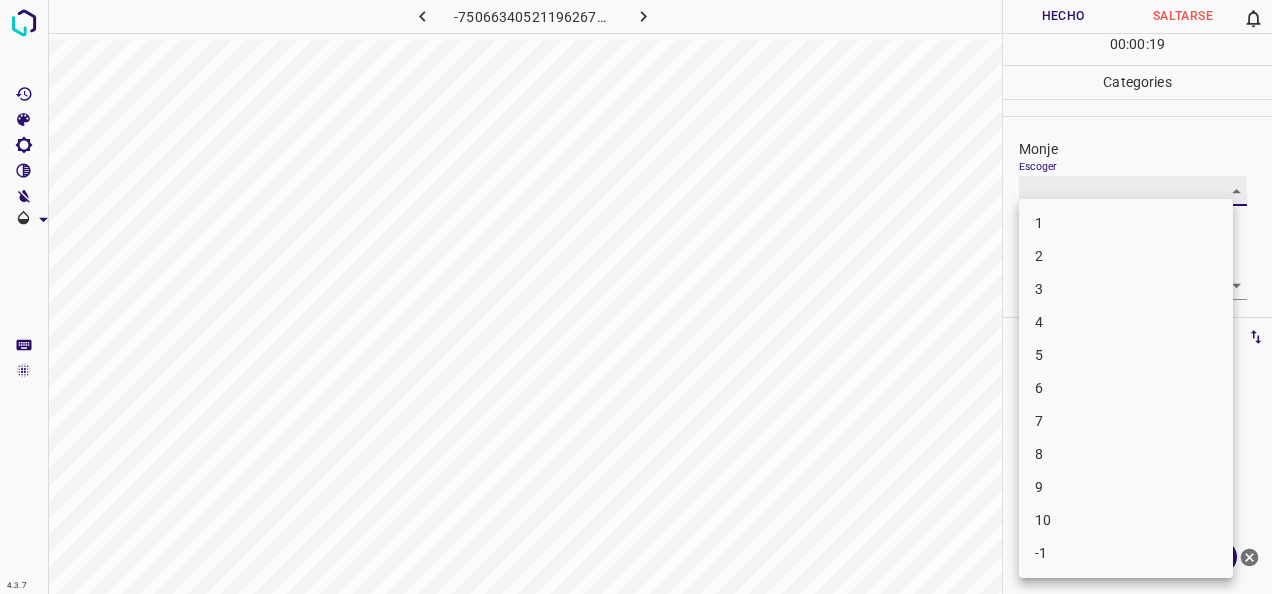 type on "1" 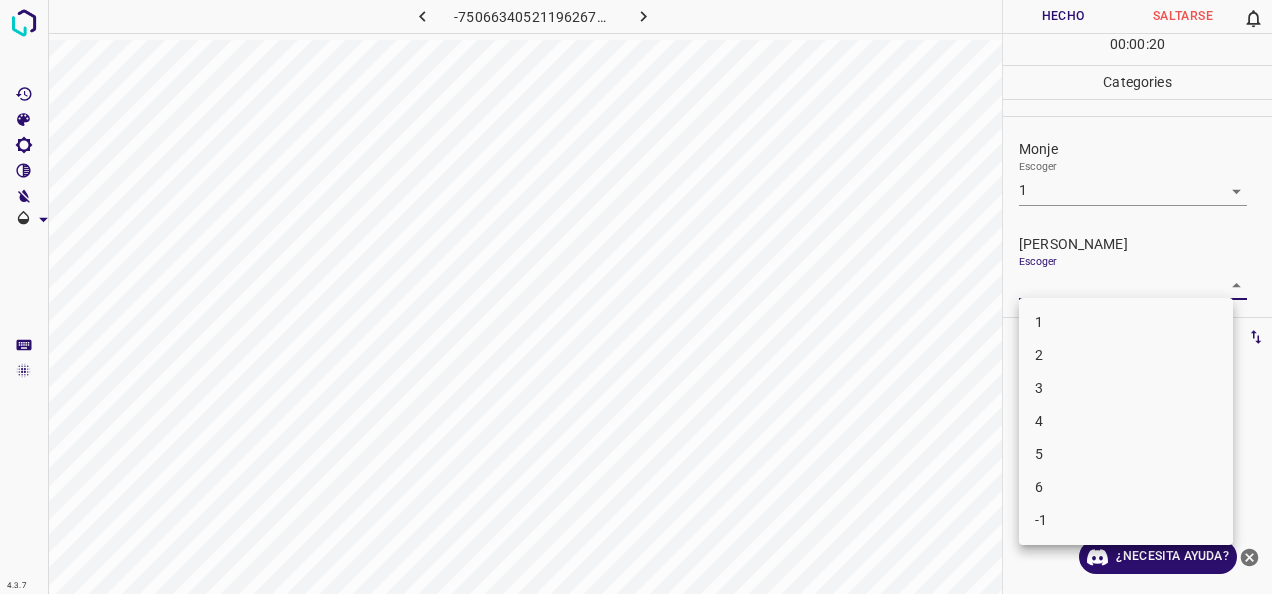 click on "4.3.7 -7506634052119626725.png Hecho Saltarse 0 00   : 00   : 20   Categories Monje  Escoger 1 1  [PERSON_NAME]   Escoger ​ Etiquetas 0 Categories 1 Monje 2  [PERSON_NAME] Herramientas Espacio Cambiar entre modos (Dibujar y Editar) Yo Etiquetado automático R Restaurar zoom M Acercar N Alejar Borrar Eliminar etiqueta de selección Filtros Z Restaurar filtros X Filtro de saturación C Filtro de brillo V Filtro de contraste B Filtro de escala de grises General O Descargar ¿Necesita ayuda? -Mensaje de texto -Esconder -Borrar 1 2 3 4 5 6 -1" at bounding box center (636, 297) 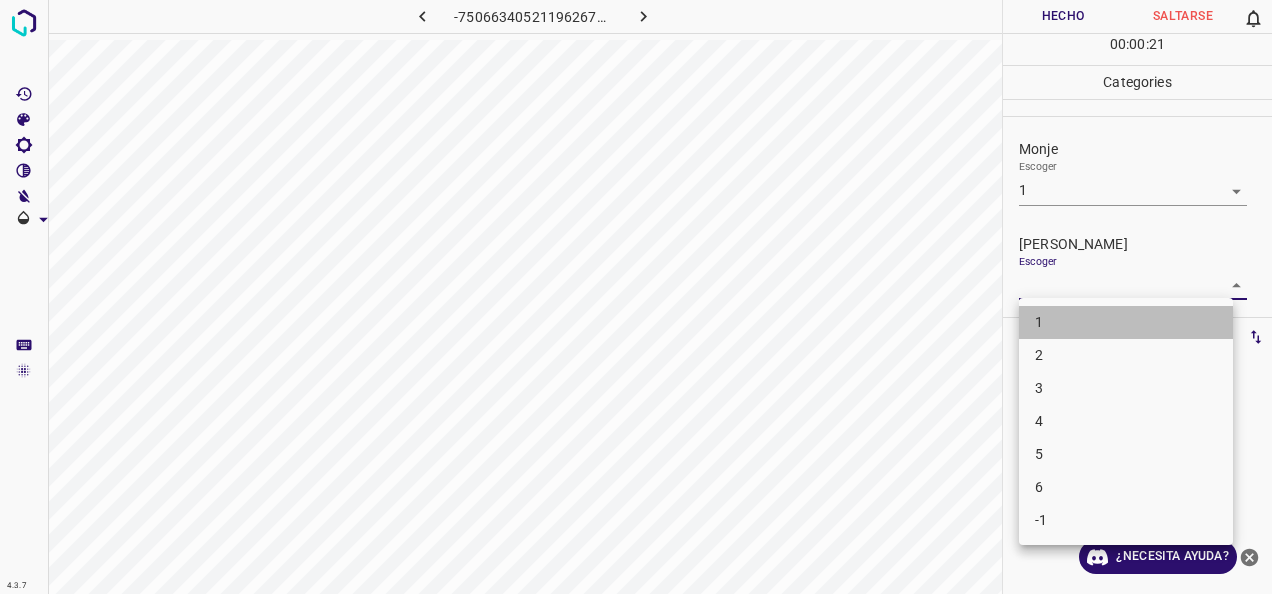 click on "1" at bounding box center (1126, 322) 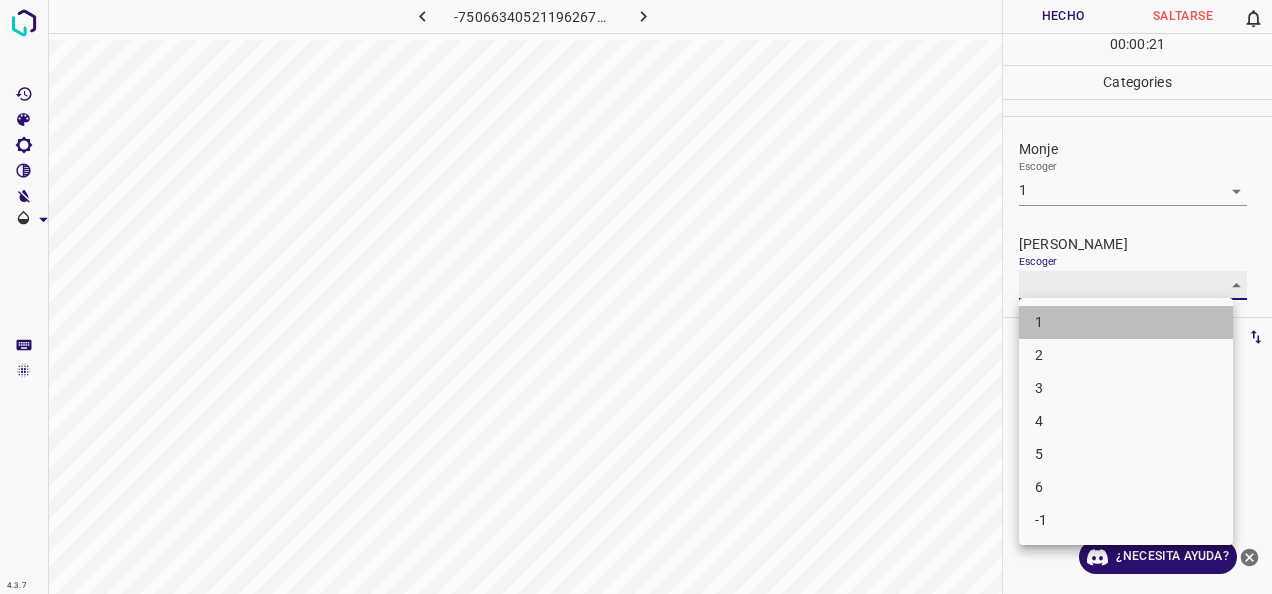 type on "1" 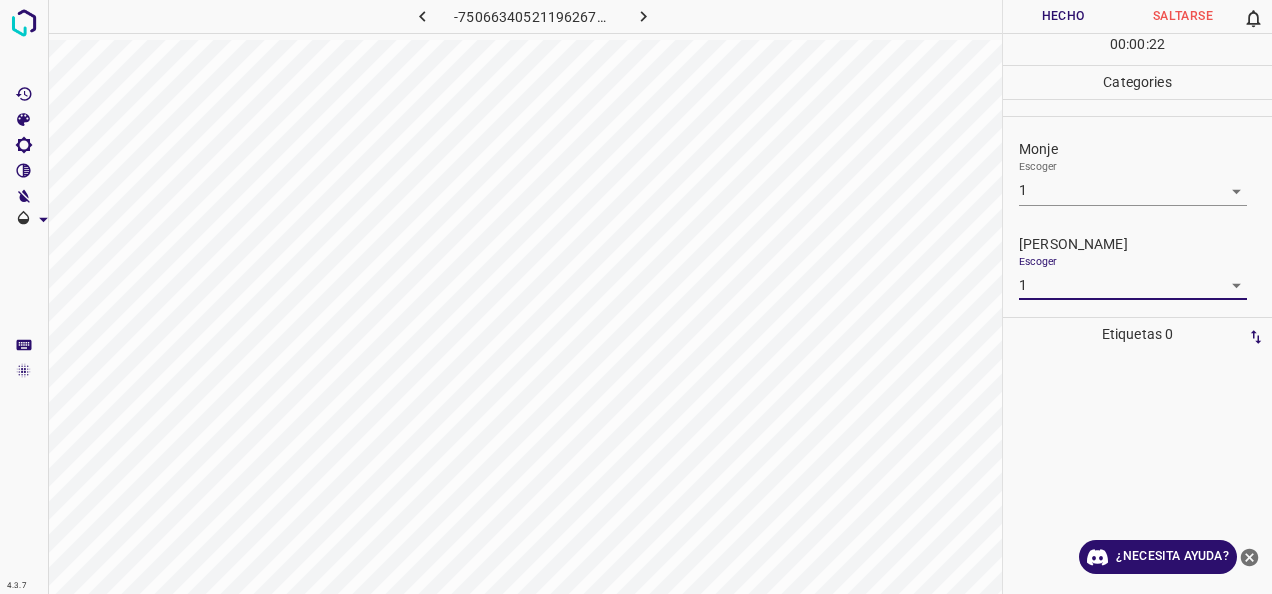 click on "Hecho" at bounding box center [1063, 16] 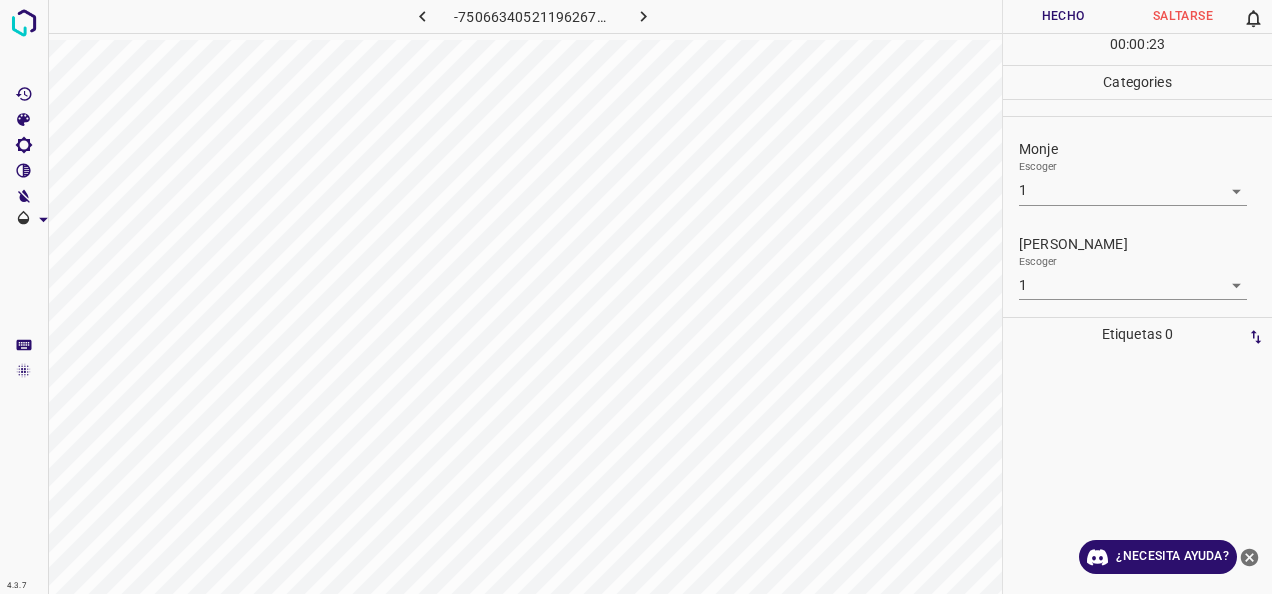 click 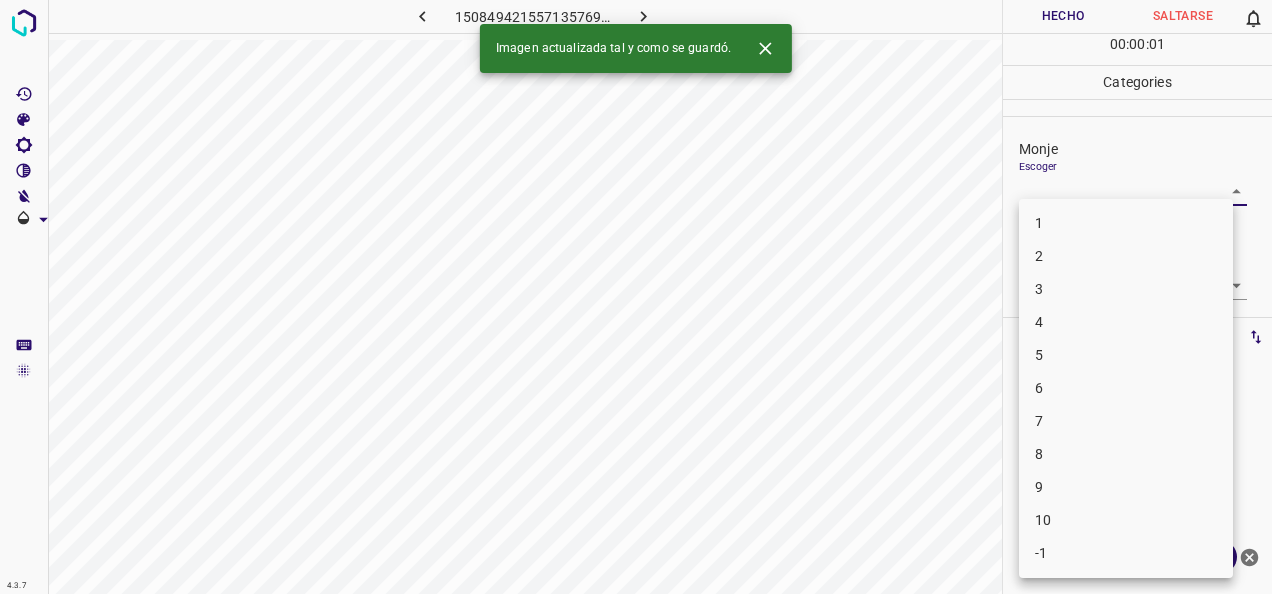 click on "4.3.7 1508494215571357699.png Hecho Saltarse 0 00   : 00   : 01   Categories Monje  Escoger ​  [PERSON_NAME]   Escoger ​ Etiquetas 0 Categories 1 Monje 2  [PERSON_NAME] Herramientas Espacio Cambiar entre modos (Dibujar y Editar) Yo Etiquetado automático R Restaurar zoom M Acercar N Alejar Borrar Eliminar etiqueta de selección Filtros Z Restaurar filtros X Filtro de saturación C Filtro de brillo V Filtro de contraste B Filtro de escala de grises General O Descargar Imagen actualizada tal y como se guardó. ¿Necesita ayuda? -Mensaje de texto -Esconder -Borrar 1 2 3 4 5 6 7 8 9 10 -1" at bounding box center (636, 297) 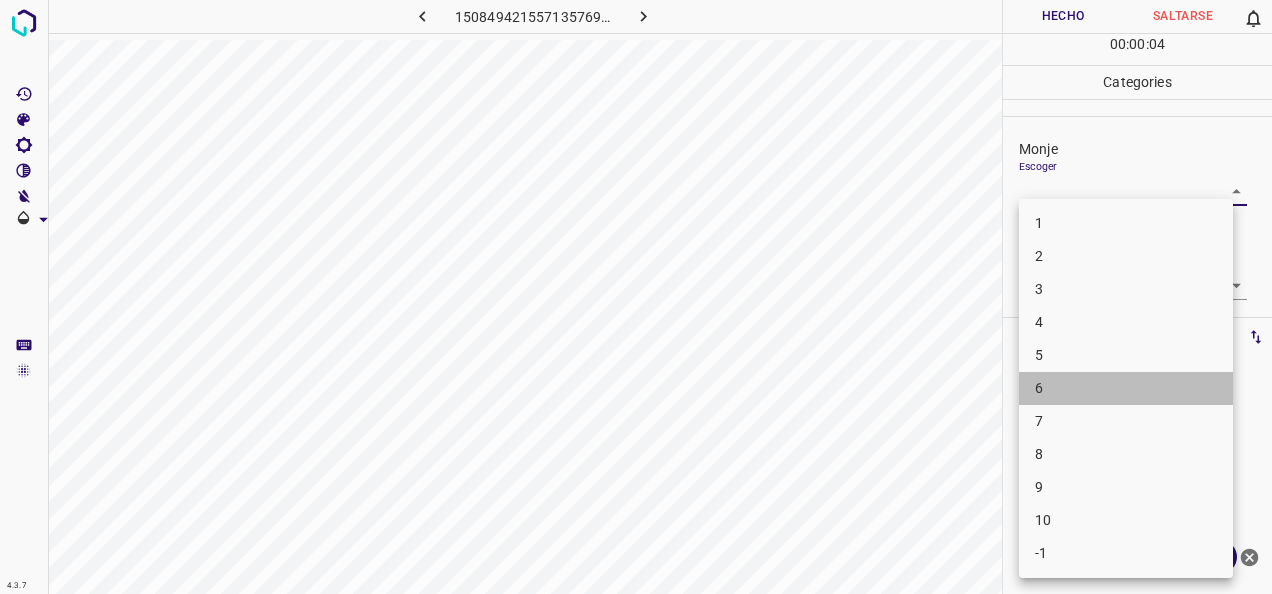 click on "6" at bounding box center (1126, 388) 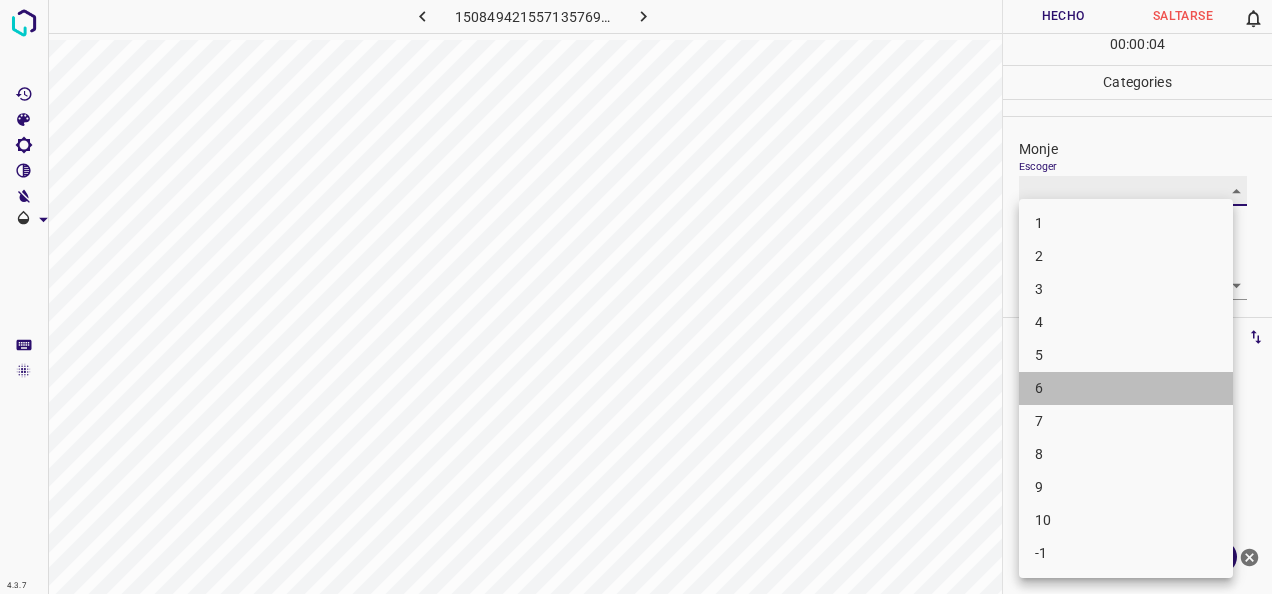 type on "6" 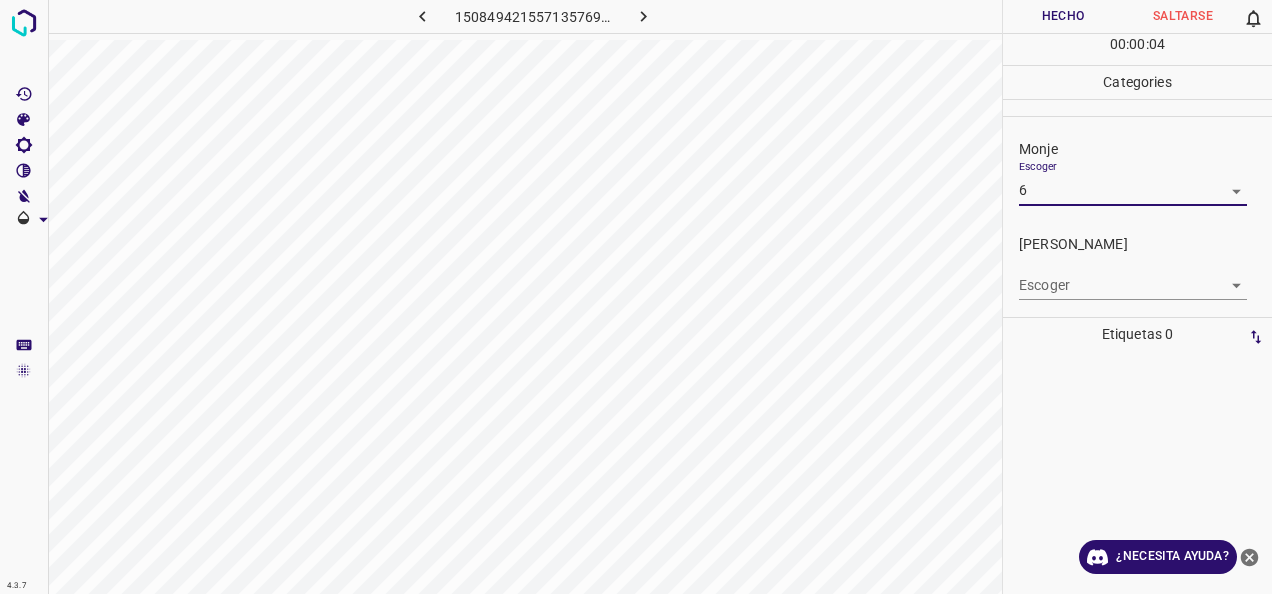 click on "4.3.7 1508494215571357699.png Hecho Saltarse 0 00   : 00   : 04   Categories Monje  Escoger 6 6  [PERSON_NAME]   Escoger ​ Etiquetas 0 Categories 1 Monje 2  [PERSON_NAME] Herramientas Espacio Cambiar entre modos (Dibujar y Editar) Yo Etiquetado automático R Restaurar zoom M Acercar N Alejar Borrar Eliminar etiqueta de selección Filtros Z Restaurar filtros X Filtro de saturación C Filtro de brillo V Filtro de contraste B Filtro de escala de grises General O Descargar ¿Necesita ayuda? -Mensaje de texto -Esconder -Borrar" at bounding box center [636, 297] 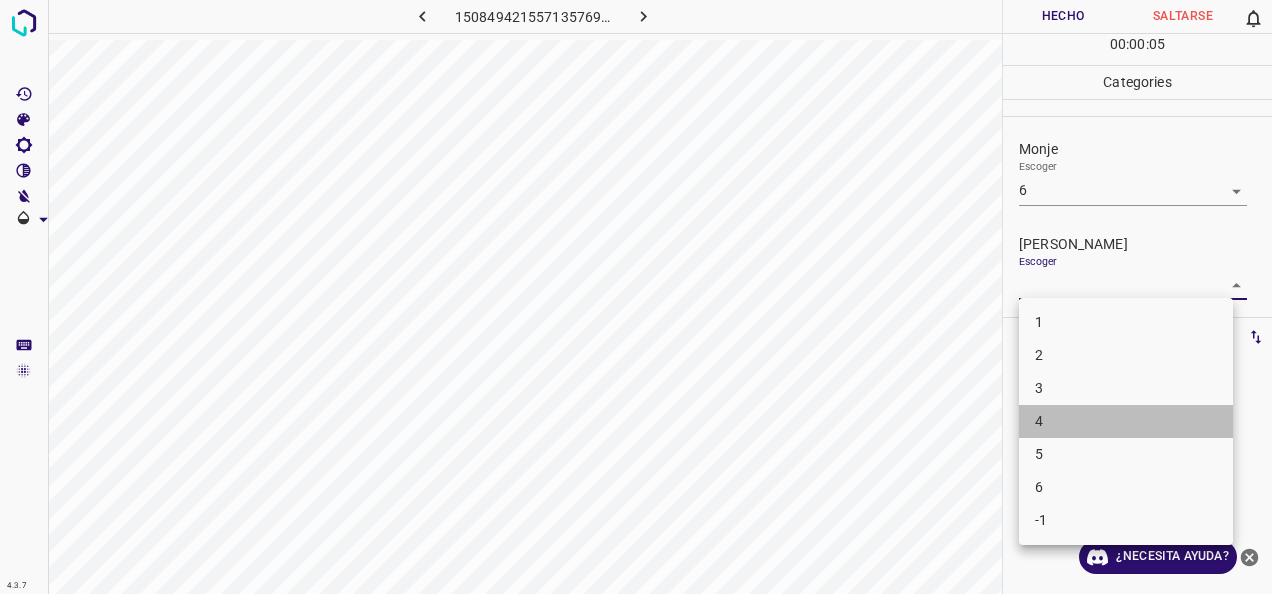 click on "4" at bounding box center (1126, 421) 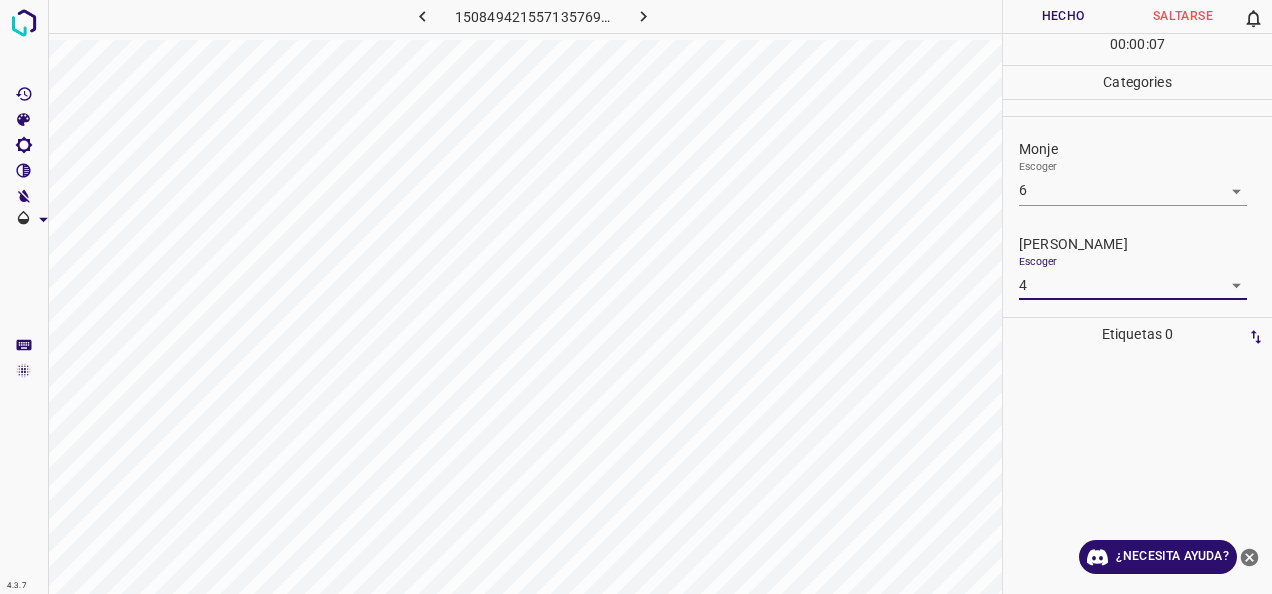 click on "4.3.7 1508494215571357699.png Hecho Saltarse 0 00   : 00   : 07   Categories Monje  Escoger 6 6  [PERSON_NAME]   Escoger 4 4 Etiquetas 0 Categories 1 Monje 2  [PERSON_NAME] Herramientas Espacio Cambiar entre modos (Dibujar y Editar) Yo Etiquetado automático R Restaurar zoom M Acercar N Alejar Borrar Eliminar etiqueta de selección Filtros Z Restaurar filtros X Filtro de saturación C Filtro de brillo V Filtro de contraste B Filtro de escala de grises General O Descargar ¿Necesita ayuda? -Mensaje de texto -Esconder -Borrar" at bounding box center [636, 297] 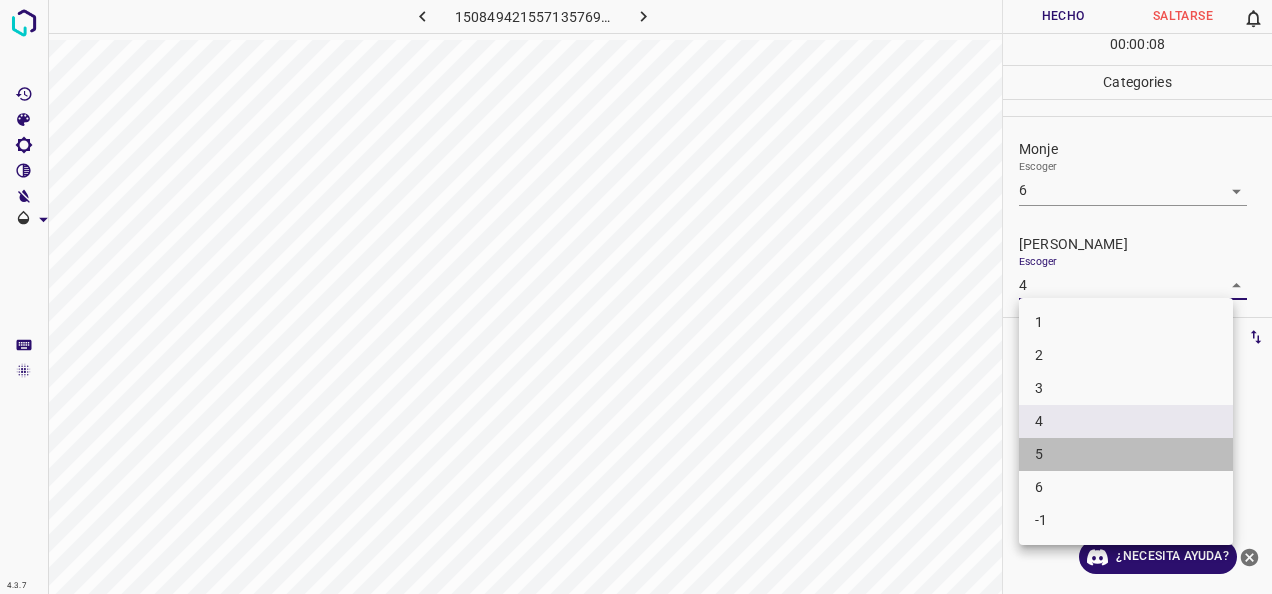 click on "5" at bounding box center [1126, 454] 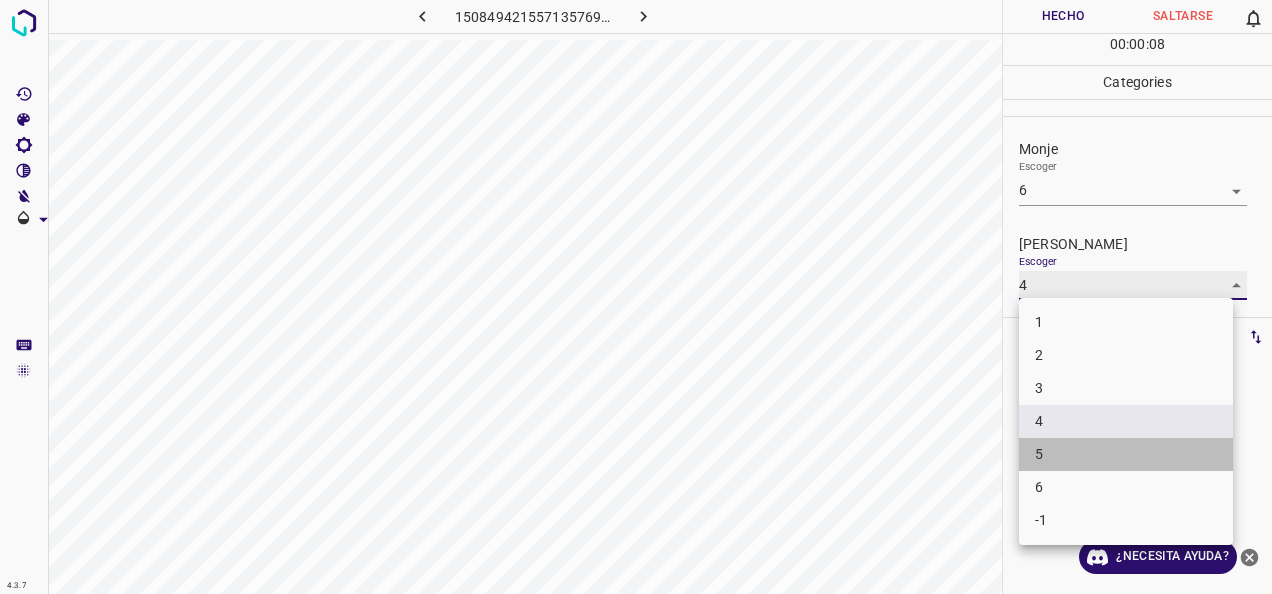 type on "5" 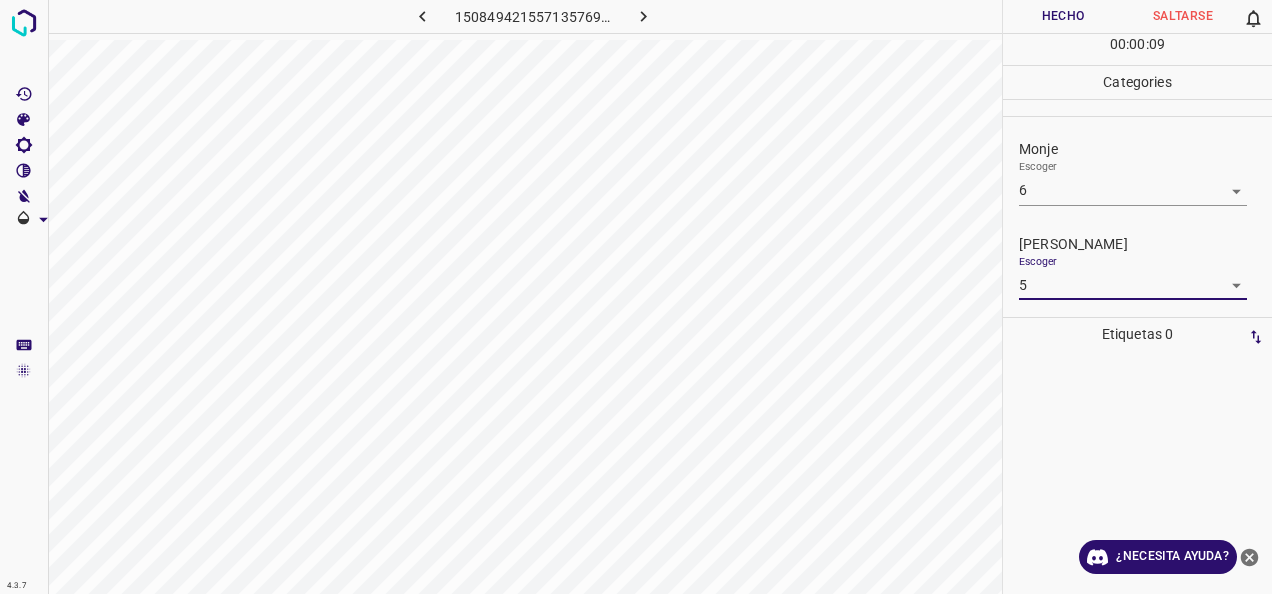 click on "Hecho" at bounding box center (1063, 16) 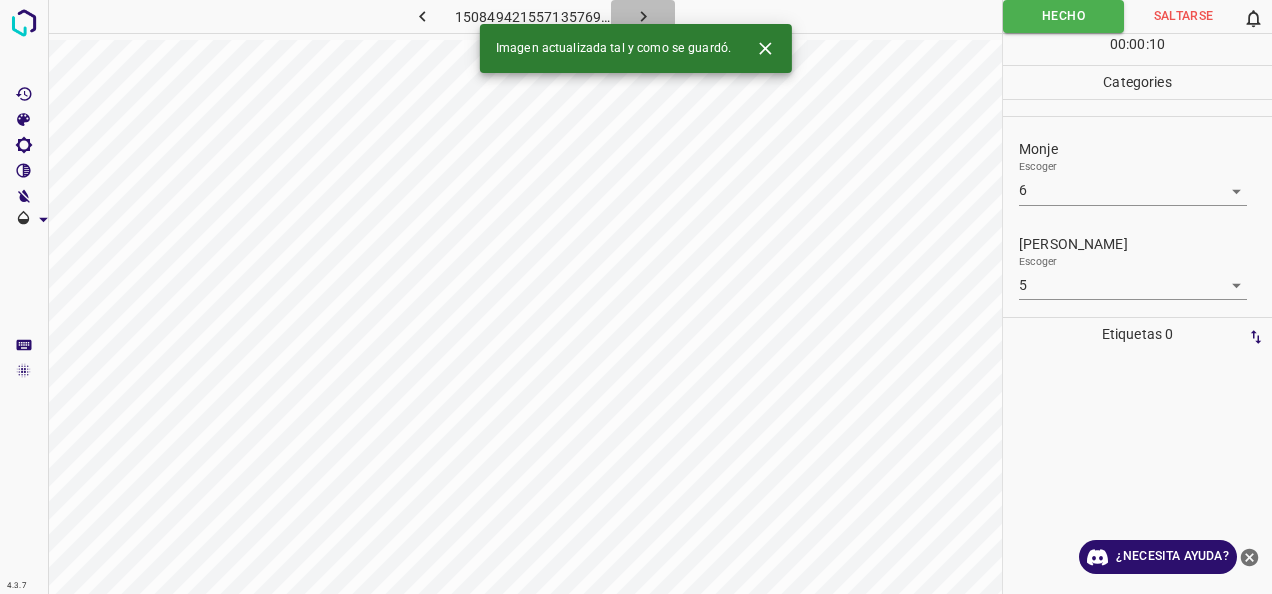 click 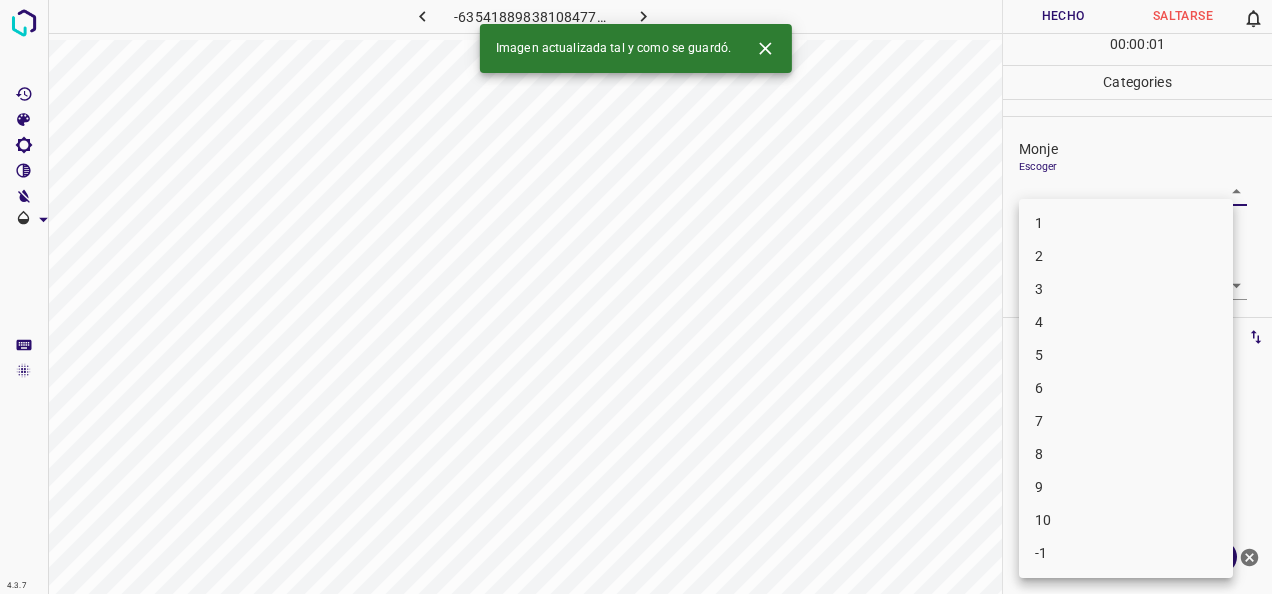 click on "4.3.7 -6354188983810847718.png Hecho Saltarse 0 00   : 00   : 01   Categories Monje  Escoger ​  [PERSON_NAME]   Escoger ​ Etiquetas 0 Categories 1 Monje 2  [PERSON_NAME] Herramientas Espacio Cambiar entre modos (Dibujar y Editar) Yo Etiquetado automático R Restaurar zoom M Acercar N Alejar Borrar Eliminar etiqueta de selección Filtros Z Restaurar filtros X Filtro de saturación C Filtro de brillo V Filtro de contraste B Filtro de escala de grises General O Descargar Imagen actualizada tal y como se guardó. ¿Necesita ayuda? -Mensaje de texto -Esconder -Borrar 1 2 3 4 5 6 7 8 9 10 -1" at bounding box center [636, 297] 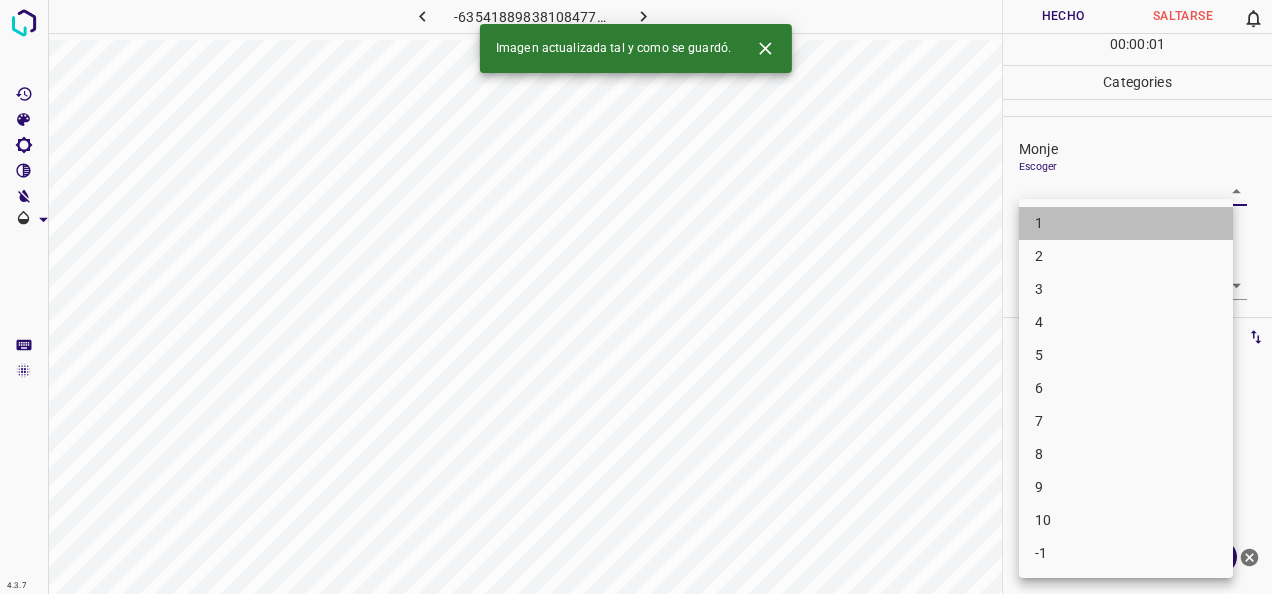 click on "1" at bounding box center [1126, 223] 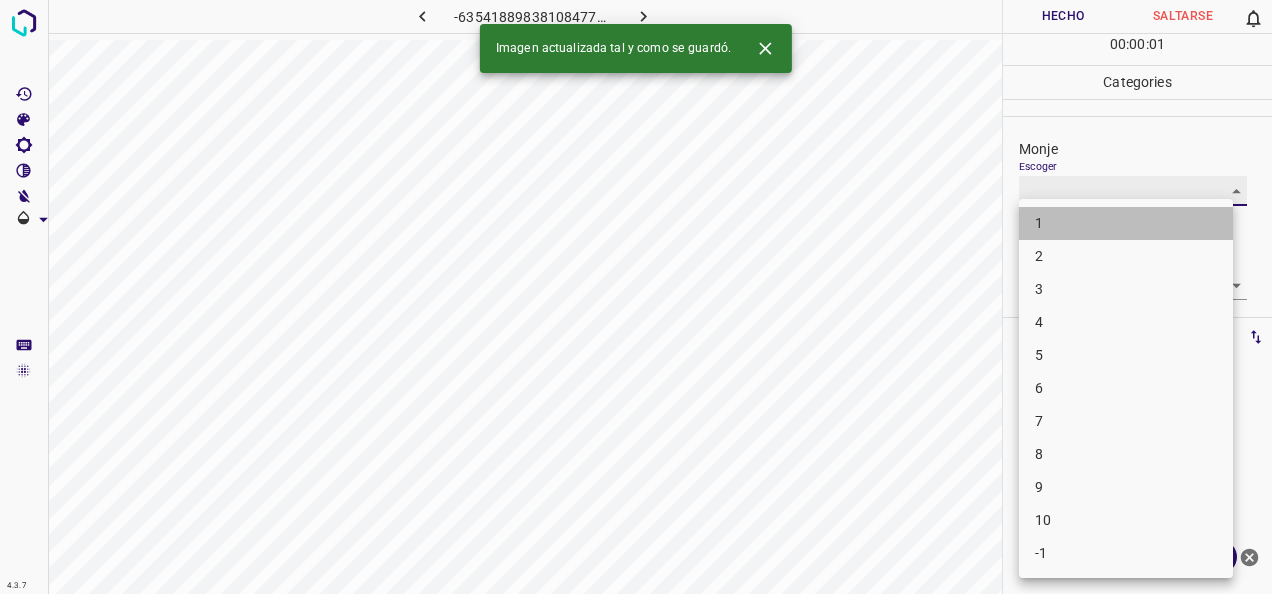 type on "1" 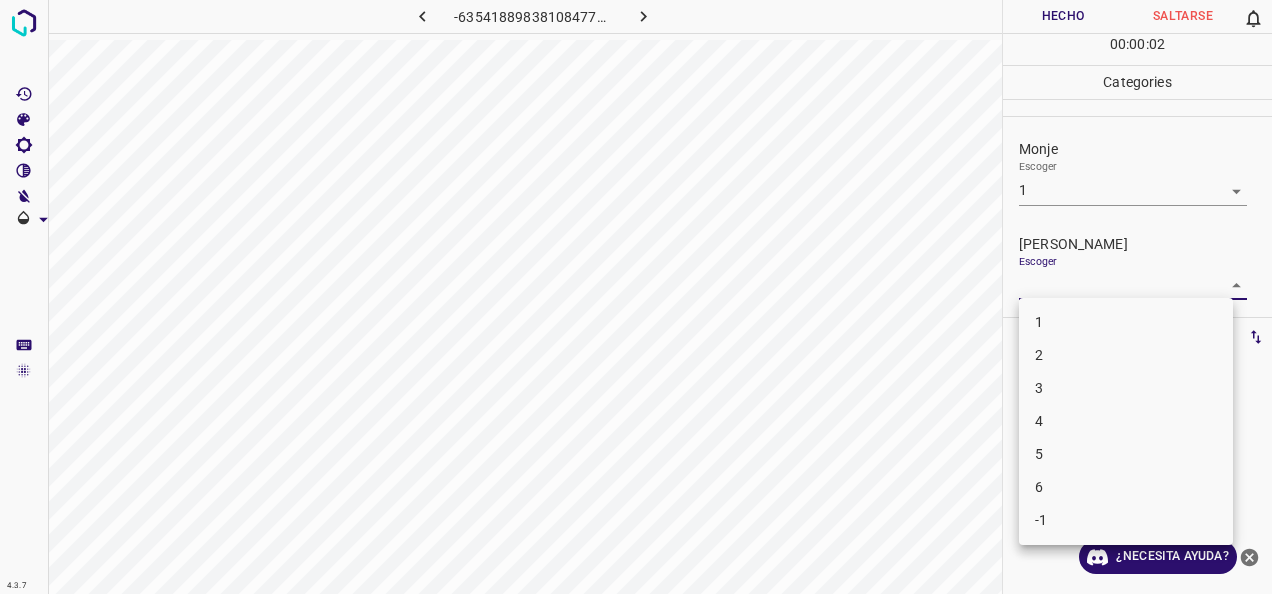 click on "4.3.7 -6354188983810847718.png Hecho Saltarse 0 00   : 00   : 02   Categories Monje  Escoger 1 1  [PERSON_NAME]   Escoger ​ Etiquetas 0 Categories 1 Monje 2  [PERSON_NAME] Herramientas Espacio Cambiar entre modos (Dibujar y Editar) Yo Etiquetado automático R Restaurar zoom M Acercar N Alejar Borrar Eliminar etiqueta de selección Filtros Z Restaurar filtros X Filtro de saturación C Filtro de brillo V Filtro de contraste B Filtro de escala de grises General O Descargar ¿Necesita ayuda? -Mensaje de texto -Esconder -Borrar 1 2 3 4 5 6 -1" at bounding box center (636, 297) 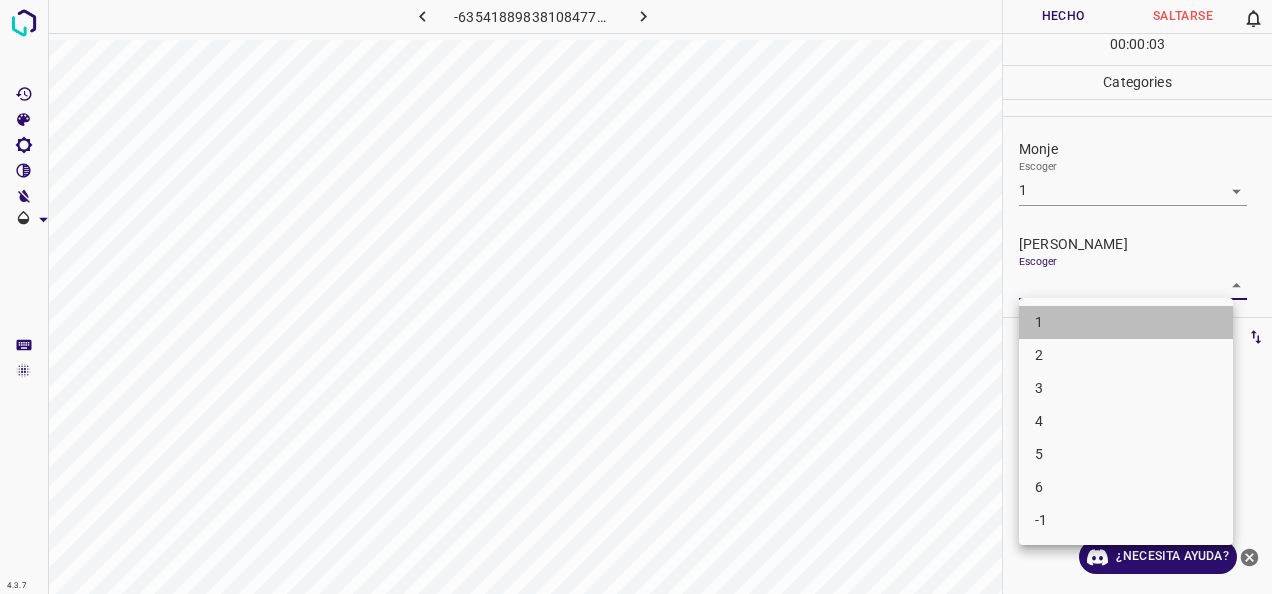 click on "1" at bounding box center (1126, 322) 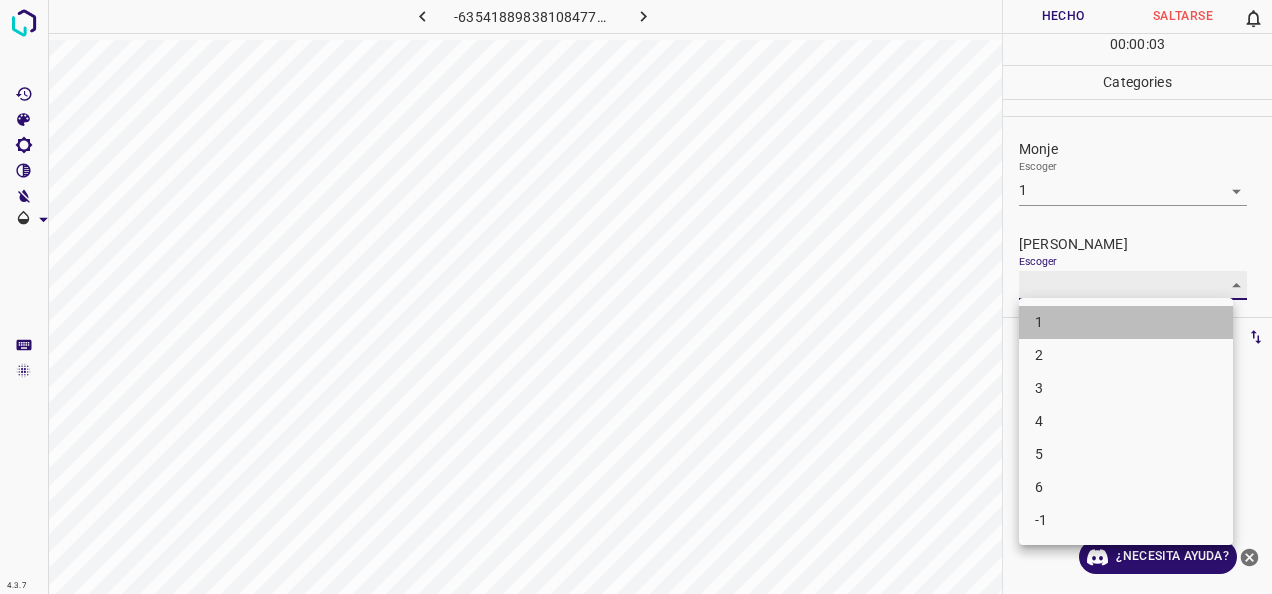 type on "1" 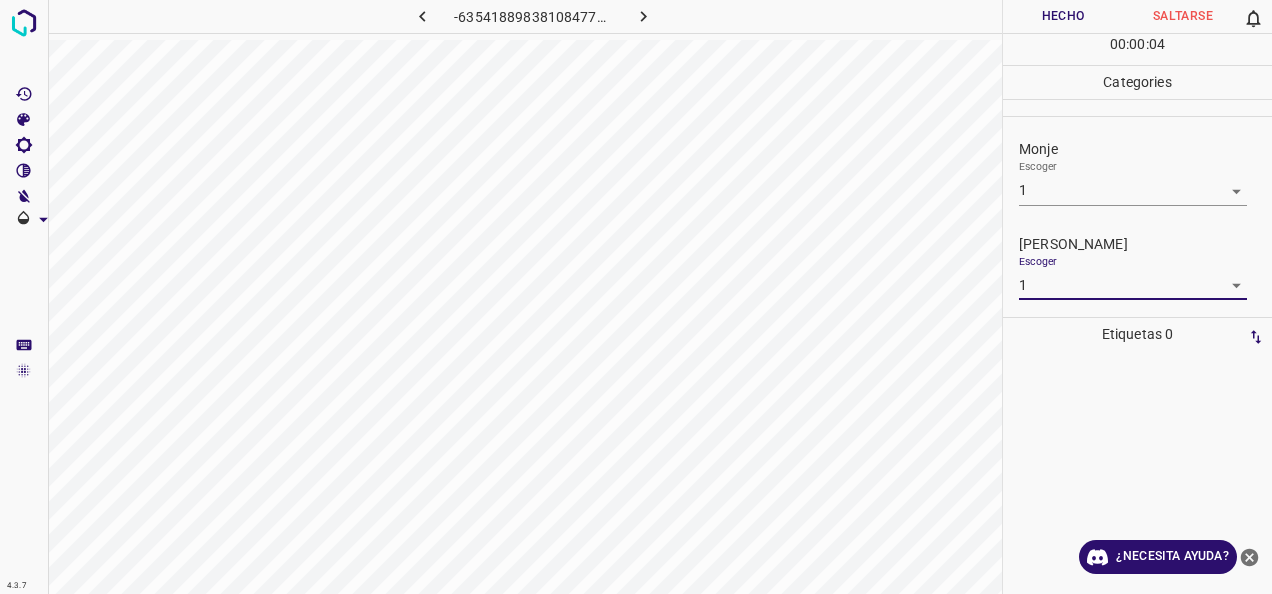 click on "Hecho" at bounding box center (1063, 16) 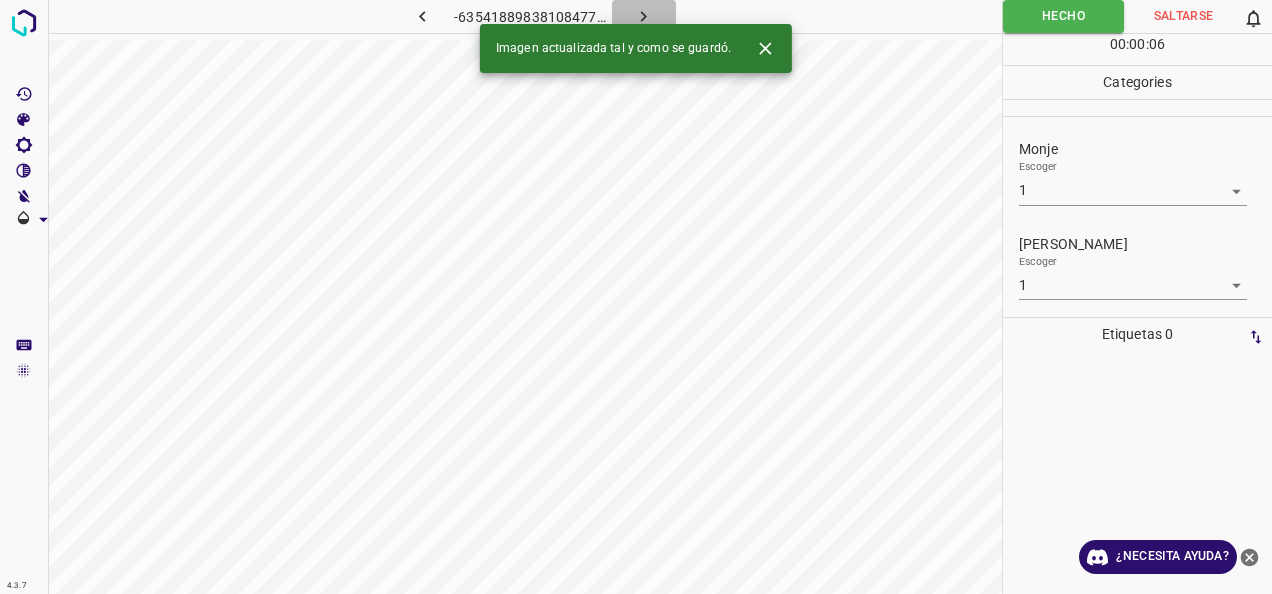 click 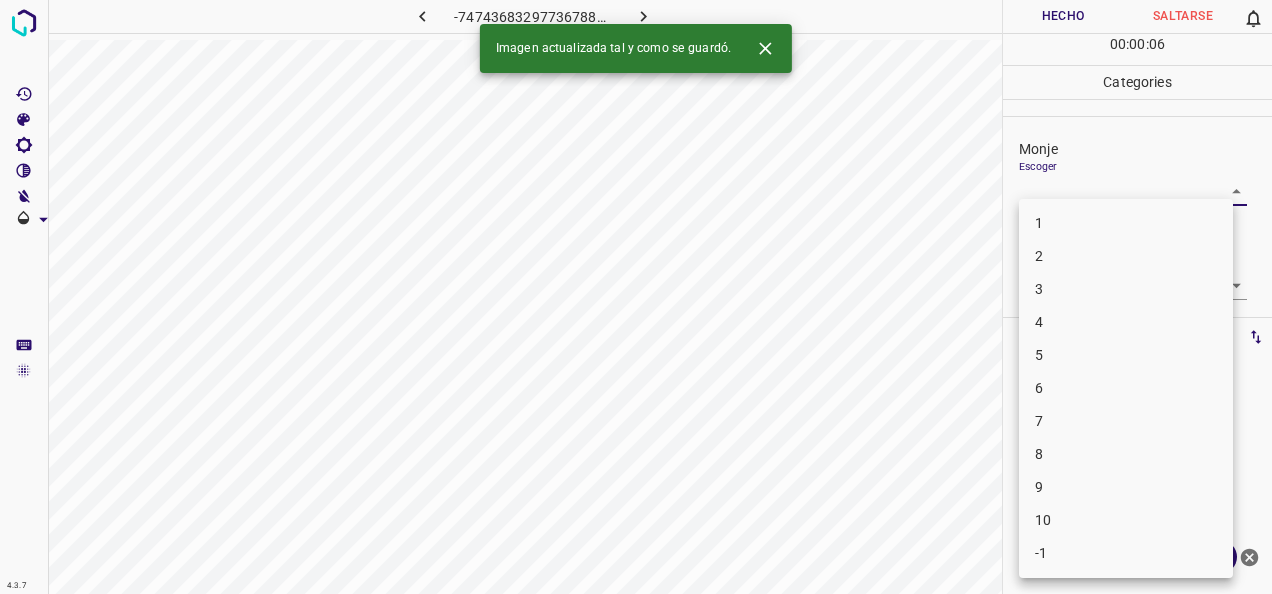 click on "4.3.7 -7474368329773678803.png Hecho Saltarse 0 00   : 00   : 06   Categories Monje  Escoger ​  [PERSON_NAME]   Escoger ​ Etiquetas 0 Categories 1 Monje 2  [PERSON_NAME] Herramientas Espacio Cambiar entre modos (Dibujar y Editar) Yo Etiquetado automático R Restaurar zoom M Acercar N Alejar Borrar Eliminar etiqueta de selección Filtros Z Restaurar filtros X Filtro de saturación C Filtro de brillo V Filtro de contraste B Filtro de escala de grises General O Descargar Imagen actualizada tal y como se guardó. ¿Necesita ayuda? -Mensaje de texto -Esconder -Borrar 1 2 3 4 5 6 7 8 9 10 -1" at bounding box center [636, 297] 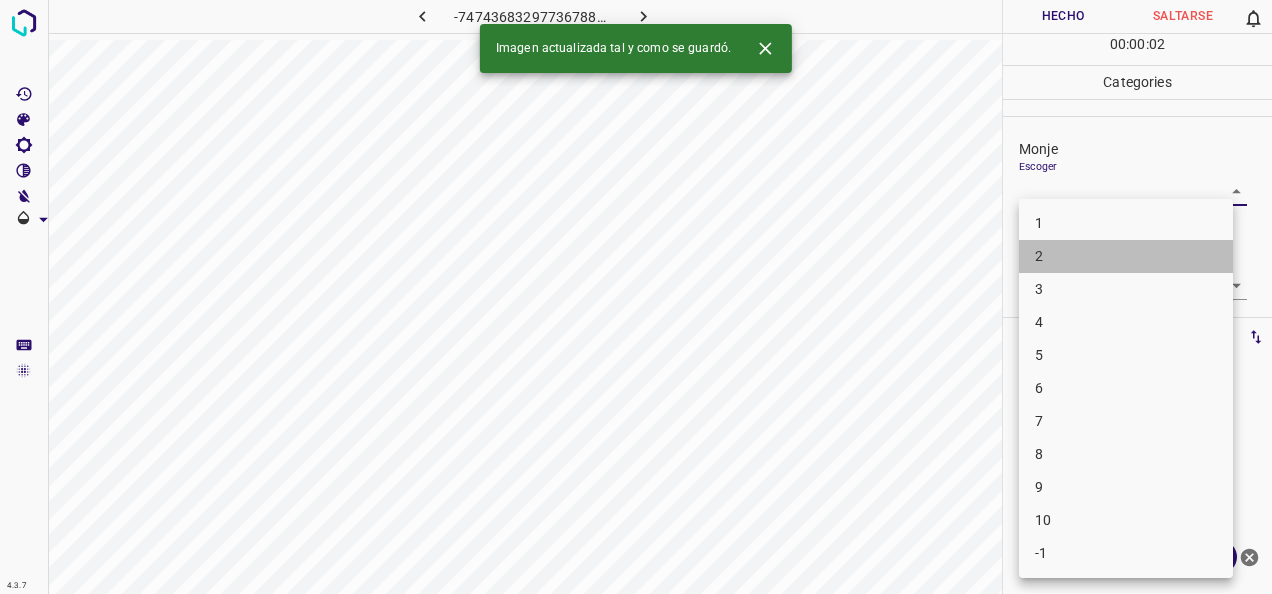click on "2" at bounding box center [1126, 256] 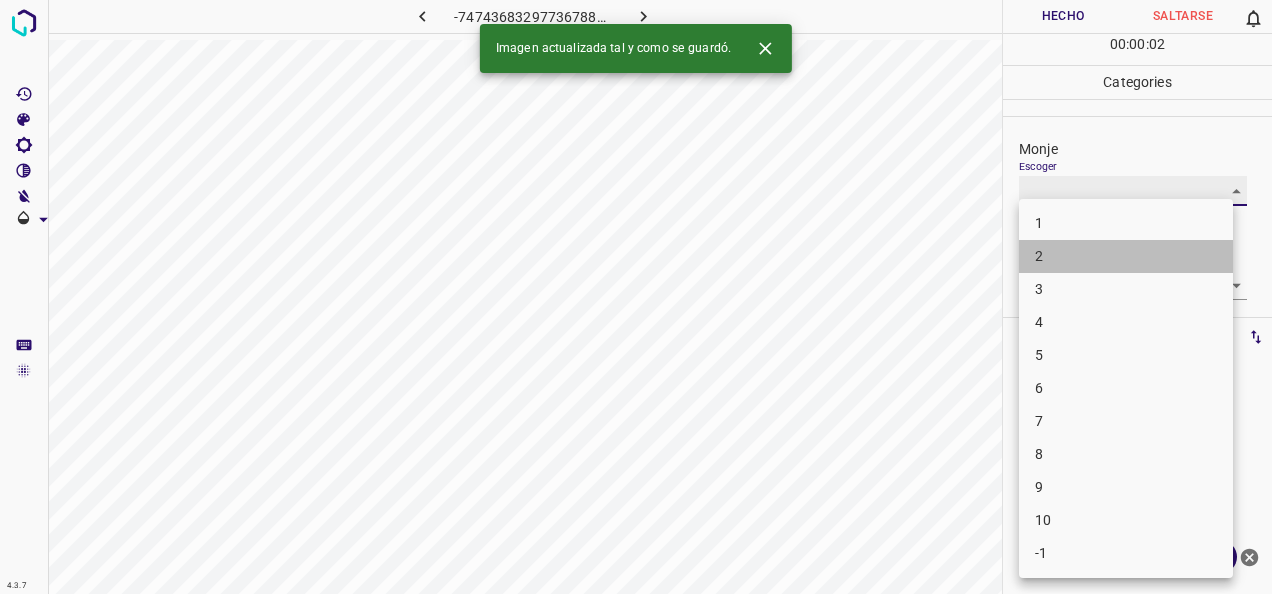 type on "2" 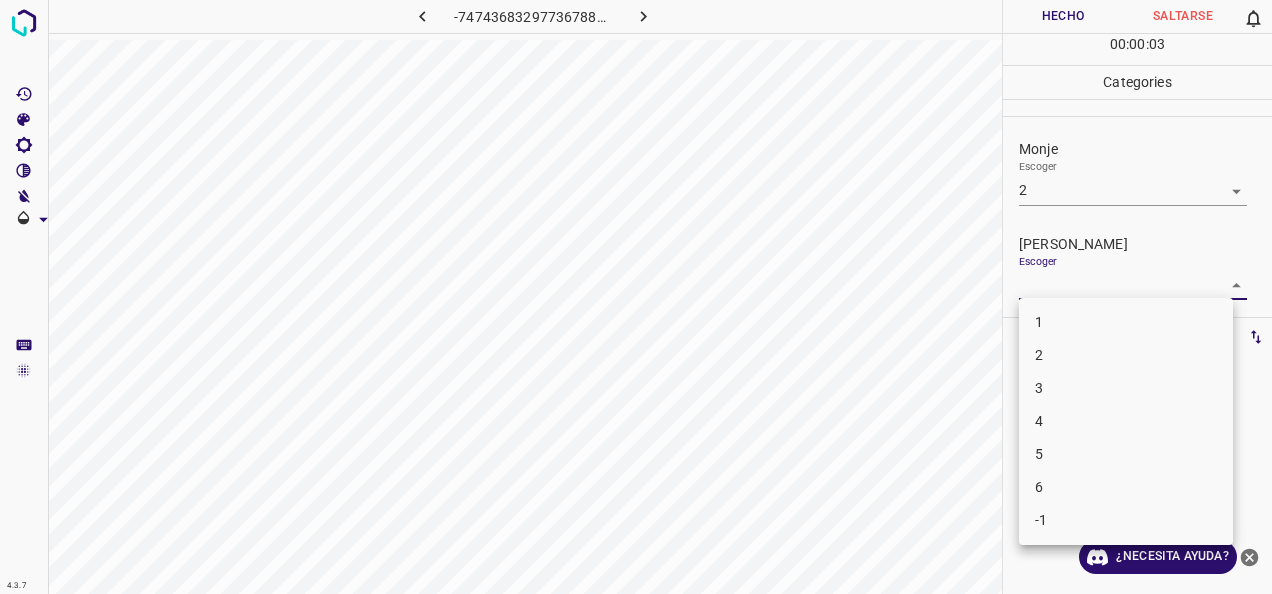 click on "4.3.7 -7474368329773678803.png Hecho Saltarse 0 00   : 00   : 03   Categories Monje  Escoger 2 2  [PERSON_NAME]   Escoger ​ Etiquetas 0 Categories 1 Monje 2  [PERSON_NAME] Herramientas Espacio Cambiar entre modos (Dibujar y Editar) Yo Etiquetado automático R Restaurar zoom M Acercar N Alejar Borrar Eliminar etiqueta de selección Filtros Z Restaurar filtros X Filtro de saturación C Filtro de brillo V Filtro de contraste B Filtro de escala de grises General O Descargar ¿Necesita ayuda? -Mensaje de texto -Esconder -Borrar 1 2 3 4 5 6 -1" at bounding box center (636, 297) 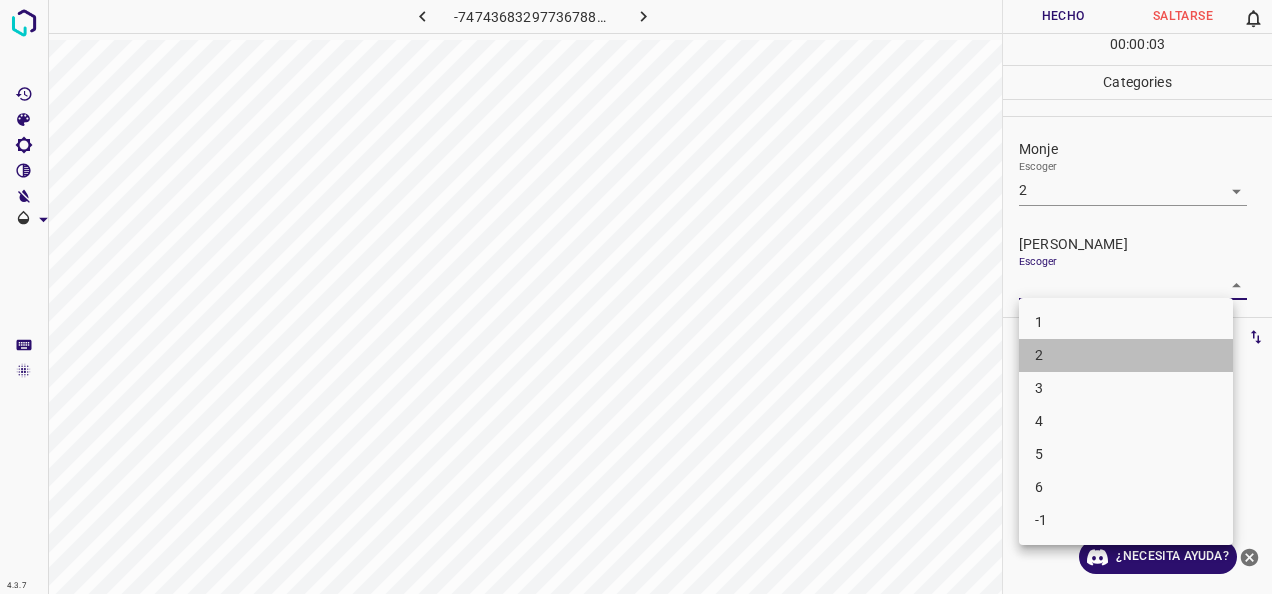 click on "2" at bounding box center (1126, 355) 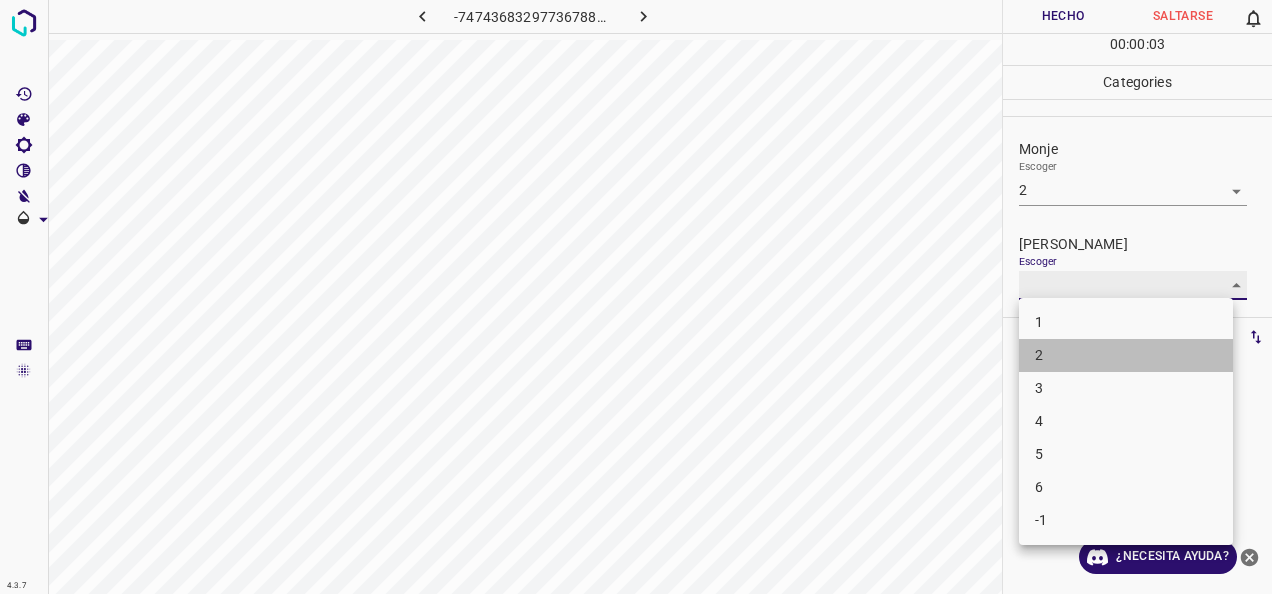 type on "2" 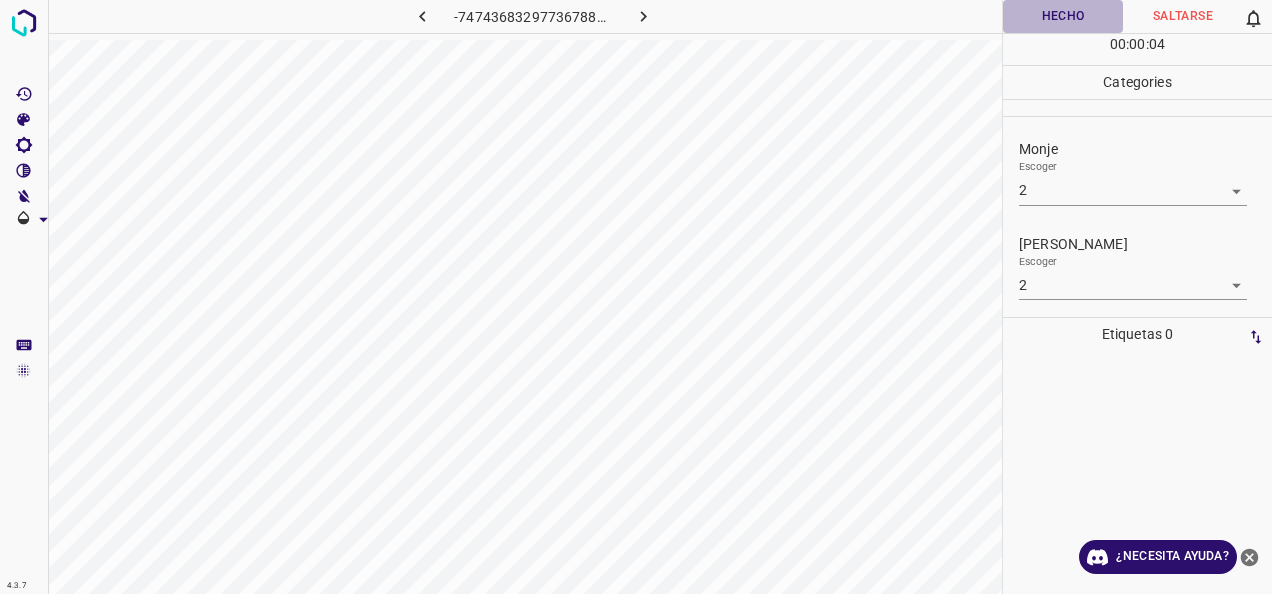 click on "Hecho" at bounding box center (1063, 16) 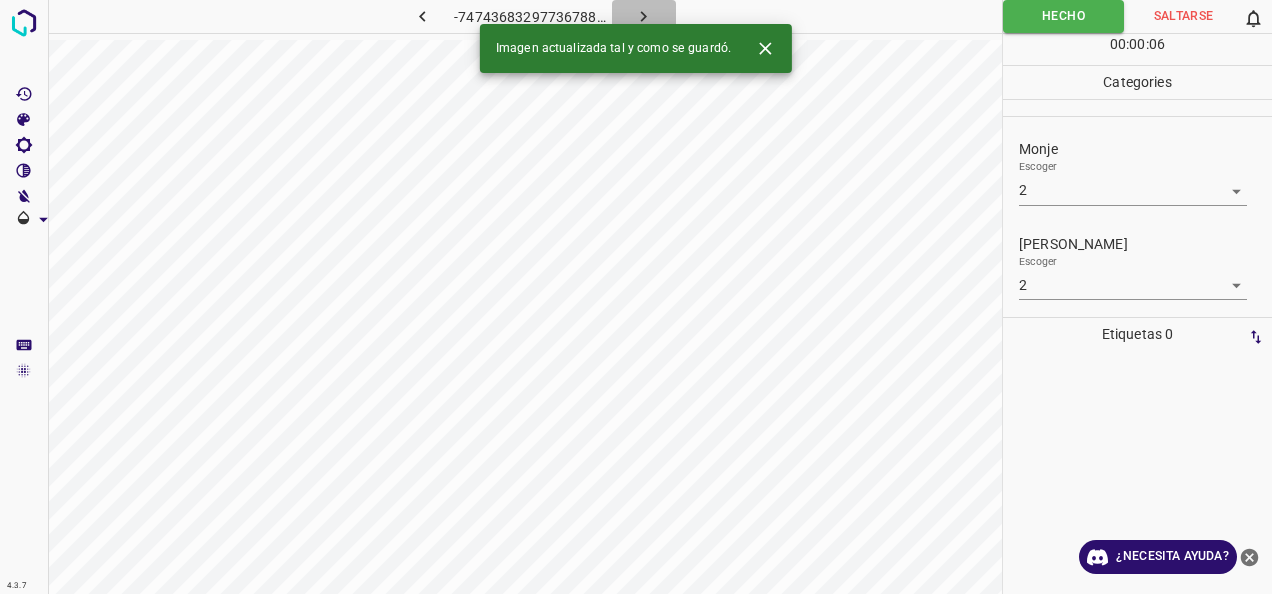 click 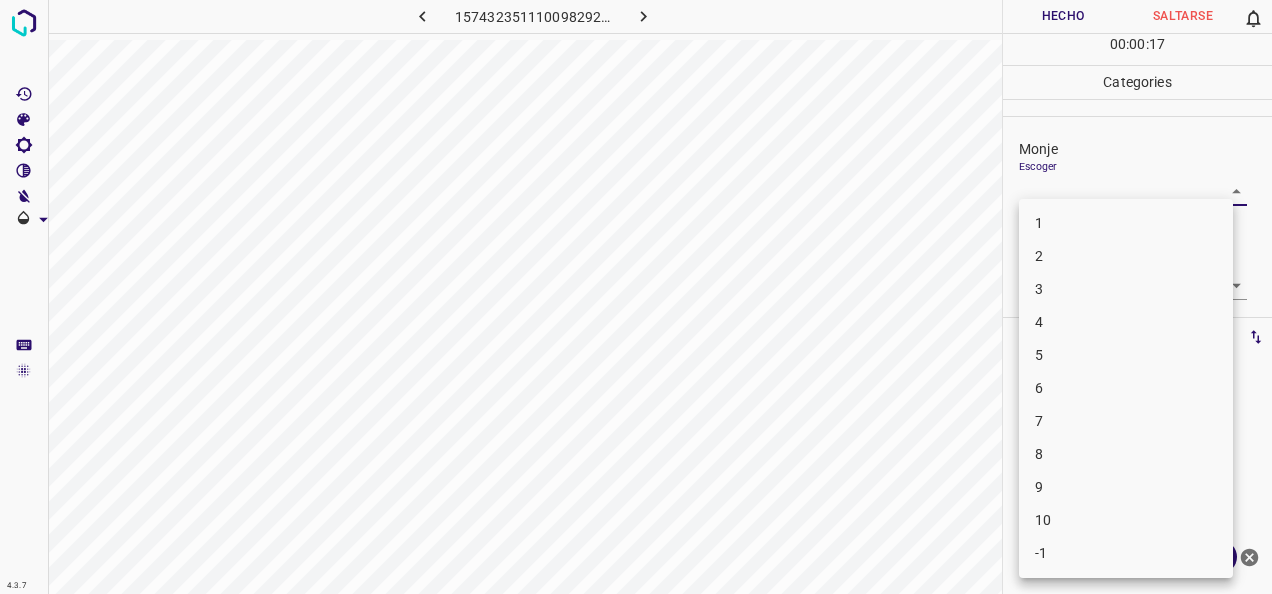 click on "4.3.7 1574323511100982922.png Hecho Saltarse 0 00   : 00   : 17   Categories Monje  Escoger ​  [PERSON_NAME]   Escoger ​ Etiquetas 0 Categories 1 Monje 2  [PERSON_NAME] Herramientas Espacio Cambiar entre modos (Dibujar y Editar) Yo Etiquetado automático R Restaurar zoom M Acercar N Alejar Borrar Eliminar etiqueta de selección Filtros Z Restaurar filtros X Filtro de saturación C Filtro de brillo V Filtro de contraste B Filtro de escala de grises General O Descargar ¿Necesita ayuda? -Mensaje de texto -Esconder -Borrar 1 2 3 4 5 6 7 8 9 10 -1" at bounding box center (636, 297) 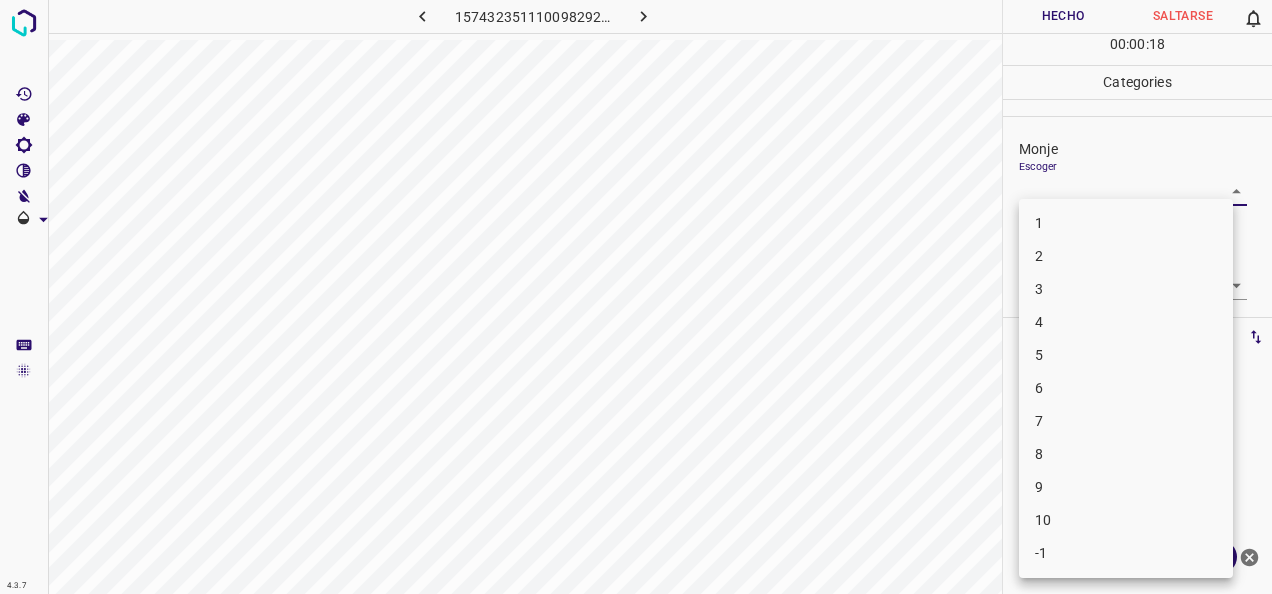 click on "5" at bounding box center [1126, 355] 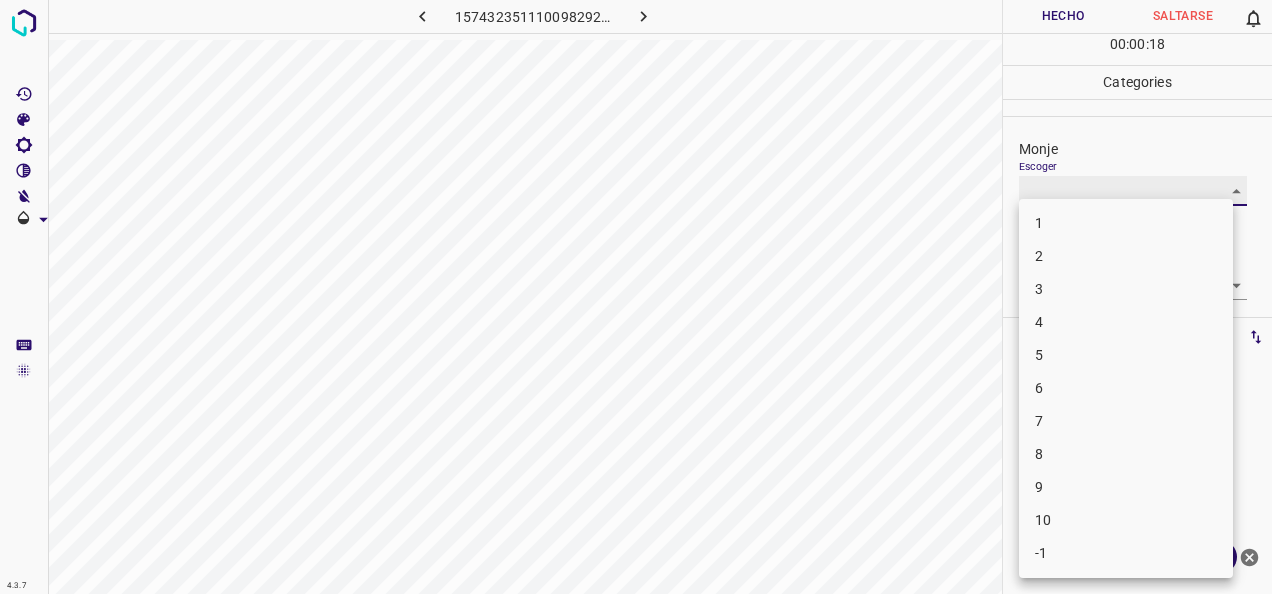 type on "5" 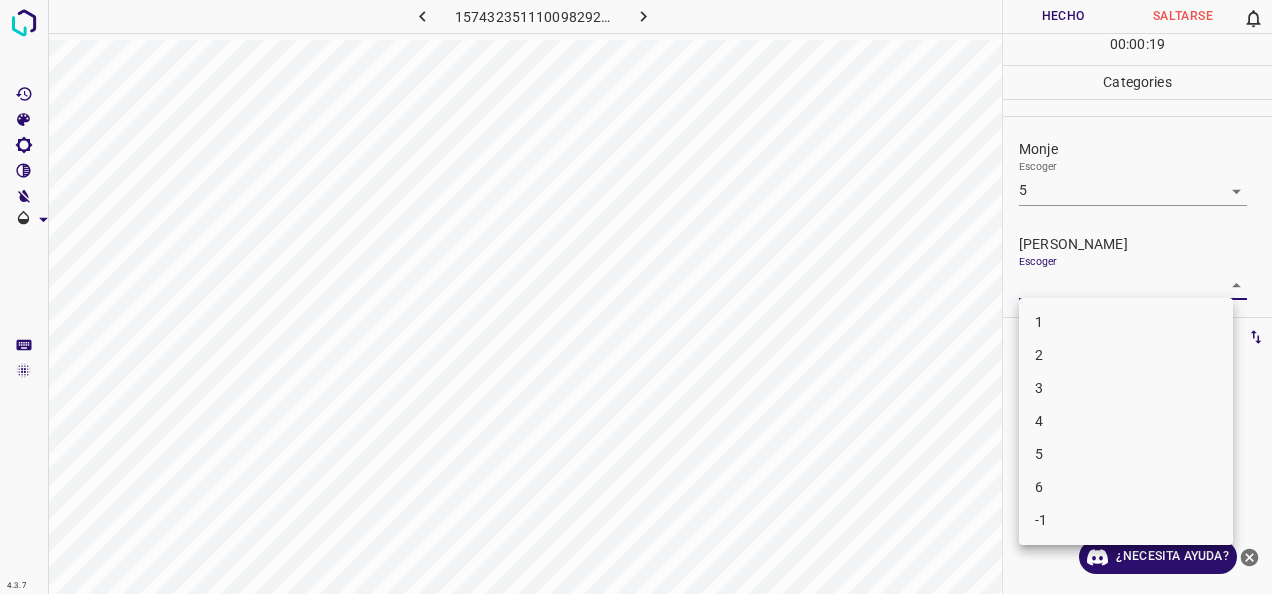 drag, startPoint x: 1222, startPoint y: 282, endPoint x: 1127, endPoint y: 387, distance: 141.59802 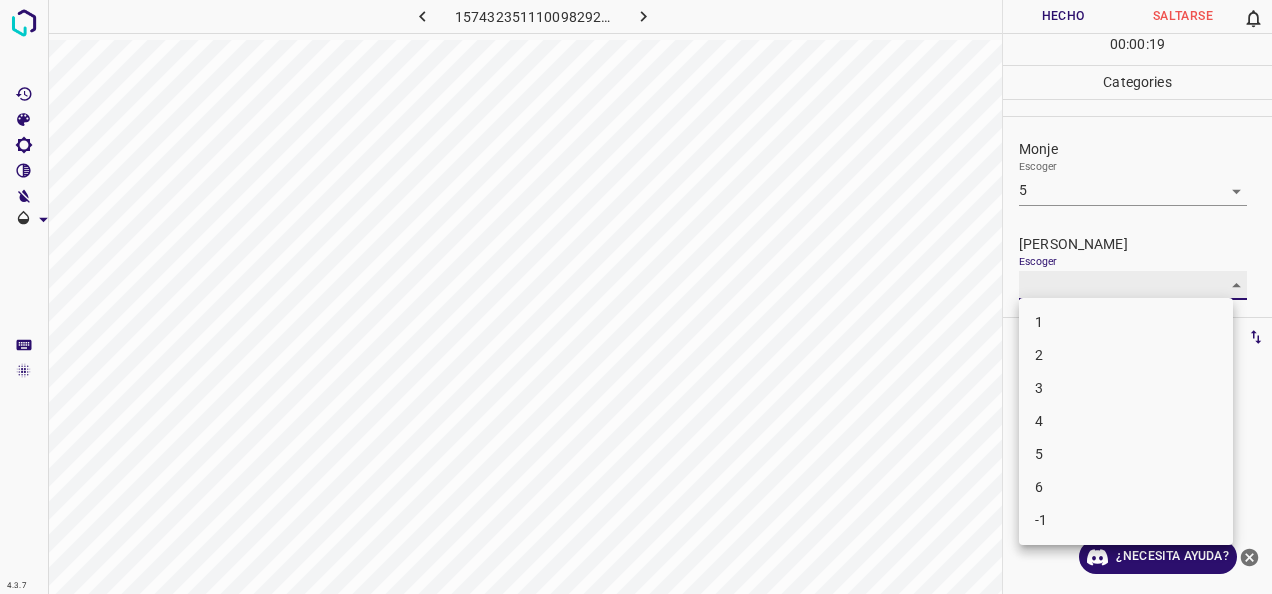 type on "4" 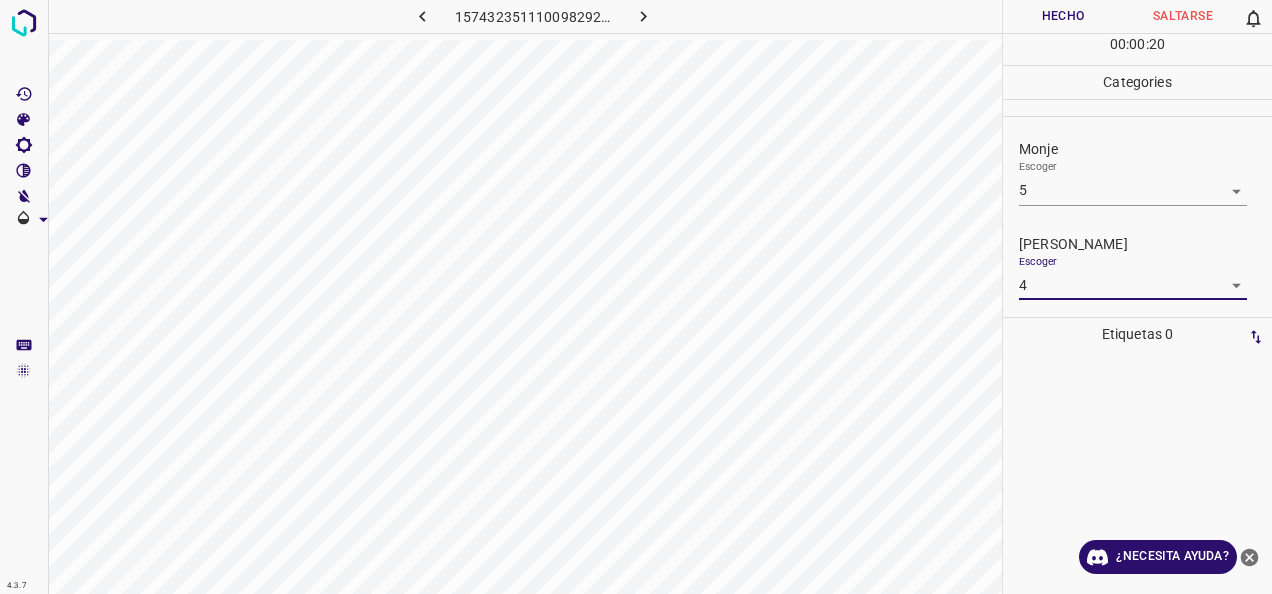 click on "Hecho" at bounding box center (1063, 16) 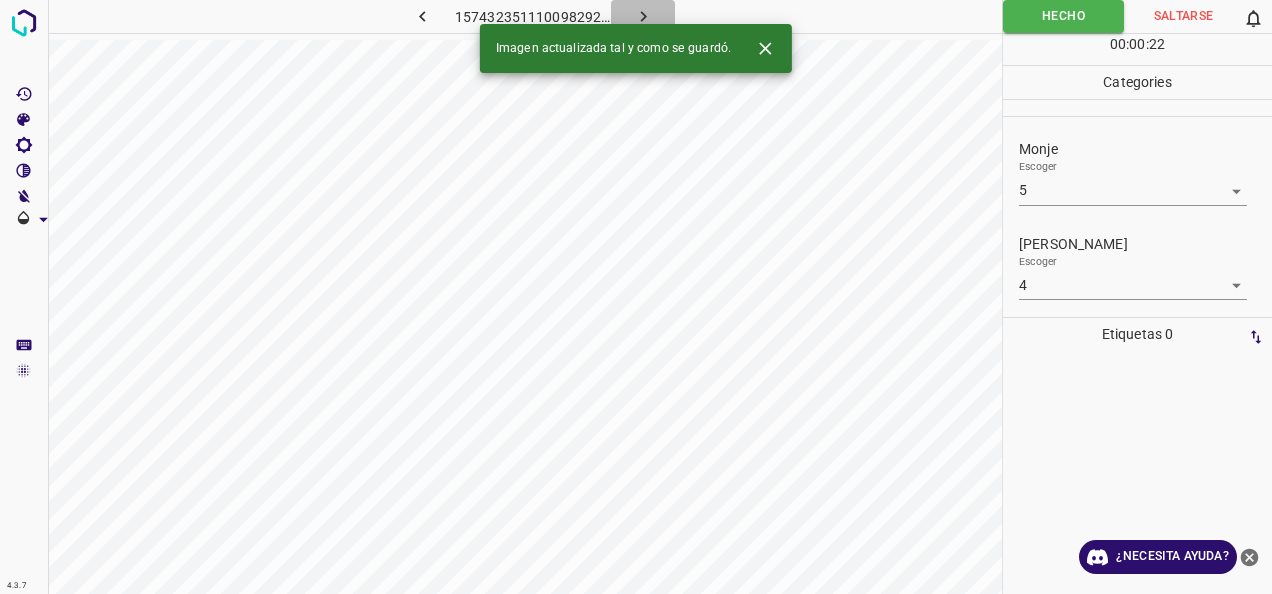 click 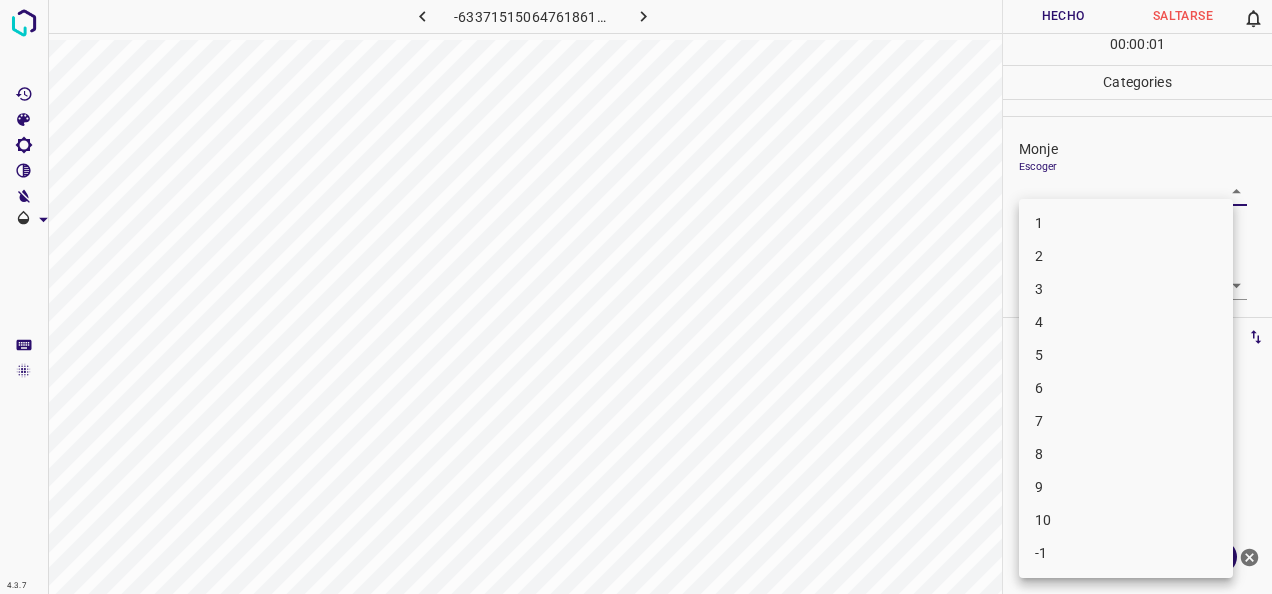 click on "4.3.7 -6337151506476186142.png Hecho Saltarse 0 00   : 00   : 01   Categories [PERSON_NAME] ​  [PERSON_NAME]   Escoger ​ Etiquetas 0 Categories 1 Monje 2  [PERSON_NAME] Herramientas Espacio Cambiar entre modos (Dibujar y Editar) Yo Etiquetado automático R Restaurar zoom M Acercar N Alejar Borrar Eliminar etiqueta de selección Filtros Z Restaurar filtros X Filtro de saturación C Filtro de brillo V Filtro de contraste B Filtro de escala de grises General O Descargar ¿Necesita ayuda? -Mensaje de texto -Esconder -Borrar 1 2 3 4 5 6 7 8 9 10 -1" at bounding box center [636, 297] 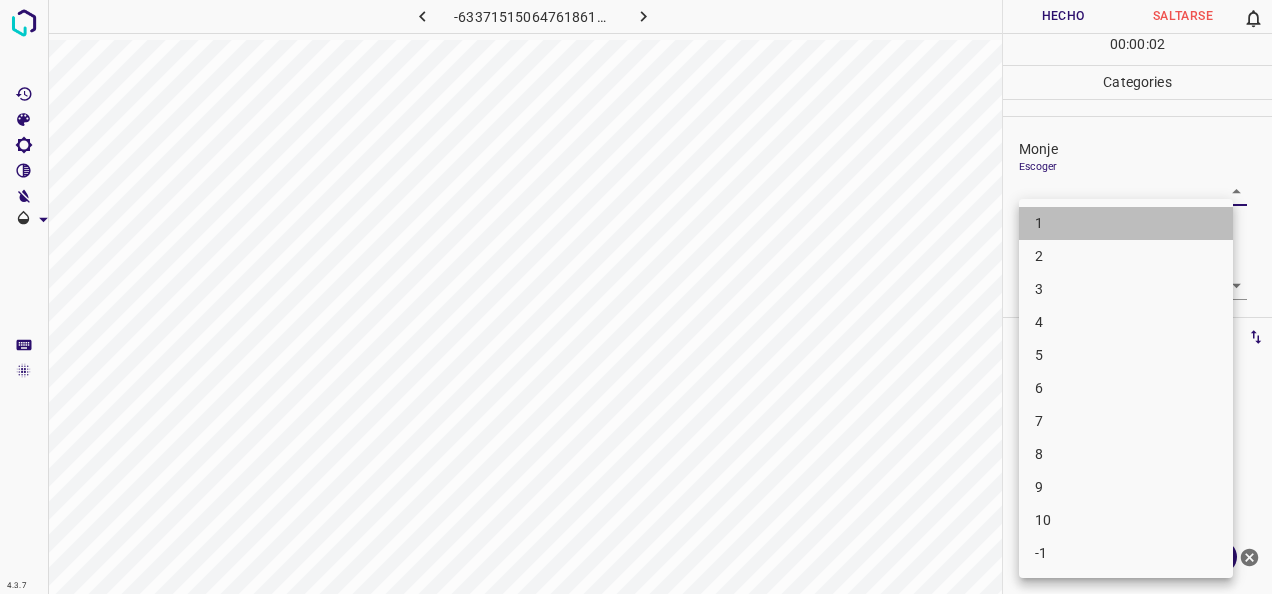 click on "1" at bounding box center (1126, 223) 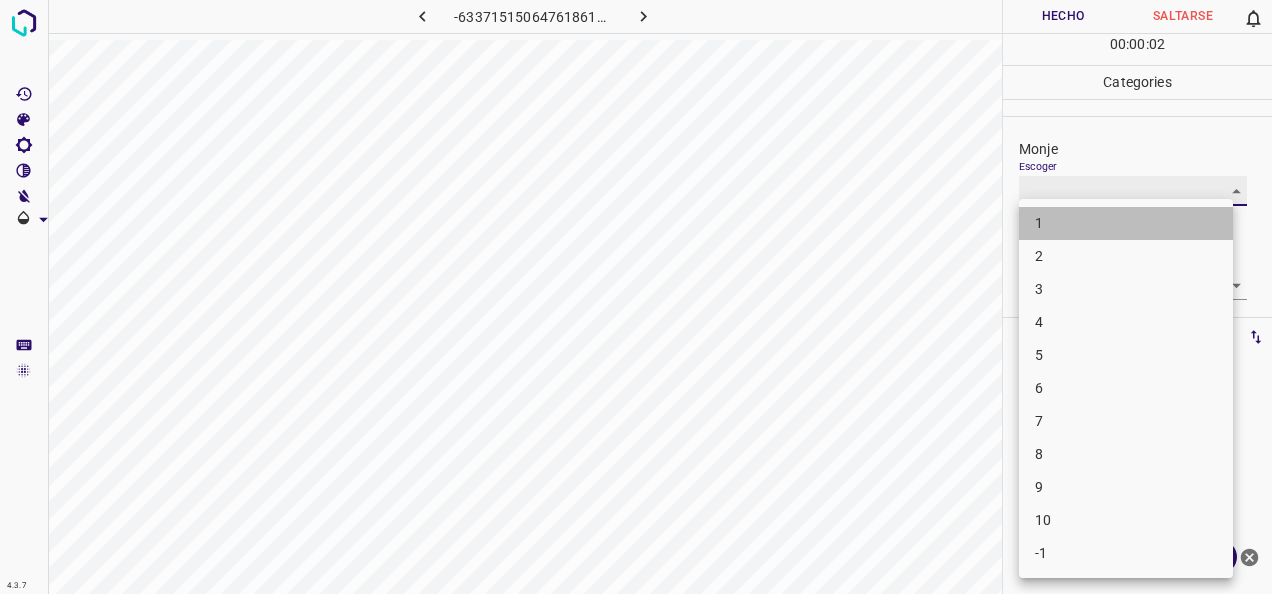 type on "1" 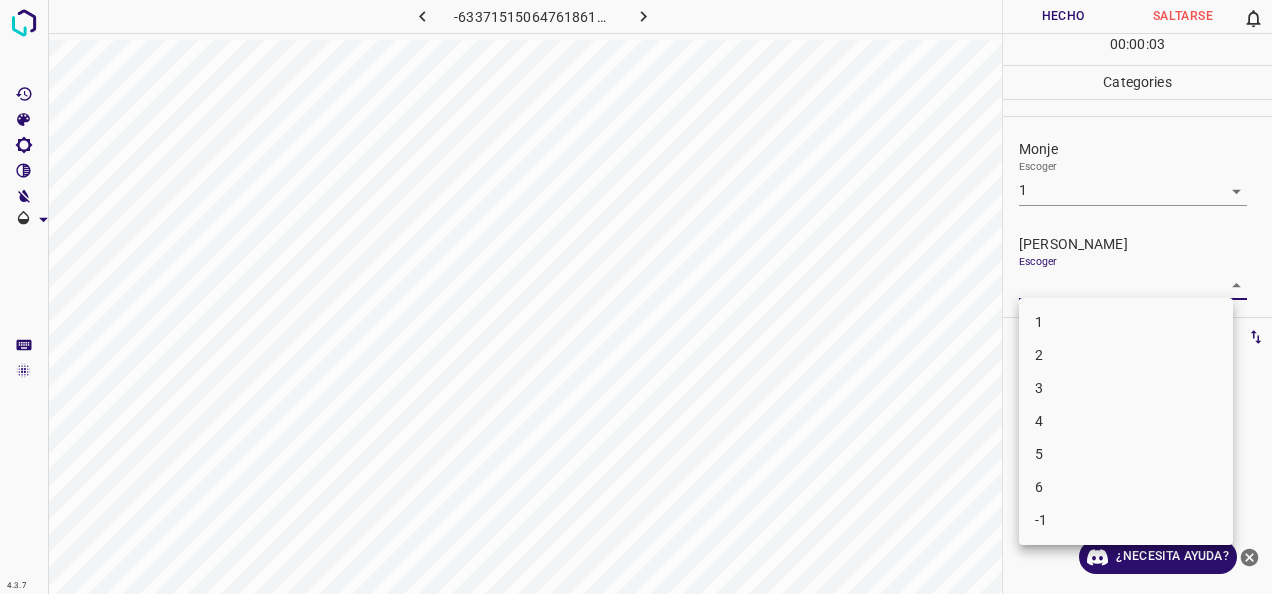 drag, startPoint x: 1226, startPoint y: 284, endPoint x: 1119, endPoint y: 324, distance: 114.232216 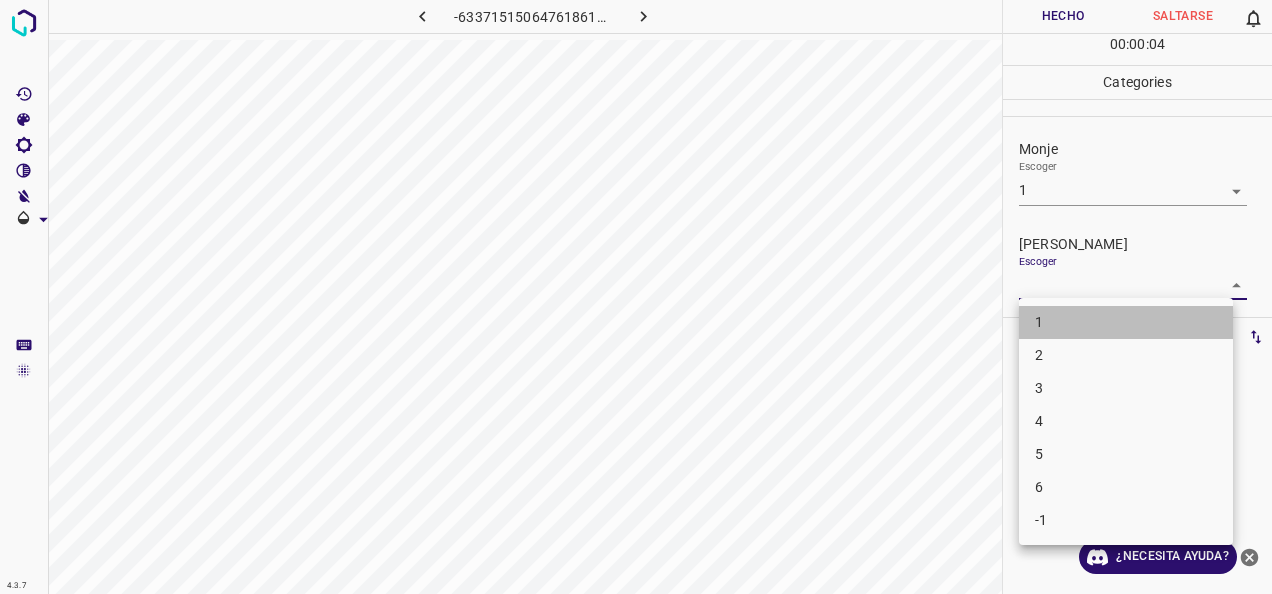 click on "1" at bounding box center (1126, 322) 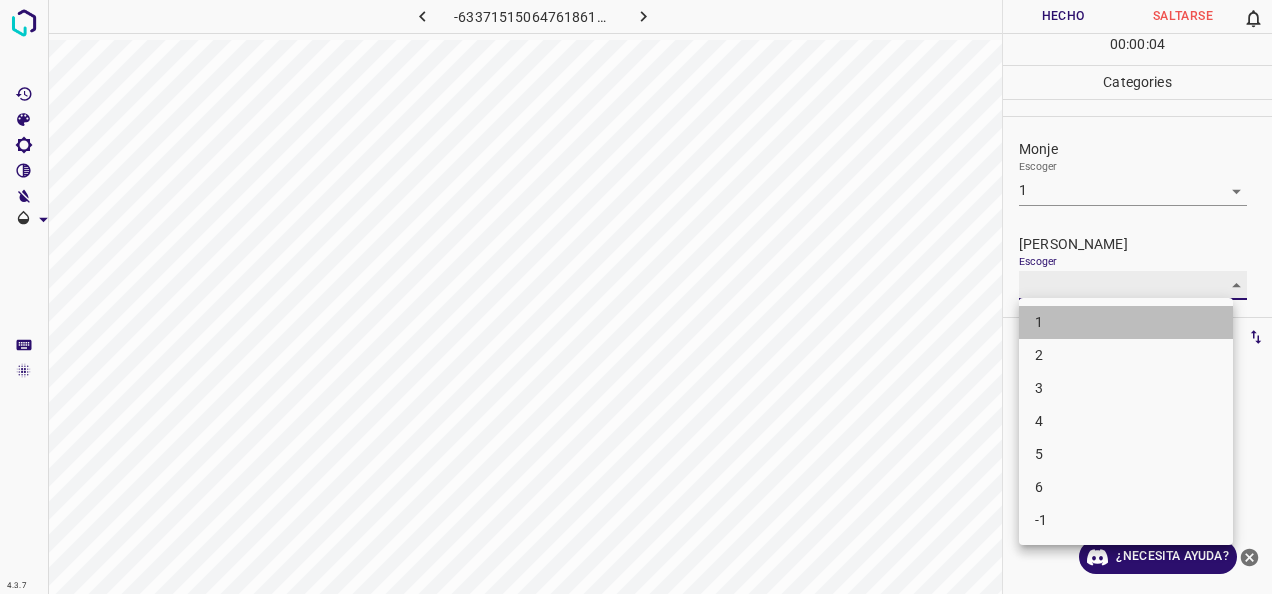 type on "1" 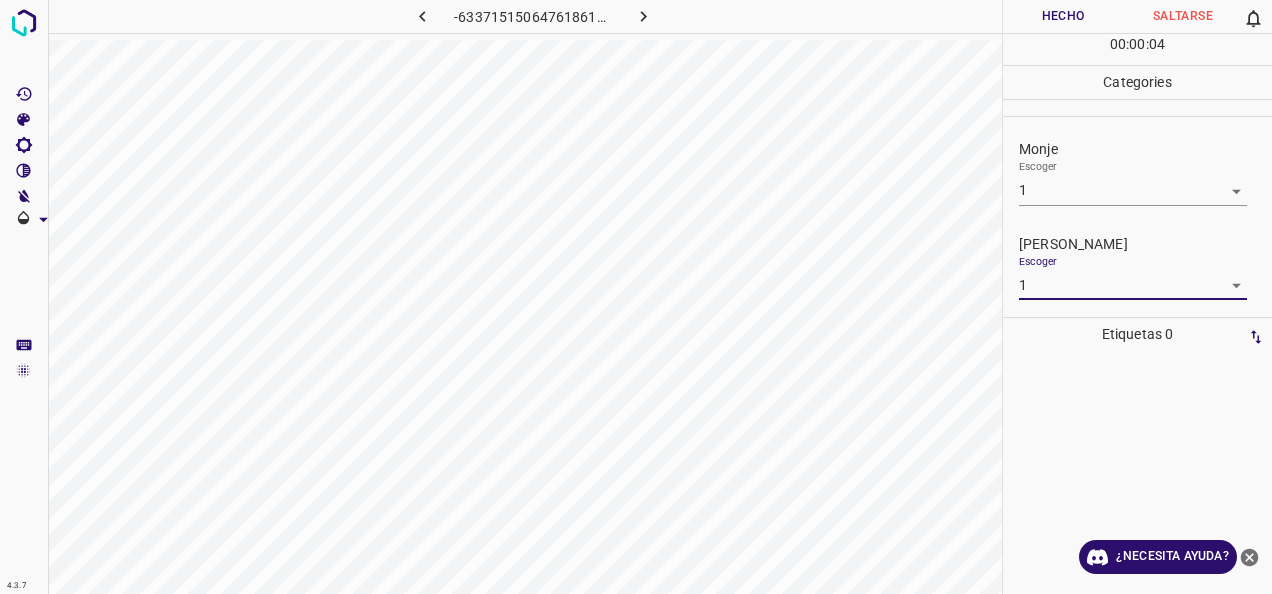 click on "Hecho" at bounding box center (1063, 16) 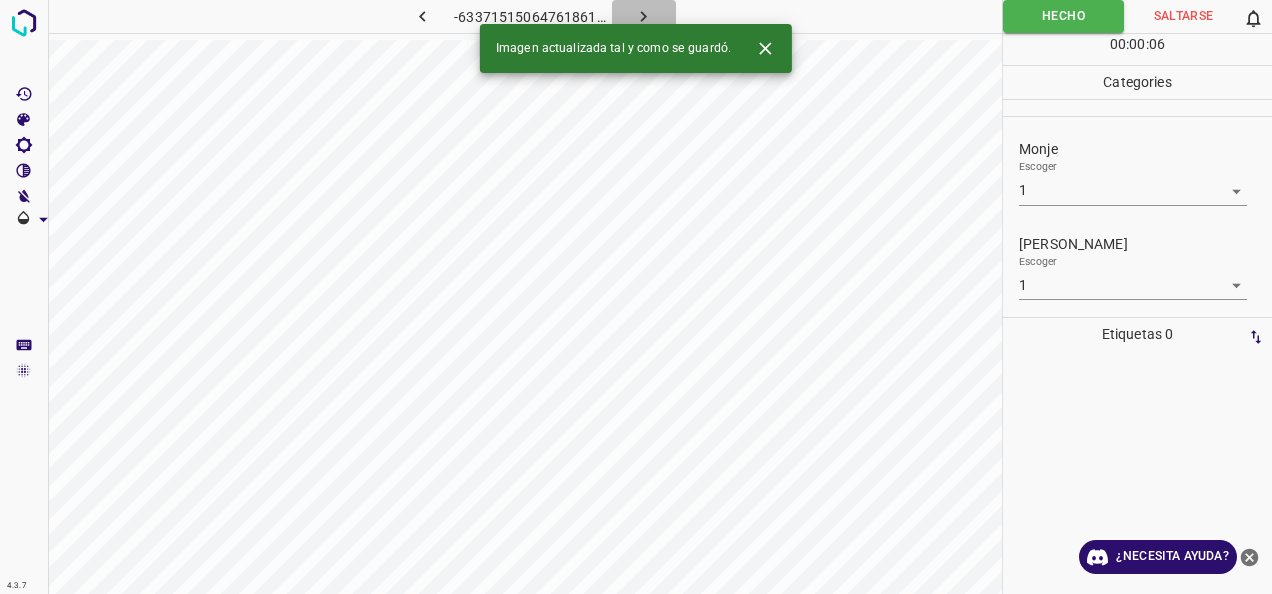 click 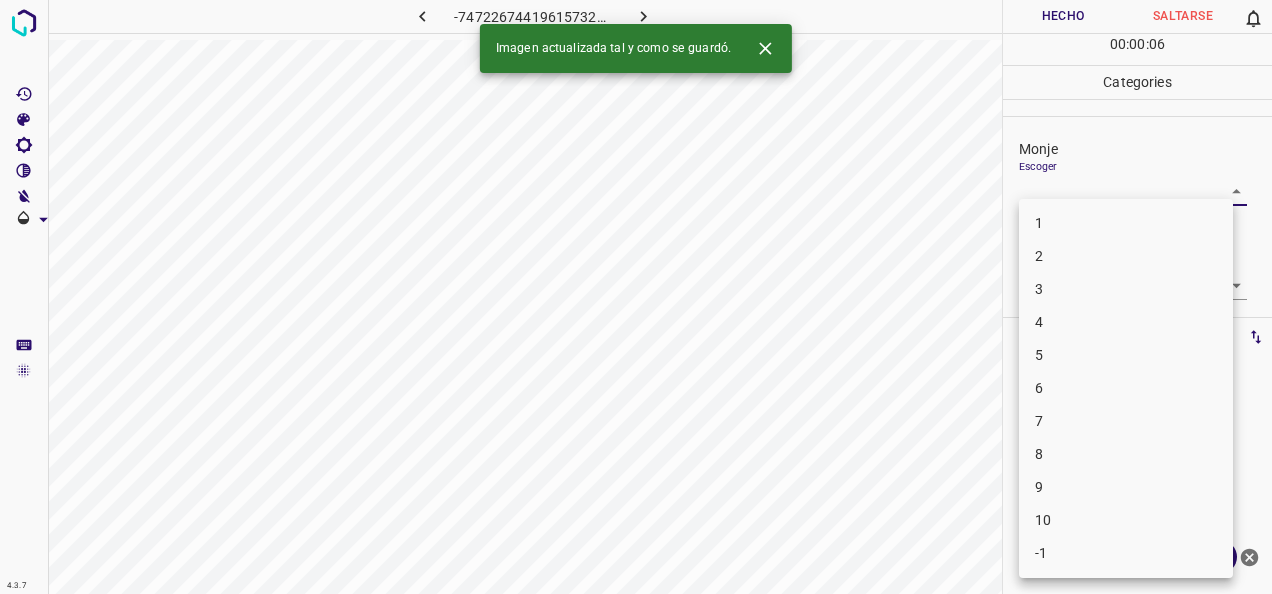 click on "4.3.7 -7472267441961573231.png Hecho Saltarse 0 00   : 00   : 06   Categories Monje  Escoger ​  [PERSON_NAME]   Escoger ​ Etiquetas 0 Categories 1 Monje 2  [PERSON_NAME] Herramientas Espacio Cambiar entre modos (Dibujar y Editar) Yo Etiquetado automático R Restaurar zoom M Acercar N Alejar Borrar Eliminar etiqueta de selección Filtros Z Restaurar filtros X Filtro de saturación C Filtro de brillo V Filtro de contraste B Filtro de escala de grises General O Descargar Imagen actualizada tal y como se guardó. ¿Necesita ayuda? -Mensaje de texto -Esconder -Borrar 1 2 3 4 5 6 7 8 9 10 -1" at bounding box center [636, 297] 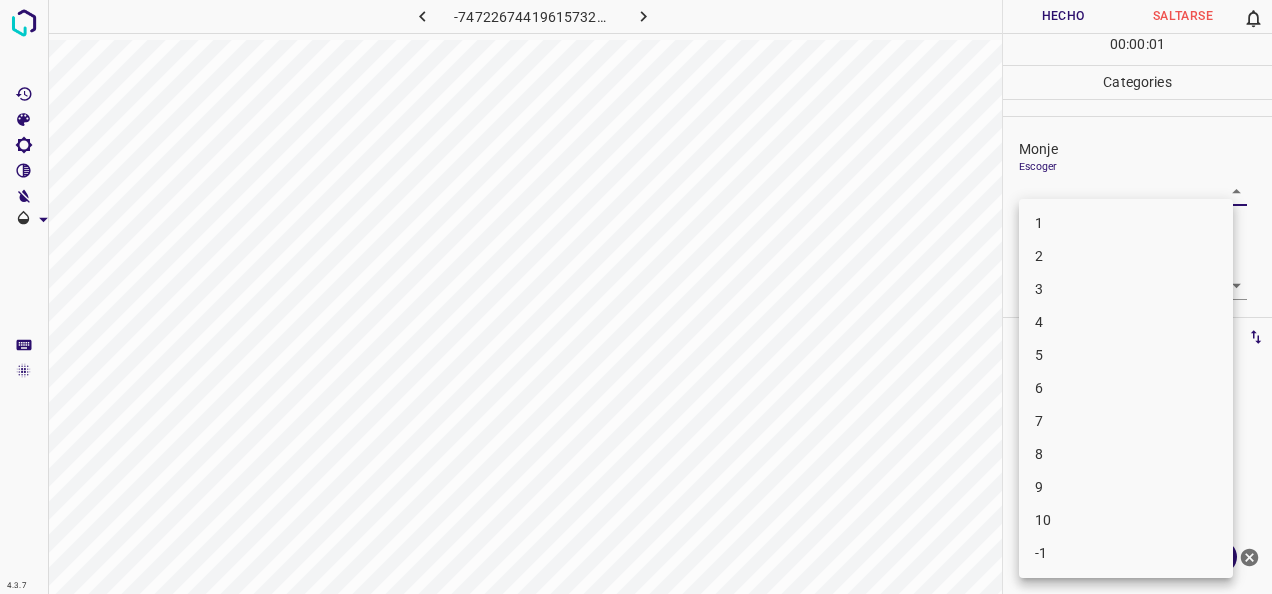 click on "1" at bounding box center [1126, 223] 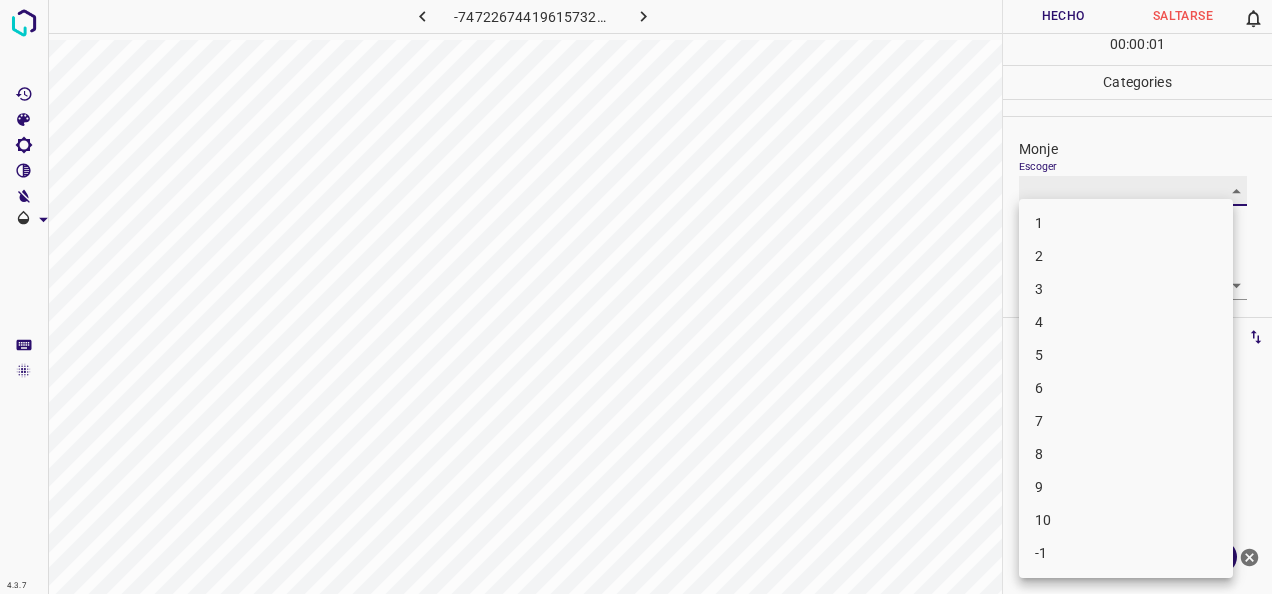 type on "1" 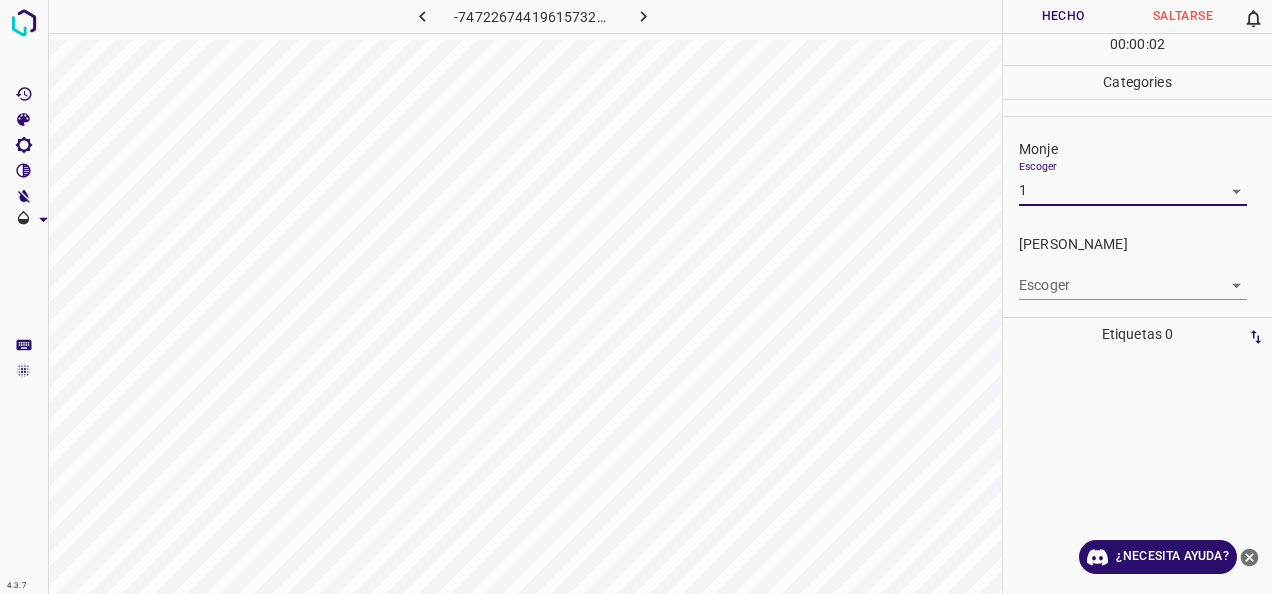 click on "4.3.7 -7472267441961573231.png Hecho Saltarse 0 00   : 00   : 02   Categories Monje  Escoger 1 1  [PERSON_NAME]   Escoger ​ Etiquetas 0 Categories 1 Monje 2  [PERSON_NAME] Herramientas Espacio Cambiar entre modos (Dibujar y Editar) Yo Etiquetado automático R Restaurar zoom M Acercar N Alejar Borrar Eliminar etiqueta de selección Filtros Z Restaurar filtros X Filtro de saturación C Filtro de brillo V Filtro de contraste B Filtro de escala de grises General O Descargar ¿Necesita ayuda? -Mensaje de texto -Esconder -Borrar" at bounding box center (636, 297) 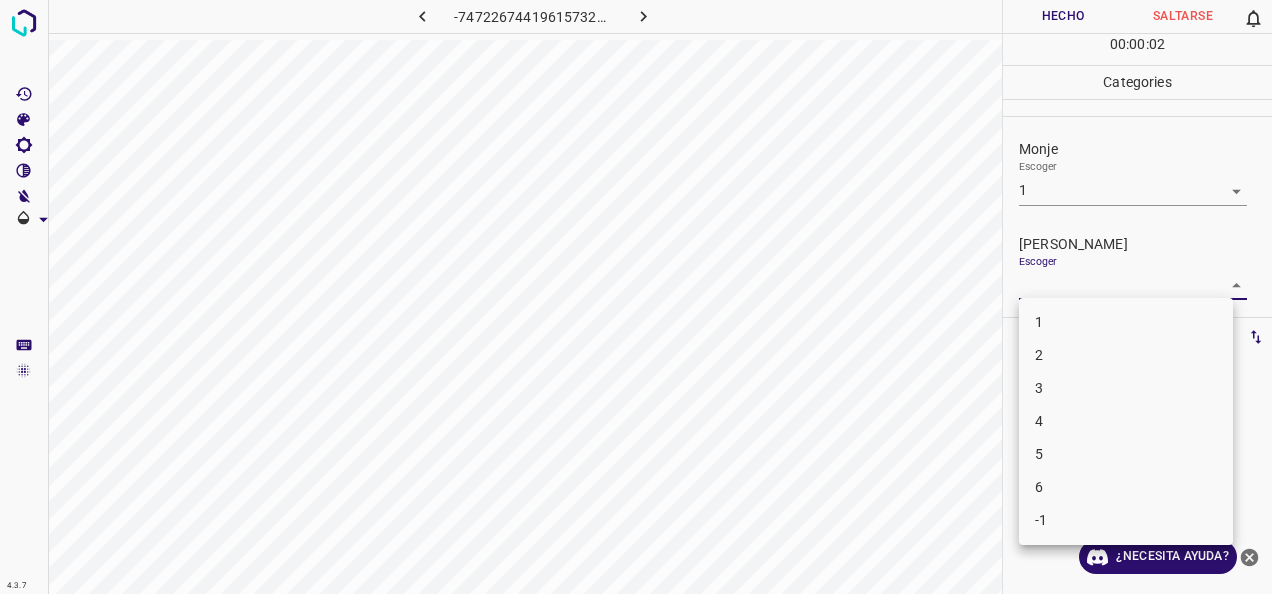 click on "1" at bounding box center (1126, 322) 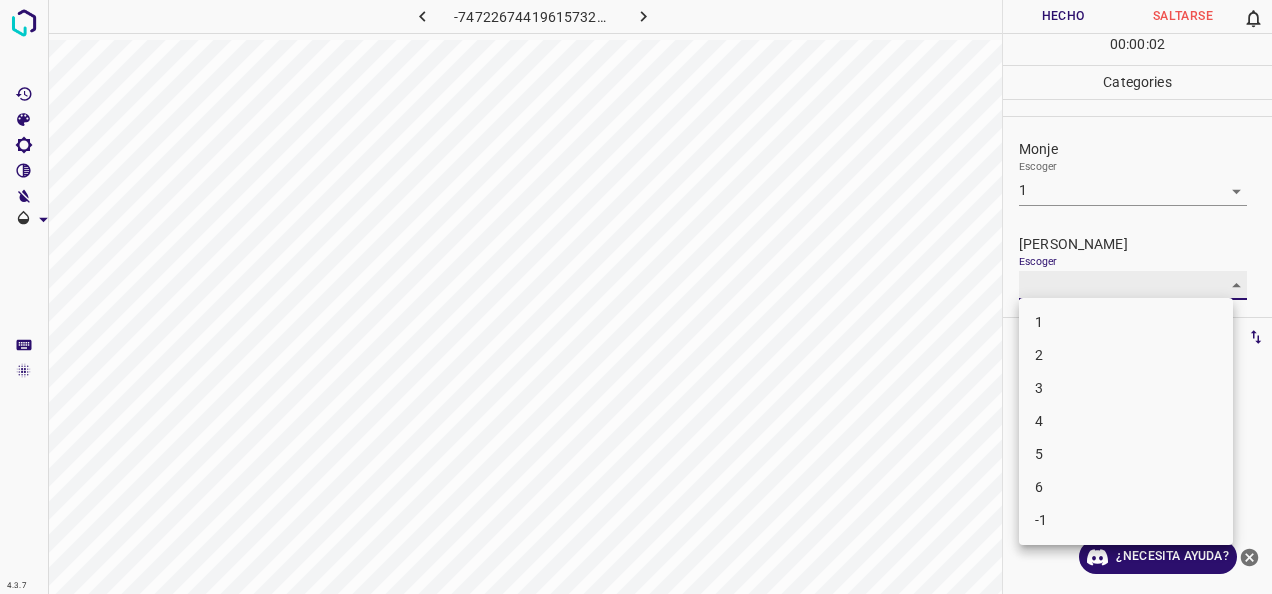 type on "1" 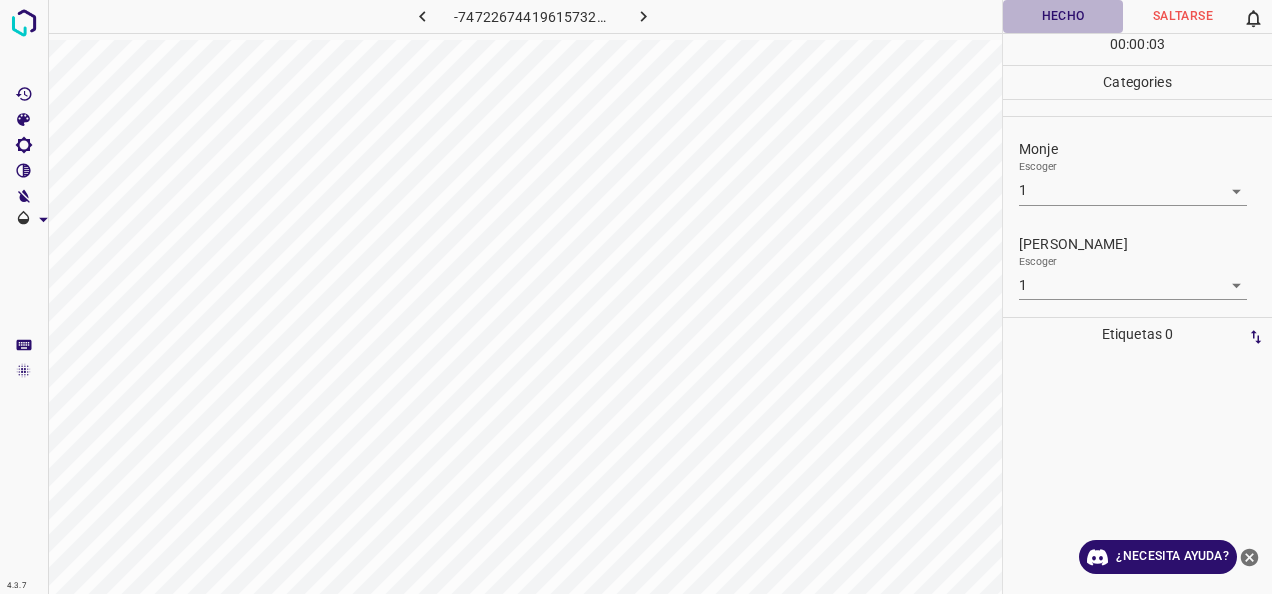 click on "Hecho" at bounding box center [1063, 16] 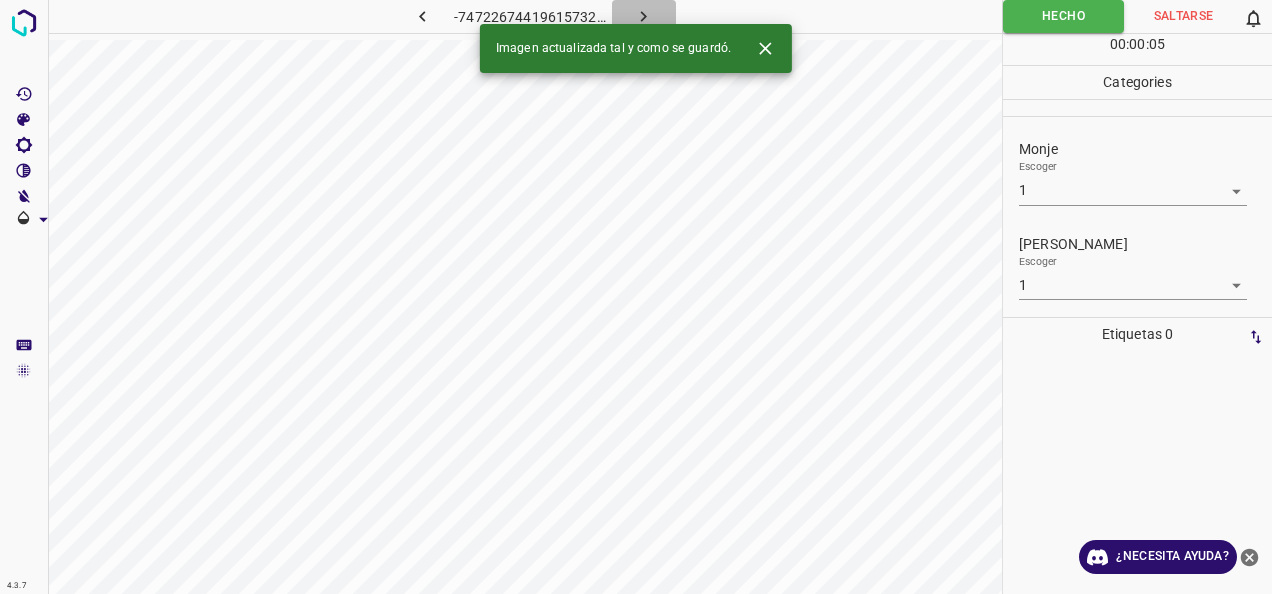 click 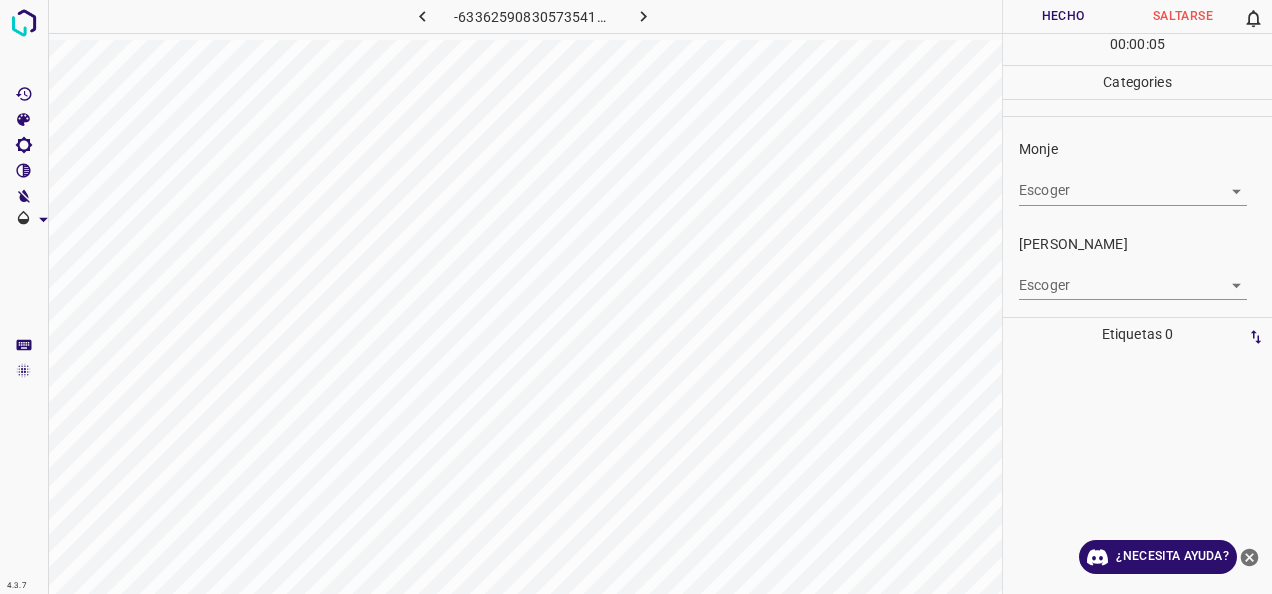 click on "4.3.7 -6336259083057354151.png Hecho Saltarse 0 00   : 00   : 05   Categories Monje  Escoger ​  [PERSON_NAME]   Escoger ​ Etiquetas 0 Categories 1 Monje 2  [PERSON_NAME] Herramientas Espacio Cambiar entre modos (Dibujar y Editar) Yo Etiquetado automático R Restaurar zoom M Acercar N Alejar Borrar Eliminar etiqueta de selección Filtros Z Restaurar filtros X Filtro de saturación C Filtro de brillo V Filtro de contraste B Filtro de escala de grises General O Descargar ¿Necesita ayuda? -Mensaje de texto -Esconder -Borrar" at bounding box center (636, 297) 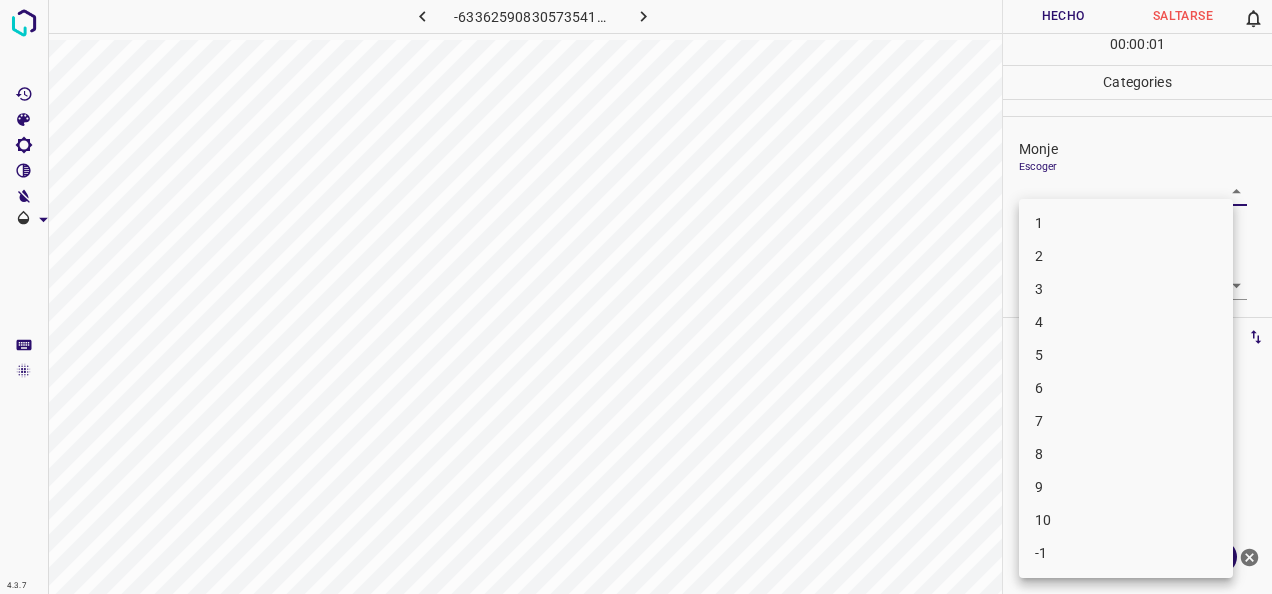 click on "4" at bounding box center (1126, 322) 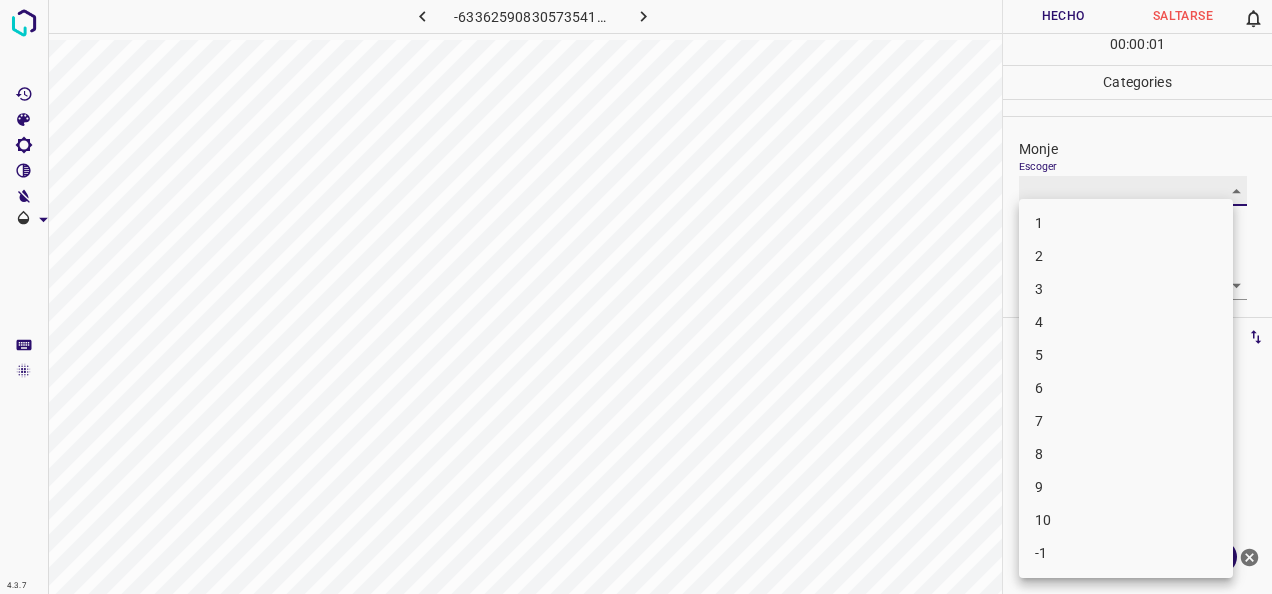type on "4" 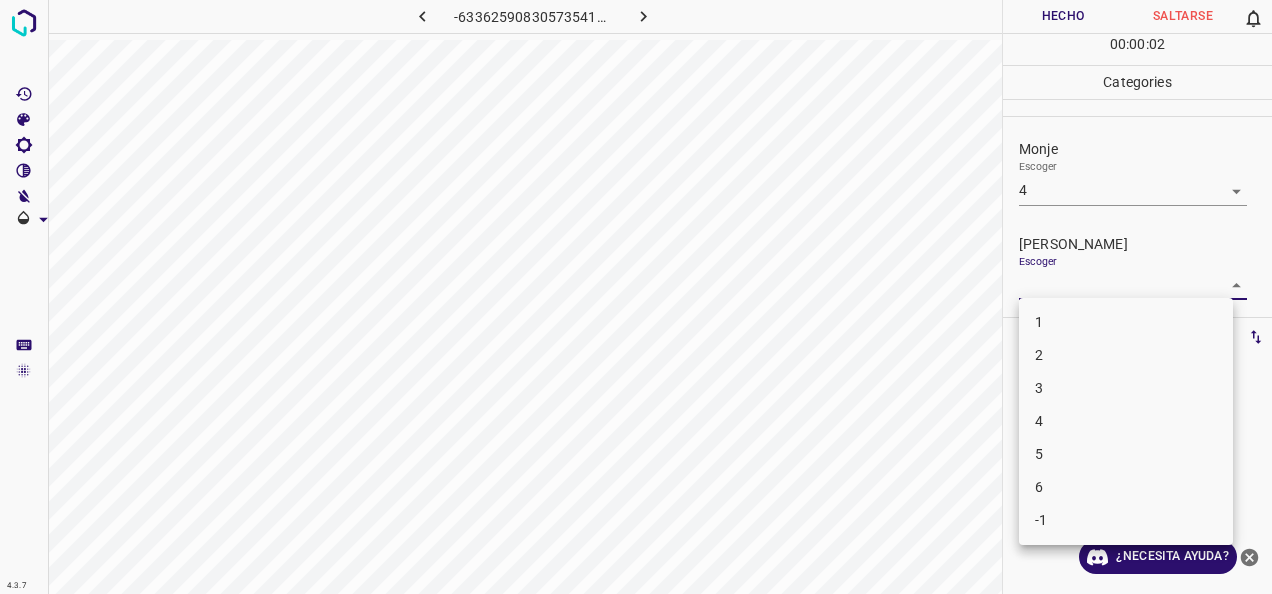 click on "4.3.7 -6336259083057354151.png Hecho Saltarse 0 00   : 00   : 02   Categories Monje  Escoger 4 4  [PERSON_NAME]   Escoger ​ Etiquetas 0 Categories 1 Monje 2  [PERSON_NAME] Herramientas Espacio Cambiar entre modos (Dibujar y Editar) Yo Etiquetado automático R Restaurar zoom M Acercar N Alejar Borrar Eliminar etiqueta de selección Filtros Z Restaurar filtros X Filtro de saturación C Filtro de brillo V Filtro de contraste B Filtro de escala de grises General O Descargar ¿Necesita ayuda? -Mensaje de texto -Esconder -Borrar 1 2 3 4 5 6 -1" at bounding box center [636, 297] 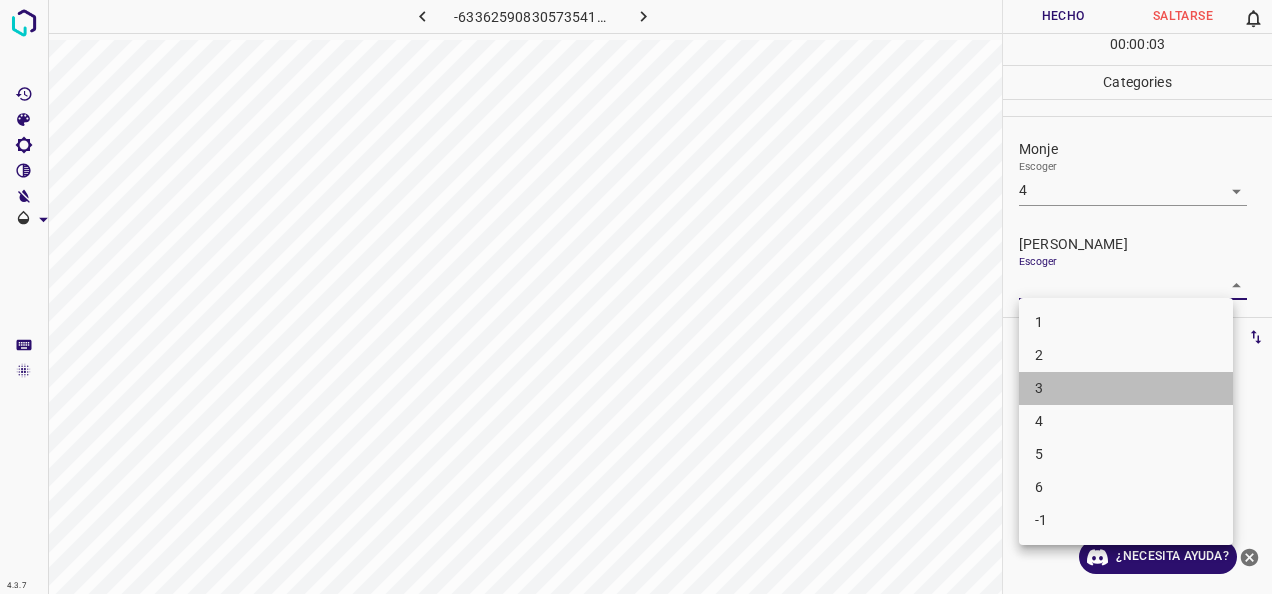click on "3" at bounding box center (1126, 388) 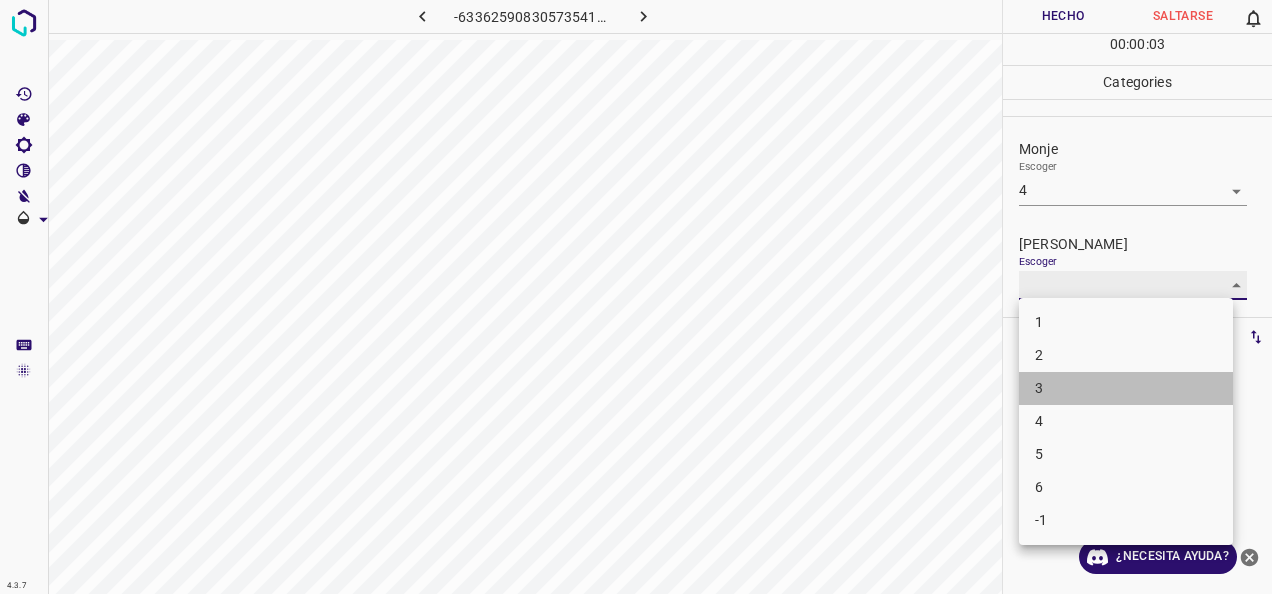 type on "3" 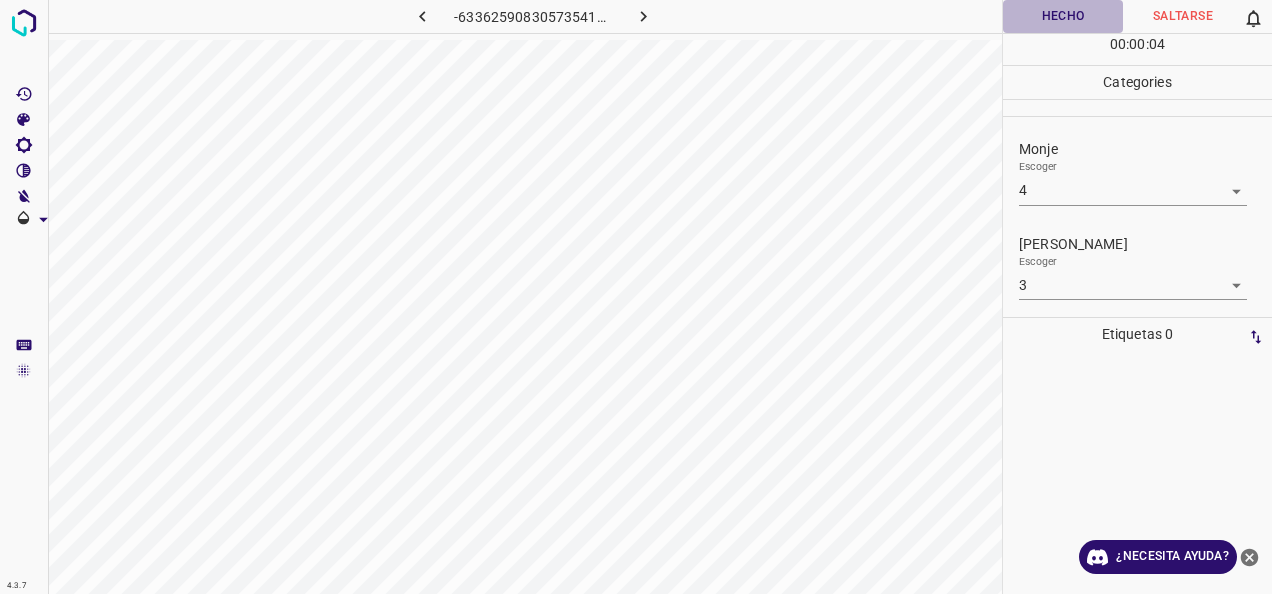 click on "Hecho" at bounding box center (1063, 16) 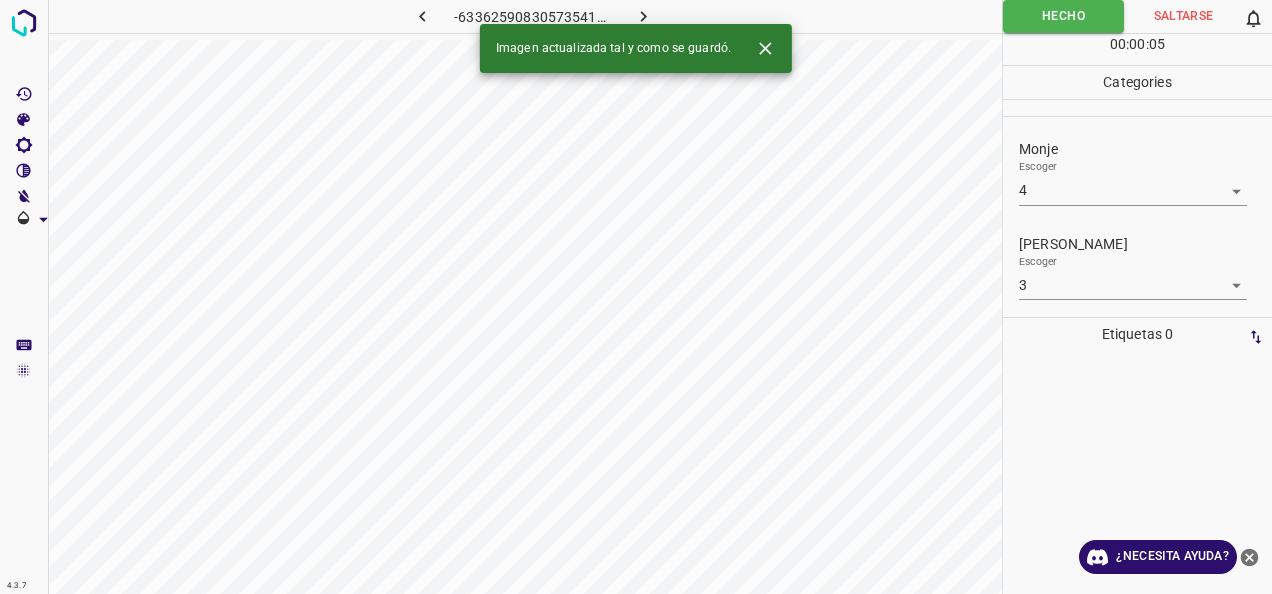 click on "Imagen actualizada tal y como se guardó." at bounding box center (636, 48) 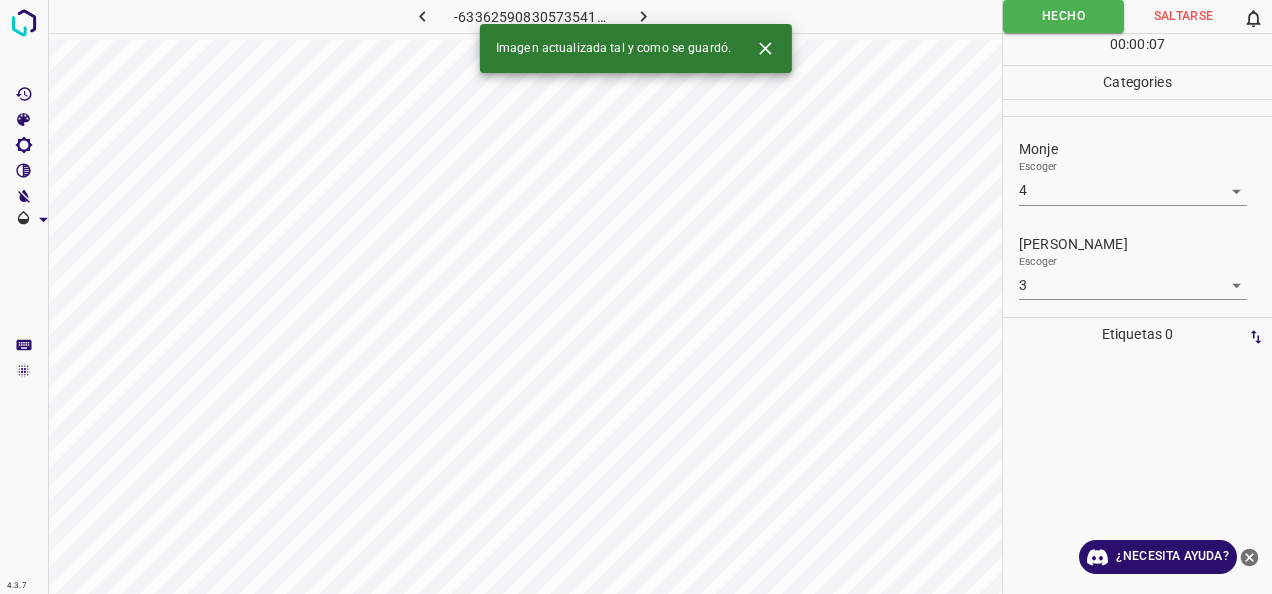 click 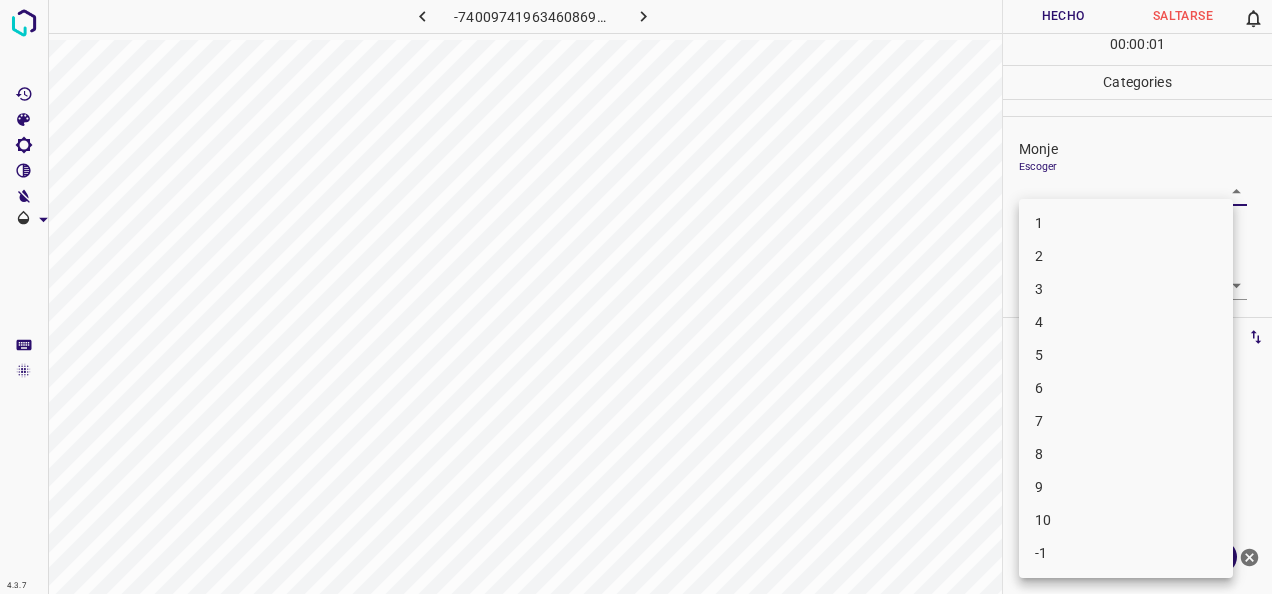 click on "4.3.7 -7400974196346086924.png Hecho Saltarse 0 00   : 00   : 01   Categories [PERSON_NAME] ​  [PERSON_NAME]   Escoger ​ Etiquetas 0 Categories 1 Monje 2  [PERSON_NAME] Herramientas Espacio Cambiar entre modos (Dibujar y Editar) Yo Etiquetado automático R Restaurar zoom M Acercar N Alejar Borrar Eliminar etiqueta de selección Filtros Z Restaurar filtros X Filtro de saturación C Filtro de brillo V Filtro de contraste B Filtro de escala de grises General O Descargar ¿Necesita ayuda? -Mensaje de texto -Esconder -Borrar 1 2 3 4 5 6 7 8 9 10 -1" at bounding box center [636, 297] 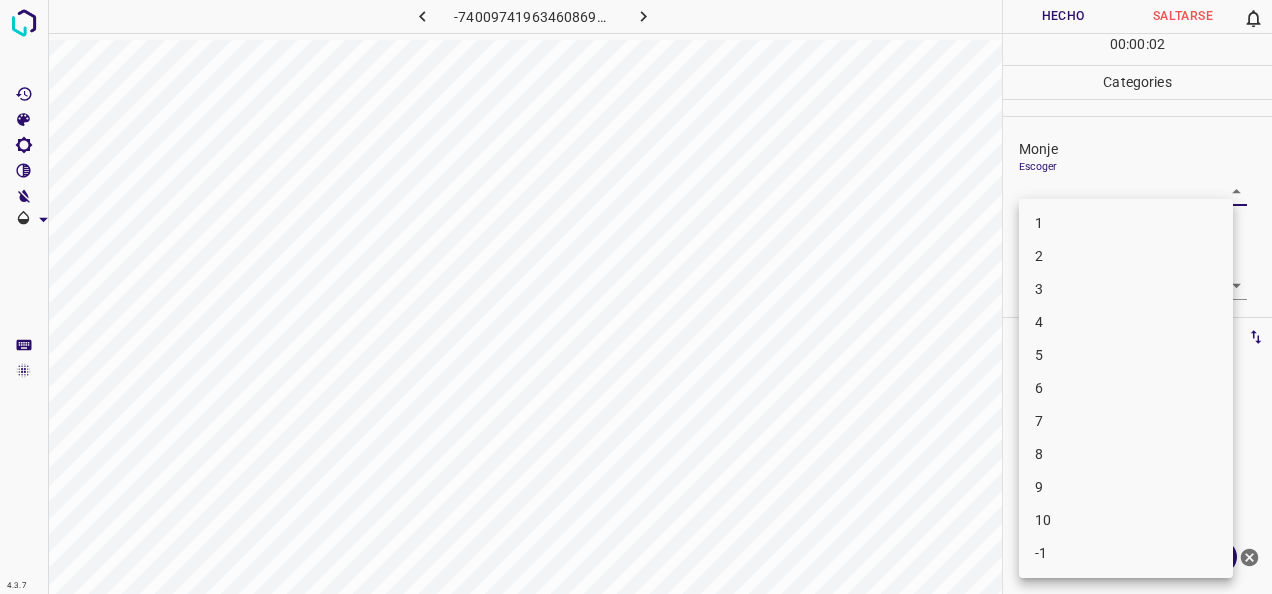 click on "2" at bounding box center [1126, 256] 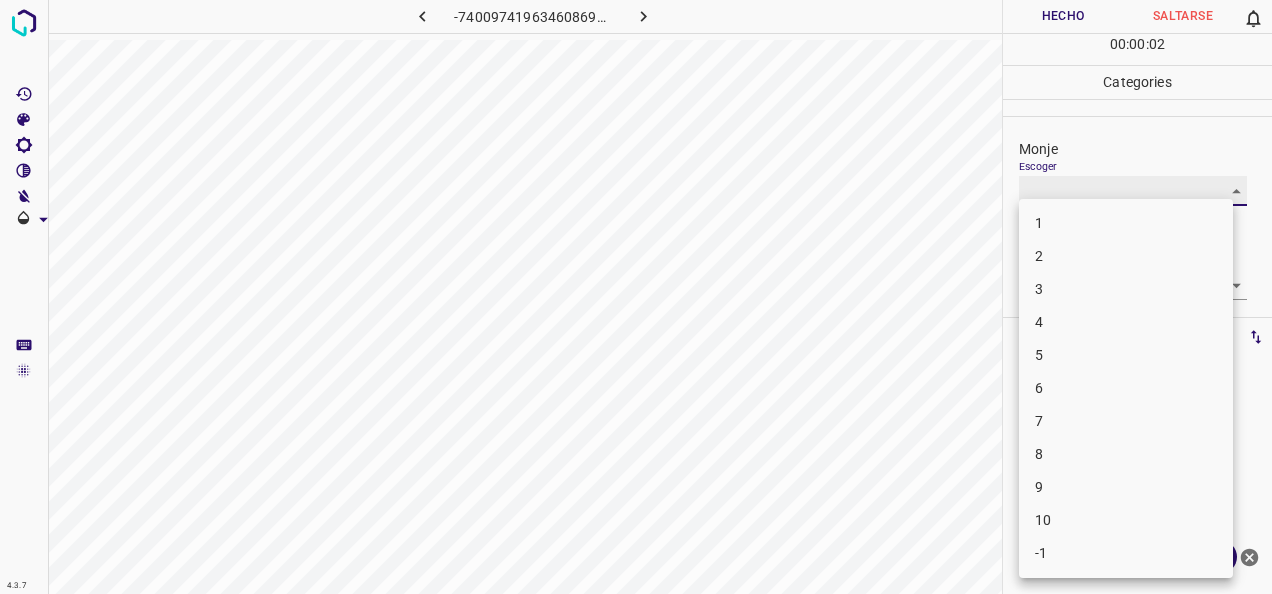 type on "2" 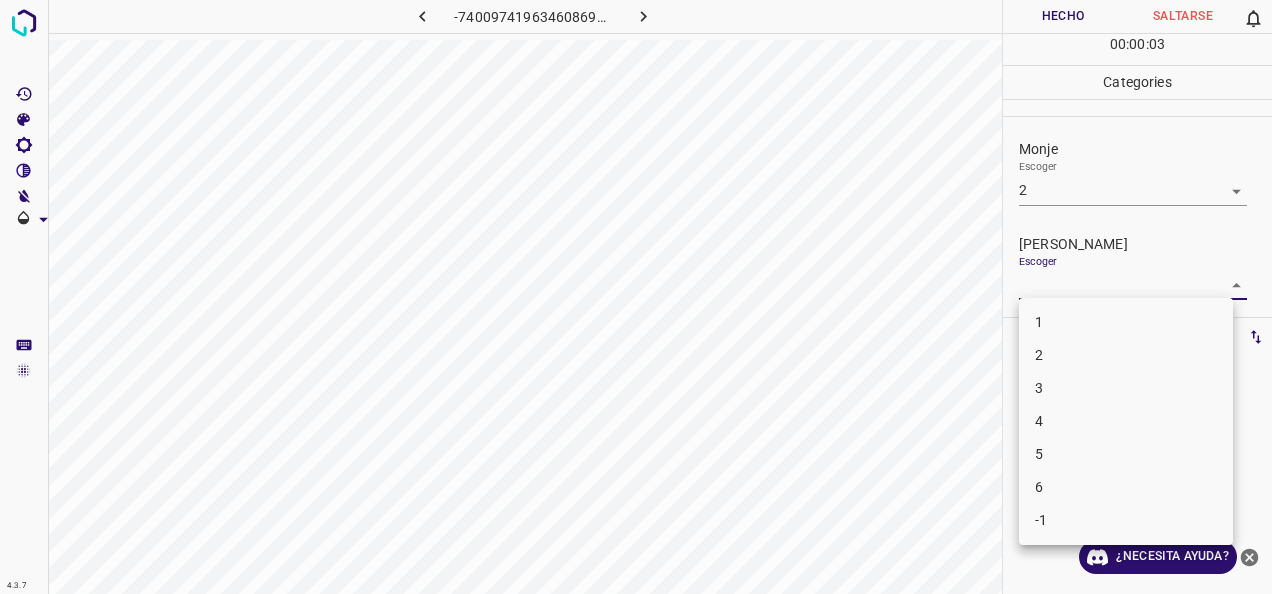 click on "4.3.7 -7400974196346086924.png Hecho Saltarse 0 00   : 00   : 03   Categories Monje  Escoger 2 2  [PERSON_NAME]   Escoger ​ Etiquetas 0 Categories 1 Monje 2  [PERSON_NAME] Herramientas Espacio Cambiar entre modos (Dibujar y Editar) Yo Etiquetado automático R Restaurar zoom M Acercar N Alejar Borrar Eliminar etiqueta de selección Filtros Z Restaurar filtros X Filtro de saturación C Filtro de brillo V Filtro de contraste B Filtro de escala de grises General O Descargar ¿Necesita ayuda? -Mensaje de texto -Esconder -Borrar 1 2 3 4 5 6 -1" at bounding box center [636, 297] 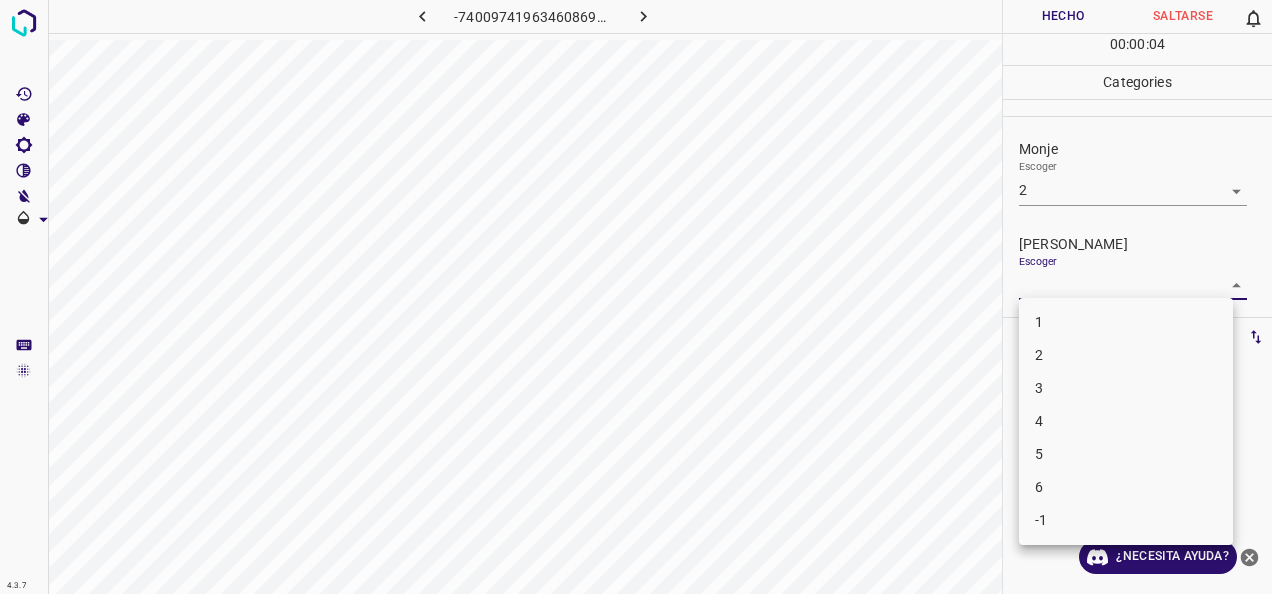 click on "2" at bounding box center (1126, 355) 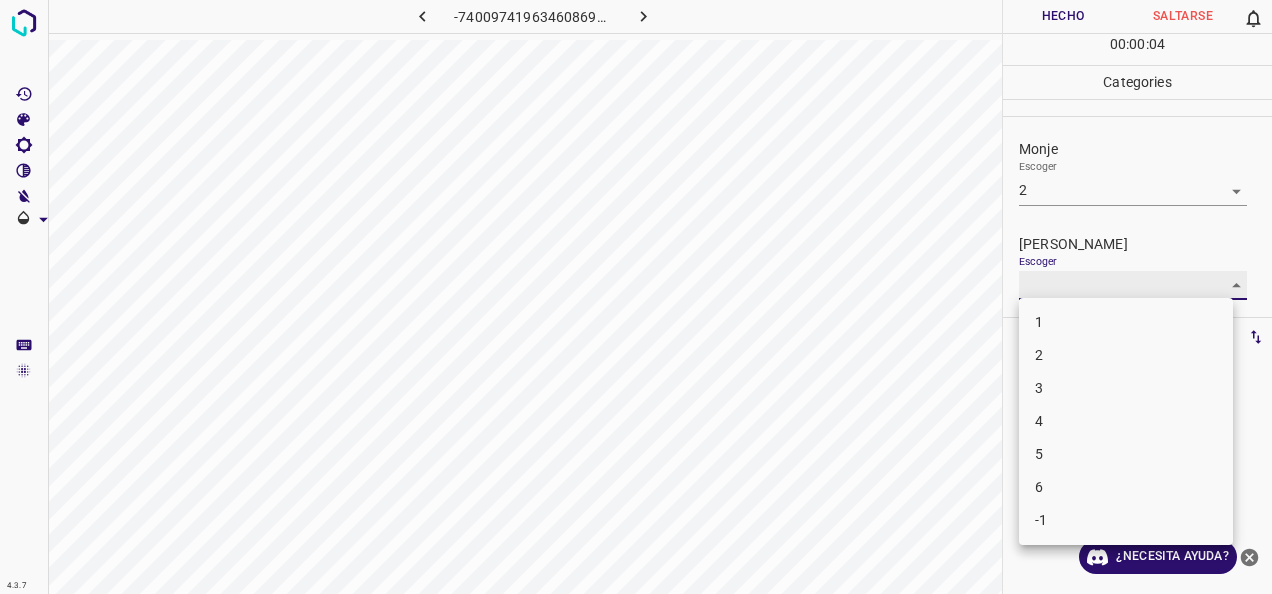 type on "2" 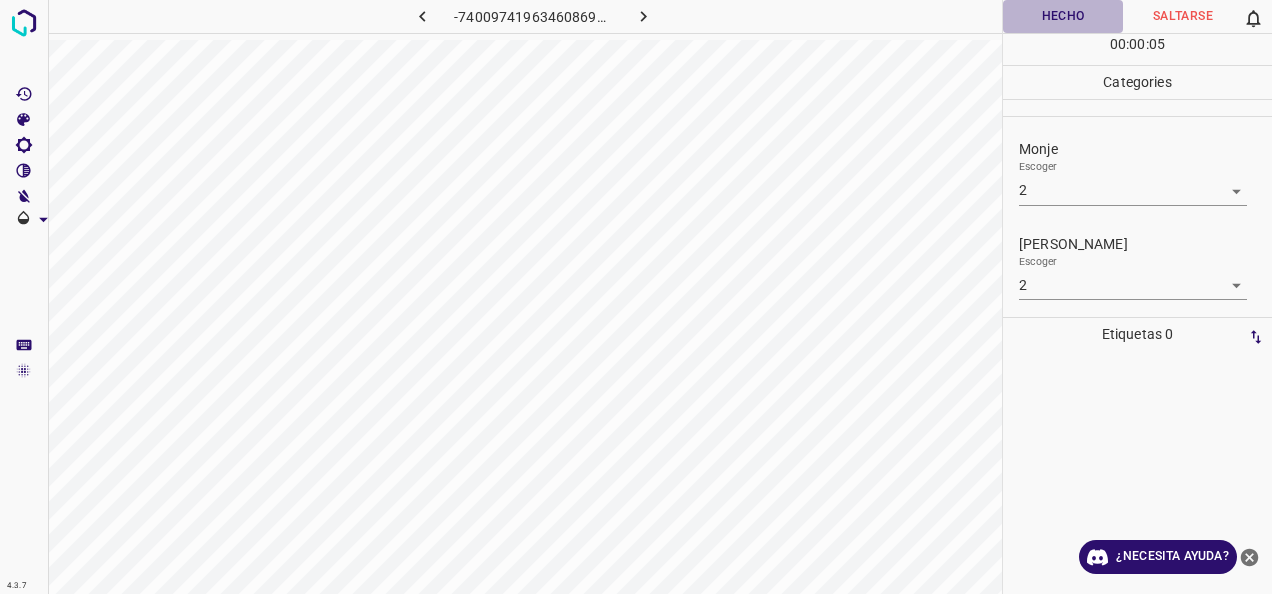click on "Hecho" at bounding box center [1063, 16] 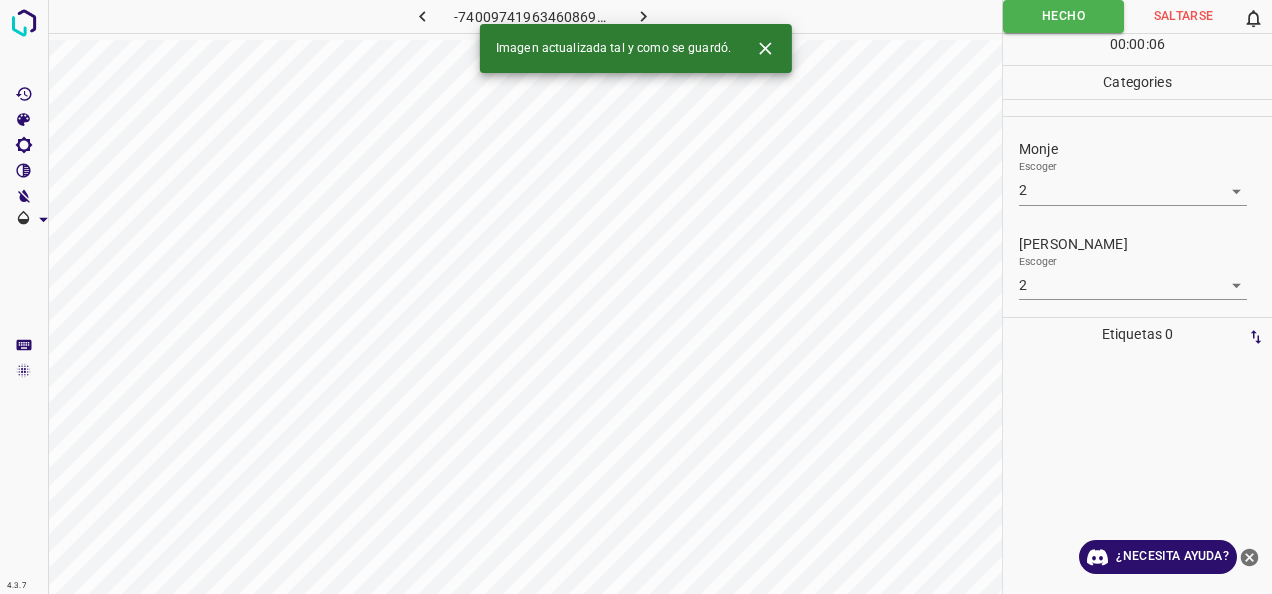 click 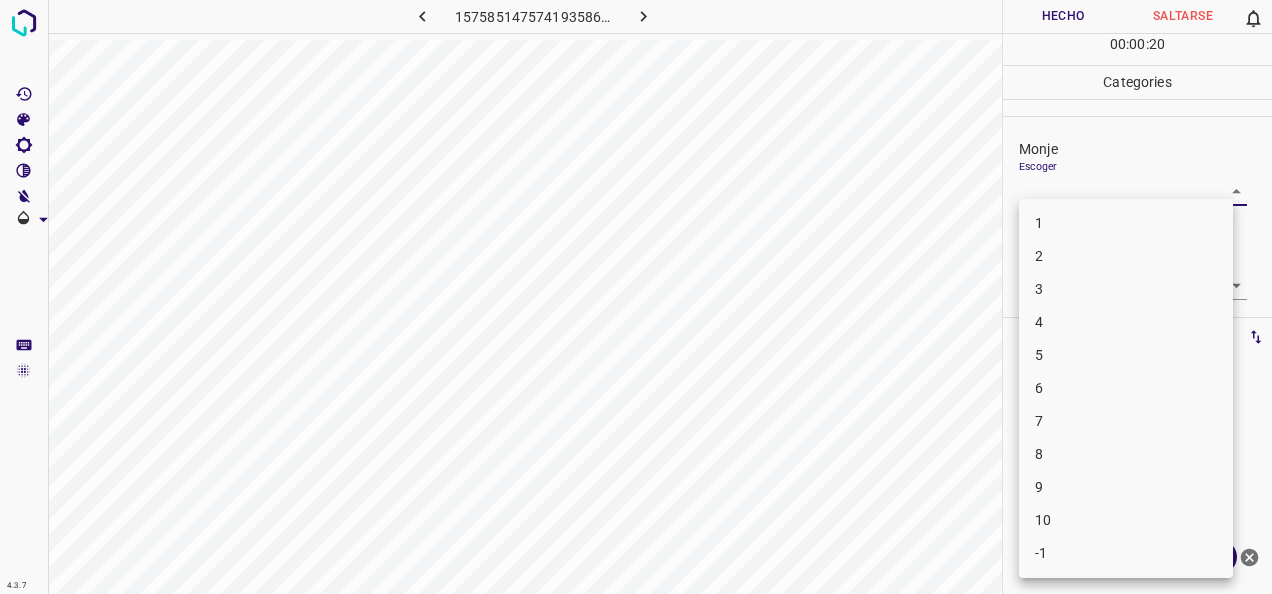 click on "4.3.7 157585147574193586.png Hecho Saltarse 0 00   : 00   : 20   Categories Monje  Escoger ​  [PERSON_NAME]   Escoger ​ Etiquetas 0 Categories 1 Monje 2  [PERSON_NAME] Herramientas Espacio Cambiar entre modos (Dibujar y Editar) Yo Etiquetado automático R Restaurar zoom M Acercar N Alejar Borrar Eliminar etiqueta de selección Filtros Z Restaurar filtros X Filtro de saturación C Filtro de brillo V Filtro de contraste B Filtro de escala de grises General O Descargar ¿Necesita ayuda? -Mensaje de texto -Esconder -Borrar 1 2 3 4 5 6 7 8 9 10 -1" at bounding box center (636, 297) 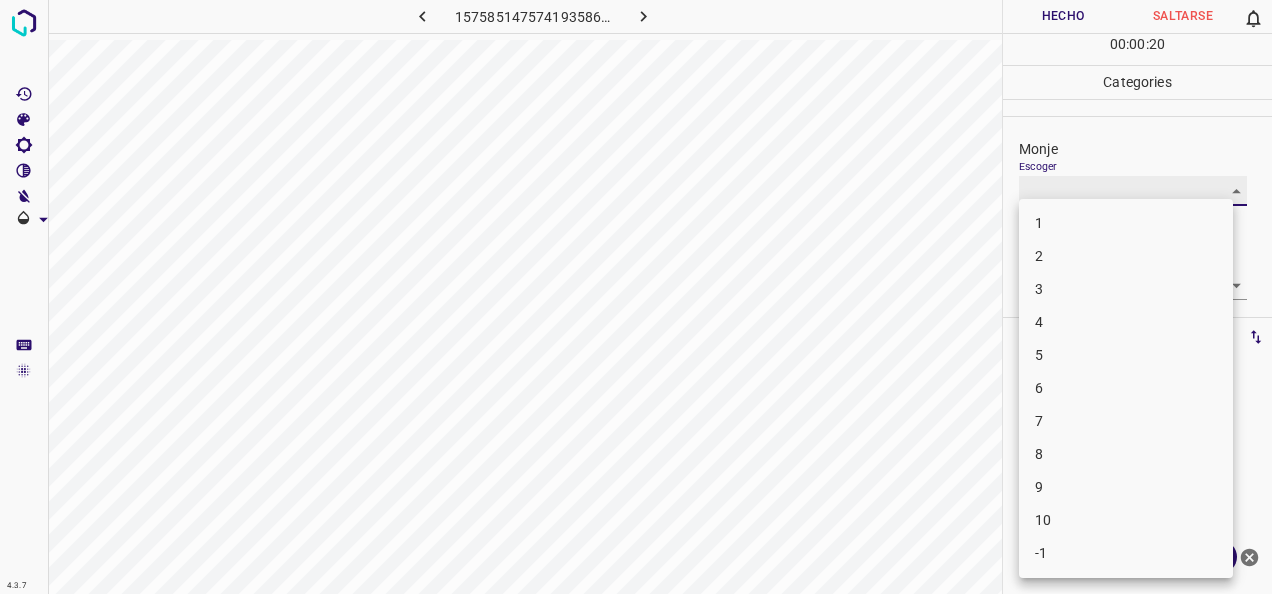 type on "2" 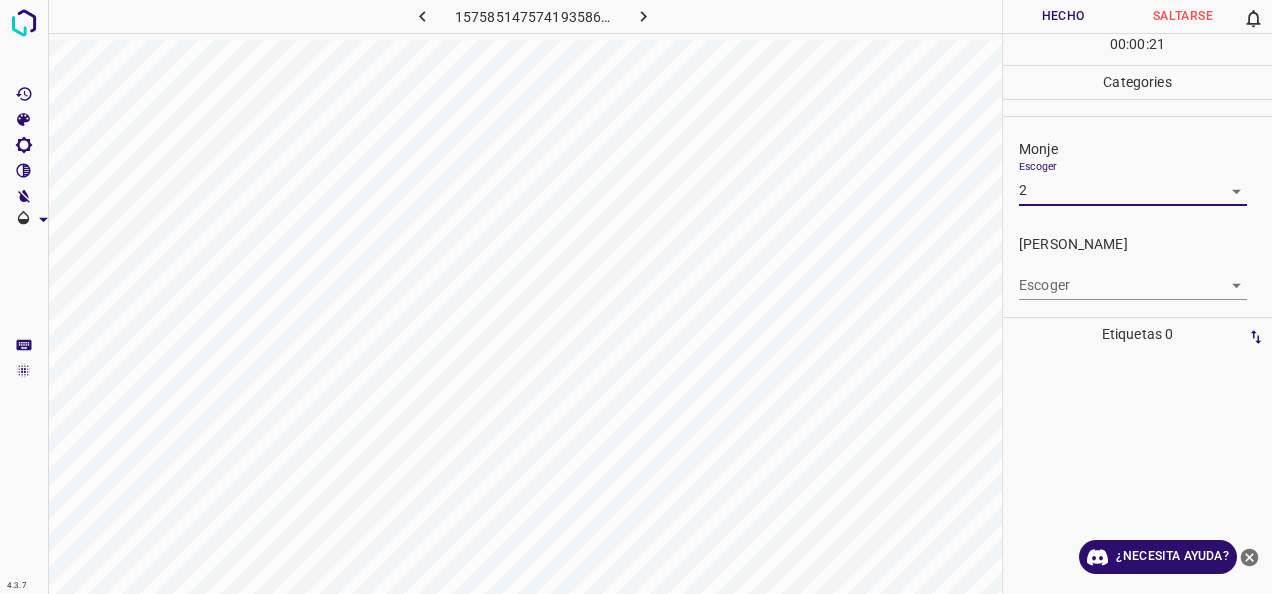 click on "4.3.7 157585147574193586.png Hecho Saltarse 0 00   : 00   : 21   Categories Monje  Escoger 2 2  [PERSON_NAME]   Escoger ​ Etiquetas 0 Categories 1 Monje 2  [PERSON_NAME] Herramientas Espacio Cambiar entre modos (Dibujar y Editar) Yo Etiquetado automático R Restaurar zoom M Acercar N Alejar Borrar Eliminar etiqueta de selección Filtros Z Restaurar filtros X Filtro de saturación C Filtro de brillo V Filtro de contraste B Filtro de escala de grises General O Descargar ¿Necesita ayuda? -Mensaje de texto -Esconder -Borrar" at bounding box center (636, 297) 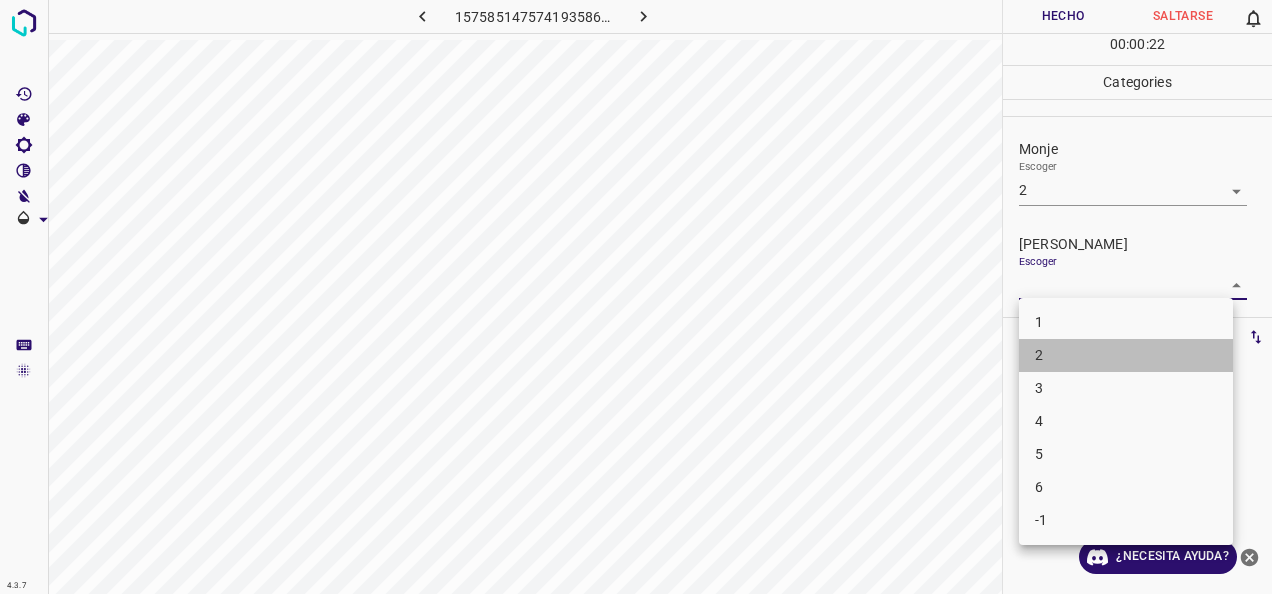 click on "2" at bounding box center [1126, 355] 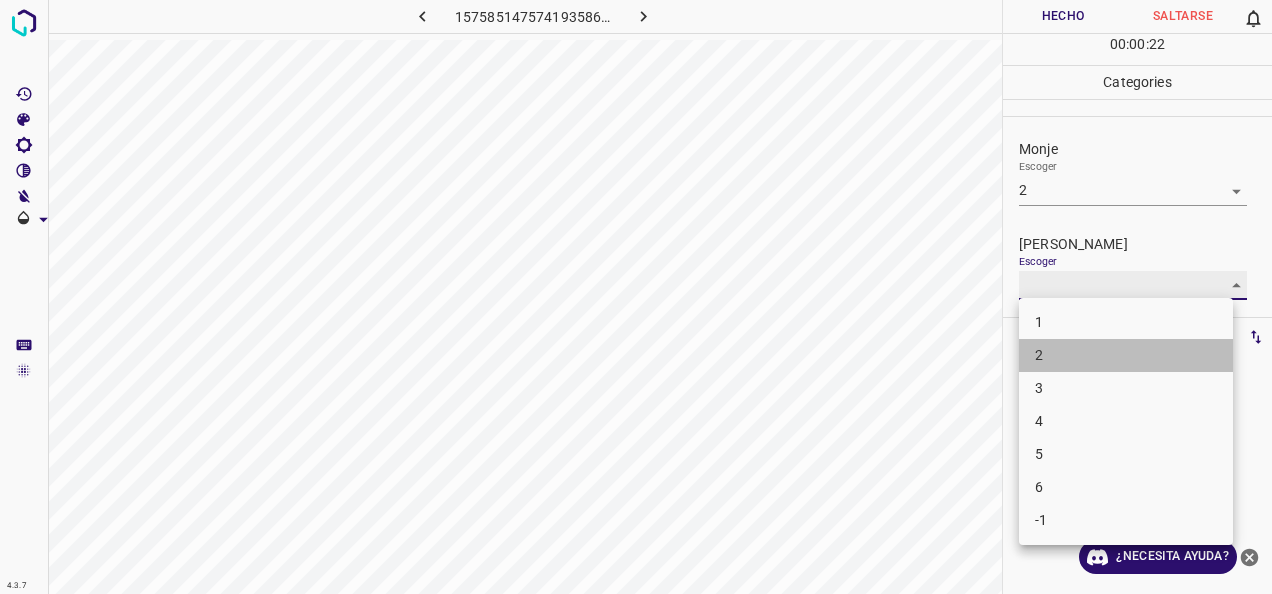 type on "2" 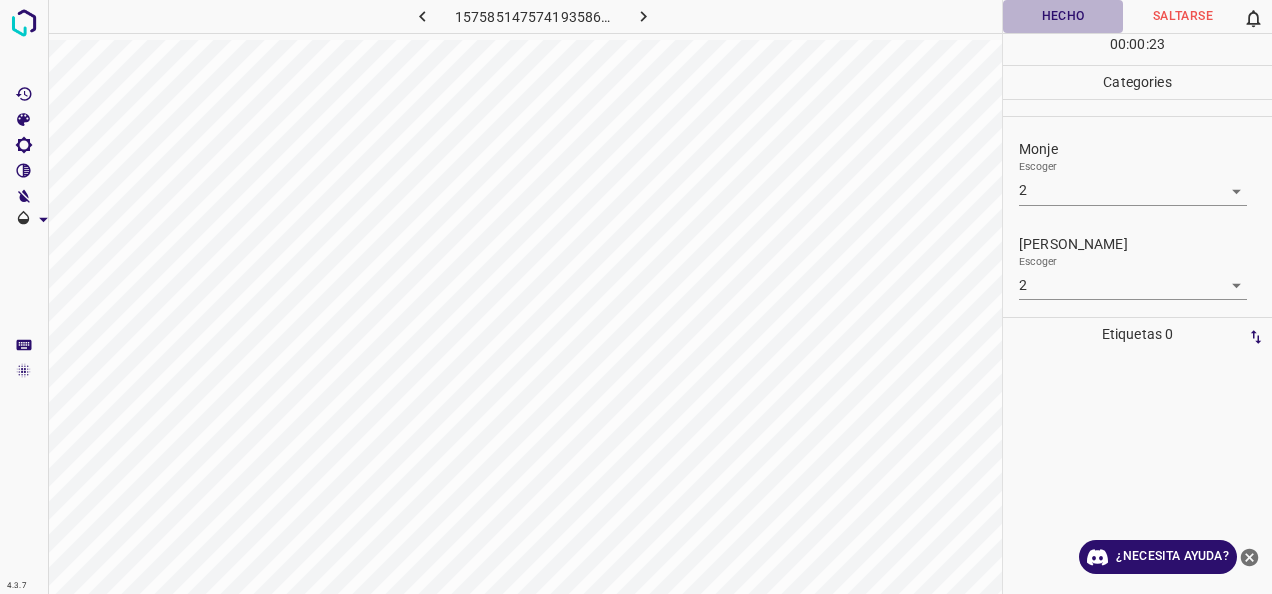 click on "Hecho" at bounding box center (1063, 16) 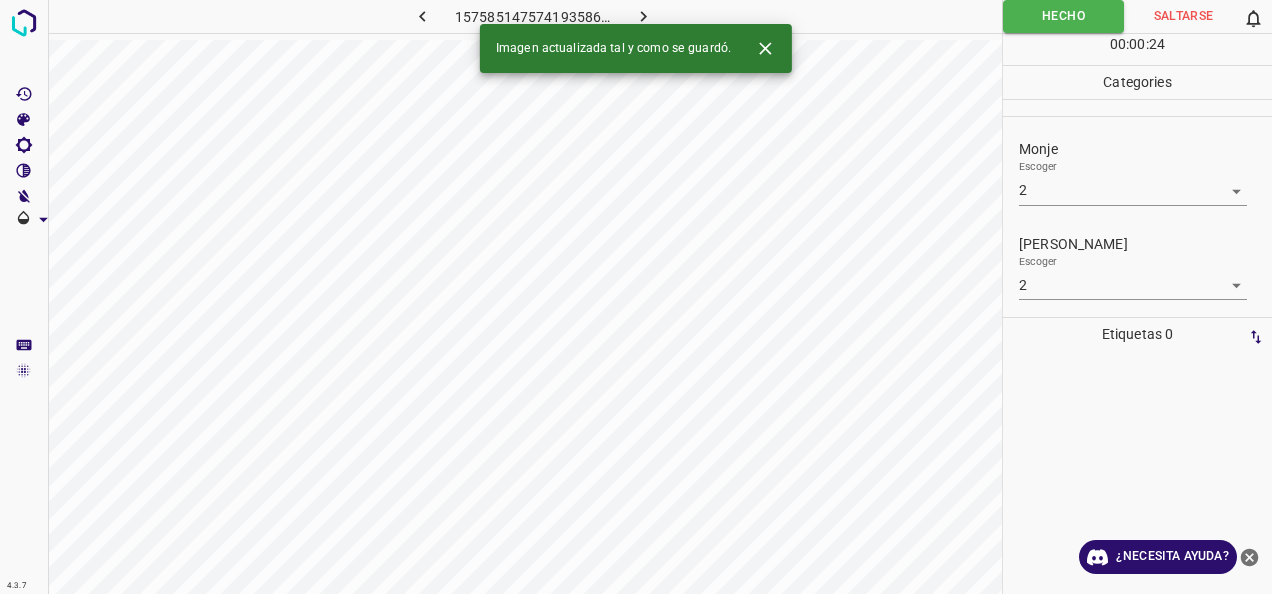 click 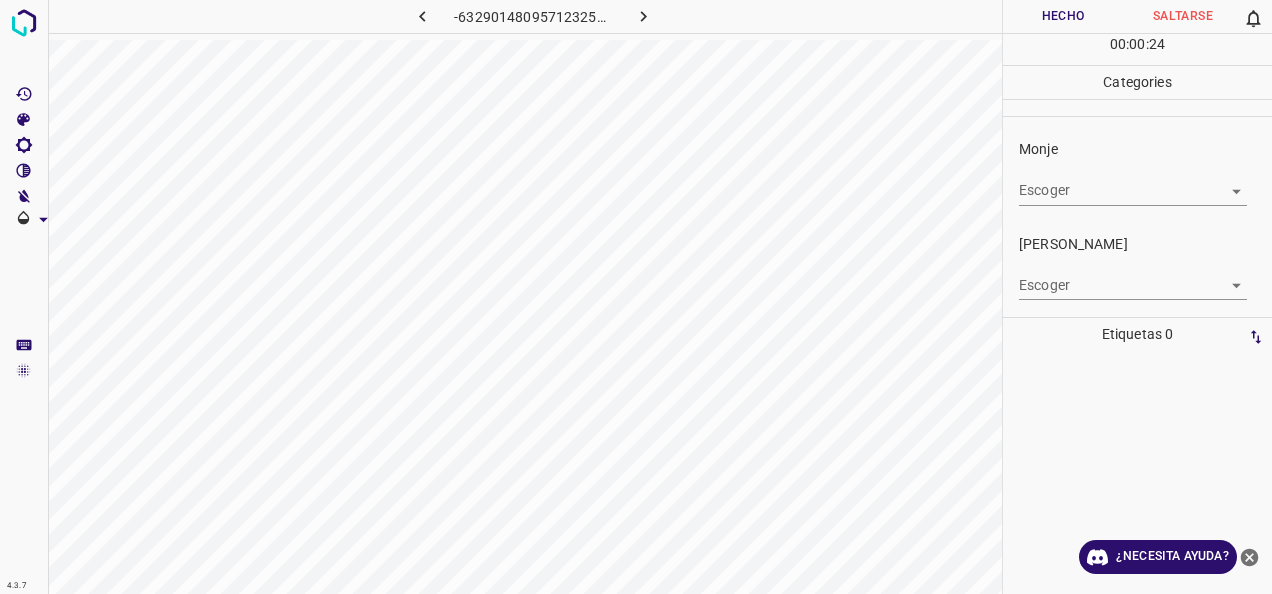 click on "4.3.7 -6329014809571232526.png Hecho Saltarse 0 00   : 00   : 24   Categories Monje  Escoger ​  [PERSON_NAME]   Escoger ​ Etiquetas 0 Categories 1 Monje 2  [PERSON_NAME] Herramientas Espacio Cambiar entre modos (Dibujar y Editar) Yo Etiquetado automático R Restaurar zoom M Acercar N Alejar Borrar Eliminar etiqueta de selección Filtros Z Restaurar filtros X Filtro de saturación C Filtro de brillo V Filtro de contraste B Filtro de escala de grises General O Descargar ¿Necesita ayuda? -Mensaje de texto -Esconder -Borrar" at bounding box center [636, 297] 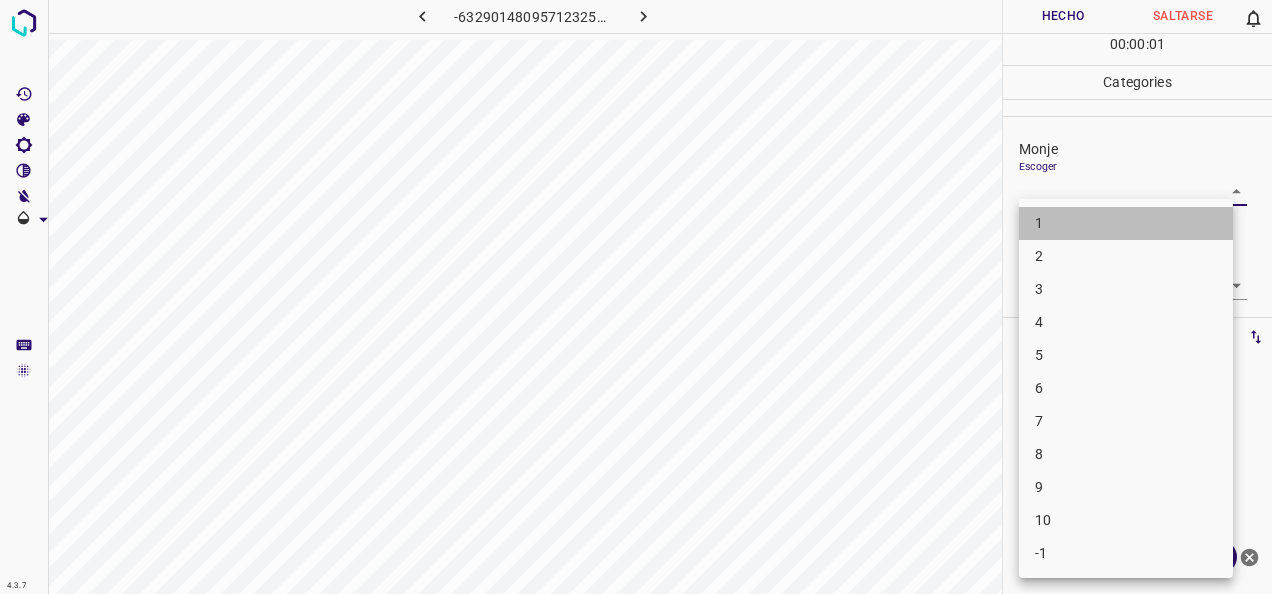 click on "1" at bounding box center [1126, 223] 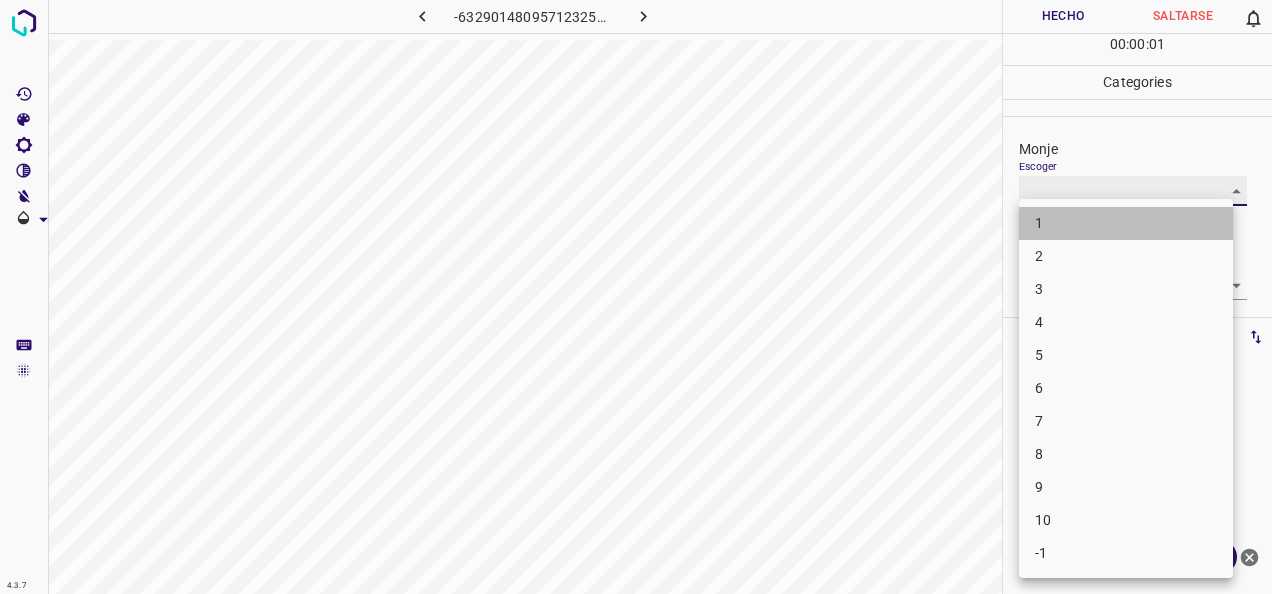 type on "1" 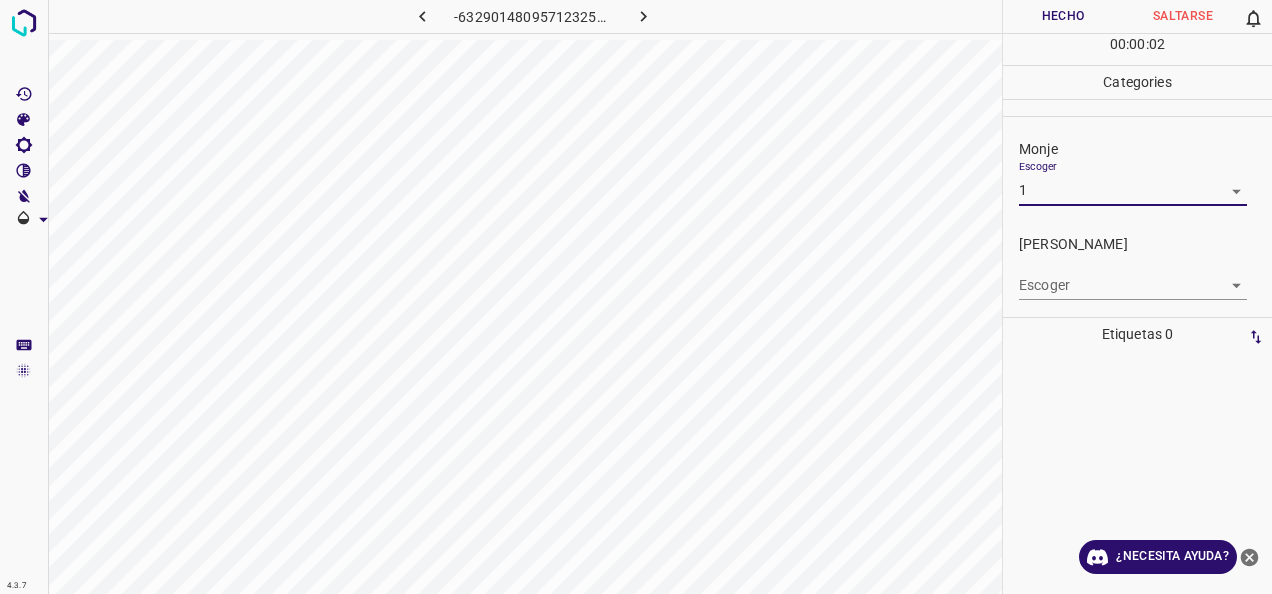 click on "4.3.7 -6329014809571232526.png Hecho Saltarse 0 00   : 00   : 02   Categories Monje  Escoger 1 1  [PERSON_NAME]   Escoger ​ Etiquetas 0 Categories 1 Monje 2  [PERSON_NAME] Herramientas Espacio Cambiar entre modos (Dibujar y Editar) Yo Etiquetado automático R Restaurar zoom M Acercar N Alejar Borrar Eliminar etiqueta de selección Filtros Z Restaurar filtros X Filtro de saturación C Filtro de brillo V Filtro de contraste B Filtro de escala de grises General O Descargar ¿Necesita ayuda? -Mensaje de texto -Esconder -Borrar" at bounding box center (636, 297) 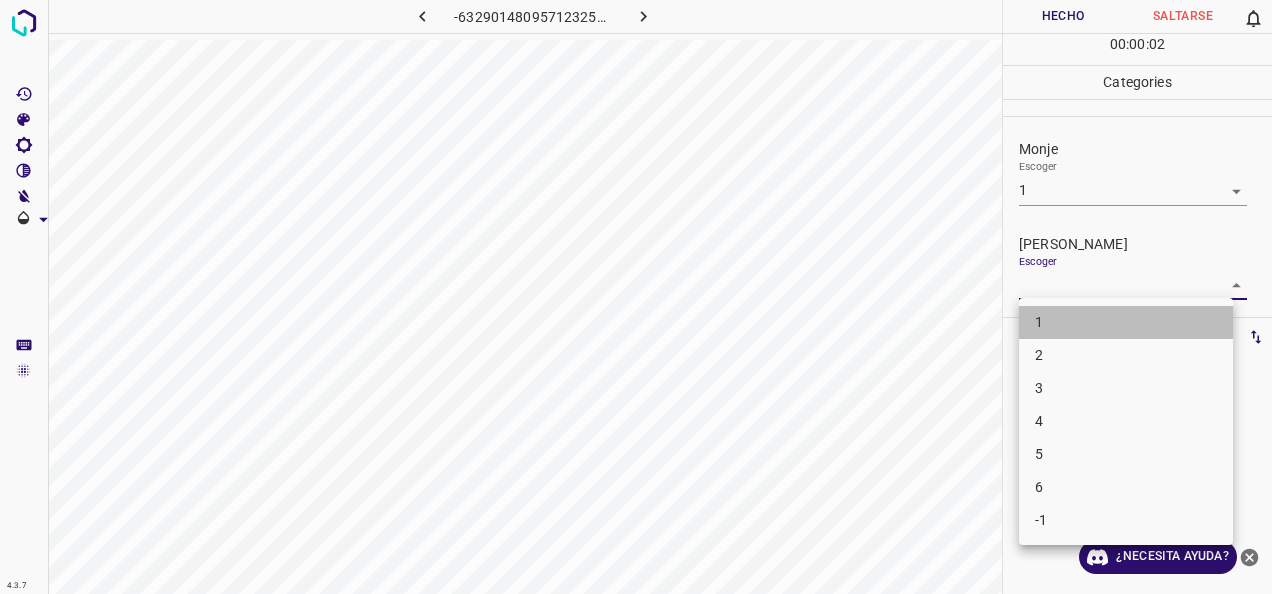 click on "1" at bounding box center [1126, 322] 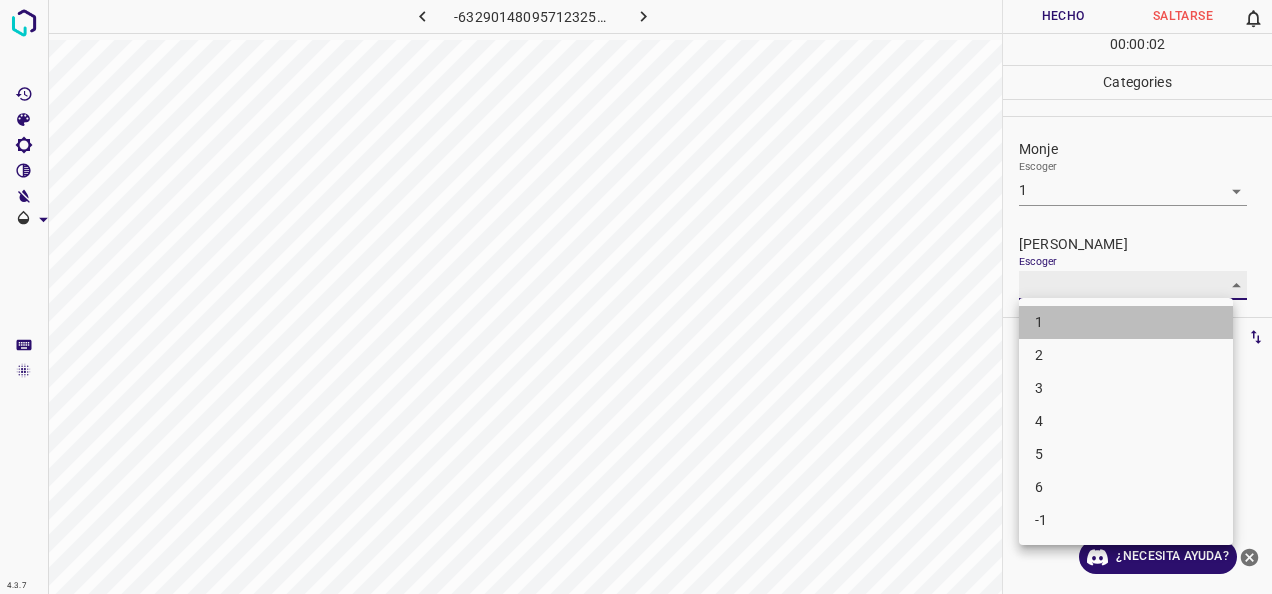 type on "1" 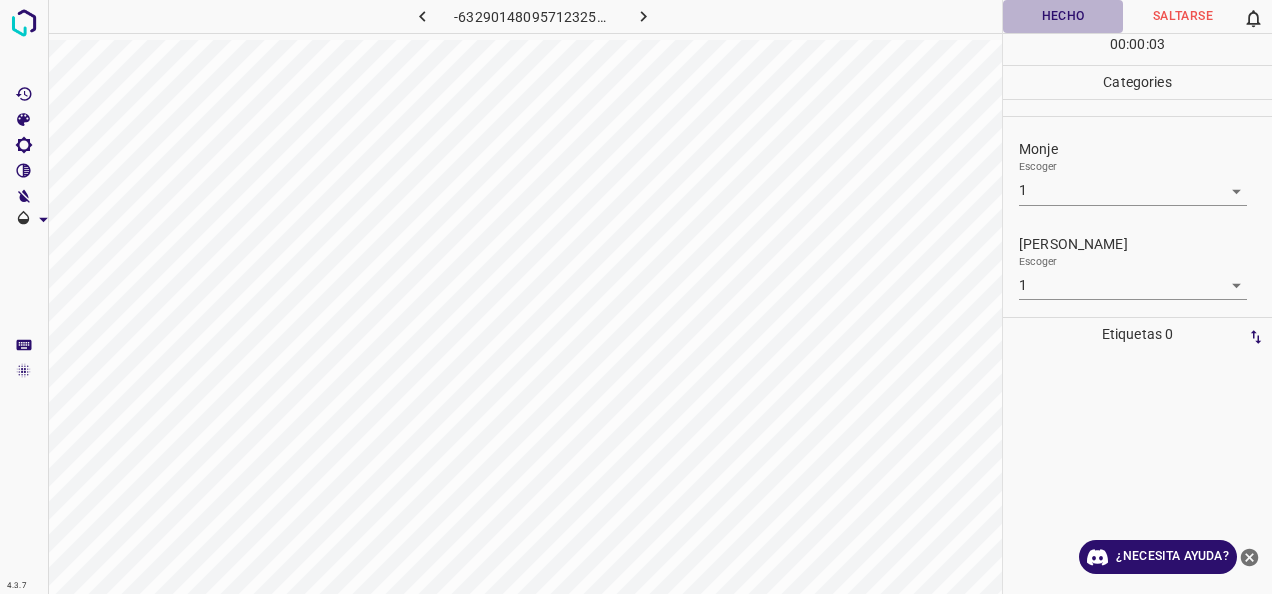 click on "Hecho" at bounding box center (1063, 16) 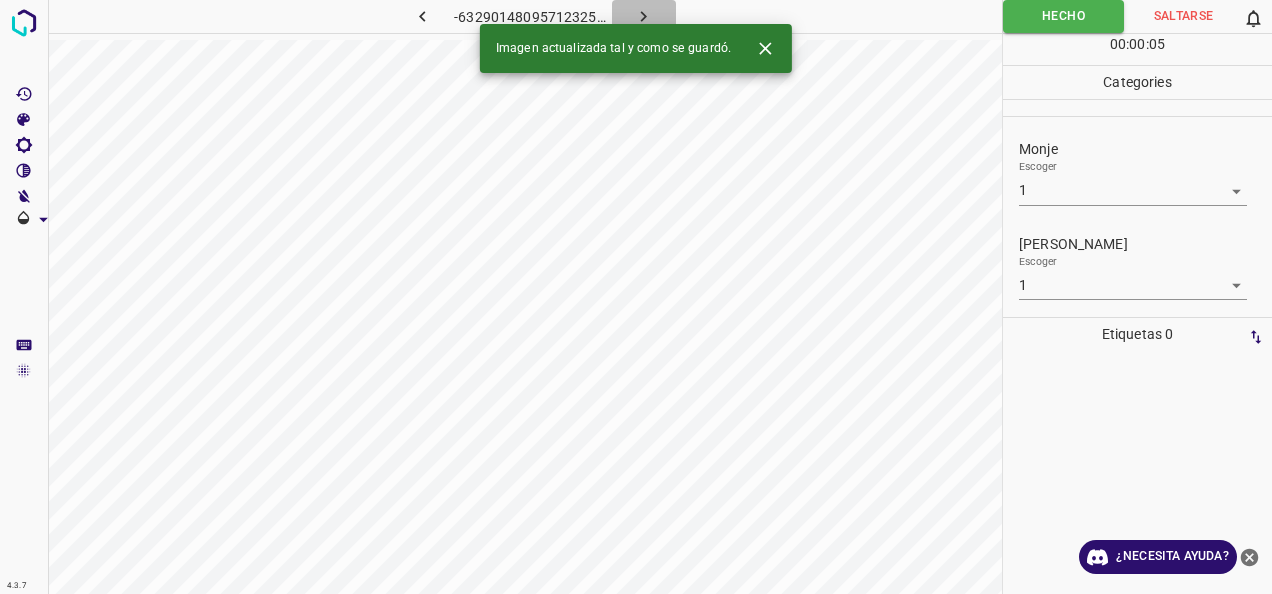 click 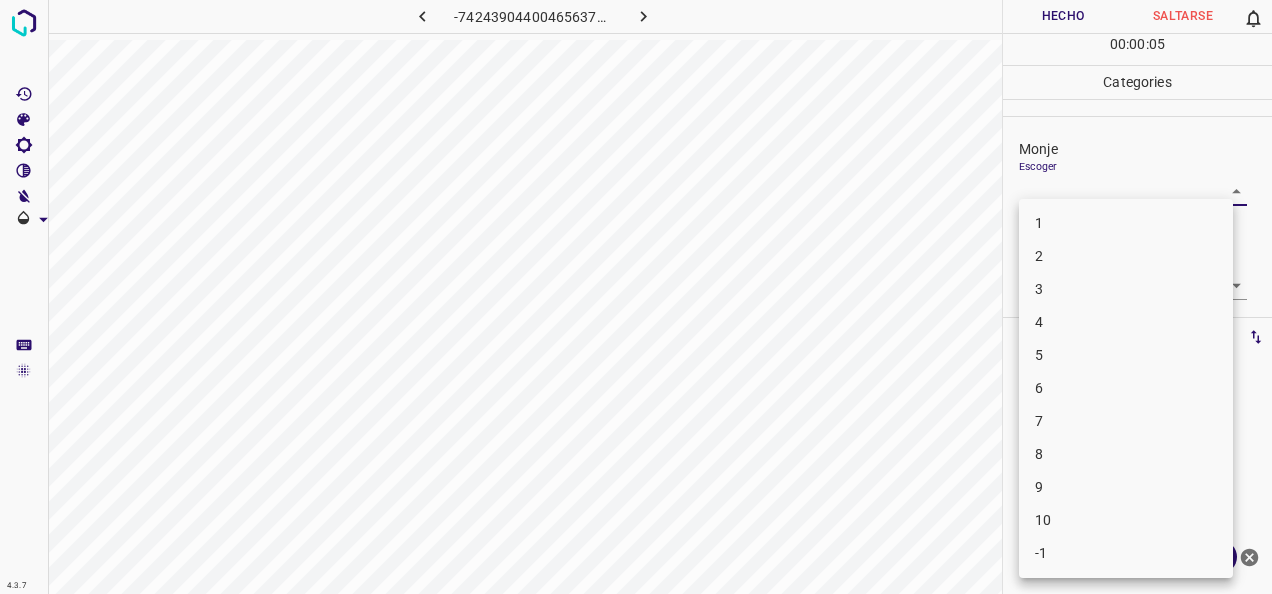 click on "4.3.7 -7424390440046563737.png Hecho Saltarse 0 00   : 00   : 05   Categories Monje  Escoger ​  [PERSON_NAME]   Escoger ​ Etiquetas 0 Categories 1 Monje 2  [PERSON_NAME] Herramientas Espacio Cambiar entre modos (Dibujar y Editar) Yo Etiquetado automático R Restaurar zoom M Acercar N Alejar Borrar Eliminar etiqueta de selección Filtros Z Restaurar filtros X Filtro de saturación C Filtro de brillo V Filtro de contraste B Filtro de escala de grises General O Descargar ¿Necesita ayuda? -Mensaje de texto -Esconder -Borrar 1 2 3 4 5 6 7 8 9 10 -1" at bounding box center (636, 297) 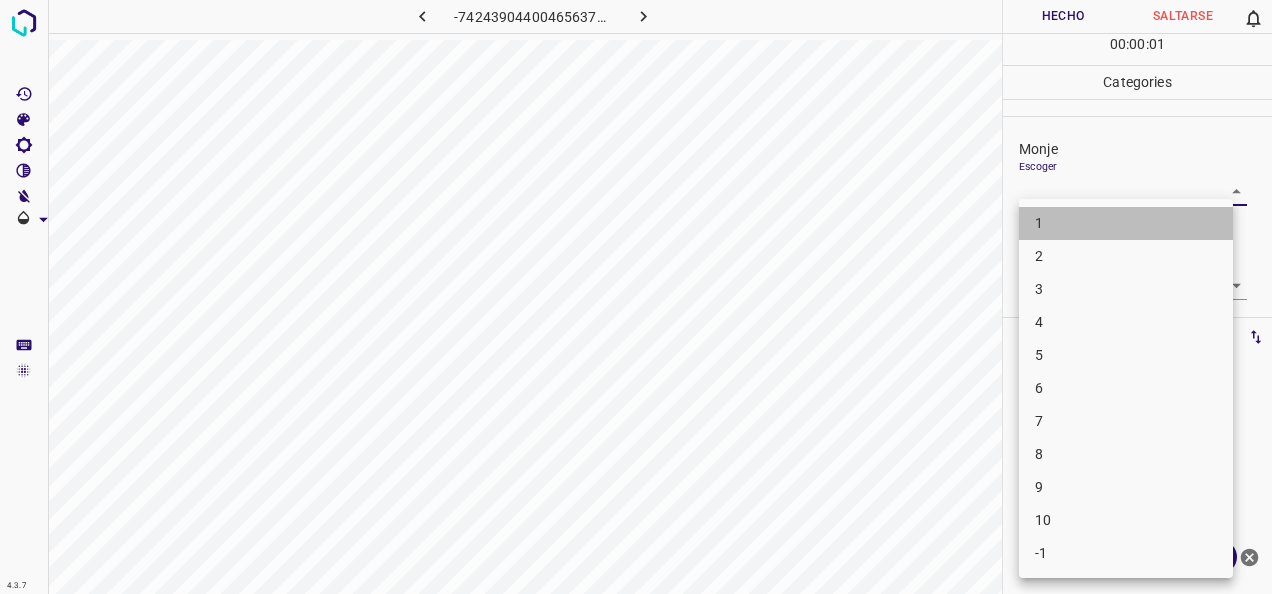 click on "1" at bounding box center (1126, 223) 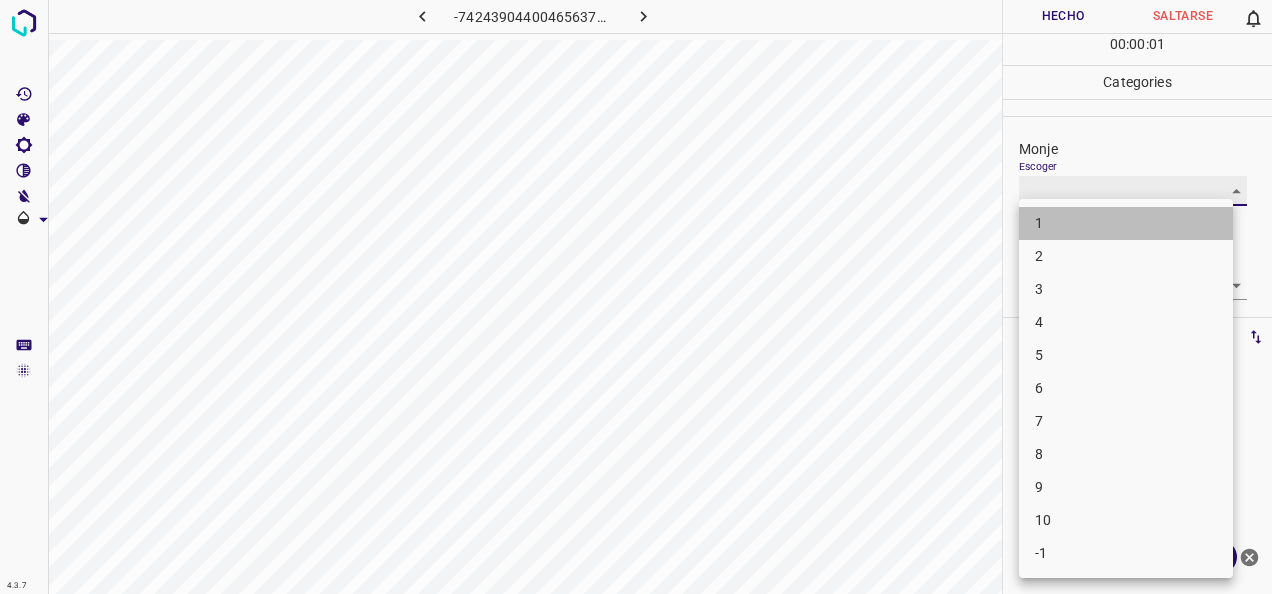 type on "1" 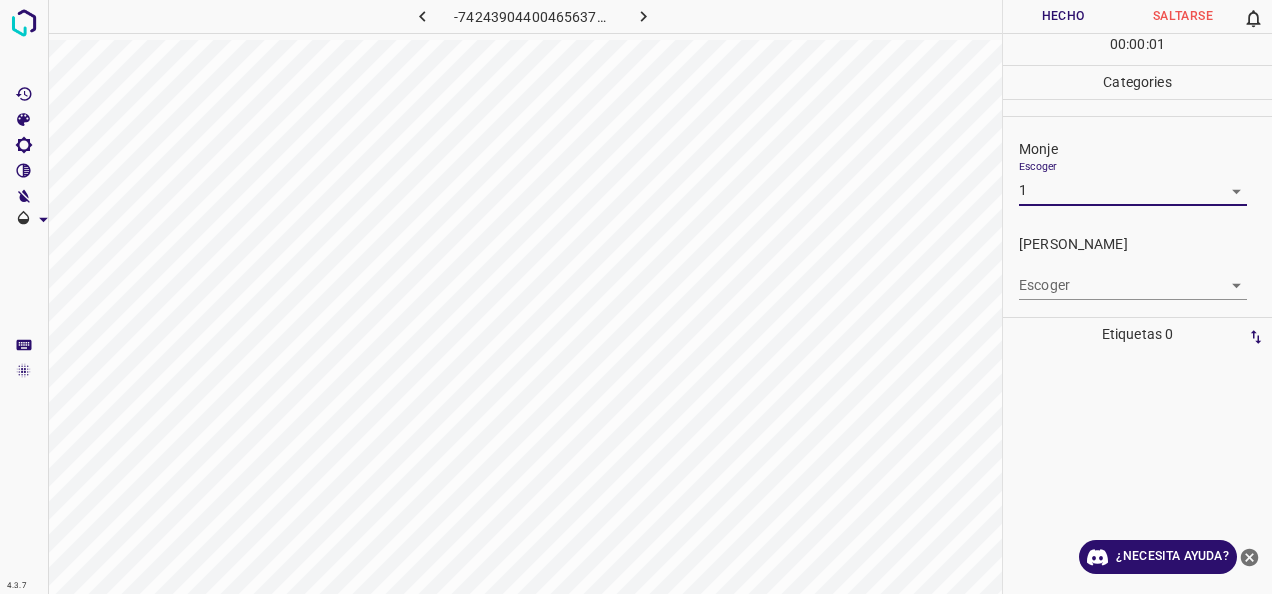 click on "4.3.7 -7424390440046563737.png Hecho Saltarse 0 00   : 00   : 01   Categories Monje  Escoger 1 1  [PERSON_NAME]   Escoger ​ Etiquetas 0 Categories 1 Monje 2  [PERSON_NAME] Herramientas Espacio Cambiar entre modos (Dibujar y Editar) Yo Etiquetado automático R Restaurar zoom M Acercar N Alejar Borrar Eliminar etiqueta de selección Filtros Z Restaurar filtros X Filtro de saturación C Filtro de brillo V Filtro de contraste B Filtro de escala de grises General O Descargar ¿Necesita ayuda? -Mensaje de texto -Esconder -Borrar" at bounding box center (636, 297) 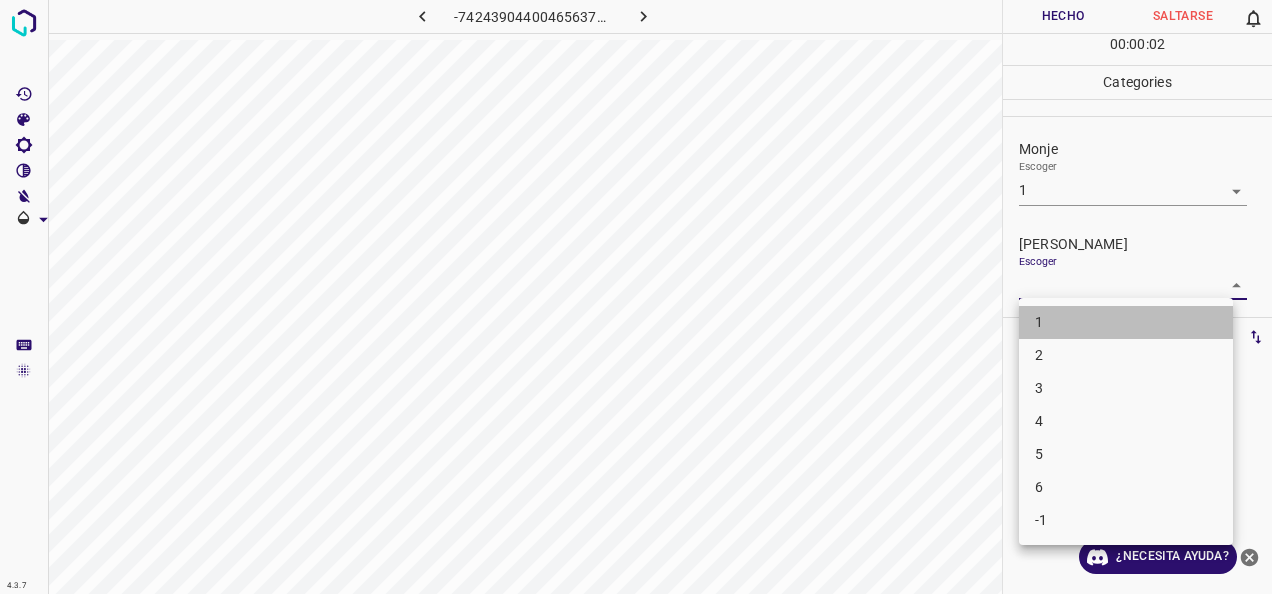 click on "1" at bounding box center [1126, 322] 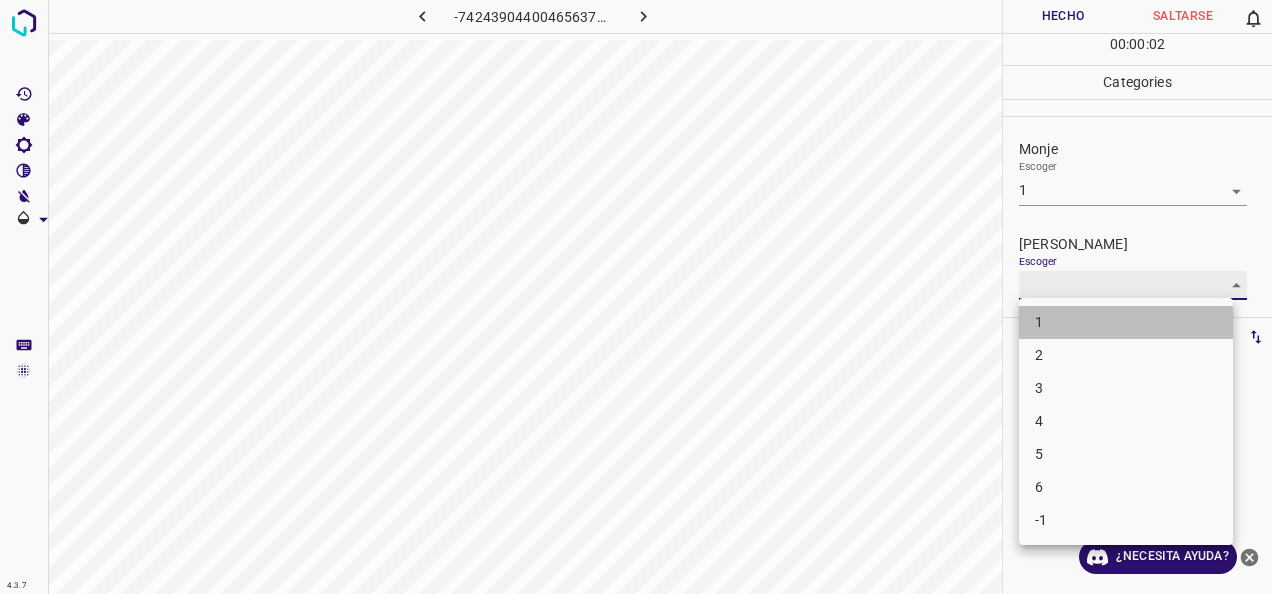 type on "1" 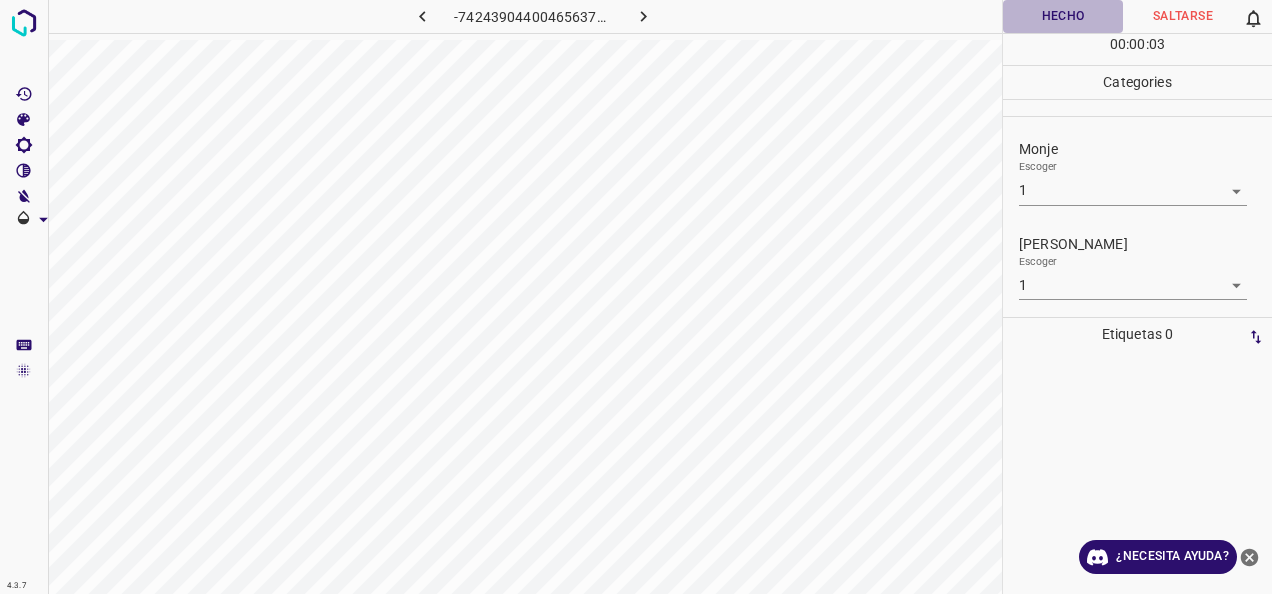 click on "Hecho" at bounding box center (1063, 16) 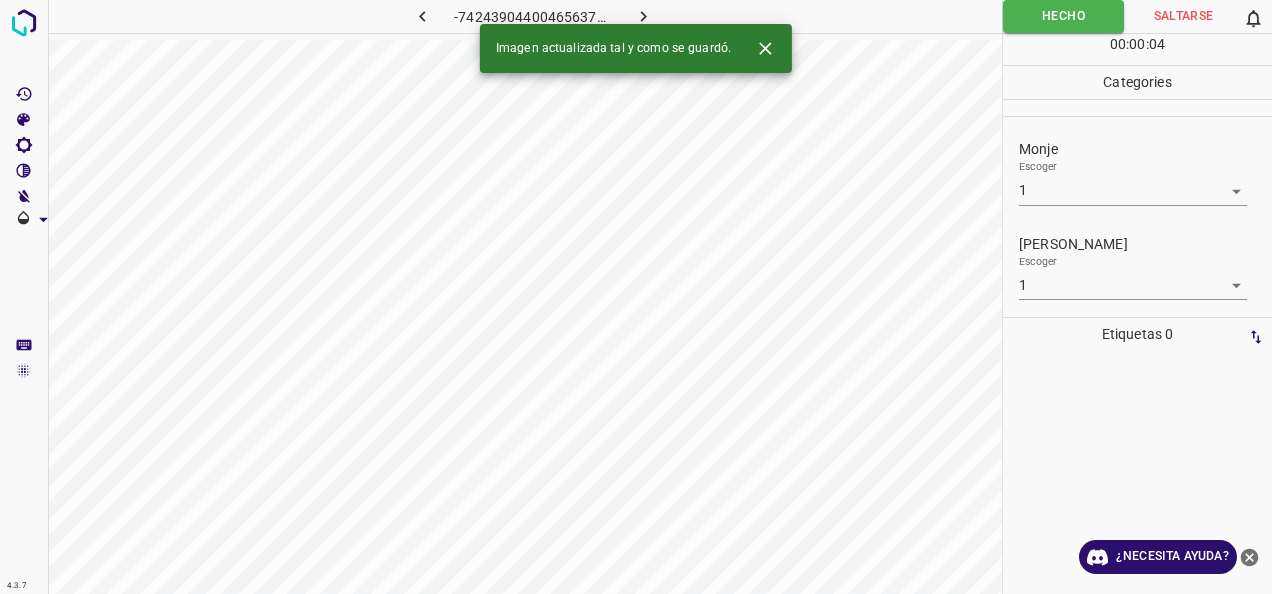 click 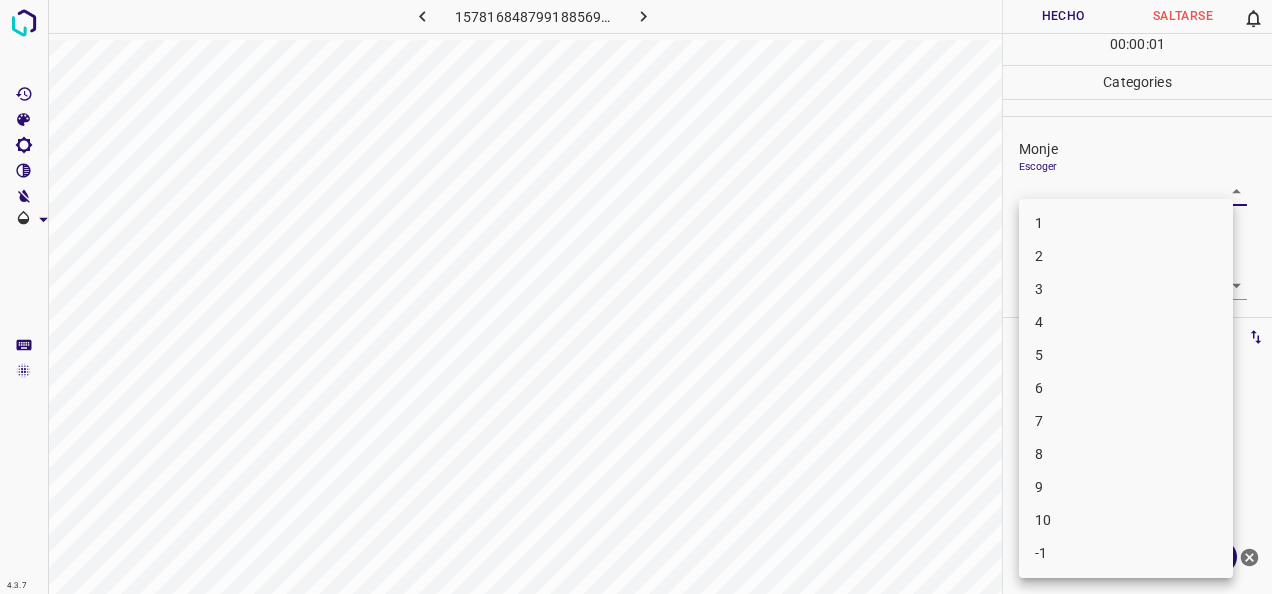 click on "4.3.7 1578168487991885692.png Hecho Saltarse 0 00   : 00   : 01   Categories [PERSON_NAME] ​  [PERSON_NAME]   Escoger ​ Etiquetas 0 Categories 1 Monje 2  [PERSON_NAME] Herramientas Espacio Cambiar entre modos (Dibujar y Editar) Yo Etiquetado automático R Restaurar zoom M Acercar N Alejar Borrar Eliminar etiqueta de selección Filtros Z Restaurar filtros X Filtro de saturación C Filtro de brillo V Filtro de contraste B Filtro de escala de grises General O Descargar ¿Necesita ayuda? -Mensaje de texto -Esconder -Borrar 1 2 3 4 5 6 7 8 9 10 -1" at bounding box center [636, 297] 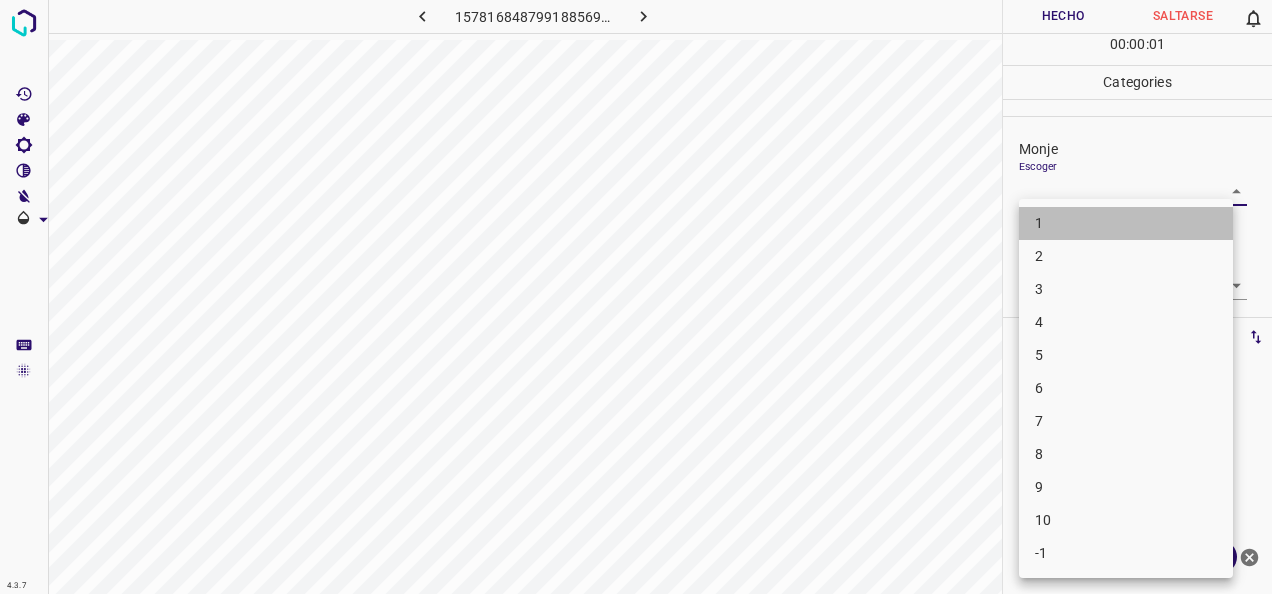 click on "1" at bounding box center (1126, 223) 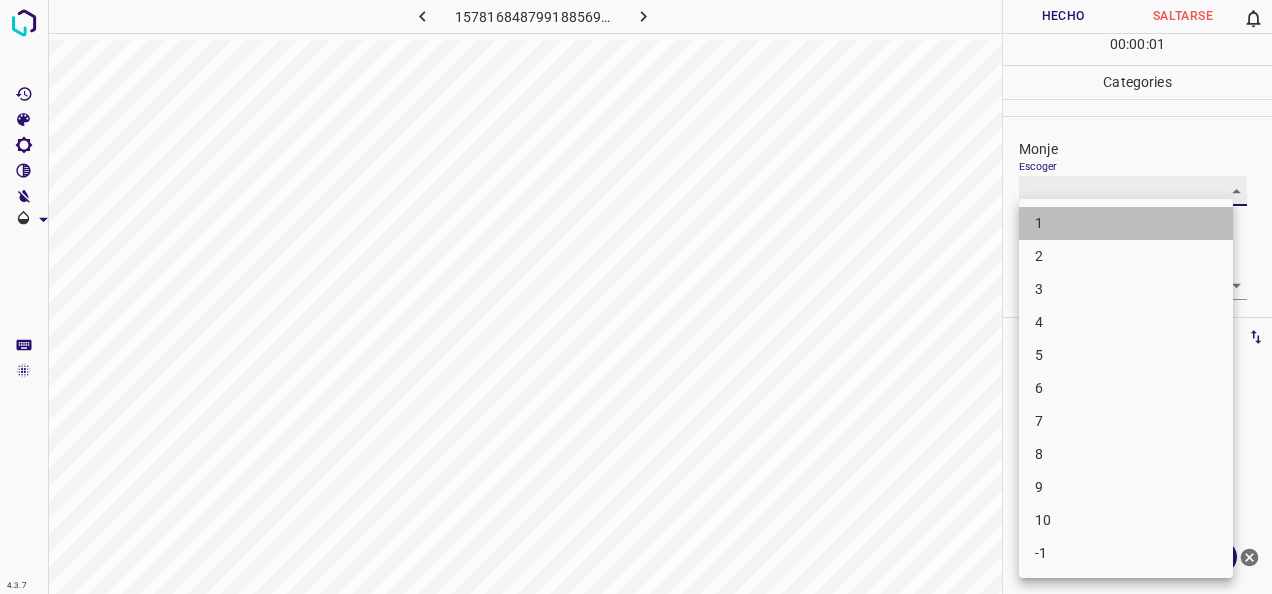 type on "1" 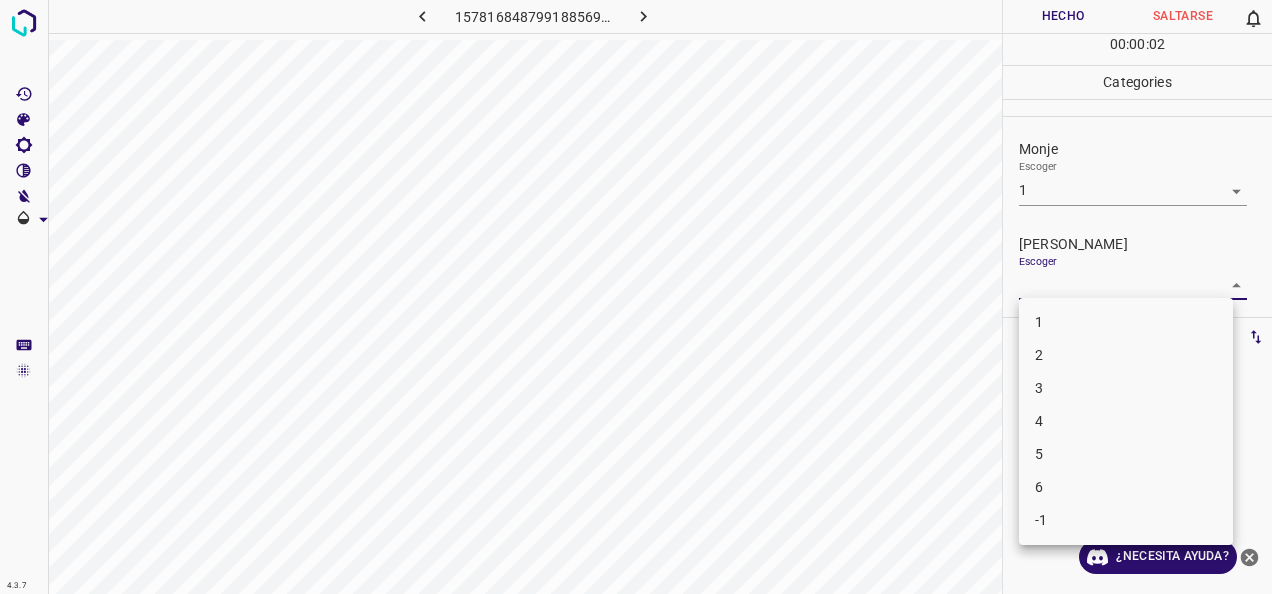 click on "4.3.7 1578168487991885692.png Hecho Saltarse 0 00   : 00   : 02   Categories Monje  Escoger 1 1  [PERSON_NAME]   Escoger ​ Etiquetas 0 Categories 1 Monje 2  [PERSON_NAME] Herramientas Espacio Cambiar entre modos (Dibujar y Editar) Yo Etiquetado automático R Restaurar zoom M Acercar N Alejar Borrar Eliminar etiqueta de selección Filtros Z Restaurar filtros X Filtro de saturación C Filtro de brillo V Filtro de contraste B Filtro de escala de grises General O Descargar ¿Necesita ayuda? -Mensaje de texto -Esconder -Borrar 1 2 3 4 5 6 -1" at bounding box center [636, 297] 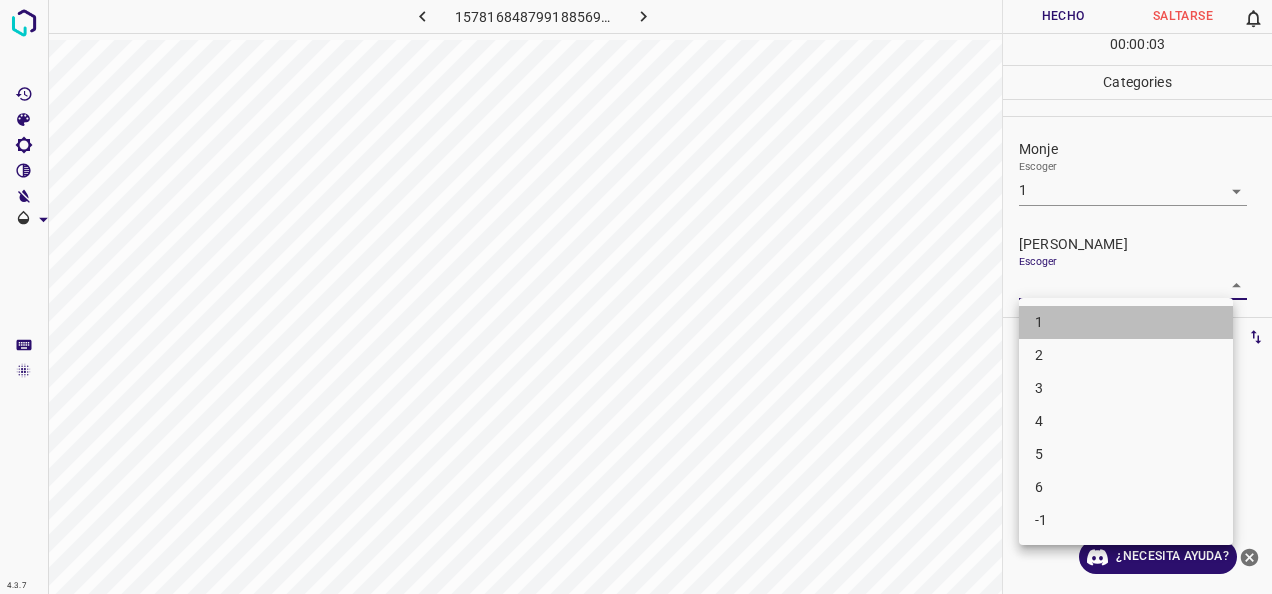 click on "1" at bounding box center (1126, 322) 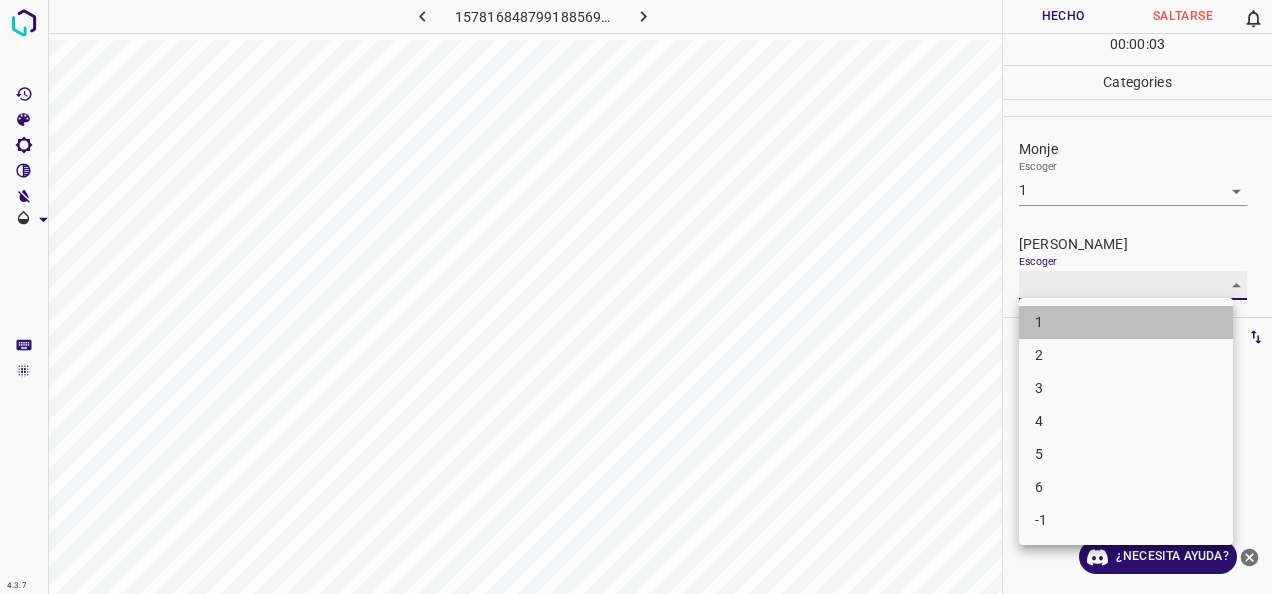 type on "1" 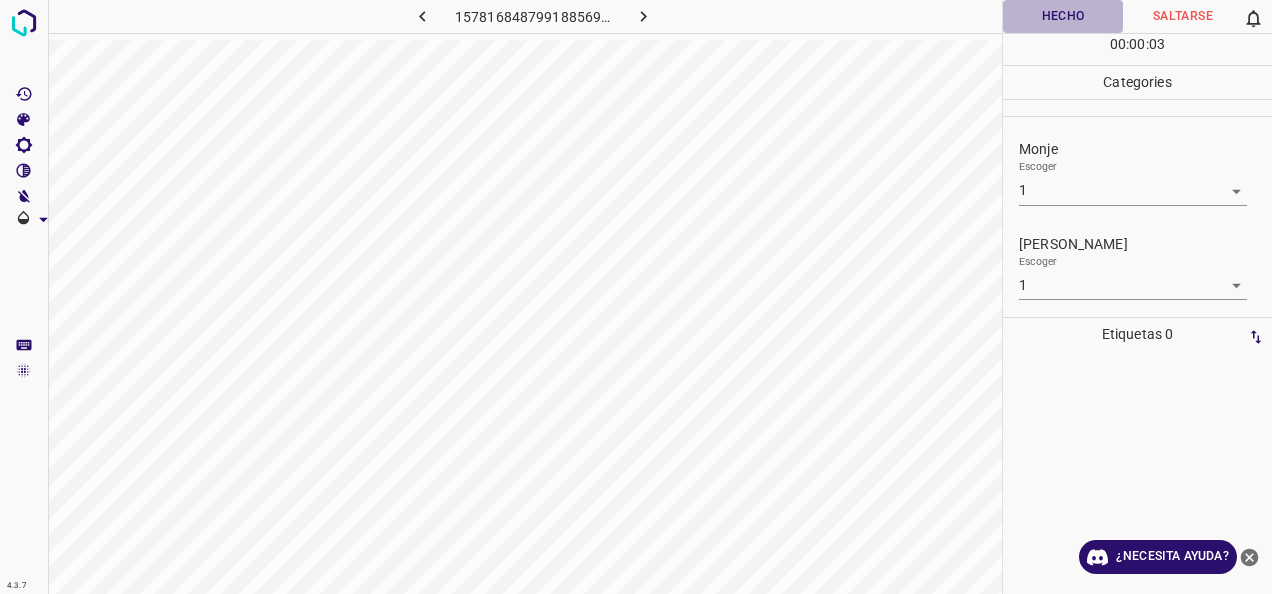 click on "Hecho" at bounding box center (1063, 16) 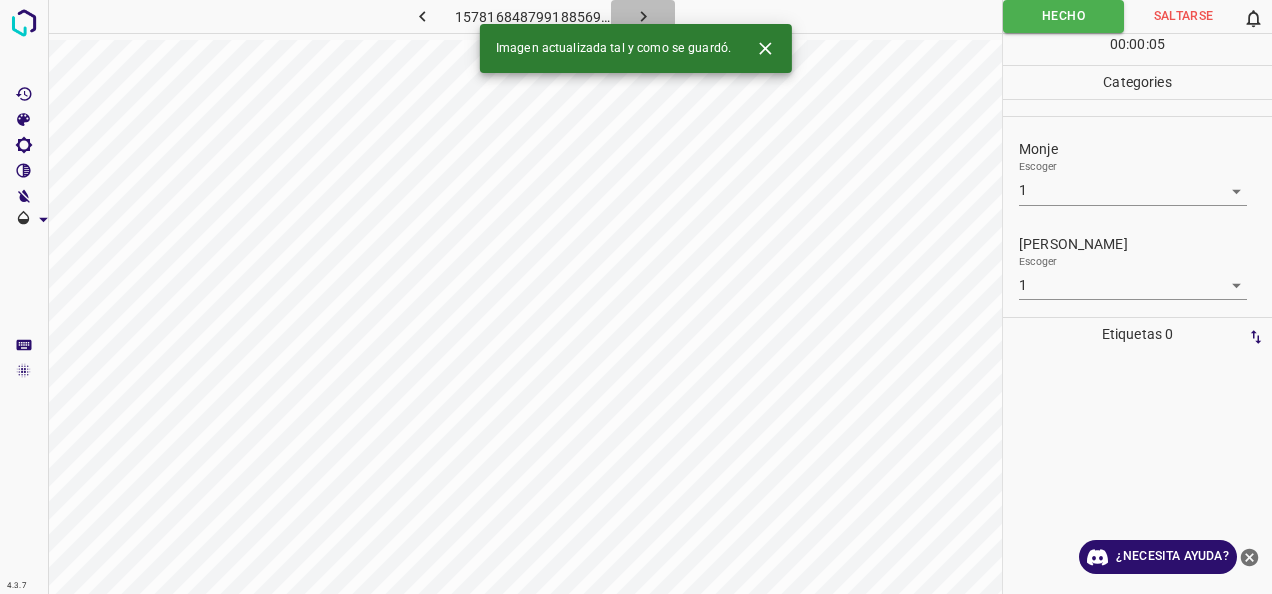 click 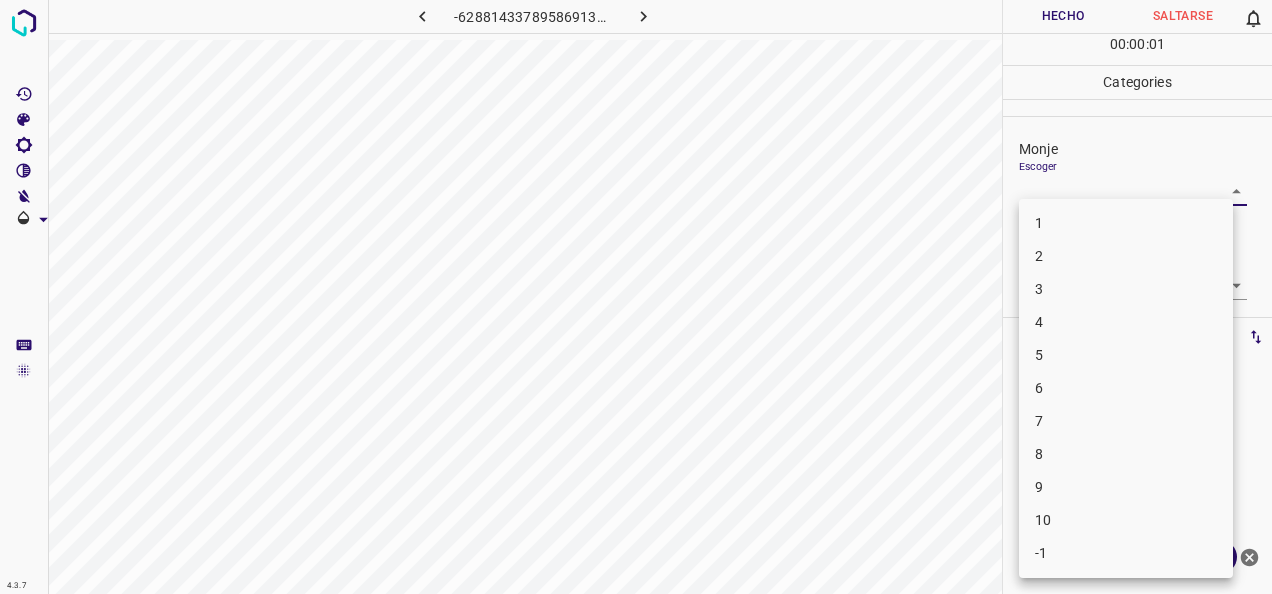 click on "4.3.7 -6288143378958691315.png Hecho Saltarse 0 00   : 00   : 01   Categories [PERSON_NAME] ​  [PERSON_NAME]   Escoger ​ Etiquetas 0 Categories 1 Monje 2  [PERSON_NAME] Herramientas Espacio Cambiar entre modos (Dibujar y Editar) Yo Etiquetado automático R Restaurar zoom M Acercar N Alejar Borrar Eliminar etiqueta de selección Filtros Z Restaurar filtros X Filtro de saturación C Filtro de brillo V Filtro de contraste B Filtro de escala de grises General O Descargar ¿Necesita ayuda? -Mensaje de texto -Esconder -Borrar 1 2 3 4 5 6 7 8 9 10 -1" at bounding box center [636, 297] 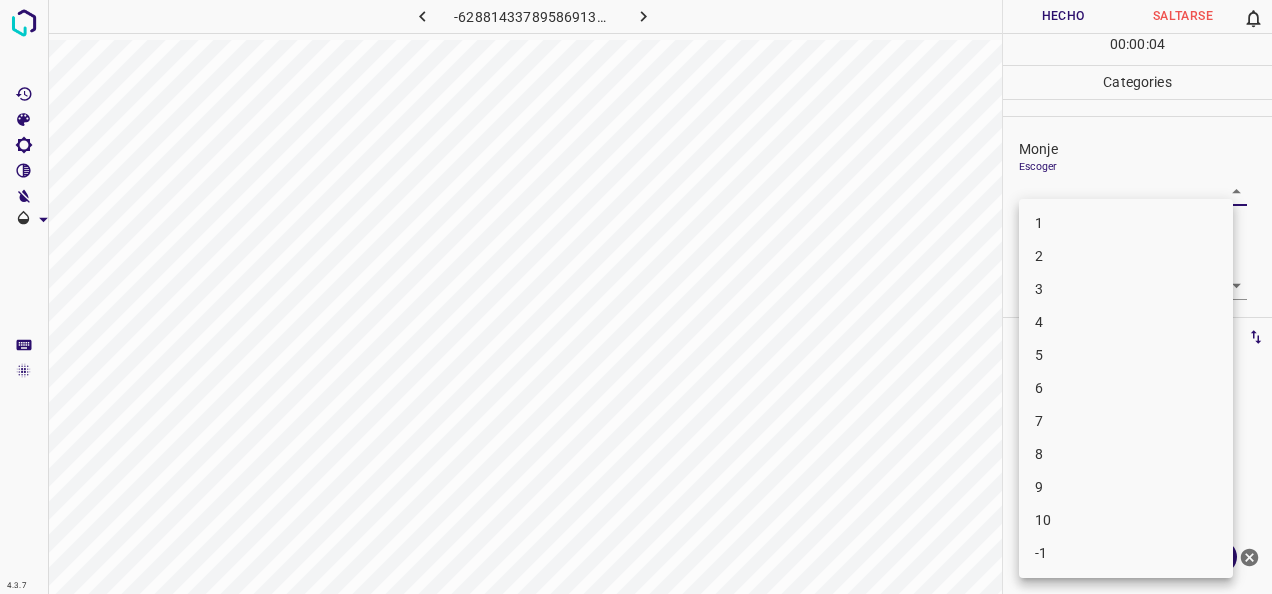 click on "3" at bounding box center [1126, 289] 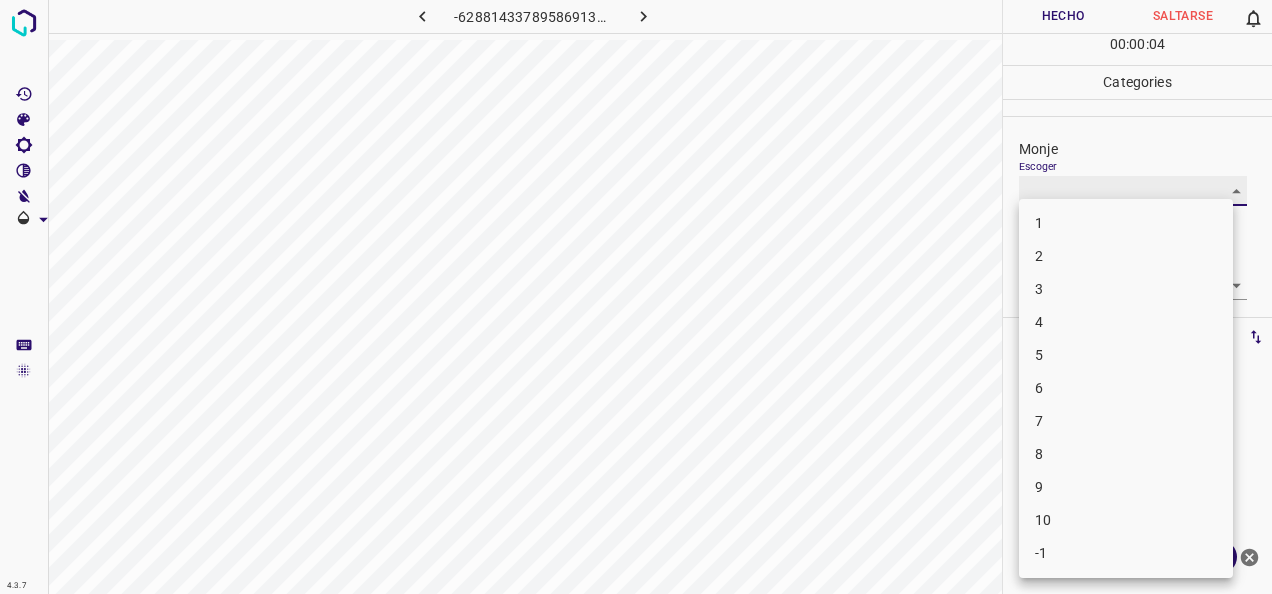 type on "3" 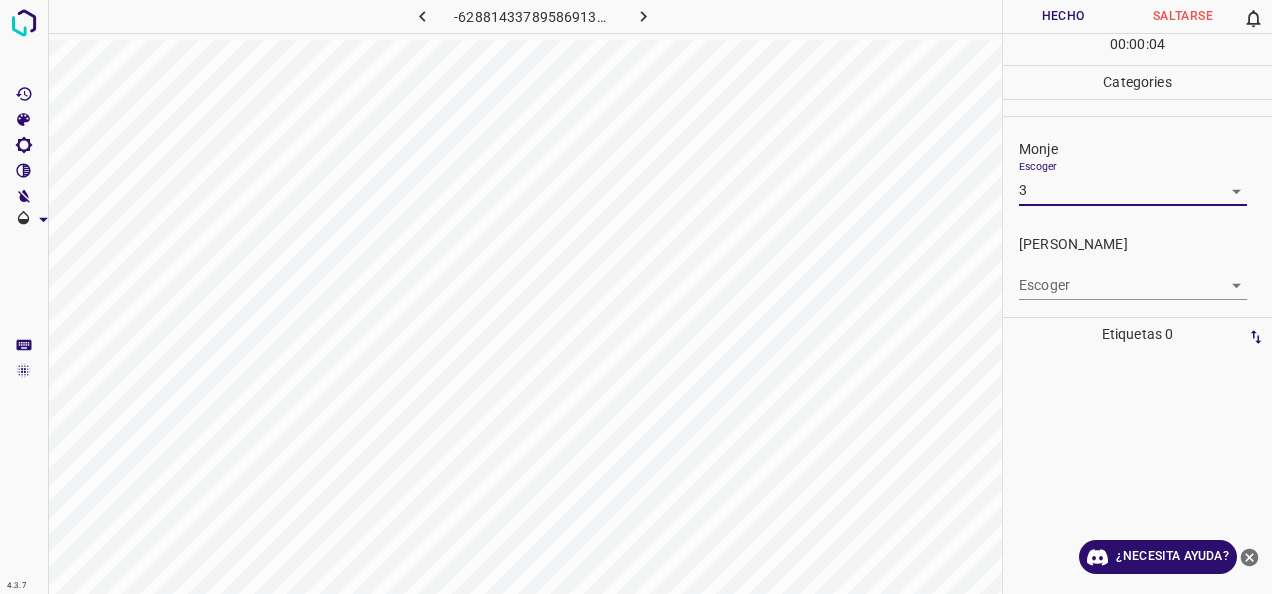 click on "4.3.7 -6288143378958691315.png Hecho Saltarse 0 00   : 00   : 04   Categories Monje  Escoger 3 3  [PERSON_NAME]   Escoger ​ Etiquetas 0 Categories 1 Monje 2  [PERSON_NAME] Herramientas Espacio Cambiar entre modos (Dibujar y Editar) Yo Etiquetado automático R Restaurar zoom M Acercar N Alejar Borrar Eliminar etiqueta de selección Filtros Z Restaurar filtros X Filtro de saturación C Filtro de brillo V Filtro de contraste B Filtro de escala de grises General O Descargar ¿Necesita ayuda? -Mensaje de texto -Esconder -Borrar" at bounding box center [636, 297] 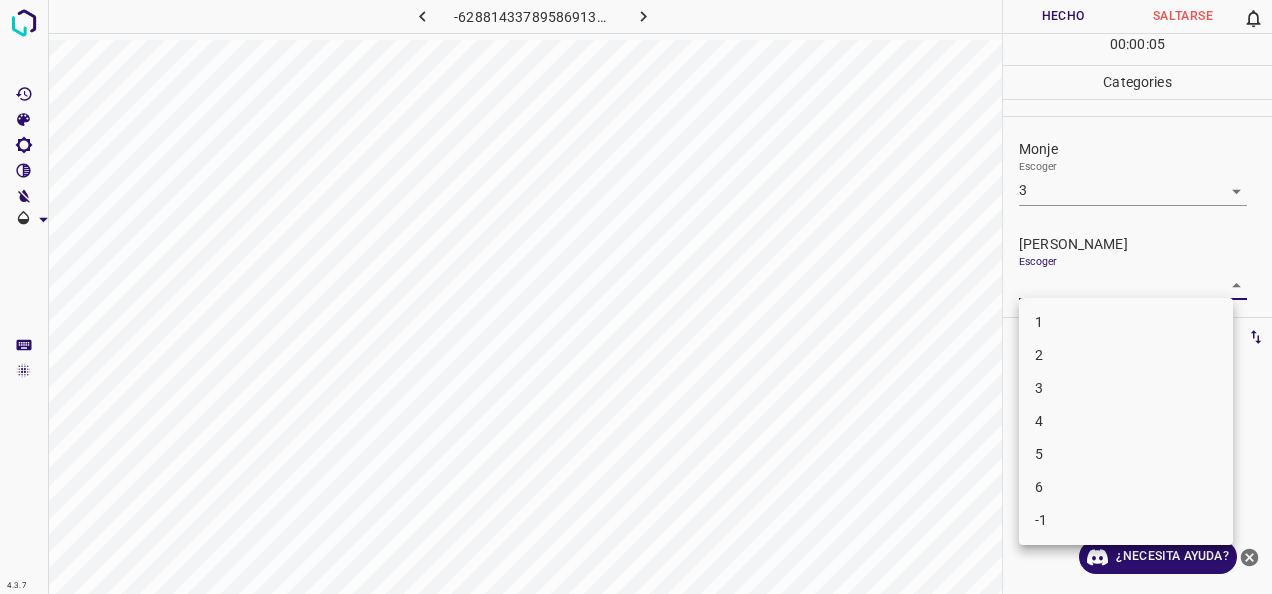 click on "2" at bounding box center [1126, 355] 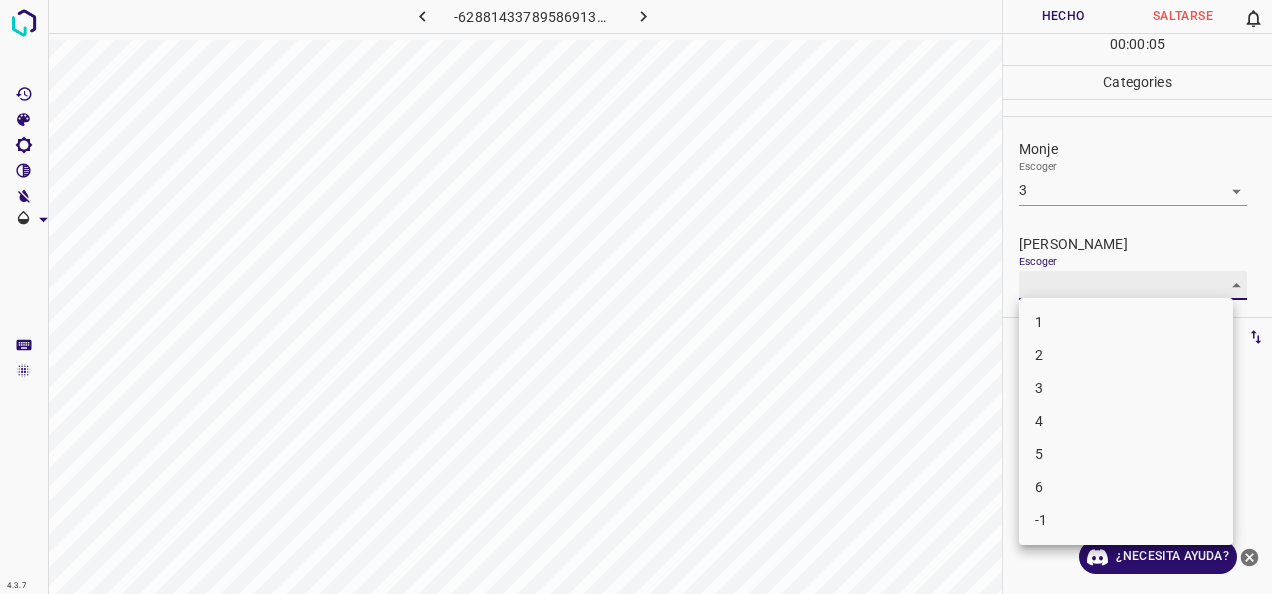 type on "2" 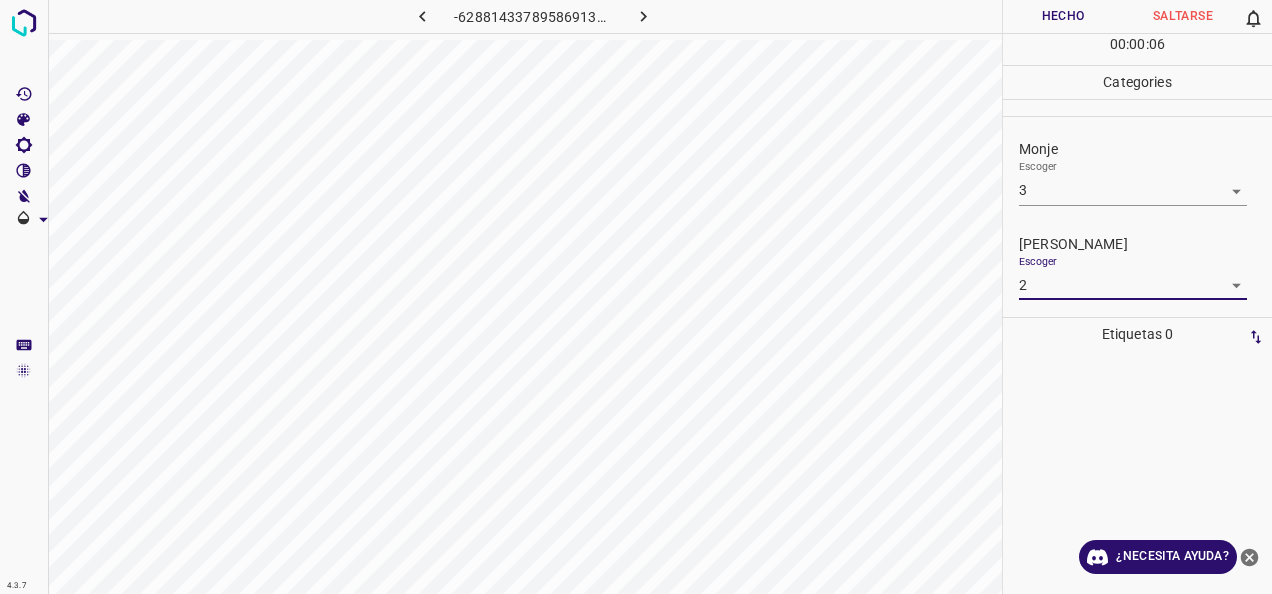 click on "Hecho" at bounding box center (1063, 16) 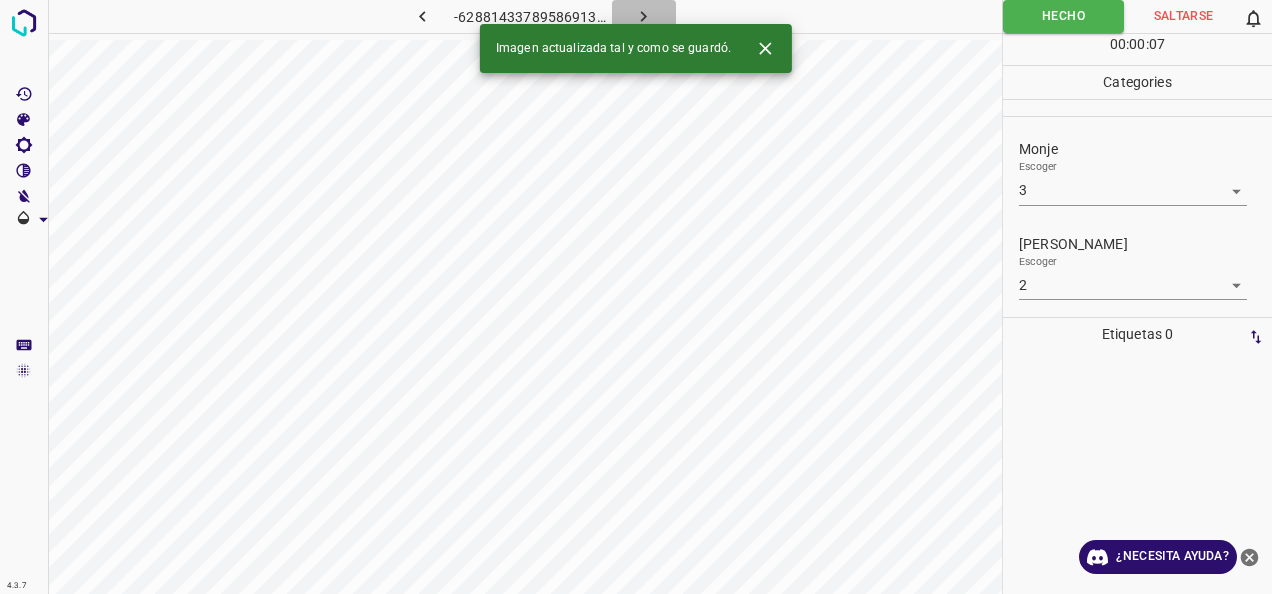 click at bounding box center [644, 16] 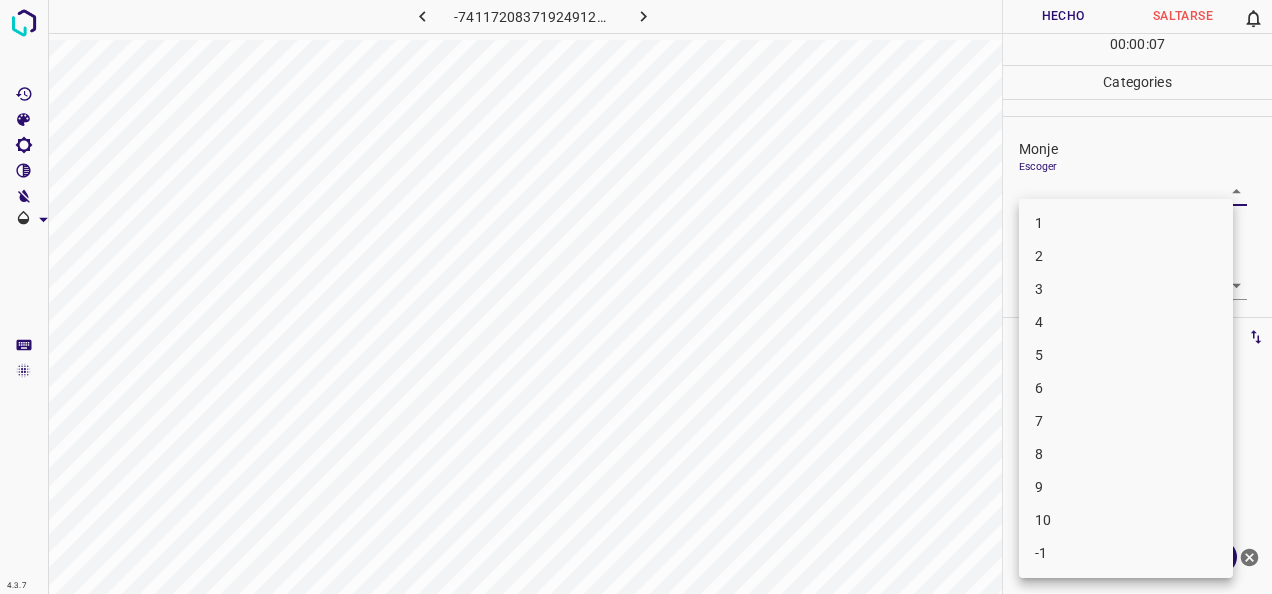 click on "4.3.7 -7411720837192491249.png Hecho Saltarse 0 00   : 00   : 07   Categories Monje  Escoger ​  [PERSON_NAME]   Escoger ​ Etiquetas 0 Categories 1 Monje 2  [PERSON_NAME] Herramientas Espacio Cambiar entre modos (Dibujar y Editar) Yo Etiquetado automático R Restaurar zoom M Acercar N Alejar Borrar Eliminar etiqueta de selección Filtros Z Restaurar filtros X Filtro de saturación C Filtro de brillo V Filtro de contraste B Filtro de escala de grises General O Descargar ¿Necesita ayuda? -Mensaje de texto -Esconder -Borrar 1 2 3 4 5 6 7 8 9 10 -1" at bounding box center [636, 297] 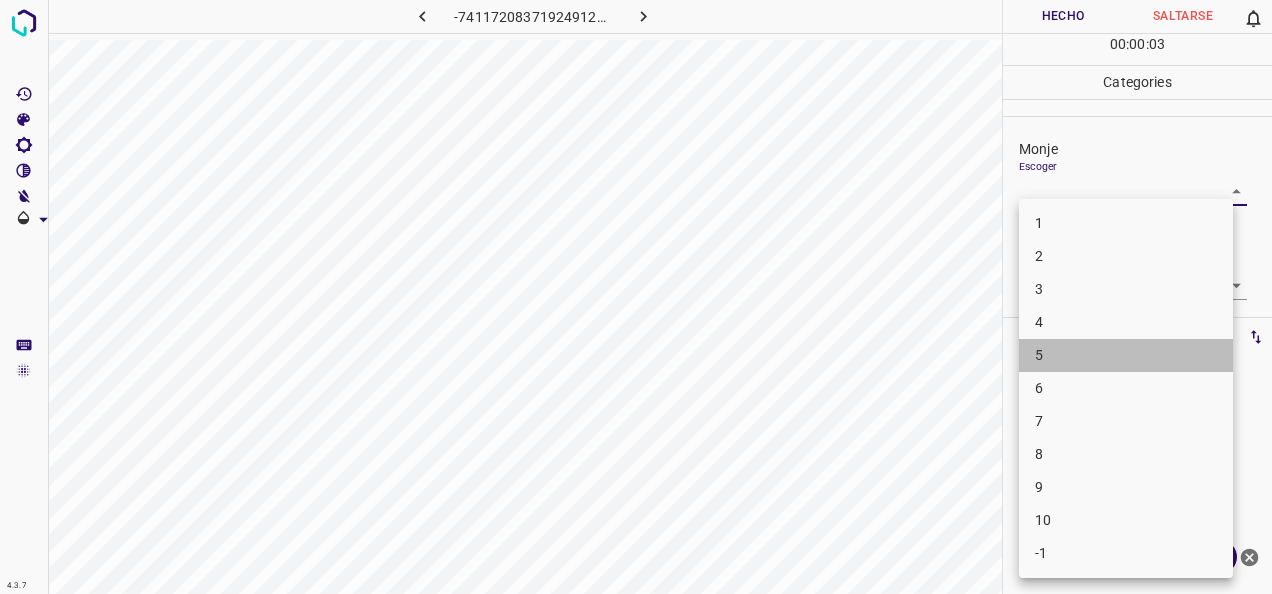 click on "5" at bounding box center (1126, 355) 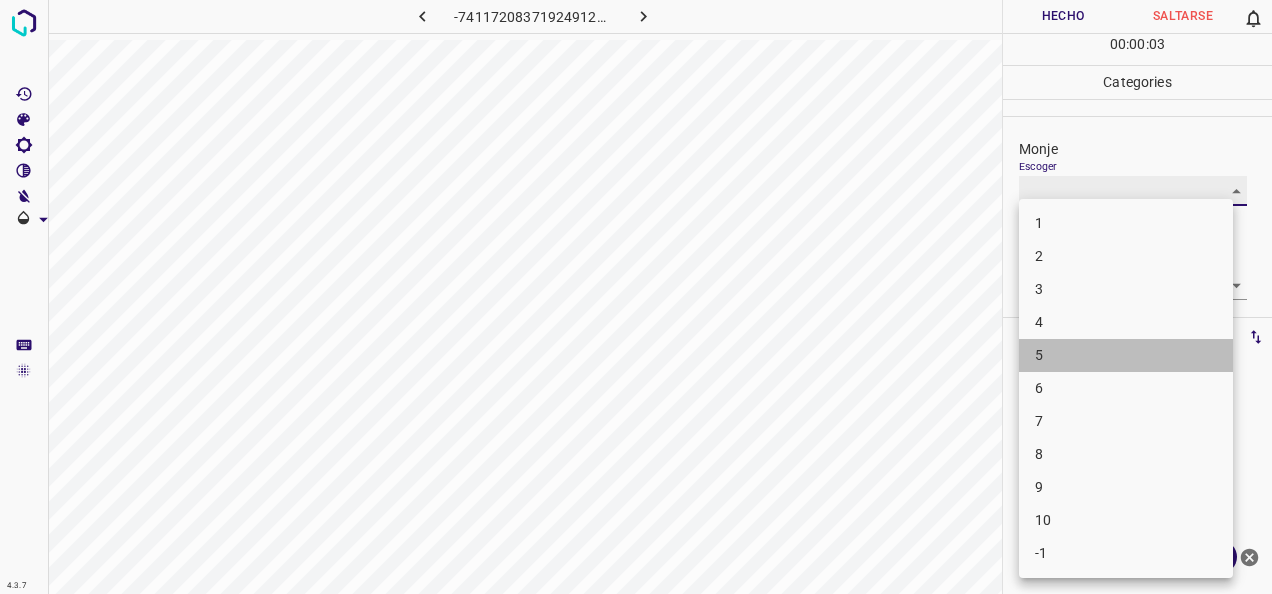 type on "5" 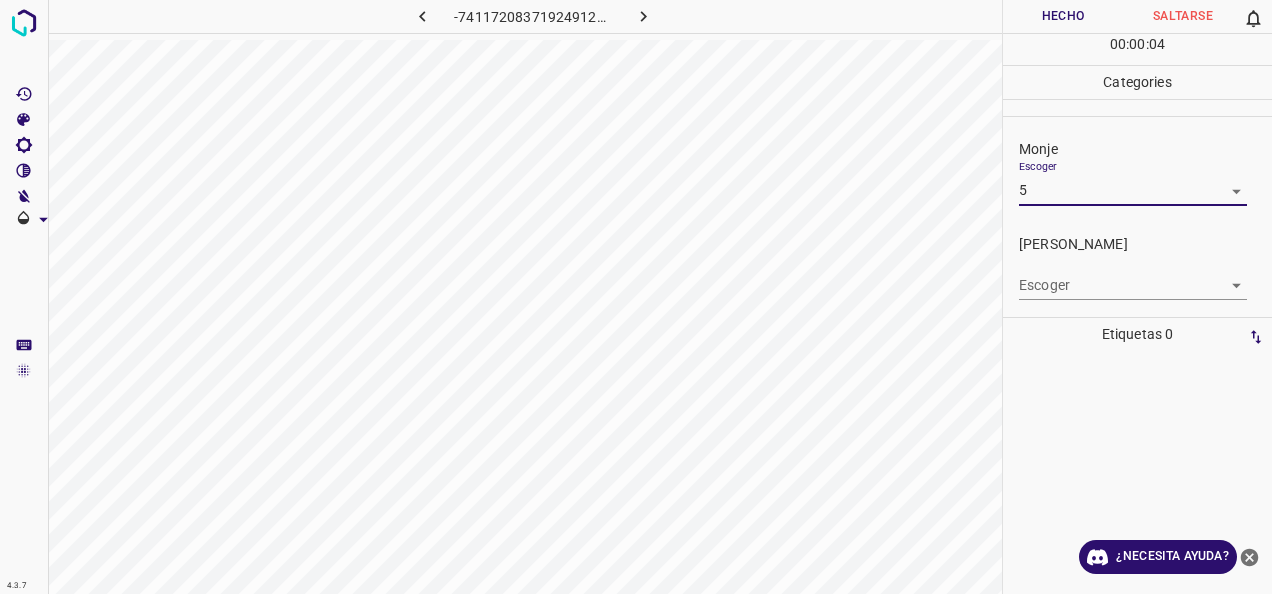 click on "4.3.7 -7411720837192491249.png Hecho Saltarse 0 00   : 00   : 04   Categories Monje  Escoger 5 5  [PERSON_NAME]   Escoger ​ Etiquetas 0 Categories 1 Monje 2  [PERSON_NAME] Herramientas Espacio Cambiar entre modos (Dibujar y Editar) Yo Etiquetado automático R Restaurar zoom M Acercar N Alejar Borrar Eliminar etiqueta de selección Filtros Z Restaurar filtros X Filtro de saturación C Filtro de brillo V Filtro de contraste B Filtro de escala de grises General O Descargar ¿Necesita ayuda? -Mensaje de texto -Esconder -Borrar" at bounding box center [636, 297] 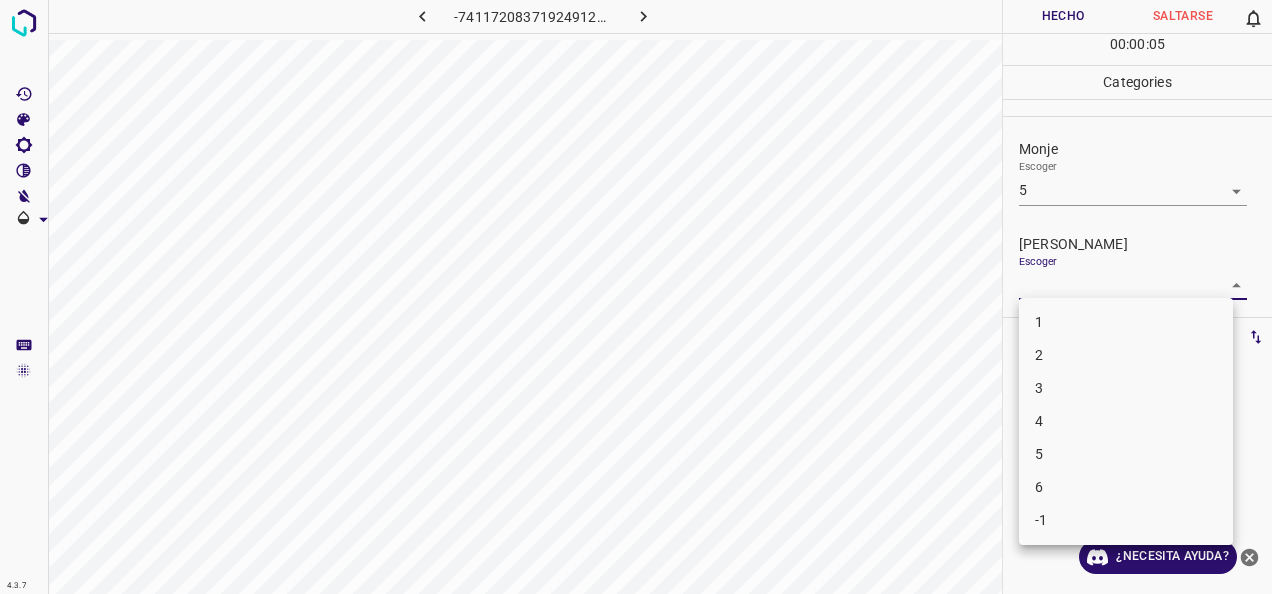 click on "4" at bounding box center (1126, 421) 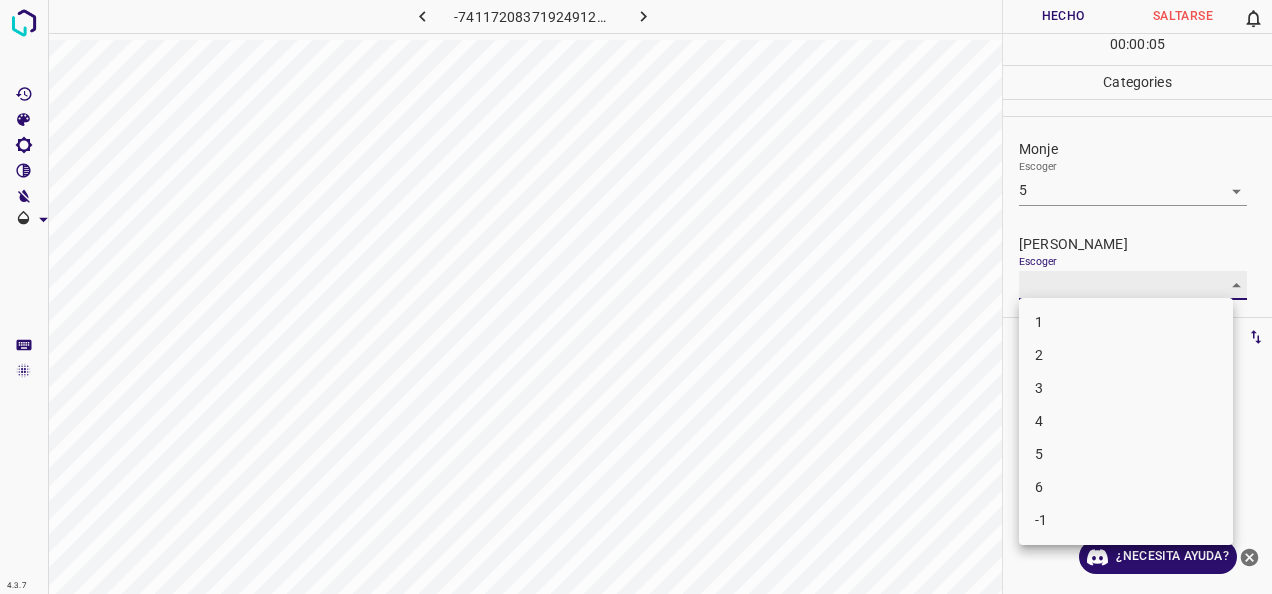 type on "4" 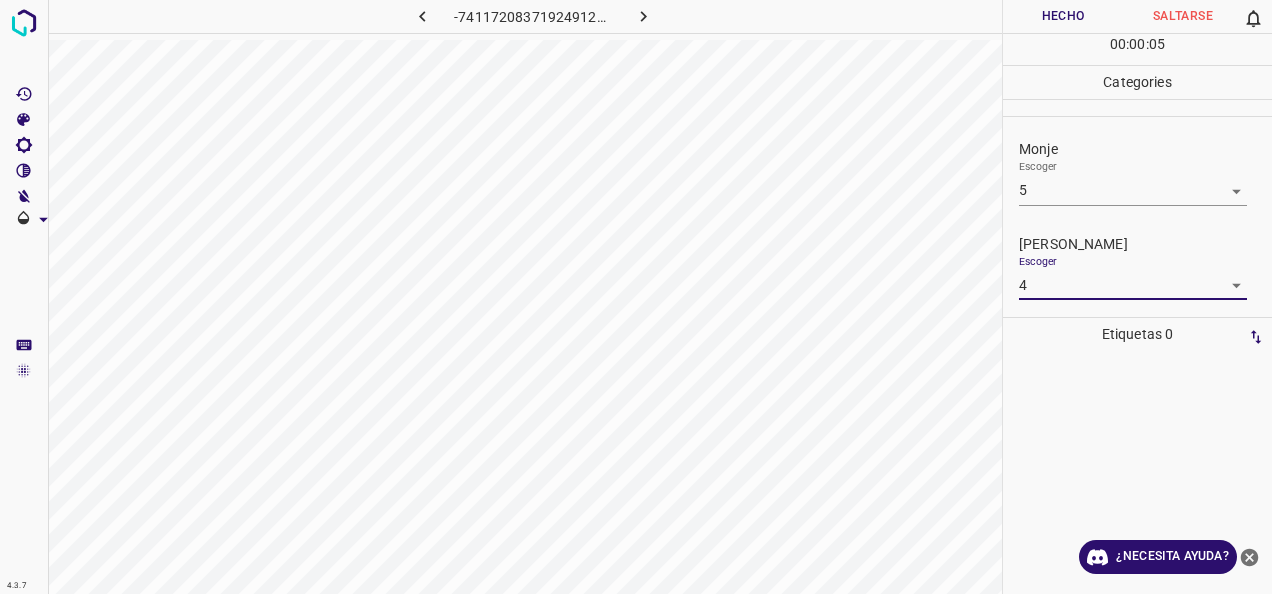 click on "Hecho" at bounding box center [1063, 16] 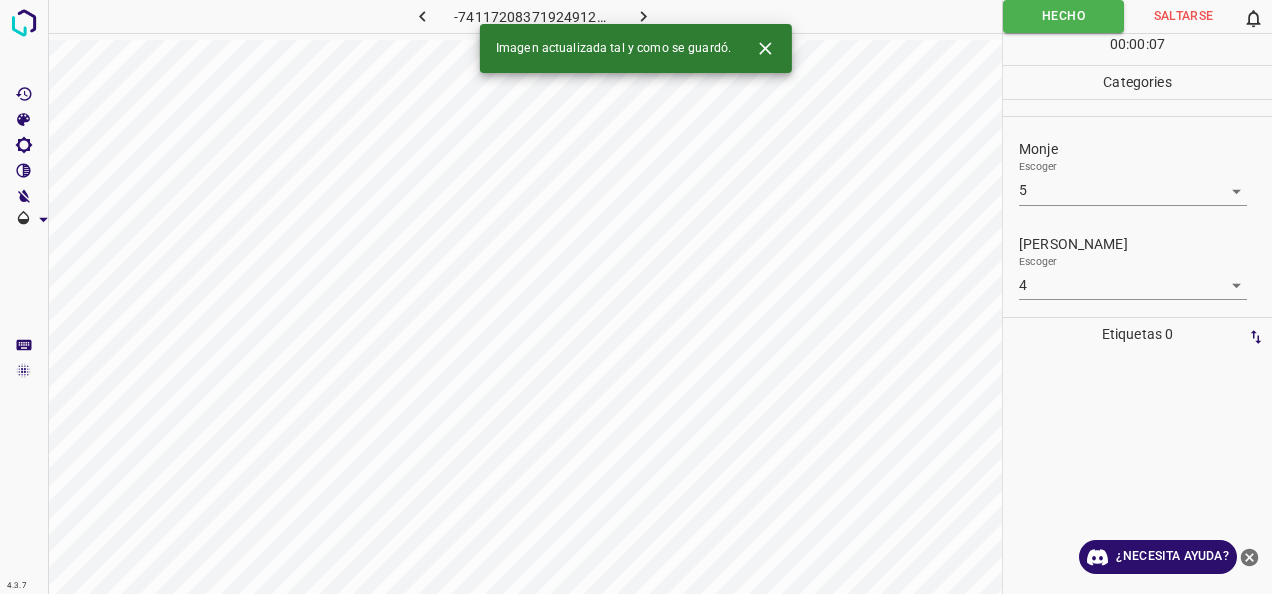 click 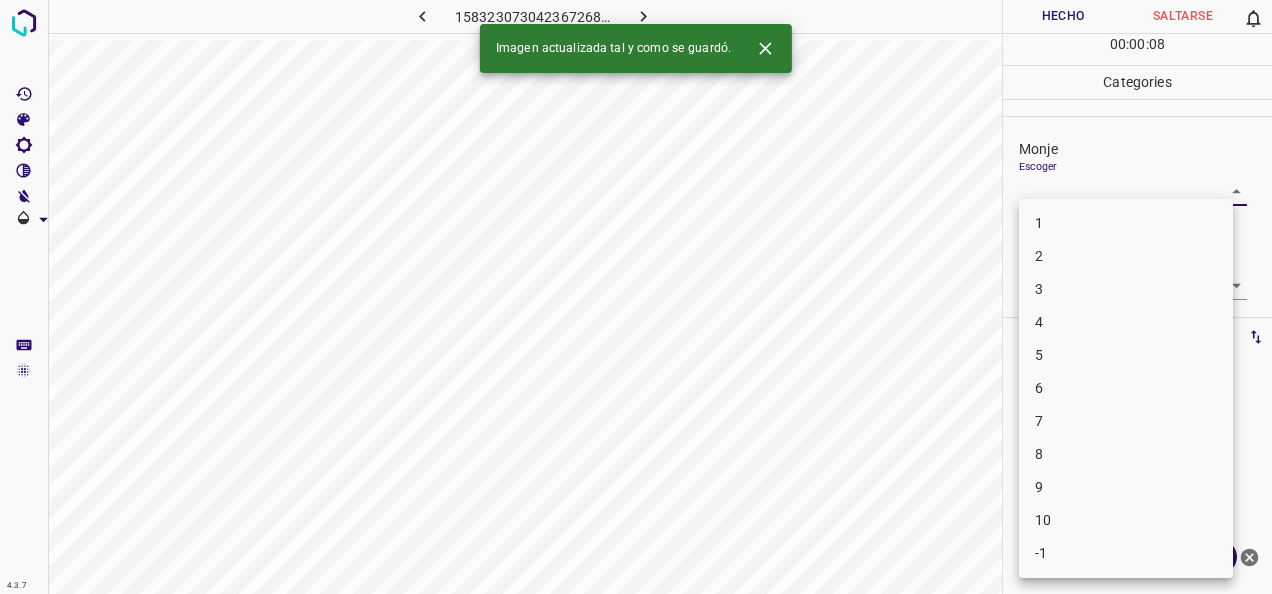 click on "4.3.7 1583230730423672688.png Hecho Saltarse 0 00   : 00   : 08   Categories Monje  Escoger ​  [PERSON_NAME]   Escoger ​ Etiquetas 0 Categories 1 Monje 2  [PERSON_NAME] Herramientas Espacio Cambiar entre modos (Dibujar y Editar) Yo Etiquetado automático R Restaurar zoom M Acercar N Alejar Borrar Eliminar etiqueta de selección Filtros Z Restaurar filtros X Filtro de saturación C Filtro de brillo V Filtro de contraste B Filtro de escala de grises General O Descargar Imagen actualizada tal y como se guardó. ¿Necesita ayuda? -Mensaje de texto -Esconder -Borrar 1 2 3 4 5 6 7 8 9 10 -1" at bounding box center [636, 297] 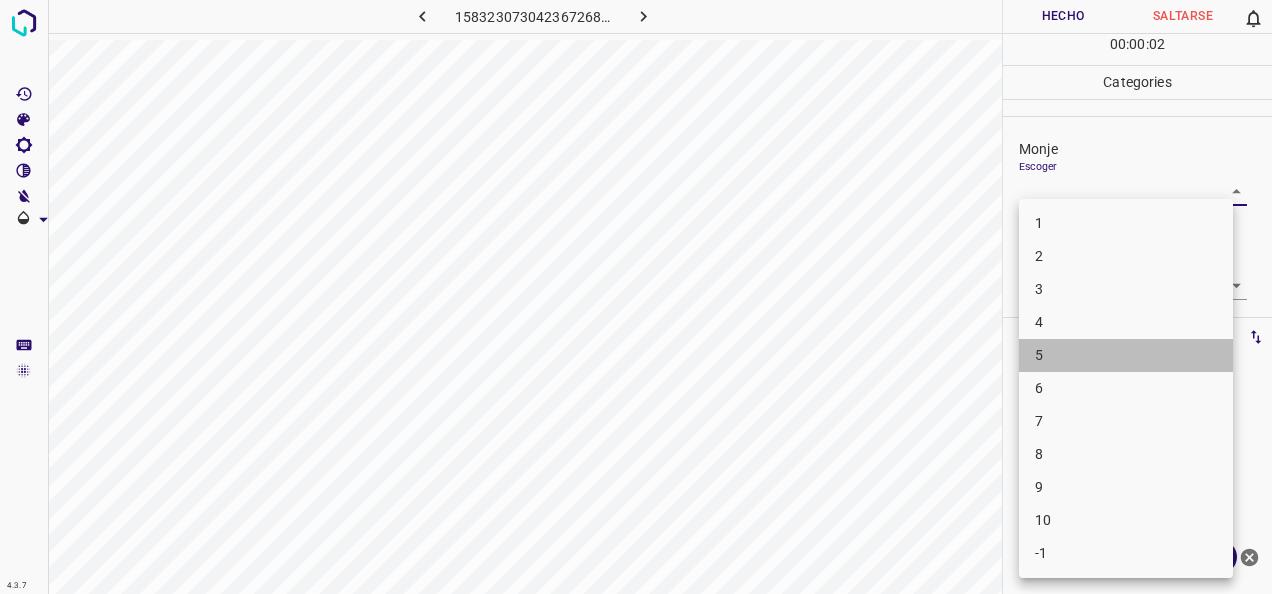 drag, startPoint x: 1134, startPoint y: 354, endPoint x: 1180, endPoint y: 303, distance: 68.68042 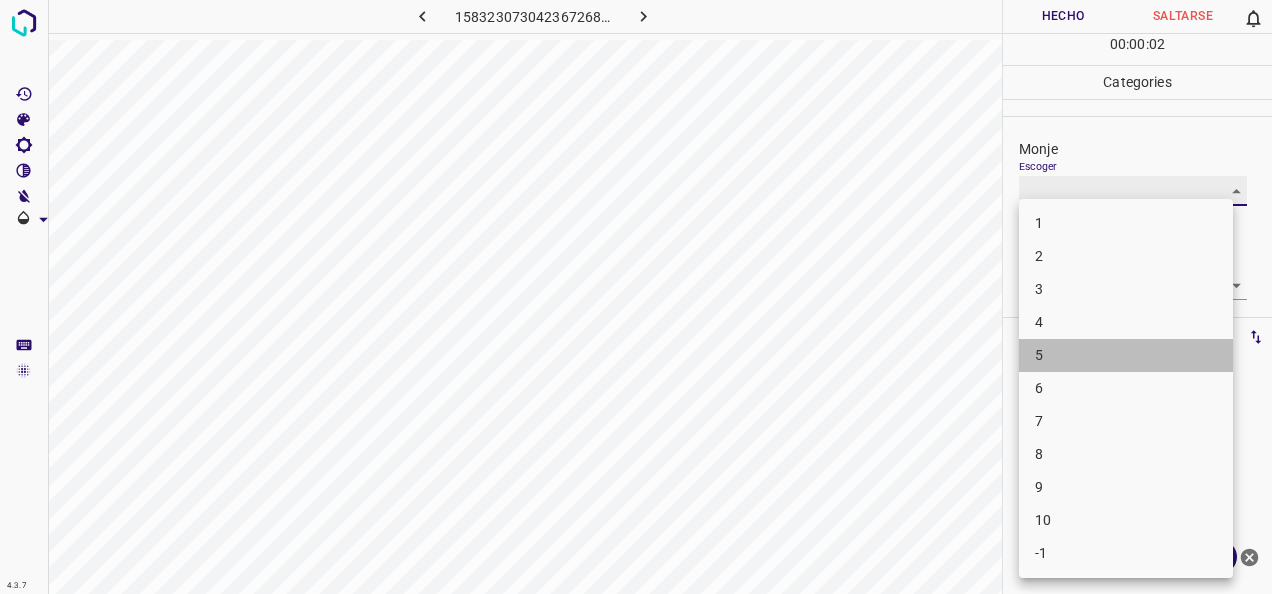 type on "5" 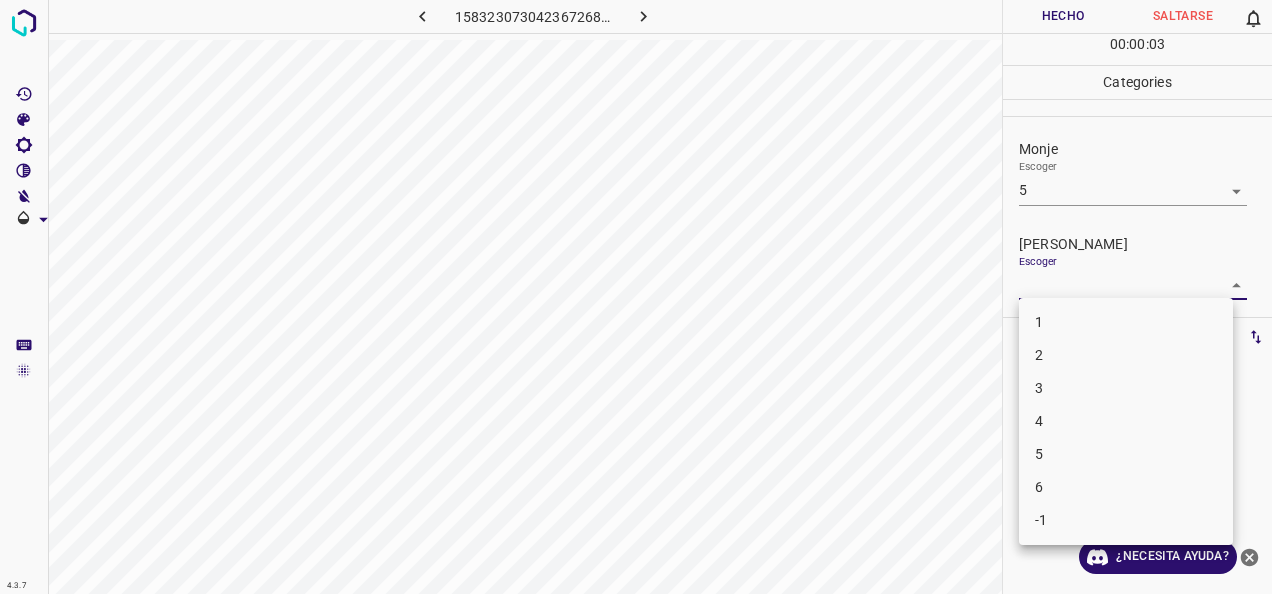 click on "4.3.7 1583230730423672688.png Hecho Saltarse 0 00   : 00   : 03   Categories Monje  Escoger 5 5  [PERSON_NAME]   Escoger ​ Etiquetas 0 Categories 1 Monje 2  [PERSON_NAME] Herramientas Espacio Cambiar entre modos (Dibujar y Editar) Yo Etiquetado automático R Restaurar zoom M Acercar N Alejar Borrar Eliminar etiqueta de selección Filtros Z Restaurar filtros X Filtro de saturación C Filtro de brillo V Filtro de contraste B Filtro de escala de grises General O Descargar ¿Necesita ayuda? -Mensaje de texto -Esconder -Borrar 1 2 3 4 5 6 -1" at bounding box center (636, 297) 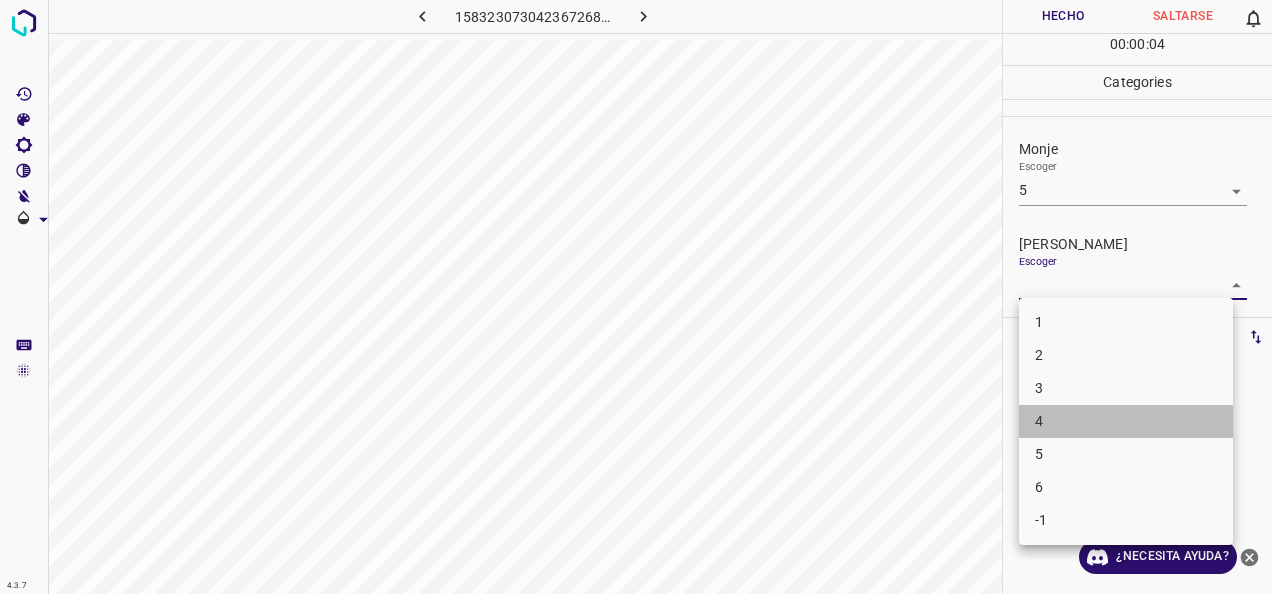 click on "4" at bounding box center [1126, 421] 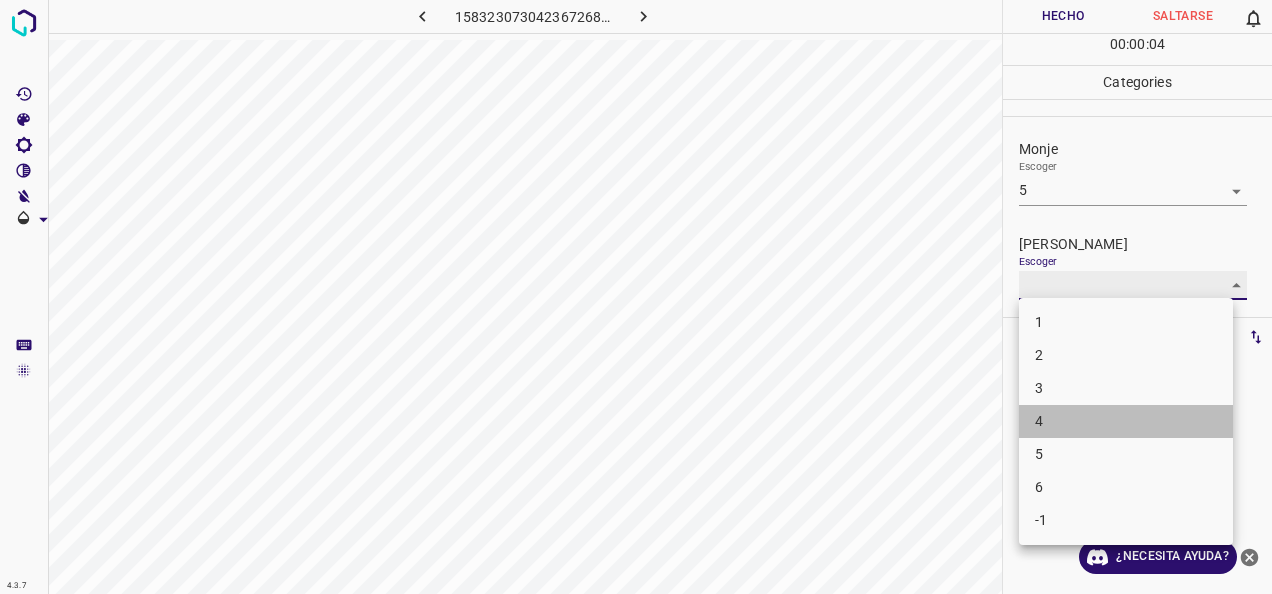 type on "4" 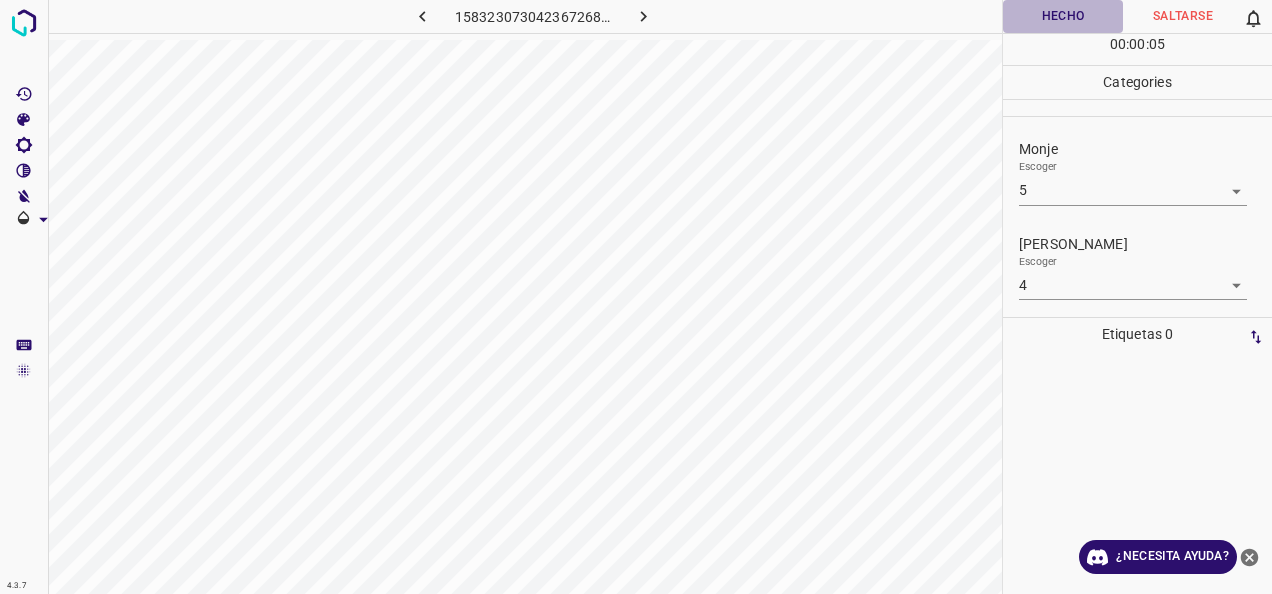 click on "Hecho" at bounding box center [1063, 16] 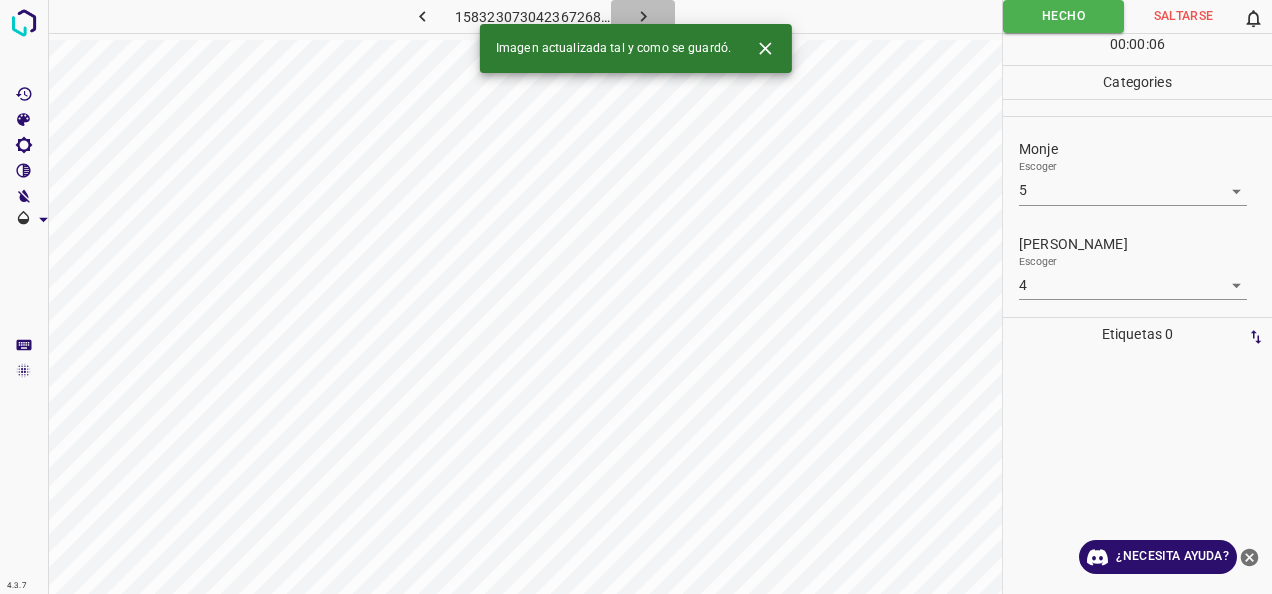 click 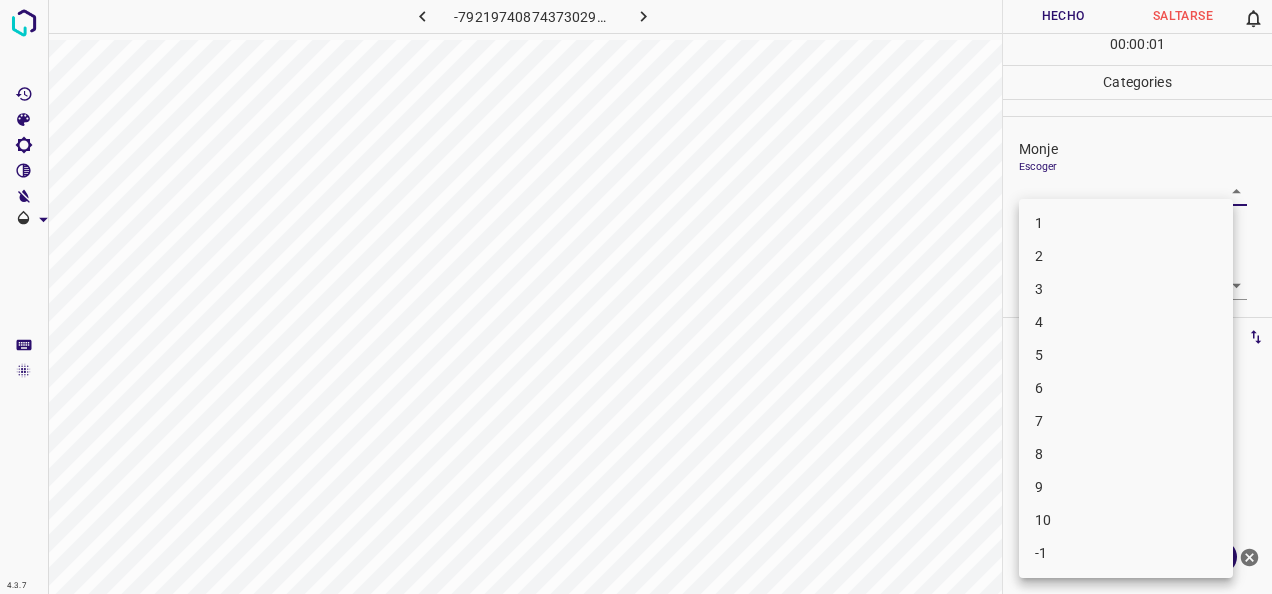 click on "4.3.7 -7921974087437302979.png Hecho Saltarse 0 00   : 00   : 01   Categories [PERSON_NAME] ​  [PERSON_NAME]   Escoger ​ Etiquetas 0 Categories 1 Monje 2  [PERSON_NAME] Herramientas Espacio Cambiar entre modos (Dibujar y Editar) Yo Etiquetado automático R Restaurar zoom M Acercar N Alejar Borrar Eliminar etiqueta de selección Filtros Z Restaurar filtros X Filtro de saturación C Filtro de brillo V Filtro de contraste B Filtro de escala de grises General O Descargar ¿Necesita ayuda? -Mensaje de texto -Esconder -Borrar 1 2 3 4 5 6 7 8 9 10 -1" at bounding box center [636, 297] 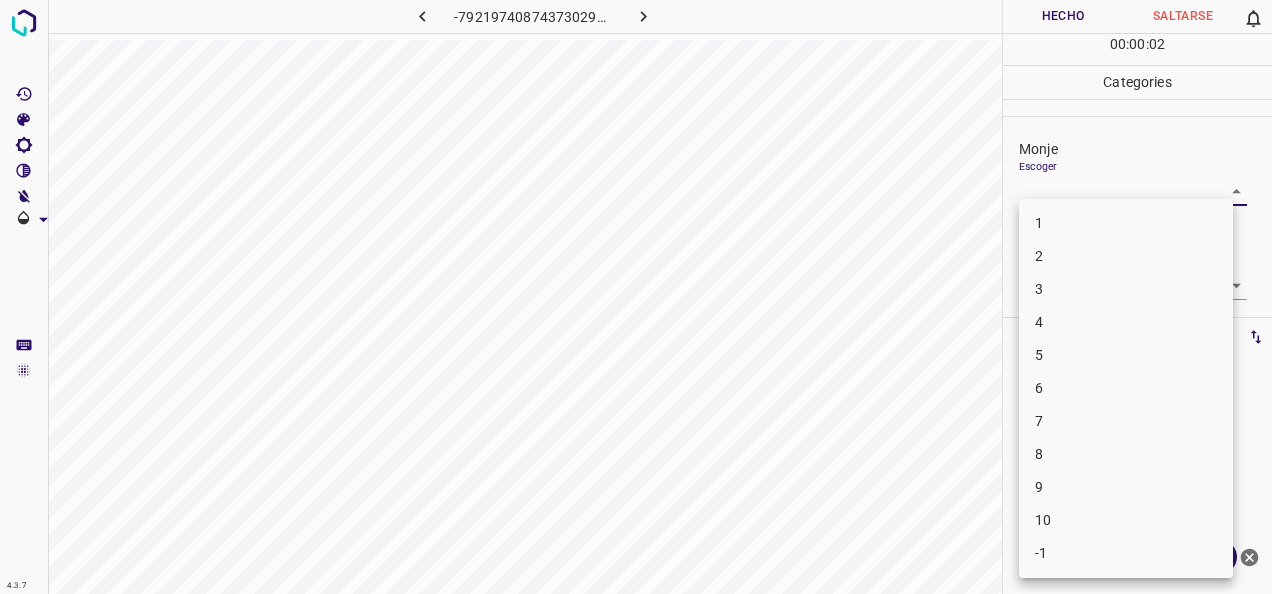 click on "2" at bounding box center (1126, 256) 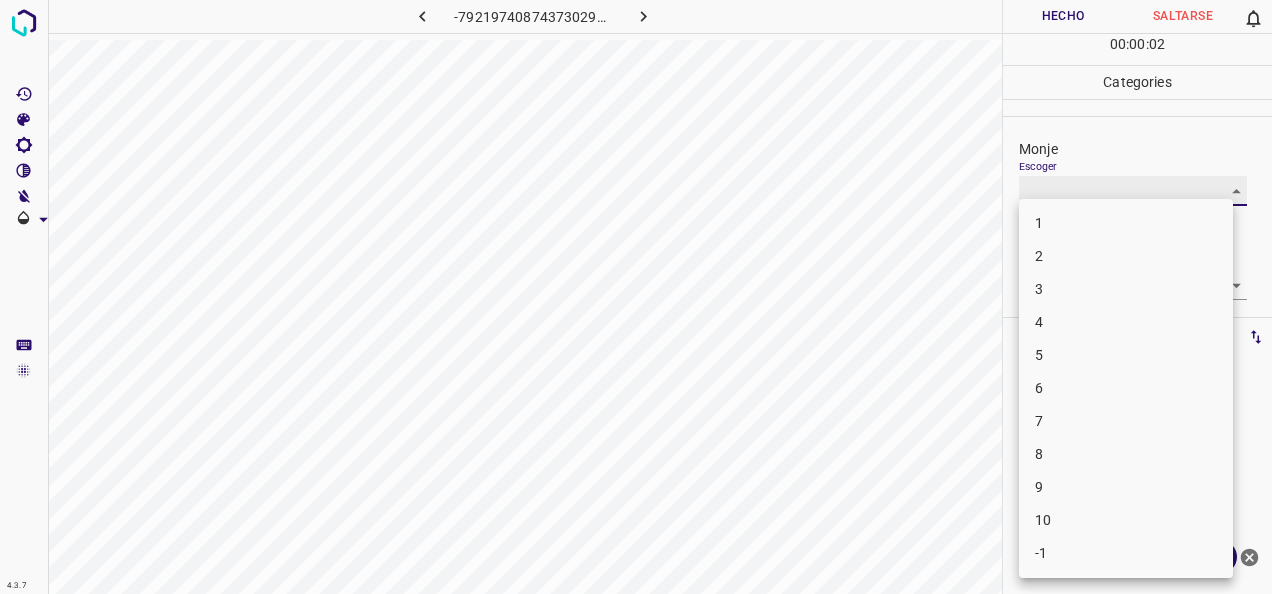 type on "2" 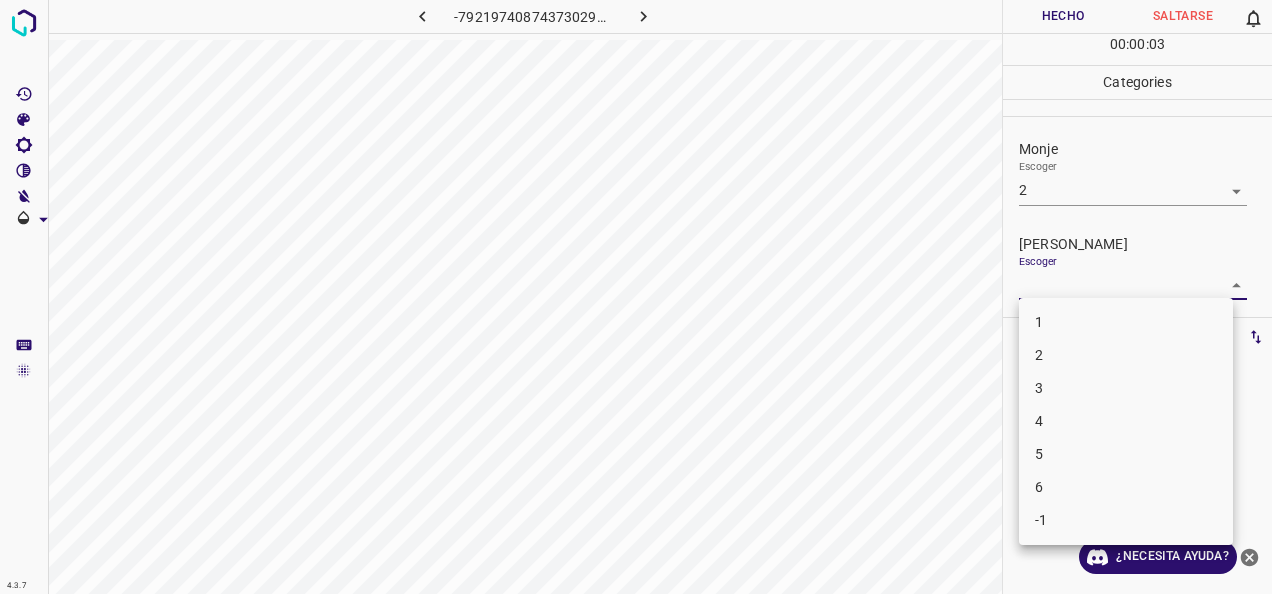 click on "4.3.7 -7921974087437302979.png Hecho Saltarse 0 00   : 00   : 03   Categories Monje  Escoger 2 2  [PERSON_NAME]   Escoger ​ Etiquetas 0 Categories 1 Monje 2  [PERSON_NAME] Herramientas Espacio Cambiar entre modos (Dibujar y Editar) Yo Etiquetado automático R Restaurar zoom M Acercar N Alejar Borrar Eliminar etiqueta de selección Filtros Z Restaurar filtros X Filtro de saturación C Filtro de brillo V Filtro de contraste B Filtro de escala de grises General O Descargar ¿Necesita ayuda? -Mensaje de texto -Esconder -Borrar 1 2 3 4 5 6 -1" at bounding box center [636, 297] 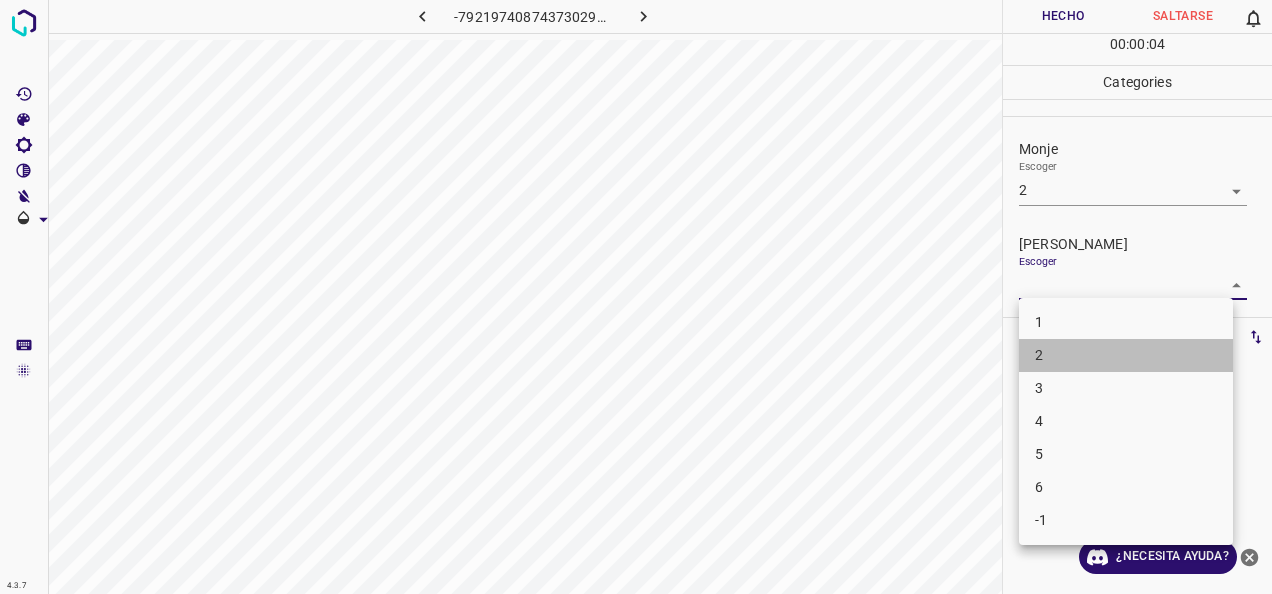 click on "2" at bounding box center [1126, 355] 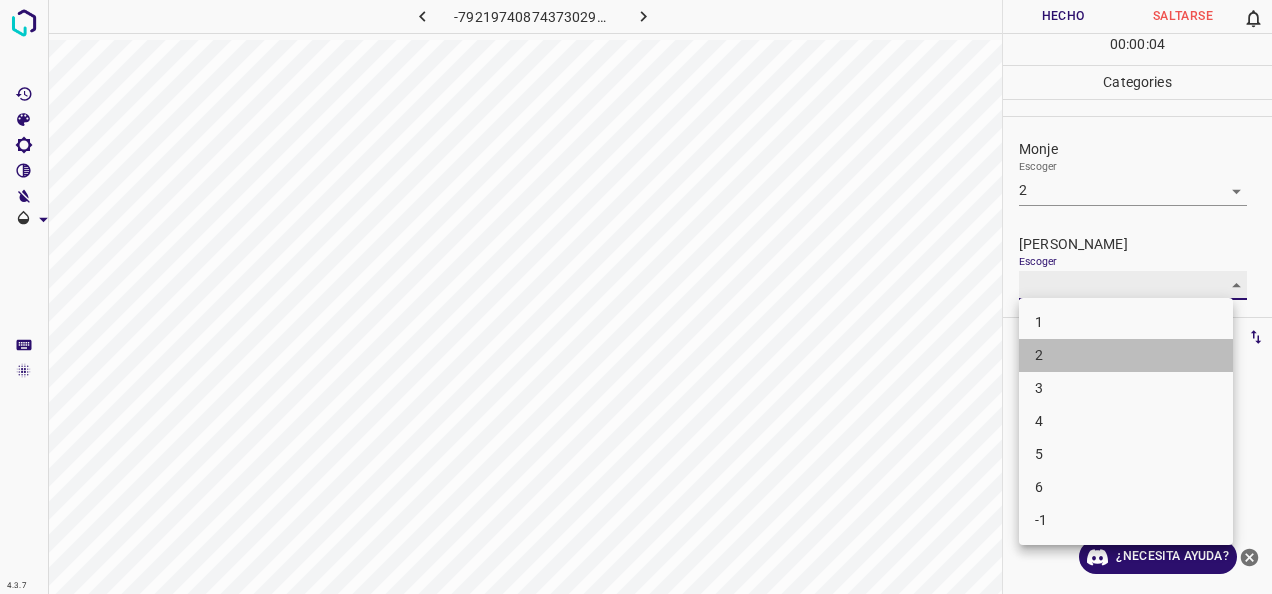 type on "2" 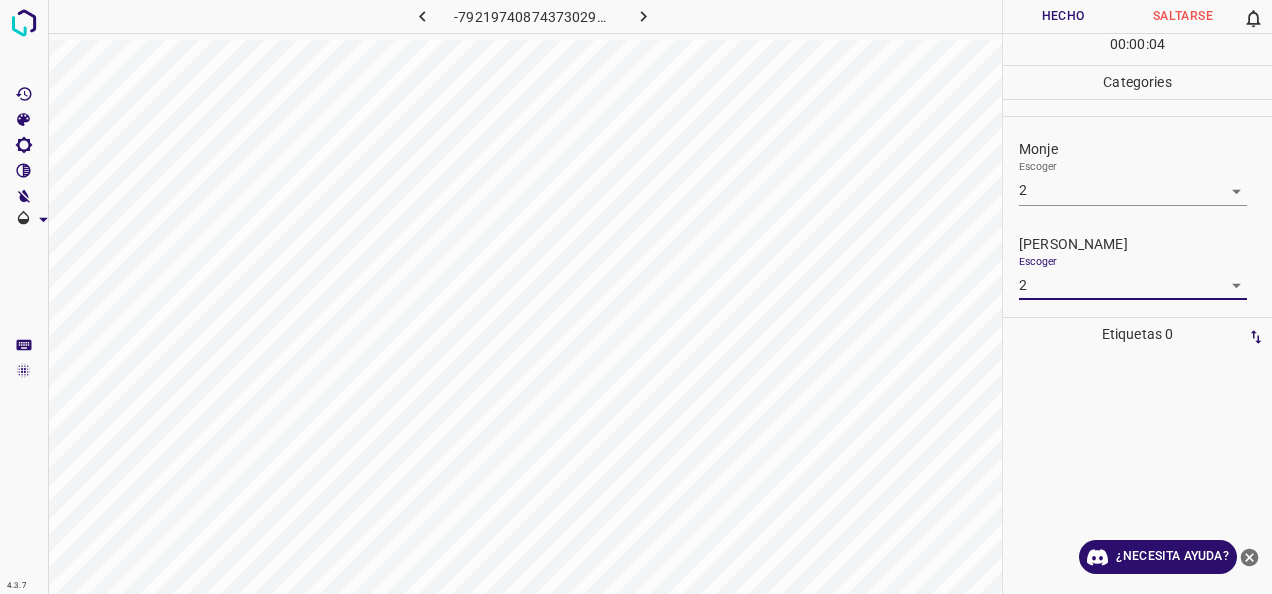 click on "Hecho" at bounding box center (1063, 16) 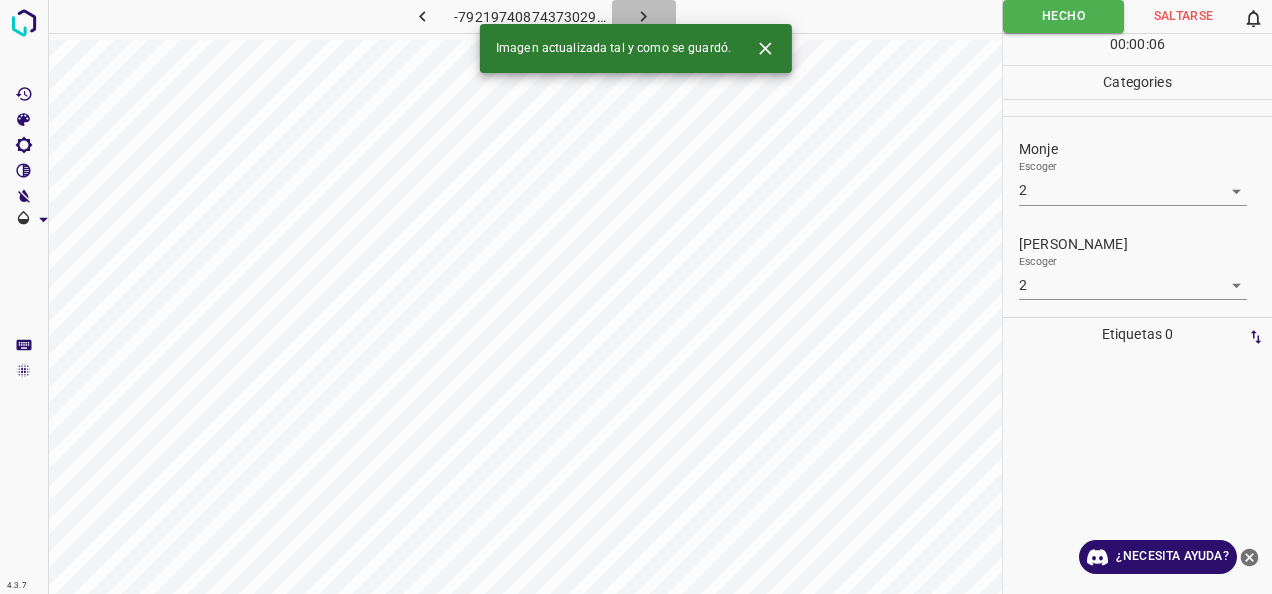 click 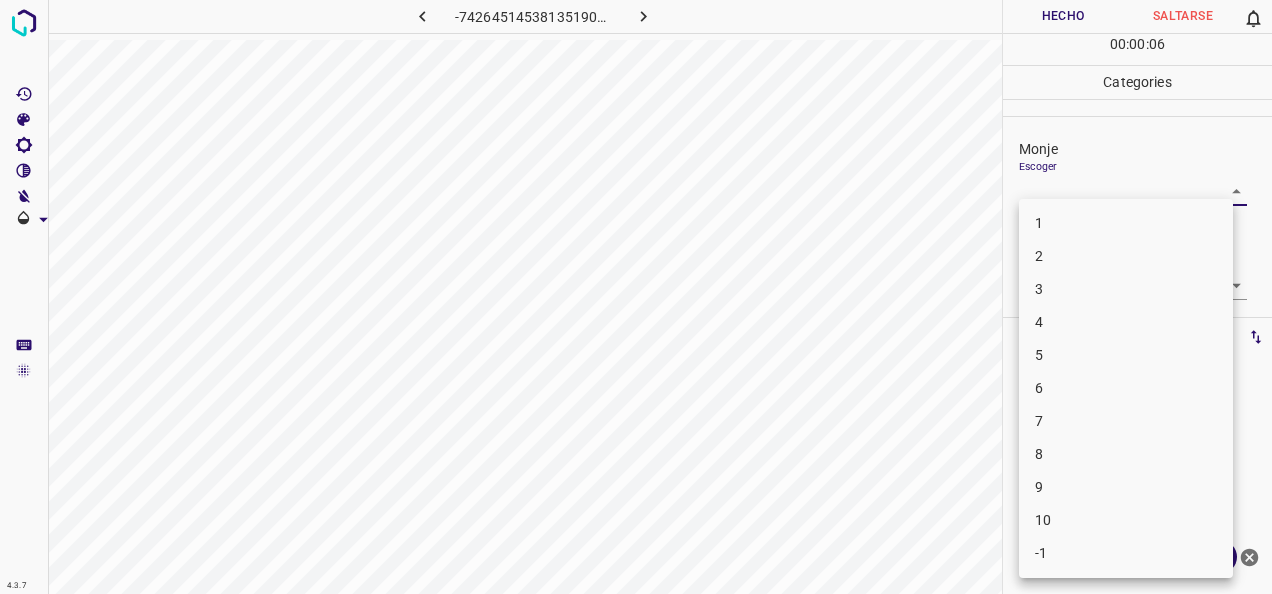click on "4.3.7 -742645145381351903.png Hecho Saltarse 0 00   : 00   : 06   Categories Monje  Escoger ​  [PERSON_NAME]   Escoger ​ Etiquetas 0 Categories 1 Monje 2  [PERSON_NAME] Herramientas Espacio Cambiar entre modos (Dibujar y Editar) Yo Etiquetado automático R Restaurar zoom M Acercar N Alejar Borrar Eliminar etiqueta de selección Filtros Z Restaurar filtros X Filtro de saturación C Filtro de brillo V Filtro de contraste B Filtro de escala de grises General O Descargar ¿Necesita ayuda? -Mensaje de texto -Esconder -Borrar 1 2 3 4 5 6 7 8 9 10 -1" at bounding box center [636, 297] 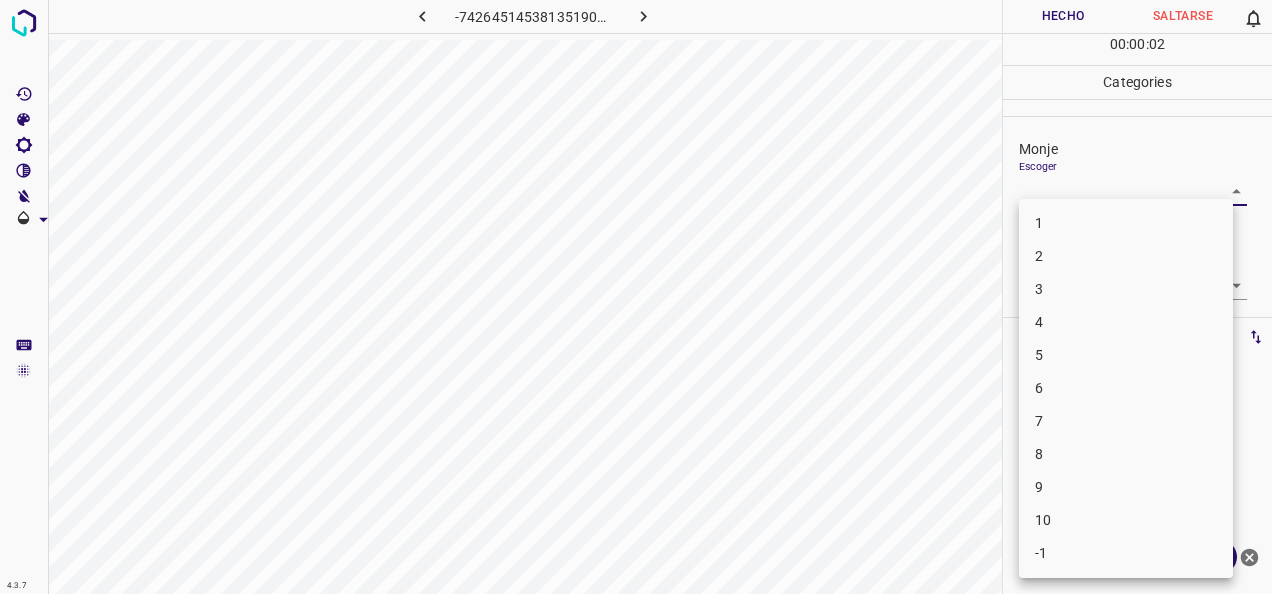 click on "8" at bounding box center [1126, 454] 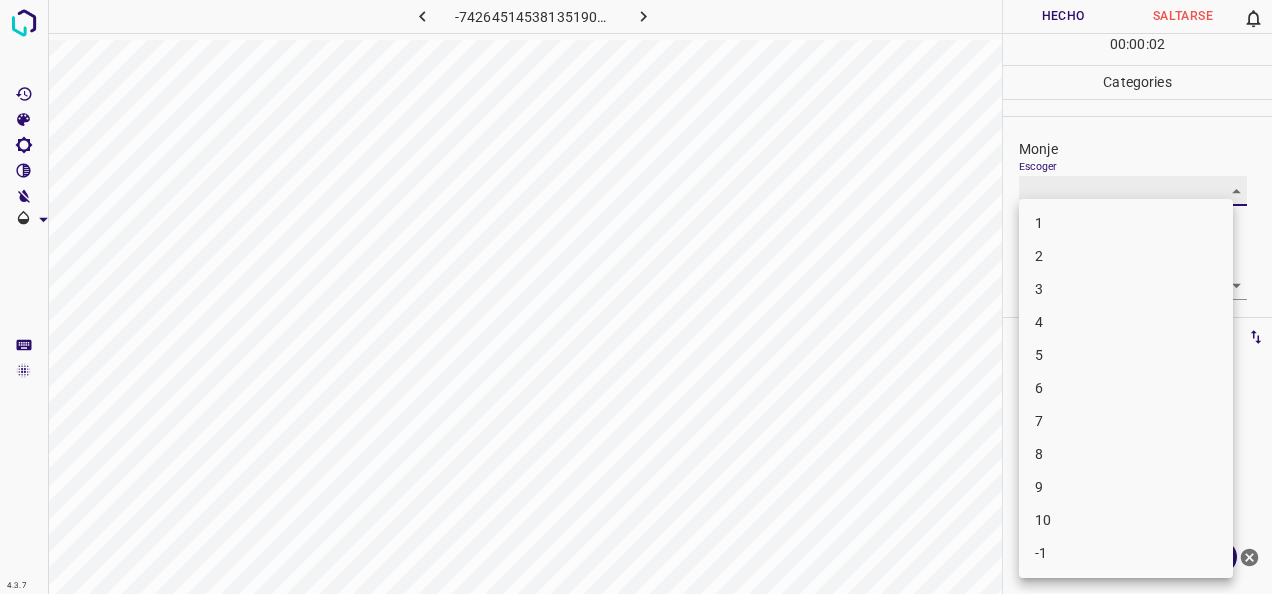 type on "8" 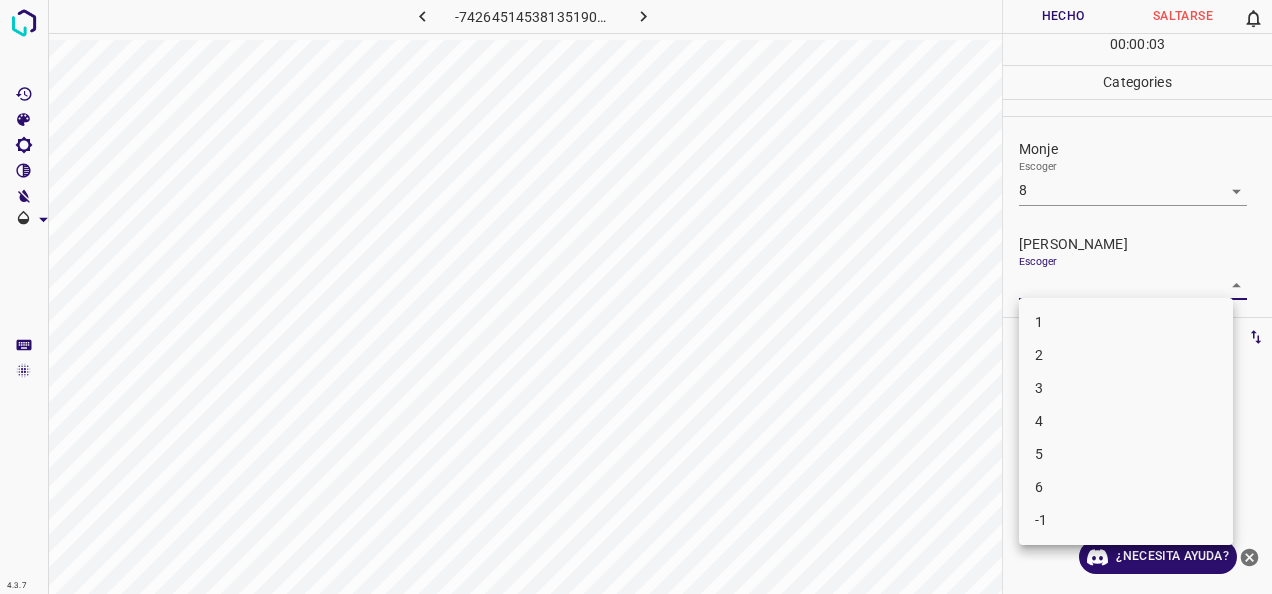 click on "4.3.7 -742645145381351903.png Hecho Saltarse 0 00   : 00   : 03   Categories Monje  Escoger 8 8  [PERSON_NAME]   Escoger ​ Etiquetas 0 Categories 1 Monje 2  [PERSON_NAME] Herramientas Espacio Cambiar entre modos (Dibujar y Editar) Yo Etiquetado automático R Restaurar zoom M Acercar N Alejar Borrar Eliminar etiqueta de selección Filtros Z Restaurar filtros X Filtro de saturación C Filtro de brillo V Filtro de contraste B Filtro de escala de grises General O Descargar ¿Necesita ayuda? -Mensaje de texto -Esconder -Borrar 1 2 3 4 5 6 -1" at bounding box center [636, 297] 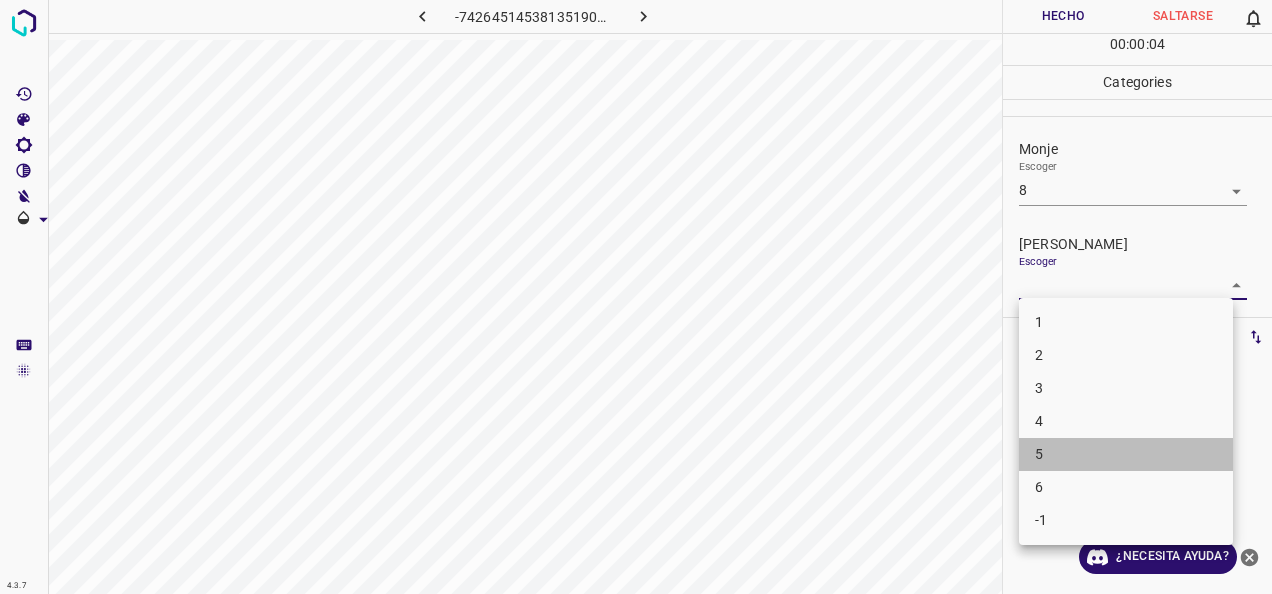 click on "5" at bounding box center [1126, 454] 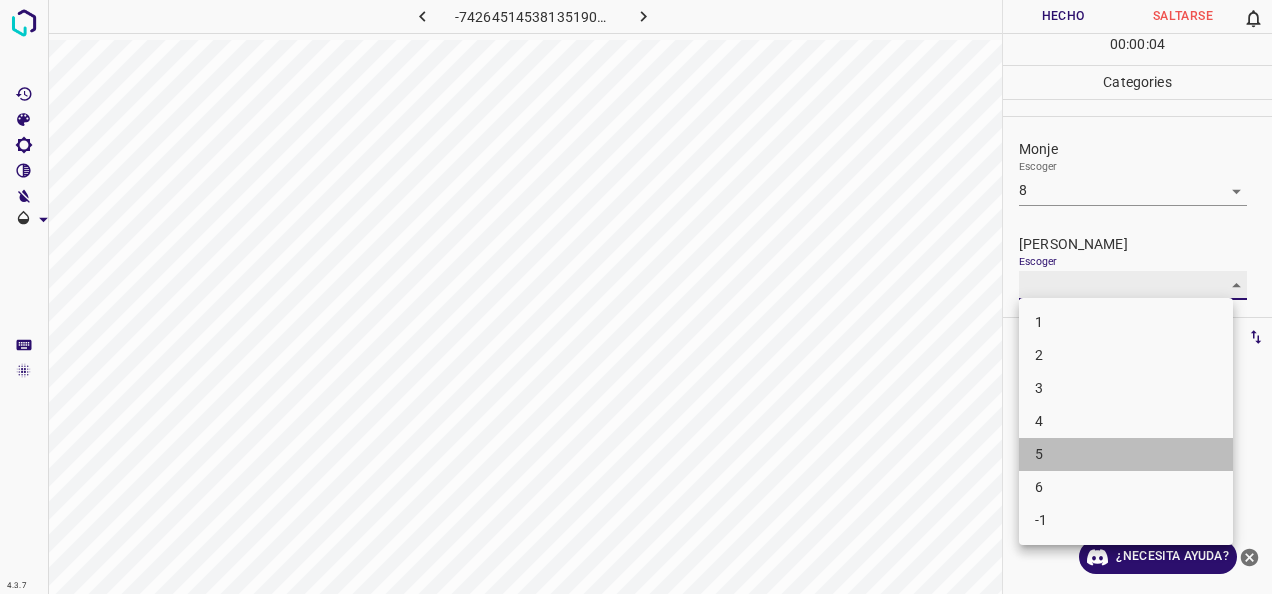 type on "5" 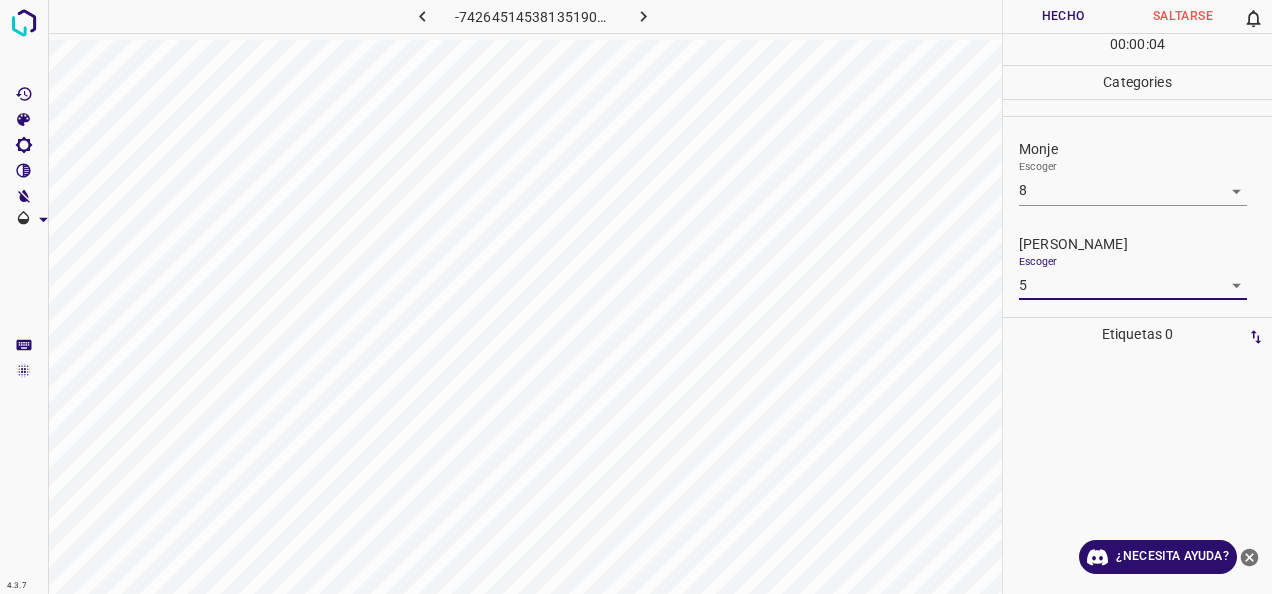 click on "Hecho" at bounding box center (1063, 16) 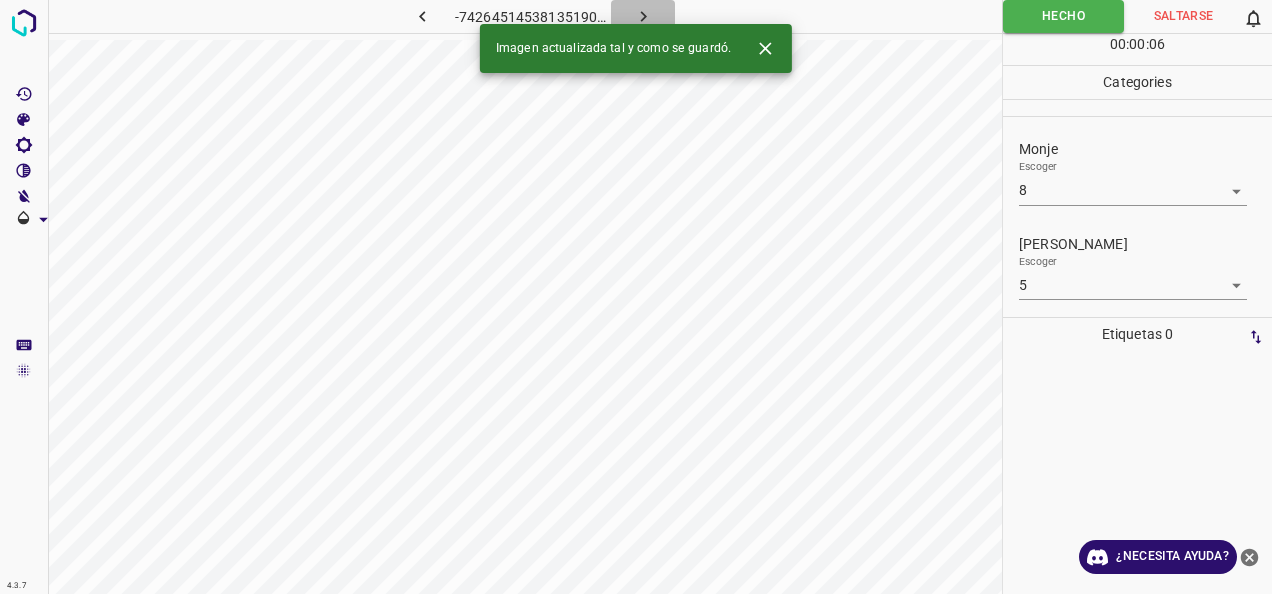 click at bounding box center [643, 16] 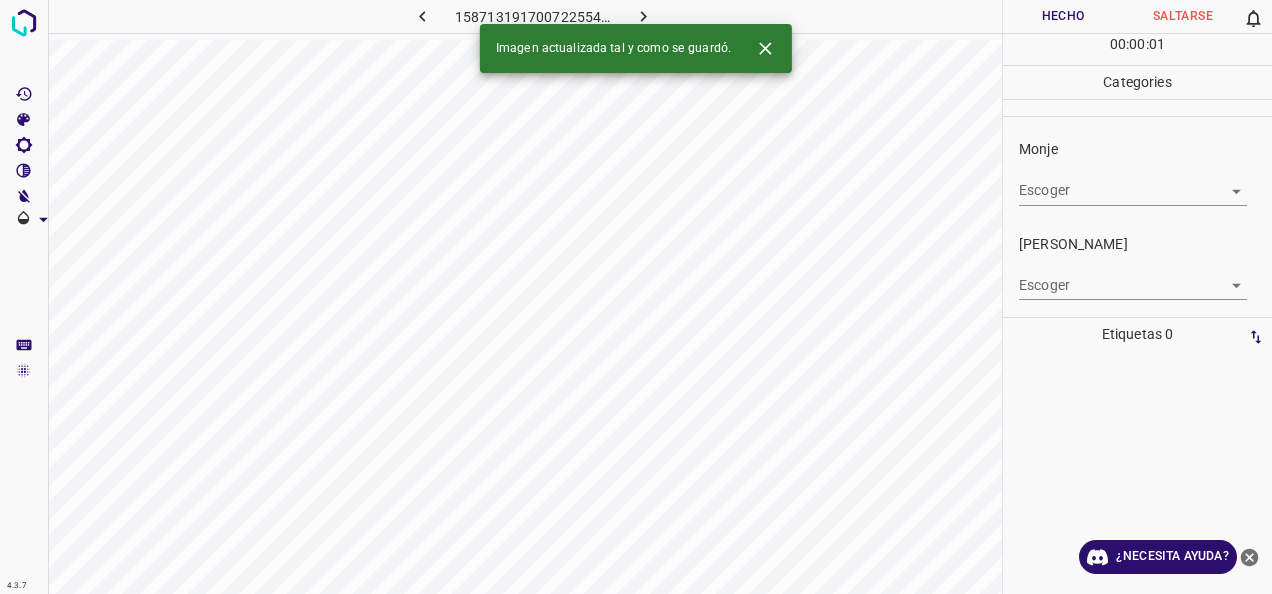 click on "4.3.7 1587131917007225548.png Hecho Saltarse 0 00   : 00   : 01   Categories Monje  Escoger ​  [PERSON_NAME]   Escoger ​ Etiquetas 0 Categories 1 Monje 2  [PERSON_NAME] Herramientas Espacio Cambiar entre modos (Dibujar y Editar) Yo Etiquetado automático R Restaurar zoom M Acercar N Alejar Borrar Eliminar etiqueta de selección Filtros Z Restaurar filtros X Filtro de saturación C Filtro de brillo V Filtro de contraste B Filtro de escala de grises General O Descargar Imagen actualizada tal y como se guardó. ¿Necesita ayuda? -Mensaje de texto -Esconder -Borrar" at bounding box center (636, 297) 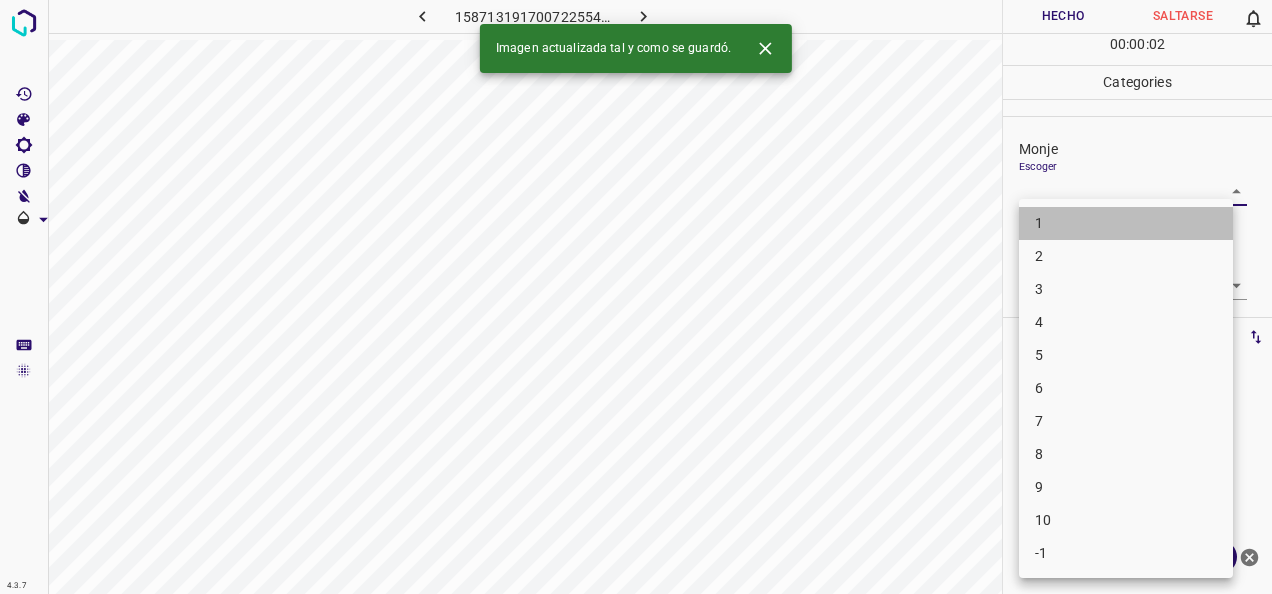 click on "1" at bounding box center (1126, 223) 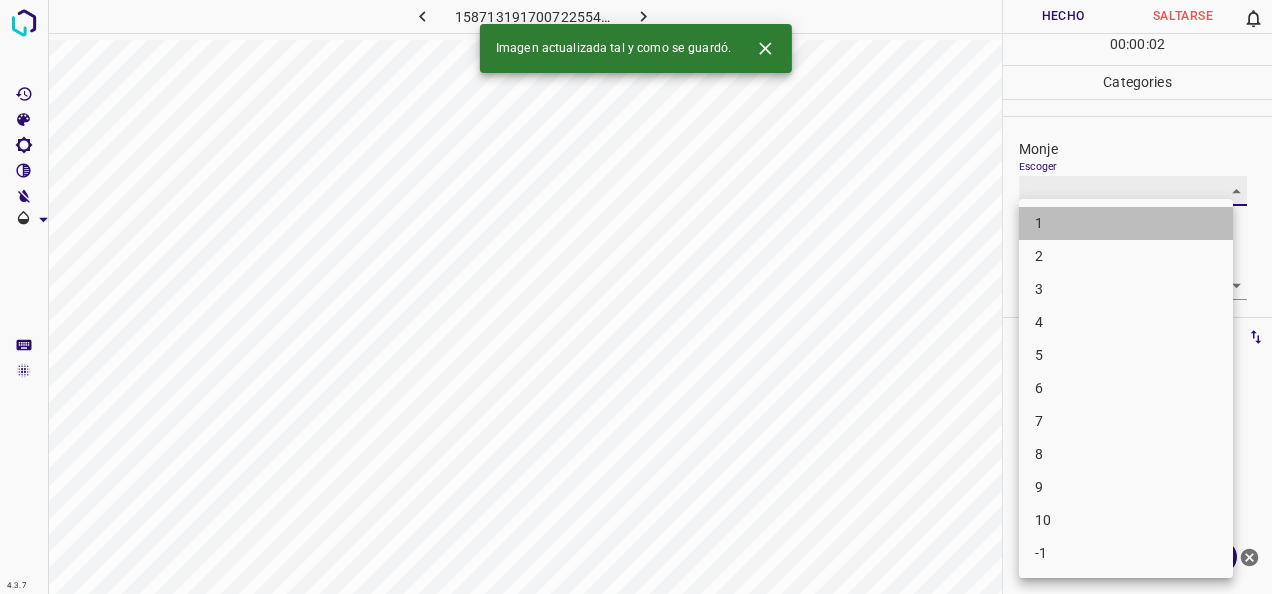 type on "1" 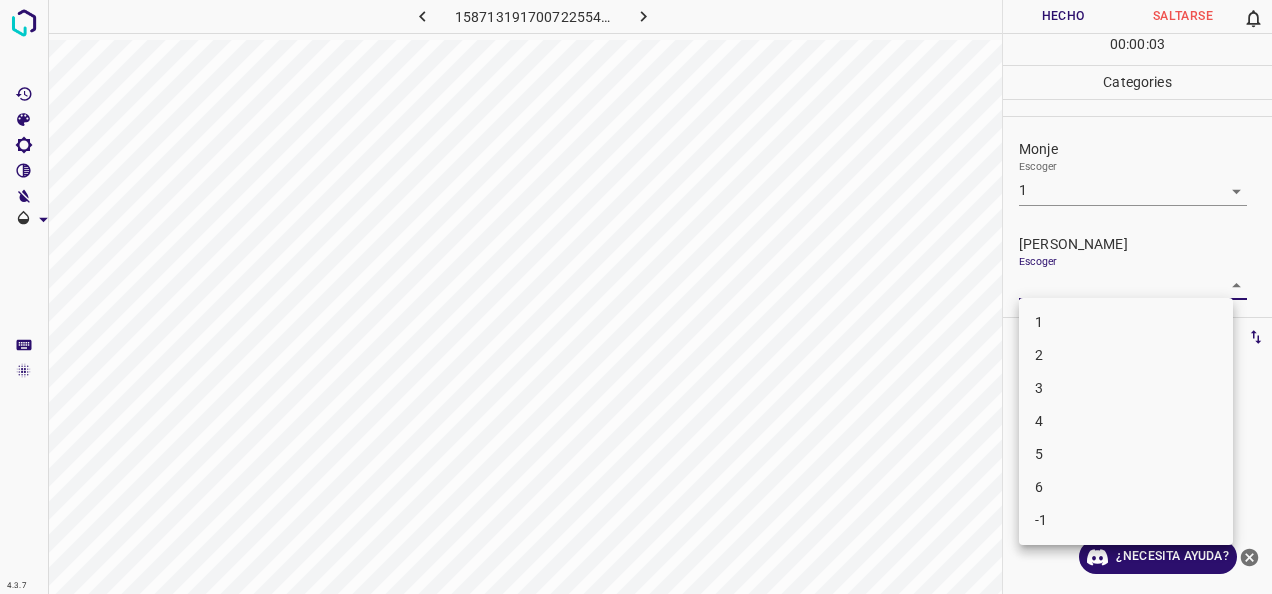 click on "4.3.7 1587131917007225548.png Hecho Saltarse 0 00   : 00   : 03   Categories Monje  Escoger 1 1  [PERSON_NAME]   Escoger ​ Etiquetas 0 Categories 1 Monje 2  [PERSON_NAME] Herramientas Espacio Cambiar entre modos (Dibujar y Editar) Yo Etiquetado automático R Restaurar zoom M Acercar N Alejar Borrar Eliminar etiqueta de selección Filtros Z Restaurar filtros X Filtro de saturación C Filtro de brillo V Filtro de contraste B Filtro de escala de grises General O Descargar ¿Necesita ayuda? -Mensaje de texto -Esconder -Borrar 1 2 3 4 5 6 -1" at bounding box center [636, 297] 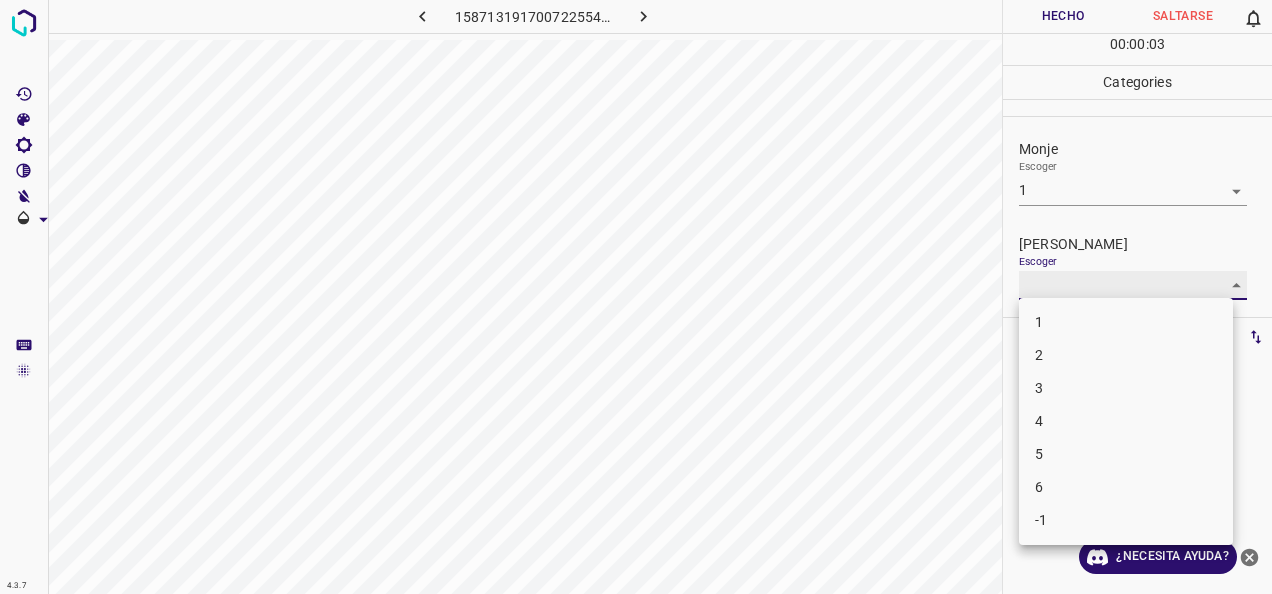 type on "1" 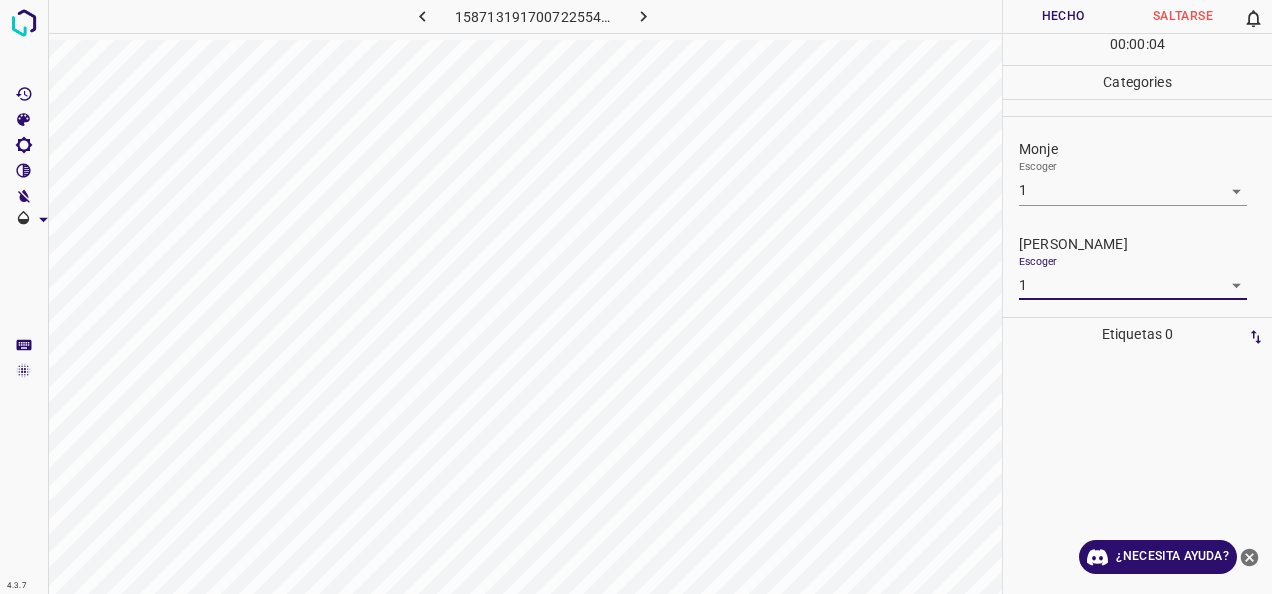 click on "Hecho" at bounding box center [1063, 16] 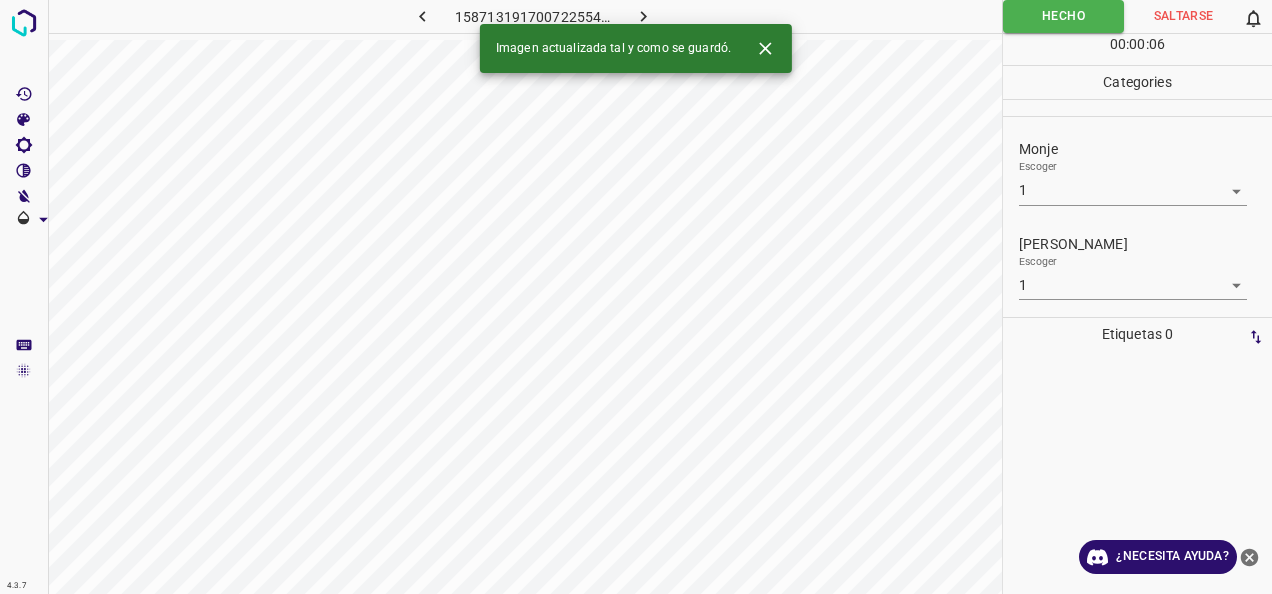 click at bounding box center (643, 16) 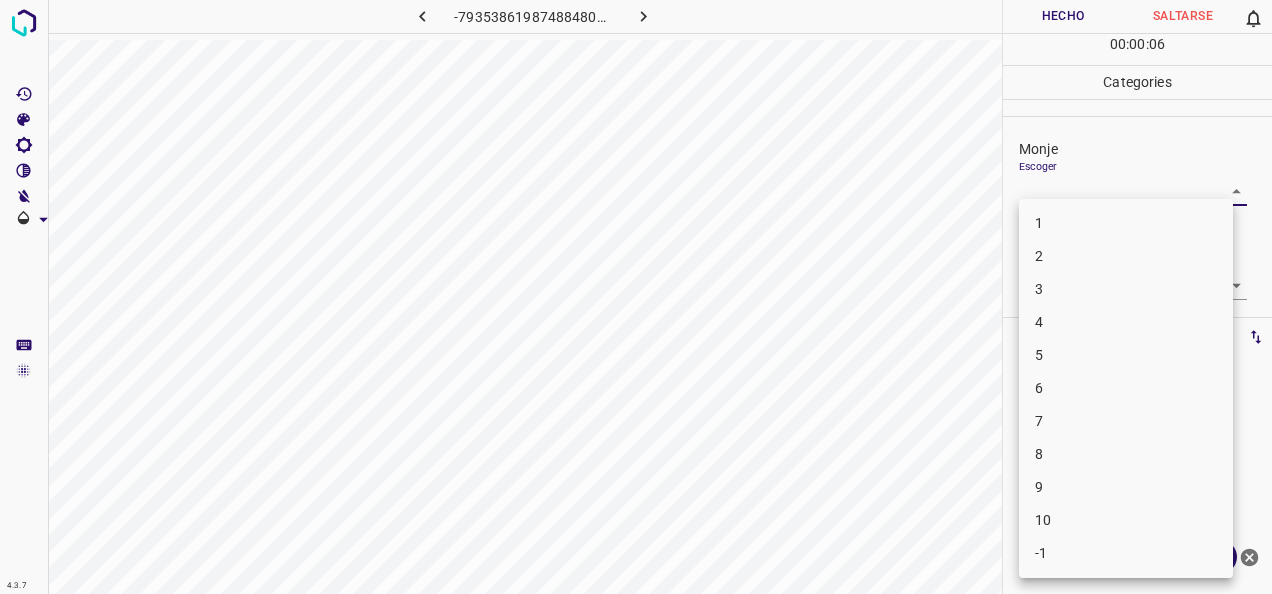 click on "4.3.7 -7935386198748848076.png Hecho Saltarse 0 00   : 00   : 06   Categories Monje  Escoger ​  [PERSON_NAME]   Escoger ​ Etiquetas 0 Categories 1 Monje 2  [PERSON_NAME] Herramientas Espacio Cambiar entre modos (Dibujar y Editar) Yo Etiquetado automático R Restaurar zoom M Acercar N Alejar Borrar Eliminar etiqueta de selección Filtros Z Restaurar filtros X Filtro de saturación C Filtro de brillo V Filtro de contraste B Filtro de escala de grises General O Descargar ¿Necesita ayuda? -Mensaje de texto -Esconder -Borrar 1 2 3 4 5 6 7 8 9 10 -1" at bounding box center [636, 297] 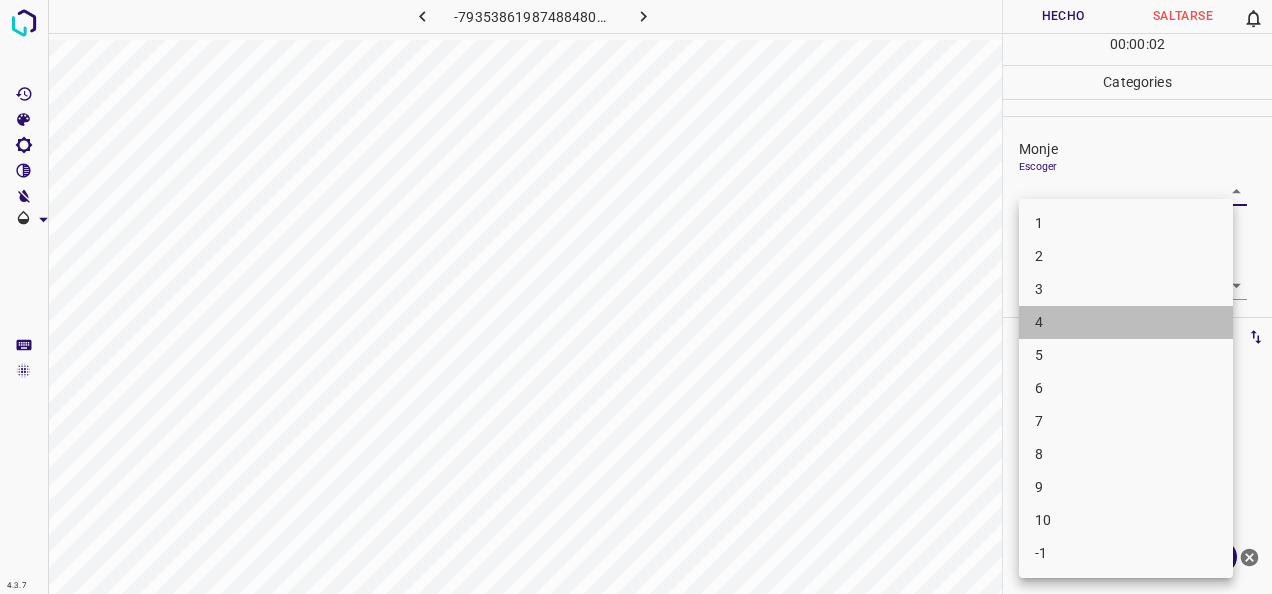 click on "4" at bounding box center [1126, 322] 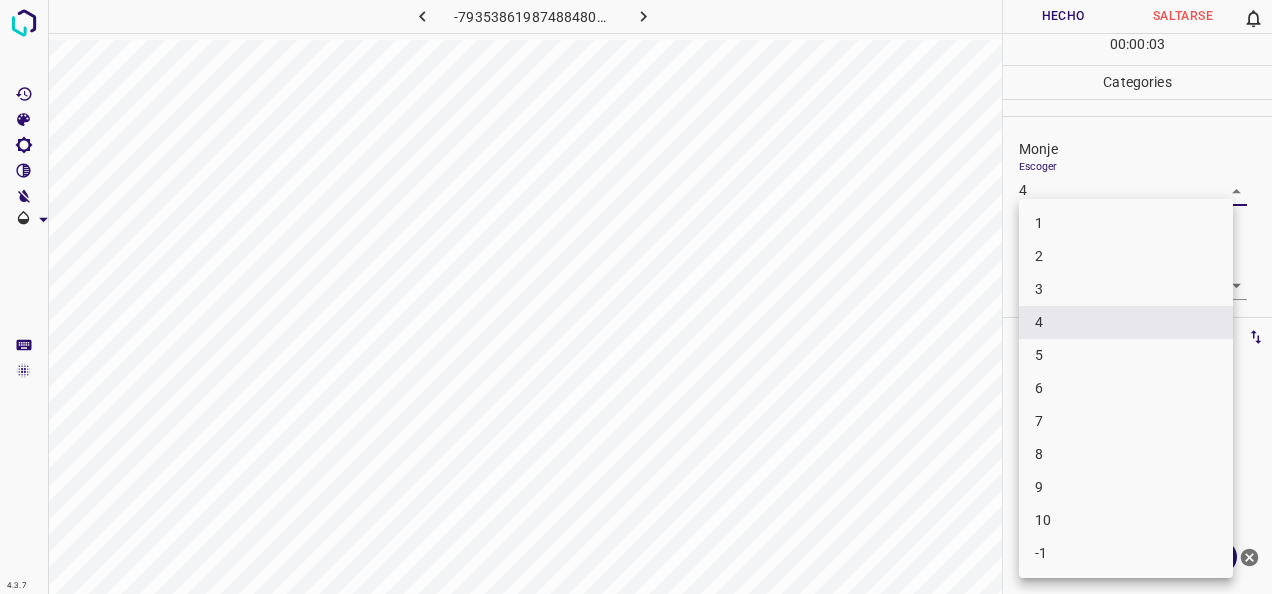click on "4.3.7 -7935386198748848076.png Hecho Saltarse 0 00   : 00   : 03   Categories Monje  Escoger 4 4  [PERSON_NAME]   Escoger ​ Etiquetas 0 Categories 1 Monje 2  [PERSON_NAME] Herramientas Espacio Cambiar entre modos (Dibujar y Editar) Yo Etiquetado automático R Restaurar zoom M Acercar N Alejar Borrar Eliminar etiqueta de selección Filtros Z Restaurar filtros X Filtro de saturación C Filtro de brillo V Filtro de contraste B Filtro de escala de grises General O Descargar ¿Necesita ayuda? -Mensaje de texto -Esconder -Borrar 1 2 3 4 5 6 7 8 9 10 -1" at bounding box center [636, 297] 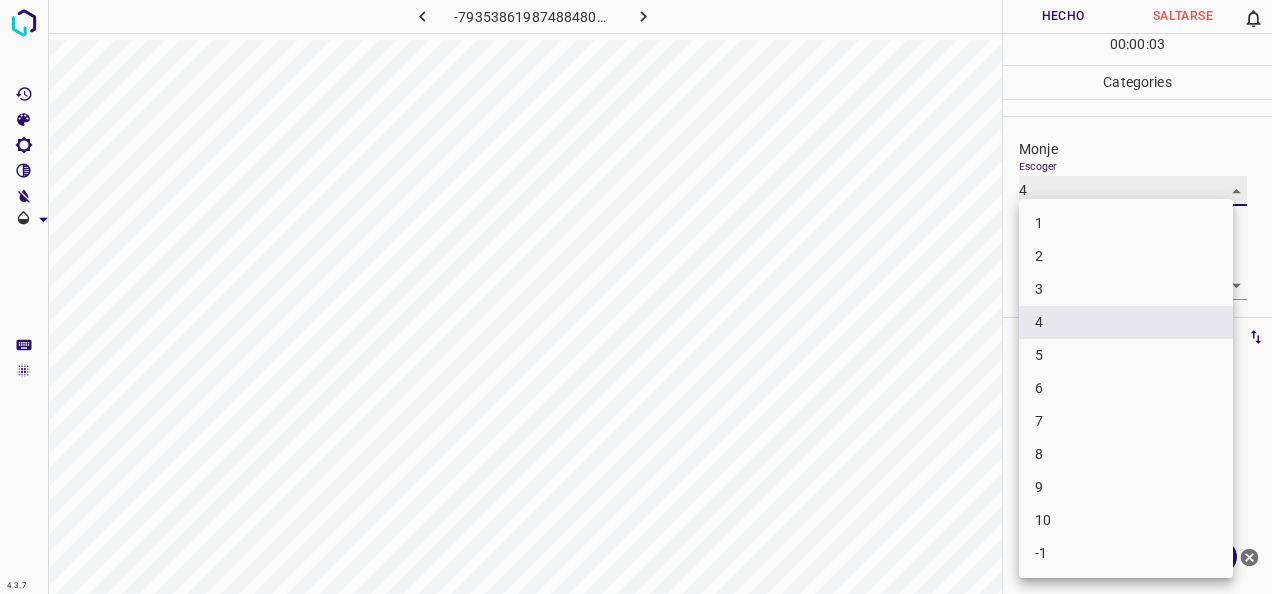 type on "5" 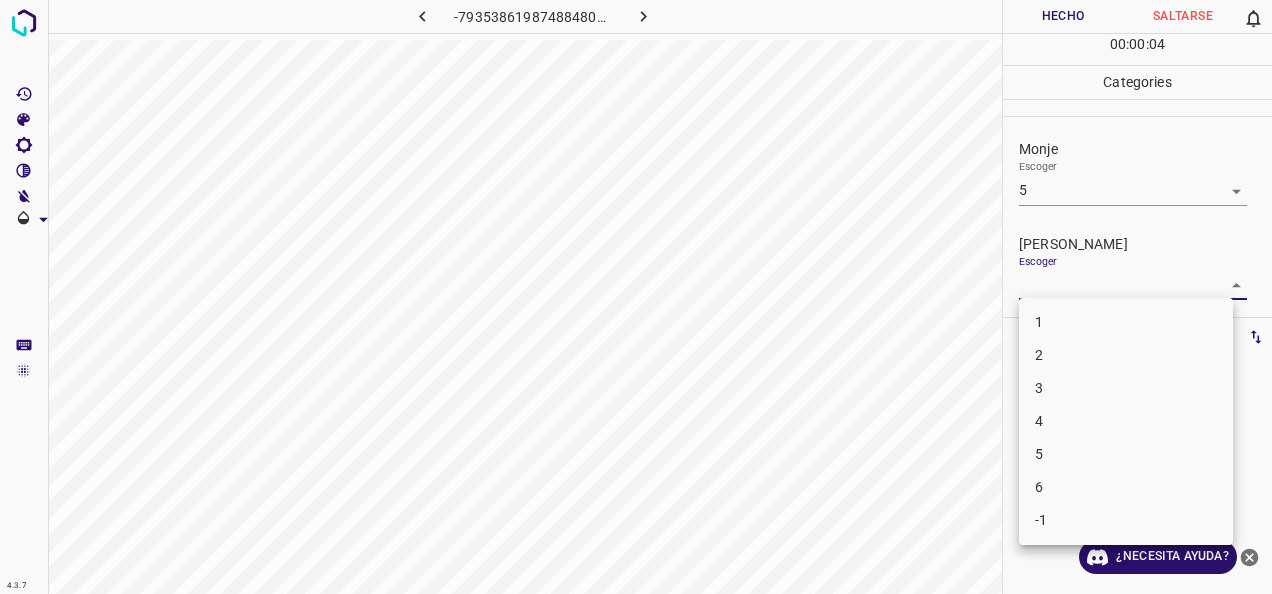 click on "4.3.7 -7935386198748848076.png Hecho Saltarse 0 00   : 00   : 04   Categories Monje  Escoger 5 5  [PERSON_NAME]   Escoger ​ Etiquetas 0 Categories 1 Monje 2  [PERSON_NAME] Herramientas Espacio Cambiar entre modos (Dibujar y Editar) Yo Etiquetado automático R Restaurar zoom M Acercar N Alejar Borrar Eliminar etiqueta de selección Filtros Z Restaurar filtros X Filtro de saturación C Filtro de brillo V Filtro de contraste B Filtro de escala de grises General O Descargar ¿Necesita ayuda? -Mensaje de texto -Esconder -Borrar 1 2 3 4 5 6 -1" at bounding box center (636, 297) 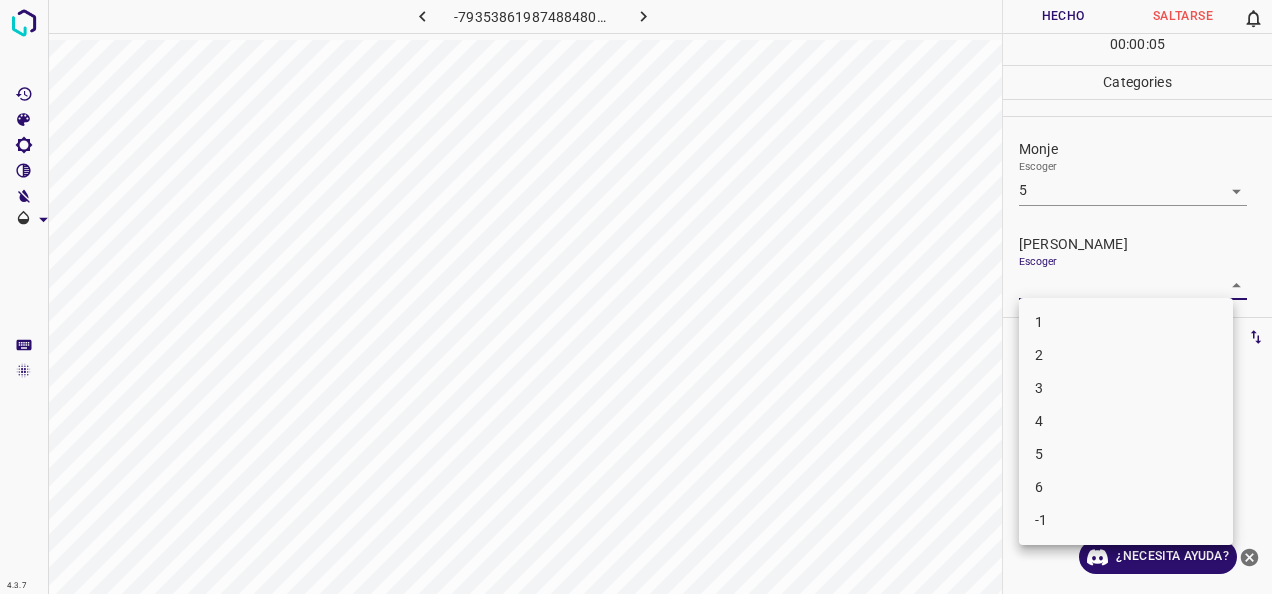click on "4" at bounding box center [1126, 421] 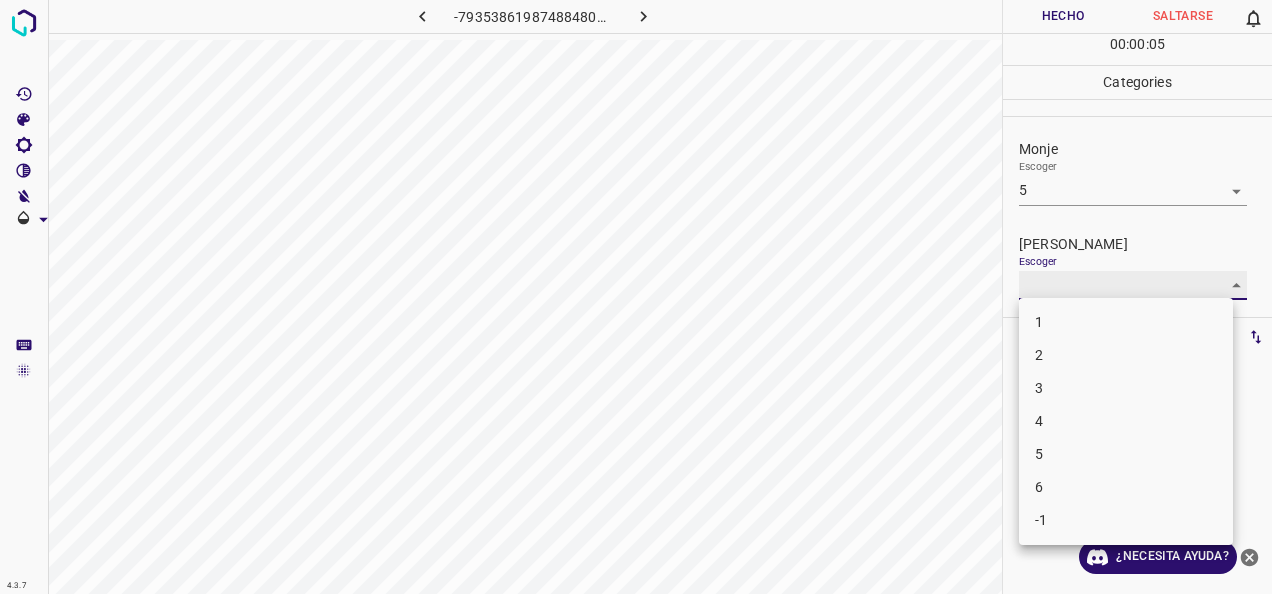 type on "4" 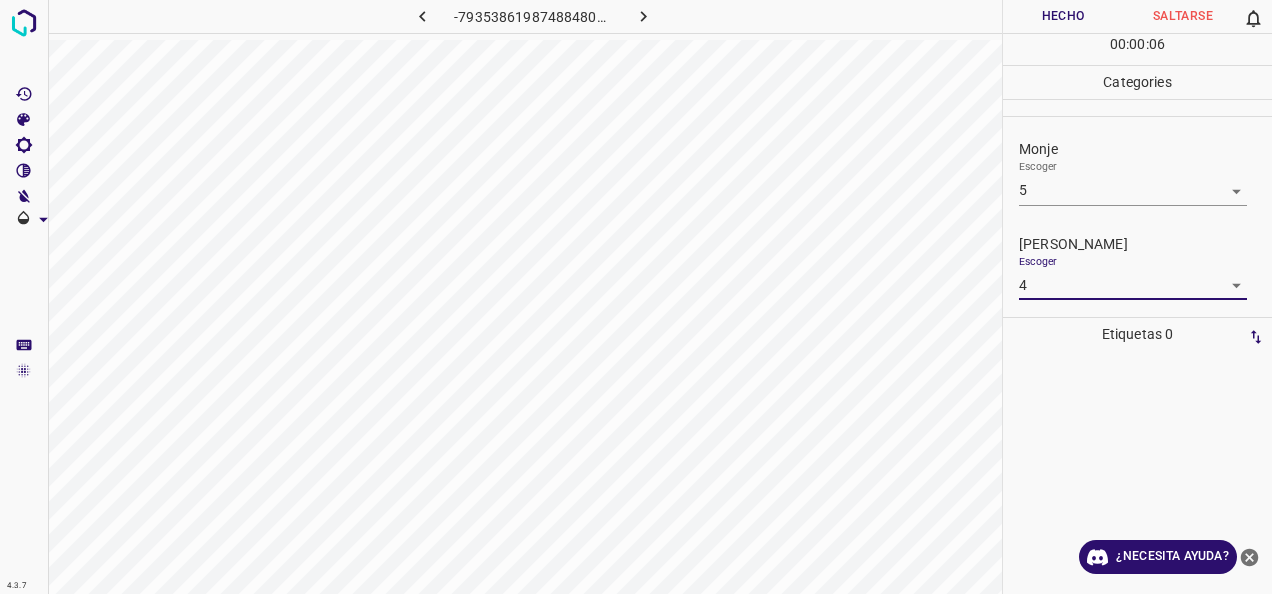 click on "Hecho" at bounding box center [1063, 16] 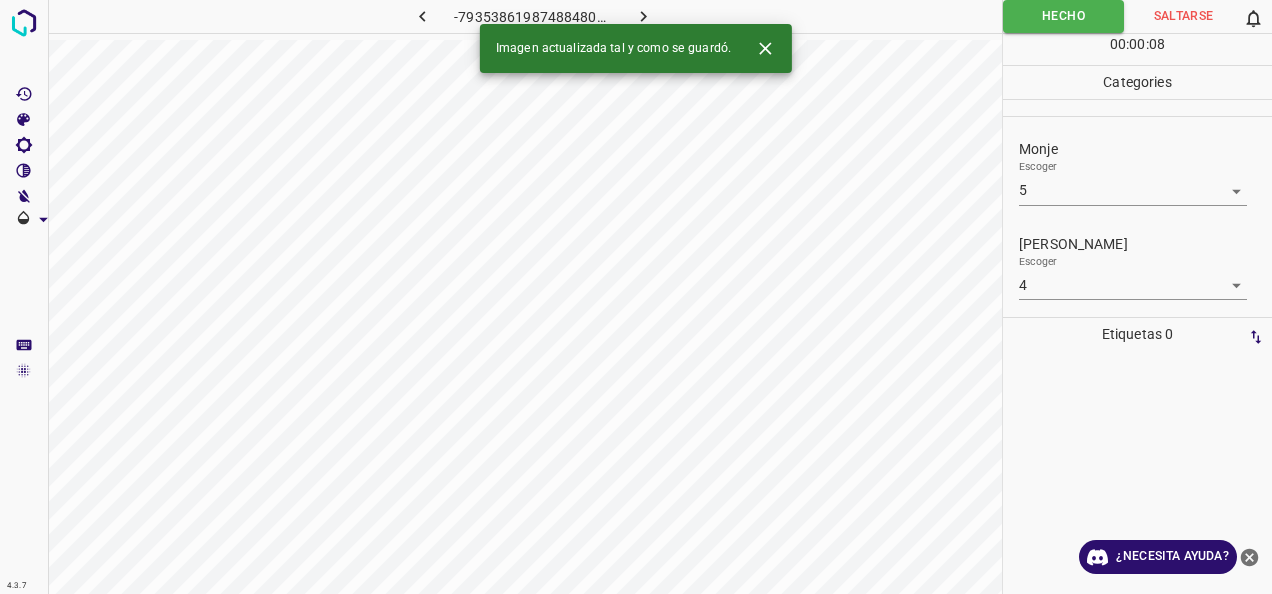 click 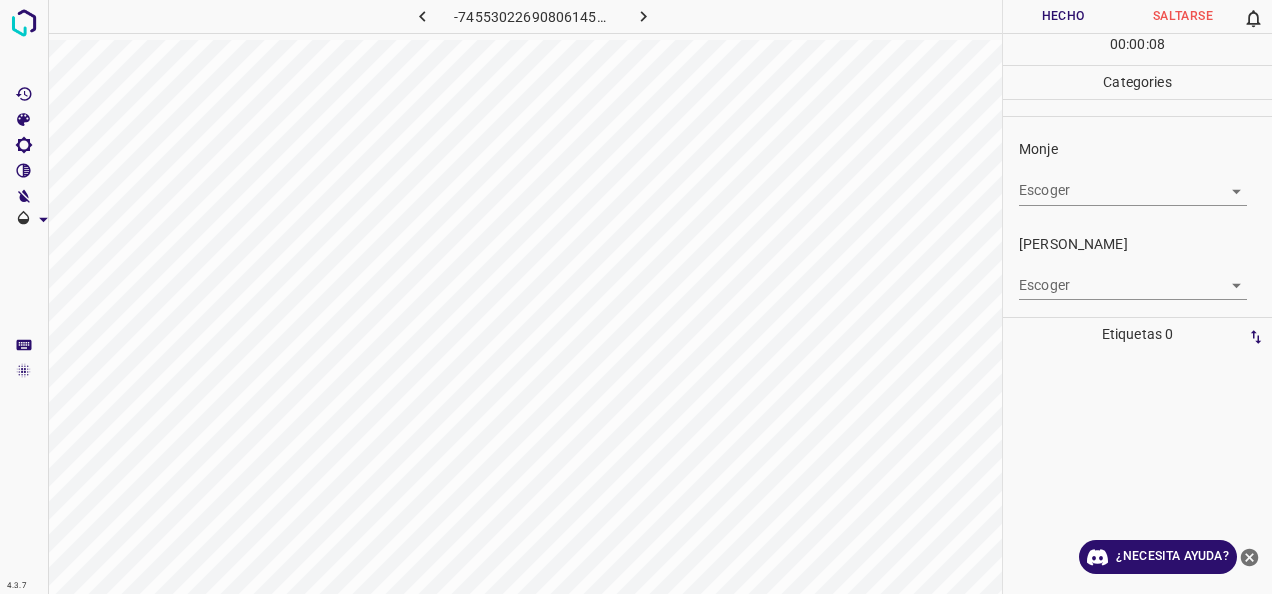 click on "4.3.7 -7455302269080614532.png Hecho Saltarse 0 00   : 00   : 08   Categories Monje  Escoger ​  [PERSON_NAME]   Escoger ​ Etiquetas 0 Categories 1 Monje 2  [PERSON_NAME] Herramientas Espacio Cambiar entre modos (Dibujar y Editar) Yo Etiquetado automático R Restaurar zoom M Acercar N Alejar Borrar Eliminar etiqueta de selección Filtros Z Restaurar filtros X Filtro de saturación C Filtro de brillo V Filtro de contraste B Filtro de escala de grises General O Descargar ¿Necesita ayuda? -Mensaje de texto -Esconder -Borrar" at bounding box center [636, 297] 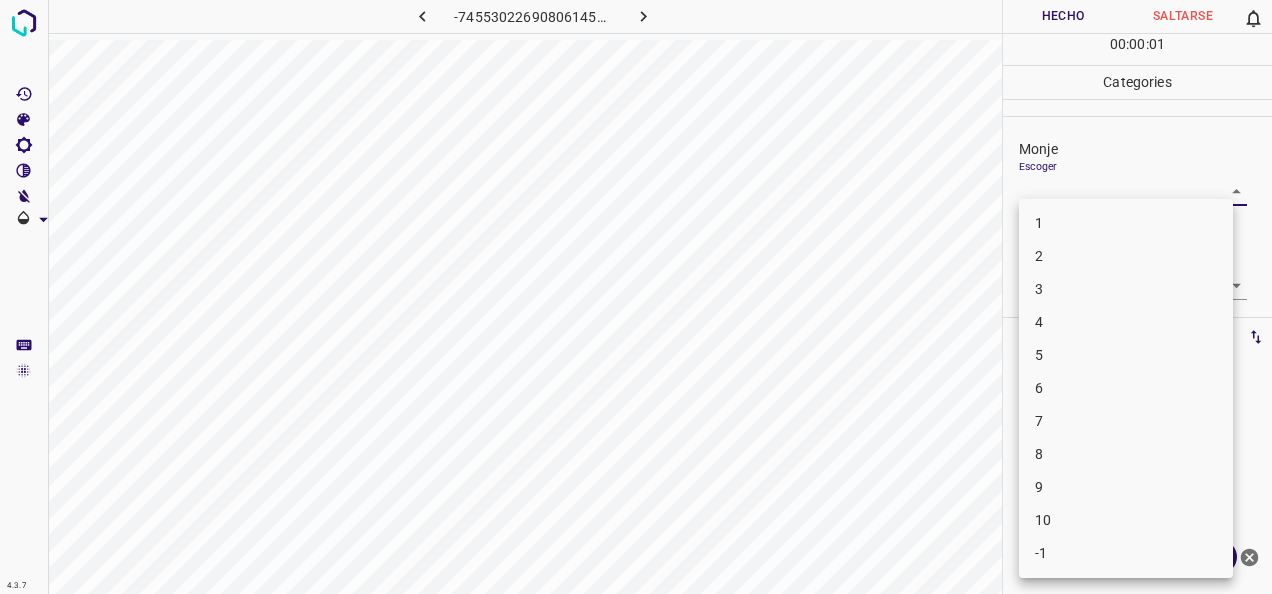 click on "1" at bounding box center [1126, 223] 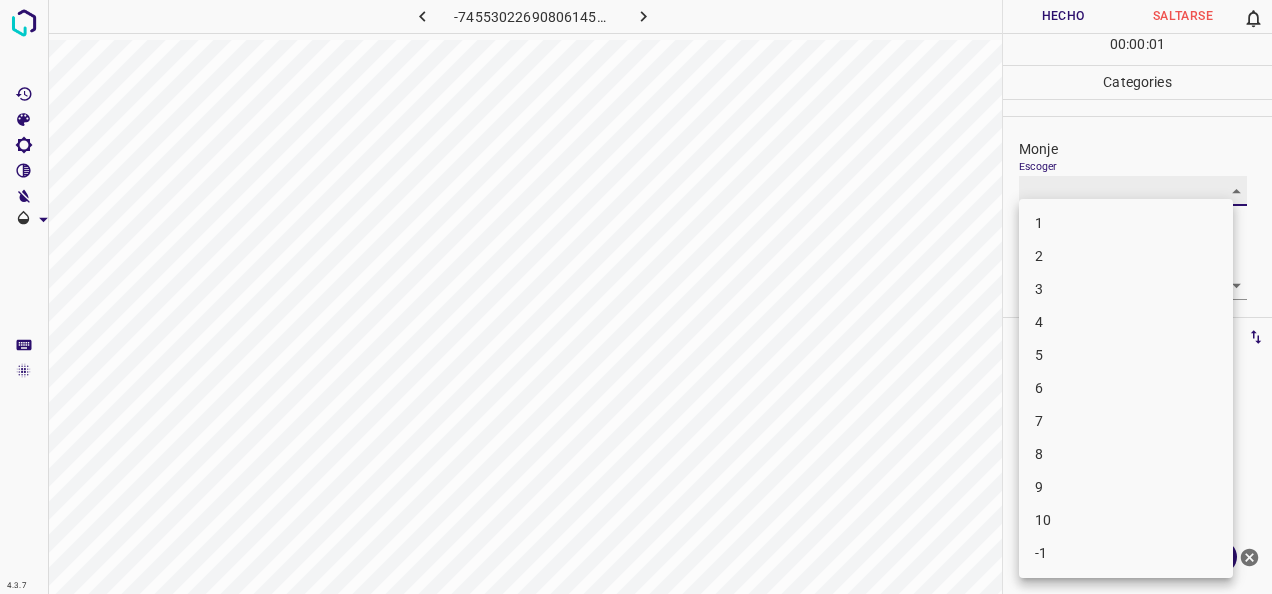 type on "1" 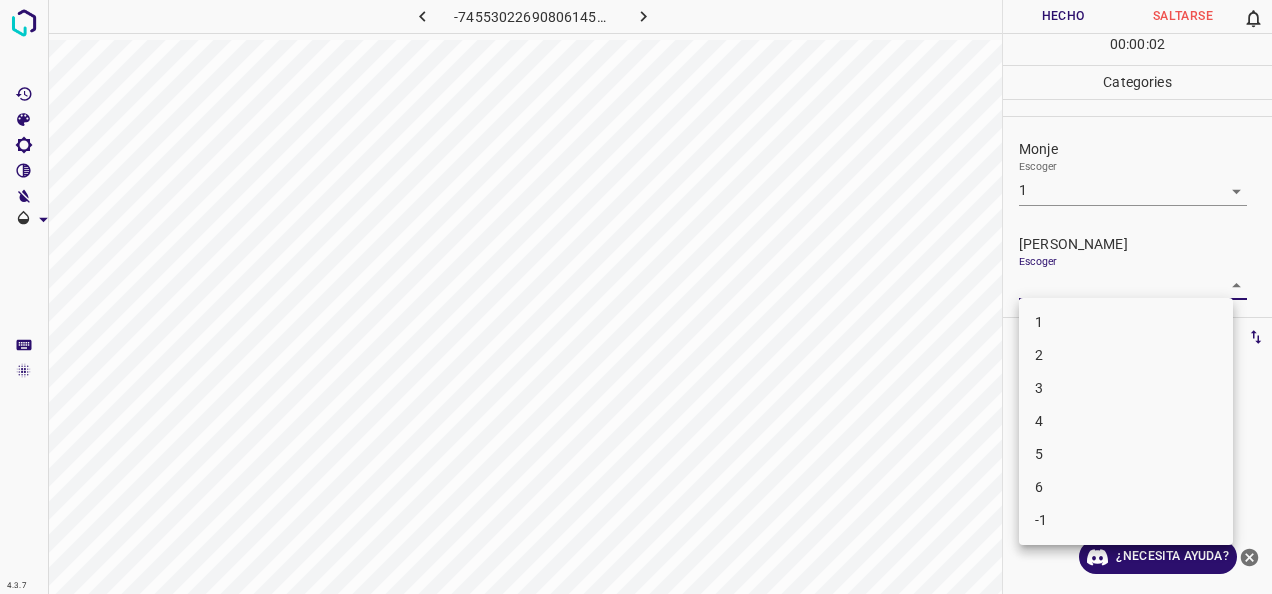 click on "4.3.7 -7455302269080614532.png Hecho Saltarse 0 00   : 00   : 02   Categories Monje  Escoger 1 1  [PERSON_NAME]   Escoger ​ Etiquetas 0 Categories 1 Monje 2  [PERSON_NAME] Herramientas Espacio Cambiar entre modos (Dibujar y Editar) Yo Etiquetado automático R Restaurar zoom M Acercar N Alejar Borrar Eliminar etiqueta de selección Filtros Z Restaurar filtros X Filtro de saturación C Filtro de brillo V Filtro de contraste B Filtro de escala de grises General O Descargar ¿Necesita ayuda? -Mensaje de texto -Esconder -Borrar 1 2 3 4 5 6 -1" at bounding box center [636, 297] 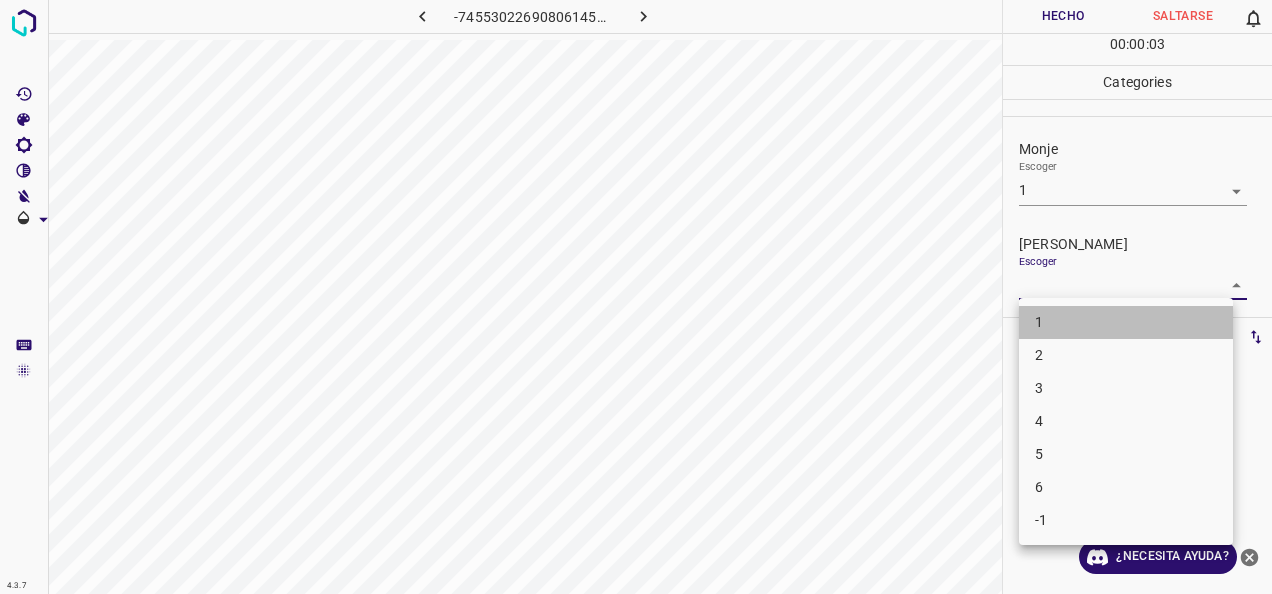 click on "1" at bounding box center (1126, 322) 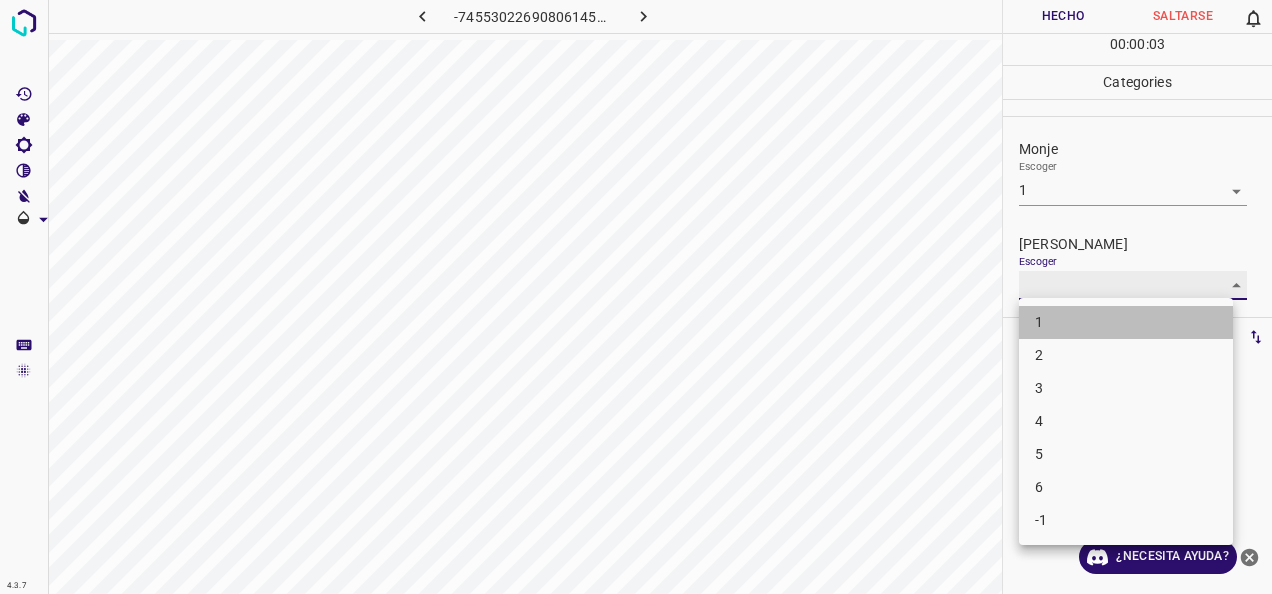 type on "1" 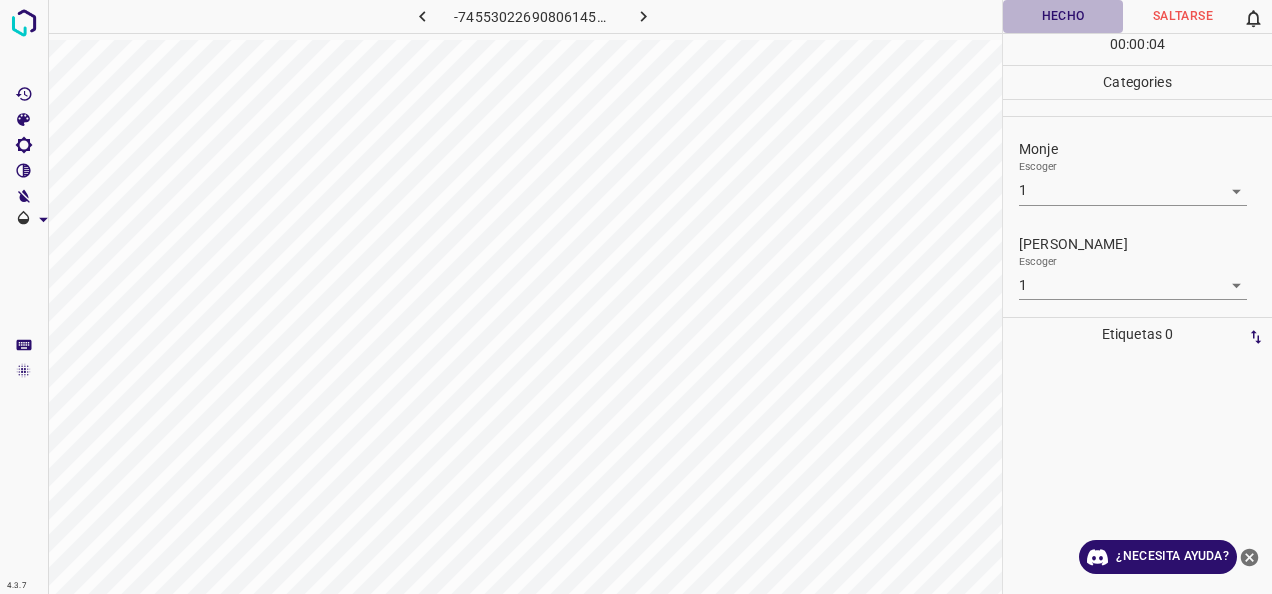 click on "Hecho" at bounding box center (1063, 16) 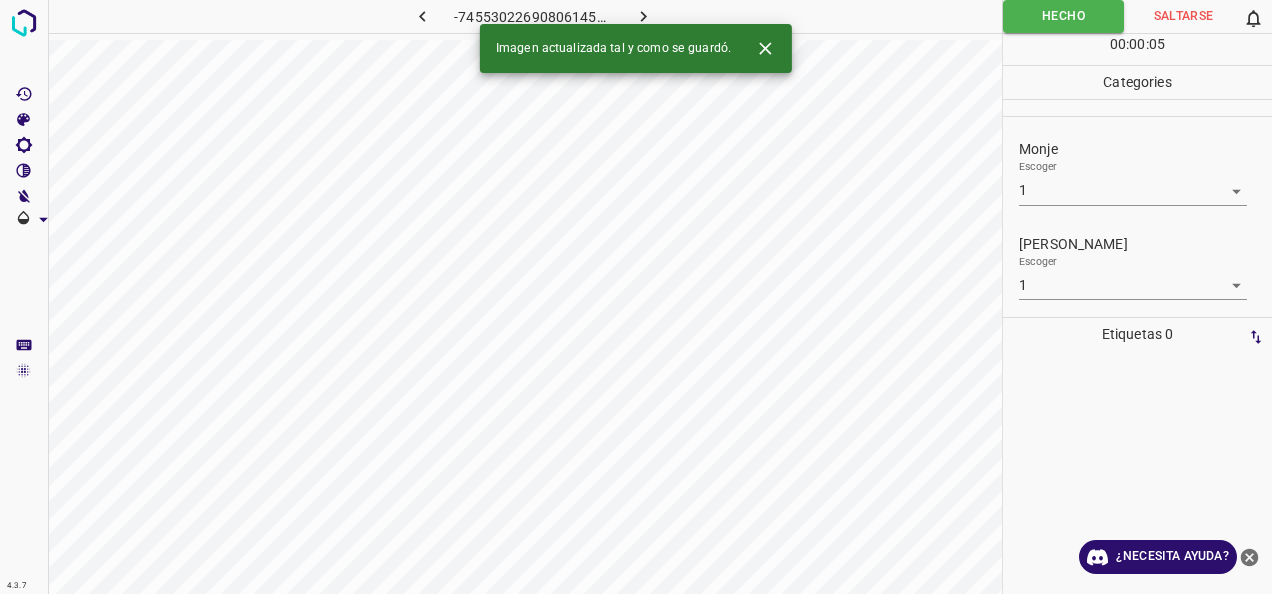 click 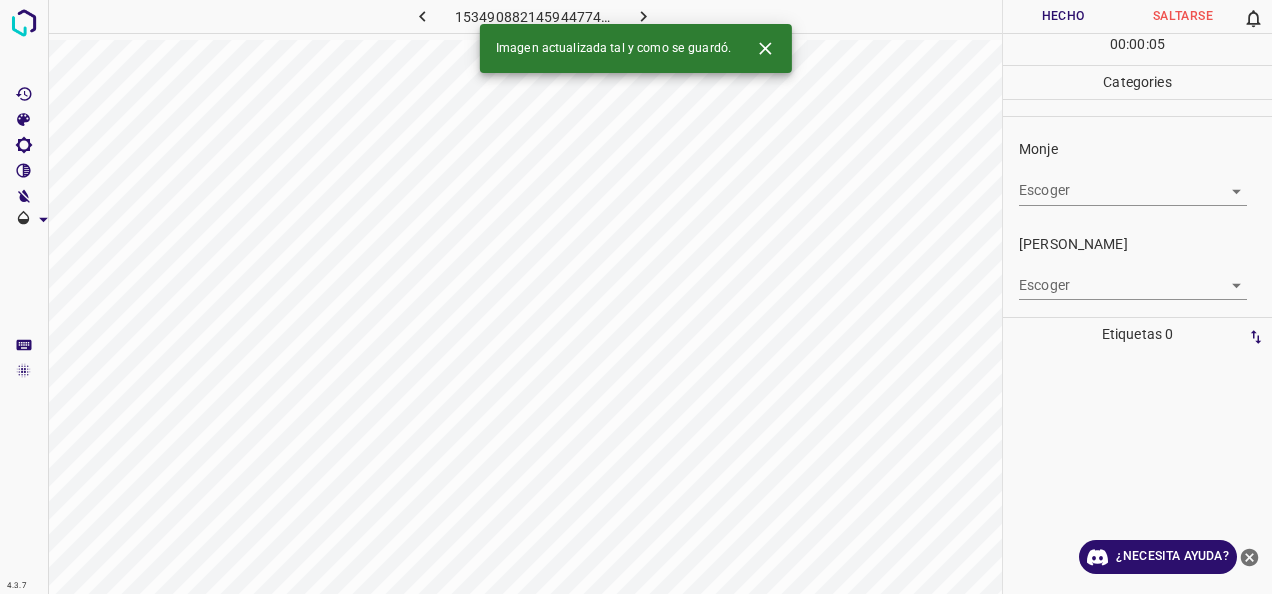 click on "4.3.7 1534908821459447745.png Hecho Saltarse 0 00   : 00   : 05   Categories Monje  Escoger ​  [PERSON_NAME]   Escoger ​ Etiquetas 0 Categories 1 Monje 2  [PERSON_NAME] Herramientas Espacio Cambiar entre modos (Dibujar y Editar) Yo Etiquetado automático R Restaurar zoom M Acercar N Alejar Borrar Eliminar etiqueta de selección Filtros Z Restaurar filtros X Filtro de saturación C Filtro de brillo V Filtro de contraste B Filtro de escala de grises General O Descargar Imagen actualizada tal y como se guardó. ¿Necesita ayuda? -Mensaje de texto -Esconder -Borrar" at bounding box center [636, 297] 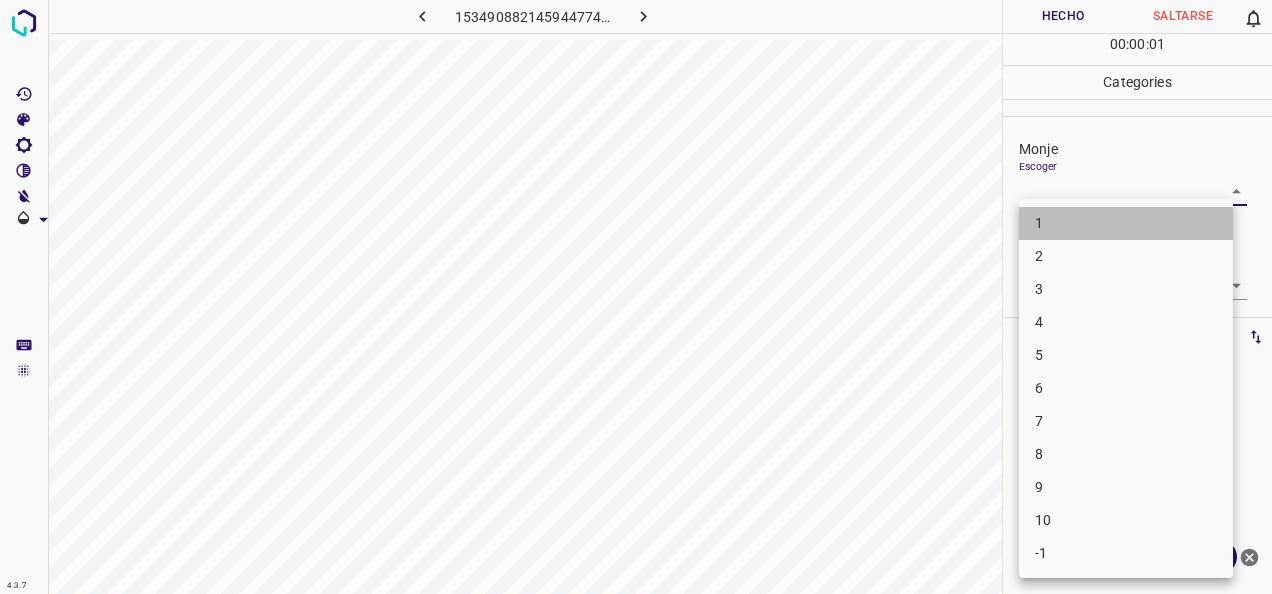 click on "1" at bounding box center [1126, 223] 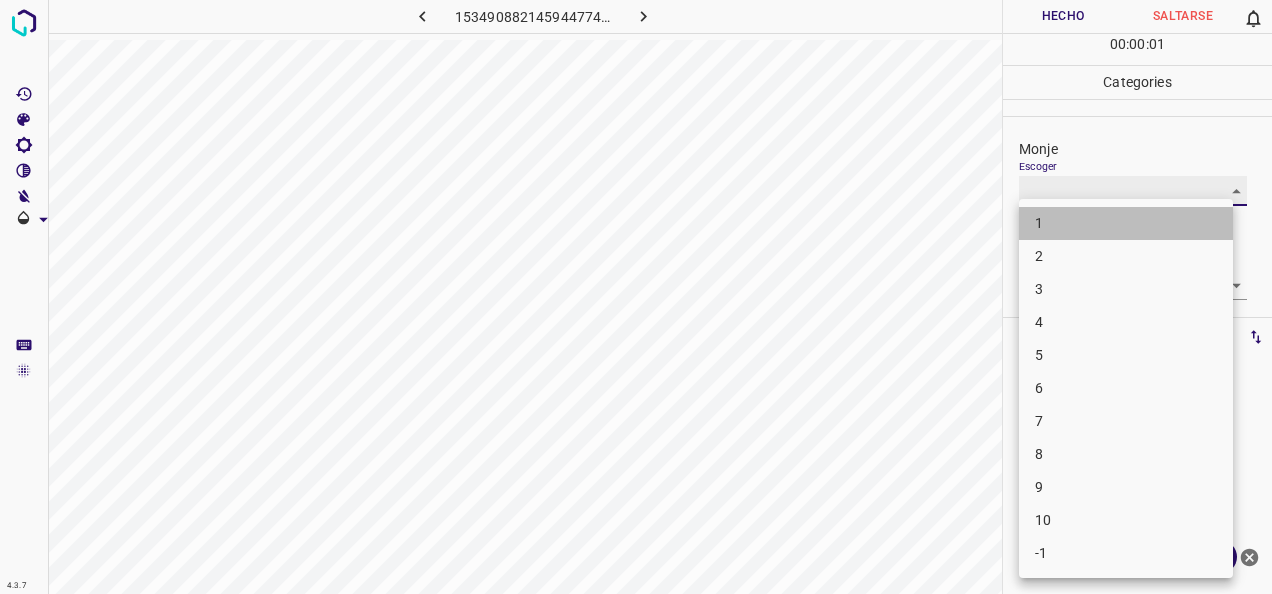 type on "1" 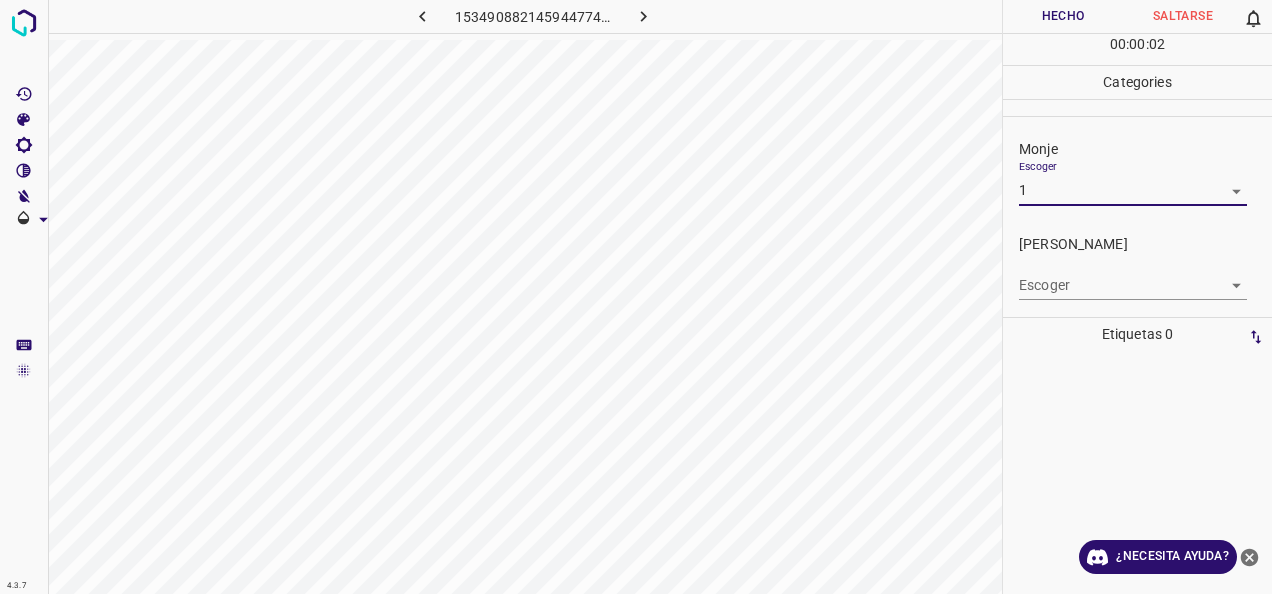 click on "4.3.7 1534908821459447745.png Hecho Saltarse 0 00   : 00   : 02   Categories Monje  Escoger 1 1  [PERSON_NAME]   Escoger ​ Etiquetas 0 Categories 1 Monje 2  [PERSON_NAME] Herramientas Espacio Cambiar entre modos (Dibujar y Editar) Yo Etiquetado automático R Restaurar zoom M Acercar N Alejar Borrar Eliminar etiqueta de selección Filtros Z Restaurar filtros X Filtro de saturación C Filtro de brillo V Filtro de contraste B Filtro de escala de grises General O Descargar ¿Necesita ayuda? -Mensaje de texto -Esconder -Borrar" at bounding box center [636, 297] 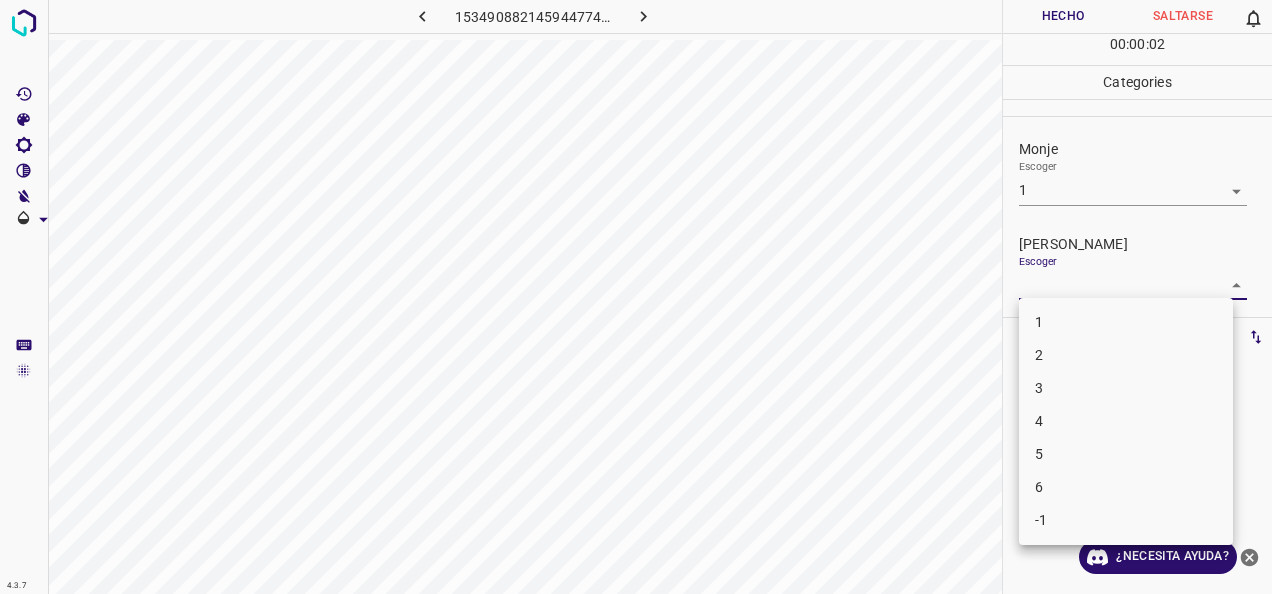 click on "1" at bounding box center (1126, 322) 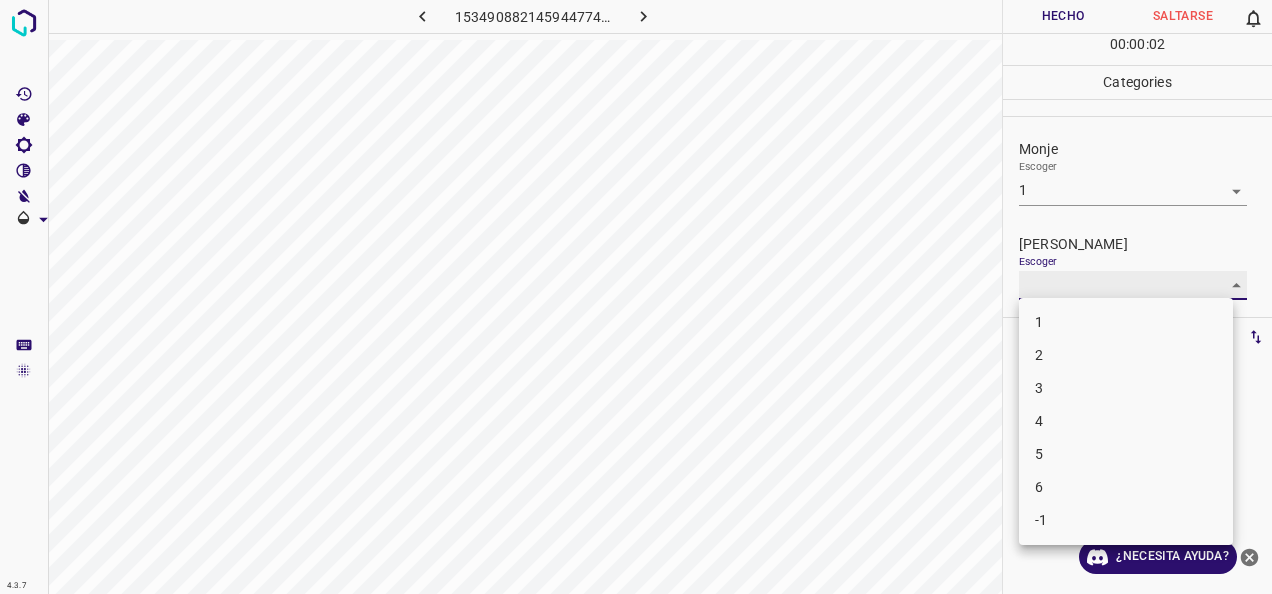 type on "1" 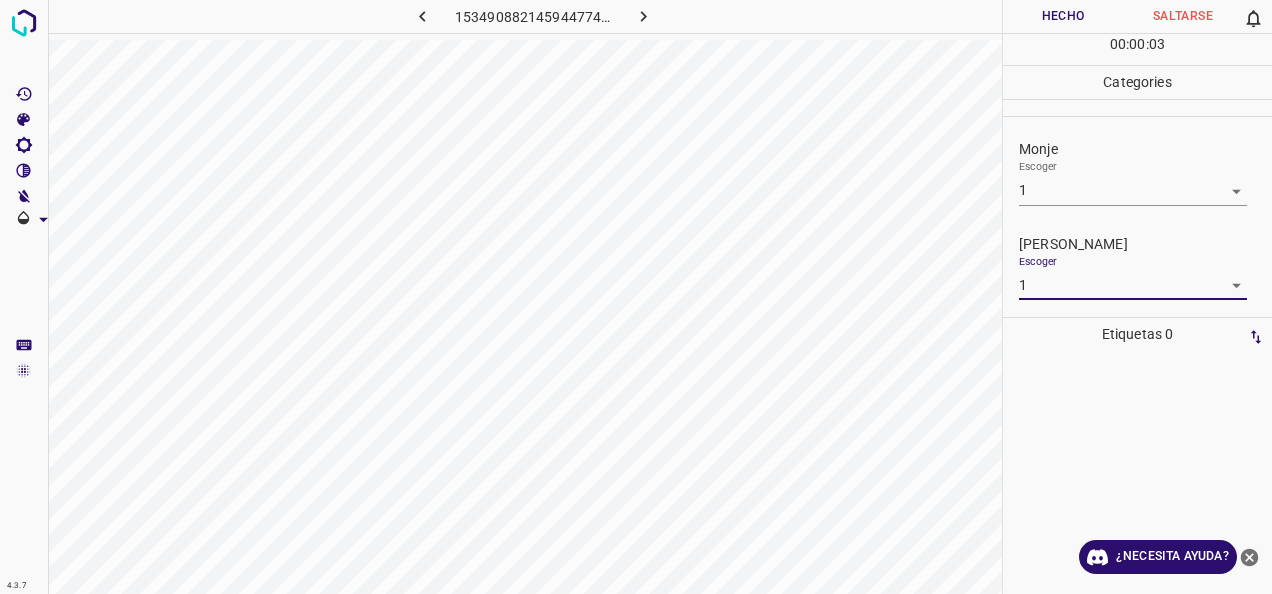click on "Hecho" at bounding box center (1063, 16) 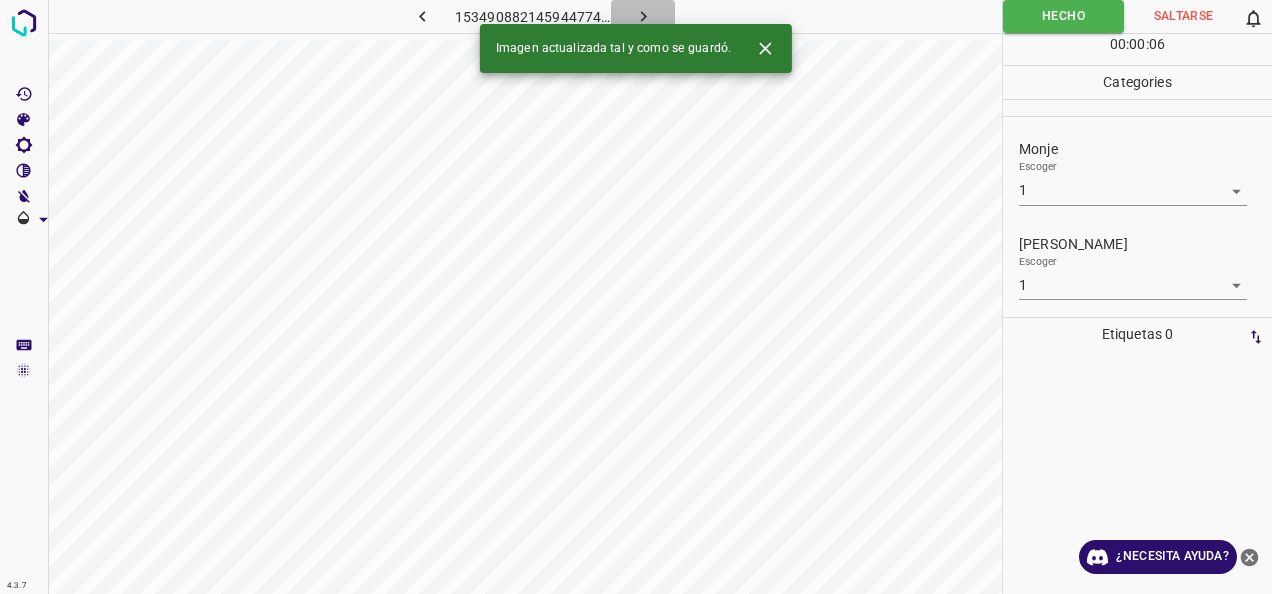 click 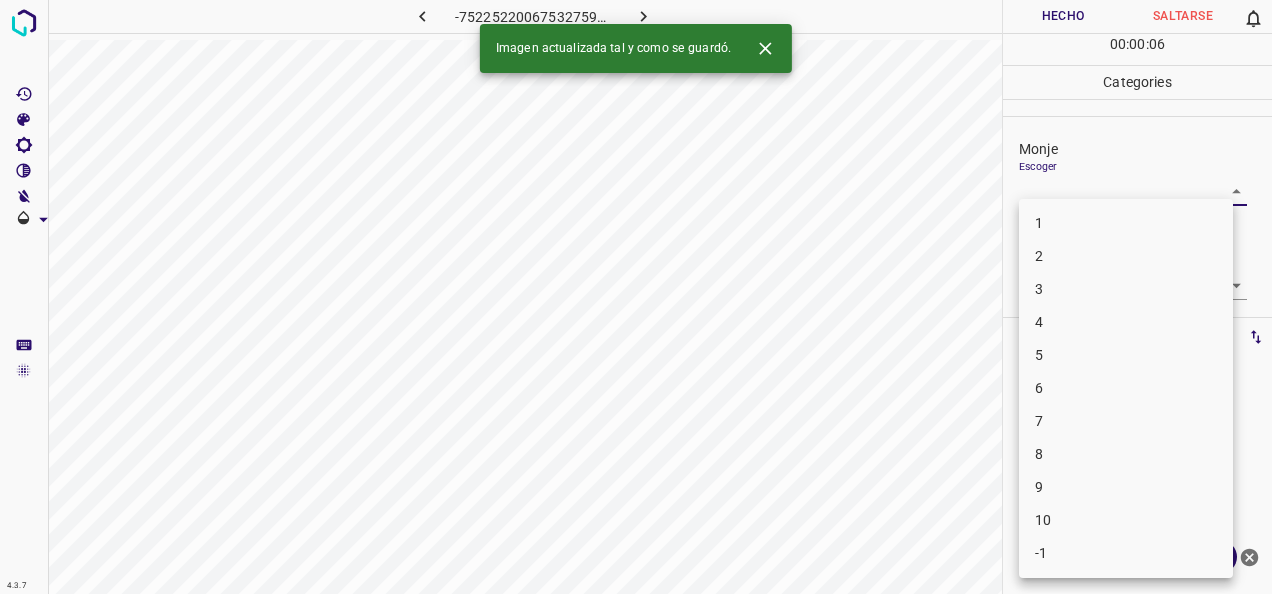 click on "4.3.7 -752252200675327597.png Hecho Saltarse 0 00   : 00   : 06   Categories Monje  Escoger ​  [PERSON_NAME]   Escoger ​ Etiquetas 0 Categories 1 Monje 2  [PERSON_NAME] Herramientas Espacio Cambiar entre modos (Dibujar y Editar) Yo Etiquetado automático R Restaurar zoom M Acercar N Alejar Borrar Eliminar etiqueta de selección Filtros Z Restaurar filtros X Filtro de saturación C Filtro de brillo V Filtro de contraste B Filtro de escala de grises General O Descargar Imagen actualizada tal y como se guardó. ¿Necesita ayuda? -Mensaje de texto -Esconder -Borrar 1 2 3 4 5 6 7 8 9 10 -1" at bounding box center (636, 297) 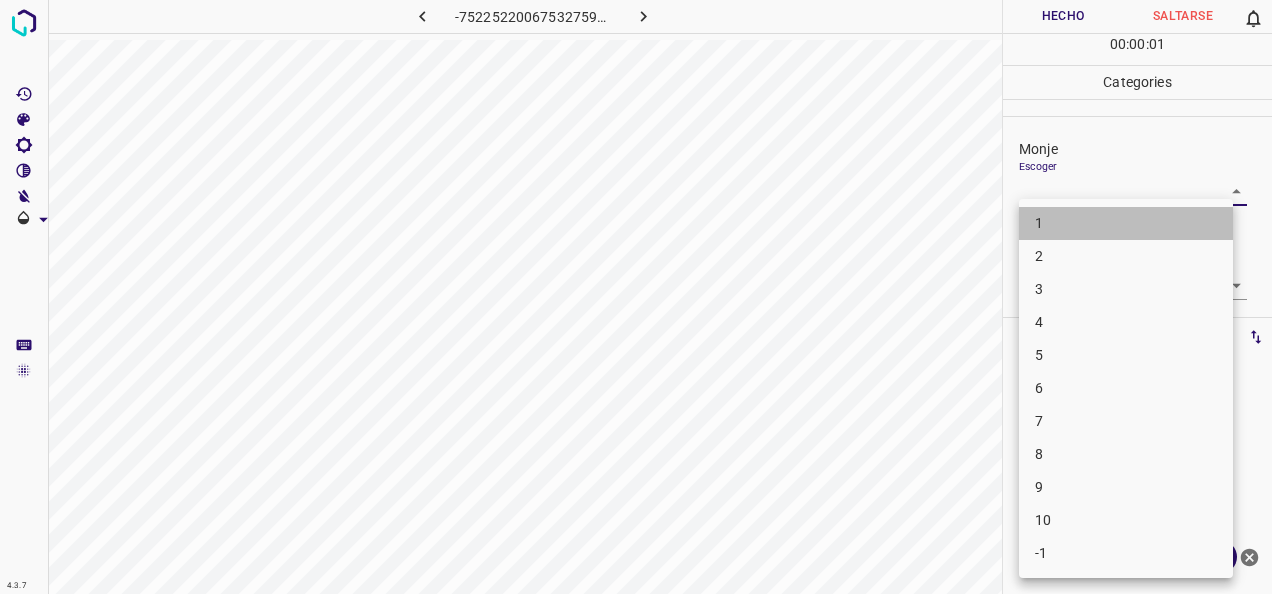 click on "1" at bounding box center [1126, 223] 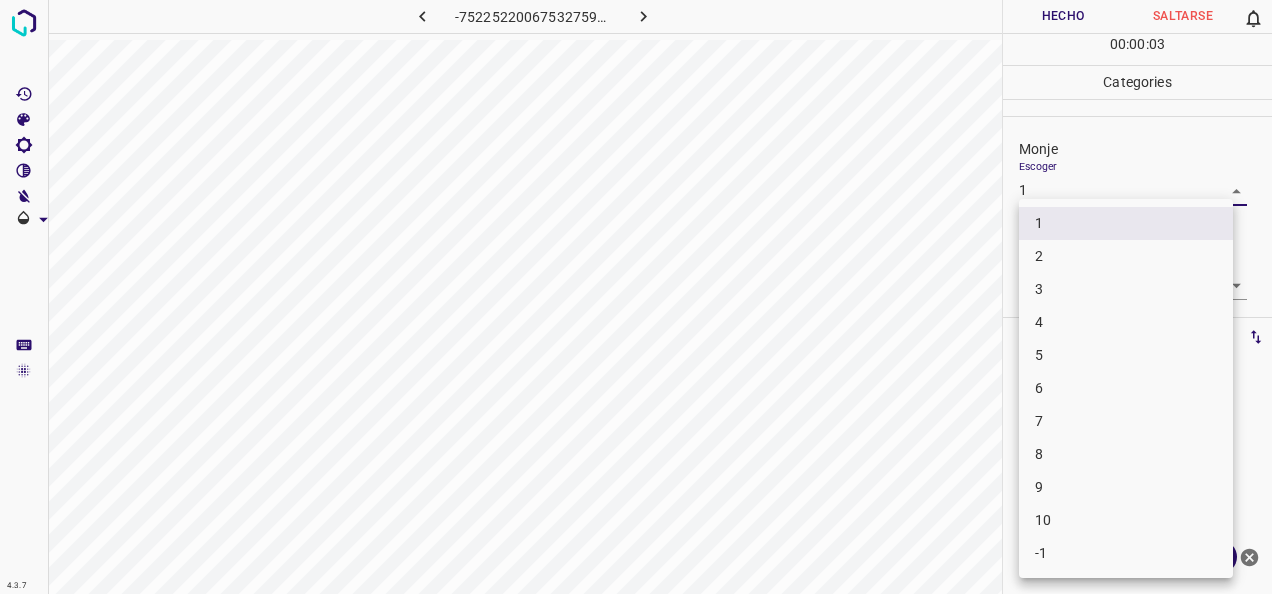 click on "4.3.7 -752252200675327597.png Hecho Saltarse 0 00   : 00   : 03   Categories Monje  Escoger 1 1  [PERSON_NAME]   Escoger ​ Etiquetas 0 Categories 1 Monje 2  [PERSON_NAME] Herramientas Espacio Cambiar entre modos (Dibujar y Editar) Yo Etiquetado automático R Restaurar zoom M Acercar N Alejar Borrar Eliminar etiqueta de selección Filtros Z Restaurar filtros X Filtro de saturación C Filtro de brillo V Filtro de contraste B Filtro de escala de grises General O Descargar ¿Necesita ayuda? -Mensaje de texto -Esconder -Borrar 1 2 3 4 5 6 7 8 9 10 -1" at bounding box center [636, 297] 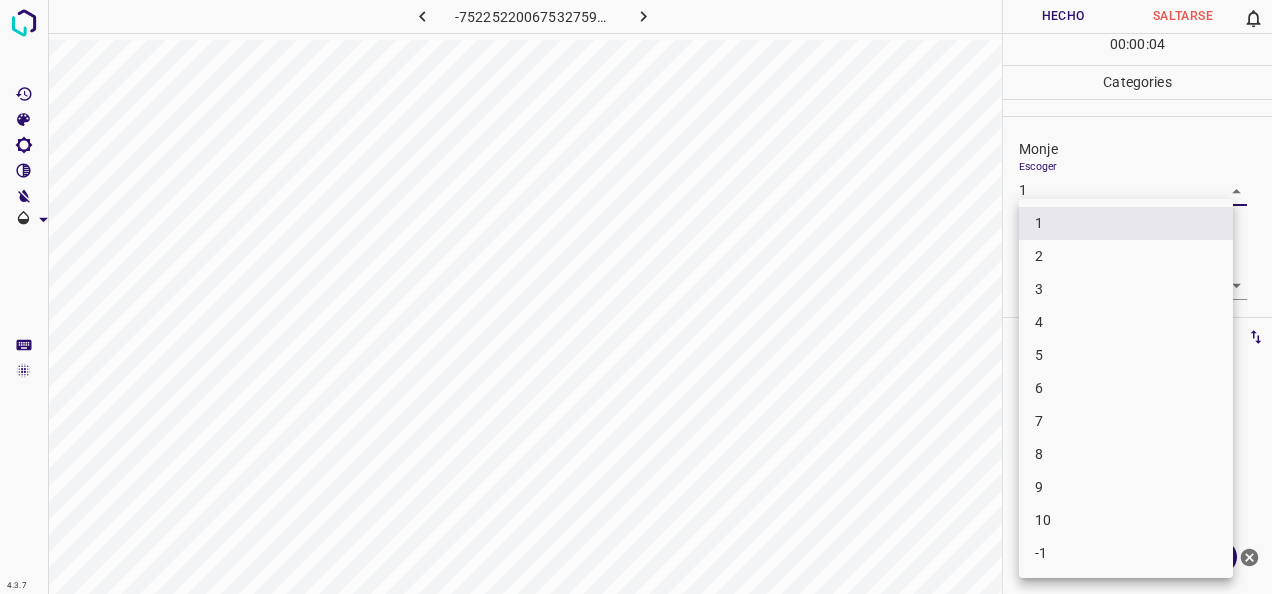 click on "2" at bounding box center [1126, 256] 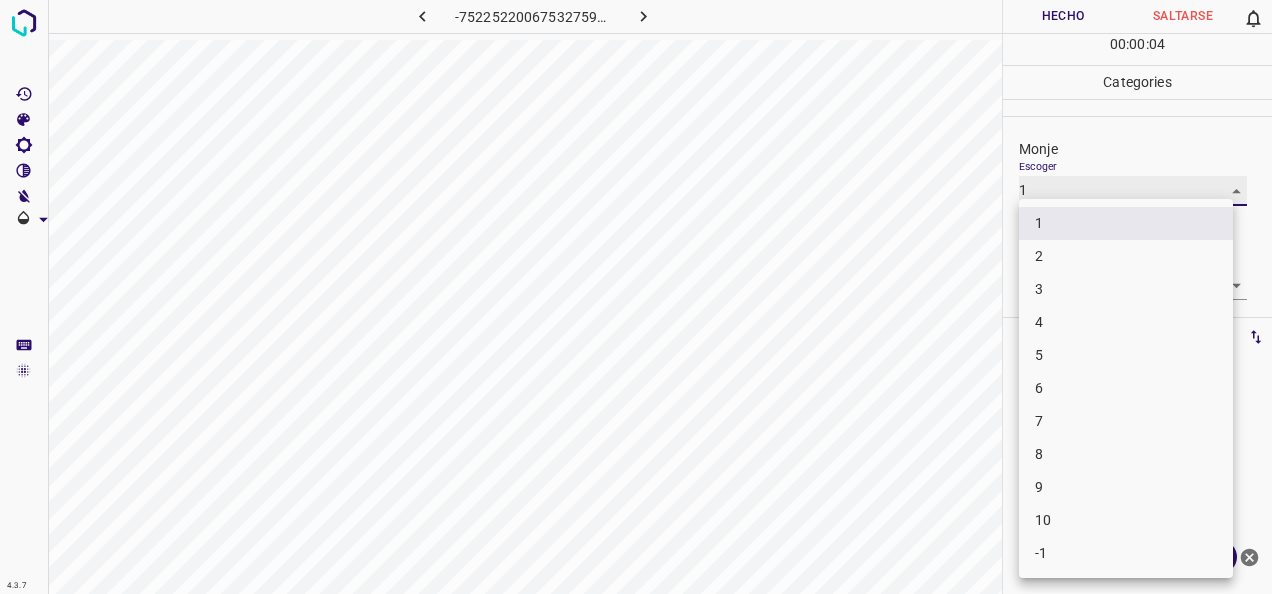 type on "2" 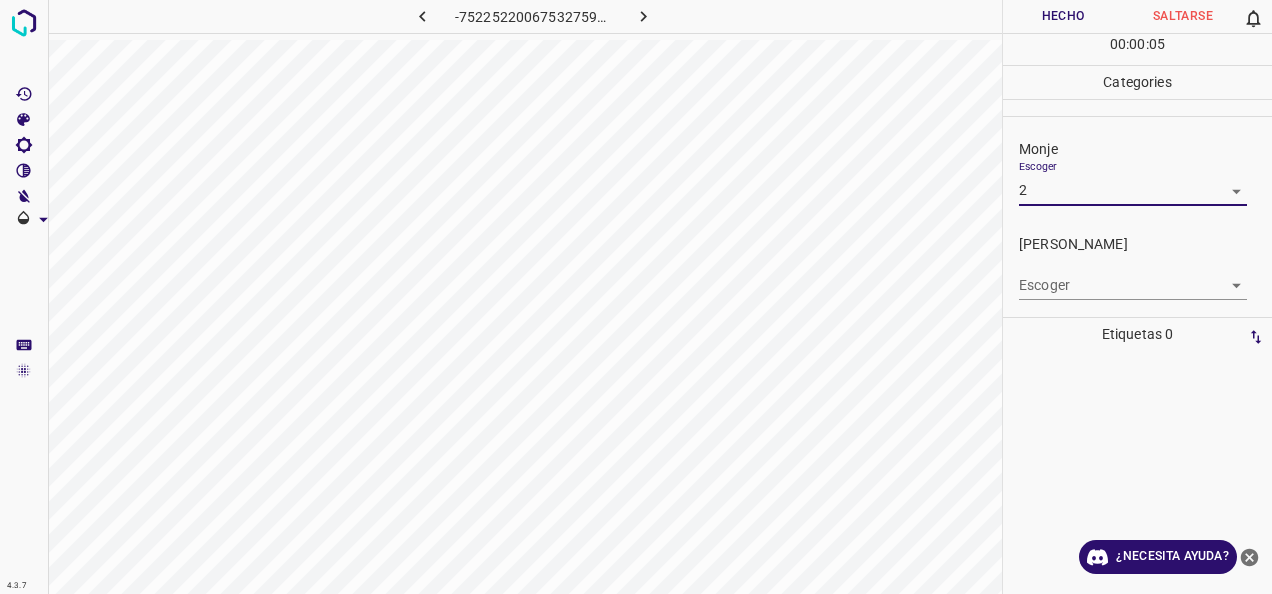 click on "4.3.7 -752252200675327597.png Hecho Saltarse 0 00   : 00   : 05   Categories Monje  Escoger 2 2  [PERSON_NAME]   Escoger ​ Etiquetas 0 Categories 1 Monje 2  [PERSON_NAME] Herramientas Espacio Cambiar entre modos (Dibujar y Editar) Yo Etiquetado automático R Restaurar zoom M Acercar N Alejar Borrar Eliminar etiqueta de selección Filtros Z Restaurar filtros X Filtro de saturación C Filtro de brillo V Filtro de contraste B Filtro de escala de grises General O Descargar ¿Necesita ayuda? -Mensaje de texto -Esconder -Borrar" at bounding box center (636, 297) 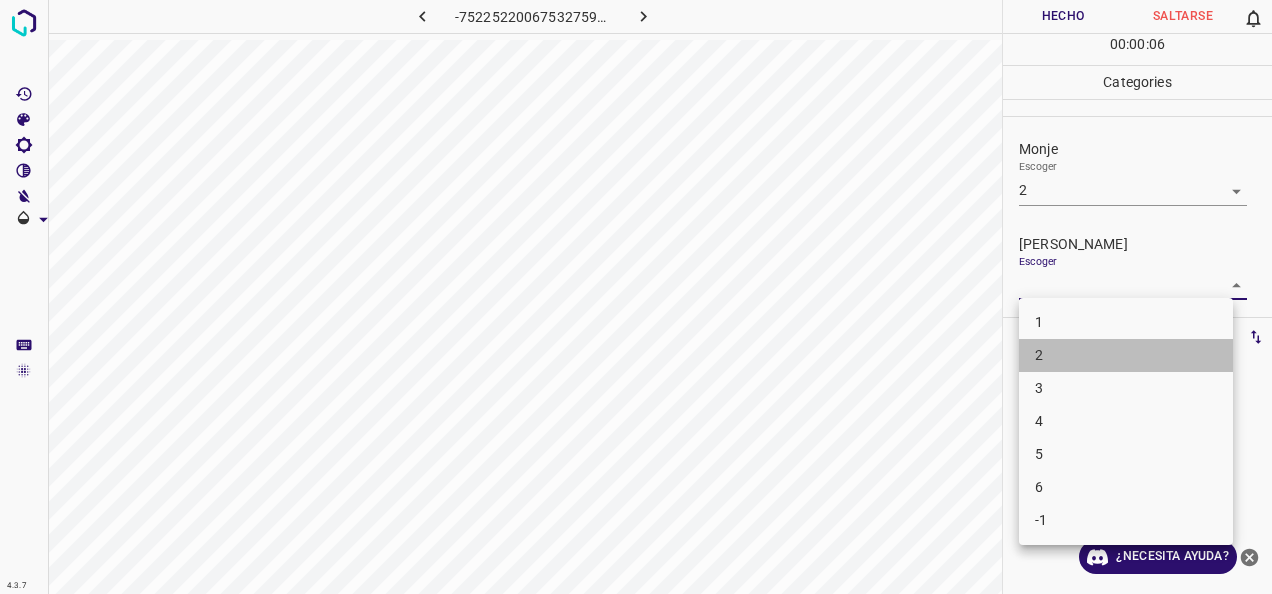 click on "2" at bounding box center [1126, 355] 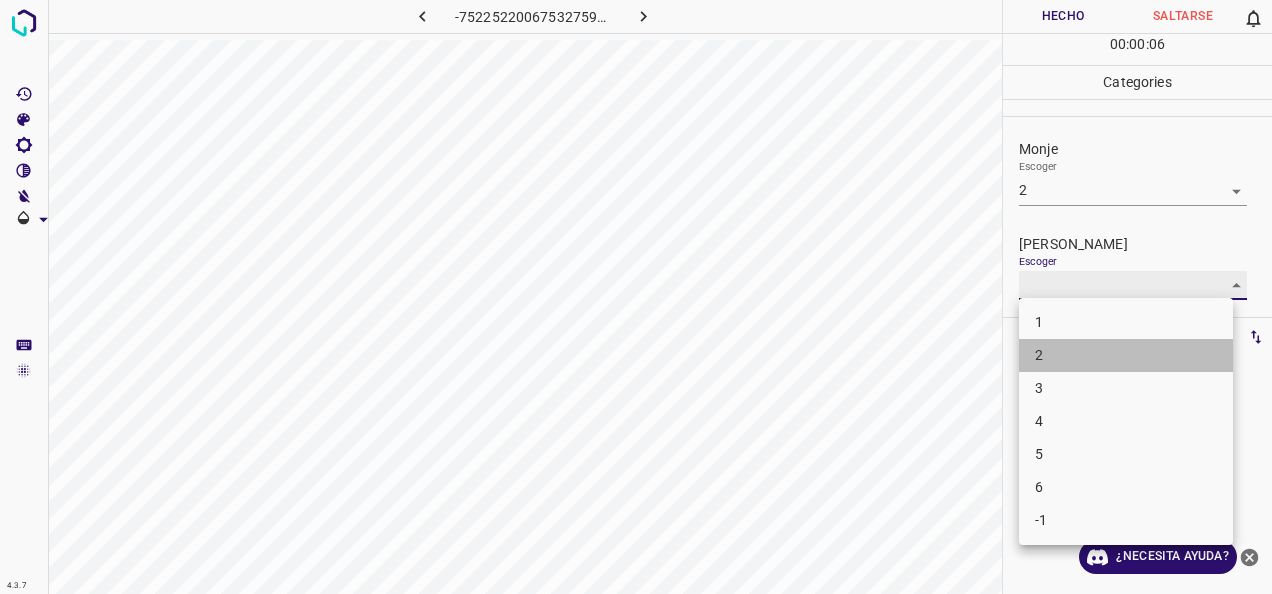 type on "2" 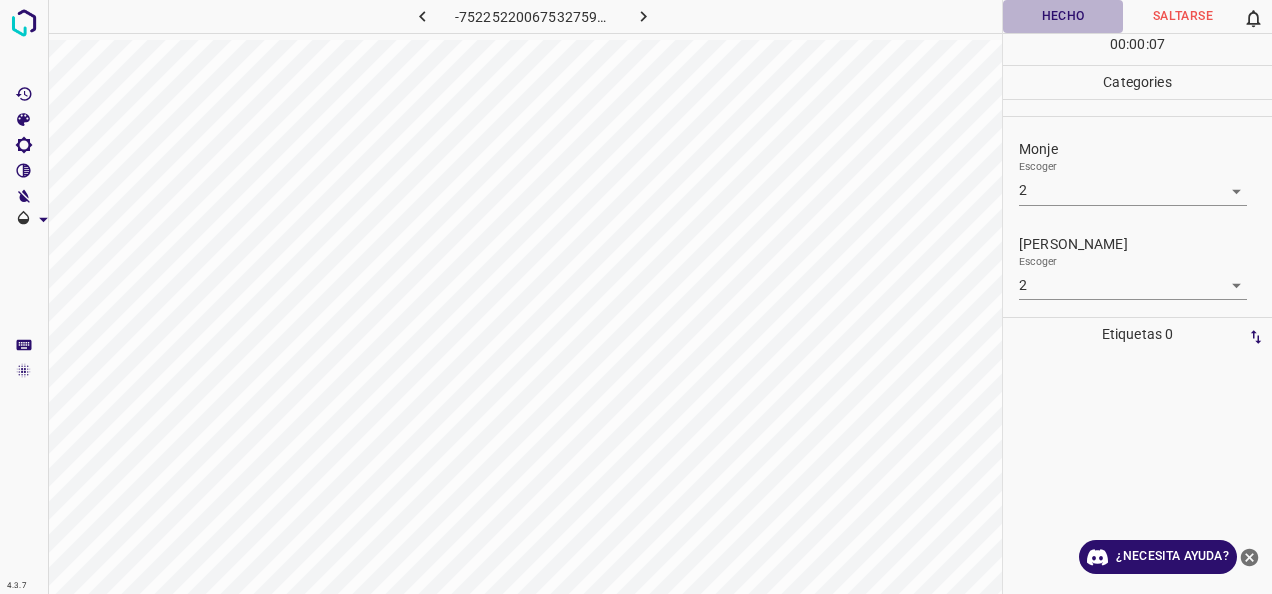 click on "Hecho" at bounding box center (1063, 16) 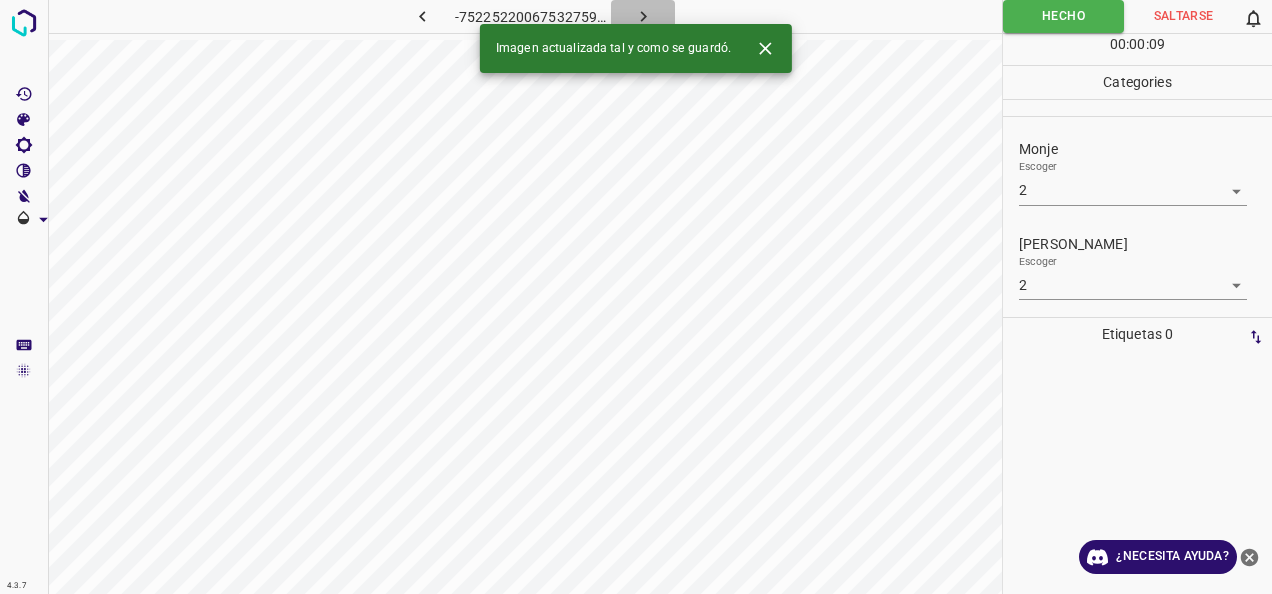 click at bounding box center (643, 16) 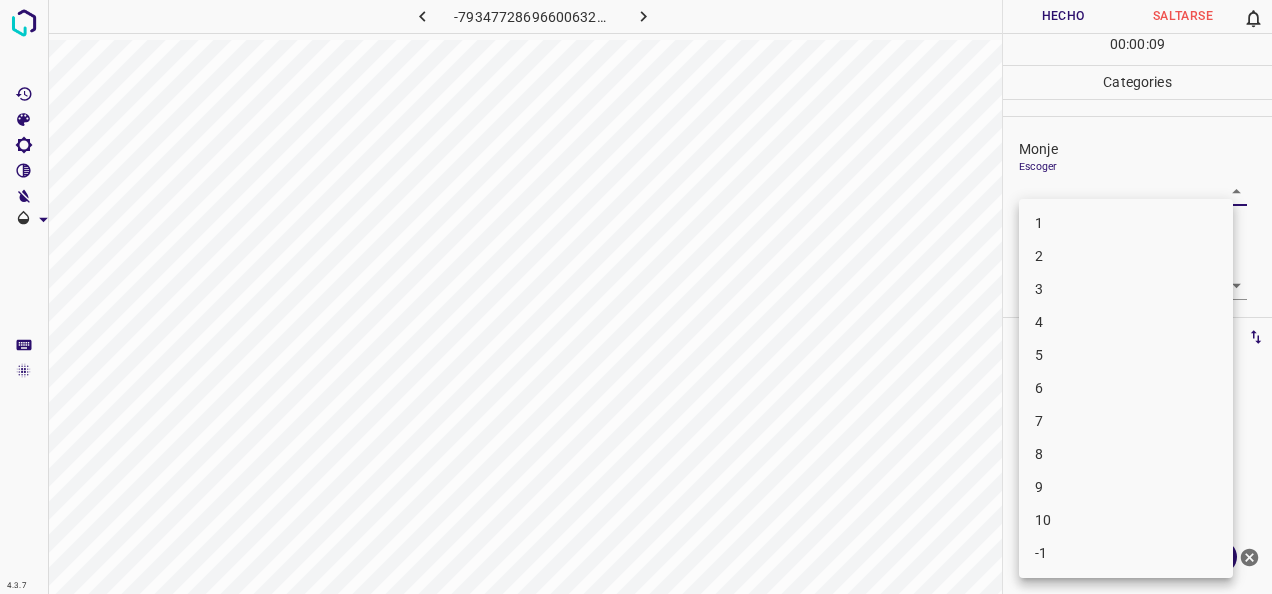 click on "4.3.7 -7934772869660063220.png Hecho Saltarse 0 00   : 00   : 09   Categories Monje  Escoger ​  [PERSON_NAME]   Escoger ​ Etiquetas 0 Categories 1 Monje 2  [PERSON_NAME] Herramientas Espacio Cambiar entre modos (Dibujar y Editar) Yo Etiquetado automático R Restaurar zoom M Acercar N Alejar Borrar Eliminar etiqueta de selección Filtros Z Restaurar filtros X Filtro de saturación C Filtro de brillo V Filtro de contraste B Filtro de escala de grises General O Descargar ¿Necesita ayuda? -Mensaje de texto -Esconder -Borrar 1 2 3 4 5 6 7 8 9 10 -1" at bounding box center [636, 297] 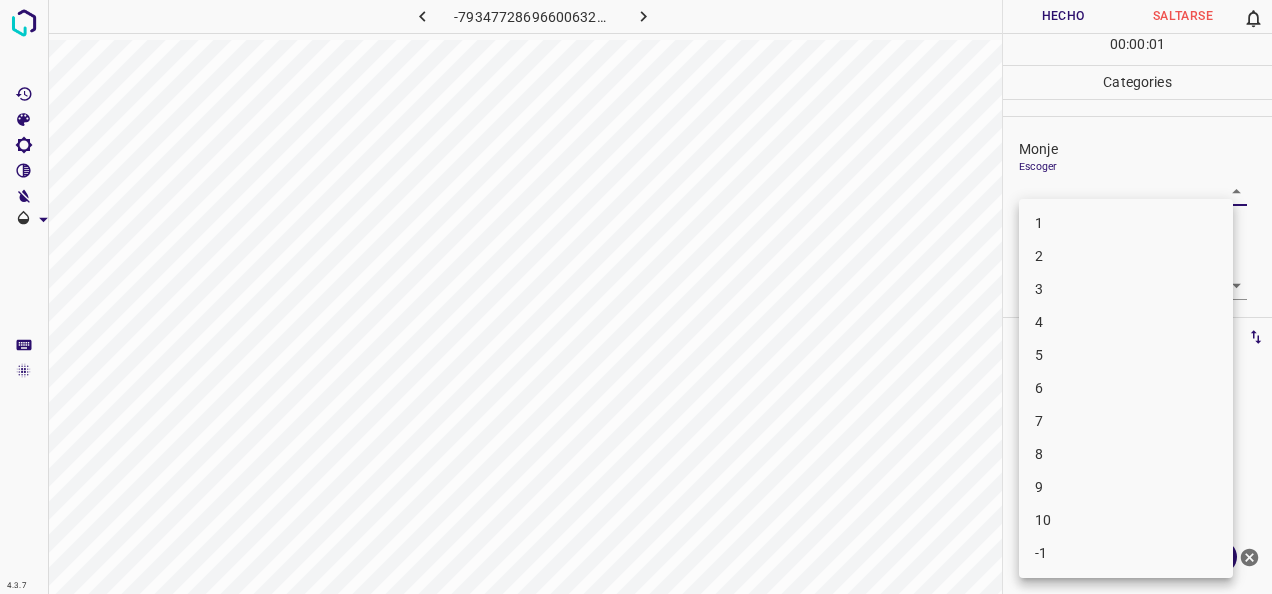 click on "1" at bounding box center [1126, 223] 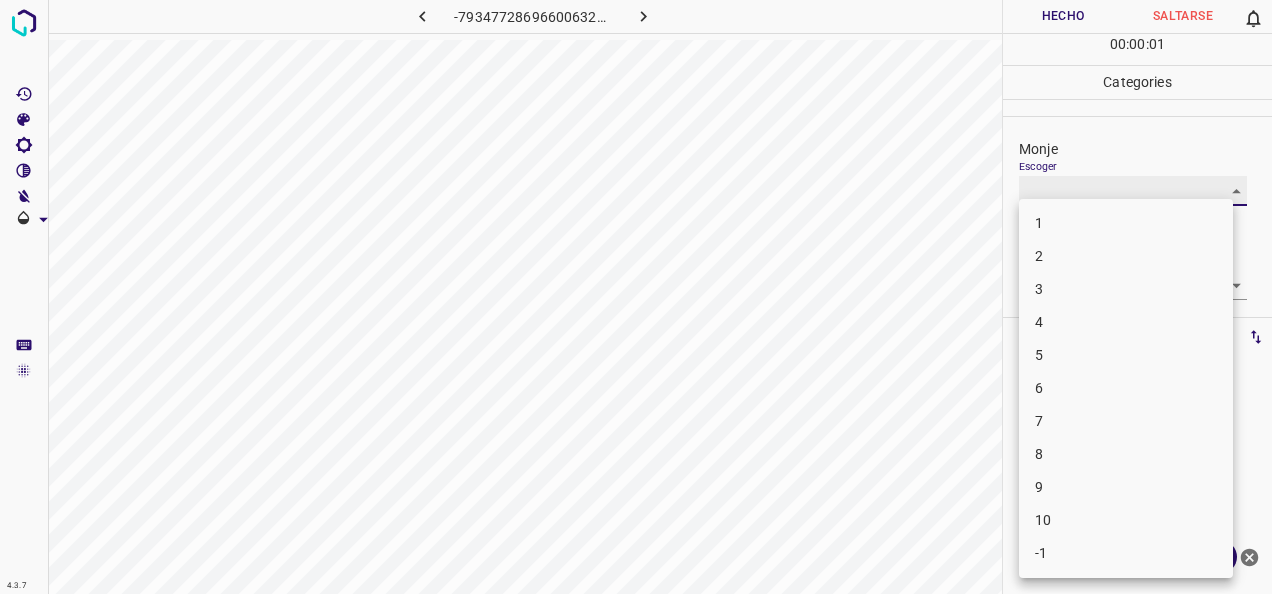 type on "1" 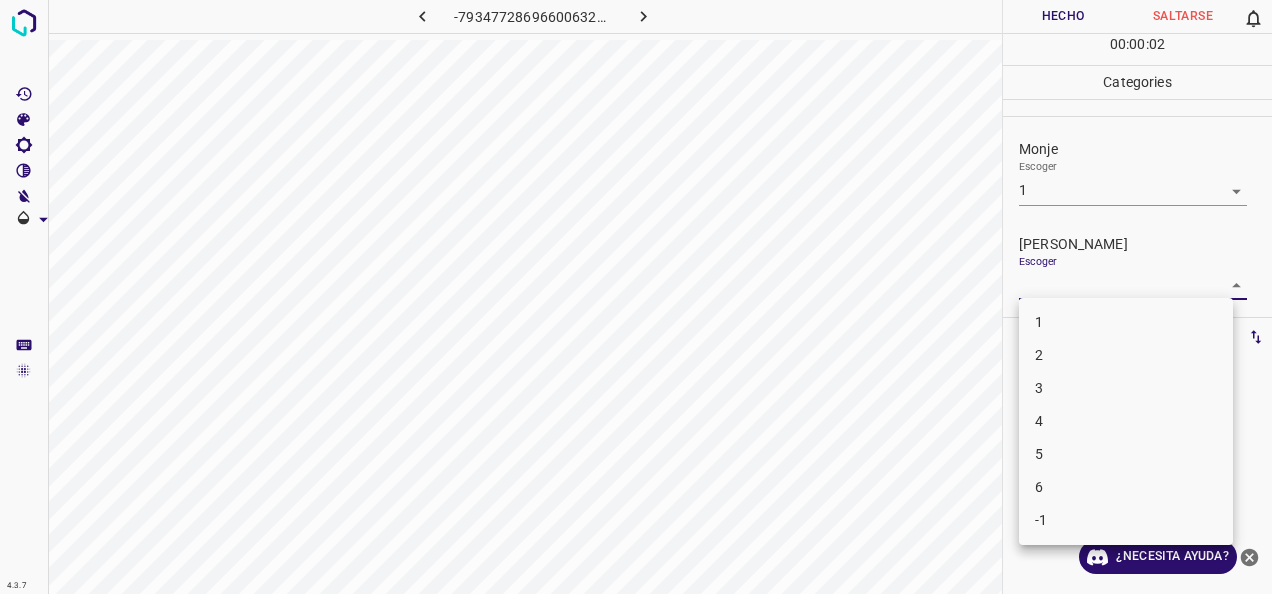 drag, startPoint x: 1220, startPoint y: 282, endPoint x: 1074, endPoint y: 324, distance: 151.92104 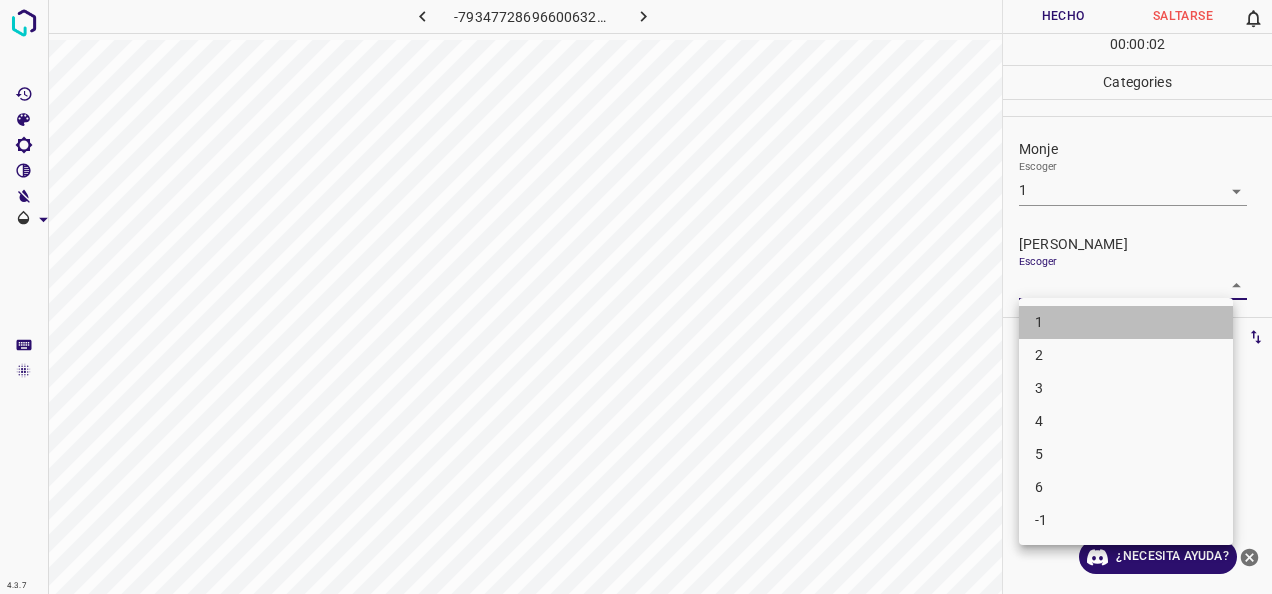 click on "1" at bounding box center [1126, 322] 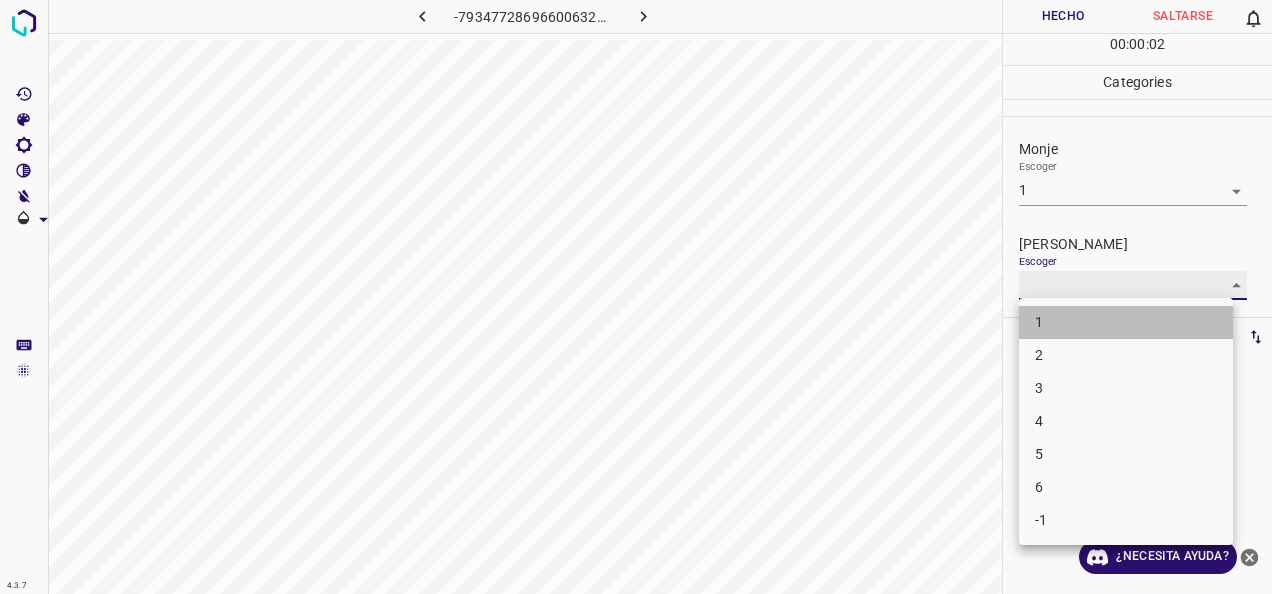 type on "1" 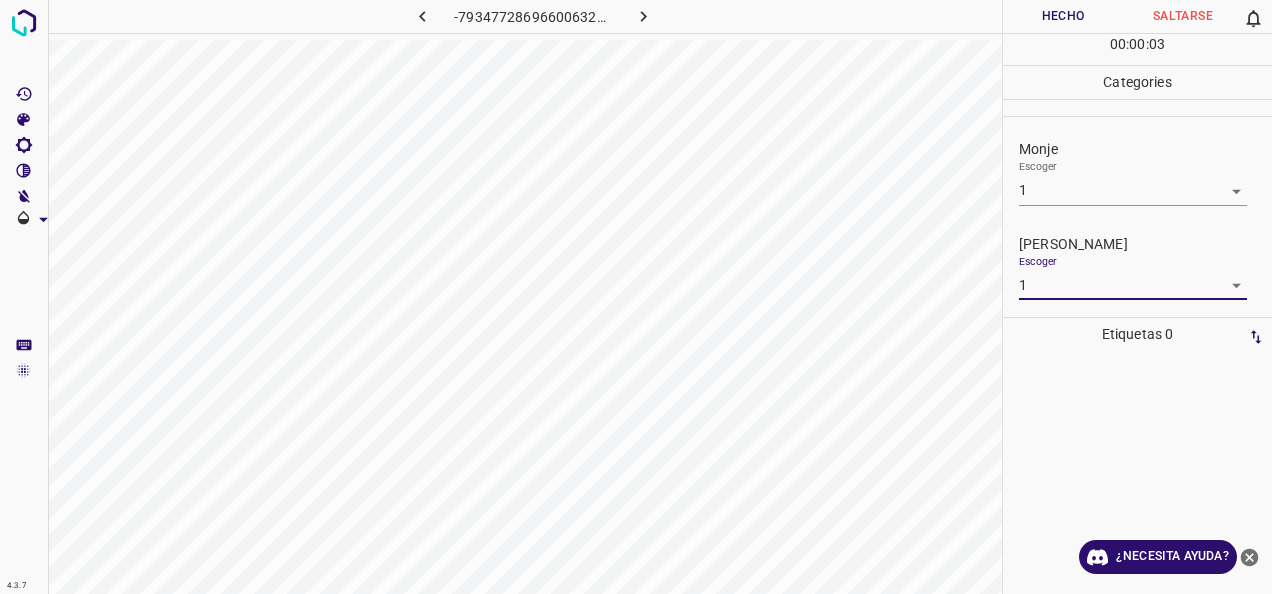 click on "Hecho" at bounding box center [1063, 16] 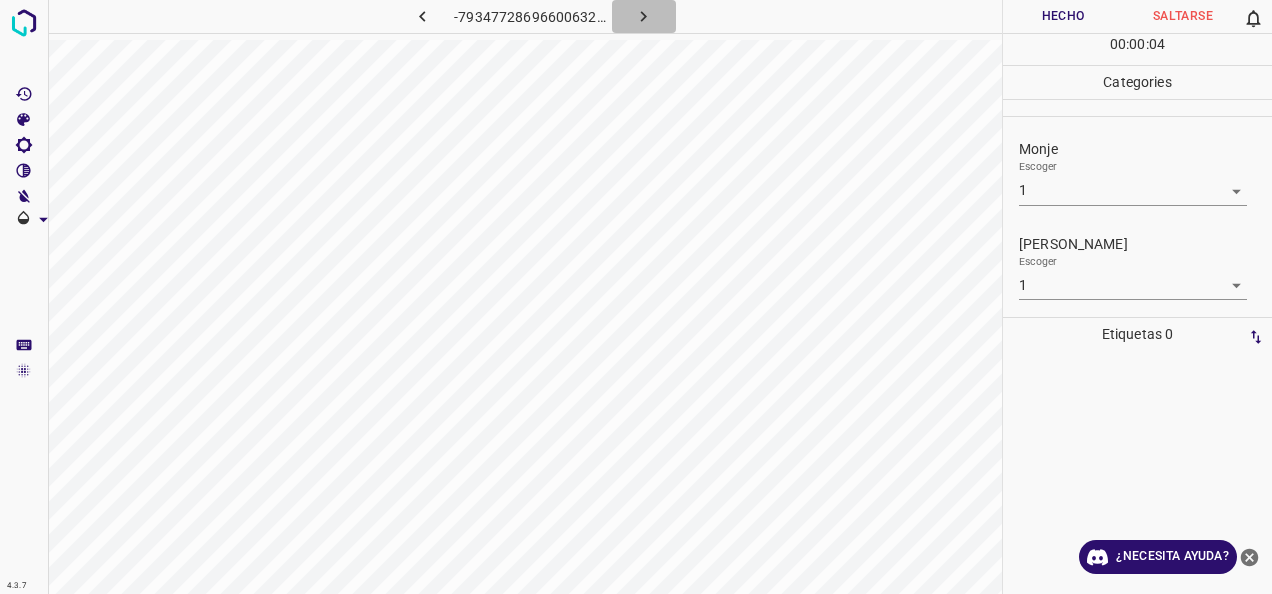 click at bounding box center (644, 16) 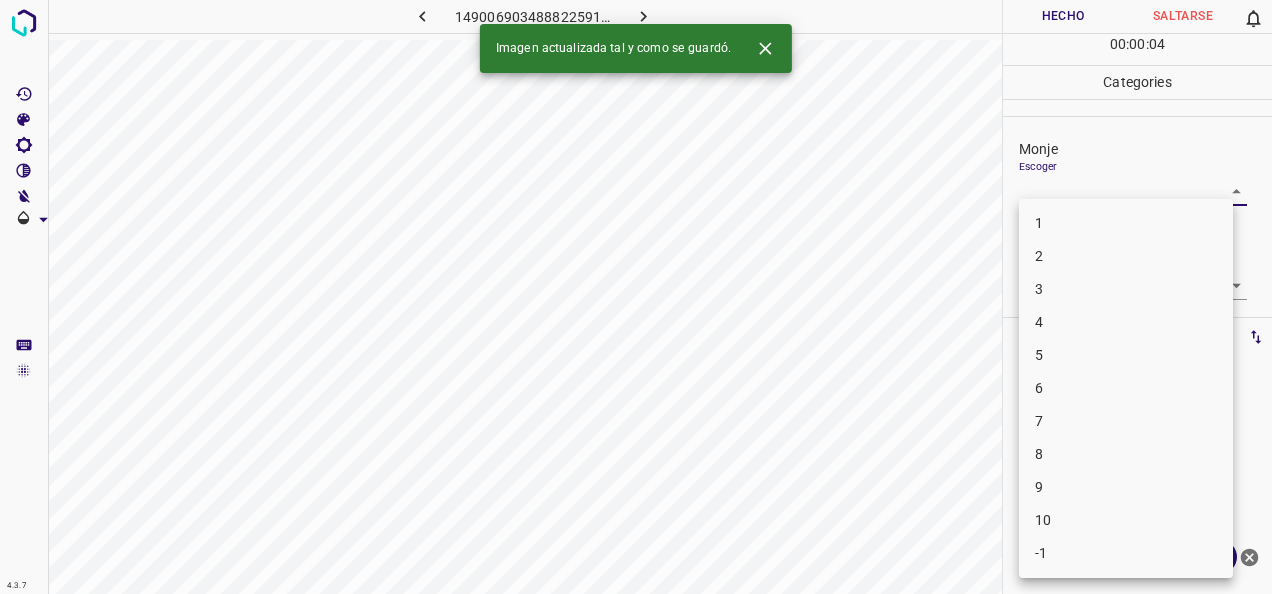 drag, startPoint x: 1207, startPoint y: 189, endPoint x: 1126, endPoint y: 220, distance: 86.72946 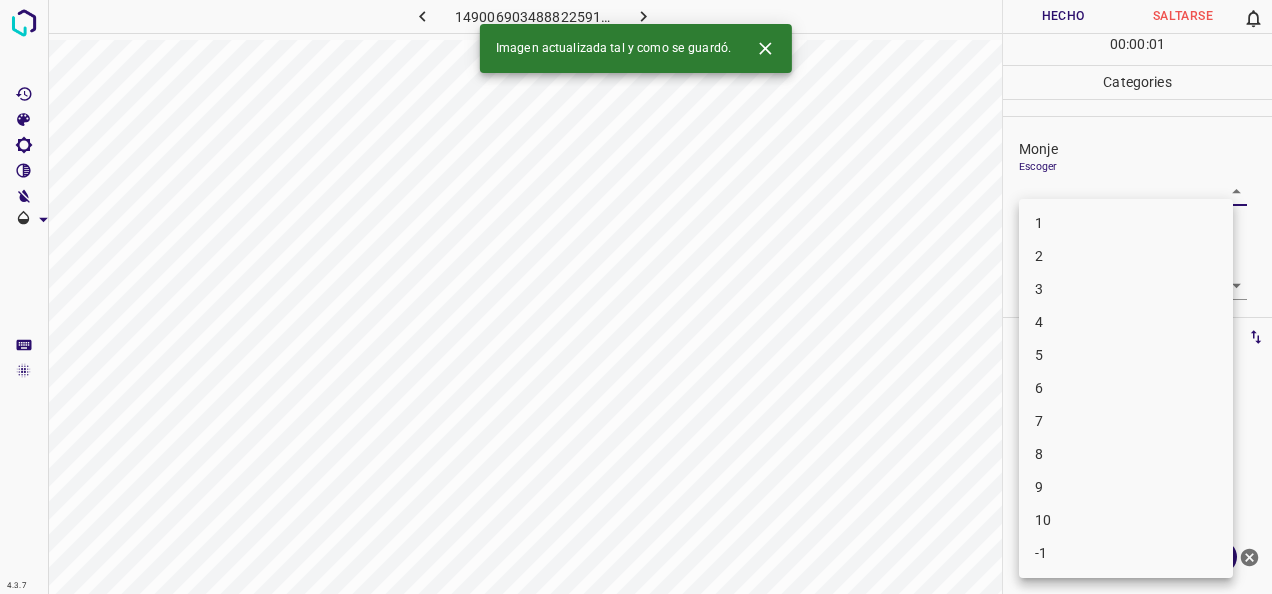 click on "2" at bounding box center [1126, 256] 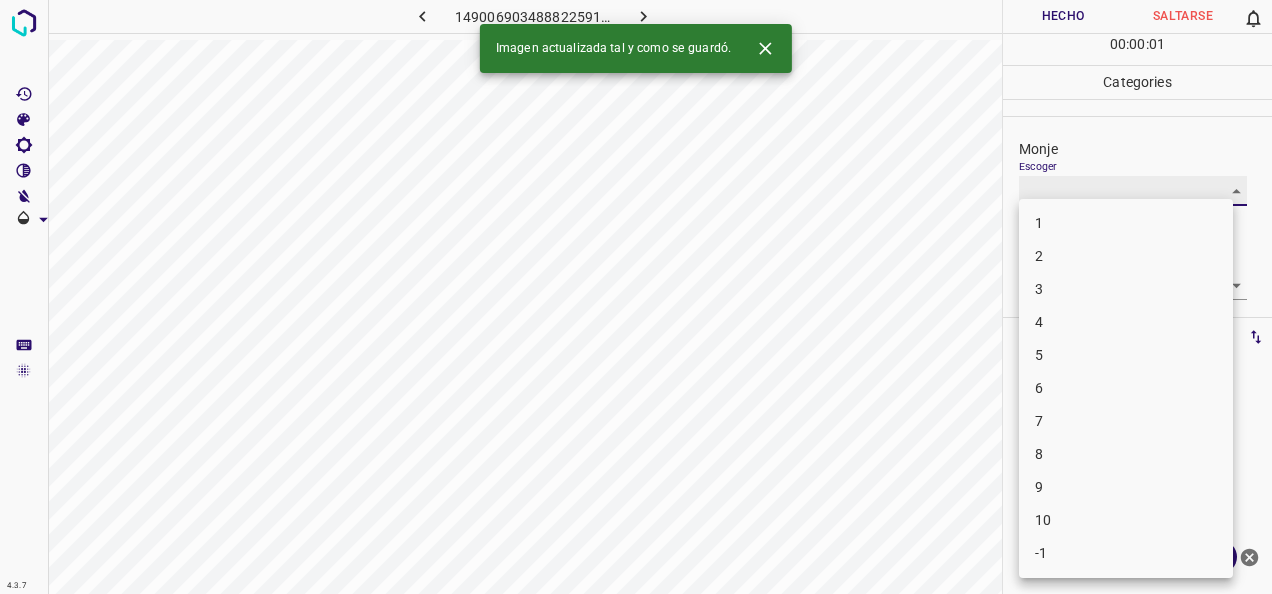 type on "2" 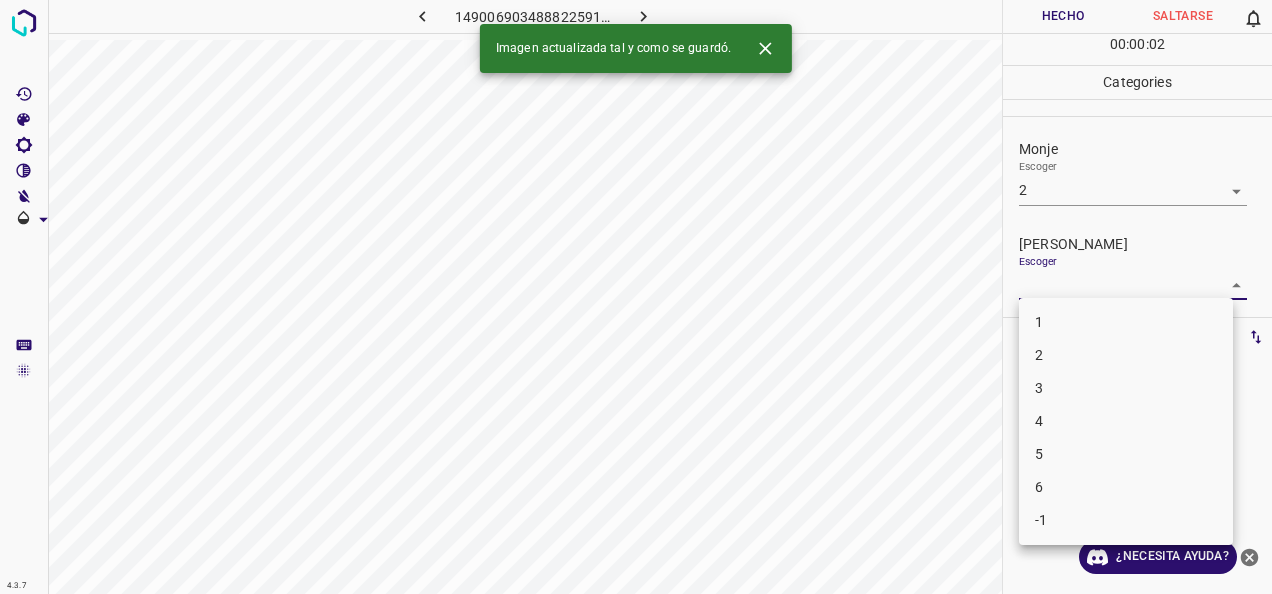 click on "4.3.7 1490069034888225910.png Hecho Saltarse 0 00   : 00   : 02   Categories Monje  Escoger 2 2  [PERSON_NAME]   Escoger ​ Etiquetas 0 Categories 1 Monje 2  [PERSON_NAME] Herramientas Espacio Cambiar entre modos (Dibujar y Editar) Yo Etiquetado automático R Restaurar zoom M Acercar N Alejar Borrar Eliminar etiqueta de selección Filtros Z Restaurar filtros X Filtro de saturación C Filtro de brillo V Filtro de contraste B Filtro de escala de grises General O Descargar Imagen actualizada tal y como se guardó. ¿Necesita ayuda? -Mensaje de texto -Esconder -Borrar 1 2 3 4 5 6 -1" at bounding box center [636, 297] 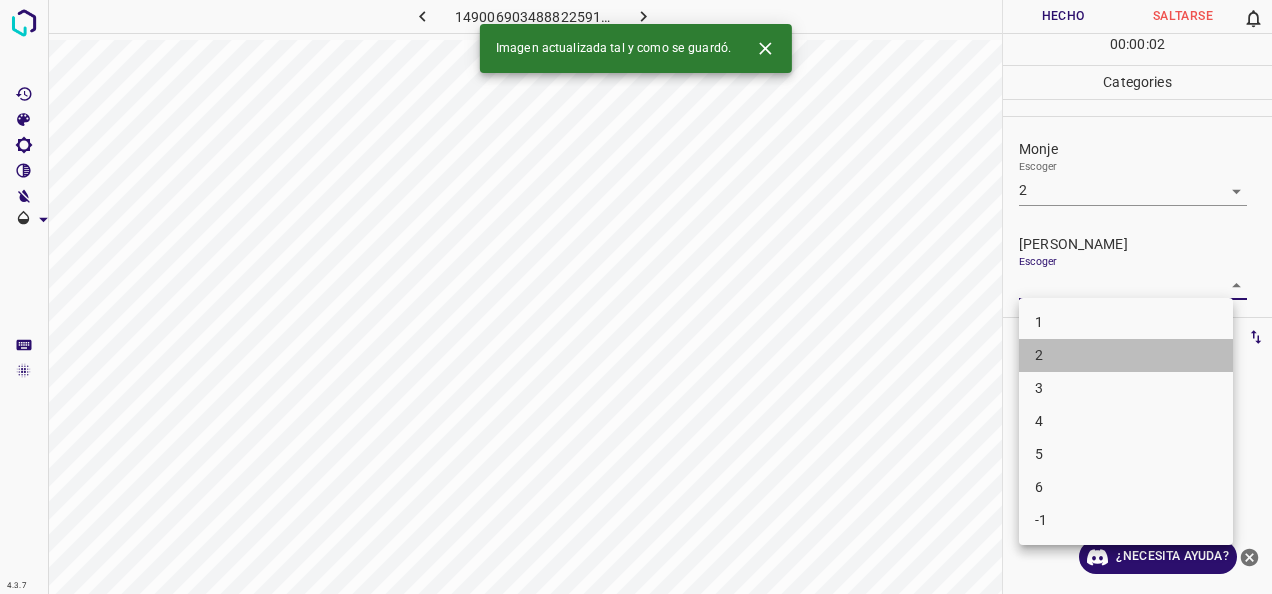 click on "2" at bounding box center [1126, 355] 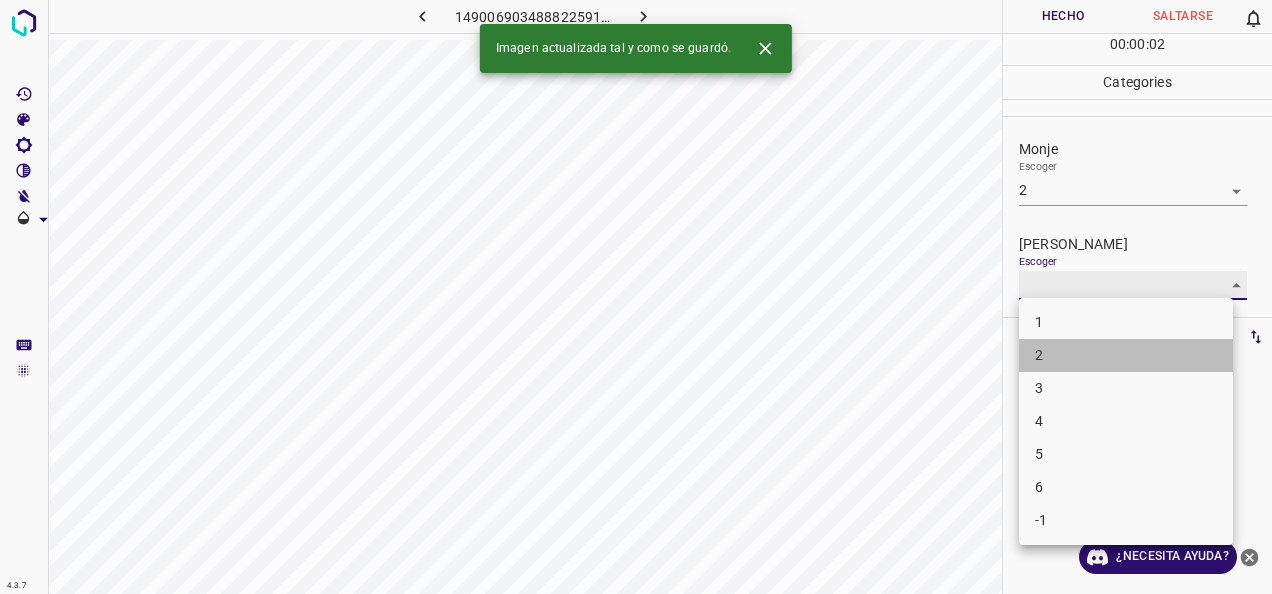 type on "2" 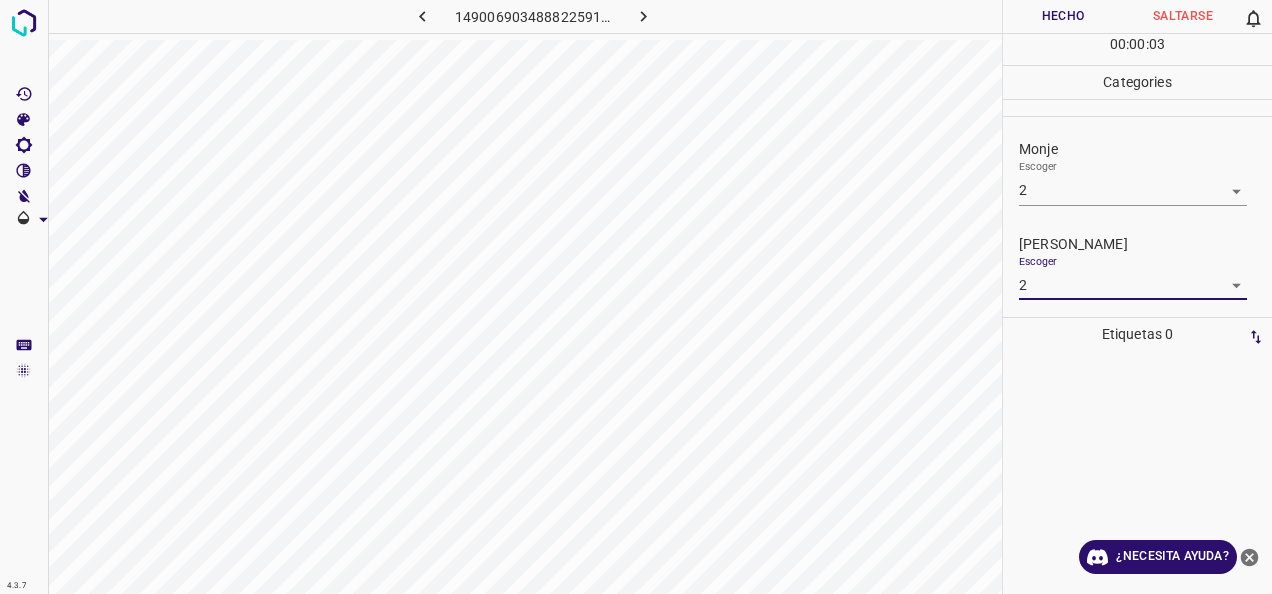 click on "Hecho" at bounding box center (1063, 16) 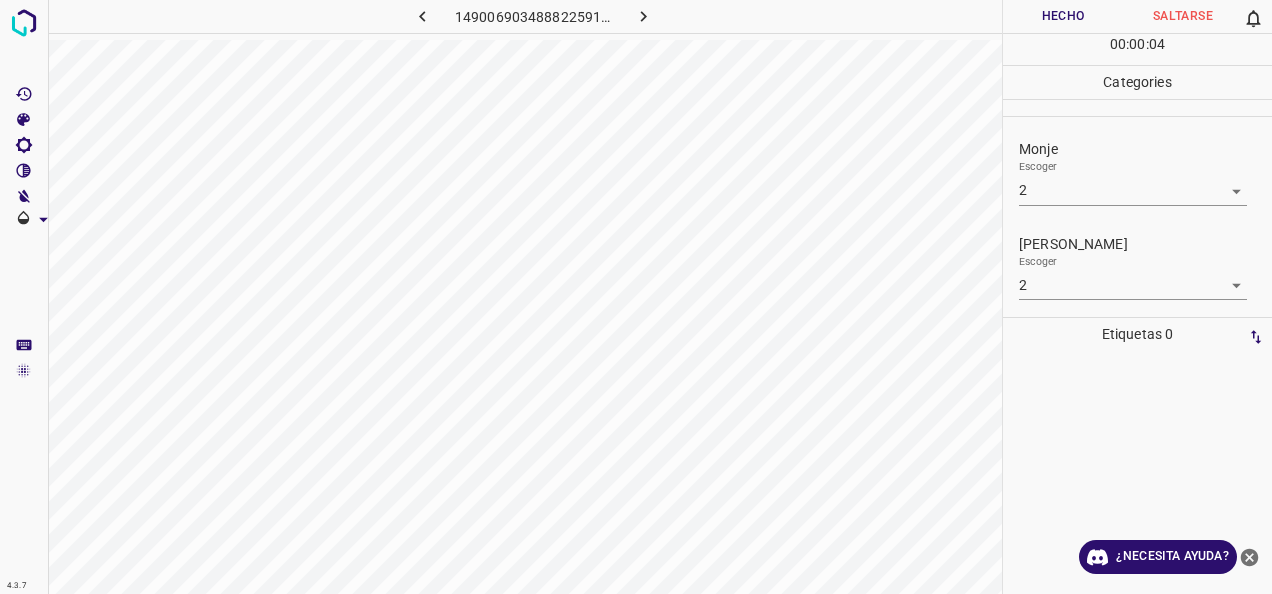 click at bounding box center (643, 16) 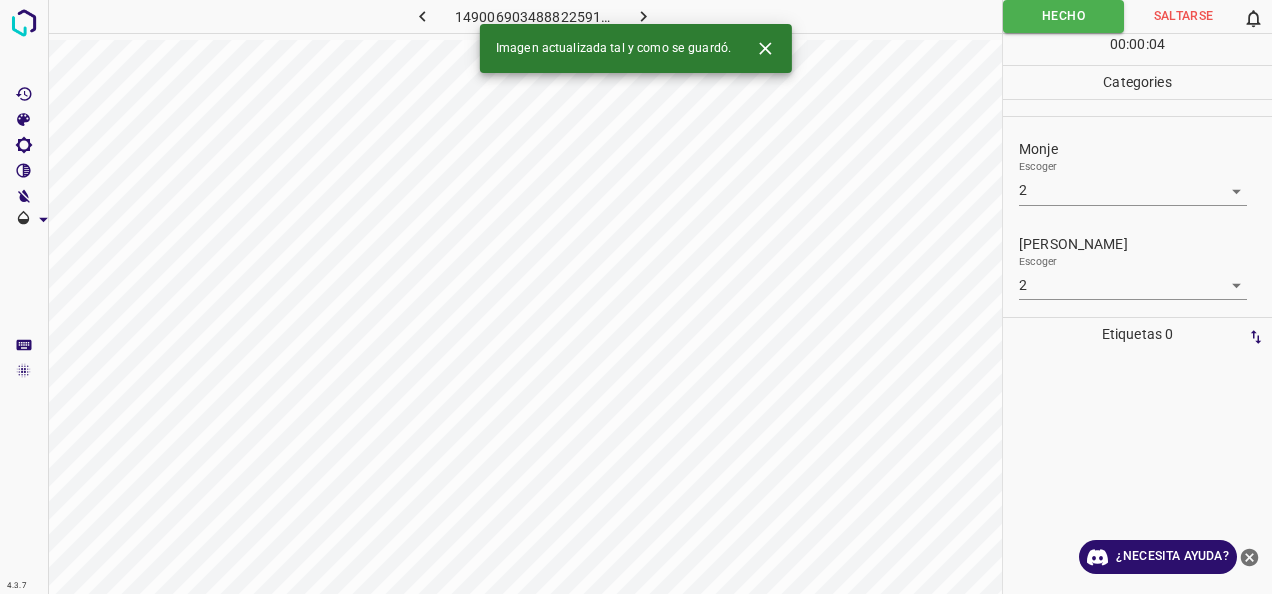 click at bounding box center (643, 16) 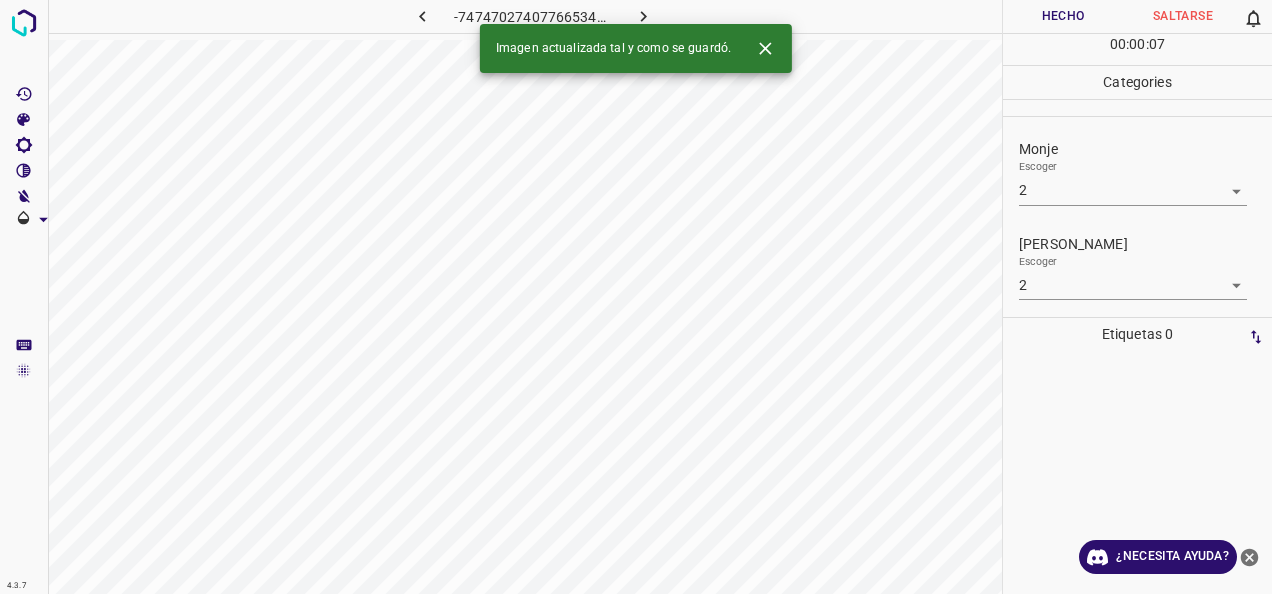 click 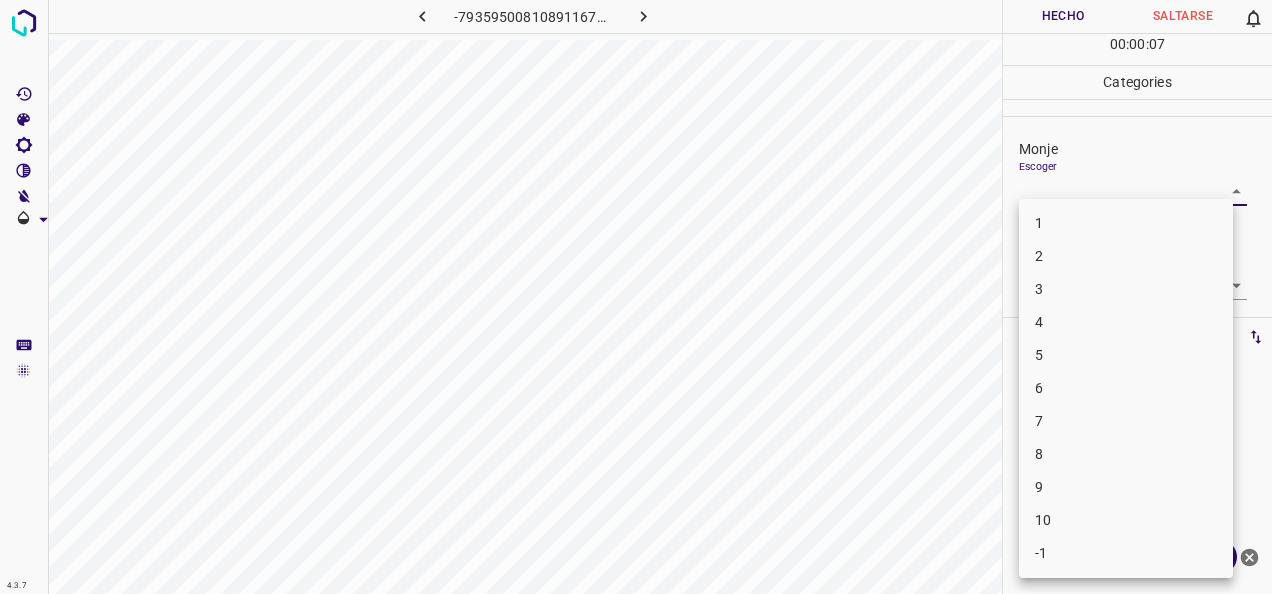 click on "4.3.7 -7935950081089116729.png Hecho Saltarse 0 00   : 00   : 07   Categories Monje  Escoger ​  [PERSON_NAME]   Escoger ​ Etiquetas 0 Categories 1 Monje 2  [PERSON_NAME] Herramientas Espacio Cambiar entre modos (Dibujar y Editar) Yo Etiquetado automático R Restaurar zoom M Acercar N Alejar Borrar Eliminar etiqueta de selección Filtros Z Restaurar filtros X Filtro de saturación C Filtro de brillo V Filtro de contraste B Filtro de escala de grises General O Descargar ¿Necesita ayuda? -Mensaje de texto -Esconder -Borrar 1 2 3 4 5 6 7 8 9 10 -1" at bounding box center [636, 297] 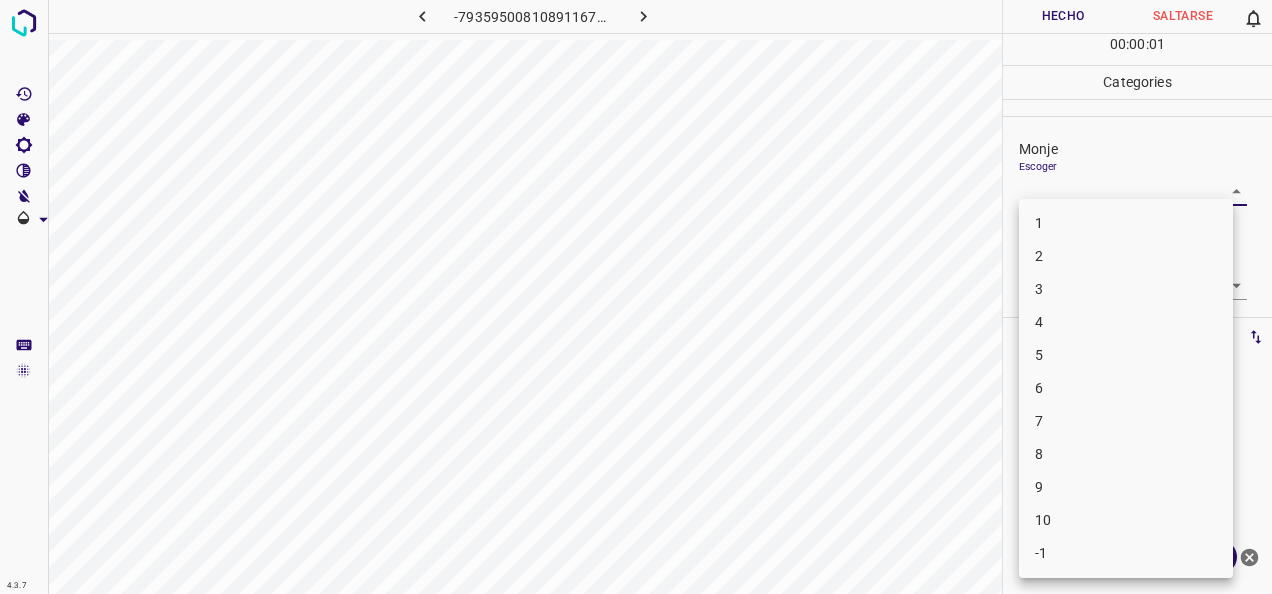 click on "3" at bounding box center [1126, 289] 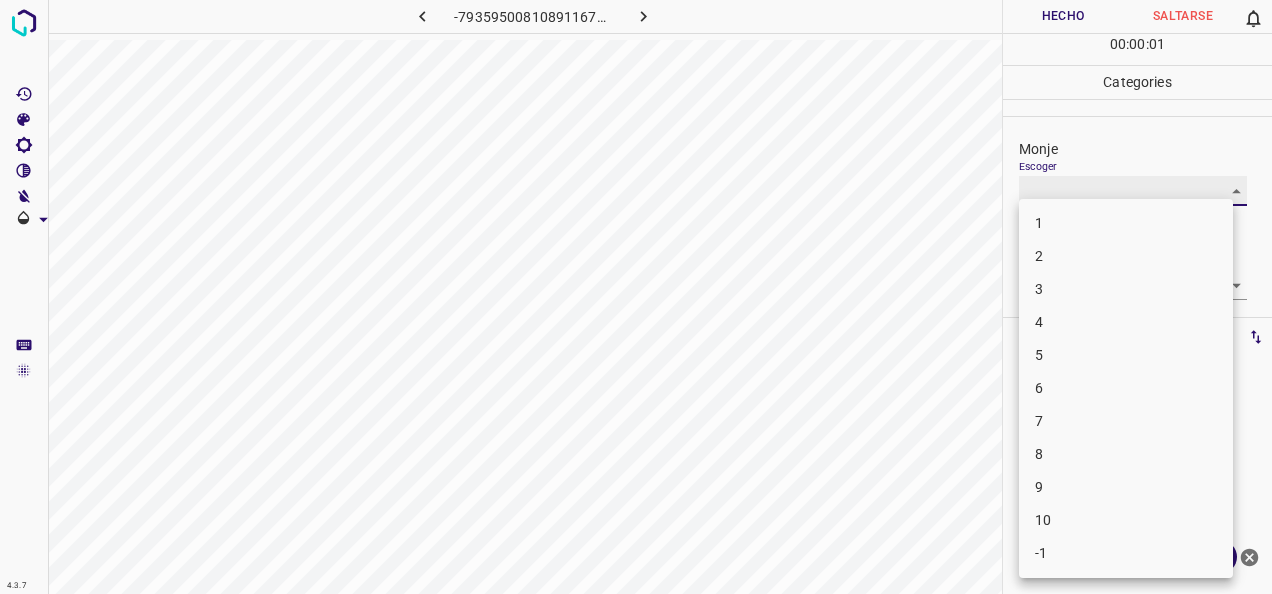type on "3" 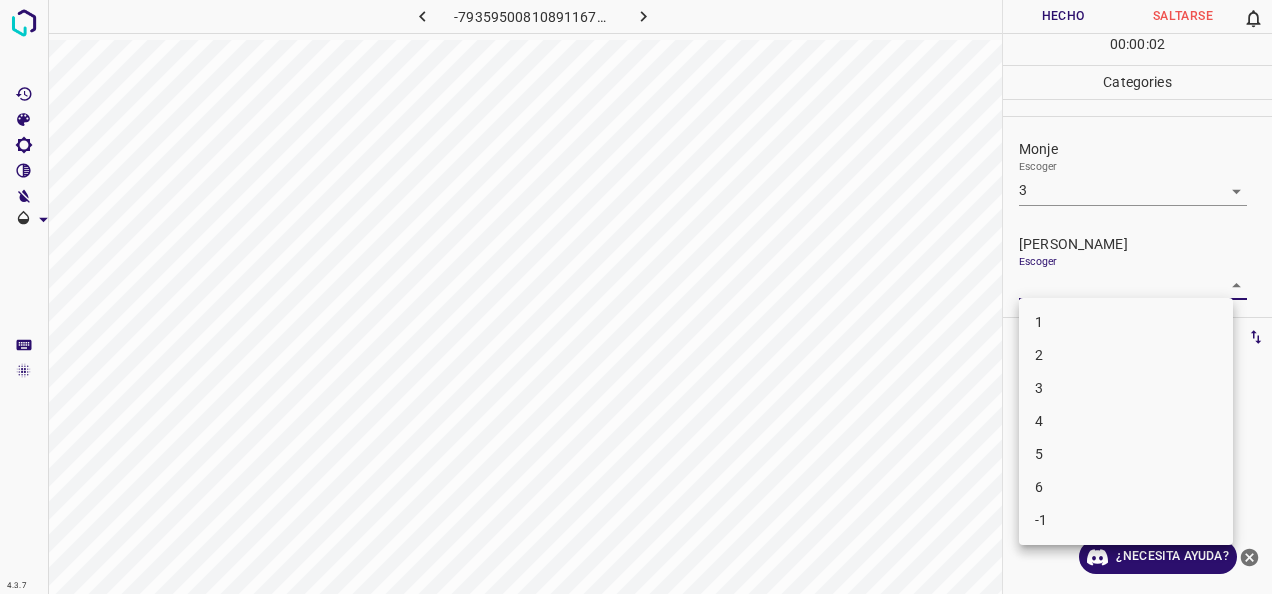 click on "4.3.7 -7935950081089116729.png Hecho Saltarse 0 00   : 00   : 02   Categories Monje  Escoger 3 3  [PERSON_NAME]   Escoger ​ Etiquetas 0 Categories 1 Monje 2  [PERSON_NAME] Herramientas Espacio Cambiar entre modos (Dibujar y Editar) Yo Etiquetado automático R Restaurar zoom M Acercar N Alejar Borrar Eliminar etiqueta de selección Filtros Z Restaurar filtros X Filtro de saturación C Filtro de brillo V Filtro de contraste B Filtro de escala de grises General O Descargar ¿Necesita ayuda? -Mensaje de texto -Esconder -Borrar 1 2 3 4 5 6 -1" at bounding box center [636, 297] 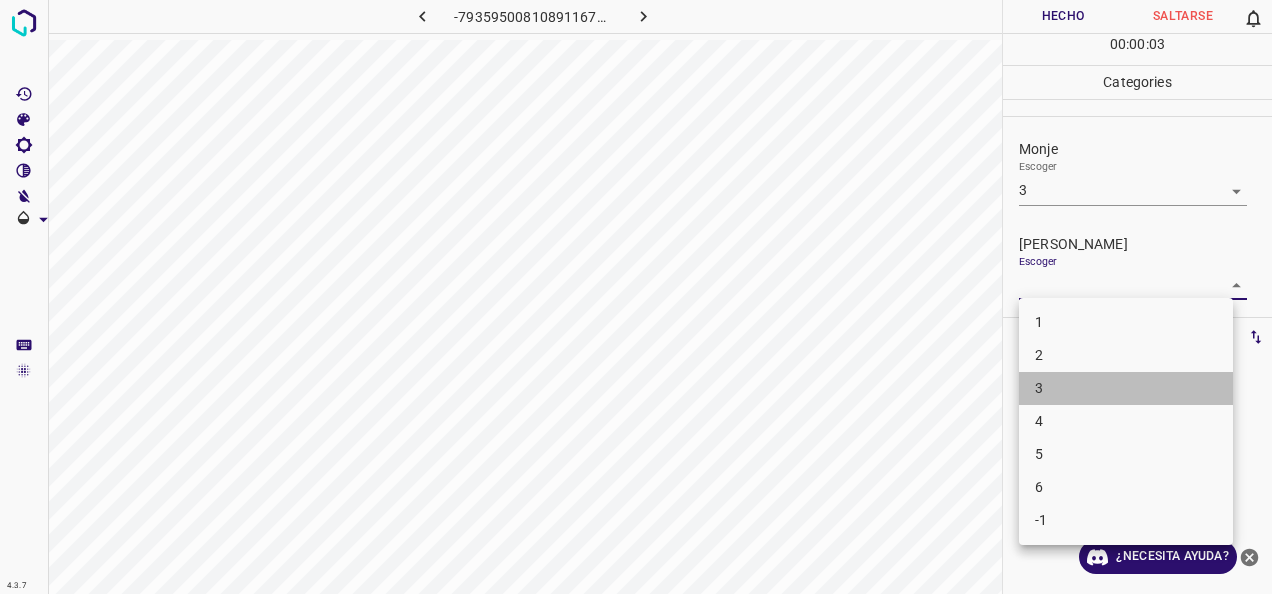 click on "3" at bounding box center [1126, 388] 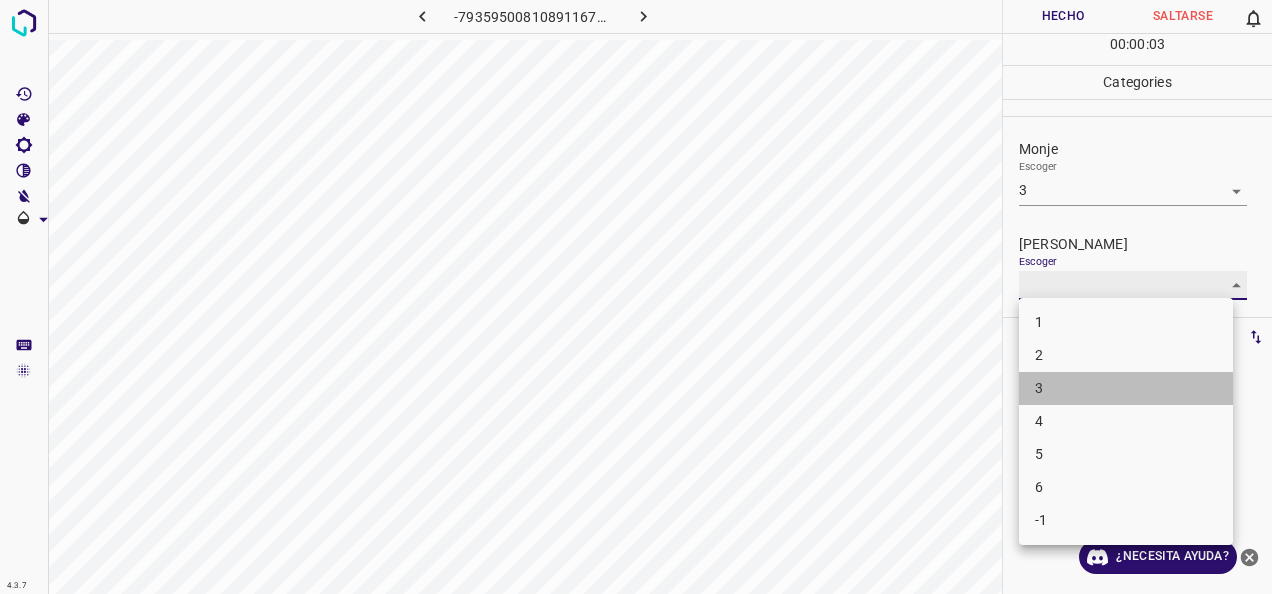 type on "3" 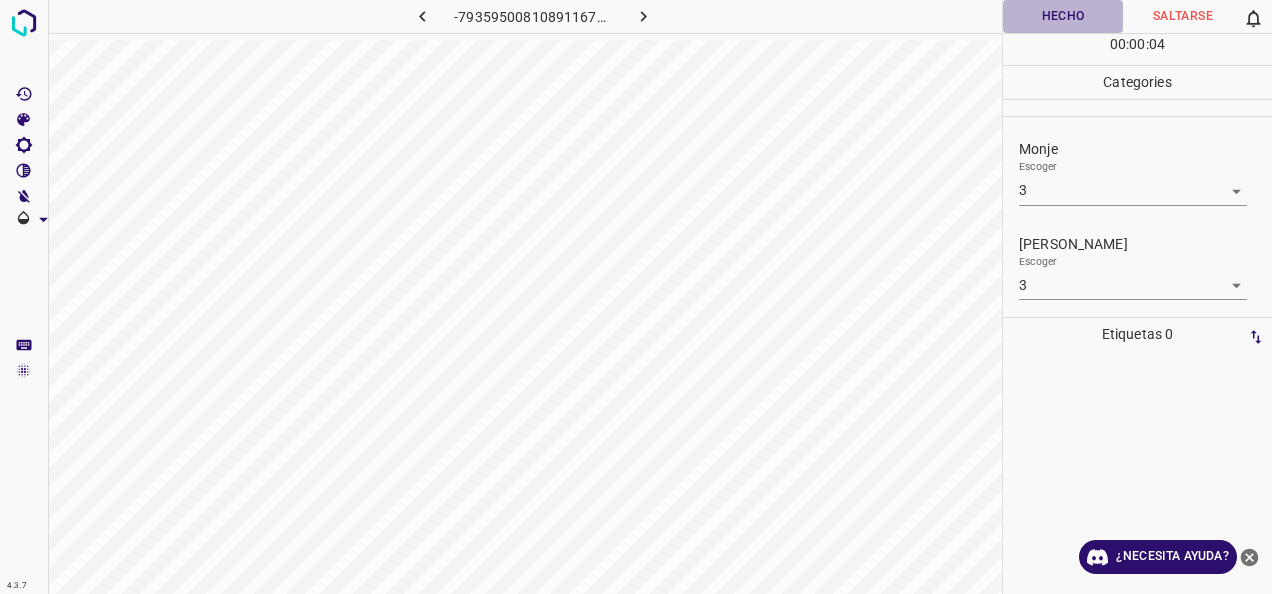 click on "Hecho" at bounding box center (1063, 16) 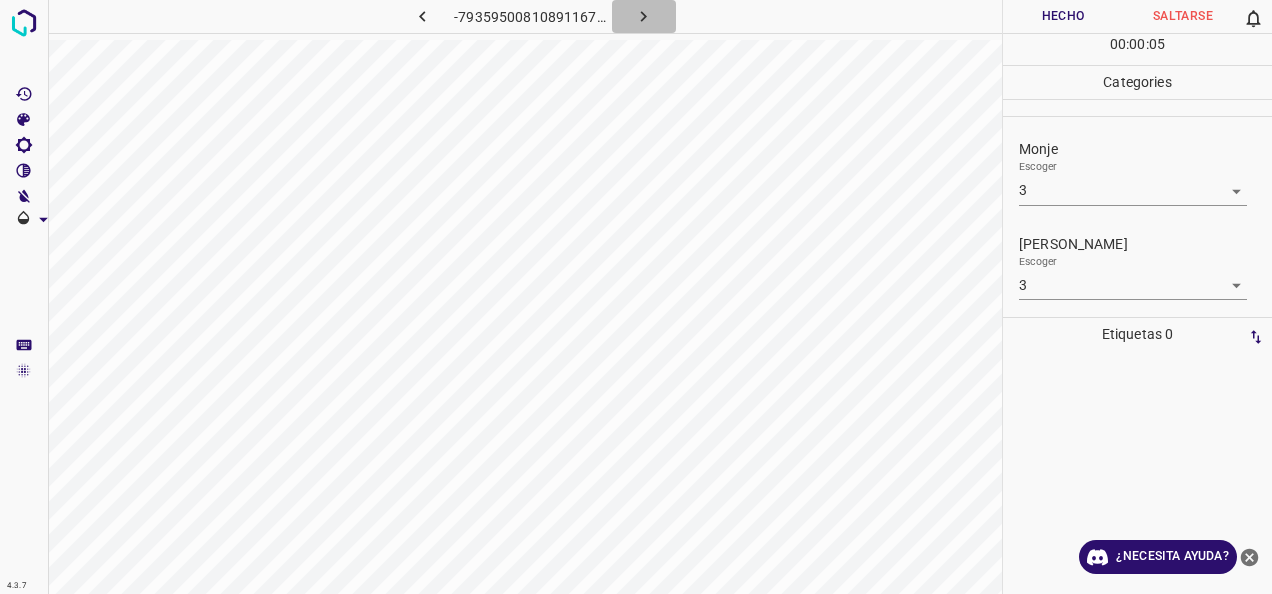click at bounding box center (644, 16) 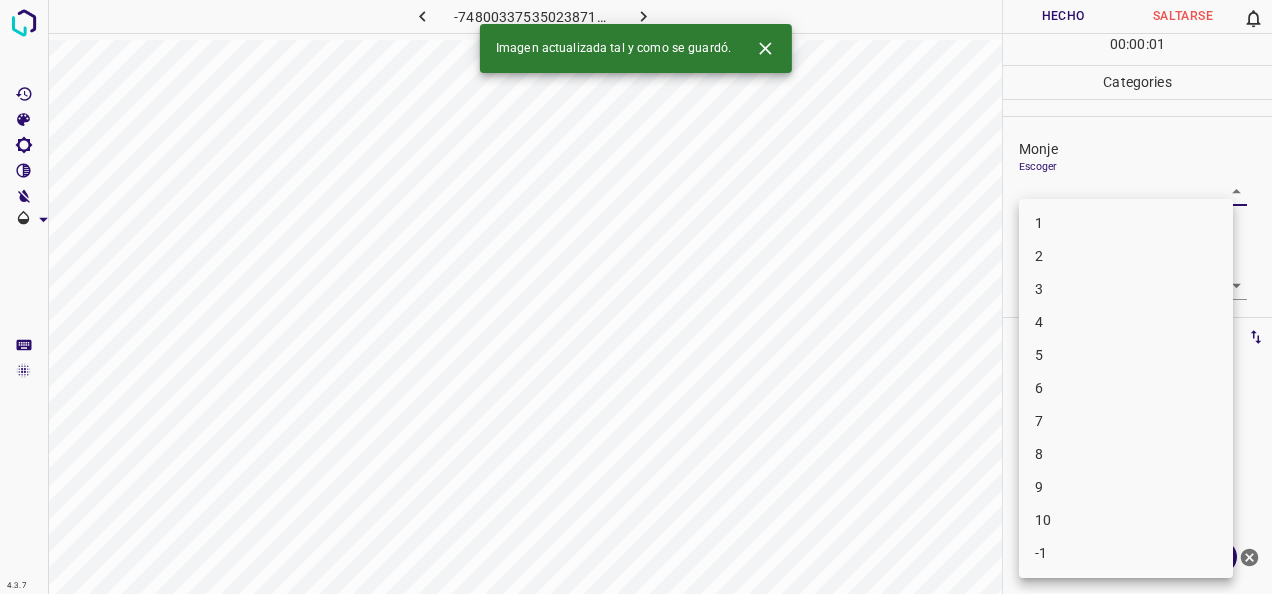 click on "4.3.7 -7480033753502387184.png Hecho Saltarse 0 00   : 00   : 01   Categories Monje  Escoger ​  [PERSON_NAME]   Escoger ​ Etiquetas 0 Categories 1 Monje 2  [PERSON_NAME] Herramientas Espacio Cambiar entre modos (Dibujar y Editar) Yo Etiquetado automático R Restaurar zoom M Acercar N Alejar Borrar Eliminar etiqueta de selección Filtros Z Restaurar filtros X Filtro de saturación C Filtro de brillo V Filtro de contraste B Filtro de escala de grises General O Descargar Imagen actualizada tal y como se guardó. ¿Necesita ayuda? -Mensaje de texto -Esconder -Borrar 1 2 3 4 5 6 7 8 9 10 -1" at bounding box center [636, 297] 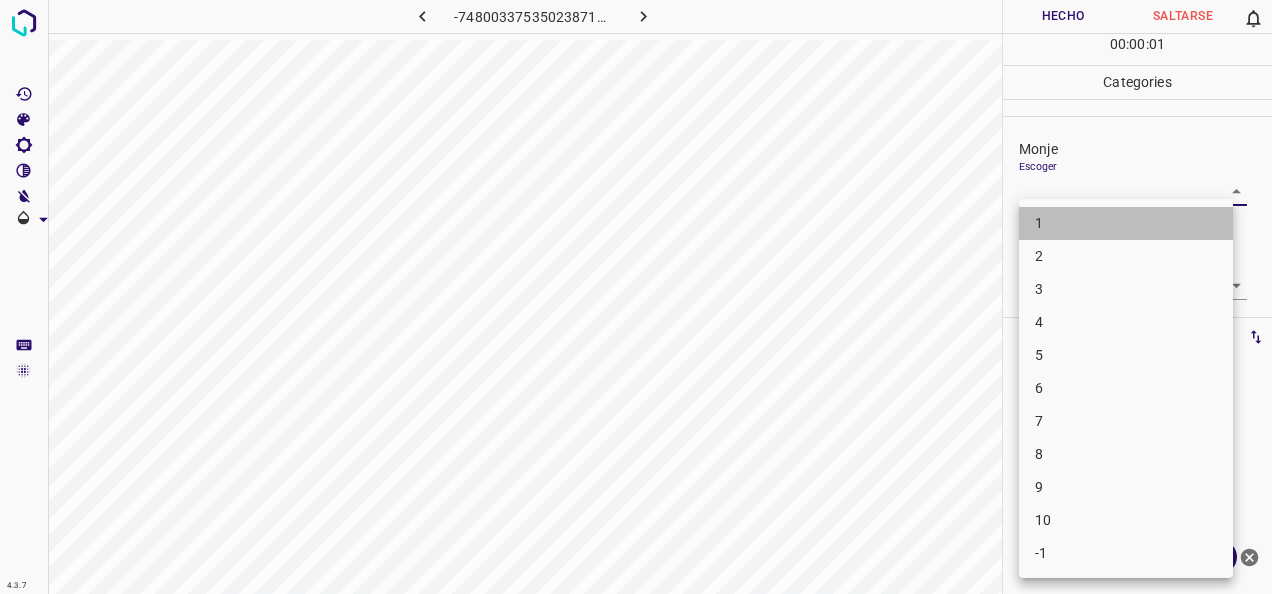 click on "1" at bounding box center (1126, 223) 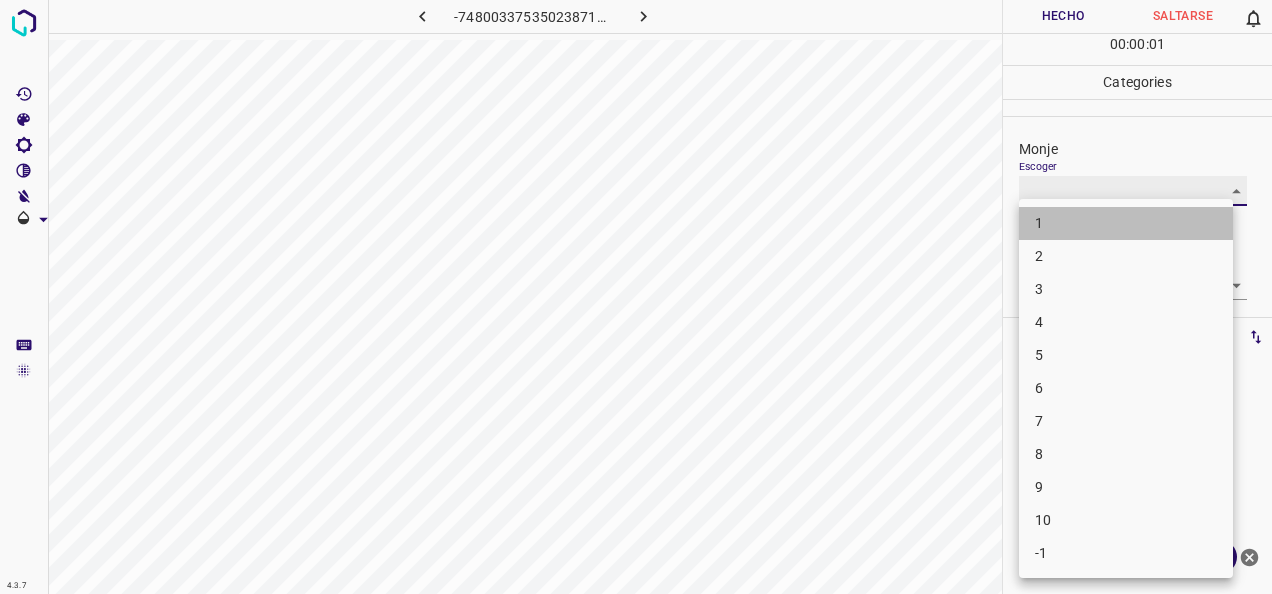 type on "1" 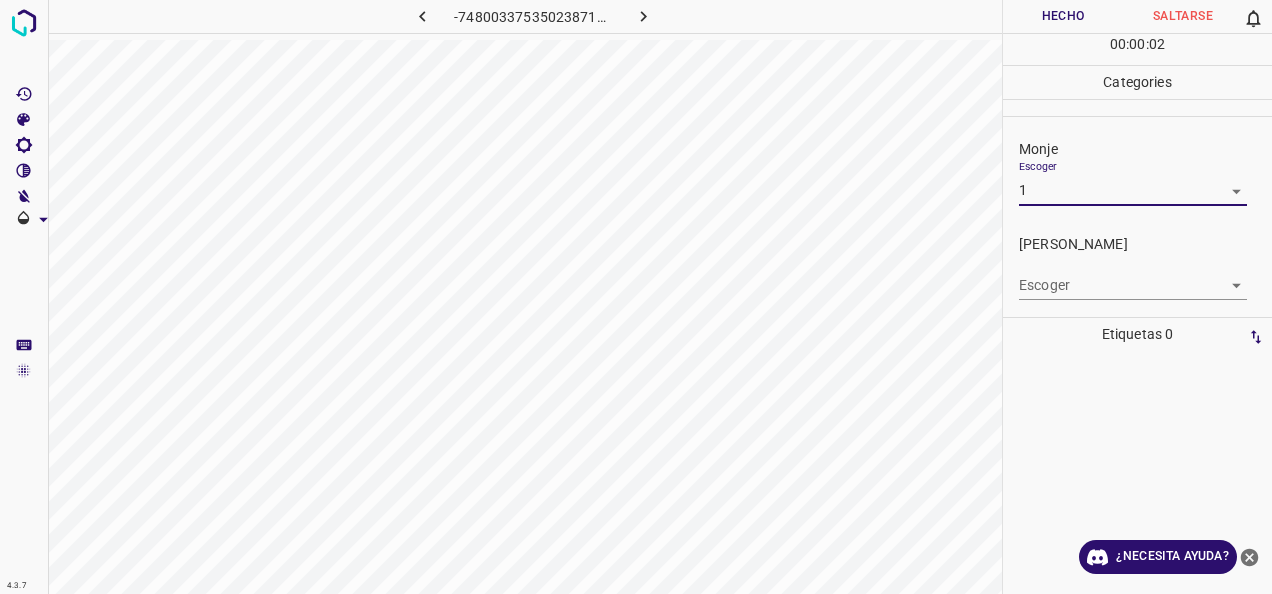 click on "4.3.7 -7480033753502387184.png Hecho Saltarse 0 00   : 00   : 02   Categories Monje  Escoger 1 1  [PERSON_NAME]   Escoger ​ Etiquetas 0 Categories 1 Monje 2  [PERSON_NAME] Herramientas Espacio Cambiar entre modos (Dibujar y Editar) Yo Etiquetado automático R Restaurar zoom M Acercar N Alejar Borrar Eliminar etiqueta de selección Filtros Z Restaurar filtros X Filtro de saturación C Filtro de brillo V Filtro de contraste B Filtro de escala de grises General O Descargar ¿Necesita ayuda? -Mensaje de texto -Esconder -Borrar" at bounding box center (636, 297) 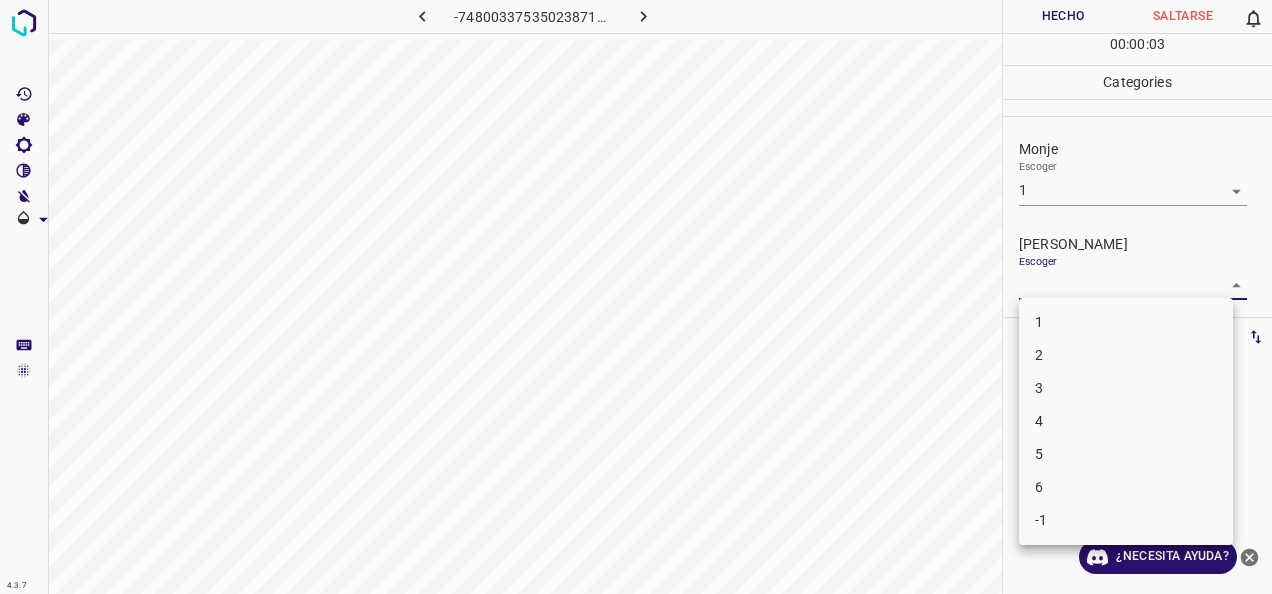 drag, startPoint x: 1130, startPoint y: 326, endPoint x: 1114, endPoint y: 224, distance: 103.24728 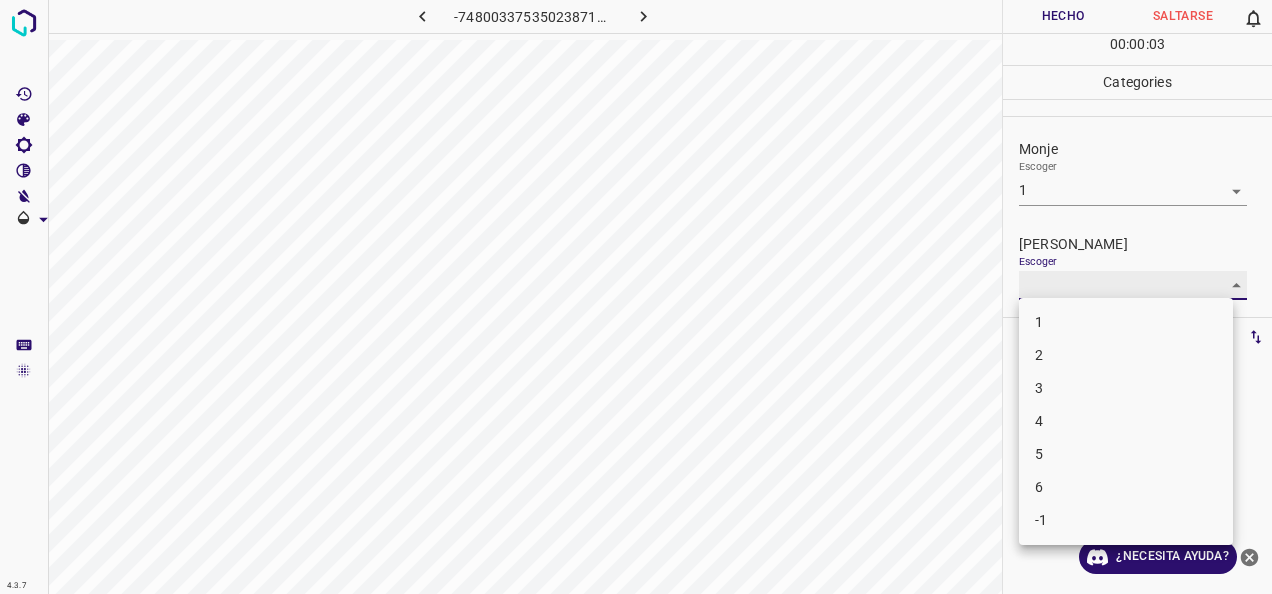type on "1" 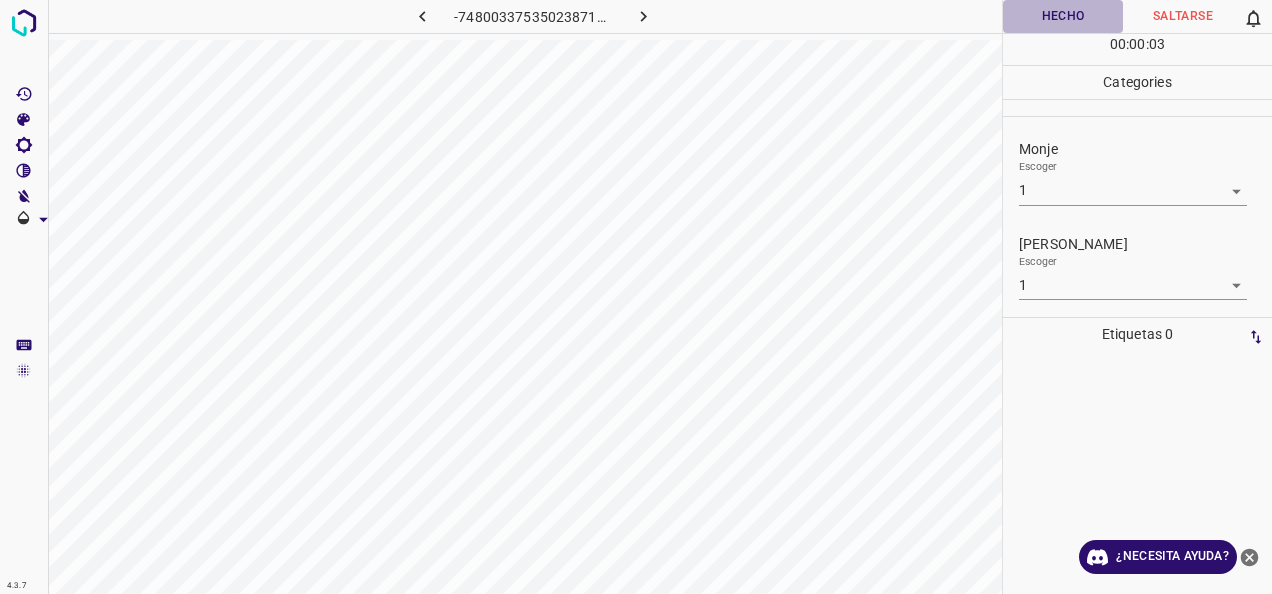 click on "Hecho" at bounding box center (1063, 16) 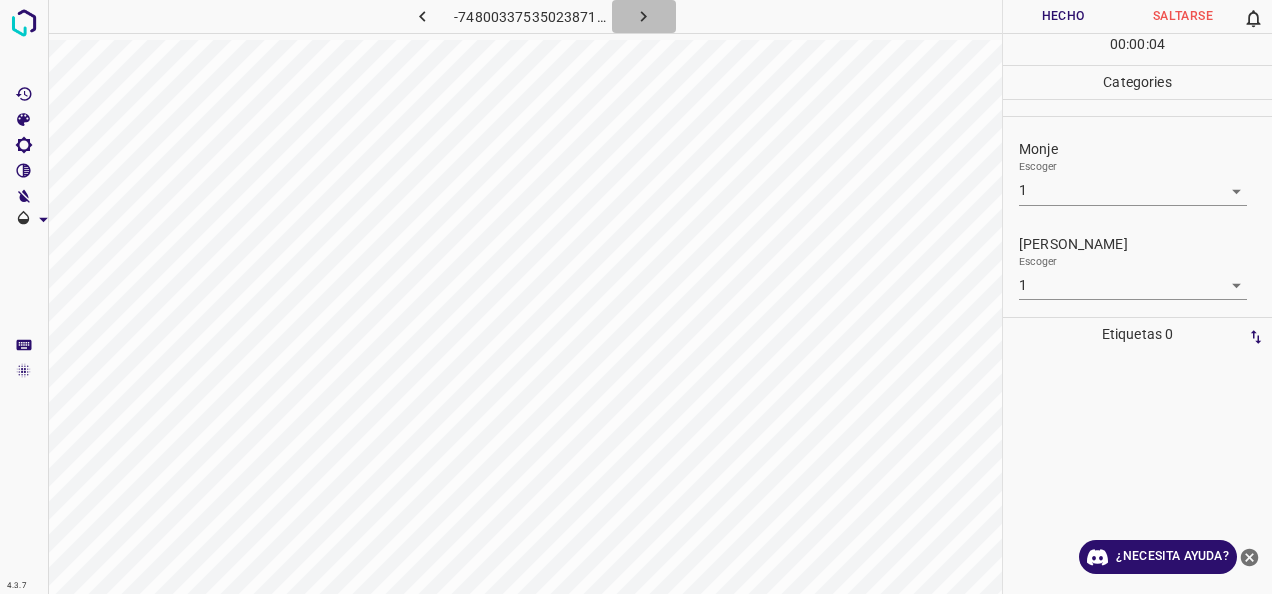 click 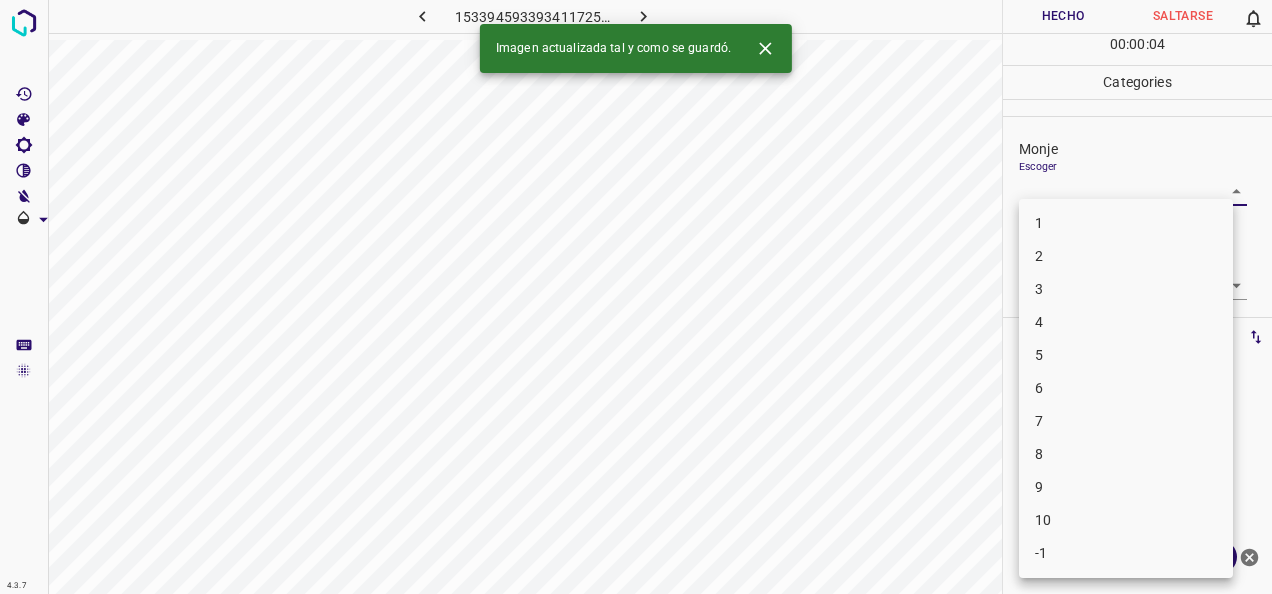 drag, startPoint x: 1216, startPoint y: 188, endPoint x: 1132, endPoint y: 212, distance: 87.36132 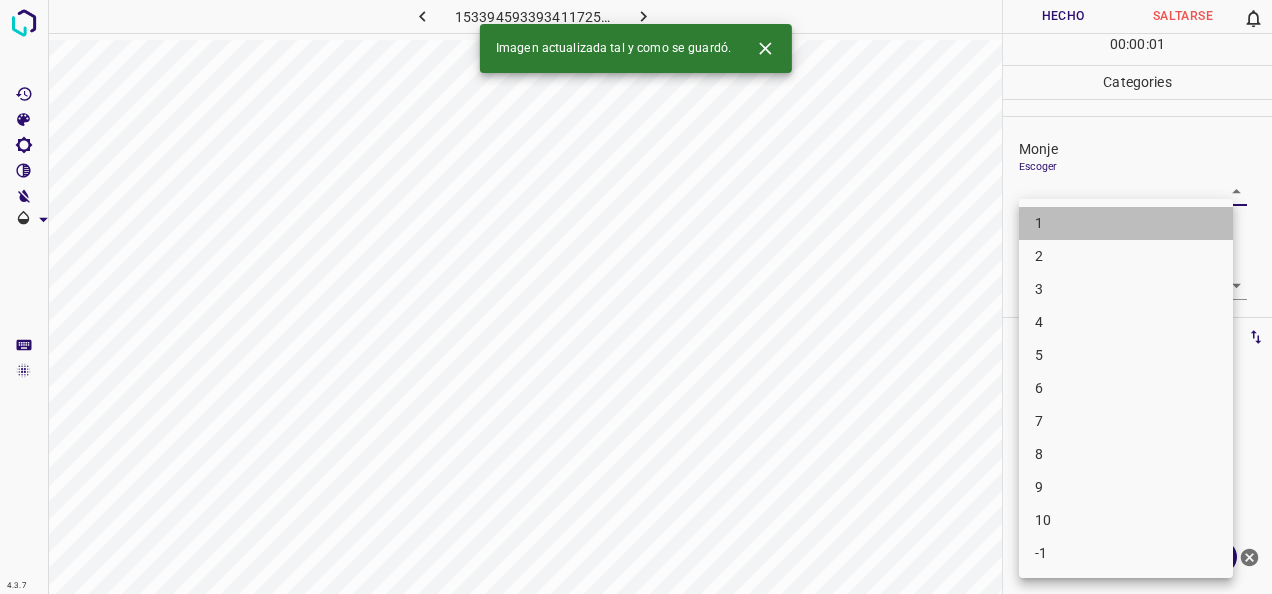 click on "1" at bounding box center (1126, 223) 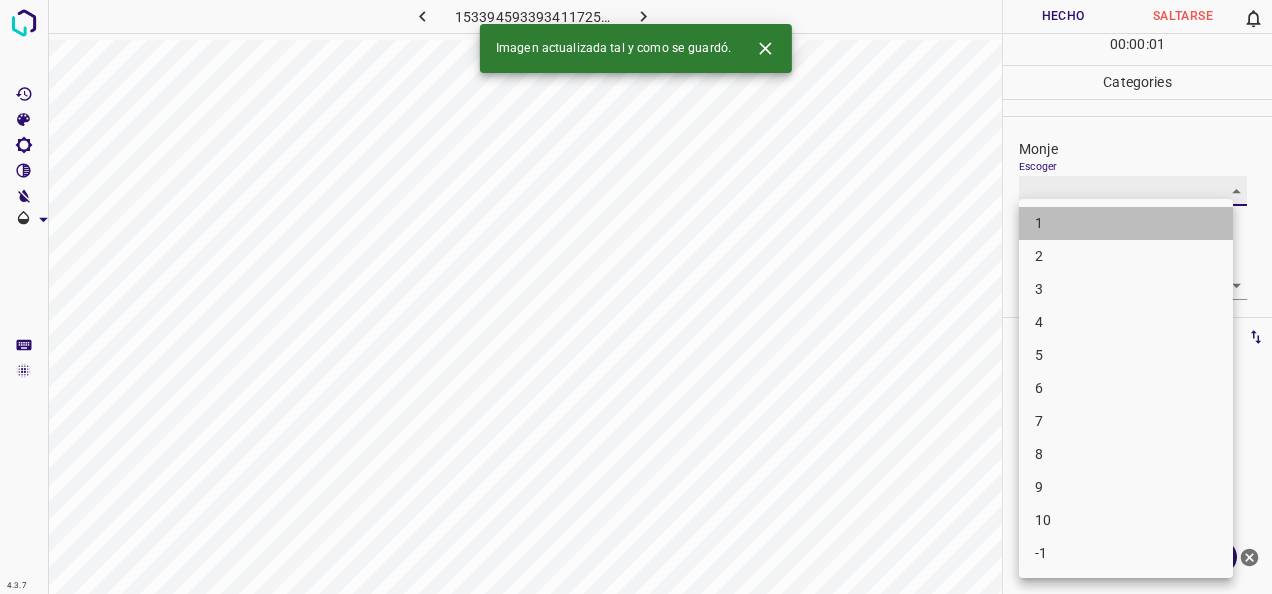 type on "1" 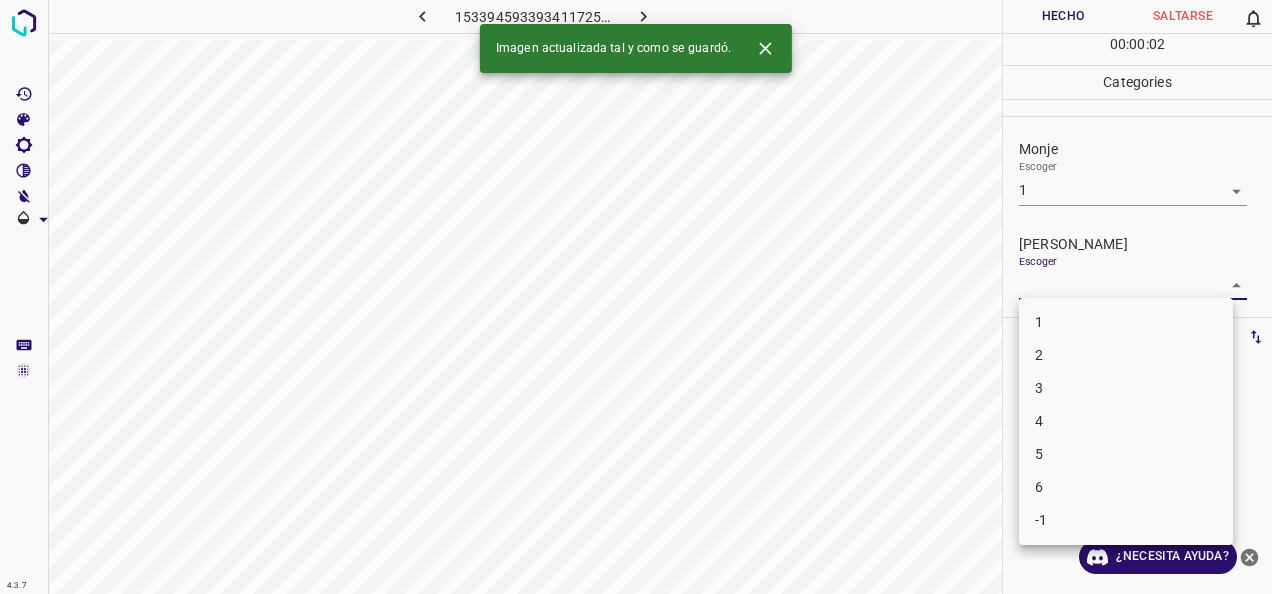 drag, startPoint x: 1222, startPoint y: 282, endPoint x: 1134, endPoint y: 321, distance: 96.25487 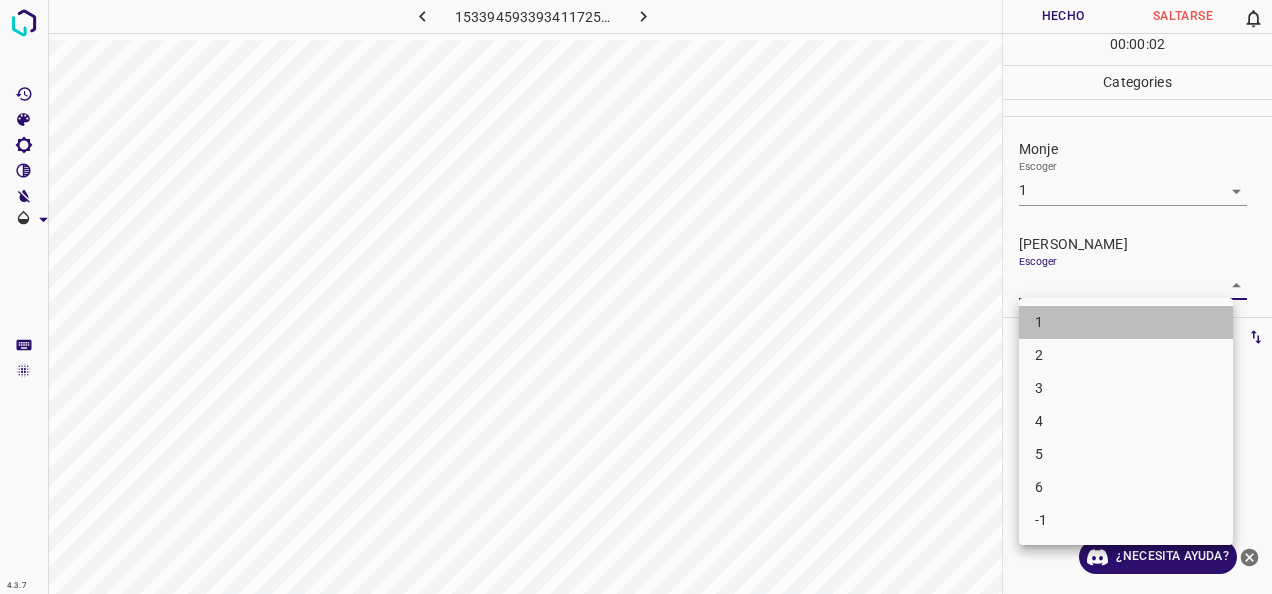 click on "1" at bounding box center (1126, 322) 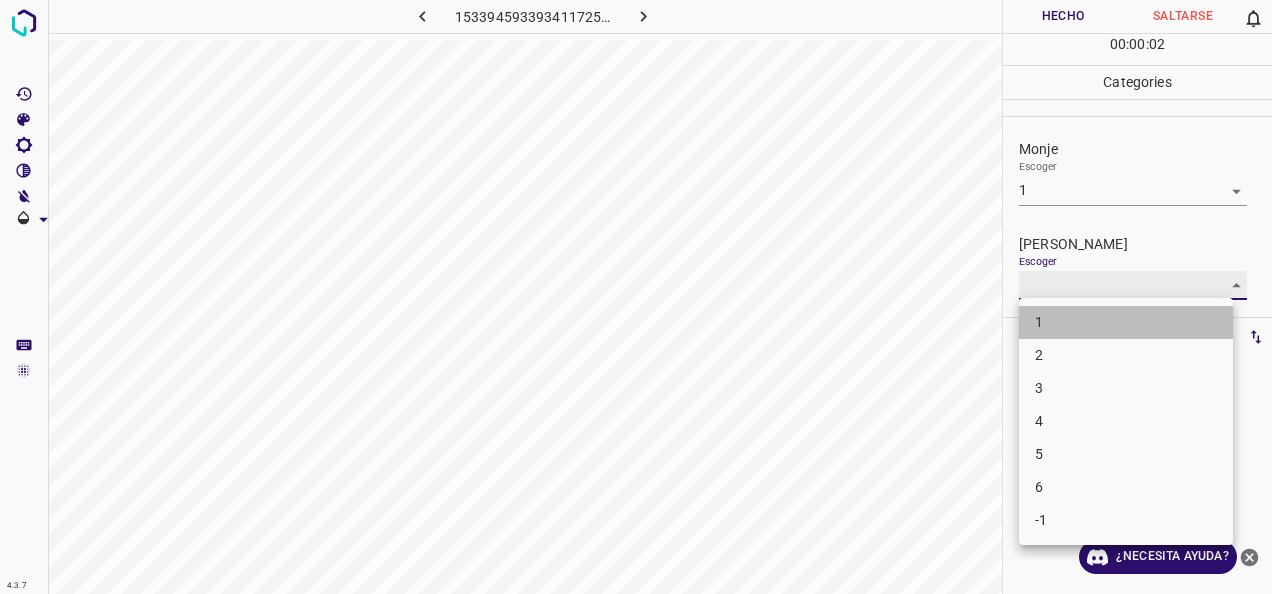 type on "1" 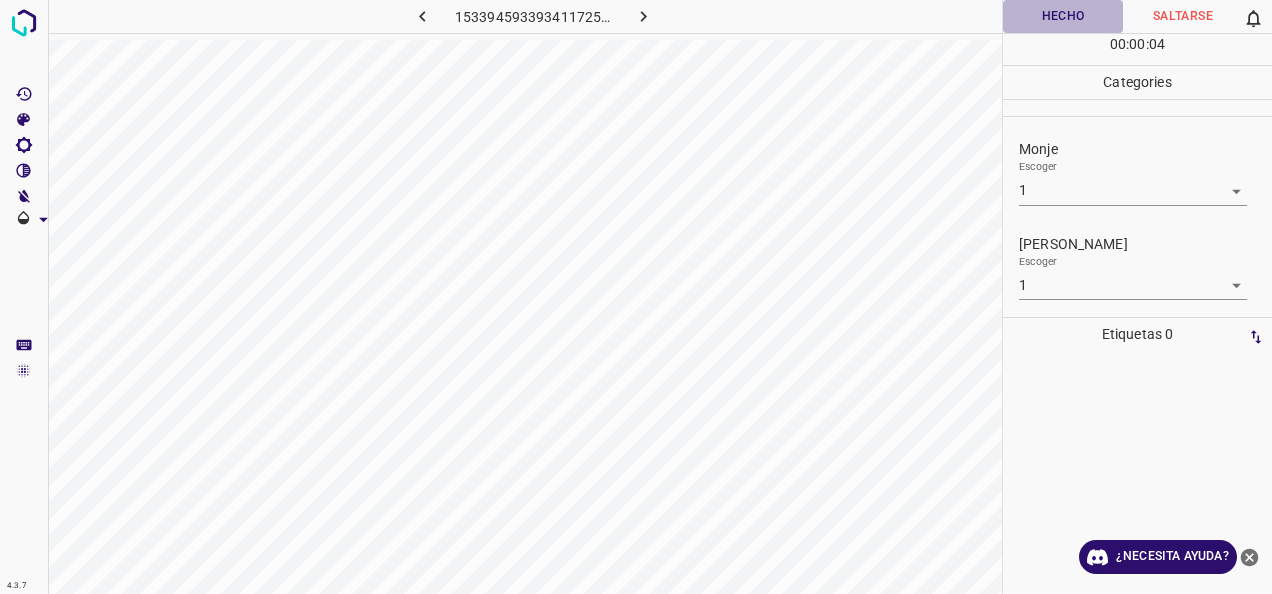click on "Hecho" at bounding box center (1063, 16) 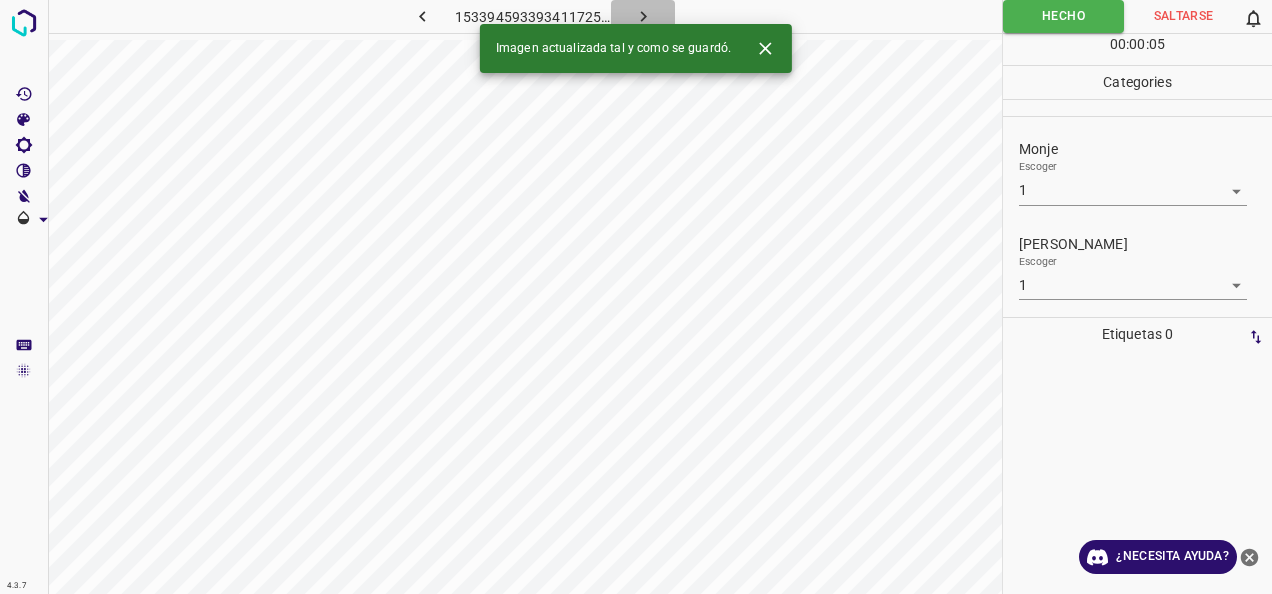 click at bounding box center [643, 16] 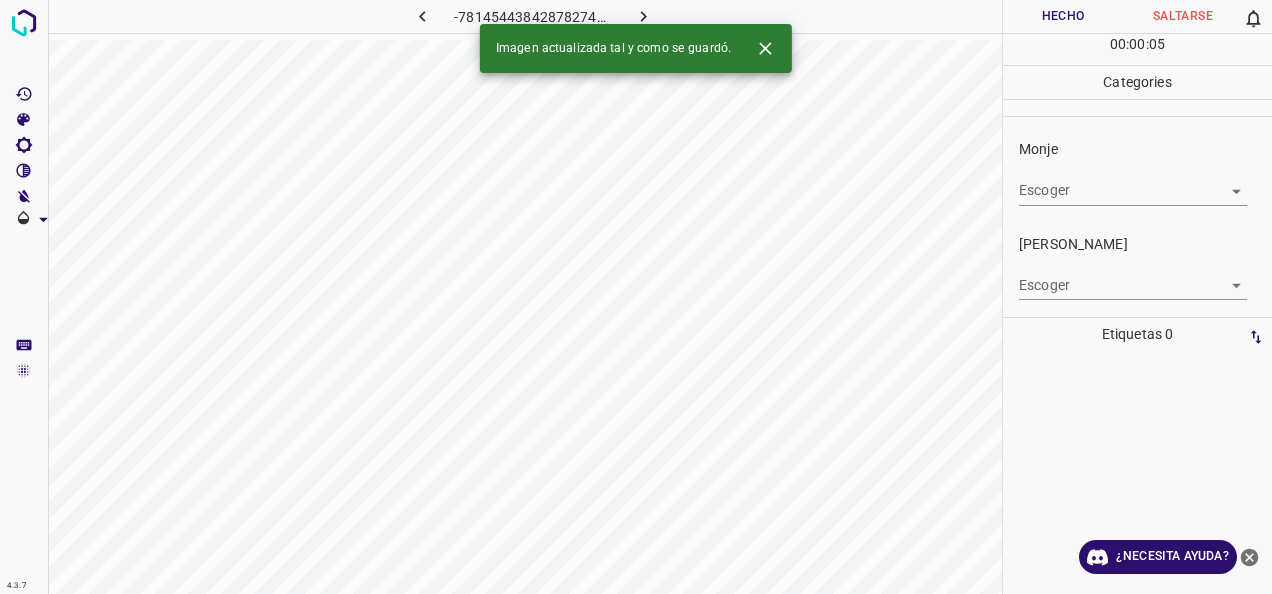 click on "4.3.7 -7814544384287827491.png Hecho Saltarse 0 00   : 00   : 05   Categories Monje  Escoger ​  [PERSON_NAME]   Escoger ​ Etiquetas 0 Categories 1 Monje 2  [PERSON_NAME] Herramientas Espacio Cambiar entre modos (Dibujar y Editar) Yo Etiquetado automático R Restaurar zoom M Acercar N Alejar Borrar Eliminar etiqueta de selección Filtros Z Restaurar filtros X Filtro de saturación C Filtro de brillo V Filtro de contraste B Filtro de escala de grises General O Descargar Imagen actualizada tal y como se guardó. ¿Necesita ayuda? -Mensaje de texto -Esconder -Borrar" at bounding box center (636, 297) 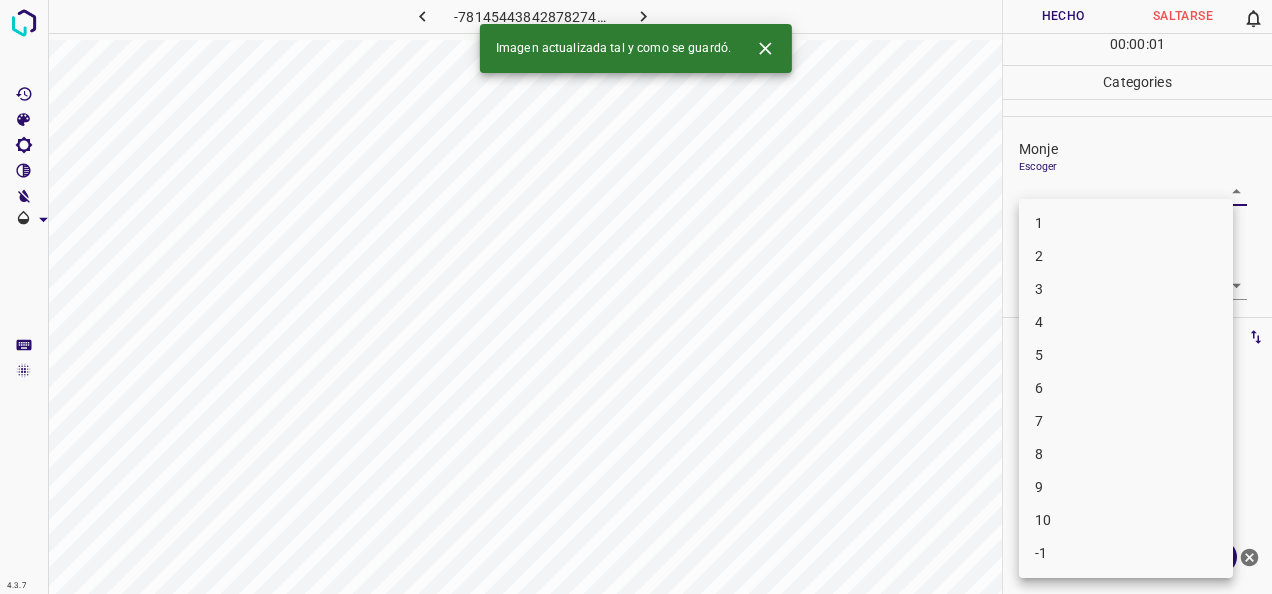 click on "1" at bounding box center [1126, 223] 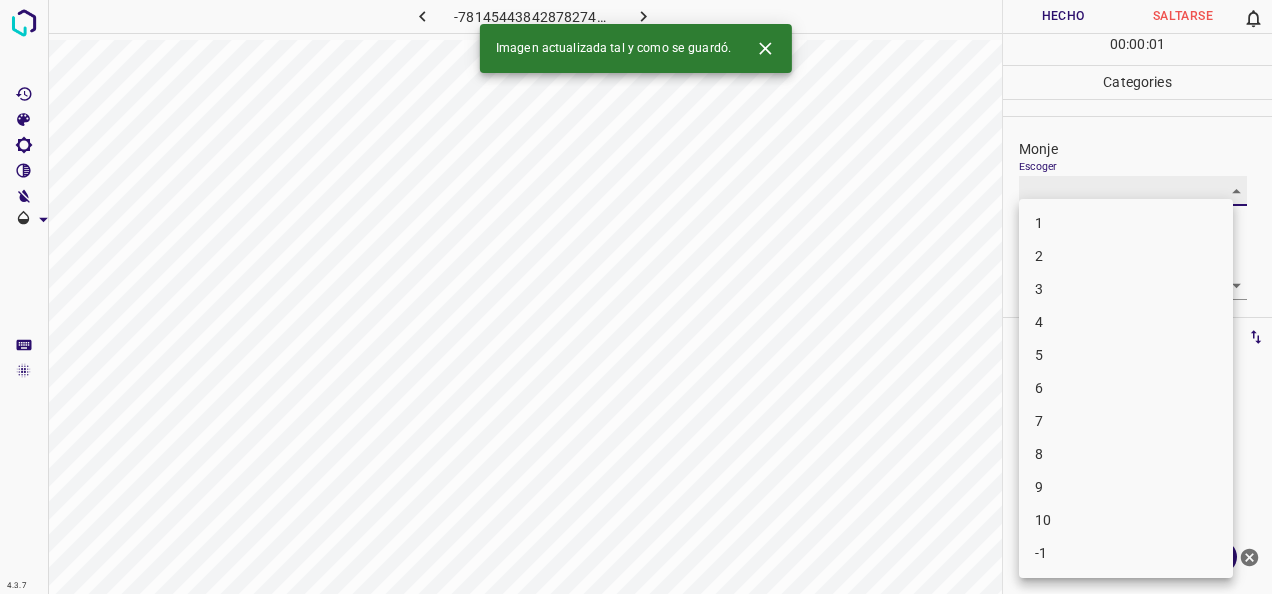 type on "1" 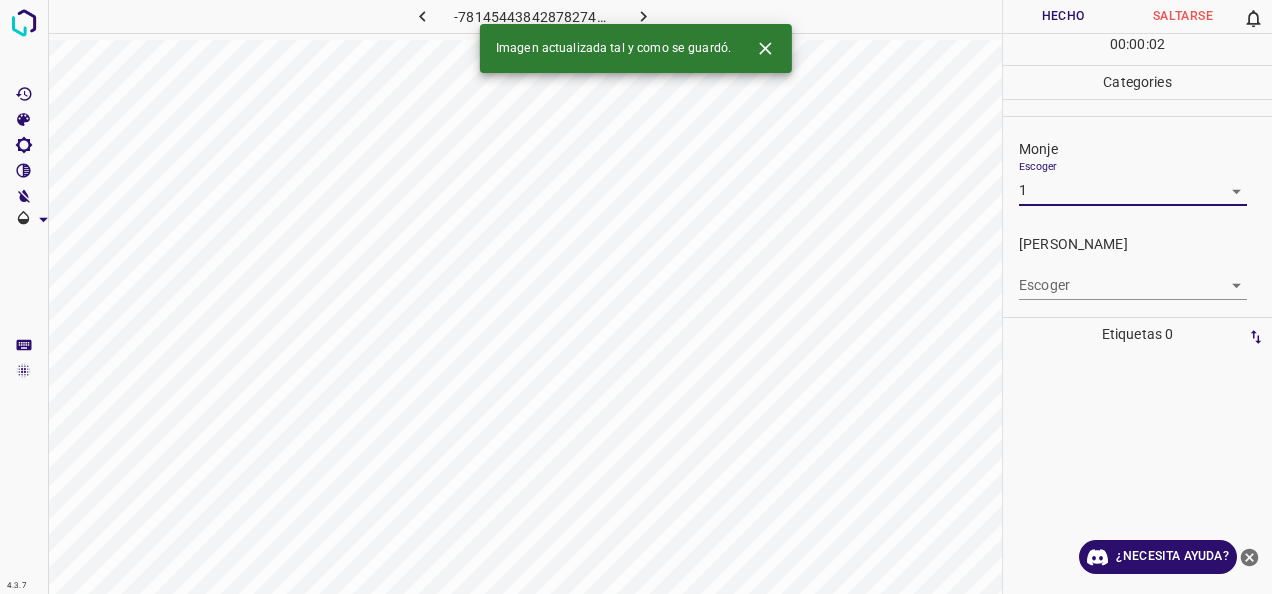 click on "4.3.7 -7814544384287827491.png Hecho Saltarse 0 00   : 00   : 02   Categories Monje  Escoger 1 1  [PERSON_NAME]   Escoger ​ Etiquetas 0 Categories 1 Monje 2  [PERSON_NAME] Herramientas Espacio Cambiar entre modos (Dibujar y Editar) Yo Etiquetado automático R Restaurar zoom M Acercar N Alejar Borrar Eliminar etiqueta de selección Filtros Z Restaurar filtros X Filtro de saturación C Filtro de brillo V Filtro de contraste B Filtro de escala de grises General O Descargar Imagen actualizada tal y como se guardó. ¿Necesita ayuda? -Mensaje de texto -Esconder -Borrar" at bounding box center (636, 297) 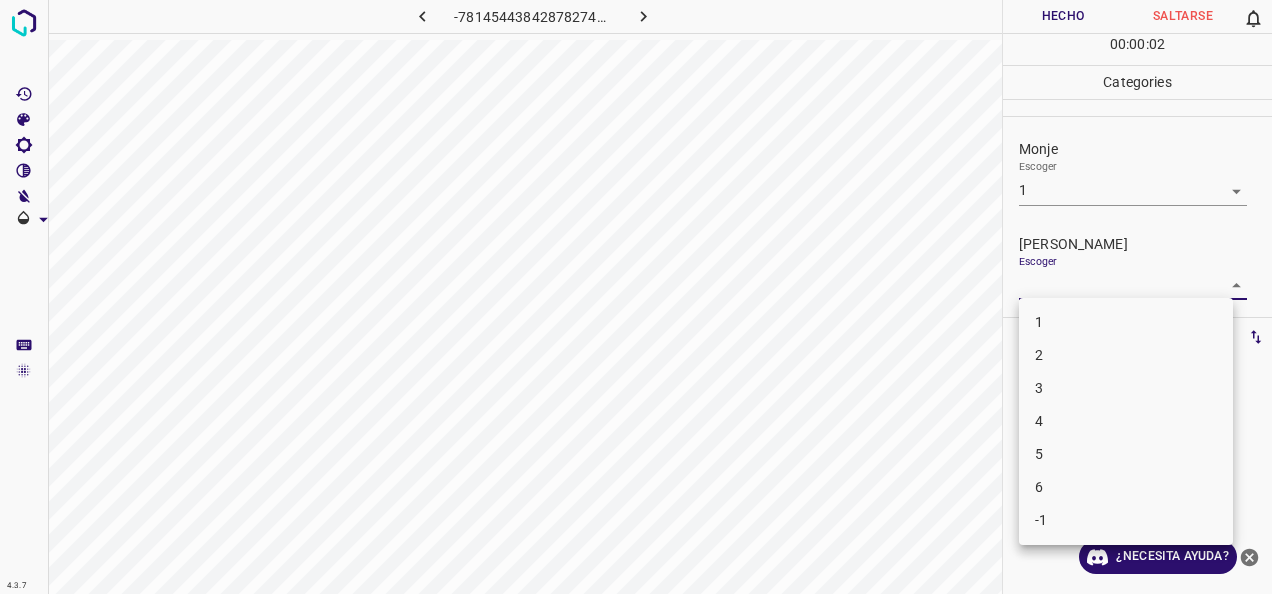 click on "1" at bounding box center (1126, 322) 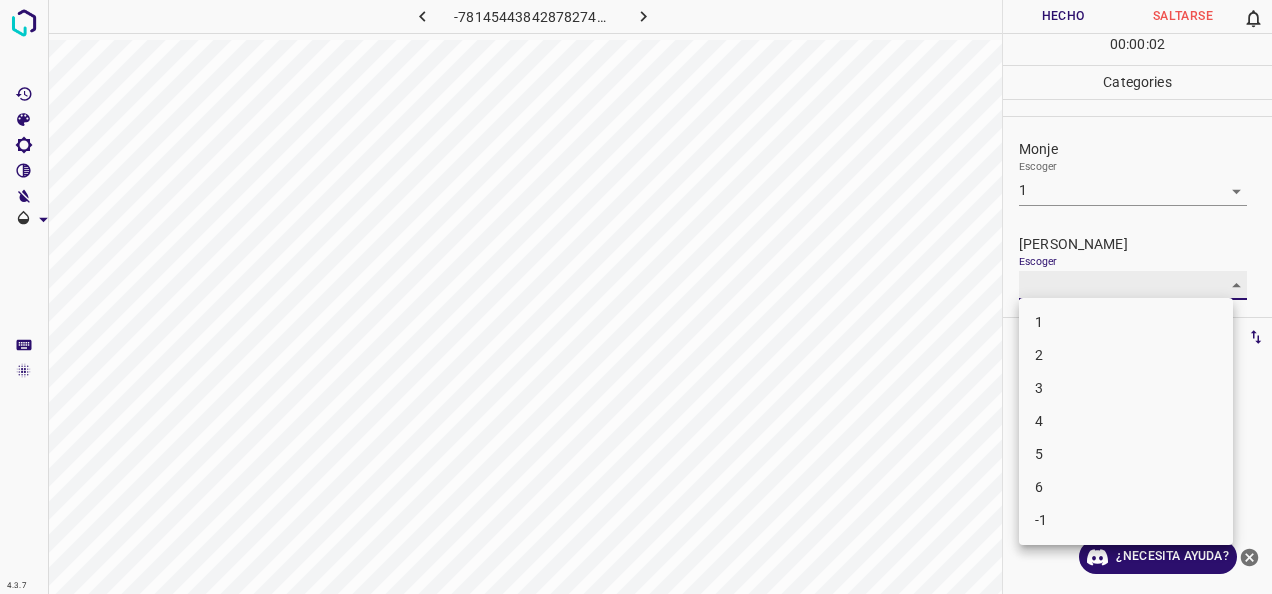 type on "1" 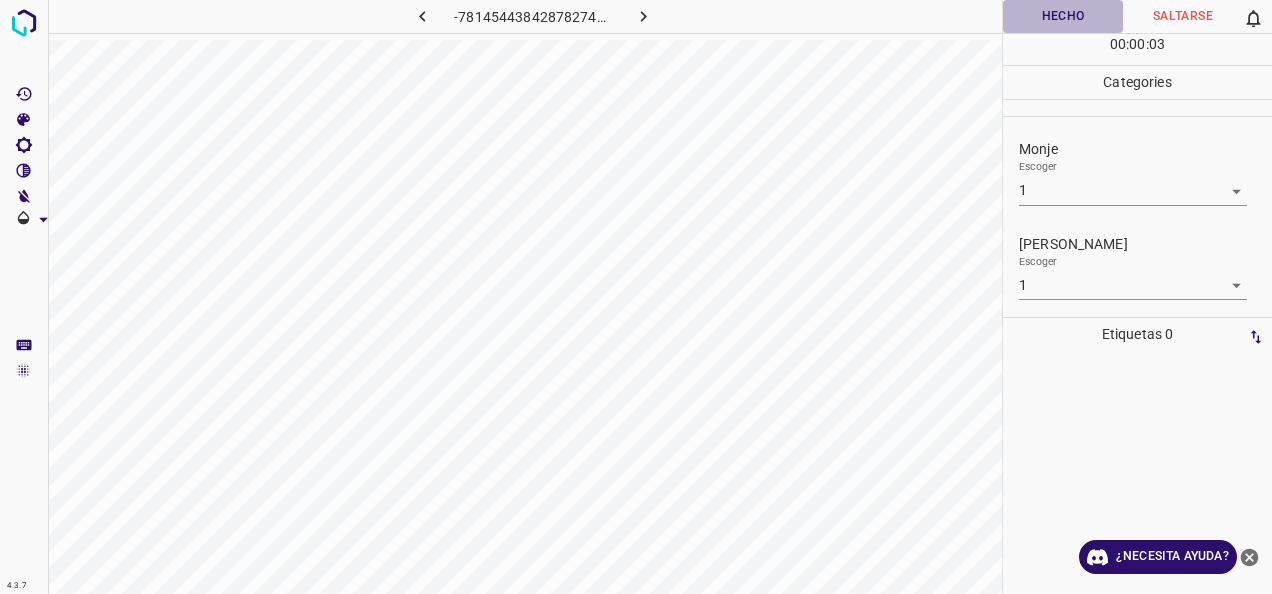 click on "Hecho" at bounding box center (1063, 16) 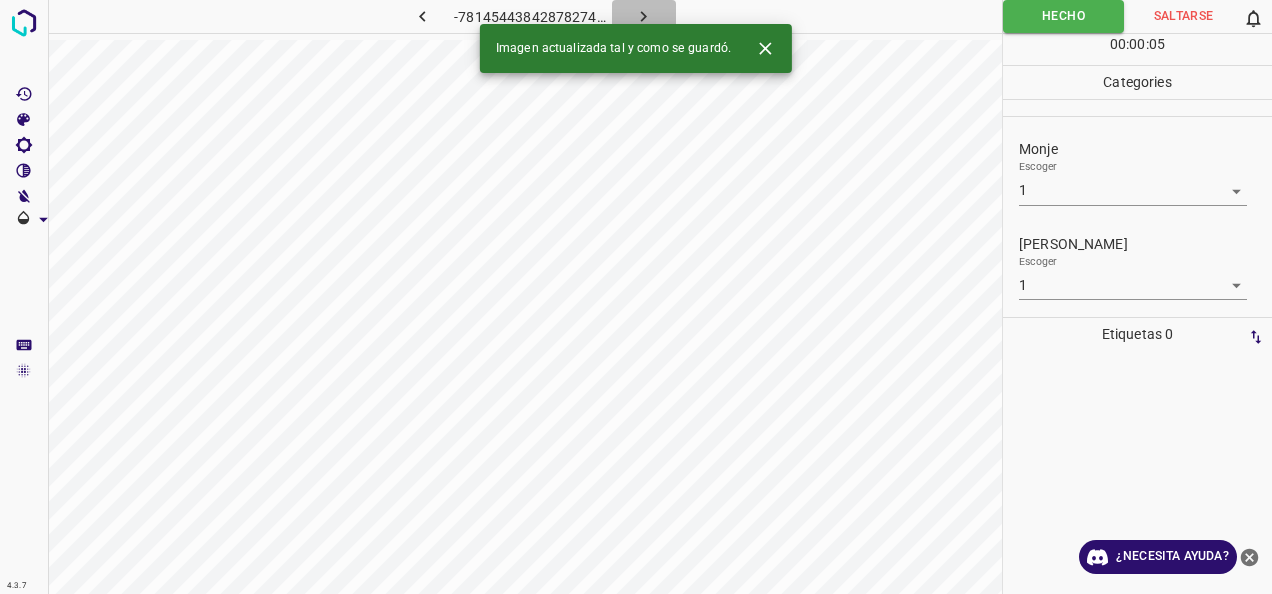 click 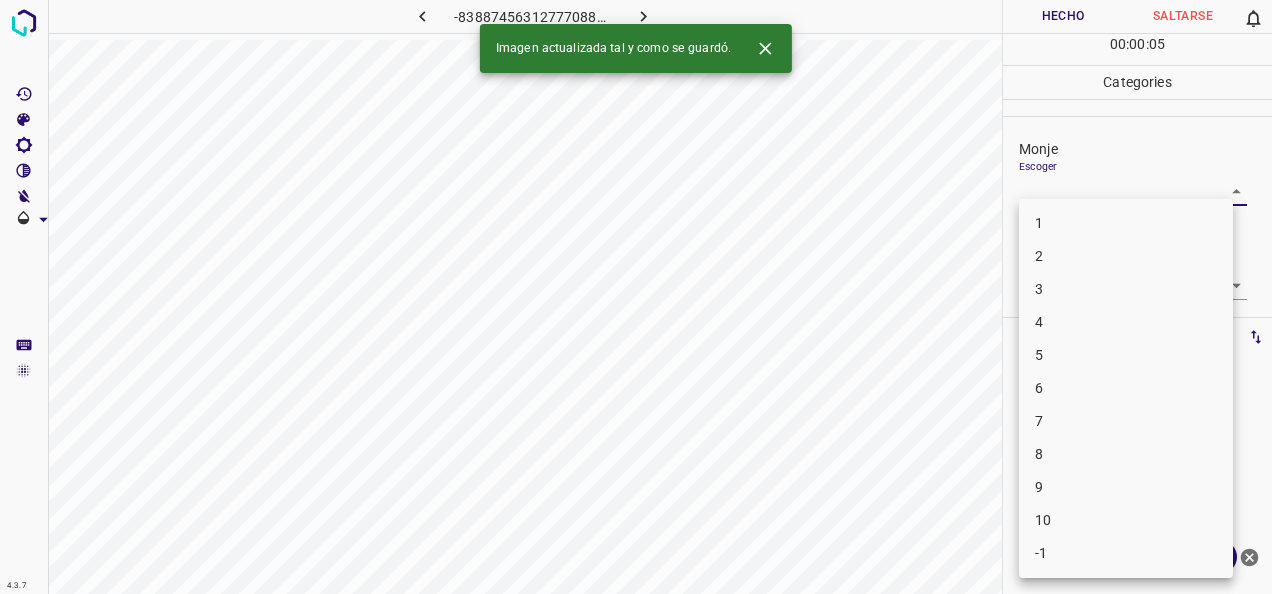 drag, startPoint x: 1219, startPoint y: 188, endPoint x: 1148, endPoint y: 209, distance: 74.04053 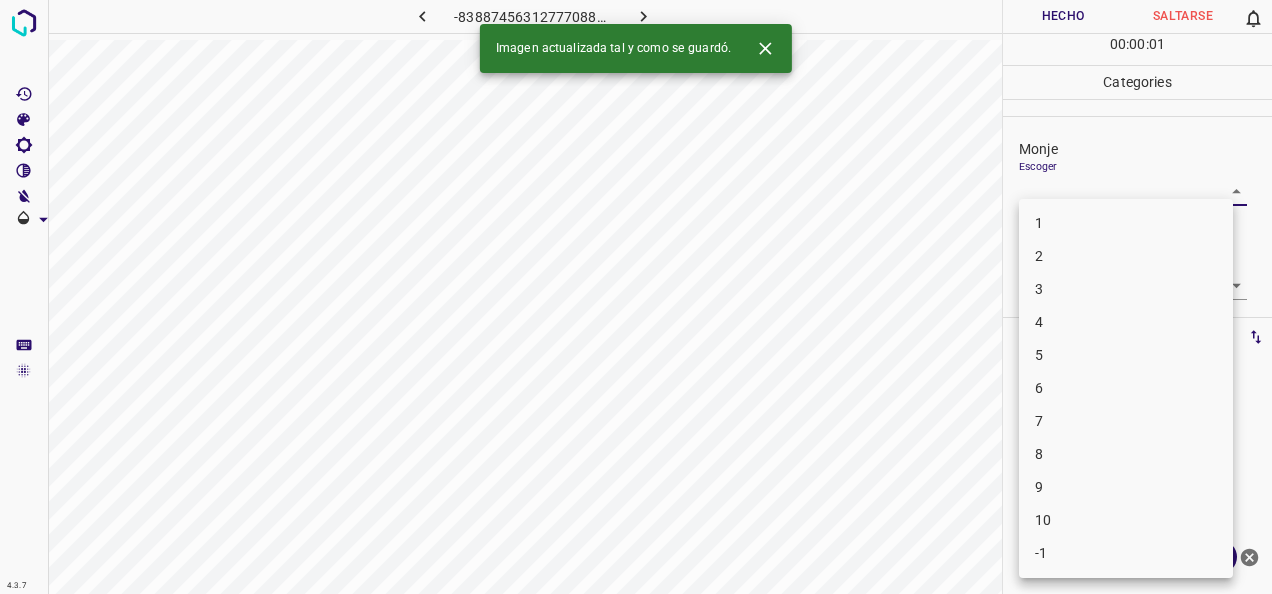click on "1" at bounding box center [1126, 223] 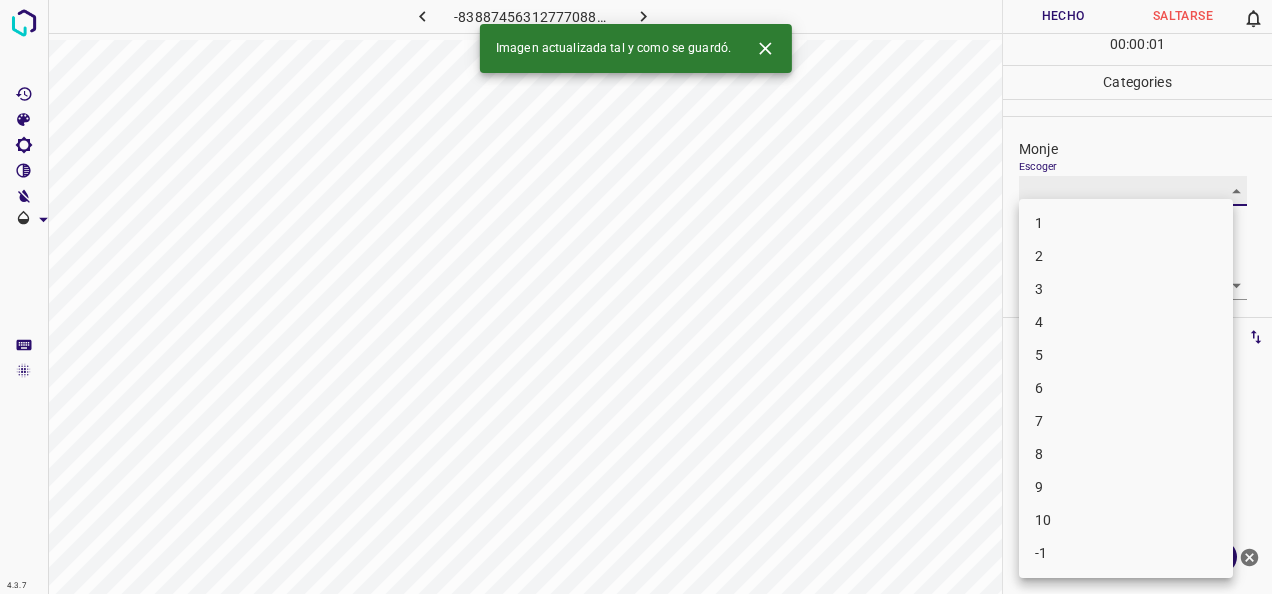 type on "1" 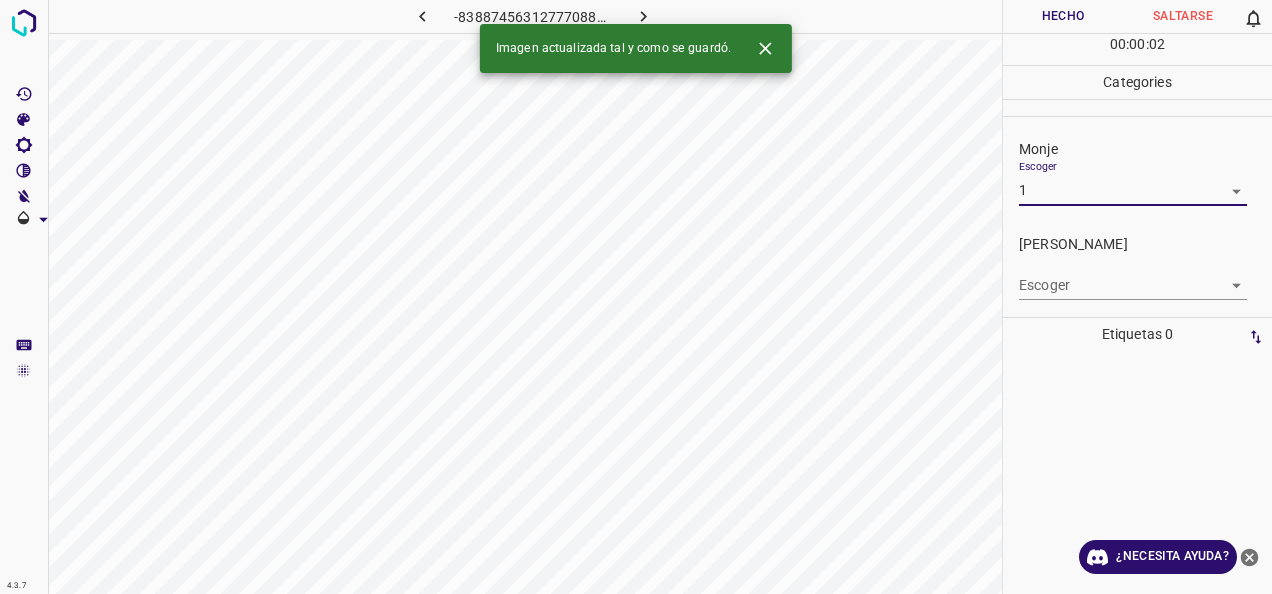 click on "4.3.7 -8388745631277708823.png Hecho Saltarse 0 00   : 00   : 02   Categories Monje  Escoger 1 1  [PERSON_NAME]   Escoger ​ Etiquetas 0 Categories 1 Monje 2  [PERSON_NAME] Herramientas Espacio Cambiar entre modos (Dibujar y Editar) Yo Etiquetado automático R Restaurar zoom M Acercar N Alejar Borrar Eliminar etiqueta de selección Filtros Z Restaurar filtros X Filtro de saturación C Filtro de brillo V Filtro de contraste B Filtro de escala de grises General O Descargar Imagen actualizada tal y como se guardó. ¿Necesita ayuda? -Mensaje de texto -Esconder -Borrar" at bounding box center [636, 297] 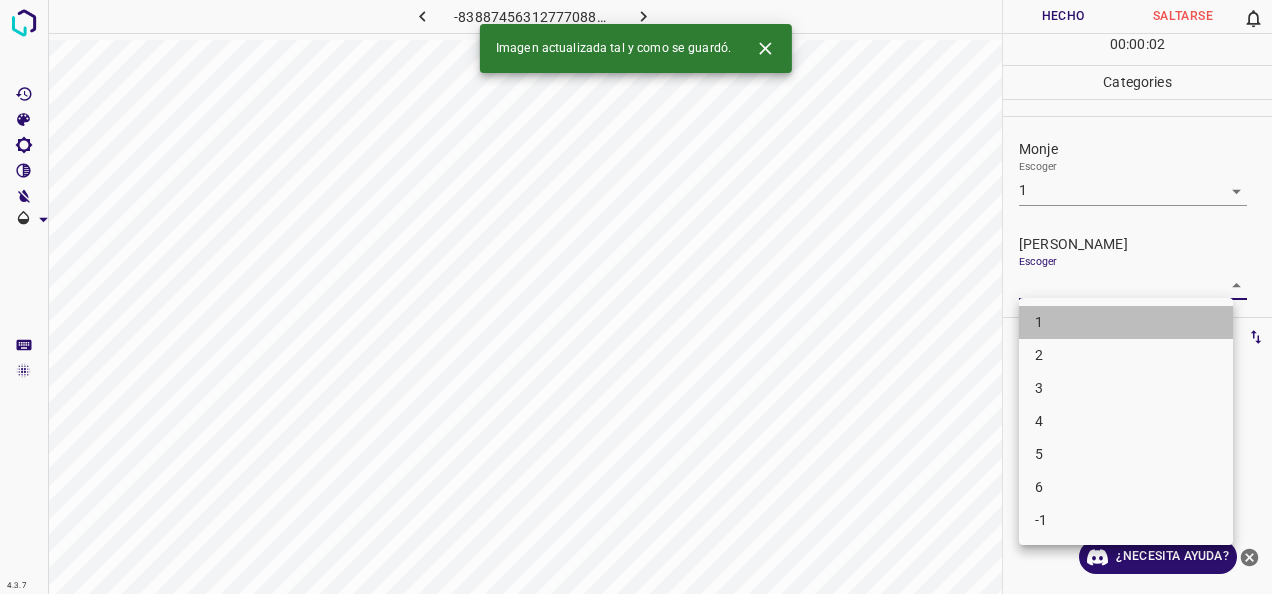 click on "1" at bounding box center [1126, 322] 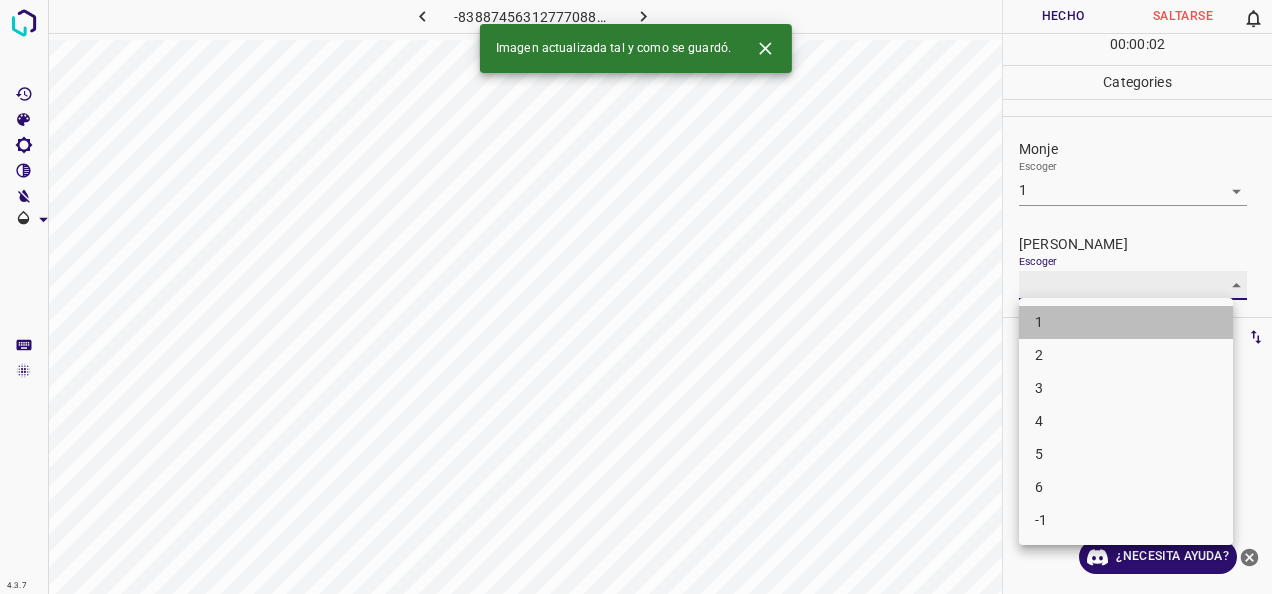 type on "1" 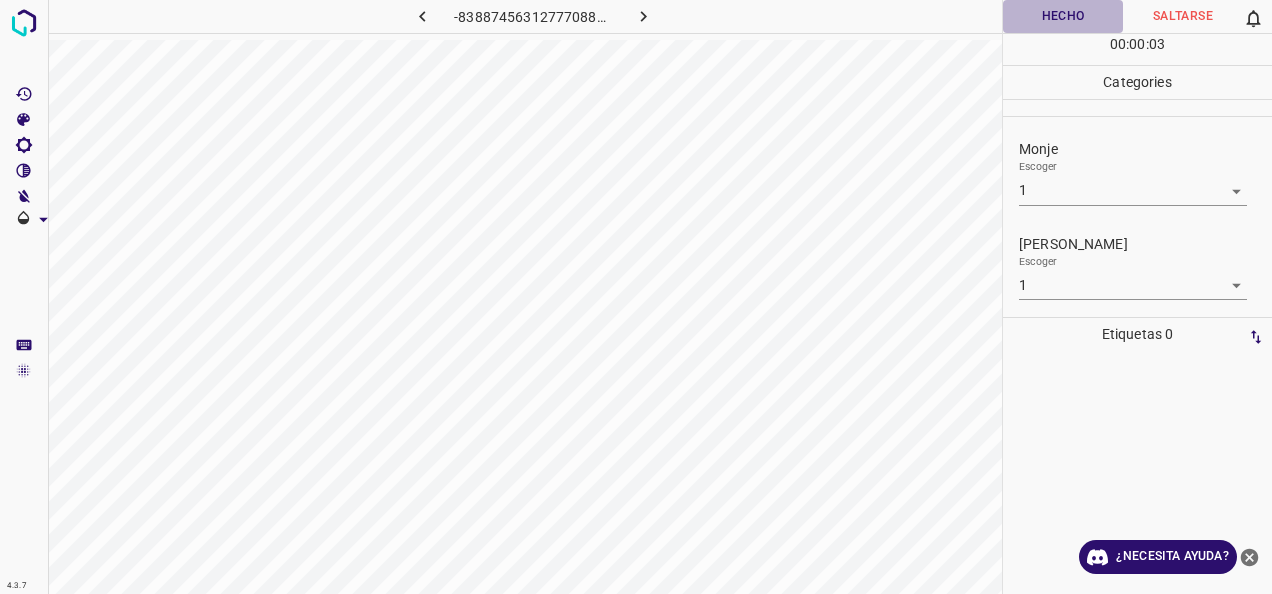 click on "Hecho" at bounding box center (1063, 16) 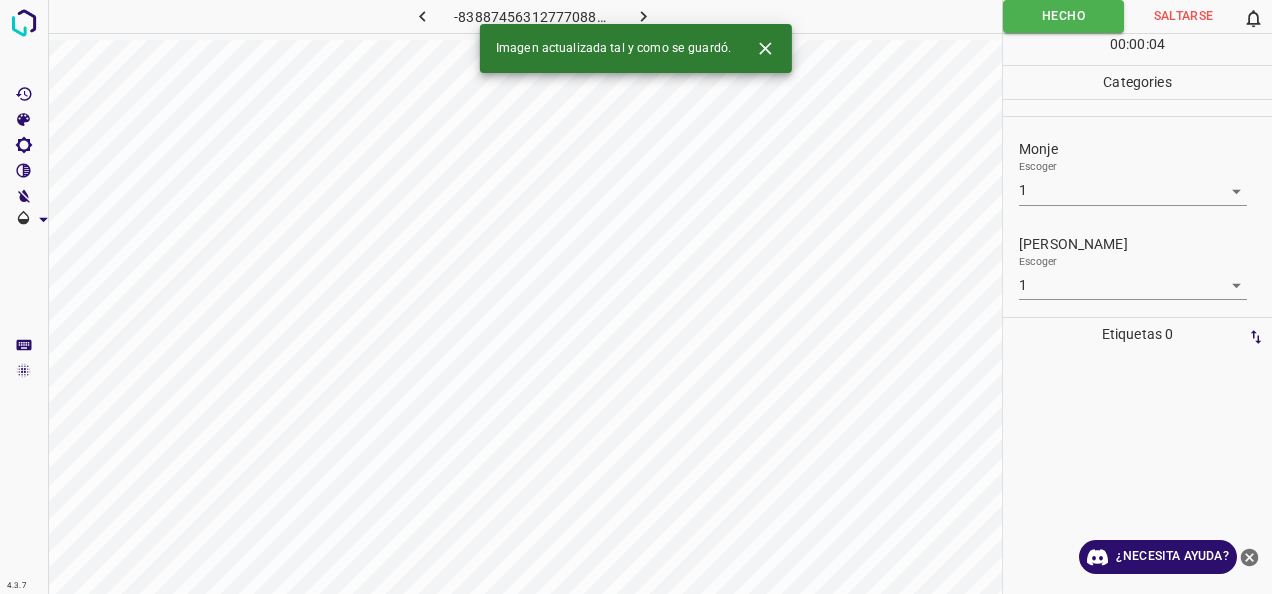 click at bounding box center [644, 16] 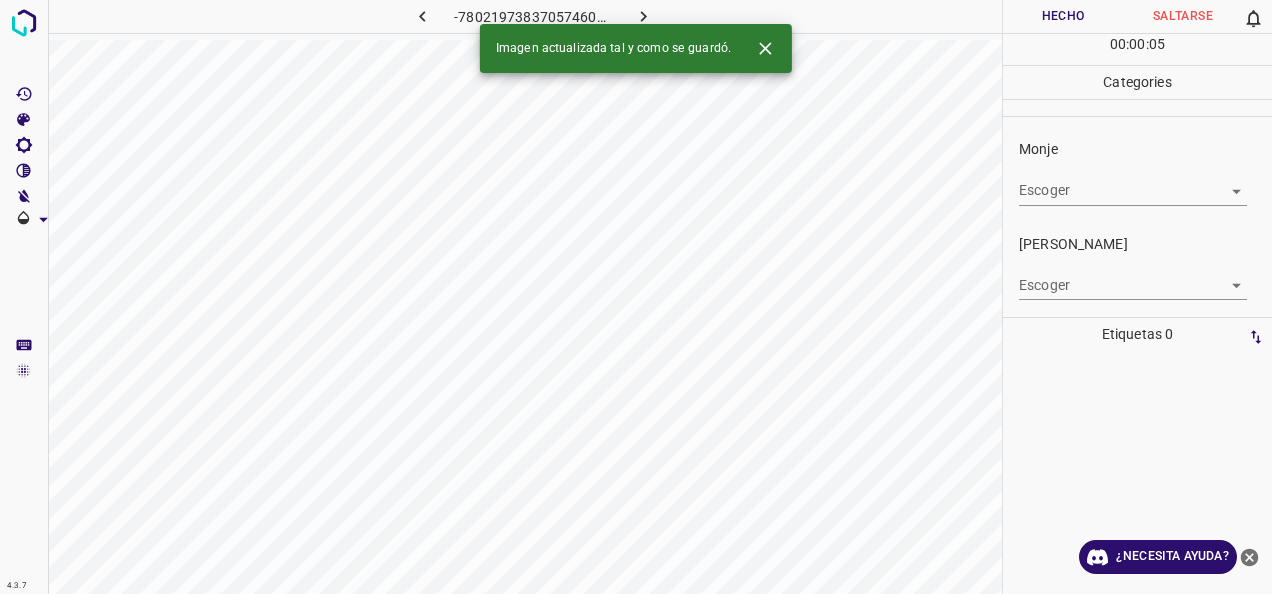 click on "4.3.7 -7802197383705746007.png Hecho Saltarse 0 00   : 00   : 05   Categories Monje  Escoger ​  [PERSON_NAME]   Escoger ​ Etiquetas 0 Categories 1 Monje 2  [PERSON_NAME] Herramientas Espacio Cambiar entre modos (Dibujar y Editar) Yo Etiquetado automático R Restaurar zoom M Acercar N Alejar Borrar Eliminar etiqueta de selección Filtros Z Restaurar filtros X Filtro de saturación C Filtro de brillo V Filtro de contraste B Filtro de escala de grises General O Descargar Imagen actualizada tal y como se guardó. ¿Necesita ayuda? -Mensaje de texto -Esconder -Borrar" at bounding box center [636, 297] 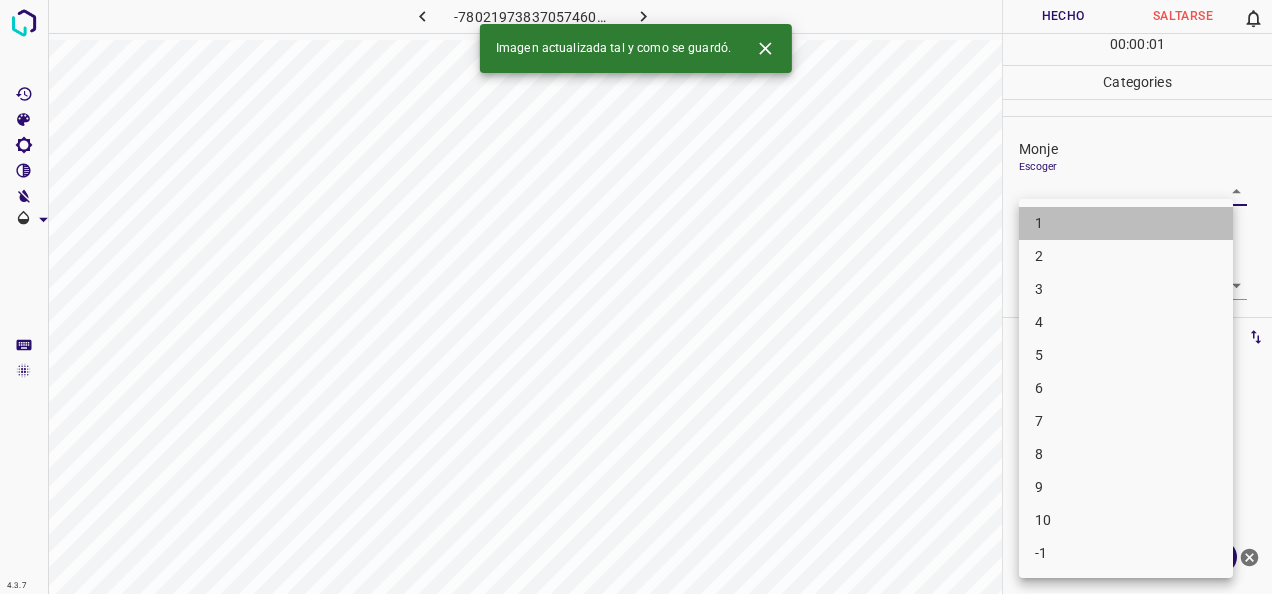 click on "1" at bounding box center (1126, 223) 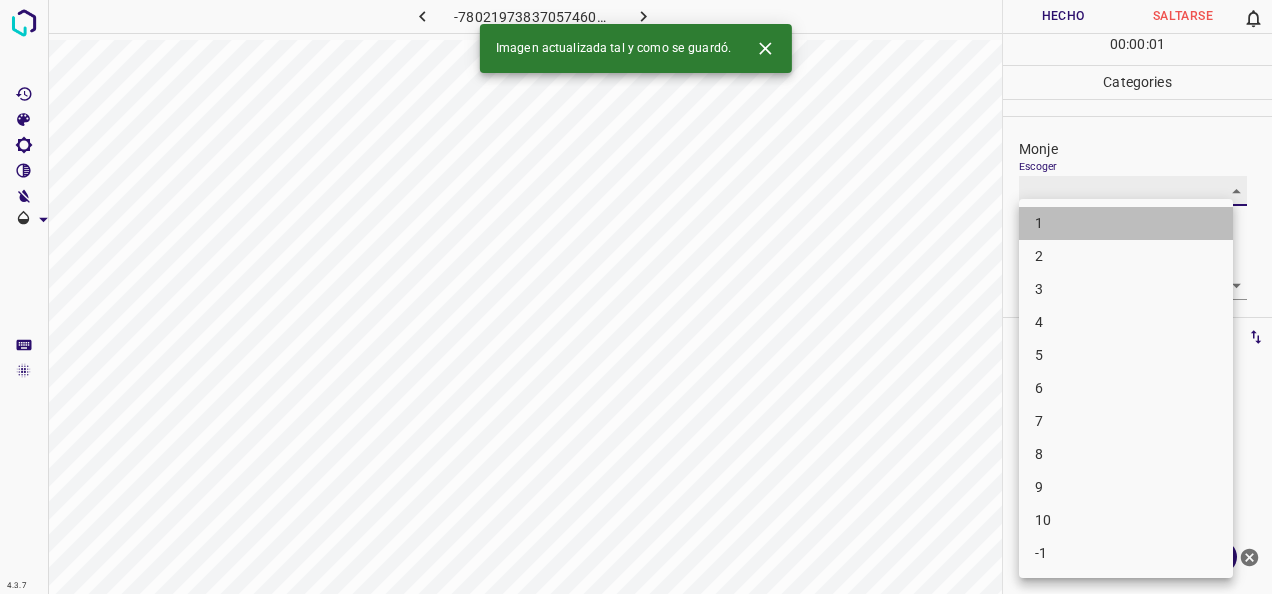type on "1" 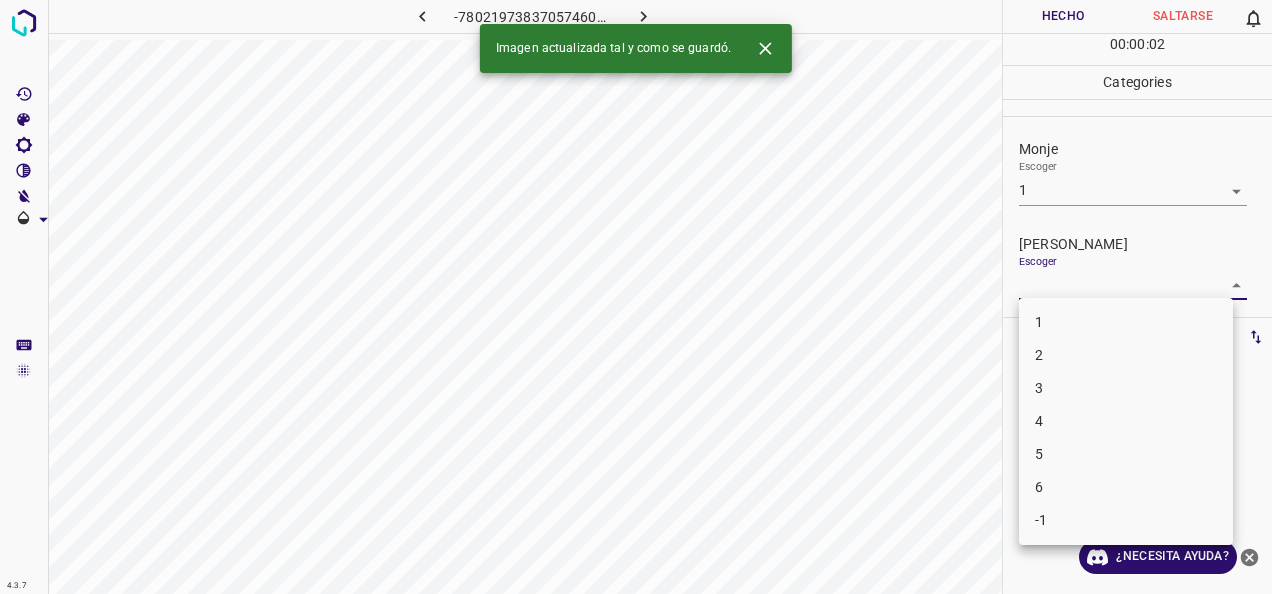 click on "4.3.7 -7802197383705746007.png Hecho Saltarse 0 00   : 00   : 02   Categories Monje  Escoger 1 1  [PERSON_NAME]   Escoger ​ Etiquetas 0 Categories 1 Monje 2  [PERSON_NAME] Herramientas Espacio Cambiar entre modos (Dibujar y Editar) Yo Etiquetado automático R Restaurar zoom M Acercar N Alejar Borrar Eliminar etiqueta de selección Filtros Z Restaurar filtros X Filtro de saturación C Filtro de brillo V Filtro de contraste B Filtro de escala de grises General O Descargar Imagen actualizada tal y como se guardó. ¿Necesita ayuda? -Mensaje de texto -Esconder -Borrar 1 2 3 4 5 6 -1" at bounding box center [636, 297] 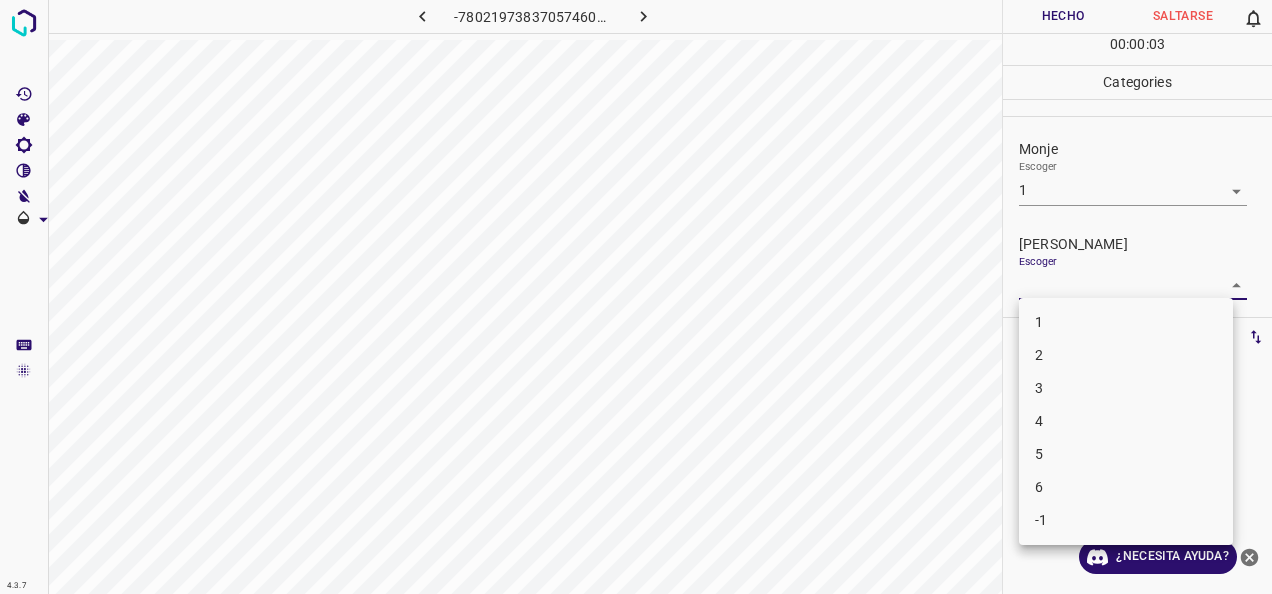 click on "1" at bounding box center (1126, 322) 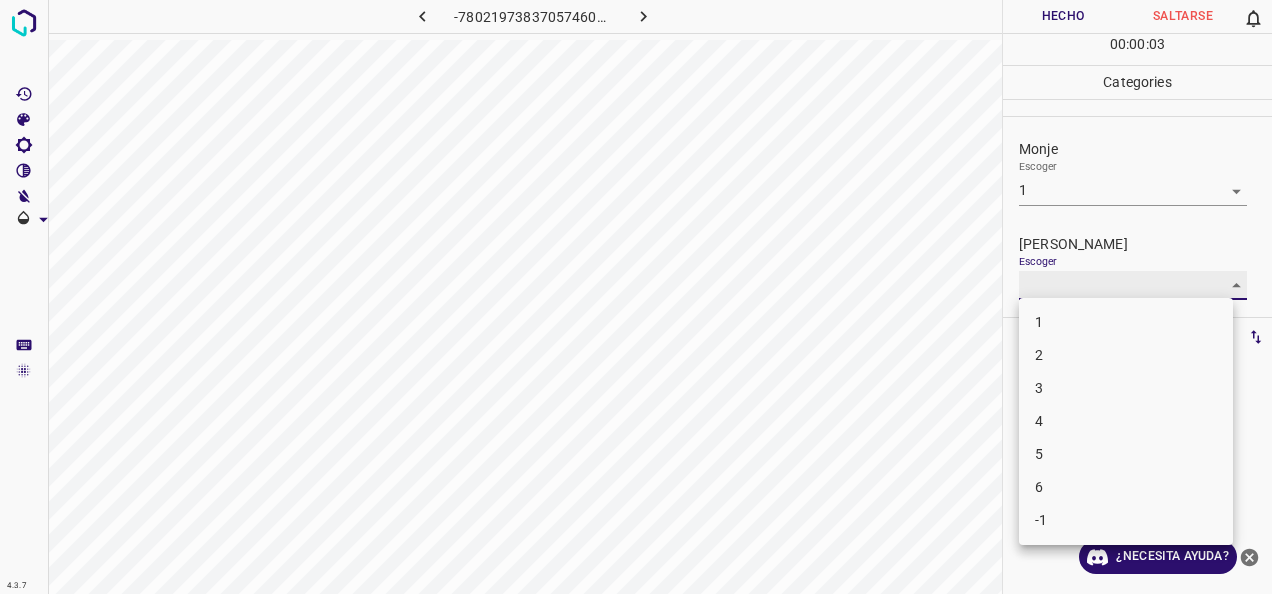 type on "1" 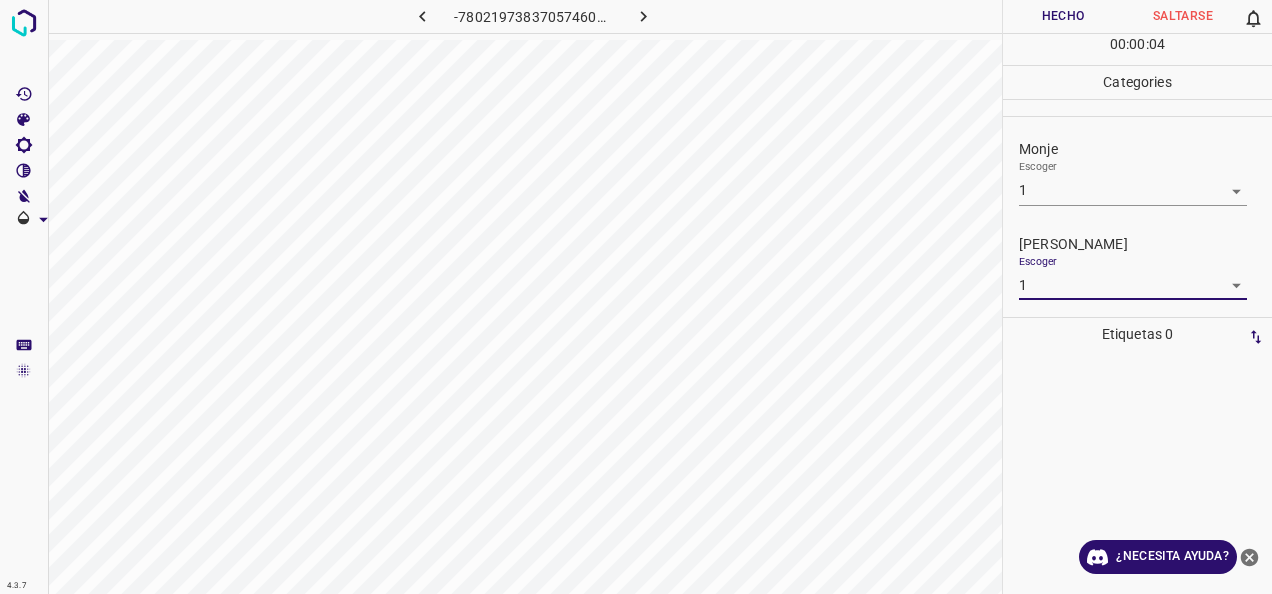 click on "Hecho" at bounding box center [1063, 16] 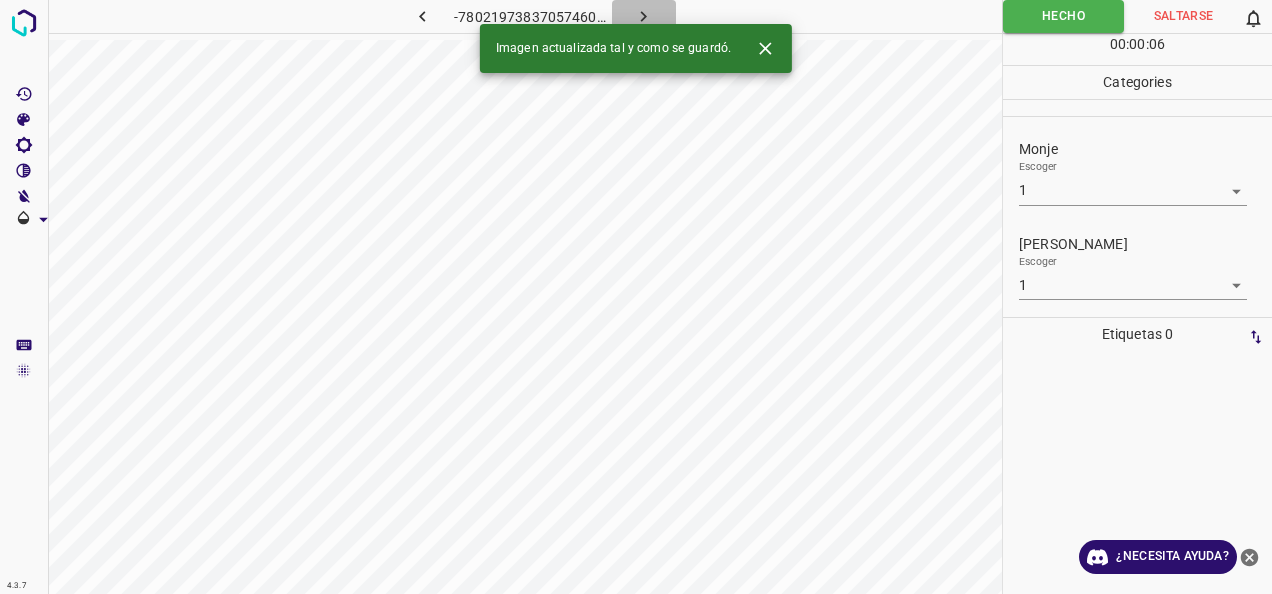 click 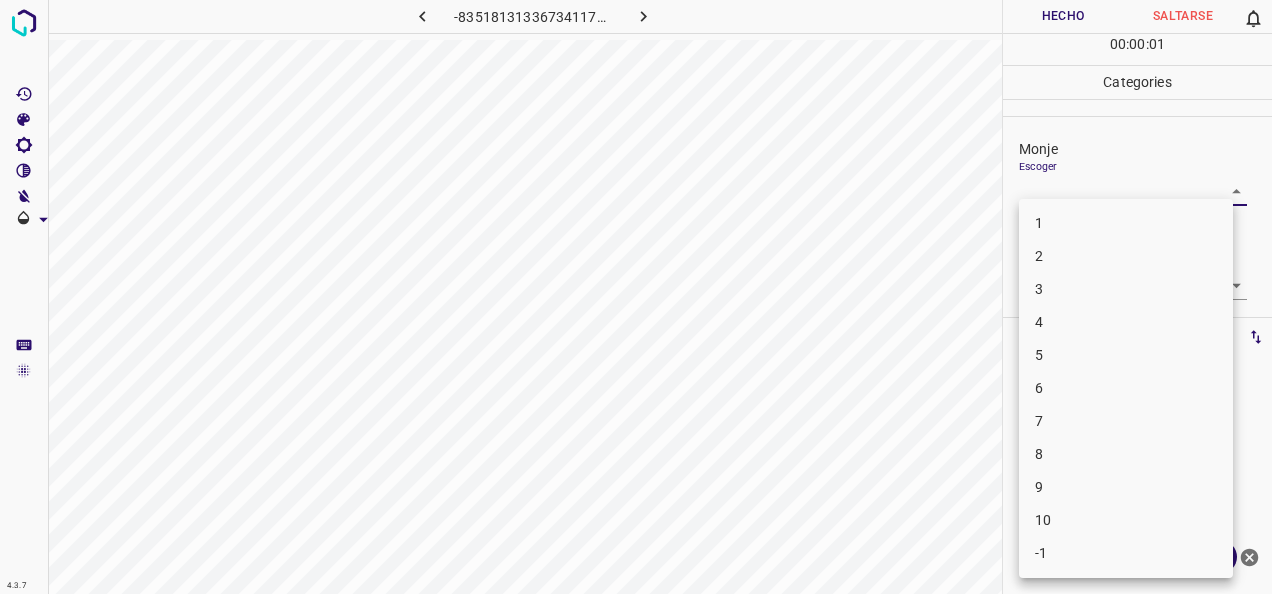 click on "4.3.7 -8351813133673411713.png Hecho Saltarse 0 00   : 00   : 01   Categories Monj[PERSON_NAME]  [PERSON_NAME]   Escoger ​ Etiquetas 0 Categories 1 Monje 2  [PERSON_NAME] Herramientas Espacio Cambiar entre modos (Dibujar y Editar) Yo Etiquetado automático R Restaurar zoom M Acercar N Alejar Borrar Eliminar etiqueta de selección Filtros Z Restaurar filtros X Filtro de saturación C Filtro de brillo V Filtro de contraste B Filtro de escala de grises General O Descargar ¿Necesita ayuda? -Mensaje de texto -Esconder -Borrar 1 2 3 4 5 6 7 8 9 10 -1" at bounding box center [636, 297] 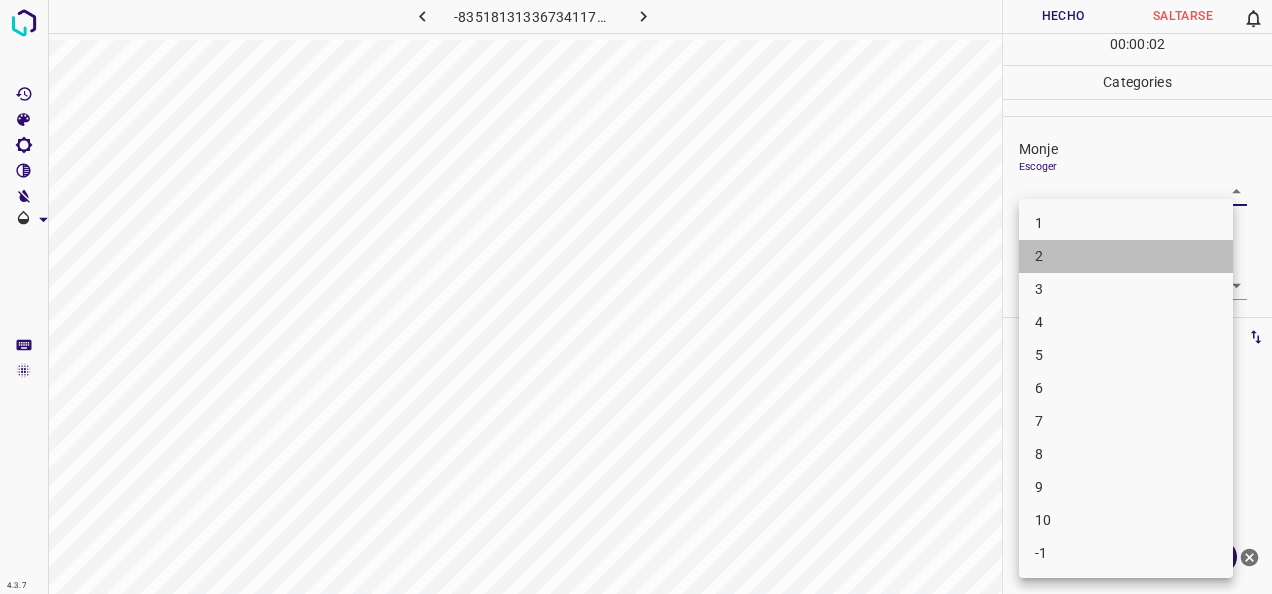 click on "2" at bounding box center [1126, 256] 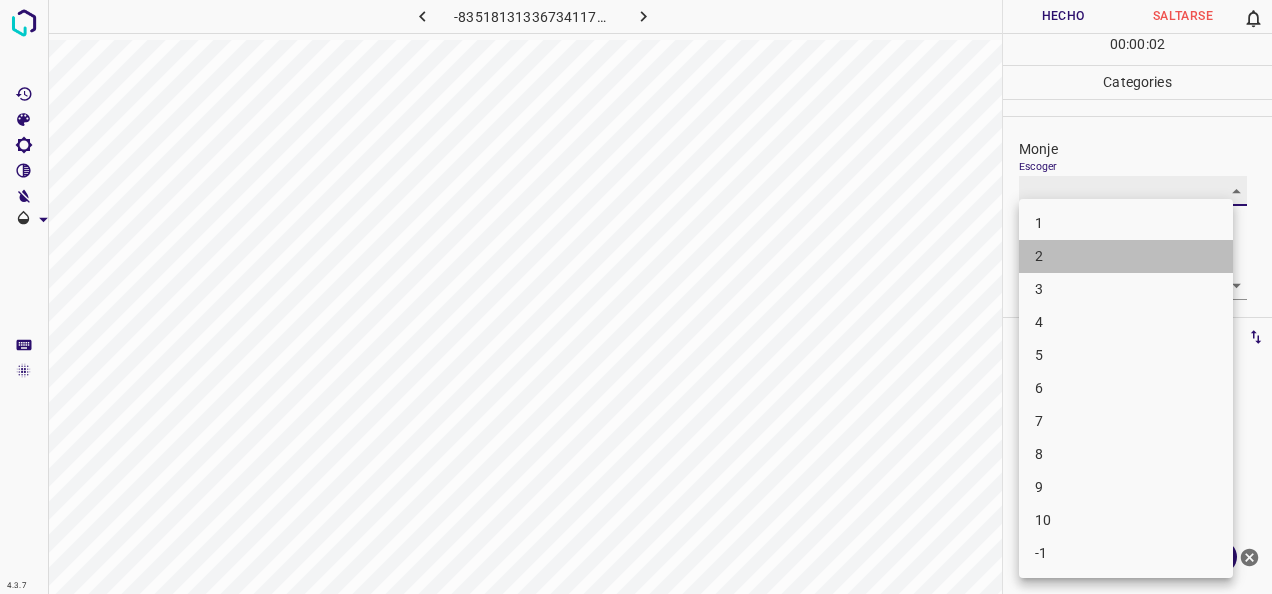 type on "2" 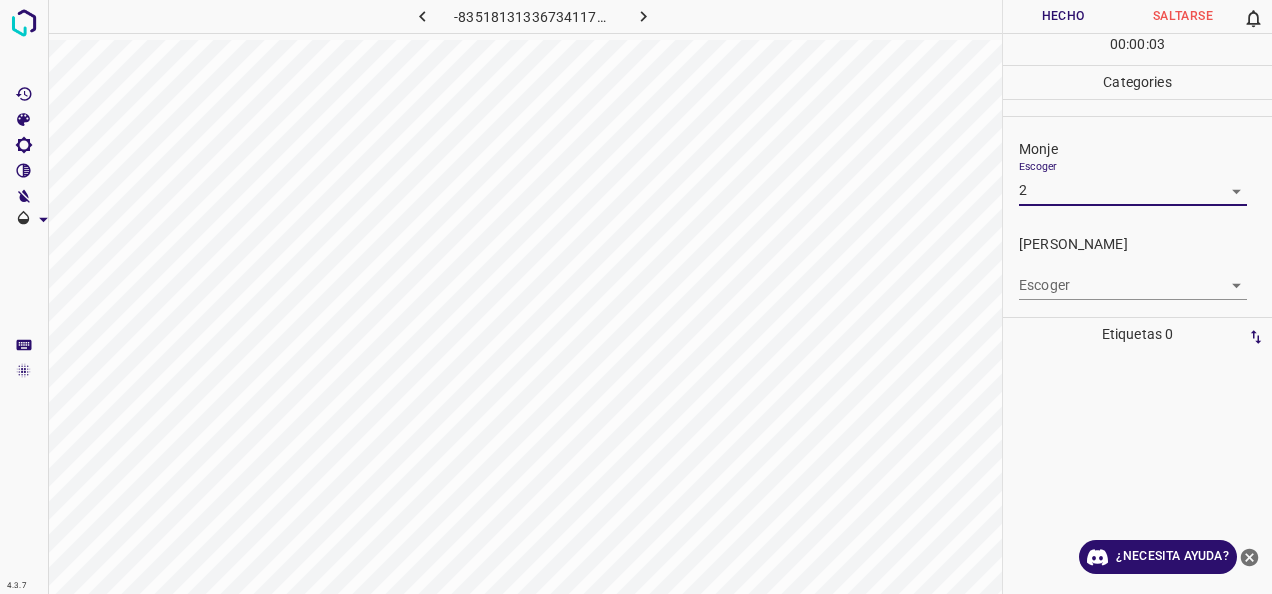 click on "4.3.7 -8351813133673411713.png Hecho Saltarse 0 00   : 00   : 03   Categories Monje  Escoger 2 2  [PERSON_NAME]   Escoger ​ Etiquetas 0 Categories 1 Monje 2  [PERSON_NAME] Herramientas Espacio Cambiar entre modos (Dibujar y Editar) Yo Etiquetado automático R Restaurar zoom M Acercar N Alejar Borrar Eliminar etiqueta de selección Filtros Z Restaurar filtros X Filtro de saturación C Filtro de brillo V Filtro de contraste B Filtro de escala de grises General O Descargar ¿Necesita ayuda? -Mensaje de texto -Esconder -Borrar" at bounding box center [636, 297] 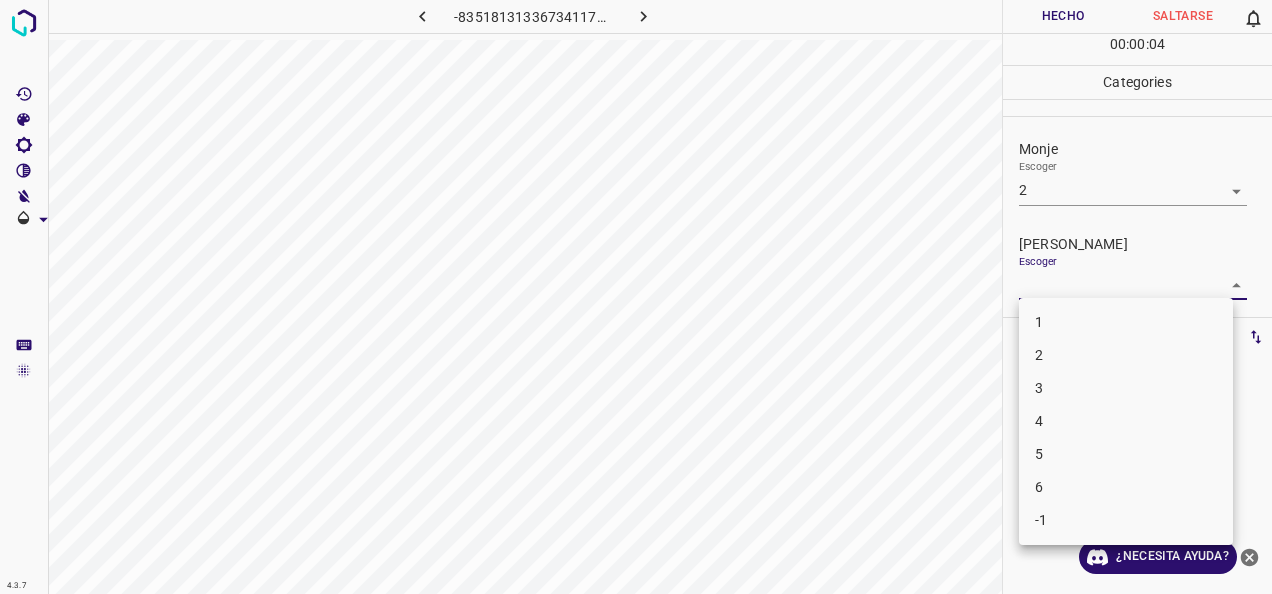click on "2" at bounding box center [1126, 355] 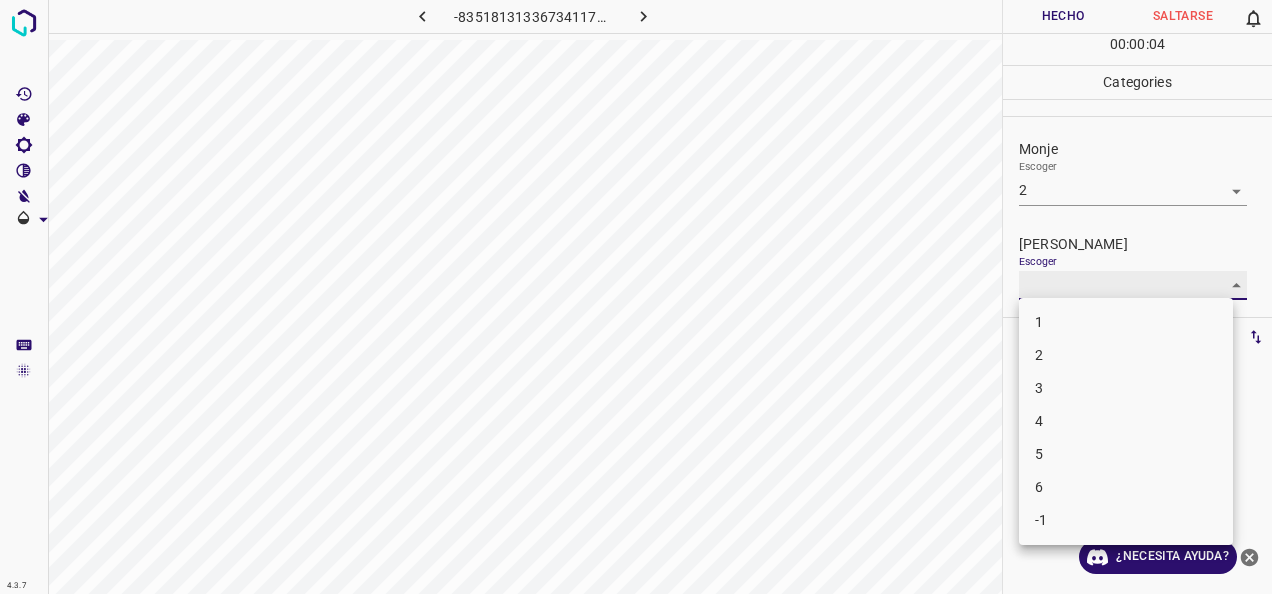 type on "2" 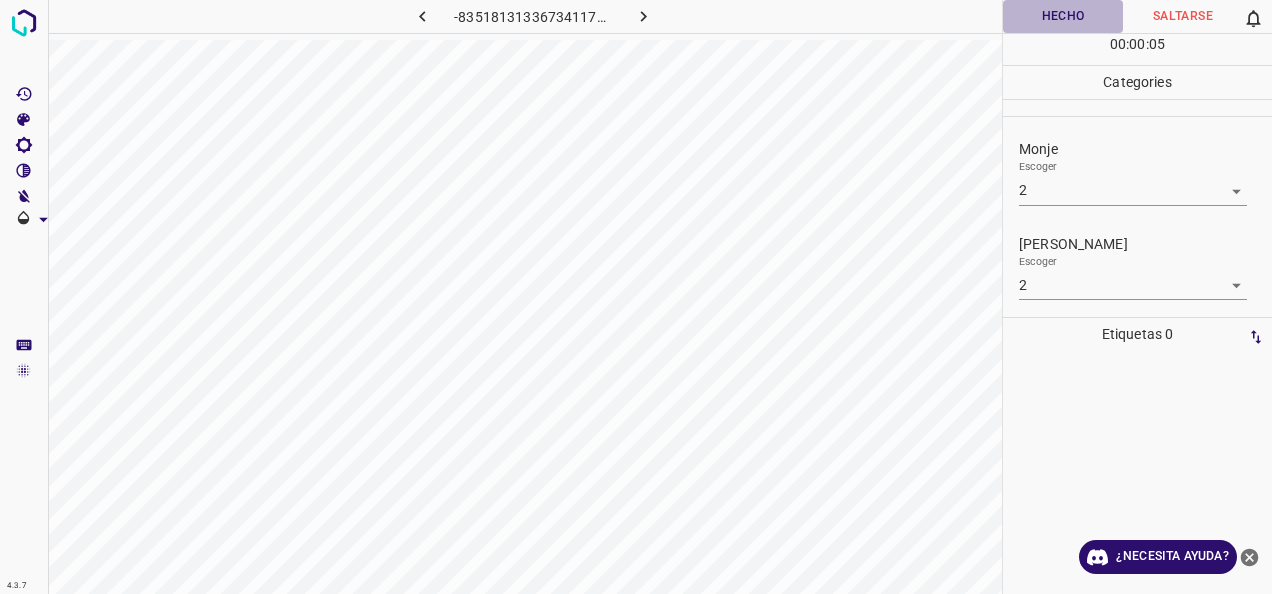 click on "Hecho" at bounding box center [1063, 16] 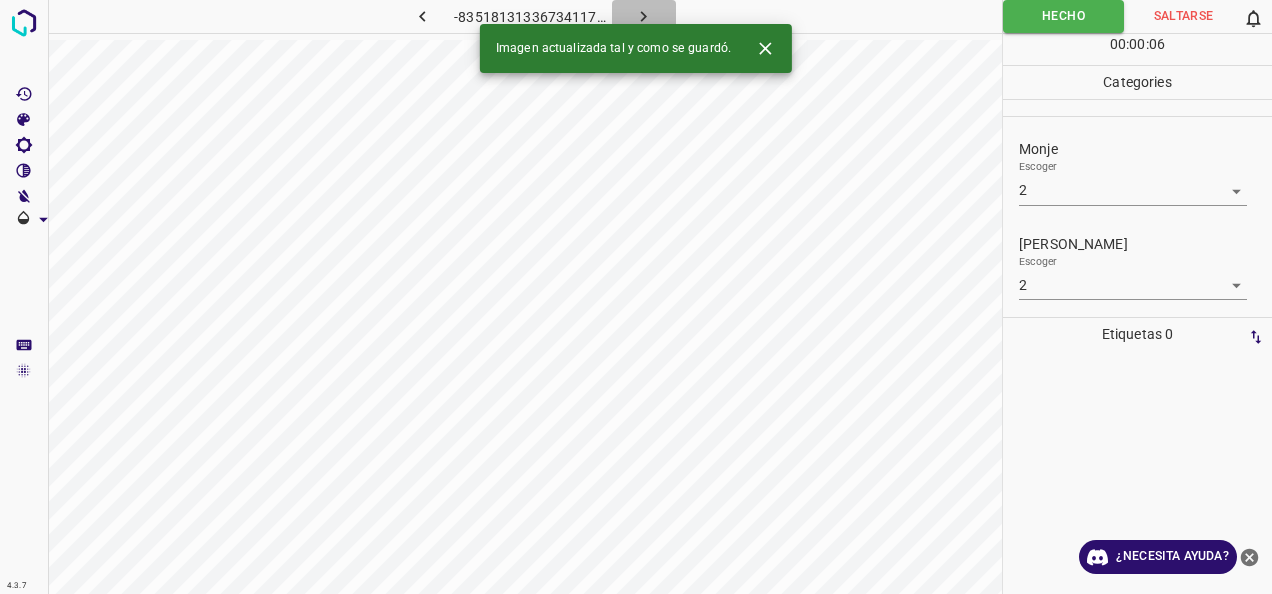 click at bounding box center (644, 16) 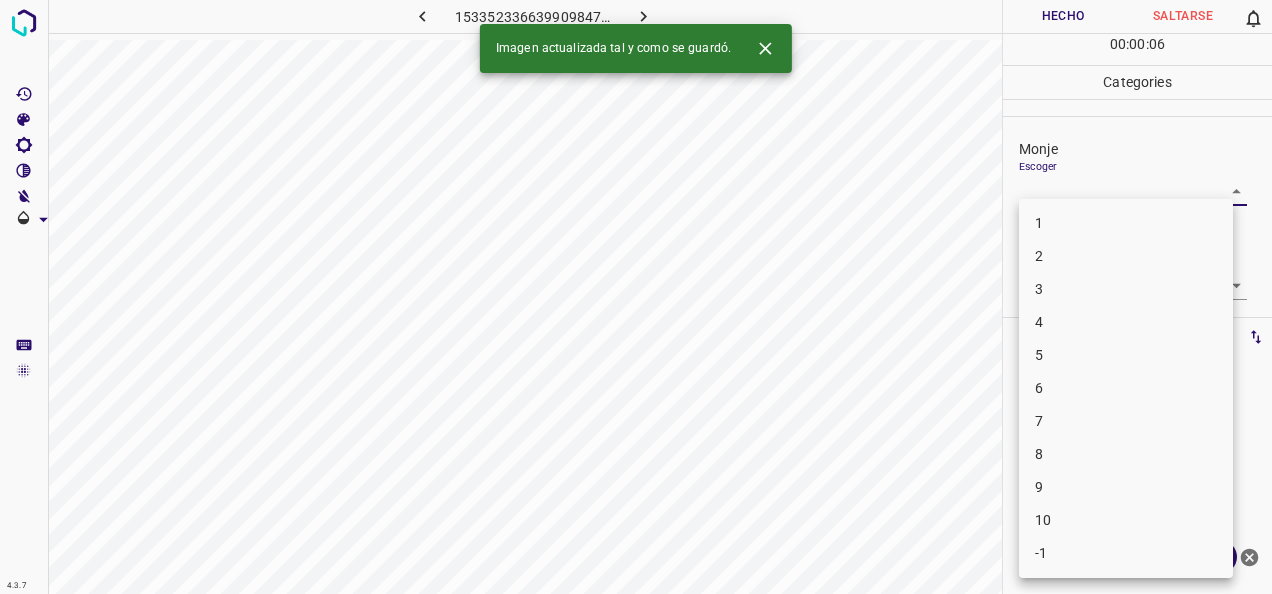 click on "4.3.7 1533523366399098473.png Hecho Saltarse 0 00   : 00   : 06   Categories Monje  Escoger ​  [PERSON_NAME]   Escoger ​ Etiquetas 0 Categories 1 Monje 2  [PERSON_NAME] Herramientas Espacio Cambiar entre modos (Dibujar y Editar) Yo Etiquetado automático R Restaurar zoom M Acercar N Alejar Borrar Eliminar etiqueta de selección Filtros Z Restaurar filtros X Filtro de saturación C Filtro de brillo V Filtro de contraste B Filtro de escala de grises General O Descargar Imagen actualizada tal y como se guardó. ¿Necesita ayuda? -Mensaje de texto -Esconder -Borrar 1 2 3 4 5 6 7 8 9 10 -1" at bounding box center [636, 297] 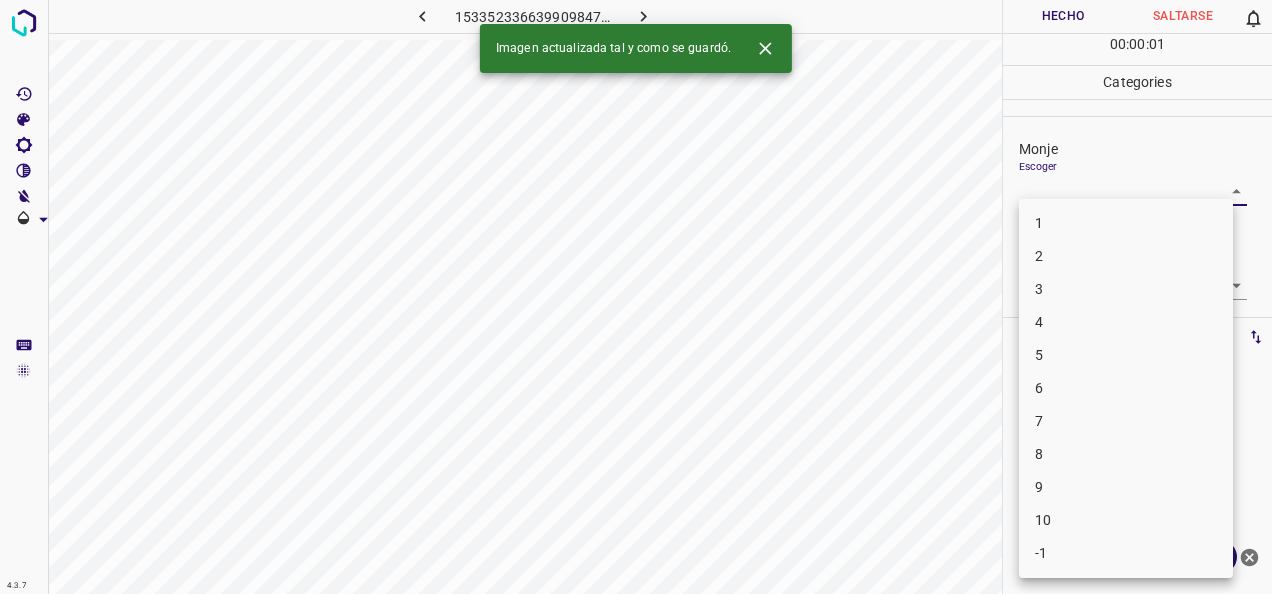 click on "1" at bounding box center [1126, 223] 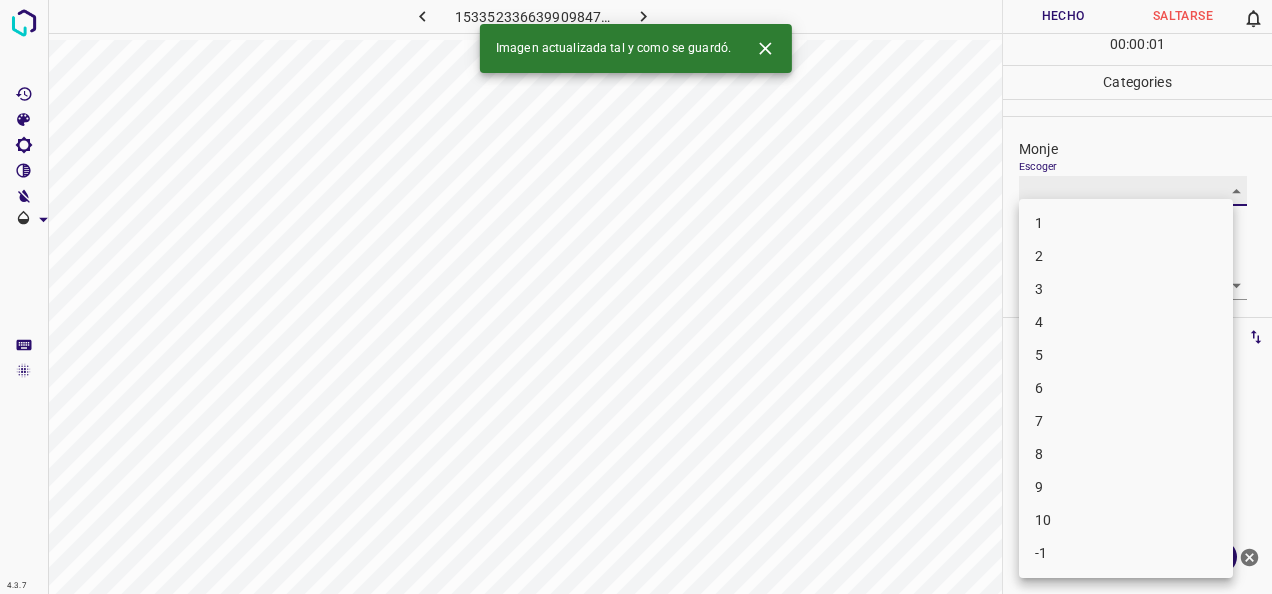 type on "1" 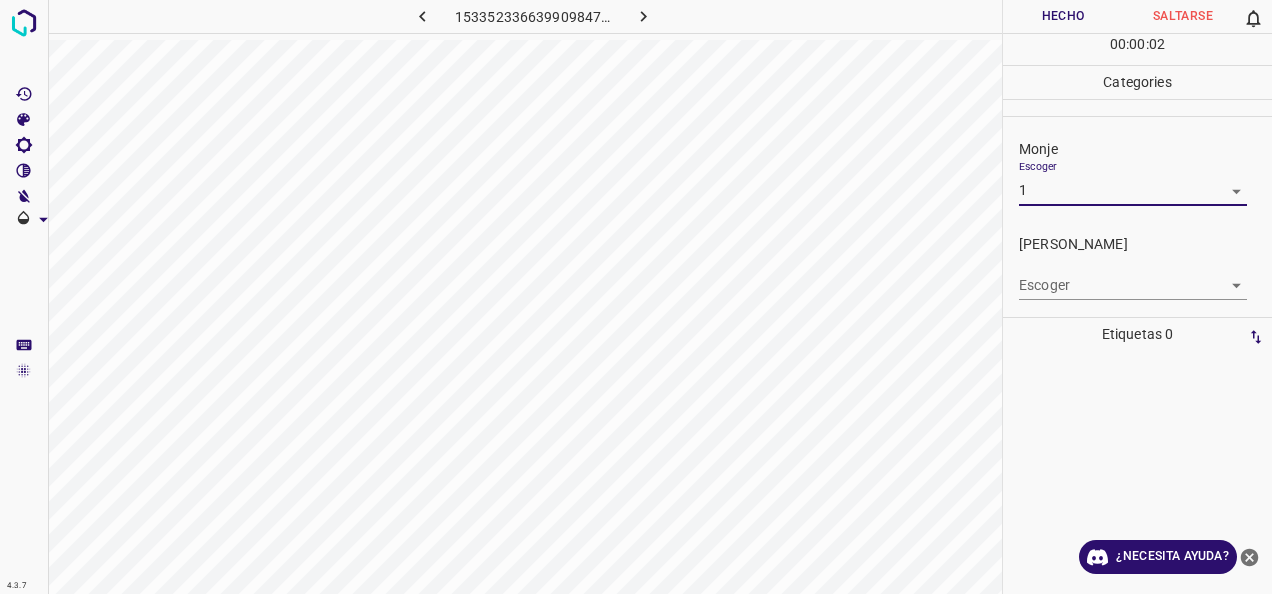 click on "4.3.7 1533523366399098473.png Hecho Saltarse 0 00   : 00   : 02   Categories Monje  Escoger 1 1  [PERSON_NAME]   Escoger ​ Etiquetas 0 Categories 1 Monje 2  [PERSON_NAME] Herramientas Espacio Cambiar entre modos (Dibujar y Editar) Yo Etiquetado automático R Restaurar zoom M Acercar N Alejar Borrar Eliminar etiqueta de selección Filtros Z Restaurar filtros X Filtro de saturación C Filtro de brillo V Filtro de contraste B Filtro de escala de grises General O Descargar ¿Necesita ayuda? -Mensaje de texto -Esconder -Borrar" at bounding box center [636, 297] 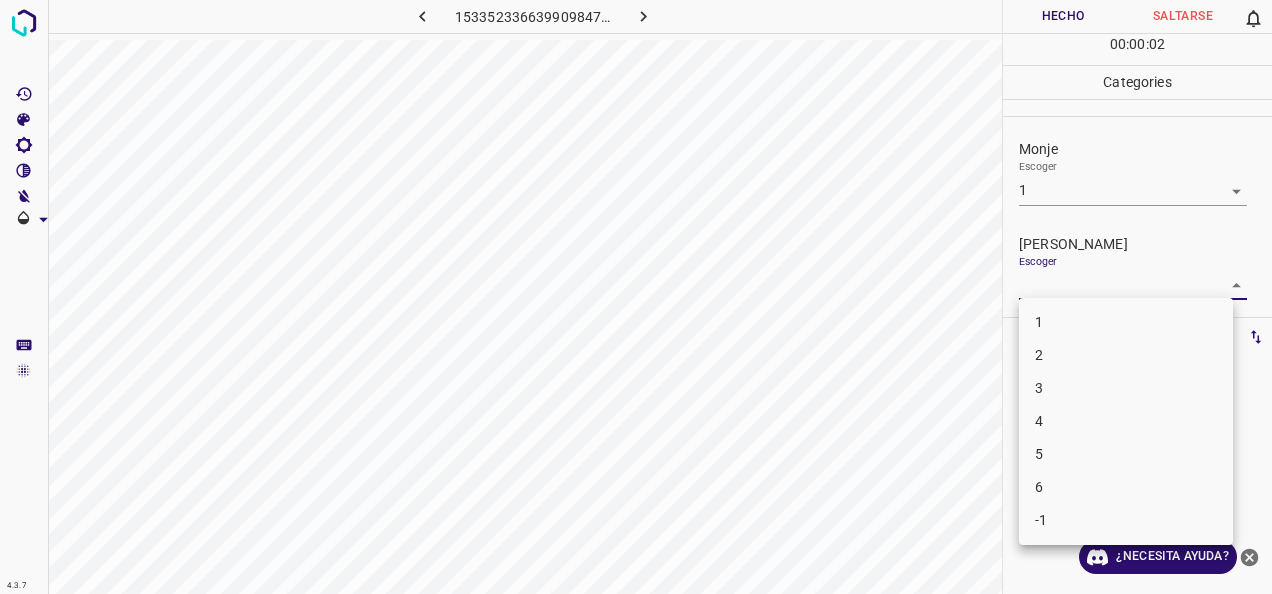 click on "1" at bounding box center (1126, 322) 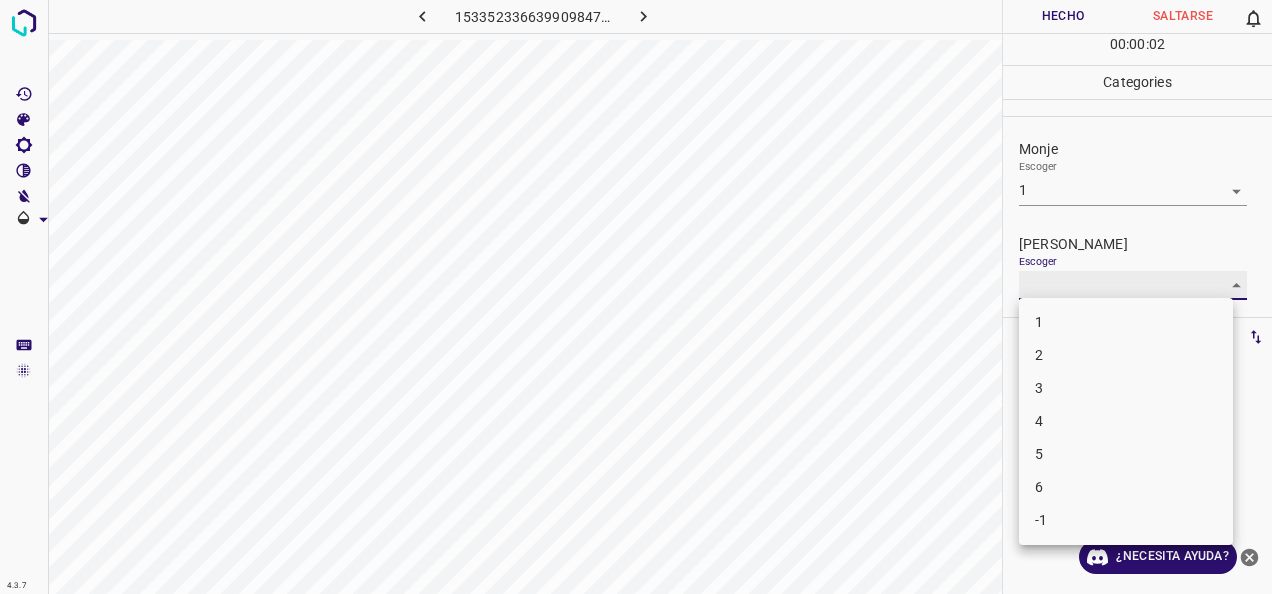 type on "1" 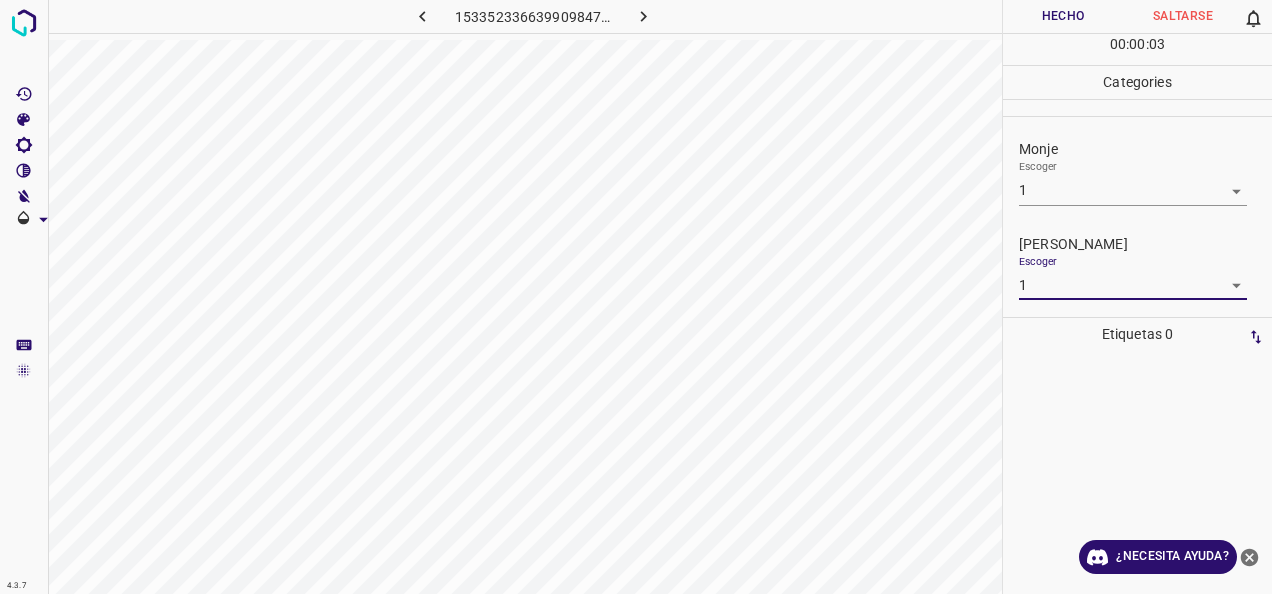 click on "Hecho" at bounding box center [1063, 16] 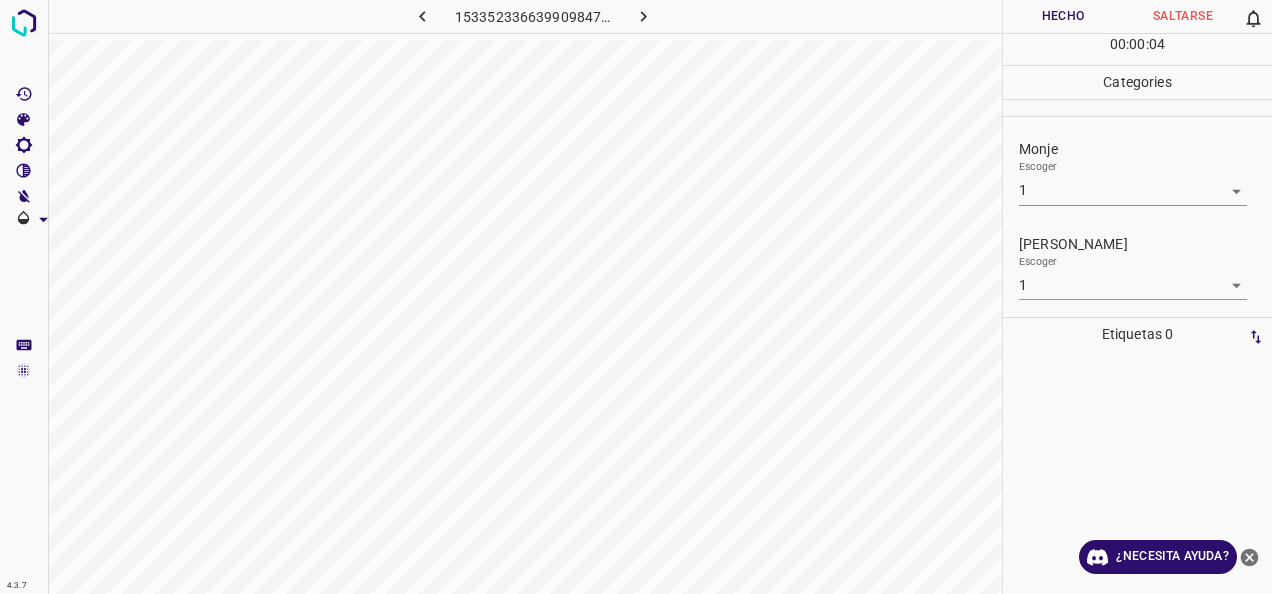 click 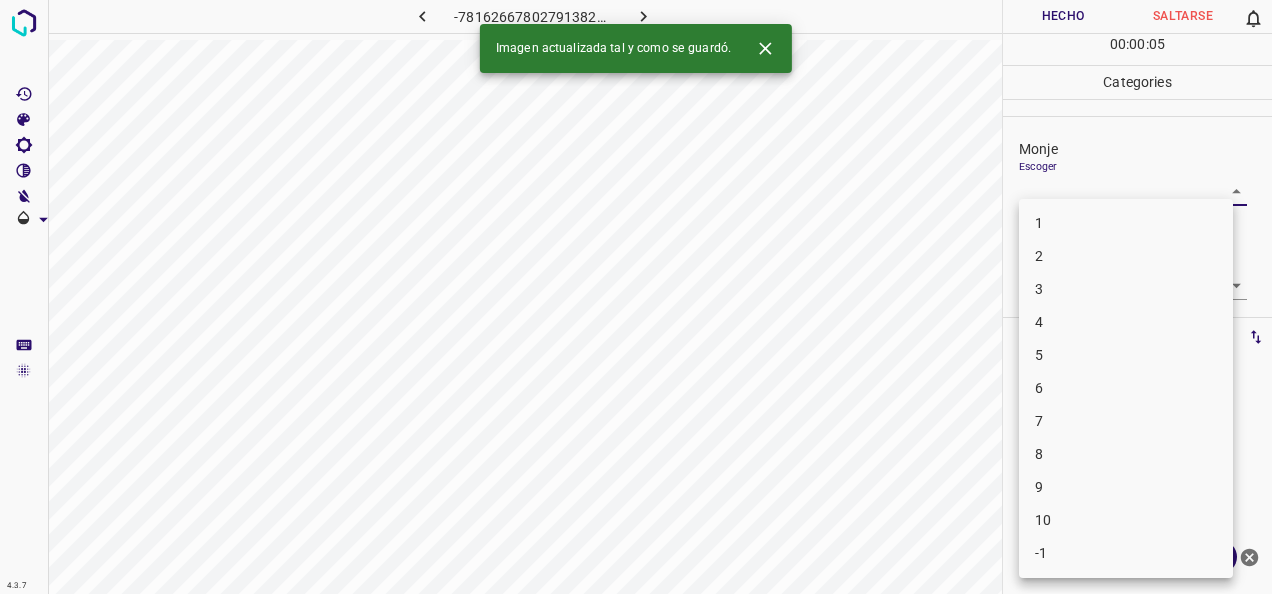click on "4.3.7 -7816266780279138240.png Hecho Saltarse 0 00   : 00   : 05   Categories Monje  Escoger ​  [PERSON_NAME]   Escoger ​ Etiquetas 0 Categories 1 Monje 2  [PERSON_NAME] Herramientas Espacio Cambiar entre modos (Dibujar y Editar) Yo Etiquetado automático R Restaurar zoom M Acercar N Alejar Borrar Eliminar etiqueta de selección Filtros Z Restaurar filtros X Filtro de saturación C Filtro de brillo V Filtro de contraste B Filtro de escala de grises General O Descargar Imagen actualizada tal y como se guardó. ¿Necesita ayuda? -Mensaje de texto -Esconder -Borrar 1 2 3 4 5 6 7 8 9 10 -1" at bounding box center (636, 297) 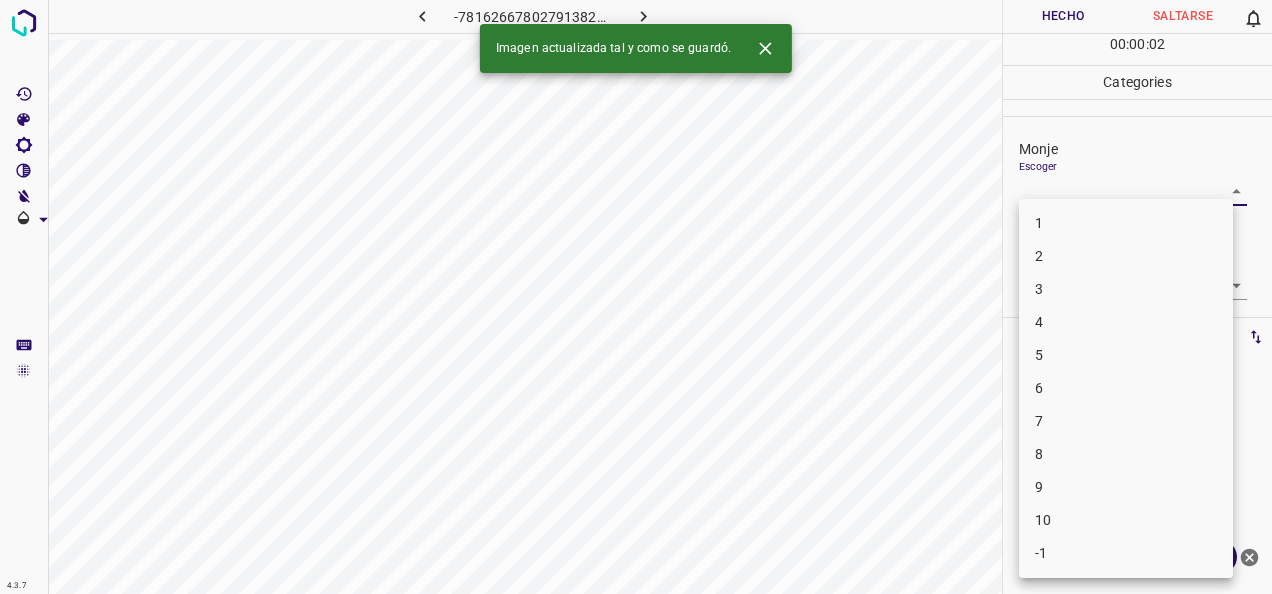 click on "6" at bounding box center [1126, 388] 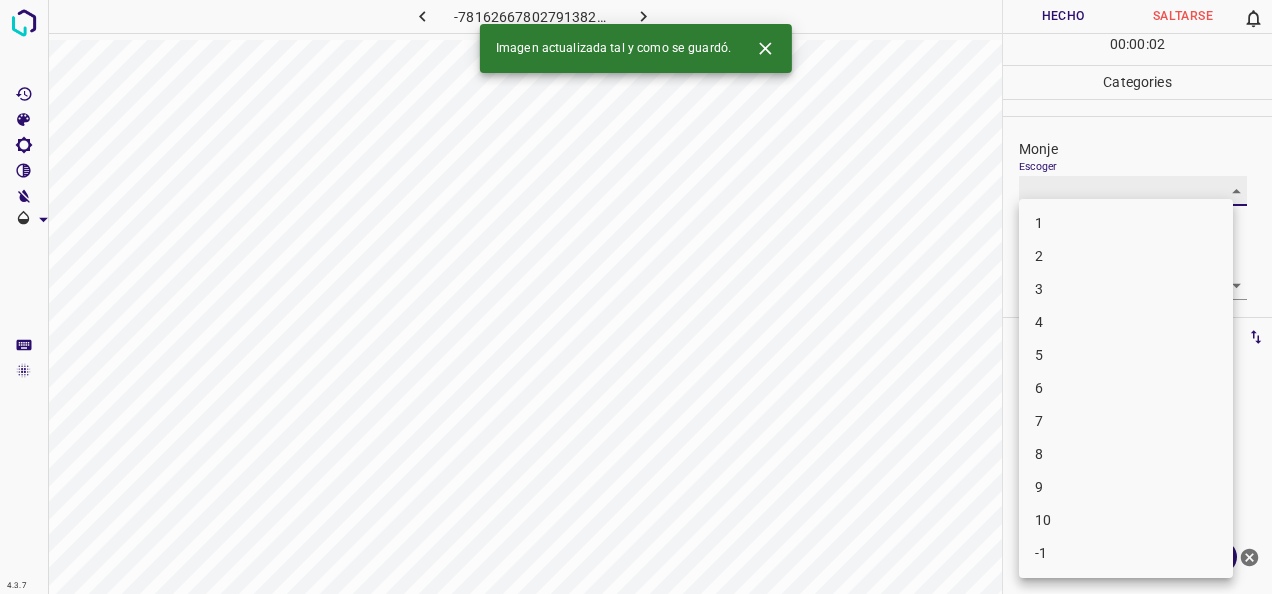 type on "6" 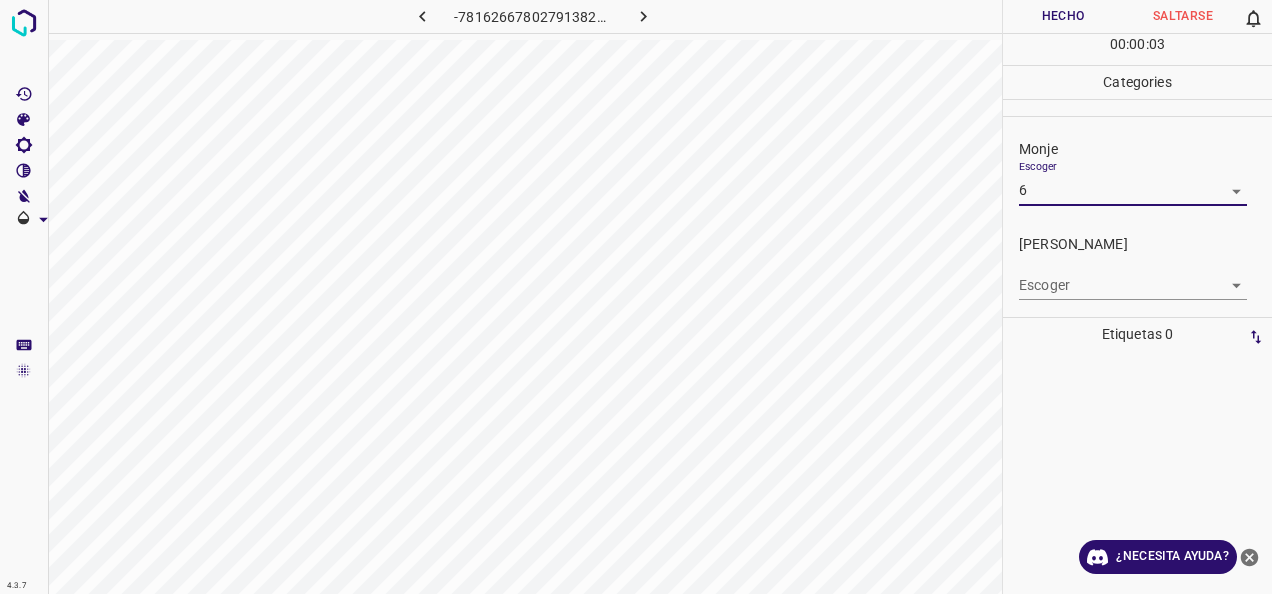 click on "4.3.7 -7816266780279138240.png Hecho Saltarse 0 00   : 00   : 03   Categories Monje  Escoger 6 6  [PERSON_NAME]   Escoger ​ Etiquetas 0 Categories 1 Monje 2  [PERSON_NAME] Herramientas Espacio Cambiar entre modos (Dibujar y Editar) Yo Etiquetado automático R Restaurar zoom M Acercar N Alejar Borrar Eliminar etiqueta de selección Filtros Z Restaurar filtros X Filtro de saturación C Filtro de brillo V Filtro de contraste B Filtro de escala de grises General O Descargar ¿Necesita ayuda? -Mensaje de texto -Esconder -Borrar" at bounding box center (636, 297) 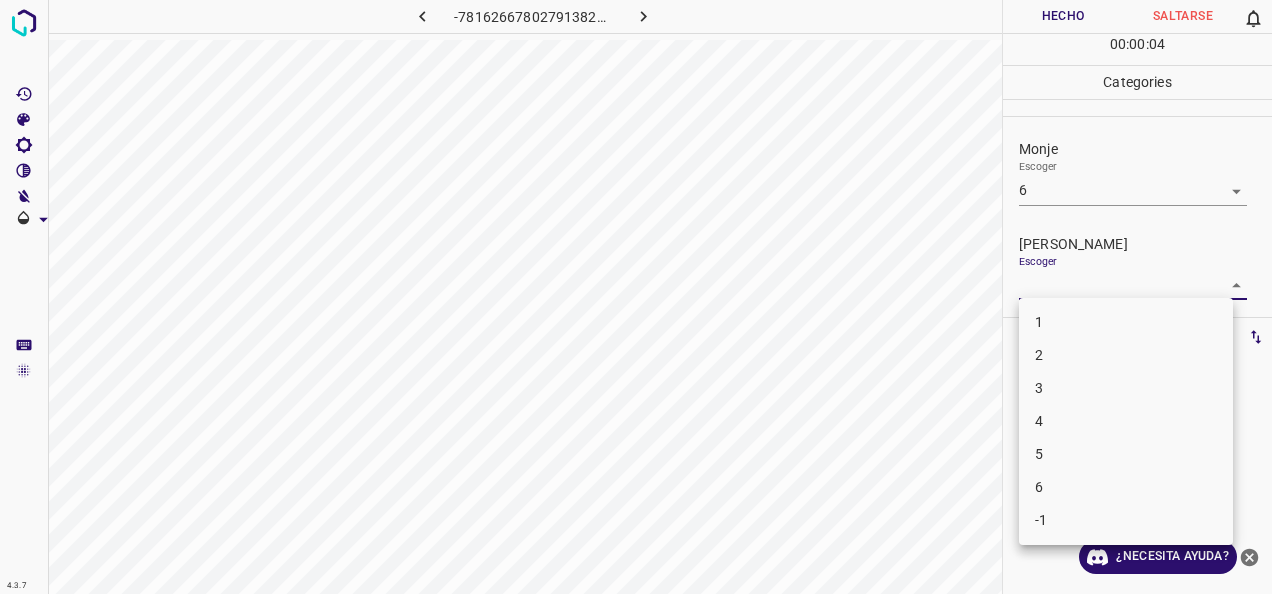 click on "5" at bounding box center [1126, 454] 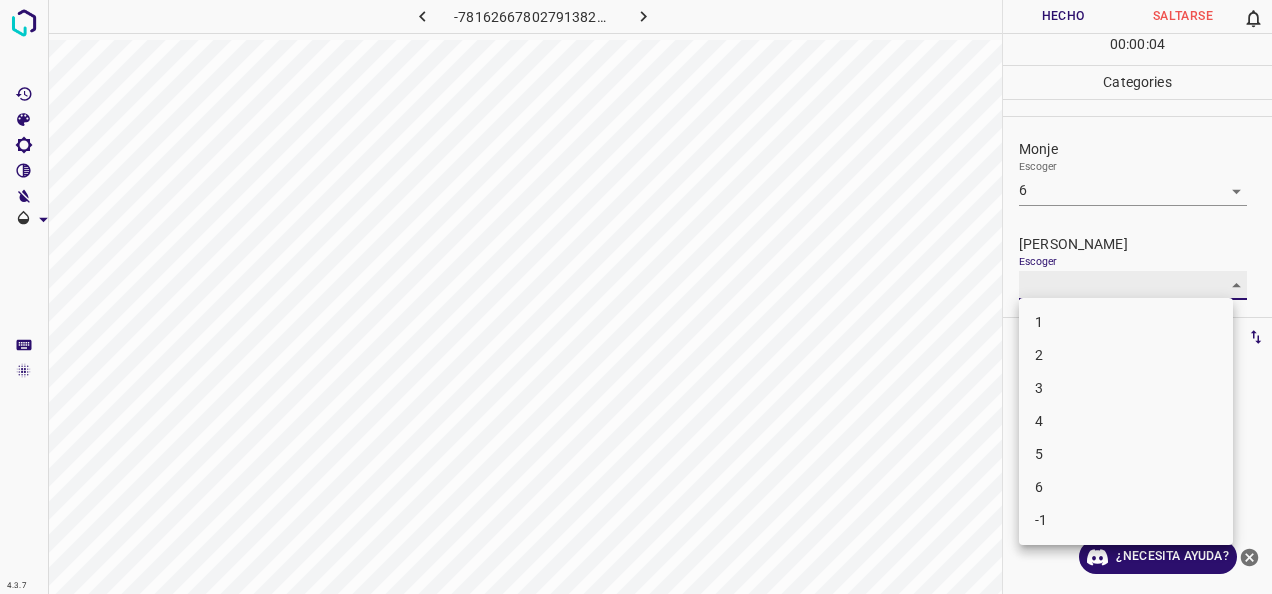 type on "5" 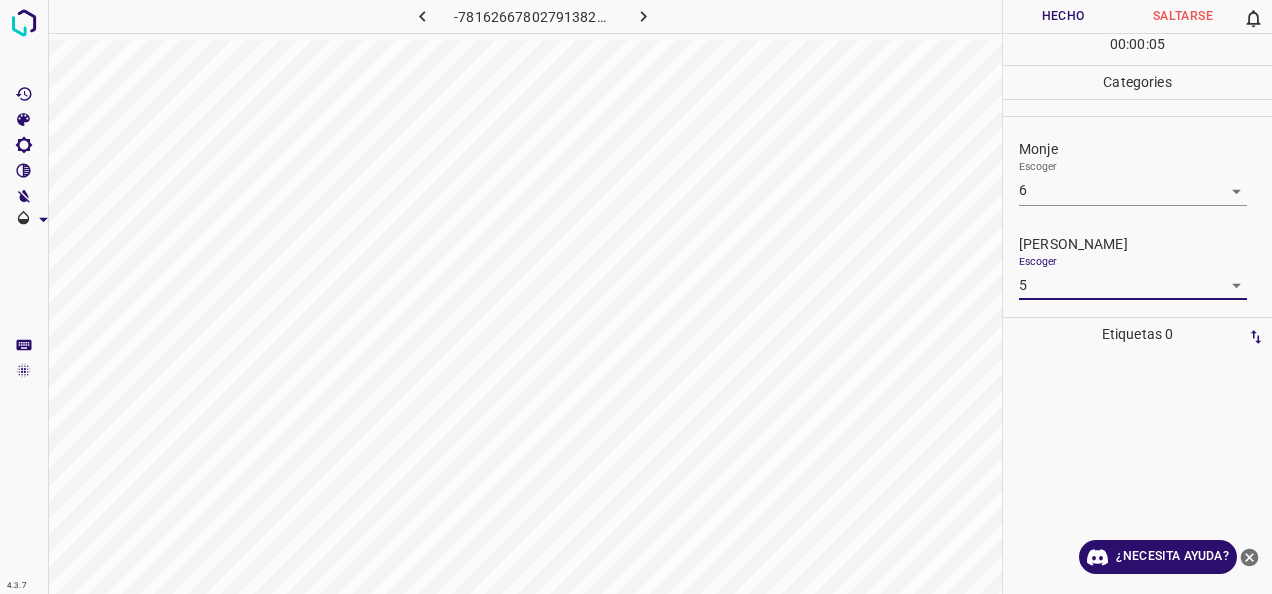 click on "Hecho" at bounding box center [1063, 16] 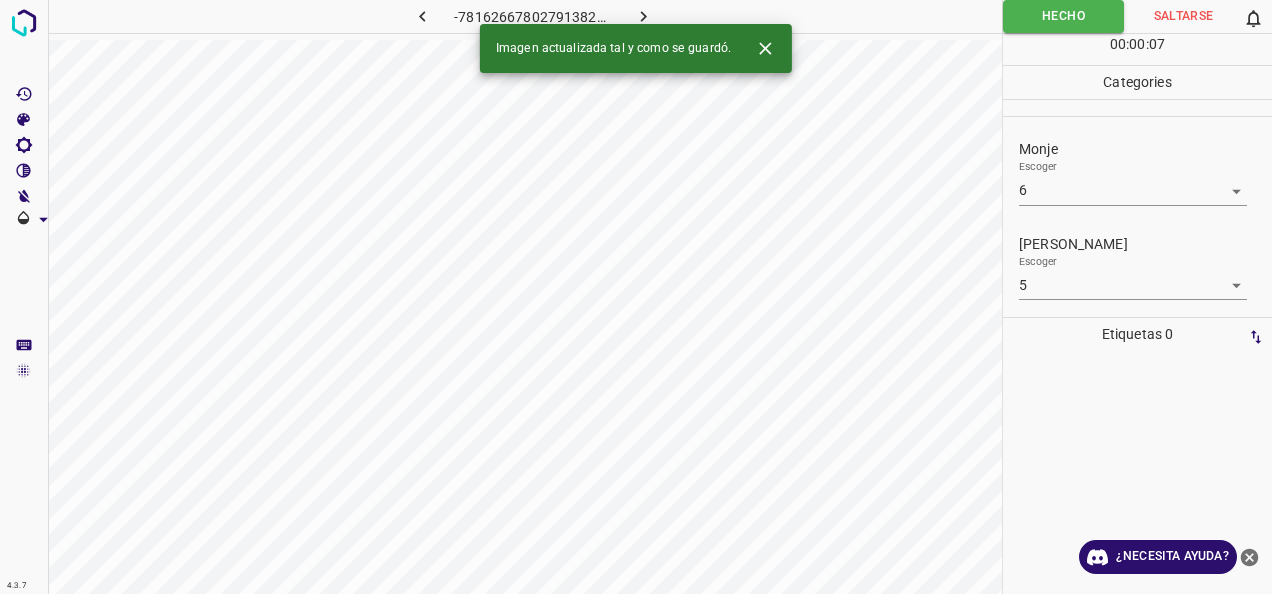 click 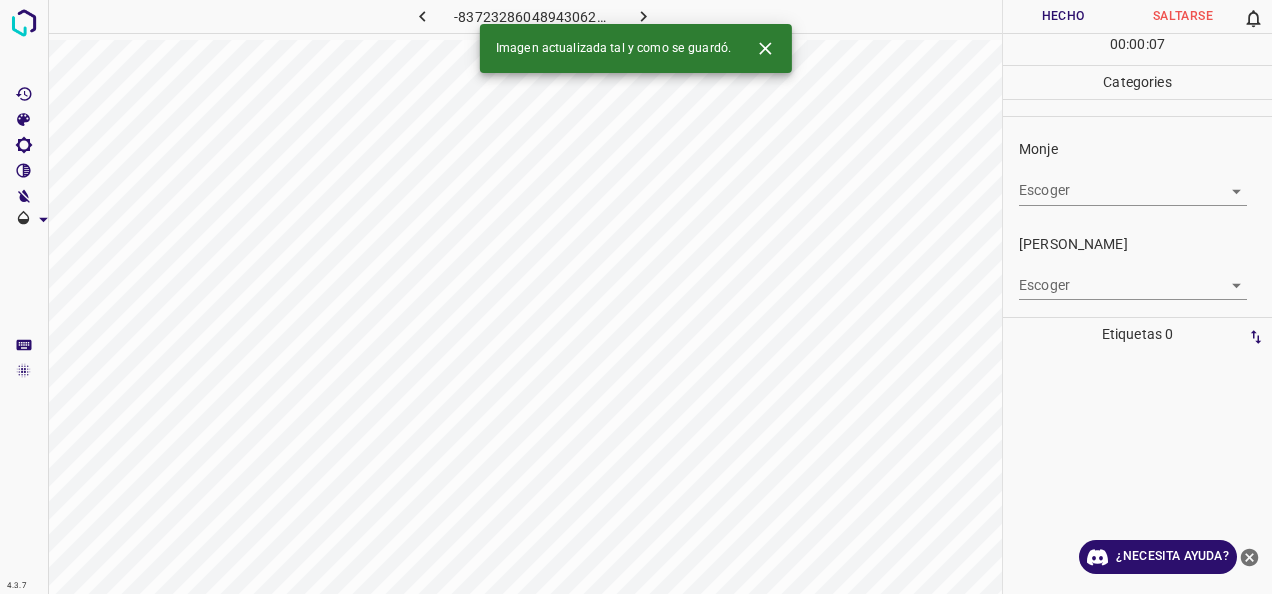 click on "4.3.7 -8372328604894306208.png Hecho Saltarse 0 00   : 00   : 07   Categories [PERSON_NAME] ​  [PERSON_NAME]   Escoger ​ Etiquetas 0 Categories 1 Monje 2  [PERSON_NAME] Herramientas Espacio Cambiar entre modos (Dibujar y Editar) Yo Etiquetado automático R Restaurar zoom M Acercar N Alejar Borrar Eliminar etiqueta de selección Filtros Z Restaurar filtros X Filtro de saturación C Filtro de brillo V Filtro de contraste B Filtro de escala de grises General O Descargar Imagen actualizada tal y como se guardó. ¿Necesita ayuda? -Mensaje de texto -Esconder -Borrar" at bounding box center (636, 297) 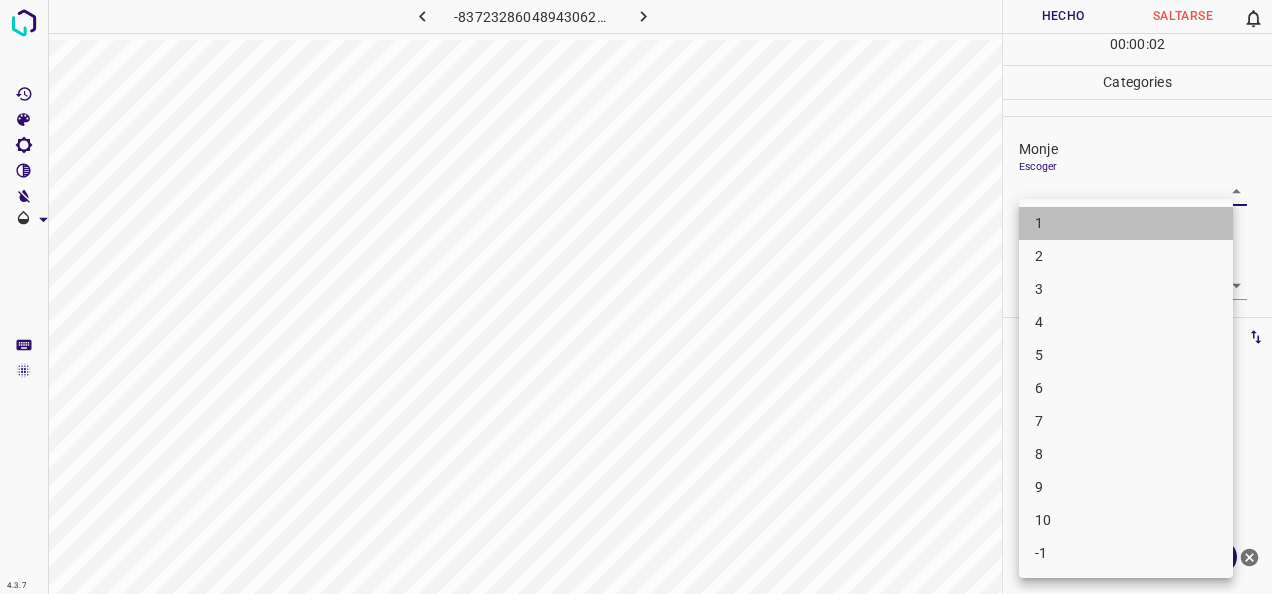 click on "1" at bounding box center [1126, 223] 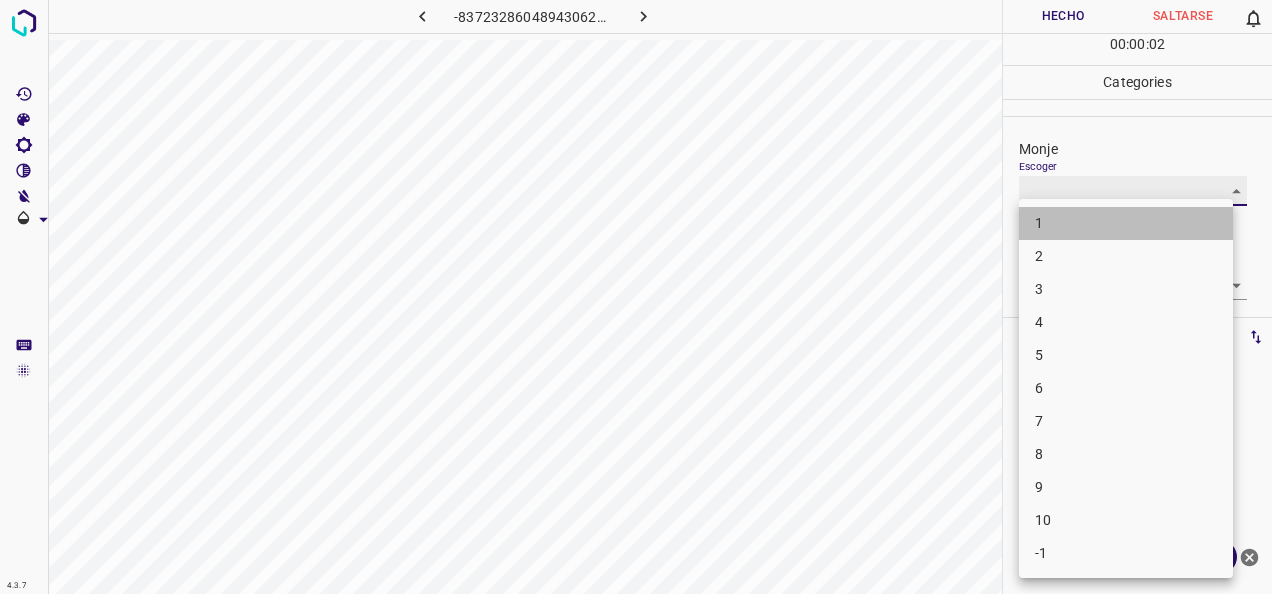 type on "1" 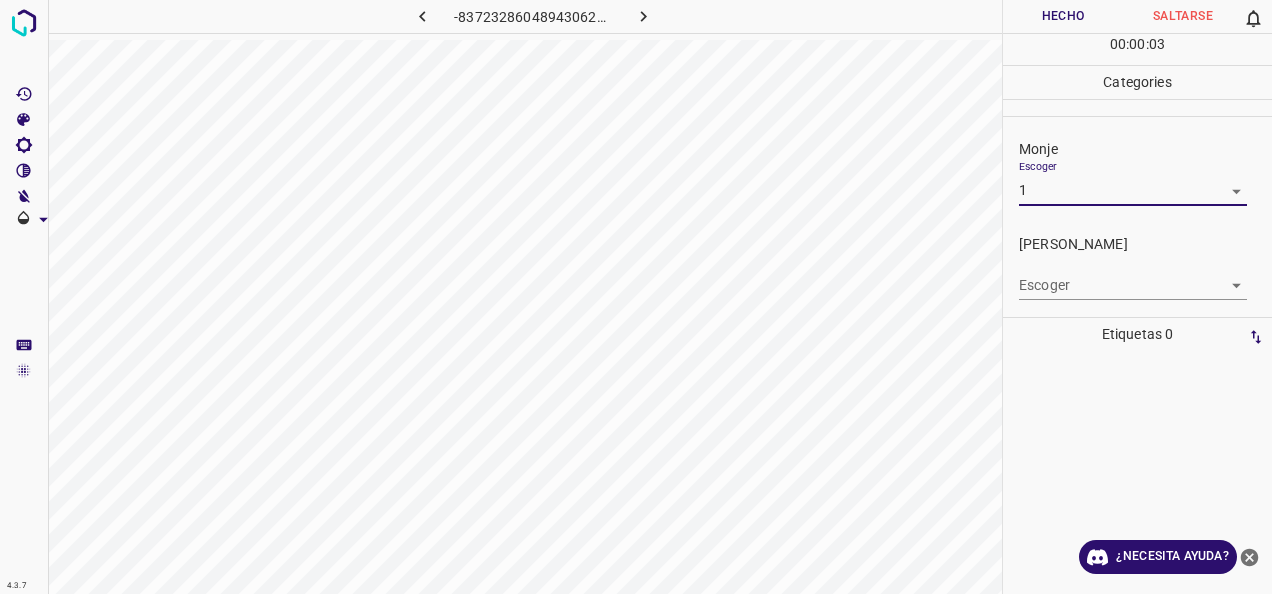 click on "4.3.7 -8372328604894306208.png Hecho Saltarse 0 00   : 00   : 03   Categories Monje  Escoger 1 1  [PERSON_NAME]   Escoger ​ Etiquetas 0 Categories 1 Monje 2  [PERSON_NAME] Herramientas Espacio Cambiar entre modos (Dibujar y Editar) Yo Etiquetado automático R Restaurar zoom M Acercar N Alejar Borrar Eliminar etiqueta de selección Filtros Z Restaurar filtros X Filtro de saturación C Filtro de brillo V Filtro de contraste B Filtro de escala de grises General O Descargar ¿Necesita ayuda? -Mensaje de texto -Esconder -Borrar" at bounding box center [636, 297] 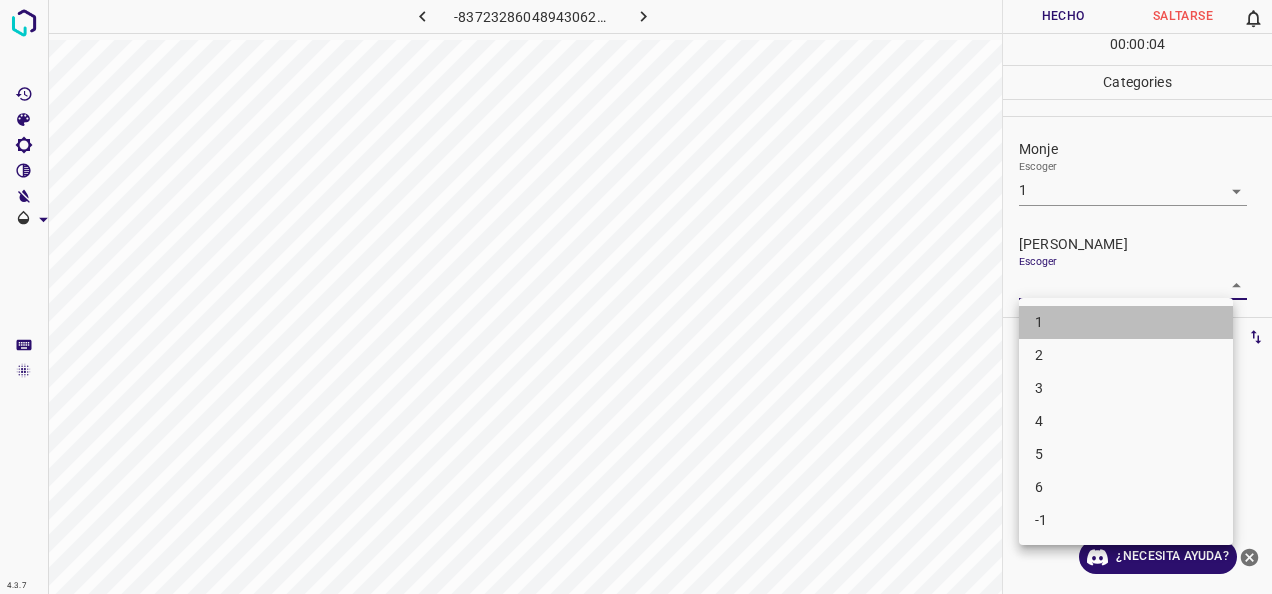 click on "1" at bounding box center [1126, 322] 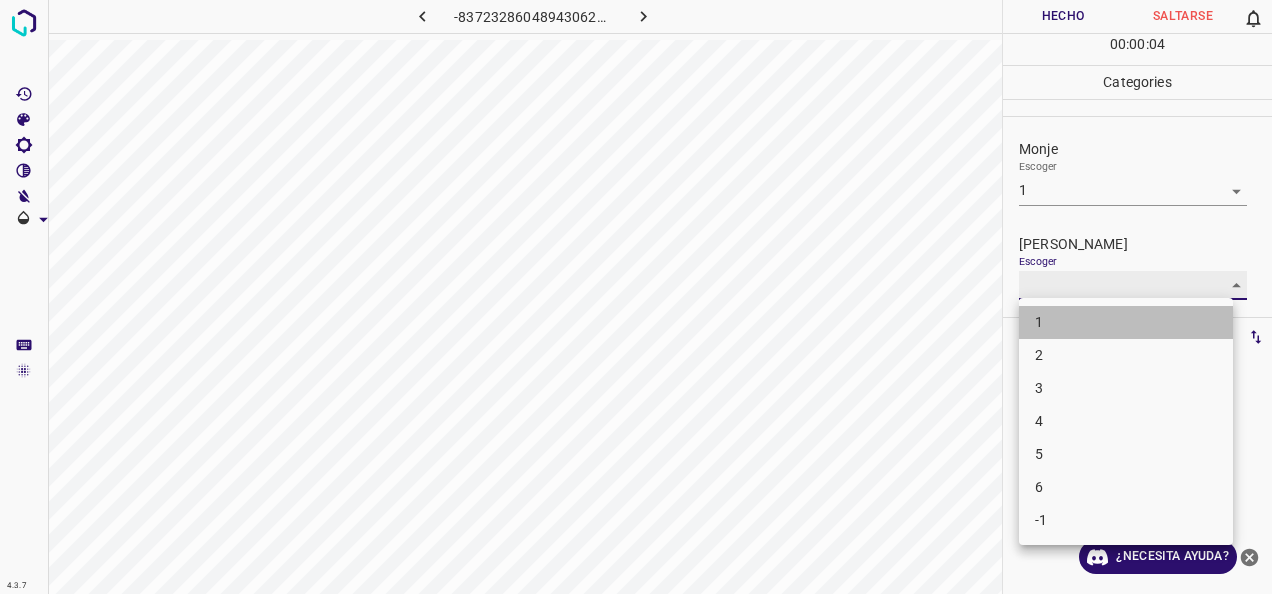 type on "1" 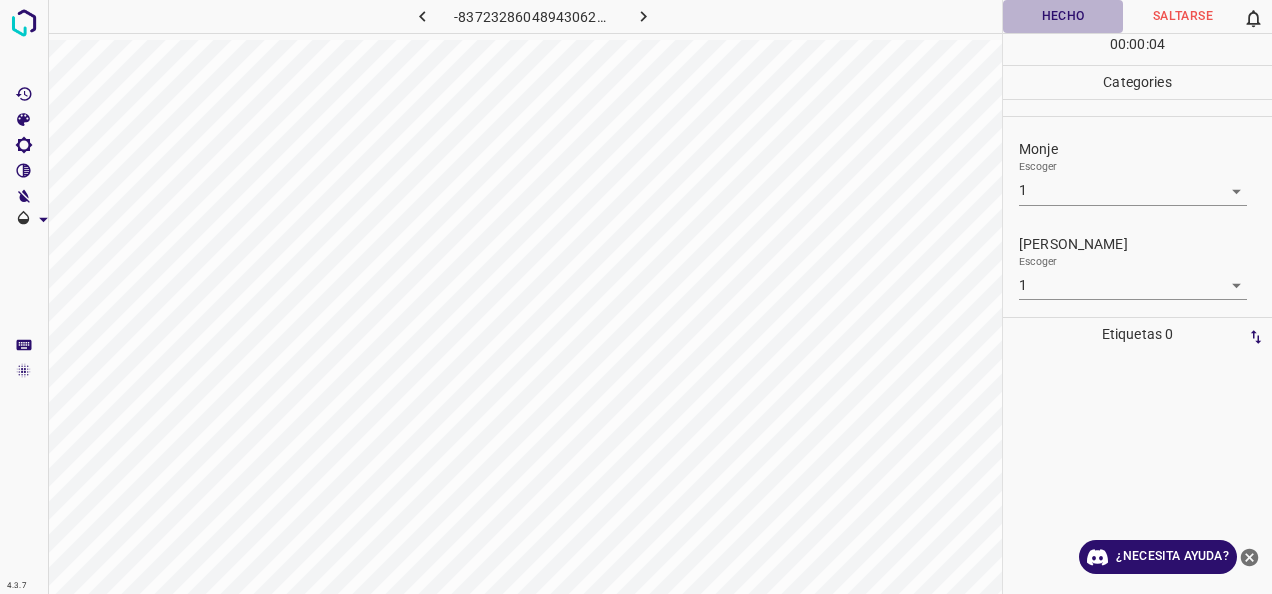 click on "Hecho" at bounding box center (1063, 16) 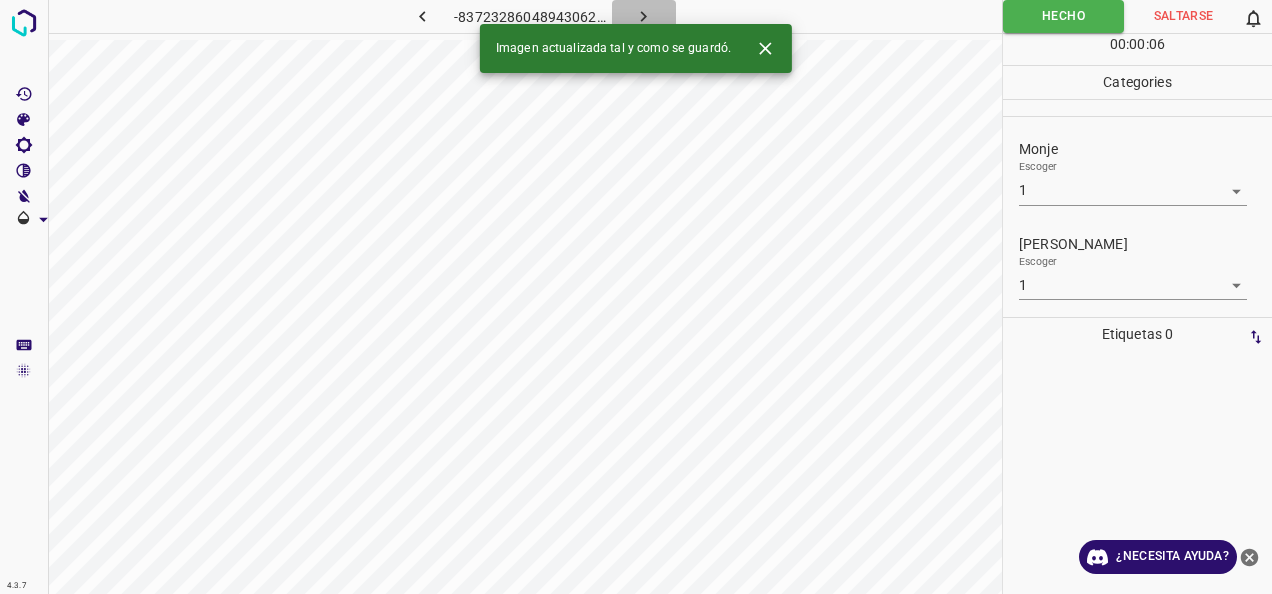 click at bounding box center (644, 16) 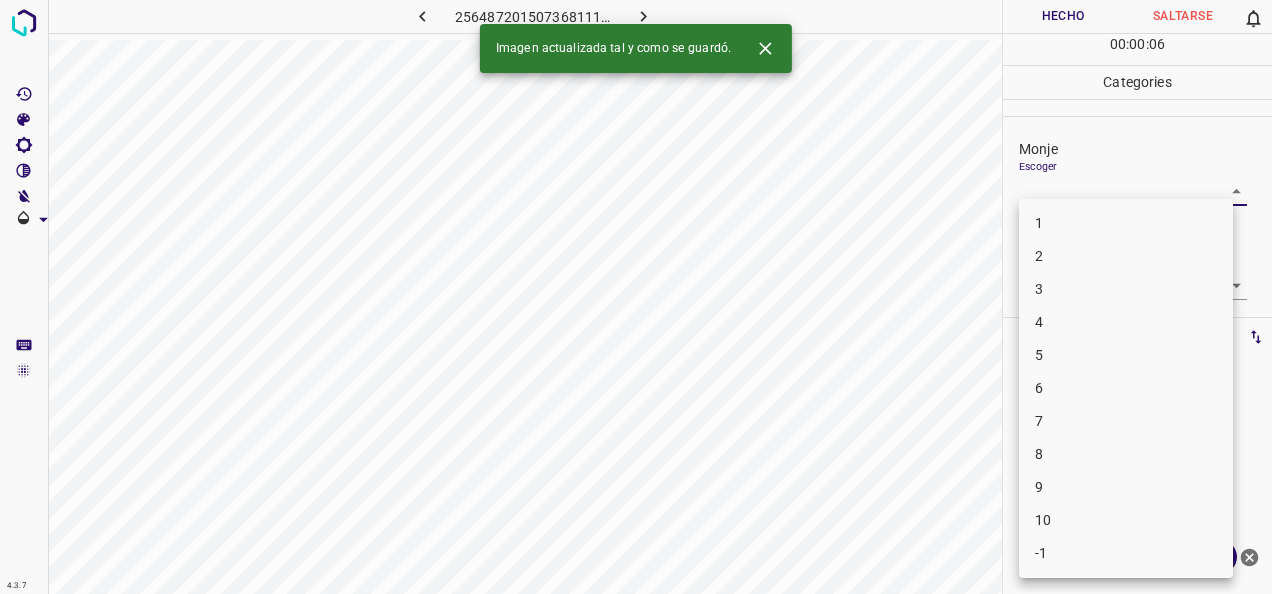 click on "4.3.7 2564872015073681114.png Hecho Saltarse 0 00   : 00   : 06   Categories Monje  Escoger ​  [PERSON_NAME]   Escoger ​ Etiquetas 0 Categories 1 Monje 2  [PERSON_NAME] Herramientas Espacio Cambiar entre modos (Dibujar y Editar) Yo Etiquetado automático R Restaurar zoom M Acercar N Alejar Borrar Eliminar etiqueta de selección Filtros Z Restaurar filtros X Filtro de saturación C Filtro de brillo V Filtro de contraste B Filtro de escala de grises General O Descargar Imagen actualizada tal y como se guardó. ¿Necesita ayuda? -Mensaje de texto -Esconder -Borrar 1 2 3 4 5 6 7 8 9 10 -1" at bounding box center [636, 297] 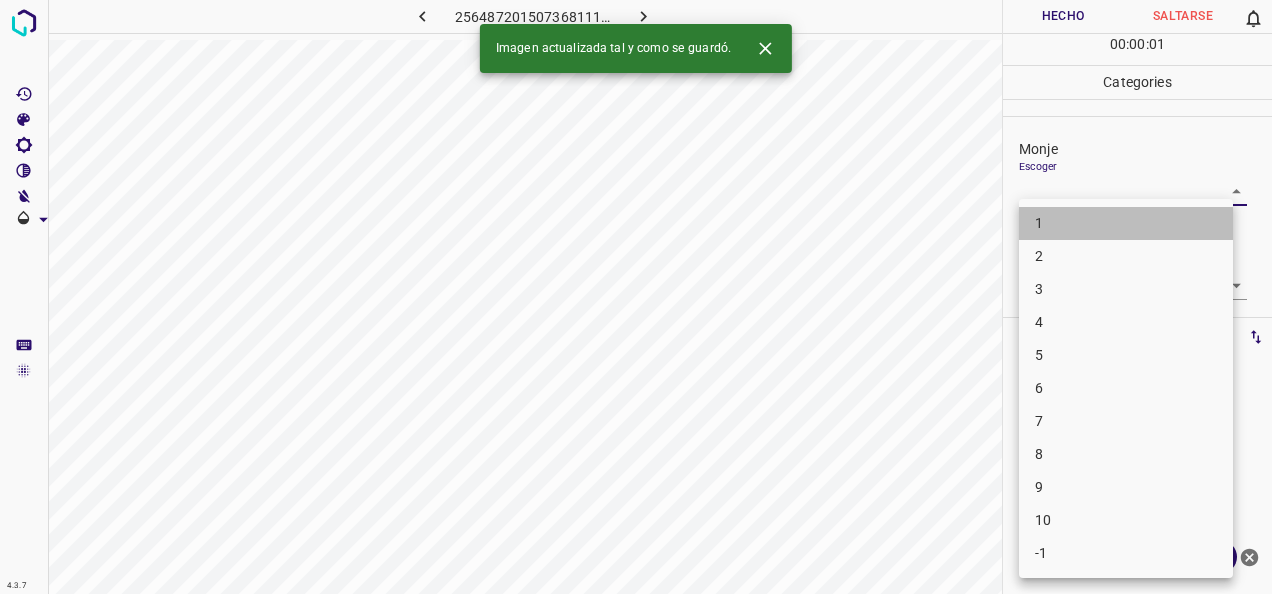 click on "1" at bounding box center (1126, 223) 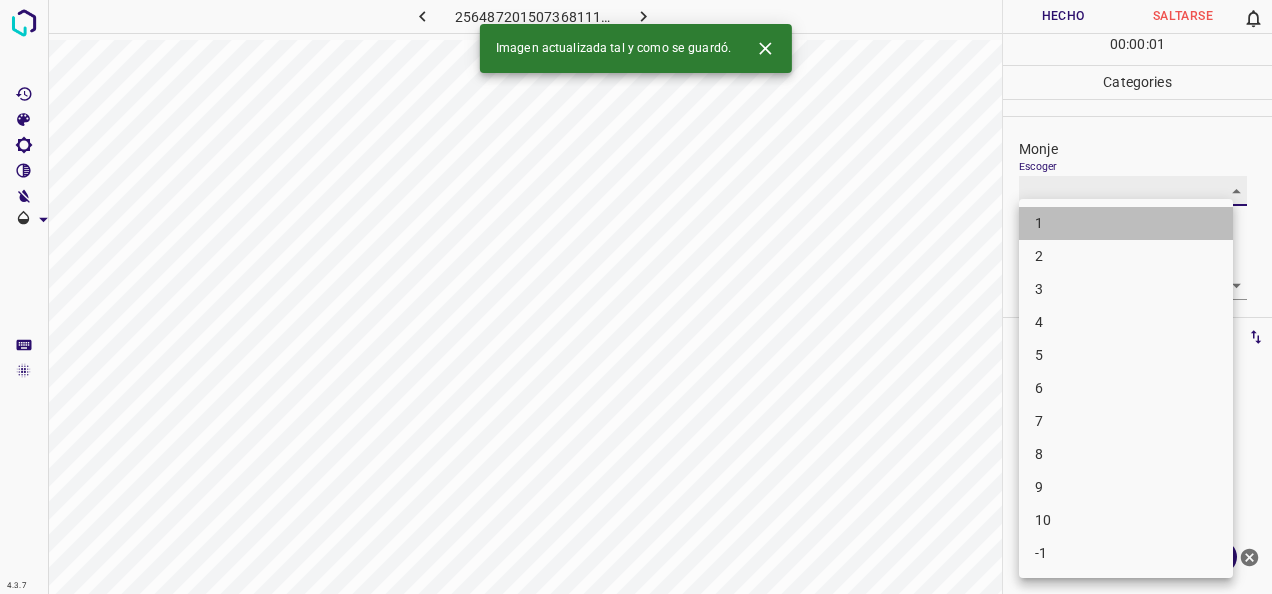 type on "1" 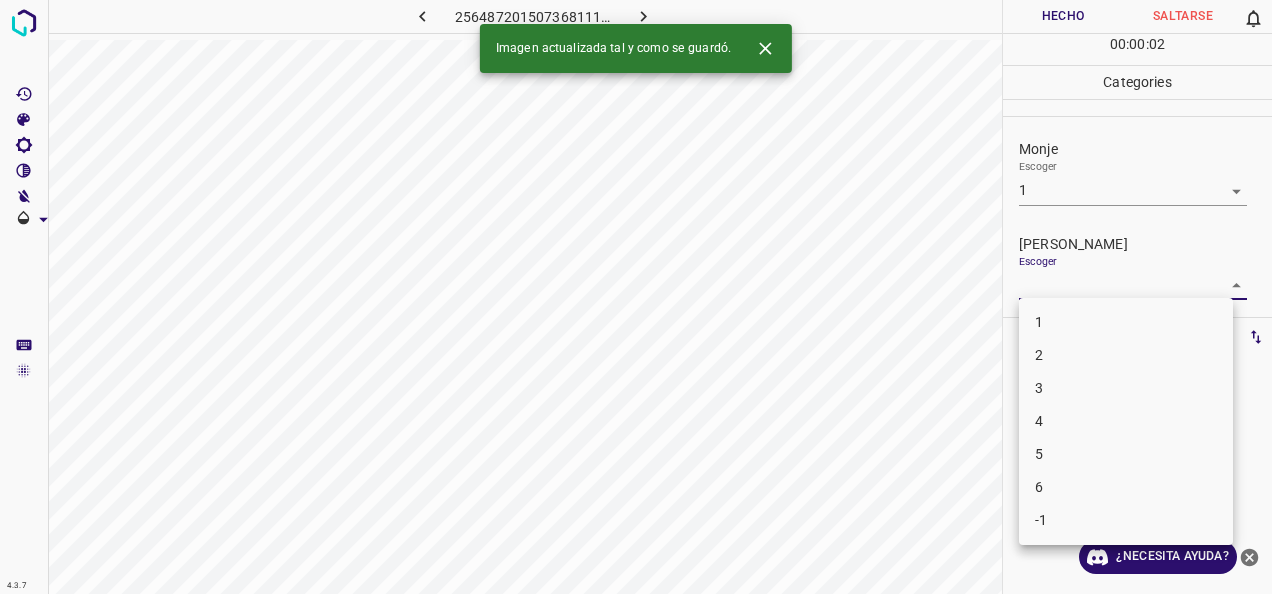 click on "4.3.7 2564872015073681114.png Hecho Saltarse 0 00   : 00   : 02   Categories Monje  Escoger 1 1  [PERSON_NAME]   Escoger ​ Etiquetas 0 Categories 1 Monje 2  [PERSON_NAME] Herramientas Espacio Cambiar entre modos (Dibujar y Editar) Yo Etiquetado automático R Restaurar zoom M Acercar N Alejar Borrar Eliminar etiqueta de selección Filtros Z Restaurar filtros X Filtro de saturación C Filtro de brillo V Filtro de contraste B Filtro de escala de grises General O Descargar Imagen actualizada tal y como se guardó. ¿Necesita ayuda? -Mensaje de texto -Esconder -Borrar 1 2 3 4 5 6 -1" at bounding box center [636, 297] 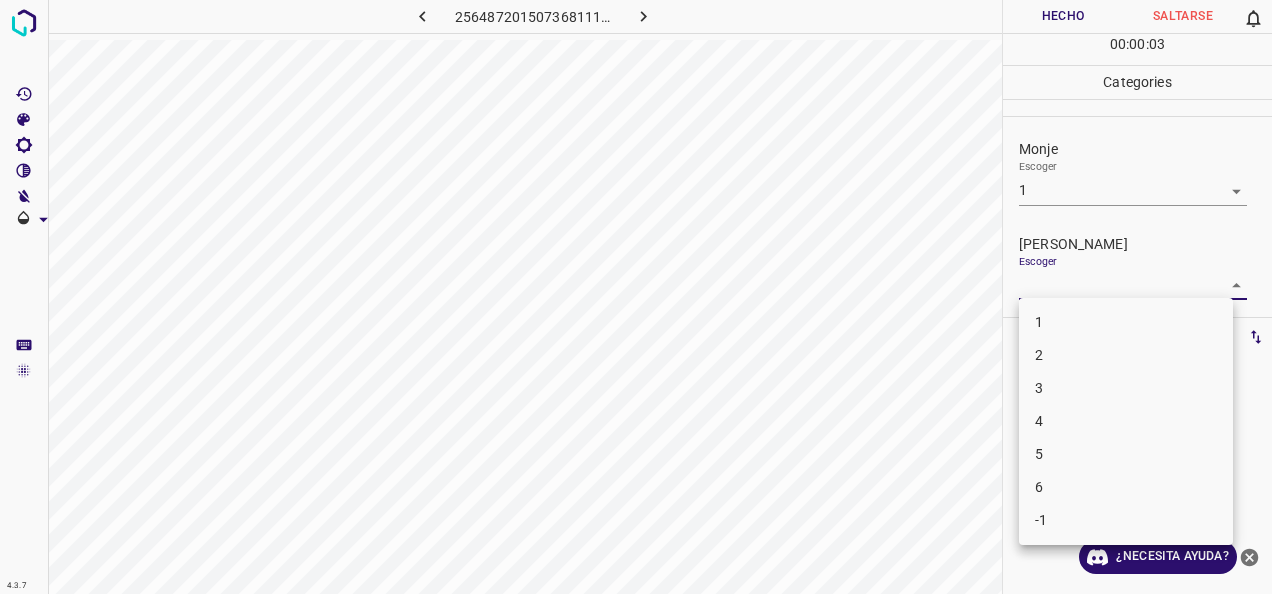 click on "1" at bounding box center (1126, 322) 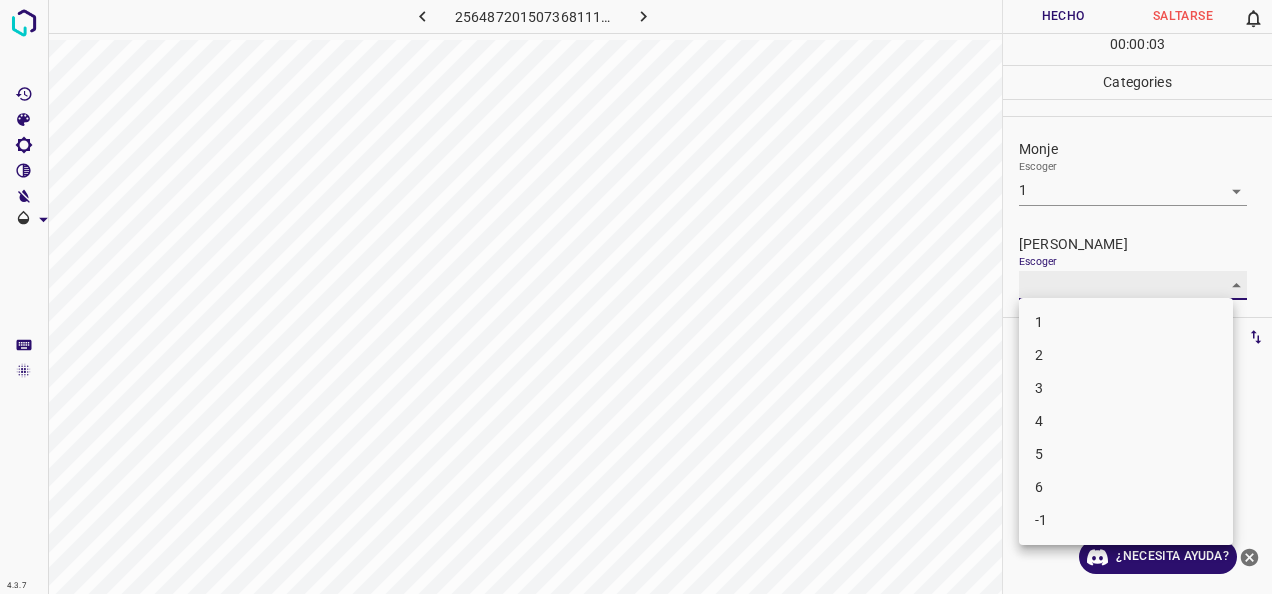 type on "1" 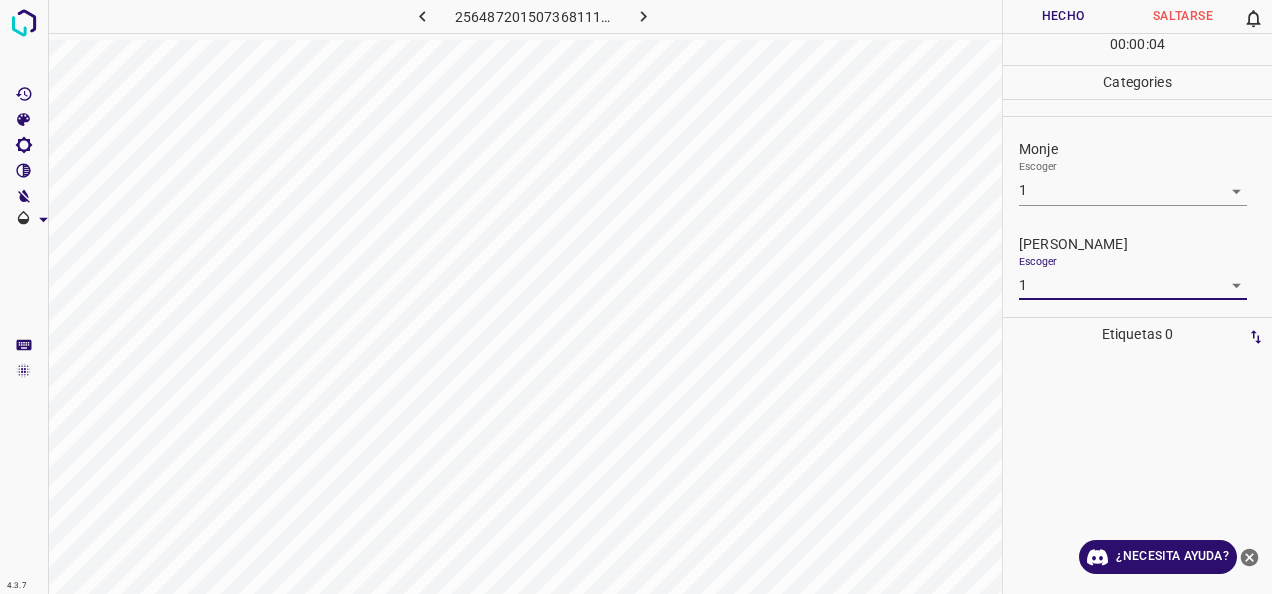 click on "Hecho" at bounding box center (1063, 16) 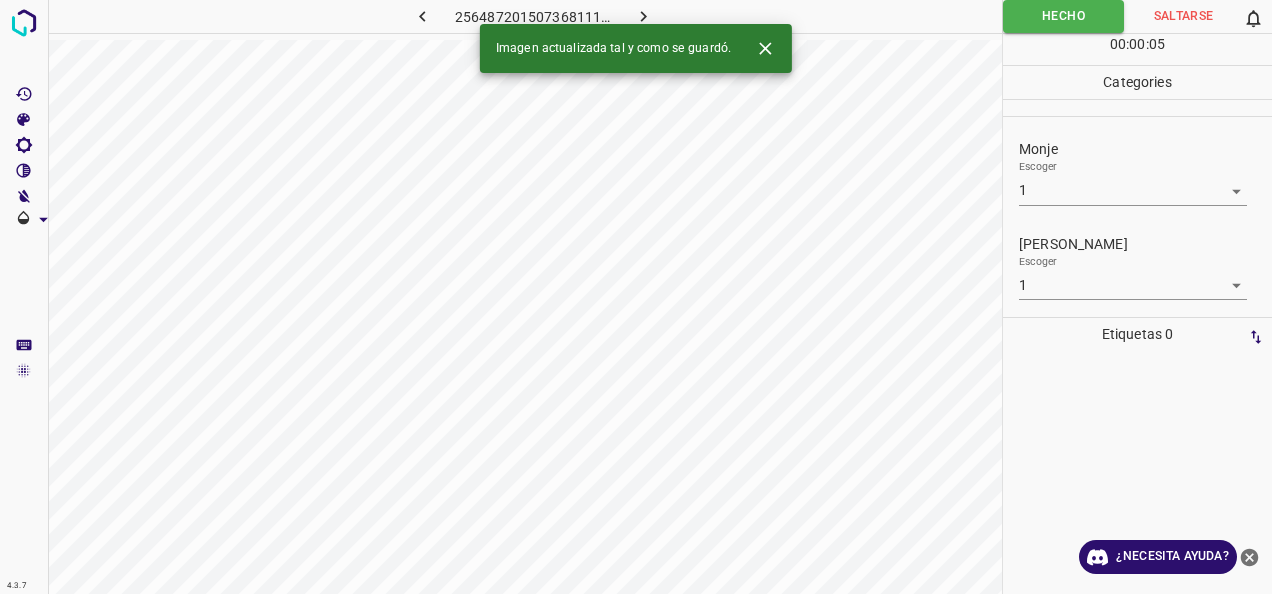 click at bounding box center [643, 16] 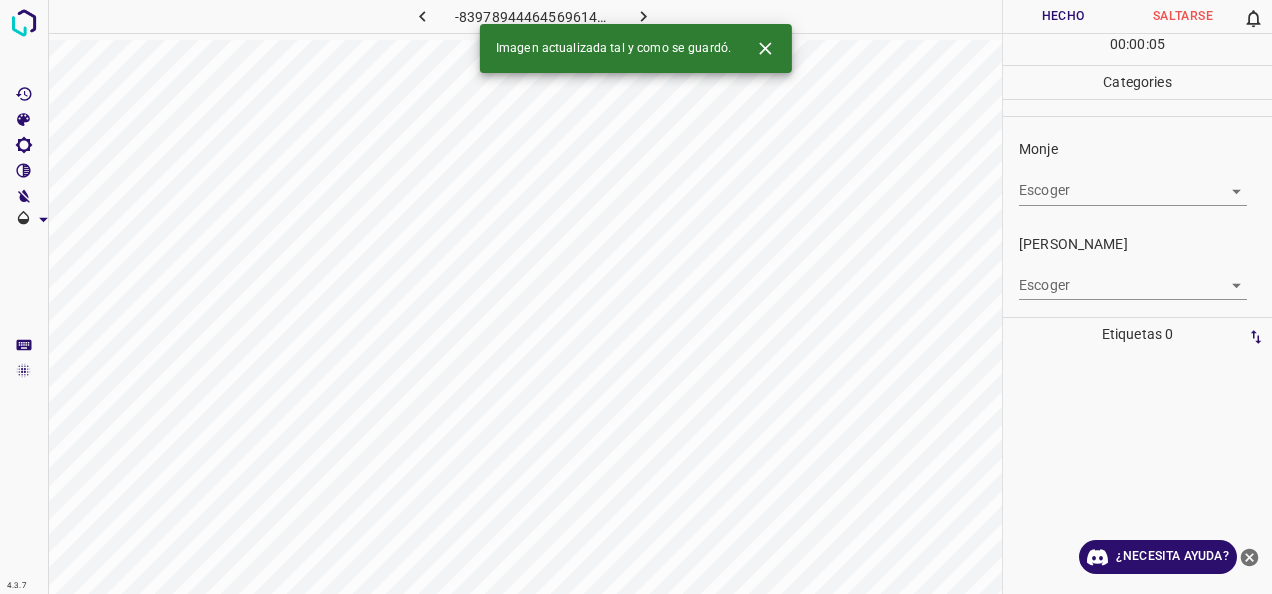 click on "4.3.7 -839789444645696145.png Hecho Saltarse 0 00   : 00   : 05   Categories Monje  Escoger ​  [PERSON_NAME]   Escoger ​ Etiquetas 0 Categories 1 Monje 2  [PERSON_NAME] Herramientas Espacio Cambiar entre modos (Dibujar y Editar) Yo Etiquetado automático R Restaurar zoom M Acercar N Alejar Borrar Eliminar etiqueta de selección Filtros Z Restaurar filtros X Filtro de saturación C Filtro de brillo V Filtro de contraste B Filtro de escala de grises General O Descargar Imagen actualizada tal y como se guardó. ¿Necesita ayuda? -Mensaje de texto -Esconder -Borrar" at bounding box center [636, 297] 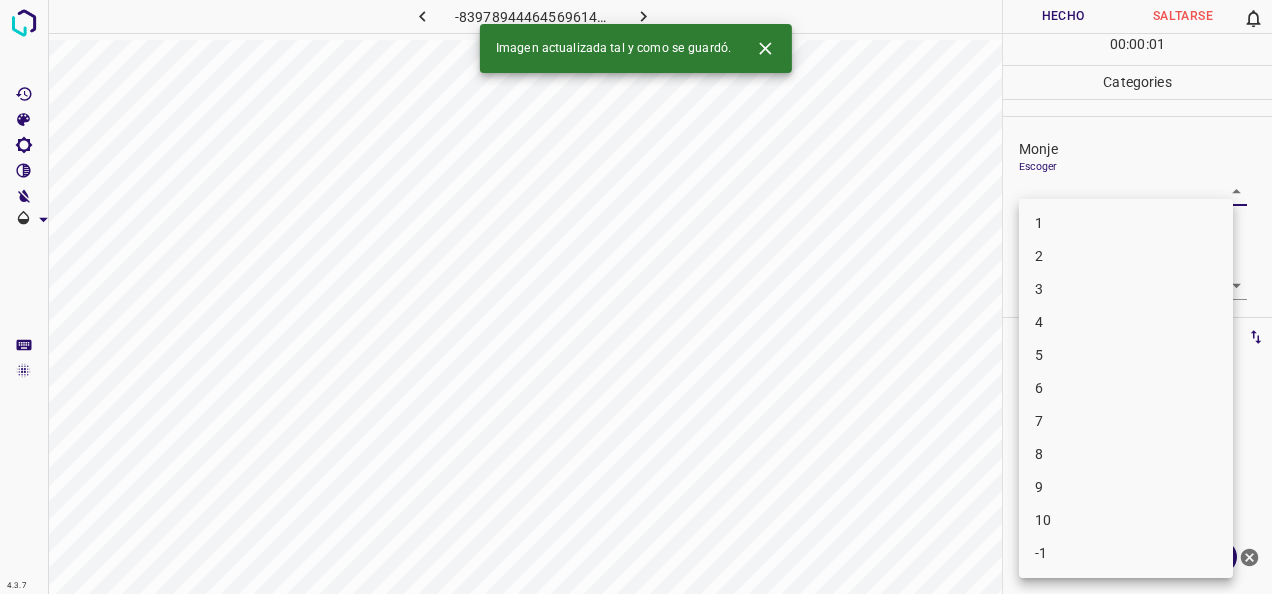 click on "1" at bounding box center [1126, 223] 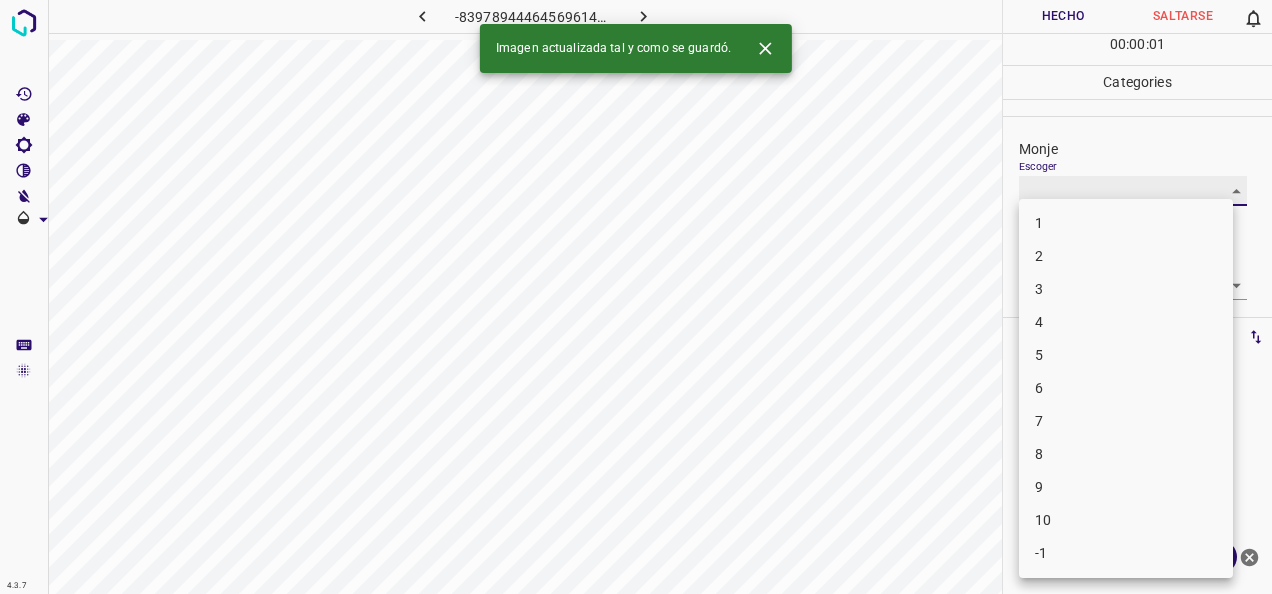 type on "1" 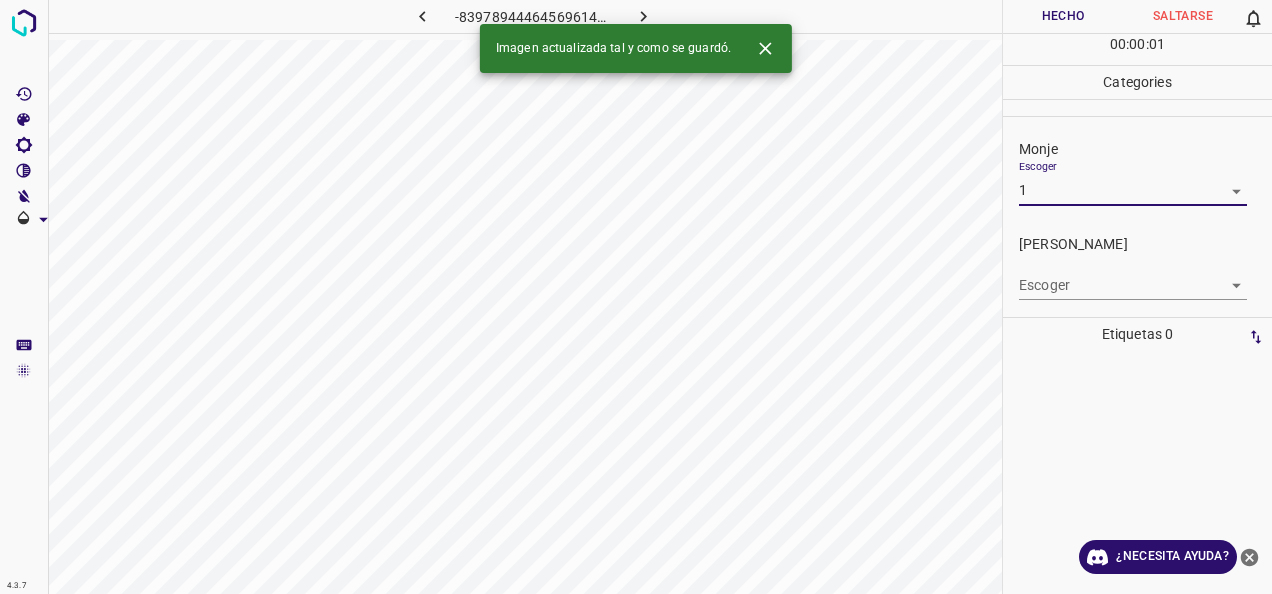 click on "4.3.7 -839789444645696145.png Hecho Saltarse 0 00   : 00   : 01   Categories Monje  Escoger 1 1  [PERSON_NAME]   Escoger ​ Etiquetas 0 Categories 1 Monje 2  [PERSON_NAME] Herramientas Espacio Cambiar entre modos (Dibujar y Editar) Yo Etiquetado automático R Restaurar zoom M Acercar N Alejar Borrar Eliminar etiqueta de selección Filtros Z Restaurar filtros X Filtro de saturación C Filtro de brillo V Filtro de contraste B Filtro de escala de grises General O Descargar Imagen actualizada tal y como se guardó. ¿Necesita ayuda? -Mensaje de texto -Esconder -Borrar" at bounding box center [636, 297] 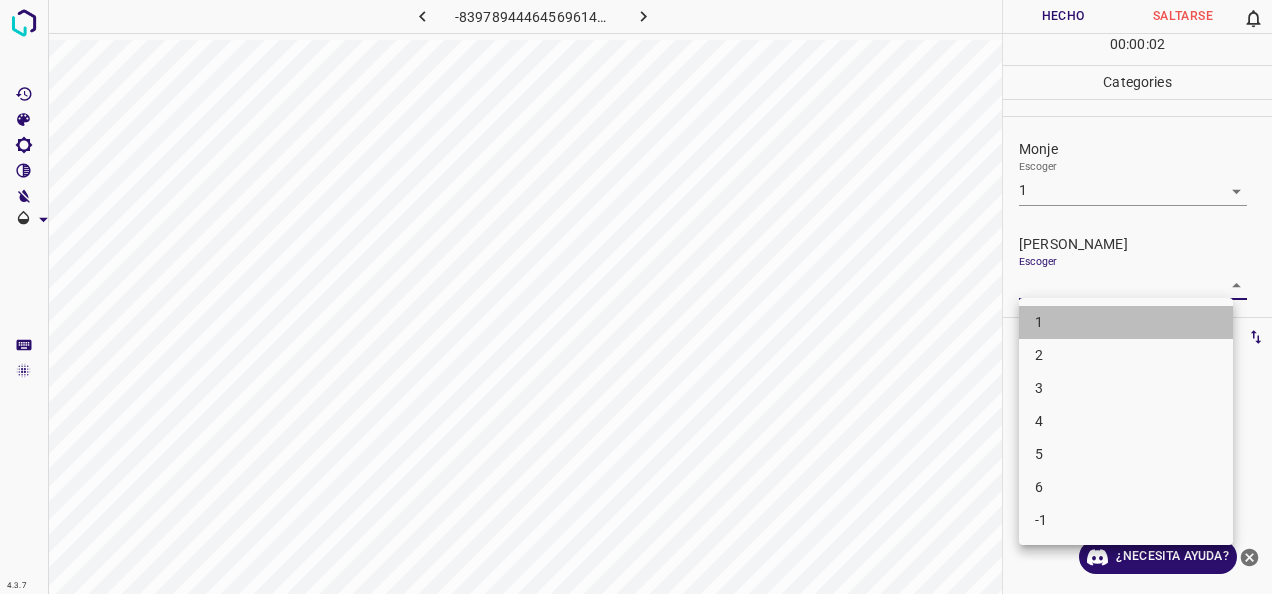 click on "1" at bounding box center (1126, 322) 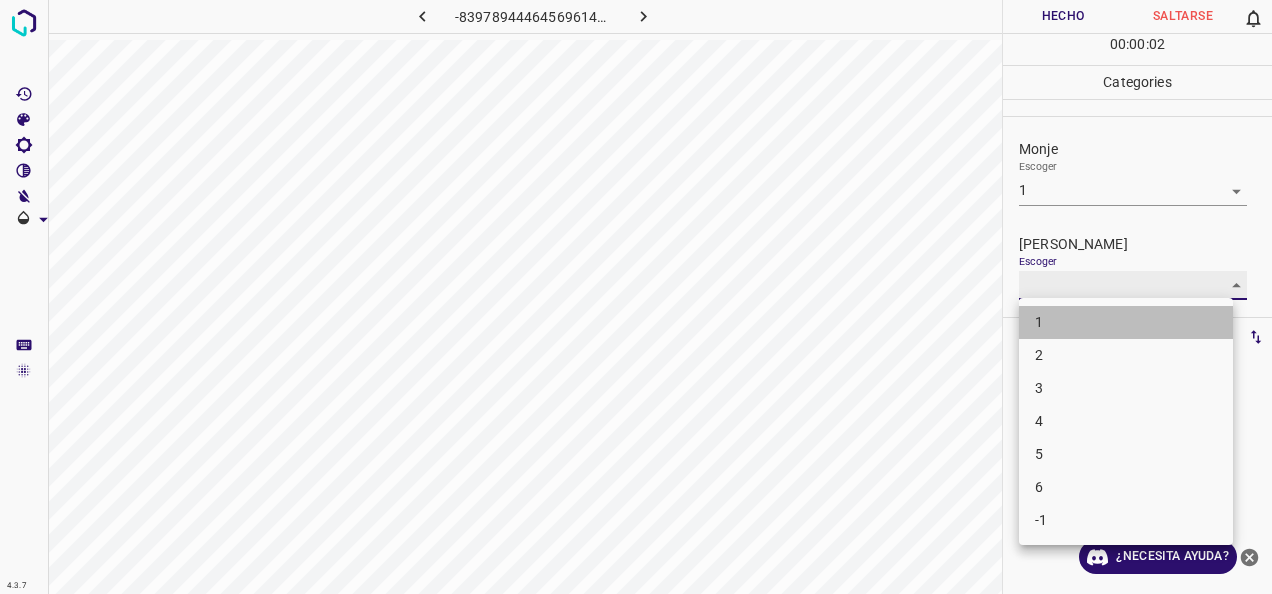 type on "1" 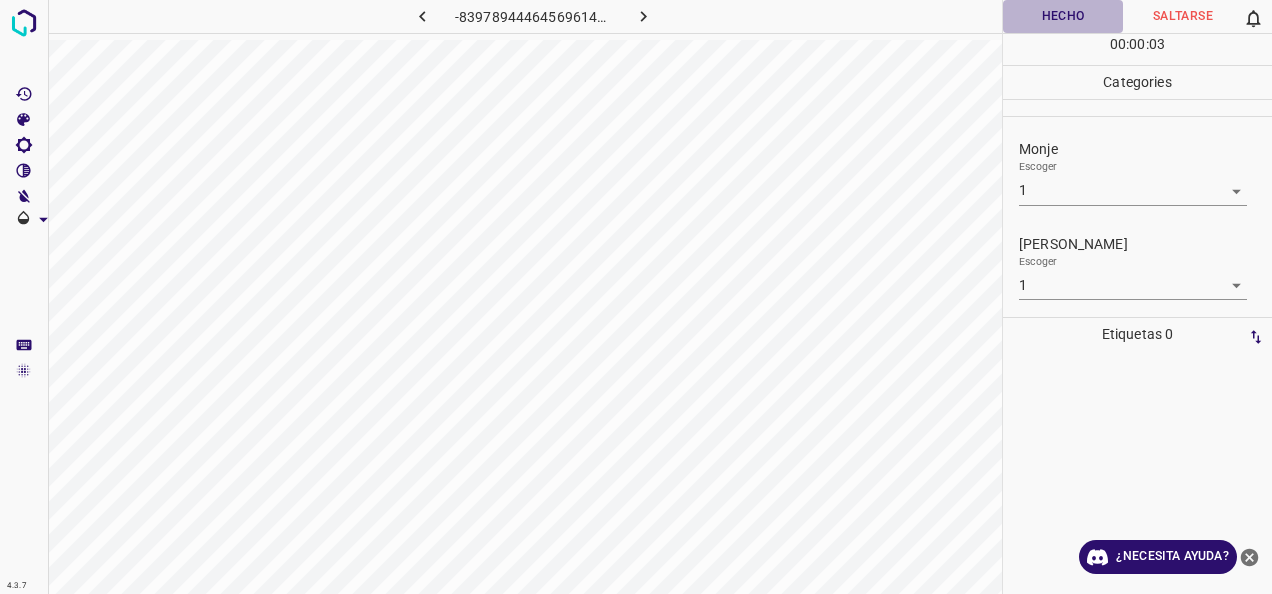 click on "Hecho" at bounding box center [1063, 16] 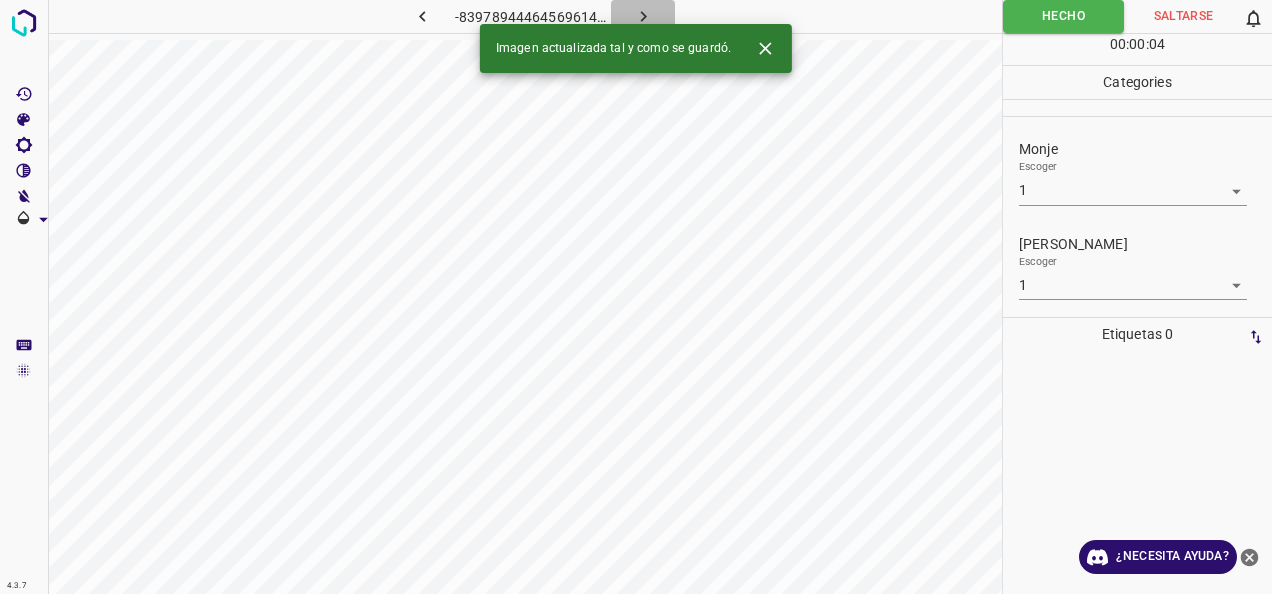 click 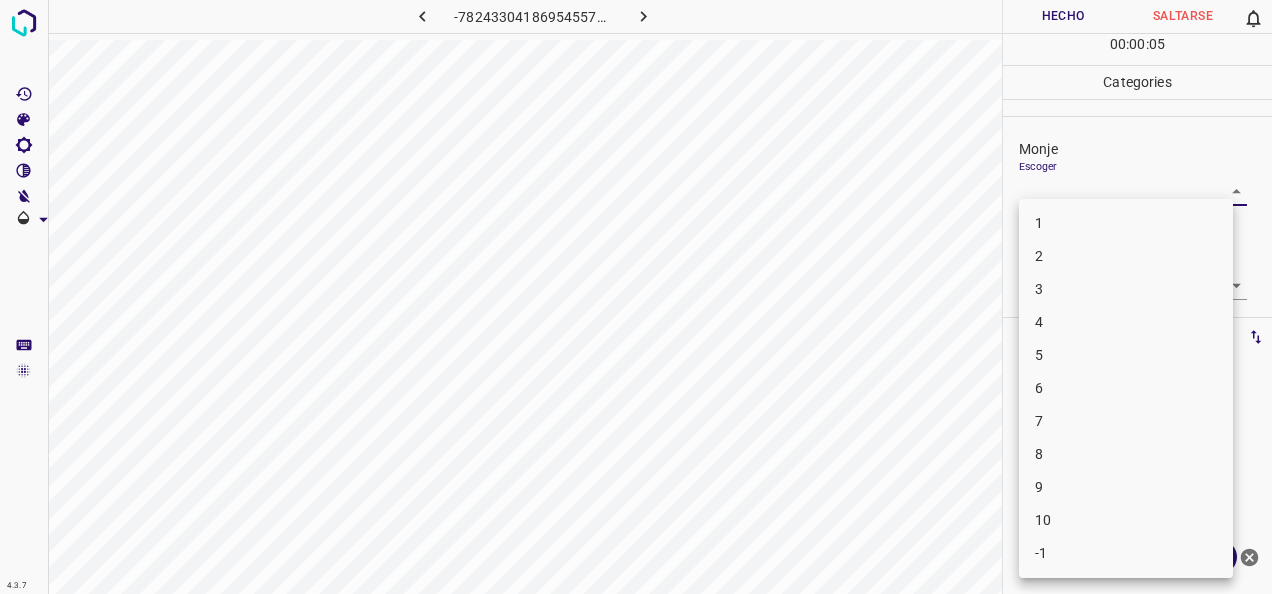 click on "4.3.7 -7824330418695455731.png Hecho Saltarse 0 00   : 00   : 05   Categories Monje  Escoger ​  [PERSON_NAME]   Escoger ​ Etiquetas 0 Categories 1 Monje 2  [PERSON_NAME] Herramientas Espacio Cambiar entre modos (Dibujar y Editar) Yo Etiquetado automático R Restaurar zoom M Acercar N Alejar Borrar Eliminar etiqueta de selección Filtros Z Restaurar filtros X Filtro de saturación C Filtro de brillo V Filtro de contraste B Filtro de escala de grises General O Descargar ¿Necesita ayuda? -Mensaje de texto -Esconder -Borrar 1 2 3 4 5 6 7 8 9 10 -1" at bounding box center [636, 297] 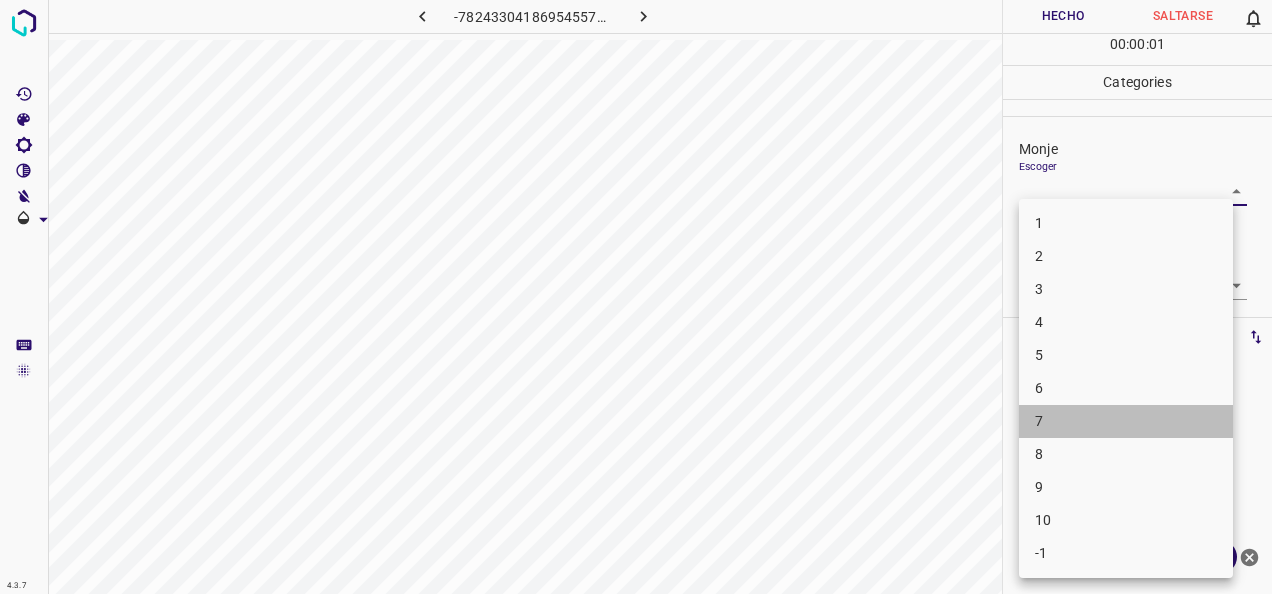 drag, startPoint x: 1122, startPoint y: 418, endPoint x: 1162, endPoint y: 351, distance: 78.03204 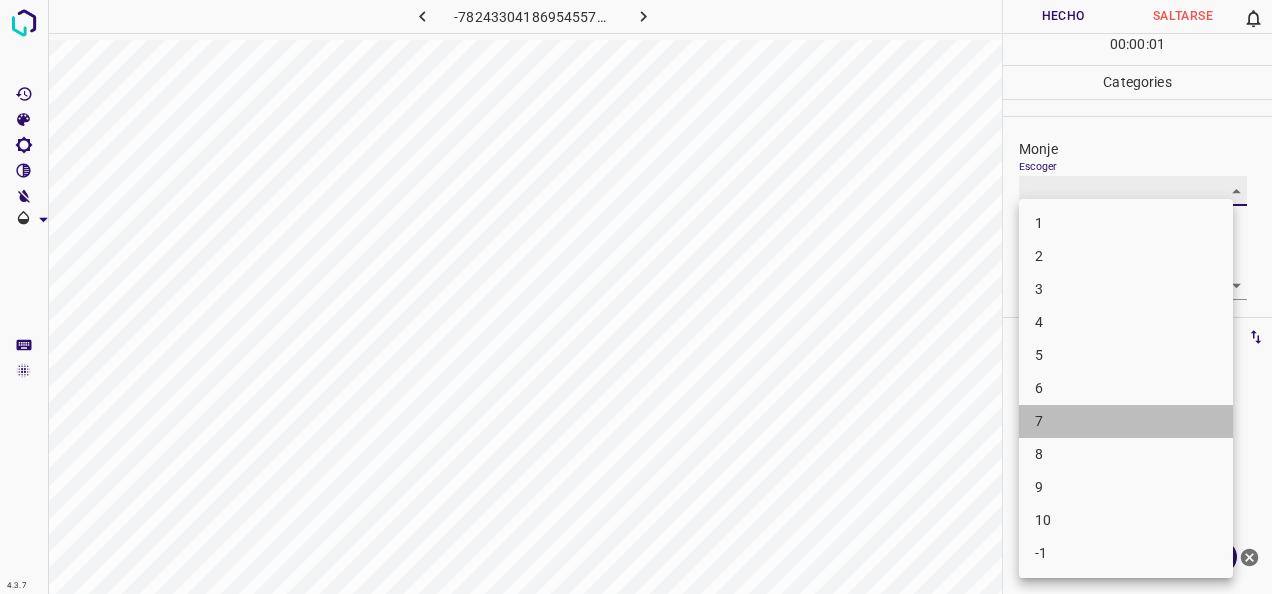 type on "7" 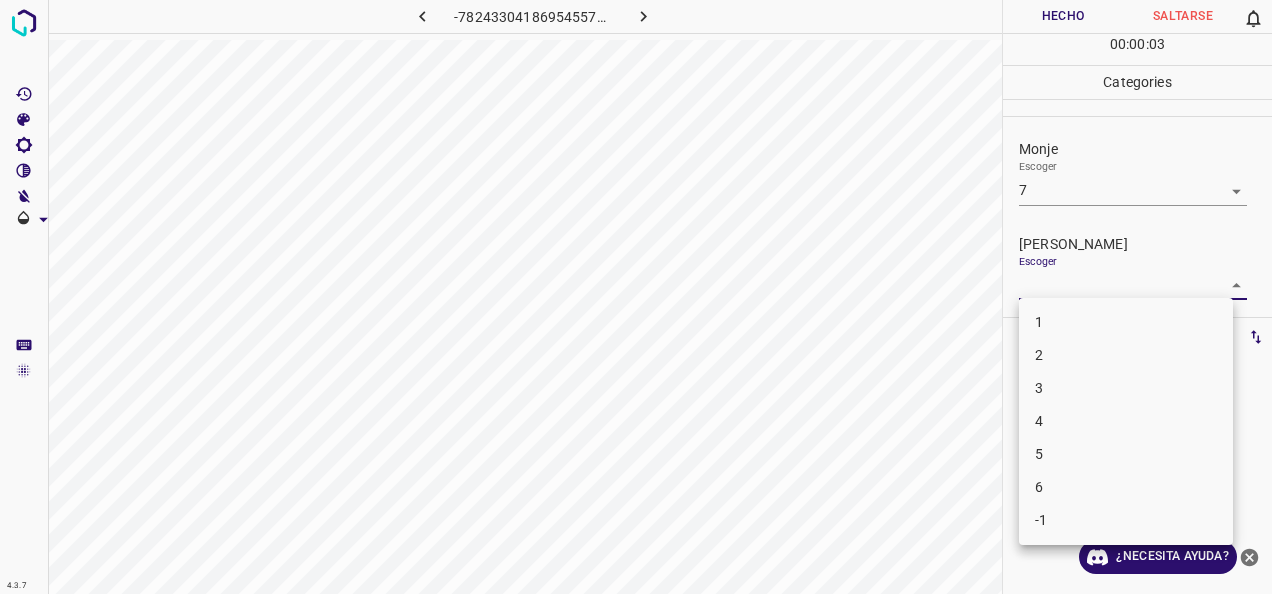 click on "4.3.7 -7824330418695455731.png Hecho Saltarse 0 00   : 00   : 03   Categories Monje  Escoger 7 7  [PERSON_NAME]   Escoger ​ Etiquetas 0 Categories 1 Monje 2  [PERSON_NAME] Herramientas Espacio Cambiar entre modos (Dibujar y Editar) Yo Etiquetado automático R Restaurar zoom M Acercar N Alejar Borrar Eliminar etiqueta de selección Filtros Z Restaurar filtros X Filtro de saturación C Filtro de brillo V Filtro de contraste B Filtro de escala de grises General O Descargar ¿Necesita ayuda? -Mensaje de texto -Esconder -Borrar 1 2 3 4 5 6 -1" at bounding box center (636, 297) 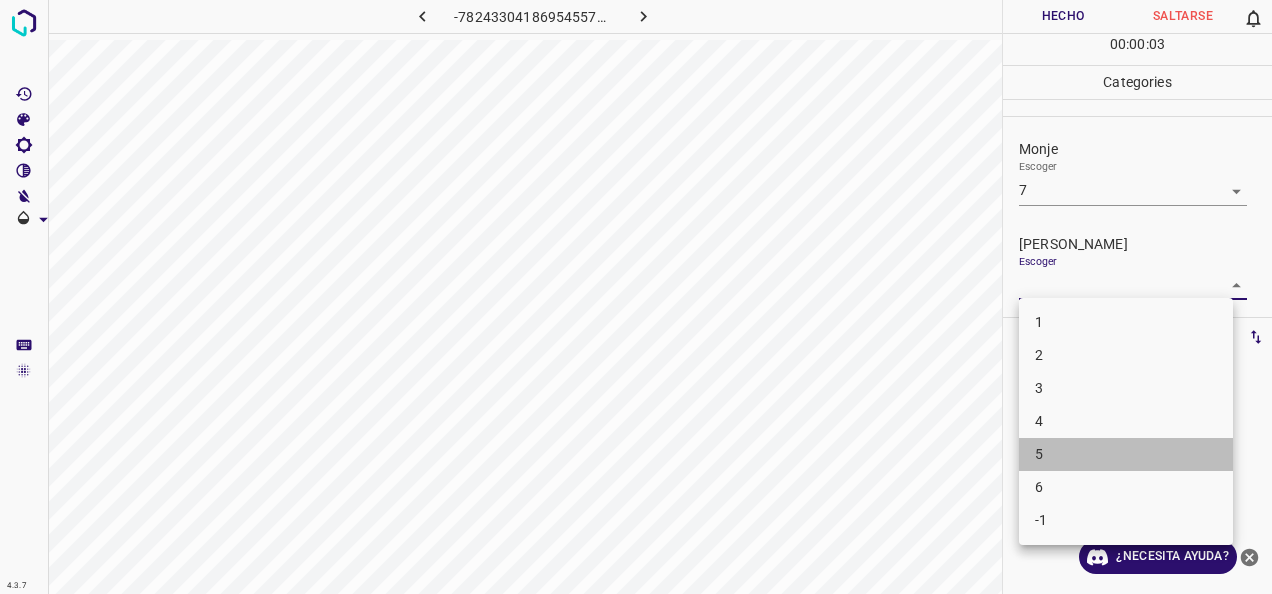 click on "5" at bounding box center [1126, 454] 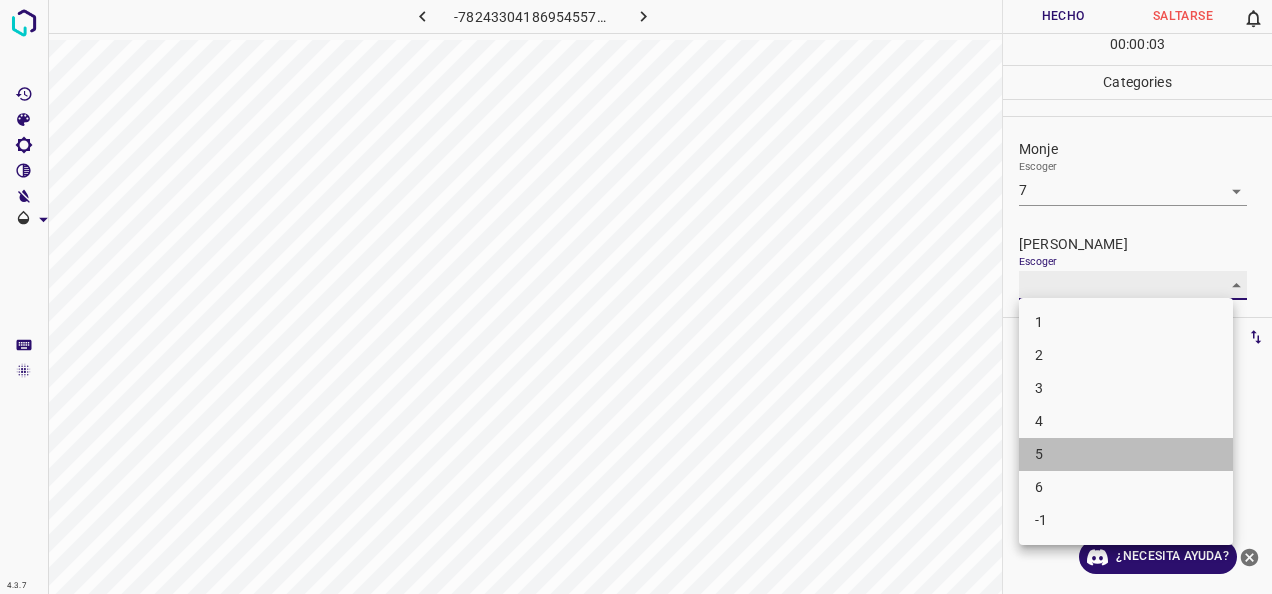 type on "5" 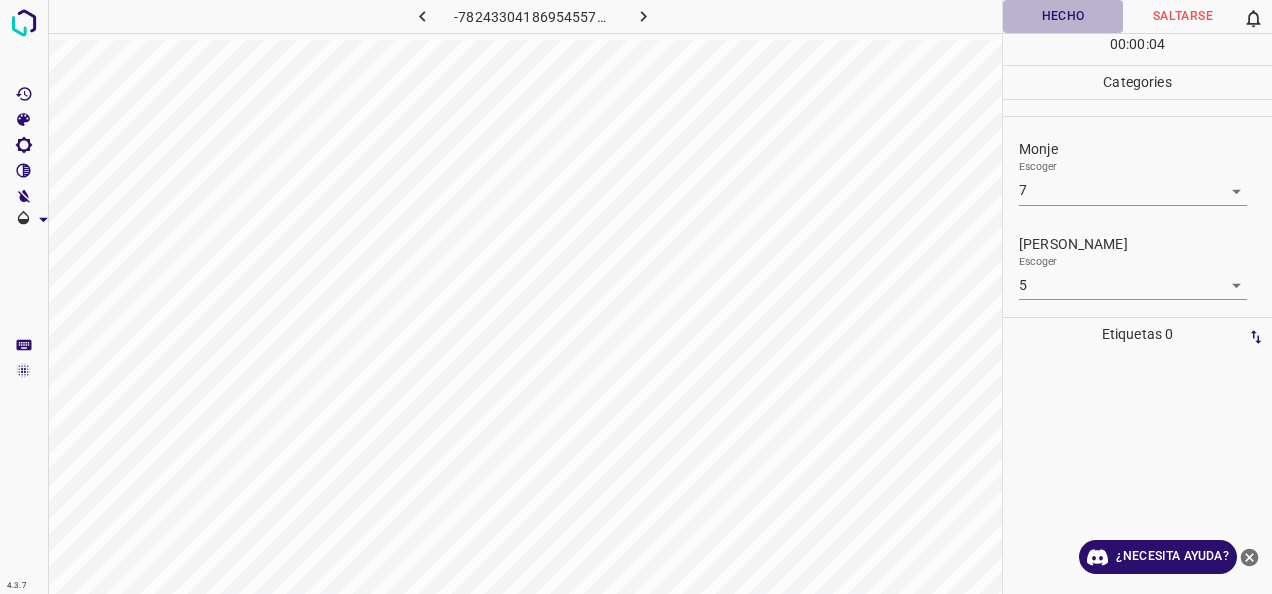 click on "Hecho" at bounding box center [1063, 16] 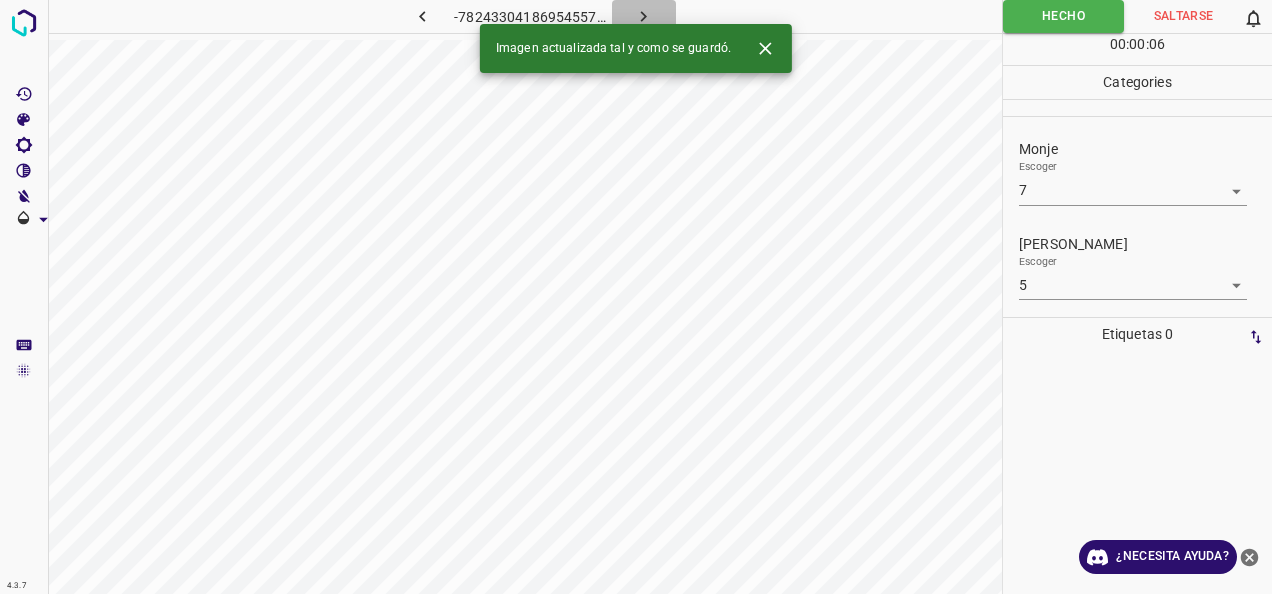 click 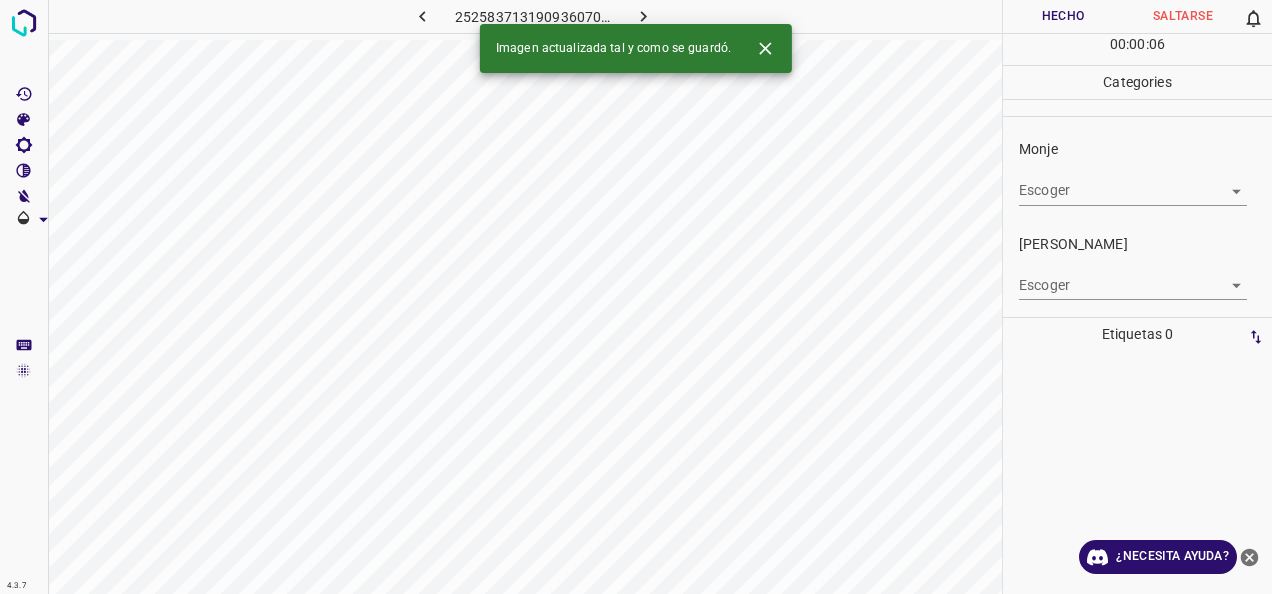 click on "4.3.7 2525837131909360705.png Hecho Saltarse 0 00   : 00   : 06   Categories Monje  Escoger ​  [PERSON_NAME]   Escoger ​ Etiquetas 0 Categories 1 Monje 2  [PERSON_NAME] Herramientas Espacio Cambiar entre modos (Dibujar y Editar) Yo Etiquetado automático R Restaurar zoom M Acercar N Alejar Borrar Eliminar etiqueta de selección Filtros Z Restaurar filtros X Filtro de saturación C Filtro de brillo V Filtro de contraste B Filtro de escala de grises General O Descargar Imagen actualizada tal y como se guardó. ¿Necesita ayuda? -Mensaje de texto -Esconder -Borrar" at bounding box center [636, 297] 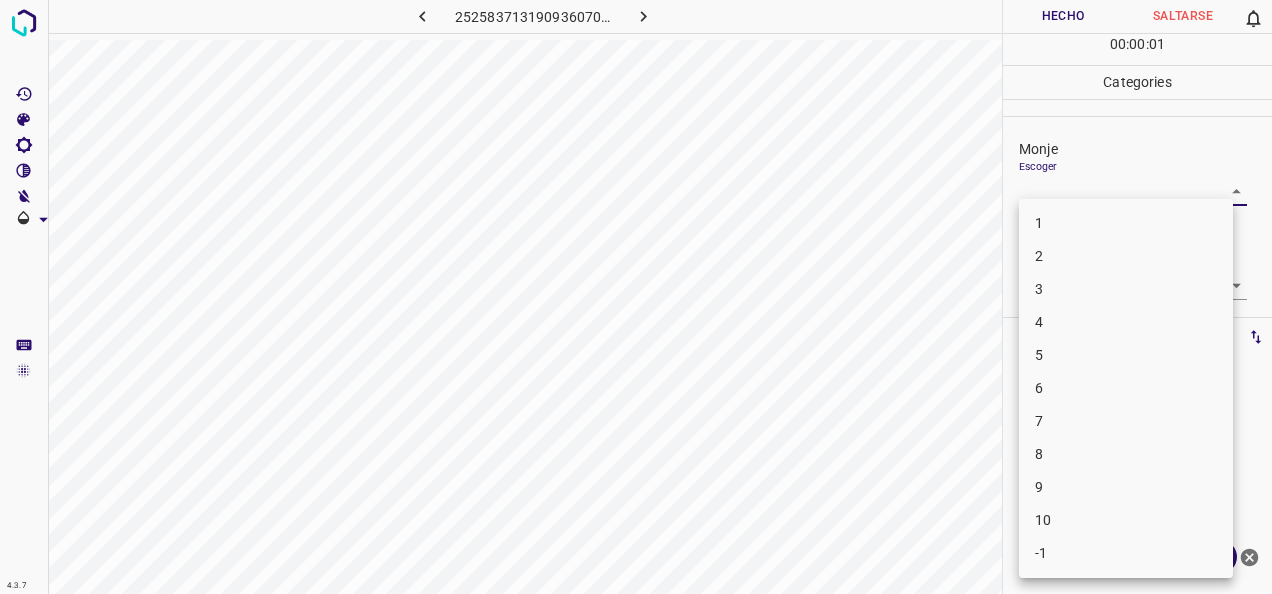 click on "3" at bounding box center [1126, 289] 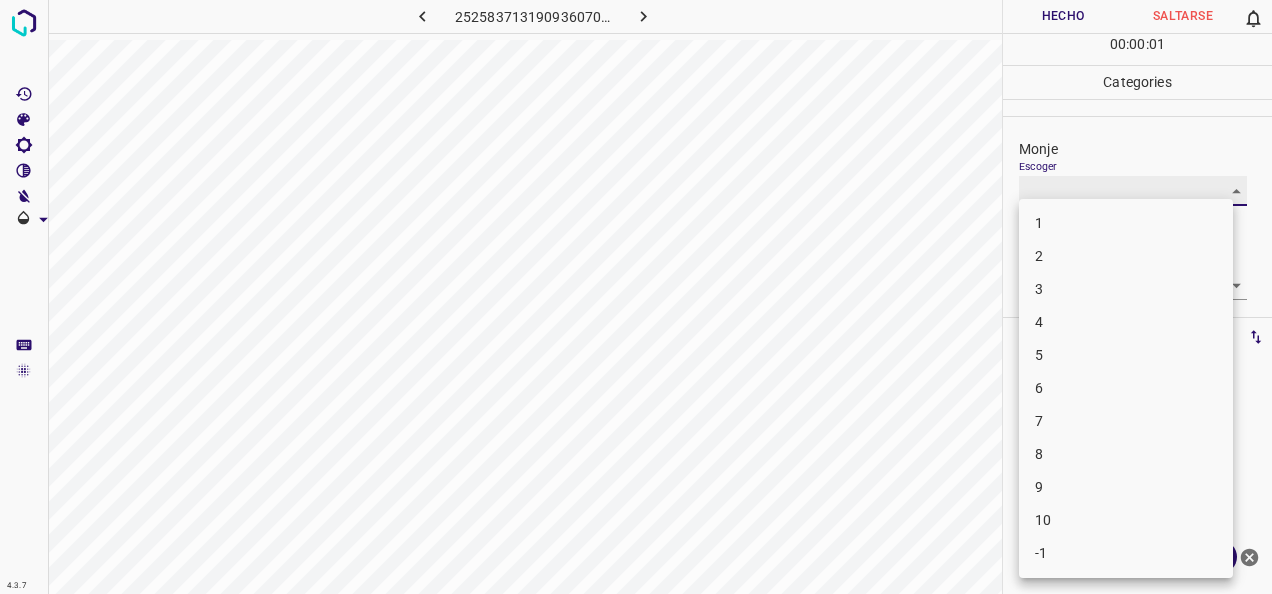type on "3" 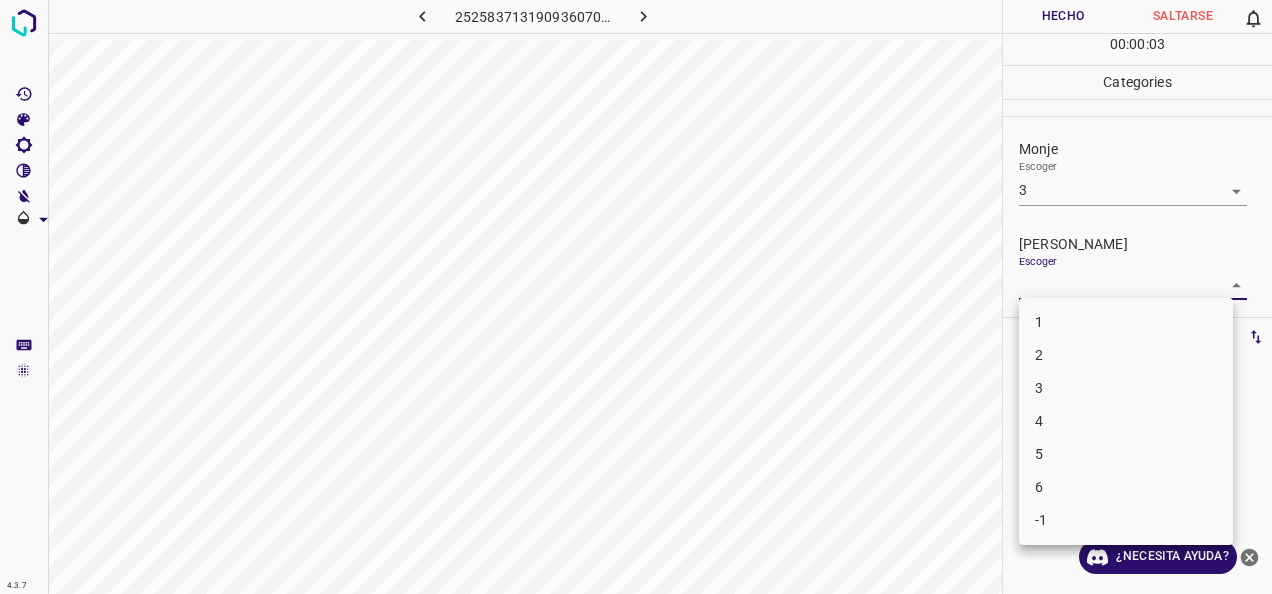 click on "4.3.7 2525837131909360705.png Hecho Saltarse 0 00   : 00   : 03   Categories Monje  Escoger 3 3  [PERSON_NAME]   Escoger ​ Etiquetas 0 Categories 1 Monje 2  [PERSON_NAME] Herramientas Espacio Cambiar entre modos (Dibujar y Editar) Yo Etiquetado automático R Restaurar zoom M Acercar N Alejar Borrar Eliminar etiqueta de selección Filtros Z Restaurar filtros X Filtro de saturación C Filtro de brillo V Filtro de contraste B Filtro de escala de grises General O Descargar ¿Necesita ayuda? -Mensaje de texto -Esconder -Borrar 1 2 3 4 5 6 -1" at bounding box center (636, 297) 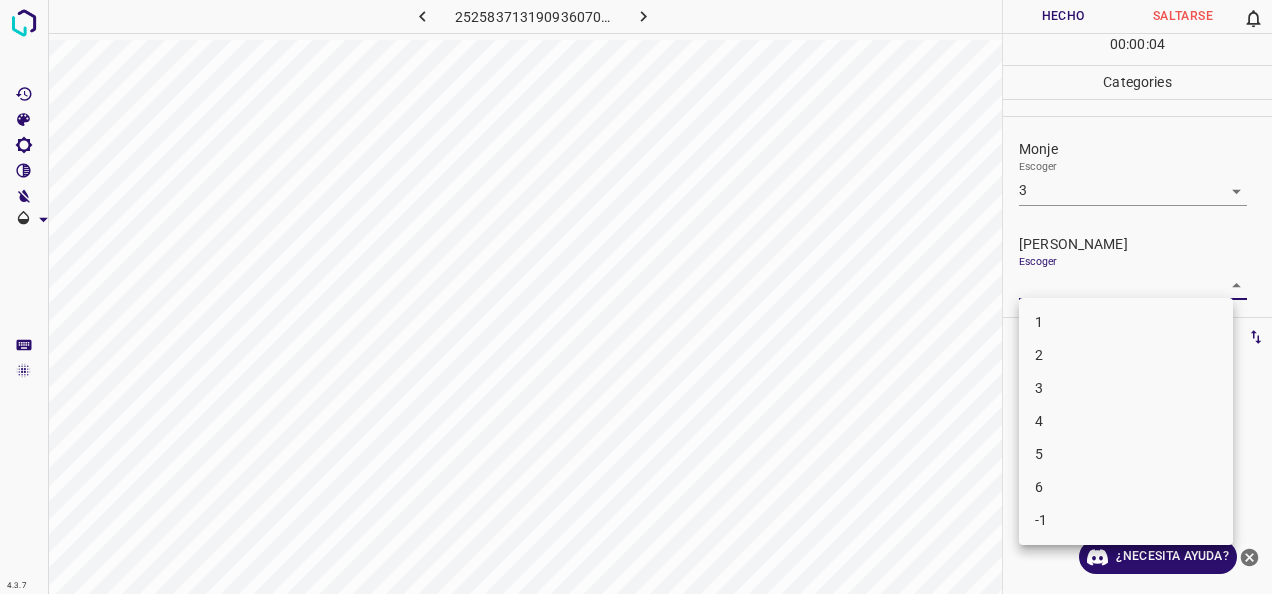 click on "2" at bounding box center [1126, 355] 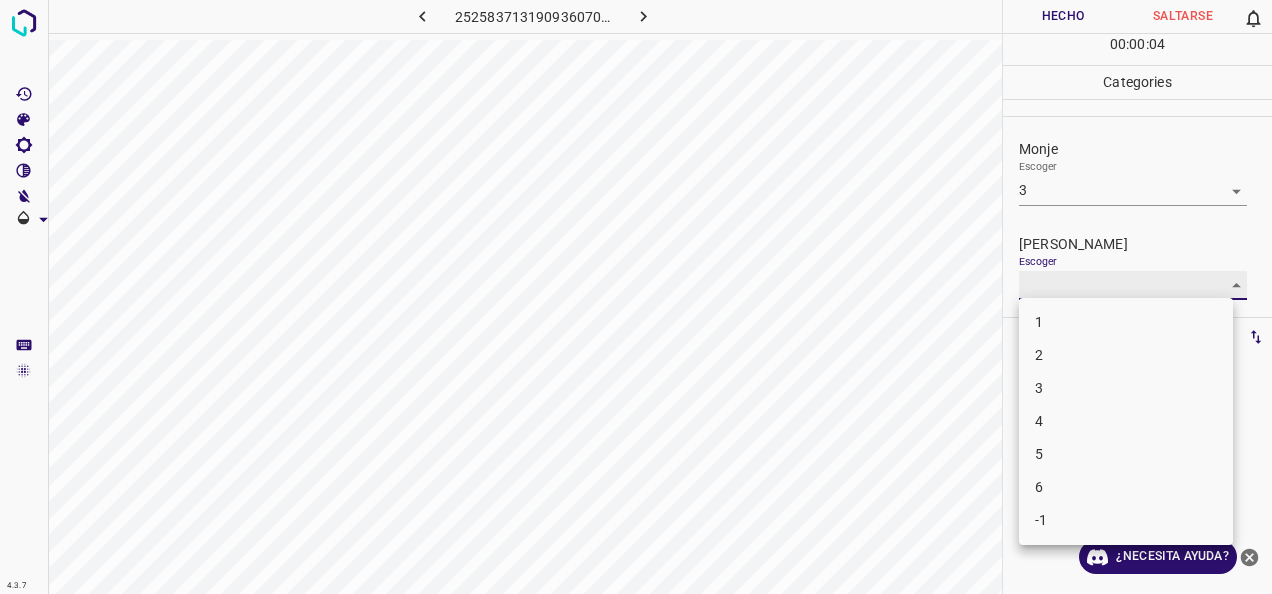 type on "2" 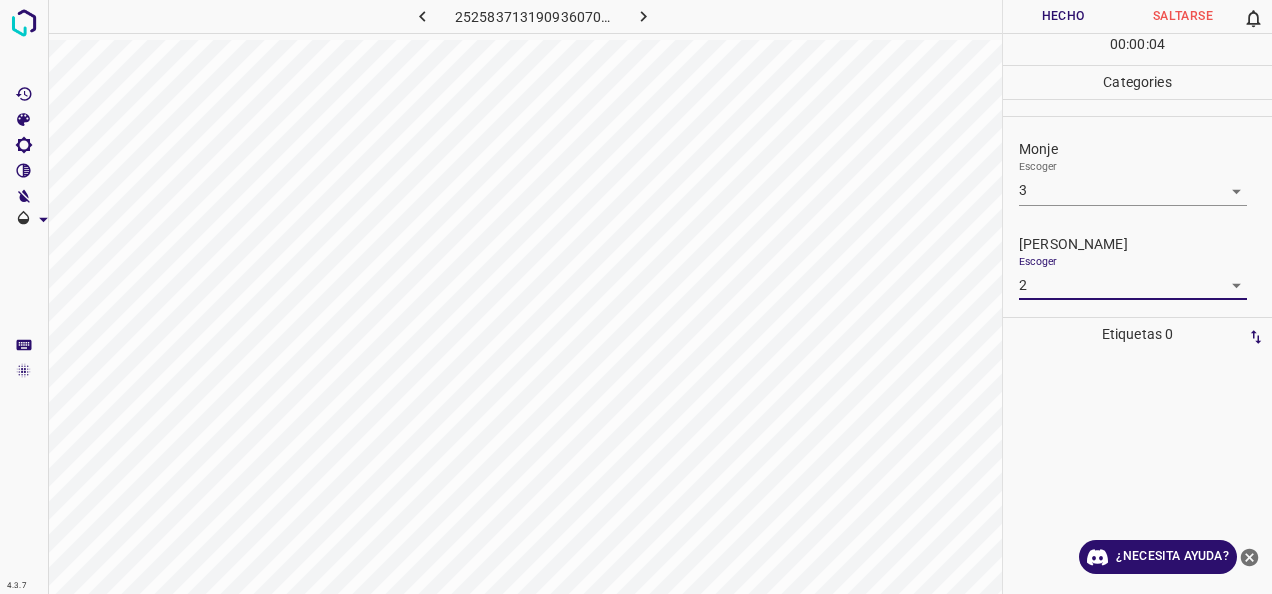 click on "Hecho" at bounding box center (1063, 16) 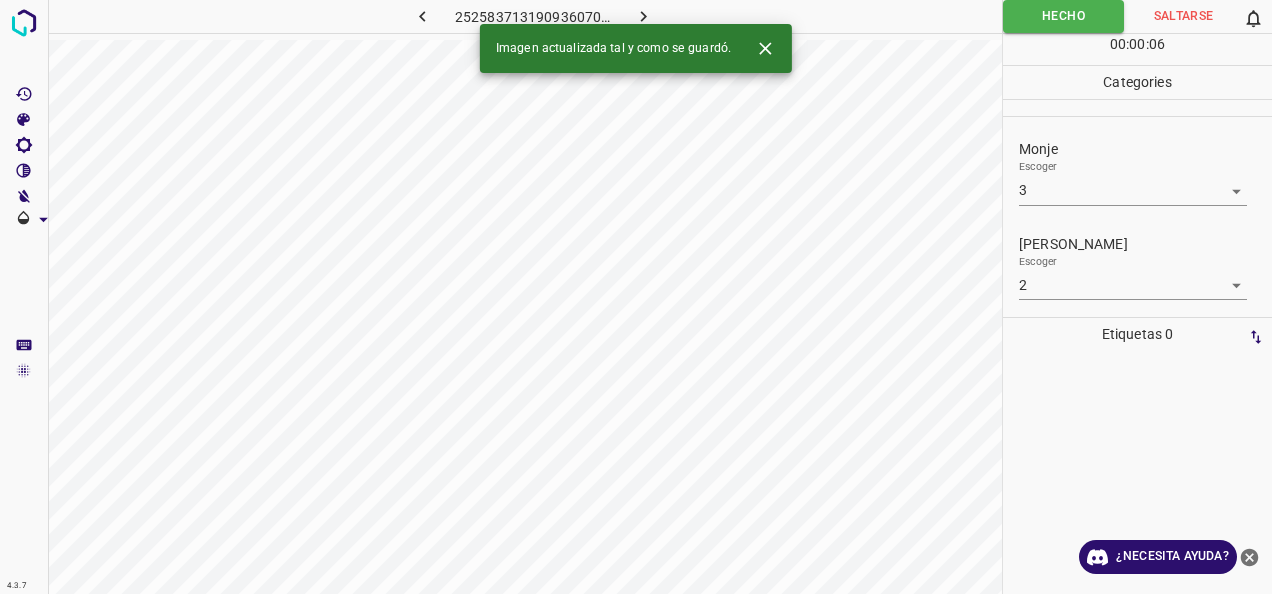 click at bounding box center (643, 16) 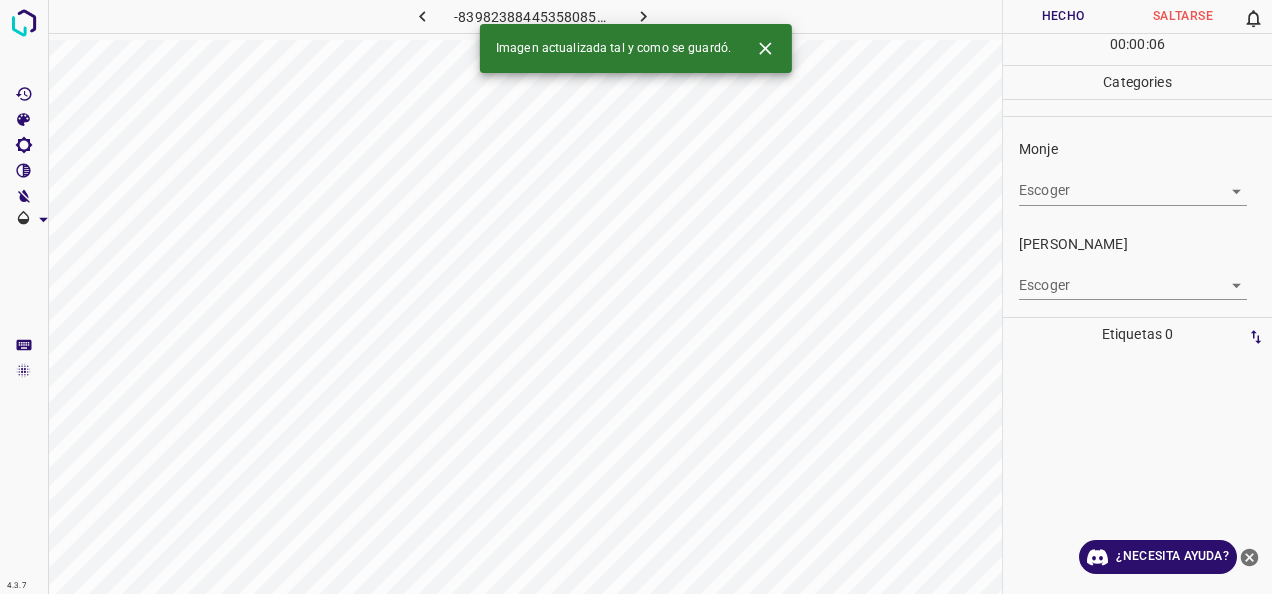 click on "4.3.7 -8398238844535808594.png Hecho Saltarse 0 00   : 00   : 06   Categories Monje  Escoger ​  [PERSON_NAME]   Escoger ​ Etiquetas 0 Categories 1 Monje 2  [PERSON_NAME] Herramientas Espacio Cambiar entre modos (Dibujar y Editar) Yo Etiquetado automático R Restaurar zoom M Acercar N Alejar Borrar Eliminar etiqueta de selección Filtros Z Restaurar filtros X Filtro de saturación C Filtro de brillo V Filtro de contraste B Filtro de escala de grises General O Descargar Imagen actualizada tal y como se guardó. ¿Necesita ayuda? -Mensaje de texto -Esconder -Borrar" at bounding box center [636, 297] 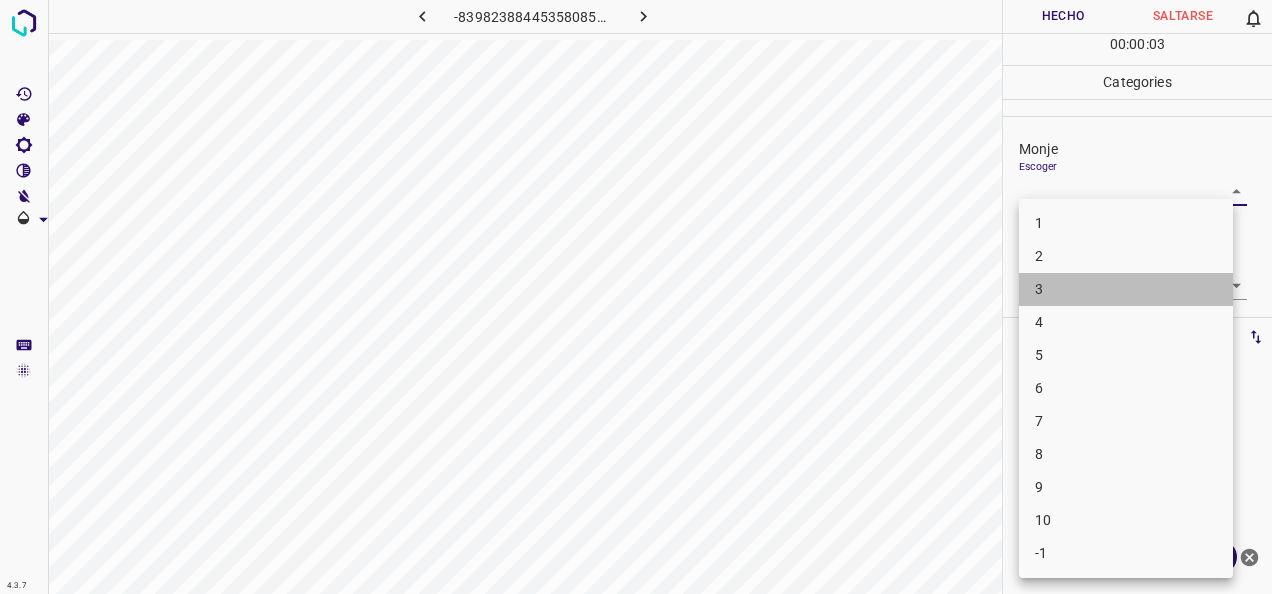 click on "3" at bounding box center (1126, 289) 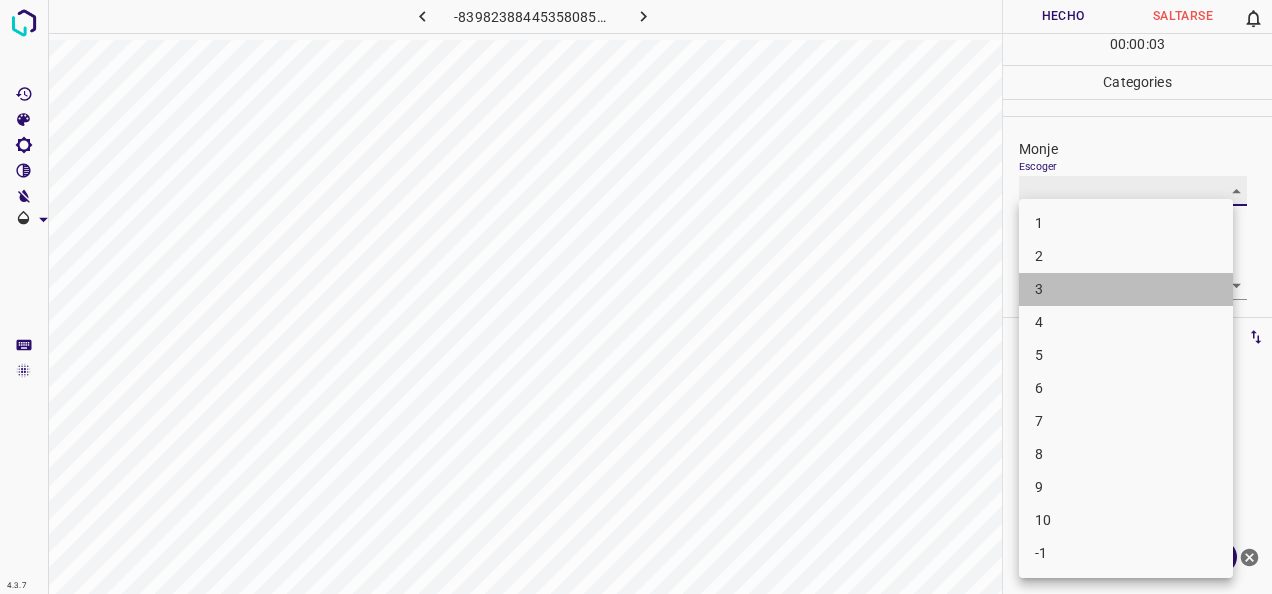 type on "3" 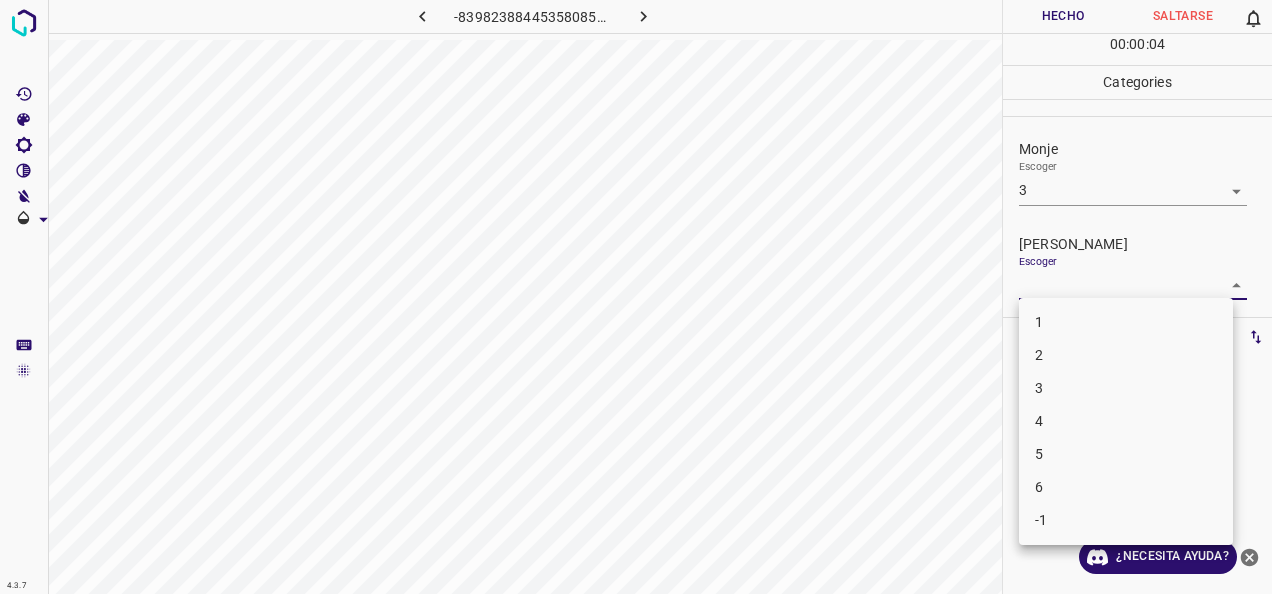drag, startPoint x: 1220, startPoint y: 280, endPoint x: 1135, endPoint y: 333, distance: 100.16985 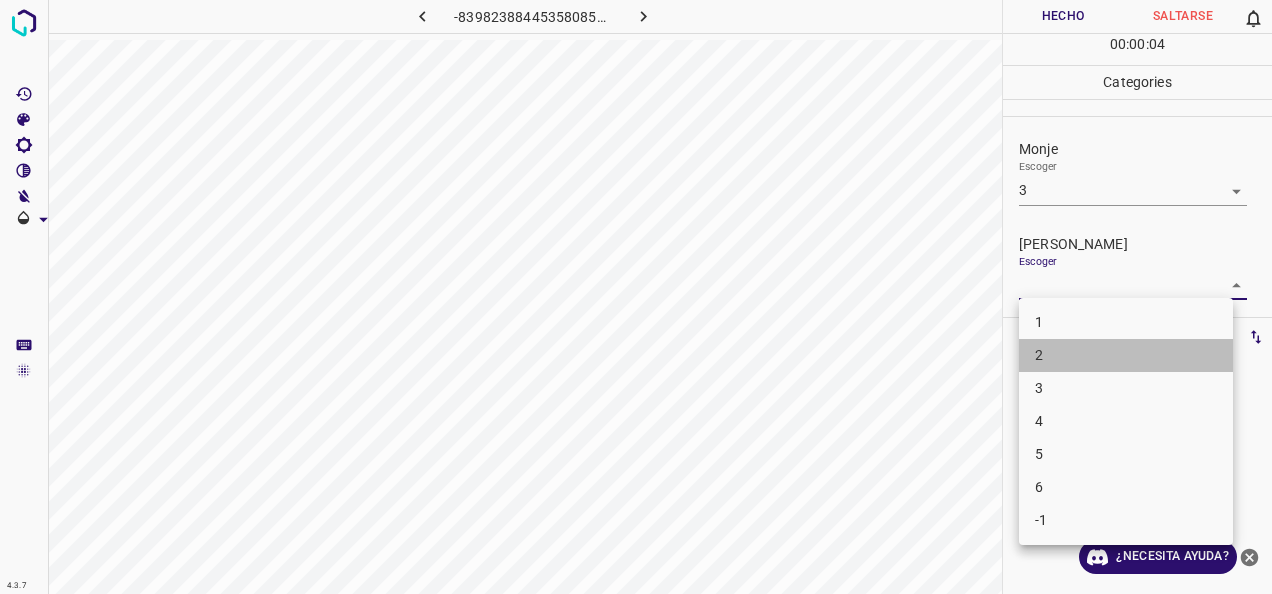 click on "2" at bounding box center (1126, 355) 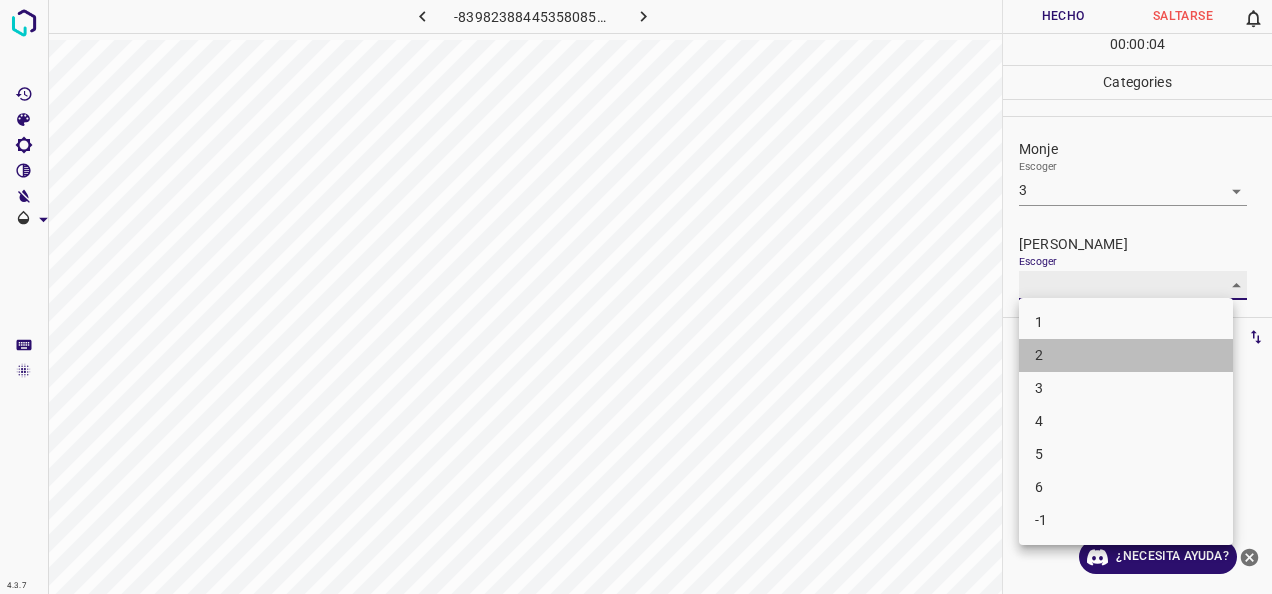 type on "2" 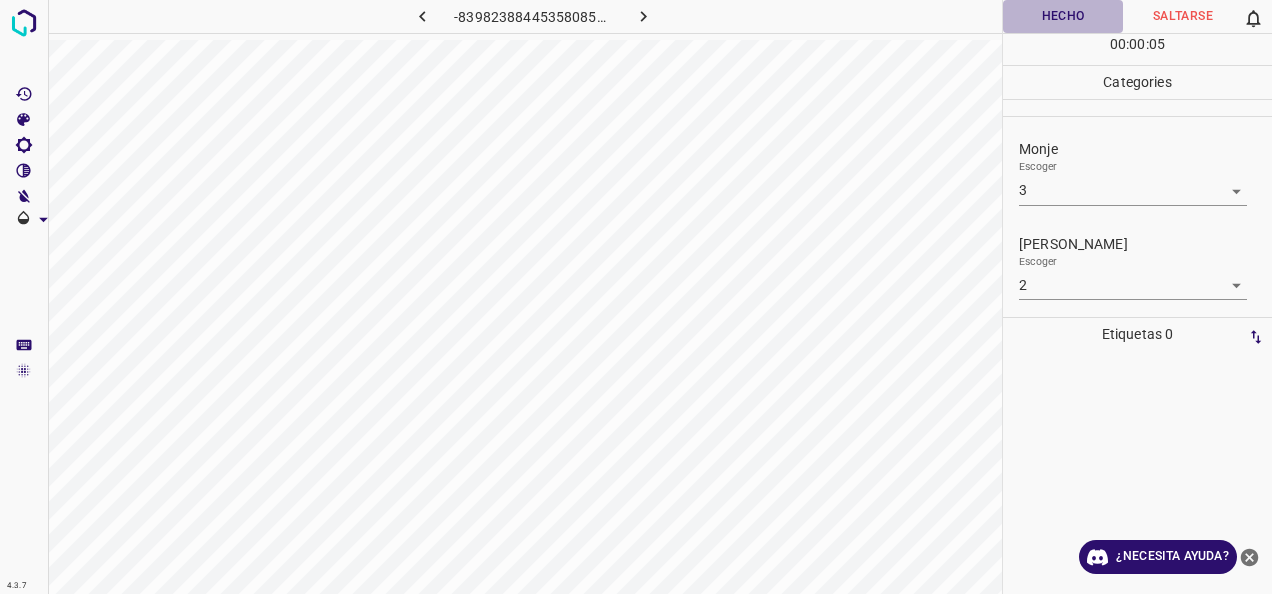 click on "Hecho" at bounding box center (1063, 16) 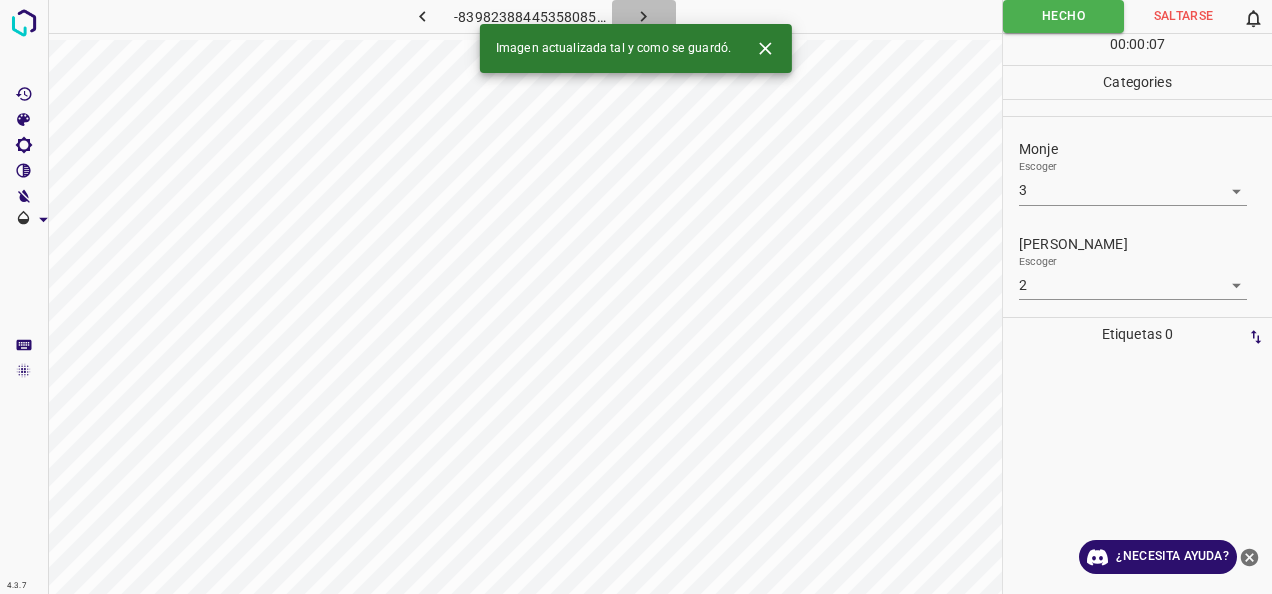 click 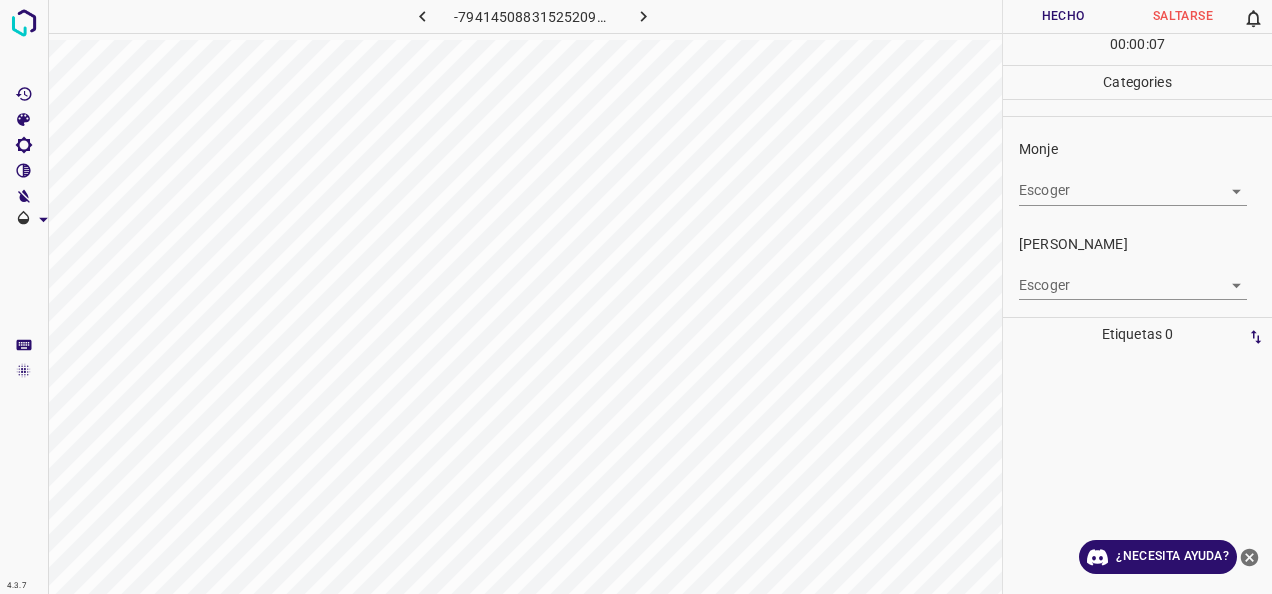 click on "4.3.7 -7941450883152520950.png Hecho Saltarse 0 00   : 00   : 07   Categories Monje  Escoger ​  [PERSON_NAME]   Escoger ​ Etiquetas 0 Categories 1 Monje 2  [PERSON_NAME] Herramientas Espacio Cambiar entre modos (Dibujar y Editar) Yo Etiquetado automático R Restaurar zoom M Acercar N Alejar Borrar Eliminar etiqueta de selección Filtros Z Restaurar filtros X Filtro de saturación C Filtro de brillo V Filtro de contraste B Filtro de escala de grises General O Descargar ¿Necesita ayuda? -Mensaje de texto -Esconder -Borrar" at bounding box center (636, 297) 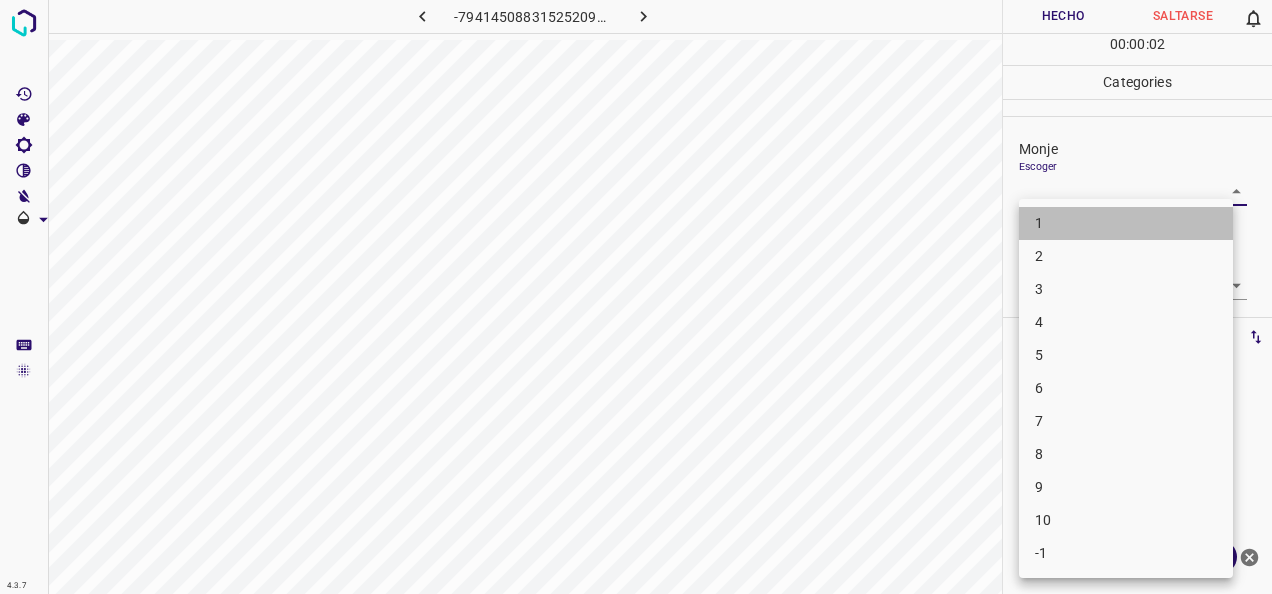 click on "1" at bounding box center (1126, 223) 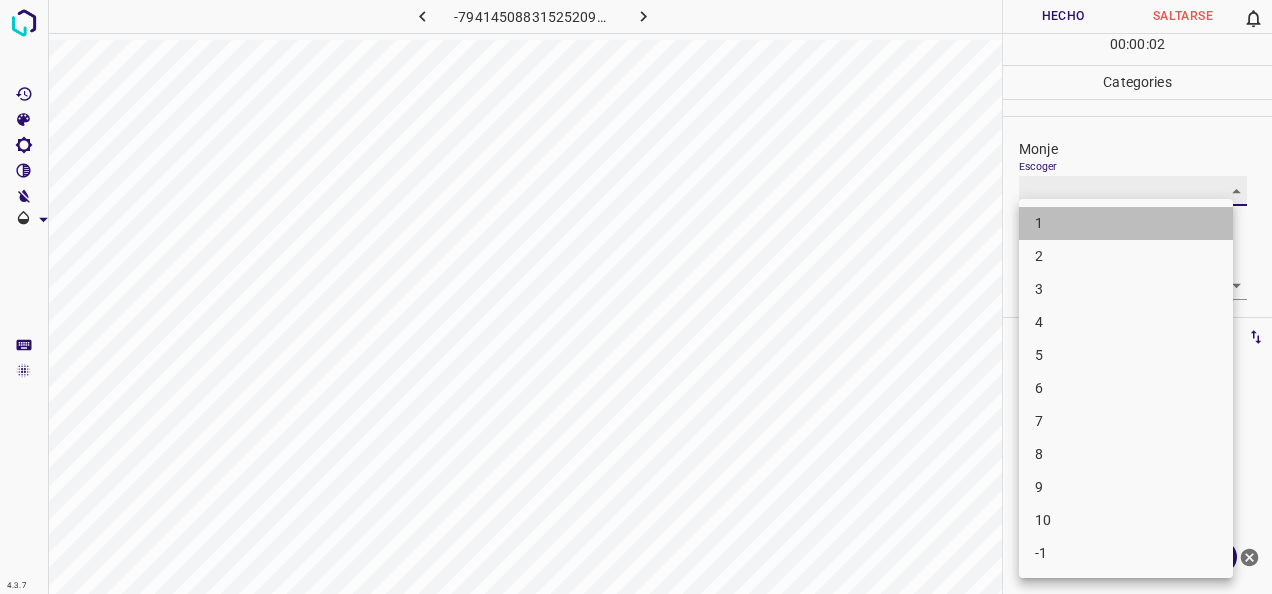 type on "1" 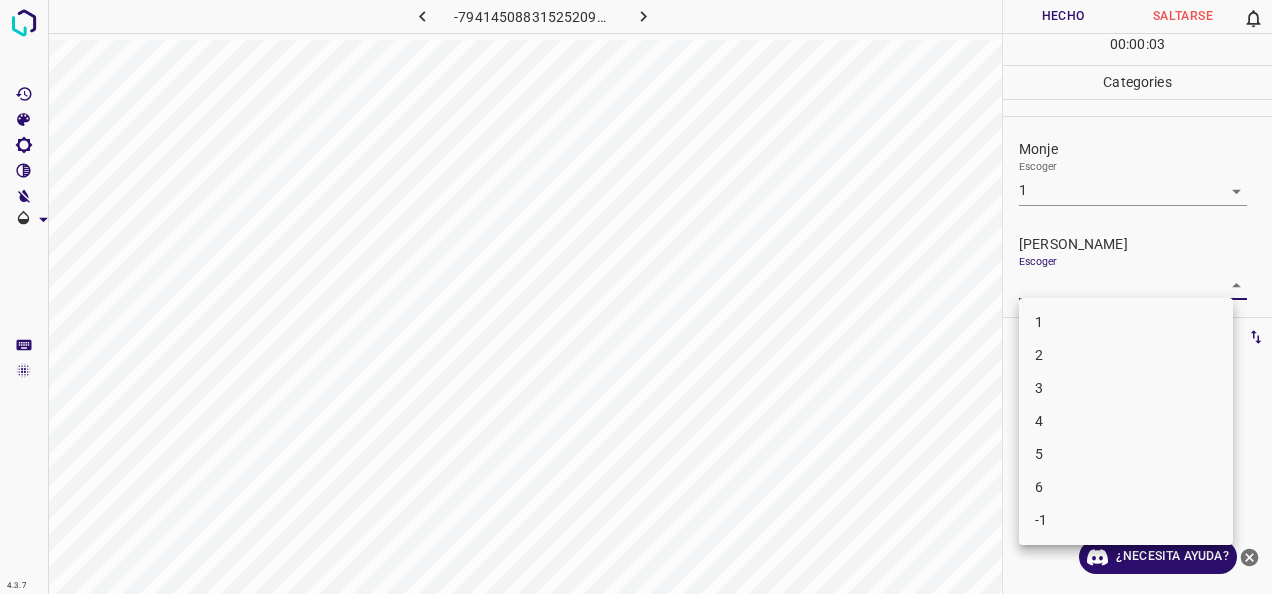 drag, startPoint x: 1225, startPoint y: 291, endPoint x: 1165, endPoint y: 310, distance: 62.936478 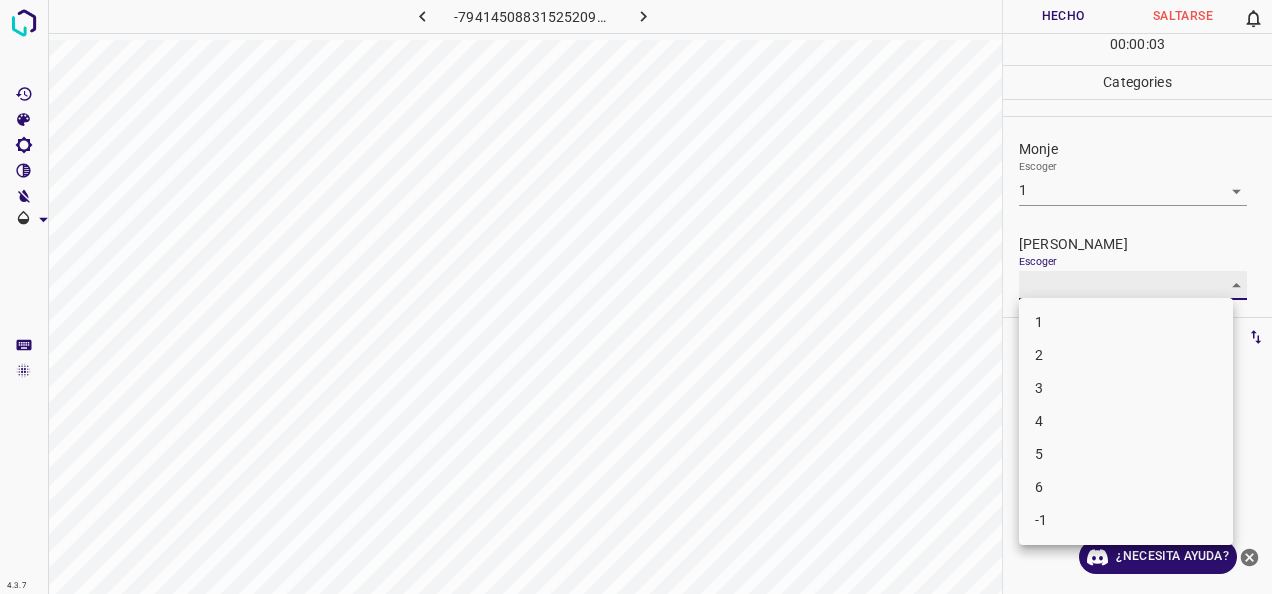 type on "1" 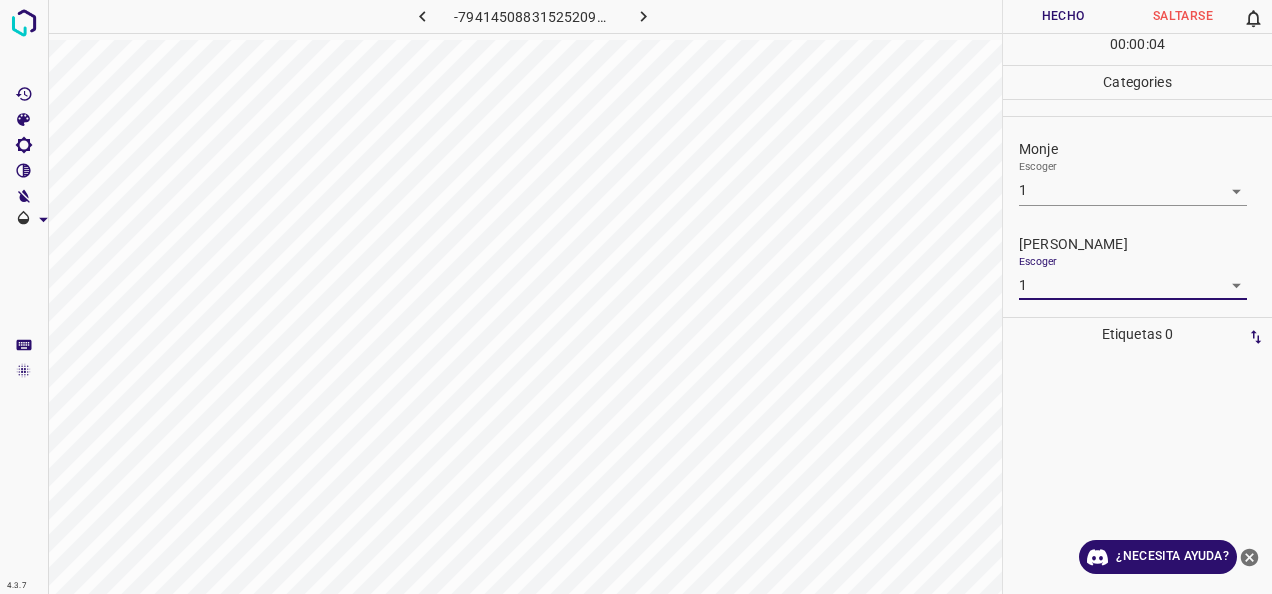 click on "Hecho" at bounding box center [1063, 16] 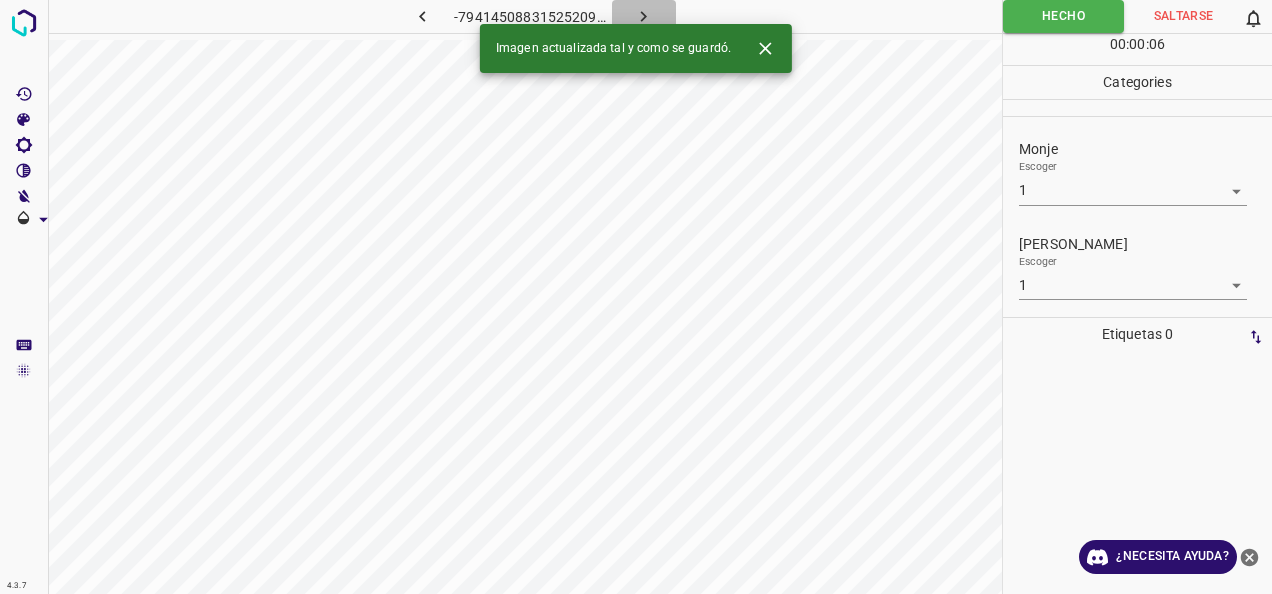 click 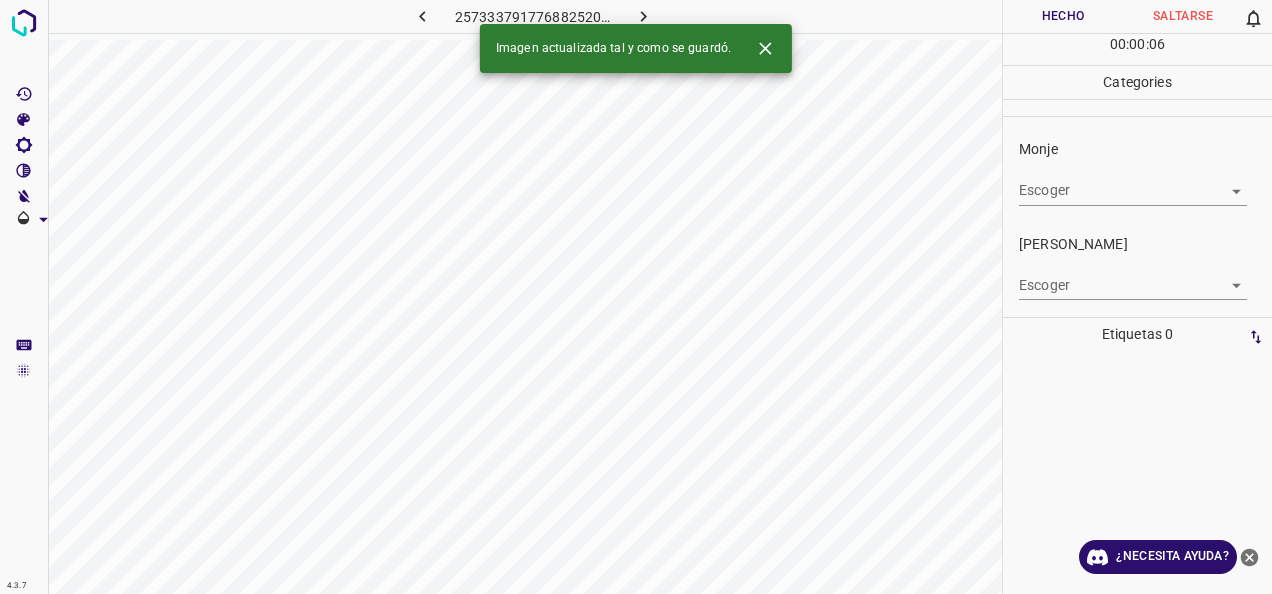 click on "4.3.7 2573337917768825200.png Hecho Saltarse 0 00   : 00   : 06   Categories Monje  Escoger ​  [PERSON_NAME]   Escoger ​ Etiquetas 0 Categories 1 Monje 2  [PERSON_NAME] Herramientas Espacio Cambiar entre modos (Dibujar y Editar) Yo Etiquetado automático R Restaurar zoom M Acercar N Alejar Borrar Eliminar etiqueta de selección Filtros Z Restaurar filtros X Filtro de saturación C Filtro de brillo V Filtro de contraste B Filtro de escala de grises General O Descargar Imagen actualizada tal y como se guardó. ¿Necesita ayuda? -Mensaje de texto -Esconder -Borrar" at bounding box center [636, 297] 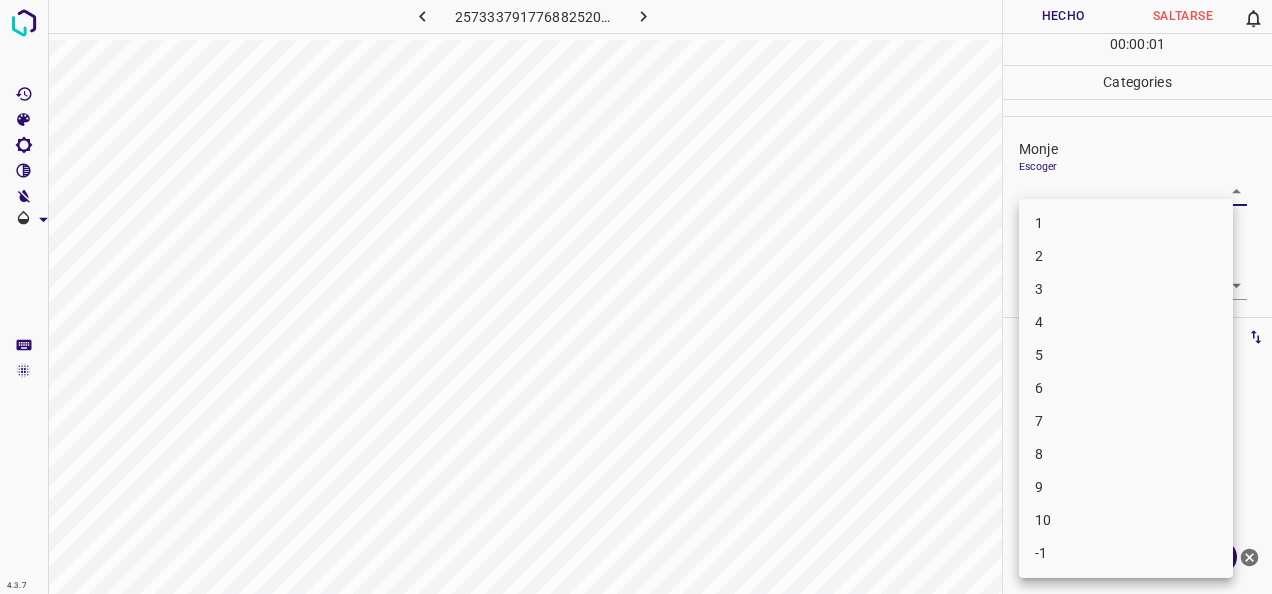 click on "2" at bounding box center [1126, 256] 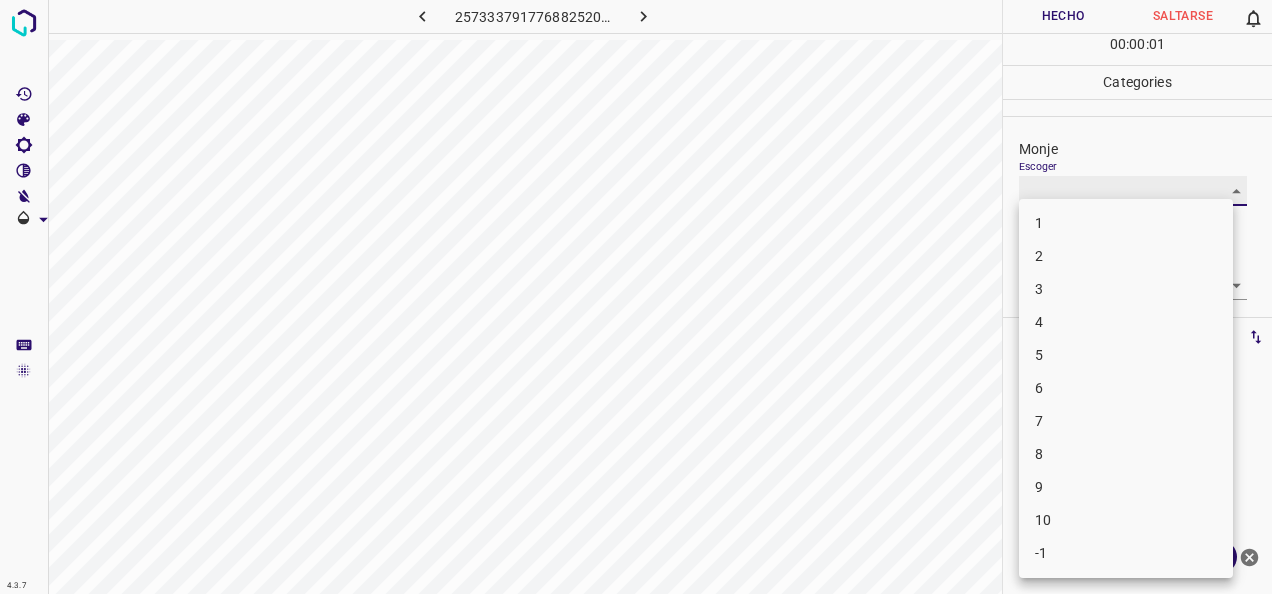 type on "2" 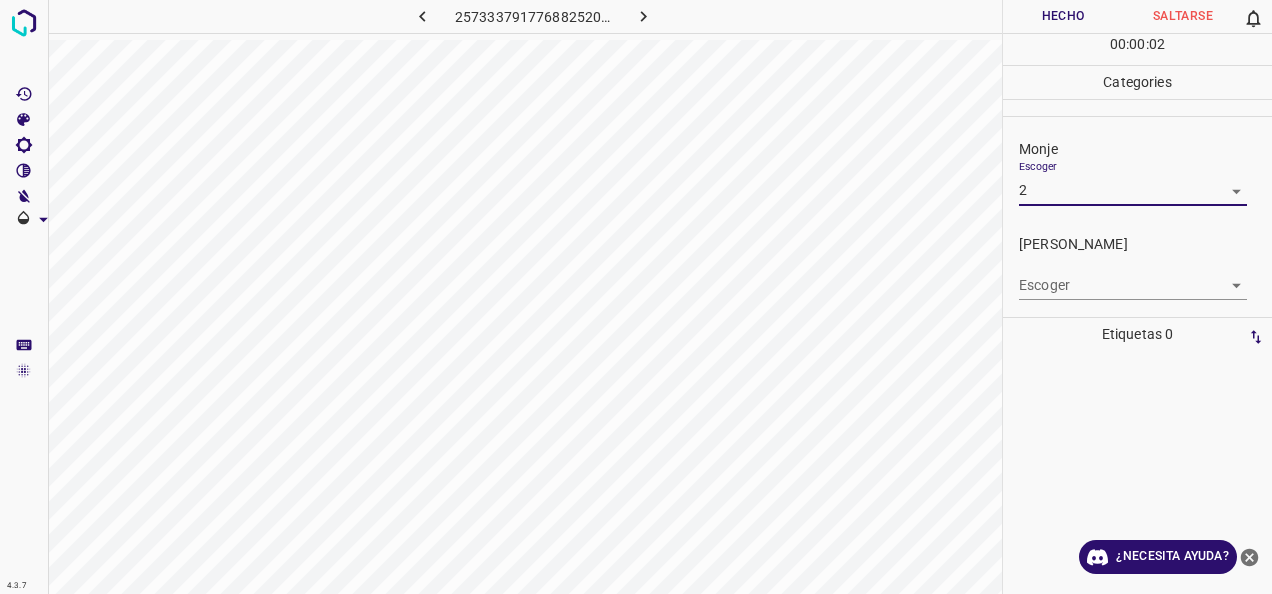 click on "4.3.7 2573337917768825200.png Hecho Saltarse 0 00   : 00   : 02   Categories Monje  Escoger 2 2  [PERSON_NAME]   Escoger ​ Etiquetas 0 Categories 1 Monje 2  [PERSON_NAME] Herramientas Espacio Cambiar entre modos (Dibujar y Editar) Yo Etiquetado automático R Restaurar zoom M Acercar N Alejar Borrar Eliminar etiqueta de selección Filtros Z Restaurar filtros X Filtro de saturación C Filtro de brillo V Filtro de contraste B Filtro de escala de grises General O Descargar ¿Necesita ayuda? -Mensaje de texto -Esconder -Borrar" at bounding box center [636, 297] 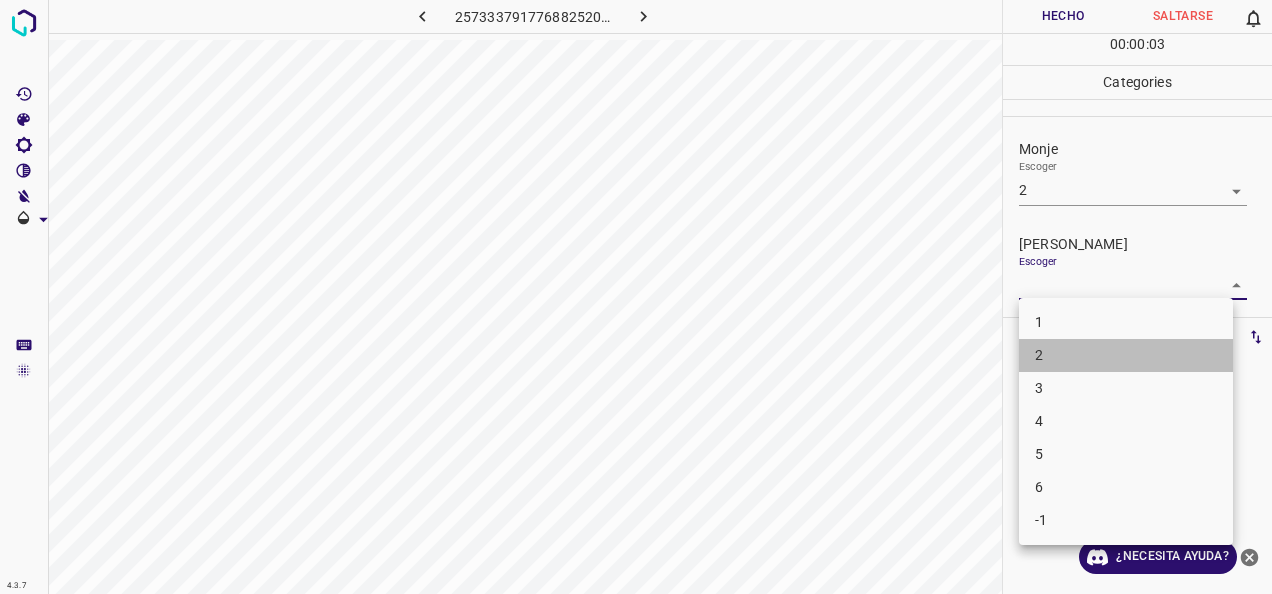 click on "2" at bounding box center [1126, 355] 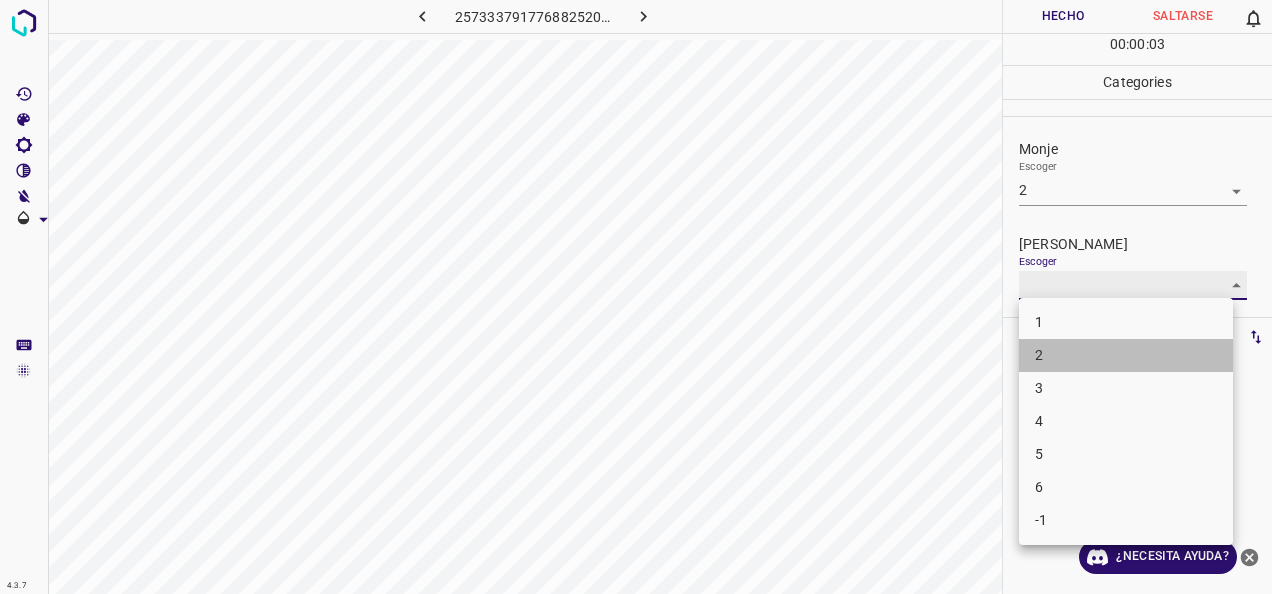 type on "2" 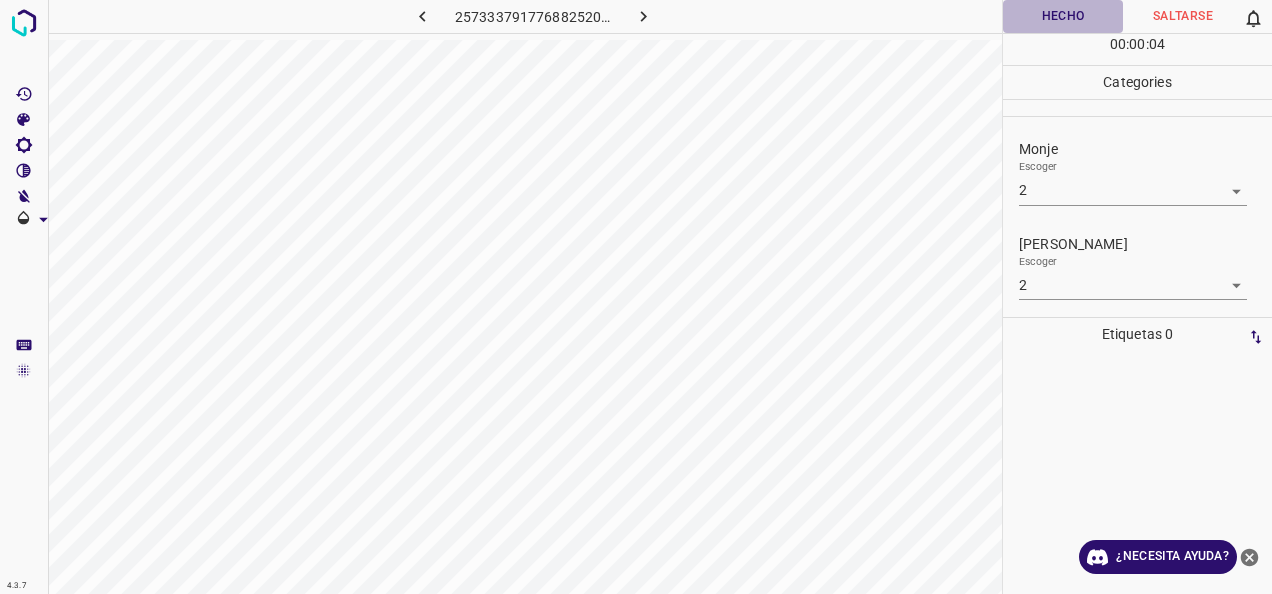 click on "Hecho" at bounding box center (1063, 16) 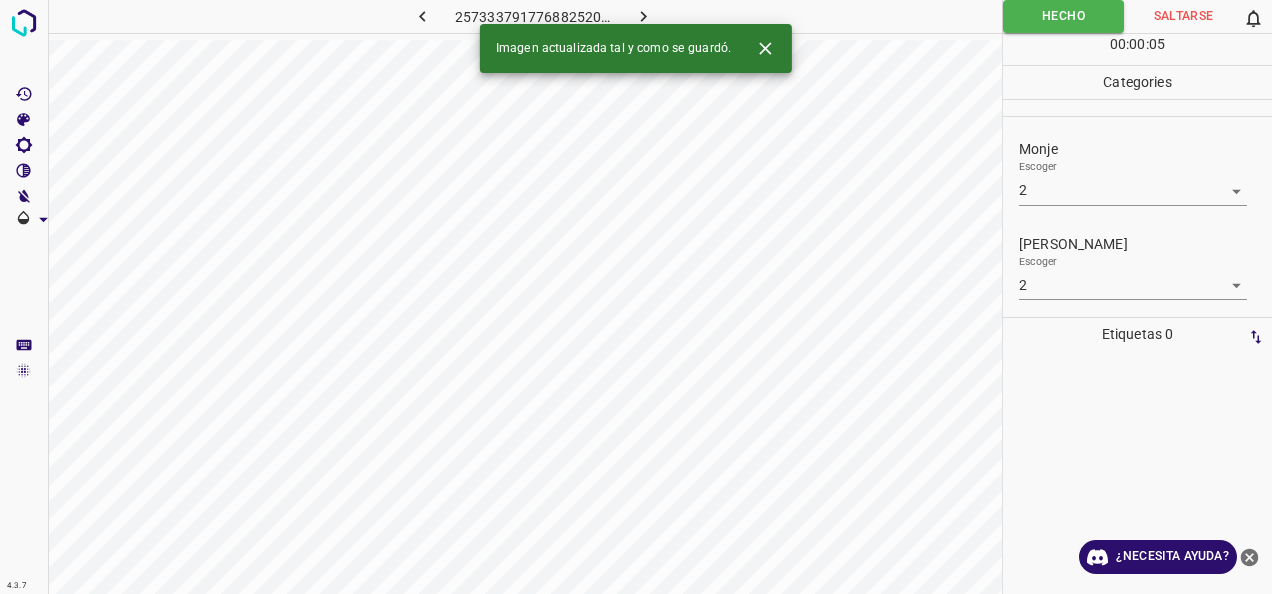 click at bounding box center [643, 16] 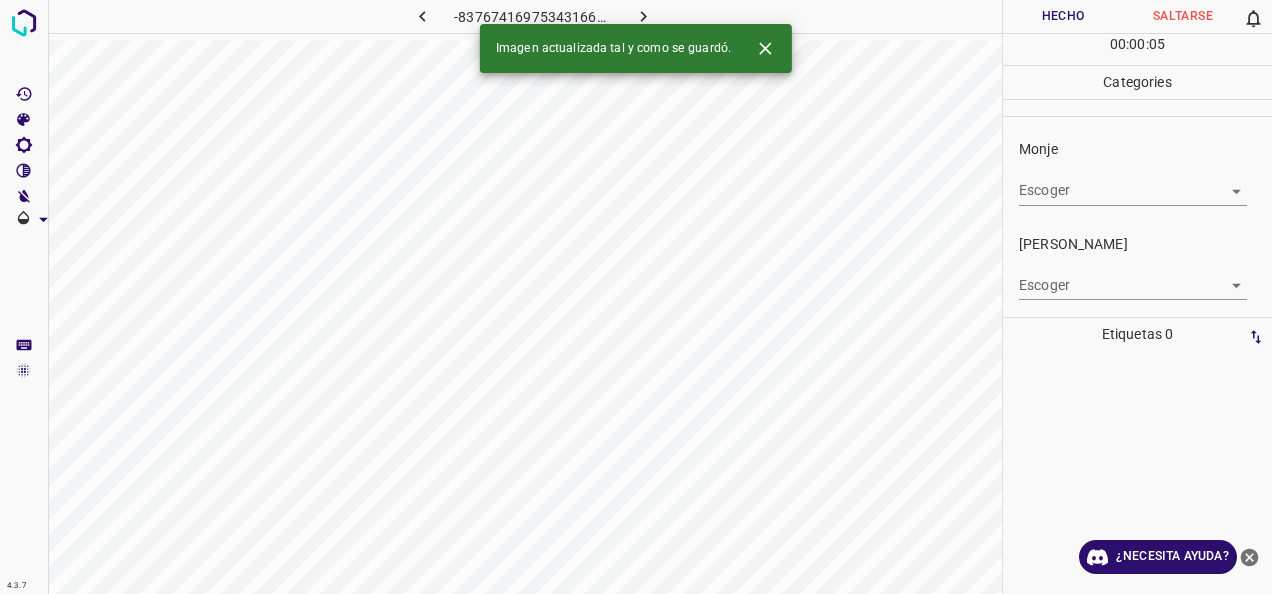click on "4.3.7 -8376741697534316636.png Hecho Saltarse 0 00   : 00   : 05   Categories Monje  Escoger ​  [PERSON_NAME]   Escoger ​ Etiquetas 0 Categories 1 Monje 2  [PERSON_NAME] Herramientas Espacio Cambiar entre modos (Dibujar y Editar) Yo Etiquetado automático R Restaurar zoom M Acercar N Alejar Borrar Eliminar etiqueta de selección Filtros Z Restaurar filtros X Filtro de saturación C Filtro de brillo V Filtro de contraste B Filtro de escala de grises General O Descargar Imagen actualizada tal y como se guardó. ¿Necesita ayuda? -Mensaje de texto -Esconder -Borrar" at bounding box center (636, 297) 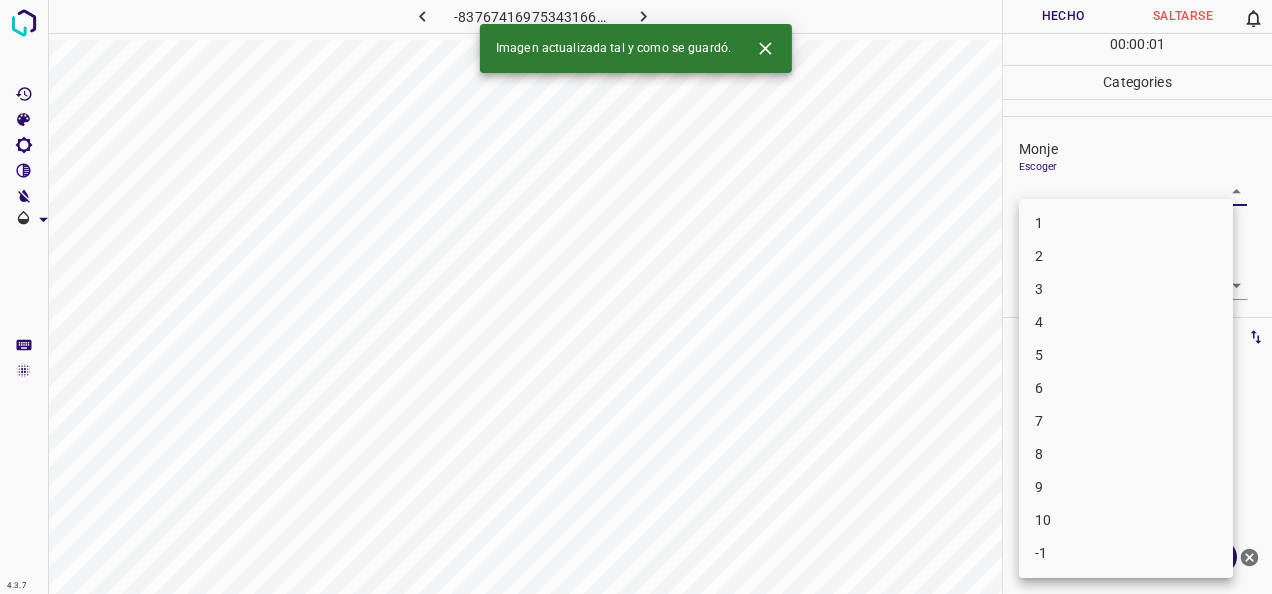 click on "2" at bounding box center (1126, 256) 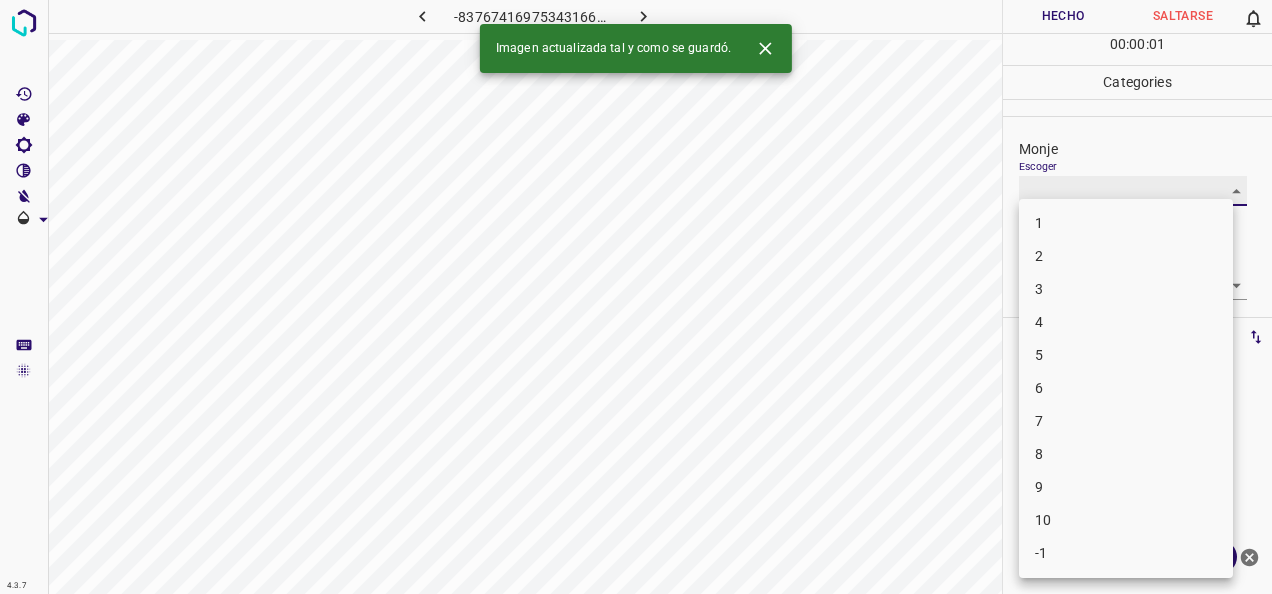 type on "2" 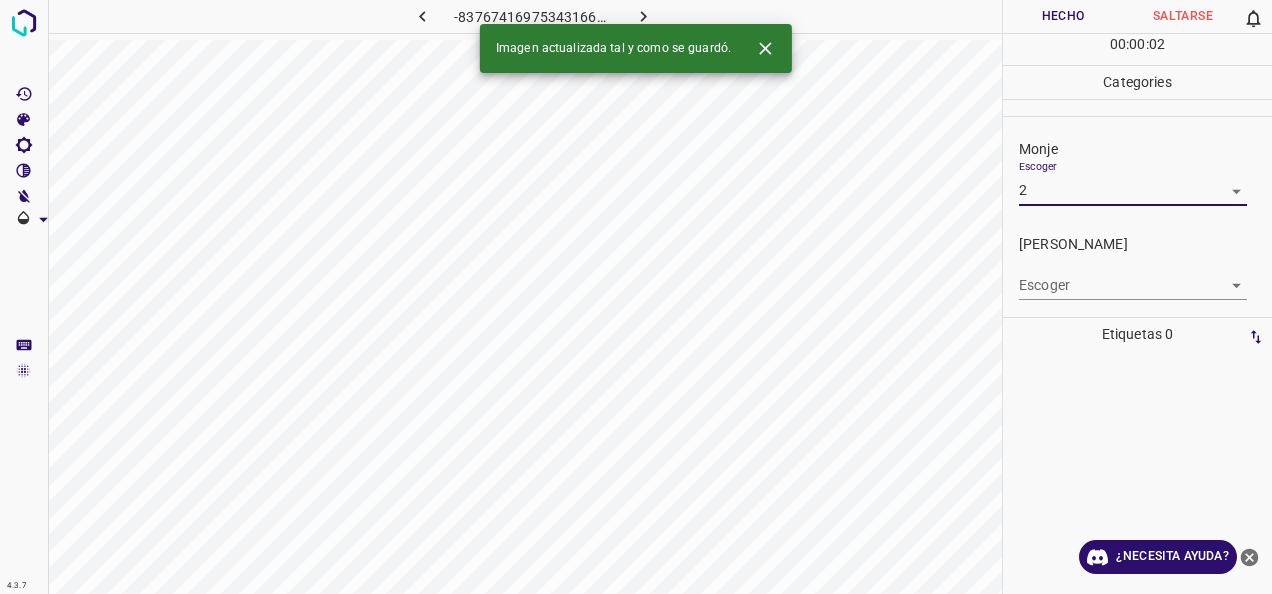 click on "4.3.7 -8376741697534316636.png Hecho Saltarse 0 00   : 00   : 02   Categories Monje  Escoger 2 2  [PERSON_NAME]   Escoger ​ Etiquetas 0 Categories 1 Monje 2  [PERSON_NAME] Herramientas Espacio Cambiar entre modos (Dibujar y Editar) Yo Etiquetado automático R Restaurar zoom M Acercar N Alejar Borrar Eliminar etiqueta de selección Filtros Z Restaurar filtros X Filtro de saturación C Filtro de brillo V Filtro de contraste B Filtro de escala de grises General O Descargar Imagen actualizada tal y como se guardó. ¿Necesita ayuda? -Mensaje de texto -Esconder -Borrar" at bounding box center (636, 297) 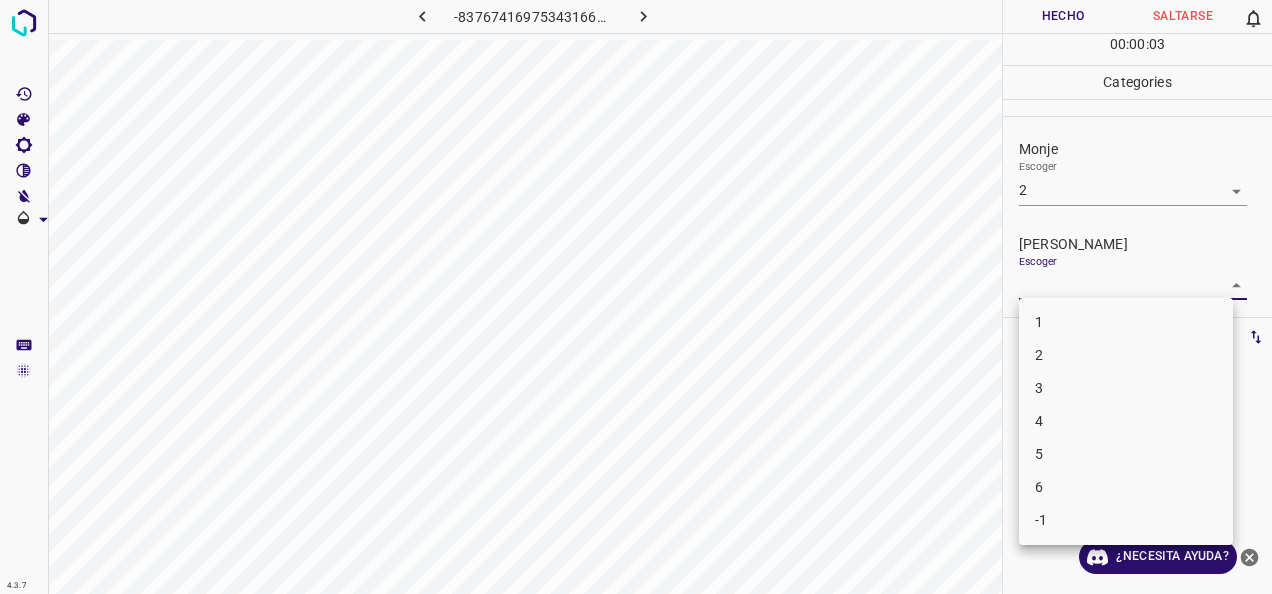 click on "2" at bounding box center [1126, 355] 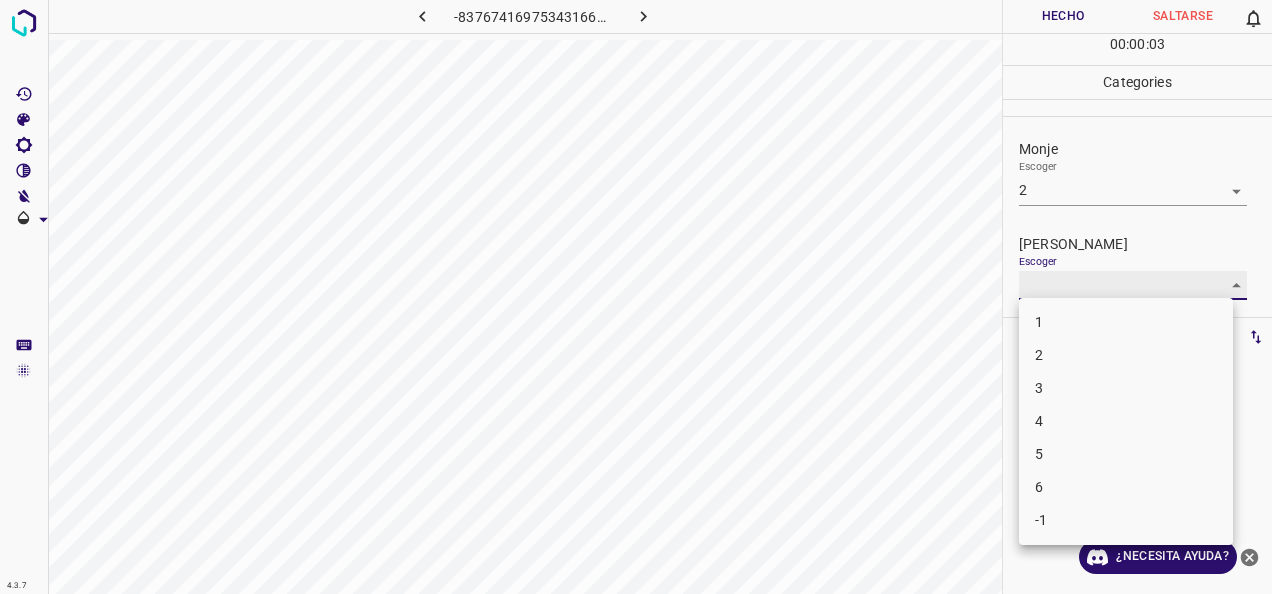 type on "2" 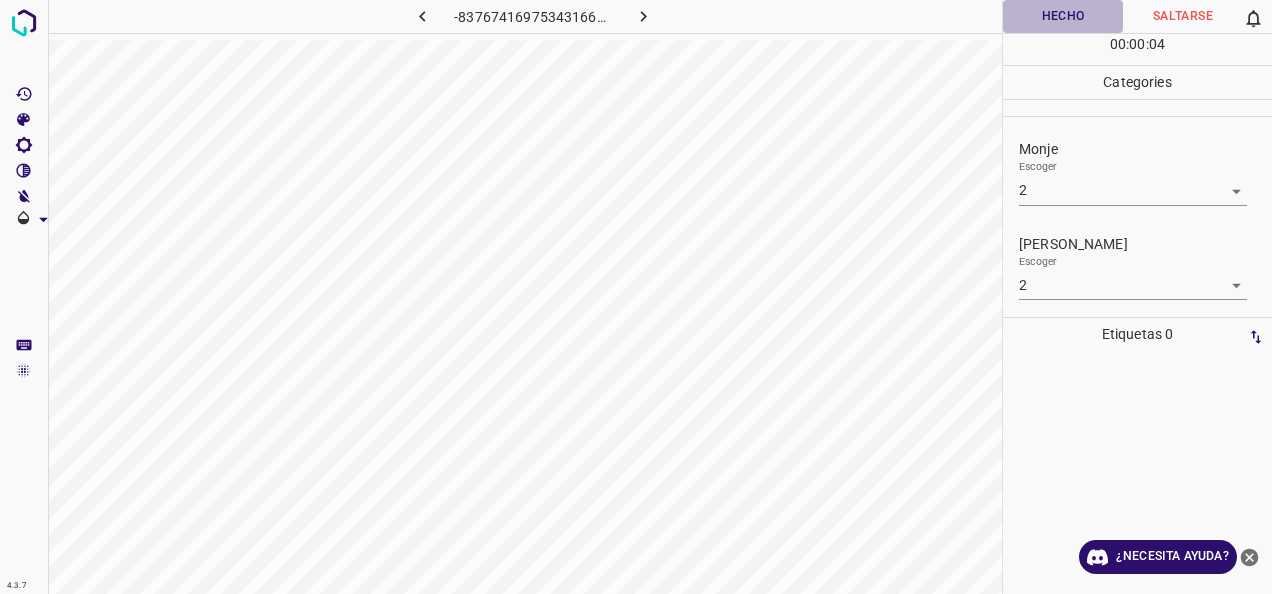 click on "Hecho" at bounding box center (1063, 16) 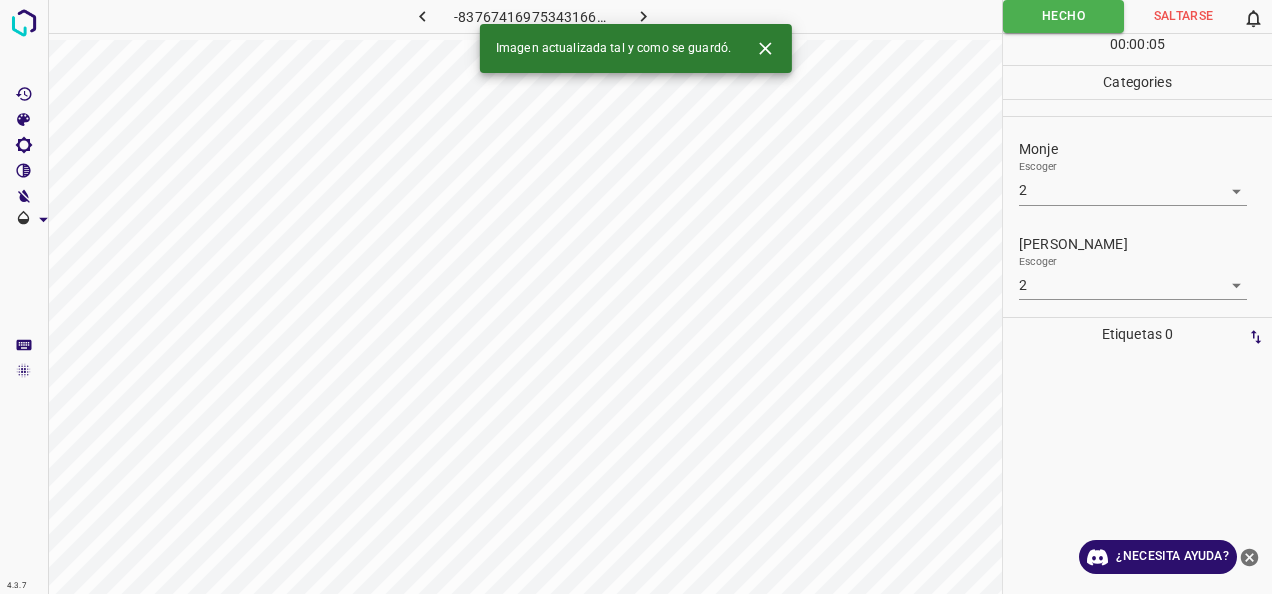 click 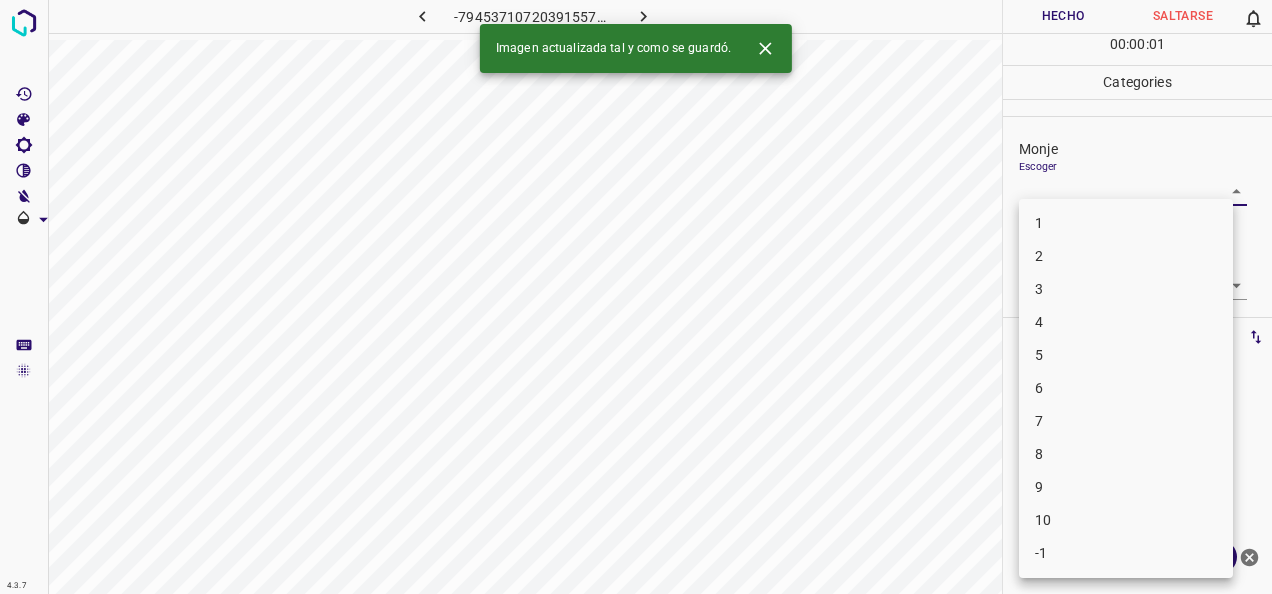 click on "4.3.7 -7945371072039155743.png Hecho Saltarse 0 00   : 00   : 01   Categories Monje  Escoger ​  [PERSON_NAME]   Escoger ​ Etiquetas 0 Categories 1 Monje 2  [PERSON_NAME] Herramientas Espacio Cambiar entre modos (Dibujar y Editar) Yo Etiquetado automático R Restaurar zoom M Acercar N Alejar Borrar Eliminar etiqueta de selección Filtros Z Restaurar filtros X Filtro de saturación C Filtro de brillo V Filtro de contraste B Filtro de escala de grises General O Descargar Imagen actualizada tal y como se guardó. ¿Necesita ayuda? -Mensaje de texto -Esconder -Borrar 1 2 3 4 5 6 7 8 9 10 -1" at bounding box center (636, 297) 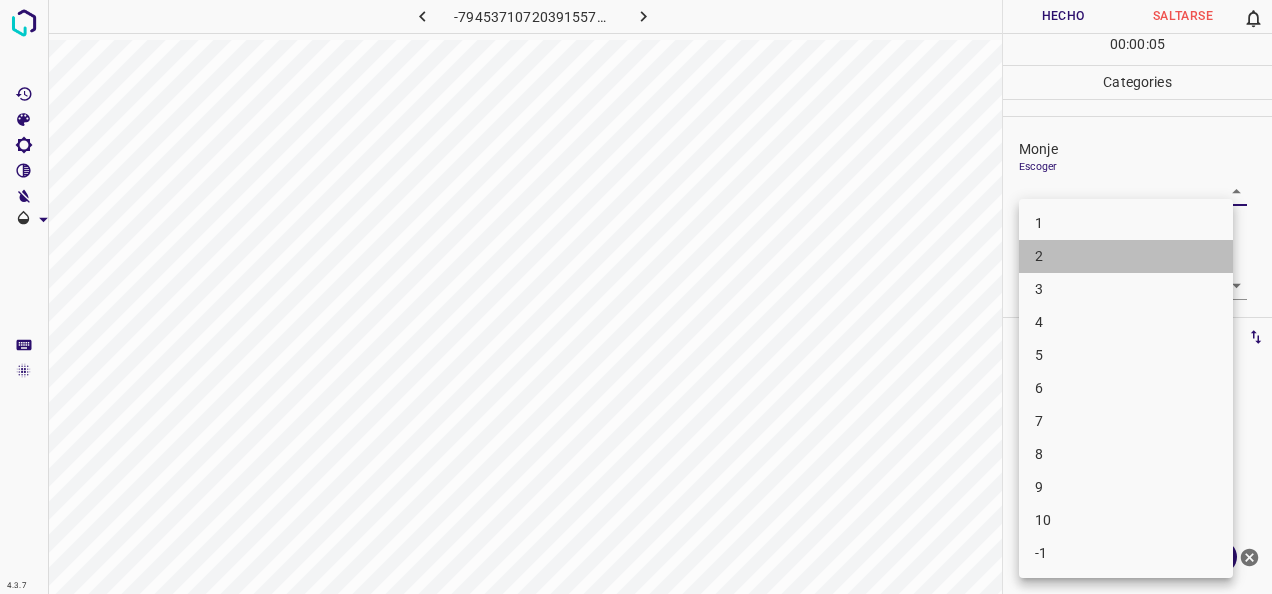 click on "2" at bounding box center [1126, 256] 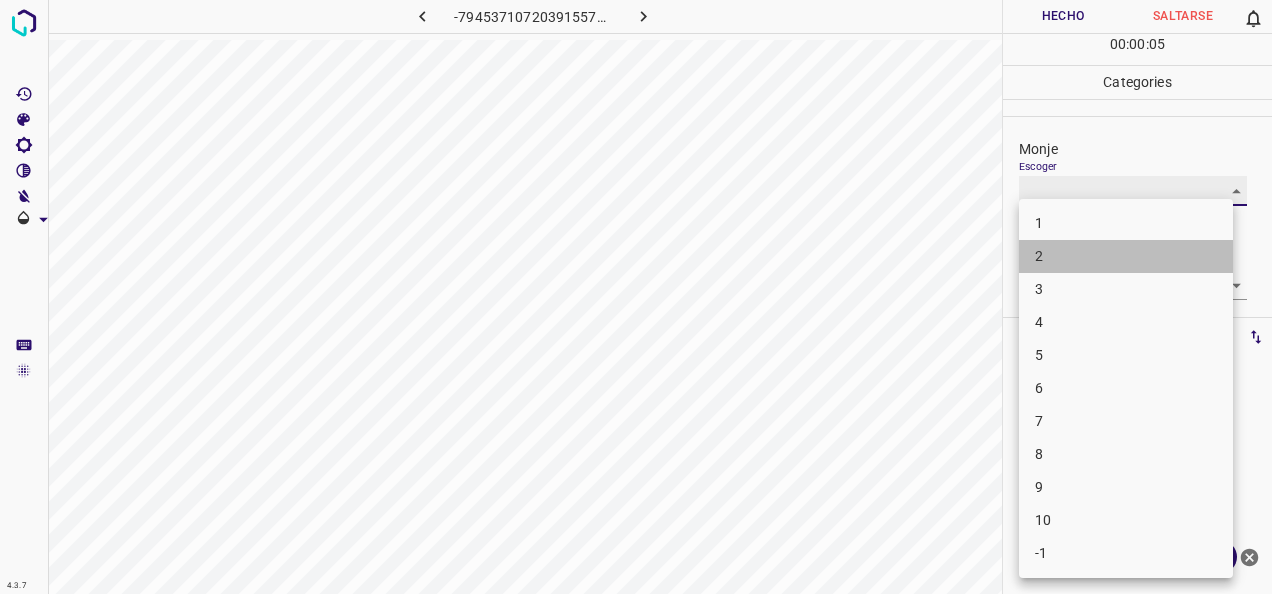 type on "2" 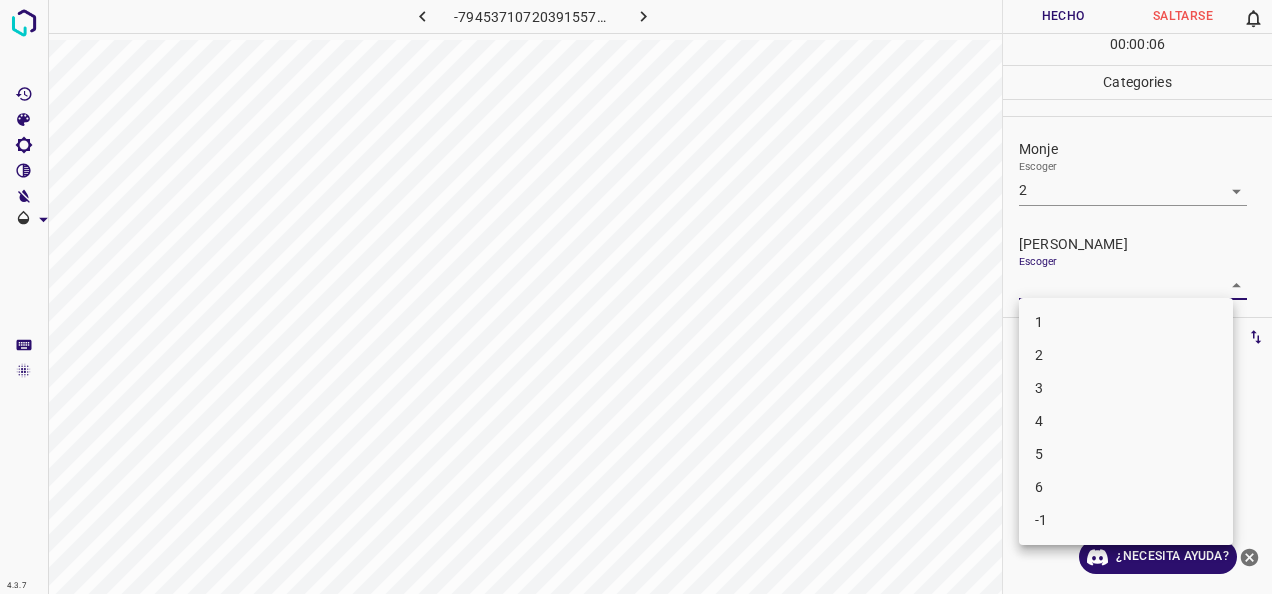 drag, startPoint x: 1222, startPoint y: 283, endPoint x: 1047, endPoint y: 338, distance: 183.43936 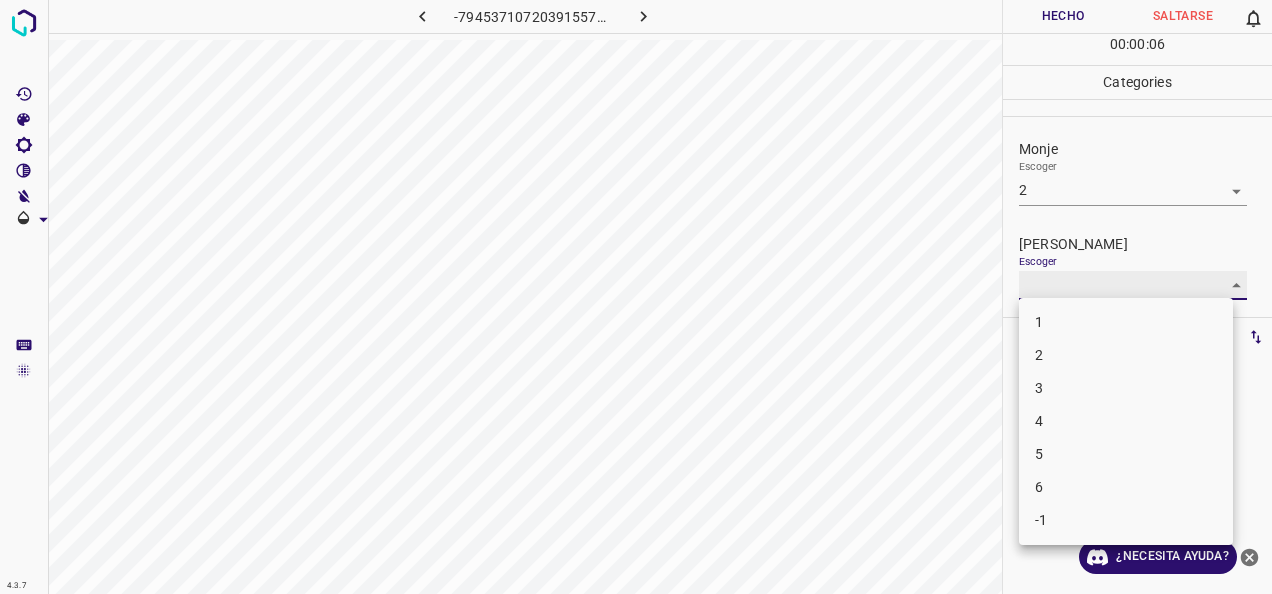 type on "2" 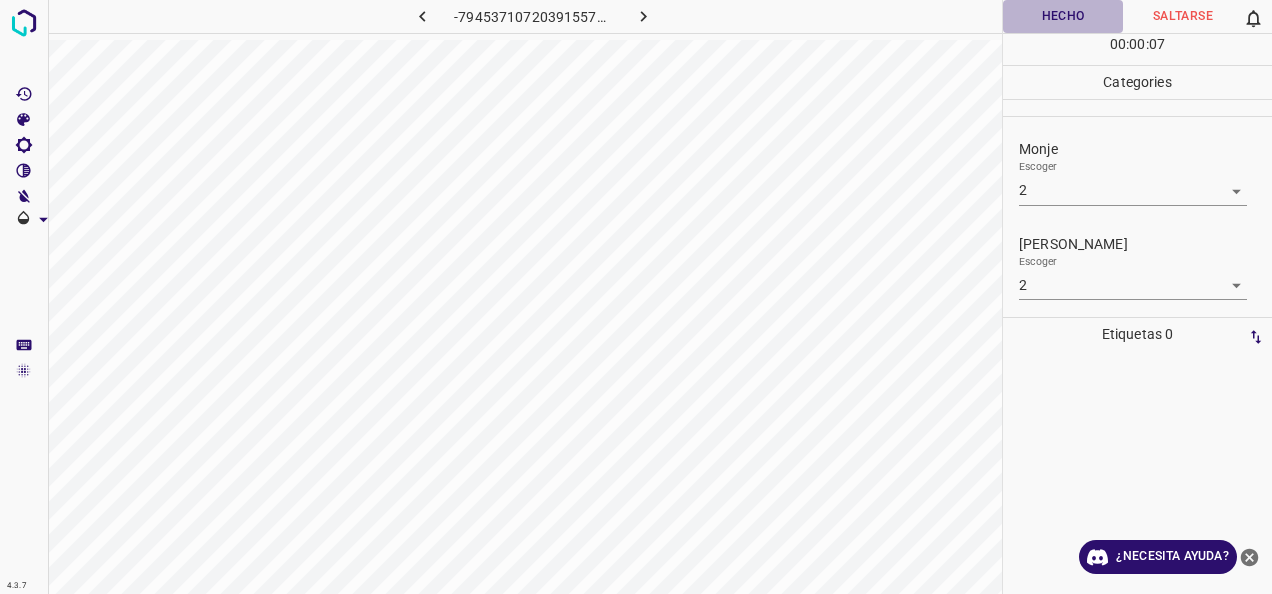 click on "Hecho" at bounding box center [1063, 16] 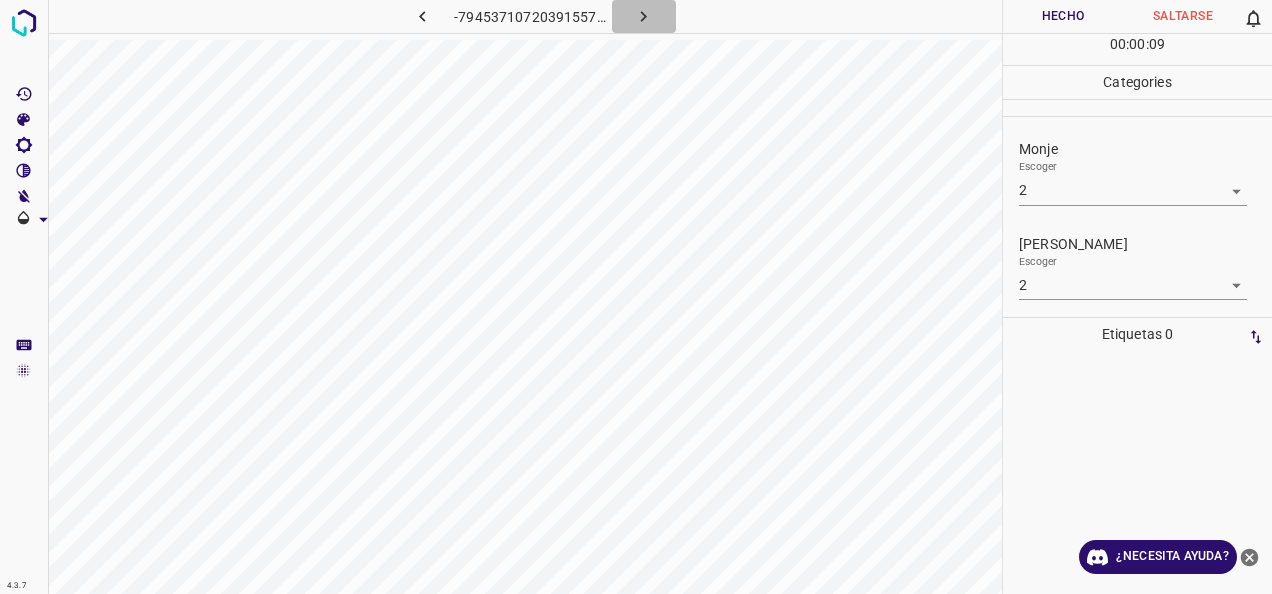 click 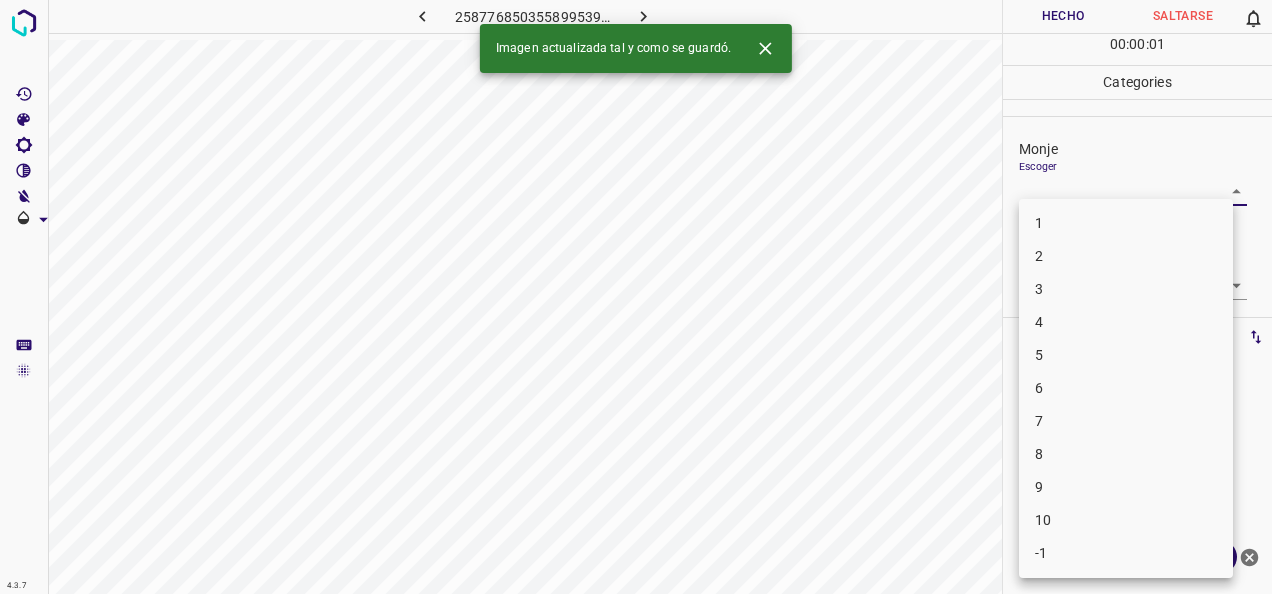 click on "4.3.7 2587768503558995392.png Hecho Saltarse 0 00   : 00   : 01   Categories Monje  Escoger ​  [PERSON_NAME]   Escoger ​ Etiquetas 0 Categories 1 Monje 2  [PERSON_NAME] Herramientas Espacio Cambiar entre modos (Dibujar y Editar) Yo Etiquetado automático R Restaurar zoom M Acercar N Alejar Borrar Eliminar etiqueta de selección Filtros Z Restaurar filtros X Filtro de saturación C Filtro de brillo V Filtro de contraste B Filtro de escala de grises General O Descargar Imagen actualizada tal y como se guardó. ¿Necesita ayuda? -Mensaje de texto -Esconder -Borrar 1 2 3 4 5 6 7 8 9 10 -1" at bounding box center [636, 297] 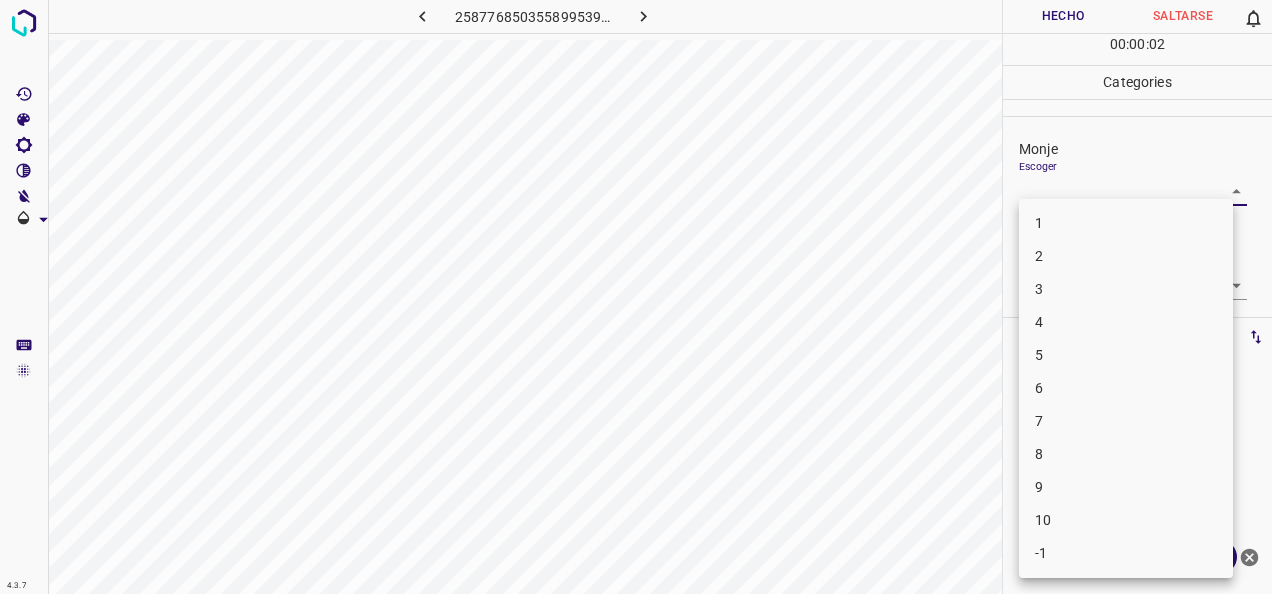 click on "2" at bounding box center [1126, 256] 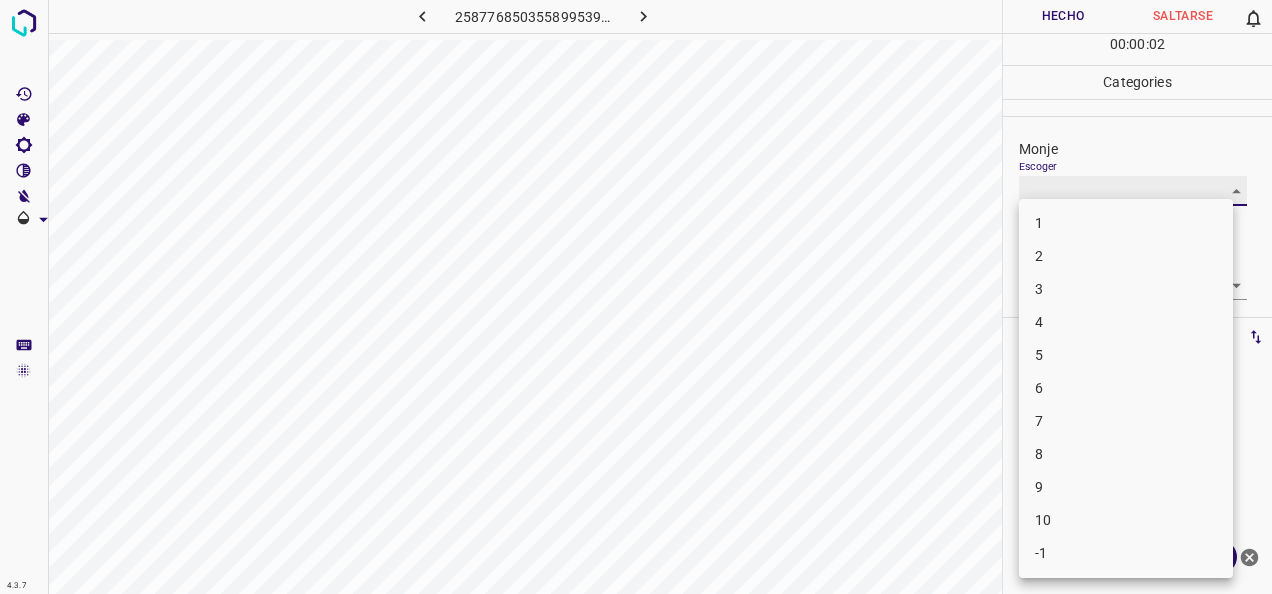 type on "2" 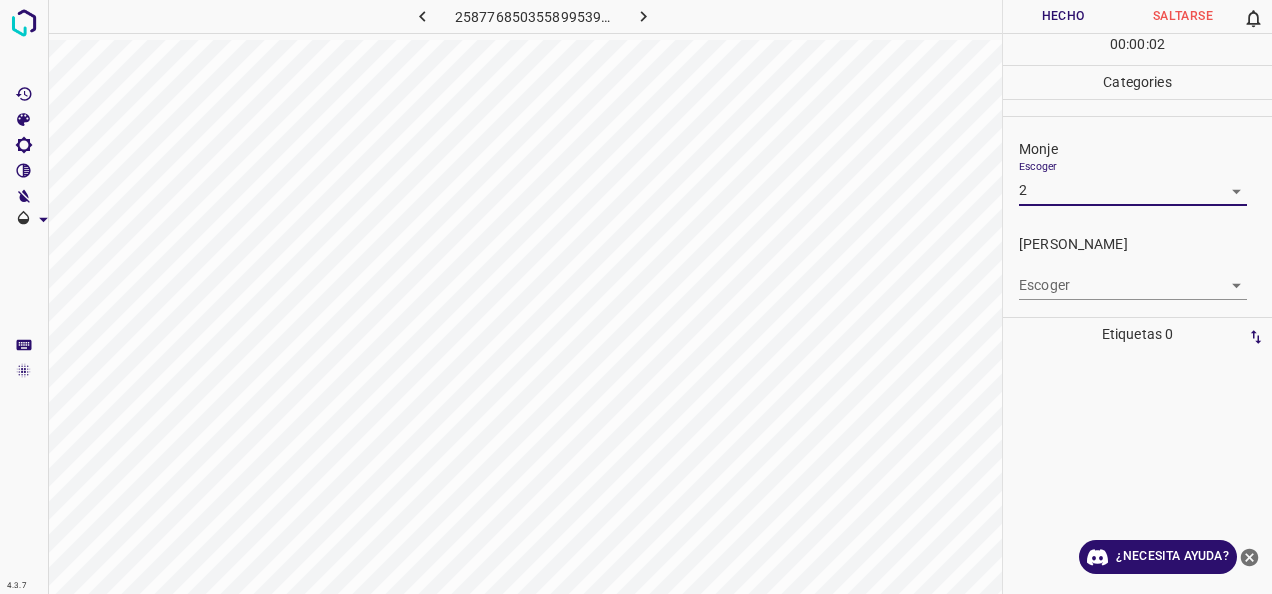 click on "4.3.7 2587768503558995392.png Hecho Saltarse 0 00   : 00   : 02   Categories Monje  Escoger 2 2  [PERSON_NAME]   Escoger ​ Etiquetas 0 Categories 1 Monje 2  [PERSON_NAME] Herramientas Espacio Cambiar entre modos (Dibujar y Editar) Yo Etiquetado automático R Restaurar zoom M Acercar N Alejar Borrar Eliminar etiqueta de selección Filtros Z Restaurar filtros X Filtro de saturación C Filtro de brillo V Filtro de contraste B Filtro de escala de grises General O Descargar ¿Necesita ayuda? -Mensaje de texto -Esconder -Borrar" at bounding box center (636, 297) 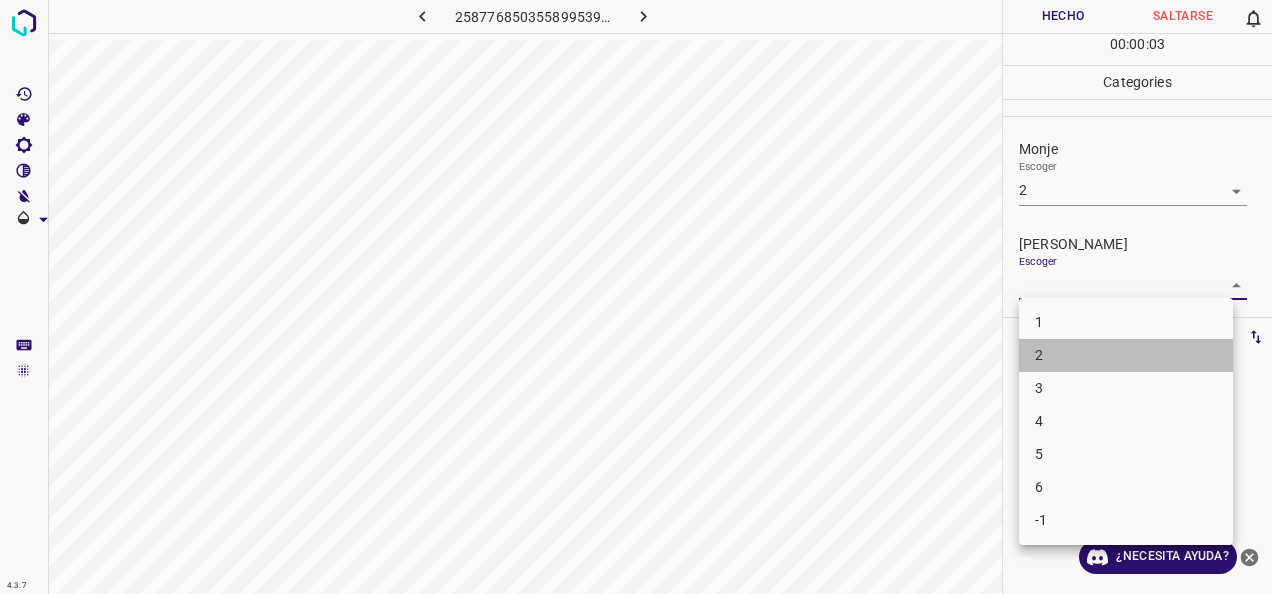 drag, startPoint x: 1154, startPoint y: 340, endPoint x: 1154, endPoint y: 221, distance: 119 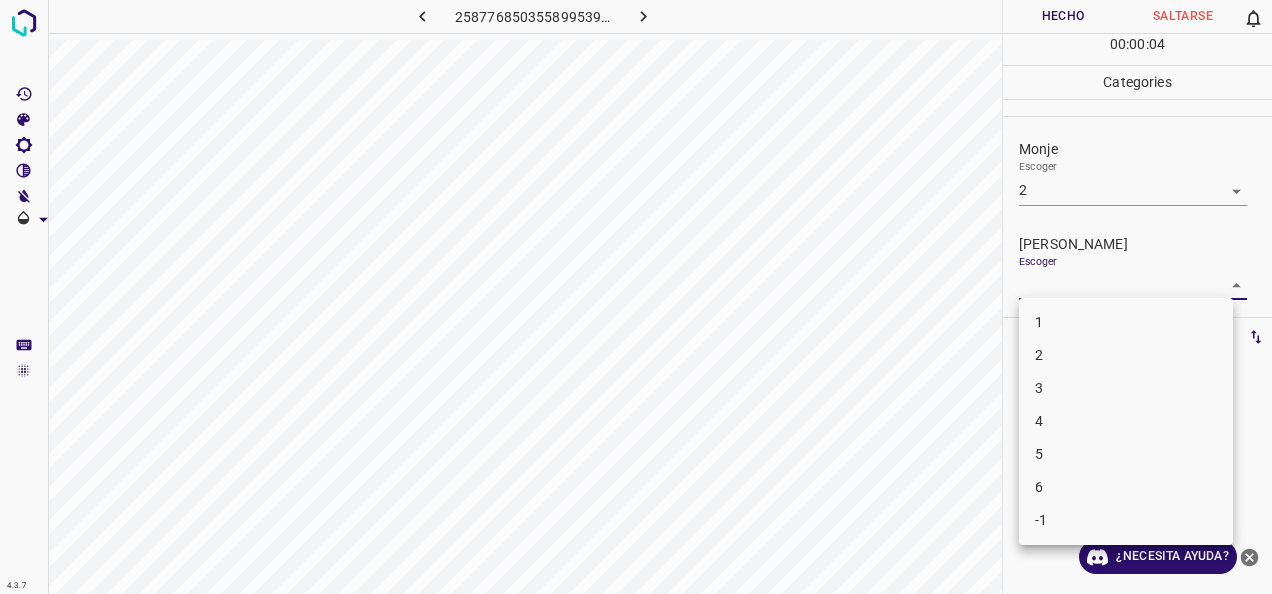click at bounding box center (636, 297) 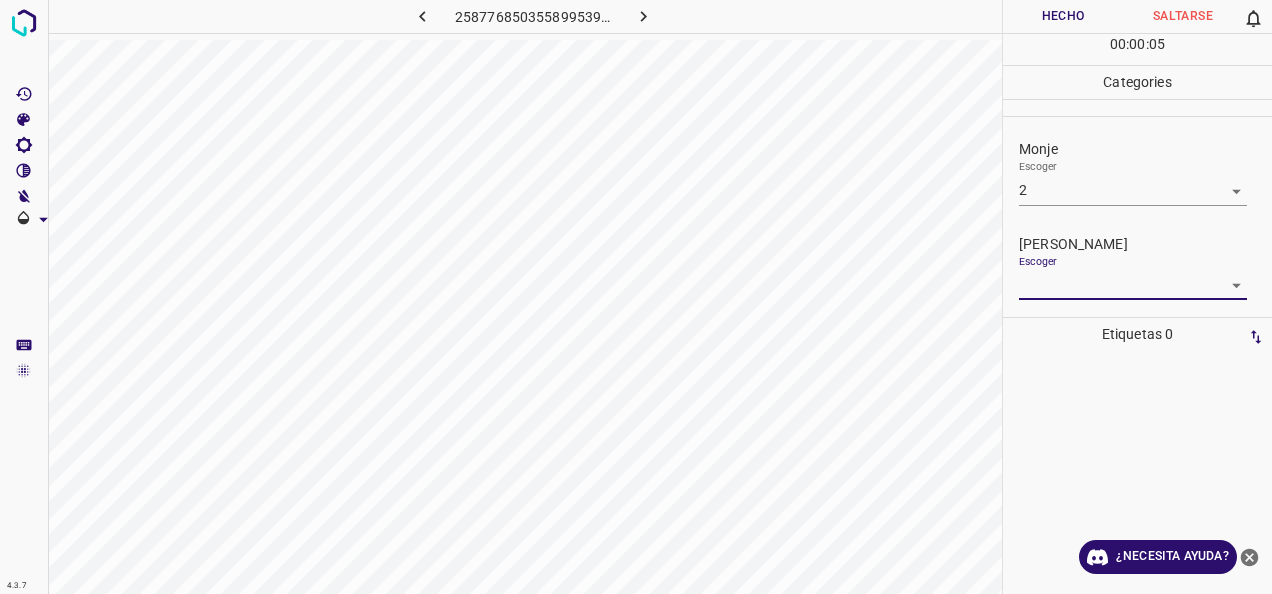 click on "Hecho" at bounding box center [1063, 16] 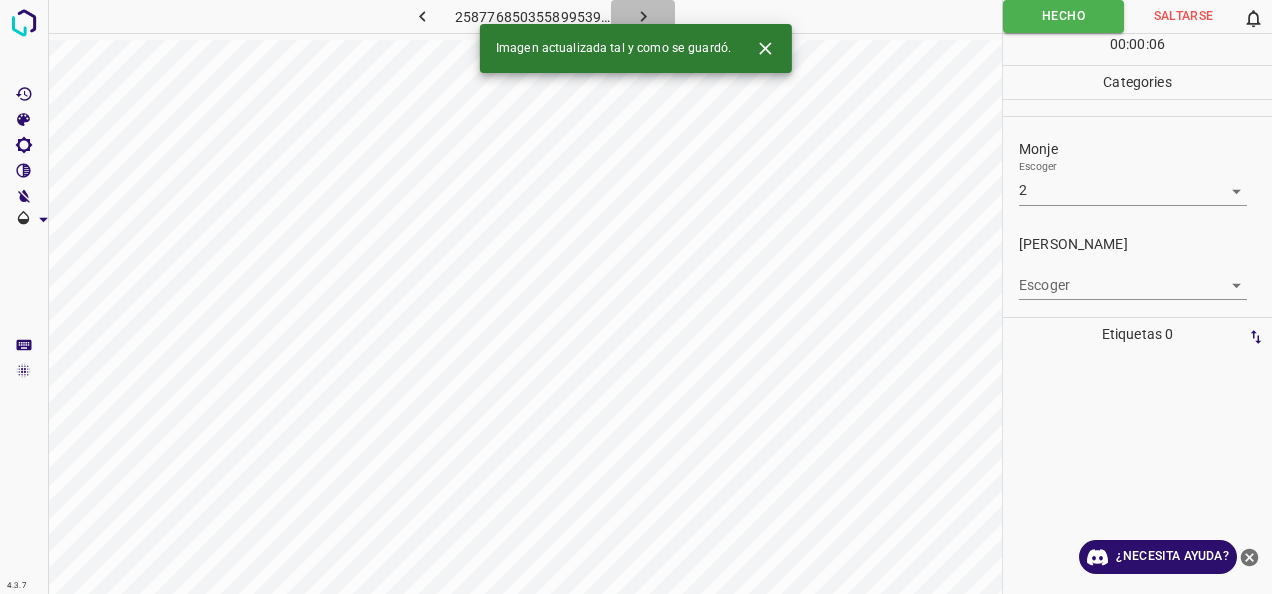 click 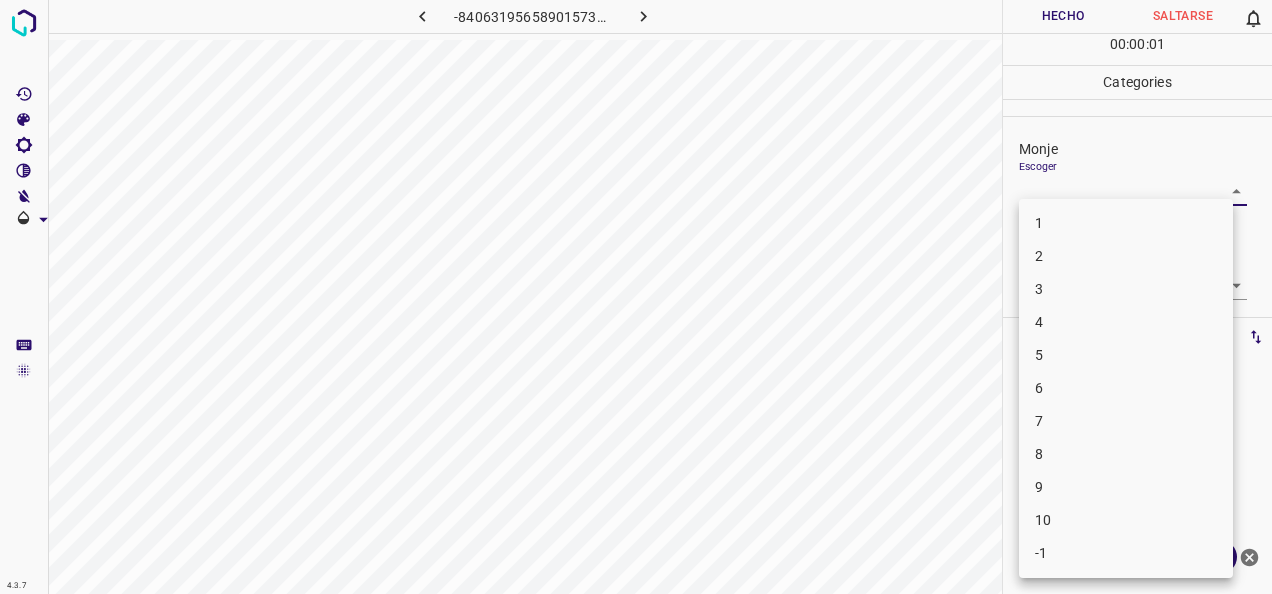click on "4.3.7 -8406319565890157390.png Hecho Saltarse 0 00   : 00   : 01   Categories [PERSON_NAME] ​  [PERSON_NAME]   Escoger ​ Etiquetas 0 Categories 1 Monje 2  [PERSON_NAME] Herramientas Espacio Cambiar entre modos (Dibujar y Editar) Yo Etiquetado automático R Restaurar zoom M Acercar N Alejar Borrar Eliminar etiqueta de selección Filtros Z Restaurar filtros X Filtro de saturación C Filtro de brillo V Filtro de contraste B Filtro de escala de grises General O Descargar ¿Necesita ayuda? -Mensaje de texto -Esconder -Borrar 1 2 3 4 5 6 7 8 9 10 -1" at bounding box center (636, 297) 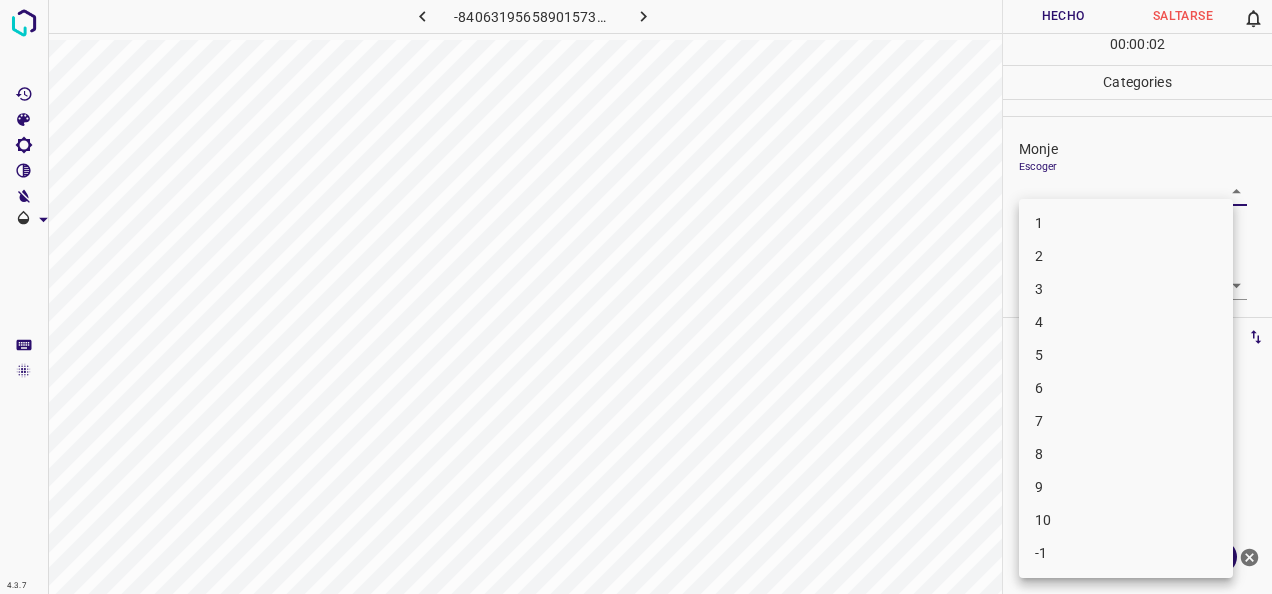 click on "2" at bounding box center (1126, 256) 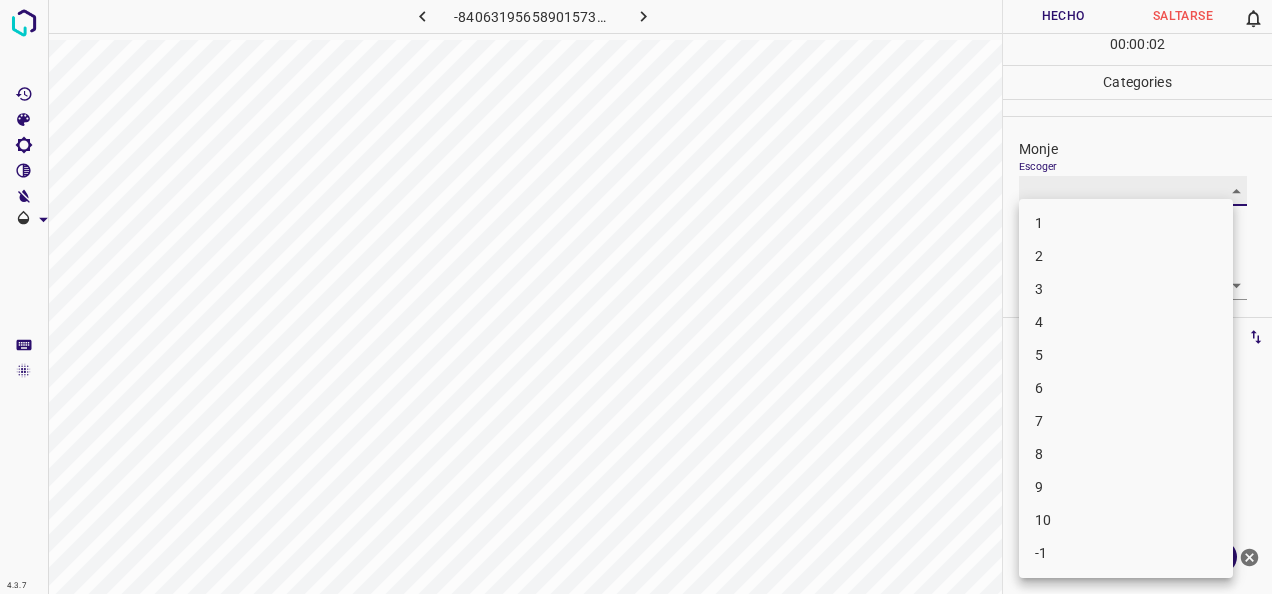 type on "2" 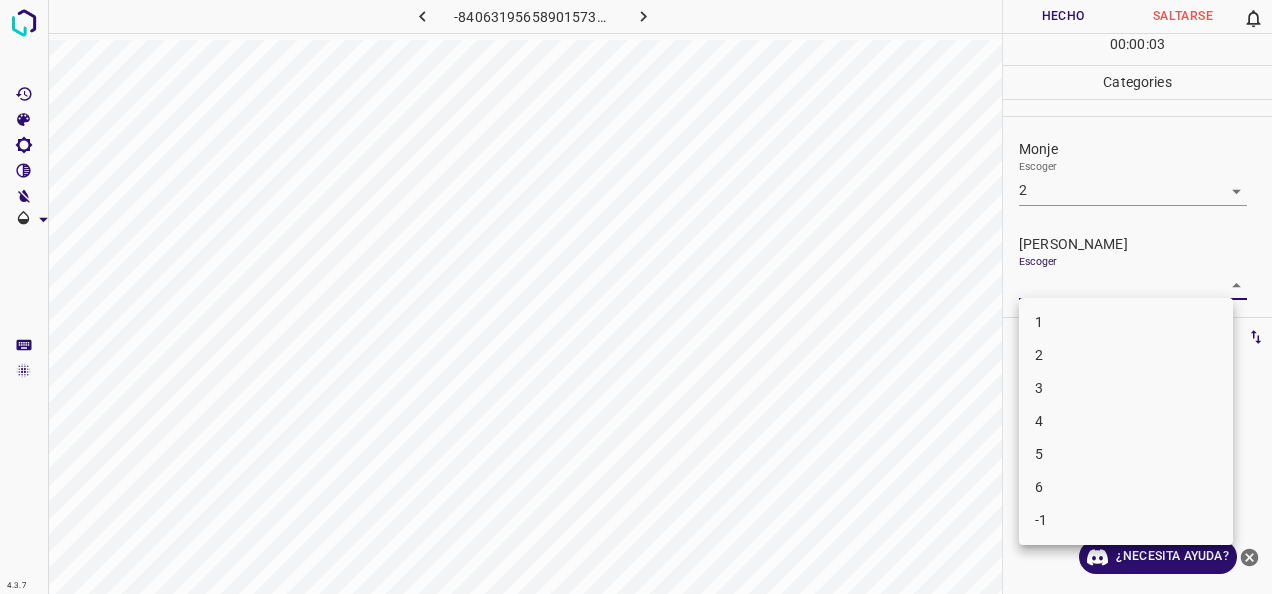 drag, startPoint x: 1225, startPoint y: 278, endPoint x: 1112, endPoint y: 313, distance: 118.29624 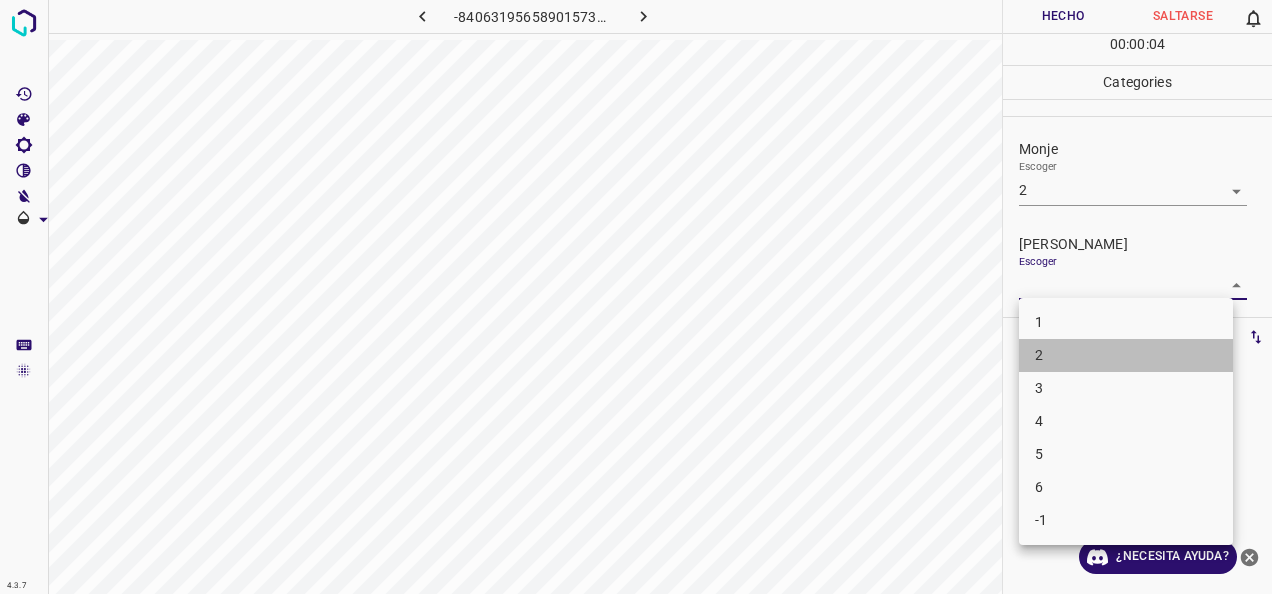 click on "2" at bounding box center (1126, 355) 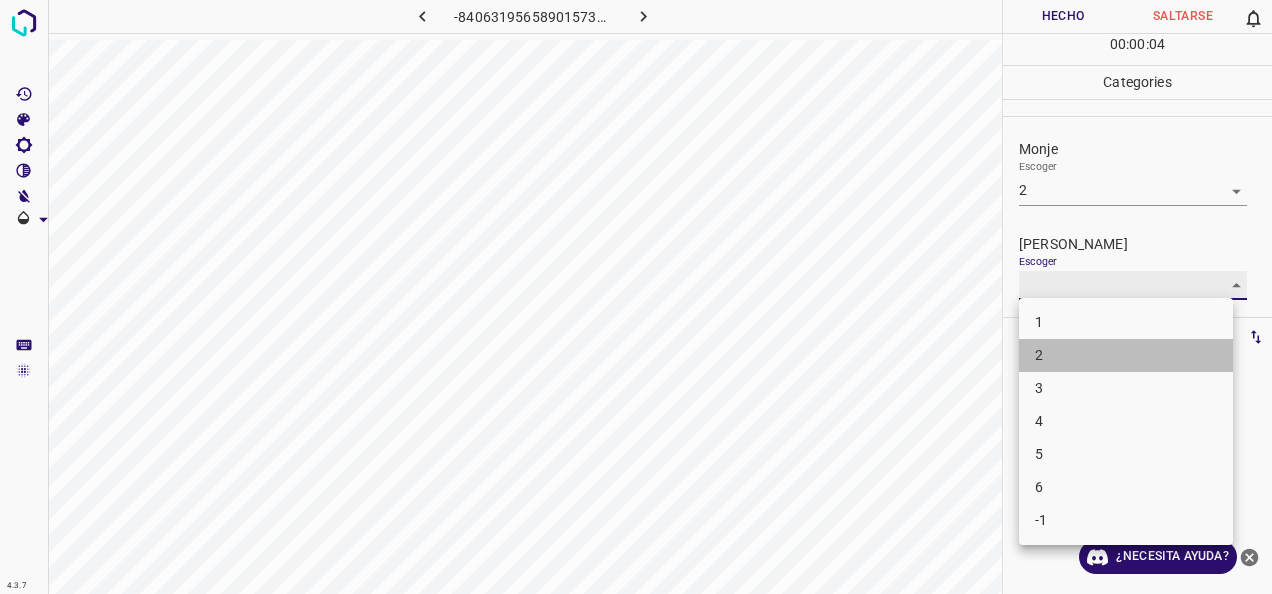 type on "2" 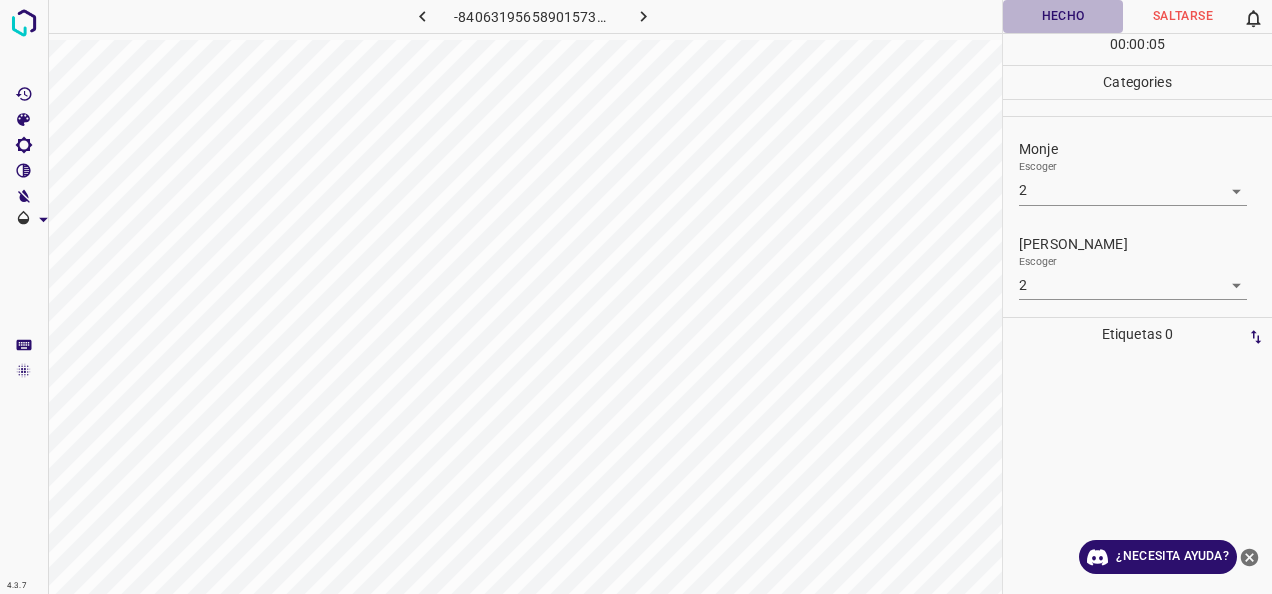 click on "Hecho" at bounding box center [1063, 16] 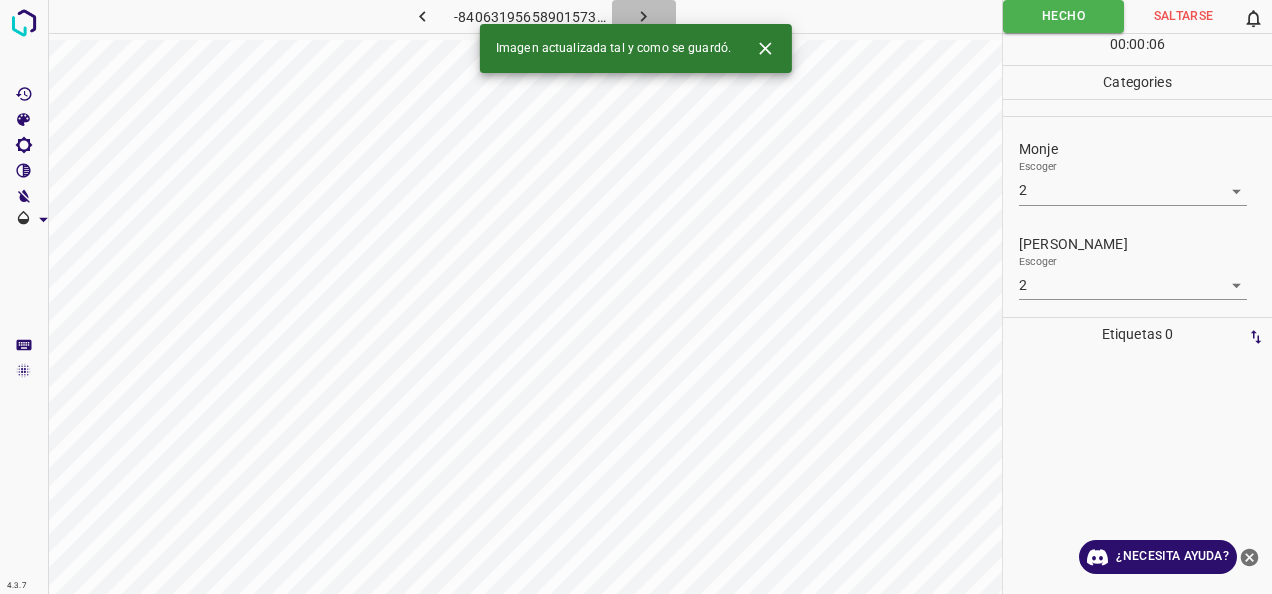 click 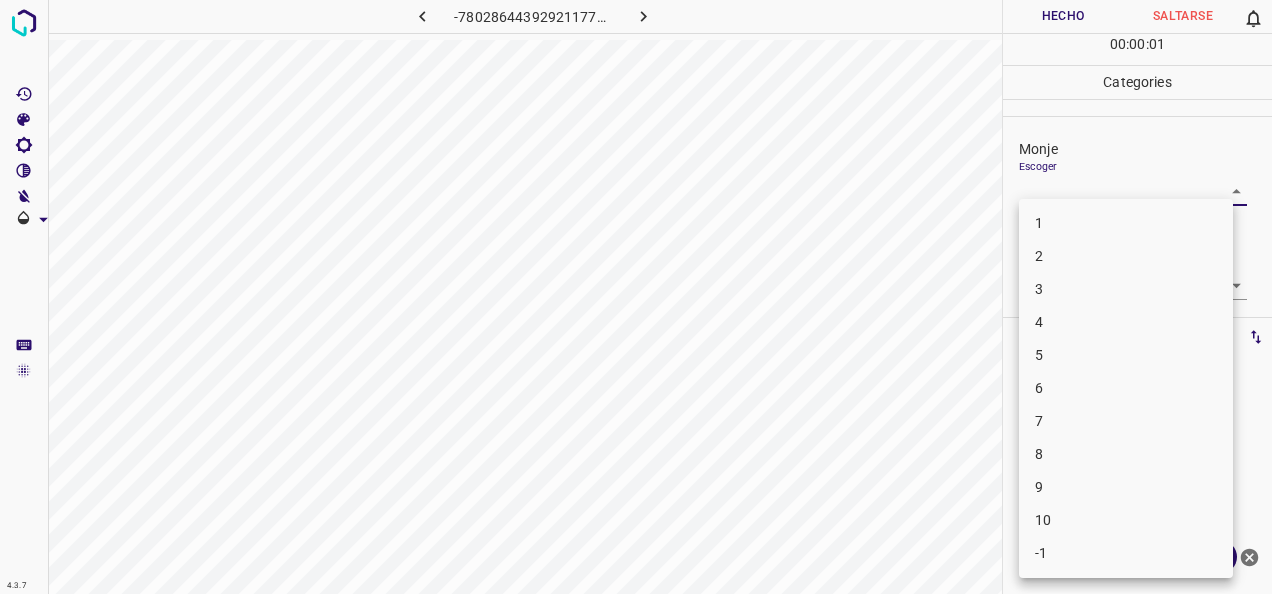 drag, startPoint x: 1216, startPoint y: 186, endPoint x: 1150, endPoint y: 232, distance: 80.44874 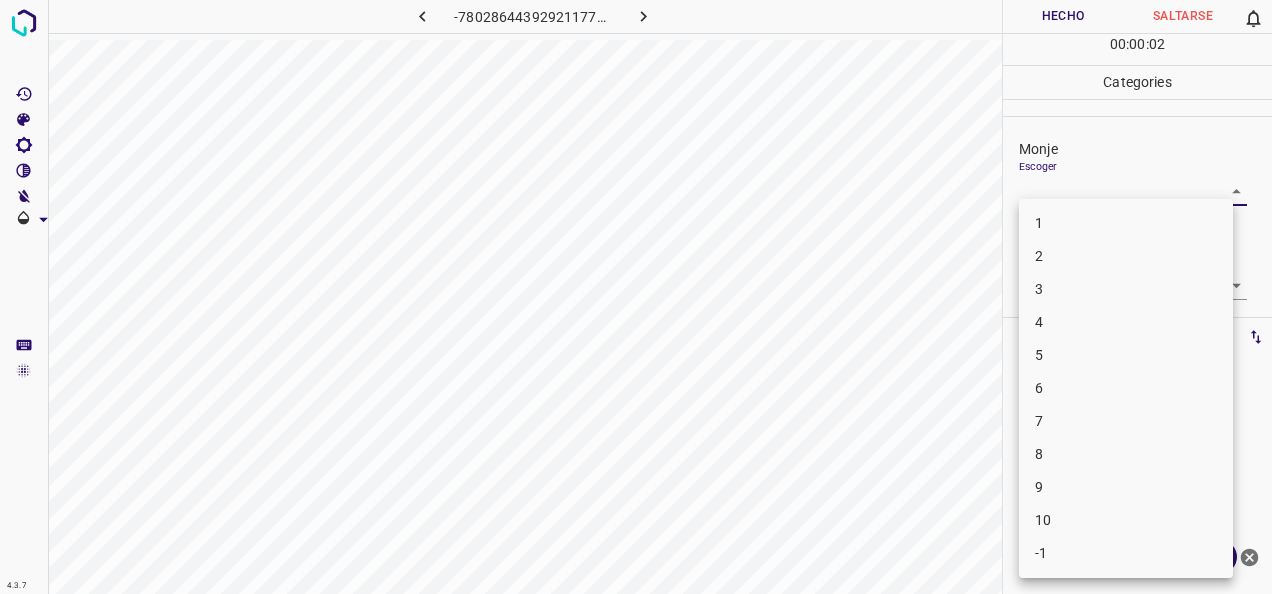 click on "1" at bounding box center [1126, 223] 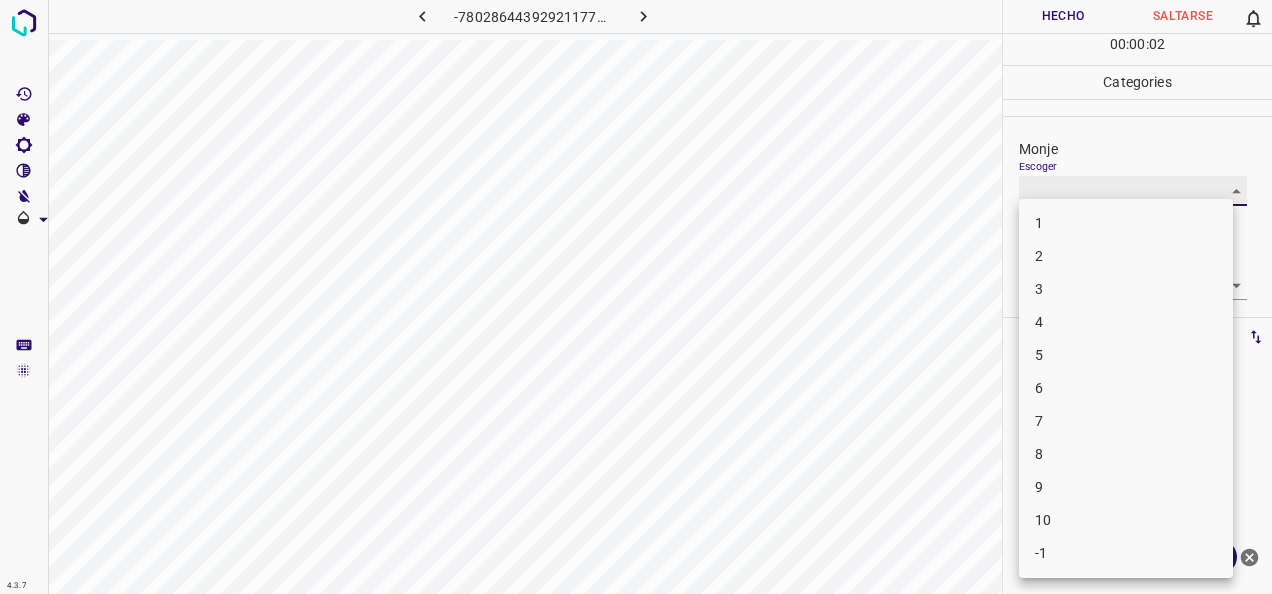 type on "1" 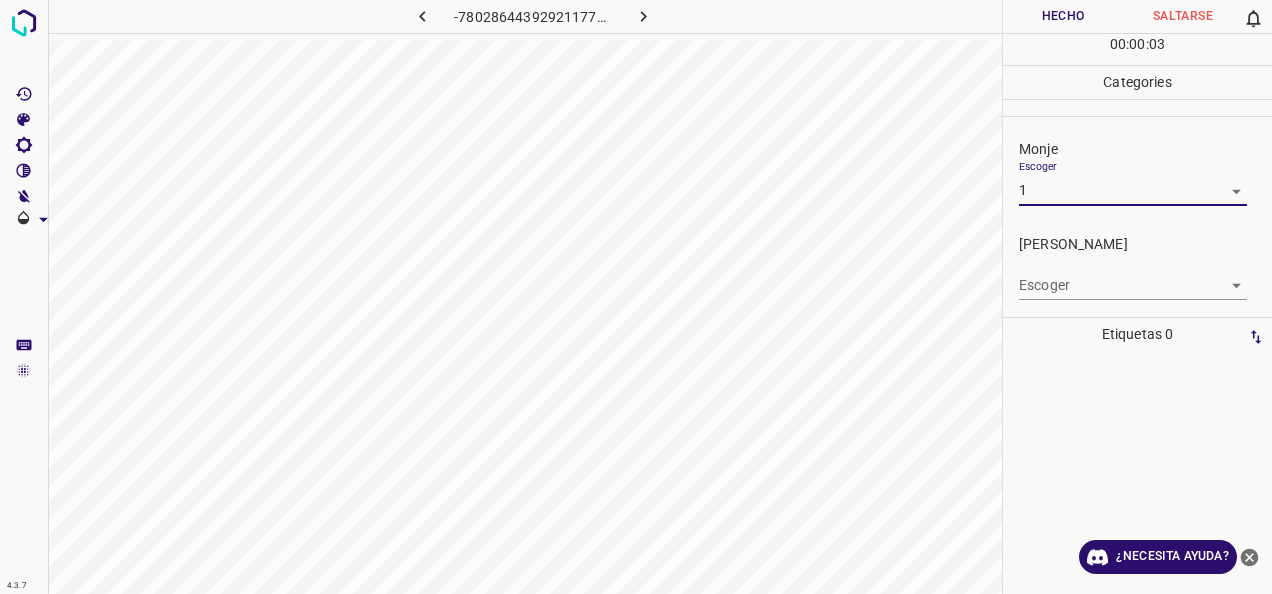 click on "4.3.7 -7802864439292117763.png Hecho Saltarse 0 00   : 00   : 03   Categories Monje  Escoger 1 1  [PERSON_NAME]   Escoger ​ Etiquetas 0 Categories 1 Monje 2  [PERSON_NAME] Herramientas Espacio Cambiar entre modos (Dibujar y Editar) Yo Etiquetado automático R Restaurar zoom M Acercar N Alejar Borrar Eliminar etiqueta de selección Filtros Z Restaurar filtros X Filtro de saturación C Filtro de brillo V Filtro de contraste B Filtro de escala de grises General O Descargar ¿Necesita ayuda? -Mensaje de texto -Esconder -Borrar" at bounding box center [636, 297] 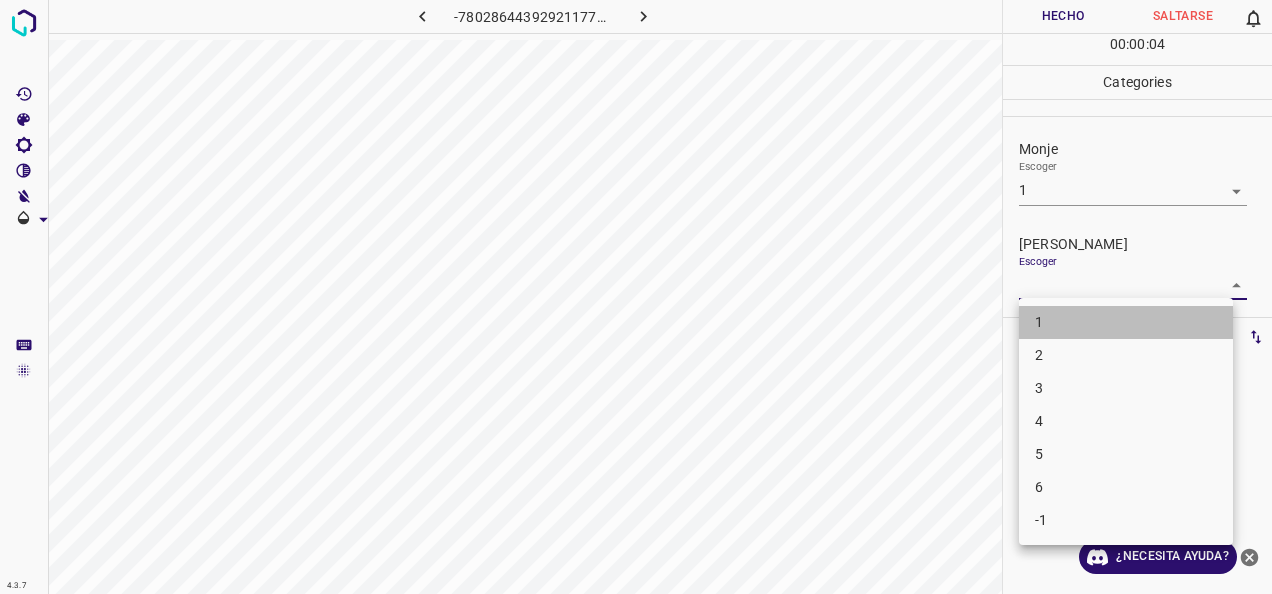 click on "1" at bounding box center (1126, 322) 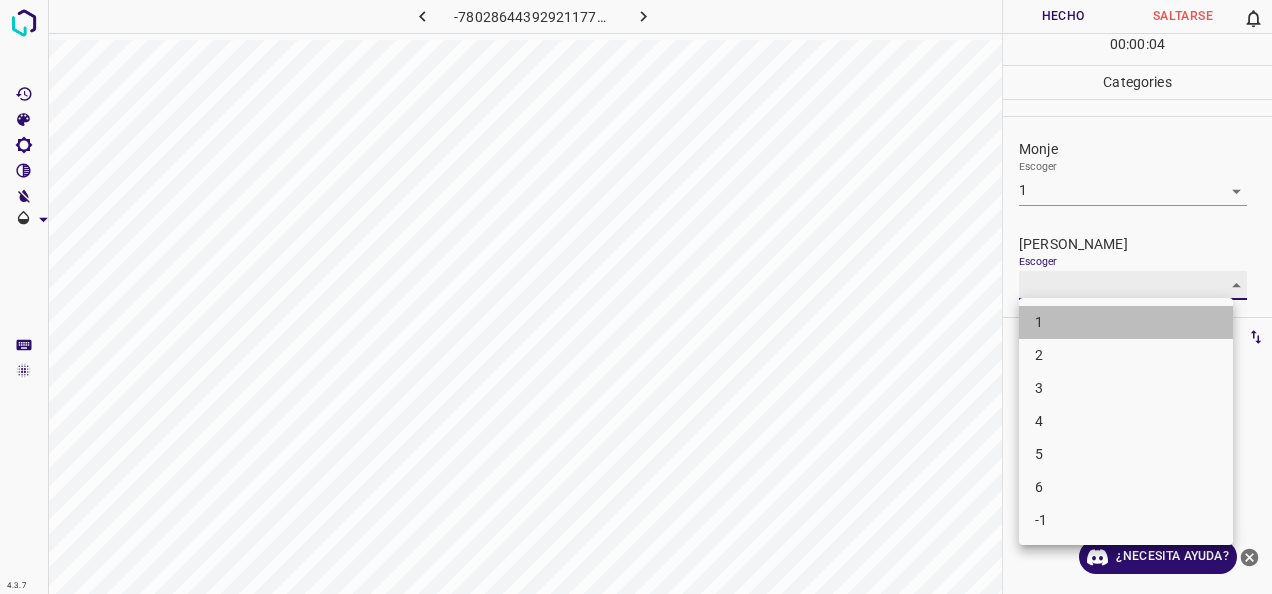 type on "1" 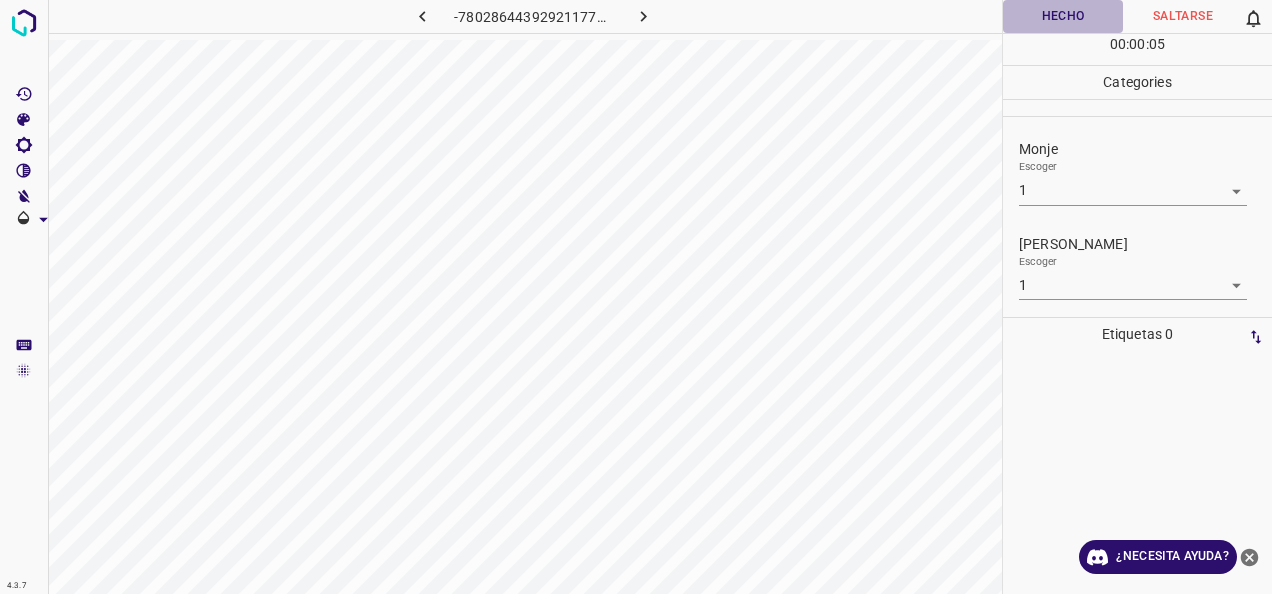 click on "Hecho" at bounding box center [1063, 16] 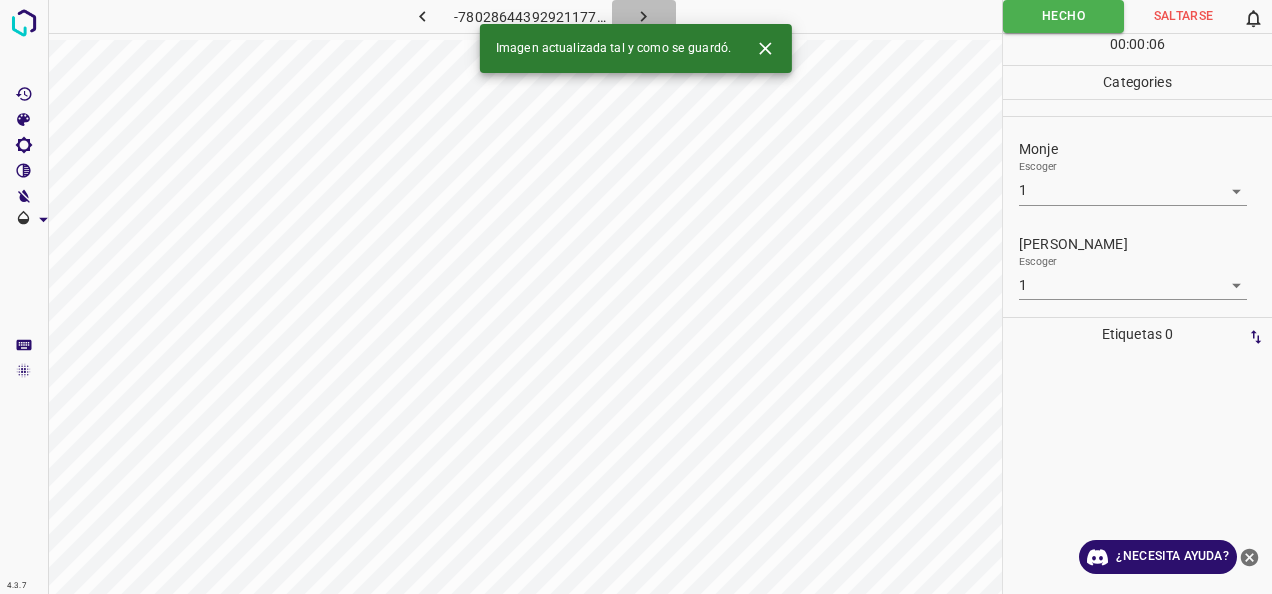 click at bounding box center [644, 16] 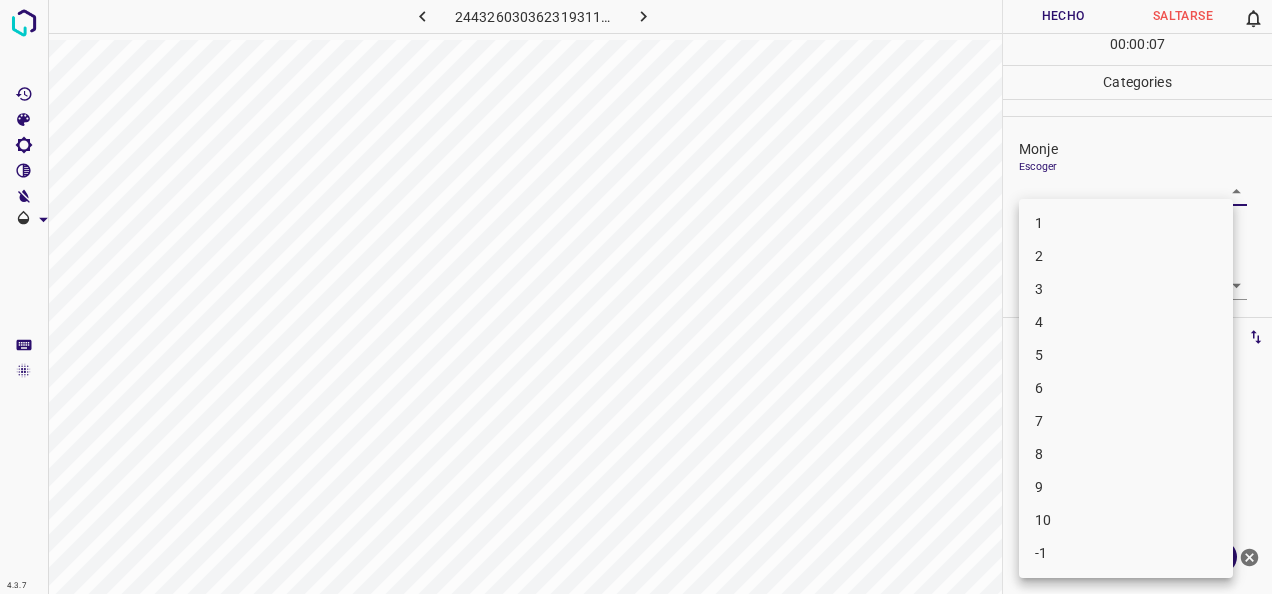 click on "4.3.7 2443260303623193114.png Hecho Saltarse 0 00   : 00   : 07   Categories Monje  Escoger ​  [PERSON_NAME]   Escoger ​ Etiquetas 0 Categories 1 Monje 2  [PERSON_NAME] Herramientas Espacio Cambiar entre modos (Dibujar y Editar) Yo Etiquetado automático R Restaurar zoom M Acercar N Alejar Borrar Eliminar etiqueta de selección Filtros Z Restaurar filtros X Filtro de saturación C Filtro de brillo V Filtro de contraste B Filtro de escala de grises General O Descargar ¿Necesita ayuda? -Mensaje de texto -Esconder -Borrar 1 2 3 4 5 6 7 8 9 10 -1" at bounding box center [636, 297] 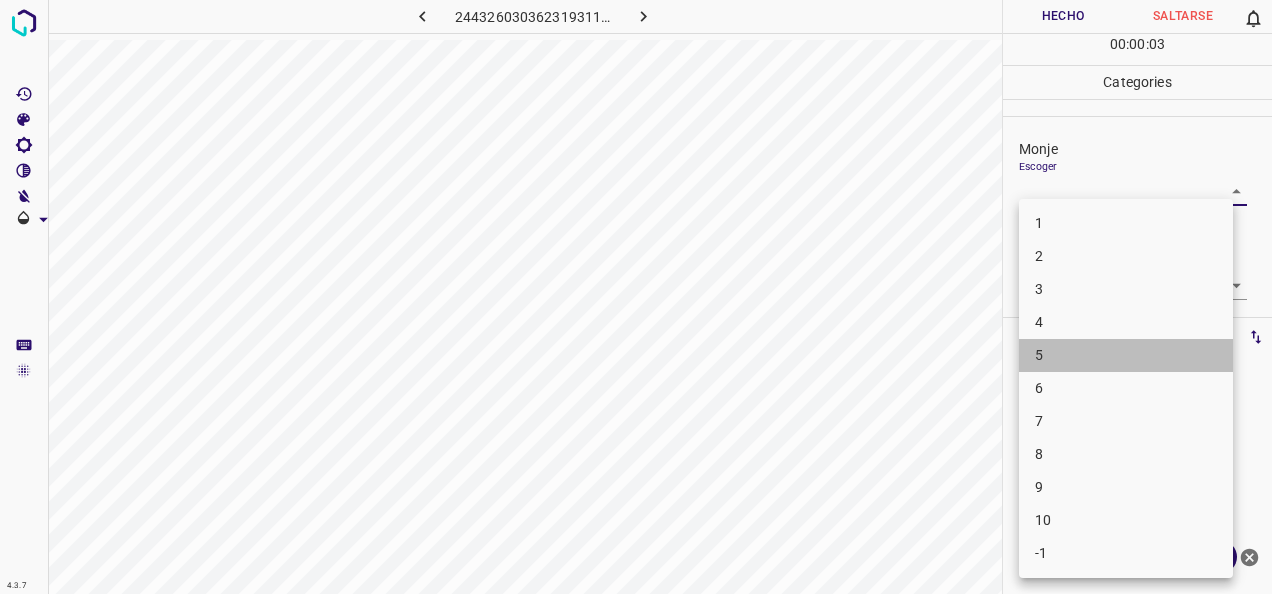 click on "5" at bounding box center (1126, 355) 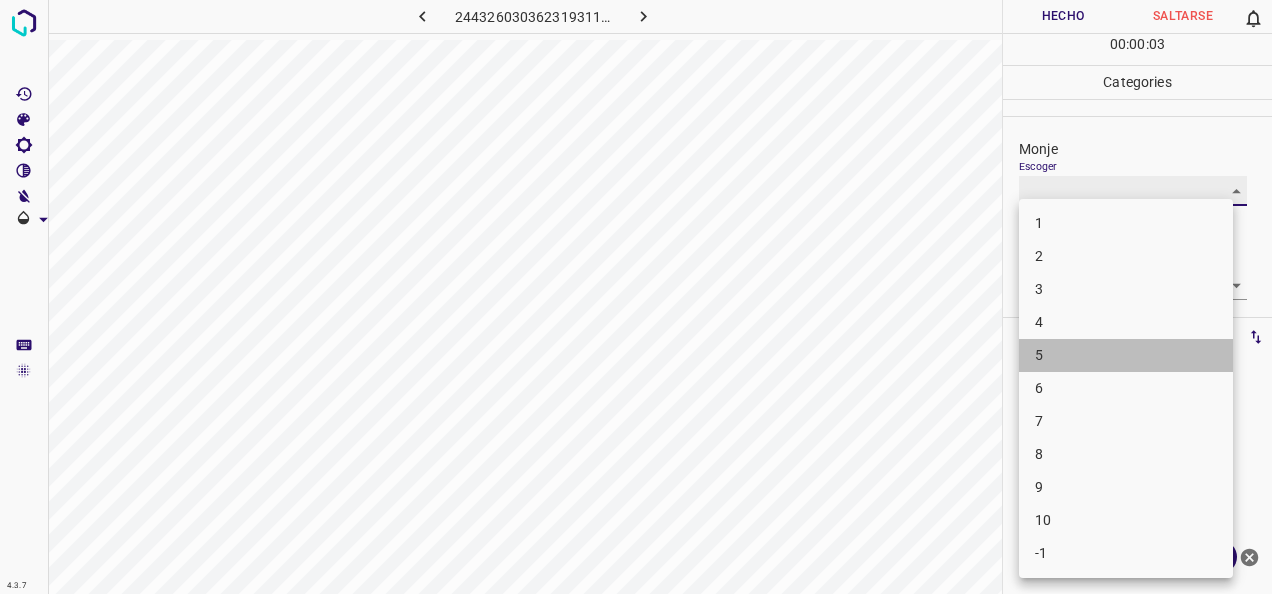 type on "5" 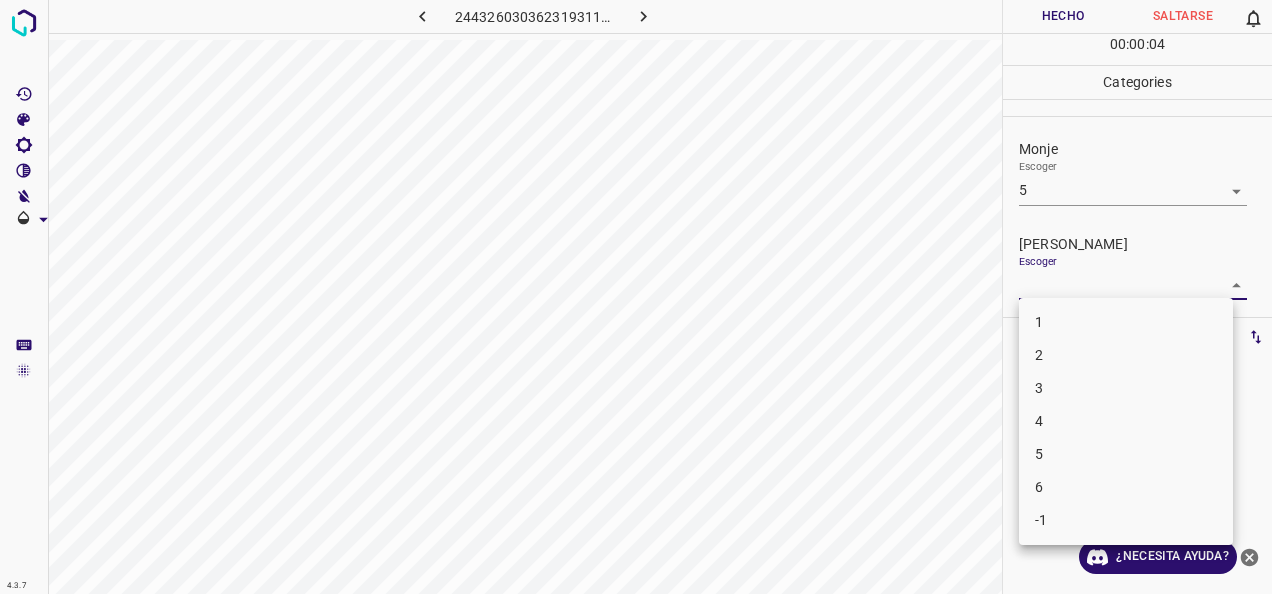 drag, startPoint x: 1214, startPoint y: 284, endPoint x: 1102, endPoint y: 347, distance: 128.50291 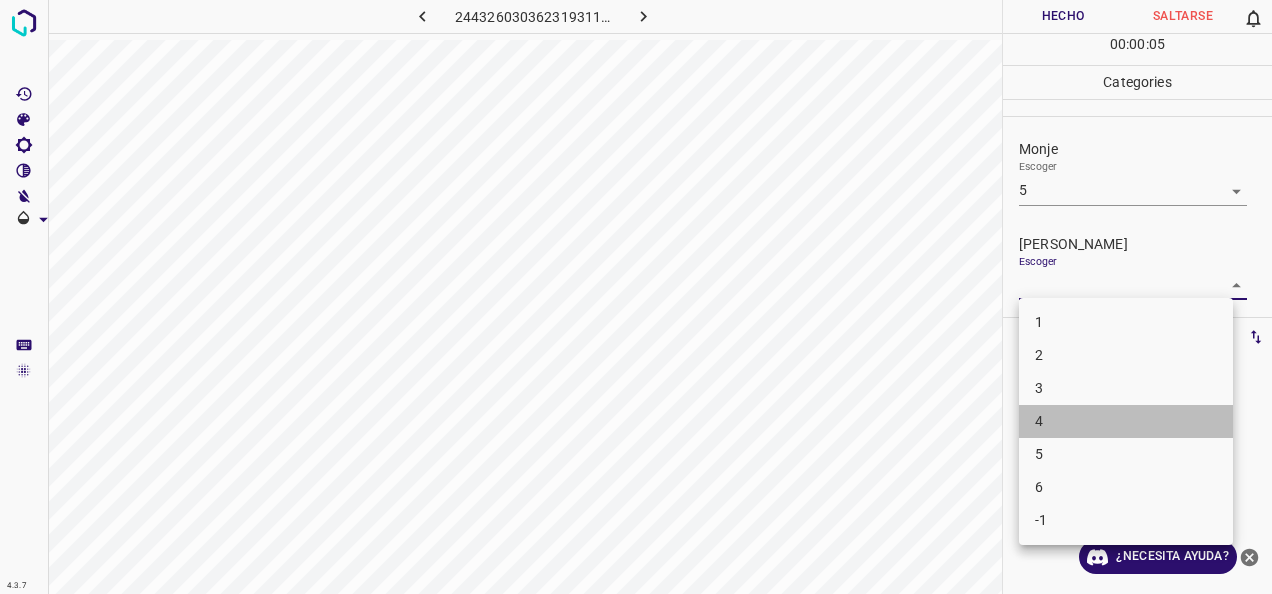 drag, startPoint x: 1098, startPoint y: 415, endPoint x: 1070, endPoint y: 195, distance: 221.77466 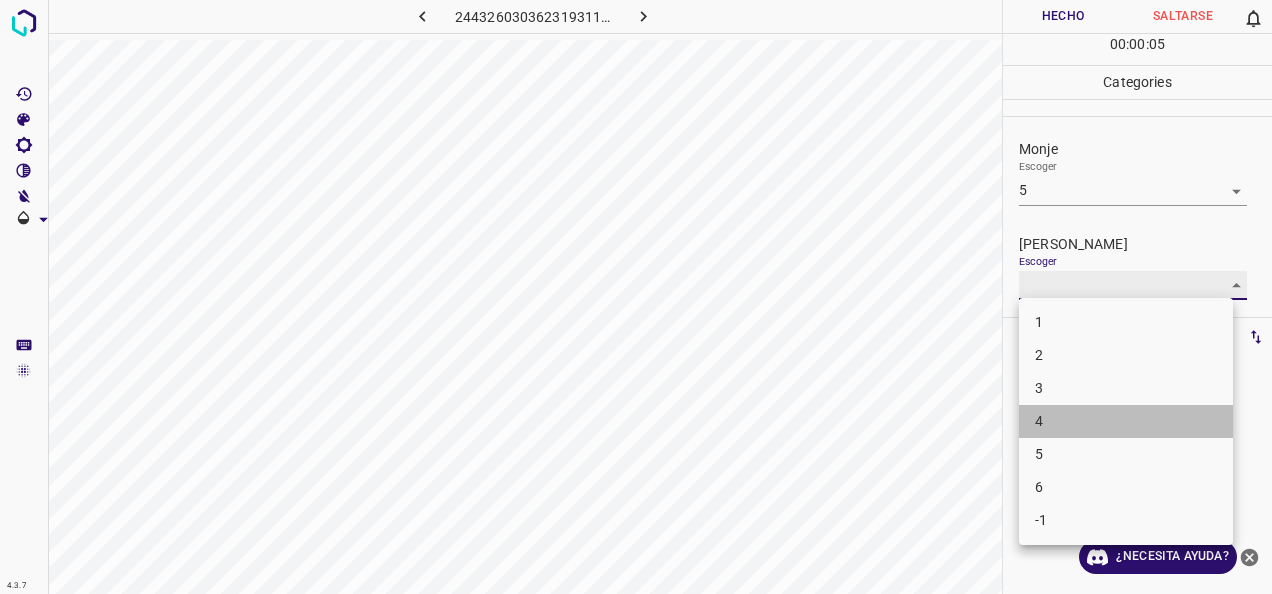 type on "4" 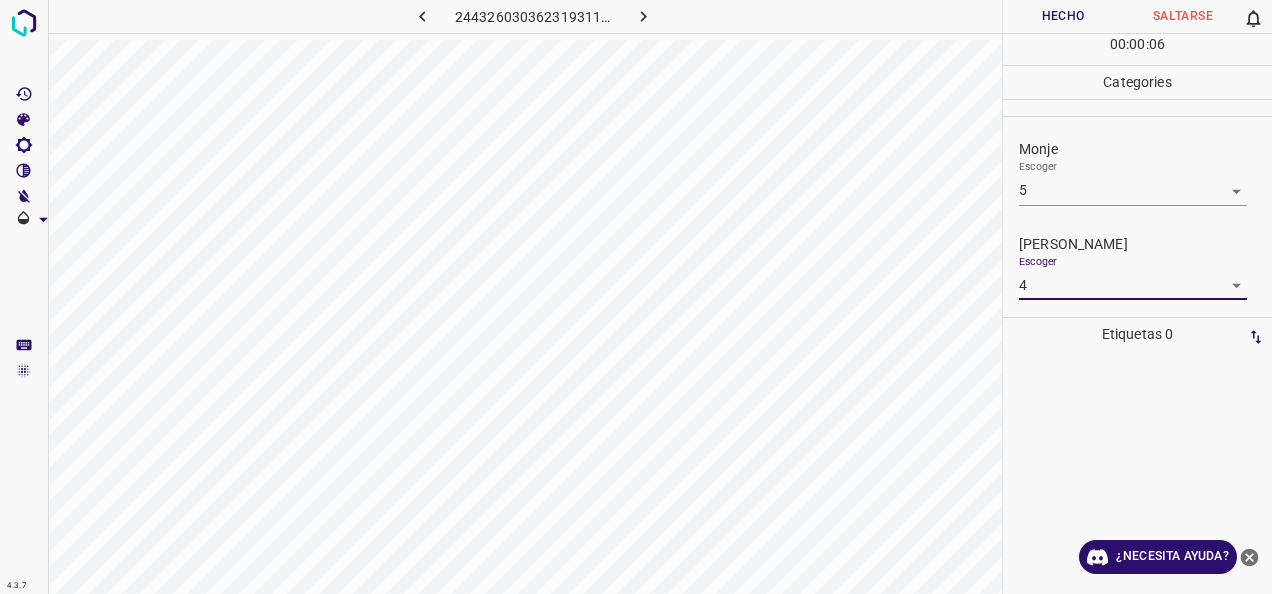 click on "Hecho" at bounding box center [1063, 16] 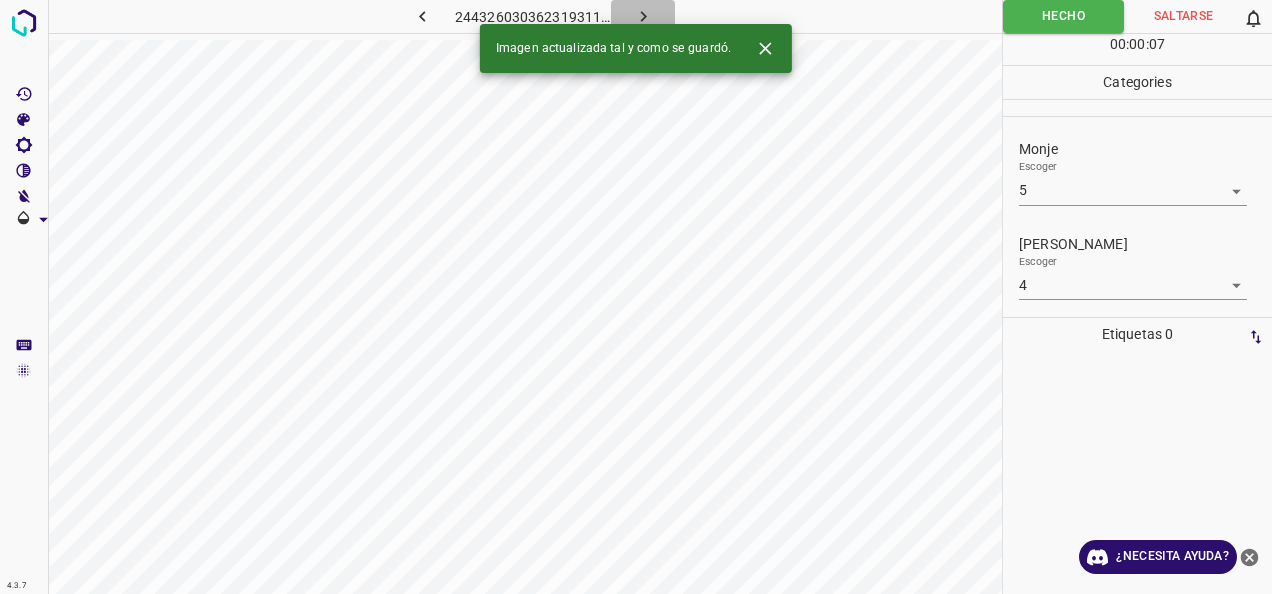 click 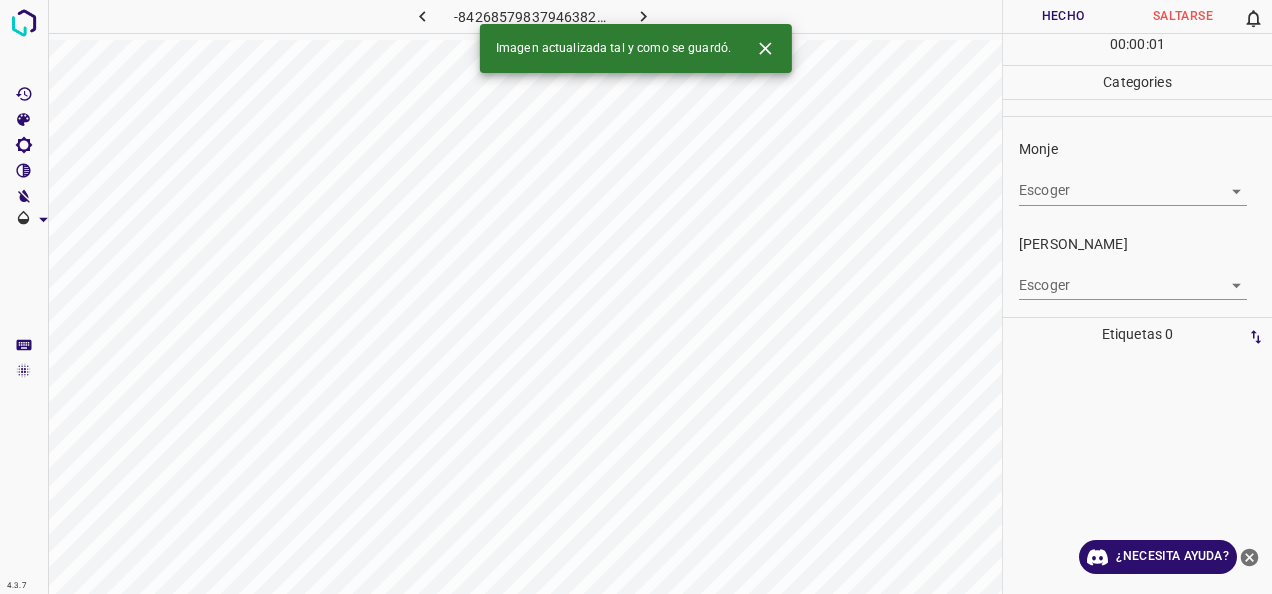click on "4.3.7 -8426857983794638225.png Hecho Saltarse 0 00   : 00   : 01   Categories Monje  Escoger ​  [PERSON_NAME]   Escoger ​ Etiquetas 0 Categories 1 Monje 2  [PERSON_NAME] Herramientas Espacio Cambiar entre modos (Dibujar y Editar) Yo Etiquetado automático R Restaurar zoom M Acercar N Alejar Borrar Eliminar etiqueta de selección Filtros Z Restaurar filtros X Filtro de saturación C Filtro de brillo V Filtro de contraste B Filtro de escala de grises General O Descargar Imagen actualizada tal y como se guardó. ¿Necesita ayuda? -Mensaje de texto -Esconder -Borrar" at bounding box center [636, 297] 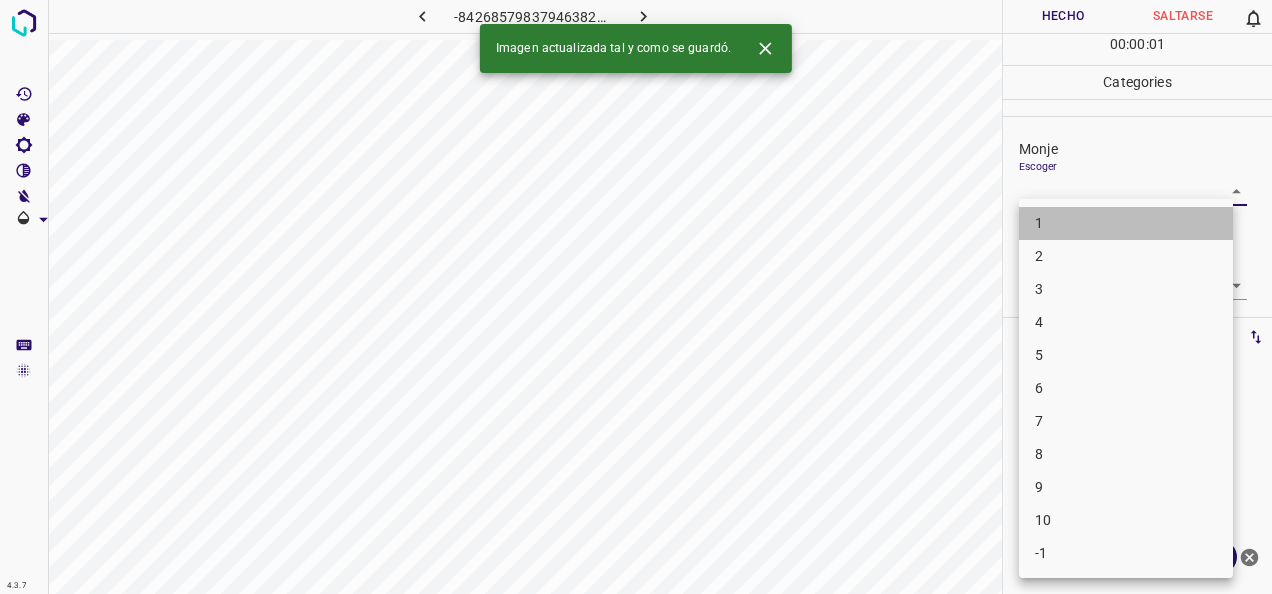 click on "1" at bounding box center [1126, 223] 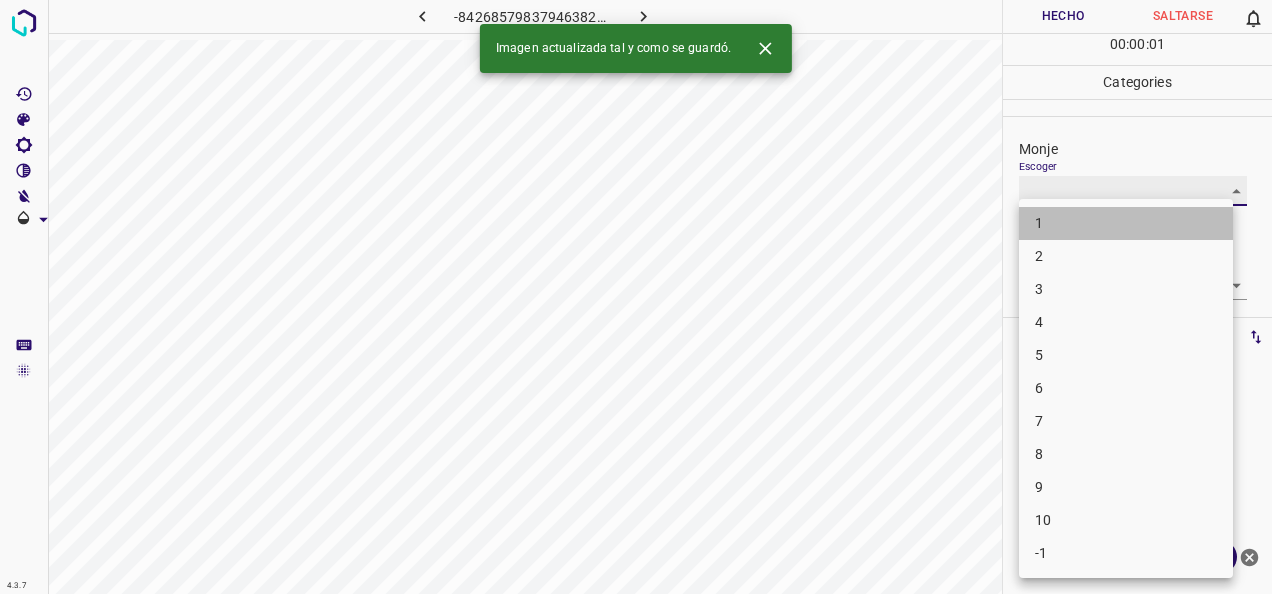 type on "1" 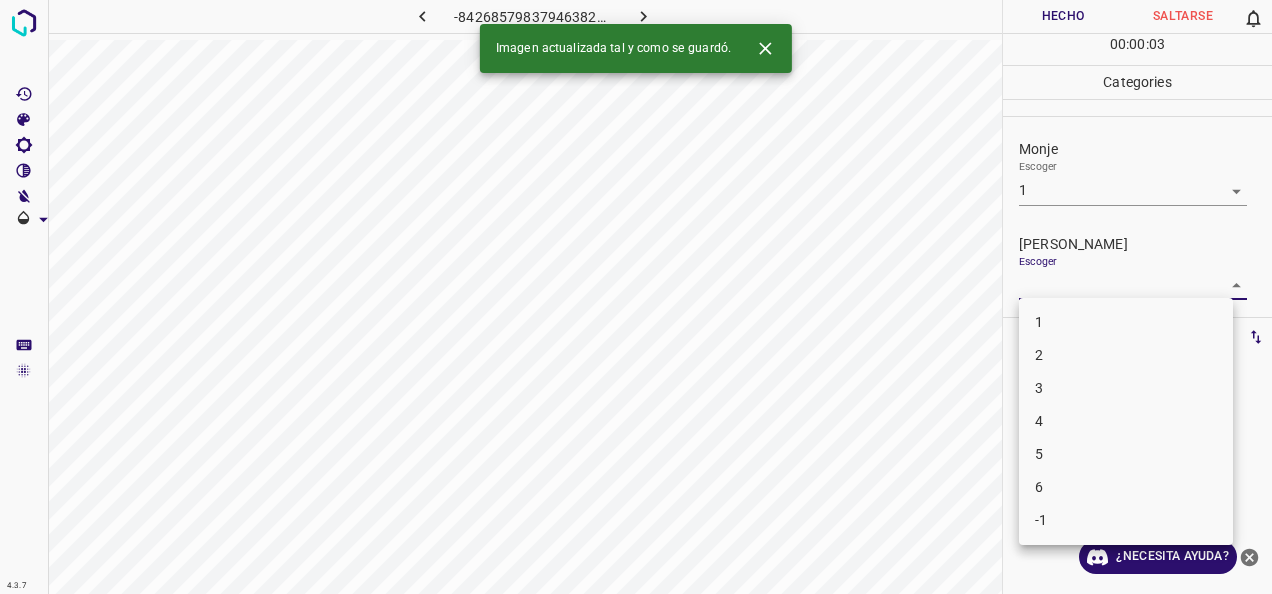 drag, startPoint x: 1221, startPoint y: 280, endPoint x: 1176, endPoint y: 294, distance: 47.127487 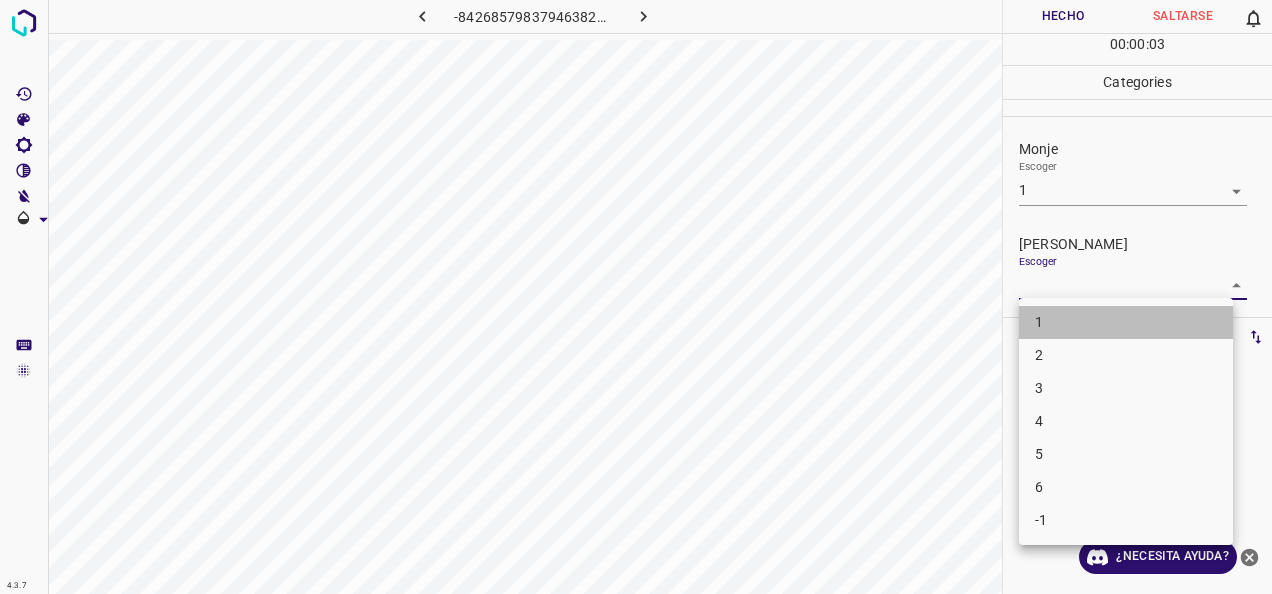 click on "1" at bounding box center [1126, 322] 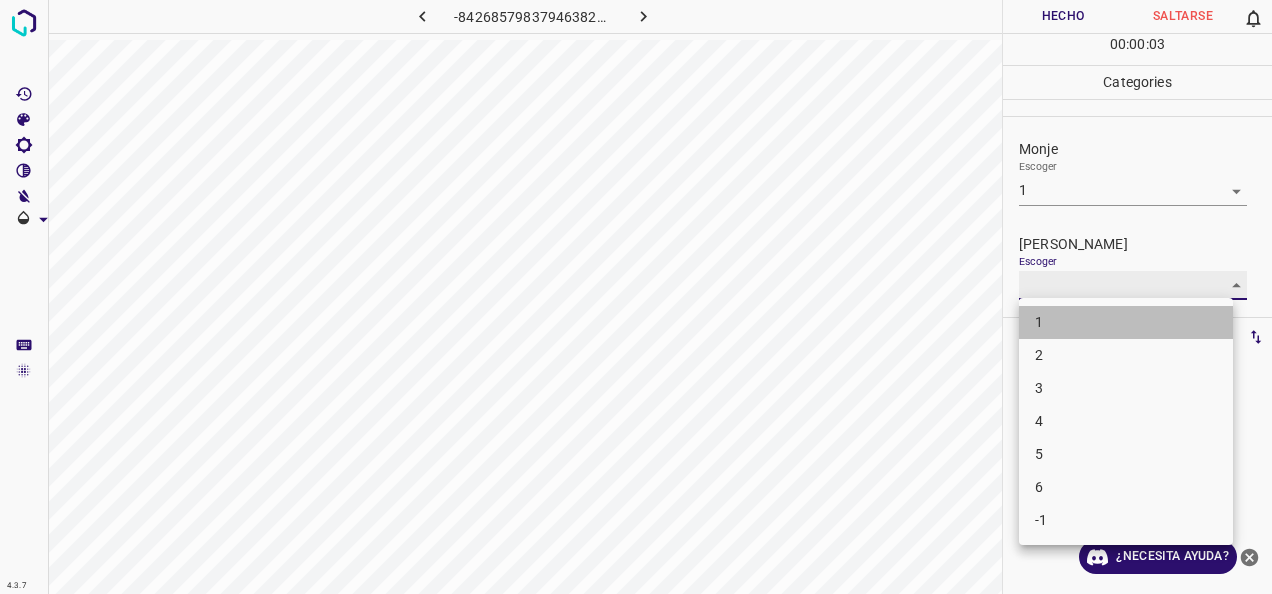 type on "1" 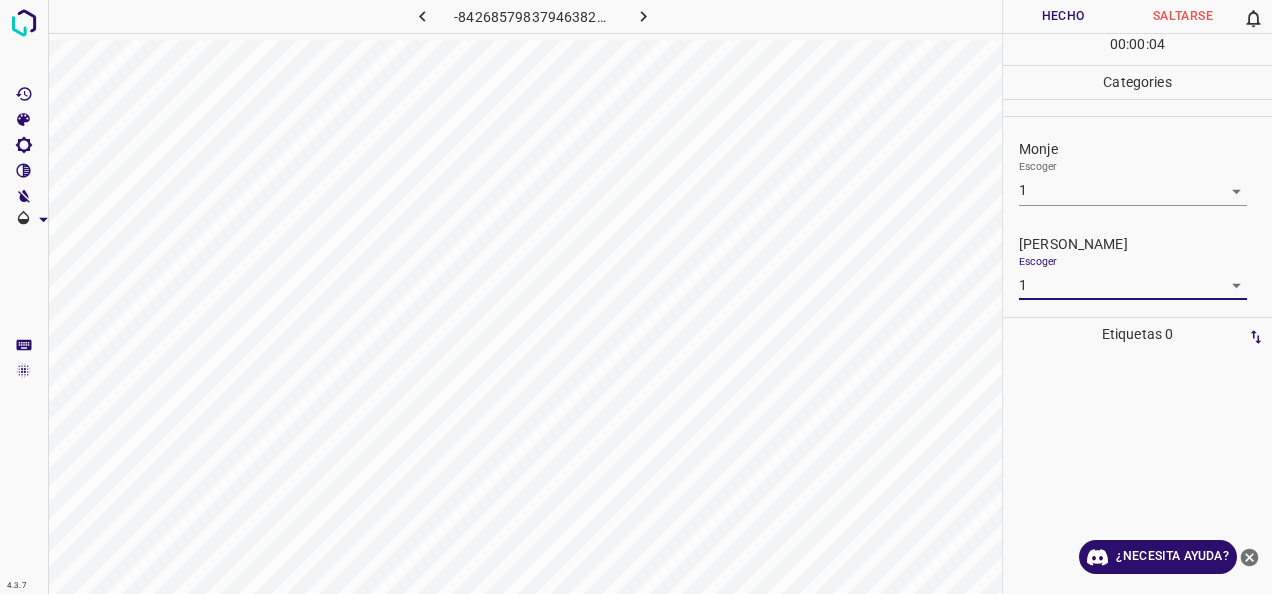 click on "Hecho" at bounding box center [1063, 16] 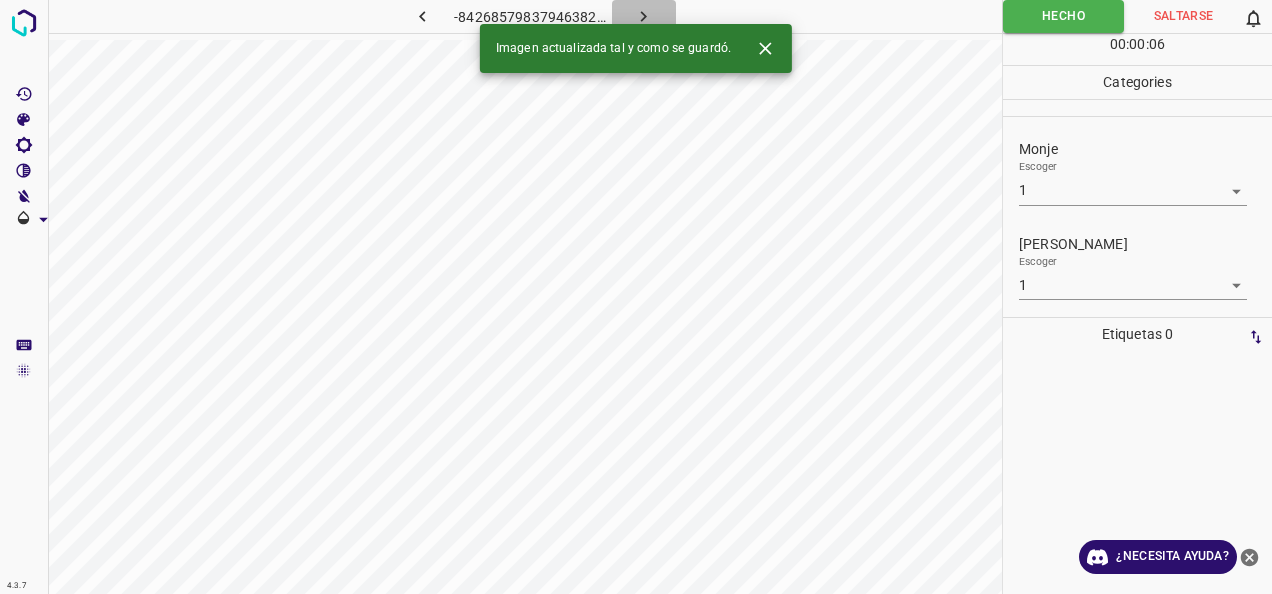 click 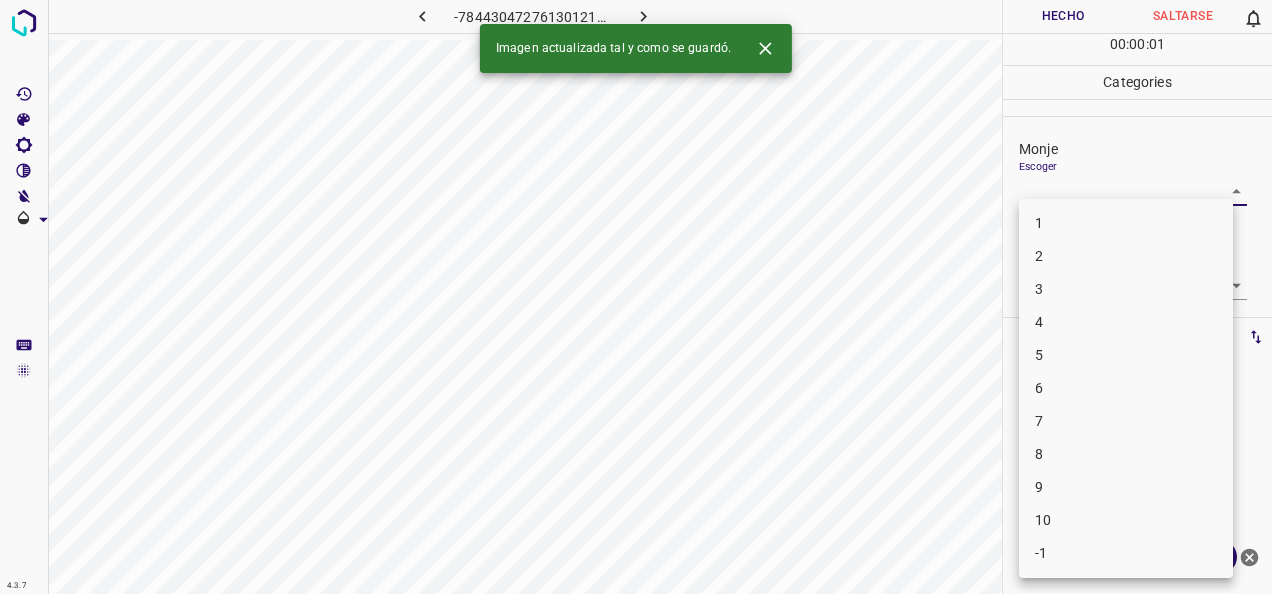 click on "4.3.7 -7844304727613012144.png Hecho Saltarse 0 00   : 00   : 01   Categories Monje  Escoger ​  [PERSON_NAME]   Escoger ​ Etiquetas 0 Categories 1 Monje 2  [PERSON_NAME] Herramientas Espacio Cambiar entre modos (Dibujar y Editar) Yo Etiquetado automático R Restaurar zoom M Acercar N Alejar Borrar Eliminar etiqueta de selección Filtros Z Restaurar filtros X Filtro de saturación C Filtro de brillo V Filtro de contraste B Filtro de escala de grises General O Descargar Imagen actualizada tal y como se guardó. ¿Necesita ayuda? -Mensaje de texto -Esconder -Borrar 1 2 3 4 5 6 7 8 9 10 -1" at bounding box center (636, 297) 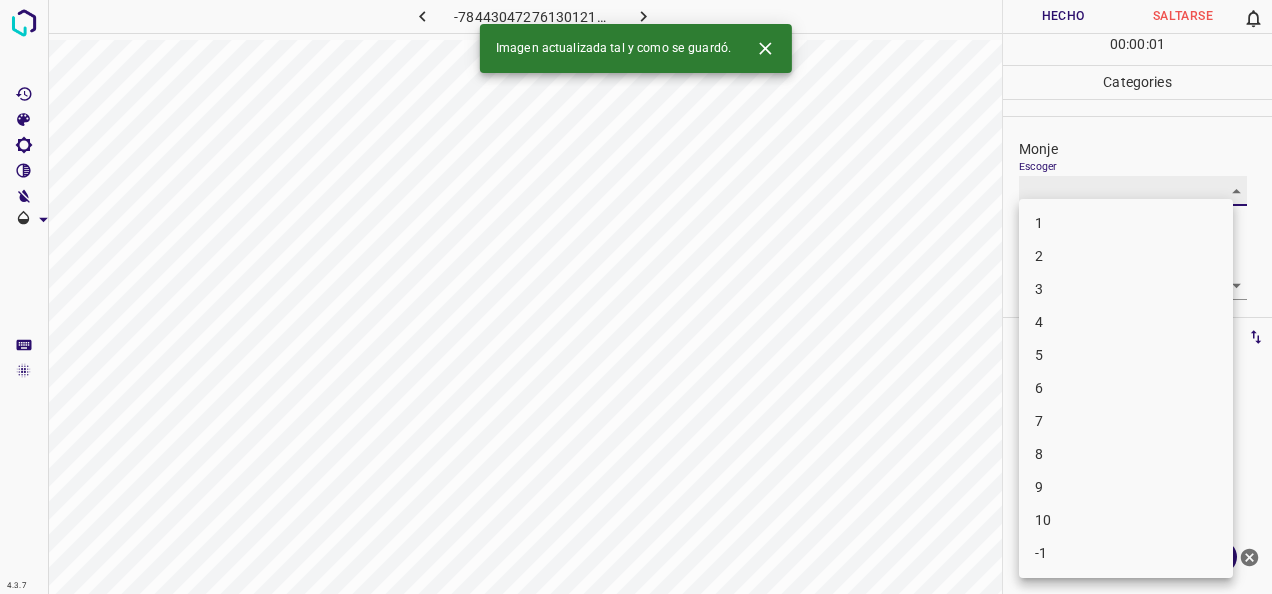 type on "1" 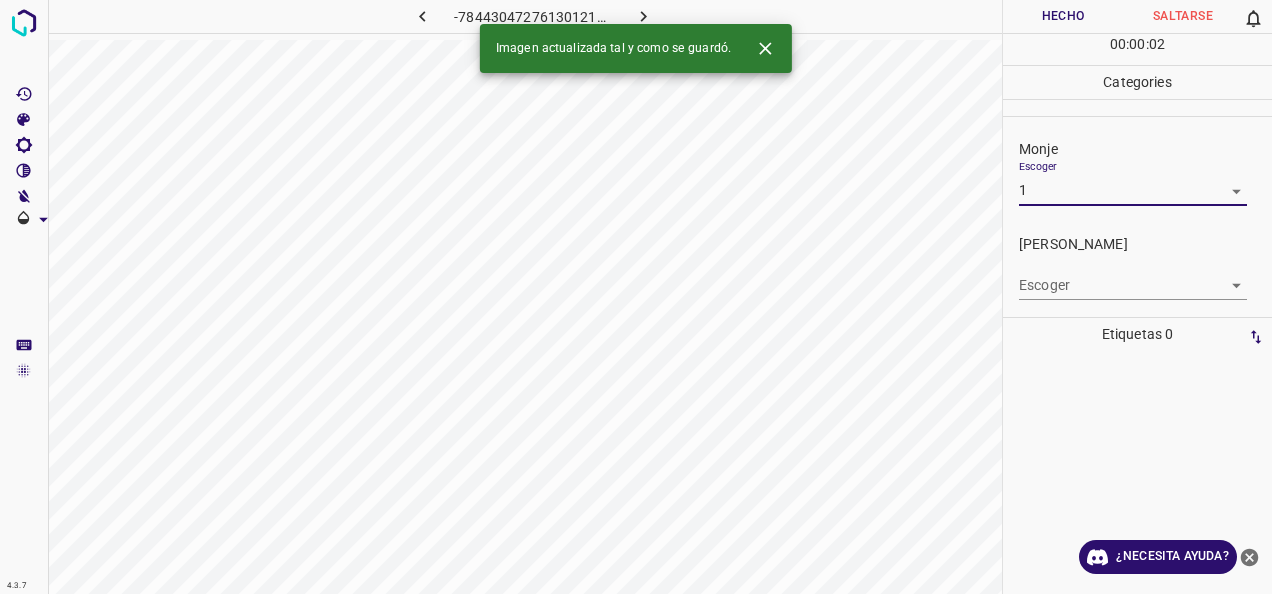 click on "4.3.7 -7844304727613012144.png Hecho Saltarse 0 00   : 00   : 02   Categories Monje  Escoger 1 1  [PERSON_NAME]   Escoger ​ Etiquetas 0 Categories 1 Monje 2  [PERSON_NAME] Herramientas Espacio Cambiar entre modos (Dibujar y Editar) Yo Etiquetado automático R Restaurar zoom M Acercar N Alejar Borrar Eliminar etiqueta de selección Filtros Z Restaurar filtros X Filtro de saturación C Filtro de brillo V Filtro de contraste B Filtro de escala de grises General O Descargar Imagen actualizada tal y como se guardó. ¿Necesita ayuda? -Mensaje de texto -Esconder -Borrar" at bounding box center (636, 297) 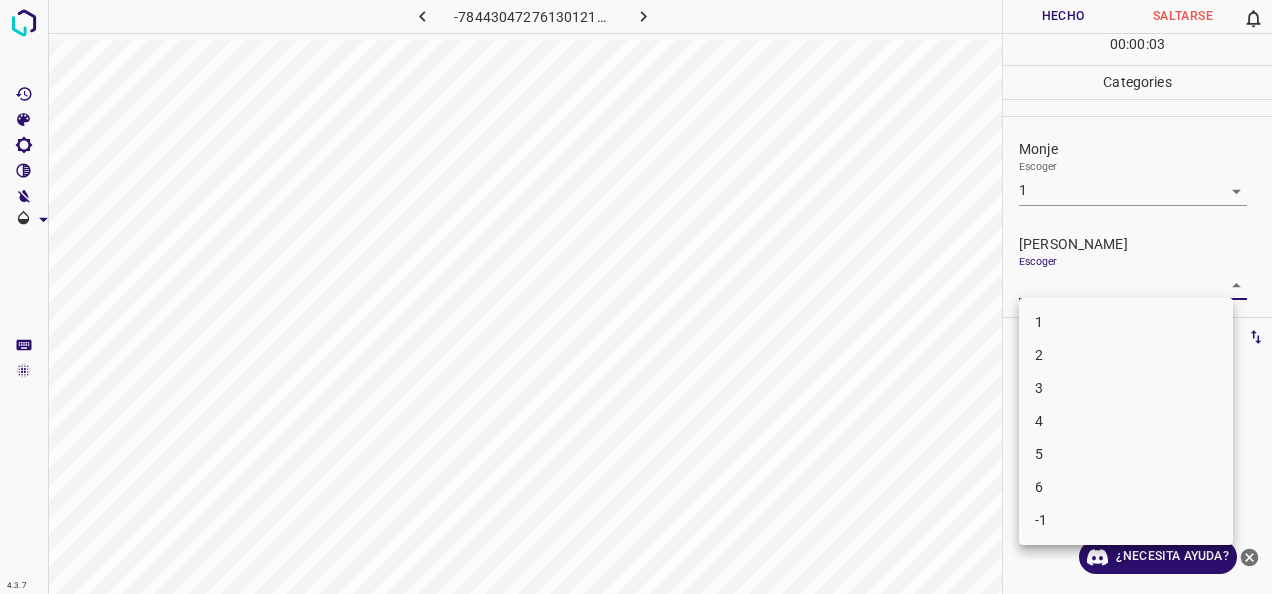 click on "1" at bounding box center [1126, 322] 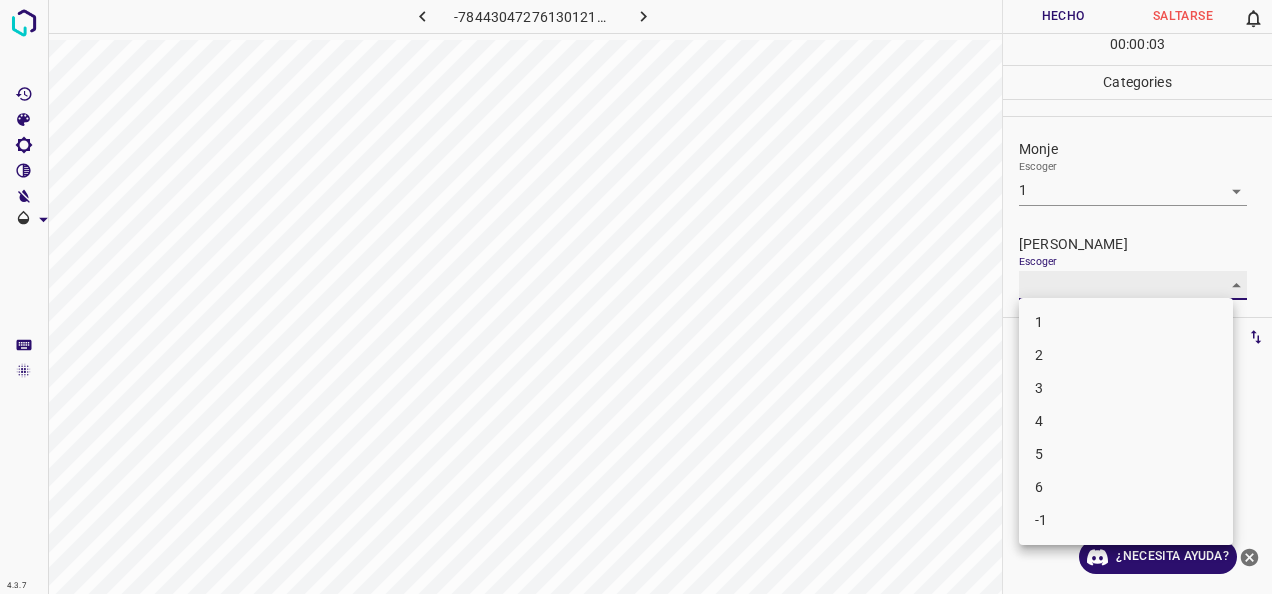 type on "1" 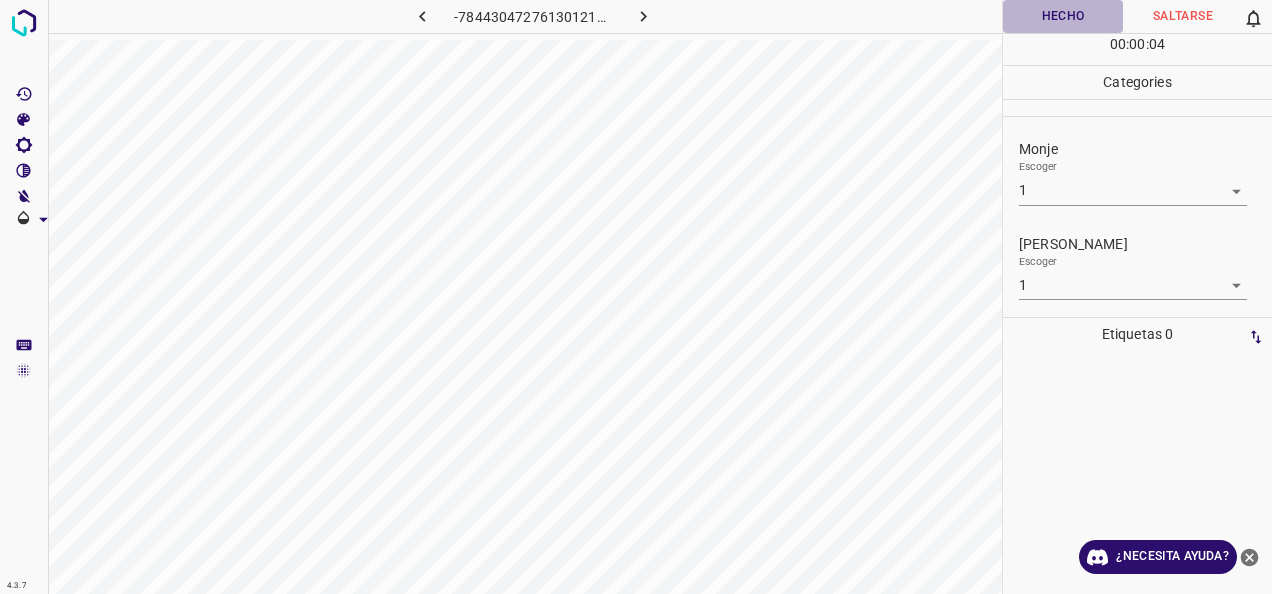 click on "Hecho" at bounding box center [1063, 16] 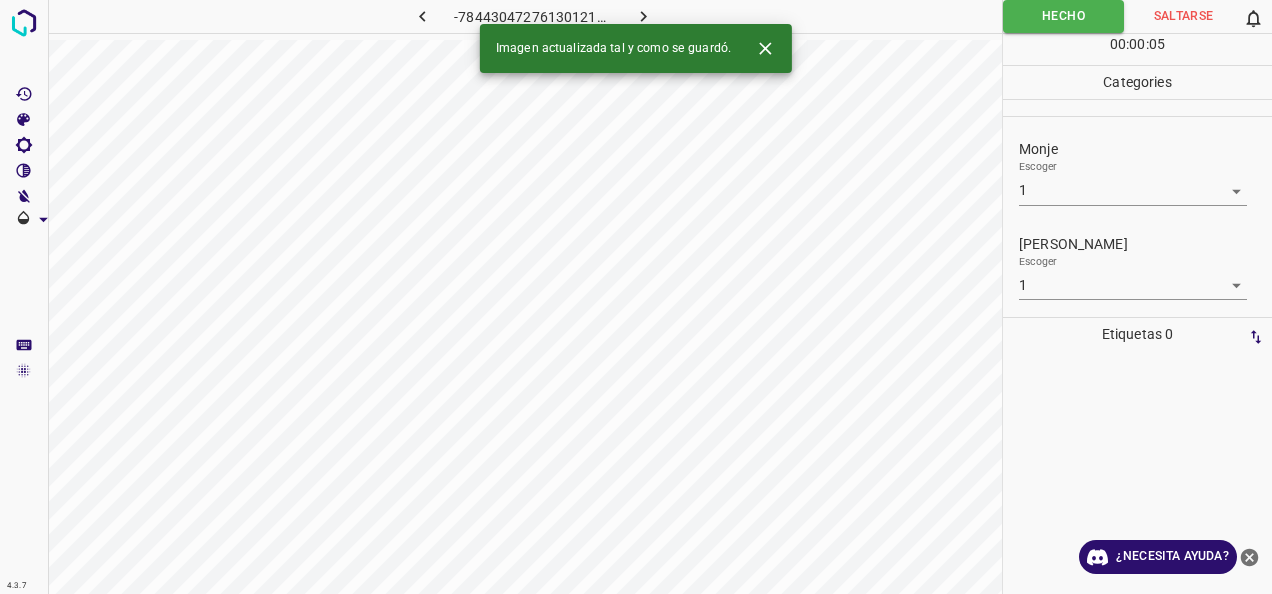 click 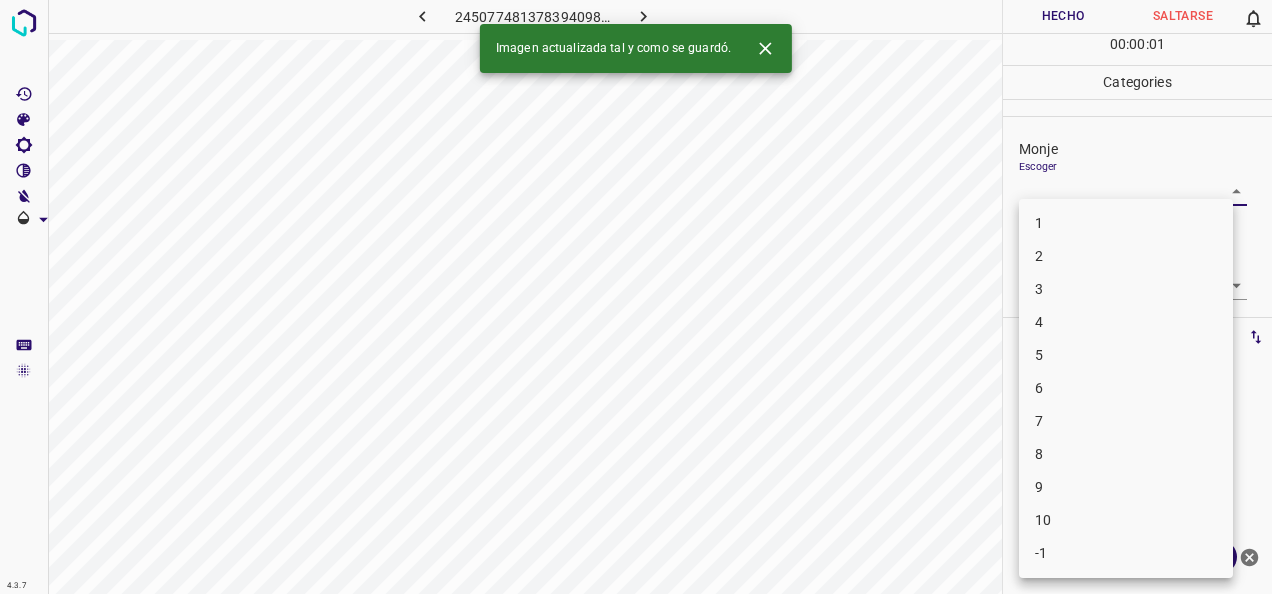 click on "4.3.7 2450774813783940981.png Hecho Saltarse 0 00   : 00   : 01   Categories Monje  Escoger ​  [PERSON_NAME]   Escoger ​ Etiquetas 0 Categories 1 Monje 2  [PERSON_NAME] Herramientas Espacio Cambiar entre modos (Dibujar y Editar) Yo Etiquetado automático R Restaurar zoom M Acercar N Alejar Borrar Eliminar etiqueta de selección Filtros Z Restaurar filtros X Filtro de saturación C Filtro de brillo V Filtro de contraste B Filtro de escala de grises General O Descargar Imagen actualizada tal y como se guardó. ¿Necesita ayuda? -Mensaje de texto -Esconder -Borrar 1 2 3 4 5 6 7 8 9 10 -1" at bounding box center (636, 297) 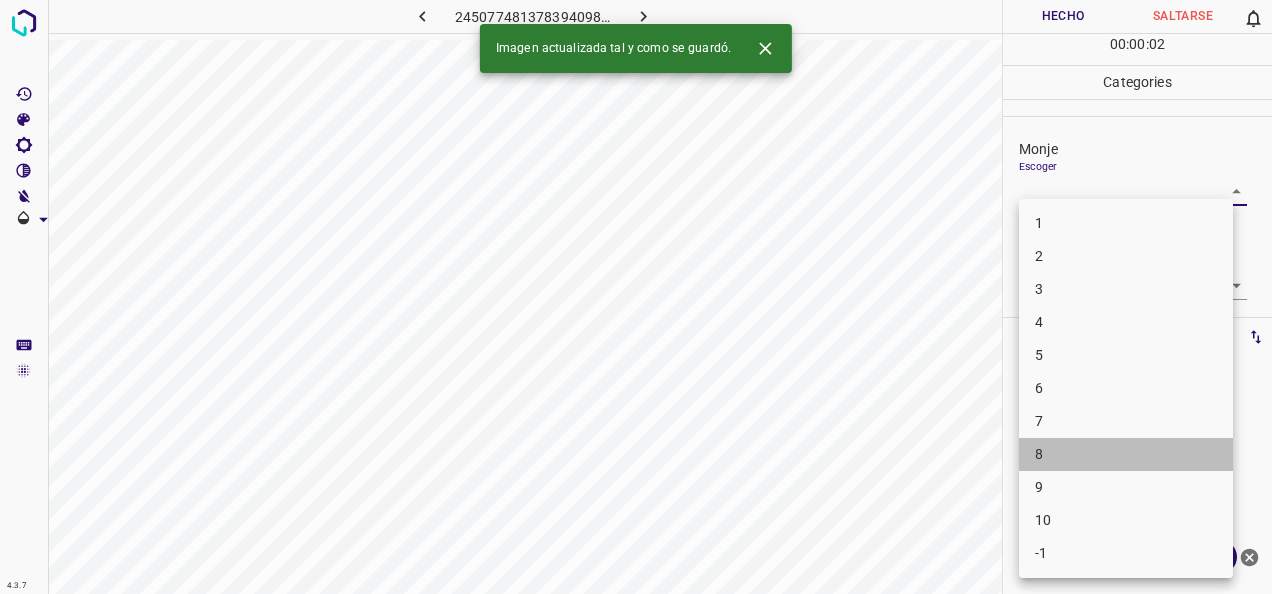 click on "8" at bounding box center (1126, 454) 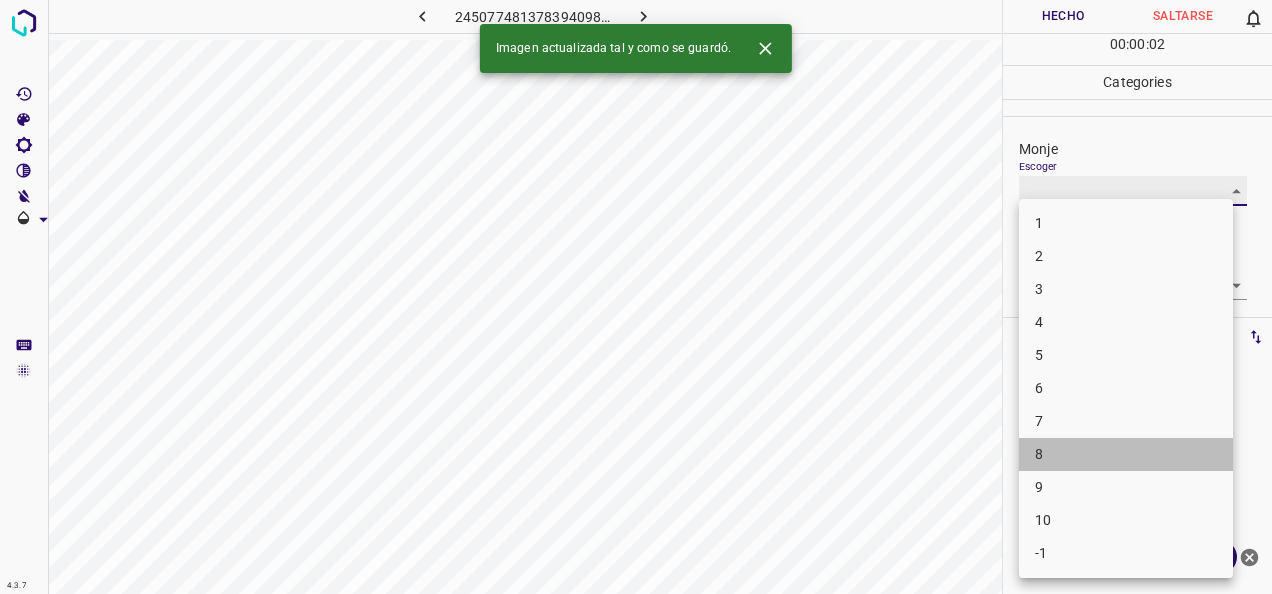 type on "8" 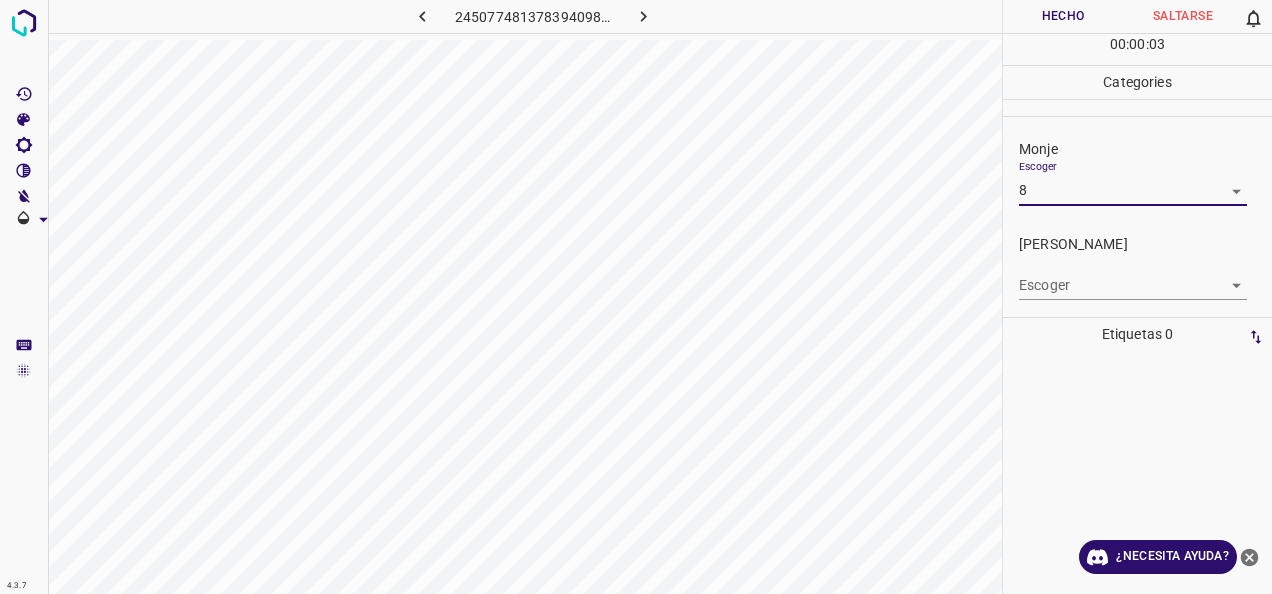 click on "4.3.7 2450774813783940981.png Hecho Saltarse 0 00   : 00   : 03   Categories Monje  Escoger 8 8  [PERSON_NAME]   Escoger ​ Etiquetas 0 Categories 1 Monje 2  [PERSON_NAME] Herramientas Espacio Cambiar entre modos (Dibujar y Editar) Yo Etiquetado automático R Restaurar zoom M Acercar N Alejar Borrar Eliminar etiqueta de selección Filtros Z Restaurar filtros X Filtro de saturación C Filtro de brillo V Filtro de contraste B Filtro de escala de grises General O Descargar ¿Necesita ayuda? -Mensaje de texto -Esconder -Borrar" at bounding box center (636, 297) 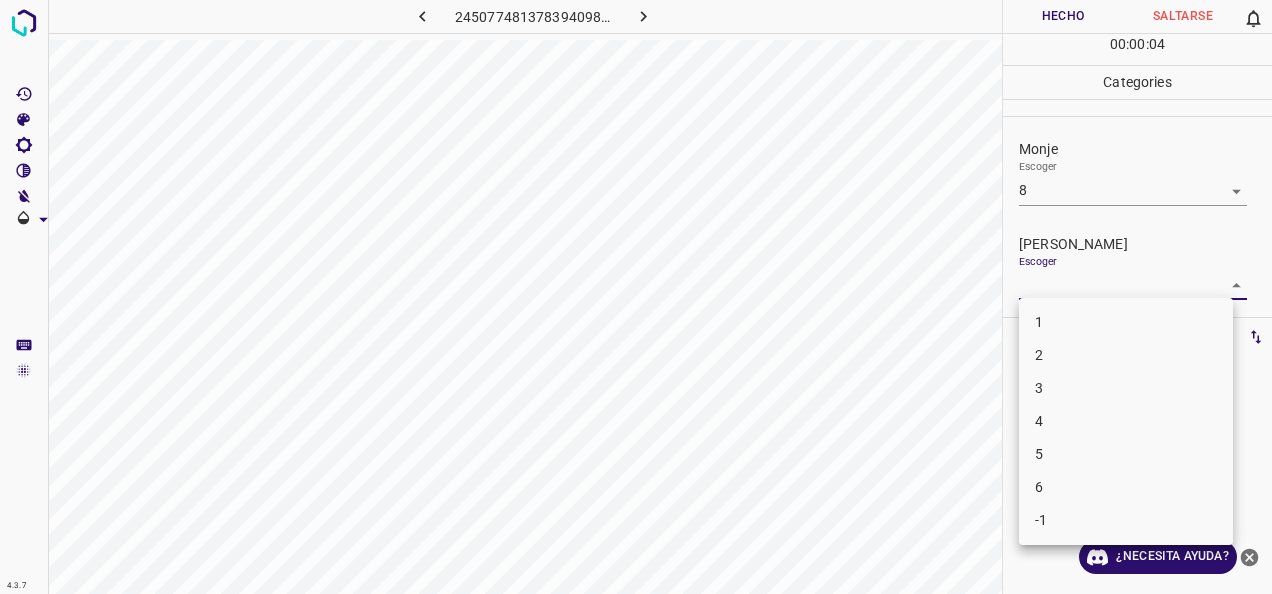 drag, startPoint x: 1127, startPoint y: 446, endPoint x: 1123, endPoint y: 429, distance: 17.464249 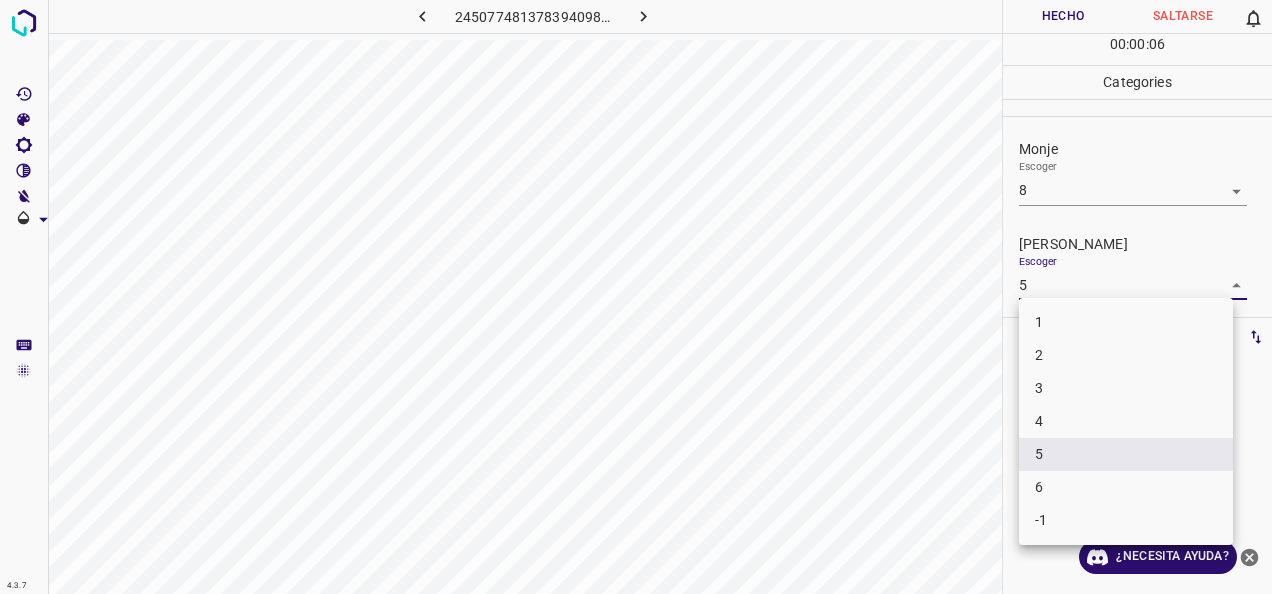 drag, startPoint x: 1227, startPoint y: 286, endPoint x: 1172, endPoint y: 335, distance: 73.661385 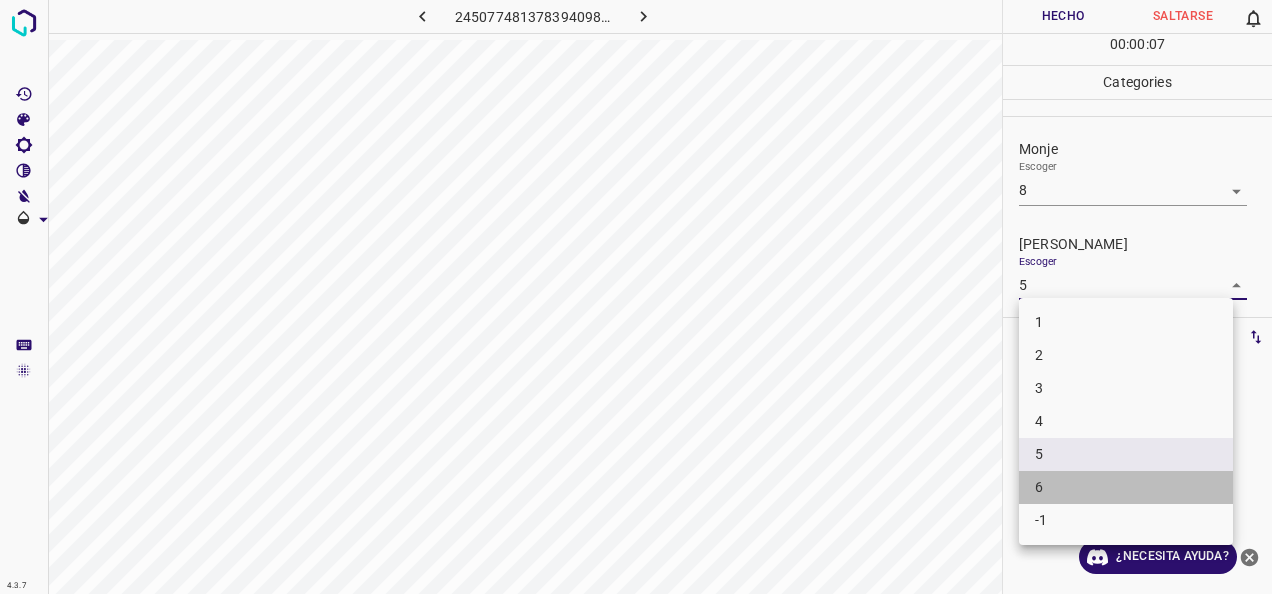 click on "6" at bounding box center [1126, 487] 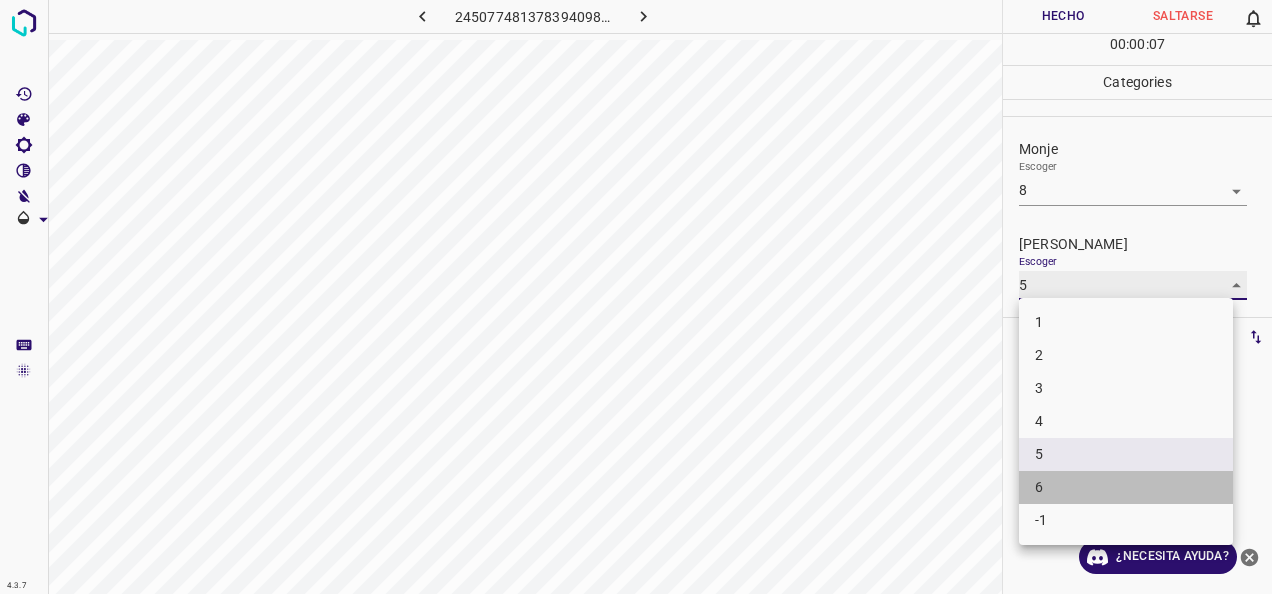 type on "6" 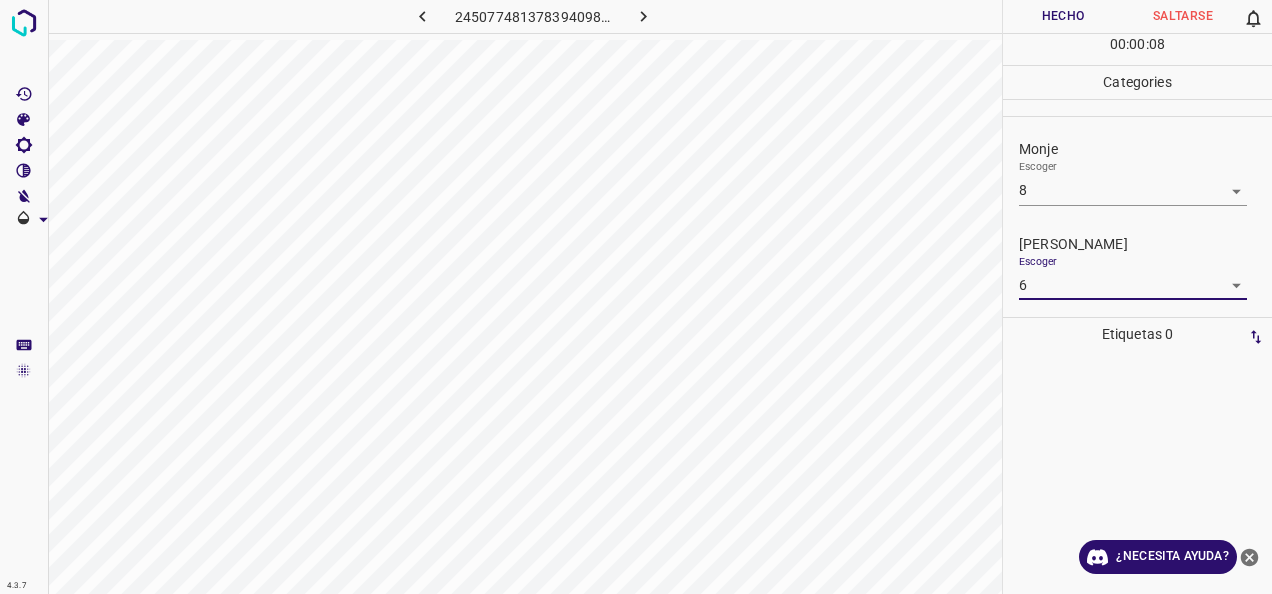 click on "Hecho" at bounding box center (1063, 16) 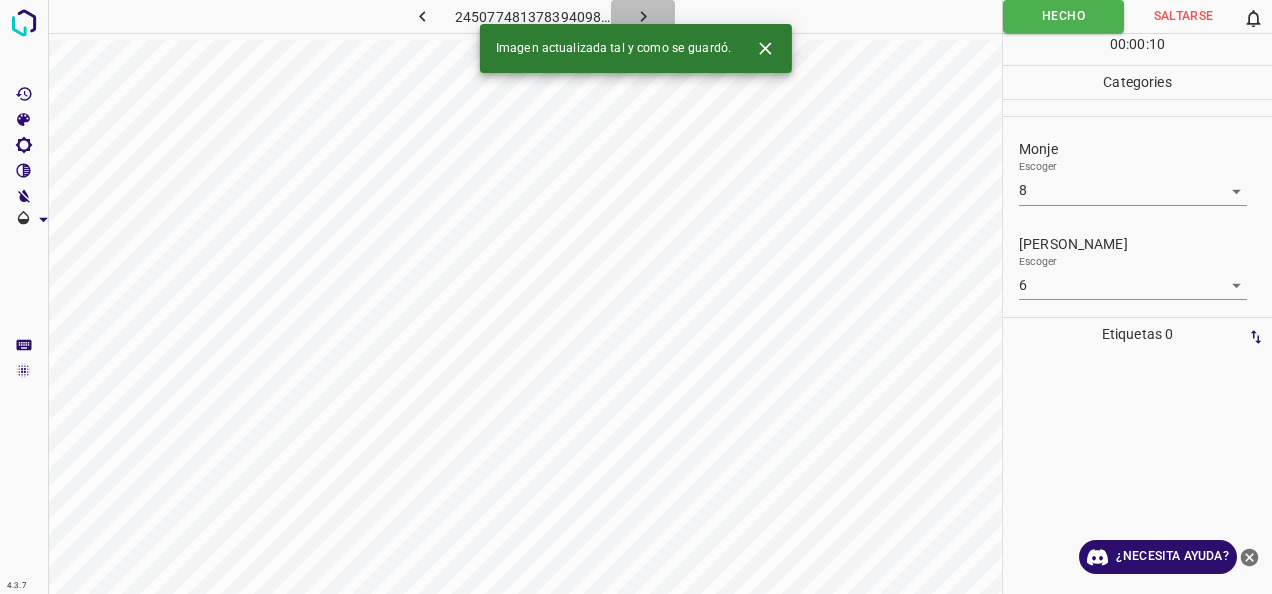 click 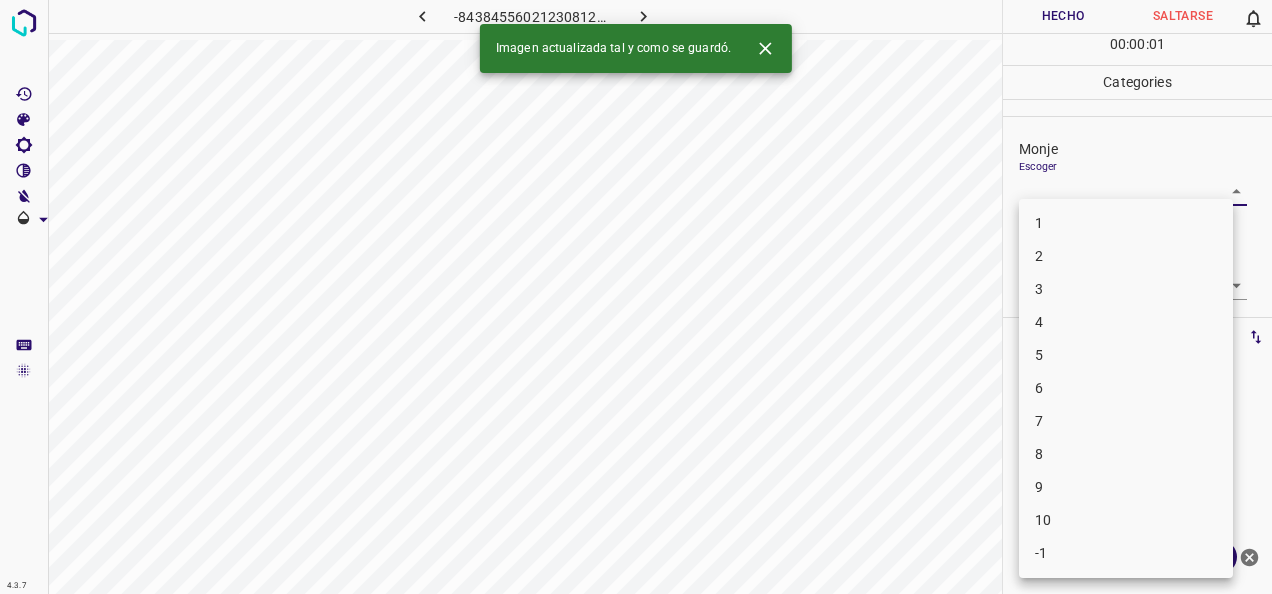 click on "4.3.7 -8438455602123081253.png Hecho Saltarse 0 00   : 00   : 01   Categories Monje  Escoger ​  [PERSON_NAME]   Escoger ​ Etiquetas 0 Categories 1 Monje 2  [PERSON_NAME] Herramientas Espacio Cambiar entre modos (Dibujar y Editar) Yo Etiquetado automático R Restaurar zoom M Acercar N Alejar Borrar Eliminar etiqueta de selección Filtros Z Restaurar filtros X Filtro de saturación C Filtro de brillo V Filtro de contraste B Filtro de escala de grises General O Descargar Imagen actualizada tal y como se guardó. ¿Necesita ayuda? -Mensaje de texto -Esconder -Borrar 1 2 3 4 5 6 7 8 9 10 -1" at bounding box center [636, 297] 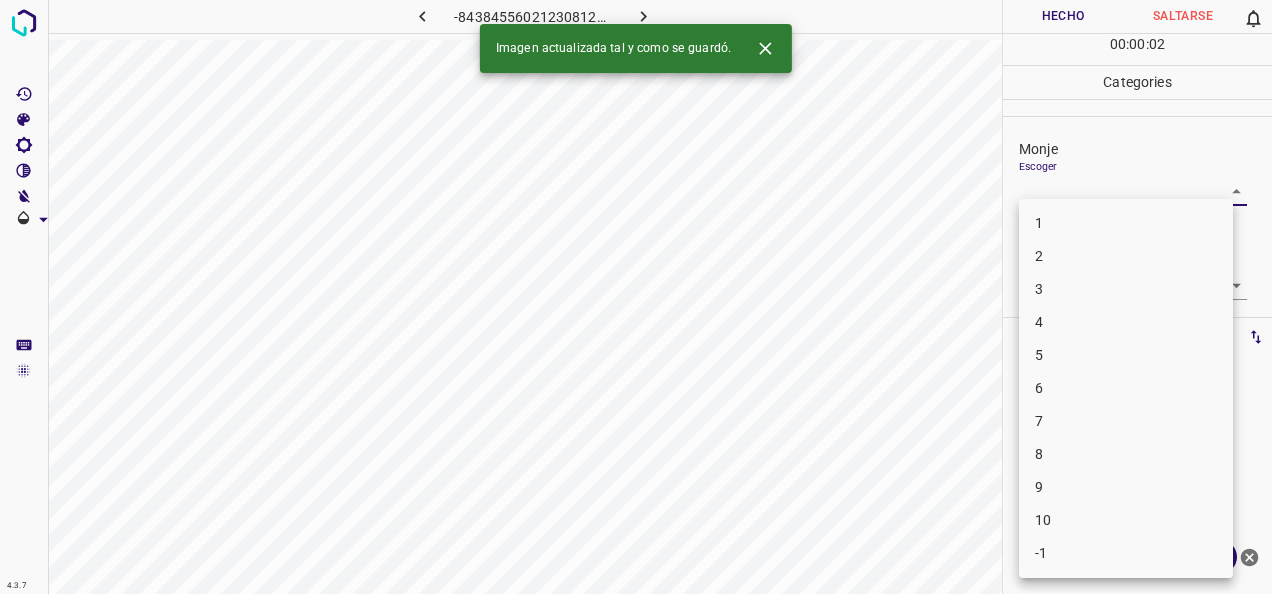 click on "1" at bounding box center (1126, 223) 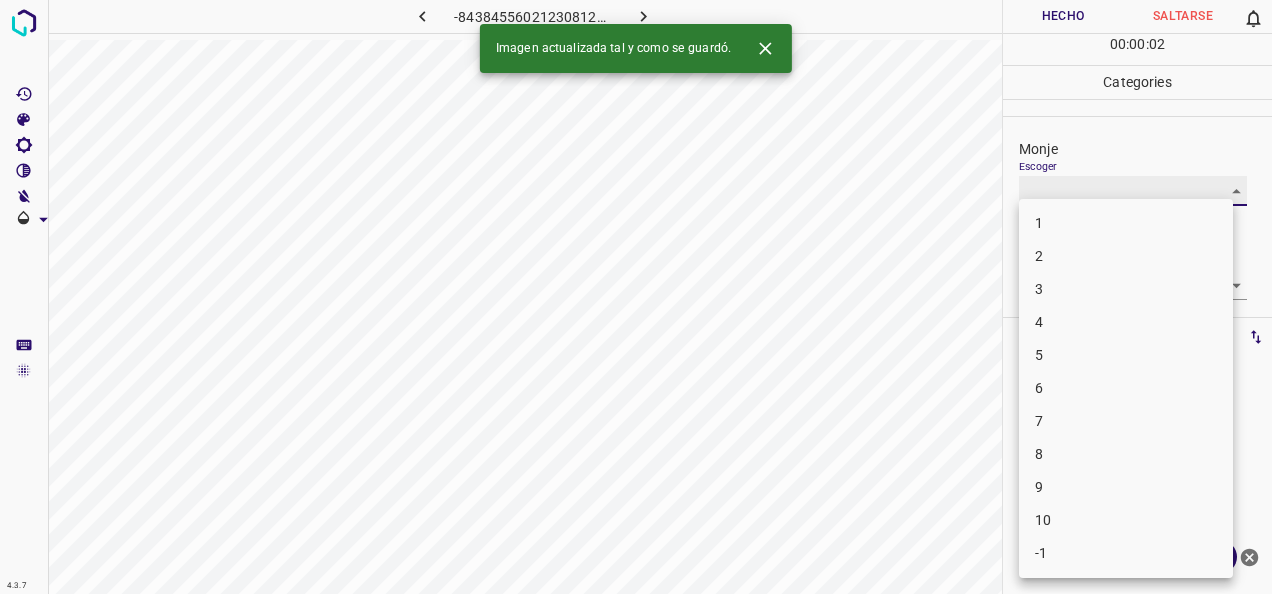 type on "1" 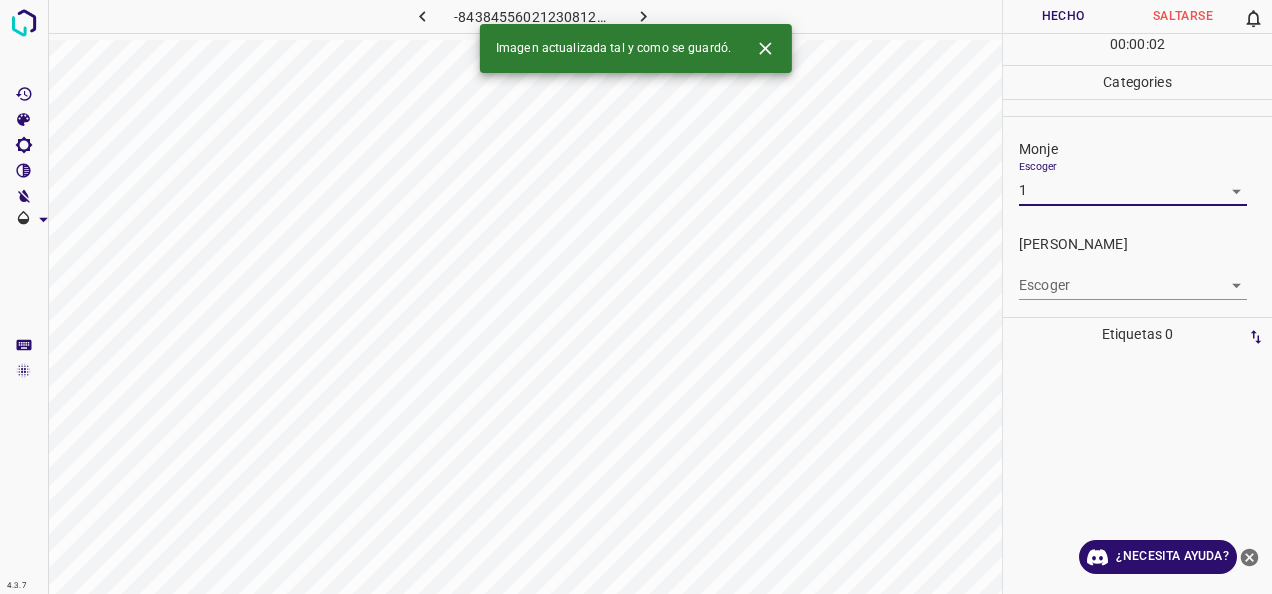 click on "4.3.7 -8438455602123081253.png Hecho Saltarse 0 00   : 00   : 02   Categories Monje  Escoger 1 1  [PERSON_NAME]   Escoger ​ Etiquetas 0 Categories 1 Monje 2  [PERSON_NAME] Herramientas Espacio Cambiar entre modos (Dibujar y Editar) Yo Etiquetado automático R Restaurar zoom M Acercar N Alejar Borrar Eliminar etiqueta de selección Filtros Z Restaurar filtros X Filtro de saturación C Filtro de brillo V Filtro de contraste B Filtro de escala de grises General O Descargar Imagen actualizada tal y como se guardó. ¿Necesita ayuda? -Mensaje de texto -Esconder -Borrar" at bounding box center (636, 297) 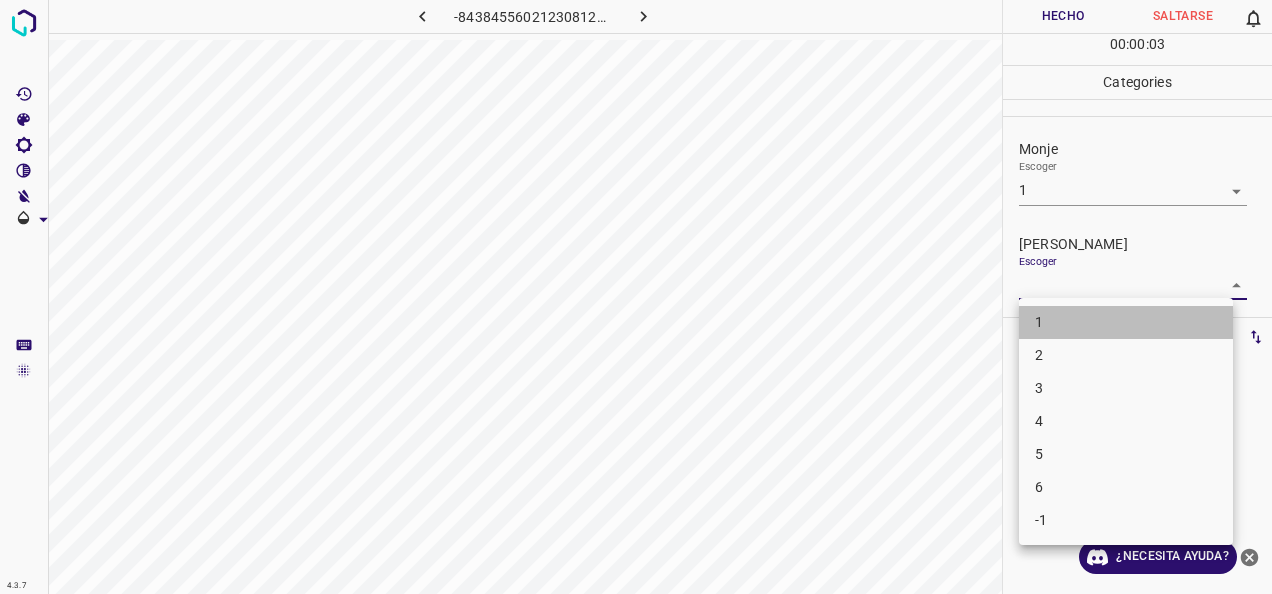 click on "1" at bounding box center (1126, 322) 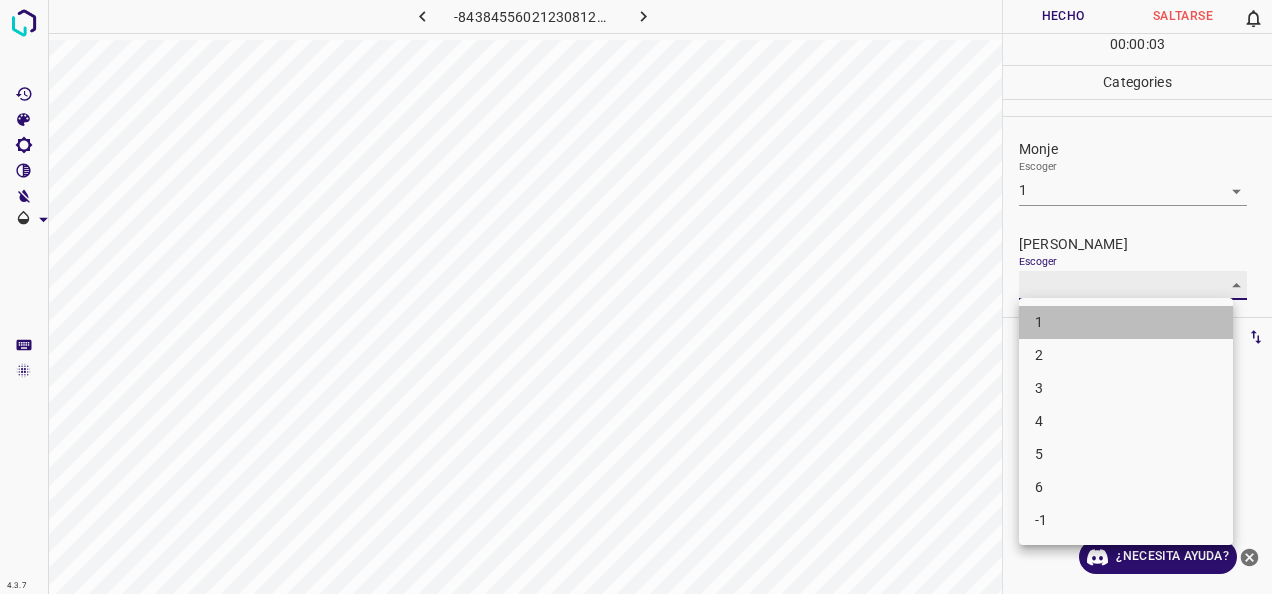type on "1" 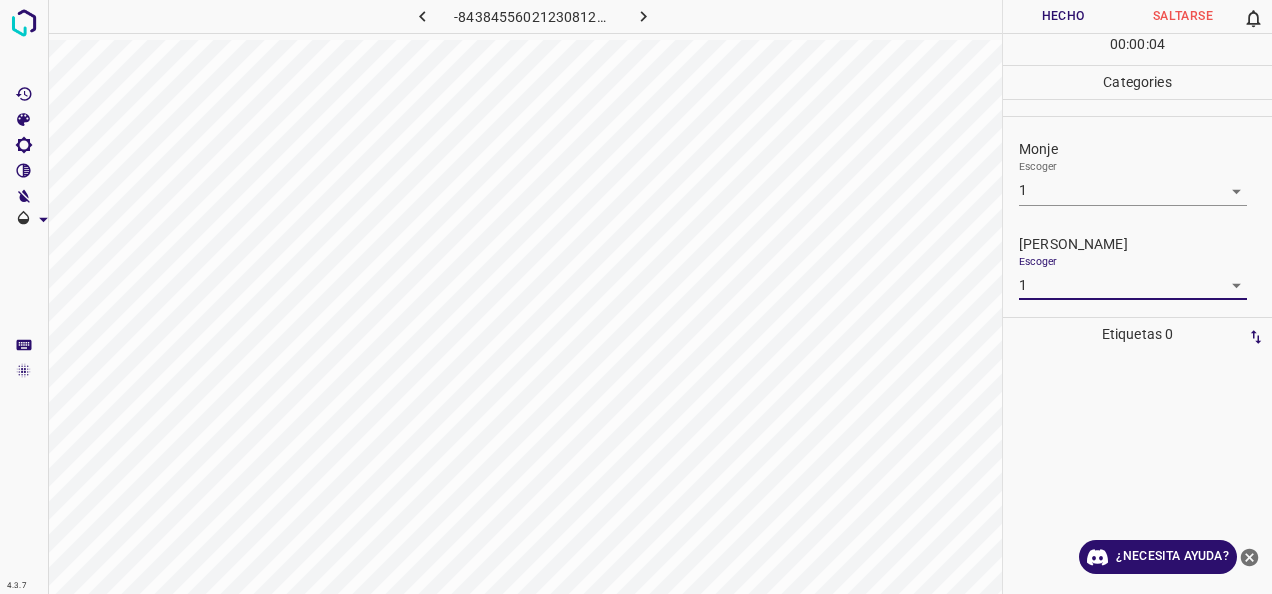 click on "Hecho" at bounding box center (1063, 16) 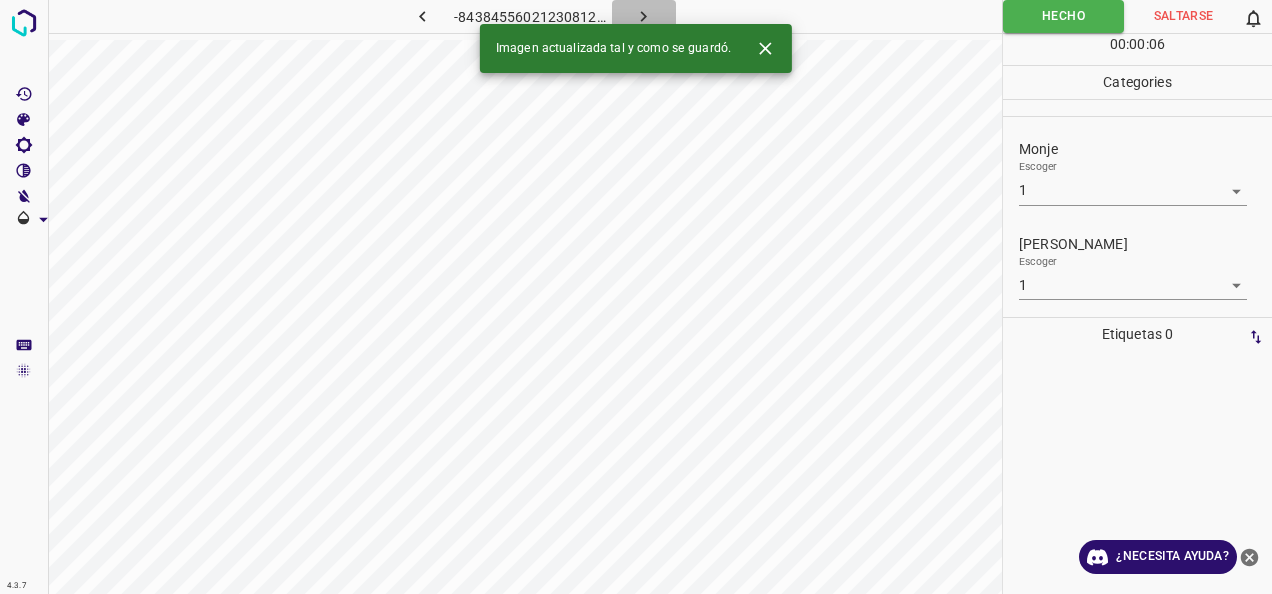 click at bounding box center [644, 16] 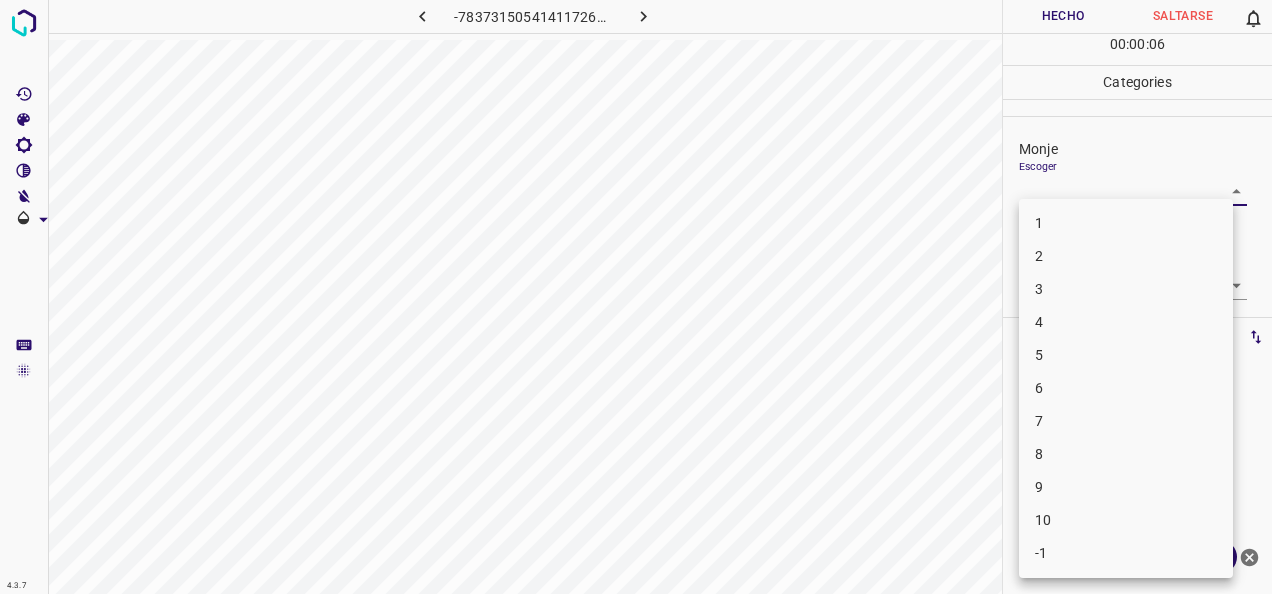 click on "4.3.7 -7837315054141172622.png Hecho Saltarse 0 00   : 00   : 06   Categories Monje  Escoger ​  [PERSON_NAME]   Escoger ​ Etiquetas 0 Categories 1 Monje 2  [PERSON_NAME] Herramientas Espacio Cambiar entre modos (Dibujar y Editar) Yo Etiquetado automático R Restaurar zoom M Acercar N Alejar Borrar Eliminar etiqueta de selección Filtros Z Restaurar filtros X Filtro de saturación C Filtro de brillo V Filtro de contraste B Filtro de escala de grises General O Descargar ¿Necesita ayuda? -Mensaje de texto -Esconder -Borrar 1 2 3 4 5 6 7 8 9 10 -1" at bounding box center [636, 297] 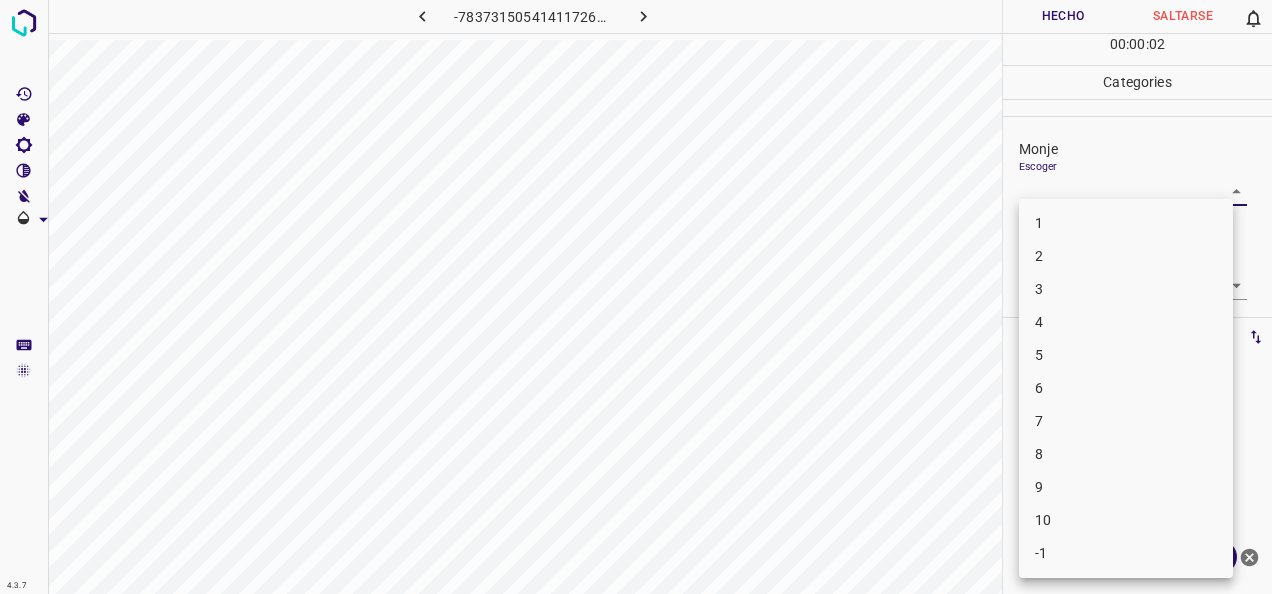 drag, startPoint x: 1088, startPoint y: 262, endPoint x: 1101, endPoint y: 263, distance: 13.038404 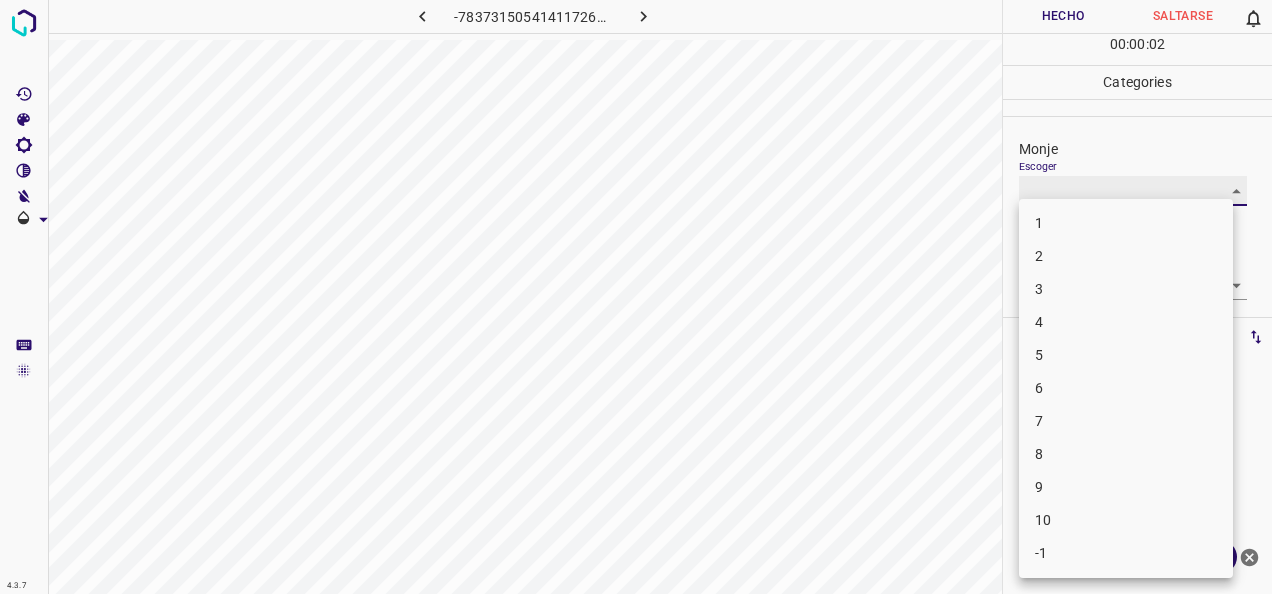 type on "2" 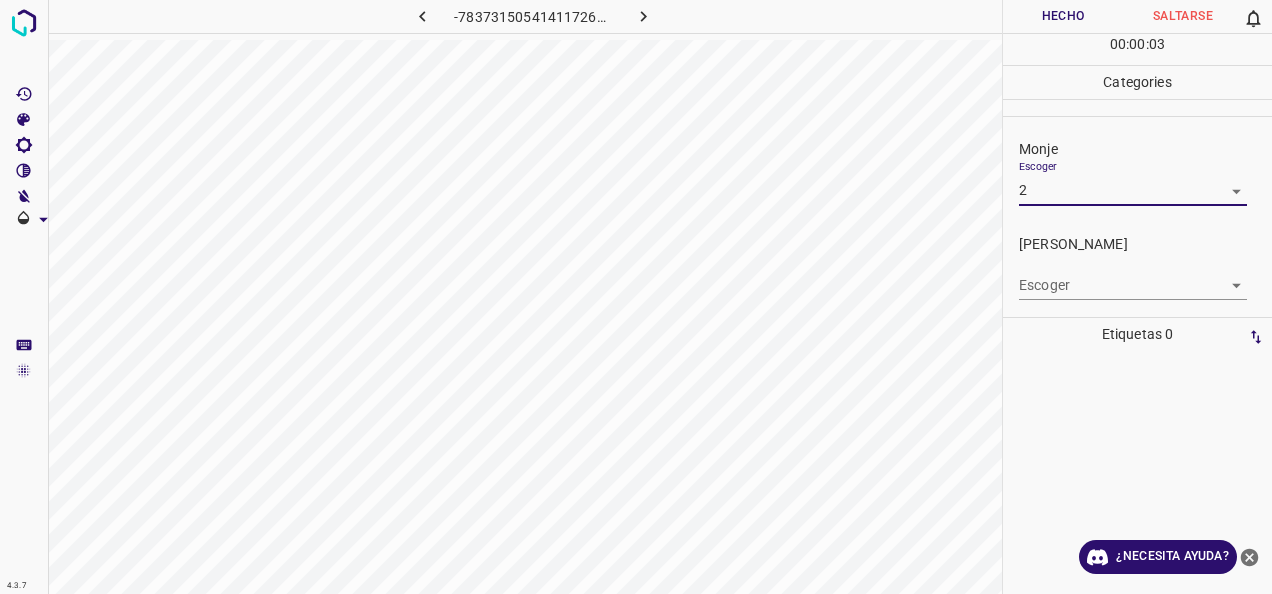 click on "4.3.7 -7837315054141172622.png Hecho Saltarse 0 00   : 00   : 03   Categories Monje  Escoger 2 2  [PERSON_NAME]   Escoger ​ Etiquetas 0 Categories 1 Monje 2  [PERSON_NAME] Herramientas Espacio Cambiar entre modos (Dibujar y Editar) Yo Etiquetado automático R Restaurar zoom M Acercar N Alejar Borrar Eliminar etiqueta de selección Filtros Z Restaurar filtros X Filtro de saturación C Filtro de brillo V Filtro de contraste B Filtro de escala de grises General O Descargar ¿Necesita ayuda? -Mensaje de texto -Esconder -Borrar" at bounding box center [636, 297] 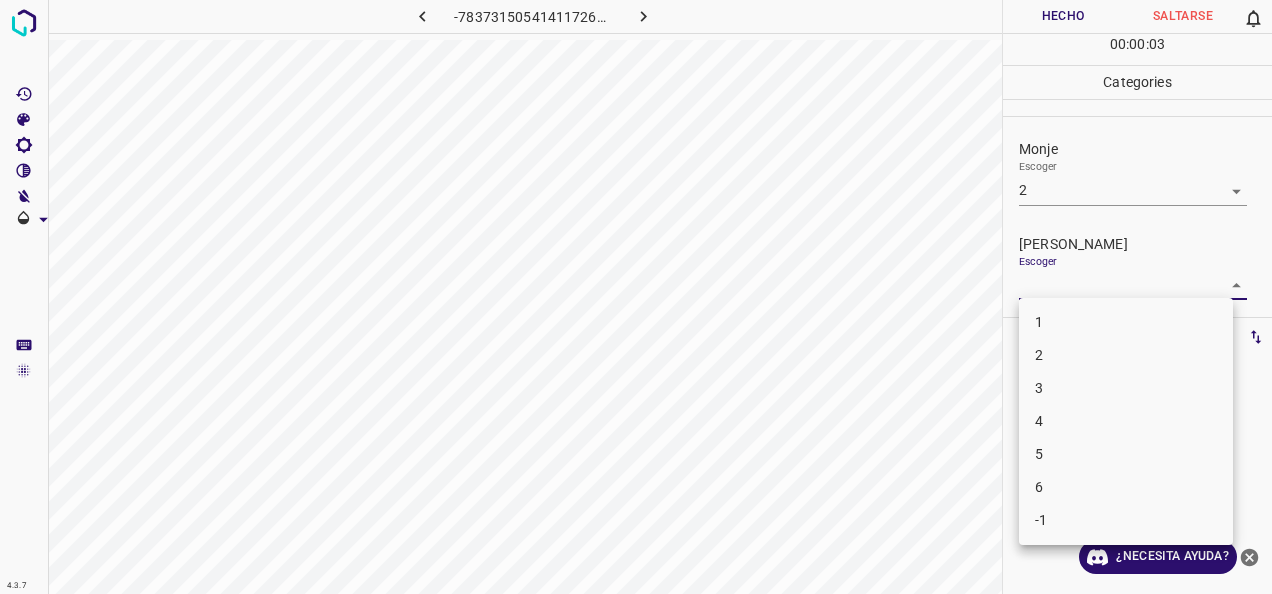 drag, startPoint x: 1129, startPoint y: 353, endPoint x: 1115, endPoint y: 317, distance: 38.626415 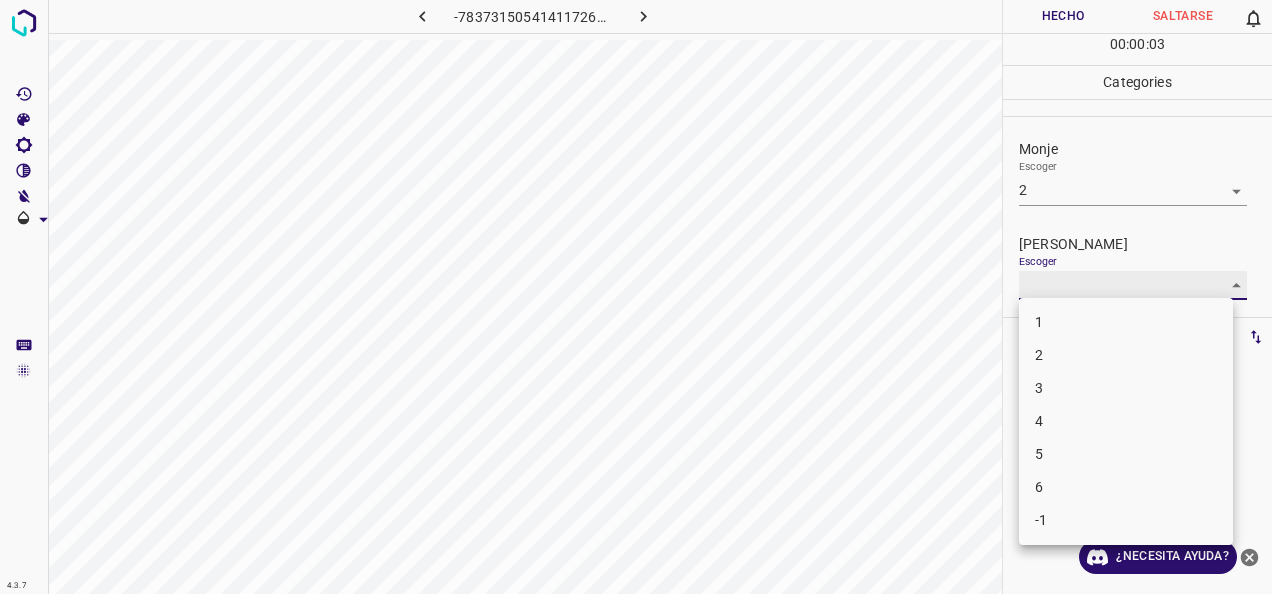 type on "2" 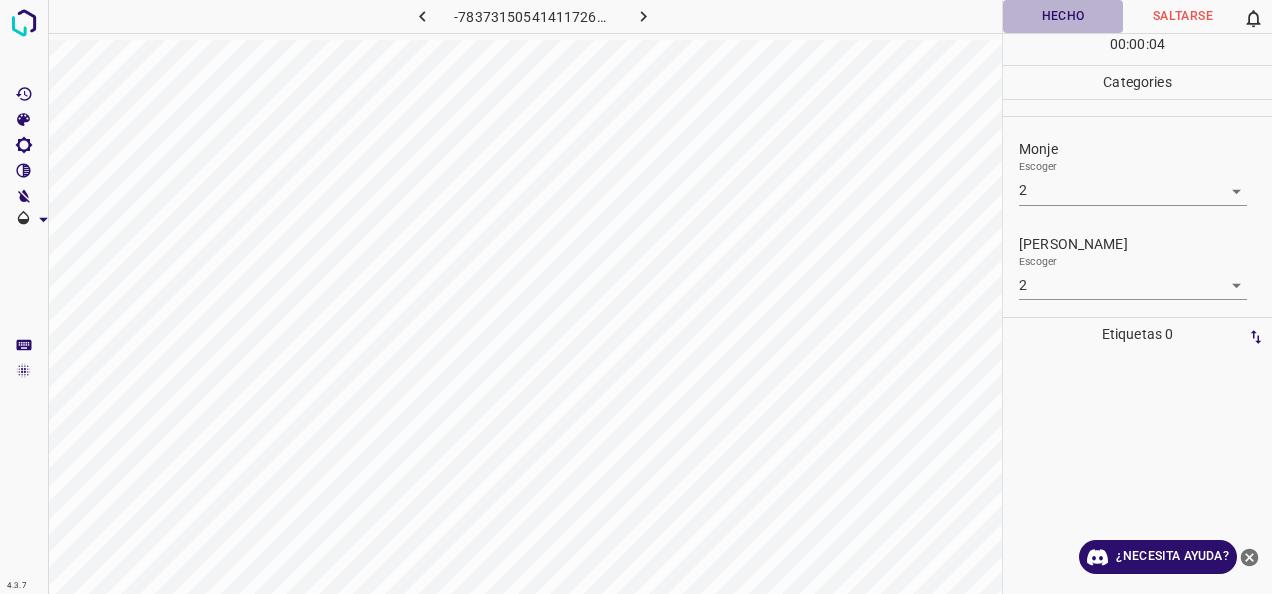 click on "Hecho" at bounding box center (1063, 16) 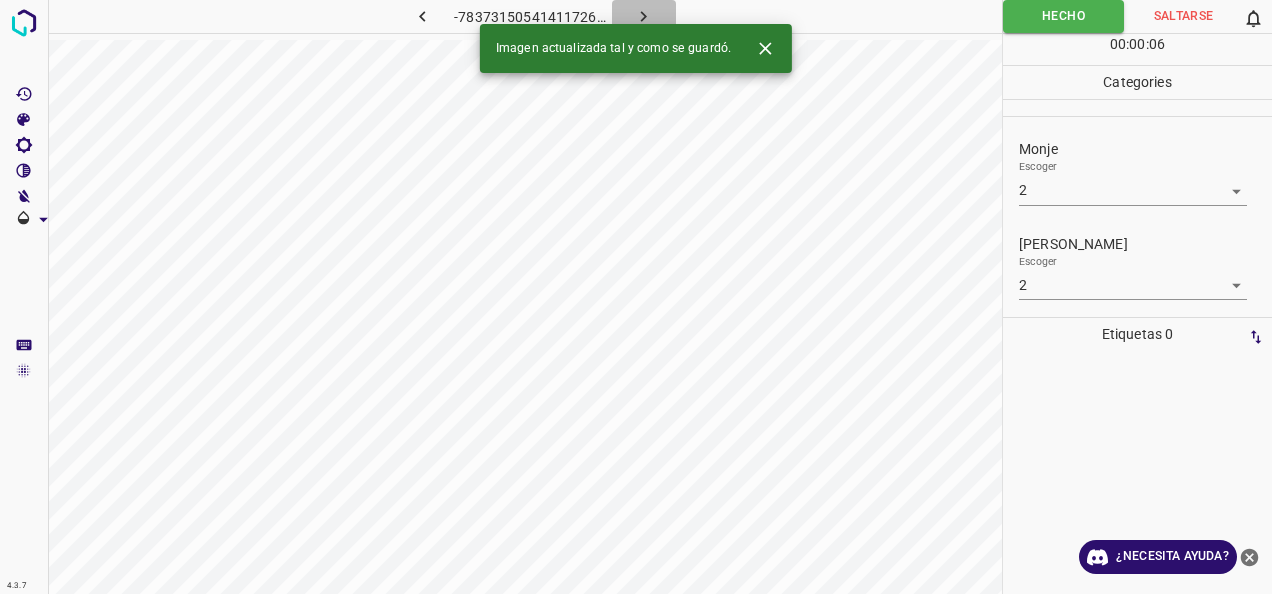 click 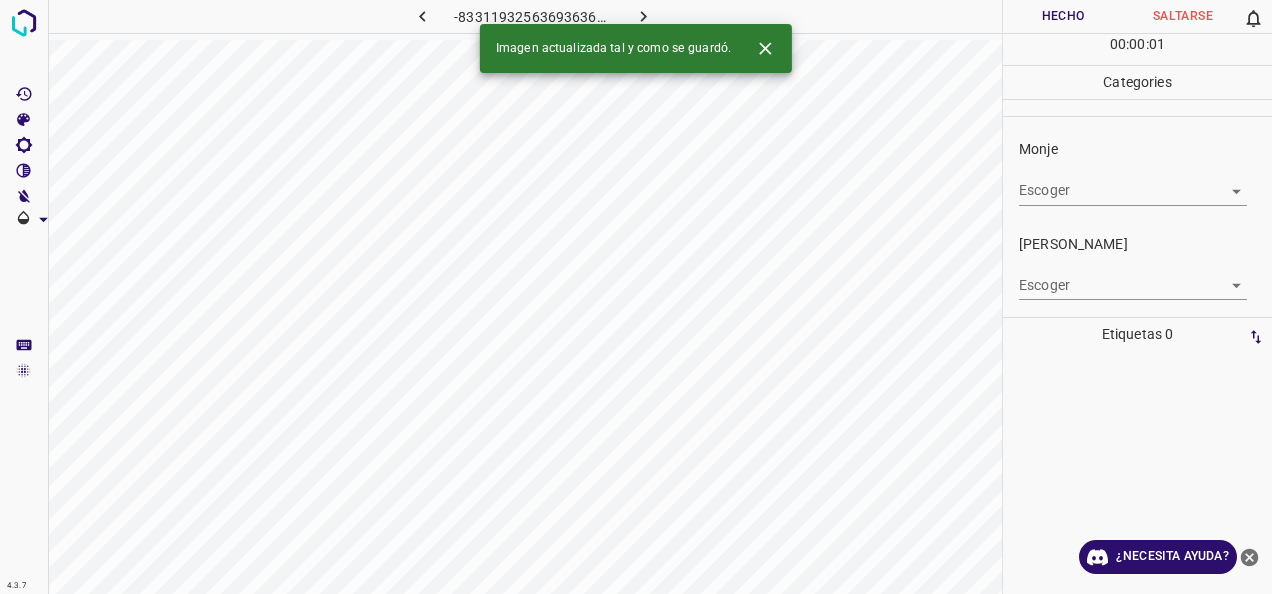 click on "4.3.7 -8331193256369363619.png Hecho Saltarse 0 00   : 00   : 01   Categories Monje  Escoger ​  [PERSON_NAME]   Escoger ​ Etiquetas 0 Categories 1 Monje 2  [PERSON_NAME] Herramientas Espacio Cambiar entre modos (Dibujar y Editar) Yo Etiquetado automático R Restaurar zoom M Acercar N Alejar Borrar Eliminar etiqueta de selección Filtros Z Restaurar filtros X Filtro de saturación C Filtro de brillo V Filtro de contraste B Filtro de escala de grises General O Descargar Imagen actualizada tal y como se guardó. ¿Necesita ayuda? -Mensaje de texto -Esconder -Borrar" at bounding box center [636, 297] 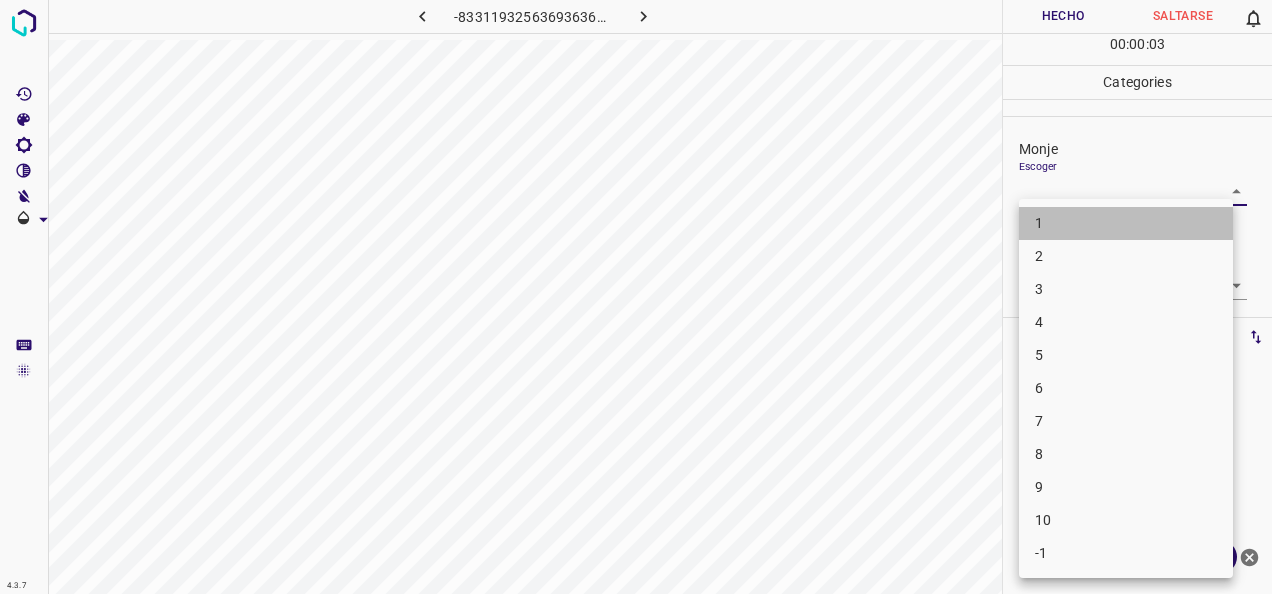 click on "1" at bounding box center [1126, 223] 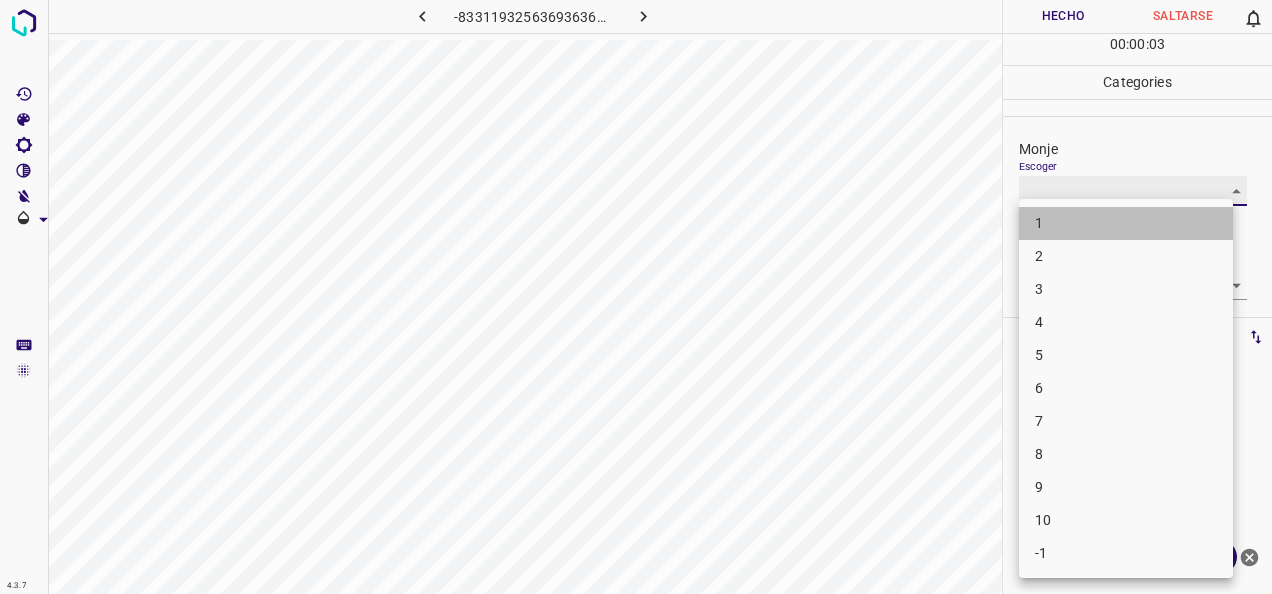 type on "1" 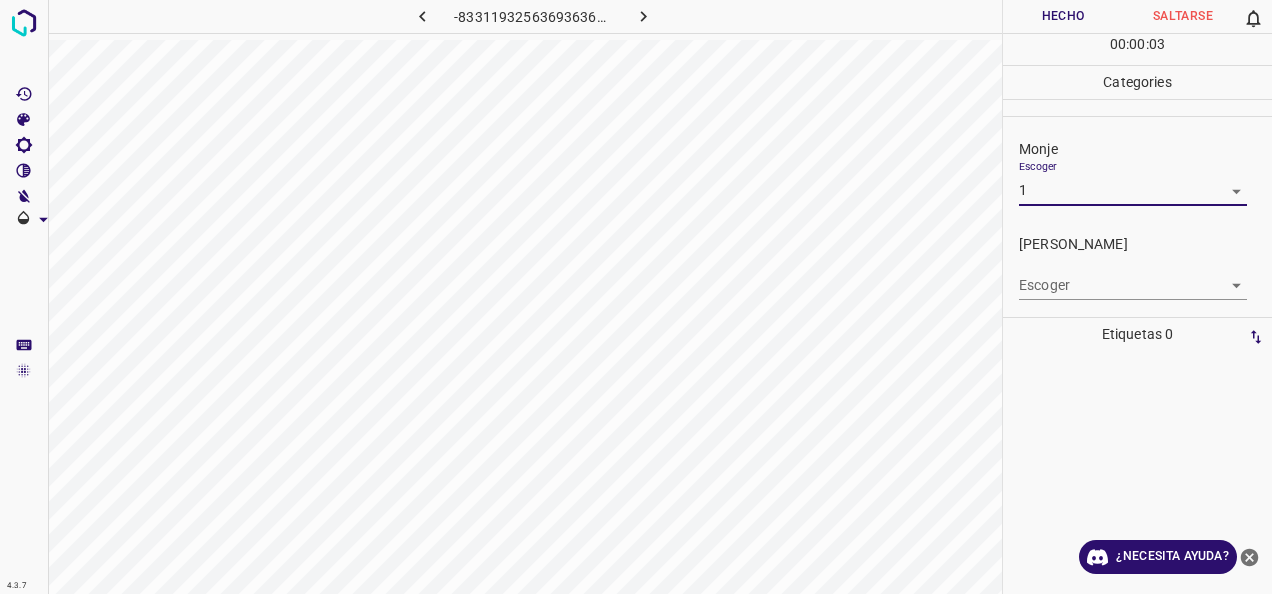 click on "4.3.7 -8331193256369363619.png Hecho Saltarse 0 00   : 00   : 03   Categories Monje  Escoger 1 1  [PERSON_NAME]   Escoger ​ Etiquetas 0 Categories 1 Monje 2  [PERSON_NAME] Herramientas Espacio Cambiar entre modos (Dibujar y Editar) Yo Etiquetado automático R Restaurar zoom M Acercar N Alejar Borrar Eliminar etiqueta de selección Filtros Z Restaurar filtros X Filtro de saturación C Filtro de brillo V Filtro de contraste B Filtro de escala de grises General O Descargar ¿Necesita ayuda? -Mensaje de texto -Esconder -Borrar" at bounding box center [636, 297] 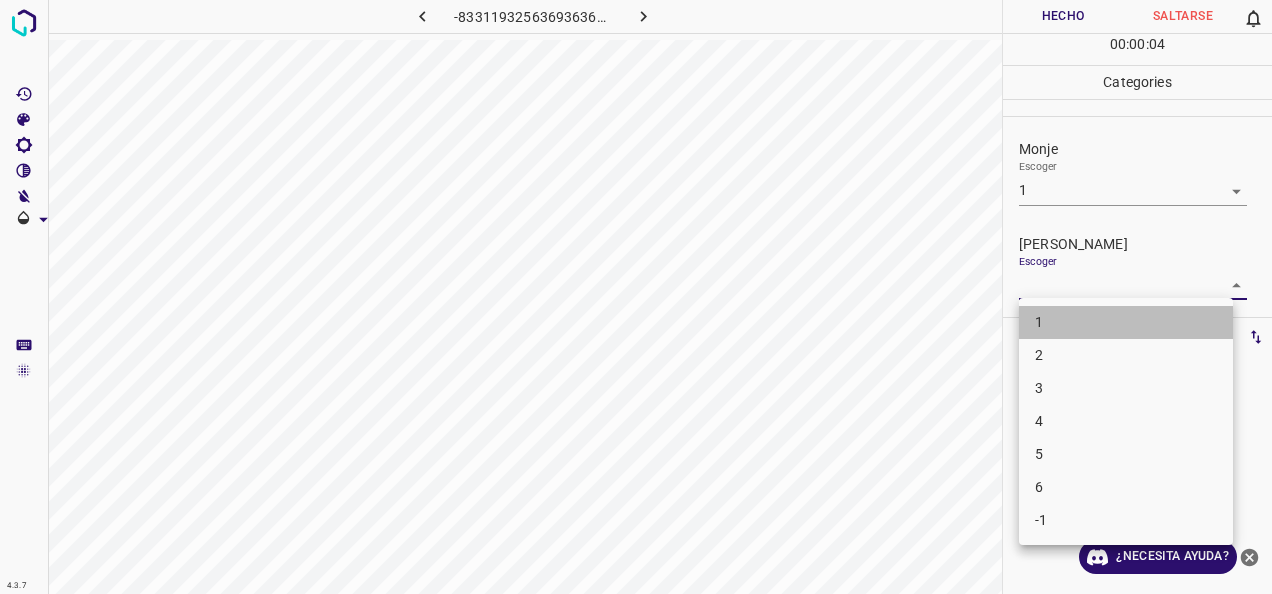 click on "1" at bounding box center (1126, 322) 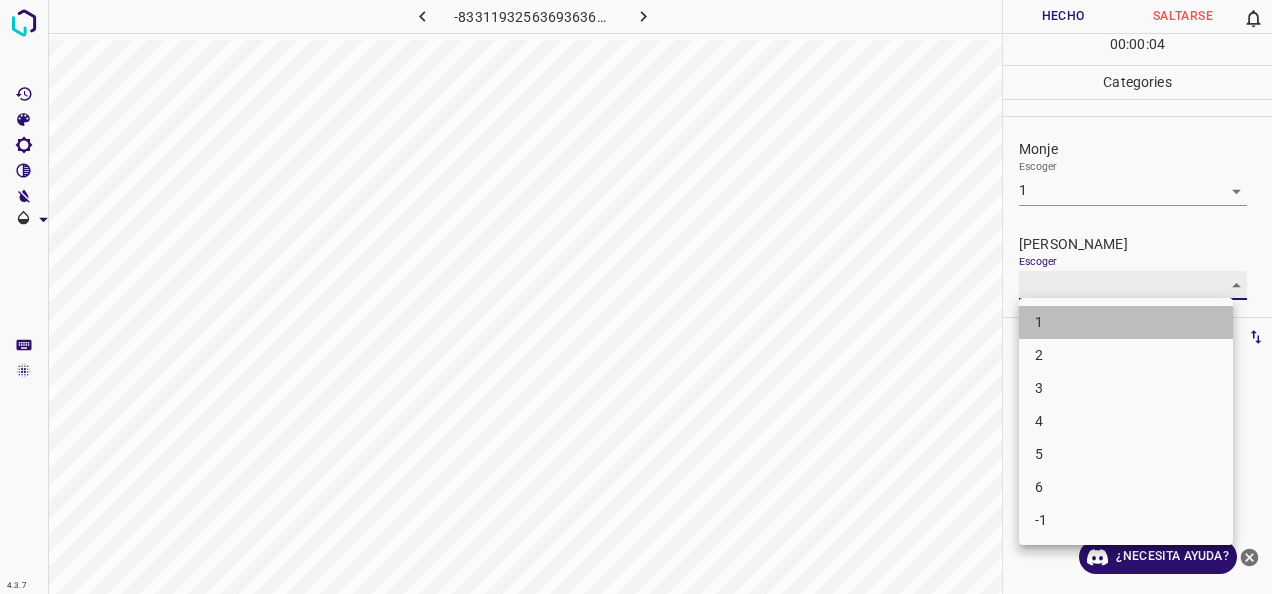 type on "1" 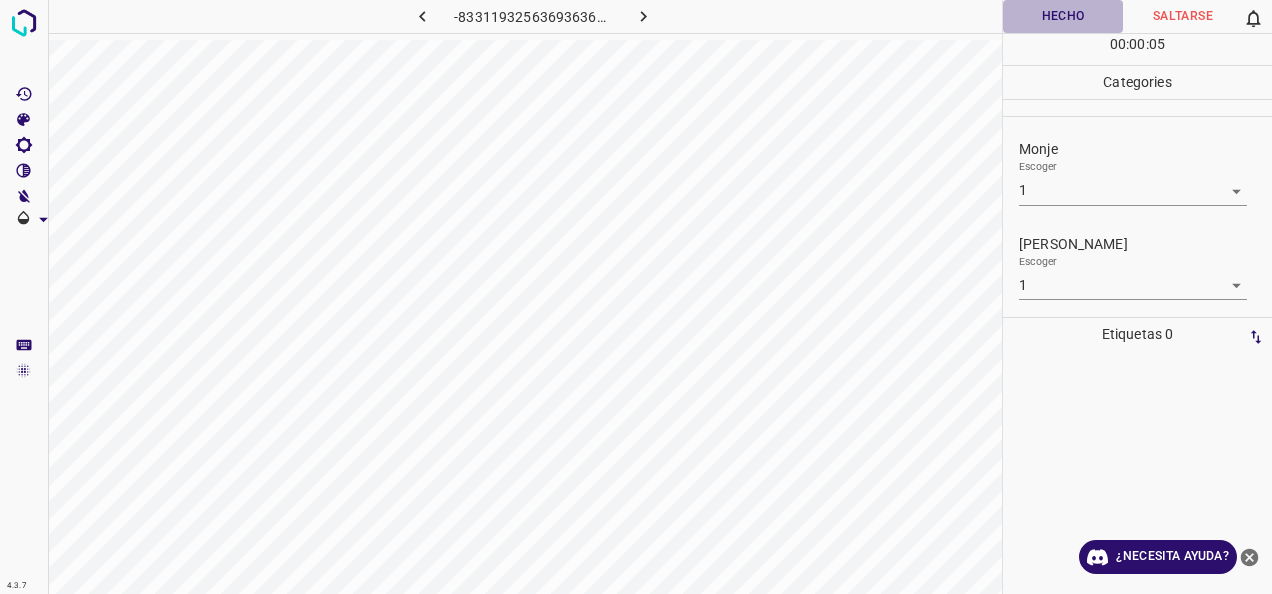 click on "Hecho" at bounding box center [1063, 16] 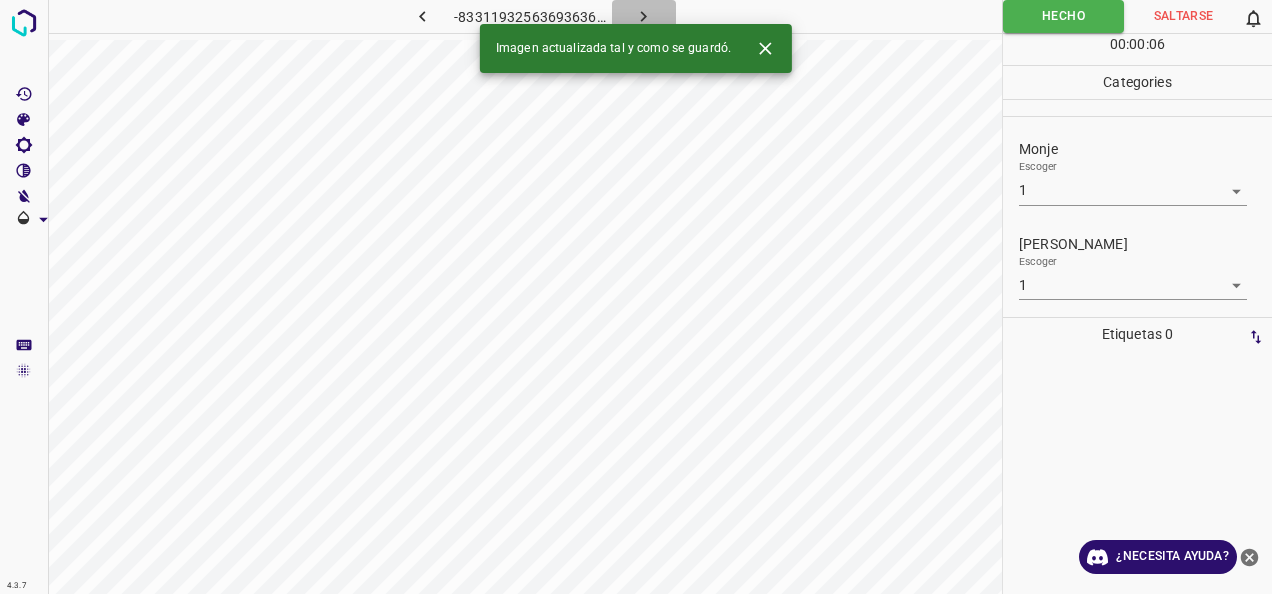 click 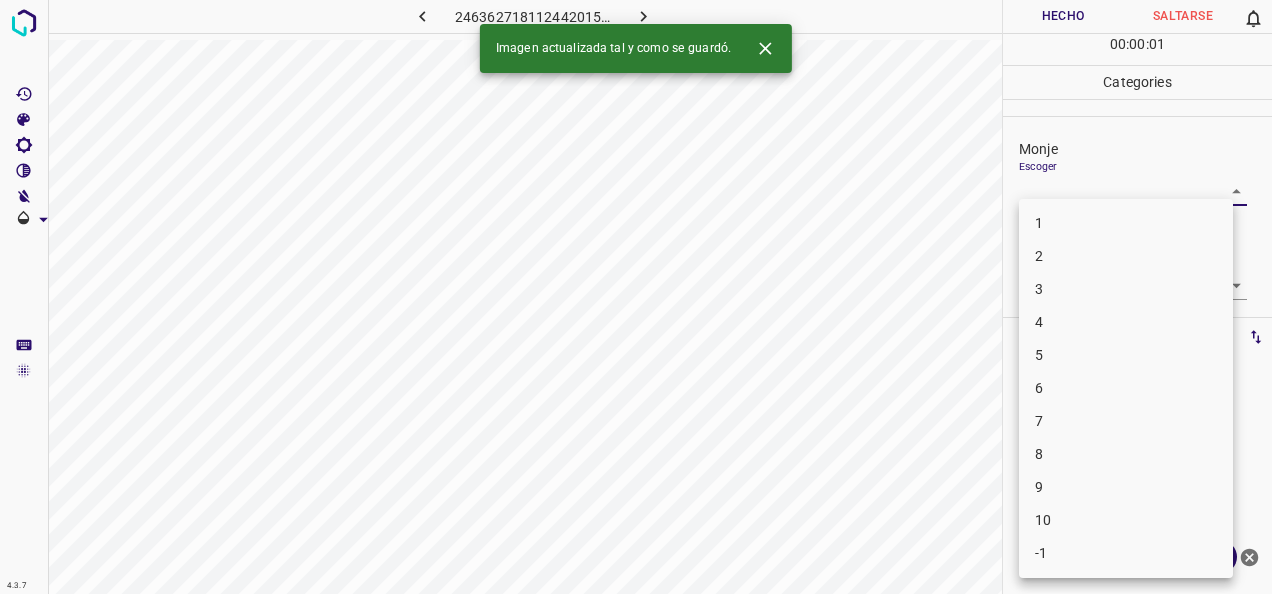 click on "4.3.7 2463627181124420150.png Hecho Saltarse 0 00   : 00   : 01   Categories Monje  Escoger ​  [PERSON_NAME]   Escoger ​ Etiquetas 0 Categories 1 Monje 2  [PERSON_NAME] Herramientas Espacio Cambiar entre modos (Dibujar y Editar) Yo Etiquetado automático R Restaurar zoom M Acercar N Alejar Borrar Eliminar etiqueta de selección Filtros Z Restaurar filtros X Filtro de saturación C Filtro de brillo V Filtro de contraste B Filtro de escala de grises General O Descargar Imagen actualizada tal y como se guardó. ¿Necesita ayuda? -Mensaje de texto -Esconder -Borrar 1 2 3 4 5 6 7 8 9 10 -1" at bounding box center [636, 297] 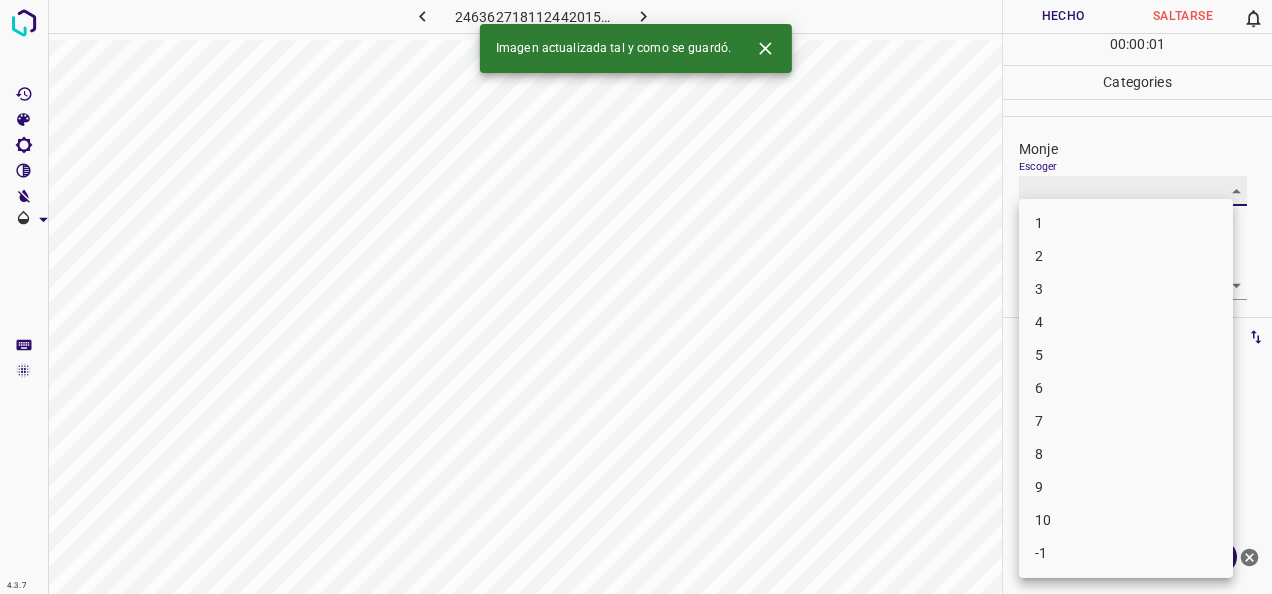 type on "1" 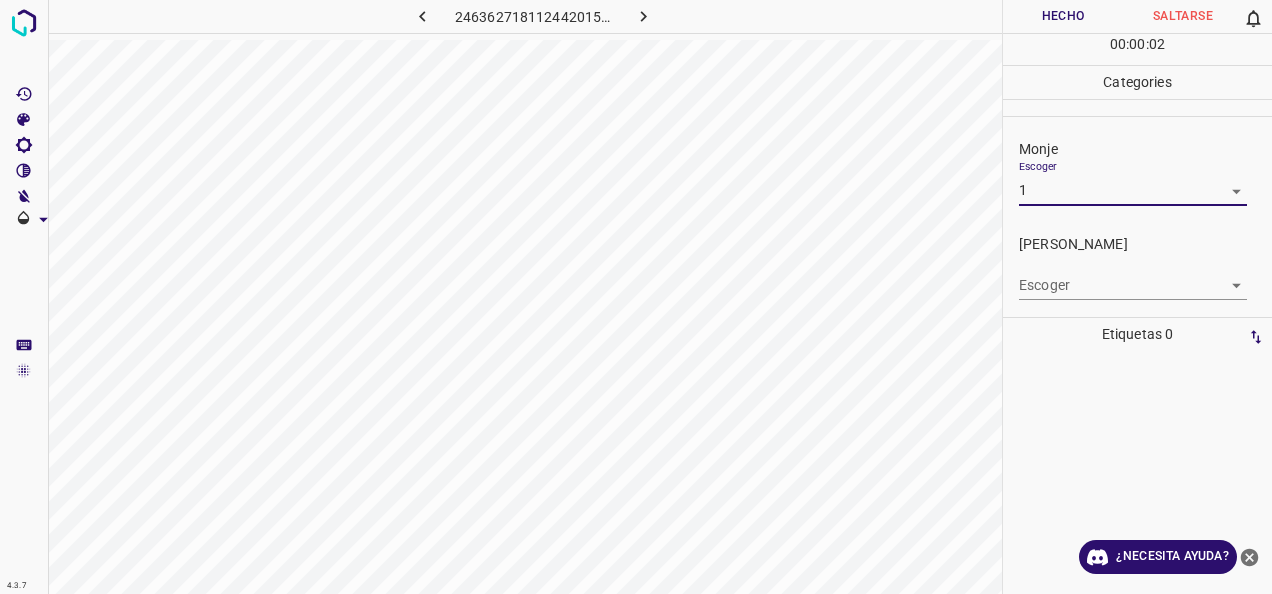 click on "4.3.7 2463627181124420150.png Hecho Saltarse 0 00   : 00   : 02   Categories Monje  Escoger 1 1  [PERSON_NAME]   Escoger ​ Etiquetas 0 Categories 1 Monje 2  [PERSON_NAME] Herramientas Espacio Cambiar entre modos (Dibujar y Editar) Yo Etiquetado automático R Restaurar zoom M Acercar N Alejar Borrar Eliminar etiqueta de selección Filtros Z Restaurar filtros X Filtro de saturación C Filtro de brillo V Filtro de contraste B Filtro de escala de grises General O Descargar ¿Necesita ayuda? -Mensaje de texto -Esconder -Borrar" at bounding box center [636, 297] 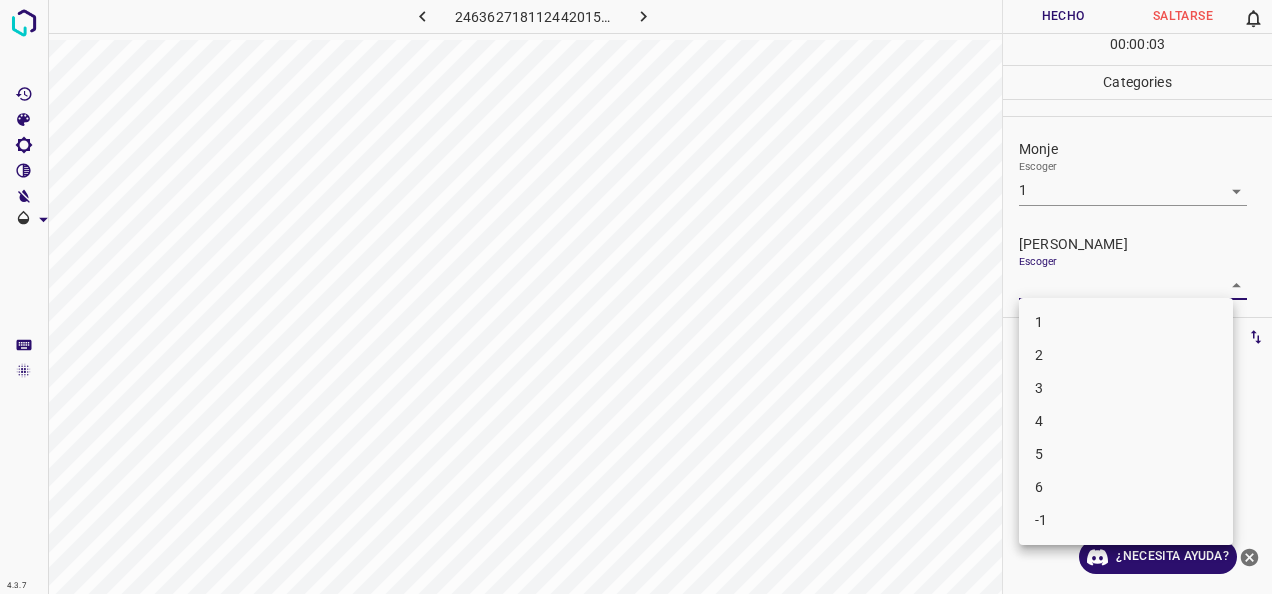 click on "1" at bounding box center [1126, 322] 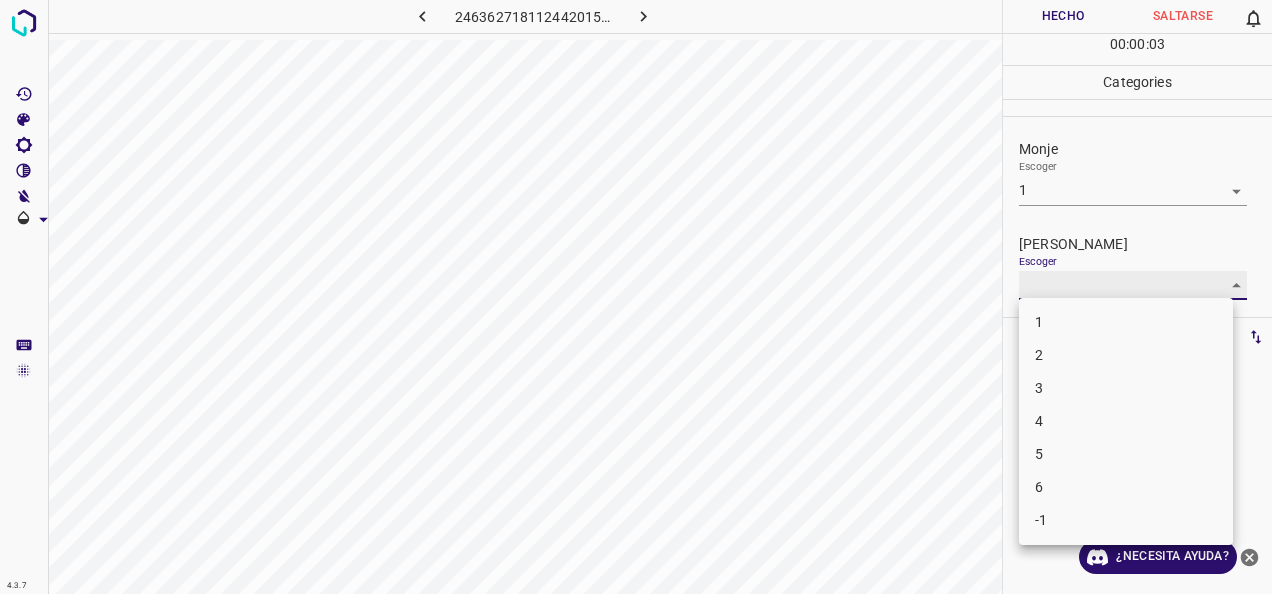 type on "1" 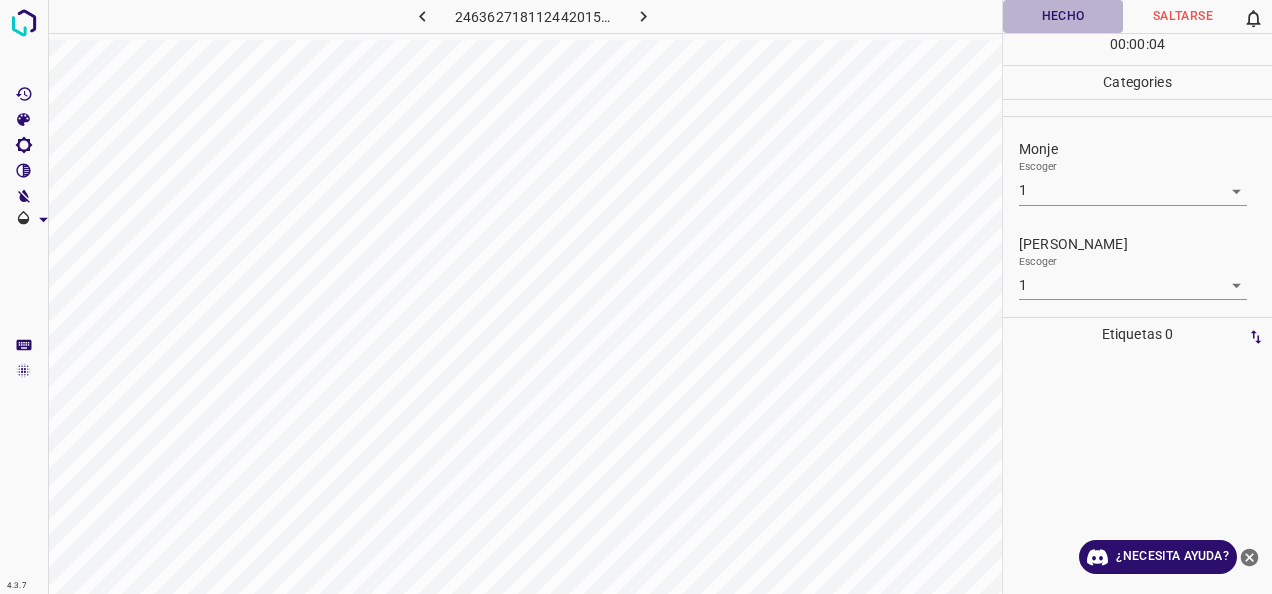 click on "Hecho" at bounding box center (1063, 16) 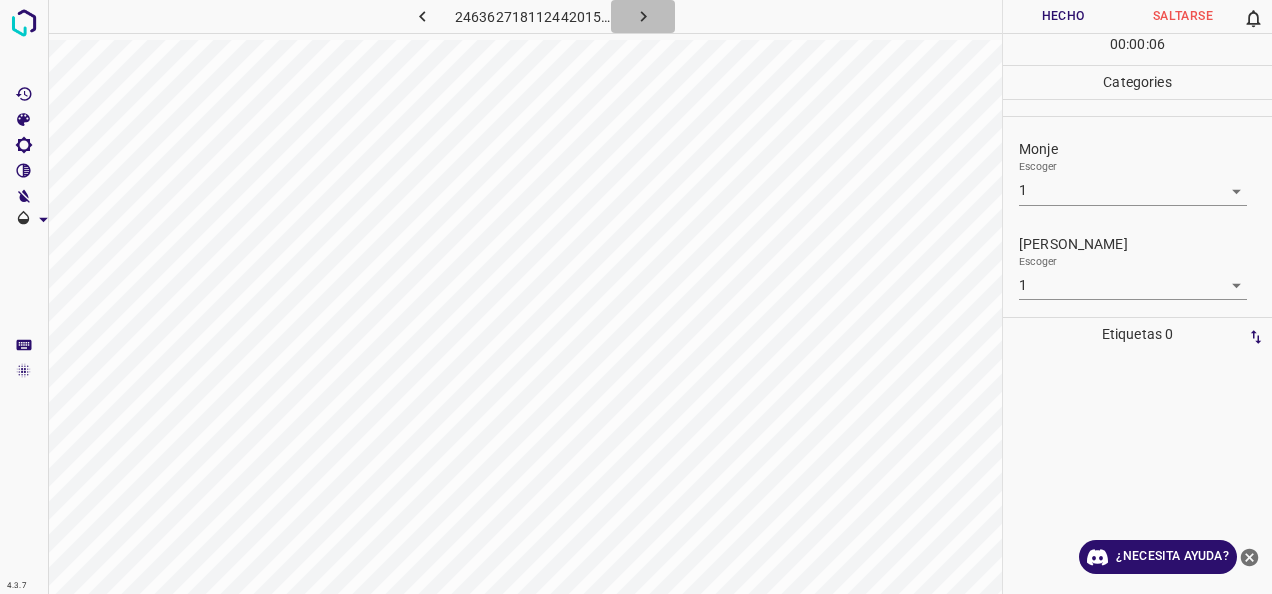 click at bounding box center (643, 16) 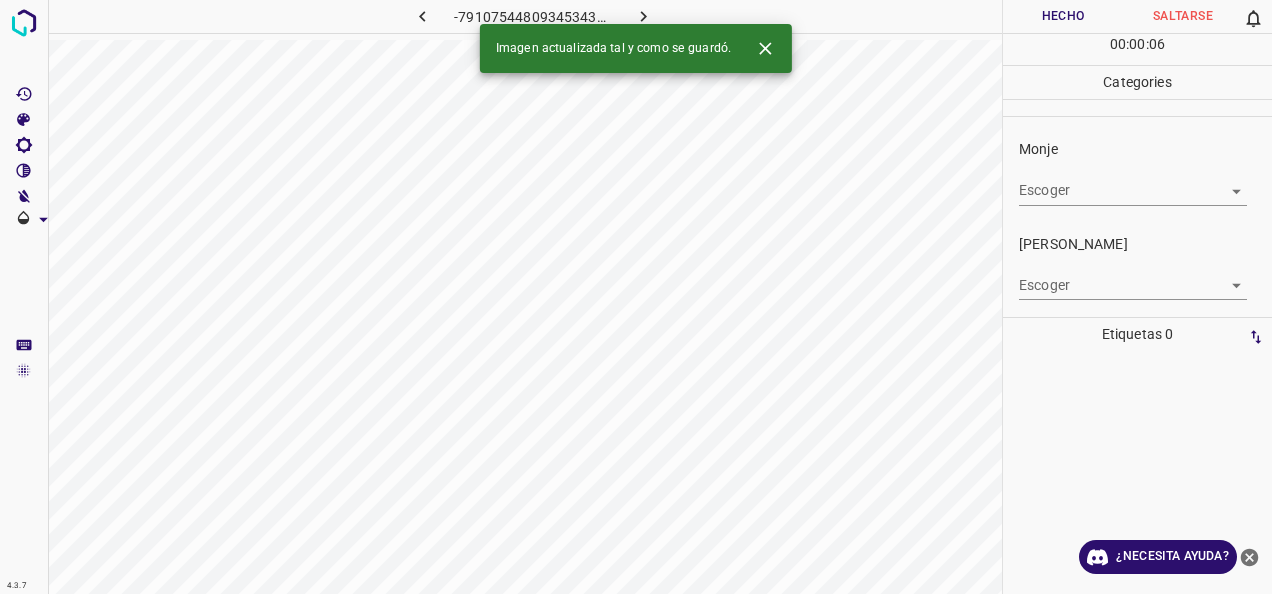 click on "4.3.7 -7910754480934534318.png Hecho Saltarse 0 00   : 00   : 06   Categories Monje  Escoger ​  [PERSON_NAME]   Escoger ​ Etiquetas 0 Categories 1 Monje 2  [PERSON_NAME] Herramientas Espacio Cambiar entre modos (Dibujar y Editar) Yo Etiquetado automático R Restaurar zoom M Acercar N Alejar Borrar Eliminar etiqueta de selección Filtros Z Restaurar filtros X Filtro de saturación C Filtro de brillo V Filtro de contraste B Filtro de escala de grises General O Descargar Imagen actualizada tal y como se guardó. ¿Necesita ayuda? -Mensaje de texto -Esconder -Borrar" at bounding box center [636, 297] 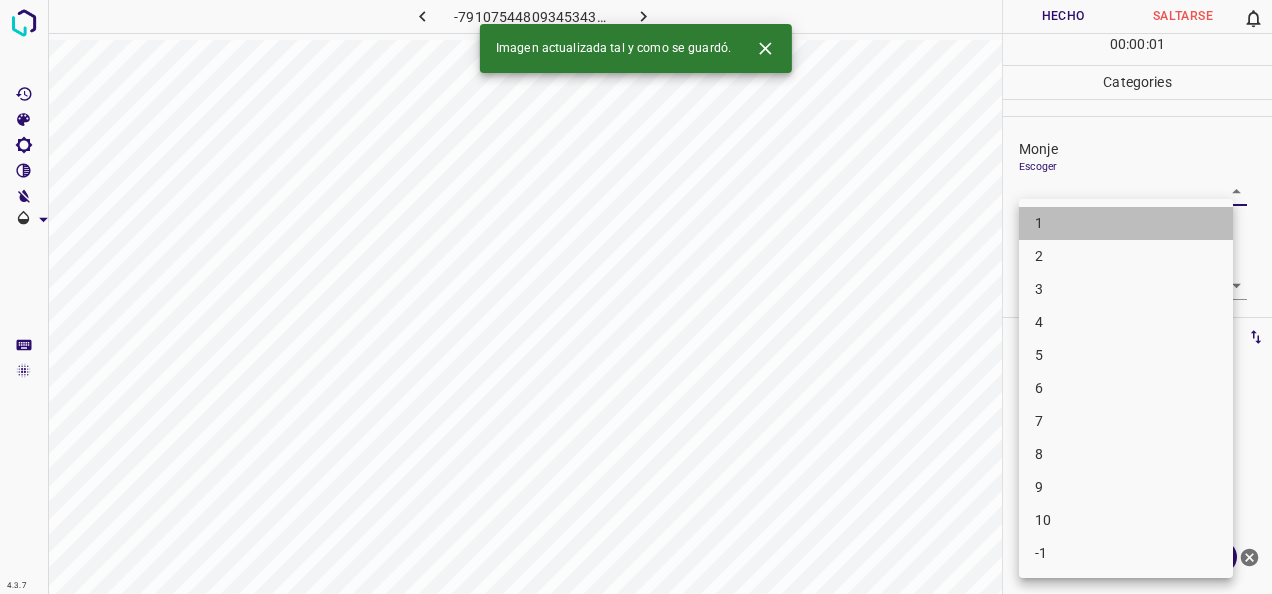 click on "1" at bounding box center [1126, 223] 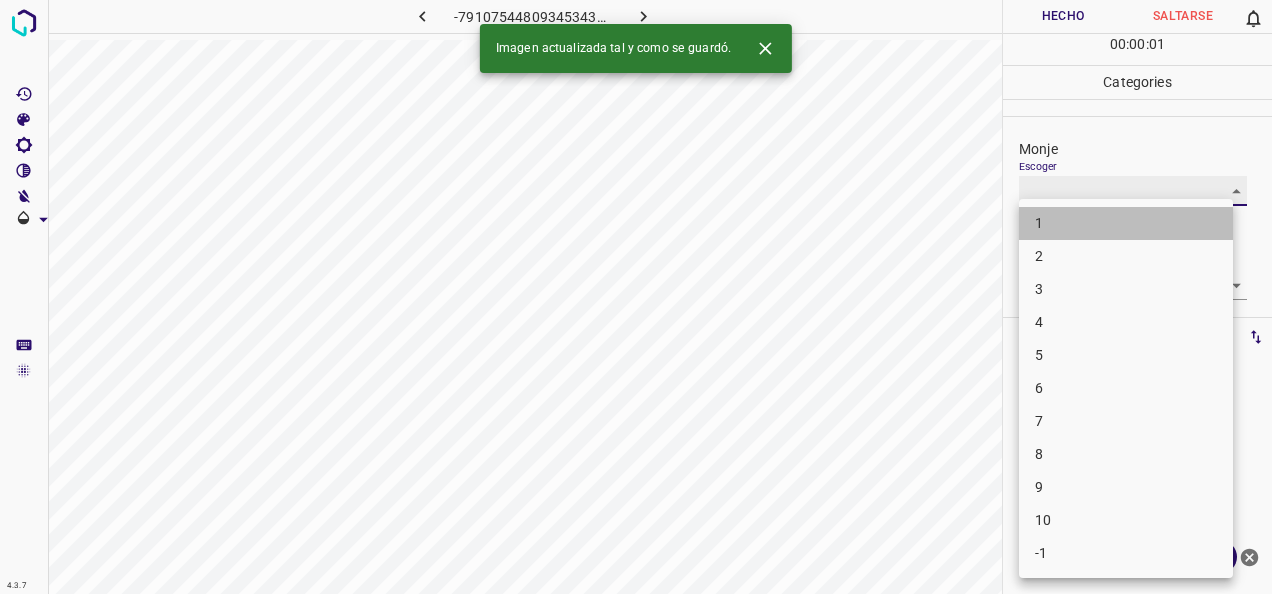 type on "1" 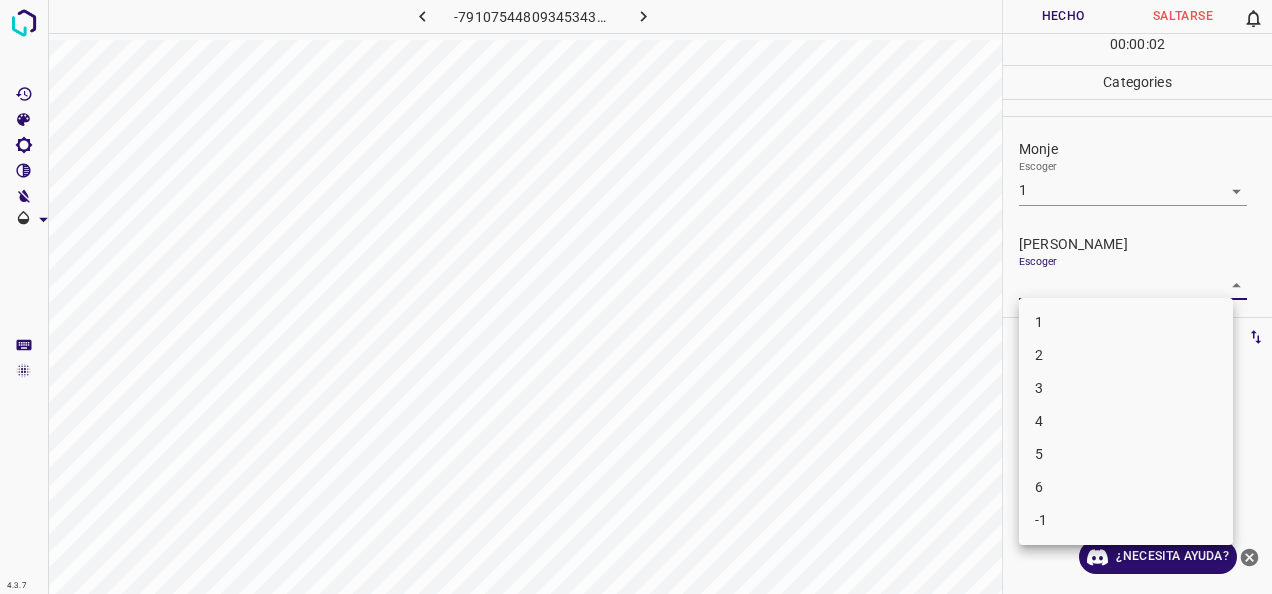 drag, startPoint x: 1230, startPoint y: 278, endPoint x: 1160, endPoint y: 302, distance: 74 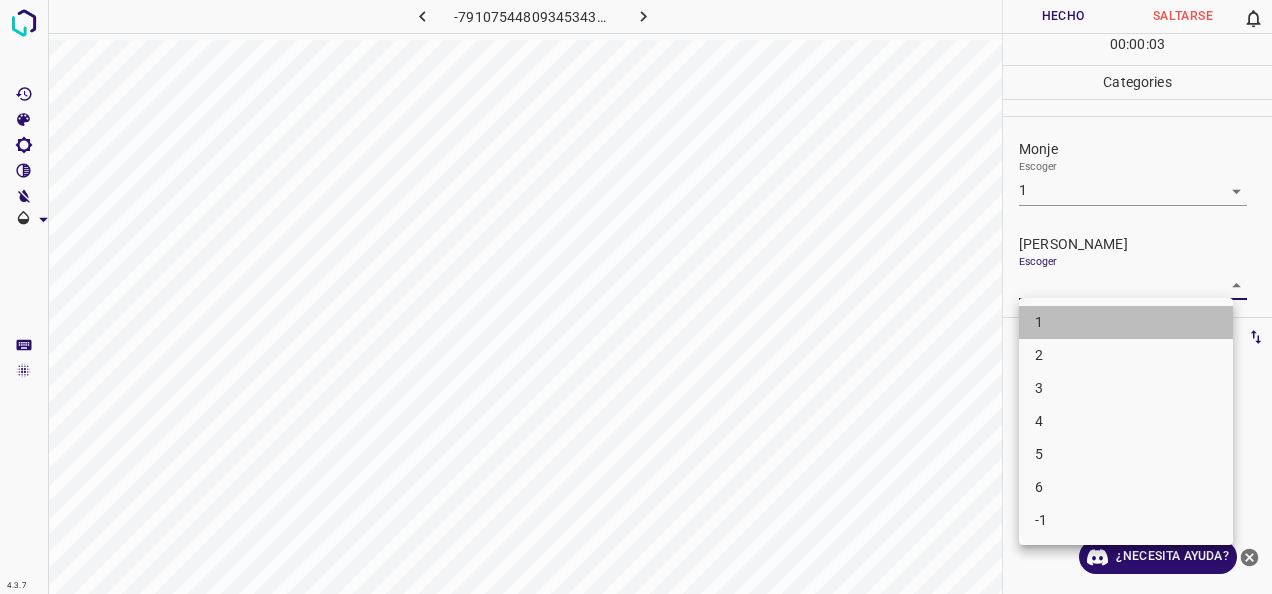 click on "1" at bounding box center [1126, 322] 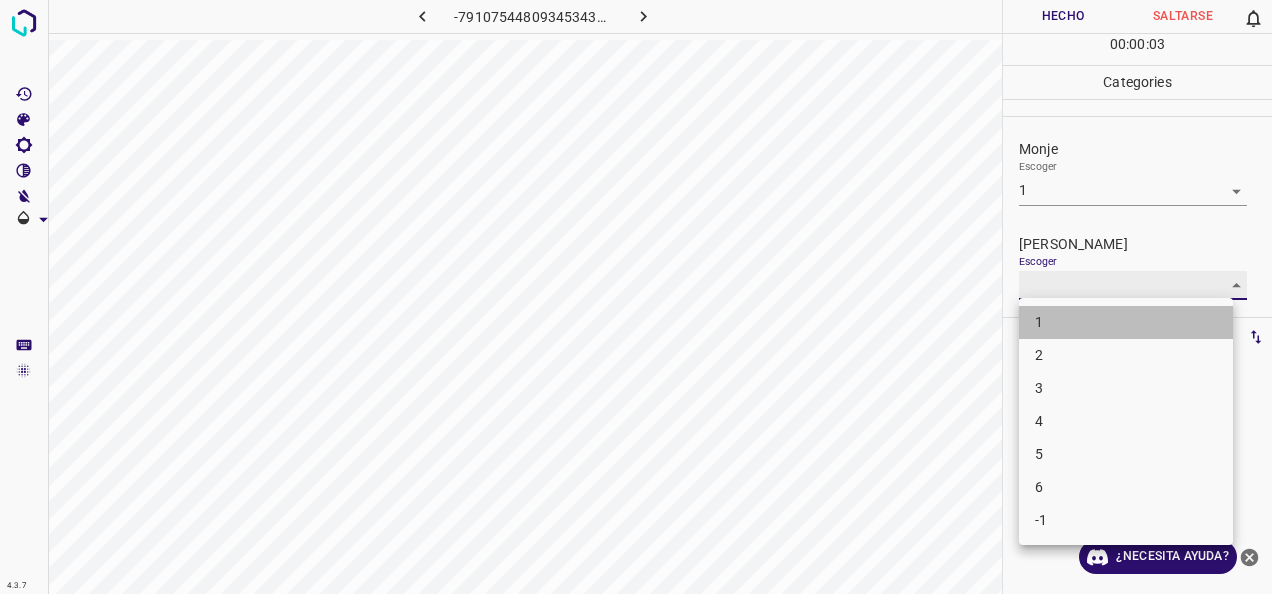 type on "1" 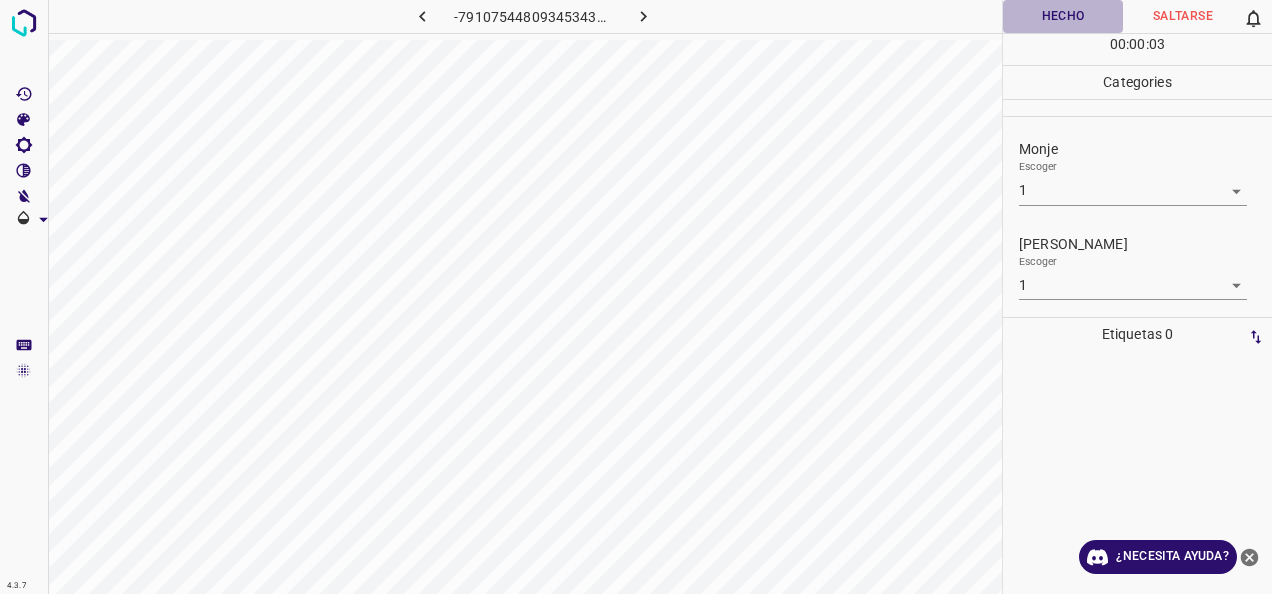 click on "Hecho" at bounding box center [1063, 16] 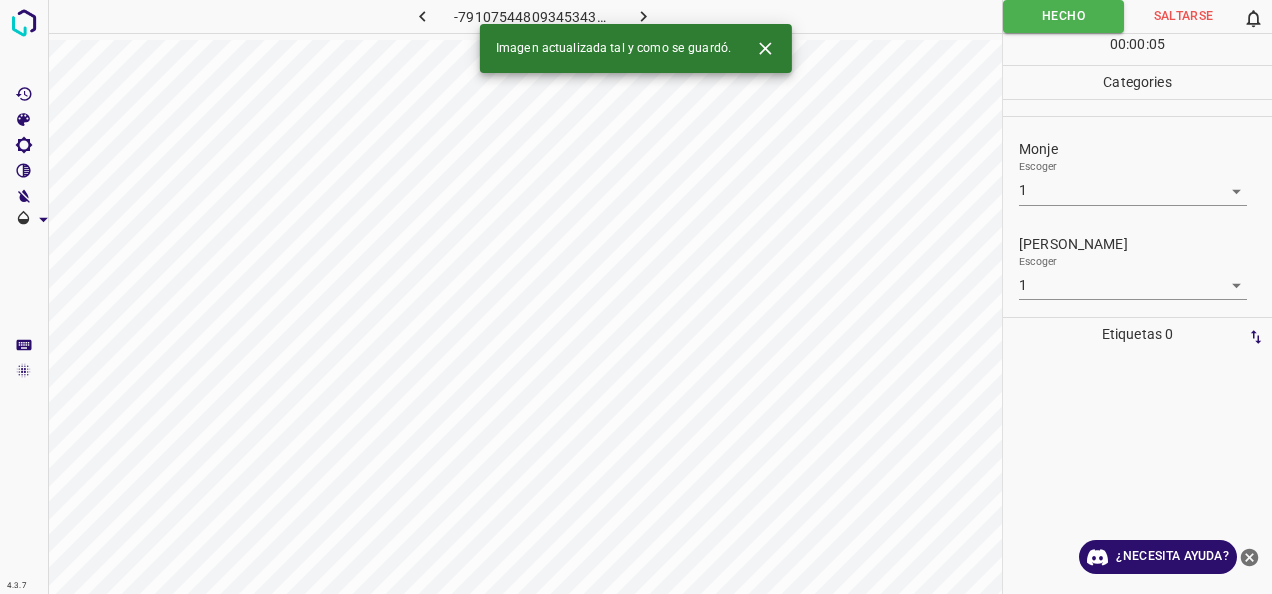 click 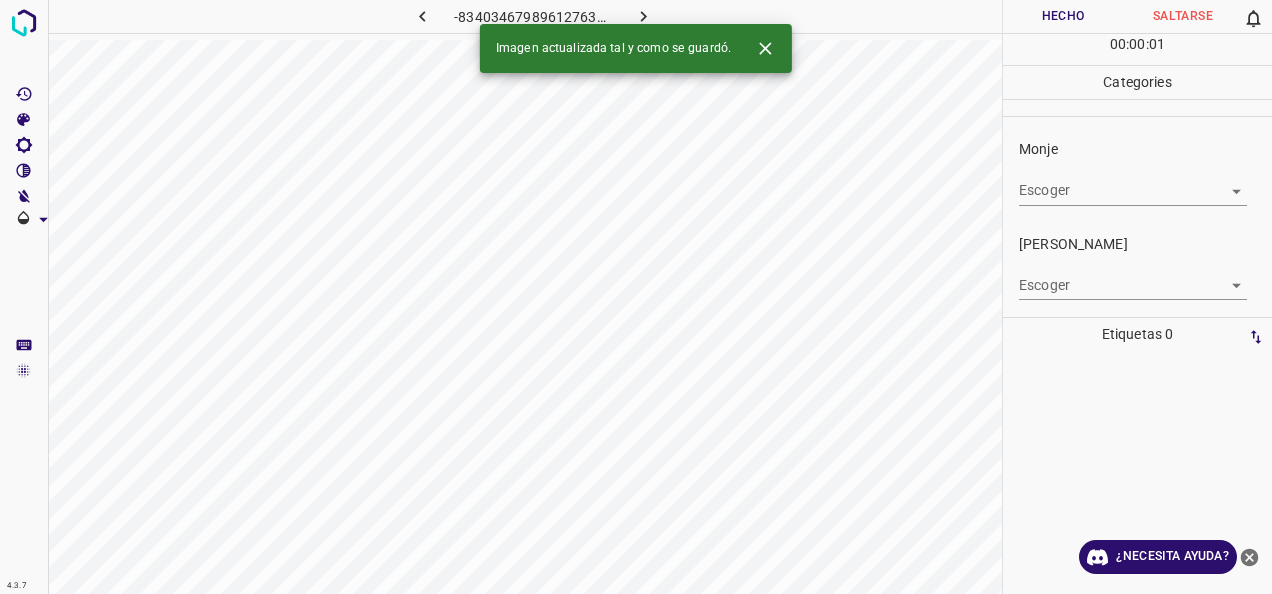 click on "4.3.7 -8340346798961276332.png Hecho Saltarse 0 00   : 00   : 01   Categories Monje  Escoger ​  [PERSON_NAME]   Escoger ​ Etiquetas 0 Categories 1 Monje 2  [PERSON_NAME] Herramientas Espacio Cambiar entre modos (Dibujar y Editar) Yo Etiquetado automático R Restaurar zoom M Acercar N Alejar Borrar Eliminar etiqueta de selección Filtros Z Restaurar filtros X Filtro de saturación C Filtro de brillo V Filtro de contraste B Filtro de escala de grises General O Descargar Imagen actualizada tal y como se guardó. ¿Necesita ayuda? -Mensaje de texto -Esconder -Borrar" at bounding box center (636, 297) 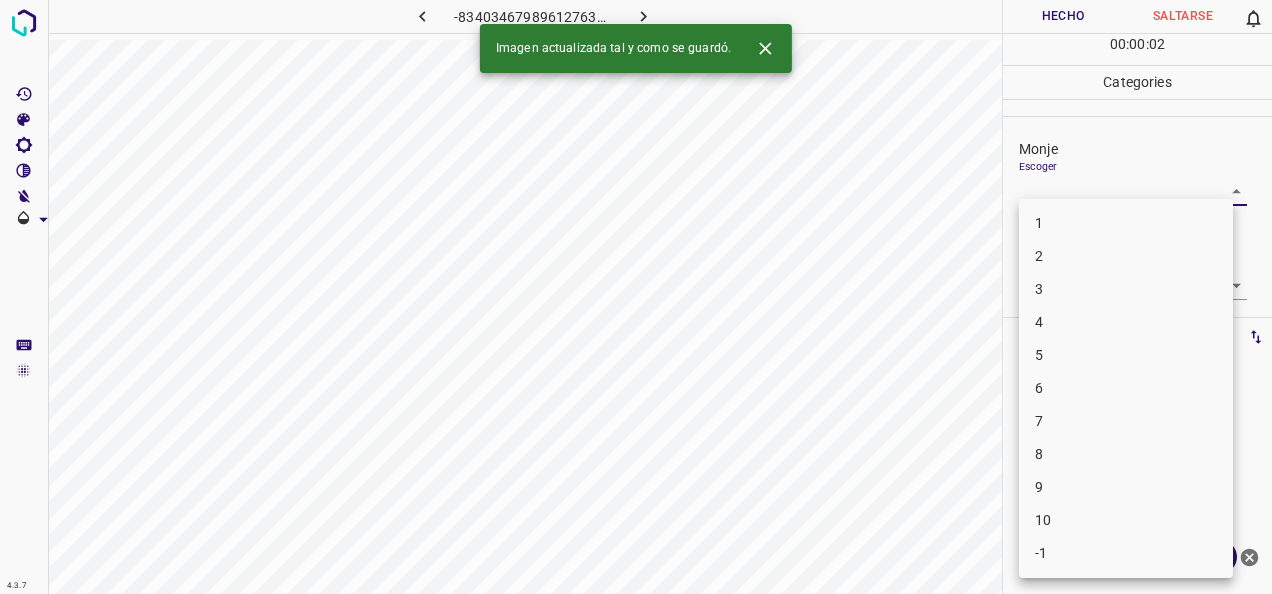 click on "3" at bounding box center (1126, 289) 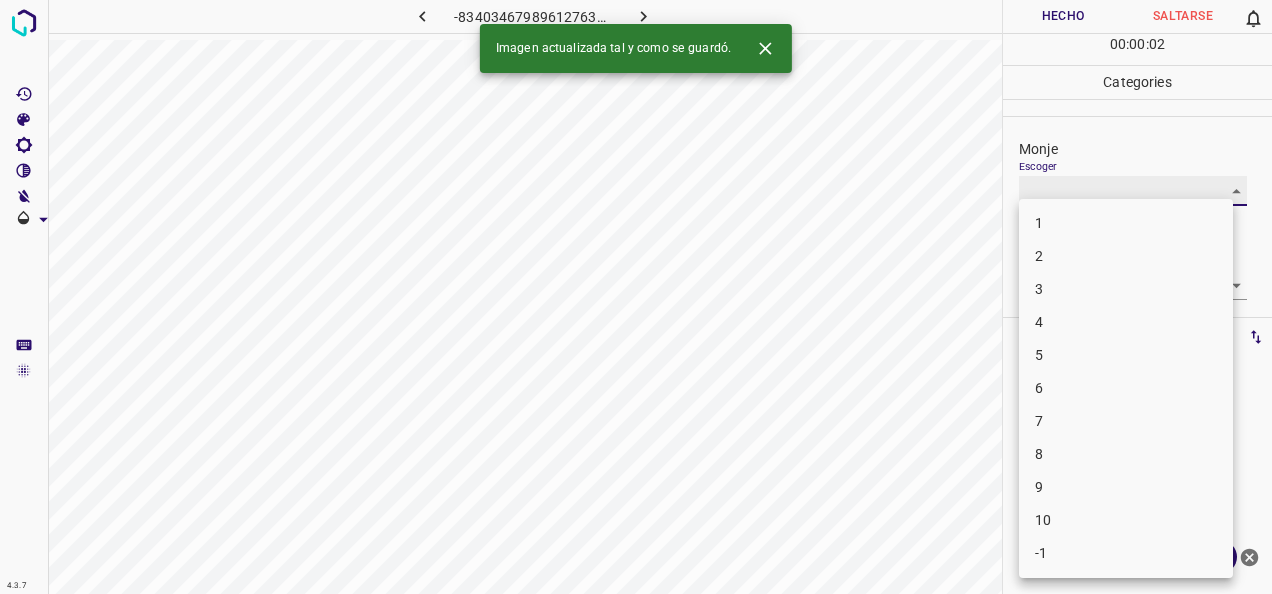 type on "3" 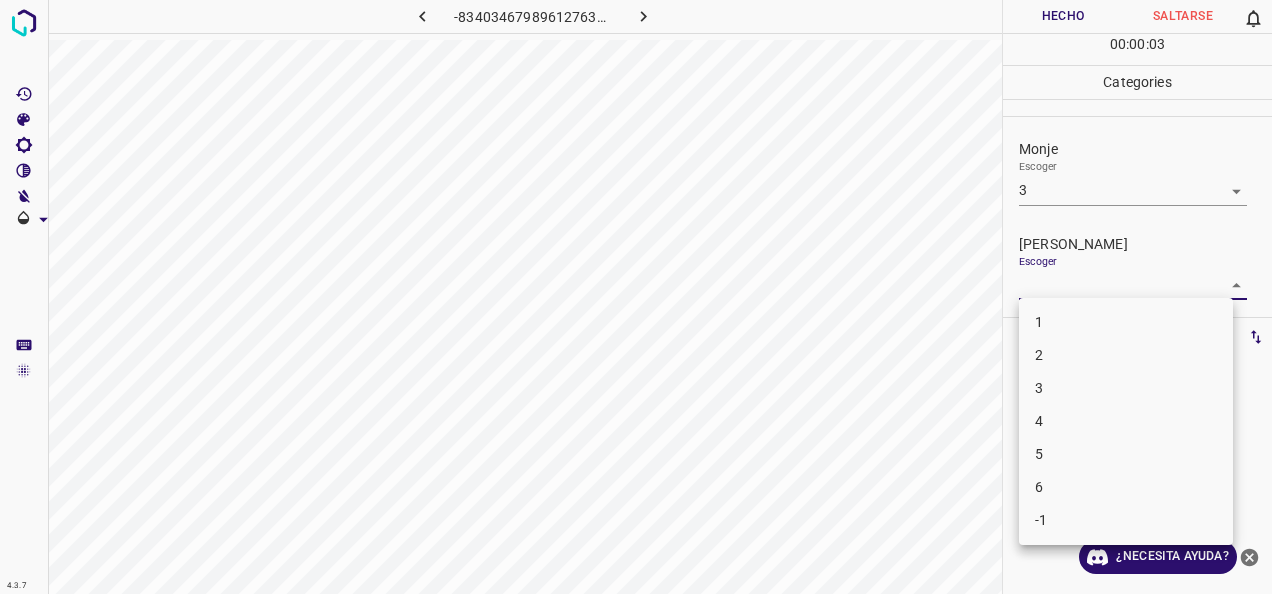 click on "4.3.7 -8340346798961276332.png Hecho Saltarse 0 00   : 00   : 03   Categories Monje  Escoger 3 3  [PERSON_NAME]   Escoger ​ Etiquetas 0 Categories 1 Monje 2  [PERSON_NAME] Herramientas Espacio Cambiar entre modos (Dibujar y Editar) Yo Etiquetado automático R Restaurar zoom M Acercar N Alejar Borrar Eliminar etiqueta de selección Filtros Z Restaurar filtros X Filtro de saturación C Filtro de brillo V Filtro de contraste B Filtro de escala de grises General O Descargar ¿Necesita ayuda? -Mensaje de texto -Esconder -Borrar 1 2 3 4 5 6 -1" at bounding box center [636, 297] 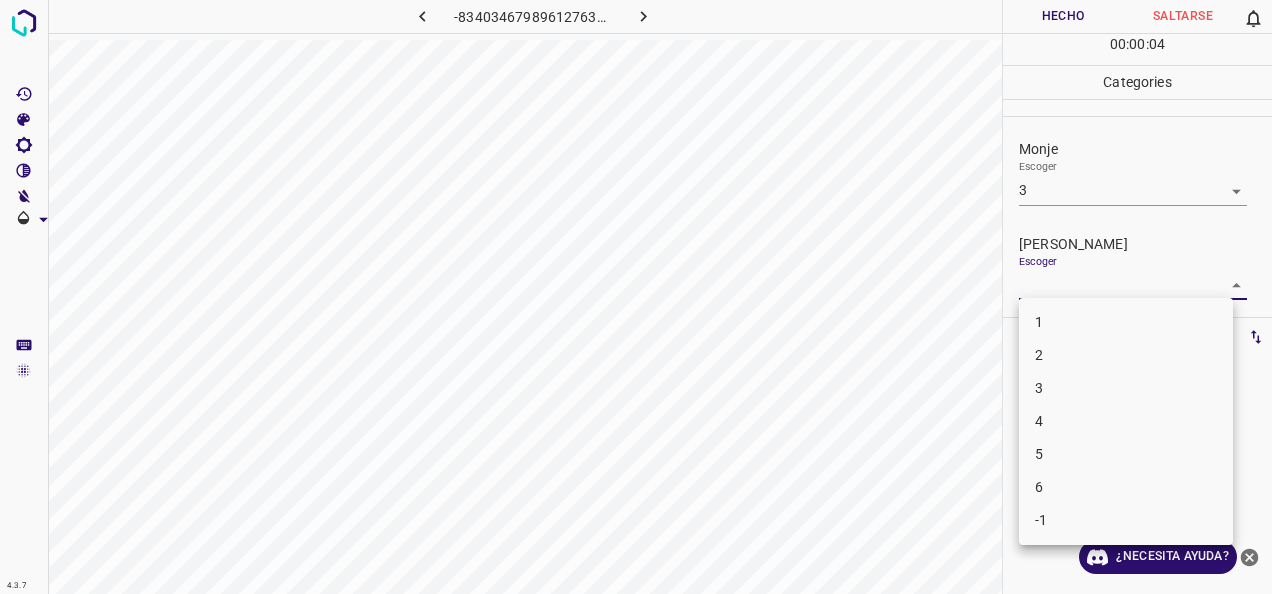 click on "2" at bounding box center [1126, 355] 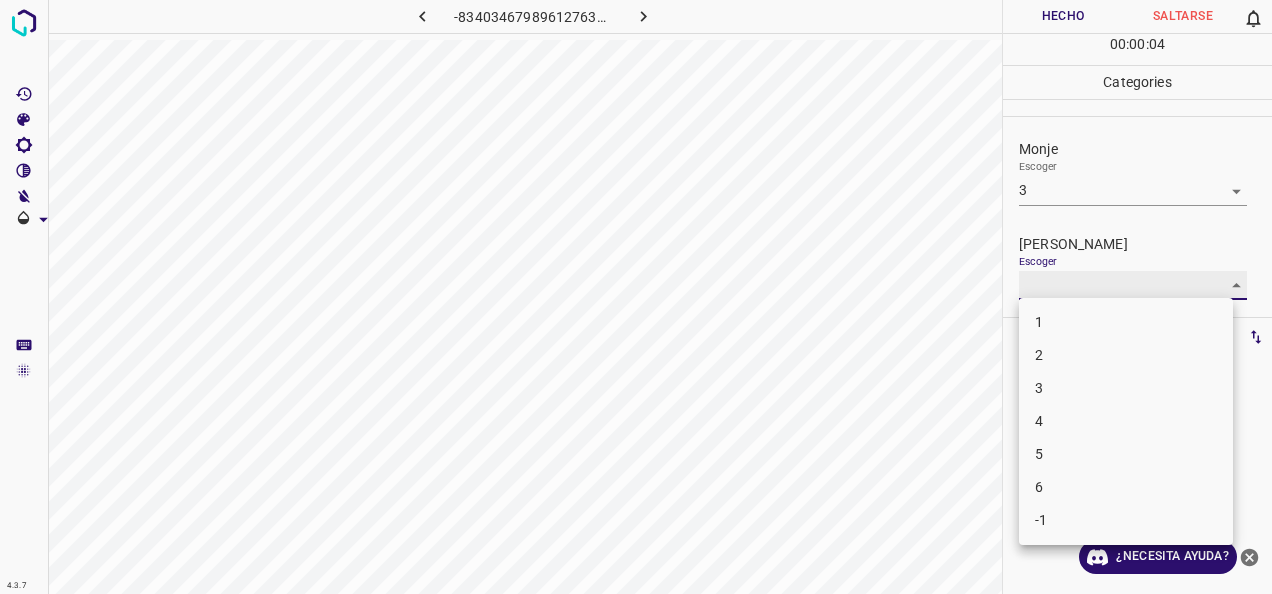 type on "2" 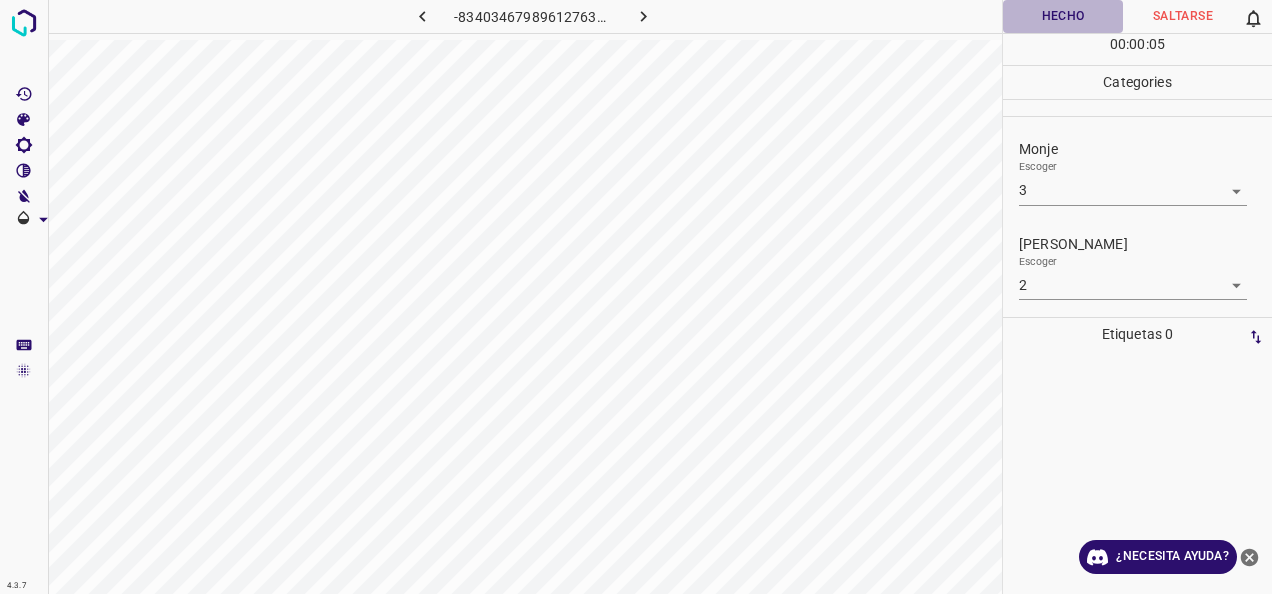 click on "Hecho" at bounding box center (1063, 16) 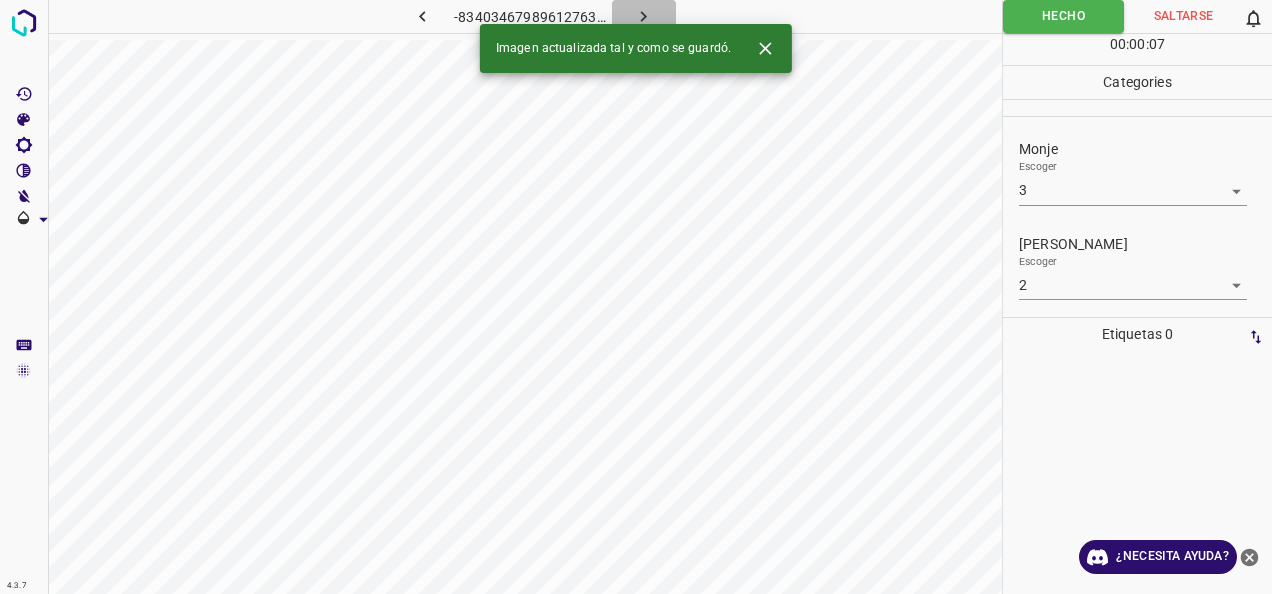 click 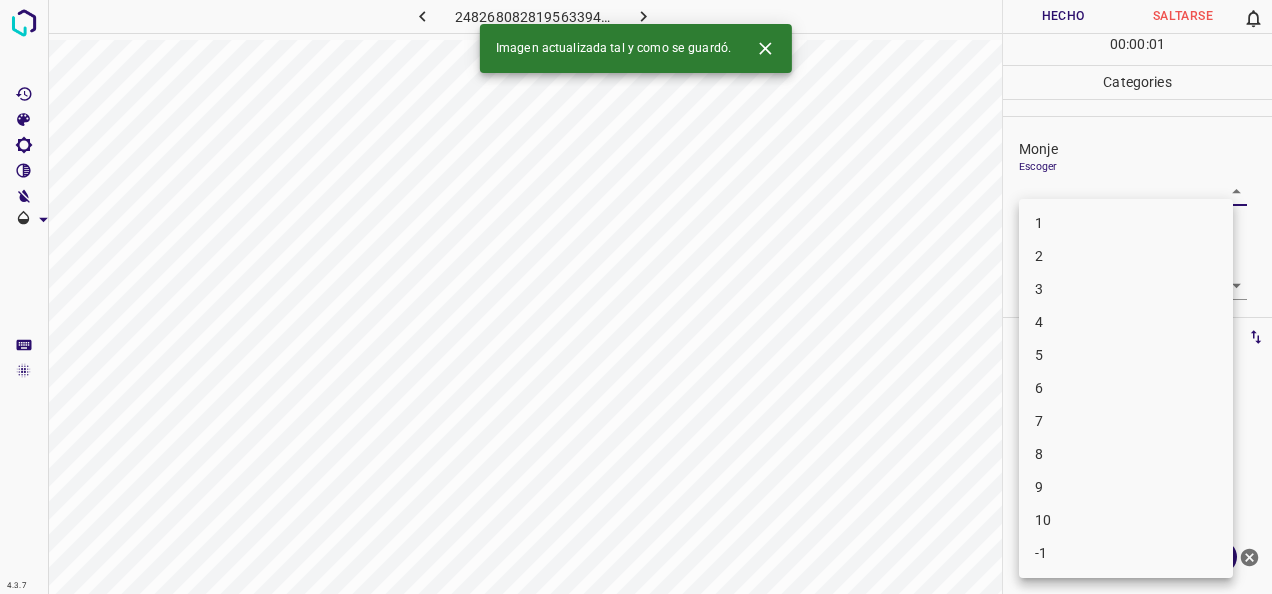 click on "4.3.7 248268082819563394.png Hecho Saltarse 0 00   : 00   : 01   Categories Monje  Escoger ​  [PERSON_NAME]   Escoger ​ Etiquetas 0 Categories 1 Monje 2  [PERSON_NAME] Herramientas Espacio Cambiar entre modos (Dibujar y Editar) Yo Etiquetado automático R Restaurar zoom M Acercar N Alejar Borrar Eliminar etiqueta de selección Filtros Z Restaurar filtros X Filtro de saturación C Filtro de brillo V Filtro de contraste B Filtro de escala de grises General O Descargar Imagen actualizada tal y como se guardó. ¿Necesita ayuda? -Mensaje de texto -Esconder -Borrar 1 2 3 4 5 6 7 8 9 10 -1" at bounding box center (636, 297) 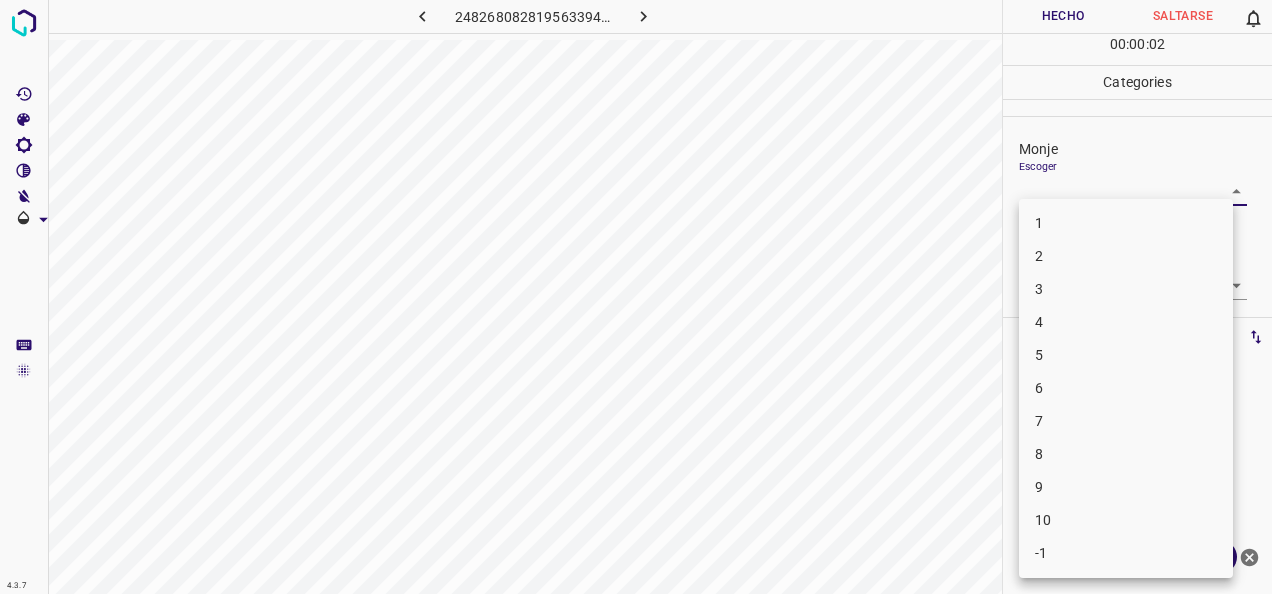 click on "3" at bounding box center (1126, 289) 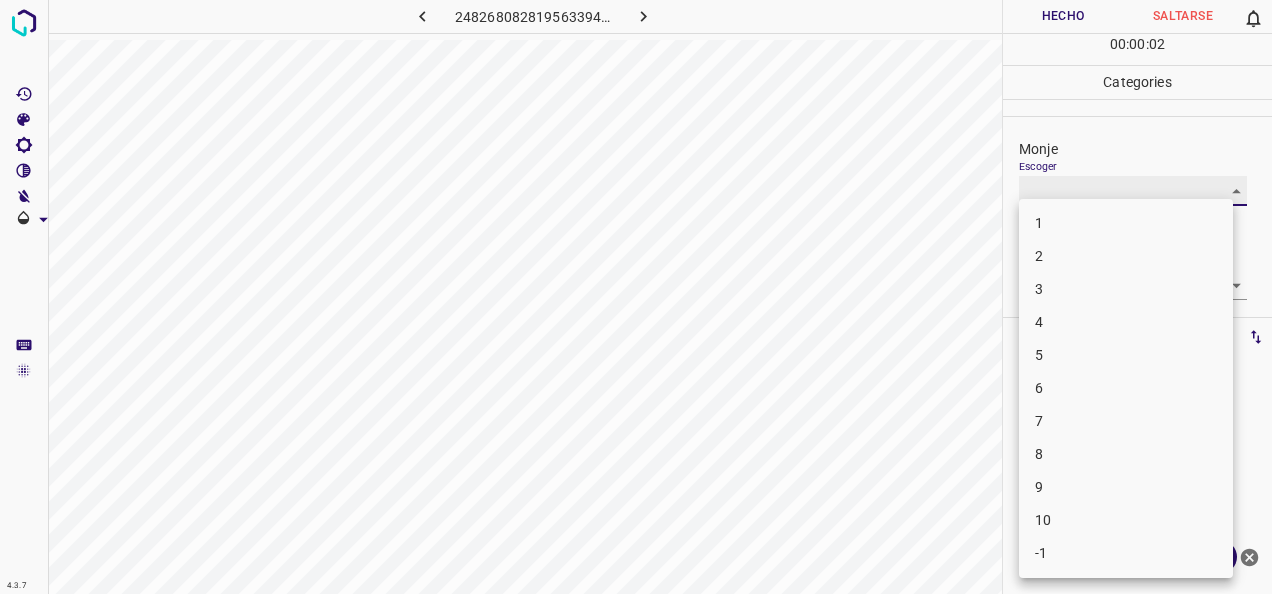 type on "3" 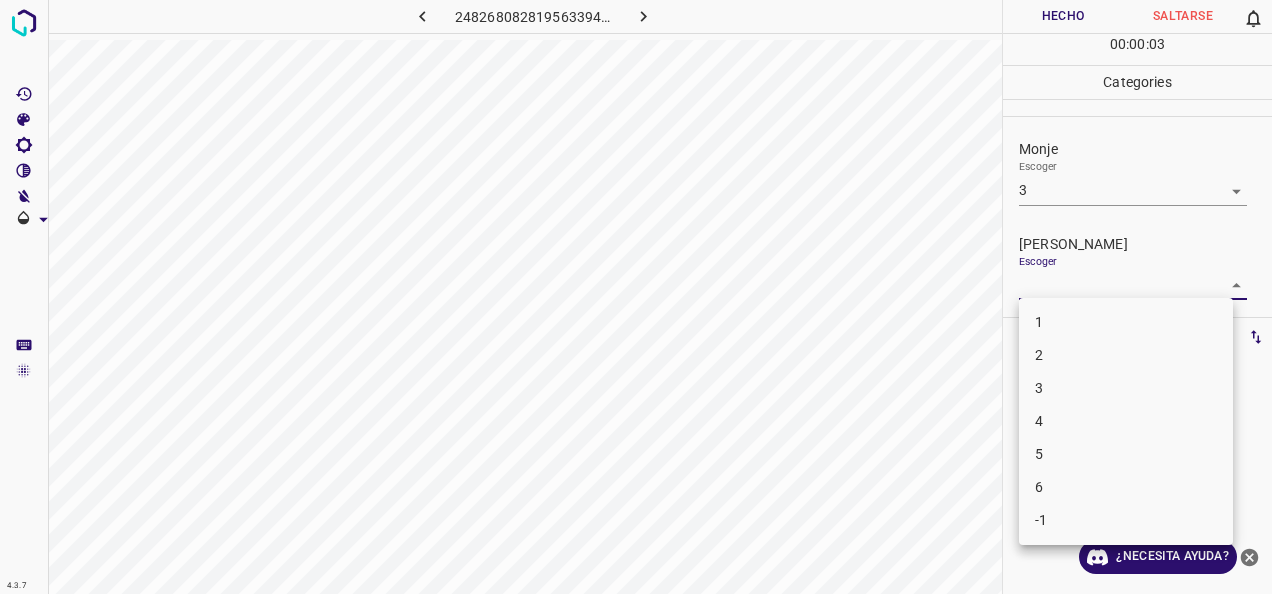 click on "4.3.7 248268082819563394.png Hecho Saltarse 0 00   : 00   : 03   Categories Monje  Escoger 3 3  [PERSON_NAME]   Escoger ​ Etiquetas 0 Categories 1 Monje 2  [PERSON_NAME] Herramientas Espacio Cambiar entre modos (Dibujar y Editar) Yo Etiquetado automático R Restaurar zoom M Acercar N Alejar Borrar Eliminar etiqueta de selección Filtros Z Restaurar filtros X Filtro de saturación C Filtro de brillo V Filtro de contraste B Filtro de escala de grises General O Descargar ¿Necesita ayuda? -Mensaje de texto -Esconder -Borrar 1 2 3 4 5 6 -1" at bounding box center (636, 297) 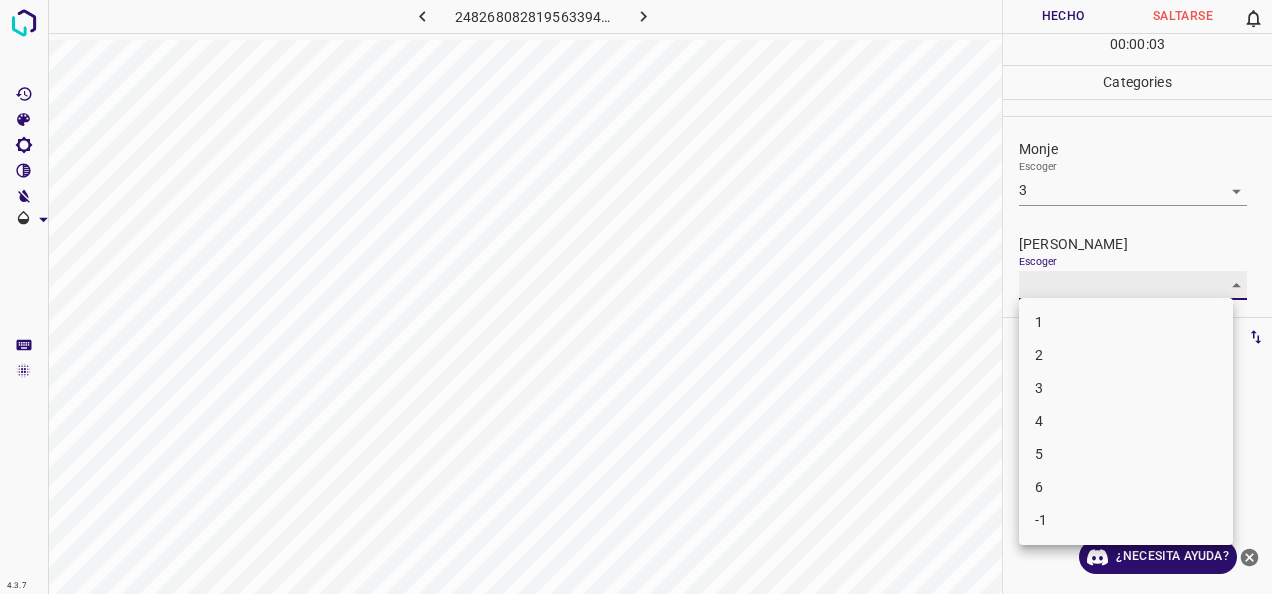 type on "2" 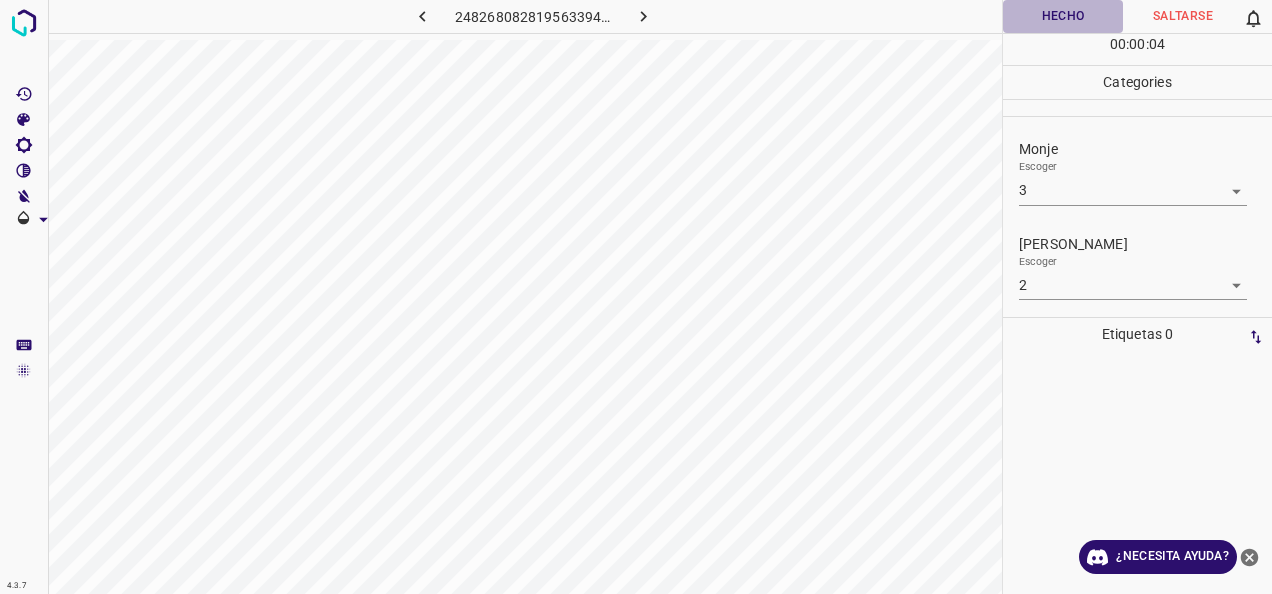 click on "Hecho" at bounding box center (1063, 16) 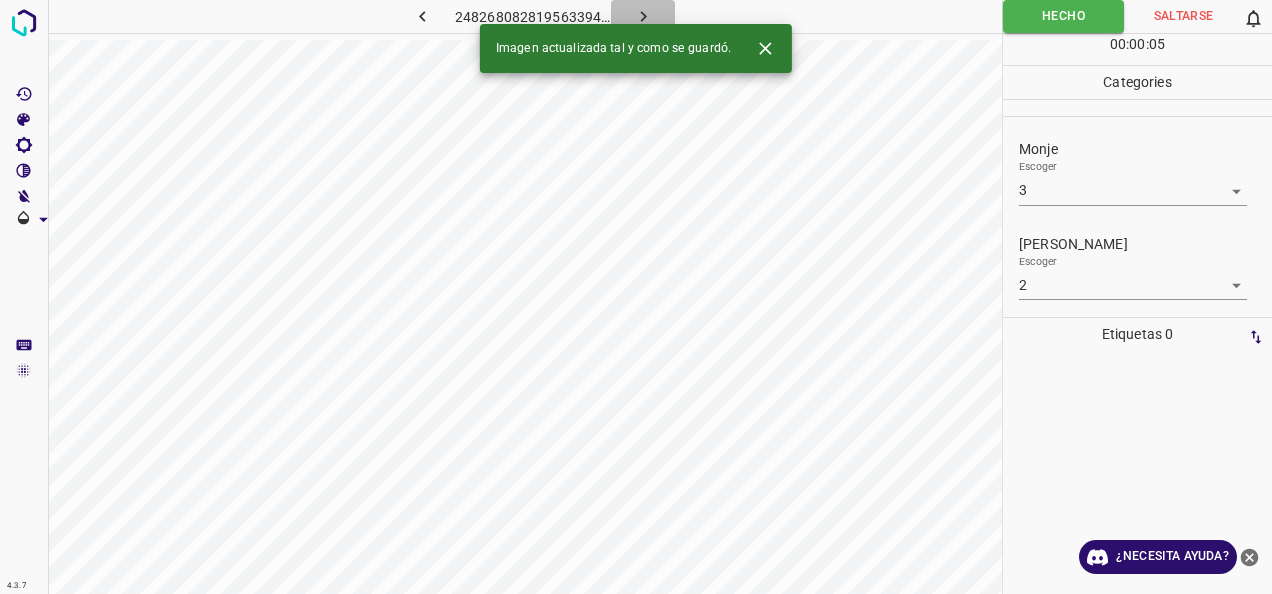 click at bounding box center [643, 16] 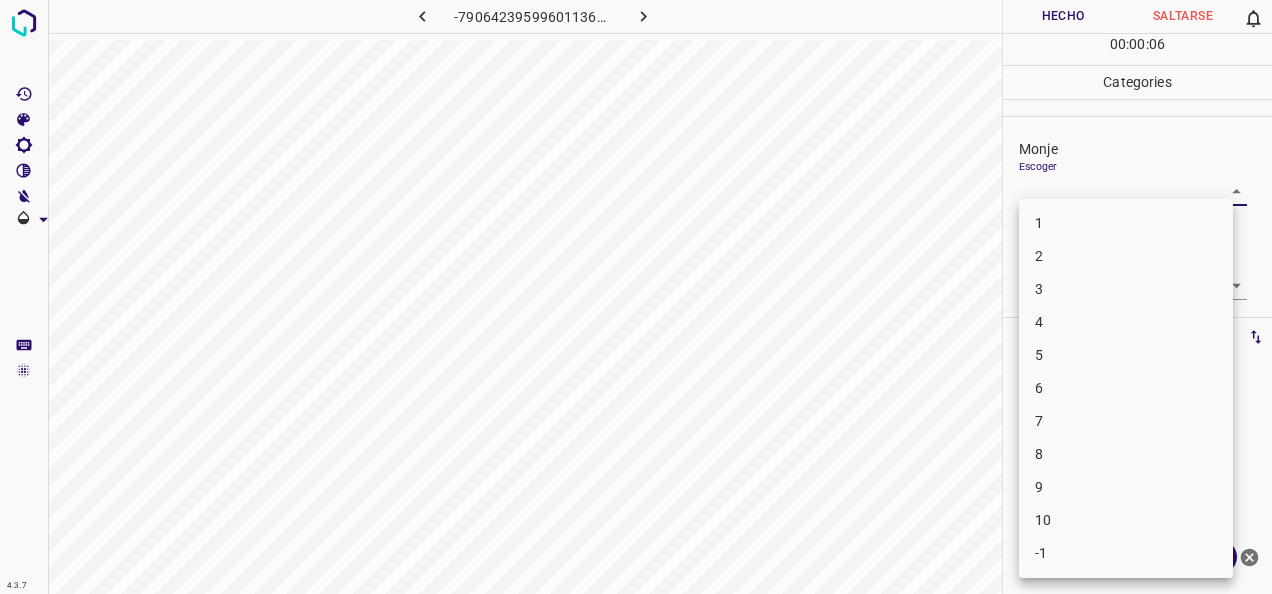 click on "4.3.7 -7906423959960113618.png Hecho Saltarse 0 00   : 00   : 06   Categories Monje  Escoger ​  [PERSON_NAME]   Escoger ​ Etiquetas 0 Categories 1 Monje 2  [PERSON_NAME] Herramientas Espacio Cambiar entre modos (Dibujar y Editar) Yo Etiquetado automático R Restaurar zoom M Acercar N Alejar Borrar Eliminar etiqueta de selección Filtros Z Restaurar filtros X Filtro de saturación C Filtro de brillo V Filtro de contraste B Filtro de escala de grises General O Descargar ¿Necesita ayuda? -Mensaje de texto -Esconder -Borrar 1 2 3 4 5 6 7 8 9 10 -1" at bounding box center (636, 297) 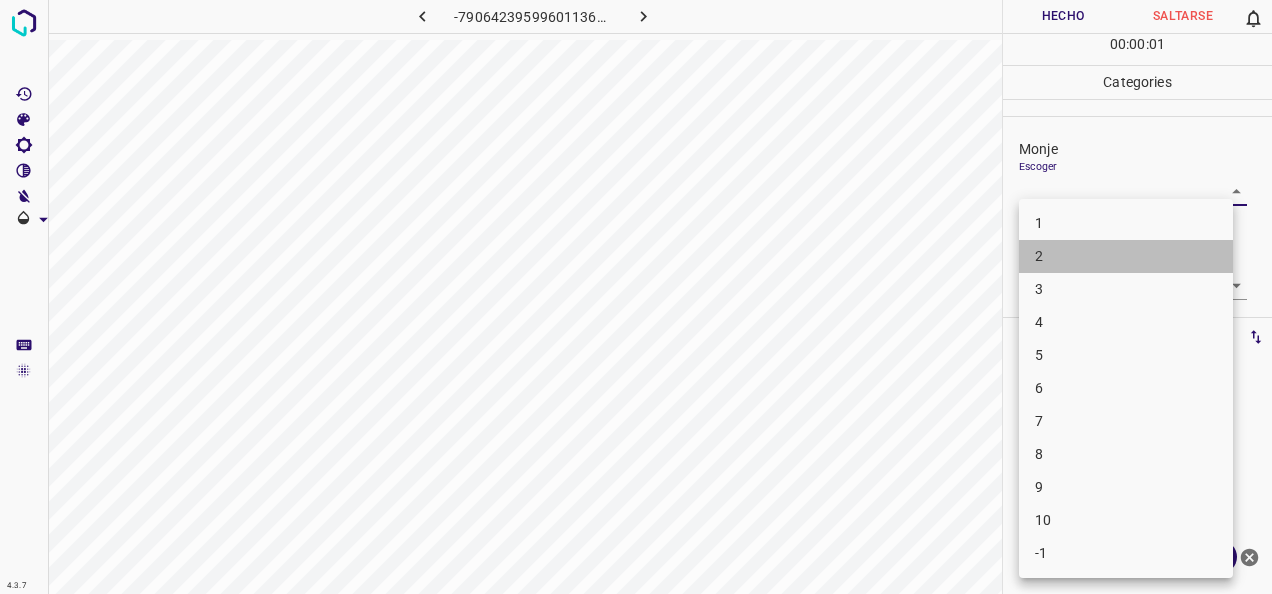click on "2" at bounding box center [1126, 256] 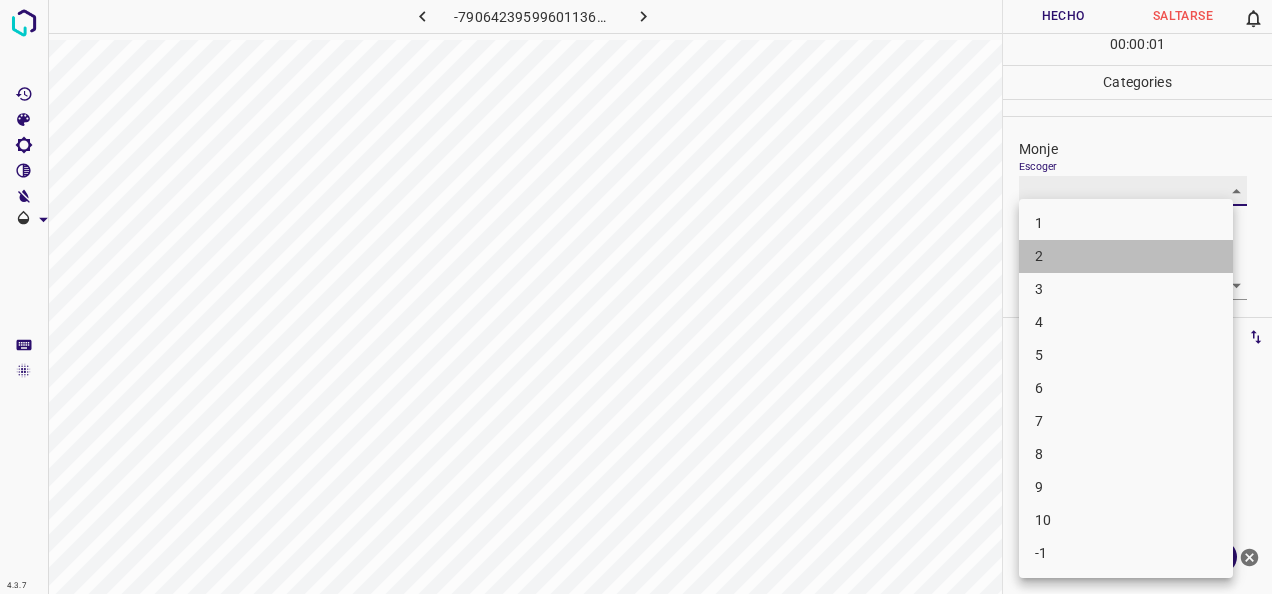 type on "2" 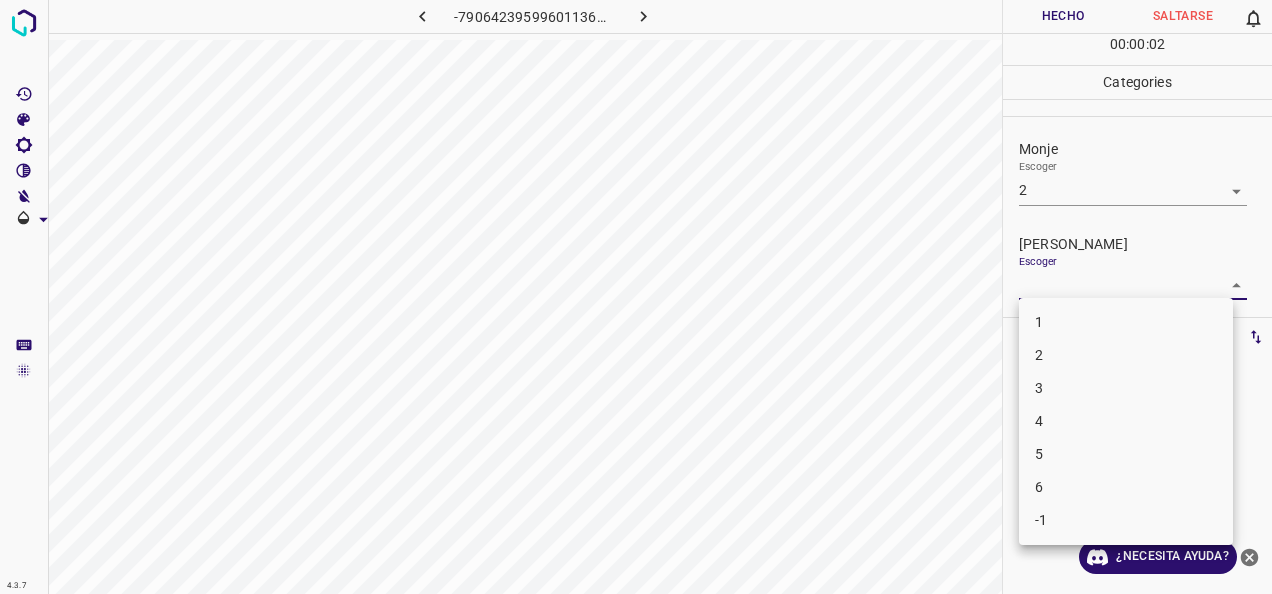 drag, startPoint x: 1224, startPoint y: 280, endPoint x: 1127, endPoint y: 333, distance: 110.535065 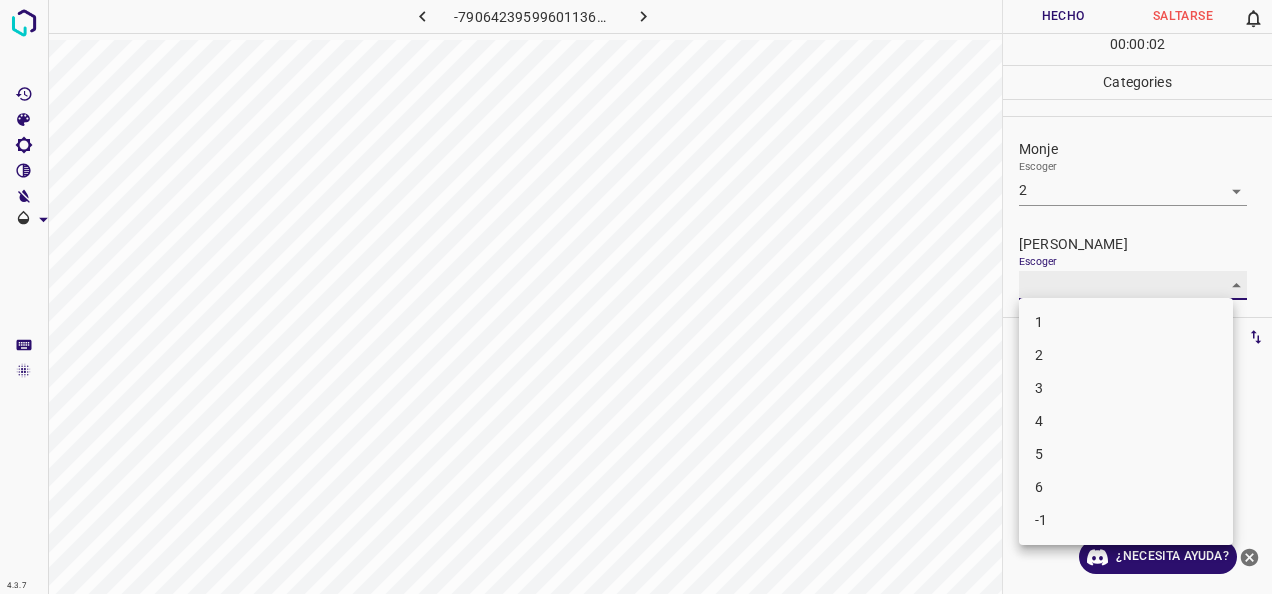 type 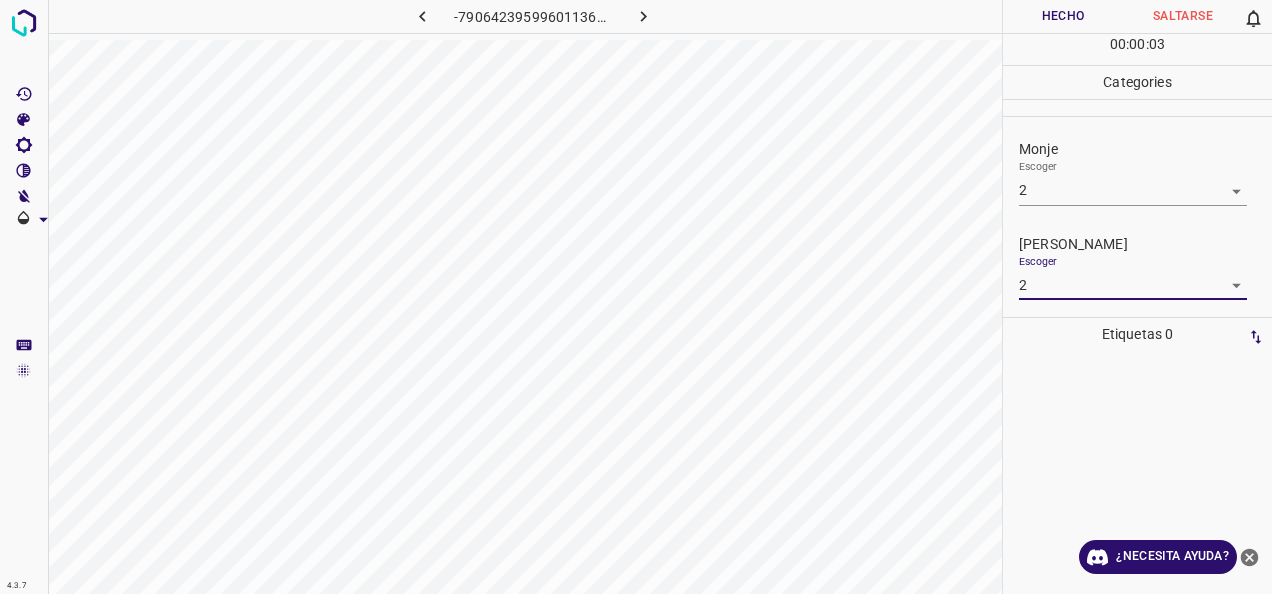 click on "Hecho" at bounding box center [1063, 16] 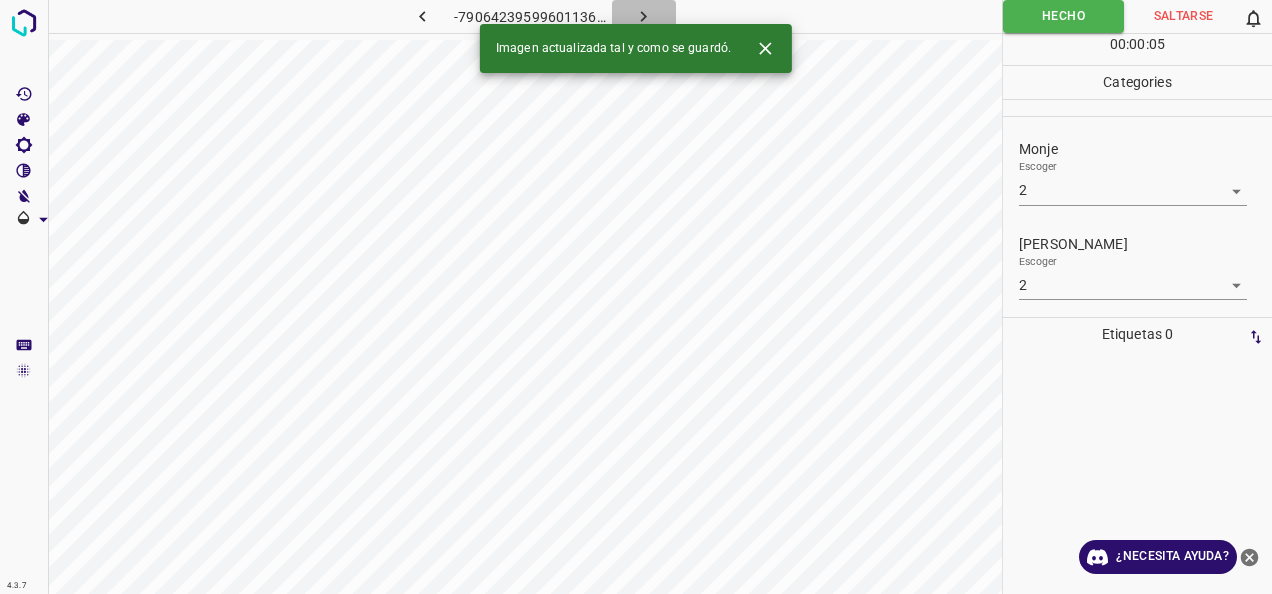 click 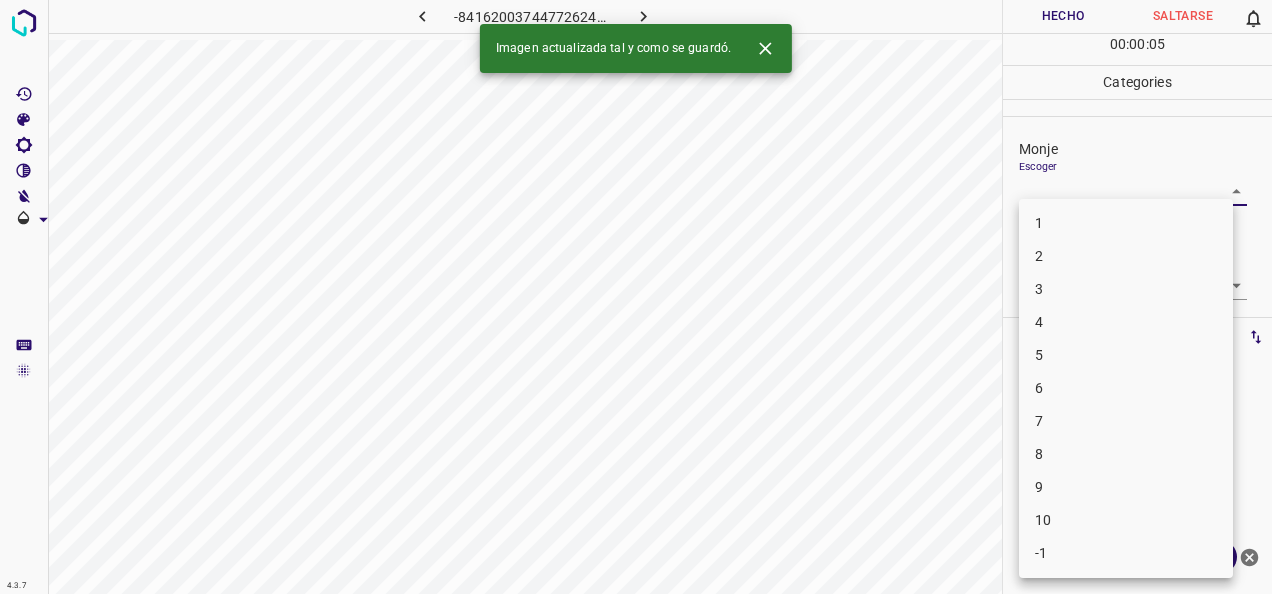 click on "4.3.7 -8416200374477262413.png Hecho Saltarse 0 00   : 00   : 05   Categories Monje  Escoger ​  [PERSON_NAME]   Escoger ​ Etiquetas 0 Categories 1 Monje 2  [PERSON_NAME] Herramientas Espacio Cambiar entre modos (Dibujar y Editar) Yo Etiquetado automático R Restaurar zoom M Acercar N Alejar Borrar Eliminar etiqueta de selección Filtros Z Restaurar filtros X Filtro de saturación C Filtro de brillo V Filtro de contraste B Filtro de escala de grises General O Descargar Imagen actualizada tal y como se guardó. ¿Necesita ayuda? -Mensaje de texto -Esconder -Borrar 1 2 3 4 5 6 7 8 9 10 -1" at bounding box center [636, 297] 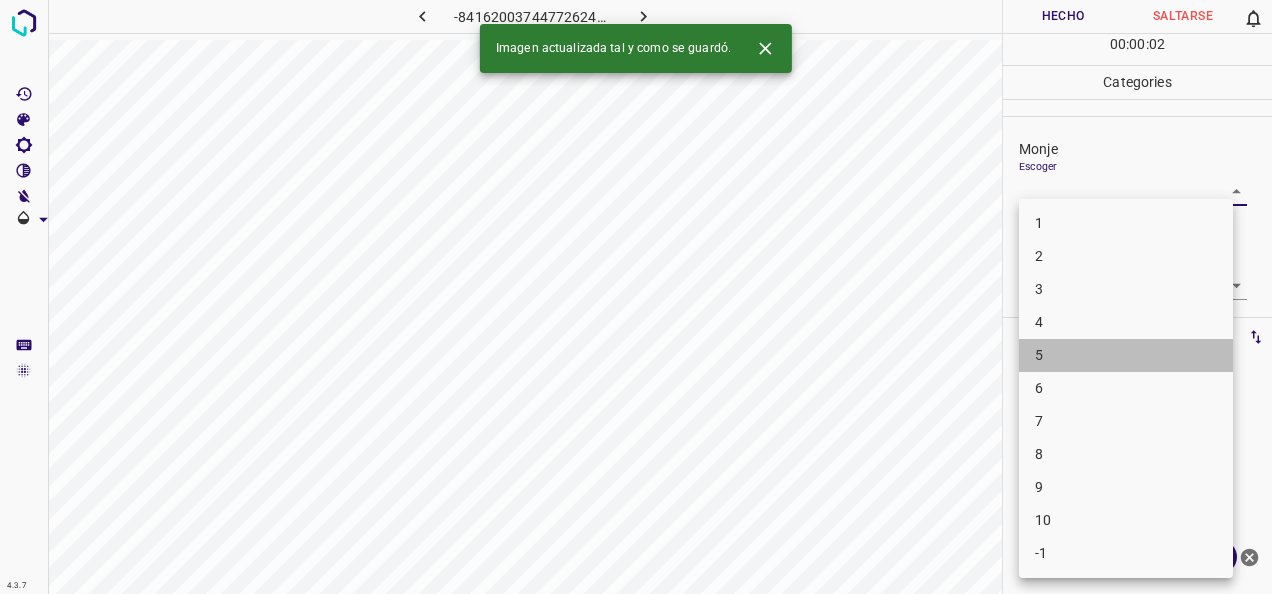 click on "5" at bounding box center [1126, 355] 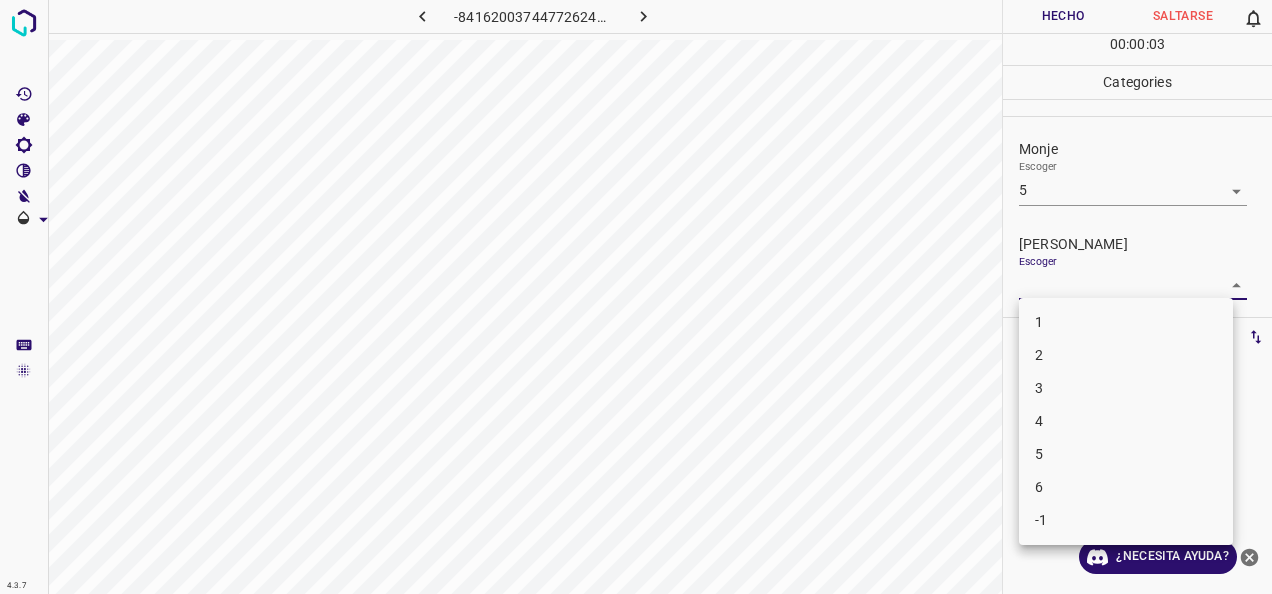 click on "4.3.7 -8416200374477262413.png Hecho Saltarse 0 00   : 00   : 03   Categories Monje  Escoger 5 5  [PERSON_NAME]   Escoger ​ Etiquetas 0 Categories 1 Monje 2  [PERSON_NAME] Herramientas Espacio Cambiar entre modos (Dibujar y Editar) Yo Etiquetado automático R Restaurar zoom M Acercar N Alejar Borrar Eliminar etiqueta de selección Filtros Z Restaurar filtros X Filtro de saturación C Filtro de brillo V Filtro de contraste B Filtro de escala de grises General O Descargar ¿Necesita ayuda? -Mensaje de texto -Esconder -Borrar 1 2 3 4 5 6 -1" at bounding box center (636, 297) 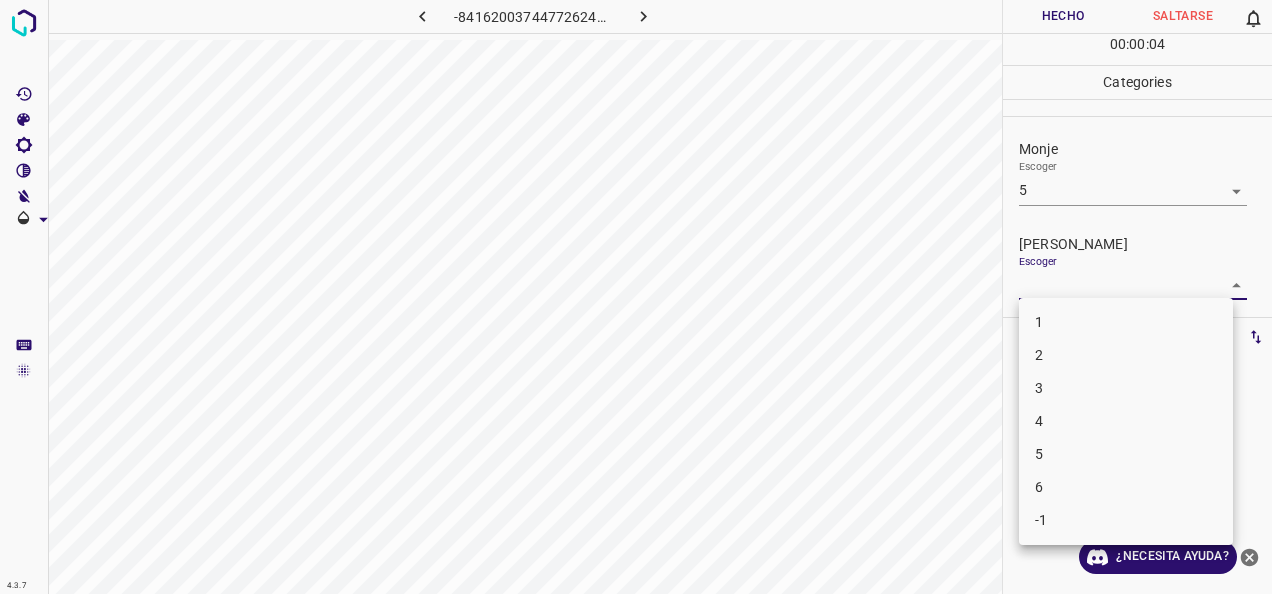click on "4" at bounding box center (1126, 421) 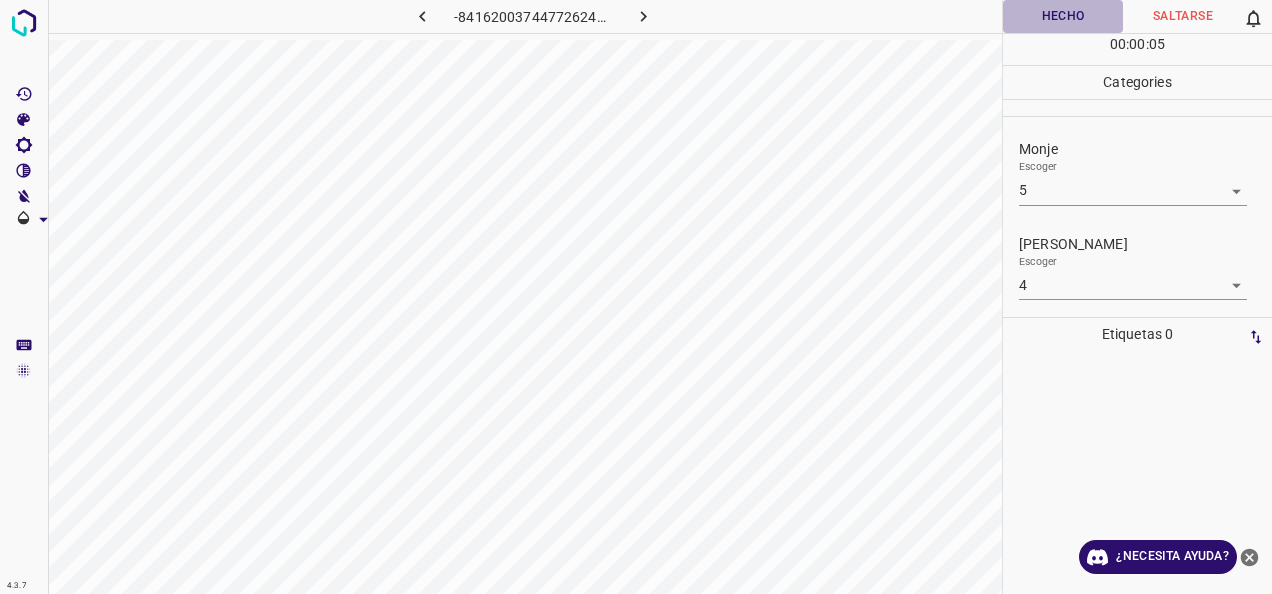 click on "Hecho" at bounding box center [1063, 16] 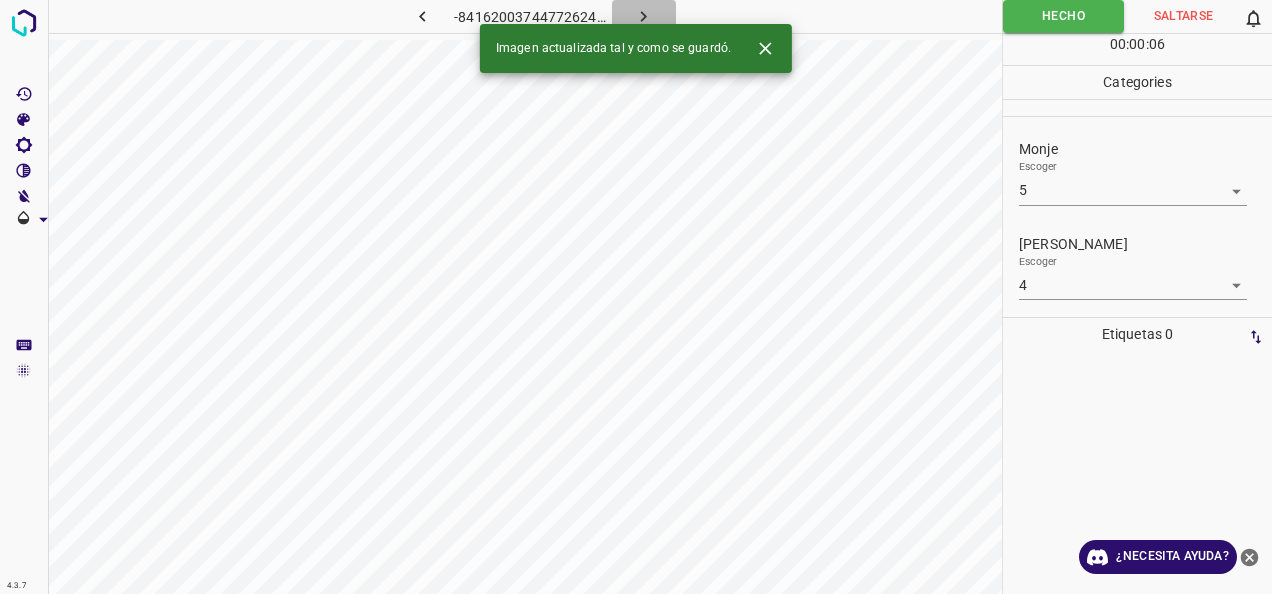 click at bounding box center (644, 16) 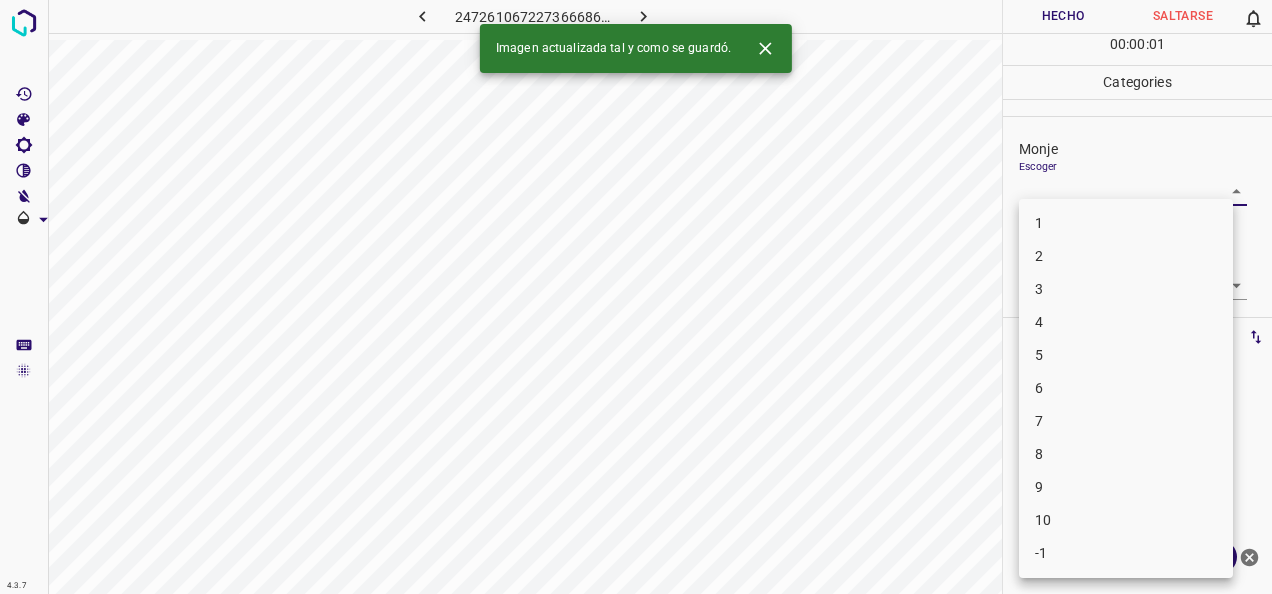 click on "4.3.7 2472610672273666860.png Hecho Saltarse 0 00   : 00   : 01   Categories Monje  Escoger ​  [PERSON_NAME]   Escoger ​ Etiquetas 0 Categories 1 Monje 2  [PERSON_NAME] Herramientas Espacio Cambiar entre modos (Dibujar y Editar) Yo Etiquetado automático R Restaurar zoom M Acercar N Alejar Borrar Eliminar etiqueta de selección Filtros Z Restaurar filtros X Filtro de saturación C Filtro de brillo V Filtro de contraste B Filtro de escala de grises General O Descargar Imagen actualizada tal y como se guardó. ¿Necesita ayuda? -Mensaje de texto -Esconder -Borrar 1 2 3 4 5 6 7 8 9 10 -1" at bounding box center (636, 297) 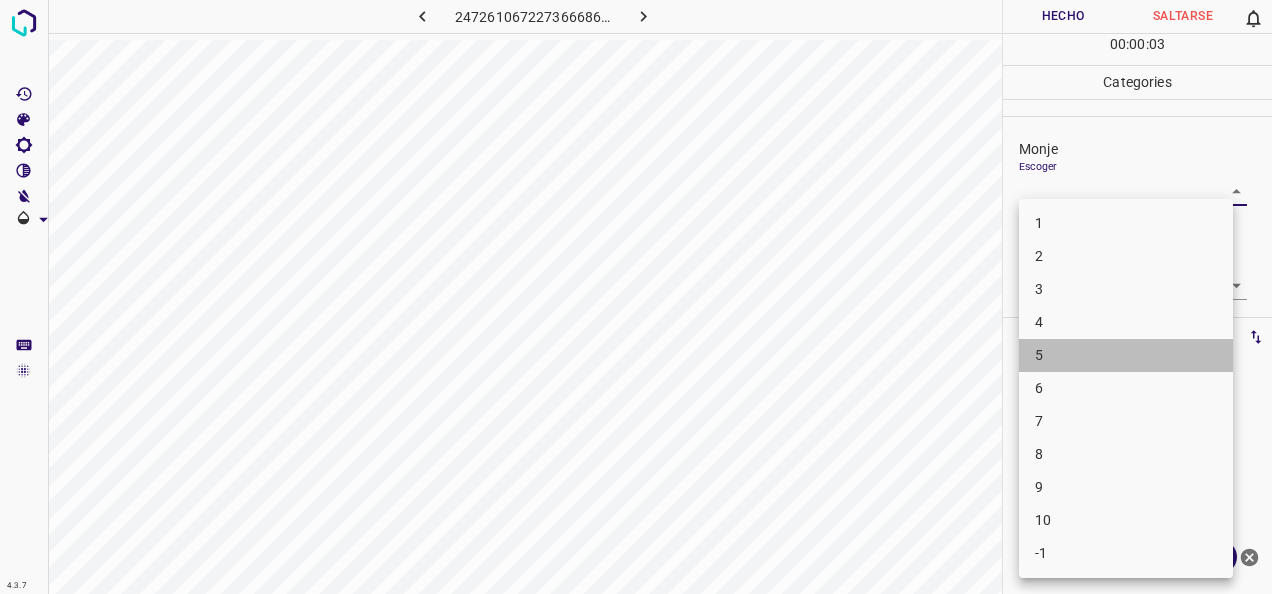 click on "5" at bounding box center [1126, 355] 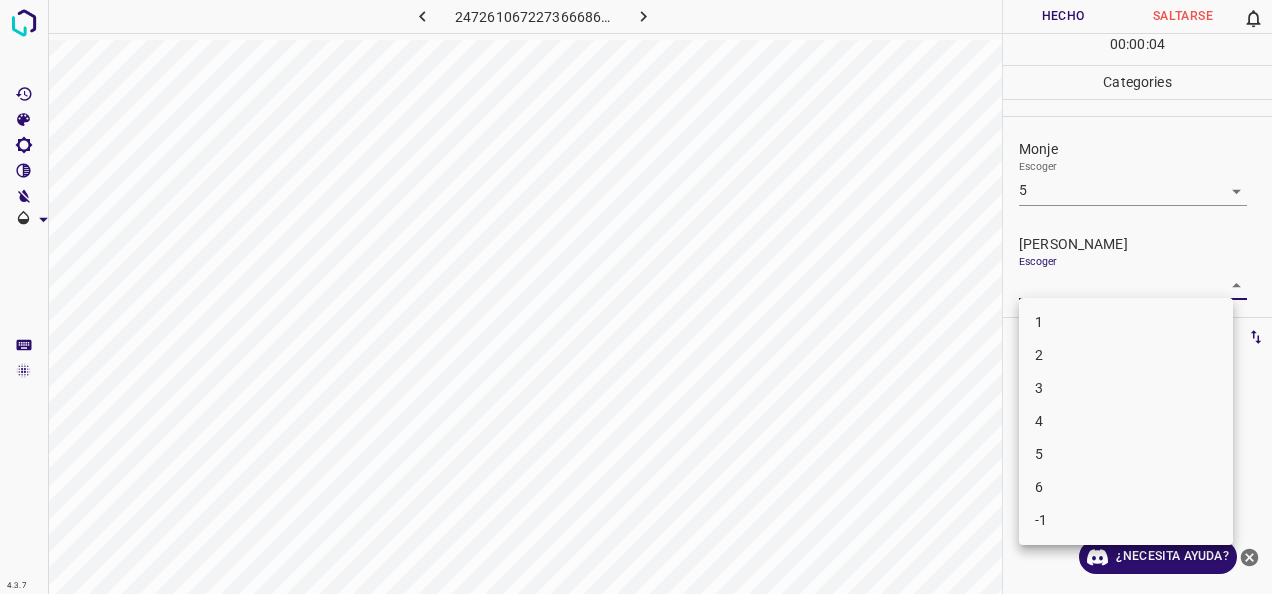 click on "4.3.7 2472610672273666860.png Hecho Saltarse 0 00   : 00   : 04   Categories Monje  Escoger 5 5  [PERSON_NAME]   Escoger ​ Etiquetas 0 Categories 1 Monje 2  [PERSON_NAME] Herramientas Espacio Cambiar entre modos (Dibujar y Editar) Yo Etiquetado automático R Restaurar zoom M Acercar N Alejar Borrar Eliminar etiqueta de selección Filtros Z Restaurar filtros X Filtro de saturación C Filtro de brillo V Filtro de contraste B Filtro de escala de grises General O Descargar ¿Necesita ayuda? -Mensaje de texto -Esconder -Borrar 1 2 3 4 5 6 -1" at bounding box center [636, 297] 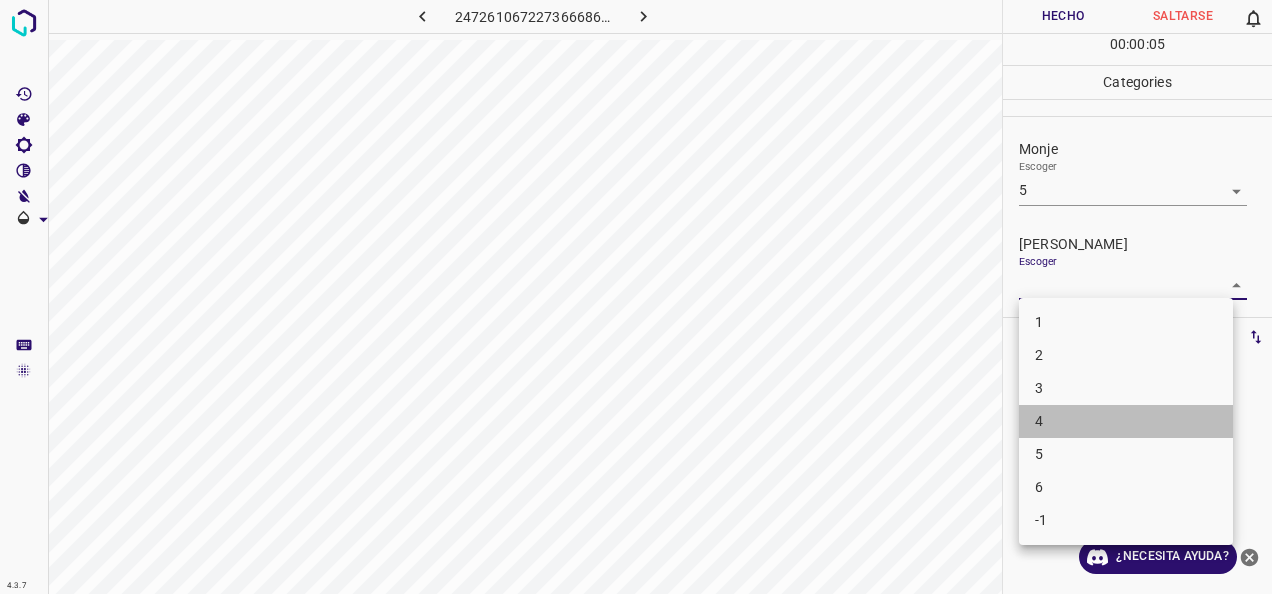 click on "4" at bounding box center (1126, 421) 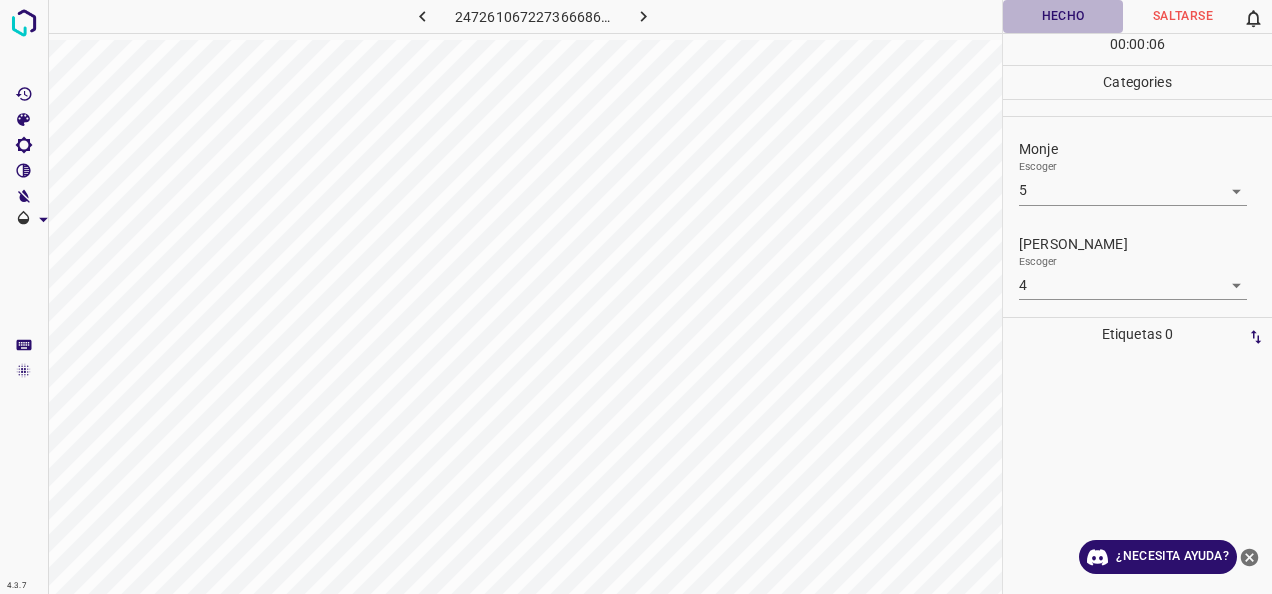 click on "Hecho" at bounding box center (1063, 16) 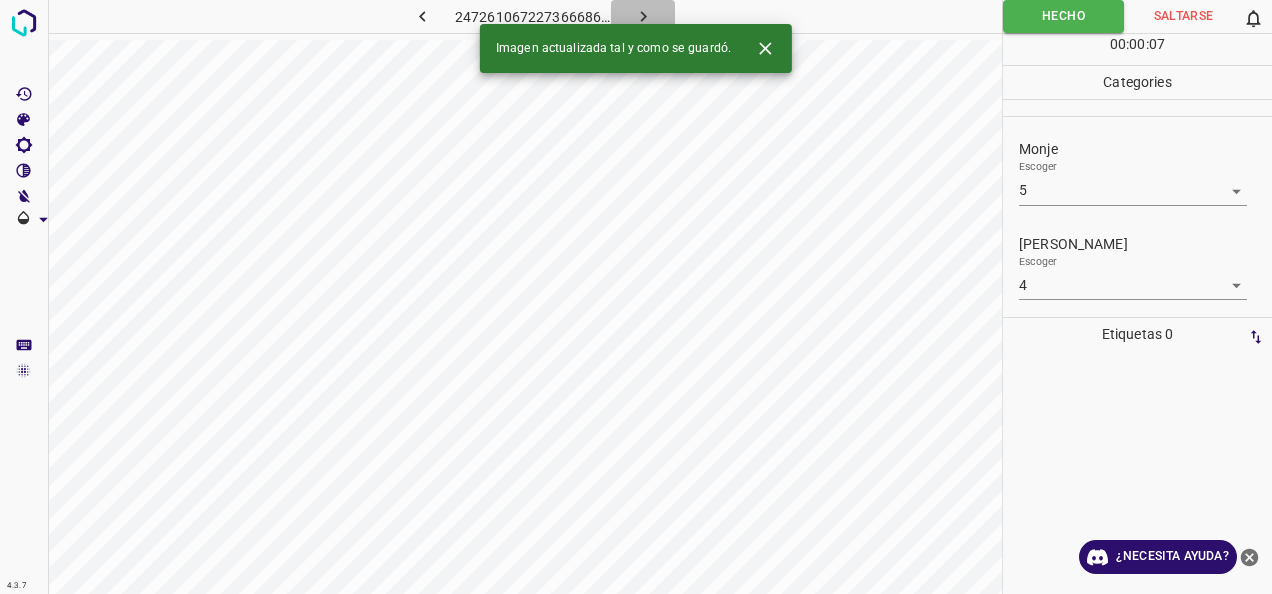 click at bounding box center (643, 16) 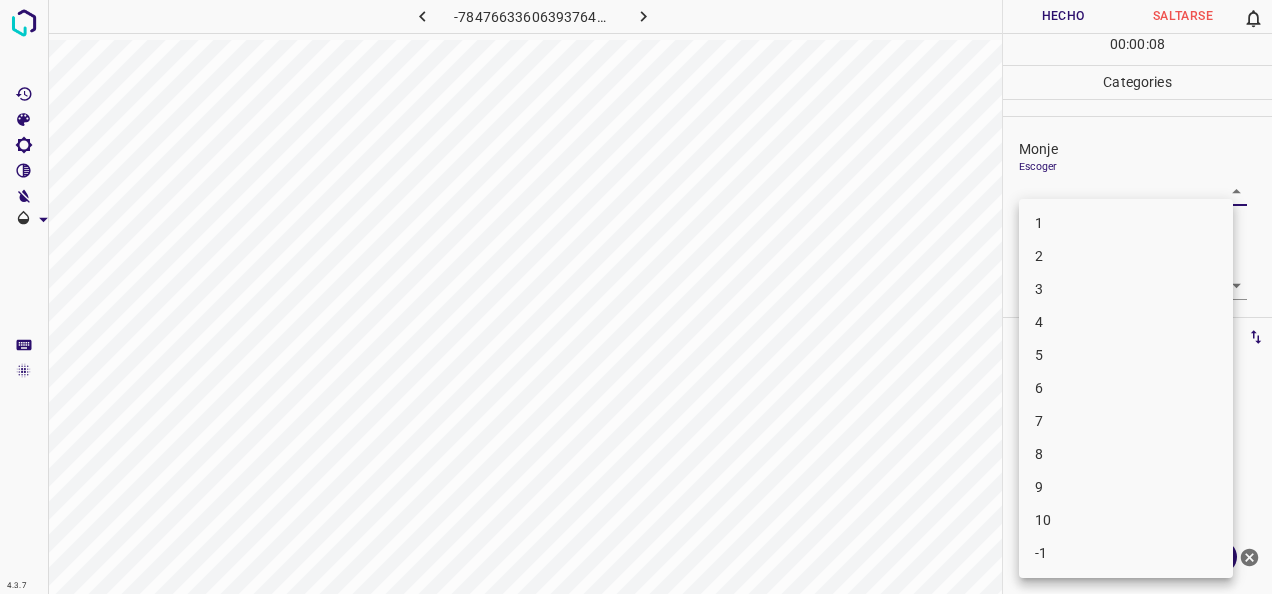 click on "4.3.7 -7847663360639376424.png Hecho Saltarse 0 00   : 00   : 08   Categories Monje  Escoger ​  [PERSON_NAME]   Escoger ​ Etiquetas 0 Categories 1 Monje 2  [PERSON_NAME] Herramientas Espacio Cambiar entre modos (Dibujar y Editar) Yo Etiquetado automático R Restaurar zoom M Acercar N Alejar Borrar Eliminar etiqueta de selección Filtros Z Restaurar filtros X Filtro de saturación C Filtro de brillo V Filtro de contraste B Filtro de escala de grises General O Descargar ¿Necesita ayuda? -Mensaje de texto -Esconder -Borrar 1 2 3 4 5 6 7 8 9 10 -1" at bounding box center (636, 297) 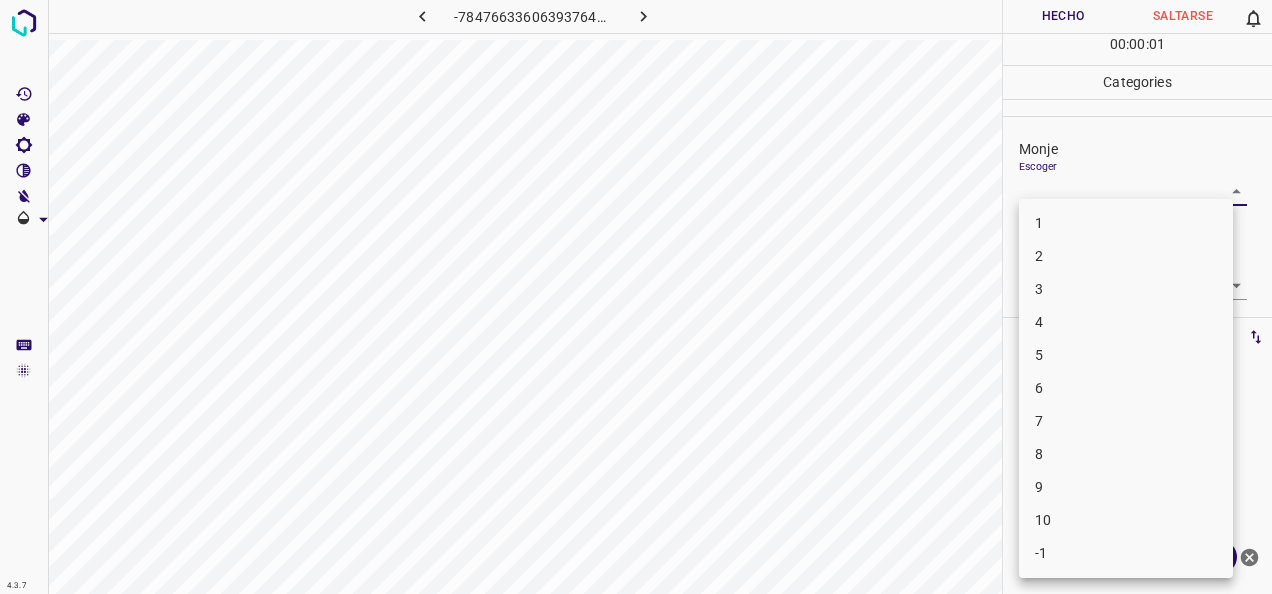 click on "1" at bounding box center (1126, 223) 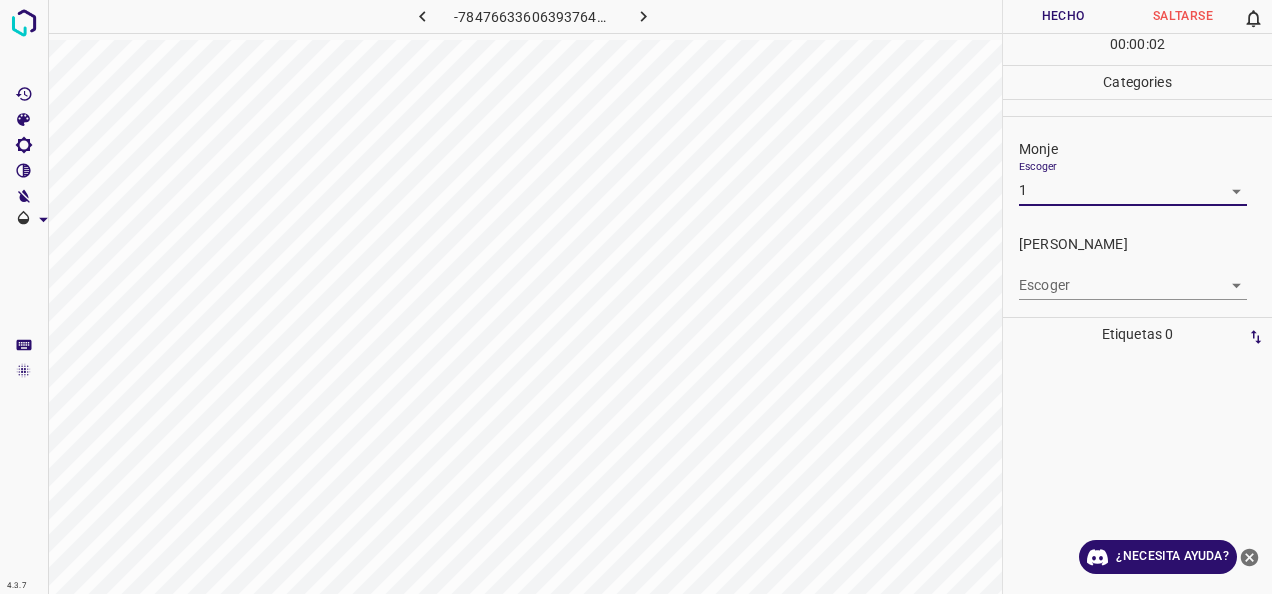 click on "4.3.7 -7847663360639376424.png Hecho Saltarse 0 00   : 00   : 02   Categories Monje  Escoger 1 1  [PERSON_NAME]   Escoger ​ Etiquetas 0 Categories 1 Monje 2  [PERSON_NAME] Herramientas Espacio Cambiar entre modos (Dibujar y Editar) Yo Etiquetado automático R Restaurar zoom M Acercar N Alejar Borrar Eliminar etiqueta de selección Filtros Z Restaurar filtros X Filtro de saturación C Filtro de brillo V Filtro de contraste B Filtro de escala de grises General O Descargar ¿Necesita ayuda? -Mensaje de texto -Esconder -Borrar" at bounding box center [636, 297] 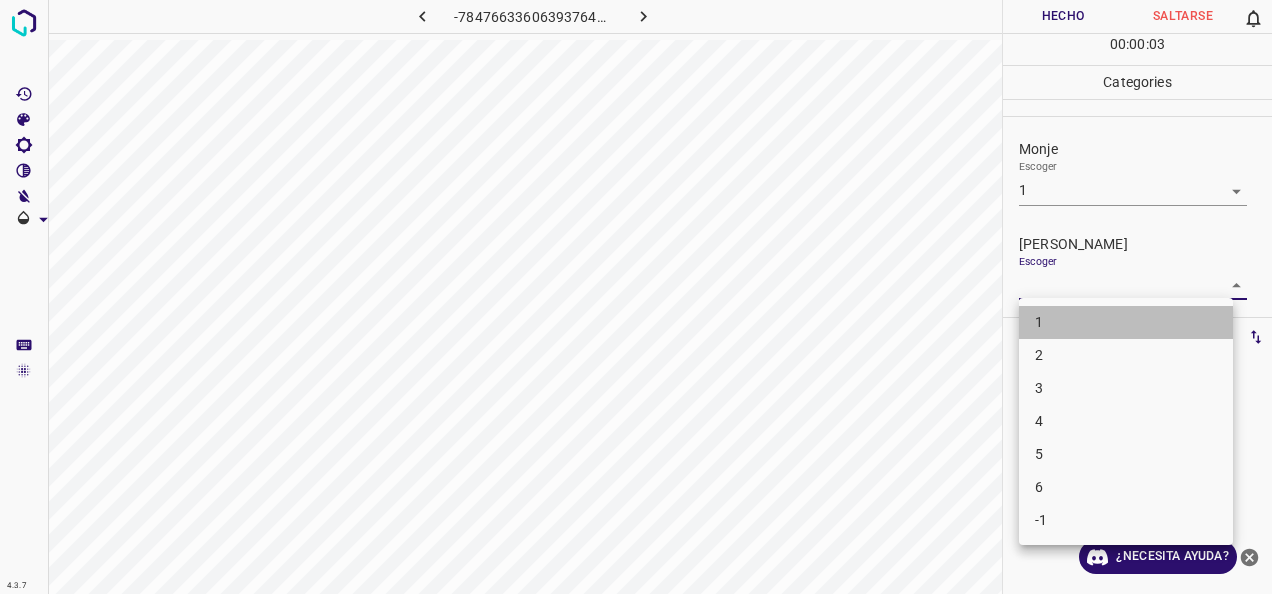 click on "1" at bounding box center (1126, 322) 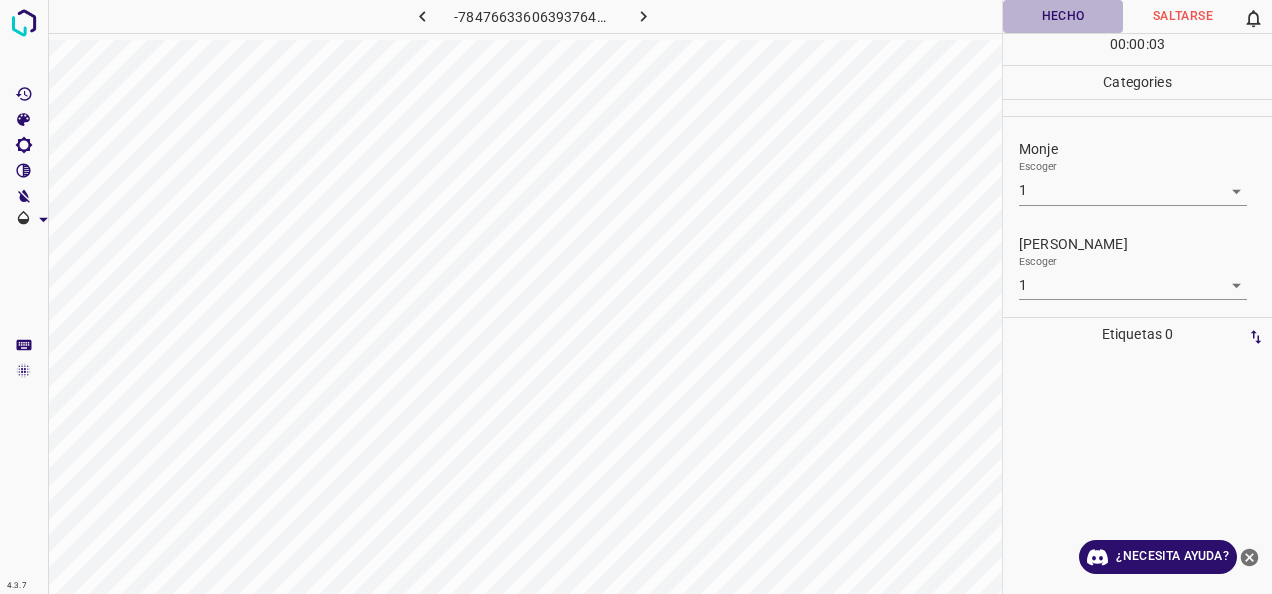 click on "Hecho" at bounding box center [1063, 16] 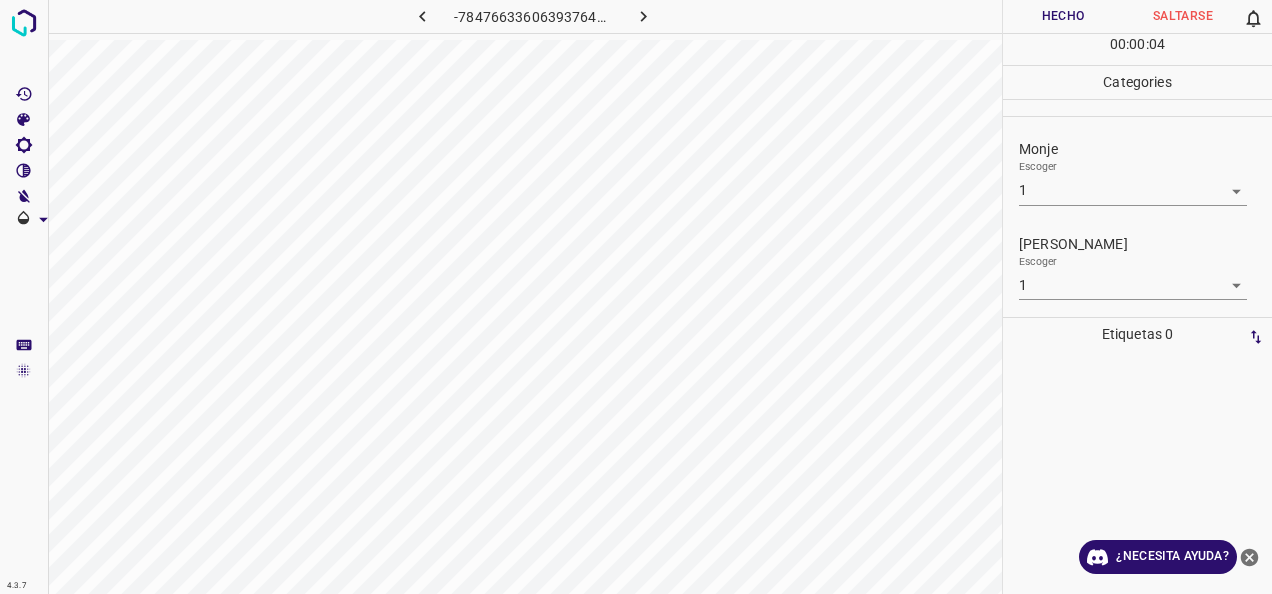 click at bounding box center (644, 16) 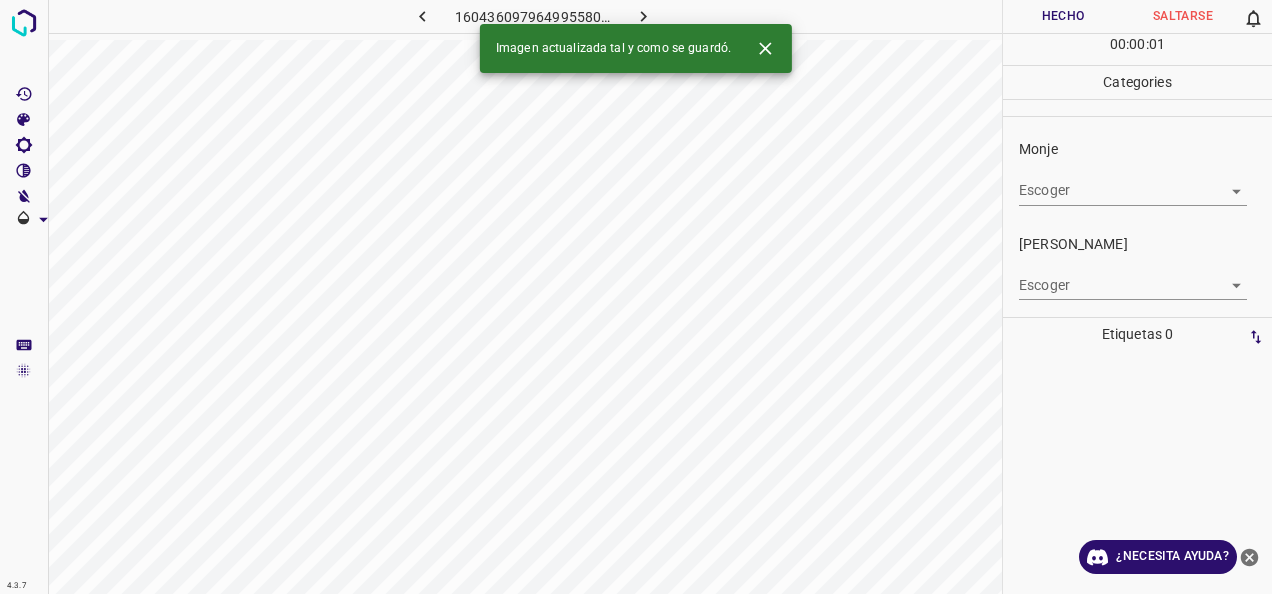 click on "4.3.7 160436097964995580.png Hecho Saltarse 0 00   : 00   : 01   Categories Monje  Escoger ​  [PERSON_NAME]   Escoger ​ Etiquetas 0 Categories 1 Monje 2  [PERSON_NAME] Herramientas Espacio Cambiar entre modos (Dibujar y Editar) Yo Etiquetado automático R Restaurar zoom M Acercar N Alejar Borrar Eliminar etiqueta de selección Filtros Z Restaurar filtros X Filtro de saturación C Filtro de brillo V Filtro de contraste B Filtro de escala de grises General O Descargar Imagen actualizada tal y como se guardó. ¿Necesita ayuda? -Mensaje de texto -Esconder -Borrar" at bounding box center [636, 297] 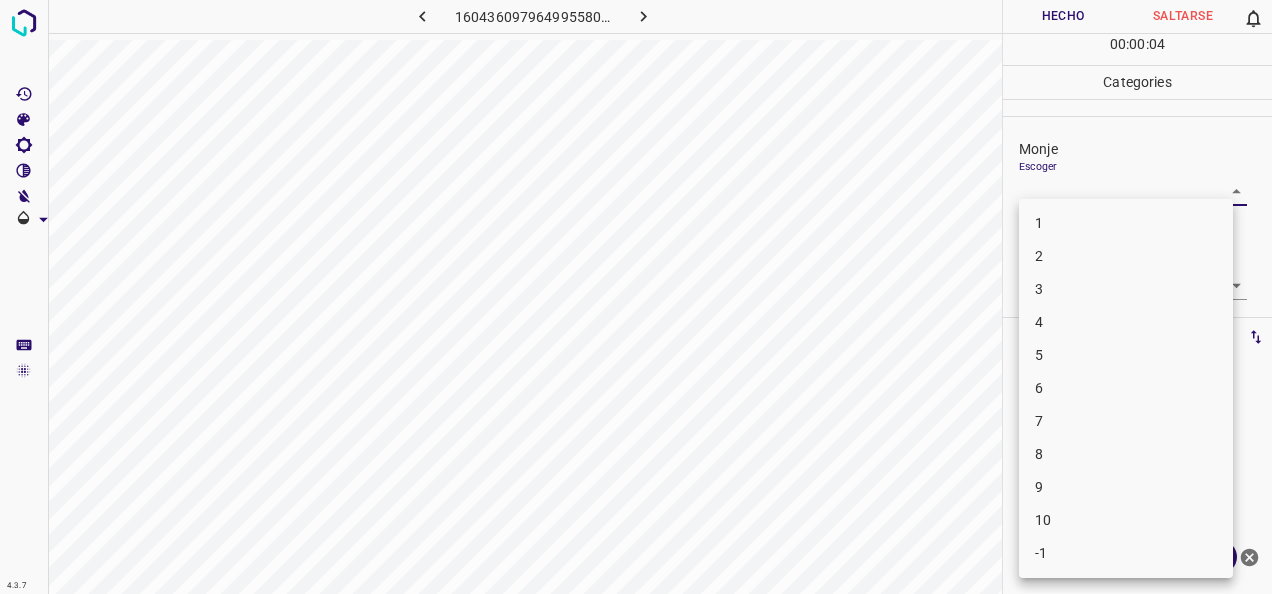 click on "6" at bounding box center [1126, 388] 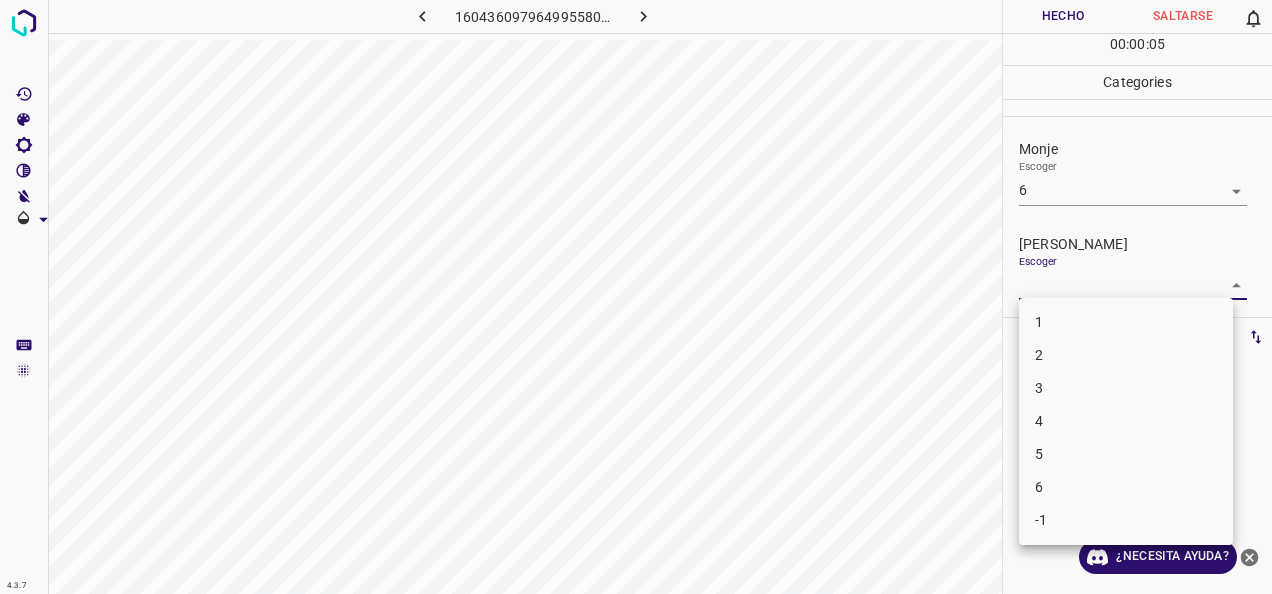 click on "4.3.7 160436097964995580.png Hecho Saltarse 0 00   : 00   : 05   Categories Monje  Escoger 6 6  [PERSON_NAME]   Escoger ​ Etiquetas 0 Categories 1 Monje 2  [PERSON_NAME] Herramientas Espacio Cambiar entre modos (Dibujar y Editar) Yo Etiquetado automático R Restaurar zoom M Acercar N Alejar Borrar Eliminar etiqueta de selección Filtros Z Restaurar filtros X Filtro de saturación C Filtro de brillo V Filtro de contraste B Filtro de escala de grises General O Descargar ¿Necesita ayuda? -Mensaje de texto -Esconder -Borrar 1 2 3 4 5 6 -1" at bounding box center [636, 297] 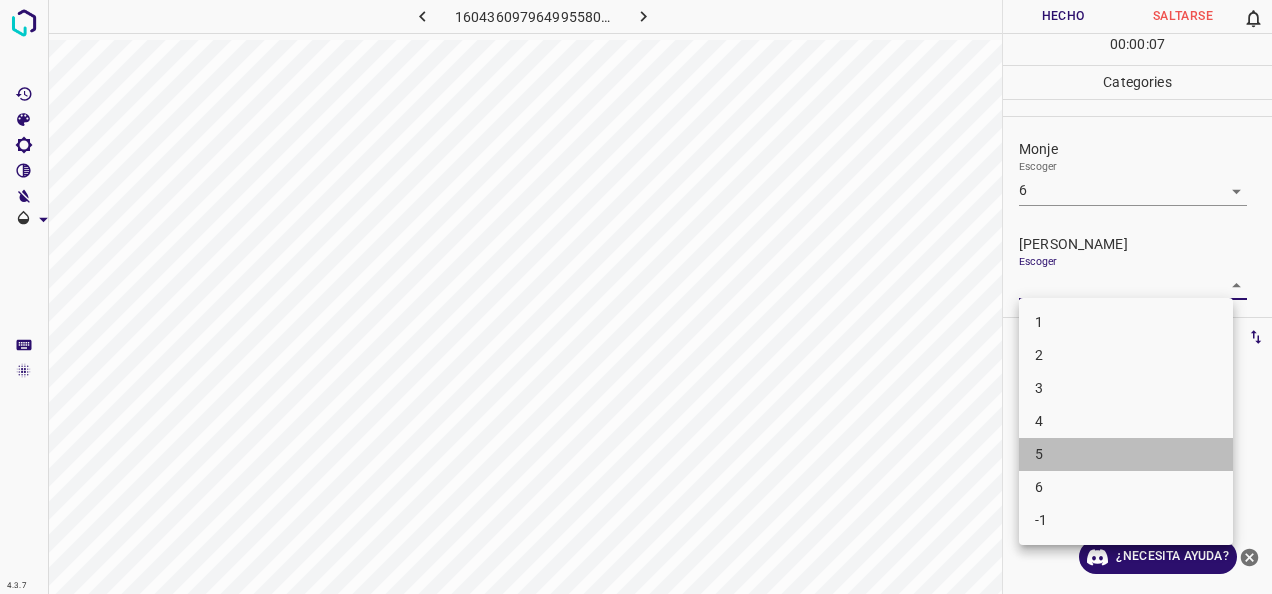 click on "5" at bounding box center [1126, 454] 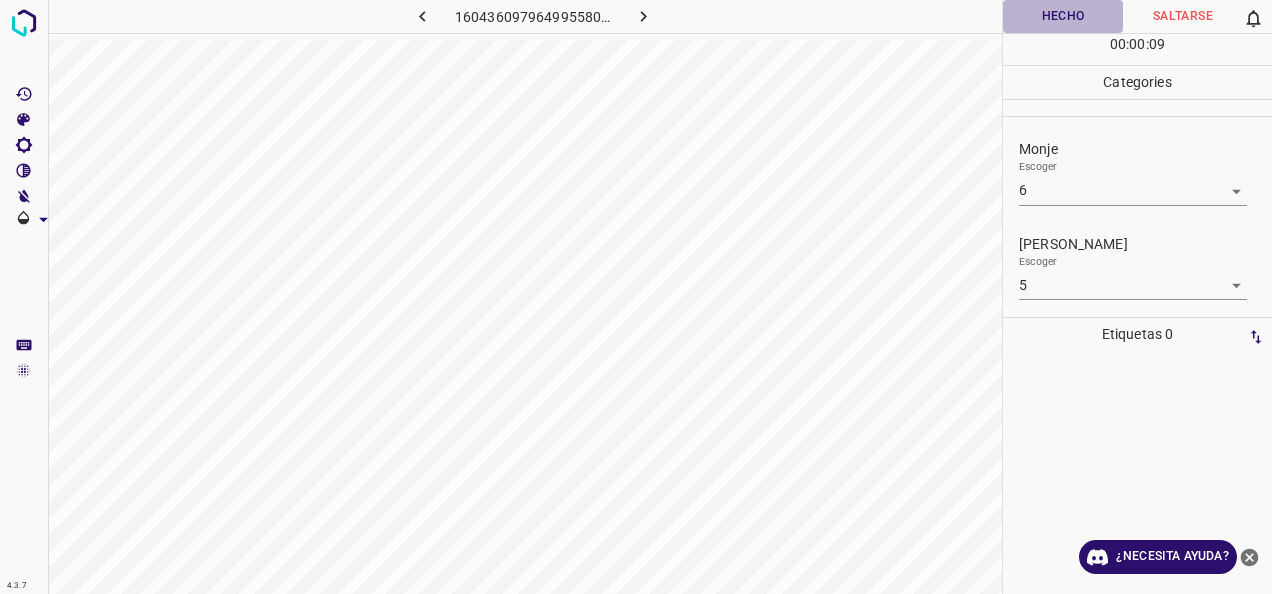 click on "Hecho" at bounding box center [1063, 16] 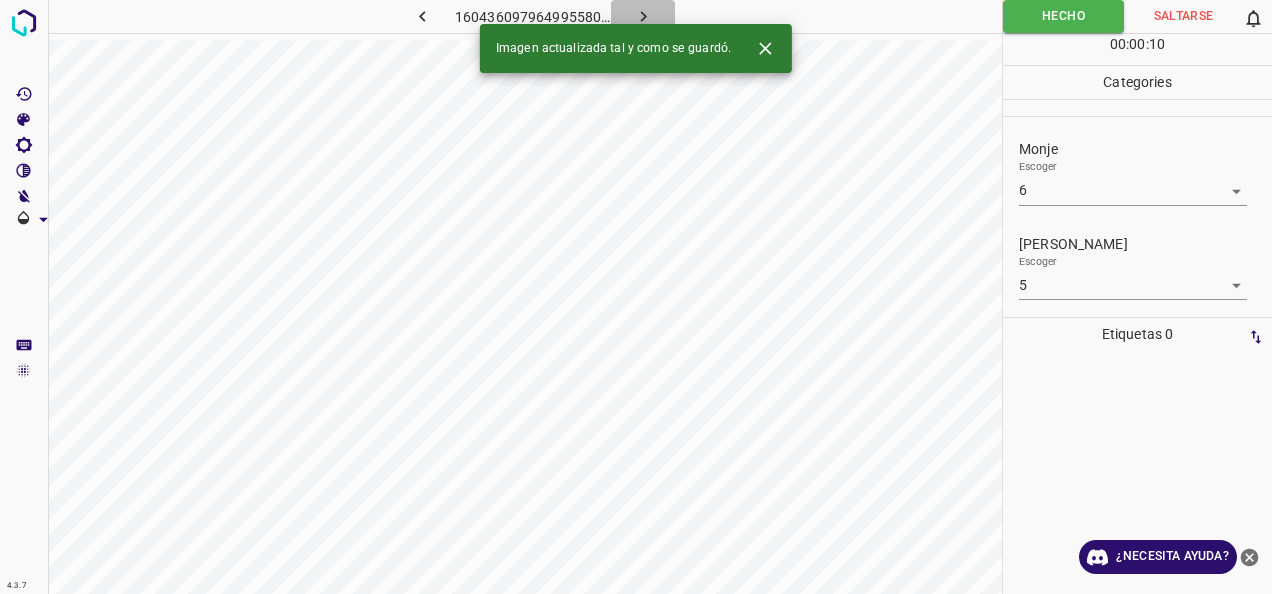 click 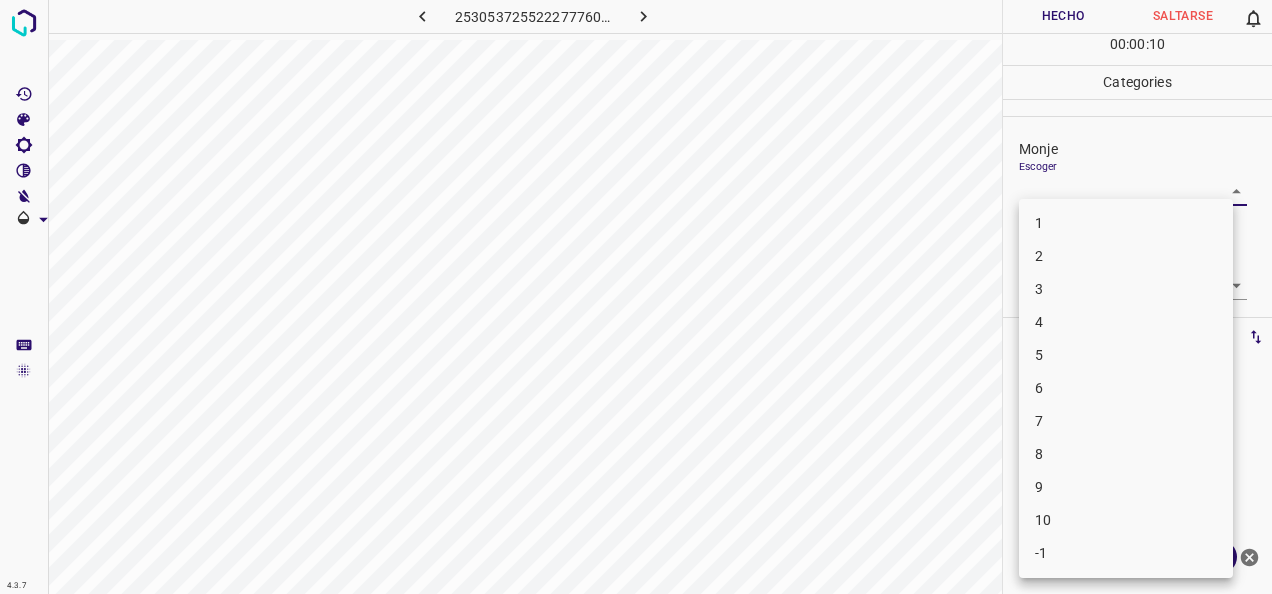 click on "4.3.7 2530537255222777600.png Hecho Saltarse 0 00   : 00   : 10   Categories Monje  Escoger ​  [PERSON_NAME]   Escoger ​ Etiquetas 0 Categories 1 Monje 2  [PERSON_NAME] Herramientas Espacio Cambiar entre modos (Dibujar y Editar) Yo Etiquetado automático R Restaurar zoom M Acercar N Alejar Borrar Eliminar etiqueta de selección Filtros Z Restaurar filtros X Filtro de saturación C Filtro de brillo V Filtro de contraste B Filtro de escala de grises General O Descargar ¿Necesita ayuda? -Mensaje de texto -Esconder -Borrar 1 2 3 4 5 6 7 8 9 10 -1" at bounding box center [636, 297] 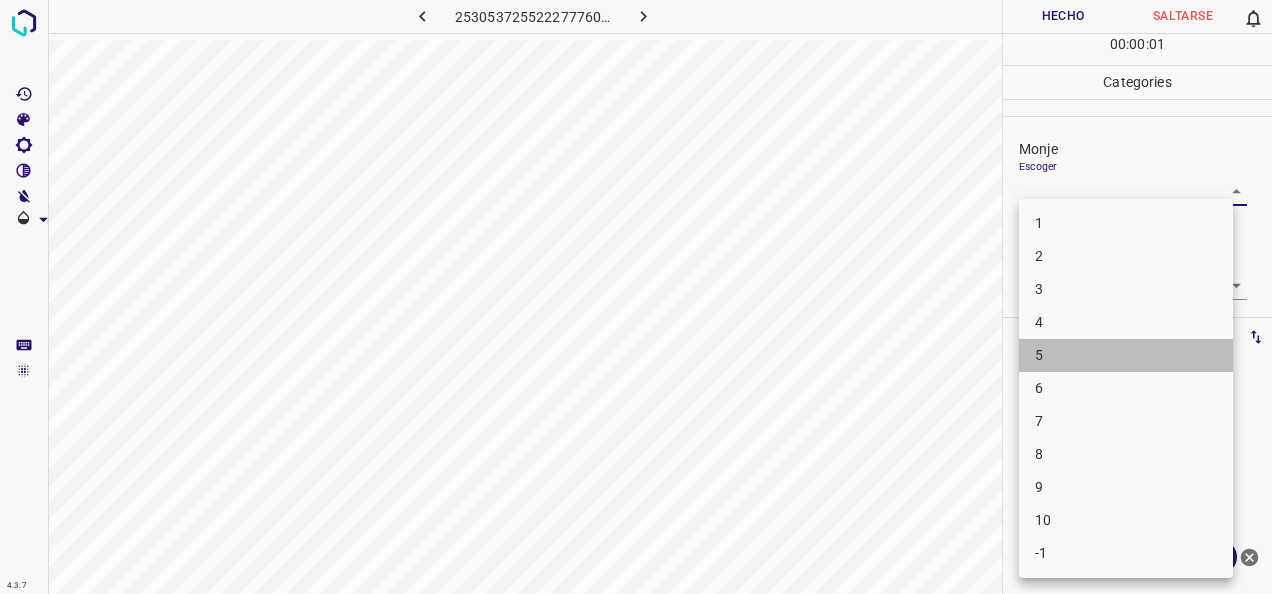 click on "5" at bounding box center (1126, 355) 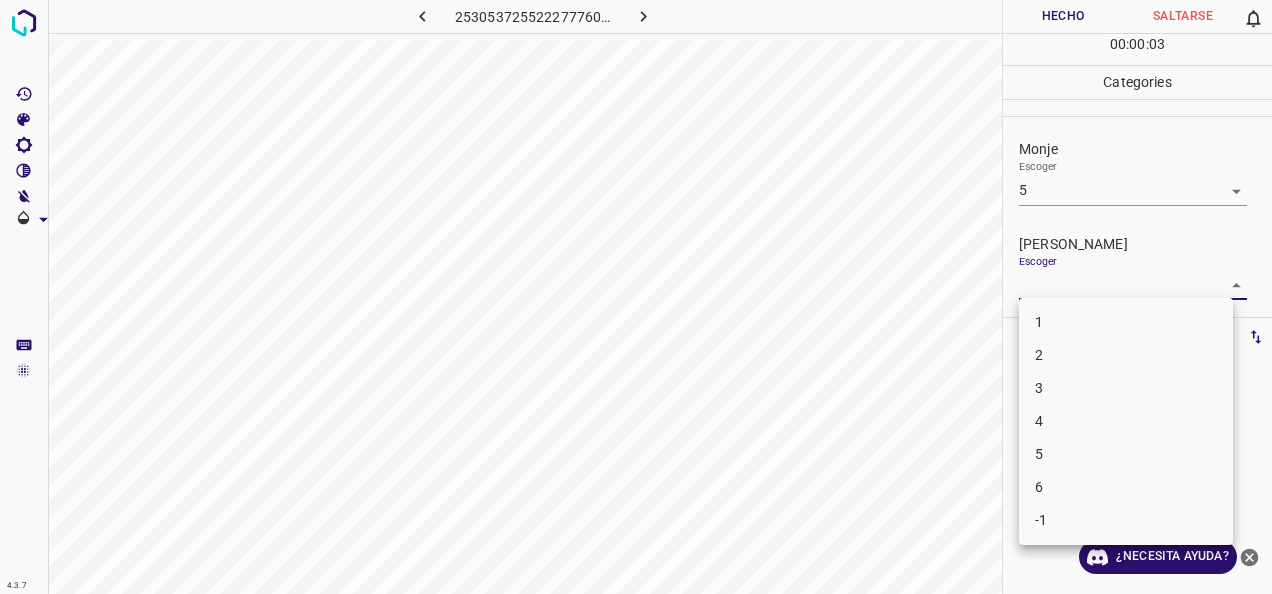 click on "4.3.7 2530537255222777600.png Hecho Saltarse 0 00   : 00   : 03   Categories Monje  Escoger 5 5  [PERSON_NAME]   Escoger ​ Etiquetas 0 Categories 1 Monje 2  [PERSON_NAME] Herramientas Espacio Cambiar entre modos (Dibujar y Editar) Yo Etiquetado automático R Restaurar zoom M Acercar N Alejar Borrar Eliminar etiqueta de selección Filtros Z Restaurar filtros X Filtro de saturación C Filtro de brillo V Filtro de contraste B Filtro de escala de grises General O Descargar ¿Necesita ayuda? -Mensaje de texto -Esconder -Borrar 1 2 3 4 5 6 -1" at bounding box center [636, 297] 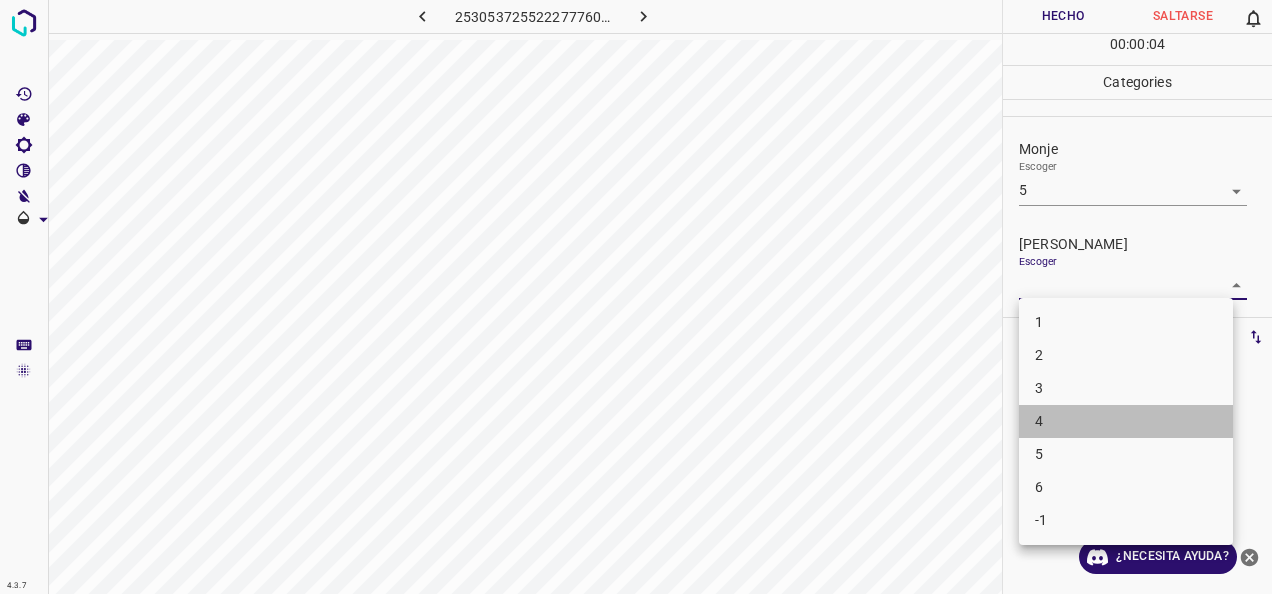 click on "4" at bounding box center (1126, 421) 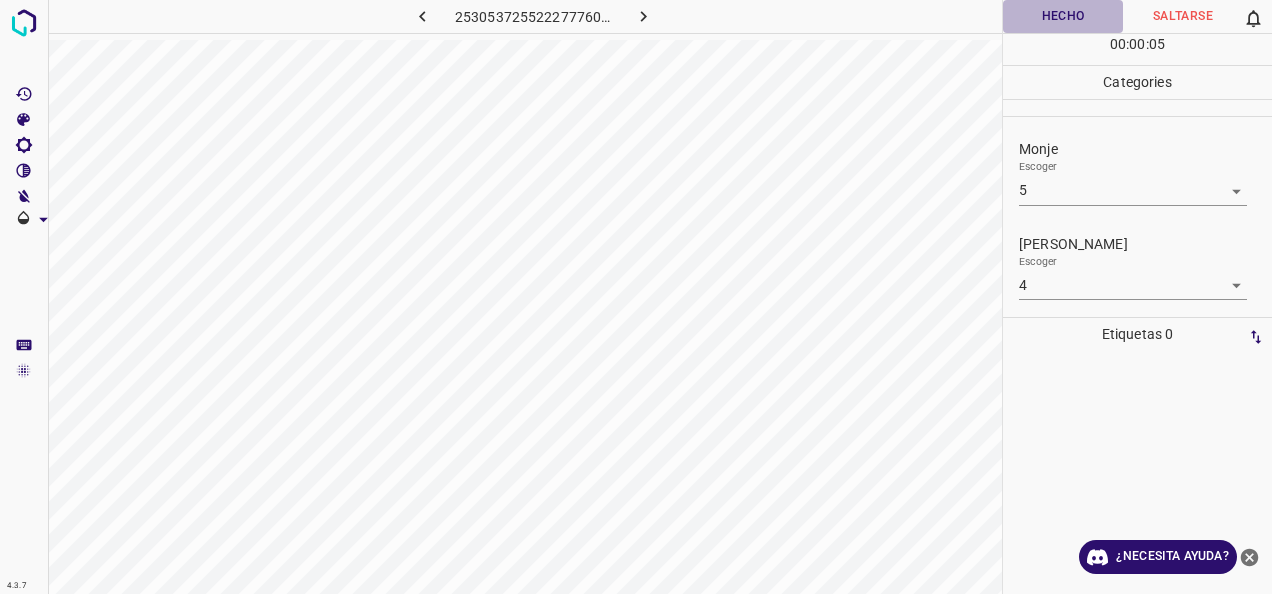 click on "Hecho" at bounding box center [1063, 16] 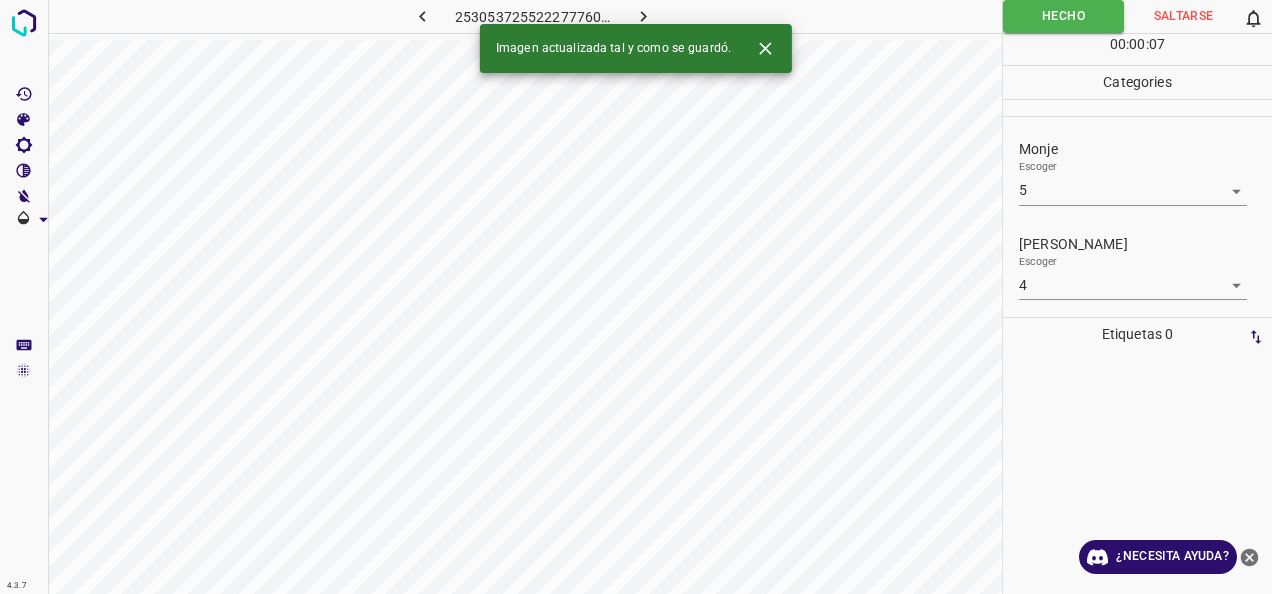 click 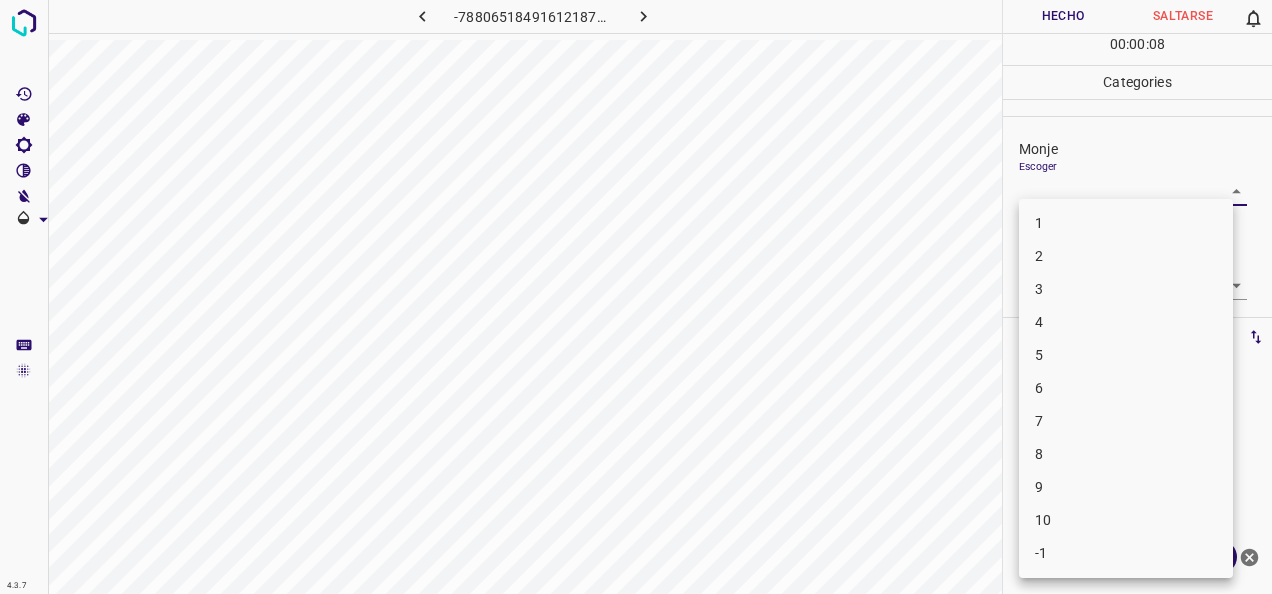drag, startPoint x: 1219, startPoint y: 190, endPoint x: 1150, endPoint y: 206, distance: 70.83079 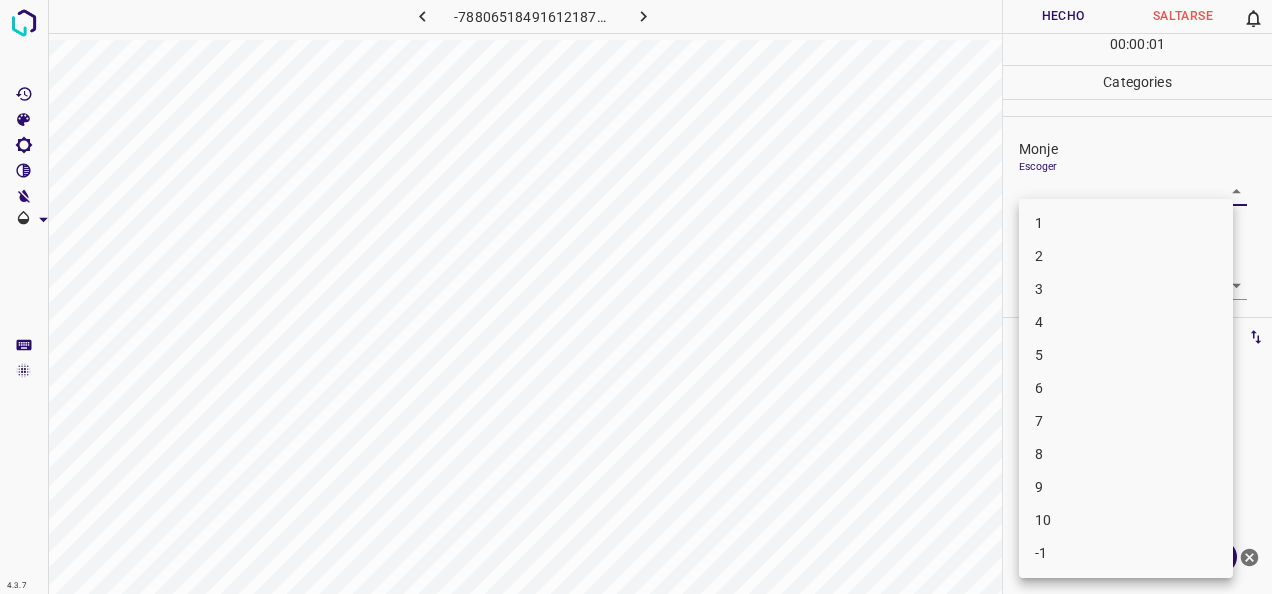 click on "1" at bounding box center [1126, 223] 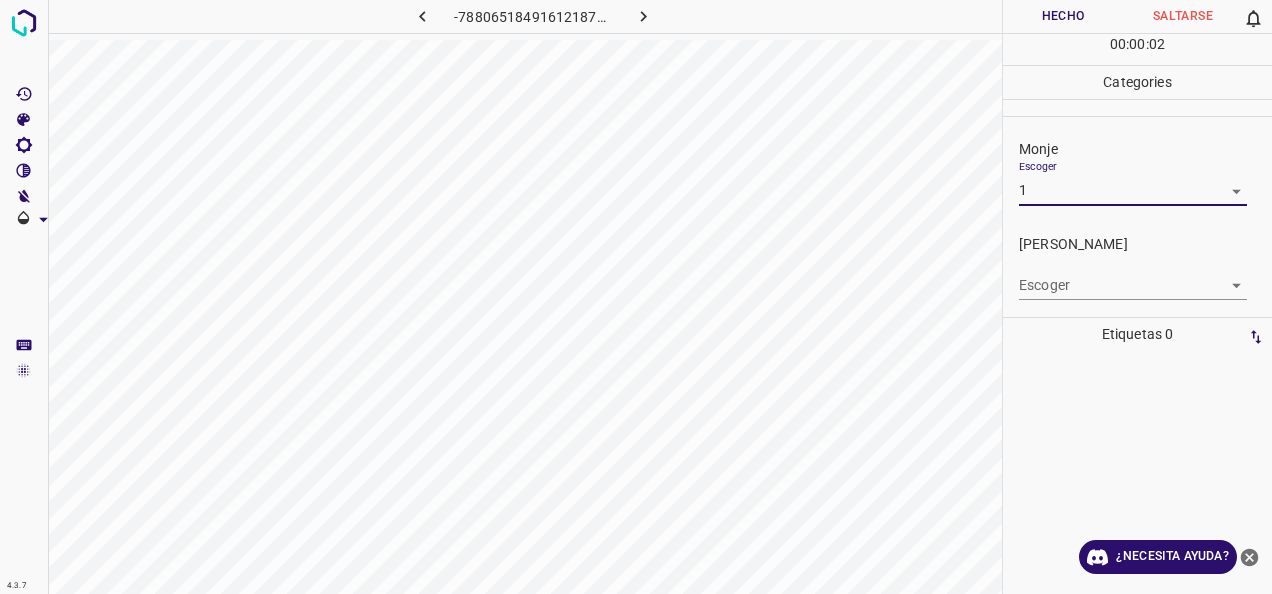 click on "4.3.7 -7880651849161218703.png Hecho Saltarse 0 00   : 00   : 02   Categories Monje  Escoger 1 1  [PERSON_NAME]   Escoger ​ Etiquetas 0 Categories 1 Monje 2  [PERSON_NAME] Herramientas Espacio Cambiar entre modos (Dibujar y Editar) Yo Etiquetado automático R Restaurar zoom M Acercar N Alejar Borrar Eliminar etiqueta de selección Filtros Z Restaurar filtros X Filtro de saturación C Filtro de brillo V Filtro de contraste B Filtro de escala de grises General O Descargar ¿Necesita ayuda? -Mensaje de texto -Esconder -Borrar" at bounding box center (636, 297) 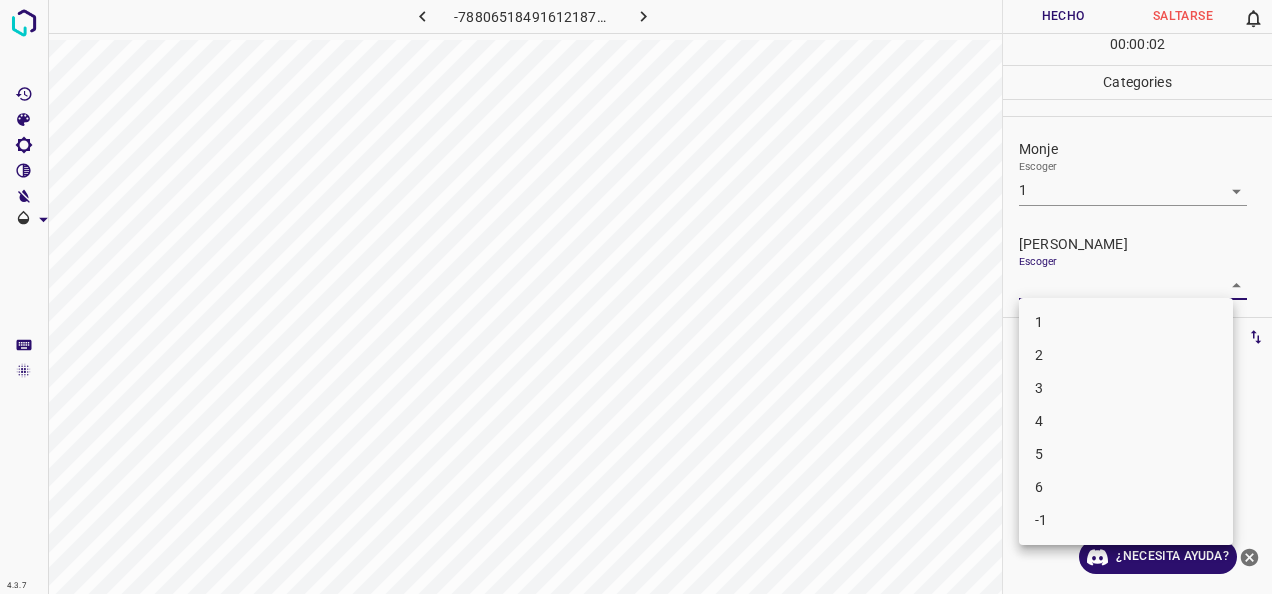 click on "1" at bounding box center (1126, 322) 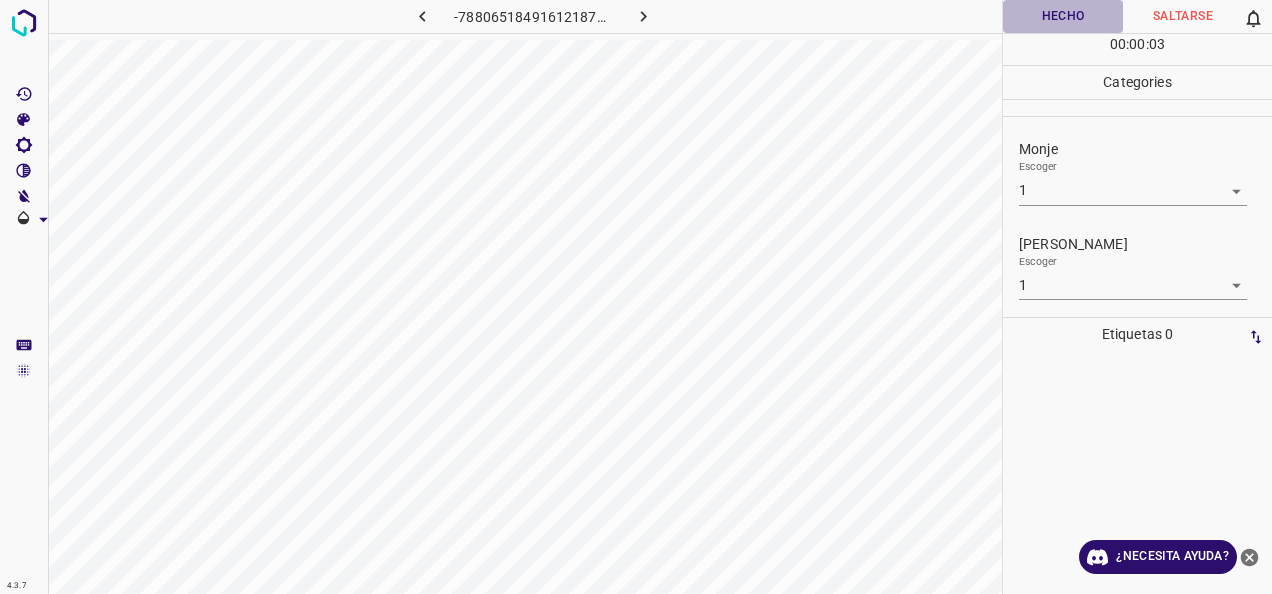 click on "Hecho" at bounding box center [1063, 16] 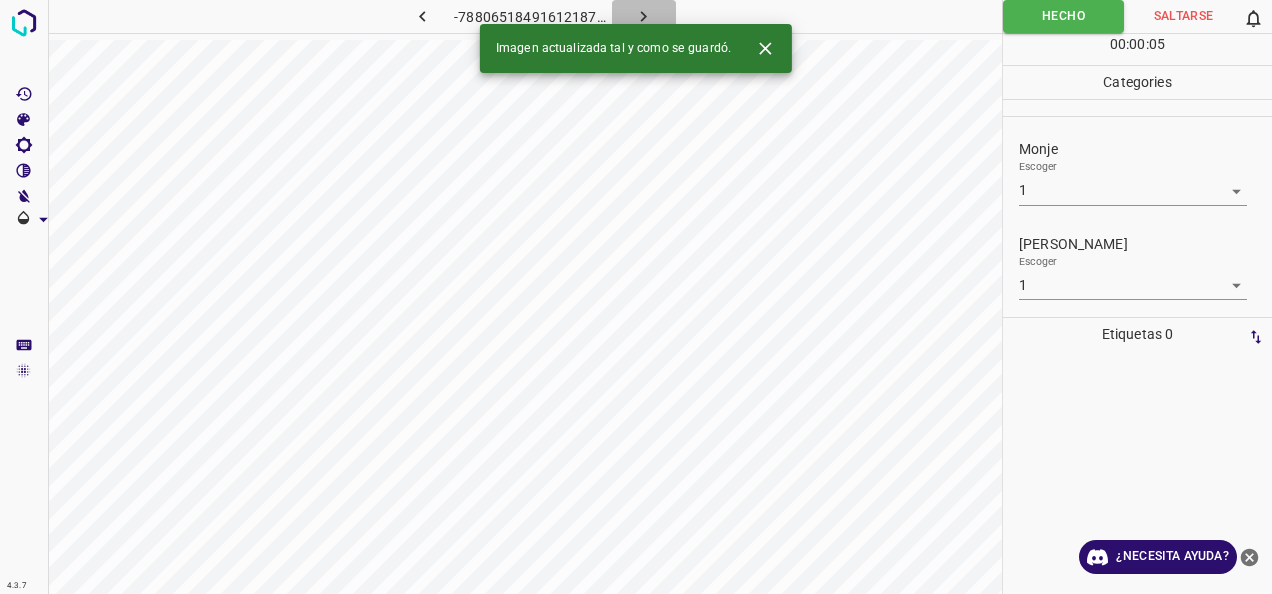 click 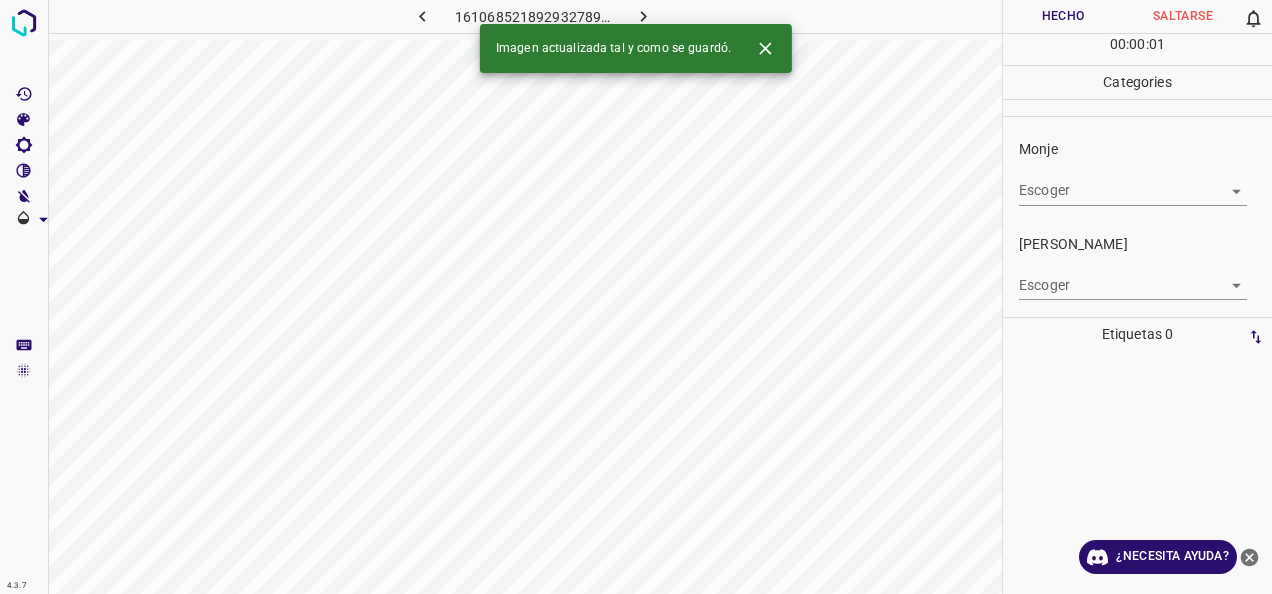 click on "4.3.7 1610685218929327895.png Hecho Saltarse 0 00   : 00   : 01   Categories Monje  Escoger ​  [PERSON_NAME]   Escoger ​ Etiquetas 0 Categories 1 Monje 2  [PERSON_NAME] Herramientas Espacio Cambiar entre modos (Dibujar y Editar) Yo Etiquetado automático R Restaurar zoom M Acercar N Alejar Borrar Eliminar etiqueta de selección Filtros Z Restaurar filtros X Filtro de saturación C Filtro de brillo V Filtro de contraste B Filtro de escala de grises General O Descargar Imagen actualizada tal y como se guardó. ¿Necesita ayuda? -Mensaje de texto -Esconder -Borrar" at bounding box center (636, 297) 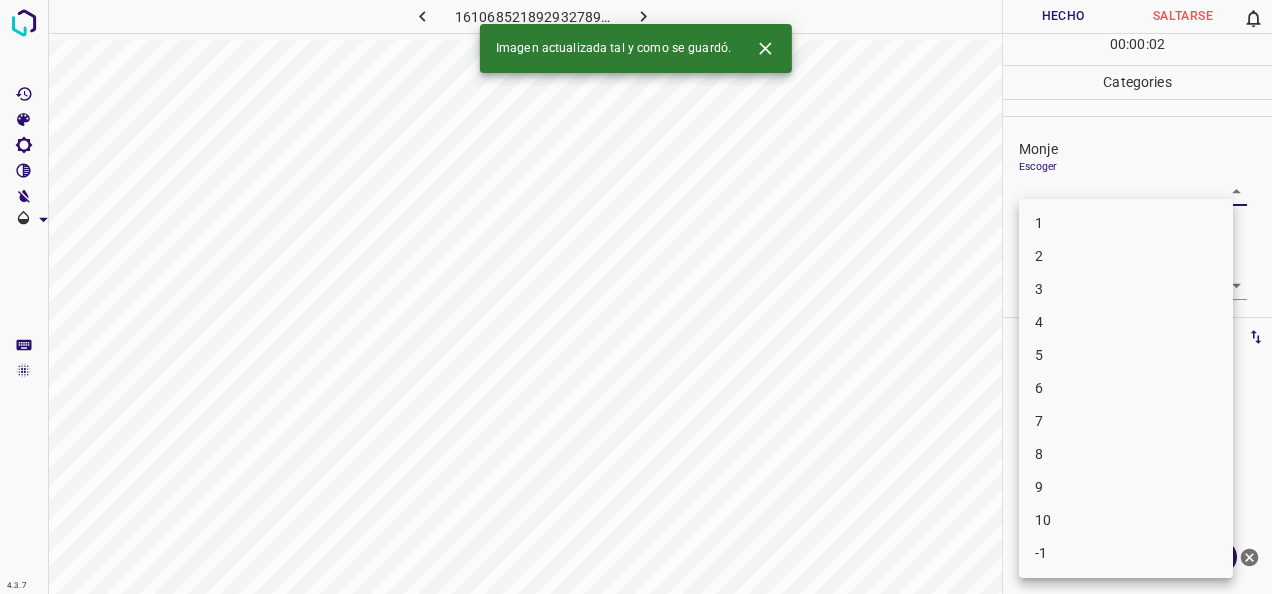click on "1" at bounding box center [1126, 223] 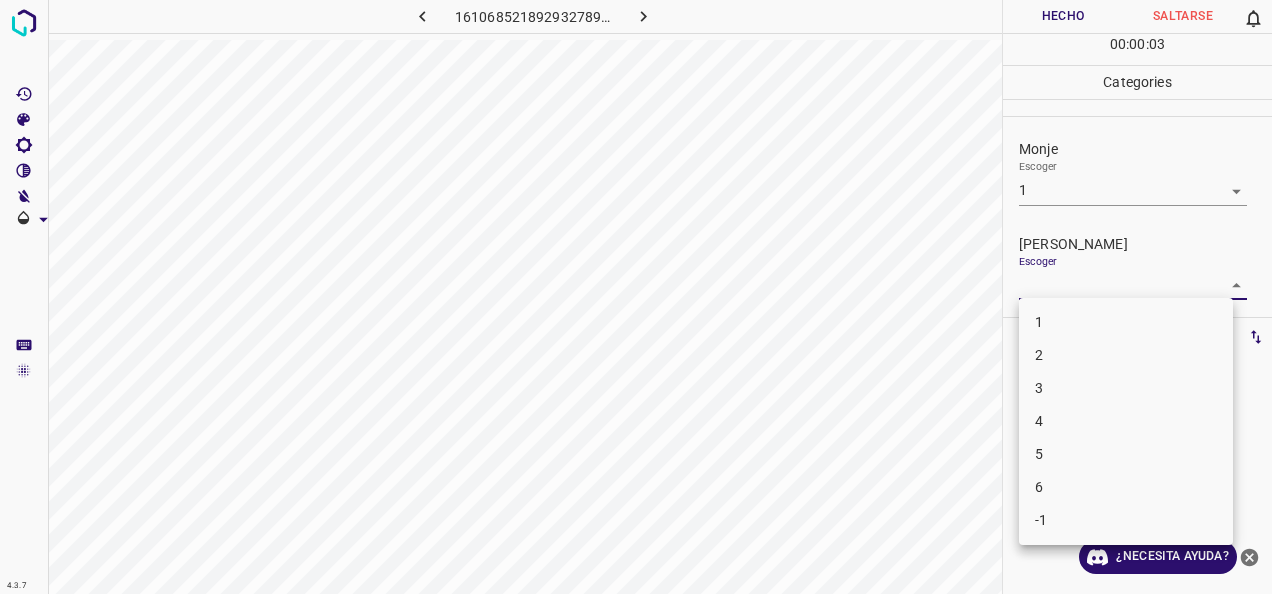 click on "4.3.7 1610685218929327895.png Hecho Saltarse 0 00   : 00   : 03   Categories Monje  Escoger 1 1  [PERSON_NAME]   Escoger ​ Etiquetas 0 Categories 1 Monje 2  [PERSON_NAME] Herramientas Espacio Cambiar entre modos (Dibujar y Editar) Yo Etiquetado automático R Restaurar zoom M Acercar N Alejar Borrar Eliminar etiqueta de selección Filtros Z Restaurar filtros X Filtro de saturación C Filtro de brillo V Filtro de contraste B Filtro de escala de grises General O Descargar ¿Necesita ayuda? -Mensaje de texto -Esconder -Borrar 1 2 3 4 5 6 -1" at bounding box center [636, 297] 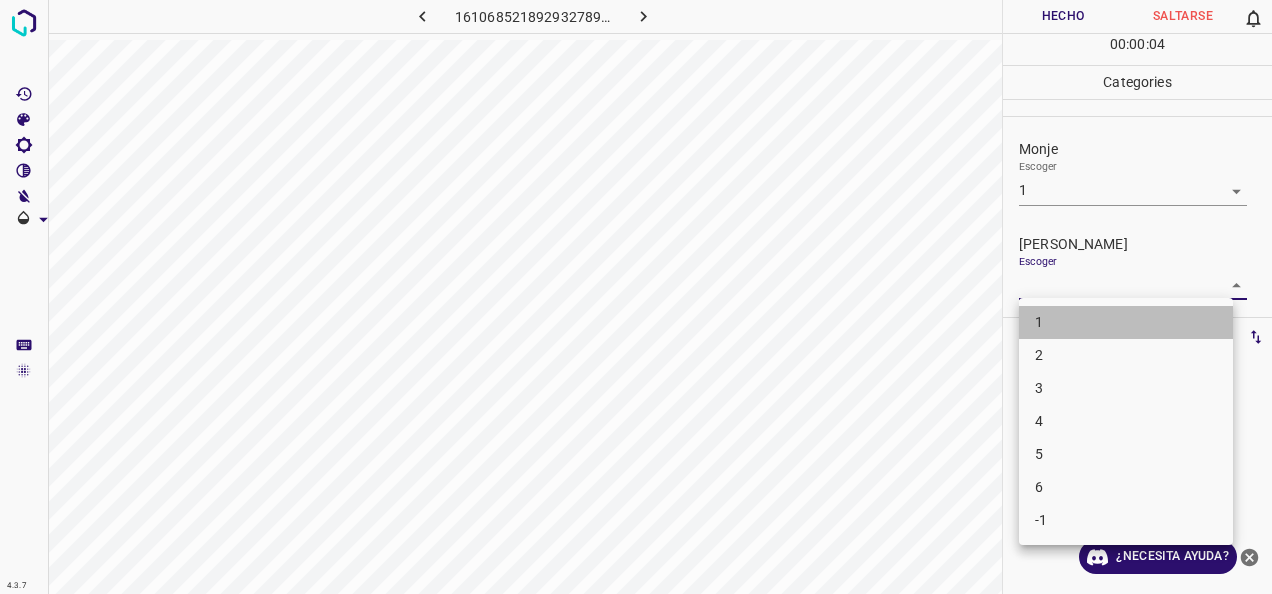 click on "1" at bounding box center (1126, 322) 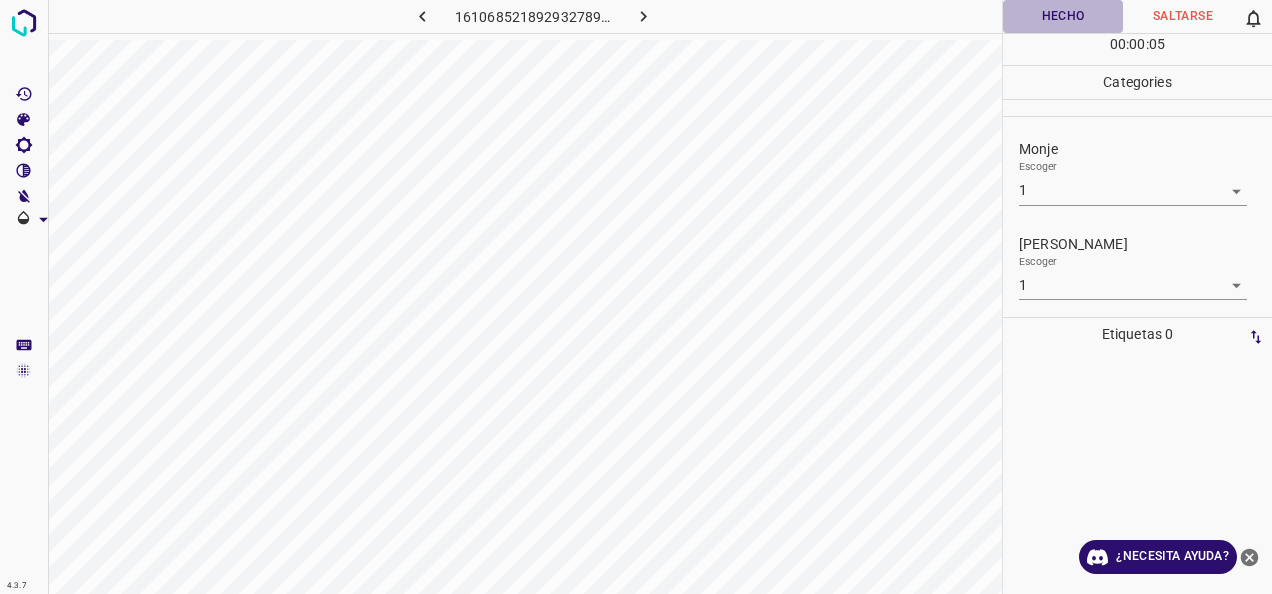 click on "Hecho" at bounding box center [1063, 16] 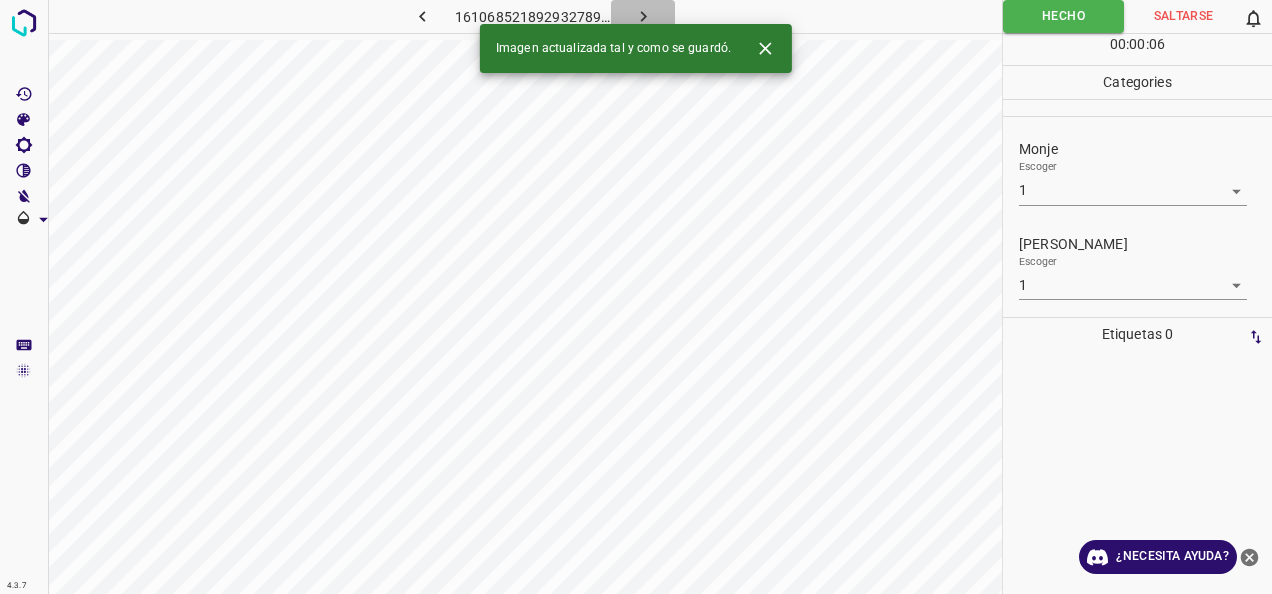 click 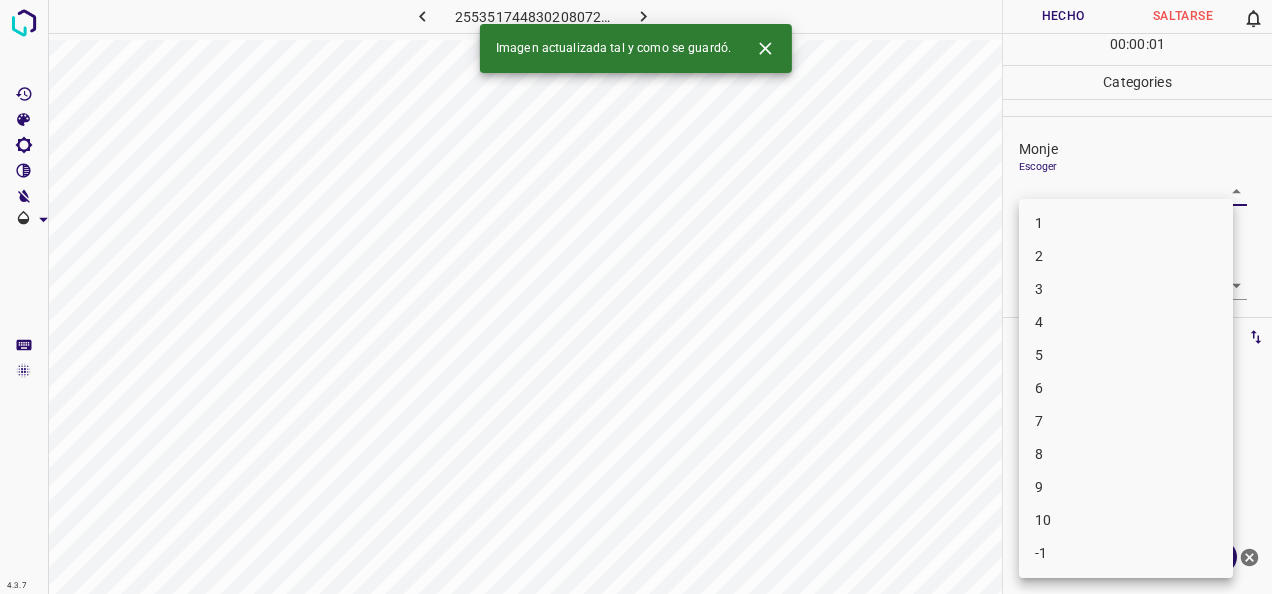click on "4.3.7 255351744830208072.png Hecho Saltarse 0 00   : 00   : 01   Categories Monje  Escoger ​  [PERSON_NAME]   Escoger ​ Etiquetas 0 Categories 1 Monje 2  [PERSON_NAME] Herramientas Espacio Cambiar entre modos (Dibujar y Editar) Yo Etiquetado automático R Restaurar zoom M Acercar N Alejar Borrar Eliminar etiqueta de selección Filtros Z Restaurar filtros X Filtro de saturación C Filtro de brillo V Filtro de contraste B Filtro de escala de grises General O Descargar Imagen actualizada tal y como se guardó. ¿Necesita ayuda? -Mensaje de texto -Esconder -Borrar 1 2 3 4 5 6 7 8 9 10 -1" at bounding box center (636, 297) 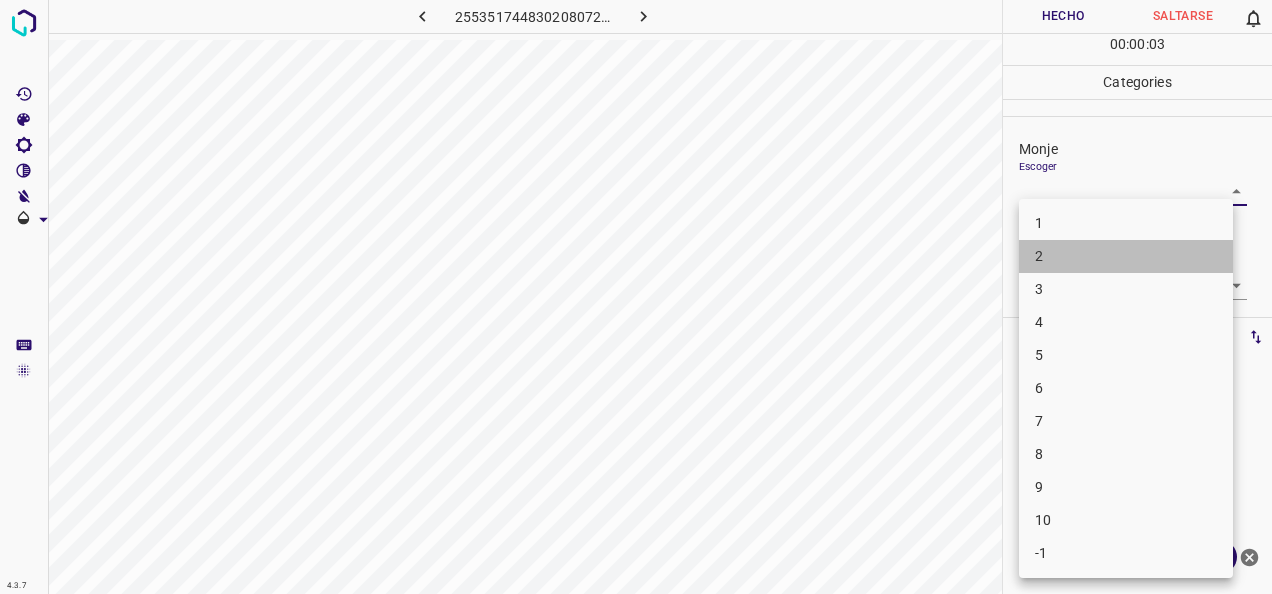 click on "2" at bounding box center (1126, 256) 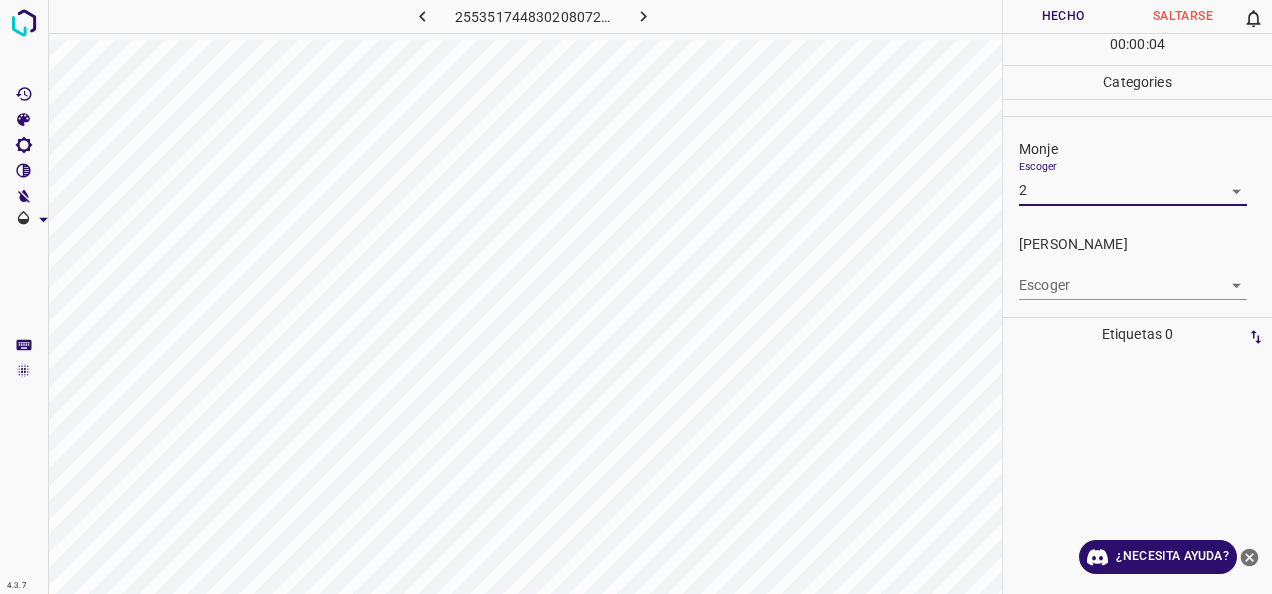 click on "4.3.7 255351744830208072.png Hecho Saltarse 0 00   : 00   : 04   Categories Monje  Escoger 2 2  [PERSON_NAME]   Escoger ​ Etiquetas 0 Categories 1 Monje 2  [PERSON_NAME] Herramientas Espacio Cambiar entre modos (Dibujar y Editar) Yo Etiquetado automático R Restaurar zoom M Acercar N Alejar Borrar Eliminar etiqueta de selección Filtros Z Restaurar filtros X Filtro de saturación C Filtro de brillo V Filtro de contraste B Filtro de escala de grises General O Descargar ¿Necesita ayuda? -Mensaje de texto -Esconder -Borrar" at bounding box center [636, 297] 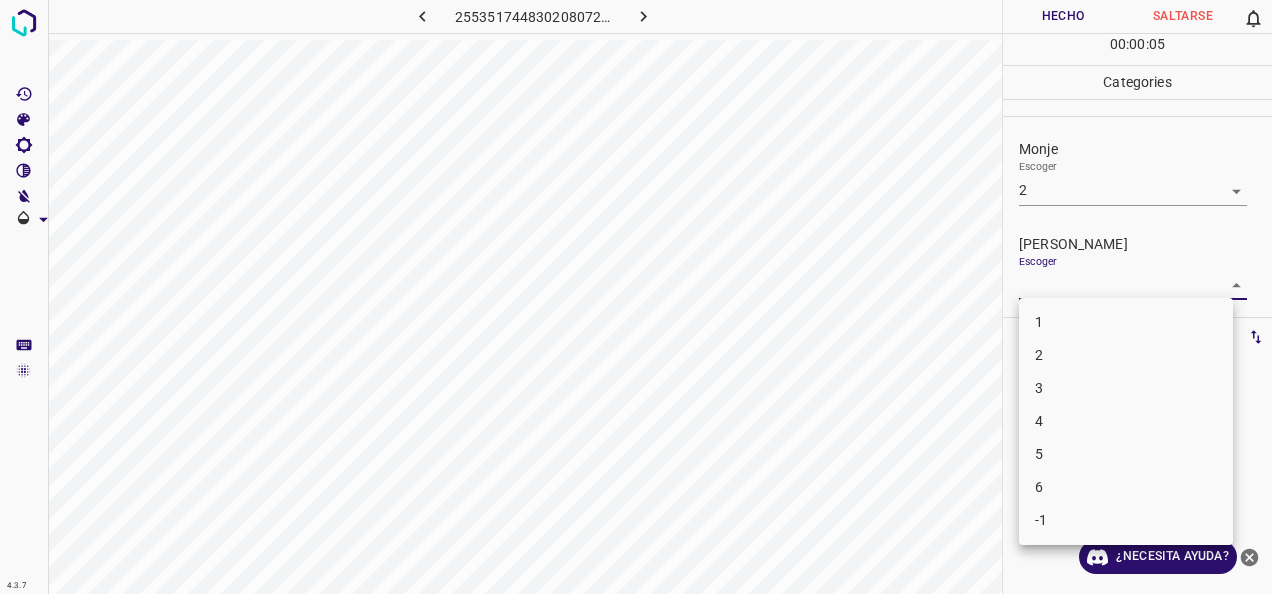click on "2" at bounding box center (1126, 355) 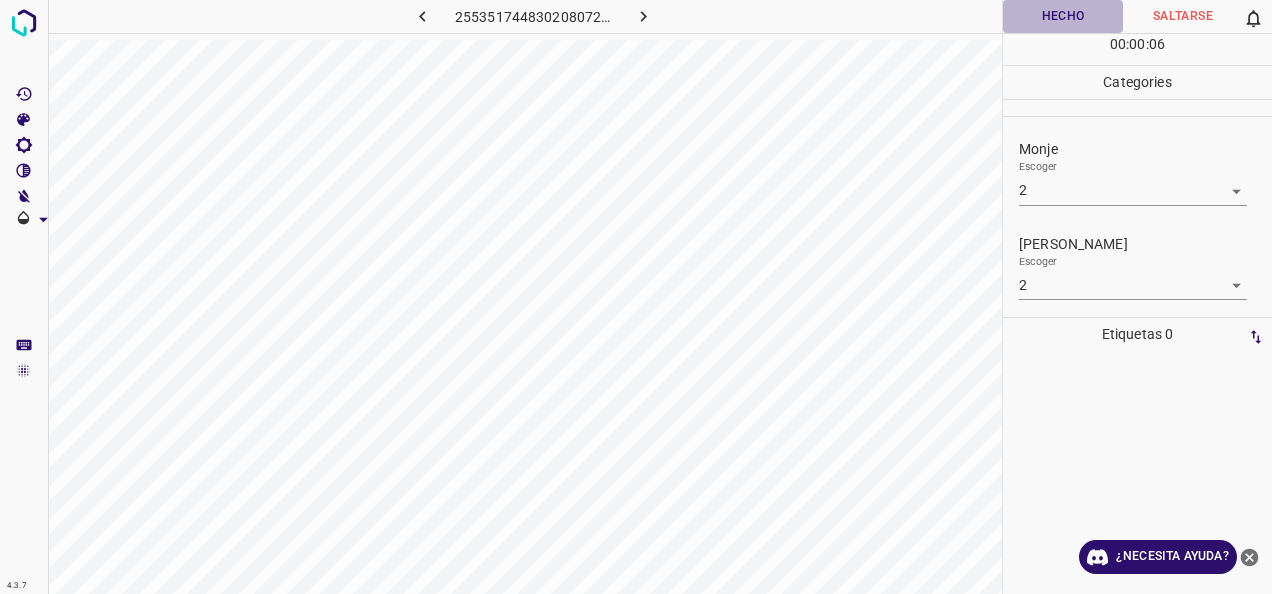 click on "Hecho" at bounding box center (1063, 16) 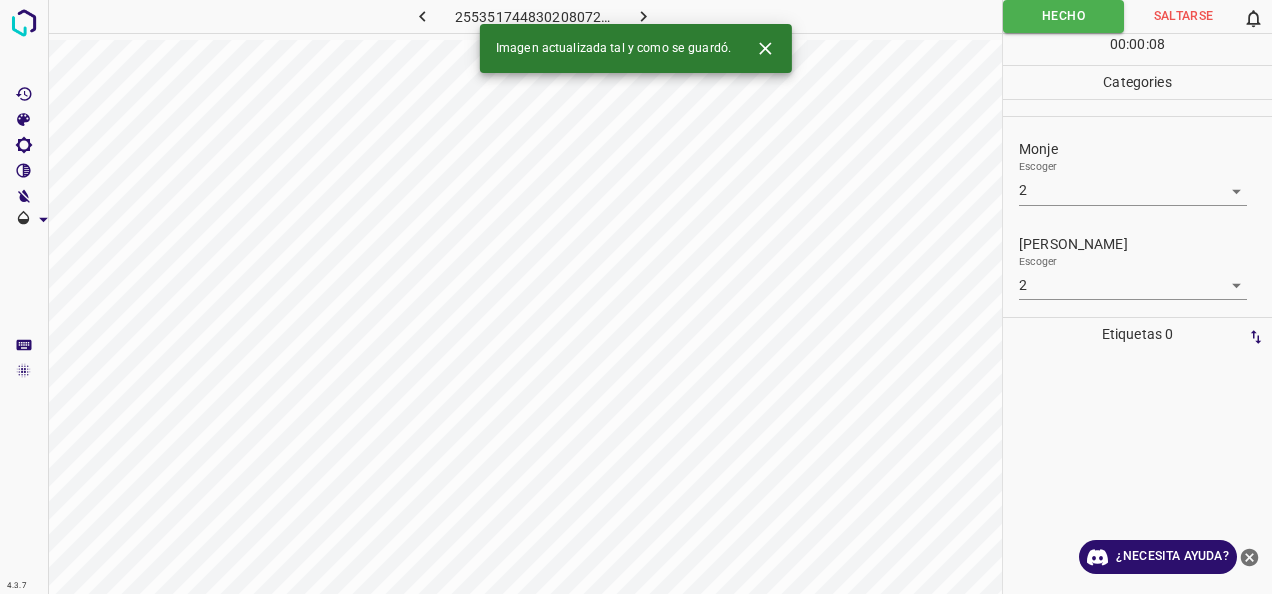 click 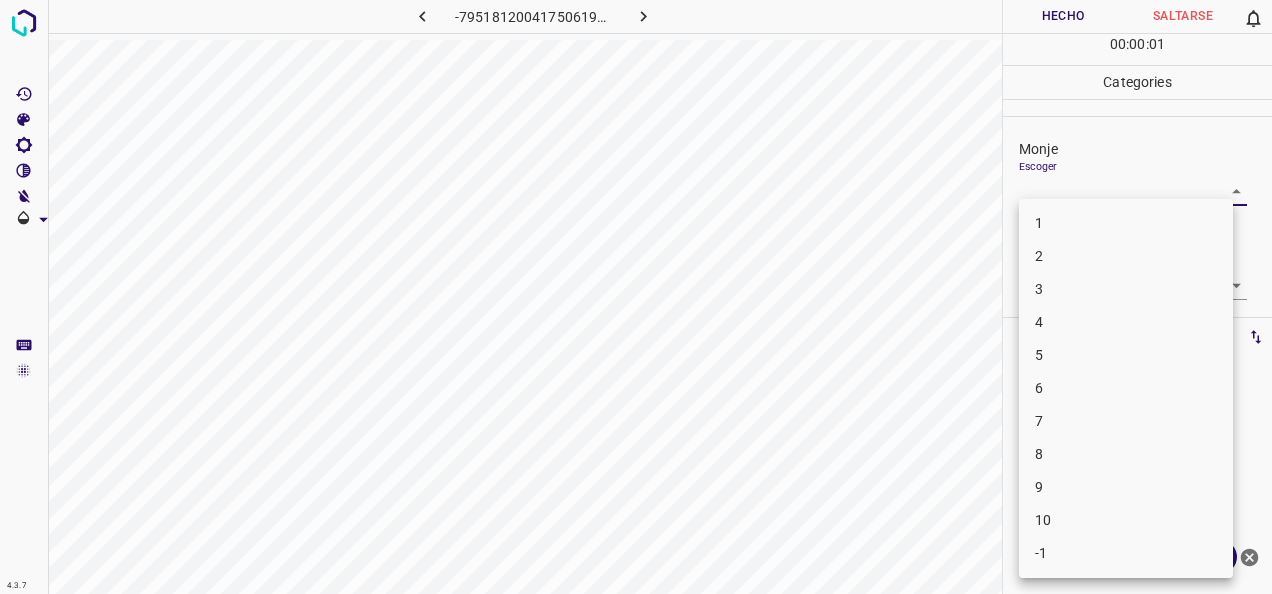 click on "4.3.7 -795181200417506193.png Hecho Saltarse 0 00   : 00   : 01   Categories [PERSON_NAME] ​  [PERSON_NAME]   Escoger ​ Etiquetas 0 Categories 1 Monje 2  [PERSON_NAME] Herramientas Espacio Cambiar entre modos (Dibujar y Editar) Yo Etiquetado automático R Restaurar zoom M Acercar N Alejar Borrar Eliminar etiqueta de selección Filtros Z Restaurar filtros X Filtro de saturación C Filtro de brillo V Filtro de contraste B Filtro de escala de grises General O Descargar ¿Necesita ayuda? -Mensaje de texto -Esconder -Borrar 1 2 3 4 5 6 7 8 9 10 -1" at bounding box center (636, 297) 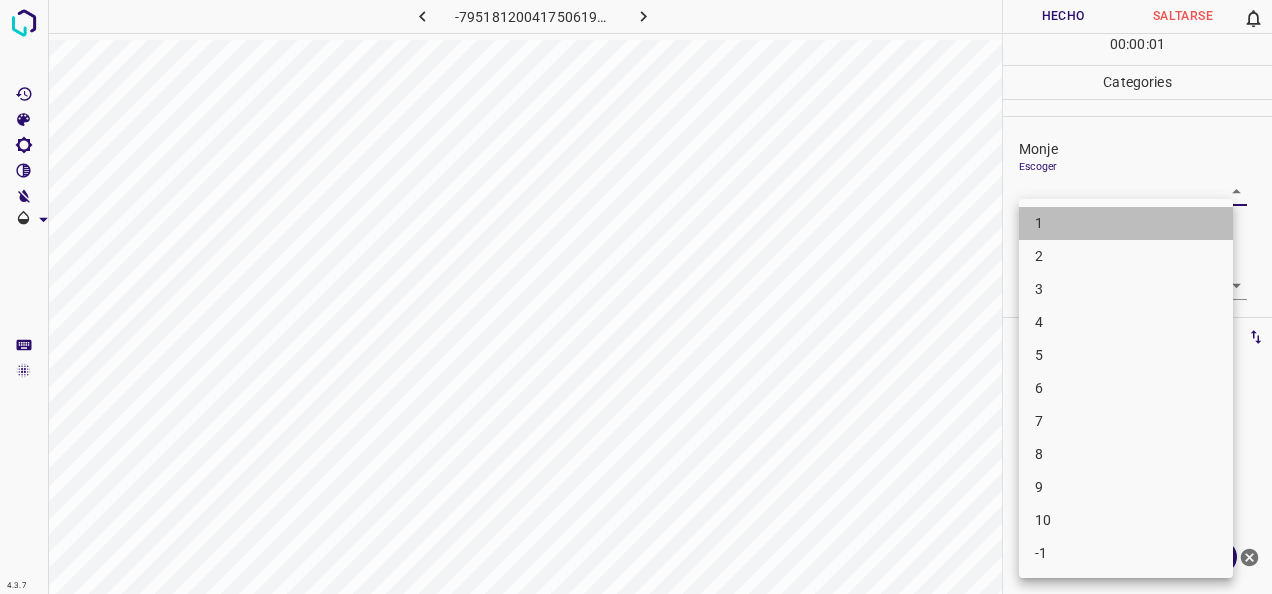 click on "1" at bounding box center [1126, 223] 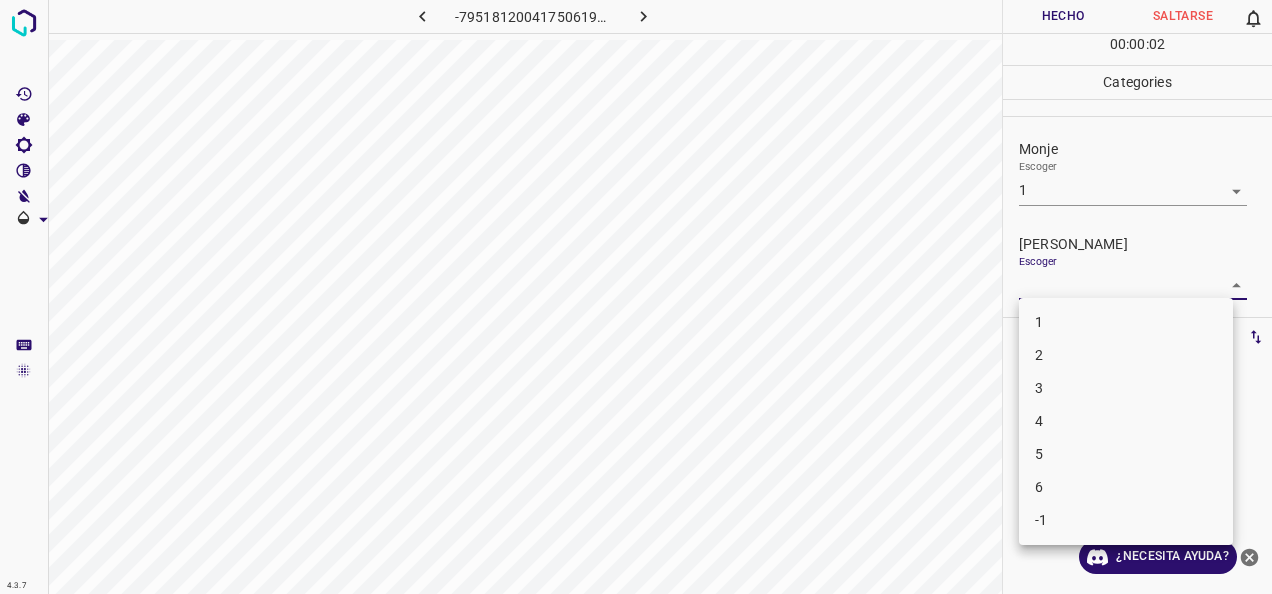 click on "4.3.7 -795181200417506193.png Hecho Saltarse 0 00   : 00   : 02   Categories Monje  Escoger 1 1  [PERSON_NAME]   Escoger ​ Etiquetas 0 Categories 1 Monje 2  [PERSON_NAME] Herramientas Espacio Cambiar entre modos (Dibujar y Editar) Yo Etiquetado automático R Restaurar zoom M Acercar N Alejar Borrar Eliminar etiqueta de selección Filtros Z Restaurar filtros X Filtro de saturación C Filtro de brillo V Filtro de contraste B Filtro de escala de grises General O Descargar ¿Necesita ayuda? -Mensaje de texto -Esconder -Borrar 1 2 3 4 5 6 -1" at bounding box center [636, 297] 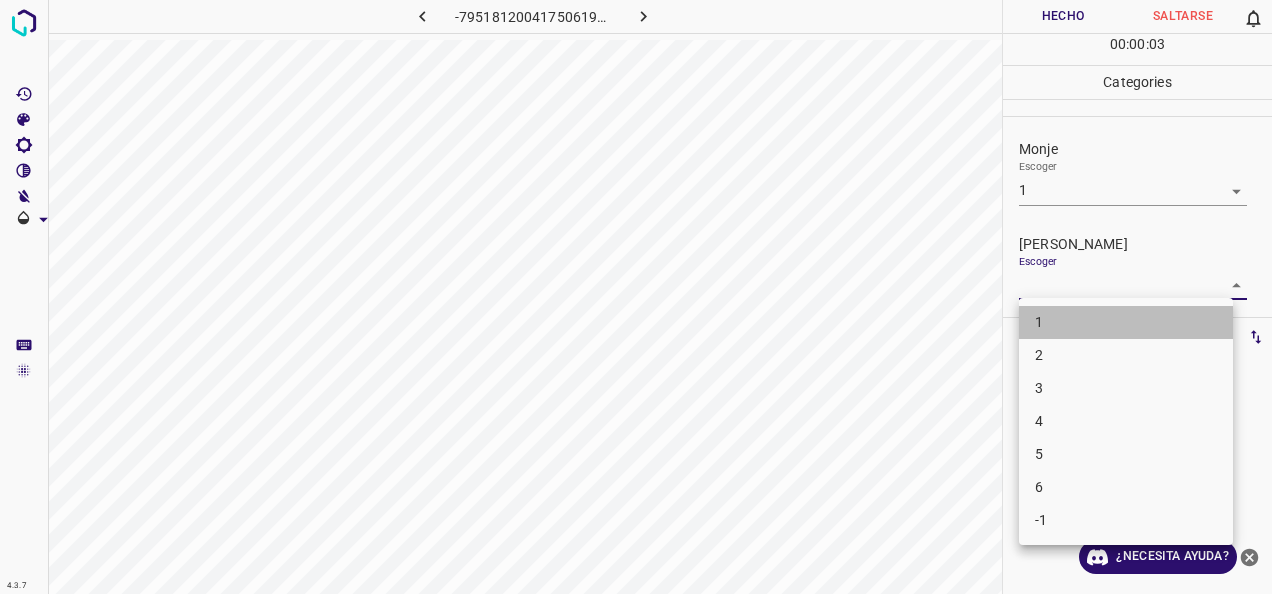 drag, startPoint x: 1155, startPoint y: 323, endPoint x: 1124, endPoint y: 182, distance: 144.36758 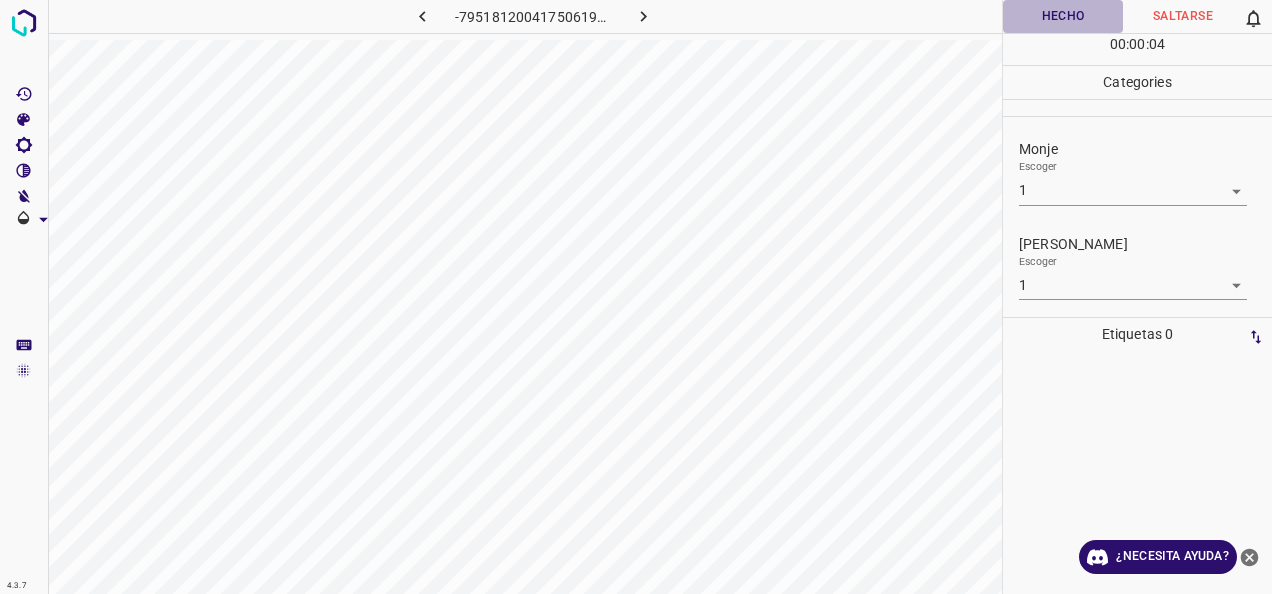 click on "Hecho" at bounding box center (1063, 16) 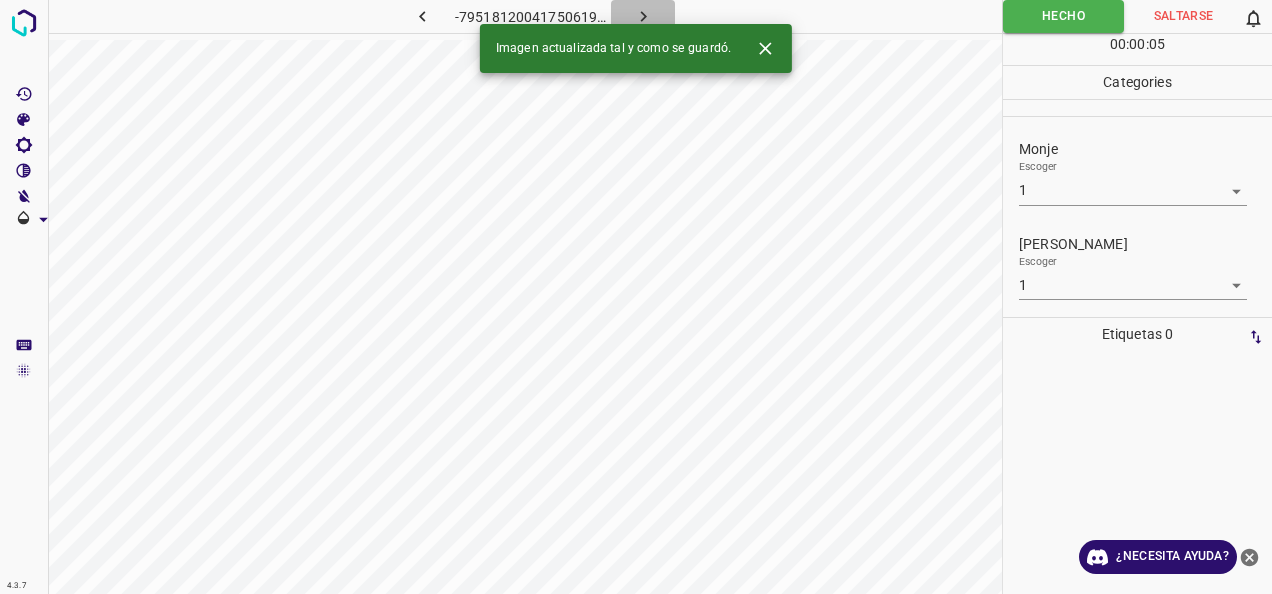 click 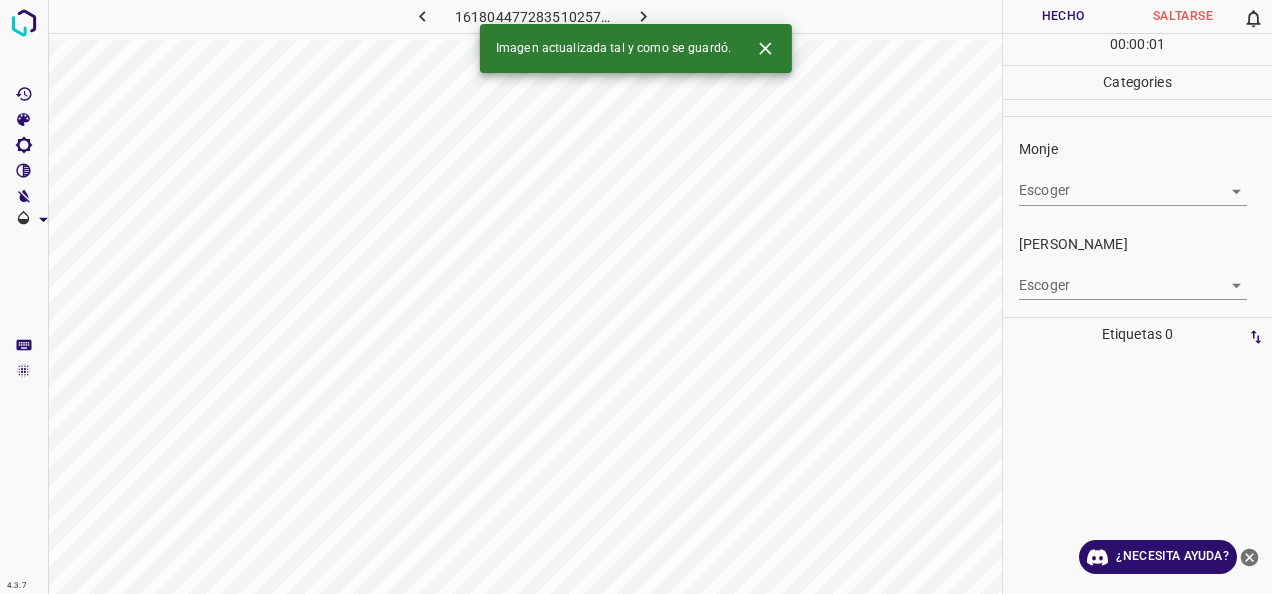 click on "4.3.7 1618044772835102573.png Hecho Saltarse 0 00   : 00   : 01   Categories Monje  Escoger ​  [PERSON_NAME]   Escoger ​ Etiquetas 0 Categories 1 Monje 2  [PERSON_NAME] Herramientas Espacio Cambiar entre modos (Dibujar y Editar) Yo Etiquetado automático R Restaurar zoom M Acercar N Alejar Borrar Eliminar etiqueta de selección Filtros Z Restaurar filtros X Filtro de saturación C Filtro de brillo V Filtro de contraste B Filtro de escala de grises General O Descargar Imagen actualizada tal y como se guardó. ¿Necesita ayuda? -Mensaje de texto -Esconder -Borrar" at bounding box center [636, 297] 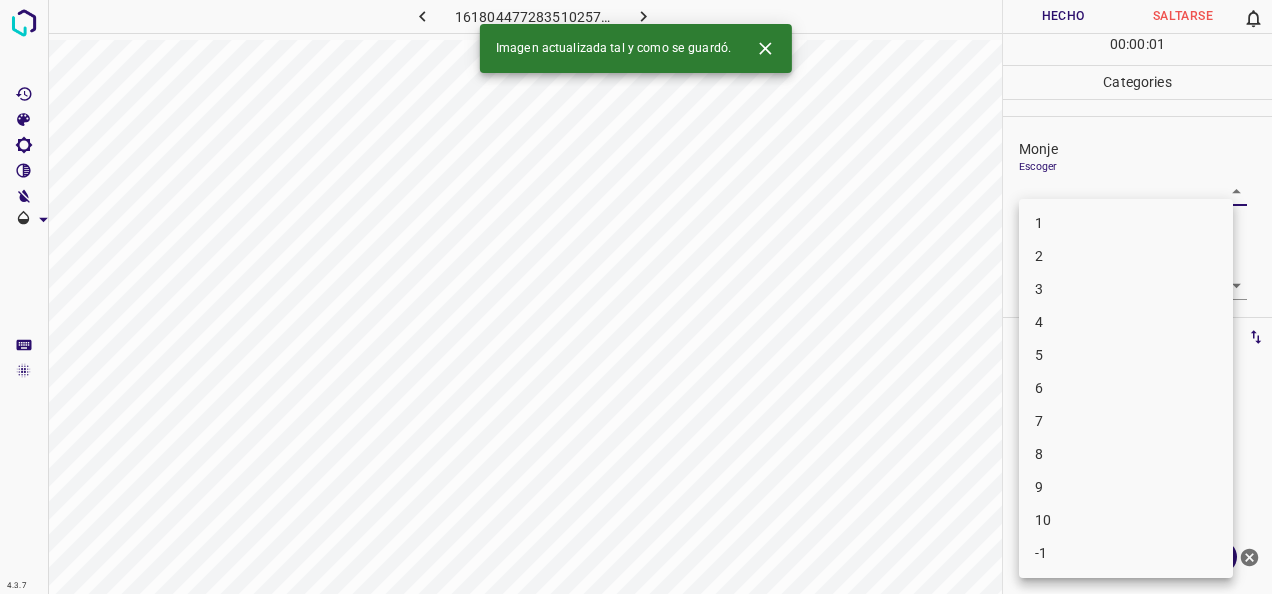 click on "1" at bounding box center [1126, 223] 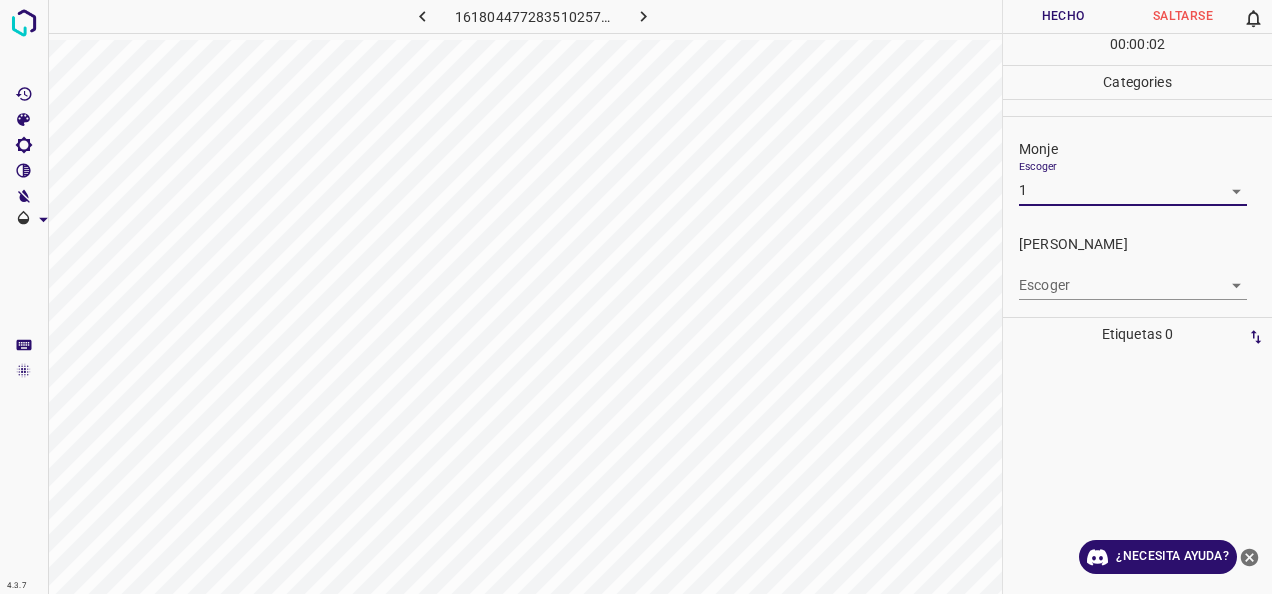 click on "4.3.7 1618044772835102573.png Hecho Saltarse 0 00   : 00   : 02   Categories Monje  Escoger 1 1  [PERSON_NAME]   Escoger ​ Etiquetas 0 Categories 1 Monje 2  [PERSON_NAME] Herramientas Espacio Cambiar entre modos (Dibujar y Editar) Yo Etiquetado automático R Restaurar zoom M Acercar N Alejar Borrar Eliminar etiqueta de selección Filtros Z Restaurar filtros X Filtro de saturación C Filtro de brillo V Filtro de contraste B Filtro de escala de grises General O Descargar ¿Necesita ayuda? -Mensaje de texto -Esconder -Borrar" at bounding box center (636, 297) 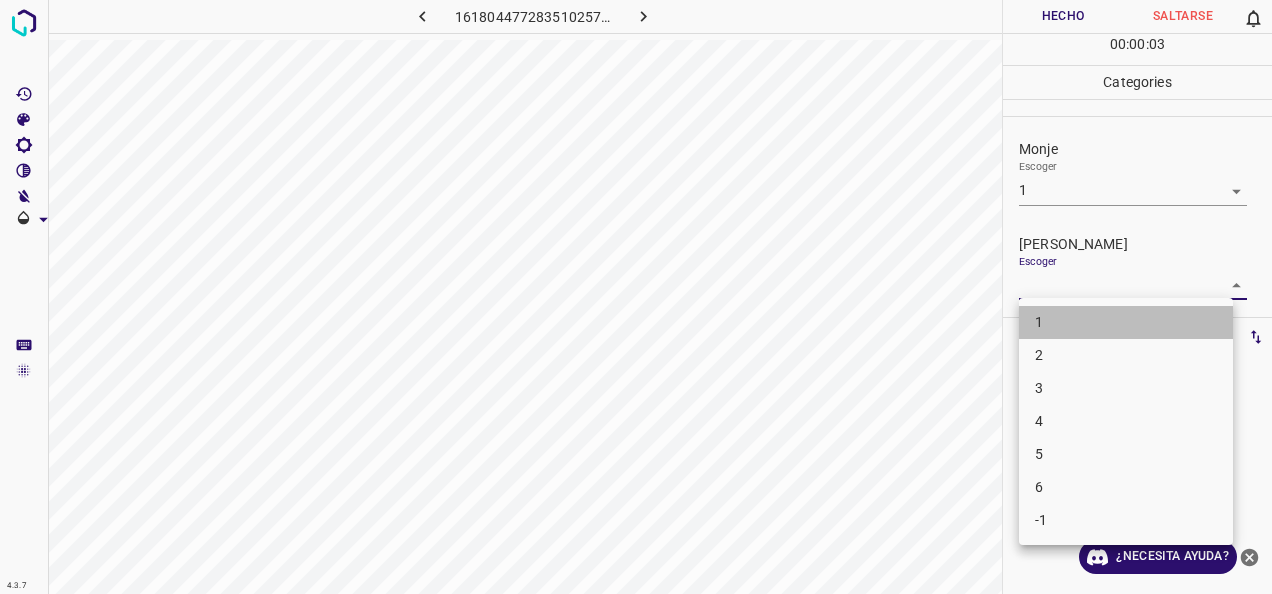 click on "1" at bounding box center (1126, 322) 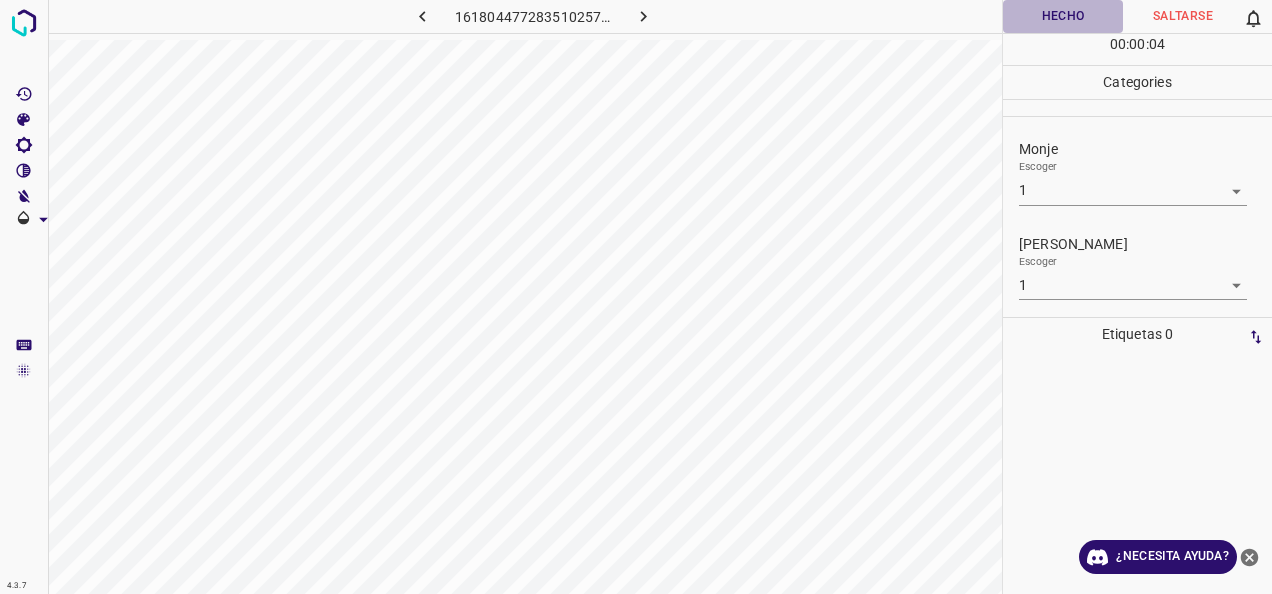 click on "Hecho" at bounding box center [1063, 16] 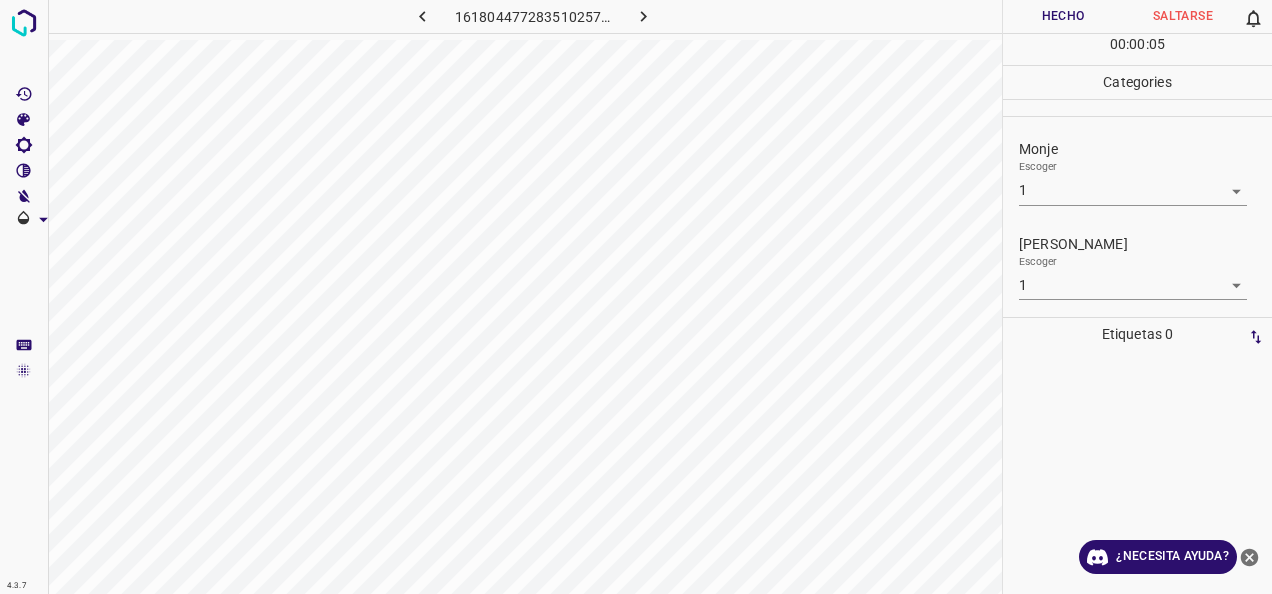 click 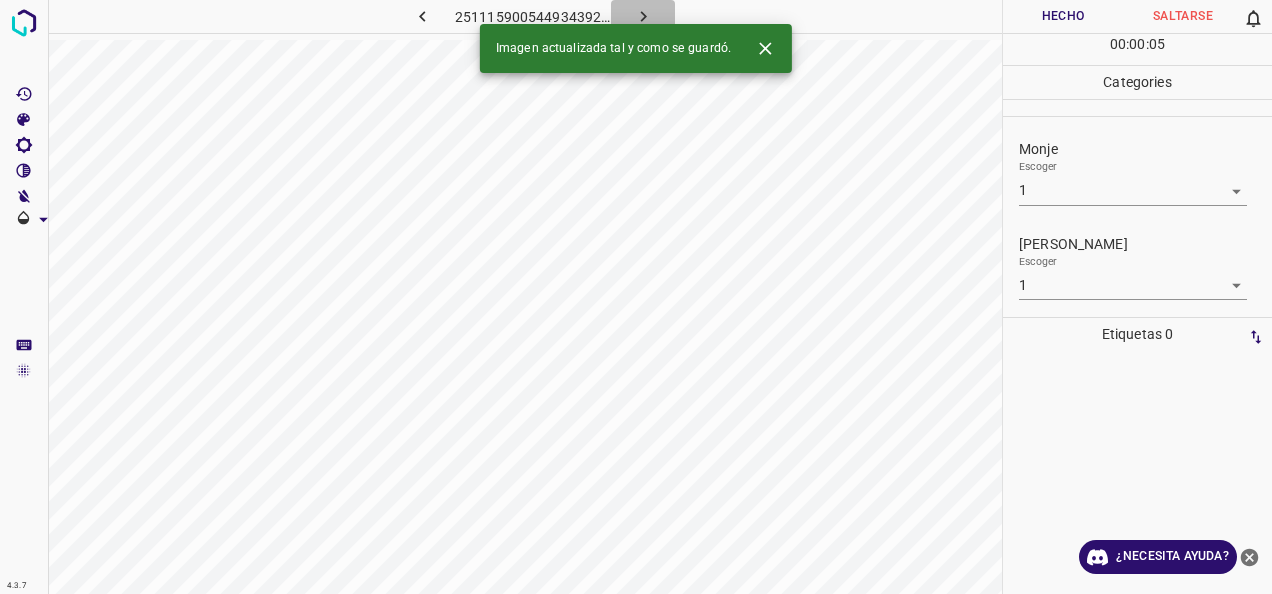 click at bounding box center [643, 16] 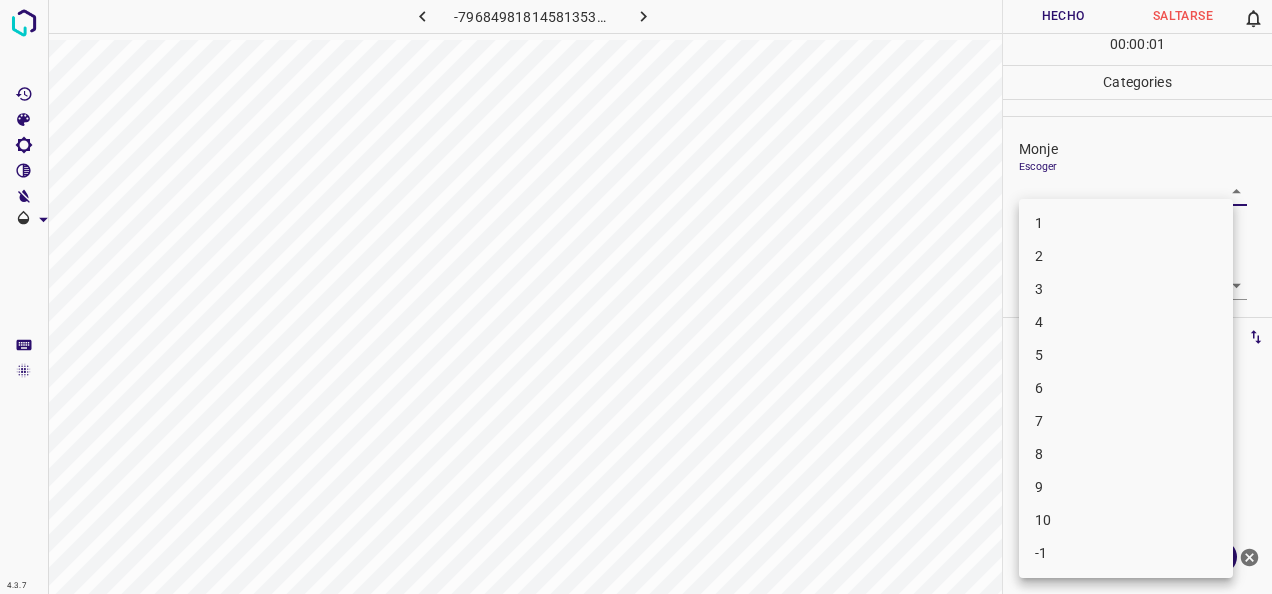 click on "4.3.7 -7968498181458135368.png Hecho Saltarse 0 00   : 00   : 01   Categories Monj[PERSON_NAME]  [PERSON_NAME]   Escoger ​ Etiquetas 0 Categories 1 Monje 2  [PERSON_NAME] Herramientas Espacio Cambiar entre modos (Dibujar y Editar) Yo Etiquetado automático R Restaurar zoom M Acercar N Alejar Borrar Eliminar etiqueta de selección Filtros Z Restaurar filtros X Filtro de saturación C Filtro de brillo V Filtro de contraste B Filtro de escala de grises General O Descargar ¿Necesita ayuda? -Mensaje de texto -Esconder -Borrar 1 2 3 4 5 6 7 8 9 10 -1" at bounding box center [636, 297] 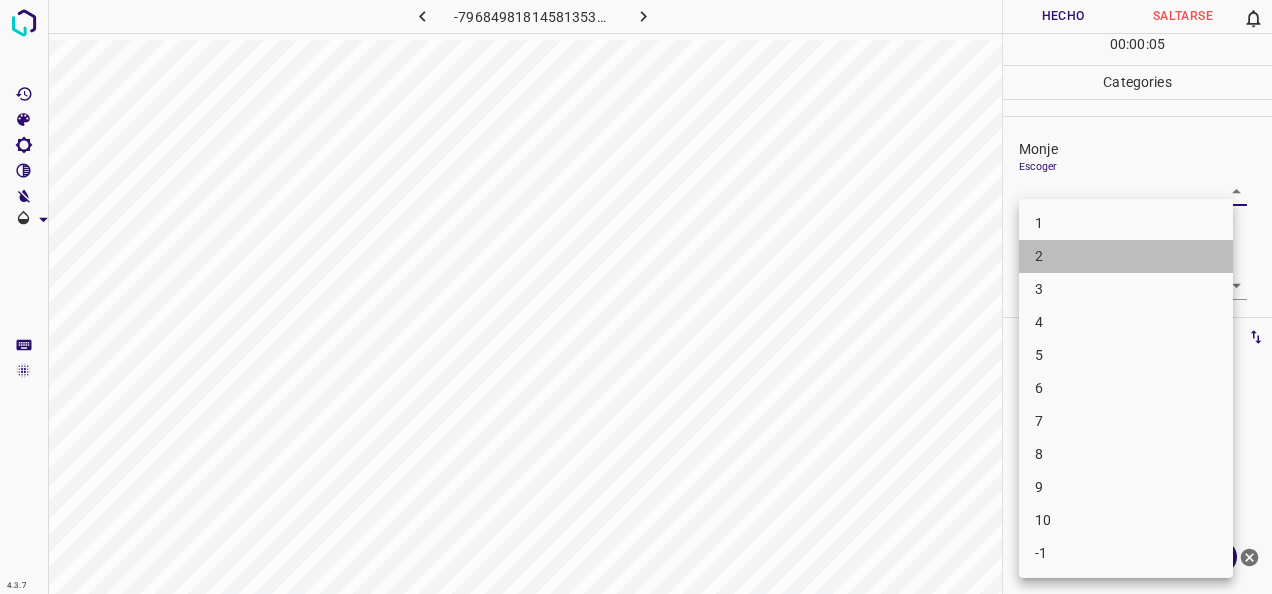 click on "2" at bounding box center (1126, 256) 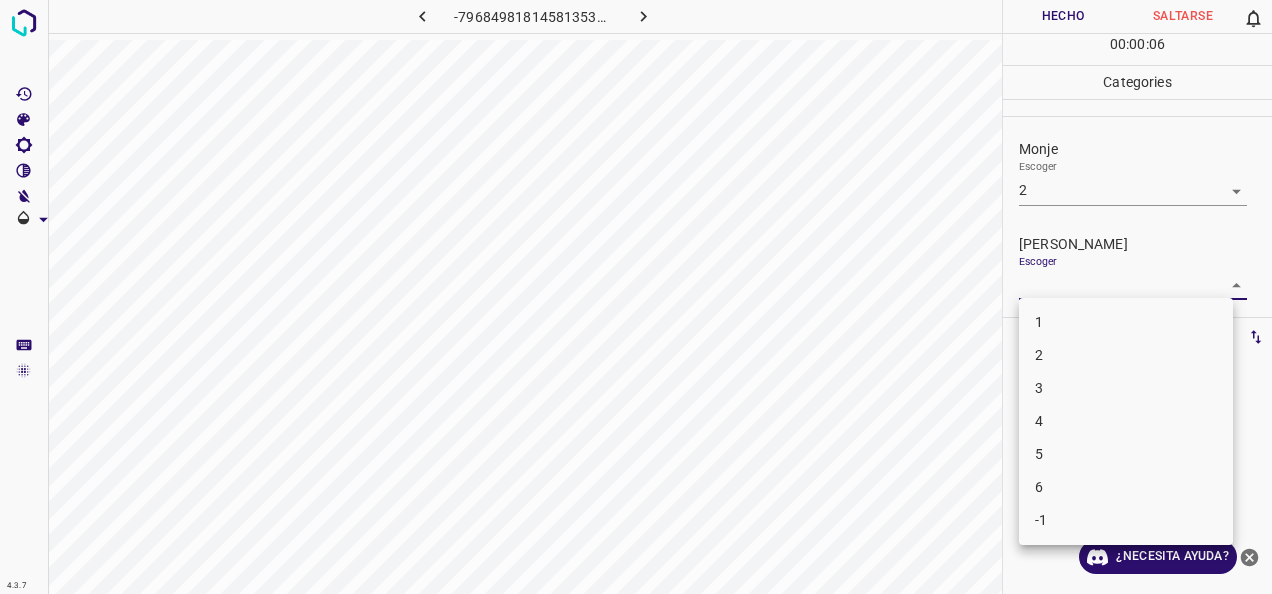 drag, startPoint x: 1216, startPoint y: 280, endPoint x: 1117, endPoint y: 322, distance: 107.54069 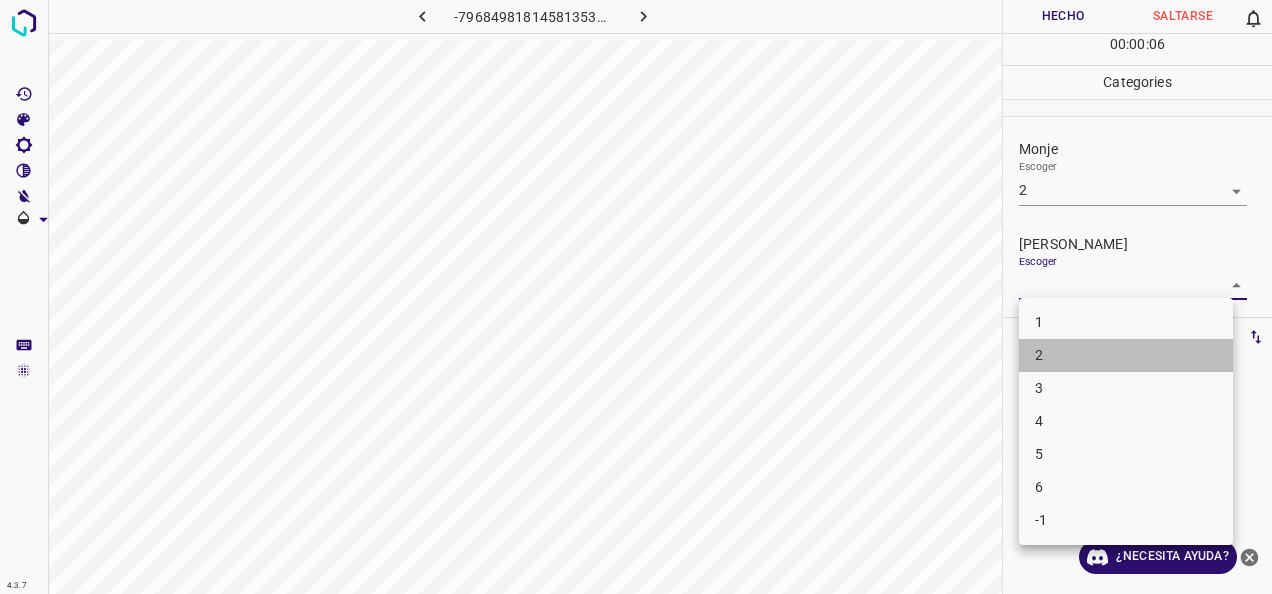 click on "2" at bounding box center [1126, 355] 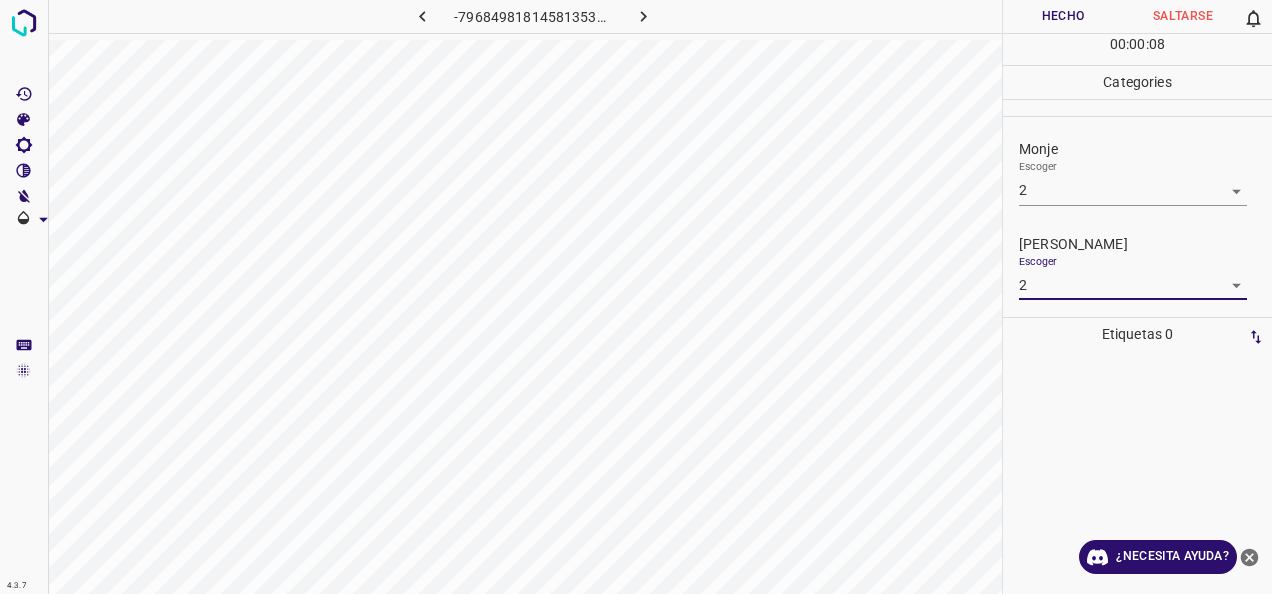 click on "Hecho" at bounding box center (1063, 16) 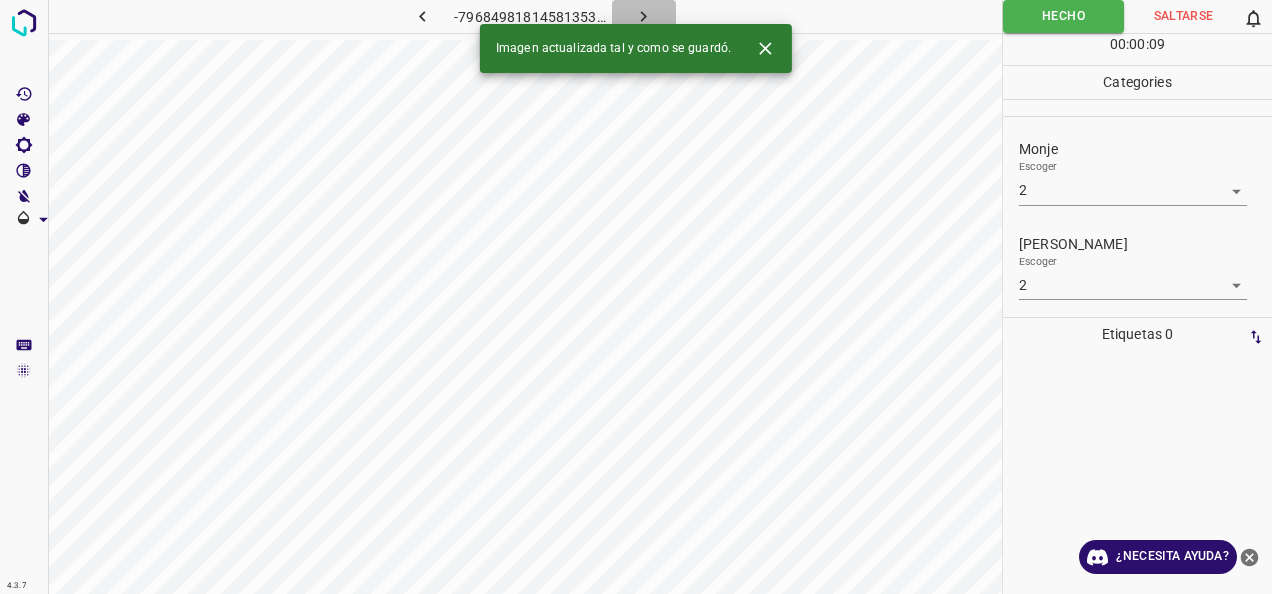 click 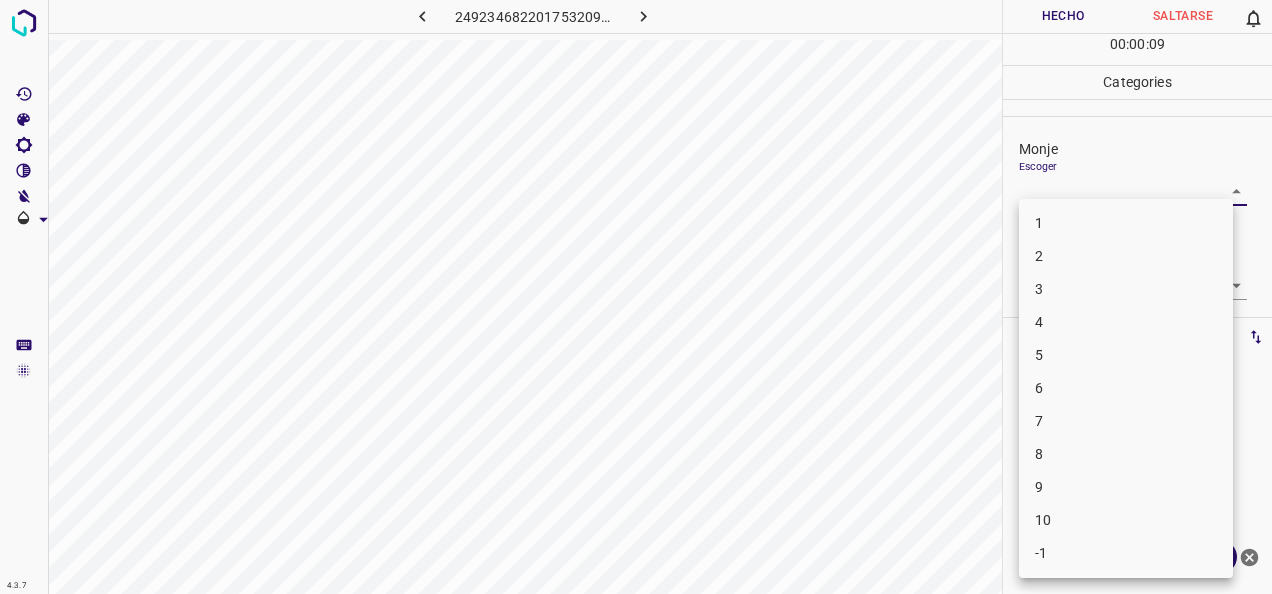 click on "4.3.7 2492346822017532094.png Hecho Saltarse 0 00   : 00   : 09   Categories Monje  Escoger ​  [PERSON_NAME]   Escoger ​ Etiquetas 0 Categories 1 Monje 2  [PERSON_NAME] Herramientas Espacio Cambiar entre modos (Dibujar y Editar) Yo Etiquetado automático R Restaurar zoom M Acercar N Alejar Borrar Eliminar etiqueta de selección Filtros Z Restaurar filtros X Filtro de saturación C Filtro de brillo V Filtro de contraste B Filtro de escala de grises General O Descargar ¿Necesita ayuda? -Mensaje de texto -Esconder -Borrar 1 2 3 4 5 6 7 8 9 10 -1" at bounding box center (636, 297) 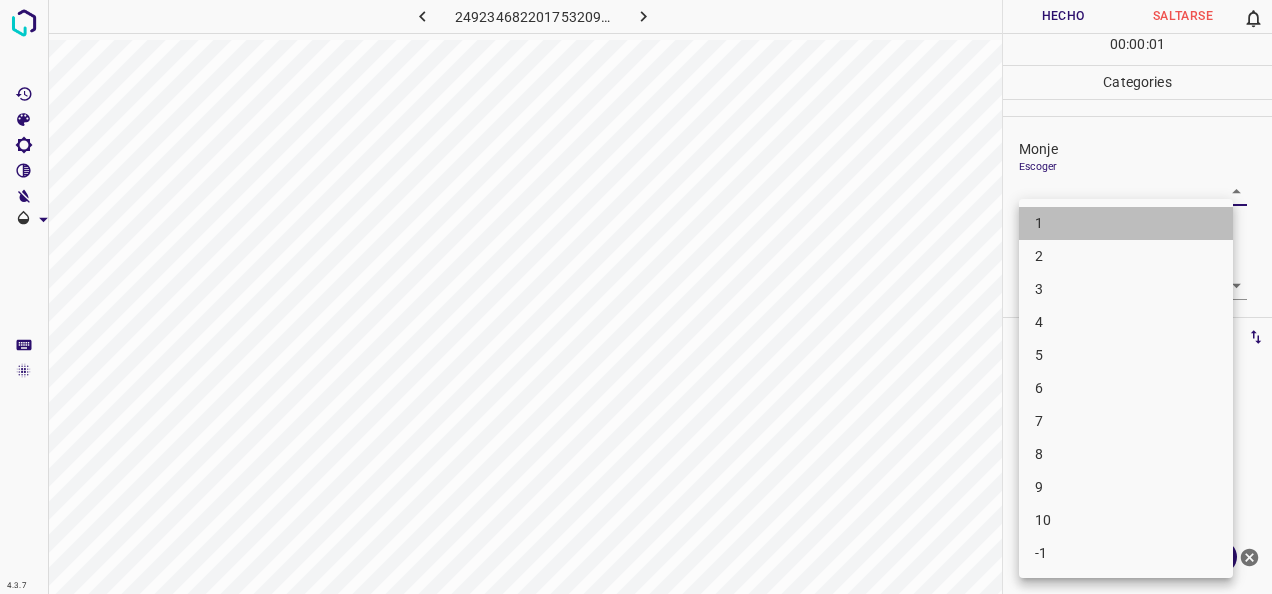click on "1" at bounding box center [1126, 223] 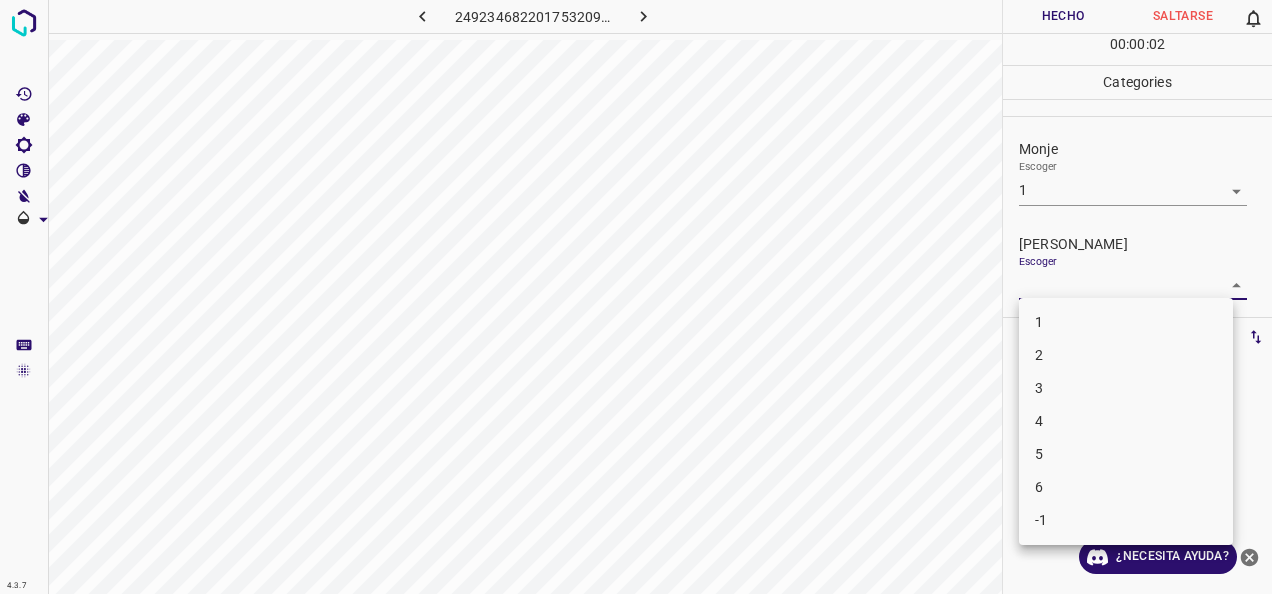 click on "4.3.7 2492346822017532094.png Hecho Saltarse 0 00   : 00   : 02   Categories Monje  Escoger 1 1  [PERSON_NAME]   Escoger ​ Etiquetas 0 Categories 1 Monje 2  [PERSON_NAME] Herramientas Espacio Cambiar entre modos (Dibujar y Editar) Yo Etiquetado automático R Restaurar zoom M Acercar N Alejar Borrar Eliminar etiqueta de selección Filtros Z Restaurar filtros X Filtro de saturación C Filtro de brillo V Filtro de contraste B Filtro de escala de grises General O Descargar ¿Necesita ayuda? -Mensaje de texto -Esconder -Borrar 1 2 3 4 5 6 -1" at bounding box center [636, 297] 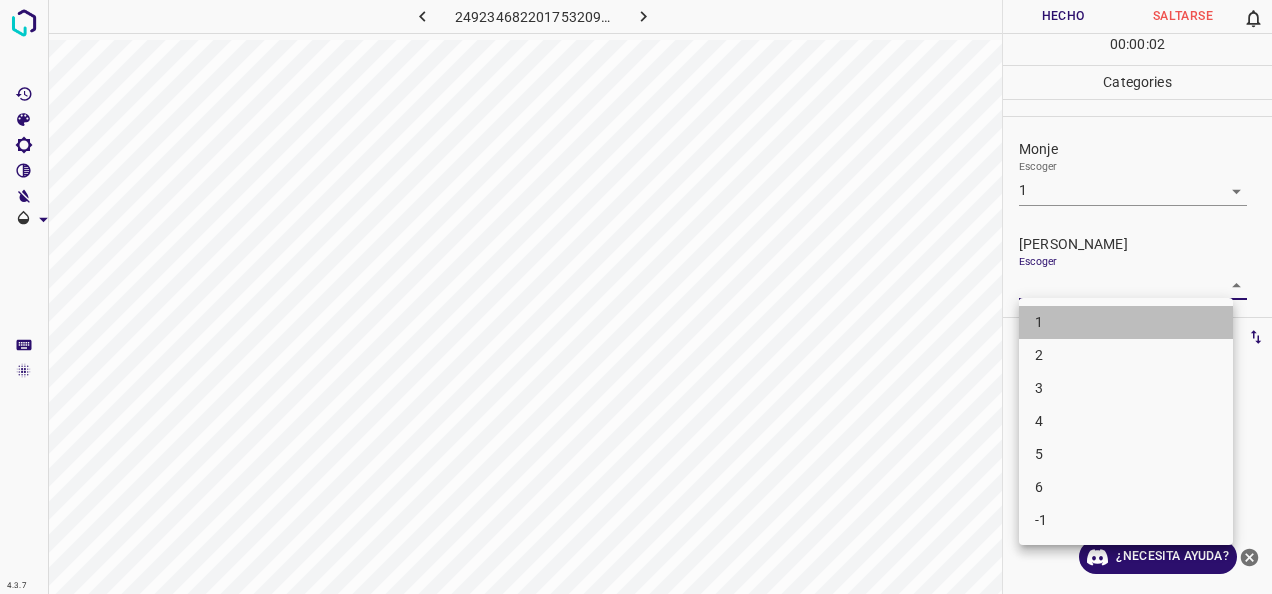 click on "1" at bounding box center (1126, 322) 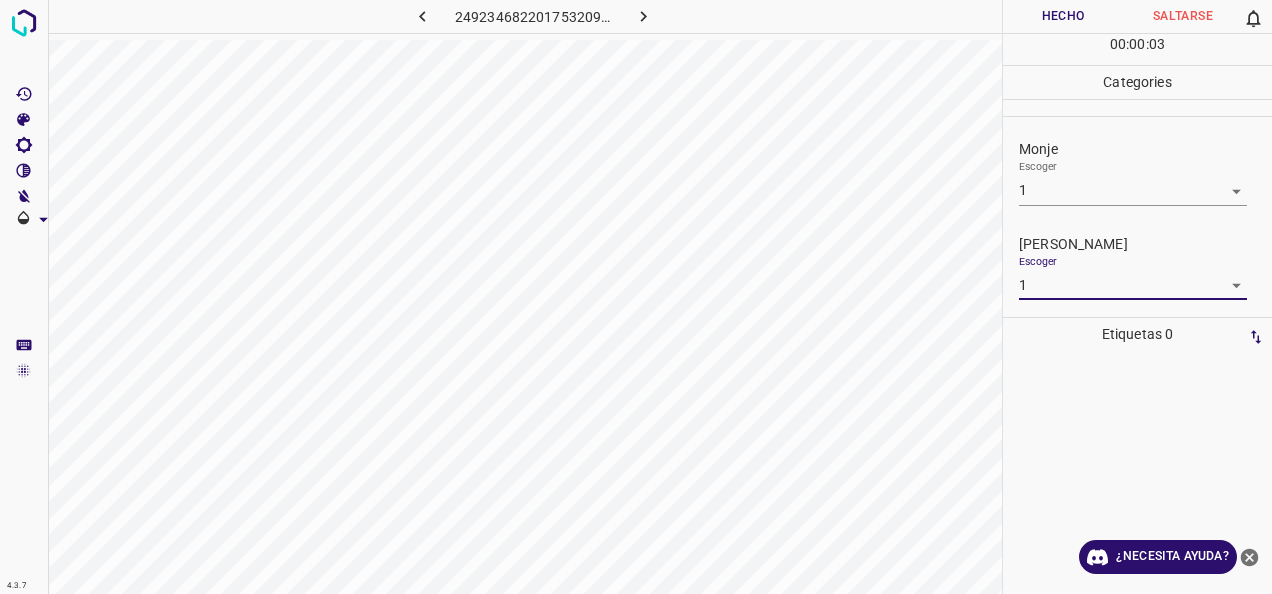 click on "Hecho" at bounding box center [1063, 16] 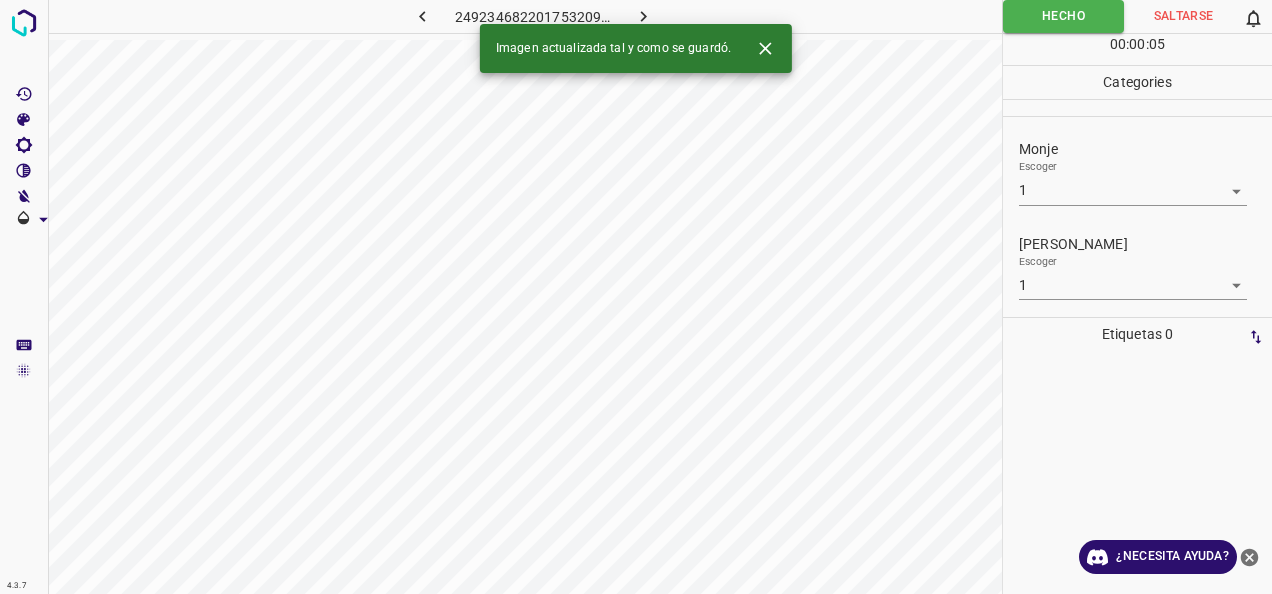 click 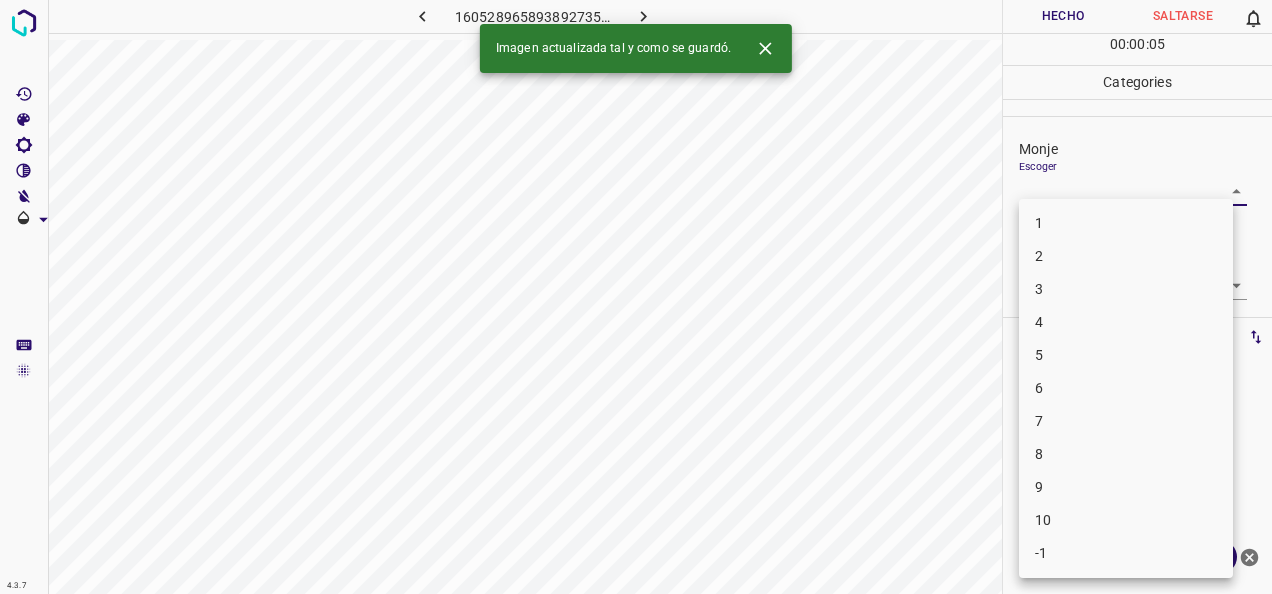 click on "4.3.7 1605289658938927354.png Hecho Saltarse 0 00   : 00   : 05   Categories Monje  Escoger ​  [PERSON_NAME]   Escoger ​ Etiquetas 0 Categories 1 Monje 2  [PERSON_NAME] Herramientas Espacio Cambiar entre modos (Dibujar y Editar) Yo Etiquetado automático R Restaurar zoom M Acercar N Alejar Borrar Eliminar etiqueta de selección Filtros Z Restaurar filtros X Filtro de saturación C Filtro de brillo V Filtro de contraste B Filtro de escala de grises General O Descargar Imagen actualizada tal y como se guardó. ¿Necesita ayuda? -Mensaje de texto -Esconder -Borrar 1 2 3 4 5 6 7 8 9 10 -1" at bounding box center (636, 297) 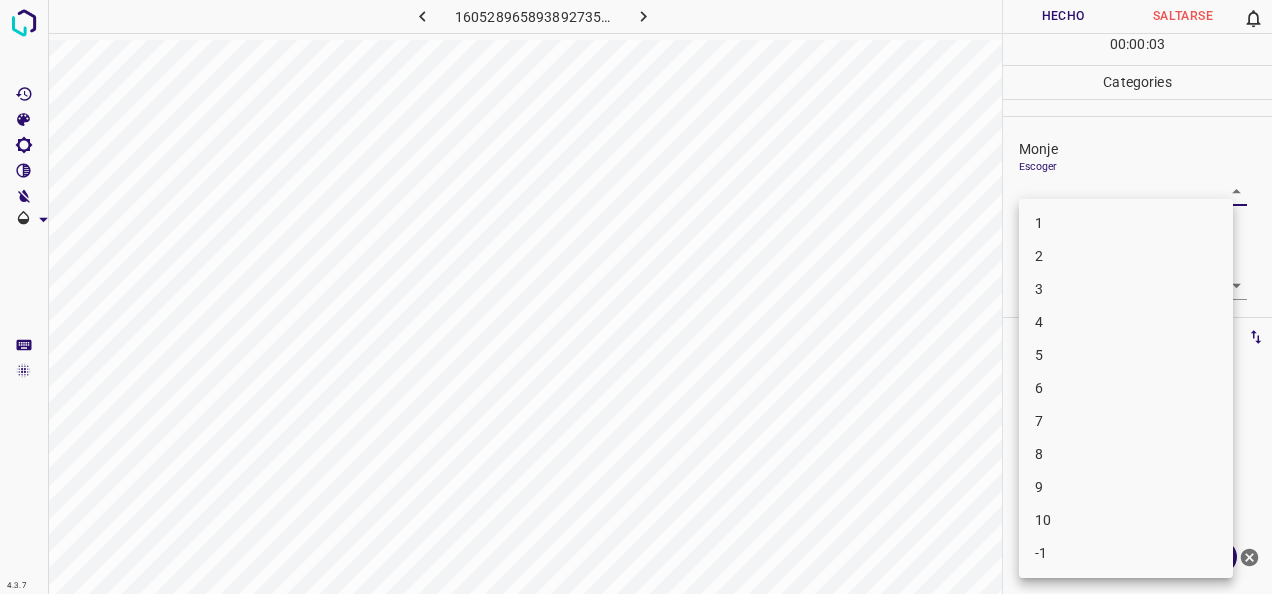 click on "2" at bounding box center [1126, 256] 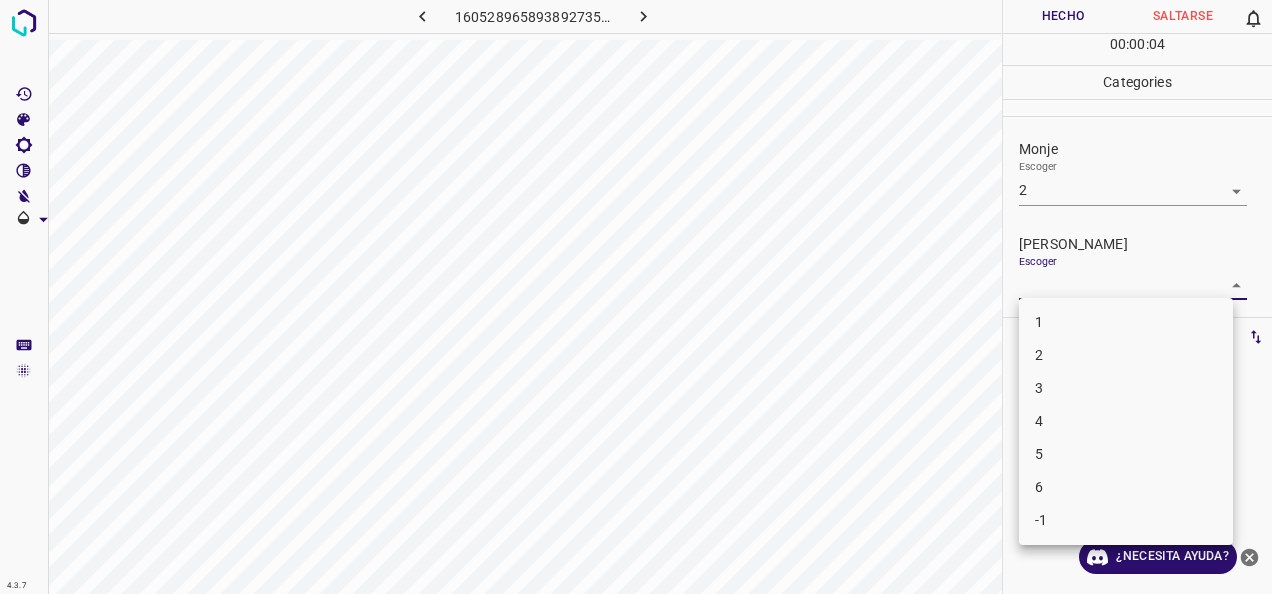 drag, startPoint x: 1220, startPoint y: 288, endPoint x: 1153, endPoint y: 318, distance: 73.409805 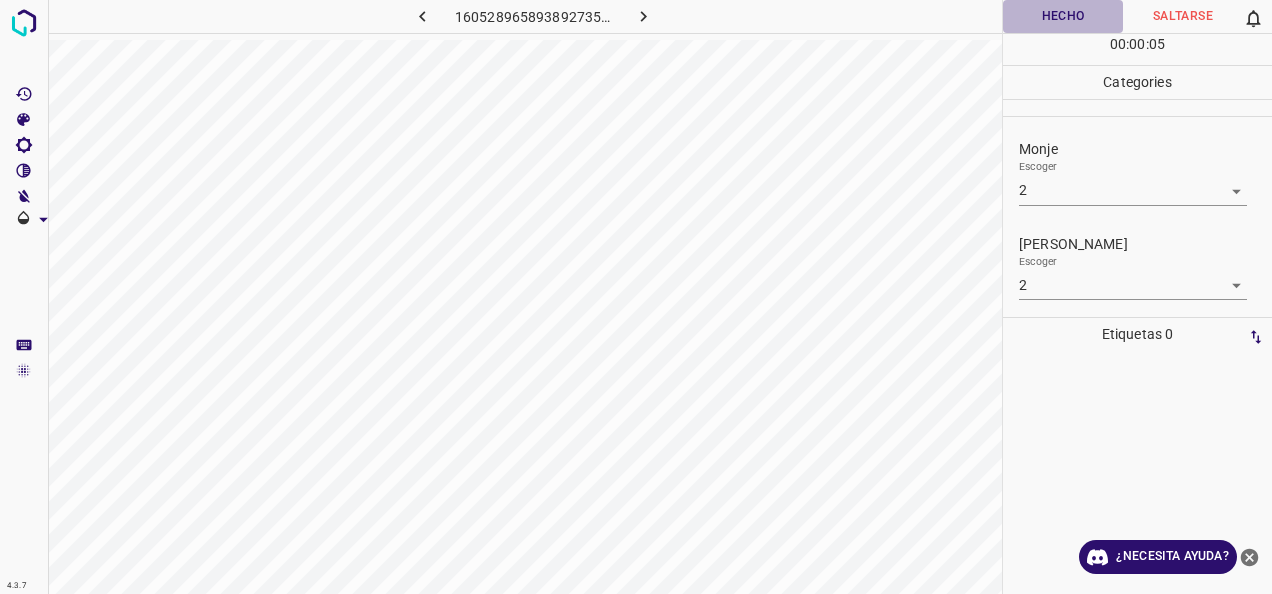 click on "Hecho" at bounding box center (1063, 16) 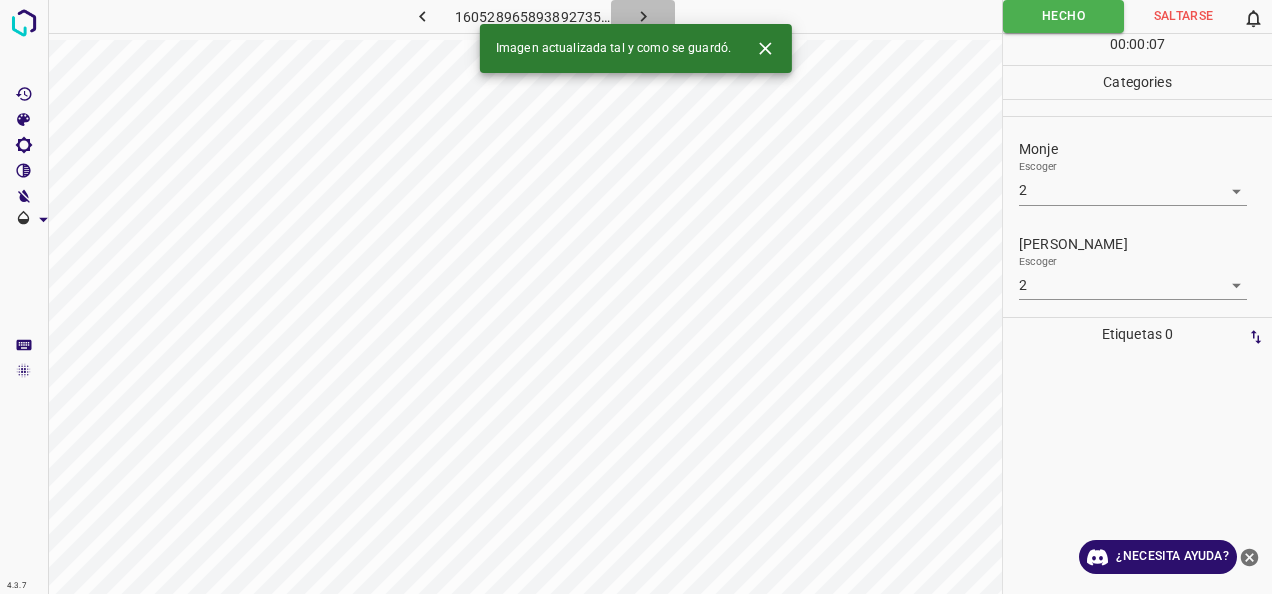 click at bounding box center (643, 16) 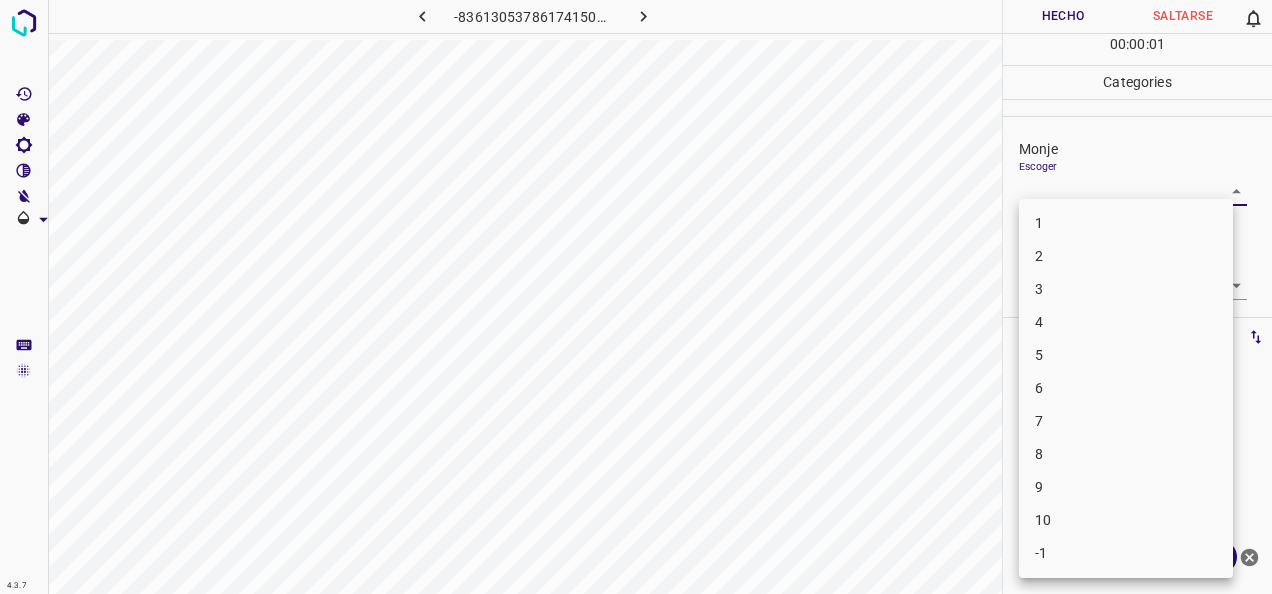 click on "4.3.7 -8361305378617415088.png Hecho Saltarse 0 00   : 00   : 01   Categories [PERSON_NAME] ​  [PERSON_NAME]   Escoger ​ Etiquetas 0 Categories 1 Monje 2  [PERSON_NAME] Herramientas Espacio Cambiar entre modos (Dibujar y Editar) Yo Etiquetado automático R Restaurar zoom M Acercar N Alejar Borrar Eliminar etiqueta de selección Filtros Z Restaurar filtros X Filtro de saturación C Filtro de brillo V Filtro de contraste B Filtro de escala de grises General O Descargar ¿Necesita ayuda? -Mensaje de texto -Esconder -Borrar 1 2 3 4 5 6 7 8 9 10 -1" at bounding box center [636, 297] 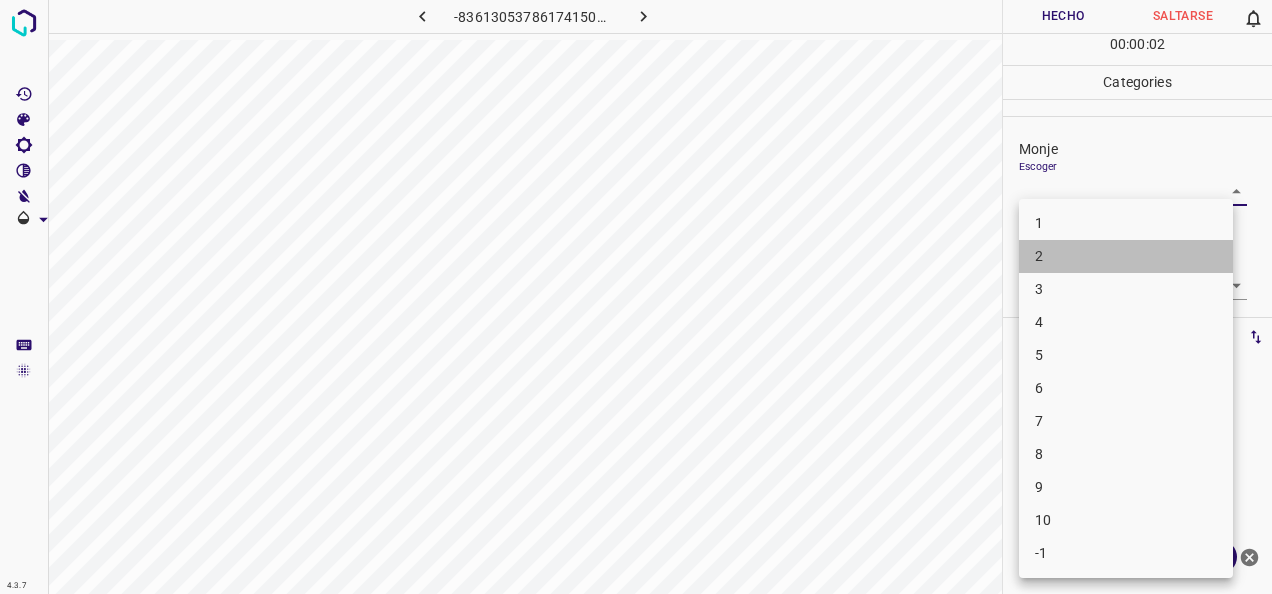 click on "2" at bounding box center [1126, 256] 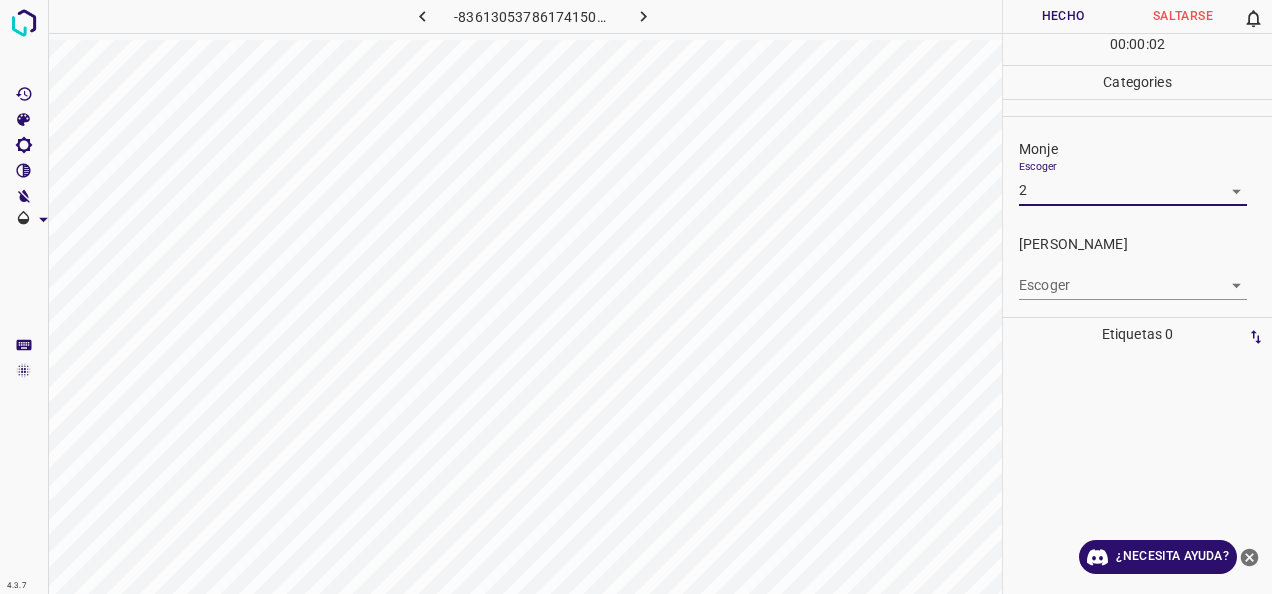 click on "4.3.7 -8361305378617415088.png Hecho Saltarse 0 00   : 00   : 02   Categories Monje  Escoger 2 2  [PERSON_NAME]   Escoger ​ Etiquetas 0 Categories 1 Monje 2  [PERSON_NAME] Herramientas Espacio Cambiar entre modos (Dibujar y Editar) Yo Etiquetado automático R Restaurar zoom M Acercar N Alejar Borrar Eliminar etiqueta de selección Filtros Z Restaurar filtros X Filtro de saturación C Filtro de brillo V Filtro de contraste B Filtro de escala de grises General O Descargar ¿Necesita ayuda? -Mensaje de texto -Esconder -Borrar" at bounding box center [636, 297] 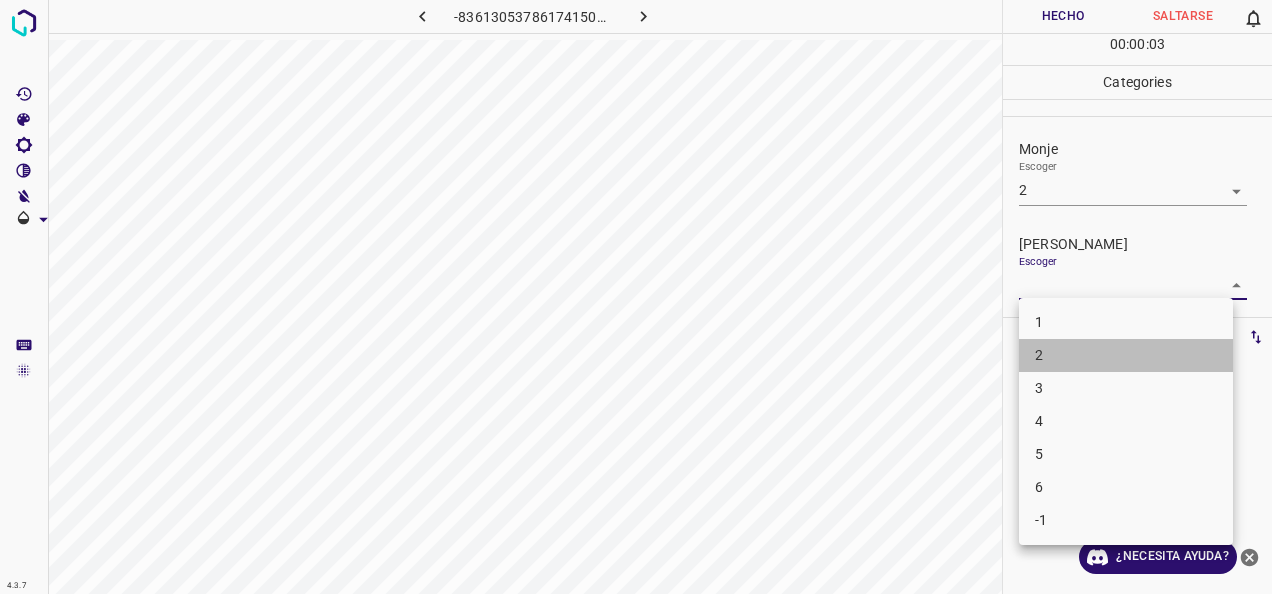 click on "2" at bounding box center (1126, 355) 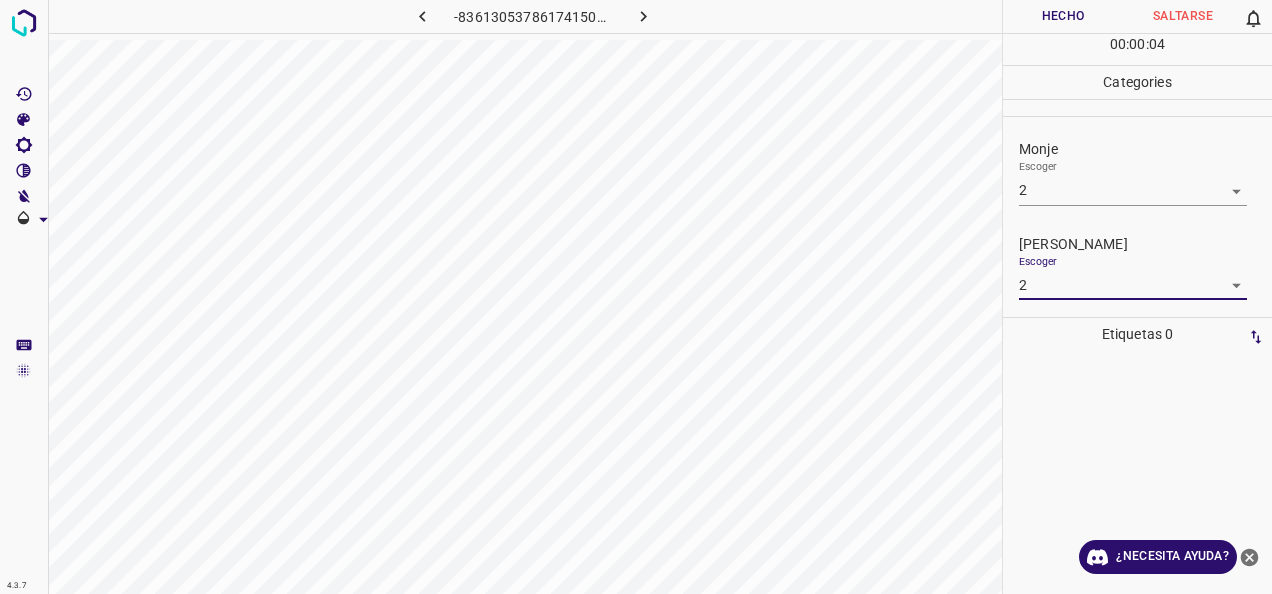 click on "Hecho" at bounding box center (1063, 16) 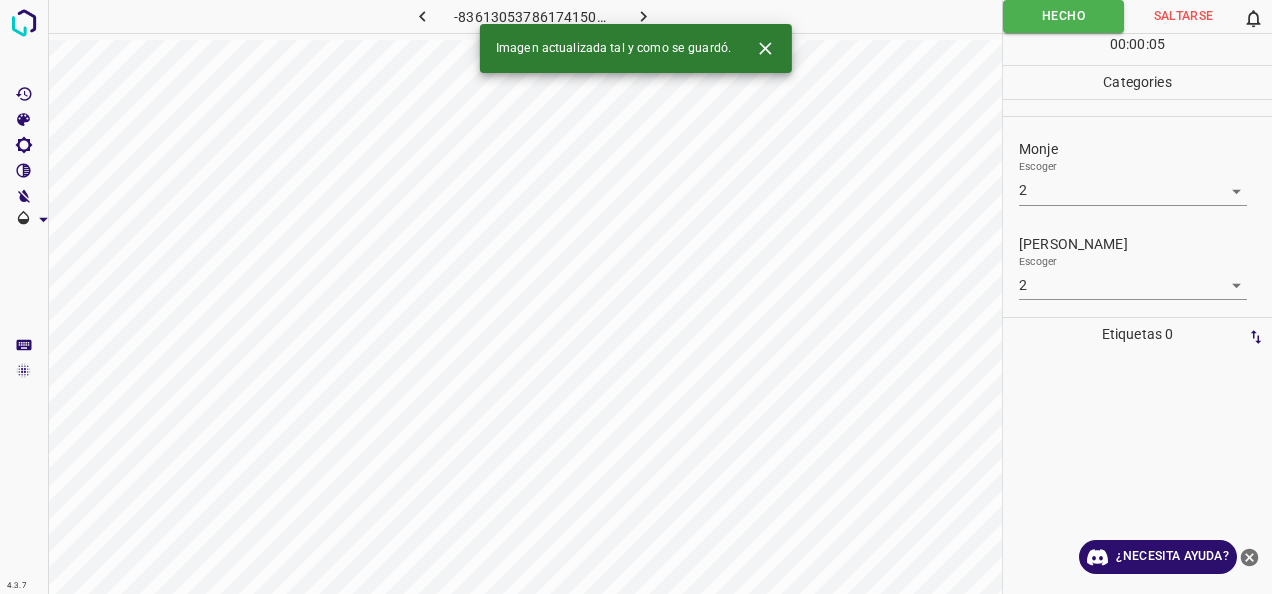 click at bounding box center (644, 16) 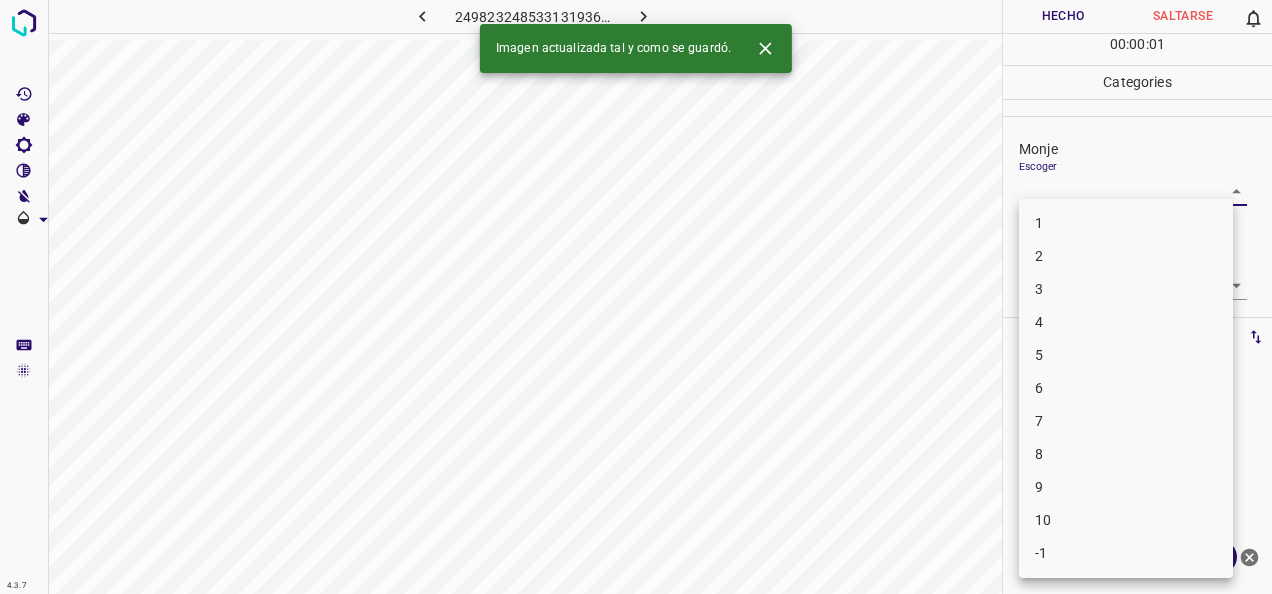 click on "4.3.7 249823248533131936.png Hecho Saltarse 0 00   : 00   : 01   Categories Monje  Escoger ​  [PERSON_NAME]   Escoger ​ Etiquetas 0 Categories 1 Monje 2  [PERSON_NAME] Herramientas Espacio Cambiar entre modos (Dibujar y Editar) Yo Etiquetado automático R Restaurar zoom M Acercar N Alejar Borrar Eliminar etiqueta de selección Filtros Z Restaurar filtros X Filtro de saturación C Filtro de brillo V Filtro de contraste B Filtro de escala de grises General O Descargar Imagen actualizada tal y como se guardó. ¿Necesita ayuda? -Mensaje de texto -Esconder -Borrar 1 2 3 4 5 6 7 8 9 10 -1" at bounding box center [636, 297] 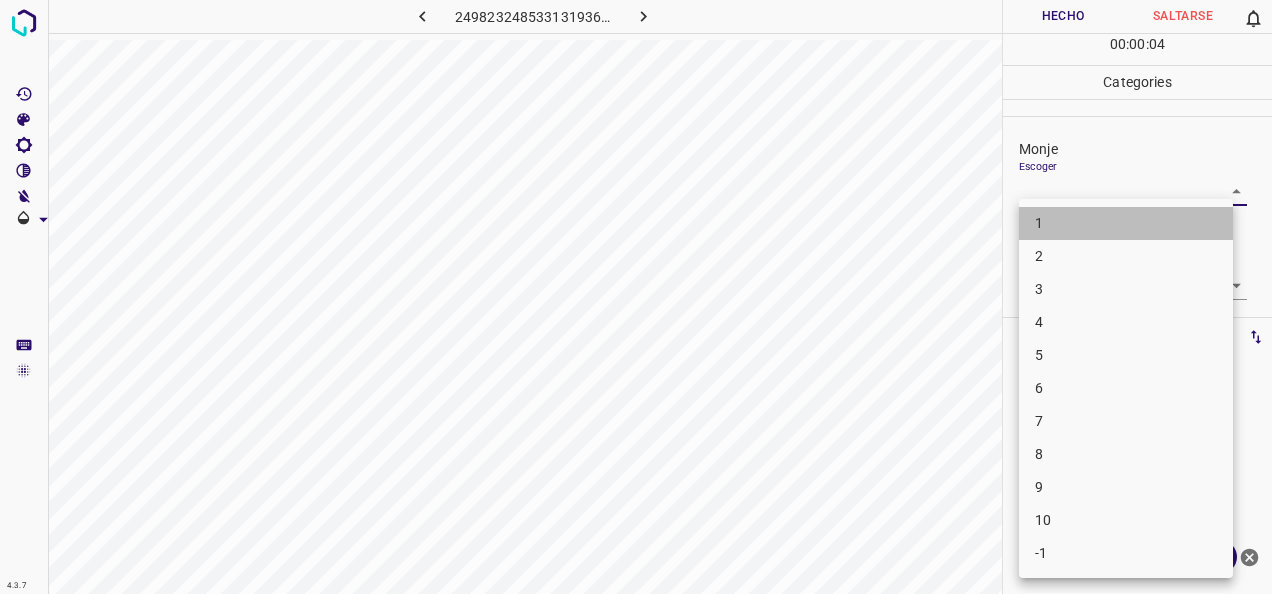 click on "1" at bounding box center [1126, 223] 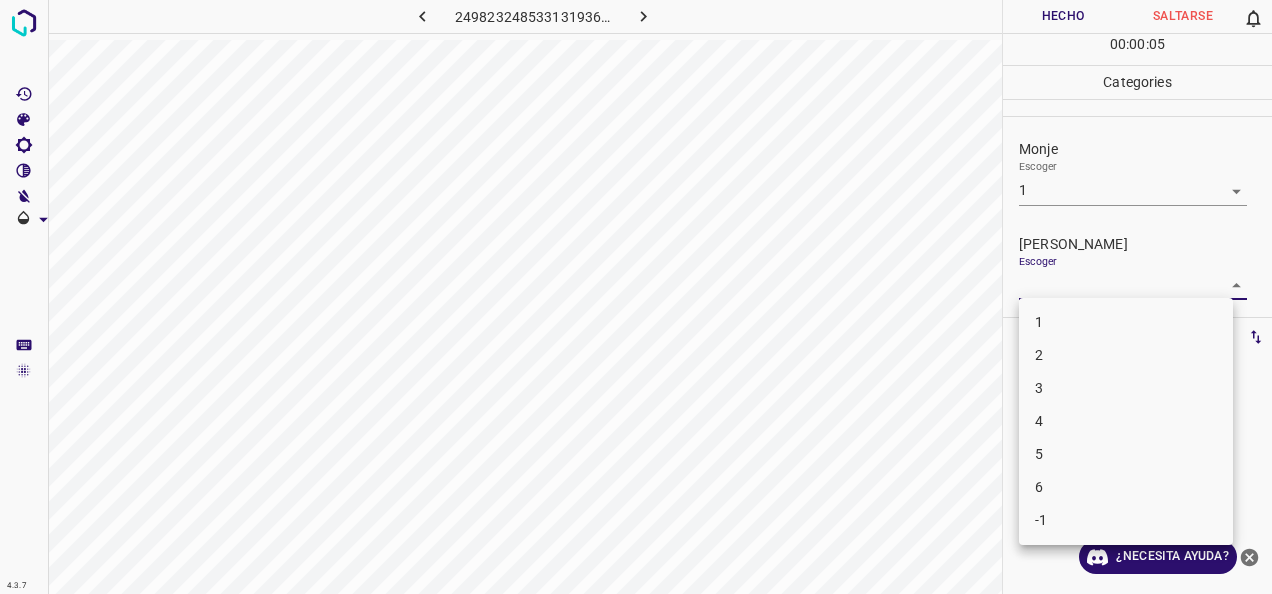 click on "4.3.7 249823248533131936.png Hecho Saltarse 0 00   : 00   : 05   Categories Monje  Escoger 1 1  [PERSON_NAME]   Escoger ​ Etiquetas 0 Categories 1 Monje 2  [PERSON_NAME] Herramientas Espacio Cambiar entre modos (Dibujar y Editar) Yo Etiquetado automático R Restaurar zoom M Acercar N Alejar Borrar Eliminar etiqueta de selección Filtros Z Restaurar filtros X Filtro de saturación C Filtro de brillo V Filtro de contraste B Filtro de escala de grises General O Descargar ¿Necesita ayuda? -Mensaje de texto -Esconder -Borrar 1 2 3 4 5 6 -1" at bounding box center (636, 297) 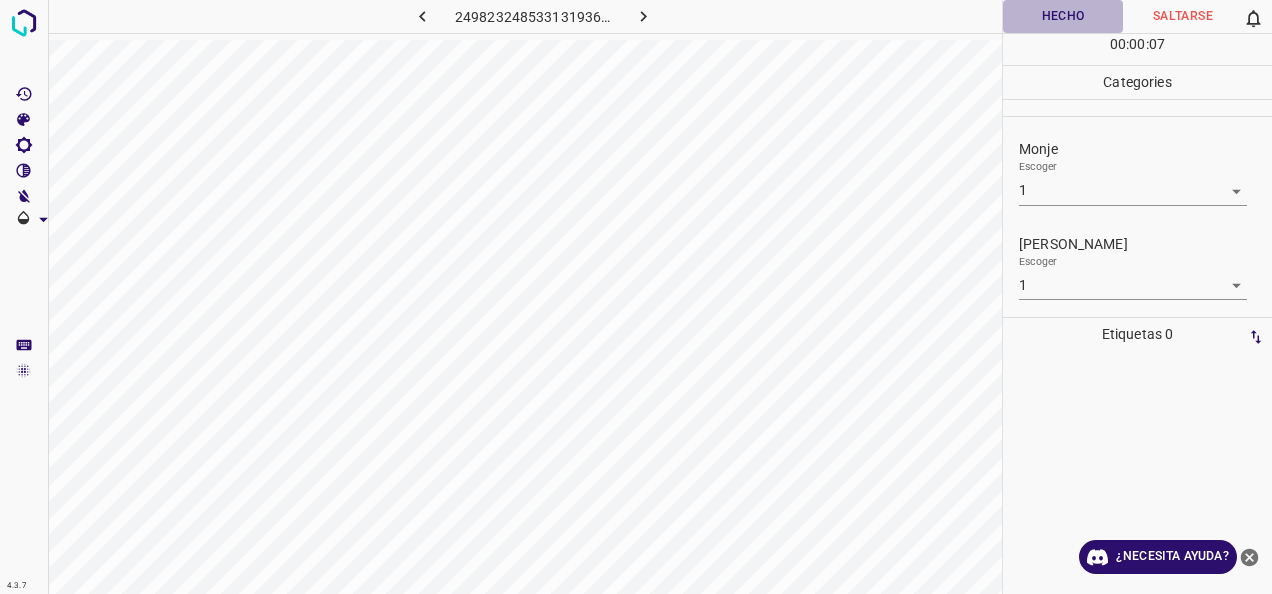 click on "Hecho" at bounding box center [1063, 16] 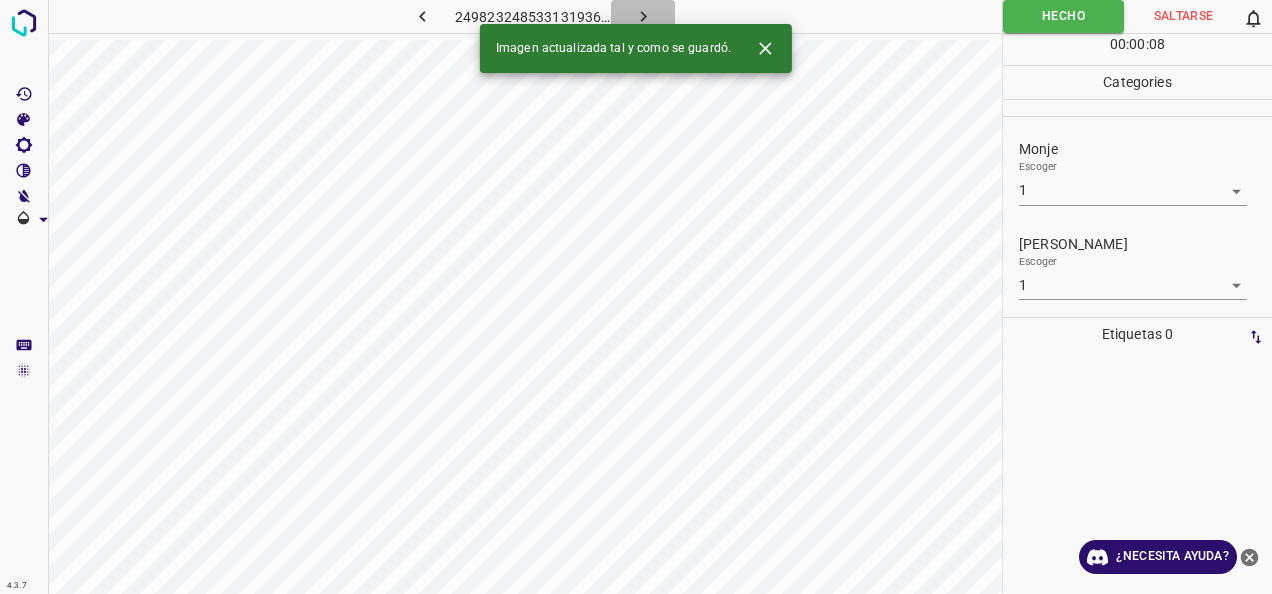 click 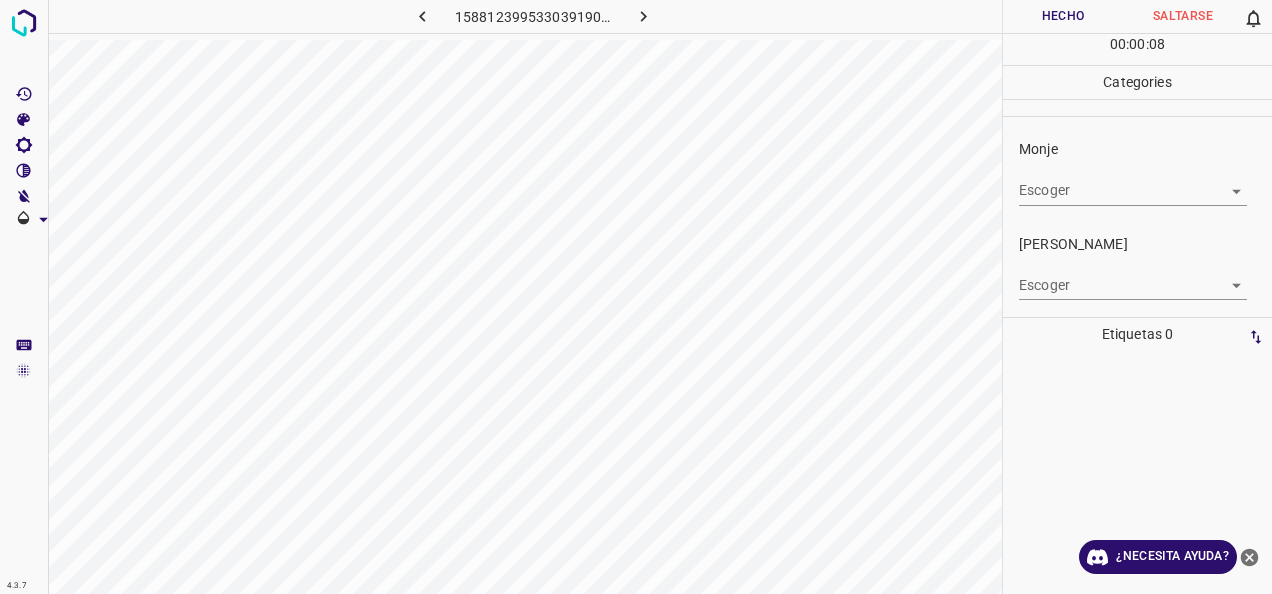 click on "4.3.7 158812399533039190.png Hecho Saltarse 0 00   : 00   : 08   Categories Monje  Escoger ​  [PERSON_NAME]   Escoger ​ Etiquetas 0 Categories 1 Monje 2  [PERSON_NAME] Herramientas Espacio Cambiar entre modos (Dibujar y Editar) Yo Etiquetado automático R Restaurar zoom M Acercar N Alejar Borrar Eliminar etiqueta de selección Filtros Z Restaurar filtros X Filtro de saturación C Filtro de brillo V Filtro de contraste B Filtro de escala de grises General O Descargar ¿Necesita ayuda? -Mensaje de texto -Esconder -Borrar" at bounding box center (636, 297) 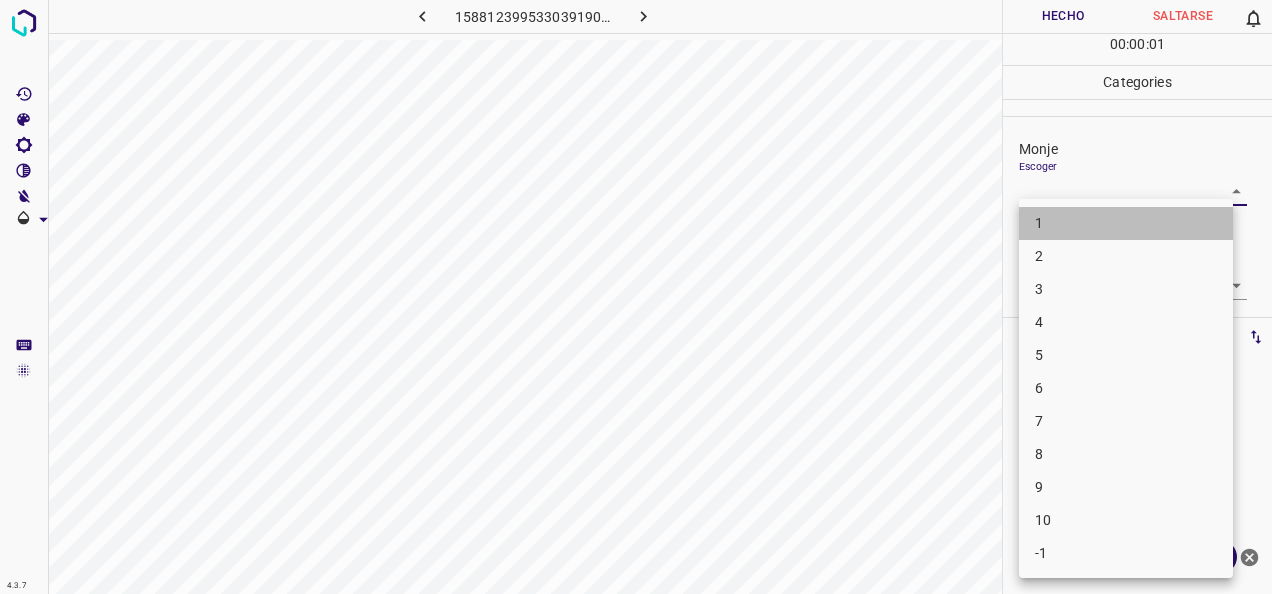 click on "1" at bounding box center (1126, 223) 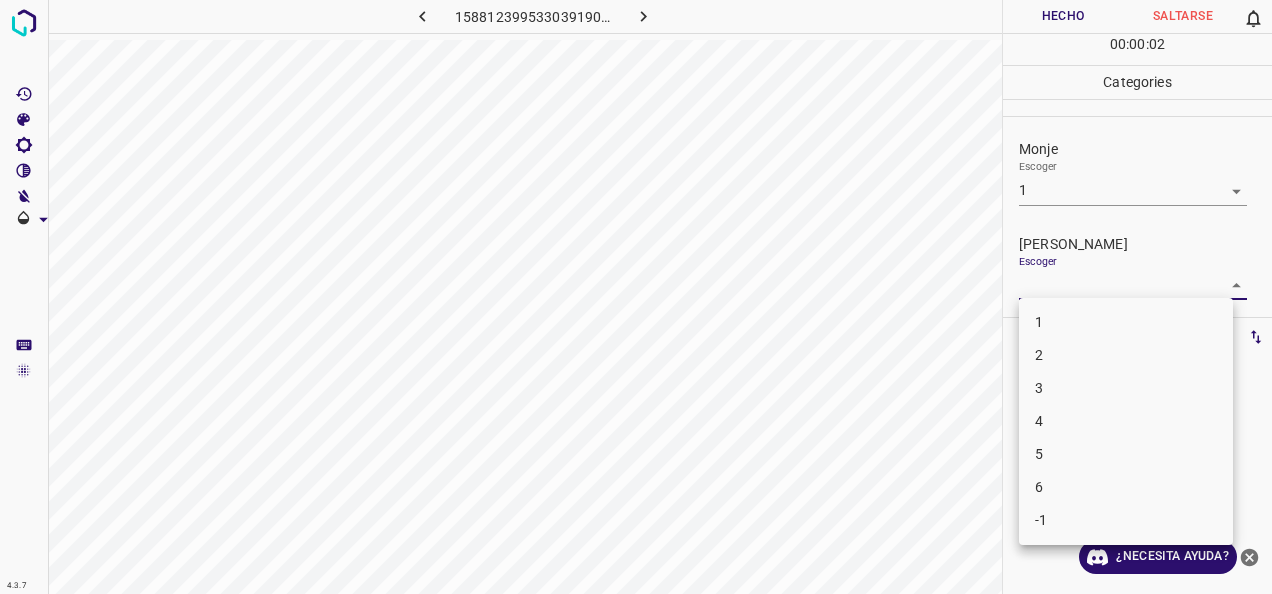 click on "4.3.7 158812399533039190.png Hecho Saltarse 0 00   : 00   : 02   Categories Monje  Escoger 1 1  [PERSON_NAME]   Escoger ​ Etiquetas 0 Categories 1 Monje 2  [PERSON_NAME] Herramientas Espacio Cambiar entre modos (Dibujar y Editar) Yo Etiquetado automático R Restaurar zoom M Acercar N Alejar Borrar Eliminar etiqueta de selección Filtros Z Restaurar filtros X Filtro de saturación C Filtro de brillo V Filtro de contraste B Filtro de escala de grises General O Descargar ¿Necesita ayuda? -Mensaje de texto -Esconder -Borrar 1 2 3 4 5 6 -1" at bounding box center [636, 297] 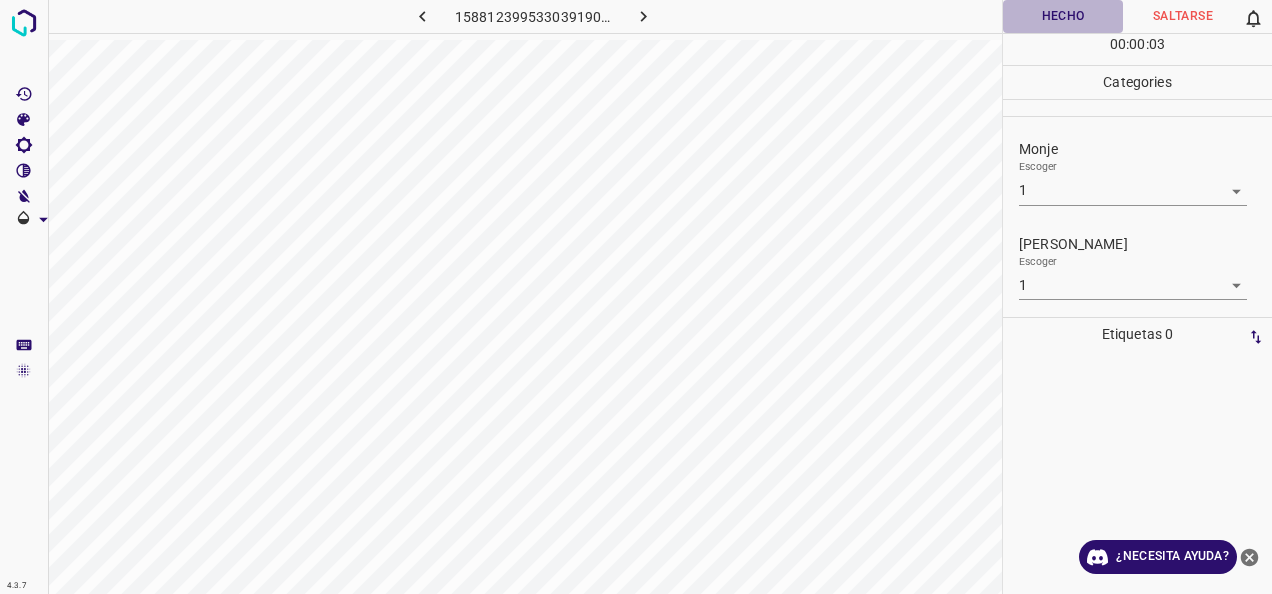 click on "Hecho" at bounding box center (1063, 16) 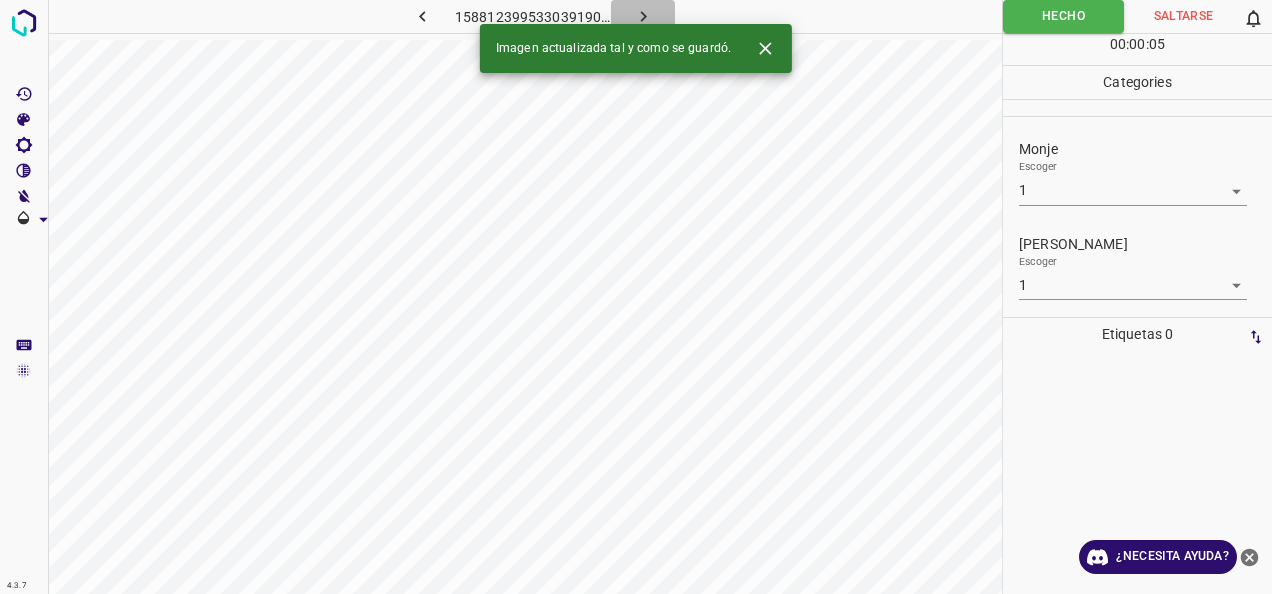 click at bounding box center [643, 16] 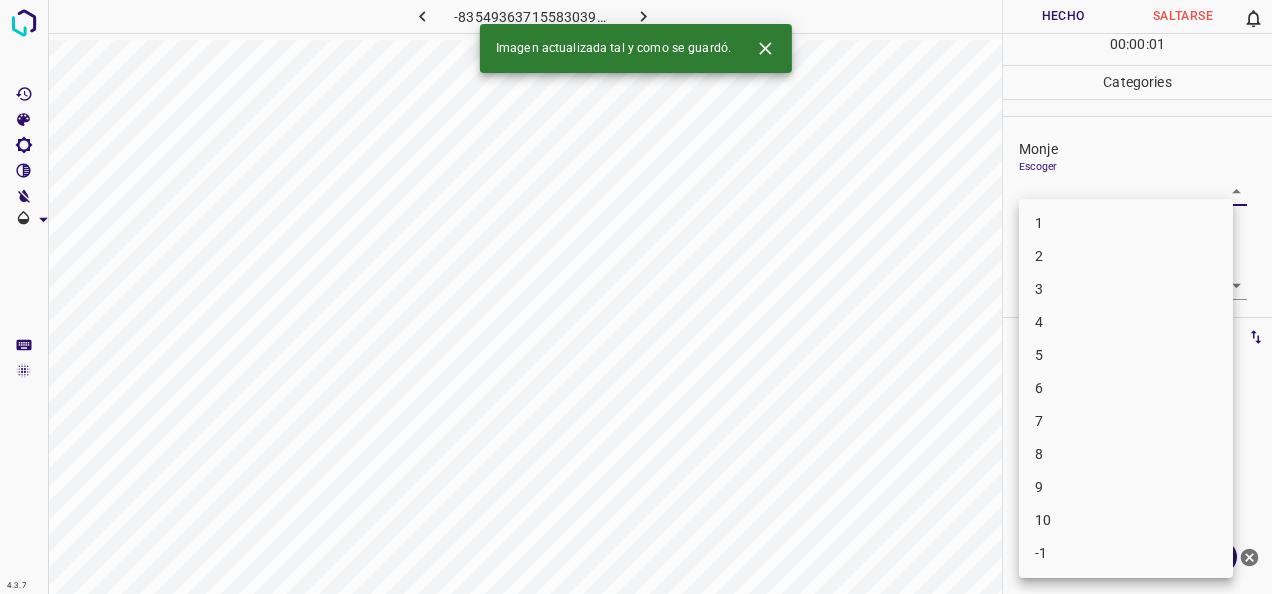 click on "4.3.7 -8354936371558303942.png Hecho Saltarse 0 00   : 00   : 01   Categories Monje  Escoger ​  [PERSON_NAME]   Escoger ​ Etiquetas 0 Categories 1 Monje 2  [PERSON_NAME] Herramientas Espacio Cambiar entre modos (Dibujar y Editar) Yo Etiquetado automático R Restaurar zoom M Acercar N Alejar Borrar Eliminar etiqueta de selección Filtros Z Restaurar filtros X Filtro de saturación C Filtro de brillo V Filtro de contraste B Filtro de escala de grises General O Descargar Imagen actualizada tal y como se guardó. ¿Necesita ayuda? -Mensaje de texto -Esconder -Borrar 1 2 3 4 5 6 7 8 9 10 -1" at bounding box center (636, 297) 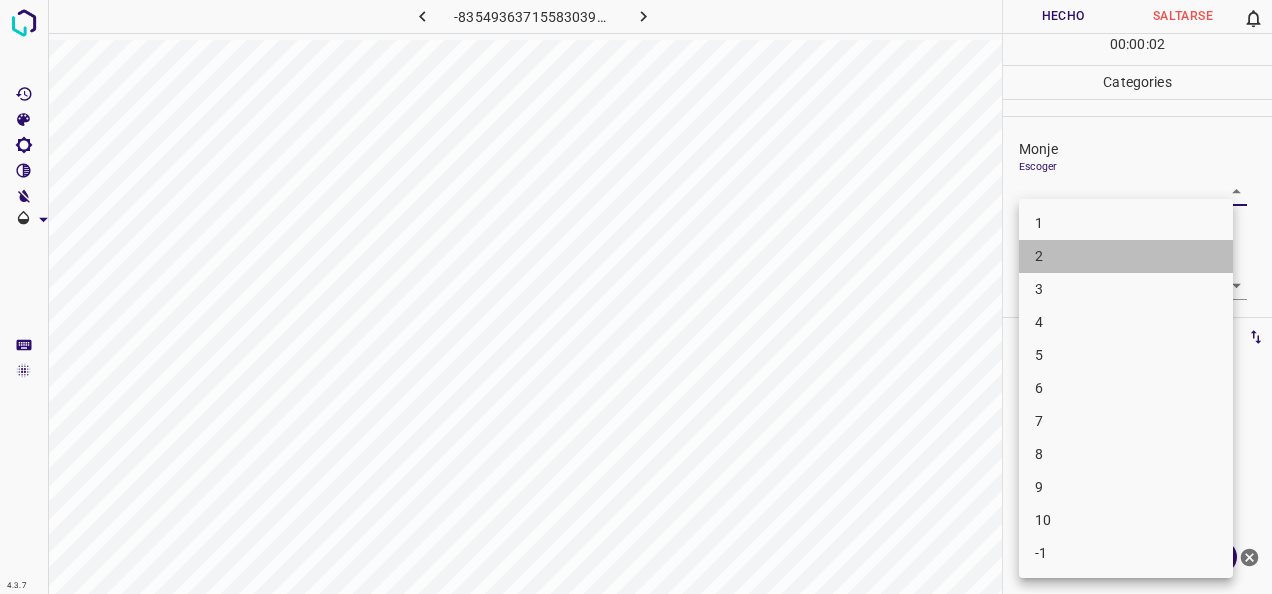 click on "2" at bounding box center [1126, 256] 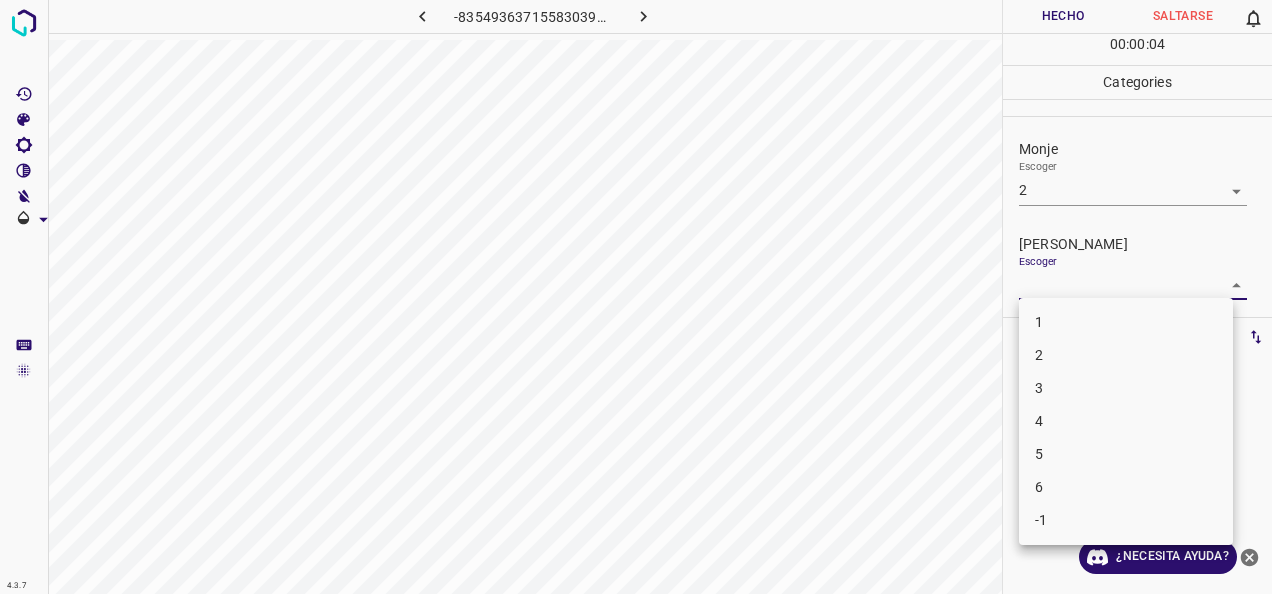 click on "4.3.7 -8354936371558303942.png Hecho Saltarse 0 00   : 00   : 04   Categories Monje  Escoger 2 2  [PERSON_NAME]   Escoger ​ Etiquetas 0 Categories 1 Monje 2  [PERSON_NAME] Herramientas Espacio Cambiar entre modos (Dibujar y Editar) Yo Etiquetado automático R Restaurar zoom M Acercar N Alejar Borrar Eliminar etiqueta de selección Filtros Z Restaurar filtros X Filtro de saturación C Filtro de brillo V Filtro de contraste B Filtro de escala de grises General O Descargar ¿Necesita ayuda? -Mensaje de texto -Esconder -Borrar 1 2 3 4 5 6 -1" at bounding box center [636, 297] 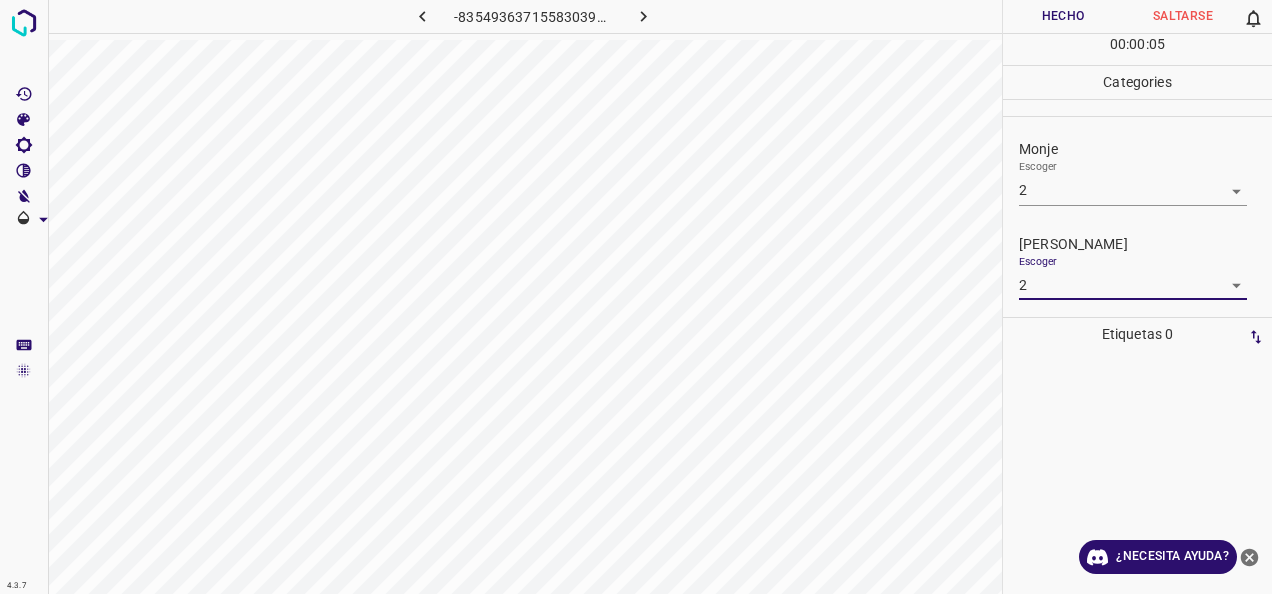 click on "Hecho" at bounding box center (1063, 16) 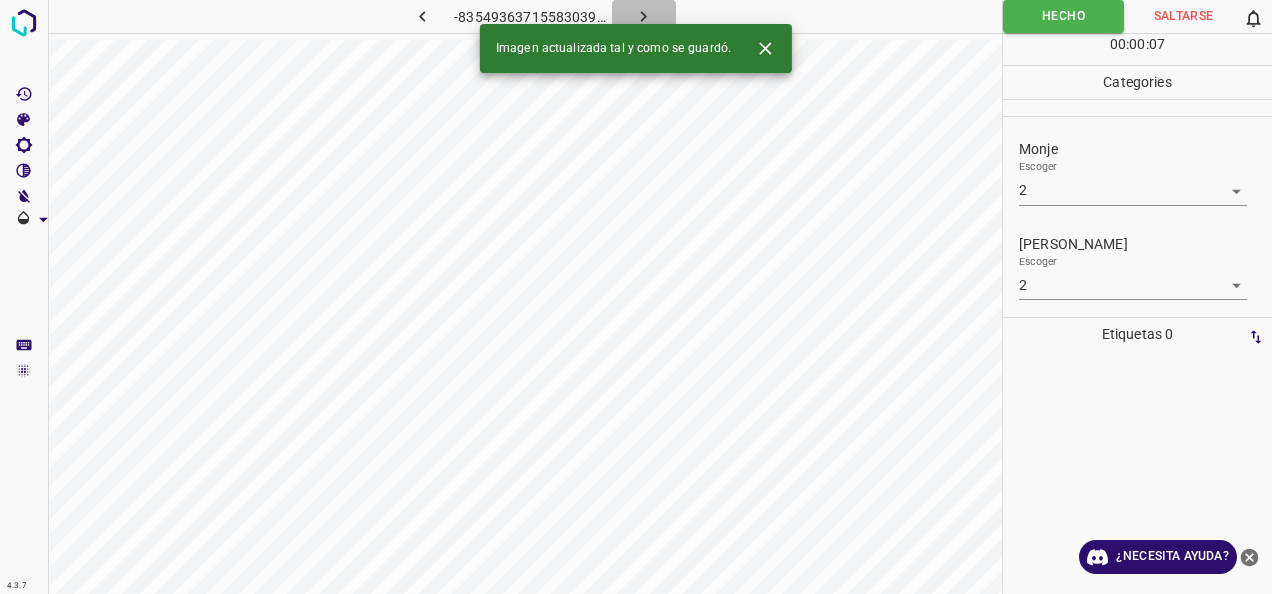 click at bounding box center [644, 16] 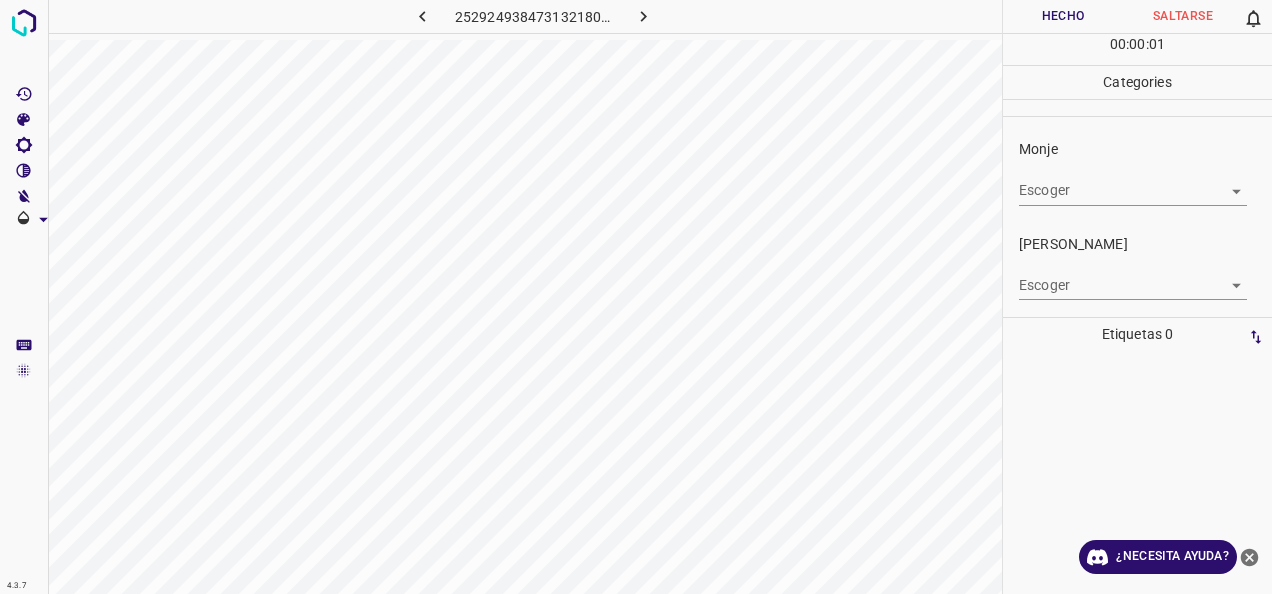click on "4.3.7 2529249384731321801.png Hecho Saltarse 0 00   : 00   : 01   Categories [PERSON_NAME] ​  [PERSON_NAME]   Escoger ​ Etiquetas 0 Categories 1 Monje 2  [PERSON_NAME] Herramientas Espacio Cambiar entre modos (Dibujar y Editar) Yo Etiquetado automático R Restaurar zoom M Acercar N Alejar Borrar Eliminar etiqueta de selección Filtros Z Restaurar filtros X Filtro de saturación C Filtro de brillo V Filtro de contraste B Filtro de escala de grises General O Descargar ¿Necesita ayuda? -Mensaje de texto -Esconder -Borrar" at bounding box center (636, 297) 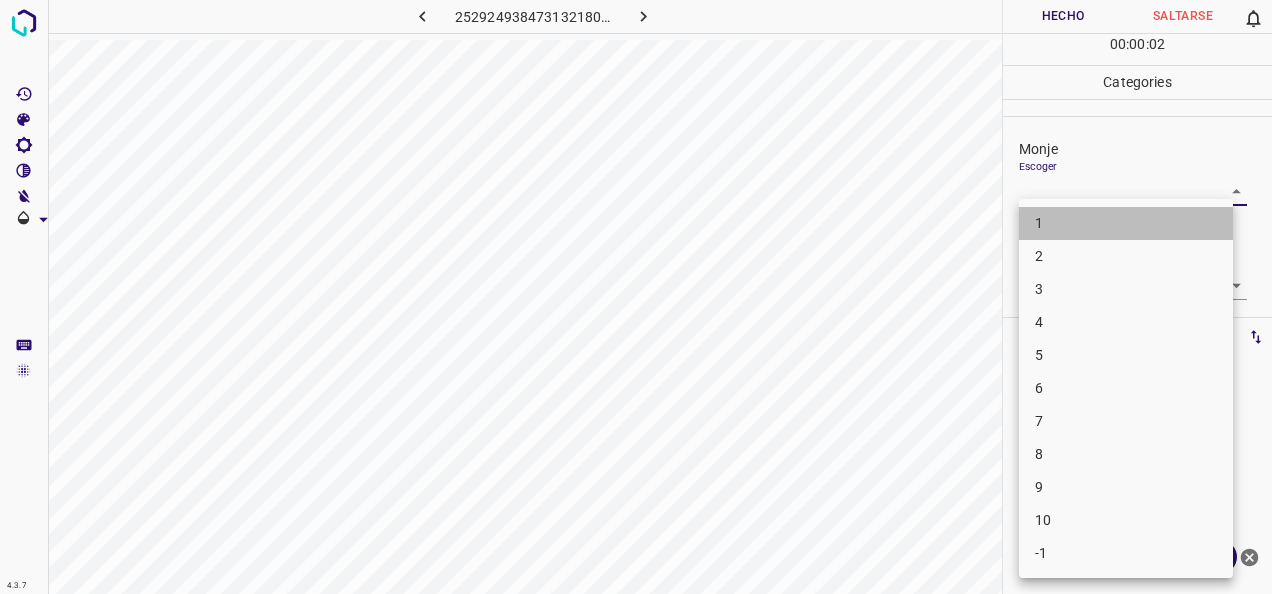 click on "1" at bounding box center [1126, 223] 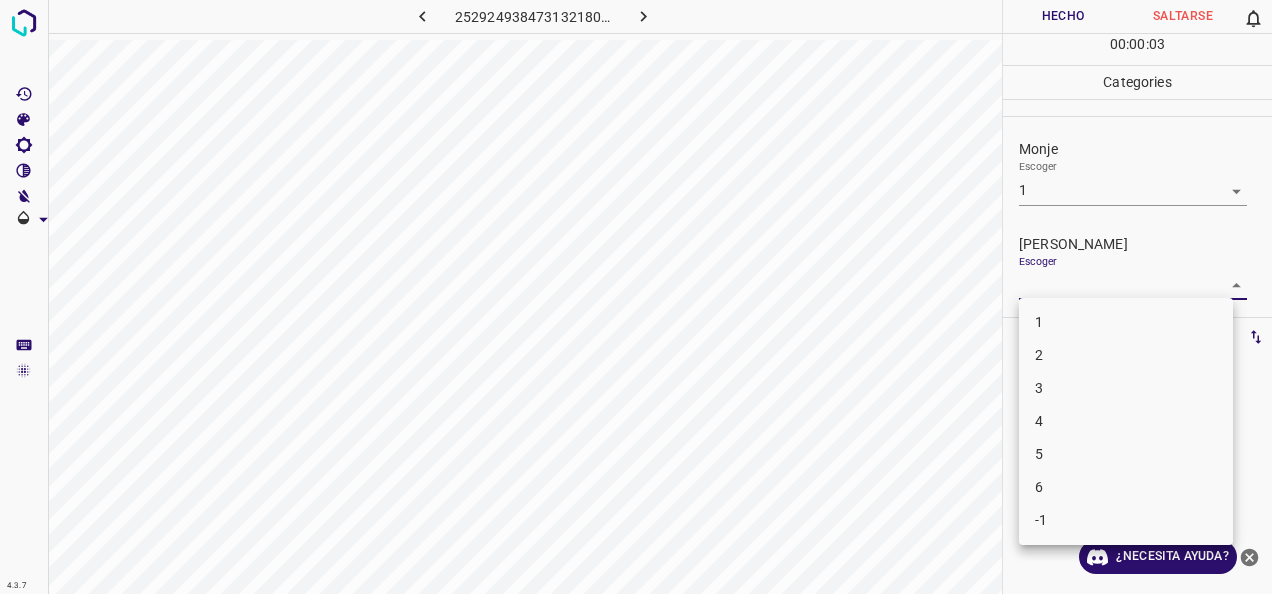 click on "4.3.7 2529249384731321801.png Hecho Saltarse 0 00   : 00   : 03   Categories Monje  Escoger 1 1  [PERSON_NAME]   Escoger ​ Etiquetas 0 Categories 1 Monje 2  [PERSON_NAME] Herramientas Espacio Cambiar entre modos (Dibujar y Editar) Yo Etiquetado automático R Restaurar zoom M Acercar N Alejar Borrar Eliminar etiqueta de selección Filtros Z Restaurar filtros X Filtro de saturación C Filtro de brillo V Filtro de contraste B Filtro de escala de grises General O Descargar ¿Necesita ayuda? -Mensaje de texto -Esconder -Borrar 1 2 3 4 5 6 -1" at bounding box center [636, 297] 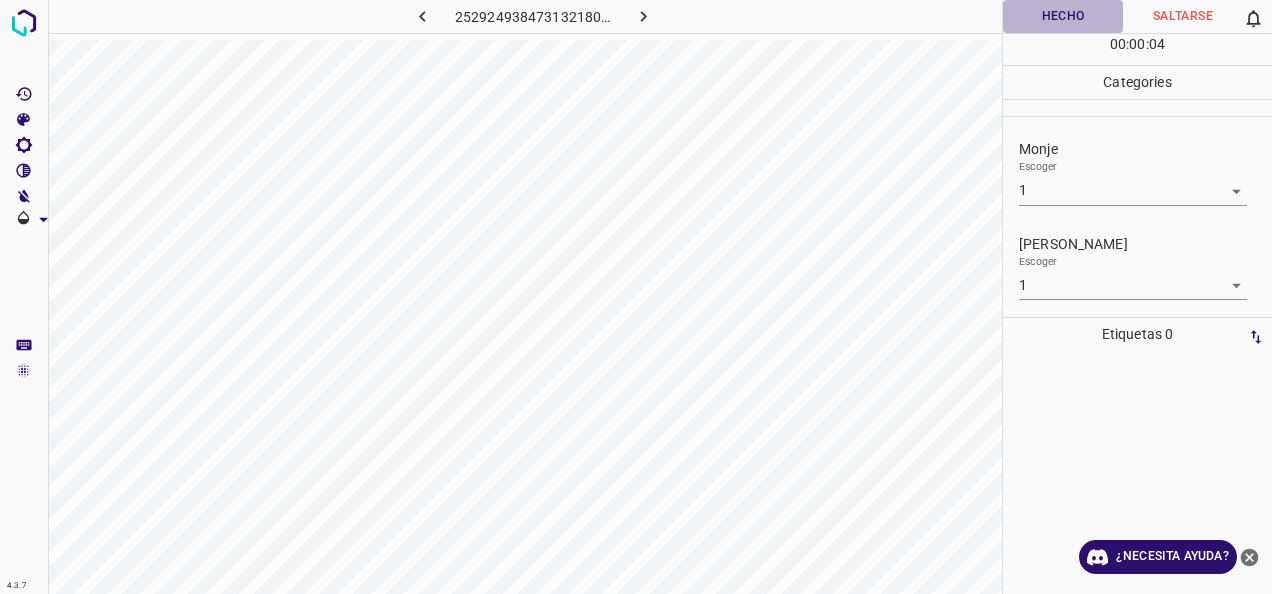 click on "Hecho" at bounding box center [1063, 16] 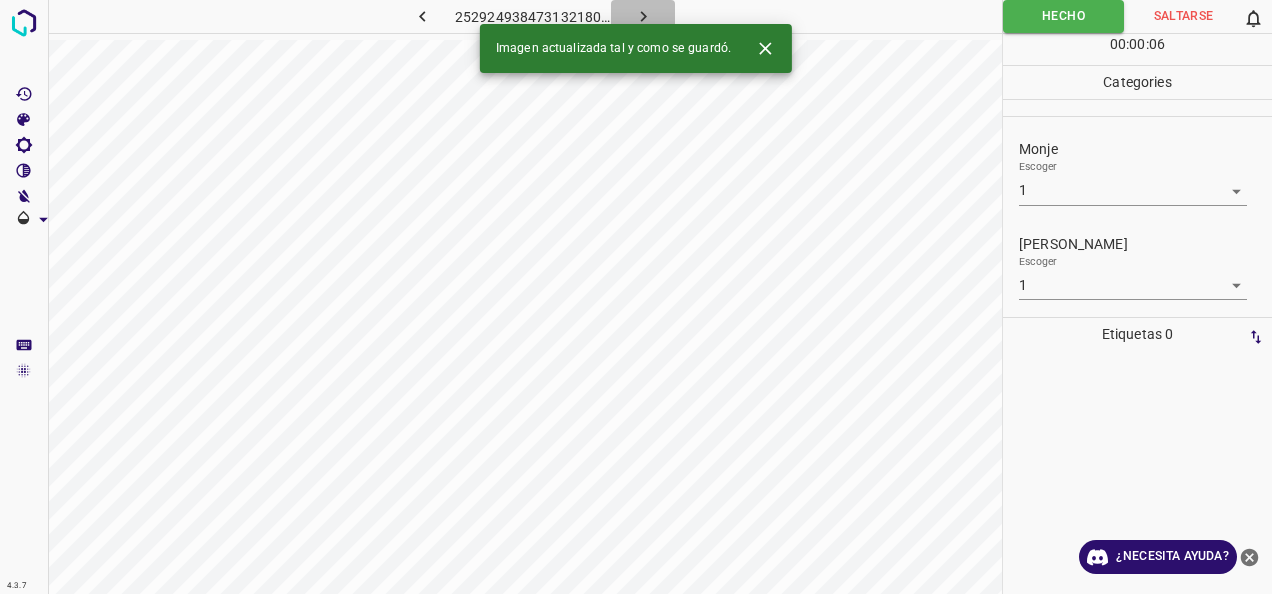click 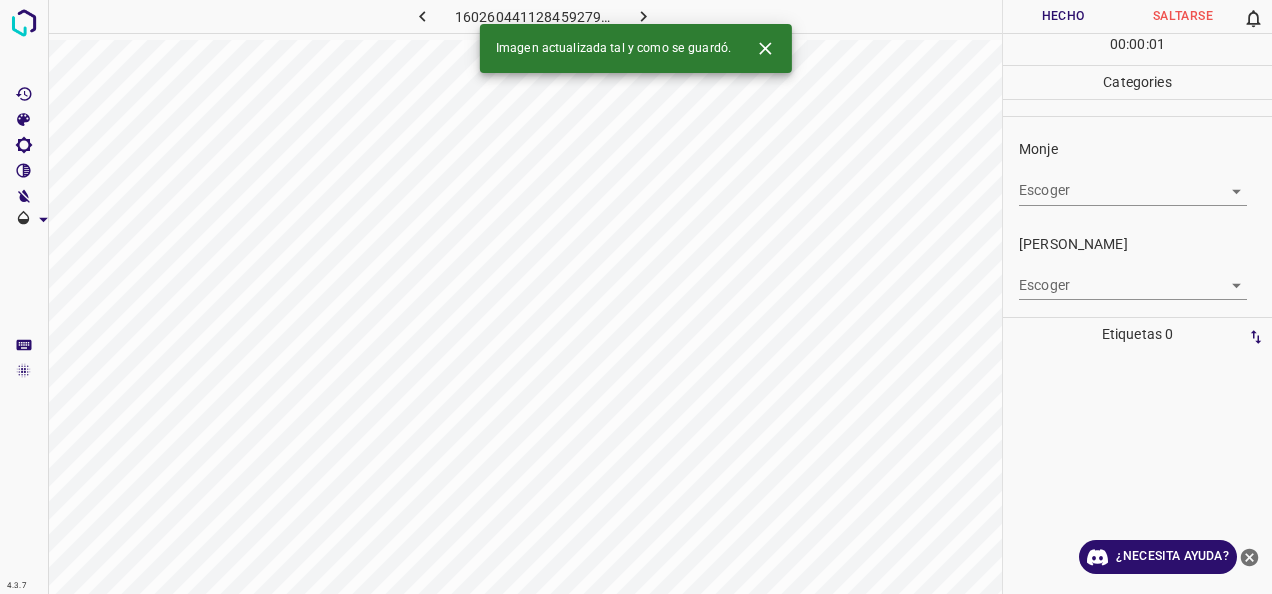click on "4.3.7 1602604411284592797.png Hecho Saltarse 0 00   : 00   : 01   Categories Monje  Escoger ​  [PERSON_NAME]   Escoger ​ Etiquetas 0 Categories 1 Monje 2  [PERSON_NAME] Herramientas Espacio Cambiar entre modos (Dibujar y Editar) Yo Etiquetado automático R Restaurar zoom M Acercar N Alejar Borrar Eliminar etiqueta de selección Filtros Z Restaurar filtros X Filtro de saturación C Filtro de brillo V Filtro de contraste B Filtro de escala de grises General O Descargar Imagen actualizada tal y como se guardó. ¿Necesita ayuda? -Mensaje de texto -Esconder -Borrar" at bounding box center (636, 297) 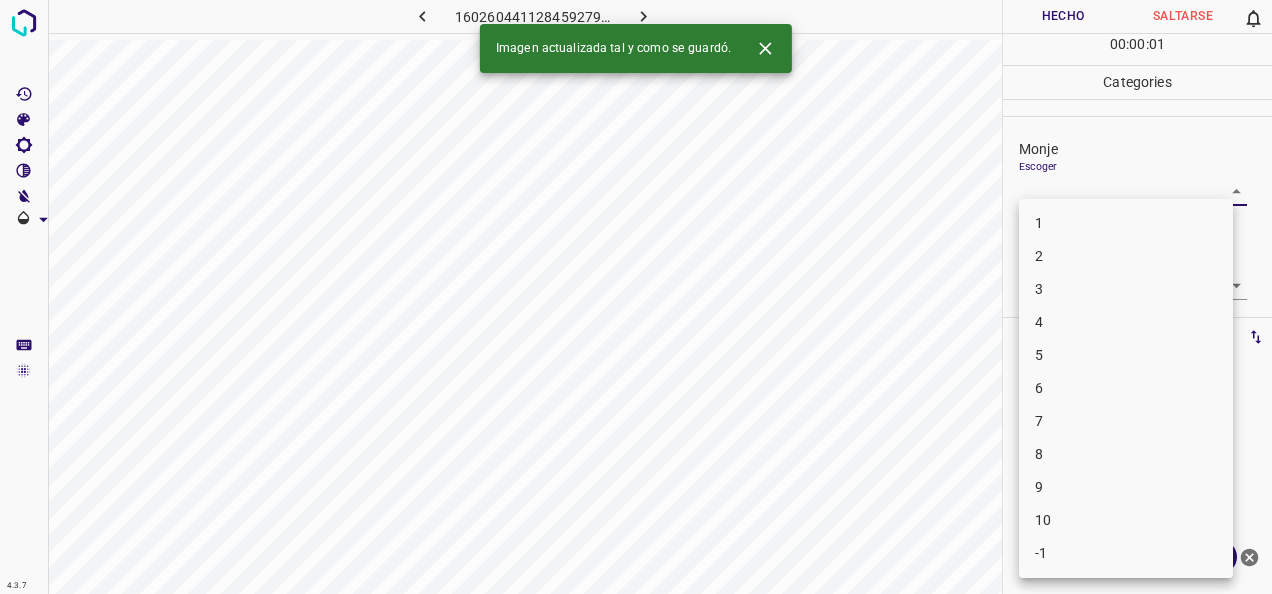 click on "2" at bounding box center [1126, 256] 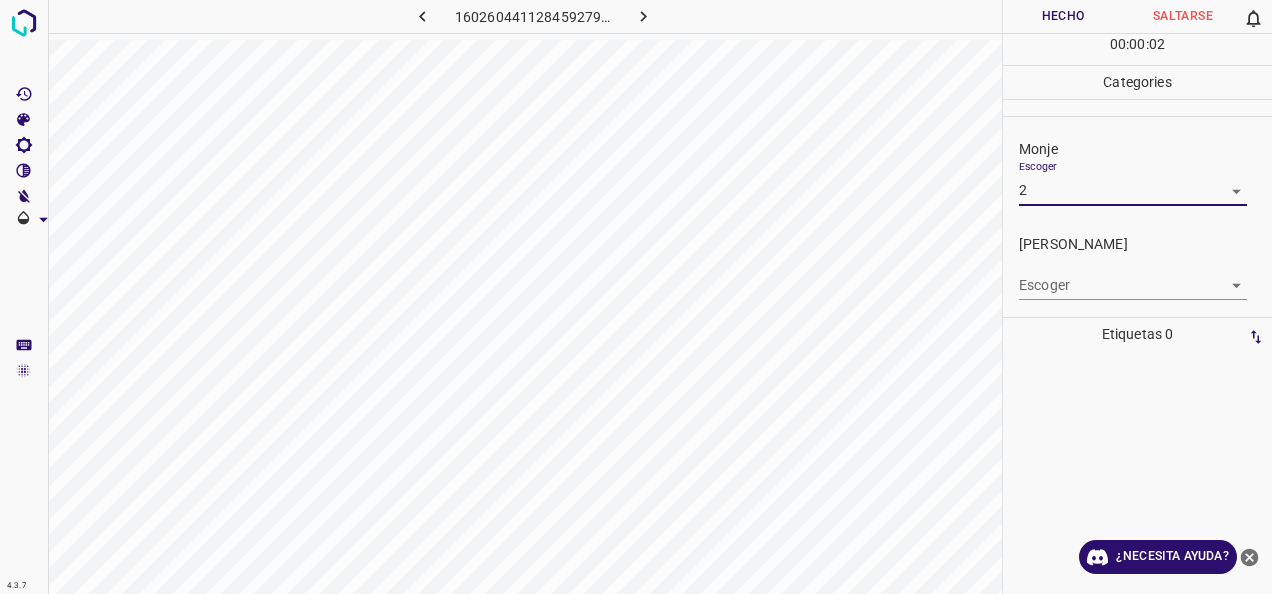 click on "4.3.7 1602604411284592797.png Hecho Saltarse 0 00   : 00   : 02   Categories Monje  Escoger 2 2  [PERSON_NAME]   Escoger ​ Etiquetas 0 Categories 1 Monje 2  [PERSON_NAME] Herramientas Espacio Cambiar entre modos (Dibujar y Editar) Yo Etiquetado automático R Restaurar zoom M Acercar N Alejar Borrar Eliminar etiqueta de selección Filtros Z Restaurar filtros X Filtro de saturación C Filtro de brillo V Filtro de contraste B Filtro de escala de grises General O Descargar ¿Necesita ayuda? -Mensaje de texto -Esconder -Borrar" at bounding box center [636, 297] 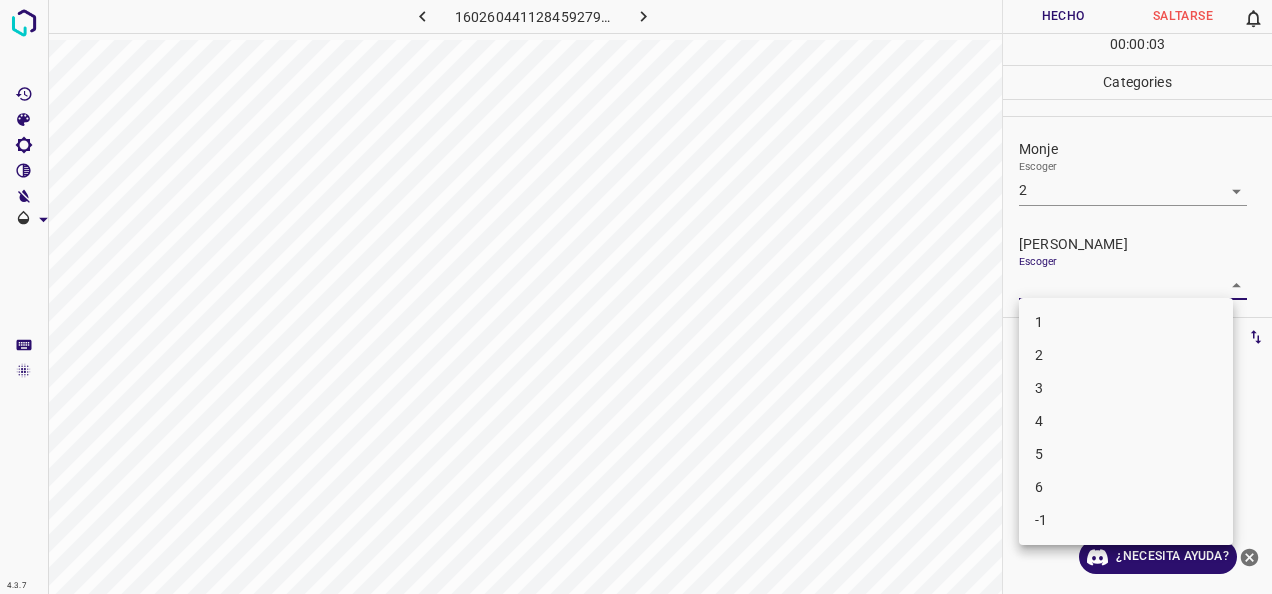 click on "1" at bounding box center [1126, 322] 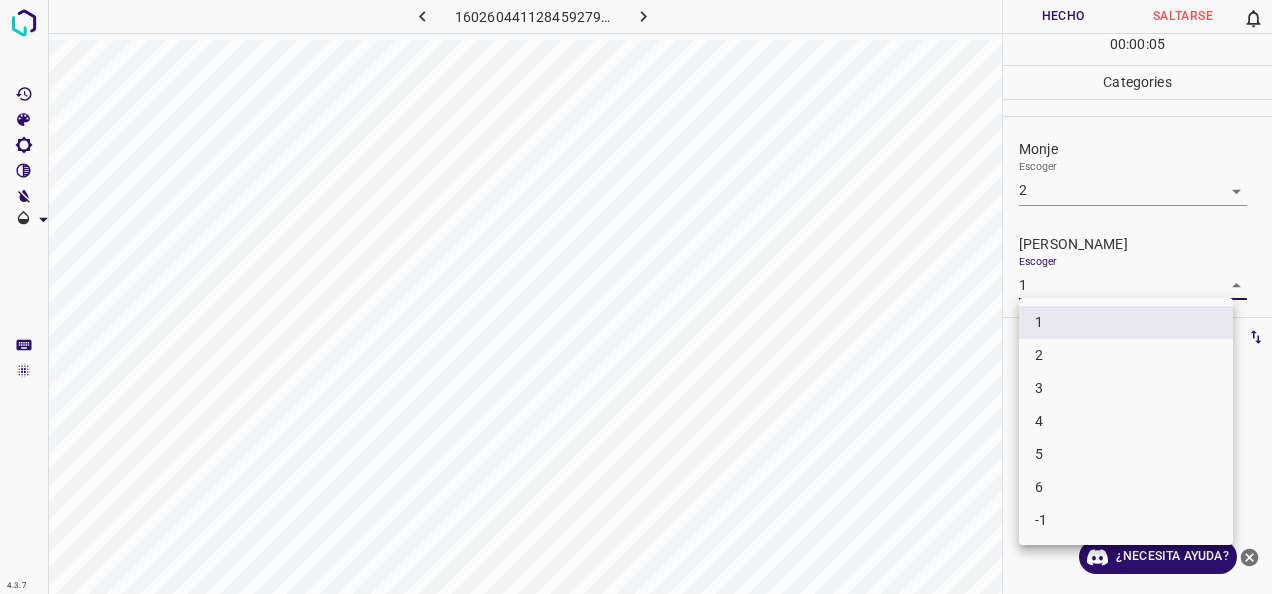 click on "4.3.7 1602604411284592797.png Hecho Saltarse 0 00   : 00   : 05   Categories Monje  Escoger 2 2  [PERSON_NAME]   Escoger 1 1 Etiquetas 0 Categories 1 Monje 2  [PERSON_NAME] Herramientas Espacio Cambiar entre modos (Dibujar y Editar) Yo Etiquetado automático R Restaurar zoom M Acercar N Alejar Borrar Eliminar etiqueta de selección Filtros Z Restaurar filtros X Filtro de saturación C Filtro de brillo V Filtro de contraste B Filtro de escala de grises General O Descargar ¿Necesita ayuda? -Mensaje de texto -Esconder -Borrar 1 2 3 4 5 6 -1" at bounding box center [636, 297] 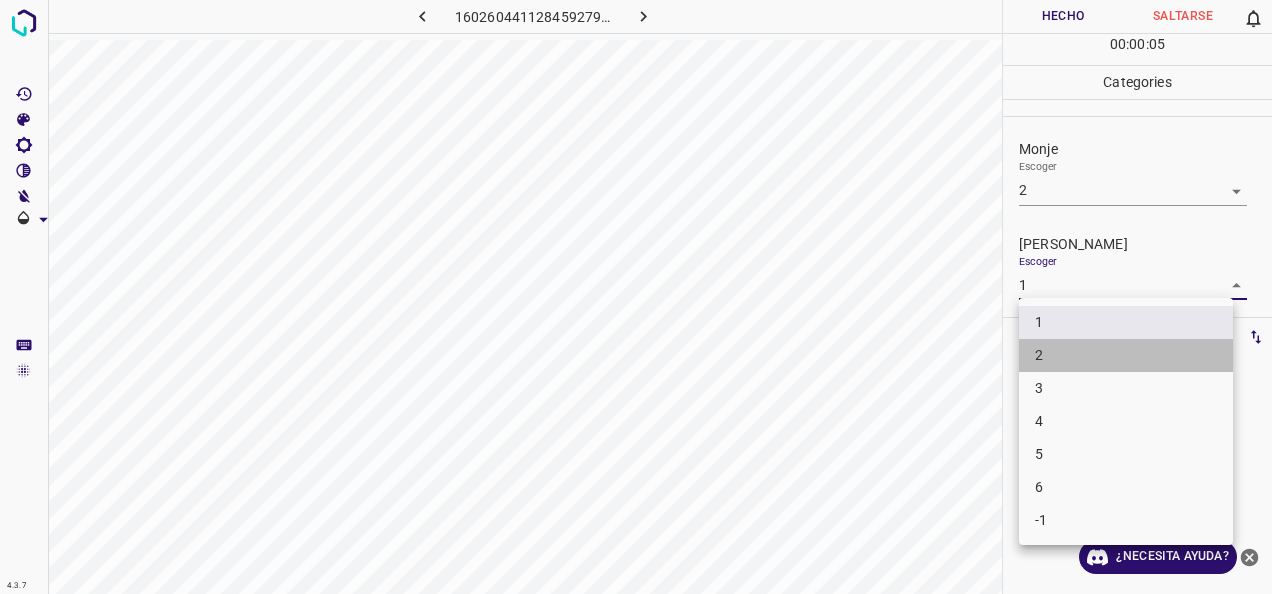 click on "2" at bounding box center (1126, 355) 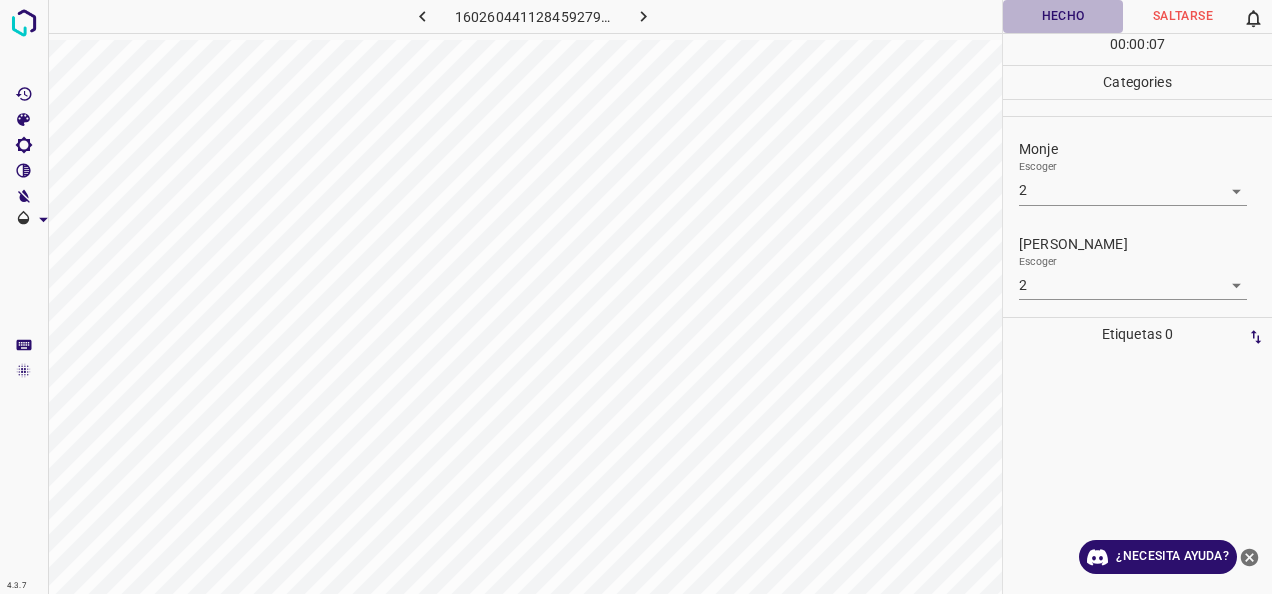 click on "Hecho" at bounding box center (1063, 16) 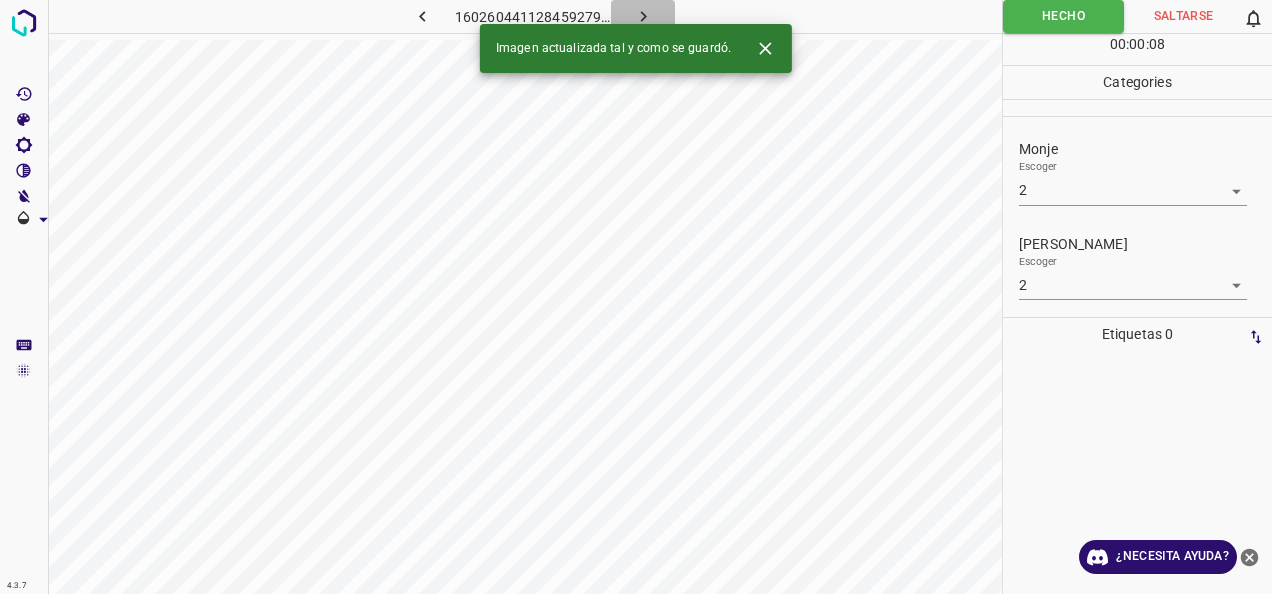 click at bounding box center [643, 16] 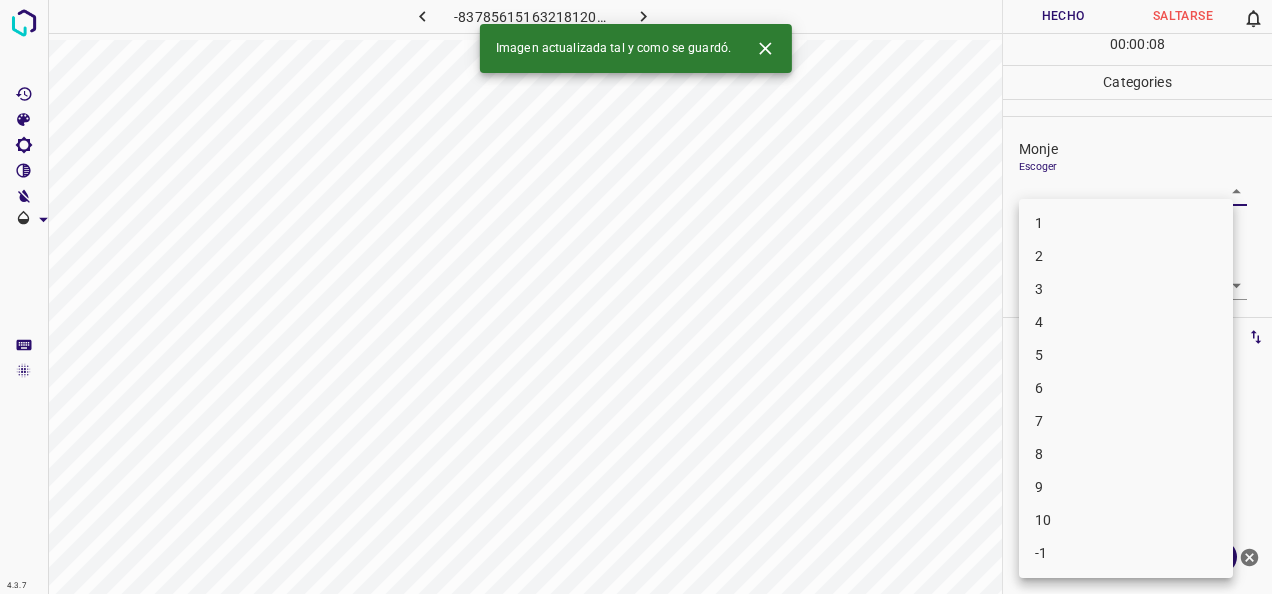 drag, startPoint x: 1212, startPoint y: 196, endPoint x: 1097, endPoint y: 208, distance: 115.62439 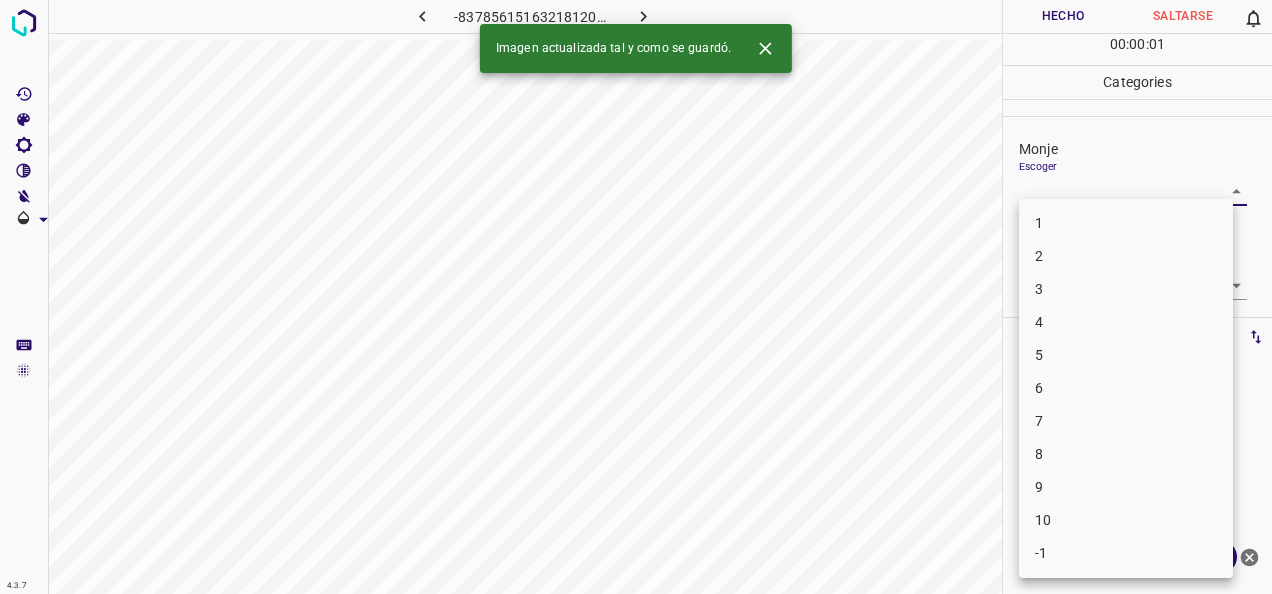 click on "1" at bounding box center [1126, 223] 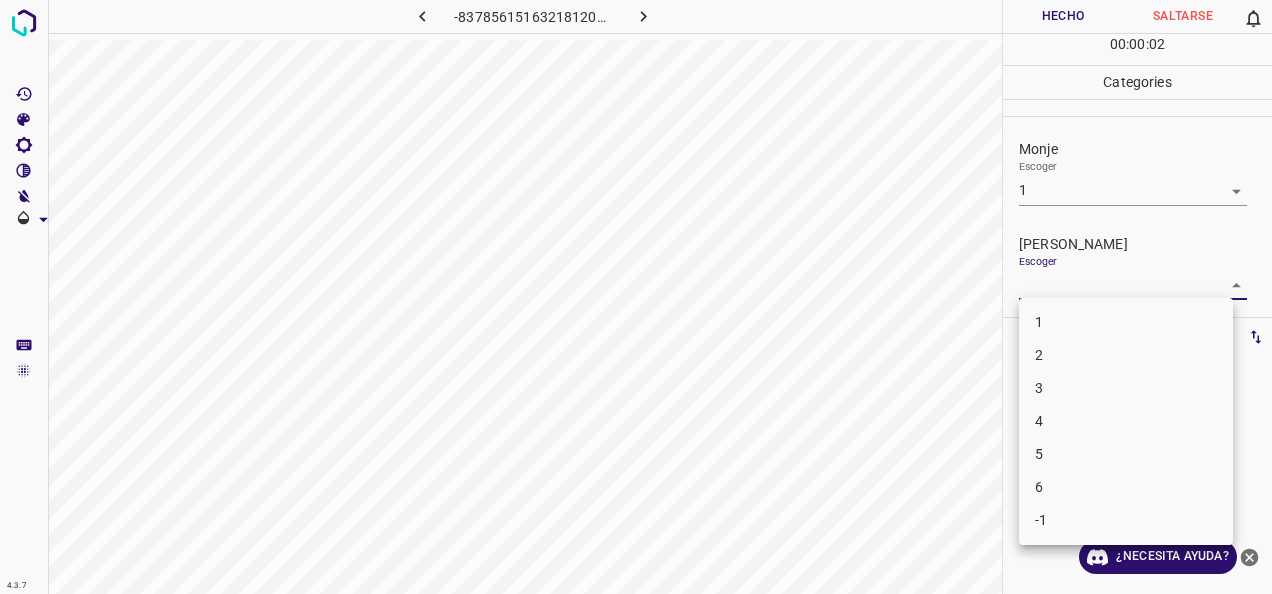 drag, startPoint x: 1222, startPoint y: 282, endPoint x: 1057, endPoint y: 318, distance: 168.88162 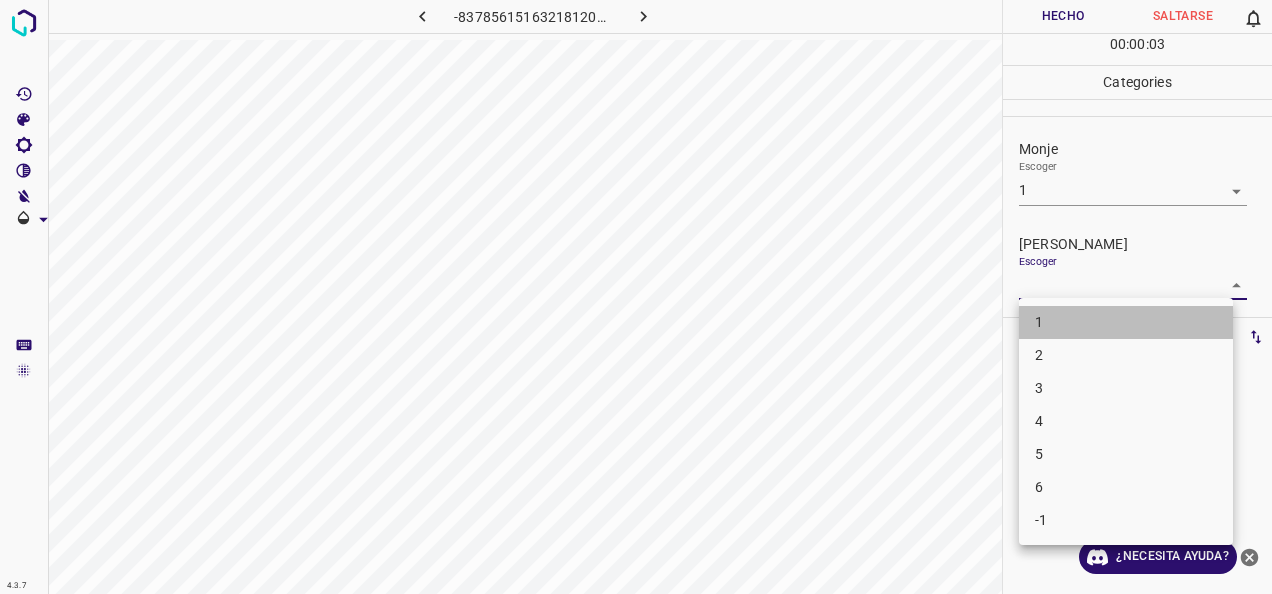 click on "1" at bounding box center (1126, 322) 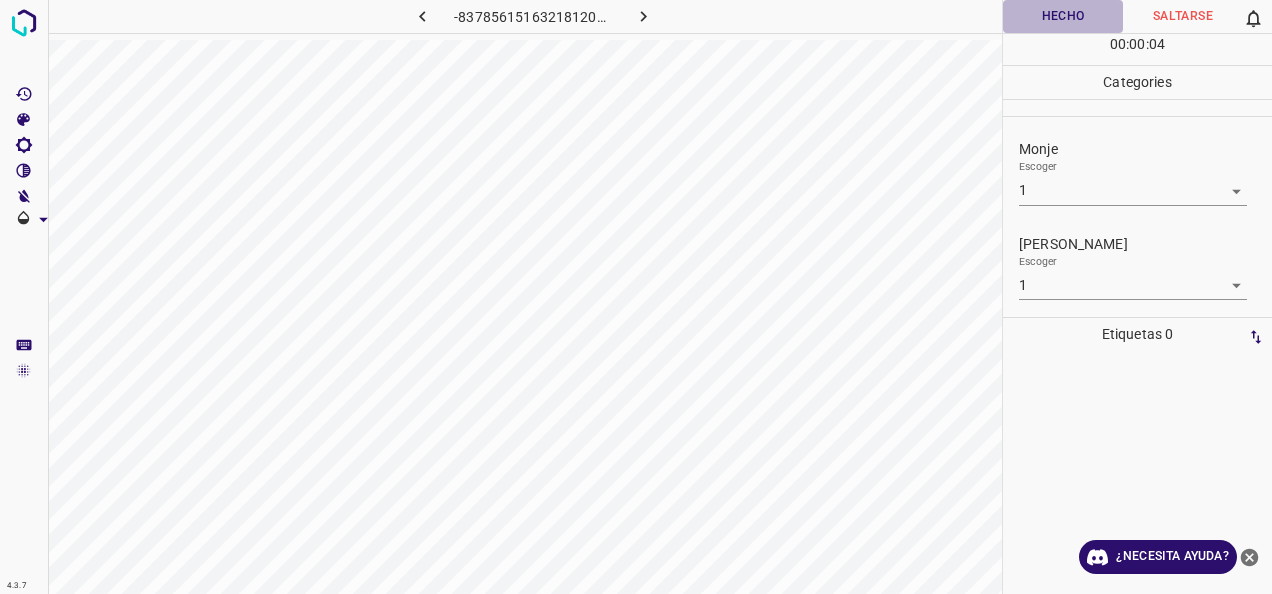 click on "Hecho" at bounding box center (1063, 16) 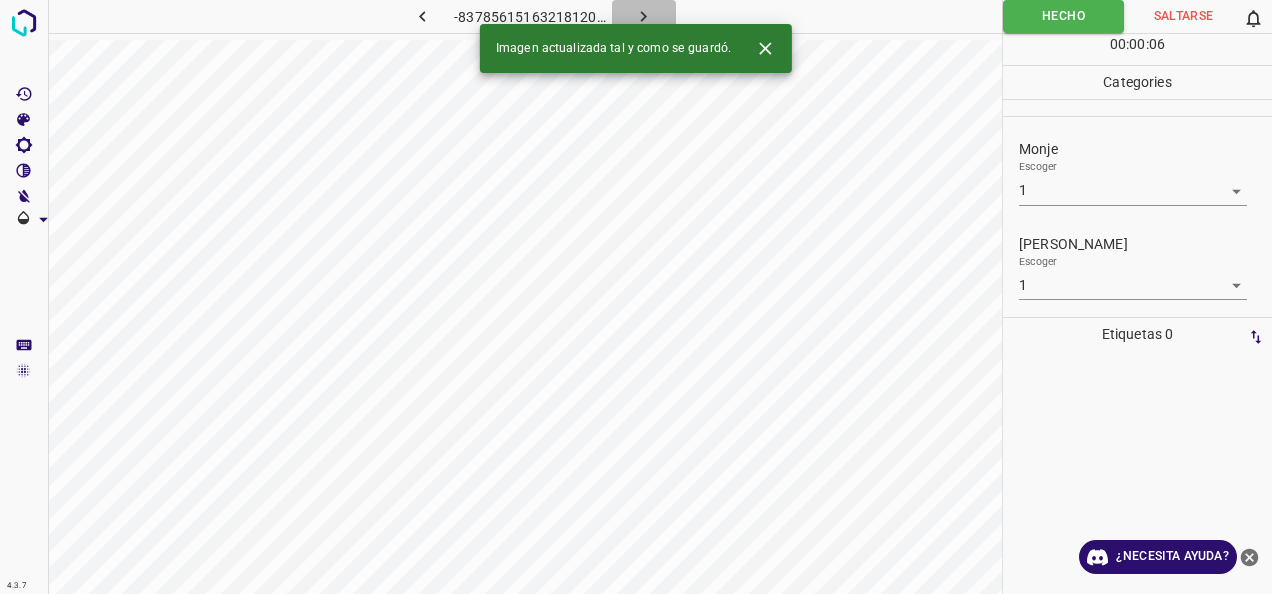 click 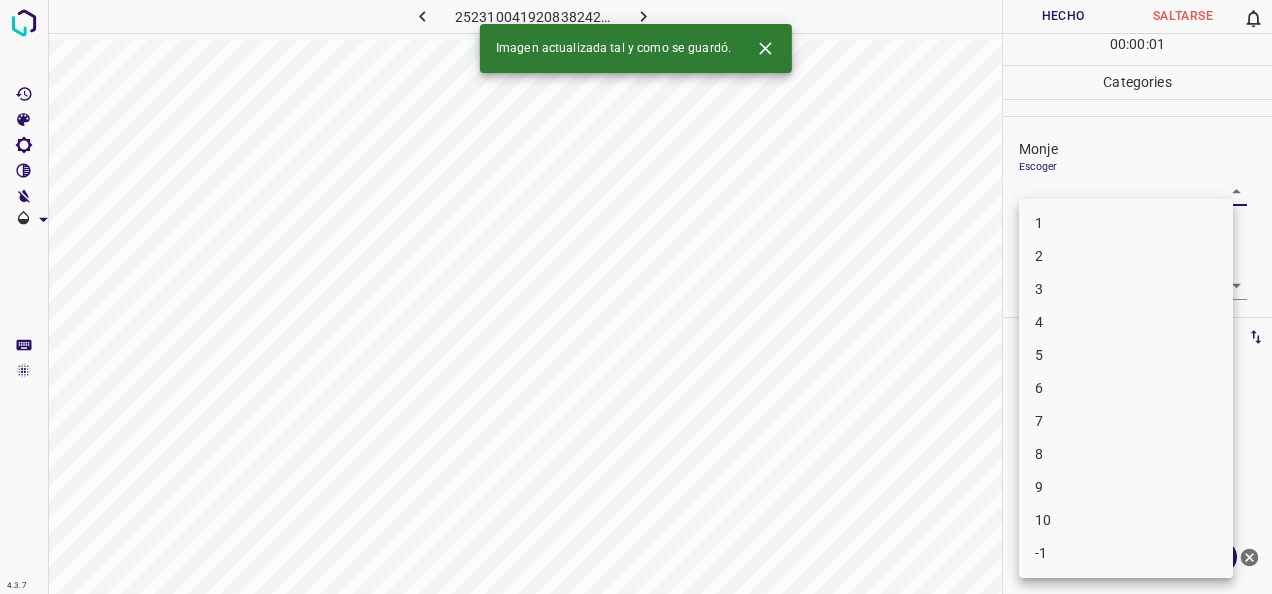 click on "4.3.7 2523100419208382424.png Hecho Saltarse 0 00   : 00   : 01   Categories Monje  Escoger ​  [PERSON_NAME]   Escoger ​ Etiquetas 0 Categories 1 Monje 2  [PERSON_NAME] Herramientas Espacio Cambiar entre modos (Dibujar y Editar) Yo Etiquetado automático R Restaurar zoom M Acercar N Alejar Borrar Eliminar etiqueta de selección Filtros Z Restaurar filtros X Filtro de saturación C Filtro de brillo V Filtro de contraste B Filtro de escala de grises General O Descargar Imagen actualizada tal y como se guardó. ¿Necesita ayuda? -Mensaje de texto -Esconder -Borrar 1 2 3 4 5 6 7 8 9 10 -1" at bounding box center (636, 297) 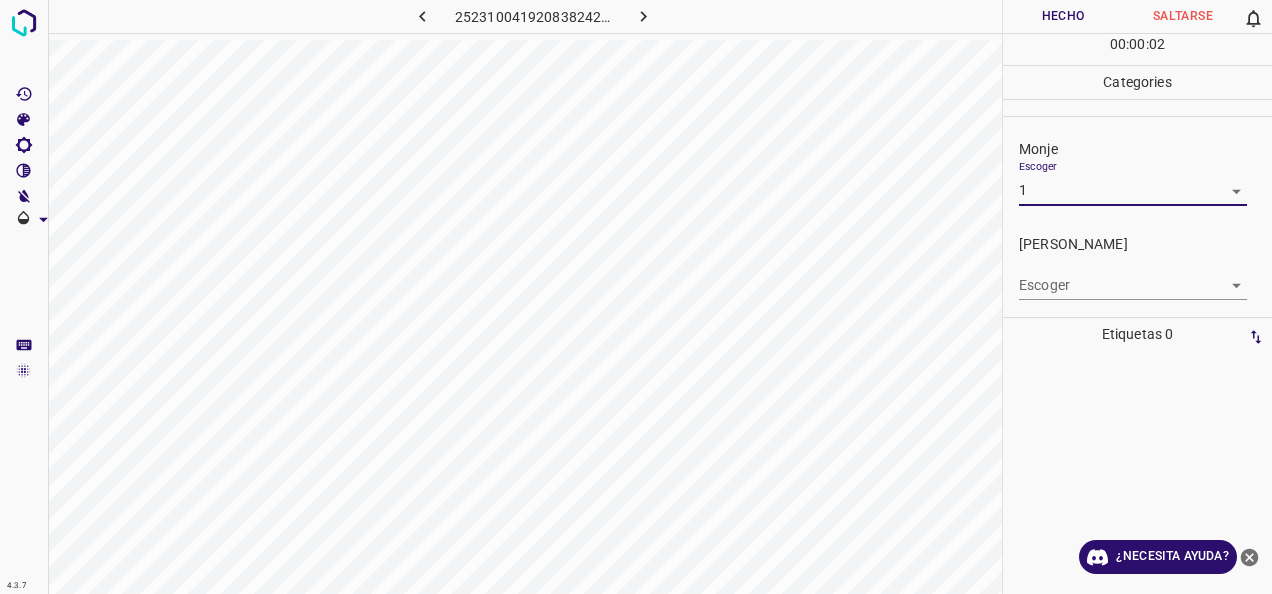 click on "4.3.7 2523100419208382424.png Hecho Saltarse 0 00   : 00   : 02   Categories Monje  Escoger 1 1  [PERSON_NAME]   Escoger ​ Etiquetas 0 Categories 1 Monje 2  [PERSON_NAME] Herramientas Espacio Cambiar entre modos (Dibujar y Editar) Yo Etiquetado automático R Restaurar zoom M Acercar N Alejar Borrar Eliminar etiqueta de selección Filtros Z Restaurar filtros X Filtro de saturación C Filtro de brillo V Filtro de contraste B Filtro de escala de grises General O Descargar ¿Necesita ayuda? -Mensaje de texto -Esconder -Borrar" at bounding box center (636, 297) 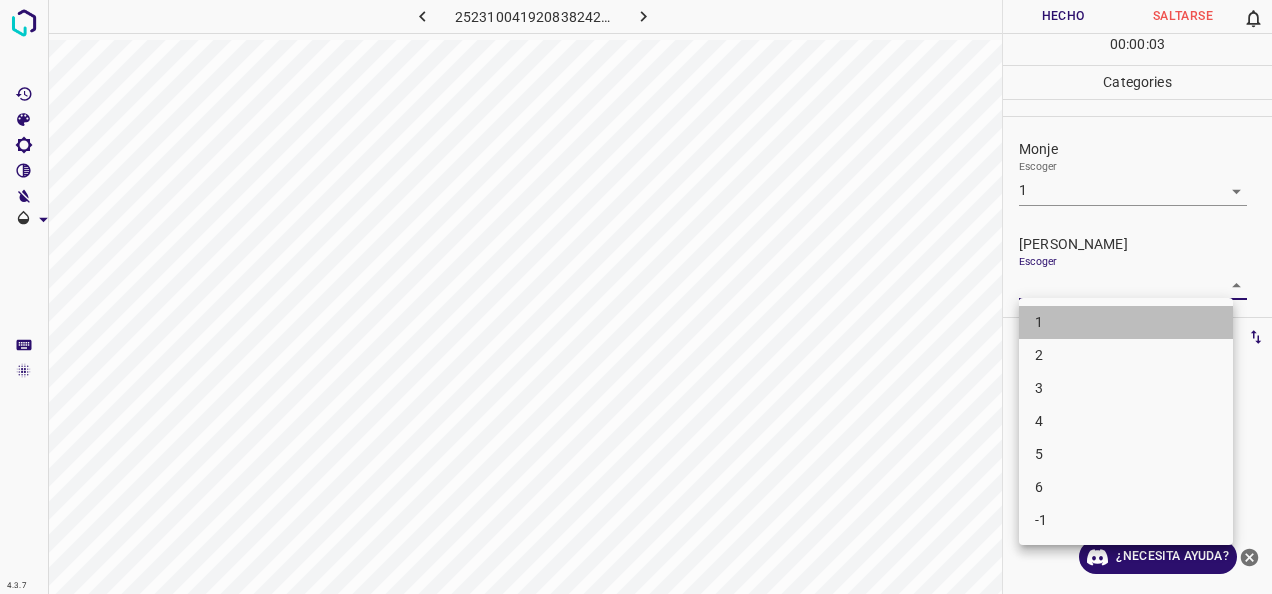 click 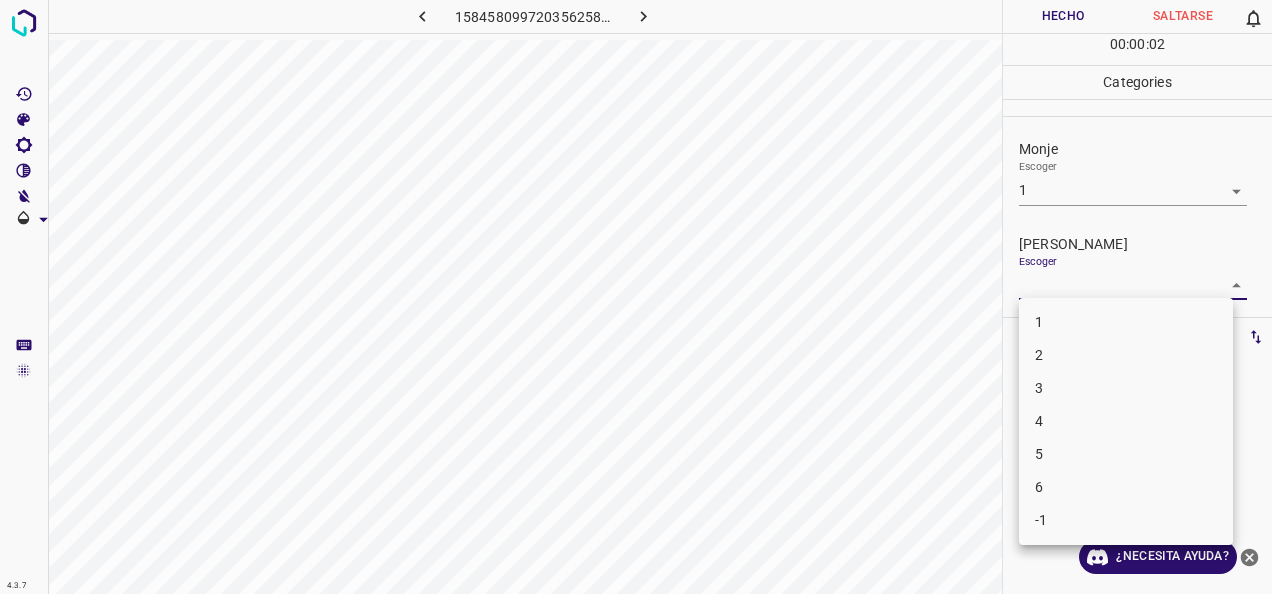 drag, startPoint x: 1221, startPoint y: 282, endPoint x: 1089, endPoint y: 306, distance: 134.16408 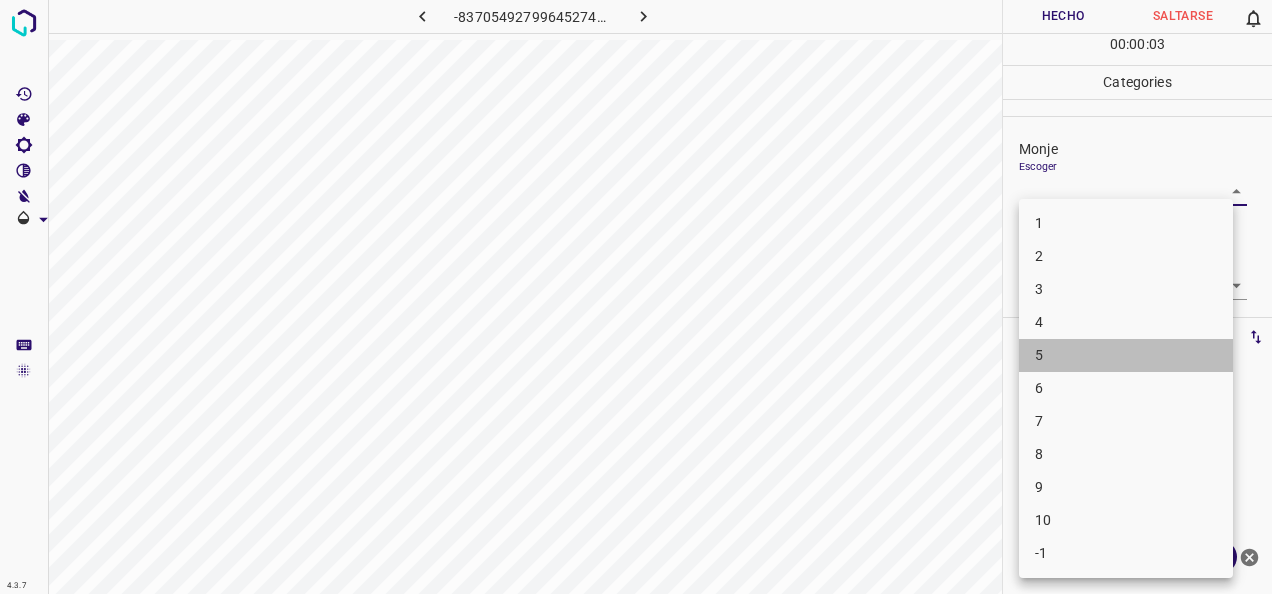 drag, startPoint x: 1148, startPoint y: 361, endPoint x: 1194, endPoint y: 259, distance: 111.89281 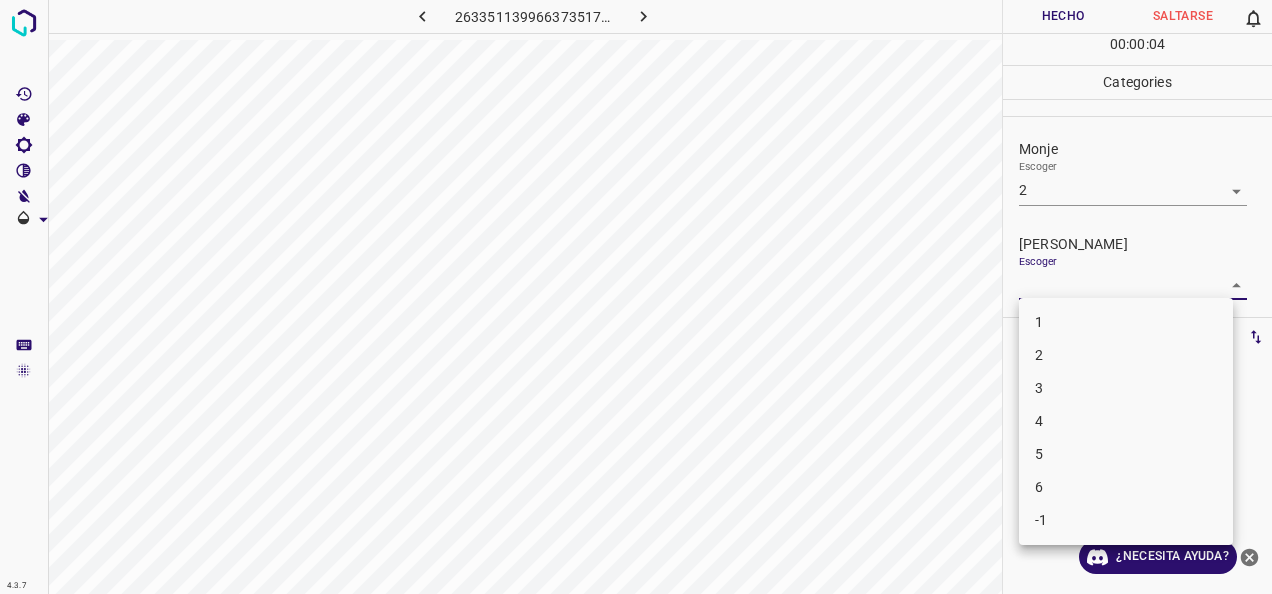 drag, startPoint x: 1211, startPoint y: 282, endPoint x: 1153, endPoint y: 310, distance: 64.40497 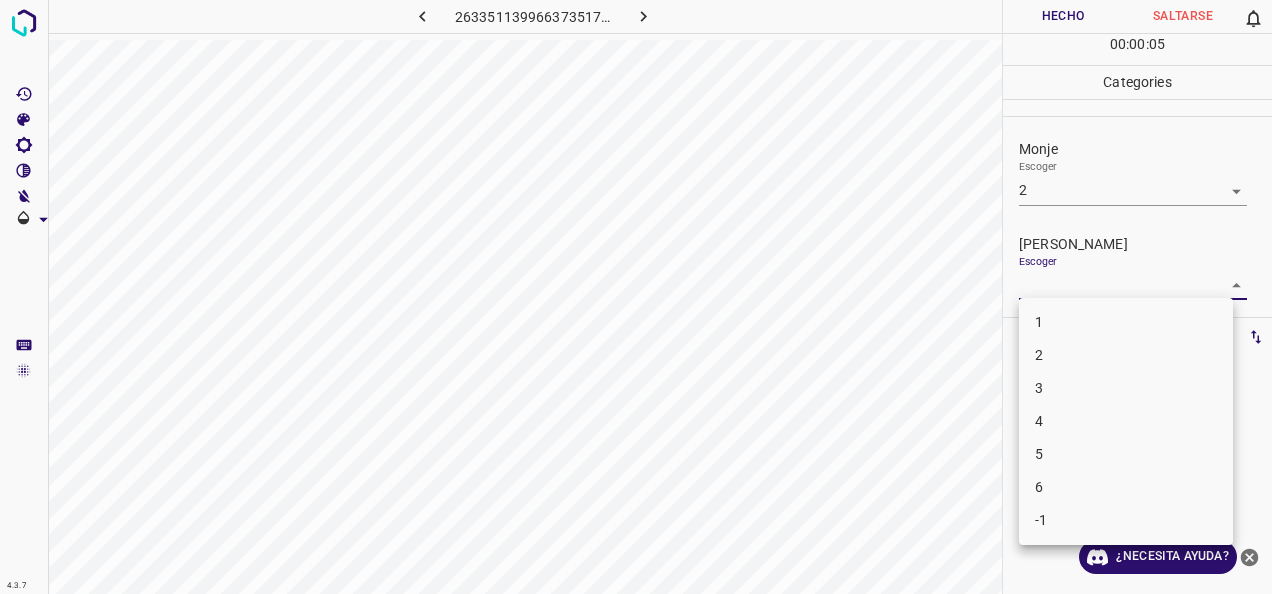 drag, startPoint x: 1129, startPoint y: 348, endPoint x: 1129, endPoint y: 316, distance: 32 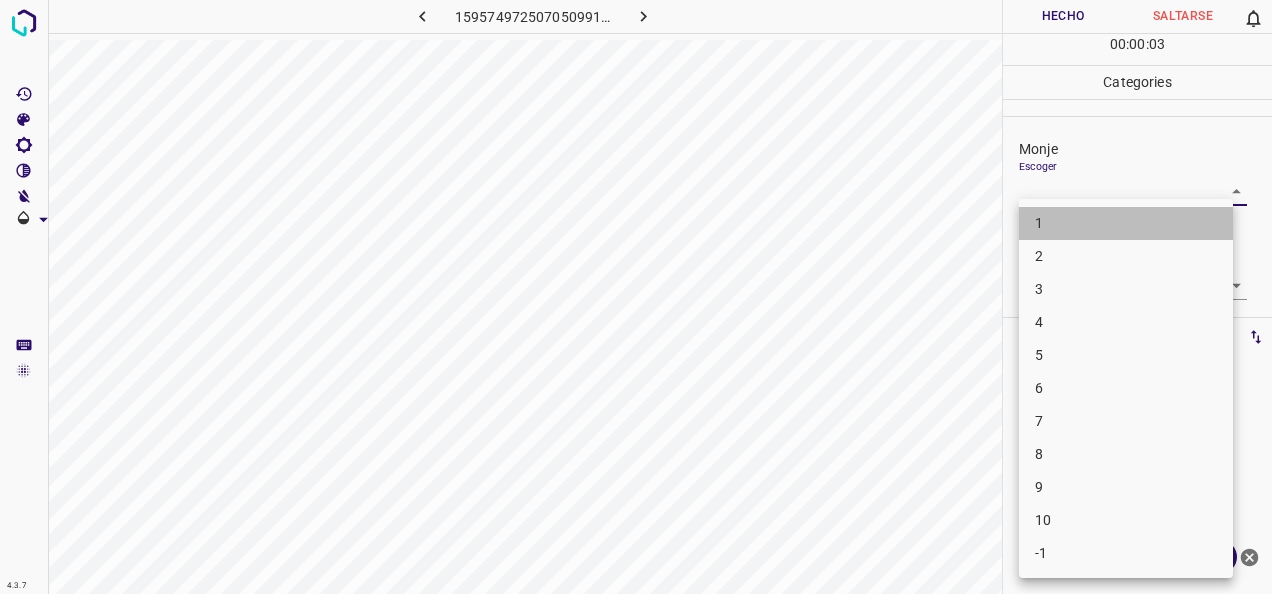 drag, startPoint x: 1140, startPoint y: 216, endPoint x: 1178, endPoint y: 255, distance: 54.451813 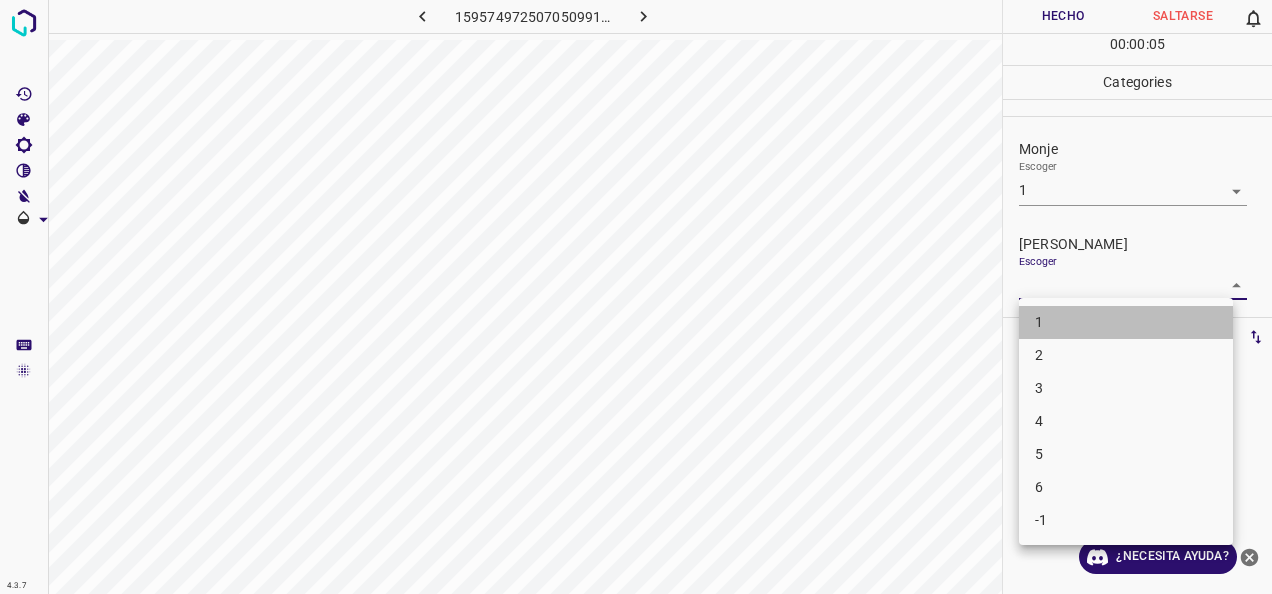 drag, startPoint x: 1131, startPoint y: 318, endPoint x: 1110, endPoint y: 150, distance: 169.30742 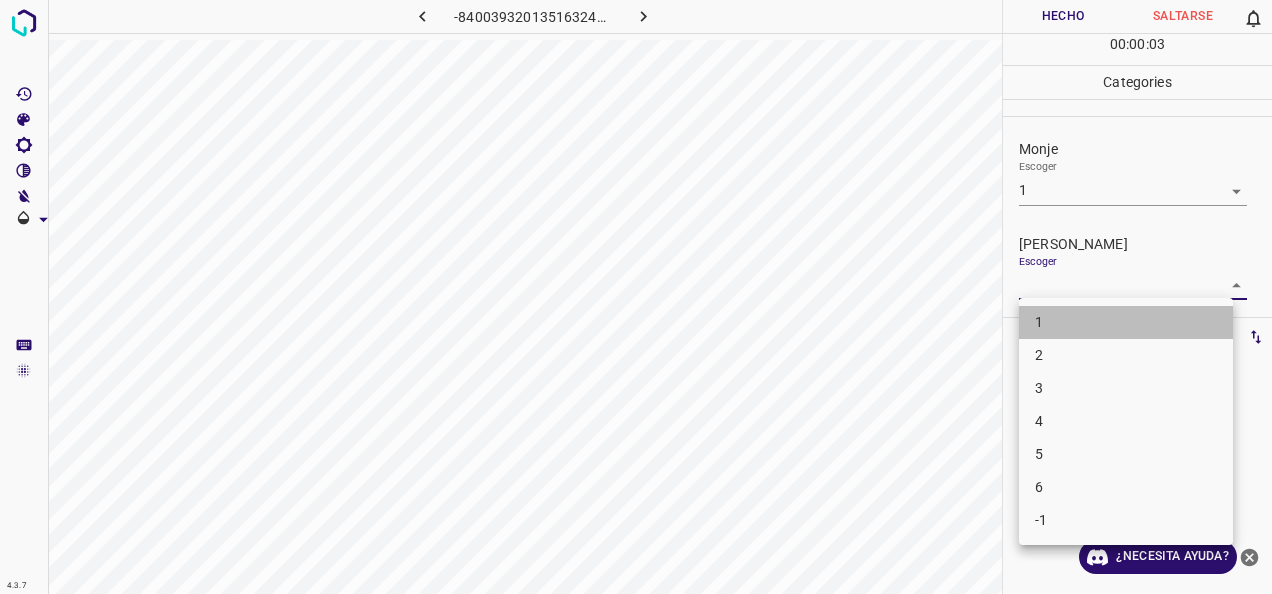 drag, startPoint x: 1128, startPoint y: 308, endPoint x: 1090, endPoint y: 153, distance: 159.5901 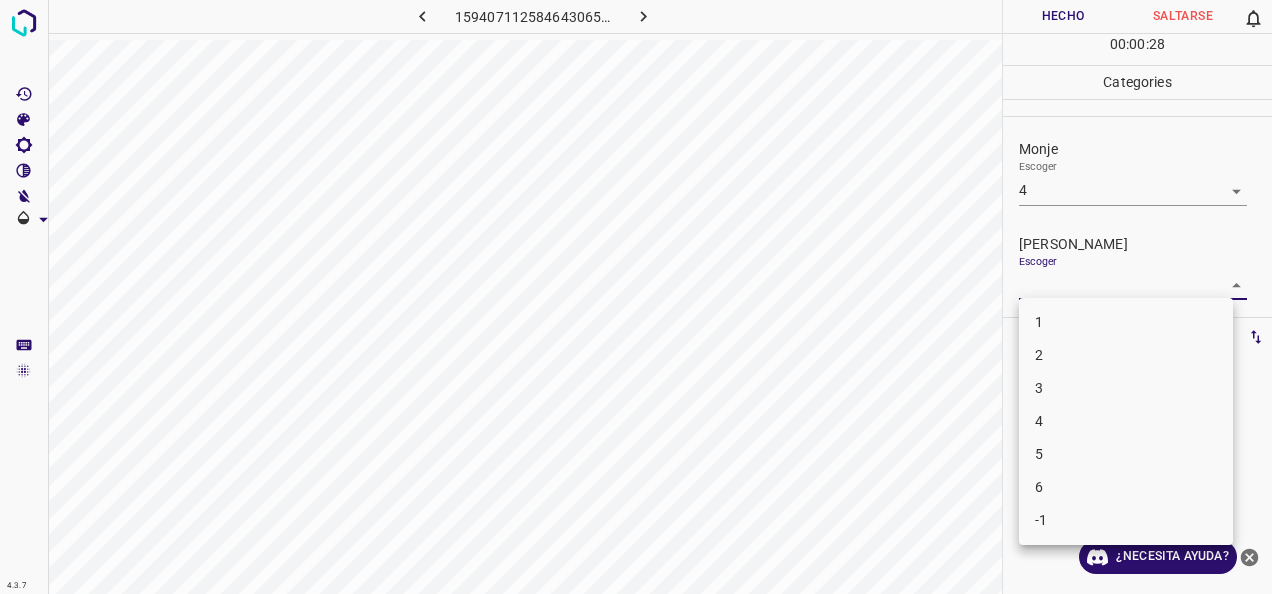 drag, startPoint x: 1224, startPoint y: 288, endPoint x: 1172, endPoint y: 332, distance: 68.117546 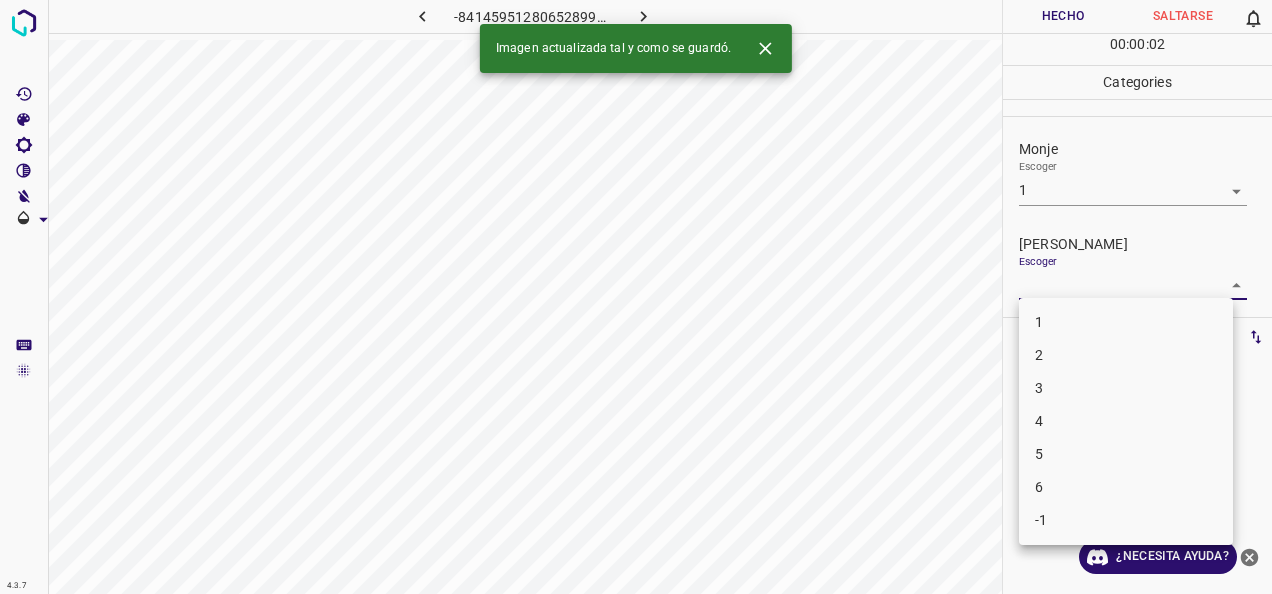 drag, startPoint x: 1226, startPoint y: 280, endPoint x: 1164, endPoint y: 298, distance: 64.56005 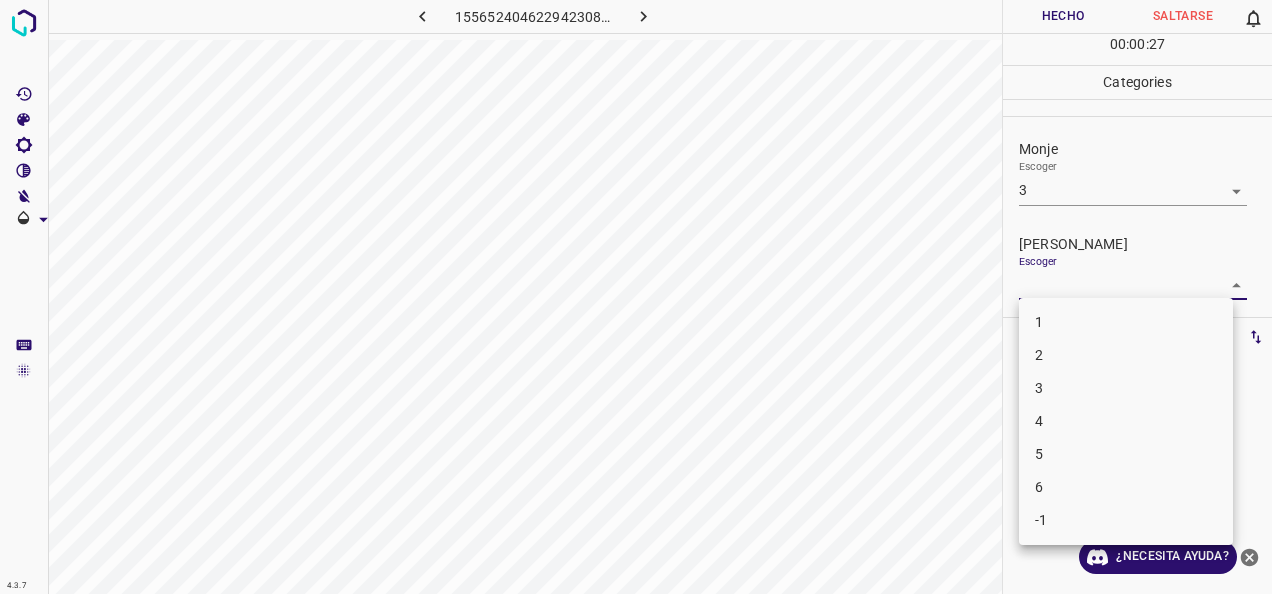 drag, startPoint x: 1218, startPoint y: 284, endPoint x: 1132, endPoint y: 349, distance: 107.80074 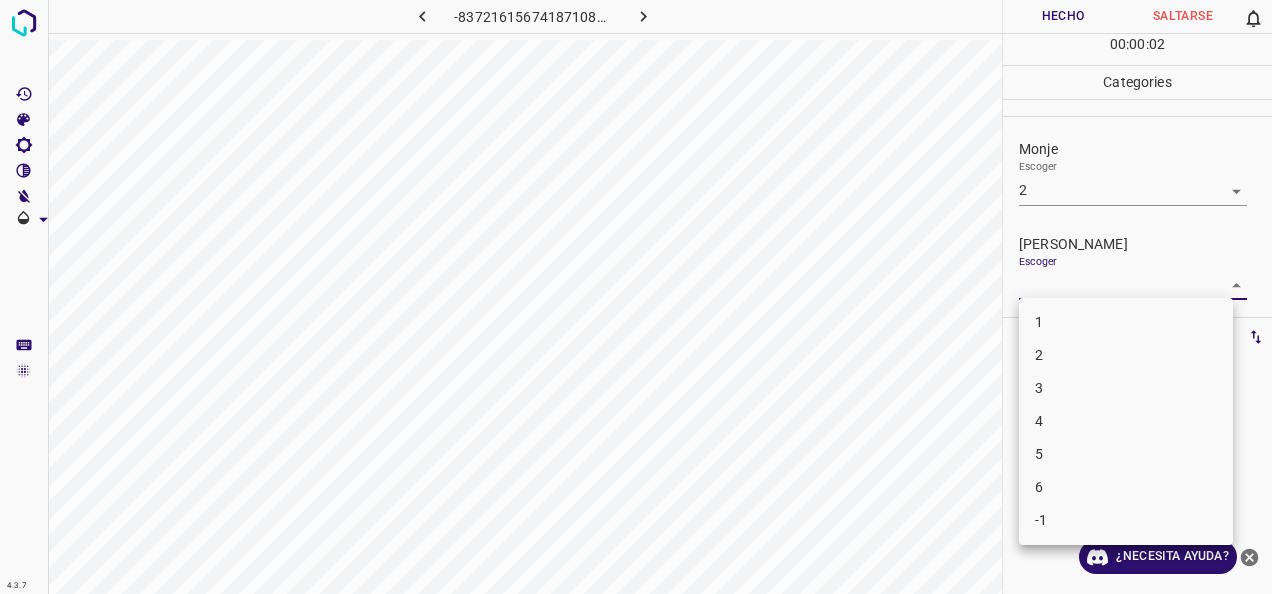 drag, startPoint x: 1215, startPoint y: 281, endPoint x: 1136, endPoint y: 324, distance: 89.94443 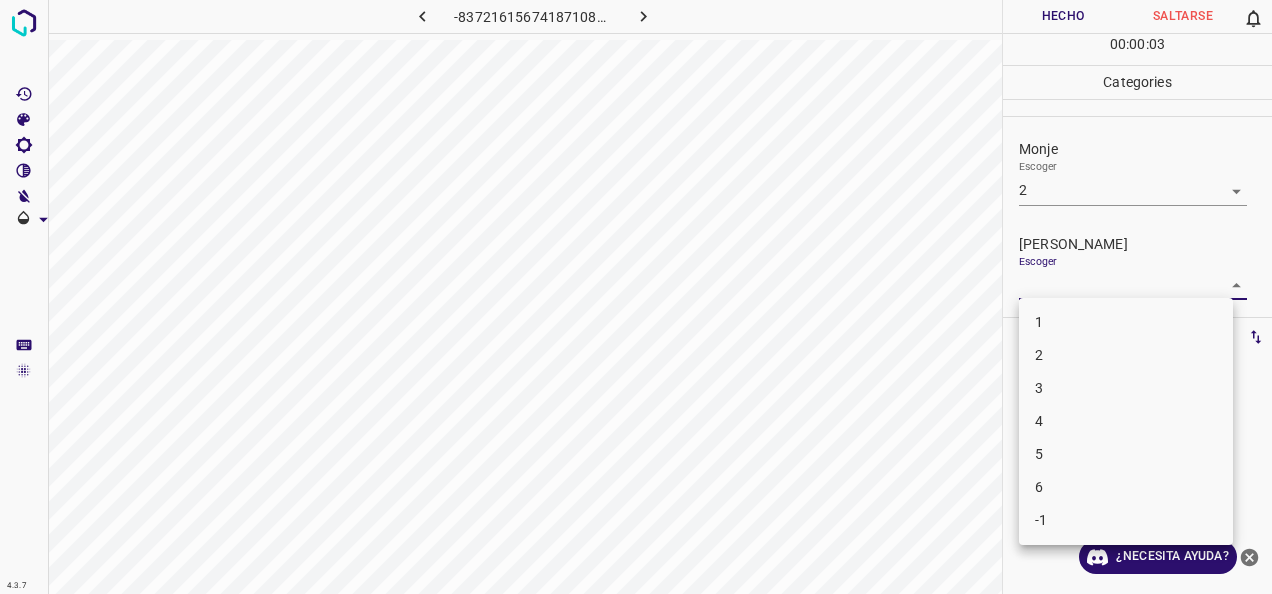 drag, startPoint x: 1132, startPoint y: 356, endPoint x: 1109, endPoint y: 236, distance: 122.18429 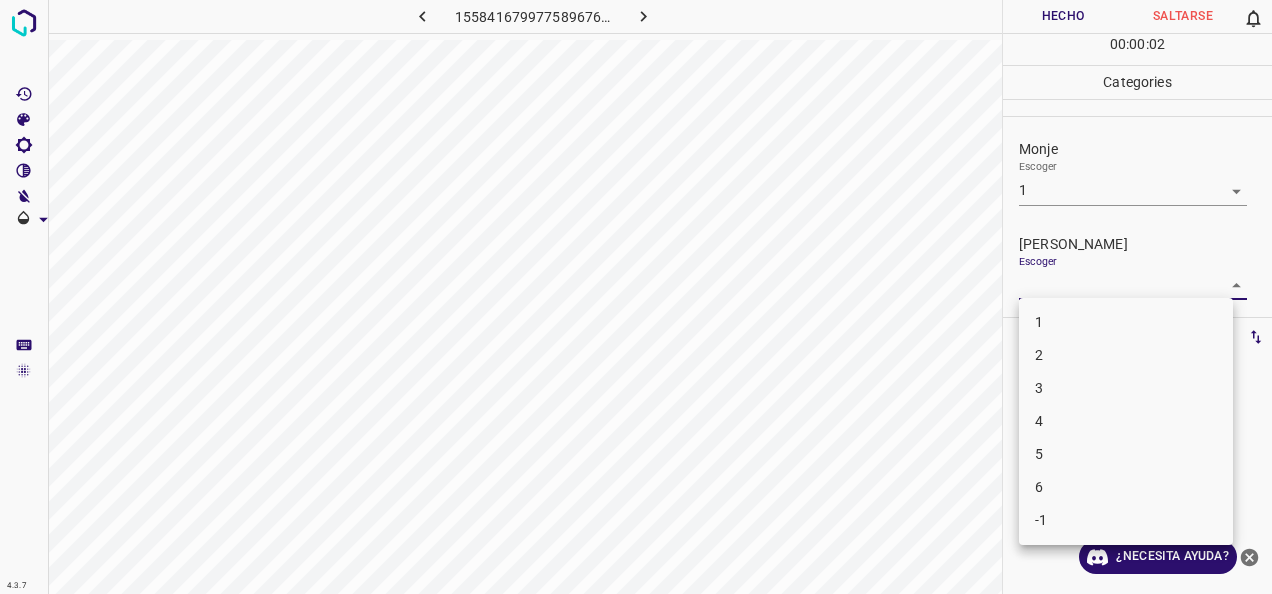 drag, startPoint x: 1214, startPoint y: 280, endPoint x: 1154, endPoint y: 330, distance: 78.10249 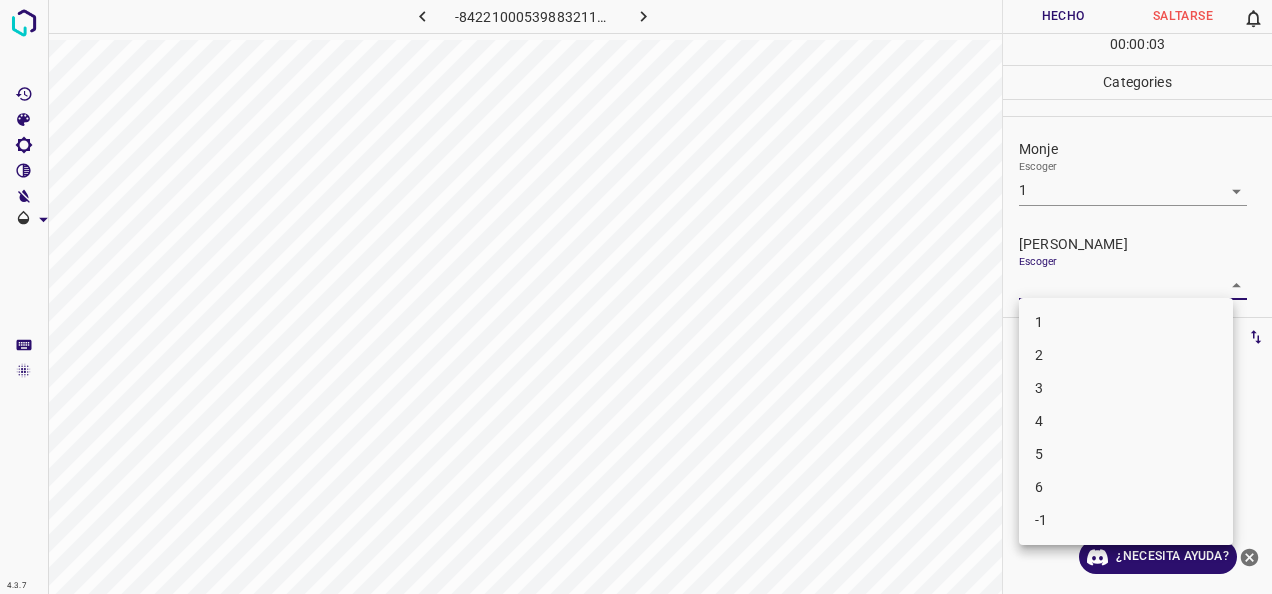 drag, startPoint x: 1154, startPoint y: 313, endPoint x: 1144, endPoint y: 293, distance: 22.36068 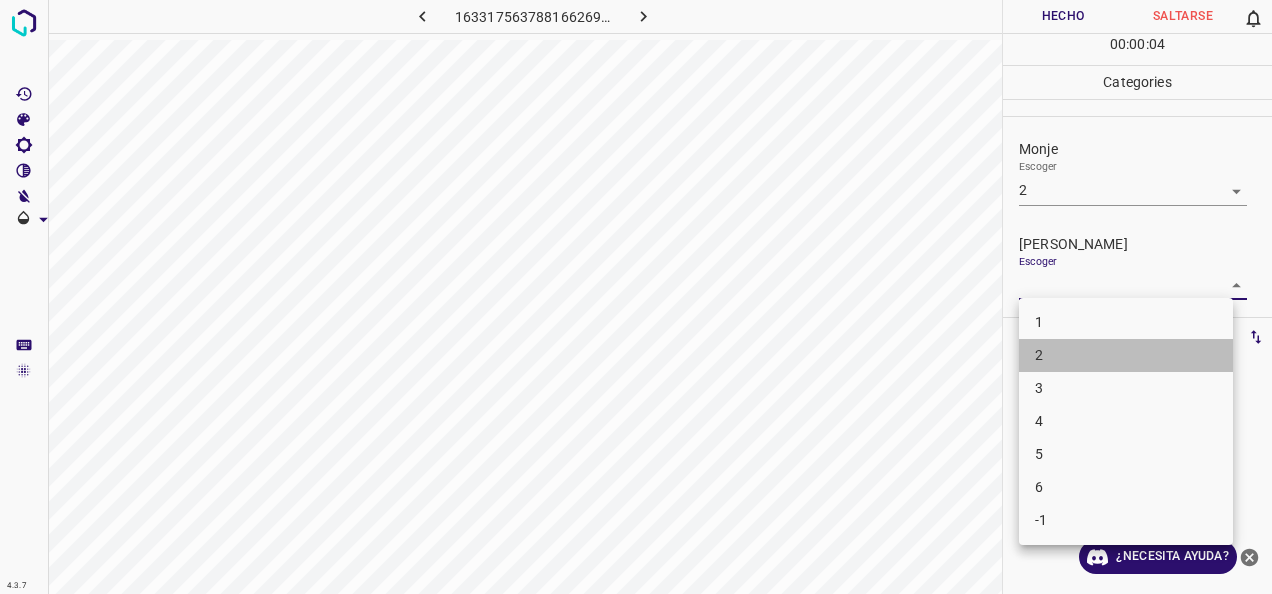 drag, startPoint x: 1144, startPoint y: 354, endPoint x: 1088, endPoint y: 195, distance: 168.57343 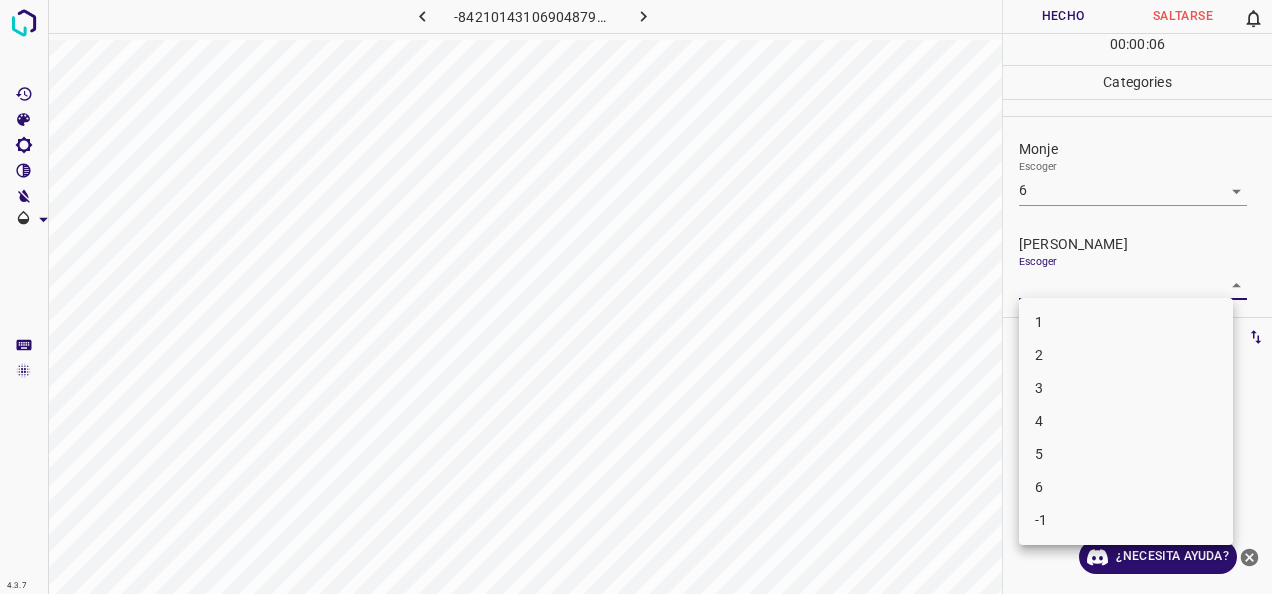 drag, startPoint x: 1104, startPoint y: 450, endPoint x: 1084, endPoint y: 367, distance: 85.37564 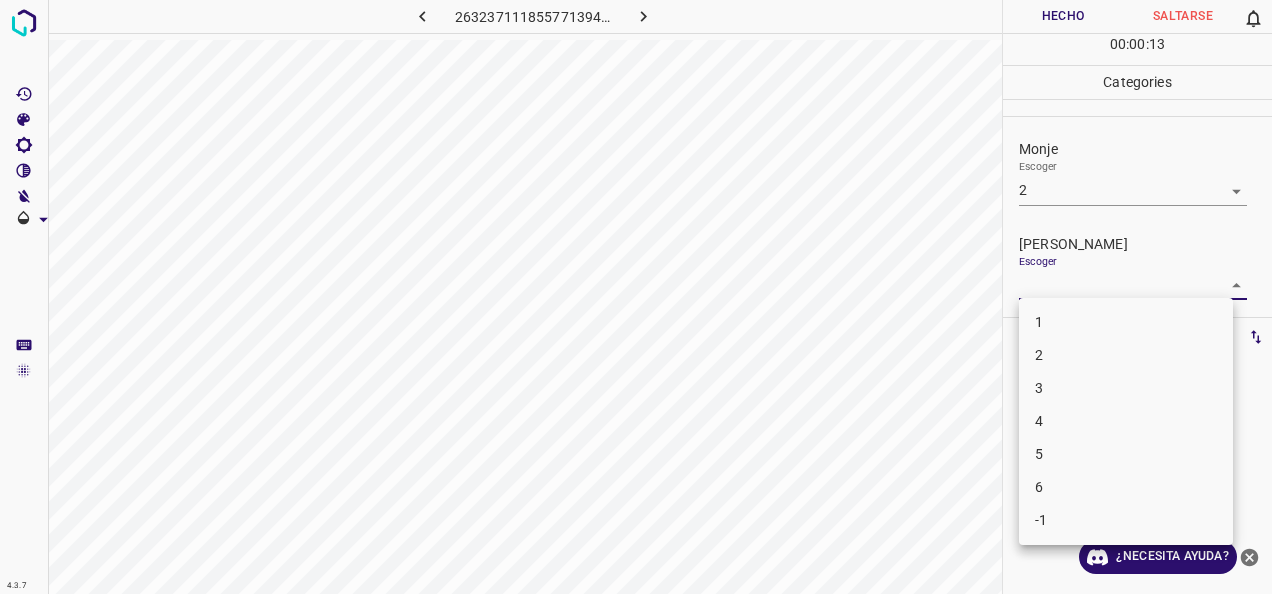 drag, startPoint x: 1221, startPoint y: 287, endPoint x: 1129, endPoint y: 318, distance: 97.082436 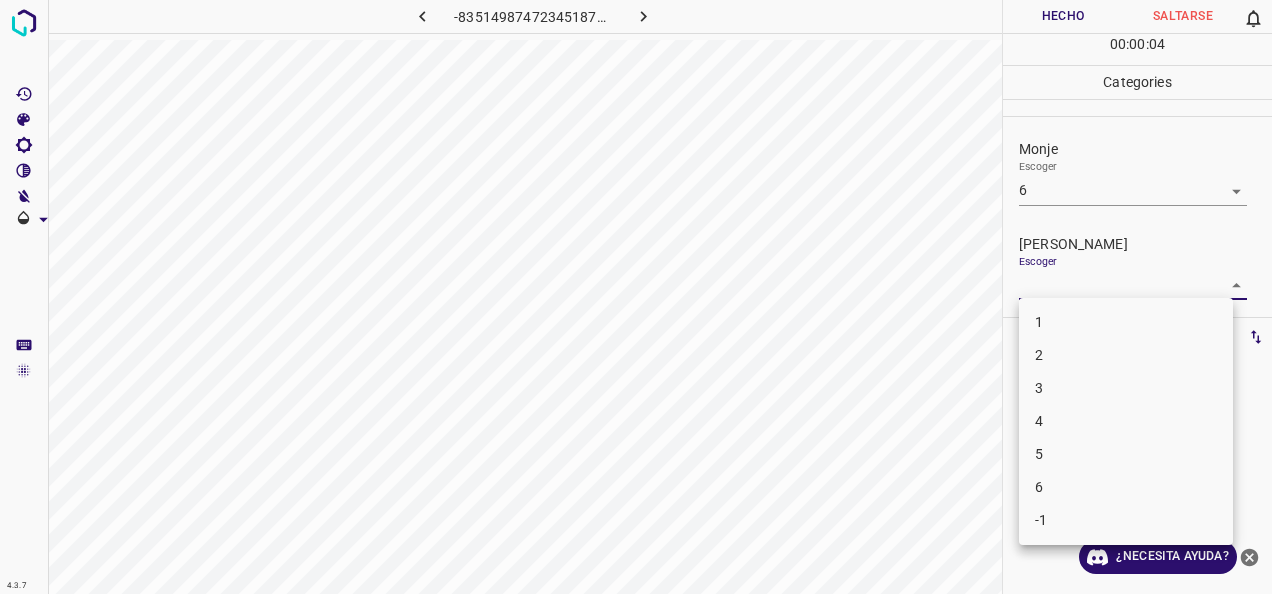 drag, startPoint x: 1208, startPoint y: 280, endPoint x: 1132, endPoint y: 338, distance: 95.60335 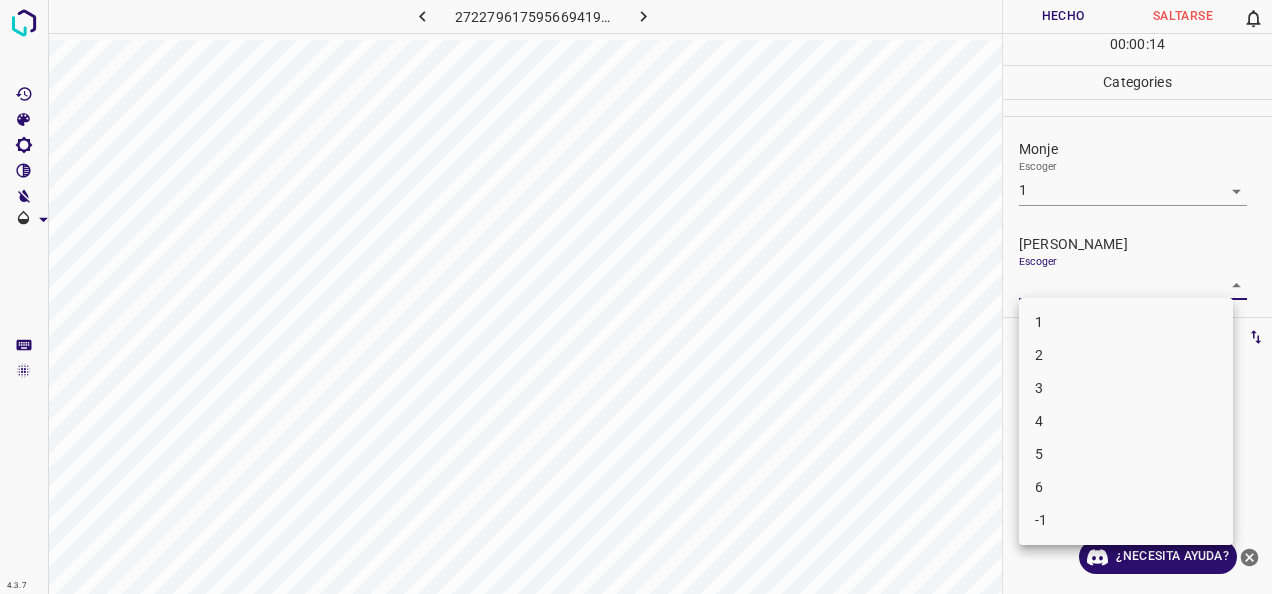 drag, startPoint x: 1220, startPoint y: 282, endPoint x: 1087, endPoint y: 322, distance: 138.88484 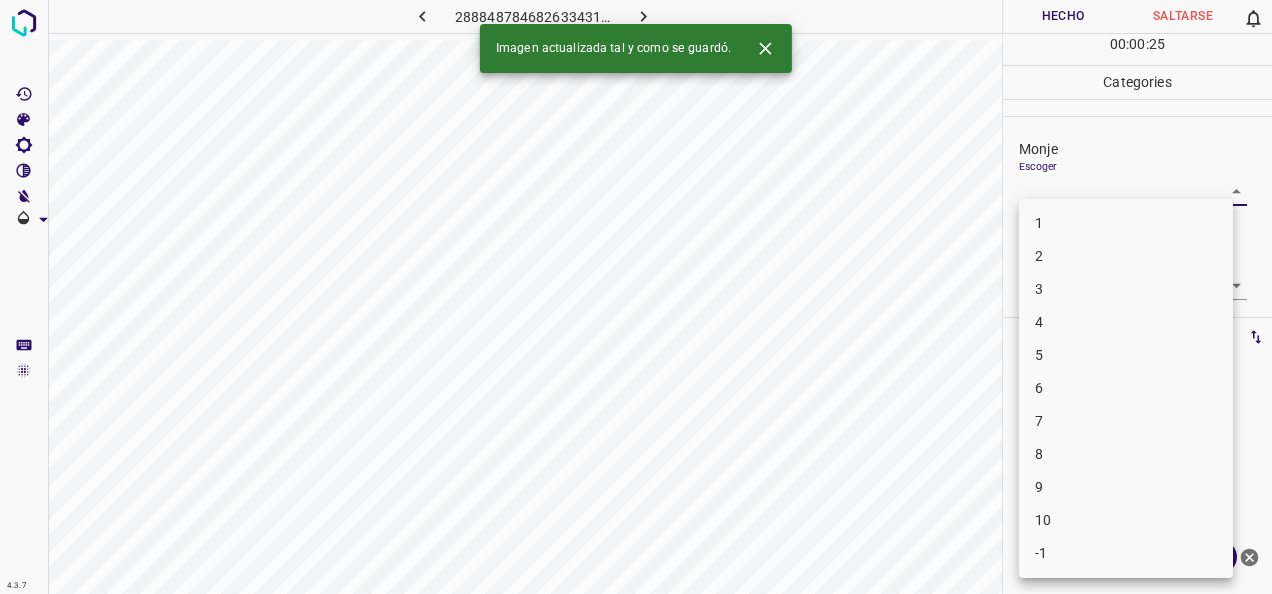 drag, startPoint x: 1224, startPoint y: 194, endPoint x: 1194, endPoint y: 187, distance: 30.805843 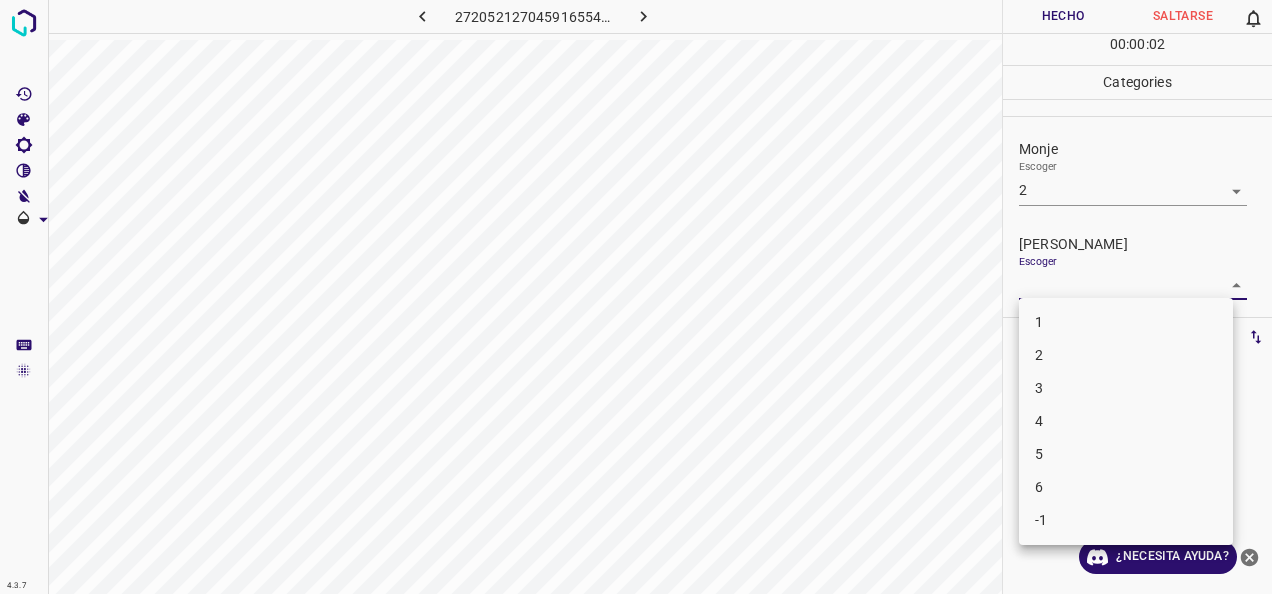 drag, startPoint x: 1224, startPoint y: 280, endPoint x: 1116, endPoint y: 326, distance: 117.388245 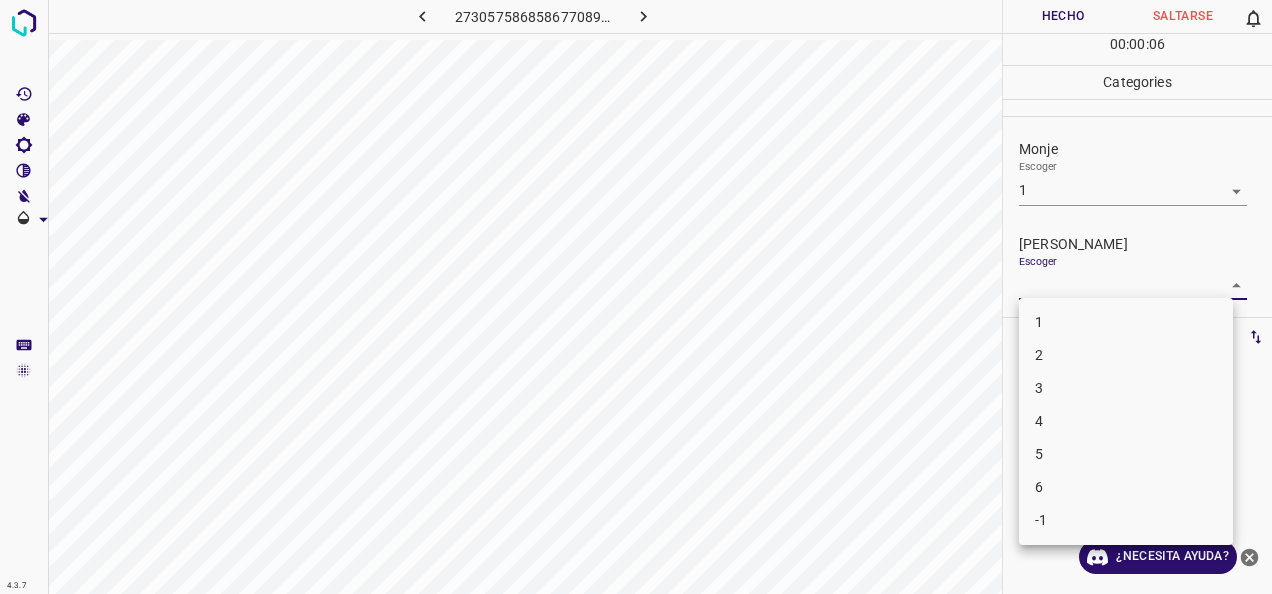 drag, startPoint x: 1222, startPoint y: 288, endPoint x: 1124, endPoint y: 316, distance: 101.92154 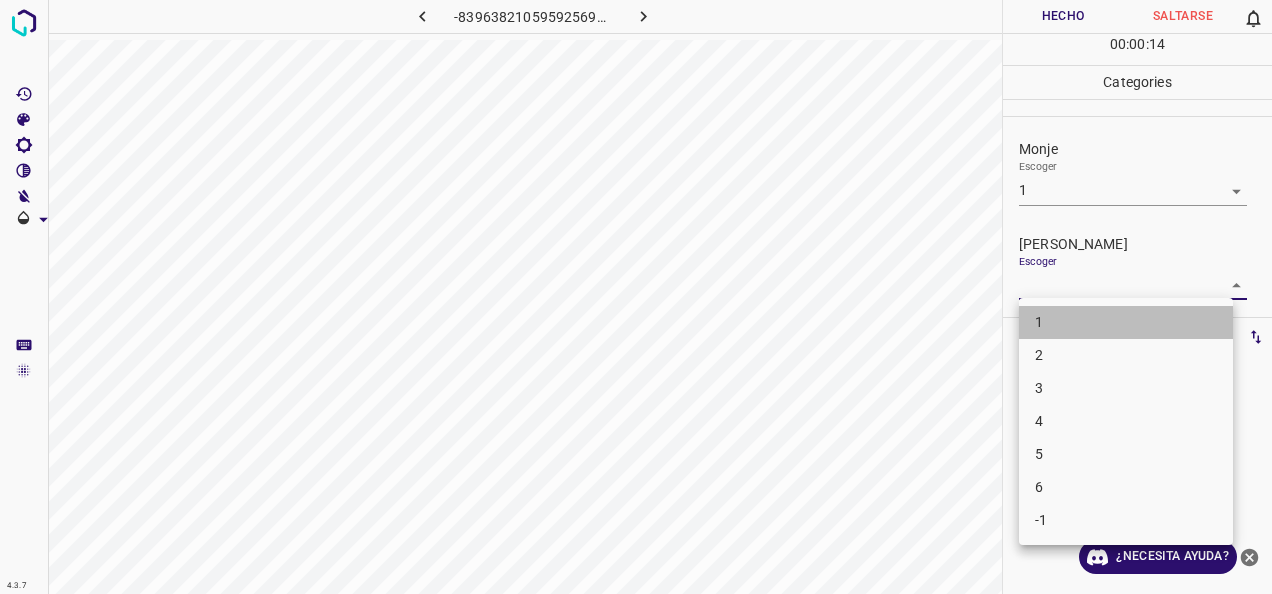 drag, startPoint x: 1087, startPoint y: 323, endPoint x: 1087, endPoint y: 138, distance: 185 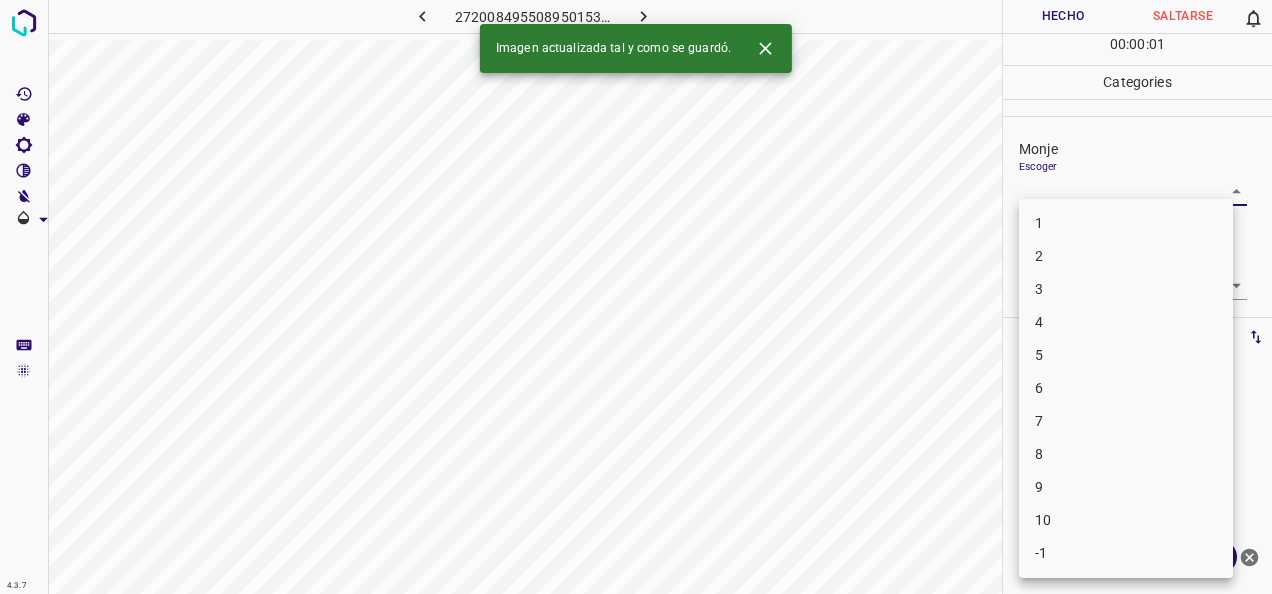 drag, startPoint x: 1215, startPoint y: 186, endPoint x: 1125, endPoint y: 220, distance: 96.20811 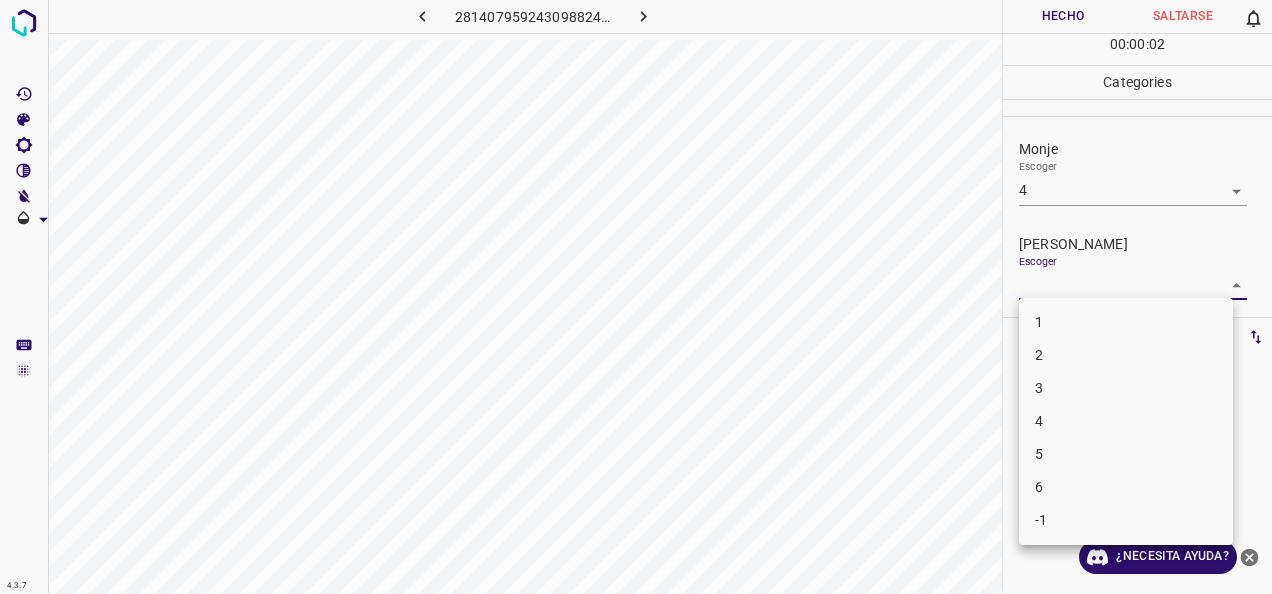 drag, startPoint x: 1214, startPoint y: 288, endPoint x: 1086, endPoint y: 374, distance: 154.20766 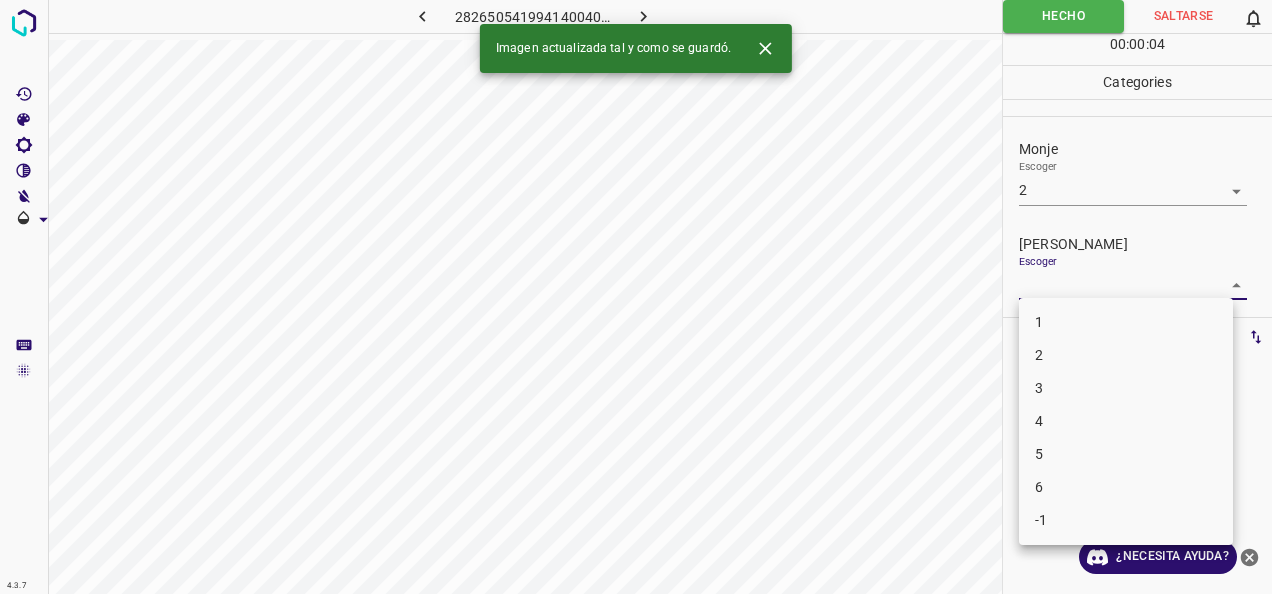 drag, startPoint x: 1208, startPoint y: 283, endPoint x: 1123, endPoint y: 329, distance: 96.64885 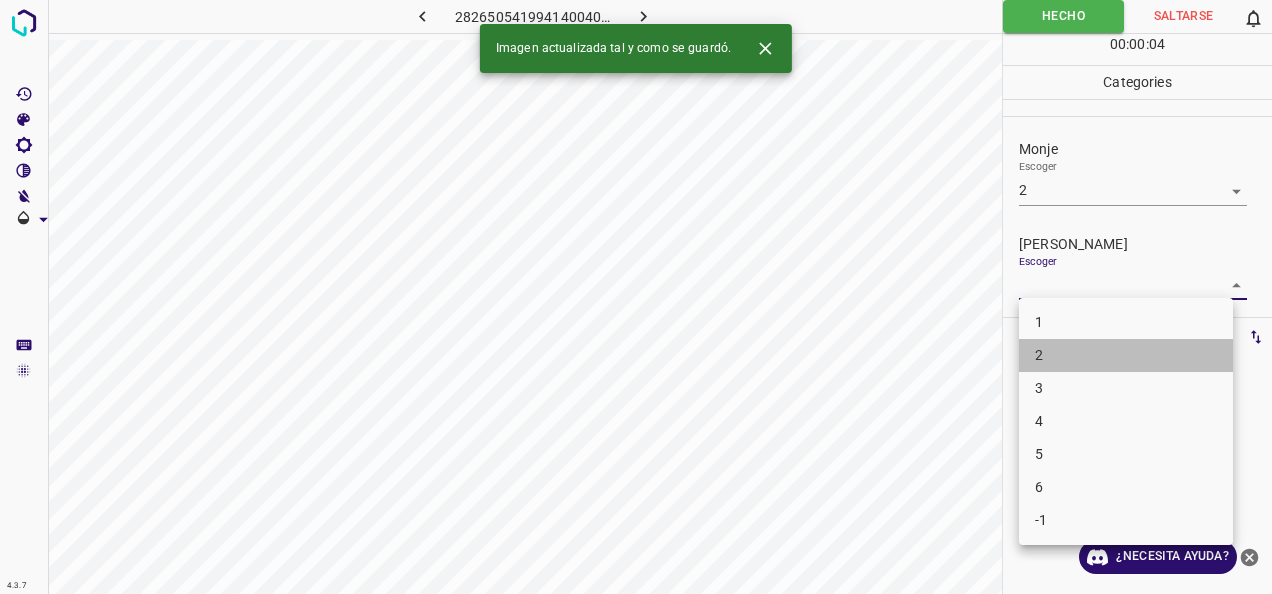 drag, startPoint x: 1123, startPoint y: 356, endPoint x: 1085, endPoint y: 140, distance: 219.31712 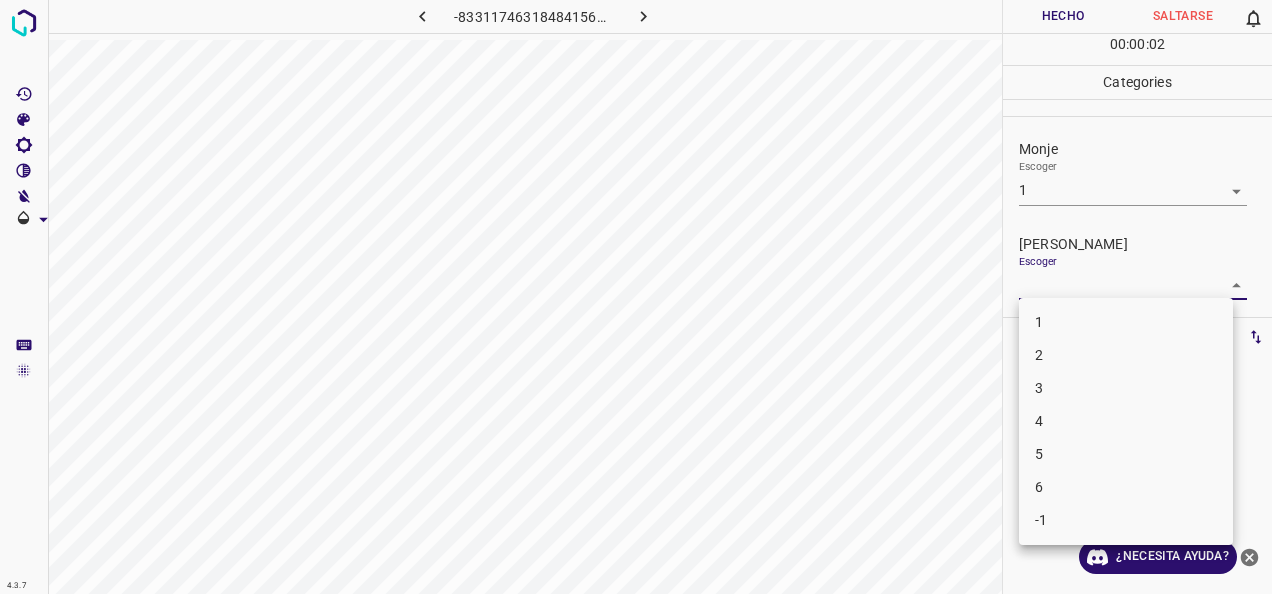 drag, startPoint x: 1216, startPoint y: 284, endPoint x: 1143, endPoint y: 324, distance: 83.240616 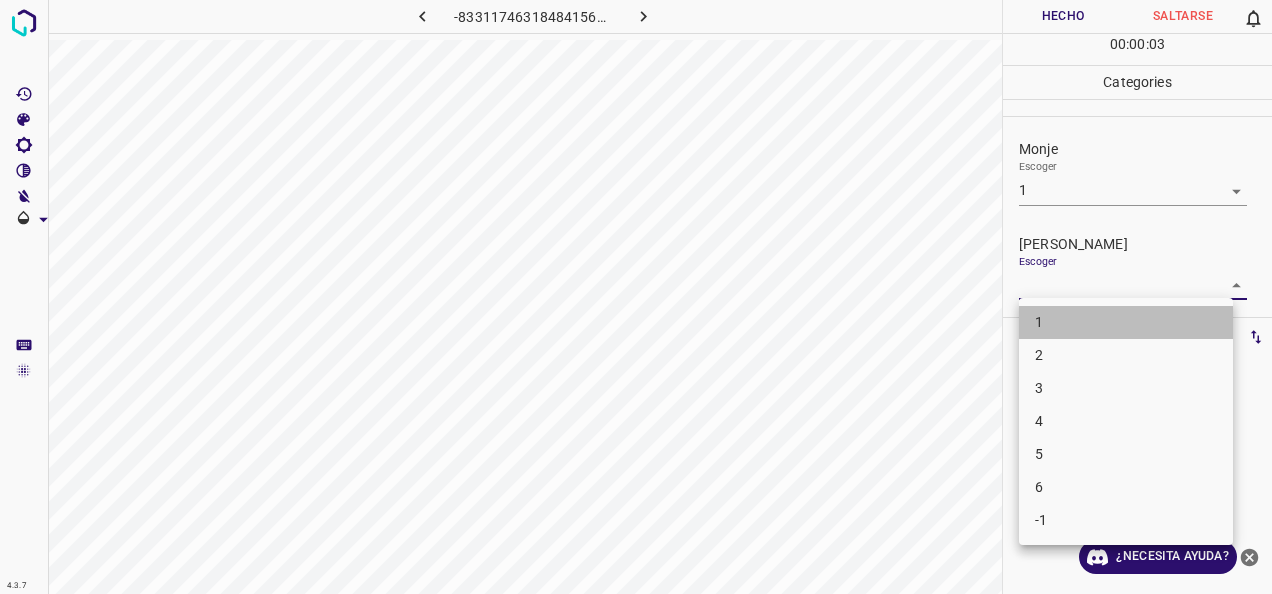 drag, startPoint x: 1143, startPoint y: 324, endPoint x: 1044, endPoint y: 143, distance: 206.3056 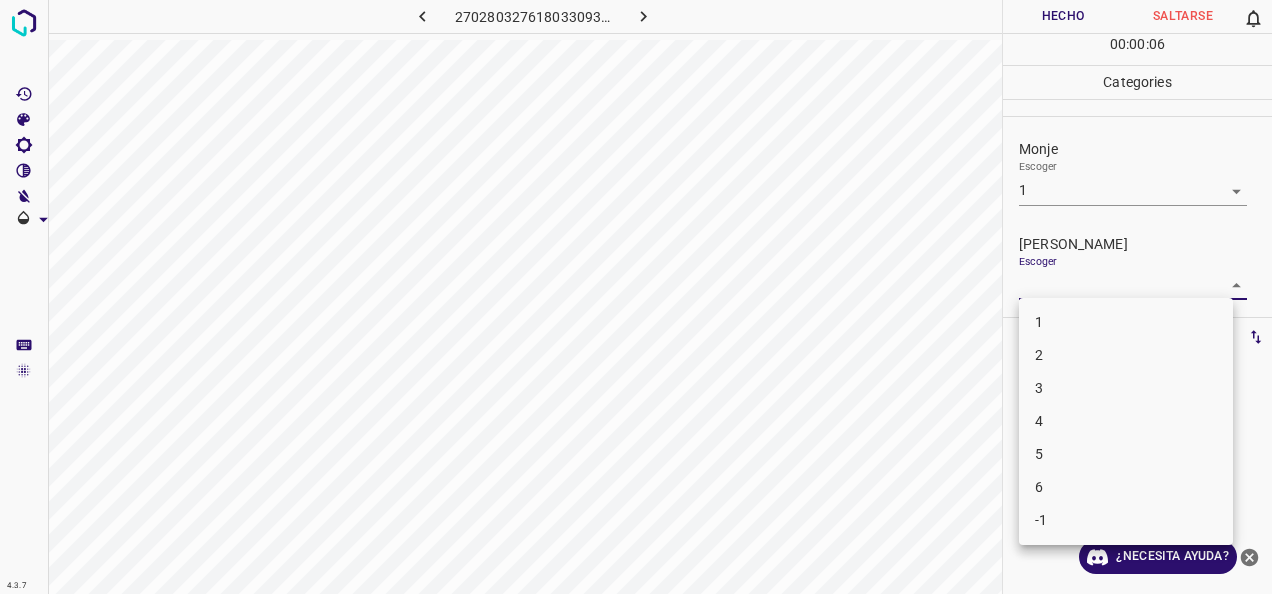 drag, startPoint x: 1216, startPoint y: 287, endPoint x: 1124, endPoint y: 324, distance: 99.16148 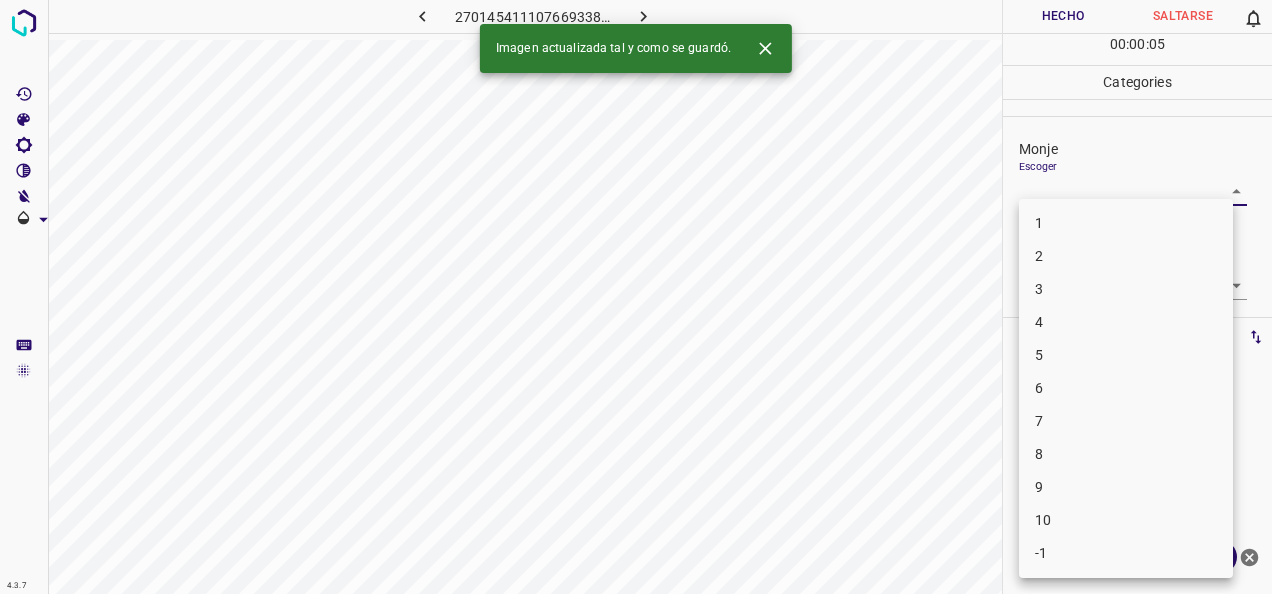 drag, startPoint x: 1226, startPoint y: 182, endPoint x: 1141, endPoint y: 220, distance: 93.10747 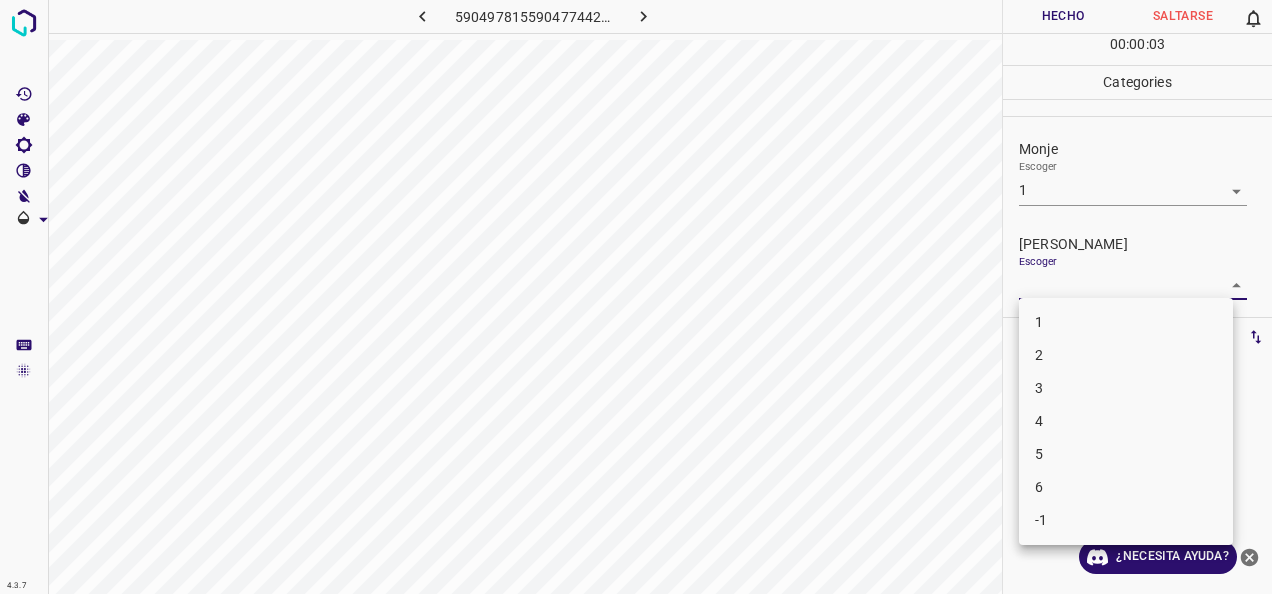 drag, startPoint x: 1210, startPoint y: 271, endPoint x: 1148, endPoint y: 302, distance: 69.31811 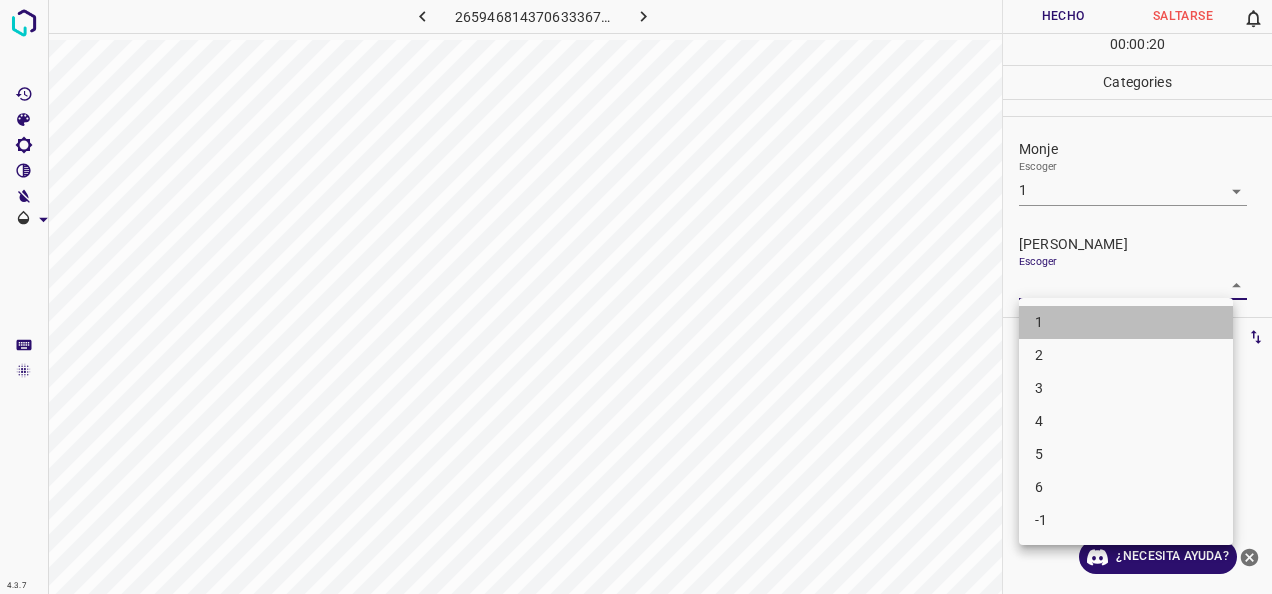 drag, startPoint x: 1076, startPoint y: 326, endPoint x: 1076, endPoint y: 141, distance: 185 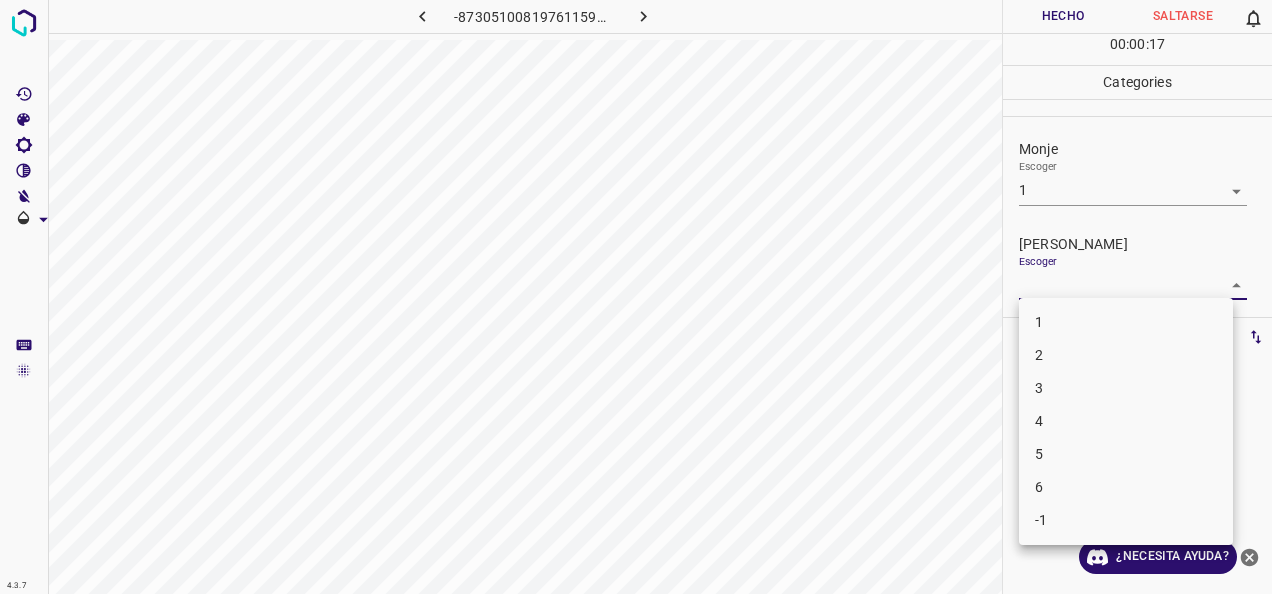 drag, startPoint x: 1214, startPoint y: 277, endPoint x: 1160, endPoint y: 311, distance: 63.812225 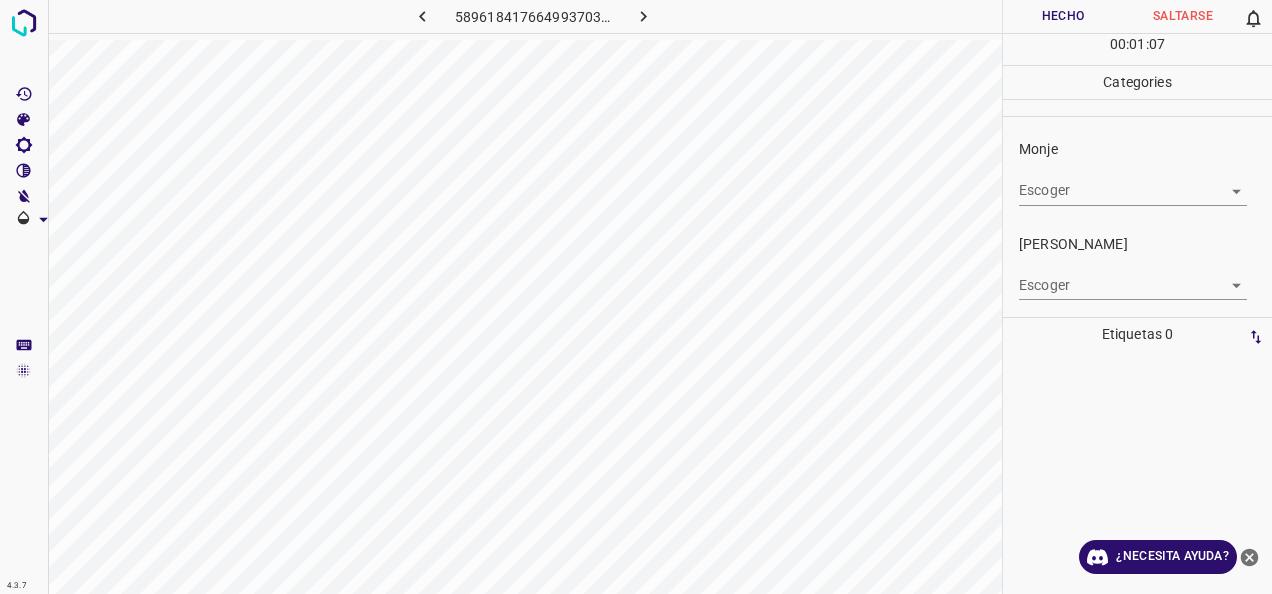 click on "4.3.7 5896184176649937032.png Hecho Saltarse 0 00   : 01   : 07   Categories Monje  Escoger ​  [PERSON_NAME]   Escoger ​ Etiquetas 0 Categories 1 Monje 2  [PERSON_NAME] Herramientas Espacio Cambiar entre modos (Dibujar y Editar) Yo Etiquetado automático R Restaurar zoom M Acercar N Alejar Borrar Eliminar etiqueta de selección Filtros Z Restaurar filtros X Filtro de saturación C Filtro de brillo V Filtro de contraste B Filtro de escala de grises General O Descargar ¿Necesita ayuda? -Mensaje de texto -Esconder -Borrar" at bounding box center (636, 297) 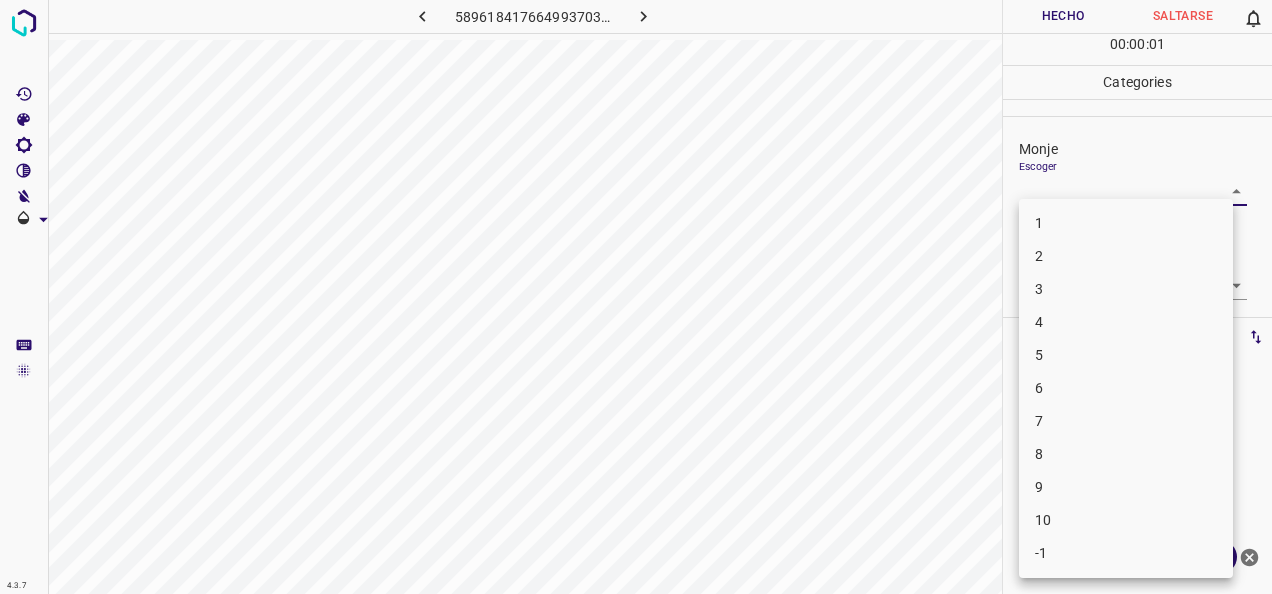 click on "1" at bounding box center (1126, 223) 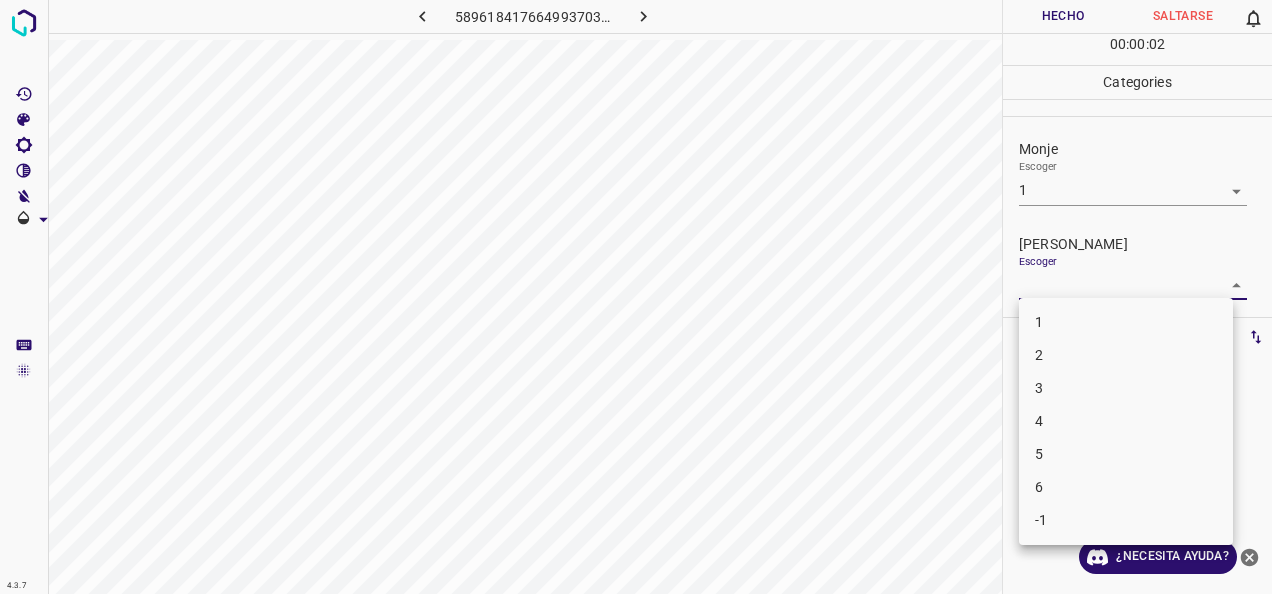 drag, startPoint x: 1214, startPoint y: 284, endPoint x: 1150, endPoint y: 305, distance: 67.357254 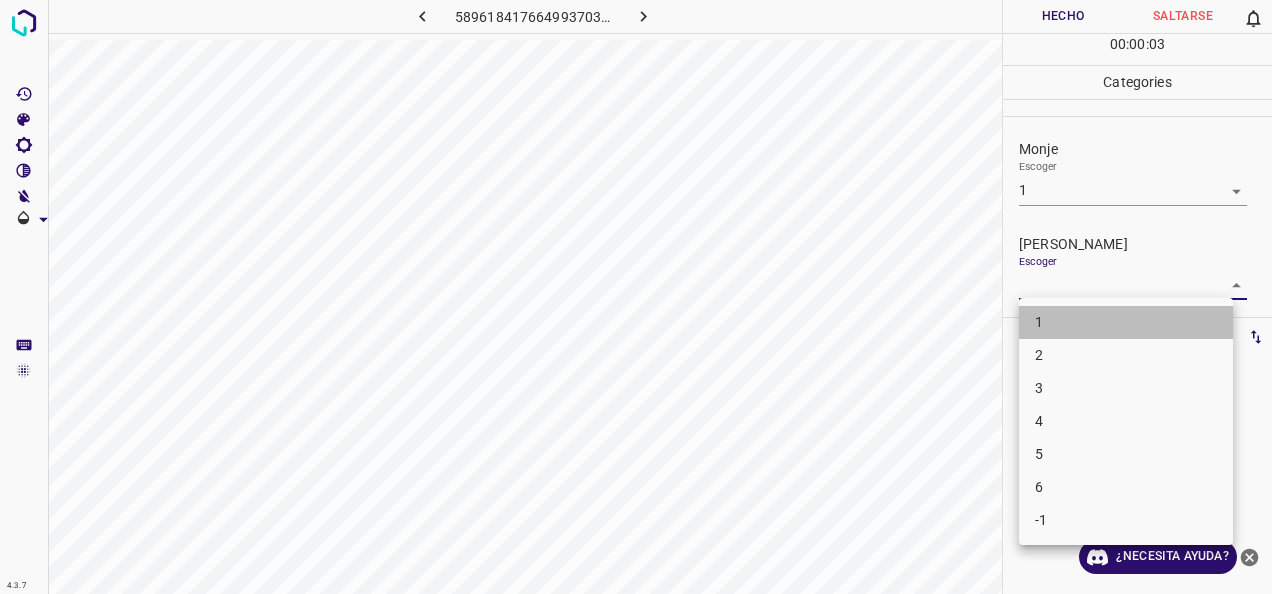 click on "1" at bounding box center (1126, 322) 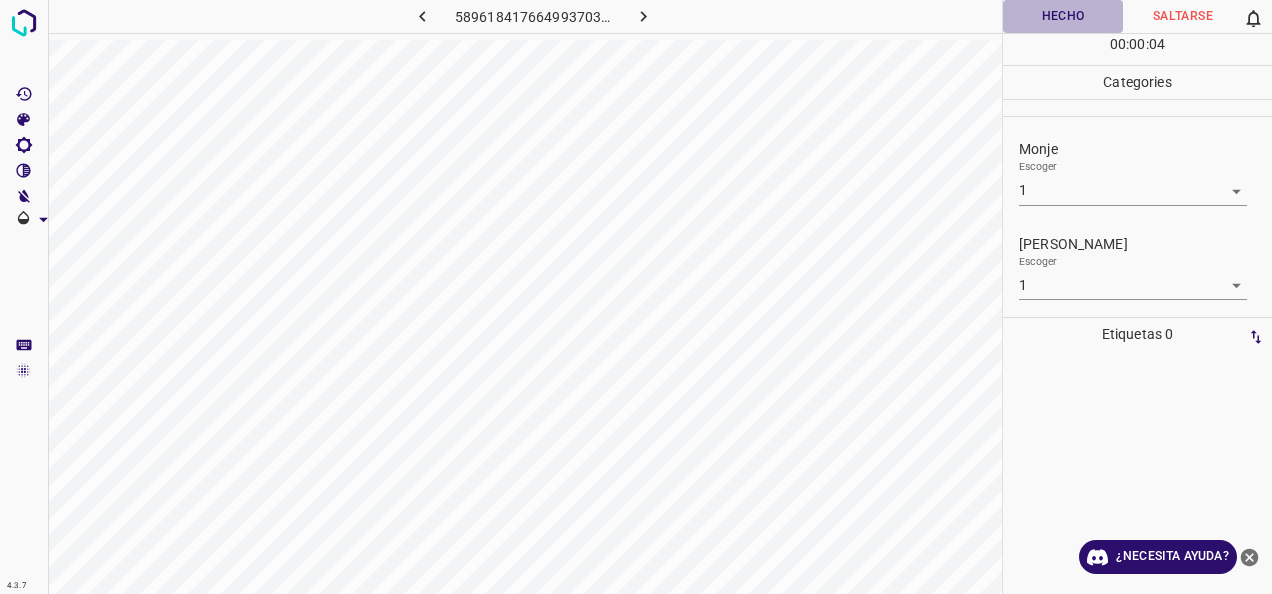 click on "Hecho" at bounding box center (1063, 16) 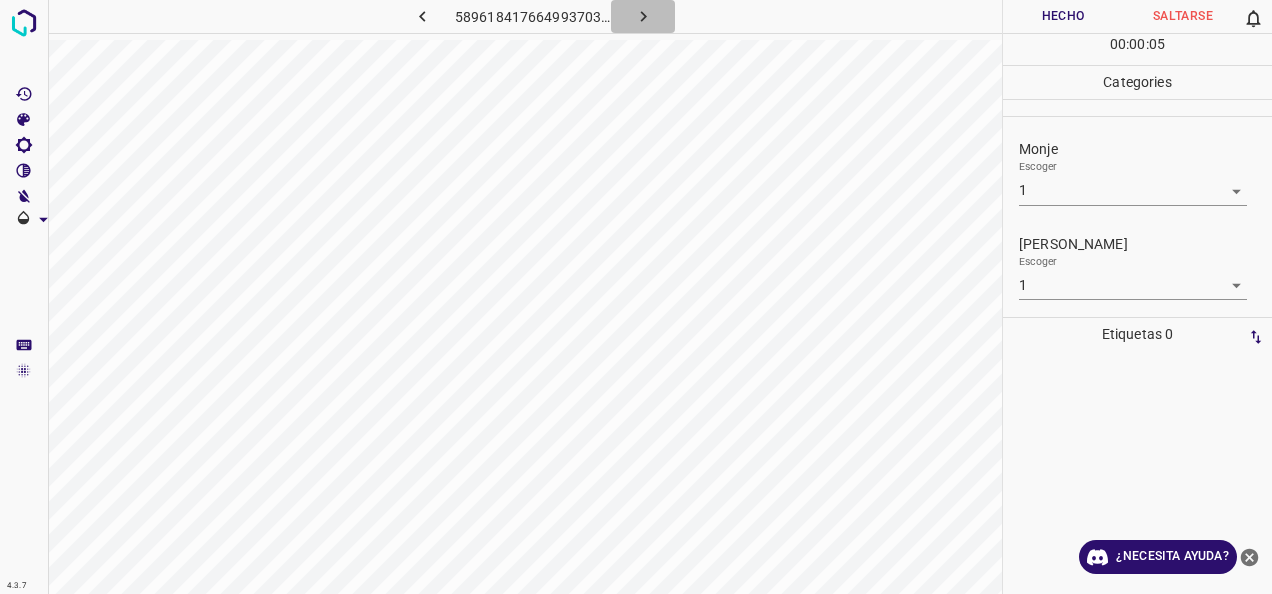 click at bounding box center [643, 16] 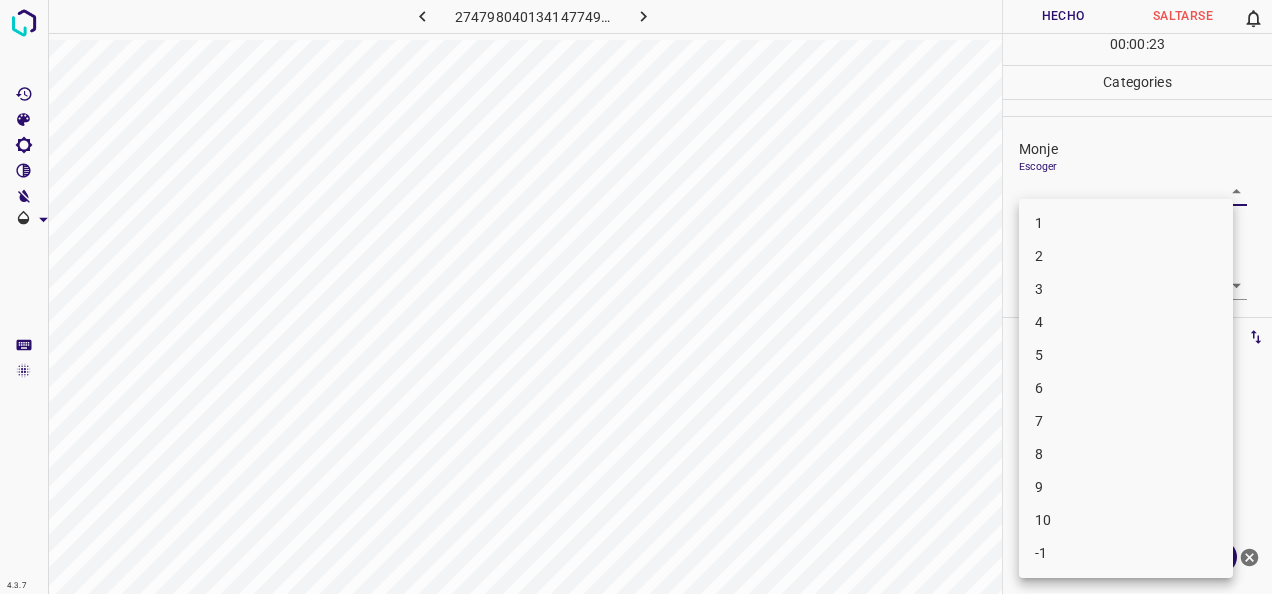 click on "4.3.7 2747980401341477499.png Hecho Saltarse 0 00   : 00   : 23   Categories Monje  Escoger ​  [PERSON_NAME]   Escoger ​ Etiquetas 0 Categories 1 Monje 2  [PERSON_NAME] Herramientas Espacio Cambiar entre modos (Dibujar y Editar) Yo Etiquetado automático R Restaurar zoom M Acercar N Alejar Borrar Eliminar etiqueta de selección Filtros Z Restaurar filtros X Filtro de saturación C Filtro de brillo V Filtro de contraste B Filtro de escala de grises General O Descargar ¿Necesita ayuda? -Mensaje de texto -Esconder -Borrar 1 2 3 4 5 6 7 8 9 10 -1" at bounding box center (636, 297) 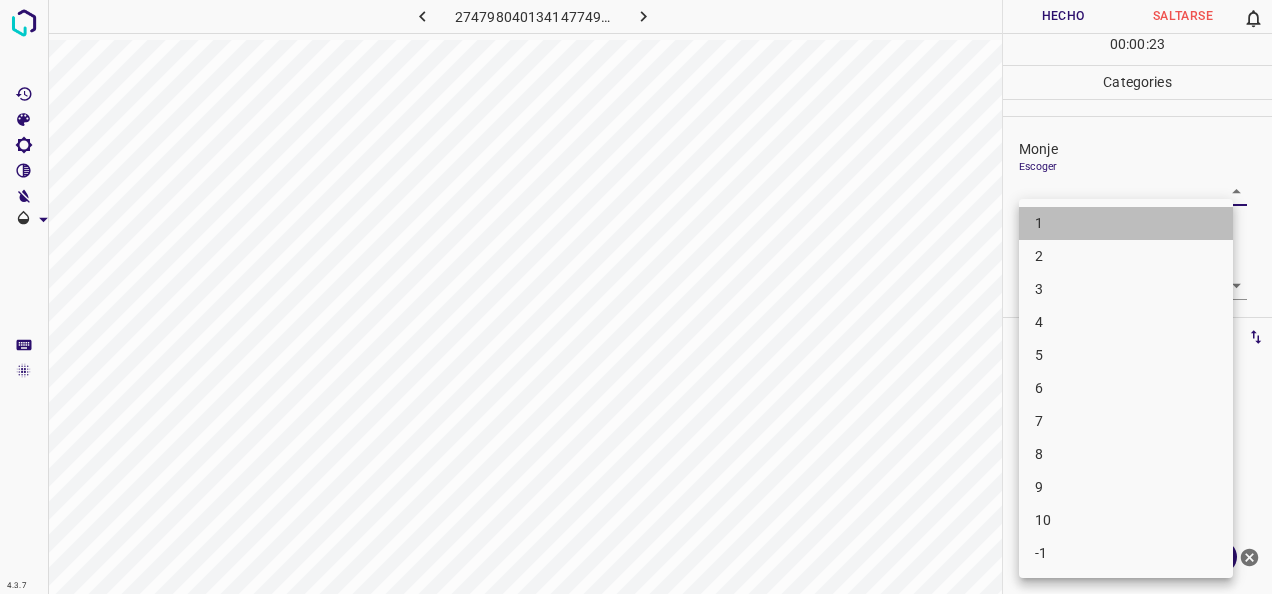 click on "1" at bounding box center (1126, 223) 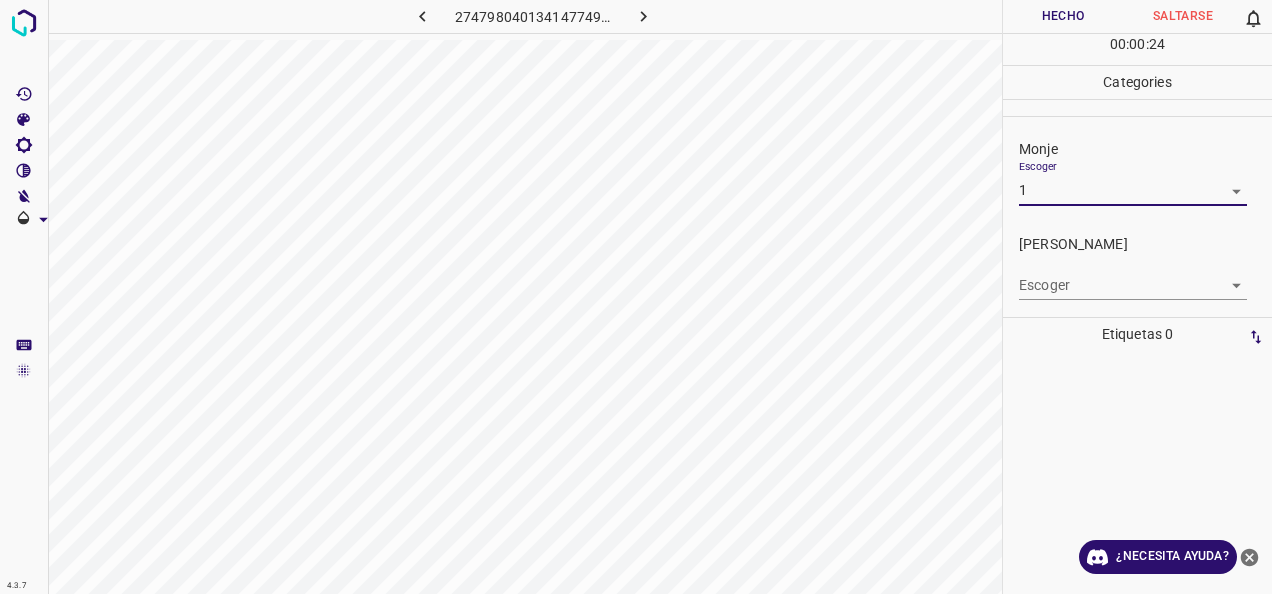 click on "4.3.7 2747980401341477499.png Hecho Saltarse 0 00   : 00   : 24   Categories Monje  Escoger 1 1  [PERSON_NAME]   Escoger ​ Etiquetas 0 Categories 1 Monje 2  [PERSON_NAME] Herramientas Espacio Cambiar entre modos (Dibujar y Editar) Yo Etiquetado automático R Restaurar zoom M Acercar N Alejar Borrar Eliminar etiqueta de selección Filtros Z Restaurar filtros X Filtro de saturación C Filtro de brillo V Filtro de contraste B Filtro de escala de grises General O Descargar ¿Necesita ayuda? -Mensaje de texto -Esconder -Borrar" at bounding box center [636, 297] 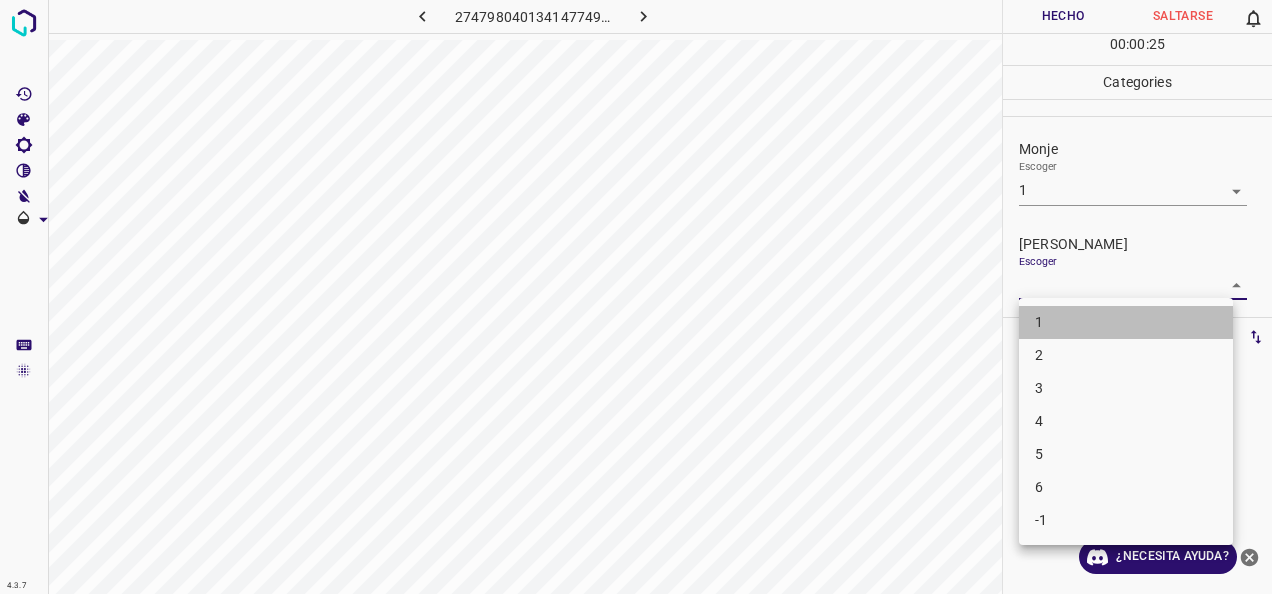 click on "1" at bounding box center [1126, 322] 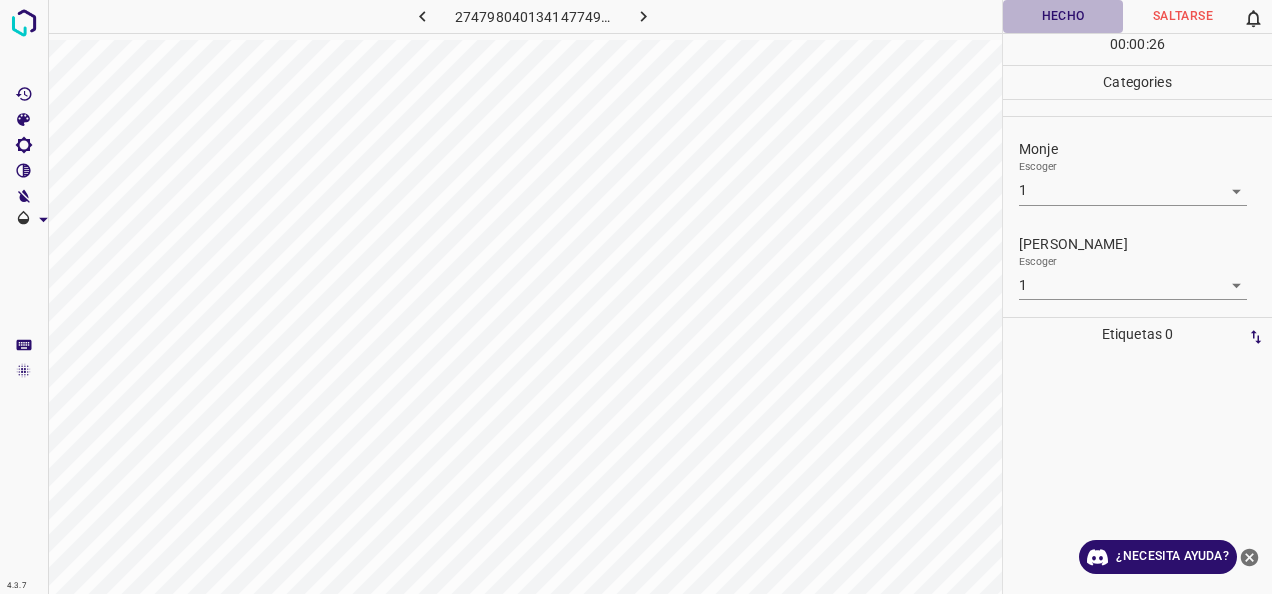click on "Hecho" at bounding box center [1063, 16] 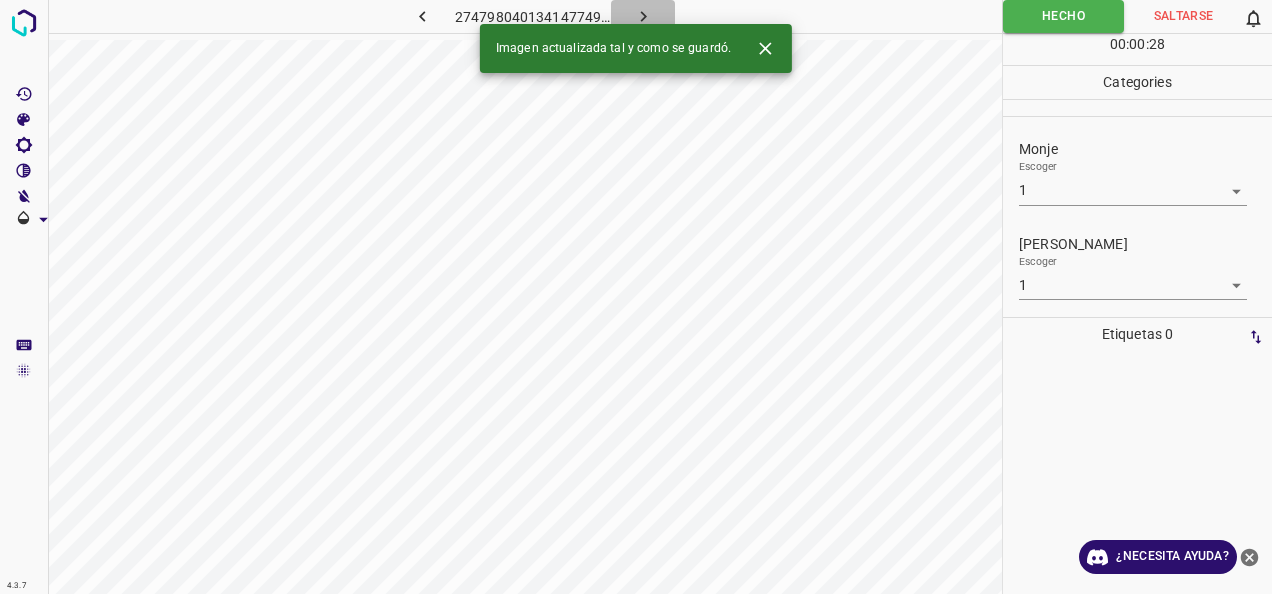 click 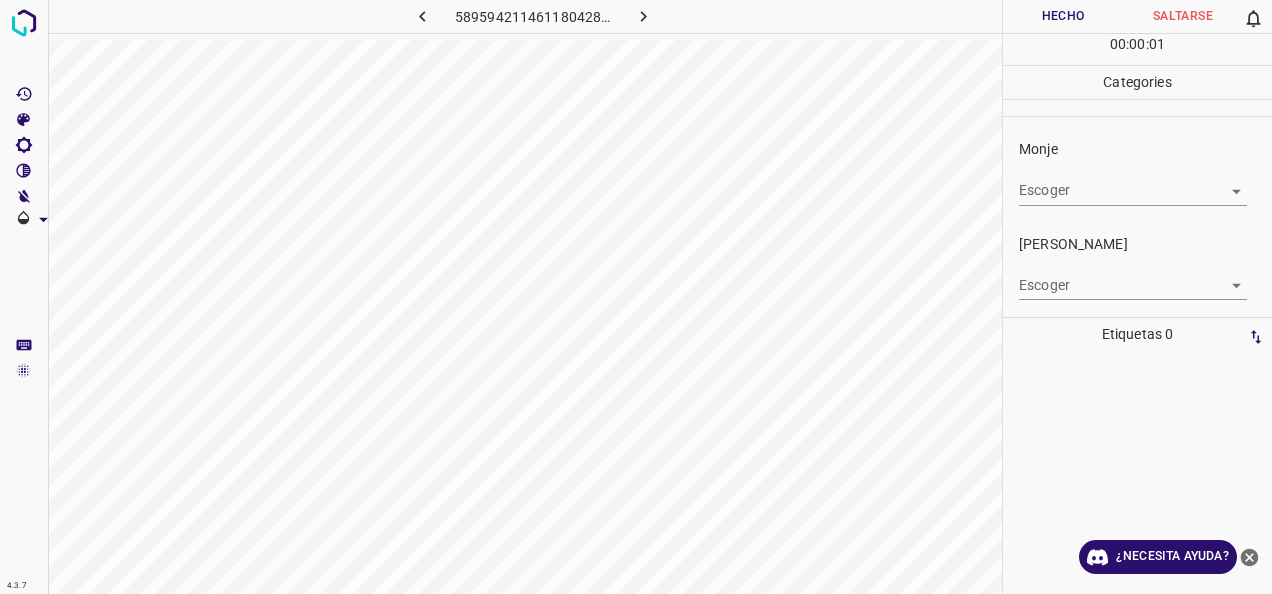 click on "4.3.7 [CREDIT_CARD_NUMBER].png Hecho Saltarse 0 00   : 00   : 01   Categories [PERSON_NAME] ​  [PERSON_NAME]   Escoger ​ Etiquetas 0 Categories 1 Monje 2  [PERSON_NAME] Herramientas Espacio Cambiar entre modos (Dibujar y Editar) Yo Etiquetado automático R Restaurar zoom M Acercar N Alejar Borrar Eliminar etiqueta de selección Filtros Z Restaurar filtros X Filtro de saturación C Filtro de brillo V Filtro de contraste B Filtro de escala de grises General O Descargar ¿Necesita ayuda? -Mensaje de texto -Esconder -Borrar" at bounding box center [636, 297] 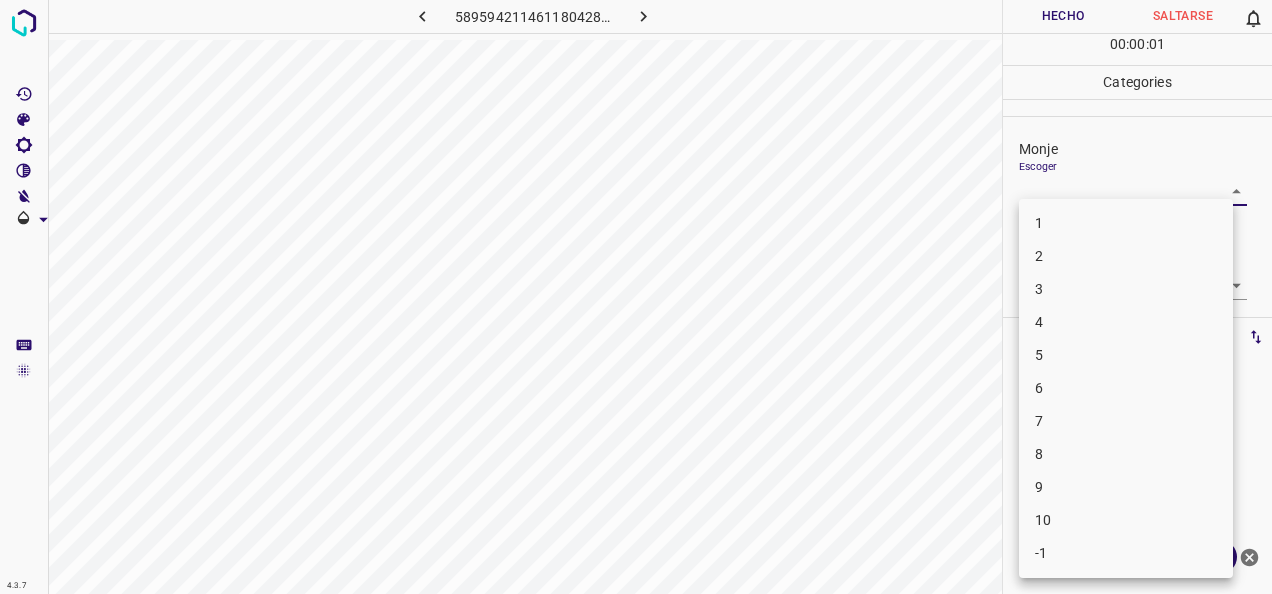 click on "1" at bounding box center (1126, 223) 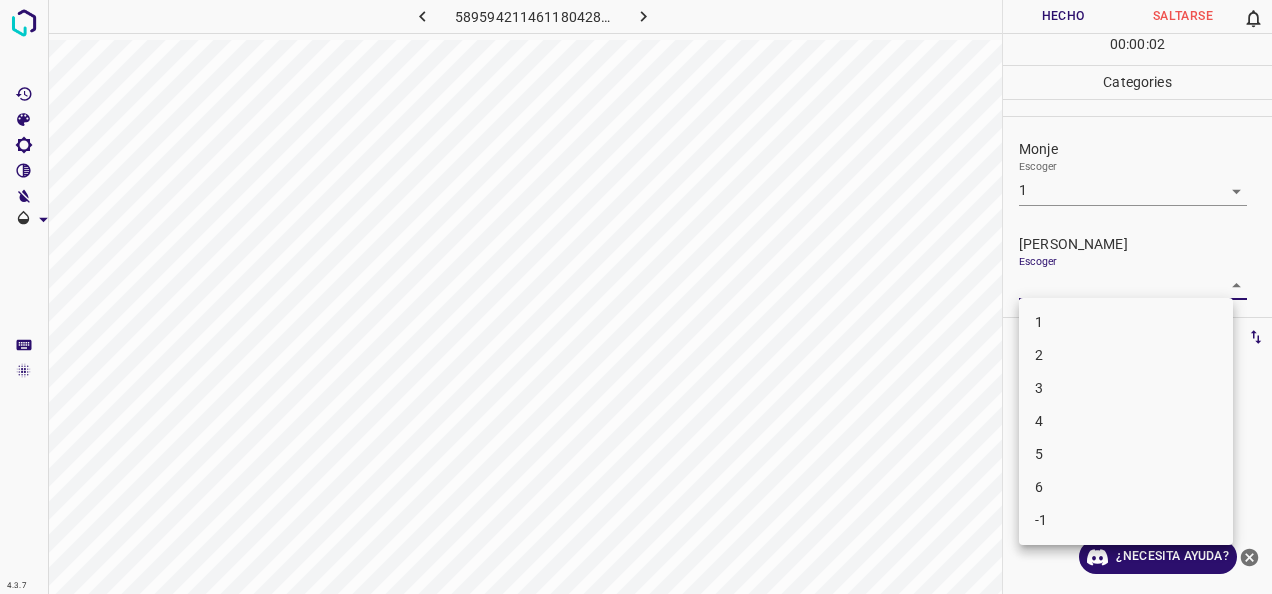drag, startPoint x: 1215, startPoint y: 282, endPoint x: 1197, endPoint y: 302, distance: 26.907248 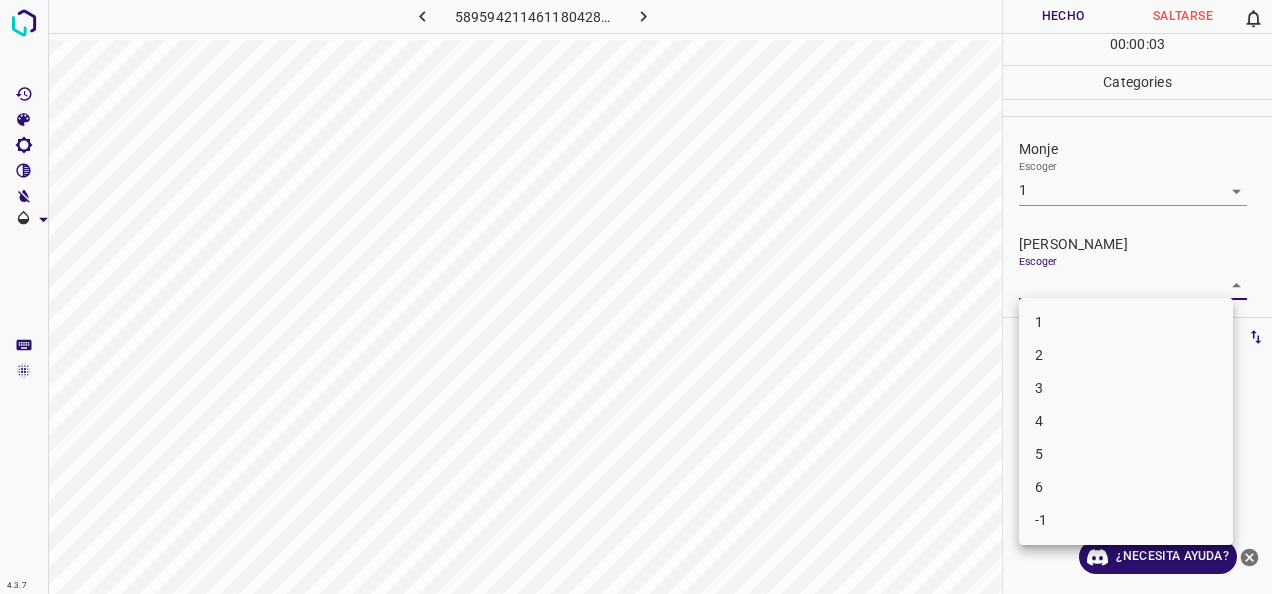 drag, startPoint x: 1184, startPoint y: 320, endPoint x: 1112, endPoint y: 214, distance: 128.14055 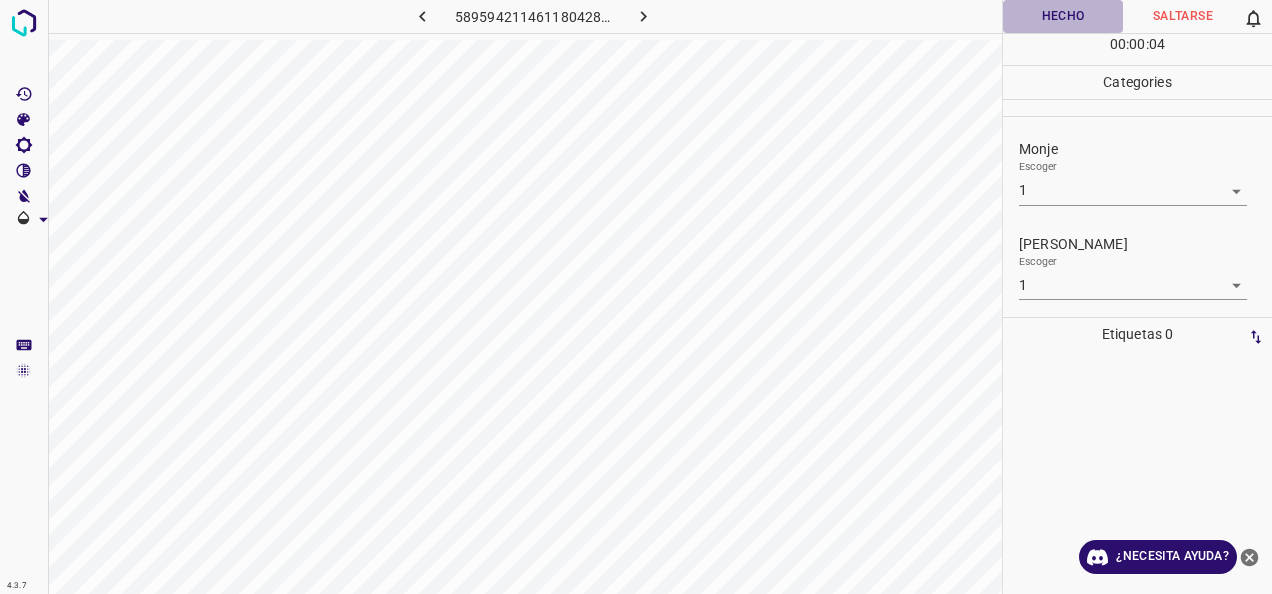 click on "Hecho" at bounding box center (1063, 16) 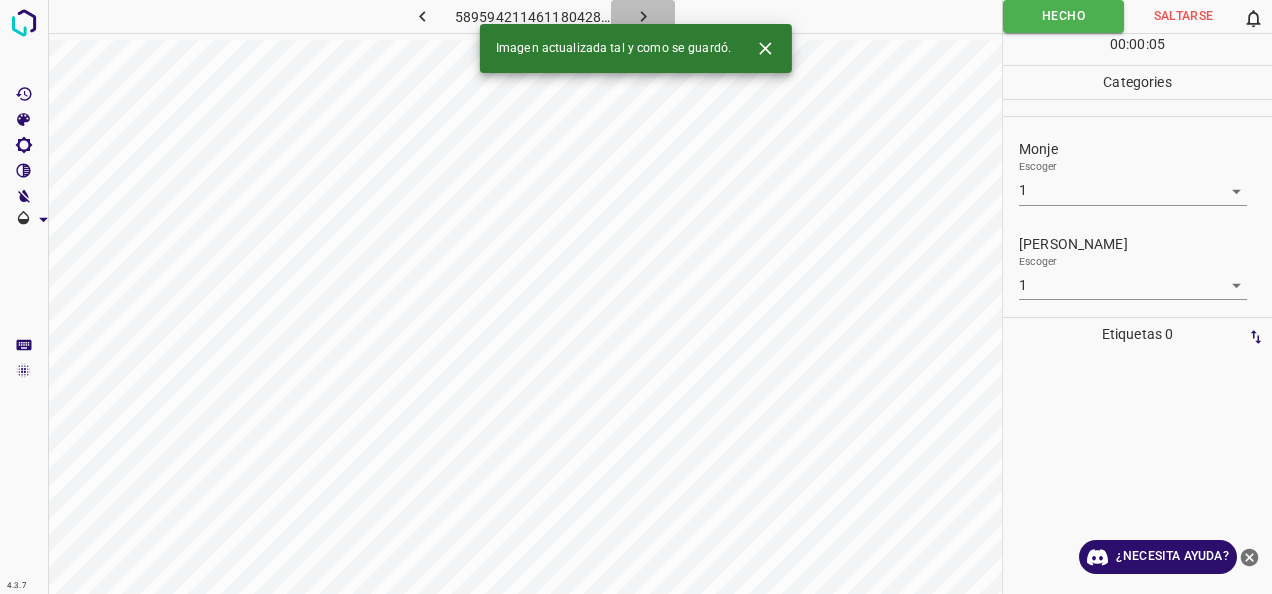 click 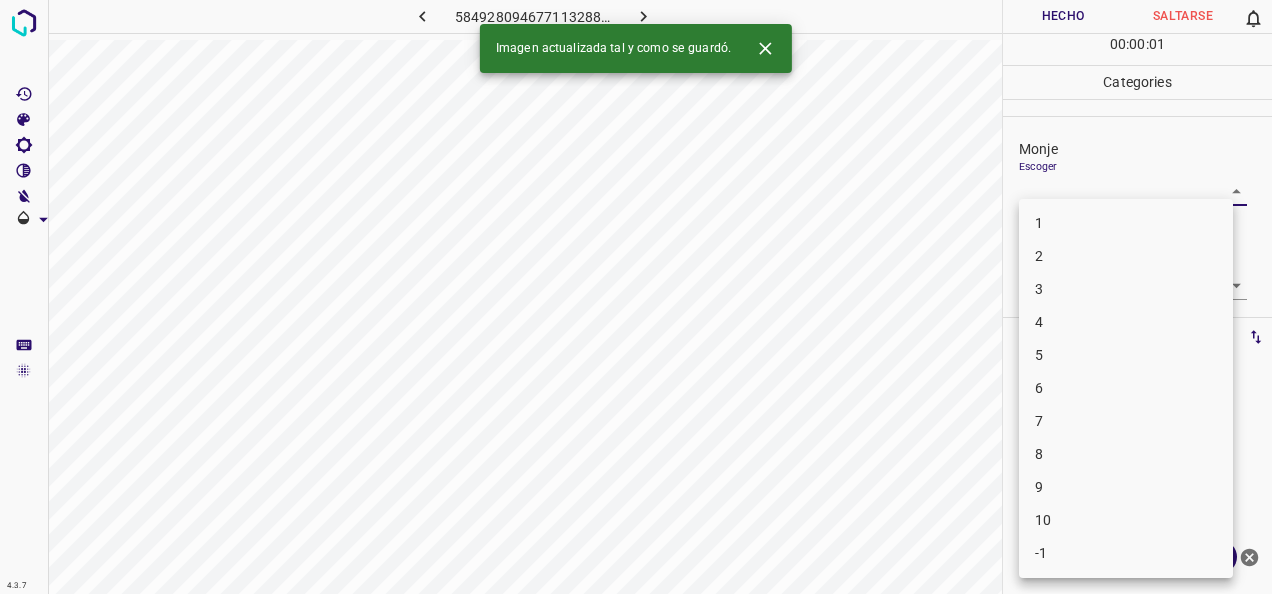 drag, startPoint x: 1223, startPoint y: 193, endPoint x: 1167, endPoint y: 211, distance: 58.821766 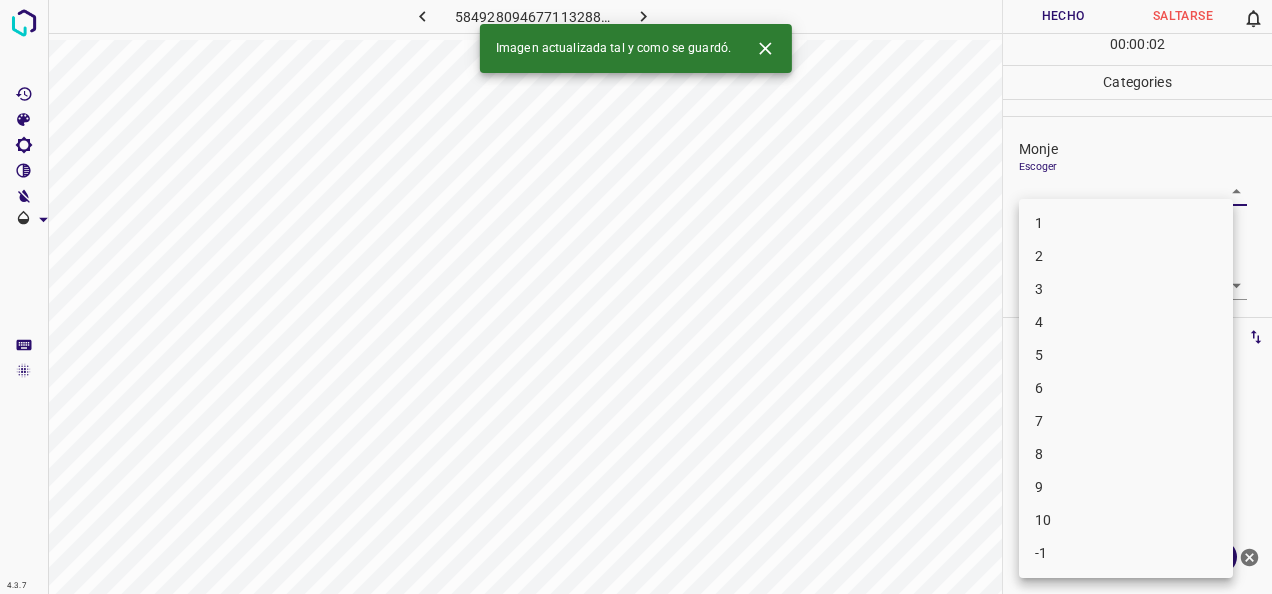 click on "2" at bounding box center (1126, 256) 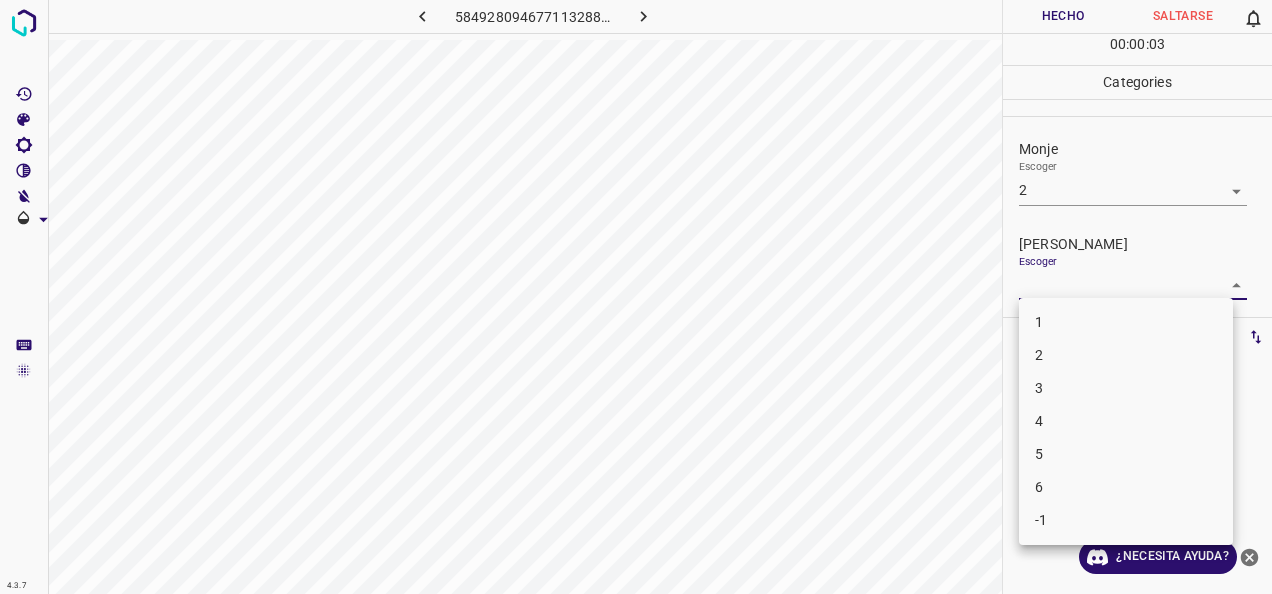 drag, startPoint x: 1220, startPoint y: 279, endPoint x: 1158, endPoint y: 316, distance: 72.20111 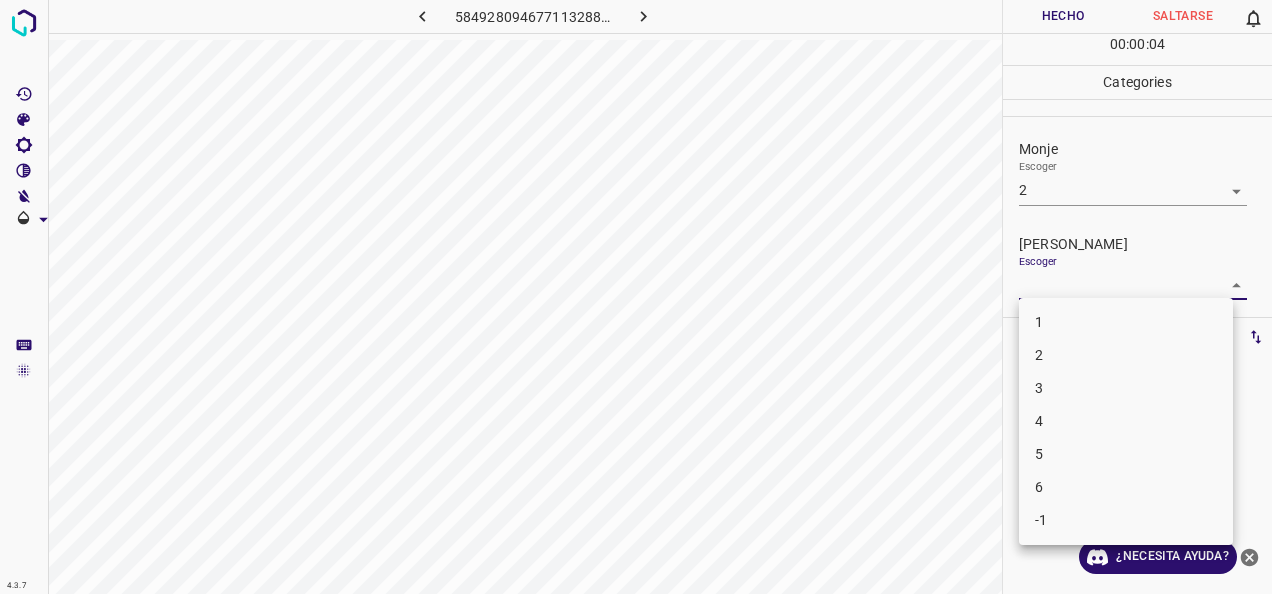 click on "2" at bounding box center (1126, 355) 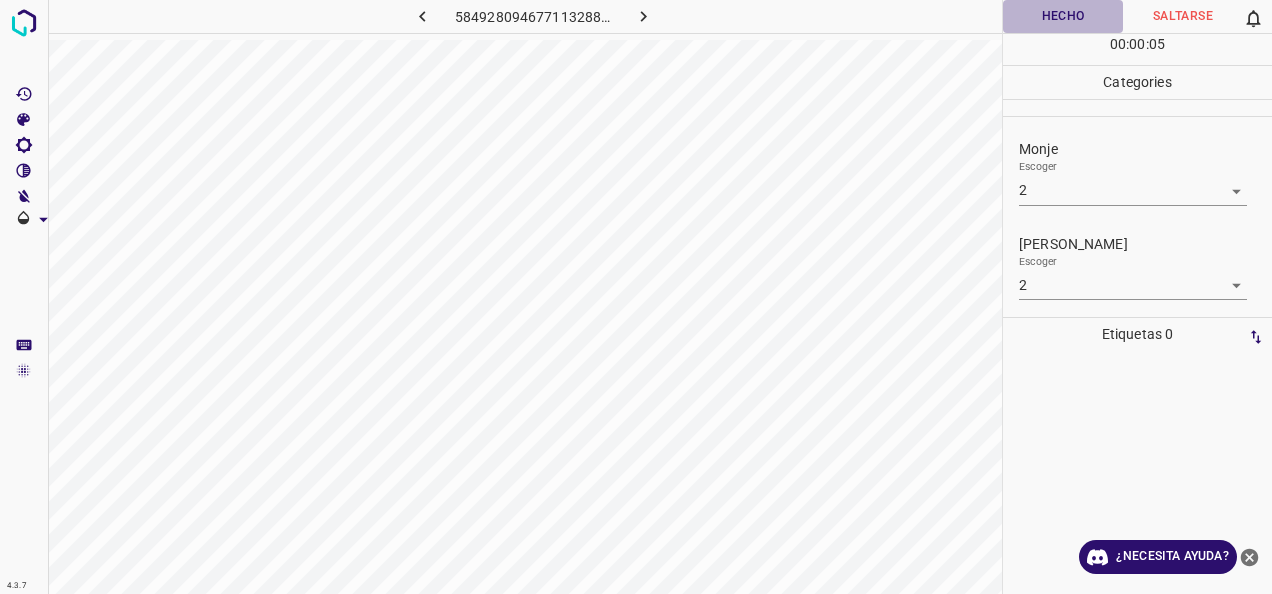 click on "Hecho" at bounding box center [1063, 16] 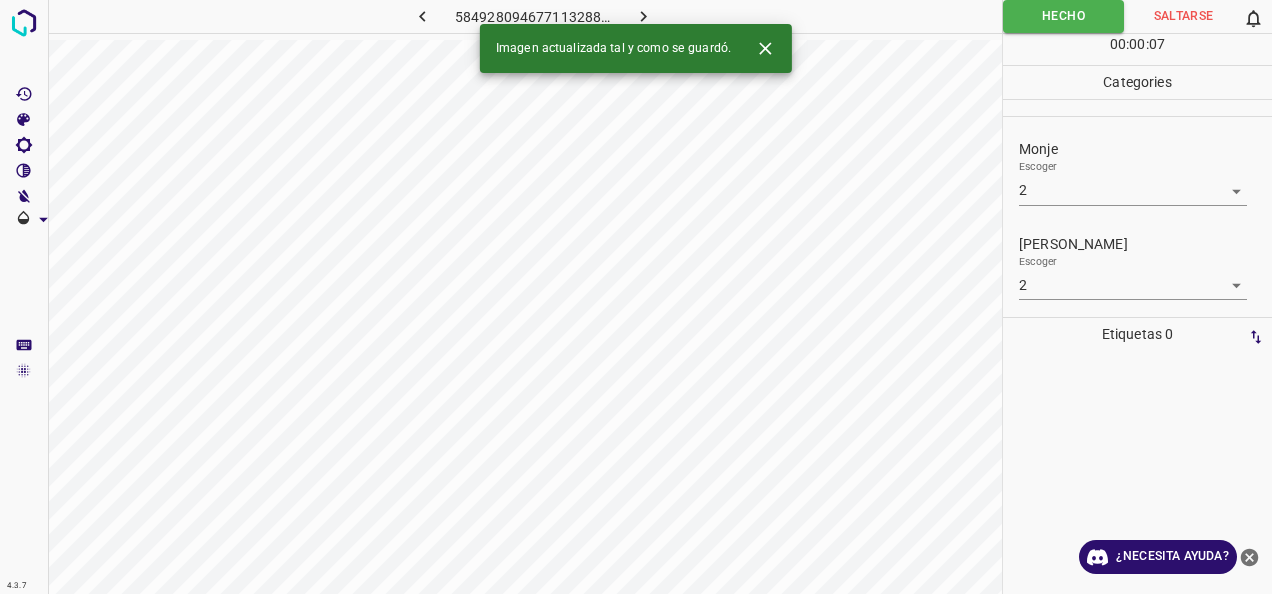 click 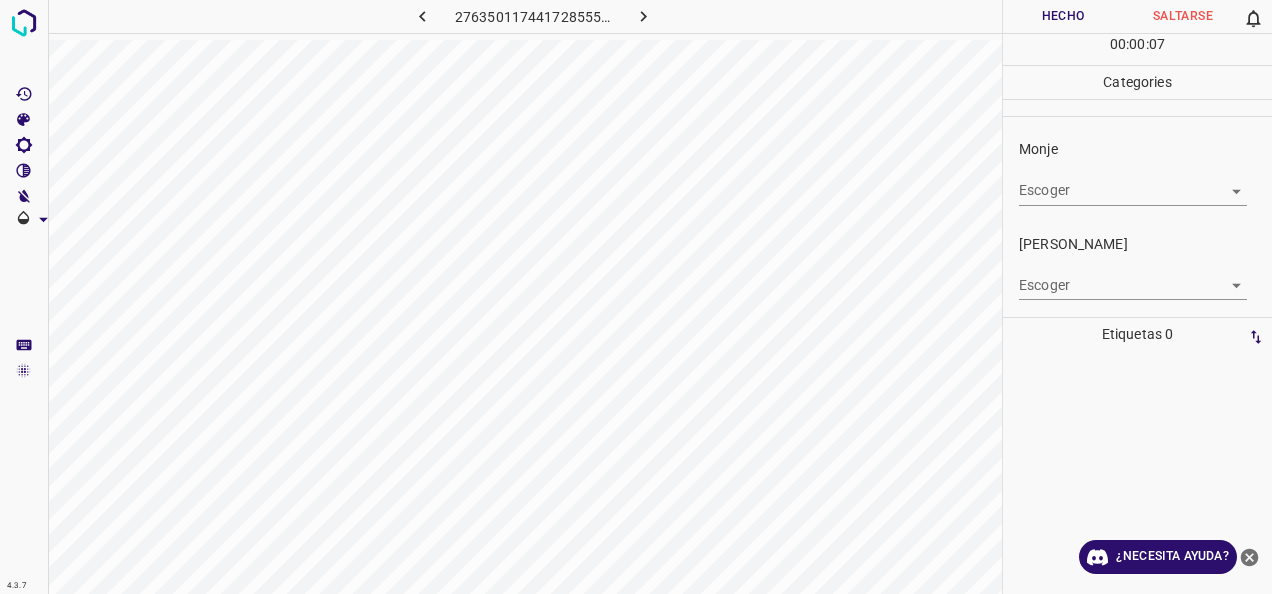 click on "4.3.7 2763501174417285554.png Hecho Saltarse 0 00   : 00   : 07   Categories Monje  Escoger ​  [PERSON_NAME]   Escoger ​ Etiquetas 0 Categories 1 Monje 2  [PERSON_NAME] Herramientas Espacio Cambiar entre modos (Dibujar y Editar) Yo Etiquetado automático R Restaurar zoom M Acercar N Alejar Borrar Eliminar etiqueta de selección Filtros Z Restaurar filtros X Filtro de saturación C Filtro de brillo V Filtro de contraste B Filtro de escala de grises General O Descargar ¿Necesita ayuda? -Mensaje de texto -Esconder -Borrar" at bounding box center (636, 297) 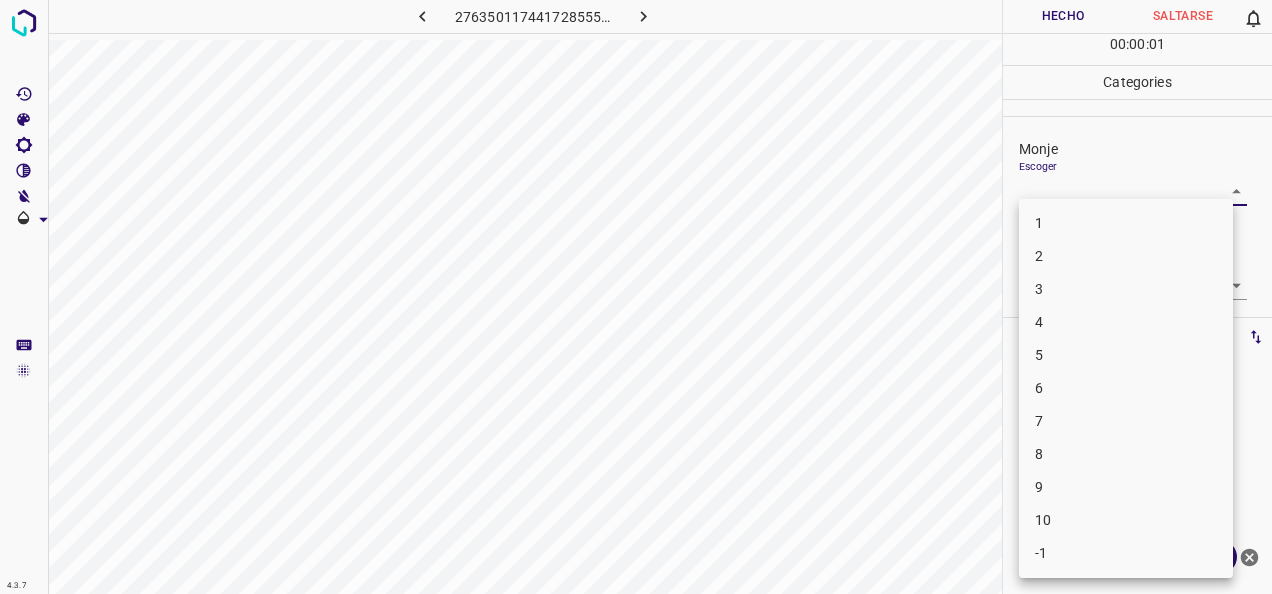 click on "1" at bounding box center (1126, 223) 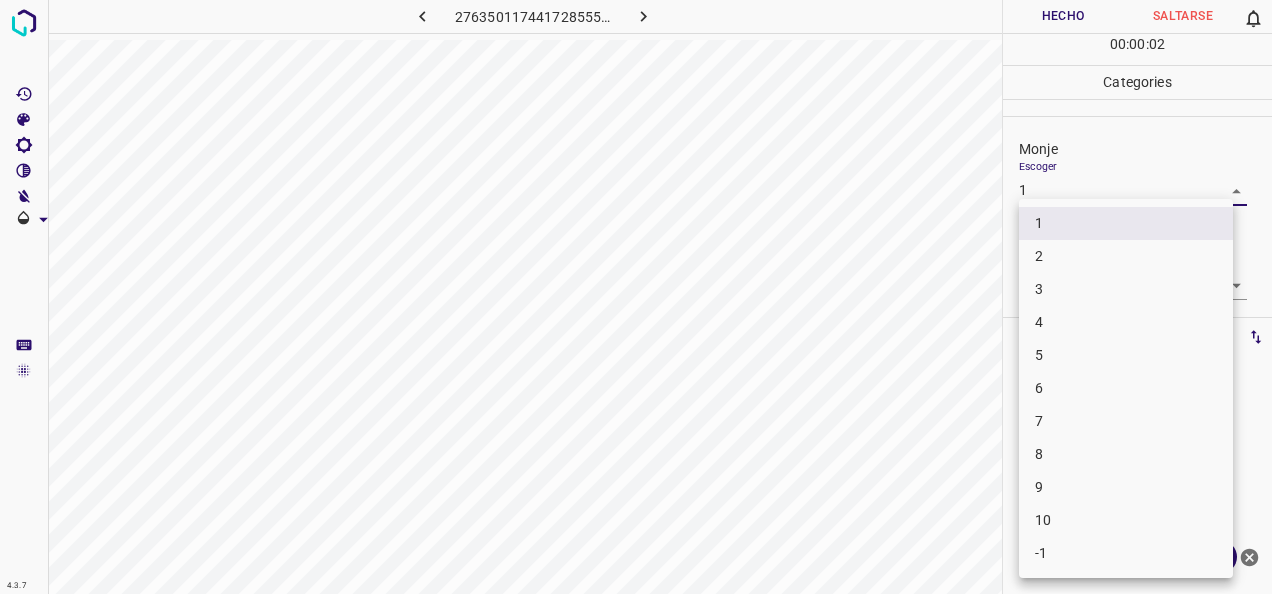 click on "4.3.7 2763501174417285554.png Hecho Saltarse 0 00   : 00   : 02   Categories Monje  Escoger 1 1  [PERSON_NAME]   Escoger ​ Etiquetas 0 Categories 1 Monje 2  [PERSON_NAME] Herramientas Espacio Cambiar entre modos (Dibujar y Editar) Yo Etiquetado automático R Restaurar zoom M Acercar N Alejar Borrar Eliminar etiqueta de selección Filtros Z Restaurar filtros X Filtro de saturación C Filtro de brillo V Filtro de contraste B Filtro de escala de grises General O Descargar ¿Necesita ayuda? -Mensaje de texto -Esconder -Borrar 1 2 3 4 5 6 7 8 9 10 -1" at bounding box center [636, 297] 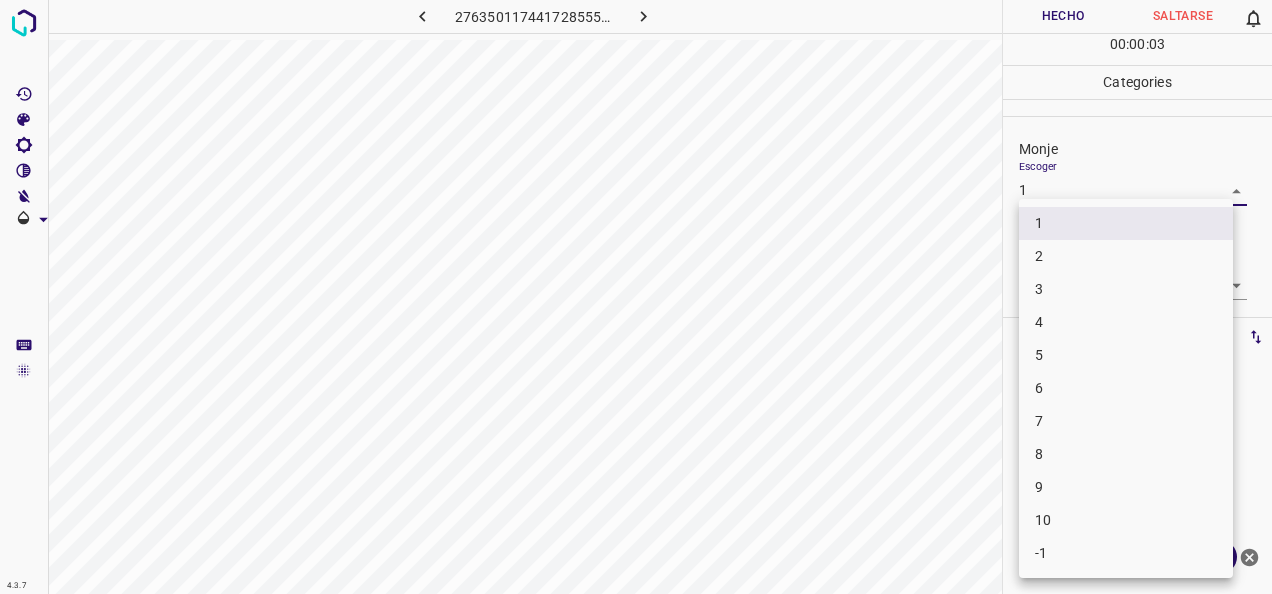 click on "2" at bounding box center [1126, 256] 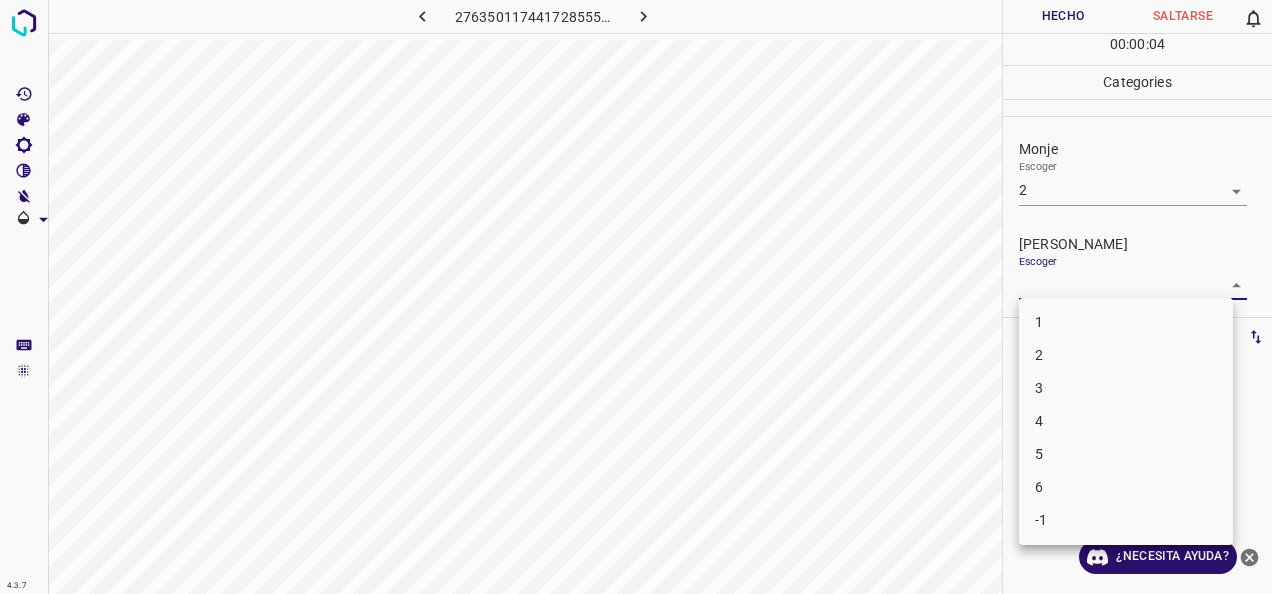 drag, startPoint x: 1224, startPoint y: 279, endPoint x: 1158, endPoint y: 314, distance: 74.70609 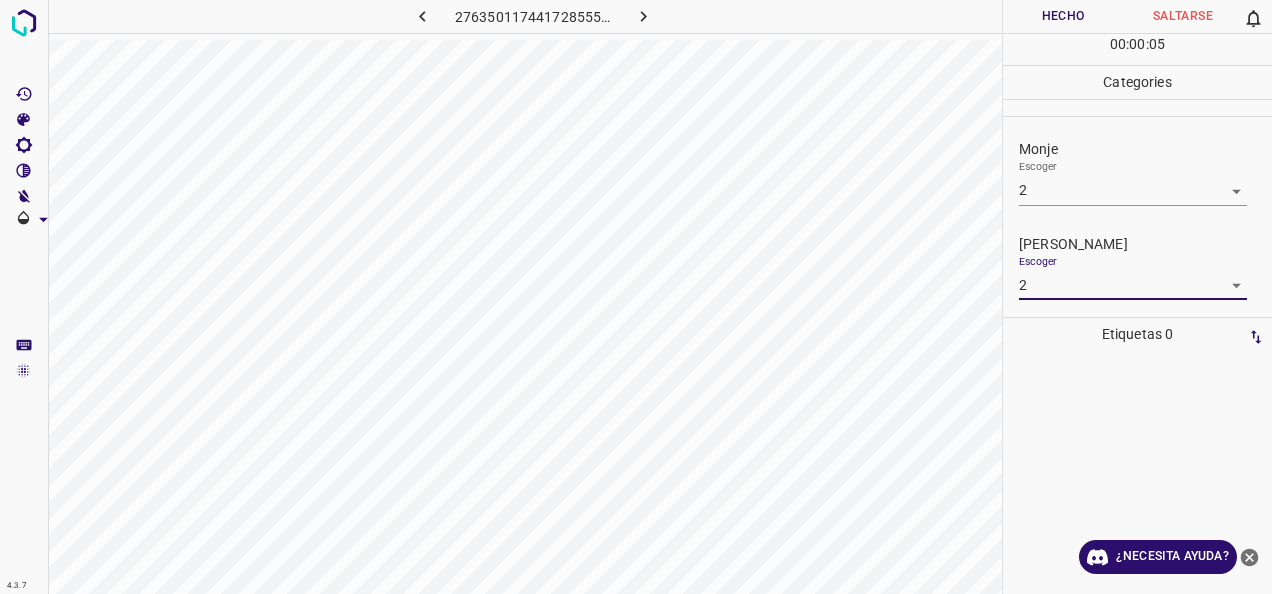 click on "Hecho" at bounding box center (1063, 16) 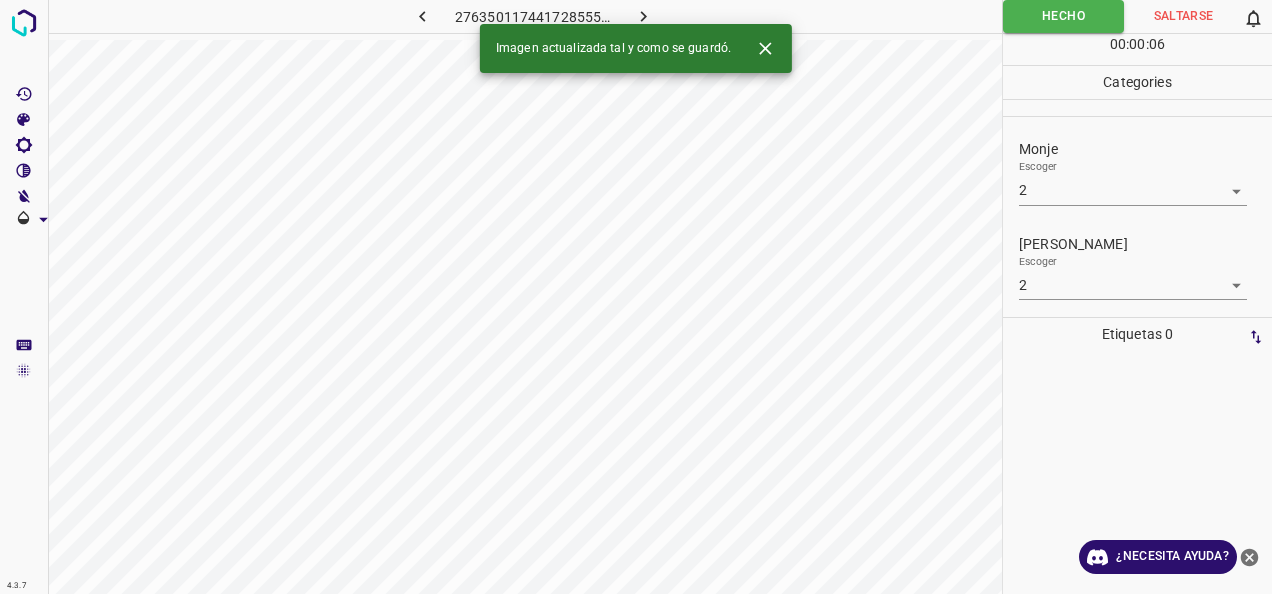 click 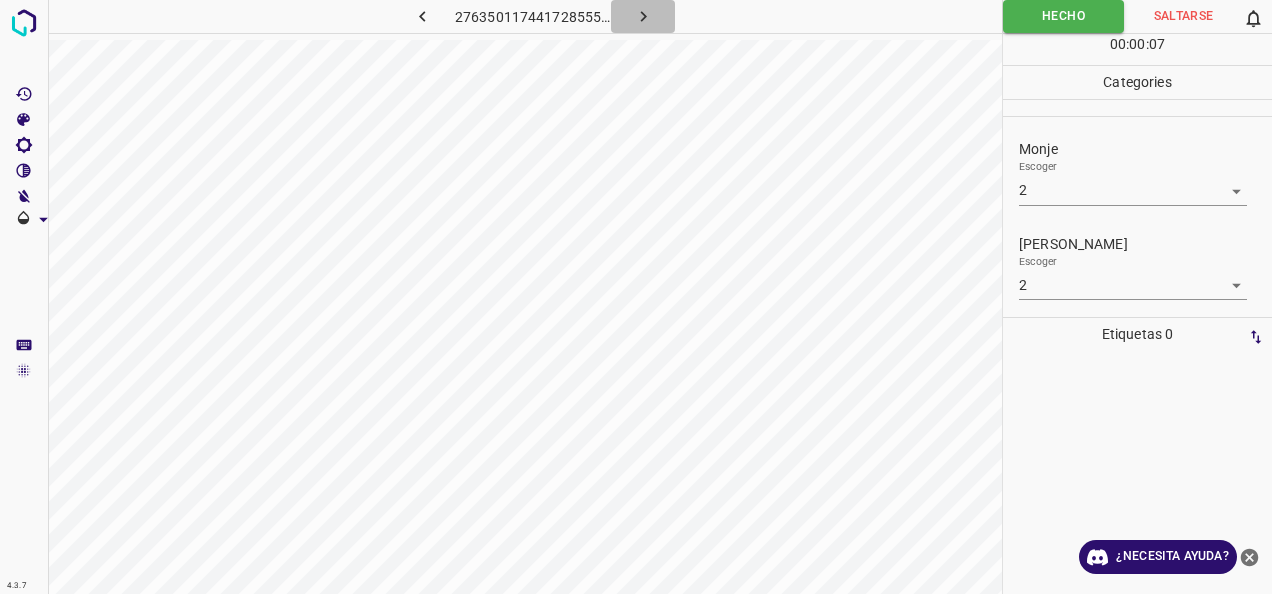 click at bounding box center (643, 16) 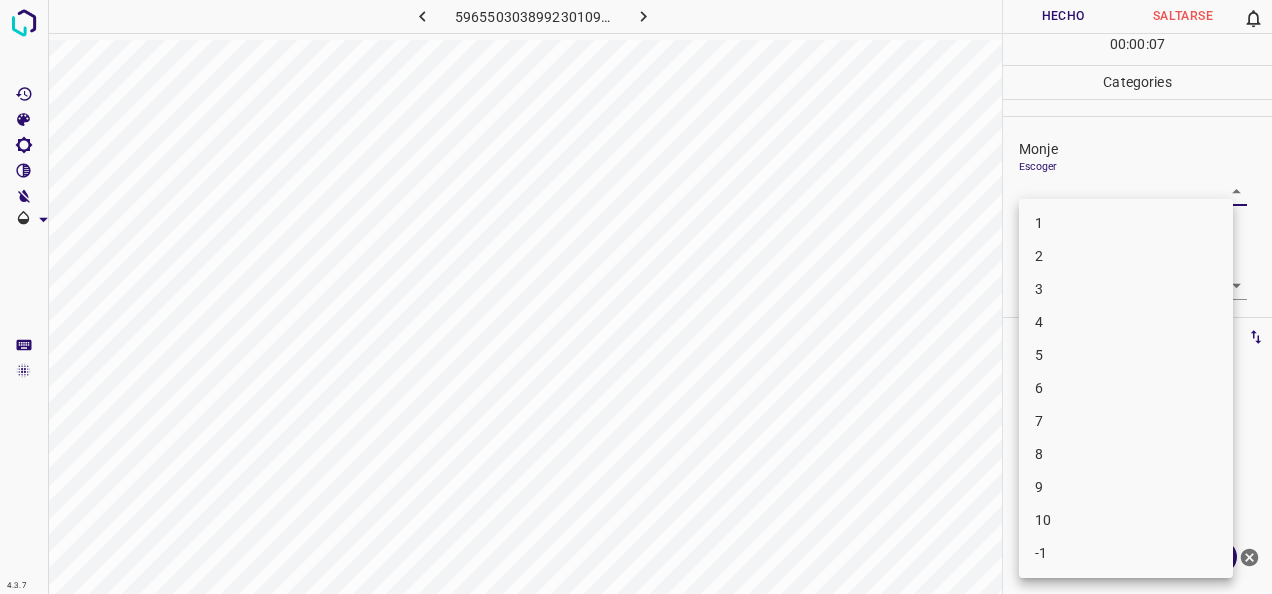 drag, startPoint x: 1217, startPoint y: 189, endPoint x: 1178, endPoint y: 225, distance: 53.075417 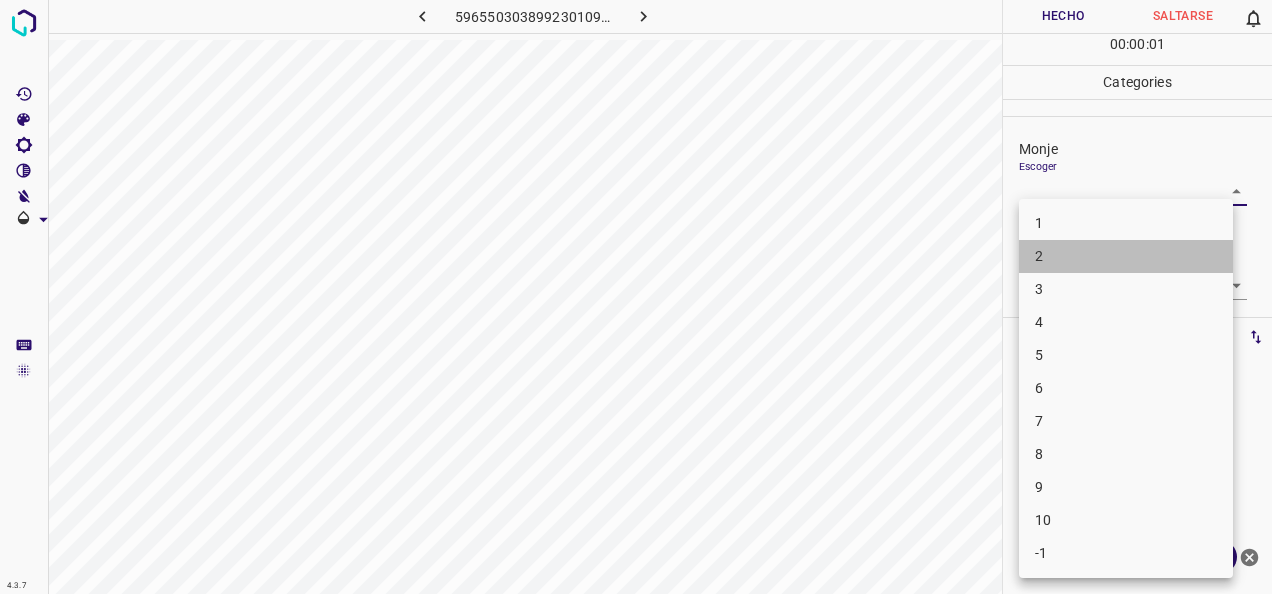 click on "2" at bounding box center [1126, 256] 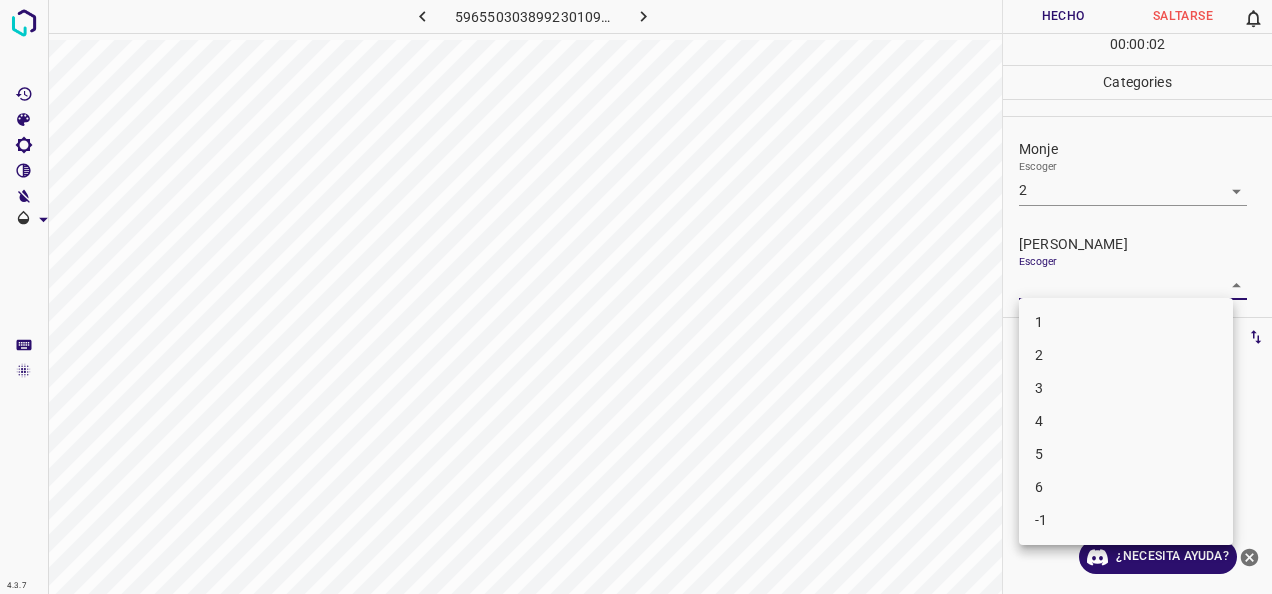 drag, startPoint x: 1218, startPoint y: 278, endPoint x: 1148, endPoint y: 321, distance: 82.1523 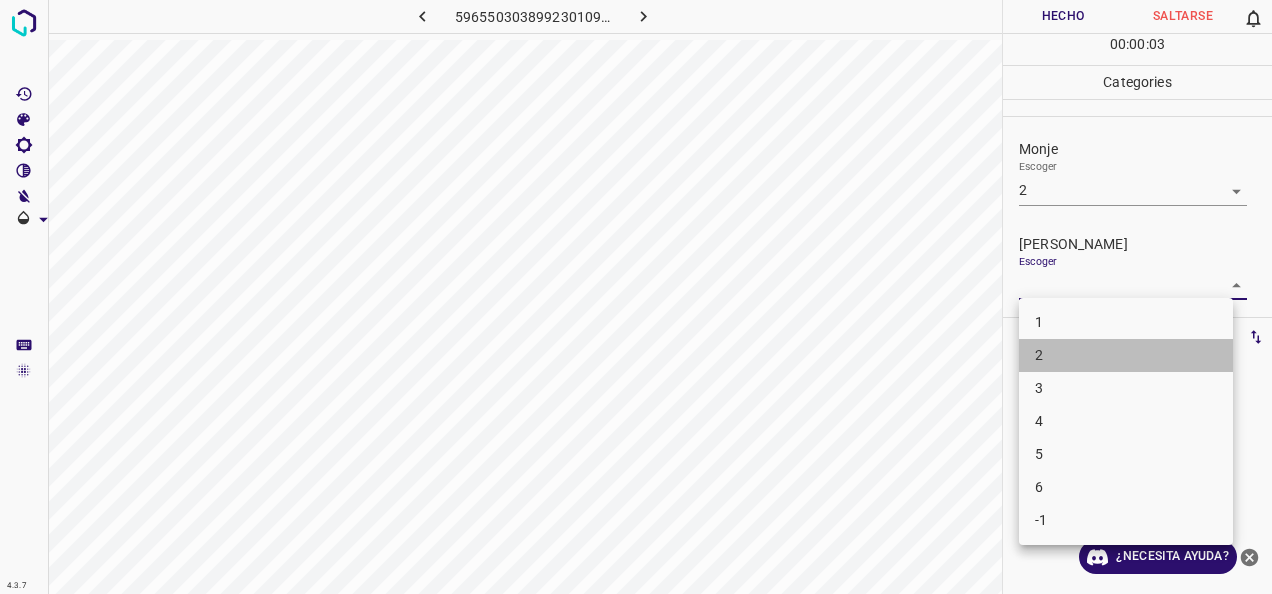 click on "2" at bounding box center (1126, 355) 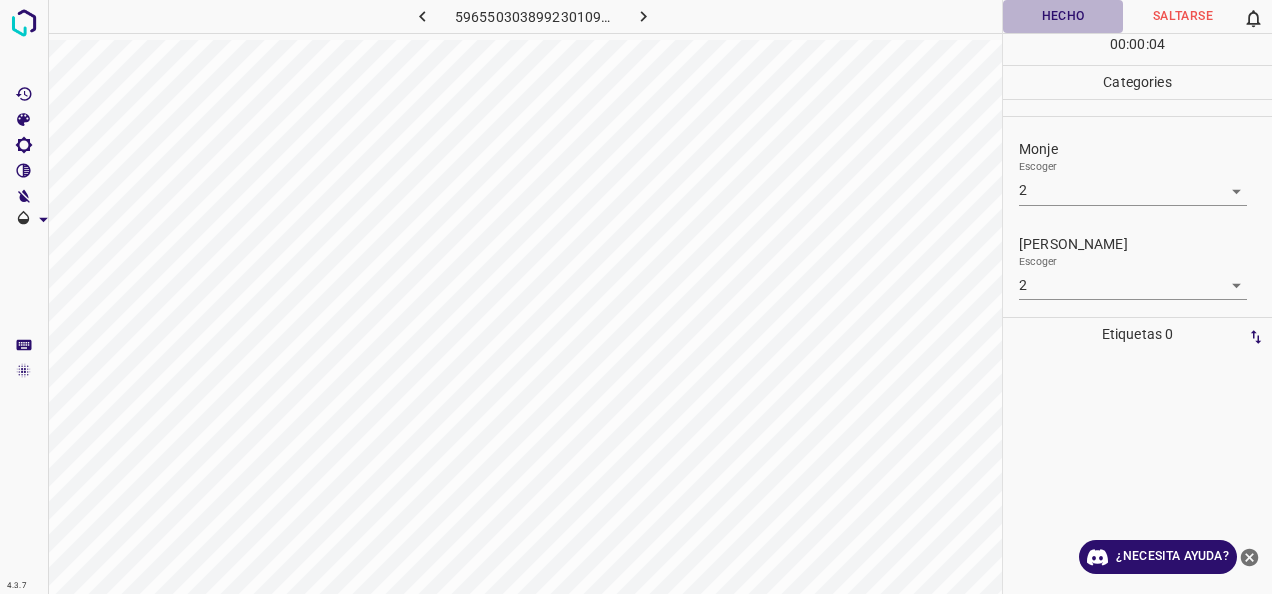 click on "Hecho" at bounding box center (1063, 16) 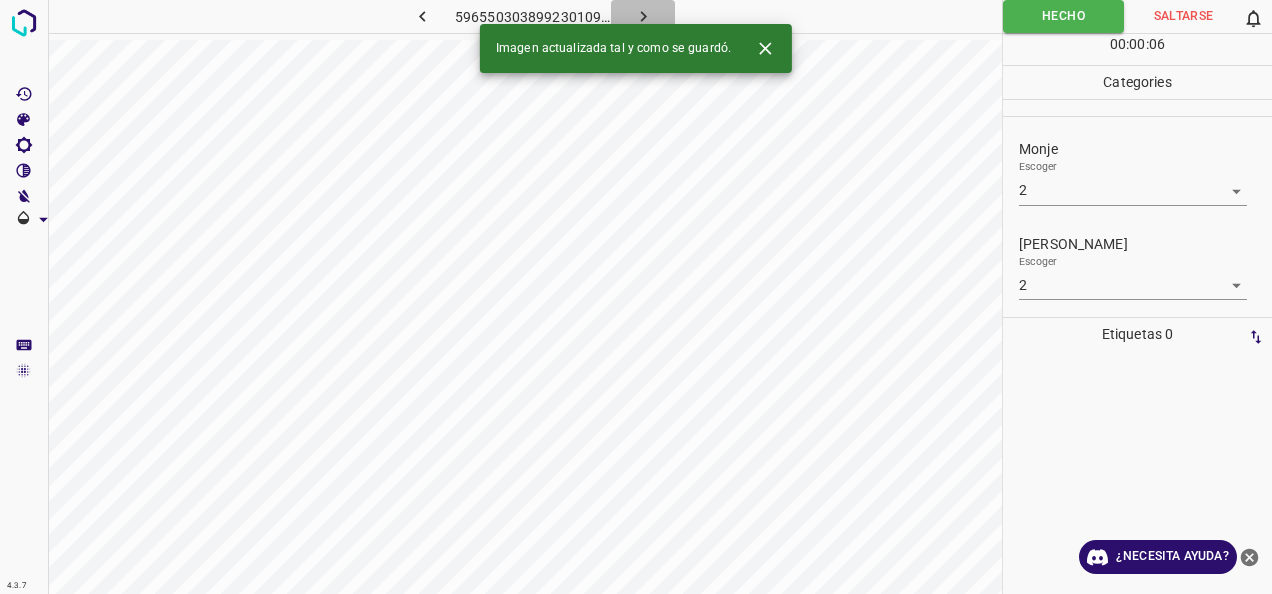 click 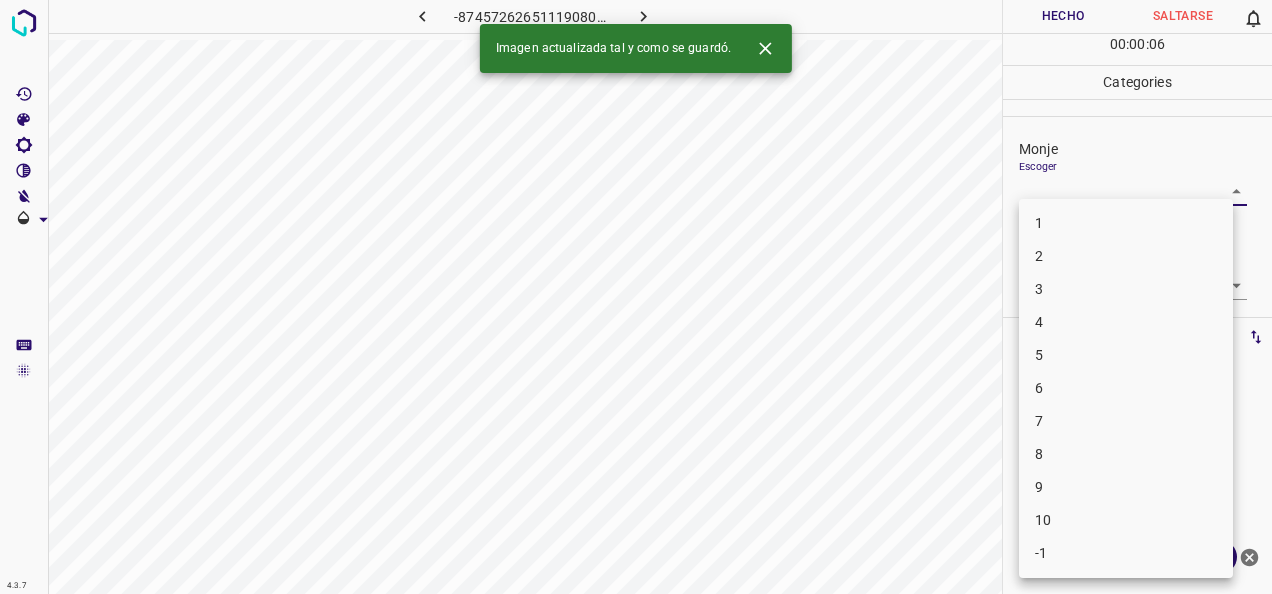 drag, startPoint x: 1226, startPoint y: 183, endPoint x: 1178, endPoint y: 192, distance: 48.83646 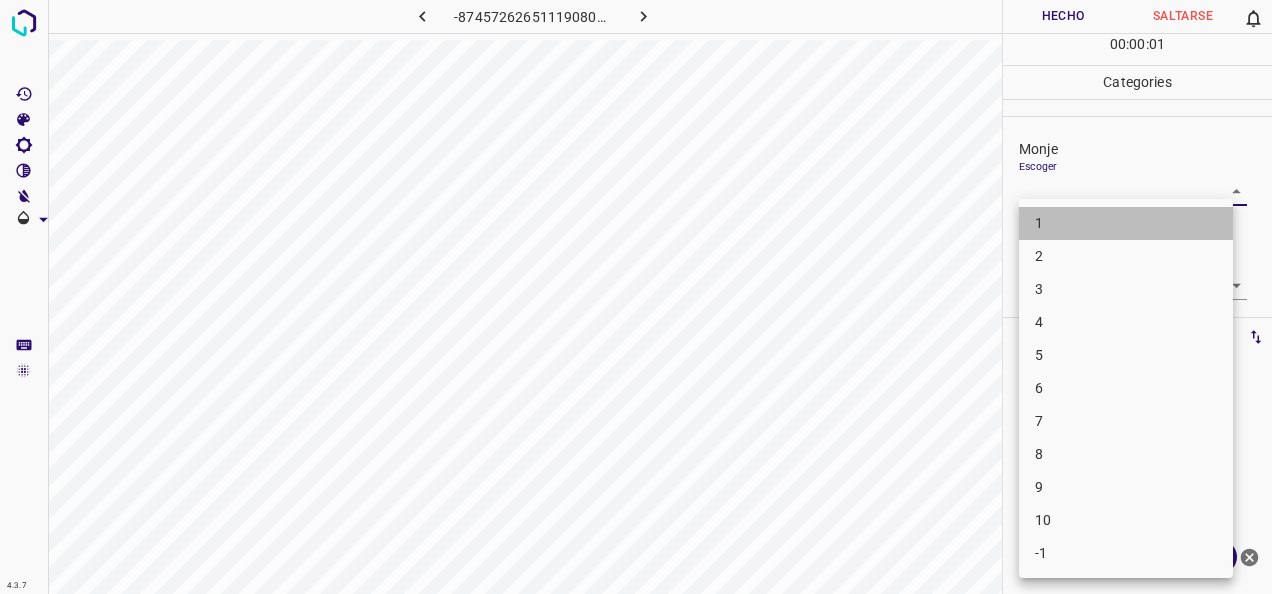 click on "1" at bounding box center (1126, 223) 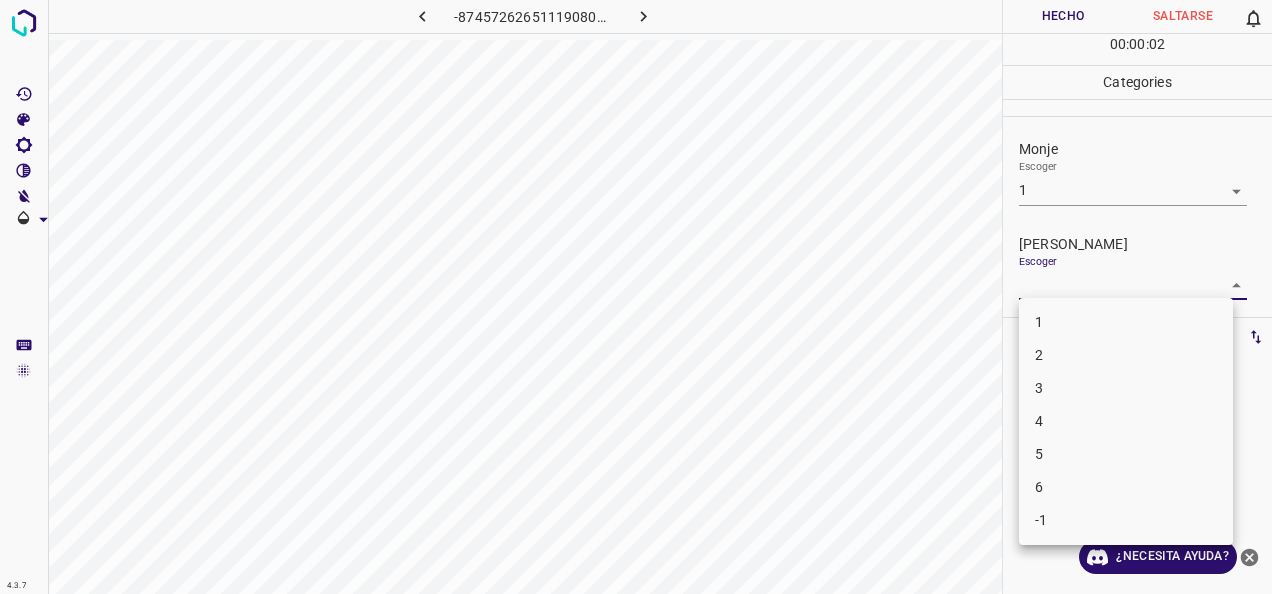 drag, startPoint x: 1230, startPoint y: 284, endPoint x: 1165, endPoint y: 301, distance: 67.18631 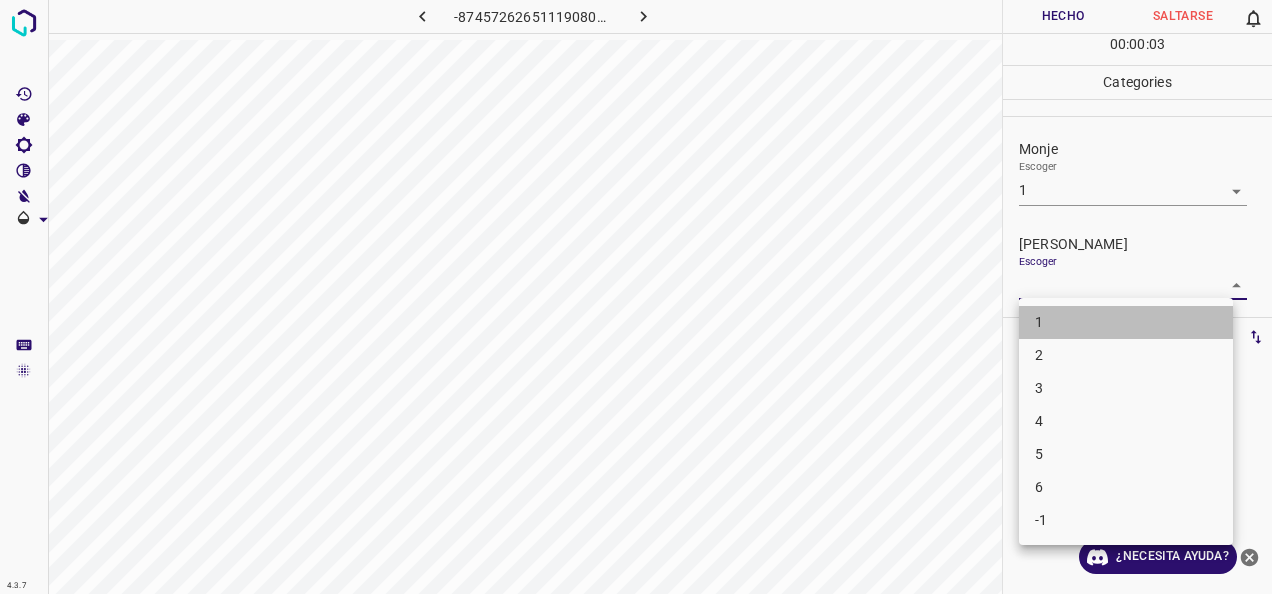 click on "1" at bounding box center [1126, 322] 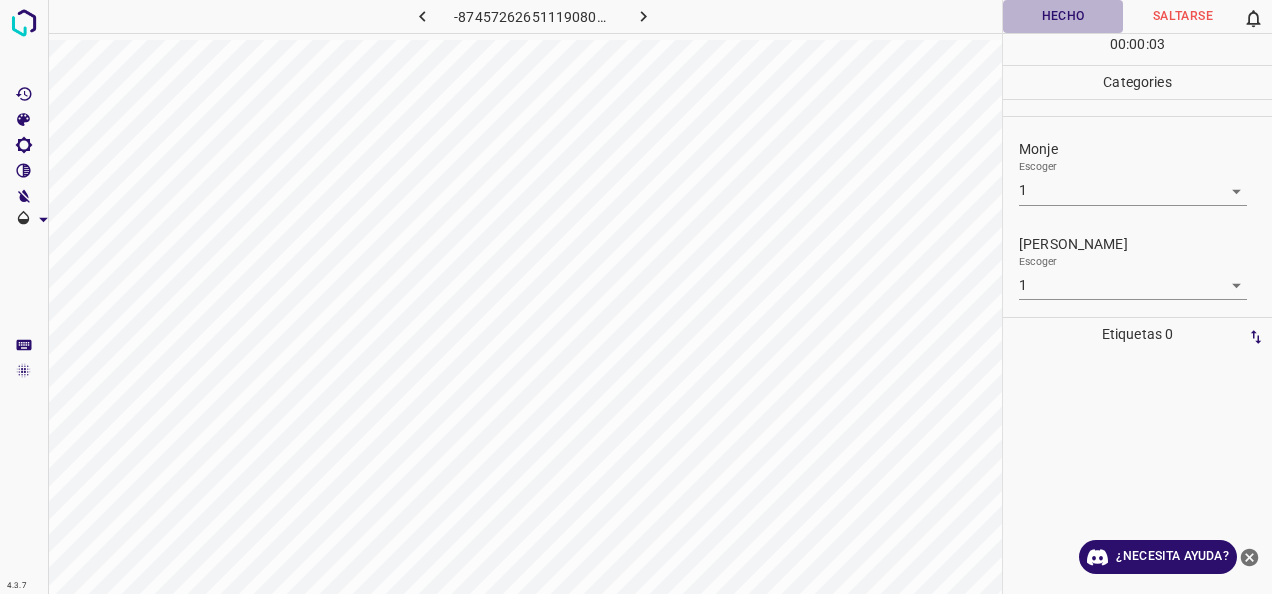 click on "Hecho" at bounding box center (1063, 16) 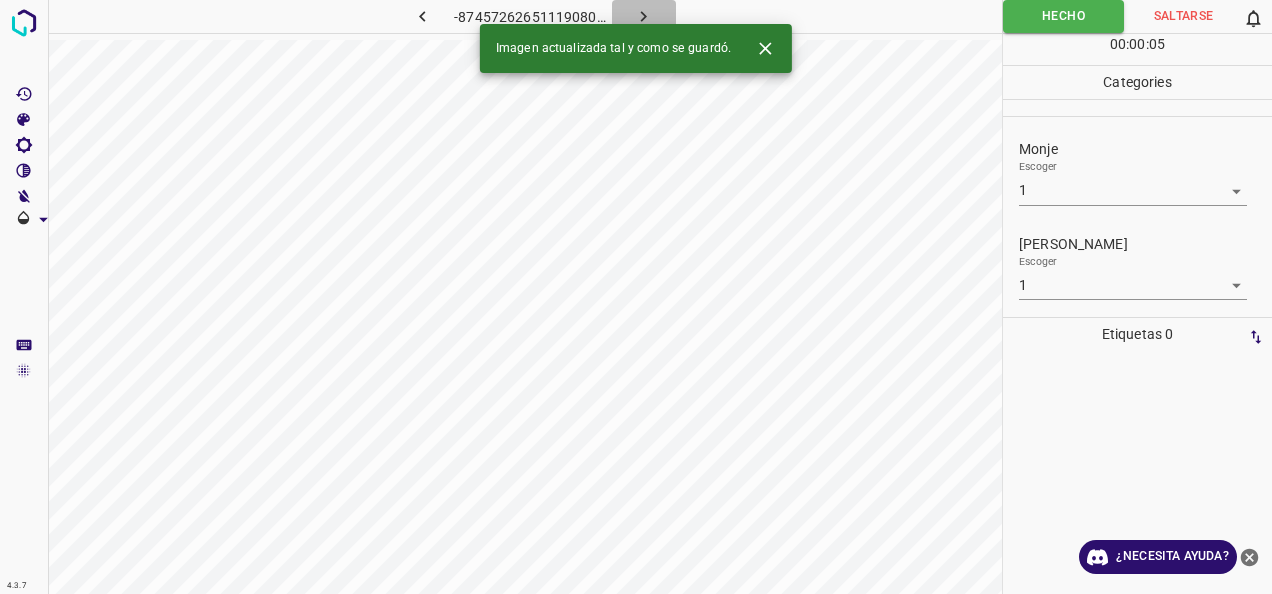 click 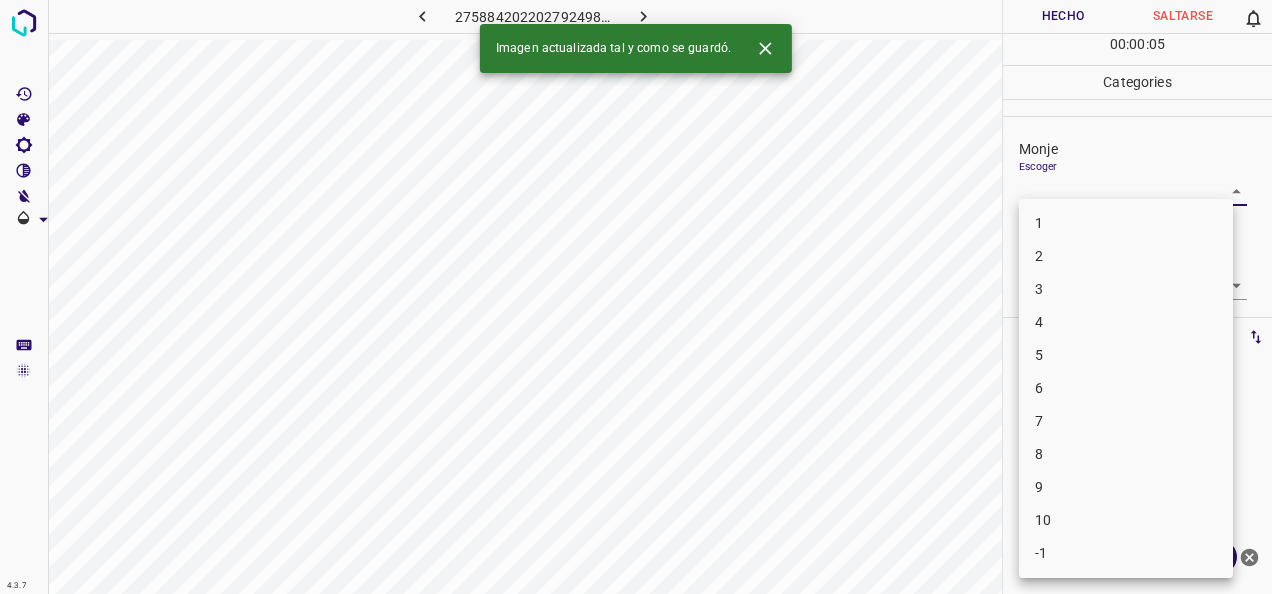 click on "4.3.7 2758842022027924983.png Hecho Saltarse 0 00   : 00   : 05   Categories Monje  Escoger ​  [PERSON_NAME]   Escoger ​ Etiquetas 0 Categories 1 Monje 2  [PERSON_NAME] Herramientas Espacio Cambiar entre modos (Dibujar y Editar) Yo Etiquetado automático R Restaurar zoom M Acercar N Alejar Borrar Eliminar etiqueta de selección Filtros Z Restaurar filtros X Filtro de saturación C Filtro de brillo V Filtro de contraste B Filtro de escala de grises General O Descargar Imagen actualizada tal y como se guardó. ¿Necesita ayuda? -Mensaje de texto -Esconder -Borrar 1 2 3 4 5 6 7 8 9 10 -1" at bounding box center (636, 297) 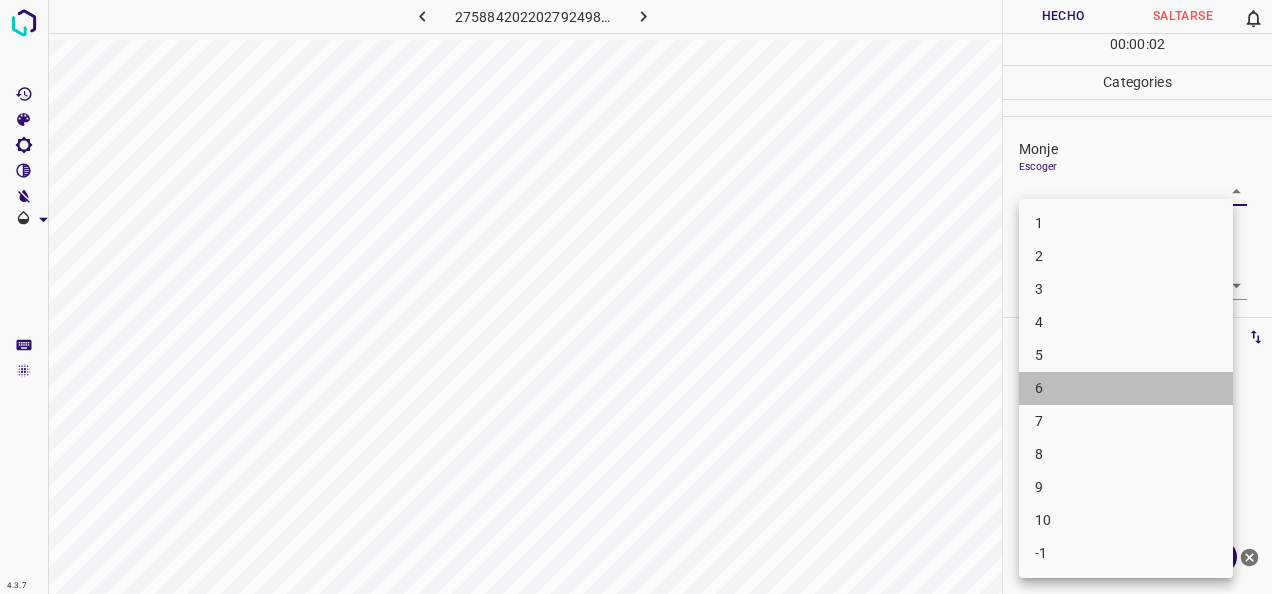 drag, startPoint x: 1116, startPoint y: 392, endPoint x: 1192, endPoint y: 322, distance: 103.32473 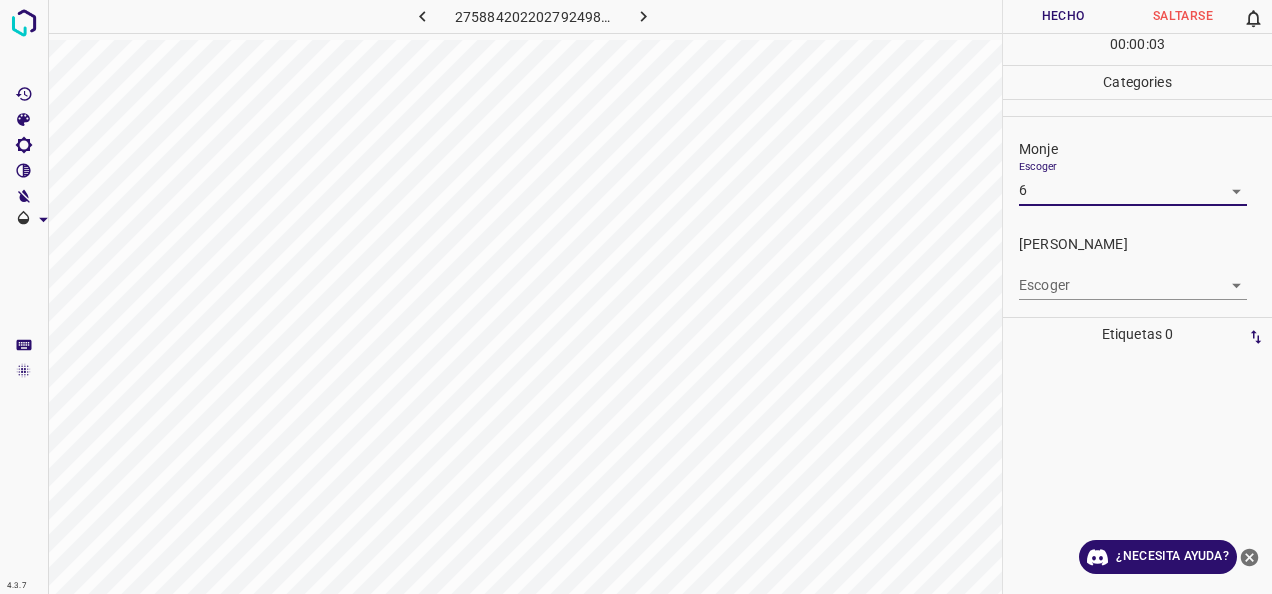 click on "4.3.7 2758842022027924983.png Hecho Saltarse 0 00   : 00   : 03   Categories Monje  Escoger 6 6  [PERSON_NAME]   Escoger ​ Etiquetas 0 Categories 1 Monje 2  [PERSON_NAME] Herramientas Espacio Cambiar entre modos (Dibujar y Editar) Yo Etiquetado automático R Restaurar zoom M Acercar N Alejar Borrar Eliminar etiqueta de selección Filtros Z Restaurar filtros X Filtro de saturación C Filtro de brillo V Filtro de contraste B Filtro de escala de grises General O Descargar ¿Necesita ayuda? -Mensaje de texto -Esconder -Borrar" at bounding box center [636, 297] 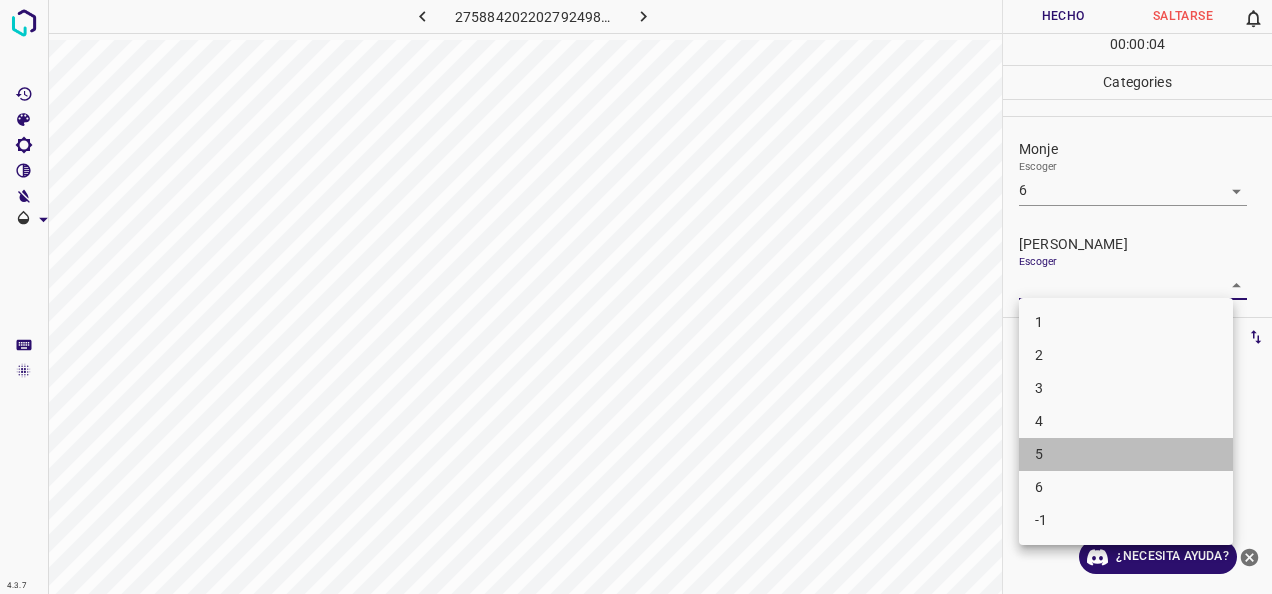 click on "5" at bounding box center [1126, 454] 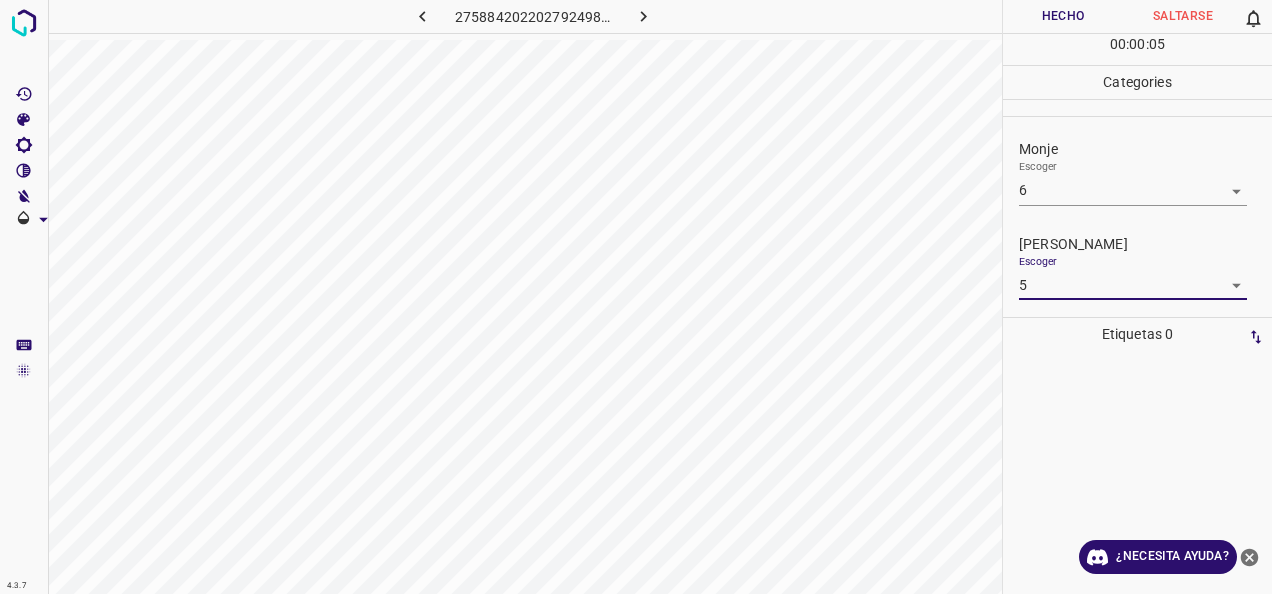 click on "Hecho" at bounding box center (1063, 16) 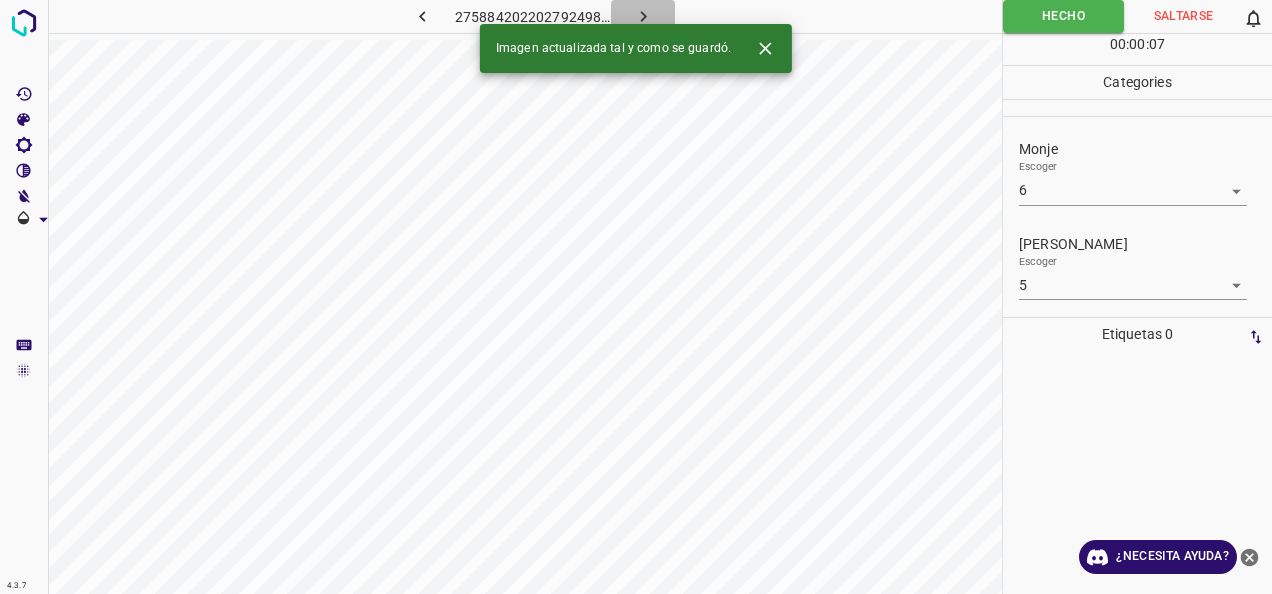 click at bounding box center (643, 16) 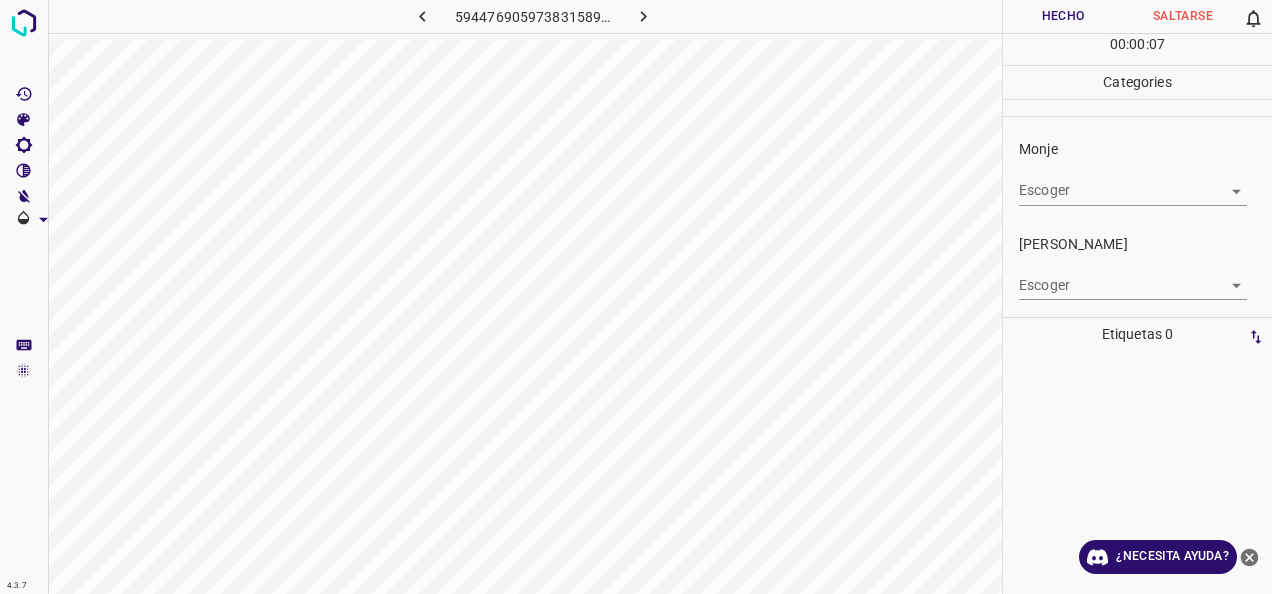 click on "4.3.7 594476905973831589.png Hecho Saltarse 0 00   : 00   : 07   Categories Monje  Escoger ​  [PERSON_NAME]   Escoger ​ Etiquetas 0 Categories 1 Monje 2  [PERSON_NAME] Herramientas Espacio Cambiar entre modos (Dibujar y Editar) Yo Etiquetado automático R Restaurar zoom M Acercar N Alejar Borrar Eliminar etiqueta de selección Filtros Z Restaurar filtros X Filtro de saturación C Filtro de brillo V Filtro de contraste B Filtro de escala de grises General O Descargar ¿Necesita ayuda? -Mensaje de texto -Esconder -Borrar" at bounding box center (636, 297) 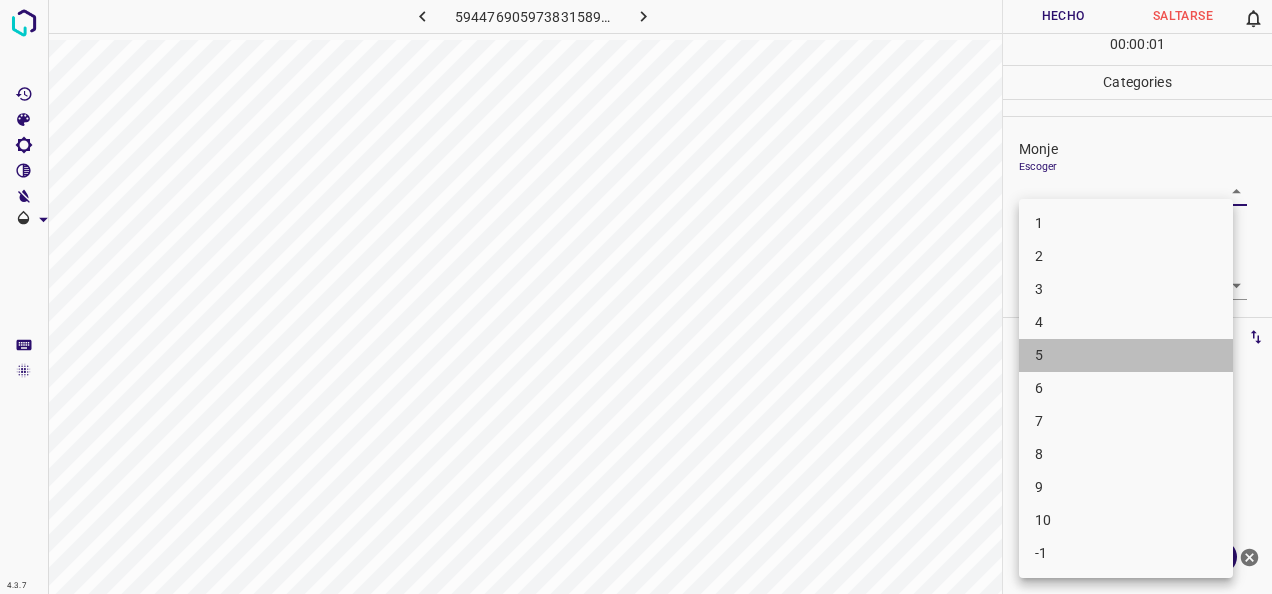 click on "5" at bounding box center (1126, 355) 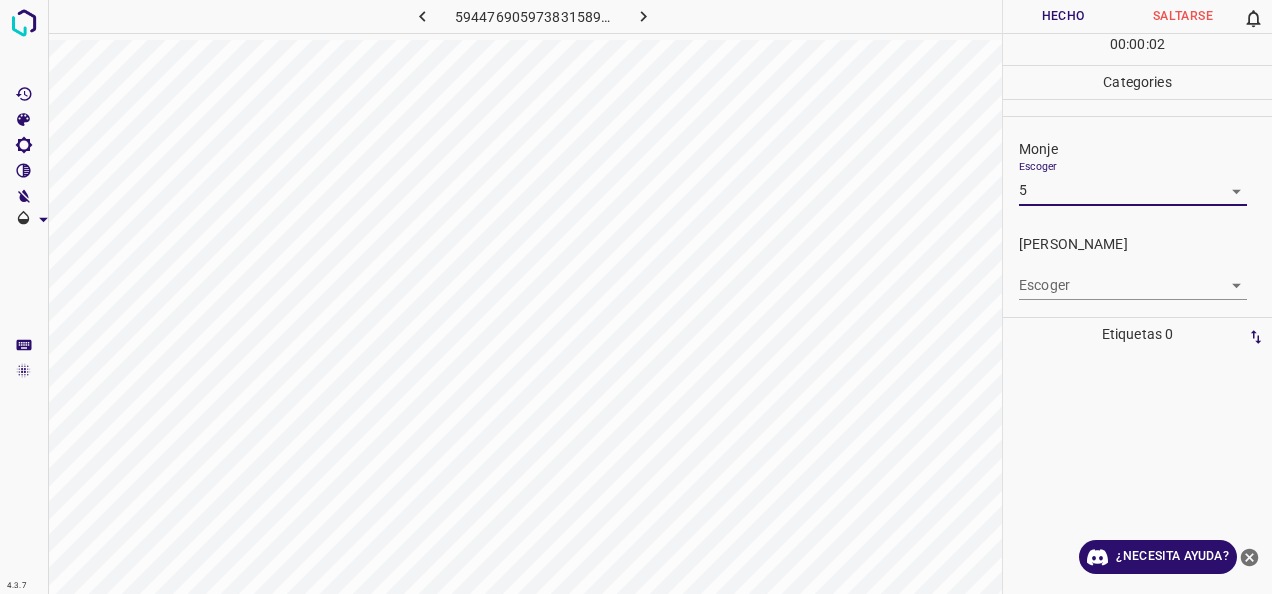 click on "4.3.7 594476905973831589.png Hecho Saltarse 0 00   : 00   : 02   Categories Monje  Escoger 5 5  [PERSON_NAME]   Escoger ​ Etiquetas 0 Categories 1 Monje 2  [PERSON_NAME] Herramientas Espacio Cambiar entre modos (Dibujar y Editar) Yo Etiquetado automático R Restaurar zoom M Acercar N Alejar Borrar Eliminar etiqueta de selección Filtros Z Restaurar filtros X Filtro de saturación C Filtro de brillo V Filtro de contraste B Filtro de escala de grises General O Descargar ¿Necesita ayuda? -Mensaje de texto -Esconder -Borrar" at bounding box center (636, 297) 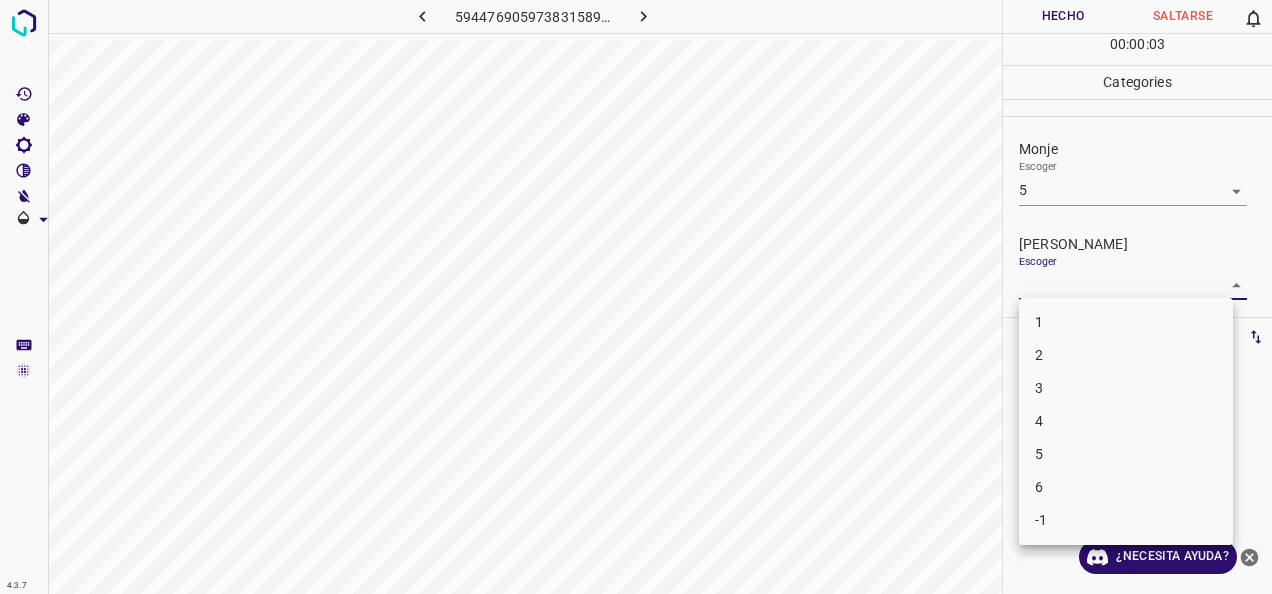 click on "4" at bounding box center [1126, 421] 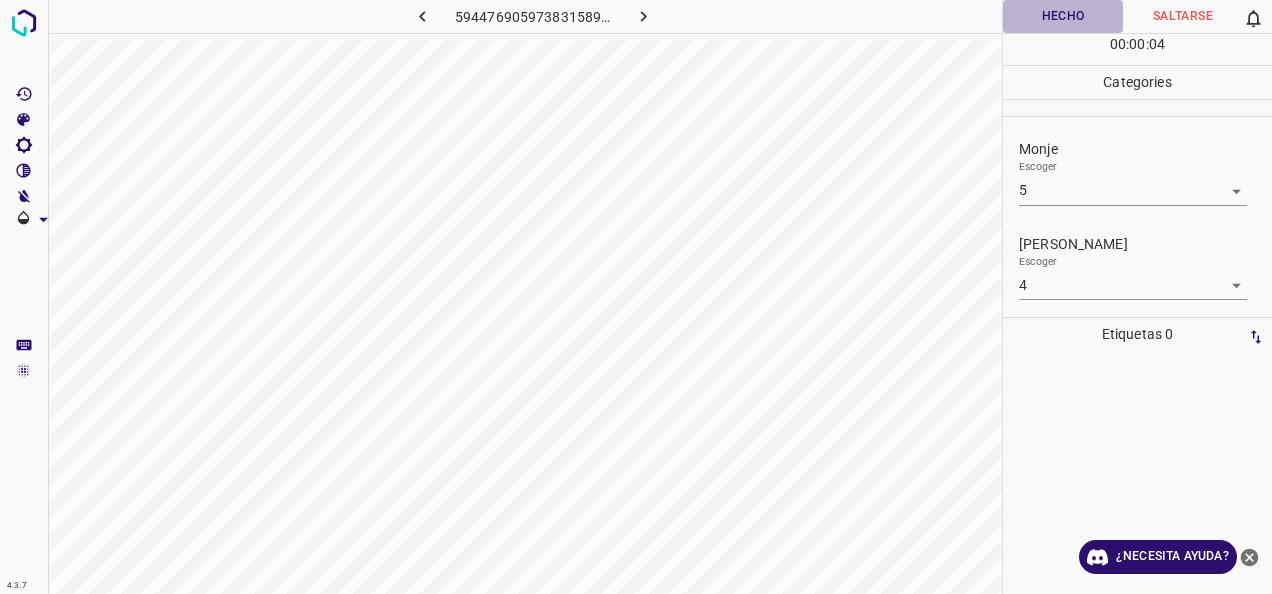 click on "Hecho" at bounding box center [1063, 16] 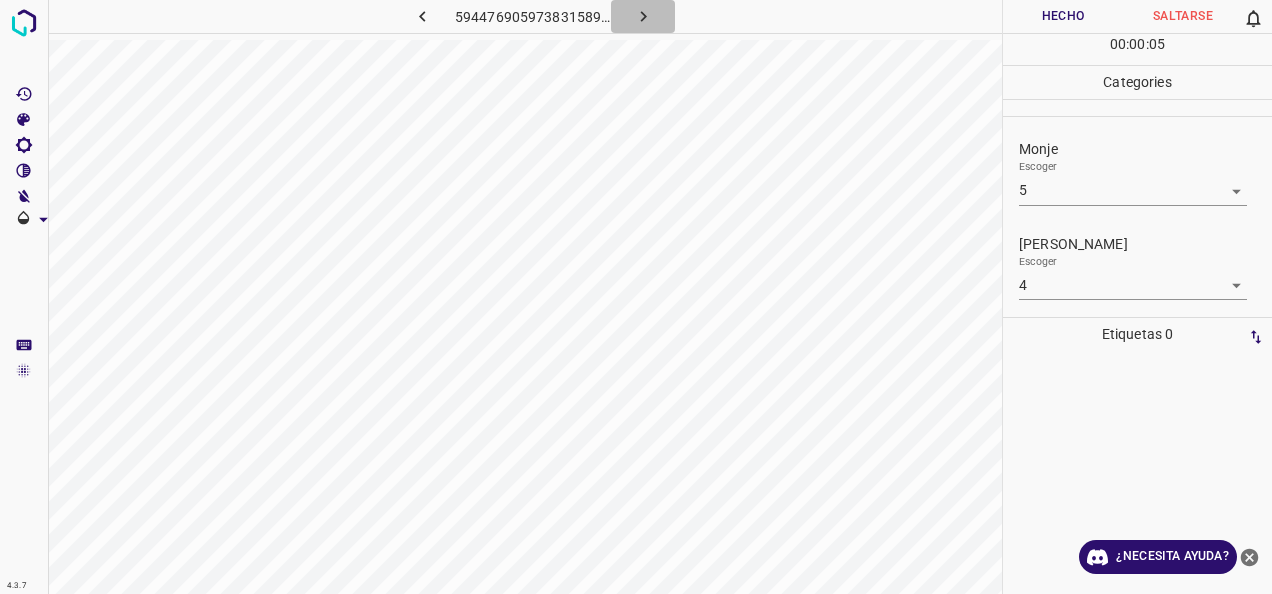 click at bounding box center (643, 16) 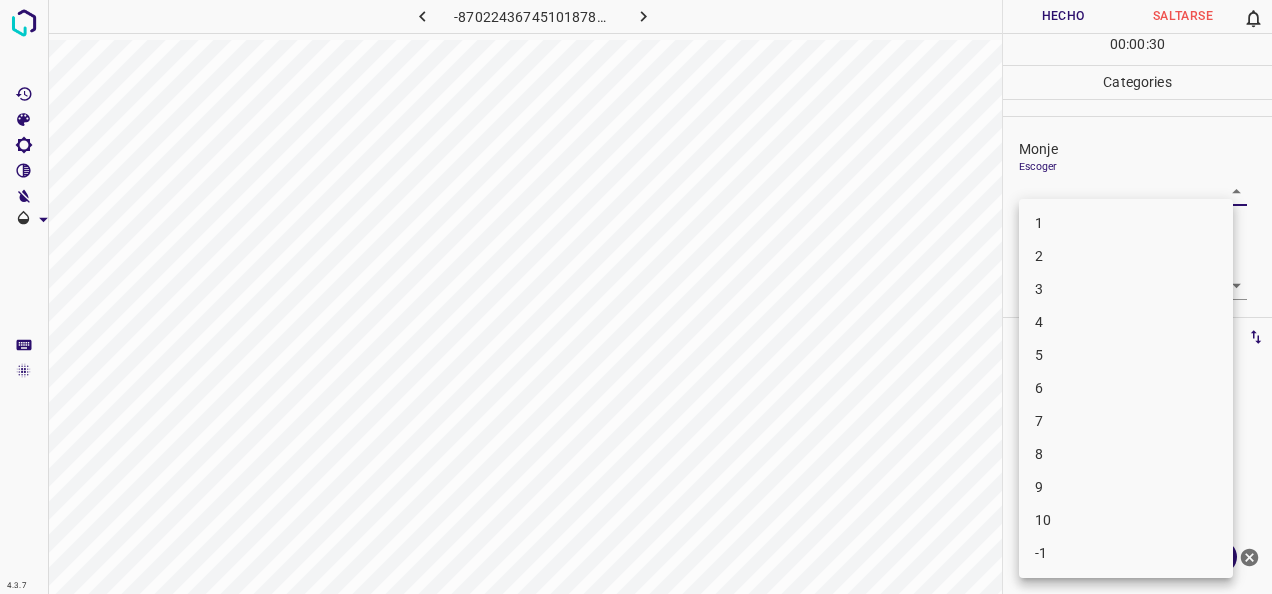 click on "4.3.7 -8702243674510187824.png Hecho Saltarse 0 00   : 00   : 30   Categories Monje  Escoger ​  [PERSON_NAME]   Escoger ​ Etiquetas 0 Categories 1 Monje 2  [PERSON_NAME] Herramientas Espacio Cambiar entre modos (Dibujar y Editar) Yo Etiquetado automático R Restaurar zoom M Acercar N Alejar Borrar Eliminar etiqueta de selección Filtros Z Restaurar filtros X Filtro de saturación C Filtro de brillo V Filtro de contraste B Filtro de escala de grises General O Descargar ¿Necesita ayuda? -Mensaje de texto -Esconder -Borrar 1 2 3 4 5 6 7 8 9 10 -1" at bounding box center [636, 297] 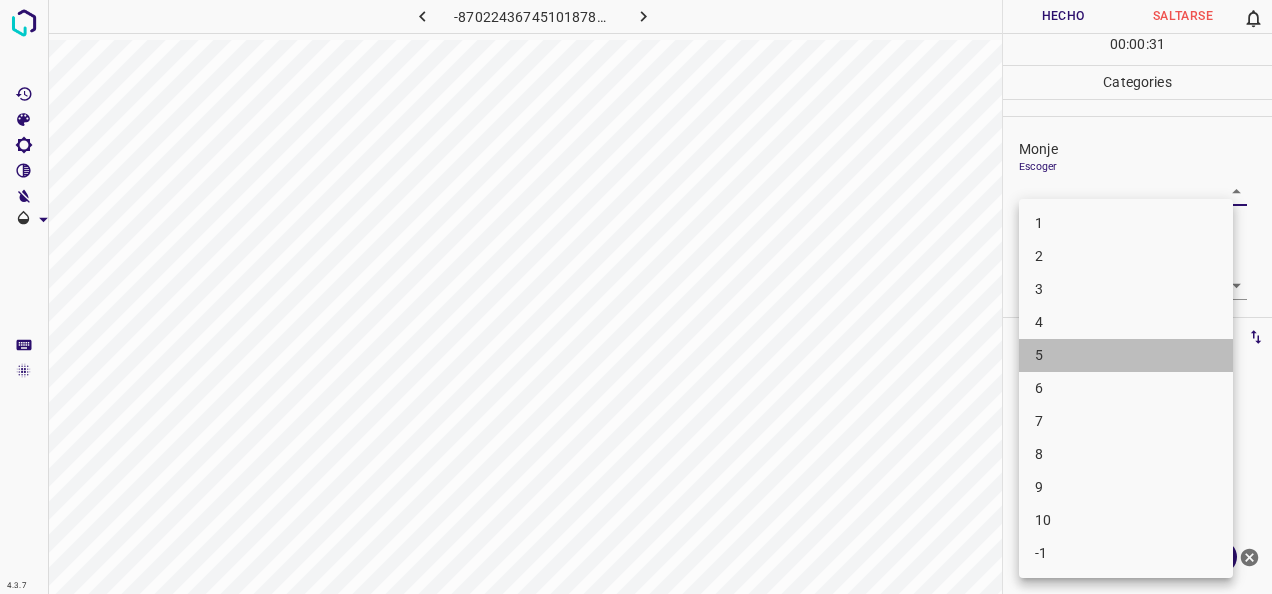 click on "5" at bounding box center [1126, 355] 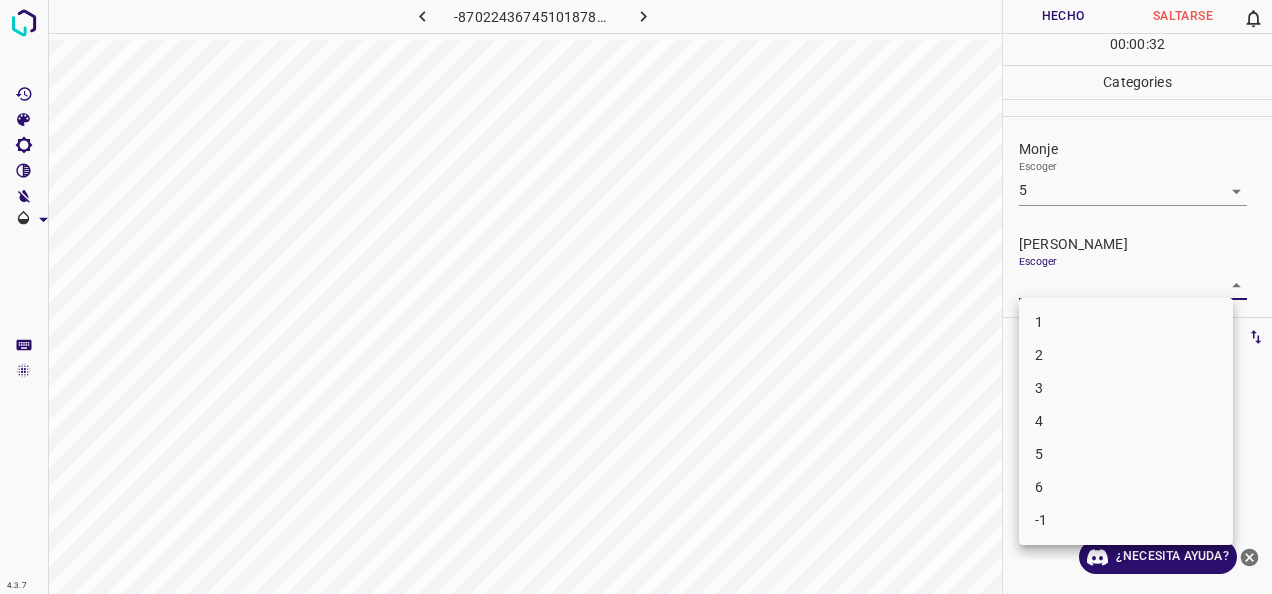 click on "4.3.7 -8702243674510187824.png Hecho Saltarse 0 00   : 00   : 32   Categories Monje  Escoger 5 5  [PERSON_NAME]   Escoger ​ Etiquetas 0 Categories 1 Monje 2  [PERSON_NAME] Herramientas Espacio Cambiar entre modos (Dibujar y Editar) Yo Etiquetado automático R Restaurar zoom M Acercar N Alejar Borrar Eliminar etiqueta de selección Filtros Z Restaurar filtros X Filtro de saturación C Filtro de brillo V Filtro de contraste B Filtro de escala de grises General O Descargar ¿Necesita ayuda? -Mensaje de texto -Esconder -Borrar 1 2 3 4 5 6 -1" at bounding box center (636, 297) 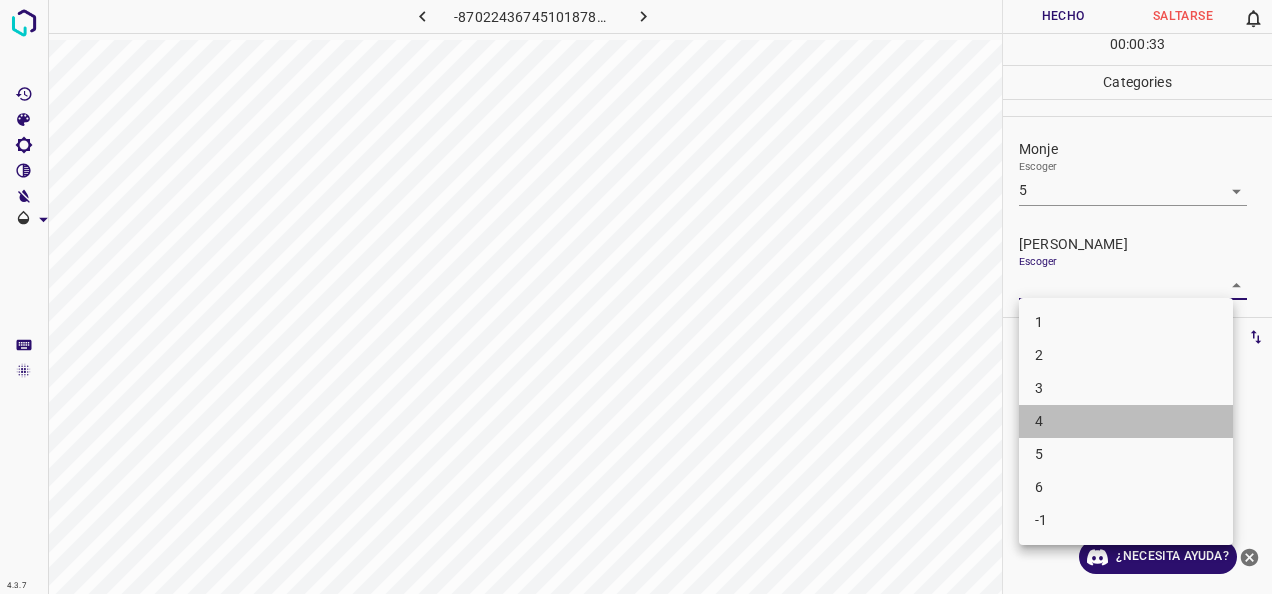 click on "4" at bounding box center [1126, 421] 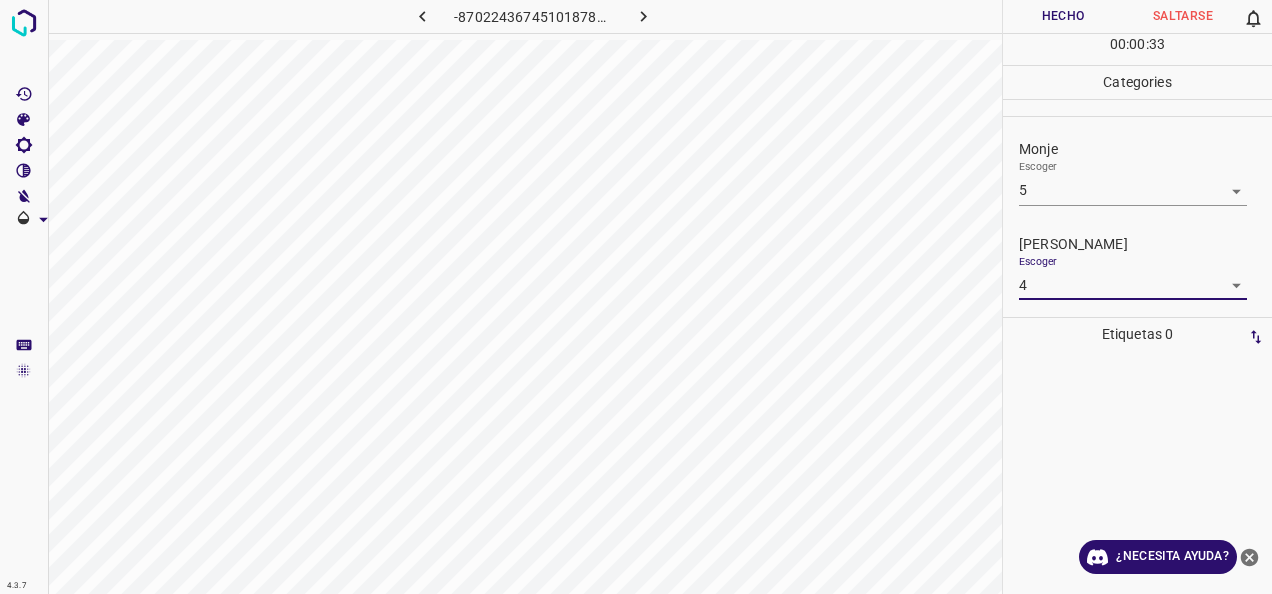 click on "Hecho" at bounding box center [1063, 16] 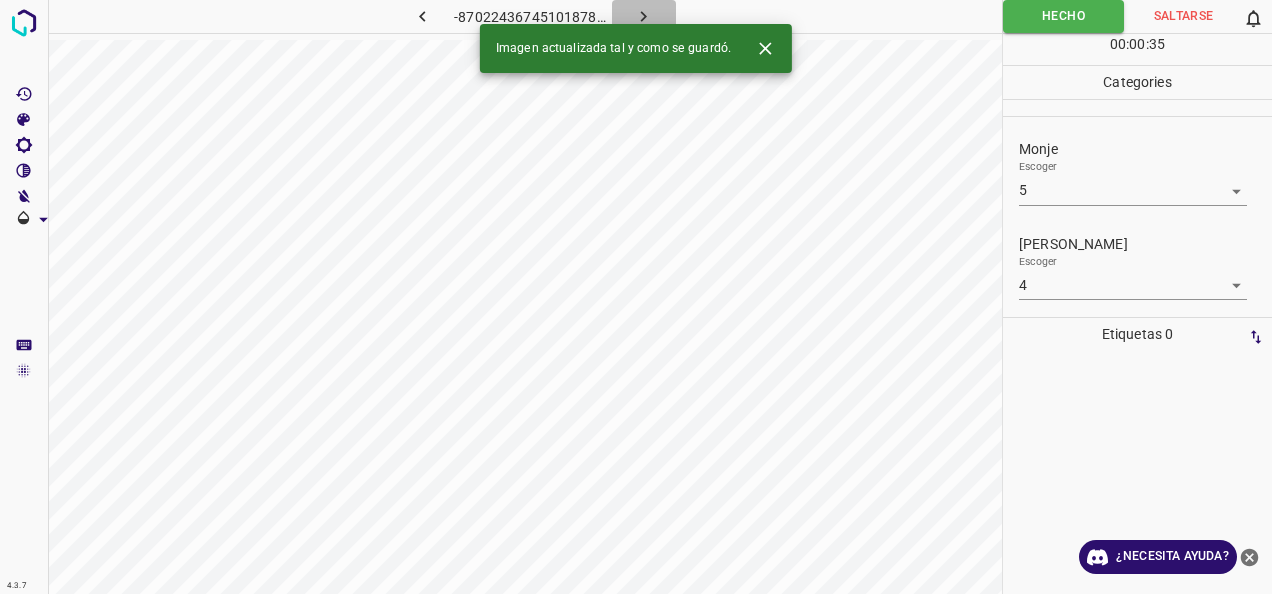 click 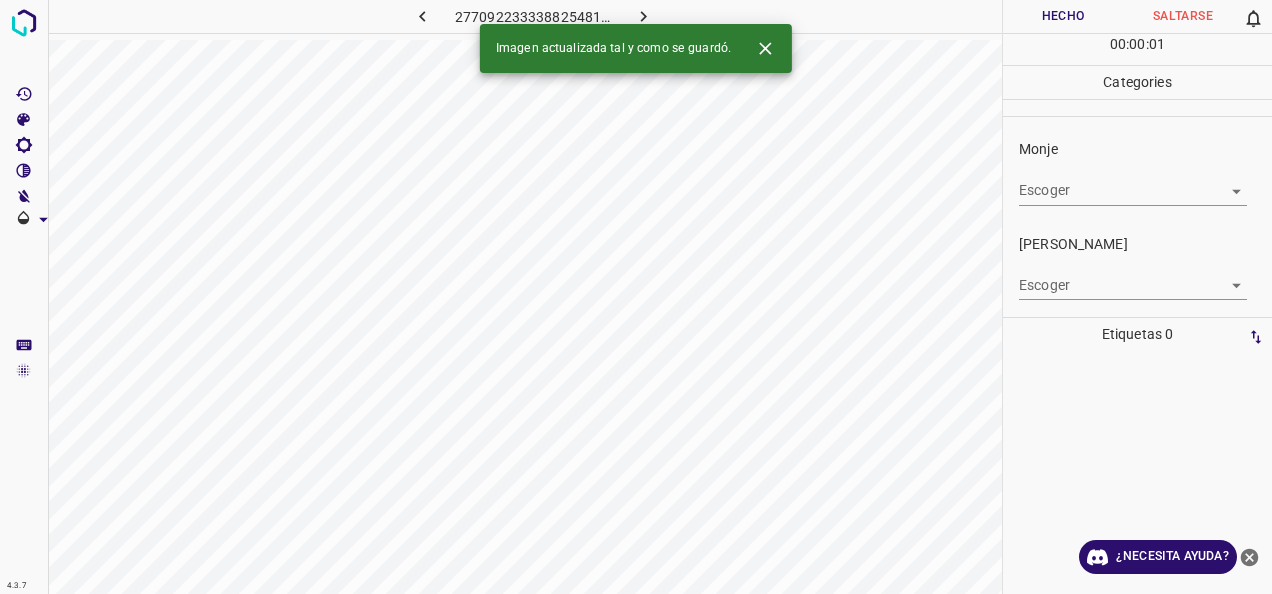 click on "4.3.7 2770922333388254817.png Hecho Saltarse 0 00   : 00   : 01   Categories Monje  Escoger ​  [PERSON_NAME]   Escoger ​ Etiquetas 0 Categories 1 Monje 2  [PERSON_NAME] Herramientas Espacio Cambiar entre modos (Dibujar y Editar) Yo Etiquetado automático R Restaurar zoom M Acercar N Alejar Borrar Eliminar etiqueta de selección Filtros Z Restaurar filtros X Filtro de saturación C Filtro de brillo V Filtro de contraste B Filtro de escala de grises General O Descargar Imagen actualizada tal y como se guardó. ¿Necesita ayuda? -Mensaje de texto -Esconder -Borrar" at bounding box center [636, 297] 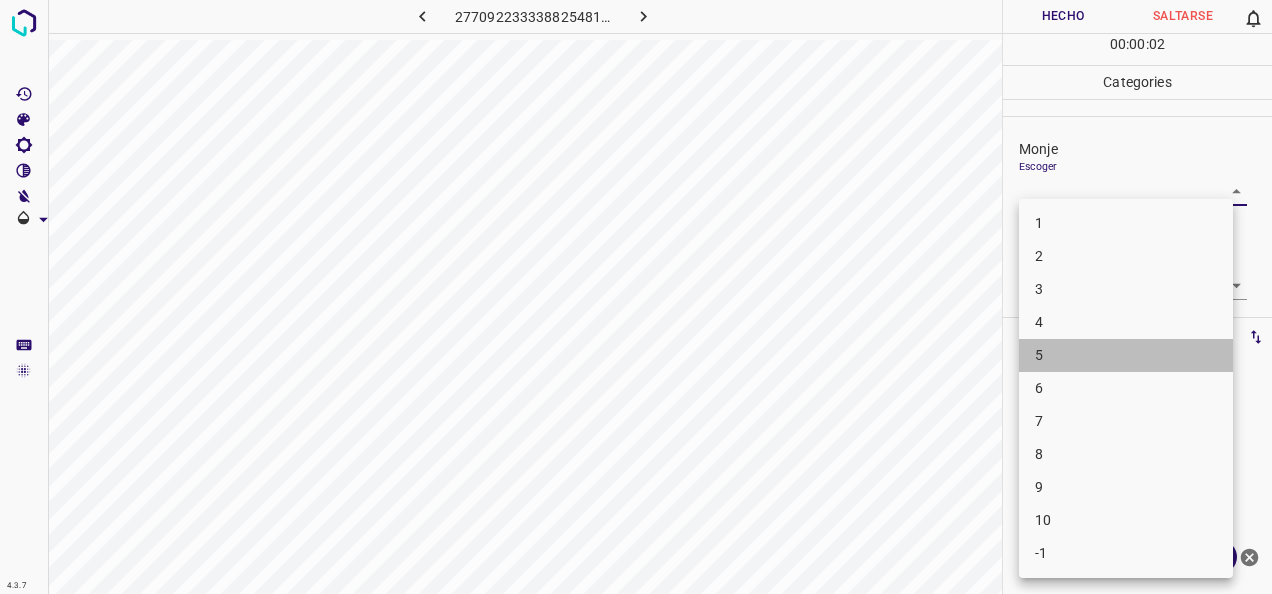 click on "5" at bounding box center (1126, 355) 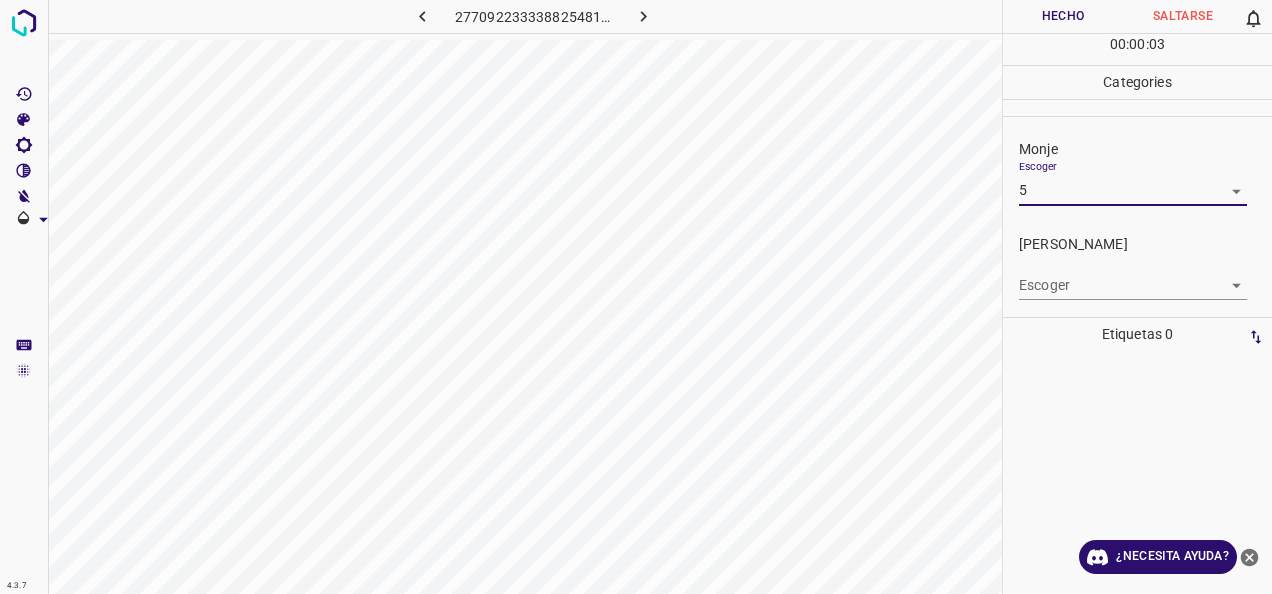 click on "4.3.7 2770922333388254817.png Hecho Saltarse 0 00   : 00   : 03   Categories Monje  Escoger 5 5  [PERSON_NAME]   Escoger ​ Etiquetas 0 Categories 1 Monje 2  [PERSON_NAME] Herramientas Espacio Cambiar entre modos (Dibujar y Editar) Yo Etiquetado automático R Restaurar zoom M Acercar N Alejar Borrar Eliminar etiqueta de selección Filtros Z Restaurar filtros X Filtro de saturación C Filtro de brillo V Filtro de contraste B Filtro de escala de grises General O Descargar ¿Necesita ayuda? -Mensaje de texto -Esconder -Borrar" at bounding box center (636, 297) 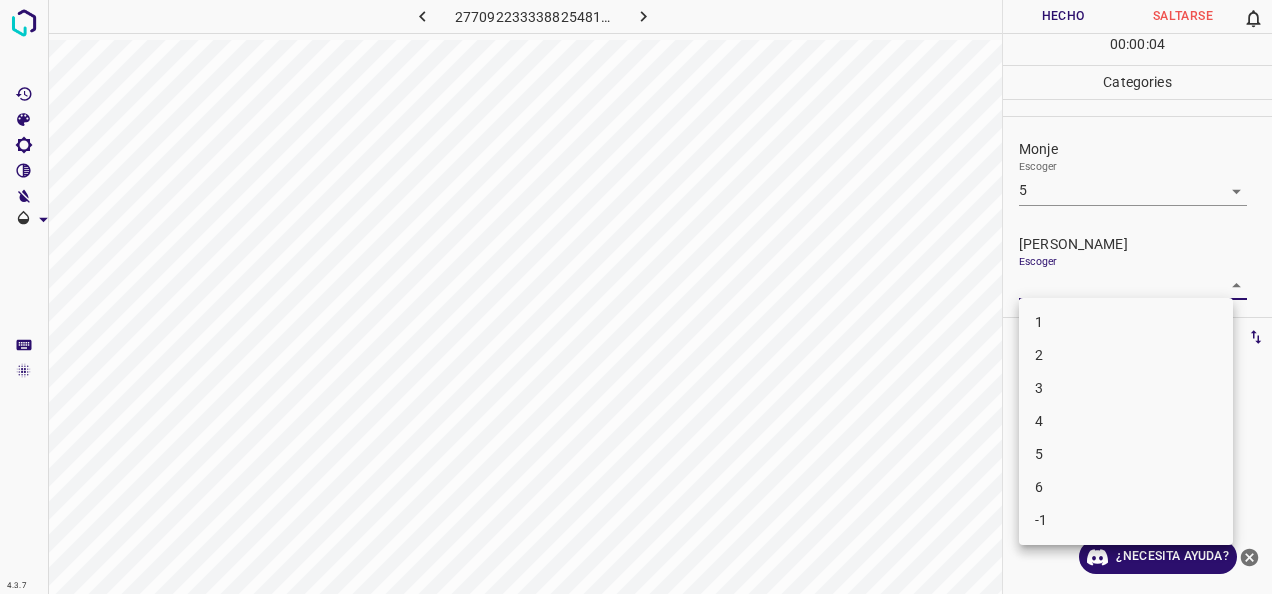 drag, startPoint x: 1056, startPoint y: 413, endPoint x: 1063, endPoint y: 326, distance: 87.28116 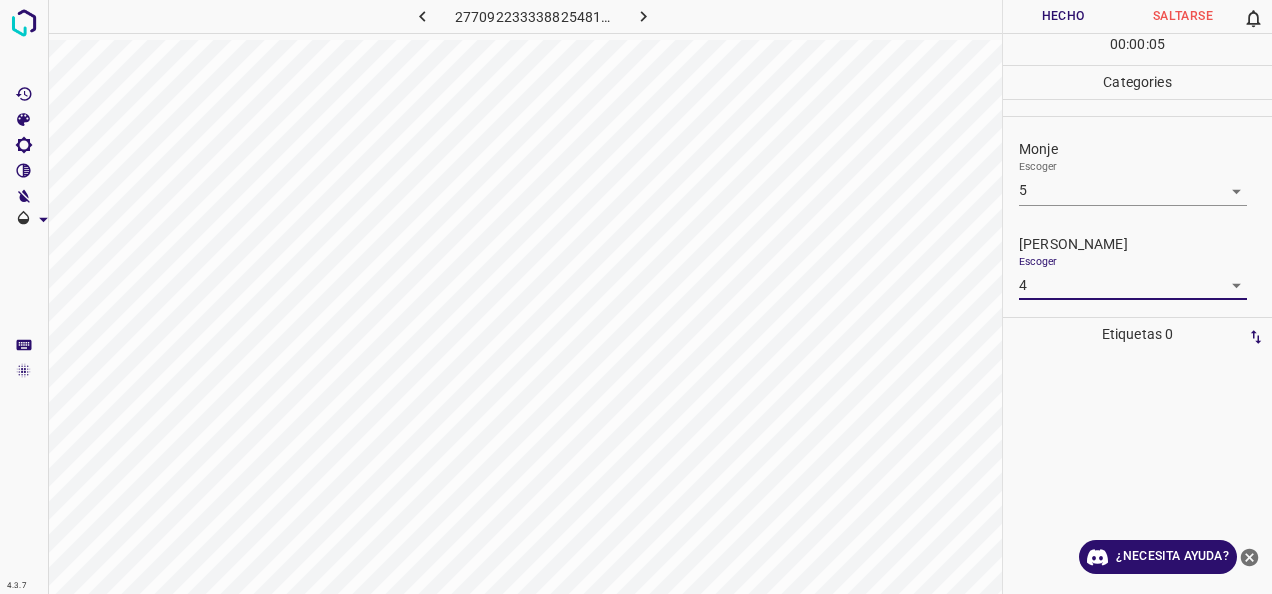 click on "Hecho" at bounding box center (1063, 16) 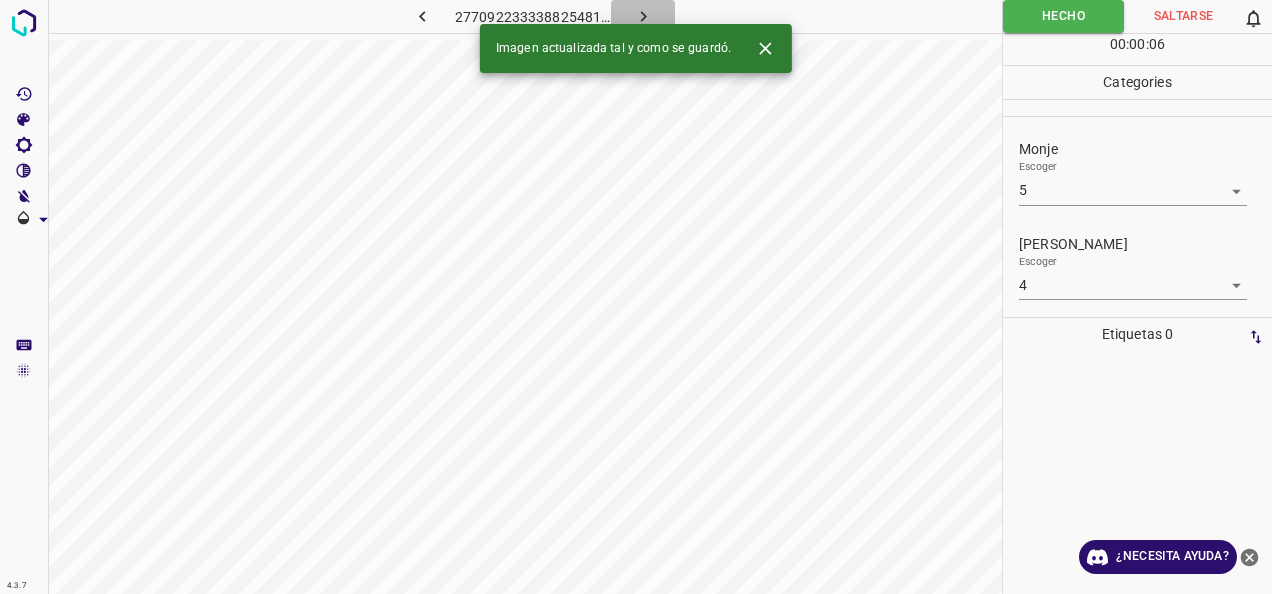 click 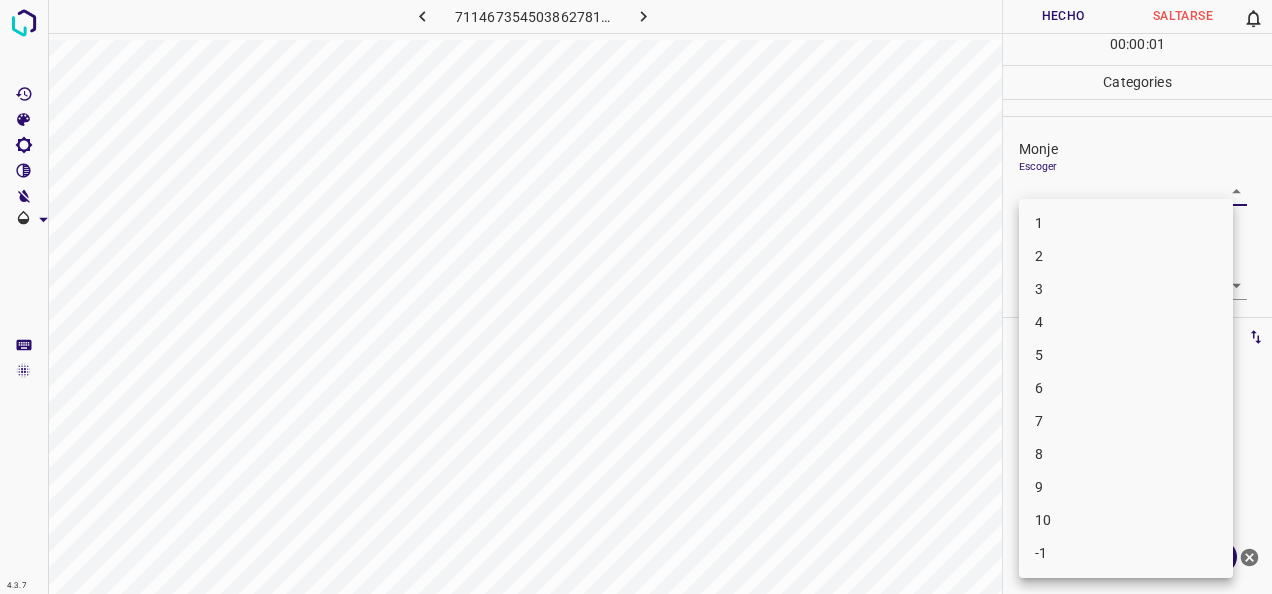 click on "4.3.7 7114673545038627813.png Hecho Saltarse 0 00   : 00   : 01   Categories [PERSON_NAME] ​  [PERSON_NAME]   Escoger ​ Etiquetas 0 Categories 1 Monje 2  [PERSON_NAME] Herramientas Espacio Cambiar entre modos (Dibujar y Editar) Yo Etiquetado automático R Restaurar zoom M Acercar N Alejar Borrar Eliminar etiqueta de selección Filtros Z Restaurar filtros X Filtro de saturación C Filtro de brillo V Filtro de contraste B Filtro de escala de grises General O Descargar ¿Necesita ayuda? -Mensaje de texto -Esconder -Borrar 1 2 3 4 5 6 7 8 9 10 -1" at bounding box center (636, 297) 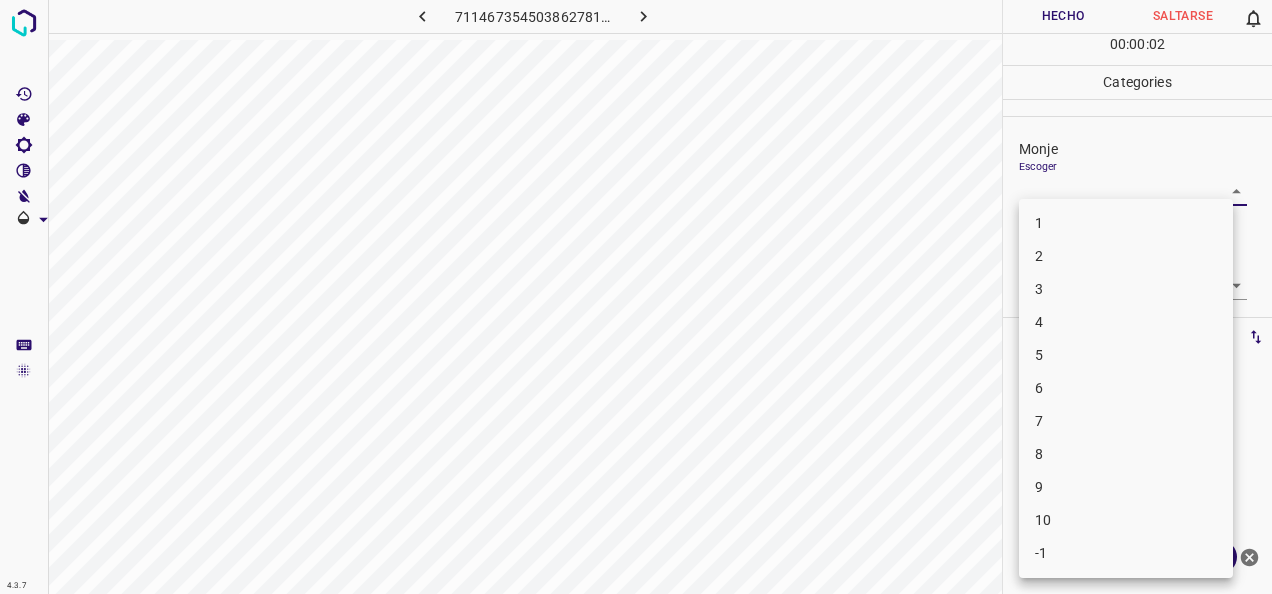 drag, startPoint x: 1140, startPoint y: 448, endPoint x: 1152, endPoint y: 392, distance: 57.271286 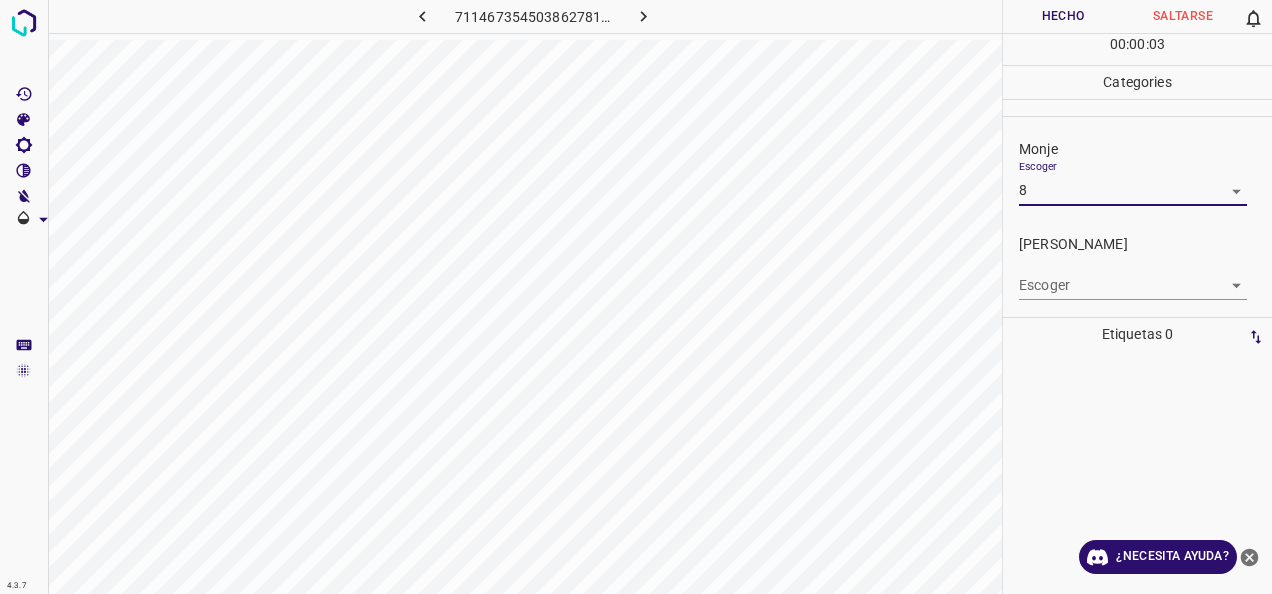 click on "4.3.7 7114673545038627813.png Hecho Saltarse 0 00   : 00   : 03   Categories Monje  Escoger 8 8  [PERSON_NAME]   Escoger ​ Etiquetas 0 Categories 1 Monje 2  [PERSON_NAME] Herramientas Espacio Cambiar entre modos (Dibujar y Editar) Yo Etiquetado automático R Restaurar zoom M Acercar N Alejar Borrar Eliminar etiqueta de selección Filtros Z Restaurar filtros X Filtro de saturación C Filtro de brillo V Filtro de contraste B Filtro de escala de grises General O Descargar ¿Necesita ayuda? -Mensaje de texto -Esconder -Borrar" at bounding box center (636, 297) 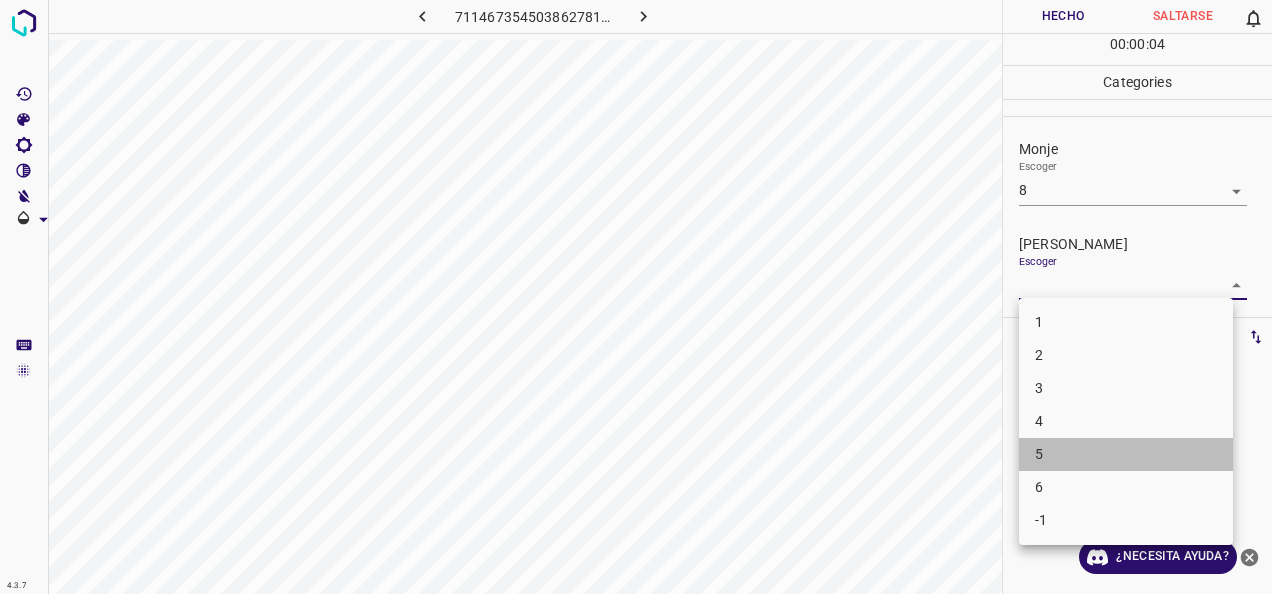 click on "5" at bounding box center (1126, 454) 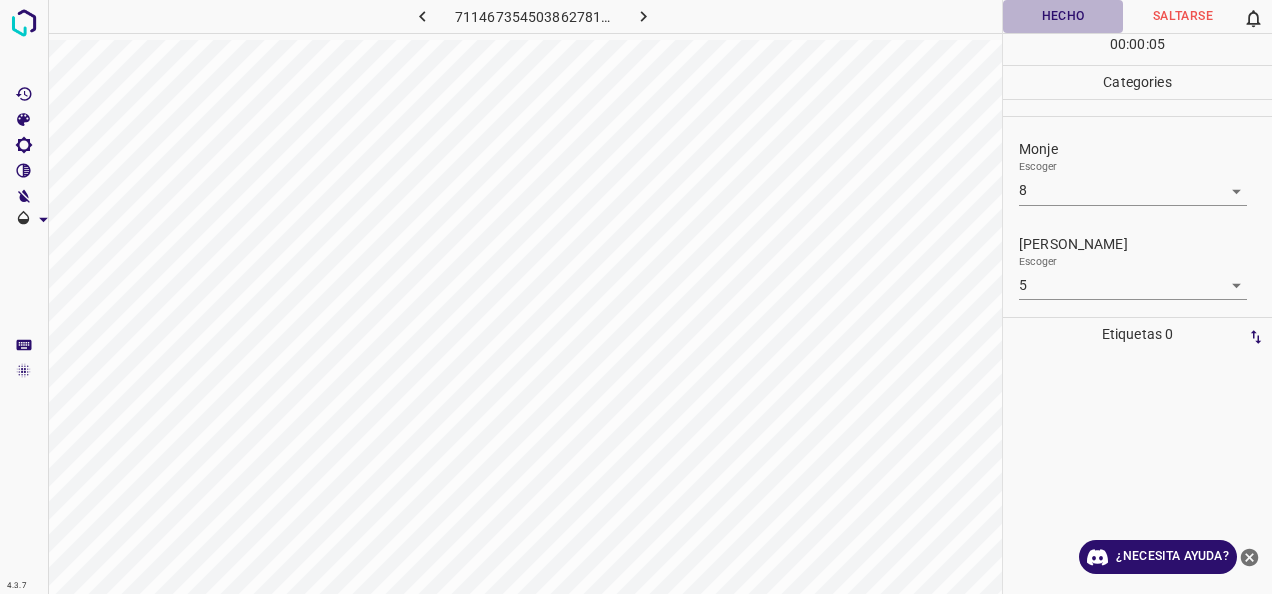 click on "Hecho" at bounding box center (1063, 16) 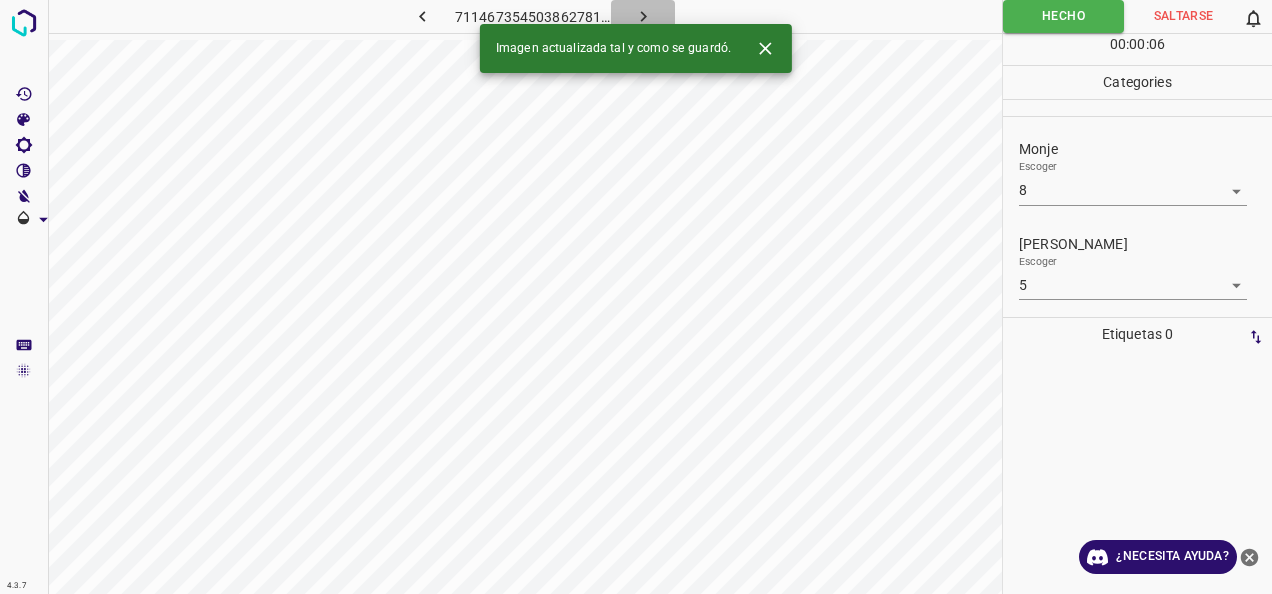click 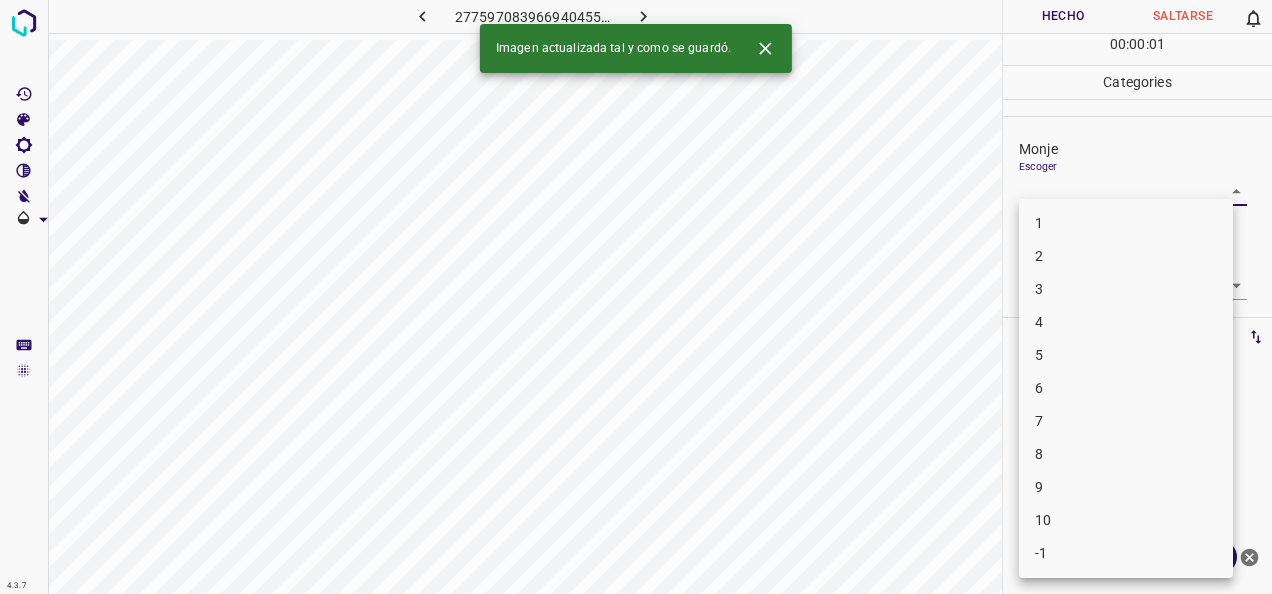 click on "4.3.7 2775970839669404553.png Hecho Saltarse 0 00   : 00   : 01   Categories Monje  Escoger ​  [PERSON_NAME]   Escoger ​ Etiquetas 0 Categories 1 Monje 2  [PERSON_NAME] Herramientas Espacio Cambiar entre modos (Dibujar y Editar) Yo Etiquetado automático R Restaurar zoom M Acercar N Alejar Borrar Eliminar etiqueta de selección Filtros Z Restaurar filtros X Filtro de saturación C Filtro de brillo V Filtro de contraste B Filtro de escala de grises General O Descargar Imagen actualizada tal y como se guardó. ¿Necesita ayuda? -Mensaje de texto -Esconder -Borrar 1 2 3 4 5 6 7 8 9 10 -1" at bounding box center (636, 297) 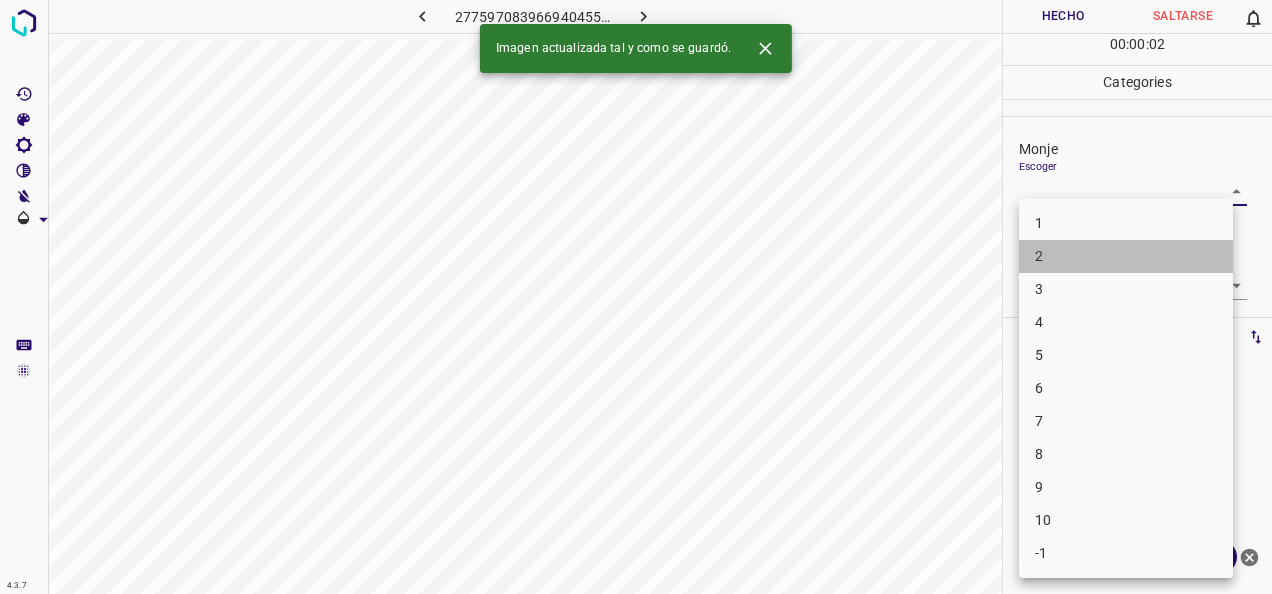 click on "2" at bounding box center [1126, 256] 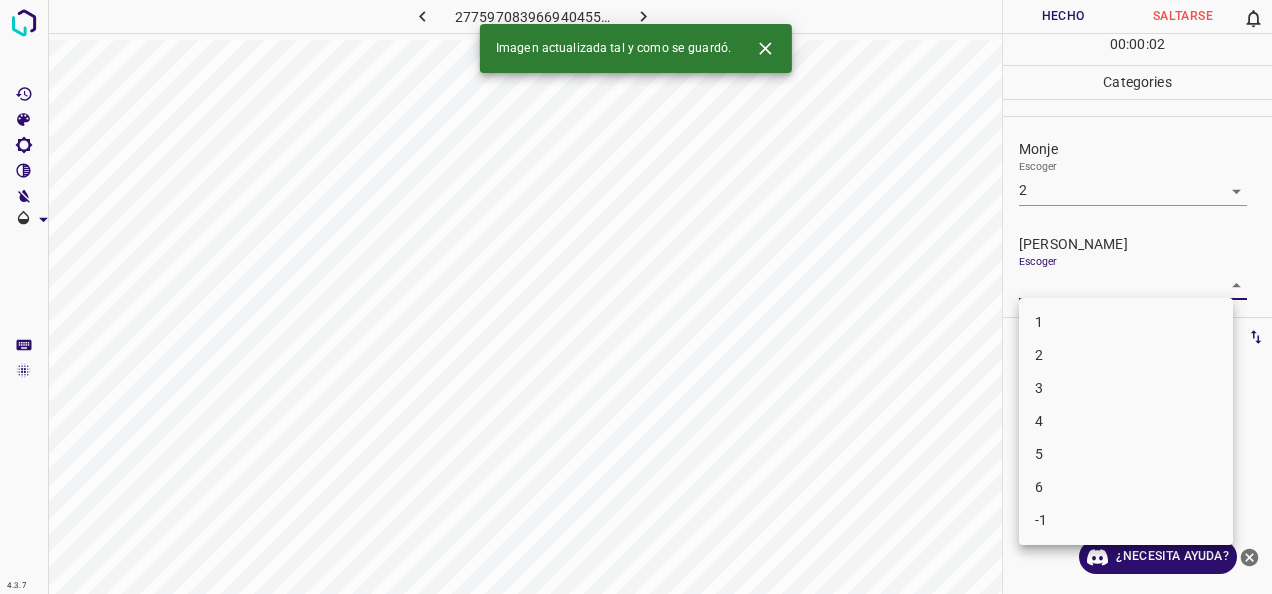 drag, startPoint x: 1214, startPoint y: 283, endPoint x: 1174, endPoint y: 304, distance: 45.17743 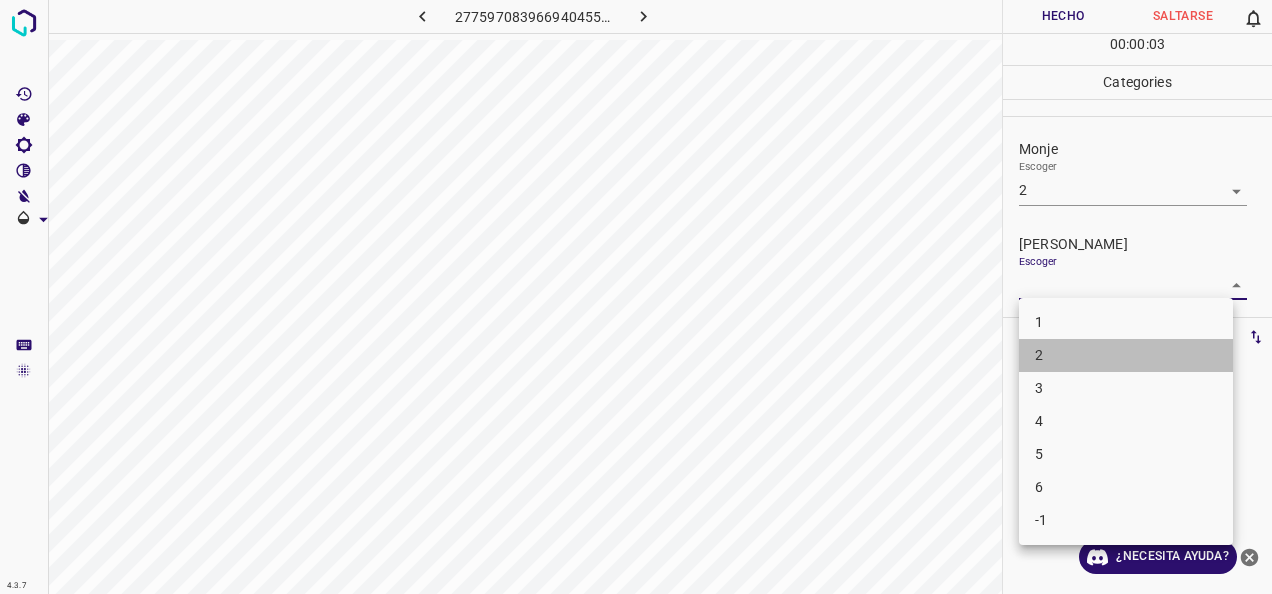 click on "2" at bounding box center (1126, 355) 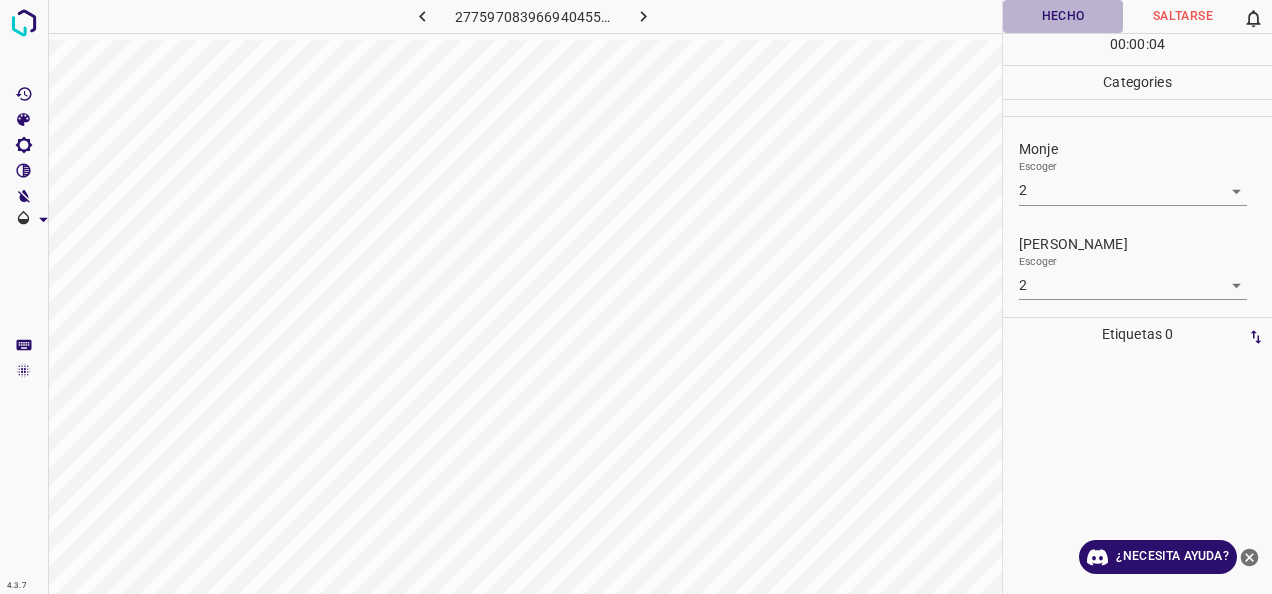 click on "Hecho" at bounding box center [1063, 16] 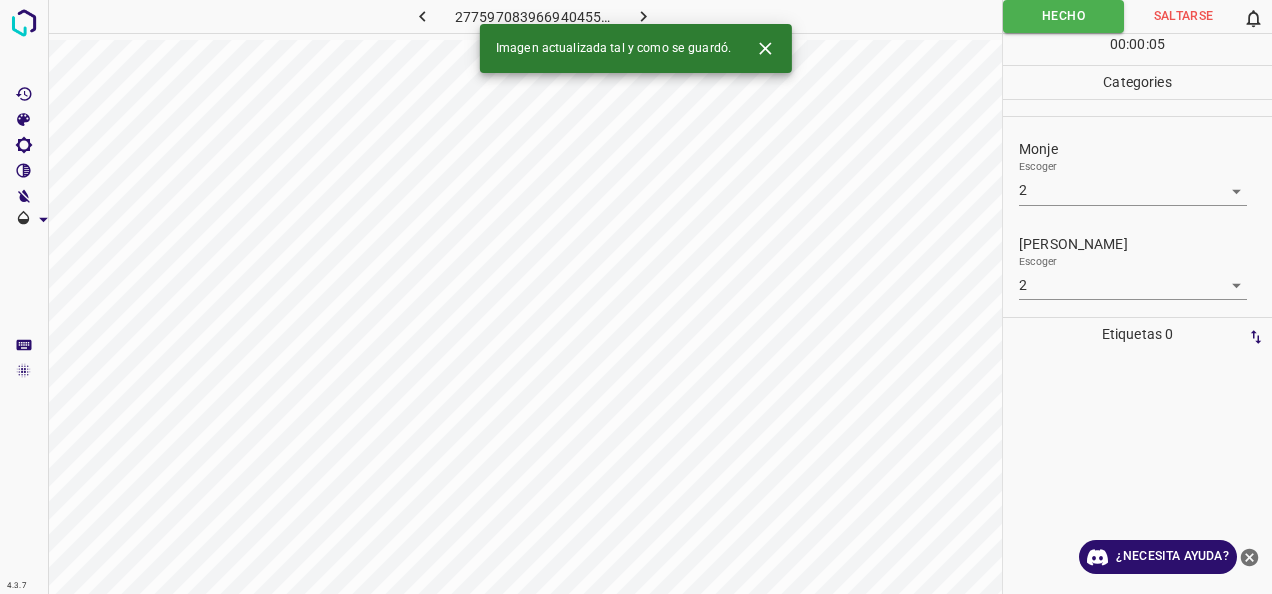 click 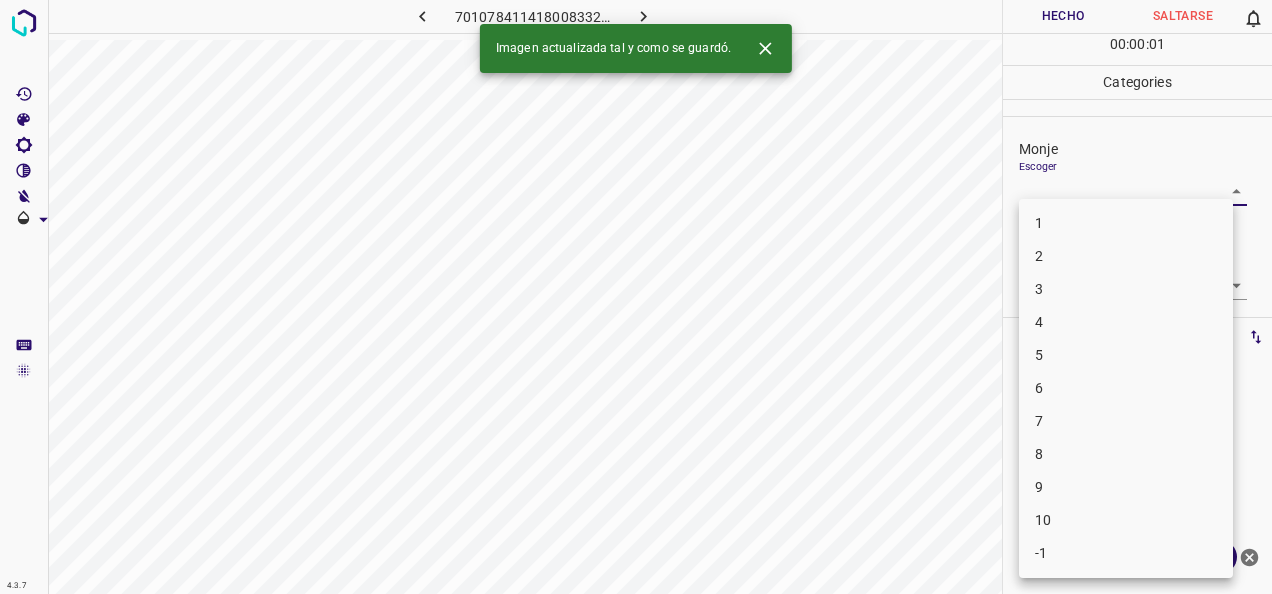 click on "4.3.7 7010784114180083324.png Hecho Saltarse 0 00   : 00   : 01   Categories Monje  Escoger ​  [PERSON_NAME]   Escoger ​ Etiquetas 0 Categories 1 Monje 2  [PERSON_NAME] Herramientas Espacio Cambiar entre modos (Dibujar y Editar) Yo Etiquetado automático R Restaurar zoom M Acercar N Alejar Borrar Eliminar etiqueta de selección Filtros Z Restaurar filtros X Filtro de saturación C Filtro de brillo V Filtro de contraste B Filtro de escala de grises General O Descargar Imagen actualizada tal y como se guardó. ¿Necesita ayuda? -Mensaje de texto -Esconder -Borrar 1 2 3 4 5 6 7 8 9 10 -1" at bounding box center (636, 297) 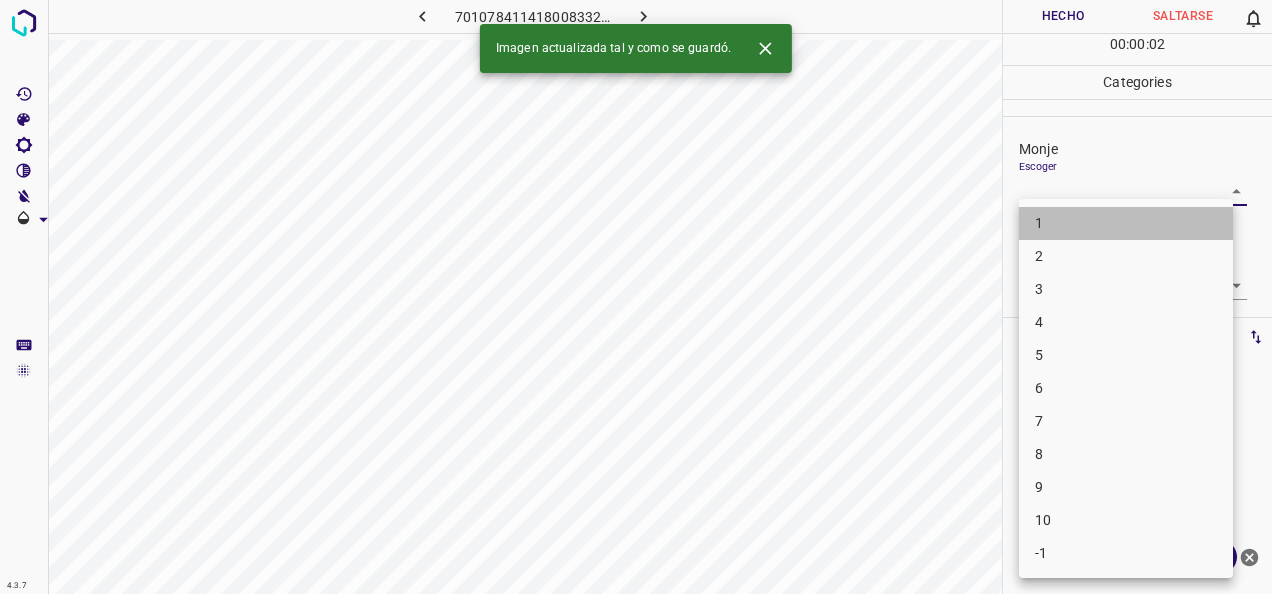 click on "1" at bounding box center [1126, 223] 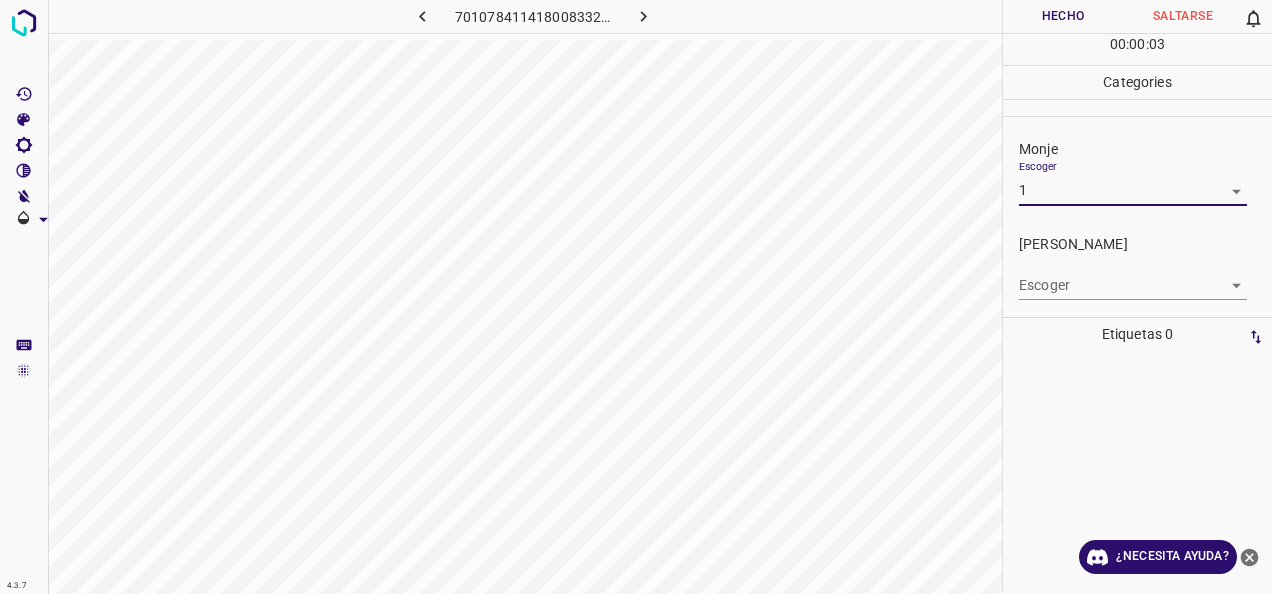 click on "4.3.7 7010784114180083324.png Hecho Saltarse 0 00   : 00   : 03   Categories Monje  Escoger 1 1  [PERSON_NAME]   Escoger ​ Etiquetas 0 Categories 1 Monje 2  [PERSON_NAME] Herramientas Espacio Cambiar entre modos (Dibujar y Editar) Yo Etiquetado automático R Restaurar zoom M Acercar N Alejar Borrar Eliminar etiqueta de selección Filtros Z Restaurar filtros X Filtro de saturación C Filtro de brillo V Filtro de contraste B Filtro de escala de grises General O Descargar ¿Necesita ayuda? -Mensaje de texto -Esconder -Borrar" at bounding box center [636, 297] 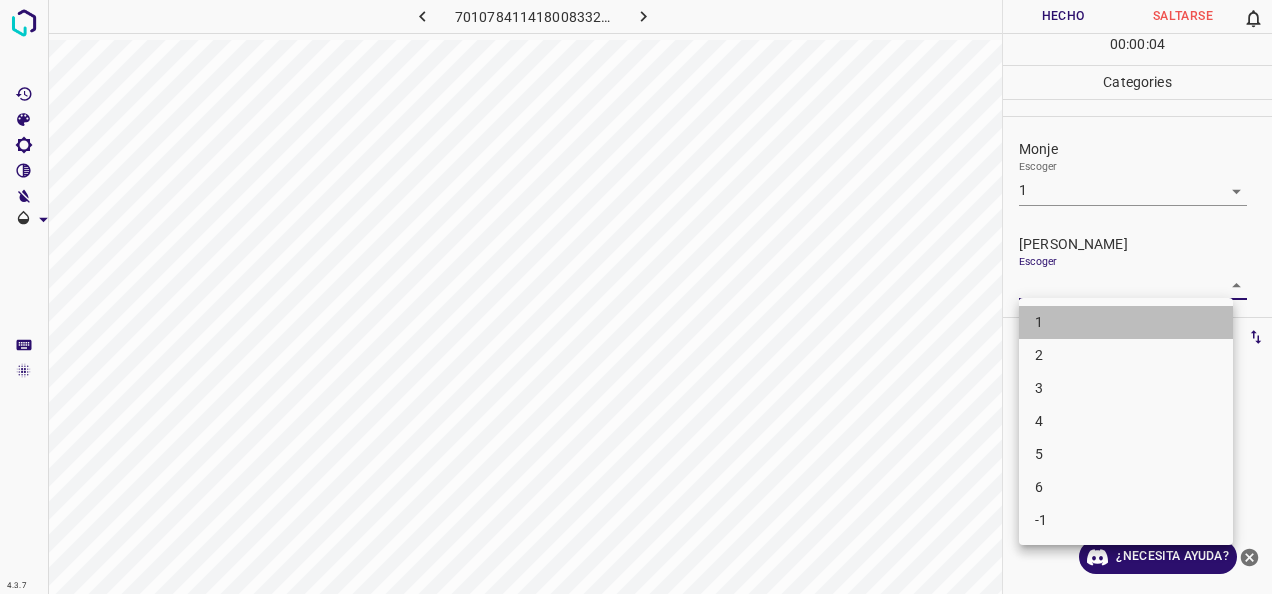 click on "1" at bounding box center (1126, 322) 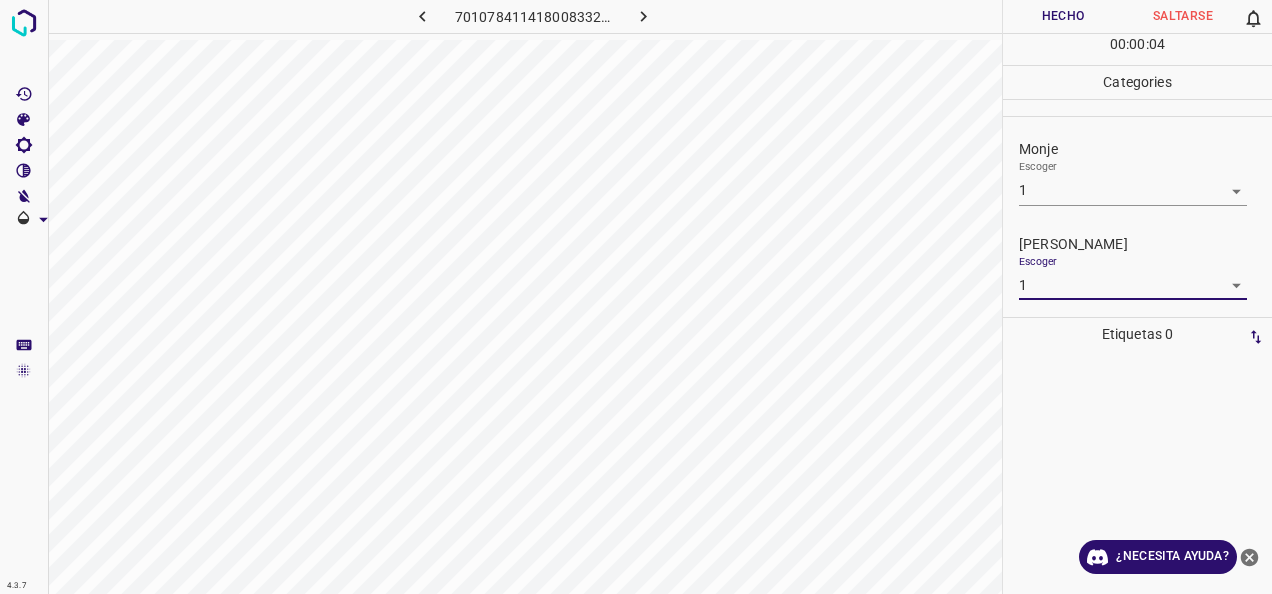 click on "Hecho" at bounding box center (1063, 16) 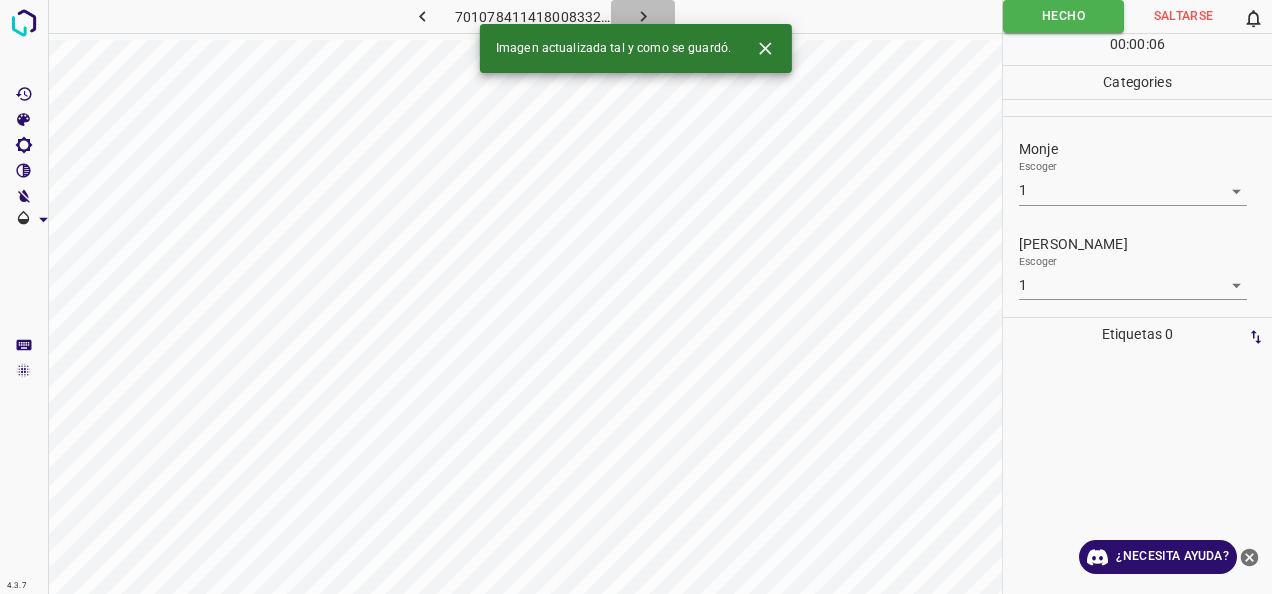 click 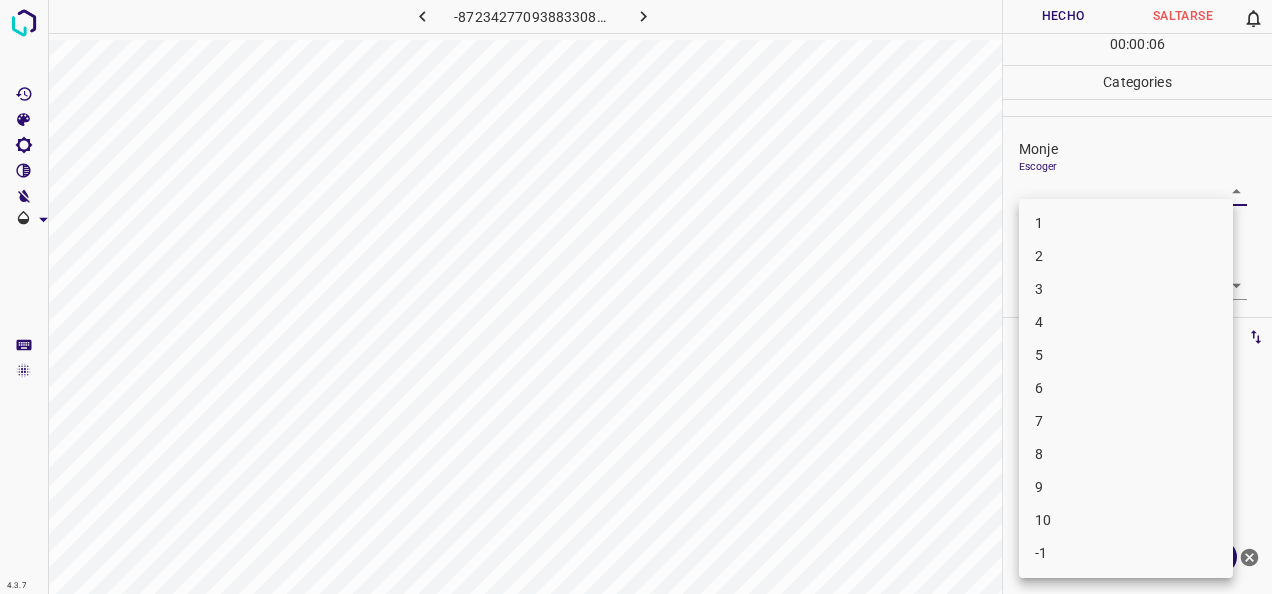 click on "4.3.7 -8723427709388330837.png Hecho Saltarse 0 00   : 00   : 06   Categories Monje  Escoger ​  [PERSON_NAME]   Escoger ​ Etiquetas 0 Categories 1 Monje 2  [PERSON_NAME] Herramientas Espacio Cambiar entre modos (Dibujar y Editar) Yo Etiquetado automático R Restaurar zoom M Acercar N Alejar Borrar Eliminar etiqueta de selección Filtros Z Restaurar filtros X Filtro de saturación C Filtro de brillo V Filtro de contraste B Filtro de escala de grises General O Descargar ¿Necesita ayuda? -Mensaje de texto -Esconder -Borrar 1 2 3 4 5 6 7 8 9 10 -1" at bounding box center [636, 297] 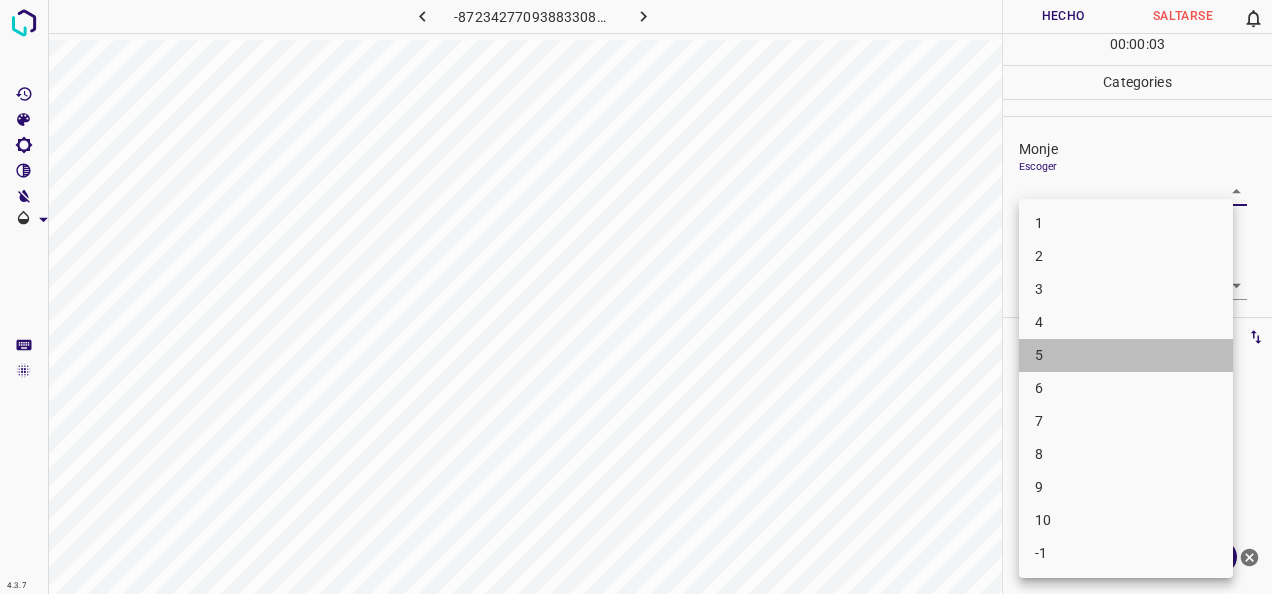 click on "5" at bounding box center (1126, 355) 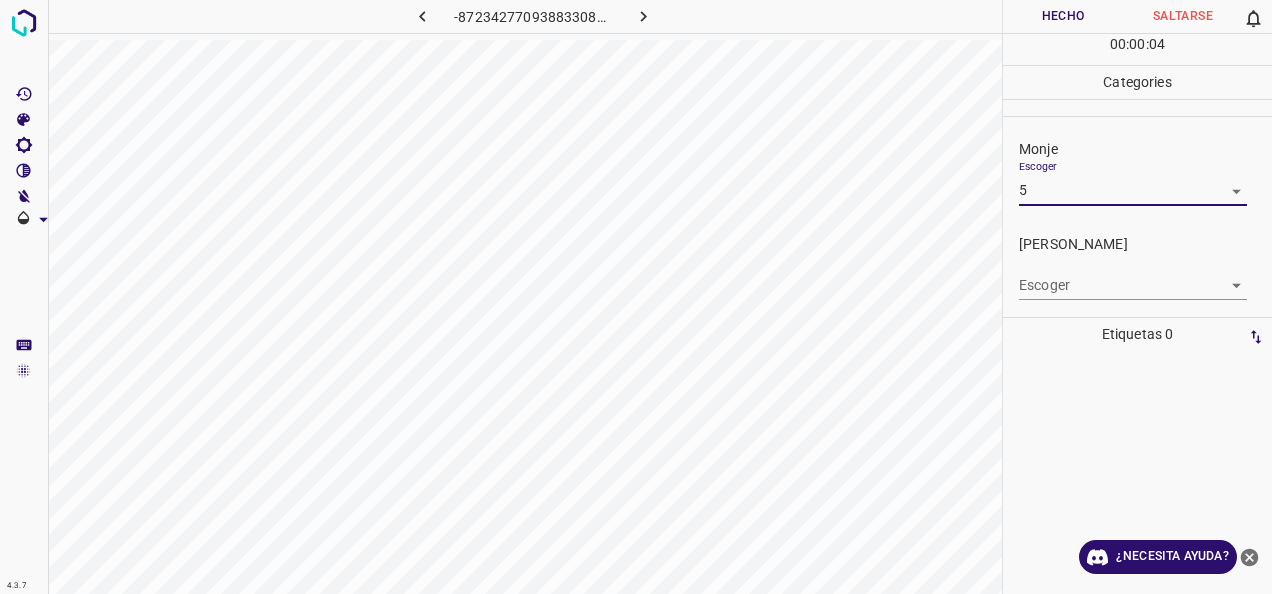 click on "4.3.7 -8723427709388330837.png Hecho Saltarse 0 00   : 00   : 04   Categories Monje  Escoger 5 5  [PERSON_NAME]   Escoger ​ Etiquetas 0 Categories 1 Monje 2  [PERSON_NAME] Herramientas Espacio Cambiar entre modos (Dibujar y Editar) Yo Etiquetado automático R Restaurar zoom M Acercar N Alejar Borrar Eliminar etiqueta de selección Filtros Z Restaurar filtros X Filtro de saturación C Filtro de brillo V Filtro de contraste B Filtro de escala de grises General O Descargar ¿Necesita ayuda? -Mensaje de texto -Esconder -Borrar" at bounding box center (636, 297) 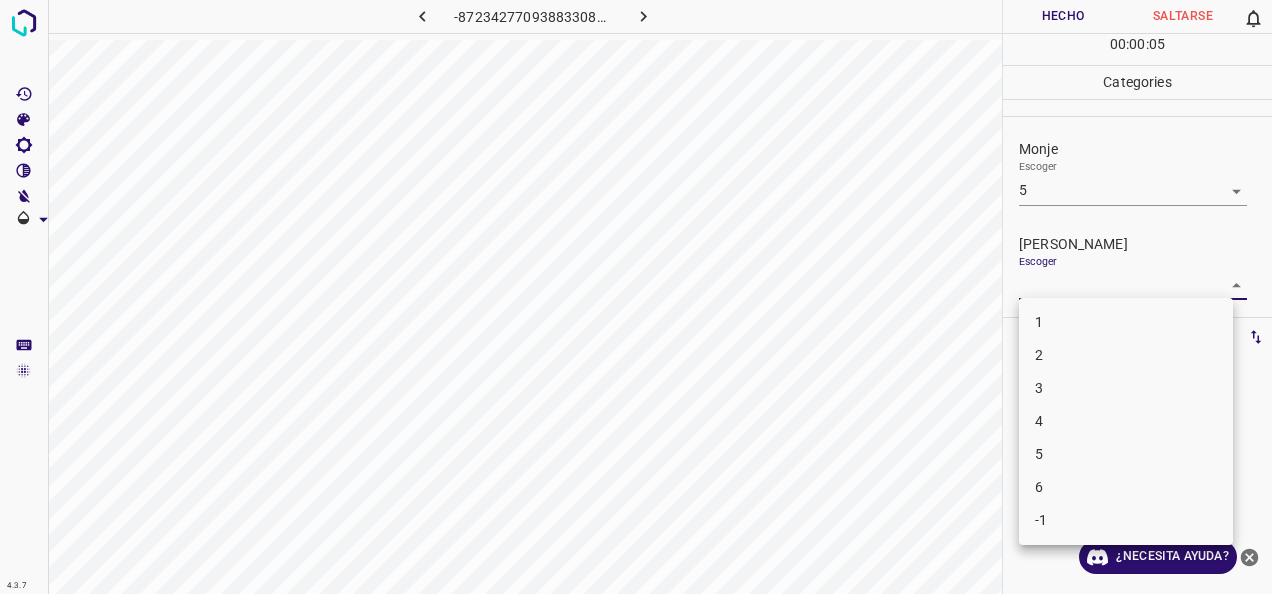 click on "4" at bounding box center (1126, 421) 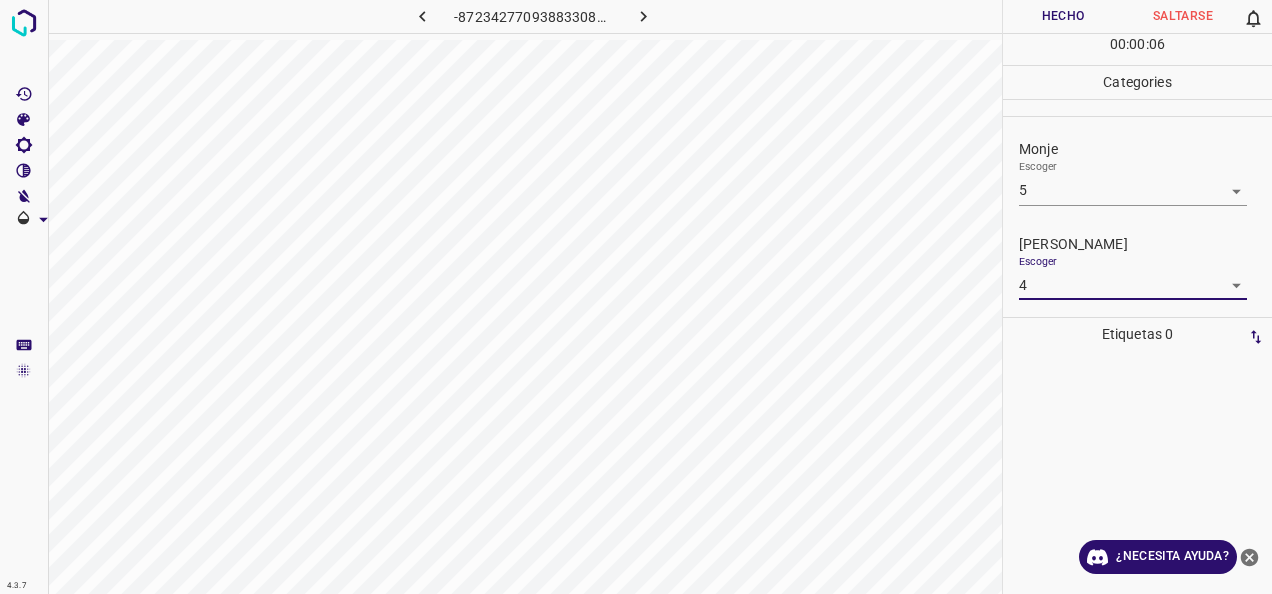 click on "Hecho" at bounding box center (1063, 16) 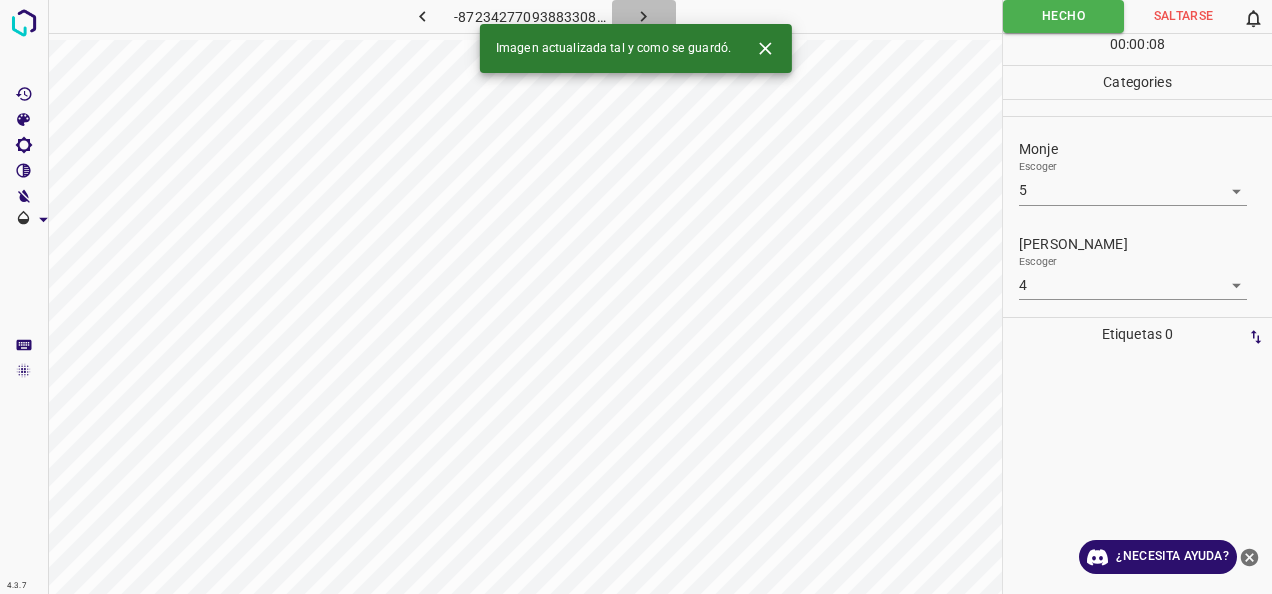 click 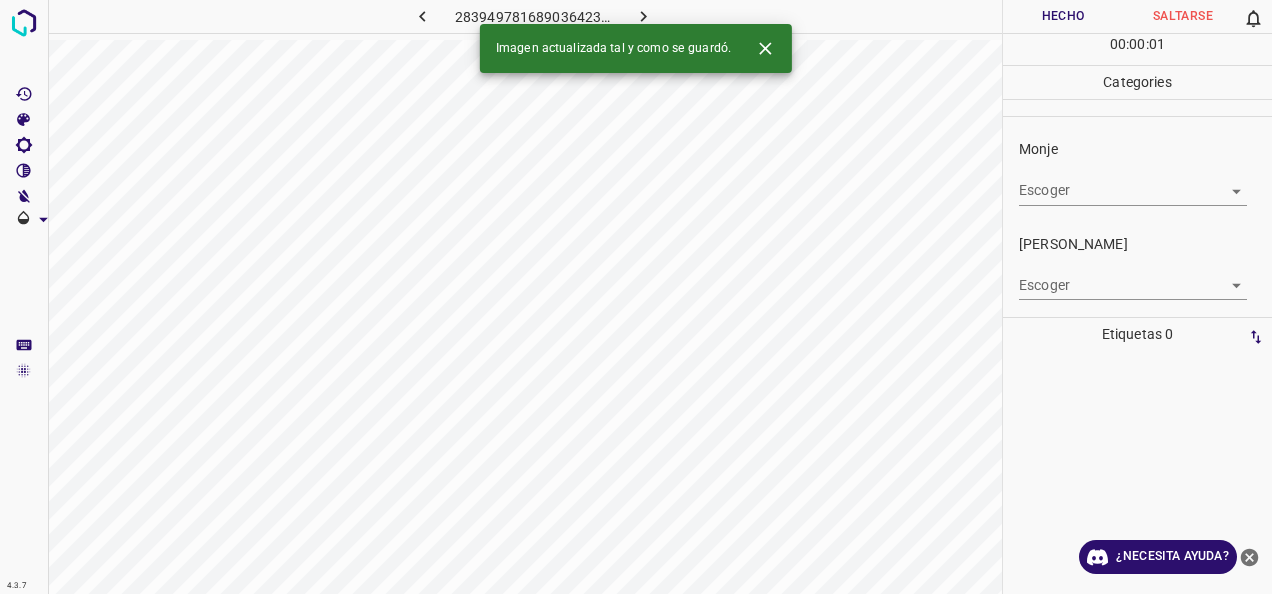 click on "4.3.7 2839497816890364235.png Hecho Saltarse 0 00   : 00   : 01   Categories Monje  Escoger ​  [PERSON_NAME]   Escoger ​ Etiquetas 0 Categories 1 Monje 2  [PERSON_NAME] Herramientas Espacio Cambiar entre modos (Dibujar y Editar) Yo Etiquetado automático R Restaurar zoom M Acercar N Alejar Borrar Eliminar etiqueta de selección Filtros Z Restaurar filtros X Filtro de saturación C Filtro de brillo V Filtro de contraste B Filtro de escala de grises General O Descargar Imagen actualizada tal y como se guardó. ¿Necesita ayuda? -Mensaje de texto -Esconder -Borrar" at bounding box center [636, 297] 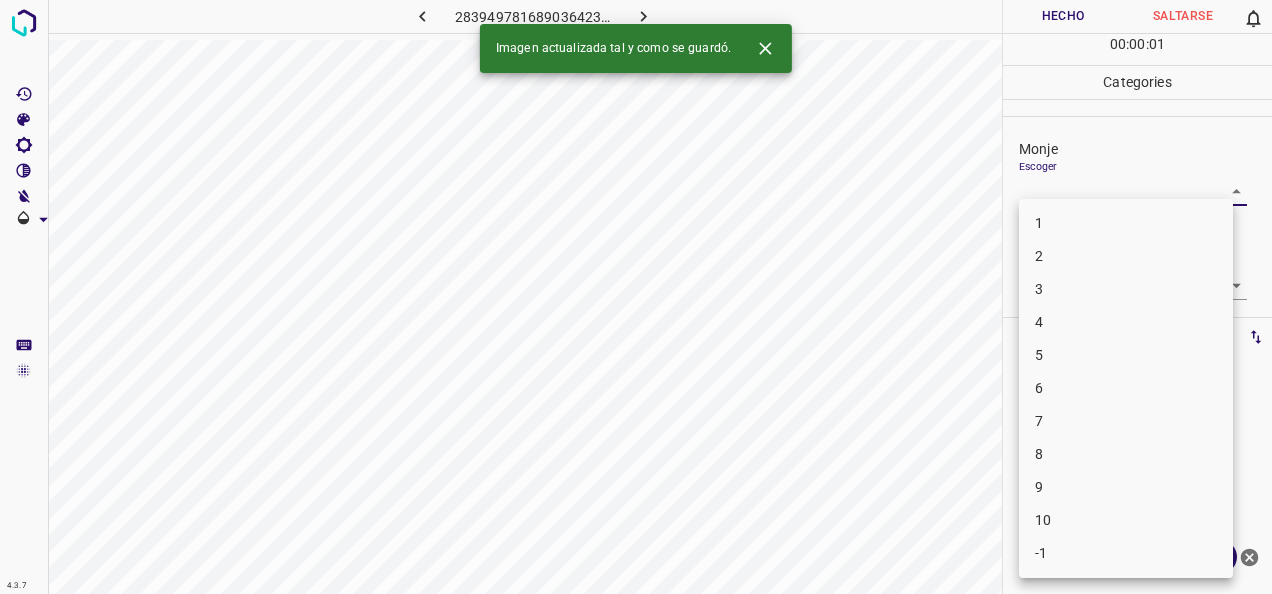click on "1" at bounding box center (1126, 223) 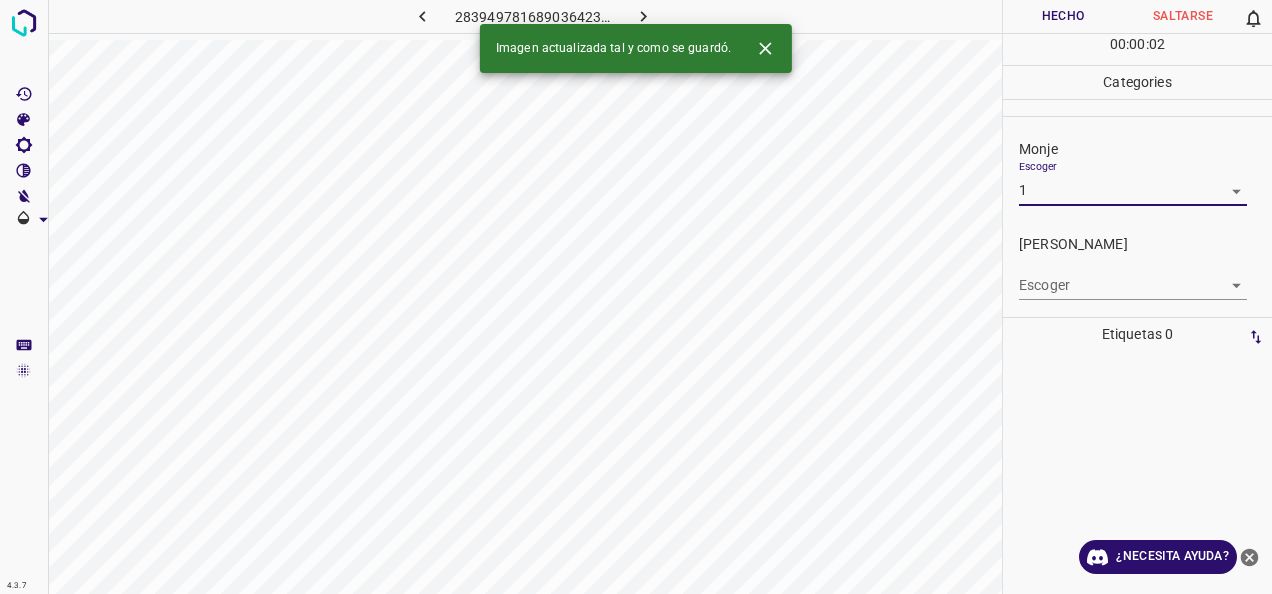 click on "4.3.7 2839497816890364235.png Hecho Saltarse 0 00   : 00   : 02   Categories Monje  Escoger 1 1  [PERSON_NAME]   Escoger ​ Etiquetas 0 Categories 1 Monje 2  [PERSON_NAME] Herramientas Espacio Cambiar entre modos (Dibujar y Editar) Yo Etiquetado automático R Restaurar zoom M Acercar N Alejar Borrar Eliminar etiqueta de selección Filtros Z Restaurar filtros X Filtro de saturación C Filtro de brillo V Filtro de contraste B Filtro de escala de grises General O Descargar Imagen actualizada tal y como se guardó. ¿Necesita ayuda? -Mensaje de texto -Esconder -Borrar" at bounding box center (636, 297) 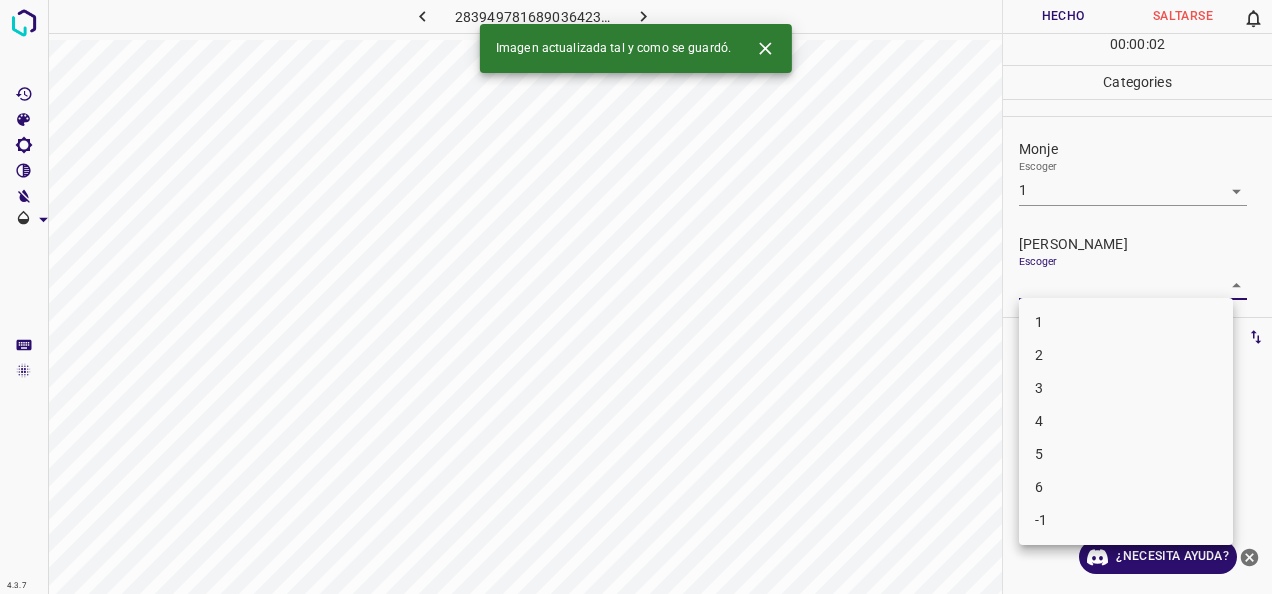 click on "1" at bounding box center [1126, 322] 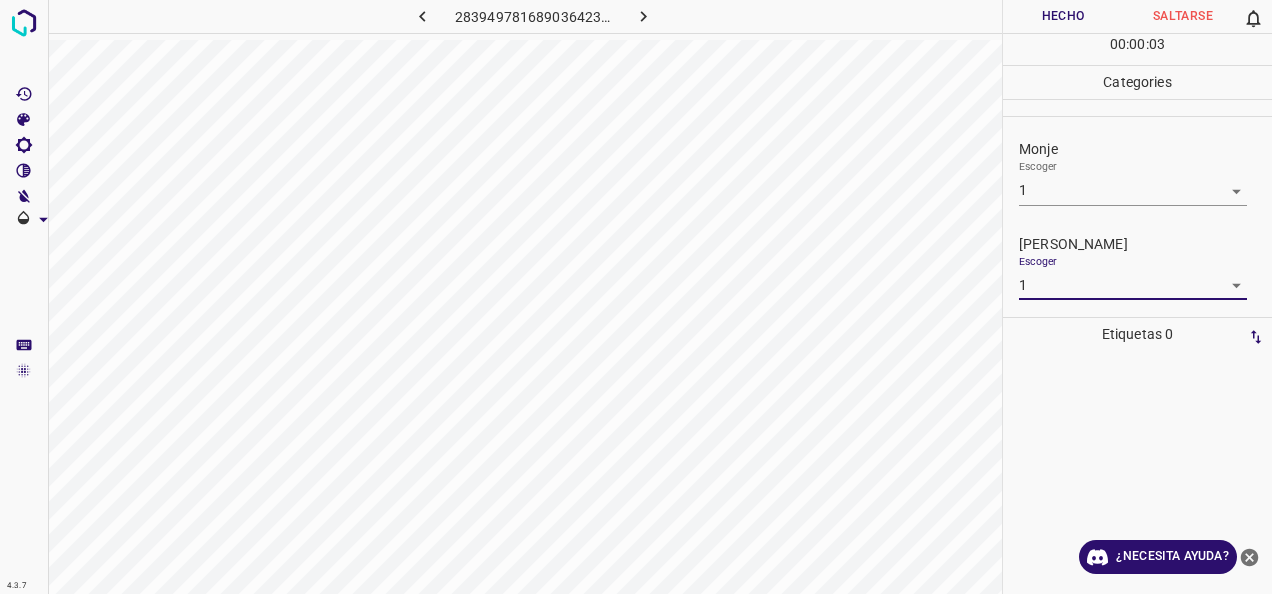 click on "Hecho" at bounding box center (1063, 16) 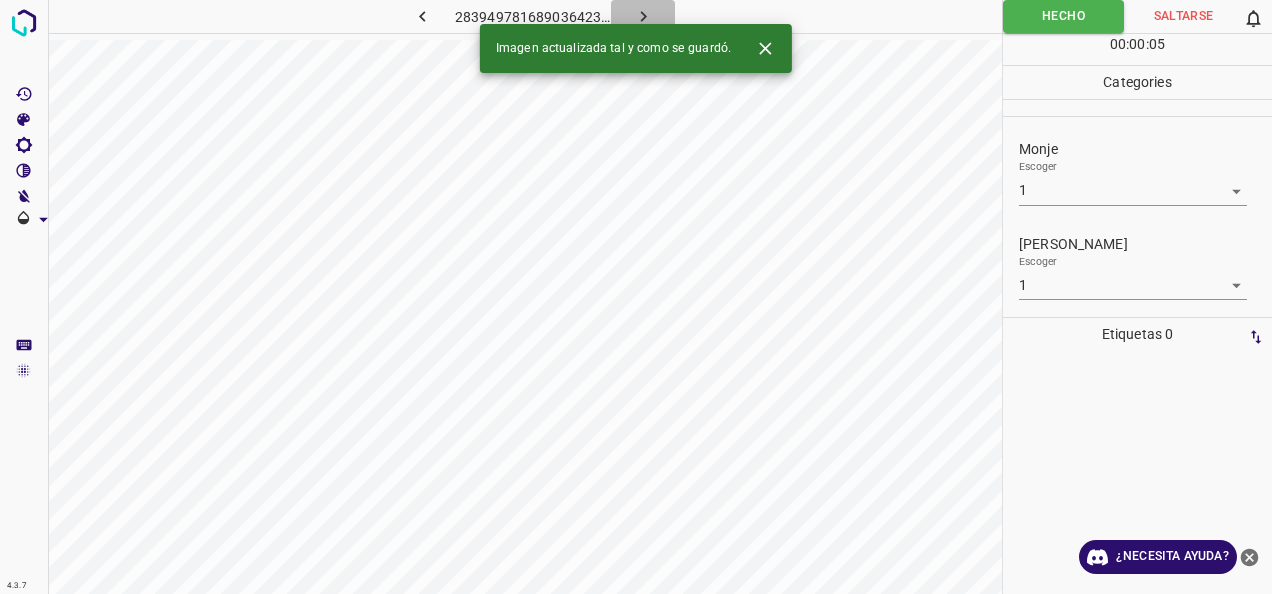 click 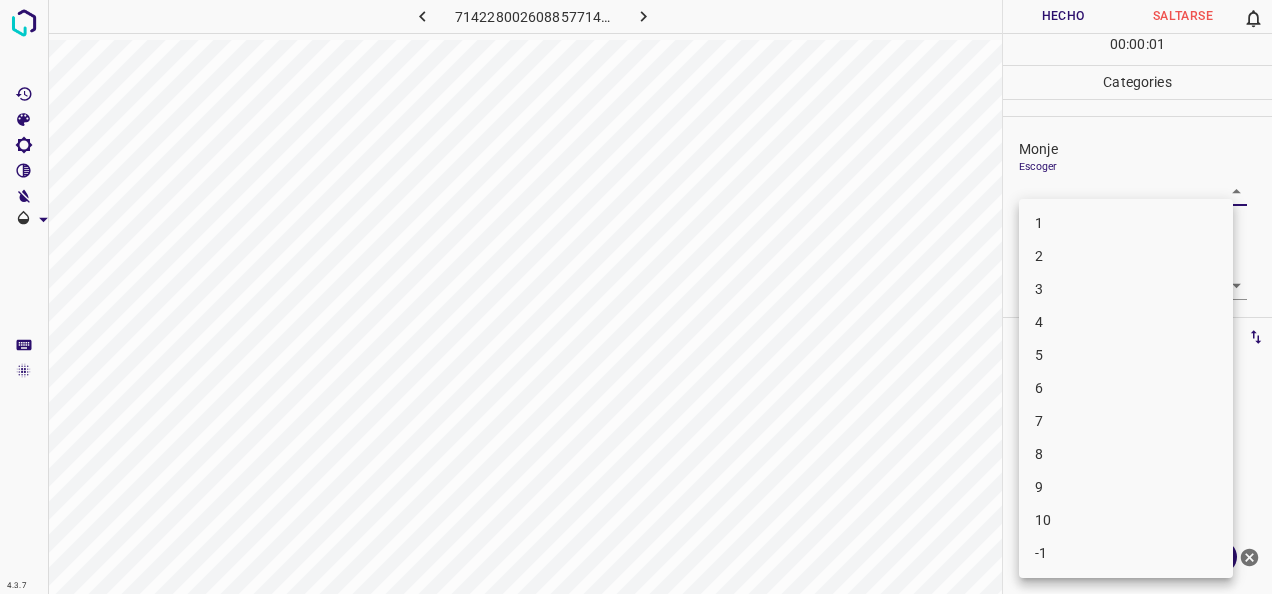 click on "4.3.7 714228002608857714.png Hecho Saltarse 0 00   : 00   : 01   Categories Monj[PERSON_NAME]  [PERSON_NAME]   Escoger ​ Etiquetas 0 Categories 1 Monje 2  [PERSON_NAME] Herramientas Espacio Cambiar entre modos (Dibujar y Editar) Yo Etiquetado automático R Restaurar zoom M Acercar N Alejar Borrar Eliminar etiqueta de selección Filtros Z Restaurar filtros X Filtro de saturación C Filtro de brillo V Filtro de contraste B Filtro de escala de grises General O Descargar ¿Necesita ayuda? -Mensaje de texto -Esconder -Borrar 1 2 3 4 5 6 7 8 9 10 -1" at bounding box center [636, 297] 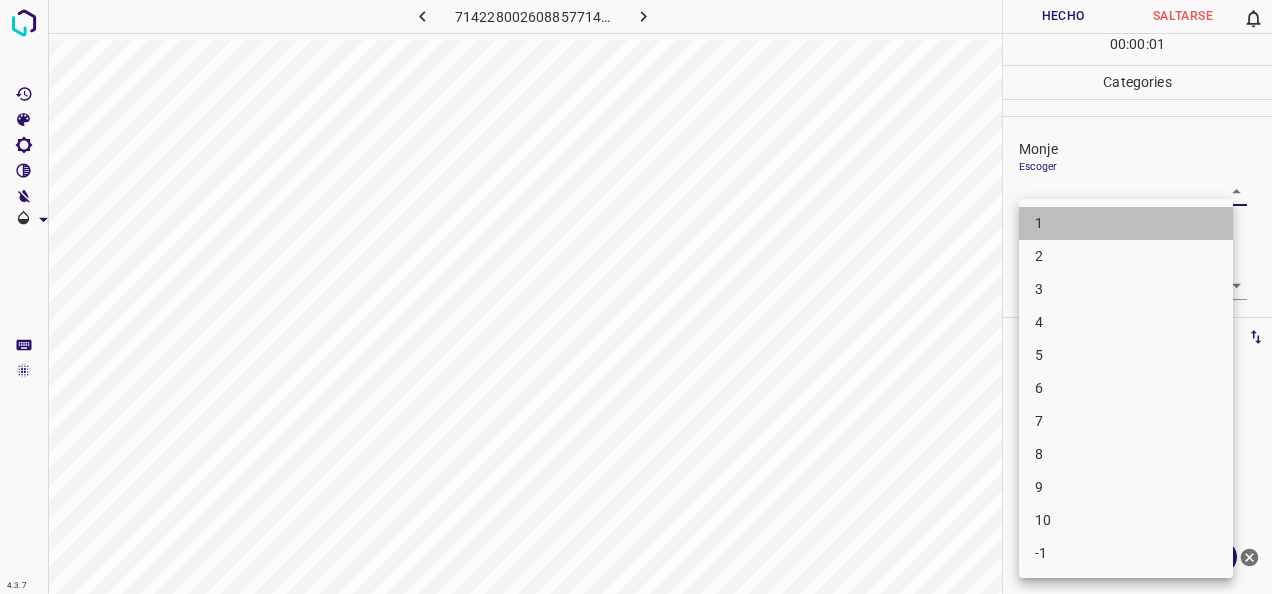 click on "1" at bounding box center [1126, 223] 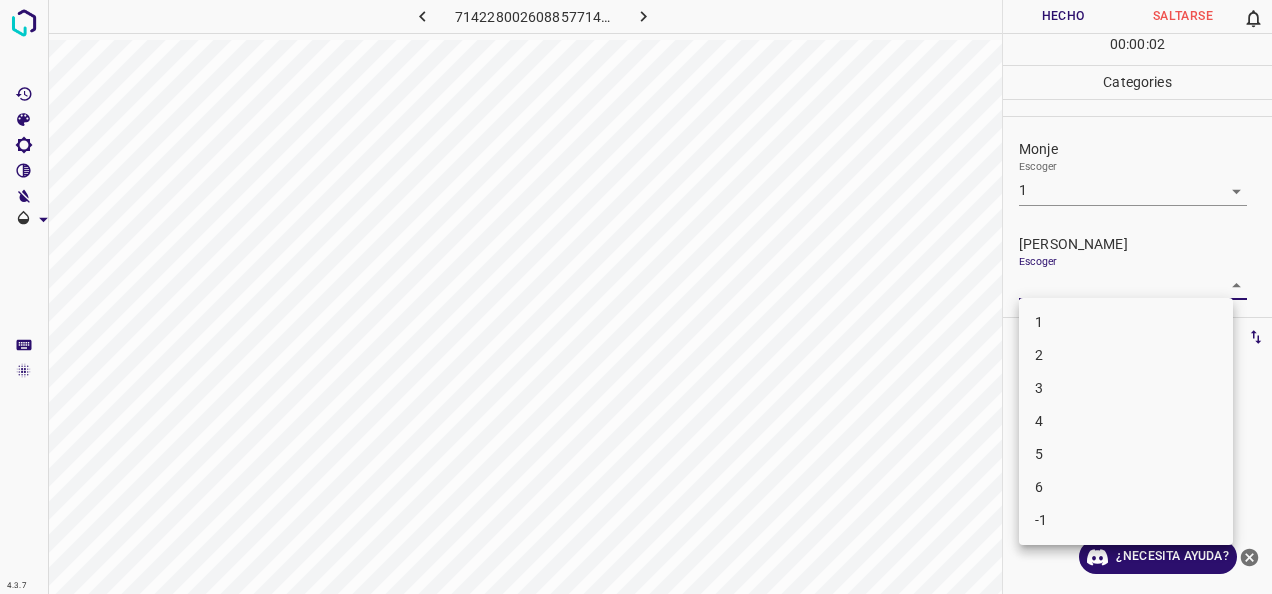 drag, startPoint x: 1218, startPoint y: 283, endPoint x: 1160, endPoint y: 321, distance: 69.339745 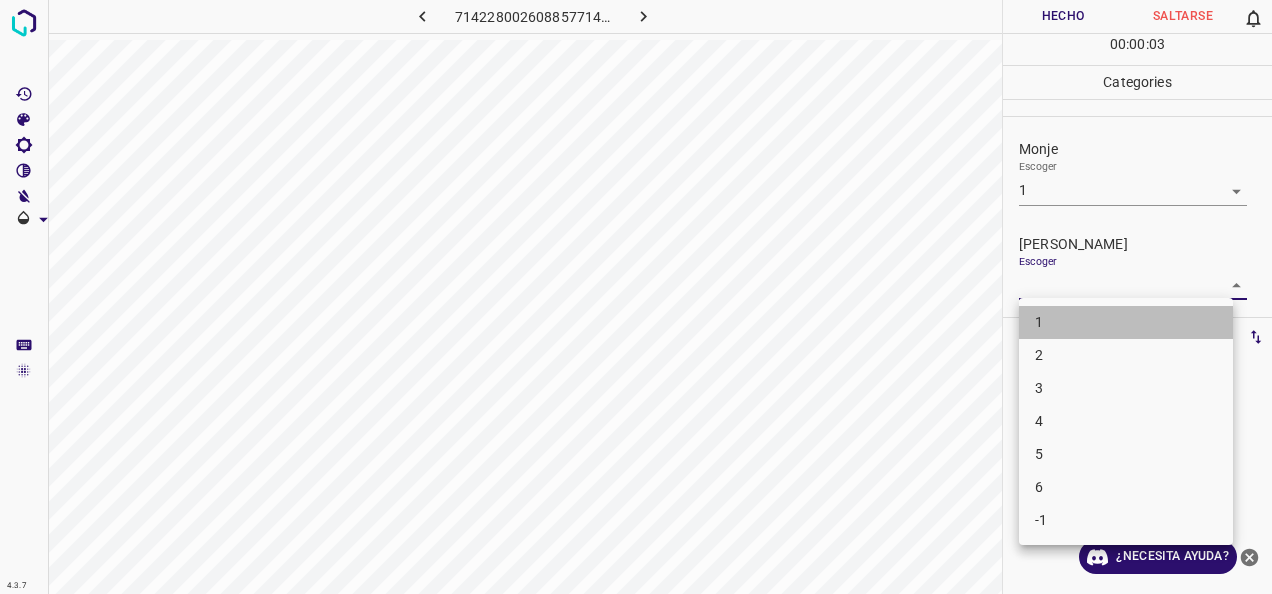 click on "1" at bounding box center [1126, 322] 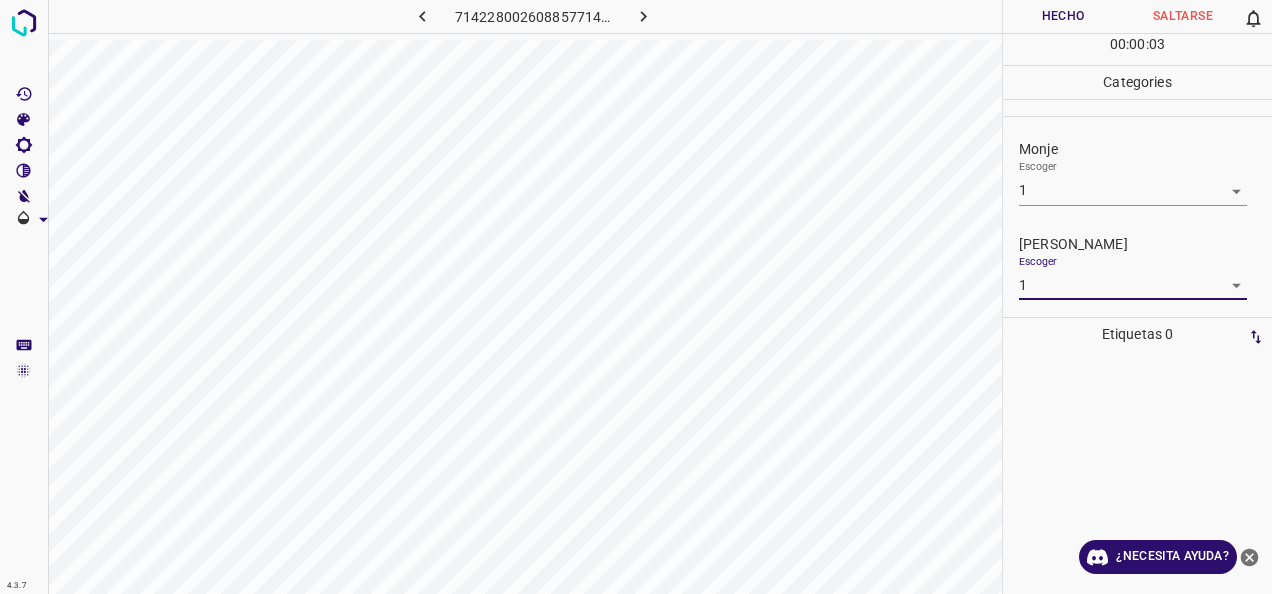 click on "Hecho" at bounding box center [1063, 16] 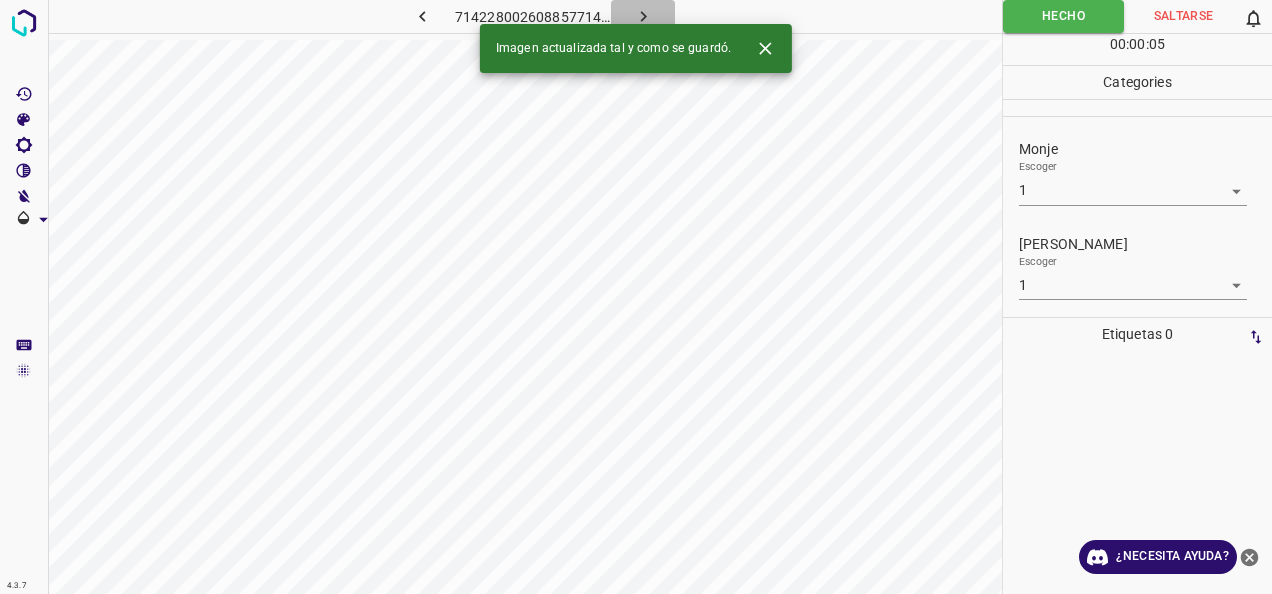 click 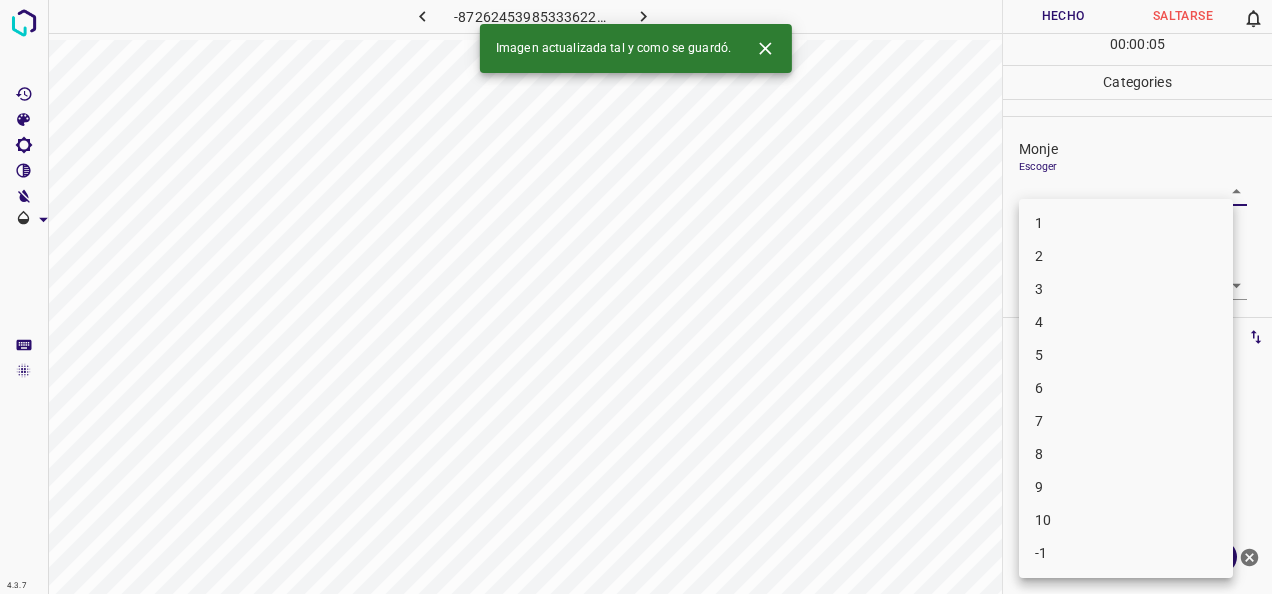 click on "4.3.7 -8726245398533362245.png Hecho Saltarse 0 00   : 00   : 05   Categories Monje  Escoger ​  [PERSON_NAME]   Escoger ​ Etiquetas 0 Categories 1 Monje 2  [PERSON_NAME] Herramientas Espacio Cambiar entre modos (Dibujar y Editar) Yo Etiquetado automático R Restaurar zoom M Acercar N Alejar Borrar Eliminar etiqueta de selección Filtros Z Restaurar filtros X Filtro de saturación C Filtro de brillo V Filtro de contraste B Filtro de escala de grises General O Descargar Imagen actualizada tal y como se guardó. ¿Necesita ayuda? -Mensaje de texto -Esconder -Borrar 1 2 3 4 5 6 7 8 9 10 -1" at bounding box center [636, 297] 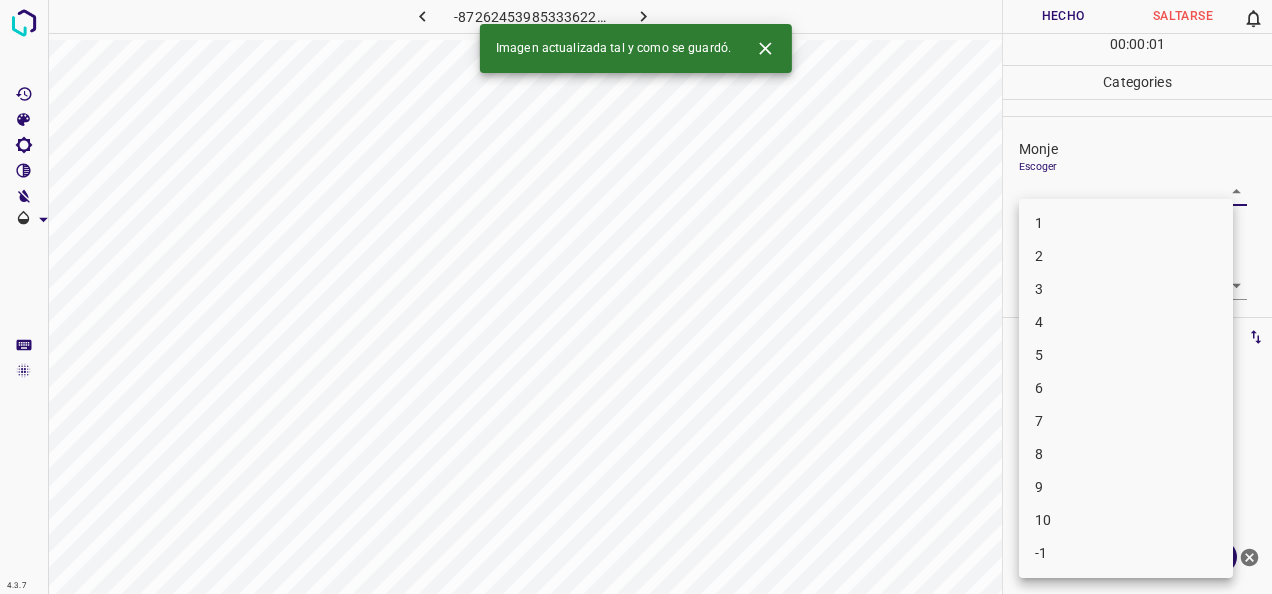 click on "1" at bounding box center (1126, 223) 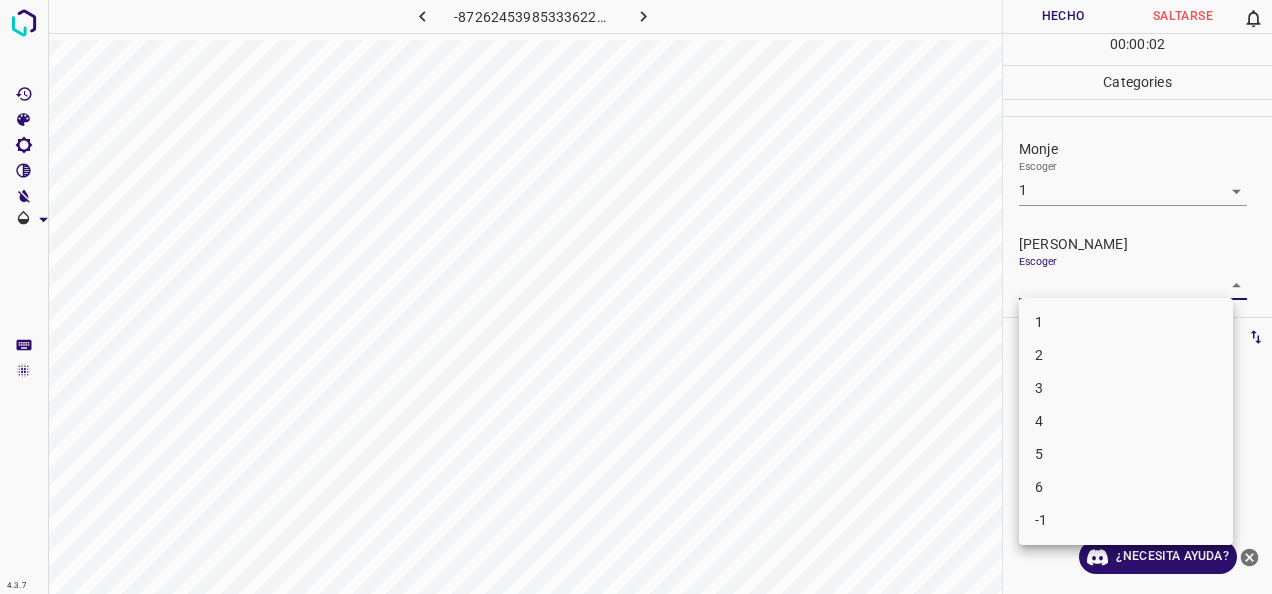 drag, startPoint x: 1228, startPoint y: 276, endPoint x: 1169, endPoint y: 302, distance: 64.4748 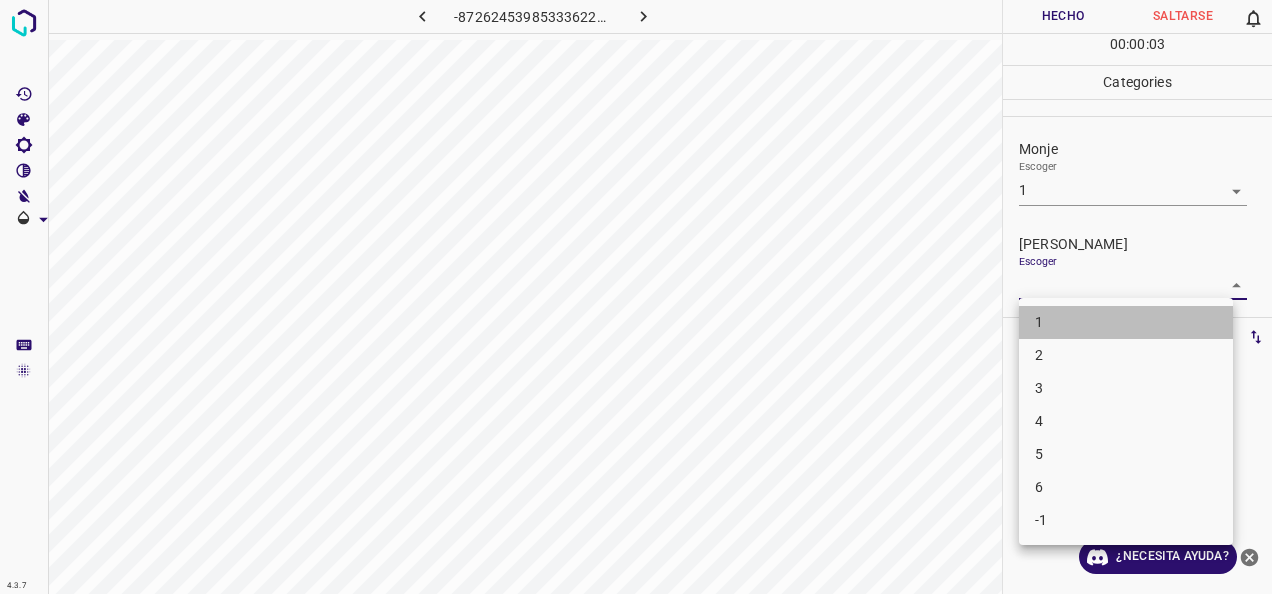 click on "1" at bounding box center [1126, 322] 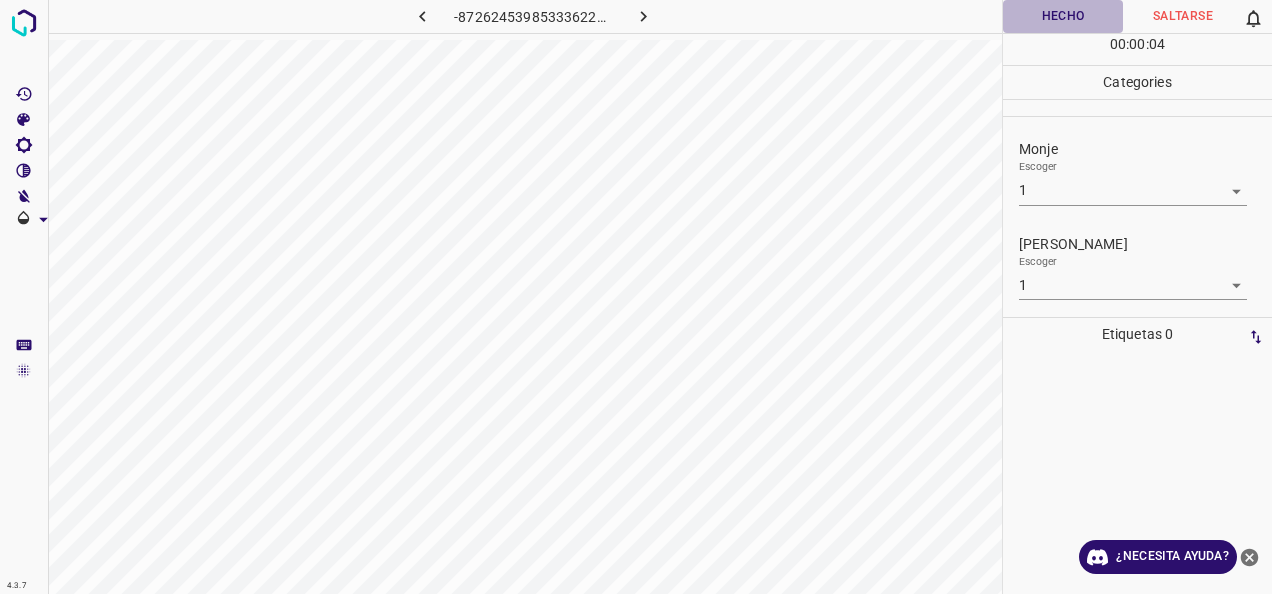 click on "Hecho" at bounding box center [1063, 16] 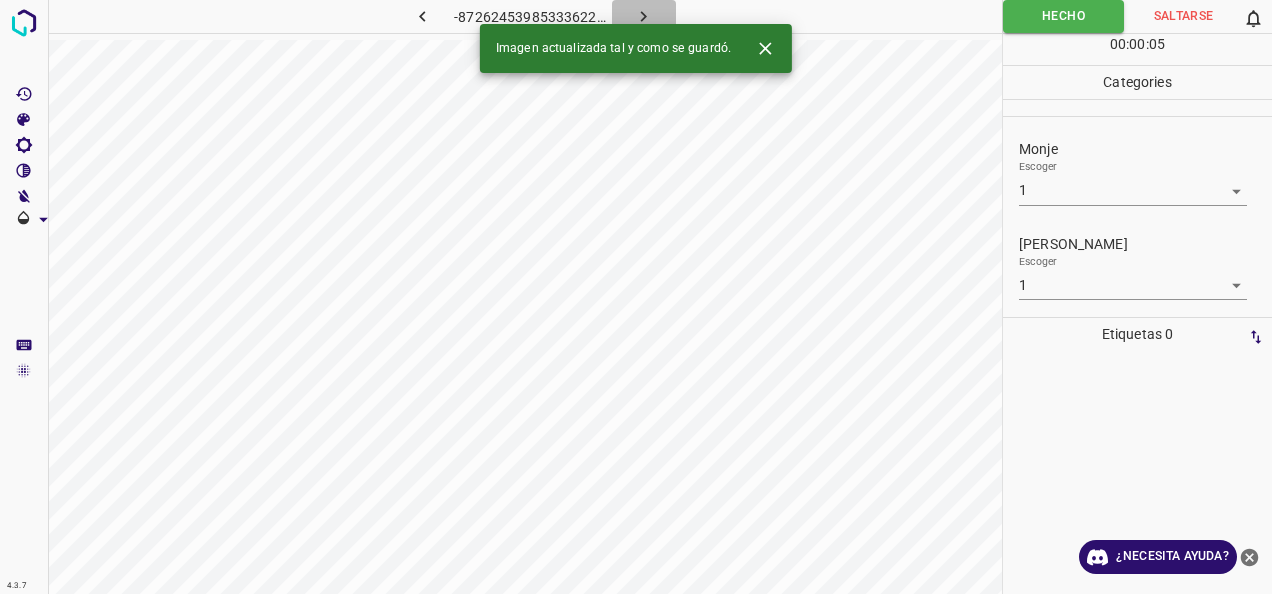 click 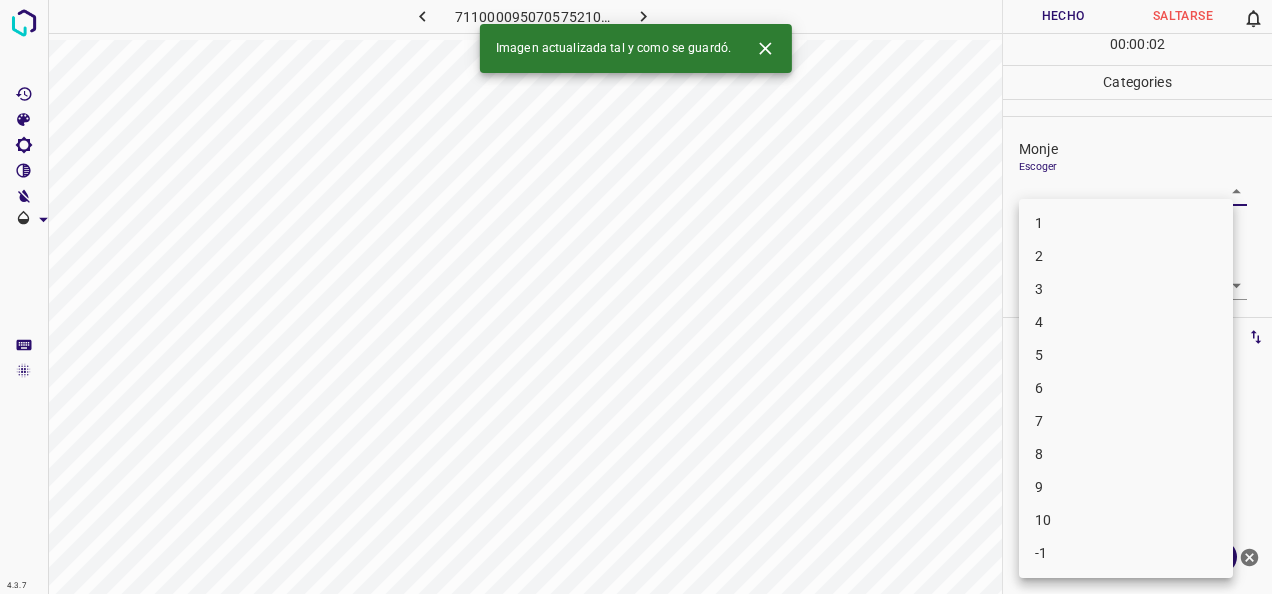 drag, startPoint x: 1218, startPoint y: 193, endPoint x: 1156, endPoint y: 222, distance: 68.44706 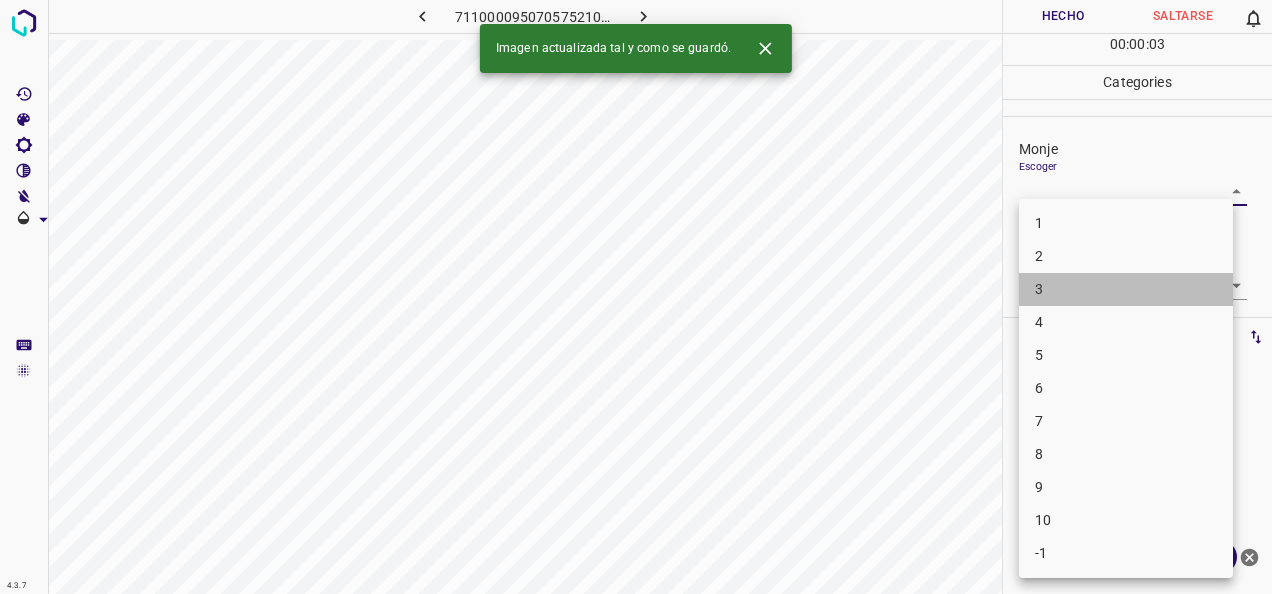 click on "3" at bounding box center (1126, 289) 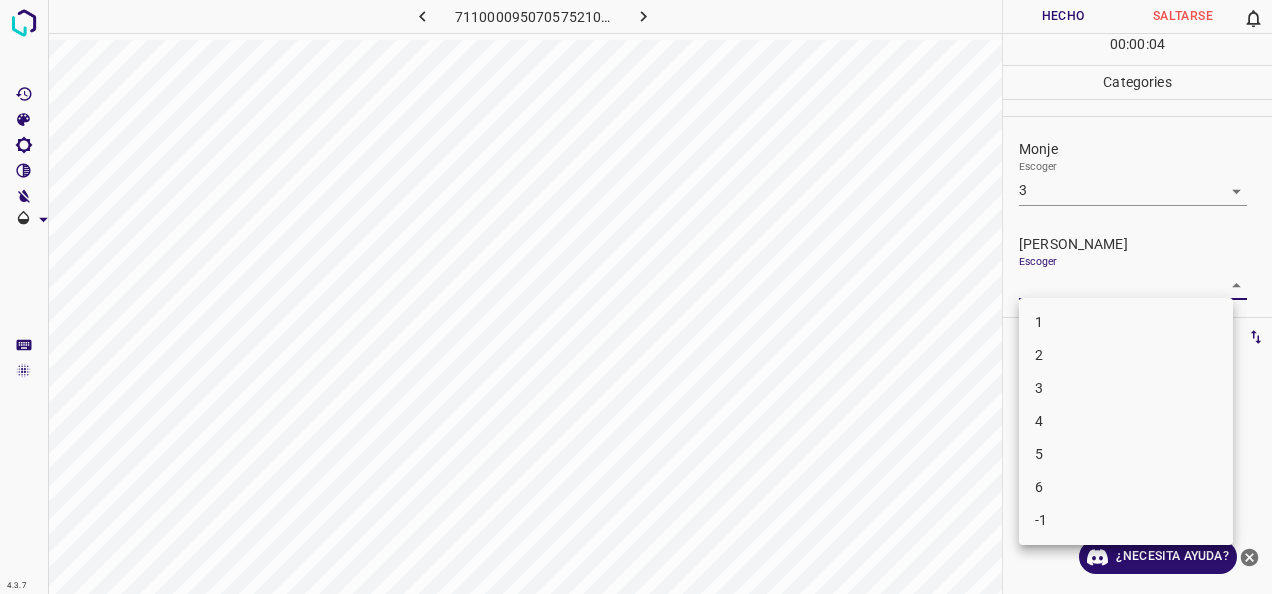 click on "4.3.7 7110000950705752101.png Hecho Saltarse 0 00   : 00   : 04   Categories Monje  Escoger 3 3  [PERSON_NAME]   Escoger ​ Etiquetas 0 Categories 1 Monje 2  [PERSON_NAME] Herramientas Espacio Cambiar entre modos (Dibujar y Editar) Yo Etiquetado automático R Restaurar zoom M Acercar N Alejar Borrar Eliminar etiqueta de selección Filtros Z Restaurar filtros X Filtro de saturación C Filtro de brillo V Filtro de contraste B Filtro de escala de grises General O Descargar ¿Necesita ayuda? -Mensaje de texto -Esconder -Borrar 1 2 3 4 5 6 -1" at bounding box center (636, 297) 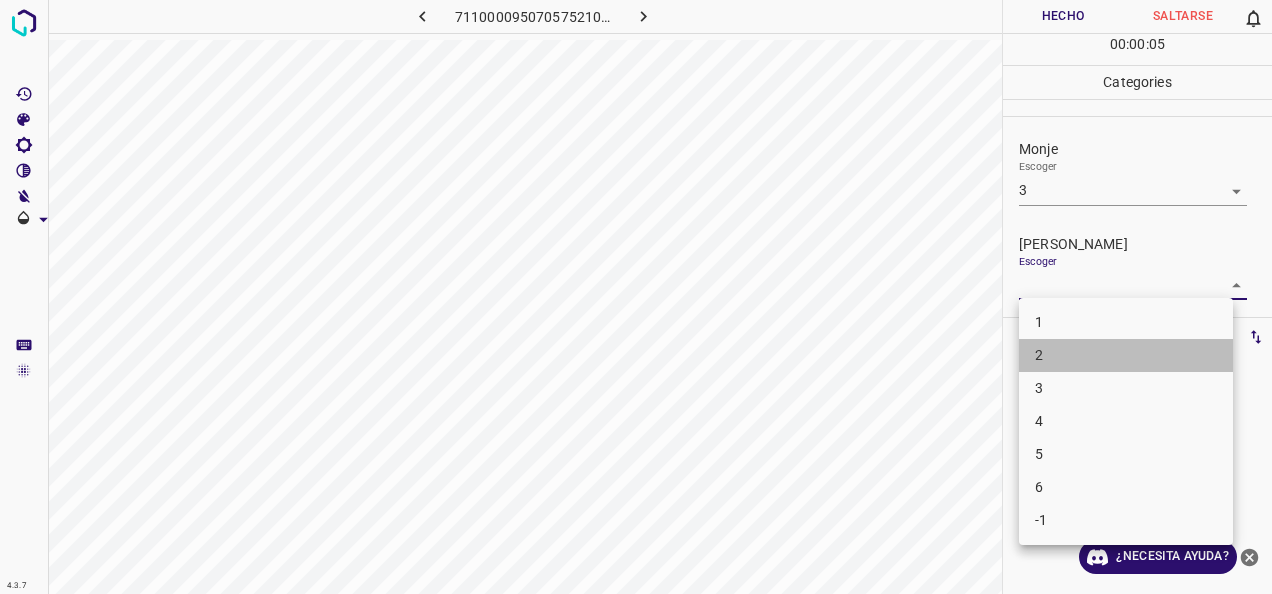 click on "2" at bounding box center [1126, 355] 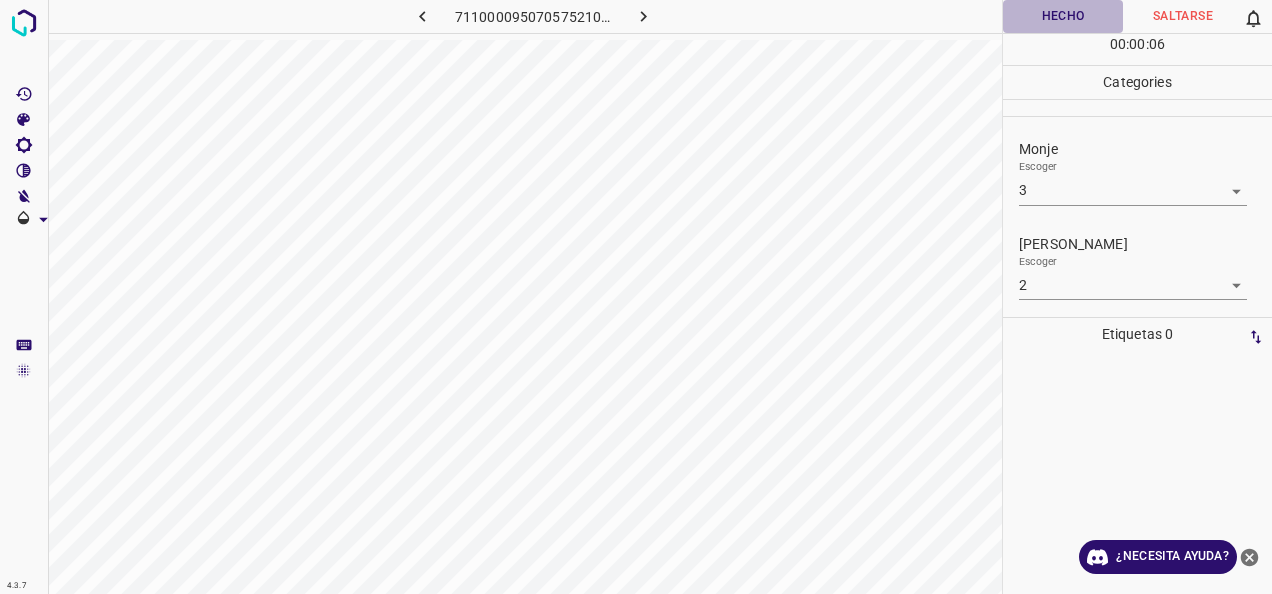 click on "Hecho" at bounding box center [1063, 16] 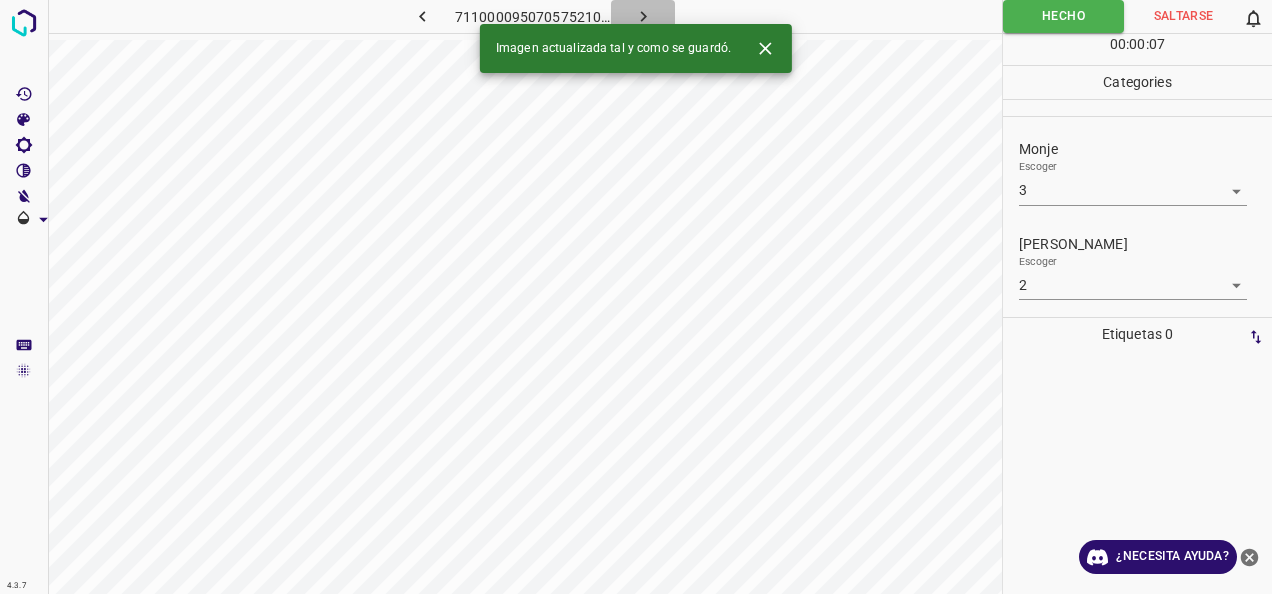 click 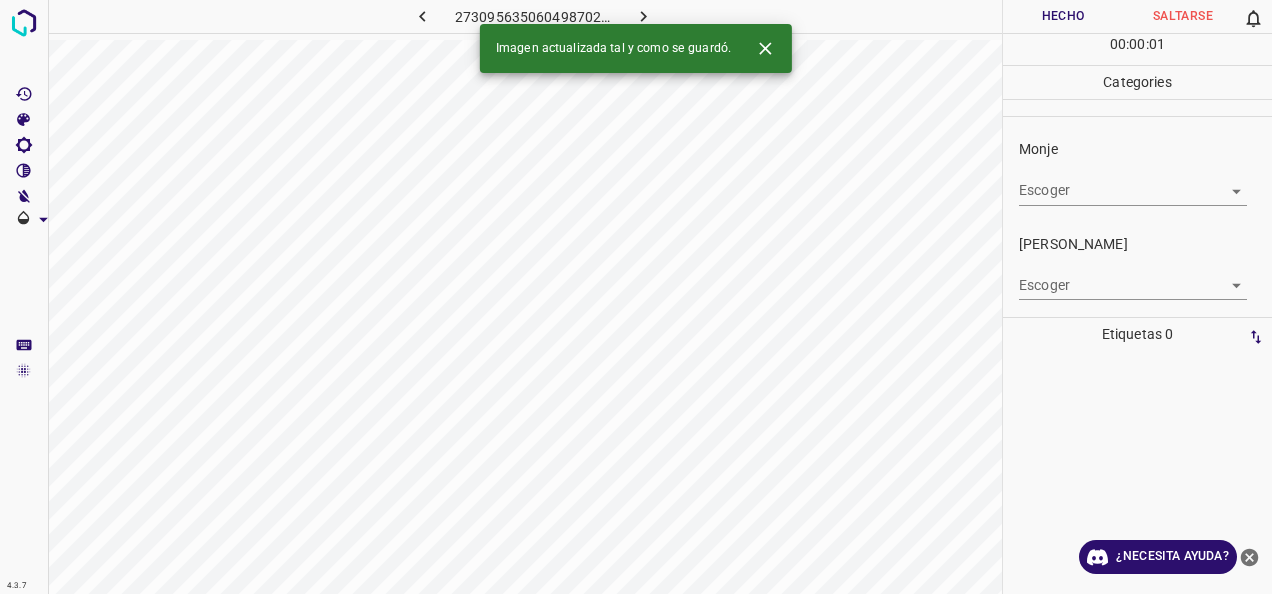 click on "4.3.7 273095635060498702.png Hecho Saltarse 0 00   : 00   : 01   Categories Monje  Escoger ​  [PERSON_NAME]   Escoger ​ Etiquetas 0 Categories 1 Monje 2  [PERSON_NAME] Herramientas Espacio Cambiar entre modos (Dibujar y Editar) Yo Etiquetado automático R Restaurar zoom M Acercar N Alejar Borrar Eliminar etiqueta de selección Filtros Z Restaurar filtros X Filtro de saturación C Filtro de brillo V Filtro de contraste B Filtro de escala de grises General O Descargar Imagen actualizada tal y como se guardó. ¿Necesita ayuda? -Mensaje de texto -Esconder -Borrar" at bounding box center [636, 297] 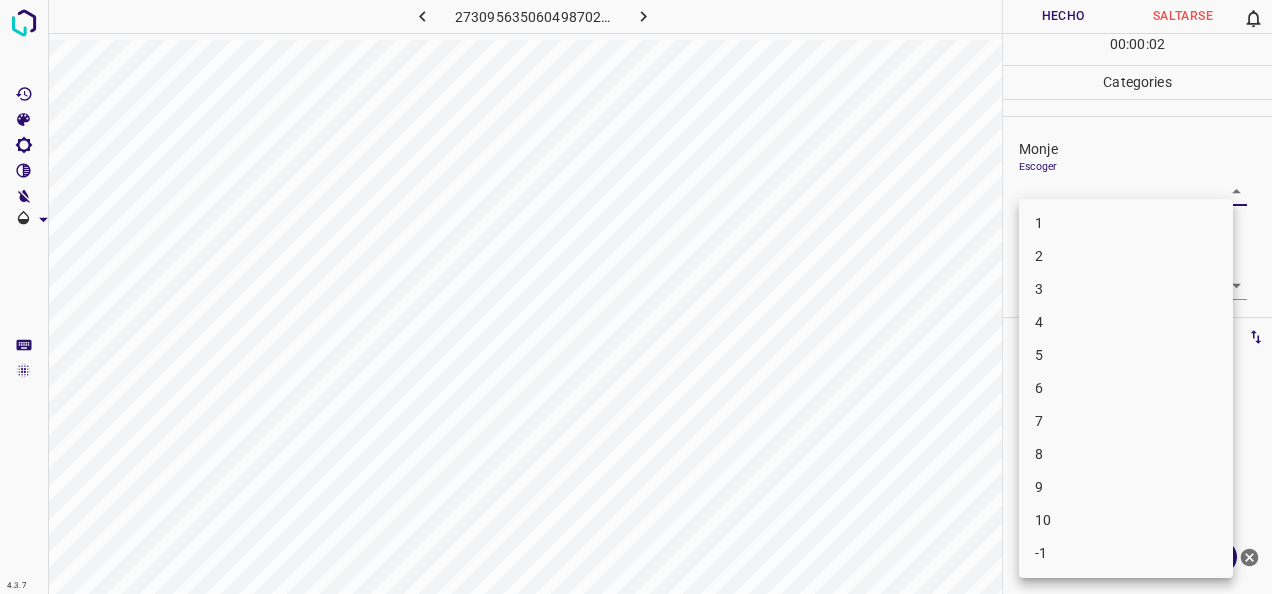 click on "1" at bounding box center (1126, 223) 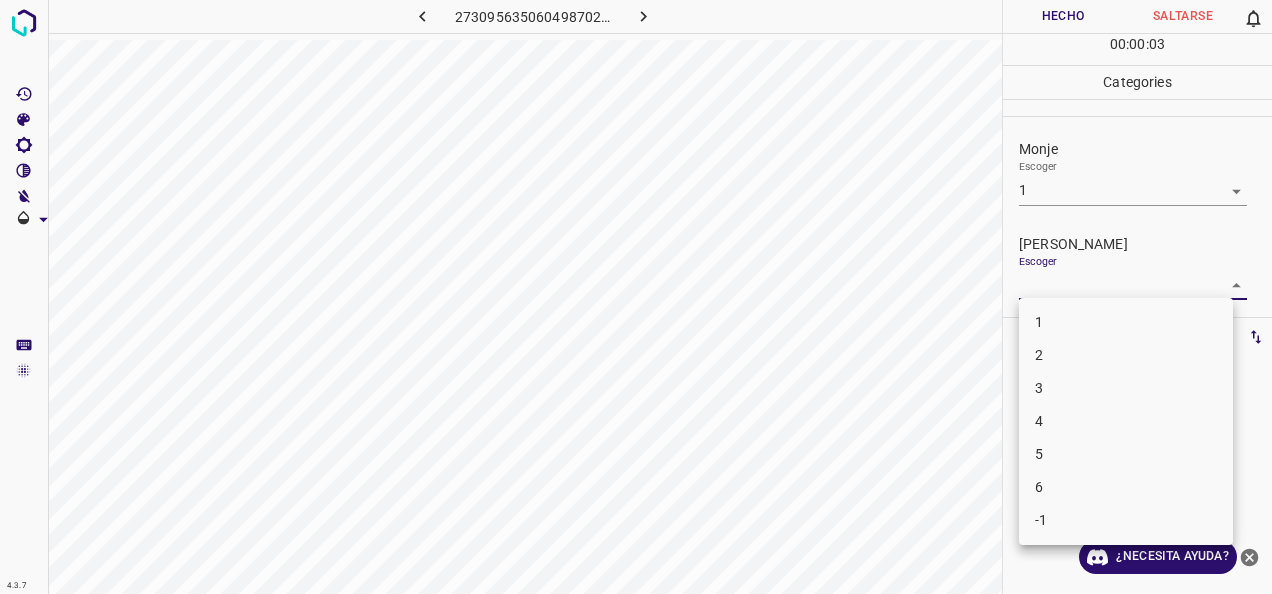 drag, startPoint x: 1223, startPoint y: 285, endPoint x: 1099, endPoint y: 351, distance: 140.47064 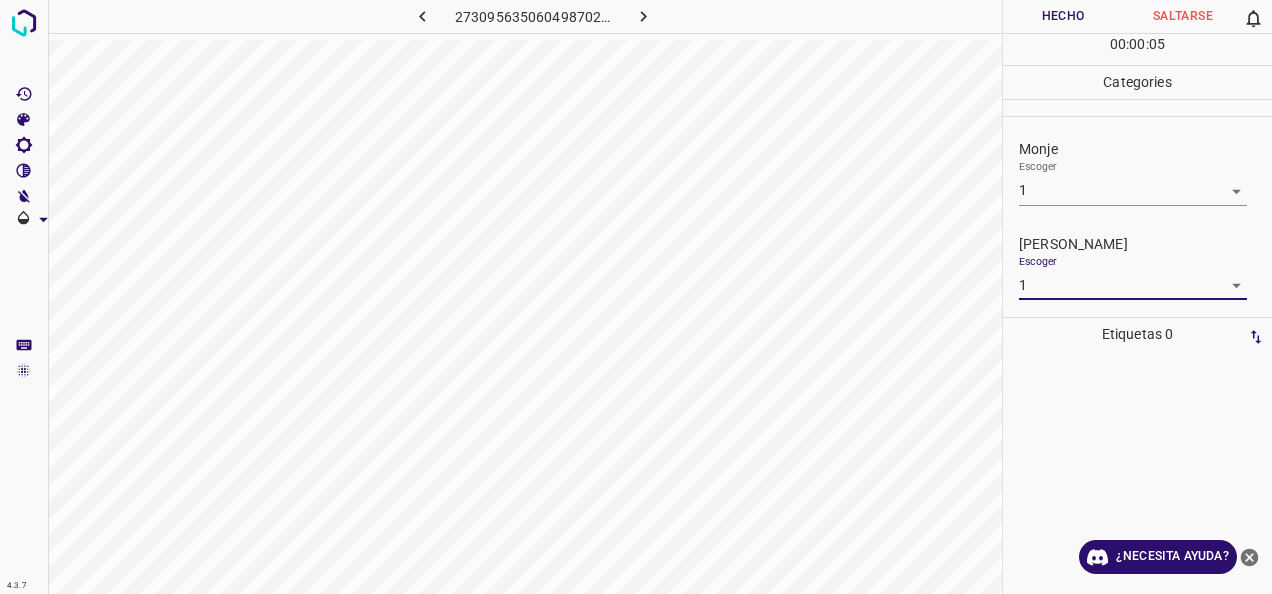 click on "Hecho" at bounding box center (1063, 16) 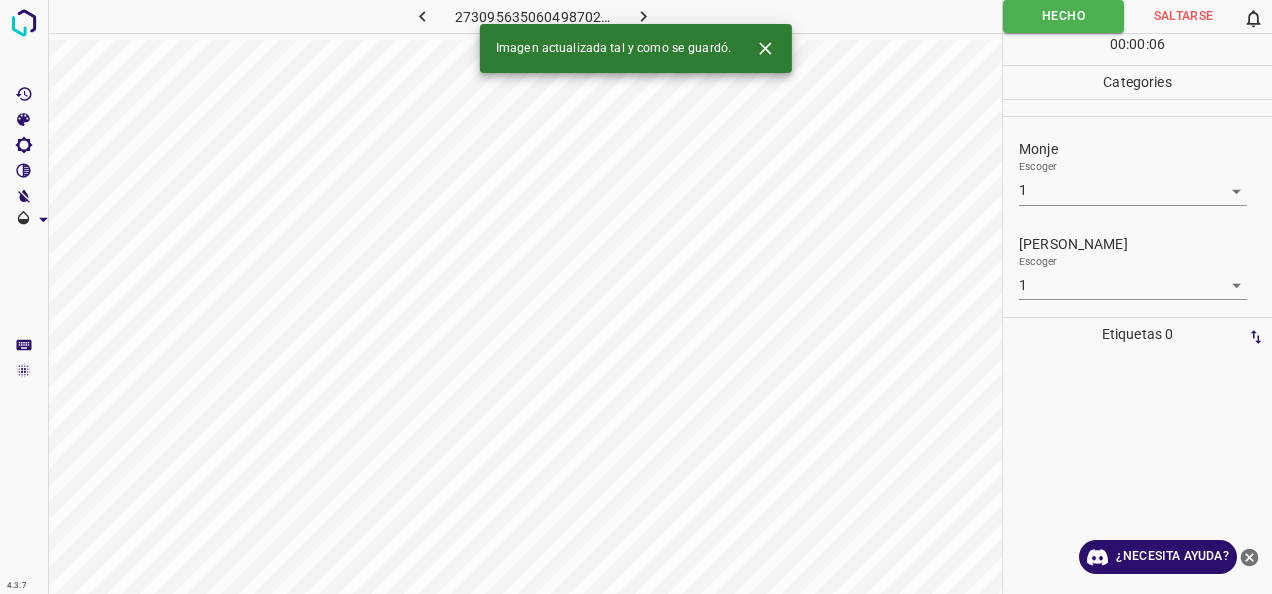 click 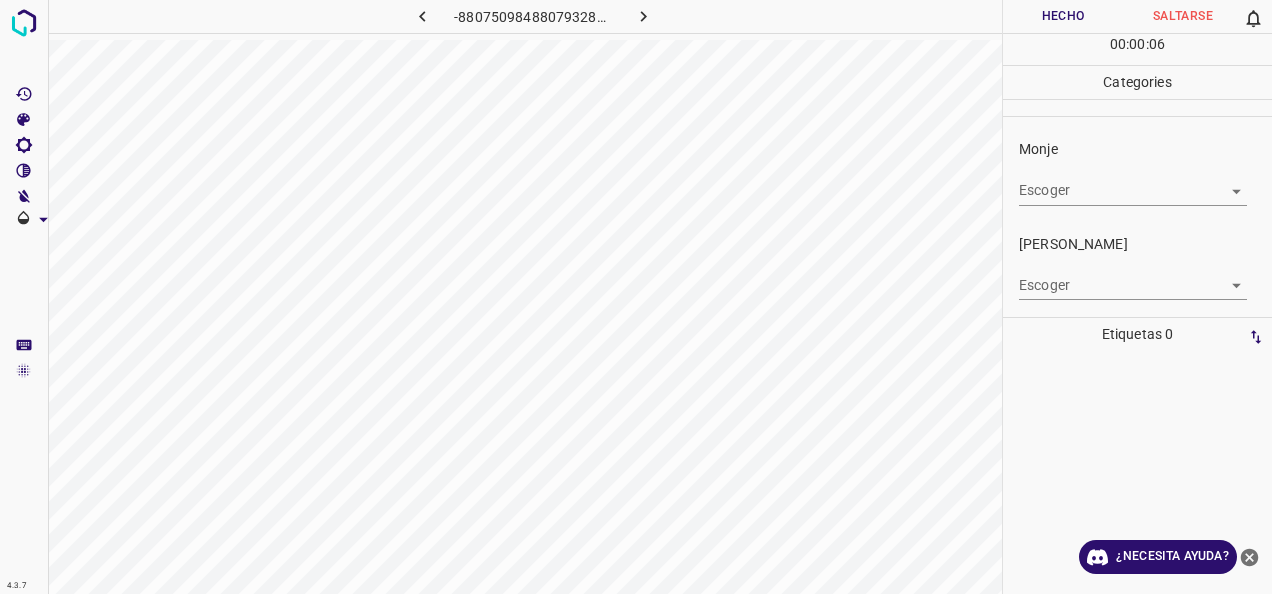 click on "4.3.7 -8807509848807932802.png Hecho Saltarse 0 00   : 00   : 06   Categories Monje  Escoger ​  [PERSON_NAME]   Escoger ​ Etiquetas 0 Categories 1 Monje 2  [PERSON_NAME] Herramientas Espacio Cambiar entre modos (Dibujar y Editar) Yo Etiquetado automático R Restaurar zoom M Acercar N Alejar Borrar Eliminar etiqueta de selección Filtros Z Restaurar filtros X Filtro de saturación C Filtro de brillo V Filtro de contraste B Filtro de escala de grises General O Descargar ¿Necesita ayuda? -Mensaje de texto -Esconder -Borrar" at bounding box center (636, 297) 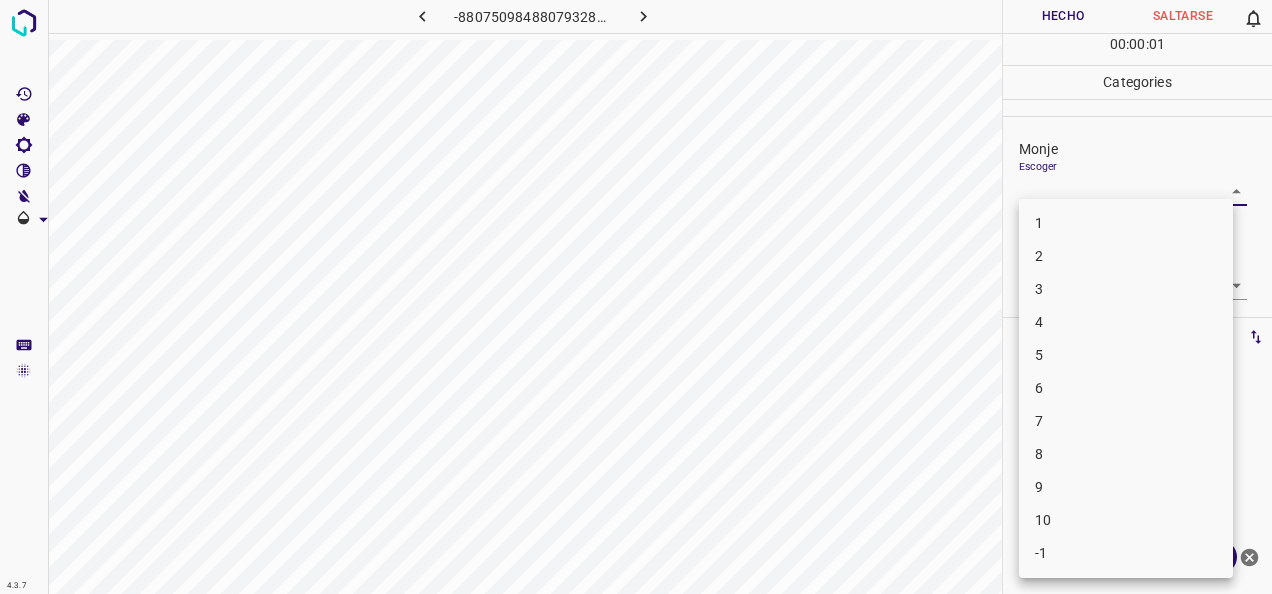 click on "5" at bounding box center [1126, 355] 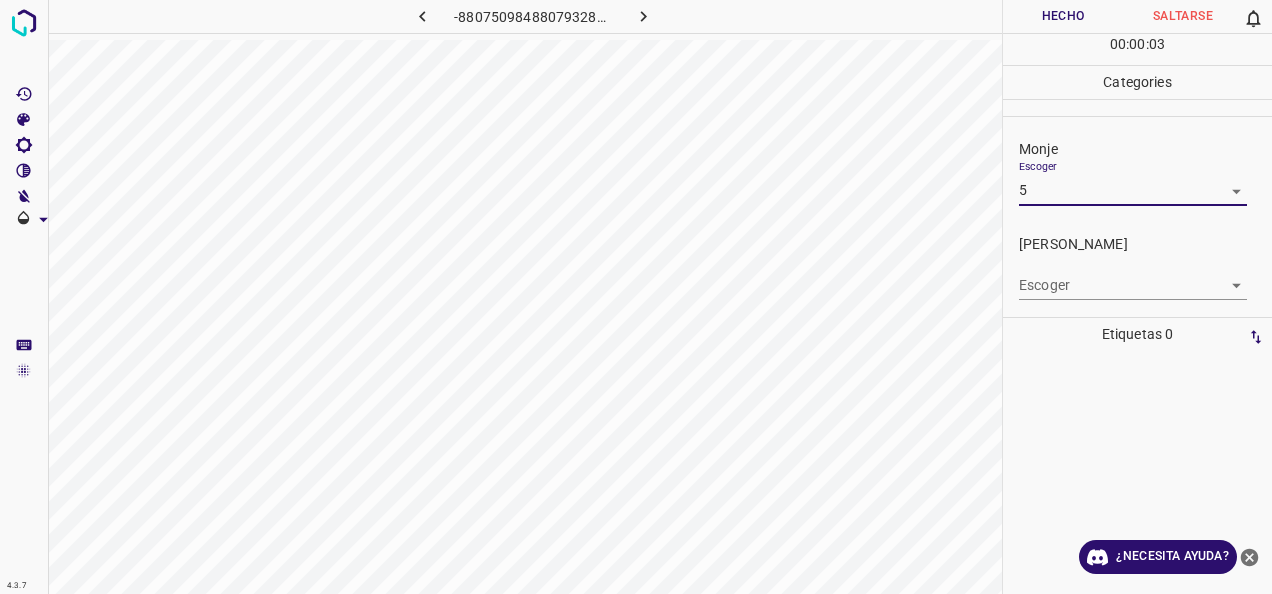 click on "4.3.7 -8807509848807932802.png Hecho Saltarse 0 00   : 00   : 03   Categories Monje  Escoger 5 5  [PERSON_NAME]   Escoger ​ Etiquetas 0 Categories 1 Monje 2  [PERSON_NAME] Herramientas Espacio Cambiar entre modos (Dibujar y Editar) Yo Etiquetado automático R Restaurar zoom M Acercar N Alejar Borrar Eliminar etiqueta de selección Filtros Z Restaurar filtros X Filtro de saturación C Filtro de brillo V Filtro de contraste B Filtro de escala de grises General O Descargar ¿Necesita ayuda? -Mensaje de texto -Esconder -Borrar" at bounding box center [636, 297] 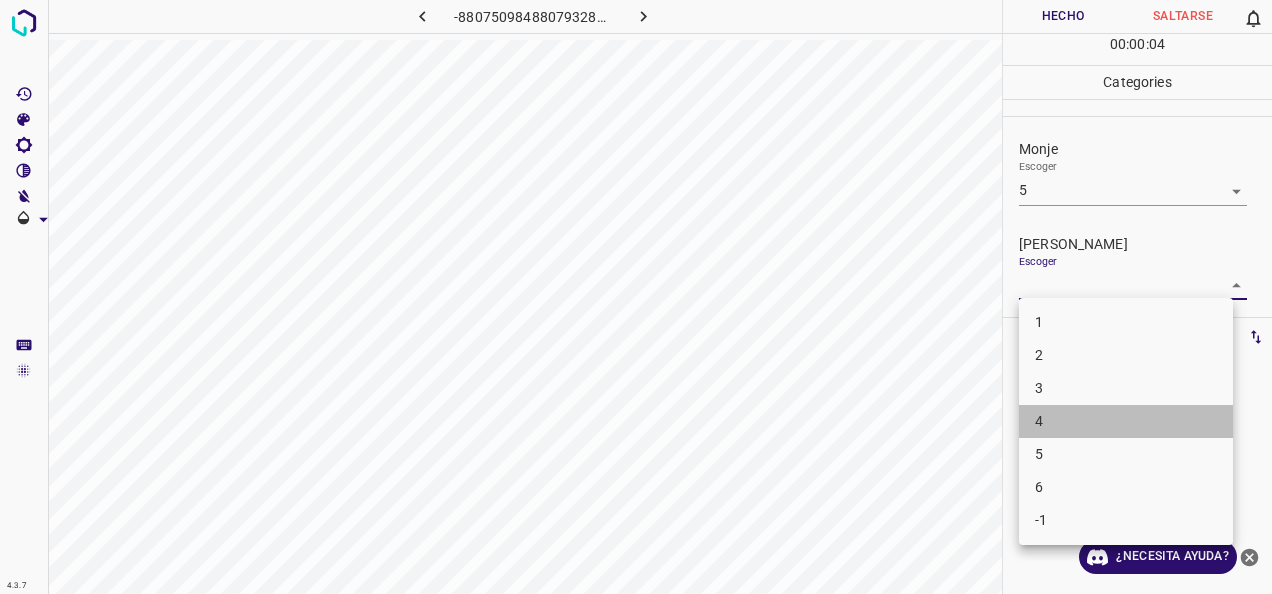 click on "4" at bounding box center (1126, 421) 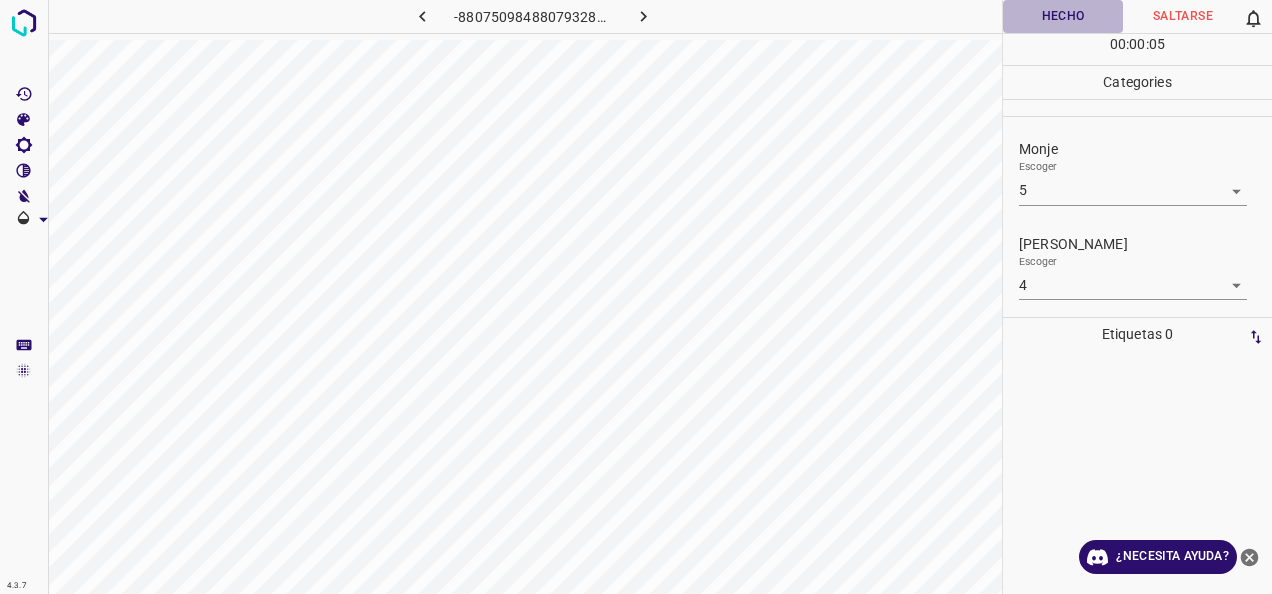 click on "Hecho" at bounding box center [1063, 16] 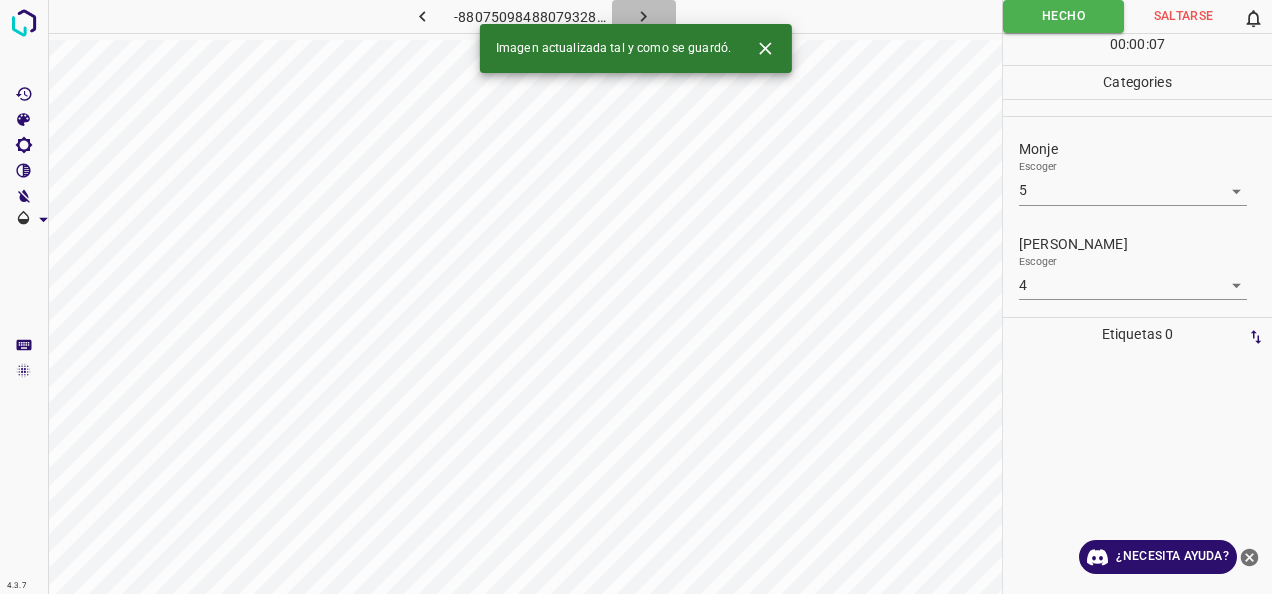 click 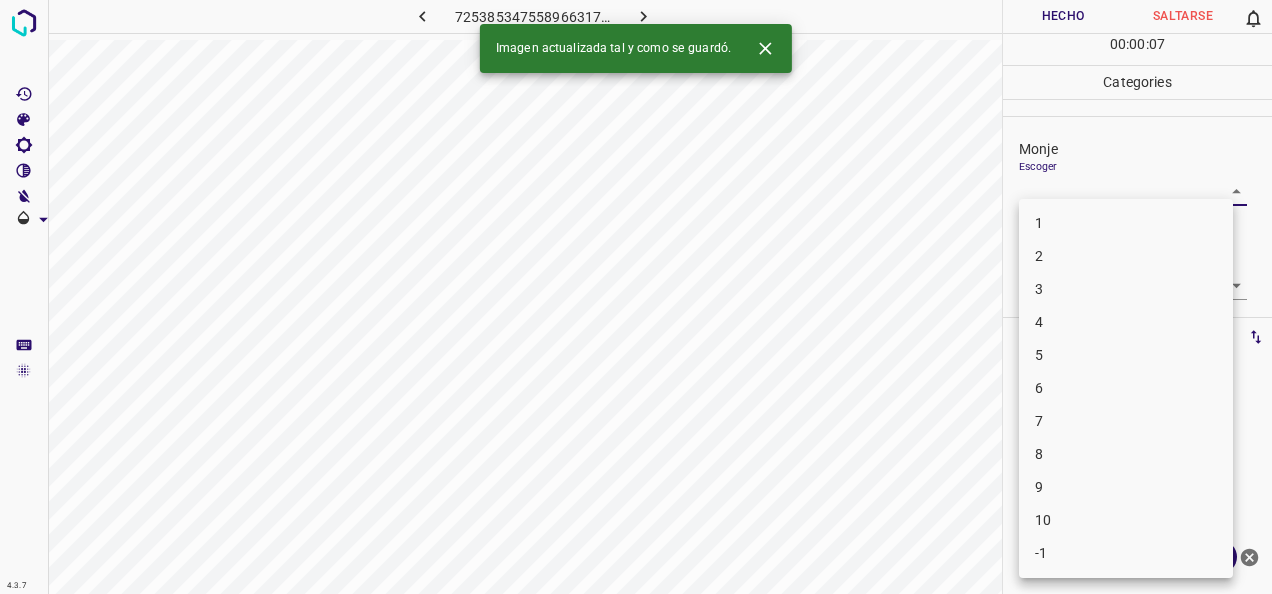 click on "4.3.7 7253853475589663178.png Hecho Saltarse 0 00   : 00   : 07   Categories Monje  Escoger ​  [PERSON_NAME]   Escoger ​ Etiquetas 0 Categories 1 Monje 2  [PERSON_NAME] Herramientas Espacio Cambiar entre modos (Dibujar y Editar) Yo Etiquetado automático R Restaurar zoom M Acercar N Alejar Borrar Eliminar etiqueta de selección Filtros Z Restaurar filtros X Filtro de saturación C Filtro de brillo V Filtro de contraste B Filtro de escala de grises General O Descargar Imagen actualizada tal y como se guardó. ¿Necesita ayuda? -Mensaje de texto -Esconder -Borrar 1 2 3 4 5 6 7 8 9 10 -1" at bounding box center [636, 297] 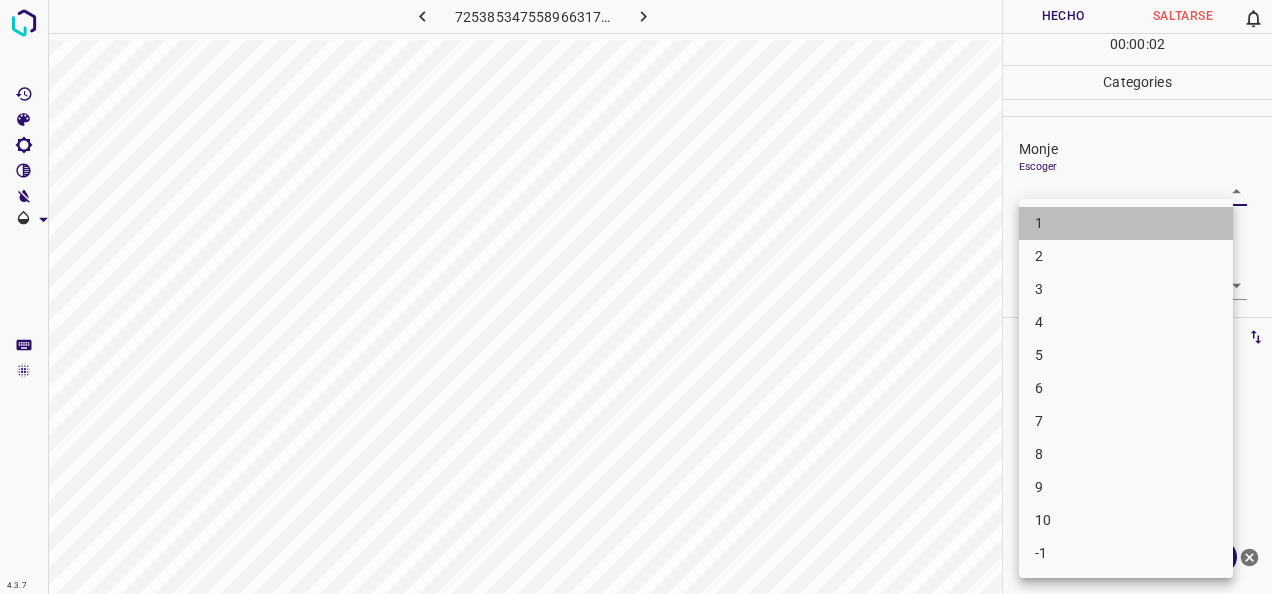 click on "1" at bounding box center [1126, 223] 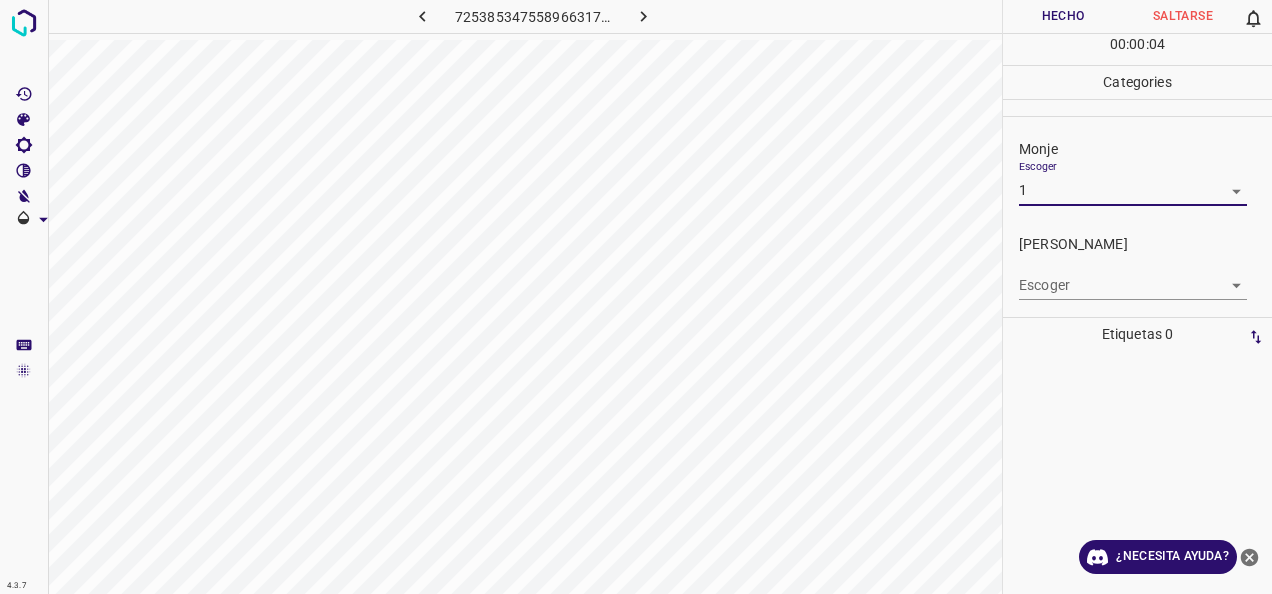 click on "4.3.7 7253853475589663178.png Hecho Saltarse 0 00   : 00   : 04   Categories Monje  Escoger 1 1  [PERSON_NAME]   Escoger ​ Etiquetas 0 Categories 1 Monje 2  [PERSON_NAME] Herramientas Espacio Cambiar entre modos (Dibujar y Editar) Yo Etiquetado automático R Restaurar zoom M Acercar N Alejar Borrar Eliminar etiqueta de selección Filtros Z Restaurar filtros X Filtro de saturación C Filtro de brillo V Filtro de contraste B Filtro de escala de grises General O Descargar ¿Necesita ayuda? -Mensaje de texto -Esconder -Borrar" at bounding box center [636, 297] 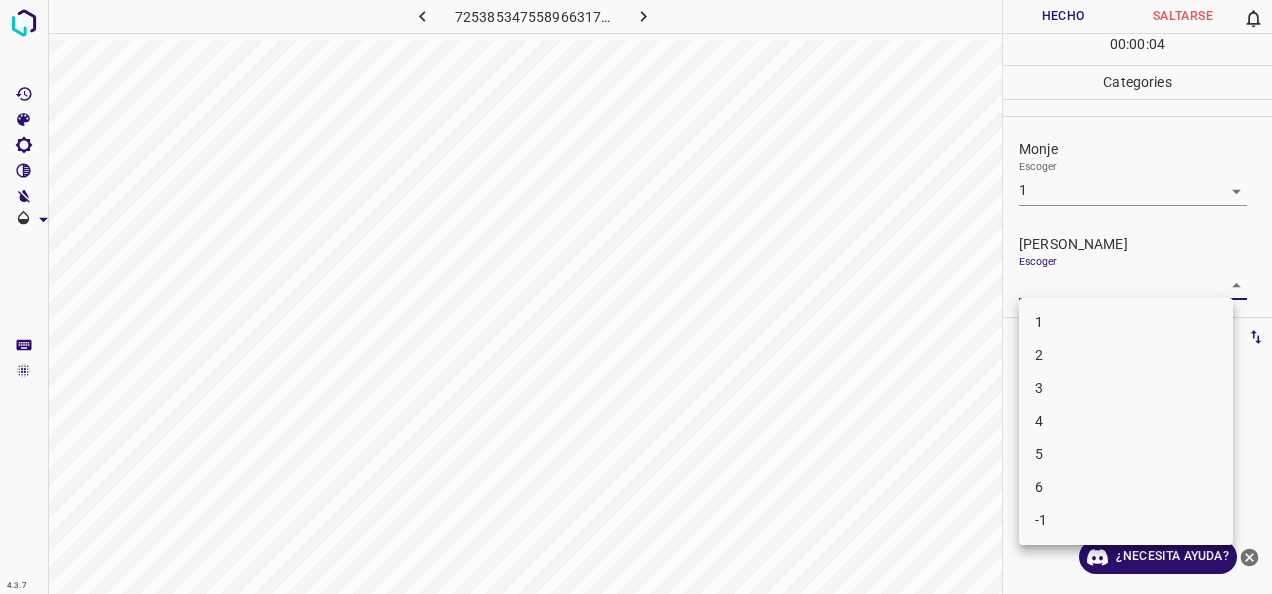 click on "1" at bounding box center (1126, 322) 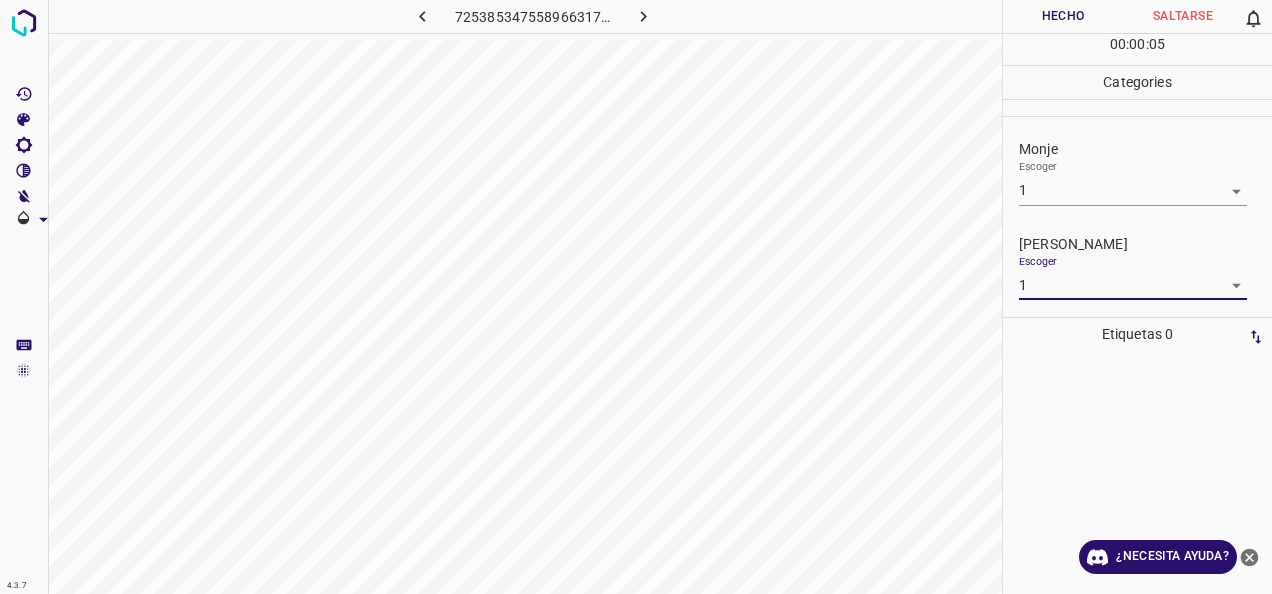 click on "Hecho" at bounding box center (1063, 16) 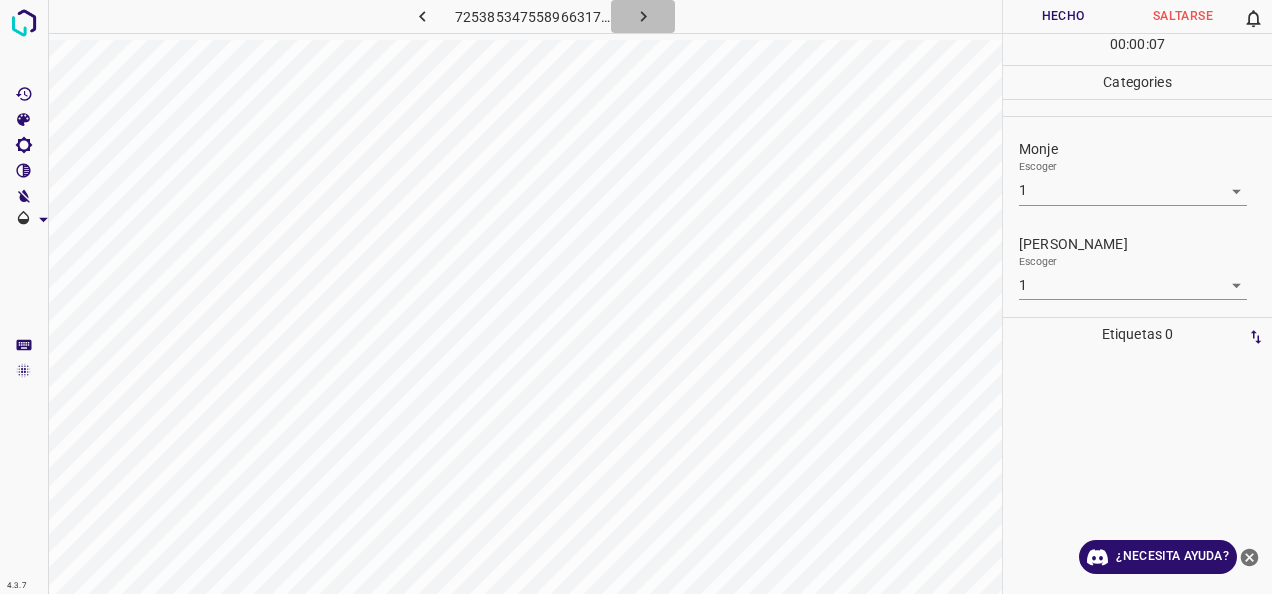 click 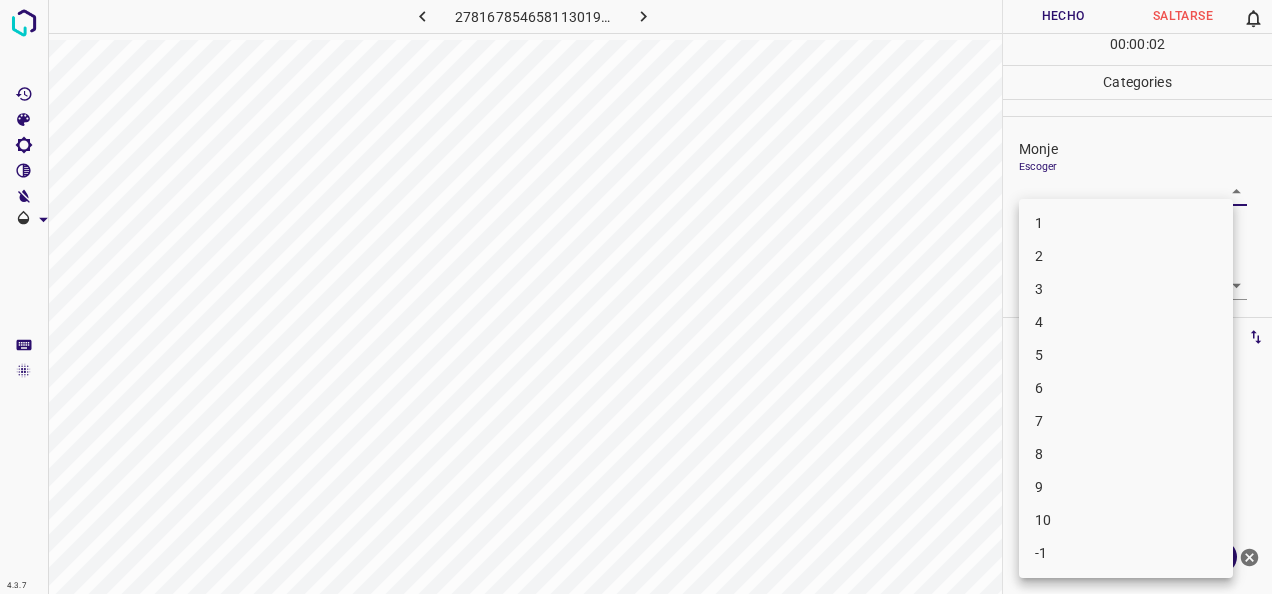 click on "4.3.7 2781678546581130190.png Hecho Saltarse 0 00   : 00   : 02   Categories Monje  Escoger ​  [PERSON_NAME]   Escoger ​ Etiquetas 0 Categories 1 Monje 2  [PERSON_NAME] Herramientas Espacio Cambiar entre modos (Dibujar y Editar) Yo Etiquetado automático R Restaurar zoom M Acercar N Alejar Borrar Eliminar etiqueta de selección Filtros Z Restaurar filtros X Filtro de saturación C Filtro de brillo V Filtro de contraste B Filtro de escala de grises General O Descargar ¿Necesita ayuda? -Mensaje de texto -Esconder -Borrar 1 2 3 4 5 6 7 8 9 10 -1" at bounding box center (636, 297) 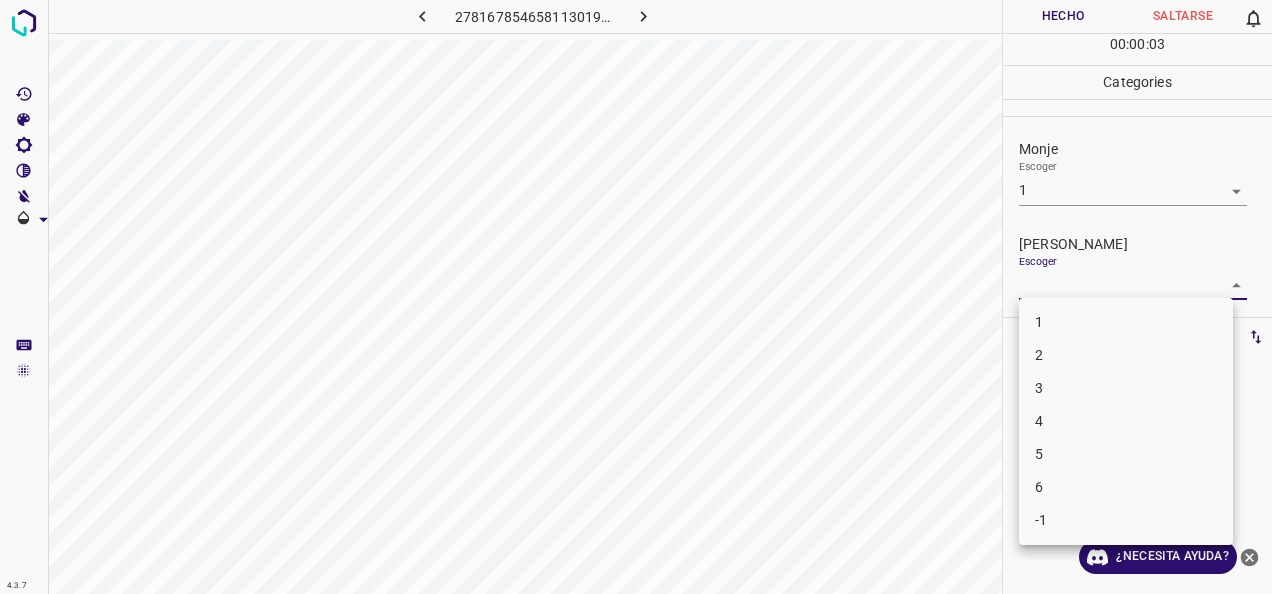 drag, startPoint x: 1218, startPoint y: 282, endPoint x: 1065, endPoint y: 360, distance: 171.73526 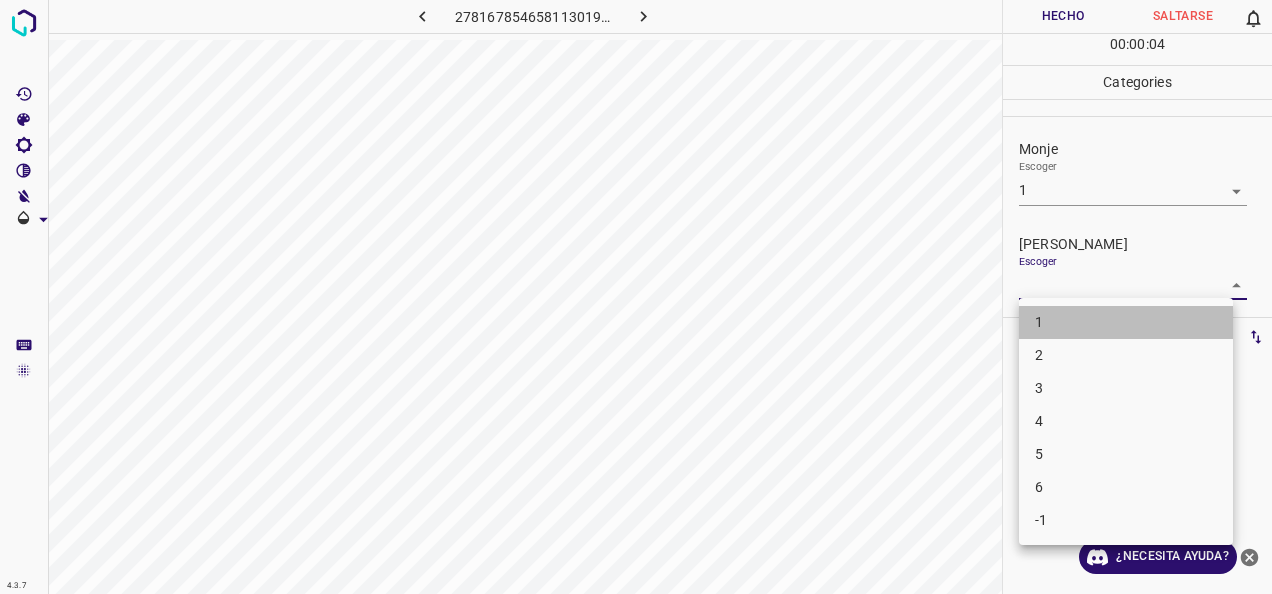 click on "1" at bounding box center (1126, 322) 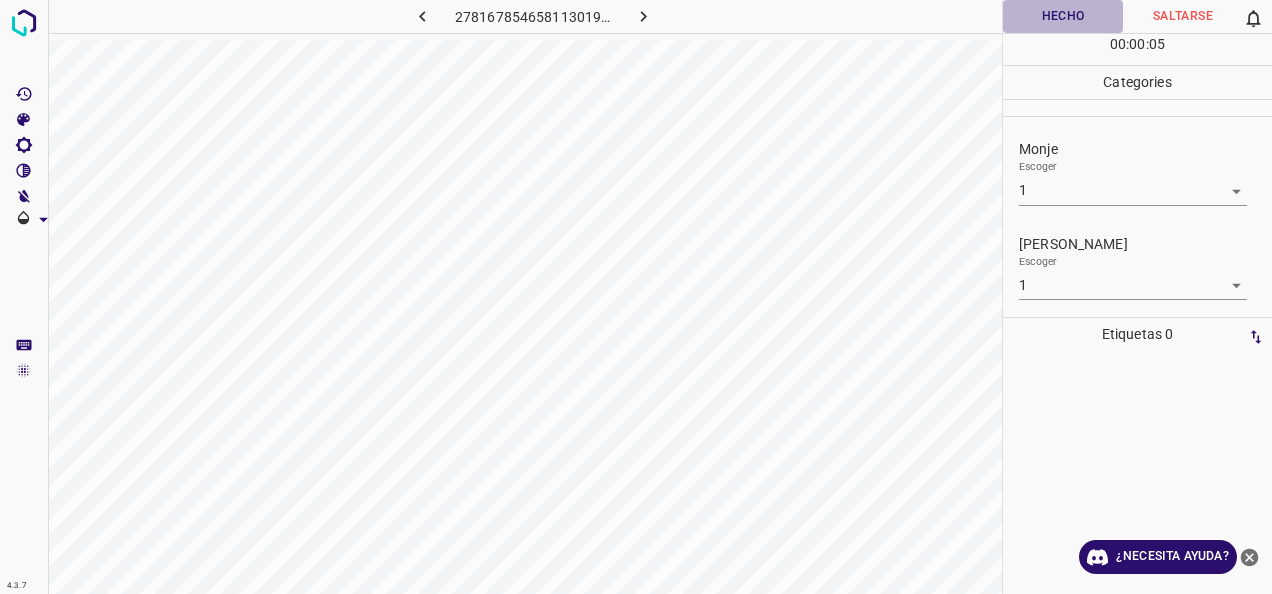 click on "Hecho" at bounding box center (1063, 16) 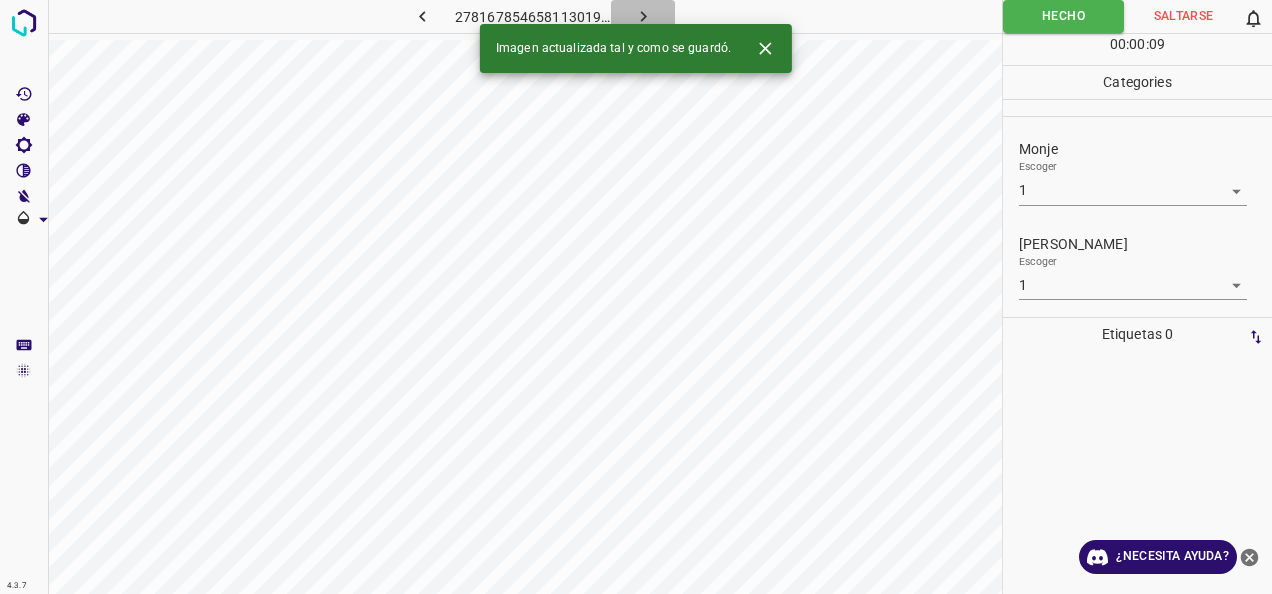 click 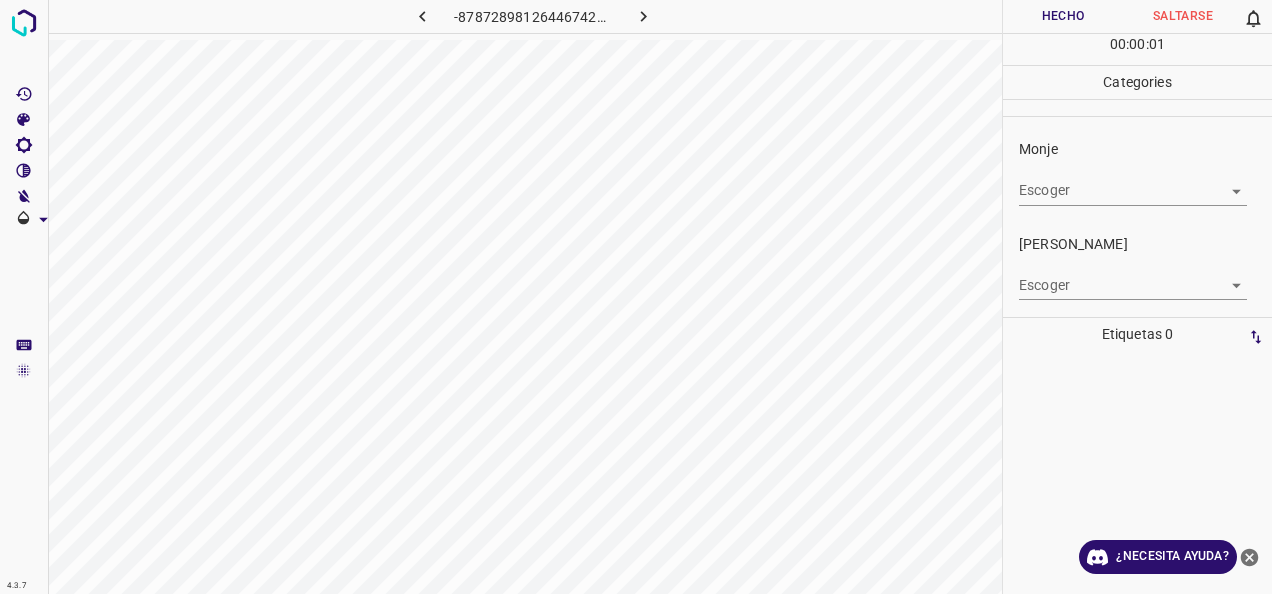 click on "4.3.7 -8787289812644674296.png Hecho Saltarse 0 00   : 00   : 01   Categories [PERSON_NAME] ​  [PERSON_NAME]   Escoger ​ Etiquetas 0 Categories 1 Monje 2  [PERSON_NAME] Herramientas Espacio Cambiar entre modos (Dibujar y Editar) Yo Etiquetado automático R Restaurar zoom M Acercar N Alejar Borrar Eliminar etiqueta de selección Filtros Z Restaurar filtros X Filtro de saturación C Filtro de brillo V Filtro de contraste B Filtro de escala de grises General O Descargar ¿Necesita ayuda? -Mensaje de texto -Esconder -Borrar" at bounding box center [636, 297] 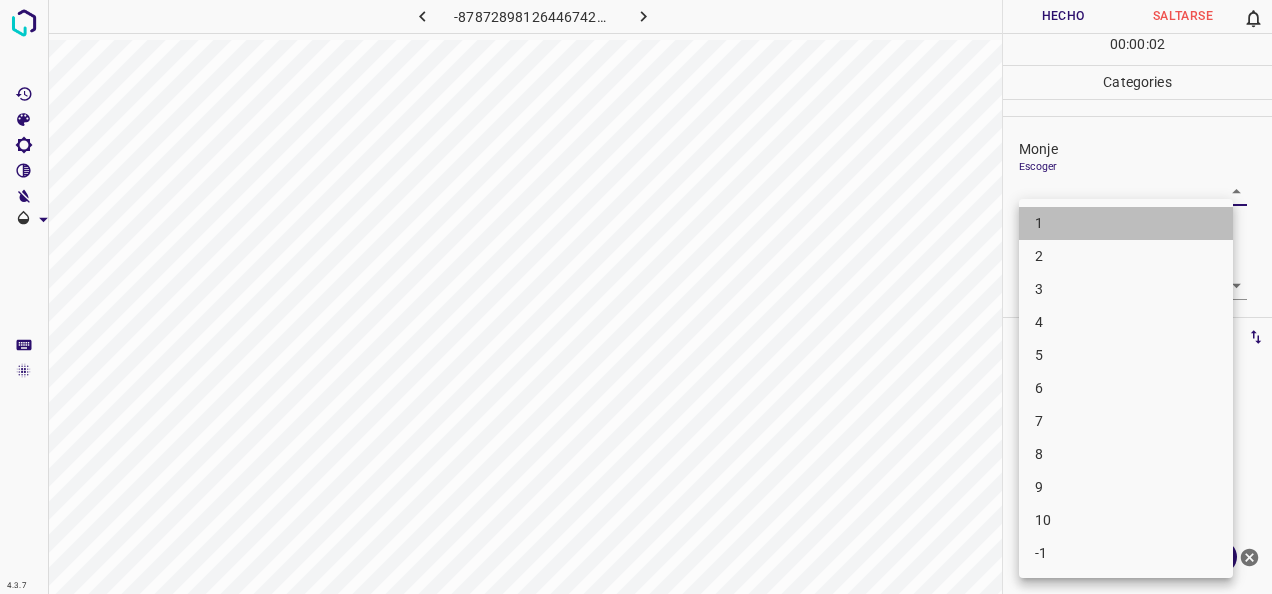 click on "1" at bounding box center [1126, 223] 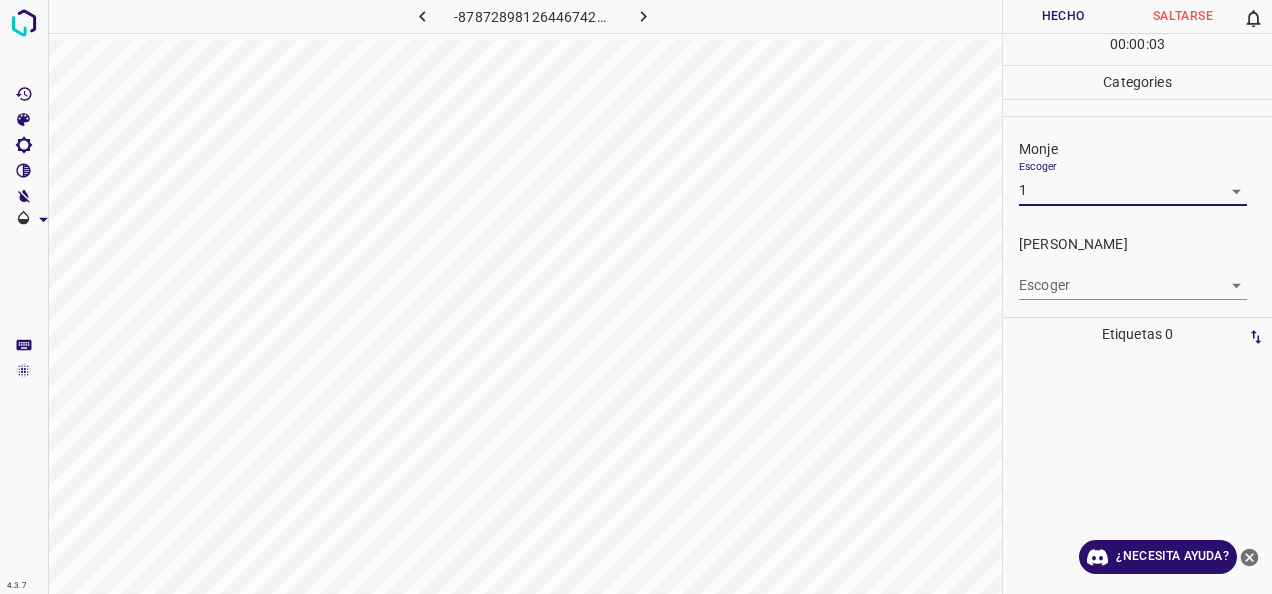 click on "4.3.7 -8787289812644674296.png Hecho Saltarse 0 00   : 00   : 03   Categories Monje  Escoger 1 1  [PERSON_NAME]   Escoger ​ Etiquetas 0 Categories 1 Monje 2  [PERSON_NAME] Herramientas Espacio Cambiar entre modos (Dibujar y Editar) Yo Etiquetado automático R Restaurar zoom M Acercar N Alejar Borrar Eliminar etiqueta de selección Filtros Z Restaurar filtros X Filtro de saturación C Filtro de brillo V Filtro de contraste B Filtro de escala de grises General O Descargar ¿Necesita ayuda? -Mensaje de texto -Esconder -Borrar" at bounding box center [636, 297] 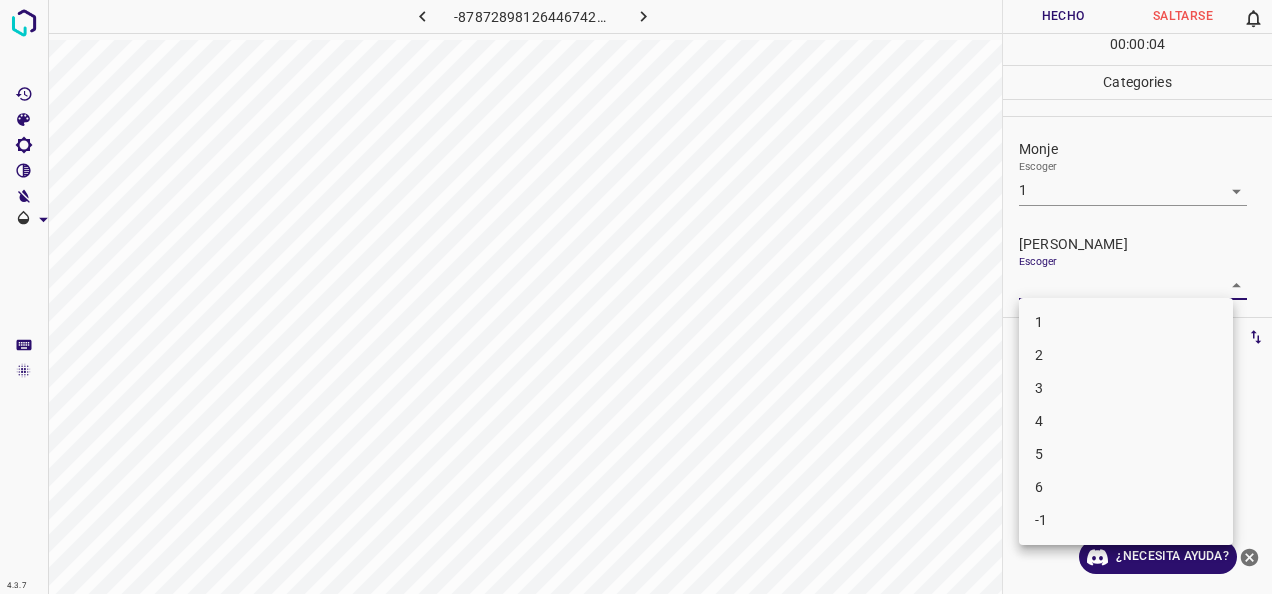 click on "1" at bounding box center [1126, 322] 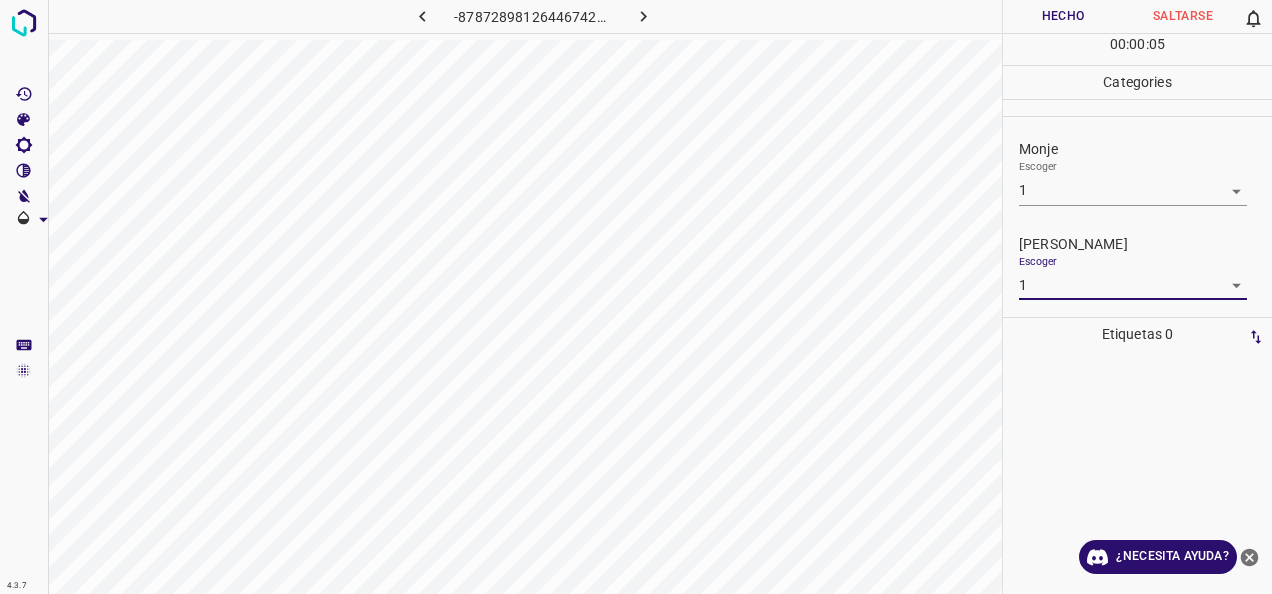 click on "Hecho" at bounding box center (1063, 16) 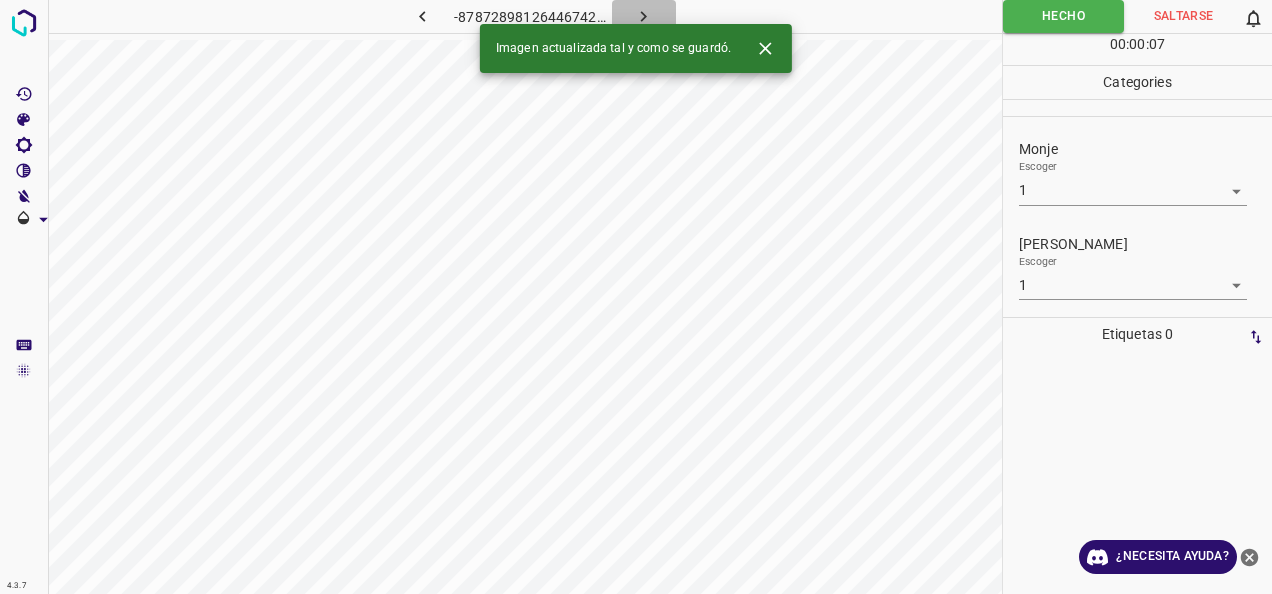 click at bounding box center (644, 16) 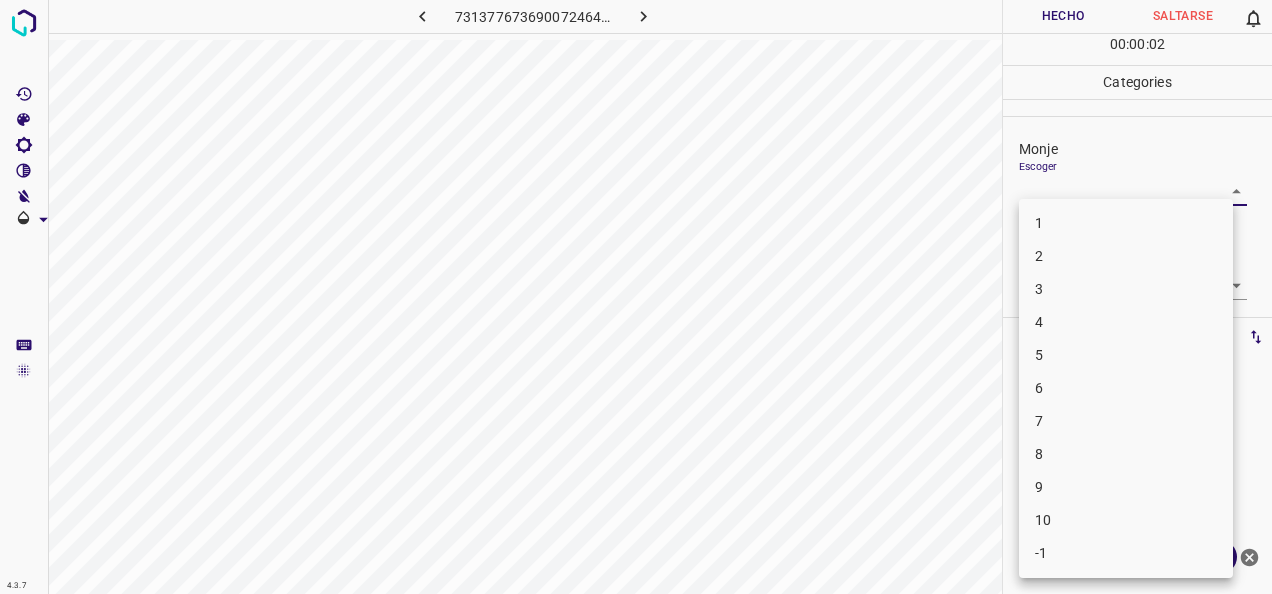 click on "4.3.7 7313776736900724644.png Hecho Saltarse 0 00   : 00   : 02   Categories Monje  Escoger ​  [PERSON_NAME]   Escoger ​ Etiquetas 0 Categories 1 Monje 2  [PERSON_NAME] Herramientas Espacio Cambiar entre modos (Dibujar y Editar) Yo Etiquetado automático R Restaurar zoom M Acercar N Alejar Borrar Eliminar etiqueta de selección Filtros Z Restaurar filtros X Filtro de saturación C Filtro de brillo V Filtro de contraste B Filtro de escala de grises General O Descargar ¿Necesita ayuda? -Mensaje de texto -Esconder -Borrar 1 2 3 4 5 6 7 8 9 10 -1" at bounding box center [636, 297] 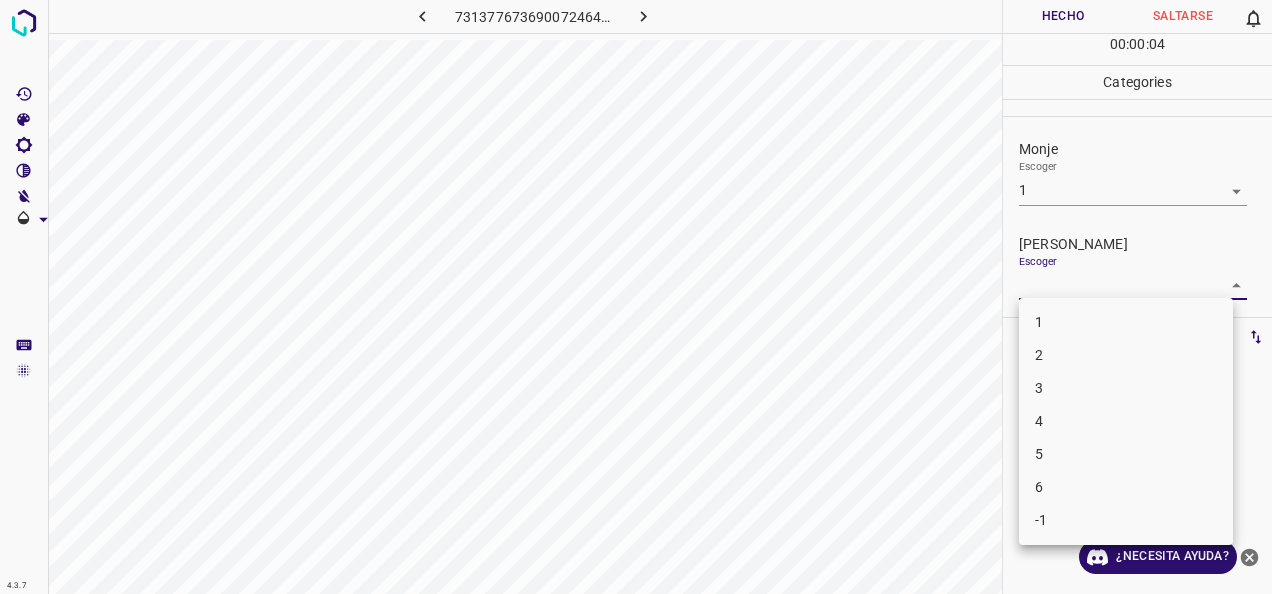 click on "4.3.7 7313776736900724644.png Hecho Saltarse 0 00   : 00   : 04   Categories Monje  Escoger 1 1  [PERSON_NAME]   Escoger ​ Etiquetas 0 Categories 1 Monje 2  [PERSON_NAME] Herramientas Espacio Cambiar entre modos (Dibujar y Editar) Yo Etiquetado automático R Restaurar zoom M Acercar N Alejar Borrar Eliminar etiqueta de selección Filtros Z Restaurar filtros X Filtro de saturación C Filtro de brillo V Filtro de contraste B Filtro de escala de grises General O Descargar ¿Necesita ayuda? -Mensaje de texto -Esconder -Borrar 1 2 3 4 5 6 -1" at bounding box center (636, 297) 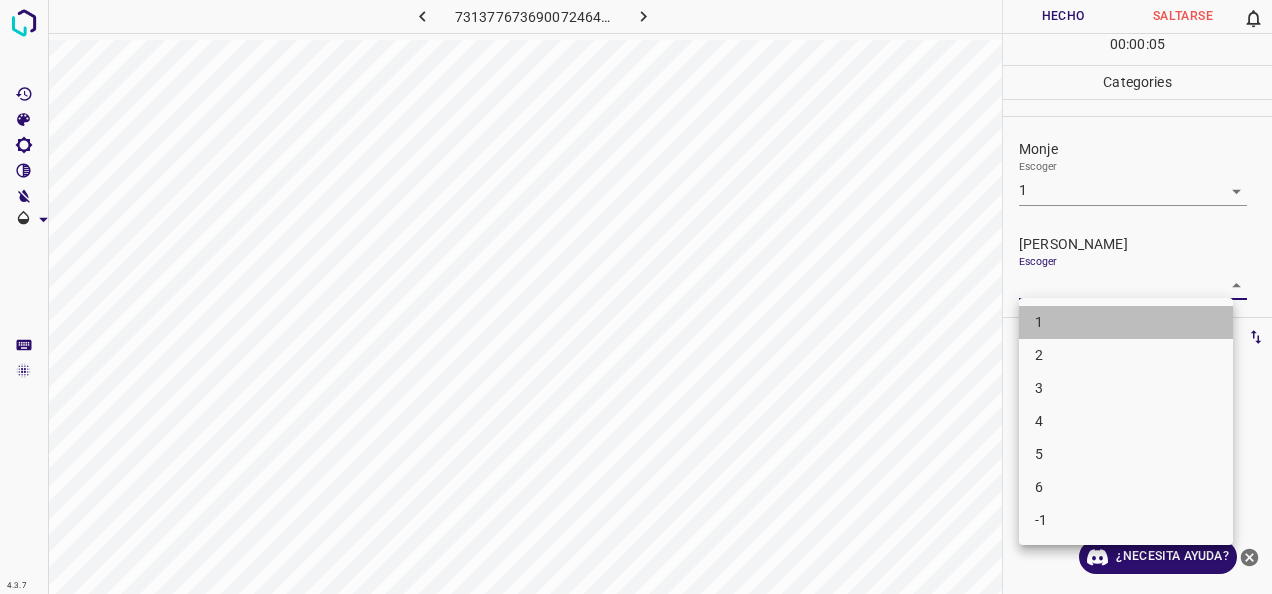 click on "1" at bounding box center (1126, 322) 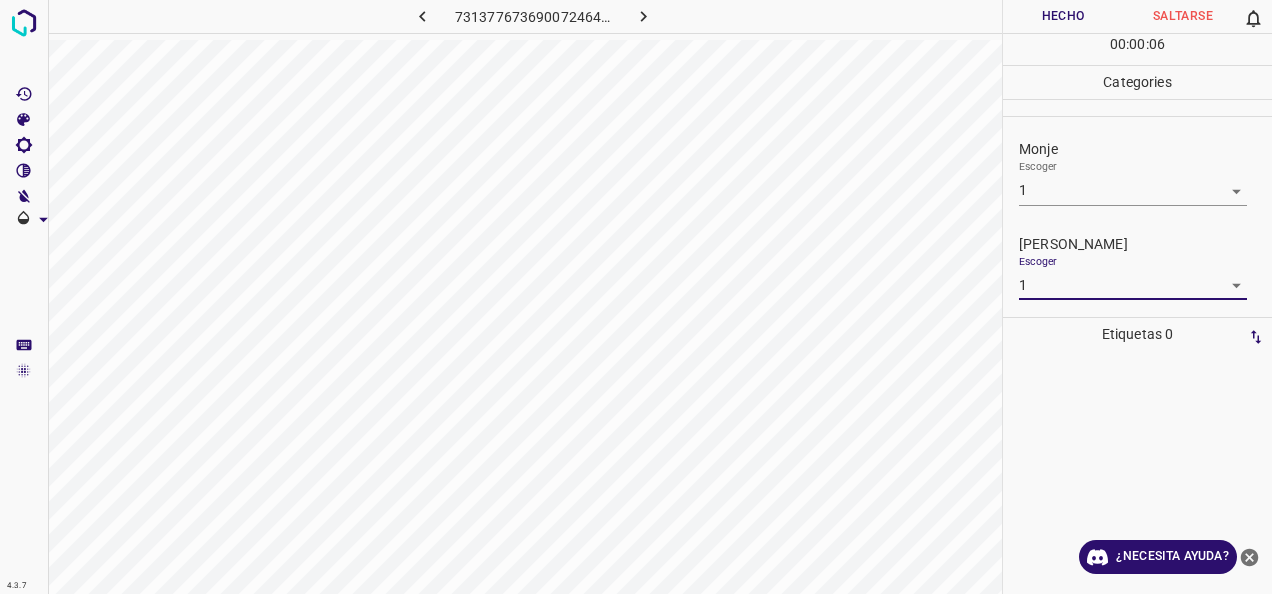 click on "Hecho" at bounding box center [1063, 16] 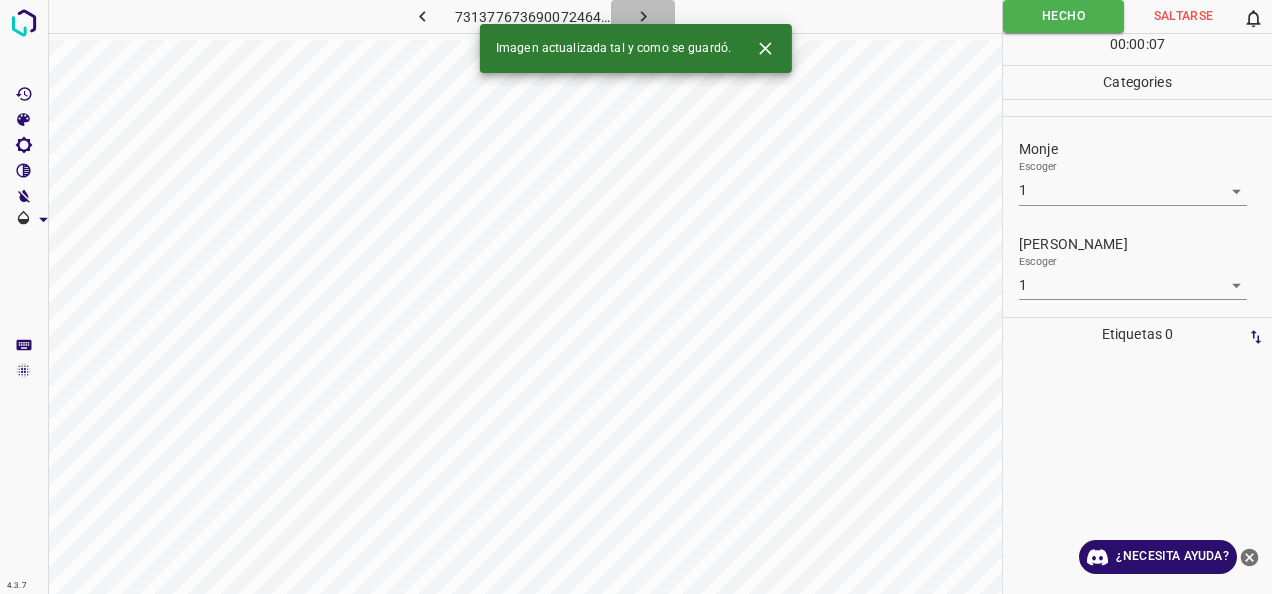 click 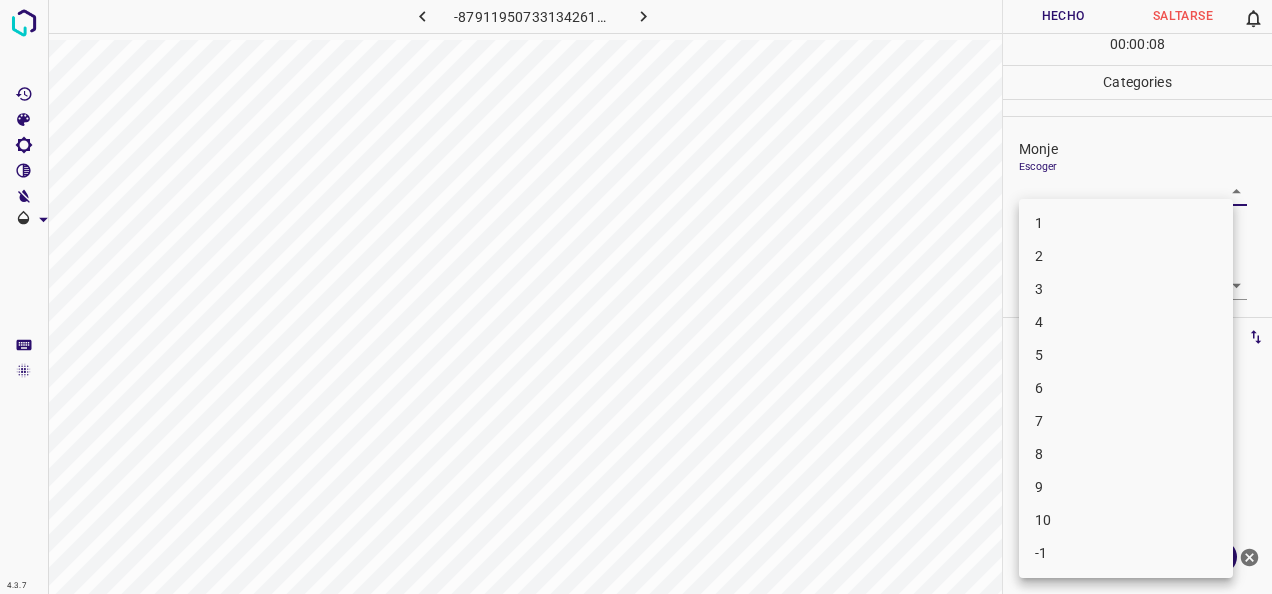 click on "4.3.7 -8791195073313426119.png Hecho Saltarse 0 00   : 00   : 08   Categories Monje  Escoger ​  [PERSON_NAME]   Escoger ​ Etiquetas 0 Categories 1 Monje 2  [PERSON_NAME] Herramientas Espacio Cambiar entre modos (Dibujar y Editar) Yo Etiquetado automático R Restaurar zoom M Acercar N Alejar Borrar Eliminar etiqueta de selección Filtros Z Restaurar filtros X Filtro de saturación C Filtro de brillo V Filtro de contraste B Filtro de escala de grises General O Descargar ¿Necesita ayuda? -Mensaje de texto -Esconder -Borrar 1 2 3 4 5 6 7 8 9 10 -1" at bounding box center (636, 297) 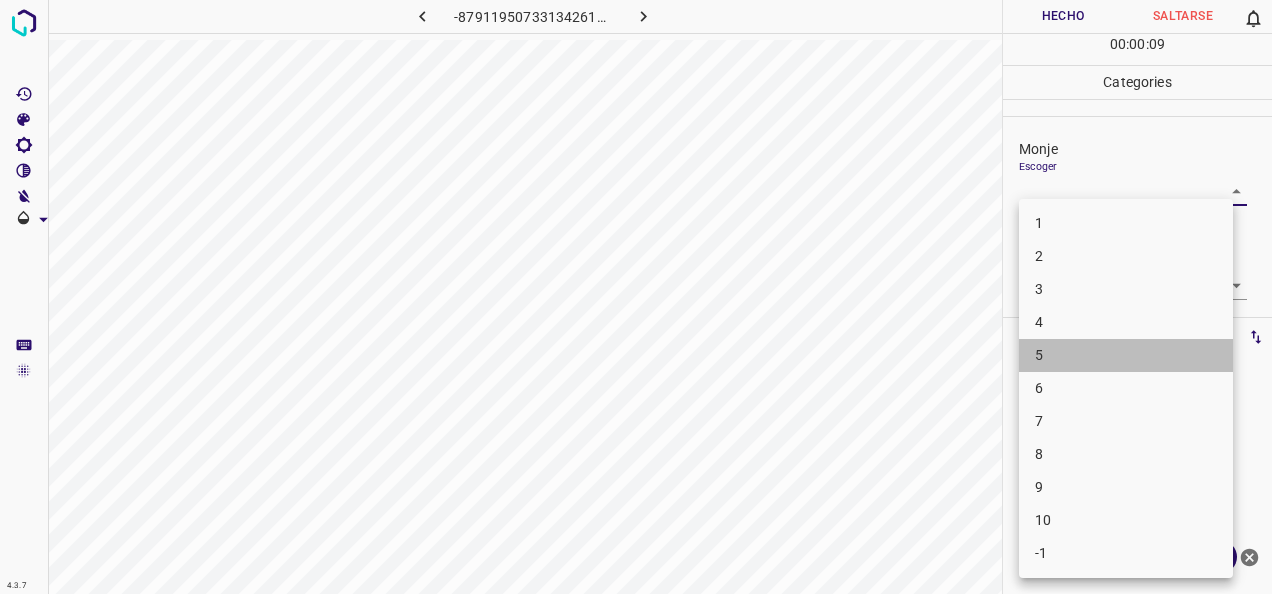 click on "5" at bounding box center (1126, 355) 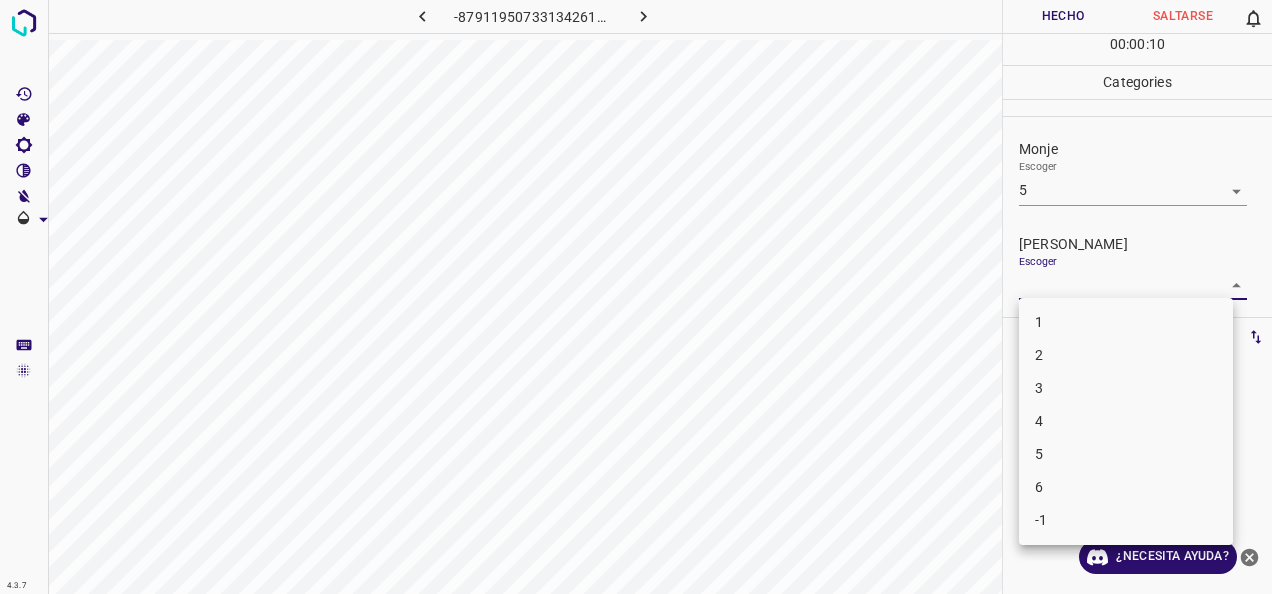 click on "4.3.7 -8791195073313426119.png Hecho Saltarse 0 00   : 00   : 10   Categories Monje  Escoger 5 5  [PERSON_NAME]   Escoger ​ Etiquetas 0 Categories 1 Monje 2  [PERSON_NAME] Herramientas Espacio Cambiar entre modos (Dibujar y Editar) Yo Etiquetado automático R Restaurar zoom M Acercar N Alejar Borrar Eliminar etiqueta de selección Filtros Z Restaurar filtros X Filtro de saturación C Filtro de brillo V Filtro de contraste B Filtro de escala de grises General O Descargar ¿Necesita ayuda? -Mensaje de texto -Esconder -Borrar 1 2 3 4 5 6 -1" at bounding box center [636, 297] 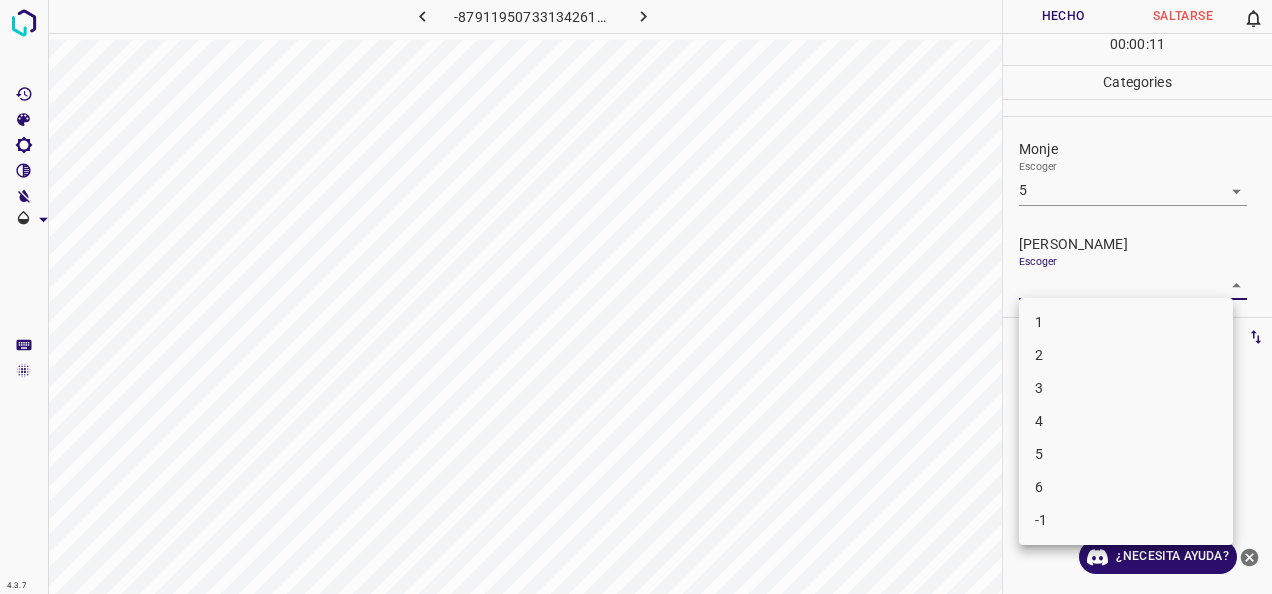 click on "4" at bounding box center [1126, 421] 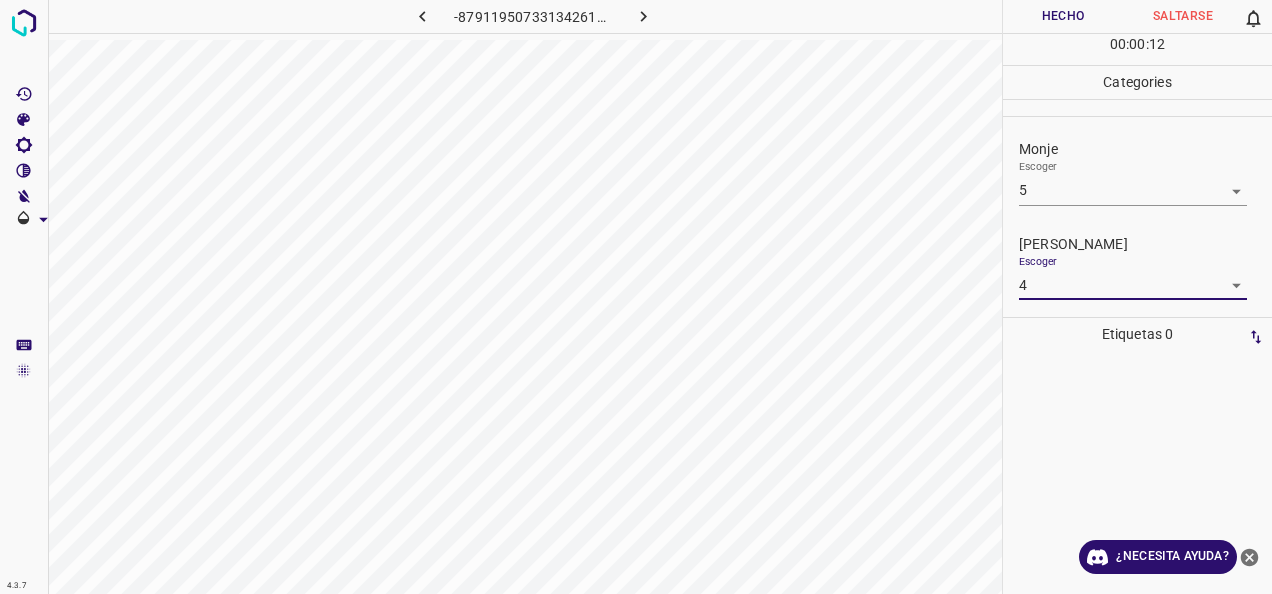 click on "Hecho" at bounding box center [1063, 16] 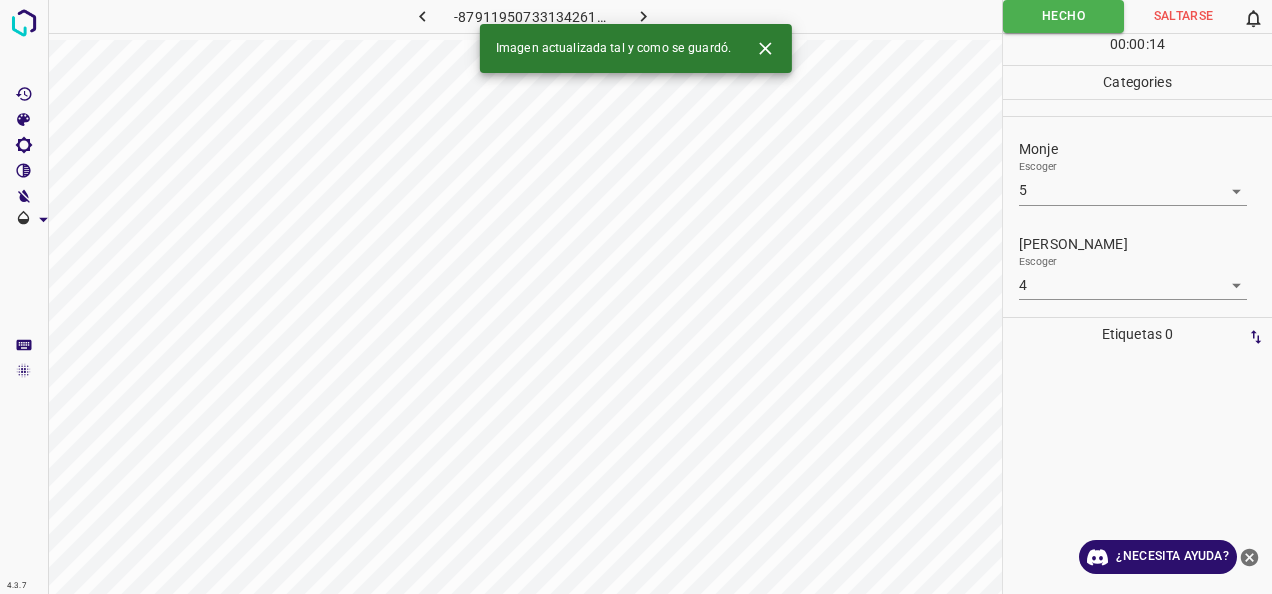 click 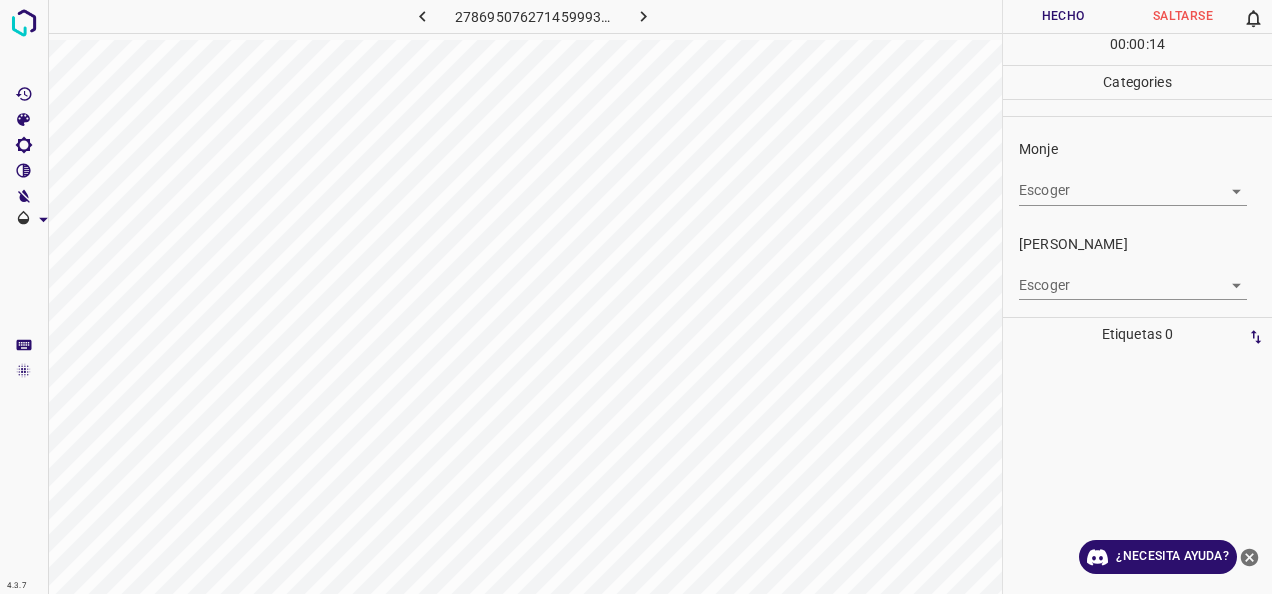 click on "4.3.7 2786950762714599930.png Hecho Saltarse 0 00   : 00   : 14   Categories Monje  Escoger ​  [PERSON_NAME]   Escoger ​ Etiquetas 0 Categories 1 Monje 2  [PERSON_NAME] Herramientas Espacio Cambiar entre modos (Dibujar y Editar) Yo Etiquetado automático R Restaurar zoom M Acercar N Alejar Borrar Eliminar etiqueta de selección Filtros Z Restaurar filtros X Filtro de saturación C Filtro de brillo V Filtro de contraste B Filtro de escala de grises General O Descargar ¿Necesita ayuda? -Mensaje de texto -Esconder -Borrar" at bounding box center (636, 297) 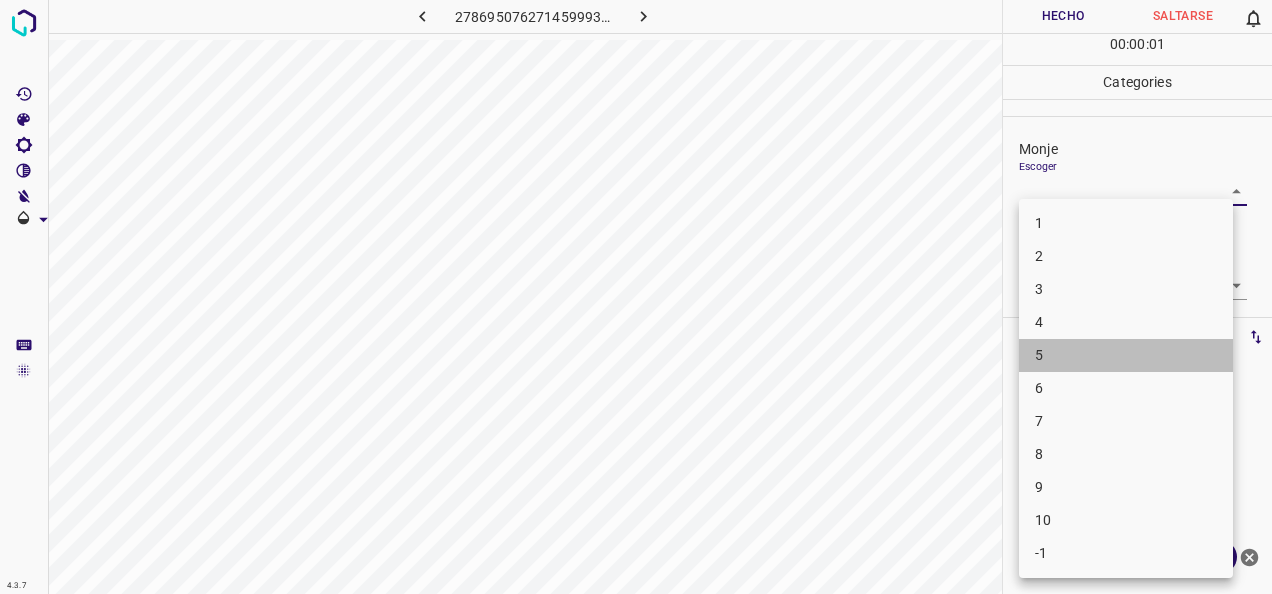 click on "5" at bounding box center (1126, 355) 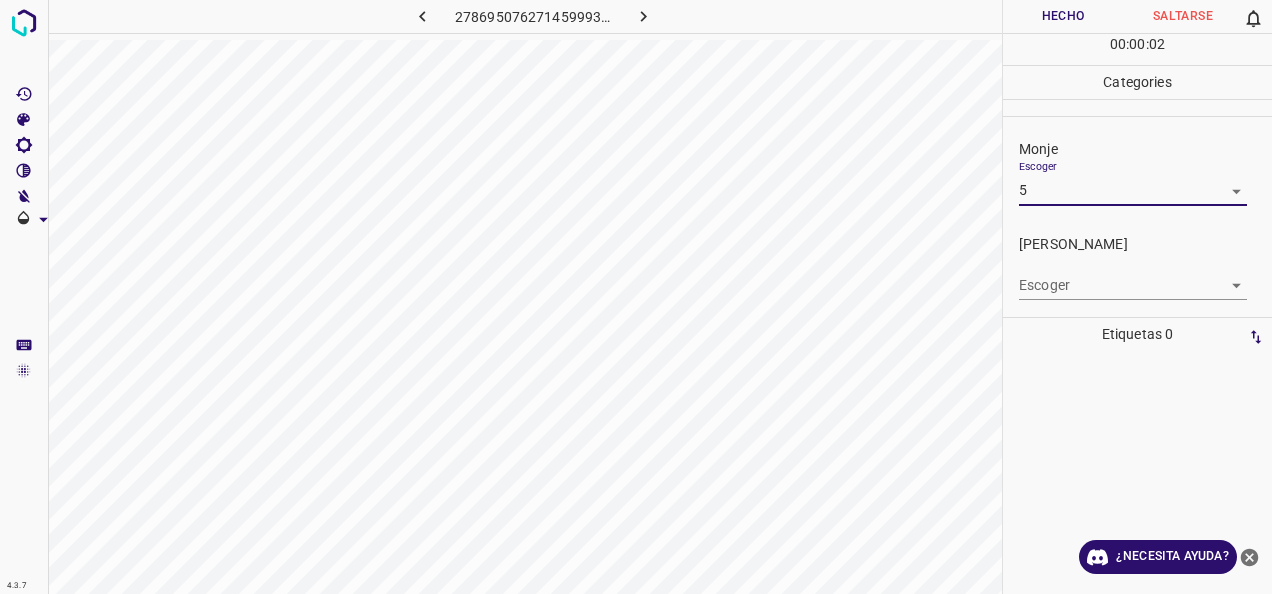 click on "4.3.7 2786950762714599930.png Hecho Saltarse 0 00   : 00   : 02   Categories Monje  Escoger 5 5  [PERSON_NAME]   Escoger ​ Etiquetas 0 Categories 1 Monje 2  [PERSON_NAME] Herramientas Espacio Cambiar entre modos (Dibujar y Editar) Yo Etiquetado automático R Restaurar zoom M Acercar N Alejar Borrar Eliminar etiqueta de selección Filtros Z Restaurar filtros X Filtro de saturación C Filtro de brillo V Filtro de contraste B Filtro de escala de grises General O Descargar ¿Necesita ayuda? -Mensaje de texto -Esconder -Borrar" at bounding box center (636, 297) 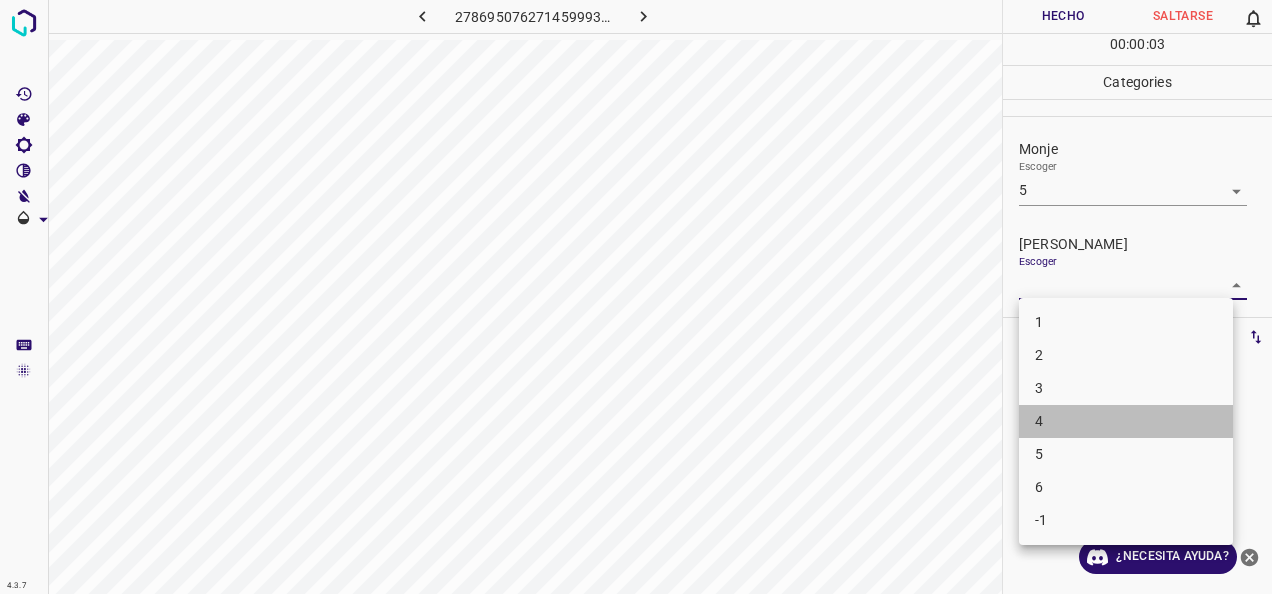 click on "4" at bounding box center (1126, 421) 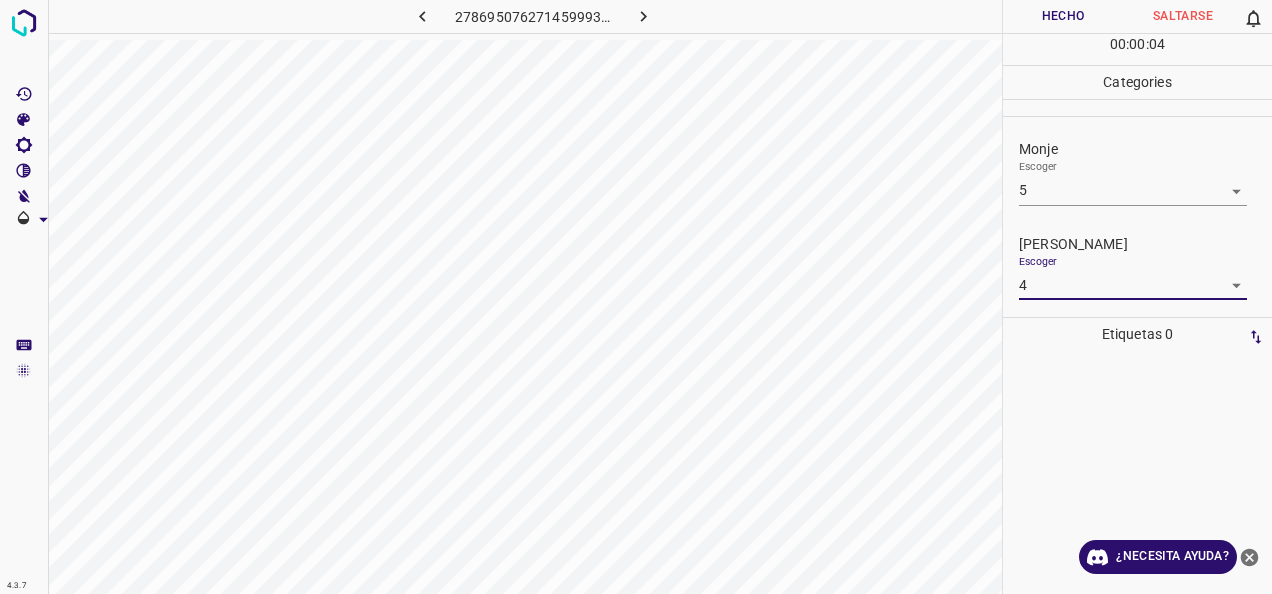 click on "Hecho" at bounding box center [1063, 16] 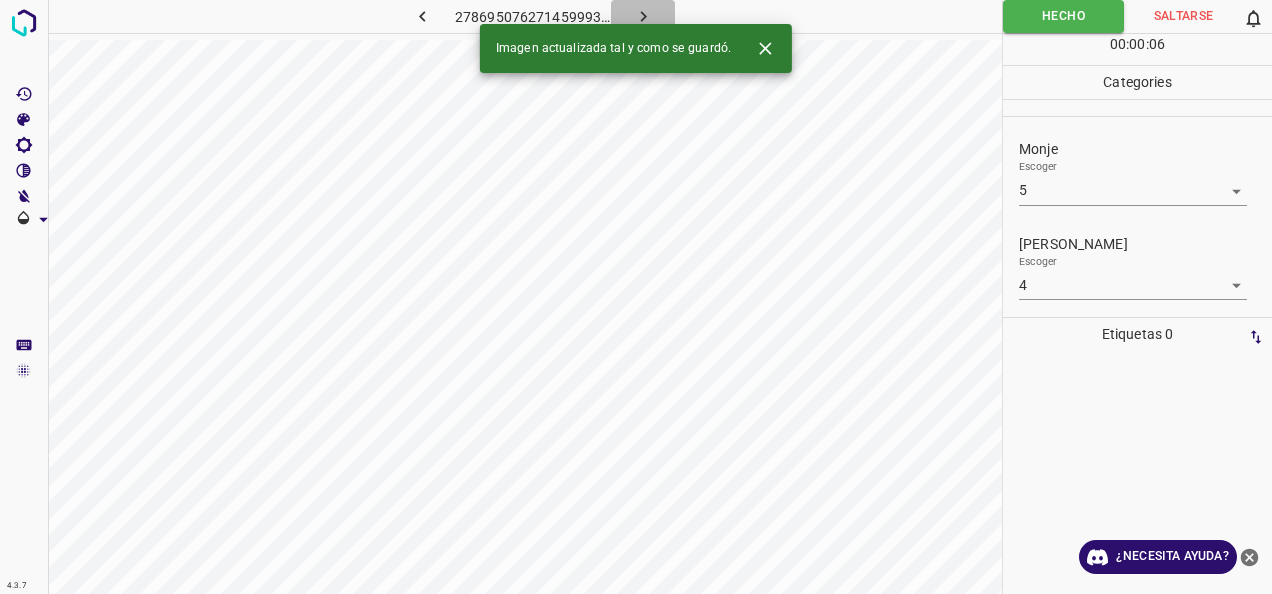 click 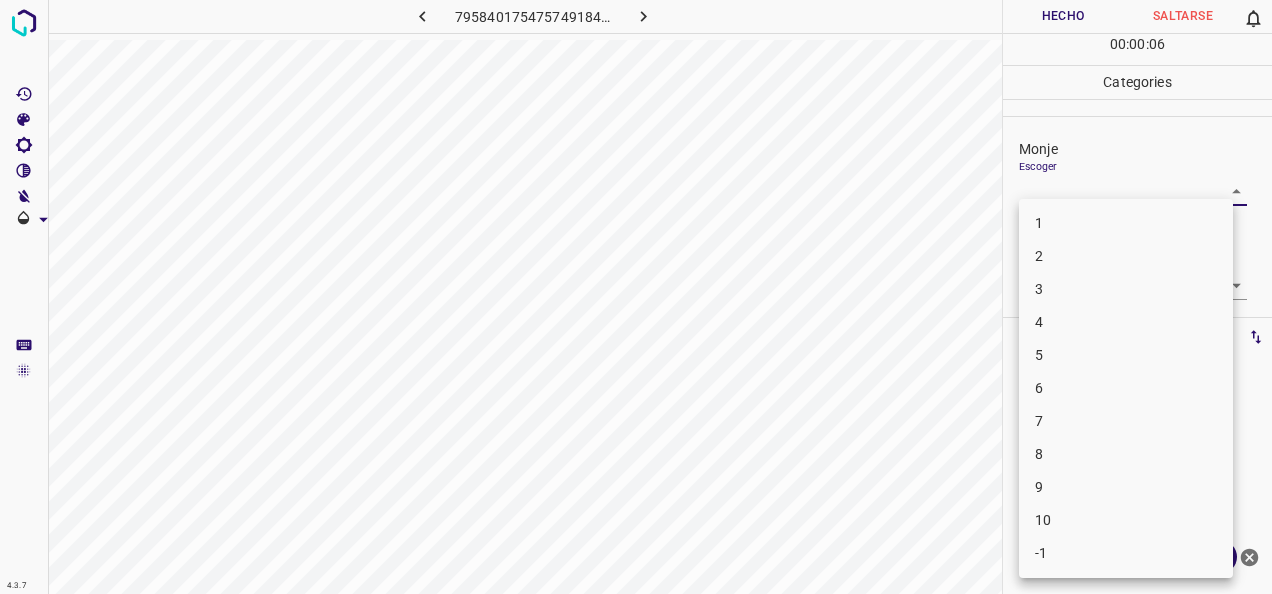 click on "4.3.7 7958401754757491846.png Hecho Saltarse 0 00   : 00   : 06   Categories Monje  Escoger ​  [PERSON_NAME]   Escoger ​ Etiquetas 0 Categories 1 Monje 2  [PERSON_NAME] Herramientas Espacio Cambiar entre modos (Dibujar y Editar) Yo Etiquetado automático R Restaurar zoom M Acercar N Alejar Borrar Eliminar etiqueta de selección Filtros Z Restaurar filtros X Filtro de saturación C Filtro de brillo V Filtro de contraste B Filtro de escala de grises General O Descargar ¿Necesita ayuda? -Mensaje de texto -Esconder -Borrar 1 2 3 4 5 6 7 8 9 10 -1" at bounding box center [636, 297] 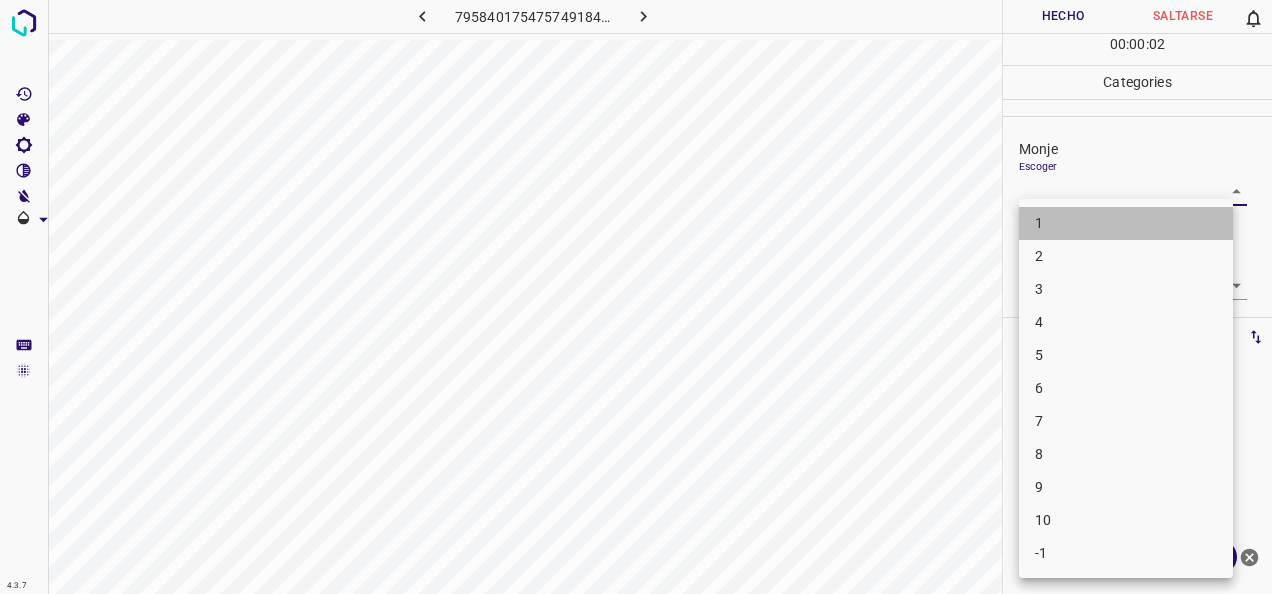 click on "1" at bounding box center (1126, 223) 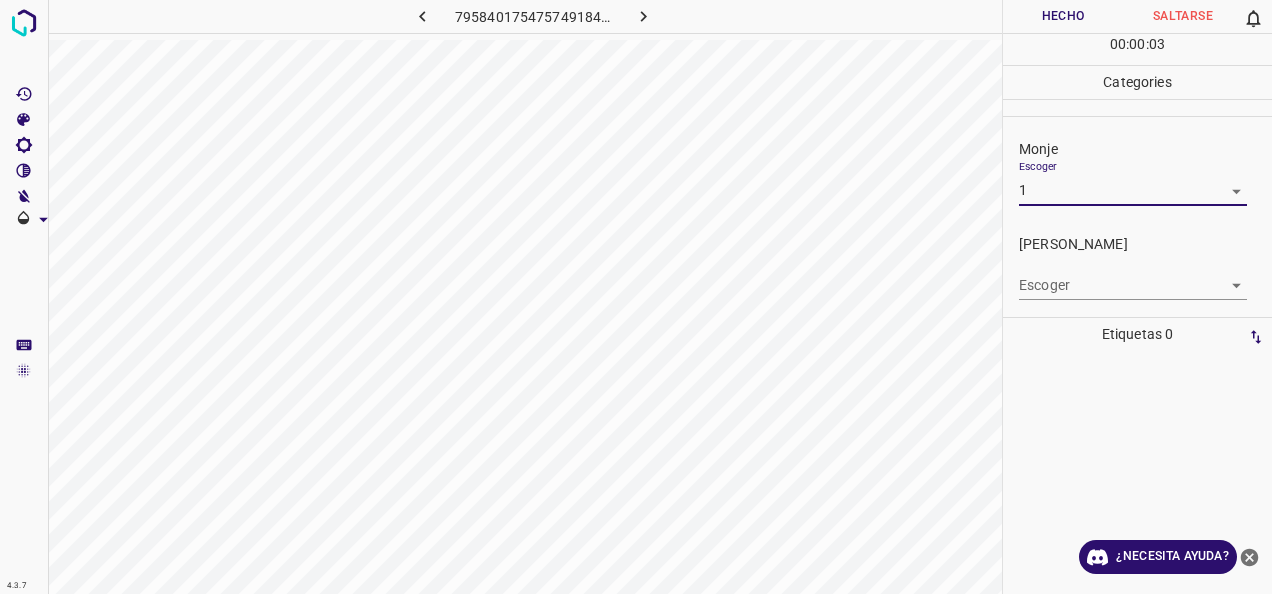 click on "4.3.7 7958401754757491846.png Hecho Saltarse 0 00   : 00   : 03   Categories Monje  Escoger 1 1  [PERSON_NAME]   Escoger ​ Etiquetas 0 Categories 1 Monje 2  [PERSON_NAME] Herramientas Espacio Cambiar entre modos (Dibujar y Editar) Yo Etiquetado automático R Restaurar zoom M Acercar N Alejar Borrar Eliminar etiqueta de selección Filtros Z Restaurar filtros X Filtro de saturación C Filtro de brillo V Filtro de contraste B Filtro de escala de grises General O Descargar ¿Necesita ayuda? -Mensaje de texto -Esconder -Borrar" at bounding box center [636, 297] 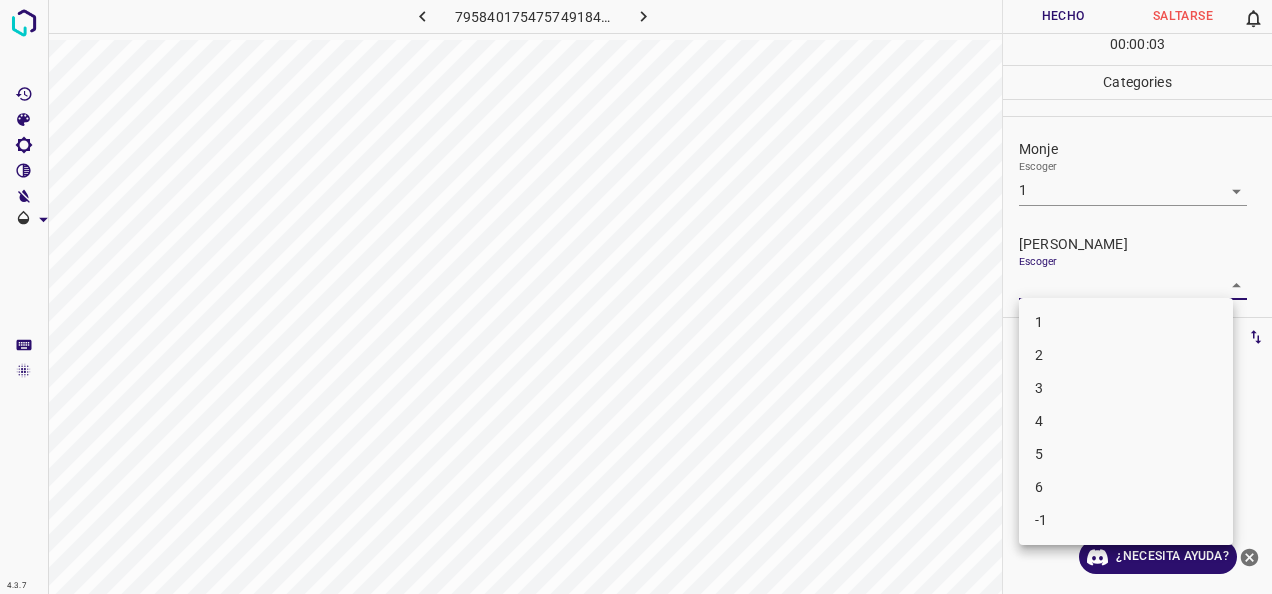 click on "1" at bounding box center (1126, 322) 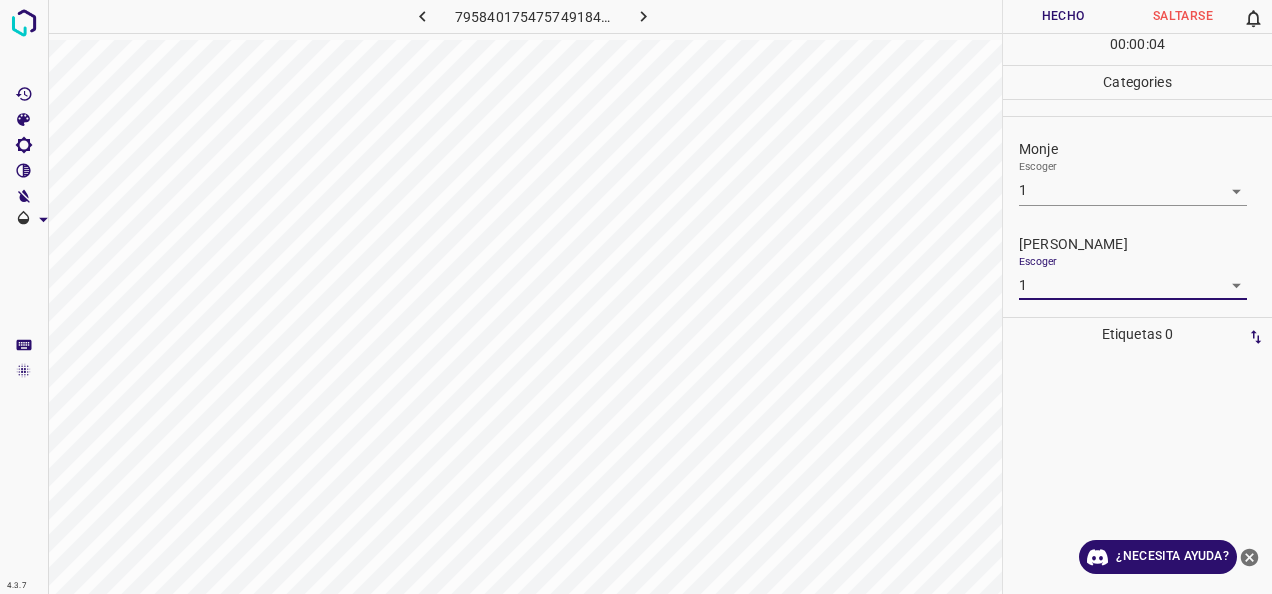 click on "Hecho" at bounding box center [1063, 16] 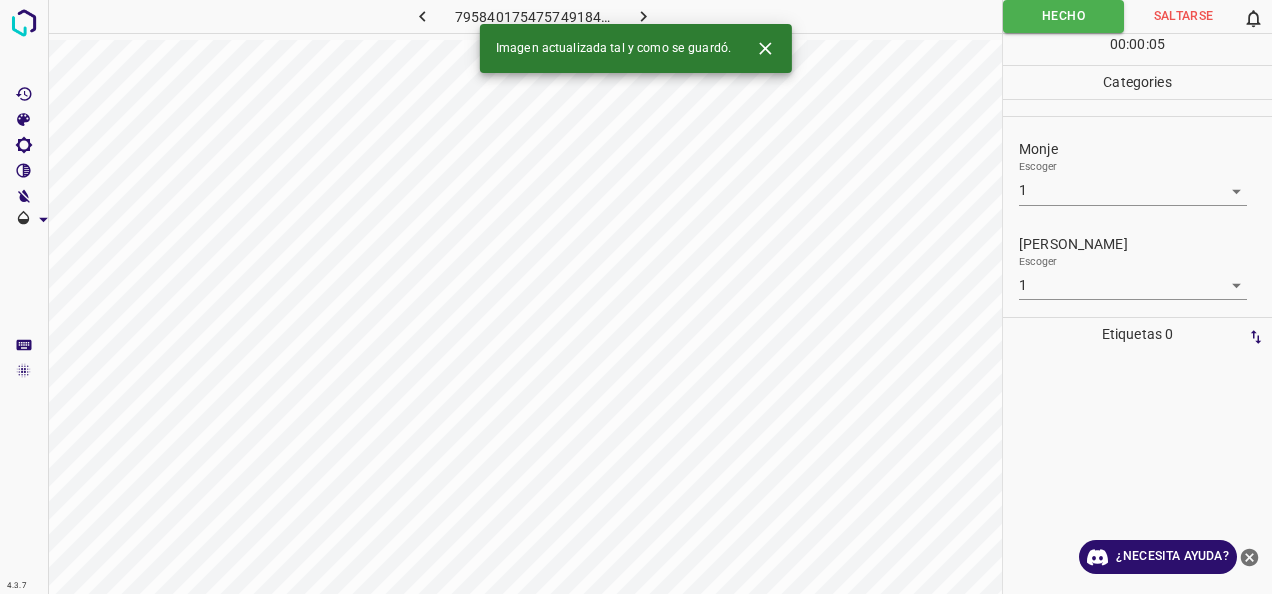 click 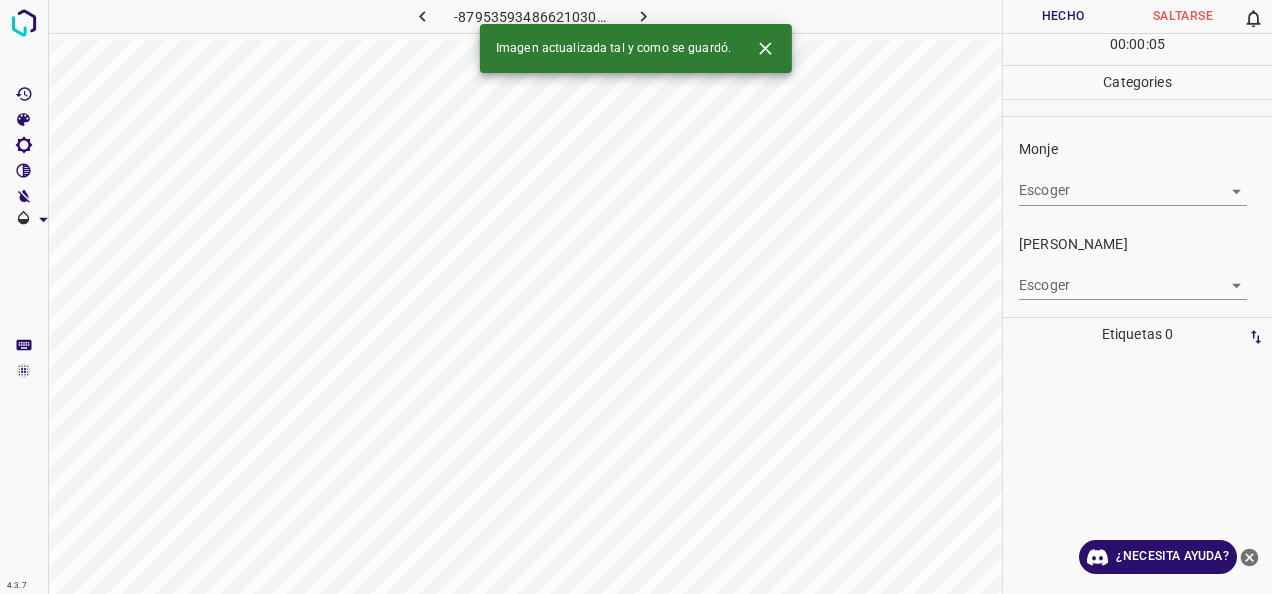 click on "4.3.7 -8795359348662103092.png Hecho Saltarse 0 00   : 00   : 05   Categories Monje  Escoger ​  [PERSON_NAME]   Escoger ​ Etiquetas 0 Categories 1 Monje 2  [PERSON_NAME] Herramientas Espacio Cambiar entre modos (Dibujar y Editar) Yo Etiquetado automático R Restaurar zoom M Acercar N Alejar Borrar Eliminar etiqueta de selección Filtros Z Restaurar filtros X Filtro de saturación C Filtro de brillo V Filtro de contraste B Filtro de escala de grises General O Descargar Imagen actualizada tal y como se guardó. ¿Necesita ayuda? -Mensaje de texto -Esconder -Borrar" at bounding box center [636, 297] 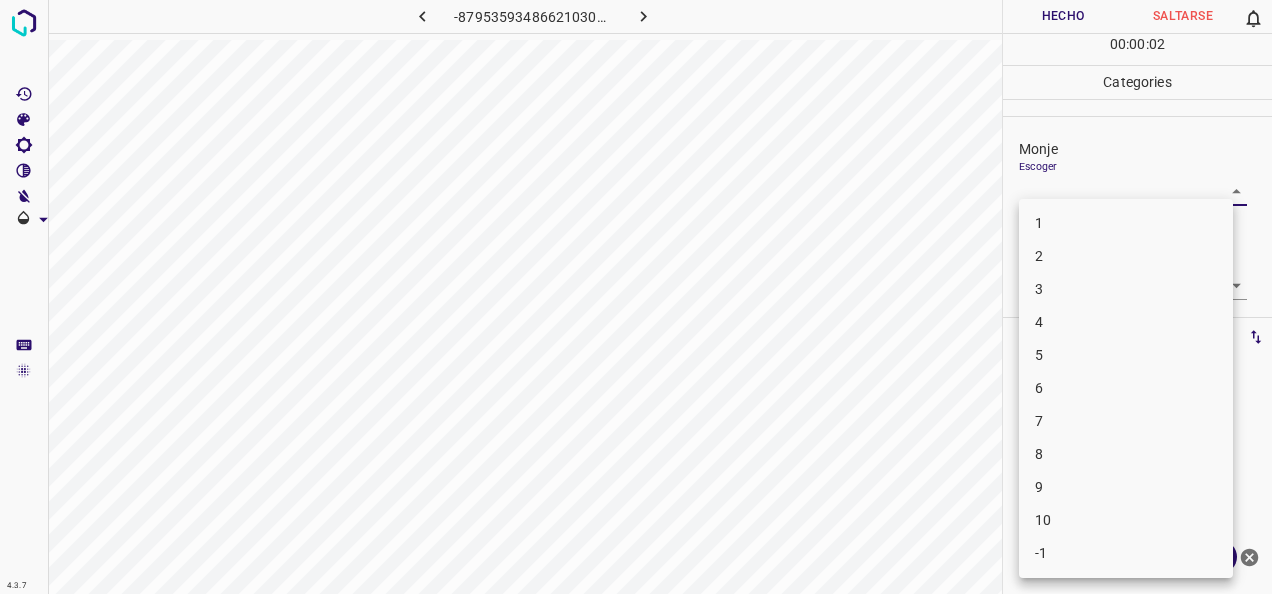 click on "6" at bounding box center (1126, 388) 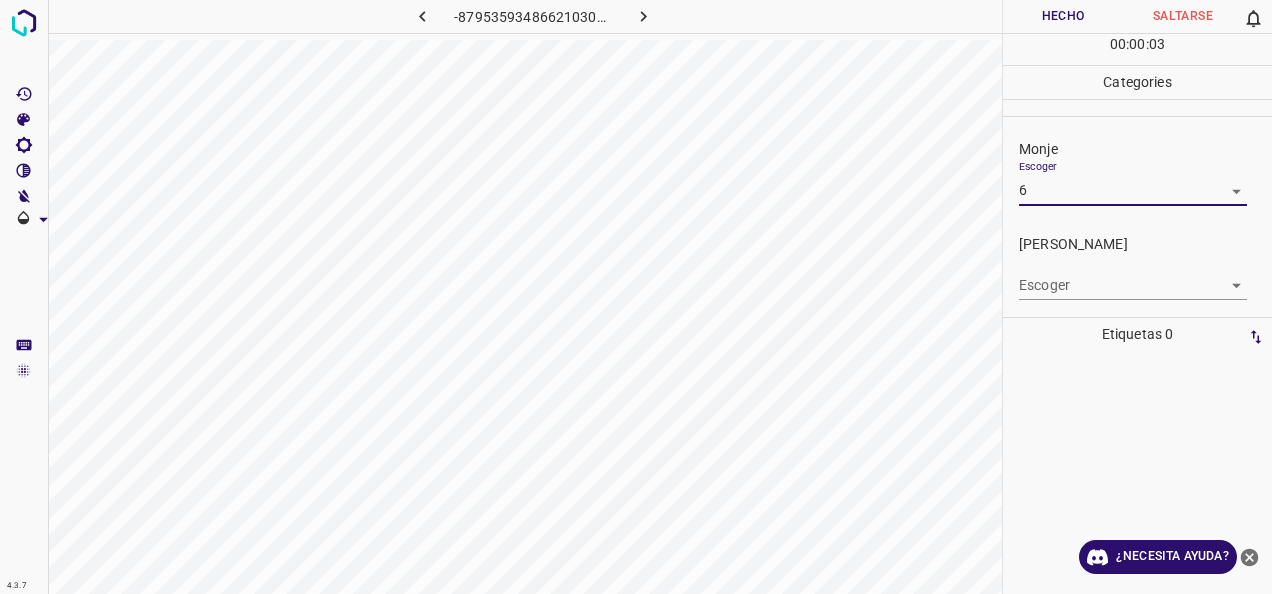click on "4.3.7 -8795359348662103092.png Hecho Saltarse 0 00   : 00   : 03   Categories Monje  Escoger 6 6  [PERSON_NAME]   Escoger ​ Etiquetas 0 Categories 1 Monje 2  [PERSON_NAME] Herramientas Espacio Cambiar entre modos (Dibujar y Editar) Yo Etiquetado automático R Restaurar zoom M Acercar N Alejar Borrar Eliminar etiqueta de selección Filtros Z Restaurar filtros X Filtro de saturación C Filtro de brillo V Filtro de contraste B Filtro de escala de grises General O Descargar ¿Necesita ayuda? -Mensaje de texto -Esconder -Borrar" at bounding box center [636, 297] 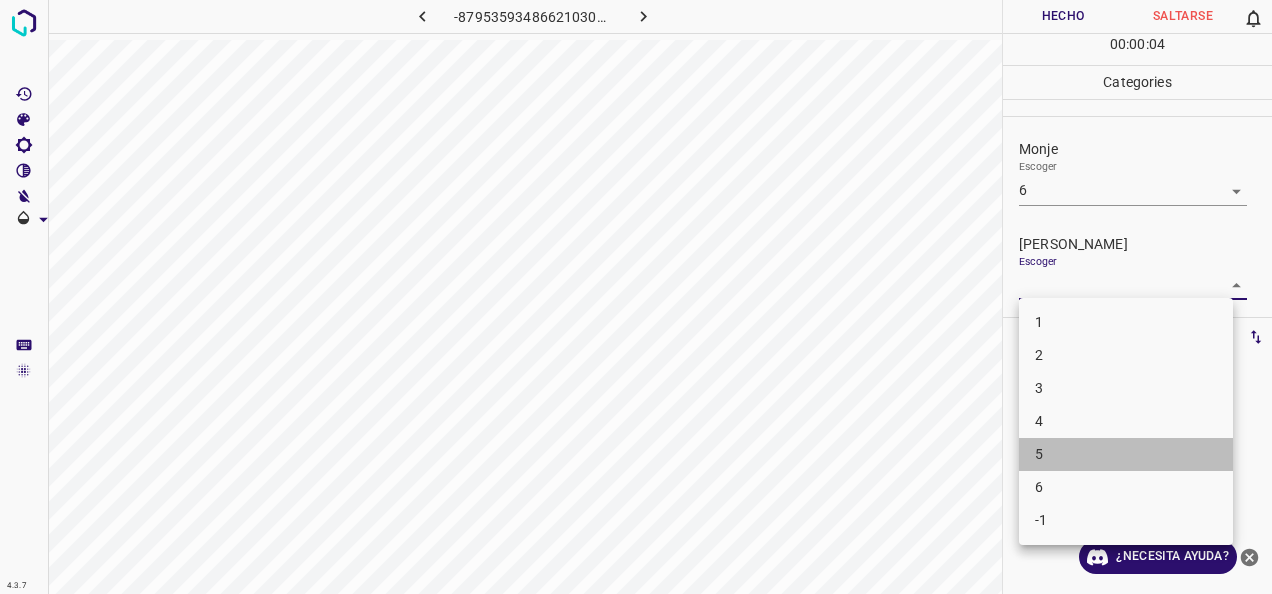 drag, startPoint x: 1072, startPoint y: 442, endPoint x: 1059, endPoint y: 270, distance: 172.49059 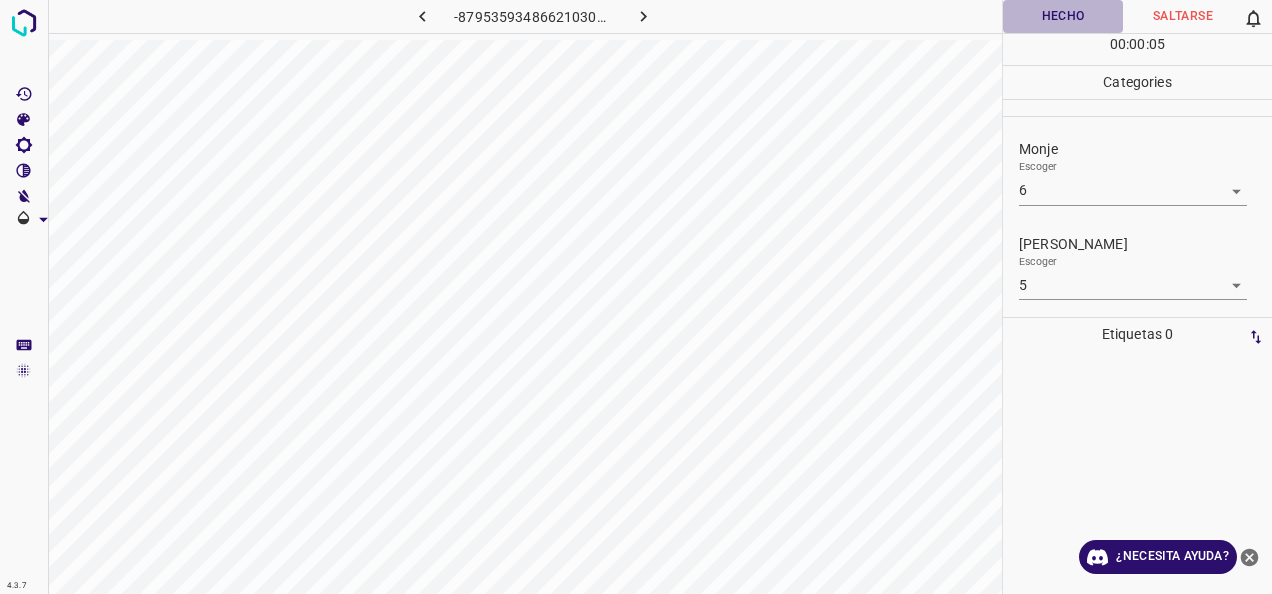 click on "Hecho" at bounding box center (1063, 16) 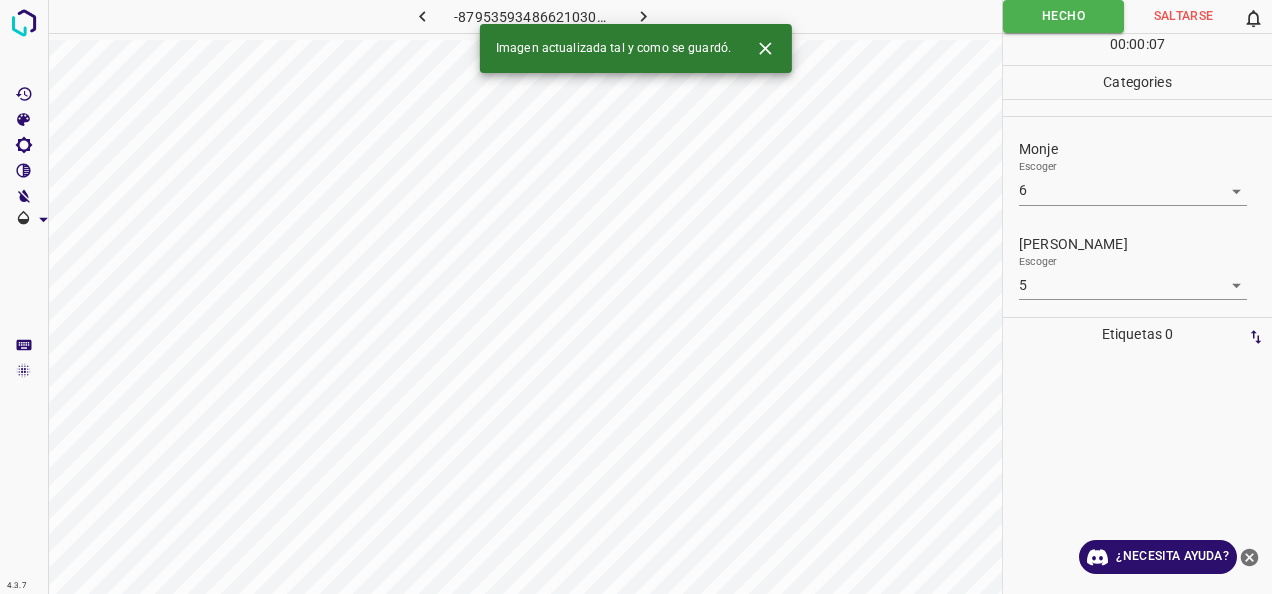 click 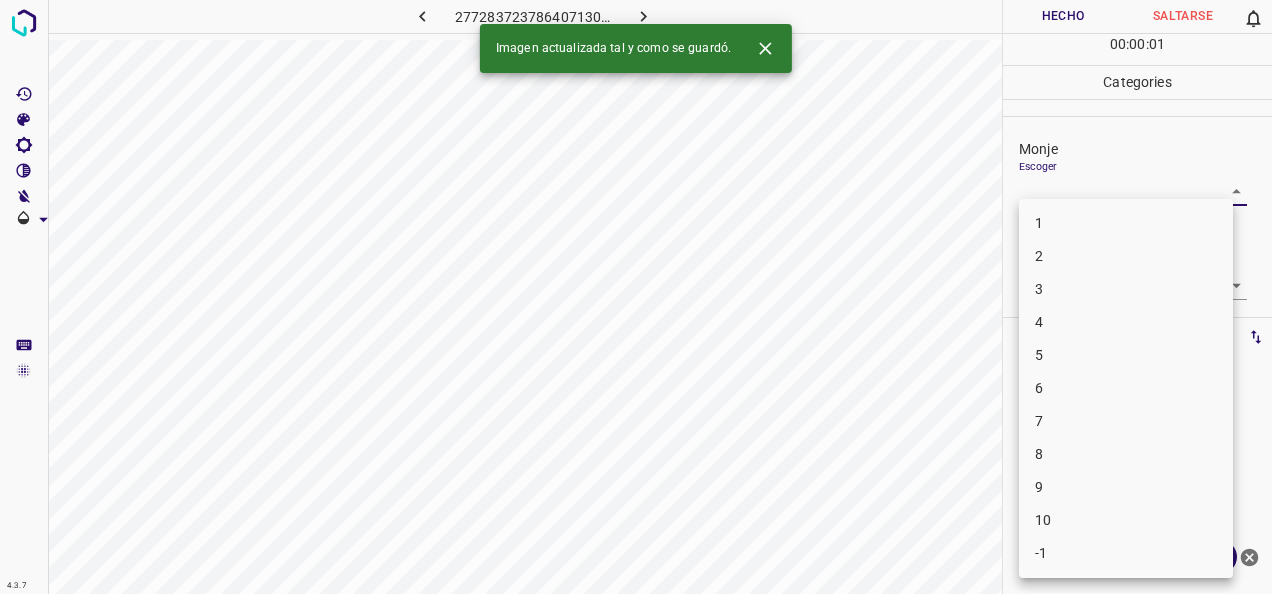 click on "4.3.7 2772837237864071302.png Hecho Saltarse 0 00   : 00   : 01   Categories Monje  Escoger ​  [PERSON_NAME]   Escoger ​ Etiquetas 0 Categories 1 Monje 2  [PERSON_NAME] Herramientas Espacio Cambiar entre modos (Dibujar y Editar) Yo Etiquetado automático R Restaurar zoom M Acercar N Alejar Borrar Eliminar etiqueta de selección Filtros Z Restaurar filtros X Filtro de saturación C Filtro de brillo V Filtro de contraste B Filtro de escala de grises General O Descargar Imagen actualizada tal y como se guardó. ¿Necesita ayuda? -Mensaje de texto -Esconder -Borrar 1 2 3 4 5 6 7 8 9 10 -1" at bounding box center (636, 297) 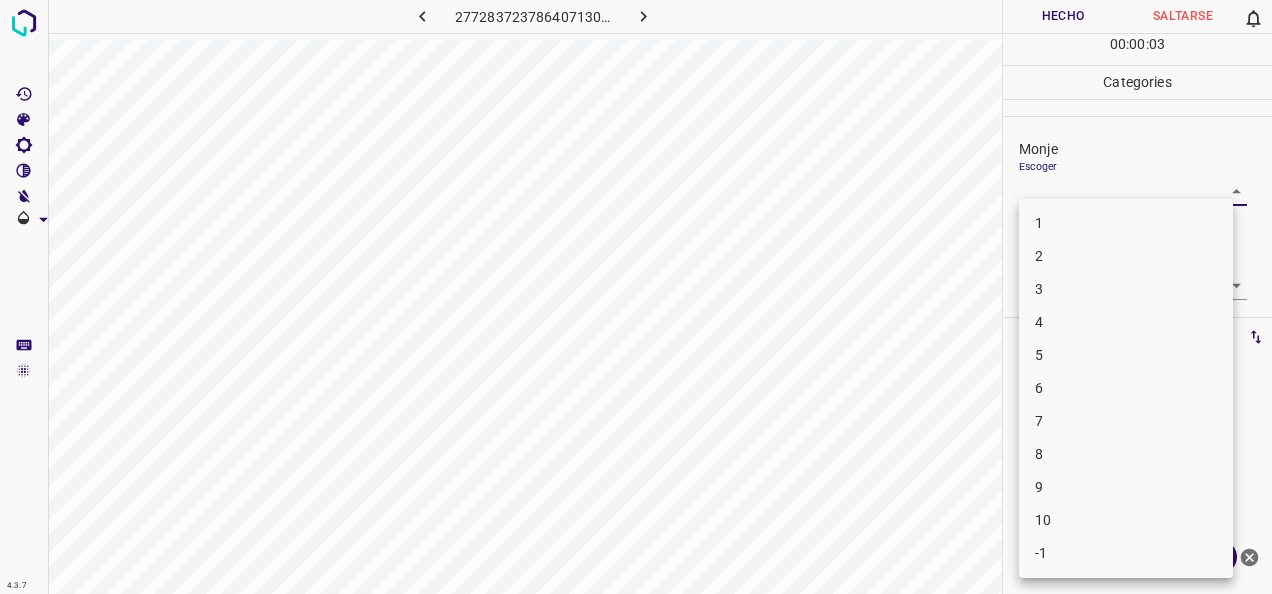 click on "2" at bounding box center [1126, 256] 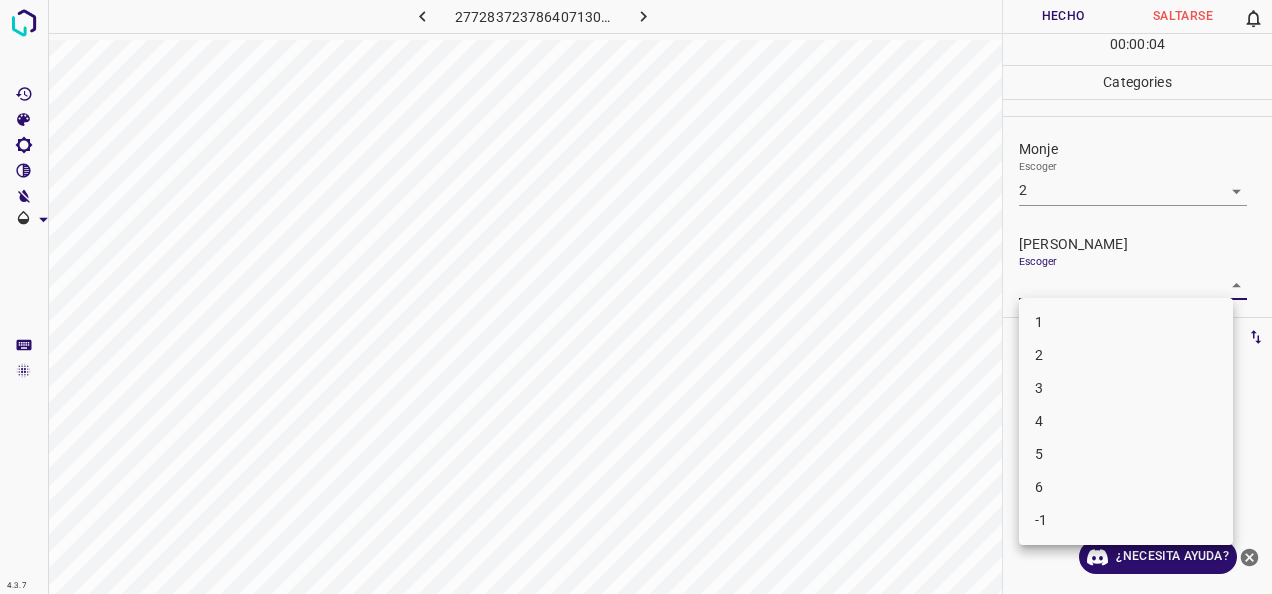 click on "4.3.7 2772837237864071302.png Hecho Saltarse 0 00   : 00   : 04   Categories Monje  Escoger 2 2  [PERSON_NAME]   Escoger ​ Etiquetas 0 Categories 1 Monje 2  [PERSON_NAME] Herramientas Espacio Cambiar entre modos (Dibujar y Editar) Yo Etiquetado automático R Restaurar zoom M Acercar N Alejar Borrar Eliminar etiqueta de selección Filtros Z Restaurar filtros X Filtro de saturación C Filtro de brillo V Filtro de contraste B Filtro de escala de grises General O Descargar ¿Necesita ayuda? -Mensaje de texto -Esconder -Borrar 1 2 3 4 5 6 -1" at bounding box center (636, 297) 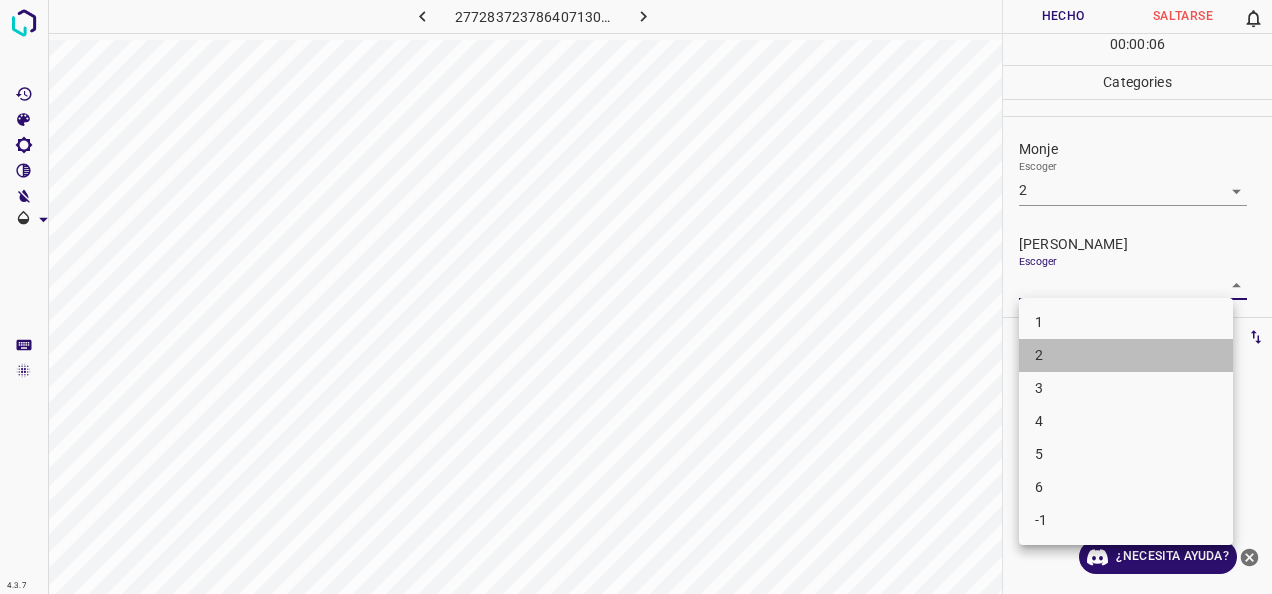 click on "2" at bounding box center (1126, 355) 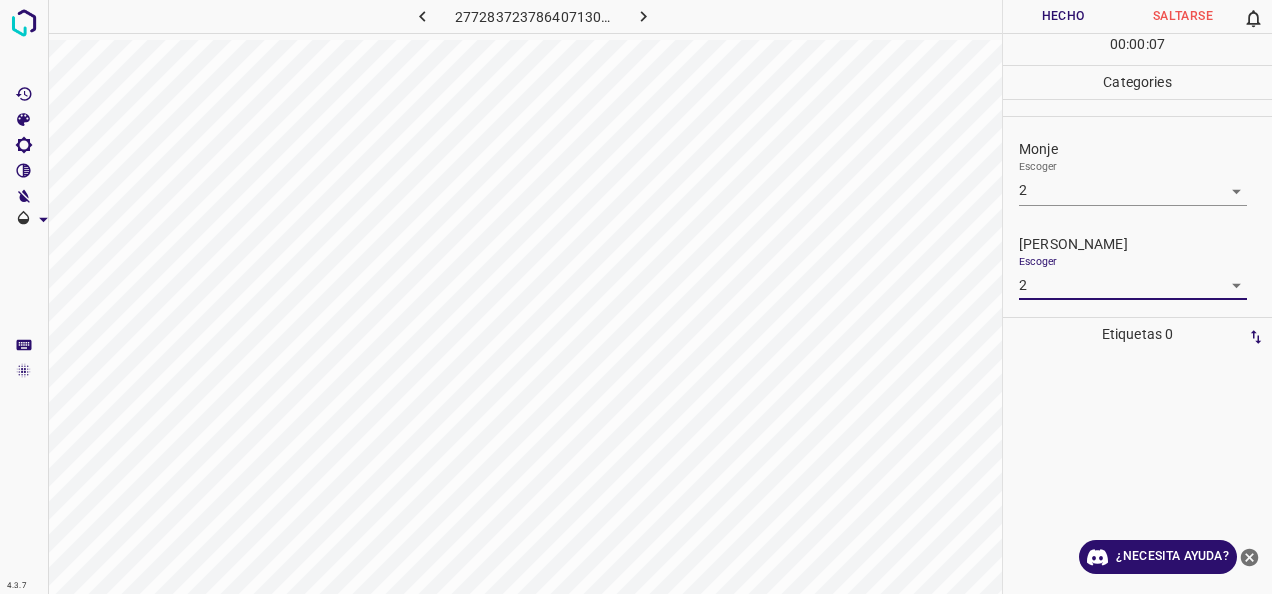 click on "Hecho" at bounding box center [1063, 16] 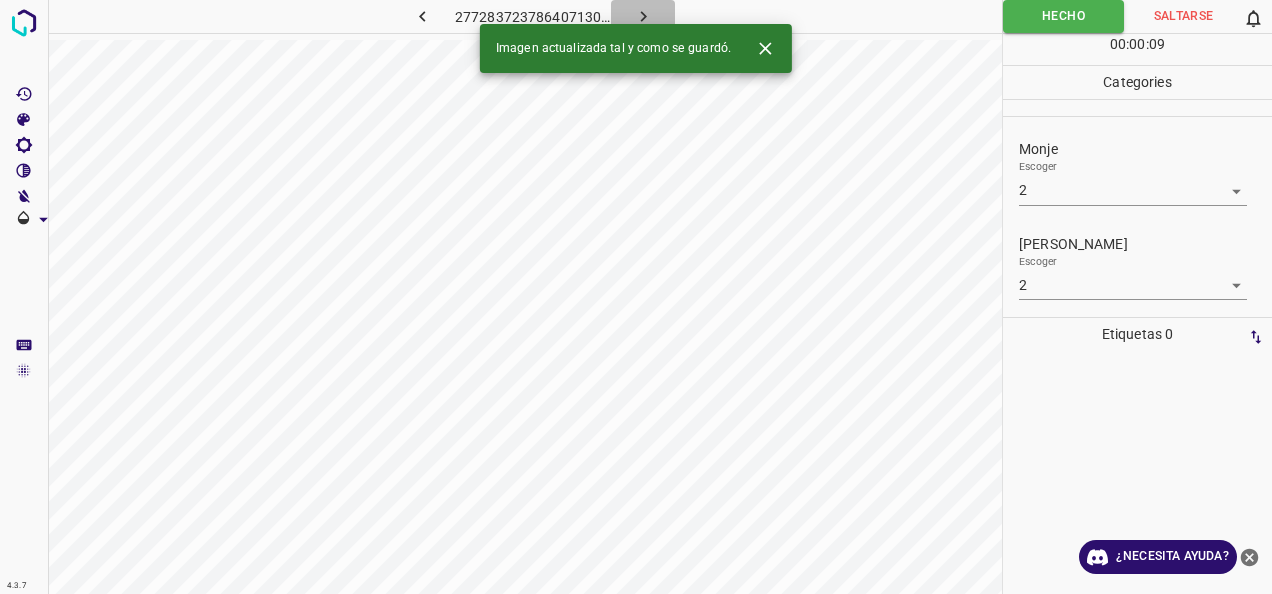 click 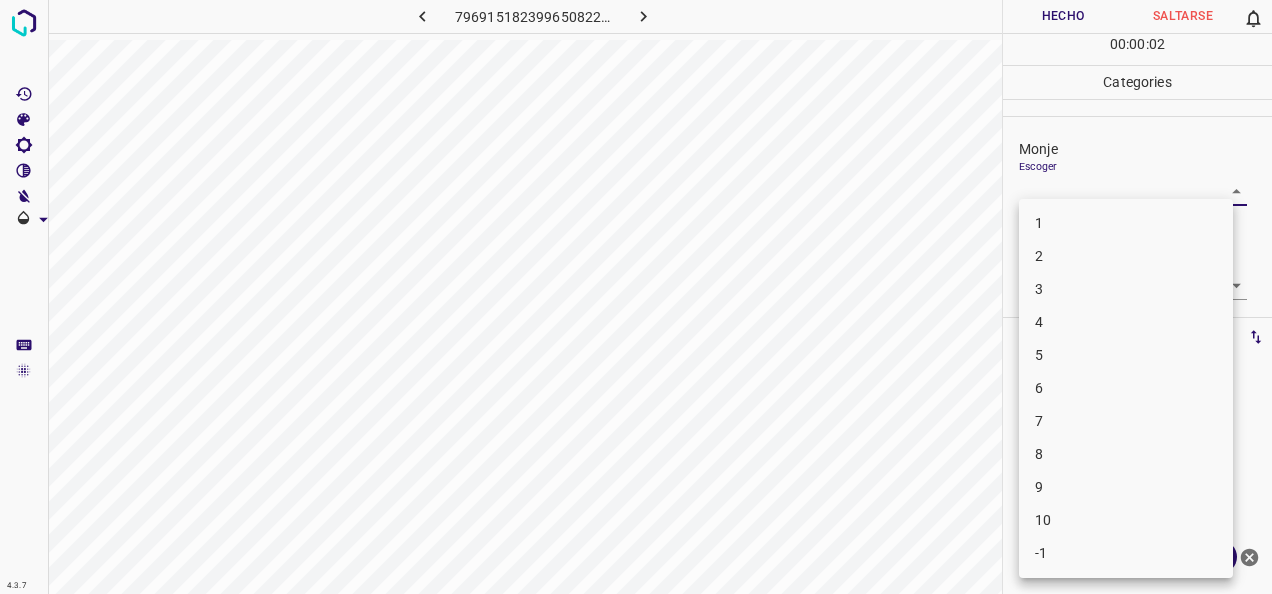 click on "4.3.7 796915182399650822.png Hecho Saltarse 0 00   : 00   : 02   Categories Monje  Escoger ​  [PERSON_NAME]   Escoger ​ Etiquetas 0 Categories 1 Monje 2  [PERSON_NAME] Herramientas Espacio Cambiar entre modos (Dibujar y Editar) Yo Etiquetado automático R Restaurar zoom M Acercar N Alejar Borrar Eliminar etiqueta de selección Filtros Z Restaurar filtros X Filtro de saturación C Filtro de brillo V Filtro de contraste B Filtro de escala de grises General O Descargar ¿Necesita ayuda? -Mensaje de texto -Esconder -Borrar 1 2 3 4 5 6 7 8 9 10 -1" at bounding box center [636, 297] 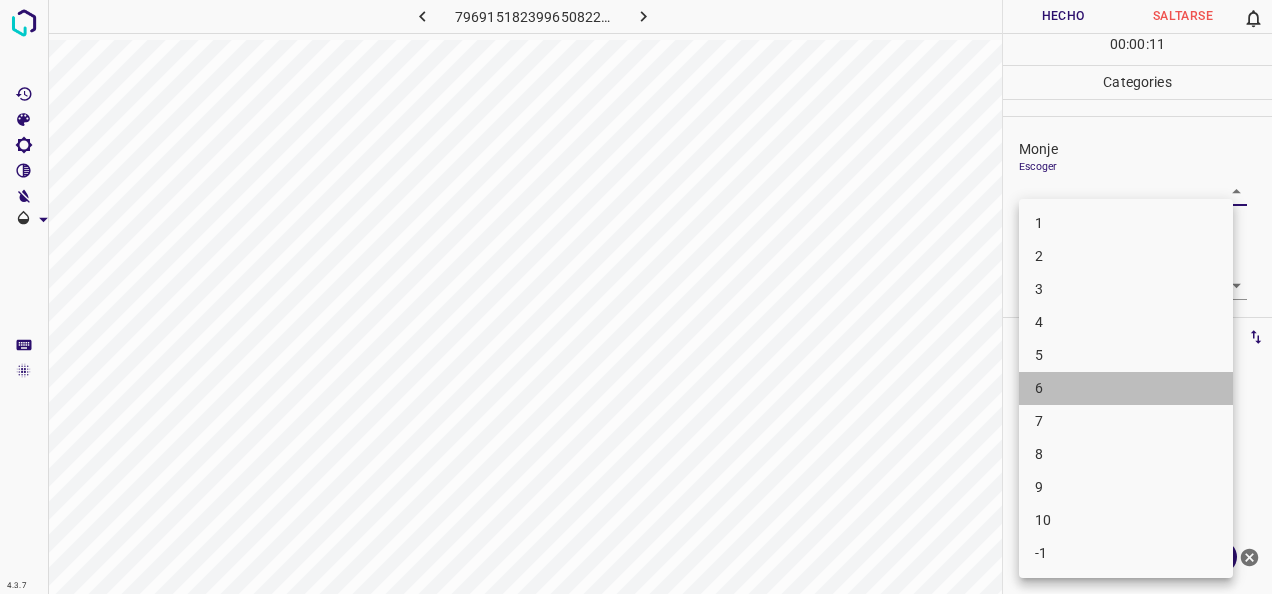 click on "6" at bounding box center [1126, 388] 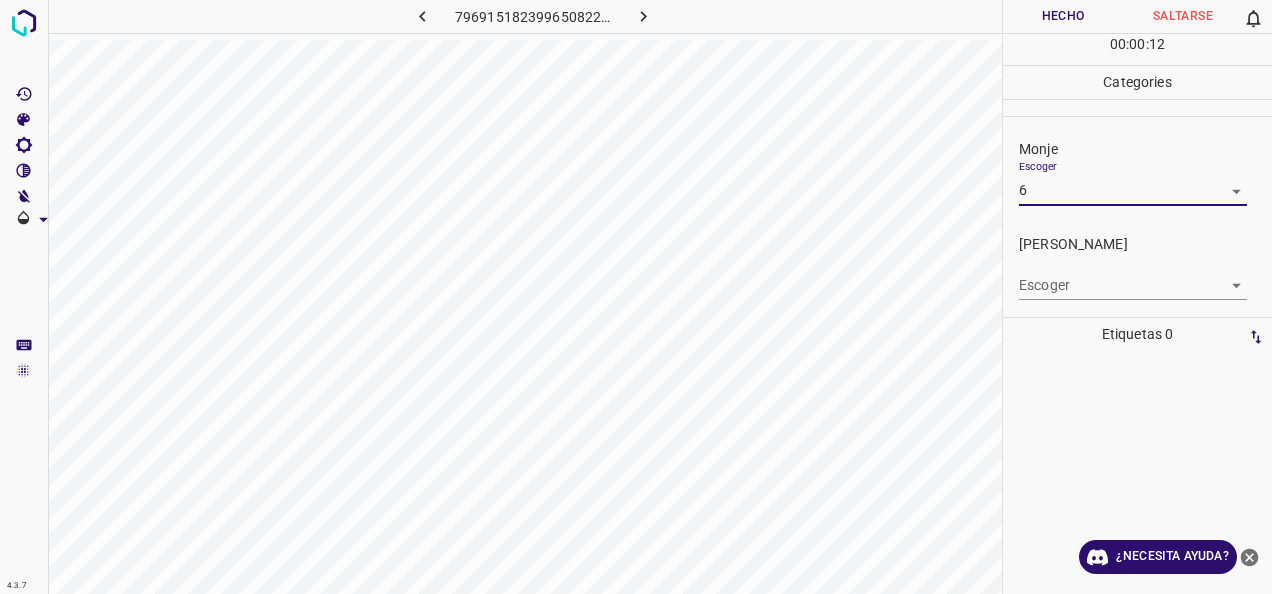 click on "4.3.7 796915182399650822.png Hecho Saltarse 0 00   : 00   : 12   Categories Monje  Escoger 6 6  [PERSON_NAME]   Escoger ​ Etiquetas 0 Categories 1 Monje 2  [PERSON_NAME] Herramientas Espacio Cambiar entre modos (Dibujar y Editar) Yo Etiquetado automático R Restaurar zoom M Acercar N Alejar Borrar Eliminar etiqueta de selección Filtros Z Restaurar filtros X Filtro de saturación C Filtro de brillo V Filtro de contraste B Filtro de escala de grises General O Descargar ¿Necesita ayuda? -Mensaje de texto -Esconder -Borrar" at bounding box center [636, 297] 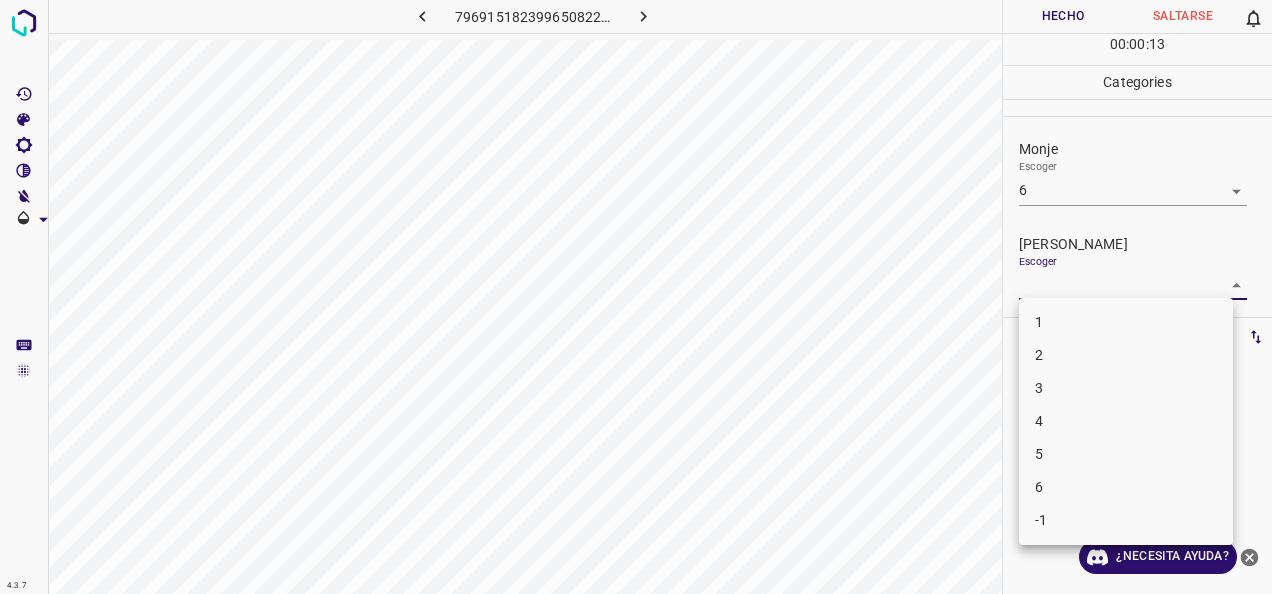 click on "5" at bounding box center [1126, 454] 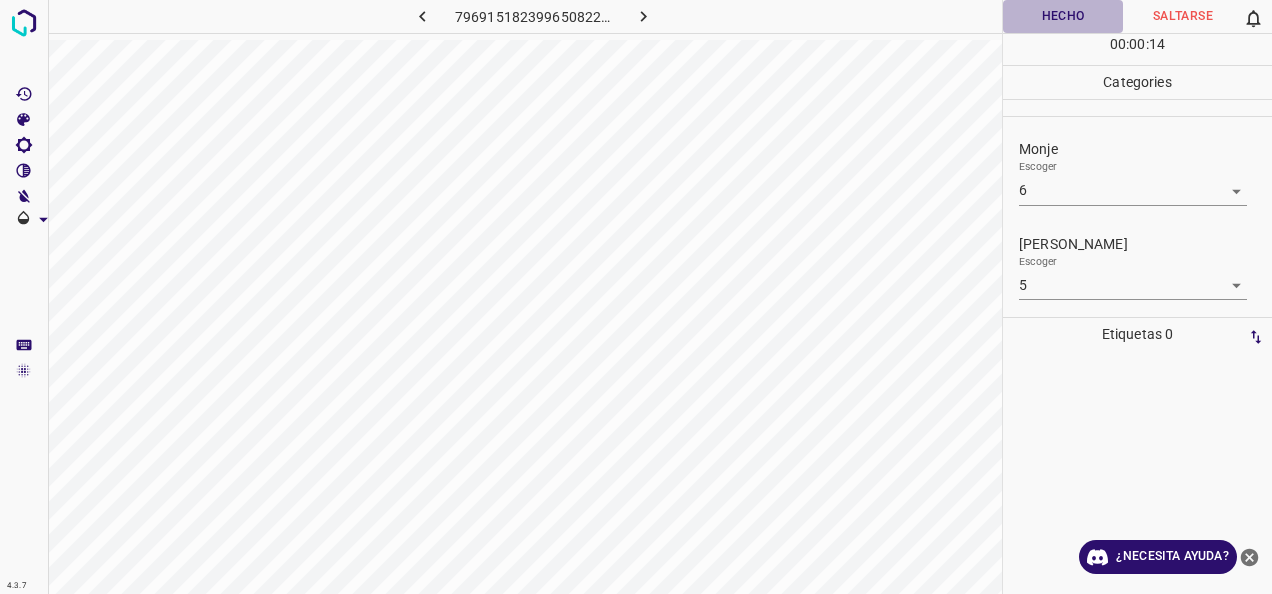 click on "Hecho" at bounding box center (1063, 16) 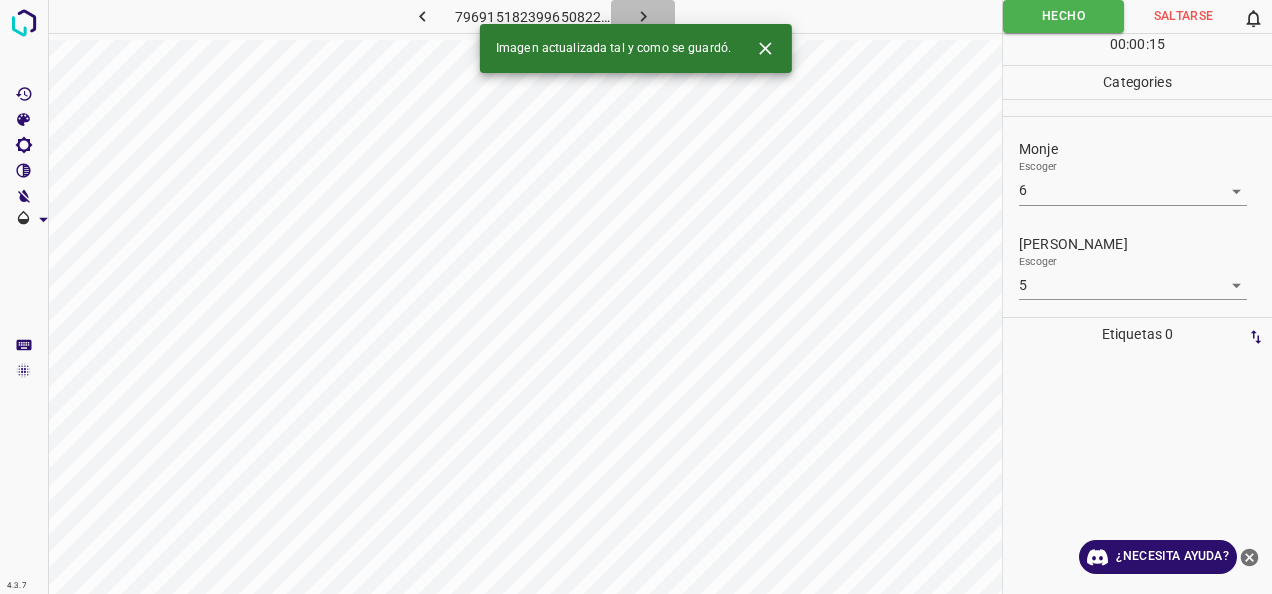 click at bounding box center (643, 16) 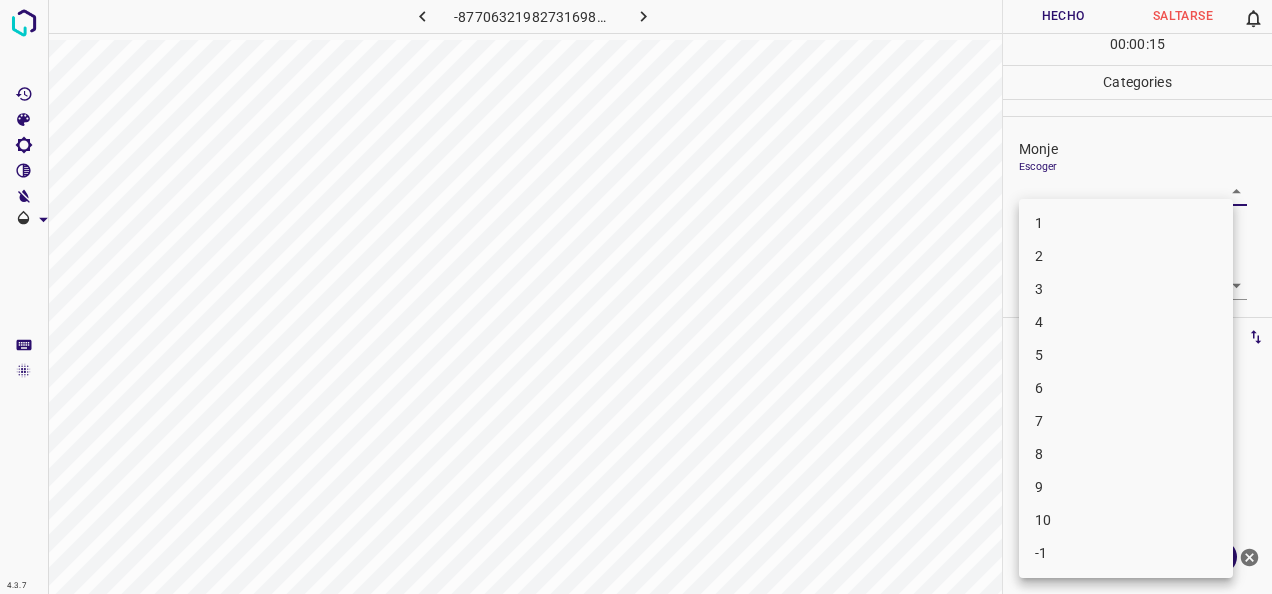 click on "4.3.7 -8770632198273169825.png Hecho Saltarse 0 00   : 00   : 15   Categories Monje  Escoger ​  [PERSON_NAME]   Escoger ​ Etiquetas 0 Categories 1 Monje 2  [PERSON_NAME] Herramientas Espacio Cambiar entre modos (Dibujar y Editar) Yo Etiquetado automático R Restaurar zoom M Acercar N Alejar Borrar Eliminar etiqueta de selección Filtros Z Restaurar filtros X Filtro de saturación C Filtro de brillo V Filtro de contraste B Filtro de escala de grises General O Descargar ¿Necesita ayuda? -Mensaje de texto -Esconder -Borrar 1 2 3 4 5 6 7 8 9 10 -1" at bounding box center (636, 297) 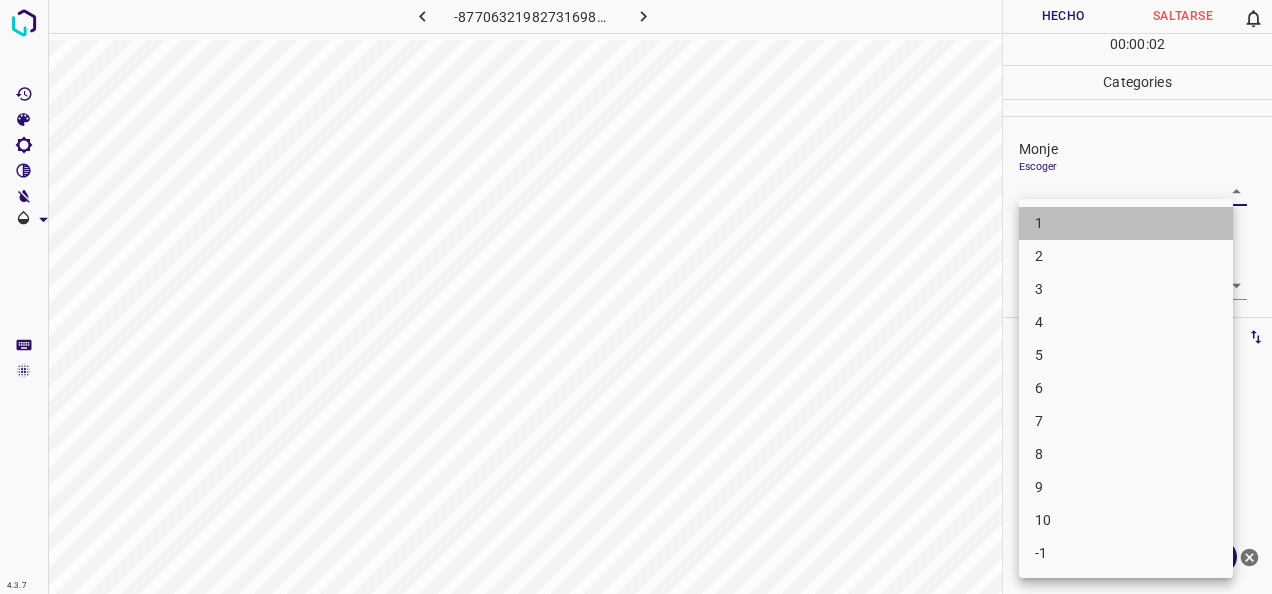 click on "1" at bounding box center [1126, 223] 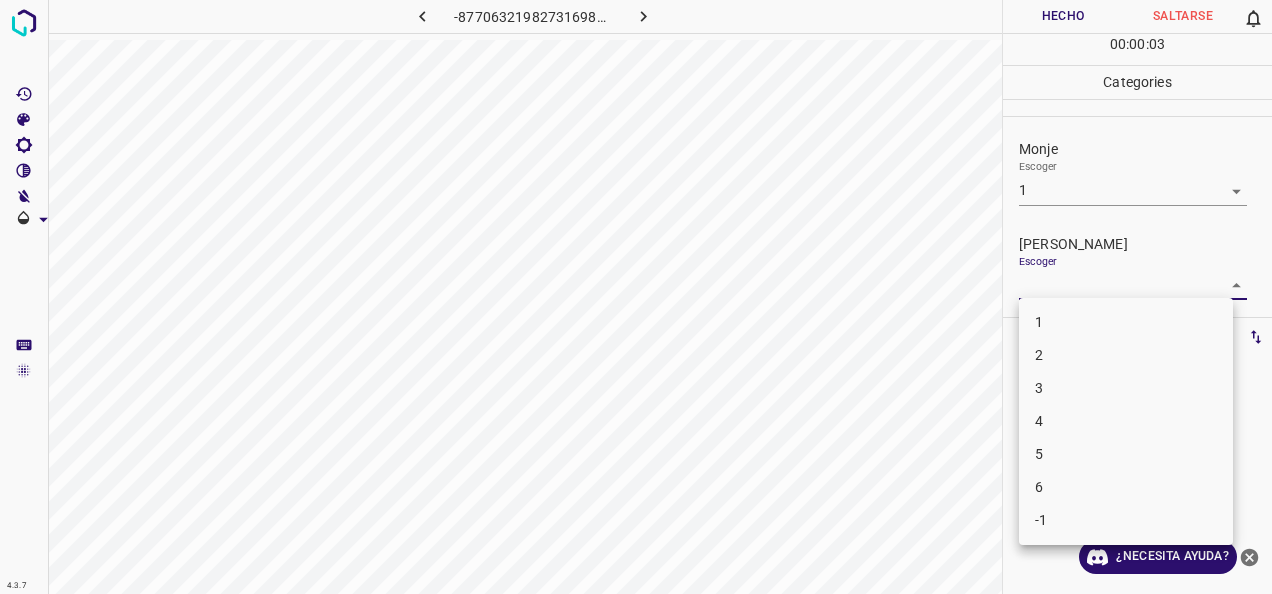drag, startPoint x: 1226, startPoint y: 286, endPoint x: 1170, endPoint y: 318, distance: 64.49806 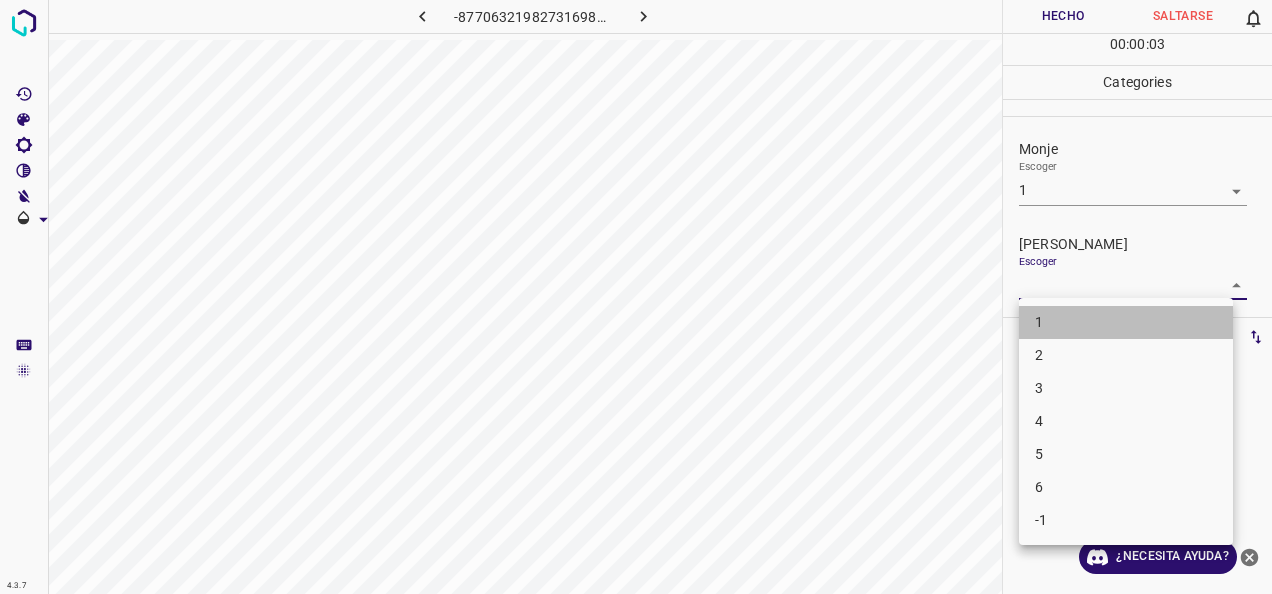 click on "1" at bounding box center (1126, 322) 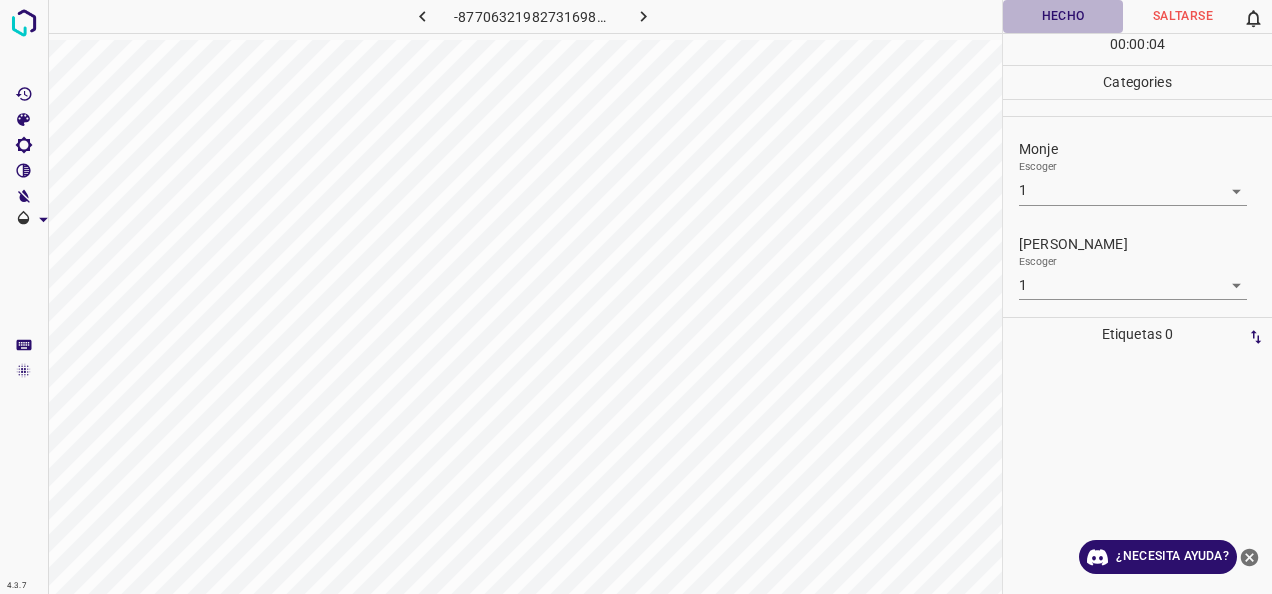 click on "Hecho" at bounding box center (1063, 16) 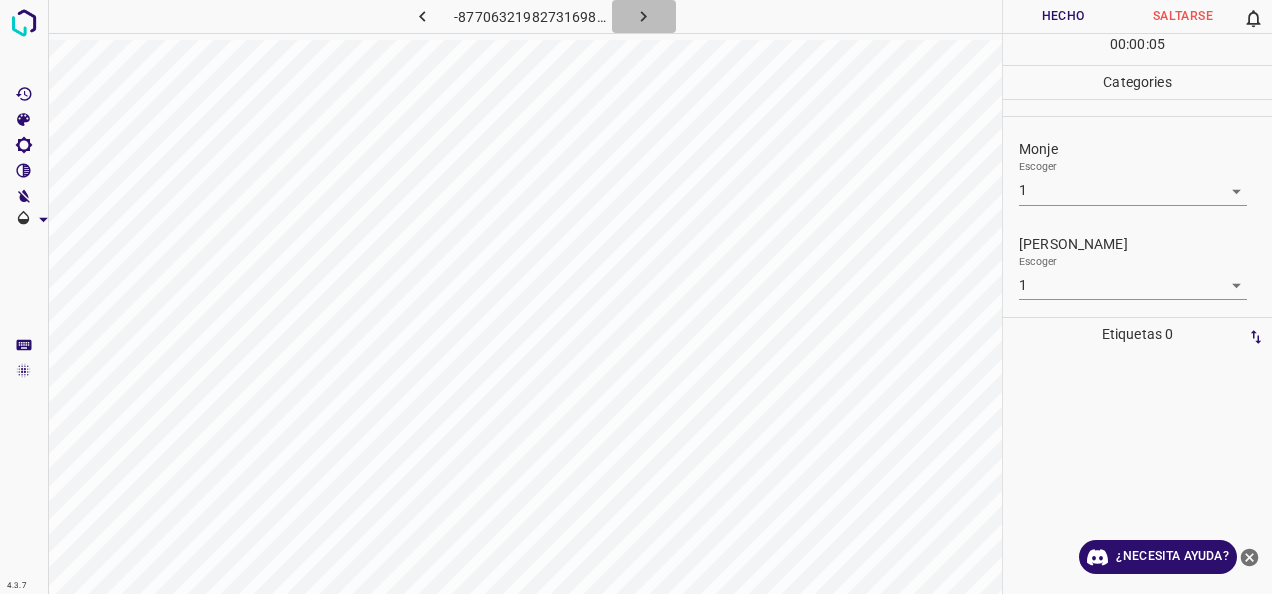 click 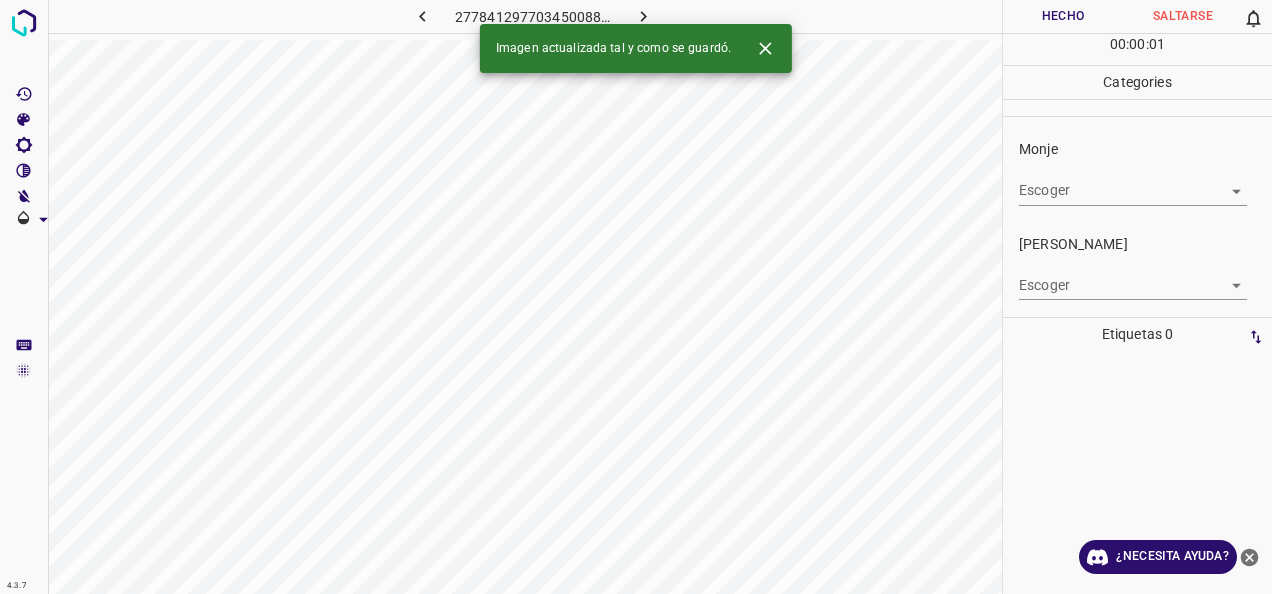 click on "4.3.7 2778412977034500881.png Hecho Saltarse 0 00   : 00   : 01   Categories Monje  Escoger ​  [PERSON_NAME]   Escoger ​ Etiquetas 0 Categories 1 Monje 2  [PERSON_NAME] Herramientas Espacio Cambiar entre modos (Dibujar y Editar) Yo Etiquetado automático R Restaurar zoom M Acercar N Alejar Borrar Eliminar etiqueta de selección Filtros Z Restaurar filtros X Filtro de saturación C Filtro de brillo V Filtro de contraste B Filtro de escala de grises General O Descargar Imagen actualizada tal y como se guardó. ¿Necesita ayuda? -Mensaje de texto -Esconder -Borrar" at bounding box center [636, 297] 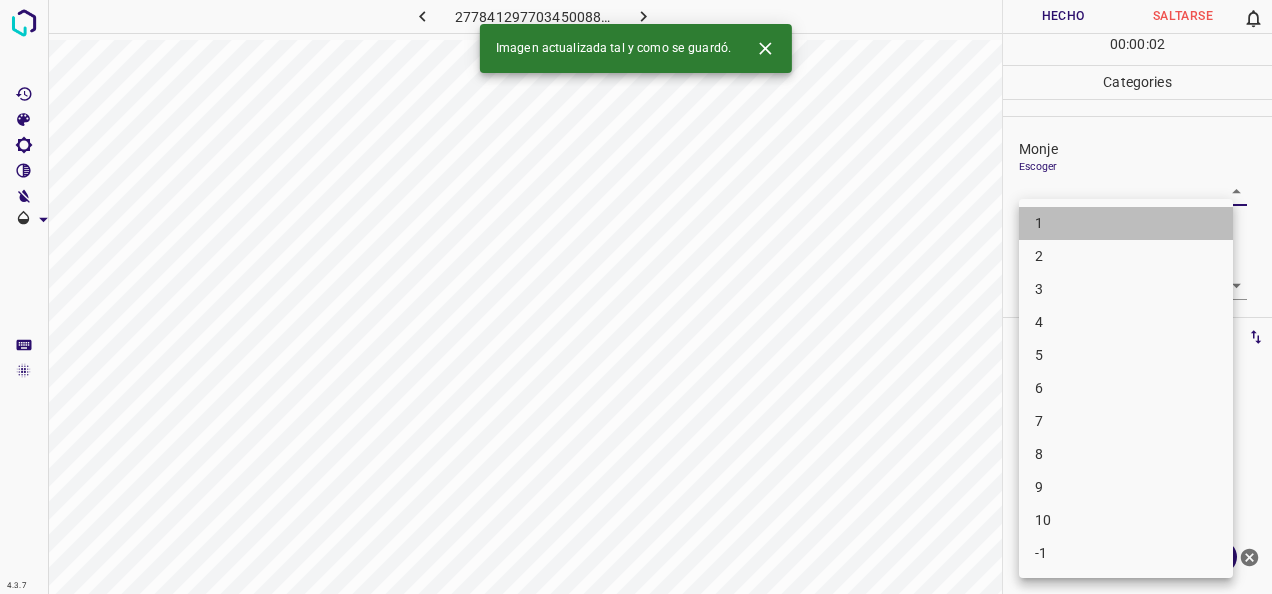 click on "1" at bounding box center [1126, 223] 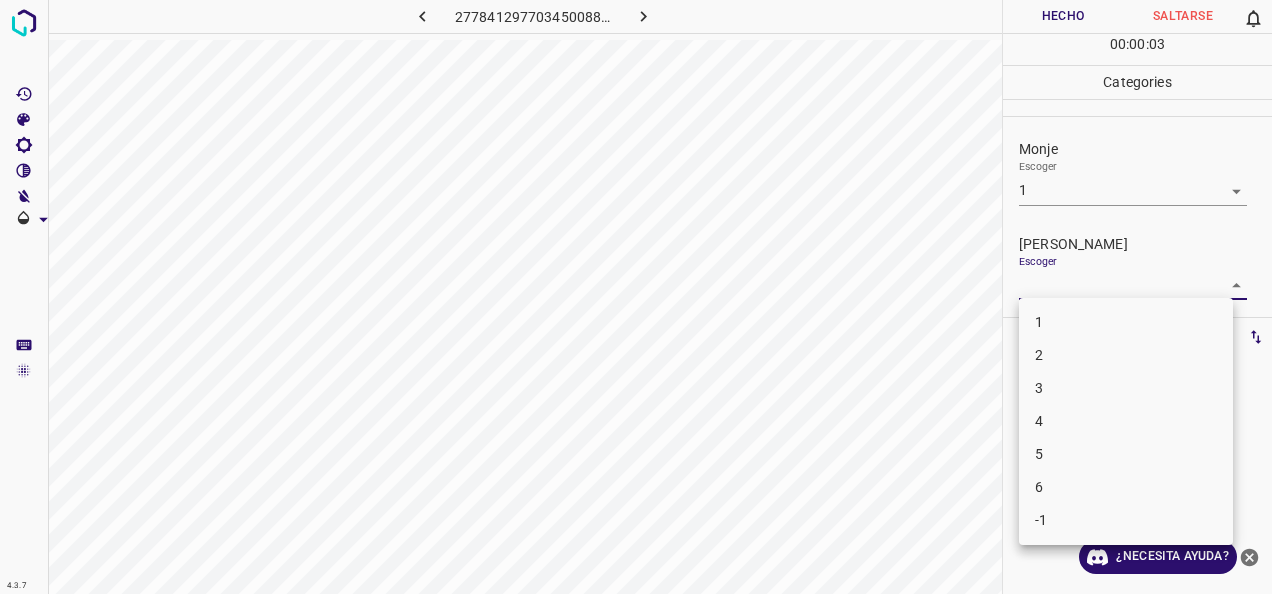 drag, startPoint x: 1218, startPoint y: 278, endPoint x: 1176, endPoint y: 334, distance: 70 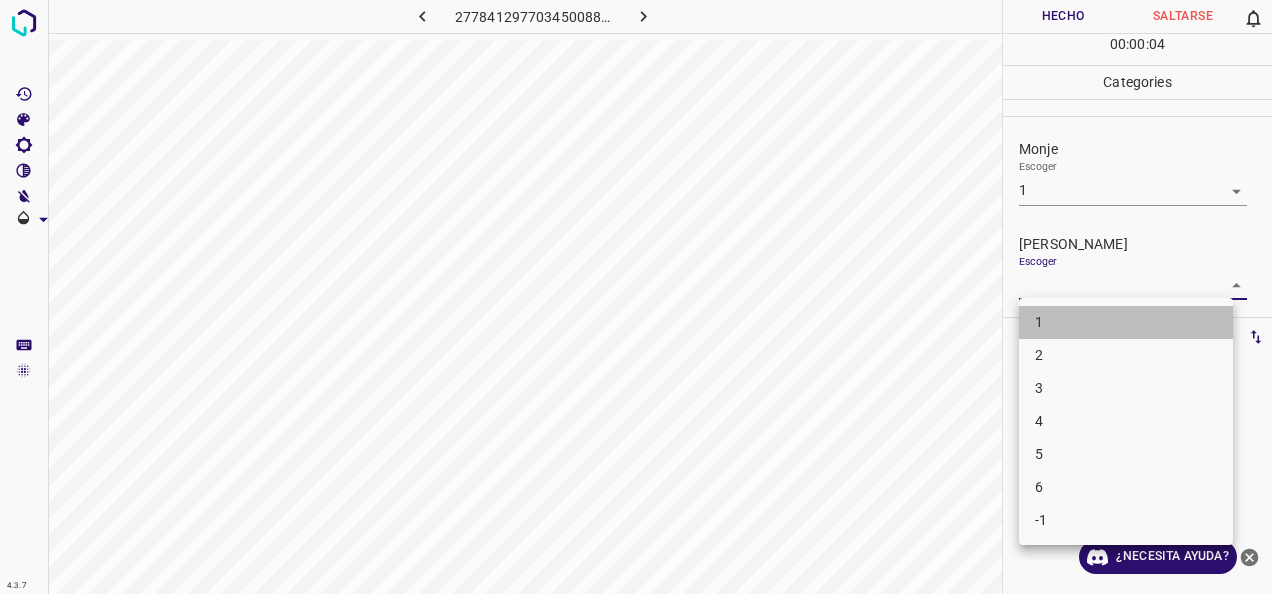 click on "1" at bounding box center (1126, 322) 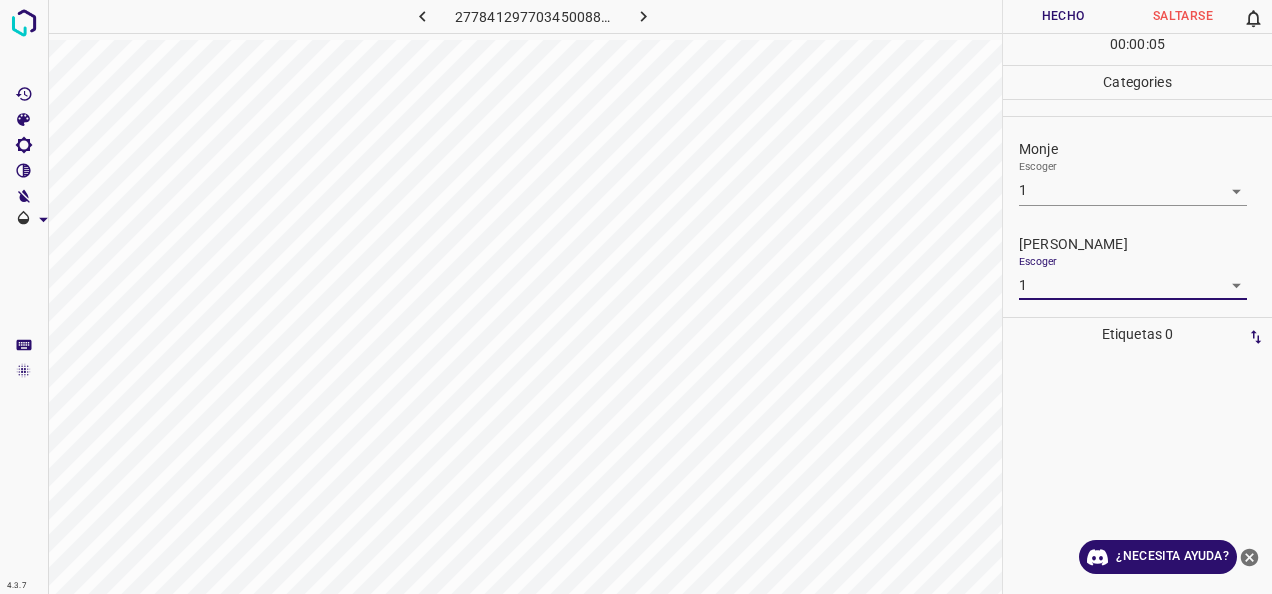 click on "Hecho" at bounding box center [1063, 16] 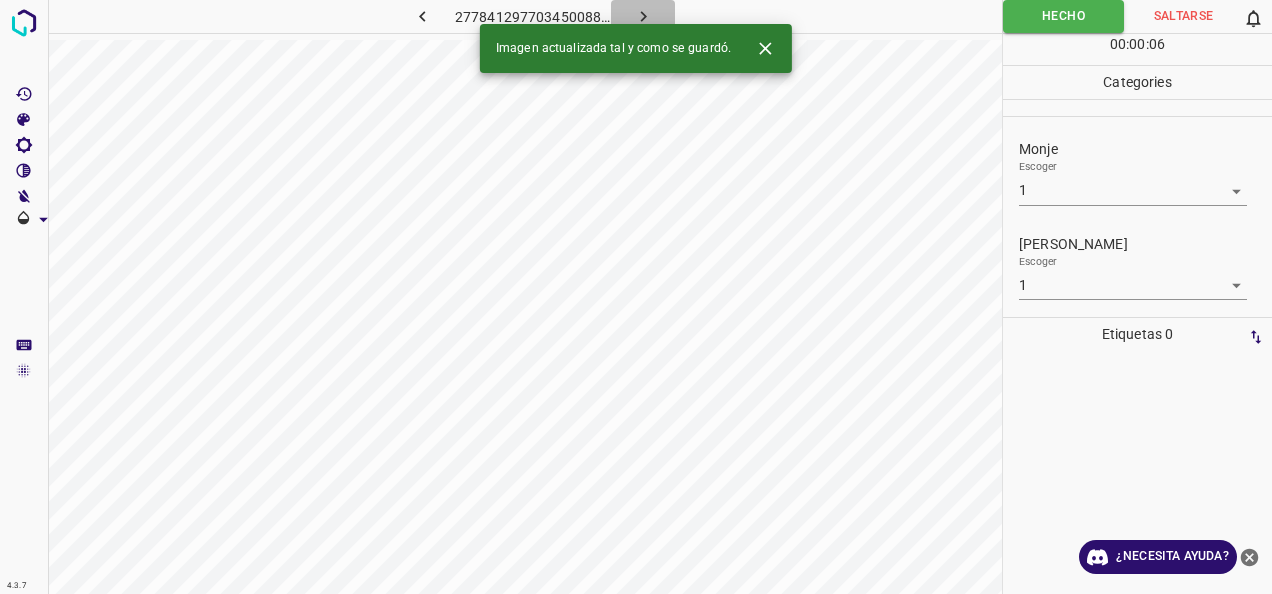 click 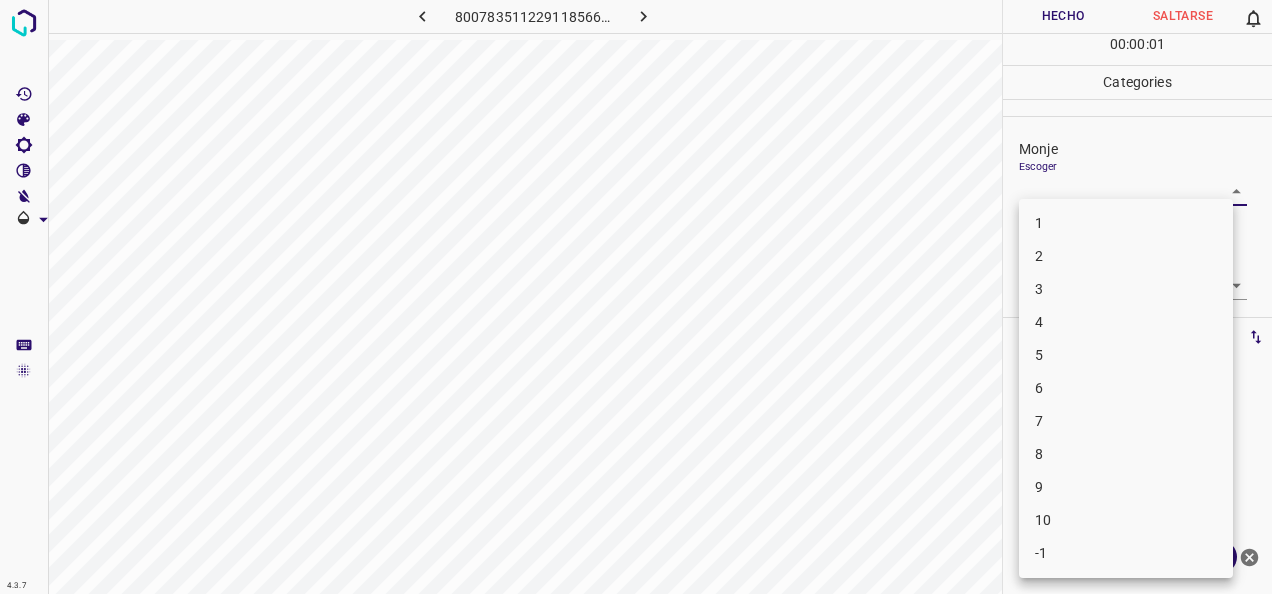 click on "4.3.7 8007835112291185660.png Hecho Saltarse 0 00   : 00   : 01   Categories [PERSON_NAME] ​  [PERSON_NAME]   Escoger ​ Etiquetas 0 Categories 1 Monje 2  [PERSON_NAME] Herramientas Espacio Cambiar entre modos (Dibujar y Editar) Yo Etiquetado automático R Restaurar zoom M Acercar N Alejar Borrar Eliminar etiqueta de selección Filtros Z Restaurar filtros X Filtro de saturación C Filtro de brillo V Filtro de contraste B Filtro de escala de grises General O Descargar ¿Necesita ayuda? -Mensaje de texto -Esconder -Borrar 1 2 3 4 5 6 7 8 9 10 -1" at bounding box center [636, 297] 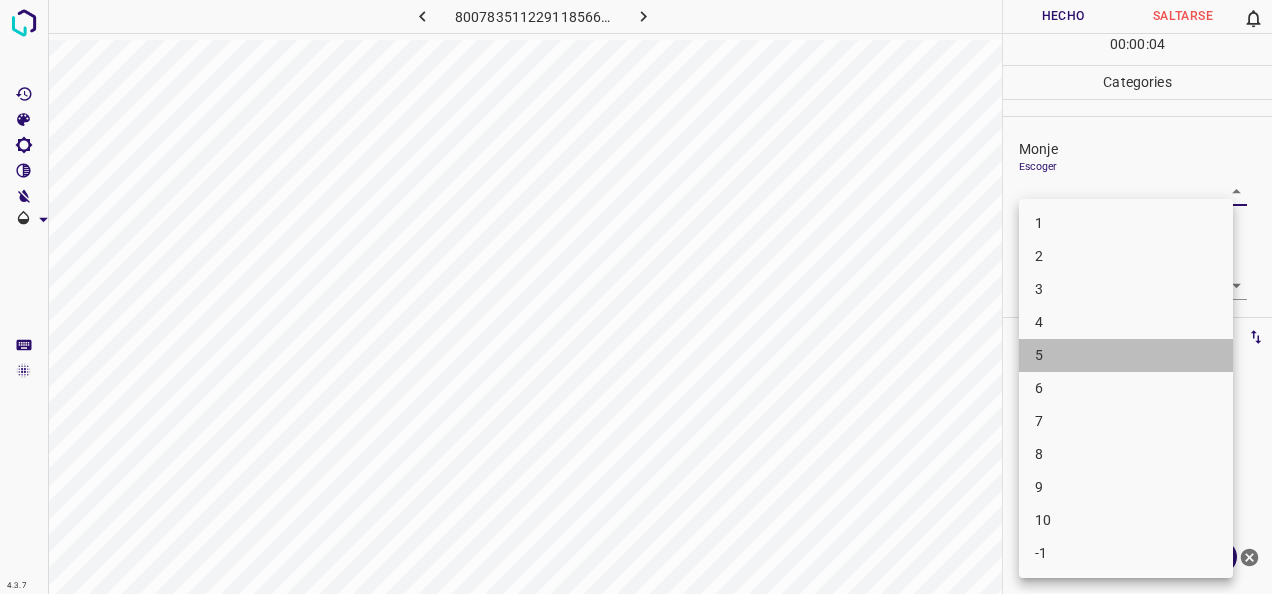 drag, startPoint x: 1113, startPoint y: 340, endPoint x: 1258, endPoint y: 263, distance: 164.17673 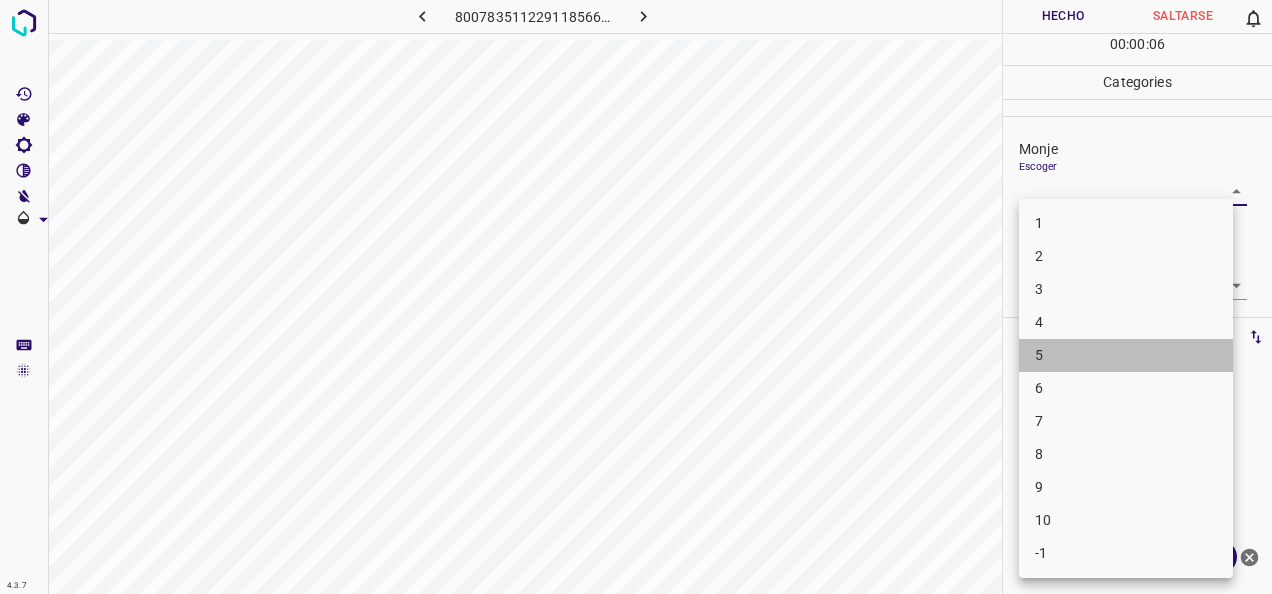 click on "5" at bounding box center [1126, 355] 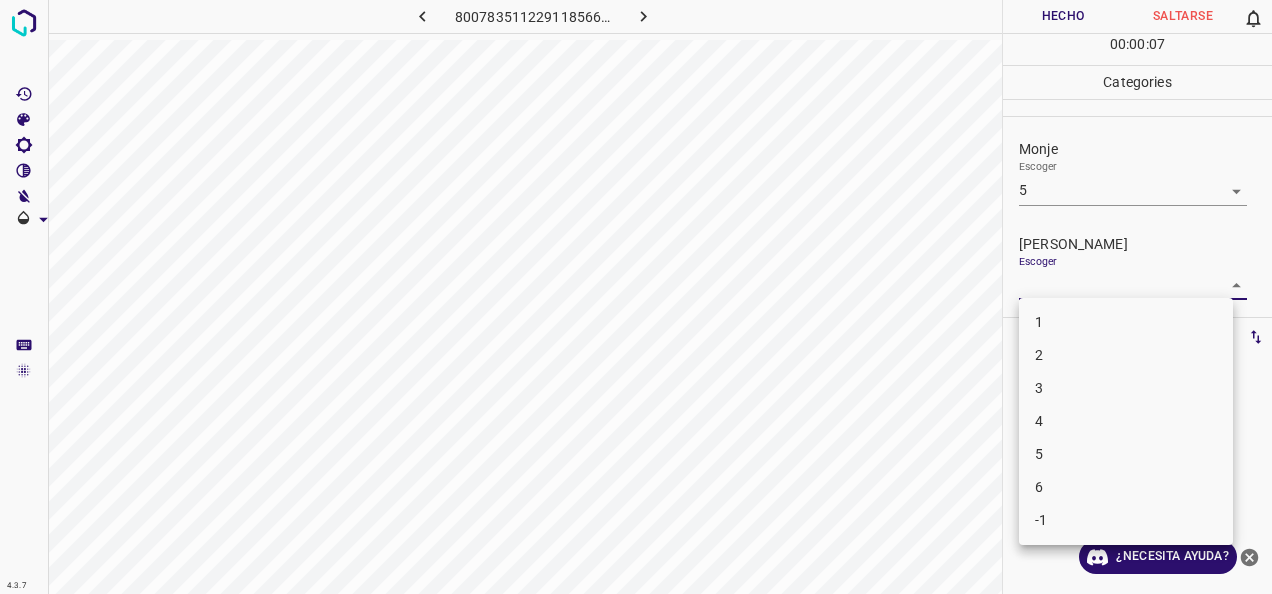 drag, startPoint x: 1214, startPoint y: 288, endPoint x: 1171, endPoint y: 337, distance: 65.192024 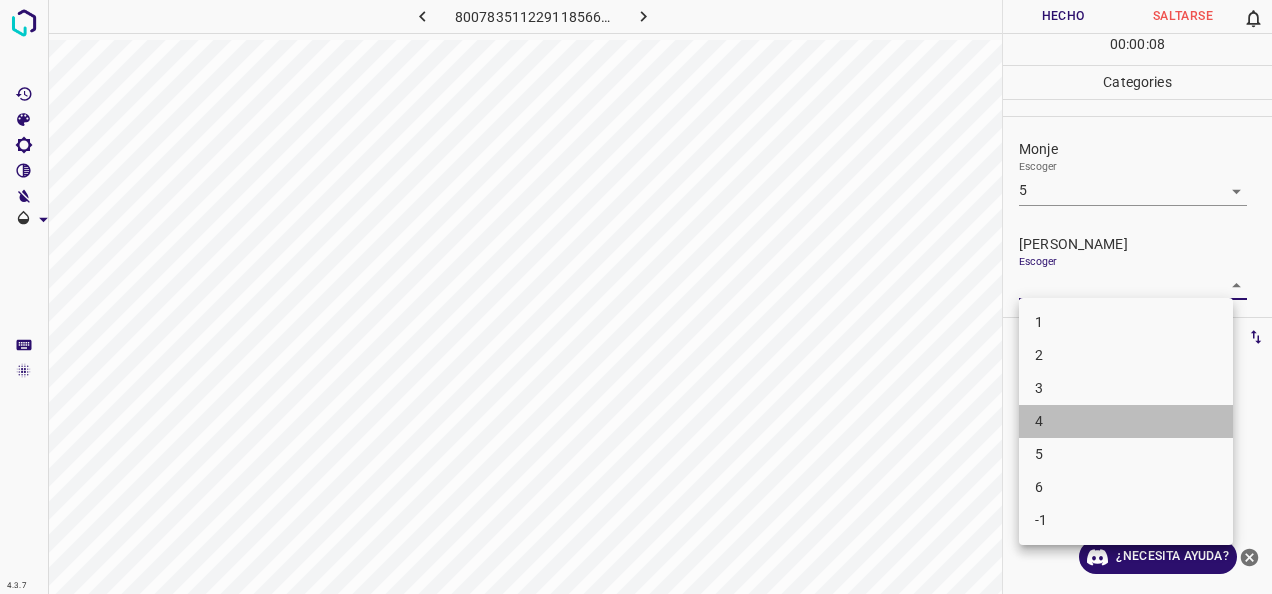 click on "4" at bounding box center [1126, 421] 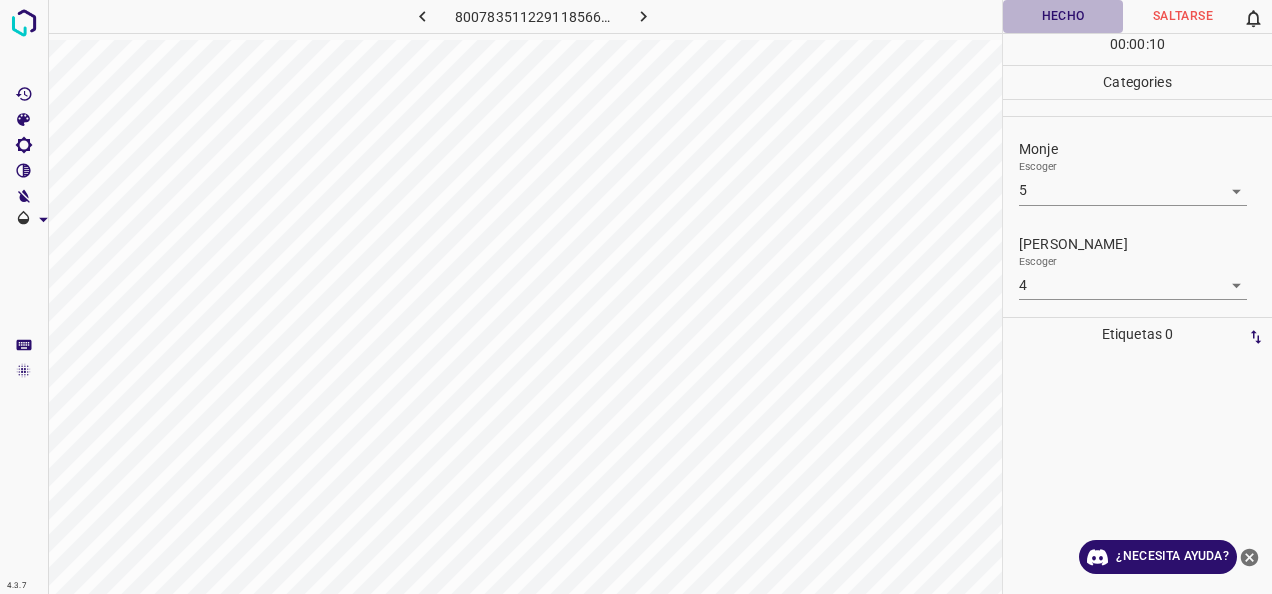 click on "Hecho" at bounding box center [1063, 16] 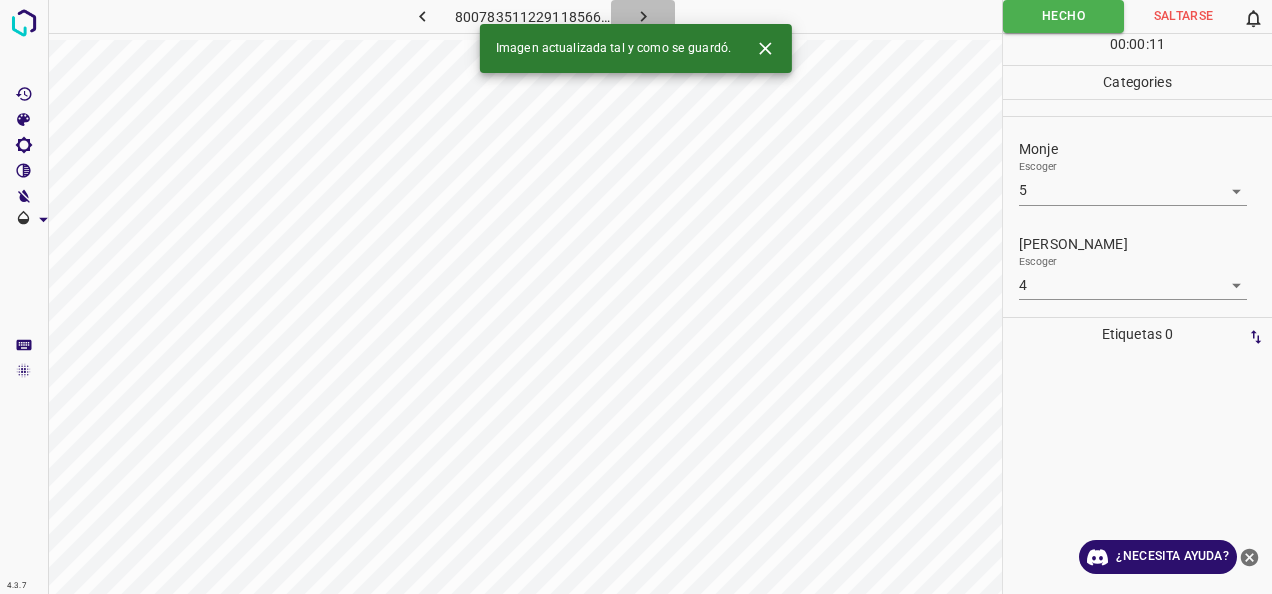 click 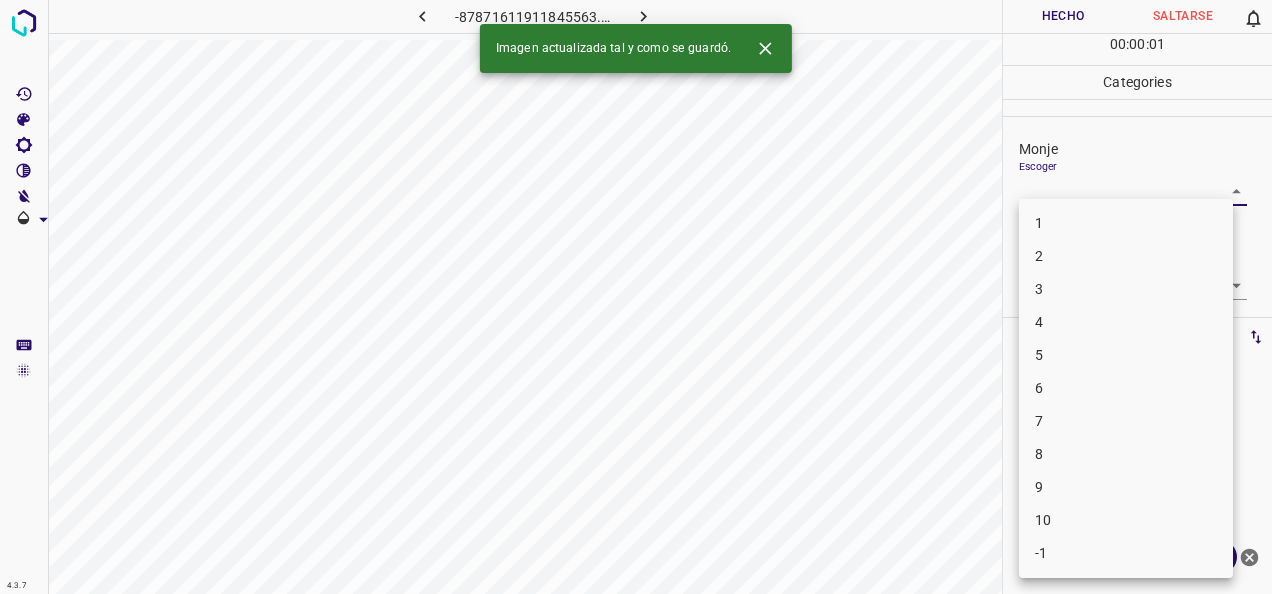 click on "4.3.7 -87871611911845563.png Hecho Saltarse 0 00   : 00   : 01   Categories Monje  Escoger ​  [PERSON_NAME]   Escoger ​ Etiquetas 0 Categories 1 Monje 2  [PERSON_NAME] Herramientas Espacio Cambiar entre modos (Dibujar y Editar) Yo Etiquetado automático R Restaurar zoom M Acercar N Alejar Borrar Eliminar etiqueta de selección Filtros Z Restaurar filtros X Filtro de saturación C Filtro de brillo V Filtro de contraste B Filtro de escala de grises General O Descargar Imagen actualizada tal y como se guardó. ¿Necesita ayuda? -Mensaje de texto -Esconder -Borrar 1 2 3 4 5 6 7 8 9 10 -1" at bounding box center [636, 297] 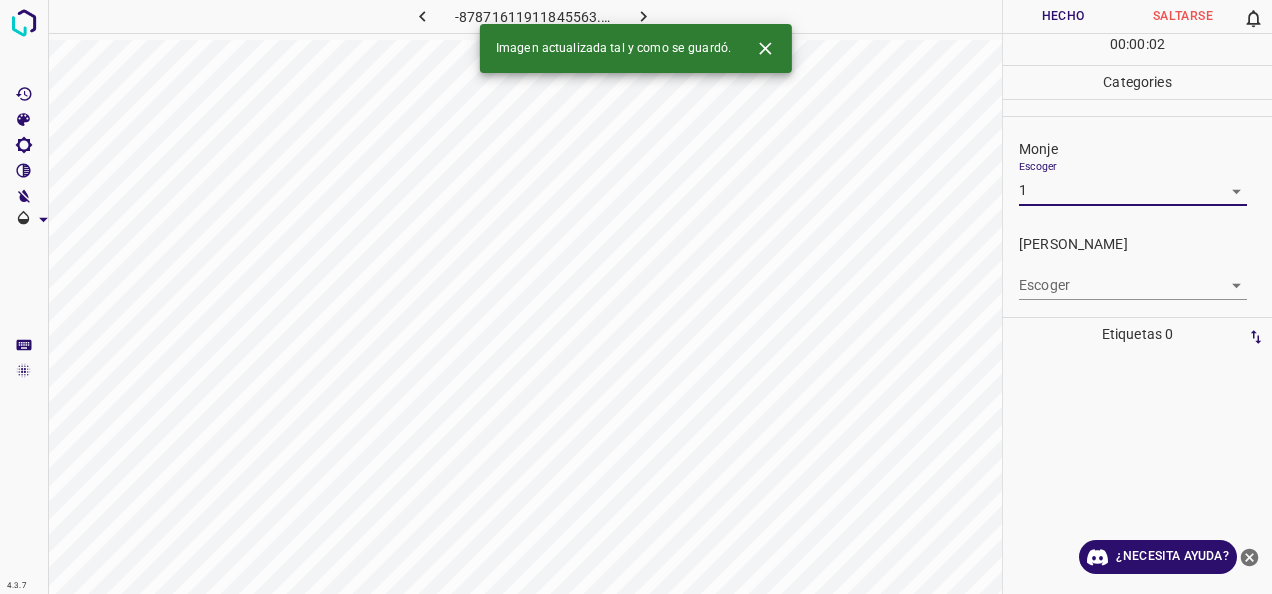 click on "4.3.7 -87871611911845563.png Hecho Saltarse 0 00   : 00   : 02   Categories Monje  Escoger 1 1  [PERSON_NAME]   Escoger ​ Etiquetas 0 Categories 1 Monje 2  [PERSON_NAME] Herramientas Espacio Cambiar entre modos (Dibujar y Editar) Yo Etiquetado automático R Restaurar zoom M Acercar N Alejar Borrar Eliminar etiqueta de selección Filtros Z Restaurar filtros X Filtro de saturación C Filtro de brillo V Filtro de contraste B Filtro de escala de grises General O Descargar Imagen actualizada tal y como se guardó. ¿Necesita ayuda? -Mensaje de texto -Esconder -Borrar" at bounding box center [636, 297] 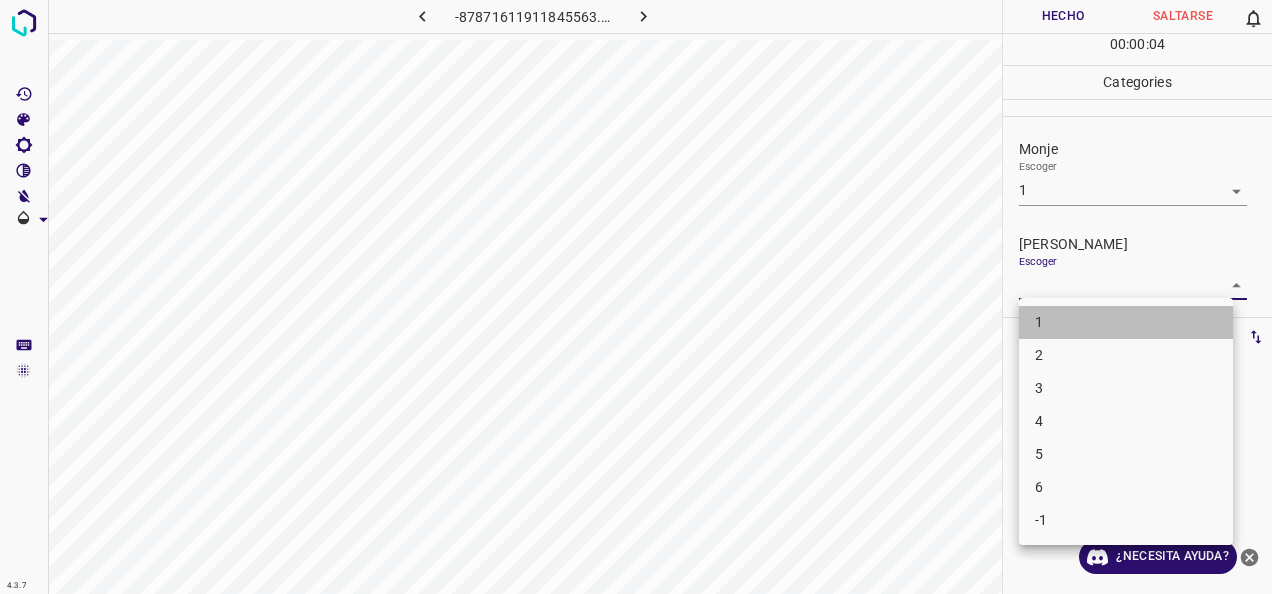 click on "1" at bounding box center (1126, 322) 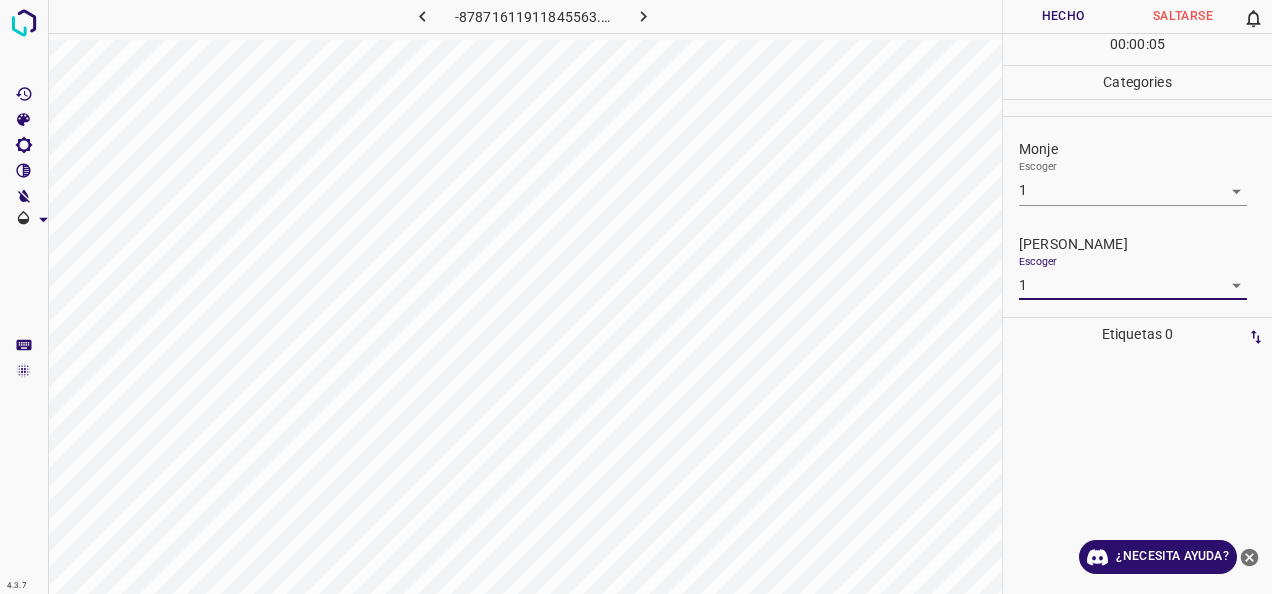click on "Hecho" at bounding box center (1063, 16) 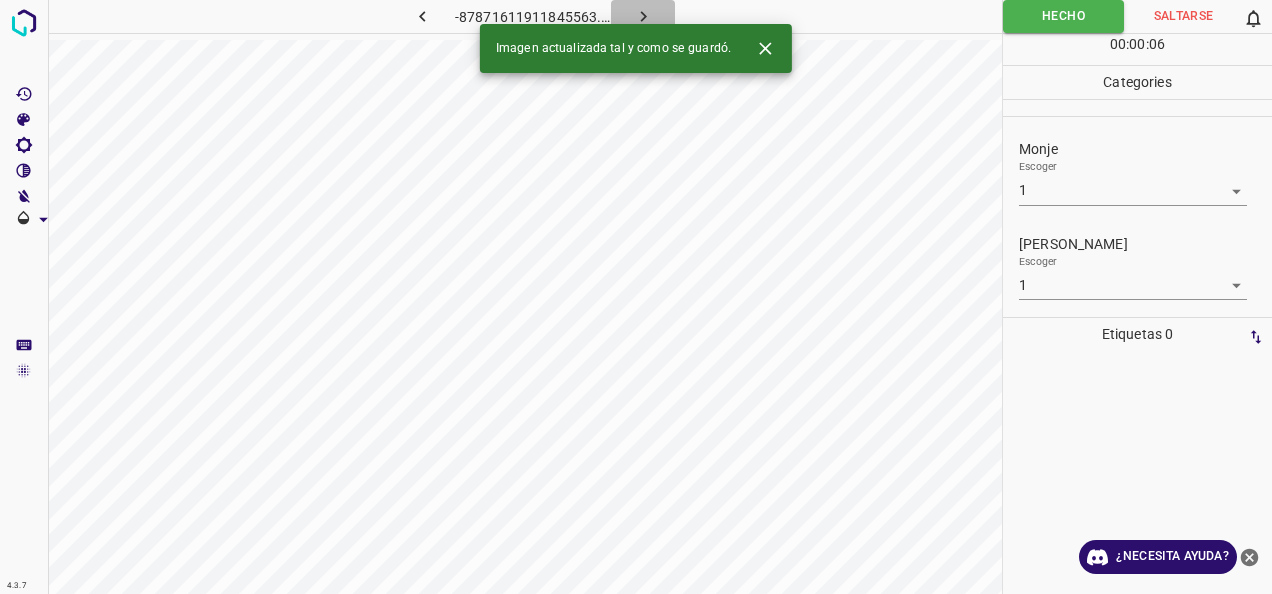 click at bounding box center [643, 16] 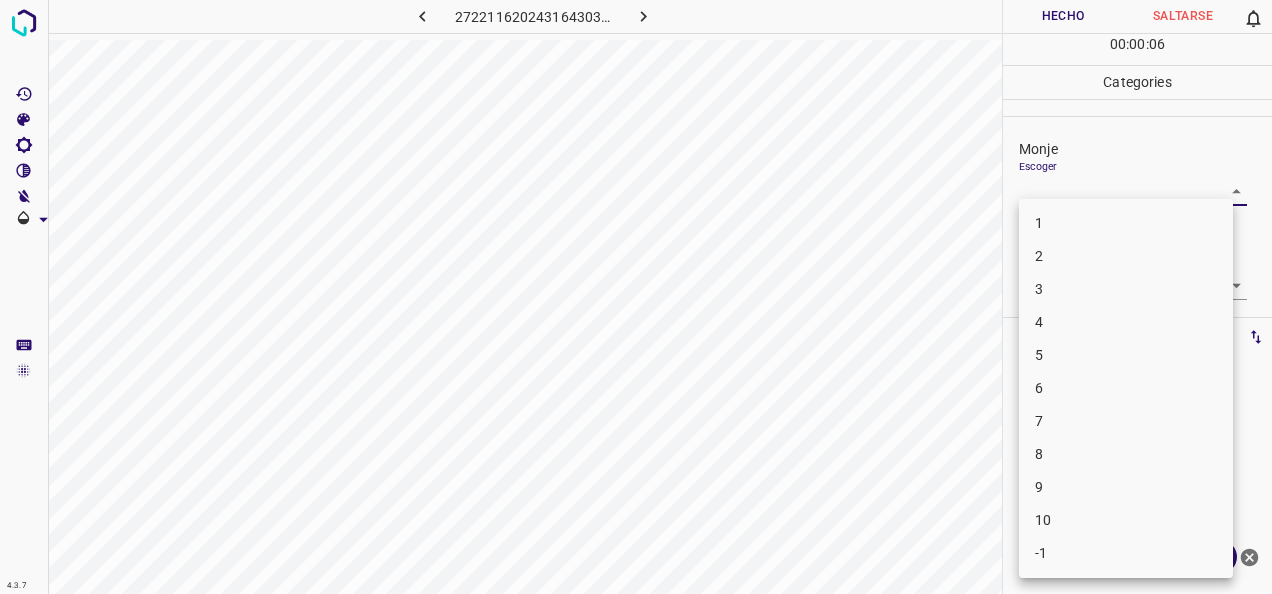 drag, startPoint x: 1218, startPoint y: 188, endPoint x: 1103, endPoint y: 243, distance: 127.47549 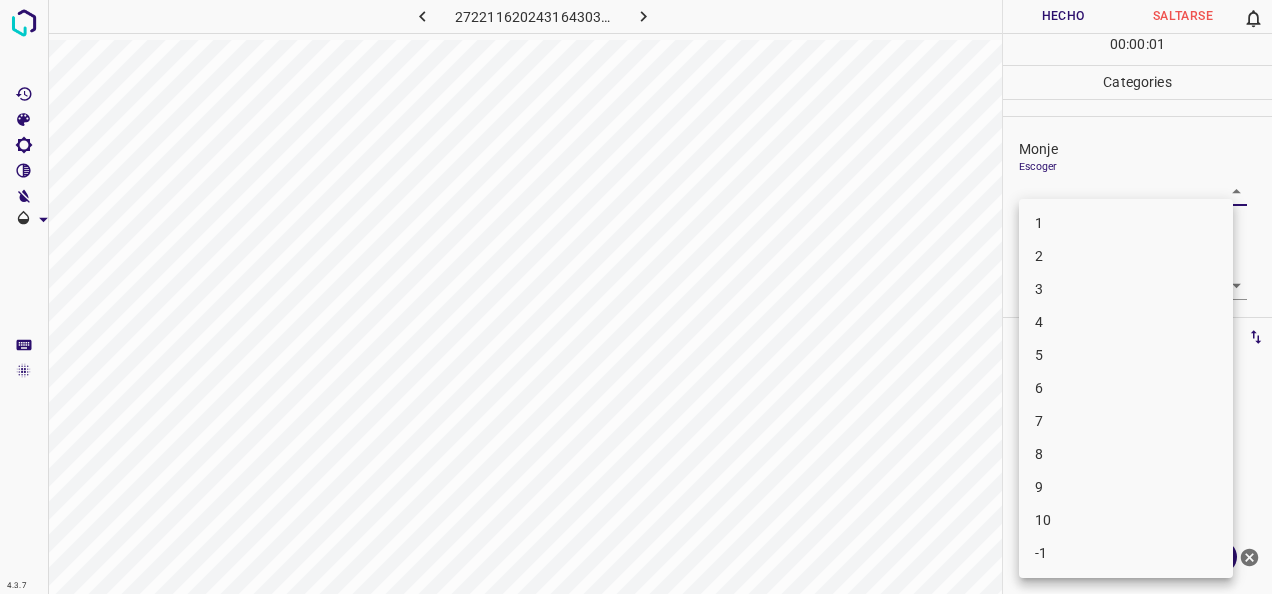 click on "1 2 3 4 5 6 7 8 9 10 -1" at bounding box center [1126, 388] 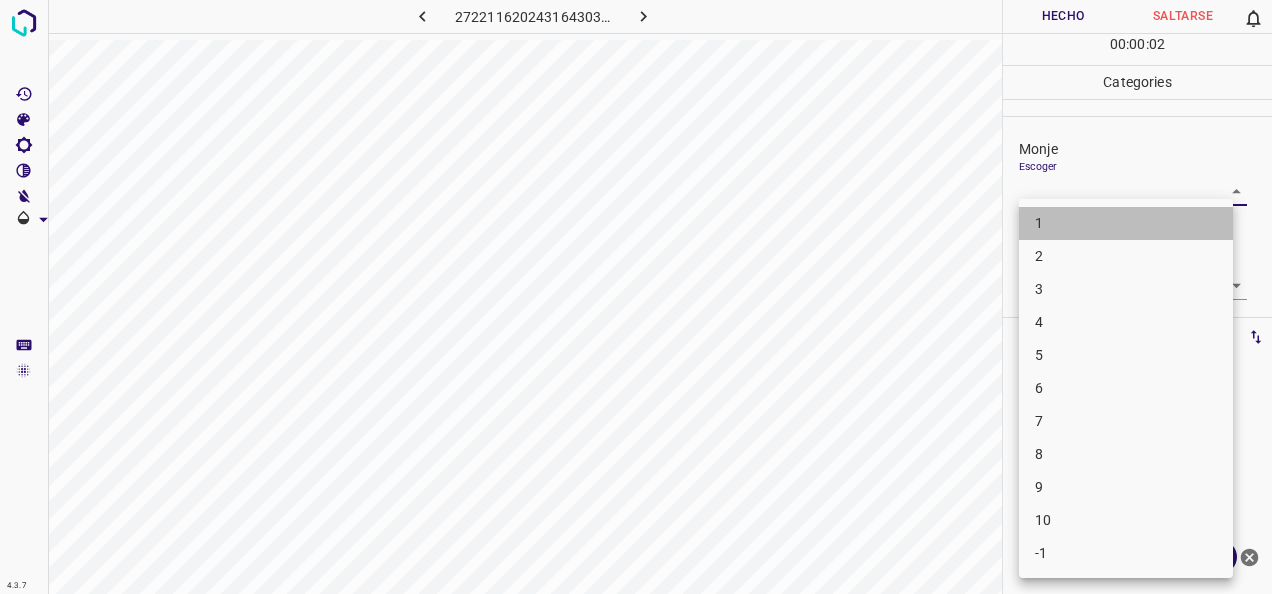 click on "1" at bounding box center [1126, 223] 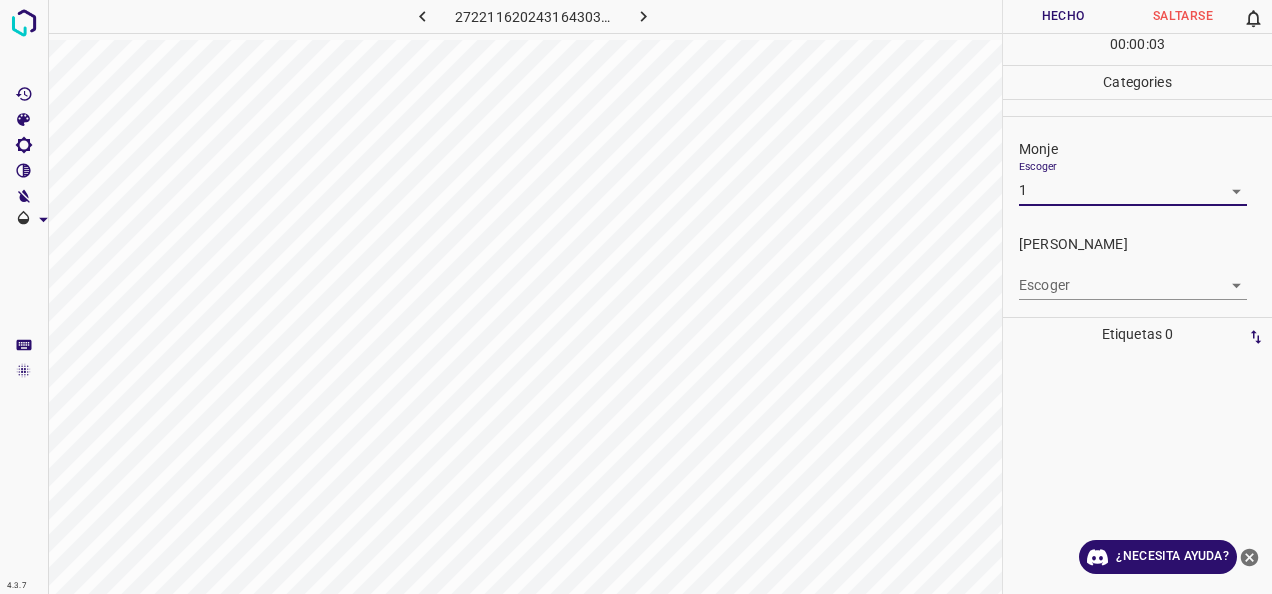 click on "4.3.7 2722116202431643031.png Hecho Saltarse 0 00   : 00   : 03   Categories Monje  Escoger 1 1  [PERSON_NAME]   Escoger ​ Etiquetas 0 Categories 1 Monje 2  [PERSON_NAME] Herramientas Espacio Cambiar entre modos (Dibujar y Editar) Yo Etiquetado automático R Restaurar zoom M Acercar N Alejar Borrar Eliminar etiqueta de selección Filtros Z Restaurar filtros X Filtro de saturación C Filtro de brillo V Filtro de contraste B Filtro de escala de grises General O Descargar ¿Necesita ayuda? -Mensaje de texto -Esconder -Borrar" at bounding box center [636, 297] 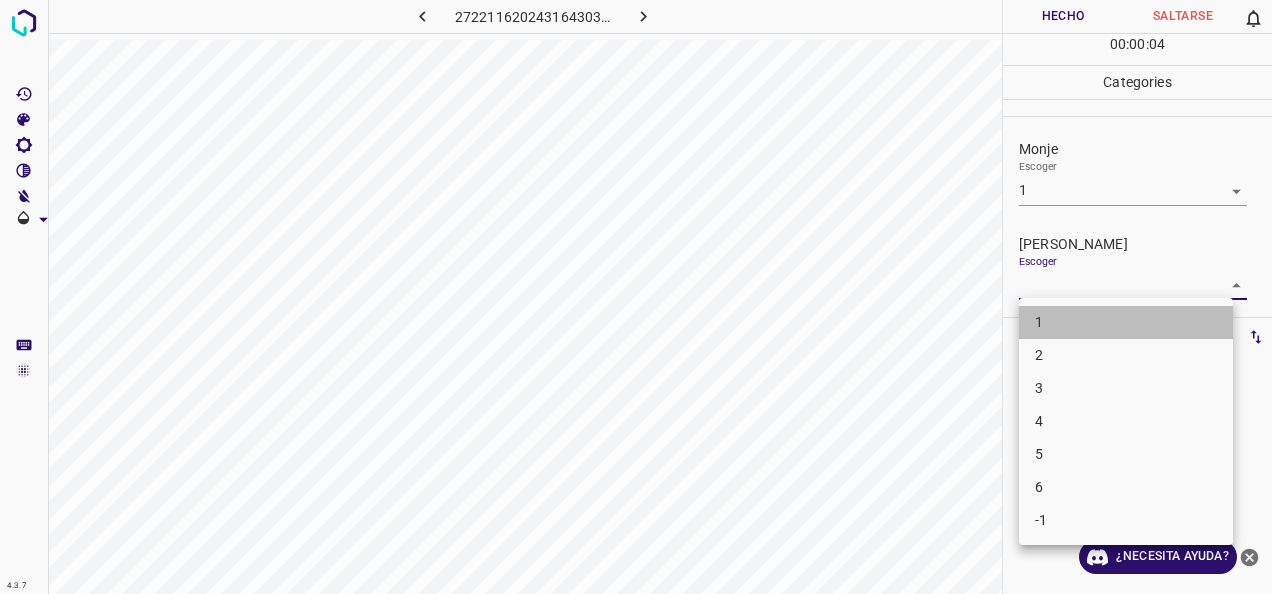 click on "1" at bounding box center [1126, 322] 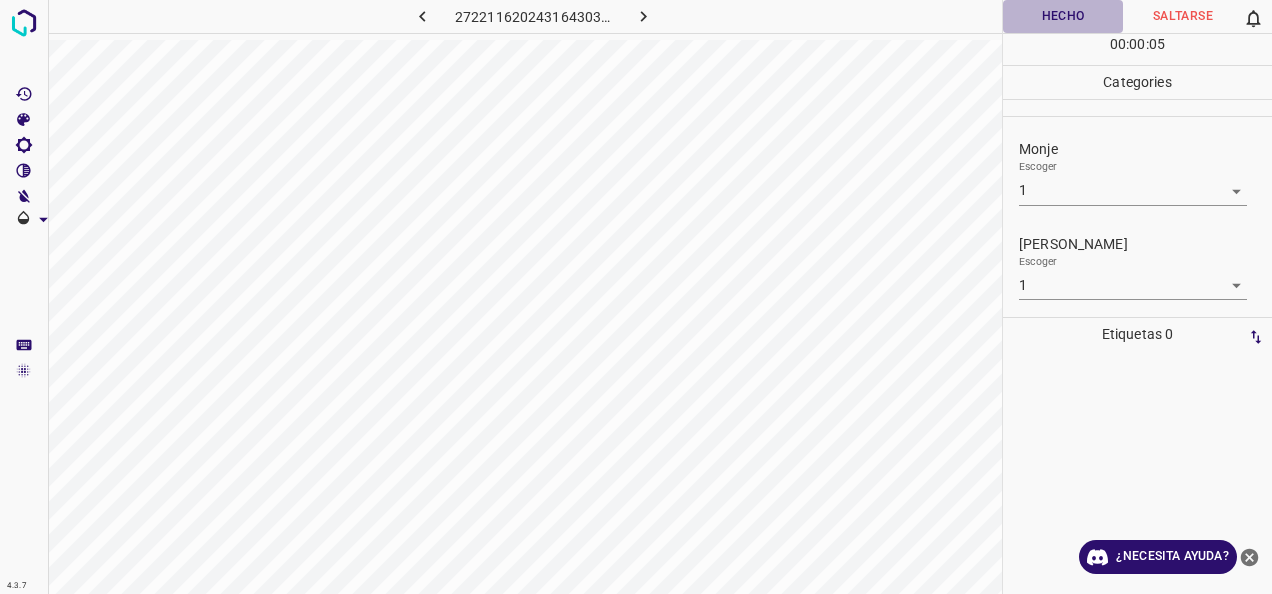 click on "Hecho" at bounding box center [1063, 16] 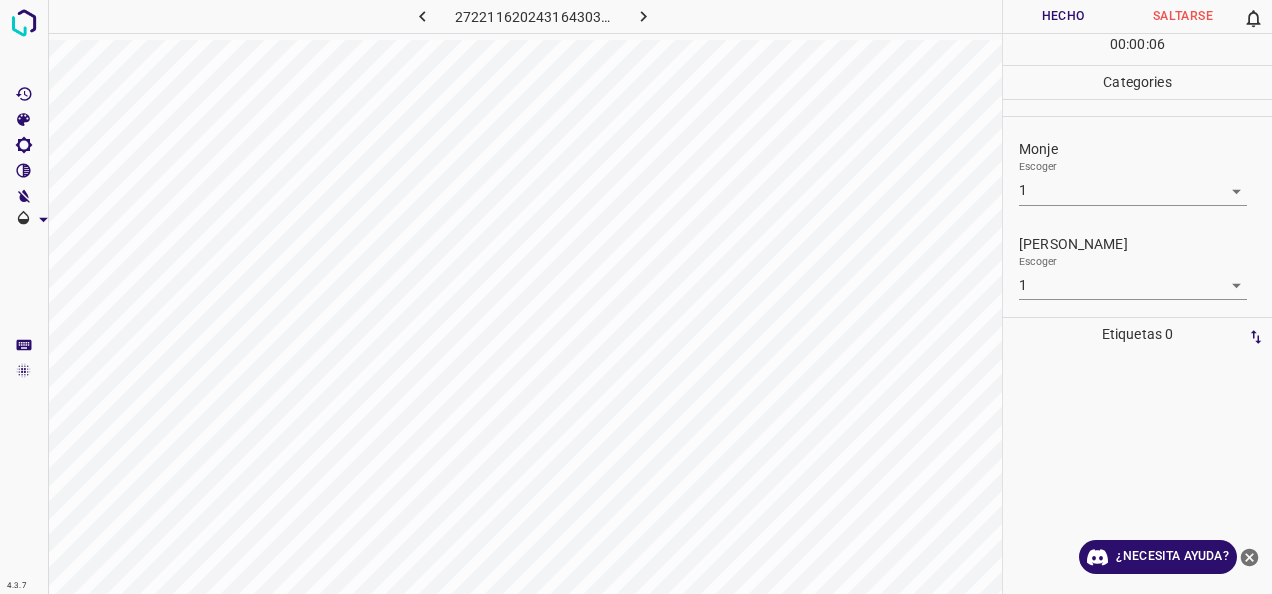 click at bounding box center (643, 16) 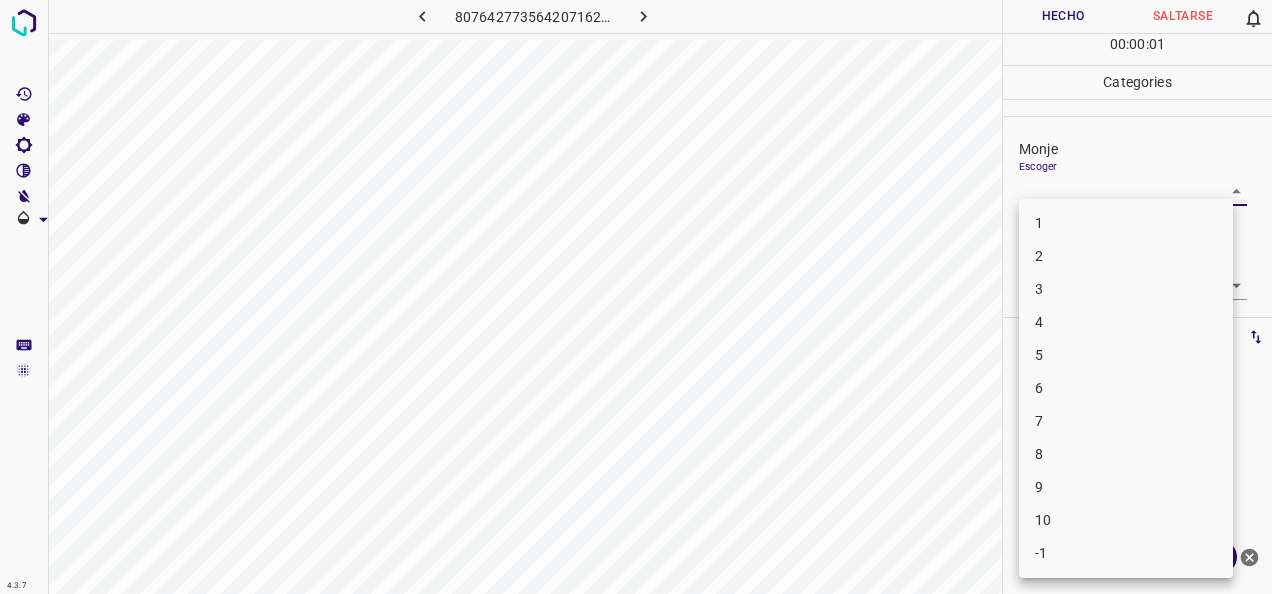 click on "4.3.7 8076427735642071624.png Hecho Saltarse 0 00   : 00   : 01   Categories [PERSON_NAME] ​  [PERSON_NAME]   Escoger ​ Etiquetas 0 Categories 1 Monje 2  [PERSON_NAME] Herramientas Espacio Cambiar entre modos (Dibujar y Editar) Yo Etiquetado automático R Restaurar zoom M Acercar N Alejar Borrar Eliminar etiqueta de selección Filtros Z Restaurar filtros X Filtro de saturación C Filtro de brillo V Filtro de contraste B Filtro de escala de grises General O Descargar ¿Necesita ayuda? -Mensaje de texto -Esconder -Borrar 1 2 3 4 5 6 7 8 9 10 -1" at bounding box center (636, 297) 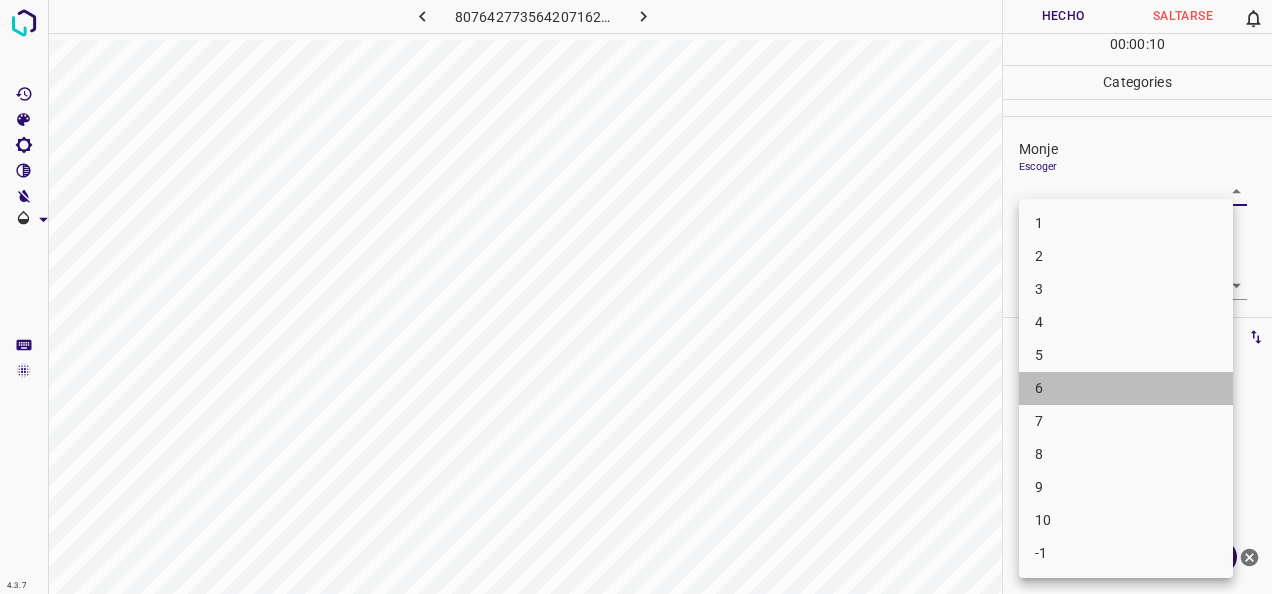 click on "6" at bounding box center [1126, 388] 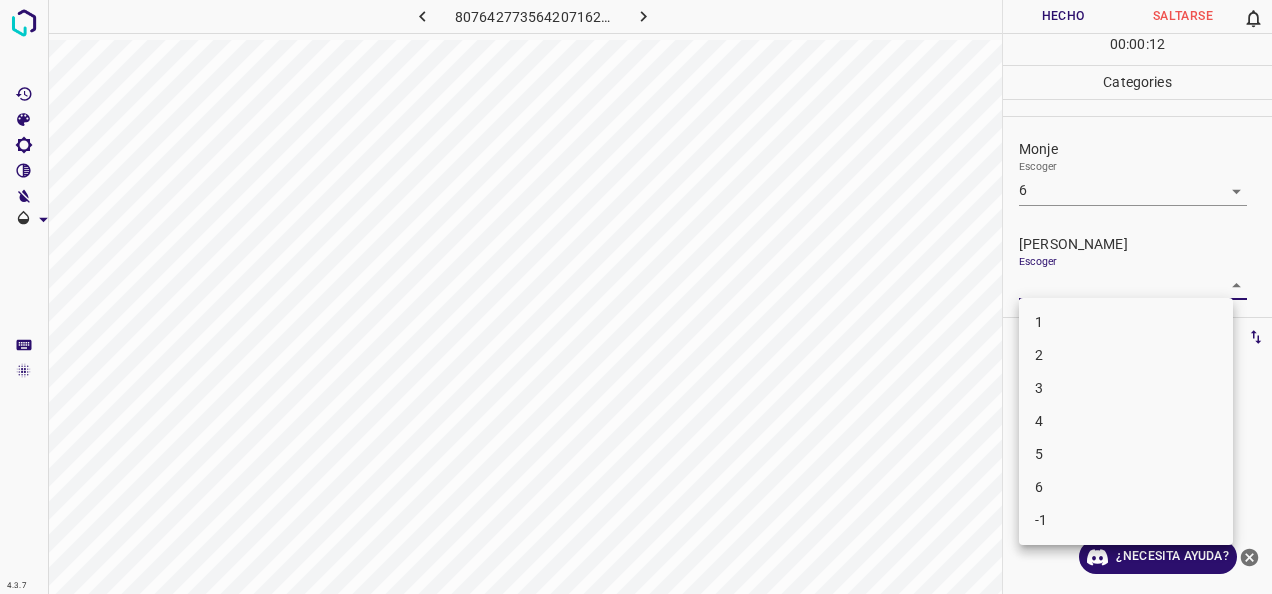 click on "4.3.7 8076427735642071624.png Hecho Saltarse 0 00   : 00   : 12   Categories Monje  Escoger 6 6  [PERSON_NAME]   Escoger ​ Etiquetas 0 Categories 1 Monje 2  [PERSON_NAME] Herramientas Espacio Cambiar entre modos (Dibujar y Editar) Yo Etiquetado automático R Restaurar zoom M Acercar N Alejar Borrar Eliminar etiqueta de selección Filtros Z Restaurar filtros X Filtro de saturación C Filtro de brillo V Filtro de contraste B Filtro de escala de grises General O Descargar ¿Necesita ayuda? -Mensaje de texto -Esconder -Borrar 1 2 3 4 5 6 -1" at bounding box center [636, 297] 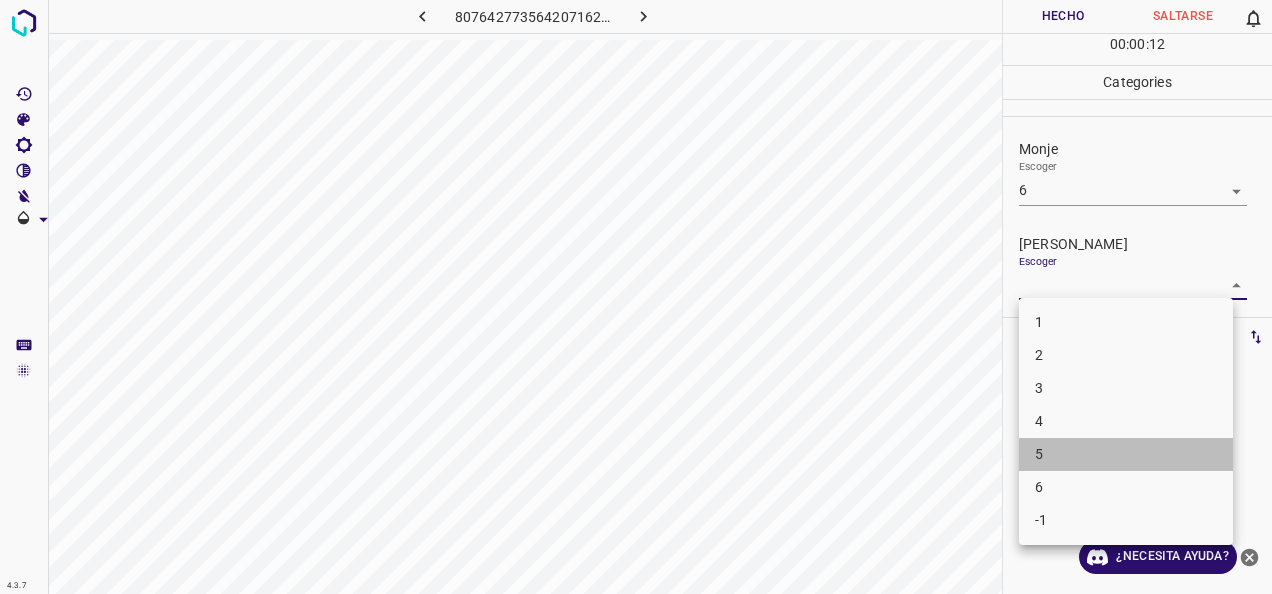 drag, startPoint x: 1142, startPoint y: 448, endPoint x: 1128, endPoint y: 405, distance: 45.221676 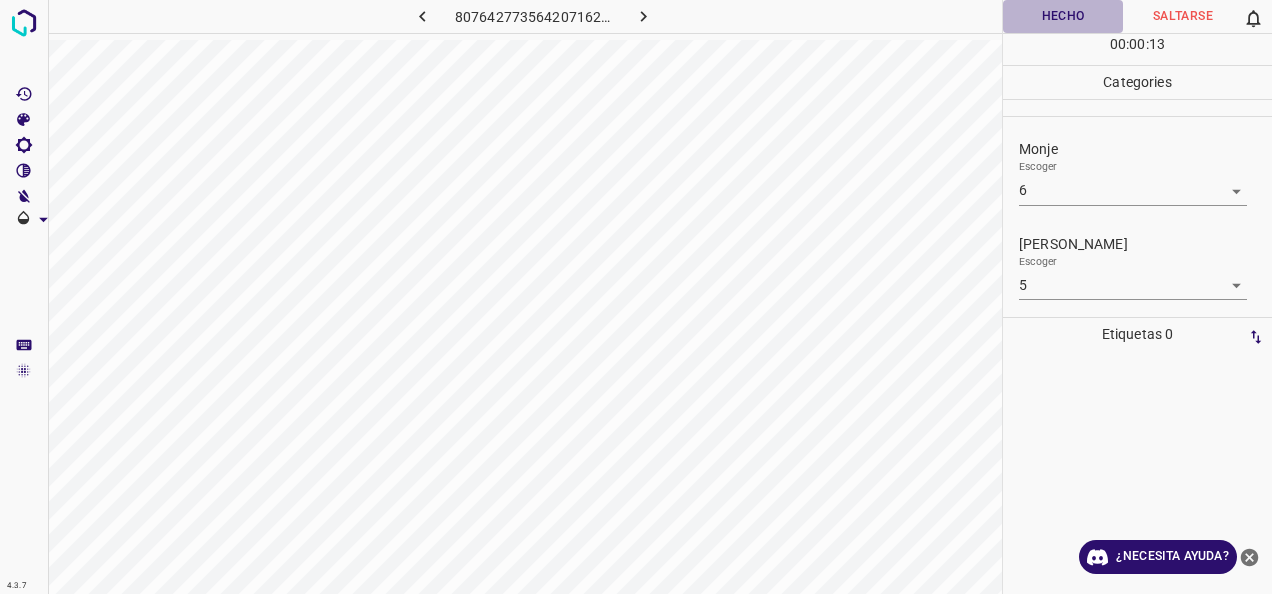 click on "Hecho" at bounding box center (1063, 16) 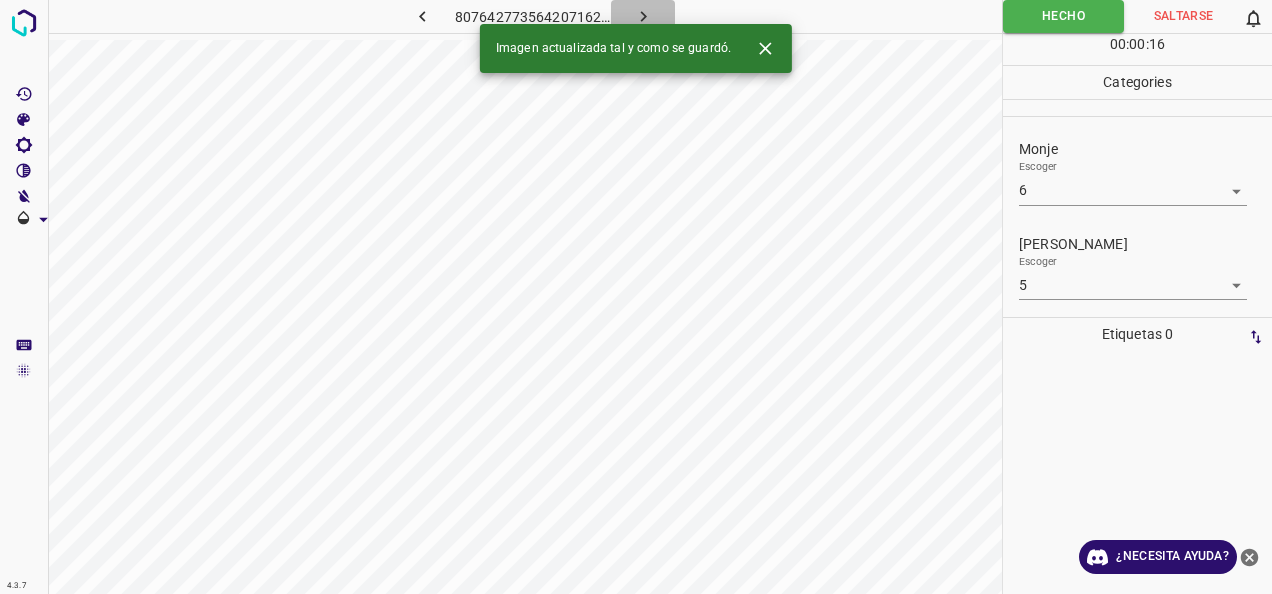 click 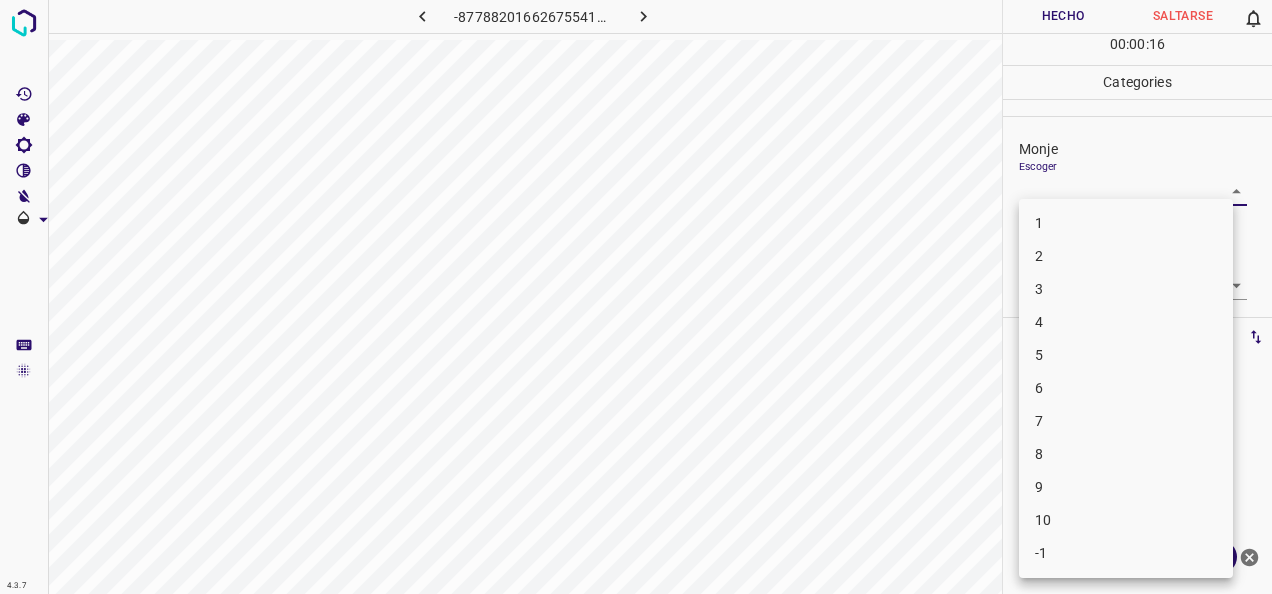 click on "4.3.7 -8778820166267554159.png Hecho Saltarse 0 00   : 00   : 16   Categories Monje  Escoger ​  [PERSON_NAME]   Escoger ​ Etiquetas 0 Categories 1 Monje 2  [PERSON_NAME] Herramientas Espacio Cambiar entre modos (Dibujar y Editar) Yo Etiquetado automático R Restaurar zoom M Acercar N Alejar Borrar Eliminar etiqueta de selección Filtros Z Restaurar filtros X Filtro de saturación C Filtro de brillo V Filtro de contraste B Filtro de escala de grises General O Descargar ¿Necesita ayuda? -Mensaje de texto -Esconder -Borrar 1 2 3 4 5 6 7 8 9 10 -1" at bounding box center [636, 297] 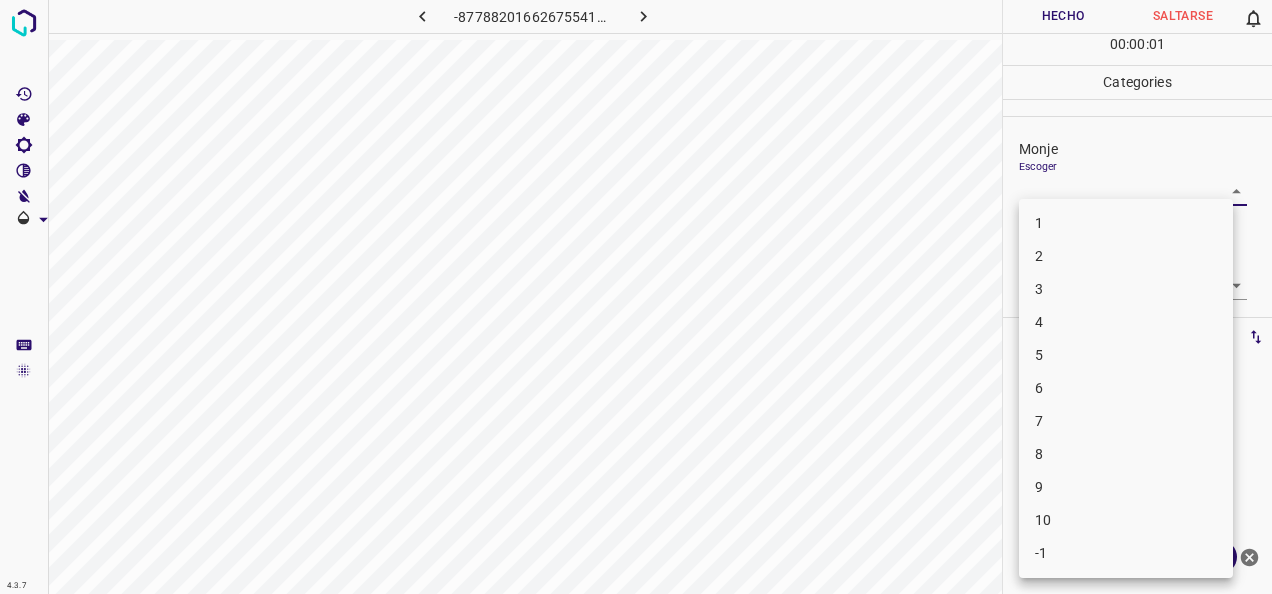 click on "5" at bounding box center (1126, 355) 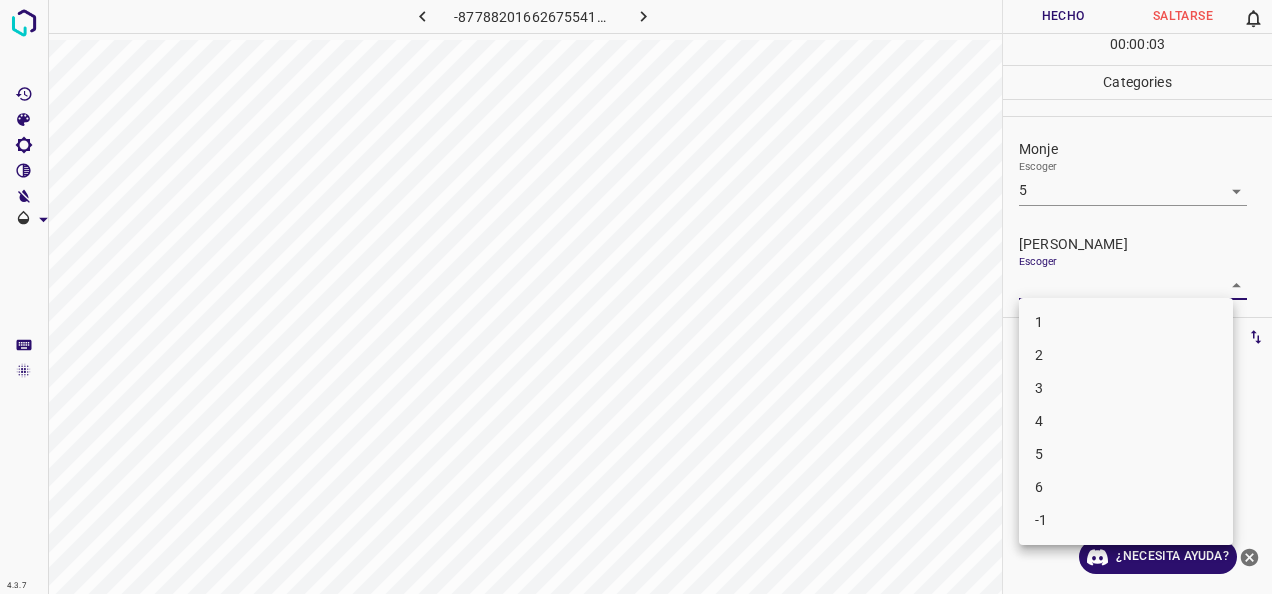 click on "4.3.7 -8778820166267554159.png Hecho Saltarse 0 00   : 00   : 03   Categories Monje  Escoger 5 5  [PERSON_NAME]   Escoger ​ Etiquetas 0 Categories 1 Monje 2  [PERSON_NAME] Herramientas Espacio Cambiar entre modos (Dibujar y Editar) Yo Etiquetado automático R Restaurar zoom M Acercar N Alejar Borrar Eliminar etiqueta de selección Filtros Z Restaurar filtros X Filtro de saturación C Filtro de brillo V Filtro de contraste B Filtro de escala de grises General O Descargar ¿Necesita ayuda? -Mensaje de texto -Esconder -Borrar 1 2 3 4 5 6 -1" at bounding box center (636, 297) 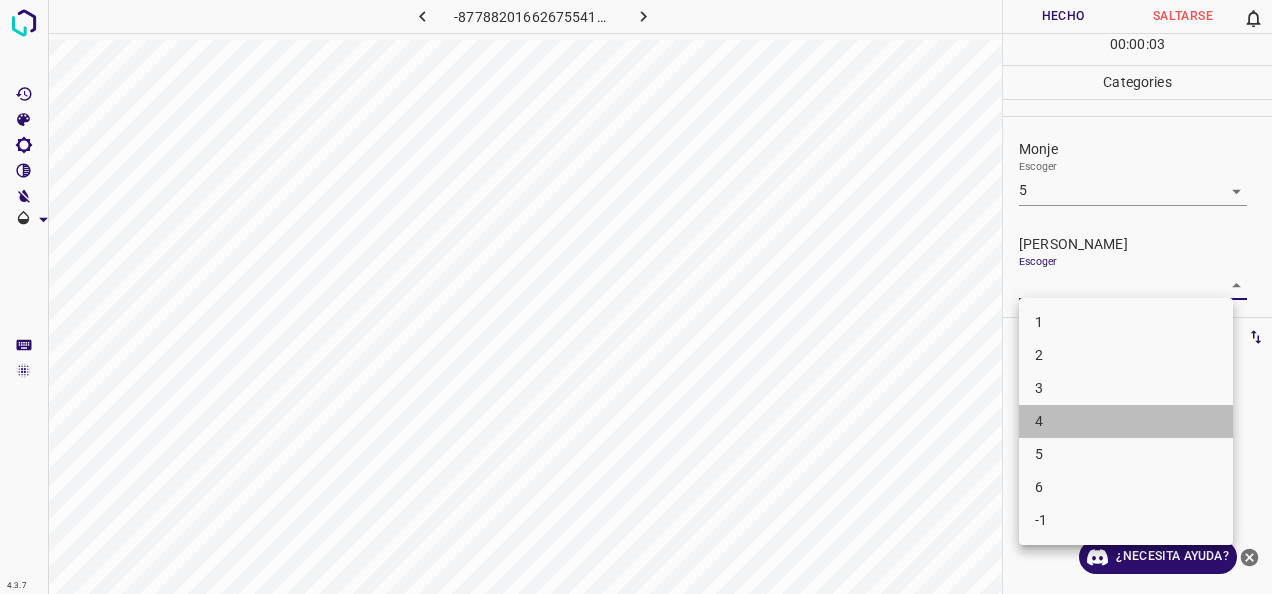 click on "4" at bounding box center [1126, 421] 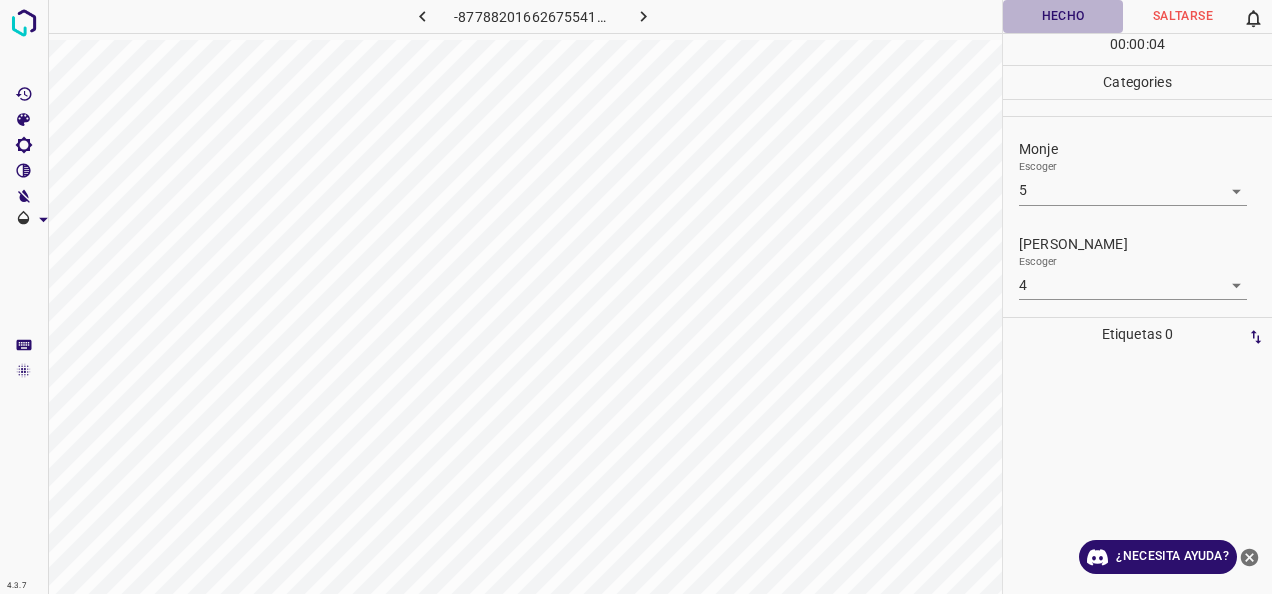 click on "Hecho" at bounding box center (1063, 16) 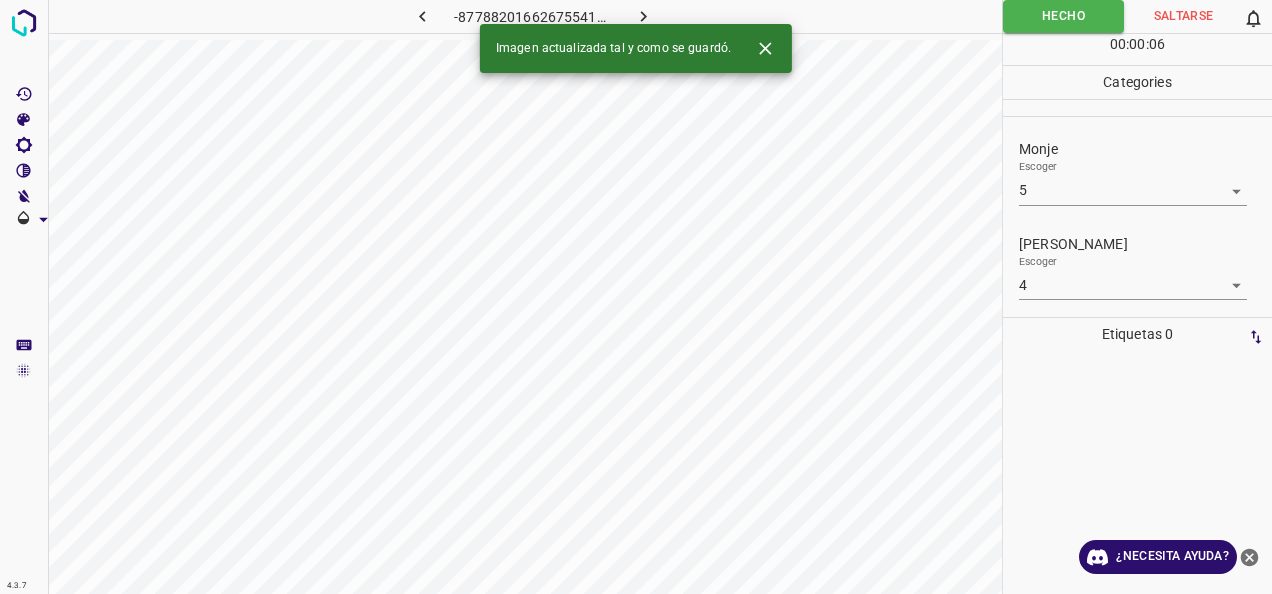 click 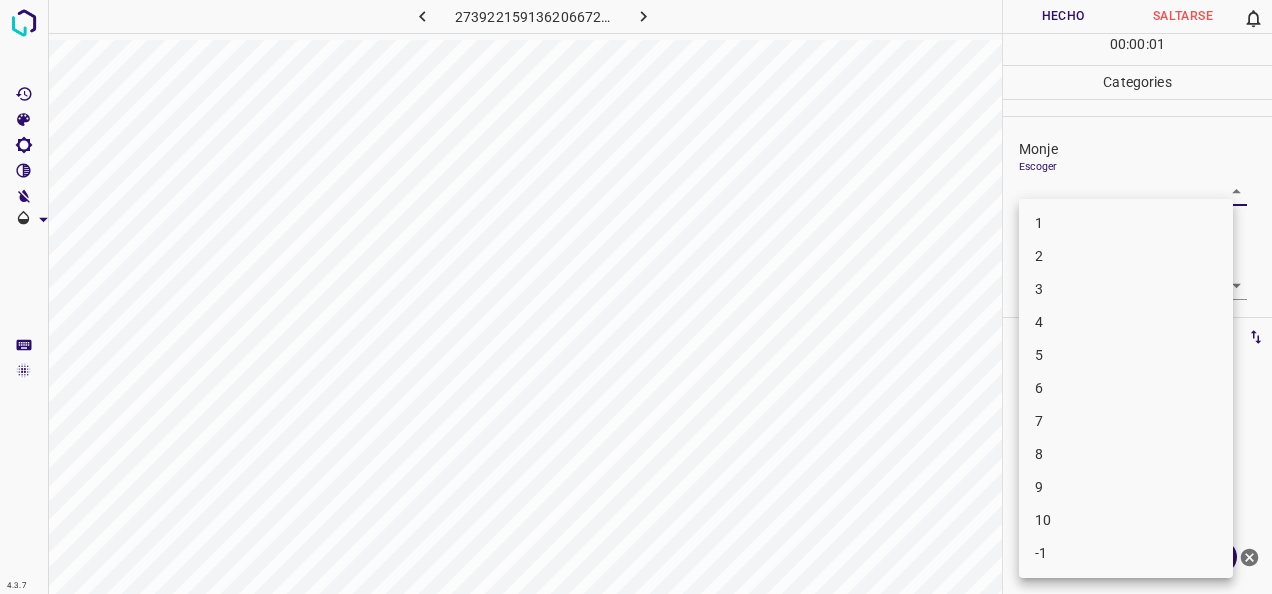 click on "4.3.7 2739221591362066725.png Hecho Saltarse 0 00   : 00   : 01   Categories [PERSON_NAME] ​  [PERSON_NAME]   Escoger ​ Etiquetas 0 Categories 1 Monje 2  [PERSON_NAME] Herramientas Espacio Cambiar entre modos (Dibujar y Editar) Yo Etiquetado automático R Restaurar zoom M Acercar N Alejar Borrar Eliminar etiqueta de selección Filtros Z Restaurar filtros X Filtro de saturación C Filtro de brillo V Filtro de contraste B Filtro de escala de grises General O Descargar ¿Necesita ayuda? -Mensaje de texto -Esconder -Borrar 1 2 3 4 5 6 7 8 9 10 -1" at bounding box center (636, 297) 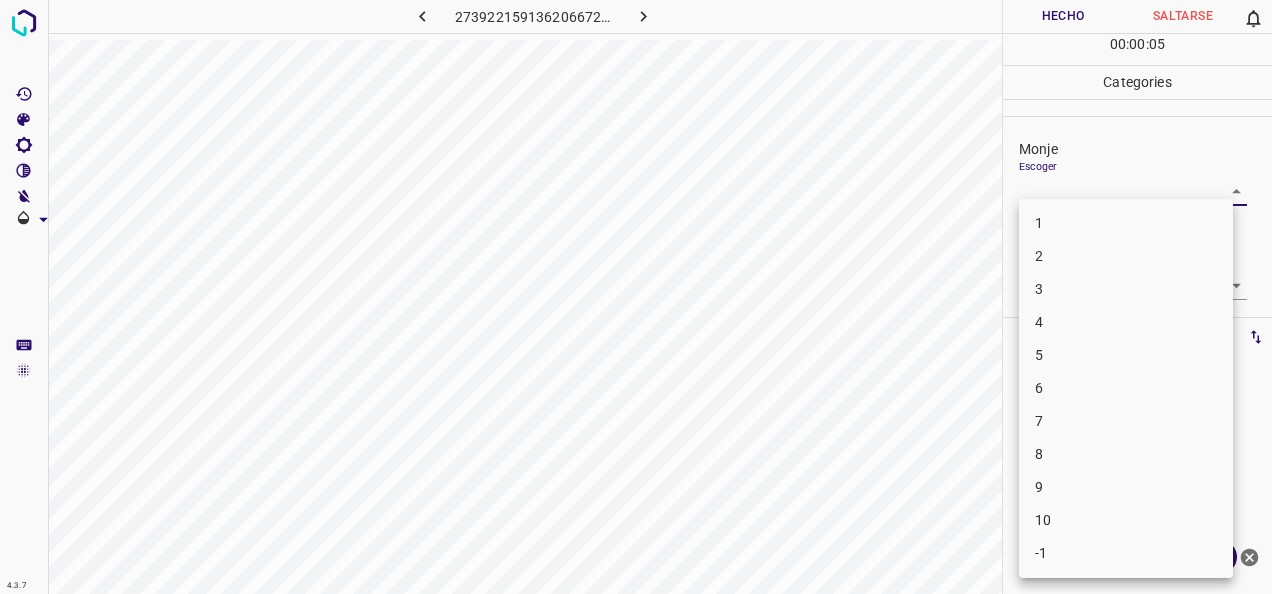 click on "5" at bounding box center [1126, 355] 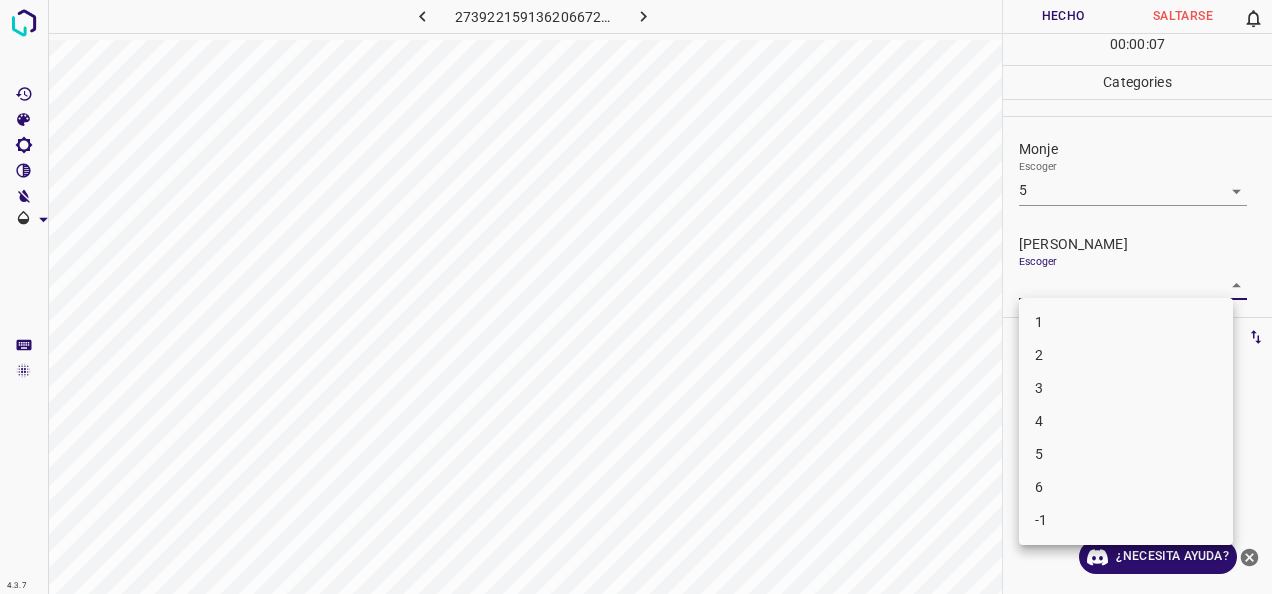 click on "4.3.7 2739221591362066725.png Hecho Saltarse 0 00   : 00   : 07   Categories Monje  Escoger 5 5  [PERSON_NAME]   Escoger ​ Etiquetas 0 Categories 1 Monje 2  [PERSON_NAME] Herramientas Espacio Cambiar entre modos (Dibujar y Editar) Yo Etiquetado automático R Restaurar zoom M Acercar N Alejar Borrar Eliminar etiqueta de selección Filtros Z Restaurar filtros X Filtro de saturación C Filtro de brillo V Filtro de contraste B Filtro de escala de grises General O Descargar ¿Necesita ayuda? -Mensaje de texto -Esconder -Borrar 1 2 3 4 5 6 -1" at bounding box center (636, 297) 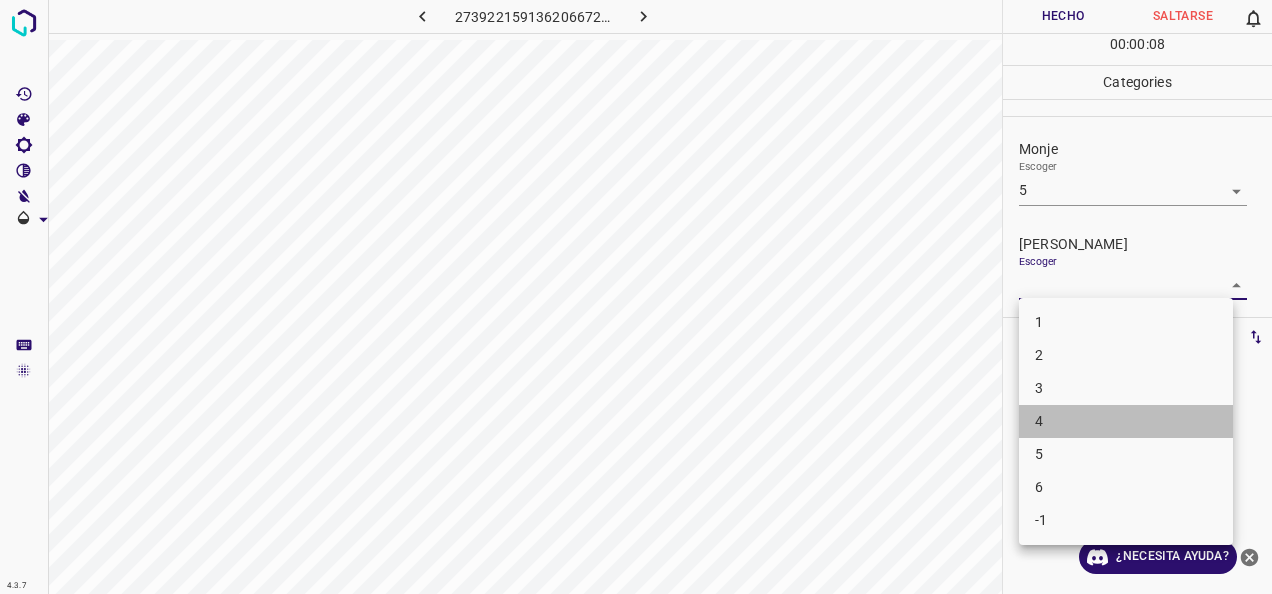 drag, startPoint x: 1148, startPoint y: 418, endPoint x: 1130, endPoint y: 273, distance: 146.11298 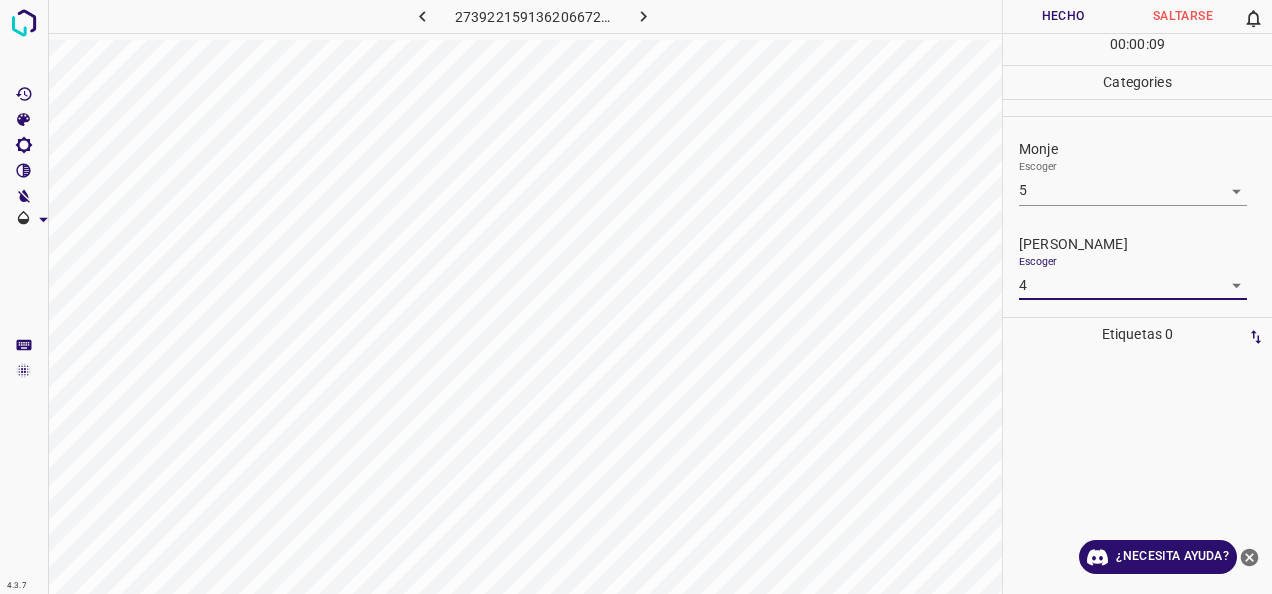 click on "Hecho" at bounding box center [1063, 16] 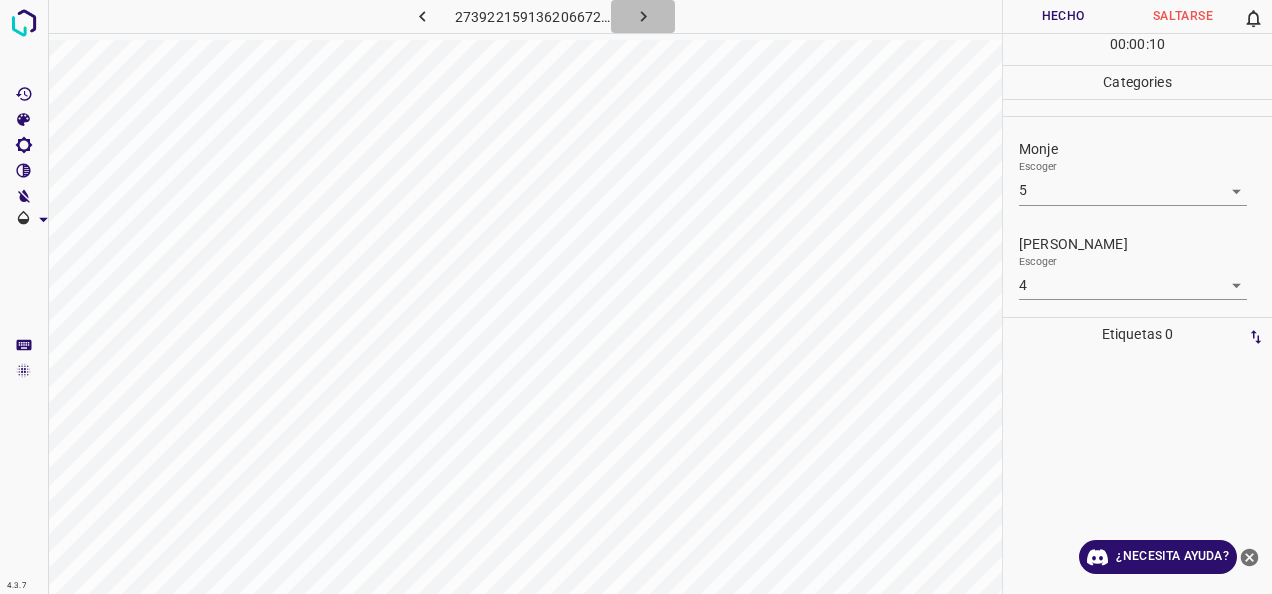 click at bounding box center (643, 16) 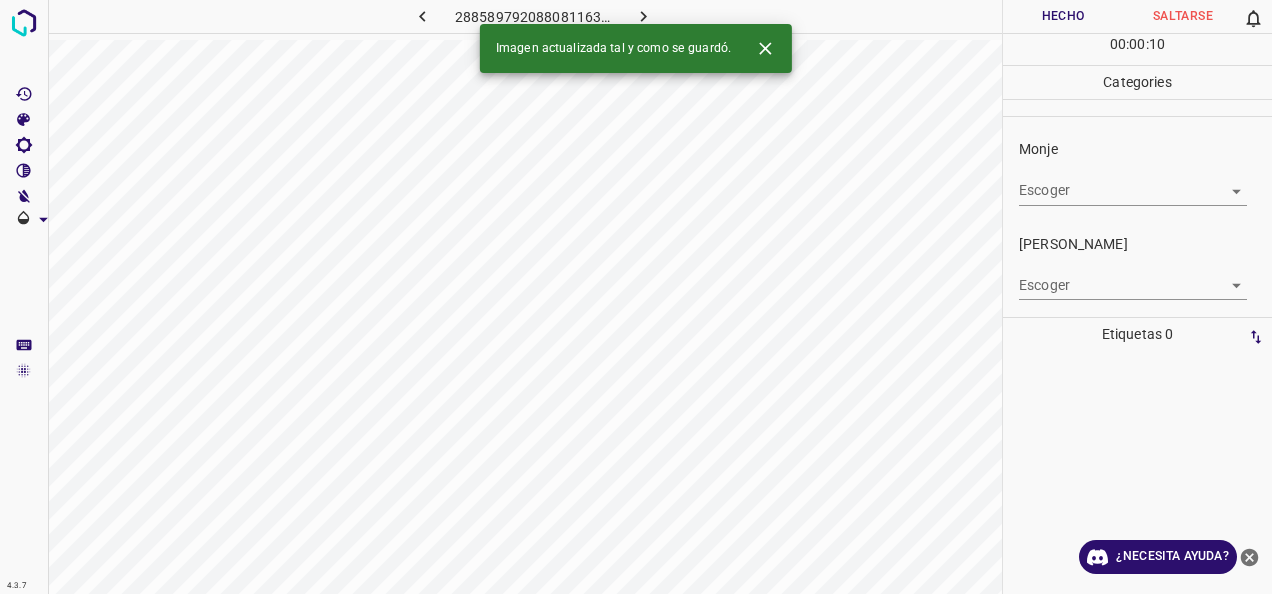 click on "4.3.7 2885897920880811631.png Hecho Saltarse 0 00   : 00   : 10   Categories Monje  Escoger ​  [PERSON_NAME]   Escoger ​ Etiquetas 0 Categories 1 Monje 2  [PERSON_NAME] Herramientas Espacio Cambiar entre modos (Dibujar y Editar) Yo Etiquetado automático R Restaurar zoom M Acercar N Alejar Borrar Eliminar etiqueta de selección Filtros Z Restaurar filtros X Filtro de saturación C Filtro de brillo V Filtro de contraste B Filtro de escala de grises General O Descargar Imagen actualizada tal y como se guardó. ¿Necesita ayuda? -Mensaje de texto -Esconder -Borrar" at bounding box center (636, 297) 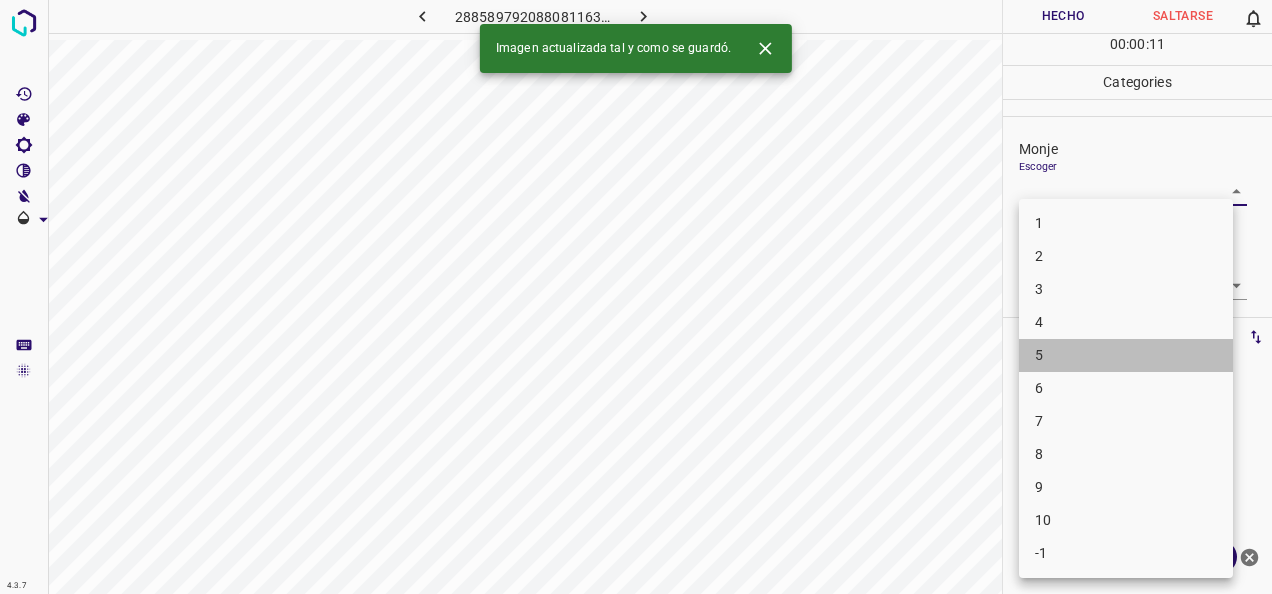 click on "5" at bounding box center [1126, 355] 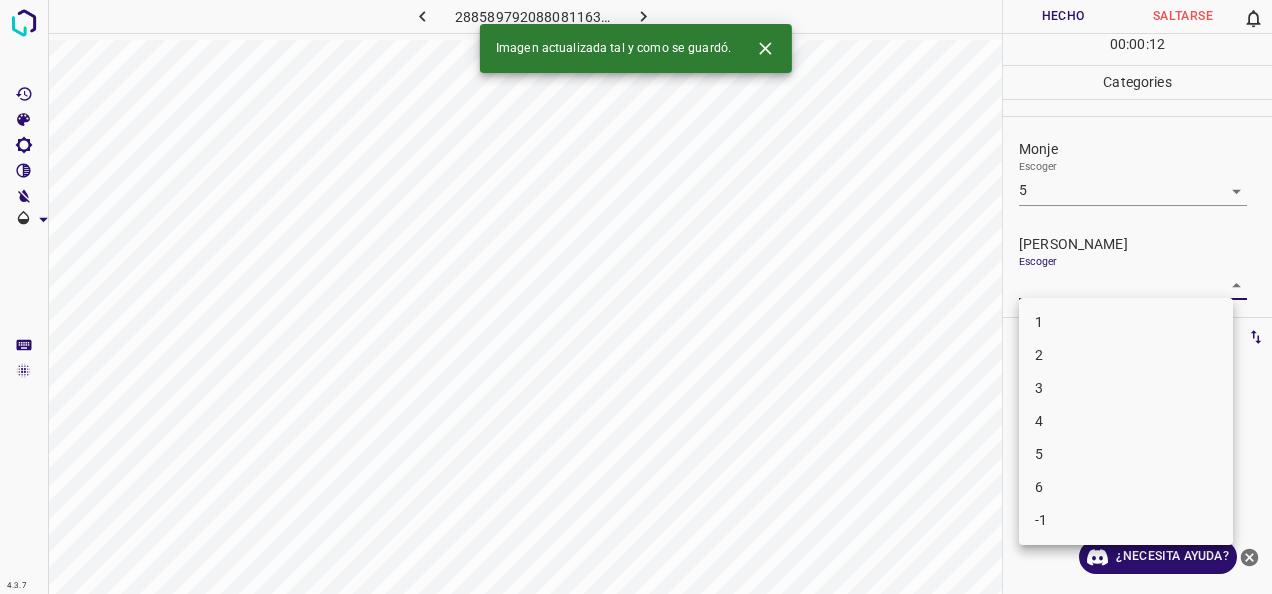 drag, startPoint x: 1226, startPoint y: 280, endPoint x: 1142, endPoint y: 338, distance: 102.0784 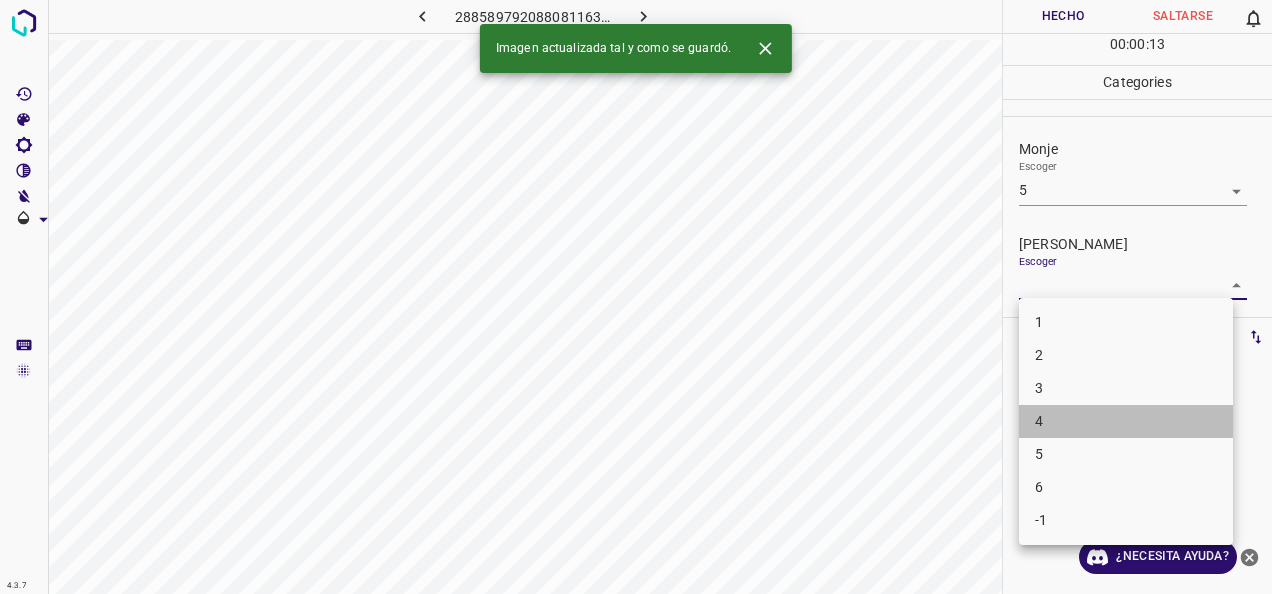 click on "4" at bounding box center [1126, 421] 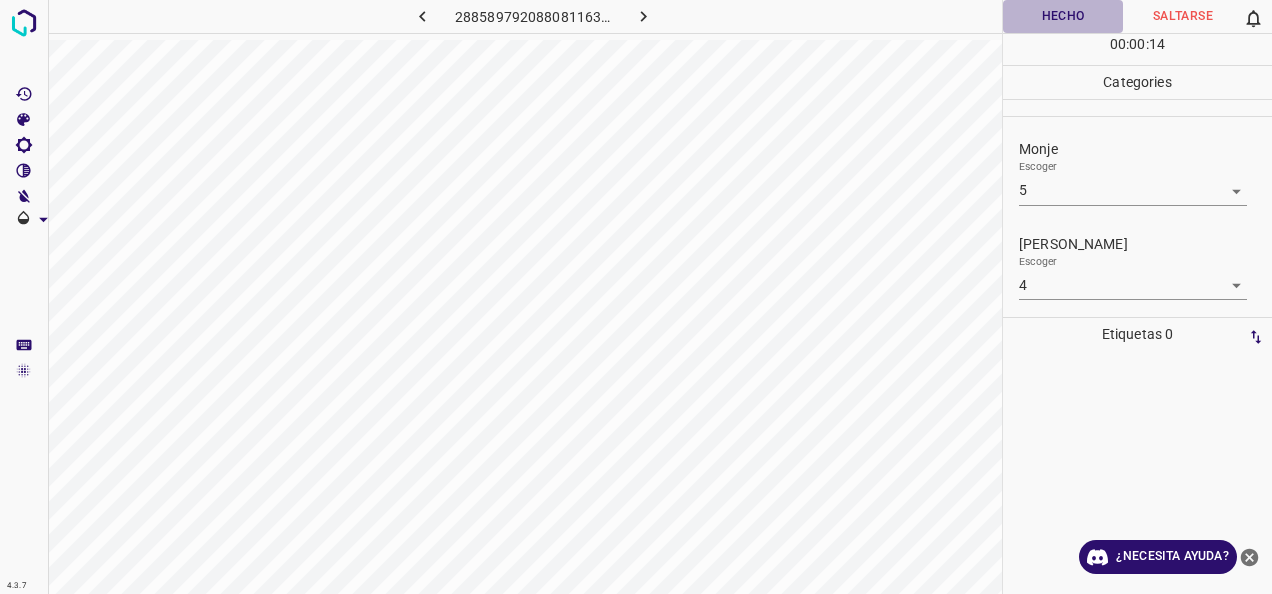 click on "Hecho" at bounding box center [1063, 16] 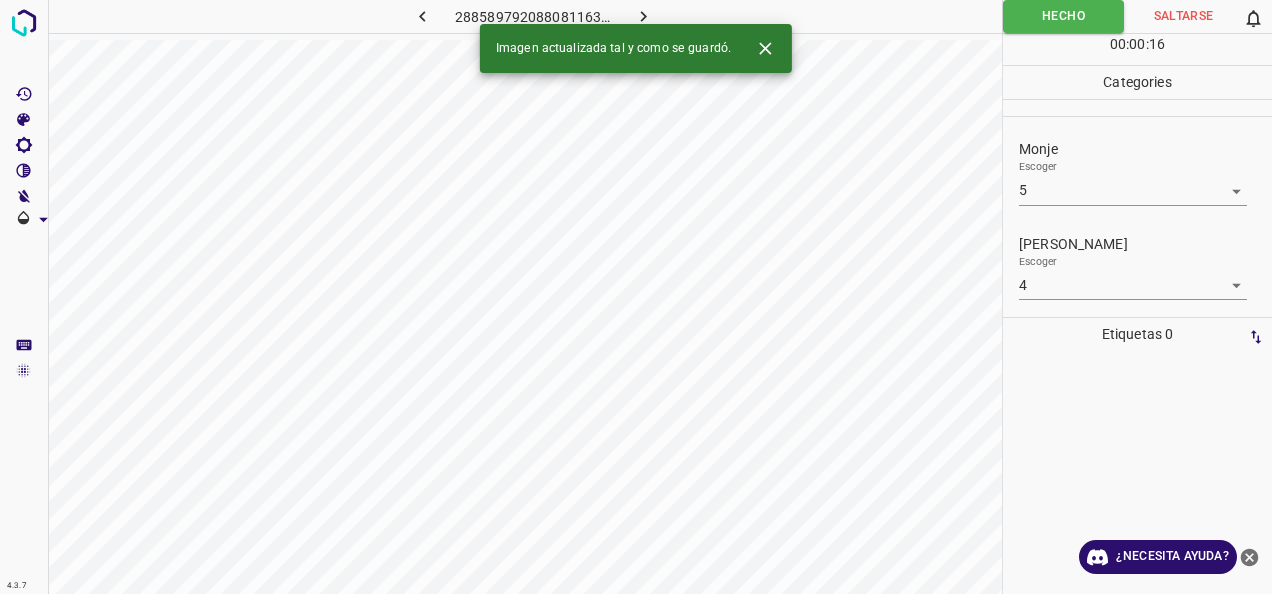 click 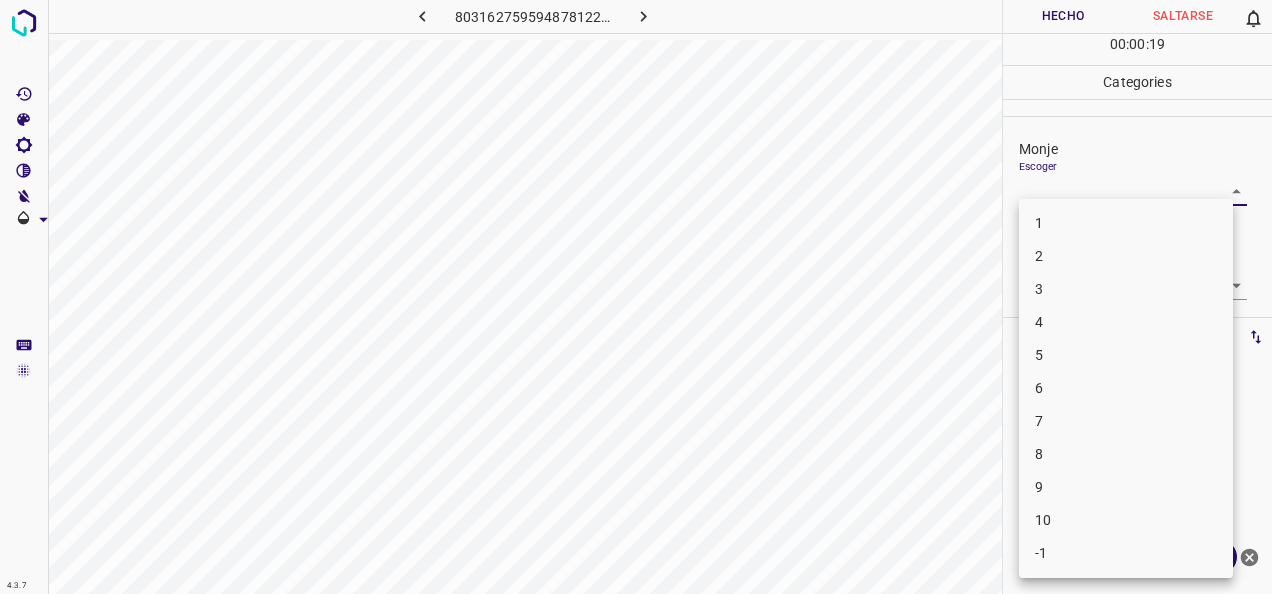 click on "4.3.7 803162759594878122.png Hecho Saltarse 0 00   : 00   : 19   Categories Monje  Escoger ​  [PERSON_NAME]   Escoger ​ Etiquetas 0 Categories 1 Monje 2  [PERSON_NAME] Herramientas Espacio Cambiar entre modos (Dibujar y Editar) Yo Etiquetado automático R Restaurar zoom M Acercar N Alejar Borrar Eliminar etiqueta de selección Filtros Z Restaurar filtros X Filtro de saturación C Filtro de brillo V Filtro de contraste B Filtro de escala de grises General O Descargar ¿Necesita ayuda? -Mensaje de texto -Esconder -Borrar 1 2 3 4 5 6 7 8 9 10 -1" at bounding box center [636, 297] 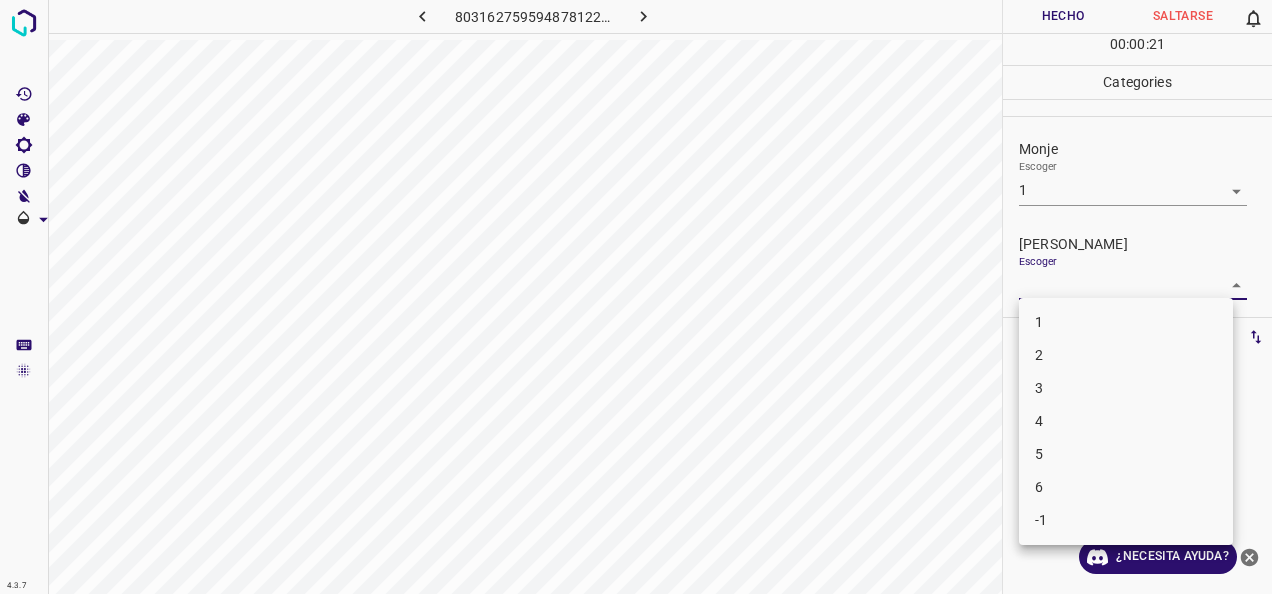 click on "4.3.7 803162759594878122.png Hecho Saltarse 0 00   : 00   : 21   Categories Monje  Escoger 1 1  [PERSON_NAME]   Escoger ​ Etiquetas 0 Categories 1 Monje 2  [PERSON_NAME] Herramientas Espacio Cambiar entre modos (Dibujar y Editar) Yo Etiquetado automático R Restaurar zoom M Acercar N Alejar Borrar Eliminar etiqueta de selección Filtros Z Restaurar filtros X Filtro de saturación C Filtro de brillo V Filtro de contraste B Filtro de escala de grises General O Descargar ¿Necesita ayuda? -Mensaje de texto -Esconder -Borrar 1 2 3 4 5 6 -1" at bounding box center (636, 297) 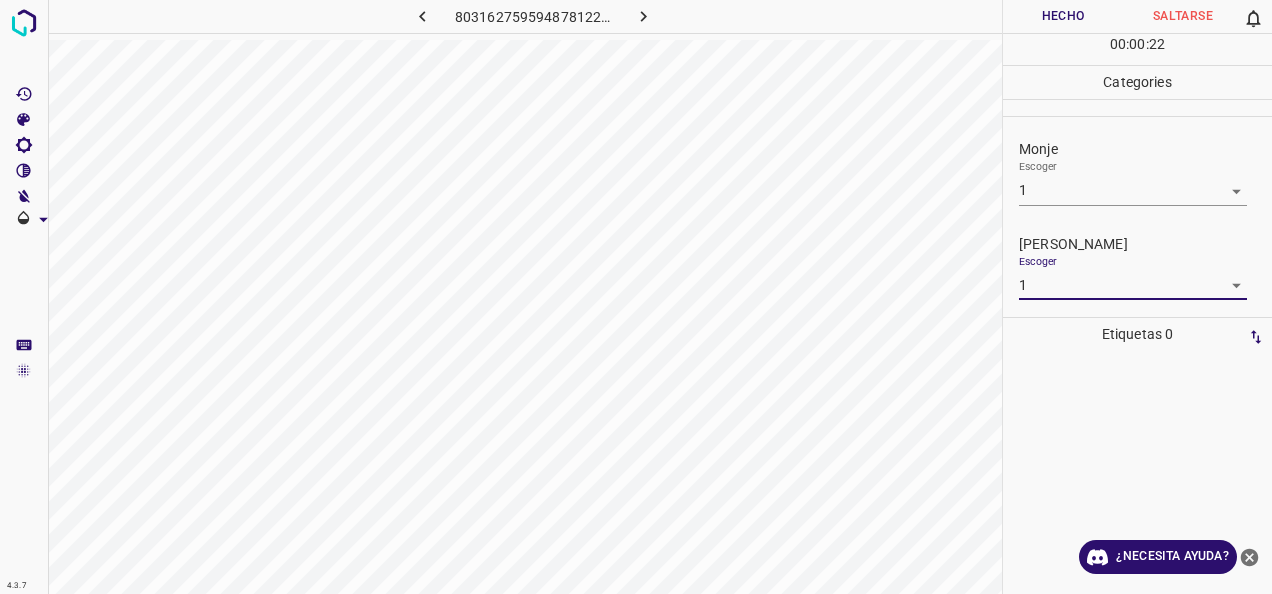 click on "Hecho" at bounding box center (1063, 16) 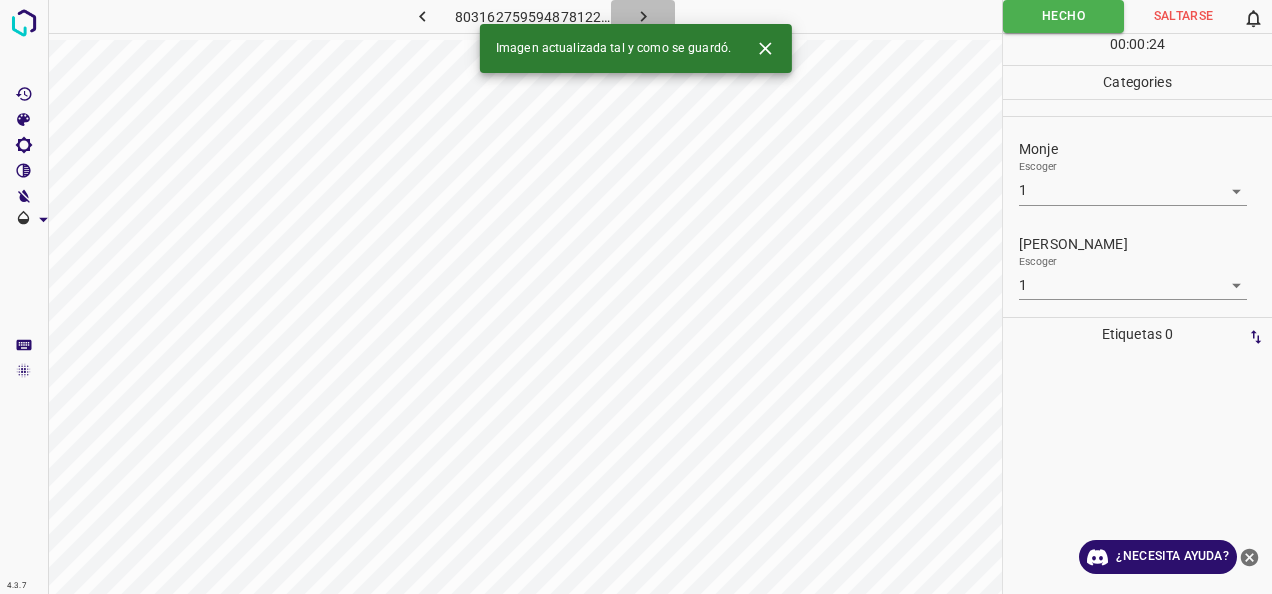 click 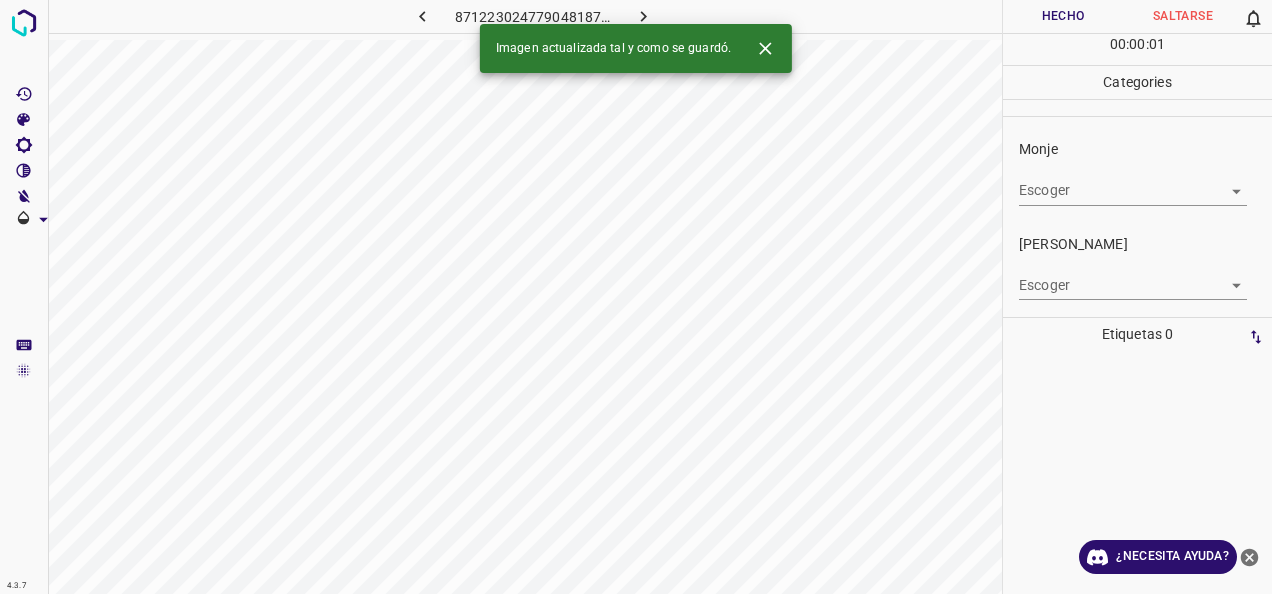 click on "4.3.7 8712230247790481872.png Hecho Saltarse 0 00   : 00   : 01   Categories Monje  Escoger ​  [PERSON_NAME]   Escoger ​ Etiquetas 0 Categories 1 Monje 2  [PERSON_NAME] Herramientas Espacio Cambiar entre modos (Dibujar y Editar) Yo Etiquetado automático R Restaurar zoom M Acercar N Alejar Borrar Eliminar etiqueta de selección Filtros Z Restaurar filtros X Filtro de saturación C Filtro de brillo V Filtro de contraste B Filtro de escala de grises General O Descargar Imagen actualizada tal y como se guardó. ¿Necesita ayuda? -Mensaje de texto -Esconder -Borrar" at bounding box center [636, 297] 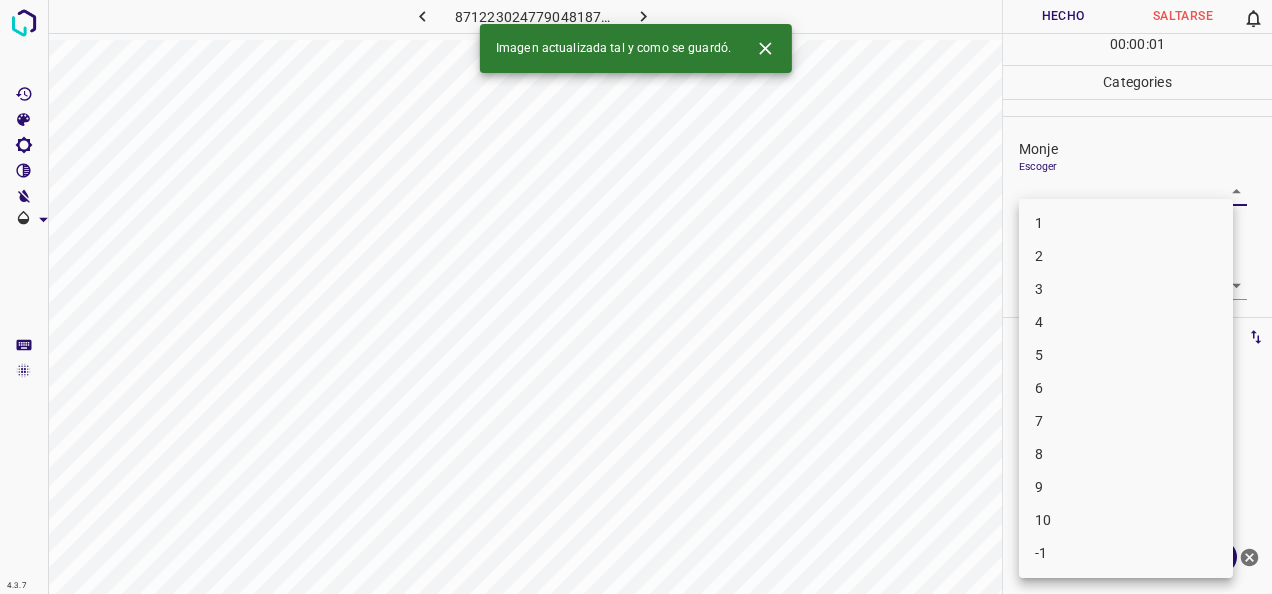 click on "1" at bounding box center (1126, 223) 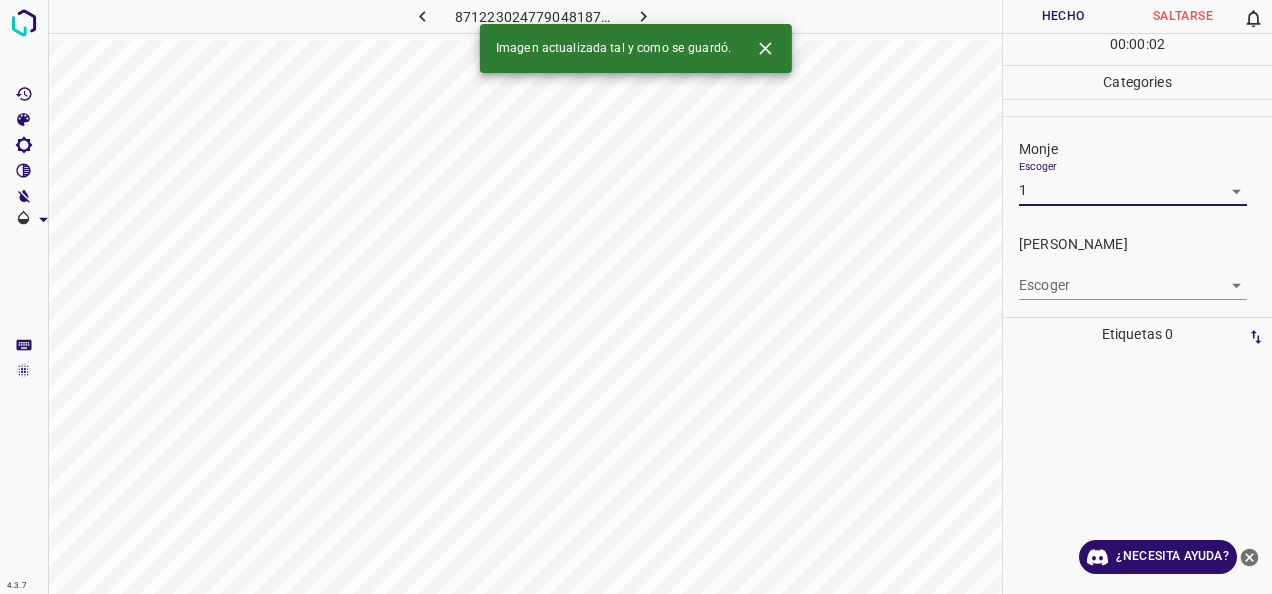 click on "4.3.7 8712230247790481872.png Hecho Saltarse 0 00   : 00   : 02   Categories Monje  Escoger 1 1  [PERSON_NAME]   Escoger ​ Etiquetas 0 Categories 1 Monje 2  [PERSON_NAME] Herramientas Espacio Cambiar entre modos (Dibujar y Editar) Yo Etiquetado automático R Restaurar zoom M Acercar N Alejar Borrar Eliminar etiqueta de selección Filtros Z Restaurar filtros X Filtro de saturación C Filtro de brillo V Filtro de contraste B Filtro de escala de grises General O Descargar Imagen actualizada tal y como se guardó. ¿Necesita ayuda? -Mensaje de texto -Esconder -Borrar" at bounding box center (636, 297) 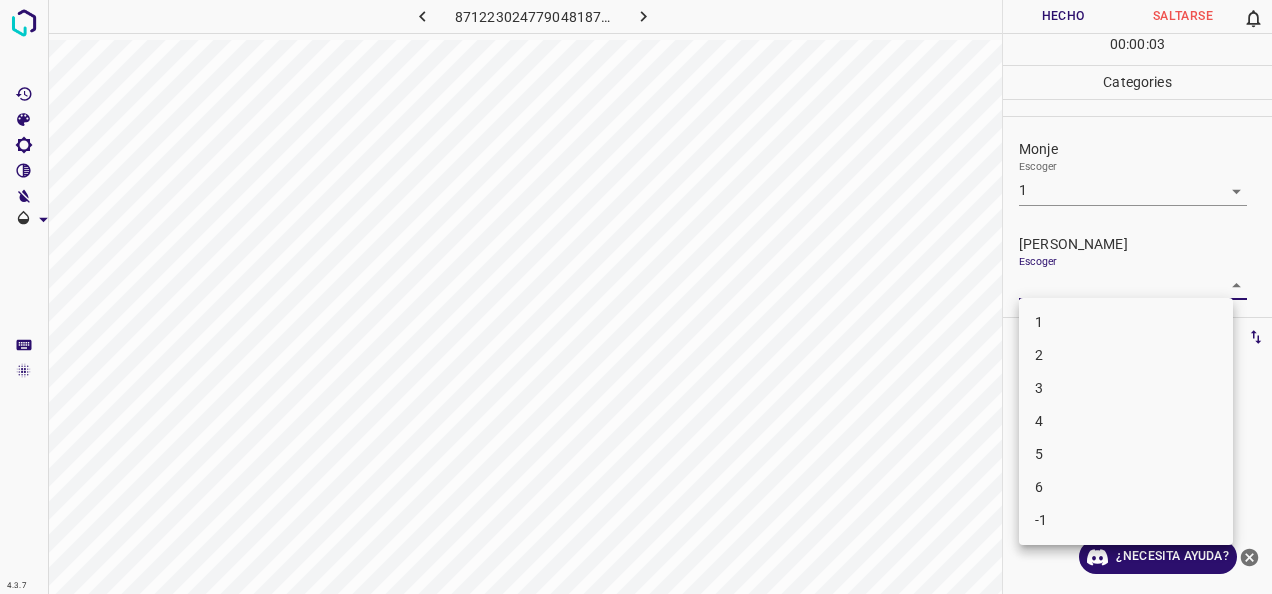 click on "1" at bounding box center [1126, 322] 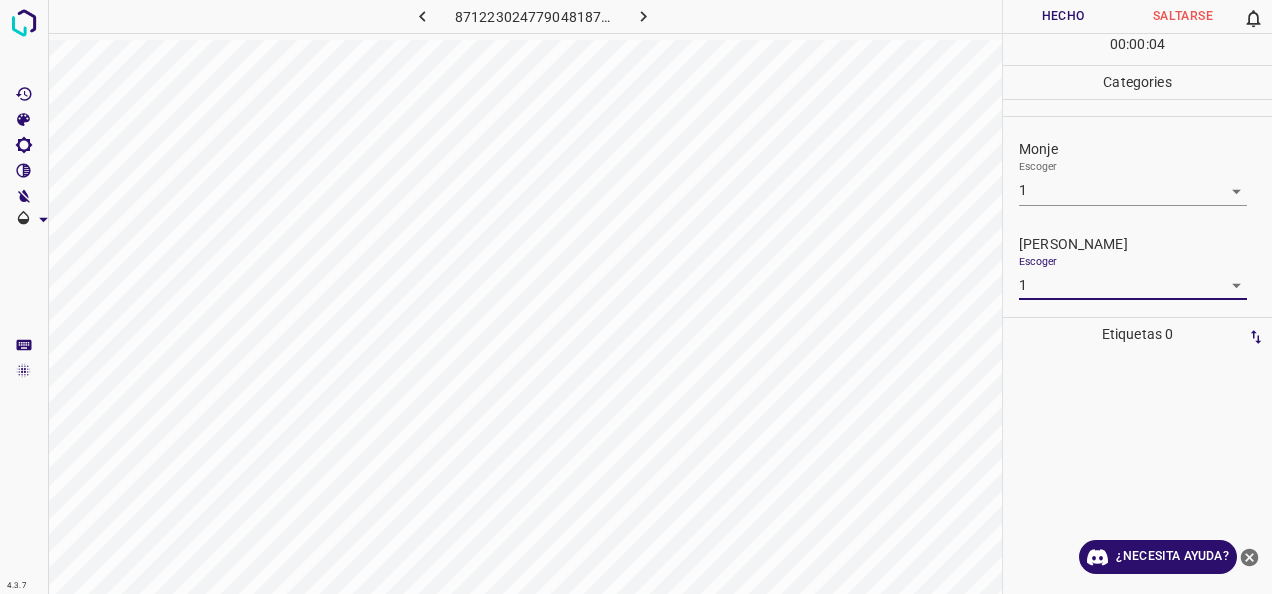 click on "Hecho" at bounding box center [1063, 16] 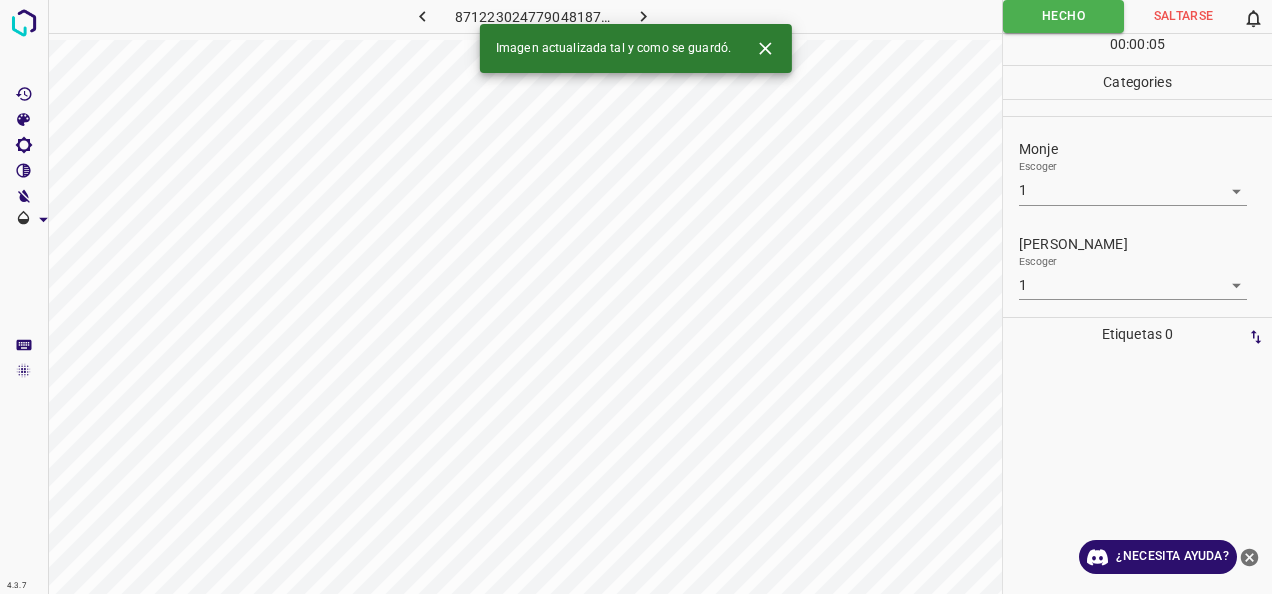 click 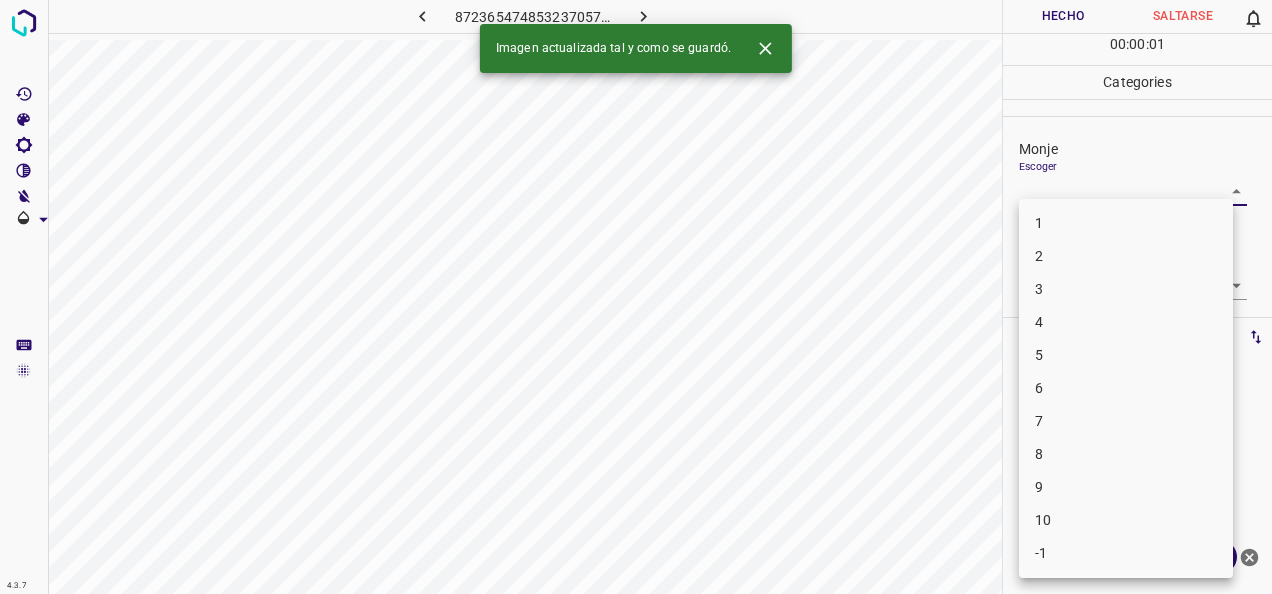 click on "4.3.7 8723654748532370572.png Hecho Saltarse 0 00   : 00   : 01   Categories Monje  Escoger ​  [PERSON_NAME]   Escoger ​ Etiquetas 0 Categories 1 Monje 2  [PERSON_NAME] Herramientas Espacio Cambiar entre modos (Dibujar y Editar) Yo Etiquetado automático R Restaurar zoom M Acercar N Alejar Borrar Eliminar etiqueta de selección Filtros Z Restaurar filtros X Filtro de saturación C Filtro de brillo V Filtro de contraste B Filtro de escala de grises General O Descargar Imagen actualizada tal y como se guardó. ¿Necesita ayuda? -Mensaje de texto -Esconder -Borrar 1 2 3 4 5 6 7 8 9 10 -1" at bounding box center (636, 297) 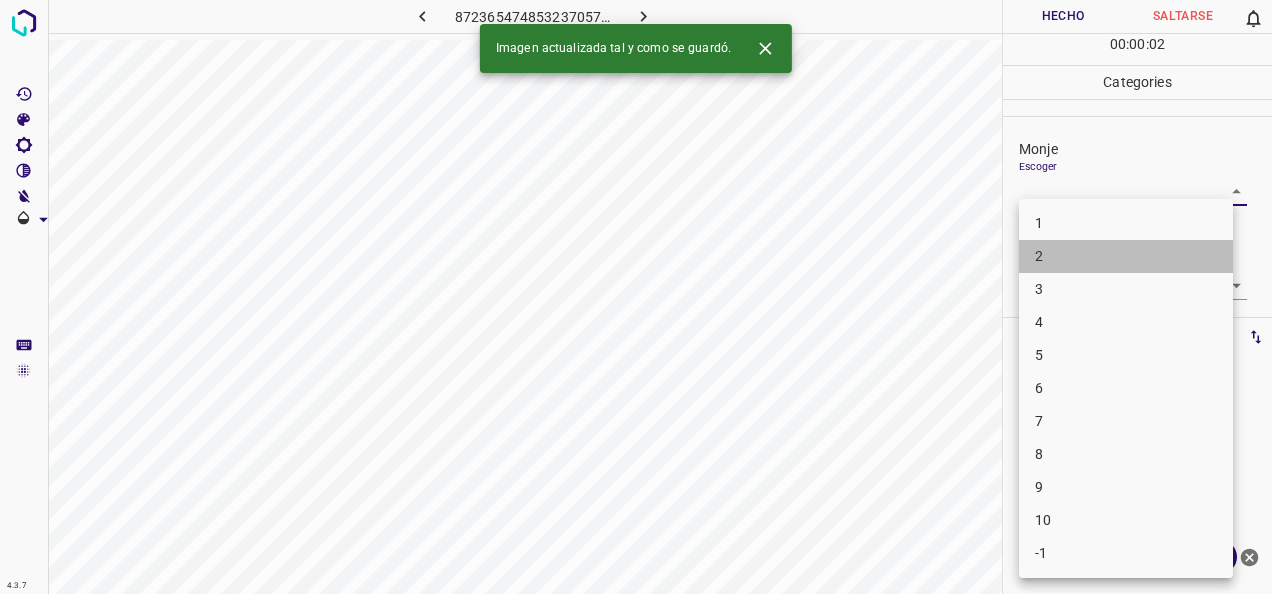 click on "2" at bounding box center [1126, 256] 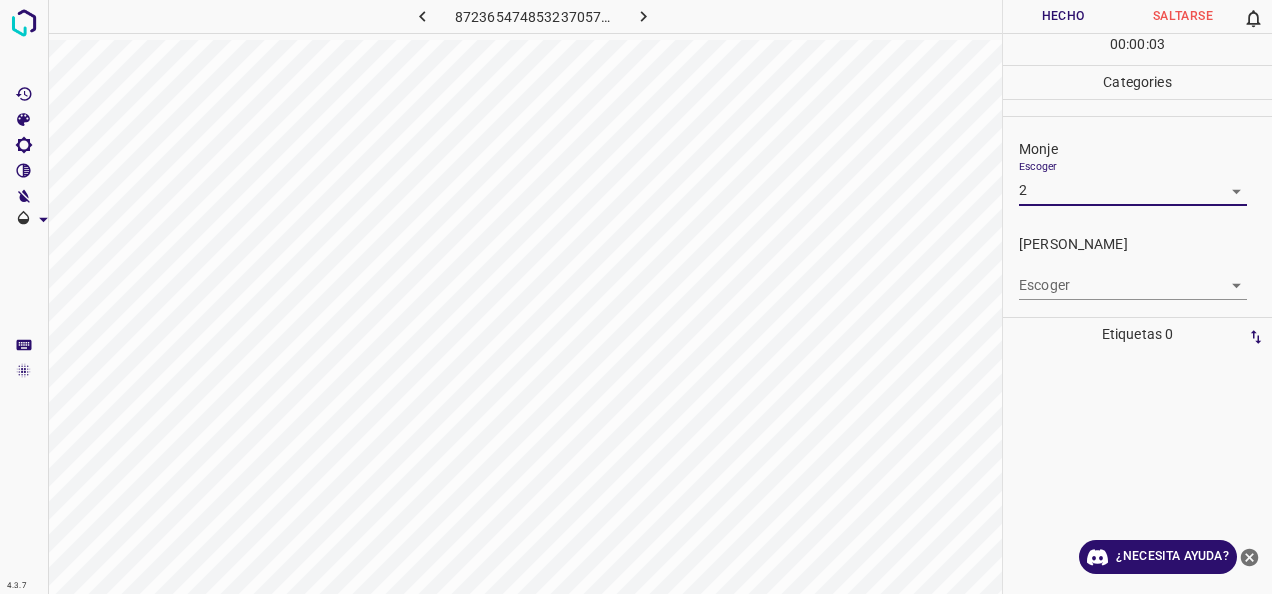 click on "4.3.7 8723654748532370572.png Hecho Saltarse 0 00   : 00   : 03   Categories Monje  Escoger 2 2  [PERSON_NAME]   Escoger ​ Etiquetas 0 Categories 1 Monje 2  [PERSON_NAME] Herramientas Espacio Cambiar entre modos (Dibujar y Editar) Yo Etiquetado automático R Restaurar zoom M Acercar N Alejar Borrar Eliminar etiqueta de selección Filtros Z Restaurar filtros X Filtro de saturación C Filtro de brillo V Filtro de contraste B Filtro de escala de grises General O Descargar ¿Necesita ayuda? -Mensaje de texto -Esconder -Borrar" at bounding box center (636, 297) 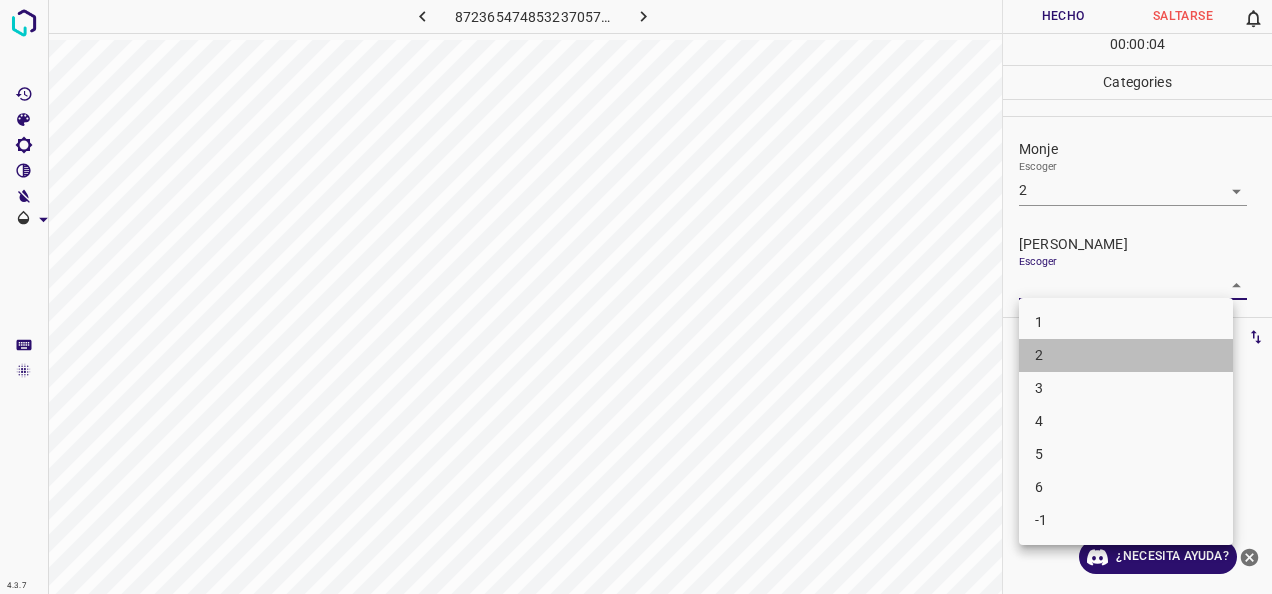 click on "2" at bounding box center [1126, 355] 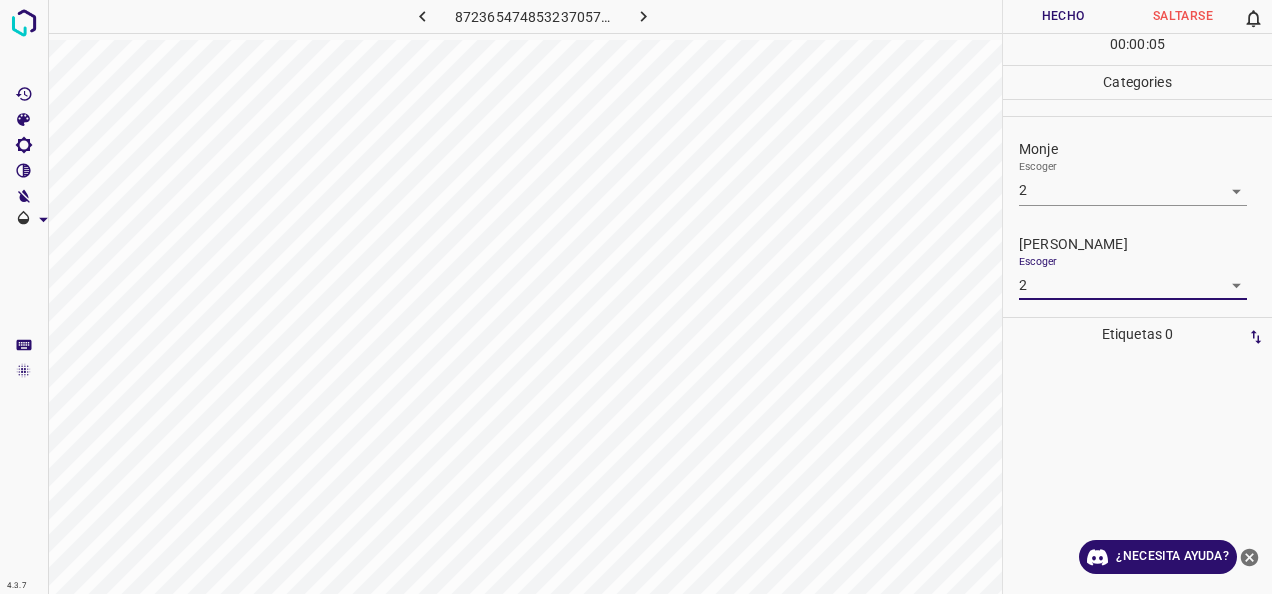 click on "Hecho" at bounding box center (1063, 16) 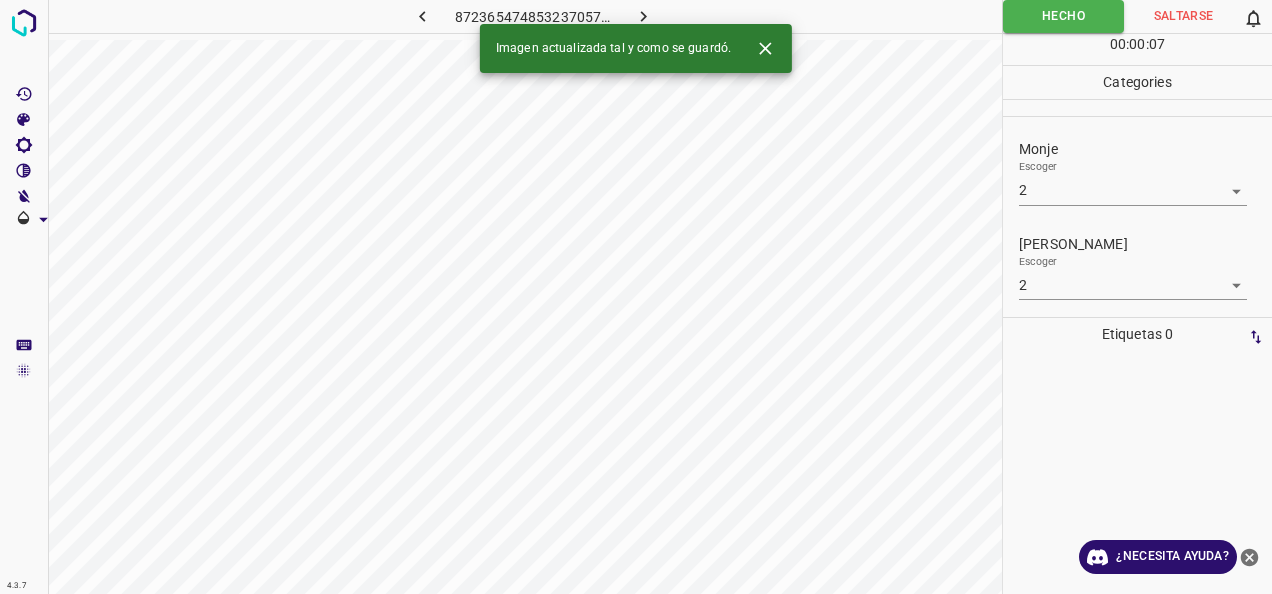 click 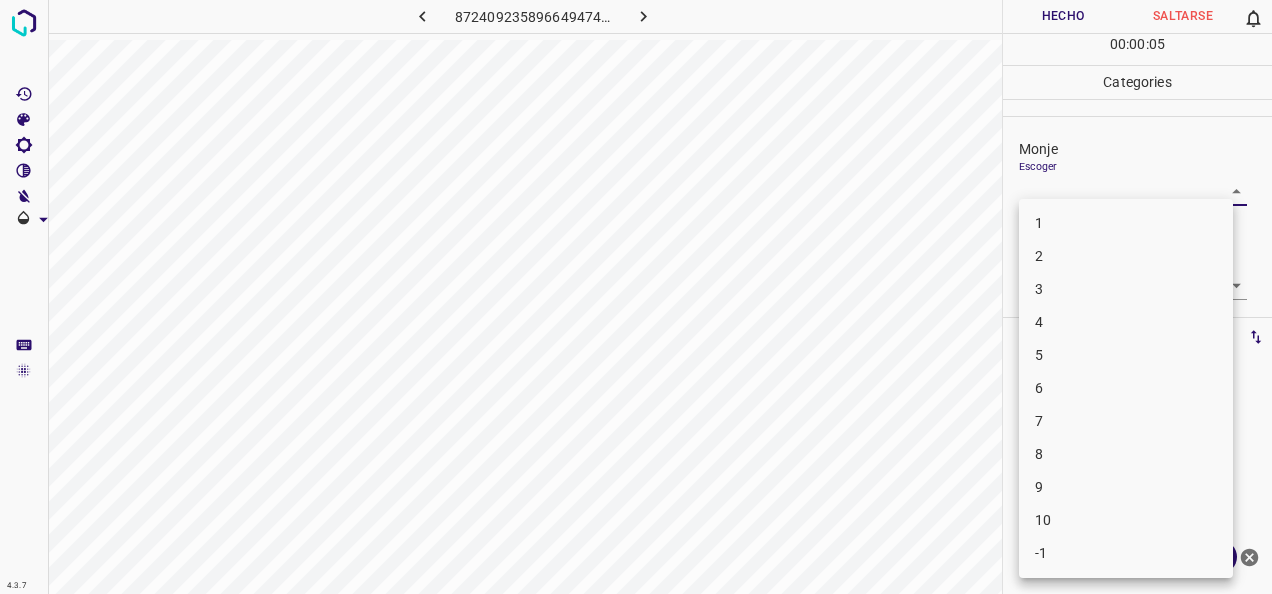 click on "4.3.7 8724092358966494744.png Hecho Saltarse 0 00   : 00   : 05   Categories Monje  Escoger ​  [PERSON_NAME]   Escoger ​ Etiquetas 0 Categories 1 Monje 2  [PERSON_NAME] Herramientas Espacio Cambiar entre modos (Dibujar y Editar) Yo Etiquetado automático R Restaurar zoom M Acercar N Alejar Borrar Eliminar etiqueta de selección Filtros Z Restaurar filtros X Filtro de saturación C Filtro de brillo V Filtro de contraste B Filtro de escala de grises General O Descargar ¿Necesita ayuda? -Mensaje de texto -Esconder -Borrar 1 2 3 4 5 6 7 8 9 10 -1" at bounding box center [636, 297] 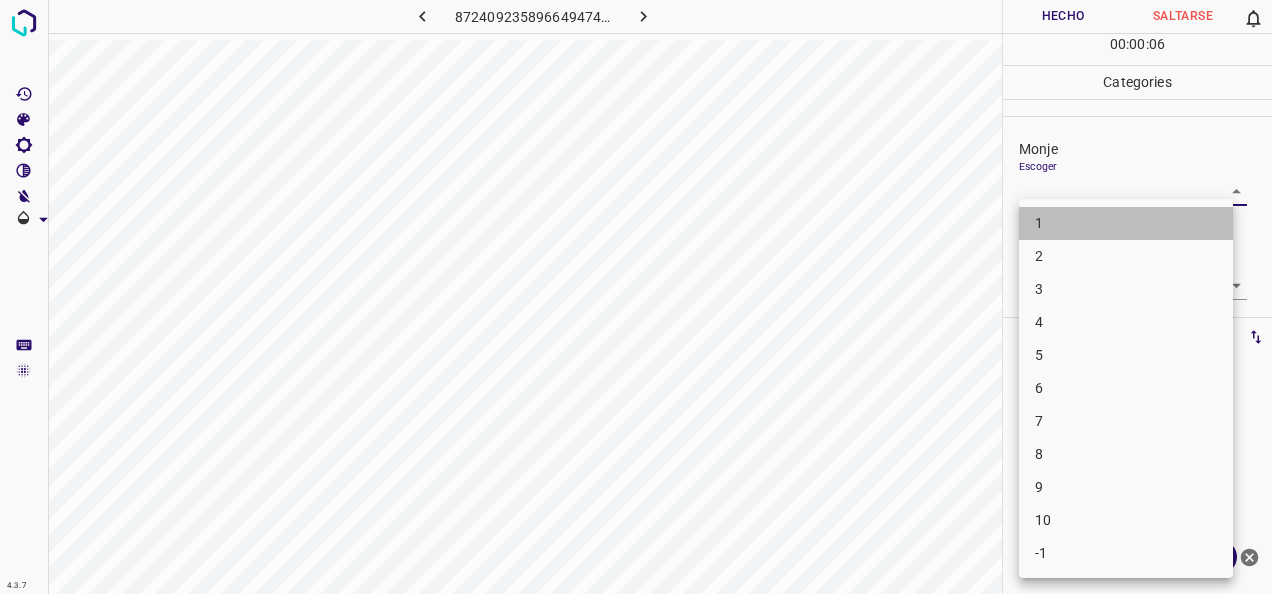click on "1" at bounding box center [1126, 223] 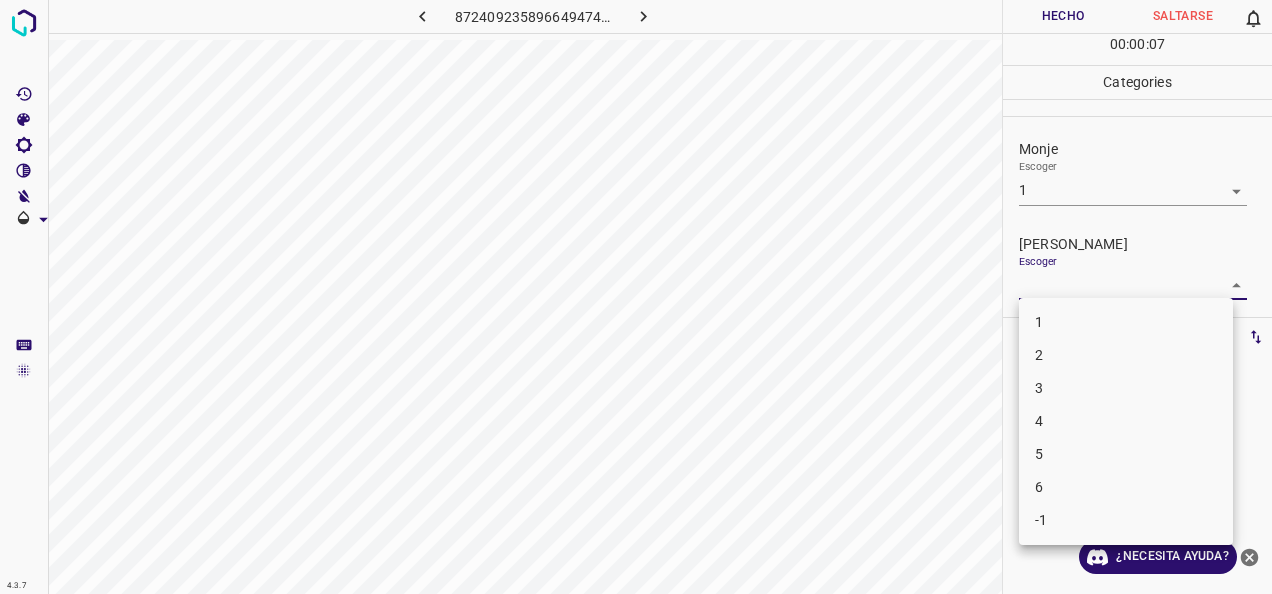 click on "4.3.7 8724092358966494744.png Hecho Saltarse 0 00   : 00   : 07   Categories Monje  Escoger 1 1  [PERSON_NAME]   Escoger ​ Etiquetas 0 Categories 1 Monje 2  [PERSON_NAME] Herramientas Espacio Cambiar entre modos (Dibujar y Editar) Yo Etiquetado automático R Restaurar zoom M Acercar N Alejar Borrar Eliminar etiqueta de selección Filtros Z Restaurar filtros X Filtro de saturación C Filtro de brillo V Filtro de contraste B Filtro de escala de grises General O Descargar ¿Necesita ayuda? -Mensaje de texto -Esconder -Borrar 1 2 3 4 5 6 -1" at bounding box center (636, 297) 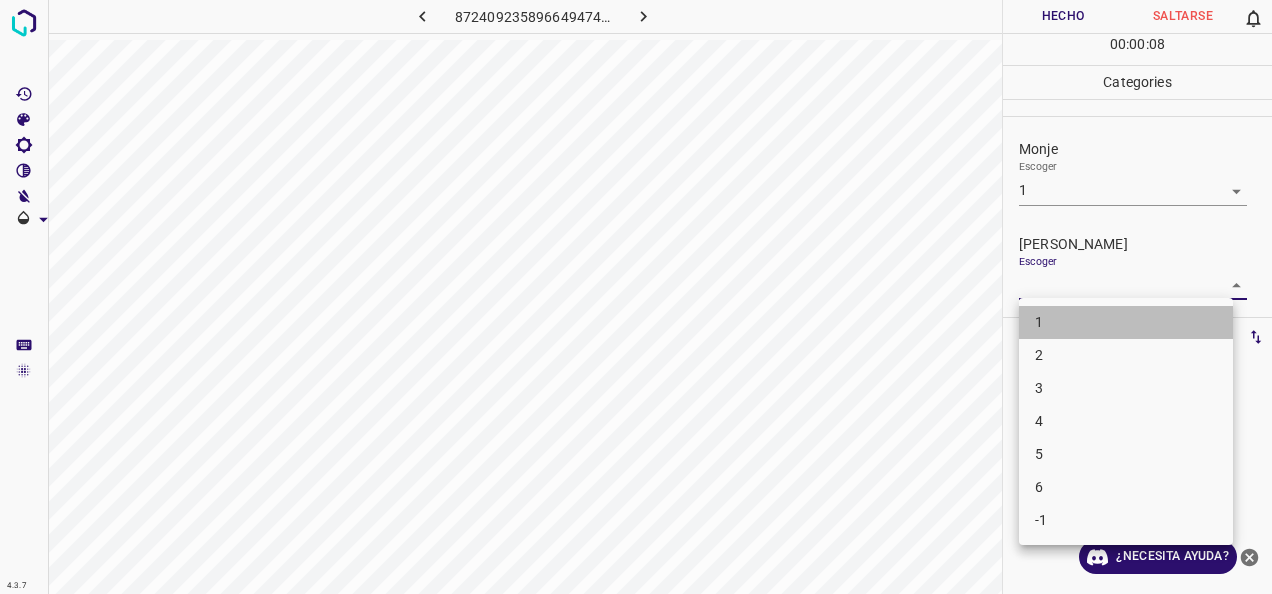 click on "1" at bounding box center (1126, 322) 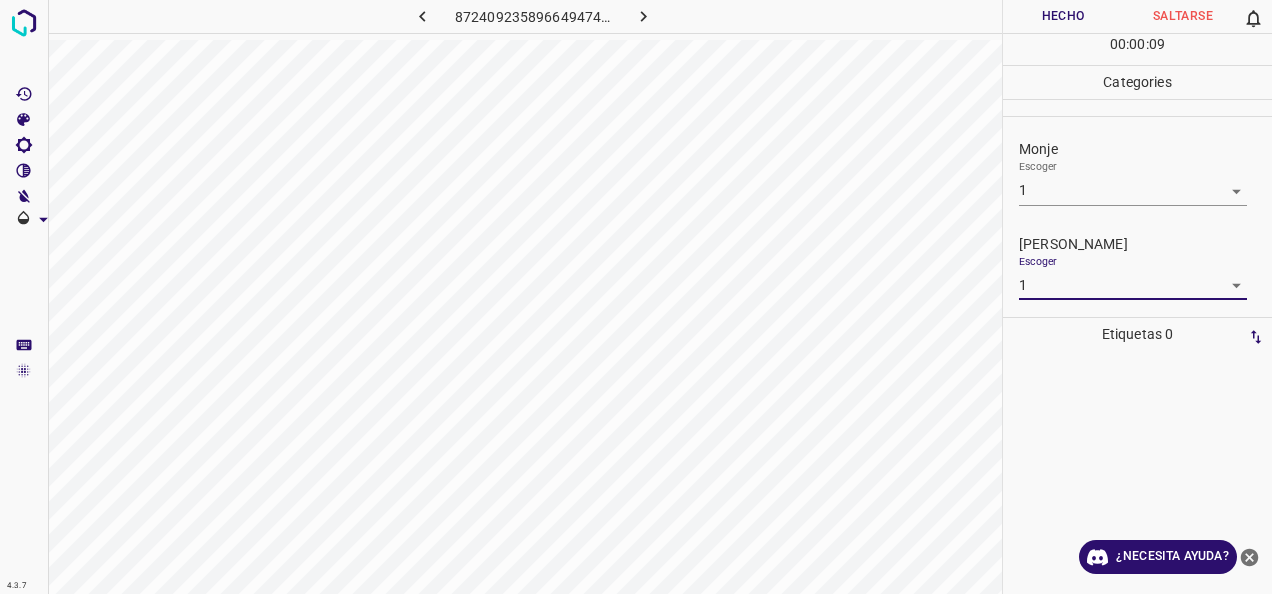 click on "Hecho" at bounding box center [1063, 16] 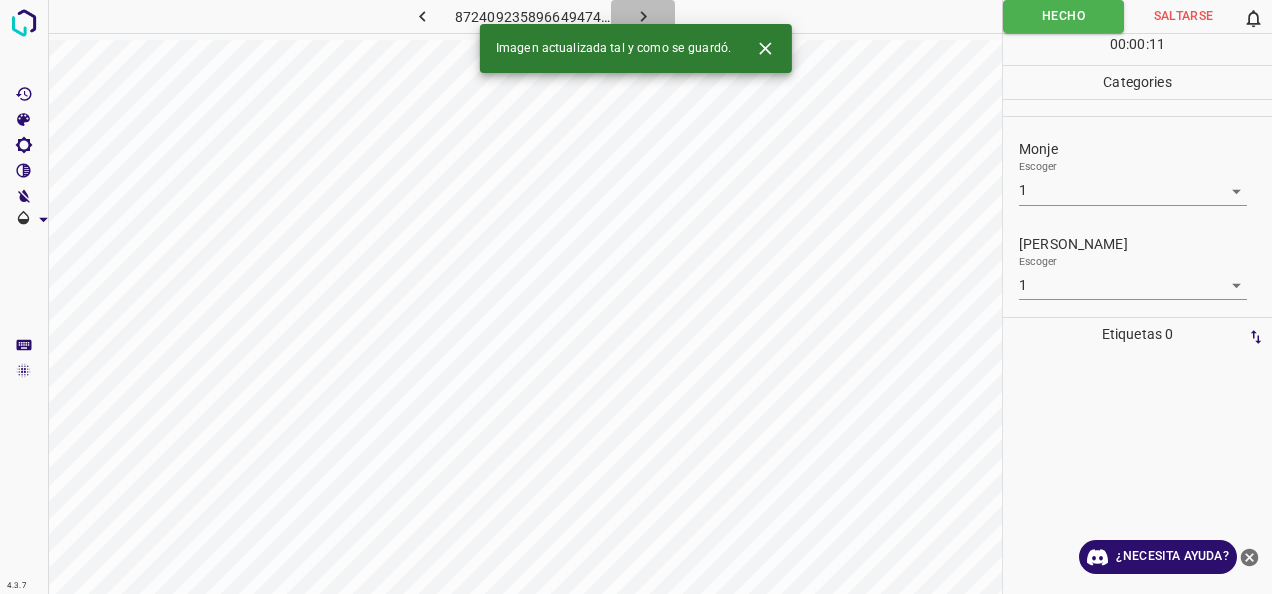 click 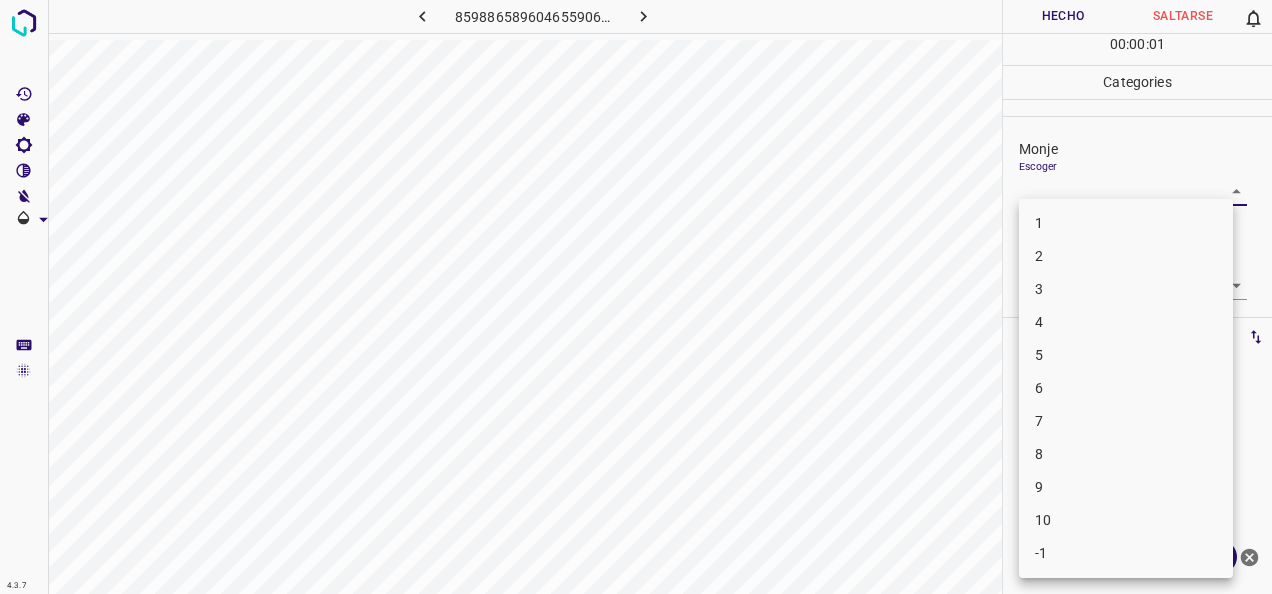 click on "4.3.7 8598865896046559060.png Hecho Saltarse 0 00   : 00   : 01   Categories Monj[PERSON_NAME]  [PERSON_NAME]   Escoger ​ Etiquetas 0 Categories 1 Monje 2  [PERSON_NAME] Herramientas Espacio Cambiar entre modos (Dibujar y Editar) Yo Etiquetado automático R Restaurar zoom M Acercar N Alejar Borrar Eliminar etiqueta de selección Filtros Z Restaurar filtros X Filtro de saturación C Filtro de brillo V Filtro de contraste B Filtro de escala de grises General O Descargar ¿Necesita ayuda? -Mensaje de texto -Esconder -Borrar 1 2 3 4 5 6 7 8 9 10 -1" at bounding box center [636, 297] 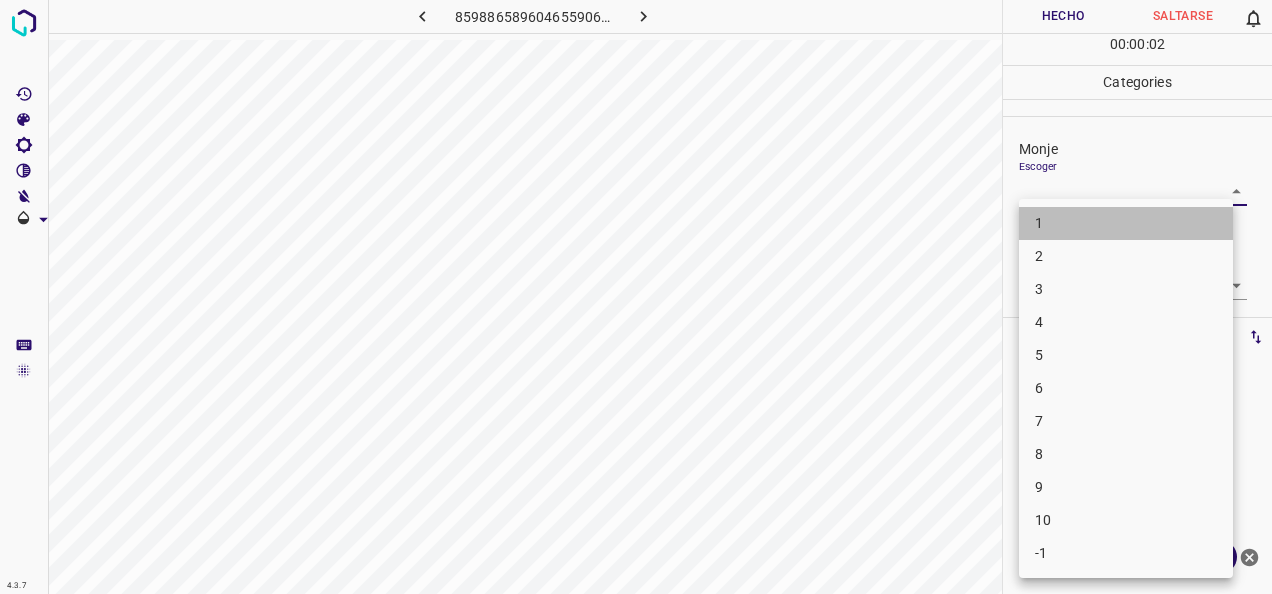 click on "1" at bounding box center (1126, 223) 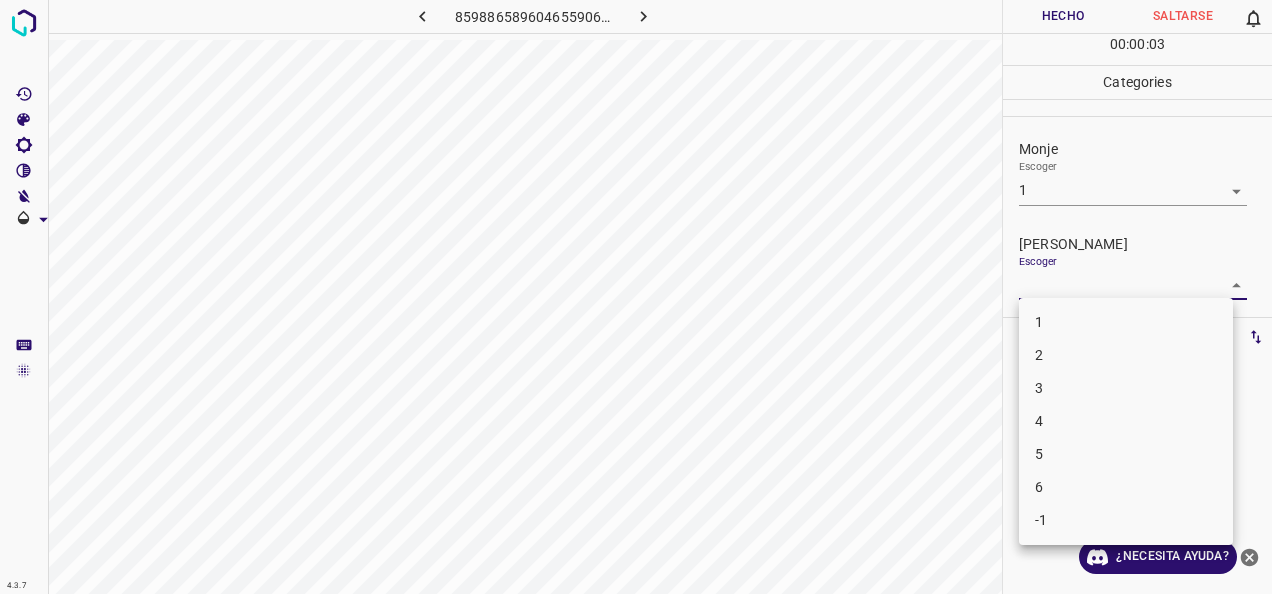 click on "4.3.7 8598865896046559060.png Hecho Saltarse 0 00   : 00   : 03   Categories Monje  Escoger 1 1  [PERSON_NAME]   Escoger ​ Etiquetas 0 Categories 1 Monje 2  [PERSON_NAME] Herramientas Espacio Cambiar entre modos (Dibujar y Editar) Yo Etiquetado automático R Restaurar zoom M Acercar N Alejar Borrar Eliminar etiqueta de selección Filtros Z Restaurar filtros X Filtro de saturación C Filtro de brillo V Filtro de contraste B Filtro de escala de grises General O Descargar ¿Necesita ayuda? -Mensaje de texto -Esconder -Borrar 1 2 3 4 5 6 -1" at bounding box center (636, 297) 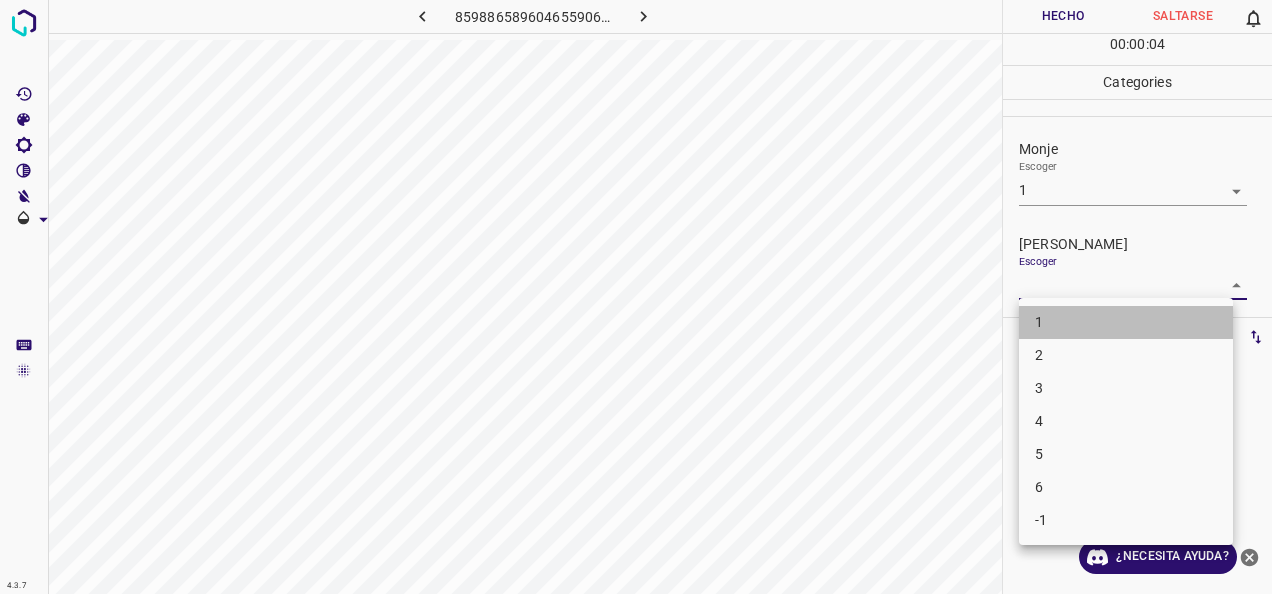 click on "1" at bounding box center (1126, 322) 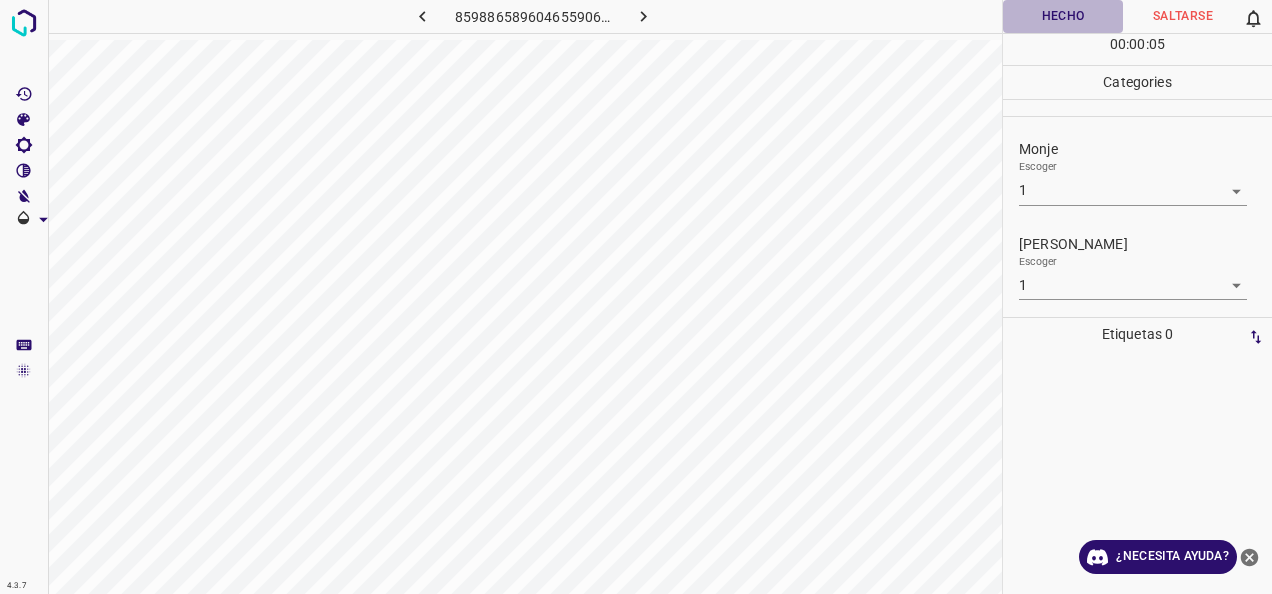 click on "Hecho" at bounding box center (1063, 16) 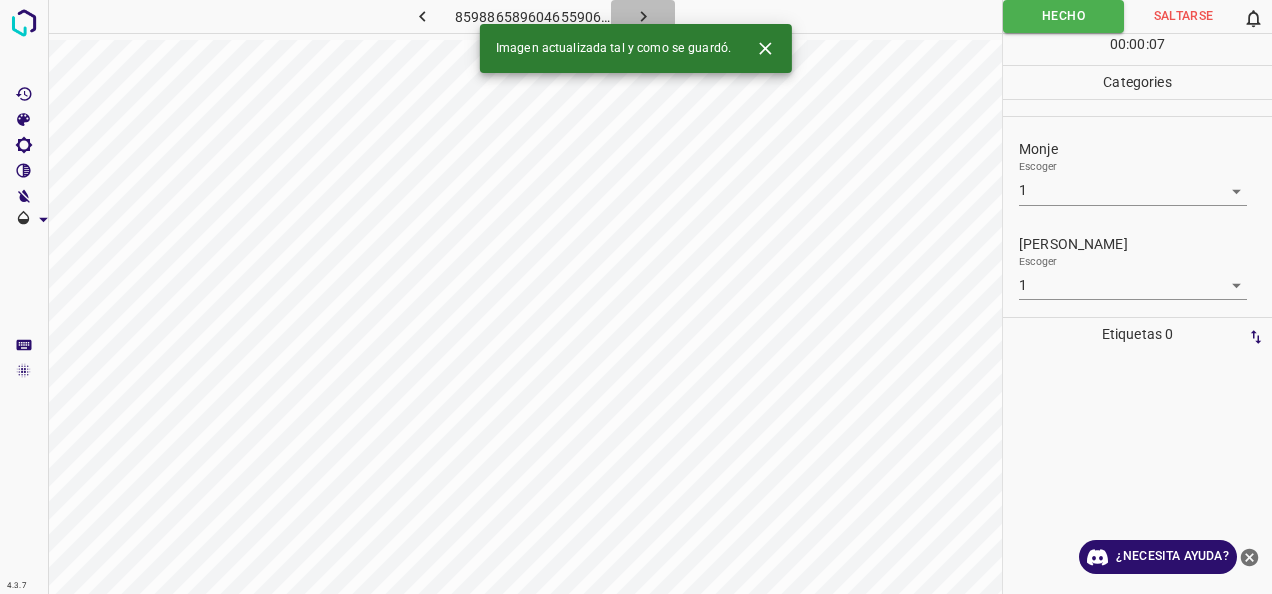 click 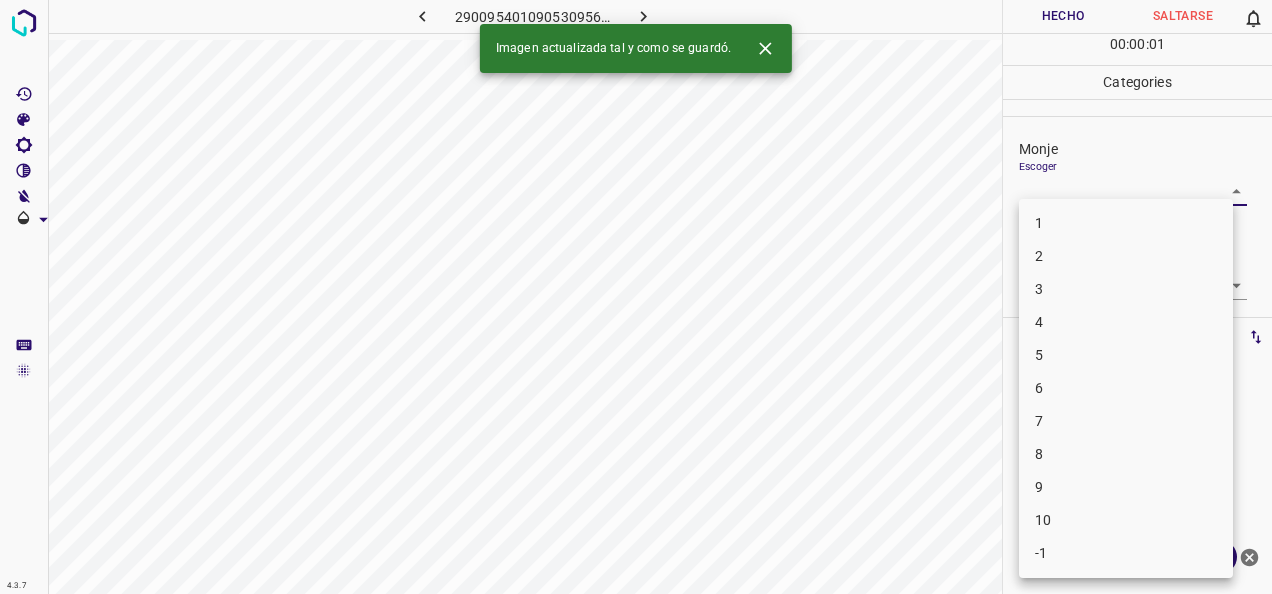 click on "4.3.7 2900954010905309562.png Hecho Saltarse 0 00   : 00   : 01   Categories Monje  Escoger ​  [PERSON_NAME]   Escoger ​ Etiquetas 0 Categories 1 Monje 2  [PERSON_NAME] Herramientas Espacio Cambiar entre modos (Dibujar y Editar) Yo Etiquetado automático R Restaurar zoom M Acercar N Alejar Borrar Eliminar etiqueta de selección Filtros Z Restaurar filtros X Filtro de saturación C Filtro de brillo V Filtro de contraste B Filtro de escala de grises General O Descargar Imagen actualizada tal y como se guardó. ¿Necesita ayuda? -Mensaje de texto -Esconder -Borrar 1 2 3 4 5 6 7 8 9 10 -1" at bounding box center [636, 297] 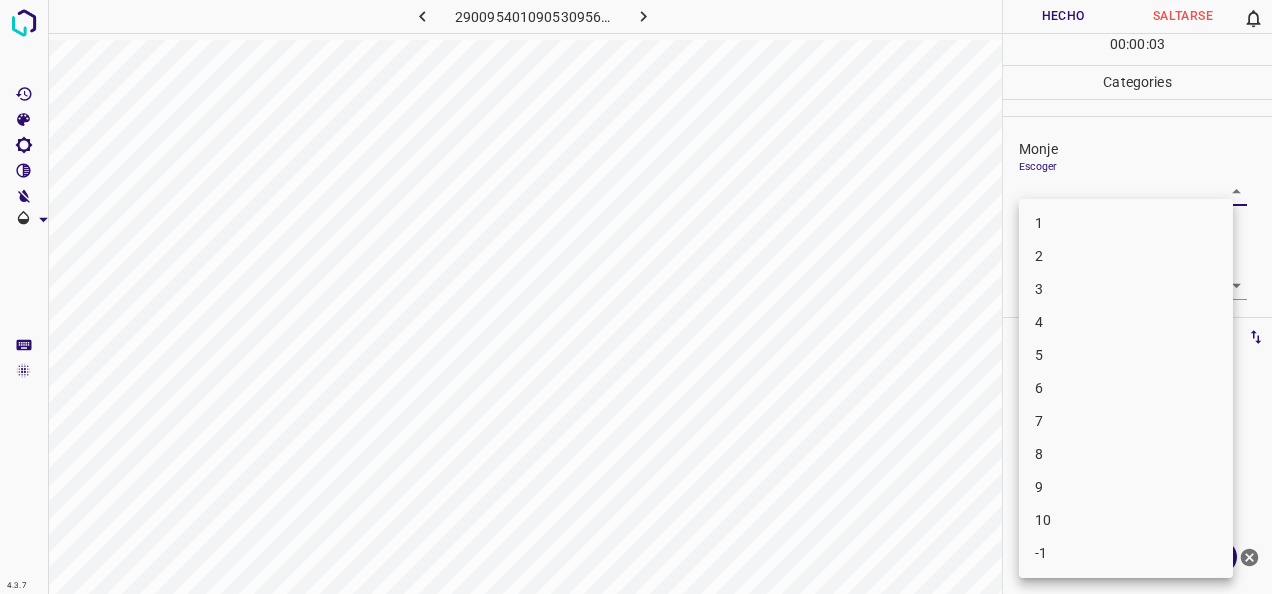click on "5" at bounding box center (1126, 355) 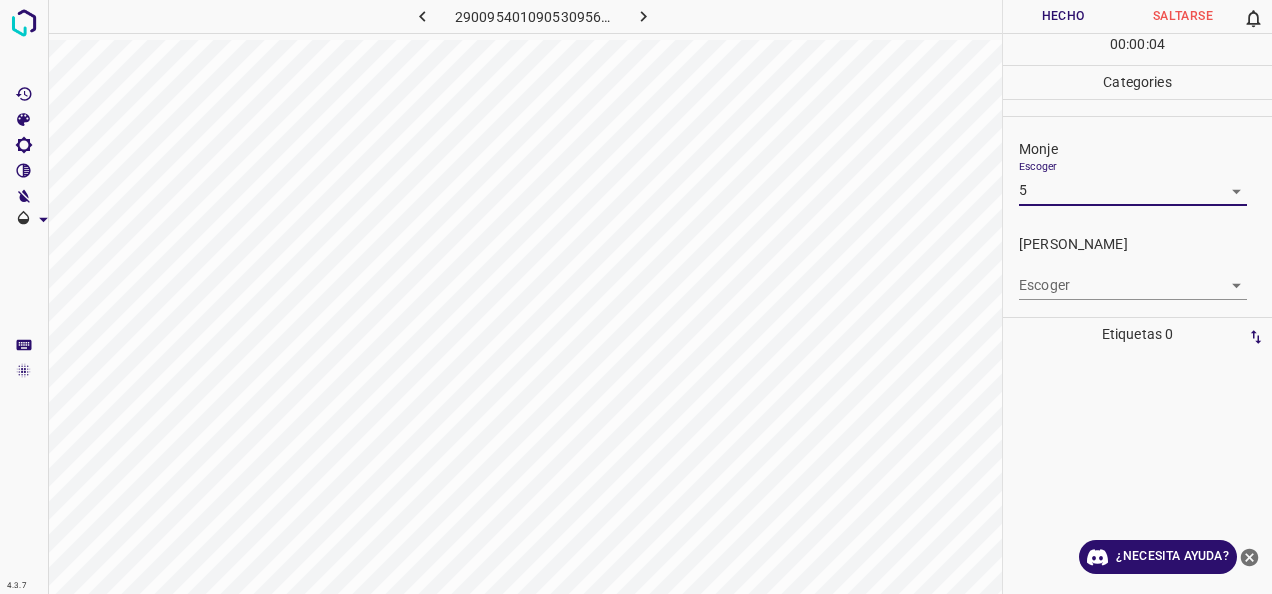 click on "4.3.7 2900954010905309562.png Hecho Saltarse 0 00   : 00   : 04   Categories Monje  Escoger 5 5  [PERSON_NAME]   Escoger ​ Etiquetas 0 Categories 1 Monje 2  [PERSON_NAME] Herramientas Espacio Cambiar entre modos (Dibujar y Editar) Yo Etiquetado automático R Restaurar zoom M Acercar N Alejar Borrar Eliminar etiqueta de selección Filtros Z Restaurar filtros X Filtro de saturación C Filtro de brillo V Filtro de contraste B Filtro de escala de grises General O Descargar ¿Necesita ayuda? -Mensaje de texto -Esconder -Borrar" at bounding box center (636, 297) 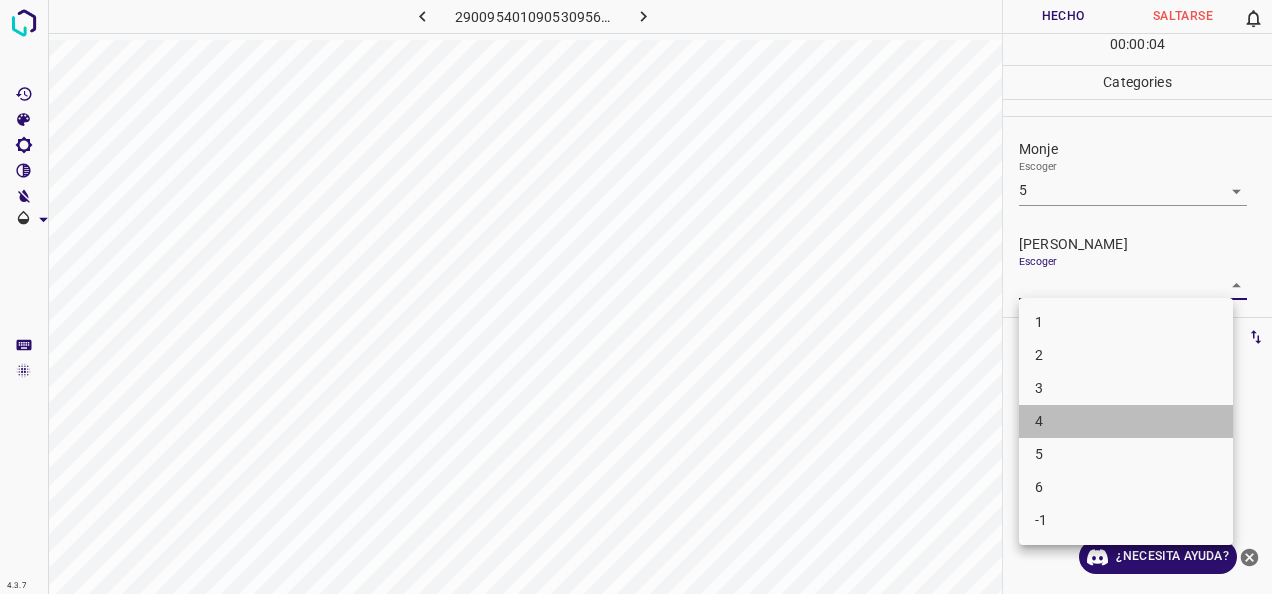 click on "4" at bounding box center [1126, 421] 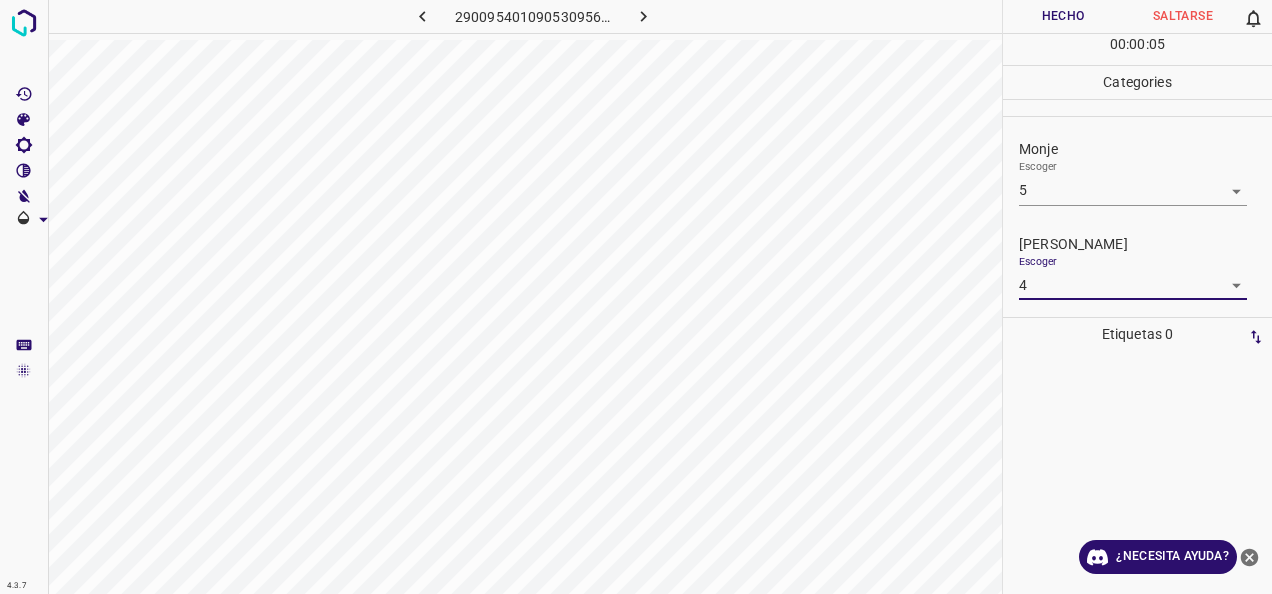 click on "Hecho" at bounding box center [1063, 16] 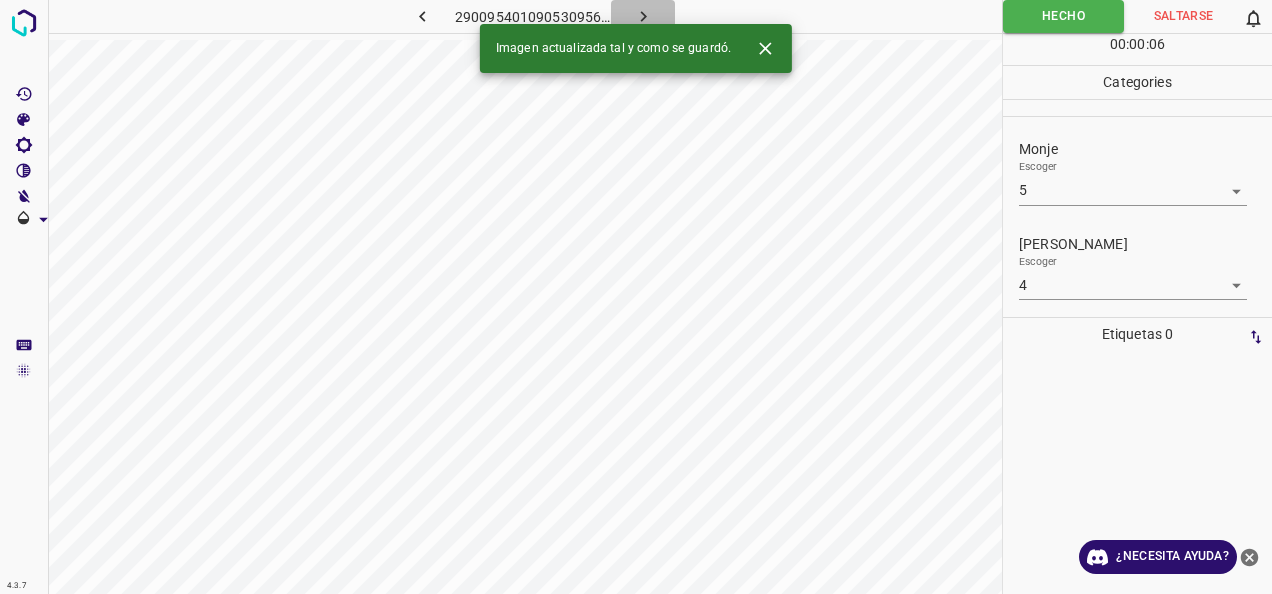 click 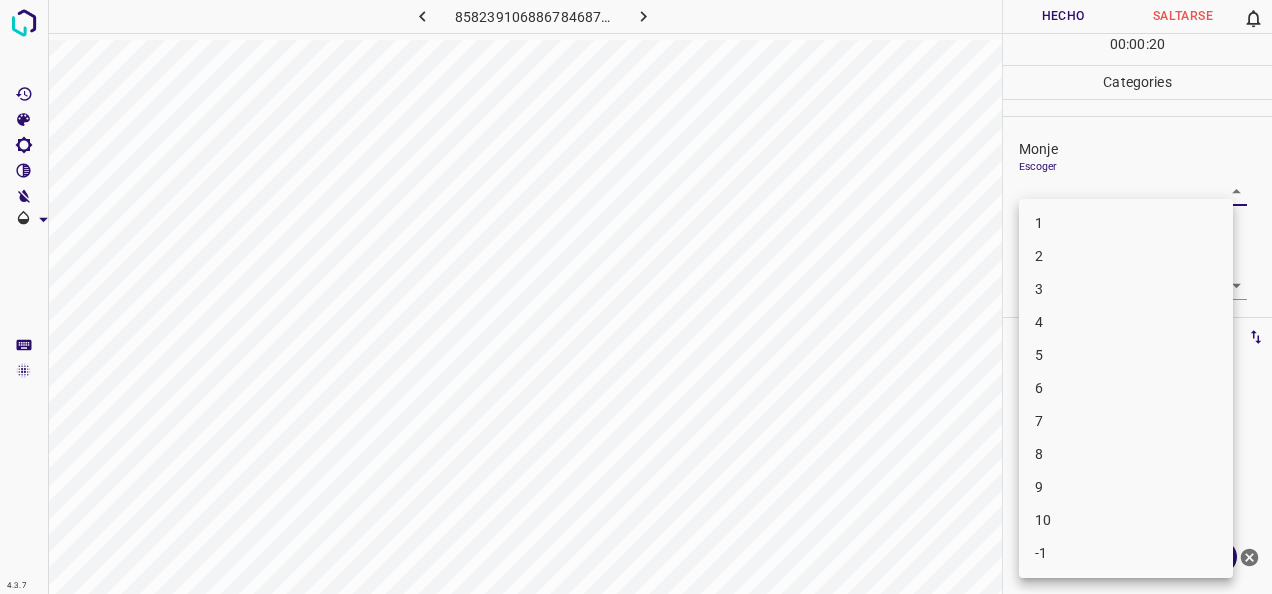 click on "4.3.7 8582391068867846874.png Hecho Saltarse 0 00   : 00   : 20   Categories Monje  Escoger ​  [PERSON_NAME]   Escoger ​ Etiquetas 0 Categories 1 Monje 2  [PERSON_NAME] Herramientas Espacio Cambiar entre modos (Dibujar y Editar) Yo Etiquetado automático R Restaurar zoom M Acercar N Alejar Borrar Eliminar etiqueta de selección Filtros Z Restaurar filtros X Filtro de saturación C Filtro de brillo V Filtro de contraste B Filtro de escala de grises General O Descargar ¿Necesita ayuda? -Mensaje de texto -Esconder -Borrar 1 2 3 4 5 6 7 8 9 10 -1" at bounding box center [636, 297] 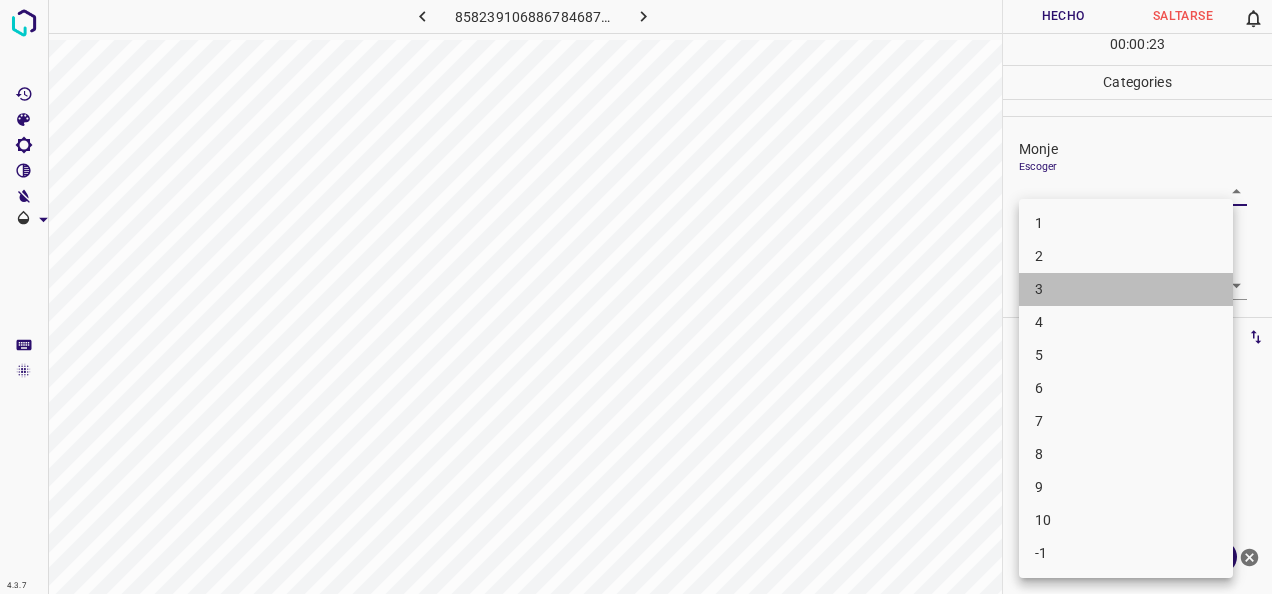 click on "3" at bounding box center [1126, 289] 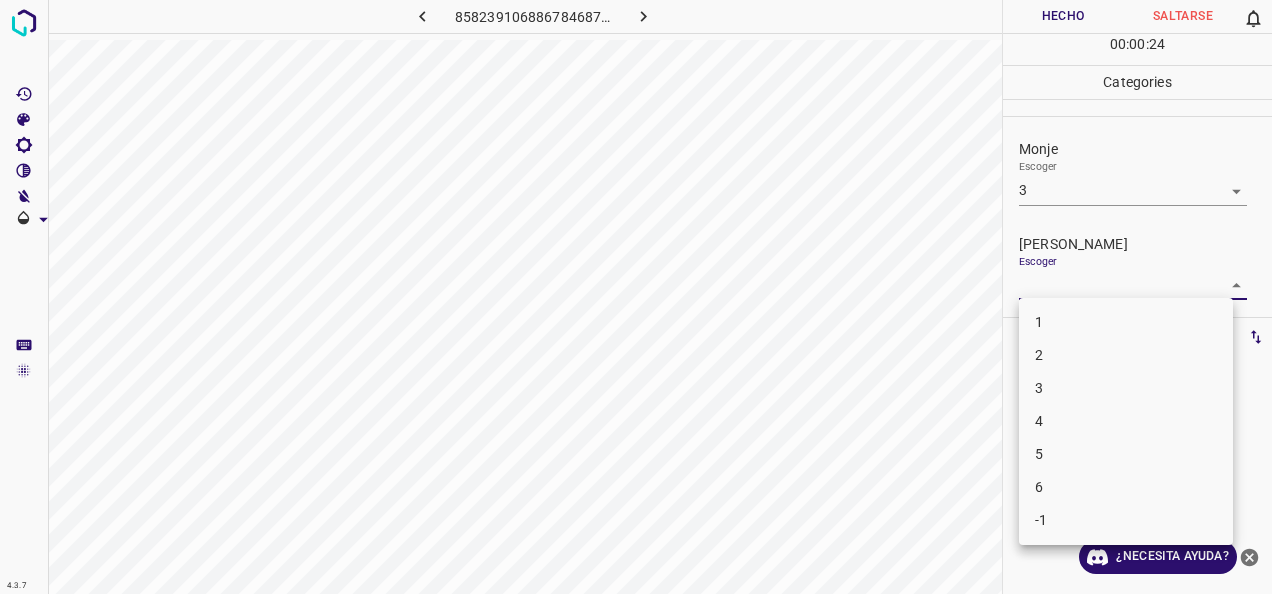 click on "4.3.7 8582391068867846874.png Hecho Saltarse 0 00   : 00   : 24   Categories Monje  Escoger 3 3  [PERSON_NAME]   Escoger ​ Etiquetas 0 Categories 1 Monje 2  [PERSON_NAME] Herramientas Espacio Cambiar entre modos (Dibujar y Editar) Yo Etiquetado automático R Restaurar zoom M Acercar N Alejar Borrar Eliminar etiqueta de selección Filtros Z Restaurar filtros X Filtro de saturación C Filtro de brillo V Filtro de contraste B Filtro de escala de grises General O Descargar ¿Necesita ayuda? -Mensaje de texto -Esconder -Borrar 1 2 3 4 5 6 -1" at bounding box center [636, 297] 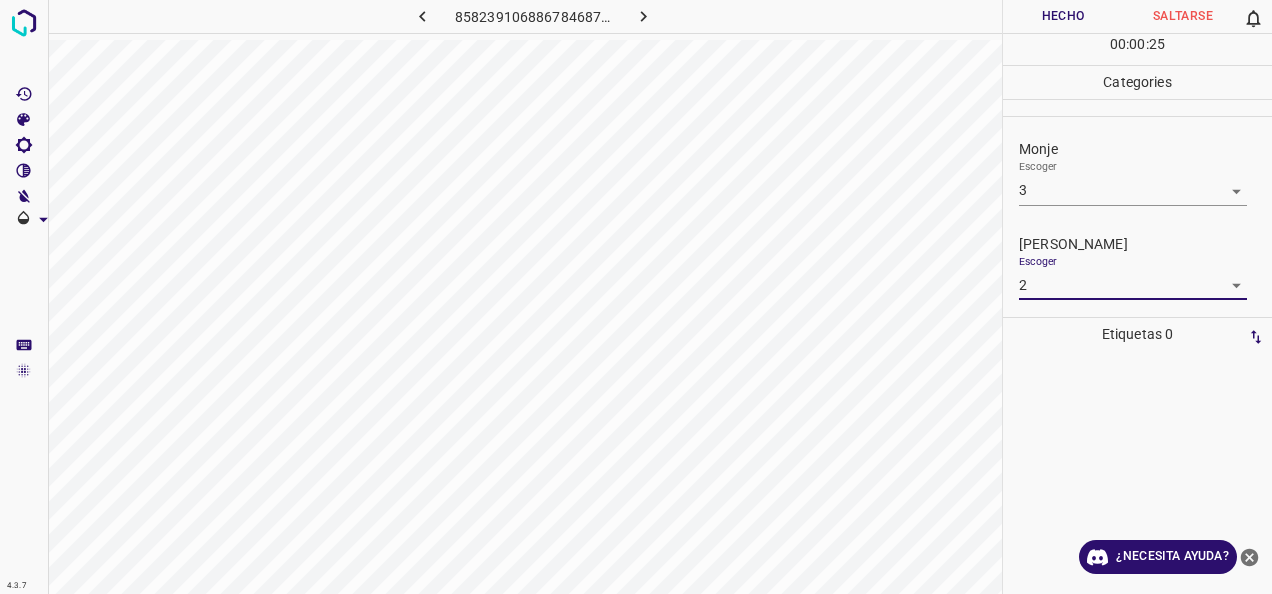click on "Hecho" at bounding box center (1063, 16) 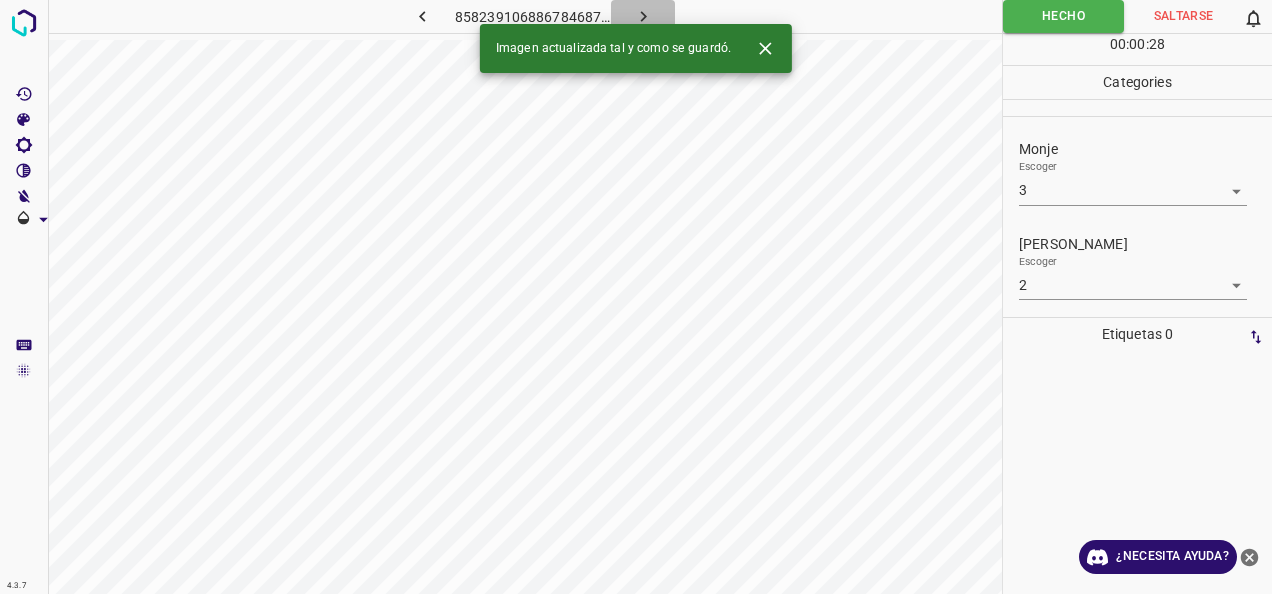 click 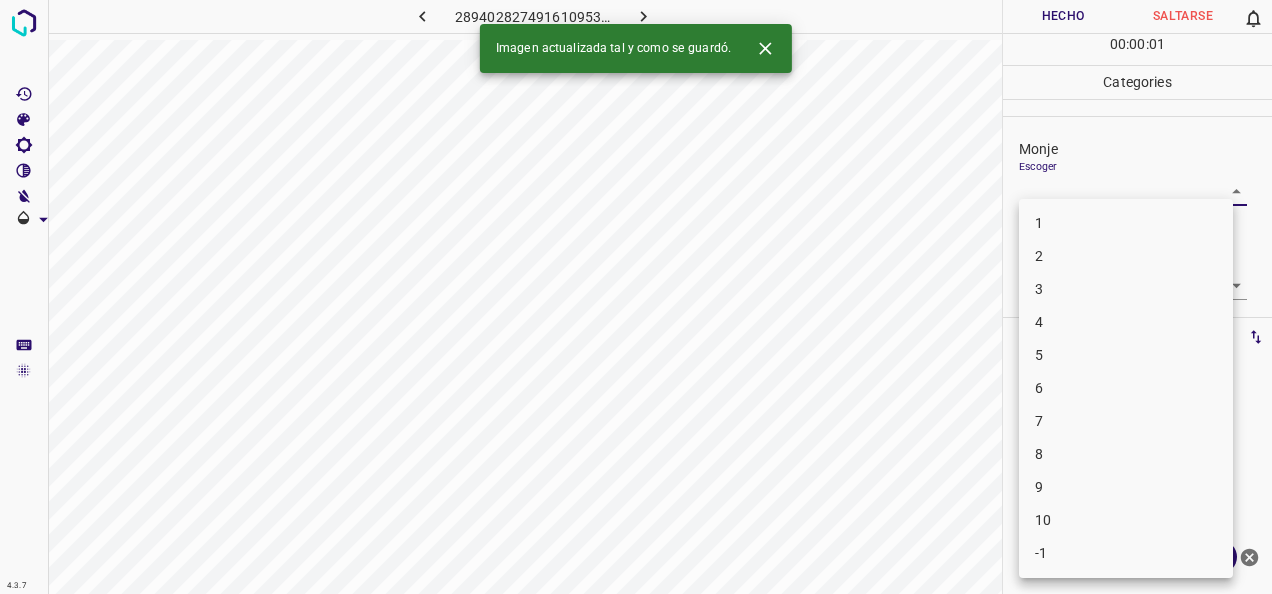 click on "4.3.7 2894028274916109536.png Hecho Saltarse 0 00   : 00   : 01   Categories Monje  Escoger ​  [PERSON_NAME]   Escoger ​ Etiquetas 0 Categories 1 Monje 2  [PERSON_NAME] Herramientas Espacio Cambiar entre modos (Dibujar y Editar) Yo Etiquetado automático R Restaurar zoom M Acercar N Alejar Borrar Eliminar etiqueta de selección Filtros Z Restaurar filtros X Filtro de saturación C Filtro de brillo V Filtro de contraste B Filtro de escala de grises General O Descargar Imagen actualizada tal y como se guardó. ¿Necesita ayuda? -Mensaje de texto -Esconder -Borrar 1 2 3 4 5 6 7 8 9 10 -1" at bounding box center [636, 297] 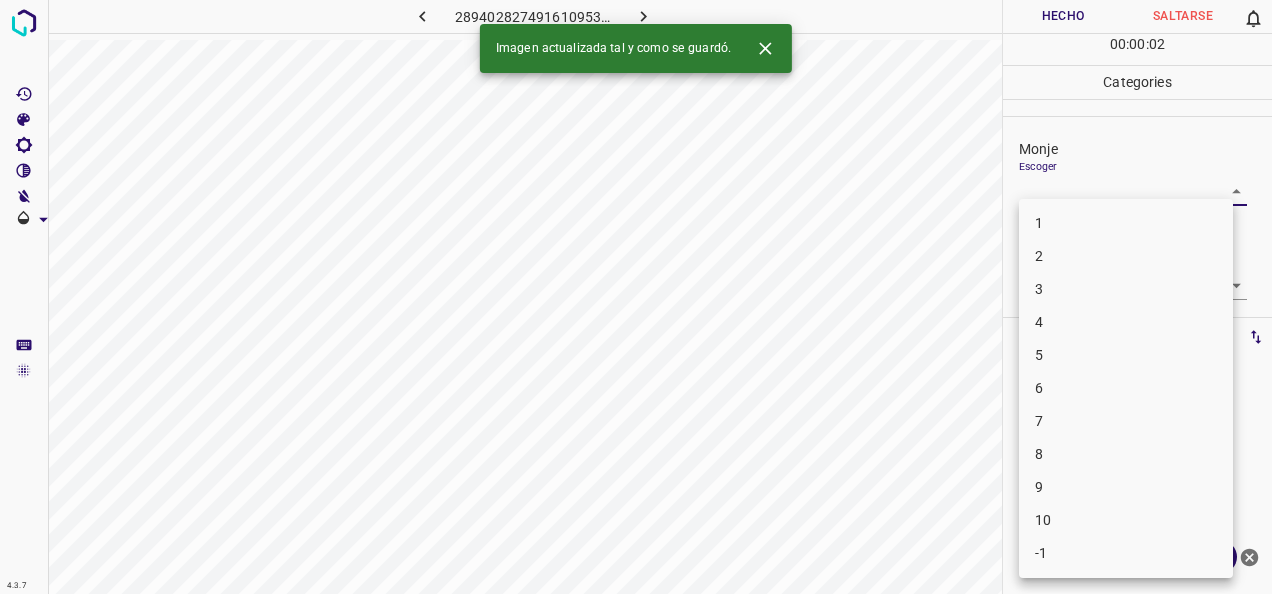 click on "1" at bounding box center (1126, 223) 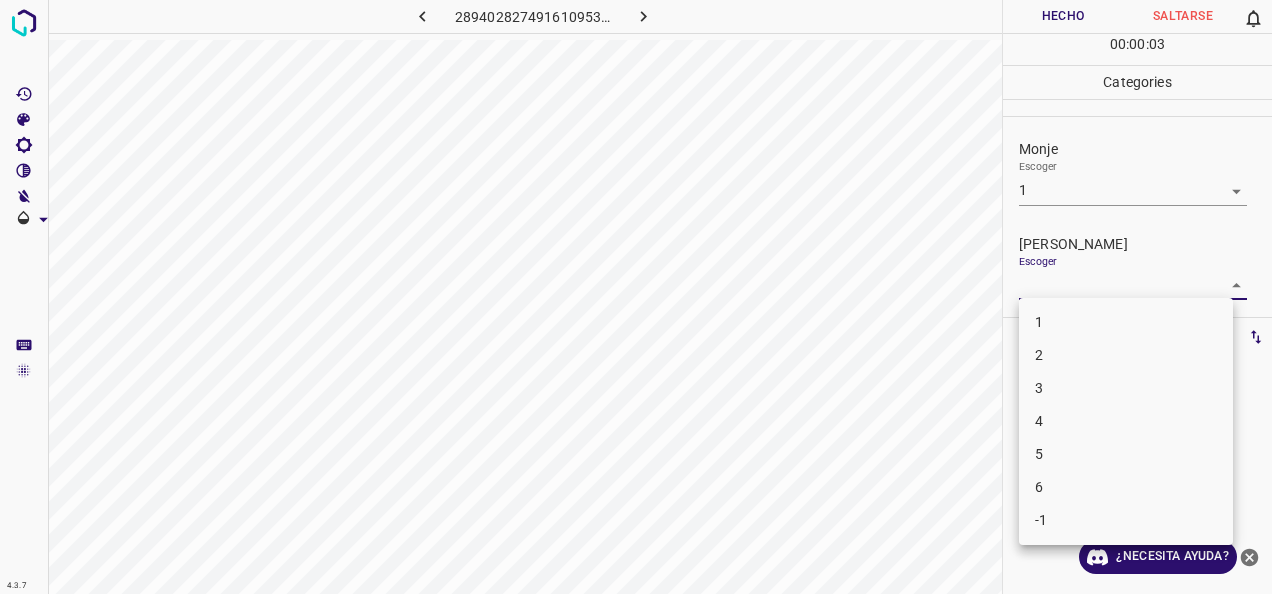click on "4.3.7 2894028274916109536.png Hecho Saltarse 0 00   : 00   : 03   Categories Monje  Escoger 1 1  [PERSON_NAME]   Escoger ​ Etiquetas 0 Categories 1 Monje 2  [PERSON_NAME] Herramientas Espacio Cambiar entre modos (Dibujar y Editar) Yo Etiquetado automático R Restaurar zoom M Acercar N Alejar Borrar Eliminar etiqueta de selección Filtros Z Restaurar filtros X Filtro de saturación C Filtro de brillo V Filtro de contraste B Filtro de escala de grises General O Descargar ¿Necesita ayuda? -Mensaje de texto -Esconder -Borrar 1 2 3 4 5 6 -1" at bounding box center (636, 297) 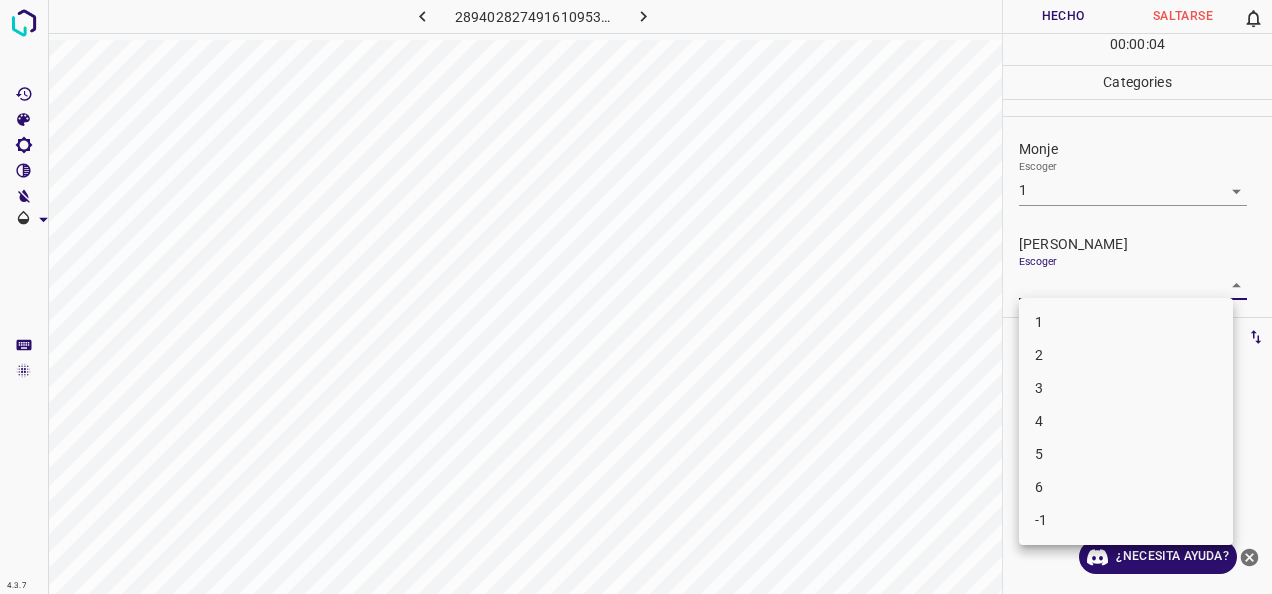 click on "1 2 3 4 5 6 -1" at bounding box center (1126, 421) 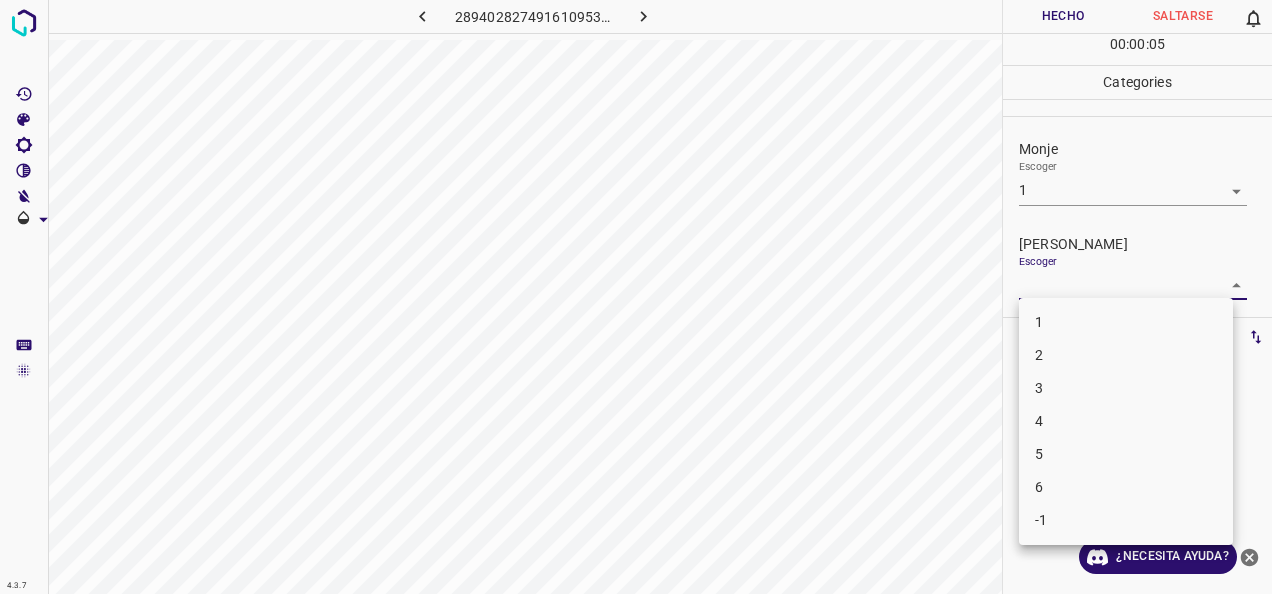 click on "1" at bounding box center [1126, 322] 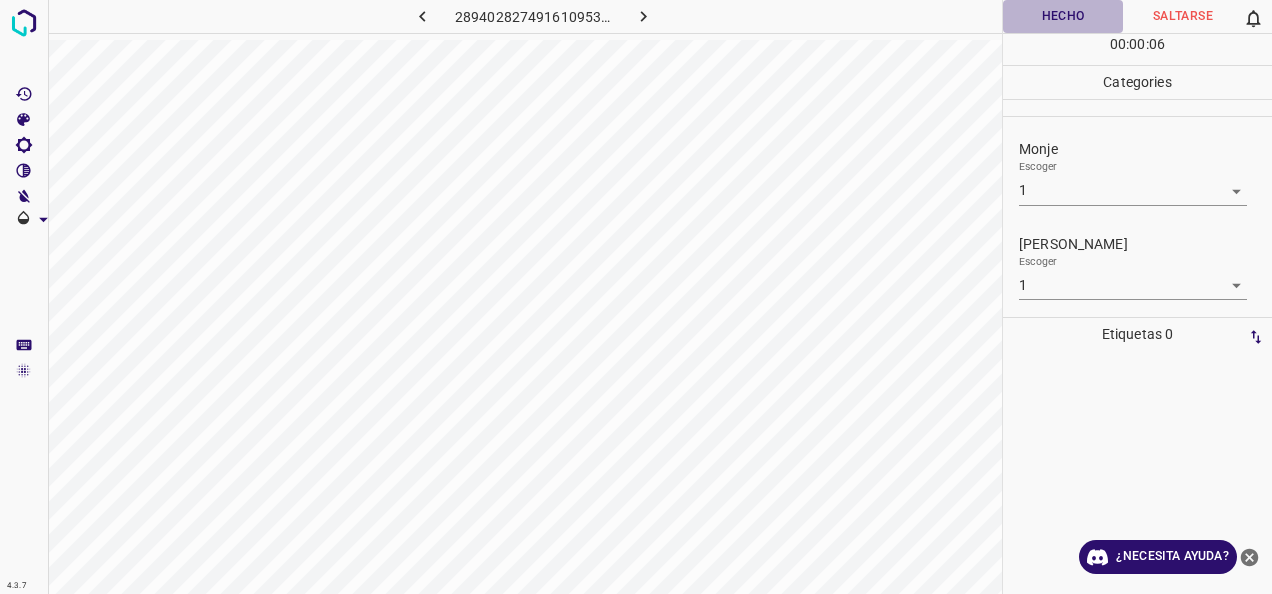 click on "Hecho" at bounding box center [1063, 16] 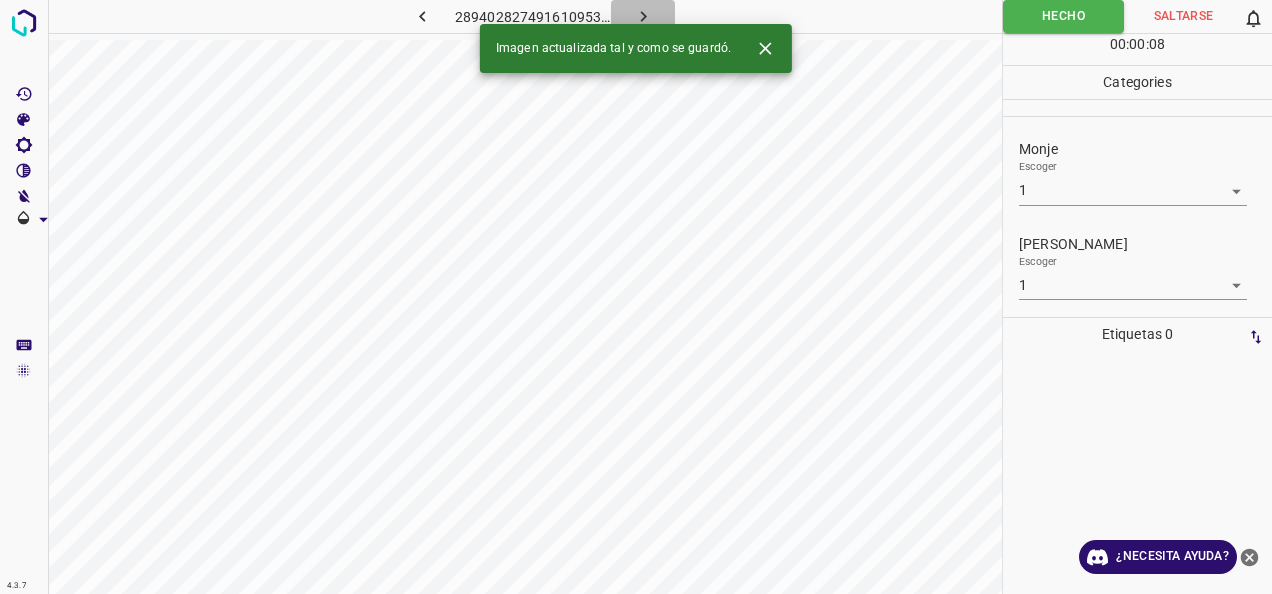 click 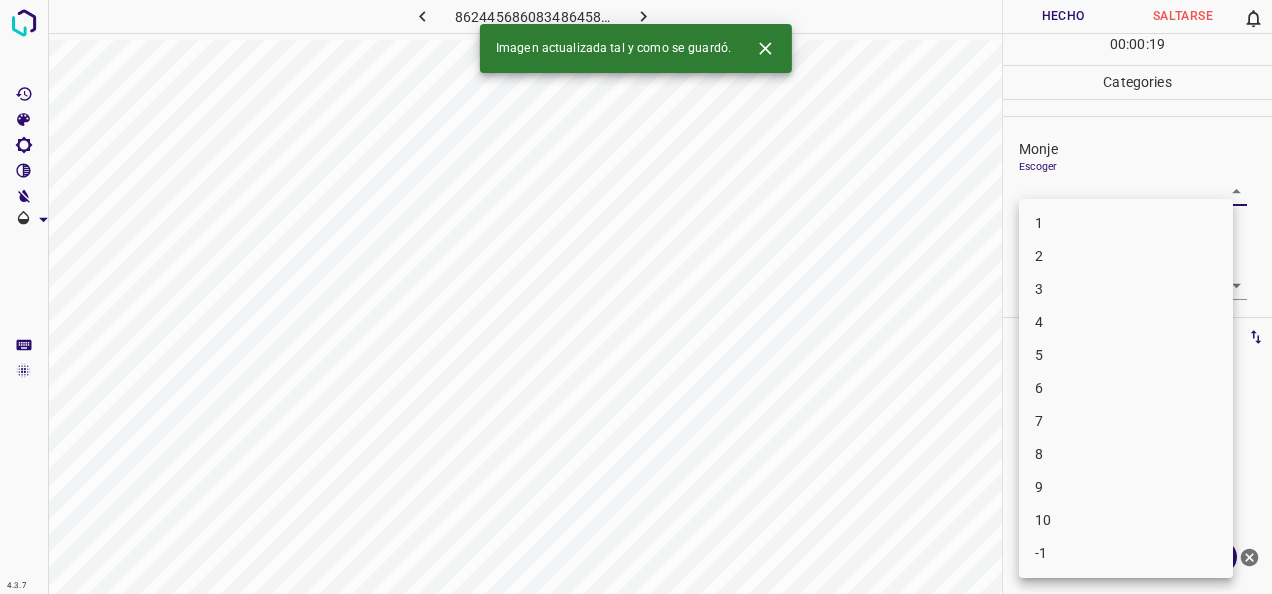 click on "4.3.7 8624456860834864587.png Hecho Saltarse 0 00   : 00   : 19   Categories Monje  Escoger ​  [PERSON_NAME]   Escoger ​ Etiquetas 0 Categories 1 Monje 2  [PERSON_NAME] Herramientas Espacio Cambiar entre modos (Dibujar y Editar) Yo Etiquetado automático R Restaurar zoom M Acercar N Alejar Borrar Eliminar etiqueta de selección Filtros Z Restaurar filtros X Filtro de saturación C Filtro de brillo V Filtro de contraste B Filtro de escala de grises General O Descargar Imagen actualizada tal y como se guardó. ¿Necesita ayuda? -Mensaje de texto -Esconder -Borrar 1 2 3 4 5 6 7 8 9 10 -1" at bounding box center [636, 297] 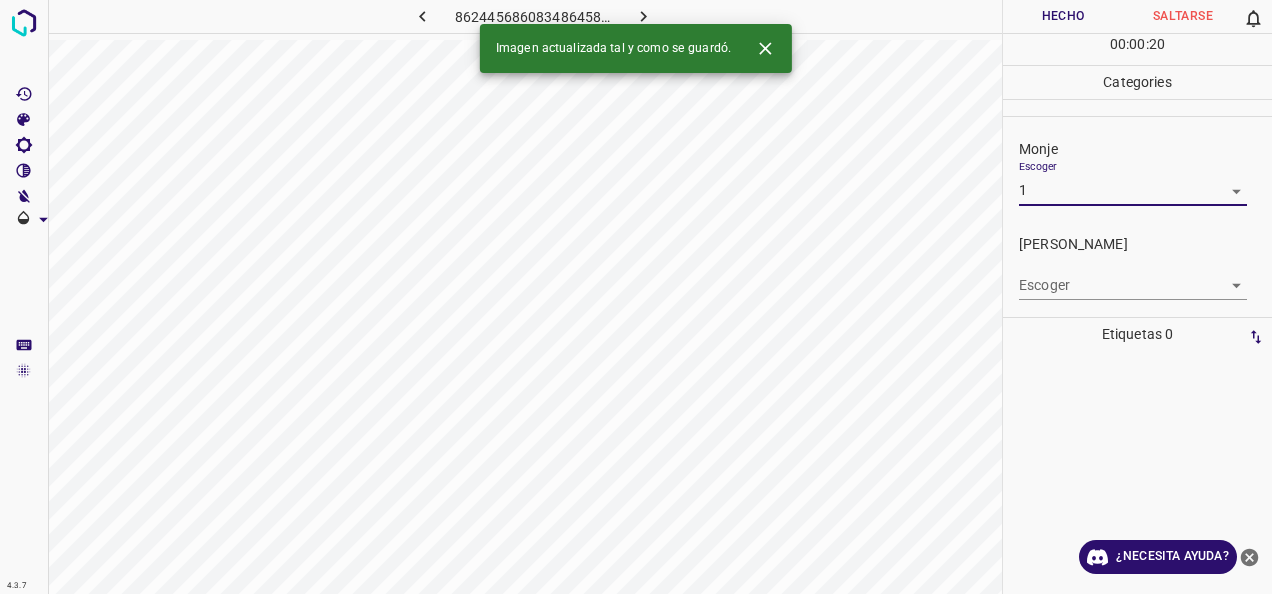 click on "4.3.7 8624456860834864587.png Hecho Saltarse 0 00   : 00   : 20   Categories Monje  Escoger 1 1  [PERSON_NAME]   Escoger ​ Etiquetas 0 Categories 1 Monje 2  [PERSON_NAME] Herramientas Espacio Cambiar entre modos (Dibujar y Editar) Yo Etiquetado automático R Restaurar zoom M Acercar N Alejar Borrar Eliminar etiqueta de selección Filtros Z Restaurar filtros X Filtro de saturación C Filtro de brillo V Filtro de contraste B Filtro de escala de grises General O Descargar Imagen actualizada tal y como se guardó. ¿Necesita ayuda? -Mensaje de texto -Esconder -Borrar" at bounding box center [636, 297] 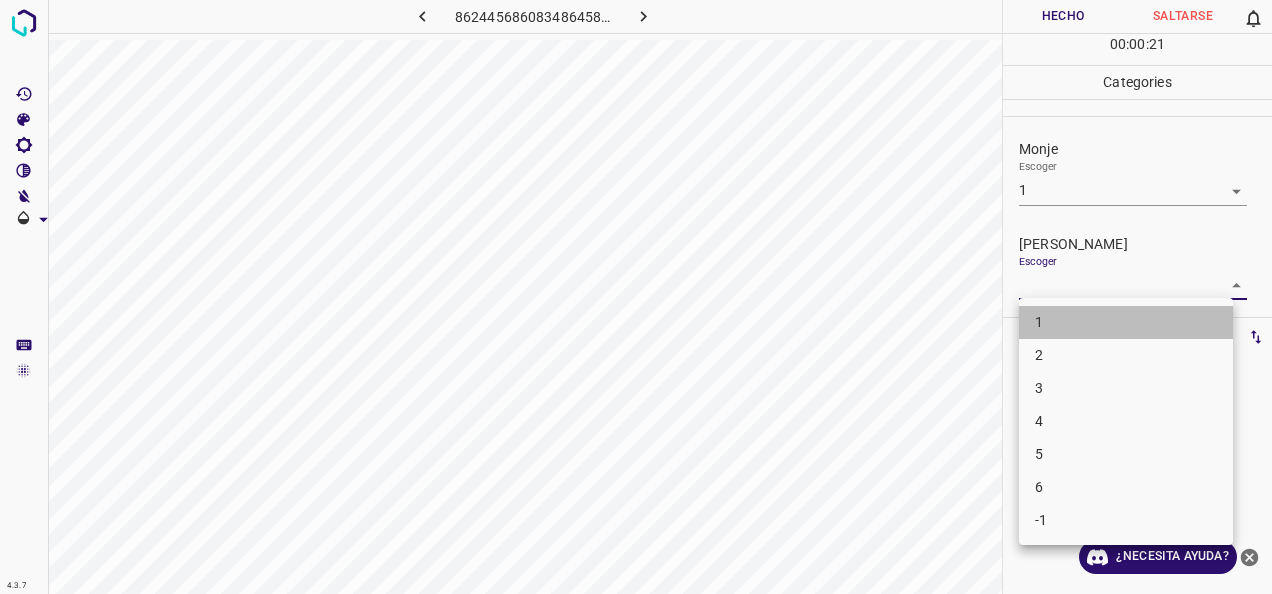 click on "1" at bounding box center (1126, 322) 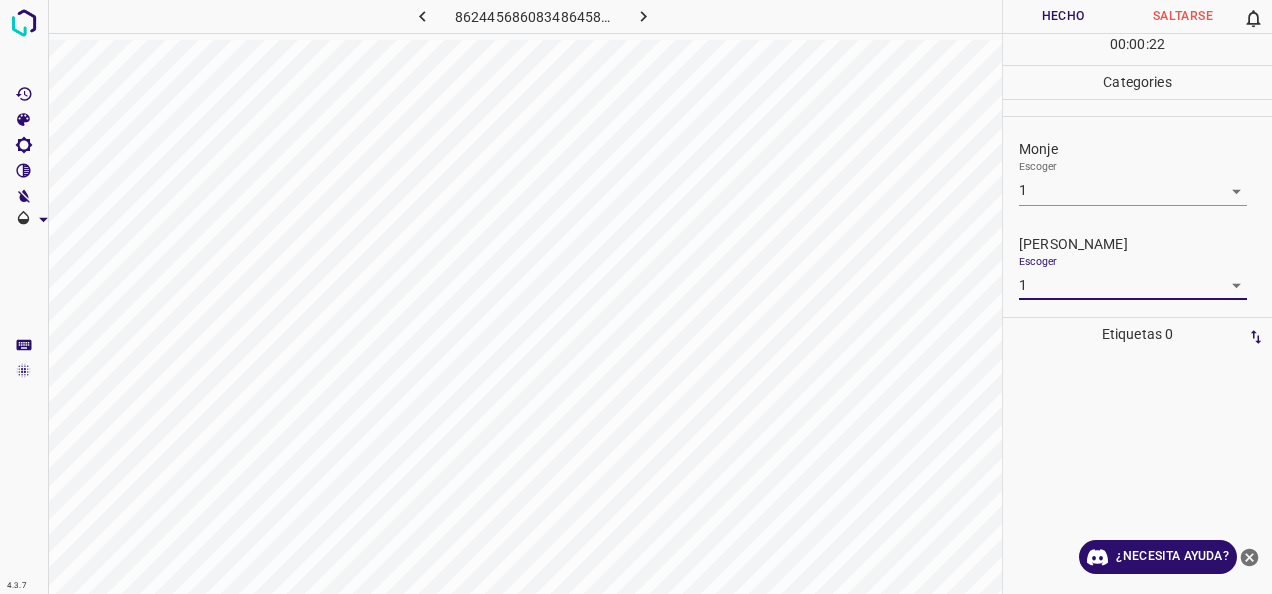 click on "Hecho" at bounding box center [1063, 16] 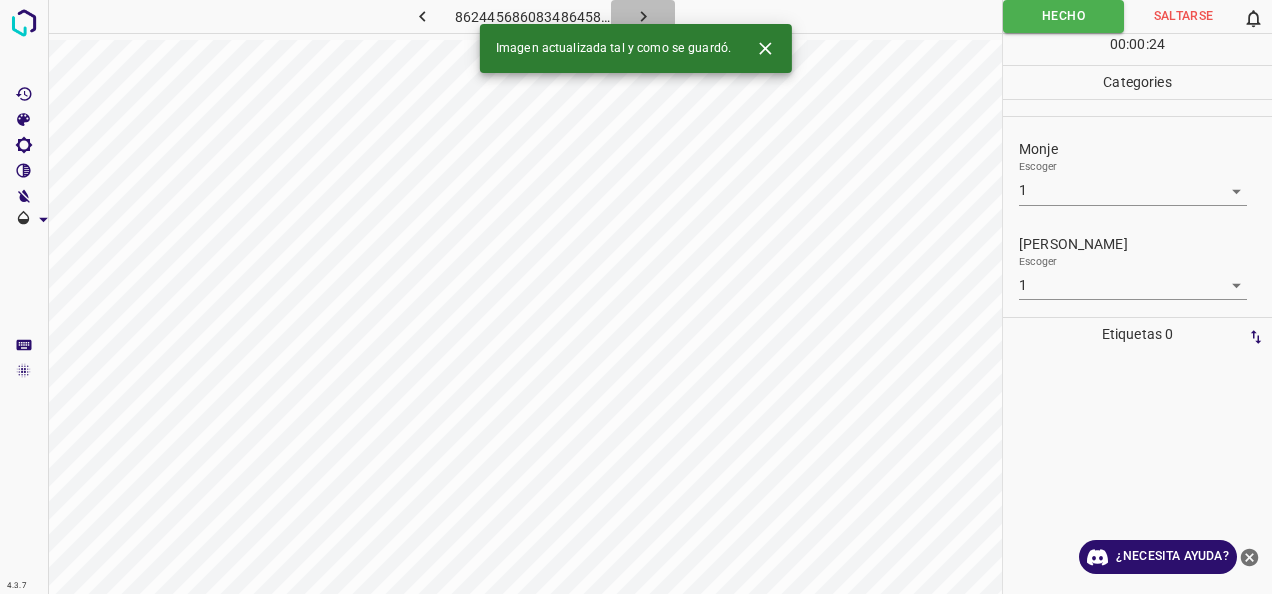 click at bounding box center (643, 16) 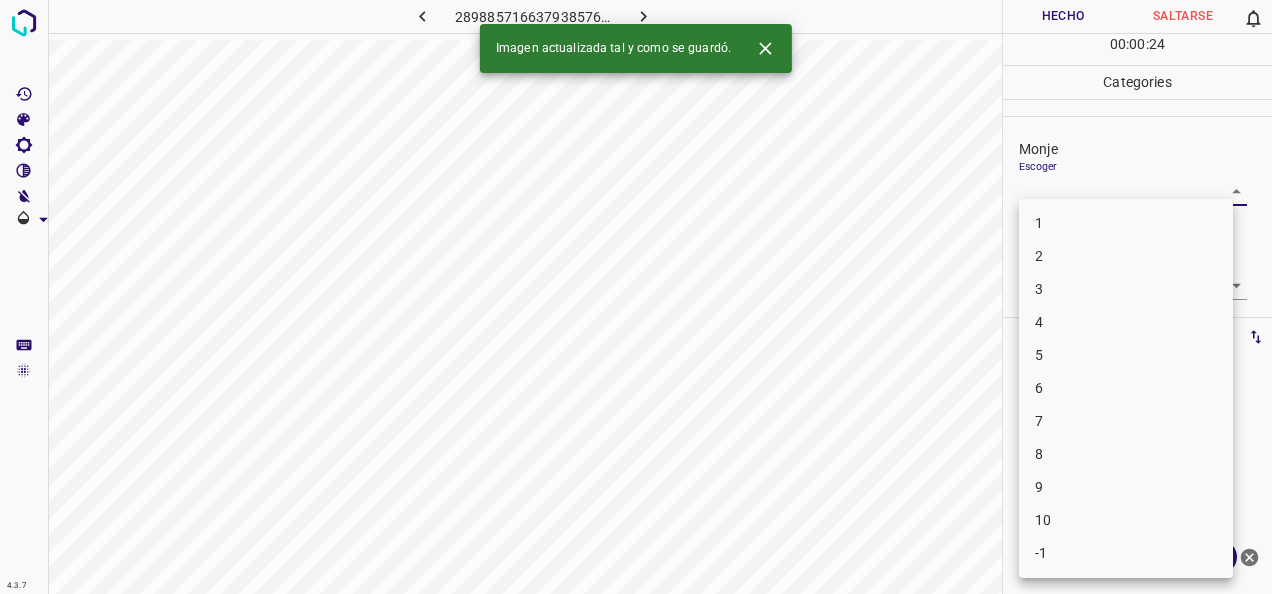 click on "4.3.7 2898857166379385767.png Hecho Saltarse 0 00   : 00   : 24   Categories Monje  Escoger ​  [PERSON_NAME]   Escoger ​ Etiquetas 0 Categories 1 Monje 2  [PERSON_NAME] Herramientas Espacio Cambiar entre modos (Dibujar y Editar) Yo Etiquetado automático R Restaurar zoom M Acercar N Alejar Borrar Eliminar etiqueta de selección Filtros Z Restaurar filtros X Filtro de saturación C Filtro de brillo V Filtro de contraste B Filtro de escala de grises General O Descargar Imagen actualizada tal y como se guardó. ¿Necesita ayuda? -Mensaje de texto -Esconder -Borrar 1 2 3 4 5 6 7 8 9 10 -1" at bounding box center [636, 297] 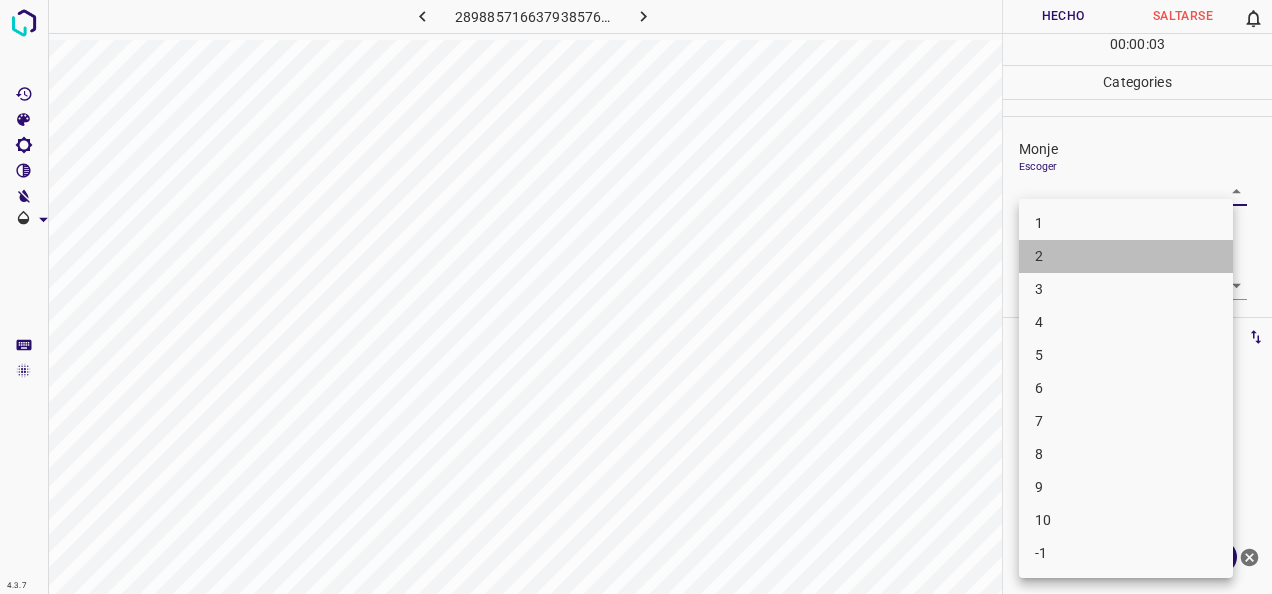click on "2" at bounding box center [1126, 256] 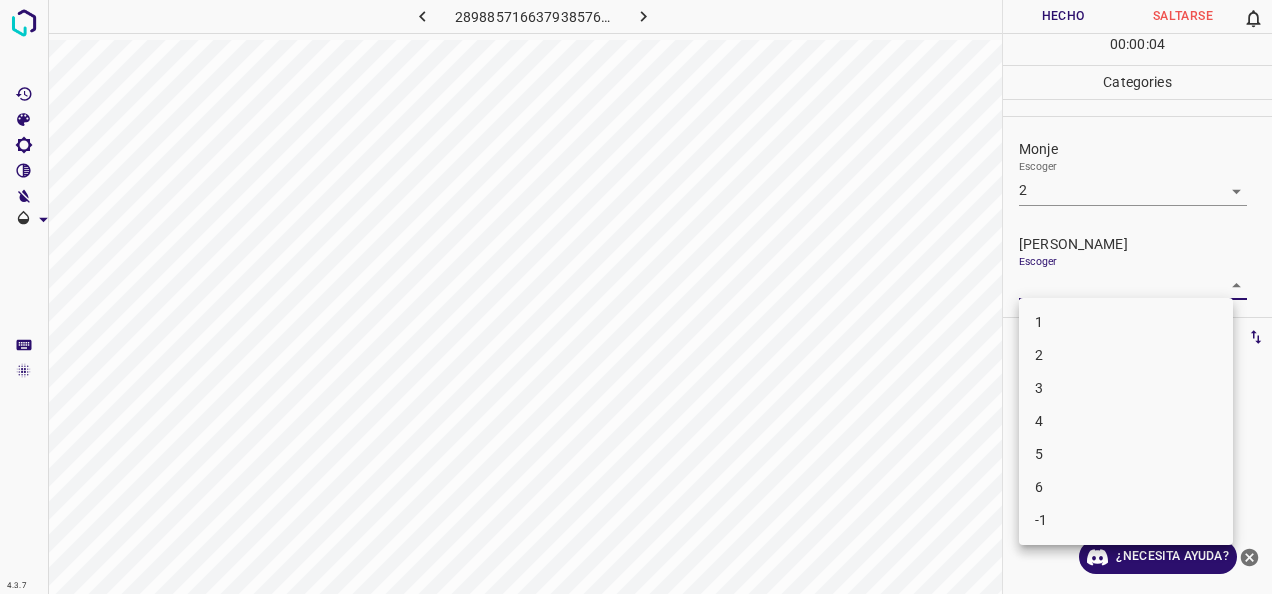drag, startPoint x: 1213, startPoint y: 279, endPoint x: 1136, endPoint y: 322, distance: 88.19297 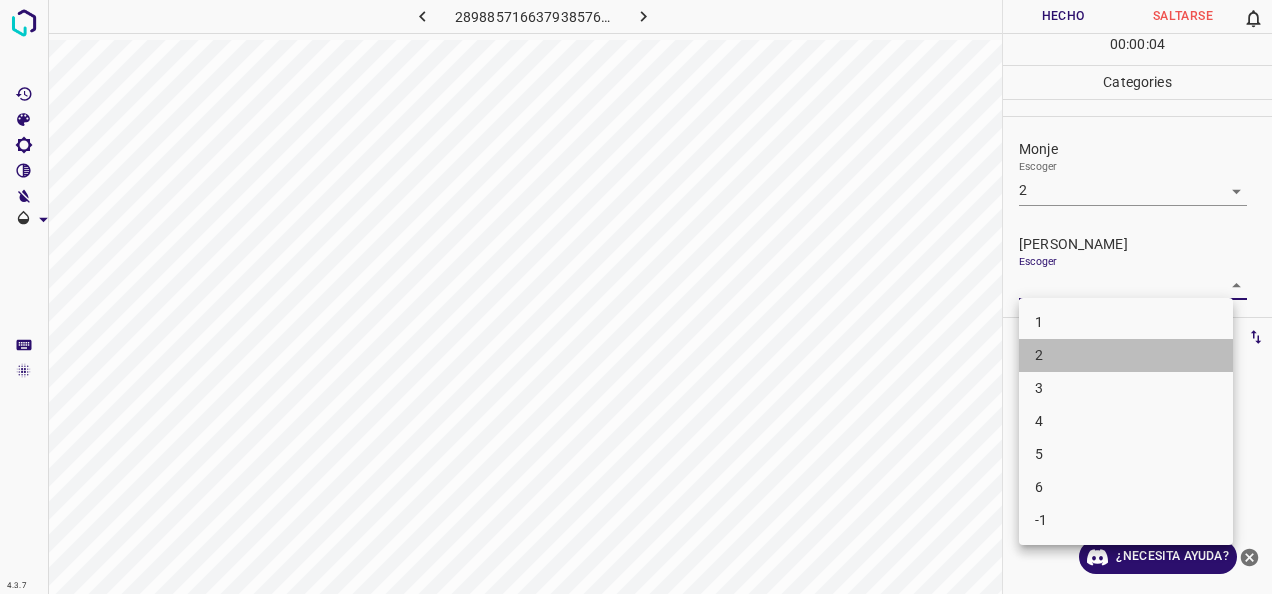 click on "2" at bounding box center [1126, 355] 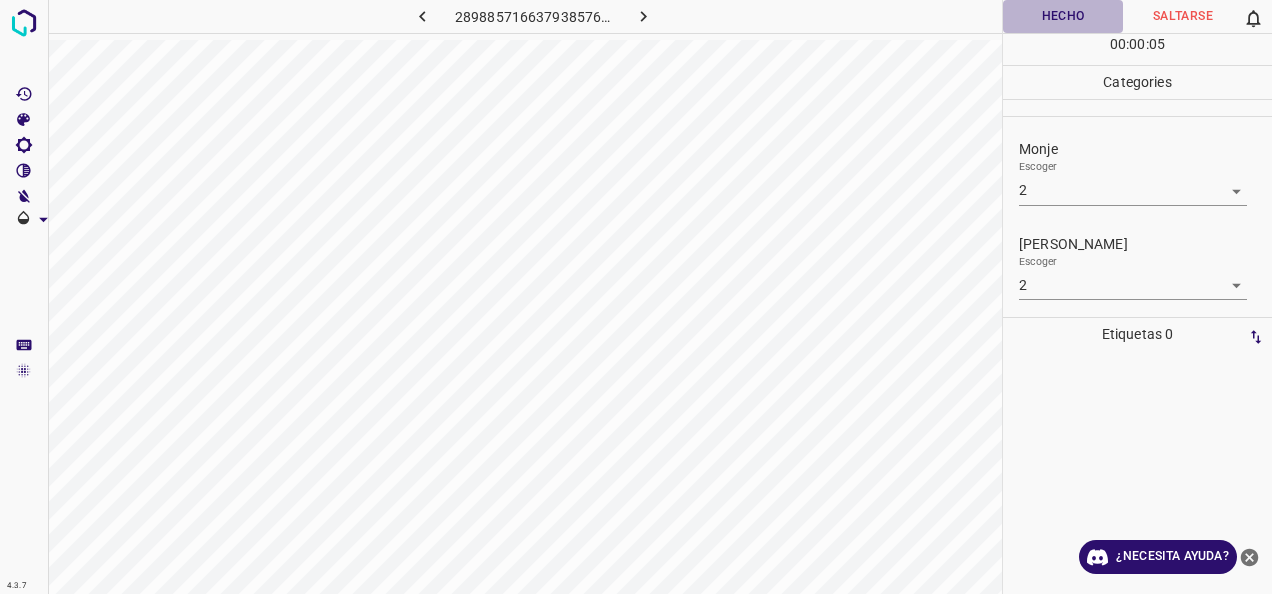click on "Hecho" at bounding box center [1063, 16] 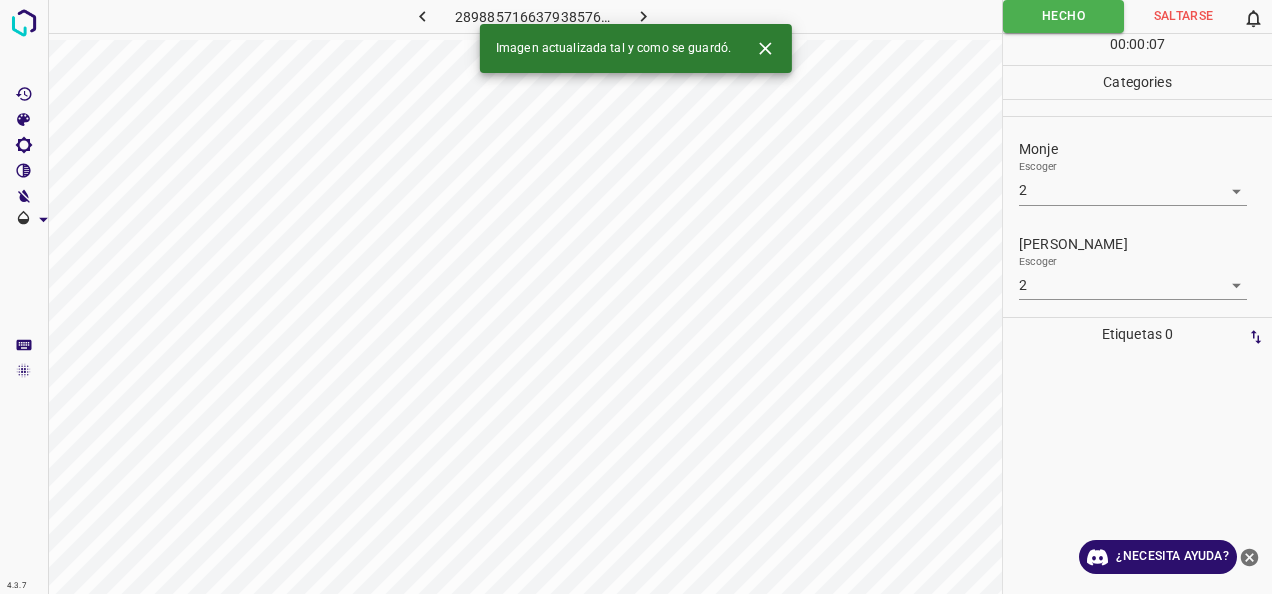 click at bounding box center (643, 16) 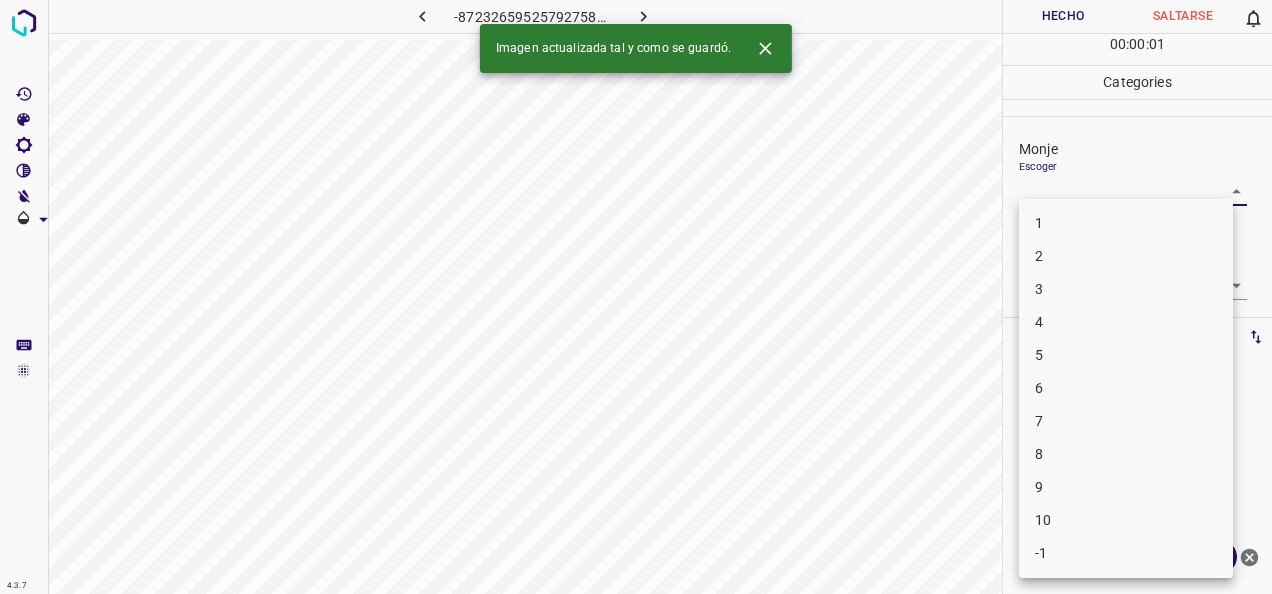 drag, startPoint x: 1220, startPoint y: 189, endPoint x: 1084, endPoint y: 227, distance: 141.20906 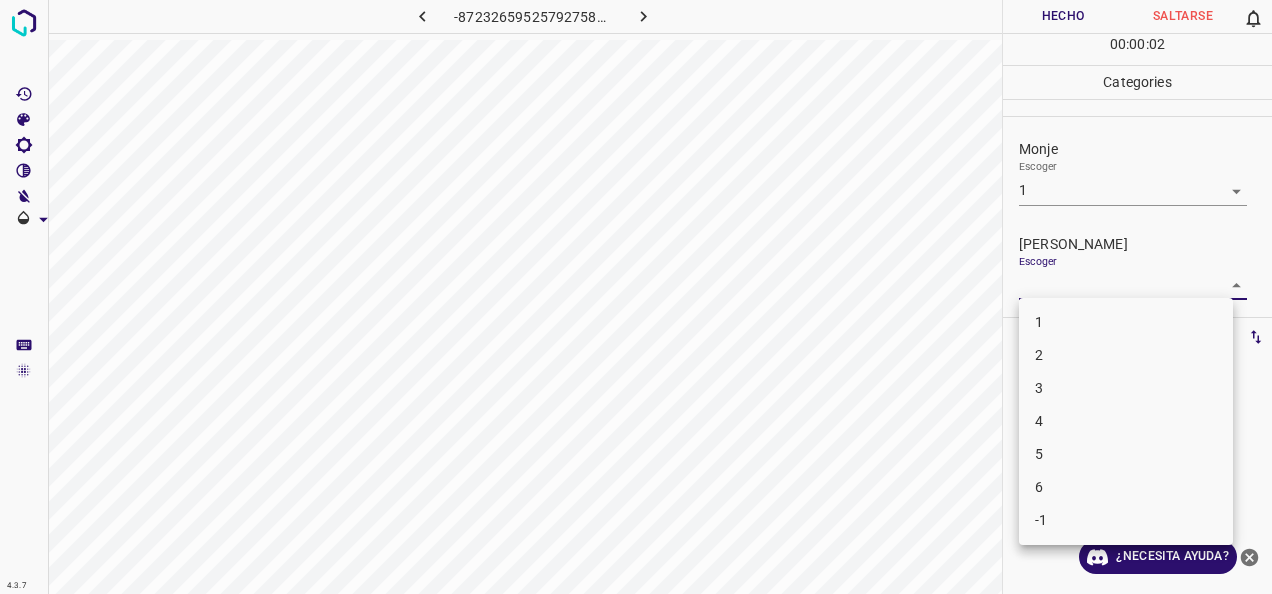 click on "4.3.7 -8723265952579275849.png Hecho Saltarse 0 00   : 00   : 02   Categories Monje  Escoger 1 1  [PERSON_NAME]   Escoger ​ Etiquetas 0 Categories 1 Monje 2  [PERSON_NAME] Herramientas Espacio Cambiar entre modos (Dibujar y Editar) Yo Etiquetado automático R Restaurar zoom M Acercar N Alejar Borrar Eliminar etiqueta de selección Filtros Z Restaurar filtros X Filtro de saturación C Filtro de brillo V Filtro de contraste B Filtro de escala de grises General O Descargar ¿Necesita ayuda? -Mensaje de texto -Esconder -Borrar 1 2 3 4 5 6 -1" at bounding box center [636, 297] 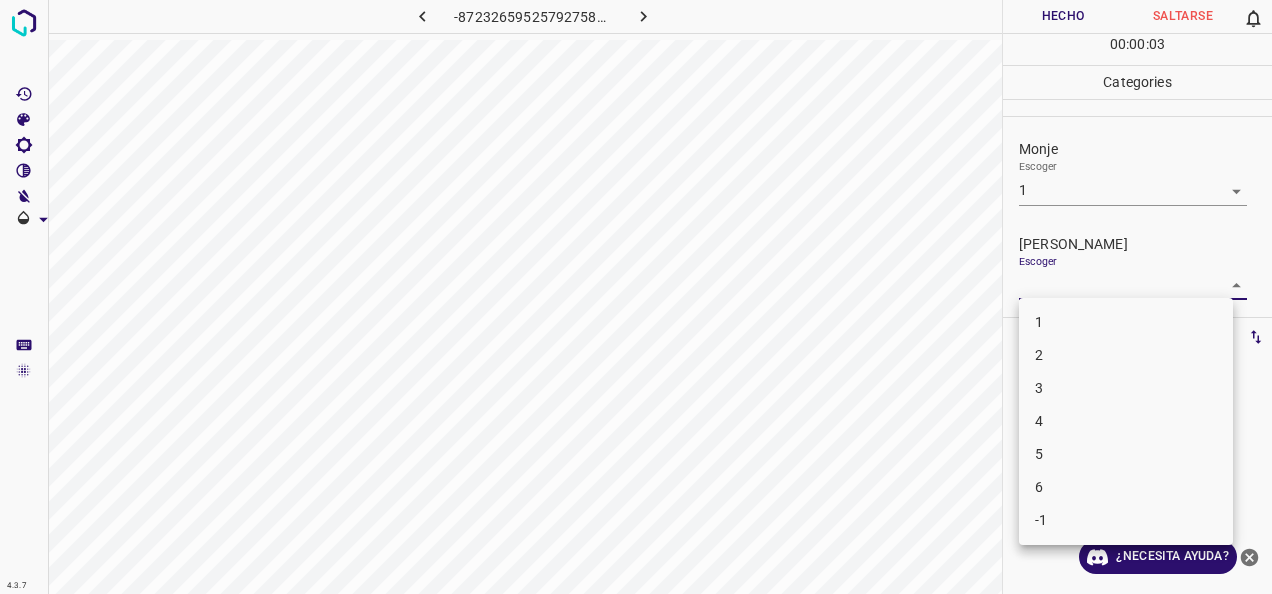 click on "1" at bounding box center [1126, 322] 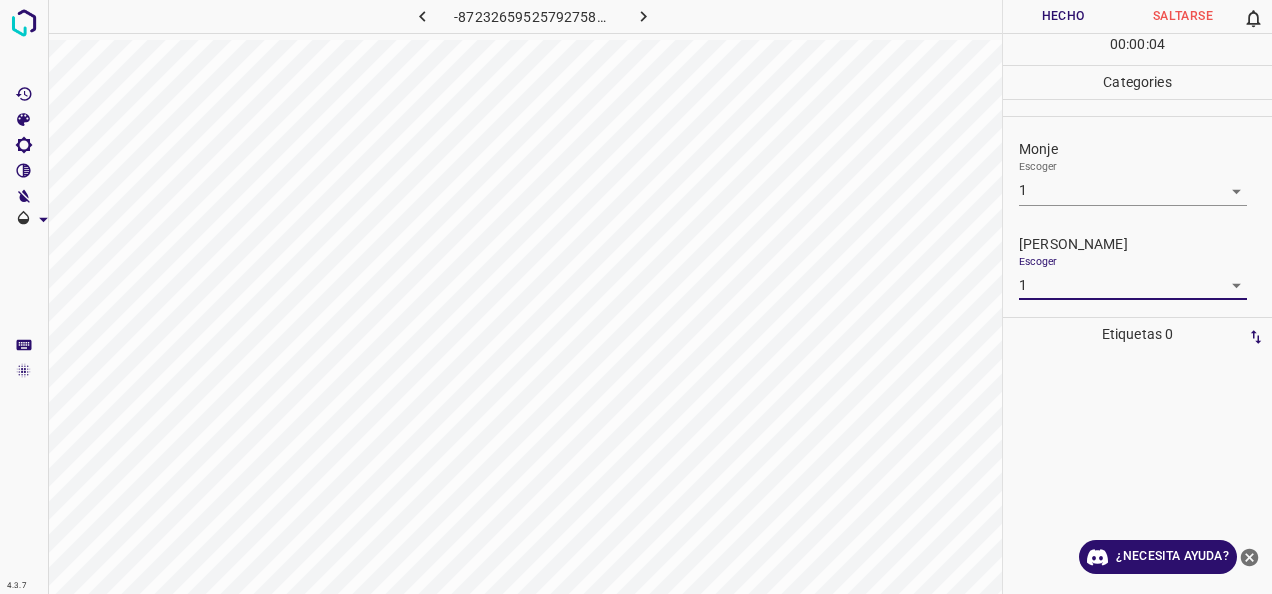 click on "Hecho" at bounding box center (1063, 16) 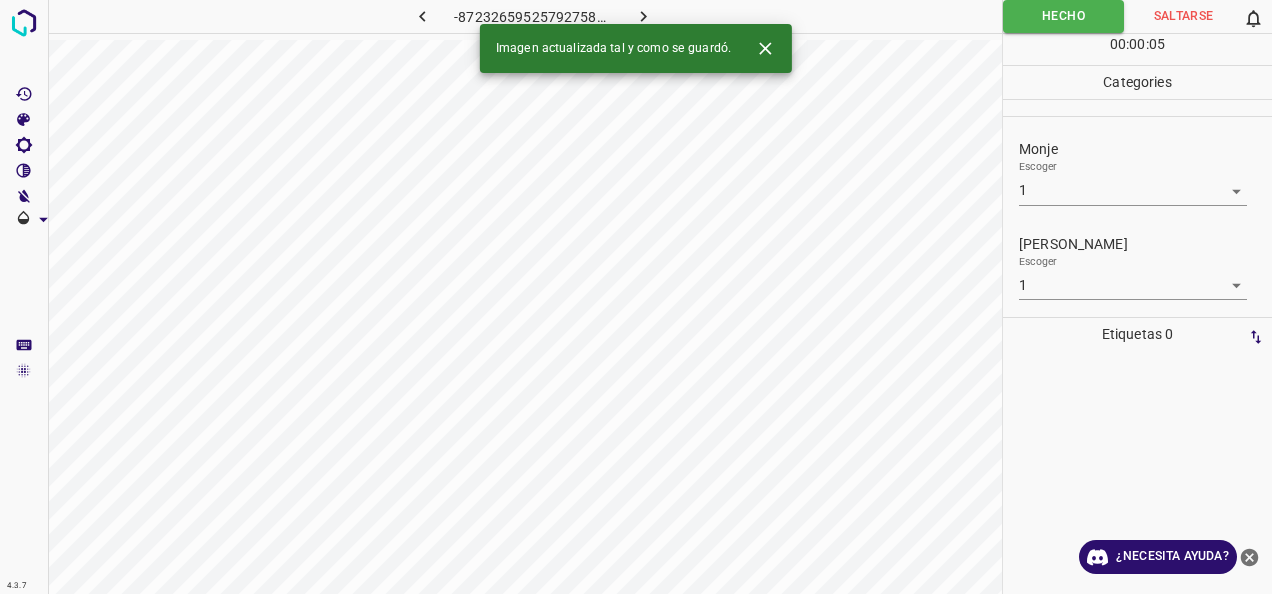 click 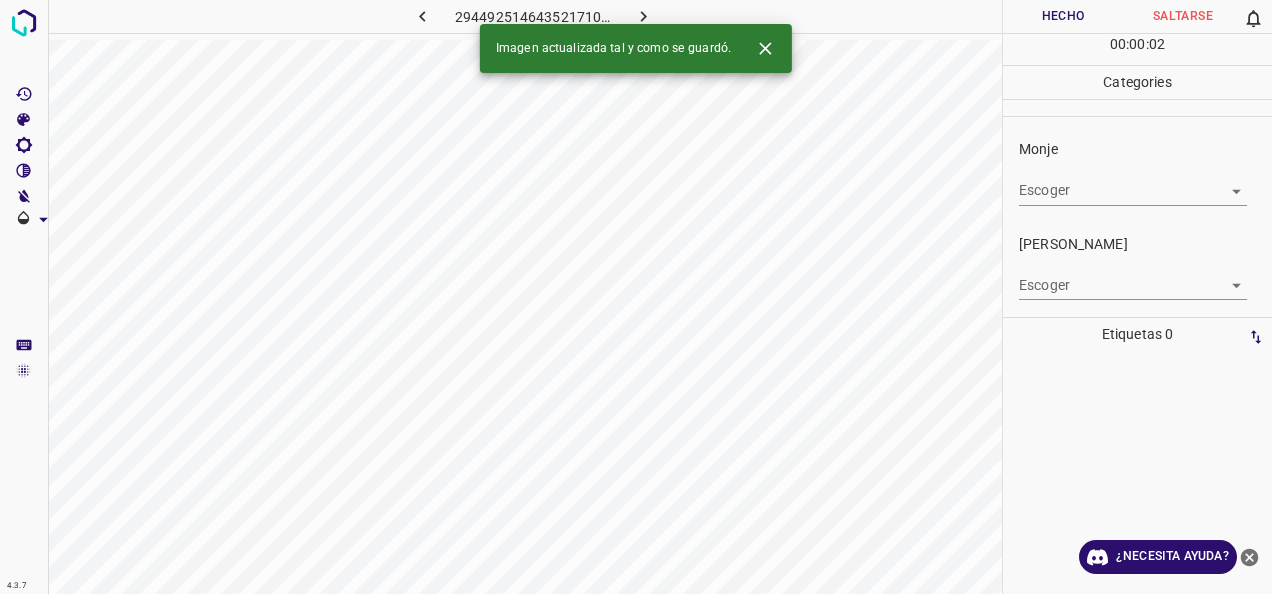 click on "4.3.7 2944925146435217107.png Hecho Saltarse 0 00   : 00   : 02   Categories Monje  Escoger ​  [PERSON_NAME]   Escoger ​ Etiquetas 0 Categories 1 Monje 2  [PERSON_NAME] Herramientas Espacio Cambiar entre modos (Dibujar y Editar) Yo Etiquetado automático R Restaurar zoom M Acercar N Alejar Borrar Eliminar etiqueta de selección Filtros Z Restaurar filtros X Filtro de saturación C Filtro de brillo V Filtro de contraste B Filtro de escala de grises General O Descargar Imagen actualizada tal y como se guardó. ¿Necesita ayuda? -Mensaje de texto -Esconder -Borrar" at bounding box center [636, 297] 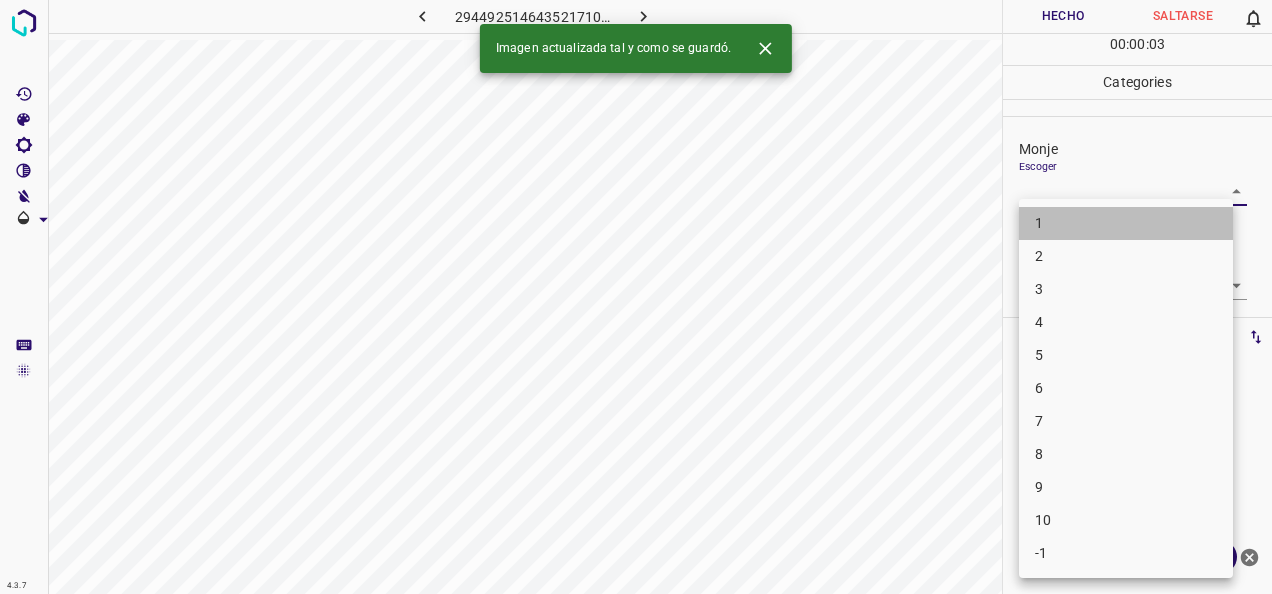 click on "1" at bounding box center (1126, 223) 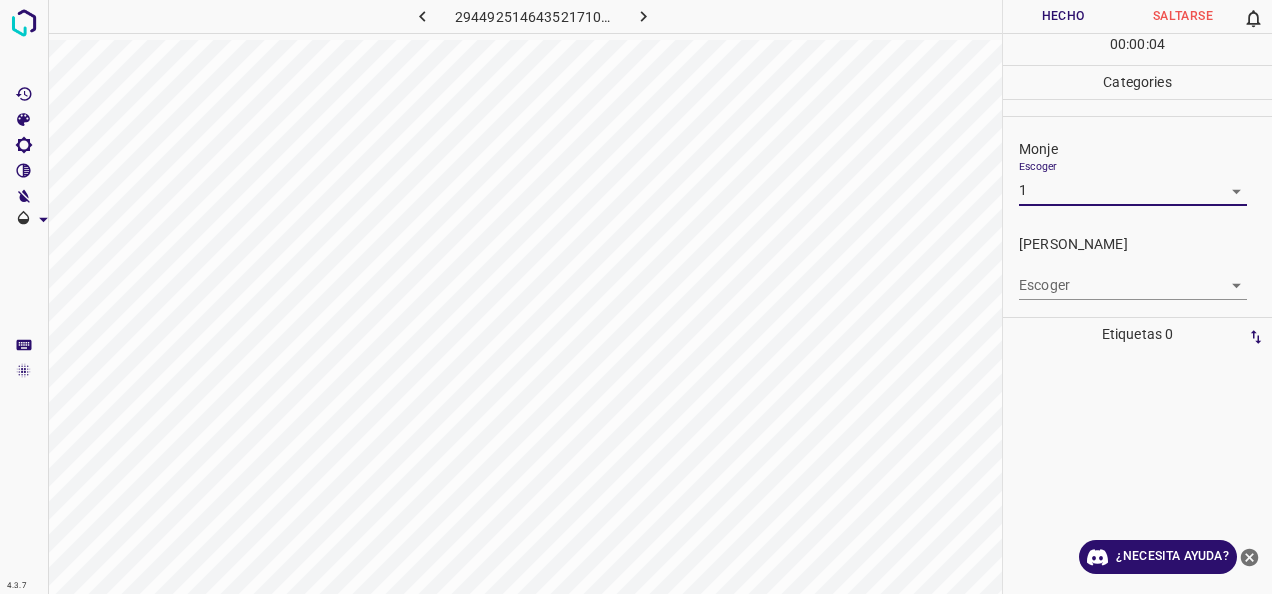 click on "4.3.7 2944925146435217107.png Hecho Saltarse 0 00   : 00   : 04   Categories Monje  Escoger 1 1  [PERSON_NAME]   Escoger ​ Etiquetas 0 Categories 1 Monje 2  [PERSON_NAME] Herramientas Espacio Cambiar entre modos (Dibujar y Editar) Yo Etiquetado automático R Restaurar zoom M Acercar N Alejar Borrar Eliminar etiqueta de selección Filtros Z Restaurar filtros X Filtro de saturación C Filtro de brillo V Filtro de contraste B Filtro de escala de grises General O Descargar ¿Necesita ayuda? -Mensaje de texto -Esconder -Borrar" at bounding box center [636, 297] 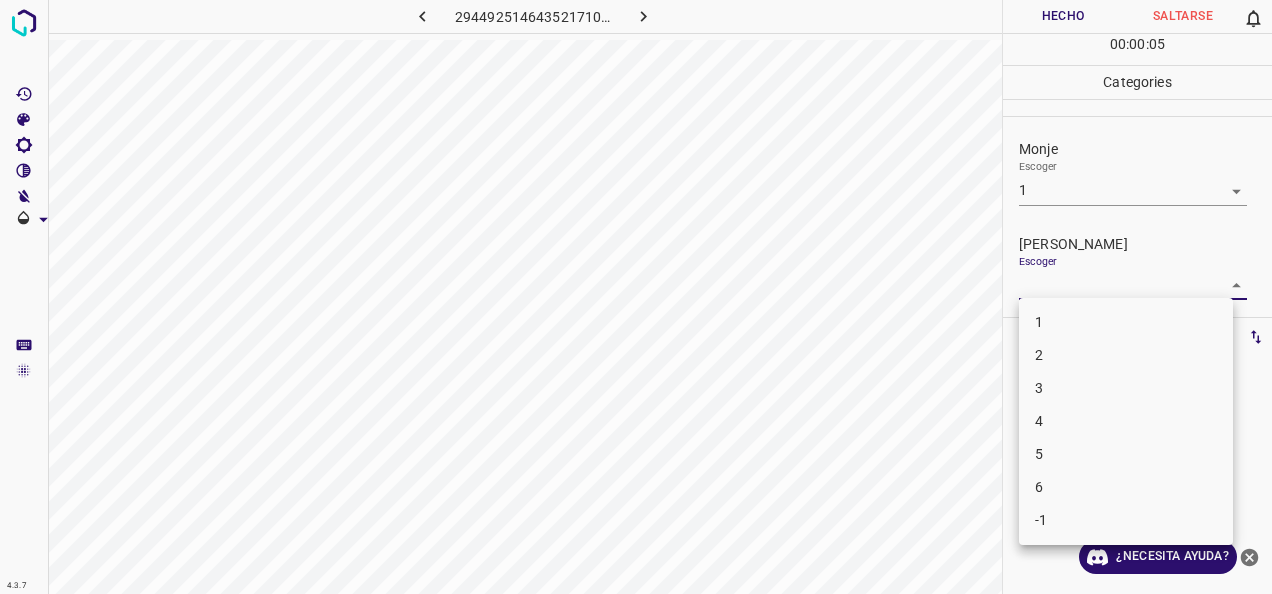 click on "1" at bounding box center (1126, 322) 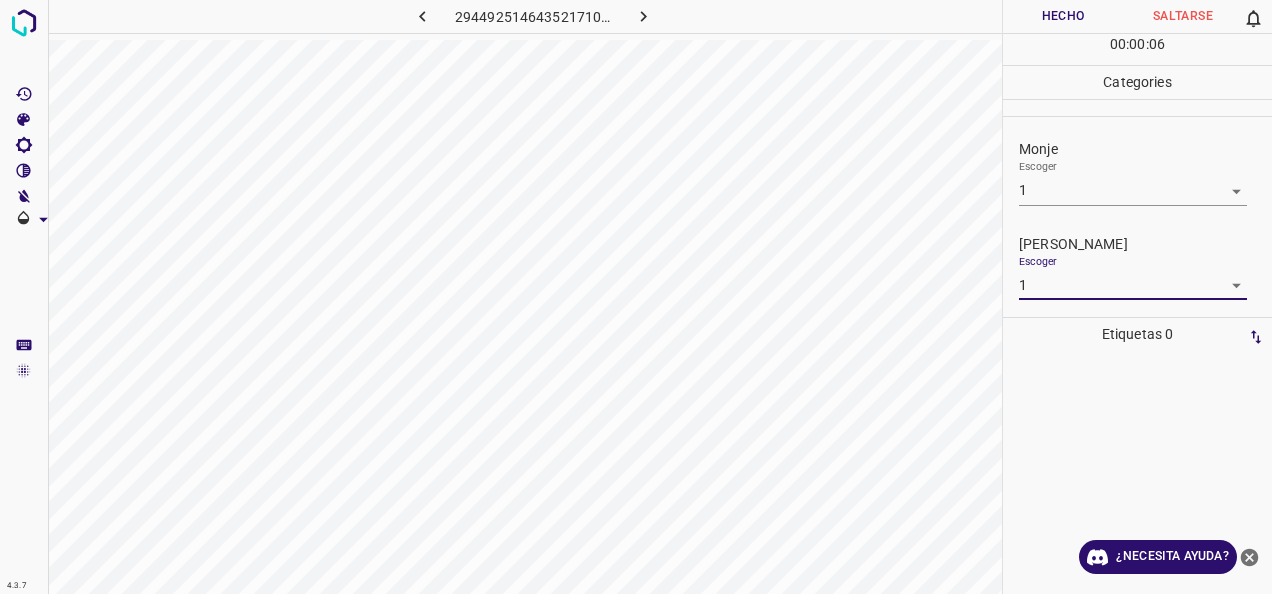 click on "Hecho" at bounding box center (1063, 16) 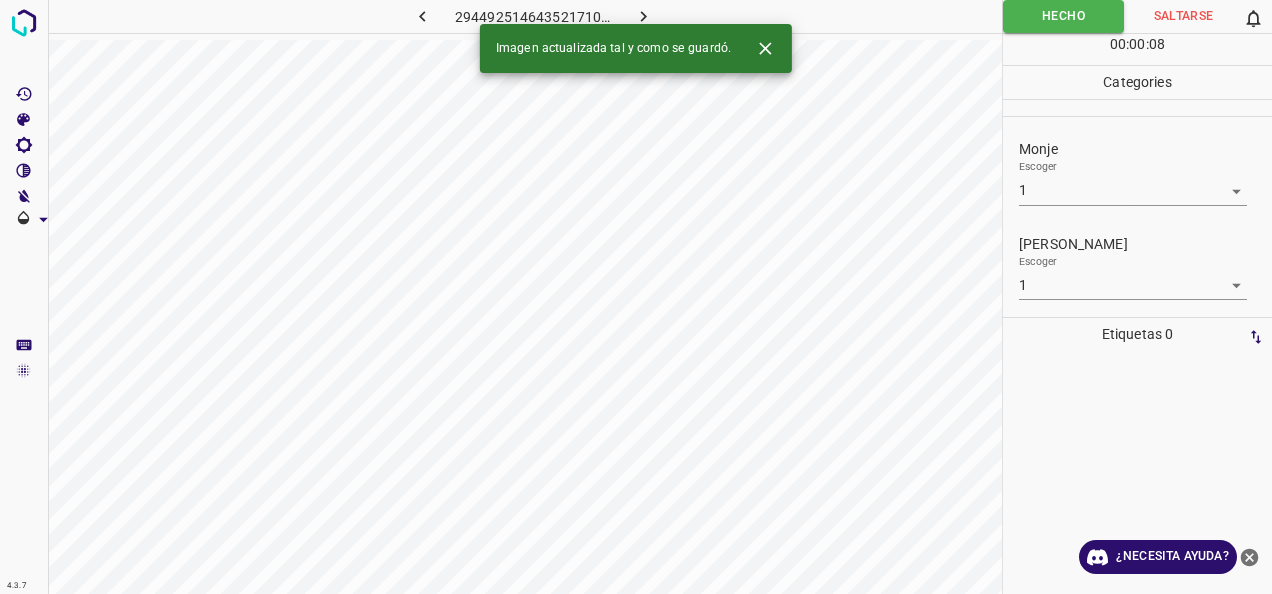 click 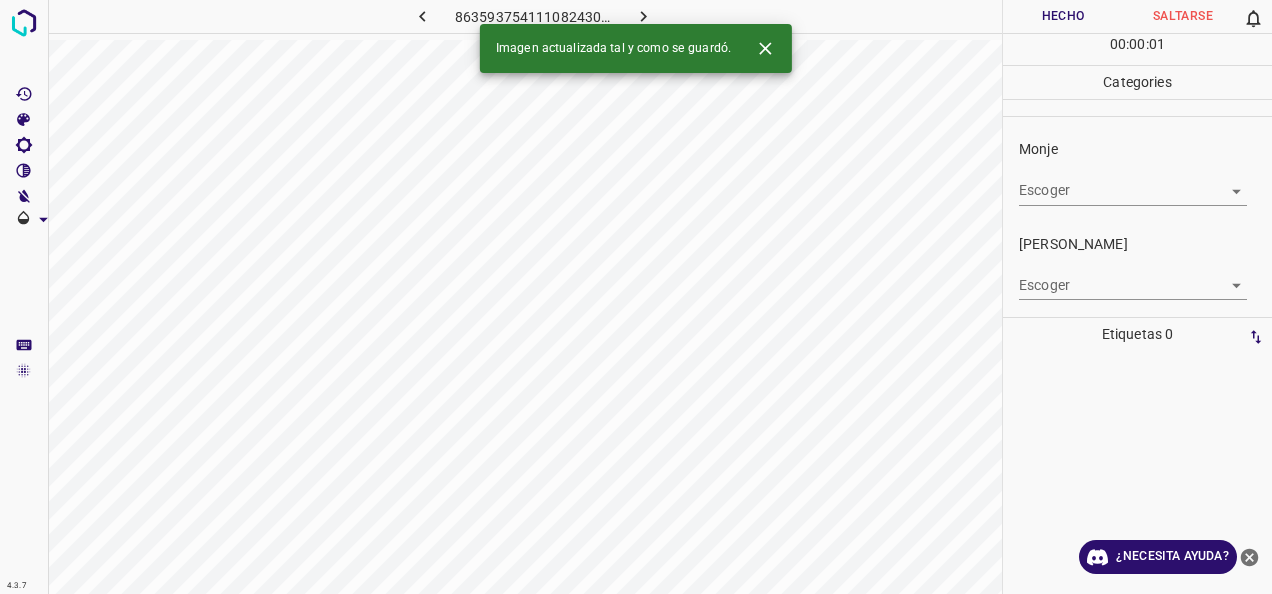 click on "4.3.7 8635937541110824309.png Hecho Saltarse 0 00   : 00   : 01   Categories Monje  Escoger ​  [PERSON_NAME]   Escoger ​ Etiquetas 0 Categories 1 Monje 2  [PERSON_NAME] Herramientas Espacio Cambiar entre modos (Dibujar y Editar) Yo Etiquetado automático R Restaurar zoom M Acercar N Alejar Borrar Eliminar etiqueta de selección Filtros Z Restaurar filtros X Filtro de saturación C Filtro de brillo V Filtro de contraste B Filtro de escala de grises General O Descargar Imagen actualizada tal y como se guardó. ¿Necesita ayuda? -Mensaje de texto -Esconder -Borrar" at bounding box center (636, 297) 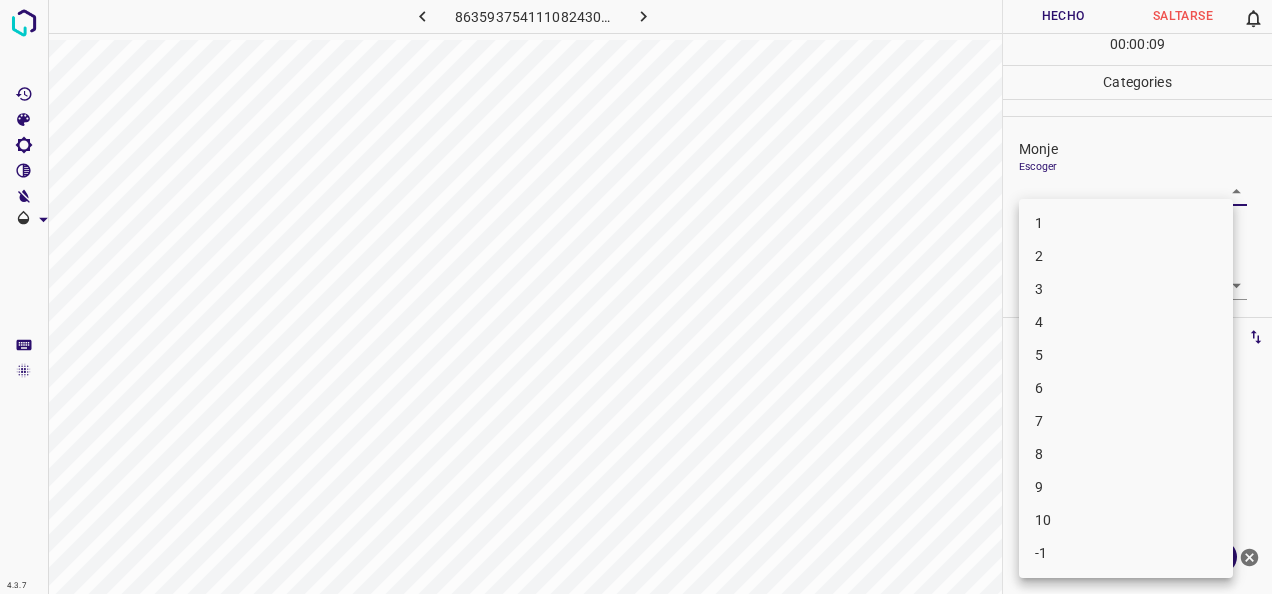 click on "4" at bounding box center (1126, 322) 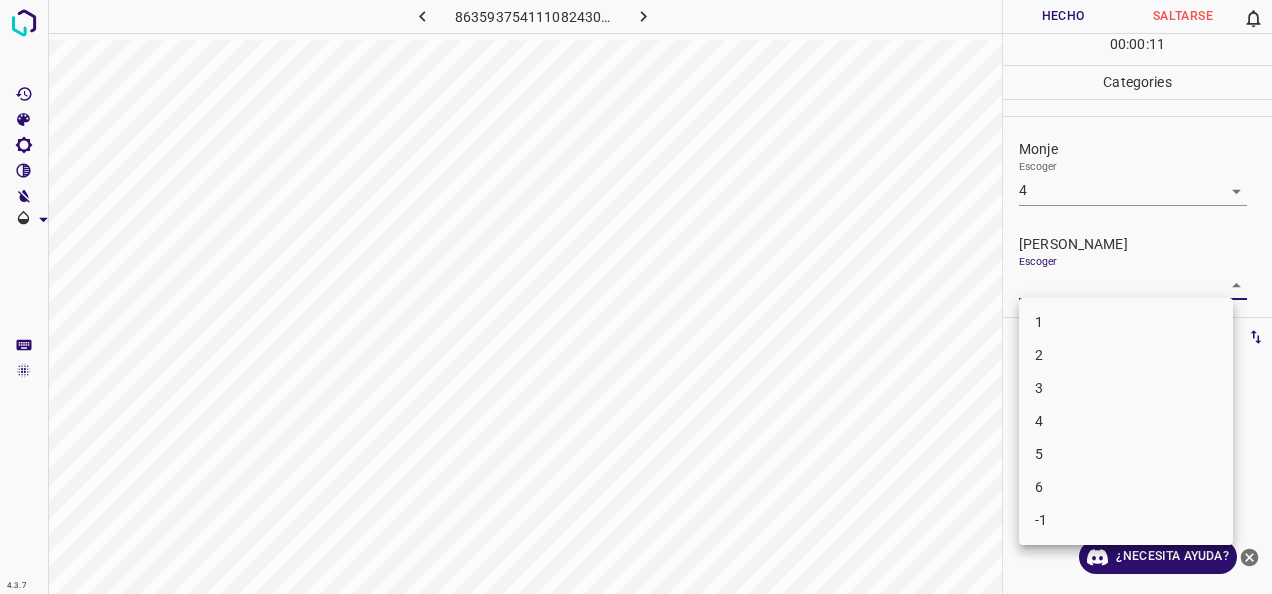 click on "4.3.7 8635937541110824309.png Hecho Saltarse 0 00   : 00   : 11   Categories Monje  Escoger 4 4  [PERSON_NAME]   Escoger ​ Etiquetas 0 Categories 1 Monje 2  [PERSON_NAME] Herramientas Espacio Cambiar entre modos (Dibujar y Editar) Yo Etiquetado automático R Restaurar zoom M Acercar N Alejar Borrar Eliminar etiqueta de selección Filtros Z Restaurar filtros X Filtro de saturación C Filtro de brillo V Filtro de contraste B Filtro de escala de grises General O Descargar ¿Necesita ayuda? -Mensaje de texto -Esconder -Borrar 1 2 3 4 5 6 -1" at bounding box center (636, 297) 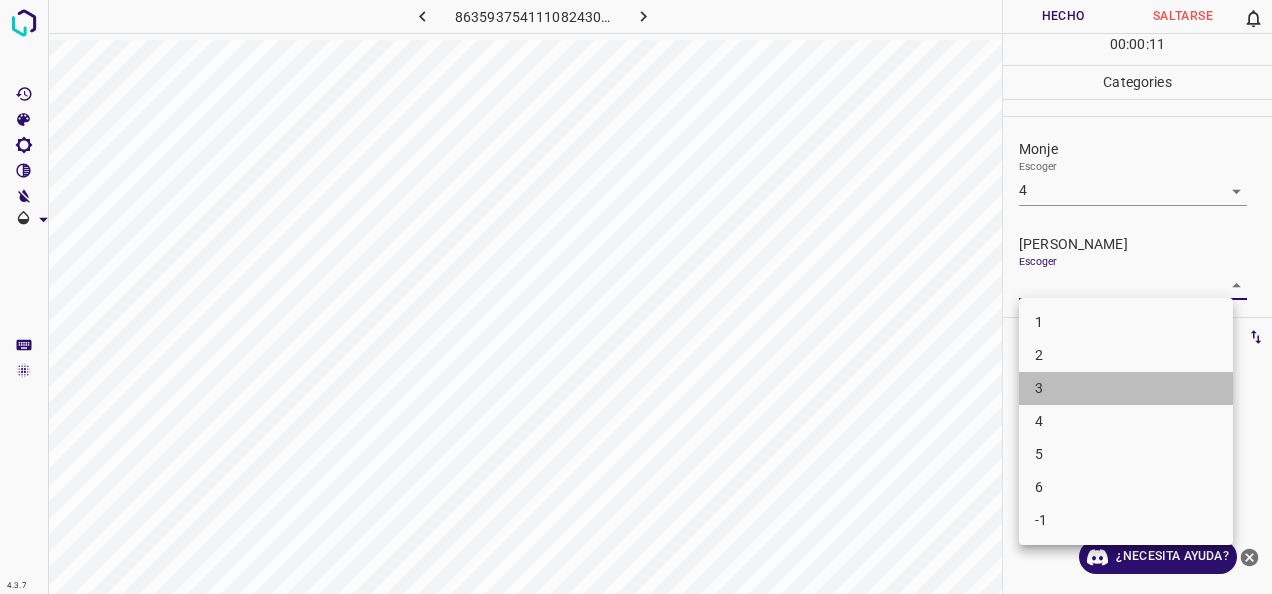 click on "3" at bounding box center (1126, 388) 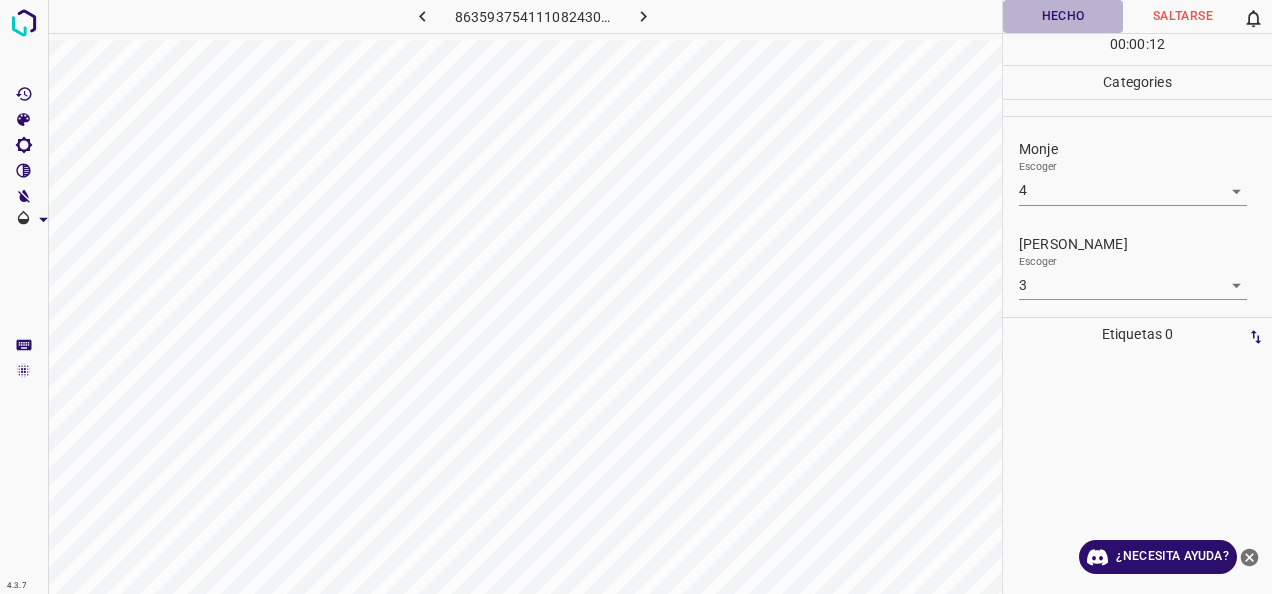click on "Hecho" at bounding box center (1063, 16) 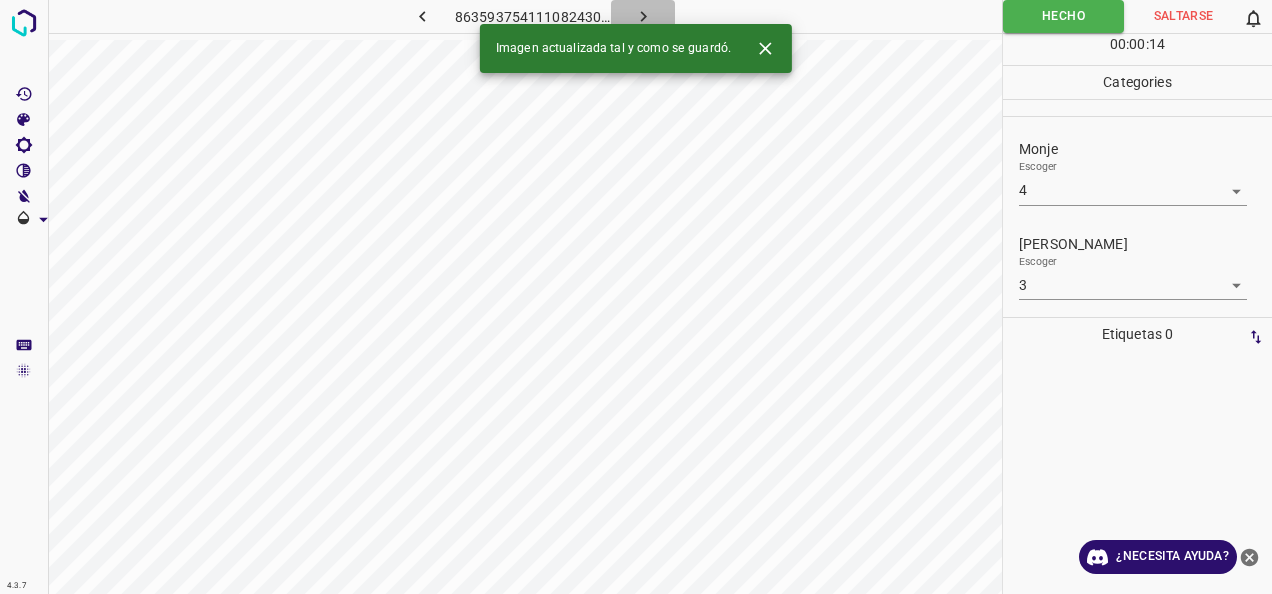 click 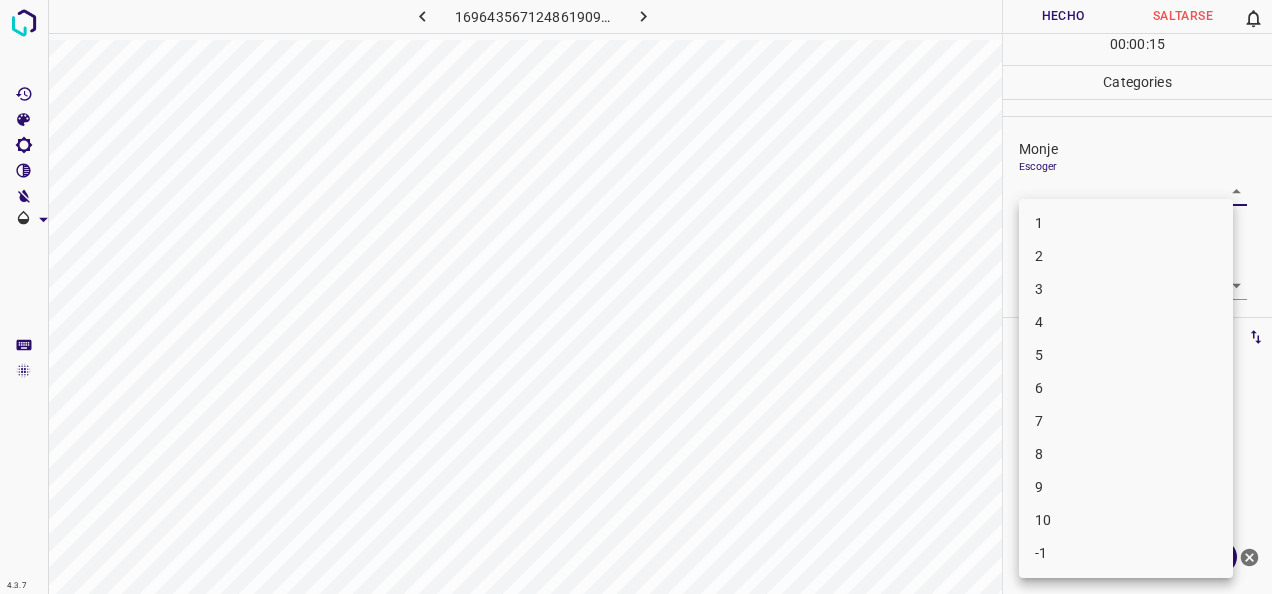 click on "4.3.7 1696435671248619090.png Hecho Saltarse 0 00   : 00   : 15   Categories Monje  Escoger ​  [PERSON_NAME]   Escoger ​ Etiquetas 0 Categories 1 Monje 2  [PERSON_NAME] Herramientas Espacio Cambiar entre modos (Dibujar y Editar) Yo Etiquetado automático R Restaurar zoom M Acercar N Alejar Borrar Eliminar etiqueta de selección Filtros Z Restaurar filtros X Filtro de saturación C Filtro de brillo V Filtro de contraste B Filtro de escala de grises General O Descargar ¿Necesita ayuda? -Mensaje de texto -Esconder -Borrar 1 2 3 4 5 6 7 8 9 10 -1" at bounding box center (636, 297) 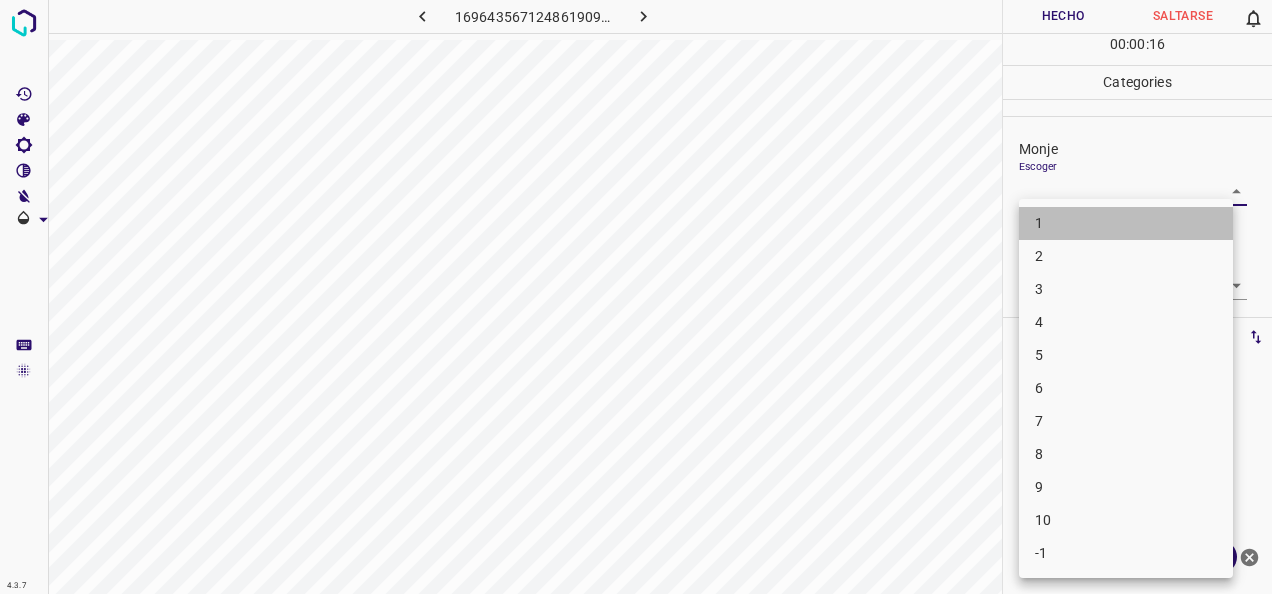 click on "1" at bounding box center (1126, 223) 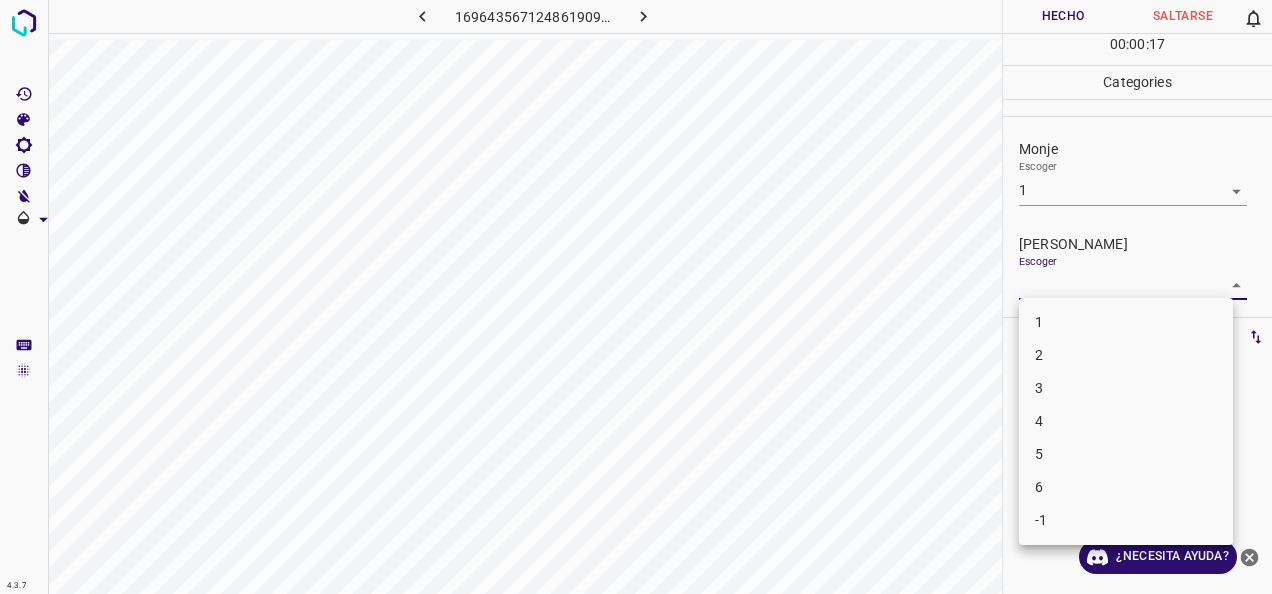 click on "4.3.7 1696435671248619090.png Hecho Saltarse 0 00   : 00   : 17   Categories Monje  Escoger 1 1  [PERSON_NAME]   Escoger ​ Etiquetas 0 Categories 1 Monje 2  [PERSON_NAME] Herramientas Espacio Cambiar entre modos (Dibujar y Editar) Yo Etiquetado automático R Restaurar zoom M Acercar N Alejar Borrar Eliminar etiqueta de selección Filtros Z Restaurar filtros X Filtro de saturación C Filtro de brillo V Filtro de contraste B Filtro de escala de grises General O Descargar ¿Necesita ayuda? -Mensaje de texto -Esconder -Borrar 1 2 3 4 5 6 -1" at bounding box center [636, 297] 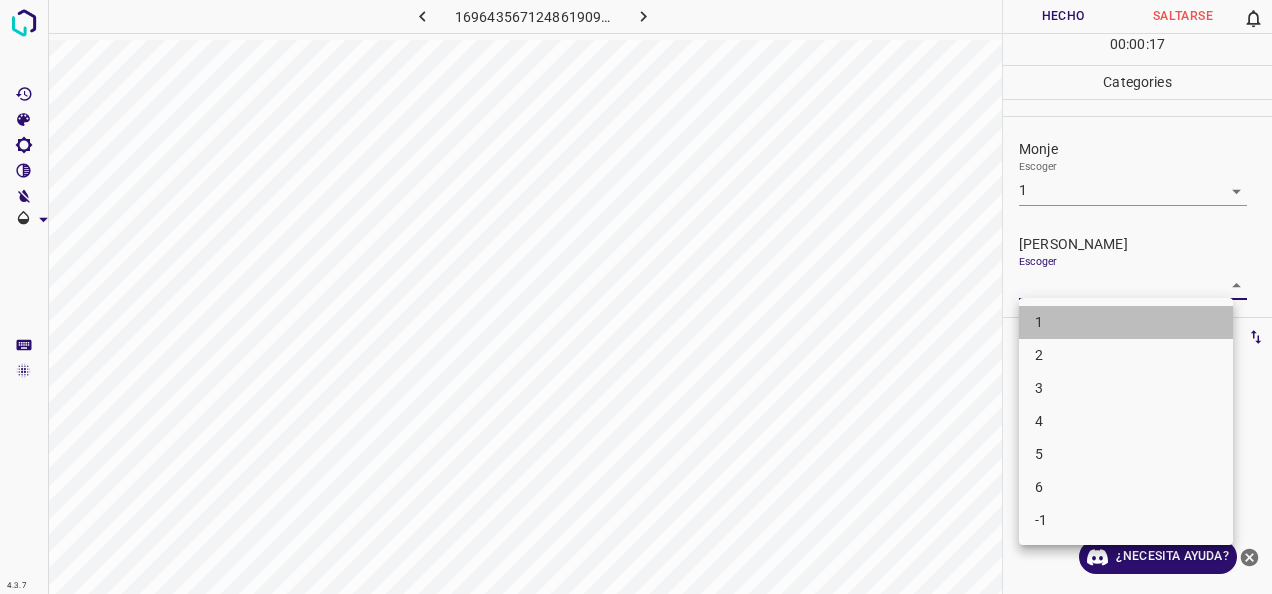 click on "1" at bounding box center [1126, 322] 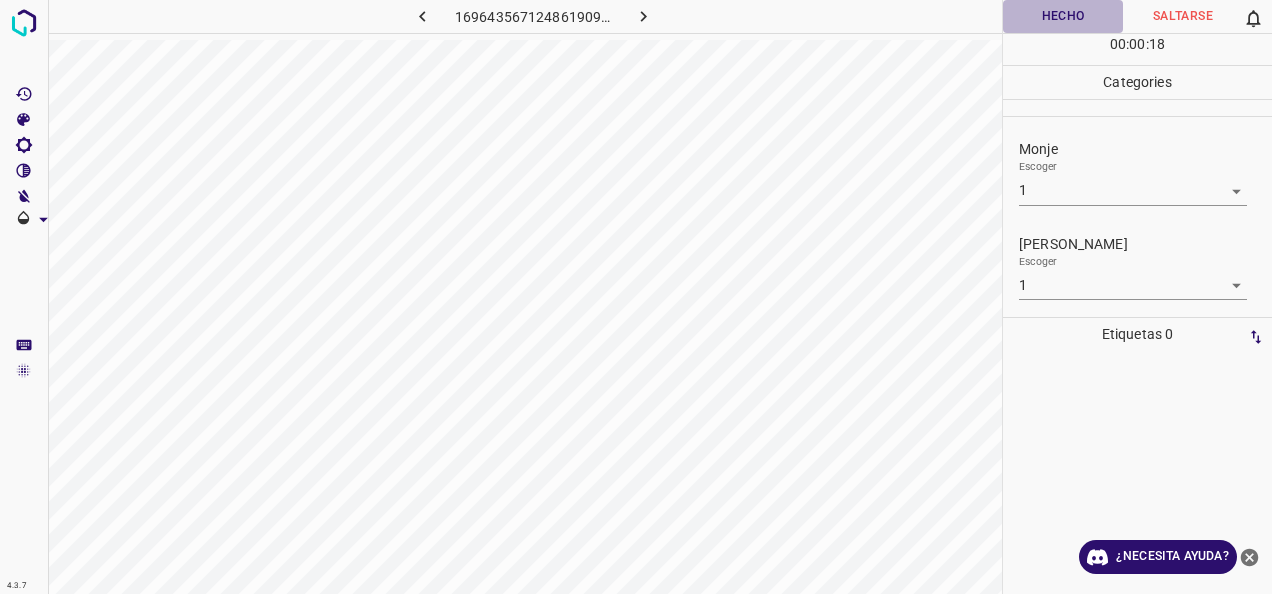 click on "Hecho" at bounding box center [1063, 16] 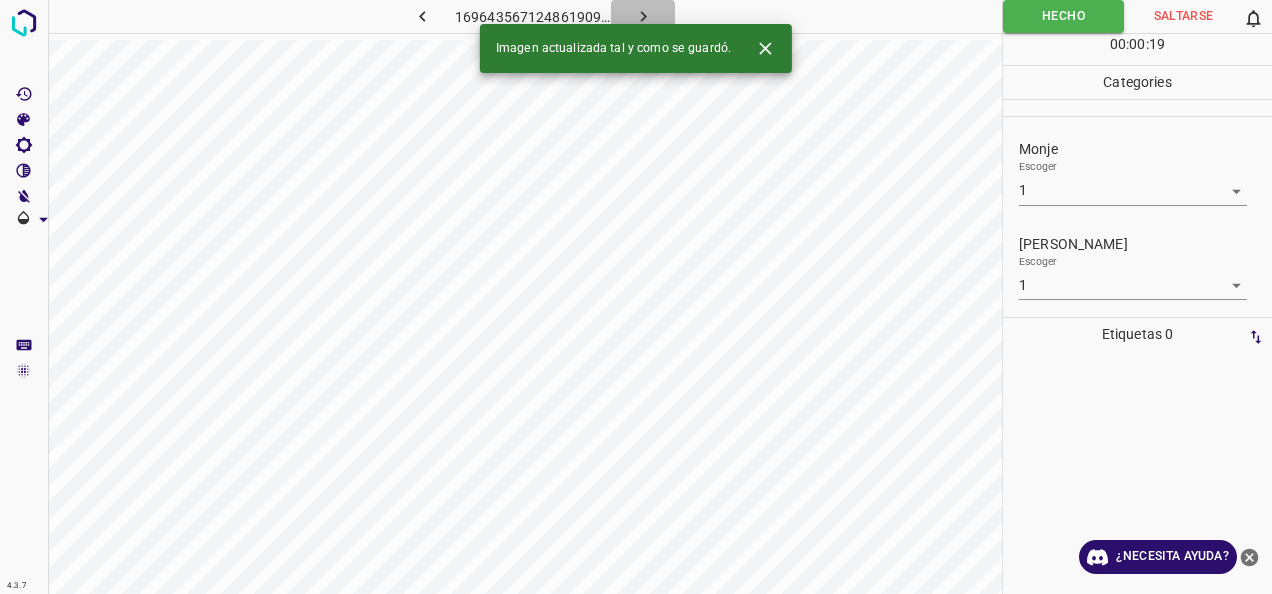 click at bounding box center (643, 16) 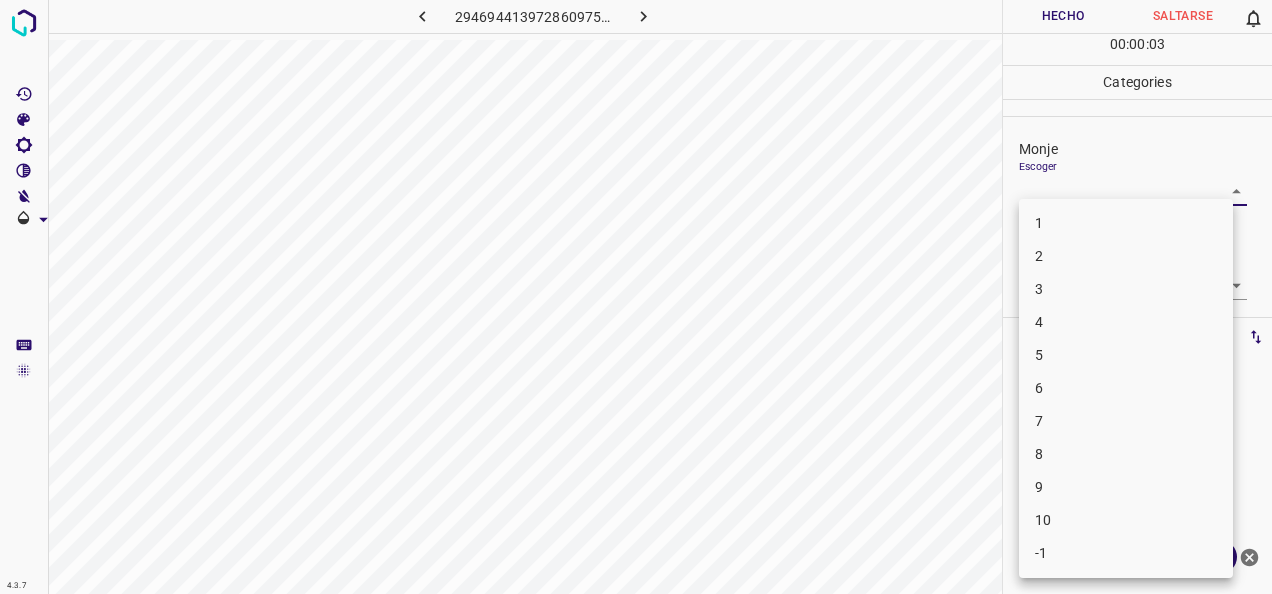 click on "4.3.7 2946944139728609756.png Hecho Saltarse 0 00   : 00   : 03   Categories Monje  Escoger ​  [PERSON_NAME]   Escoger ​ Etiquetas 0 Categories 1 Monje 2  [PERSON_NAME] Herramientas Espacio Cambiar entre modos (Dibujar y Editar) Yo Etiquetado automático R Restaurar zoom M Acercar N Alejar Borrar Eliminar etiqueta de selección Filtros Z Restaurar filtros X Filtro de saturación C Filtro de brillo V Filtro de contraste B Filtro de escala de grises General O Descargar ¿Necesita ayuda? -Mensaje de texto -Esconder -Borrar 1 2 3 4 5 6 7 8 9 10 -1" at bounding box center (636, 297) 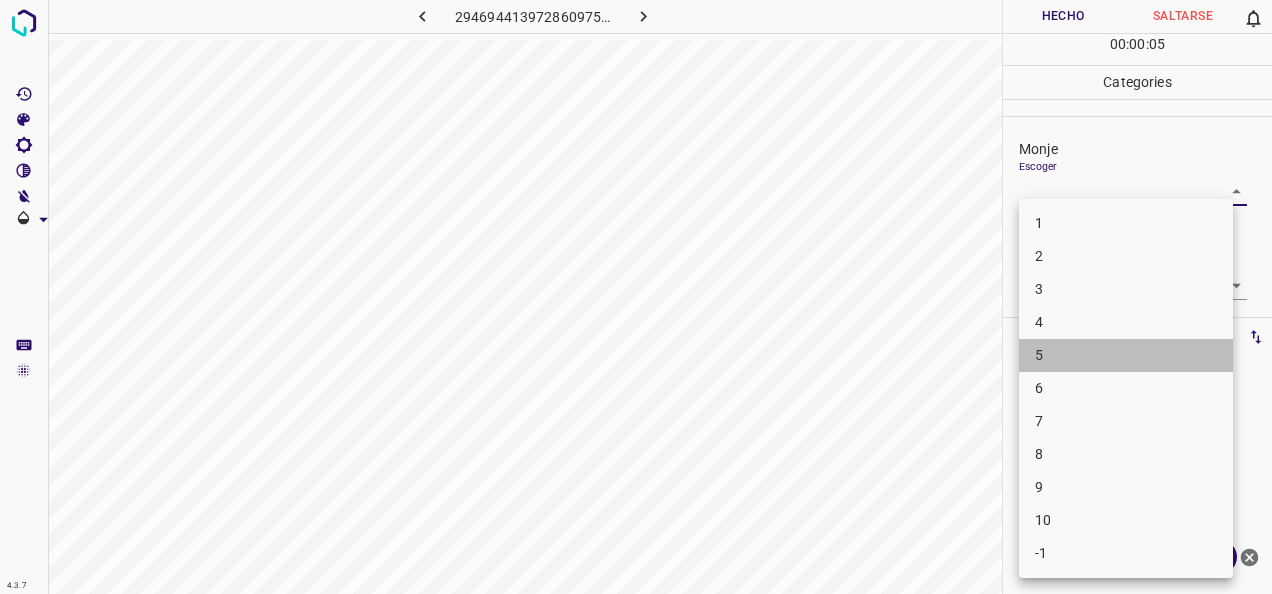 click on "5" at bounding box center [1126, 355] 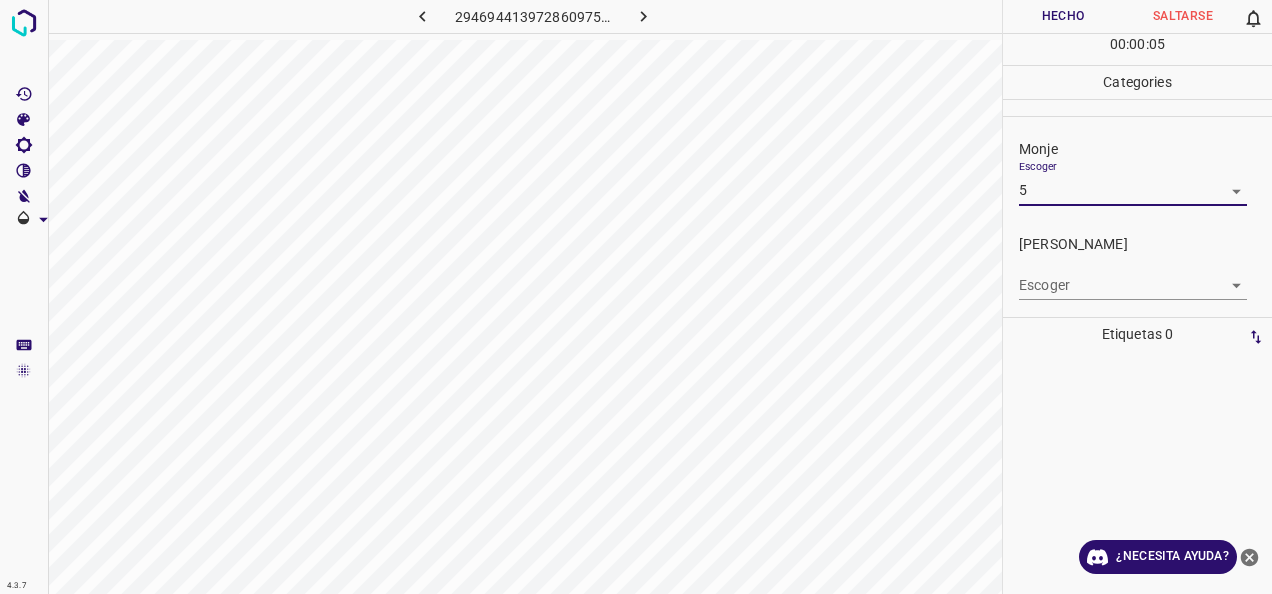click on "4.3.7 2946944139728609756.png Hecho Saltarse 0 00   : 00   : 05   Categories Monje  Escoger 5 5  [PERSON_NAME]   Escoger ​ Etiquetas 0 Categories 1 Monje 2  [PERSON_NAME] Herramientas Espacio Cambiar entre modos (Dibujar y Editar) Yo Etiquetado automático R Restaurar zoom M Acercar N Alejar Borrar Eliminar etiqueta de selección Filtros Z Restaurar filtros X Filtro de saturación C Filtro de brillo V Filtro de contraste B Filtro de escala de grises General O Descargar ¿Necesita ayuda? -Mensaje de texto -Esconder -Borrar" at bounding box center [636, 297] 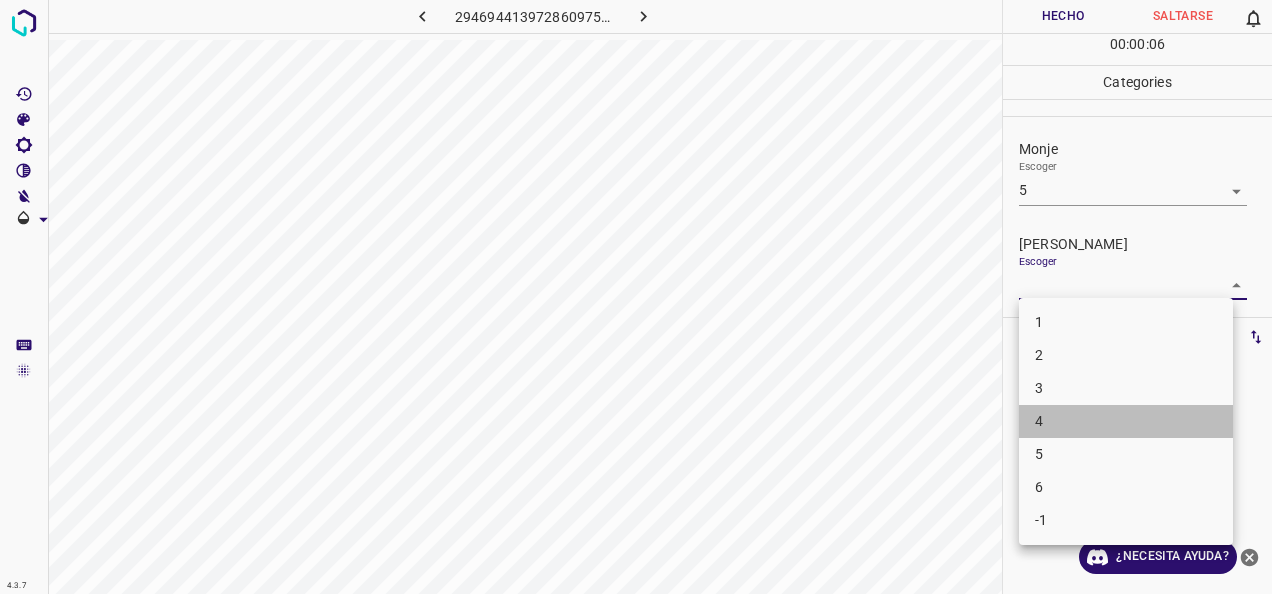 click on "4" at bounding box center [1126, 421] 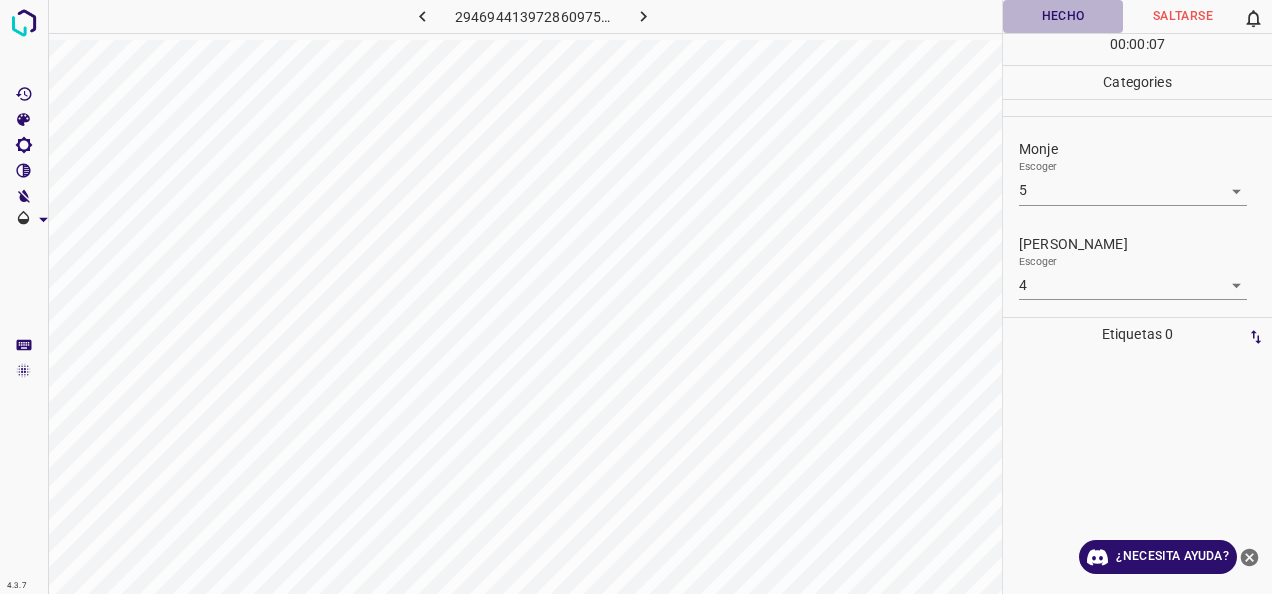 click on "Hecho" at bounding box center (1063, 16) 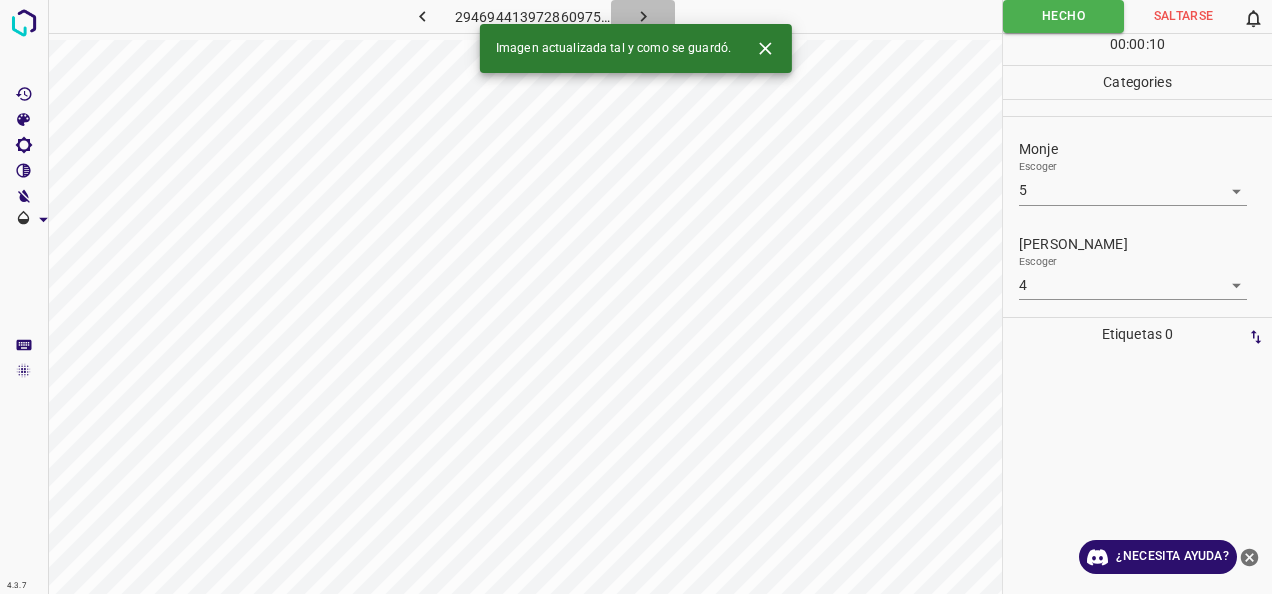 click 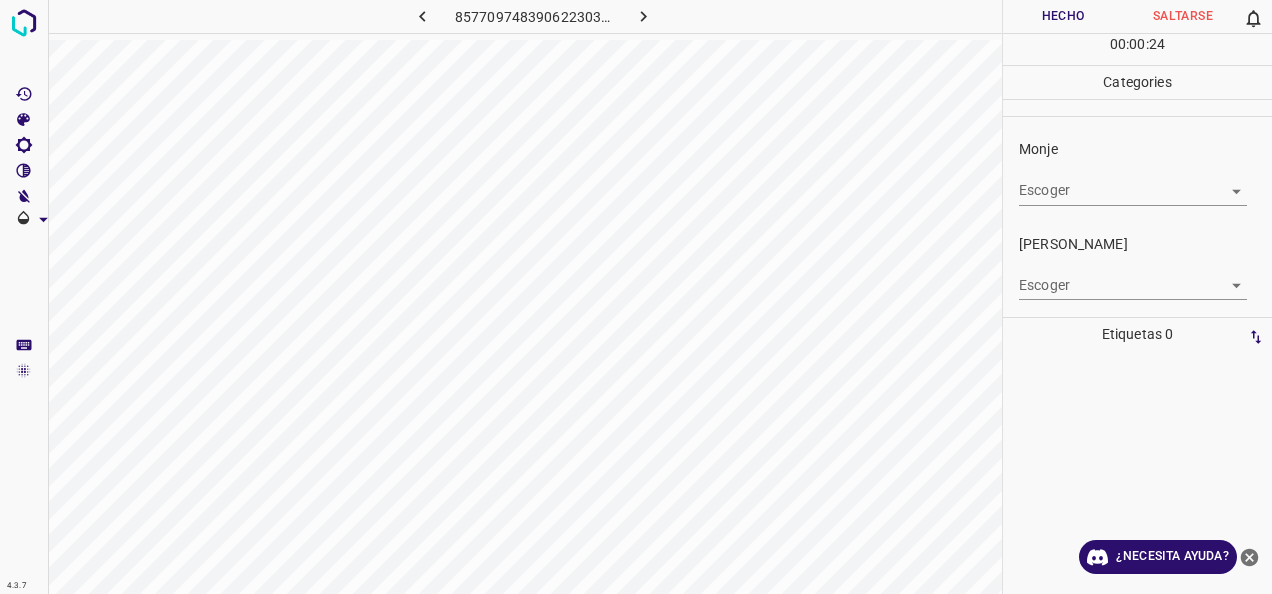 click on "4.3.7 8577097483906223038.png Hecho Saltarse 0 00   : 00   : 24   Categories Monje  Escoger ​  [PERSON_NAME]   Escoger ​ Etiquetas 0 Categories 1 Monje 2  [PERSON_NAME] Herramientas Espacio Cambiar entre modos (Dibujar y Editar) Yo Etiquetado automático R Restaurar zoom M Acercar N Alejar Borrar Eliminar etiqueta de selección Filtros Z Restaurar filtros X Filtro de saturación C Filtro de brillo V Filtro de contraste B Filtro de escala de grises General O Descargar ¿Necesita ayuda? -Mensaje de texto -Esconder -Borrar" at bounding box center [636, 297] 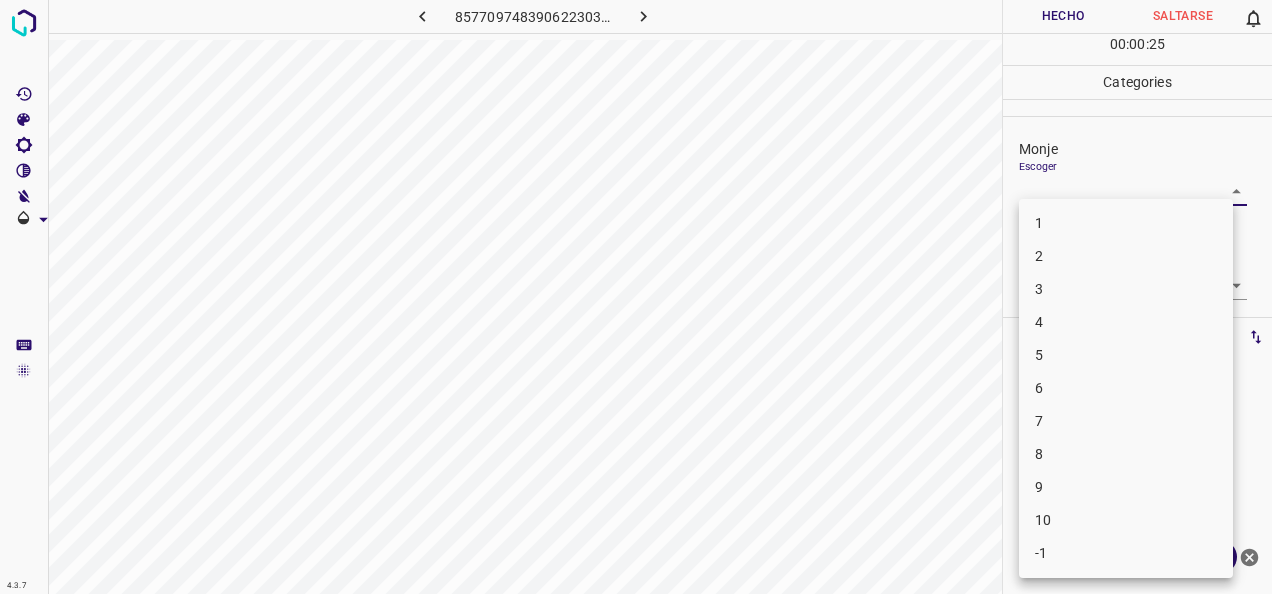 click on "2" at bounding box center (1126, 256) 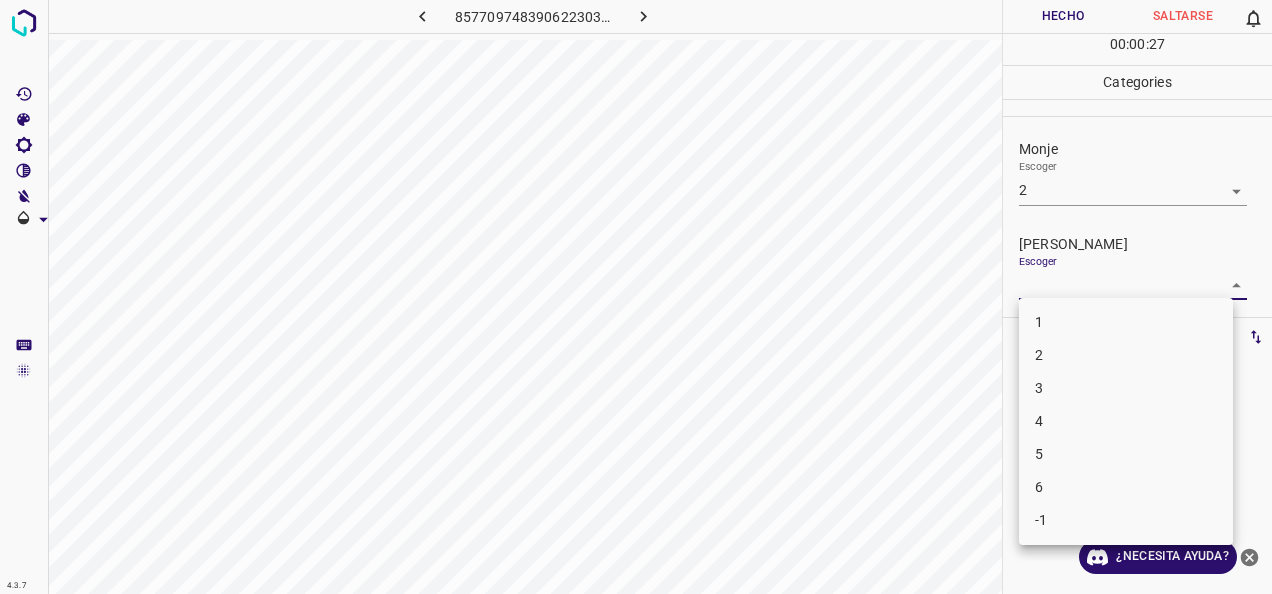 click on "4.3.7 8577097483906223038.png Hecho Saltarse 0 00   : 00   : 27   Categories Monje  Escoger 2 2  [PERSON_NAME]   Escoger ​ Etiquetas 0 Categories 1 Monje 2  [PERSON_NAME] Herramientas Espacio Cambiar entre modos (Dibujar y Editar) Yo Etiquetado automático R Restaurar zoom M Acercar N Alejar Borrar Eliminar etiqueta de selección Filtros Z Restaurar filtros X Filtro de saturación C Filtro de brillo V Filtro de contraste B Filtro de escala de grises General O Descargar ¿Necesita ayuda? -Mensaje de texto -Esconder -Borrar 1 2 3 4 5 6 -1" at bounding box center [636, 297] 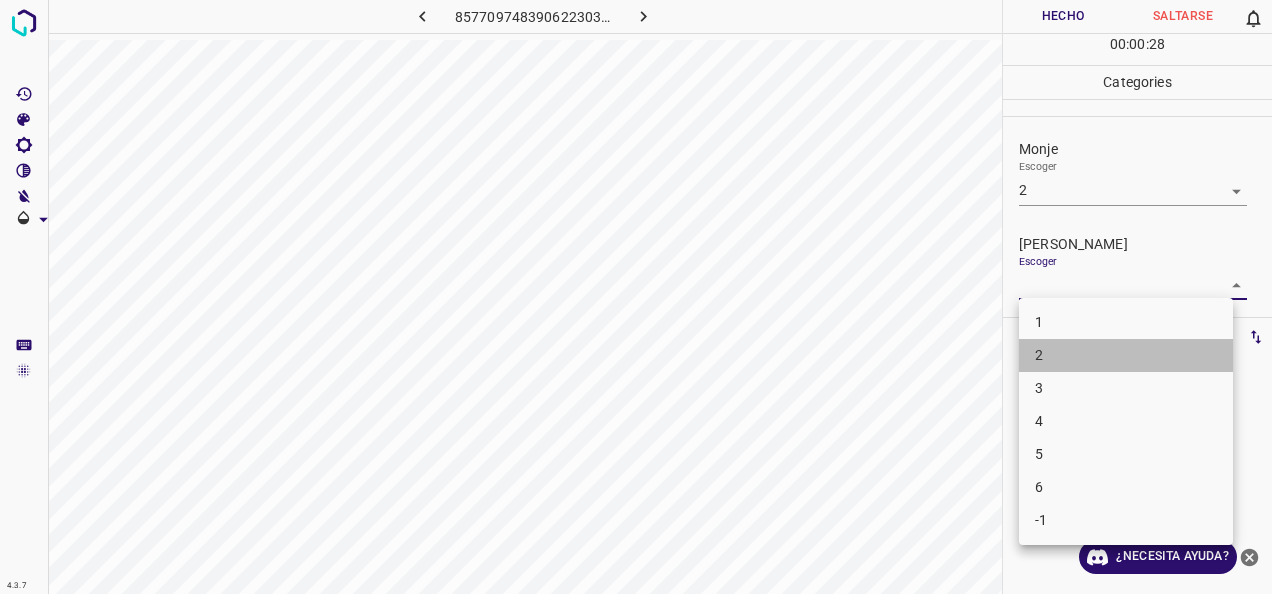 click on "2" at bounding box center (1126, 355) 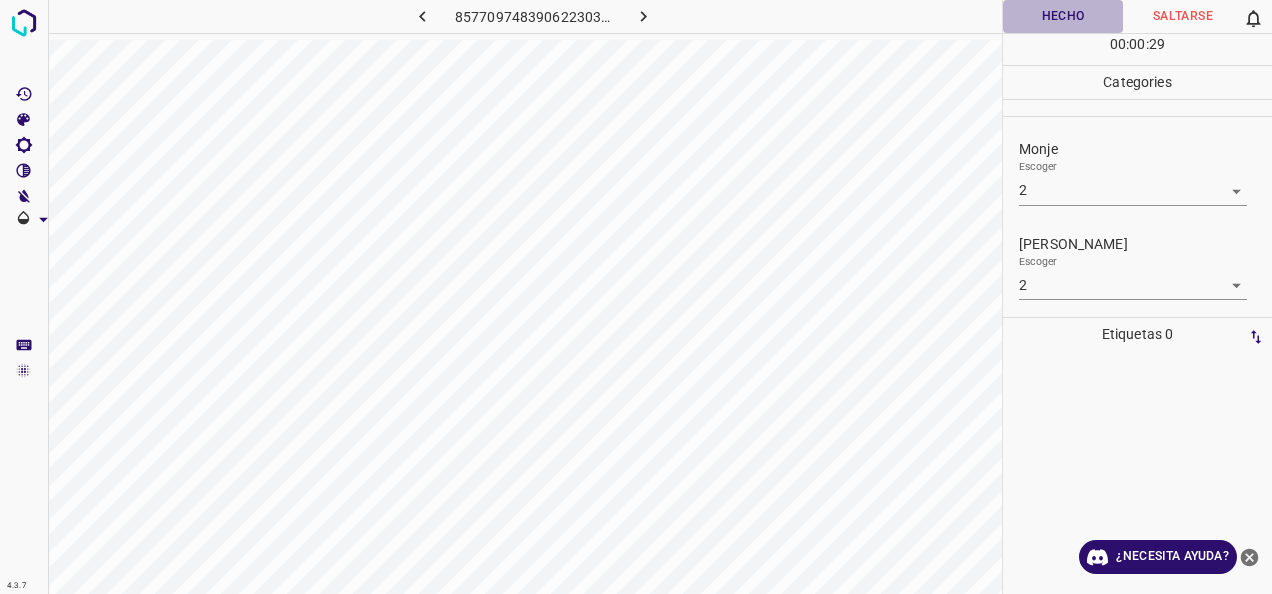 click on "Hecho" at bounding box center [1063, 16] 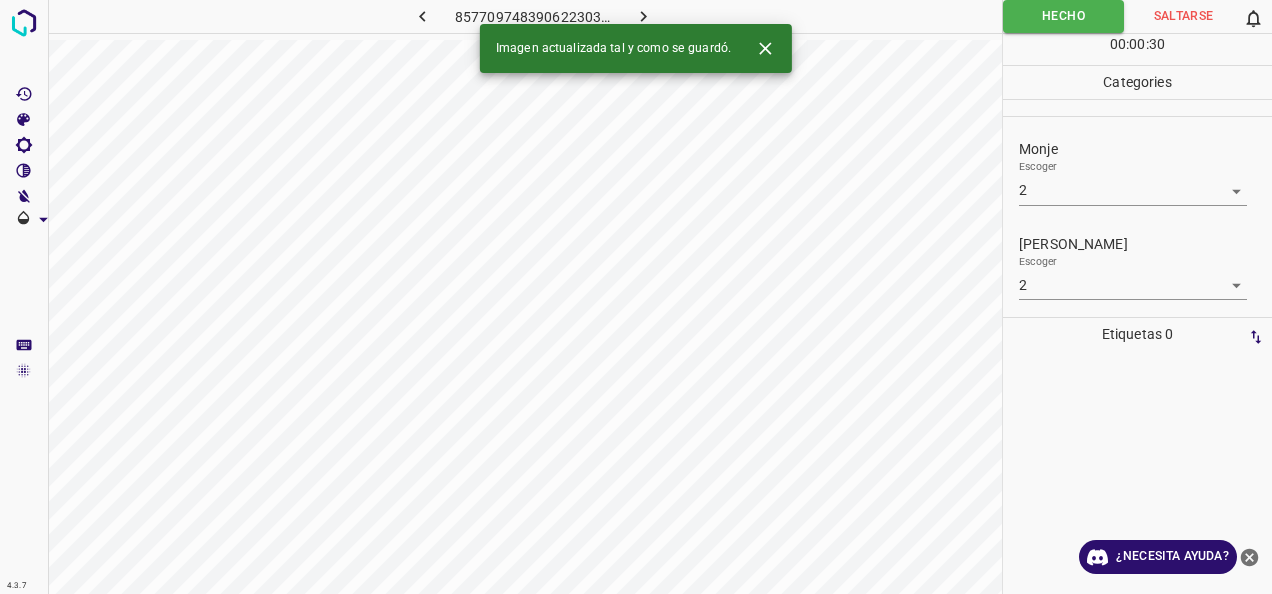 click at bounding box center [643, 16] 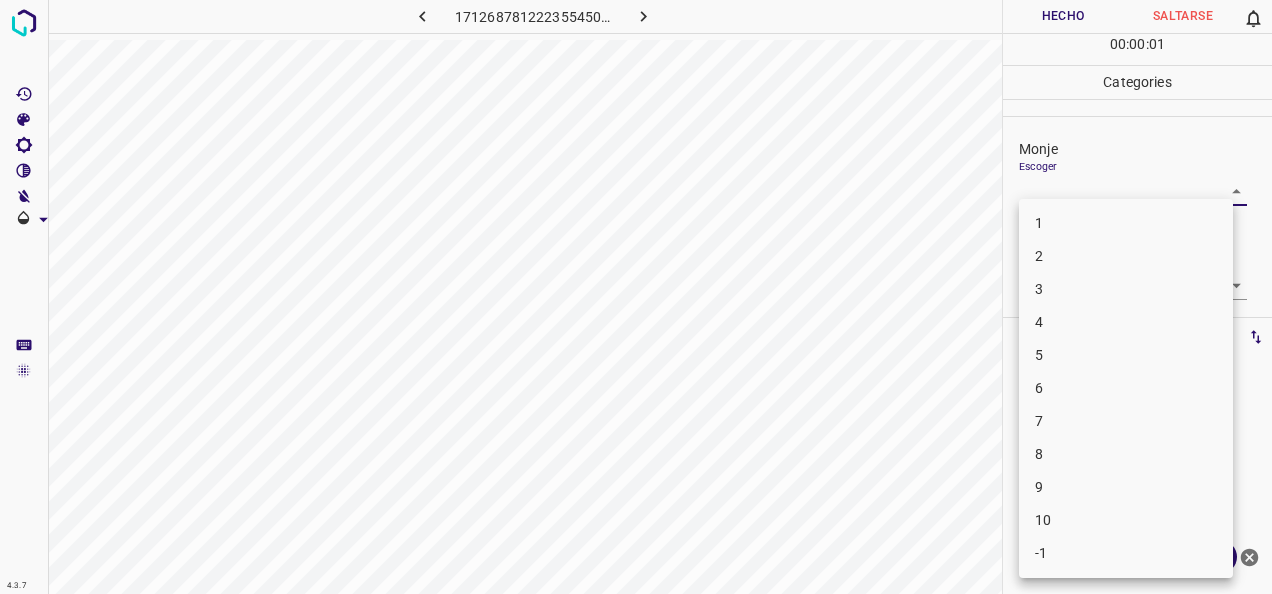 click on "4.3.7 1712687812223554505.png Hecho Saltarse 0 00   : 00   : 01   Categories Monj[PERSON_NAME]  [PERSON_NAME]   Escoger ​ Etiquetas 0 Categories 1 Monje 2  [PERSON_NAME] Herramientas Espacio Cambiar entre modos (Dibujar y Editar) Yo Etiquetado automático R Restaurar zoom M Acercar N Alejar Borrar Eliminar etiqueta de selección Filtros Z Restaurar filtros X Filtro de saturación C Filtro de brillo V Filtro de contraste B Filtro de escala de grises General O Descargar ¿Necesita ayuda? -Mensaje de texto -Esconder -Borrar 1 2 3 4 5 6 7 8 9 10 -1" at bounding box center [636, 297] 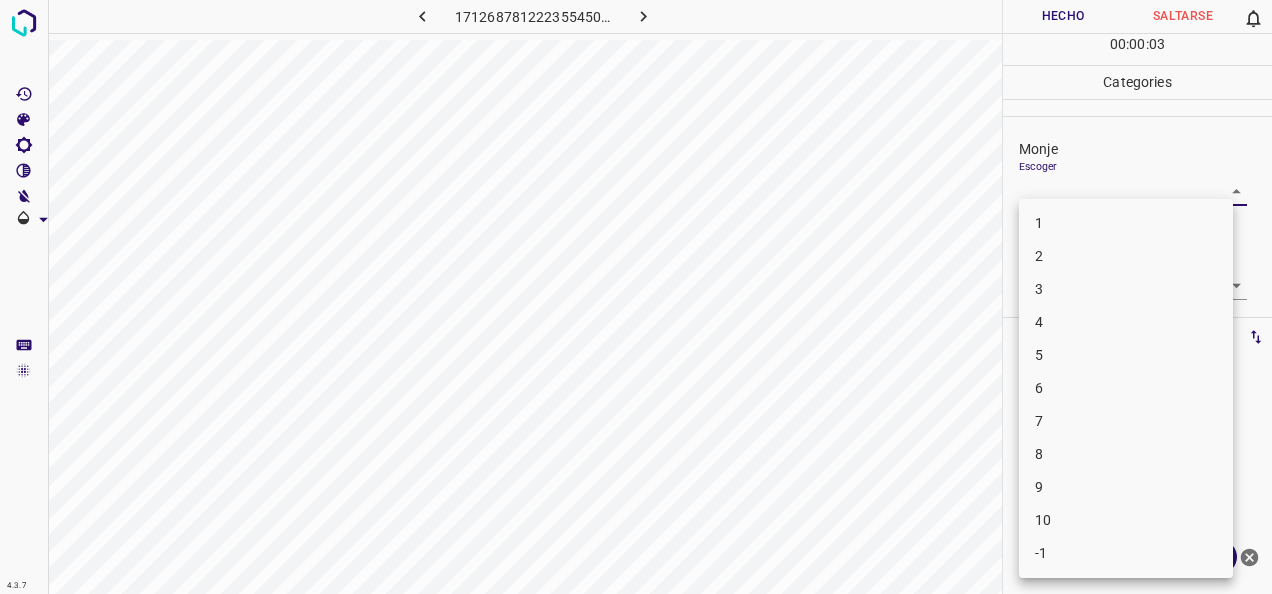 click on "2" at bounding box center [1126, 256] 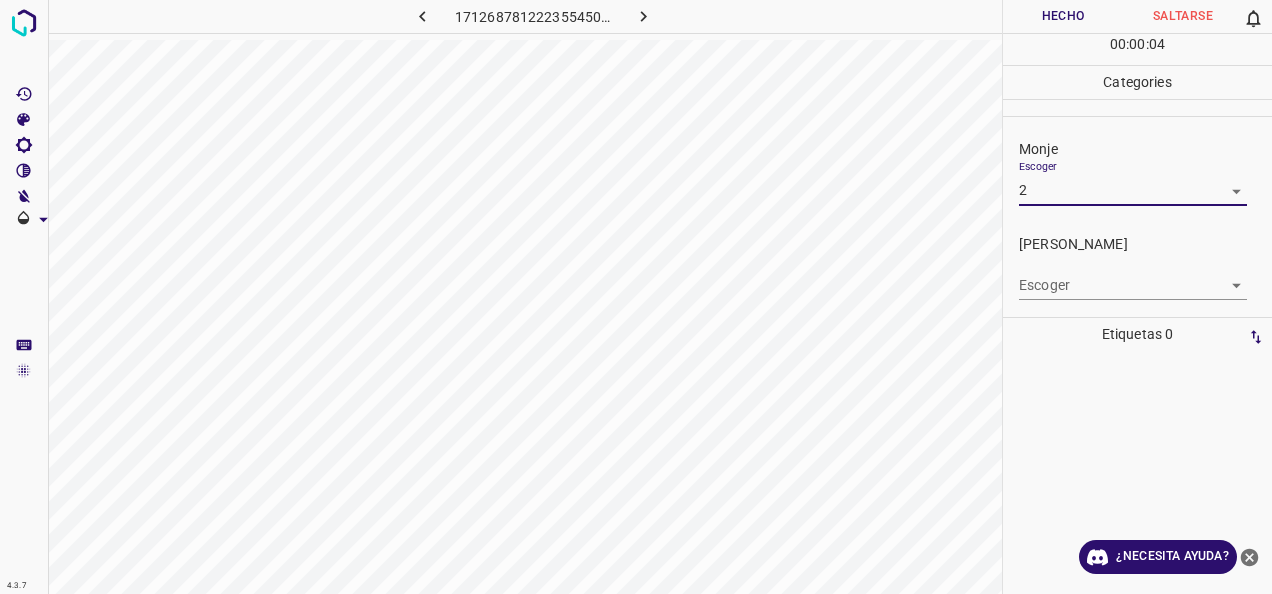 click on "4.3.7 1712687812223554505.png Hecho Saltarse 0 00   : 00   : 04   Categories Monje  Escoger 2 2  [PERSON_NAME]   Escoger ​ Etiquetas 0 Categories 1 Monje 2  [PERSON_NAME] Herramientas Espacio Cambiar entre modos (Dibujar y Editar) Yo Etiquetado automático R Restaurar zoom M Acercar N Alejar Borrar Eliminar etiqueta de selección Filtros Z Restaurar filtros X Filtro de saturación C Filtro de brillo V Filtro de contraste B Filtro de escala de grises General O Descargar ¿Necesita ayuda? -Mensaje de texto -Esconder -Borrar" at bounding box center (636, 297) 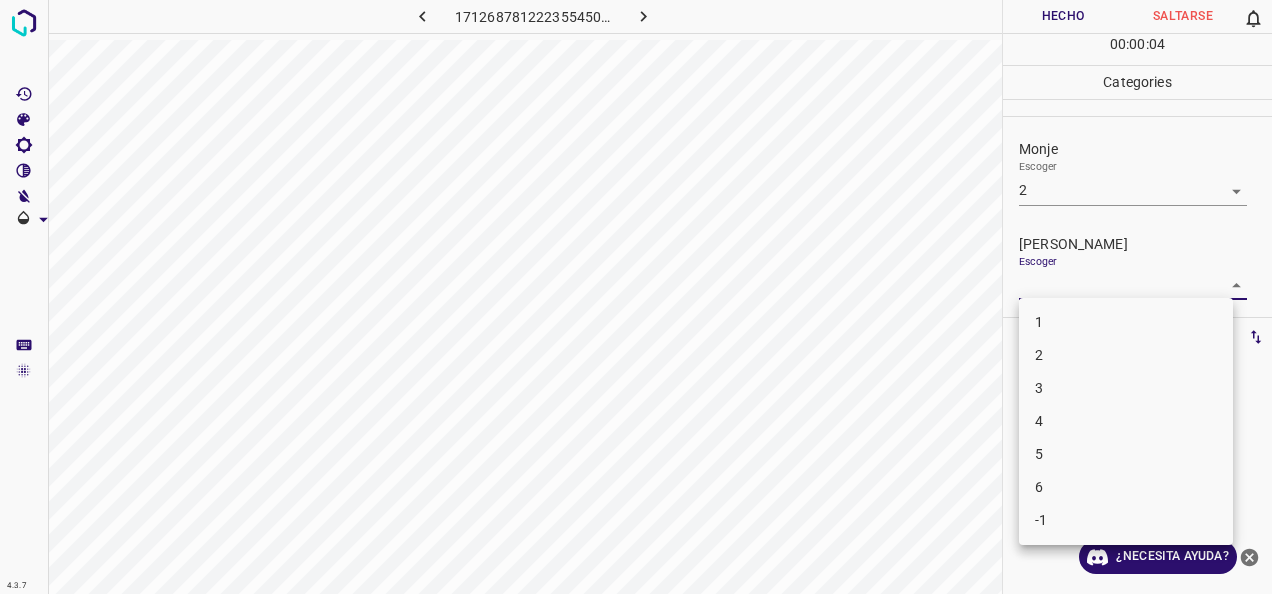 click on "2" at bounding box center (1126, 355) 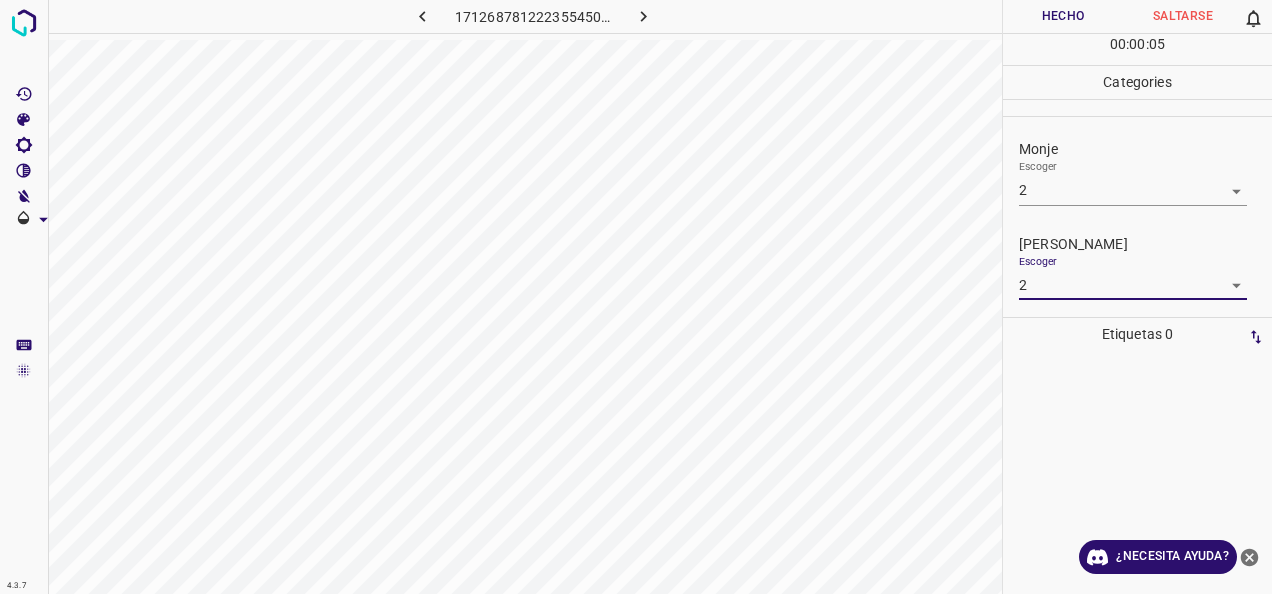 click on "Hecho" at bounding box center [1063, 16] 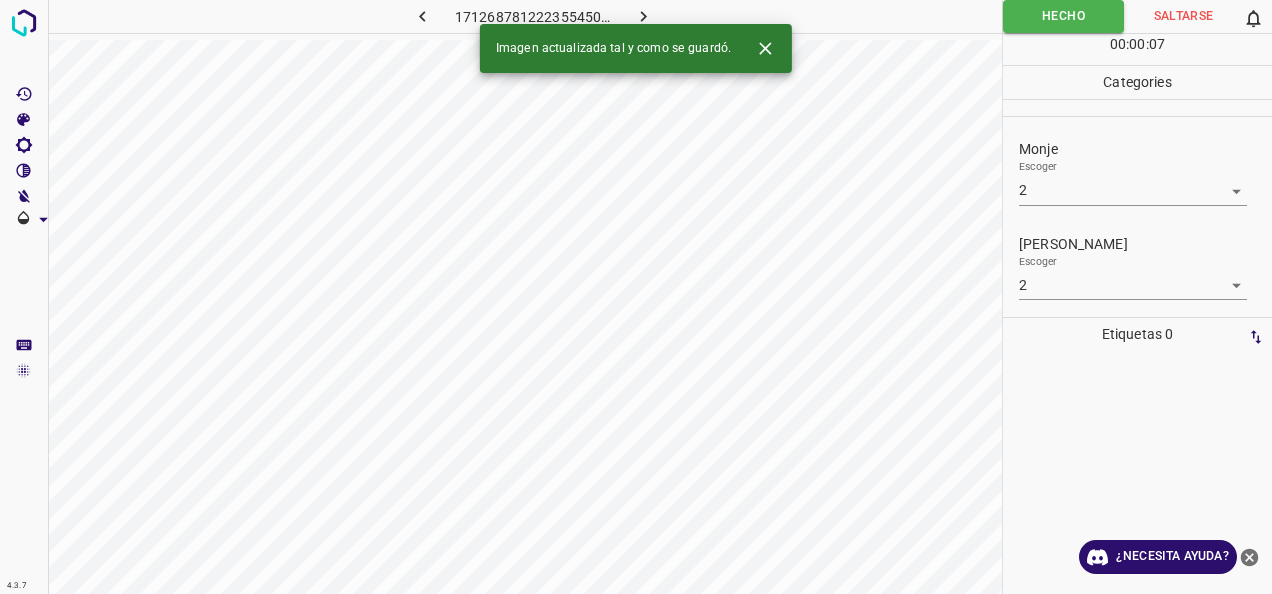 click 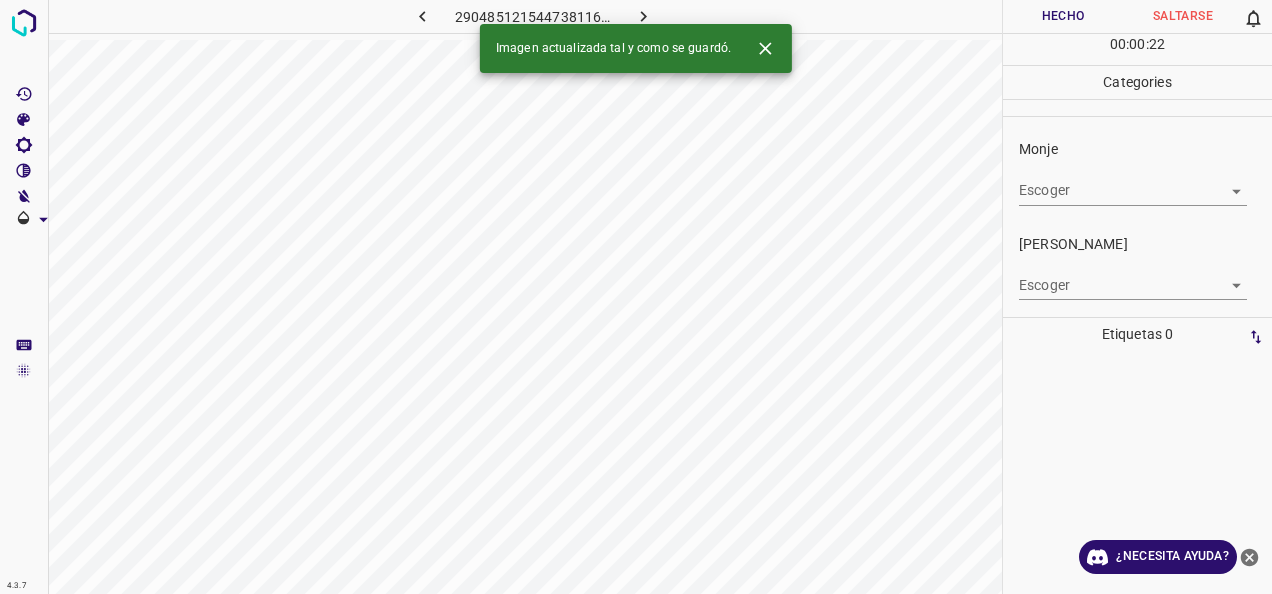 click on "4.3.7 2904851215447381161.png Hecho Saltarse 0 00   : 00   : 22   Categories Monje  Escoger ​  [PERSON_NAME]   Escoger ​ Etiquetas 0 Categories 1 Monje 2  [PERSON_NAME] Herramientas Espacio Cambiar entre modos (Dibujar y Editar) Yo Etiquetado automático R Restaurar zoom M Acercar N Alejar Borrar Eliminar etiqueta de selección Filtros Z Restaurar filtros X Filtro de saturación C Filtro de brillo V Filtro de contraste B Filtro de escala de grises General O Descargar Imagen actualizada tal y como se guardó. ¿Necesita ayuda? -Mensaje de texto -Esconder -Borrar" at bounding box center [636, 297] 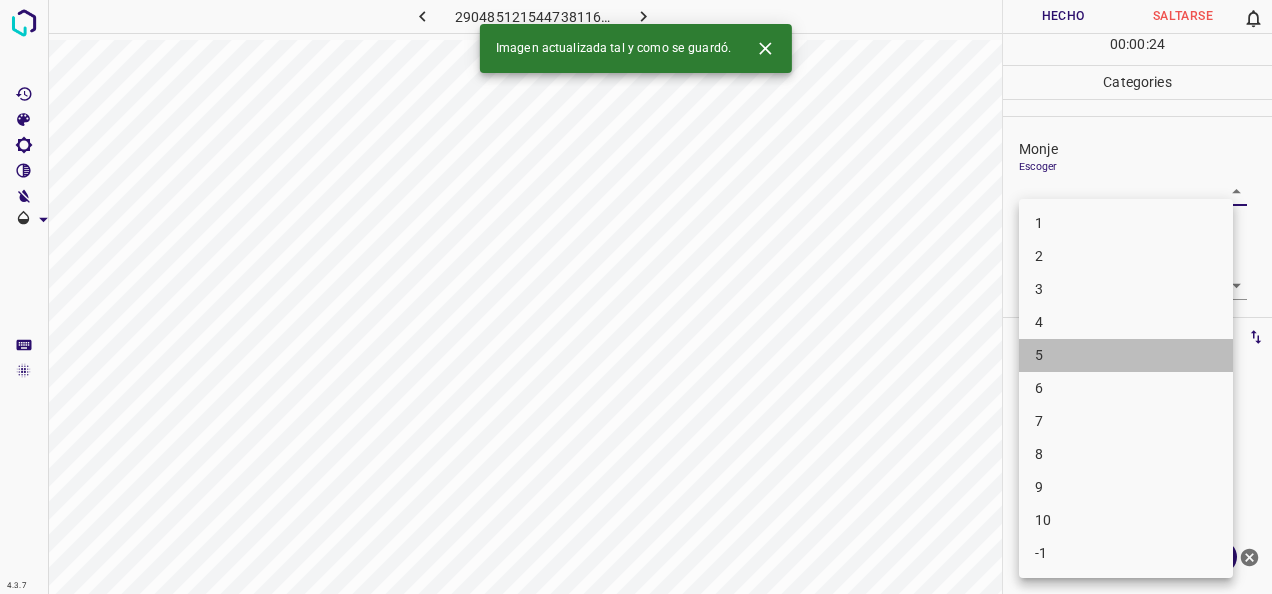 click on "5" at bounding box center [1126, 355] 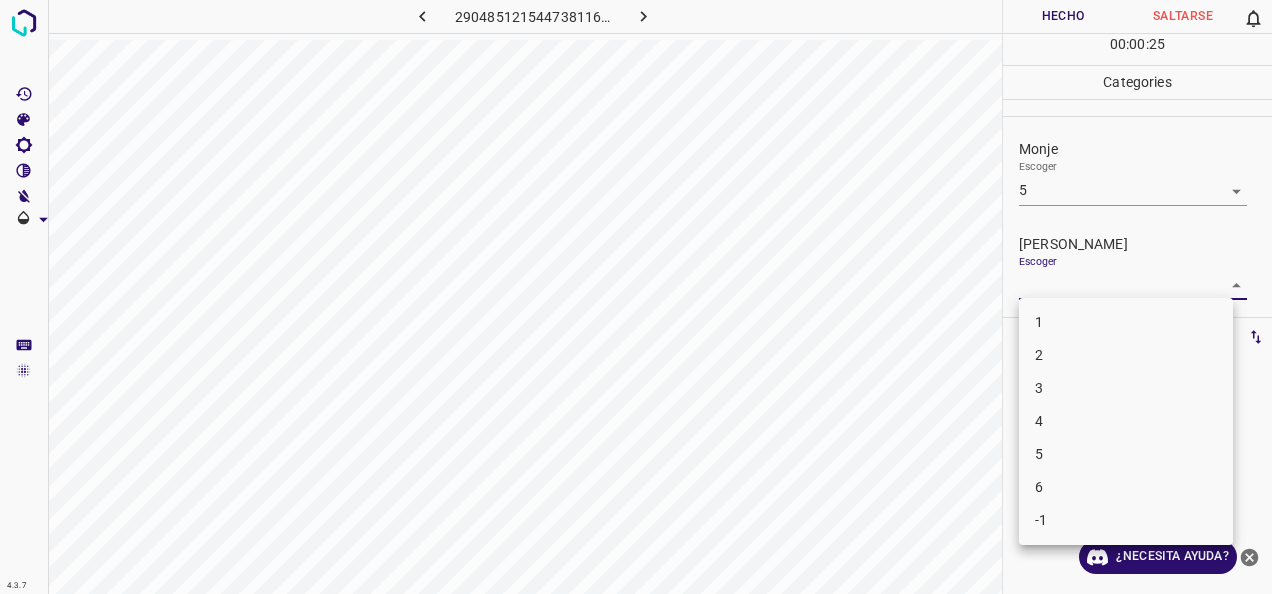 click on "4.3.7 2904851215447381161.png Hecho Saltarse 0 00   : 00   : 25   Categories Monje  Escoger 5 5  [PERSON_NAME]   Escoger ​ Etiquetas 0 Categories 1 Monje 2  [PERSON_NAME] Herramientas Espacio Cambiar entre modos (Dibujar y Editar) Yo Etiquetado automático R Restaurar zoom M Acercar N Alejar Borrar Eliminar etiqueta de selección Filtros Z Restaurar filtros X Filtro de saturación C Filtro de brillo V Filtro de contraste B Filtro de escala de grises General O Descargar ¿Necesita ayuda? -Mensaje de texto -Esconder -Borrar 1 2 3 4 5 6 -1" at bounding box center (636, 297) 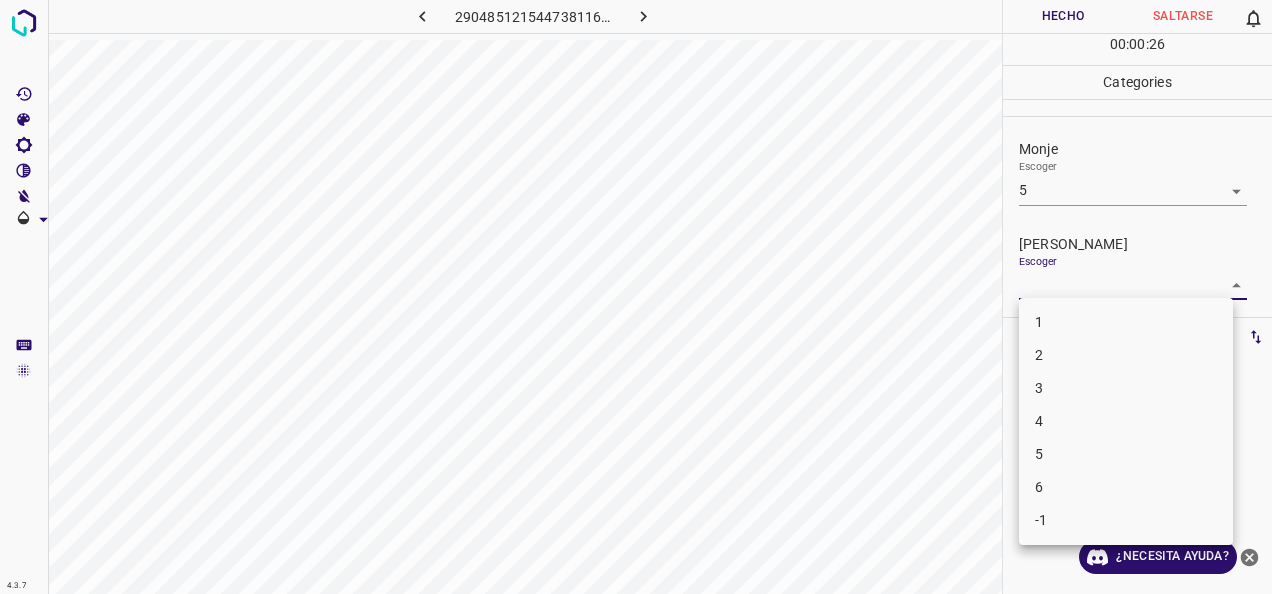 click on "4" at bounding box center (1126, 421) 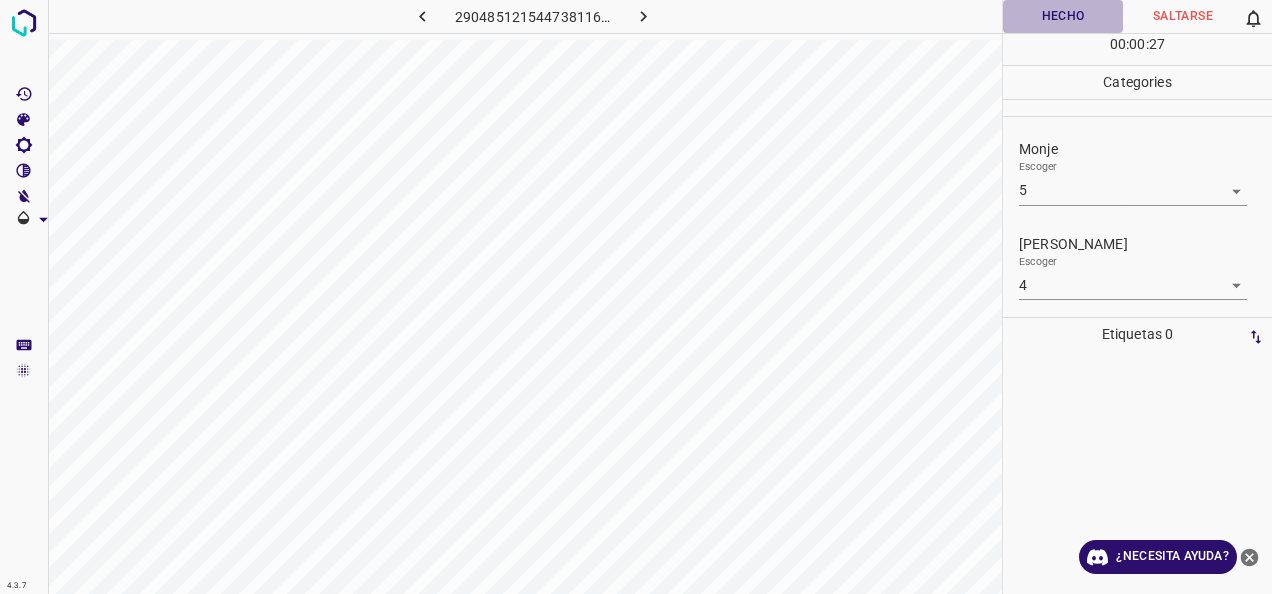 click on "Hecho" at bounding box center [1063, 16] 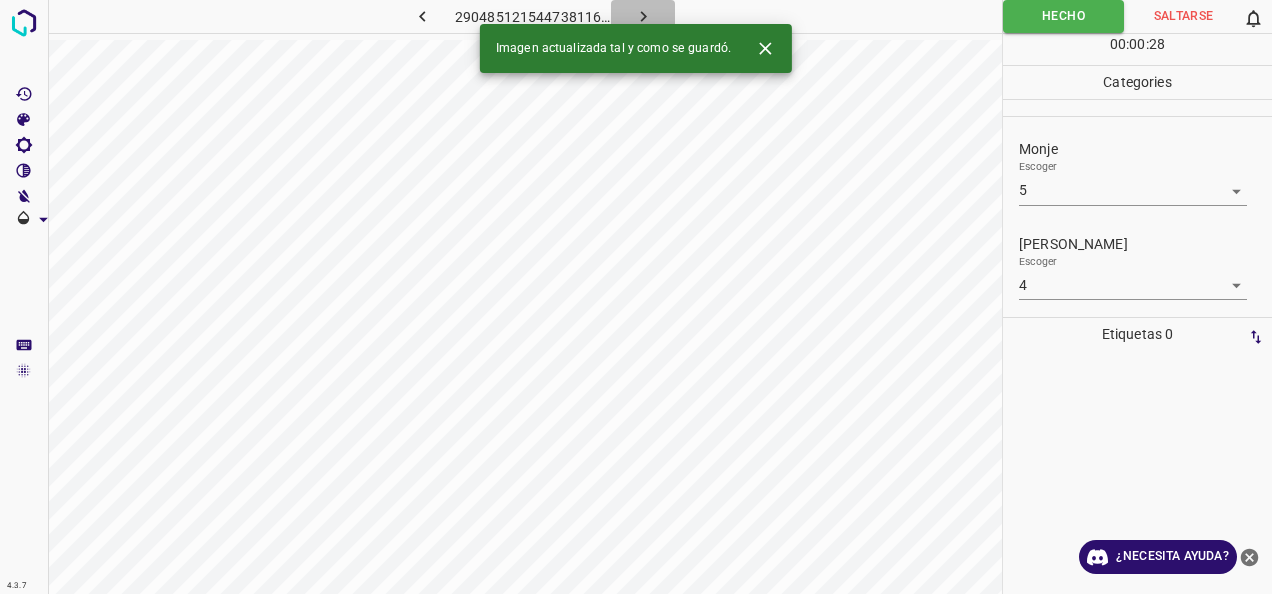 click 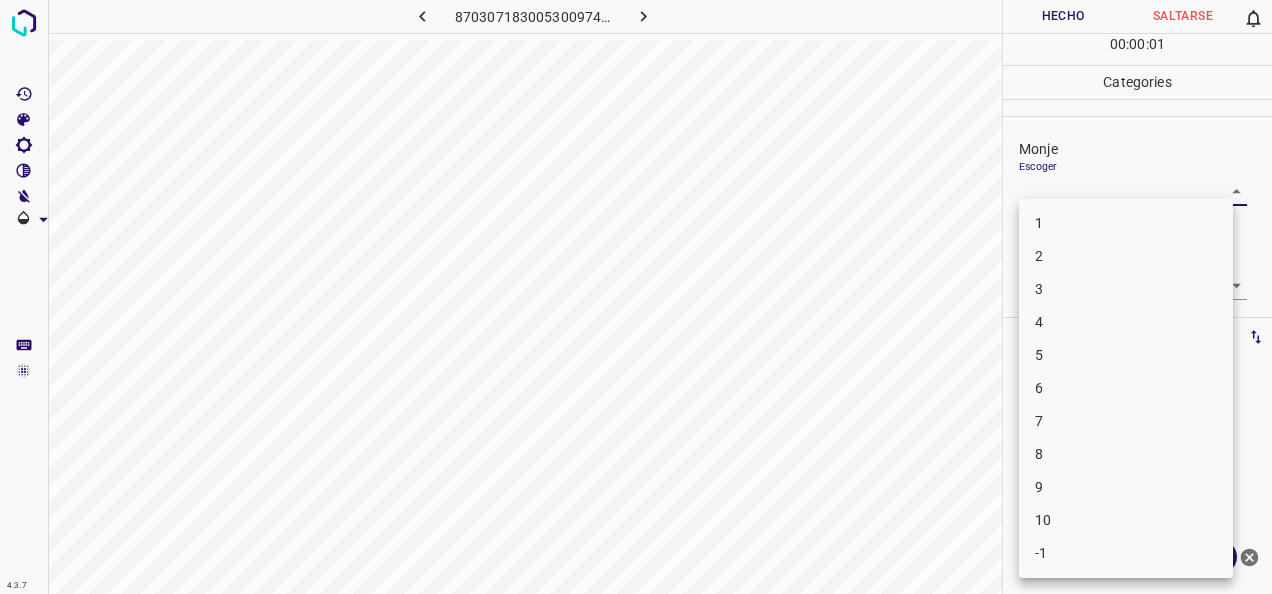 click on "4.3.7 8703071830053009741.png Hecho Saltarse 0 00   : 00   : 01   Categories [PERSON_NAME] ​  [PERSON_NAME]   Escoger ​ Etiquetas 0 Categories 1 Monje 2  [PERSON_NAME] Herramientas Espacio Cambiar entre modos (Dibujar y Editar) Yo Etiquetado automático R Restaurar zoom M Acercar N Alejar Borrar Eliminar etiqueta de selección Filtros Z Restaurar filtros X Filtro de saturación C Filtro de brillo V Filtro de contraste B Filtro de escala de grises General O Descargar ¿Necesita ayuda? -Mensaje de texto -Esconder -Borrar 1 2 3 4 5 6 7 8 9 10 -1" at bounding box center [636, 297] 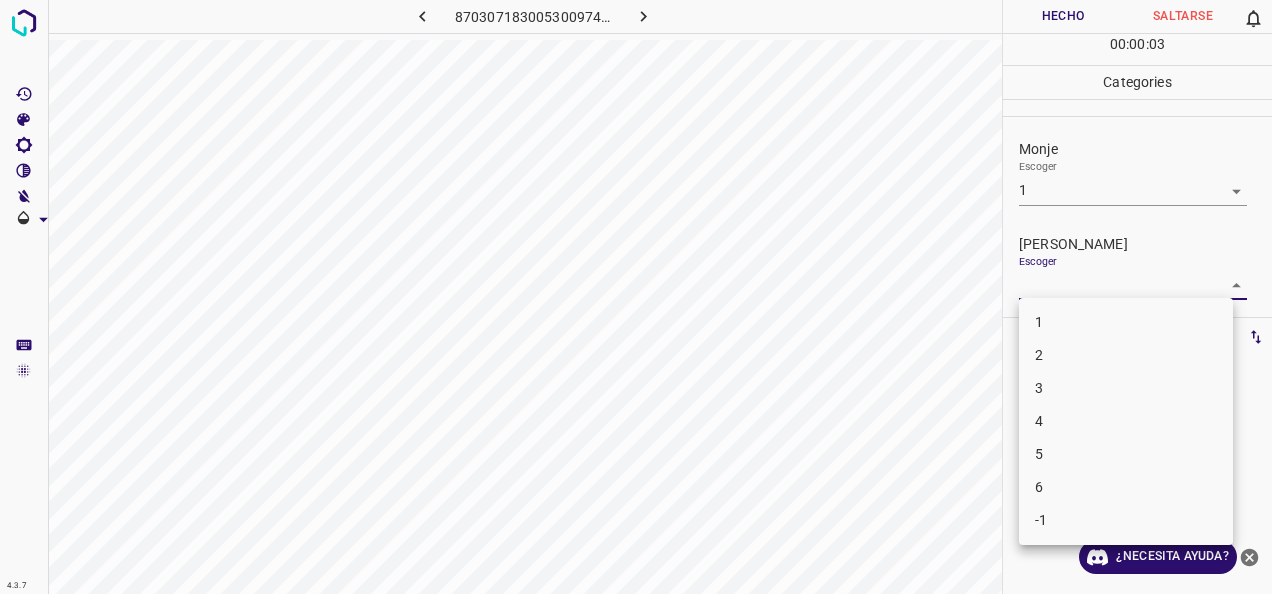 drag, startPoint x: 1224, startPoint y: 287, endPoint x: 1038, endPoint y: 328, distance: 190.46523 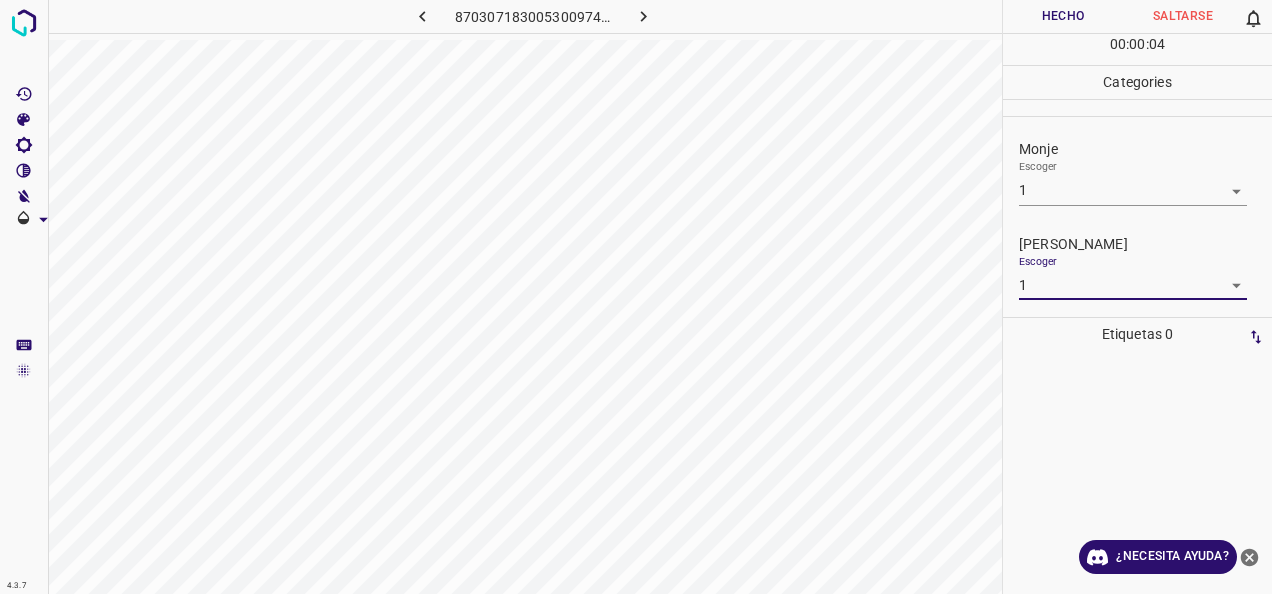 click on "Hecho" at bounding box center [1063, 16] 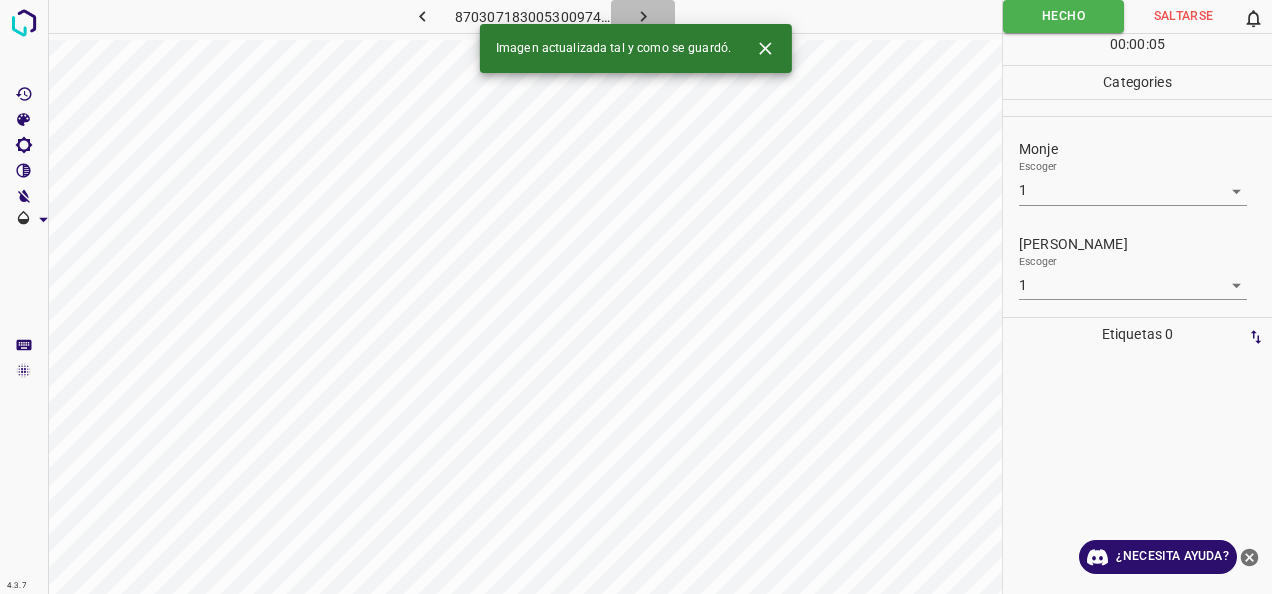 click 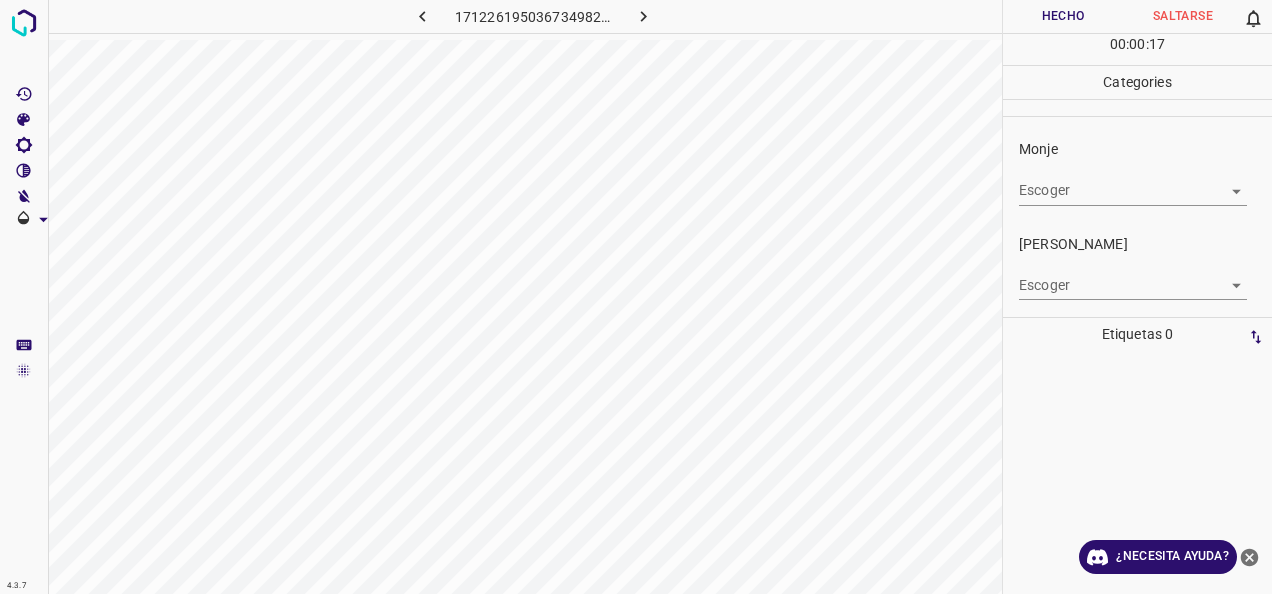 click on "4.3.7 1712261950367349823.png Hecho Saltarse 0 00   : 00   : 17   Categories Monje  Escoger ​  [PERSON_NAME]   Escoger ​ Etiquetas 0 Categories 1 Monje 2  [PERSON_NAME] Herramientas Espacio Cambiar entre modos (Dibujar y Editar) Yo Etiquetado automático R Restaurar zoom M Acercar N Alejar Borrar Eliminar etiqueta de selección Filtros Z Restaurar filtros X Filtro de saturación C Filtro de brillo V Filtro de contraste B Filtro de escala de grises General O Descargar ¿Necesita ayuda? -Mensaje de texto -Esconder -Borrar" at bounding box center [636, 297] 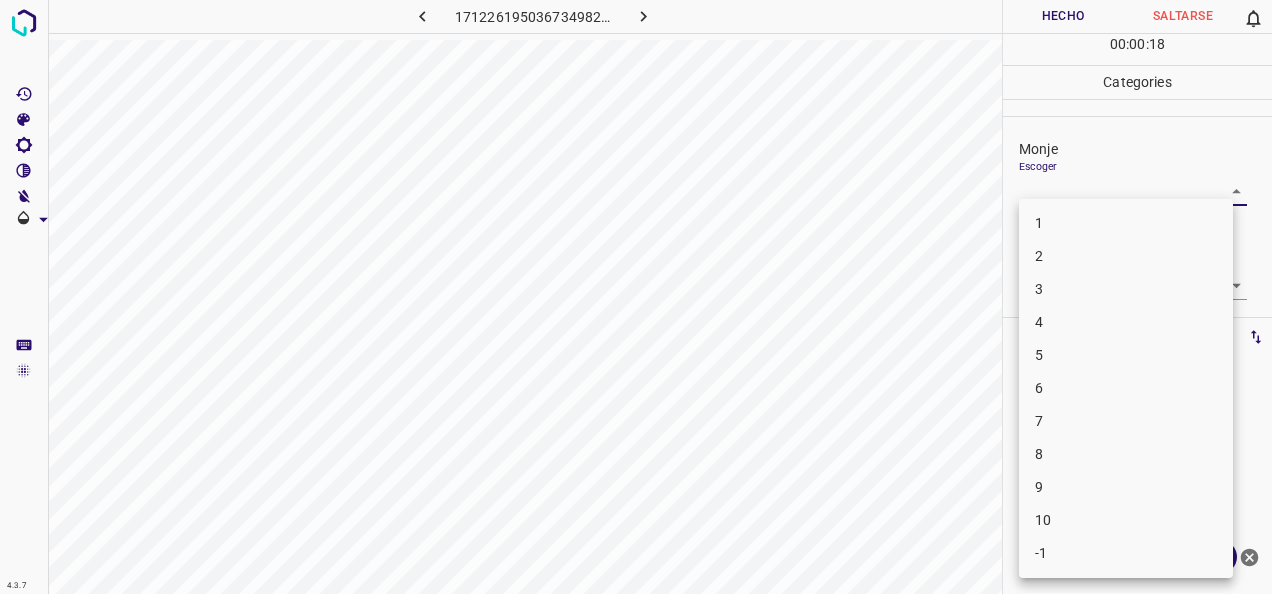 click on "5" at bounding box center (1126, 355) 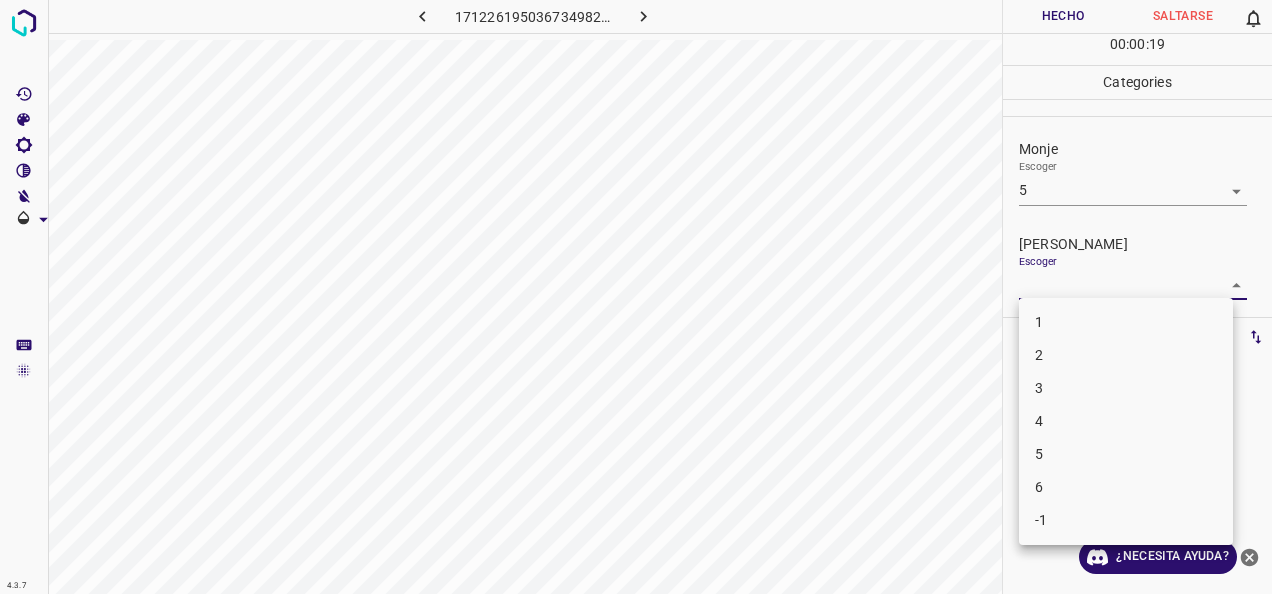 click on "4.3.7 1712261950367349823.png Hecho Saltarse 0 00   : 00   : 19   Categories Monje  Escoger 5 5  [PERSON_NAME]   Escoger ​ Etiquetas 0 Categories 1 Monje 2  [PERSON_NAME] Herramientas Espacio Cambiar entre modos (Dibujar y Editar) Yo Etiquetado automático R Restaurar zoom M Acercar N Alejar Borrar Eliminar etiqueta de selección Filtros Z Restaurar filtros X Filtro de saturación C Filtro de brillo V Filtro de contraste B Filtro de escala de grises General O Descargar ¿Necesita ayuda? -Mensaje de texto -Esconder -Borrar 1 2 3 4 5 6 -1" at bounding box center (636, 297) 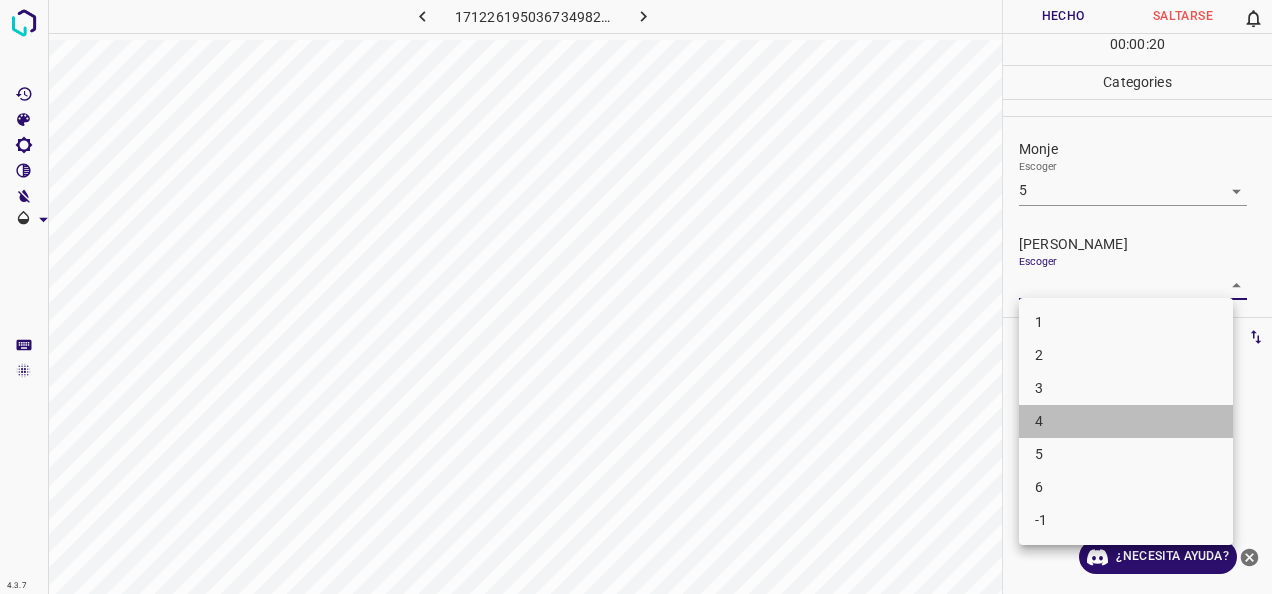 drag, startPoint x: 1109, startPoint y: 417, endPoint x: 1062, endPoint y: 202, distance: 220.07726 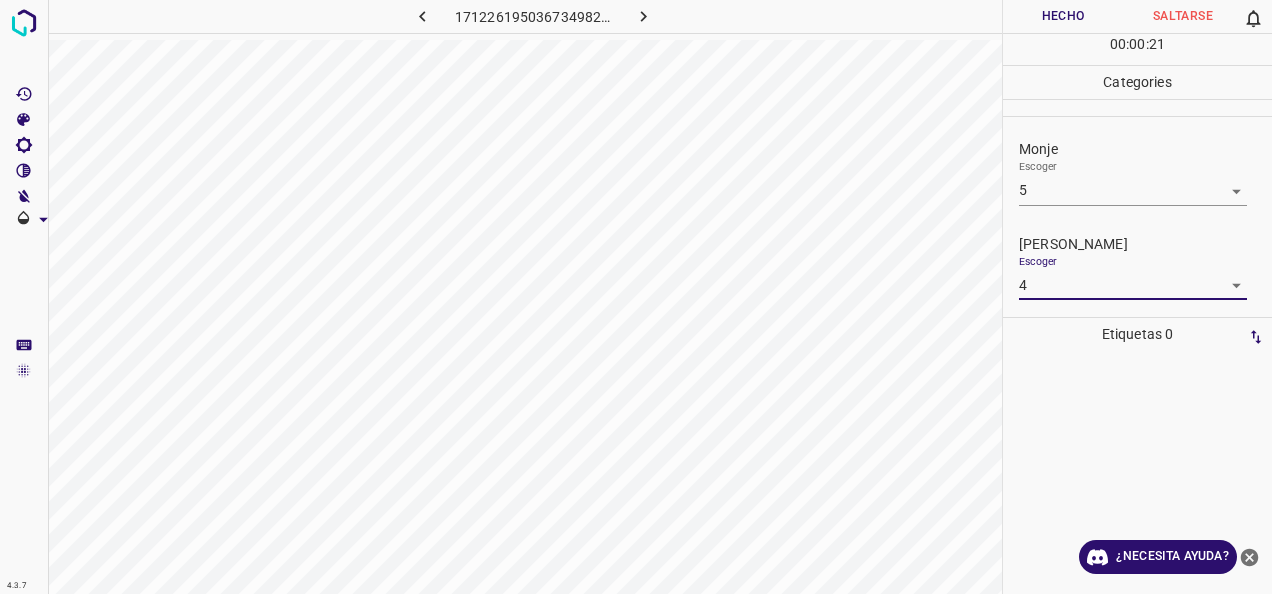 click on "Hecho" at bounding box center [1063, 16] 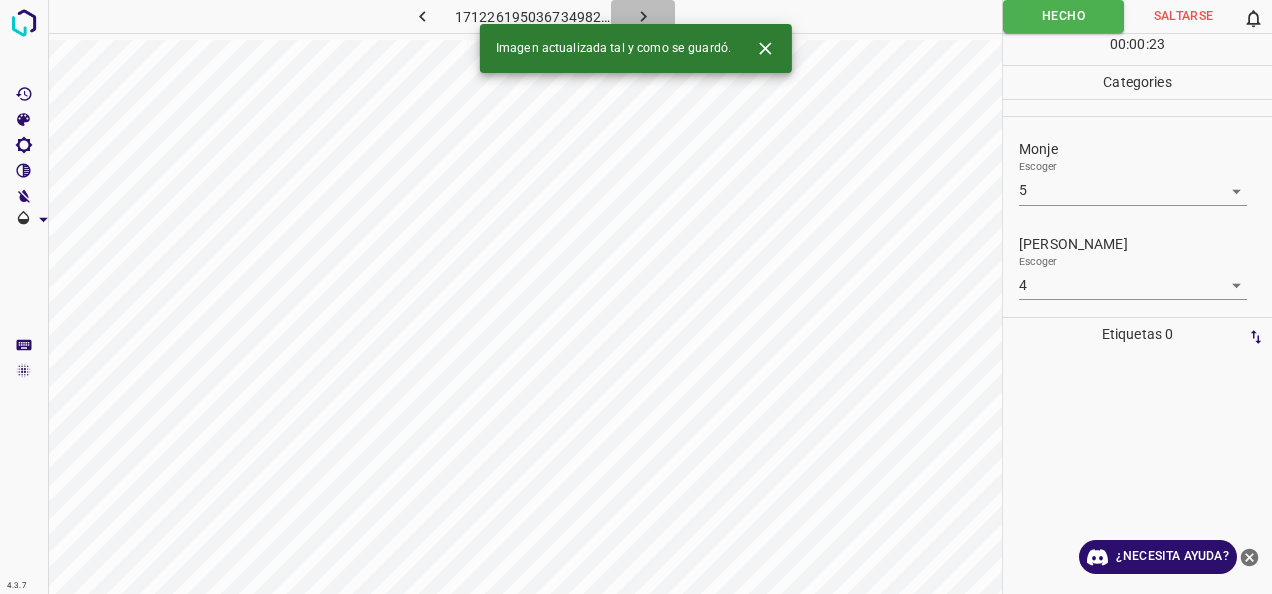 click 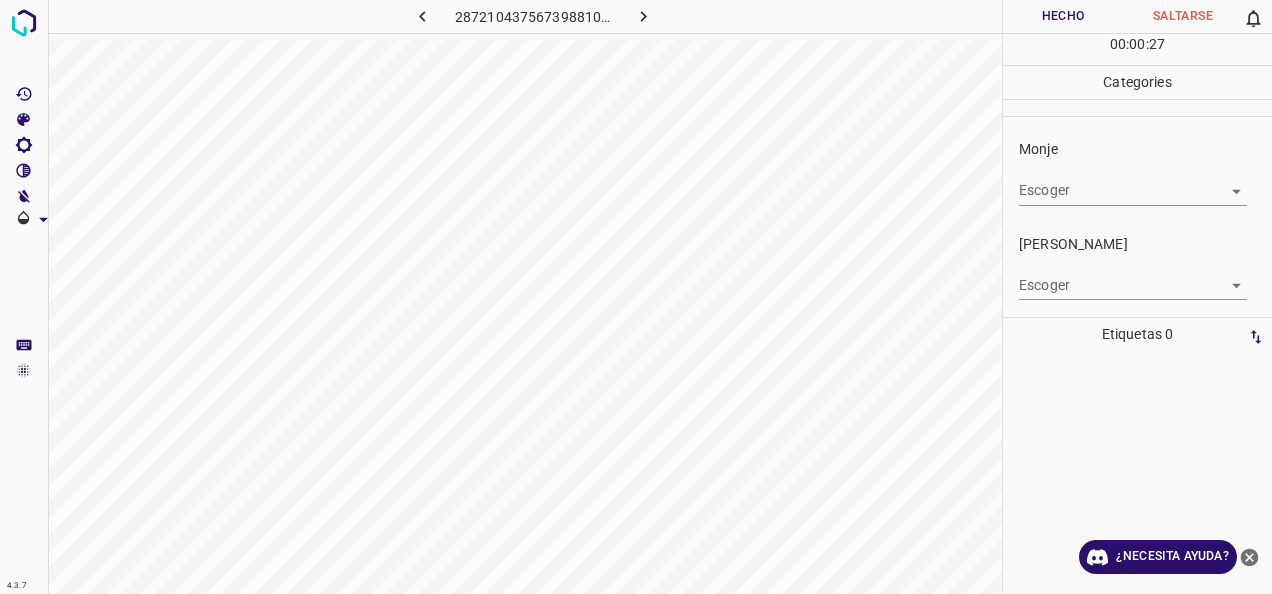 click on "4.3.7 2872104375673988106.png Hecho Saltarse 0 00   : 00   : 27   Categories Monje  Escoger ​  [PERSON_NAME]   Escoger ​ Etiquetas 0 Categories 1 Monje 2  [PERSON_NAME] Herramientas Espacio Cambiar entre modos (Dibujar y Editar) Yo Etiquetado automático R Restaurar zoom M Acercar N Alejar Borrar Eliminar etiqueta de selección Filtros Z Restaurar filtros X Filtro de saturación C Filtro de brillo V Filtro de contraste B Filtro de escala de grises General O Descargar ¿Necesita ayuda? -Mensaje de texto -Esconder -Borrar" at bounding box center (636, 297) 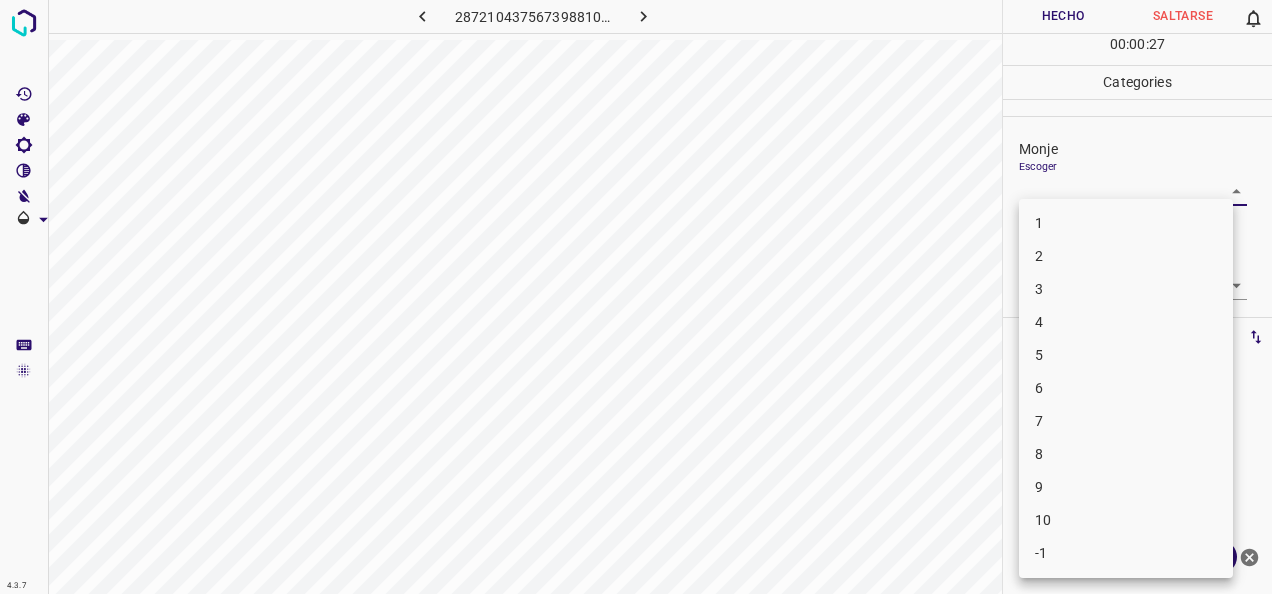 click on "1" at bounding box center (1126, 223) 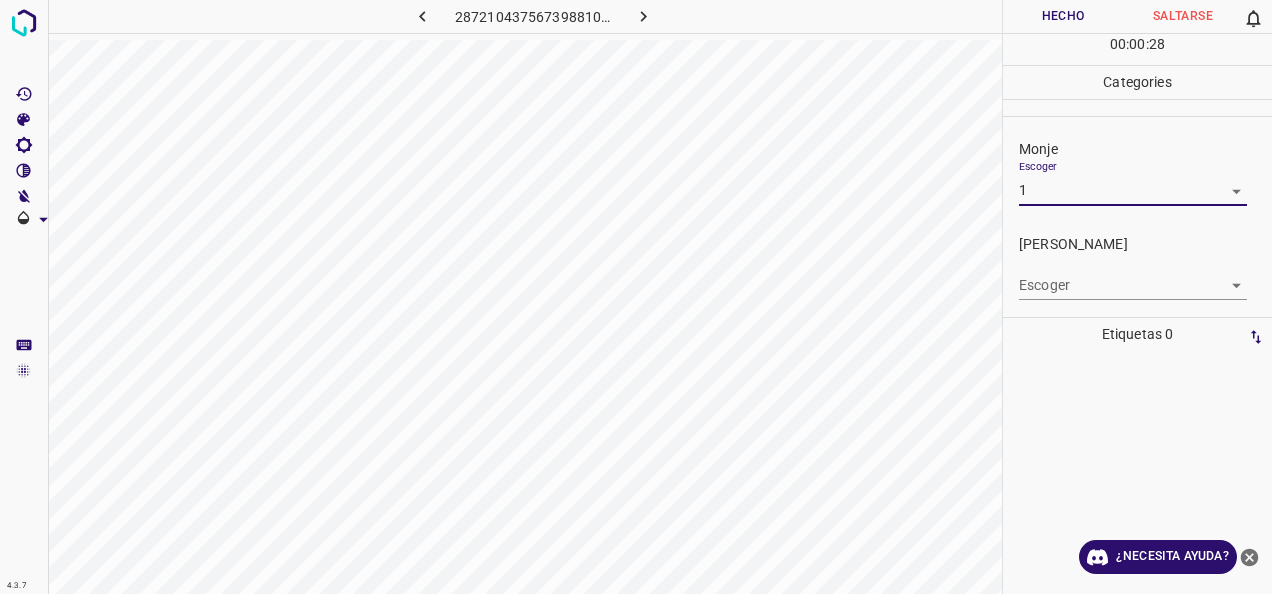click on "4.3.7 2872104375673988106.png Hecho Saltarse 0 00   : 00   : 28   Categories Monje  Escoger 1 1  [PERSON_NAME]   Escoger ​ Etiquetas 0 Categories 1 Monje 2  [PERSON_NAME] Herramientas Espacio Cambiar entre modos (Dibujar y Editar) Yo Etiquetado automático R Restaurar zoom M Acercar N Alejar Borrar Eliminar etiqueta de selección Filtros Z Restaurar filtros X Filtro de saturación C Filtro de brillo V Filtro de contraste B Filtro de escala de grises General O Descargar ¿Necesita ayuda? -Mensaje de texto -Esconder -Borrar" at bounding box center [636, 297] 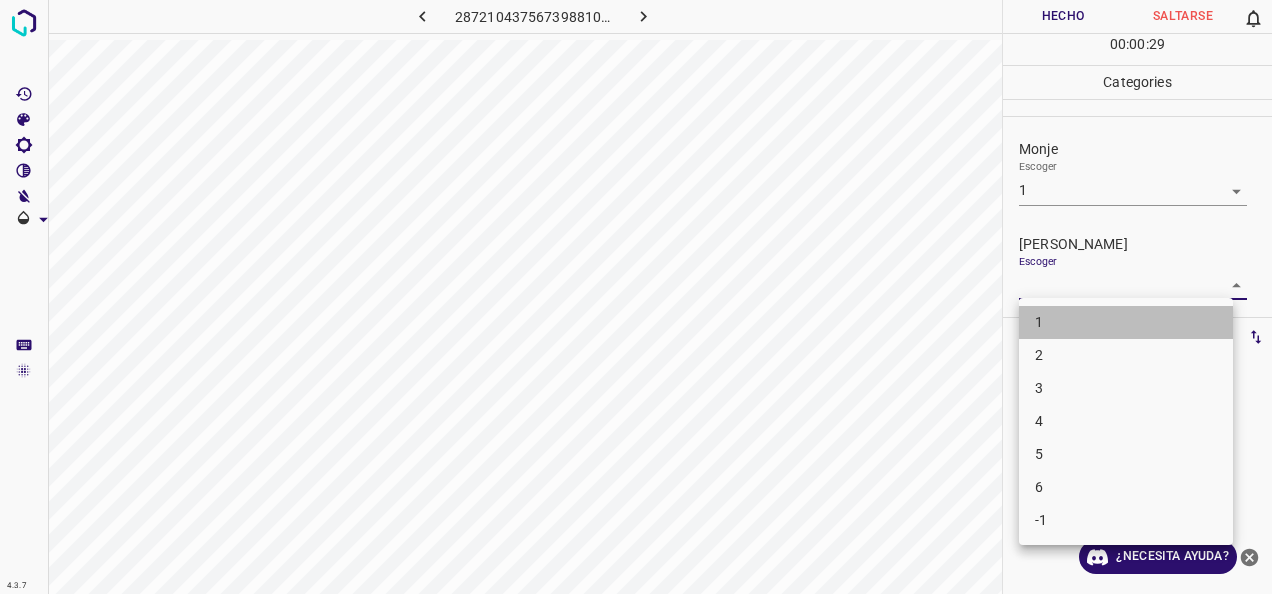 drag, startPoint x: 1084, startPoint y: 323, endPoint x: 1072, endPoint y: 112, distance: 211.34096 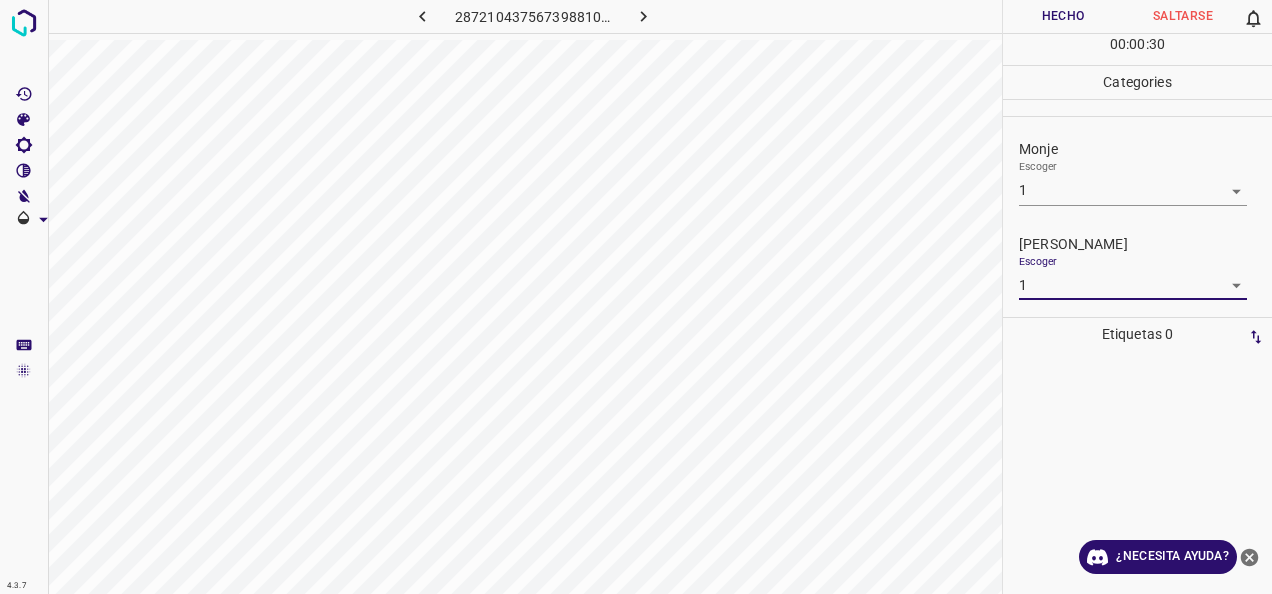 click on "Hecho" at bounding box center [1063, 16] 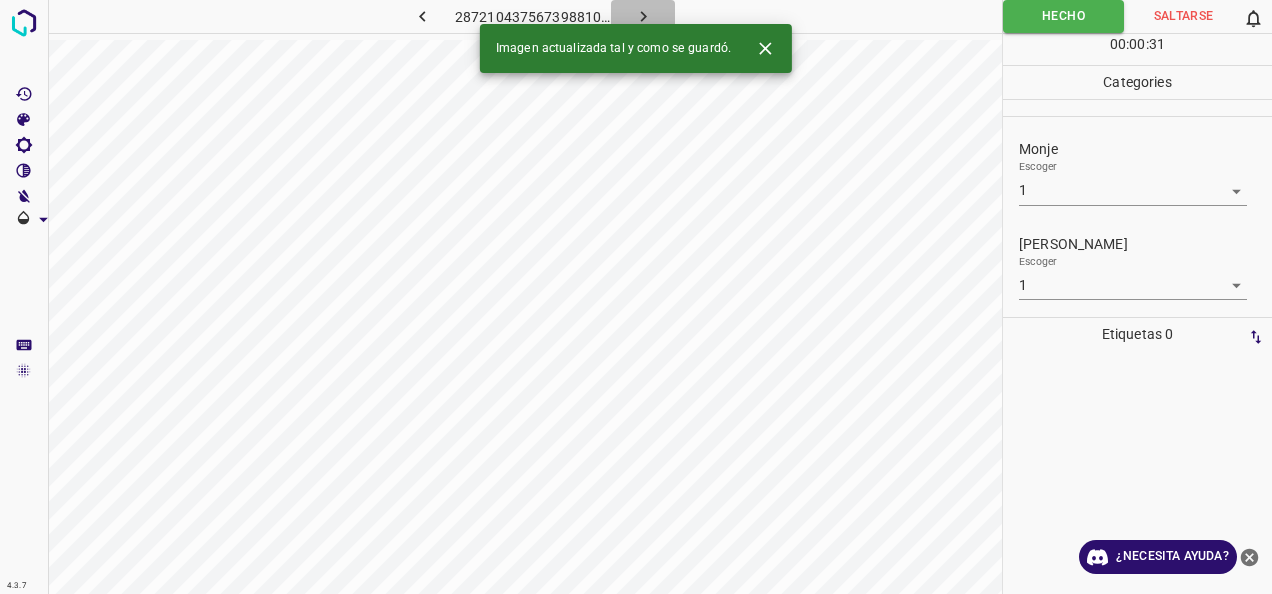 click 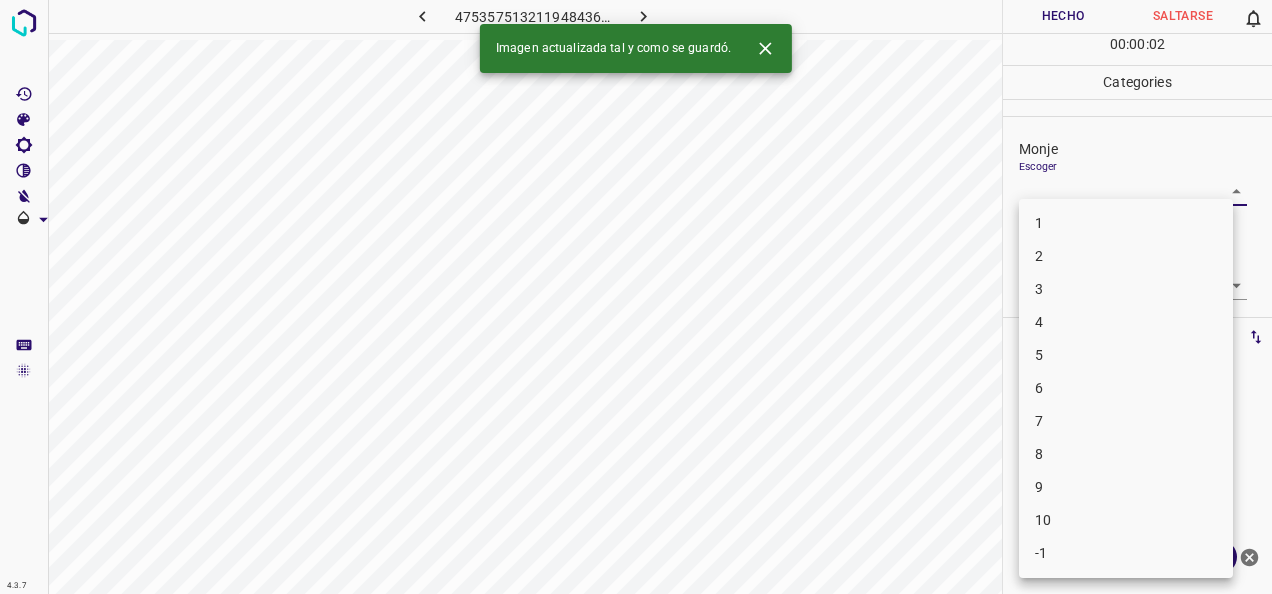 click on "4.3.7 4753575132119484366.png Hecho Saltarse 0 00   : 00   : 02   Categories Monje  Escoger ​  [PERSON_NAME]   Escoger ​ Etiquetas 0 Categories 1 Monje 2  [PERSON_NAME] Herramientas Espacio Cambiar entre modos (Dibujar y Editar) Yo Etiquetado automático R Restaurar zoom M Acercar N Alejar Borrar Eliminar etiqueta de selección Filtros Z Restaurar filtros X Filtro de saturación C Filtro de brillo V Filtro de contraste B Filtro de escala de grises General O Descargar Imagen actualizada tal y como se guardó. ¿Necesita ayuda? -Mensaje de texto -Esconder -Borrar 1 2 3 4 5 6 7 8 9 10 -1" at bounding box center [636, 297] 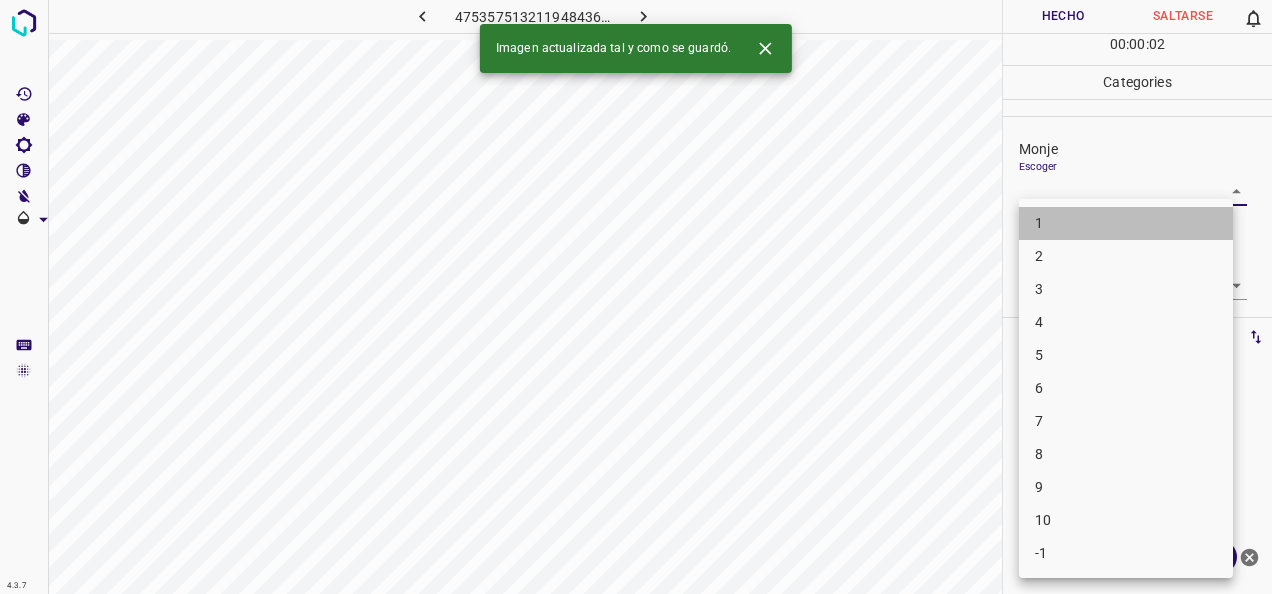 click on "1" at bounding box center [1126, 223] 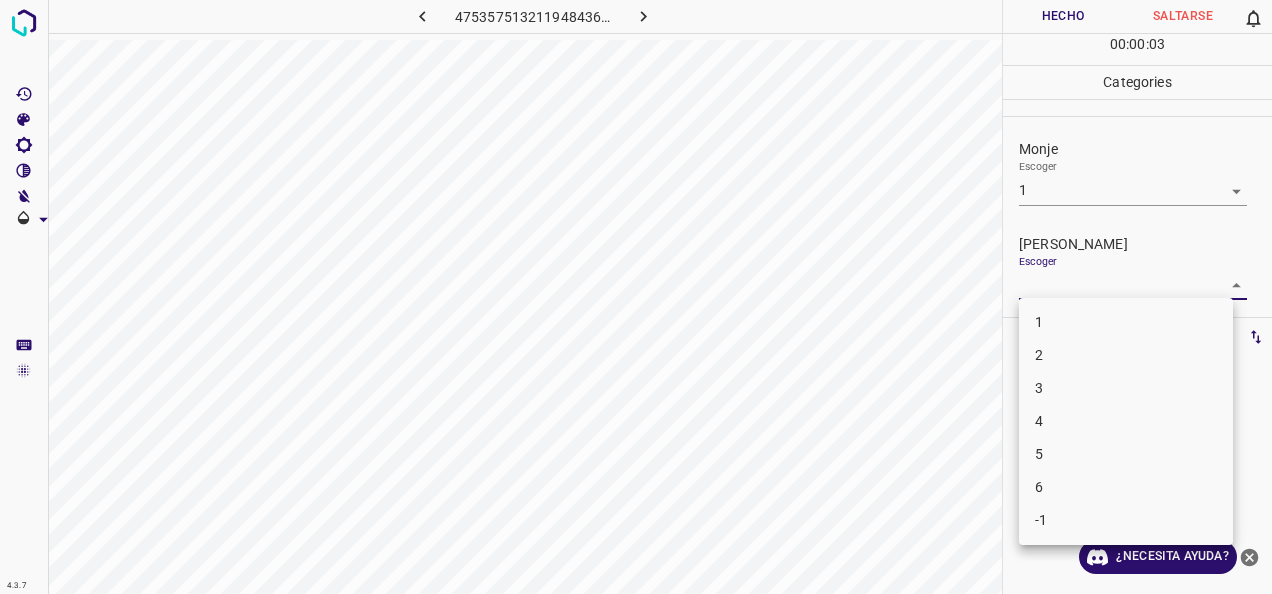 drag, startPoint x: 1214, startPoint y: 283, endPoint x: 1181, endPoint y: 303, distance: 38.587563 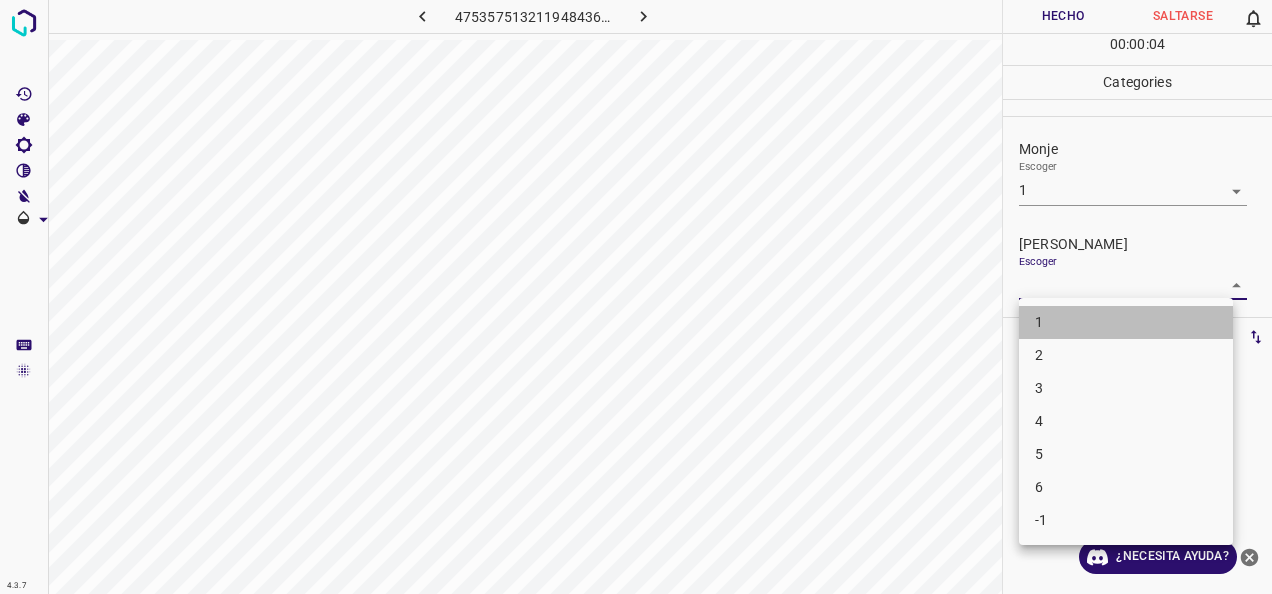 click on "1" at bounding box center (1126, 322) 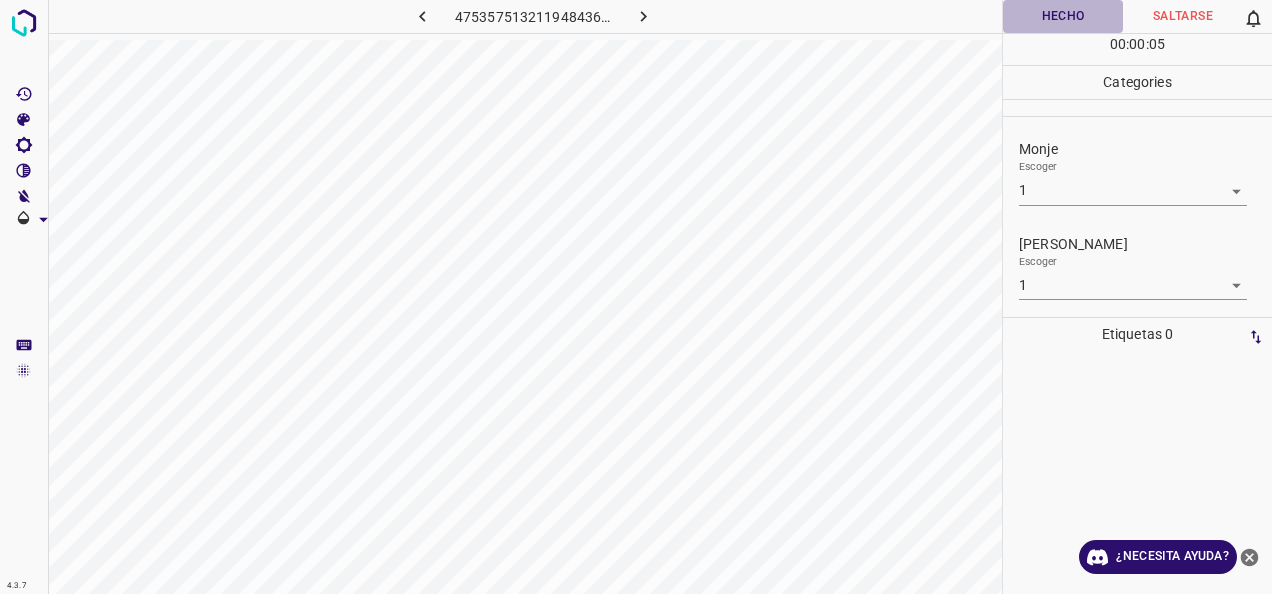 click on "Hecho" at bounding box center (1063, 16) 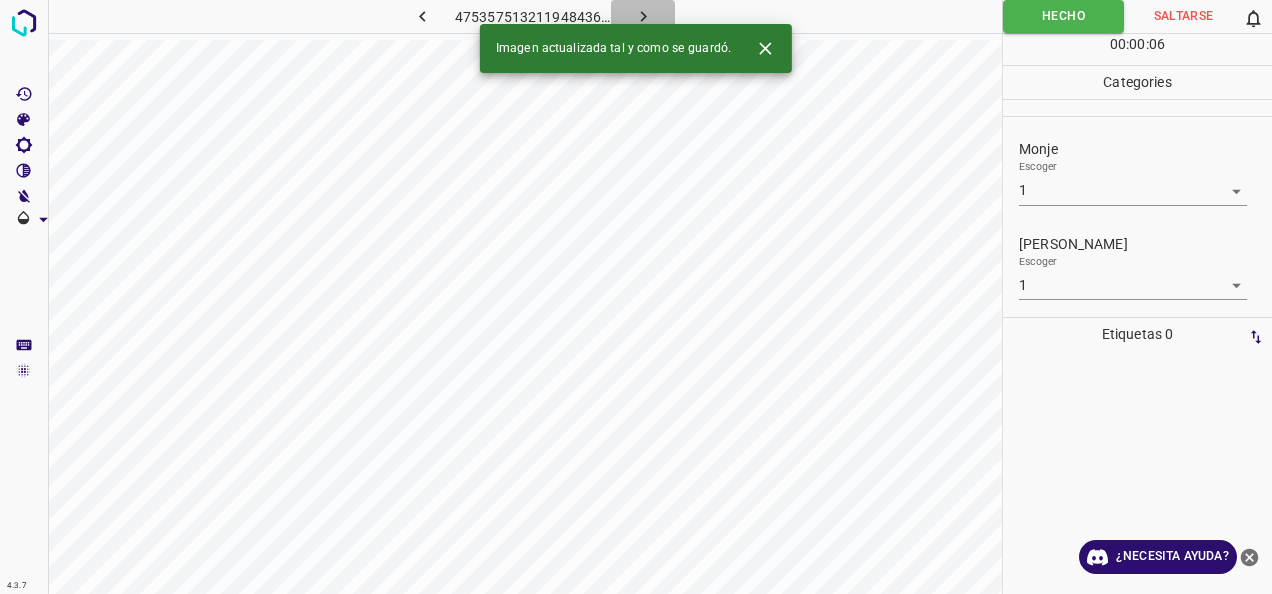 click 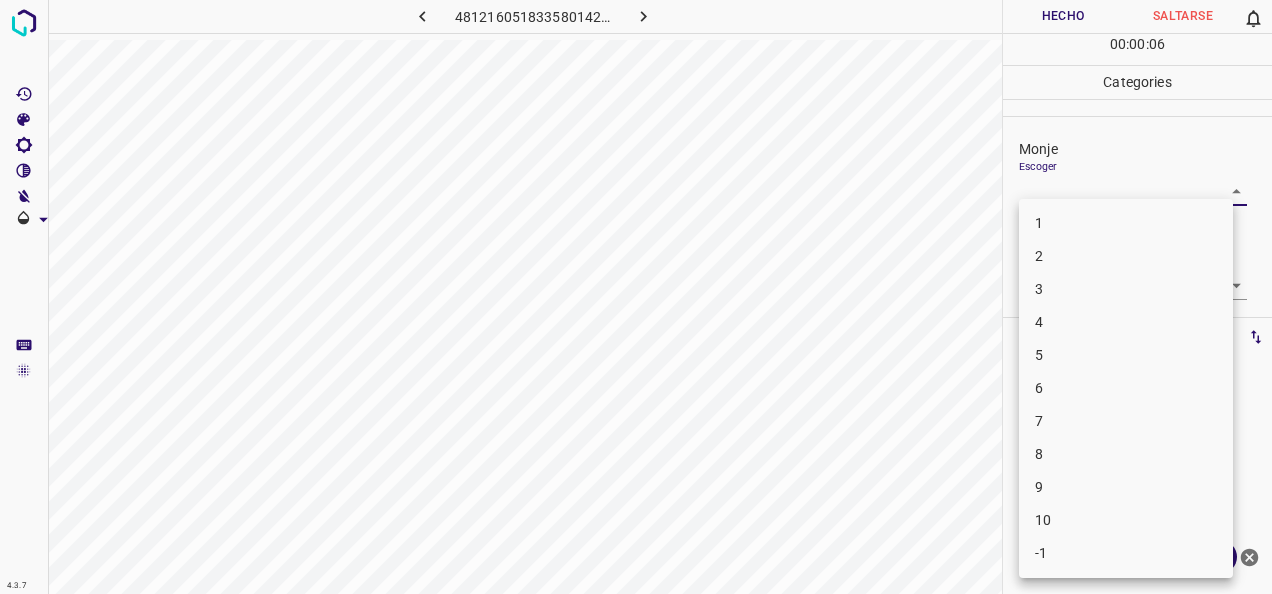 click on "4.3.7 4812160518335801420.png Hecho Saltarse 0 00   : 00   : 06   Categories Monje  Escoger ​  [PERSON_NAME]   Escoger ​ Etiquetas 0 Categories 1 Monje 2  [PERSON_NAME] Herramientas Espacio Cambiar entre modos (Dibujar y Editar) Yo Etiquetado automático R Restaurar zoom M Acercar N Alejar Borrar Eliminar etiqueta de selección Filtros Z Restaurar filtros X Filtro de saturación C Filtro de brillo V Filtro de contraste B Filtro de escala de grises General O Descargar ¿Necesita ayuda? -Mensaje de texto -Esconder -Borrar 1 2 3 4 5 6 7 8 9 10 -1" at bounding box center (636, 297) 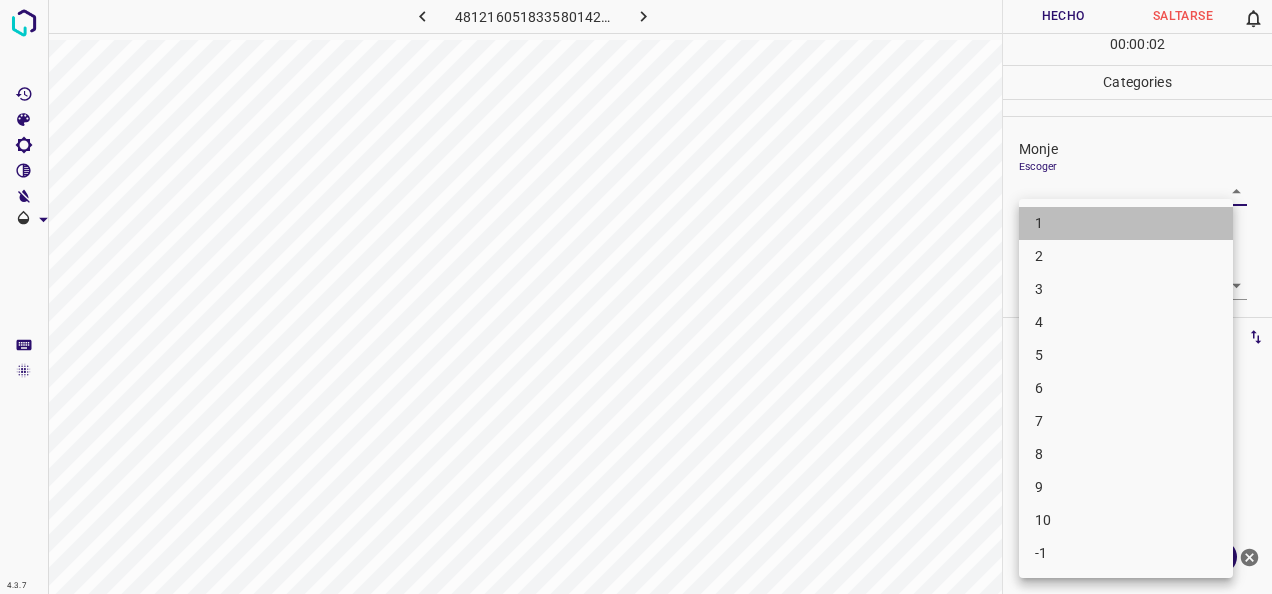 click on "1" at bounding box center [1126, 223] 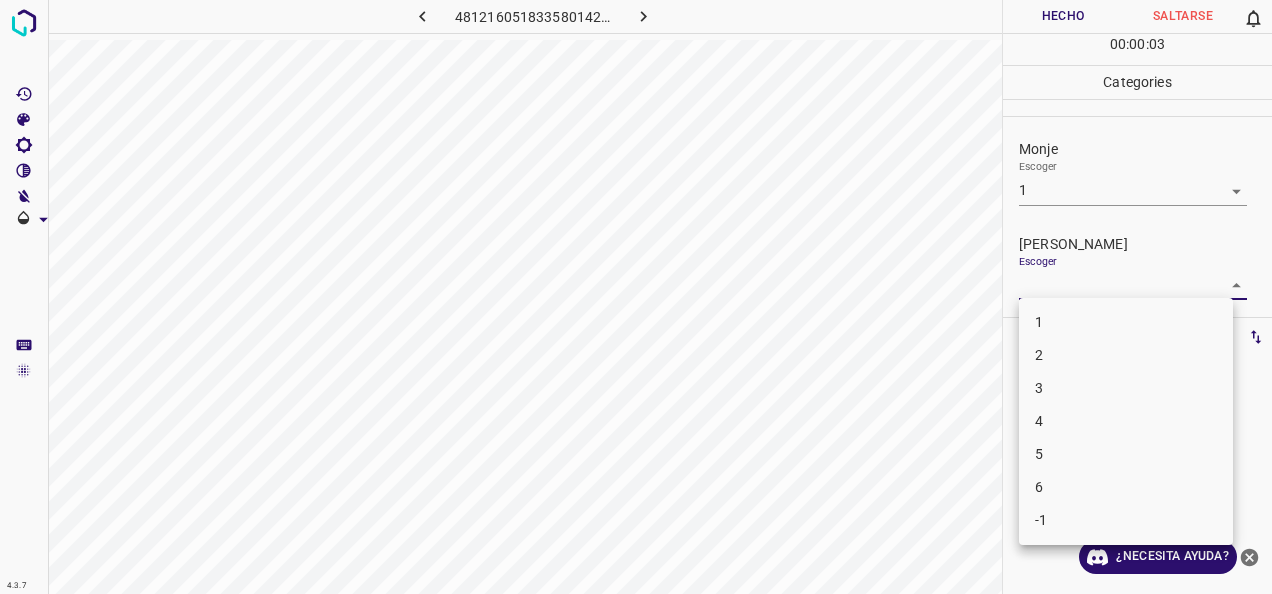 drag, startPoint x: 1216, startPoint y: 286, endPoint x: 1163, endPoint y: 299, distance: 54.571056 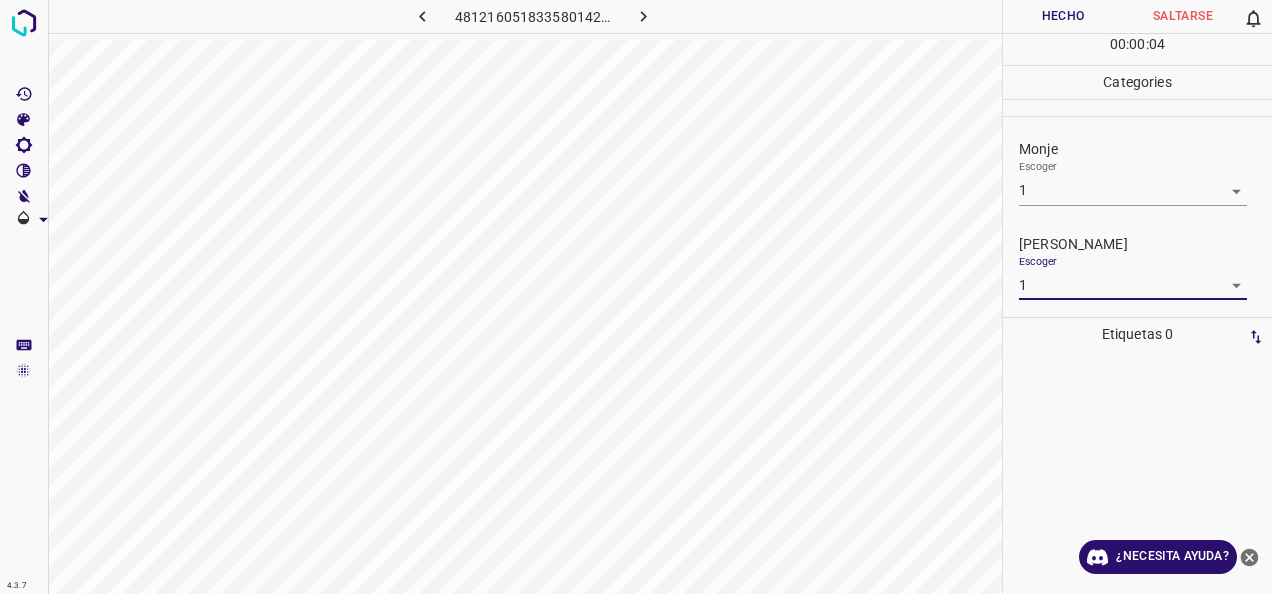 click on "Hecho" at bounding box center [1063, 16] 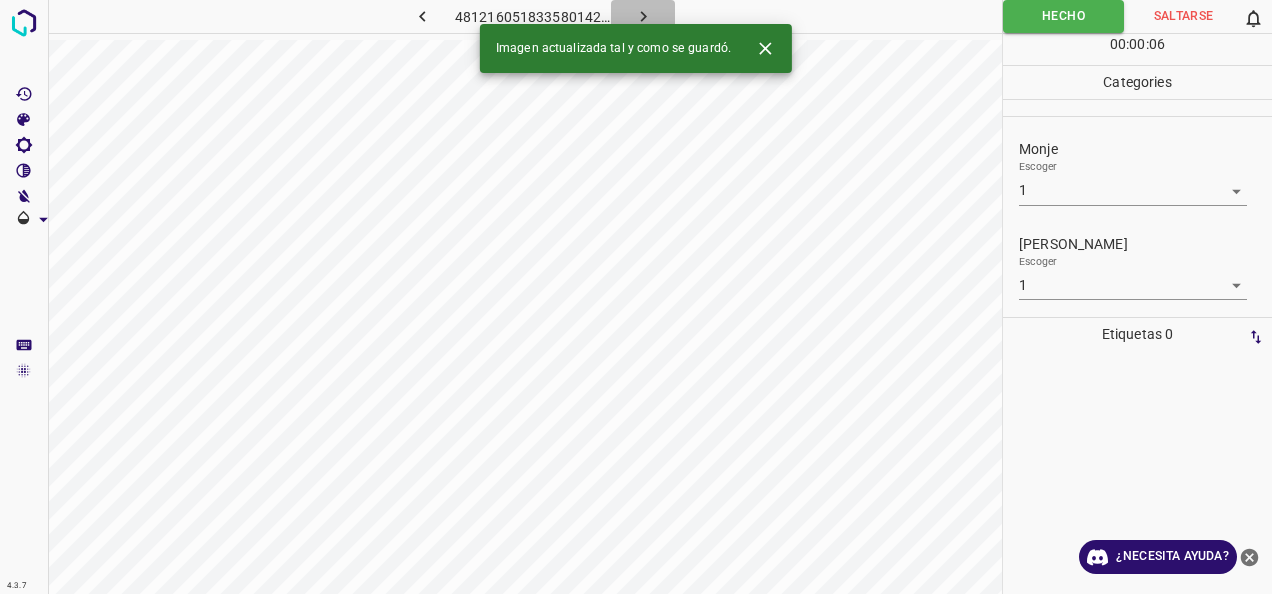 click 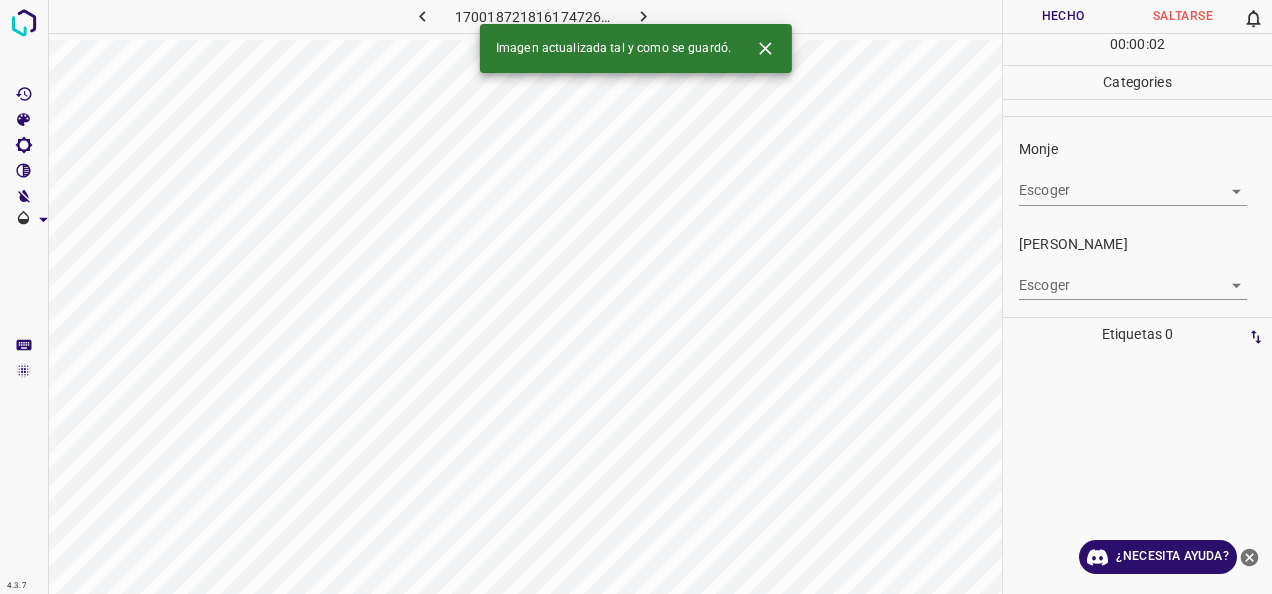 click on "4.3.7 1700187218161747262.png Hecho Saltarse 0 00   : 00   : 02   Categories Monje  Escoger ​  [PERSON_NAME]   Escoger ​ Etiquetas 0 Categories 1 Monje 2  [PERSON_NAME] Herramientas Espacio Cambiar entre modos (Dibujar y Editar) Yo Etiquetado automático R Restaurar zoom M Acercar N Alejar Borrar Eliminar etiqueta de selección Filtros Z Restaurar filtros X Filtro de saturación C Filtro de brillo V Filtro de contraste B Filtro de escala de grises General O Descargar Imagen actualizada tal y como se guardó. ¿Necesita ayuda? -Mensaje de texto -Esconder -Borrar" at bounding box center [636, 297] 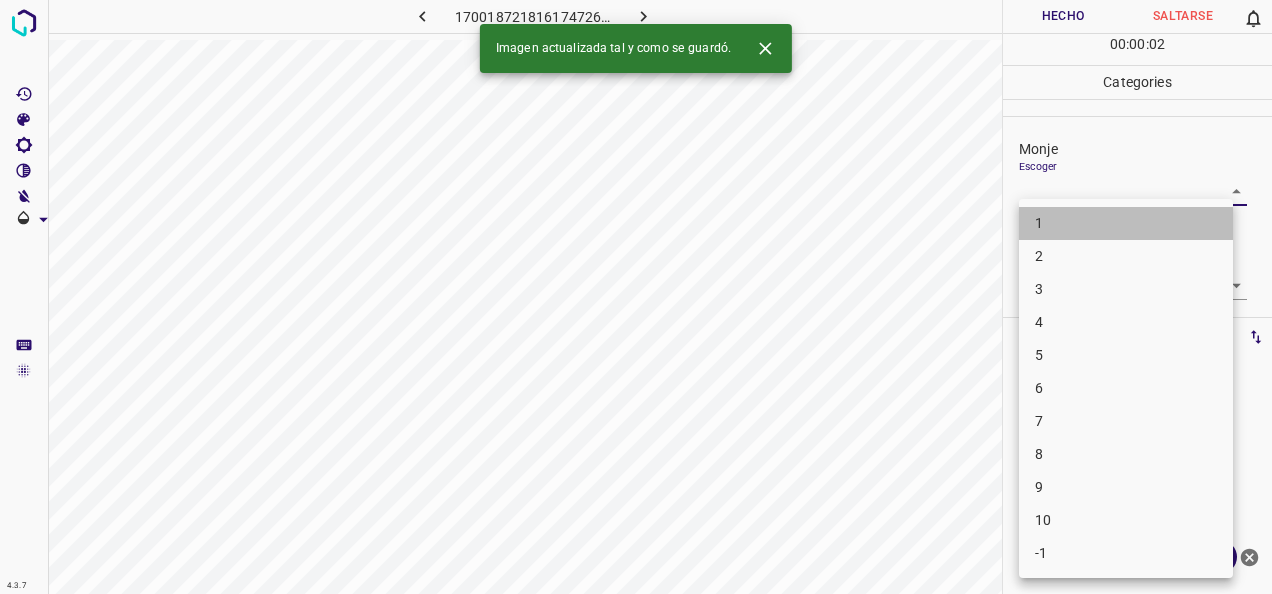 click on "1" at bounding box center [1126, 223] 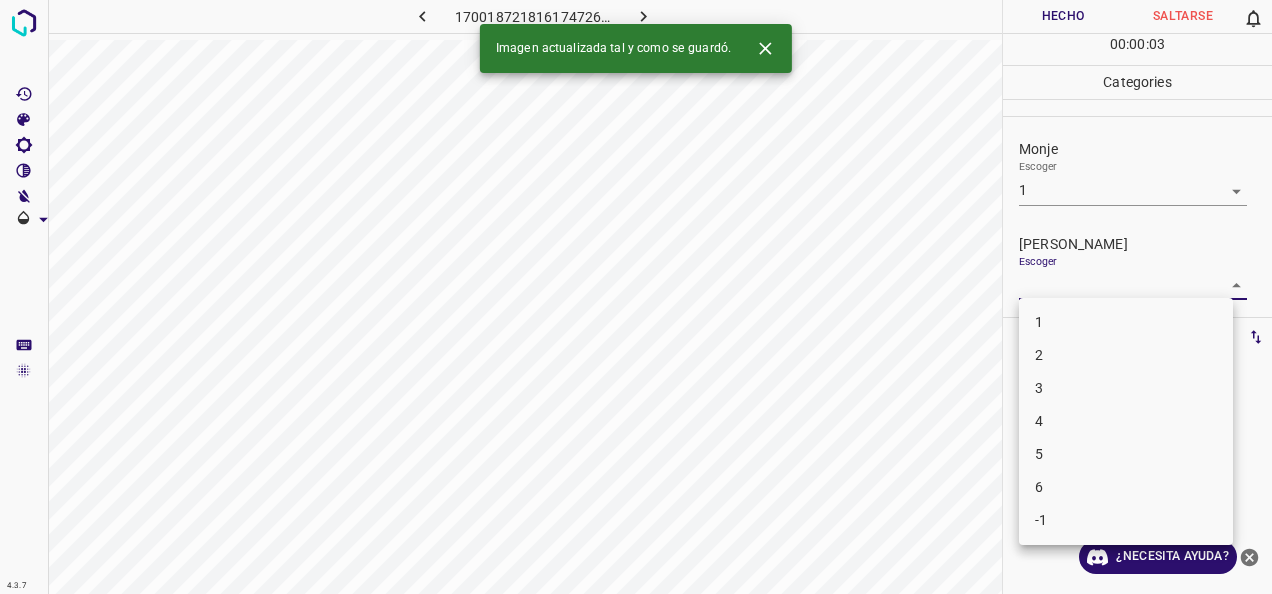drag, startPoint x: 1222, startPoint y: 289, endPoint x: 1142, endPoint y: 305, distance: 81.58431 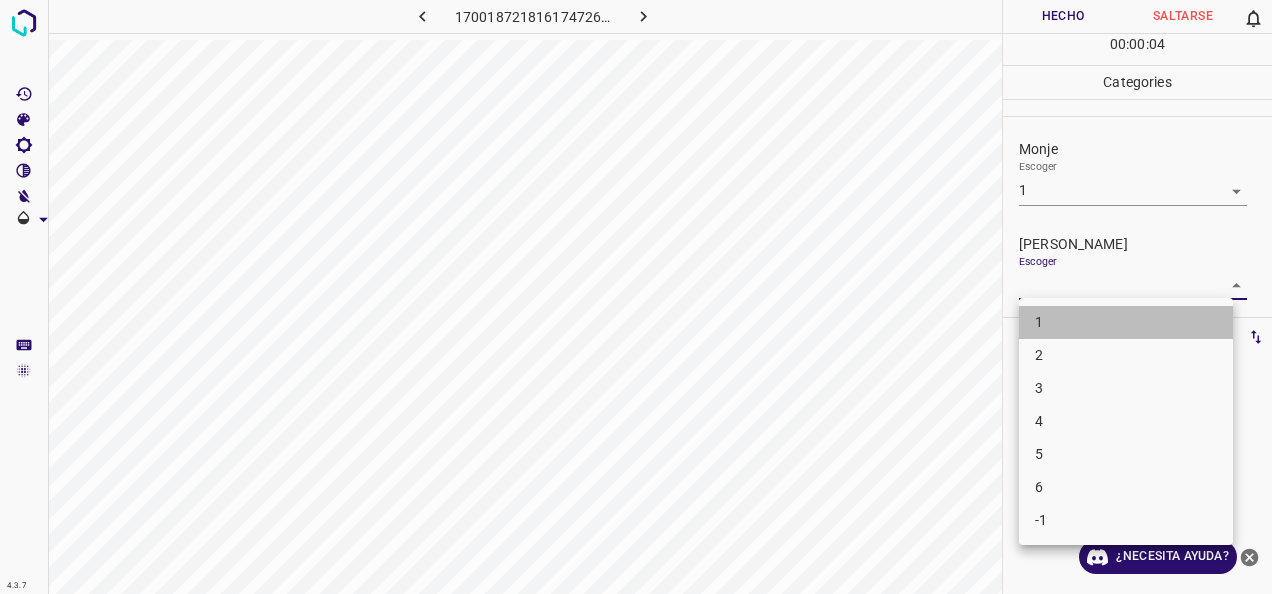 click on "1" at bounding box center [1126, 322] 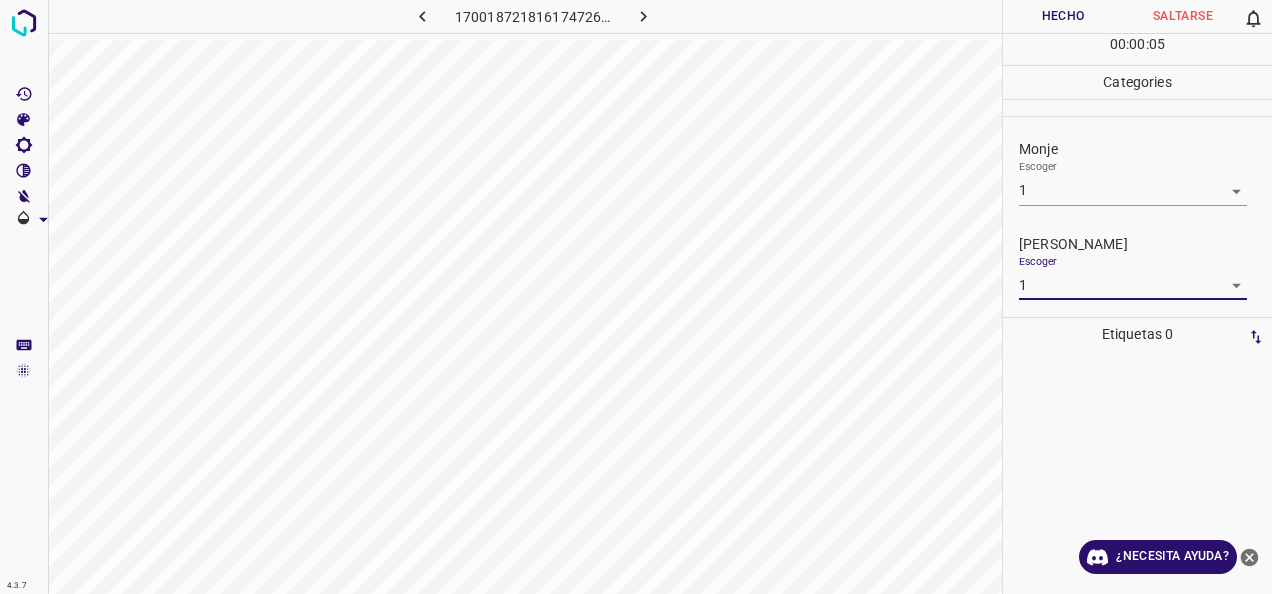click on "Hecho" at bounding box center [1063, 16] 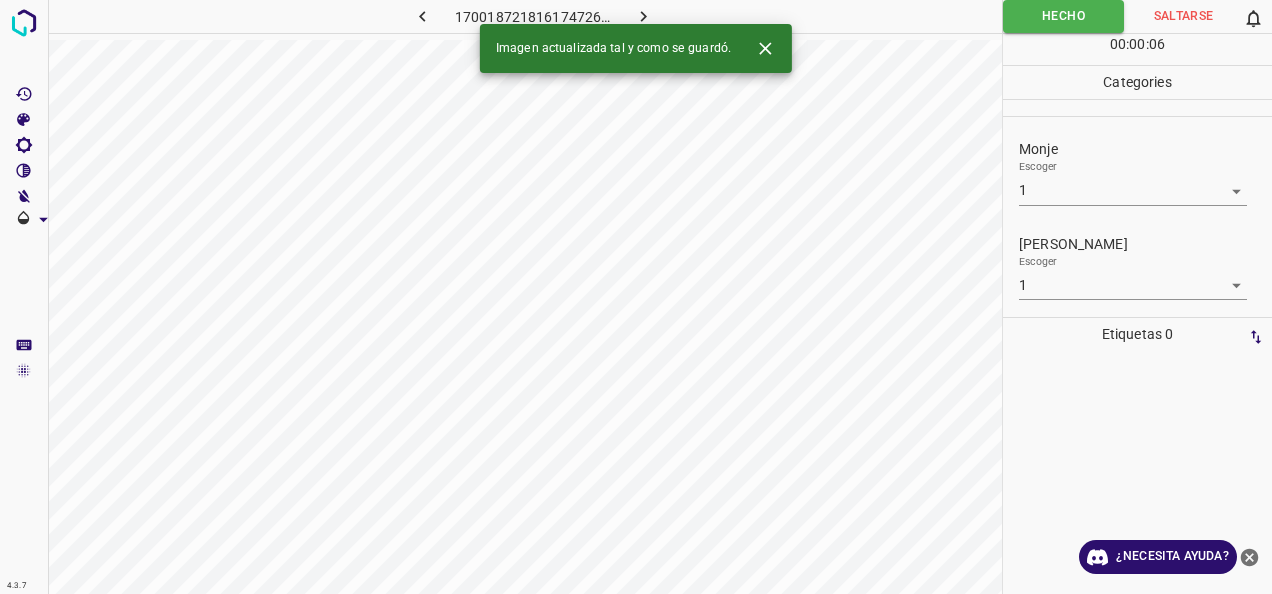 click 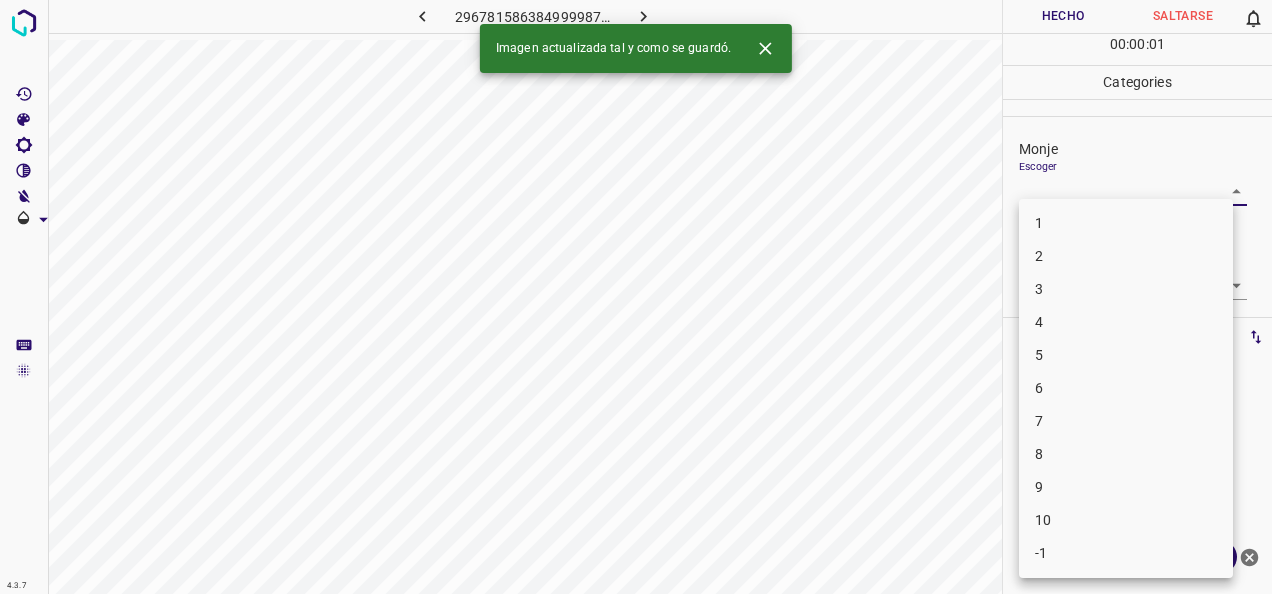 drag, startPoint x: 1216, startPoint y: 190, endPoint x: 1176, endPoint y: 234, distance: 59.464275 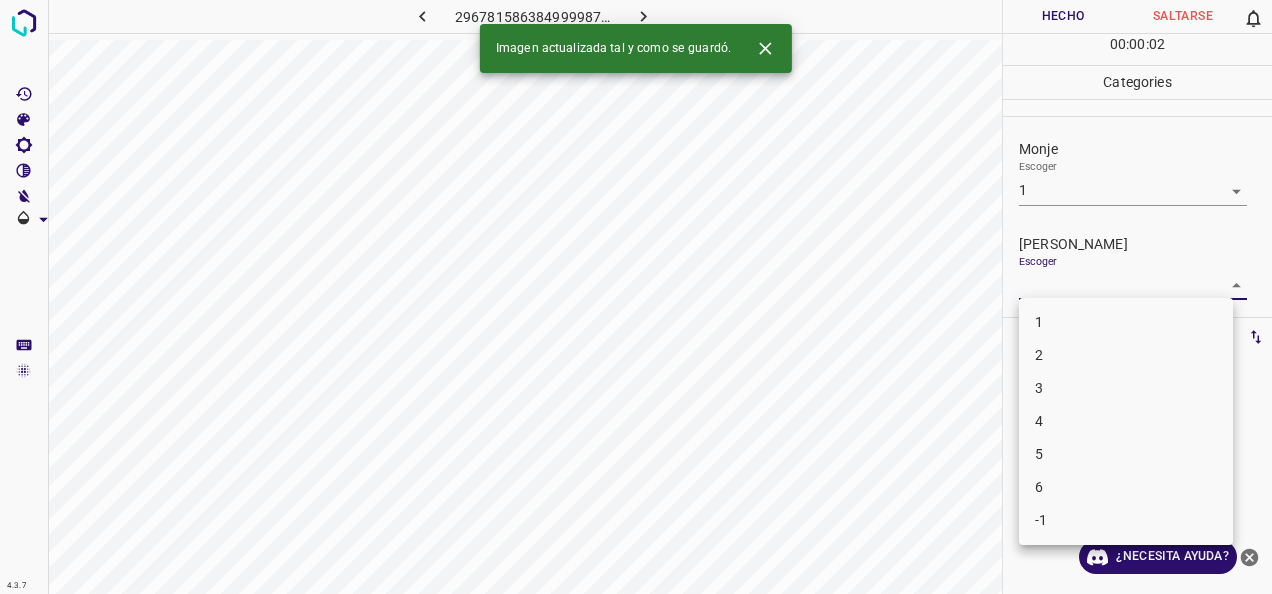 drag, startPoint x: 1221, startPoint y: 288, endPoint x: 1179, endPoint y: 311, distance: 47.88528 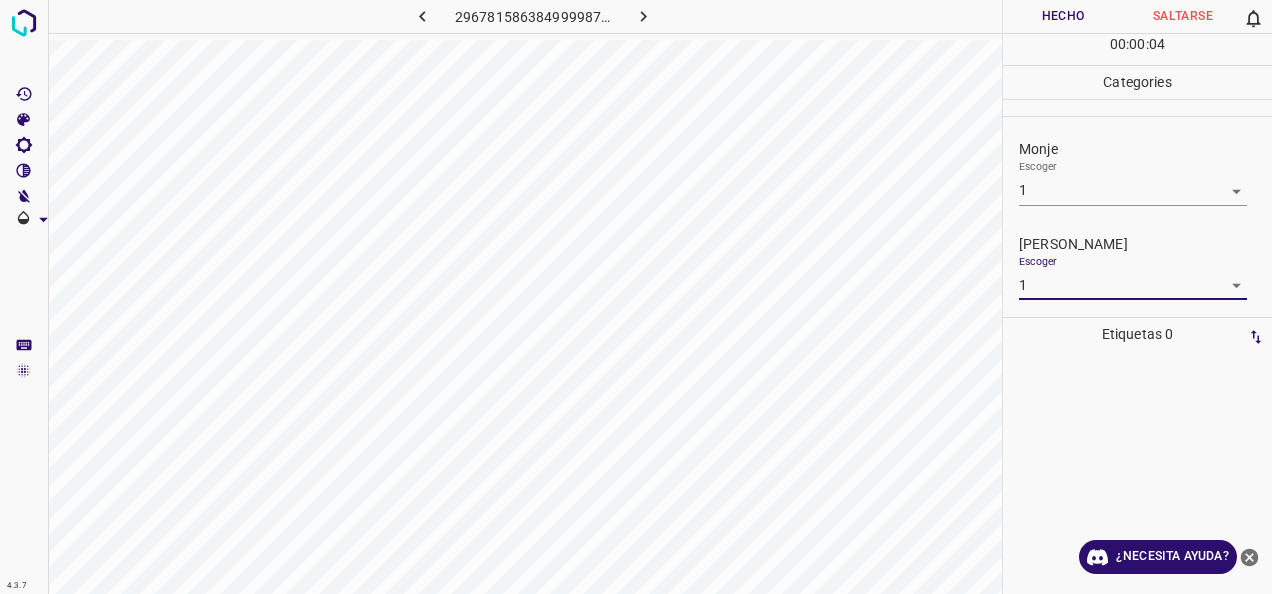 click on "Hecho" at bounding box center [1063, 16] 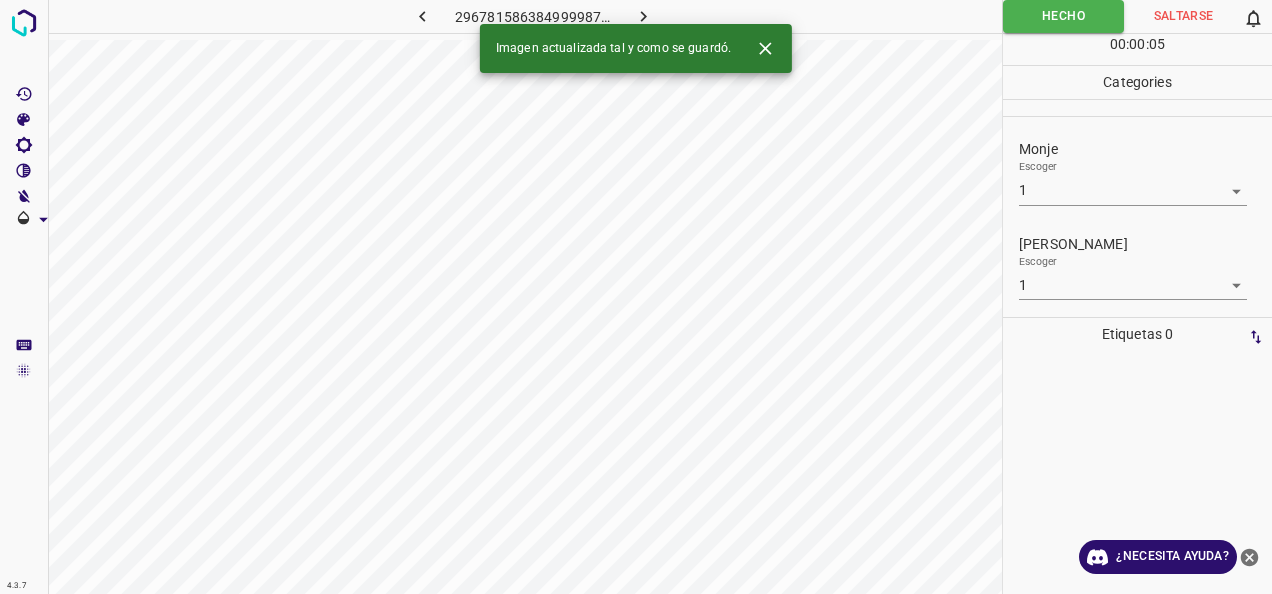 click 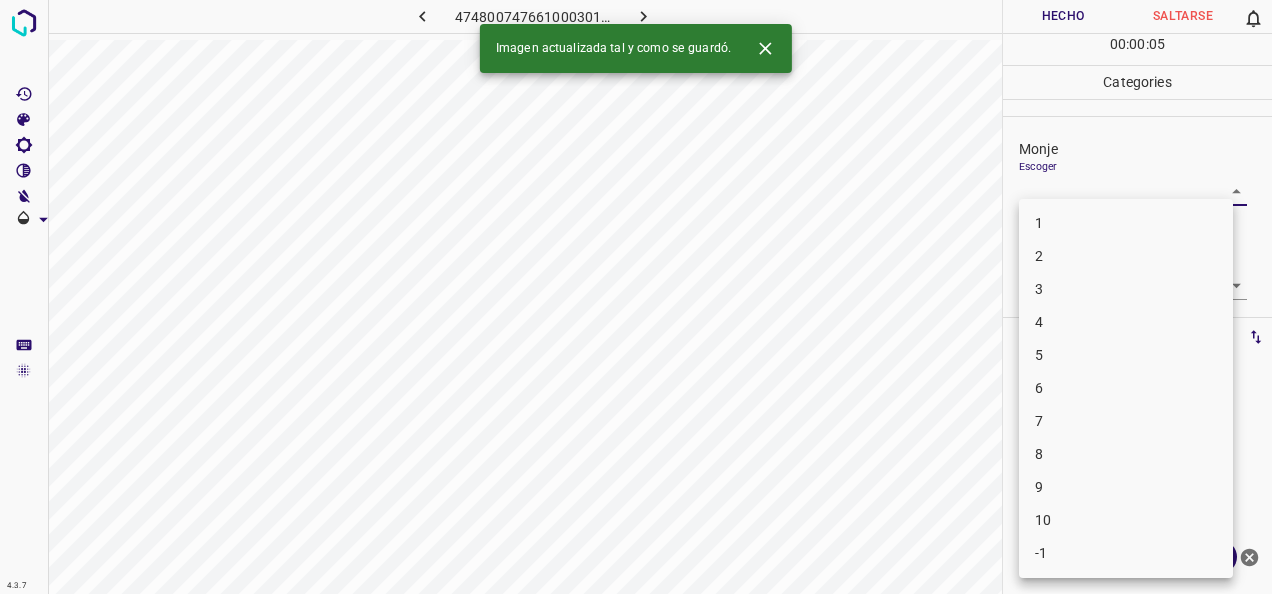 click on "4.3.7 4748007476610003019.png Hecho Saltarse 0 00   : 00   : 05   Categories Monje  Escoger ​  [PERSON_NAME]   Escoger ​ Etiquetas 0 Categories 1 Monje 2  [PERSON_NAME] Herramientas Espacio Cambiar entre modos (Dibujar y Editar) Yo Etiquetado automático R Restaurar zoom M Acercar N Alejar Borrar Eliminar etiqueta de selección Filtros Z Restaurar filtros X Filtro de saturación C Filtro de brillo V Filtro de contraste B Filtro de escala de grises General O Descargar Imagen actualizada tal y como se guardó. ¿Necesita ayuda? -Mensaje de texto -Esconder -Borrar 1 2 3 4 5 6 7 8 9 10 -1" at bounding box center [636, 297] 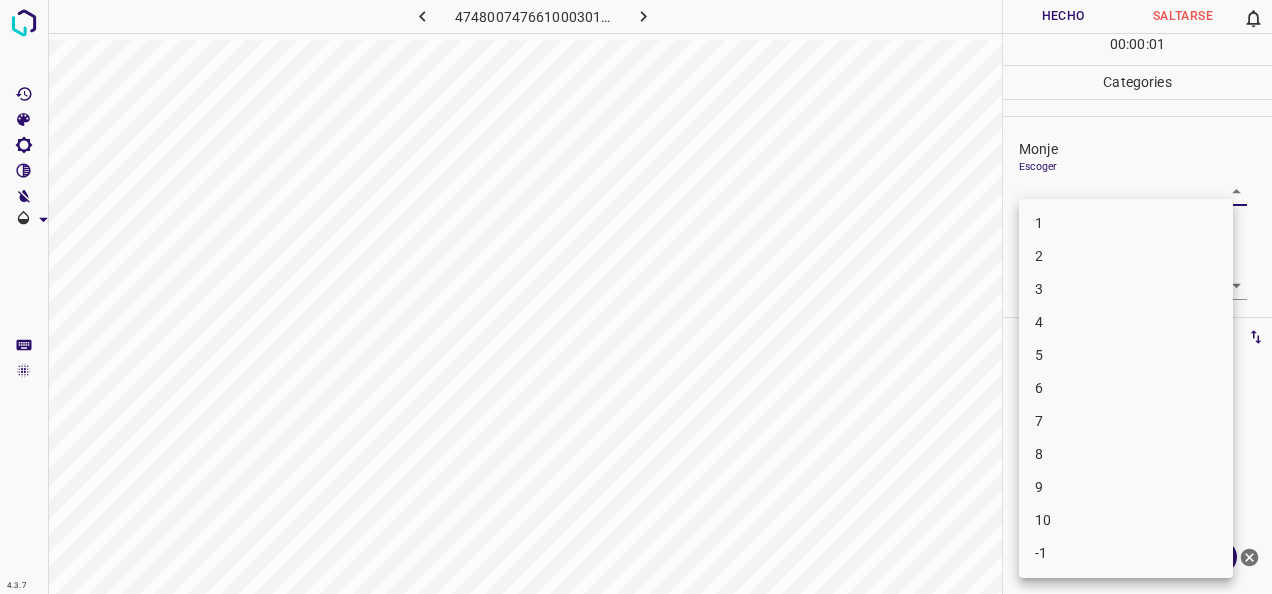 click on "5" at bounding box center (1126, 355) 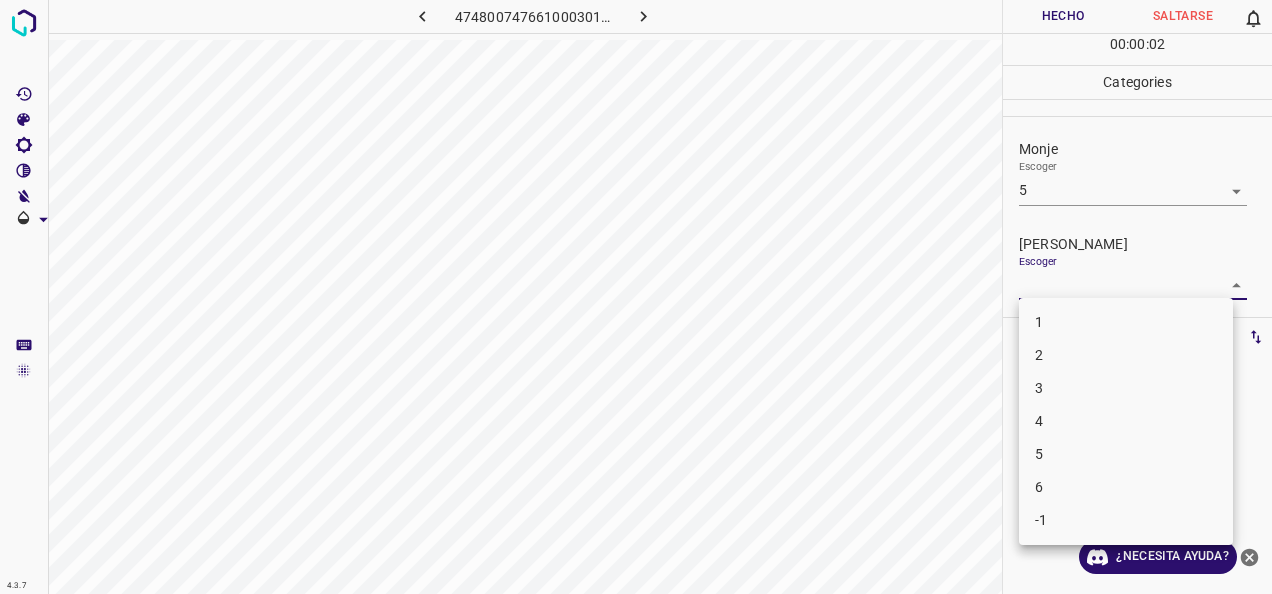drag, startPoint x: 1219, startPoint y: 287, endPoint x: 1113, endPoint y: 348, distance: 122.29881 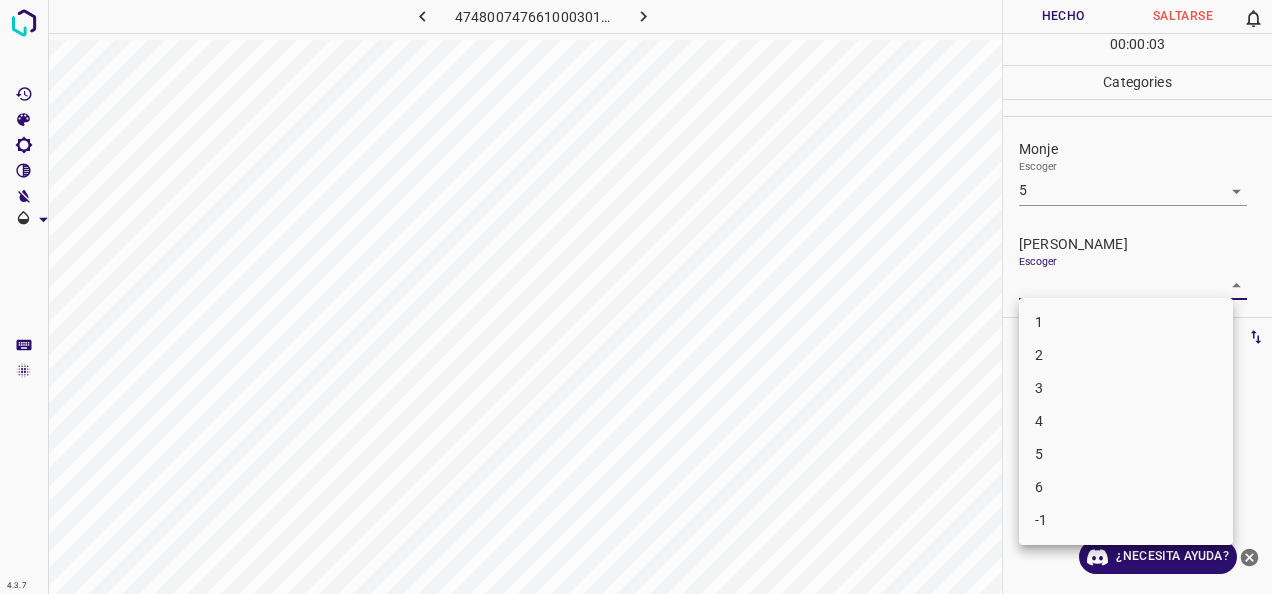 click on "4" at bounding box center (1126, 421) 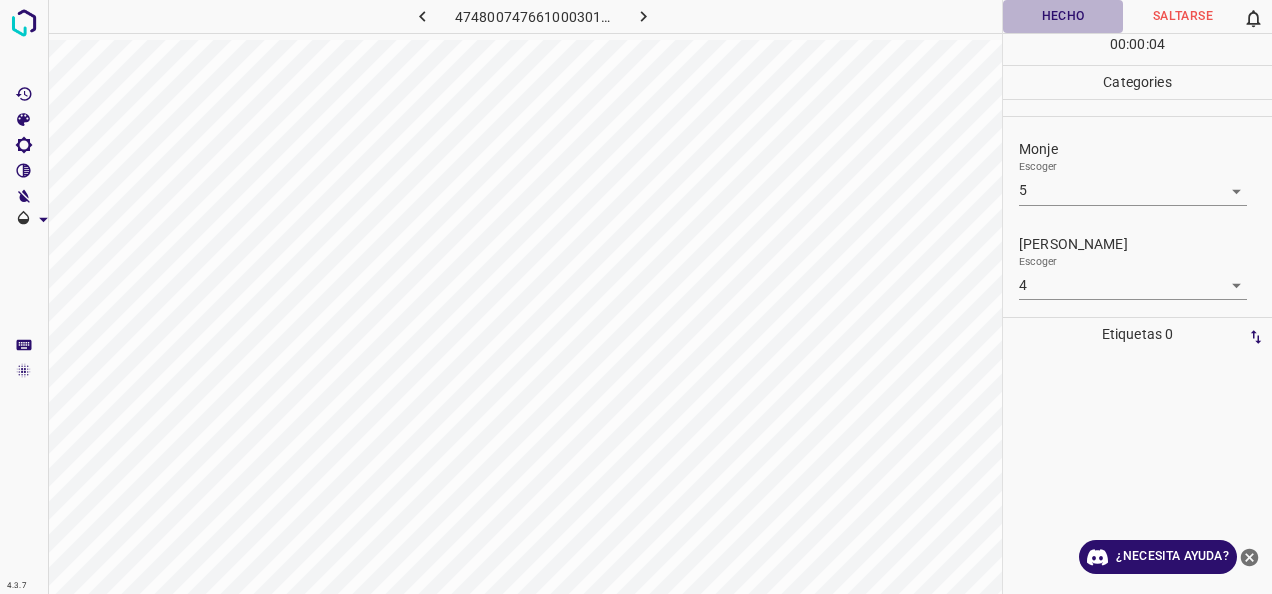 click on "Hecho" at bounding box center (1063, 16) 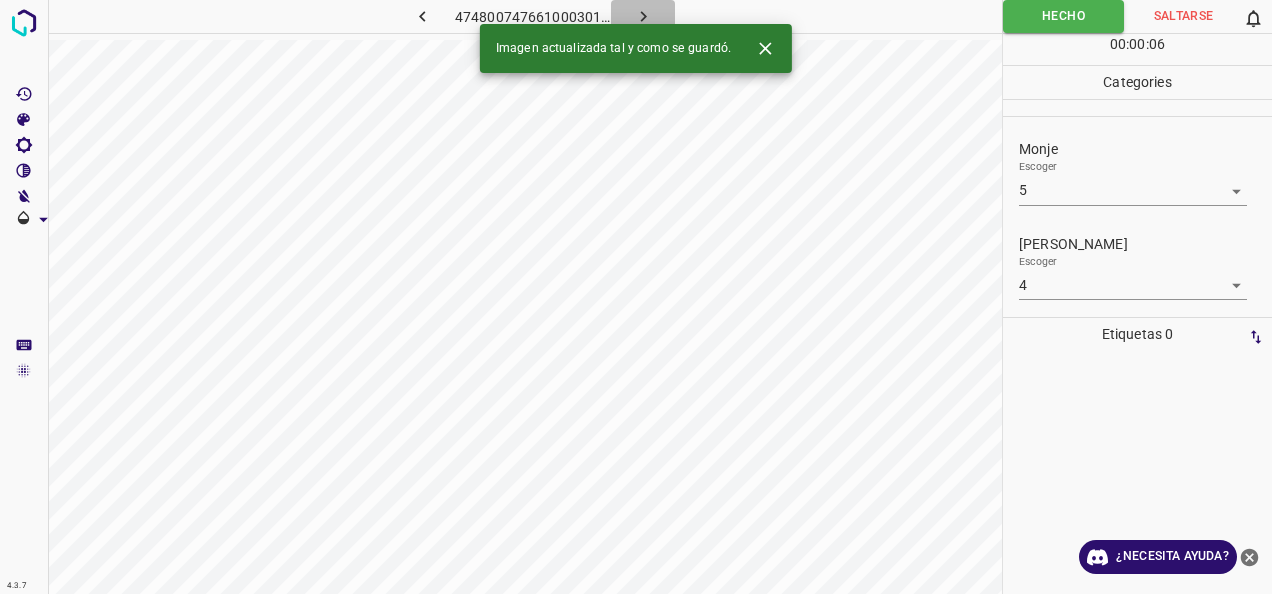 click 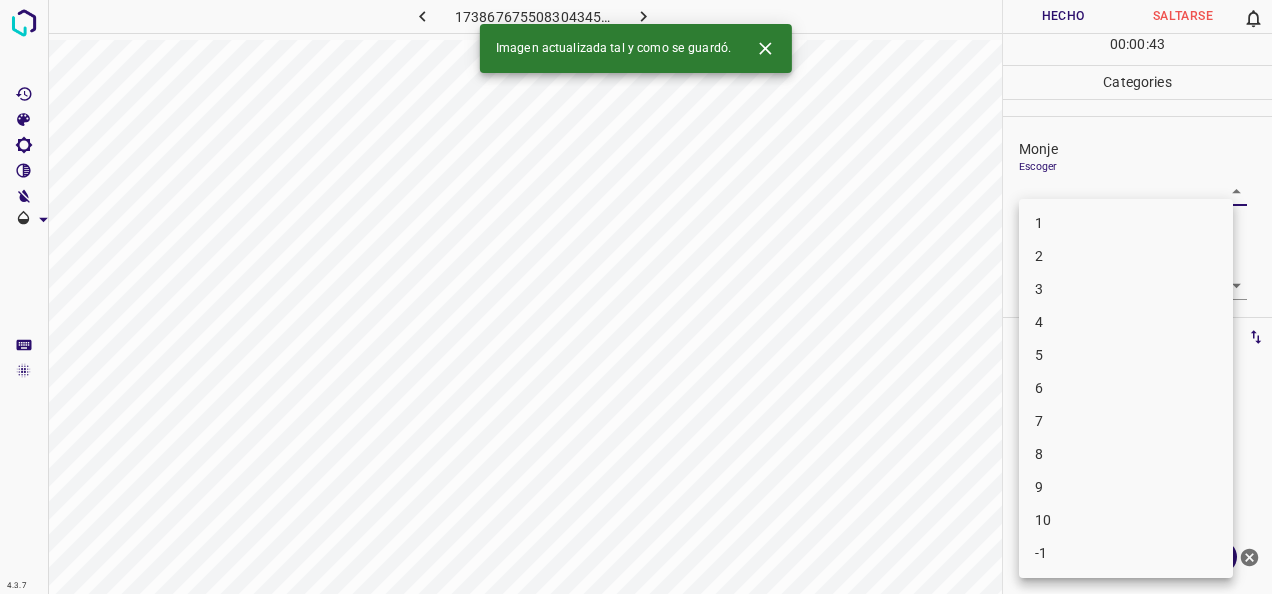 click on "4.3.7 1738676755083043450.png Hecho Saltarse 0 00   : 00   : 43   Categories Monje  Escoger ​  [PERSON_NAME]   Escoger ​ Etiquetas 0 Categories 1 Monje 2  [PERSON_NAME] Herramientas Espacio Cambiar entre modos (Dibujar y Editar) Yo Etiquetado automático R Restaurar zoom M Acercar N Alejar Borrar Eliminar etiqueta de selección Filtros Z Restaurar filtros X Filtro de saturación C Filtro de brillo V Filtro de contraste B Filtro de escala de grises General O Descargar Imagen actualizada tal y como se guardó. ¿Necesita ayuda? -Mensaje de texto -Esconder -Borrar 1 2 3 4 5 6 7 8 9 10 -1" at bounding box center [636, 297] 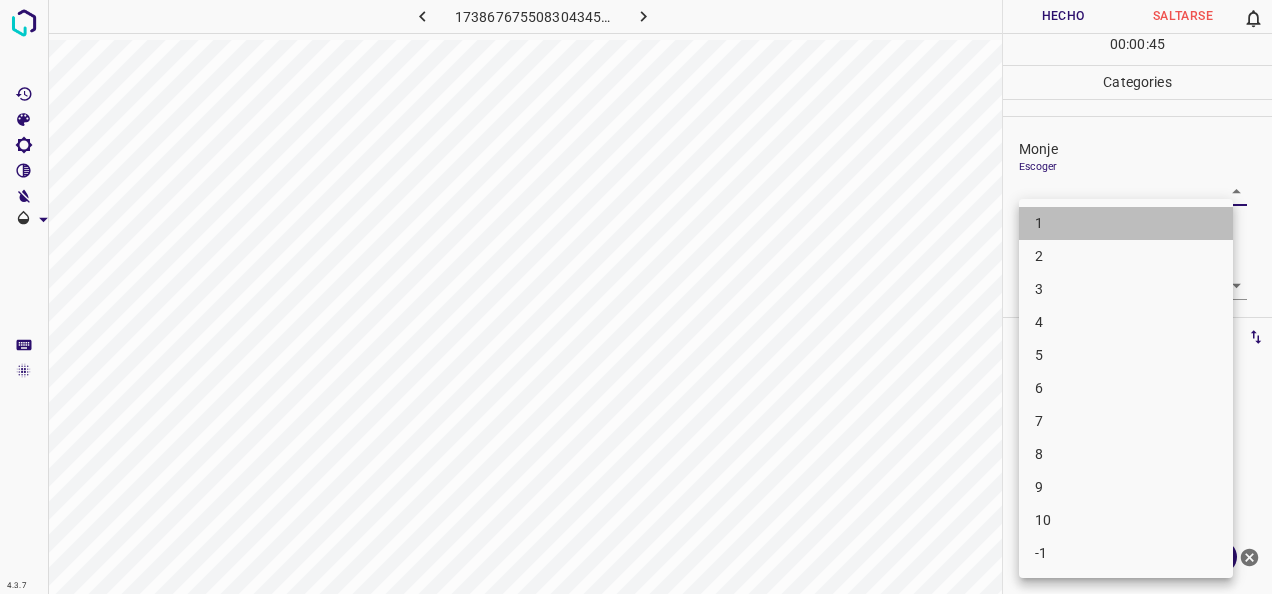 click on "1" at bounding box center (1126, 223) 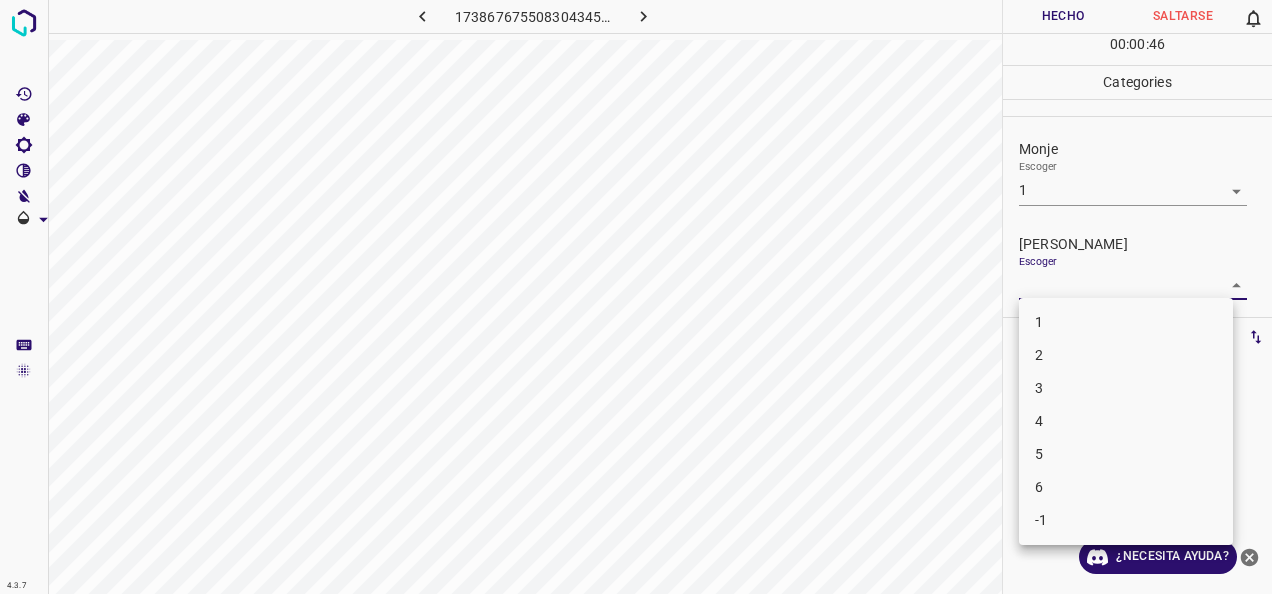 click on "4.3.7 1738676755083043450.png Hecho Saltarse 0 00   : 00   : 46   Categories Monje  Escoger 1 1  [PERSON_NAME]   Escoger ​ Etiquetas 0 Categories 1 Monje 2  [PERSON_NAME] Herramientas Espacio Cambiar entre modos (Dibujar y Editar) Yo Etiquetado automático R Restaurar zoom M Acercar N Alejar Borrar Eliminar etiqueta de selección Filtros Z Restaurar filtros X Filtro de saturación C Filtro de brillo V Filtro de contraste B Filtro de escala de grises General O Descargar ¿Necesita ayuda? -Mensaje de texto -Esconder -Borrar 1 2 3 4 5 6 -1" at bounding box center (636, 297) 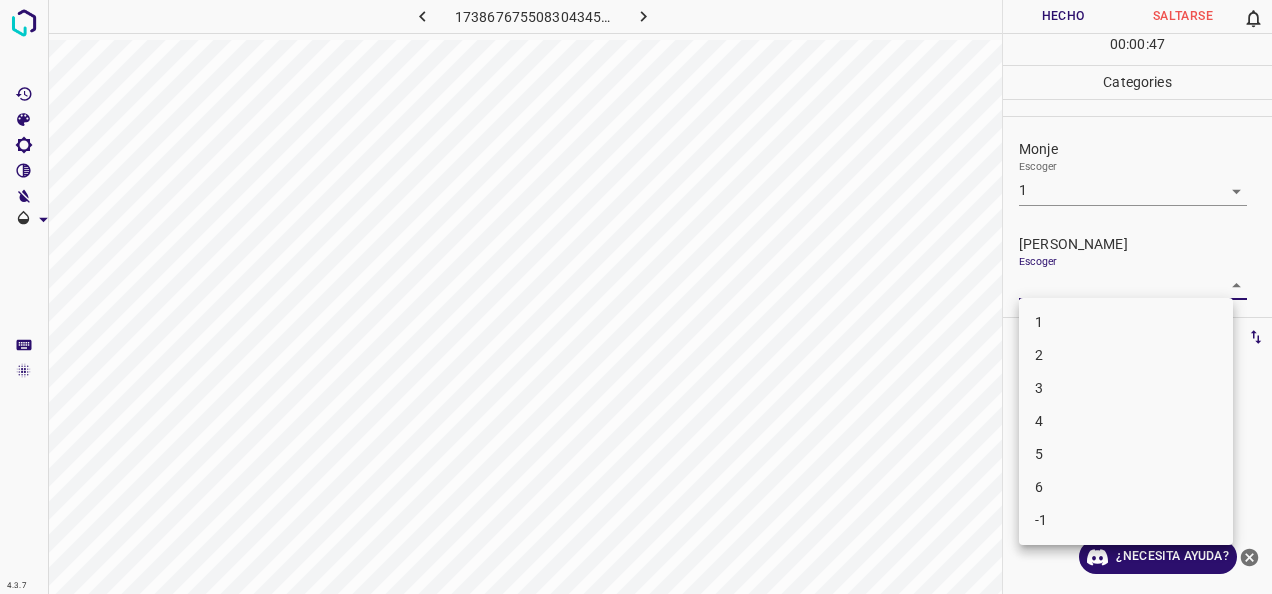 drag, startPoint x: 1080, startPoint y: 324, endPoint x: 1084, endPoint y: 246, distance: 78.10249 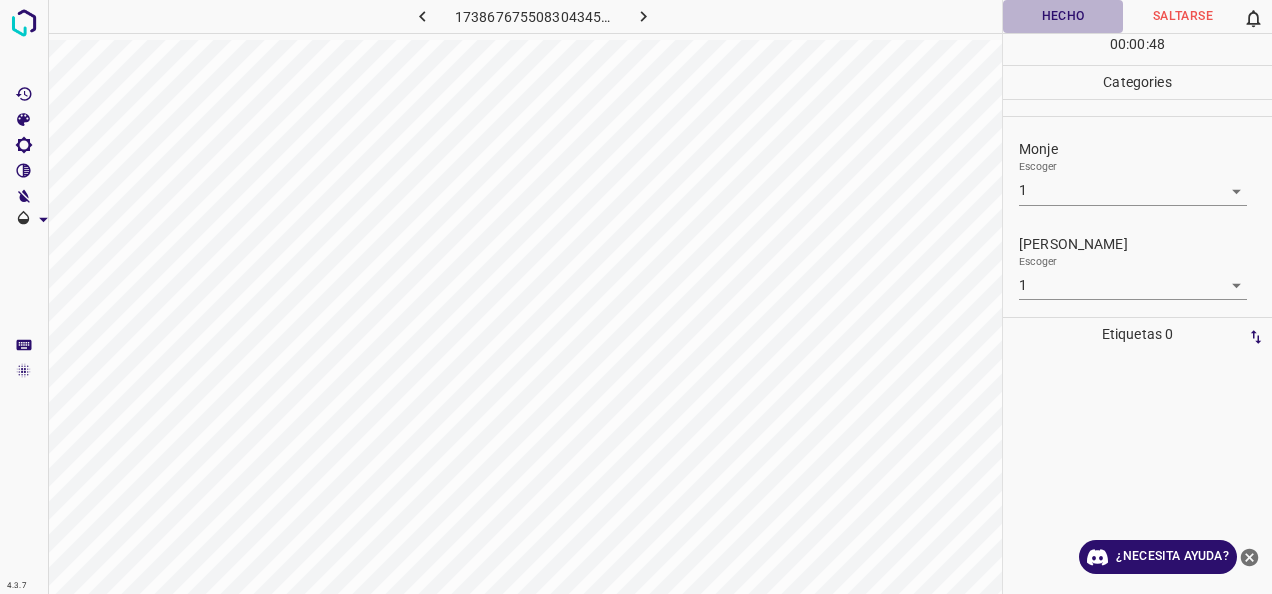 click on "Hecho" at bounding box center [1063, 16] 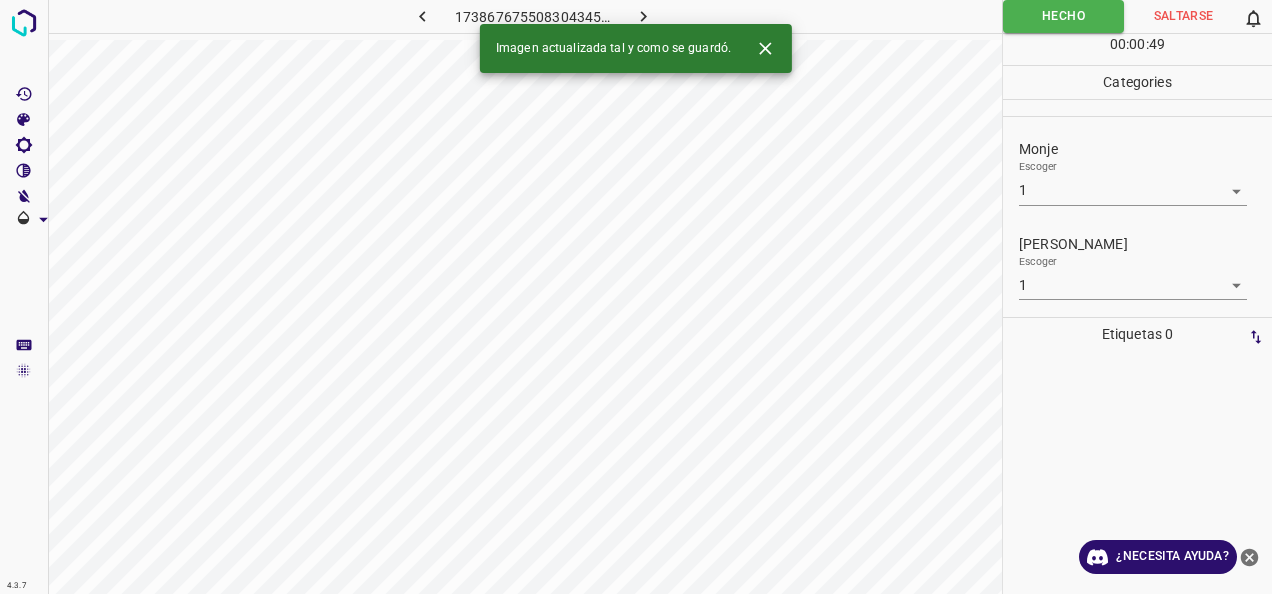 click 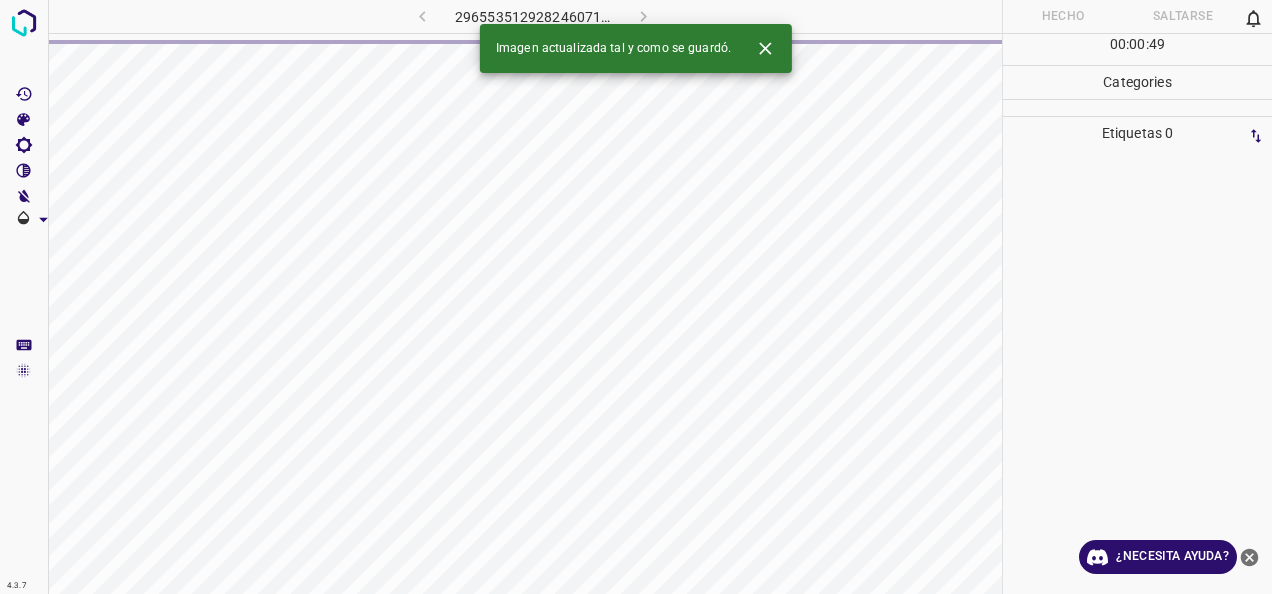 scroll, scrollTop: 0, scrollLeft: 0, axis: both 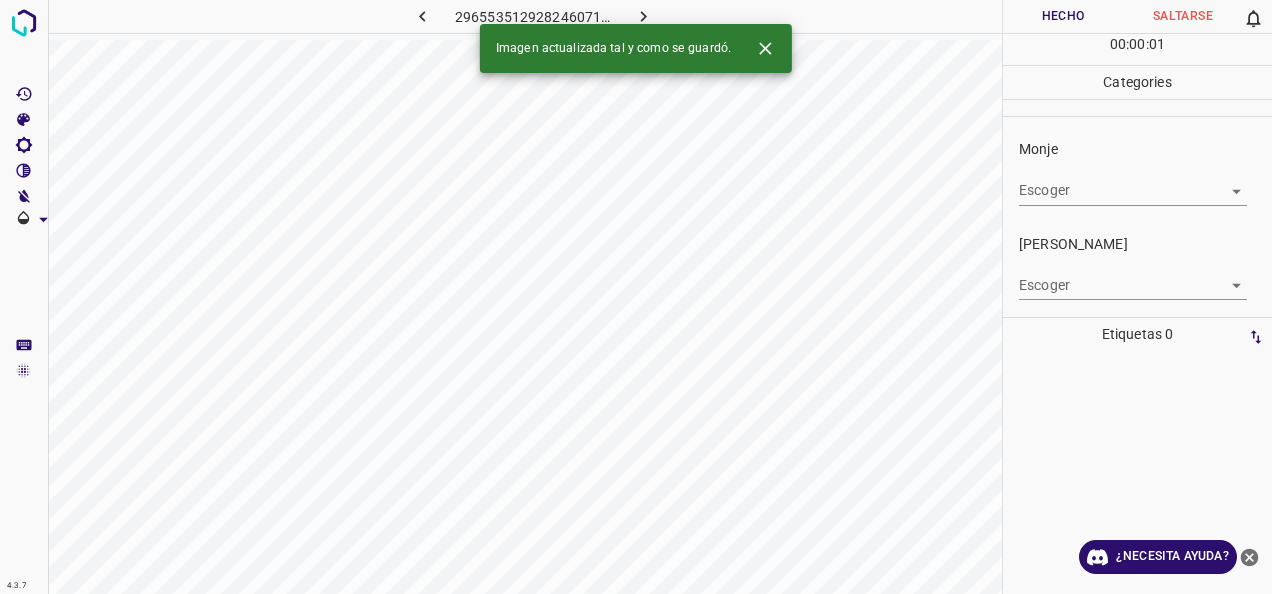 click on "4.3.7 2965535129282460718.png Hecho Saltarse 0 00   : 00   : 01   Categories Monje  Escoger ​  Fitzpatrick   Escoger ​ Etiquetas 0 Categories 1 Monje 2  Fitzpatrick Herramientas Espacio Cambiar entre modos (Dibujar y Editar) Yo Etiquetado automático R Restaurar zoom M Acercar N Alejar Borrar Eliminar etiqueta de selección Filtros Z Restaurar filtros X Filtro de saturación C Filtro de brillo V Filtro de contraste B Filtro de escala de grises General O Descargar Imagen actualizada tal y como se guardó. ¿Necesita ayuda? -Mensaje de texto -Esconder -Borrar" at bounding box center [636, 297] 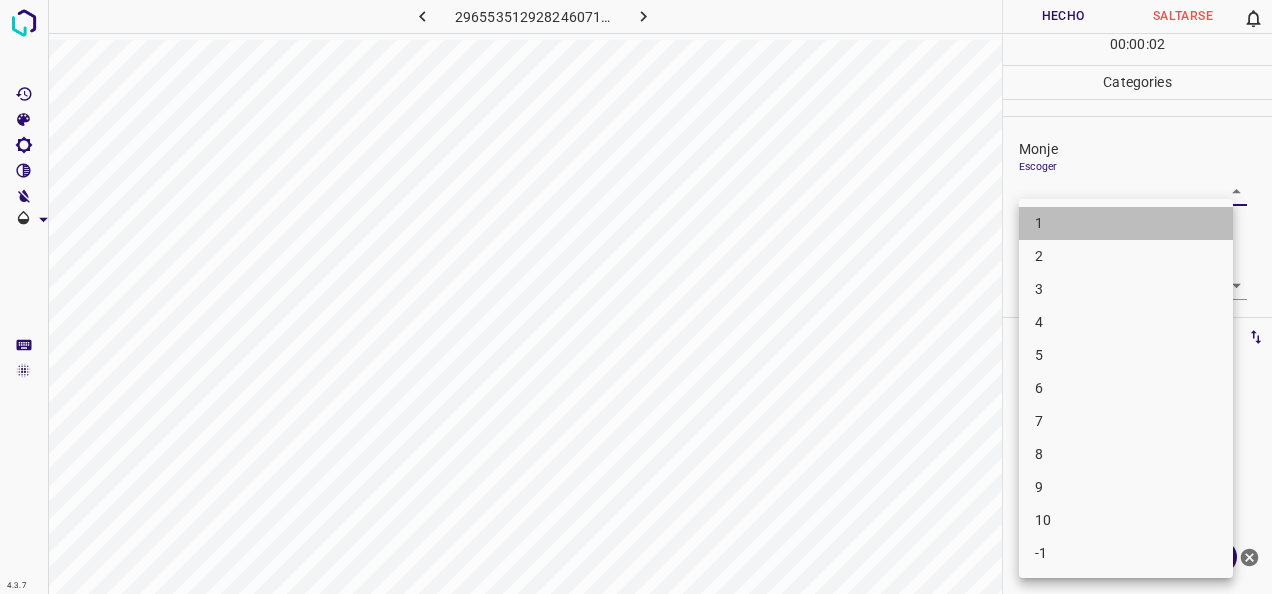 click on "1" at bounding box center [1126, 223] 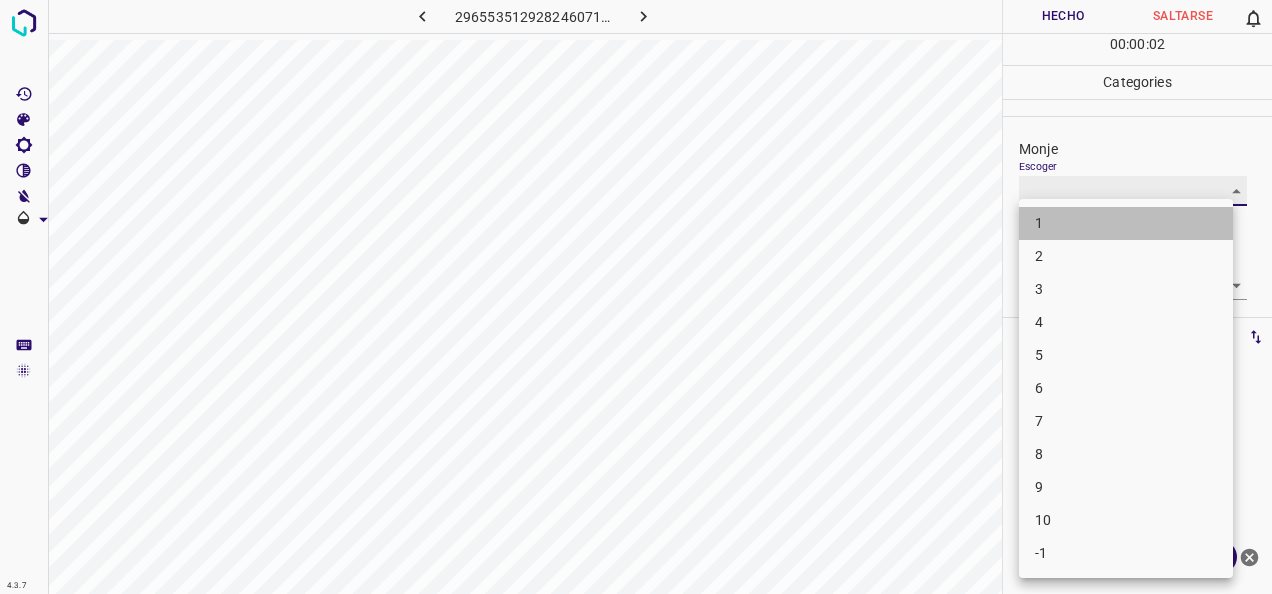 type on "1" 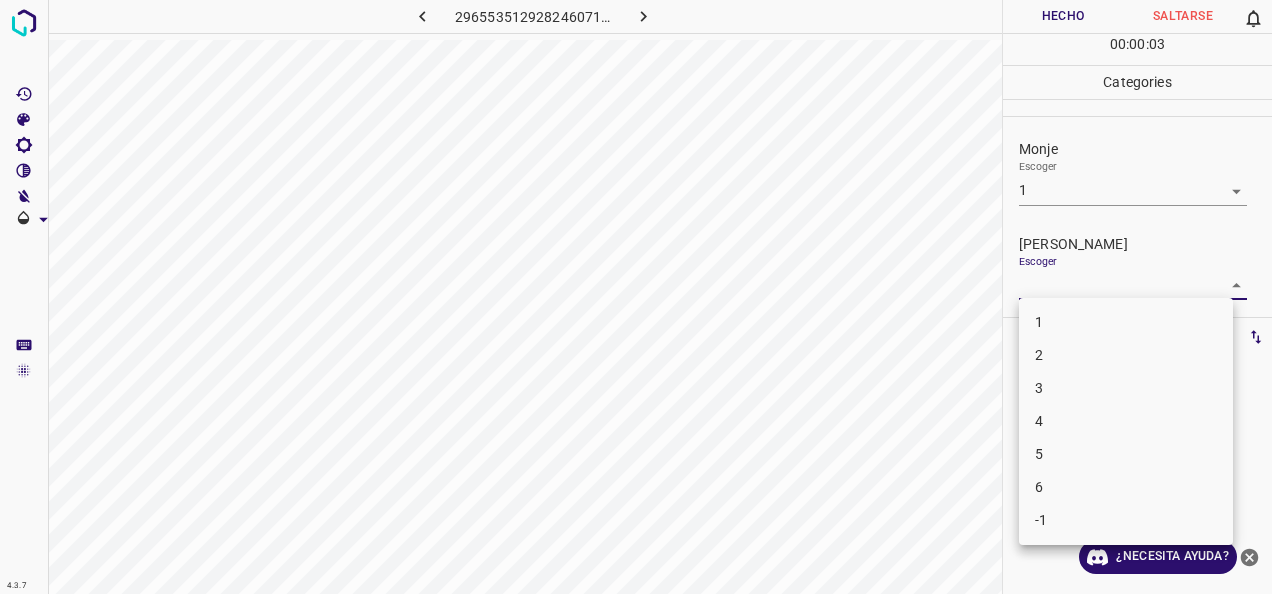 drag, startPoint x: 1218, startPoint y: 284, endPoint x: 1152, endPoint y: 304, distance: 68.96376 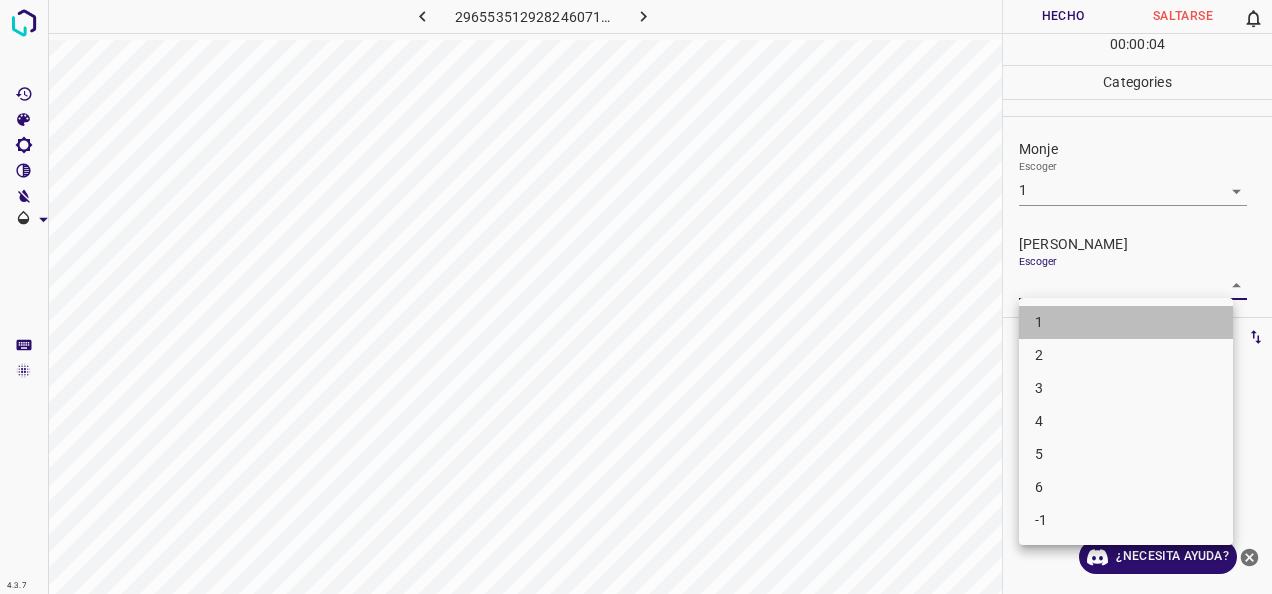 click on "1" at bounding box center [1126, 322] 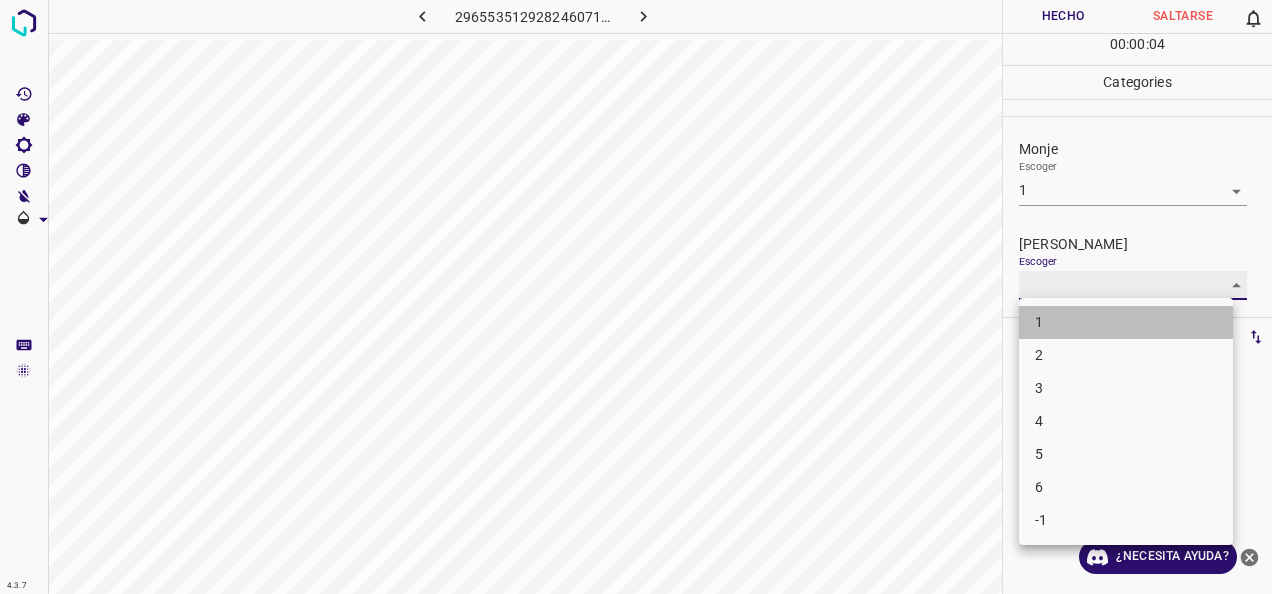 type on "1" 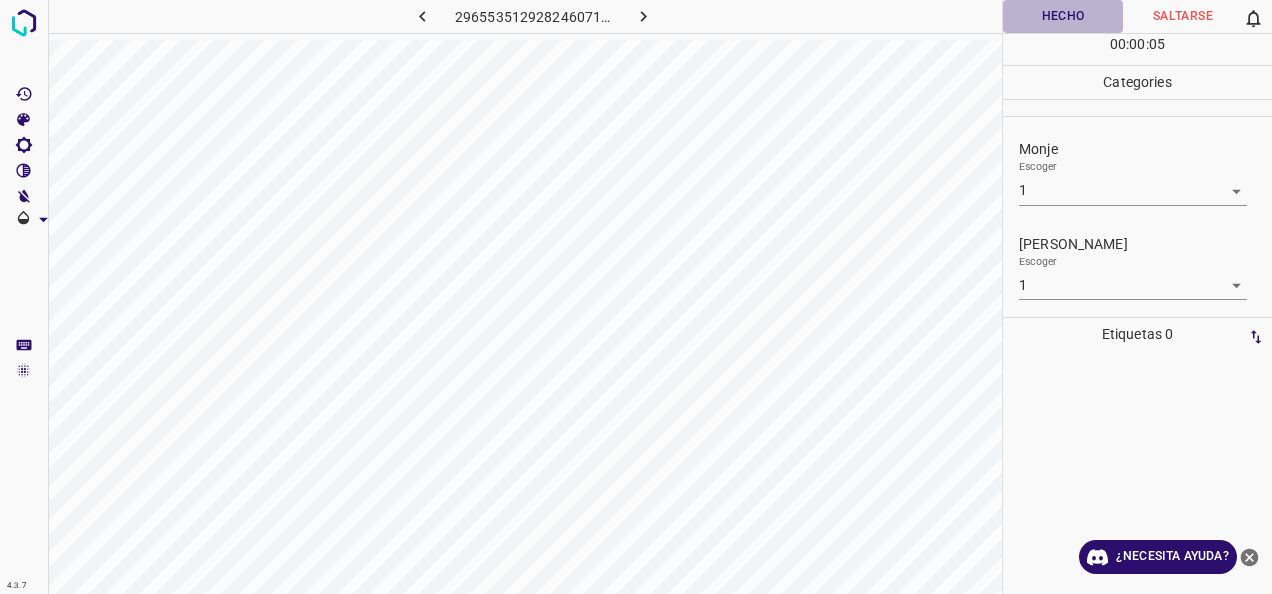 click on "Hecho" at bounding box center [1063, 16] 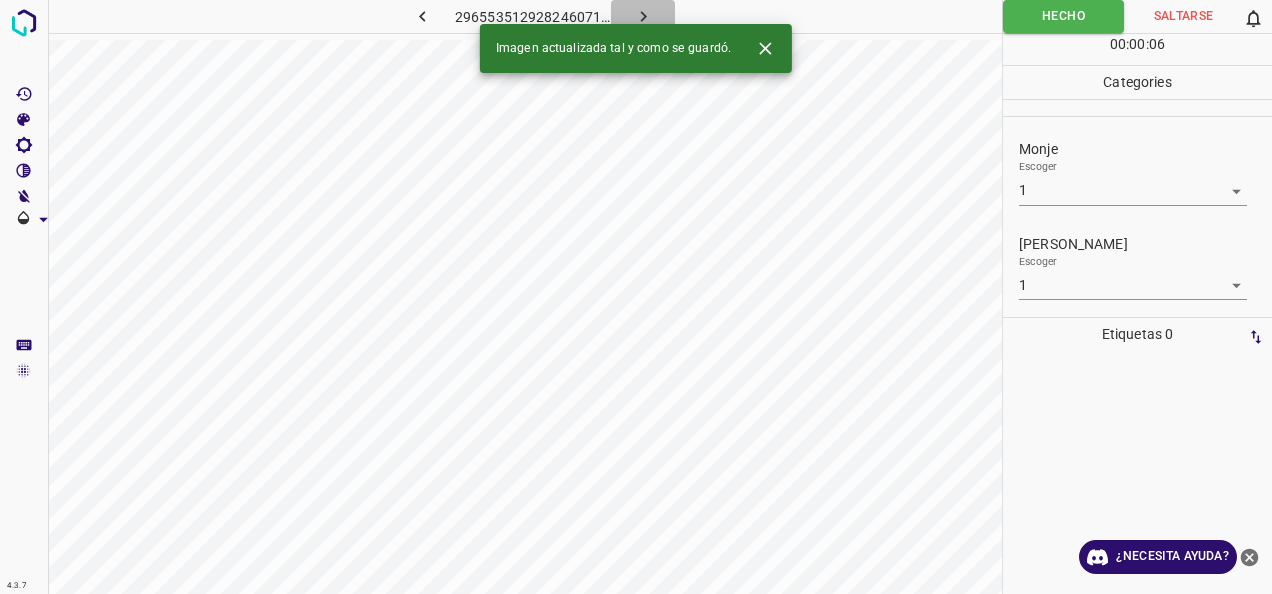click at bounding box center [643, 16] 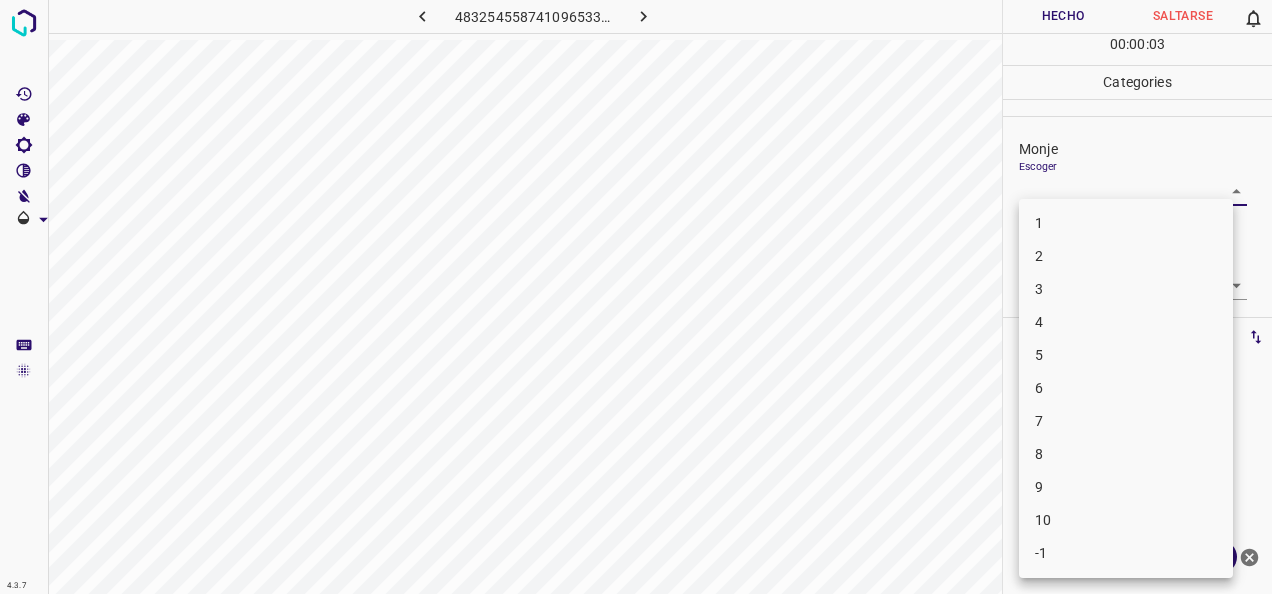drag, startPoint x: 1210, startPoint y: 188, endPoint x: 1166, endPoint y: 198, distance: 45.122055 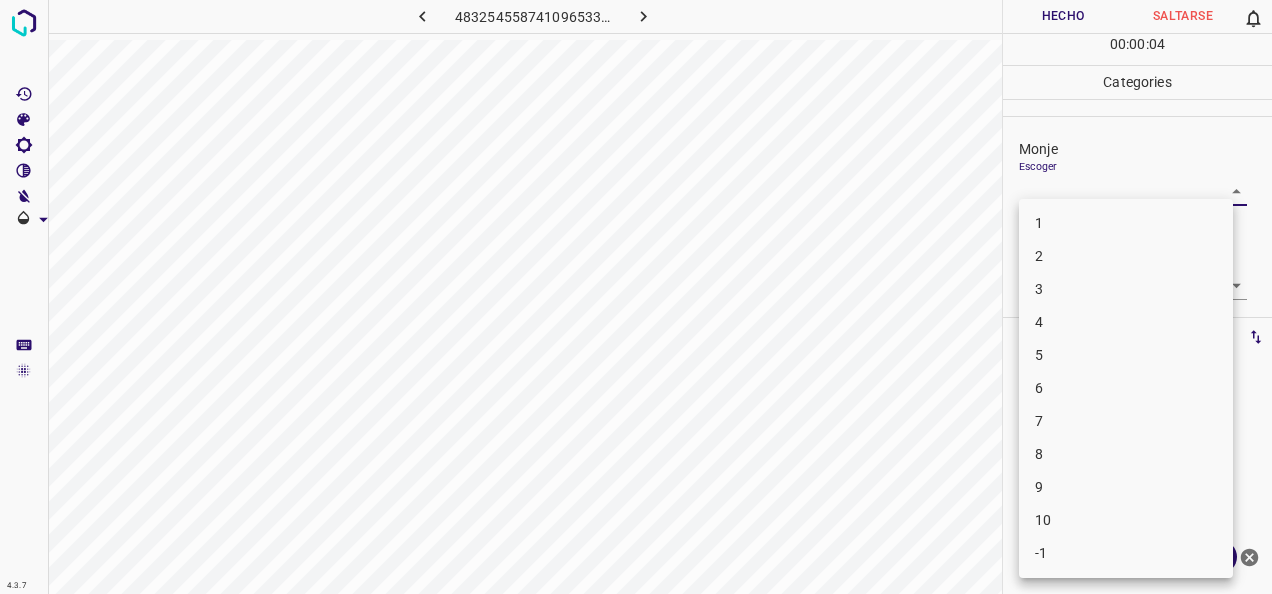 click on "1" at bounding box center [1126, 223] 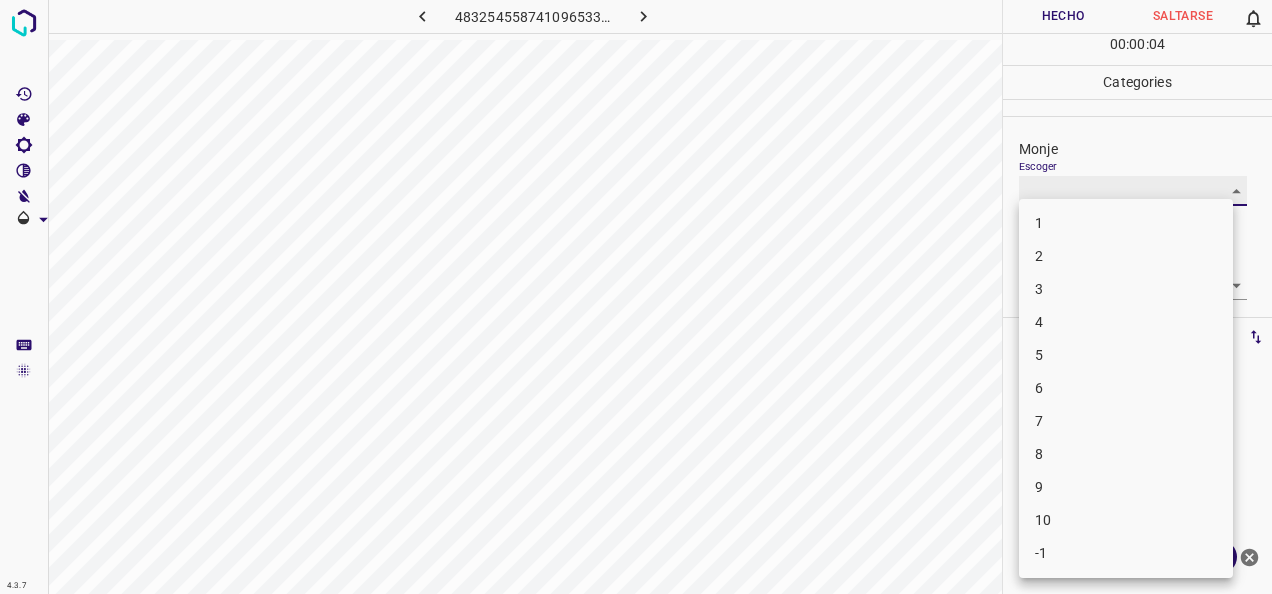 type on "1" 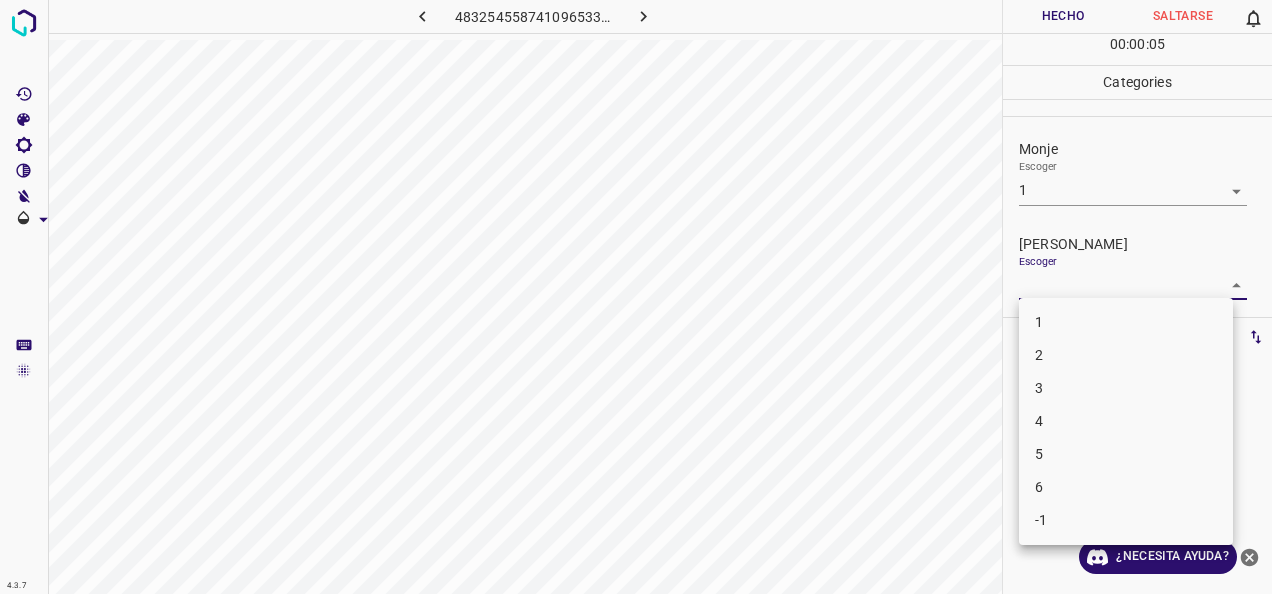 drag, startPoint x: 1211, startPoint y: 282, endPoint x: 1163, endPoint y: 313, distance: 57.14018 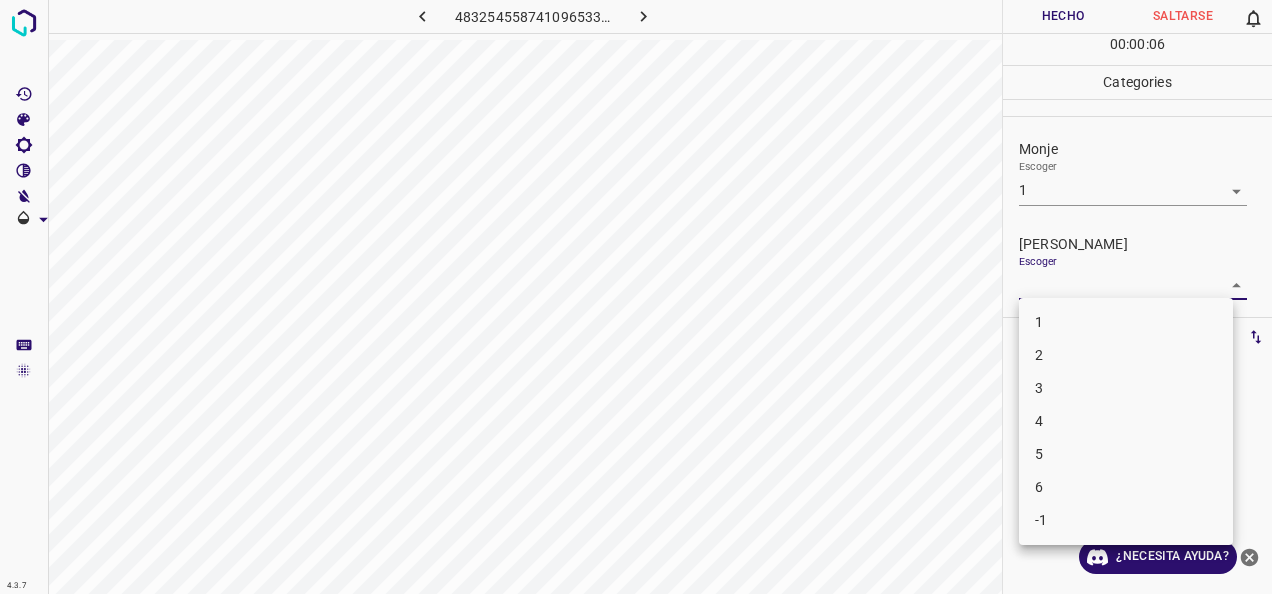 drag, startPoint x: 1156, startPoint y: 314, endPoint x: 1147, endPoint y: 285, distance: 30.364452 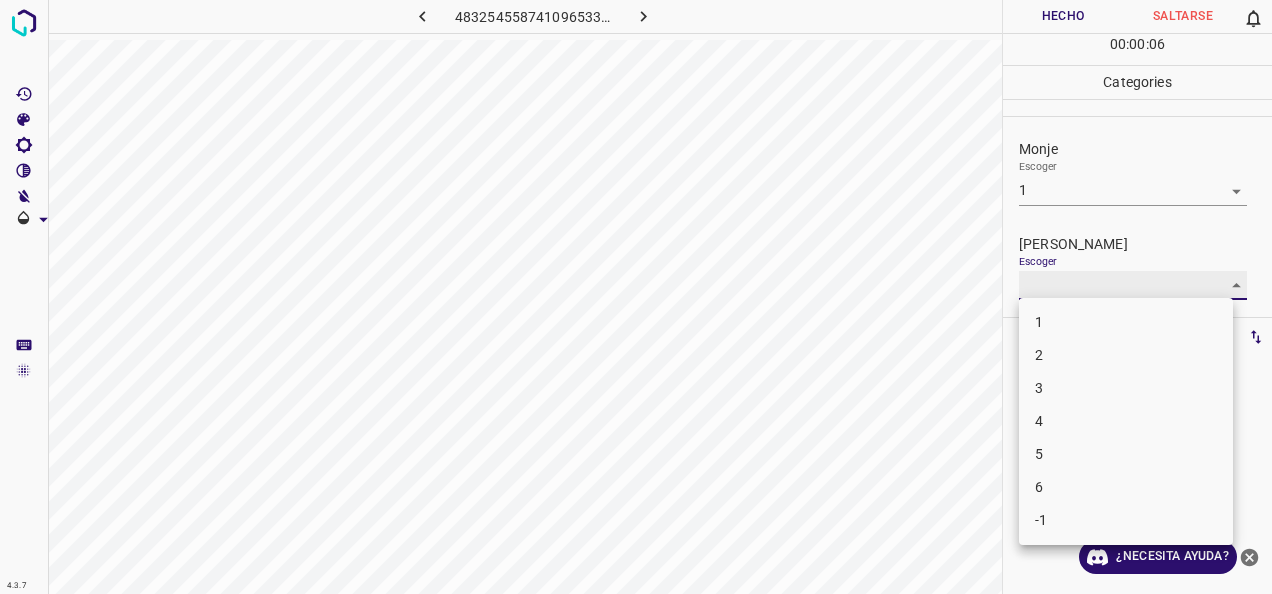 type on "1" 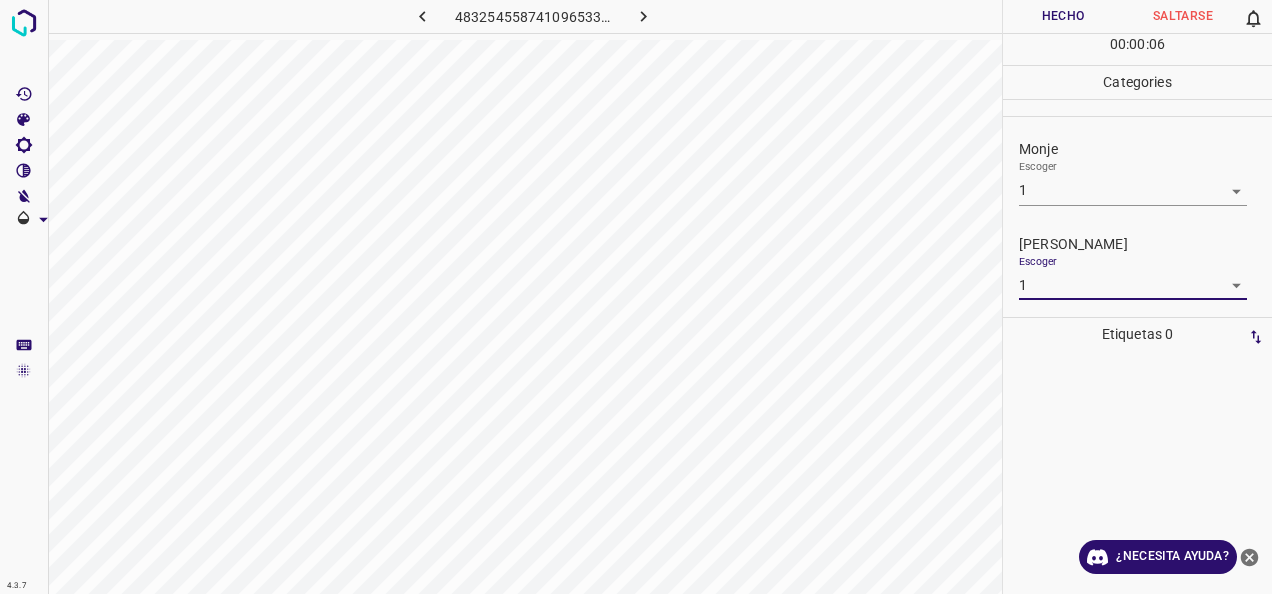 click on "Hecho" at bounding box center [1063, 16] 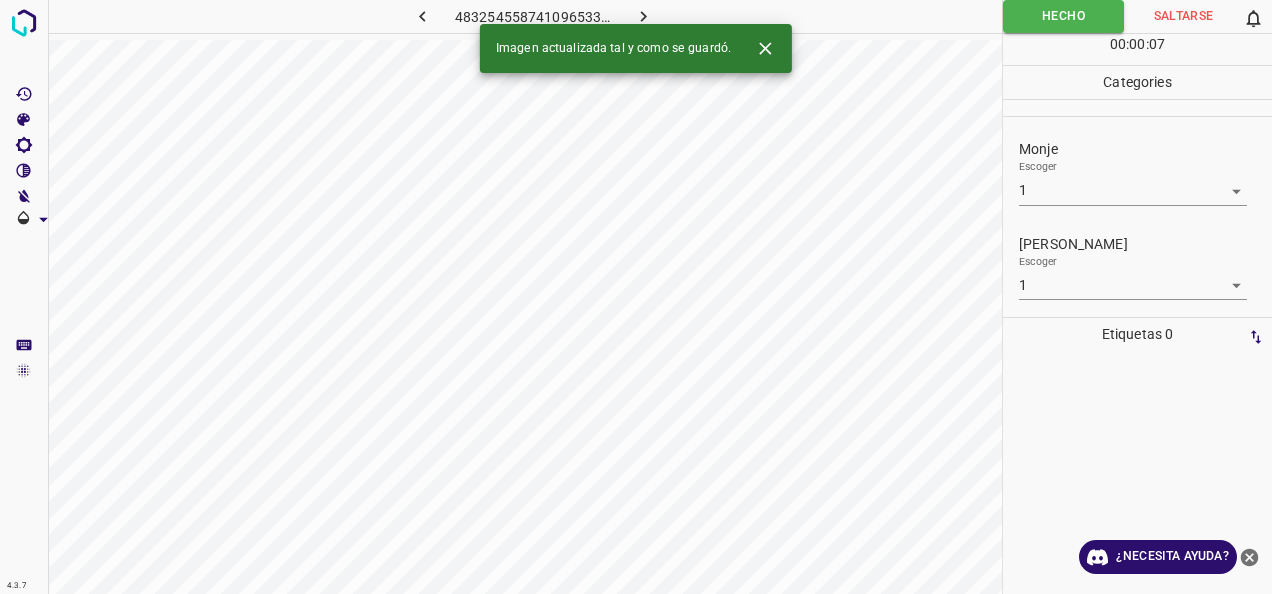 click 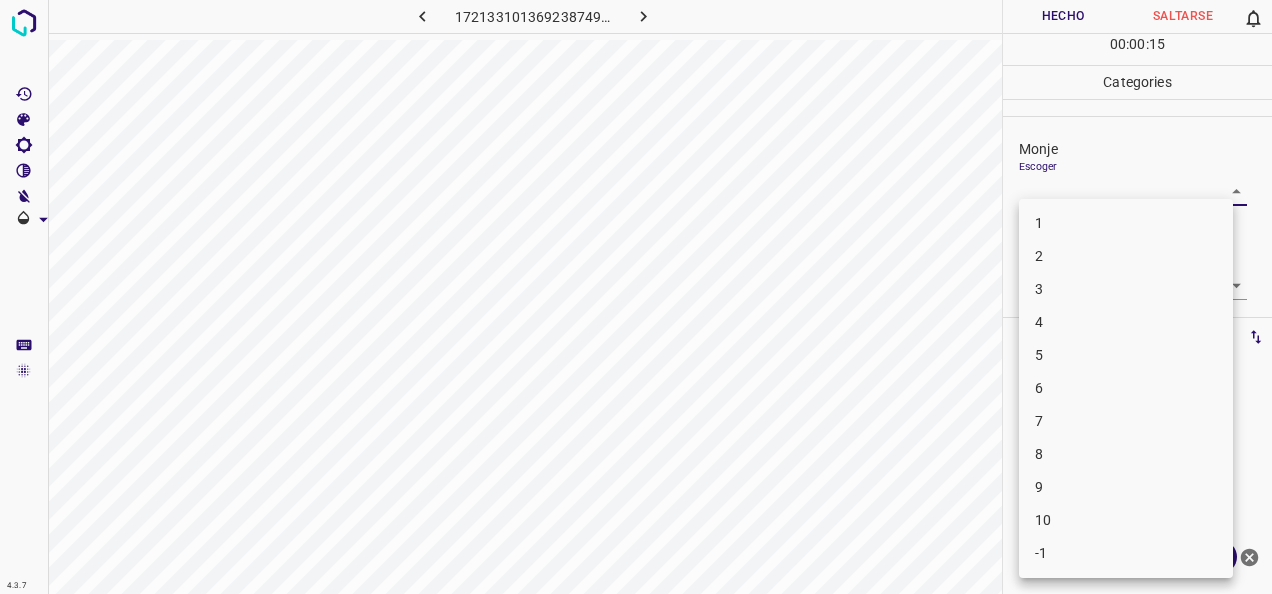 click on "4.3.7 1721331013692387491.png Hecho Saltarse 0 00   : 00   : 15   Categories Monje  Escoger ​  Fitzpatrick   Escoger ​ Etiquetas 0 Categories 1 Monje 2  Fitzpatrick Herramientas Espacio Cambiar entre modos (Dibujar y Editar) Yo Etiquetado automático R Restaurar zoom M Acercar N Alejar Borrar Eliminar etiqueta de selección Filtros Z Restaurar filtros X Filtro de saturación C Filtro de brillo V Filtro de contraste B Filtro de escala de grises General O Descargar ¿Necesita ayuda? -Mensaje de texto -Esconder -Borrar 1 2 3 4 5 6 7 8 9 10 -1" at bounding box center (636, 297) 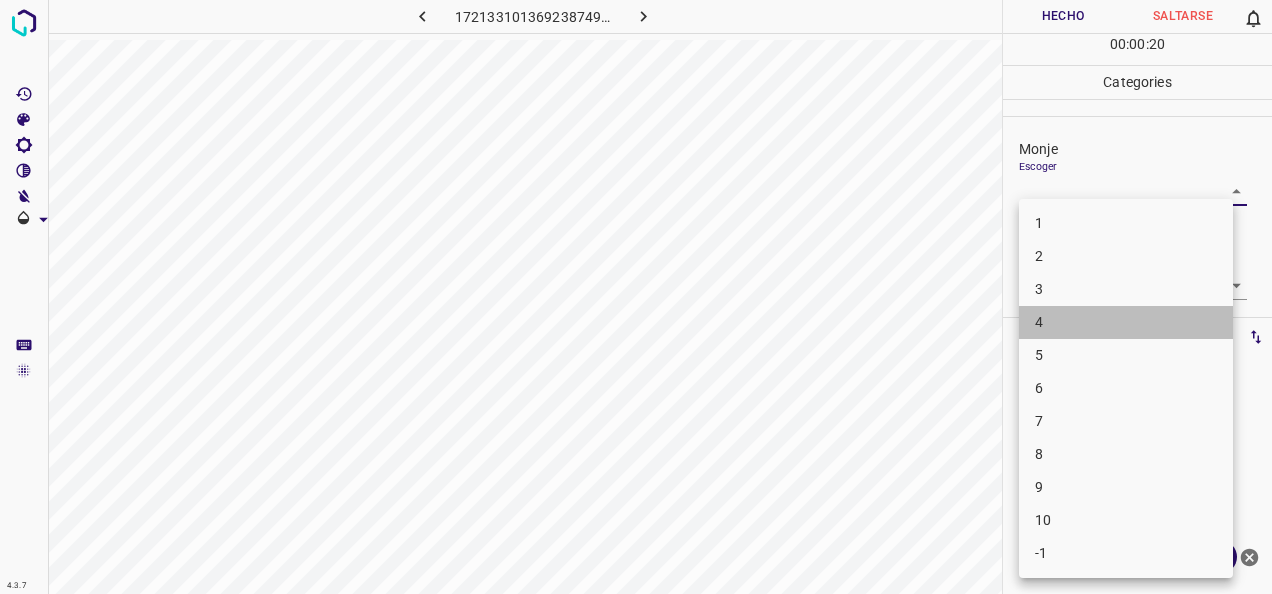 click on "4" at bounding box center [1126, 322] 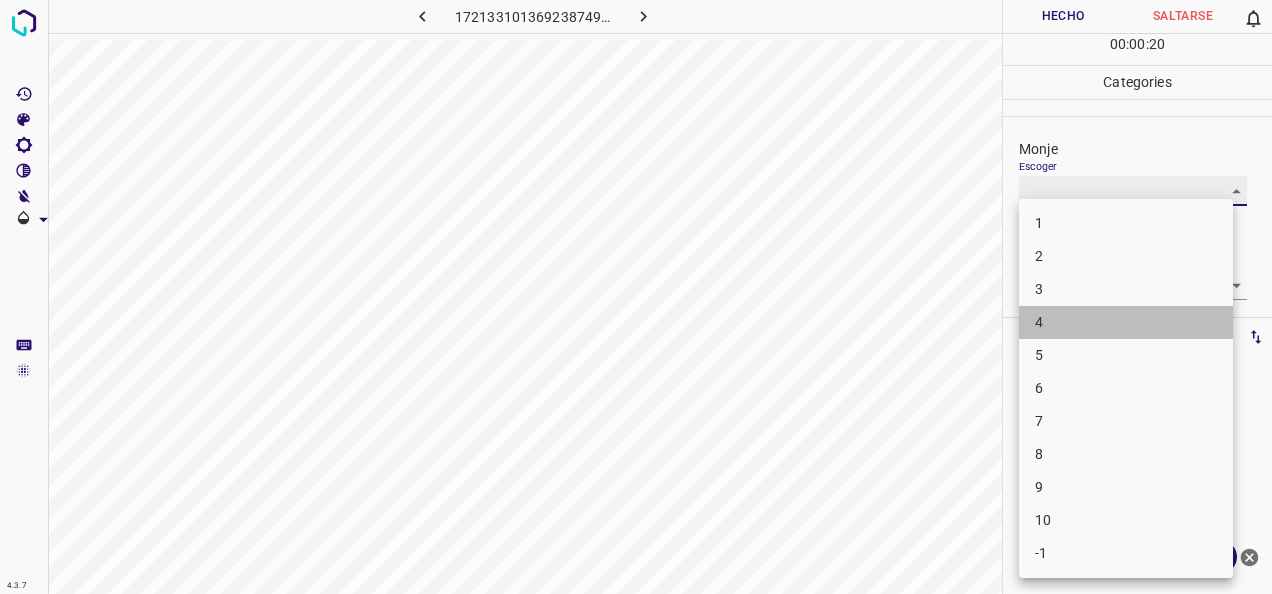type on "4" 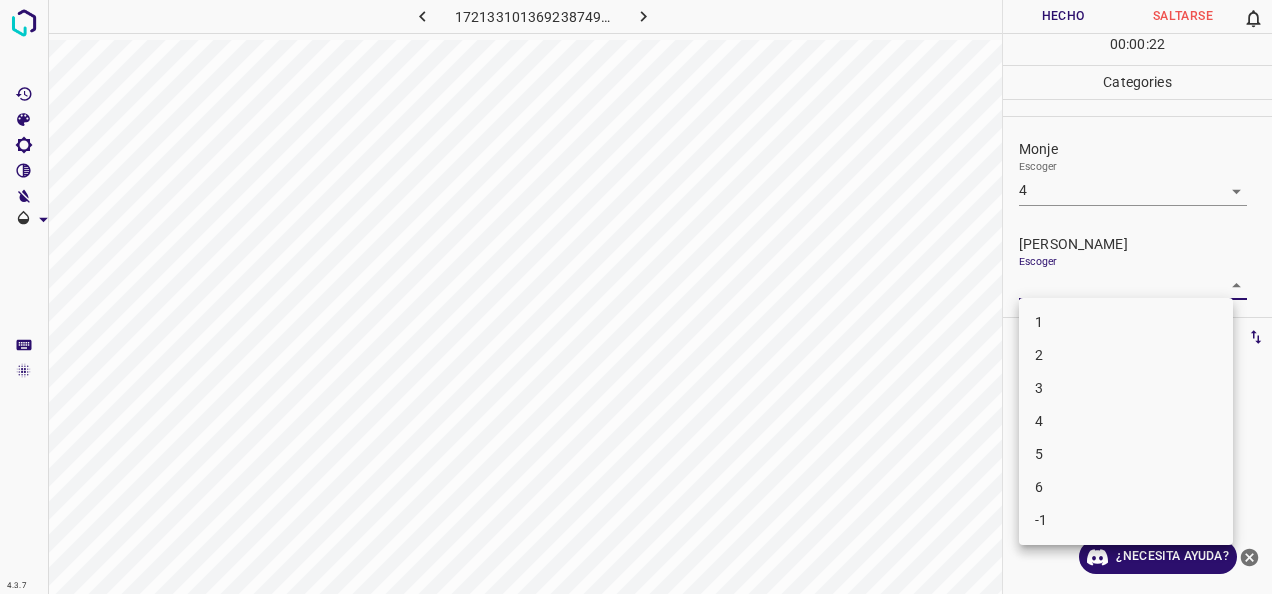 click on "4.3.7 1721331013692387491.png Hecho Saltarse 0 00   : 00   : 22   Categories Monje  Escoger 4 4  Fitzpatrick   Escoger ​ Etiquetas 0 Categories 1 Monje 2  Fitzpatrick Herramientas Espacio Cambiar entre modos (Dibujar y Editar) Yo Etiquetado automático R Restaurar zoom M Acercar N Alejar Borrar Eliminar etiqueta de selección Filtros Z Restaurar filtros X Filtro de saturación C Filtro de brillo V Filtro de contraste B Filtro de escala de grises General O Descargar ¿Necesita ayuda? -Mensaje de texto -Esconder -Borrar 1 2 3 4 5 6 -1" at bounding box center (636, 297) 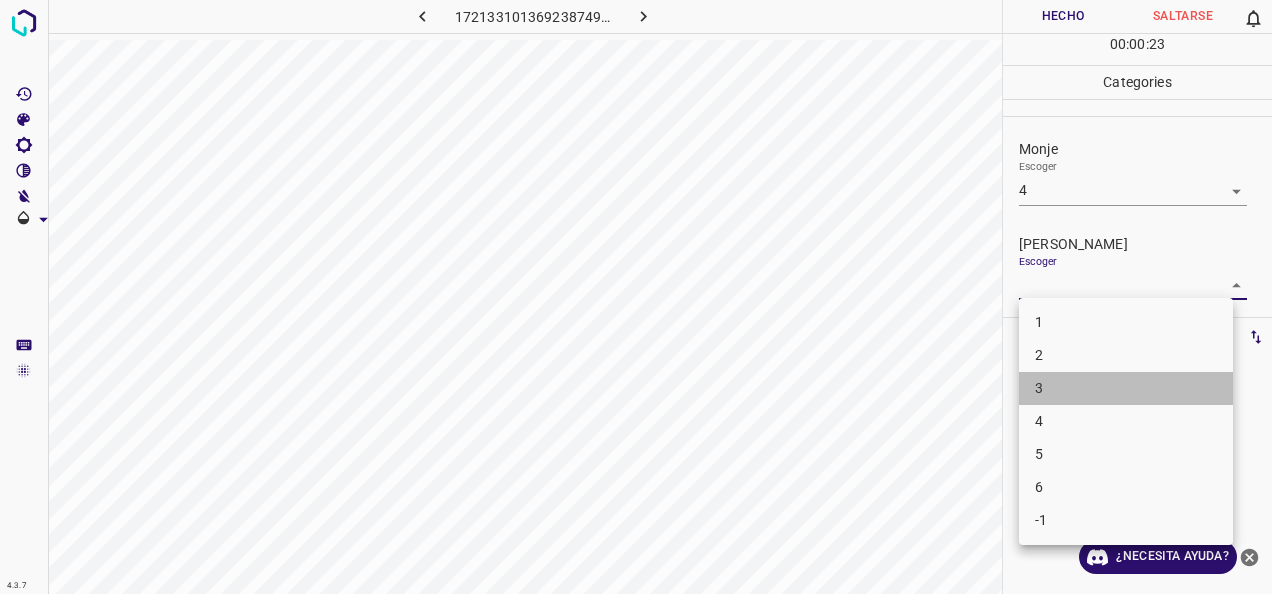 drag, startPoint x: 1118, startPoint y: 393, endPoint x: 1098, endPoint y: 225, distance: 169.1863 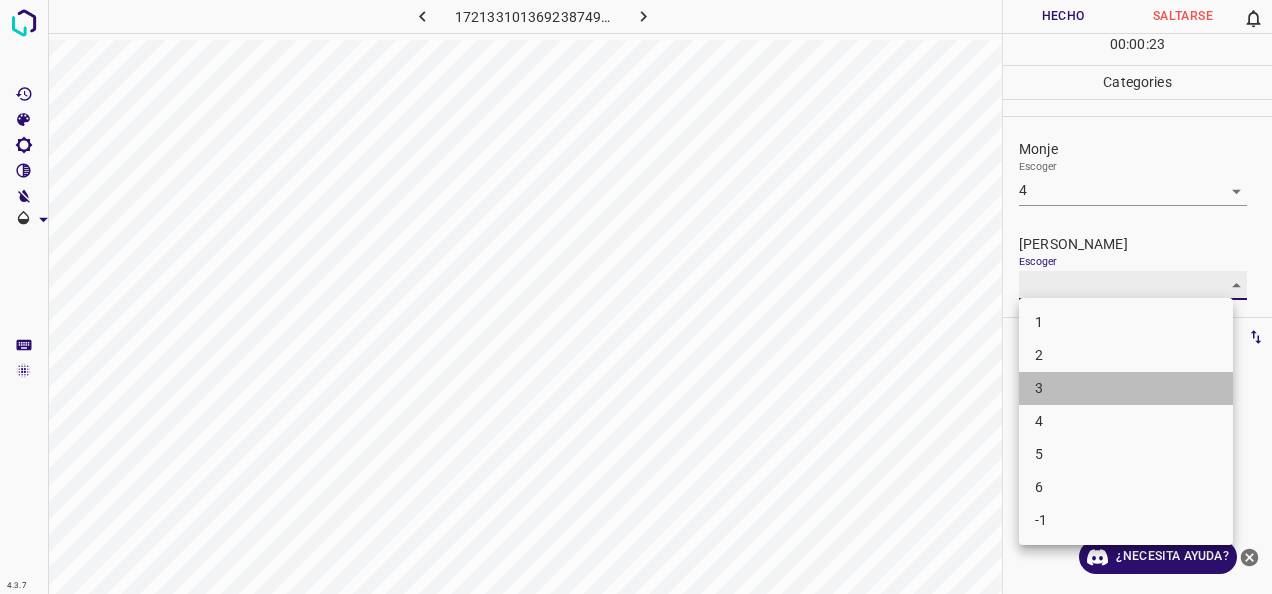 type on "3" 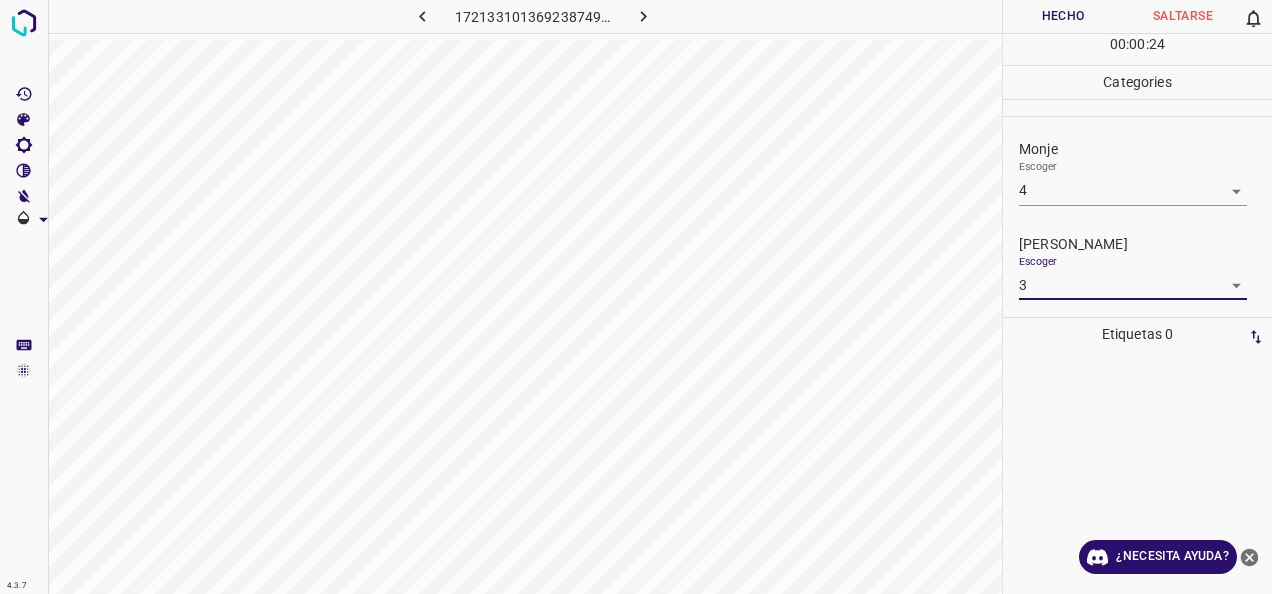 click on "Hecho" at bounding box center (1063, 16) 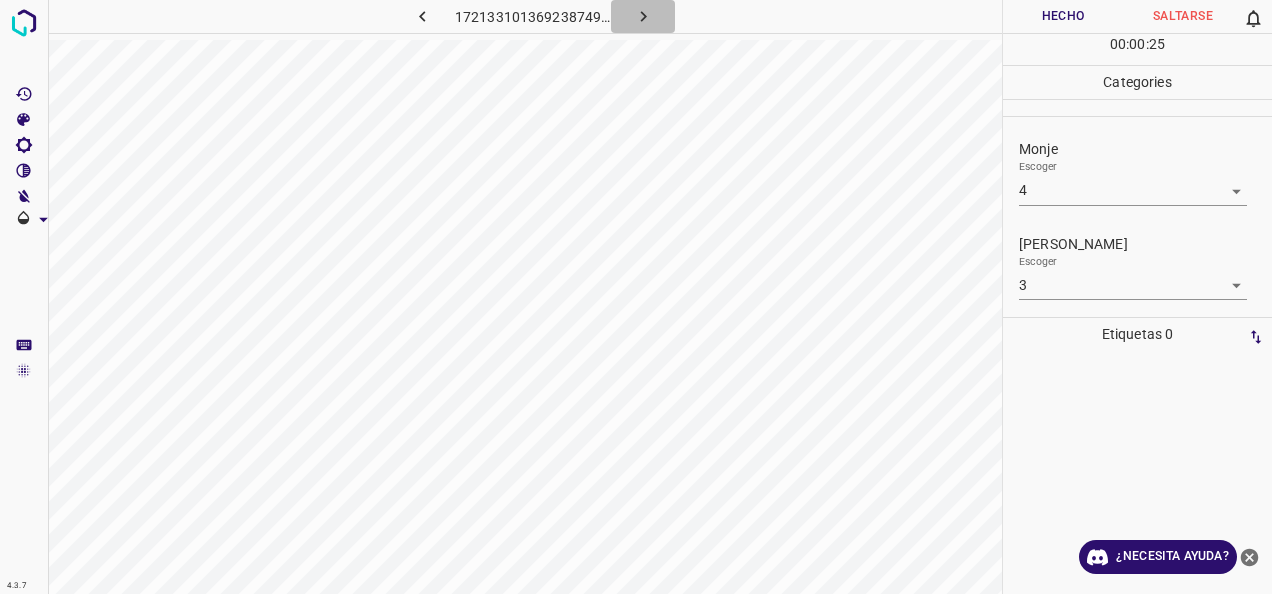 click 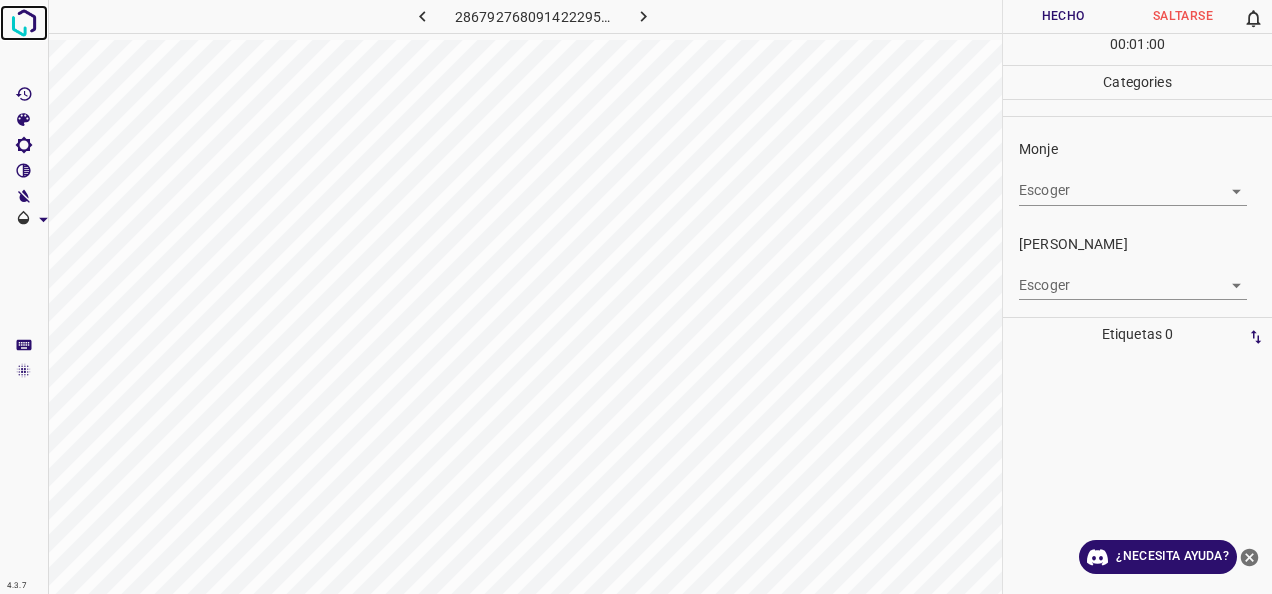 click at bounding box center (24, 23) 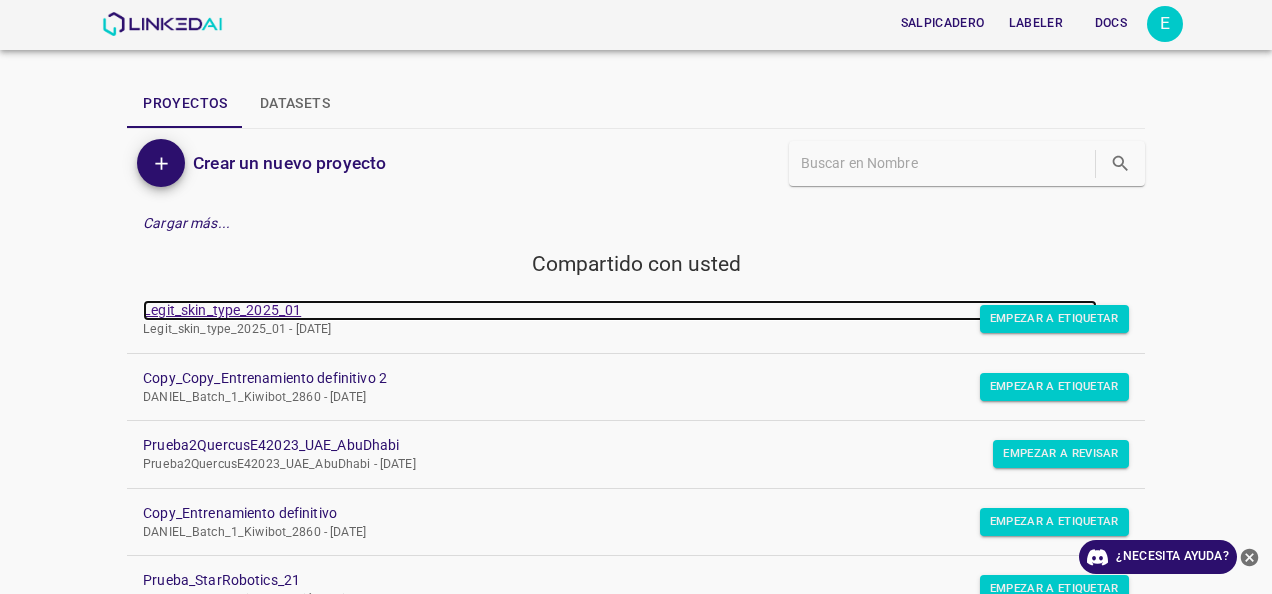 click on "Legit_skin_type_2025_01" at bounding box center (620, 310) 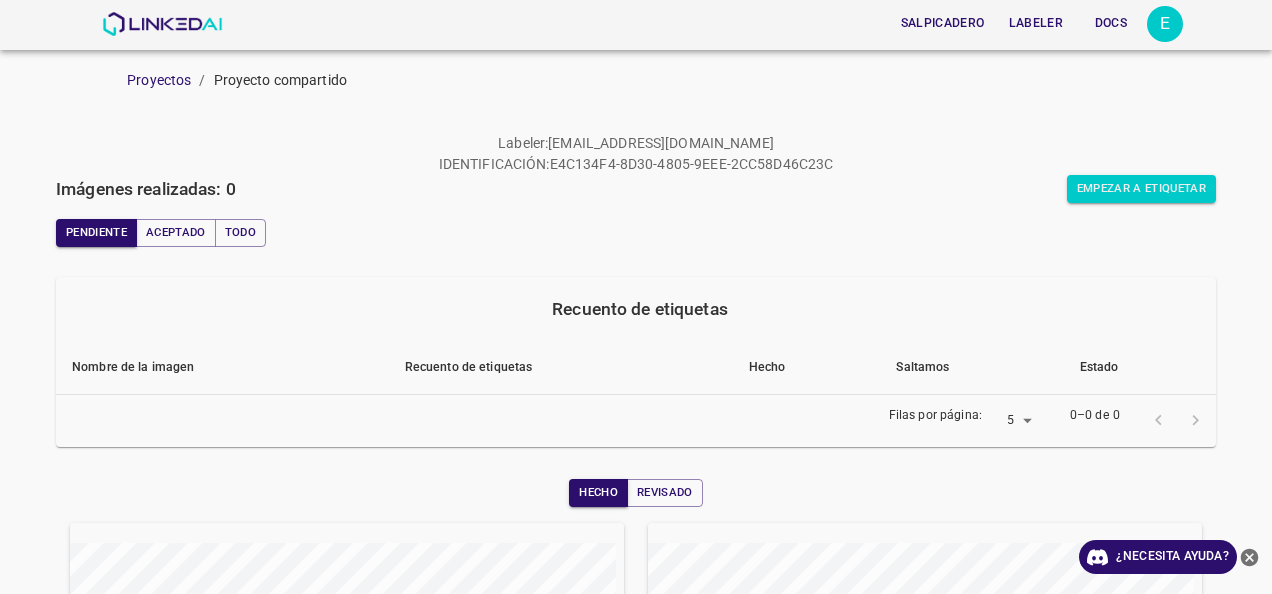 scroll, scrollTop: 0, scrollLeft: 0, axis: both 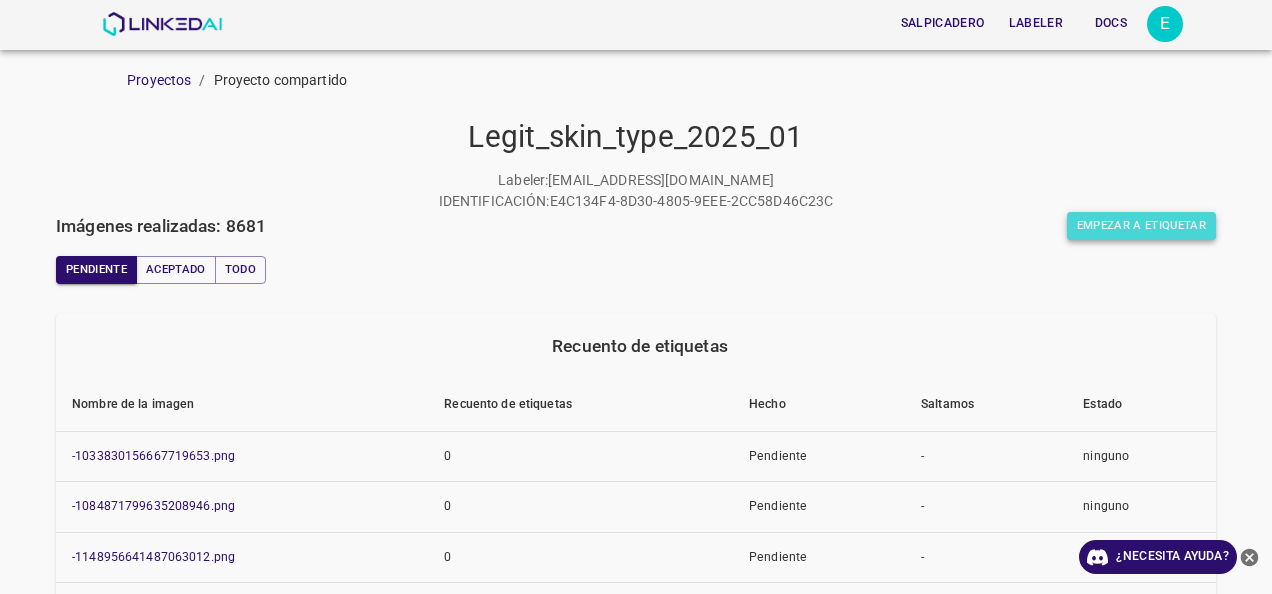 click on "Empezar a etiquetar" at bounding box center (1141, 226) 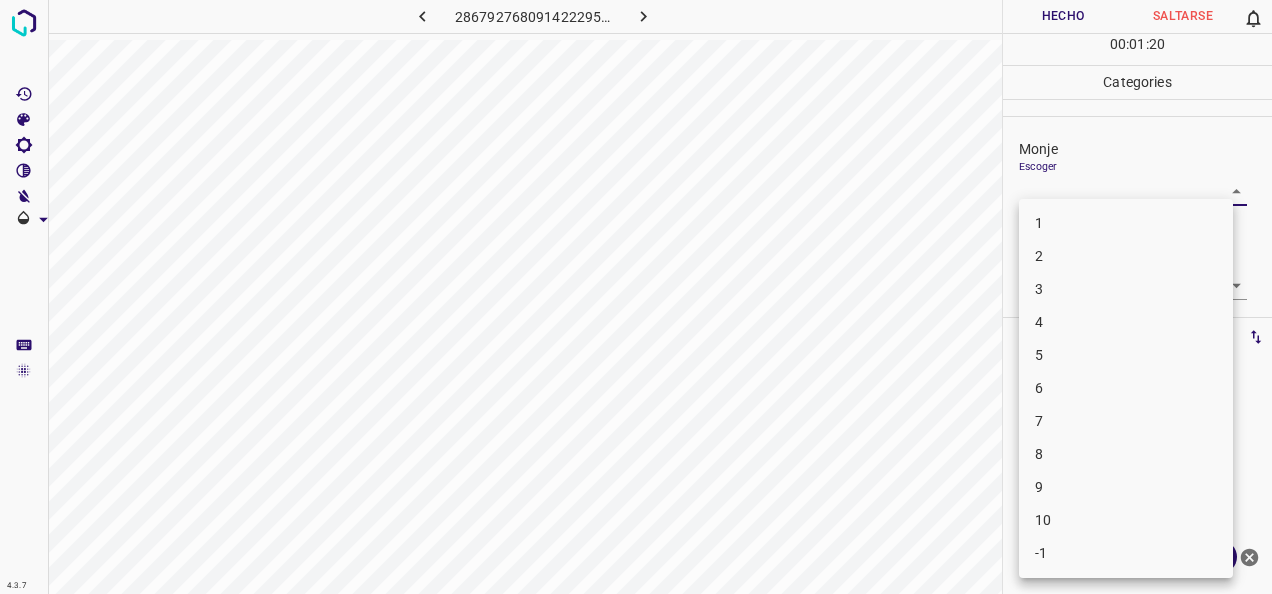 click on "4.3.7 2867927680914222951.png Hecho Saltarse 0 00   : 01   : 20   Categories Monje  Escoger ​  Fitzpatrick   Escoger ​ Etiquetas 0 Categories 1 Monje 2  Fitzpatrick Herramientas Espacio Cambiar entre modos (Dibujar y Editar) Yo Etiquetado automático R Restaurar zoom M Acercar N Alejar Borrar Eliminar etiqueta de selección Filtros Z Restaurar filtros X Filtro de saturación C Filtro de brillo V Filtro de contraste B Filtro de escala de grises General O Descargar ¿Necesita ayuda? -Mensaje de texto -Esconder -Borrar 1 2 3 4 5 6 7 8 9 10 -1" at bounding box center (636, 297) 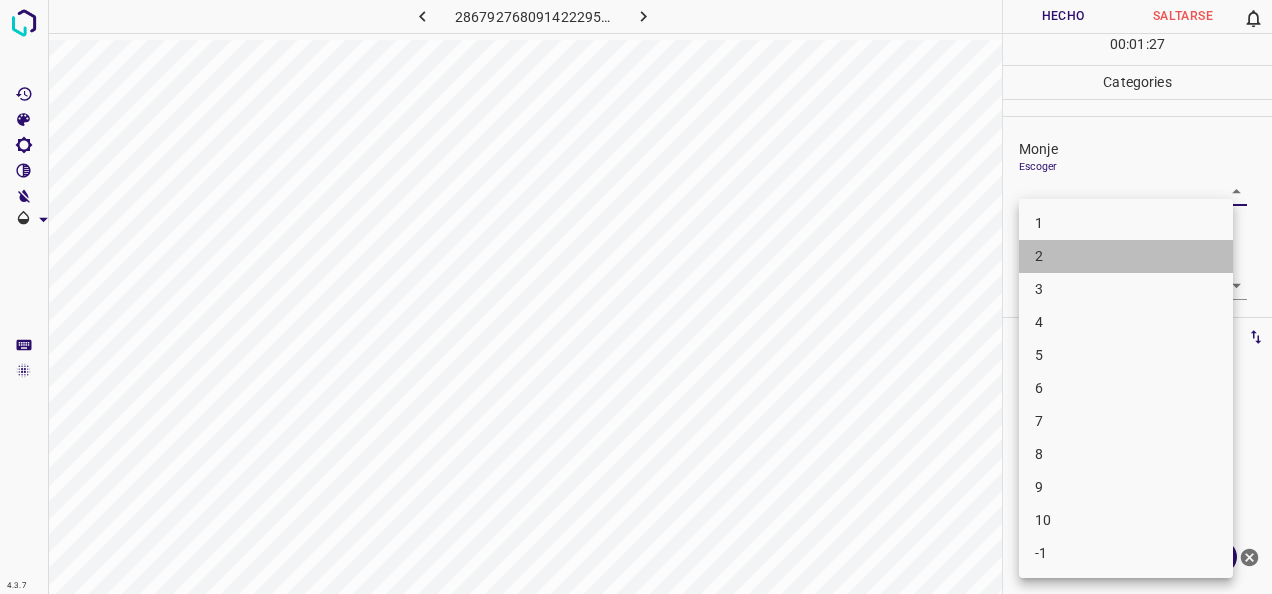 click on "2" at bounding box center (1126, 256) 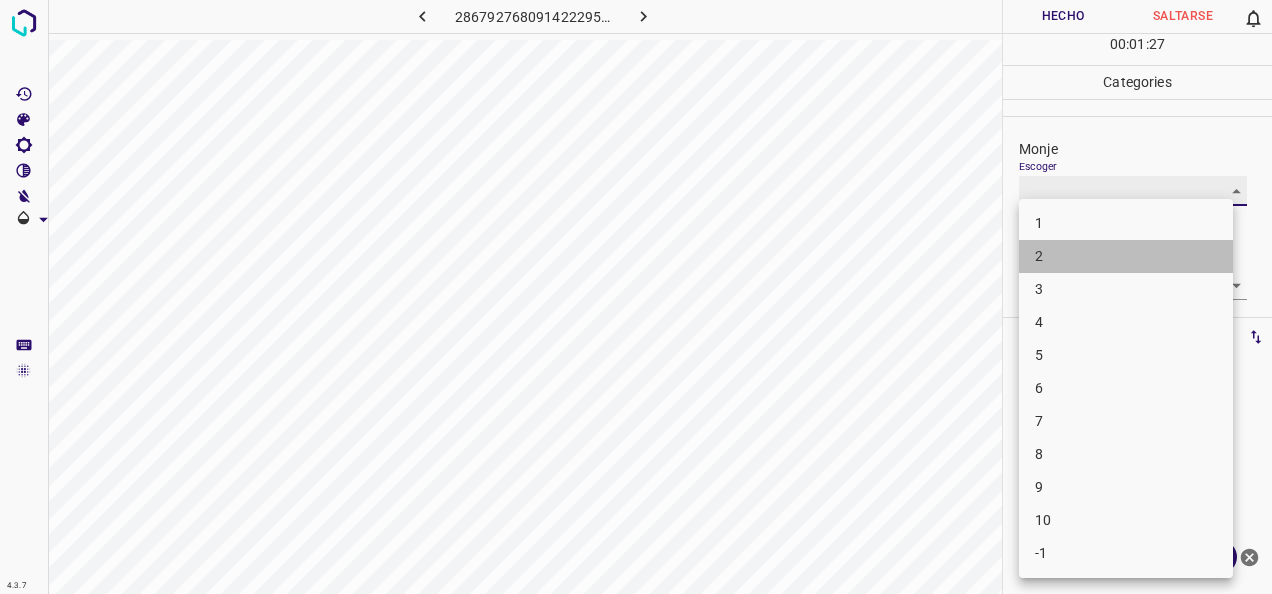 type on "2" 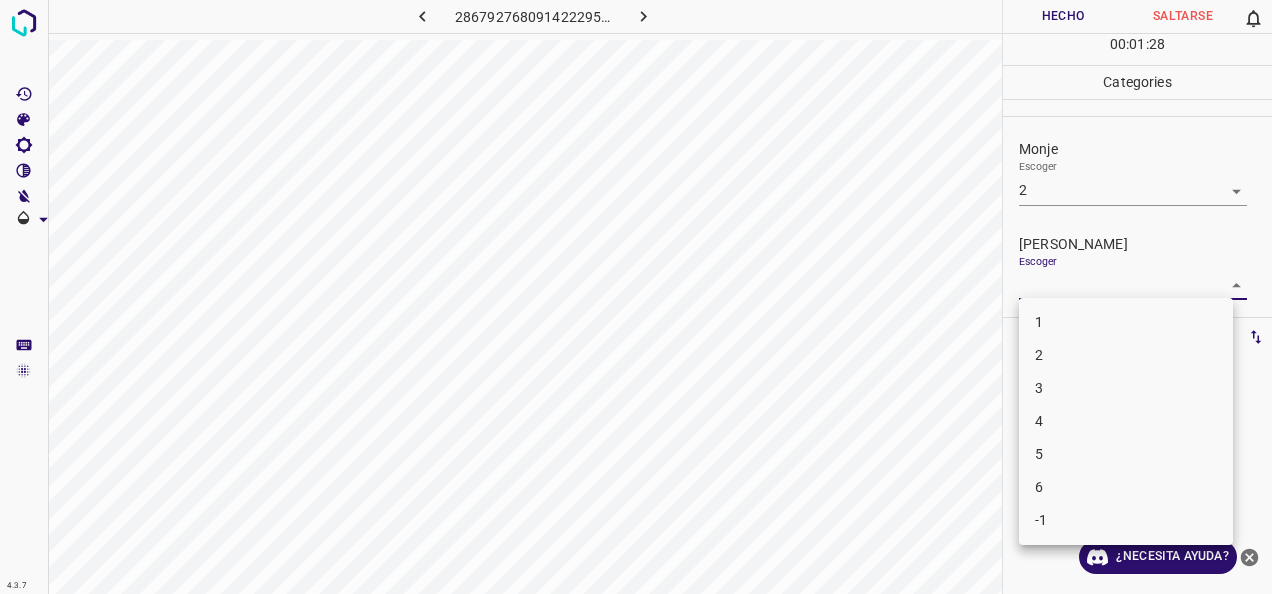 click on "4.3.7 2867927680914222951.png Hecho Saltarse 0 00   : 01   : 28   Categories Monje  Escoger 2 2  Fitzpatrick   Escoger ​ Etiquetas 0 Categories 1 Monje 2  Fitzpatrick Herramientas Espacio Cambiar entre modos (Dibujar y Editar) Yo Etiquetado automático R Restaurar zoom M Acercar N Alejar Borrar Eliminar etiqueta de selección Filtros Z Restaurar filtros X Filtro de saturación C Filtro de brillo V Filtro de contraste B Filtro de escala de grises General O Descargar ¿Necesita ayuda? -Mensaje de texto -Esconder -Borrar 1 2 3 4 5 6 -1" at bounding box center [636, 297] 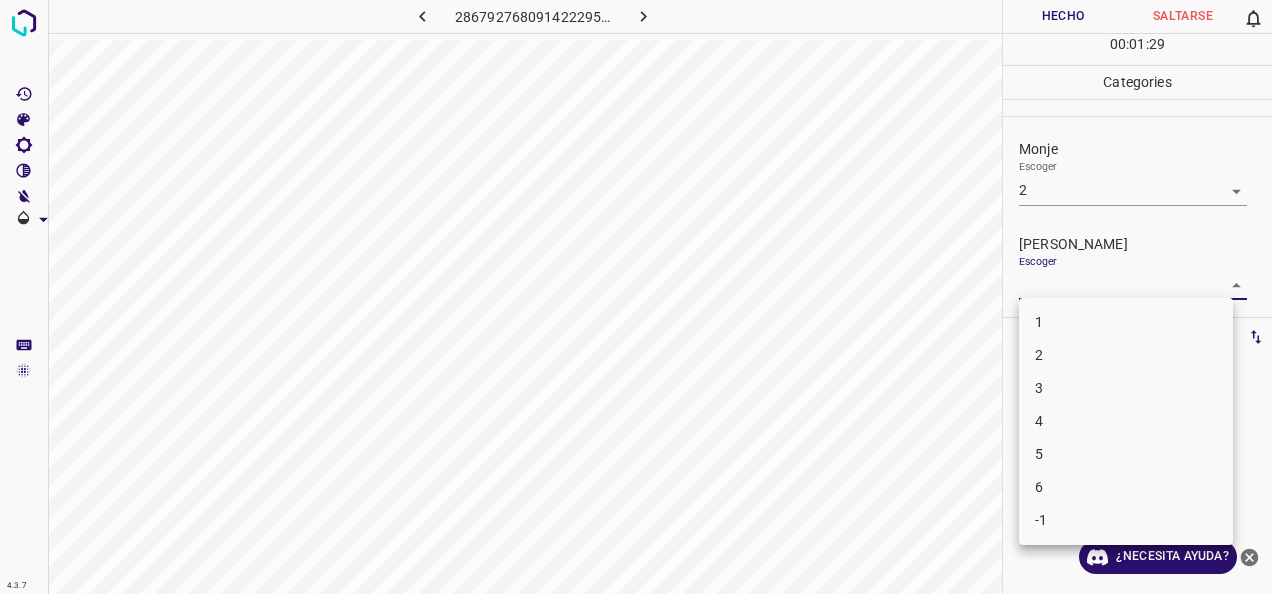 click on "2" at bounding box center [1126, 355] 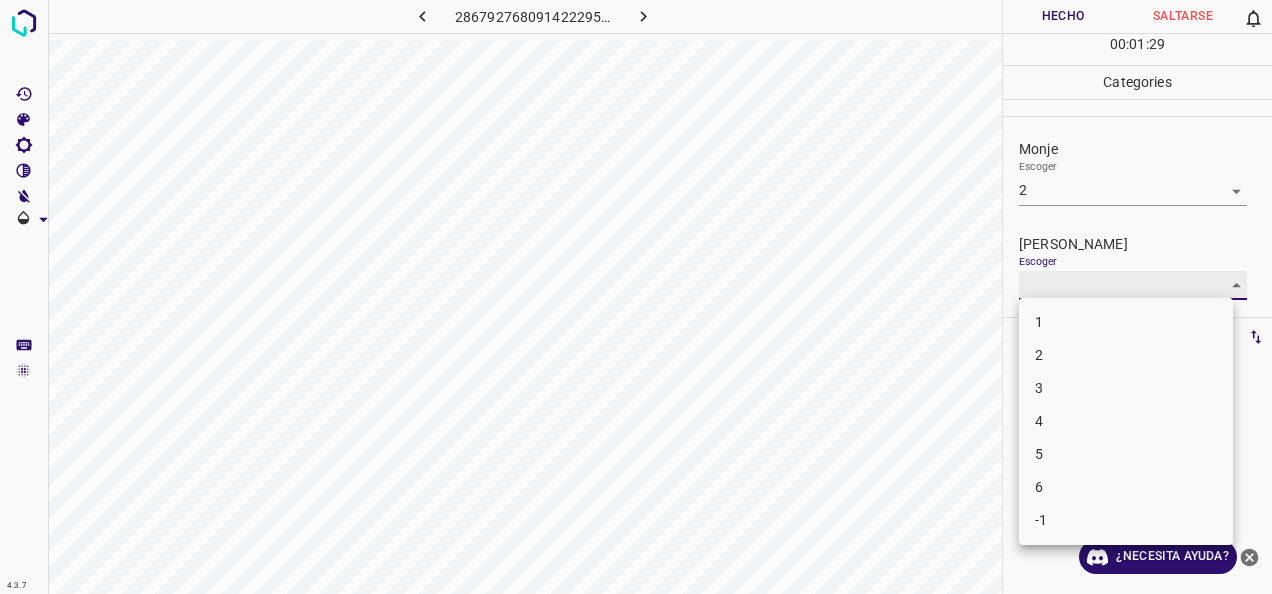 type on "2" 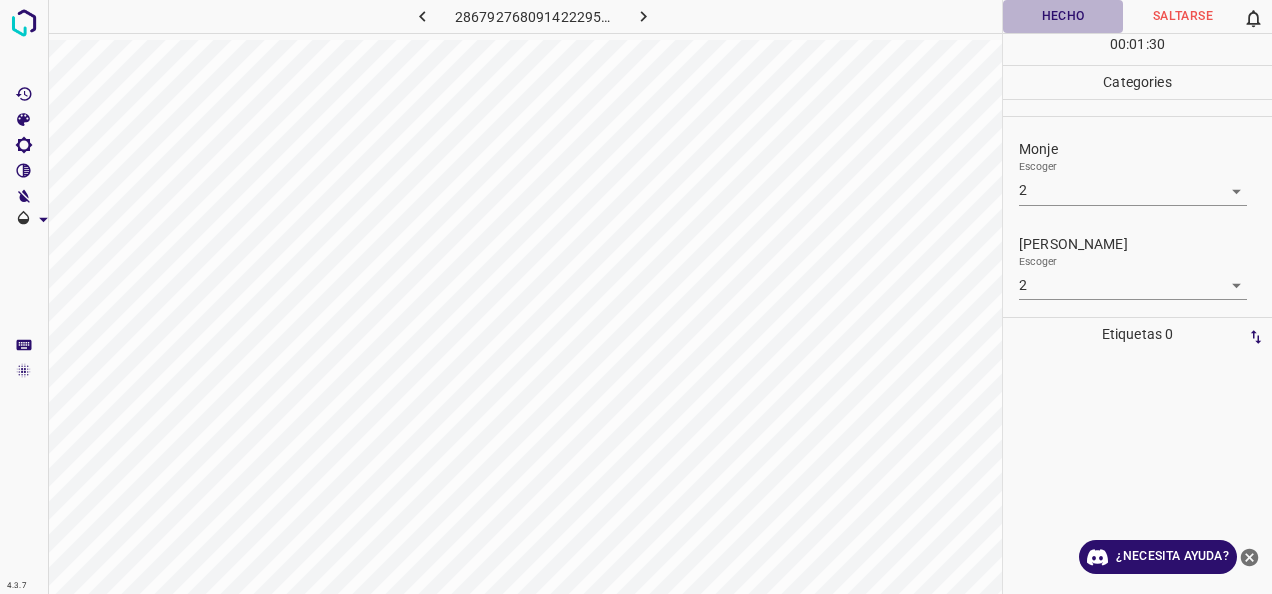 click on "Hecho" at bounding box center (1063, 16) 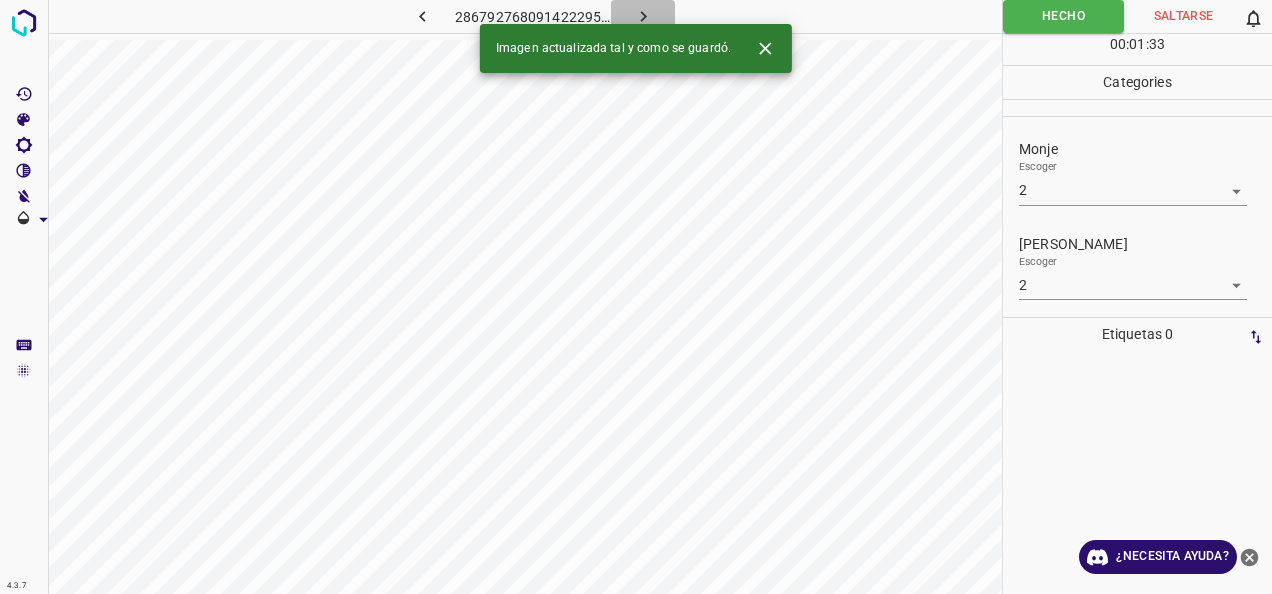 click 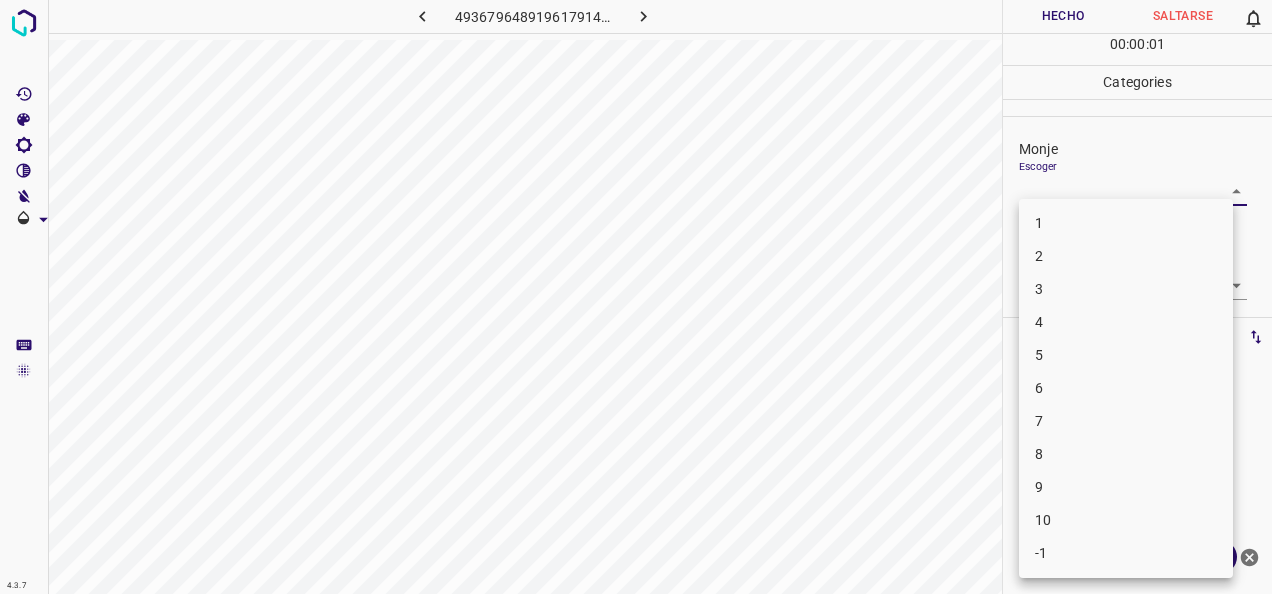 drag, startPoint x: 1217, startPoint y: 184, endPoint x: 1106, endPoint y: 232, distance: 120.93387 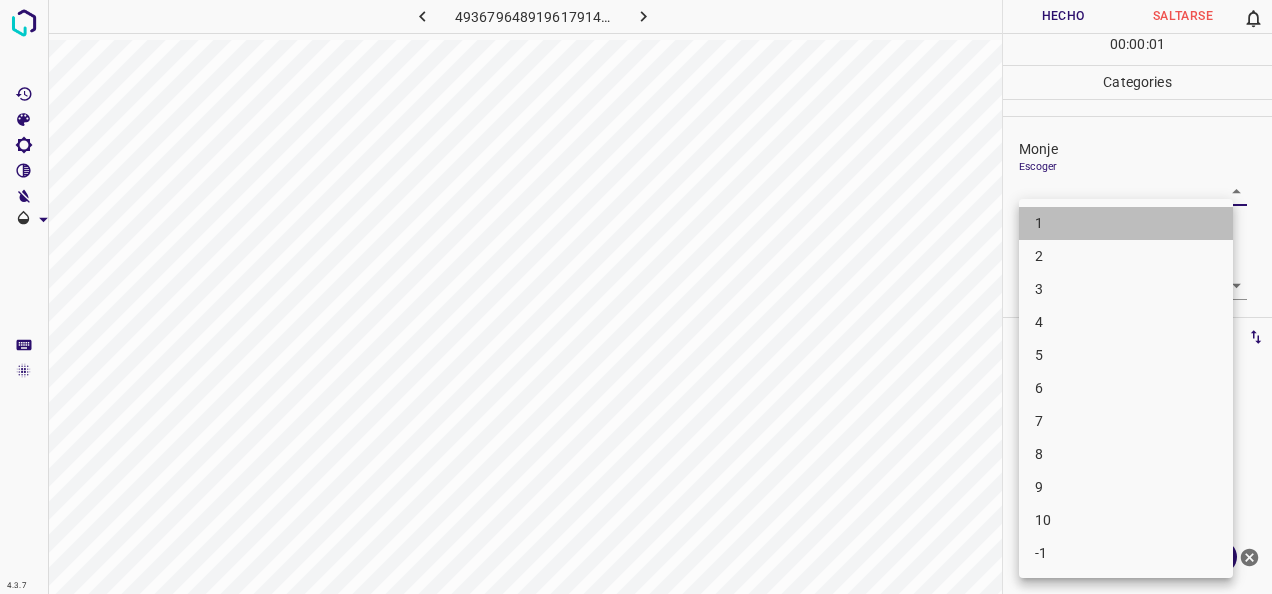 click on "1" at bounding box center [1126, 223] 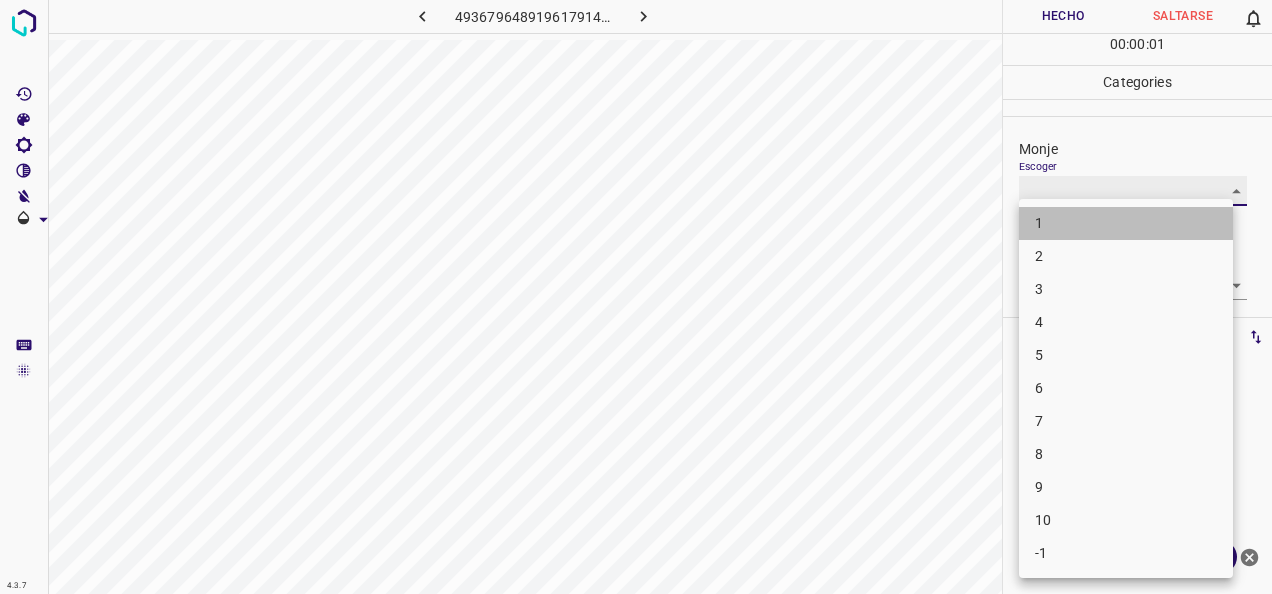 type on "1" 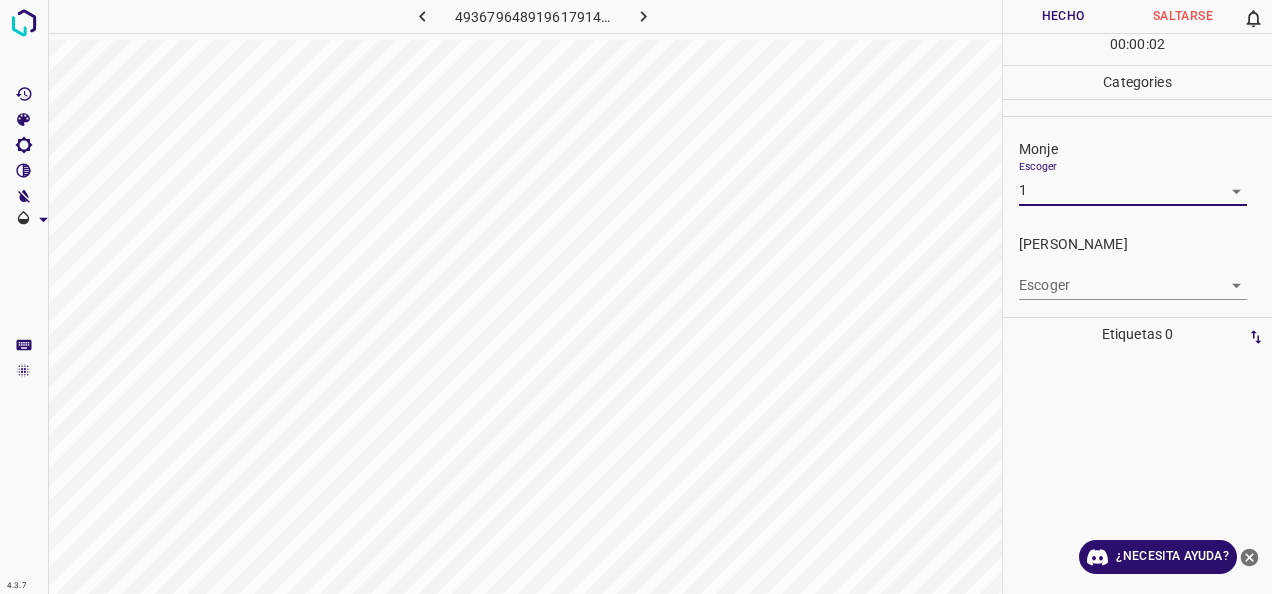 click on "4.3.7 4936796489196179145.png Hecho Saltarse 0 00   : 00   : 02   Categories Monje  Escoger 1 1  Fitzpatrick   Escoger ​ Etiquetas 0 Categories 1 Monje 2  Fitzpatrick Herramientas Espacio Cambiar entre modos (Dibujar y Editar) Yo Etiquetado automático R Restaurar zoom M Acercar N Alejar Borrar Eliminar etiqueta de selección Filtros Z Restaurar filtros X Filtro de saturación C Filtro de brillo V Filtro de contraste B Filtro de escala de grises General O Descargar ¿Necesita ayuda? -Mensaje de texto -Esconder -Borrar" at bounding box center [636, 297] 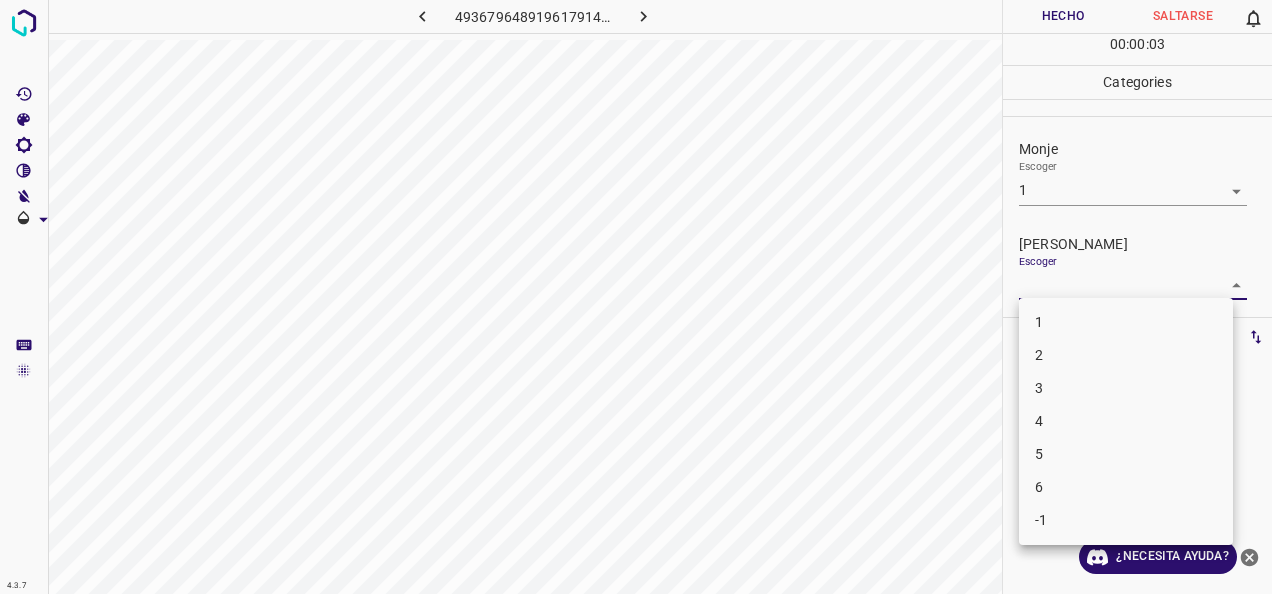 click on "1" at bounding box center (1126, 322) 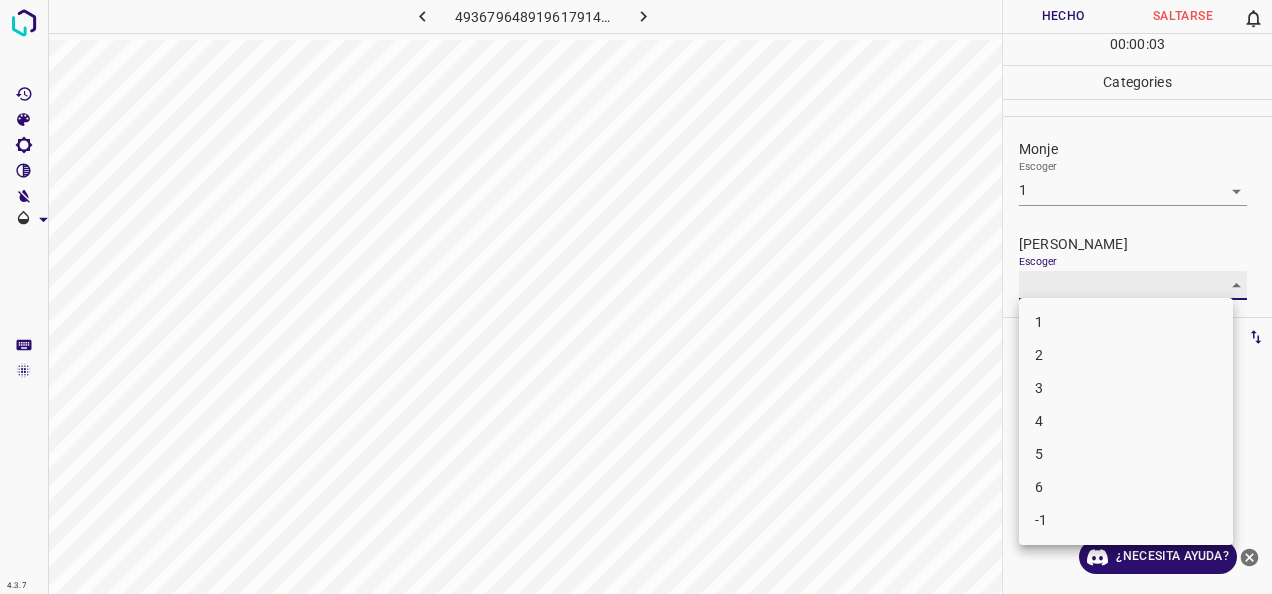 type on "1" 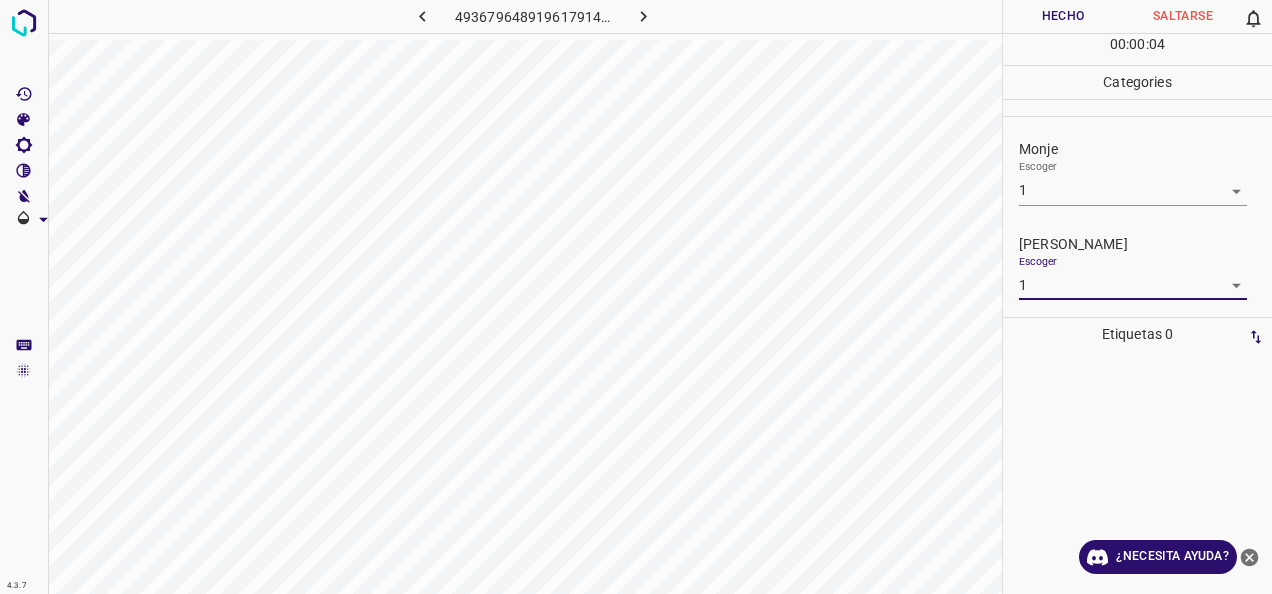 click on "Hecho" at bounding box center (1063, 16) 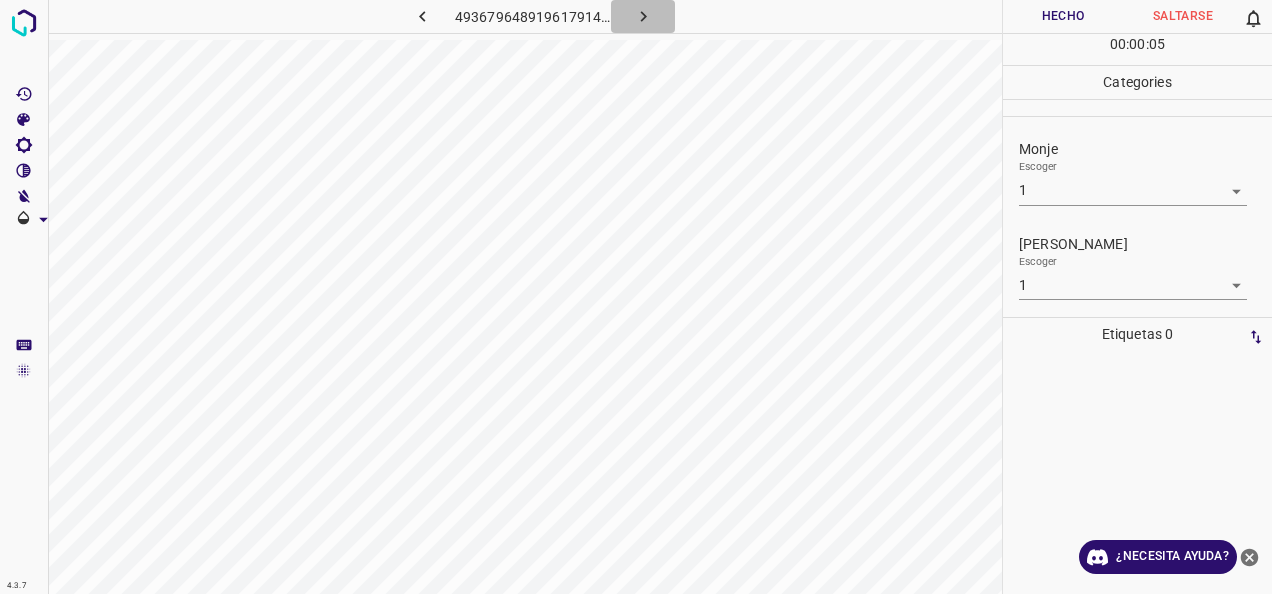 click 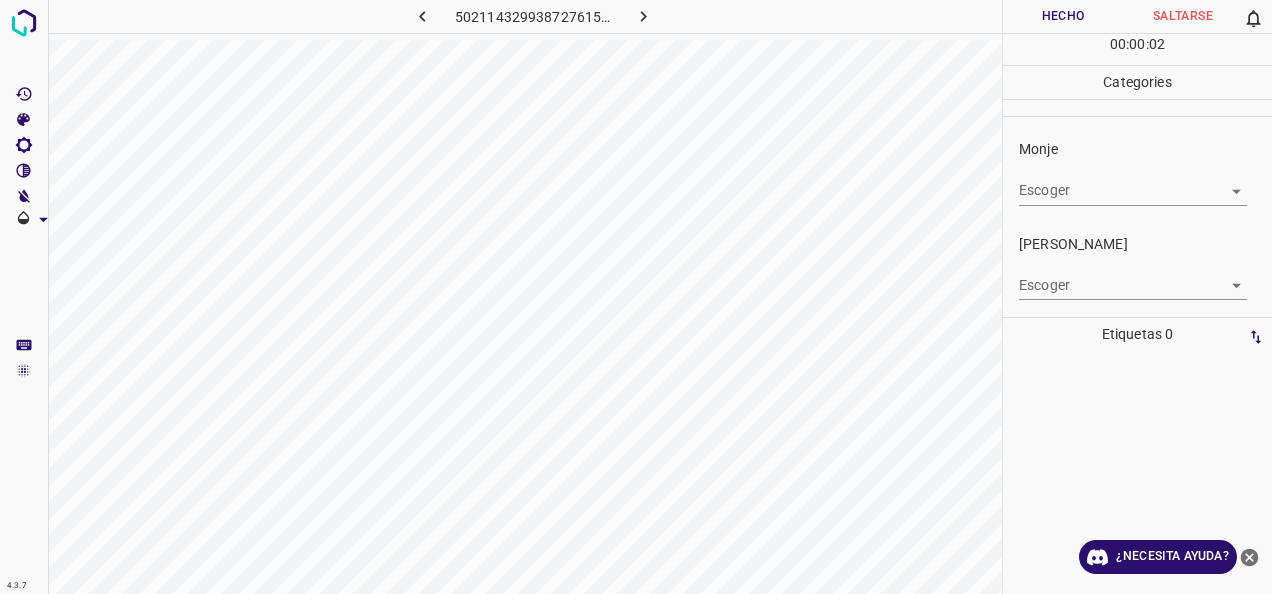 click on "4.3.7 5021143299387276154.png Hecho Saltarse 0 00   : 00   : 02   Categories Monje  Escoger ​  Fitzpatrick   Escoger ​ Etiquetas 0 Categories 1 Monje 2  Fitzpatrick Herramientas Espacio Cambiar entre modos (Dibujar y Editar) Yo Etiquetado automático R Restaurar zoom M Acercar N Alejar Borrar Eliminar etiqueta de selección Filtros Z Restaurar filtros X Filtro de saturación C Filtro de brillo V Filtro de contraste B Filtro de escala de grises General O Descargar ¿Necesita ayuda? -Mensaje de texto -Esconder -Borrar" at bounding box center [636, 297] 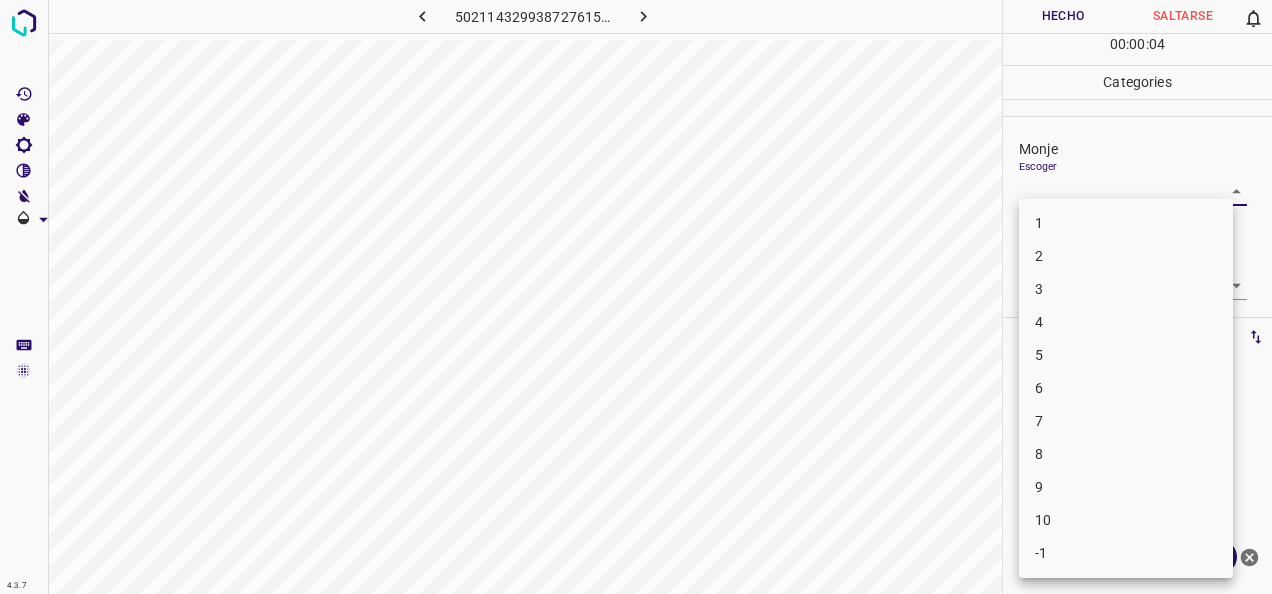 click on "1" at bounding box center [1126, 223] 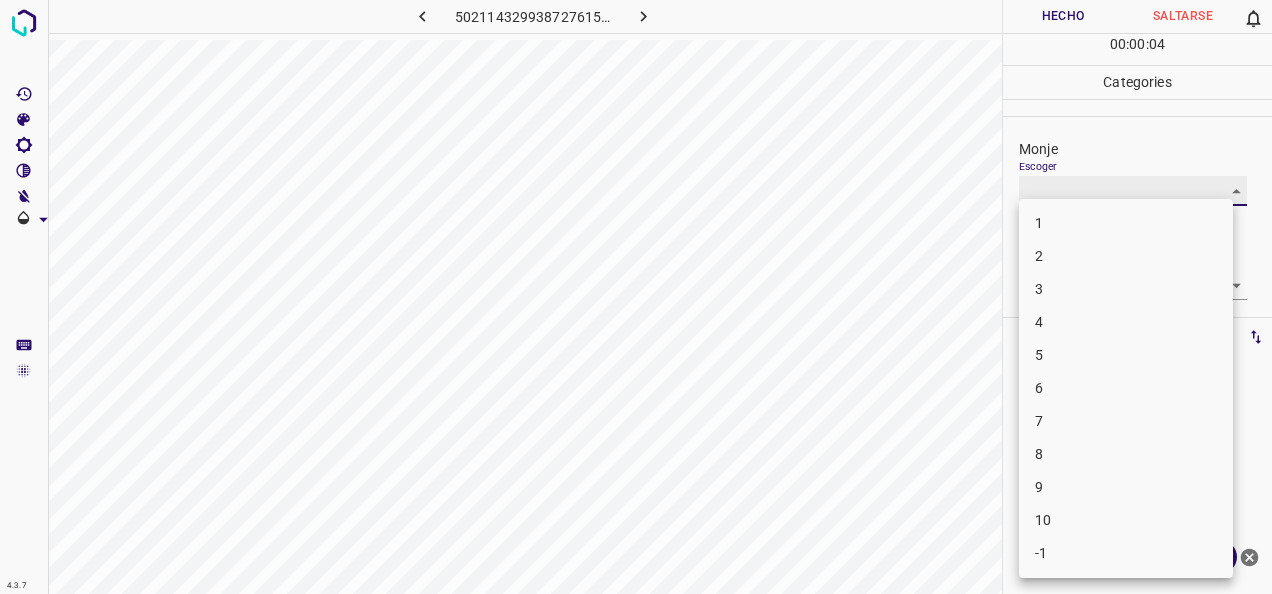 type on "1" 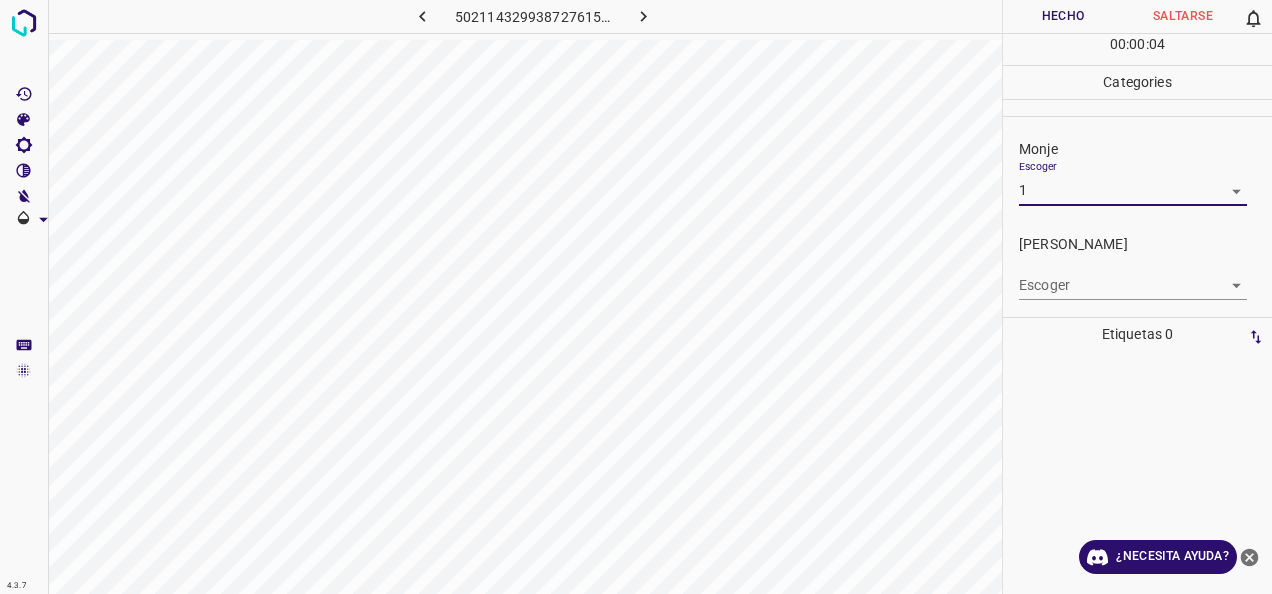 click on "Fitzpatrick   Escoger ​" at bounding box center [1137, 267] 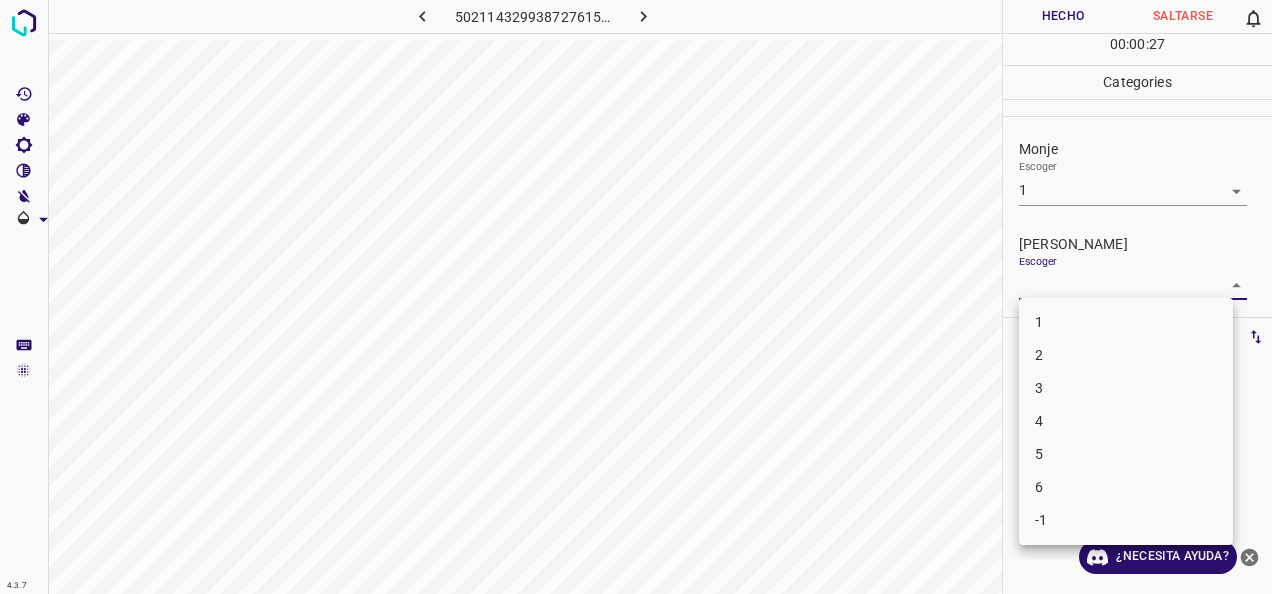 click on "4.3.7 5021143299387276154.png Hecho Saltarse 0 00   : 00   : 27   Categories Monje  Escoger 1 1  Fitzpatrick   Escoger ​ Etiquetas 0 Categories 1 Monje 2  Fitzpatrick Herramientas Espacio Cambiar entre modos (Dibujar y Editar) Yo Etiquetado automático R Restaurar zoom M Acercar N Alejar Borrar Eliminar etiqueta de selección Filtros Z Restaurar filtros X Filtro de saturación C Filtro de brillo V Filtro de contraste B Filtro de escala de grises General O Descargar ¿Necesita ayuda? -Mensaje de texto -Esconder -Borrar 1 2 3 4 5 6 -1" at bounding box center (636, 297) 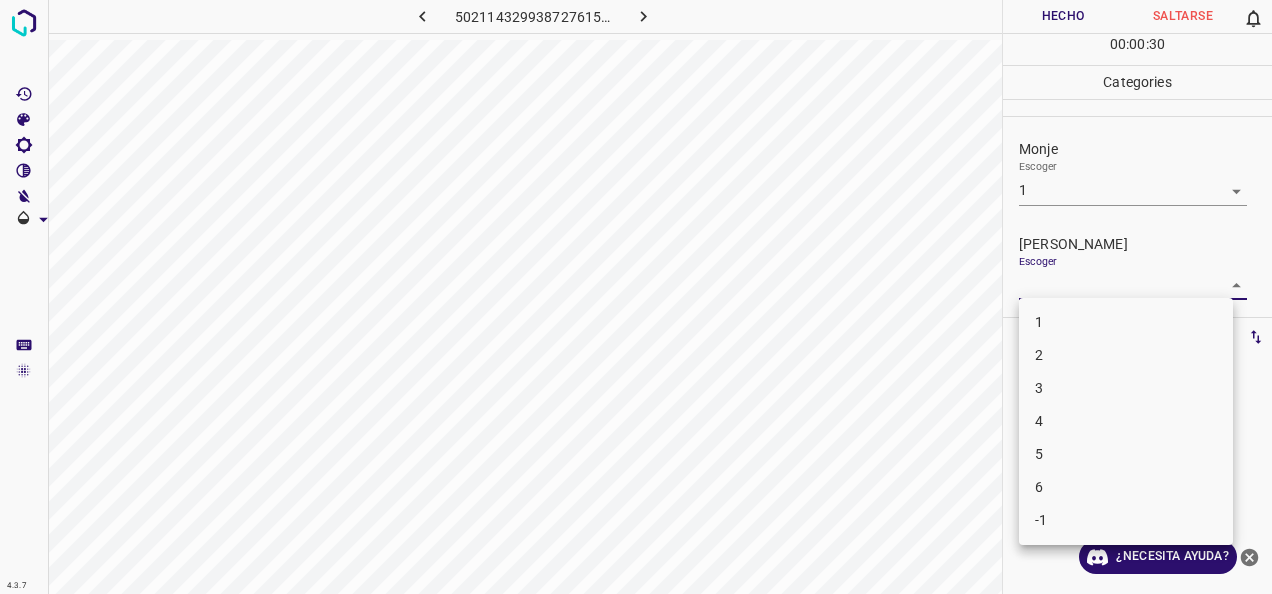 click on "1" at bounding box center (1126, 322) 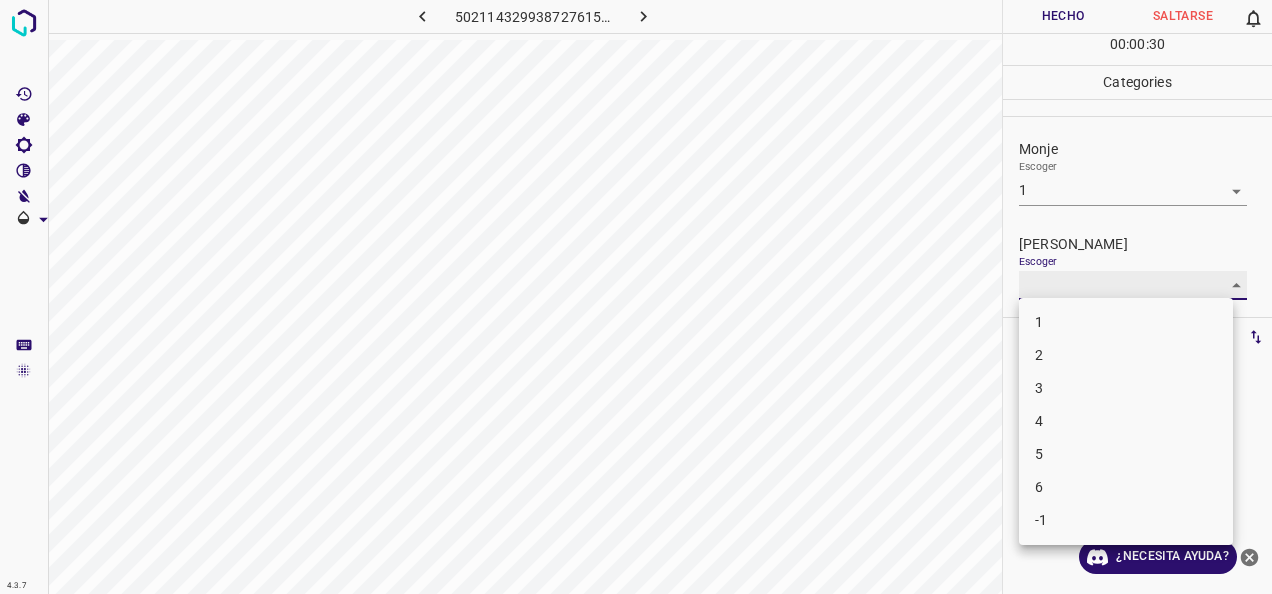 type on "1" 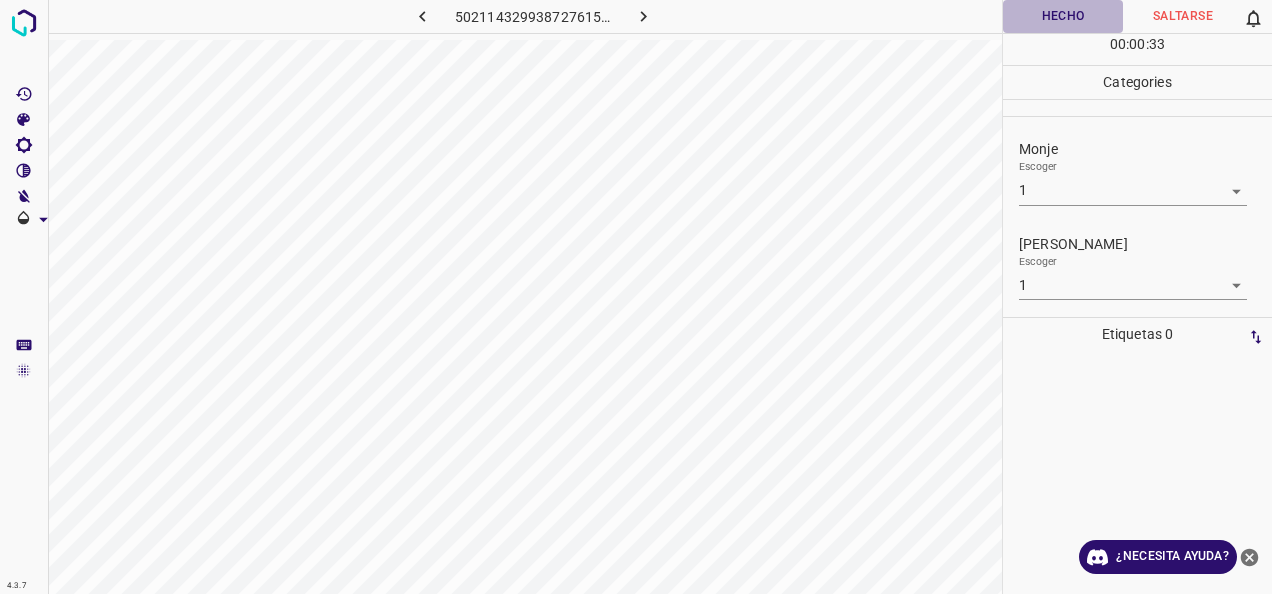 click on "Hecho" at bounding box center [1063, 16] 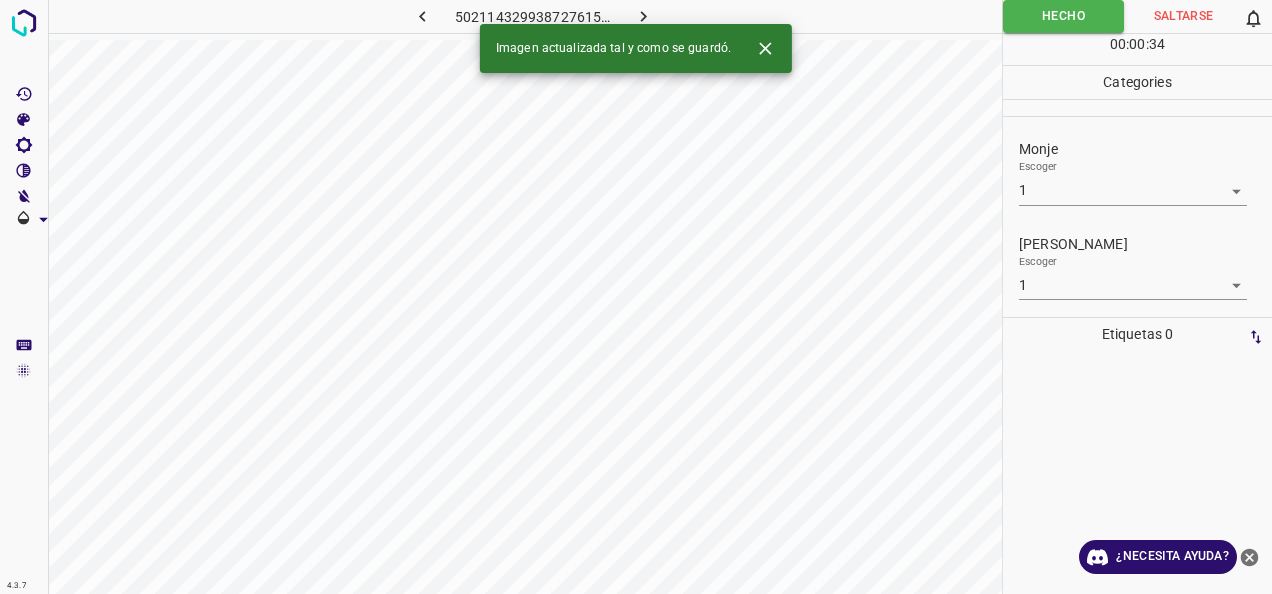 click 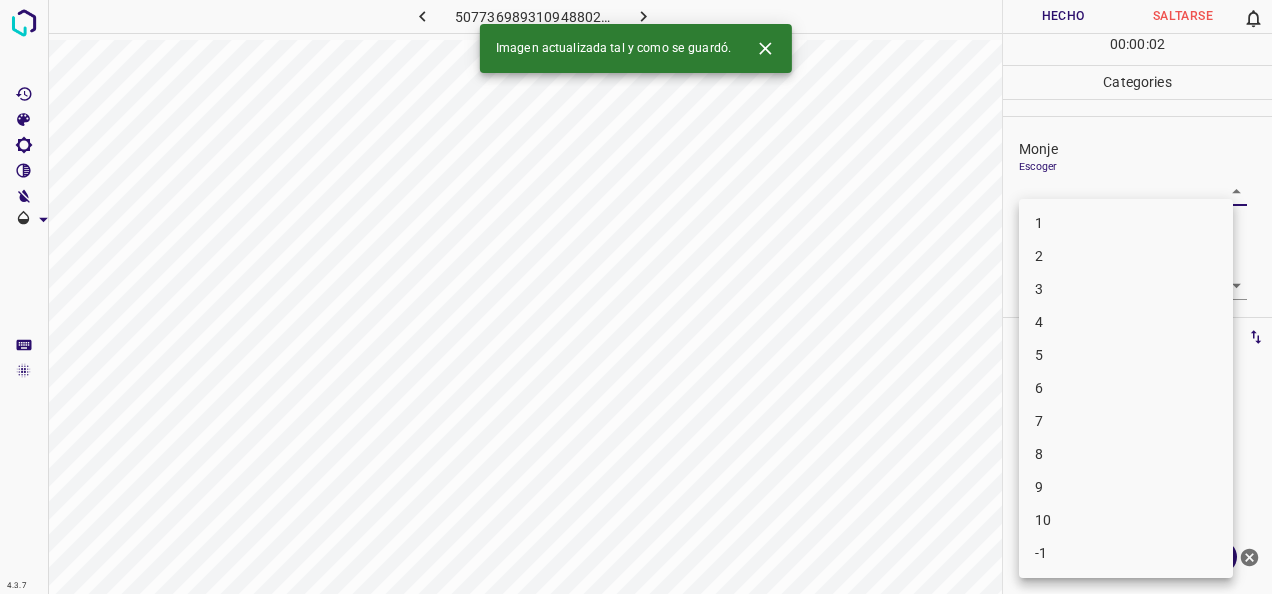 click on "4.3.7 5077369893109488028.png Hecho Saltarse 0 00   : 00   : 02   Categories Monje  Escoger ​  Fitzpatrick   Escoger ​ Etiquetas 0 Categories 1 Monje 2  Fitzpatrick Herramientas Espacio Cambiar entre modos (Dibujar y Editar) Yo Etiquetado automático R Restaurar zoom M Acercar N Alejar Borrar Eliminar etiqueta de selección Filtros Z Restaurar filtros X Filtro de saturación C Filtro de brillo V Filtro de contraste B Filtro de escala de grises General O Descargar Imagen actualizada tal y como se guardó. ¿Necesita ayuda? -Mensaje de texto -Esconder -Borrar 1 2 3 4 5 6 7 8 9 10 -1" at bounding box center [636, 297] 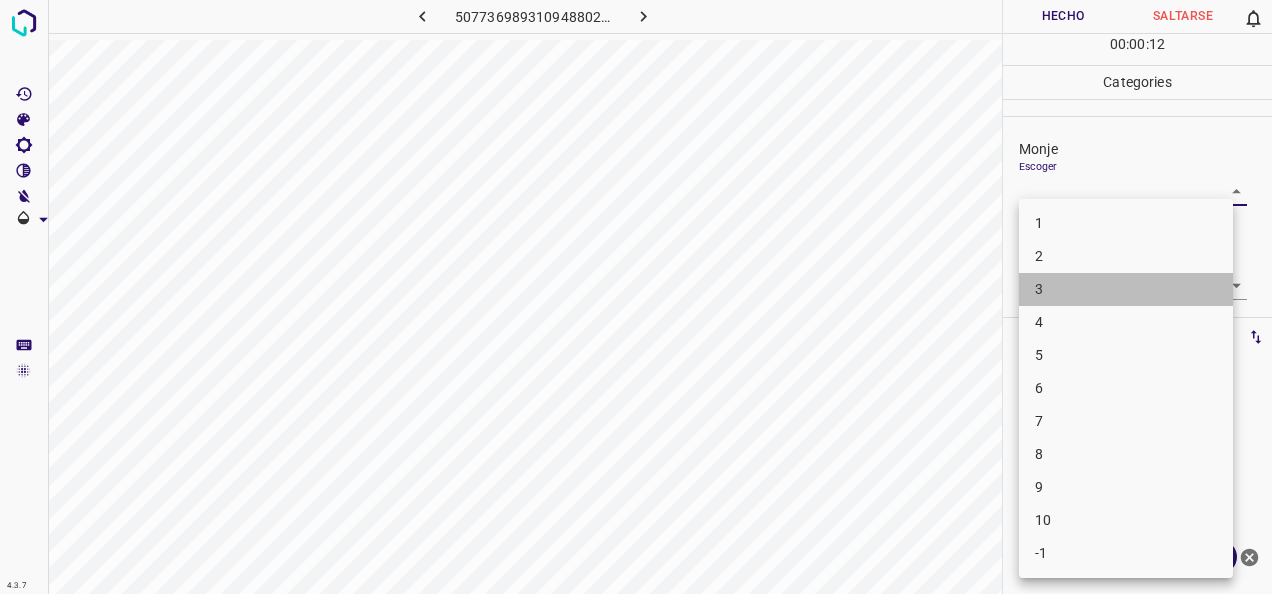 click on "3" at bounding box center (1126, 289) 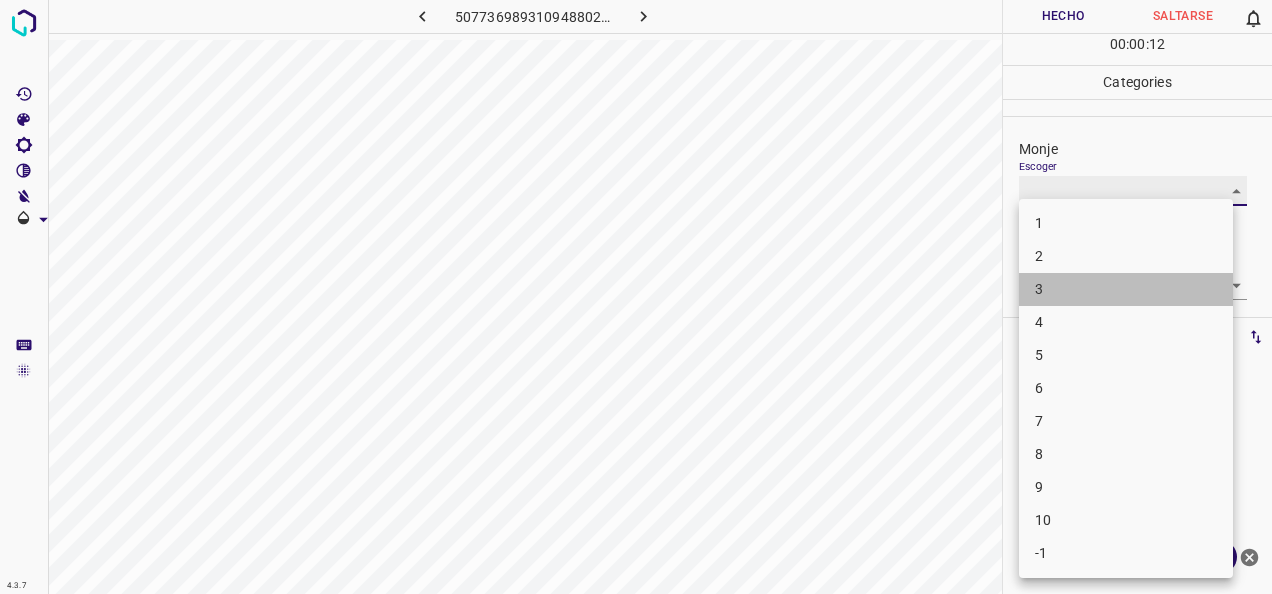 type on "3" 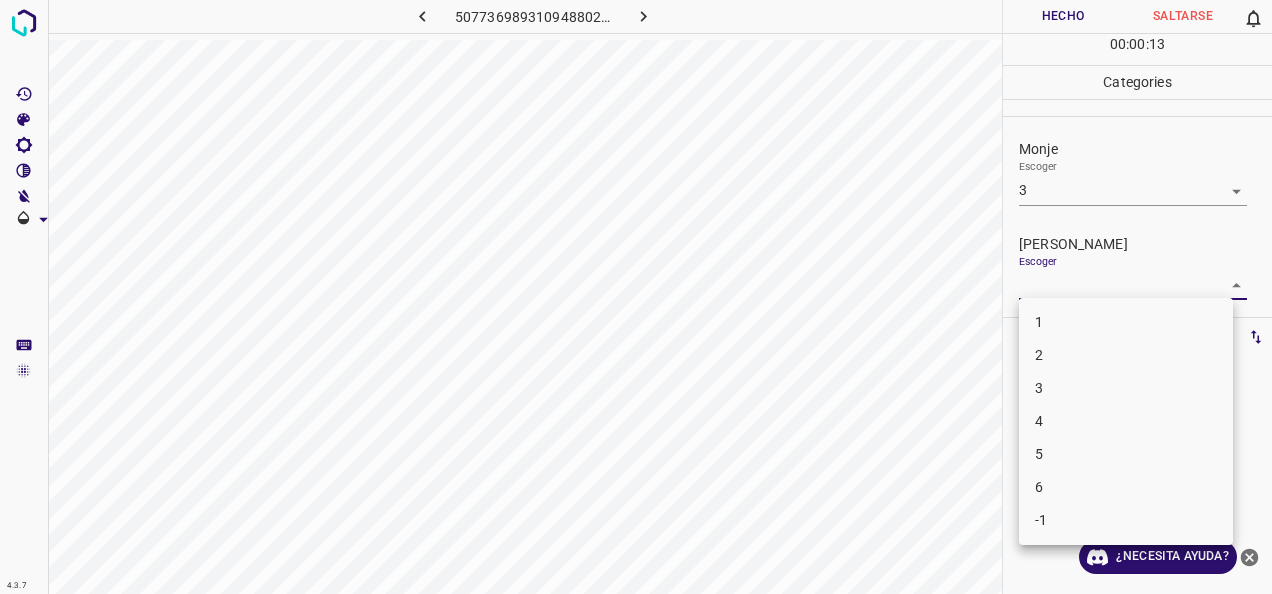 click on "4.3.7 5077369893109488028.png Hecho Saltarse 0 00   : 00   : 13   Categories Monje  Escoger 3 3  Fitzpatrick   Escoger ​ Etiquetas 0 Categories 1 Monje 2  Fitzpatrick Herramientas Espacio Cambiar entre modos (Dibujar y Editar) Yo Etiquetado automático R Restaurar zoom M Acercar N Alejar Borrar Eliminar etiqueta de selección Filtros Z Restaurar filtros X Filtro de saturación C Filtro de brillo V Filtro de contraste B Filtro de escala de grises General O Descargar ¿Necesita ayuda? -Mensaje de texto -Esconder -Borrar 1 2 3 4 5 6 -1" at bounding box center [636, 297] 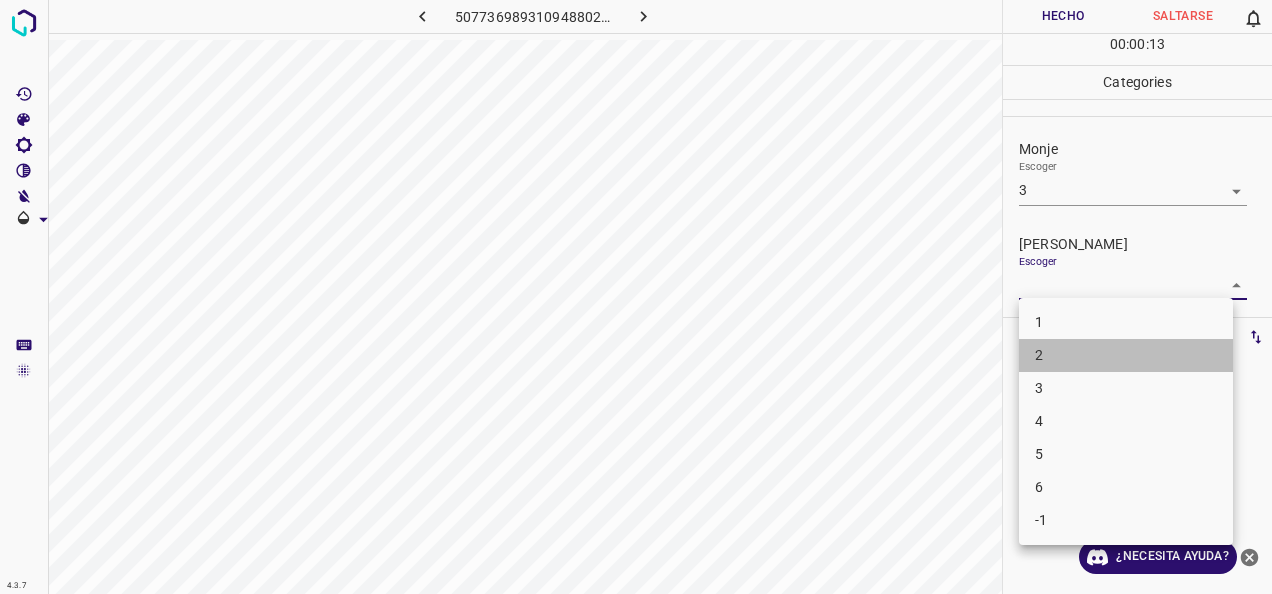 click on "2" at bounding box center (1126, 355) 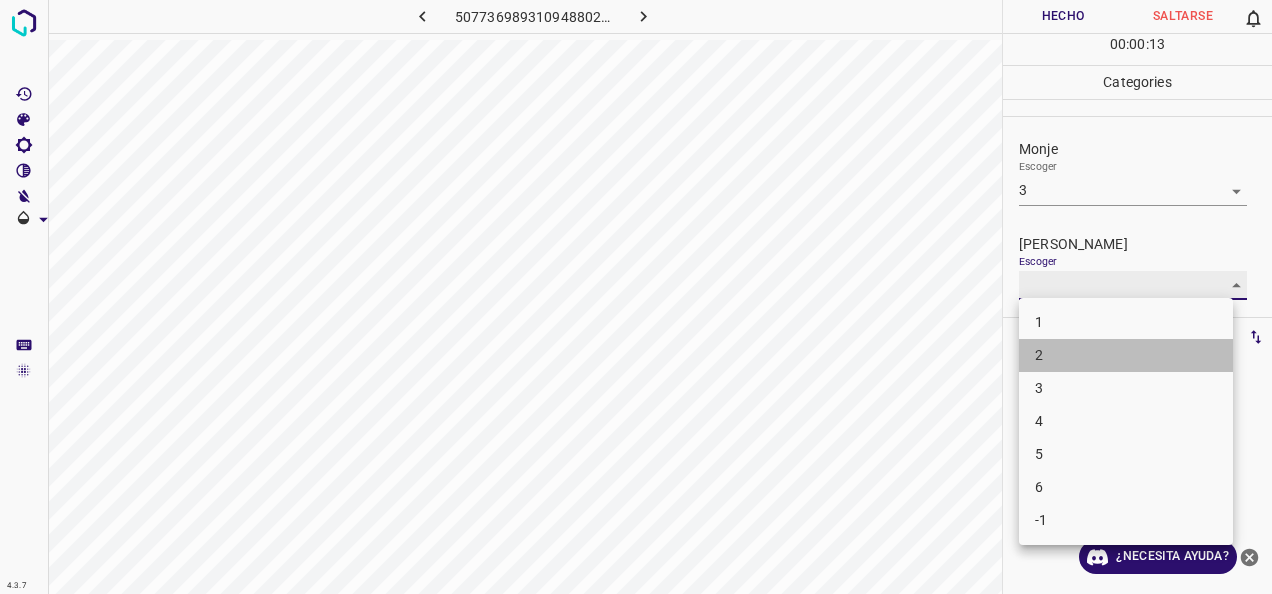 type on "2" 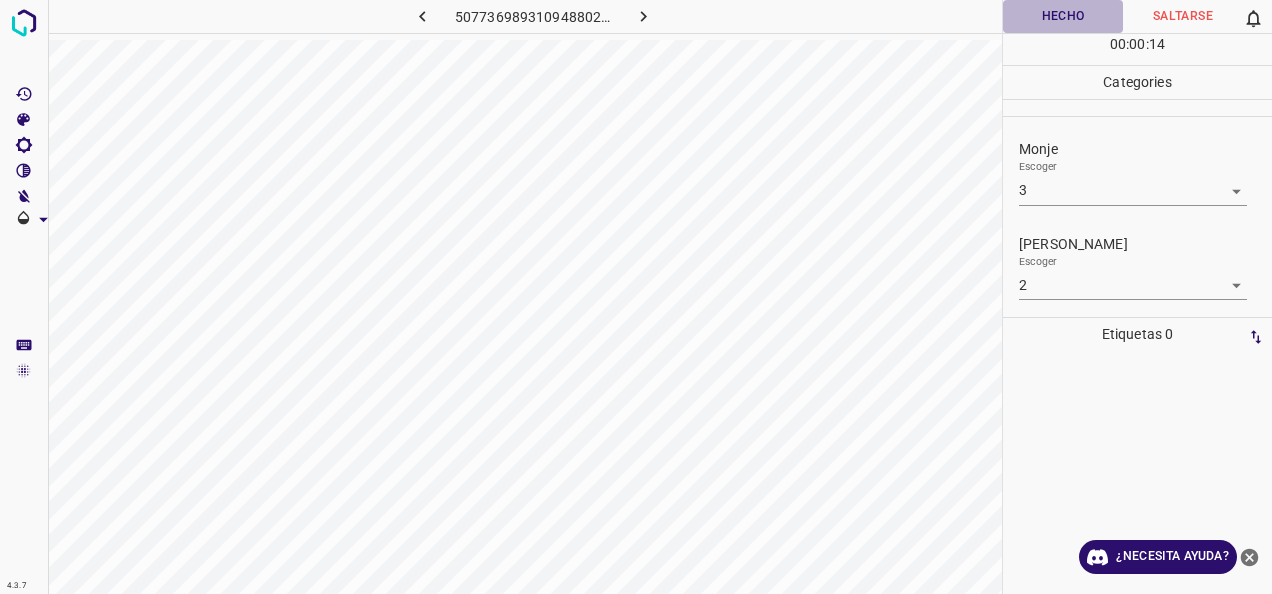 click on "Hecho" at bounding box center [1063, 16] 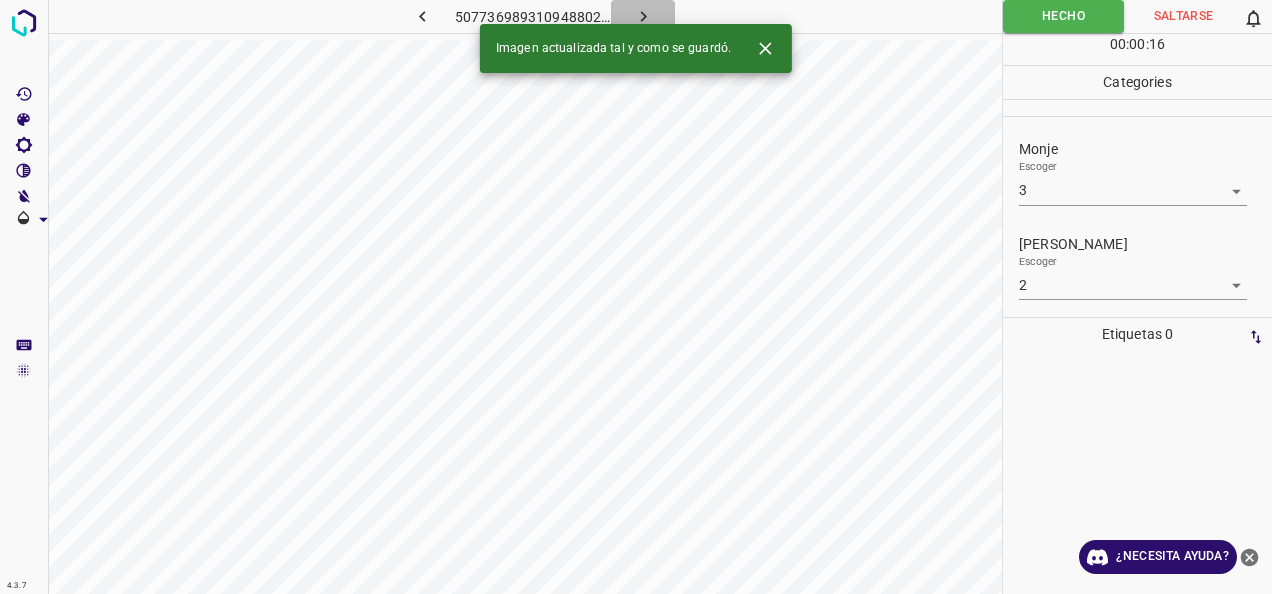 click 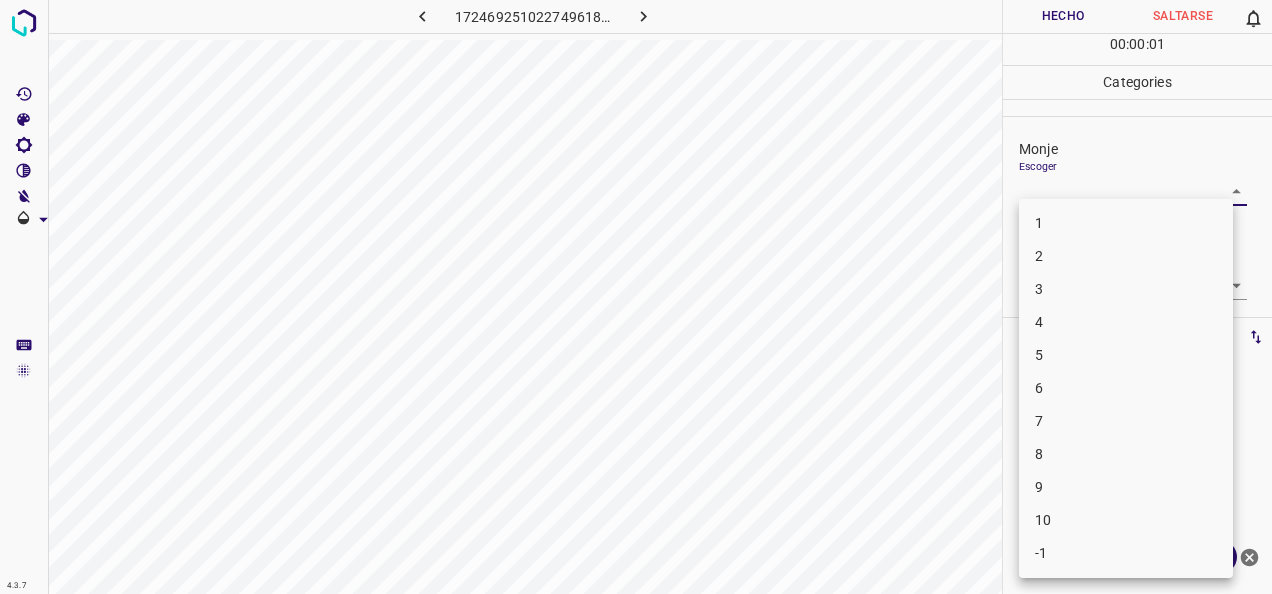 click on "4.3.7 1724692510227496189.png Hecho Saltarse 0 00   : 00   : 01   Categories Monje  Escoger ​  Fitzpatrick   Escoger ​ Etiquetas 0 Categories 1 Monje 2  Fitzpatrick Herramientas Espacio Cambiar entre modos (Dibujar y Editar) Yo Etiquetado automático R Restaurar zoom M Acercar N Alejar Borrar Eliminar etiqueta de selección Filtros Z Restaurar filtros X Filtro de saturación C Filtro de brillo V Filtro de contraste B Filtro de escala de grises General O Descargar ¿Necesita ayuda? -Mensaje de texto -Esconder -Borrar 1 2 3 4 5 6 7 8 9 10 -1" at bounding box center (636, 297) 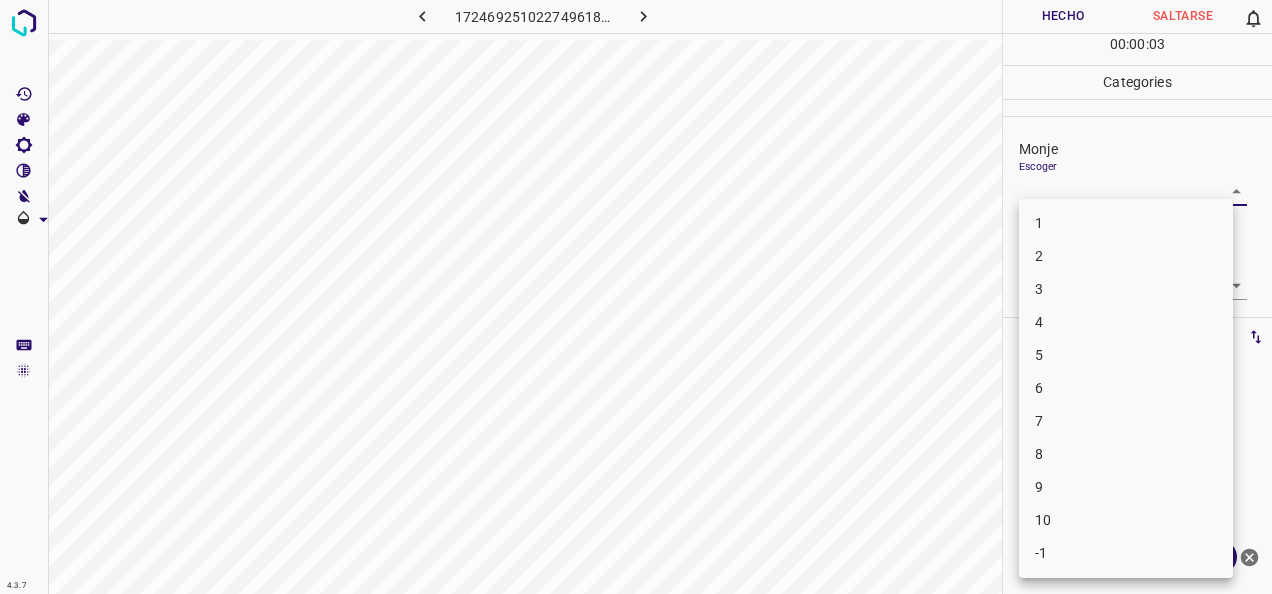 click on "6" at bounding box center [1126, 388] 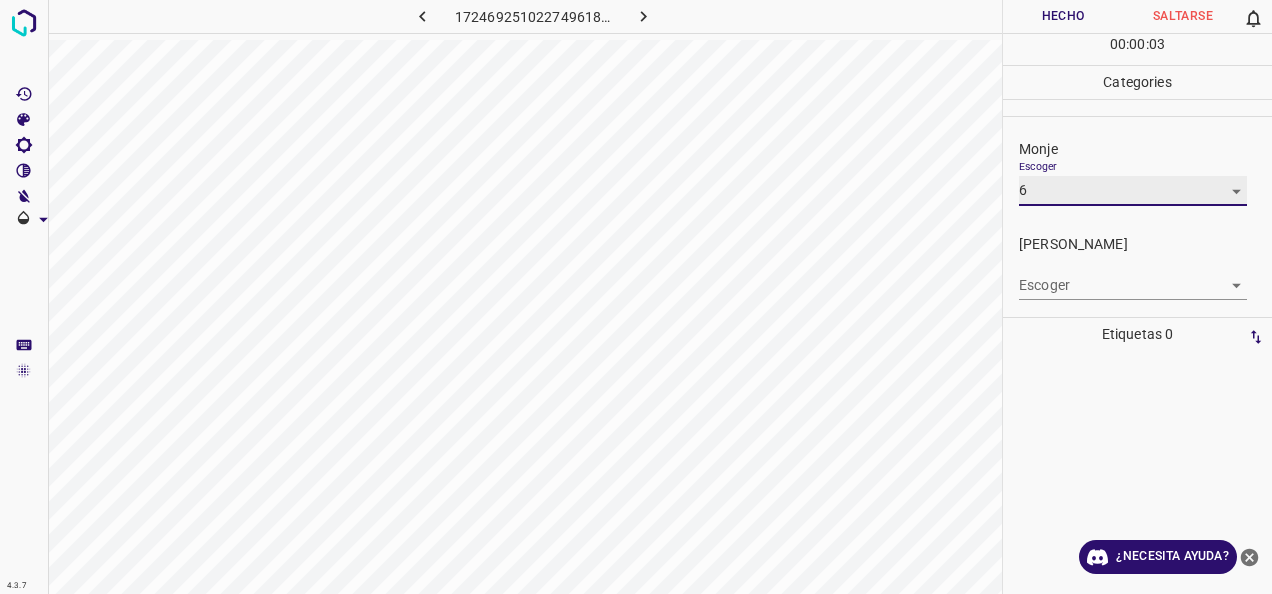 type on "6" 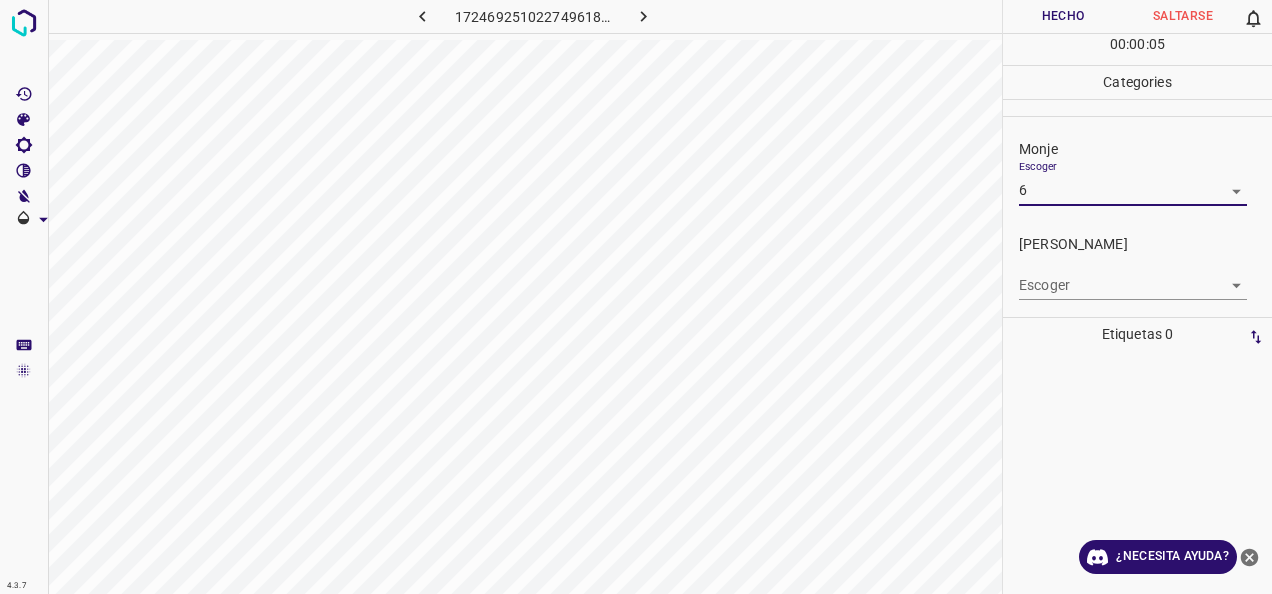 click on "4.3.7 1724692510227496189.png Hecho Saltarse 0 00   : 00   : 05   Categories Monje  Escoger 6 6  Fitzpatrick   Escoger ​ Etiquetas 0 Categories 1 Monje 2  Fitzpatrick Herramientas Espacio Cambiar entre modos (Dibujar y Editar) Yo Etiquetado automático R Restaurar zoom M Acercar N Alejar Borrar Eliminar etiqueta de selección Filtros Z Restaurar filtros X Filtro de saturación C Filtro de brillo V Filtro de contraste B Filtro de escala de grises General O Descargar ¿Necesita ayuda? -Mensaje de texto -Esconder -Borrar" at bounding box center (636, 297) 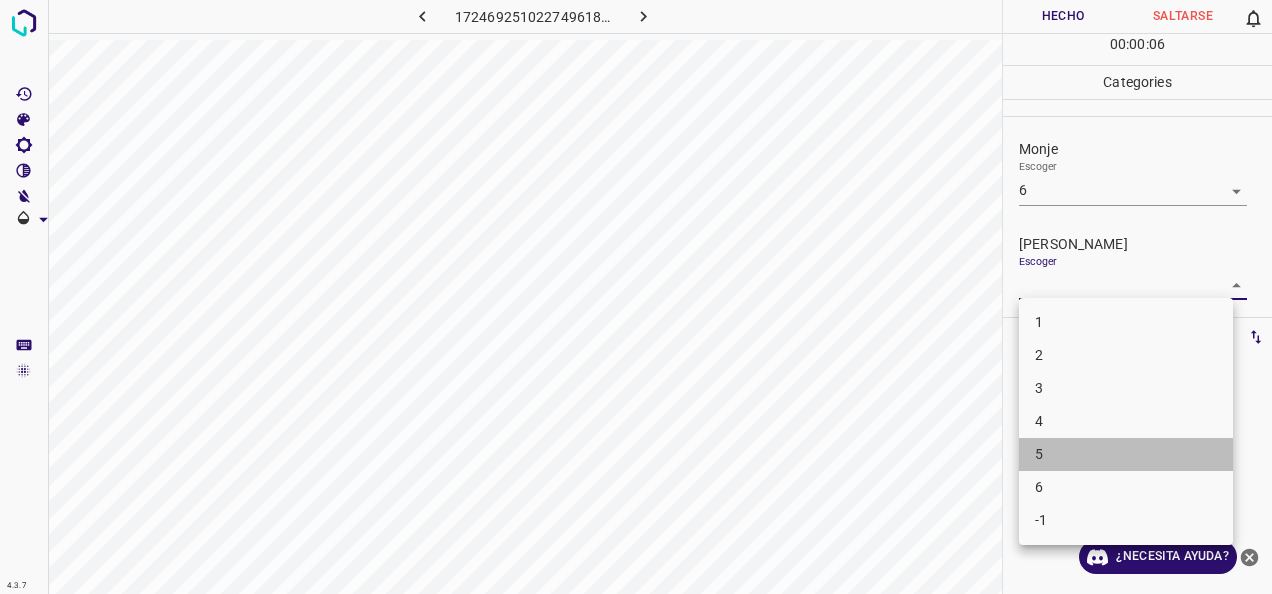 click on "5" at bounding box center (1126, 454) 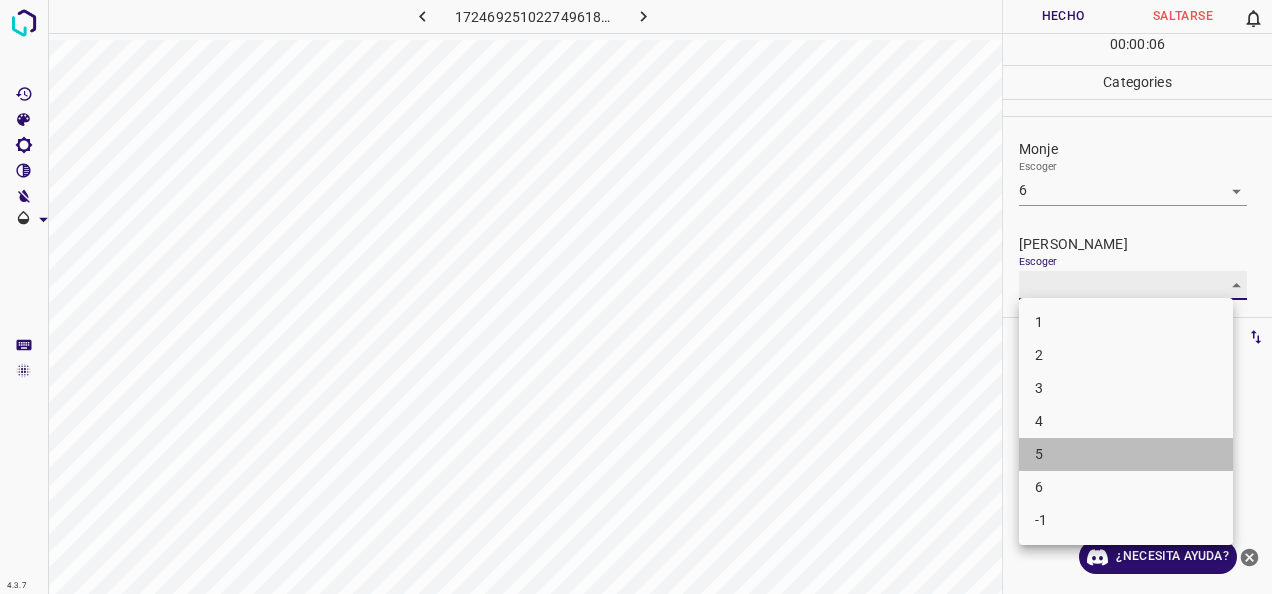 type on "5" 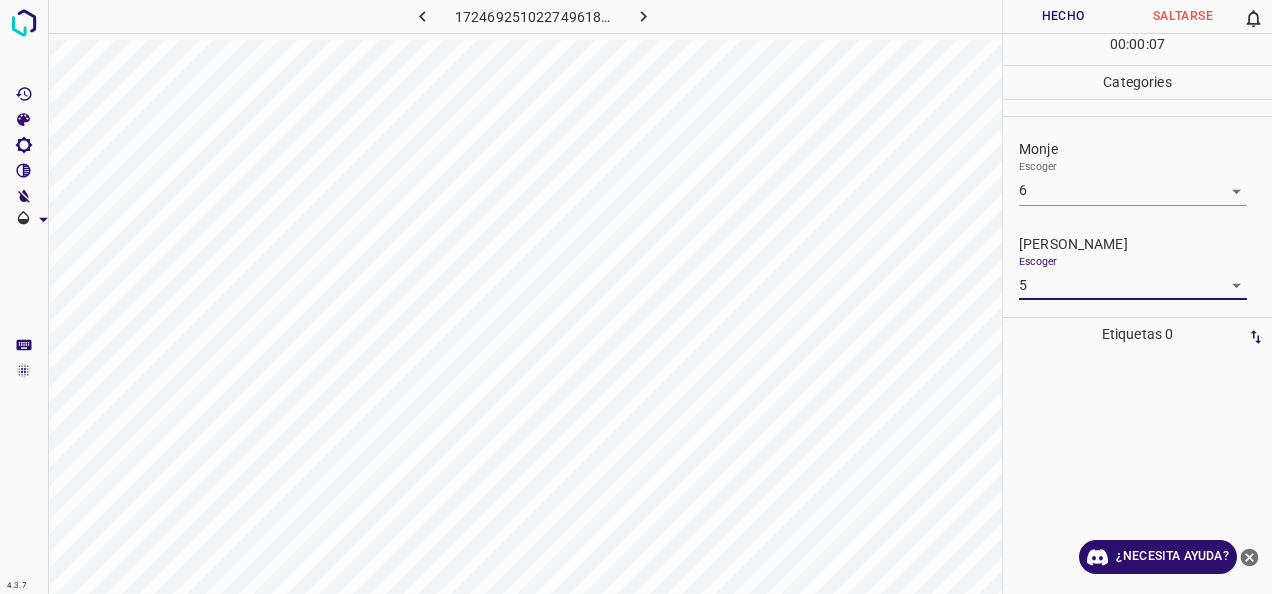 click on "Hecho" at bounding box center [1063, 16] 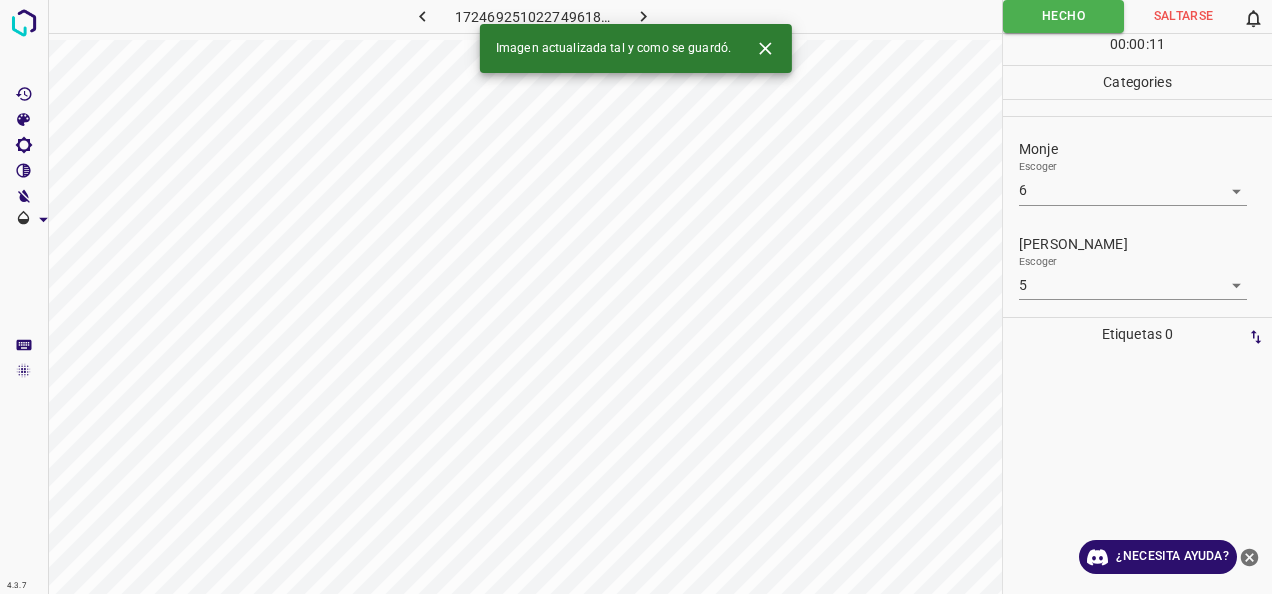 click 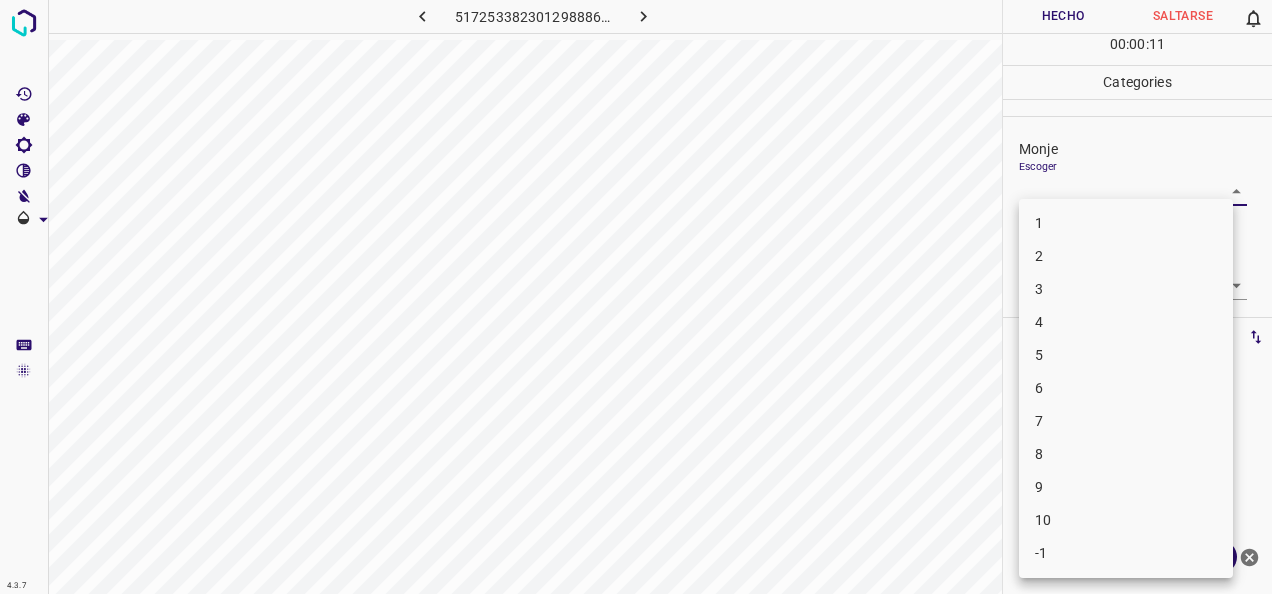 click on "4.3.7 5172533823012988865.png Hecho Saltarse 0 00   : 00   : 11   Categories Monje  Escoger ​  Fitzpatrick   Escoger ​ Etiquetas 0 Categories 1 Monje 2  Fitzpatrick Herramientas Espacio Cambiar entre modos (Dibujar y Editar) Yo Etiquetado automático R Restaurar zoom M Acercar N Alejar Borrar Eliminar etiqueta de selección Filtros Z Restaurar filtros X Filtro de saturación C Filtro de brillo V Filtro de contraste B Filtro de escala de grises General O Descargar ¿Necesita ayuda? -Mensaje de texto -Esconder -Borrar 1 2 3 4 5 6 7 8 9 10 -1" at bounding box center (636, 297) 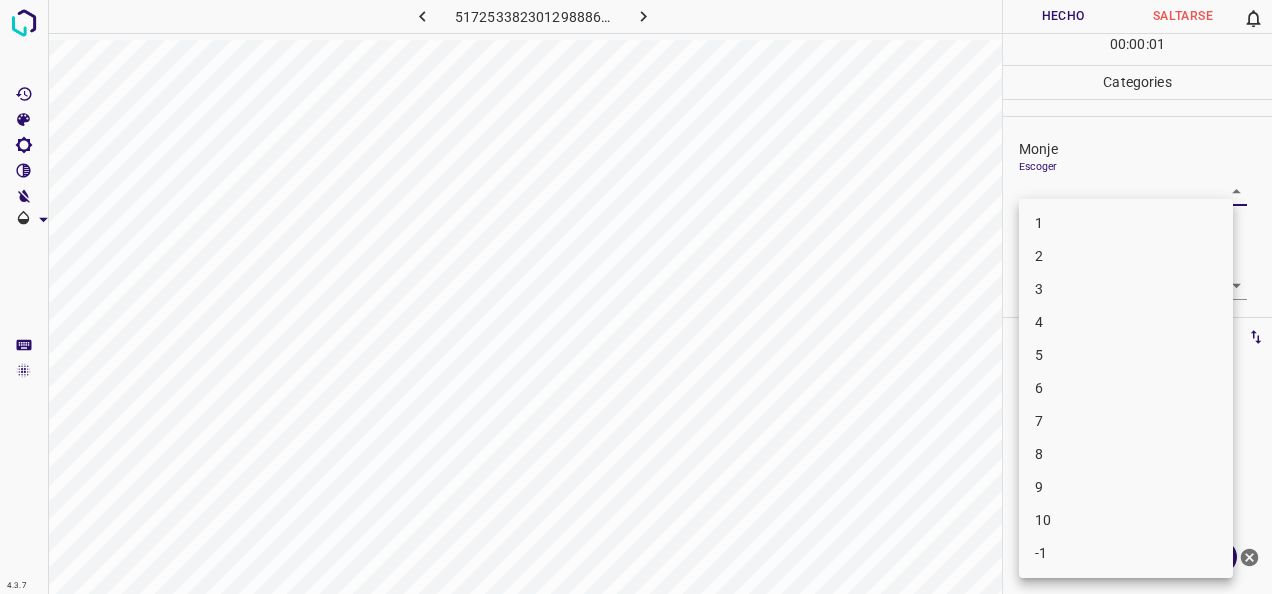 click on "1" at bounding box center (1126, 223) 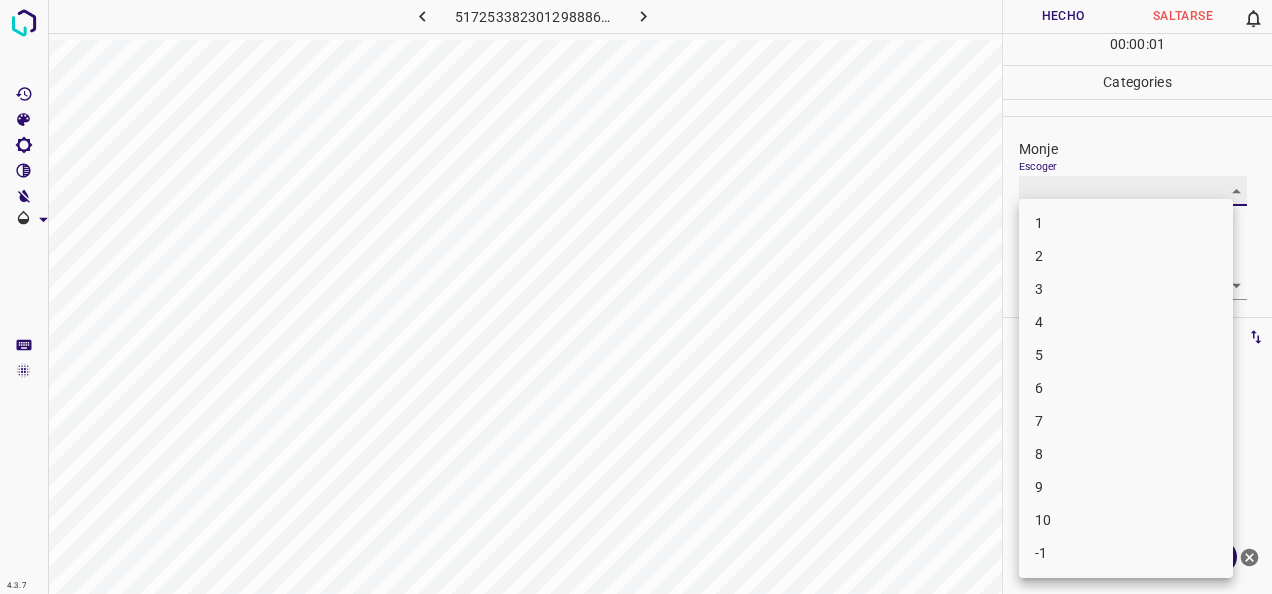 type on "1" 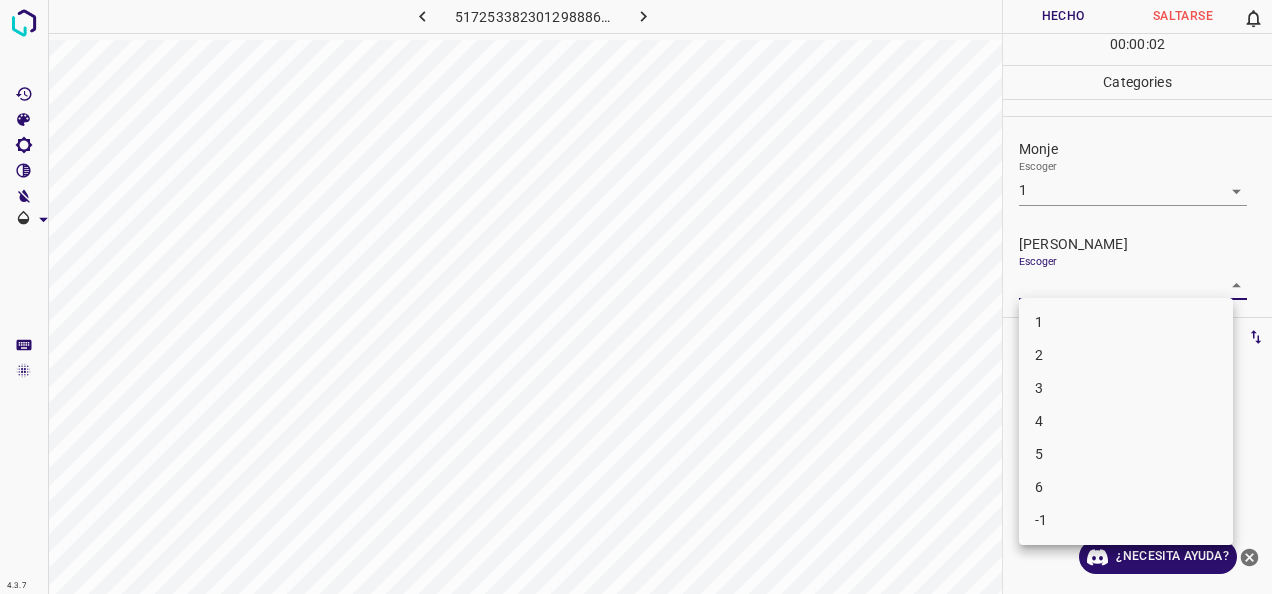 drag, startPoint x: 1207, startPoint y: 286, endPoint x: 1184, endPoint y: 313, distance: 35.468296 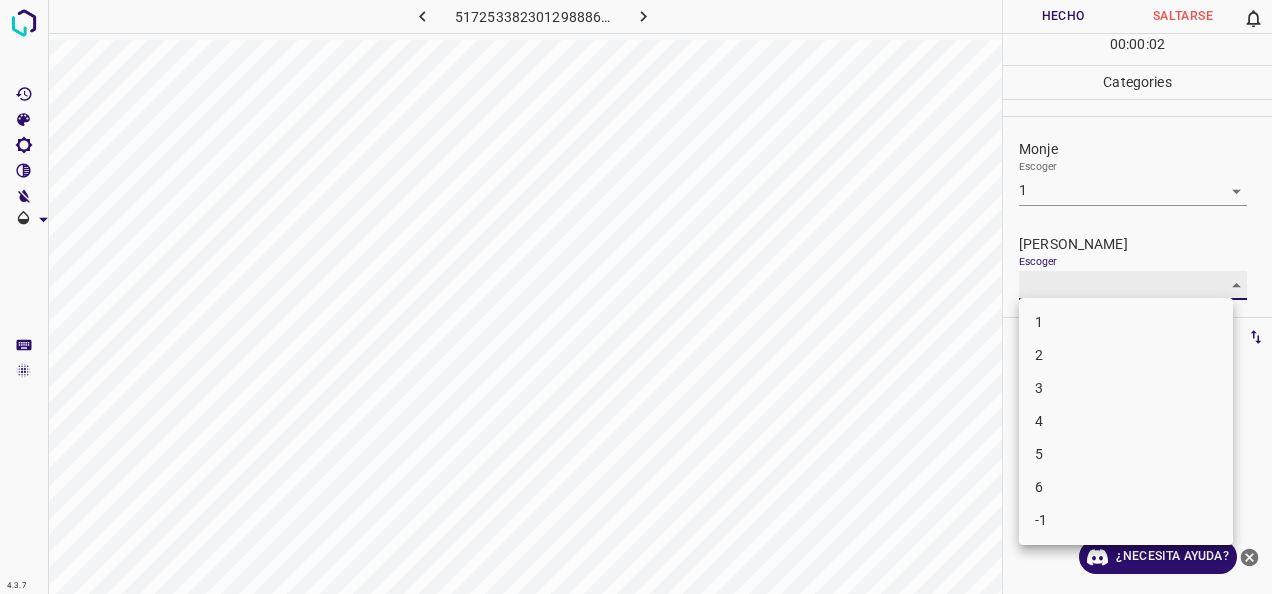 type on "1" 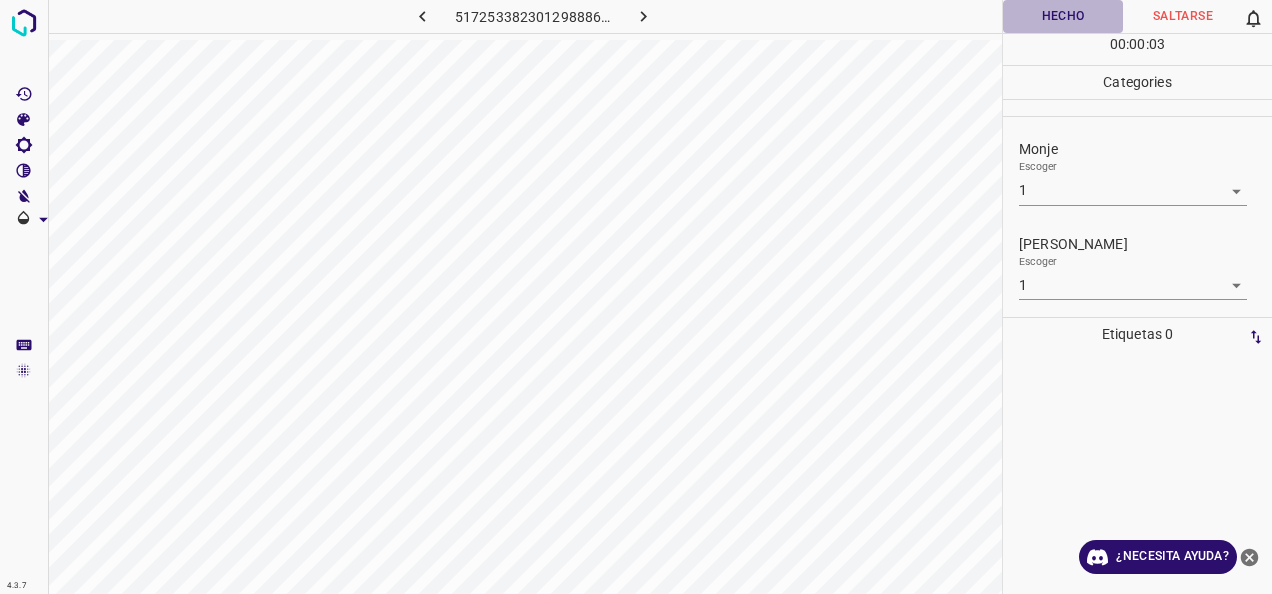 click on "Hecho" at bounding box center (1063, 16) 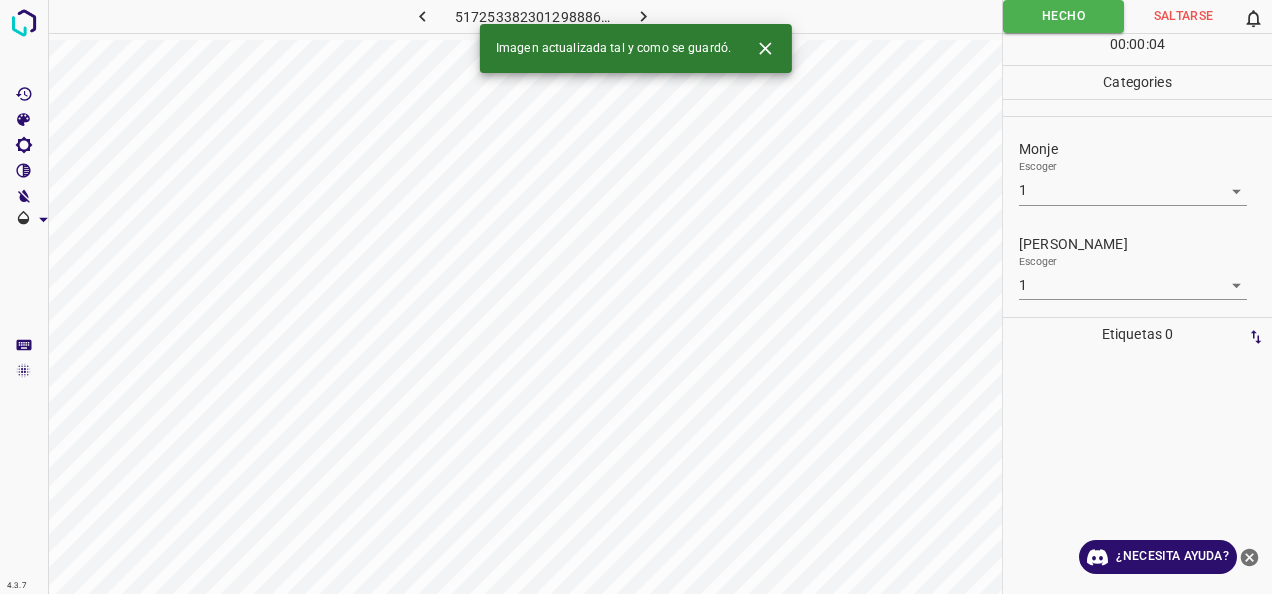 click on "Imagen actualizada tal y como se guardó." at bounding box center (636, 48) 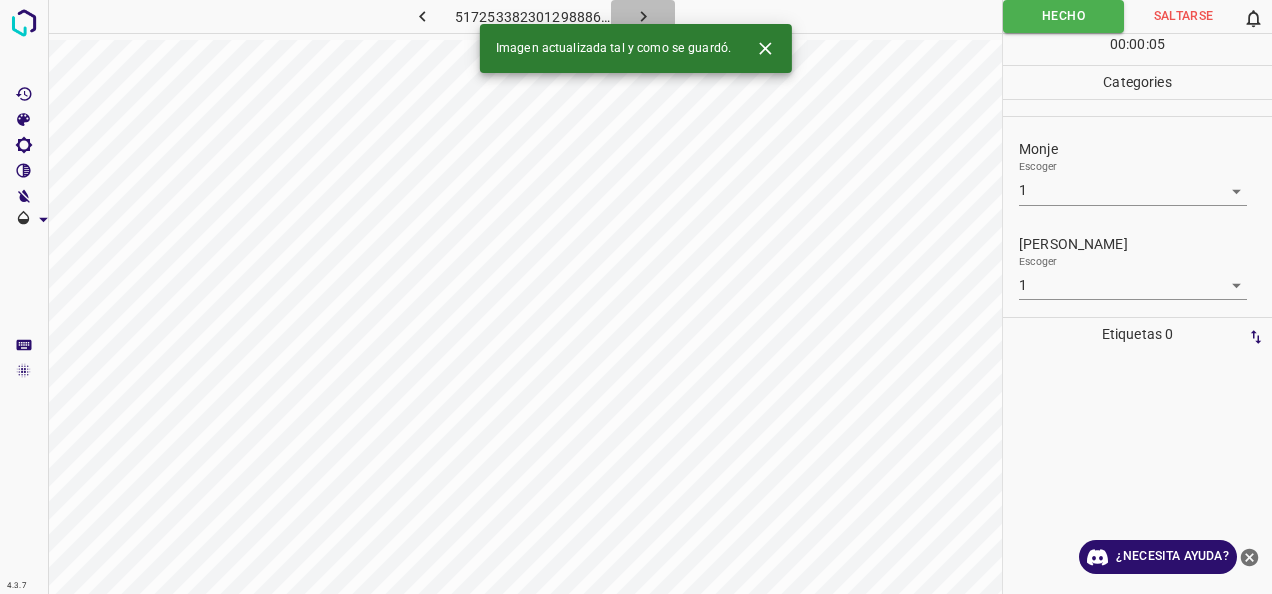 click 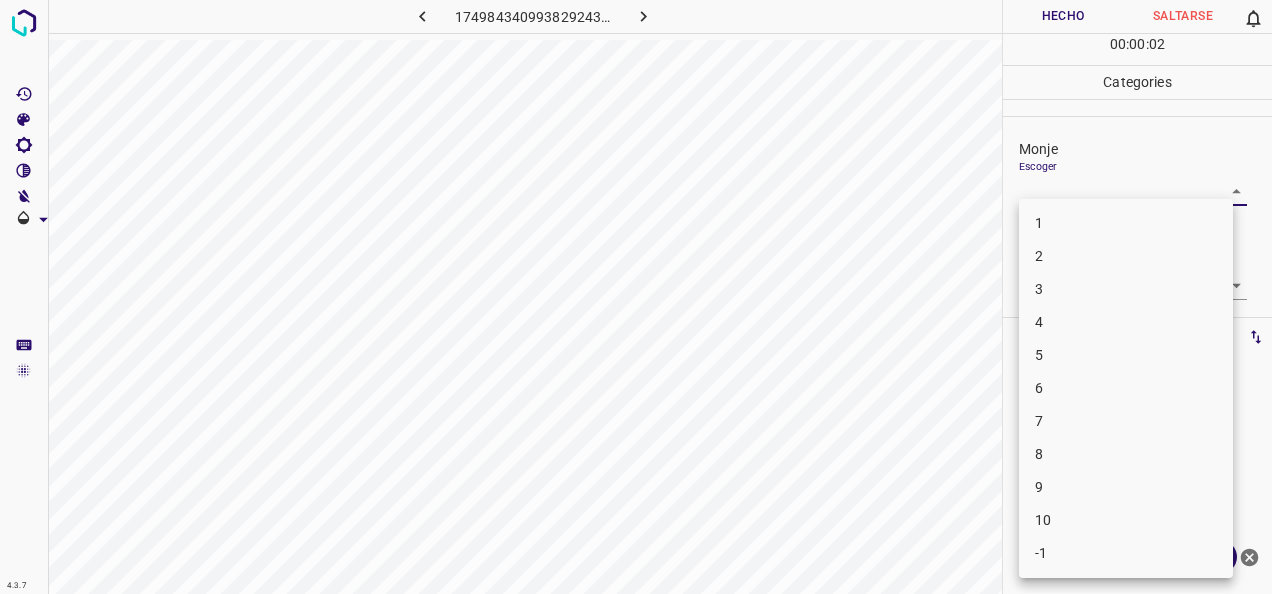 drag, startPoint x: 1214, startPoint y: 194, endPoint x: 1136, endPoint y: 228, distance: 85.08819 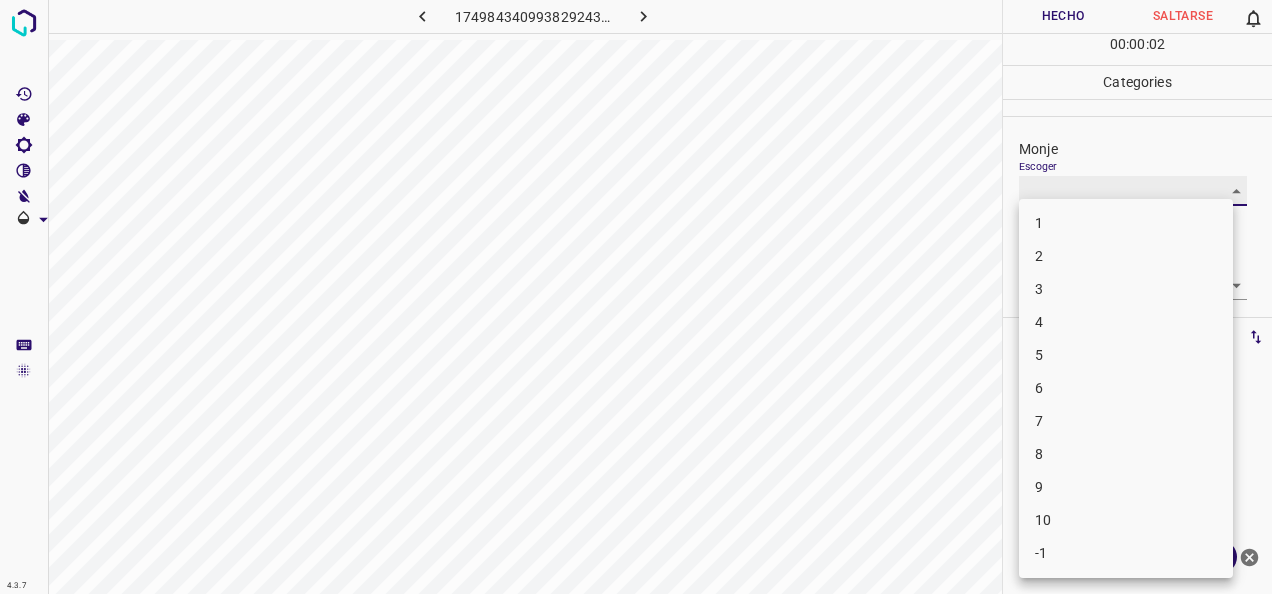 type on "1" 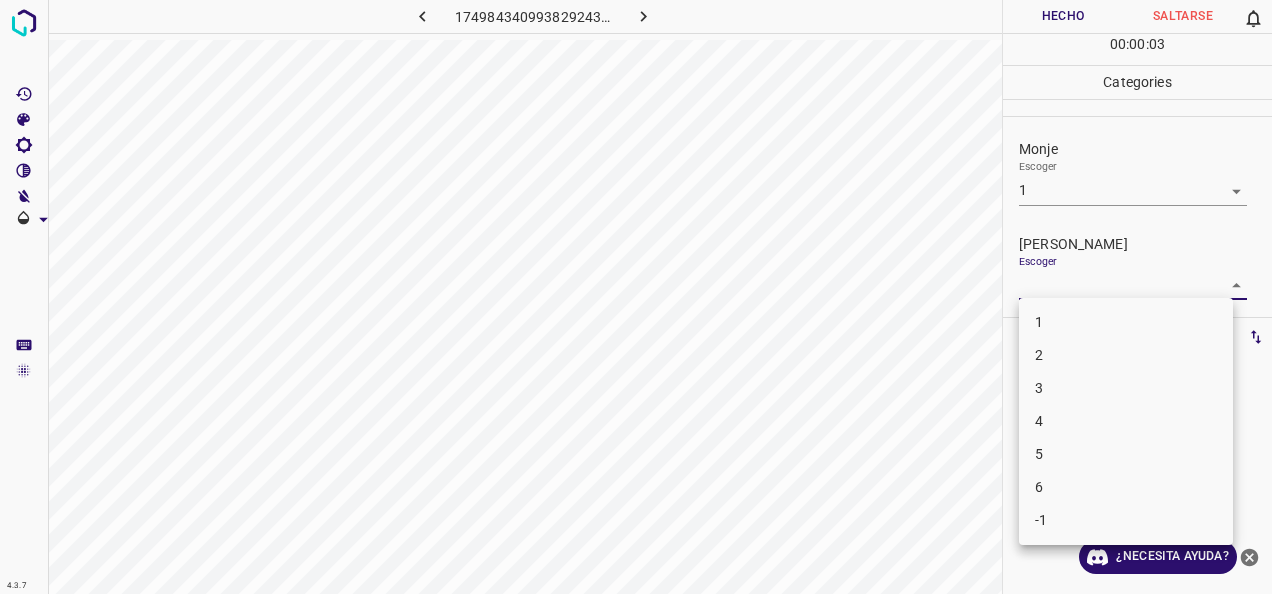drag, startPoint x: 1220, startPoint y: 282, endPoint x: 1158, endPoint y: 322, distance: 73.78347 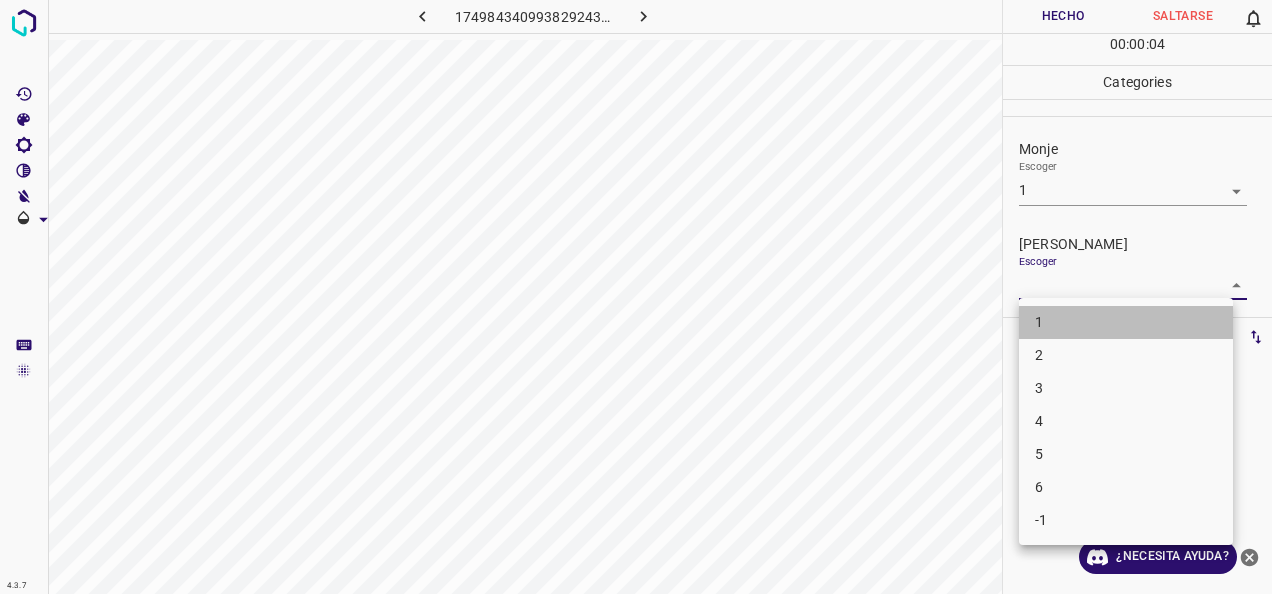 click on "1" at bounding box center [1126, 322] 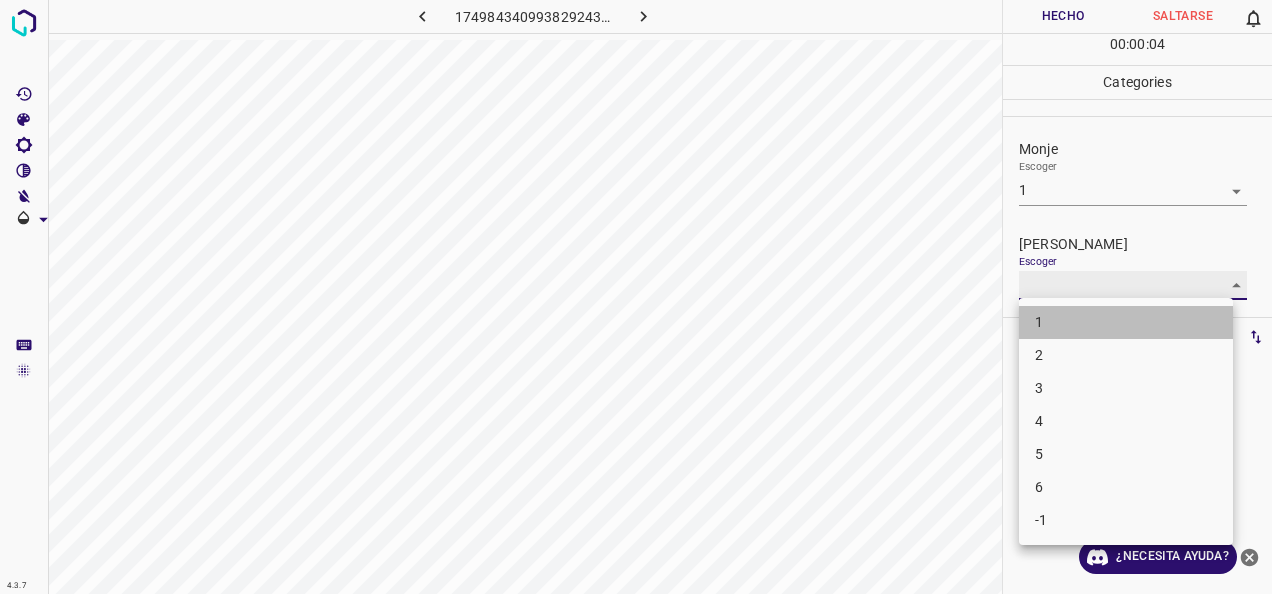 type on "1" 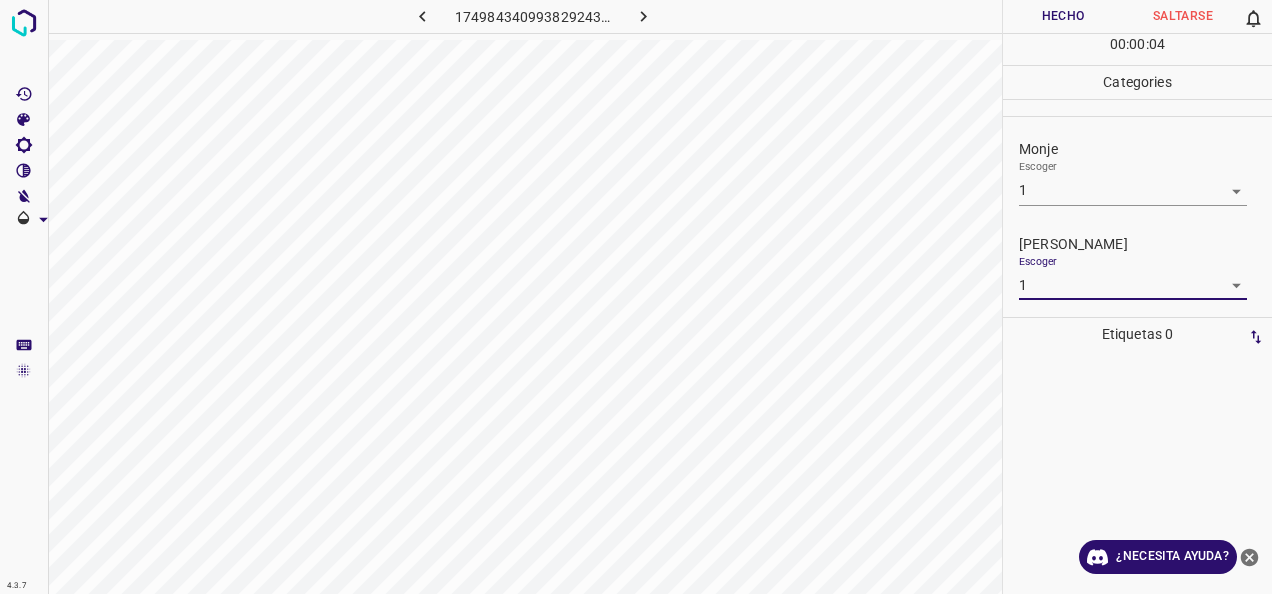 click on "Hecho" at bounding box center [1063, 16] 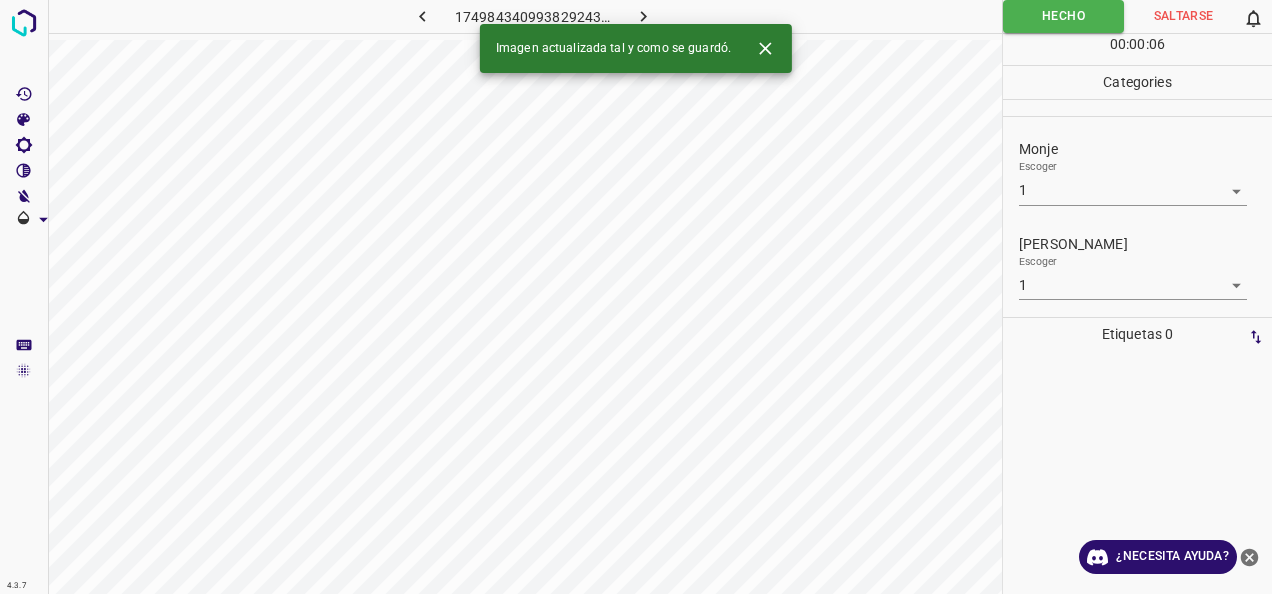 click 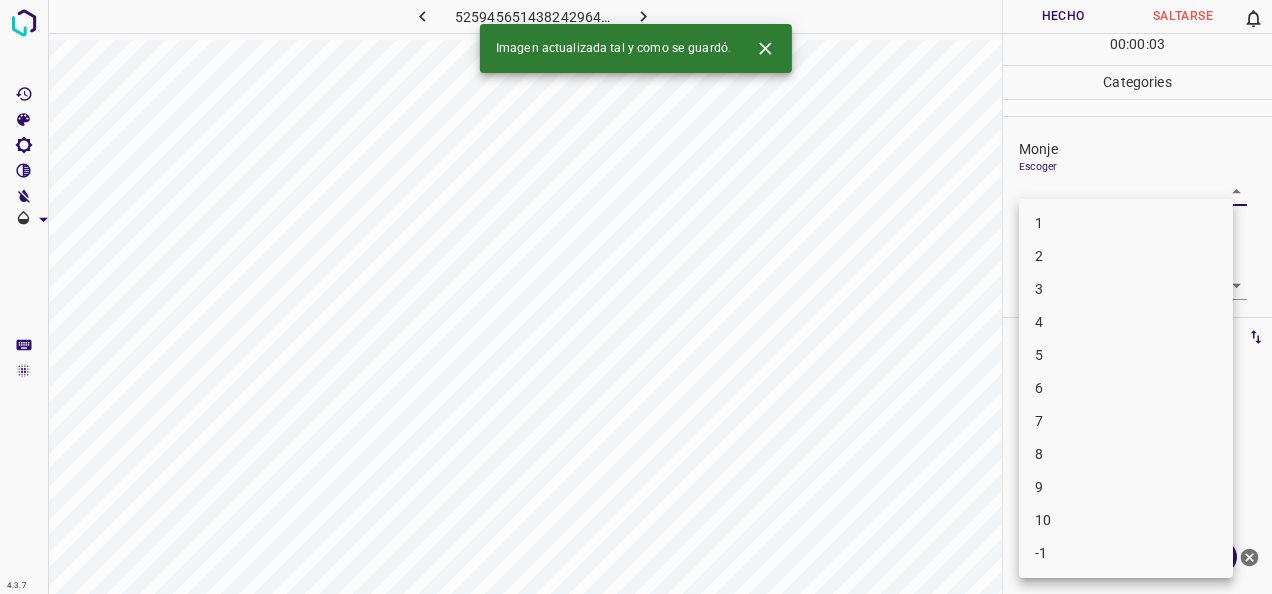 click on "4.3.7 5259456514382429640.png Hecho Saltarse 0 00   : 00   : 03   Categories Monje  Escoger ​  Fitzpatrick   Escoger ​ Etiquetas 0 Categories 1 Monje 2  Fitzpatrick Herramientas Espacio Cambiar entre modos (Dibujar y Editar) Yo Etiquetado automático R Restaurar zoom M Acercar N Alejar Borrar Eliminar etiqueta de selección Filtros Z Restaurar filtros X Filtro de saturación C Filtro de brillo V Filtro de contraste B Filtro de escala de grises General O Descargar Imagen actualizada tal y como se guardó. ¿Necesita ayuda? -Mensaje de texto -Esconder -Borrar 1 2 3 4 5 6 7 8 9 10 -1" at bounding box center [636, 297] 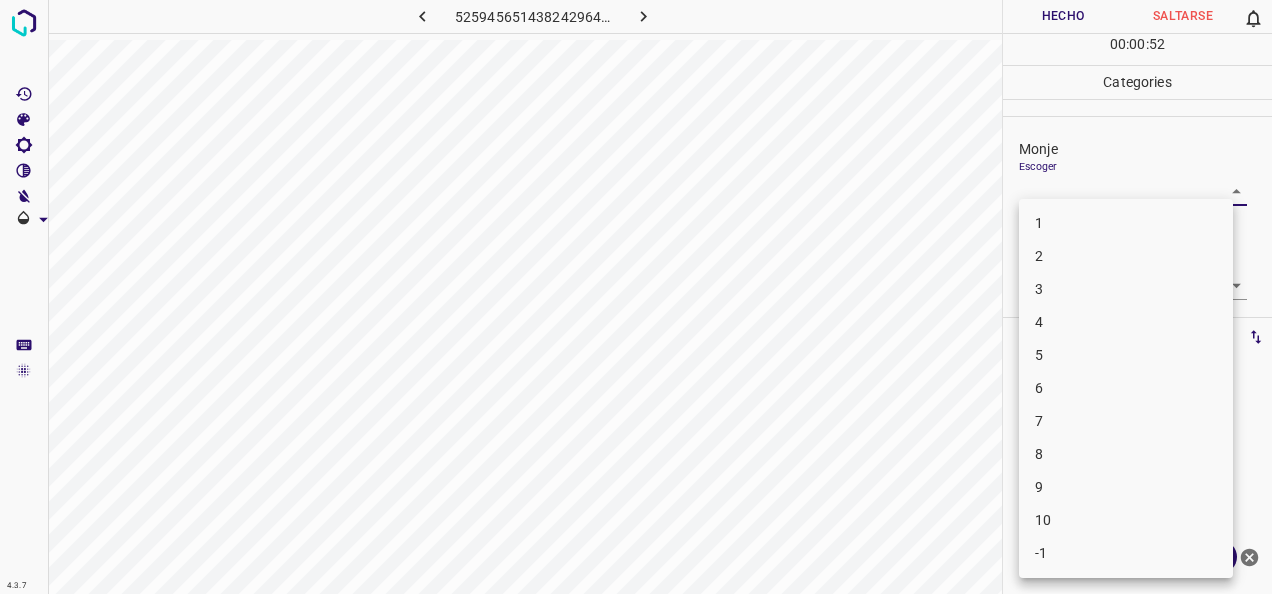 type 